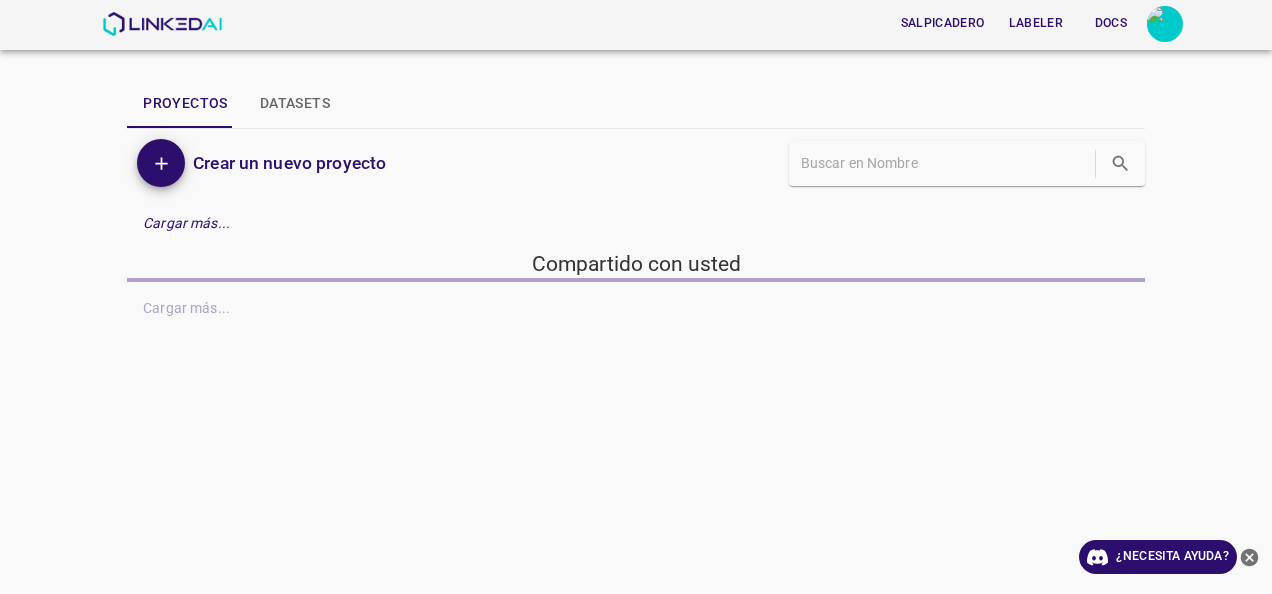 scroll, scrollTop: 0, scrollLeft: 0, axis: both 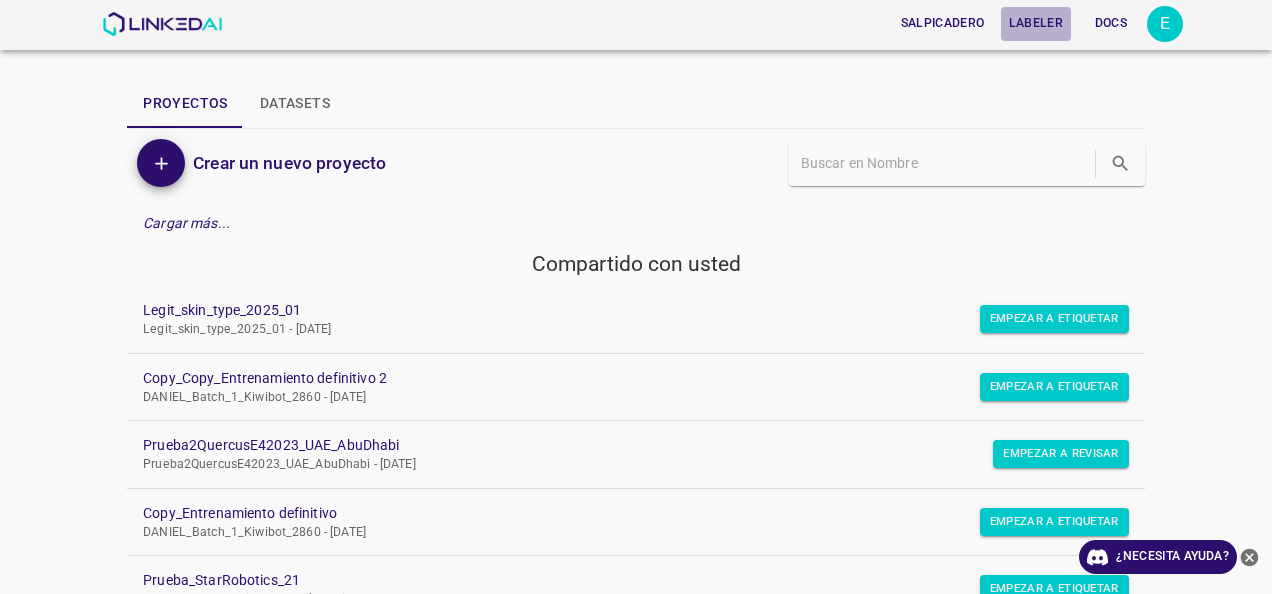 click on "Labeler" at bounding box center [1036, 23] 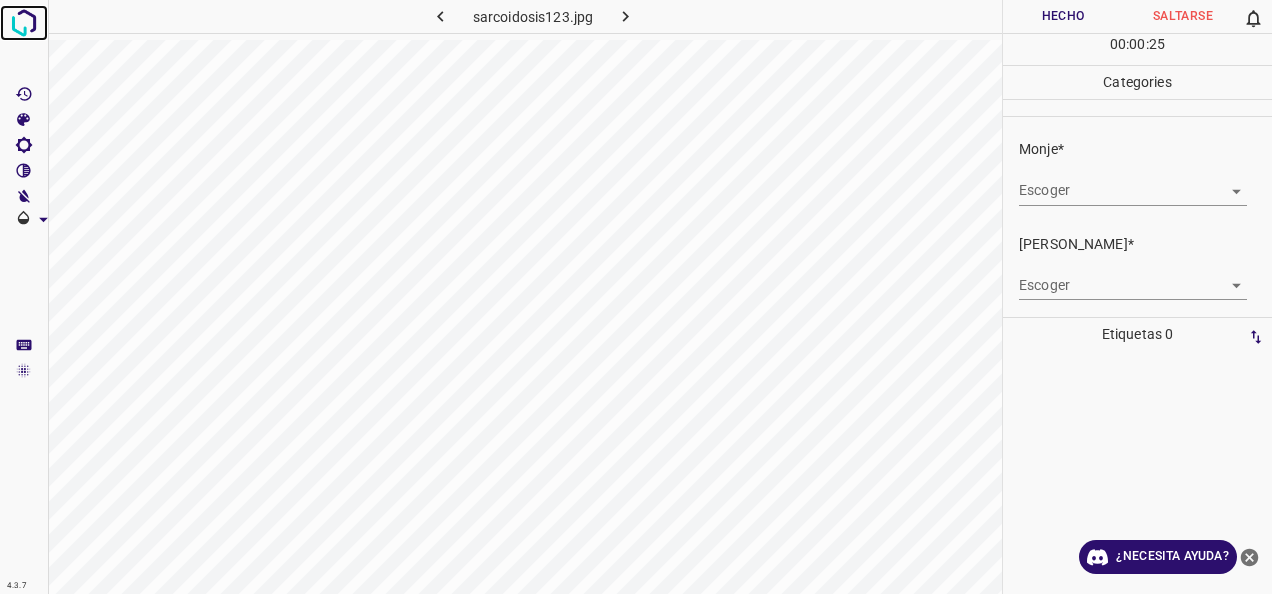 click at bounding box center (24, 23) 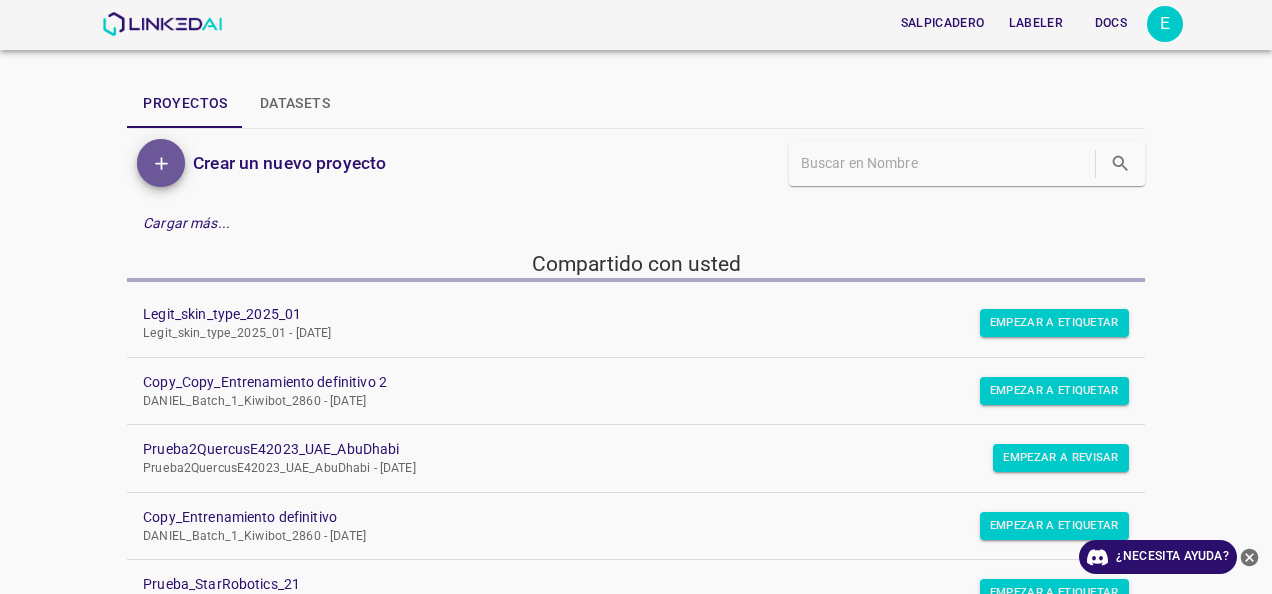 click 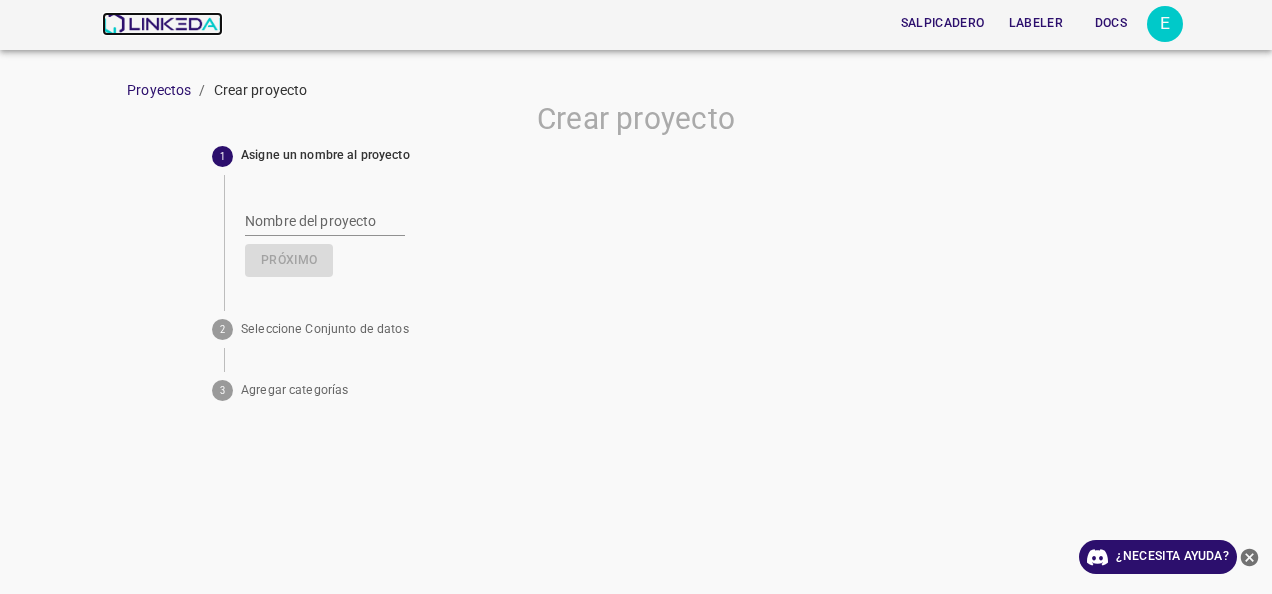 click at bounding box center (162, 24) 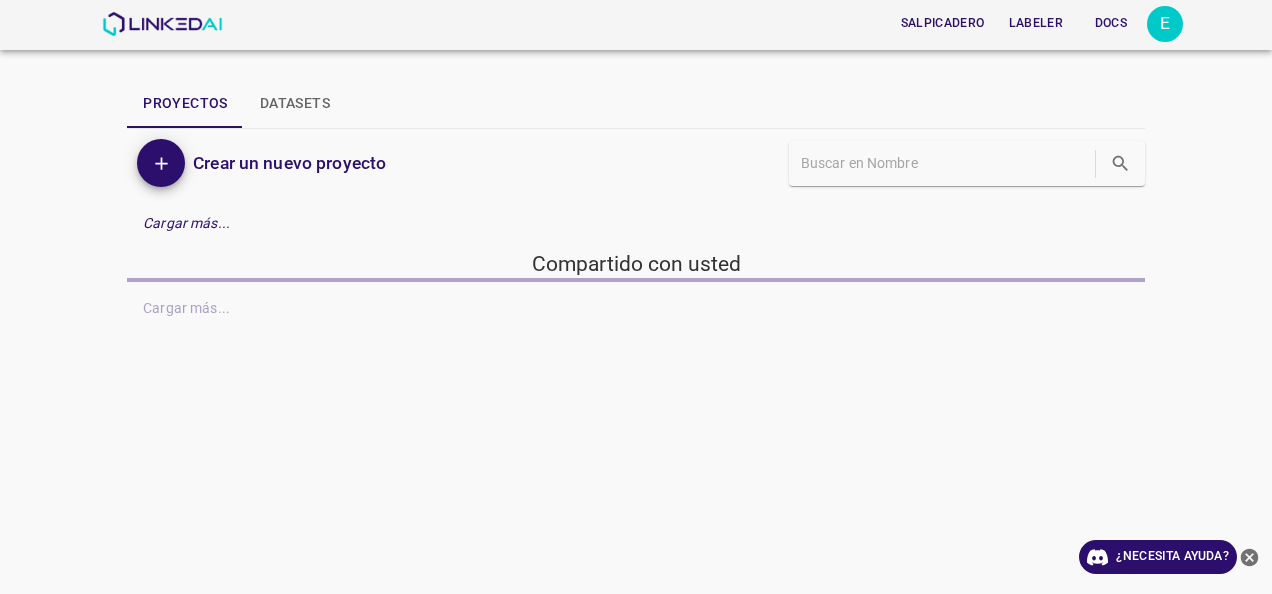 scroll, scrollTop: 0, scrollLeft: 0, axis: both 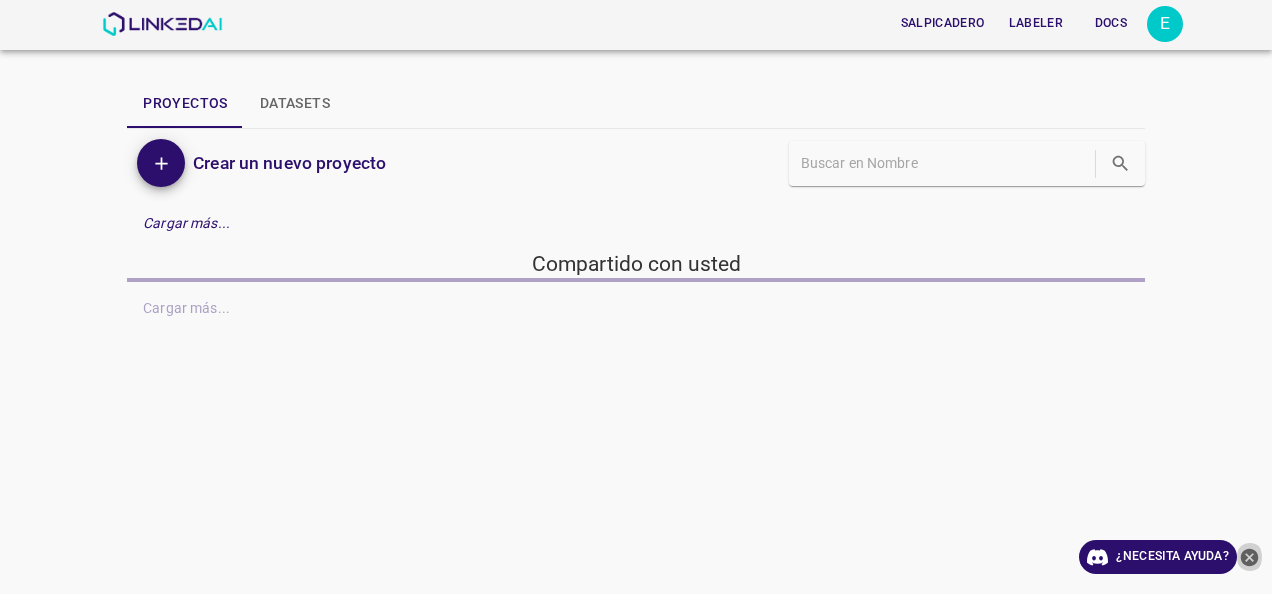 click 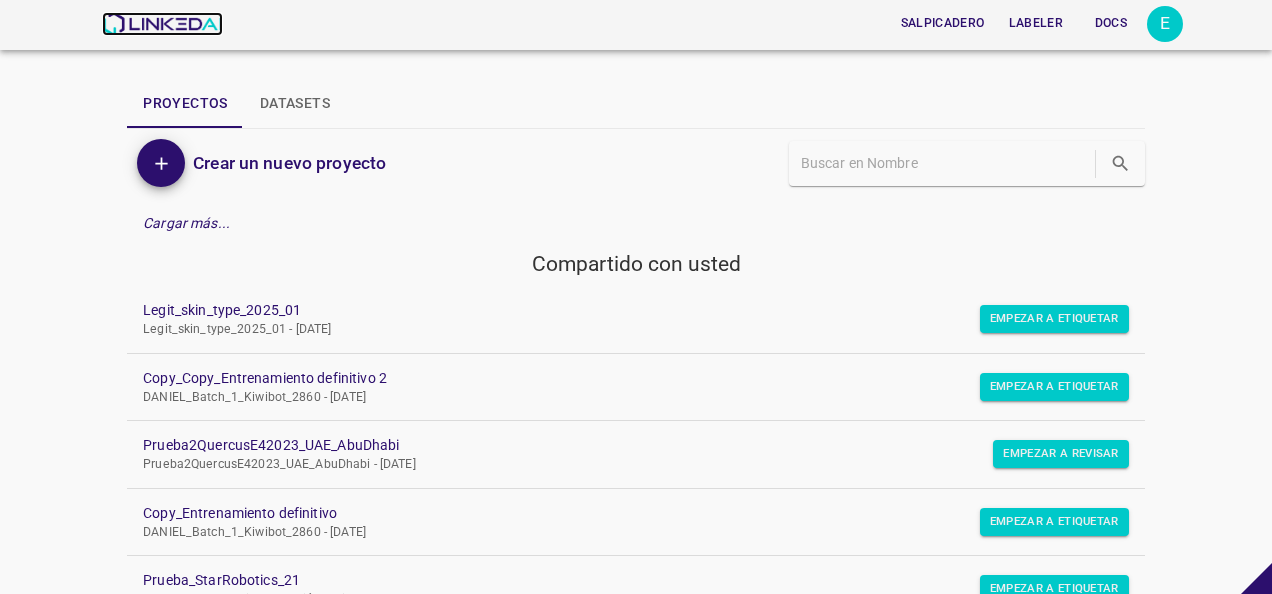 click at bounding box center [162, 24] 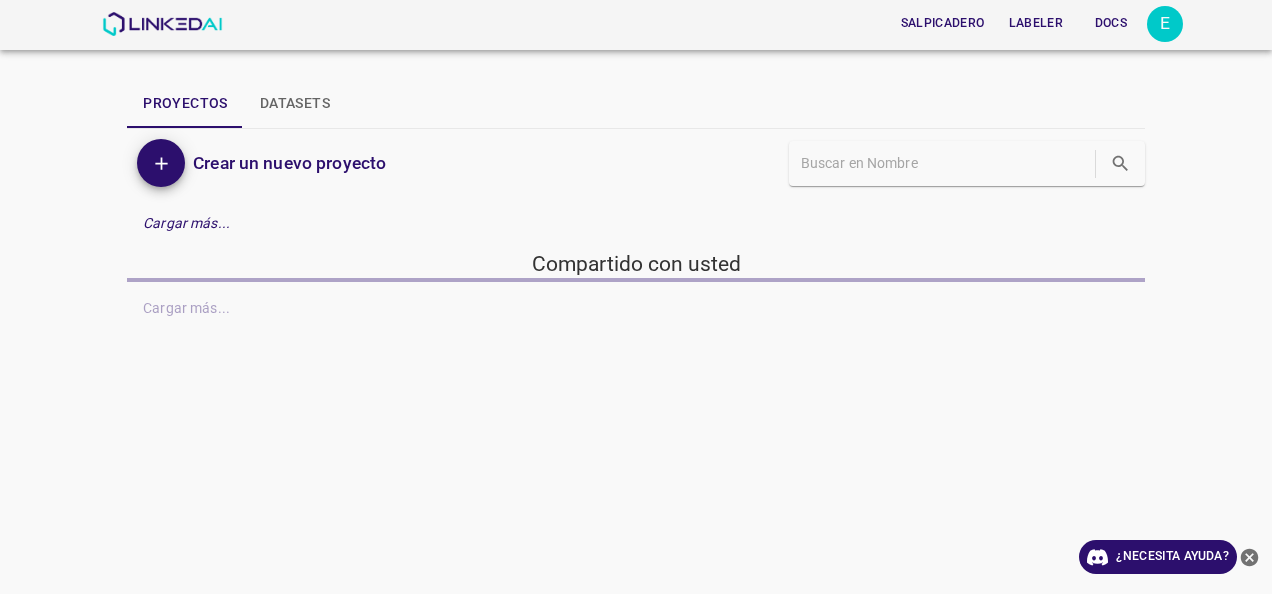scroll, scrollTop: 0, scrollLeft: 0, axis: both 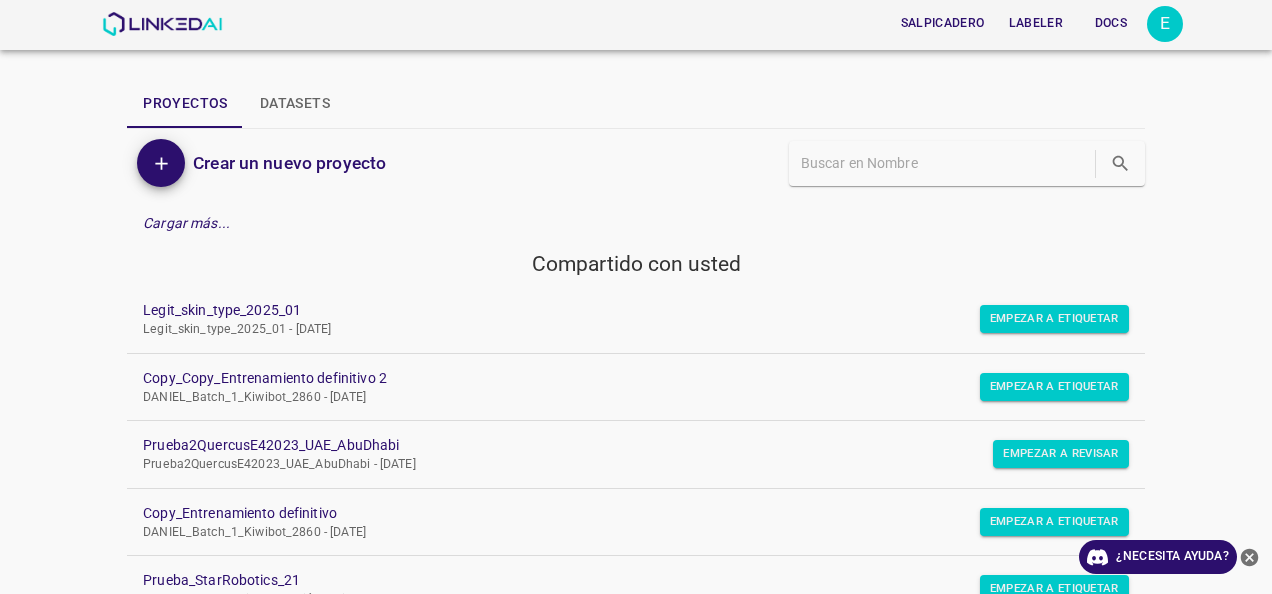 click on "Datasets" at bounding box center [295, 104] 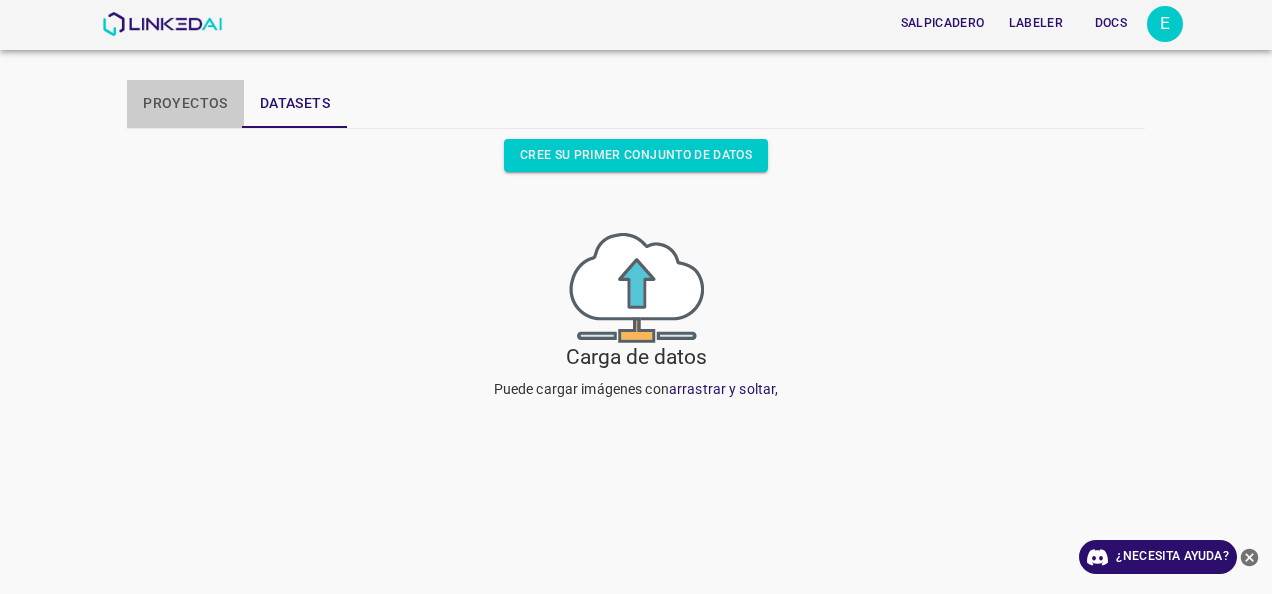click on "Proyectos" at bounding box center [185, 104] 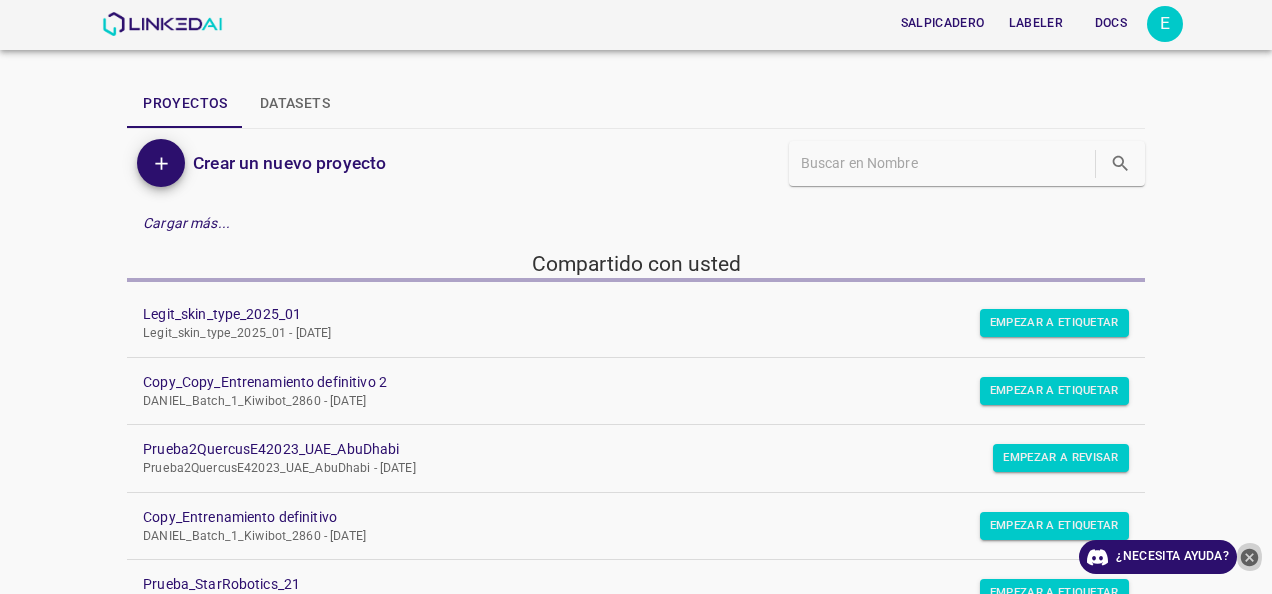 click 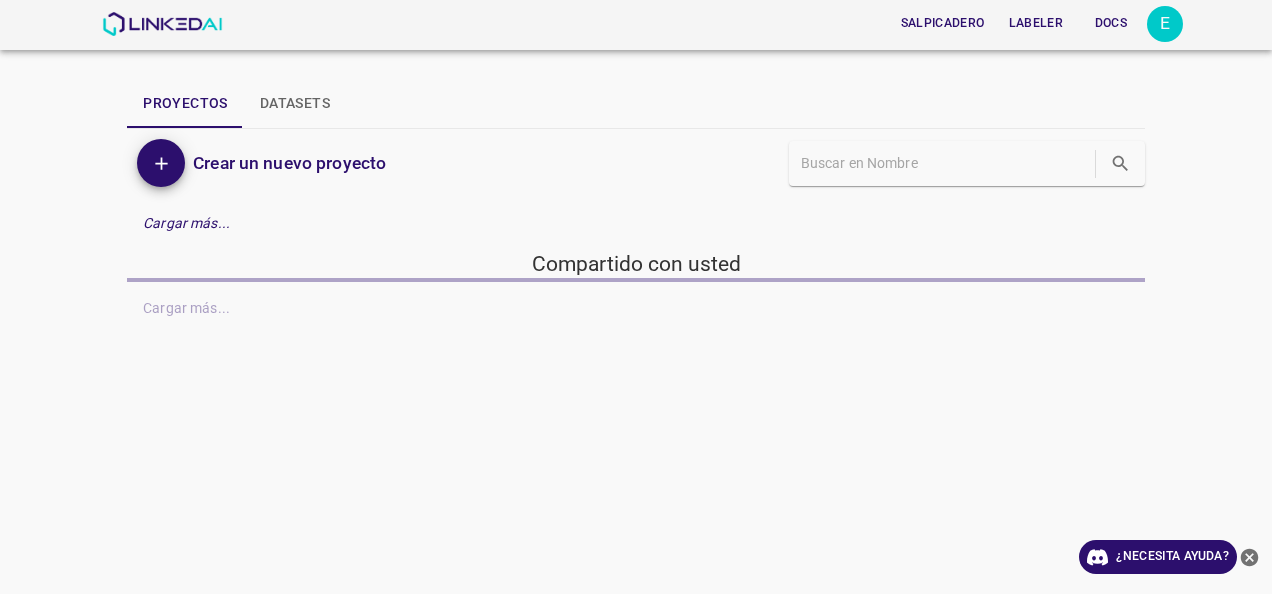 scroll, scrollTop: 0, scrollLeft: 0, axis: both 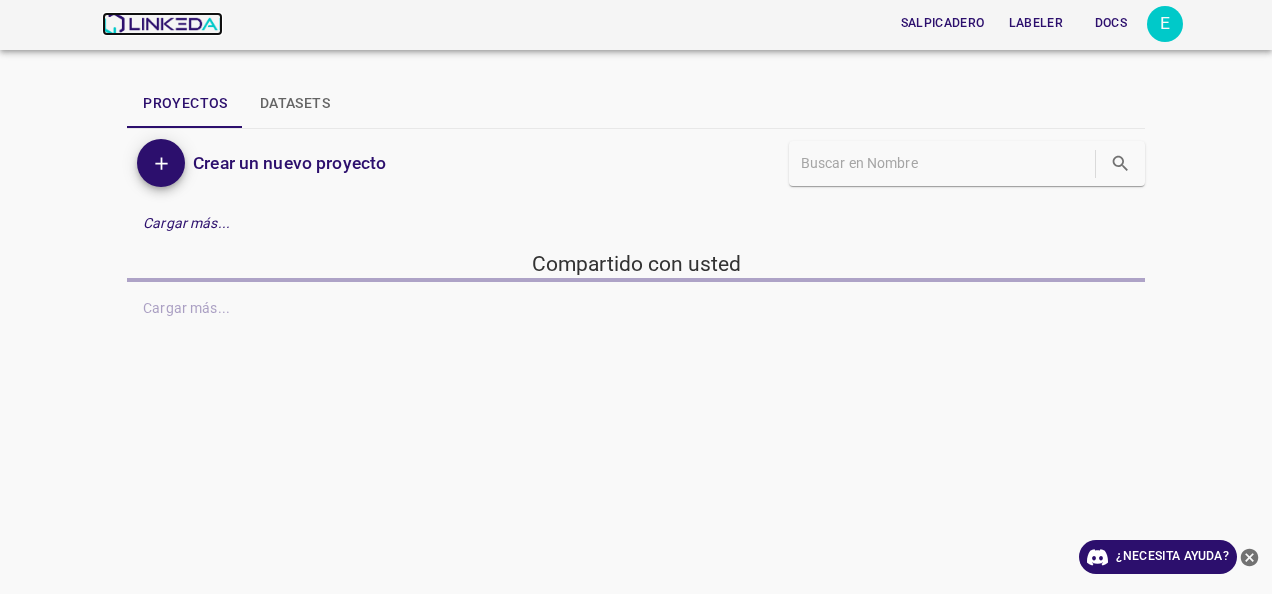 click at bounding box center (162, 24) 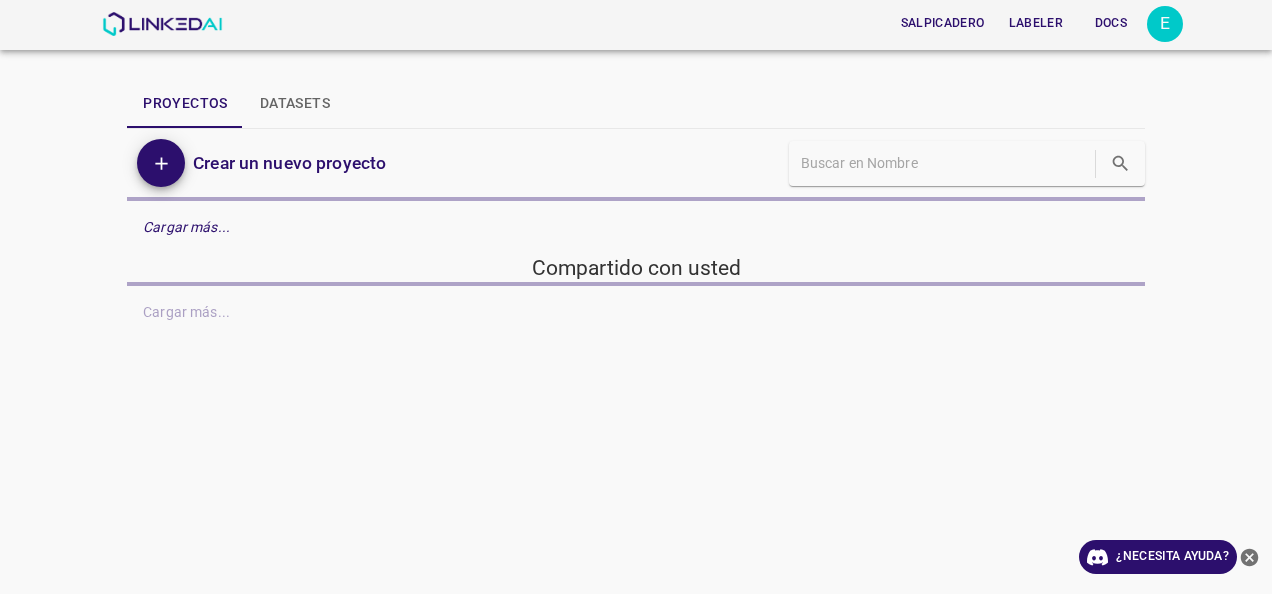scroll, scrollTop: 0, scrollLeft: 0, axis: both 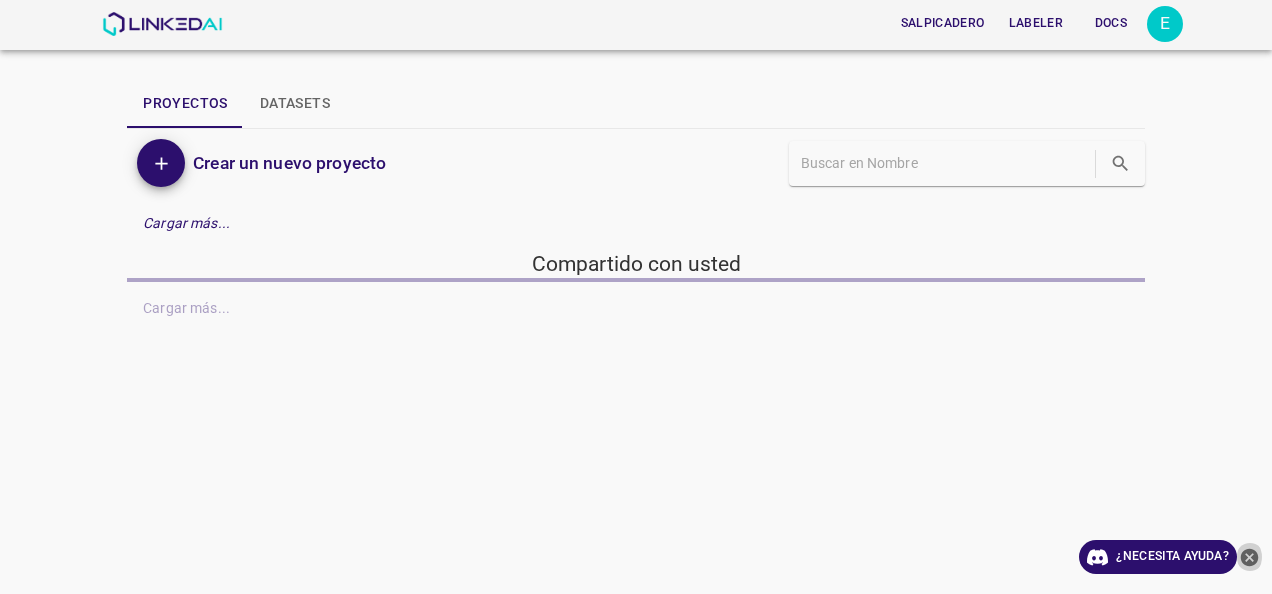 click 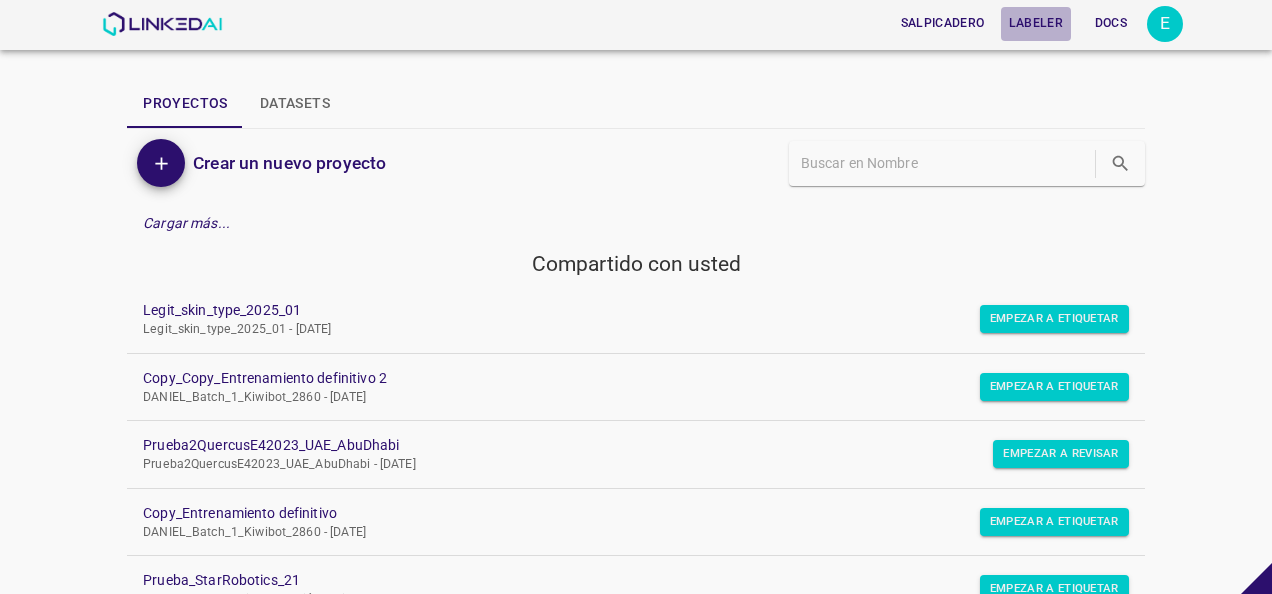 click on "Labeler" at bounding box center [1036, 23] 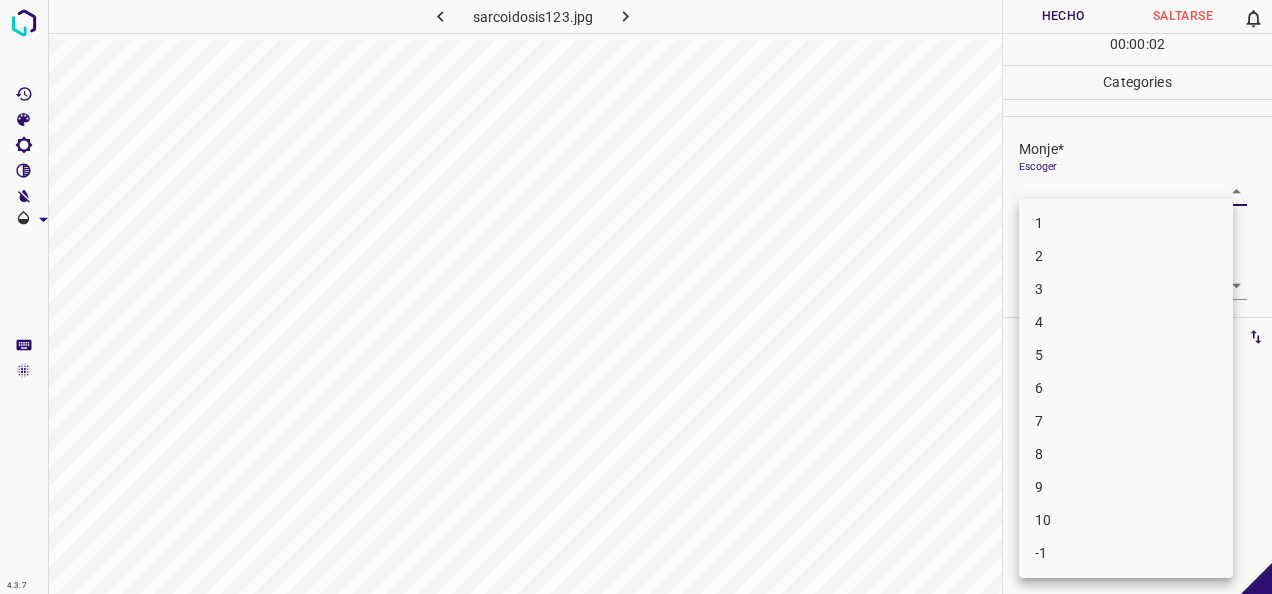 click on "4.3.7 sarcoidosis123.jpg Hecho Saltarse 0 00   : 00   : 02   Categories Monje*  Escoger ​  Fitzpatrick*  Escoger ​ Etiquetas 0 Categories 1 Monje 2  Fitzpatrick Herramientas Espacio Cambiar entre modos (Dibujar y Editar) Yo Etiquetado automático R Restaurar zoom M Acercar N Alejar Borrar Eliminar etiqueta de selección Filtros Z Restaurar filtros X Filtro de saturación C Filtro de brillo V Filtro de contraste B Filtro de escala de grises General O Descargar -Mensaje de texto -Esconder -Borrar 1 2 3 4 5 6 7 8 9 10 -1" at bounding box center [636, 297] 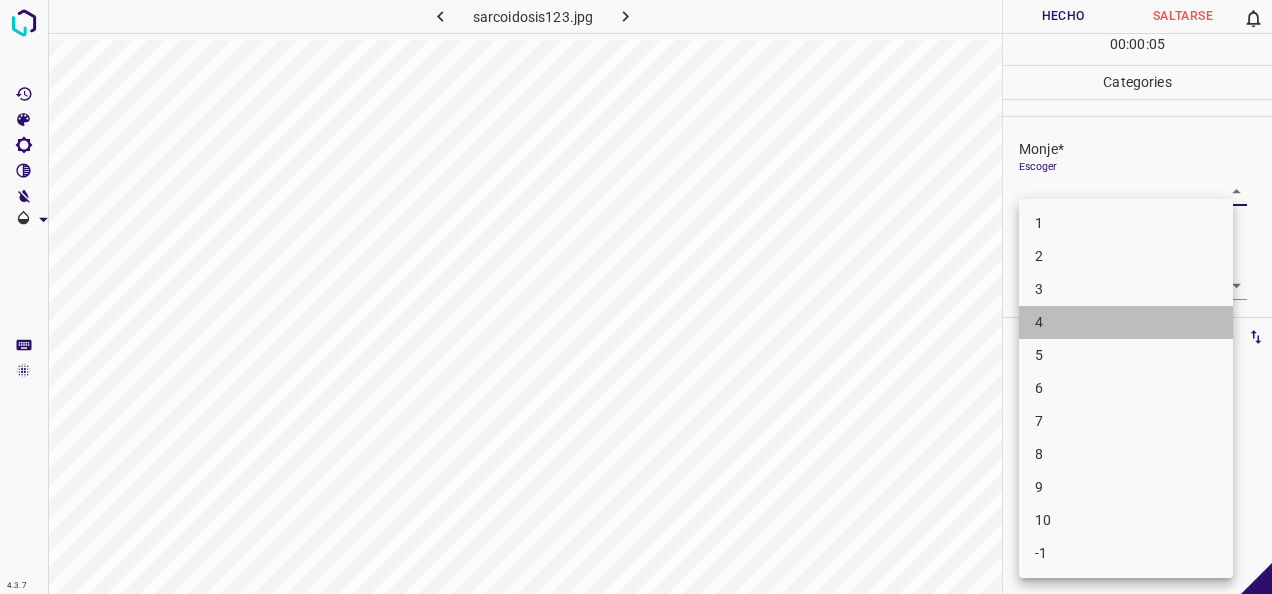 click on "4" at bounding box center (1126, 322) 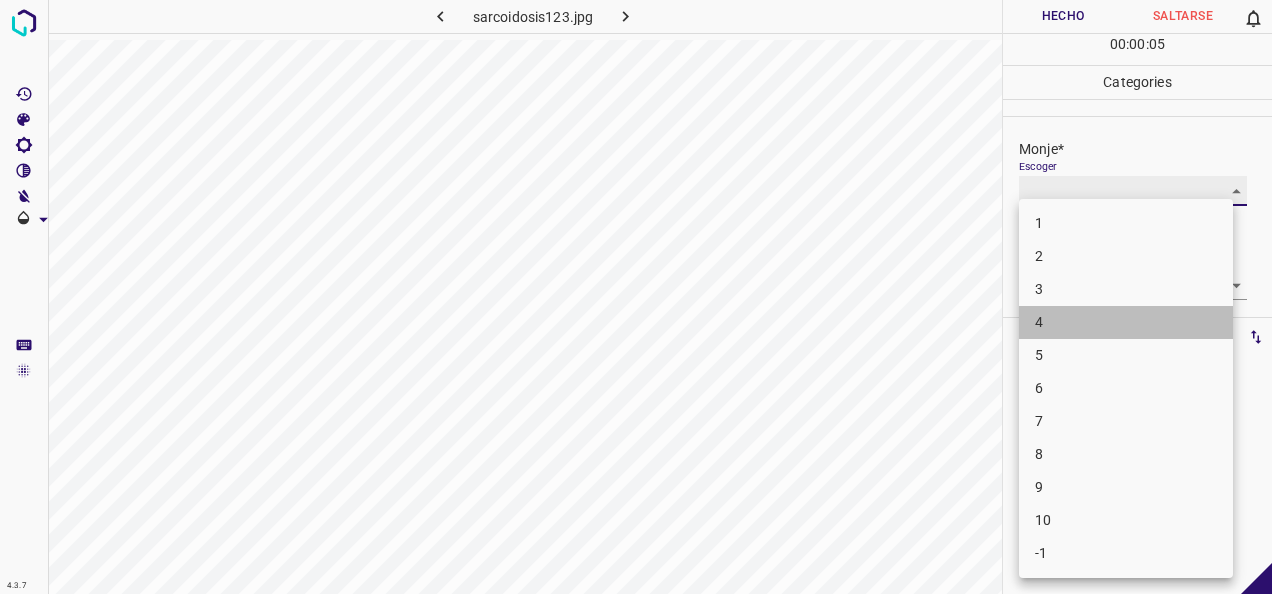 type on "4" 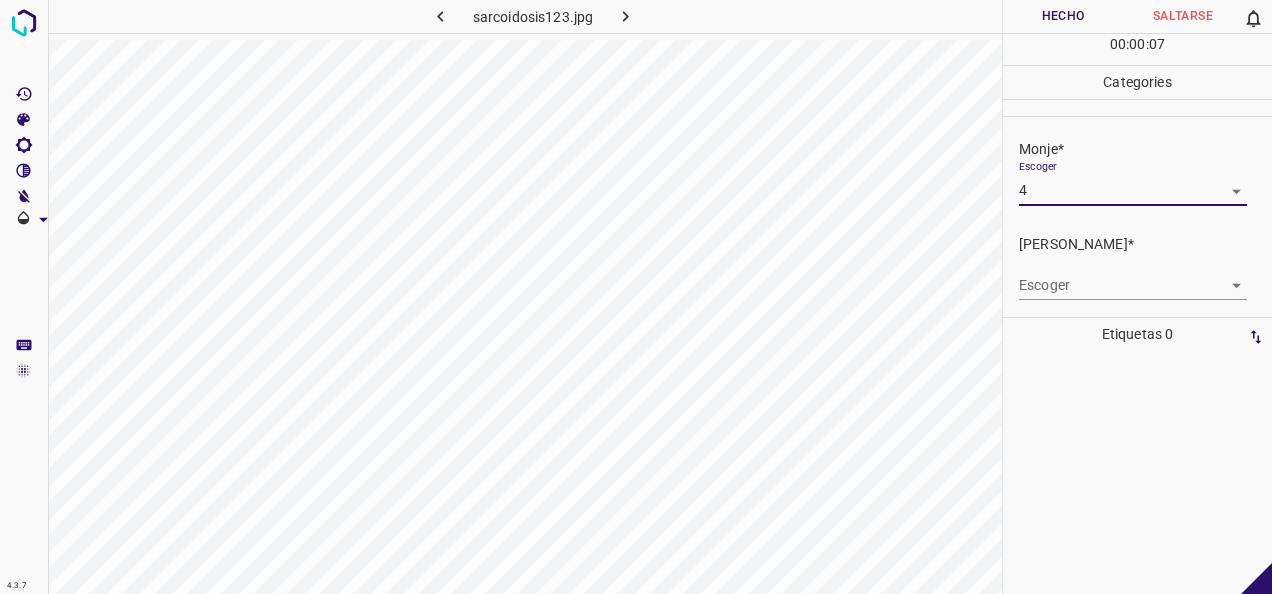 click on "4.3.7 sarcoidosis123.jpg Hecho Saltarse 0 00   : 00   : 07   Categories Monje*  Escoger 4 4  Fitzpatrick*  Escoger ​ Etiquetas 0 Categories 1 Monje 2  Fitzpatrick Herramientas Espacio Cambiar entre modos (Dibujar y Editar) Yo Etiquetado automático R Restaurar zoom M Acercar N Alejar Borrar Eliminar etiqueta de selección Filtros Z Restaurar filtros X Filtro de saturación C Filtro de brillo V Filtro de contraste B Filtro de escala de grises General O Descargar -Mensaje de texto -Esconder -Borrar" at bounding box center [636, 297] 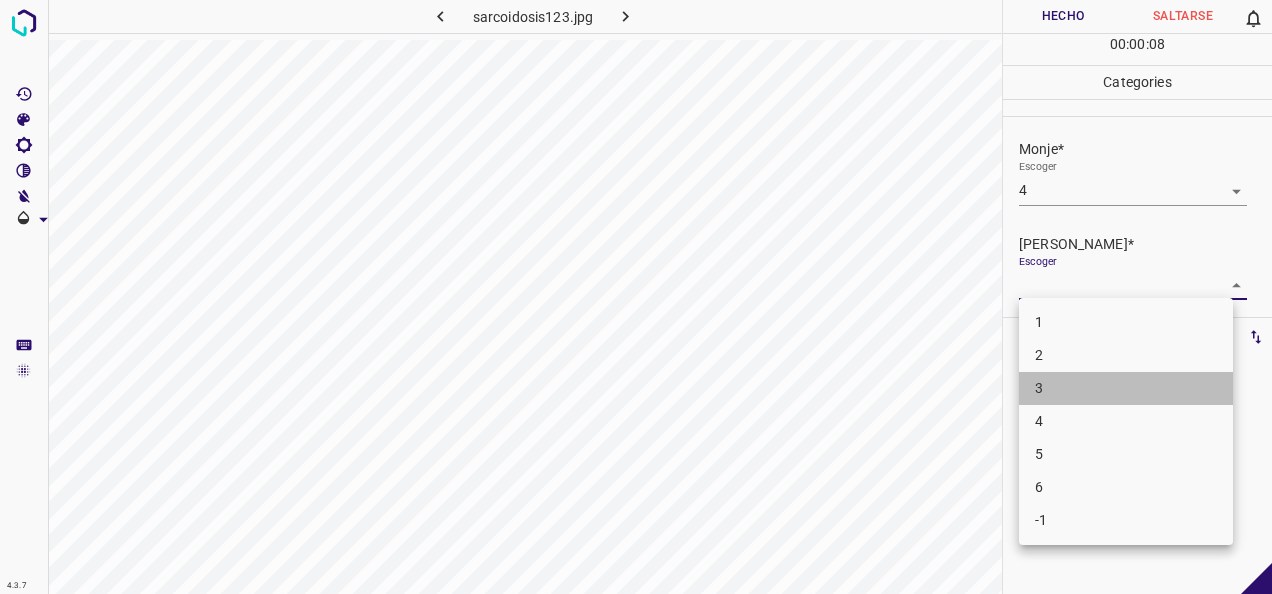 click on "3" at bounding box center [1126, 388] 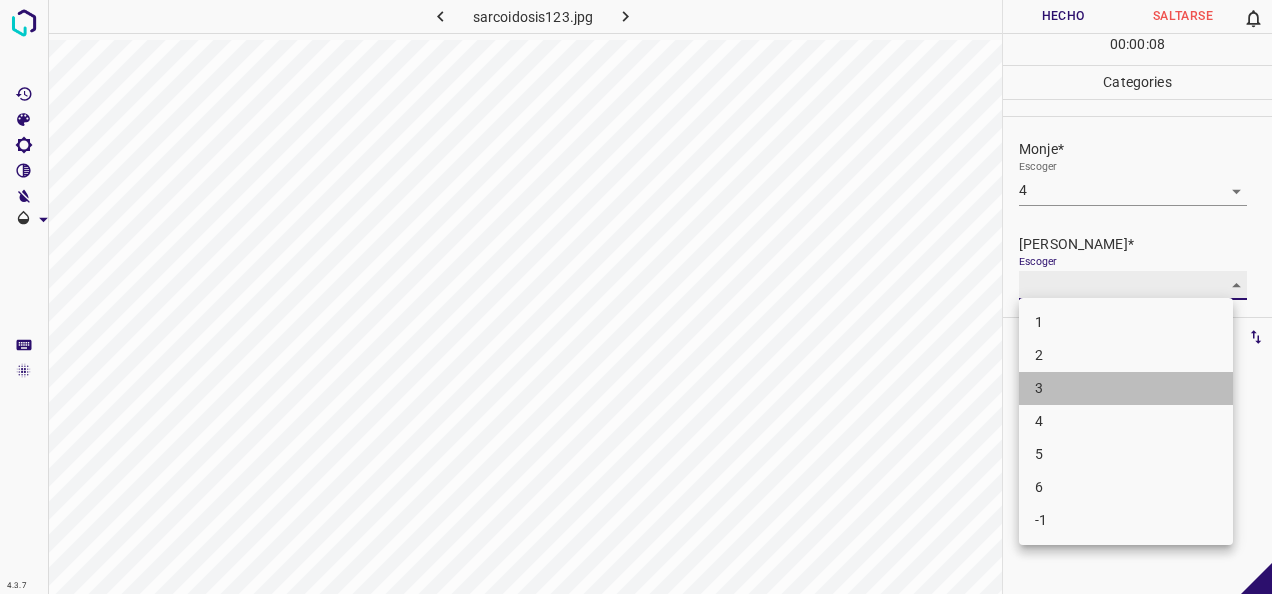 type on "3" 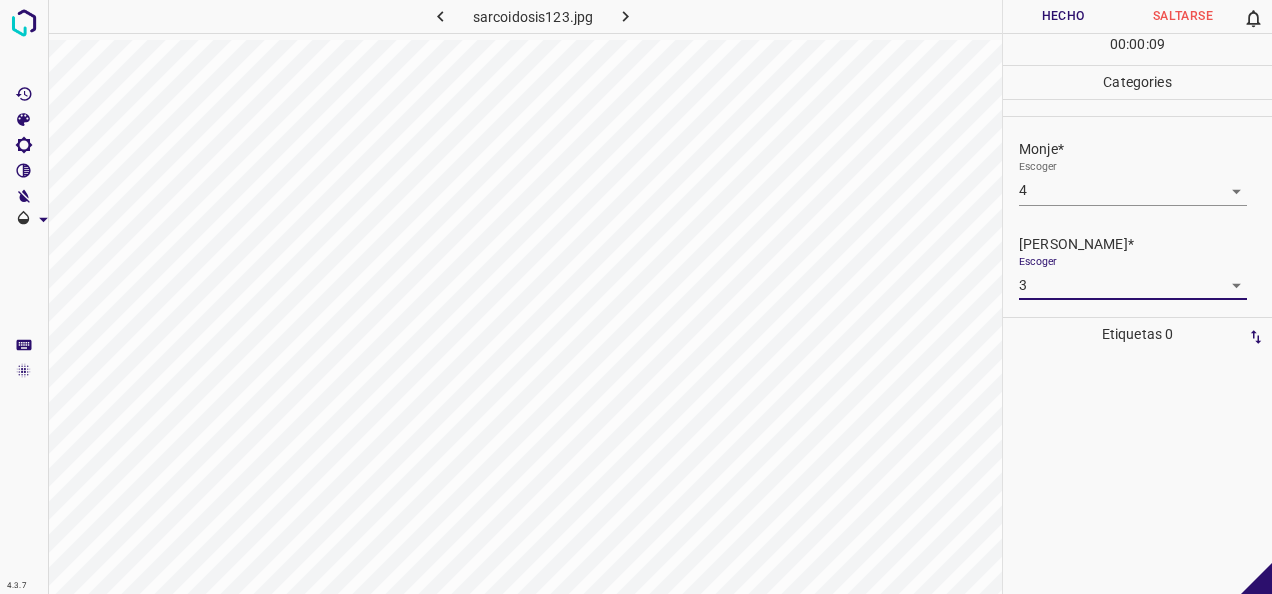 click on "Hecho" at bounding box center (1063, 16) 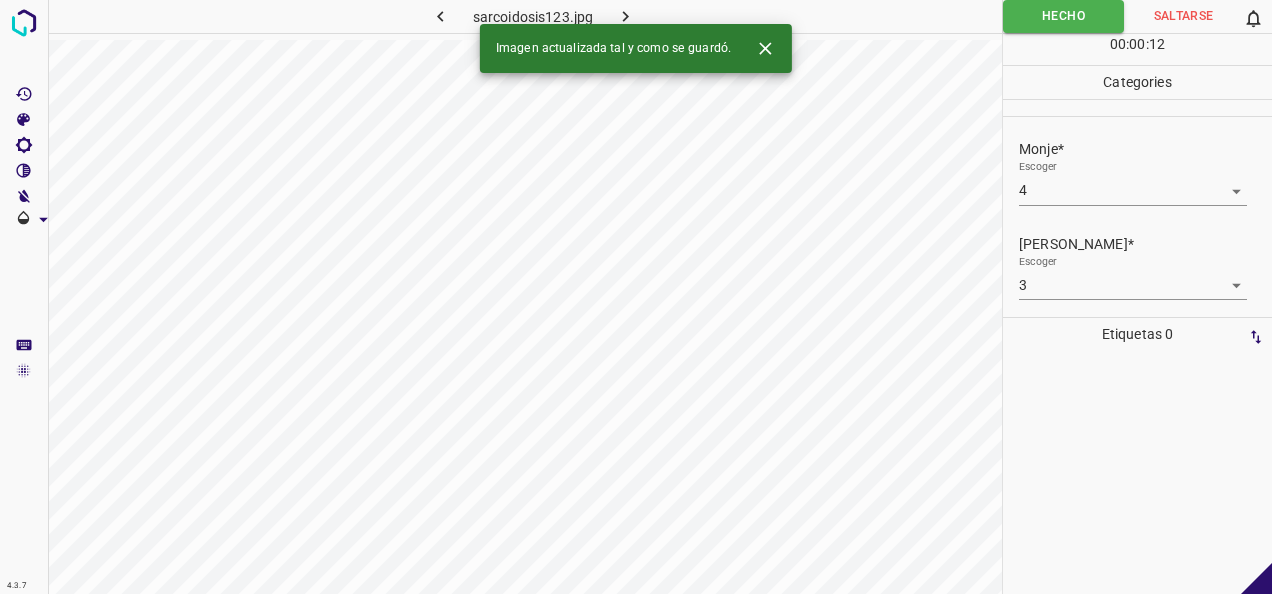 click 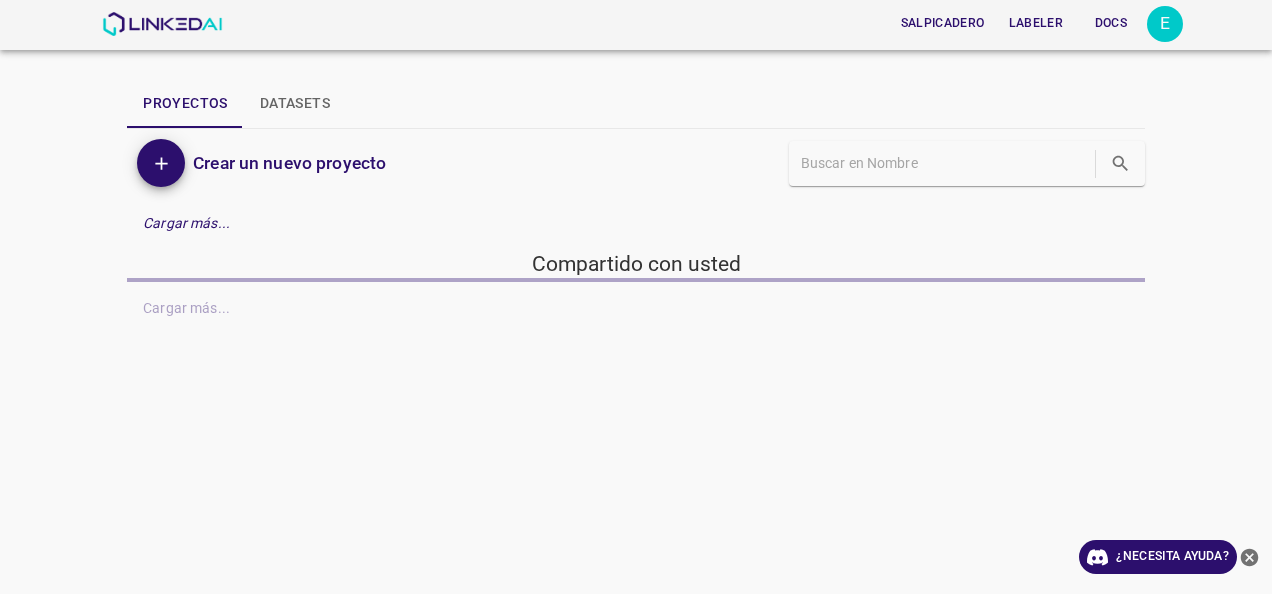 scroll, scrollTop: 0, scrollLeft: 0, axis: both 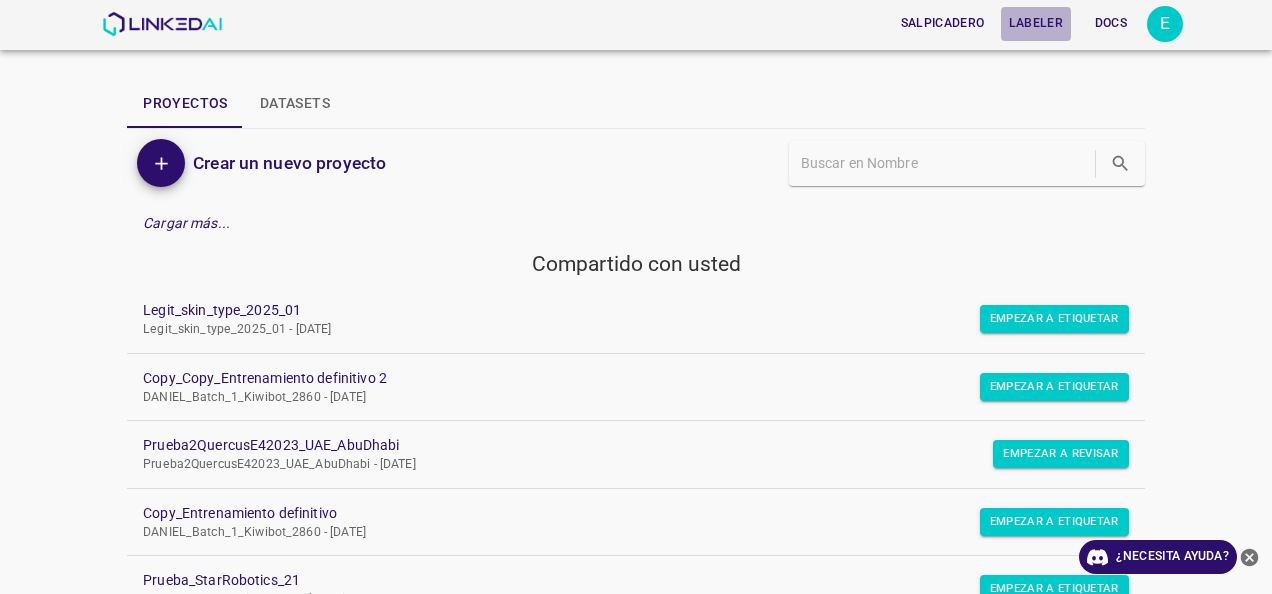 click on "Labeler" at bounding box center (1036, 23) 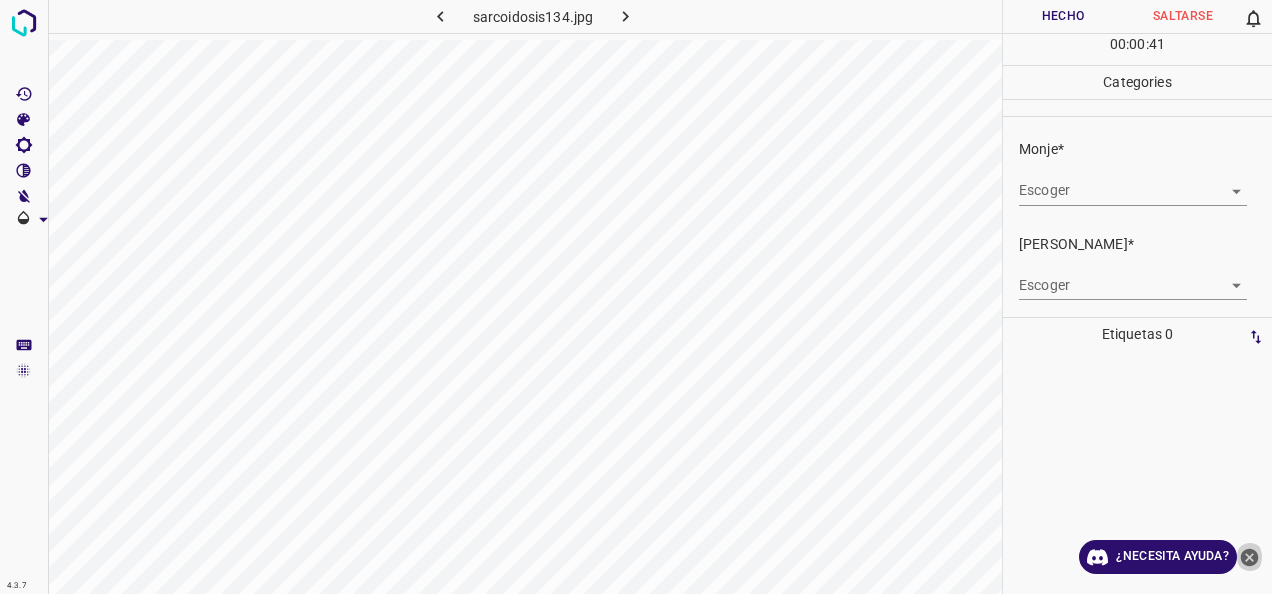 click 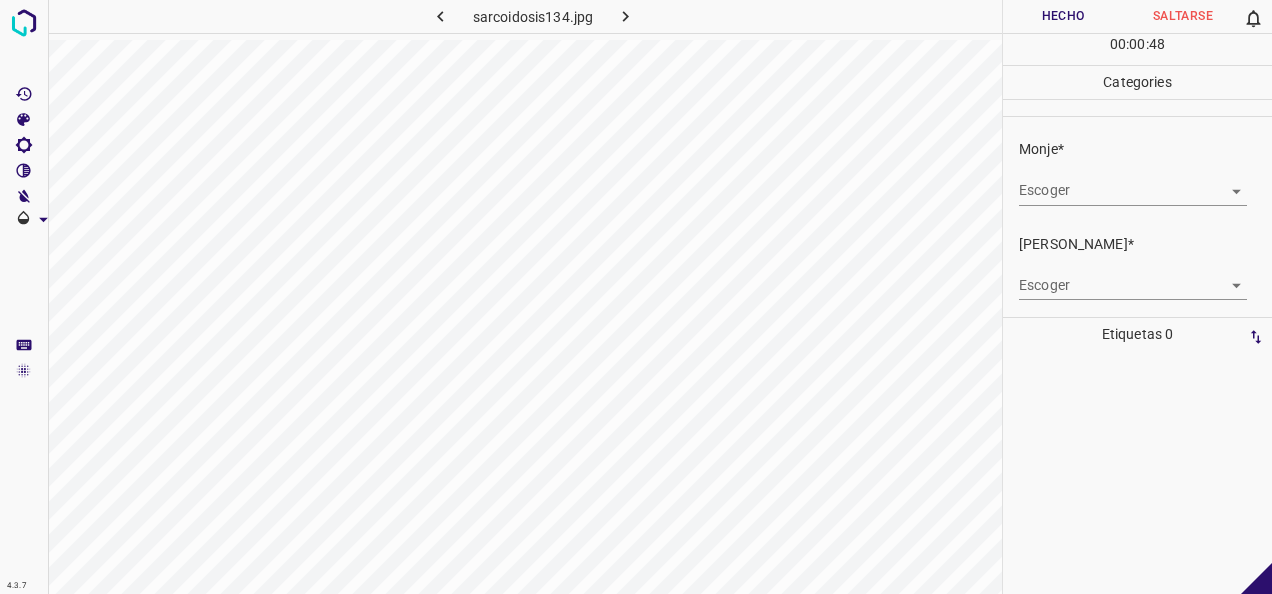 click on "4.3.7 sarcoidosis134.jpg Hecho Saltarse 0 00   : 00   : 48   Categories Monje*  Escoger ​  Fitzpatrick*  Escoger ​ Etiquetas 0 Categories 1 Monje 2  Fitzpatrick Herramientas Espacio Cambiar entre modos (Dibujar y Editar) Yo Etiquetado automático R Restaurar zoom M Acercar N Alejar Borrar Eliminar etiqueta de selección Filtros Z Restaurar filtros X Filtro de saturación C Filtro de brillo V Filtro de contraste B Filtro de escala de grises General O Descargar -Mensaje de texto -Esconder -Borrar" at bounding box center (636, 297) 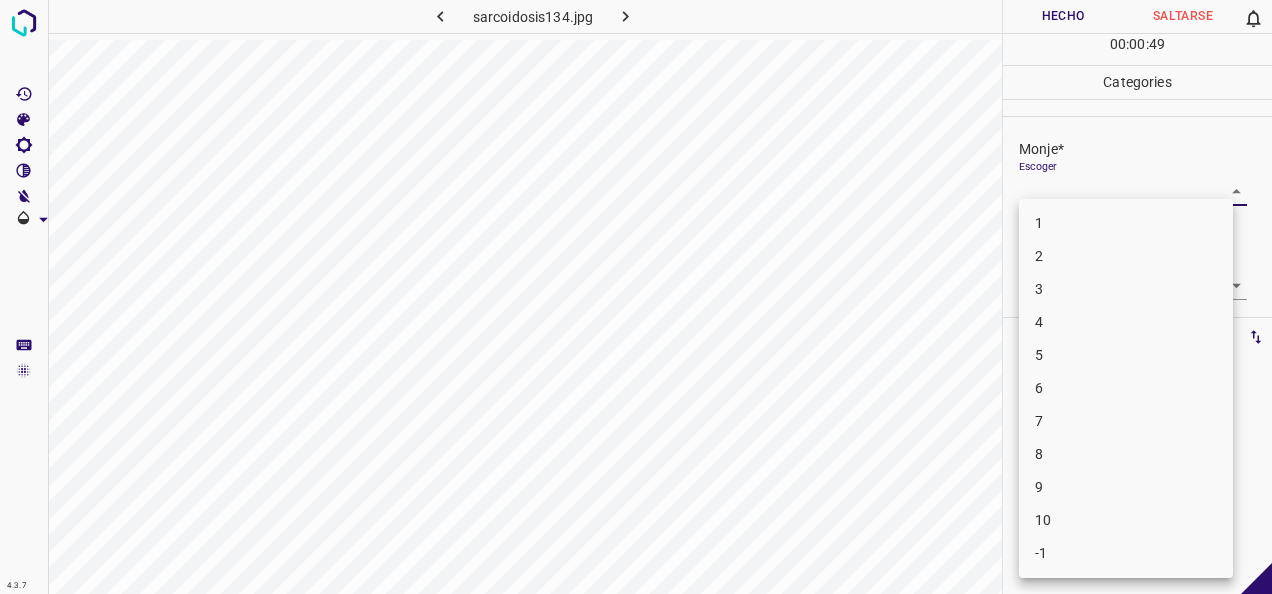 click on "5" at bounding box center (1126, 355) 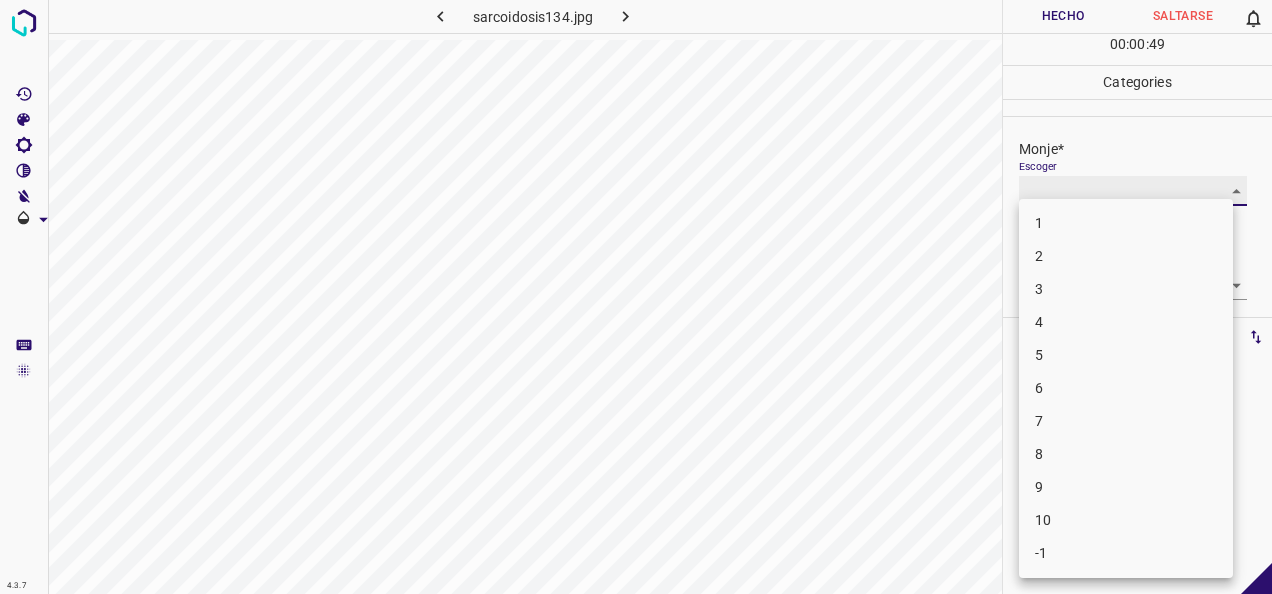type on "5" 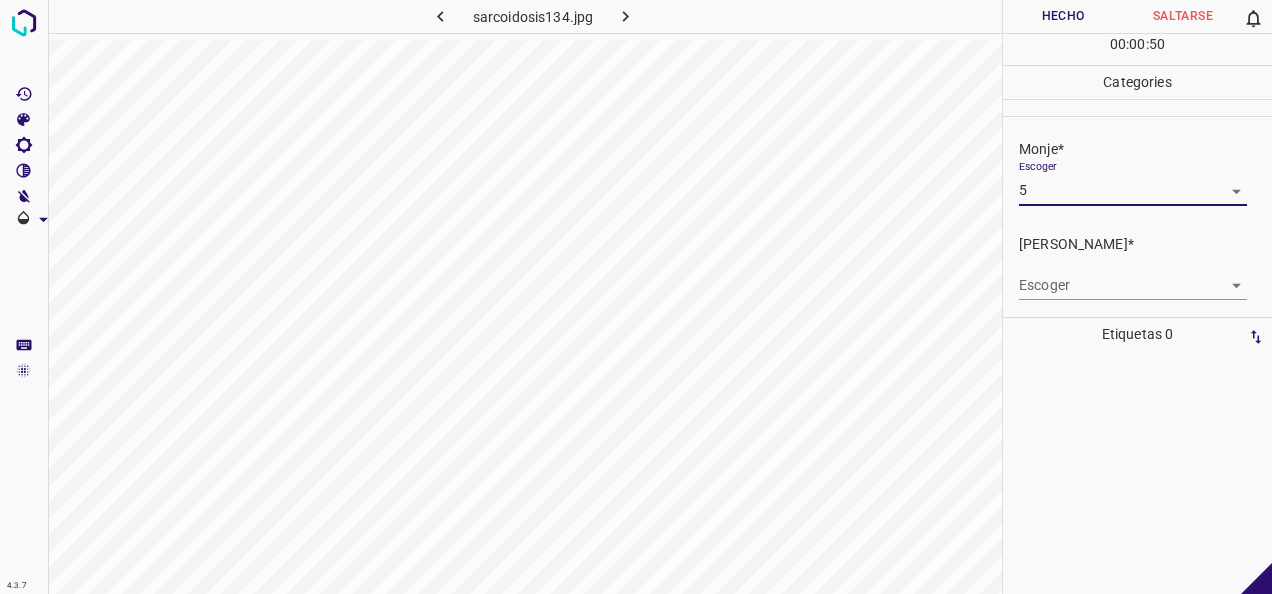 click on "4.3.7 sarcoidosis134.jpg Hecho Saltarse 0 00   : 00   : 50   Categories Monje*  Escoger 5 5  Fitzpatrick*  Escoger ​ Etiquetas 0 Categories 1 Monje 2  Fitzpatrick Herramientas Espacio Cambiar entre modos (Dibujar y Editar) Yo Etiquetado automático R Restaurar zoom M Acercar N Alejar Borrar Eliminar etiqueta de selección Filtros Z Restaurar filtros X Filtro de saturación C Filtro de brillo V Filtro de contraste B Filtro de escala de grises General O Descargar -Mensaje de texto -Esconder -Borrar" at bounding box center (636, 297) 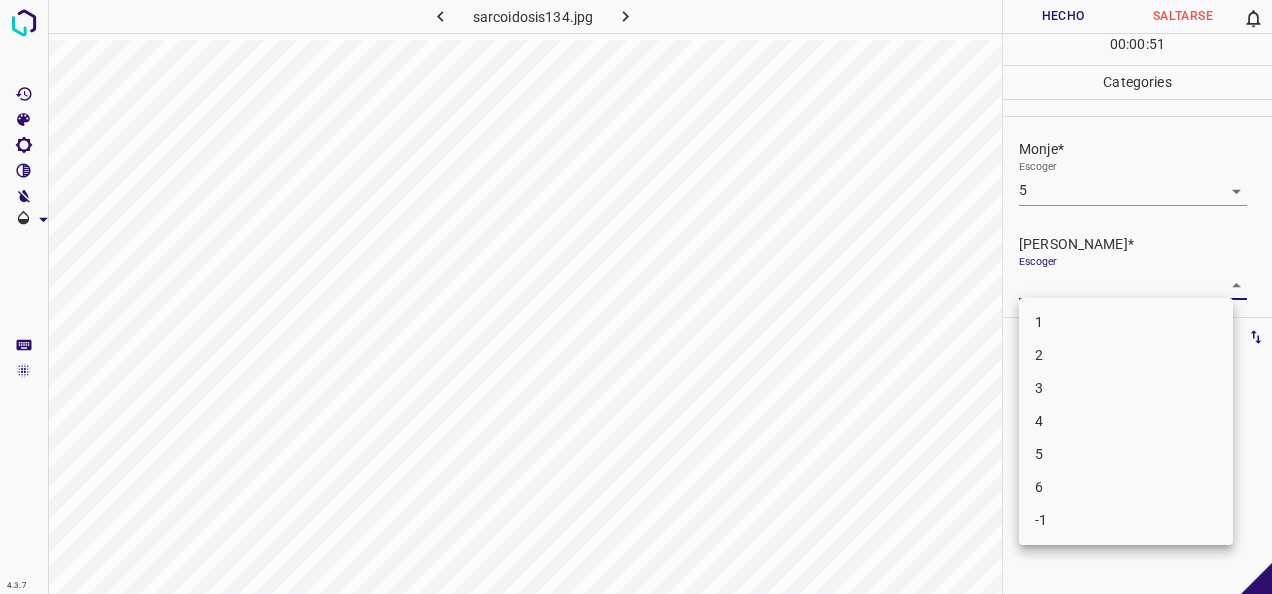 click on "4" at bounding box center [1126, 421] 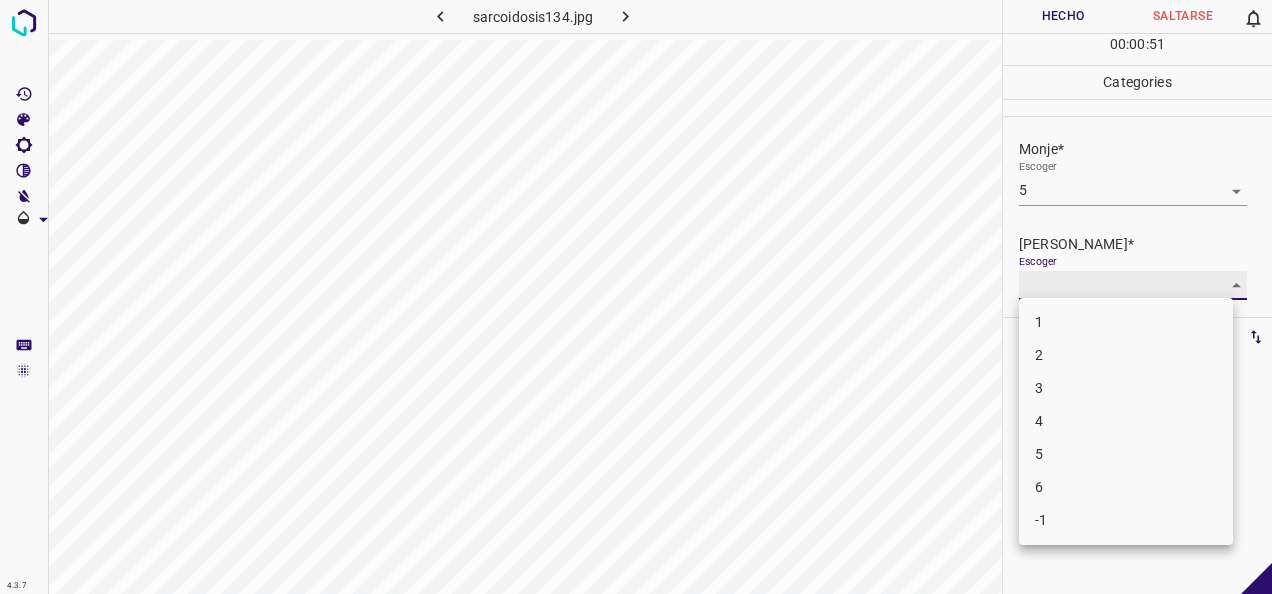 type on "4" 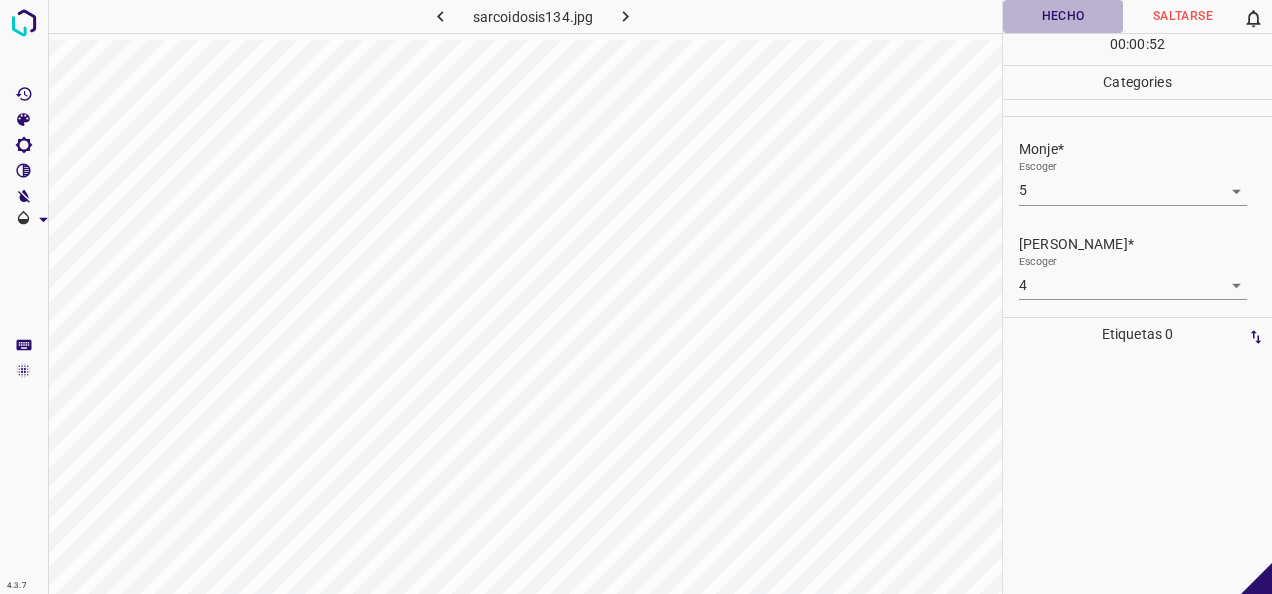 click on "Hecho" at bounding box center [1063, 16] 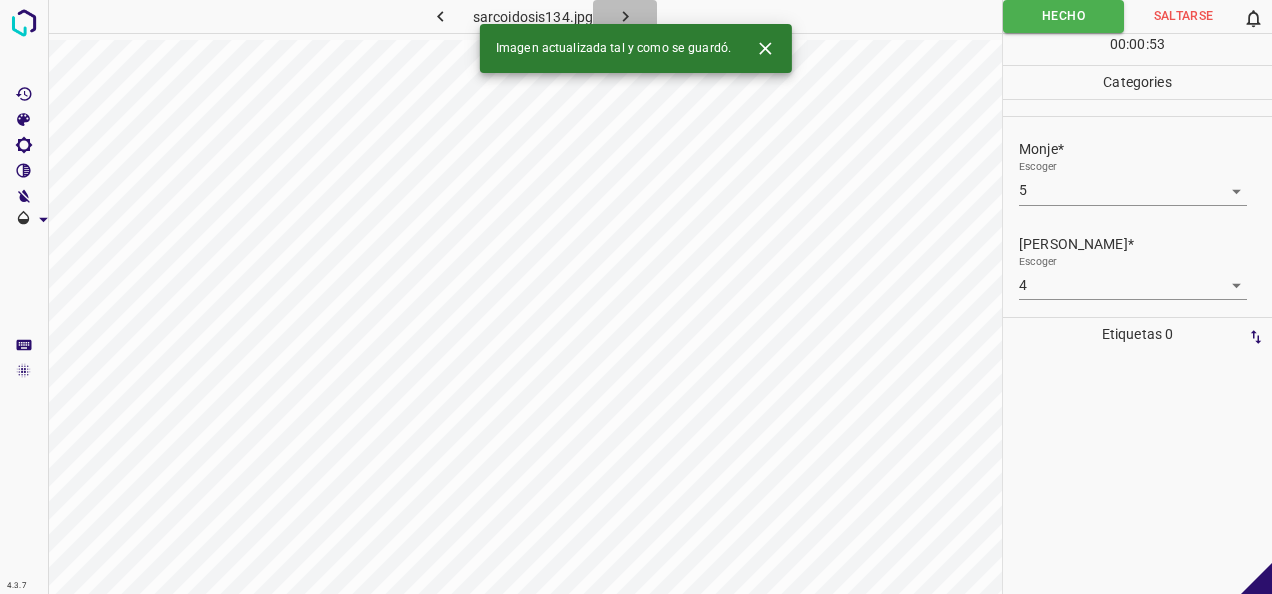 click 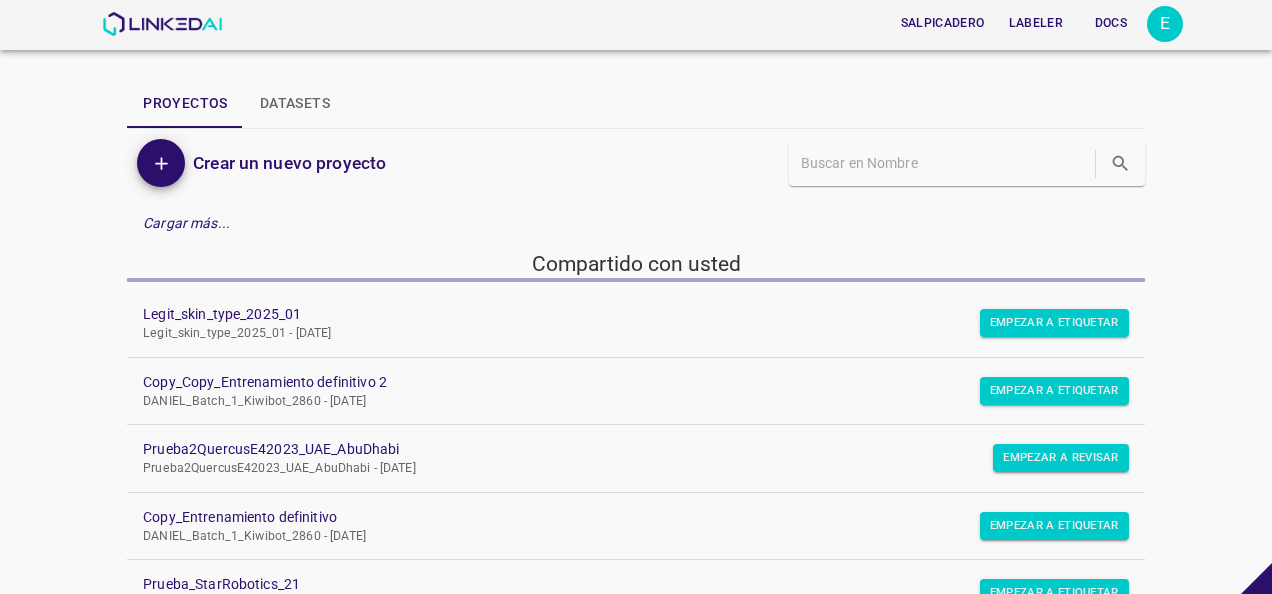 click on "Legit_skin_type_2025_01 - Mar [DATE]" at bounding box center (620, 334) 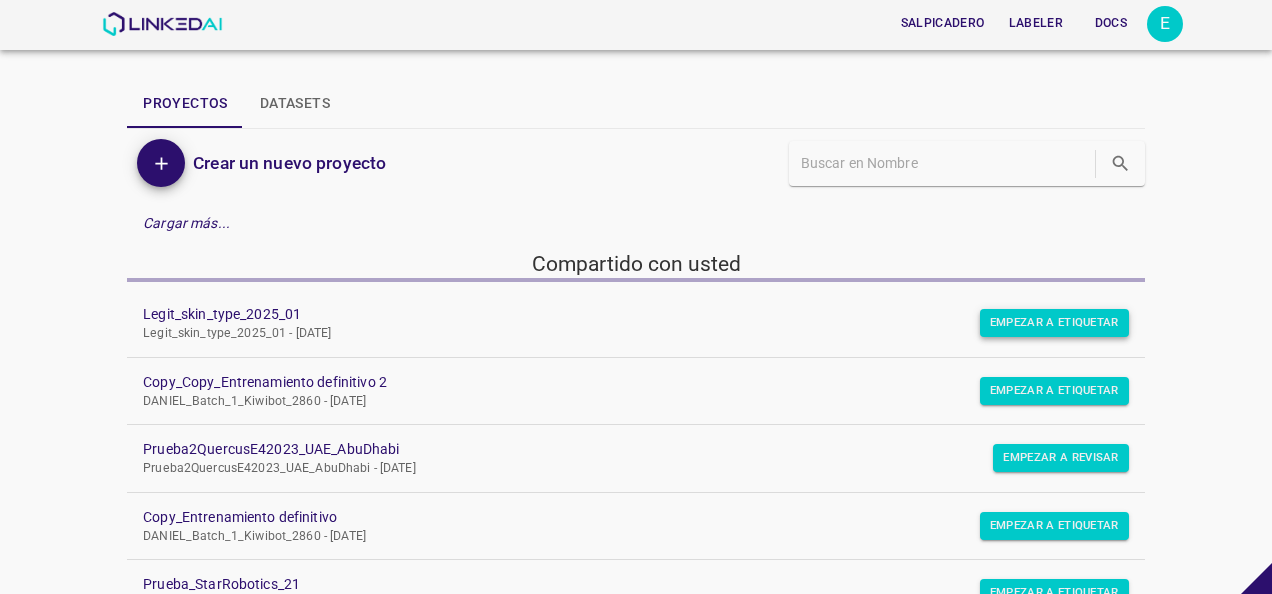 click on "Empezar a etiquetar" at bounding box center [1054, 323] 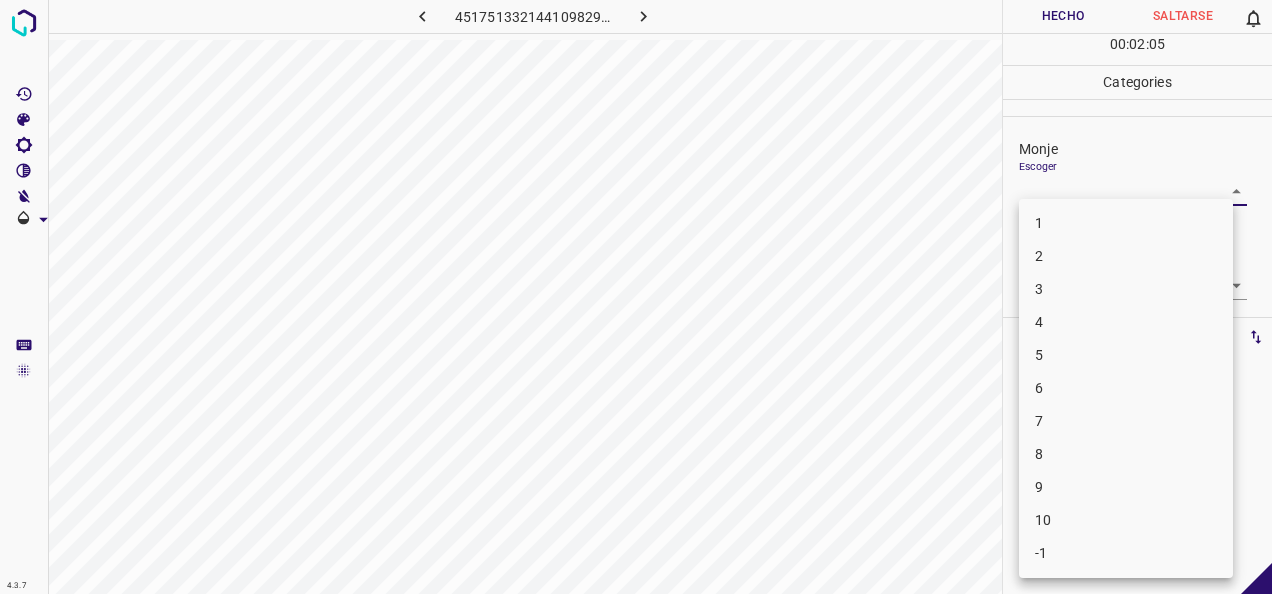 click on "4.3.7 451751332144109829.png Hecho Saltarse 0 00   : 02   : 05   Categories Monje  Escoger ​  Fitzpatrick   Escoger ​ Etiquetas 0 Categories 1 Monje 2  Fitzpatrick Herramientas Espacio Cambiar entre modos (Dibujar y Editar) Yo Etiquetado automático R Restaurar zoom M Acercar N Alejar Borrar Eliminar etiqueta de selección Filtros Z Restaurar filtros X Filtro de saturación C Filtro de brillo V Filtro de contraste B Filtro de escala de grises General O Descargar -Mensaje de texto -Esconder -Borrar 1 2 3 4 5 6 7 8 9 10 -1" at bounding box center [636, 297] 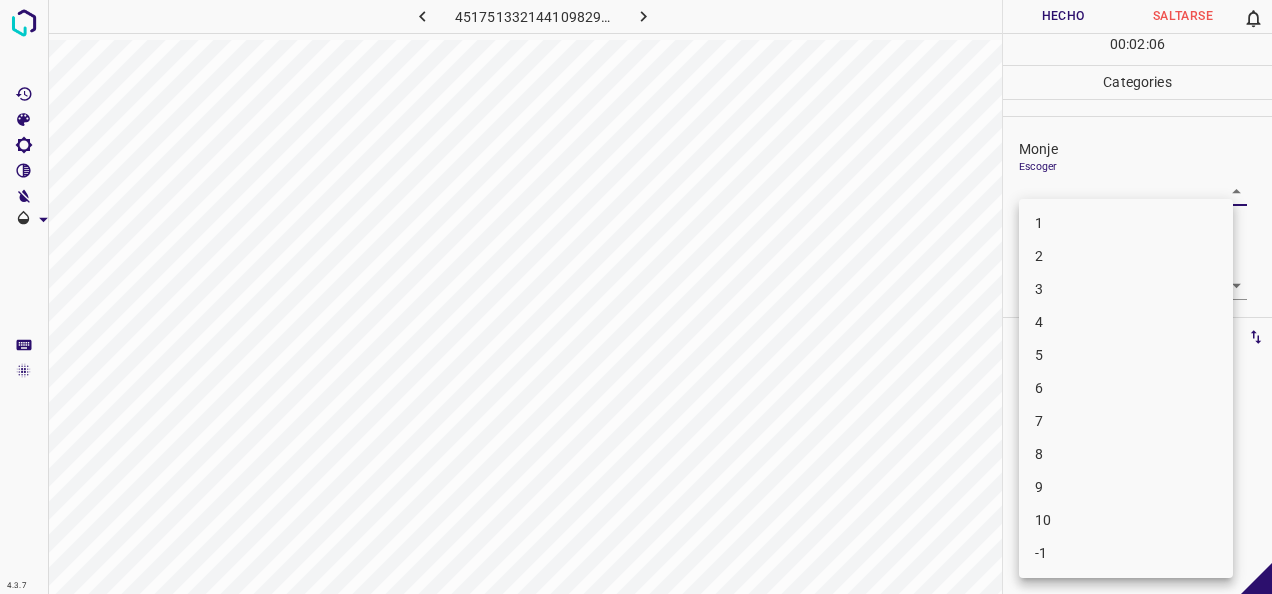 click on "1" at bounding box center [1126, 223] 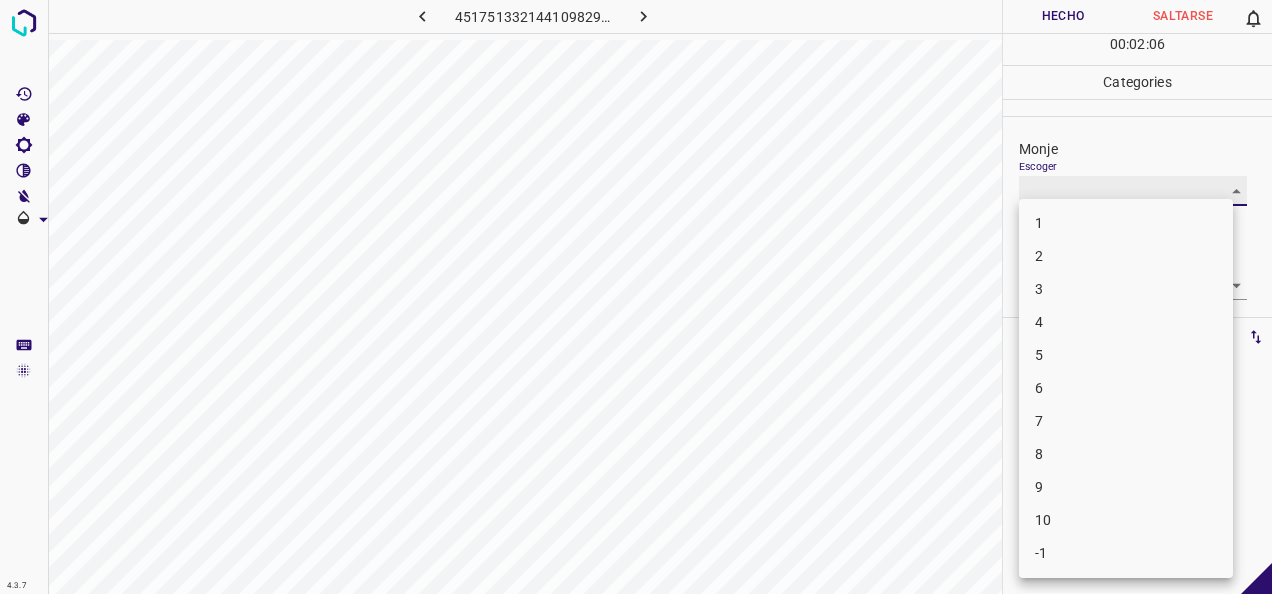type on "1" 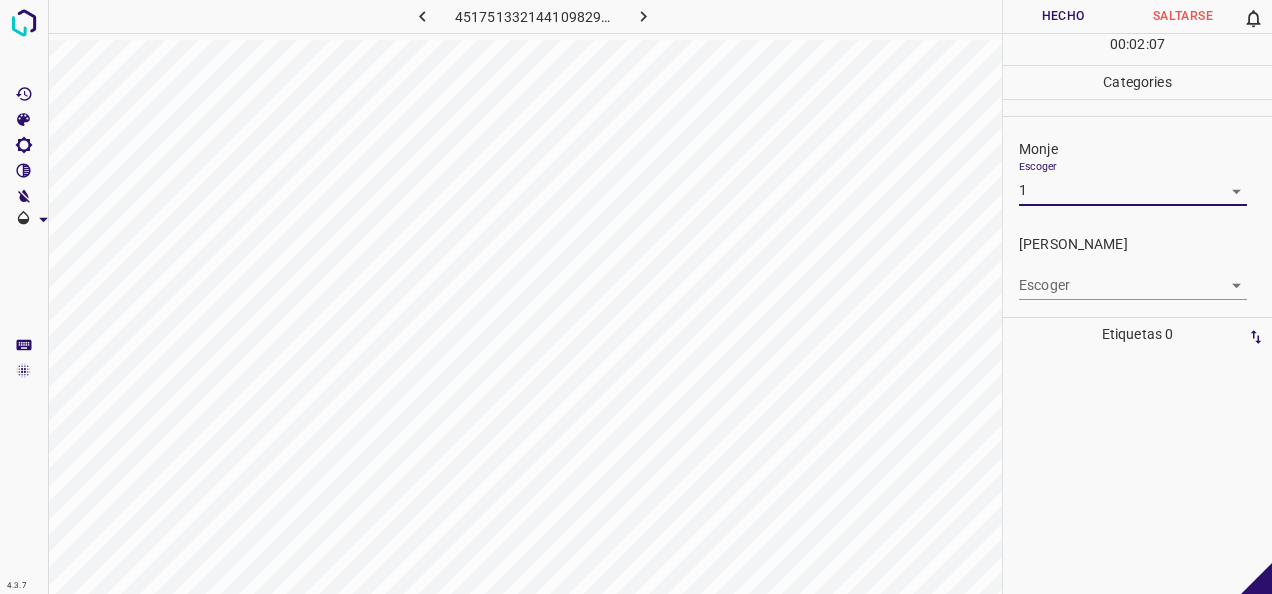 click on "4.3.7 451751332144109829.png Hecho Saltarse 0 00   : 02   : 07   Categories Monje  Escoger 1 1  Fitzpatrick   Escoger ​ Etiquetas 0 Categories 1 Monje 2  Fitzpatrick Herramientas Espacio Cambiar entre modos (Dibujar y Editar) Yo Etiquetado automático R Restaurar zoom M Acercar N Alejar Borrar Eliminar etiqueta de selección Filtros Z Restaurar filtros X Filtro de saturación C Filtro de brillo V Filtro de contraste B Filtro de escala de grises General O Descargar -Mensaje de texto -Esconder -Borrar" at bounding box center [636, 297] 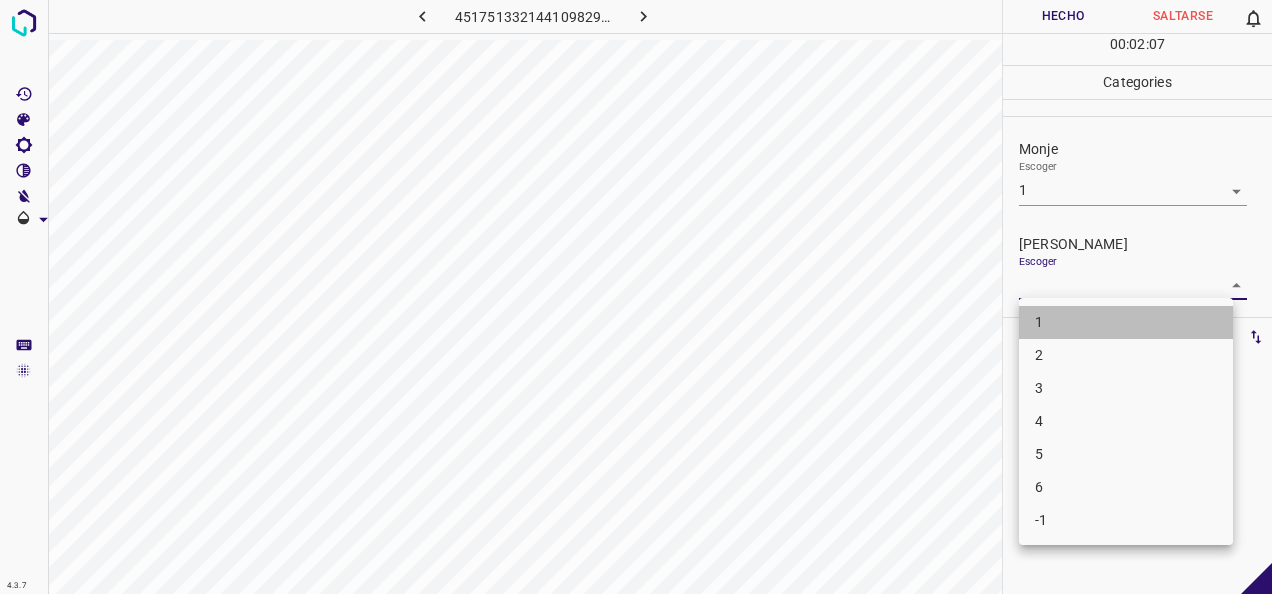 click on "1" at bounding box center [1126, 322] 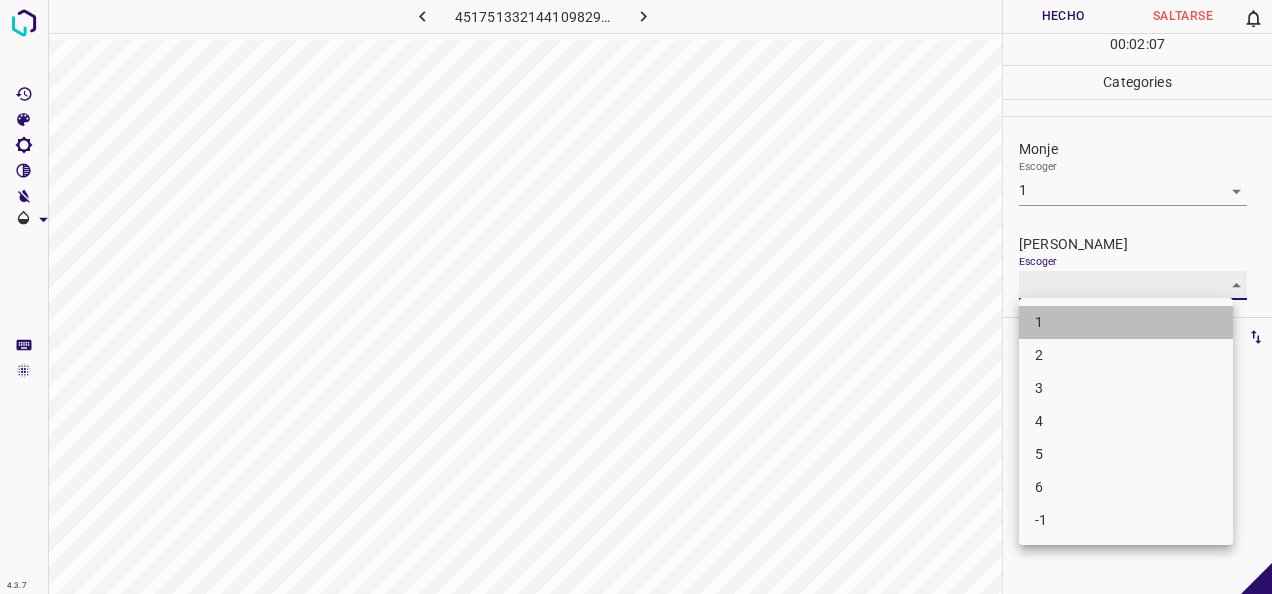 type on "1" 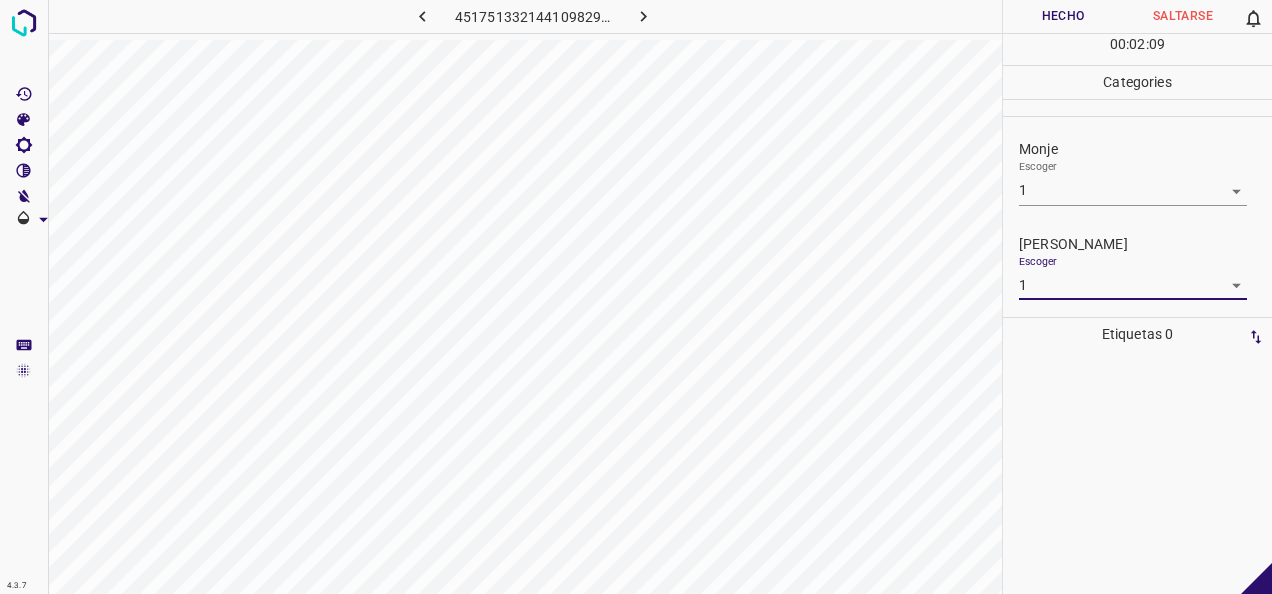 click on "Hecho" at bounding box center [1063, 16] 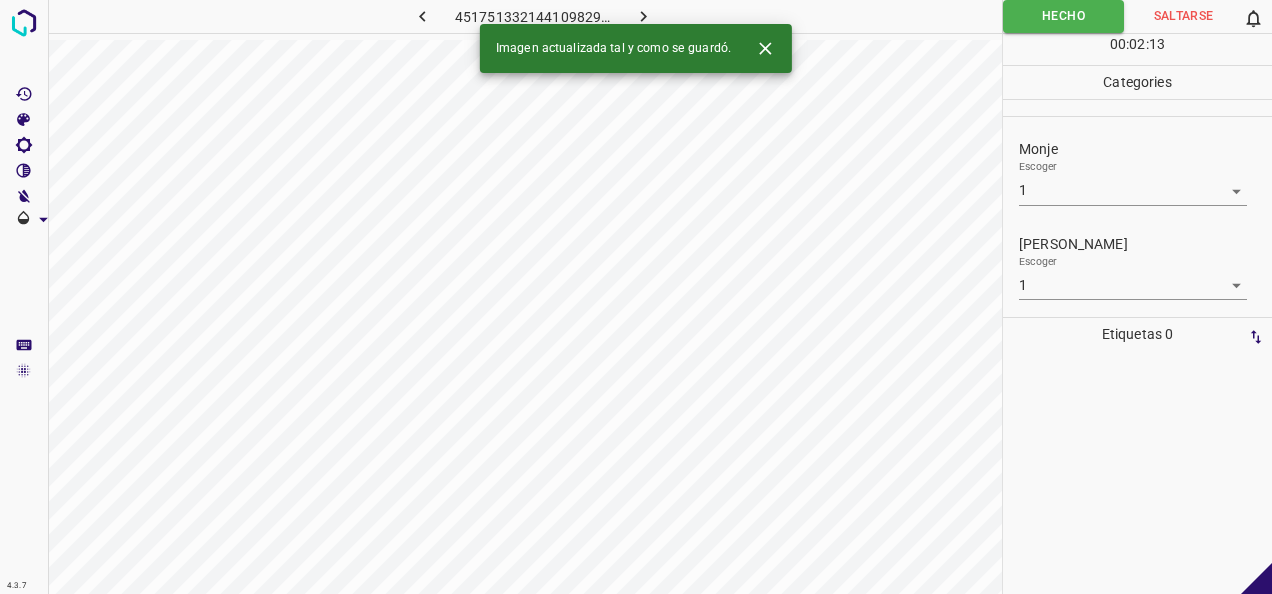 click 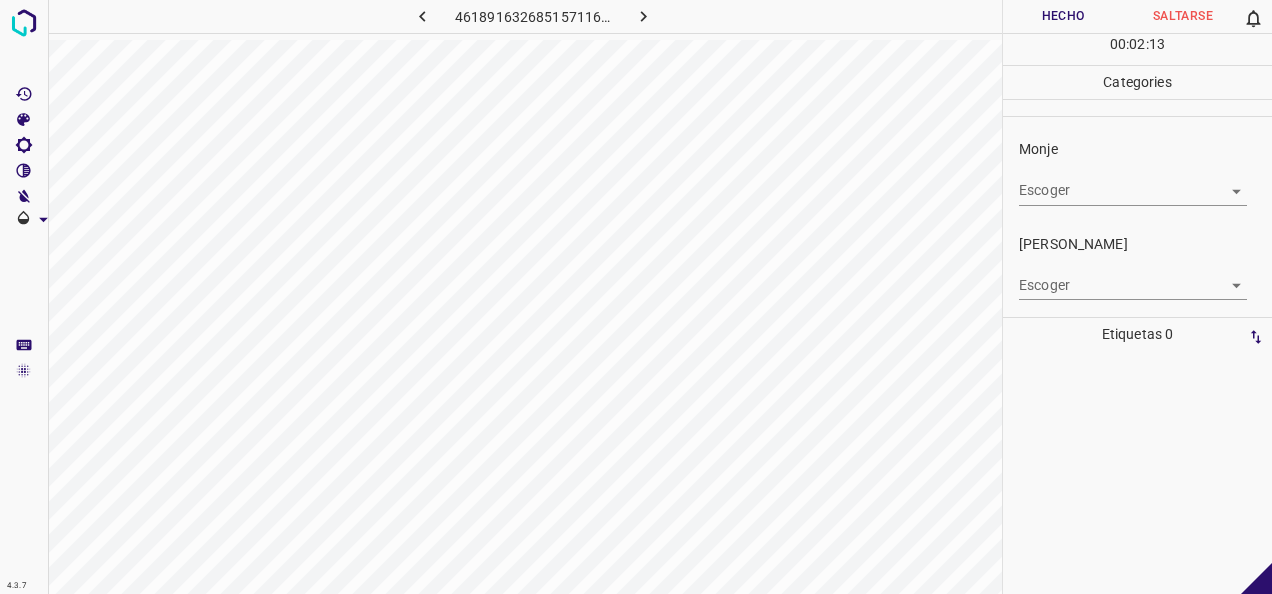click on "4.3.7 4618916326851571162.png Hecho Saltarse 0 00   : 02   : 13   Categories Monje  Escoger ​  Fitzpatrick   Escoger ​ Etiquetas 0 Categories 1 Monje 2  Fitzpatrick Herramientas Espacio Cambiar entre modos (Dibujar y Editar) Yo Etiquetado automático R Restaurar zoom M Acercar N Alejar Borrar Eliminar etiqueta de selección Filtros Z Restaurar filtros X Filtro de saturación C Filtro de brillo V Filtro de contraste B Filtro de escala de grises General O Descargar -Mensaje de texto -Esconder -Borrar" at bounding box center [636, 297] 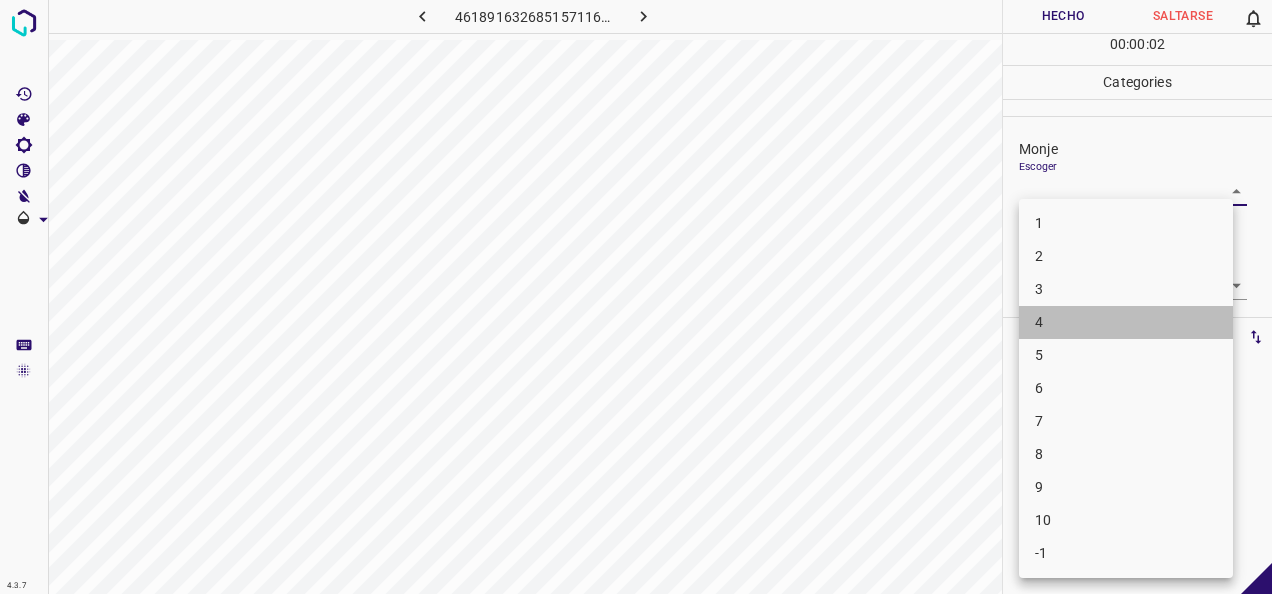 click on "4" at bounding box center (1126, 322) 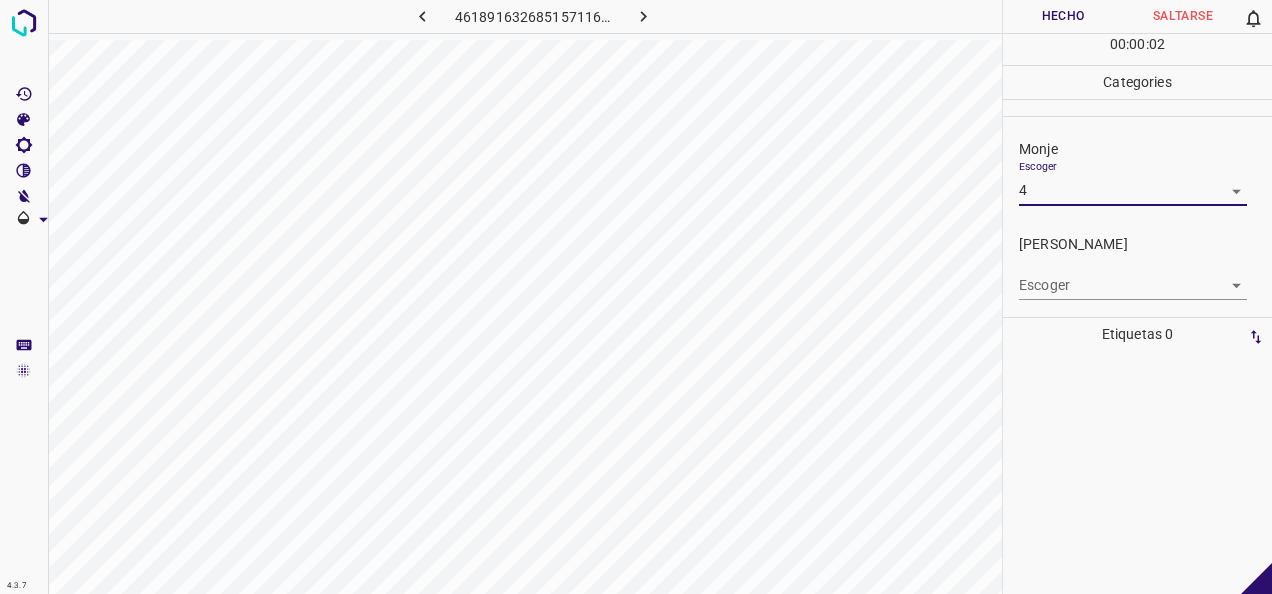 click on "4.3.7 4618916326851571162.png Hecho Saltarse 0 00   : 00   : 02   Categories Monje  Escoger 4 4  Fitzpatrick   Escoger ​ Etiquetas 0 Categories 1 Monje 2  Fitzpatrick Herramientas Espacio Cambiar entre modos (Dibujar y Editar) Yo Etiquetado automático R Restaurar zoom M Acercar N Alejar Borrar Eliminar etiqueta de selección Filtros Z Restaurar filtros X Filtro de saturación C Filtro de brillo V Filtro de contraste B Filtro de escala de grises General O Descargar -Mensaje de texto -Esconder -Borrar" at bounding box center [636, 297] 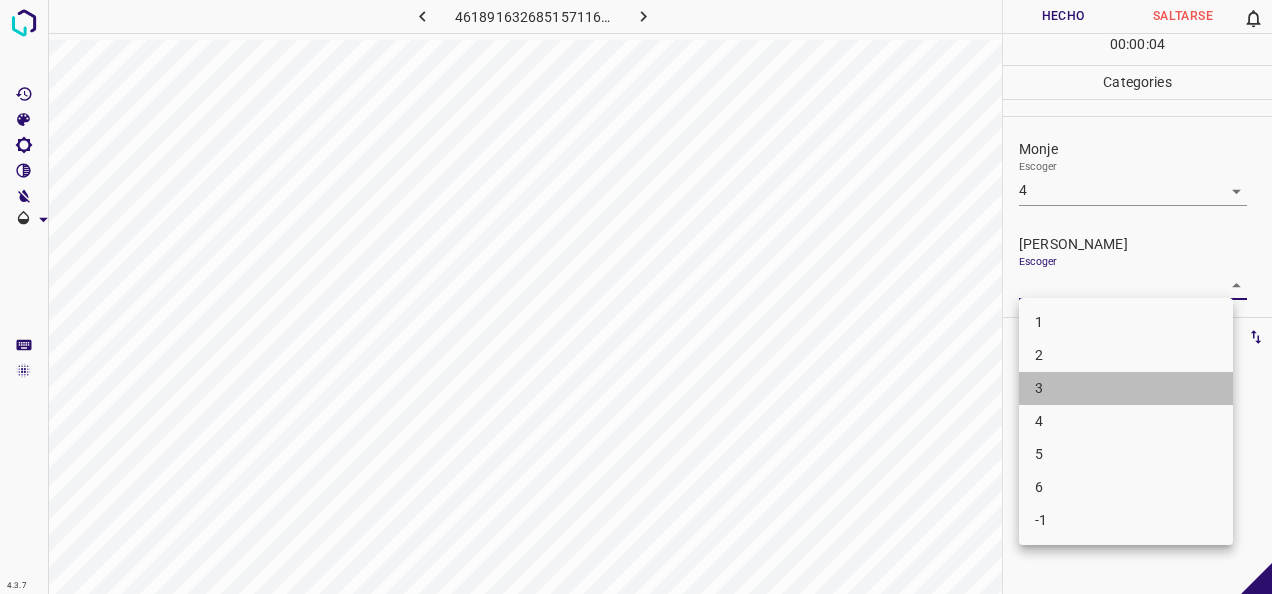 drag, startPoint x: 1114, startPoint y: 392, endPoint x: 1122, endPoint y: 116, distance: 276.1159 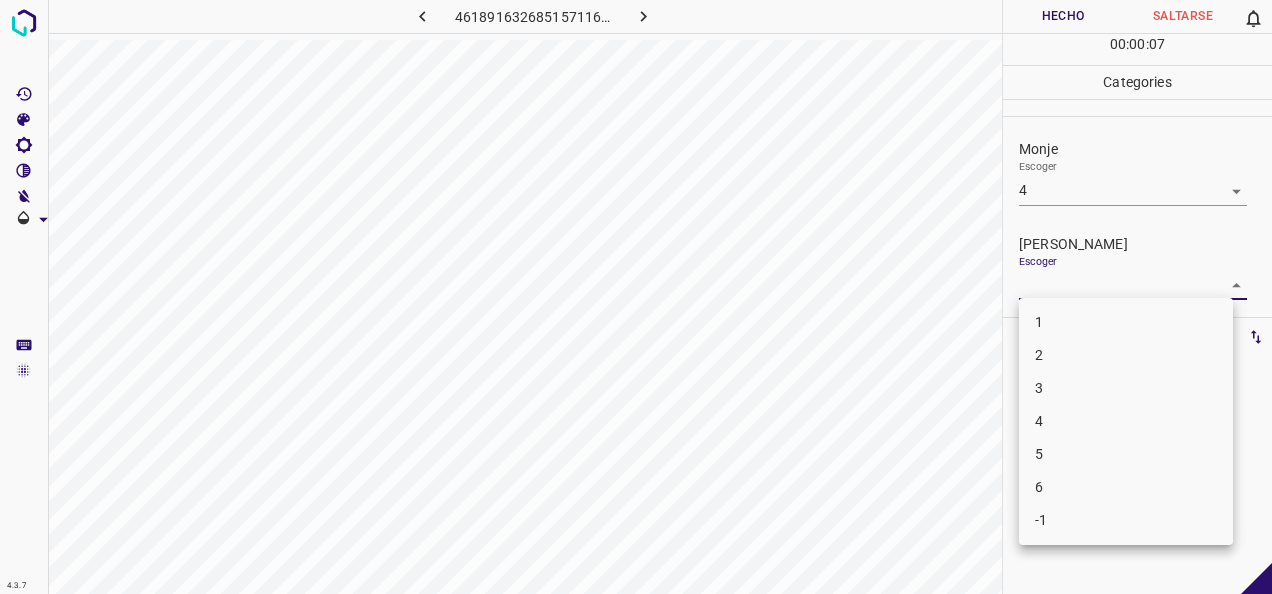drag, startPoint x: 1228, startPoint y: 189, endPoint x: 1160, endPoint y: 225, distance: 76.941536 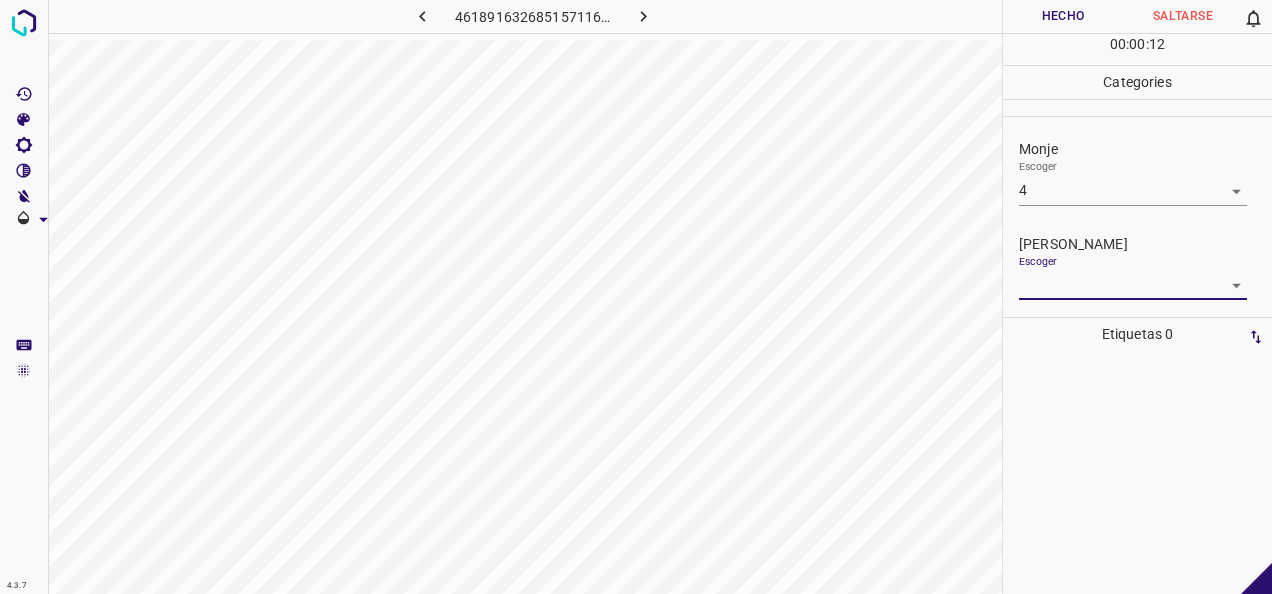 click on "4.3.7 4618916326851571162.png Hecho Saltarse 0 00   : 00   : 12   Categories Monje  Escoger 4 4  Fitzpatrick   Escoger ​ Etiquetas 0 Categories 1 Monje 2  Fitzpatrick Herramientas Espacio Cambiar entre modos (Dibujar y Editar) Yo Etiquetado automático R Restaurar zoom M Acercar N Alejar Borrar Eliminar etiqueta de selección Filtros Z Restaurar filtros X Filtro de saturación C Filtro de brillo V Filtro de contraste B Filtro de escala de grises General O Descargar -Mensaje de texto -Esconder -Borrar" at bounding box center (636, 297) 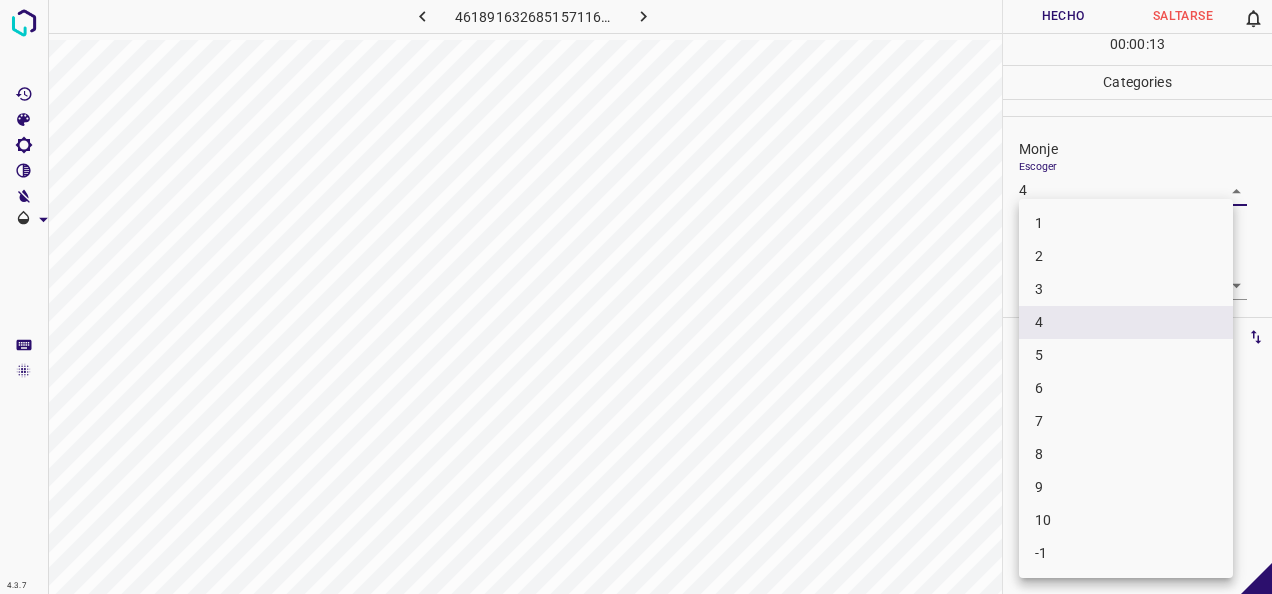 click on "5" at bounding box center [1126, 355] 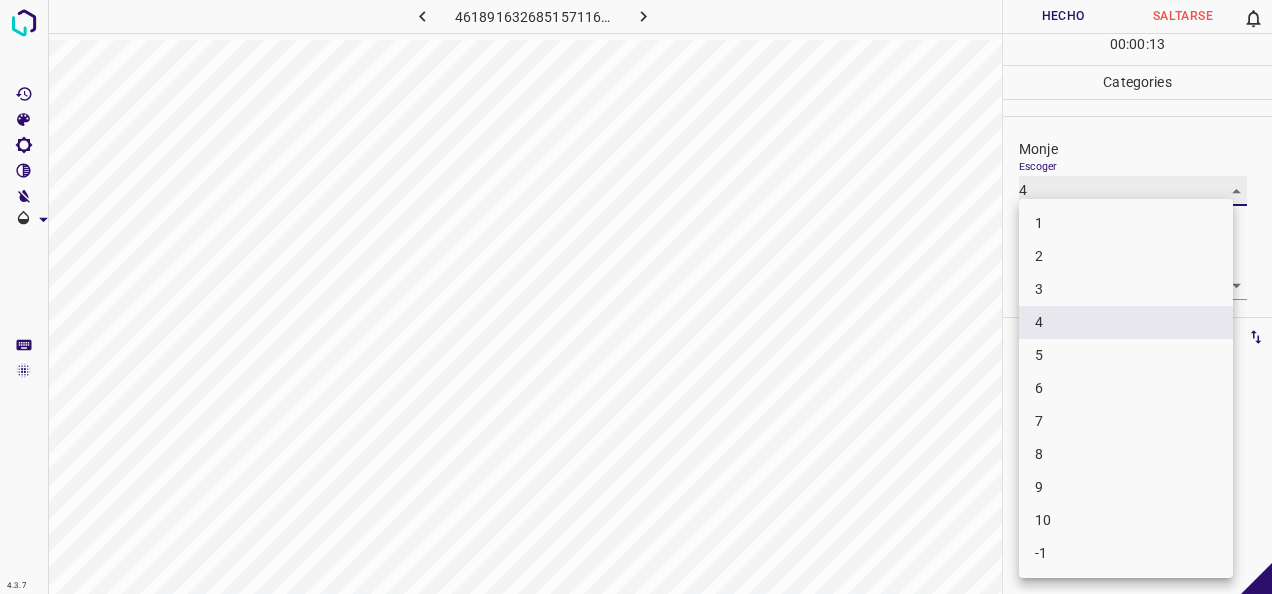type on "5" 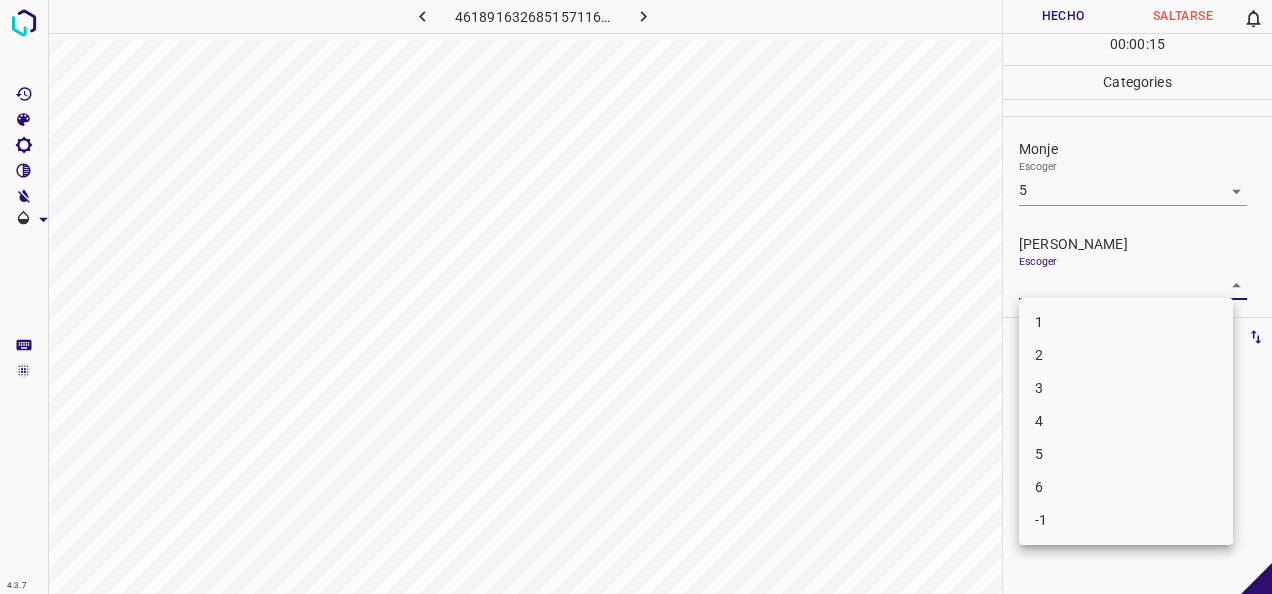 click on "4.3.7 4618916326851571162.png Hecho Saltarse 0 00   : 00   : 15   Categories Monje  Escoger 5 5  Fitzpatrick   Escoger ​ Etiquetas 0 Categories 1 Monje 2  Fitzpatrick Herramientas Espacio Cambiar entre modos (Dibujar y Editar) Yo Etiquetado automático R Restaurar zoom M Acercar N Alejar Borrar Eliminar etiqueta de selección Filtros Z Restaurar filtros X Filtro de saturación C Filtro de brillo V Filtro de contraste B Filtro de escala de grises General O Descargar -Mensaje de texto -Esconder -Borrar 1 2 3 4 5 6 -1" at bounding box center [636, 297] 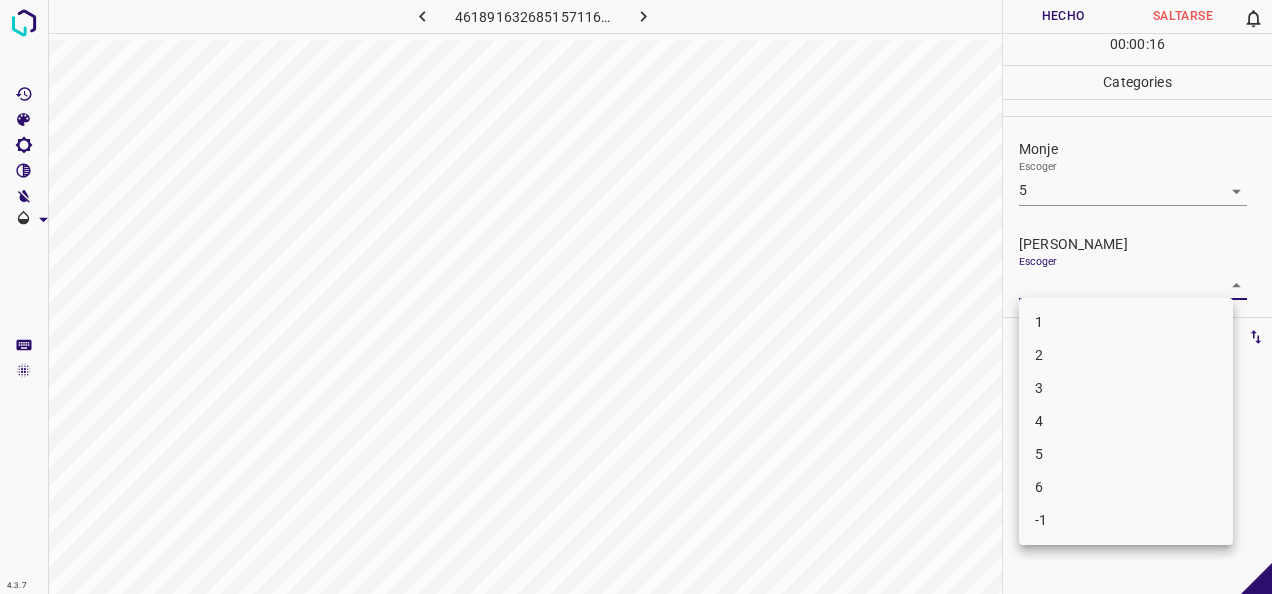 drag, startPoint x: 1144, startPoint y: 418, endPoint x: 1138, endPoint y: 309, distance: 109.165016 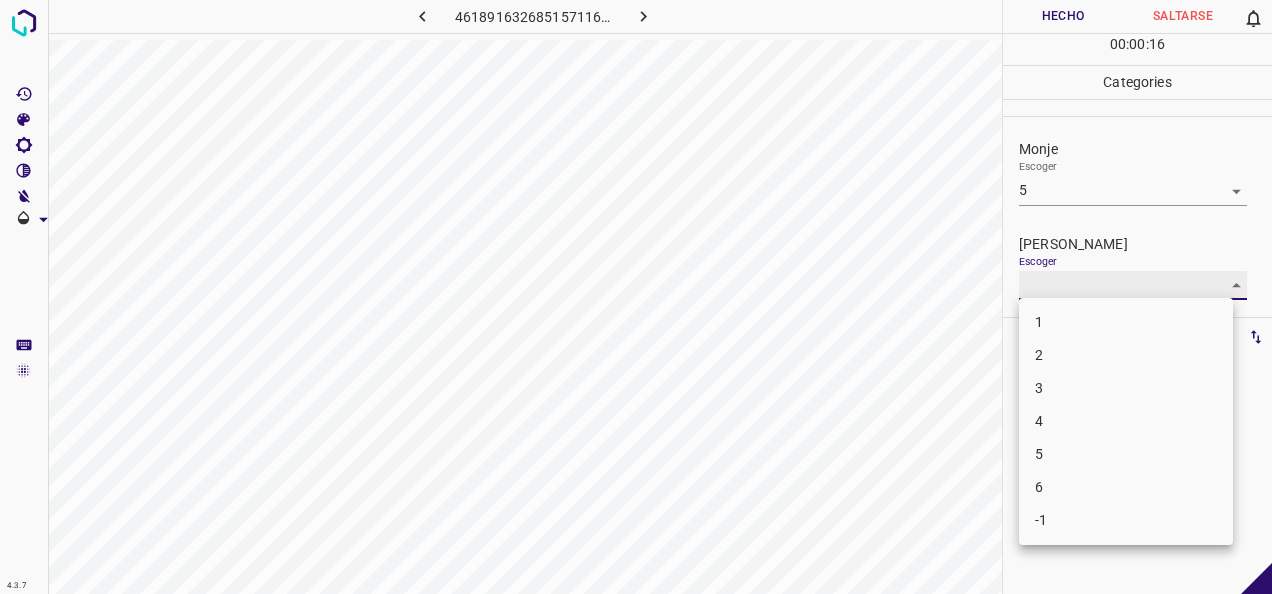 type on "4" 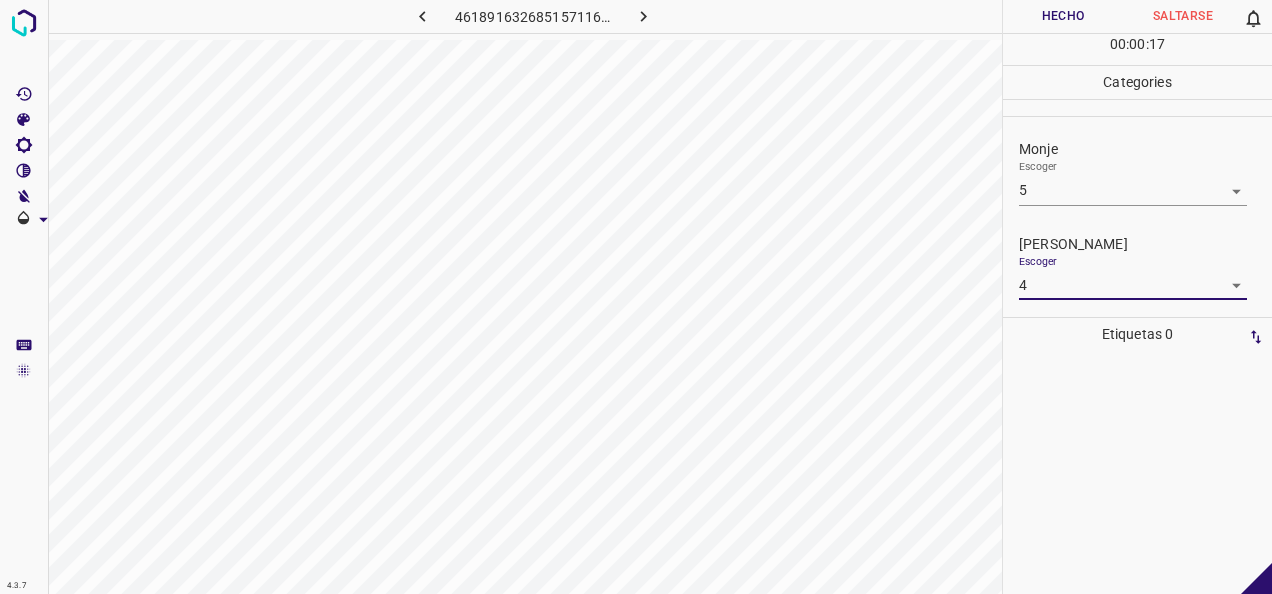 click on "Hecho" at bounding box center [1063, 16] 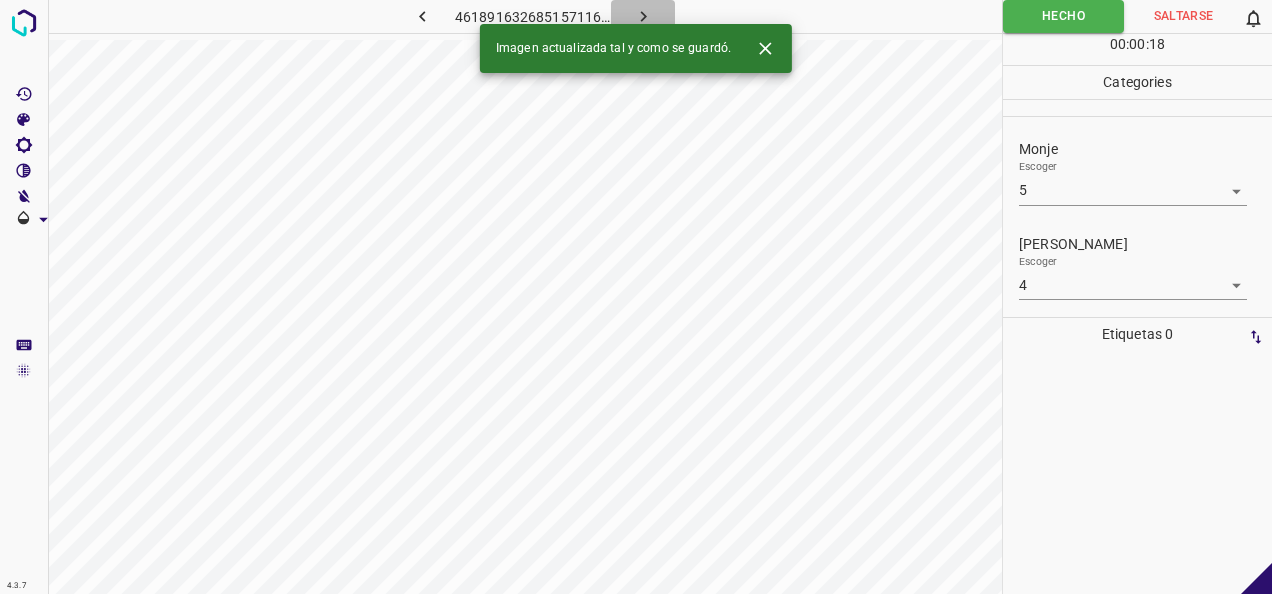 click 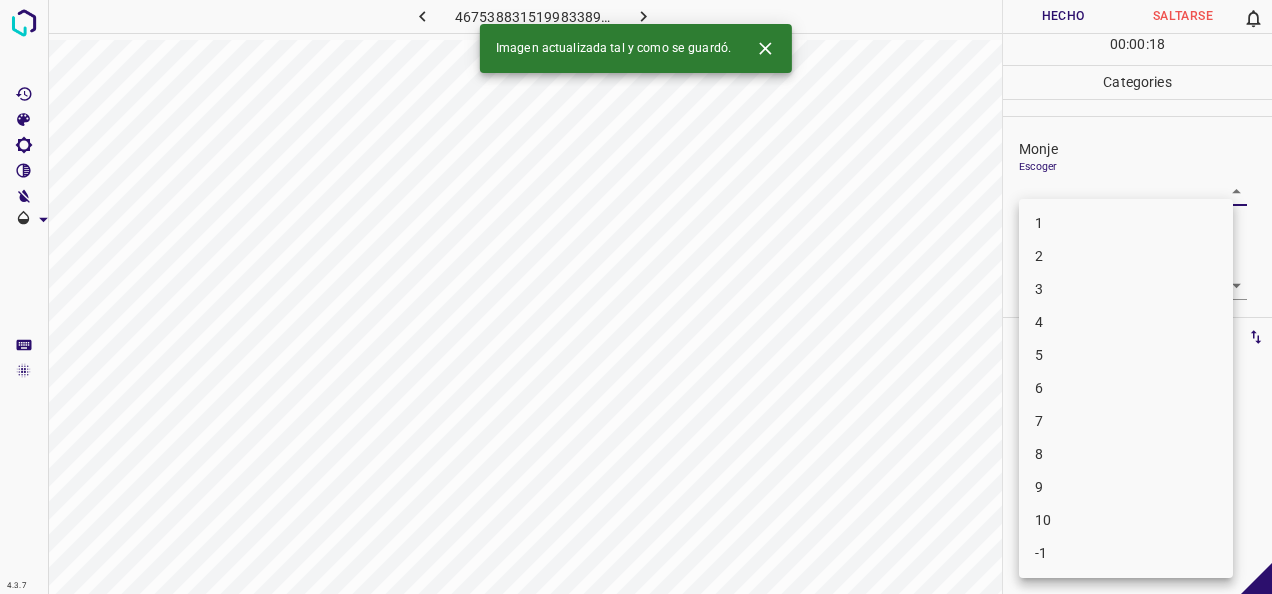 click on "4.3.7 4675388315199833899.png Hecho Saltarse 0 00   : 00   : 18   Categories Monje  Escoger ​  Fitzpatrick   Escoger ​ Etiquetas 0 Categories 1 Monje 2  Fitzpatrick Herramientas Espacio Cambiar entre modos (Dibujar y Editar) Yo Etiquetado automático R Restaurar zoom M Acercar N Alejar Borrar Eliminar etiqueta de selección Filtros Z Restaurar filtros X Filtro de saturación C Filtro de brillo V Filtro de contraste B Filtro de escala de grises General O Descargar Imagen actualizada tal y como se guardó. -Mensaje de texto -Esconder -Borrar 1 2 3 4 5 6 7 8 9 10 -1" at bounding box center (636, 297) 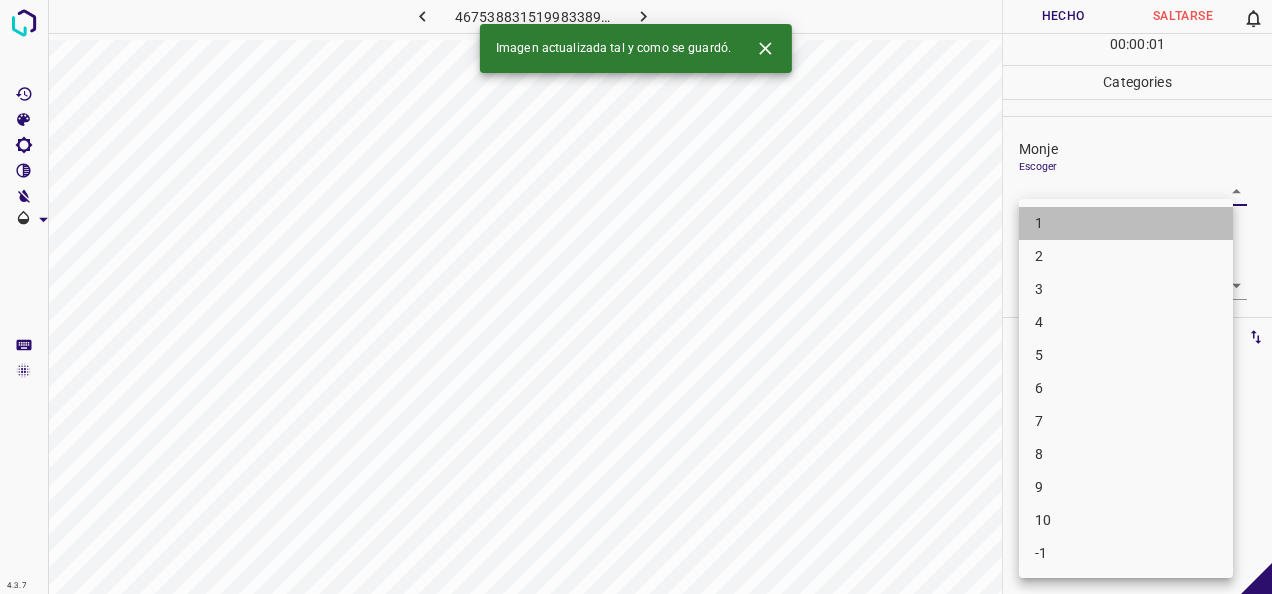 click on "1" at bounding box center (1126, 223) 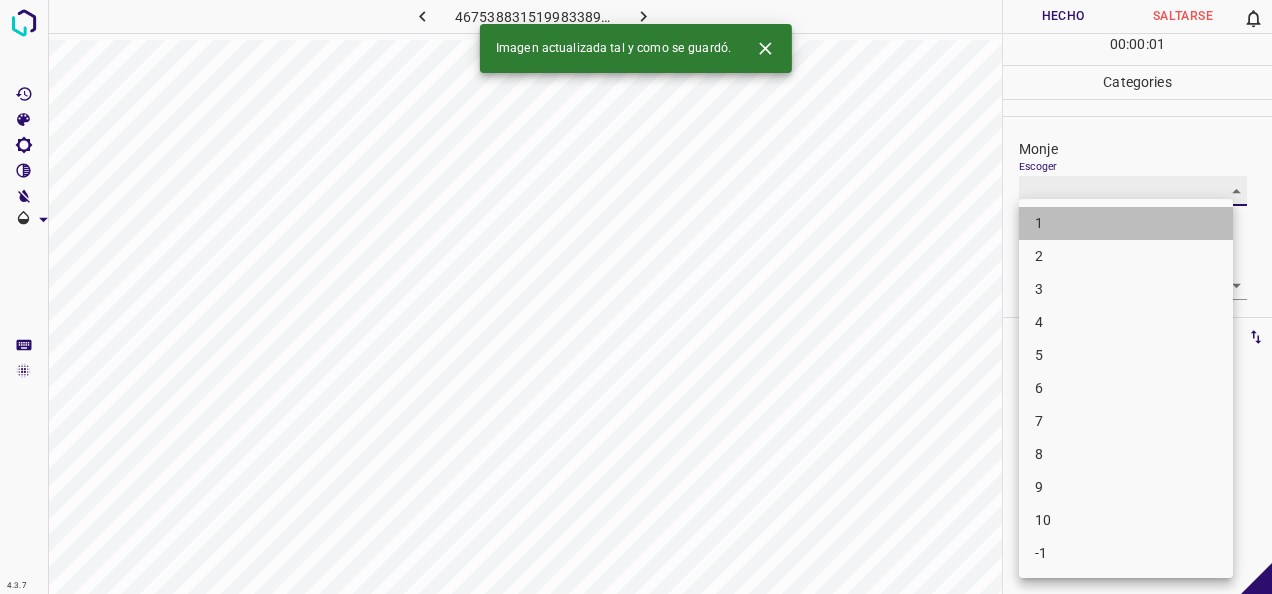 type on "1" 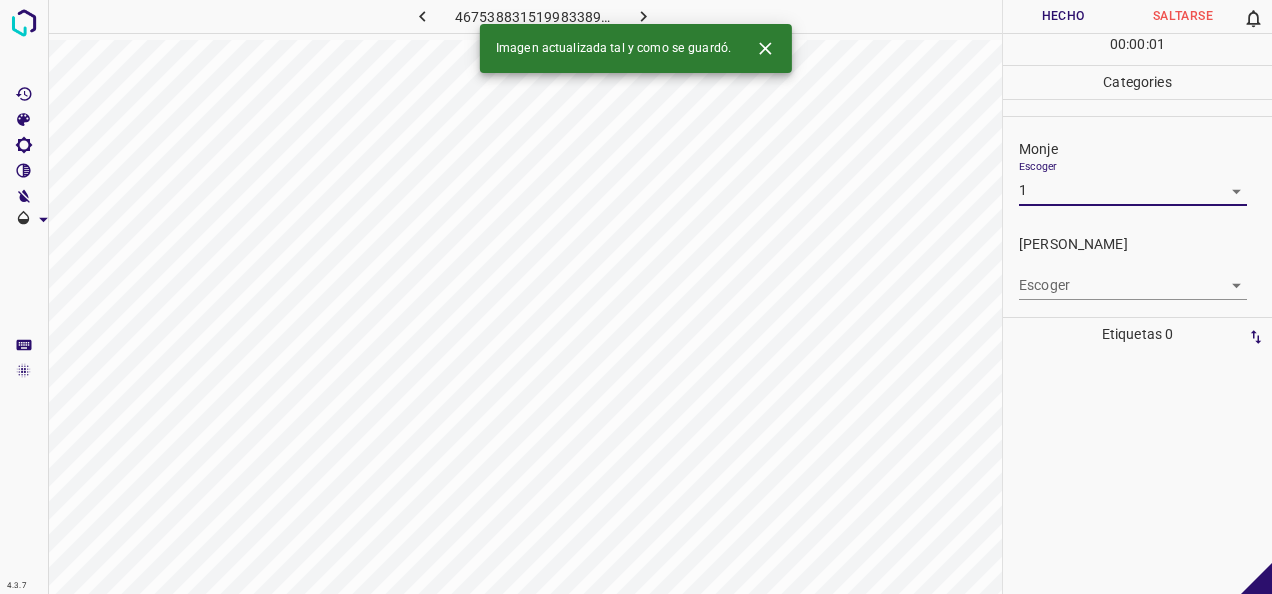 click on "4.3.7 4675388315199833899.png Hecho Saltarse 0 00   : 00   : 01   Categories Monje  Escoger 1 1  Fitzpatrick   Escoger ​ Etiquetas 0 Categories 1 Monje 2  Fitzpatrick Herramientas Espacio Cambiar entre modos (Dibujar y Editar) Yo Etiquetado automático R Restaurar zoom M Acercar N Alejar Borrar Eliminar etiqueta de selección Filtros Z Restaurar filtros X Filtro de saturación C Filtro de brillo V Filtro de contraste B Filtro de escala de grises General O Descargar Imagen actualizada tal y como se guardó. -Mensaje de texto -Esconder -Borrar" at bounding box center (636, 297) 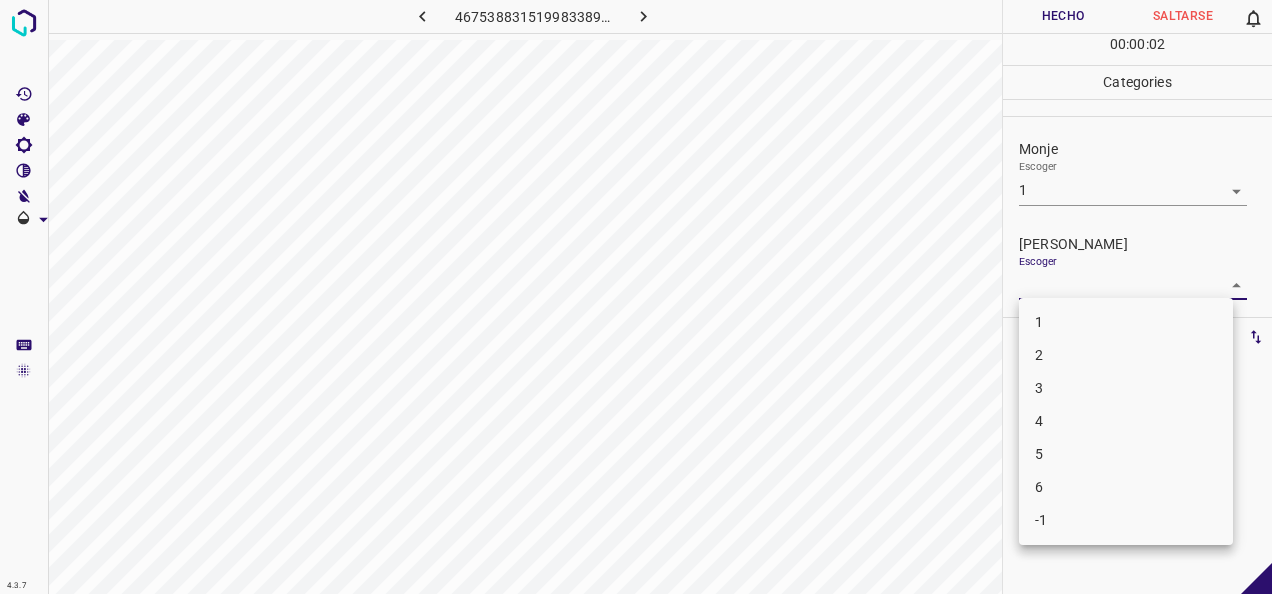 drag, startPoint x: 1108, startPoint y: 332, endPoint x: 1108, endPoint y: 316, distance: 16 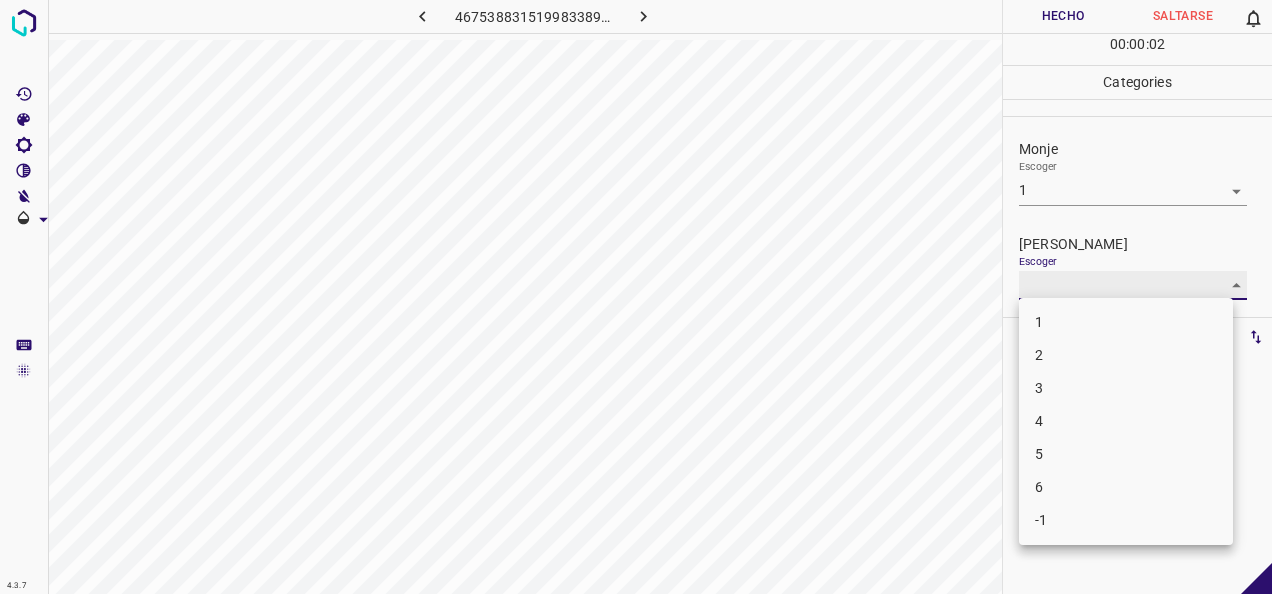 type on "1" 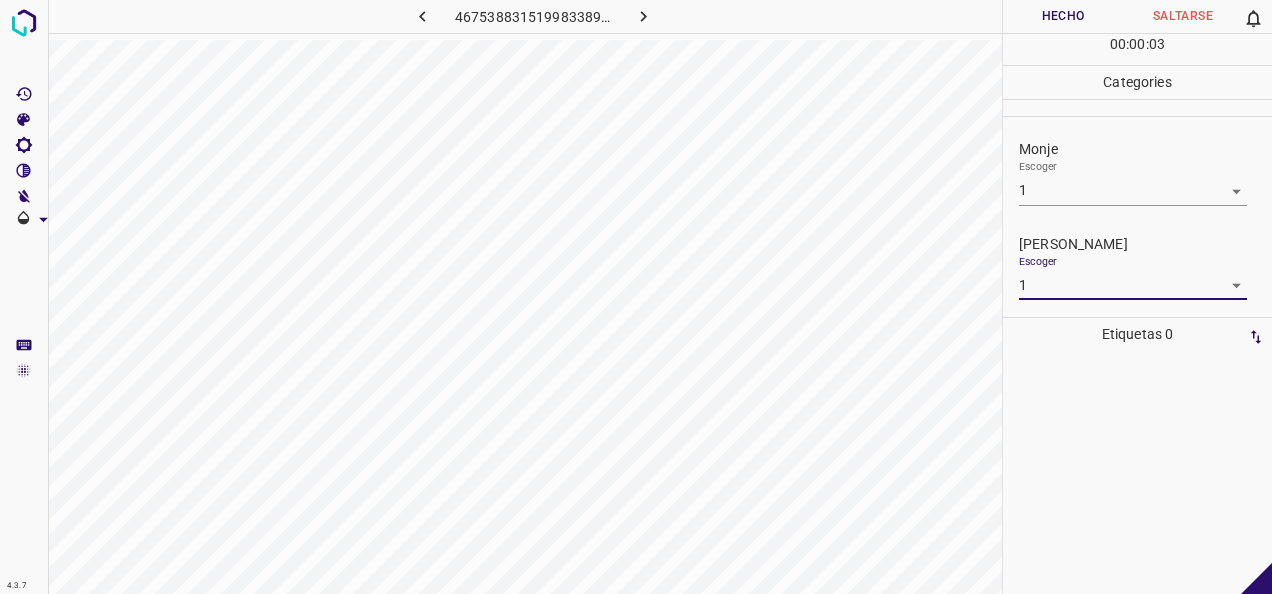click on "Hecho" at bounding box center [1063, 16] 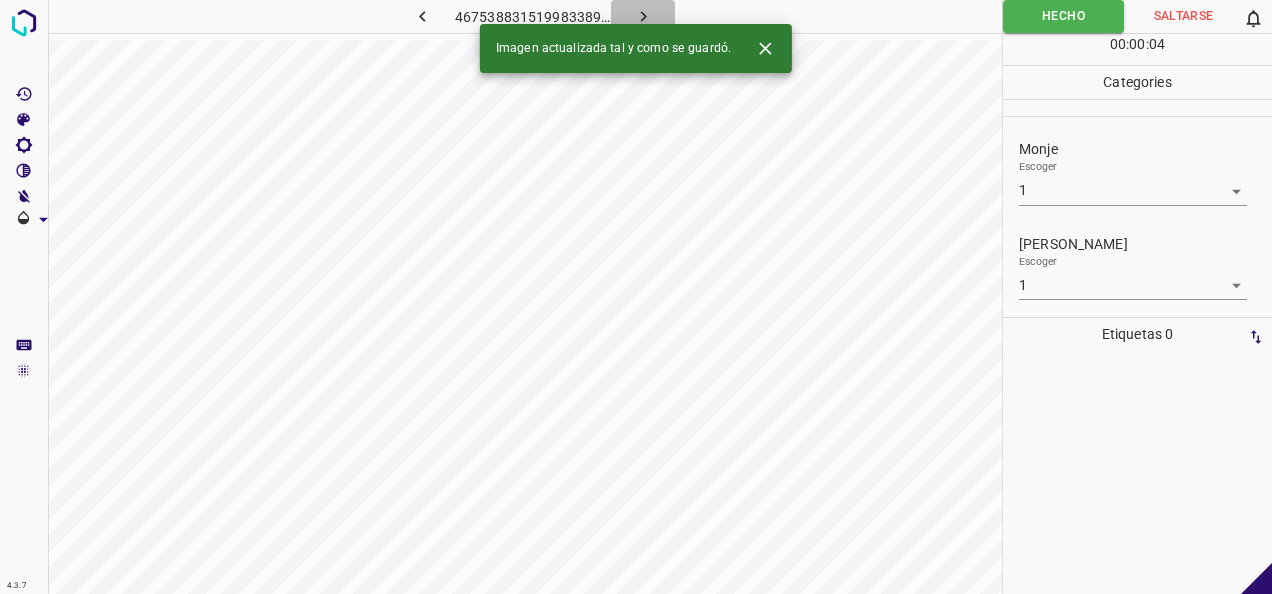 click 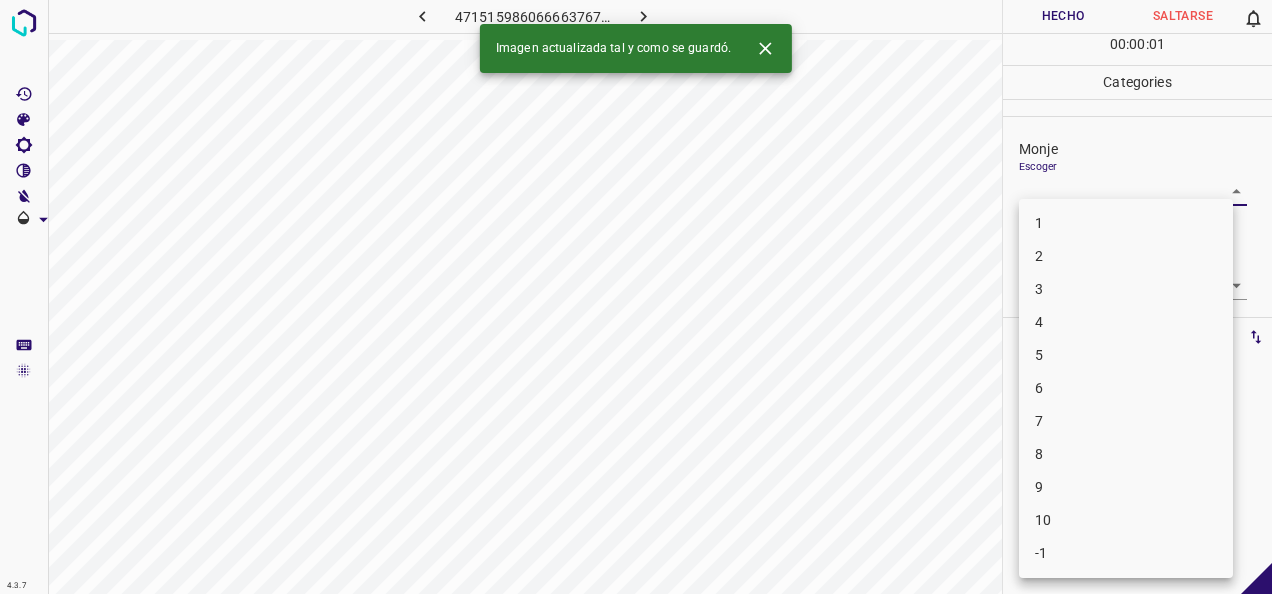 click on "4.3.7 4715159860666637675.png Hecho Saltarse 0 00   : 00   : 01   Categories Monje  Escoger ​  Fitzpatrick   Escoger ​ Etiquetas 0 Categories 1 Monje 2  Fitzpatrick Herramientas Espacio Cambiar entre modos (Dibujar y Editar) Yo Etiquetado automático R Restaurar zoom M Acercar N Alejar Borrar Eliminar etiqueta de selección Filtros Z Restaurar filtros X Filtro de saturación C Filtro de brillo V Filtro de contraste B Filtro de escala de grises General O Descargar Imagen actualizada tal y como se guardó. -Mensaje de texto -Esconder -Borrar 1 2 3 4 5 6 7 8 9 10 -1" at bounding box center [636, 297] 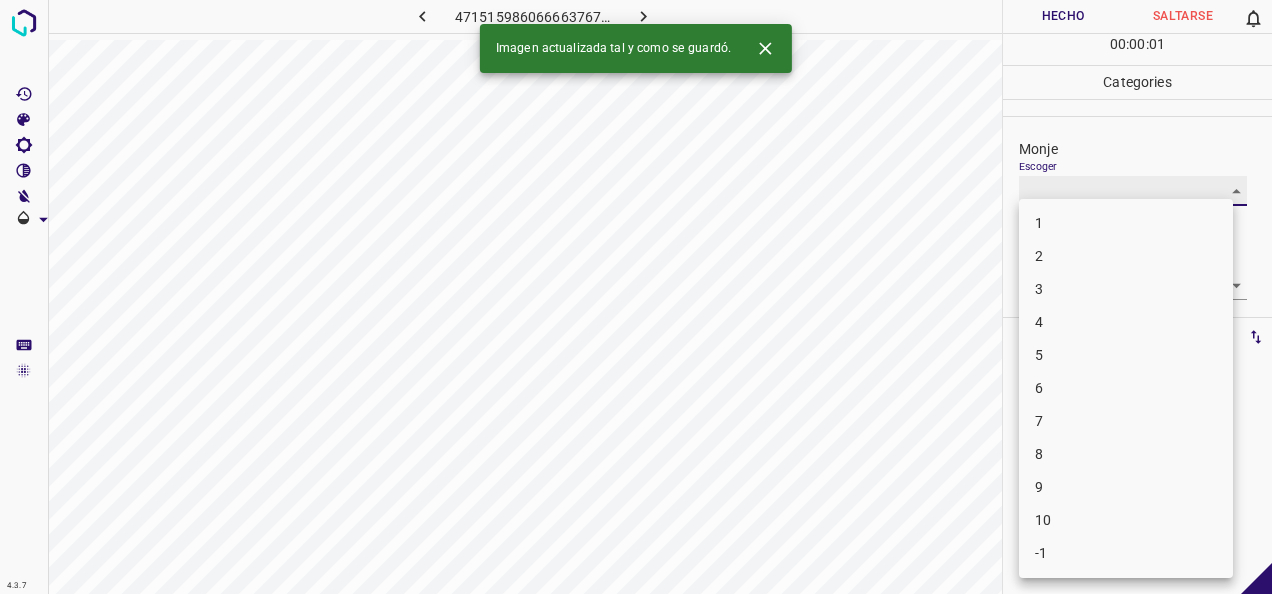 type on "1" 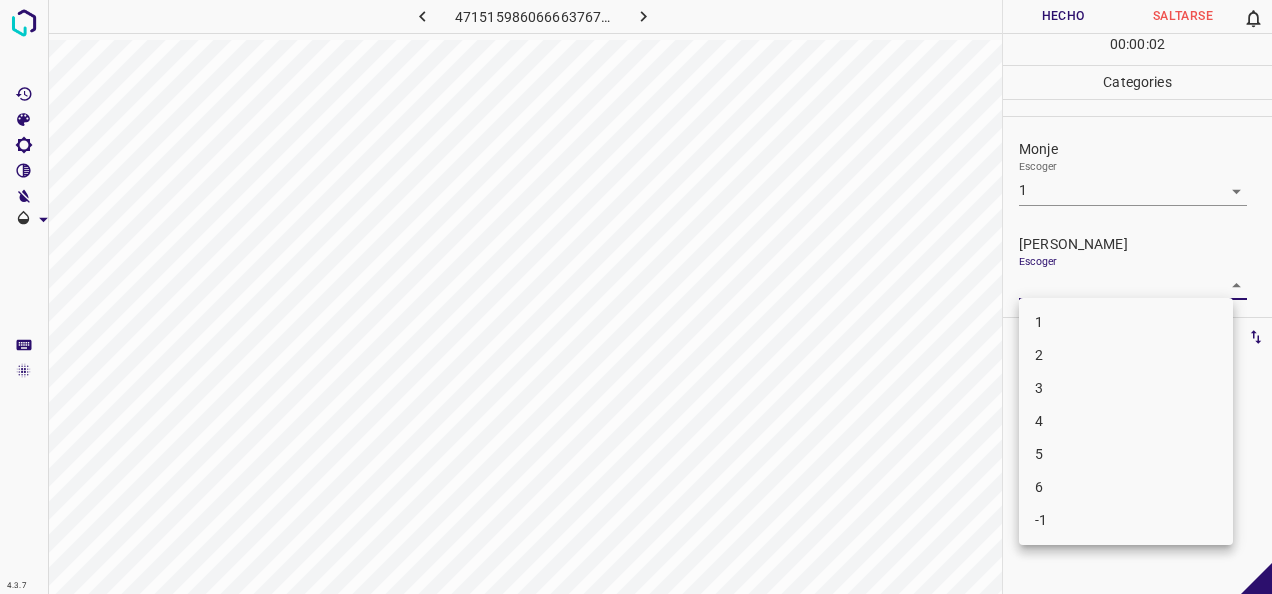 click on "4.3.7 4715159860666637675.png Hecho Saltarse 0 00   : 00   : 02   Categories Monje  Escoger 1 1  Fitzpatrick   Escoger ​ Etiquetas 0 Categories 1 Monje 2  Fitzpatrick Herramientas Espacio Cambiar entre modos (Dibujar y Editar) Yo Etiquetado automático R Restaurar zoom M Acercar N Alejar Borrar Eliminar etiqueta de selección Filtros Z Restaurar filtros X Filtro de saturación C Filtro de brillo V Filtro de contraste B Filtro de escala de grises General O Descargar -Mensaje de texto -Esconder -Borrar 1 2 3 4 5 6 -1" at bounding box center [636, 297] 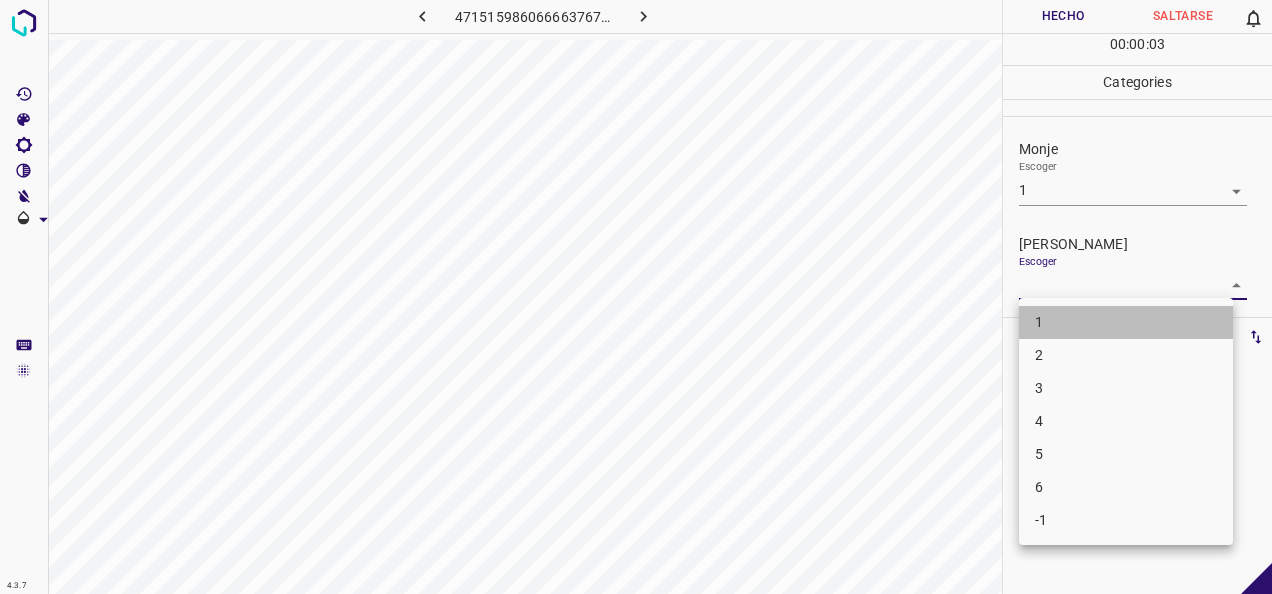 click on "1" at bounding box center [1126, 322] 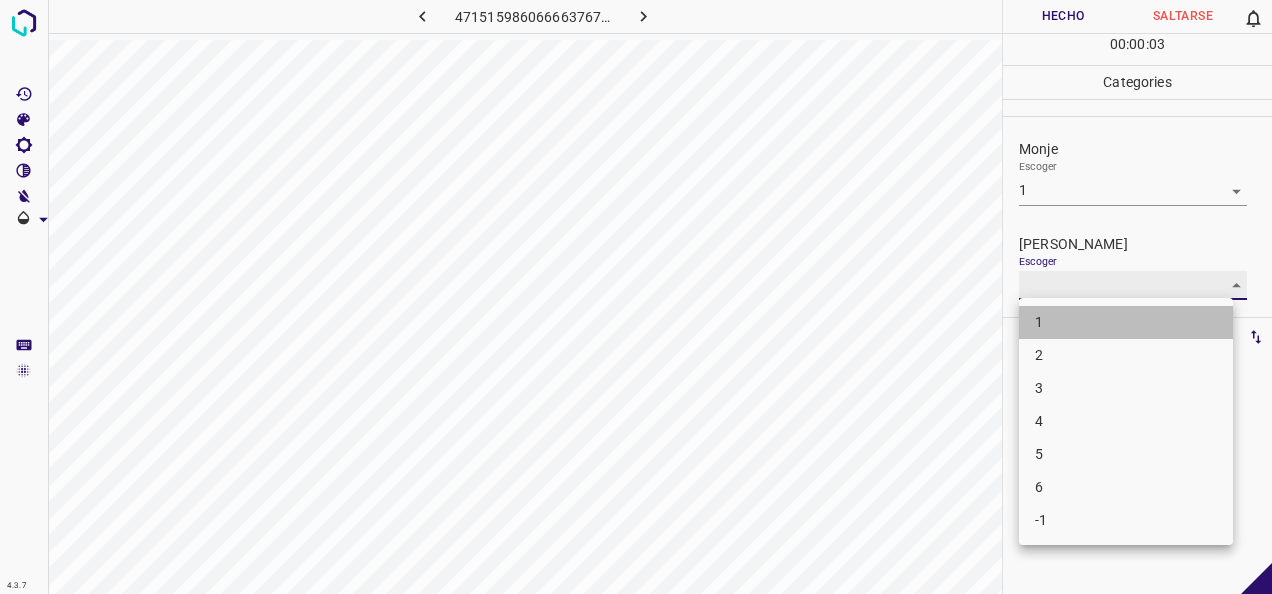 type on "1" 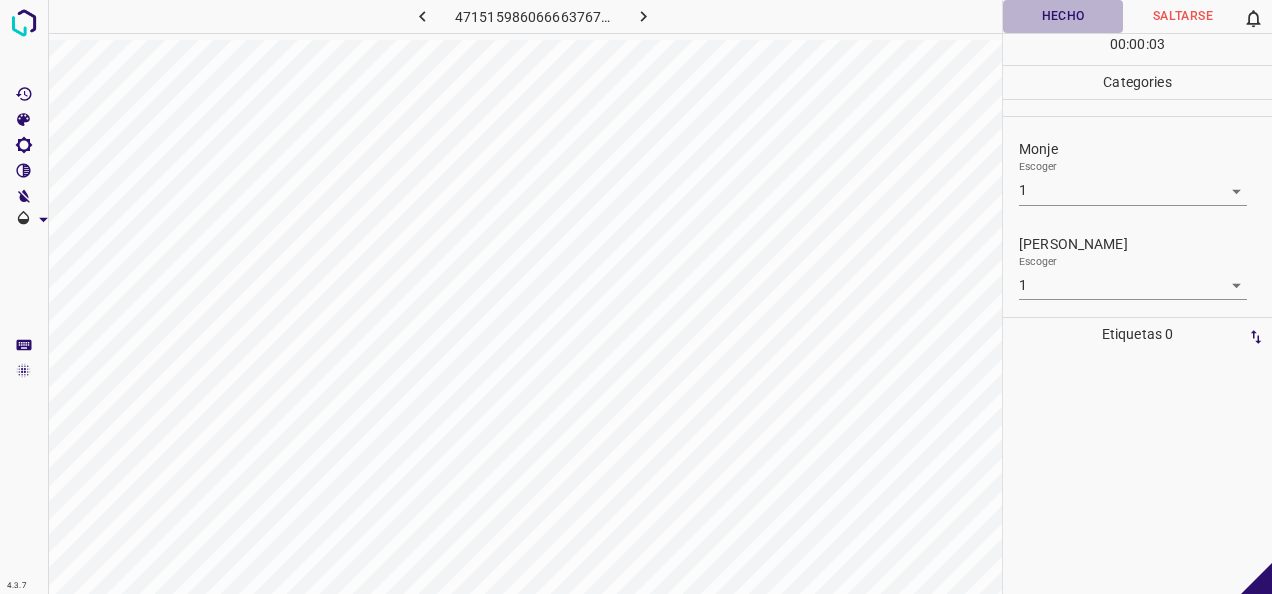 click on "Hecho" at bounding box center (1063, 16) 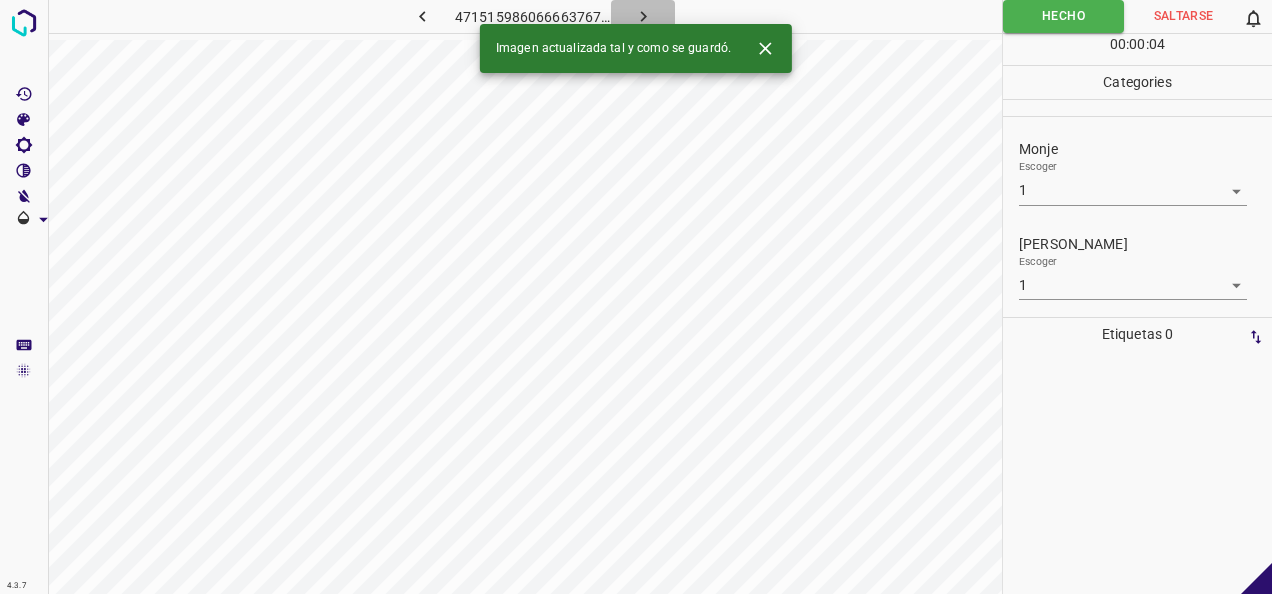 click at bounding box center [643, 16] 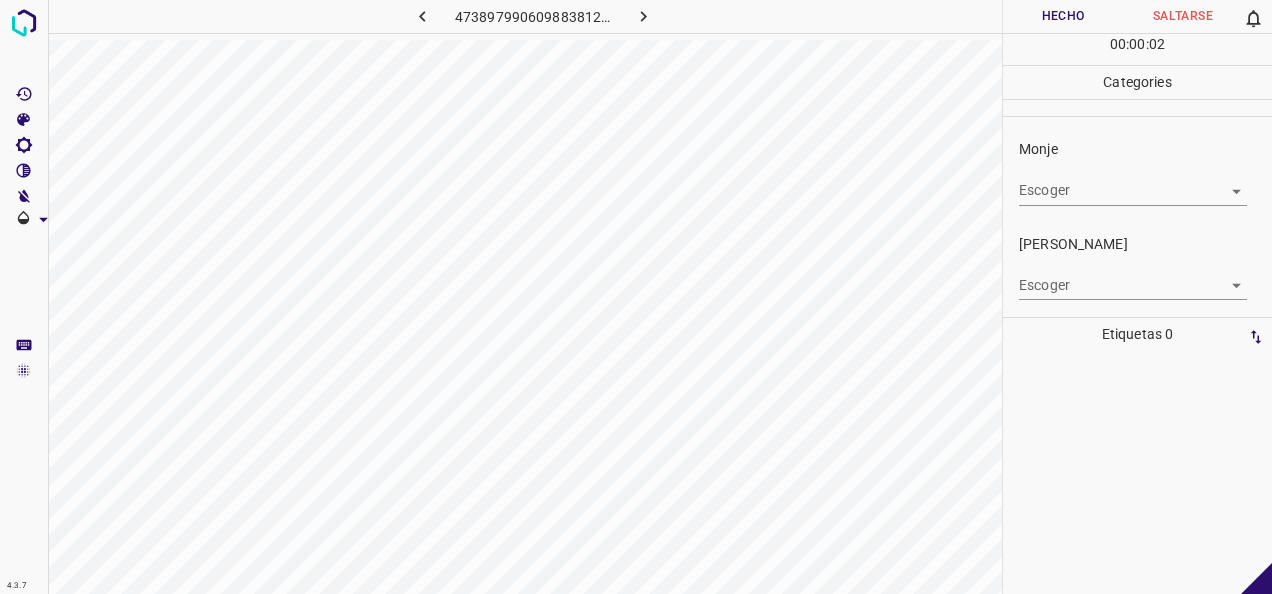 click on "4.3.7 4738979906098838125.png Hecho Saltarse 0 00   : 00   : 02   Categories Monje  Escoger ​  Fitzpatrick   Escoger ​ Etiquetas 0 Categories 1 Monje 2  Fitzpatrick Herramientas Espacio Cambiar entre modos (Dibujar y Editar) Yo Etiquetado automático R Restaurar zoom M Acercar N Alejar Borrar Eliminar etiqueta de selección Filtros Z Restaurar filtros X Filtro de saturación C Filtro de brillo V Filtro de contraste B Filtro de escala de grises General O Descargar -Mensaje de texto -Esconder -Borrar" at bounding box center (636, 297) 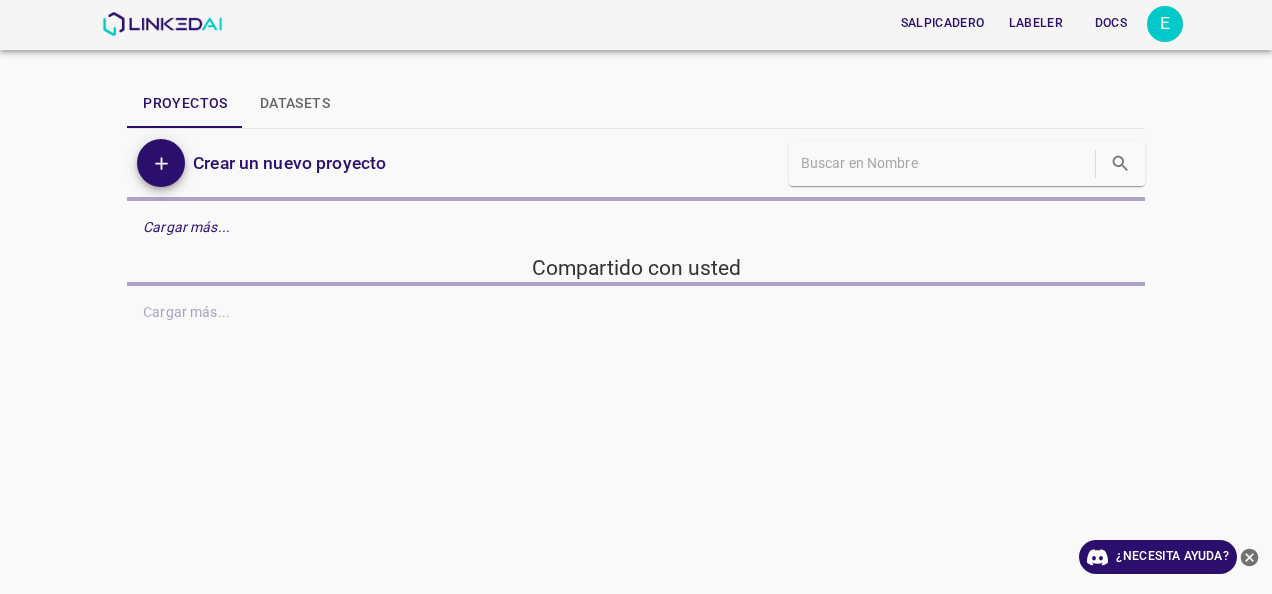 scroll, scrollTop: 0, scrollLeft: 0, axis: both 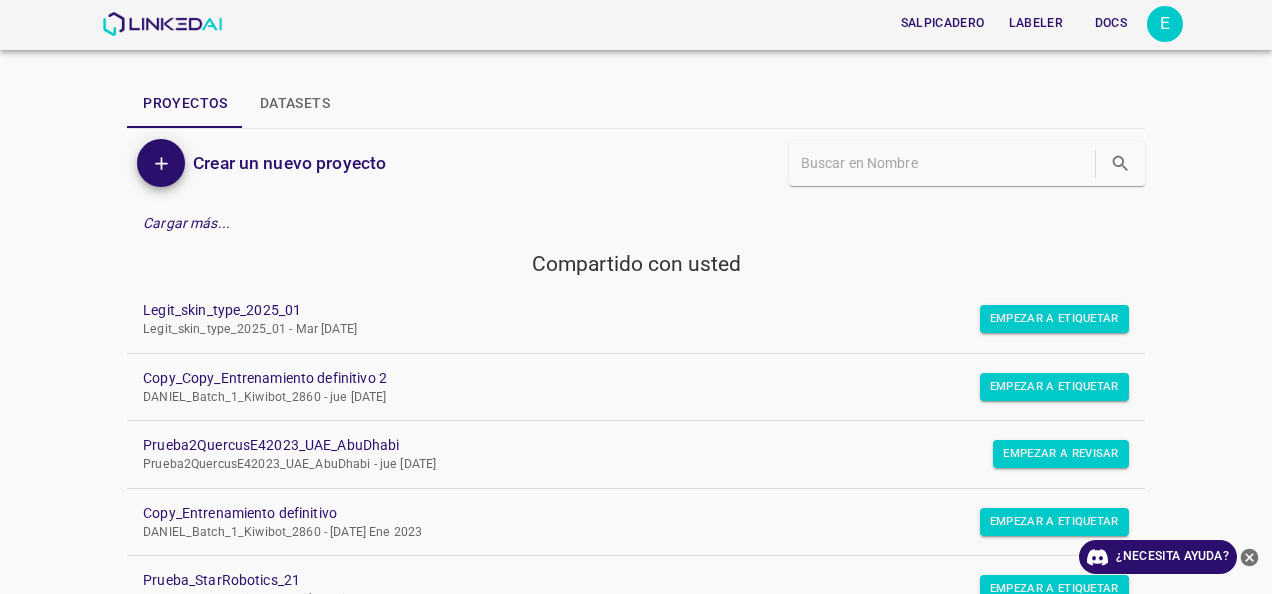 click on "Legit_skin_type_2025_01 - Mar [DATE]" at bounding box center [620, 330] 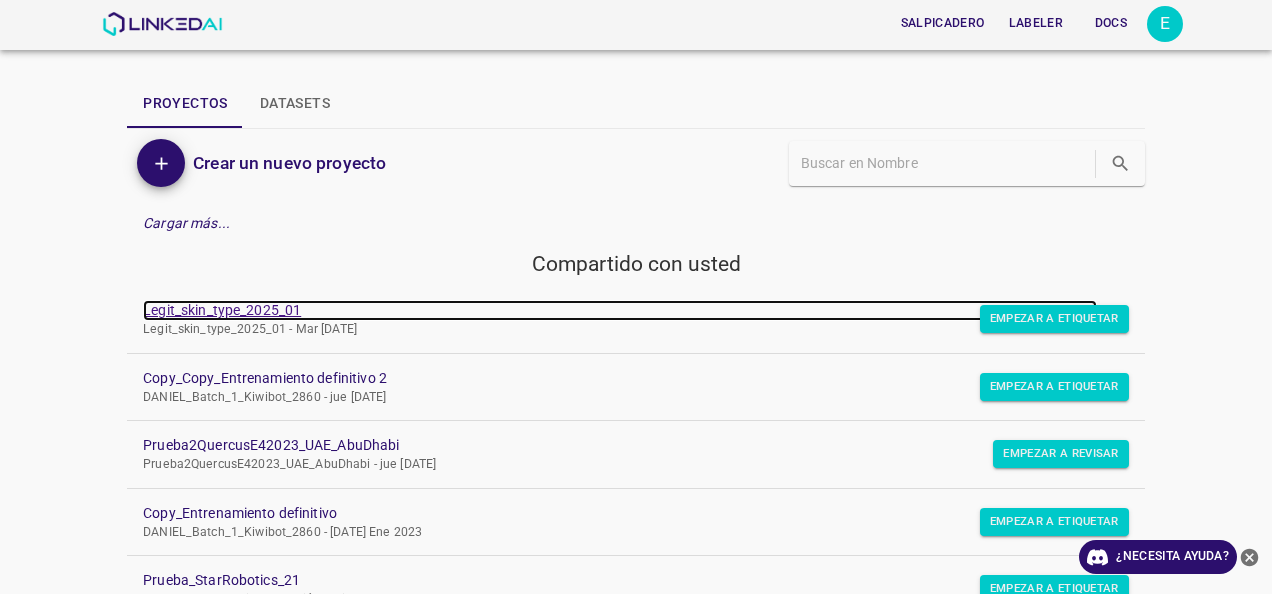 click on "Legit_skin_type_2025_01" at bounding box center (620, 310) 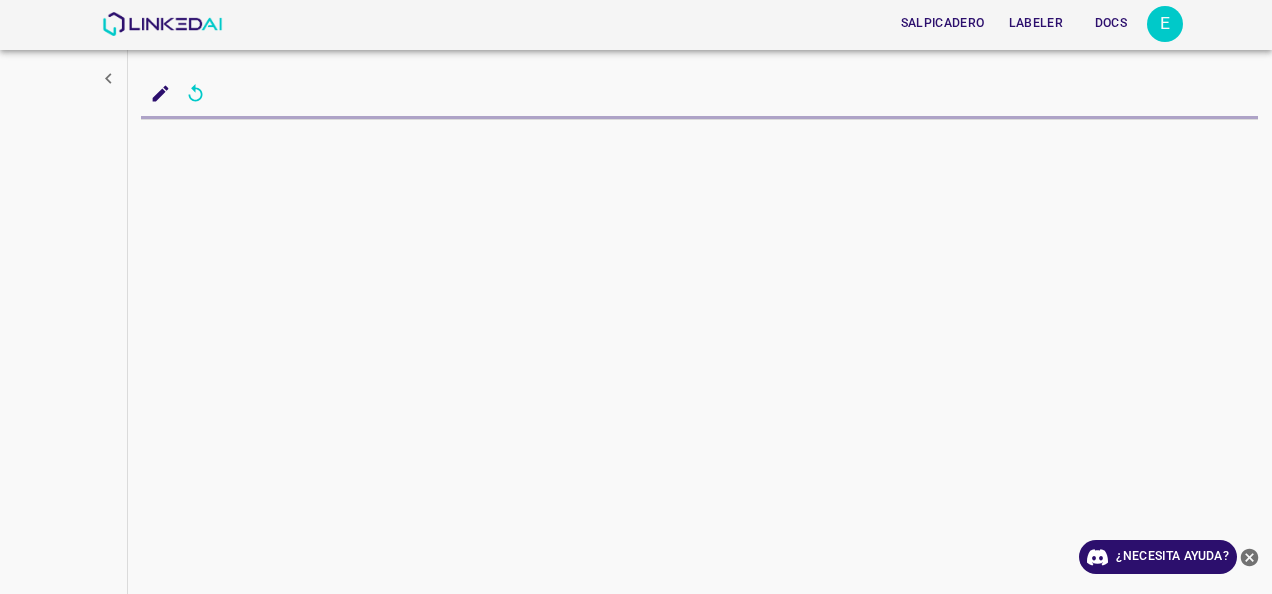 scroll, scrollTop: 0, scrollLeft: 0, axis: both 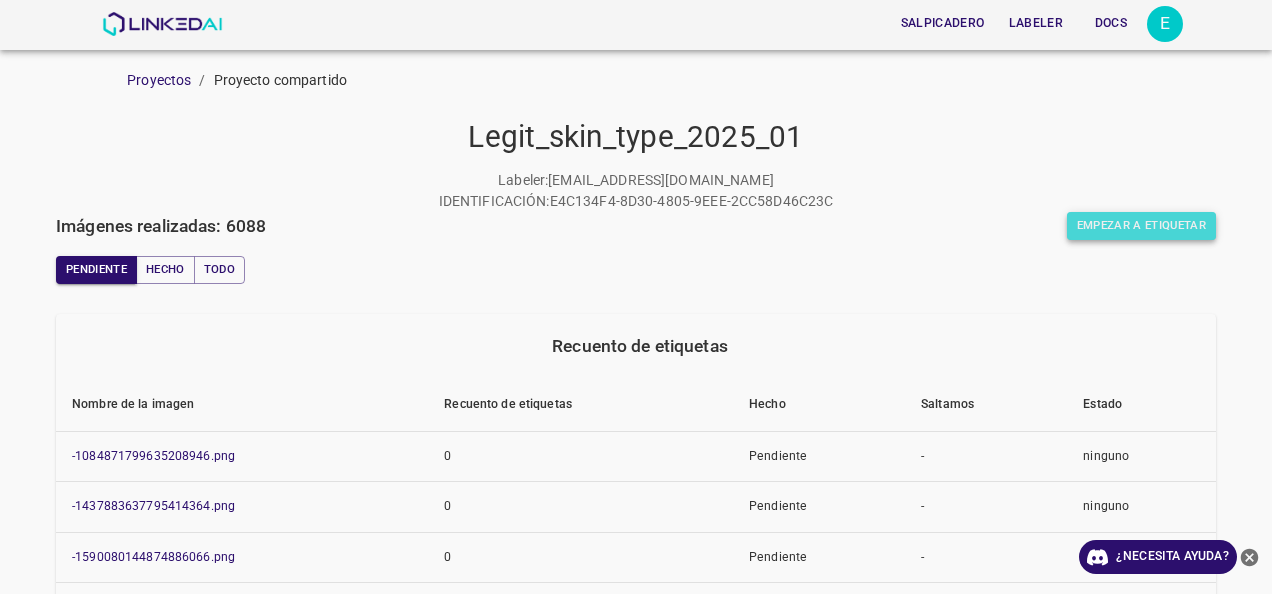 click on "Empezar a etiquetar" at bounding box center [1141, 226] 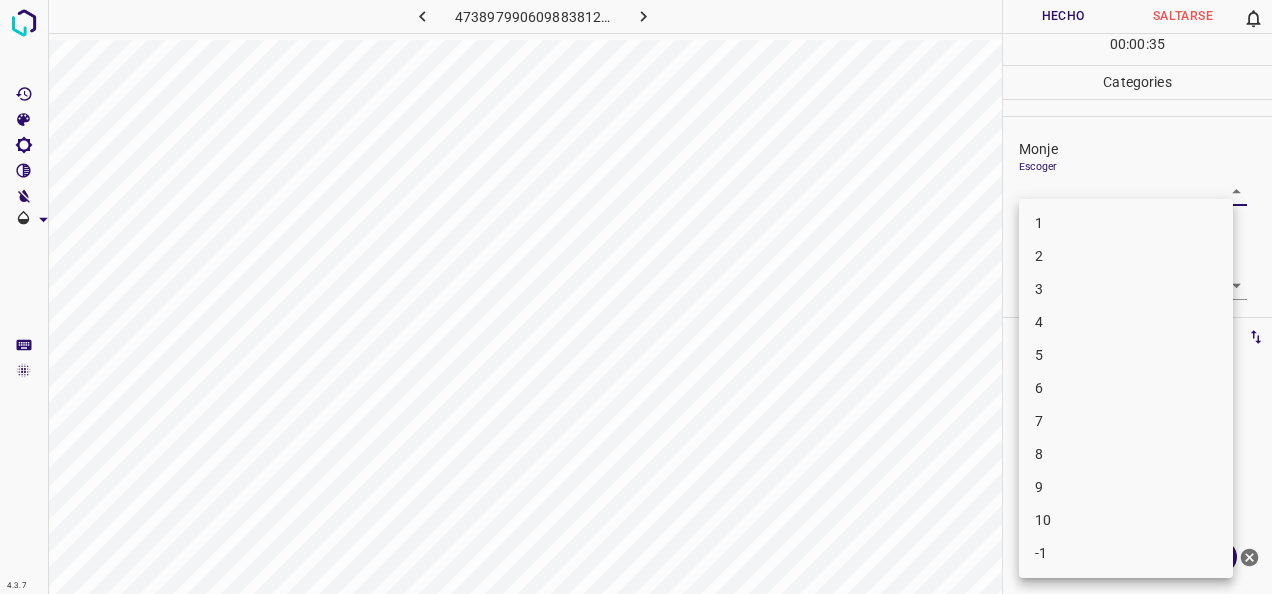 click on "4.3.7 4738979906098838125.png Hecho Saltarse 0 00   : 00   : 35   Categories Monje  Escoger ​  Fitzpatrick   Escoger ​ Etiquetas 0 Categories 1 Monje 2  Fitzpatrick Herramientas Espacio Cambiar entre modos (Dibujar y Editar) Yo Etiquetado automático R Restaurar zoom M Acercar N Alejar Borrar Eliminar etiqueta de selección Filtros Z Restaurar filtros X Filtro de saturación C Filtro de brillo V Filtro de contraste B Filtro de escala de grises General O Descargar ¿Necesita ayuda? -Mensaje de texto -Esconder -Borrar 1 2 3 4 5 6 7 8 9 10 -1" at bounding box center (636, 297) 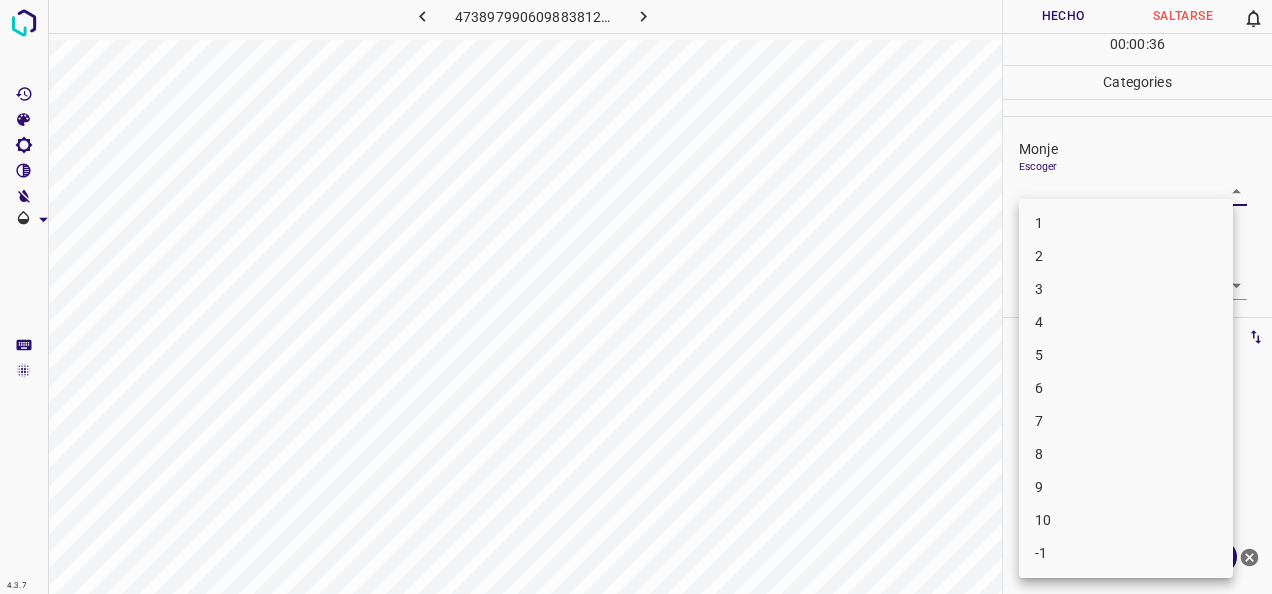 drag, startPoint x: 1152, startPoint y: 359, endPoint x: 1191, endPoint y: 318, distance: 56.586216 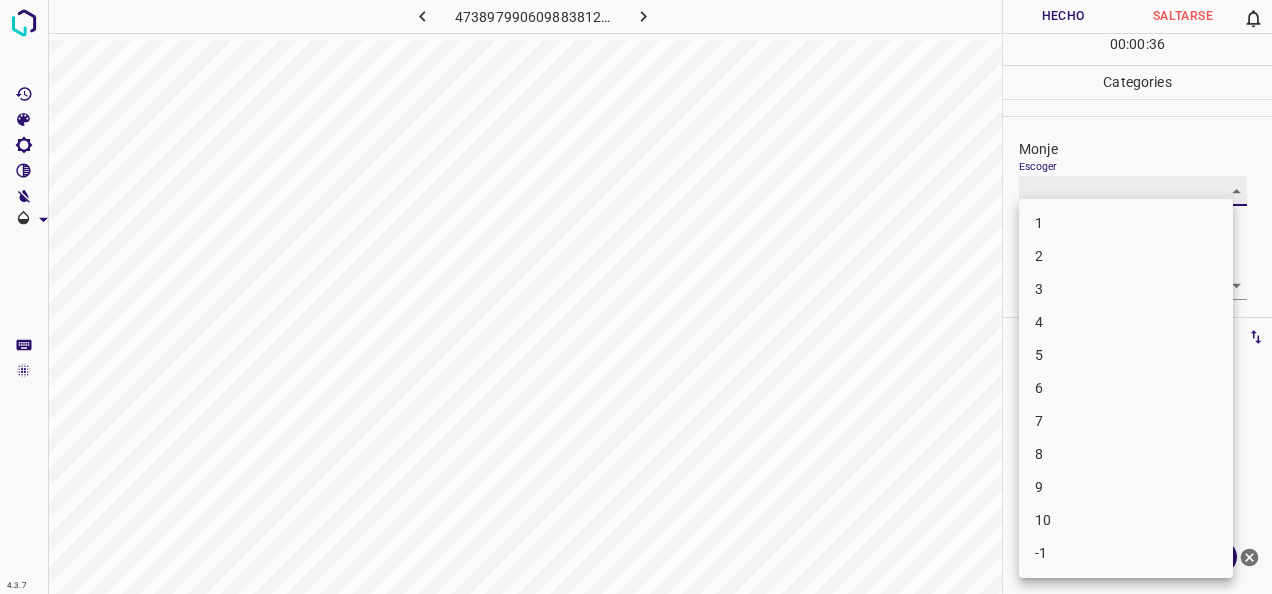 type on "5" 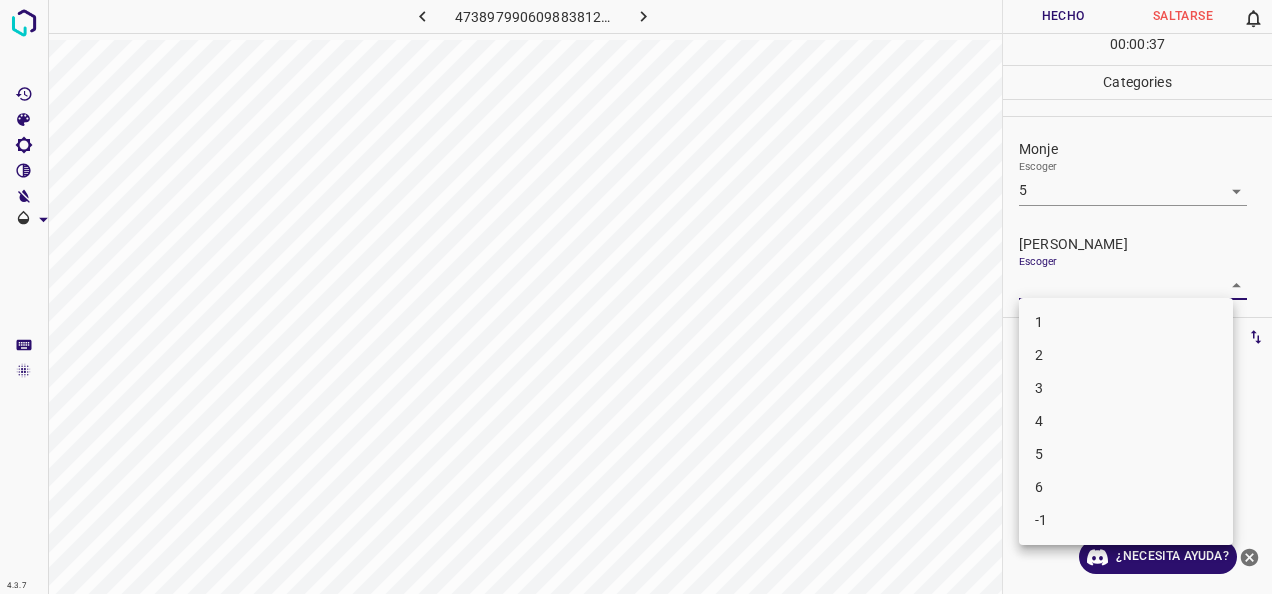 click on "4.3.7 4738979906098838125.png Hecho Saltarse 0 00   : 00   : 37   Categories Monje  Escoger 5 5  Fitzpatrick   Escoger ​ Etiquetas 0 Categories 1 Monje 2  Fitzpatrick Herramientas Espacio Cambiar entre modos (Dibujar y Editar) Yo Etiquetado automático R Restaurar zoom M Acercar N Alejar Borrar Eliminar etiqueta de selección Filtros Z Restaurar filtros X Filtro de saturación C Filtro de brillo V Filtro de contraste B Filtro de escala de grises General O Descargar ¿Necesita ayuda? -Mensaje de texto -Esconder -Borrar 1 2 3 4 5 6 -1" at bounding box center (636, 297) 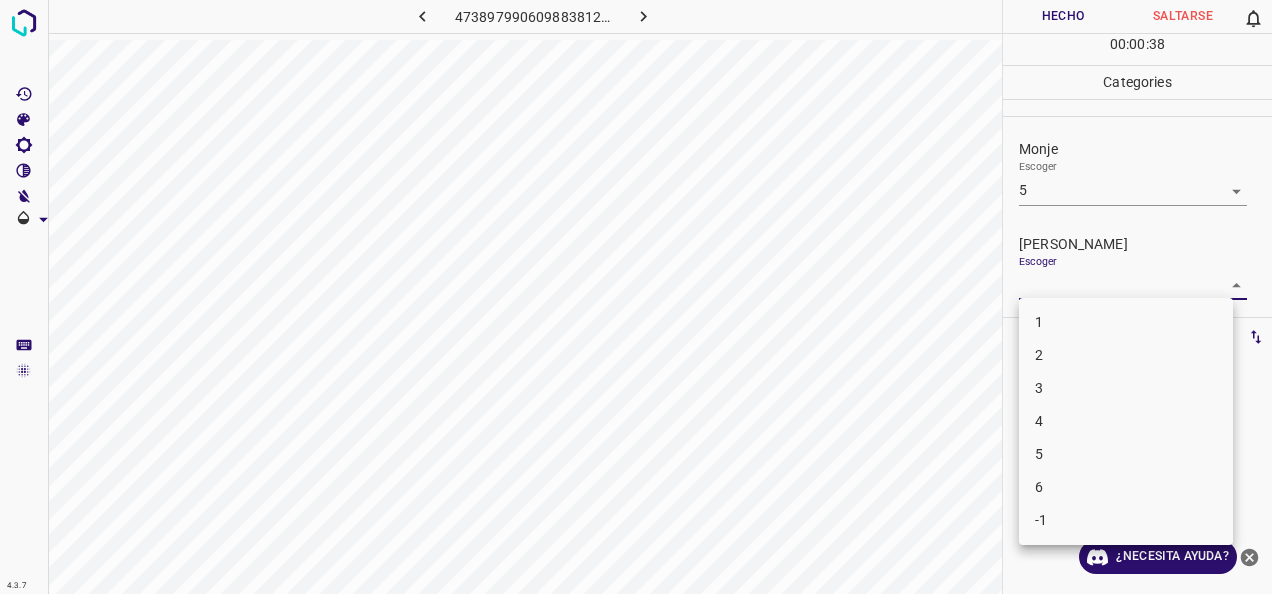 click on "4" at bounding box center (1126, 421) 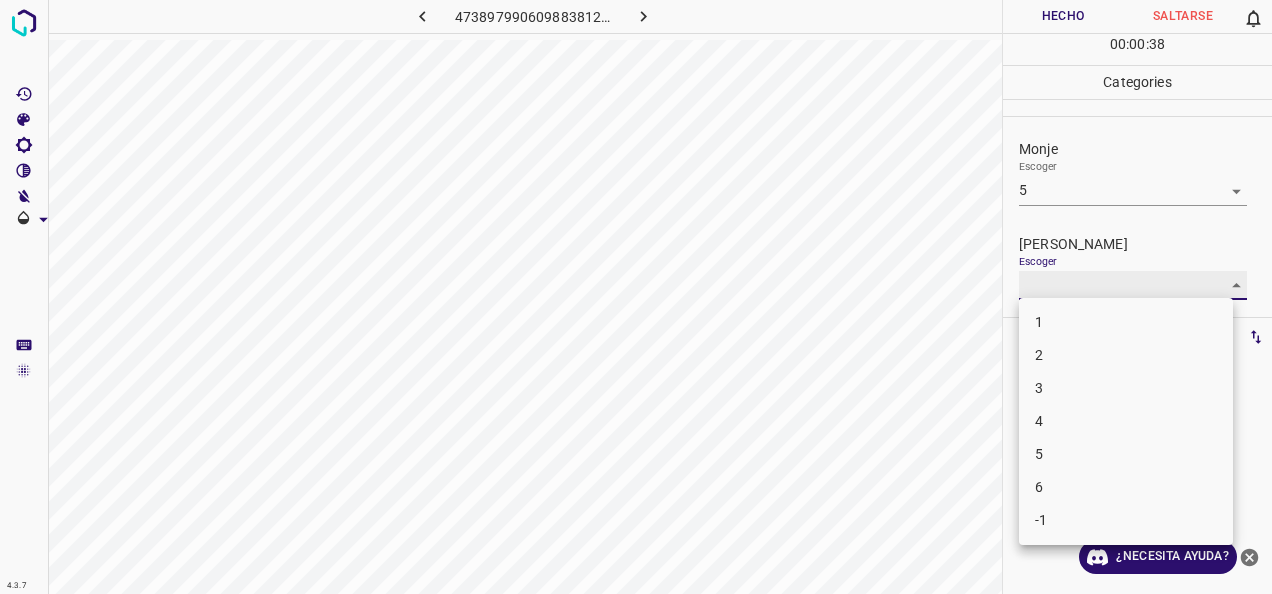 type on "4" 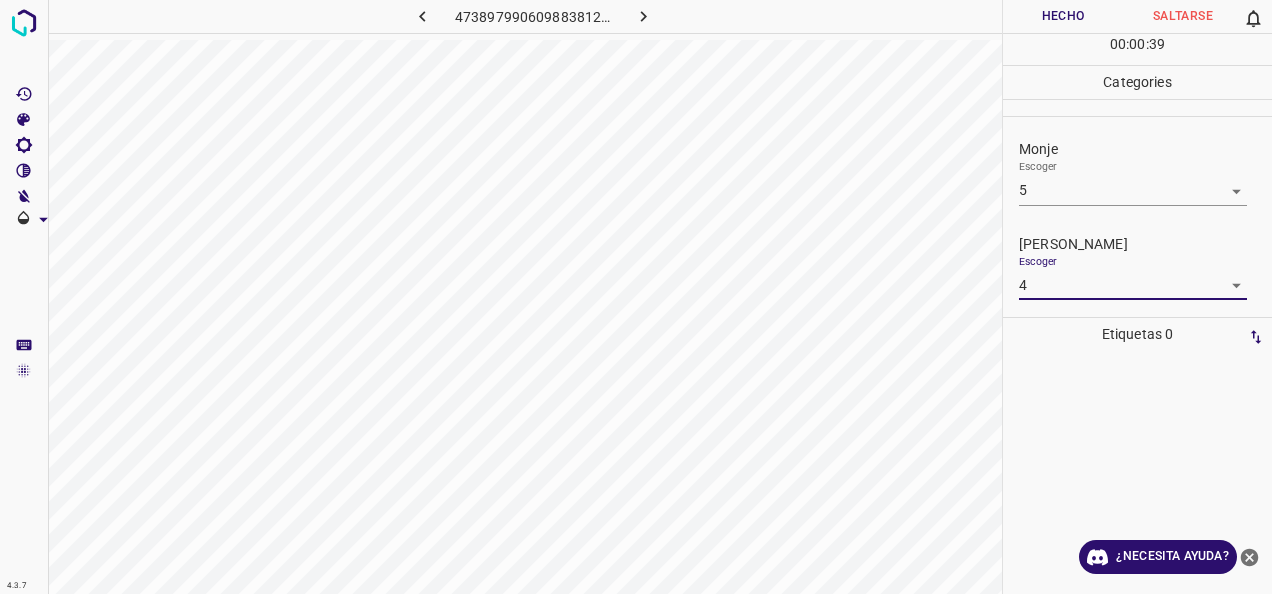 click on "Hecho" at bounding box center [1063, 16] 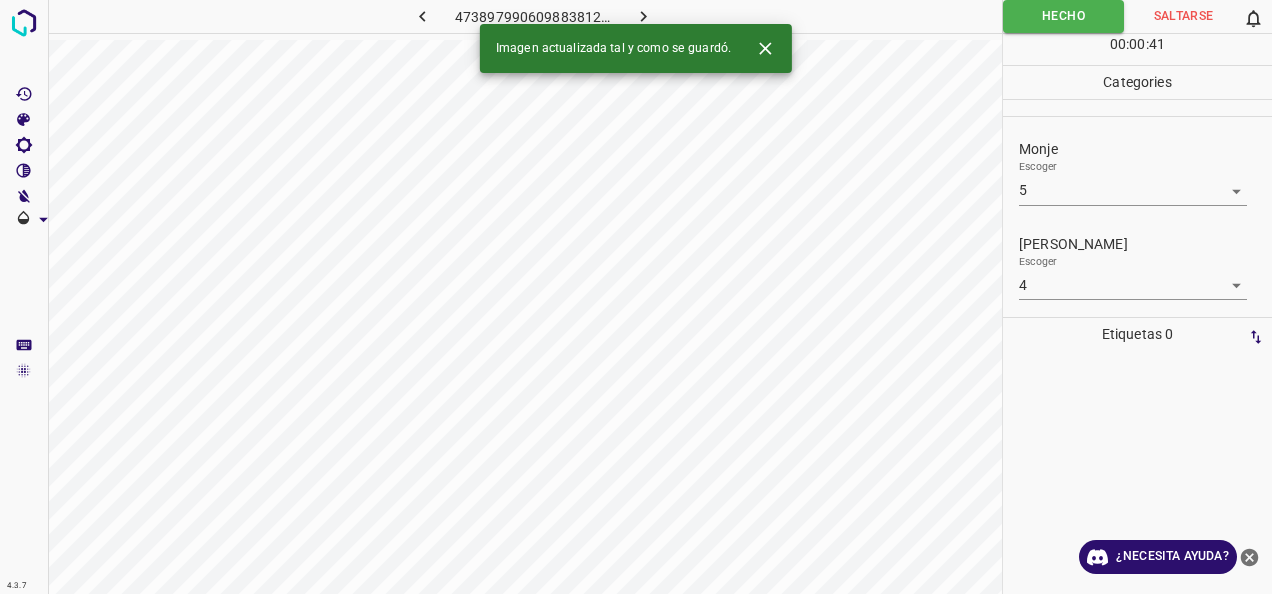 click at bounding box center [643, 16] 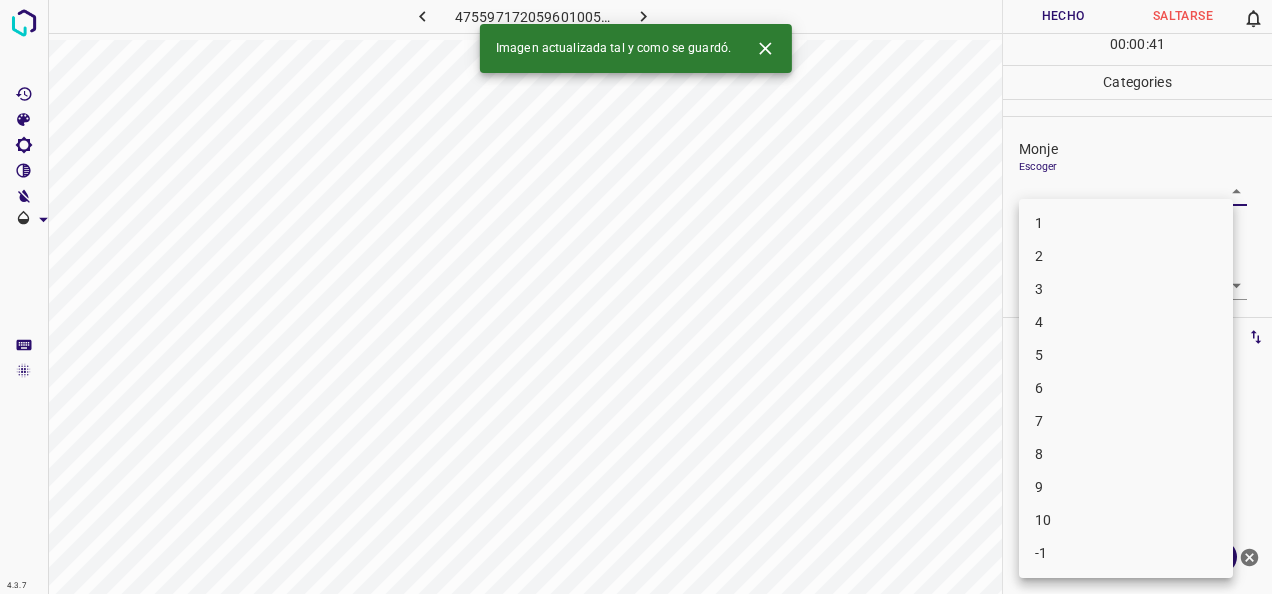 click on "4.3.7 4755971720596010056.png Hecho Saltarse 0 00   : 00   : 41   Categories Monje  Escoger ​  Fitzpatrick   Escoger ​ Etiquetas 0 Categories 1 Monje 2  Fitzpatrick Herramientas Espacio Cambiar entre modos (Dibujar y Editar) Yo Etiquetado automático R Restaurar zoom M Acercar N Alejar Borrar Eliminar etiqueta de selección Filtros Z Restaurar filtros X Filtro de saturación C Filtro de brillo V Filtro de contraste B Filtro de escala de grises General O Descargar Imagen actualizada tal y como se guardó. ¿Necesita ayuda? -Mensaje de texto -Esconder -Borrar 1 2 3 4 5 6 7 8 9 10 -1" at bounding box center [636, 297] 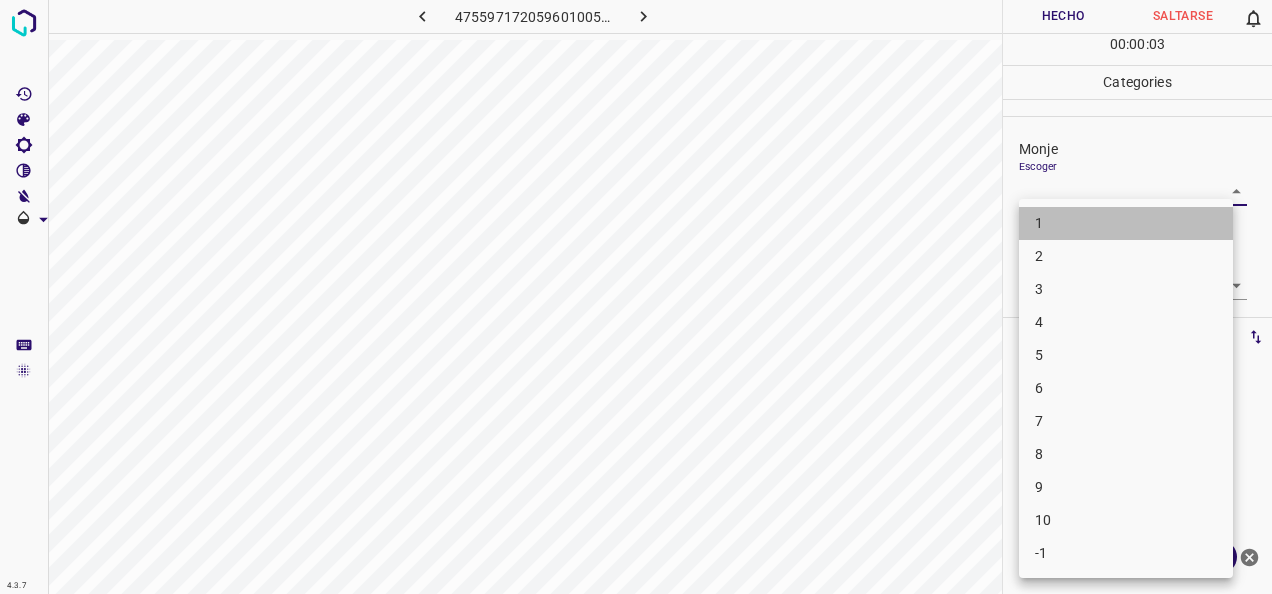 click on "1" at bounding box center [1126, 223] 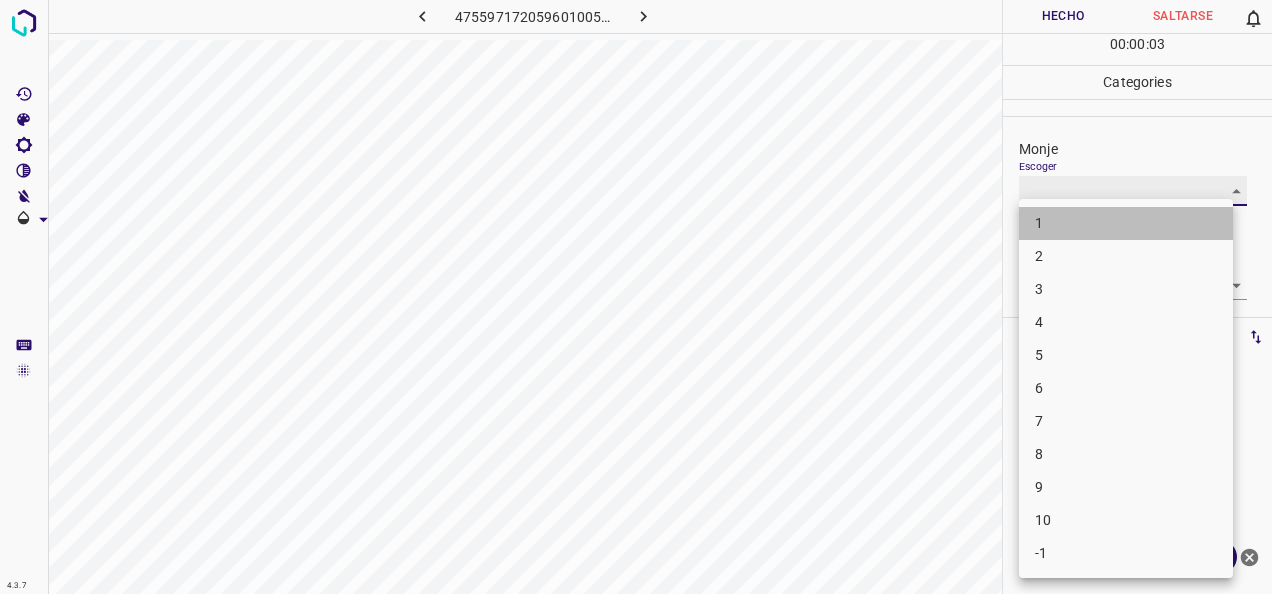 type on "1" 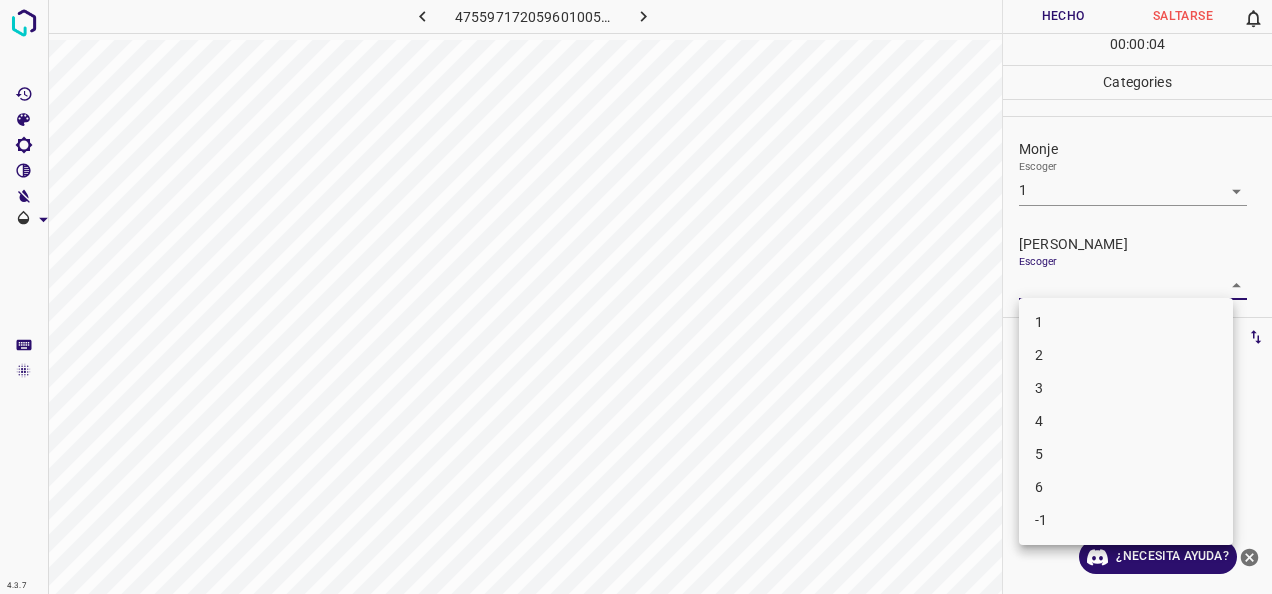 click on "4.3.7 4755971720596010056.png Hecho Saltarse 0 00   : 00   : 04   Categories Monje  Escoger 1 1  Fitzpatrick   Escoger ​ Etiquetas 0 Categories 1 Monje 2  Fitzpatrick Herramientas Espacio Cambiar entre modos (Dibujar y Editar) Yo Etiquetado automático R Restaurar zoom M Acercar N Alejar Borrar Eliminar etiqueta de selección Filtros Z Restaurar filtros X Filtro de saturación C Filtro de brillo V Filtro de contraste B Filtro de escala de grises General O Descargar ¿Necesita ayuda? -Mensaje de texto -Esconder -Borrar 1 2 3 4 5 6 -1" at bounding box center (636, 297) 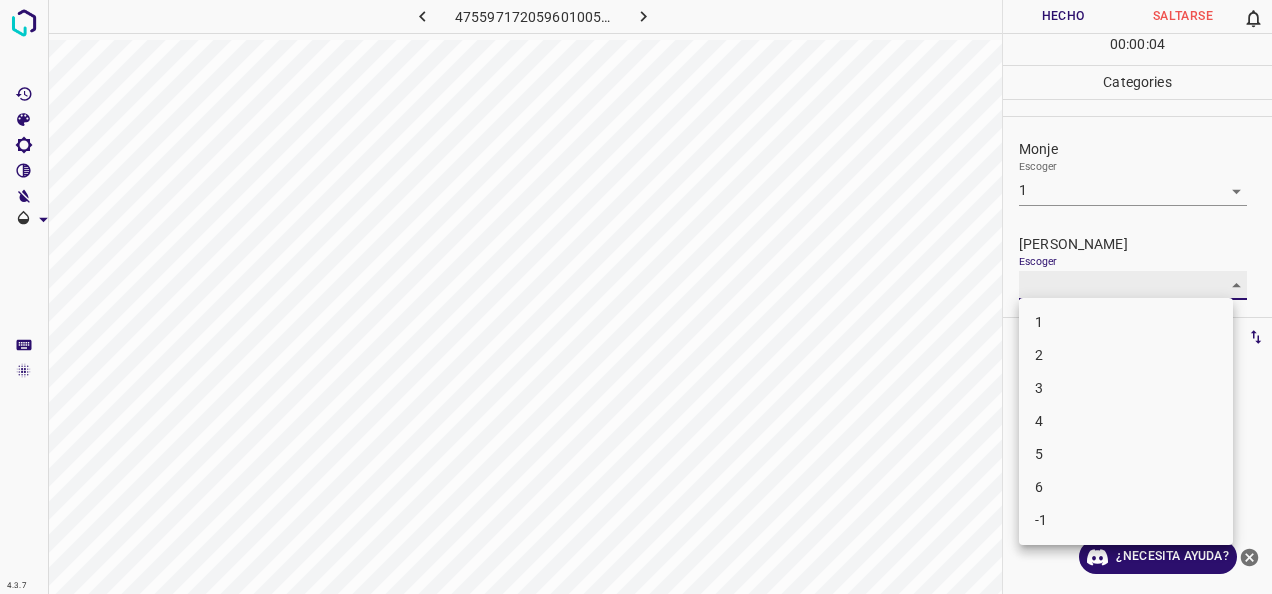 type on "1" 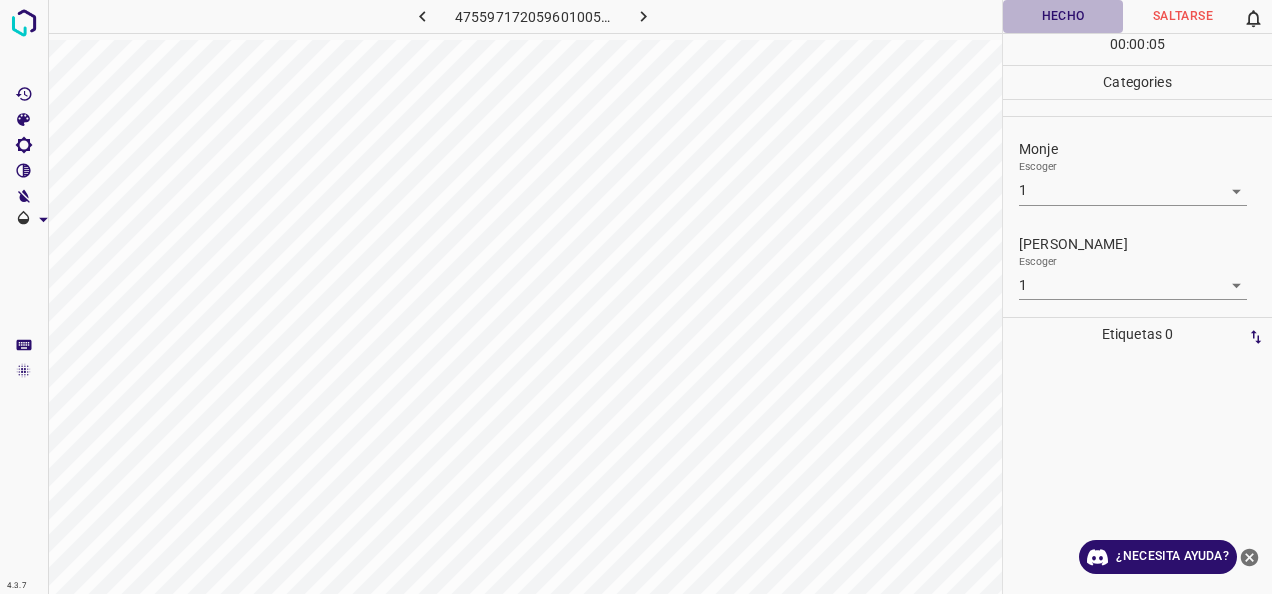 click on "Hecho" at bounding box center (1063, 16) 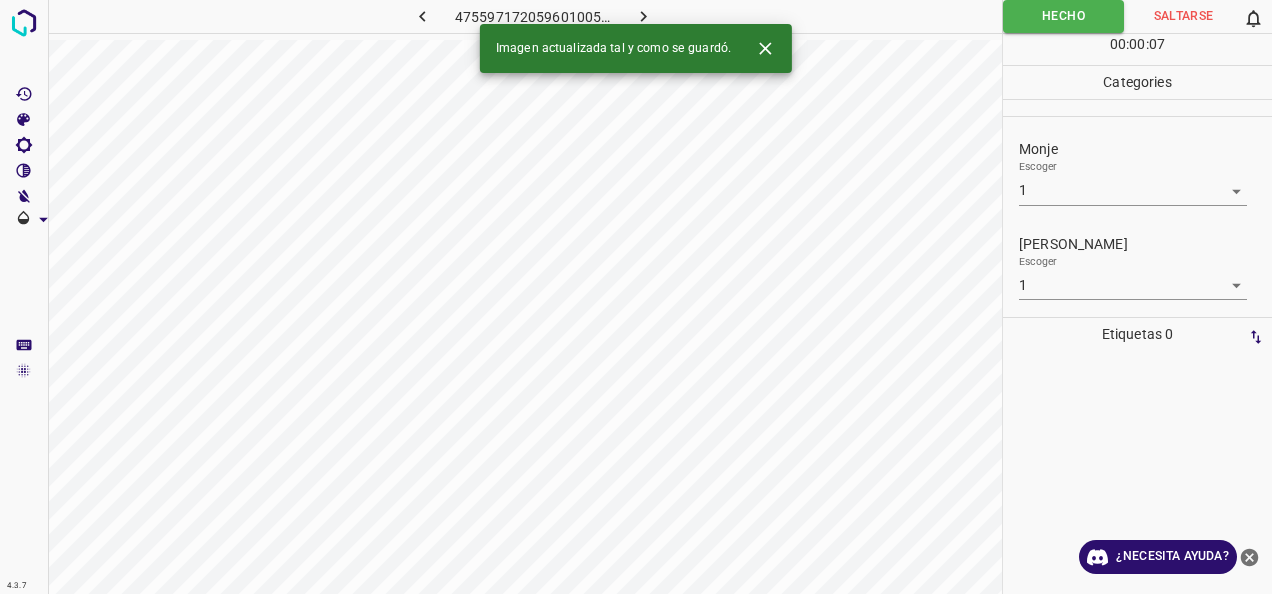 click on "Imagen actualizada tal y como se guardó." at bounding box center (636, 48) 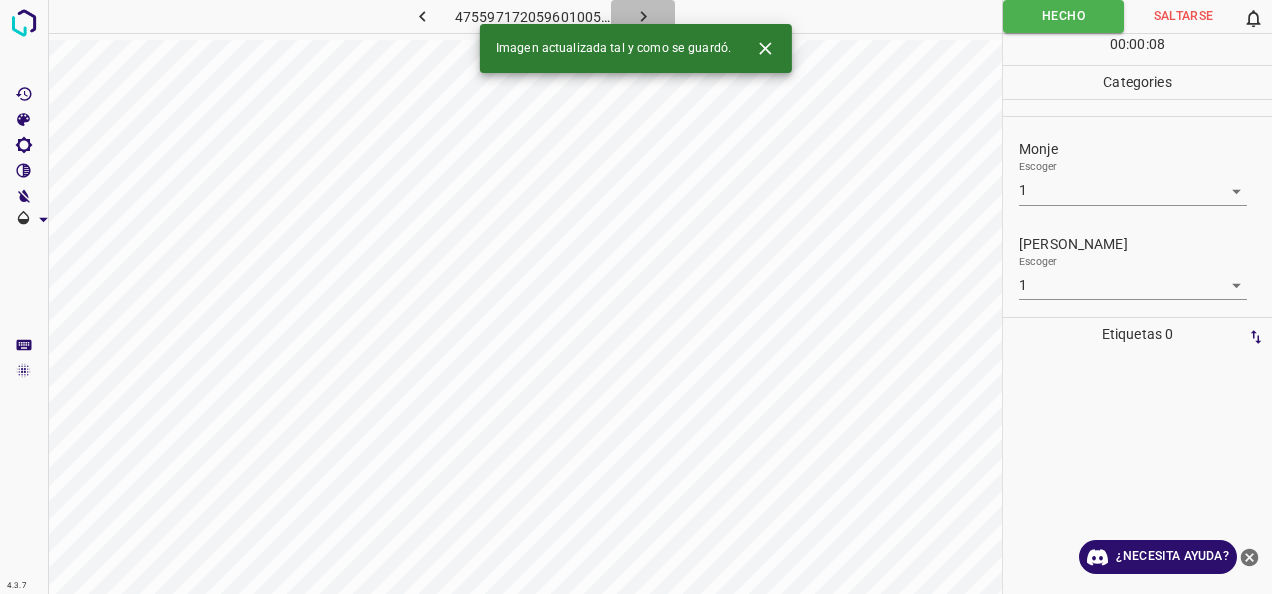 click 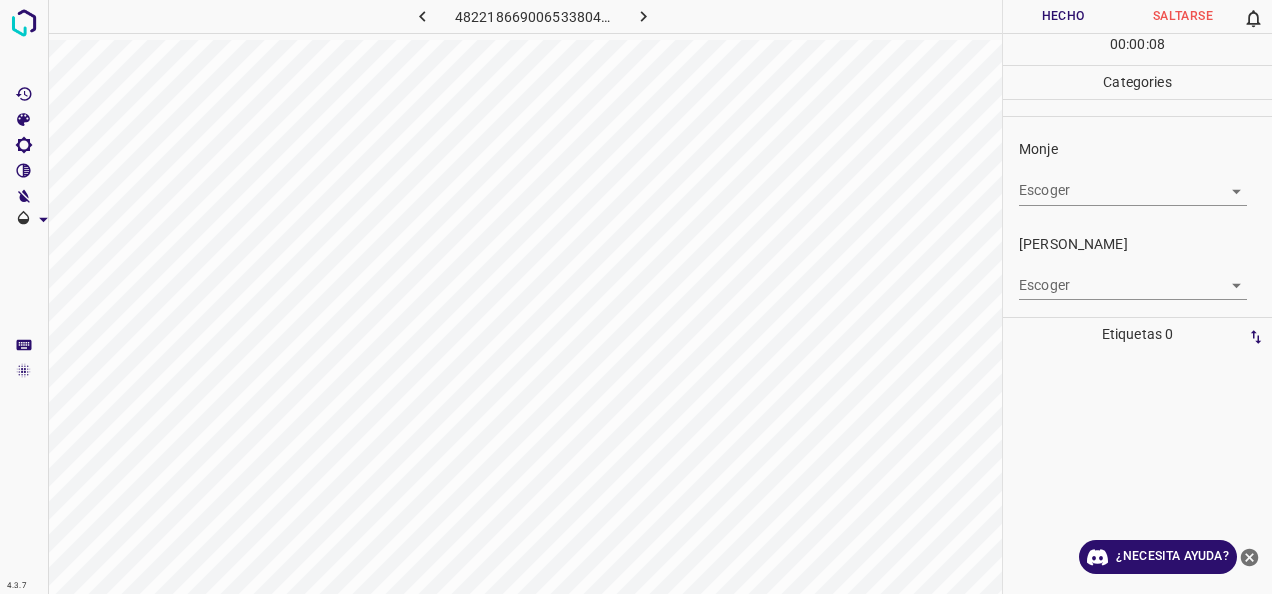 click on "4.3.7 4822186690065338047.png Hecho Saltarse 0 00   : 00   : 08   Categories Monje  Escoger ​  Fitzpatrick   Escoger ​ Etiquetas 0 Categories 1 Monje 2  Fitzpatrick Herramientas Espacio Cambiar entre modos (Dibujar y Editar) Yo Etiquetado automático R Restaurar zoom M Acercar N Alejar Borrar Eliminar etiqueta de selección Filtros Z Restaurar filtros X Filtro de saturación C Filtro de brillo V Filtro de contraste B Filtro de escala de grises General O Descargar ¿Necesita ayuda? -Mensaje de texto -Esconder -Borrar" at bounding box center [636, 297] 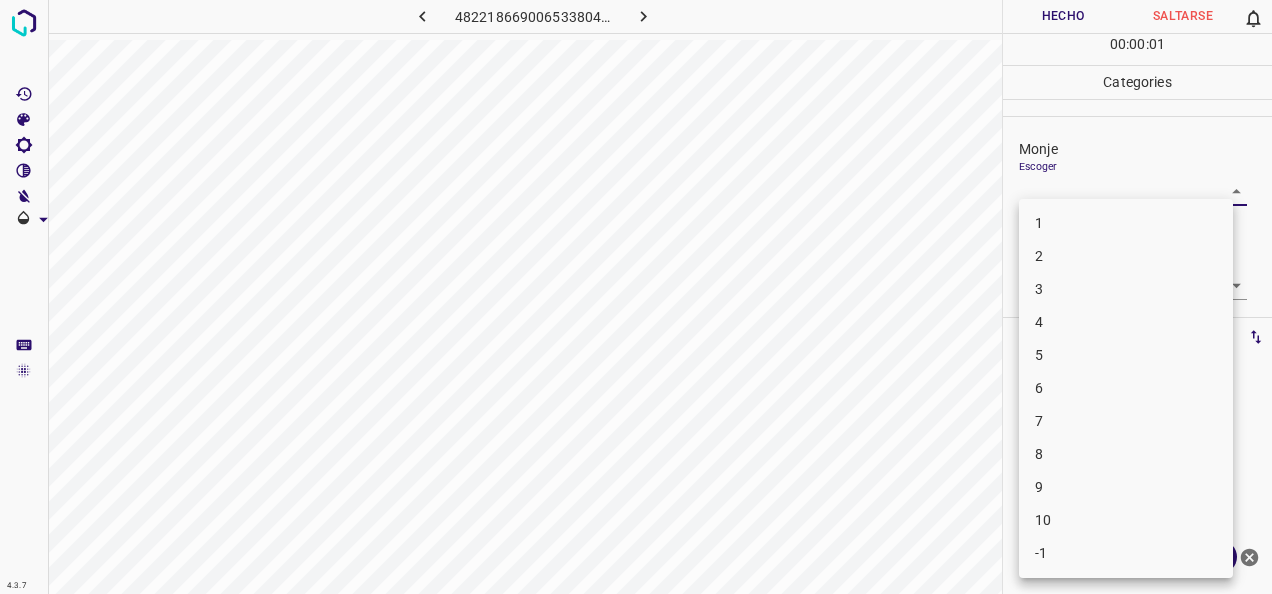click on "1" at bounding box center [1126, 223] 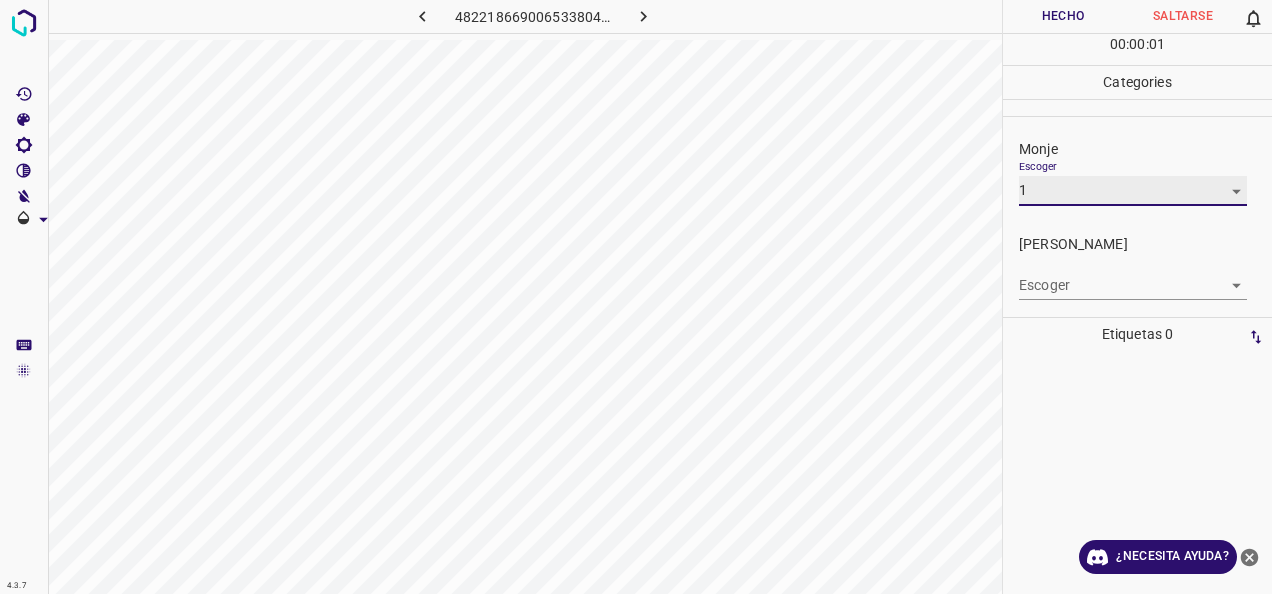 type on "1" 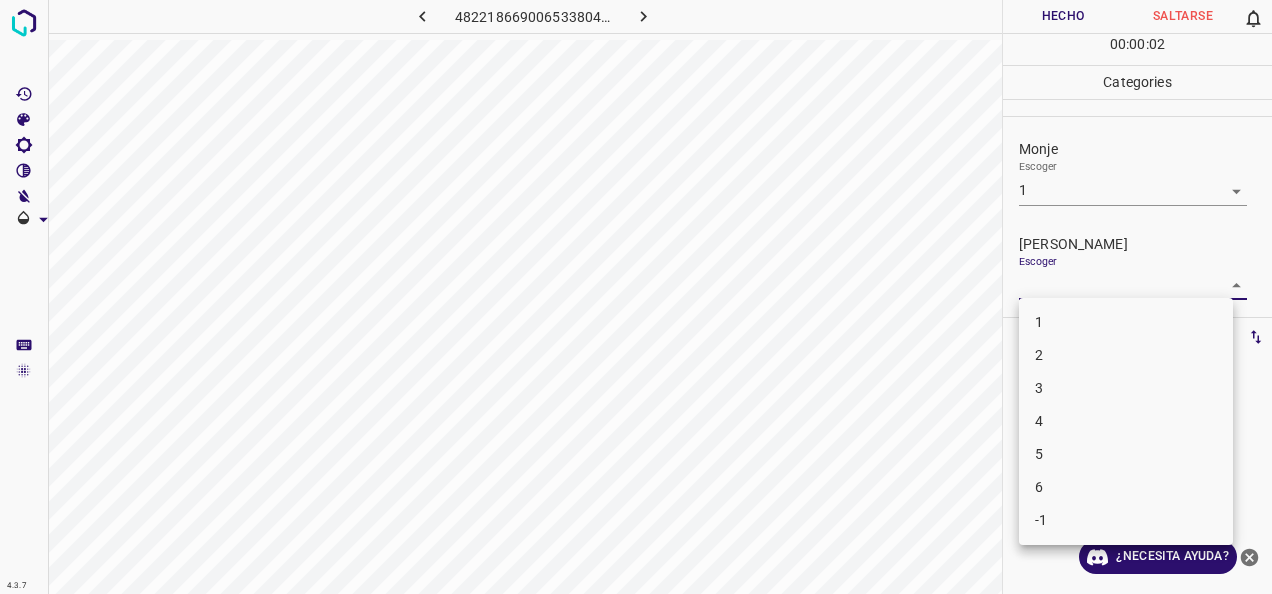click on "4.3.7 4822186690065338047.png Hecho Saltarse 0 00   : 00   : 02   Categories Monje  Escoger 1 1  Fitzpatrick   Escoger ​ Etiquetas 0 Categories 1 Monje 2  Fitzpatrick Herramientas Espacio Cambiar entre modos (Dibujar y Editar) Yo Etiquetado automático R Restaurar zoom M Acercar N Alejar Borrar Eliminar etiqueta de selección Filtros Z Restaurar filtros X Filtro de saturación C Filtro de brillo V Filtro de contraste B Filtro de escala de grises General O Descargar ¿Necesita ayuda? -Mensaje de texto -Esconder -Borrar 1 2 3 4 5 6 -1" at bounding box center (636, 297) 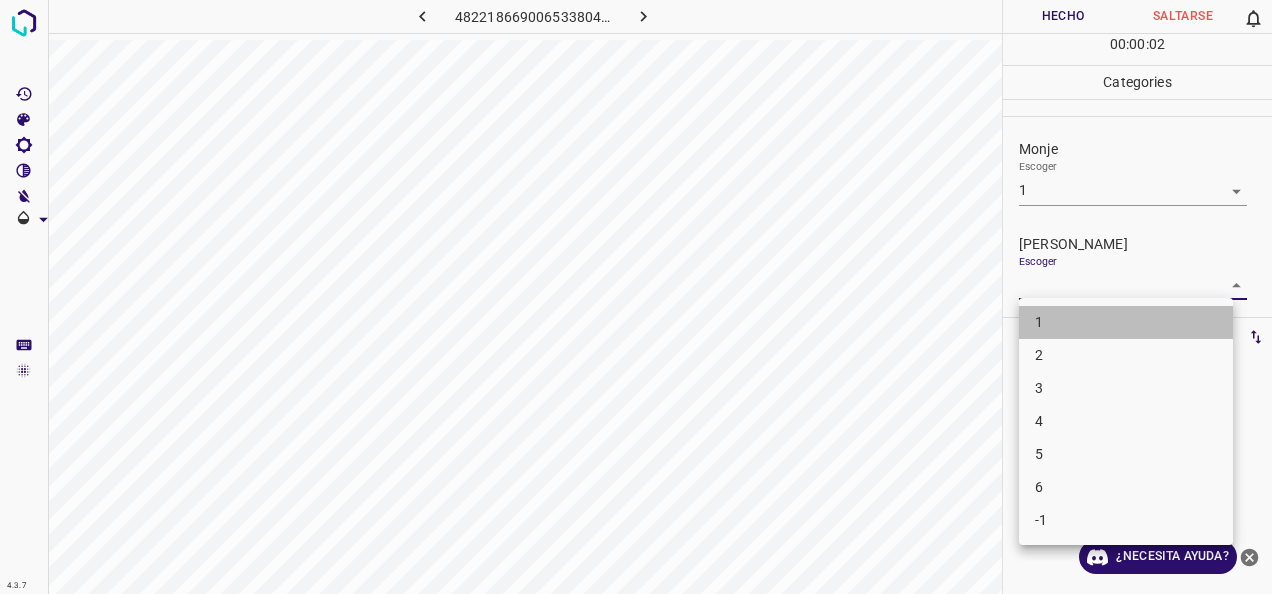 drag, startPoint x: 1159, startPoint y: 316, endPoint x: 1085, endPoint y: 82, distance: 245.42209 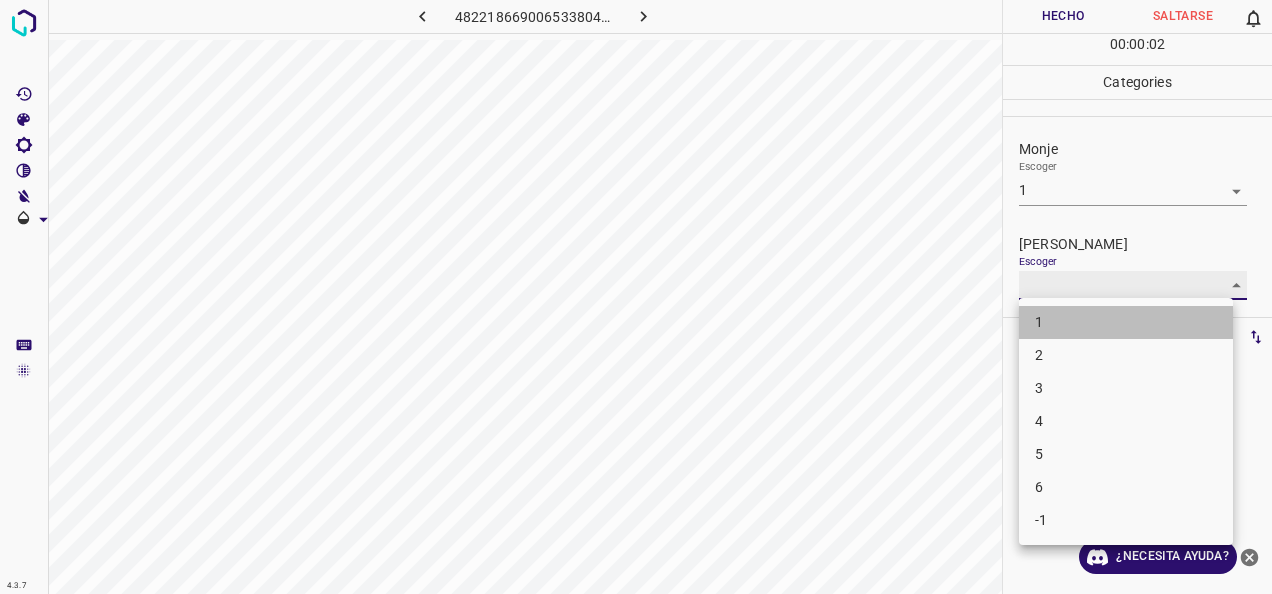 type on "1" 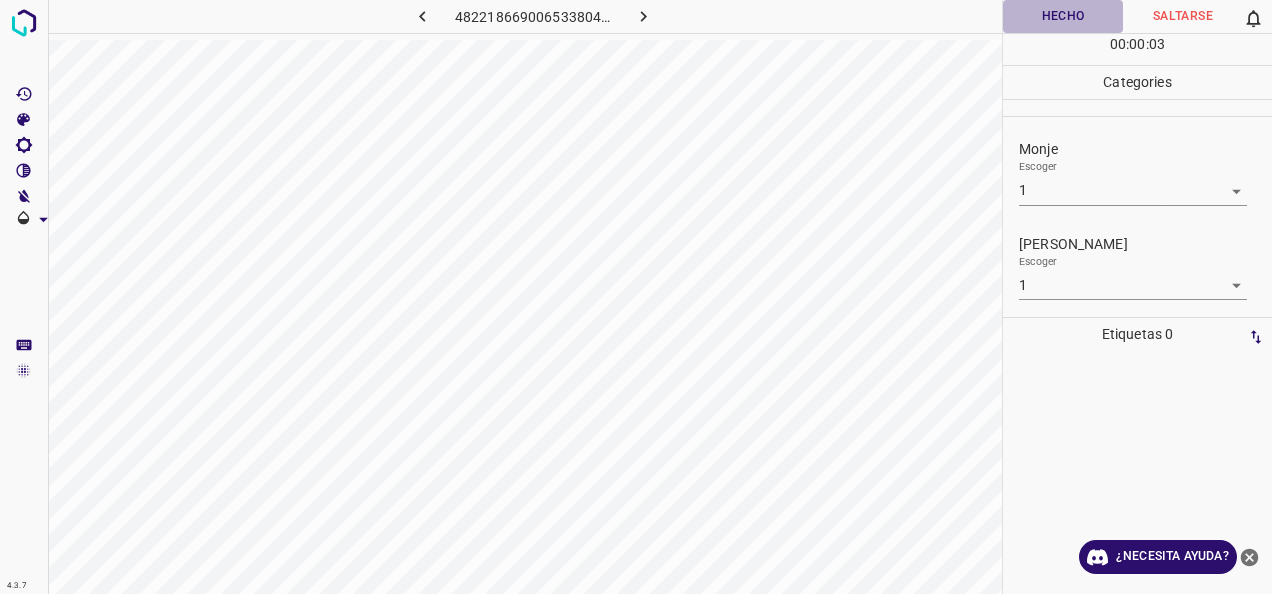 click on "Hecho" at bounding box center (1063, 16) 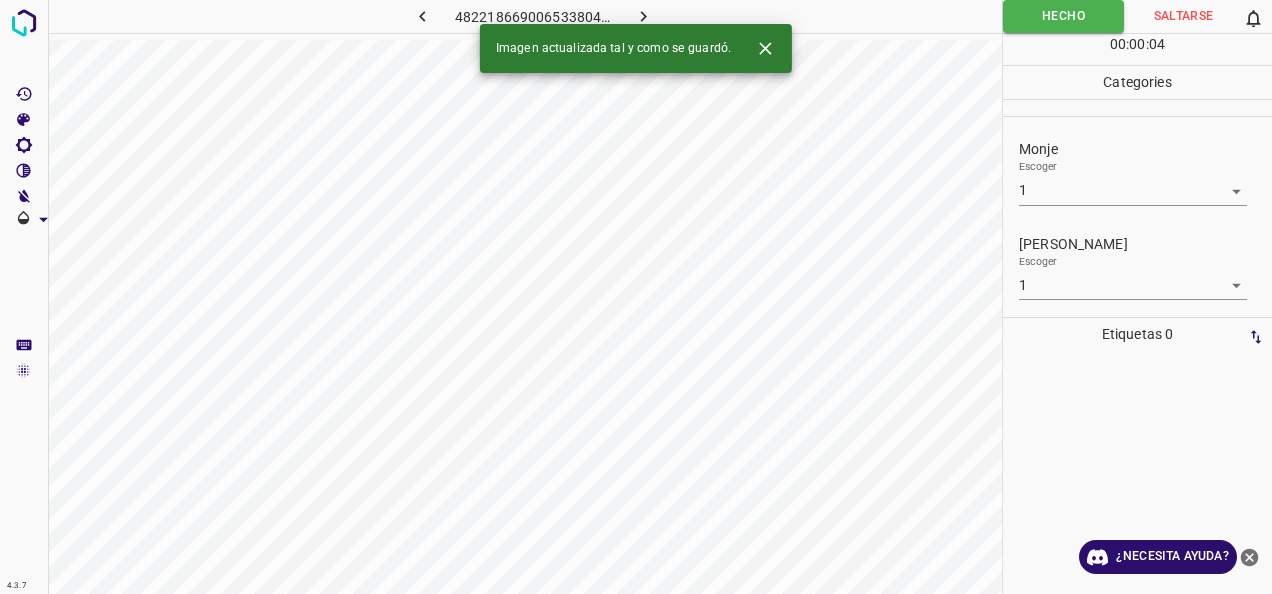 click at bounding box center [643, 16] 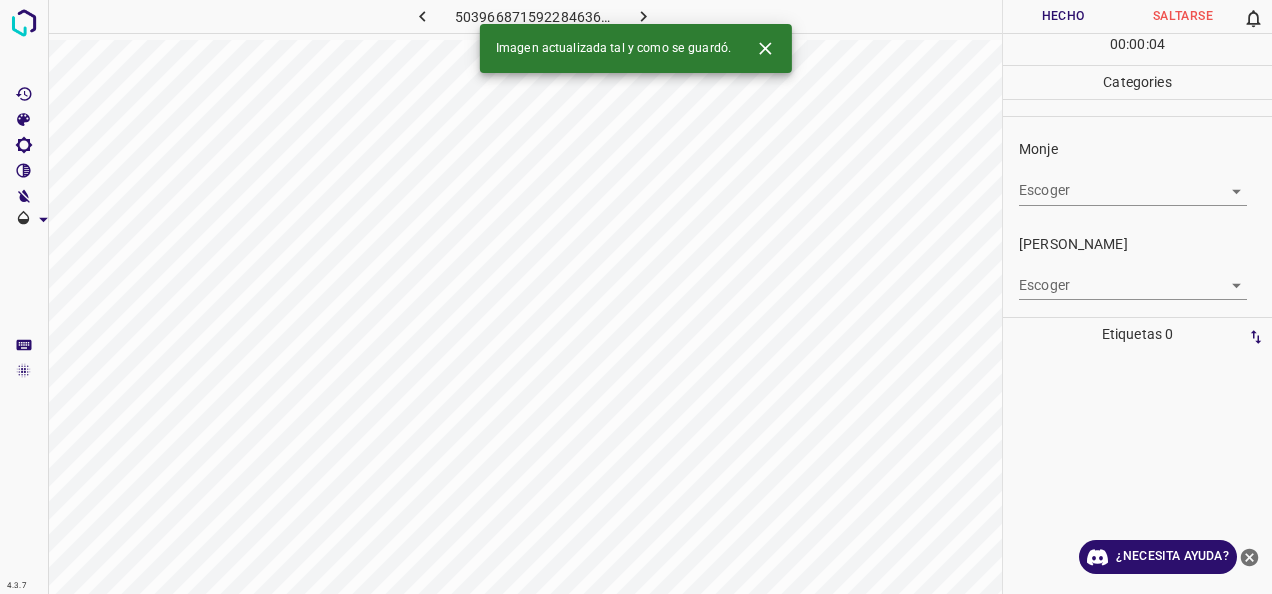 click on "4.3.7 5039668715922846361.png Hecho Saltarse 0 00   : 00   : 04   Categories Monje  Escoger ​  Fitzpatrick   Escoger ​ Etiquetas 0 Categories 1 Monje 2  Fitzpatrick Herramientas Espacio Cambiar entre modos (Dibujar y Editar) Yo Etiquetado automático R Restaurar zoom M Acercar N Alejar Borrar Eliminar etiqueta de selección Filtros Z Restaurar filtros X Filtro de saturación C Filtro de brillo V Filtro de contraste B Filtro de escala de grises General O Descargar Imagen actualizada tal y como se guardó. ¿Necesita ayuda? -Mensaje de texto -Esconder -Borrar" at bounding box center [636, 297] 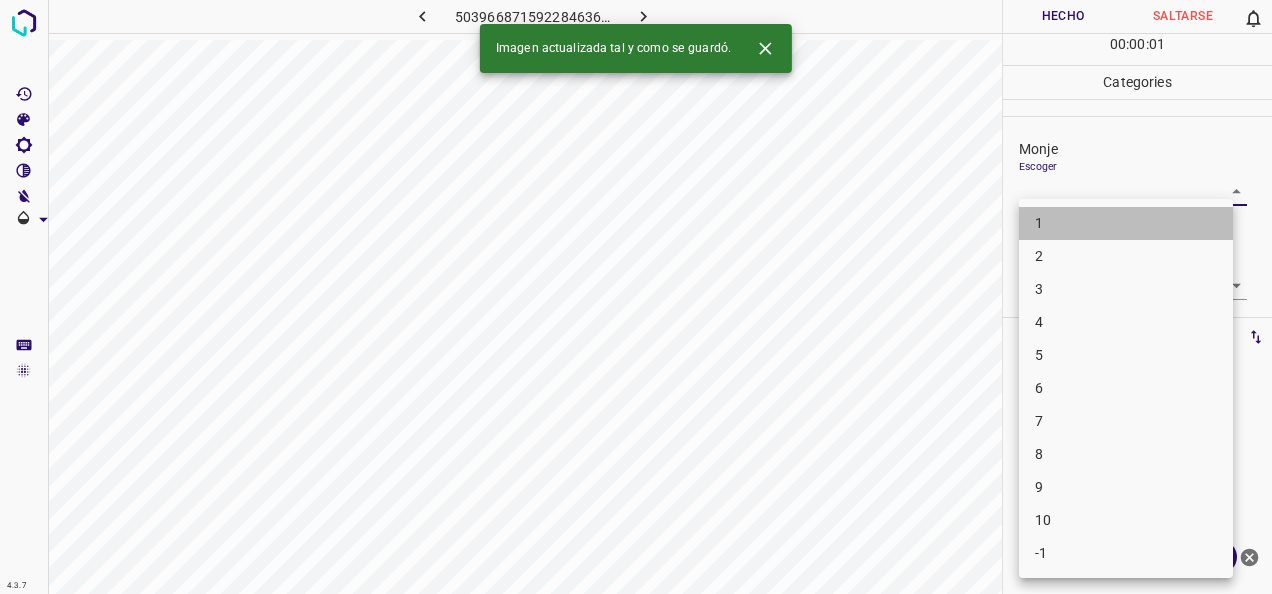click on "1" at bounding box center (1126, 223) 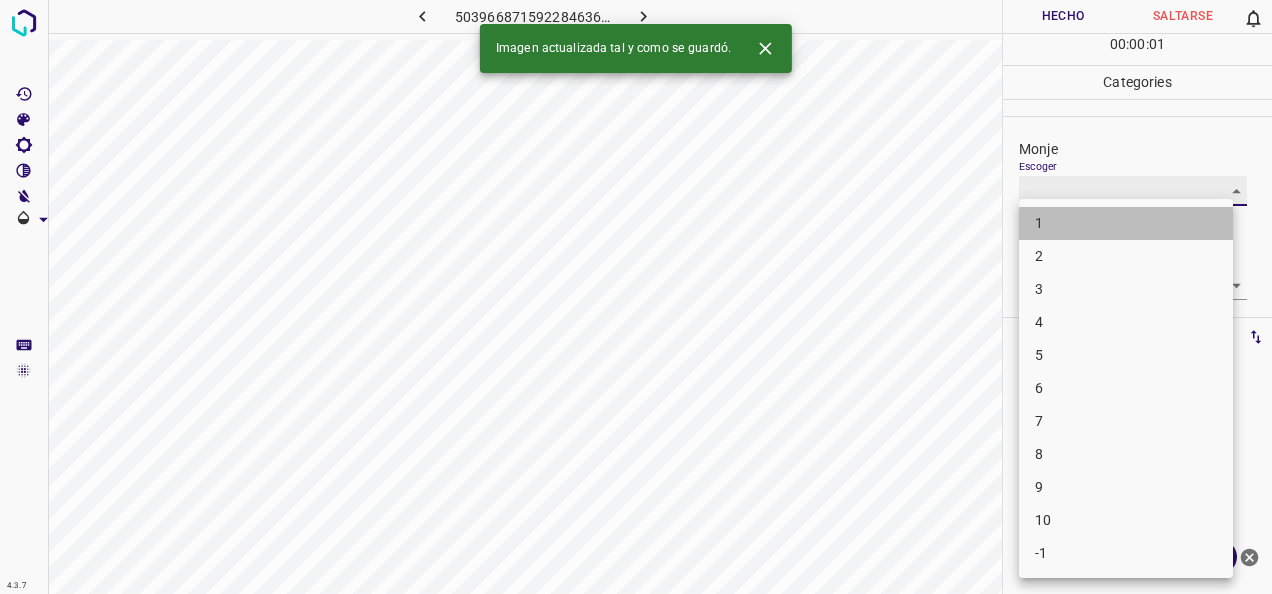 type on "1" 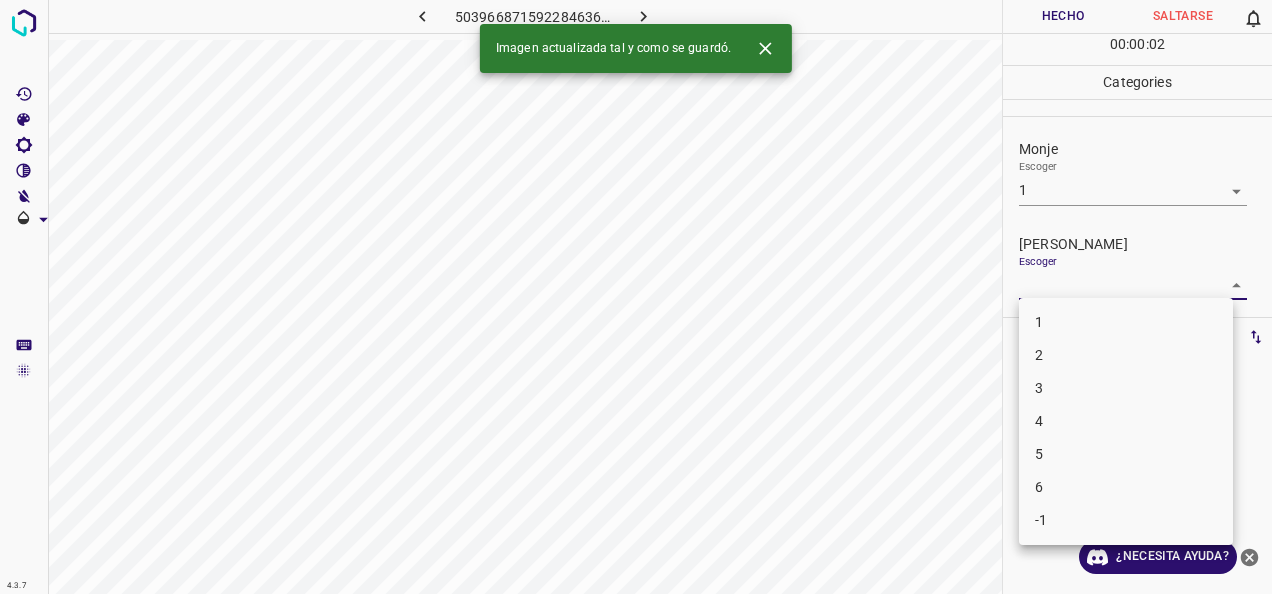 click on "4.3.7 5039668715922846361.png Hecho Saltarse 0 00   : 00   : 02   Categories Monje  Escoger 1 1  Fitzpatrick   Escoger ​ Etiquetas 0 Categories 1 Monje 2  Fitzpatrick Herramientas Espacio Cambiar entre modos (Dibujar y Editar) Yo Etiquetado automático R Restaurar zoom M Acercar N Alejar Borrar Eliminar etiqueta de selección Filtros Z Restaurar filtros X Filtro de saturación C Filtro de brillo V Filtro de contraste B Filtro de escala de grises General O Descargar Imagen actualizada tal y como se guardó. ¿Necesita ayuda? -Mensaje de texto -Esconder -Borrar 1 2 3 4 5 6 -1" at bounding box center (636, 297) 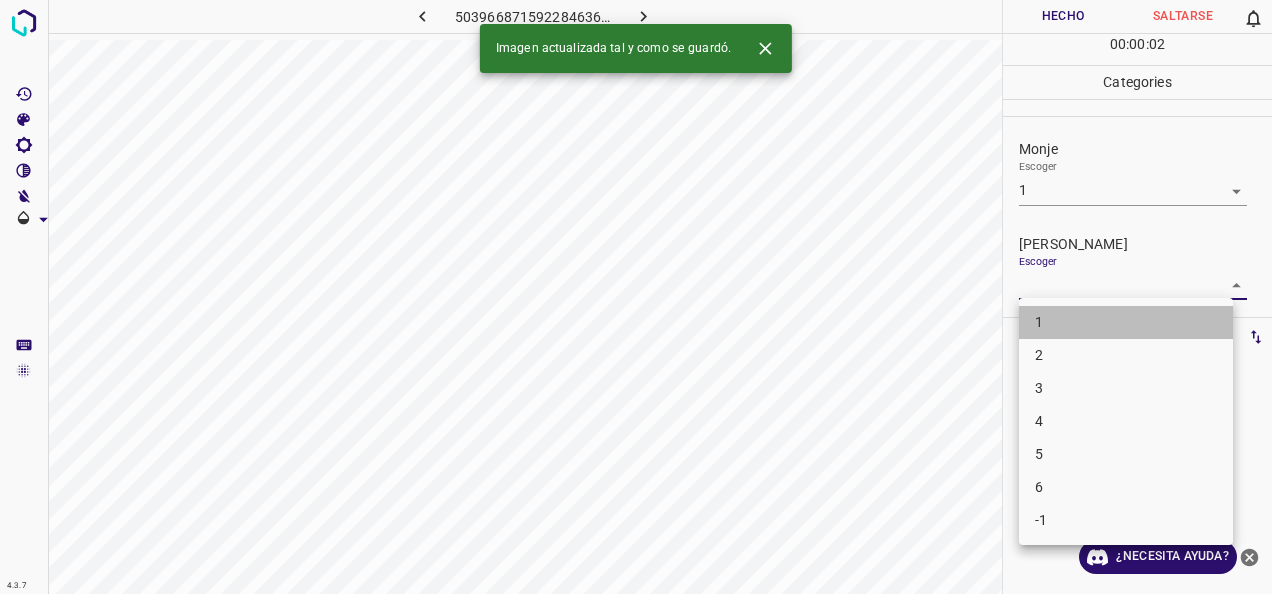 click on "1" at bounding box center [1126, 322] 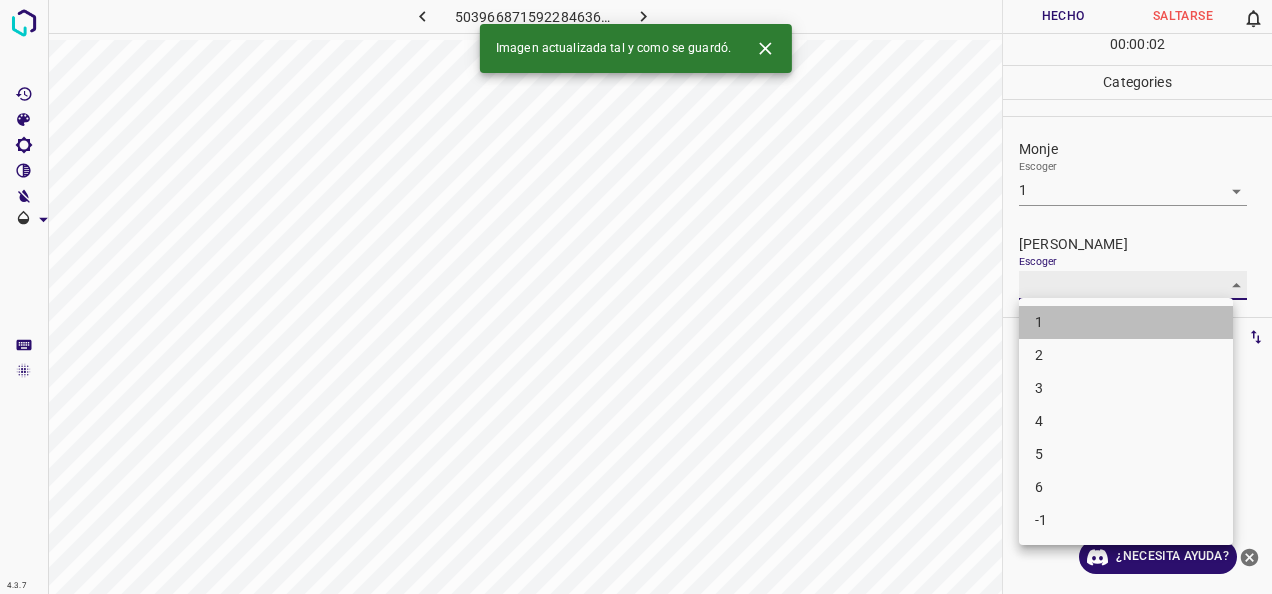type on "1" 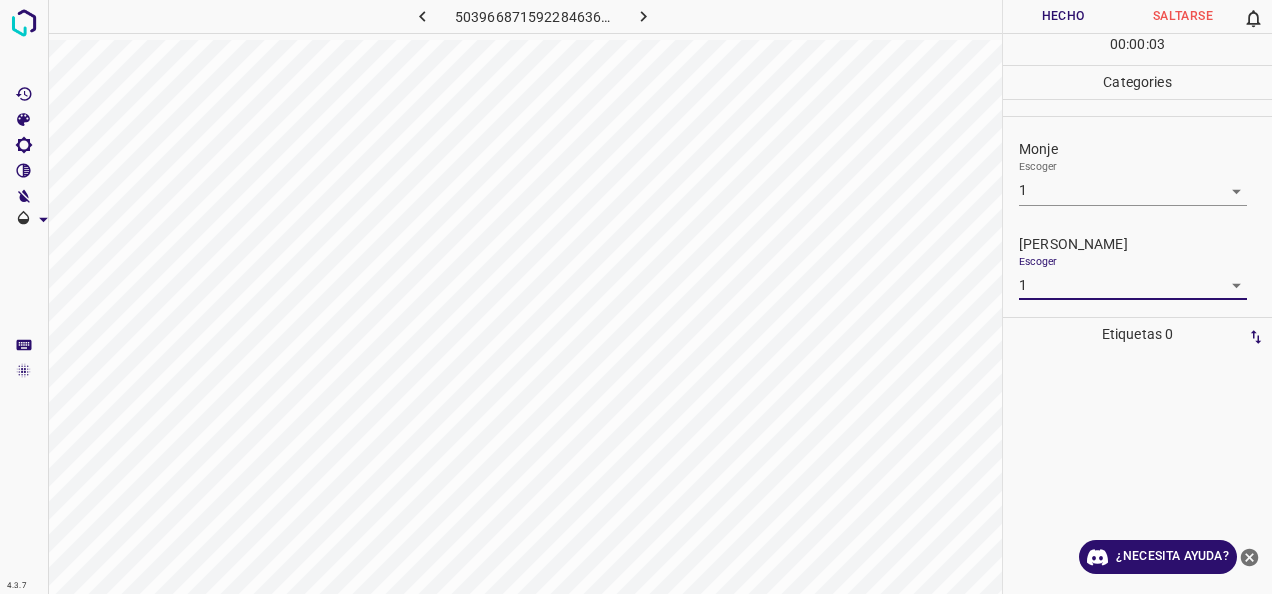 click on "Hecho" at bounding box center [1063, 16] 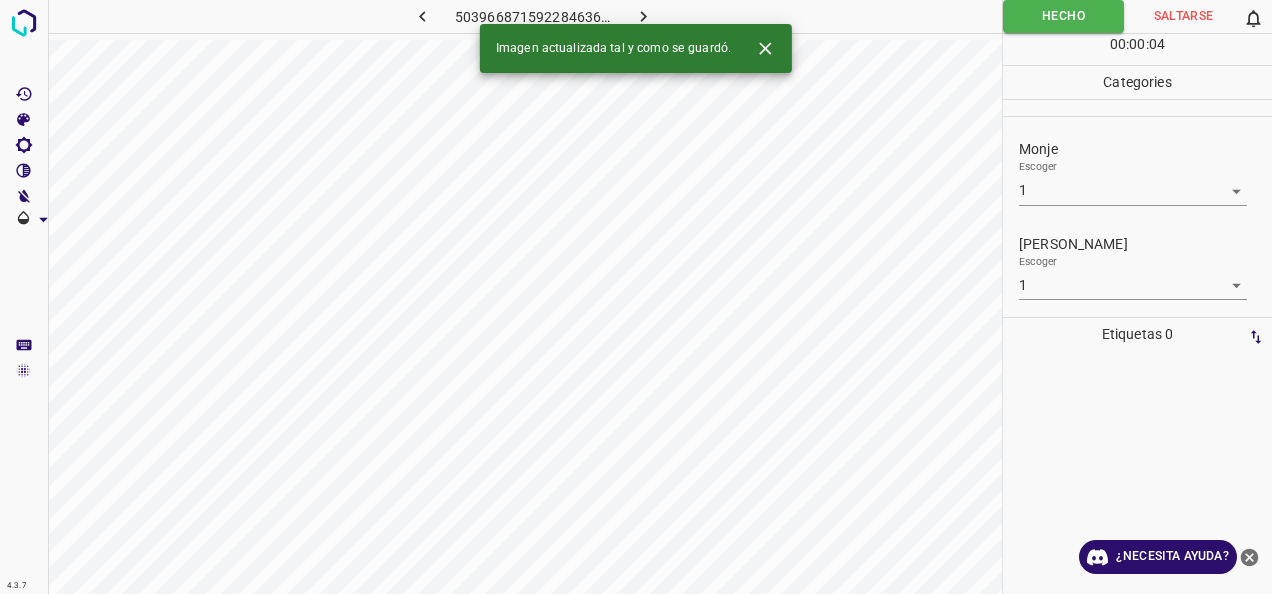 click 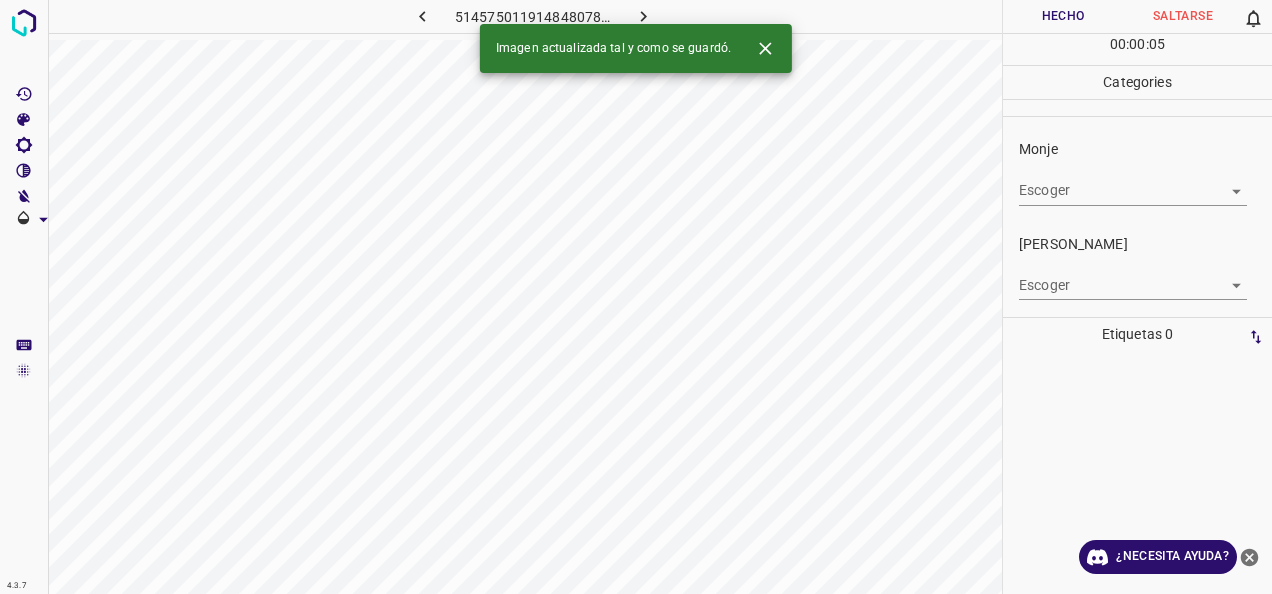 click on "4.3.7 5145750119148480785.png Hecho Saltarse 0 00   : 00   : 05   Categories Monje  Escoger ​  Fitzpatrick   Escoger ​ Etiquetas 0 Categories 1 Monje 2  Fitzpatrick Herramientas Espacio Cambiar entre modos (Dibujar y Editar) Yo Etiquetado automático R Restaurar zoom M Acercar N Alejar Borrar Eliminar etiqueta de selección Filtros Z Restaurar filtros X Filtro de saturación C Filtro de brillo V Filtro de contraste B Filtro de escala de grises General O Descargar Imagen actualizada tal y como se guardó. ¿Necesita ayuda? -Mensaje de texto -Esconder -Borrar" at bounding box center (636, 297) 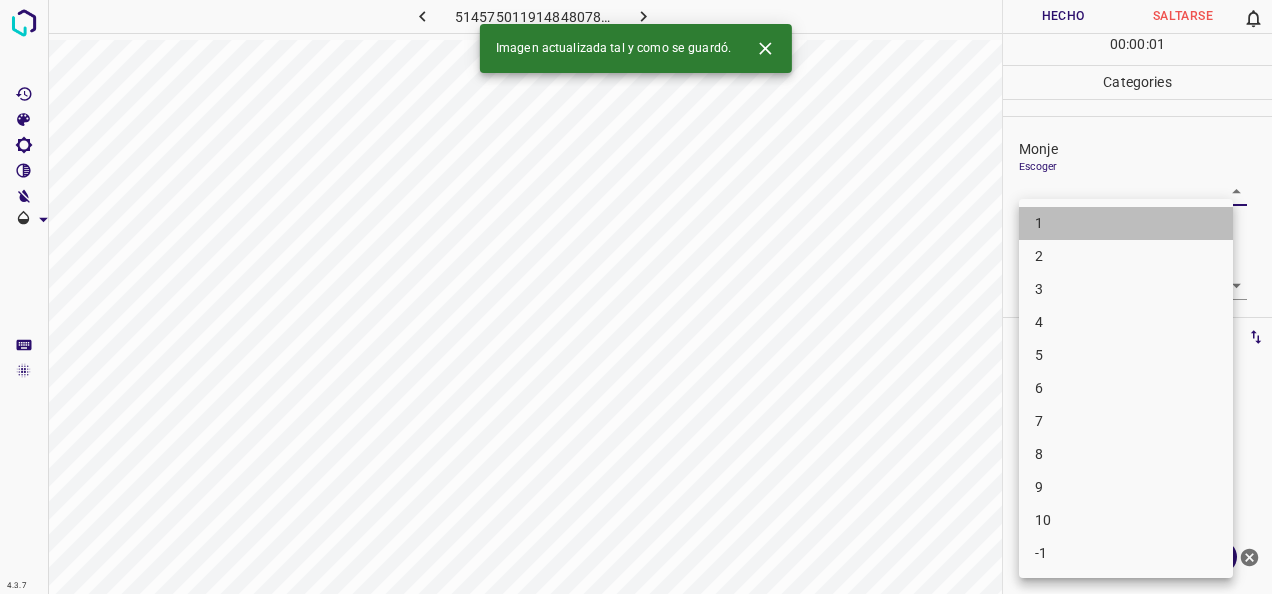 click on "1" at bounding box center [1126, 223] 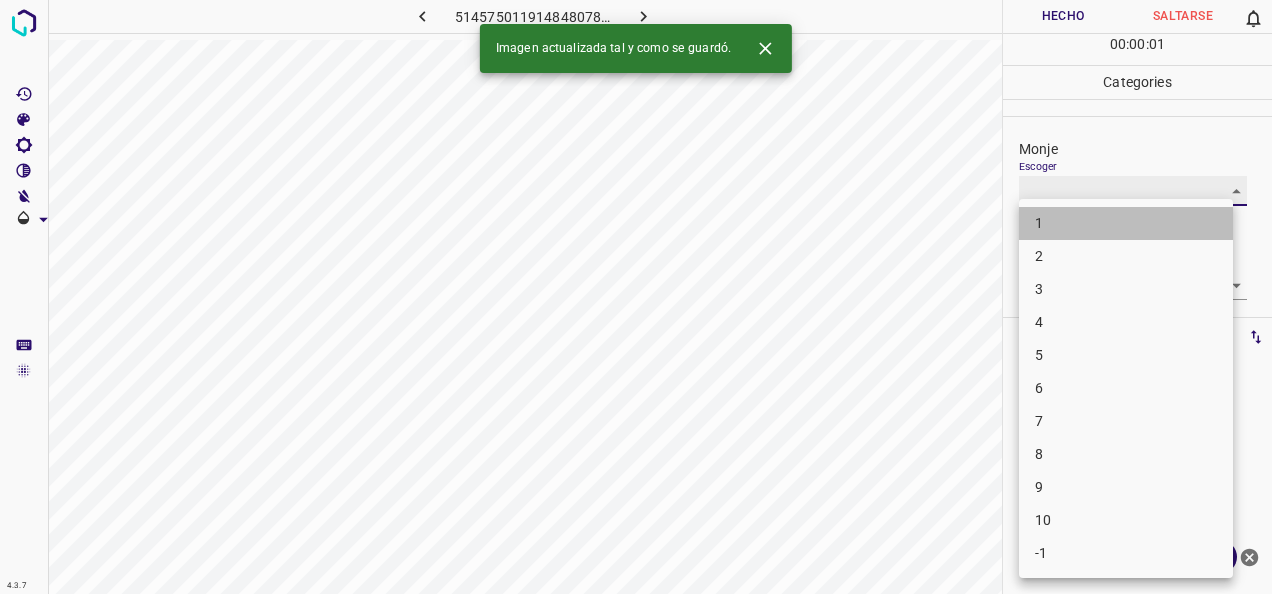 type on "1" 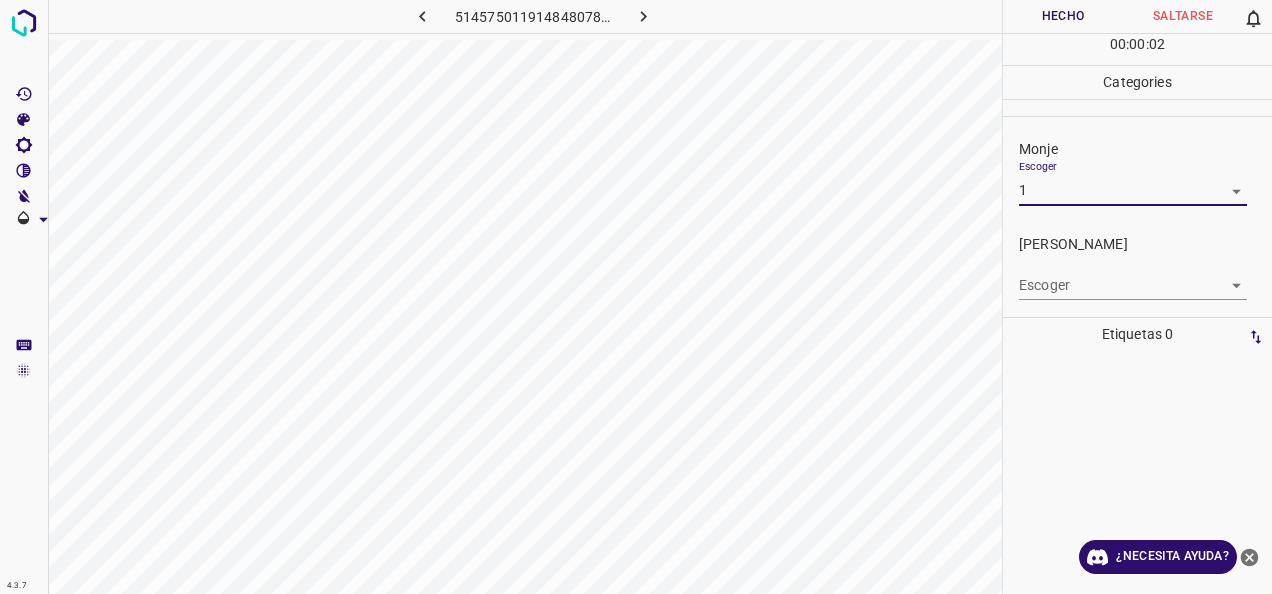 click on "4.3.7 5145750119148480785.png Hecho Saltarse 0 00   : 00   : 02   Categories Monje  Escoger 1 1  Fitzpatrick   Escoger ​ Etiquetas 0 Categories 1 Monje 2  Fitzpatrick Herramientas Espacio Cambiar entre modos (Dibujar y Editar) Yo Etiquetado automático R Restaurar zoom M Acercar N Alejar Borrar Eliminar etiqueta de selección Filtros Z Restaurar filtros X Filtro de saturación C Filtro de brillo V Filtro de contraste B Filtro de escala de grises General O Descargar ¿Necesita ayuda? -Mensaje de texto -Esconder -Borrar" at bounding box center [636, 297] 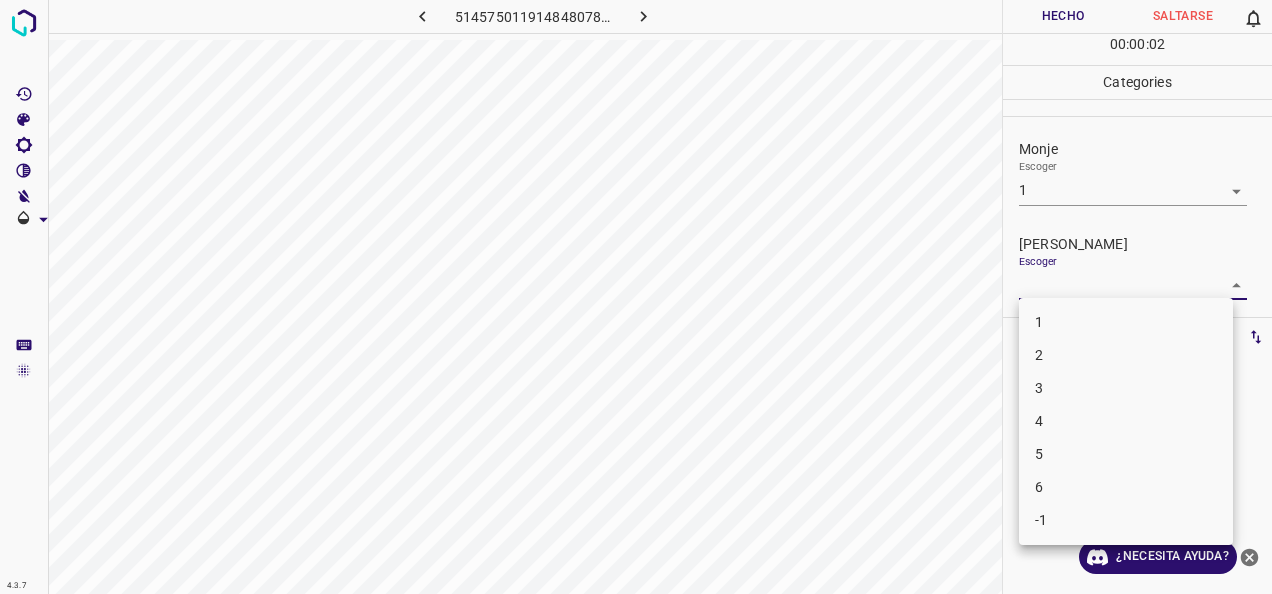 click on "1" at bounding box center (1126, 322) 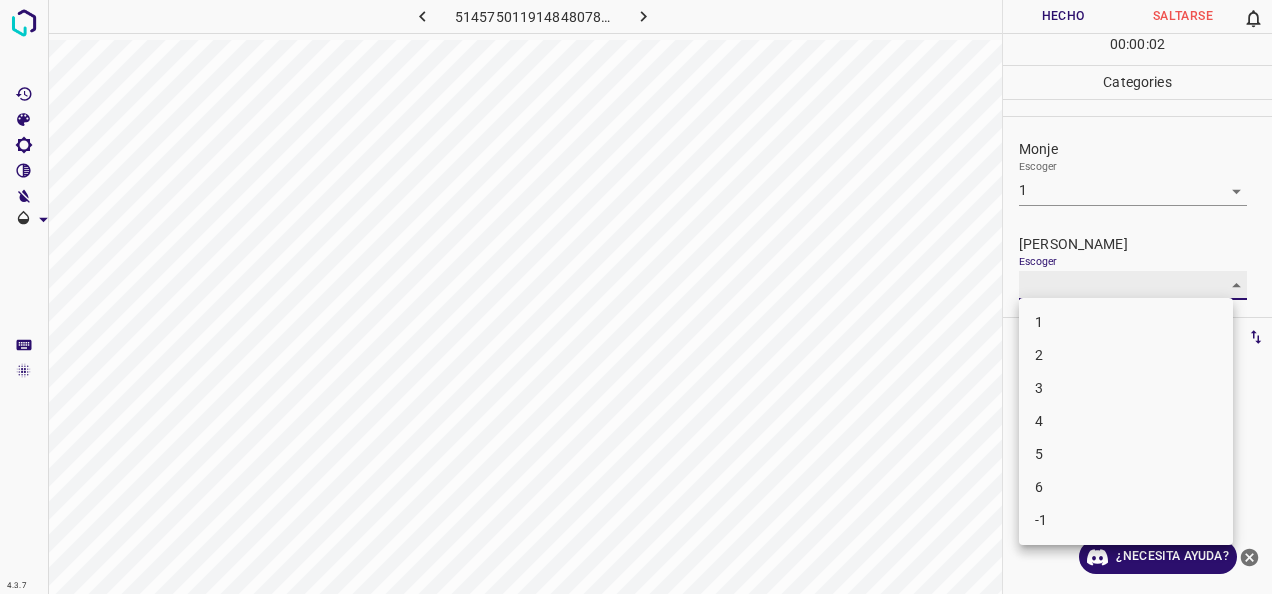 type on "1" 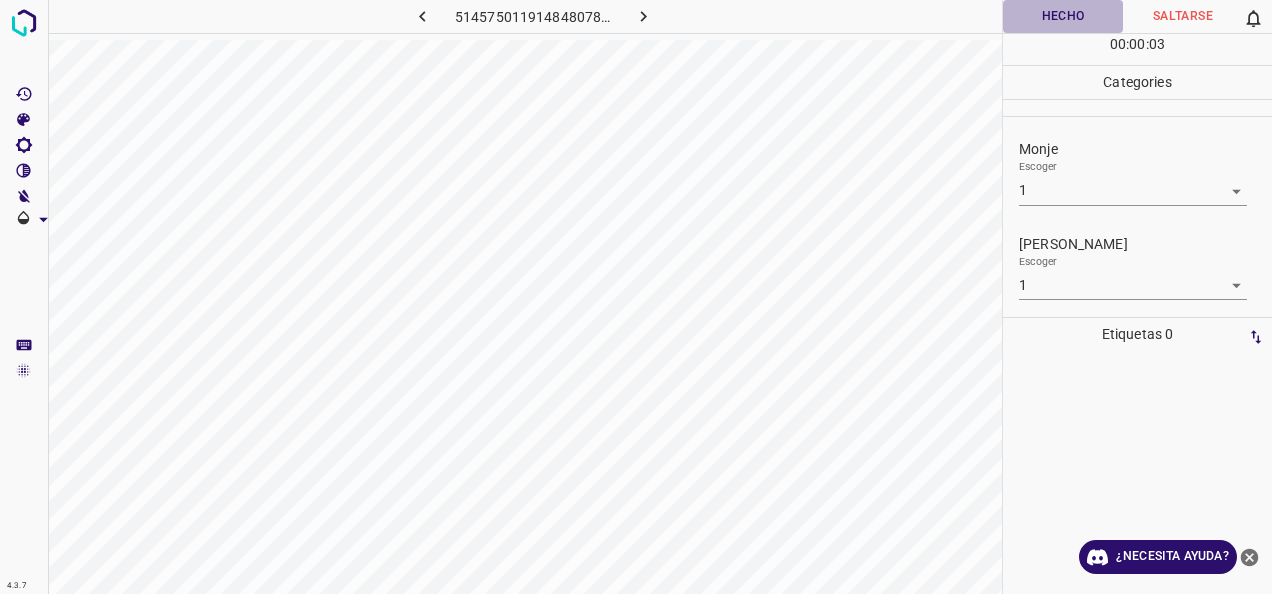click on "Hecho" at bounding box center (1063, 16) 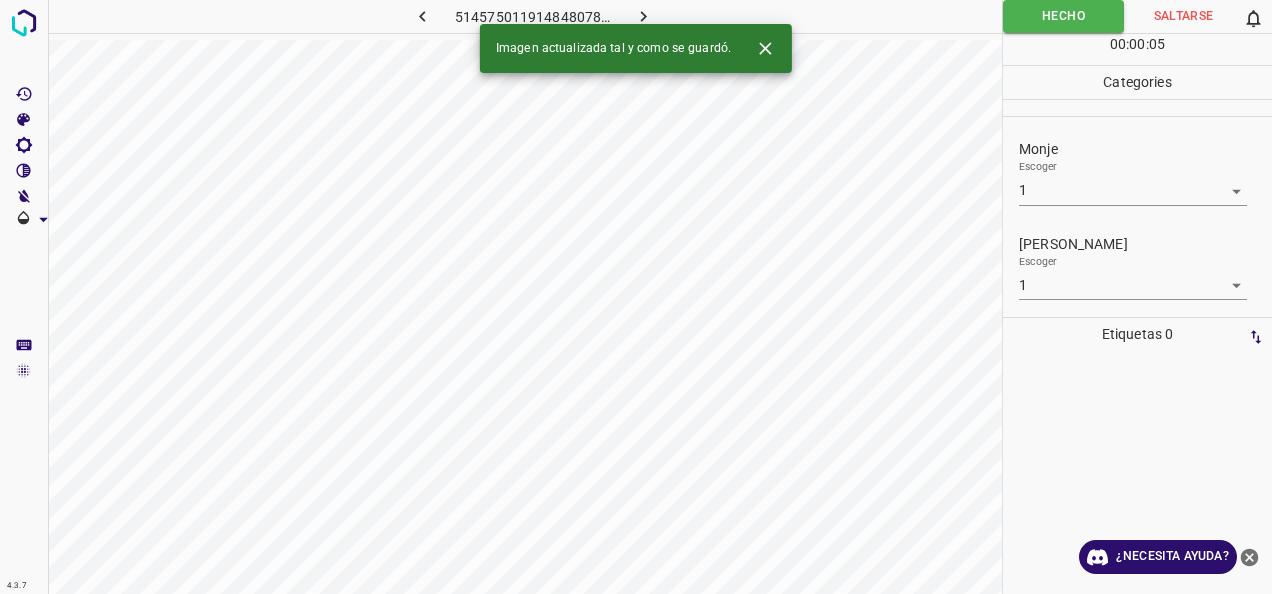click 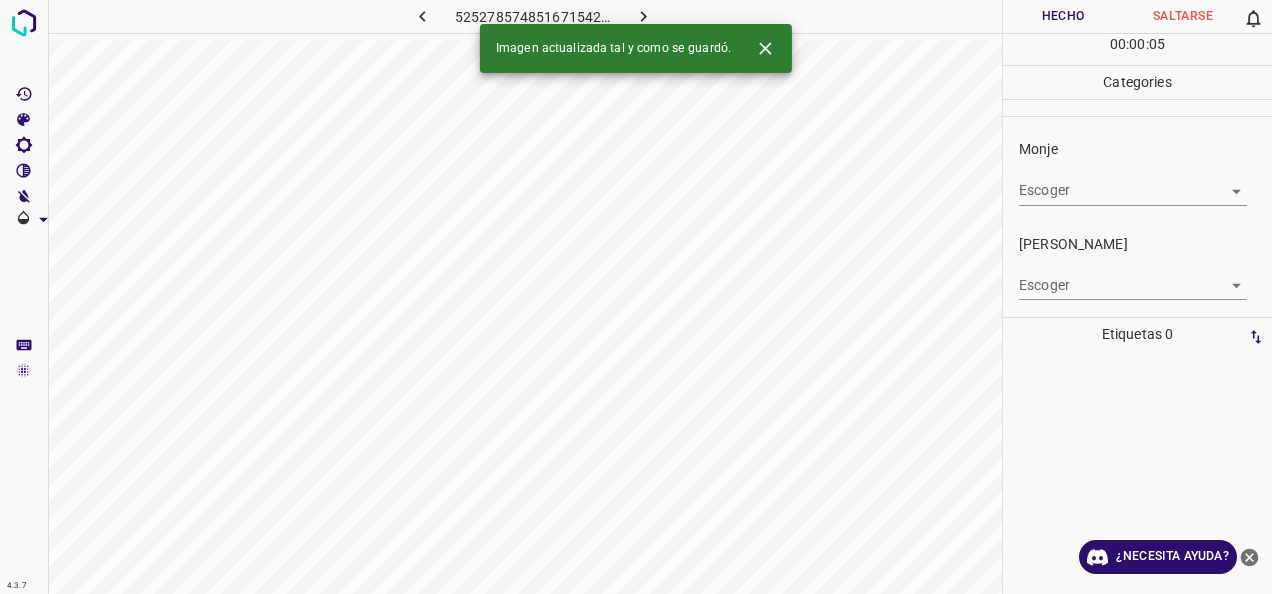 click on "4.3.7 5252785748516715420.png Hecho Saltarse 0 00   : 00   : 05   Categories Monje  Escoger ​  Fitzpatrick   Escoger ​ Etiquetas 0 Categories 1 Monje 2  Fitzpatrick Herramientas Espacio Cambiar entre modos (Dibujar y Editar) Yo Etiquetado automático R Restaurar zoom M Acercar N Alejar Borrar Eliminar etiqueta de selección Filtros Z Restaurar filtros X Filtro de saturación C Filtro de brillo V Filtro de contraste B Filtro de escala de grises General O Descargar Imagen actualizada tal y como se guardó. ¿Necesita ayuda? -Mensaje de texto -Esconder -Borrar" at bounding box center [636, 297] 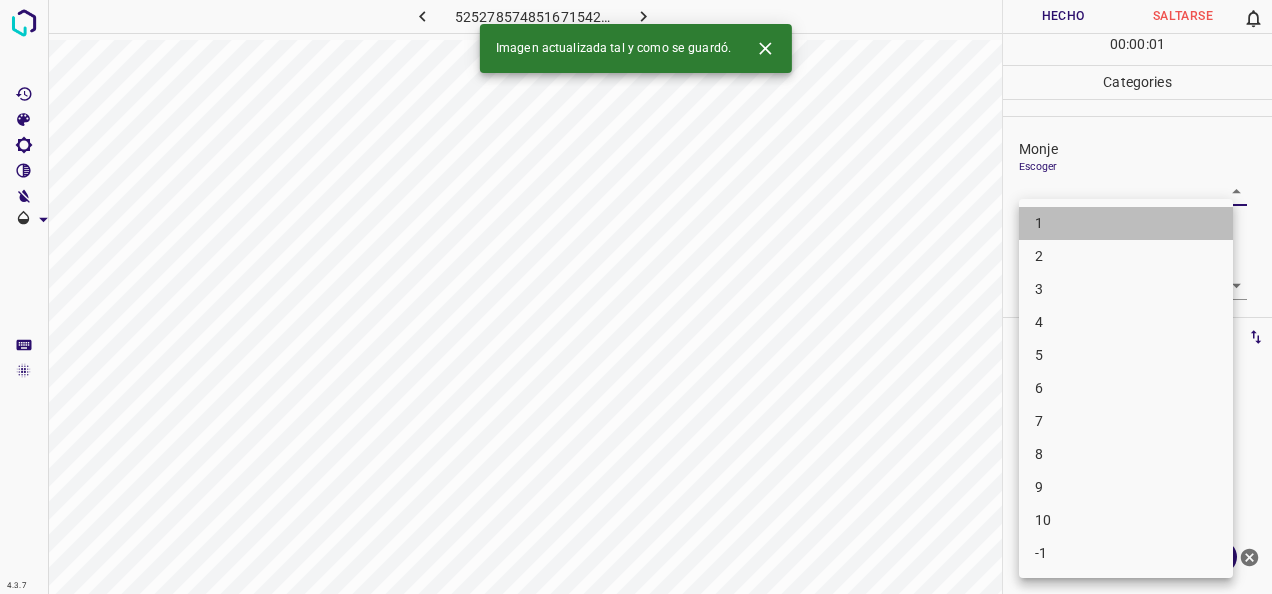 click on "1" at bounding box center (1126, 223) 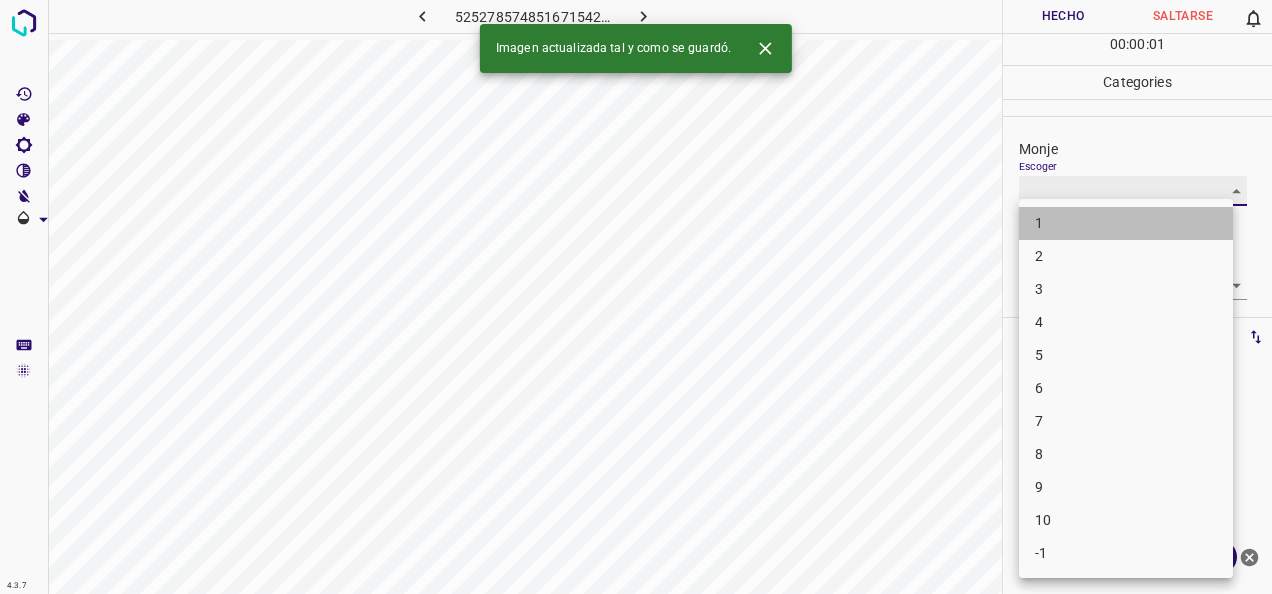 type on "1" 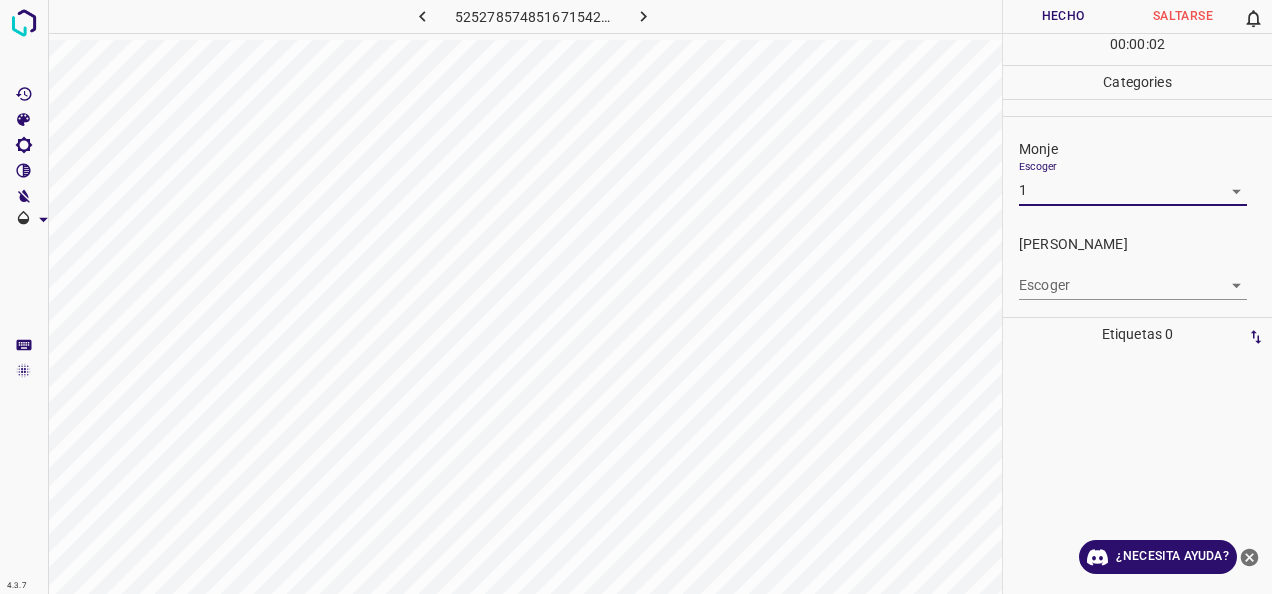 click on "4.3.7 5252785748516715420.png Hecho Saltarse 0 00   : 00   : 02   Categories Monje  Escoger 1 1  Fitzpatrick   Escoger ​ Etiquetas 0 Categories 1 Monje 2  Fitzpatrick Herramientas Espacio Cambiar entre modos (Dibujar y Editar) Yo Etiquetado automático R Restaurar zoom M Acercar N Alejar Borrar Eliminar etiqueta de selección Filtros Z Restaurar filtros X Filtro de saturación C Filtro de brillo V Filtro de contraste B Filtro de escala de grises General O Descargar ¿Necesita ayuda? -Mensaje de texto -Esconder -Borrar" at bounding box center [636, 297] 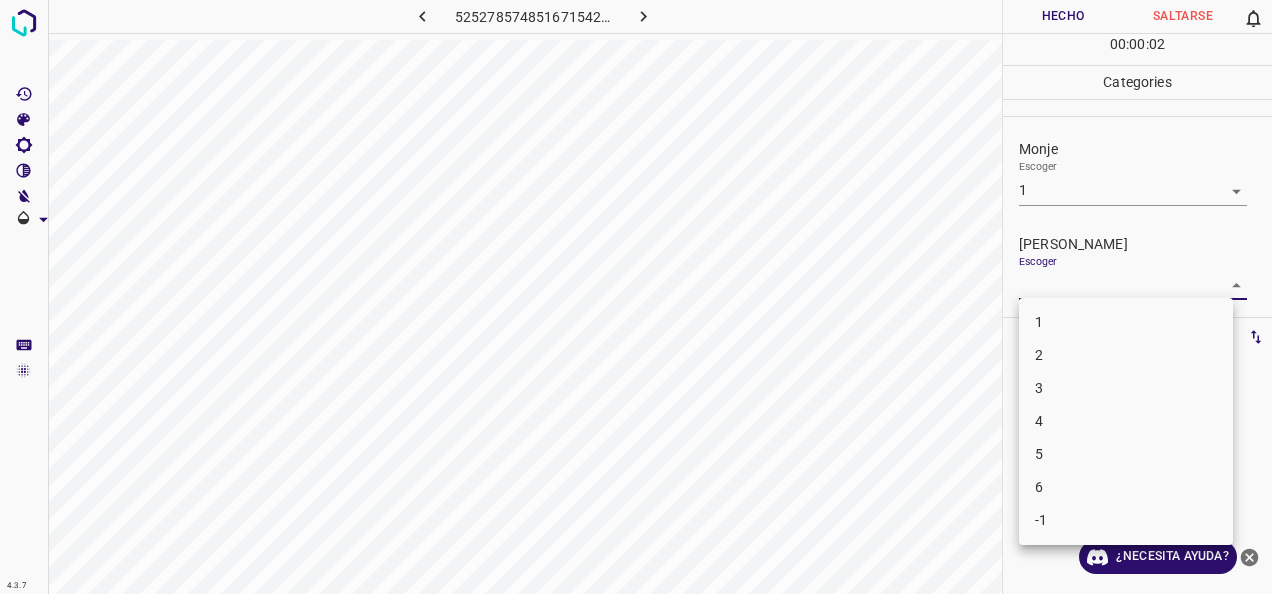 drag, startPoint x: 1174, startPoint y: 314, endPoint x: 1165, endPoint y: 303, distance: 14.21267 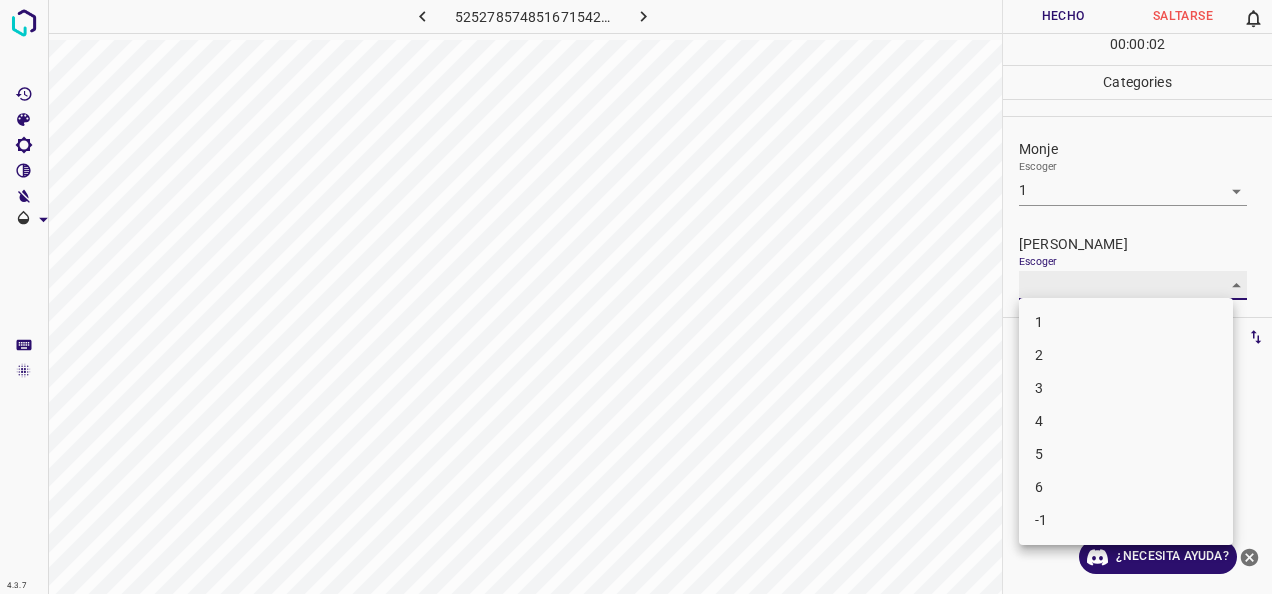 type on "1" 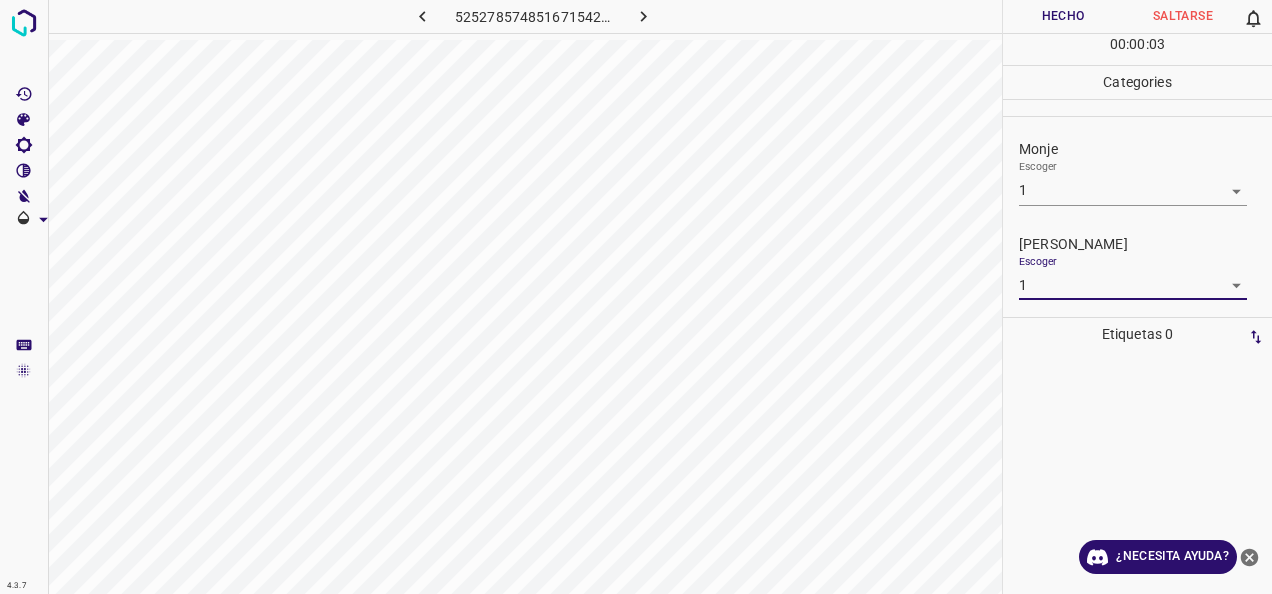 click on "Hecho" at bounding box center (1063, 16) 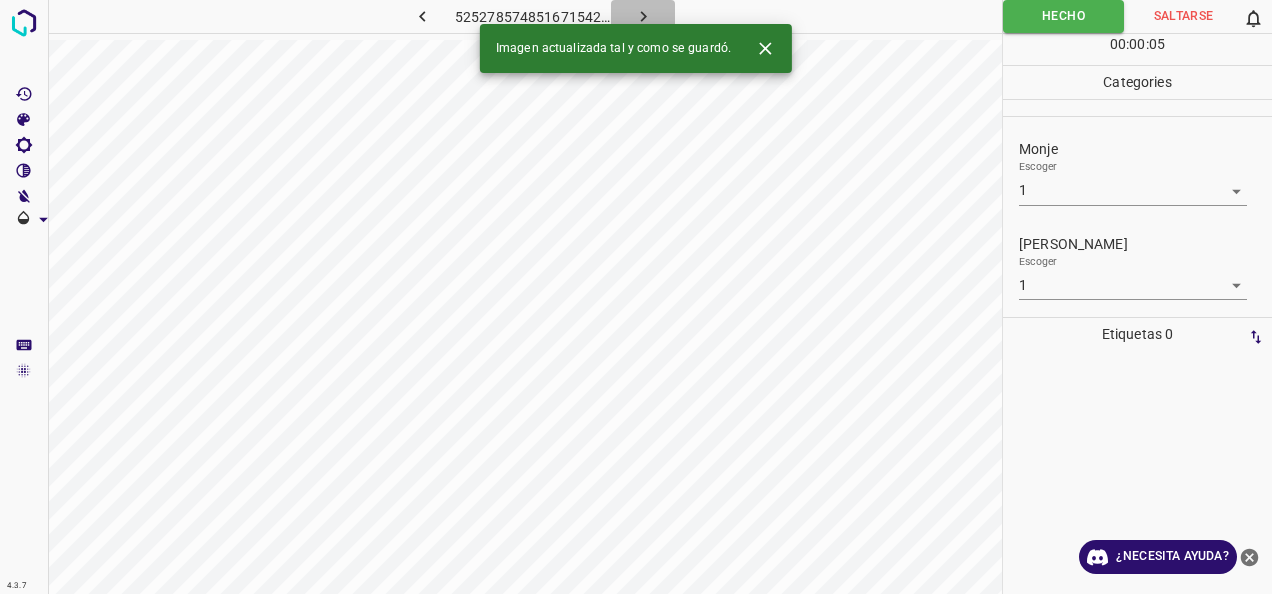 click 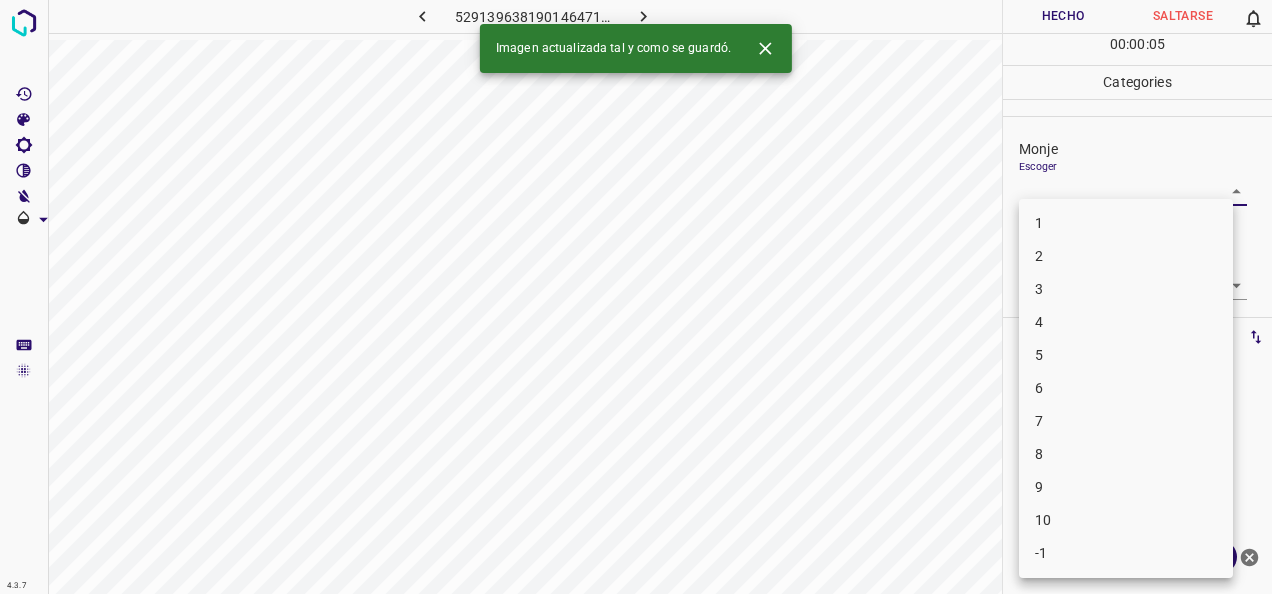 click on "4.3.7 5291396381901464718.png Hecho Saltarse 0 00   : 00   : 05   Categories Monje  Escoger ​  Fitzpatrick   Escoger ​ Etiquetas 0 Categories 1 Monje 2  Fitzpatrick Herramientas Espacio Cambiar entre modos (Dibujar y Editar) Yo Etiquetado automático R Restaurar zoom M Acercar N Alejar Borrar Eliminar etiqueta de selección Filtros Z Restaurar filtros X Filtro de saturación C Filtro de brillo V Filtro de contraste B Filtro de escala de grises General O Descargar Imagen actualizada tal y como se guardó. ¿Necesita ayuda? -Mensaje de texto -Esconder -Borrar 1 2 3 4 5 6 7 8 9 10 -1" at bounding box center [636, 297] 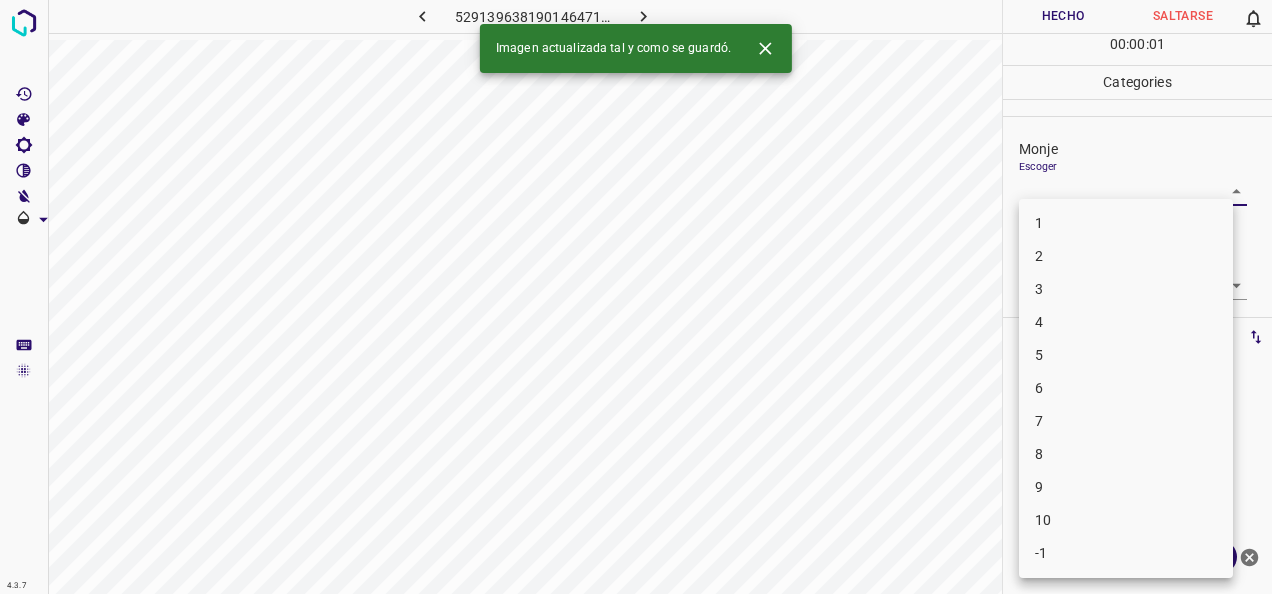 click on "1" at bounding box center (1126, 223) 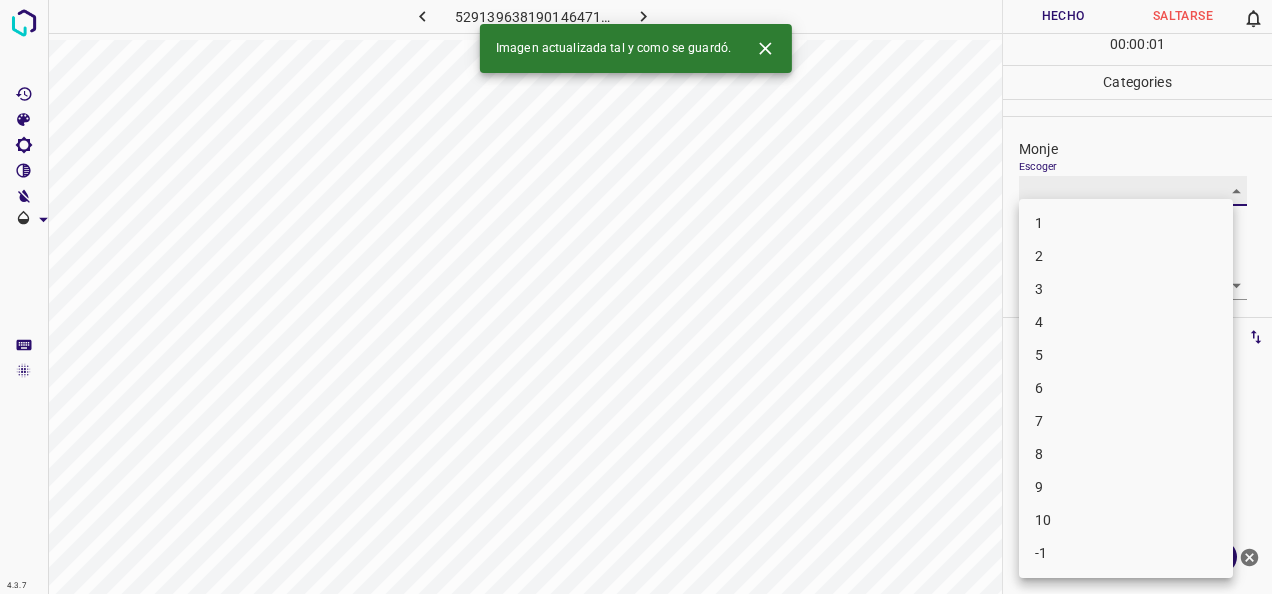 type on "1" 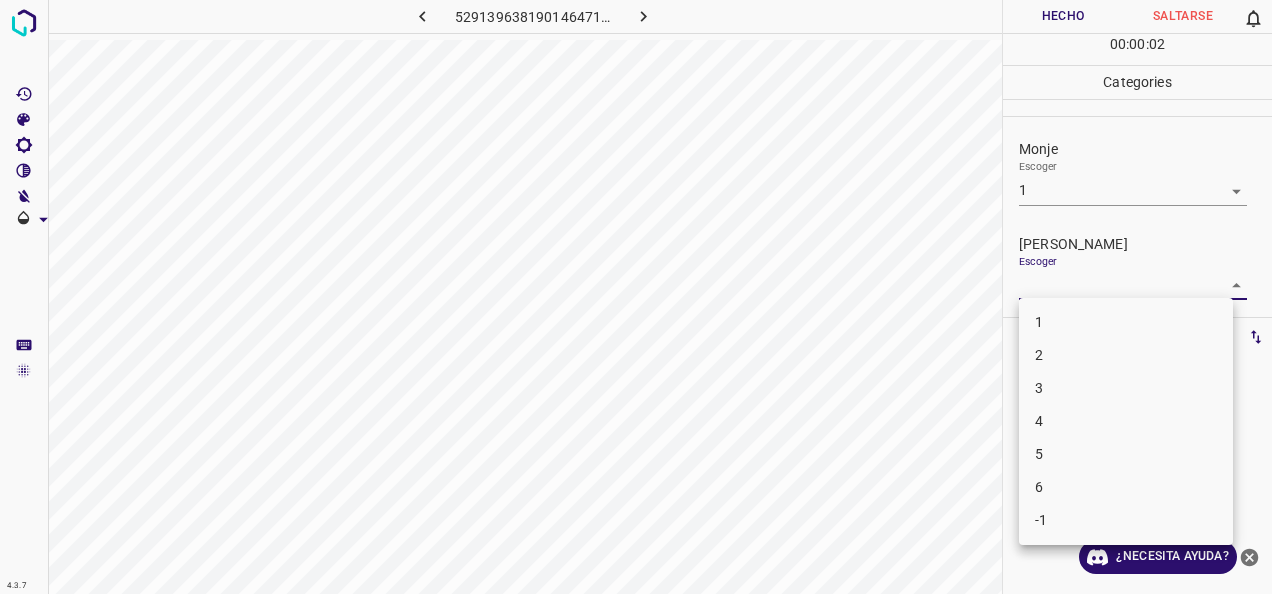 drag, startPoint x: 1216, startPoint y: 275, endPoint x: 1187, endPoint y: 298, distance: 37.01351 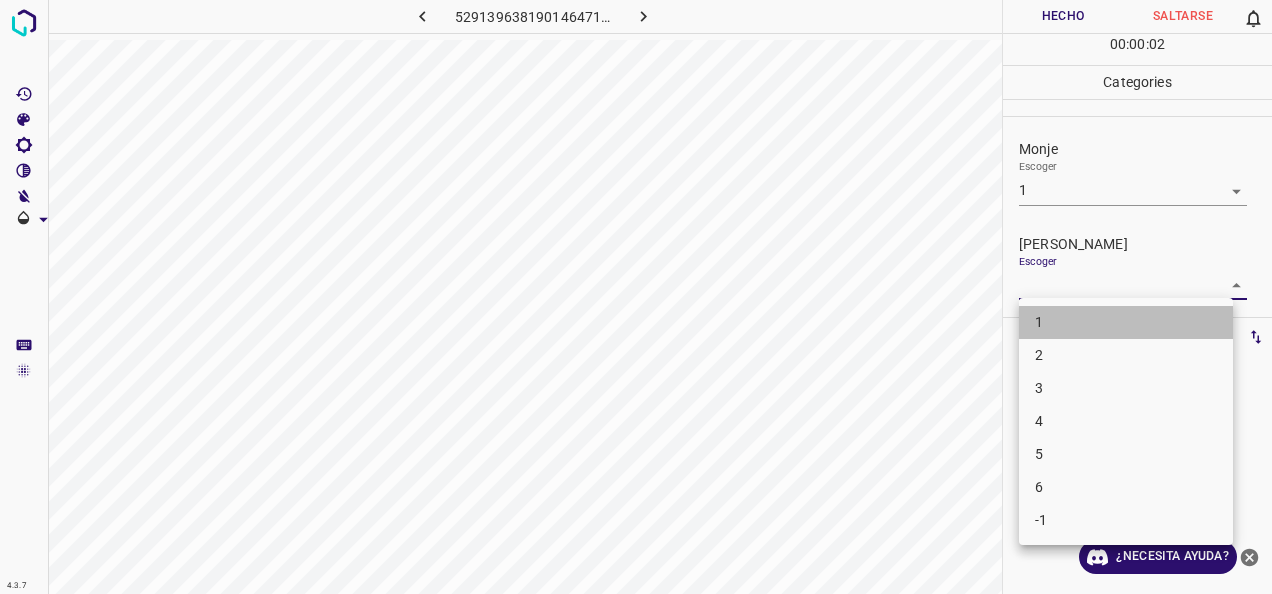click on "1" at bounding box center [1126, 322] 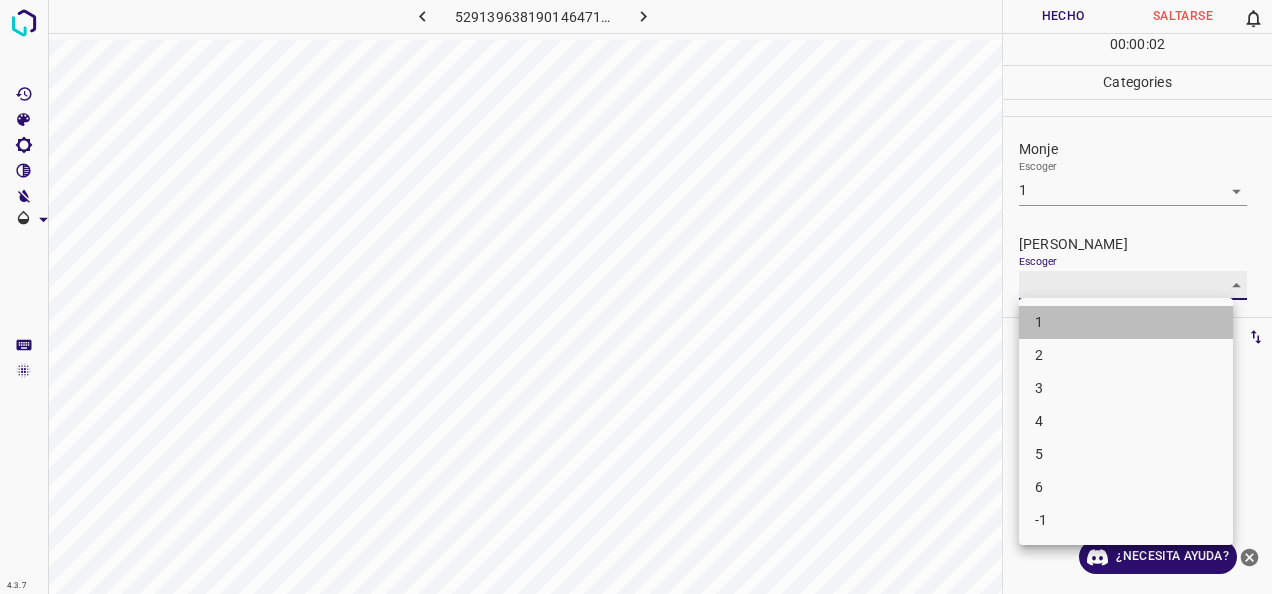 type on "1" 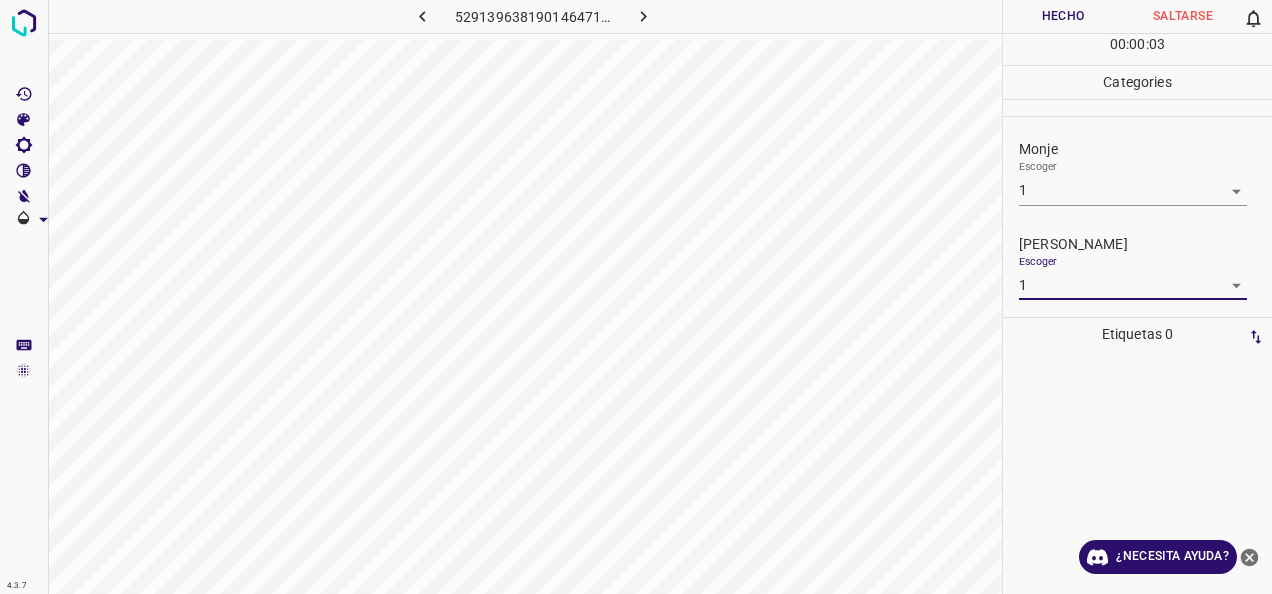 click on "Hecho" at bounding box center [1063, 16] 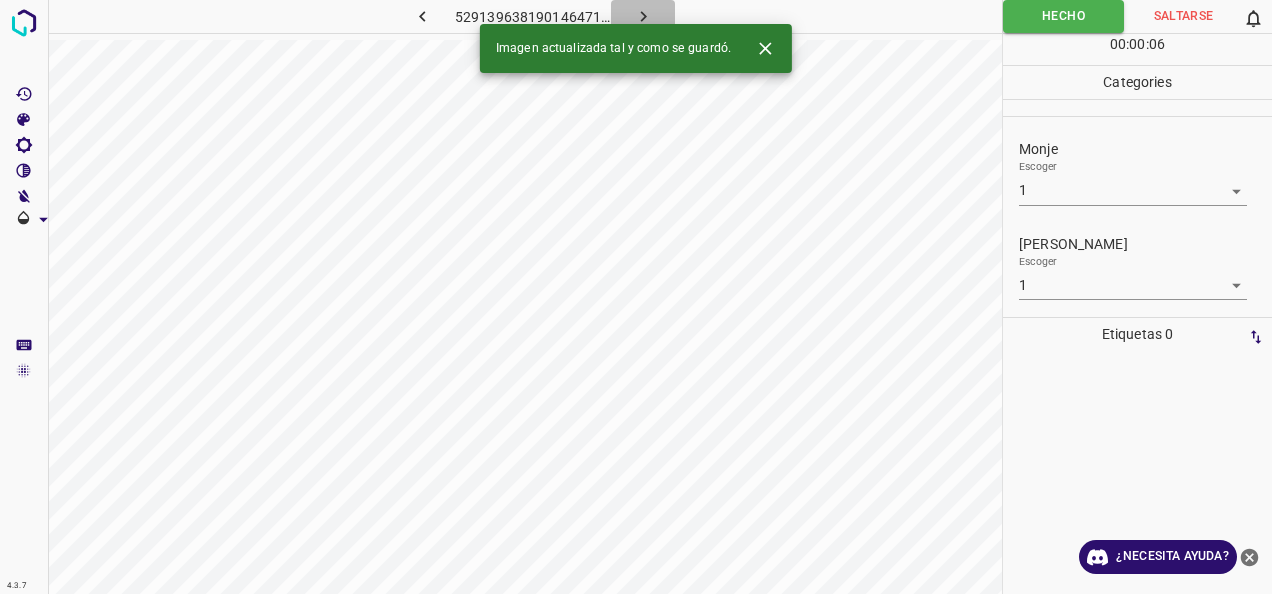 click 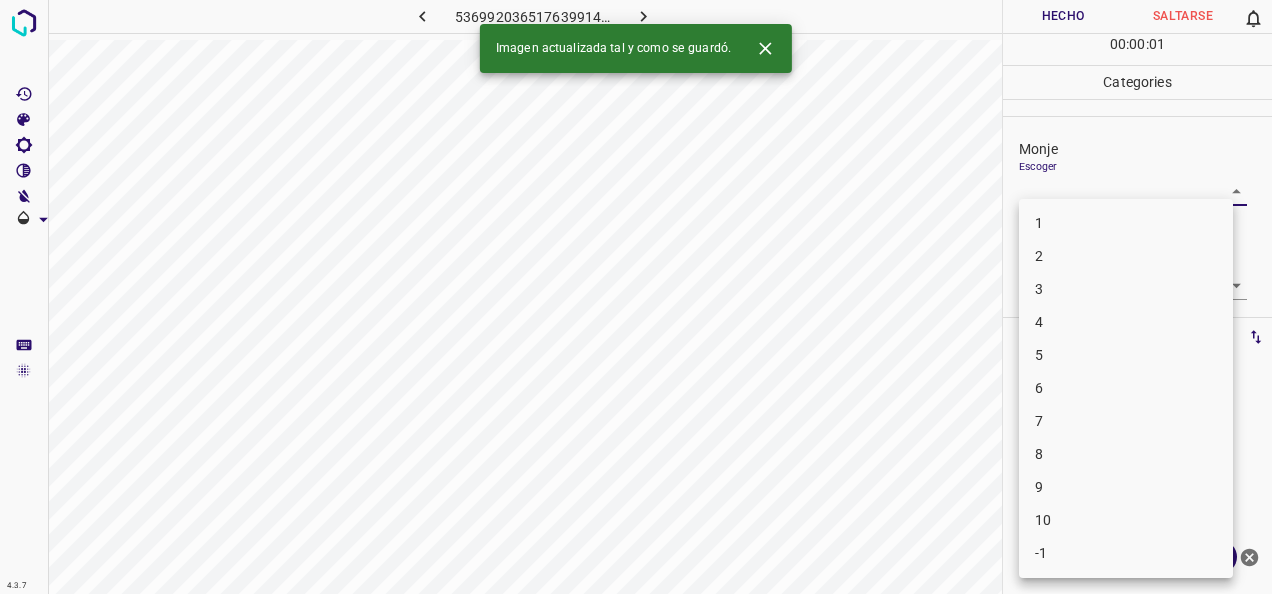 click on "4.3.7 536992036517639914.png Hecho Saltarse 0 00   : 00   : 01   Categories Monje  Escoger ​  Fitzpatrick   Escoger ​ Etiquetas 0 Categories 1 Monje 2  Fitzpatrick Herramientas Espacio Cambiar entre modos (Dibujar y Editar) Yo Etiquetado automático R Restaurar zoom M Acercar N Alejar Borrar Eliminar etiqueta de selección Filtros Z Restaurar filtros X Filtro de saturación C Filtro de brillo V Filtro de contraste B Filtro de escala de grises General O Descargar Imagen actualizada tal y como se guardó. ¿Necesita ayuda? -Mensaje de texto -Esconder -Borrar 1 2 3 4 5 6 7 8 9 10 -1" at bounding box center (636, 297) 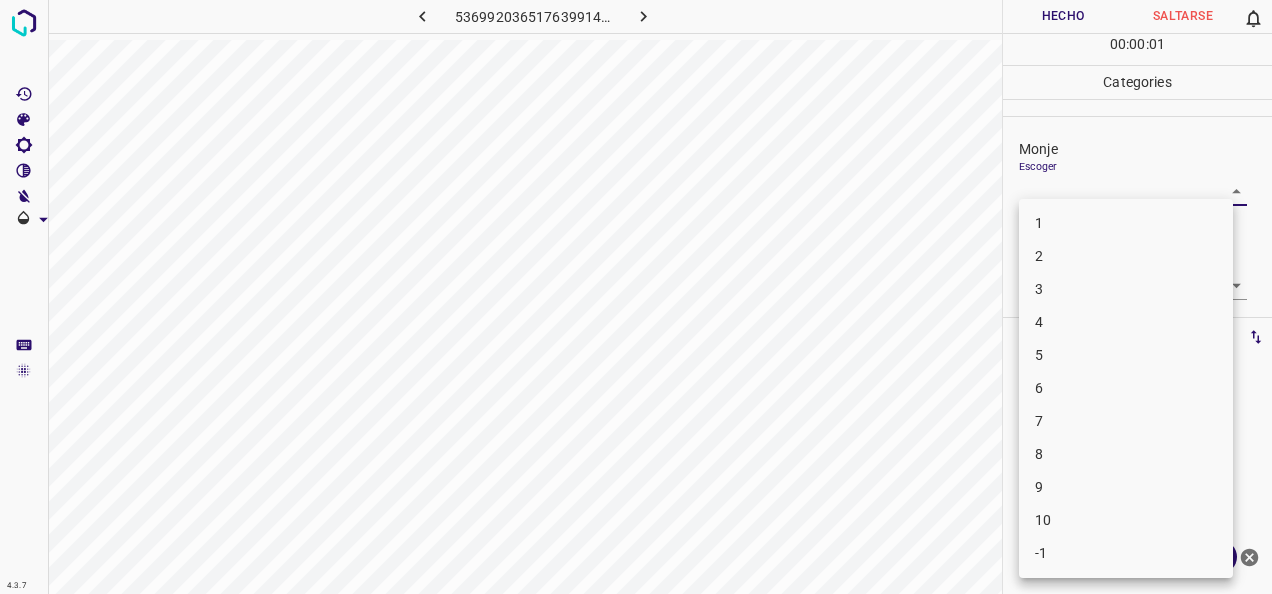 click on "1" at bounding box center (1126, 223) 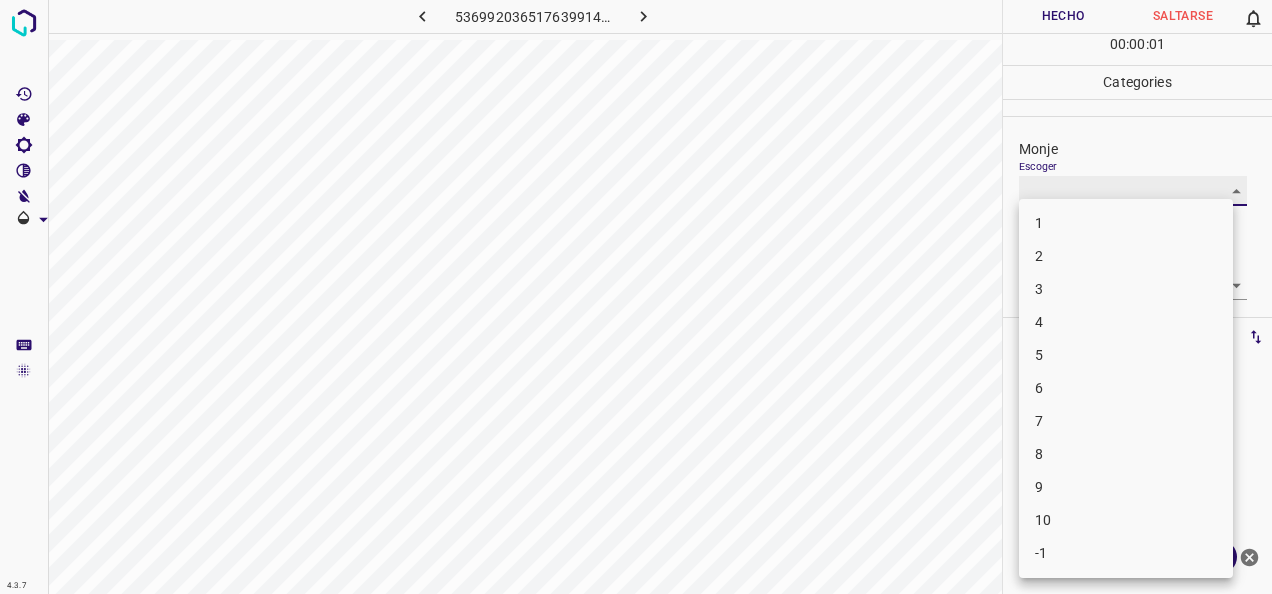 type on "1" 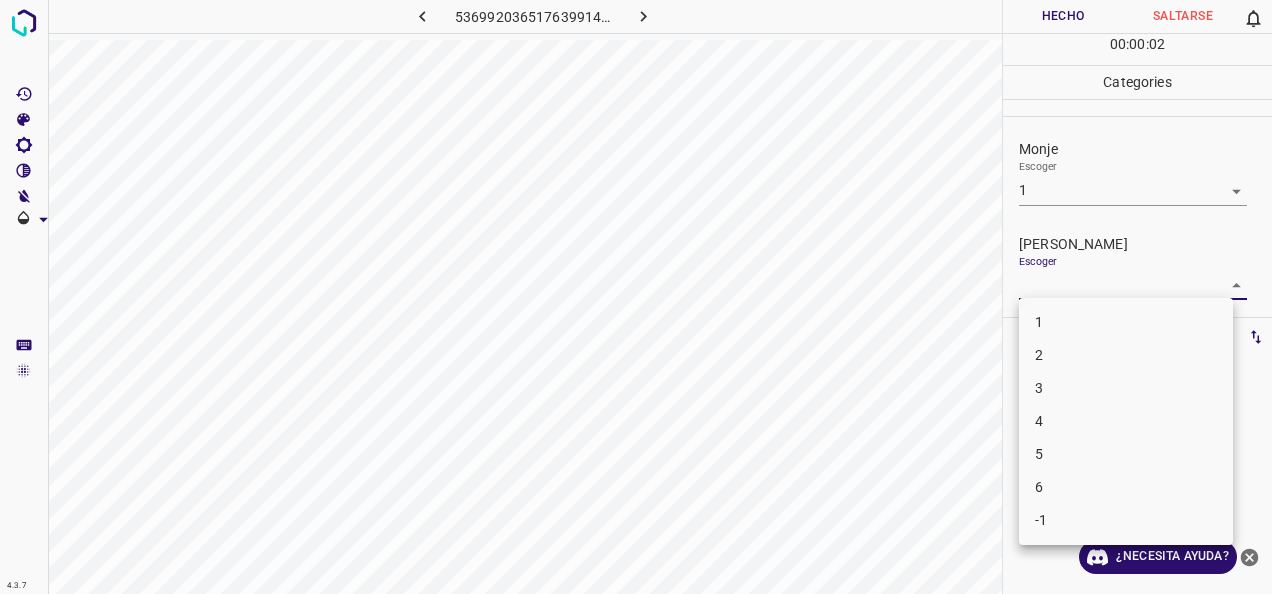 click on "4.3.7 536992036517639914.png Hecho Saltarse 0 00   : 00   : 02   Categories Monje  Escoger 1 1  Fitzpatrick   Escoger ​ Etiquetas 0 Categories 1 Monje 2  Fitzpatrick Herramientas Espacio Cambiar entre modos (Dibujar y Editar) Yo Etiquetado automático R Restaurar zoom M Acercar N Alejar Borrar Eliminar etiqueta de selección Filtros Z Restaurar filtros X Filtro de saturación C Filtro de brillo V Filtro de contraste B Filtro de escala de grises General O Descargar ¿Necesita ayuda? -Mensaje de texto -Esconder -Borrar 1 2 3 4 5 6 -1" at bounding box center [636, 297] 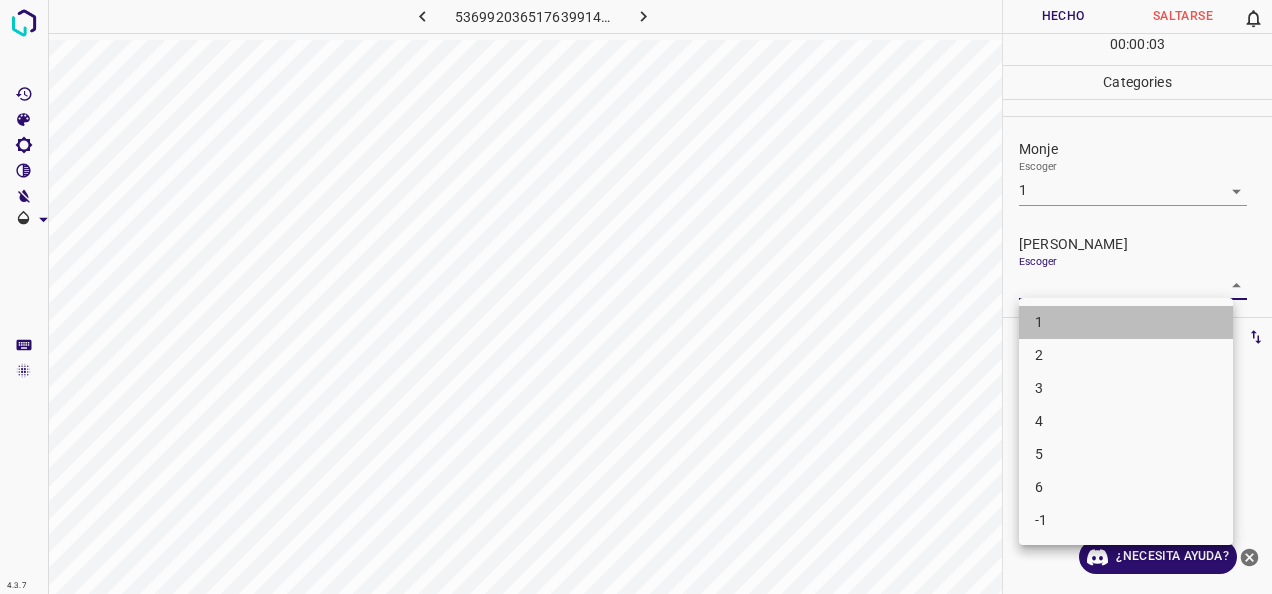 click on "1" at bounding box center (1126, 322) 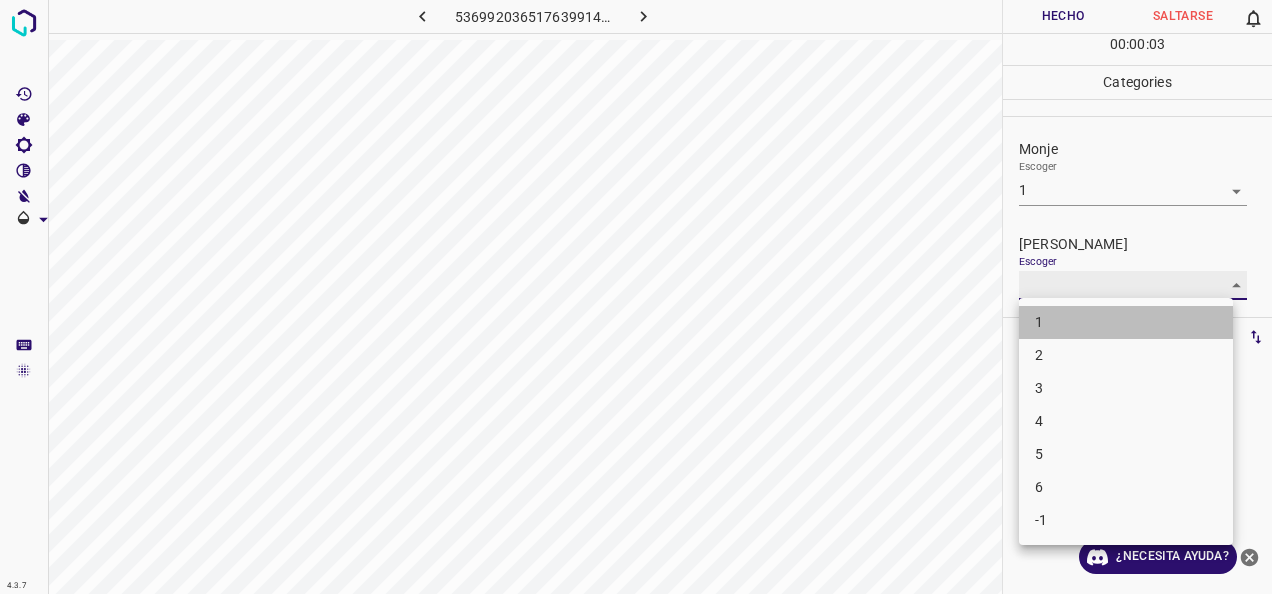 type on "1" 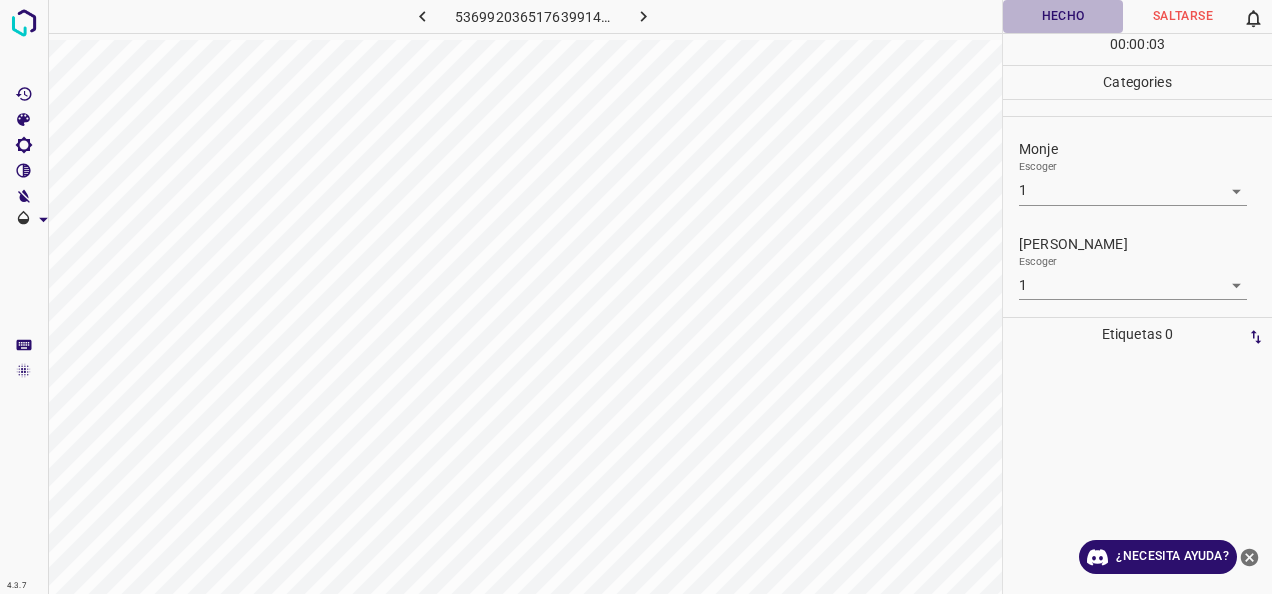 click on "Hecho" at bounding box center (1063, 16) 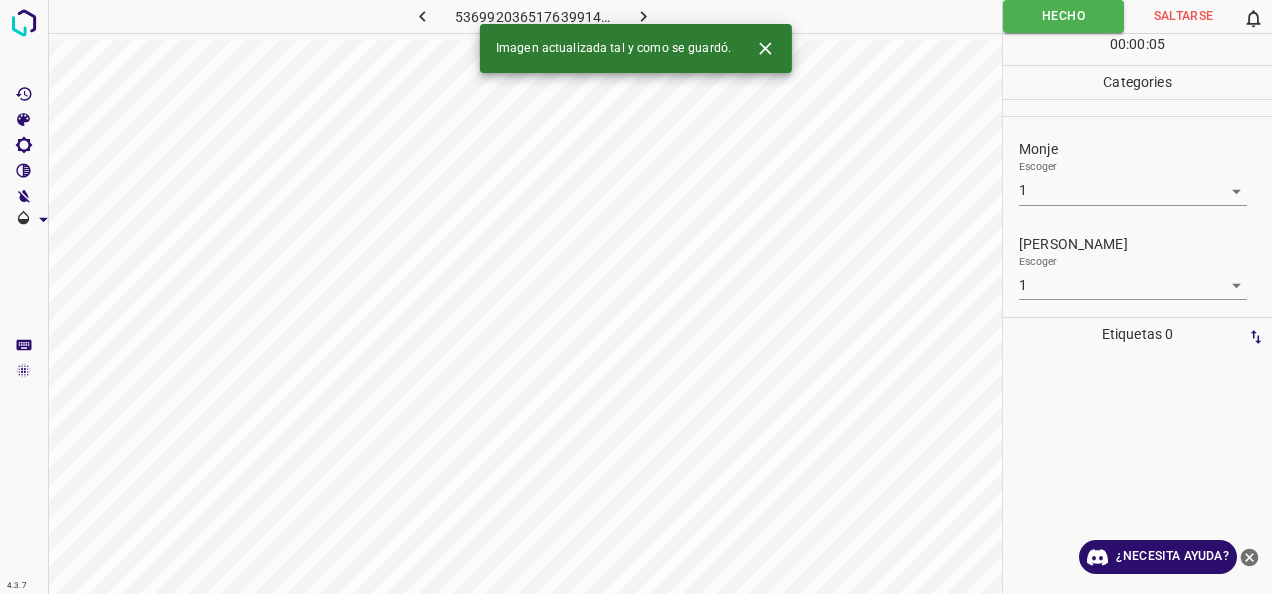 click at bounding box center (643, 16) 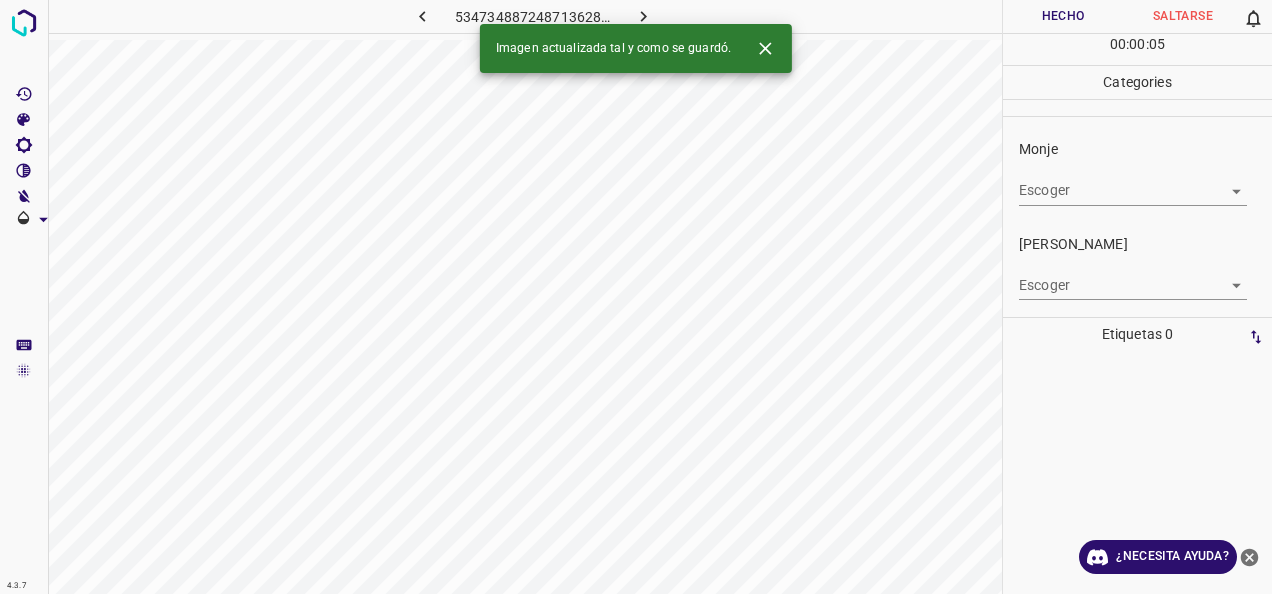 click on "4.3.7 5347348872487136288.png Hecho Saltarse 0 00   : 00   : 05   Categories Monje  Escoger ​  Fitzpatrick   Escoger ​ Etiquetas 0 Categories 1 Monje 2  Fitzpatrick Herramientas Espacio Cambiar entre modos (Dibujar y Editar) Yo Etiquetado automático R Restaurar zoom M Acercar N Alejar Borrar Eliminar etiqueta de selección Filtros Z Restaurar filtros X Filtro de saturación C Filtro de brillo V Filtro de contraste B Filtro de escala de grises General O Descargar Imagen actualizada tal y como se guardó. ¿Necesita ayuda? -Mensaje de texto -Esconder -Borrar" at bounding box center [636, 297] 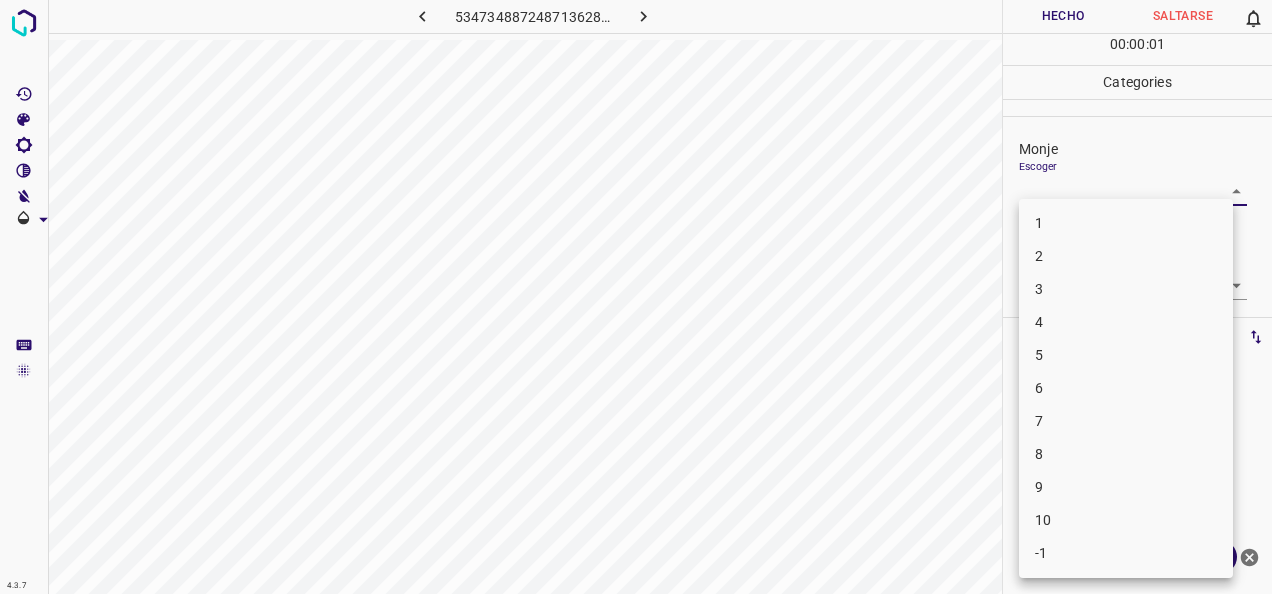 click on "1" at bounding box center (1126, 223) 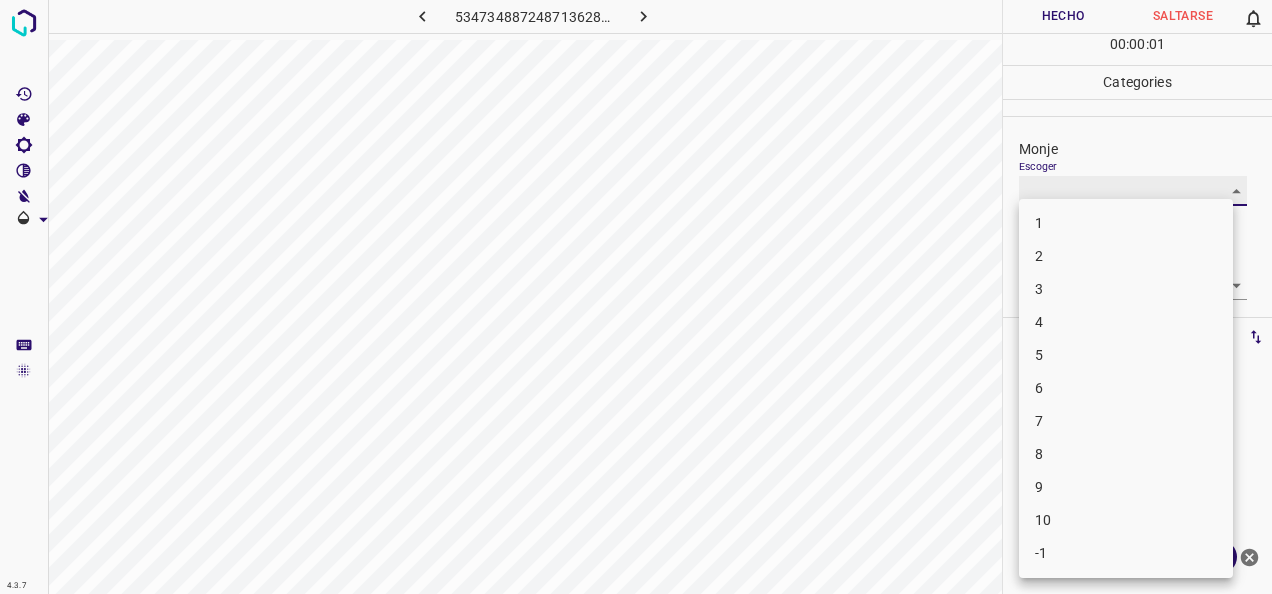 type on "1" 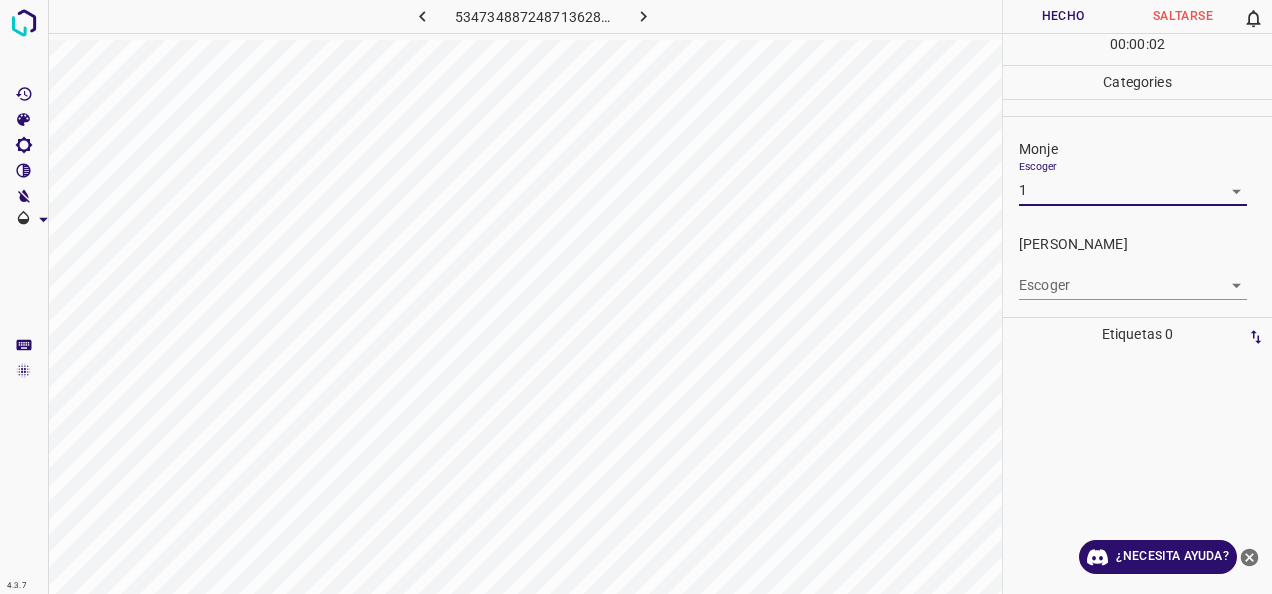 click on "4.3.7 5347348872487136288.png Hecho Saltarse 0 00   : 00   : 02   Categories Monje  Escoger 1 1  Fitzpatrick   Escoger ​ Etiquetas 0 Categories 1 Monje 2  Fitzpatrick Herramientas Espacio Cambiar entre modos (Dibujar y Editar) Yo Etiquetado automático R Restaurar zoom M Acercar N Alejar Borrar Eliminar etiqueta de selección Filtros Z Restaurar filtros X Filtro de saturación C Filtro de brillo V Filtro de contraste B Filtro de escala de grises General O Descargar ¿Necesita ayuda? -Mensaje de texto -Esconder -Borrar" at bounding box center (636, 297) 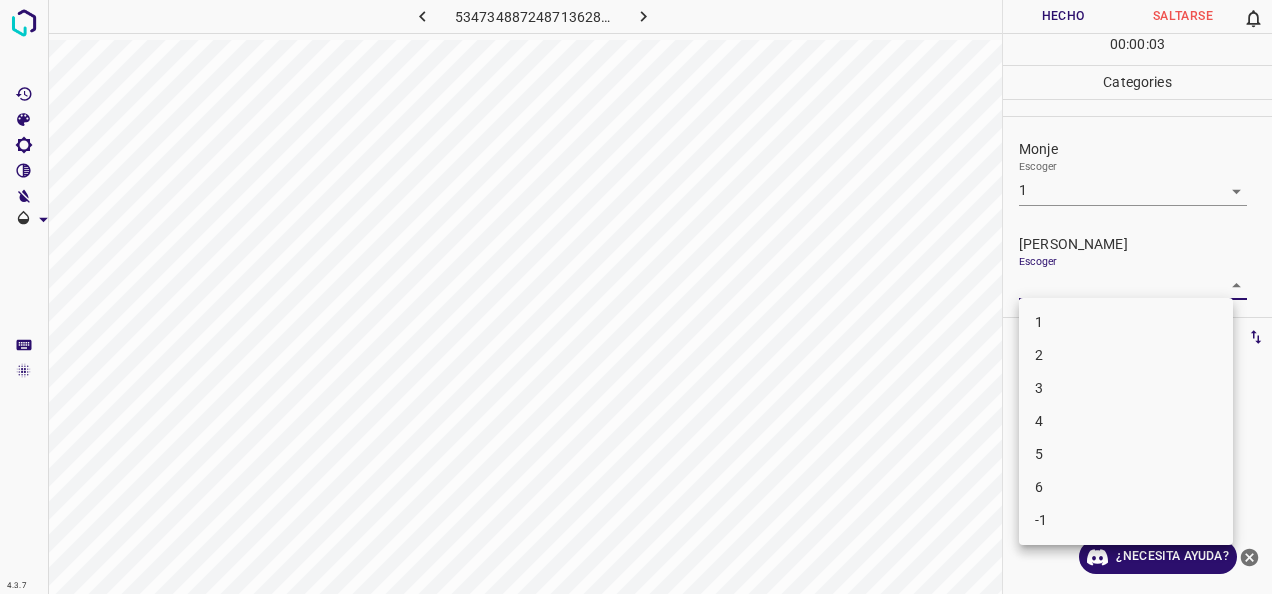 click on "1" at bounding box center [1126, 322] 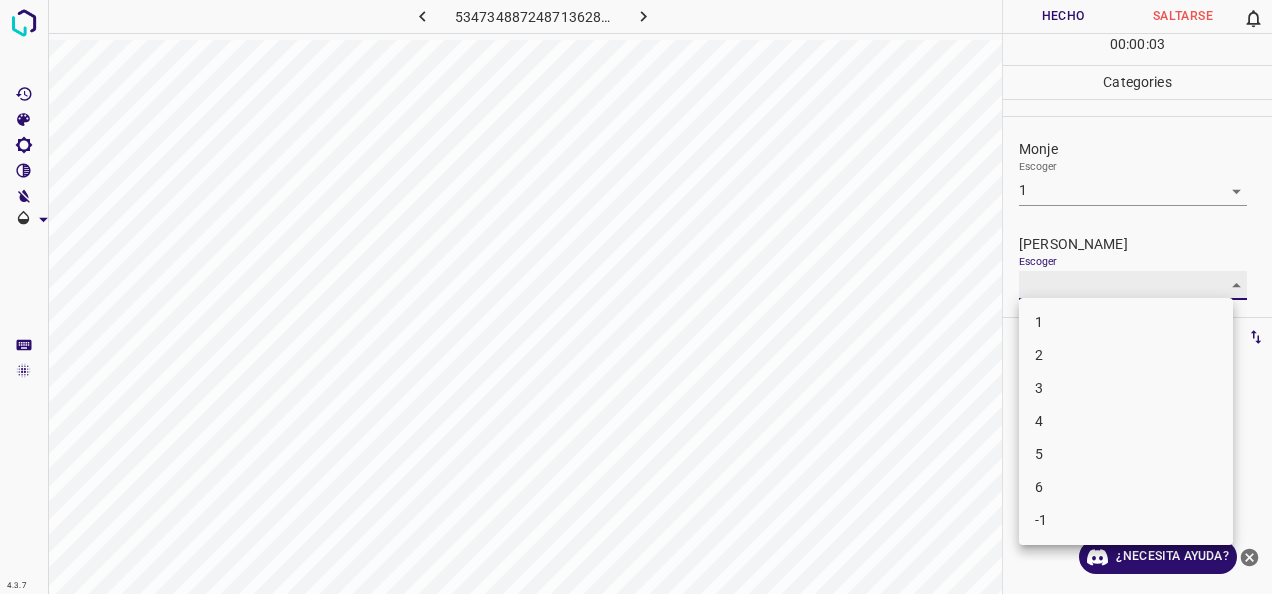 type on "1" 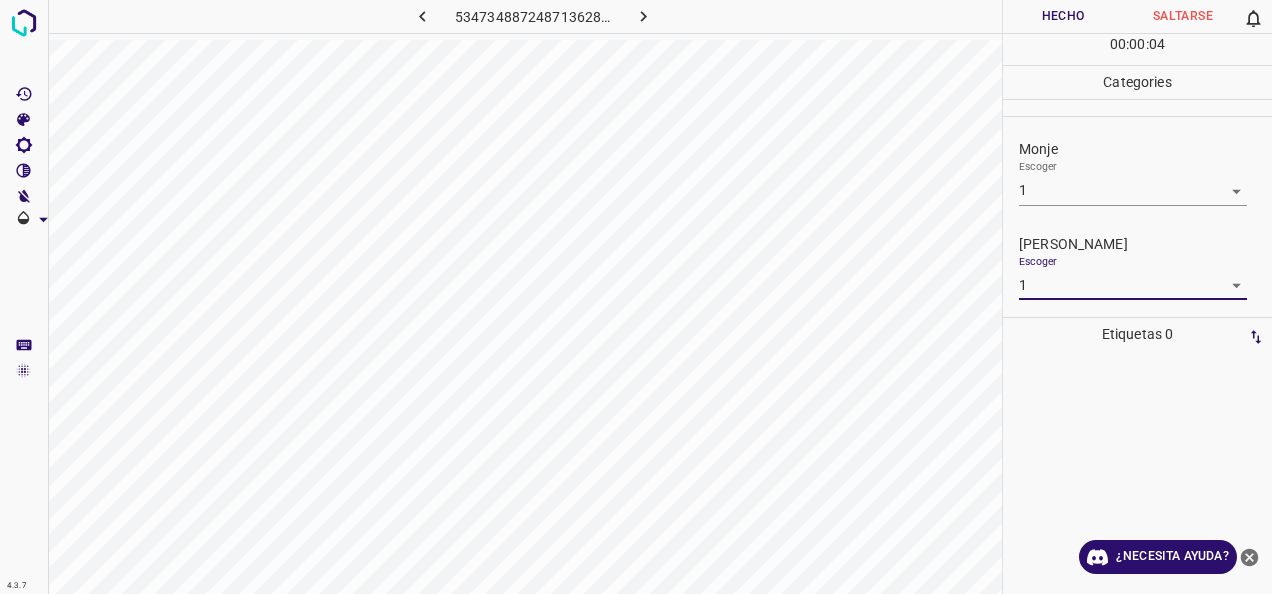 click on "Hecho" at bounding box center [1063, 16] 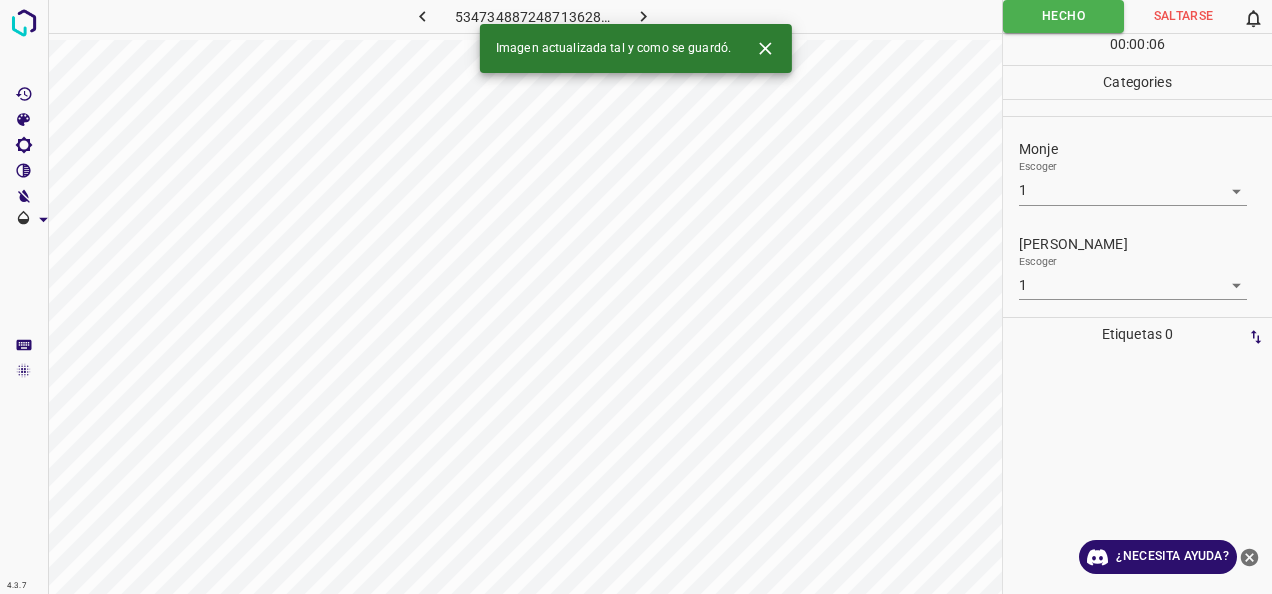 click 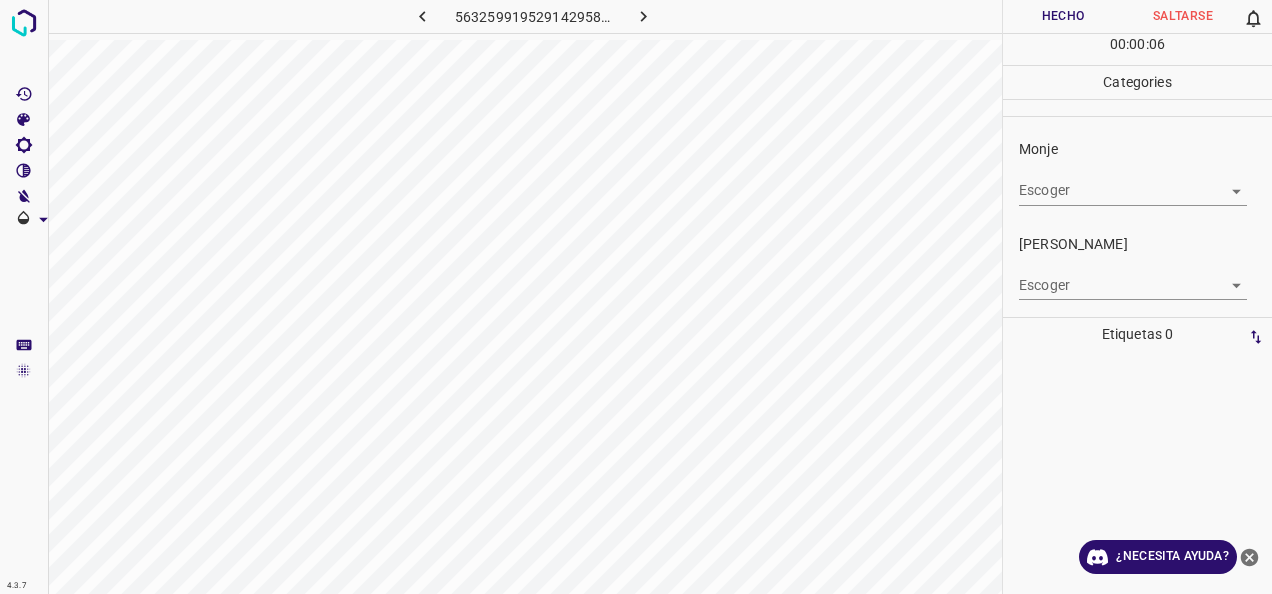 click on "4.3.7 5632599195291429589.png Hecho Saltarse 0 00   : 00   : 06   Categories Monje  Escoger ​  Fitzpatrick   Escoger ​ Etiquetas 0 Categories 1 Monje 2  Fitzpatrick Herramientas Espacio Cambiar entre modos (Dibujar y Editar) Yo Etiquetado automático R Restaurar zoom M Acercar N Alejar Borrar Eliminar etiqueta de selección Filtros Z Restaurar filtros X Filtro de saturación C Filtro de brillo V Filtro de contraste B Filtro de escala de grises General O Descargar ¿Necesita ayuda? -Mensaje de texto -Esconder -Borrar" at bounding box center [636, 297] 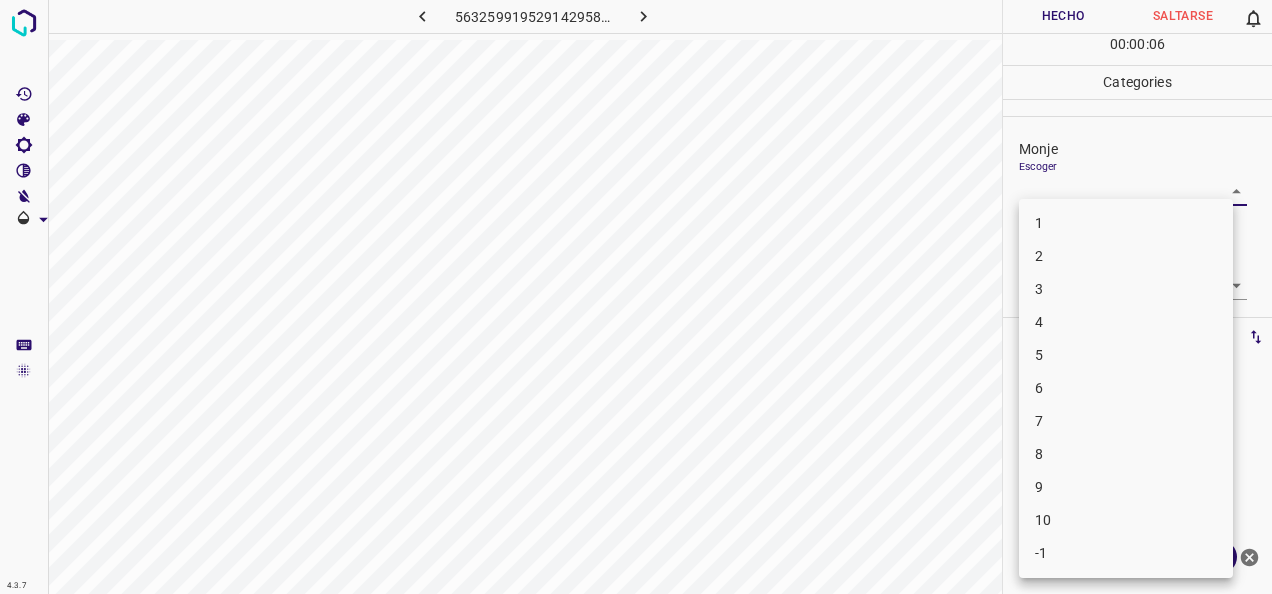 click on "1" at bounding box center [1126, 223] 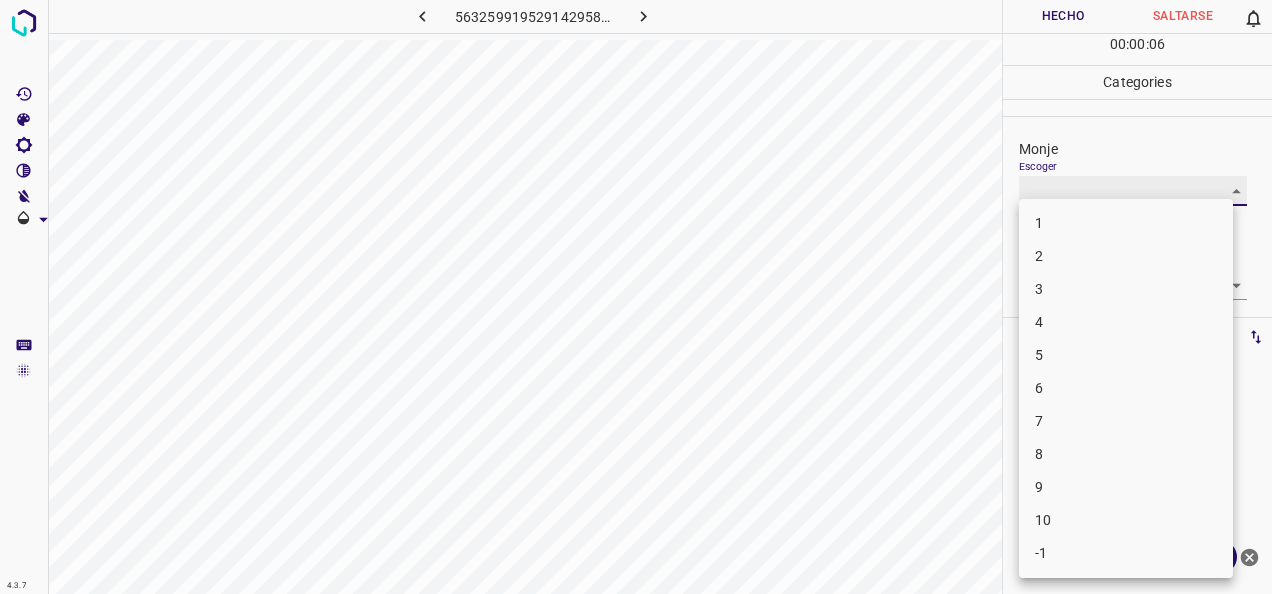 type on "1" 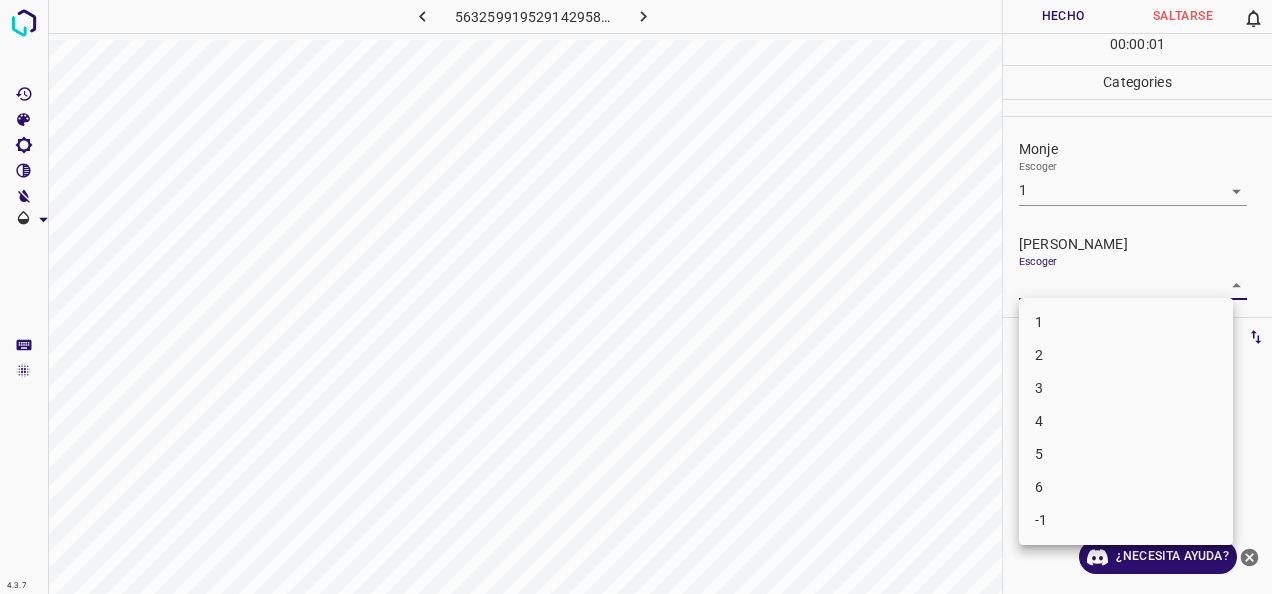 click on "4.3.7 5632599195291429589.png Hecho Saltarse 0 00   : 00   : 01   Categories Monje  Escoger 1 1  Fitzpatrick   Escoger ​ Etiquetas 0 Categories 1 Monje 2  Fitzpatrick Herramientas Espacio Cambiar entre modos (Dibujar y Editar) Yo Etiquetado automático R Restaurar zoom M Acercar N Alejar Borrar Eliminar etiqueta de selección Filtros Z Restaurar filtros X Filtro de saturación C Filtro de brillo V Filtro de contraste B Filtro de escala de grises General O Descargar ¿Necesita ayuda? -Mensaje de texto -Esconder -Borrar 1 2 3 4 5 6 -1" at bounding box center [636, 297] 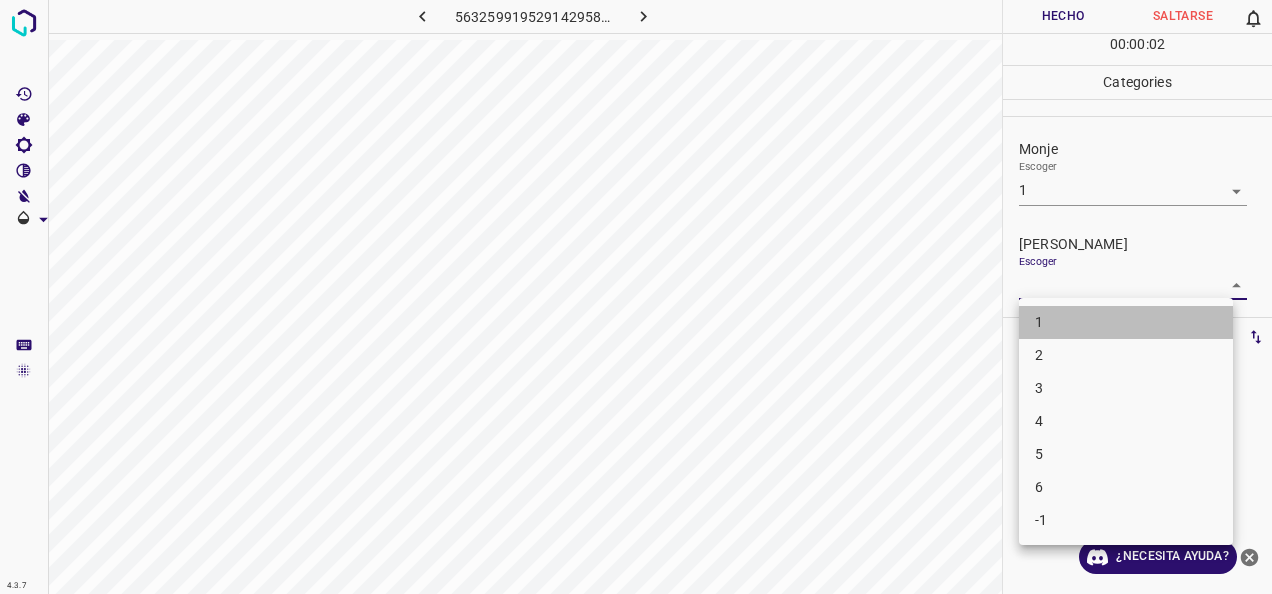 click on "1" at bounding box center (1126, 322) 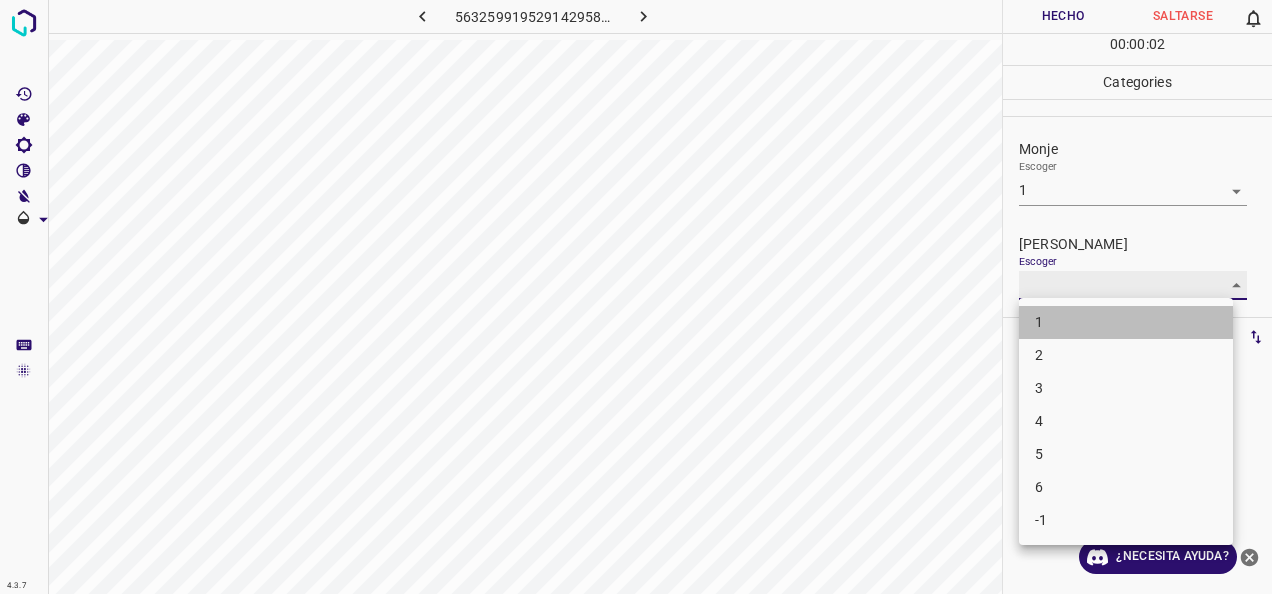 type on "1" 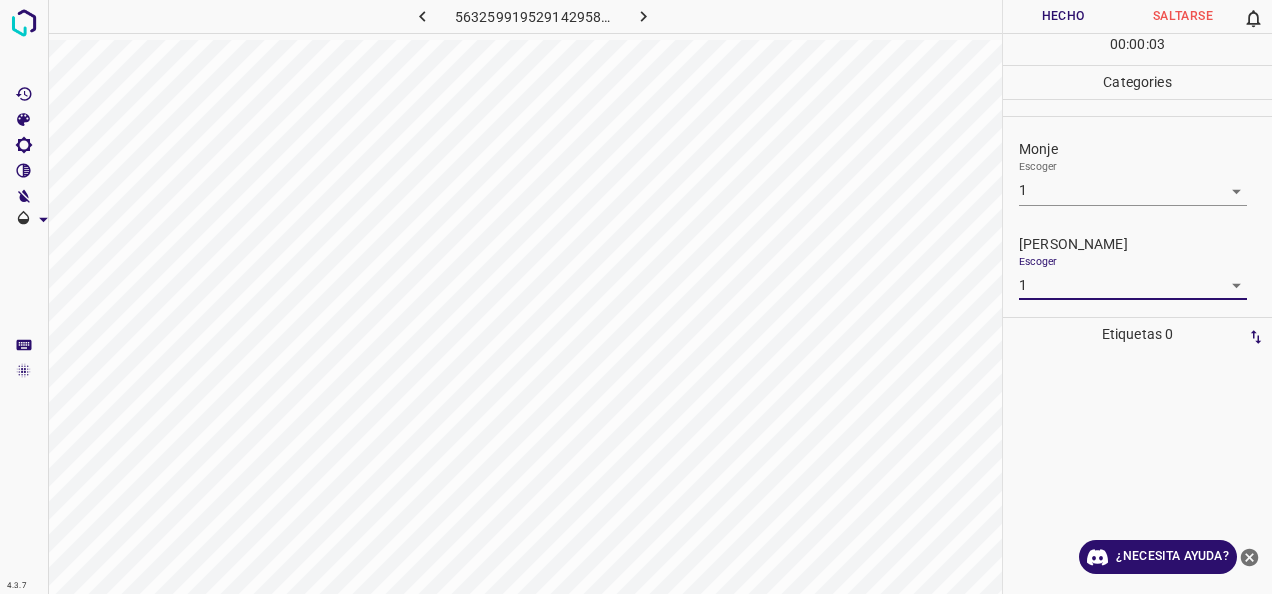 click on "Hecho" at bounding box center (1063, 16) 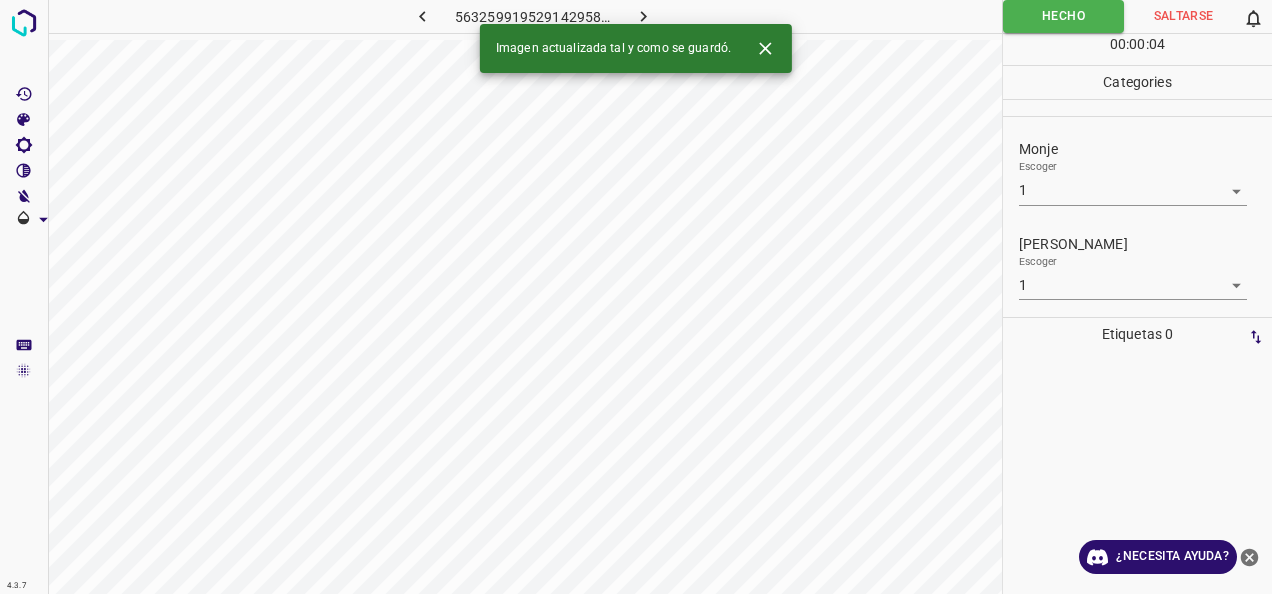 click 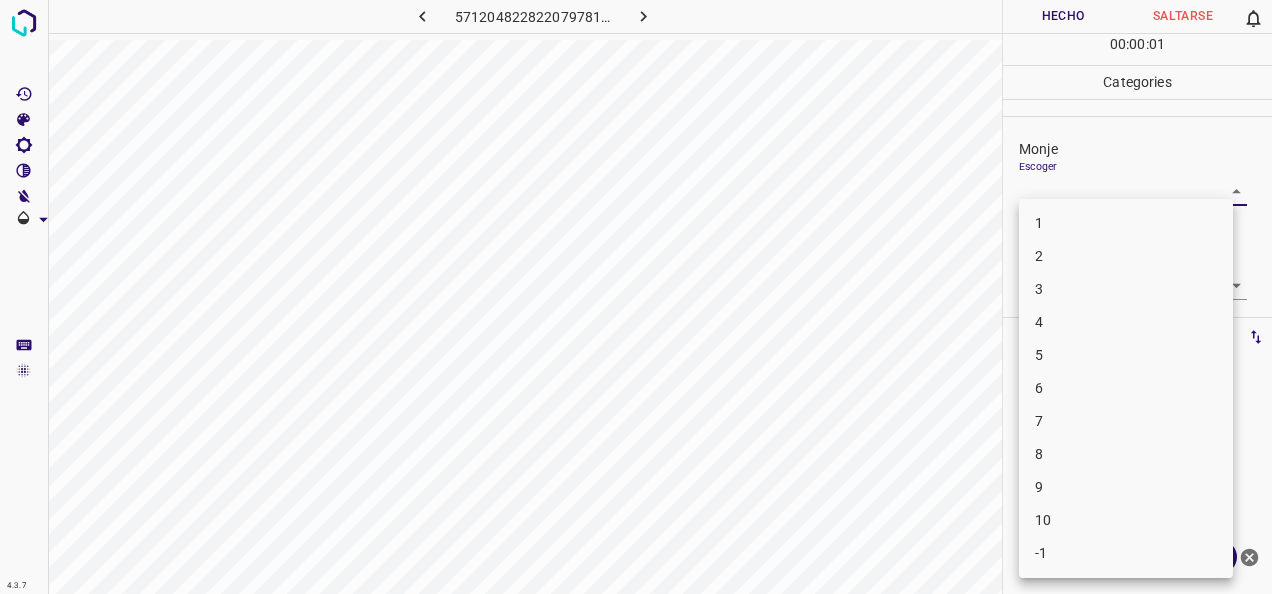 click on "4.3.7 5712048228220797814.png Hecho Saltarse 0 00   : 00   : 01   Categories Monje  Escoger ​  Fitzpatrick   Escoger ​ Etiquetas 0 Categories 1 Monje 2  Fitzpatrick Herramientas Espacio Cambiar entre modos (Dibujar y Editar) Yo Etiquetado automático R Restaurar zoom M Acercar N Alejar Borrar Eliminar etiqueta de selección Filtros Z Restaurar filtros X Filtro de saturación C Filtro de brillo V Filtro de contraste B Filtro de escala de grises General O Descargar ¿Necesita ayuda? -Mensaje de texto -Esconder -Borrar 1 2 3 4 5 6 7 8 9 10 -1" at bounding box center [636, 297] 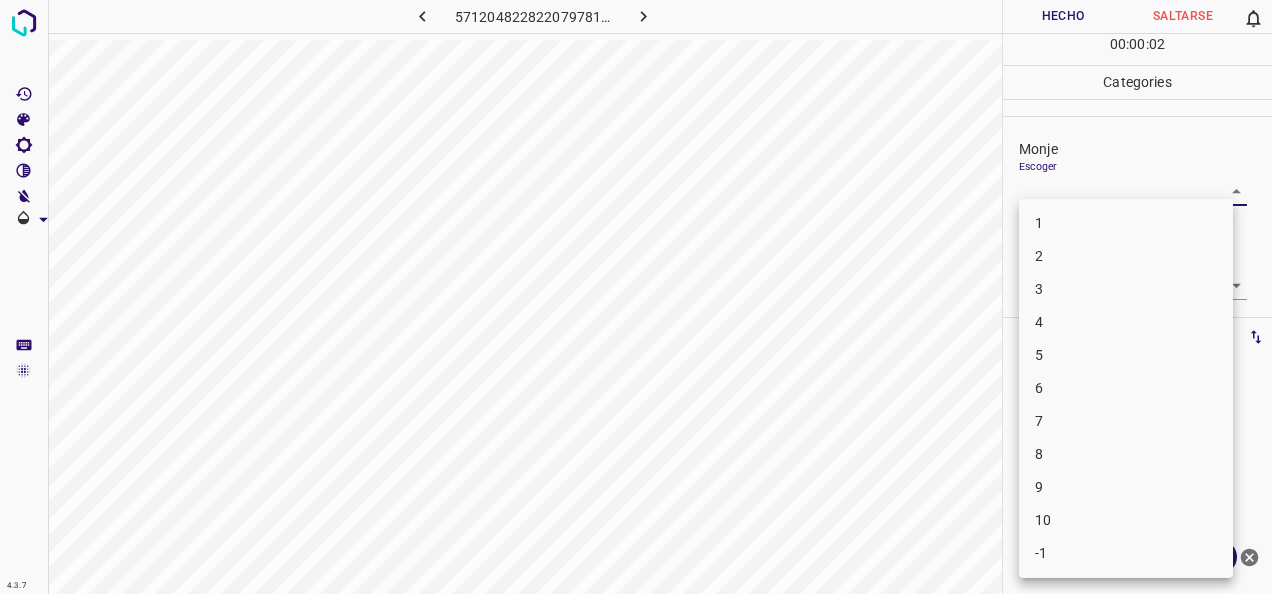 click on "4" at bounding box center [1126, 322] 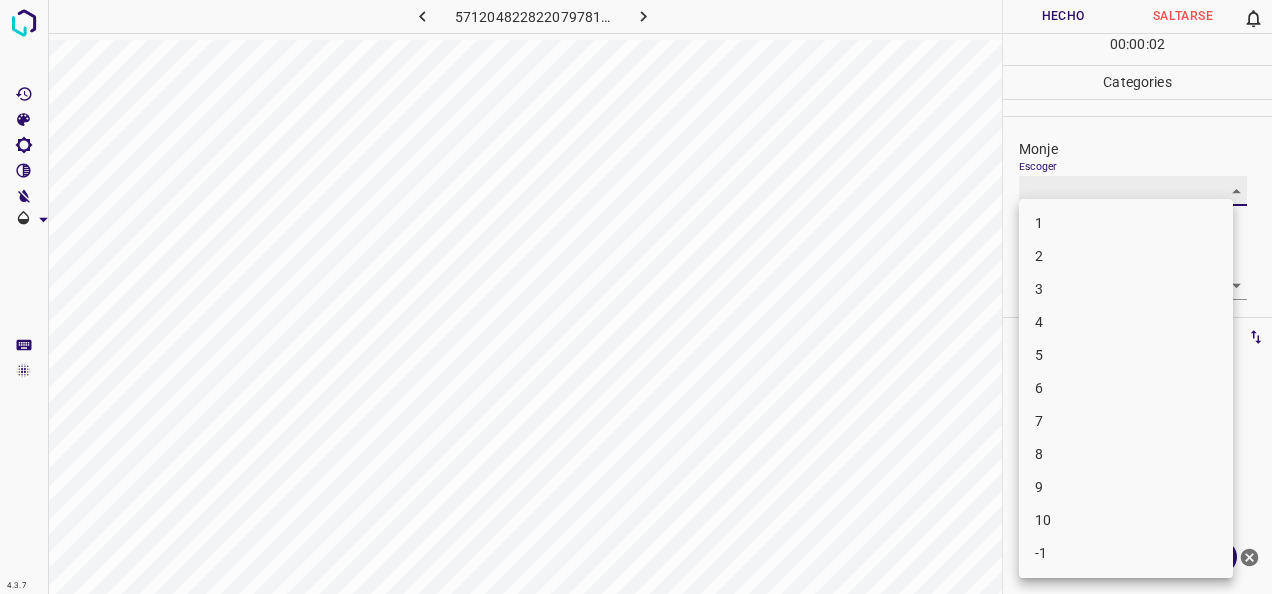 type on "4" 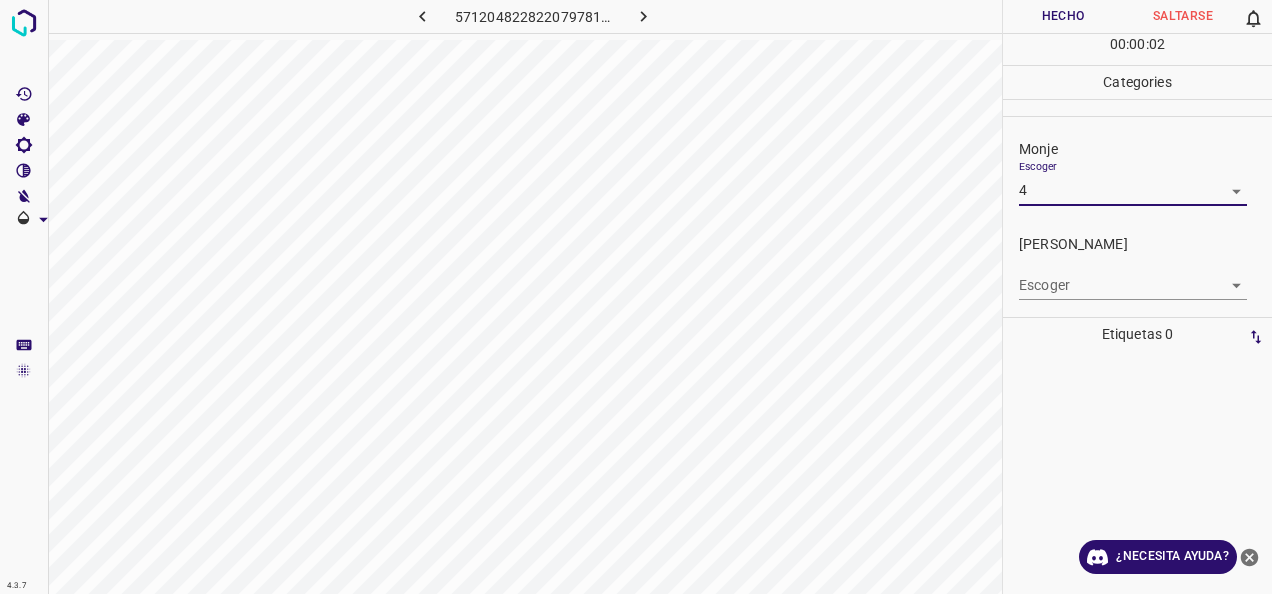 click on "4.3.7 5712048228220797814.png Hecho Saltarse 0 00   : 00   : 02   Categories Monje  Escoger 4 4  Fitzpatrick   Escoger ​ Etiquetas 0 Categories 1 Monje 2  Fitzpatrick Herramientas Espacio Cambiar entre modos (Dibujar y Editar) Yo Etiquetado automático R Restaurar zoom M Acercar N Alejar Borrar Eliminar etiqueta de selección Filtros Z Restaurar filtros X Filtro de saturación C Filtro de brillo V Filtro de contraste B Filtro de escala de grises General O Descargar ¿Necesita ayuda? -Mensaje de texto -Esconder -Borrar" at bounding box center (636, 297) 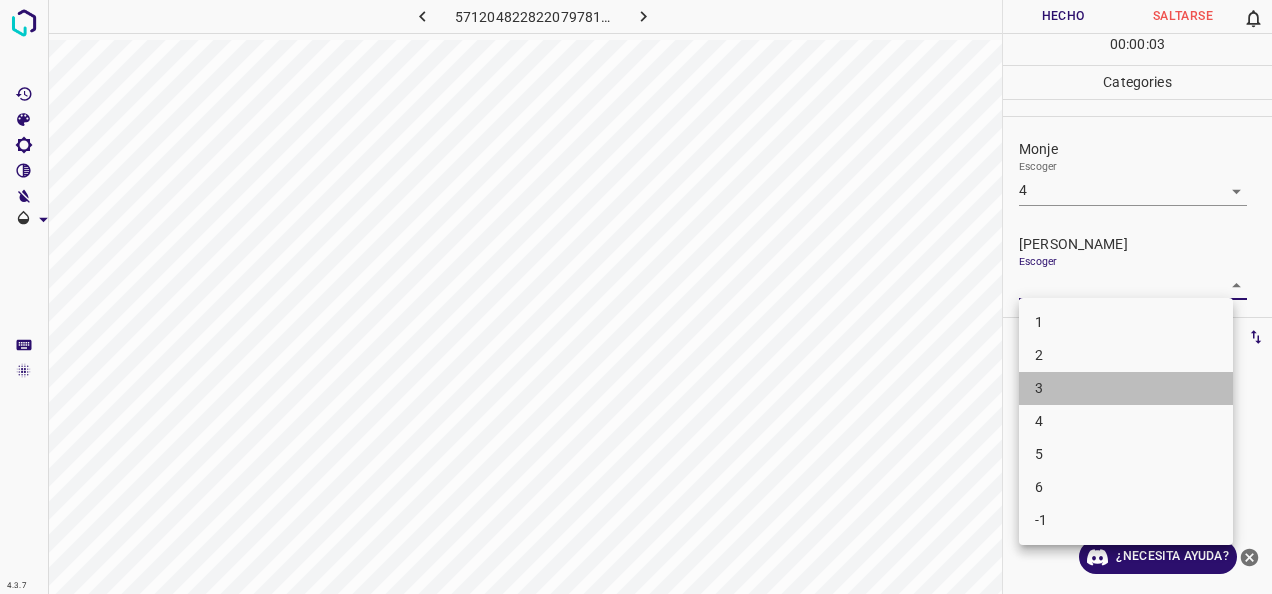 click on "3" at bounding box center (1126, 388) 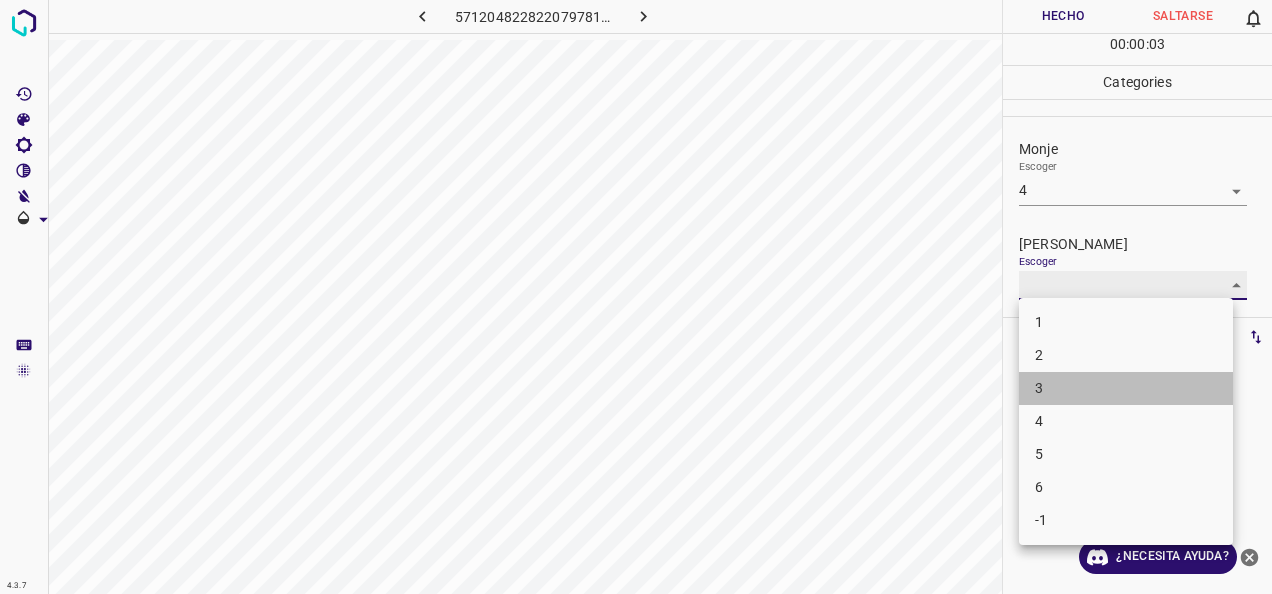type on "3" 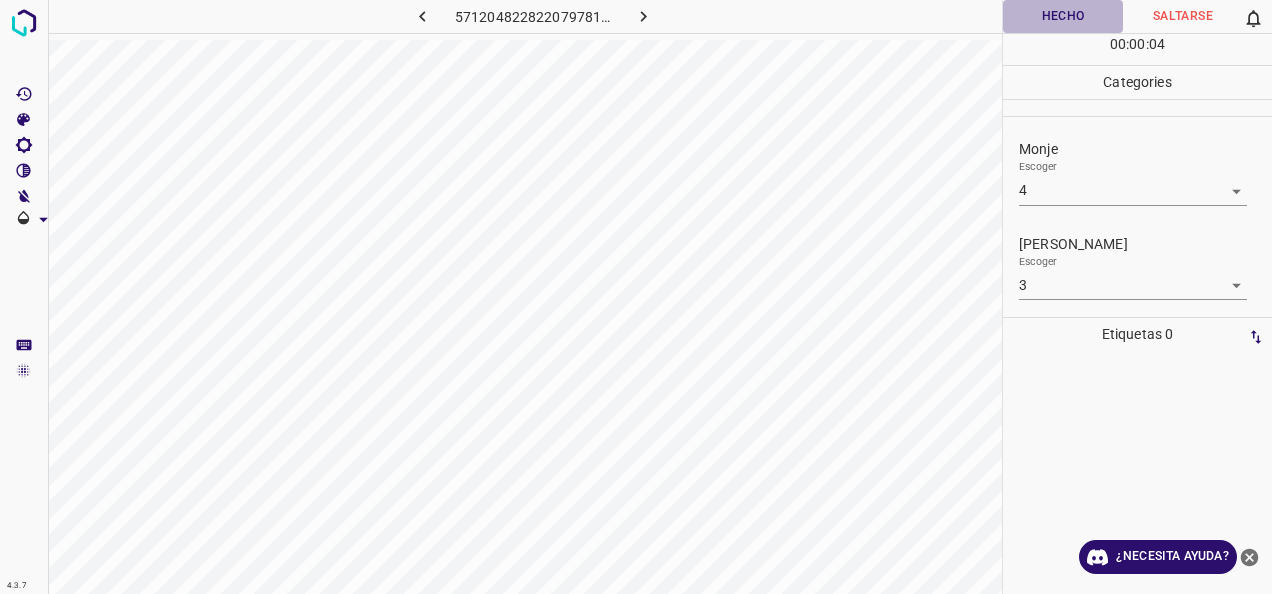 click on "Hecho" at bounding box center (1063, 16) 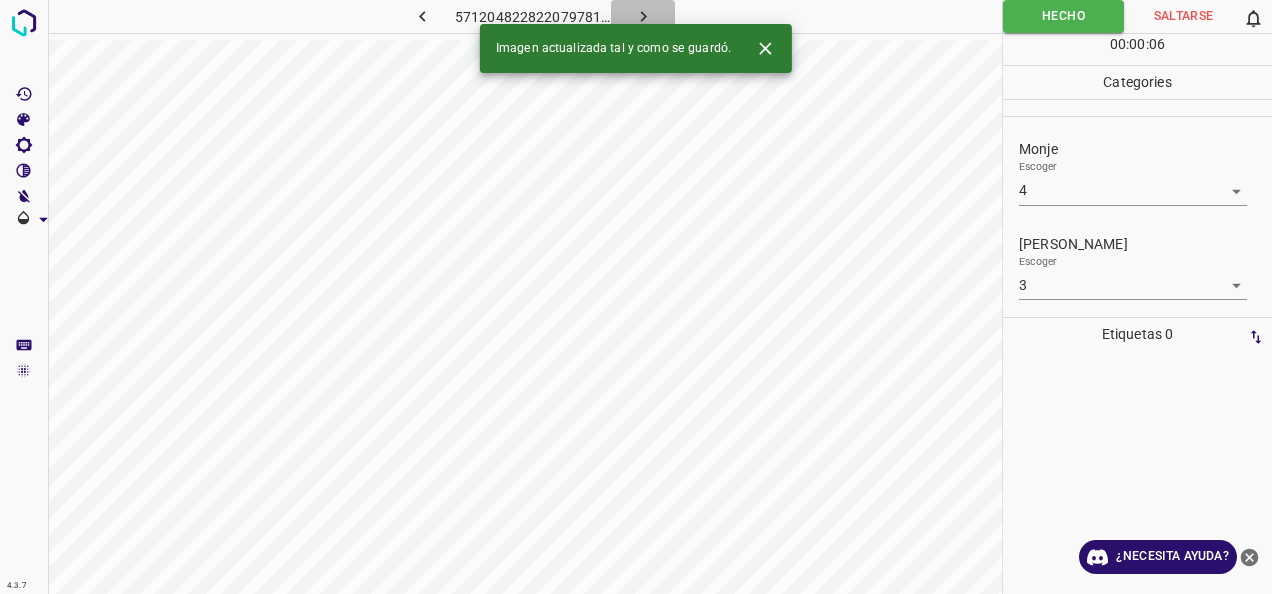 click 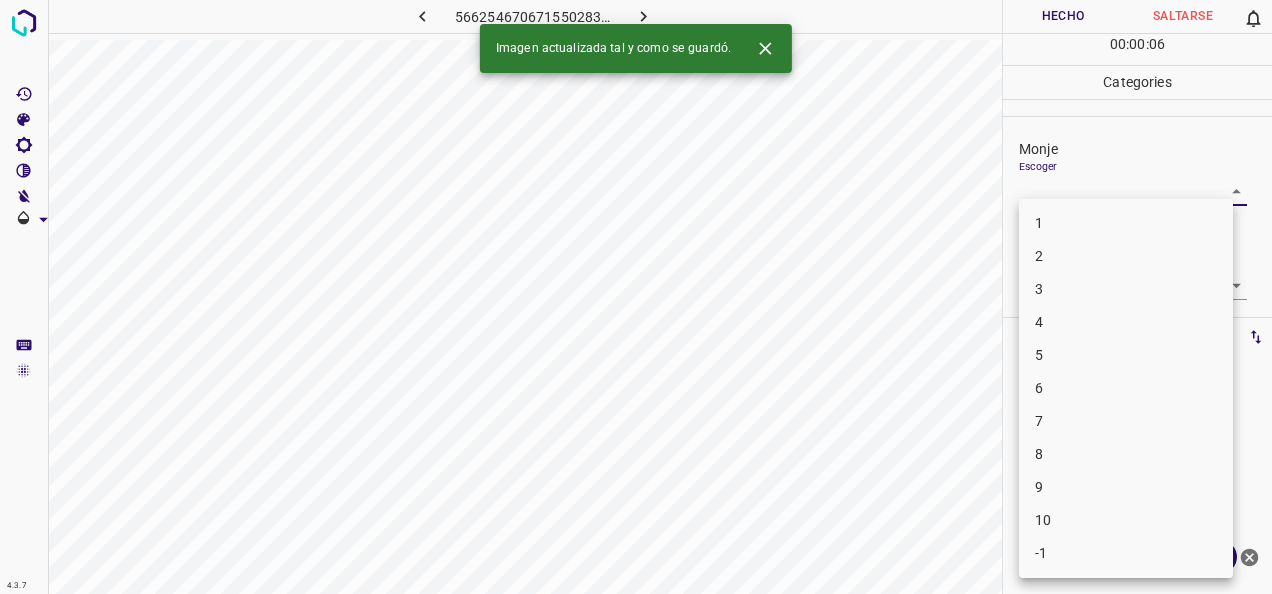 click on "4.3.7 5662546706715502832.png Hecho Saltarse 0 00   : 00   : 06   Categories Monje  Escoger ​  Fitzpatrick   Escoger ​ Etiquetas 0 Categories 1 Monje 2  Fitzpatrick Herramientas Espacio Cambiar entre modos (Dibujar y Editar) Yo Etiquetado automático R Restaurar zoom M Acercar N Alejar Borrar Eliminar etiqueta de selección Filtros Z Restaurar filtros X Filtro de saturación C Filtro de brillo V Filtro de contraste B Filtro de escala de grises General O Descargar Imagen actualizada tal y como se guardó. ¿Necesita ayuda? -Mensaje de texto -Esconder -Borrar 1 2 3 4 5 6 7 8 9 10 -1" at bounding box center [636, 297] 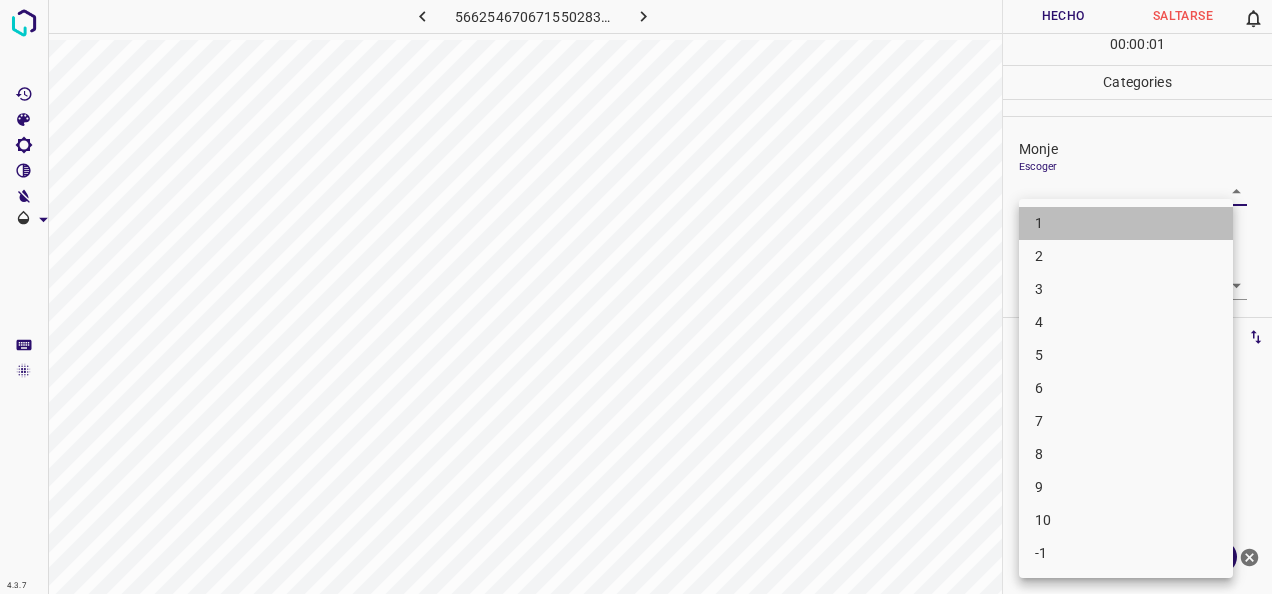 click on "1" at bounding box center (1126, 223) 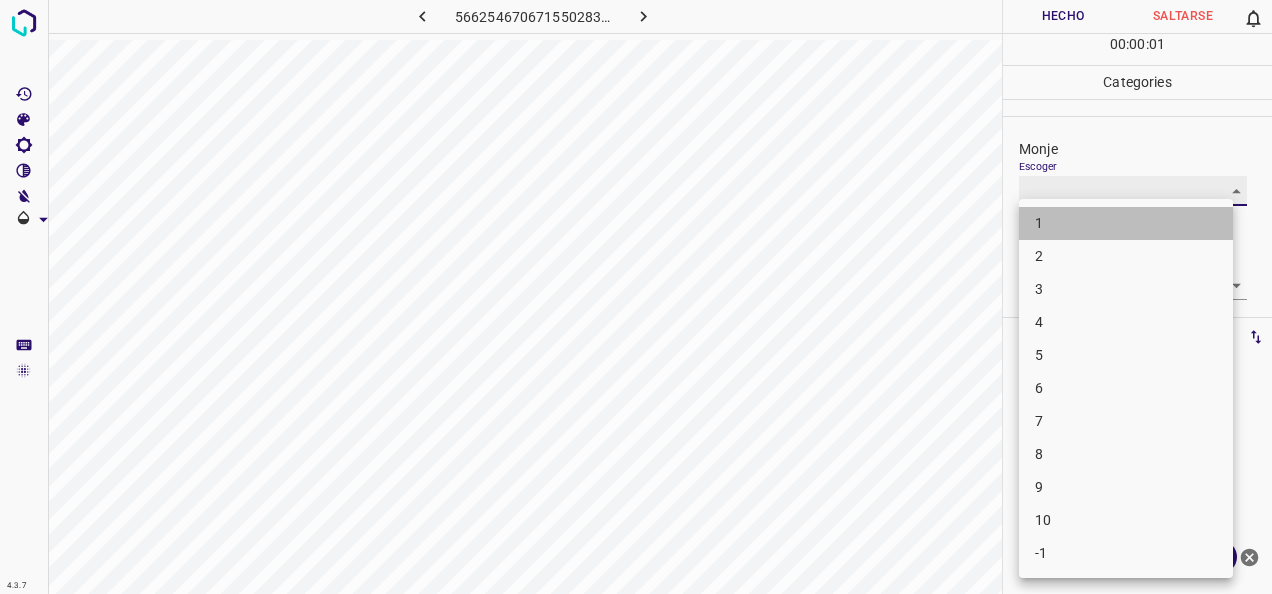 type on "1" 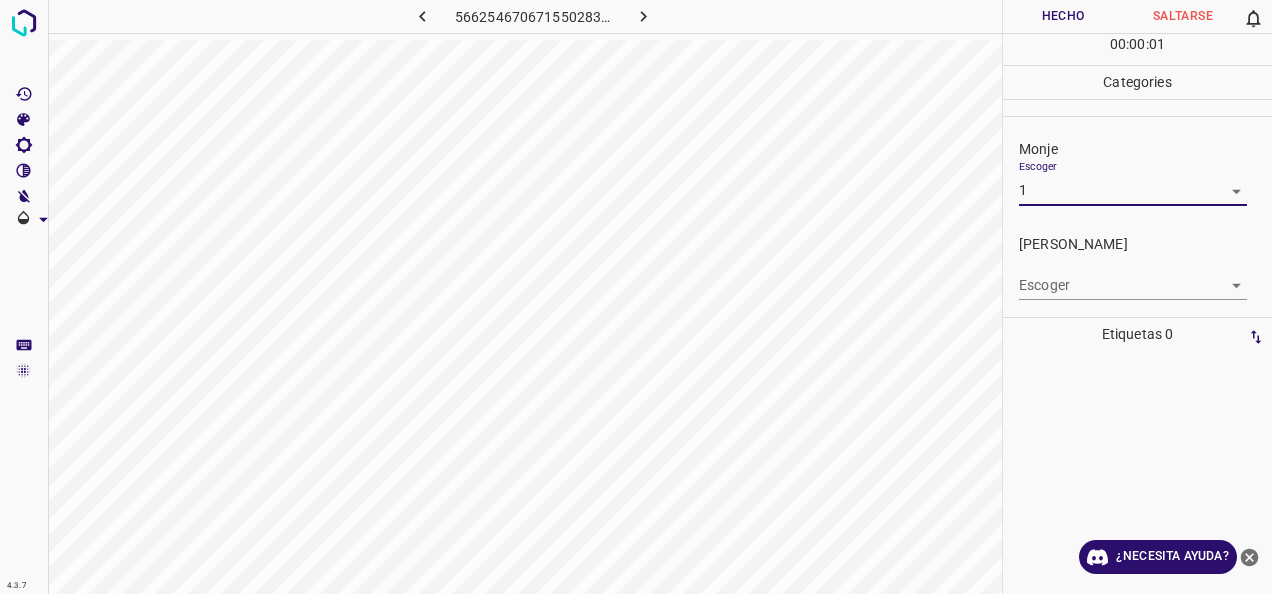 click on "4.3.7 5662546706715502832.png Hecho Saltarse 0 00   : 00   : 01   Categories Monje  Escoger 1 1  Fitzpatrick   Escoger ​ Etiquetas 0 Categories 1 Monje 2  Fitzpatrick Herramientas Espacio Cambiar entre modos (Dibujar y Editar) Yo Etiquetado automático R Restaurar zoom M Acercar N Alejar Borrar Eliminar etiqueta de selección Filtros Z Restaurar filtros X Filtro de saturación C Filtro de brillo V Filtro de contraste B Filtro de escala de grises General O Descargar ¿Necesita ayuda? -Mensaje de texto -Esconder -Borrar" at bounding box center [636, 297] 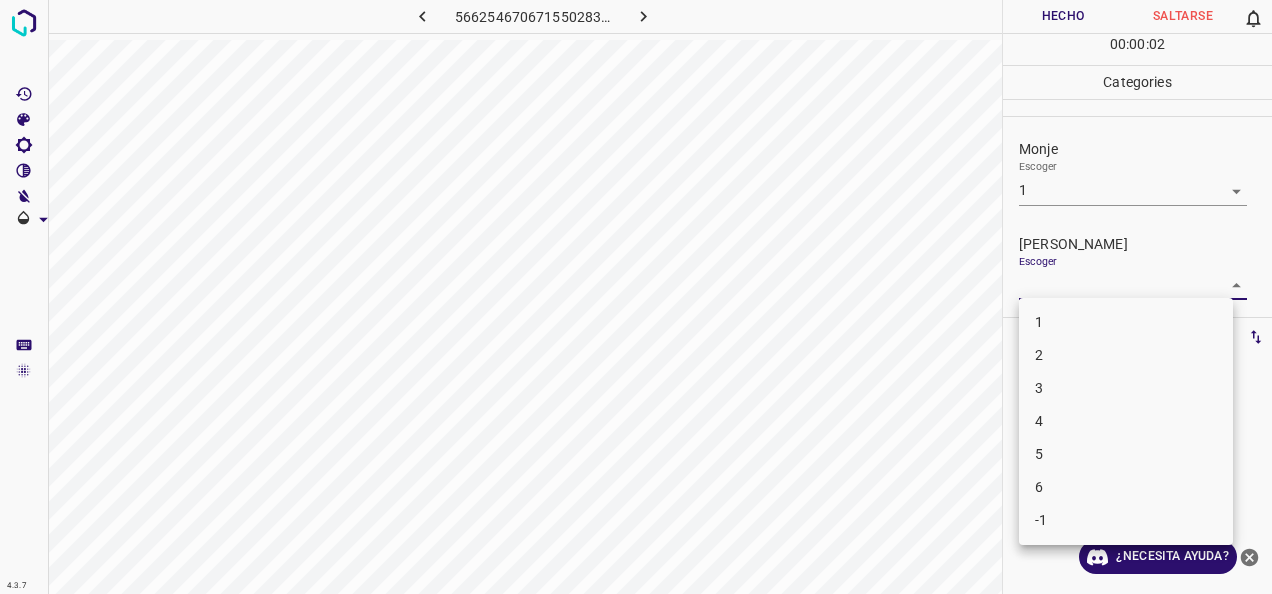 click on "1" at bounding box center (1126, 322) 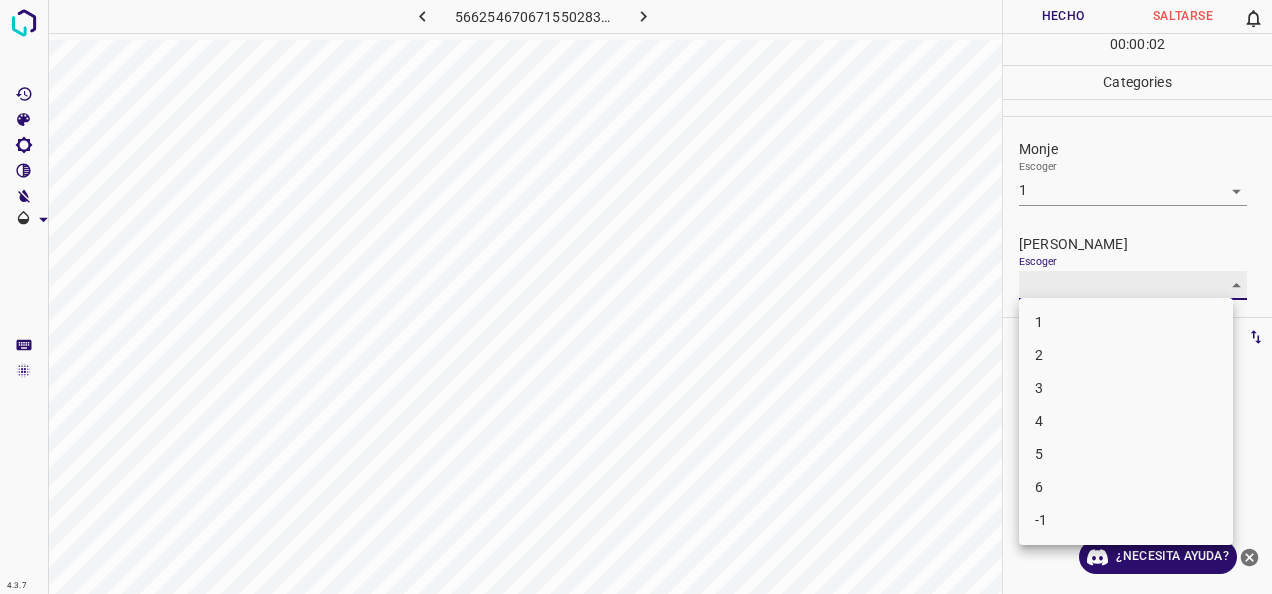 type on "1" 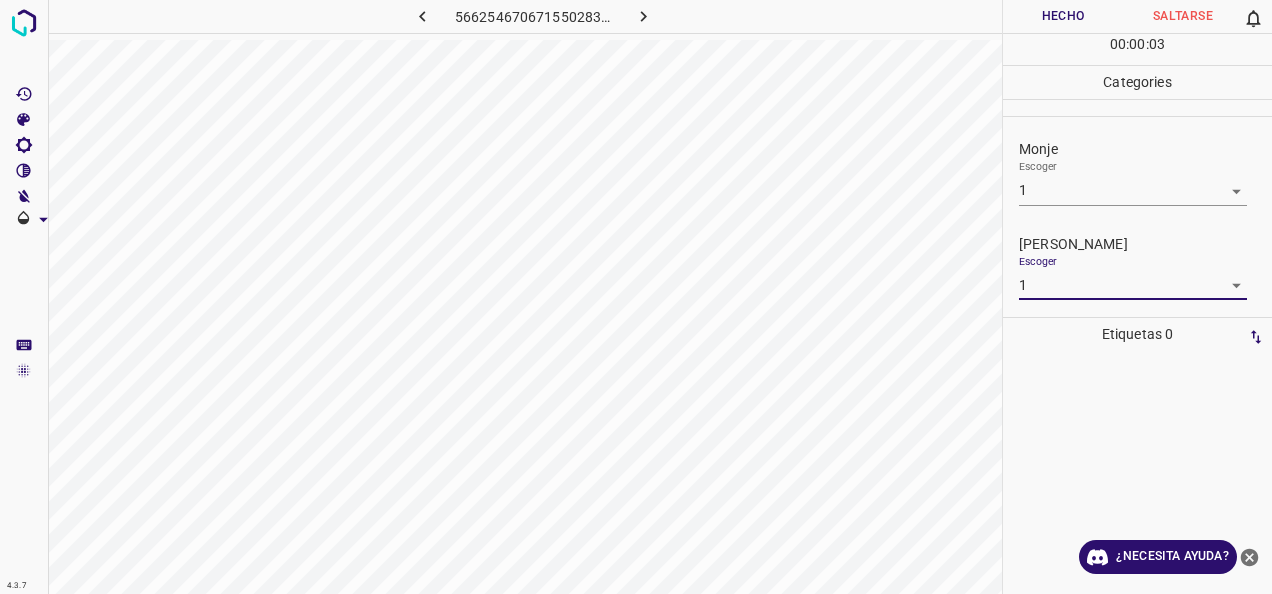 click on "Hecho" at bounding box center (1063, 16) 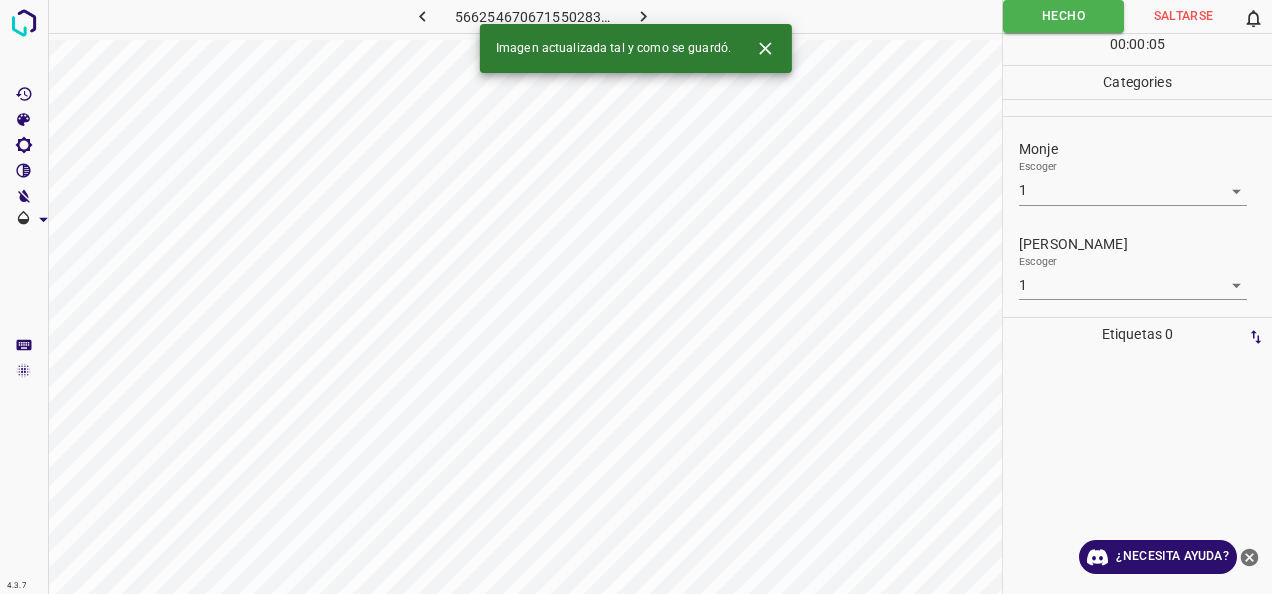 click on "Imagen actualizada tal y como se guardó." at bounding box center (636, 48) 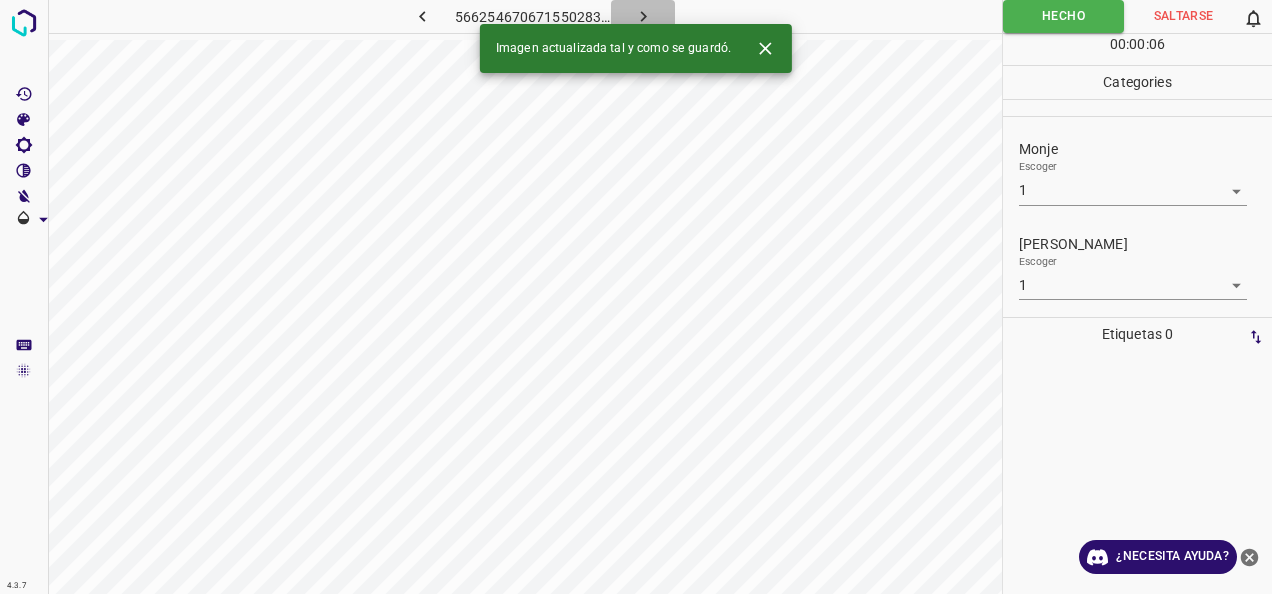 click 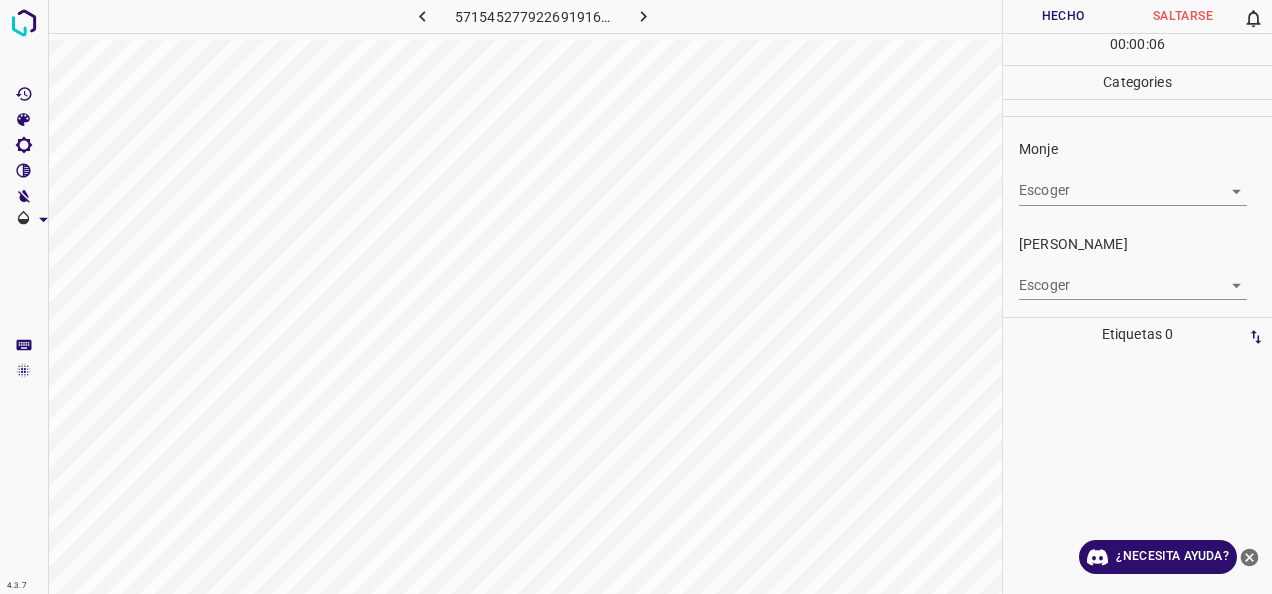 click on "4.3.7 5715452779226919163.png Hecho Saltarse 0 00   : 00   : 06   Categories Monje  Escoger ​  Fitzpatrick   Escoger ​ Etiquetas 0 Categories 1 Monje 2  Fitzpatrick Herramientas Espacio Cambiar entre modos (Dibujar y Editar) Yo Etiquetado automático R Restaurar zoom M Acercar N Alejar Borrar Eliminar etiqueta de selección Filtros Z Restaurar filtros X Filtro de saturación C Filtro de brillo V Filtro de contraste B Filtro de escala de grises General O Descargar ¿Necesita ayuda? -Mensaje de texto -Esconder -Borrar" at bounding box center (636, 297) 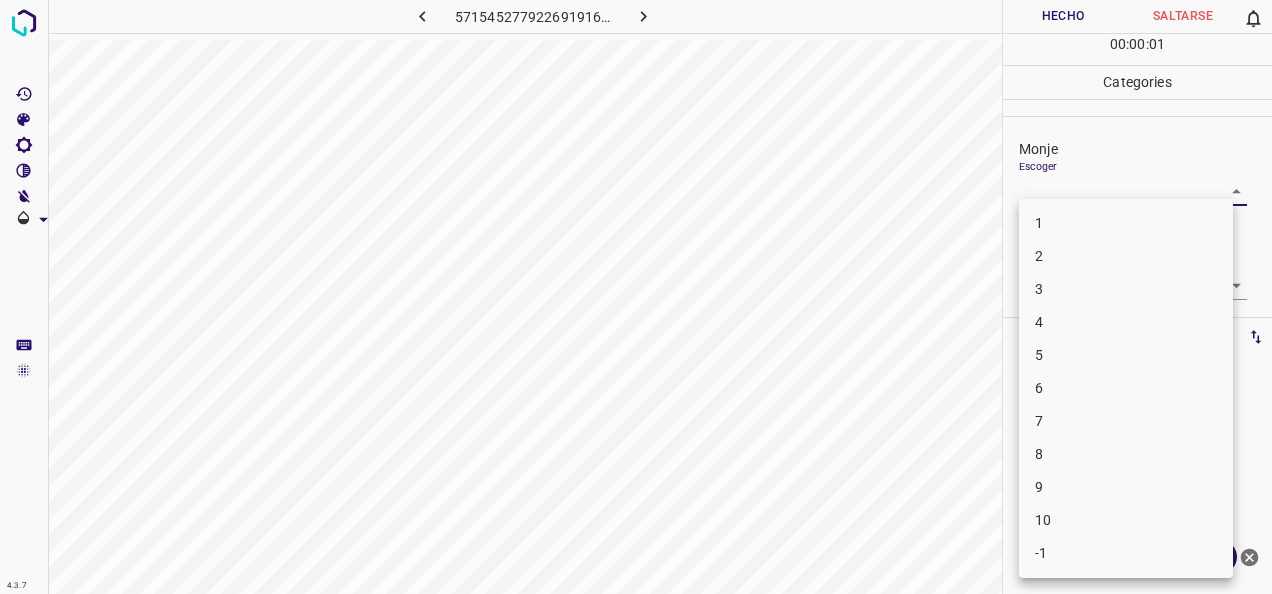 click on "1" at bounding box center [1126, 223] 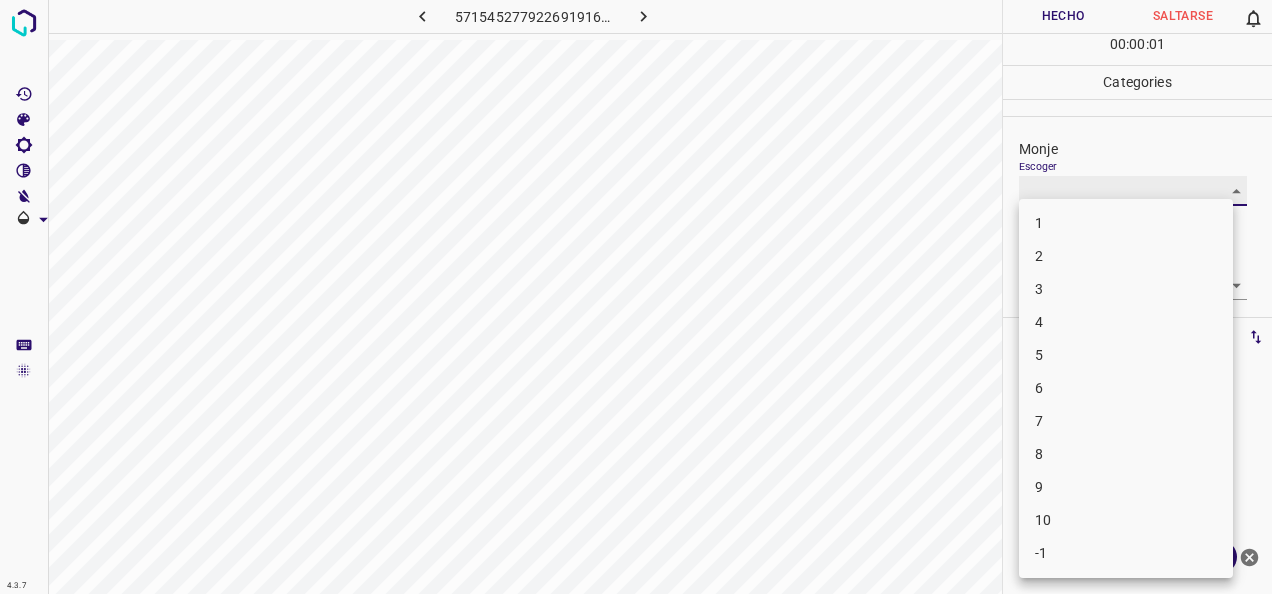 type on "1" 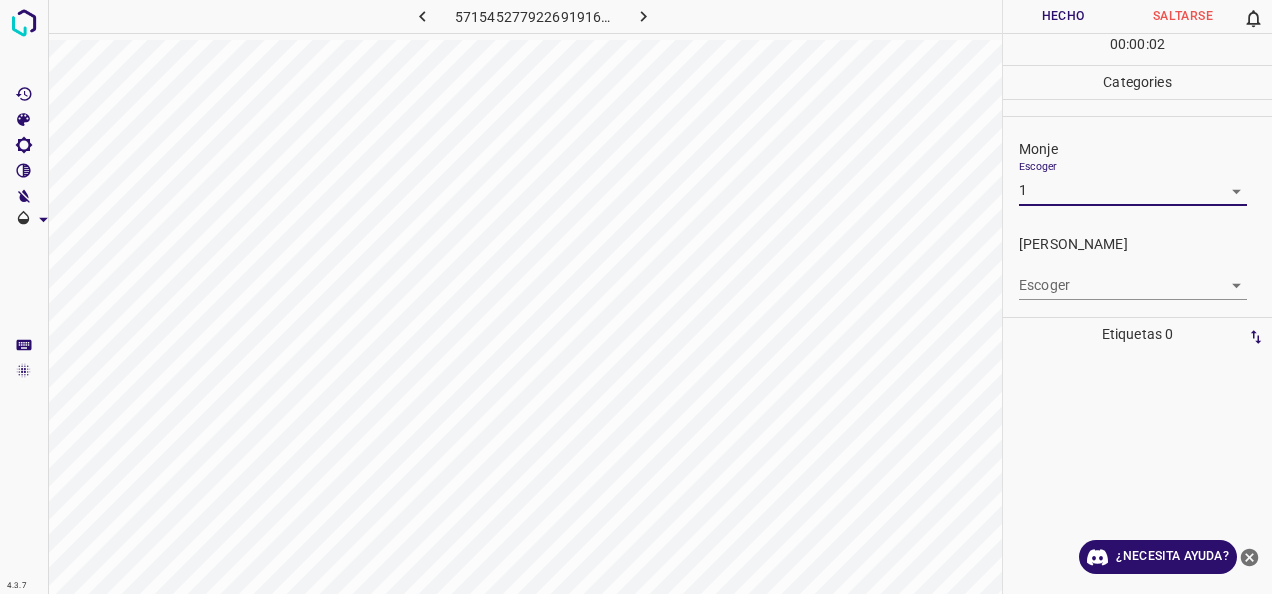 click on "4.3.7 5715452779226919163.png Hecho Saltarse 0 00   : 00   : 02   Categories Monje  Escoger 1 1  Fitzpatrick   Escoger ​ Etiquetas 0 Categories 1 Monje 2  Fitzpatrick Herramientas Espacio Cambiar entre modos (Dibujar y Editar) Yo Etiquetado automático R Restaurar zoom M Acercar N Alejar Borrar Eliminar etiqueta de selección Filtros Z Restaurar filtros X Filtro de saturación C Filtro de brillo V Filtro de contraste B Filtro de escala de grises General O Descargar ¿Necesita ayuda? -Mensaje de texto -Esconder -Borrar" at bounding box center [636, 297] 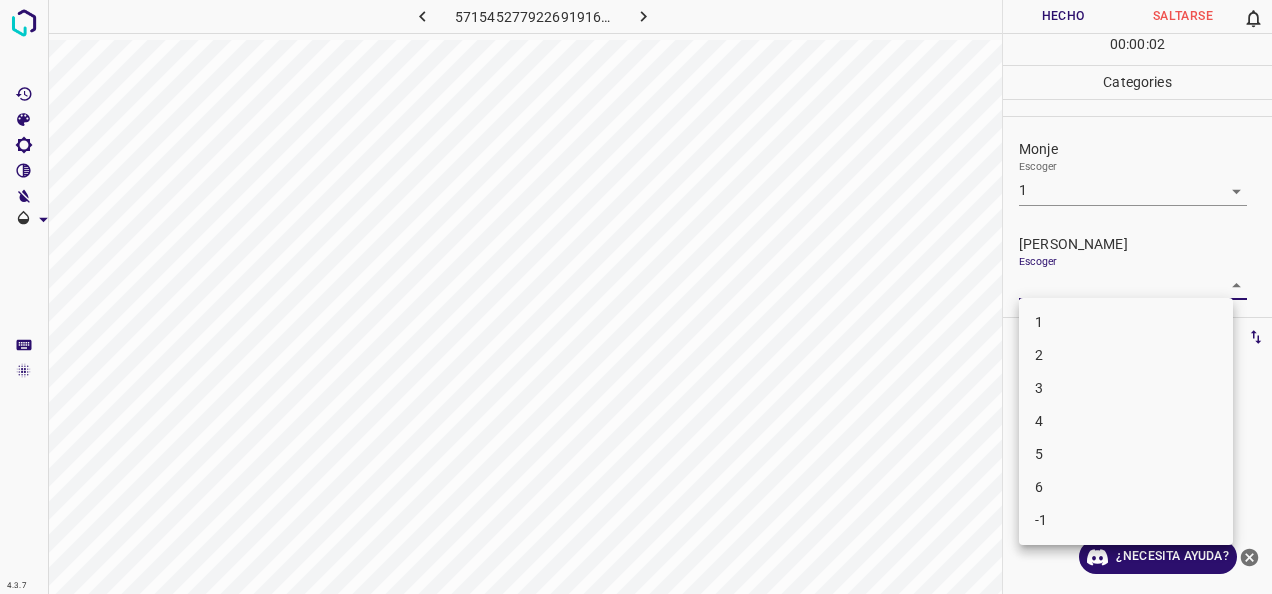 click on "1 2 3 4 5 6 -1" at bounding box center [1126, 421] 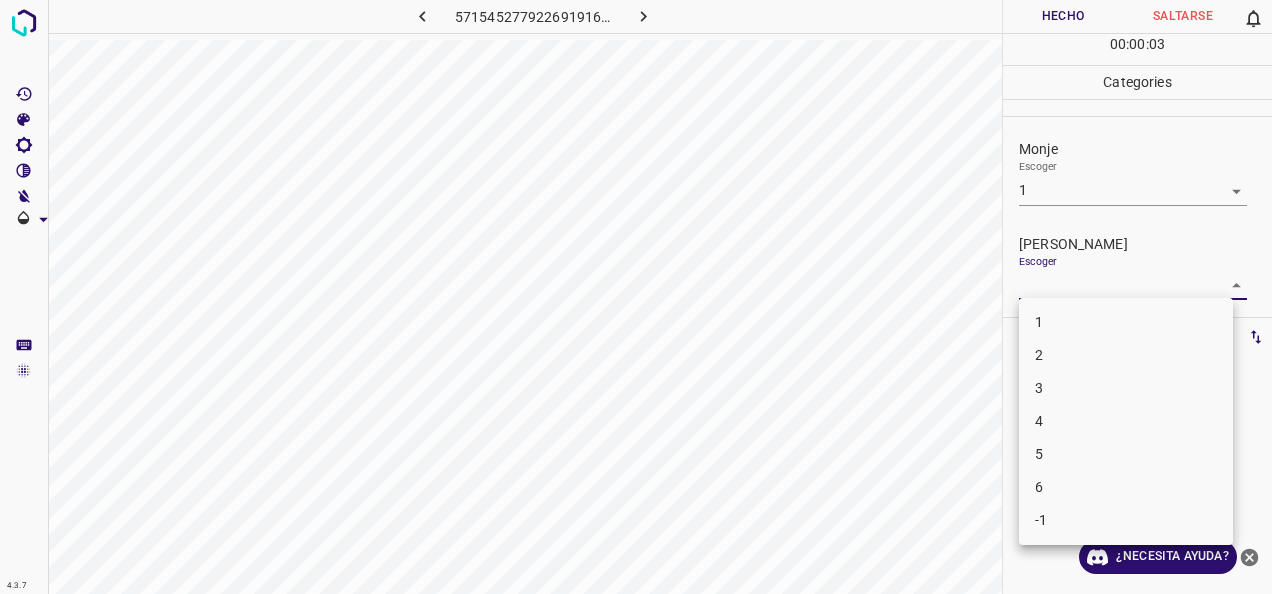 click on "1" at bounding box center [1126, 322] 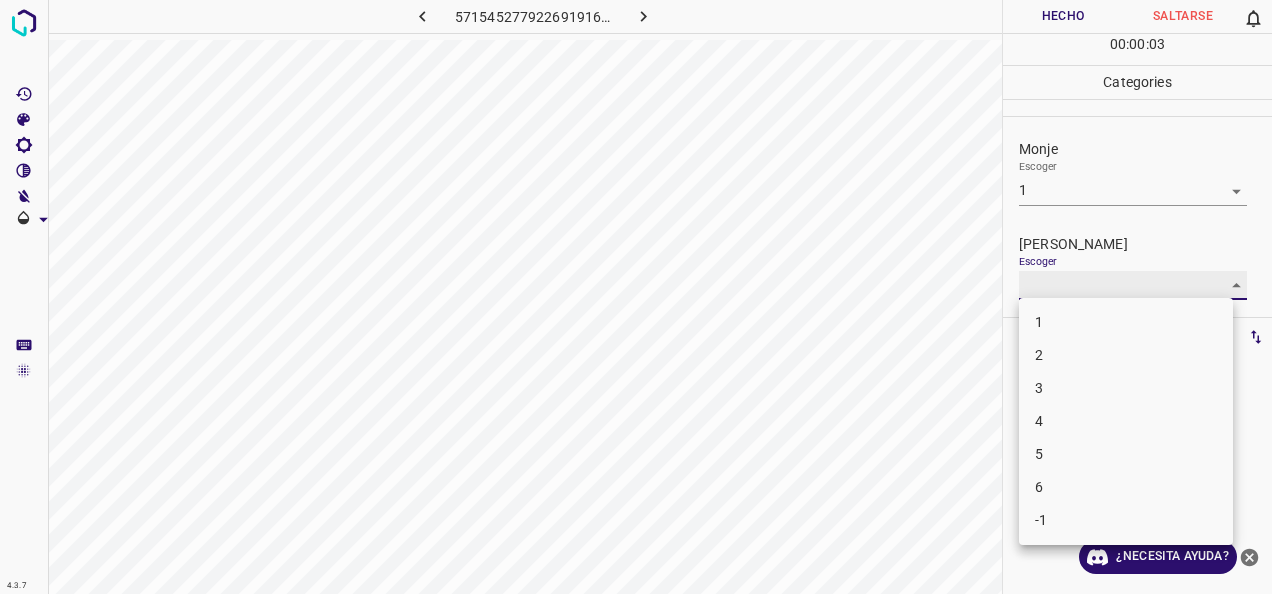 type on "1" 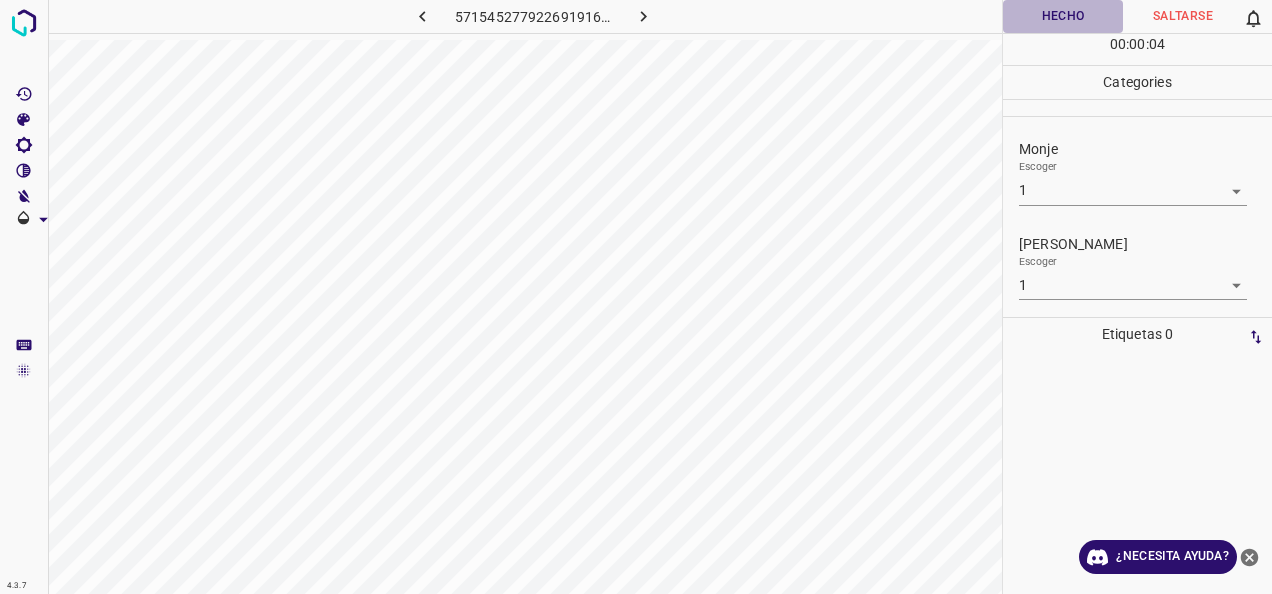 click on "Hecho" at bounding box center [1063, 16] 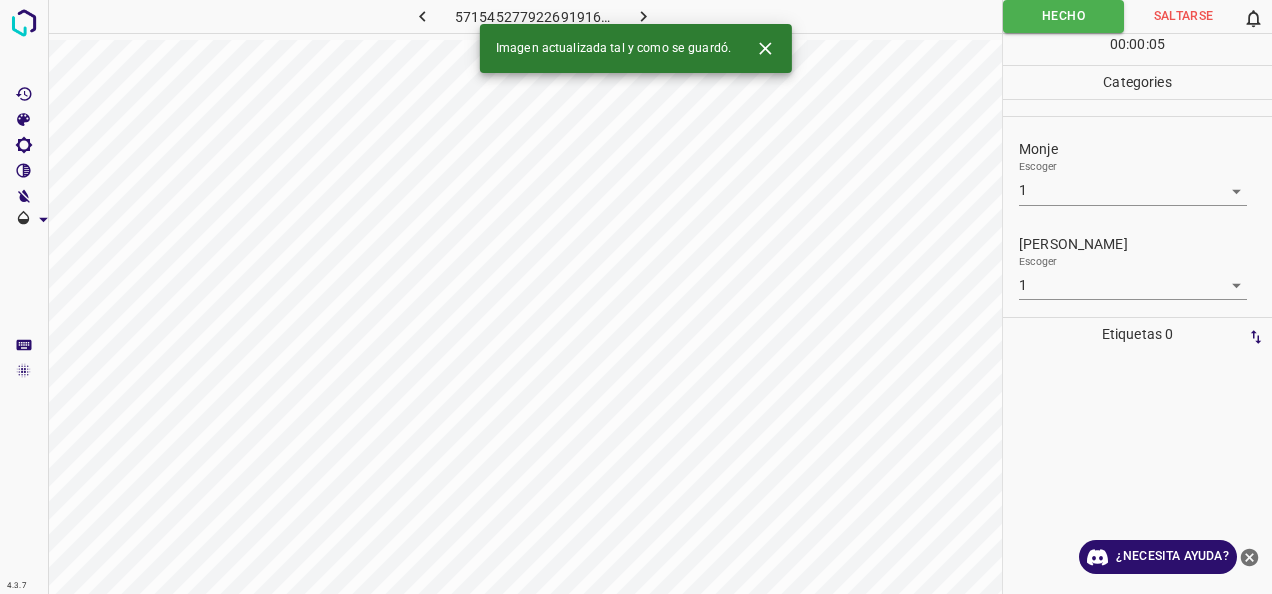 click 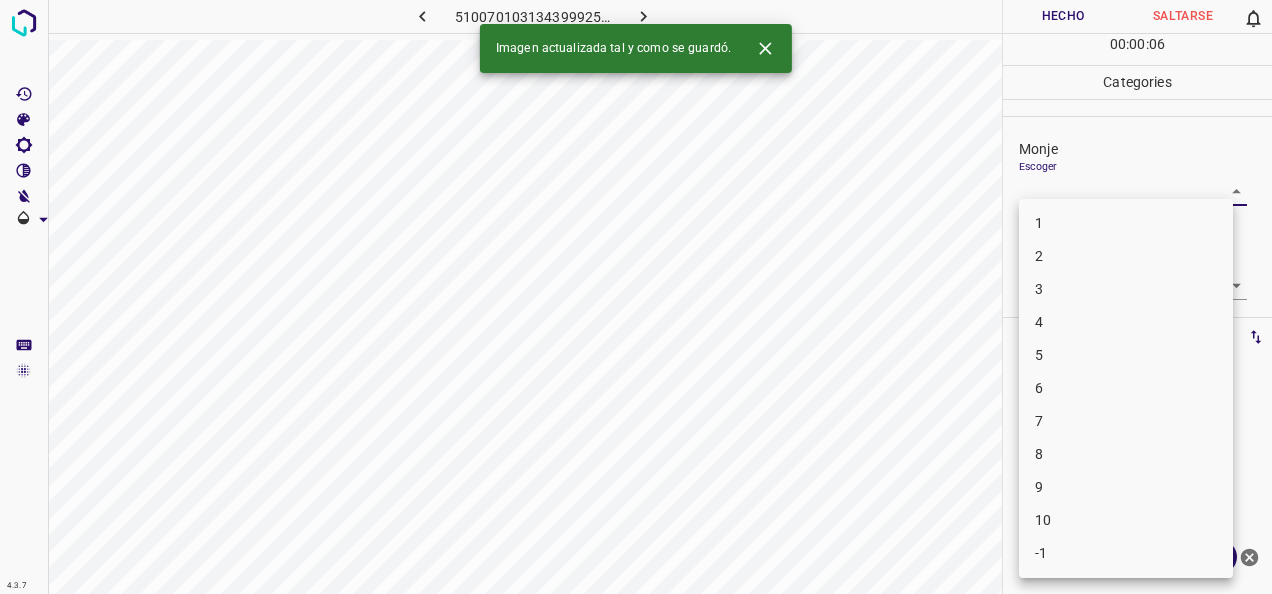 click on "4.3.7 5100701031343999259.png Hecho Saltarse 0 00   : 00   : 06   Categories Monje  Escoger ​  Fitzpatrick   Escoger ​ Etiquetas 0 Categories 1 Monje 2  Fitzpatrick Herramientas Espacio Cambiar entre modos (Dibujar y Editar) Yo Etiquetado automático R Restaurar zoom M Acercar N Alejar Borrar Eliminar etiqueta de selección Filtros Z Restaurar filtros X Filtro de saturación C Filtro de brillo V Filtro de contraste B Filtro de escala de grises General O Descargar Imagen actualizada tal y como se guardó. ¿Necesita ayuda? -Mensaje de texto -Esconder -Borrar 1 2 3 4 5 6 7 8 9 10 -1" at bounding box center [636, 297] 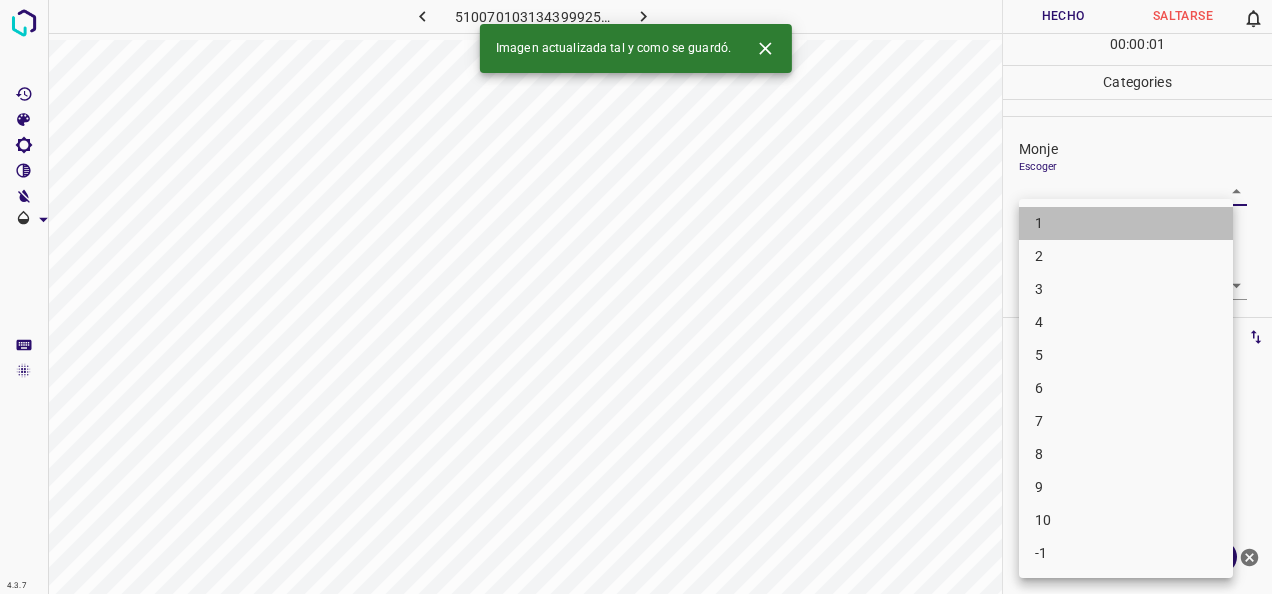 click on "1" at bounding box center (1126, 223) 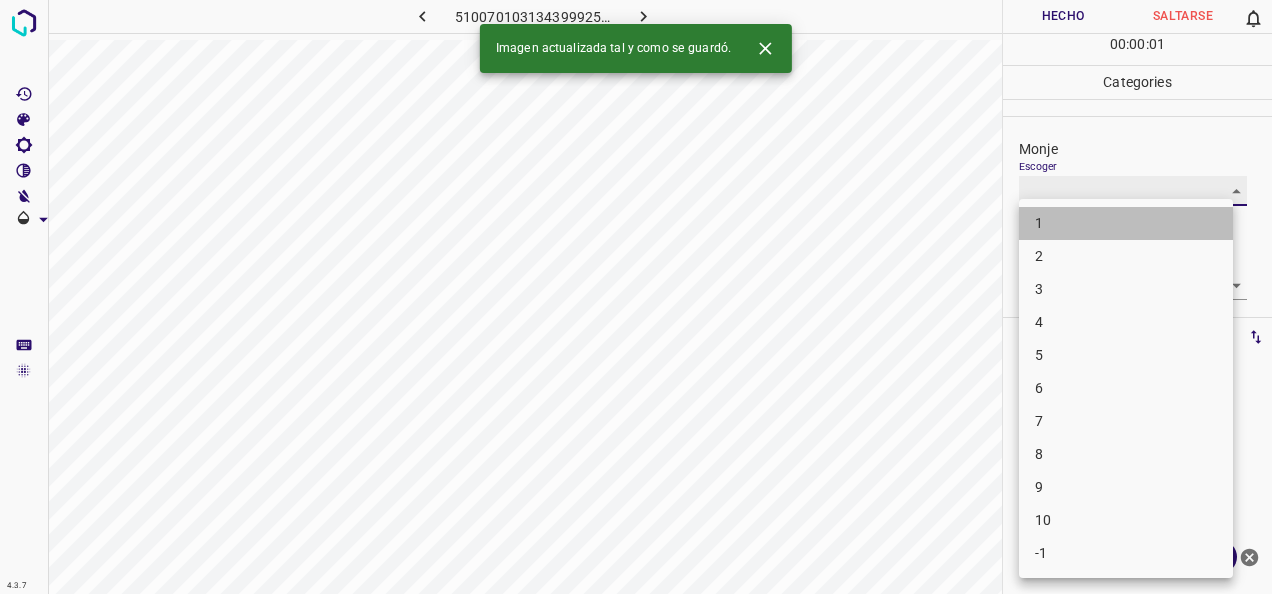 type on "1" 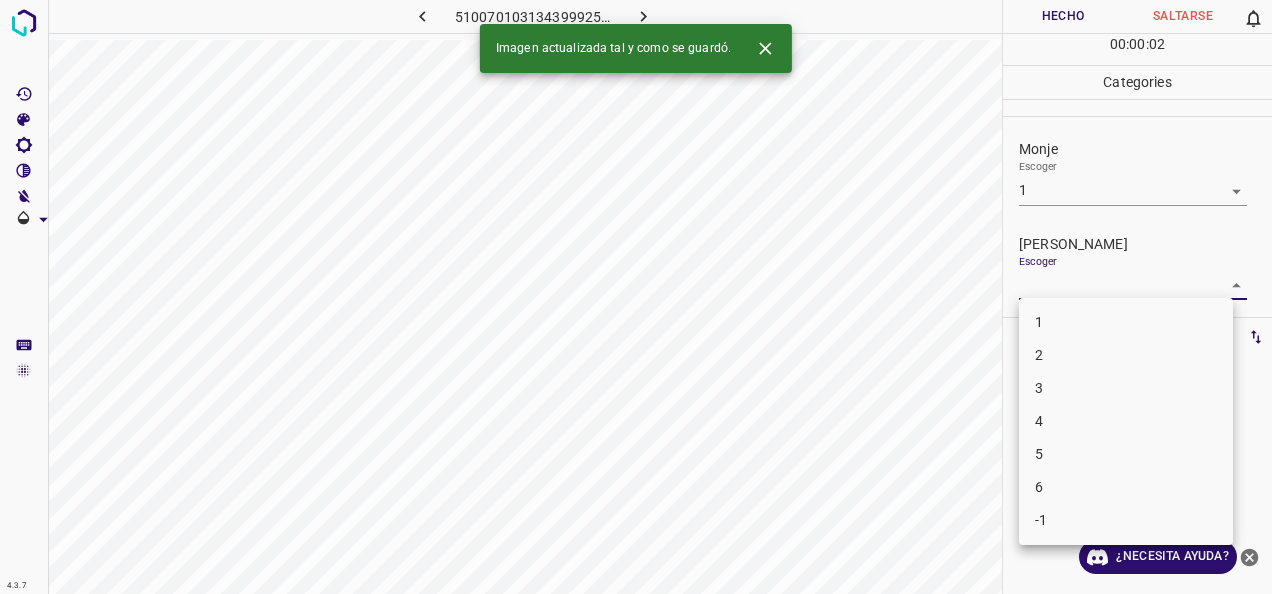 click on "4.3.7 5100701031343999259.png Hecho Saltarse 0 00   : 00   : 02   Categories Monje  Escoger 1 1  Fitzpatrick   Escoger ​ Etiquetas 0 Categories 1 Monje 2  Fitzpatrick Herramientas Espacio Cambiar entre modos (Dibujar y Editar) Yo Etiquetado automático R Restaurar zoom M Acercar N Alejar Borrar Eliminar etiqueta de selección Filtros Z Restaurar filtros X Filtro de saturación C Filtro de brillo V Filtro de contraste B Filtro de escala de grises General O Descargar Imagen actualizada tal y como se guardó. ¿Necesita ayuda? -Mensaje de texto -Esconder -Borrar 1 2 3 4 5 6 -1" at bounding box center (636, 297) 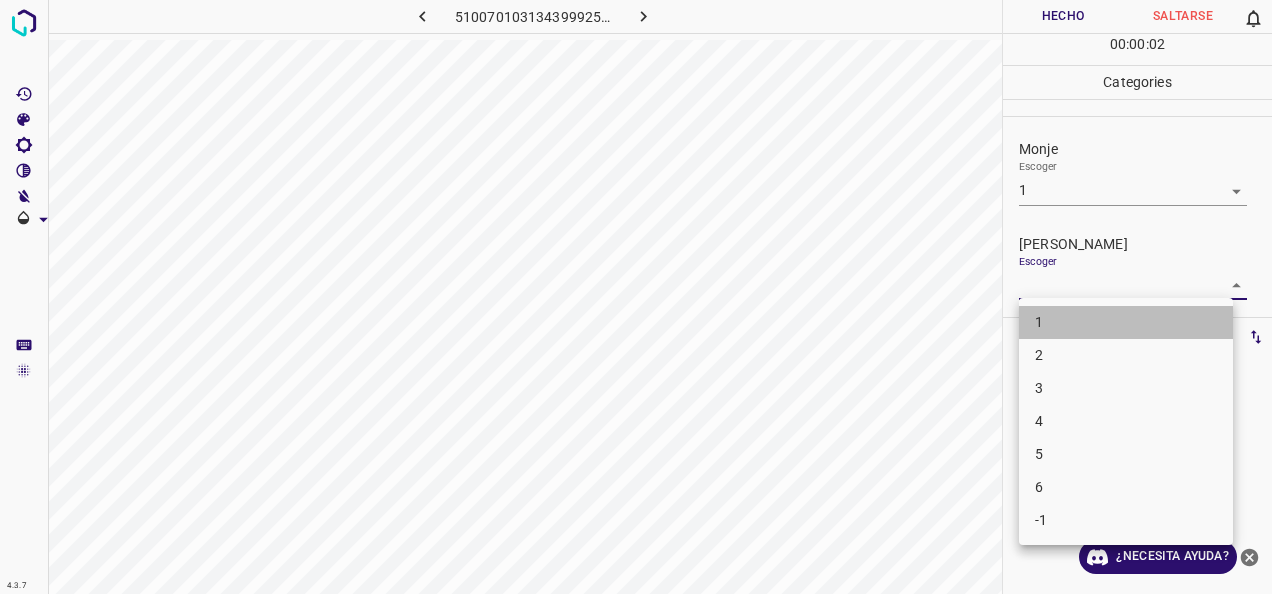 click on "1" at bounding box center [1126, 322] 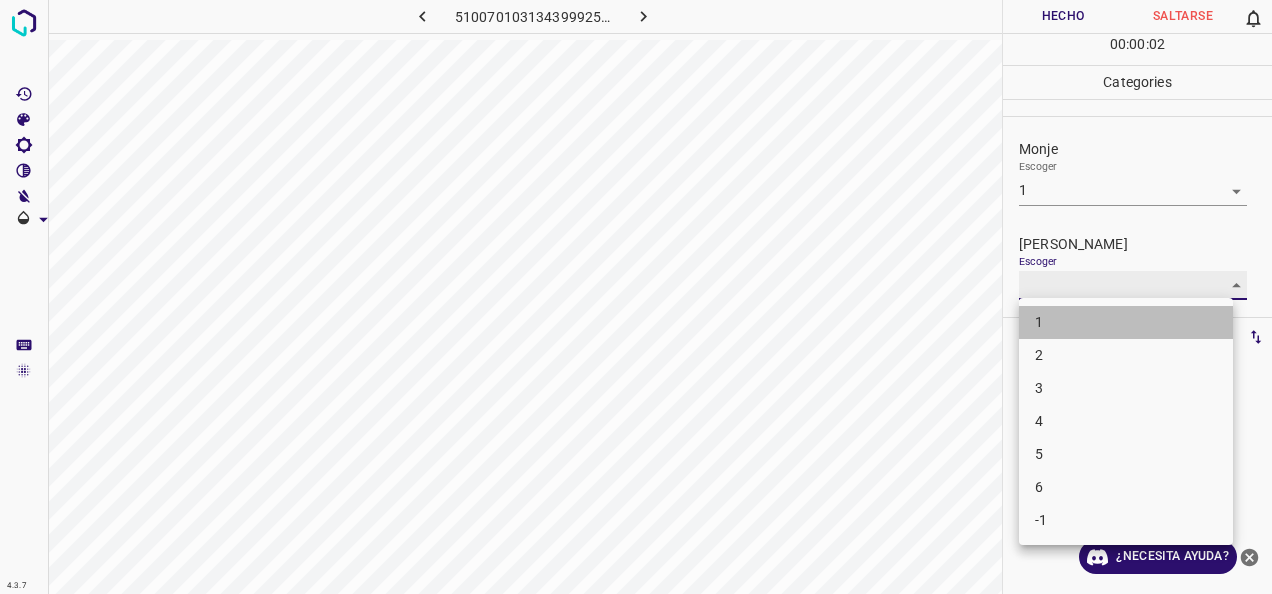 type on "1" 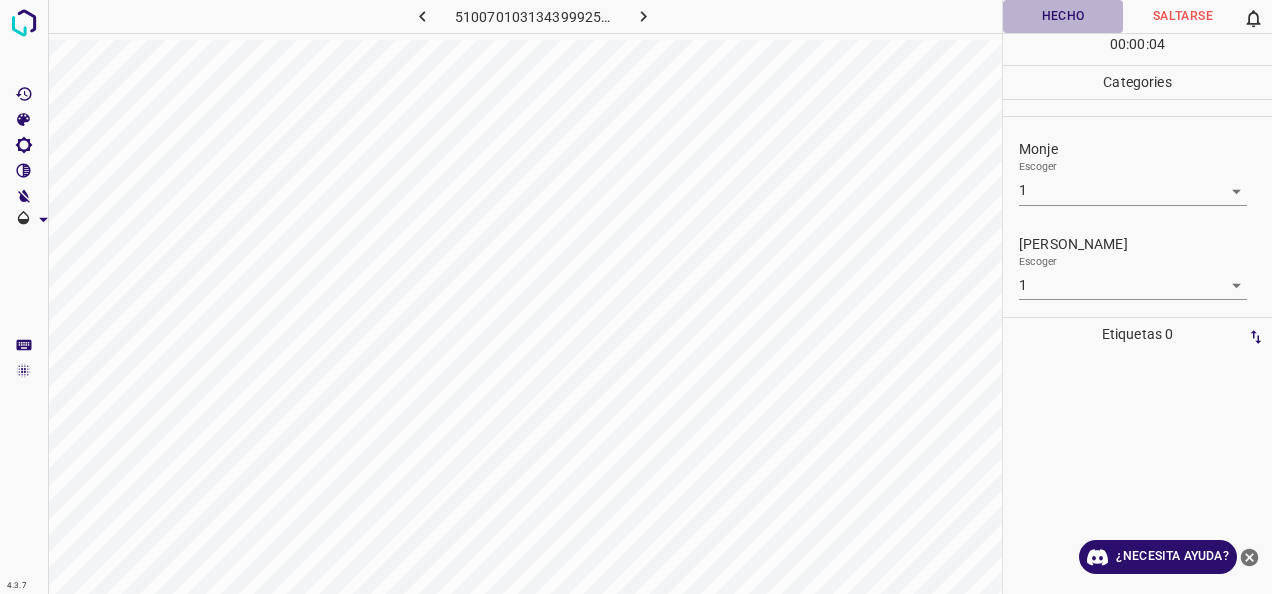 click on "Hecho" at bounding box center (1063, 16) 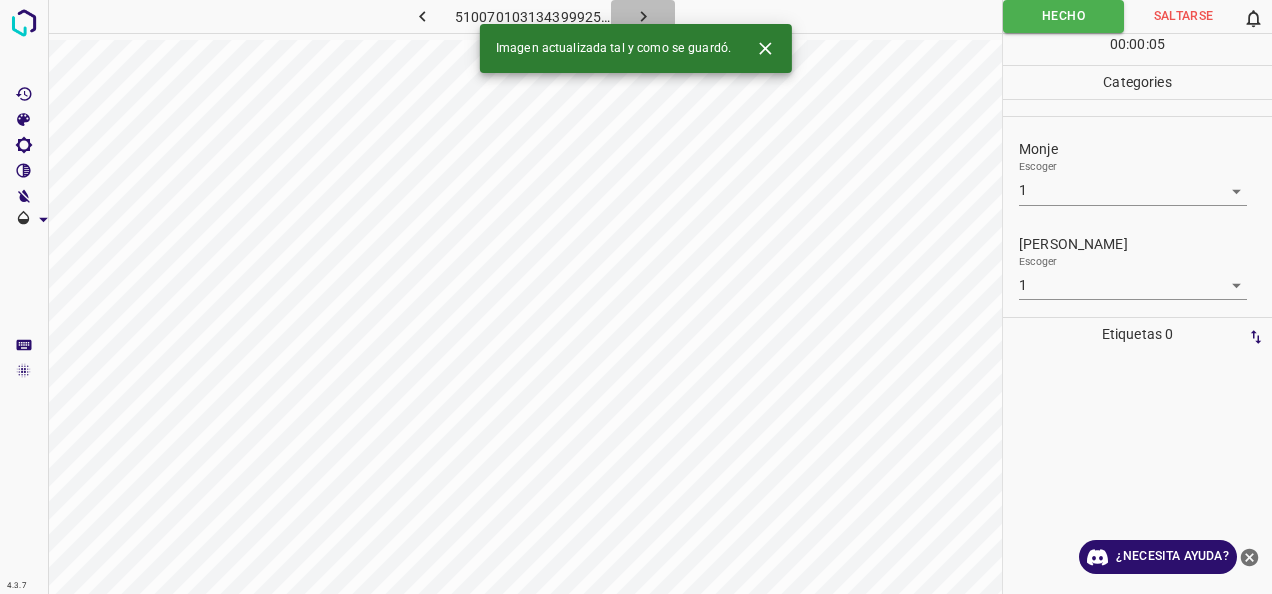 click 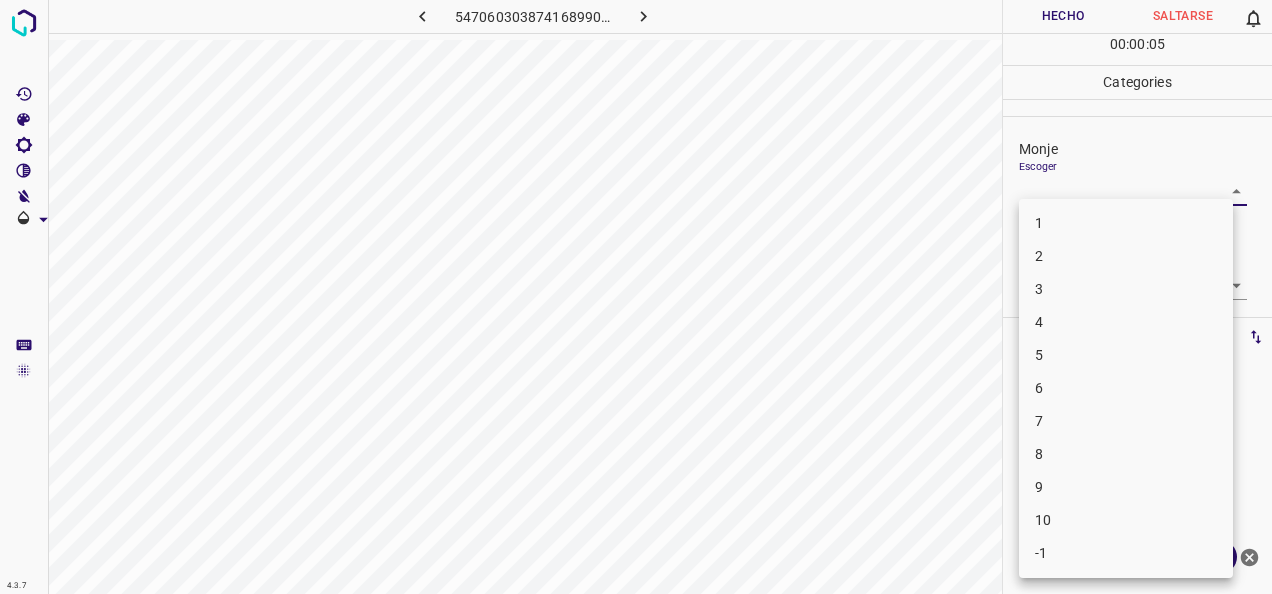 click on "4.3.7 5470603038741689908.png Hecho Saltarse 0 00   : 00   : 05   Categories Monje  Escoger ​  Fitzpatrick   Escoger ​ Etiquetas 0 Categories 1 Monje 2  Fitzpatrick Herramientas Espacio Cambiar entre modos (Dibujar y Editar) Yo Etiquetado automático R Restaurar zoom M Acercar N Alejar Borrar Eliminar etiqueta de selección Filtros Z Restaurar filtros X Filtro de saturación C Filtro de brillo V Filtro de contraste B Filtro de escala de grises General O Descargar ¿Necesita ayuda? -Mensaje de texto -Esconder -Borrar 1 2 3 4 5 6 7 8 9 10 -1" at bounding box center (636, 297) 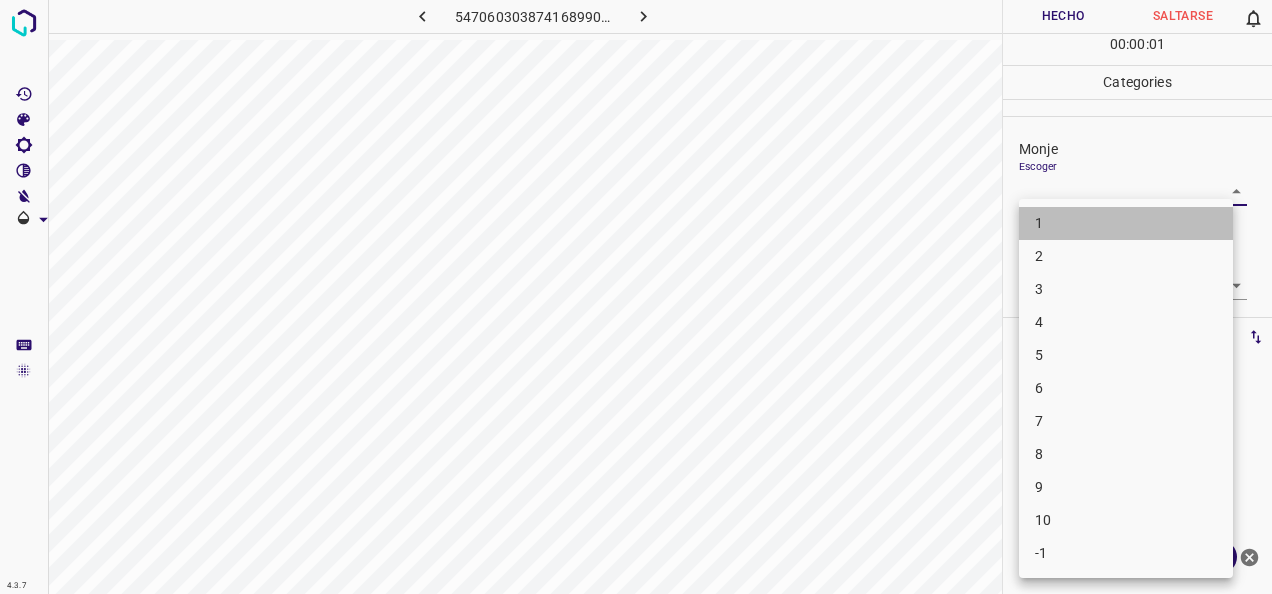 click on "1" at bounding box center [1126, 223] 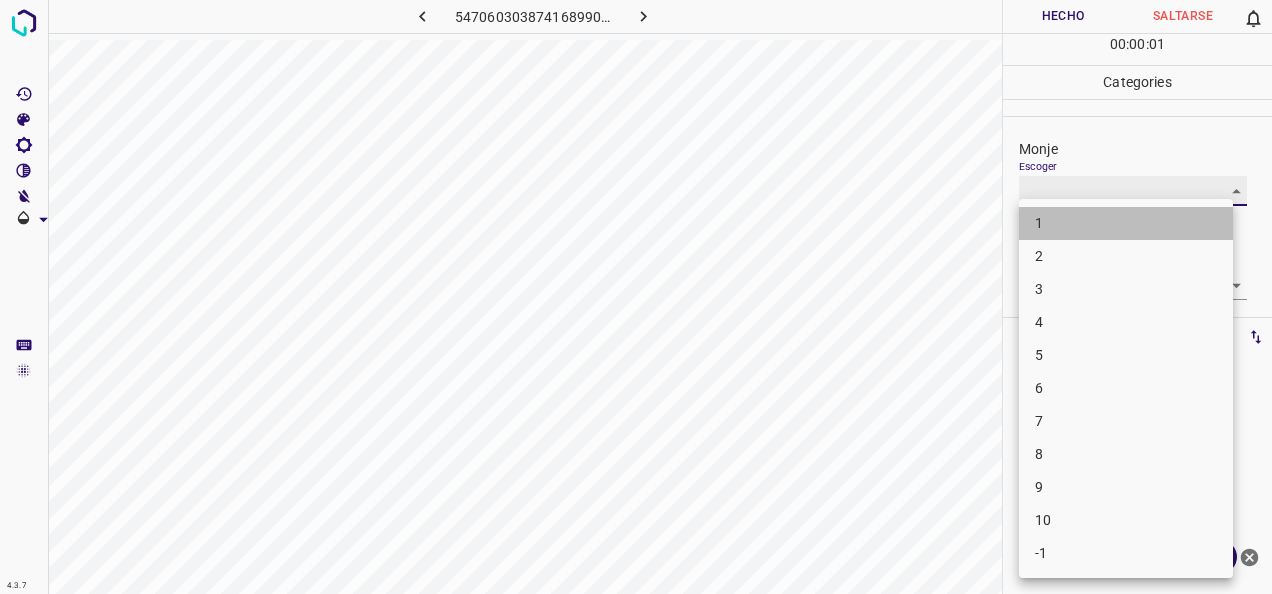 type on "1" 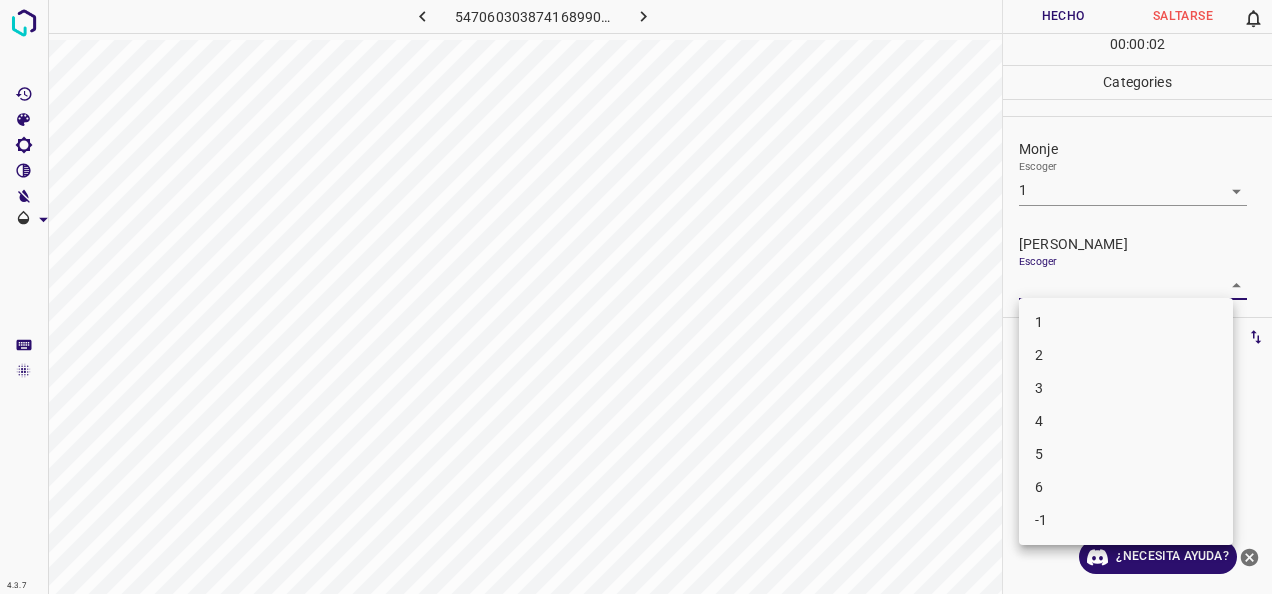 click on "4.3.7 5470603038741689908.png Hecho Saltarse 0 00   : 00   : 02   Categories Monje  Escoger 1 1  Fitzpatrick   Escoger ​ Etiquetas 0 Categories 1 Monje 2  Fitzpatrick Herramientas Espacio Cambiar entre modos (Dibujar y Editar) Yo Etiquetado automático R Restaurar zoom M Acercar N Alejar Borrar Eliminar etiqueta de selección Filtros Z Restaurar filtros X Filtro de saturación C Filtro de brillo V Filtro de contraste B Filtro de escala de grises General O Descargar ¿Necesita ayuda? -Mensaje de texto -Esconder -Borrar 1 2 3 4 5 6 -1" at bounding box center (636, 297) 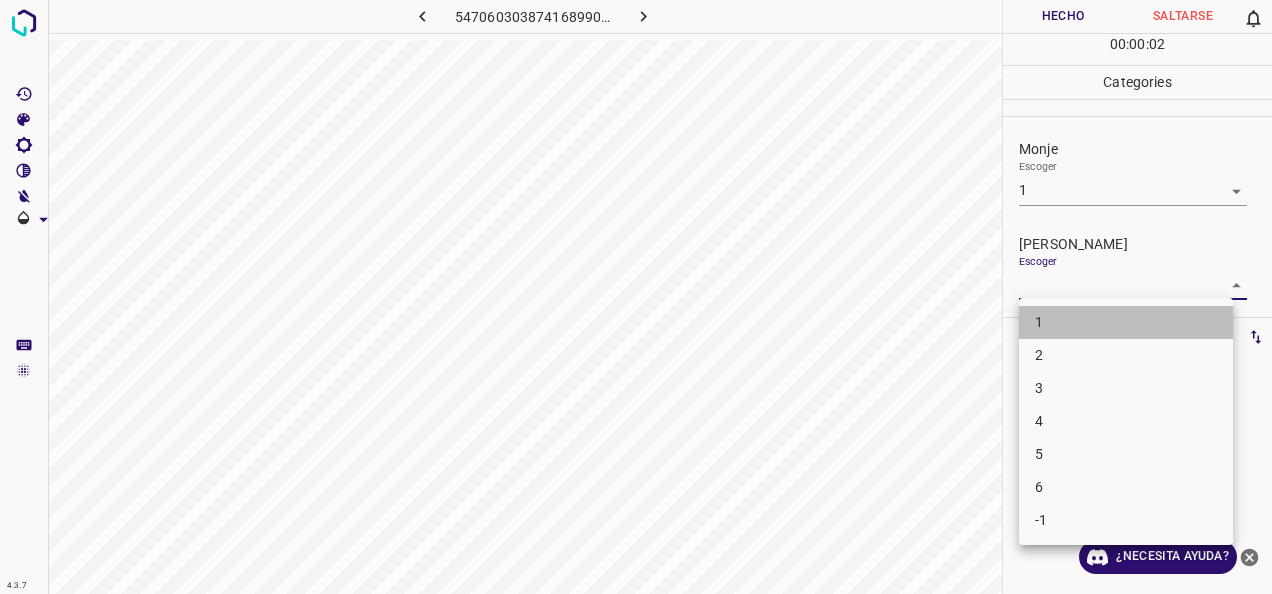 click on "1" at bounding box center (1126, 322) 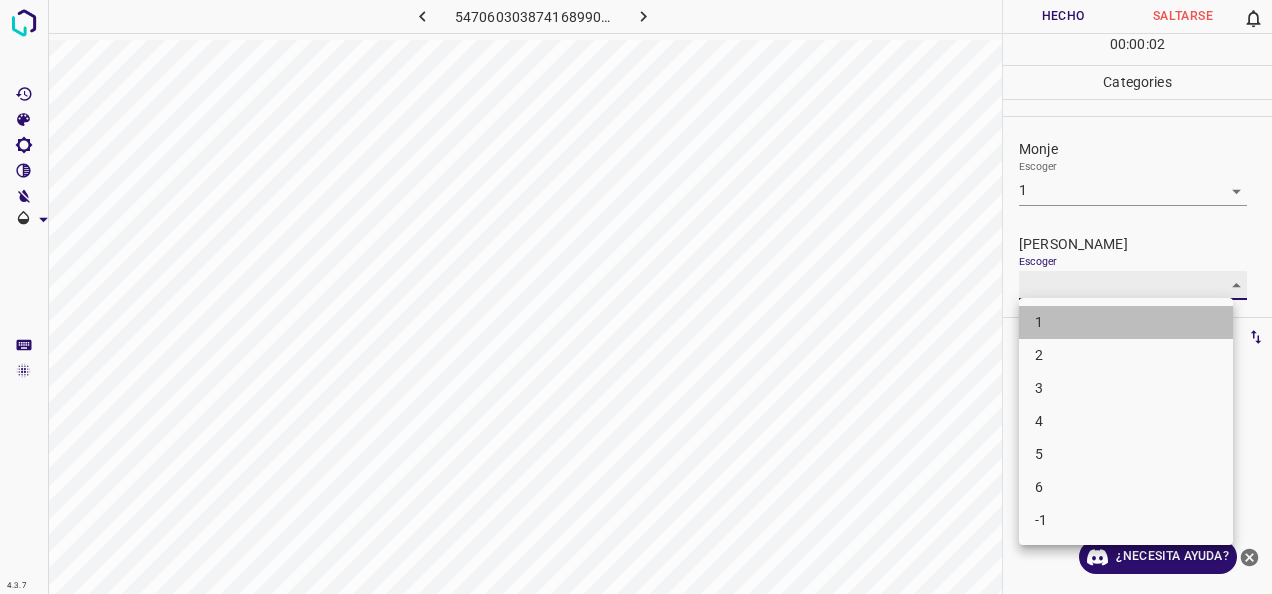 type on "1" 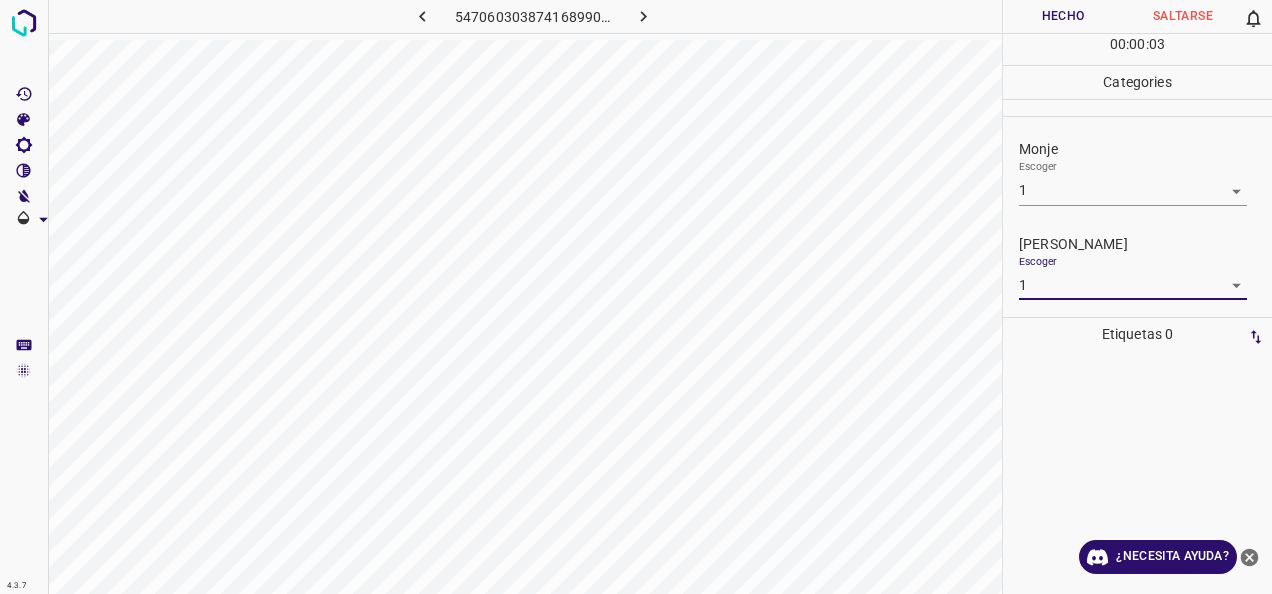 click on "Hecho" at bounding box center (1063, 16) 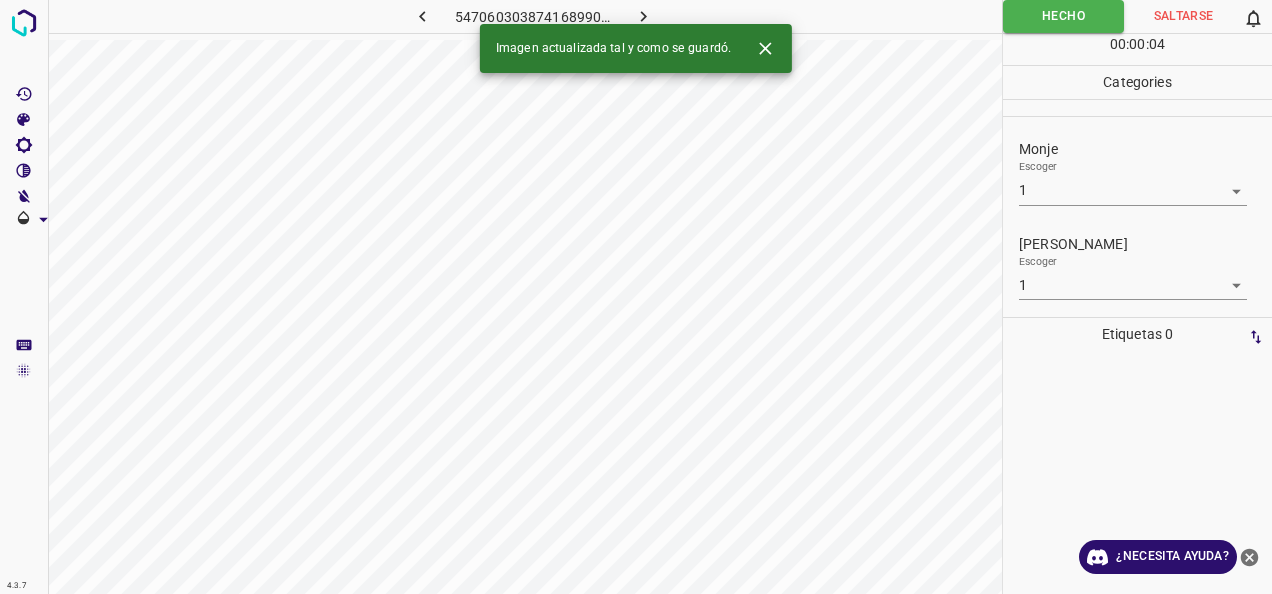 click 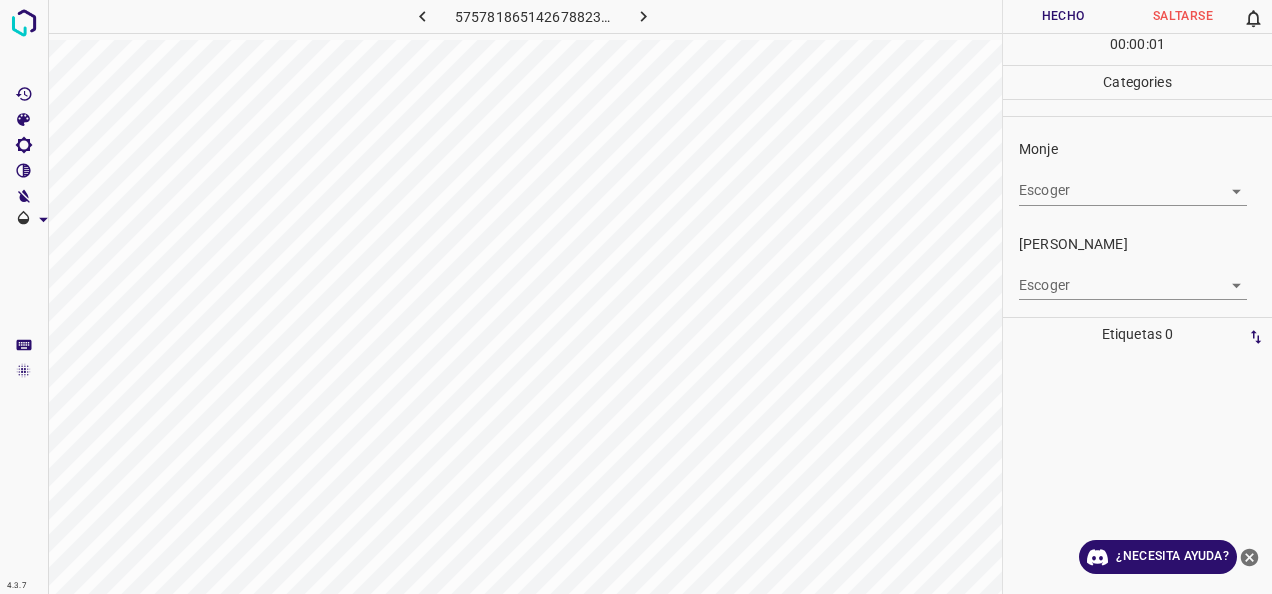click on "4.3.7 575781865142678823.png Hecho Saltarse 0 00   : 00   : 01   Categories Monje  Escoger ​  Fitzpatrick   Escoger ​ Etiquetas 0 Categories 1 Monje 2  Fitzpatrick Herramientas Espacio Cambiar entre modos (Dibujar y Editar) Yo Etiquetado automático R Restaurar zoom M Acercar N Alejar Borrar Eliminar etiqueta de selección Filtros Z Restaurar filtros X Filtro de saturación C Filtro de brillo V Filtro de contraste B Filtro de escala de grises General O Descargar ¿Necesita ayuda? -Mensaje de texto -Esconder -Borrar" at bounding box center [636, 297] 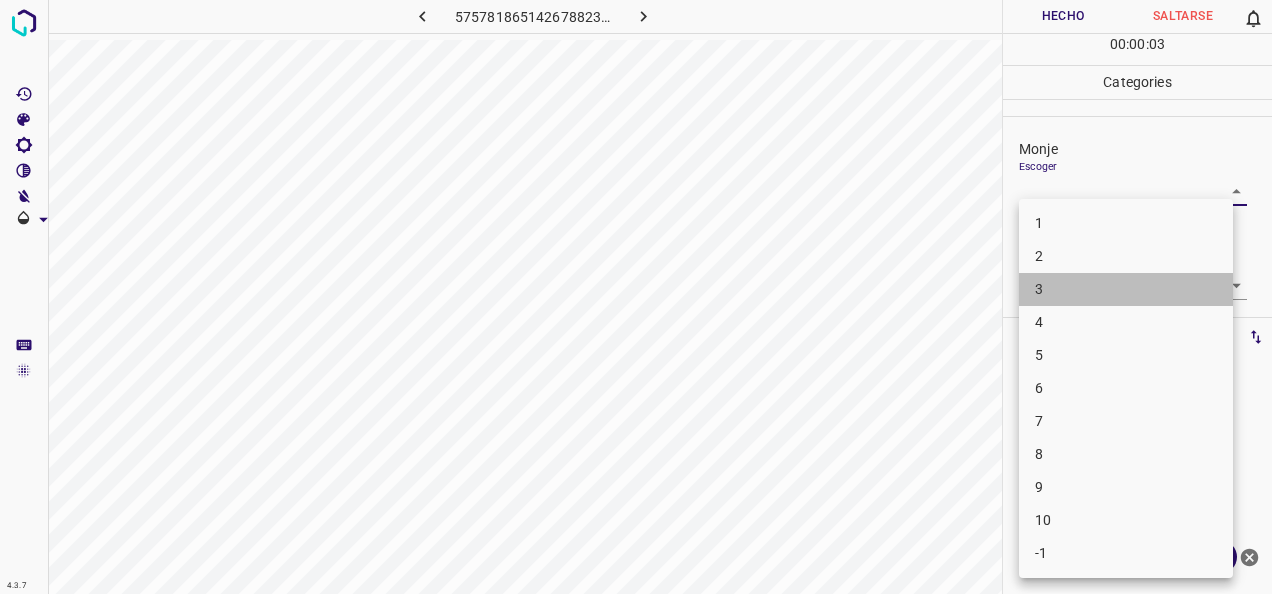 click on "3" at bounding box center [1126, 289] 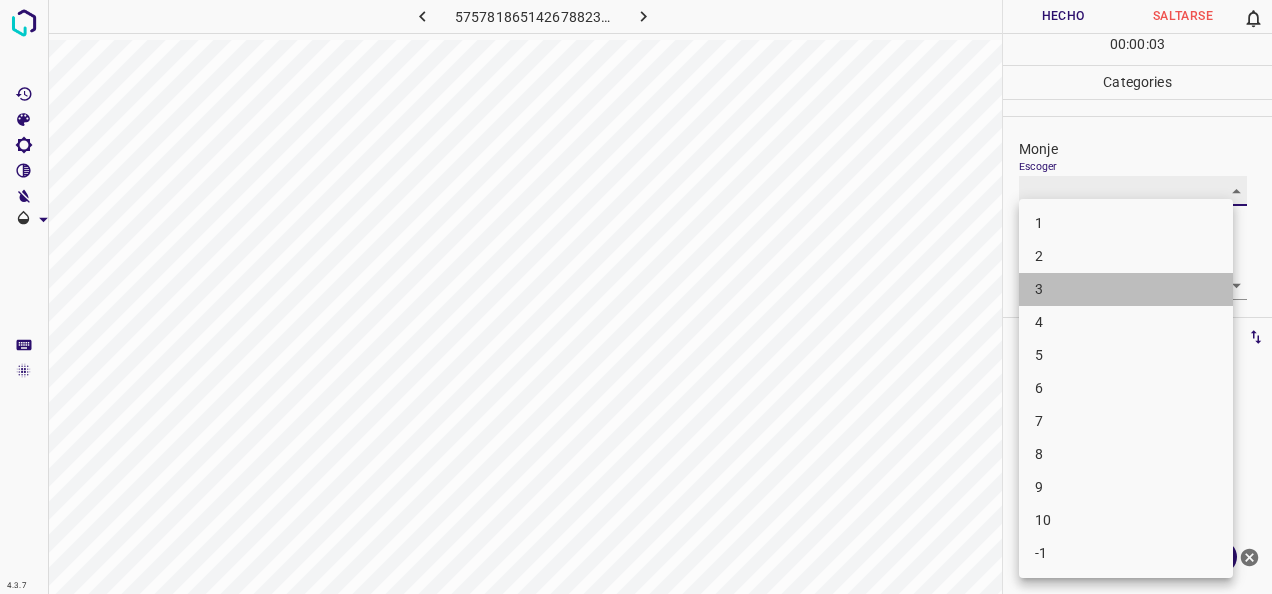 type on "3" 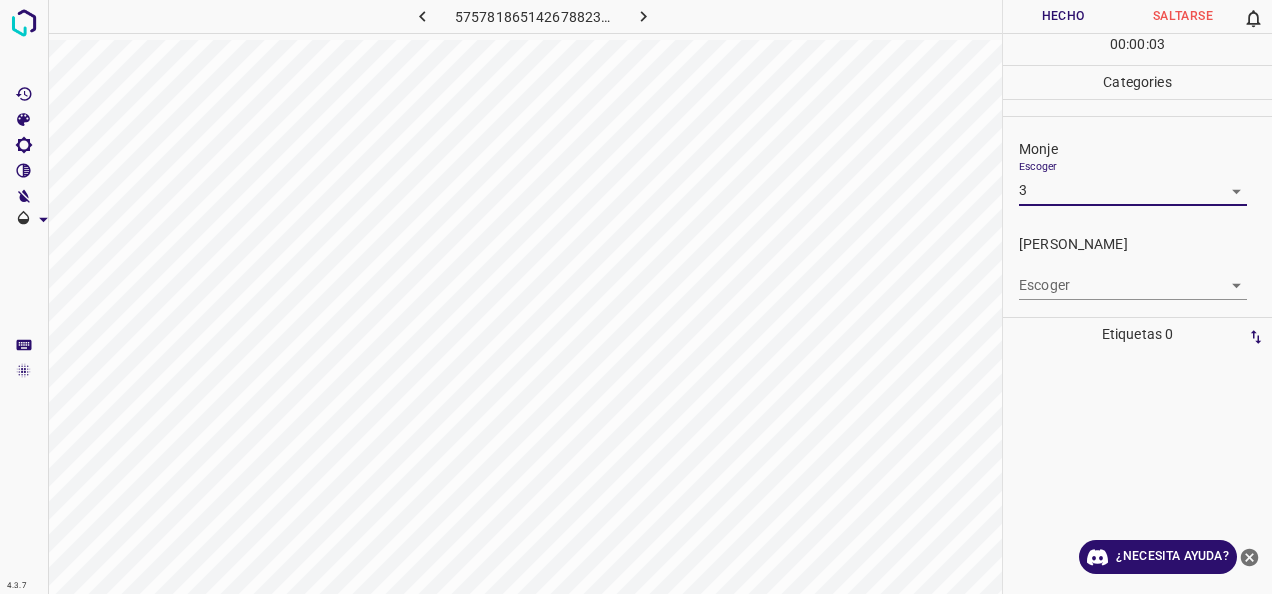 click on "4.3.7 575781865142678823.png Hecho Saltarse 0 00   : 00   : 03   Categories Monje  Escoger 3 3  Fitzpatrick   Escoger ​ Etiquetas 0 Categories 1 Monje 2  Fitzpatrick Herramientas Espacio Cambiar entre modos (Dibujar y Editar) Yo Etiquetado automático R Restaurar zoom M Acercar N Alejar Borrar Eliminar etiqueta de selección Filtros Z Restaurar filtros X Filtro de saturación C Filtro de brillo V Filtro de contraste B Filtro de escala de grises General O Descargar ¿Necesita ayuda? -Mensaje de texto -Esconder -Borrar" at bounding box center [636, 297] 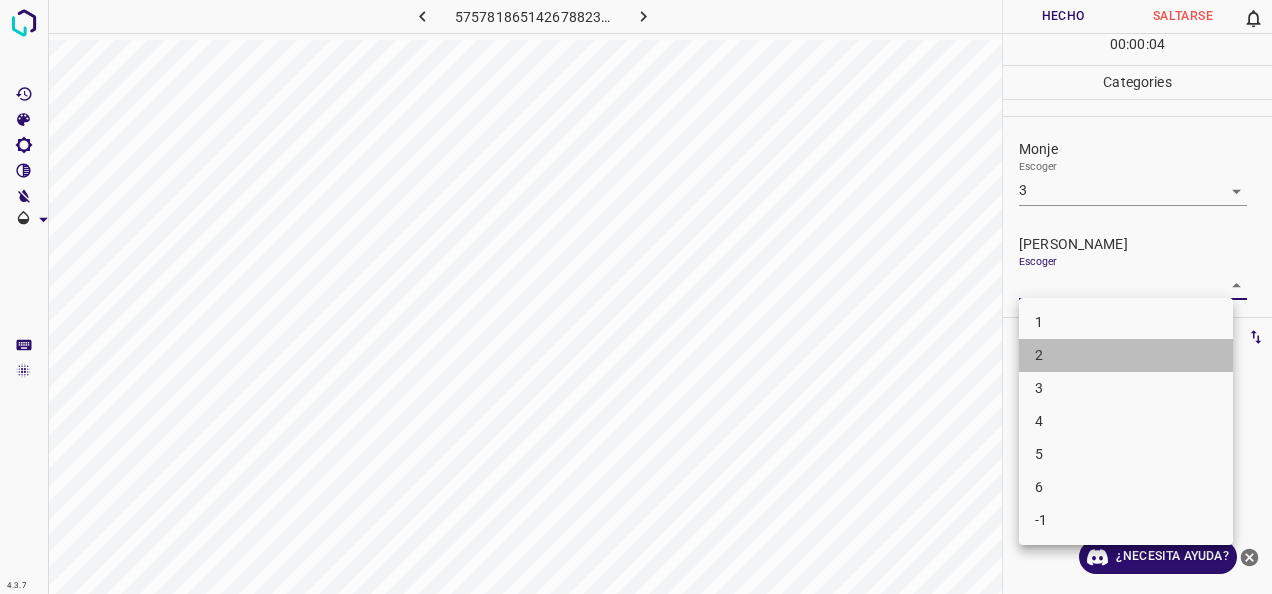 click on "2" at bounding box center [1126, 355] 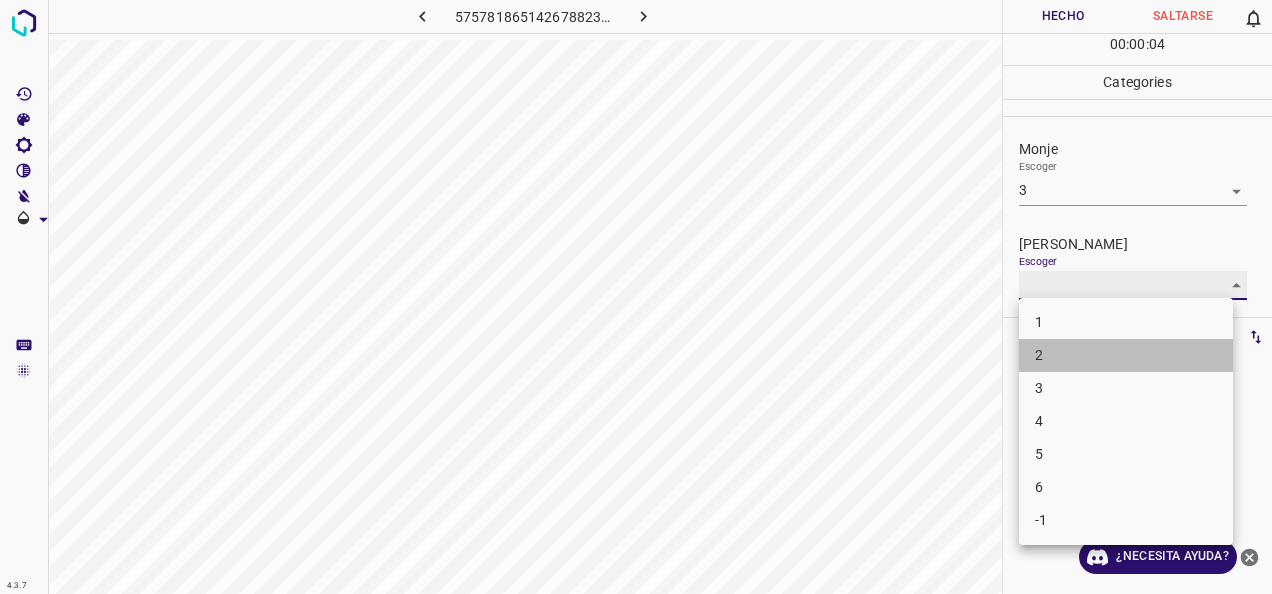 type on "2" 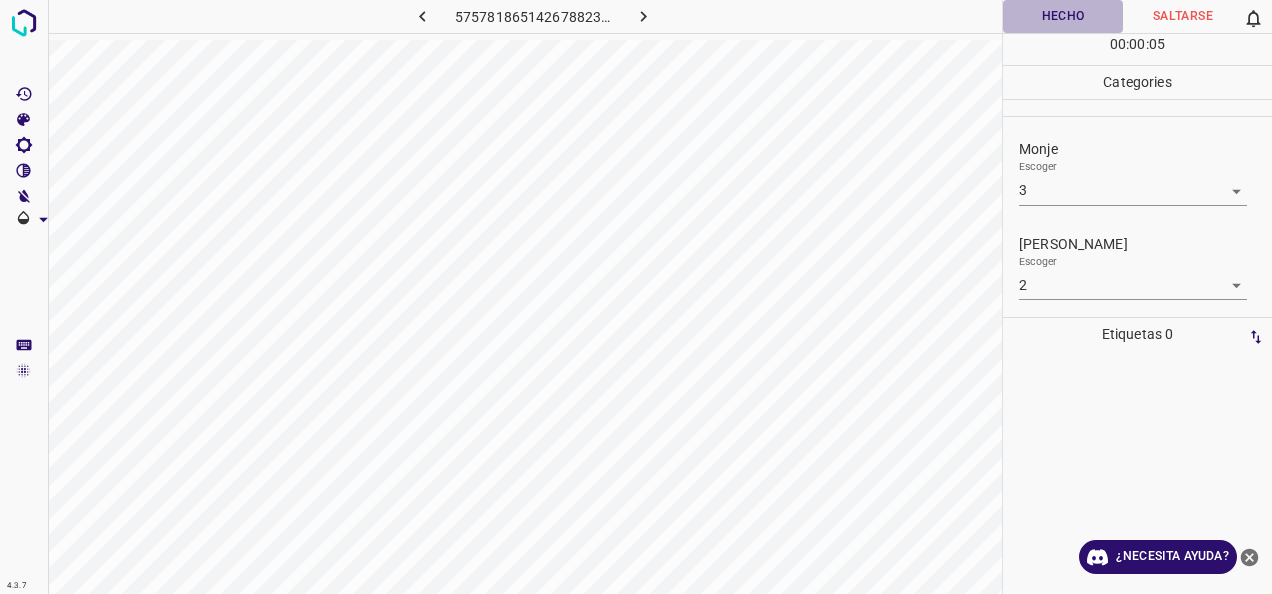 click on "Hecho" at bounding box center [1063, 16] 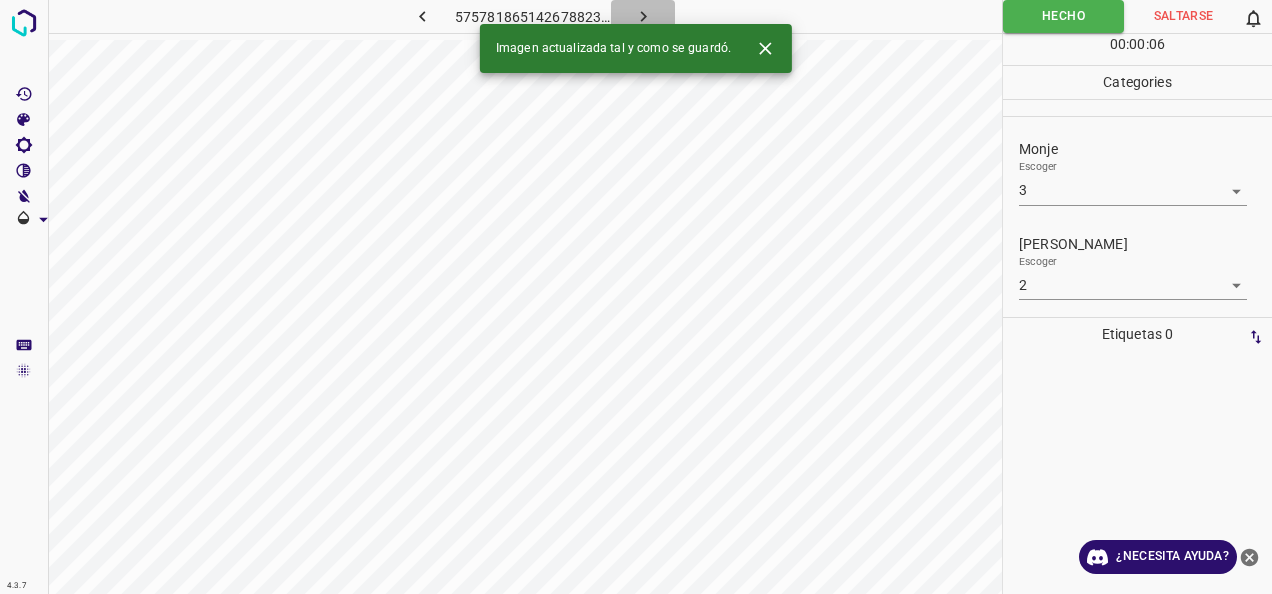 click at bounding box center [643, 16] 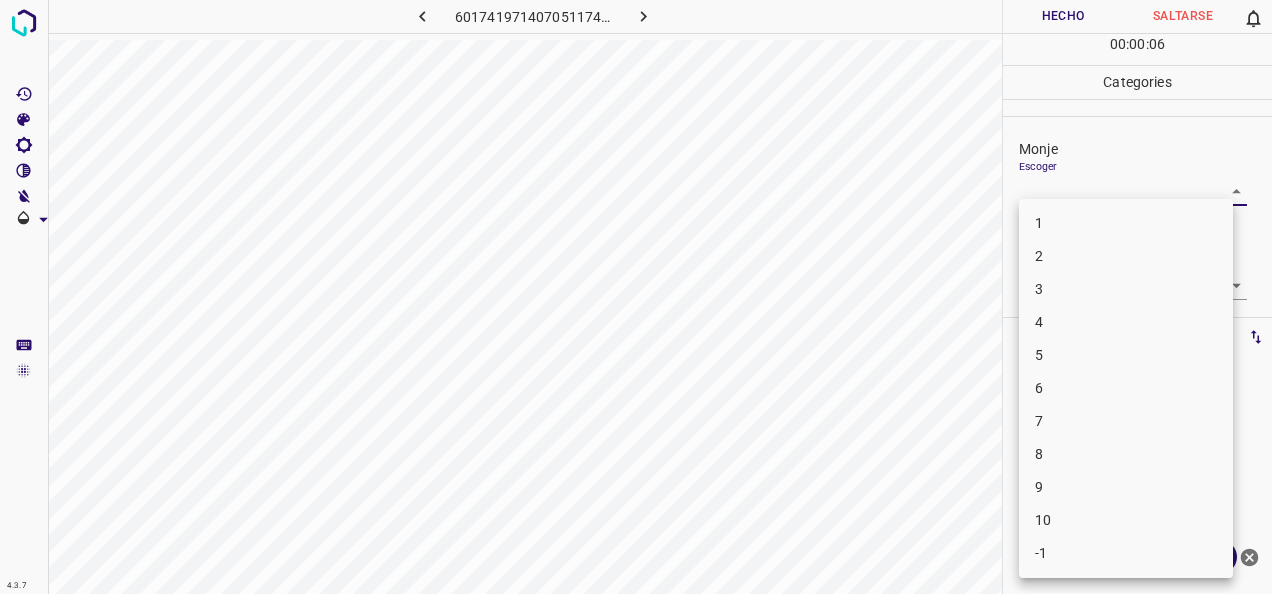 click on "4.3.7 6017419714070511748.png Hecho Saltarse 0 00   : 00   : 06   Categories Monje  Escoger ​  Fitzpatrick   Escoger ​ Etiquetas 0 Categories 1 Monje 2  Fitzpatrick Herramientas Espacio Cambiar entre modos (Dibujar y Editar) Yo Etiquetado automático R Restaurar zoom M Acercar N Alejar Borrar Eliminar etiqueta de selección Filtros Z Restaurar filtros X Filtro de saturación C Filtro de brillo V Filtro de contraste B Filtro de escala de grises General O Descargar ¿Necesita ayuda? -Mensaje de texto -Esconder -Borrar 1 2 3 4 5 6 7 8 9 10 -1" at bounding box center [636, 297] 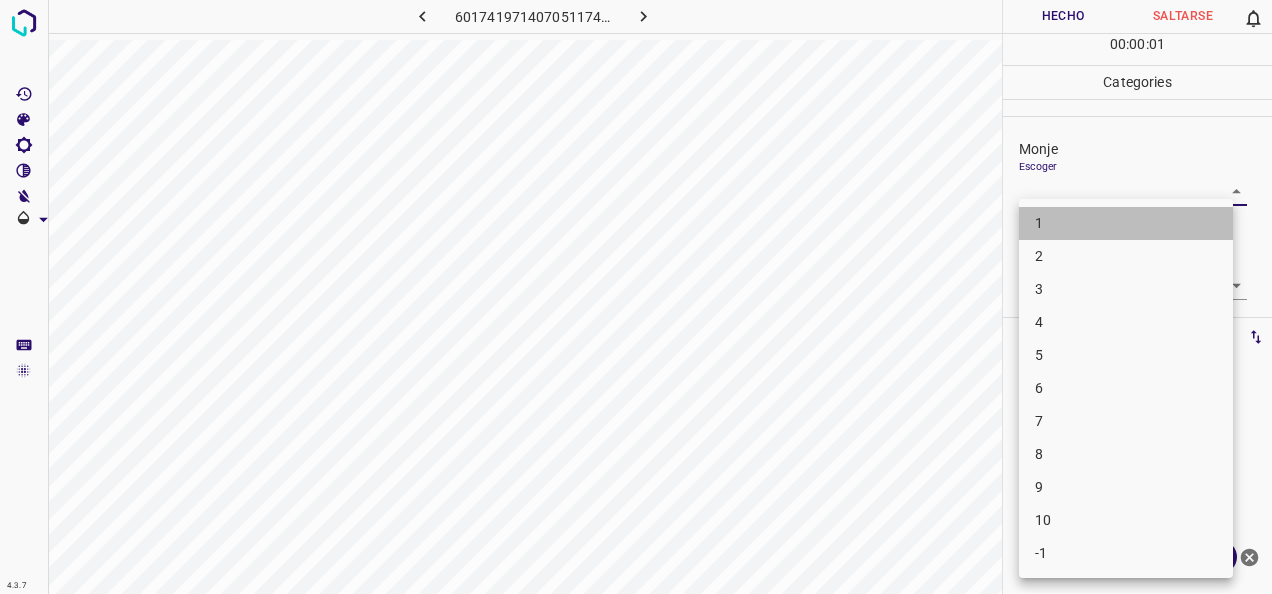 click on "1" at bounding box center (1126, 223) 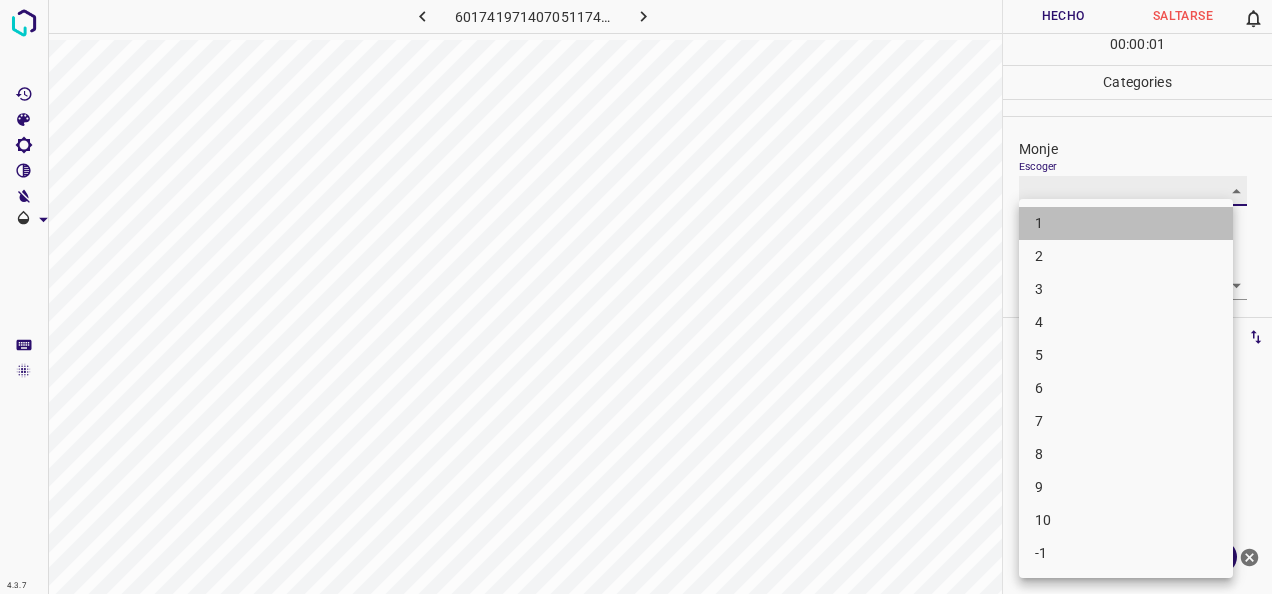 type on "1" 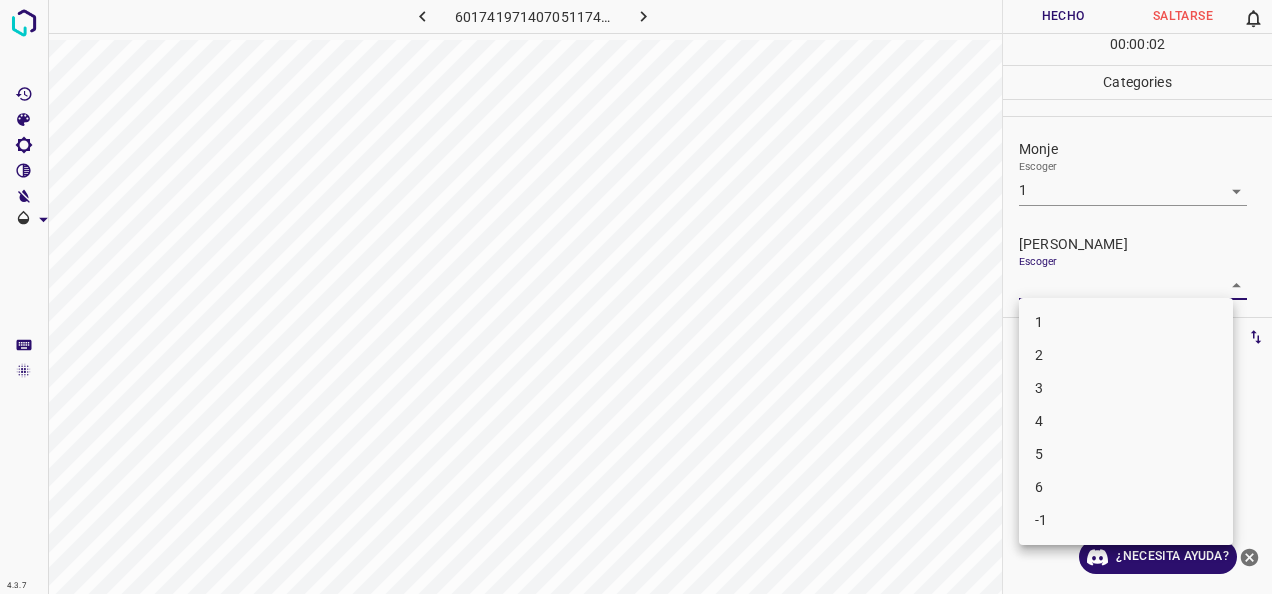 drag, startPoint x: 1218, startPoint y: 284, endPoint x: 1166, endPoint y: 304, distance: 55.713554 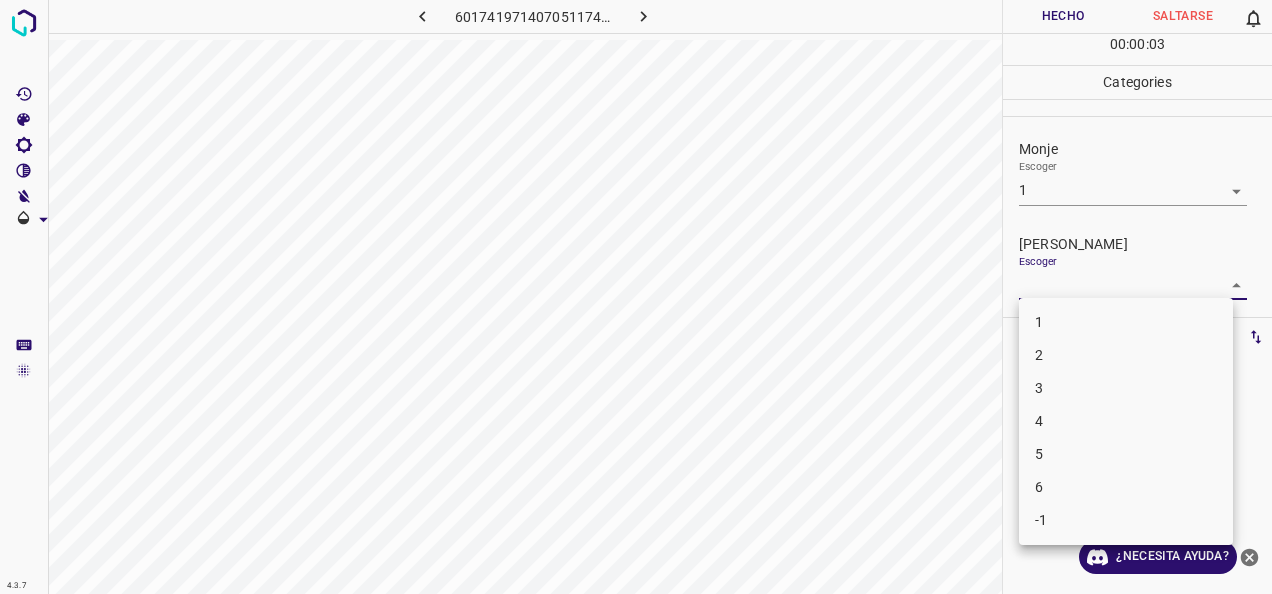 click on "1" at bounding box center [1126, 322] 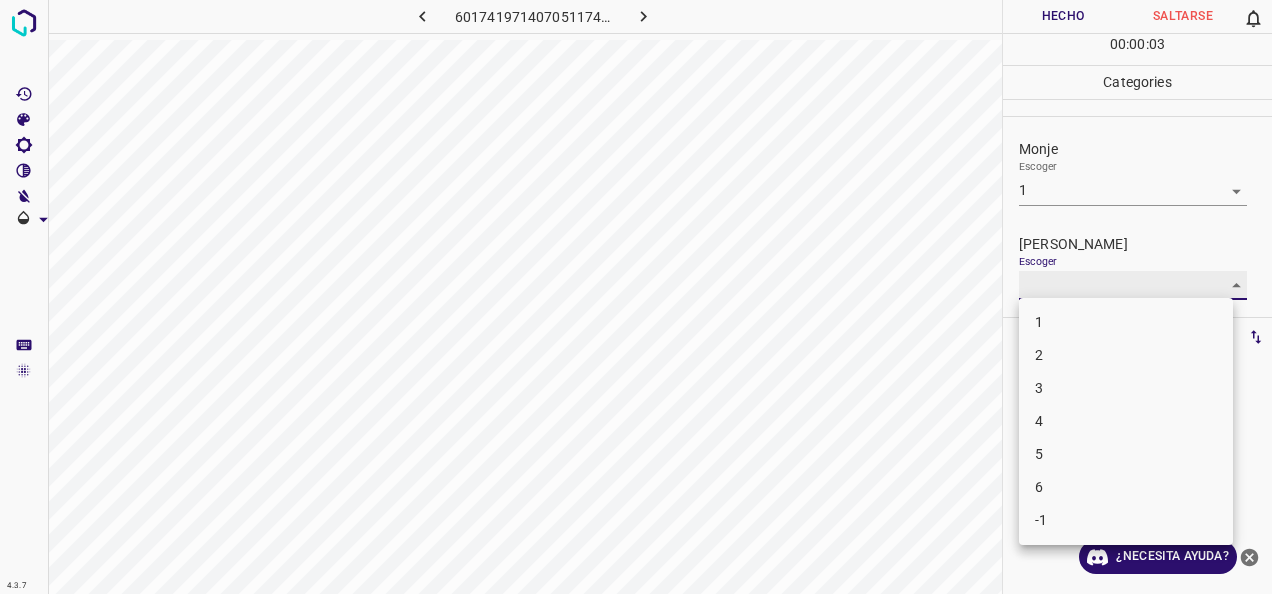 type on "1" 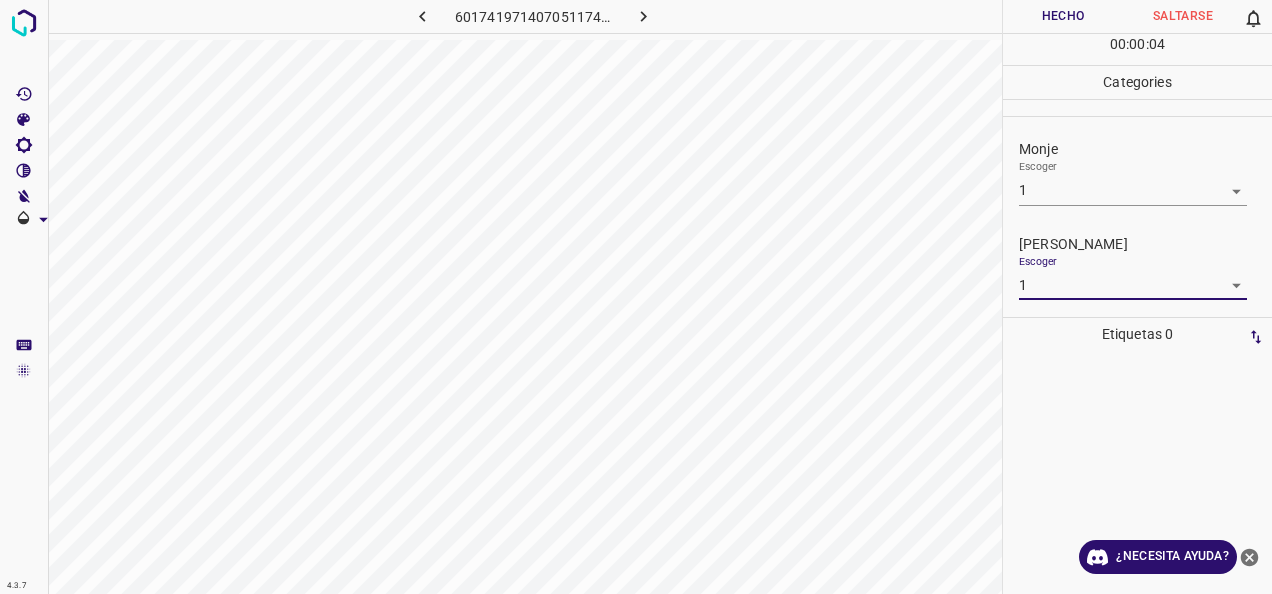 click on "Hecho" at bounding box center (1063, 16) 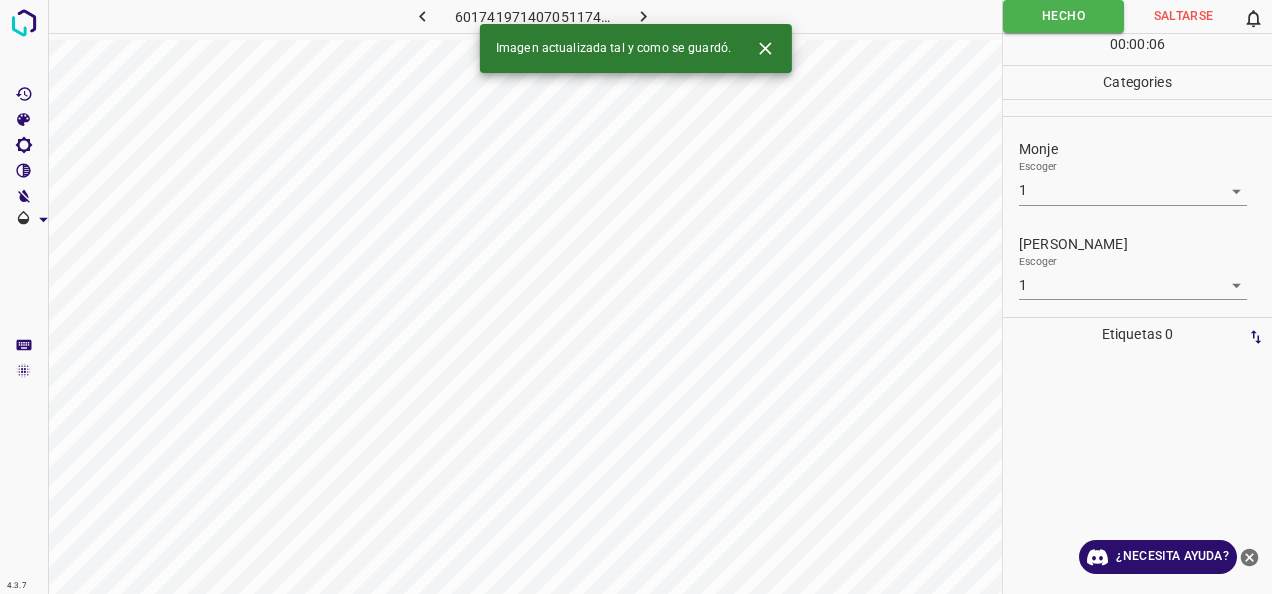 click 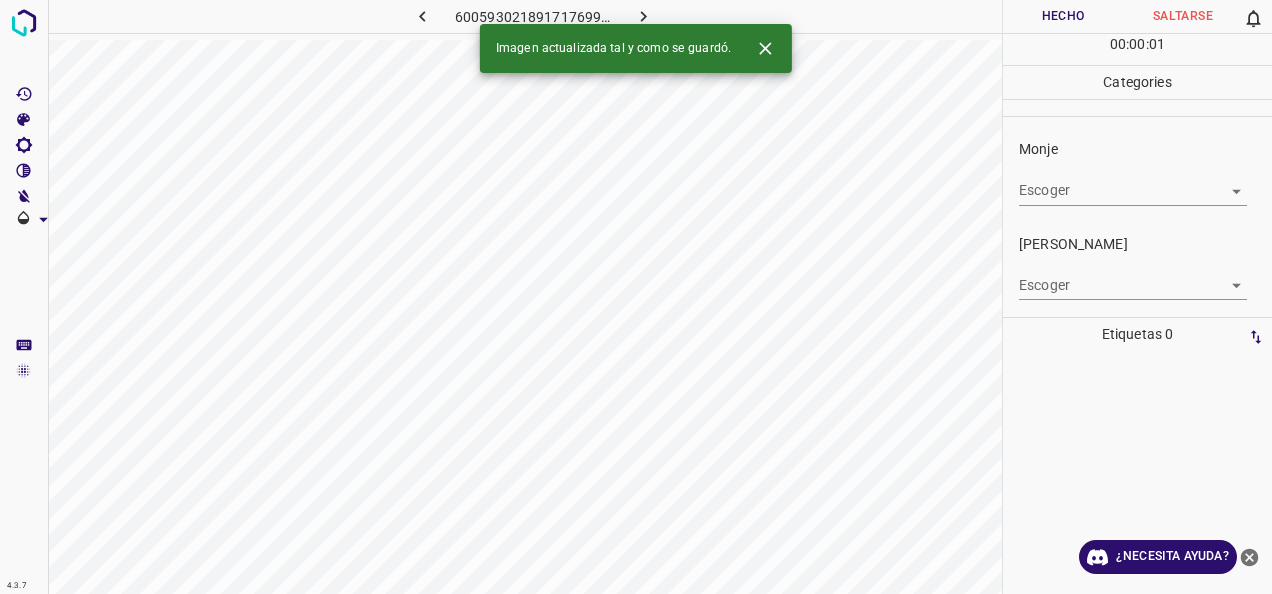 click on "4.3.7 6005930218917176997.png Hecho Saltarse 0 00   : 00   : 01   Categories Monje  Escoger ​  Fitzpatrick   Escoger ​ Etiquetas 0 Categories 1 Monje 2  Fitzpatrick Herramientas Espacio Cambiar entre modos (Dibujar y Editar) Yo Etiquetado automático R Restaurar zoom M Acercar N Alejar Borrar Eliminar etiqueta de selección Filtros Z Restaurar filtros X Filtro de saturación C Filtro de brillo V Filtro de contraste B Filtro de escala de grises General O Descargar Imagen actualizada tal y como se guardó. ¿Necesita ayuda? -Mensaje de texto -Esconder -Borrar" at bounding box center [636, 297] 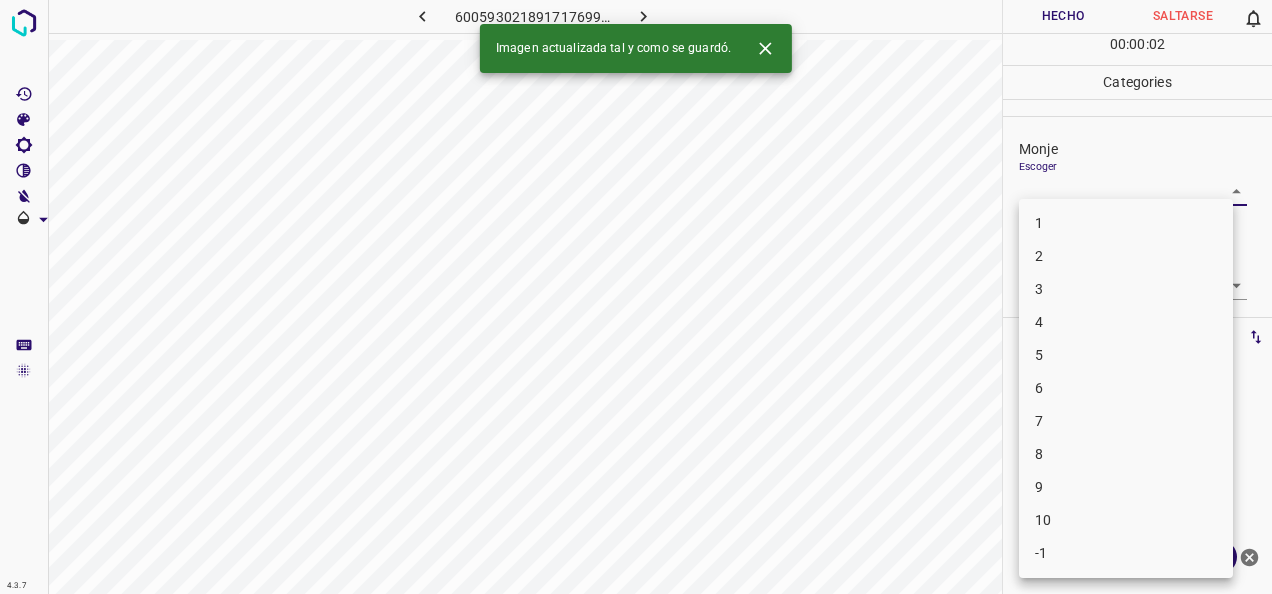 click on "1" at bounding box center (1126, 223) 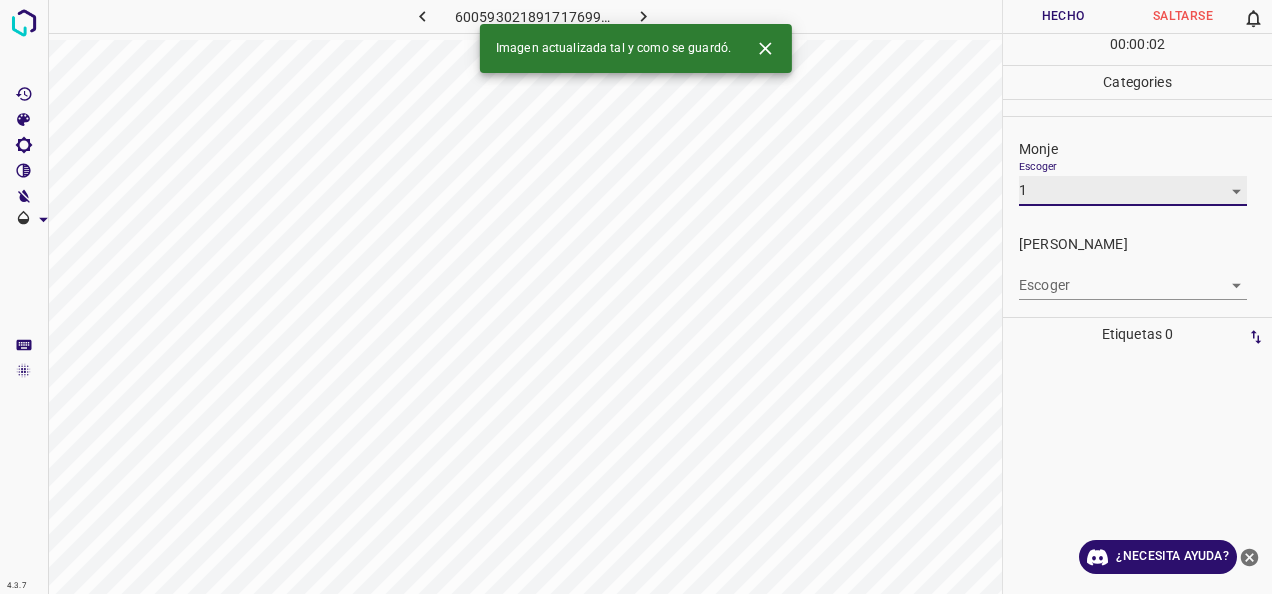 type on "1" 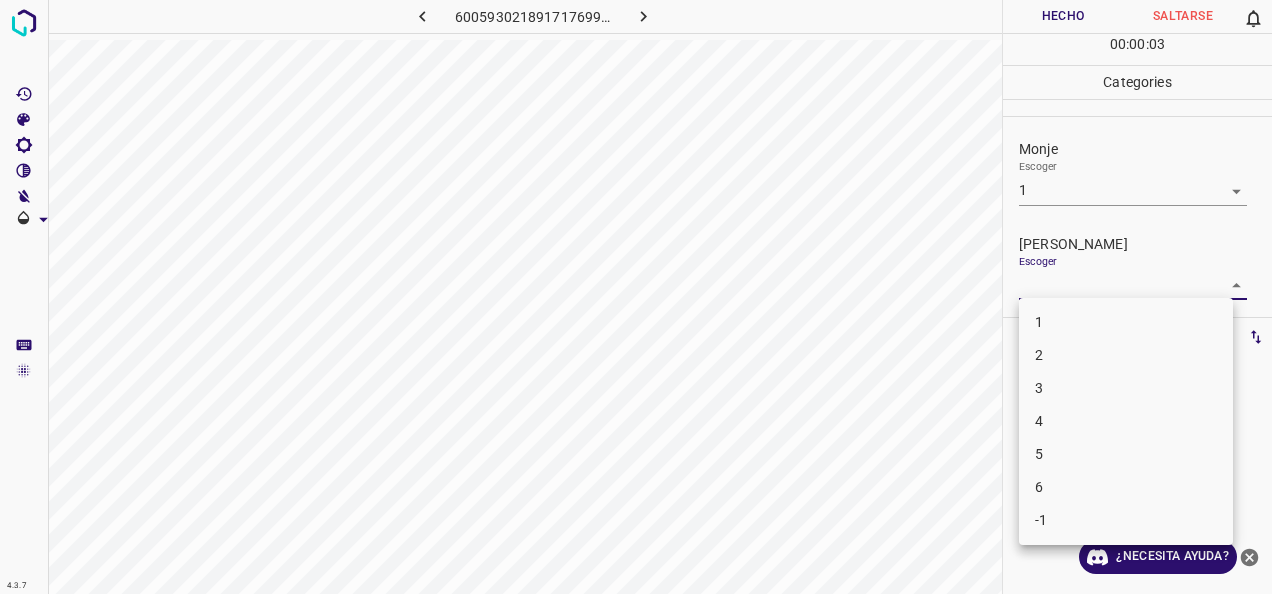 click on "4.3.7 6005930218917176997.png Hecho Saltarse 0 00   : 00   : 03   Categories Monje  Escoger 1 1  Fitzpatrick   Escoger ​ Etiquetas 0 Categories 1 Monje 2  Fitzpatrick Herramientas Espacio Cambiar entre modos (Dibujar y Editar) Yo Etiquetado automático R Restaurar zoom M Acercar N Alejar Borrar Eliminar etiqueta de selección Filtros Z Restaurar filtros X Filtro de saturación C Filtro de brillo V Filtro de contraste B Filtro de escala de grises General O Descargar ¿Necesita ayuda? -Mensaje de texto -Esconder -Borrar 1 2 3 4 5 6 -1" at bounding box center [636, 297] 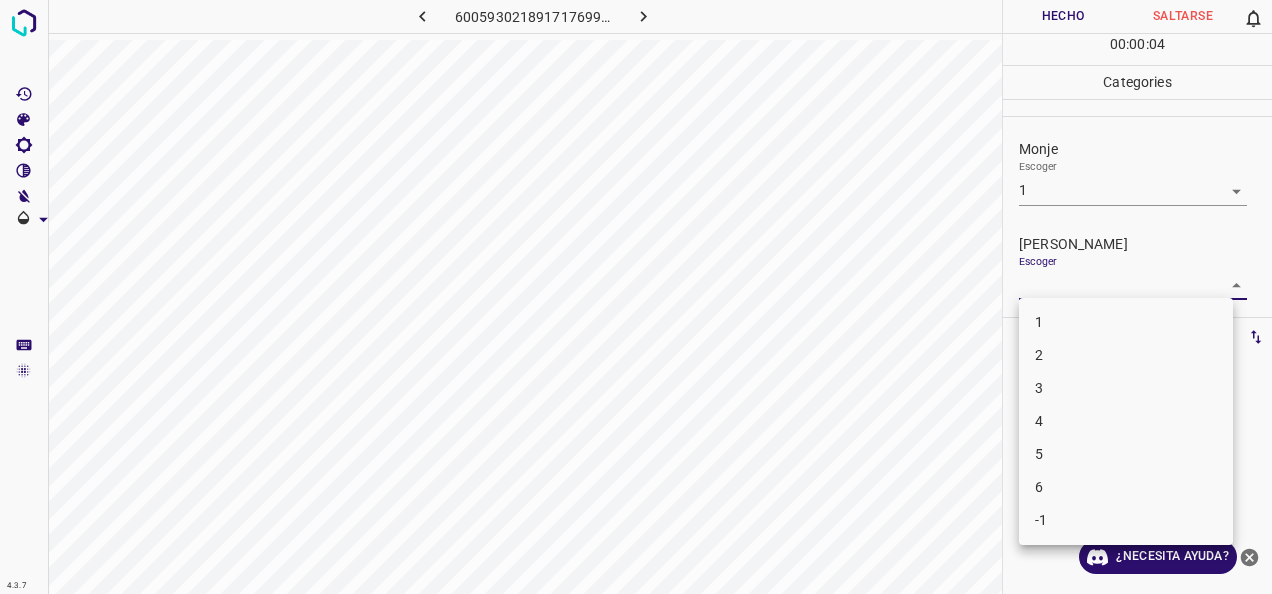 click on "1 2 3 4 5 6 -1" at bounding box center [1126, 421] 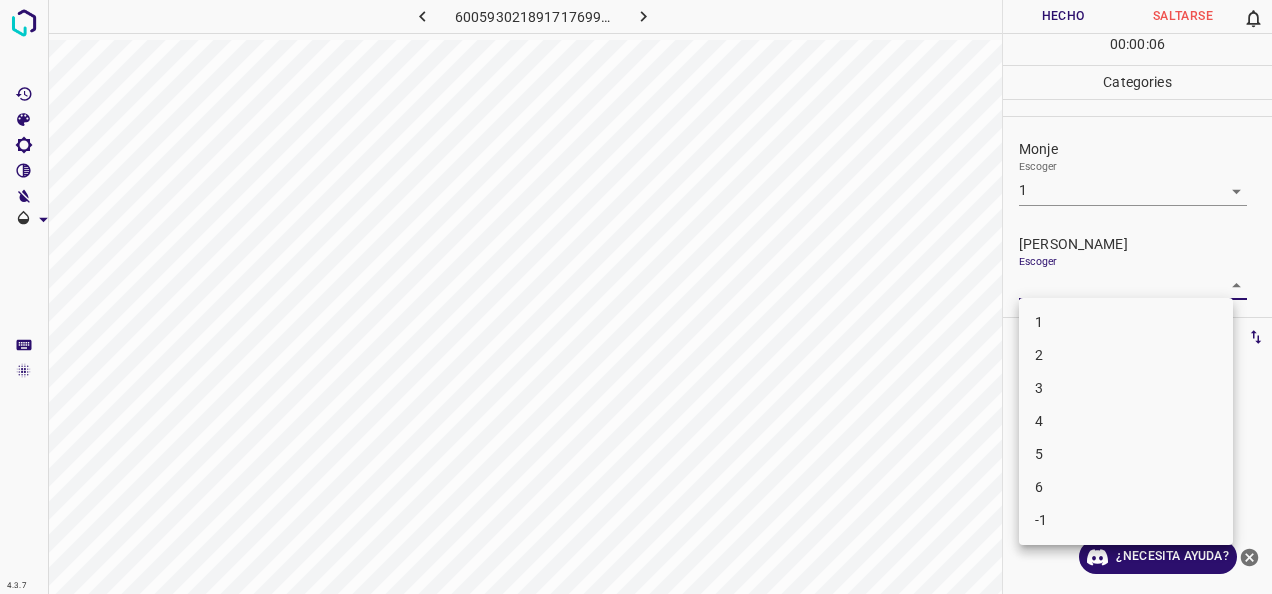 click on "1" at bounding box center (1126, 322) 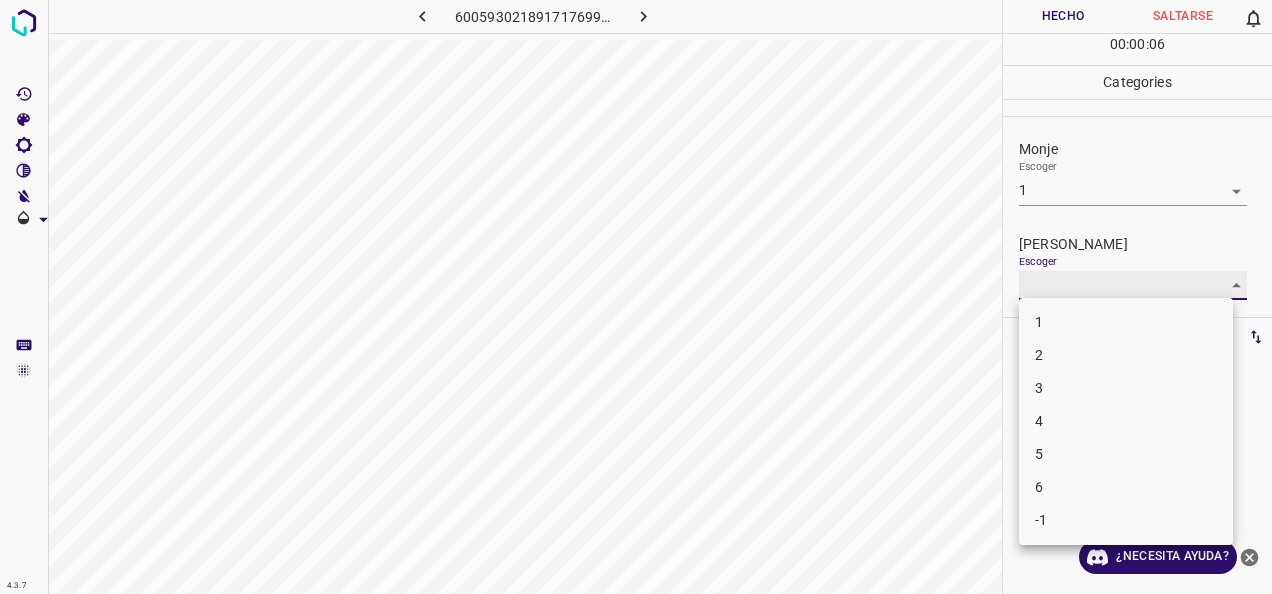 type on "1" 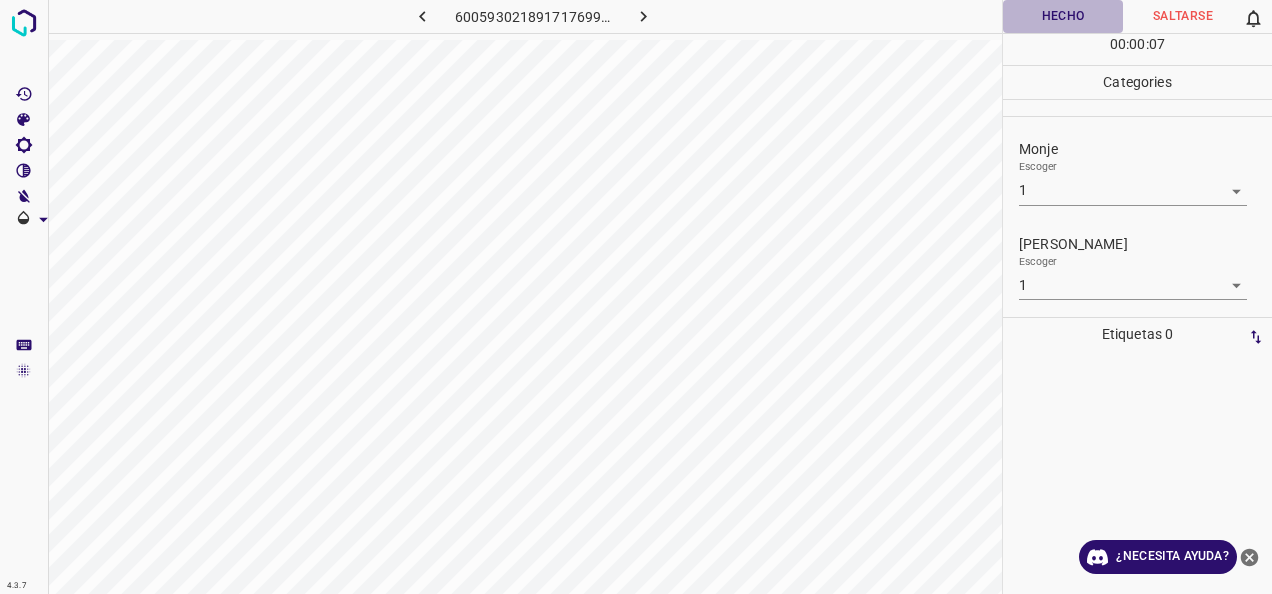 click on "Hecho" at bounding box center (1063, 16) 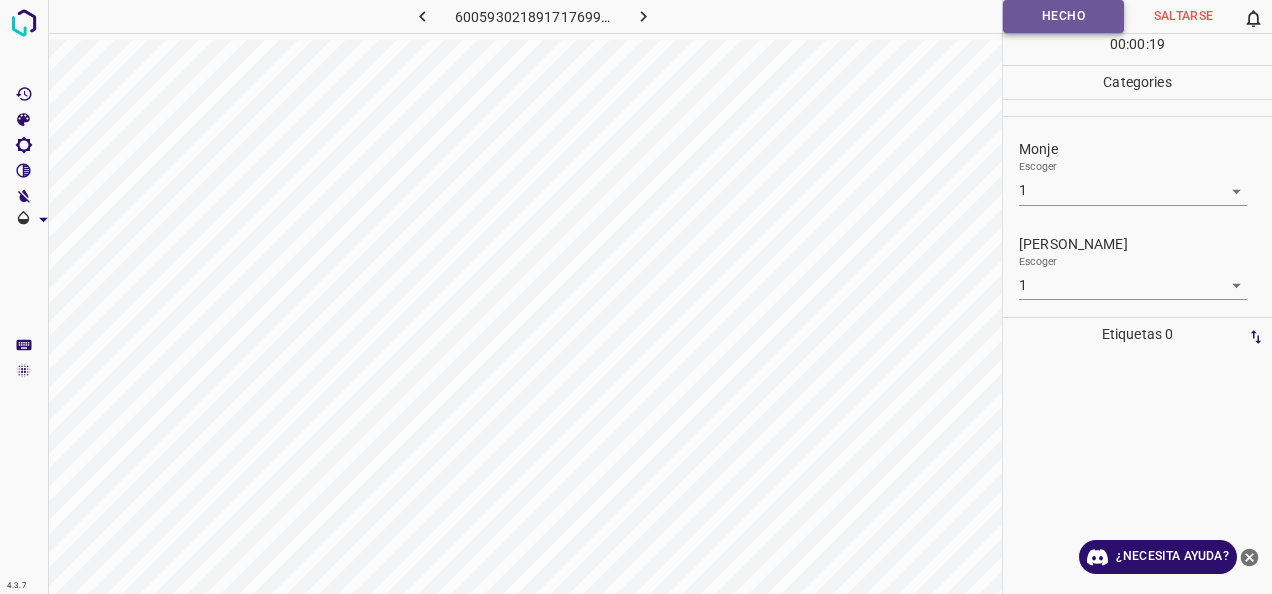 click on "Hecho" at bounding box center (1063, 16) 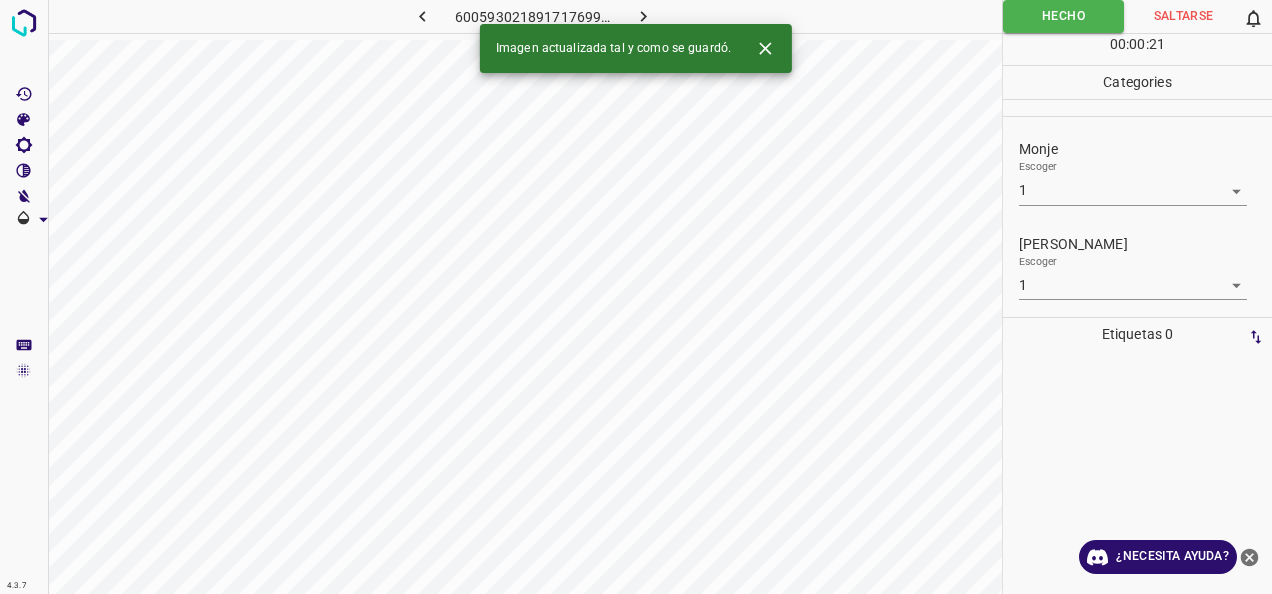click 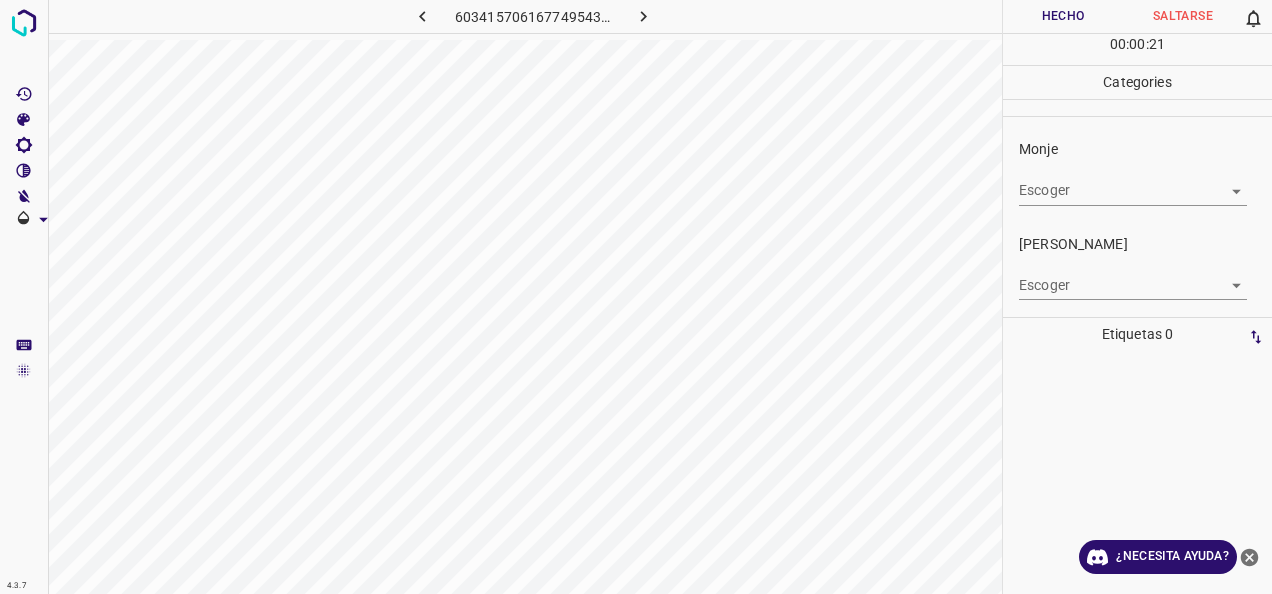 click on "4.3.7 603415706167749543.png Hecho Saltarse 0 00   : 00   : 21   Categories Monje  Escoger ​  Fitzpatrick   Escoger ​ Etiquetas 0 Categories 1 Monje 2  Fitzpatrick Herramientas Espacio Cambiar entre modos (Dibujar y Editar) Yo Etiquetado automático R Restaurar zoom M Acercar N Alejar Borrar Eliminar etiqueta de selección Filtros Z Restaurar filtros X Filtro de saturación C Filtro de brillo V Filtro de contraste B Filtro de escala de grises General O Descargar ¿Necesita ayuda? -Mensaje de texto -Esconder -Borrar" at bounding box center [636, 297] 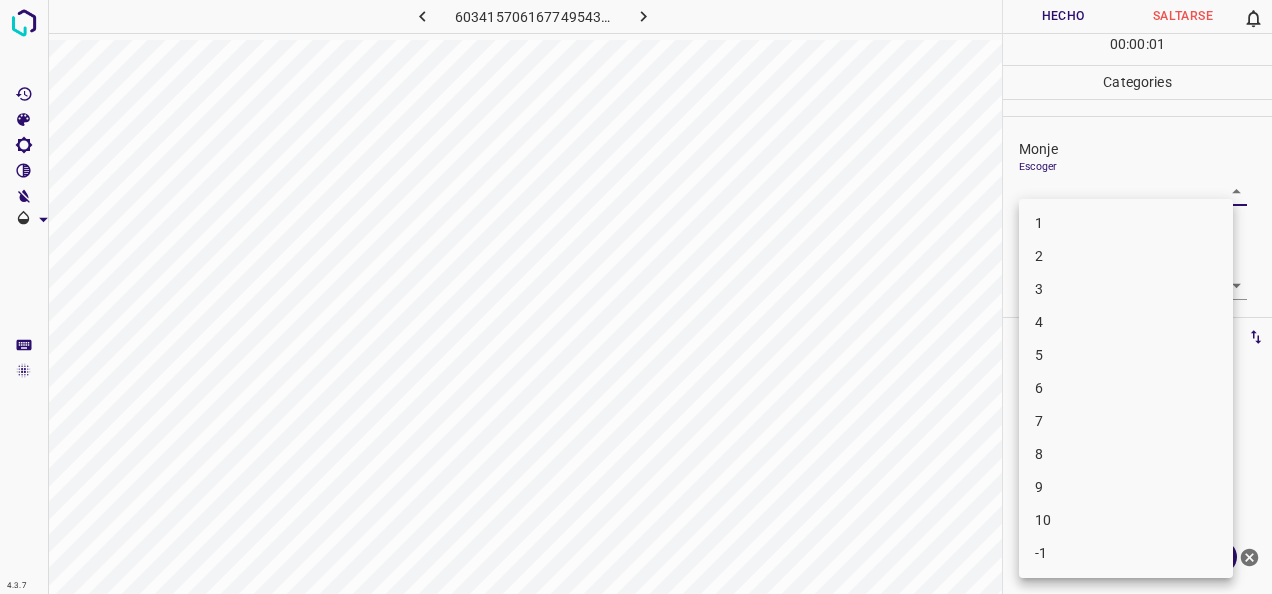 click on "1" at bounding box center (1126, 223) 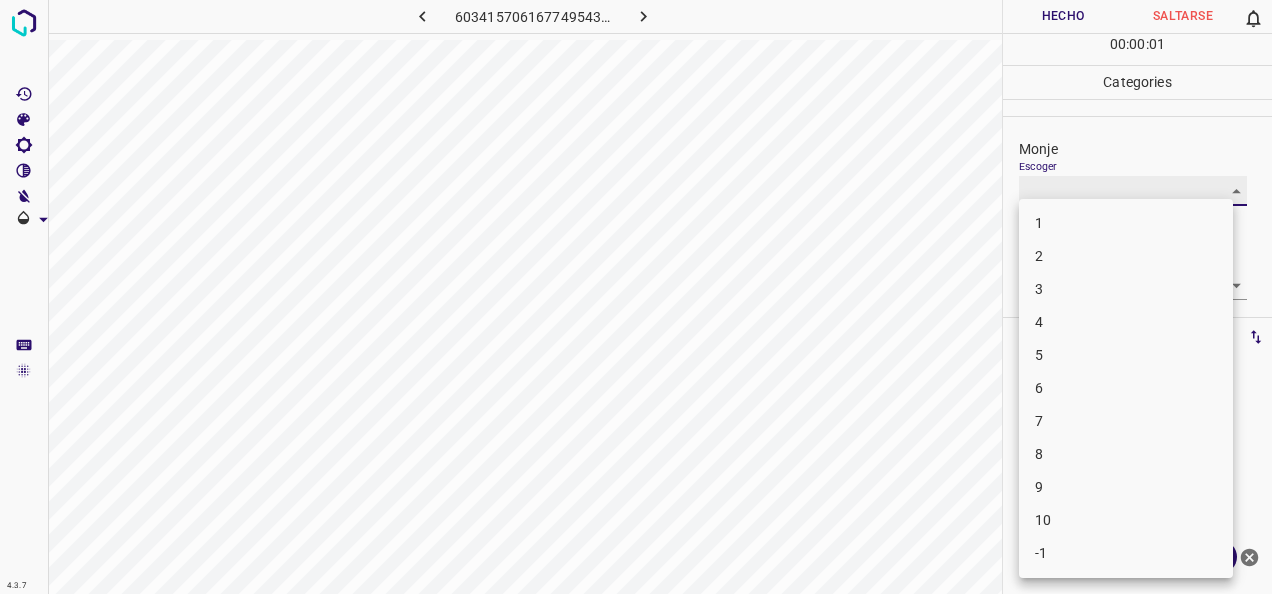 type on "1" 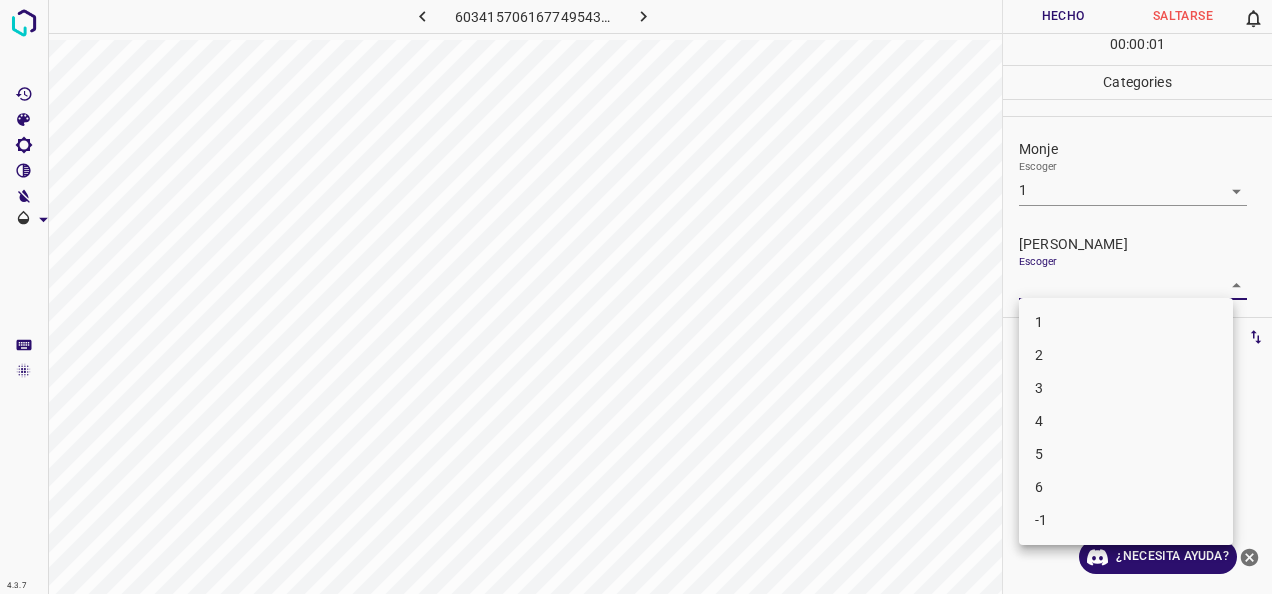 click on "4.3.7 603415706167749543.png Hecho Saltarse 0 00   : 00   : 01   Categories Monje  Escoger 1 1  Fitzpatrick   Escoger ​ Etiquetas 0 Categories 1 Monje 2  Fitzpatrick Herramientas Espacio Cambiar entre modos (Dibujar y Editar) Yo Etiquetado automático R Restaurar zoom M Acercar N Alejar Borrar Eliminar etiqueta de selección Filtros Z Restaurar filtros X Filtro de saturación C Filtro de brillo V Filtro de contraste B Filtro de escala de grises General O Descargar ¿Necesita ayuda? -Mensaje de texto -Esconder -Borrar 1 2 3 4 5 6 -1" at bounding box center (636, 297) 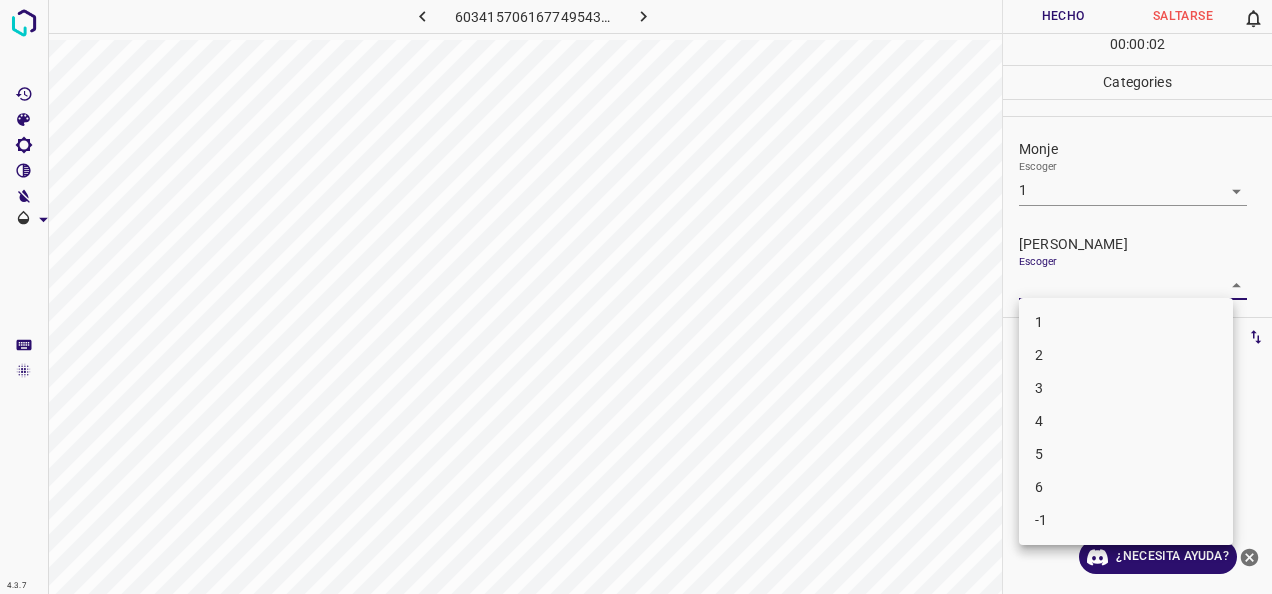 click on "1" at bounding box center [1126, 322] 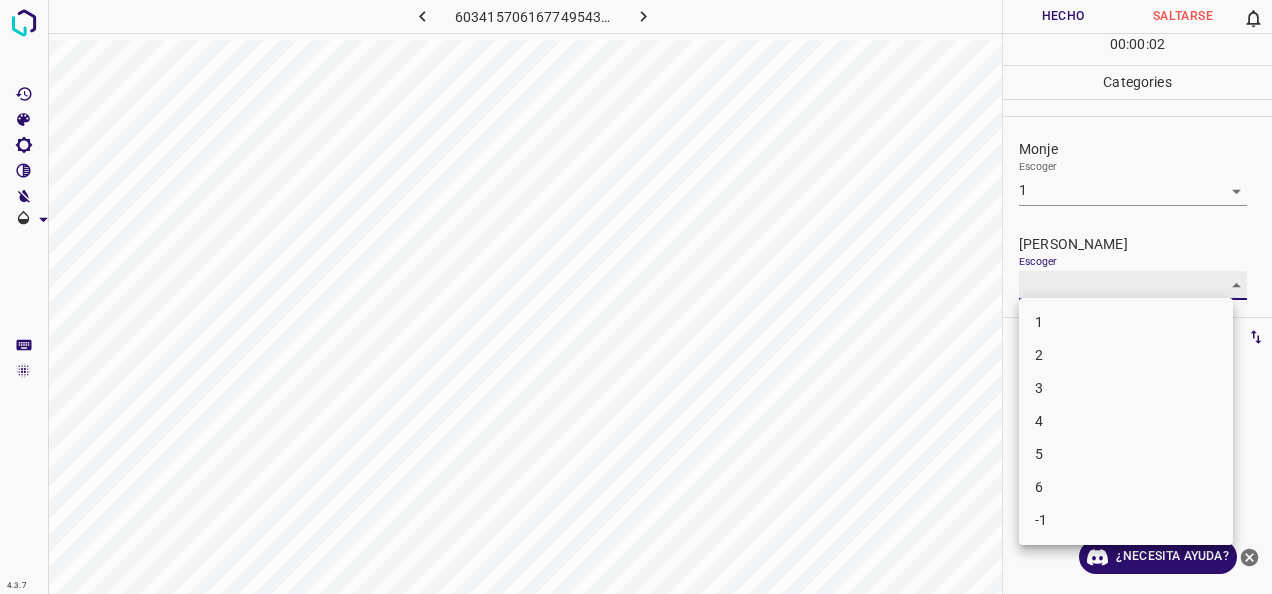 type on "1" 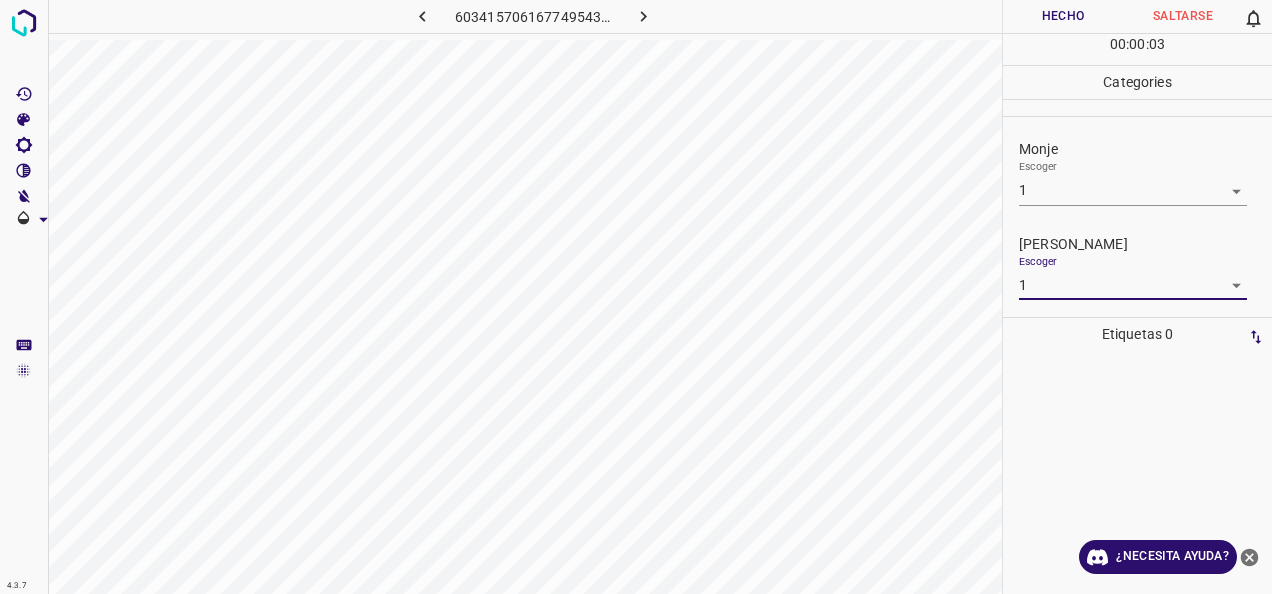 click on "Hecho" at bounding box center [1063, 16] 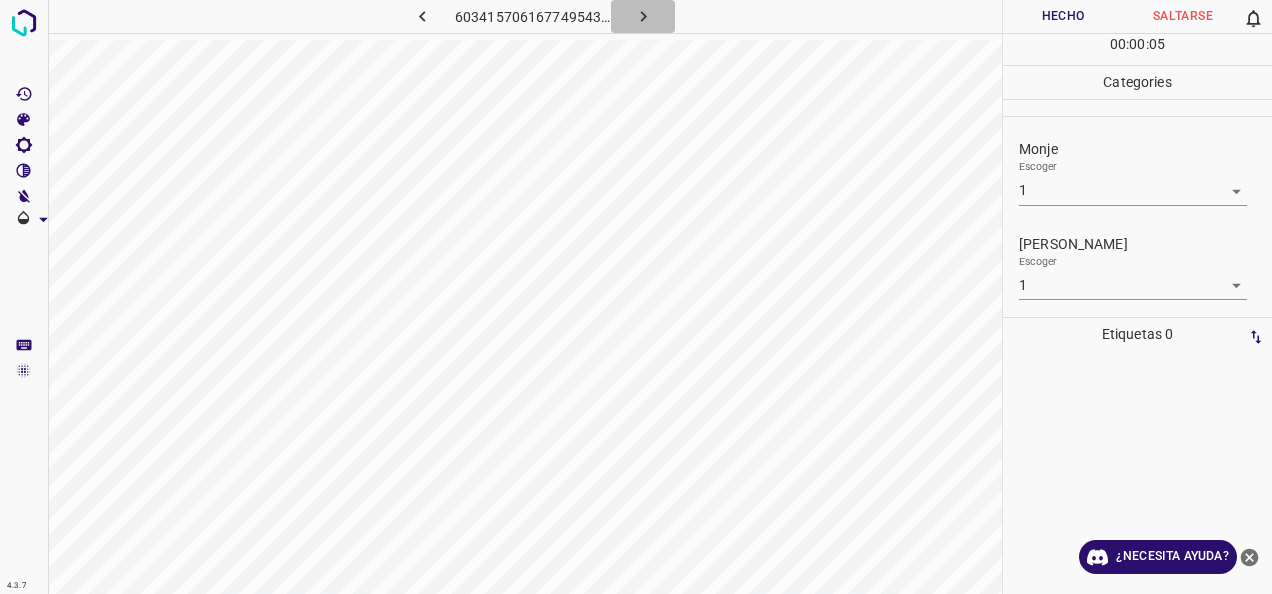 click at bounding box center (643, 16) 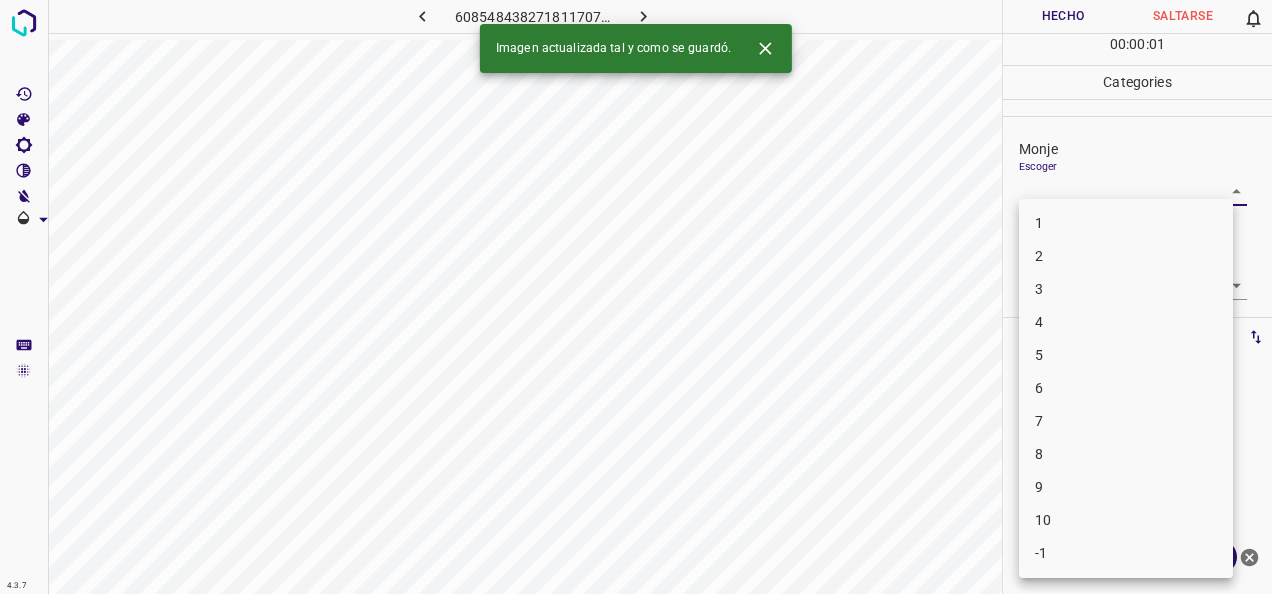 click on "4.3.7 6085484382718117078.png Hecho Saltarse 0 00   : 00   : 01   Categories Monje  Escoger ​  Fitzpatrick   Escoger ​ Etiquetas 0 Categories 1 Monje 2  Fitzpatrick Herramientas Espacio Cambiar entre modos (Dibujar y Editar) Yo Etiquetado automático R Restaurar zoom M Acercar N Alejar Borrar Eliminar etiqueta de selección Filtros Z Restaurar filtros X Filtro de saturación C Filtro de brillo V Filtro de contraste B Filtro de escala de grises General O Descargar Imagen actualizada tal y como se guardó. ¿Necesita ayuda? -Mensaje de texto -Esconder -Borrar 1 2 3 4 5 6 7 8 9 10 -1" at bounding box center (636, 297) 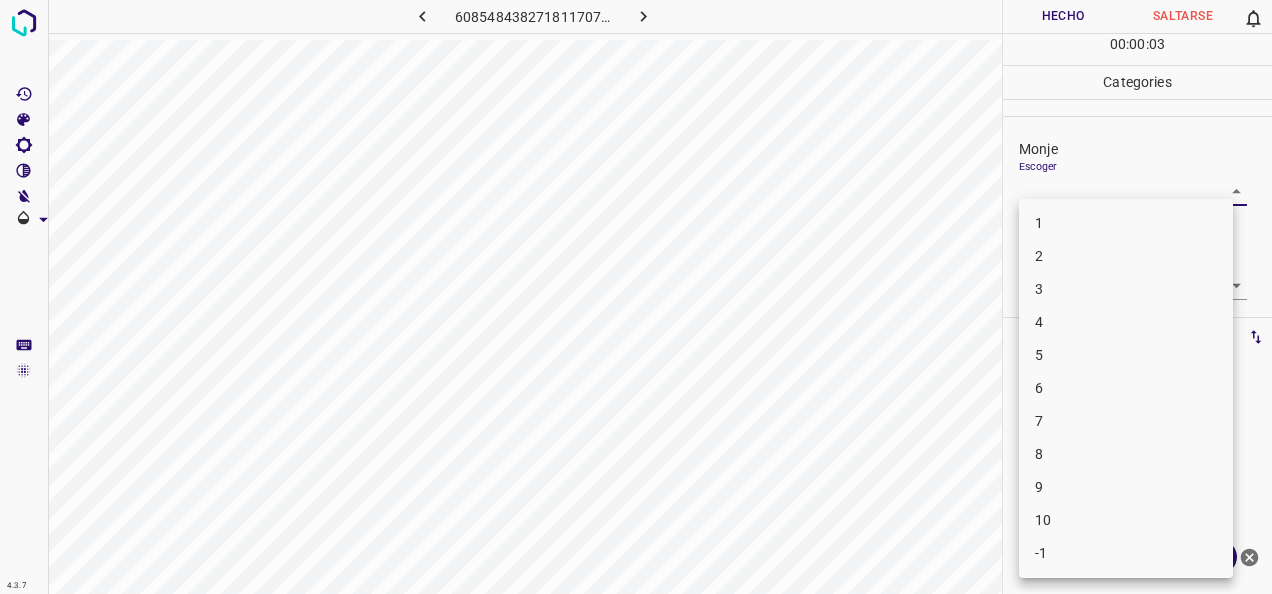 click on "1" at bounding box center [1126, 223] 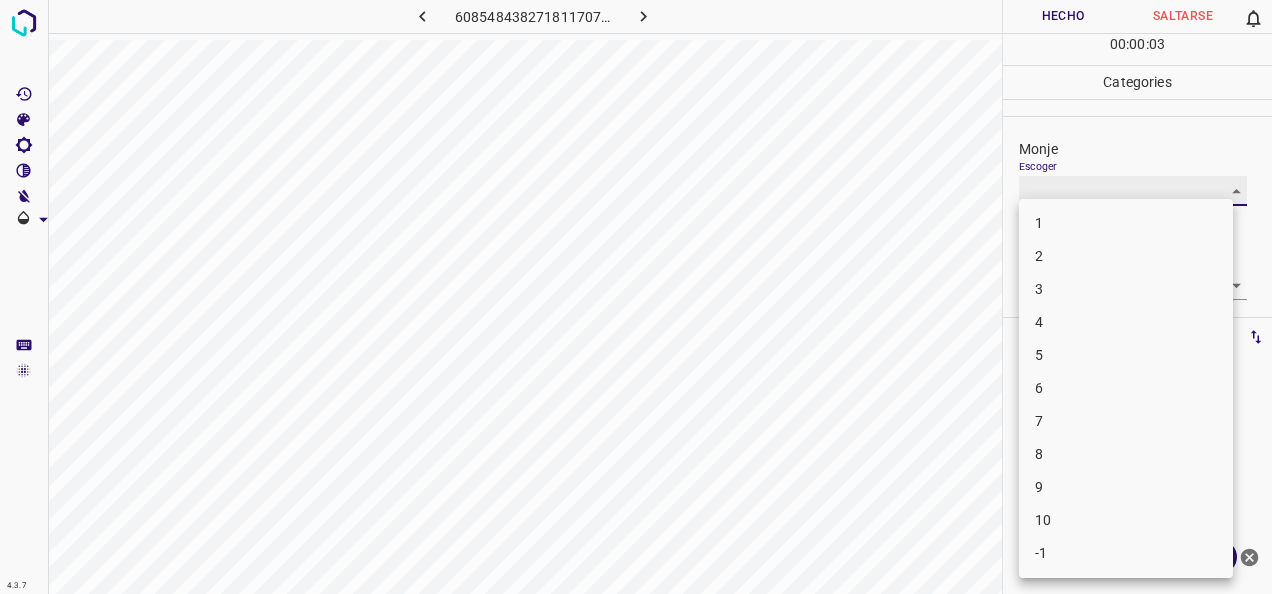 type on "1" 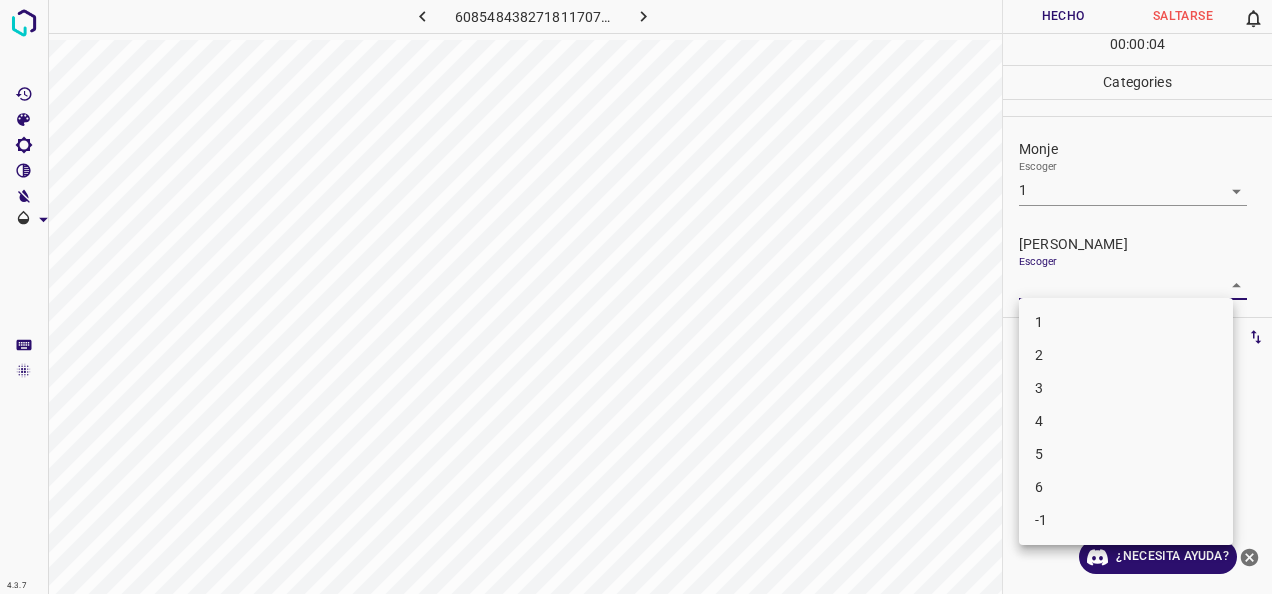 drag, startPoint x: 1218, startPoint y: 276, endPoint x: 1148, endPoint y: 335, distance: 91.5478 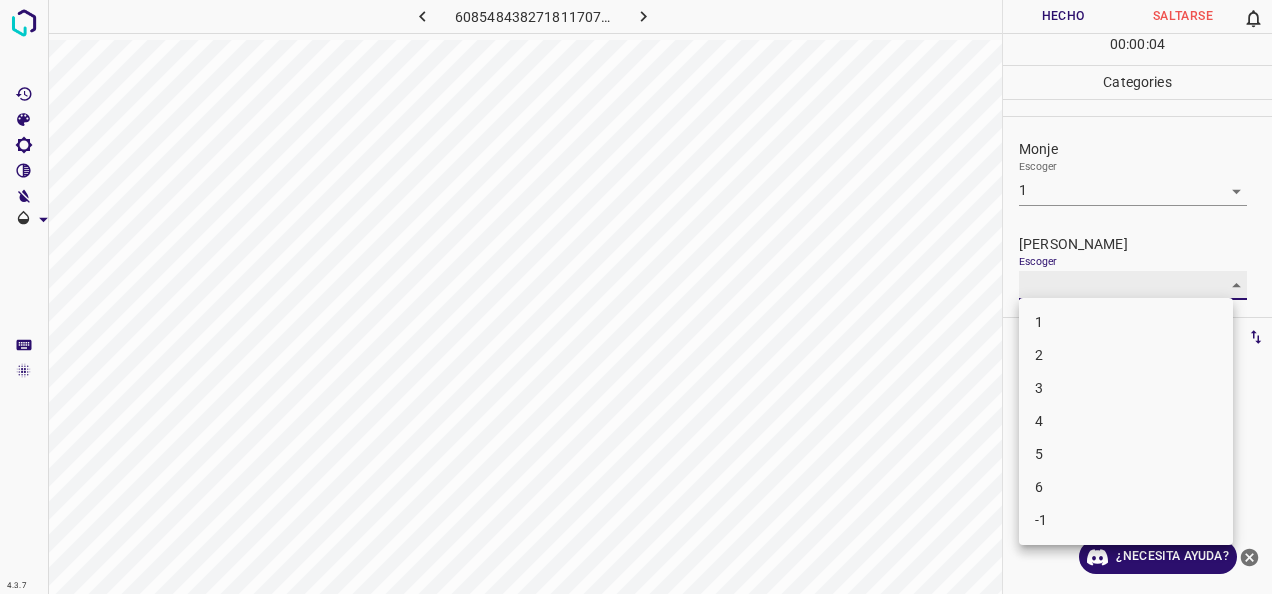 type on "1" 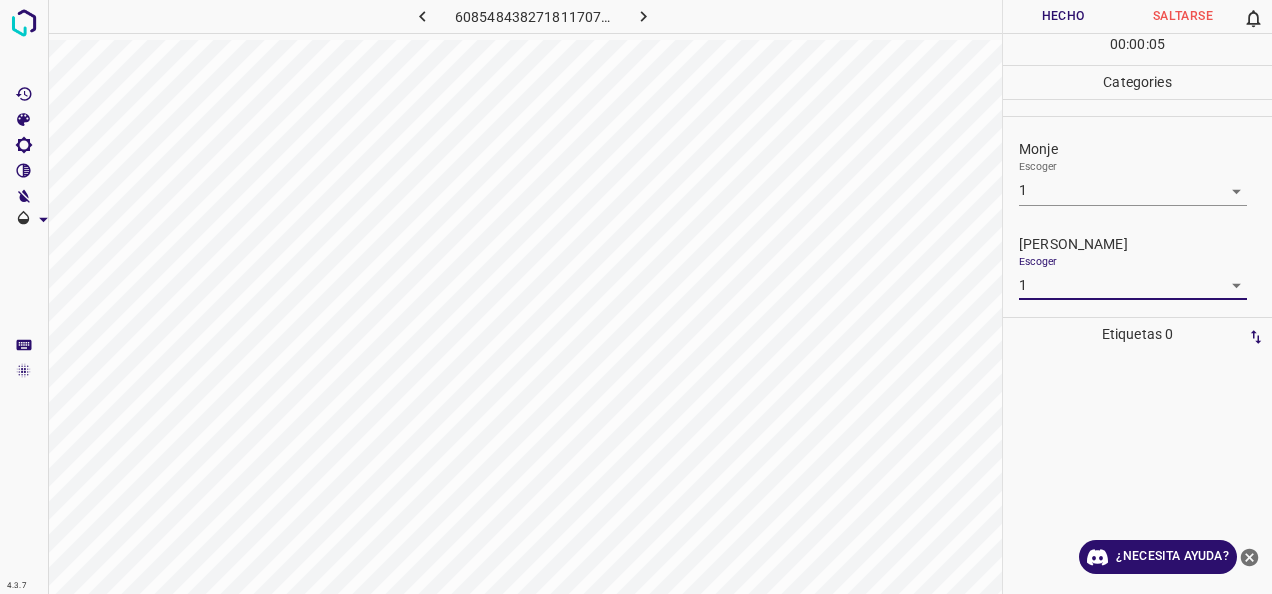 click on "Hecho" at bounding box center [1063, 16] 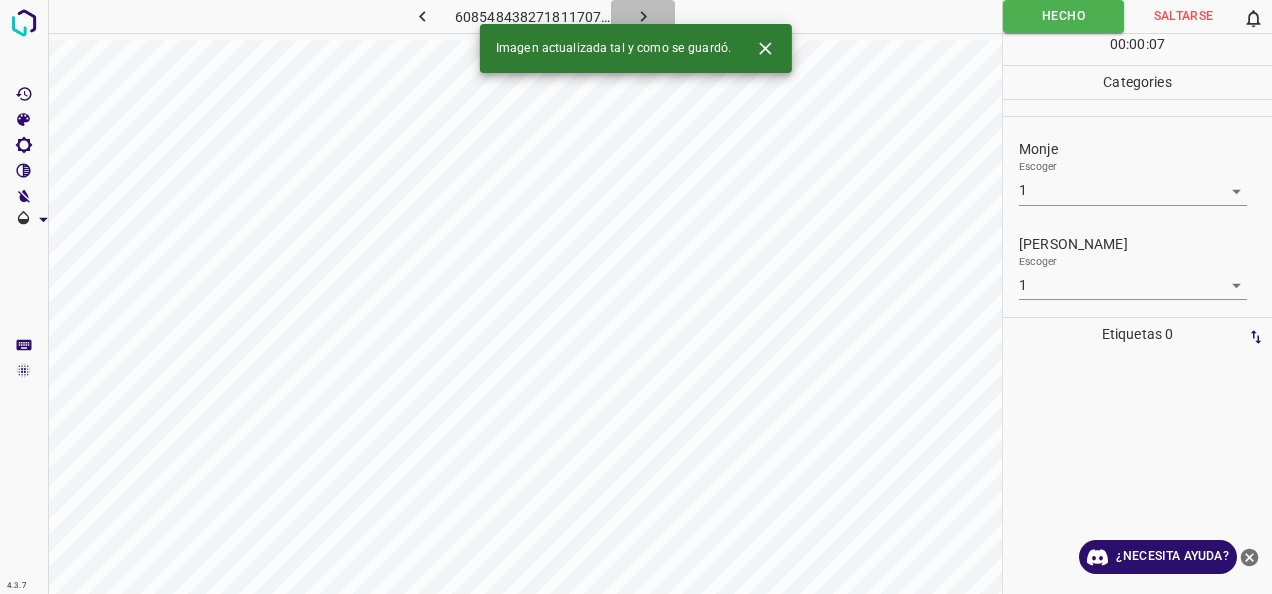 click at bounding box center [643, 16] 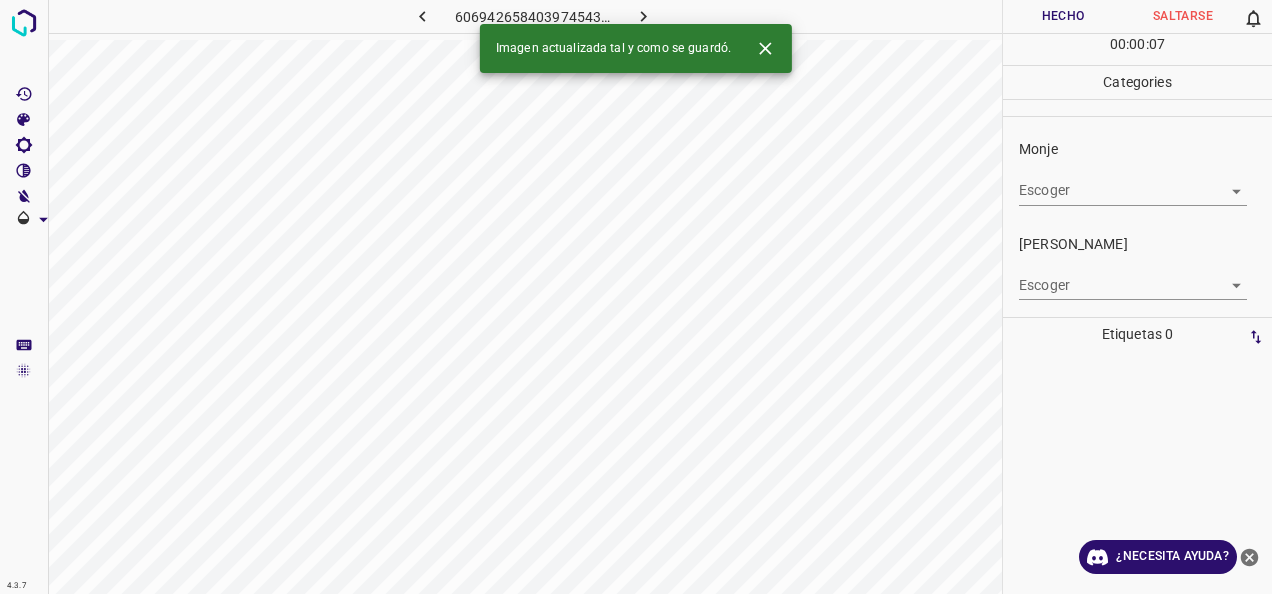 click on "4.3.7 6069426584039745432.png Hecho Saltarse 0 00   : 00   : 07   Categories Monje  Escoger ​  Fitzpatrick   Escoger ​ Etiquetas 0 Categories 1 Monje 2  Fitzpatrick Herramientas Espacio Cambiar entre modos (Dibujar y Editar) Yo Etiquetado automático R Restaurar zoom M Acercar N Alejar Borrar Eliminar etiqueta de selección Filtros Z Restaurar filtros X Filtro de saturación C Filtro de brillo V Filtro de contraste B Filtro de escala de grises General O Descargar Imagen actualizada tal y como se guardó. ¿Necesita ayuda? -Mensaje de texto -Esconder -Borrar" at bounding box center (636, 297) 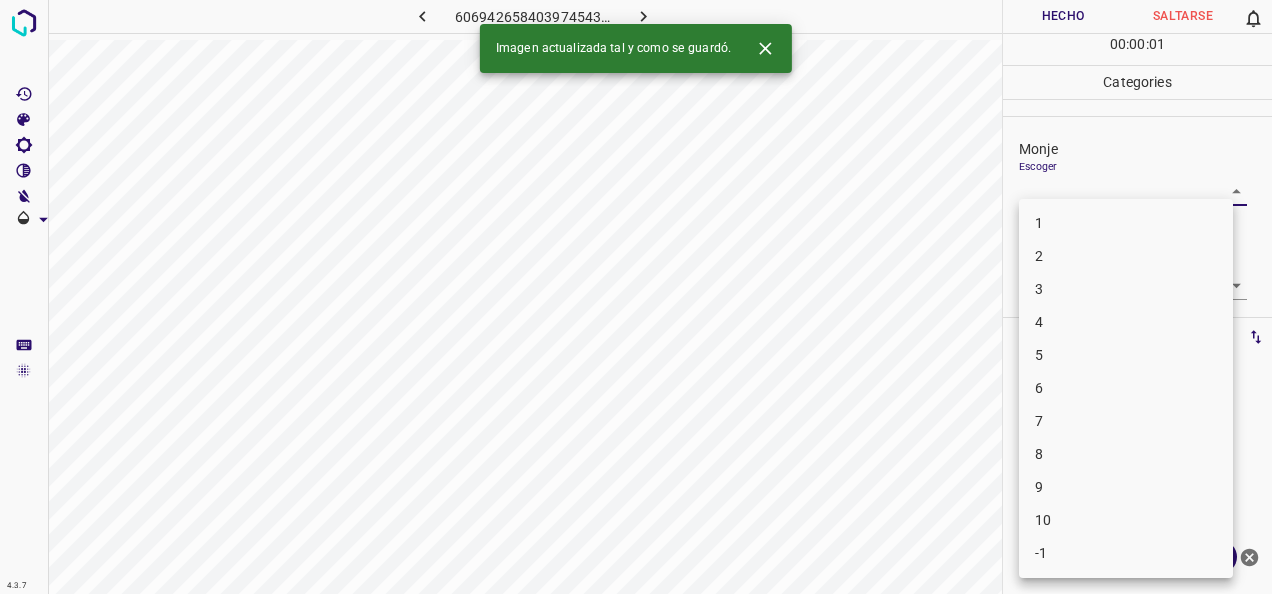 click on "1" at bounding box center (1126, 223) 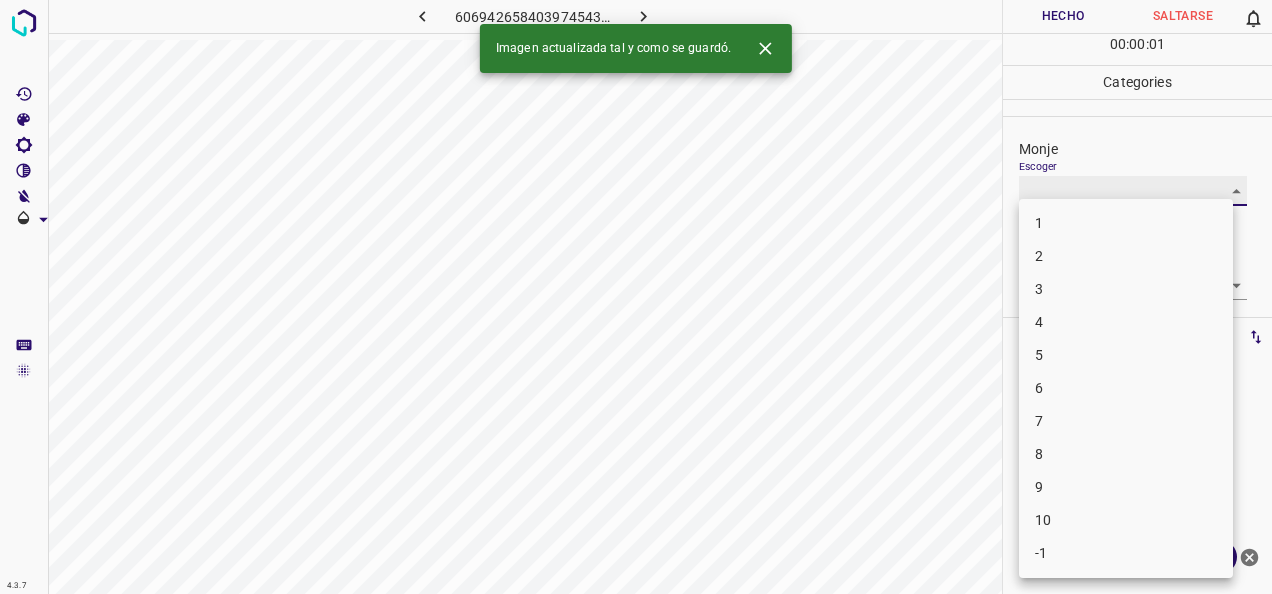 type on "1" 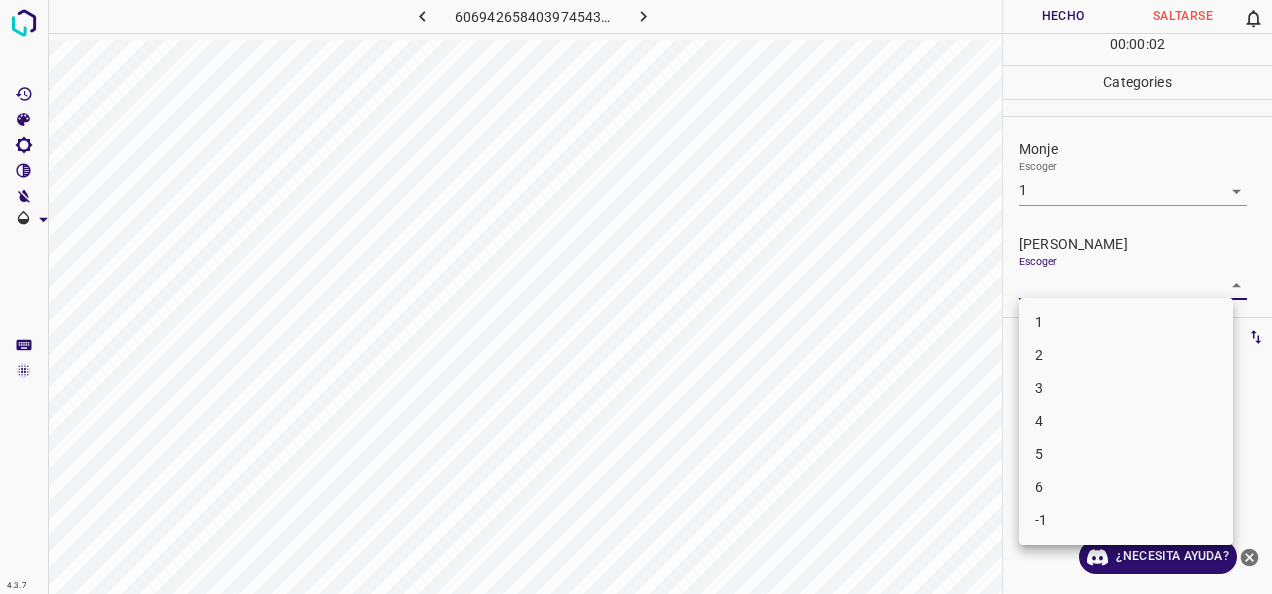 click on "4.3.7 6069426584039745432.png Hecho Saltarse 0 00   : 00   : 02   Categories Monje  Escoger 1 1  Fitzpatrick   Escoger ​ Etiquetas 0 Categories 1 Monje 2  Fitzpatrick Herramientas Espacio Cambiar entre modos (Dibujar y Editar) Yo Etiquetado automático R Restaurar zoom M Acercar N Alejar Borrar Eliminar etiqueta de selección Filtros Z Restaurar filtros X Filtro de saturación C Filtro de brillo V Filtro de contraste B Filtro de escala de grises General O Descargar ¿Necesita ayuda? -Mensaje de texto -Esconder -Borrar 1 2 3 4 5 6 -1" at bounding box center (636, 297) 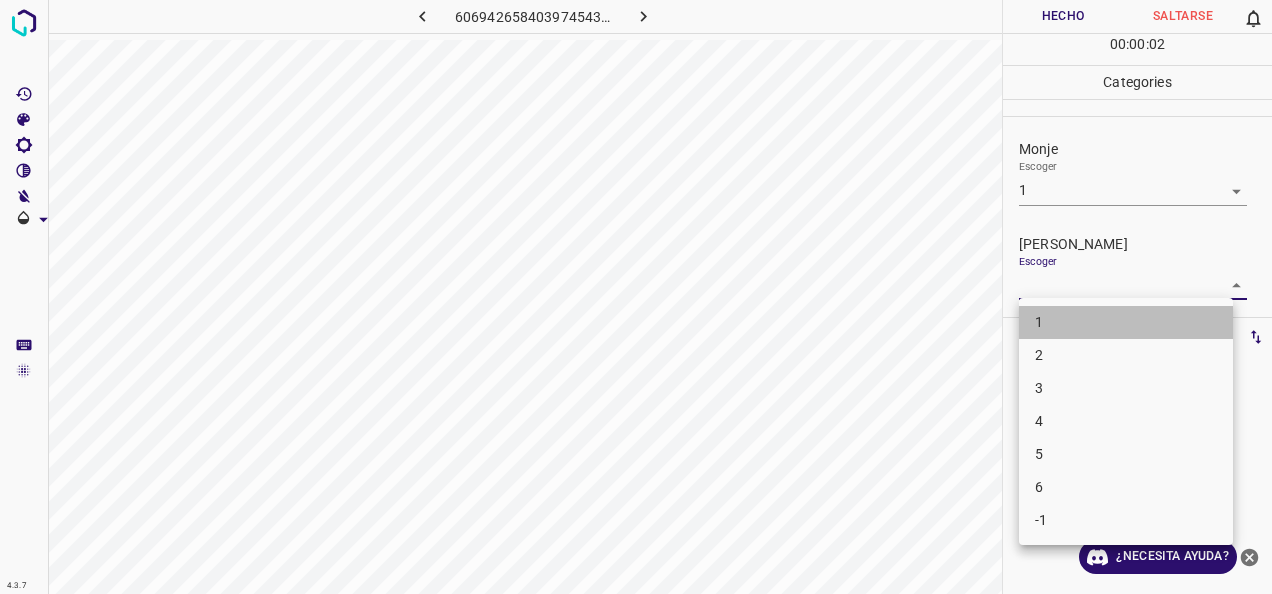click on "1" at bounding box center [1126, 322] 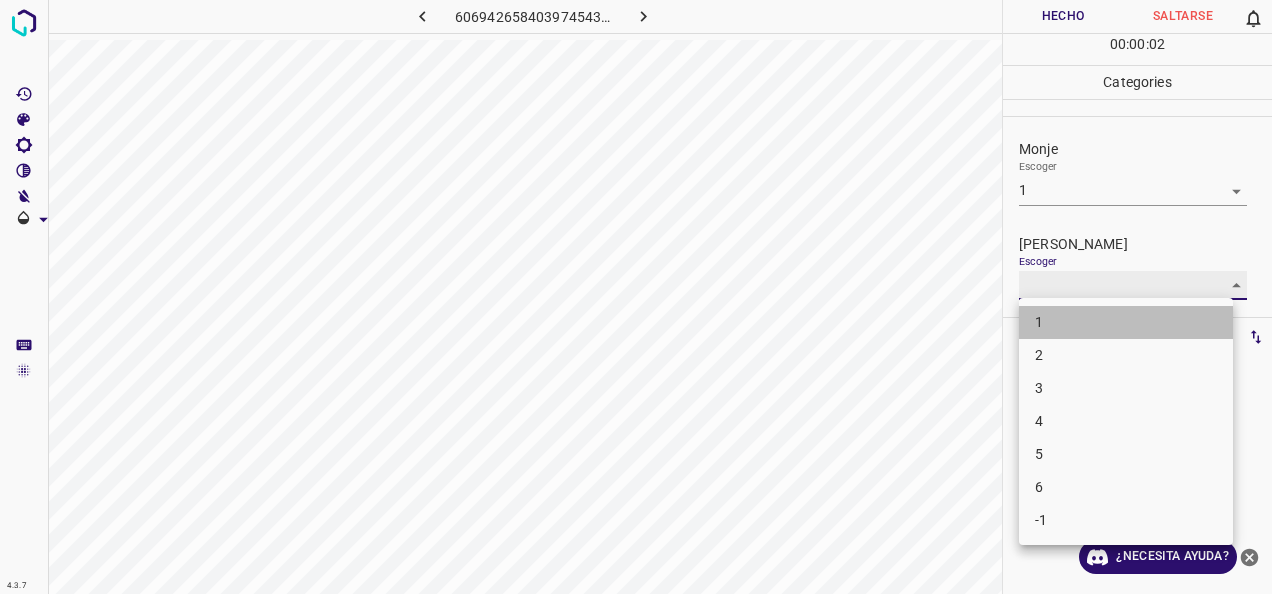 type on "1" 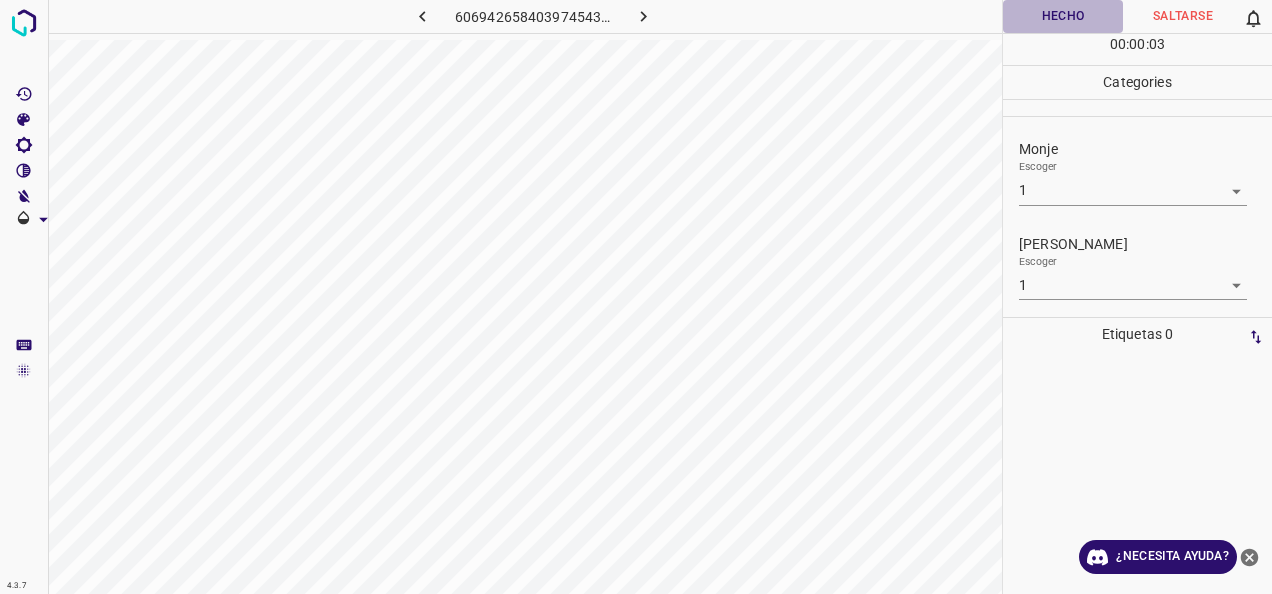 click on "Hecho" at bounding box center (1063, 16) 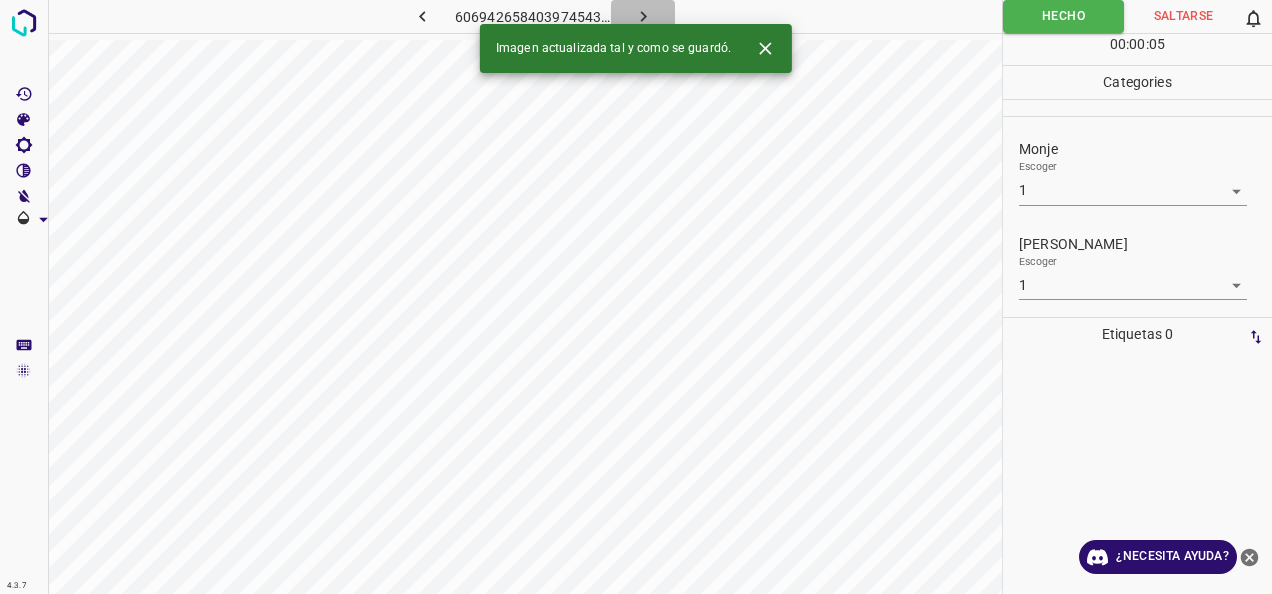 click 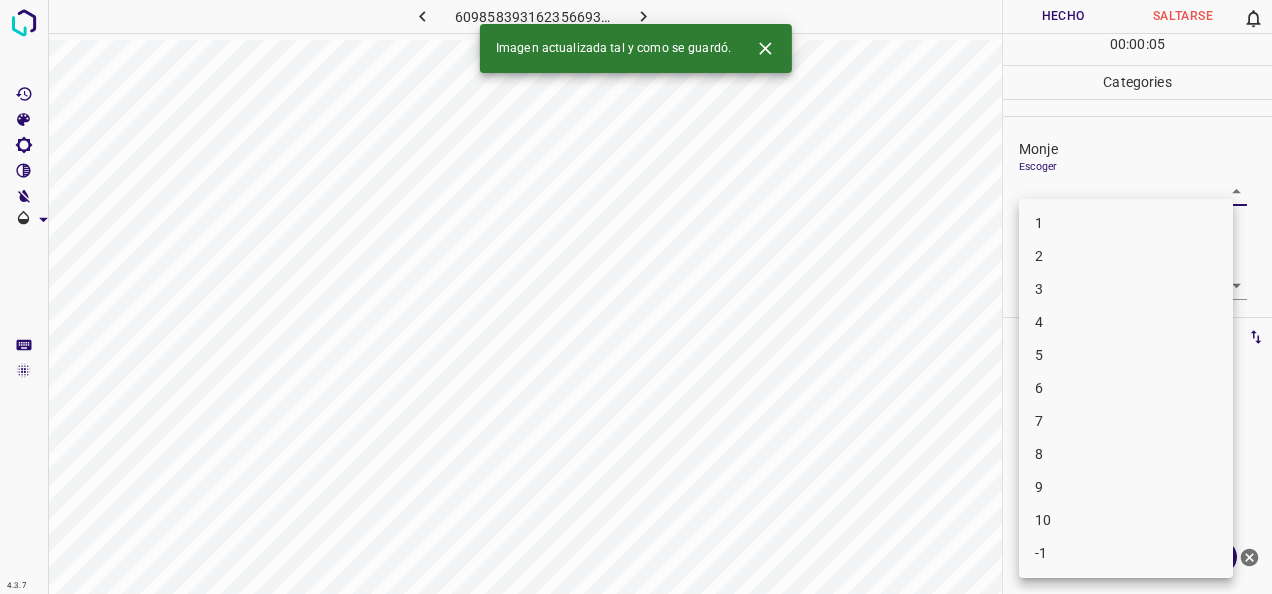 click on "4.3.7 6098583931623566934.png Hecho Saltarse 0 00   : 00   : 05   Categories Monje  Escoger ​  Fitzpatrick   Escoger ​ Etiquetas 0 Categories 1 Monje 2  Fitzpatrick Herramientas Espacio Cambiar entre modos (Dibujar y Editar) Yo Etiquetado automático R Restaurar zoom M Acercar N Alejar Borrar Eliminar etiqueta de selección Filtros Z Restaurar filtros X Filtro de saturación C Filtro de brillo V Filtro de contraste B Filtro de escala de grises General O Descargar Imagen actualizada tal y como se guardó. ¿Necesita ayuda? -Mensaje de texto -Esconder -Borrar 1 2 3 4 5 6 7 8 9 10 -1" at bounding box center [636, 297] 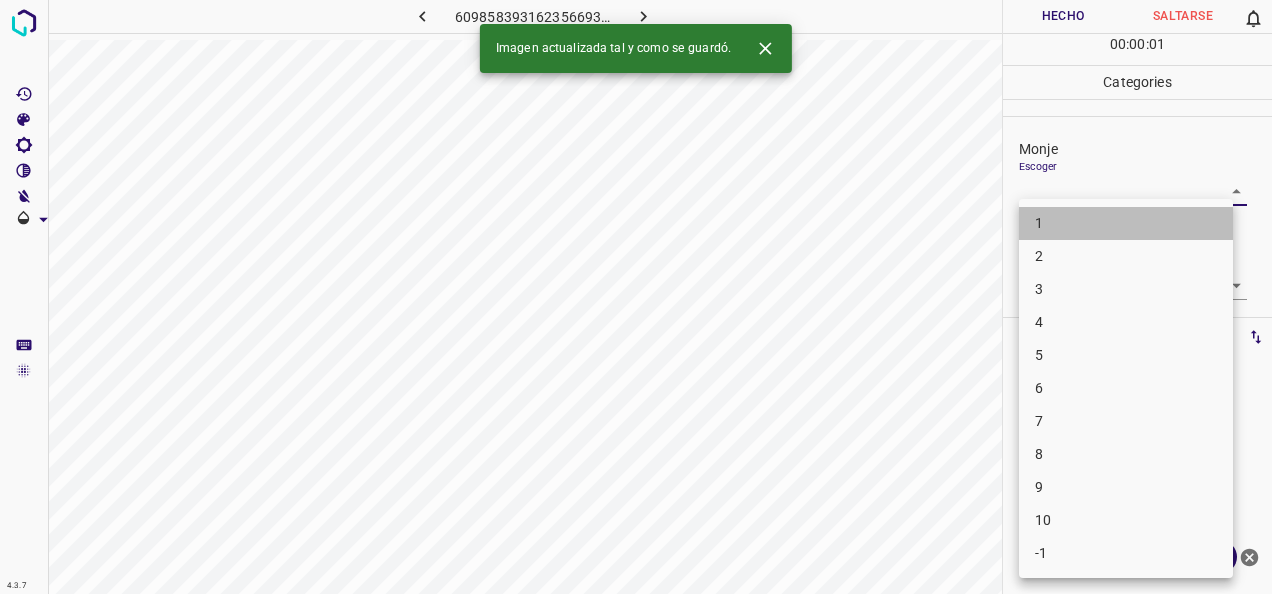 click on "1" at bounding box center [1126, 223] 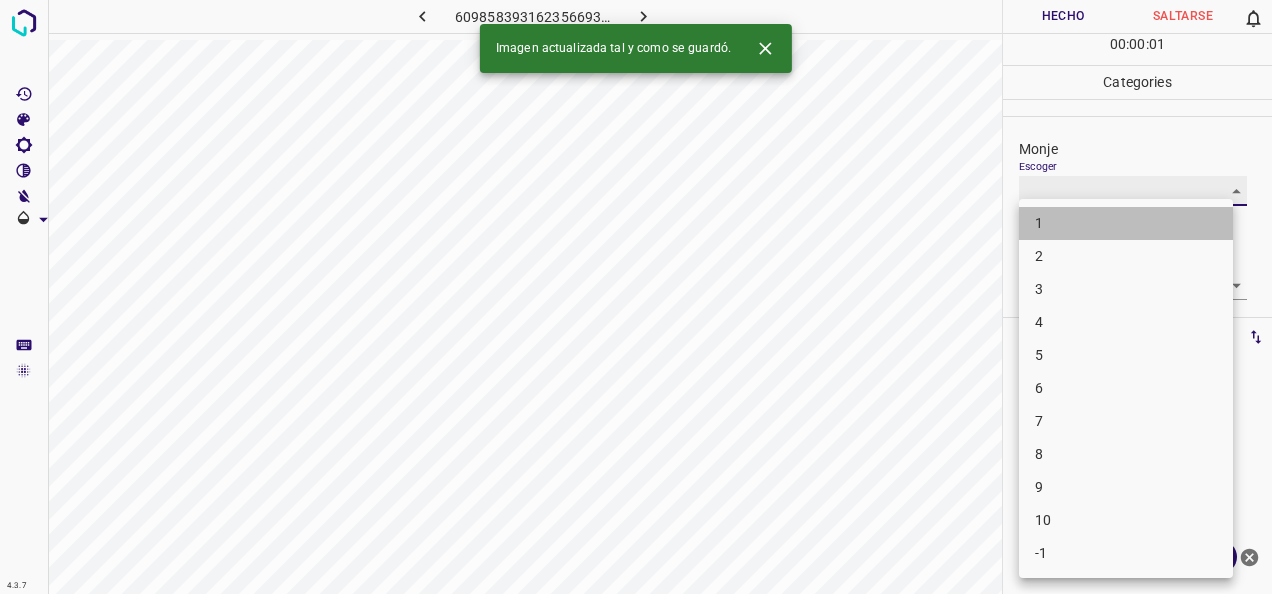 type on "1" 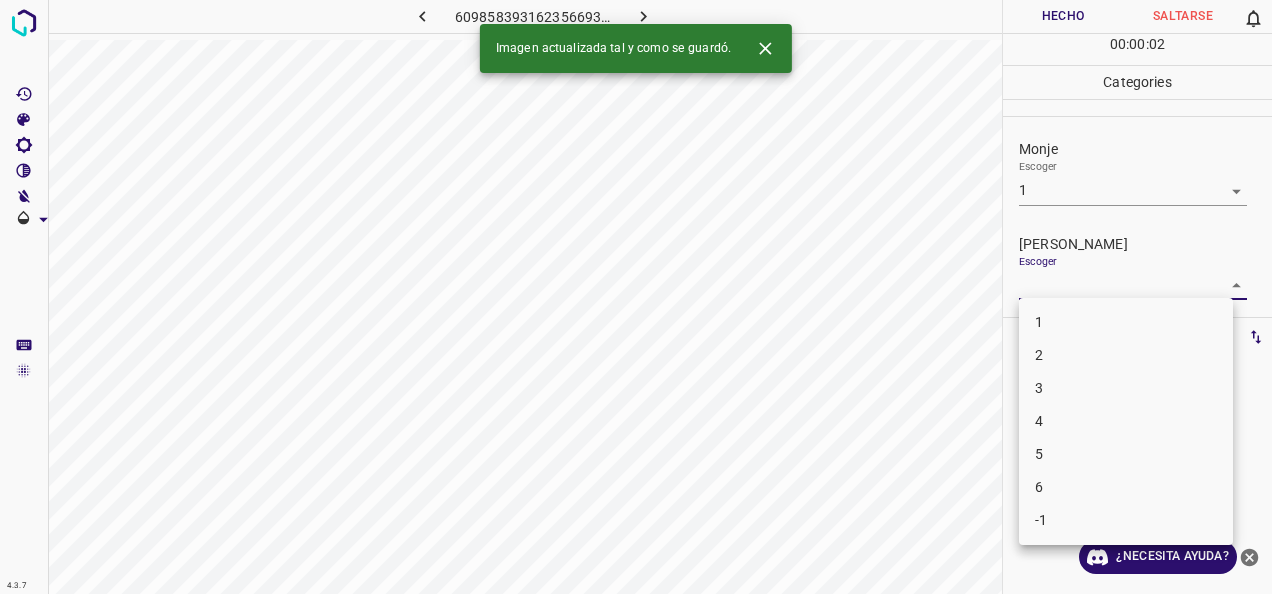 click on "4.3.7 6098583931623566934.png Hecho Saltarse 0 00   : 00   : 02   Categories Monje  Escoger 1 1  Fitzpatrick   Escoger ​ Etiquetas 0 Categories 1 Monje 2  Fitzpatrick Herramientas Espacio Cambiar entre modos (Dibujar y Editar) Yo Etiquetado automático R Restaurar zoom M Acercar N Alejar Borrar Eliminar etiqueta de selección Filtros Z Restaurar filtros X Filtro de saturación C Filtro de brillo V Filtro de contraste B Filtro de escala de grises General O Descargar Imagen actualizada tal y como se guardó. ¿Necesita ayuda? -Mensaje de texto -Esconder -Borrar 1 2 3 4 5 6 -1" at bounding box center [636, 297] 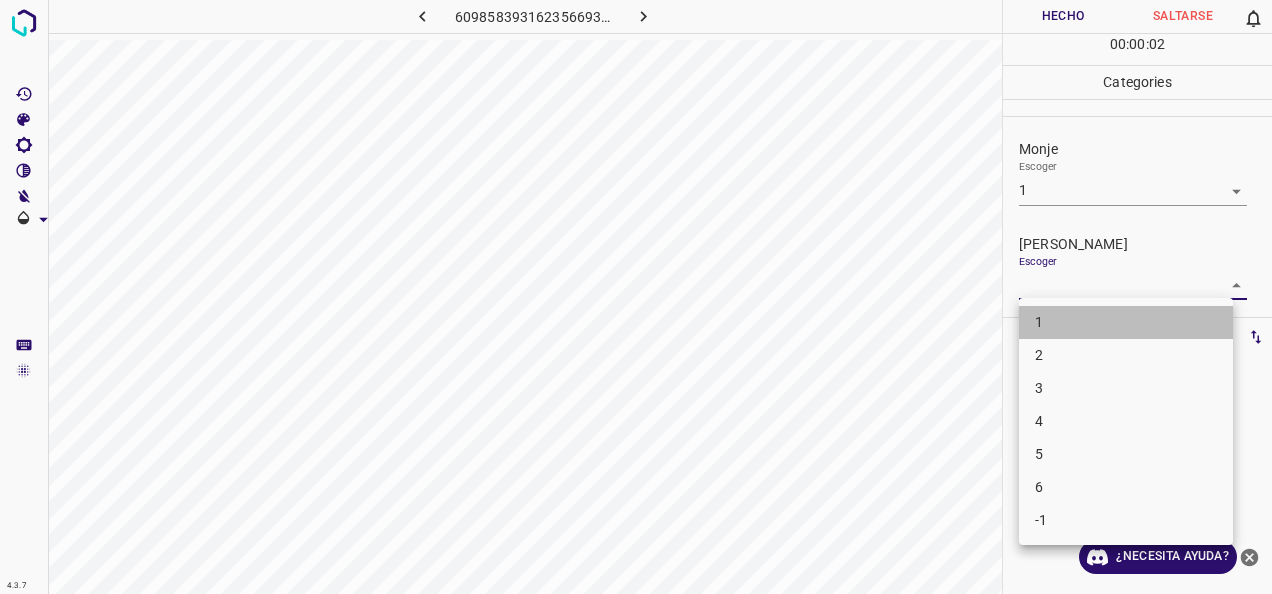click on "1" at bounding box center (1126, 322) 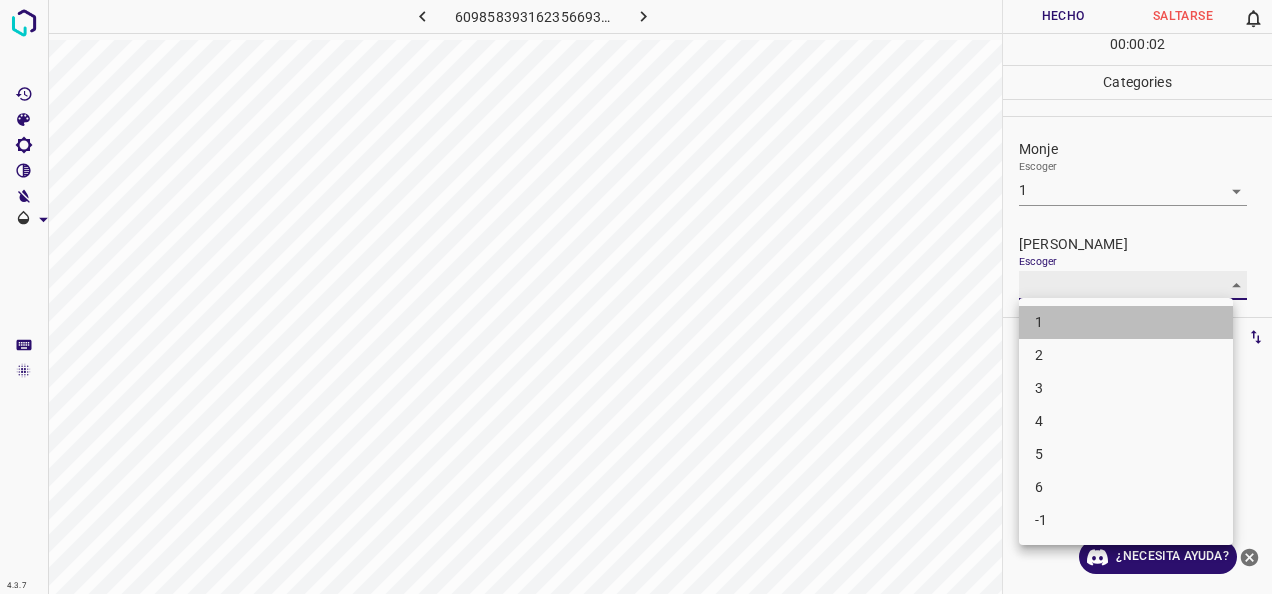 type on "1" 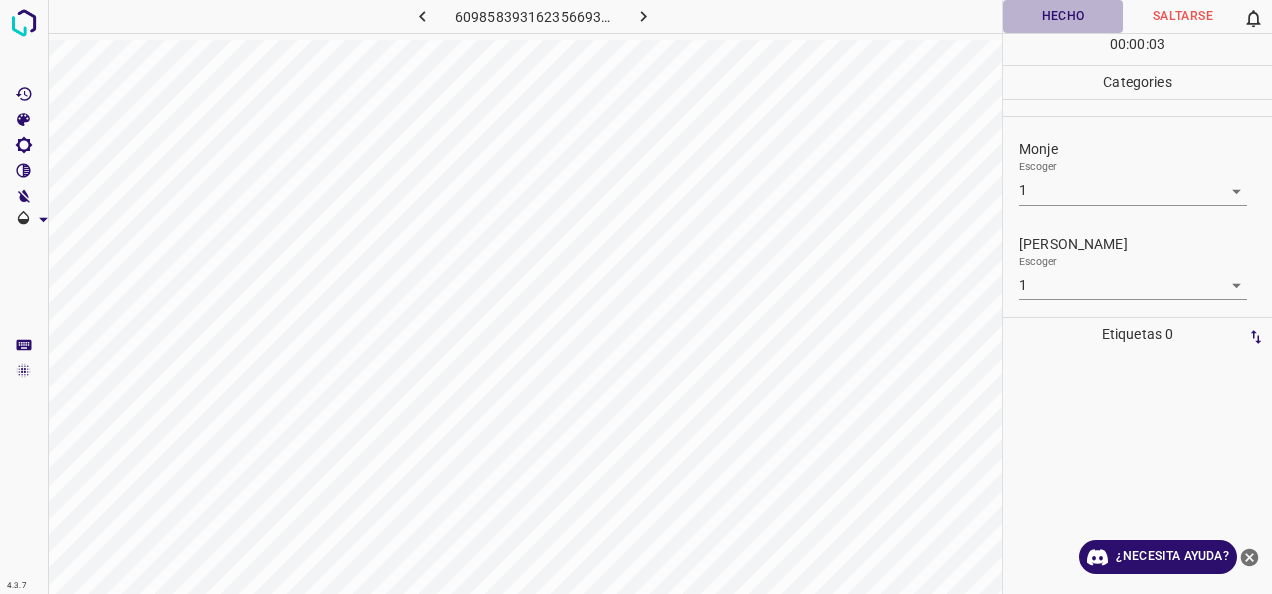 click on "Hecho" at bounding box center [1063, 16] 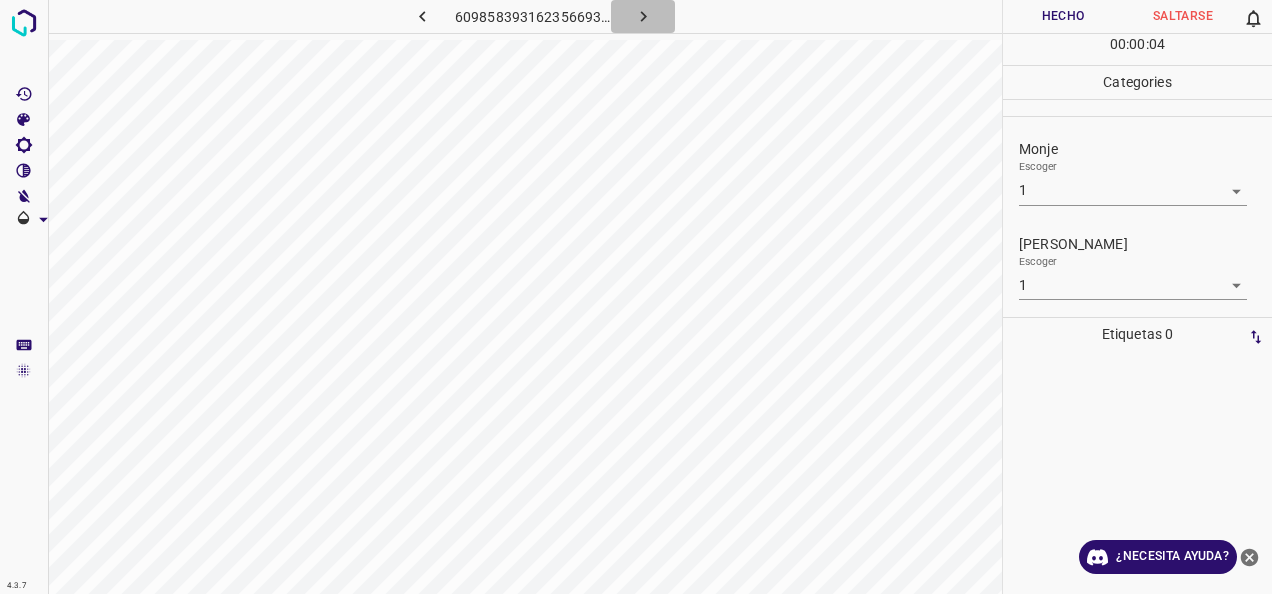 click 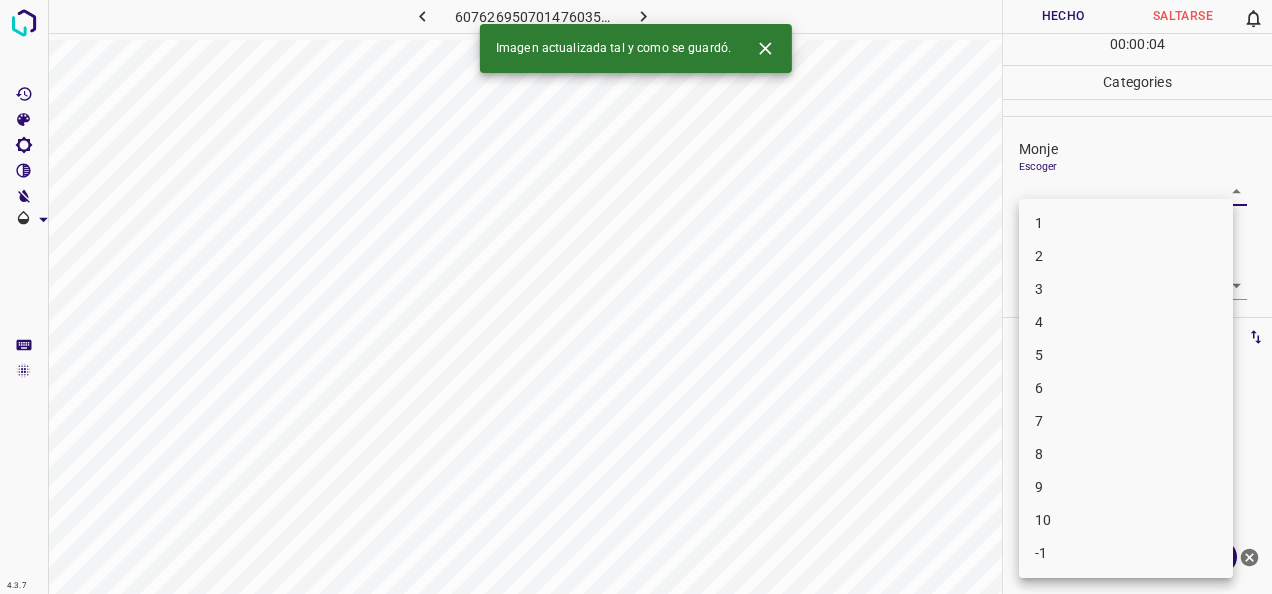 click on "4.3.7 6076269507014760356.png Hecho Saltarse 0 00   : 00   : 04   Categories Monje  Escoger ​  Fitzpatrick   Escoger ​ Etiquetas 0 Categories 1 Monje 2  Fitzpatrick Herramientas Espacio Cambiar entre modos (Dibujar y Editar) Yo Etiquetado automático R Restaurar zoom M Acercar N Alejar Borrar Eliminar etiqueta de selección Filtros Z Restaurar filtros X Filtro de saturación C Filtro de brillo V Filtro de contraste B Filtro de escala de grises General O Descargar Imagen actualizada tal y como se guardó. ¿Necesita ayuda? -Mensaje de texto -Esconder -Borrar 1 2 3 4 5 6 7 8 9 10 -1" at bounding box center [636, 297] 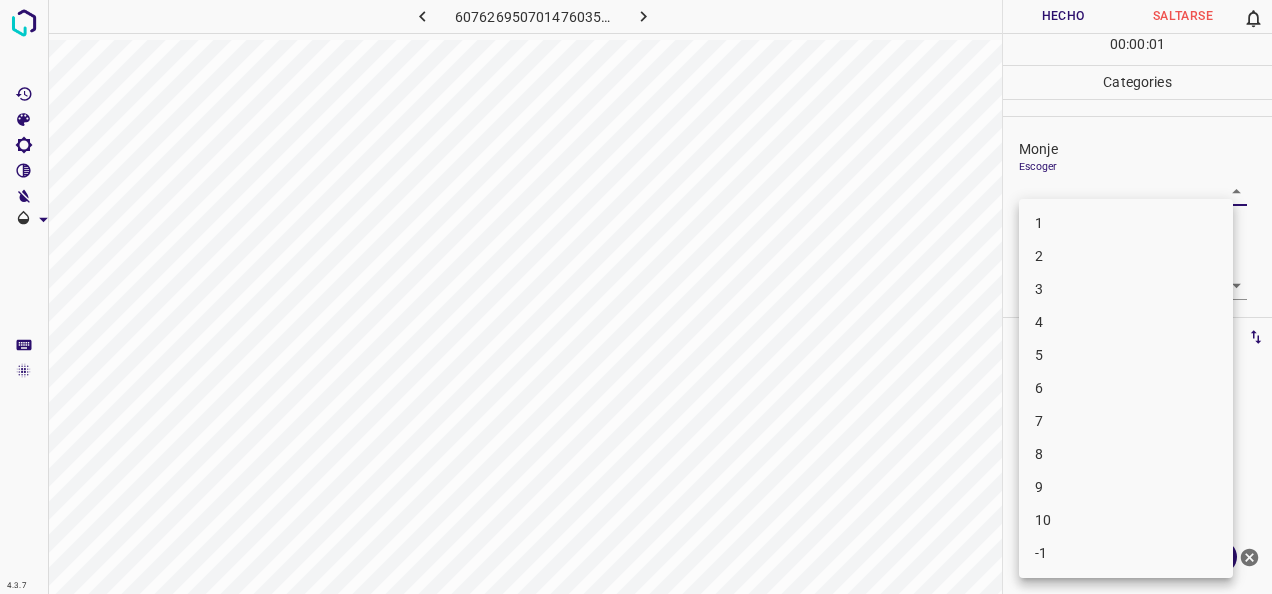 click on "4" at bounding box center [1126, 322] 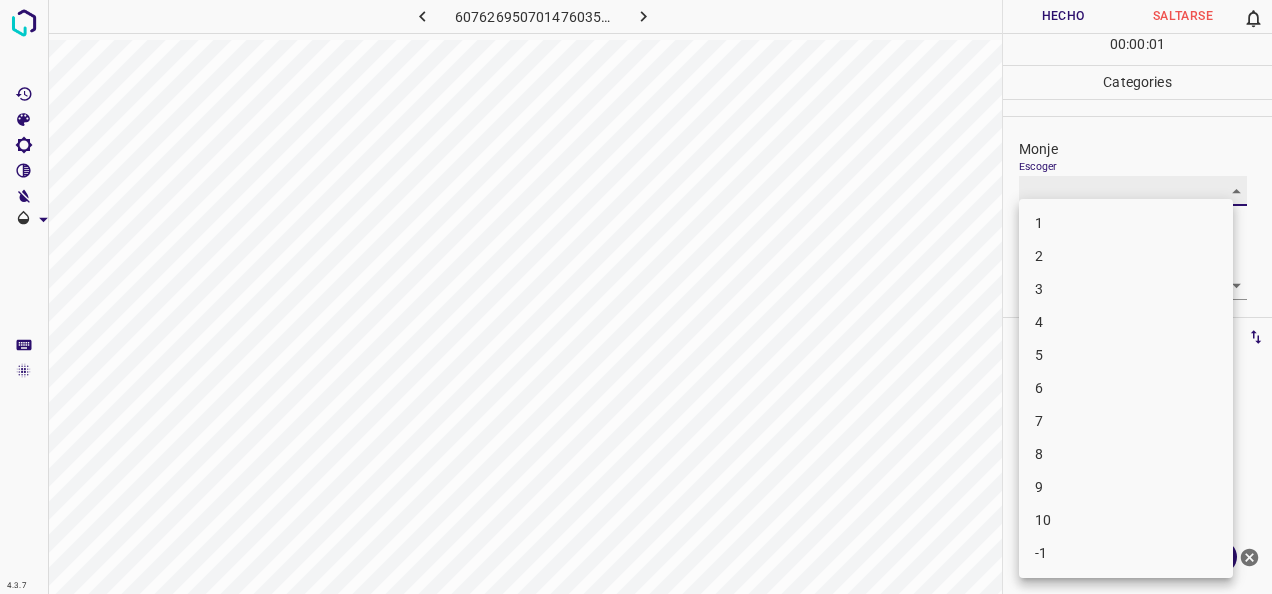 type on "4" 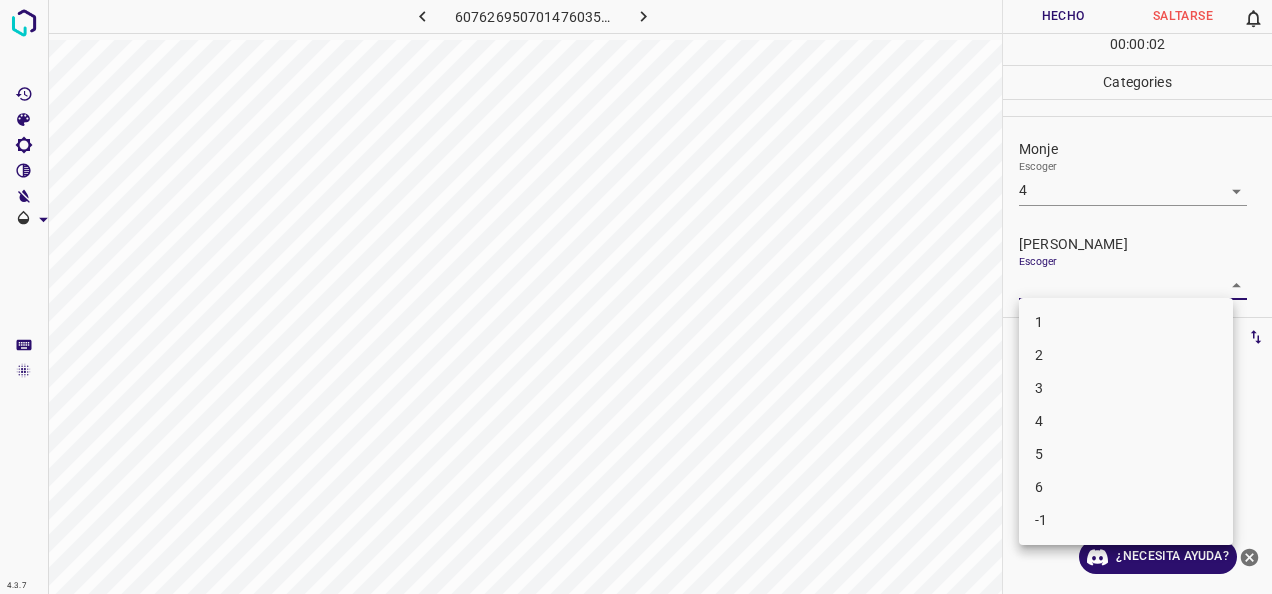 click on "4.3.7 6076269507014760356.png Hecho Saltarse 0 00   : 00   : 02   Categories Monje  Escoger 4 4  Fitzpatrick   Escoger ​ Etiquetas 0 Categories 1 Monje 2  Fitzpatrick Herramientas Espacio Cambiar entre modos (Dibujar y Editar) Yo Etiquetado automático R Restaurar zoom M Acercar N Alejar Borrar Eliminar etiqueta de selección Filtros Z Restaurar filtros X Filtro de saturación C Filtro de brillo V Filtro de contraste B Filtro de escala de grises General O Descargar ¿Necesita ayuda? -Mensaje de texto -Esconder -Borrar 1 2 3 4 5 6 -1" at bounding box center [636, 297] 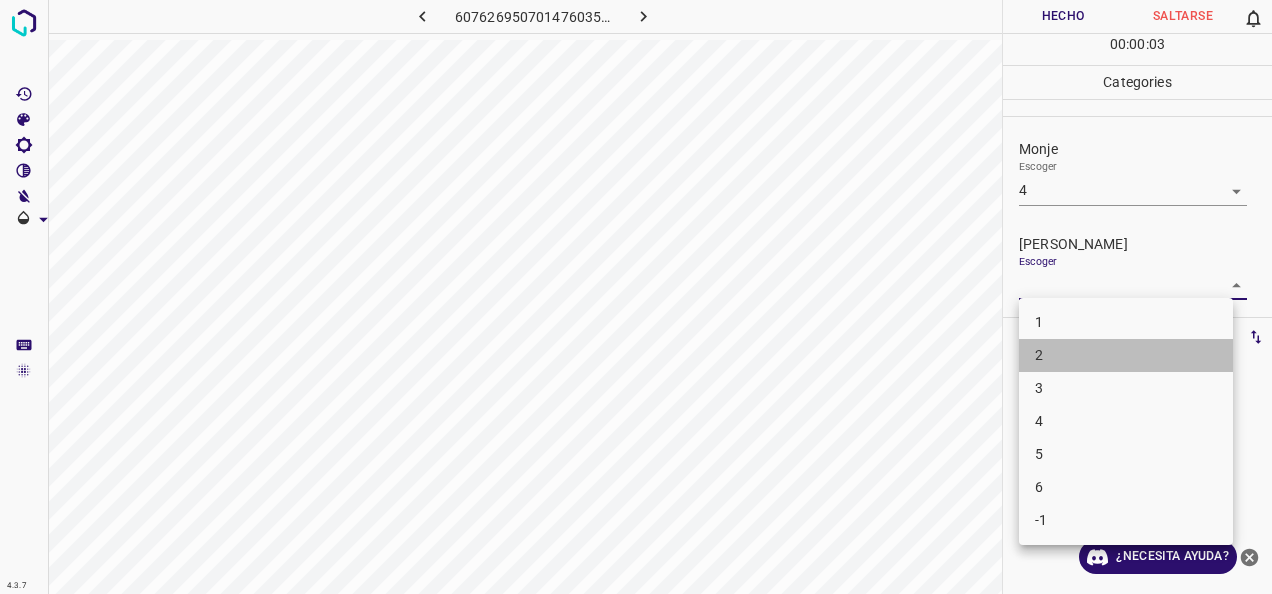 click on "2" at bounding box center [1126, 355] 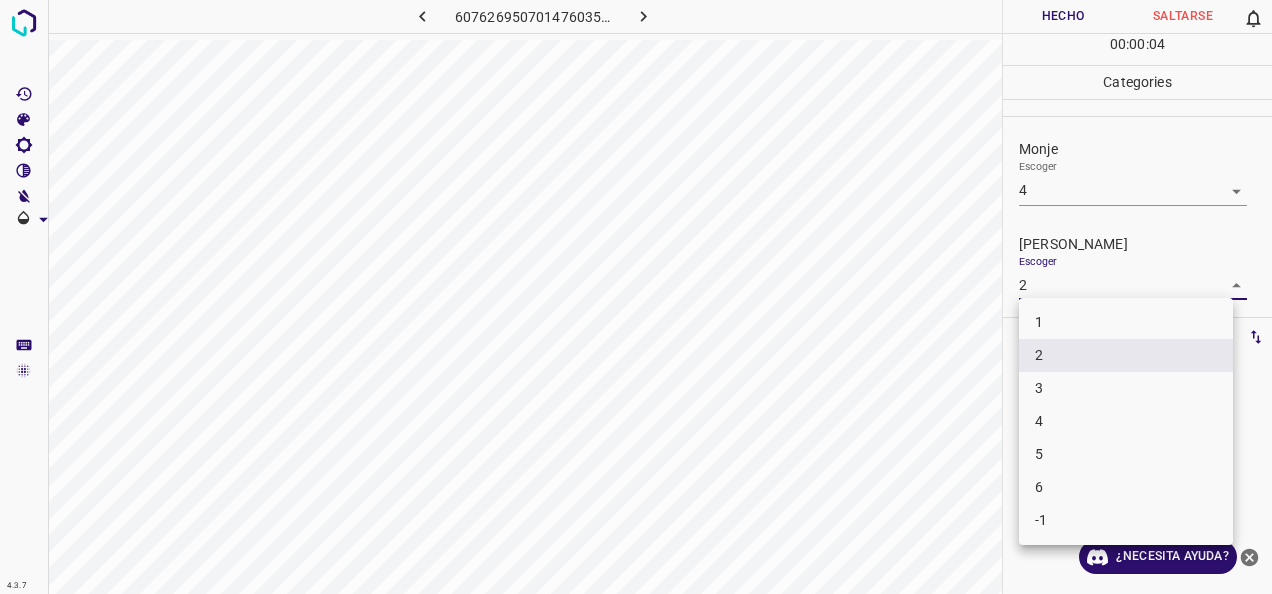 click on "4.3.7 6076269507014760356.png Hecho Saltarse 0 00   : 00   : 04   Categories Monje  Escoger 4 4  Fitzpatrick   Escoger 2 2 Etiquetas 0 Categories 1 Monje 2  Fitzpatrick Herramientas Espacio Cambiar entre modos (Dibujar y Editar) Yo Etiquetado automático R Restaurar zoom M Acercar N Alejar Borrar Eliminar etiqueta de selección Filtros Z Restaurar filtros X Filtro de saturación C Filtro de brillo V Filtro de contraste B Filtro de escala de grises General O Descargar ¿Necesita ayuda? -Mensaje de texto -Esconder -Borrar 1 2 3 4 5 6 -1" at bounding box center (636, 297) 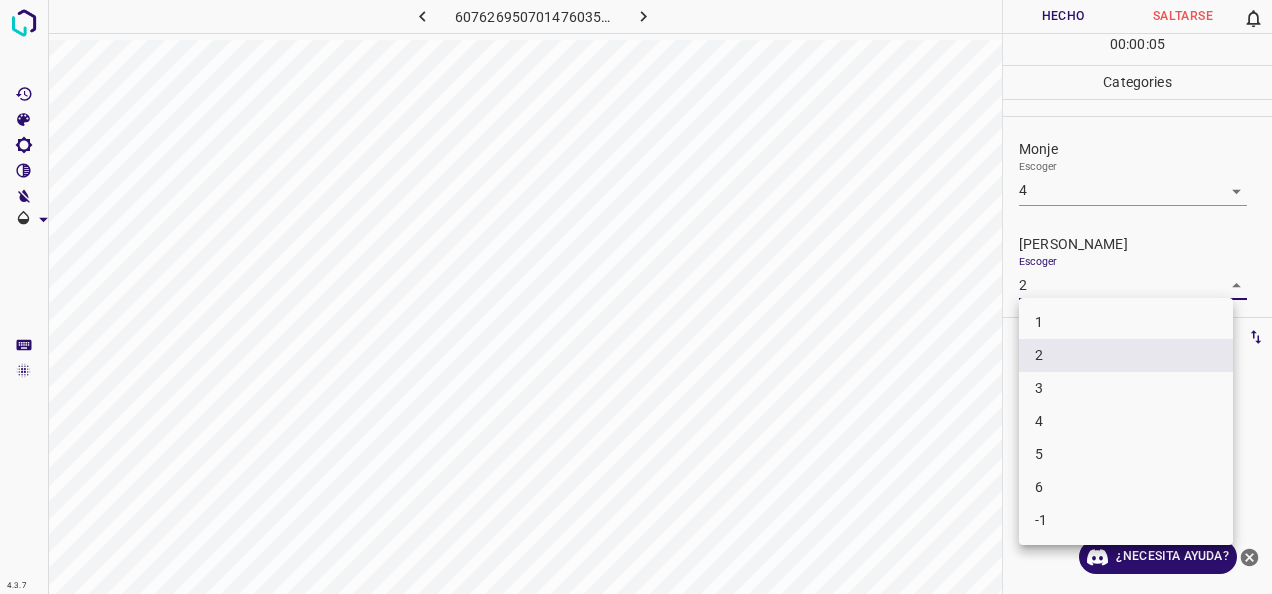 drag, startPoint x: 1155, startPoint y: 390, endPoint x: 1142, endPoint y: 353, distance: 39.217342 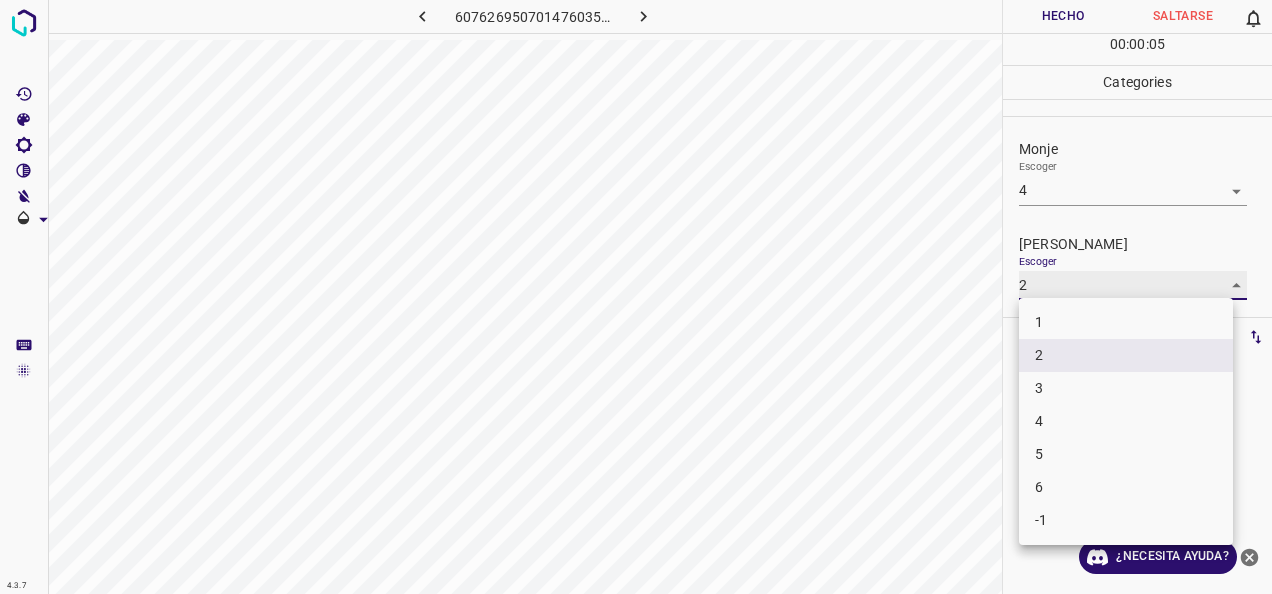 type on "3" 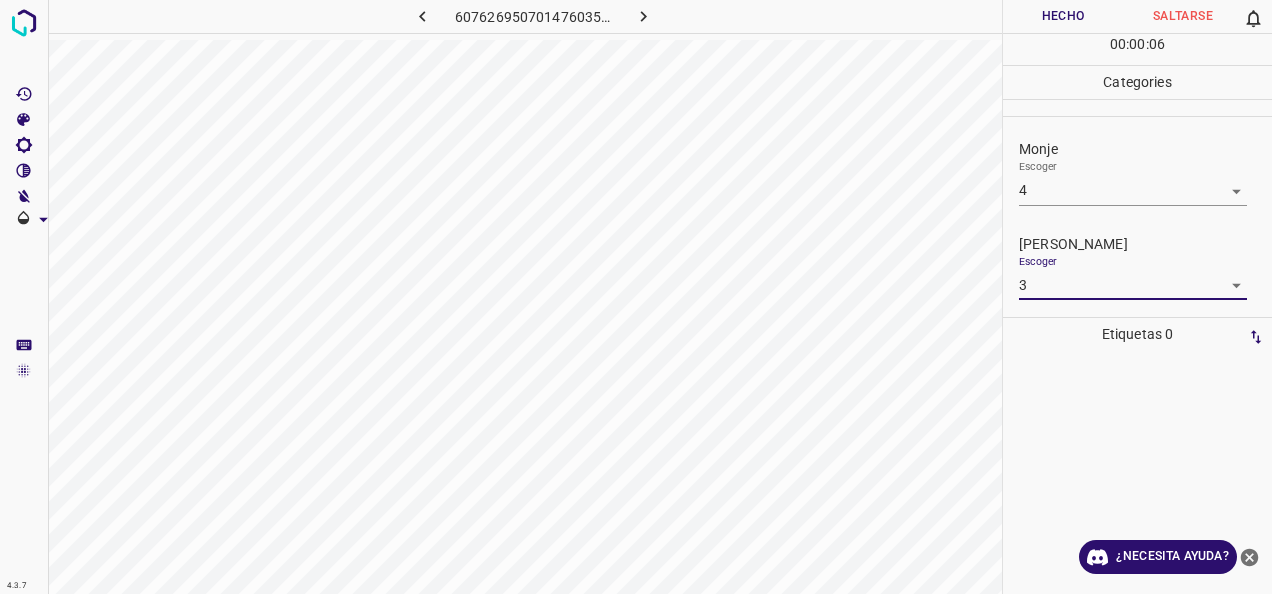 click on "Hecho" at bounding box center [1063, 16] 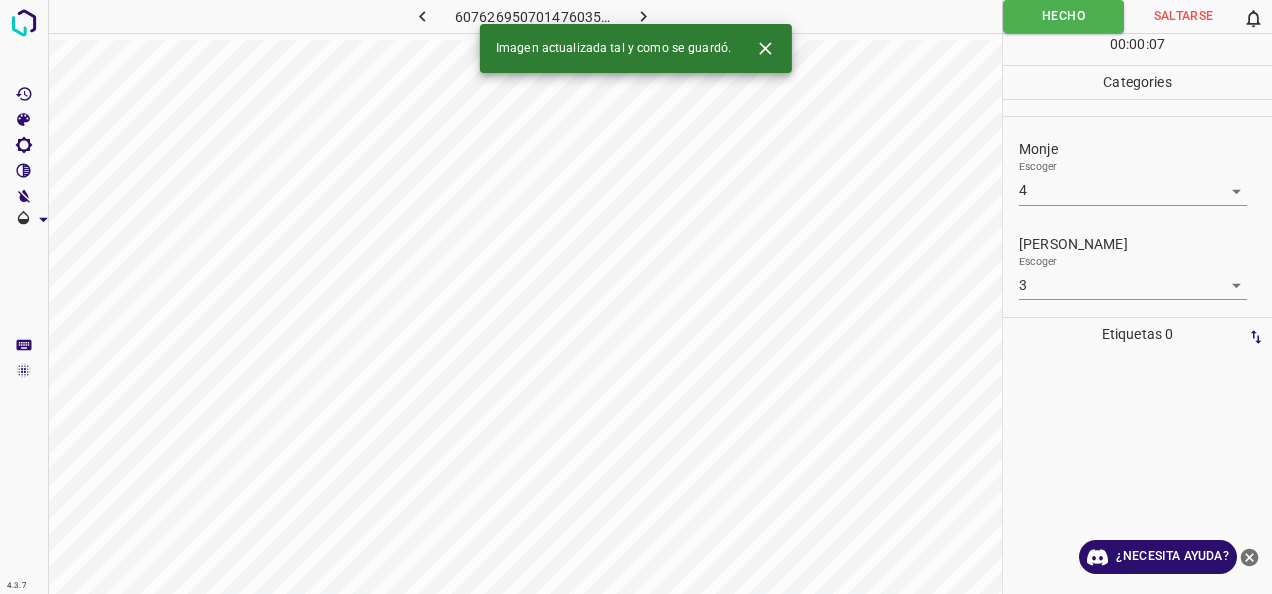click 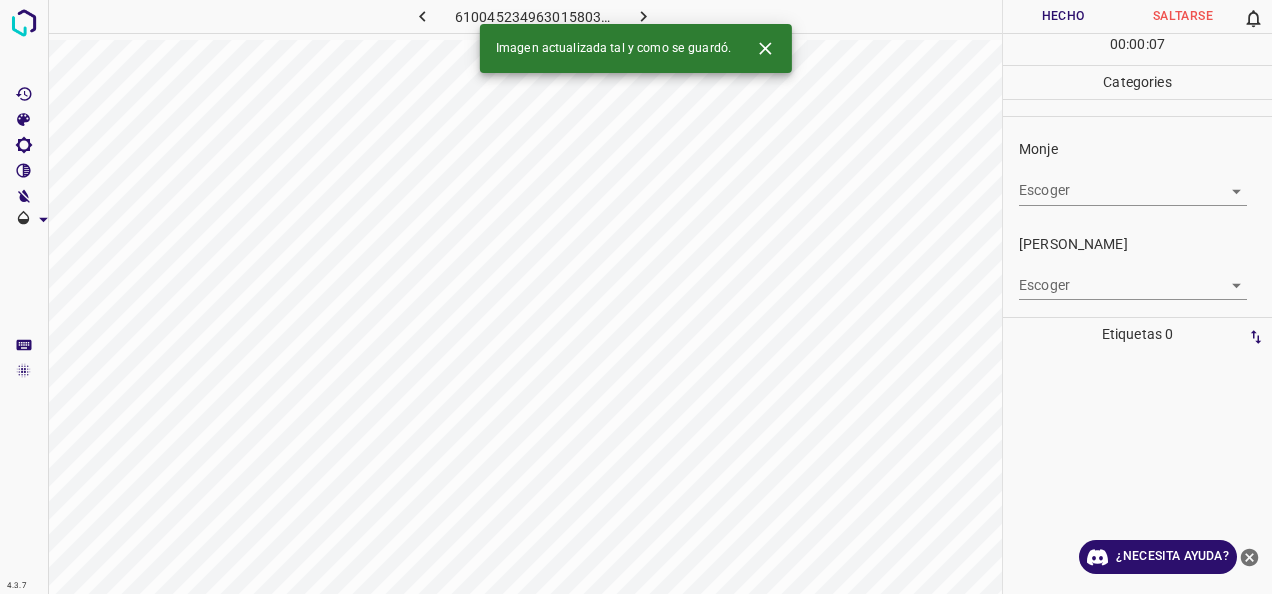 click on "4.3.7 6100452349630158034.png Hecho Saltarse 0 00   : 00   : 07   Categories Monje  Escoger ​  Fitzpatrick   Escoger ​ Etiquetas 0 Categories 1 Monje 2  Fitzpatrick Herramientas Espacio Cambiar entre modos (Dibujar y Editar) Yo Etiquetado automático R Restaurar zoom M Acercar N Alejar Borrar Eliminar etiqueta de selección Filtros Z Restaurar filtros X Filtro de saturación C Filtro de brillo V Filtro de contraste B Filtro de escala de grises General O Descargar Imagen actualizada tal y como se guardó. ¿Necesita ayuda? -Mensaje de texto -Esconder -Borrar" at bounding box center [636, 297] 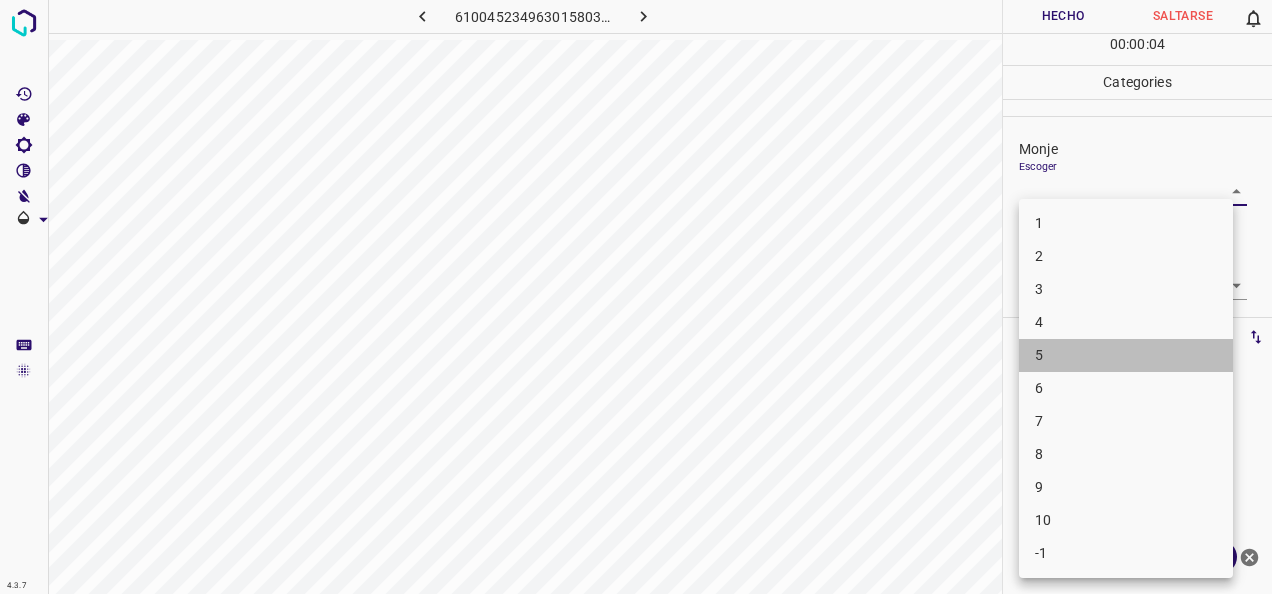 click on "5" at bounding box center [1126, 355] 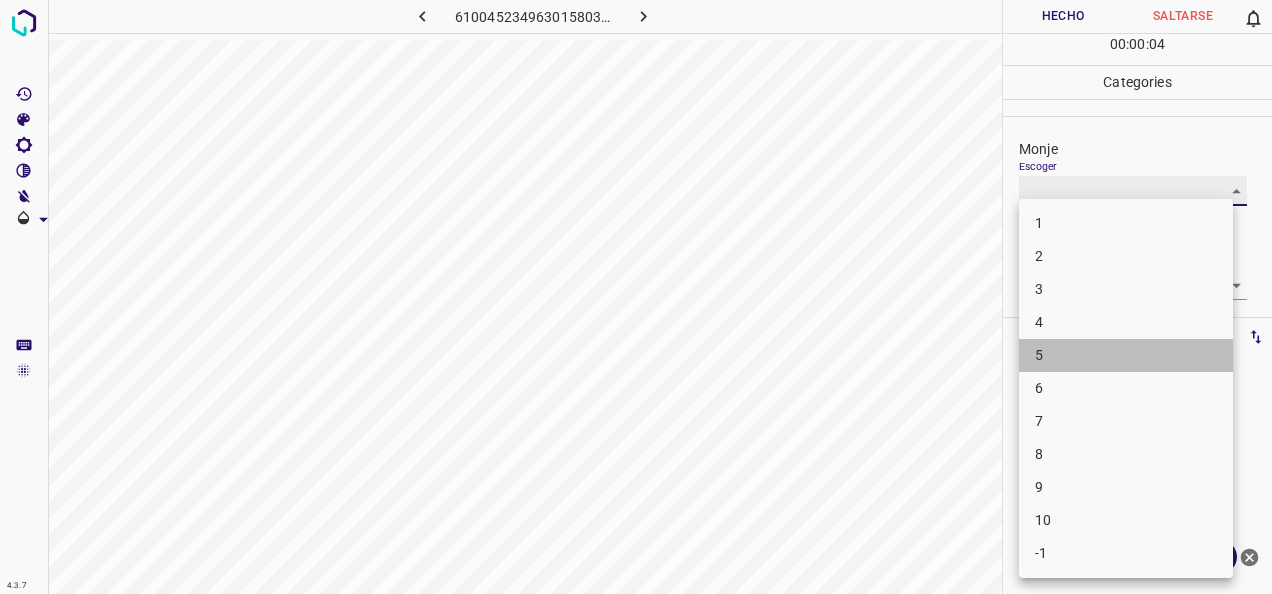 type on "5" 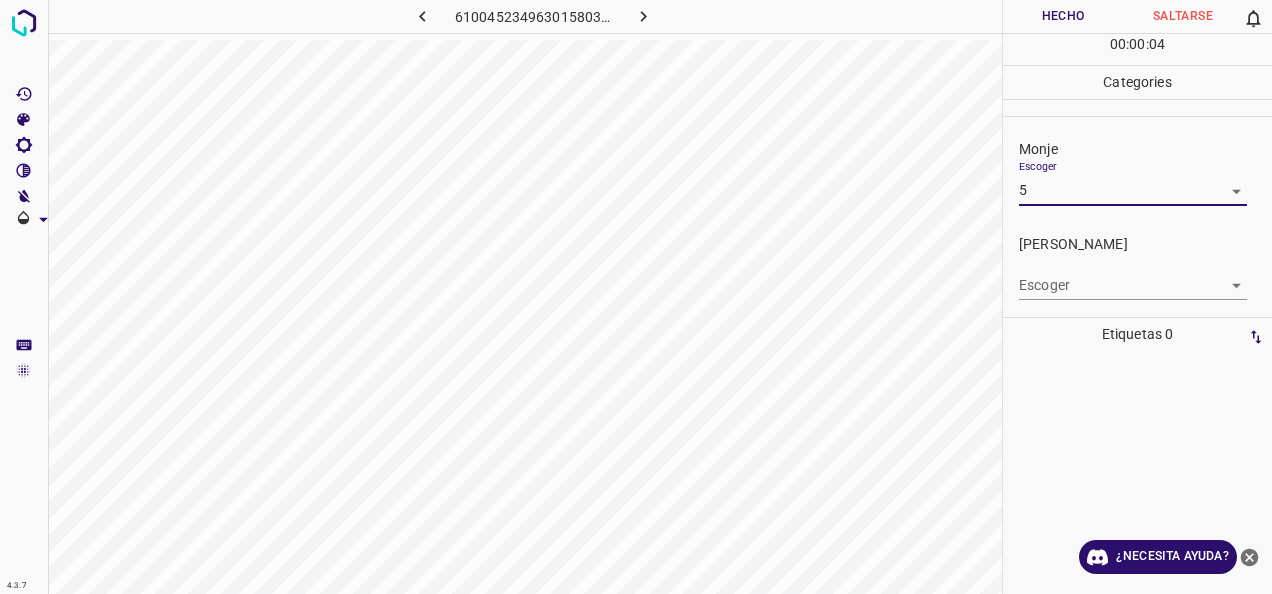 click on "4.3.7 6100452349630158034.png Hecho Saltarse 0 00   : 00   : 04   Categories Monje  Escoger 5 5  Fitzpatrick   Escoger ​ Etiquetas 0 Categories 1 Monje 2  Fitzpatrick Herramientas Espacio Cambiar entre modos (Dibujar y Editar) Yo Etiquetado automático R Restaurar zoom M Acercar N Alejar Borrar Eliminar etiqueta de selección Filtros Z Restaurar filtros X Filtro de saturación C Filtro de brillo V Filtro de contraste B Filtro de escala de grises General O Descargar ¿Necesita ayuda? -Mensaje de texto -Esconder -Borrar" at bounding box center [636, 297] 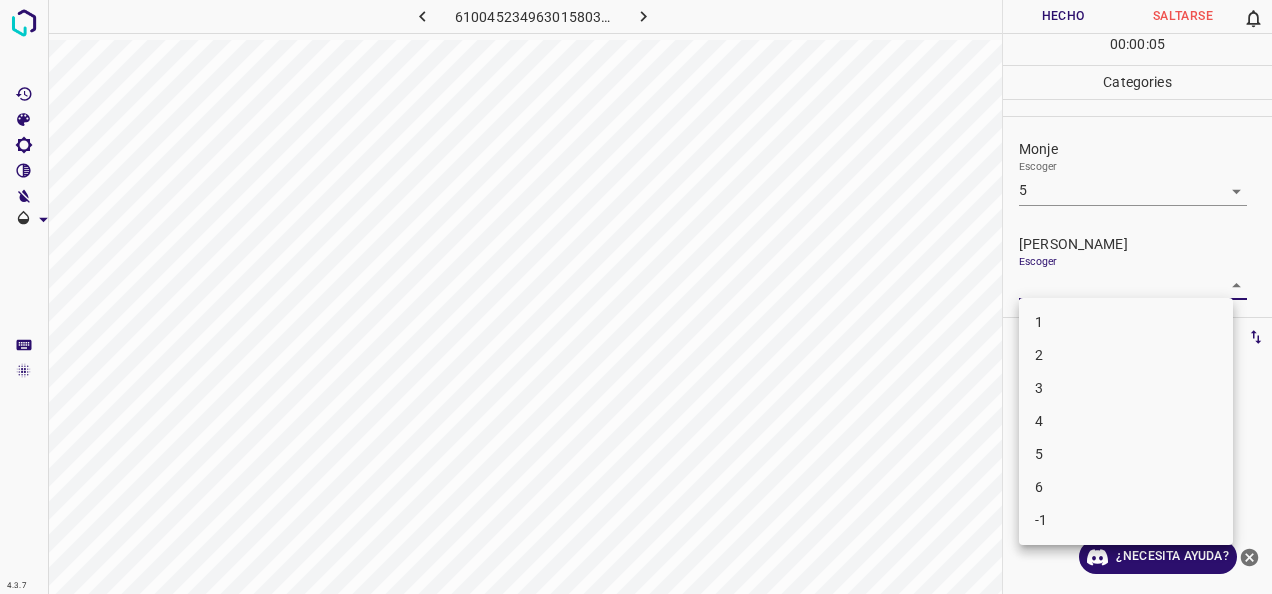 drag, startPoint x: 1124, startPoint y: 420, endPoint x: 1124, endPoint y: 384, distance: 36 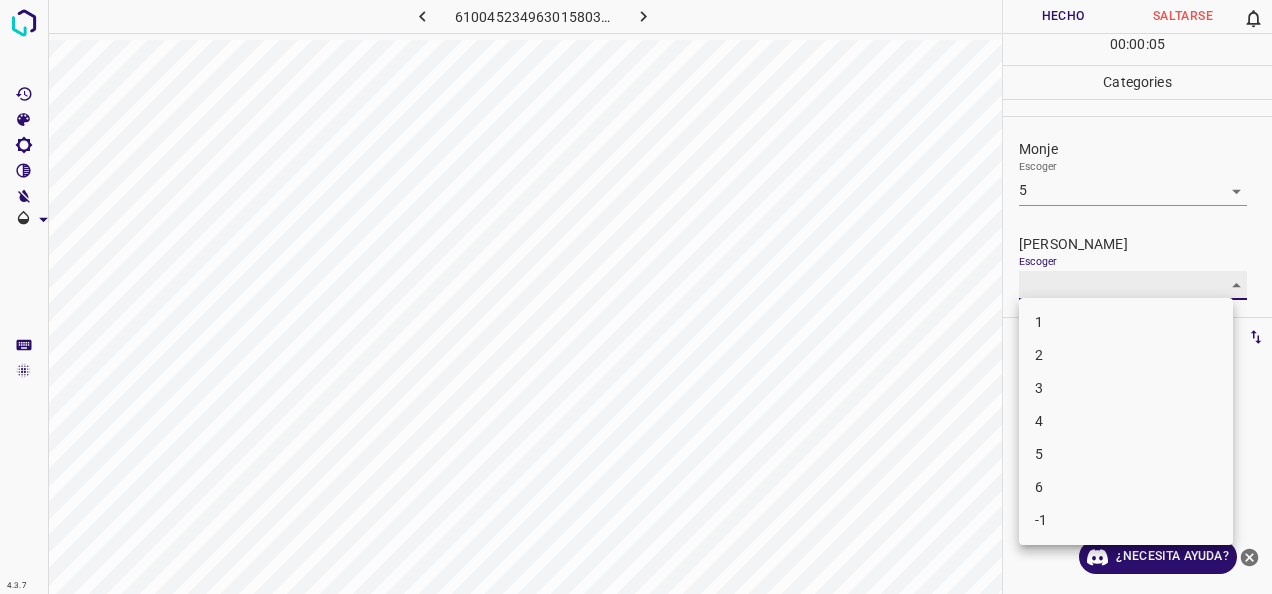 type on "4" 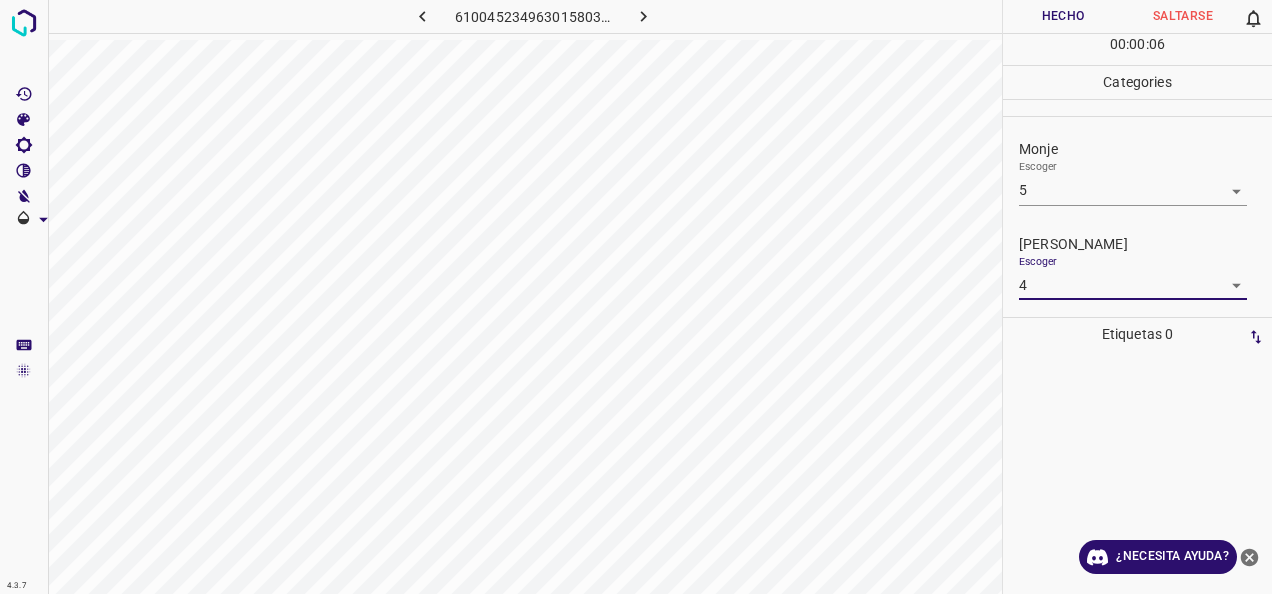 click on "Hecho" at bounding box center [1063, 16] 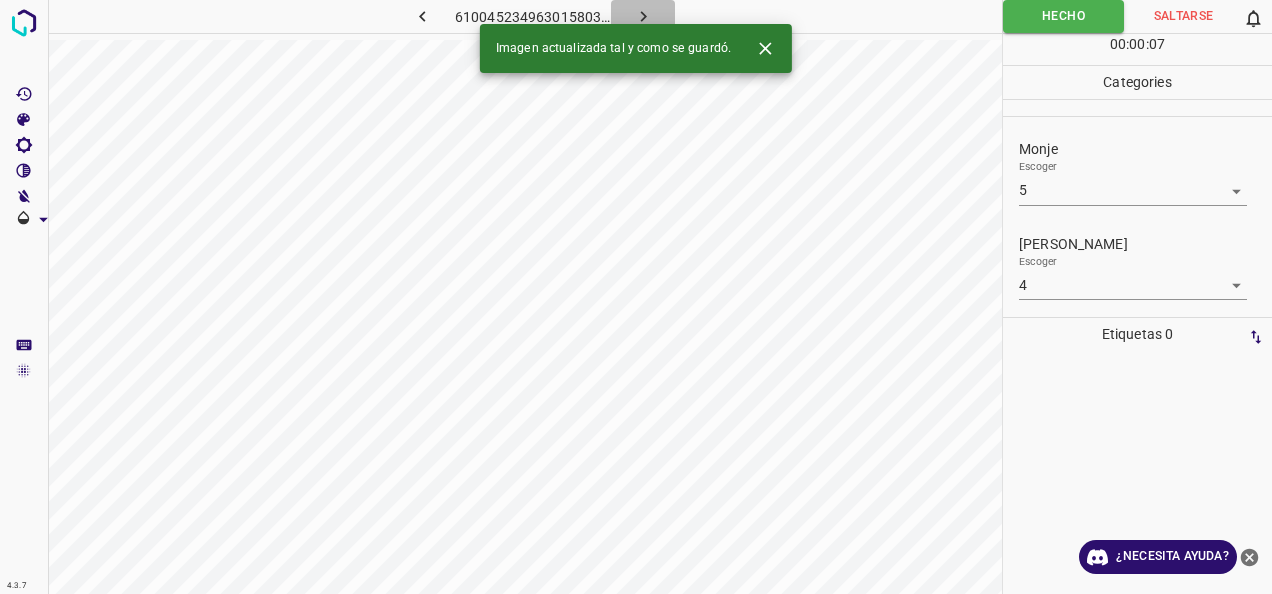 click at bounding box center [643, 16] 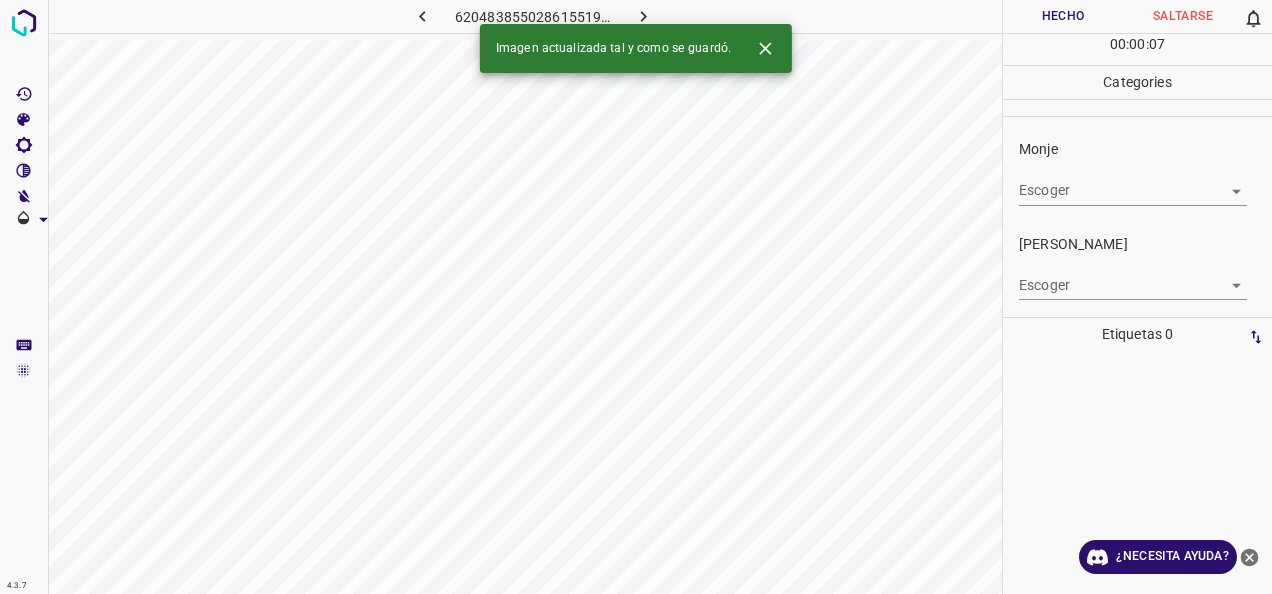 click on "4.3.7 6204838550286155197.png Hecho Saltarse 0 00   : 00   : 07   Categories Monje  Escoger ​  Fitzpatrick   Escoger ​ Etiquetas 0 Categories 1 Monje 2  Fitzpatrick Herramientas Espacio Cambiar entre modos (Dibujar y Editar) Yo Etiquetado automático R Restaurar zoom M Acercar N Alejar Borrar Eliminar etiqueta de selección Filtros Z Restaurar filtros X Filtro de saturación C Filtro de brillo V Filtro de contraste B Filtro de escala de grises General O Descargar Imagen actualizada tal y como se guardó. ¿Necesita ayuda? -Mensaje de texto -Esconder -Borrar" at bounding box center [636, 297] 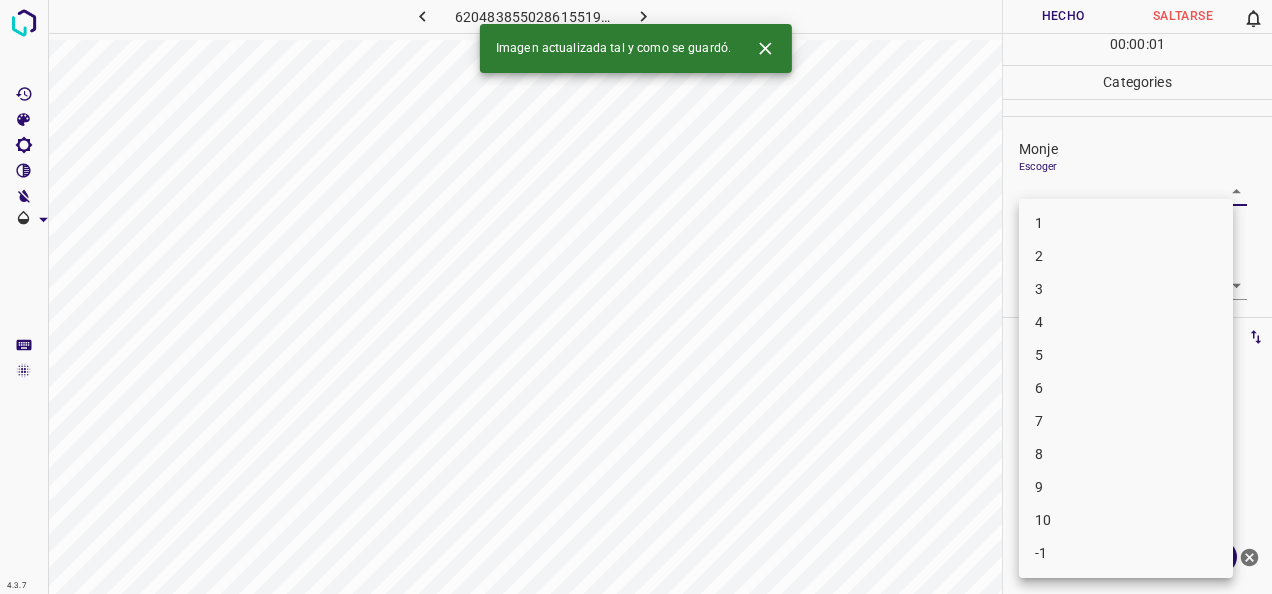 click on "1" at bounding box center [1126, 223] 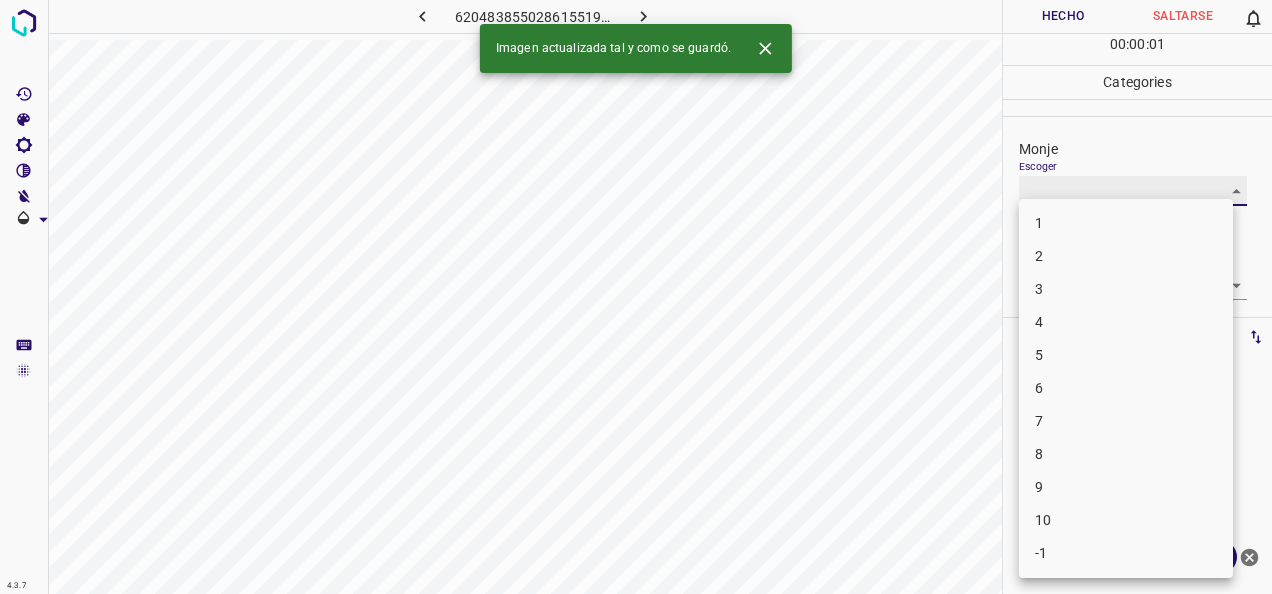 type on "1" 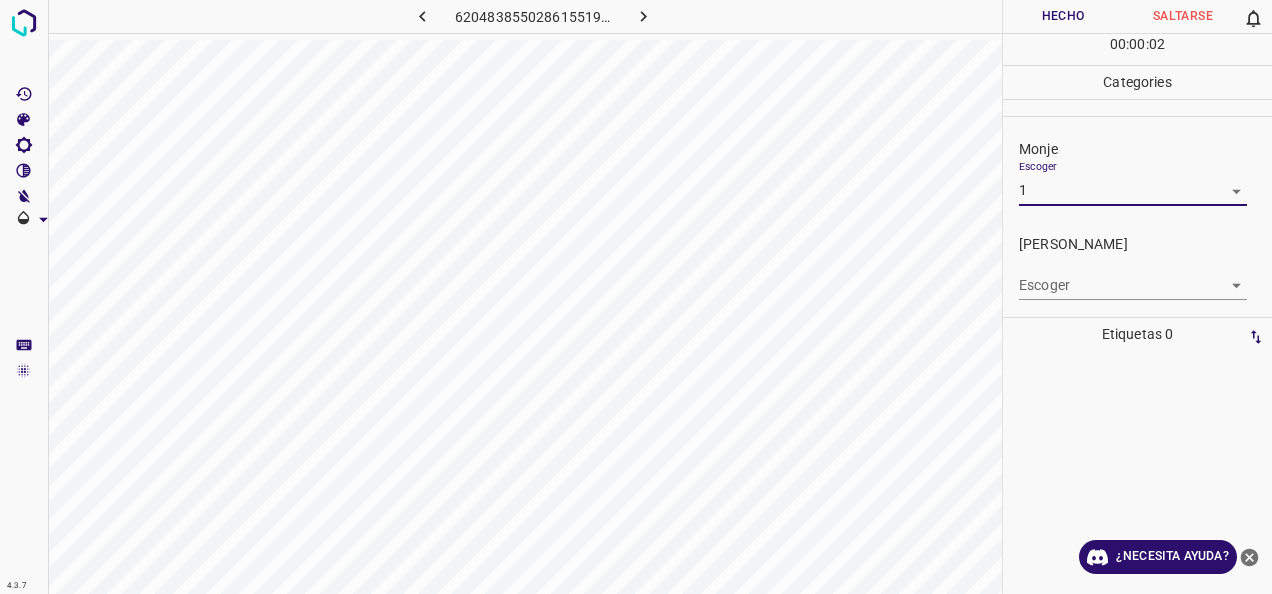 click on "4.3.7 6204838550286155197.png Hecho Saltarse 0 00   : 00   : 02   Categories Monje  Escoger 1 1  Fitzpatrick   Escoger ​ Etiquetas 0 Categories 1 Monje 2  Fitzpatrick Herramientas Espacio Cambiar entre modos (Dibujar y Editar) Yo Etiquetado automático R Restaurar zoom M Acercar N Alejar Borrar Eliminar etiqueta de selección Filtros Z Restaurar filtros X Filtro de saturación C Filtro de brillo V Filtro de contraste B Filtro de escala de grises General O Descargar ¿Necesita ayuda? -Mensaje de texto -Esconder -Borrar" at bounding box center [636, 297] 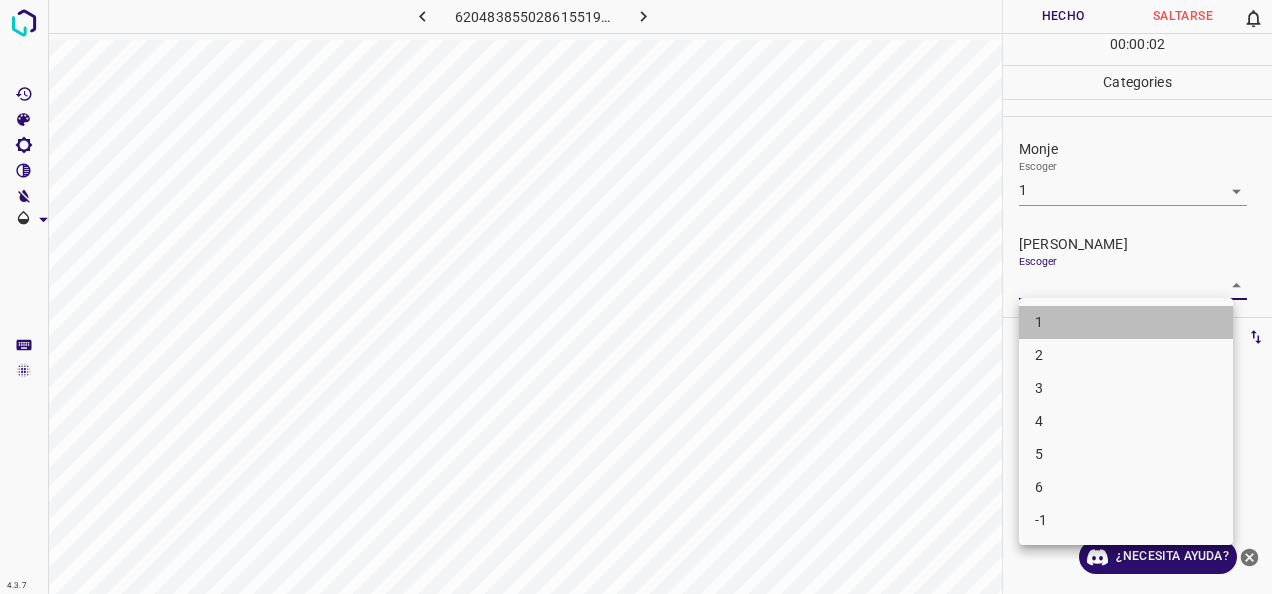 drag, startPoint x: 1150, startPoint y: 321, endPoint x: 1102, endPoint y: 211, distance: 120.01666 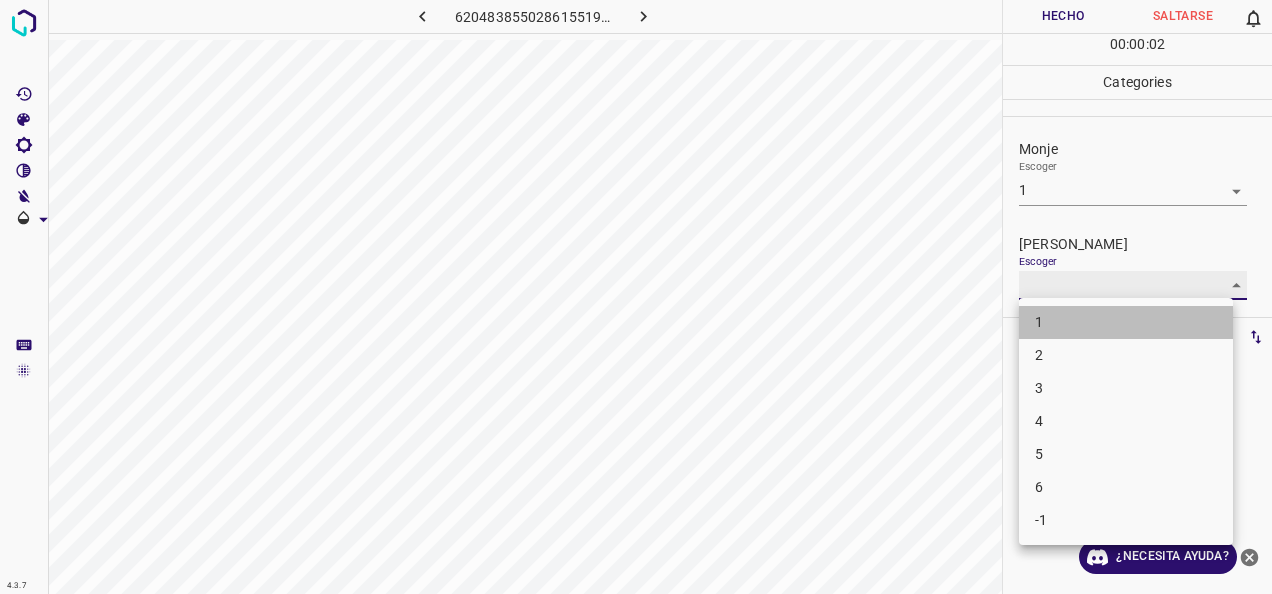 type on "1" 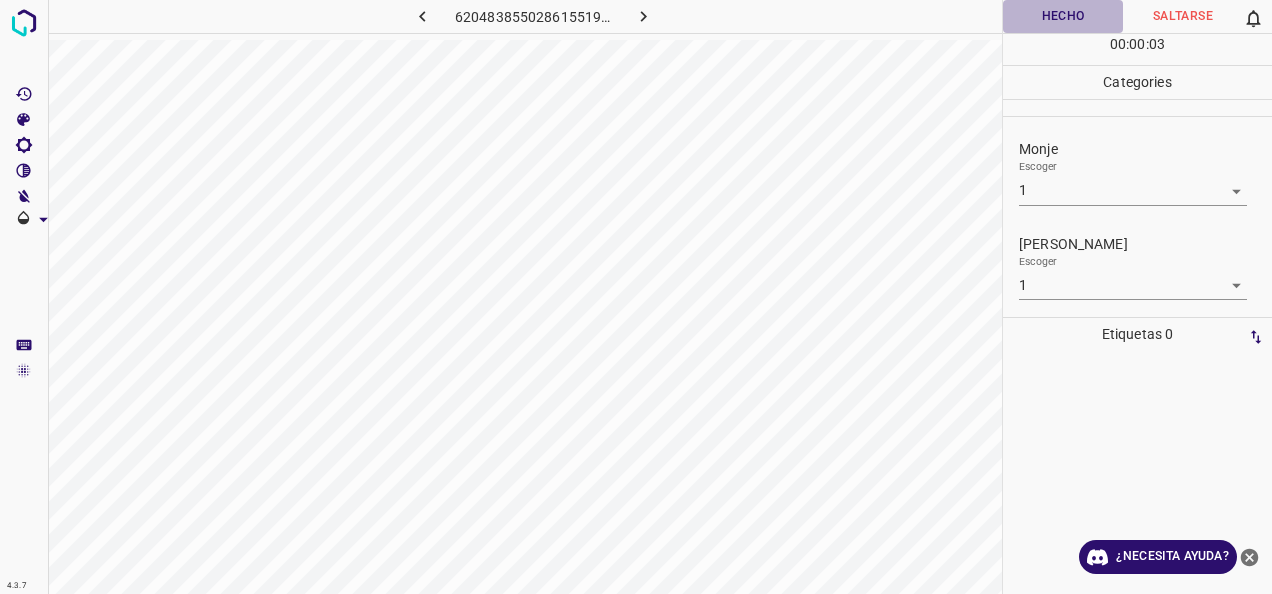 click on "Hecho" at bounding box center [1063, 16] 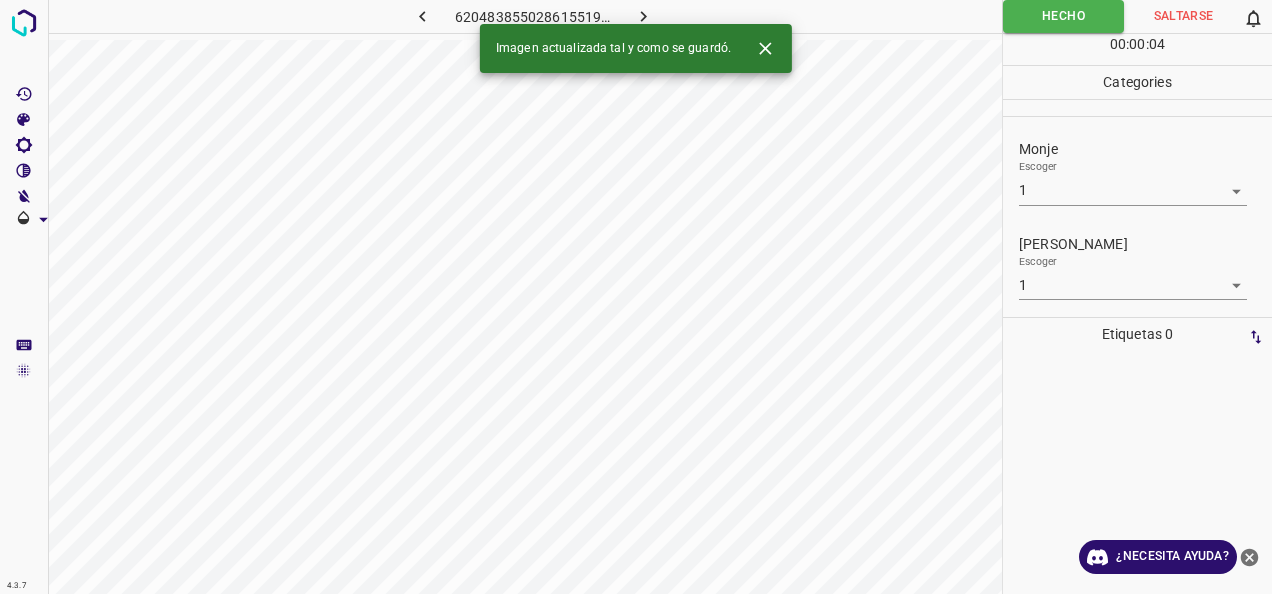 click 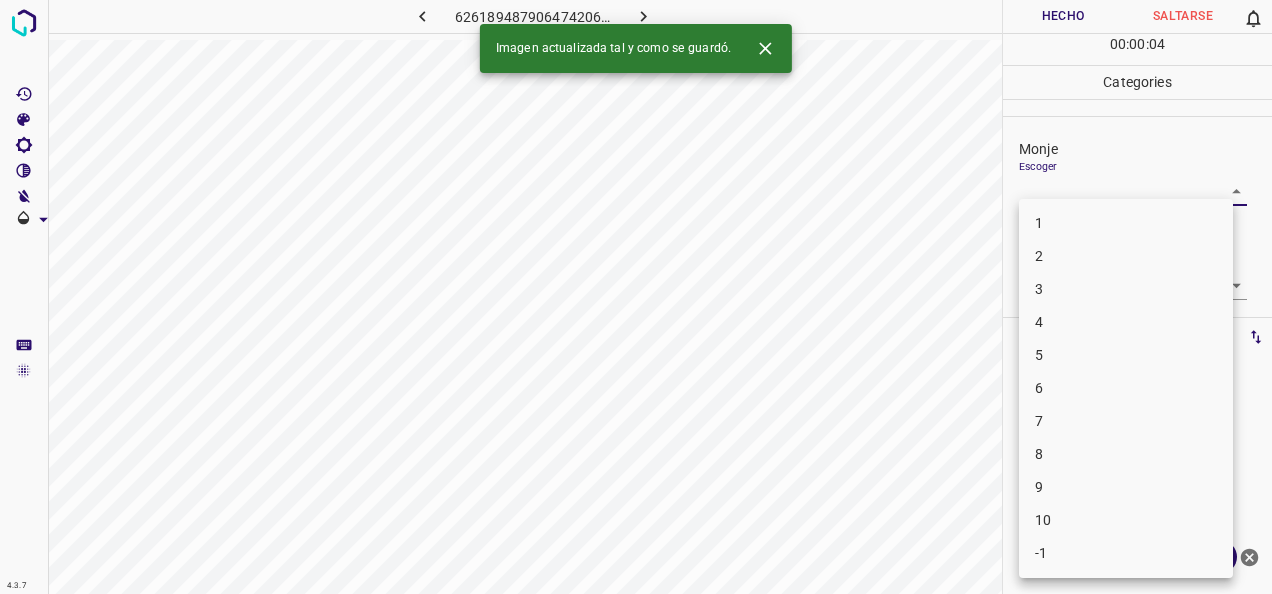 click on "4.3.7 6261894879064742068.png Hecho Saltarse 0 00   : 00   : 04   Categories Monje  Escoger ​  Fitzpatrick   Escoger ​ Etiquetas 0 Categories 1 Monje 2  Fitzpatrick Herramientas Espacio Cambiar entre modos (Dibujar y Editar) Yo Etiquetado automático R Restaurar zoom M Acercar N Alejar Borrar Eliminar etiqueta de selección Filtros Z Restaurar filtros X Filtro de saturación C Filtro de brillo V Filtro de contraste B Filtro de escala de grises General O Descargar Imagen actualizada tal y como se guardó. ¿Necesita ayuda? -Mensaje de texto -Esconder -Borrar 1 2 3 4 5 6 7 8 9 10 -1" at bounding box center [636, 297] 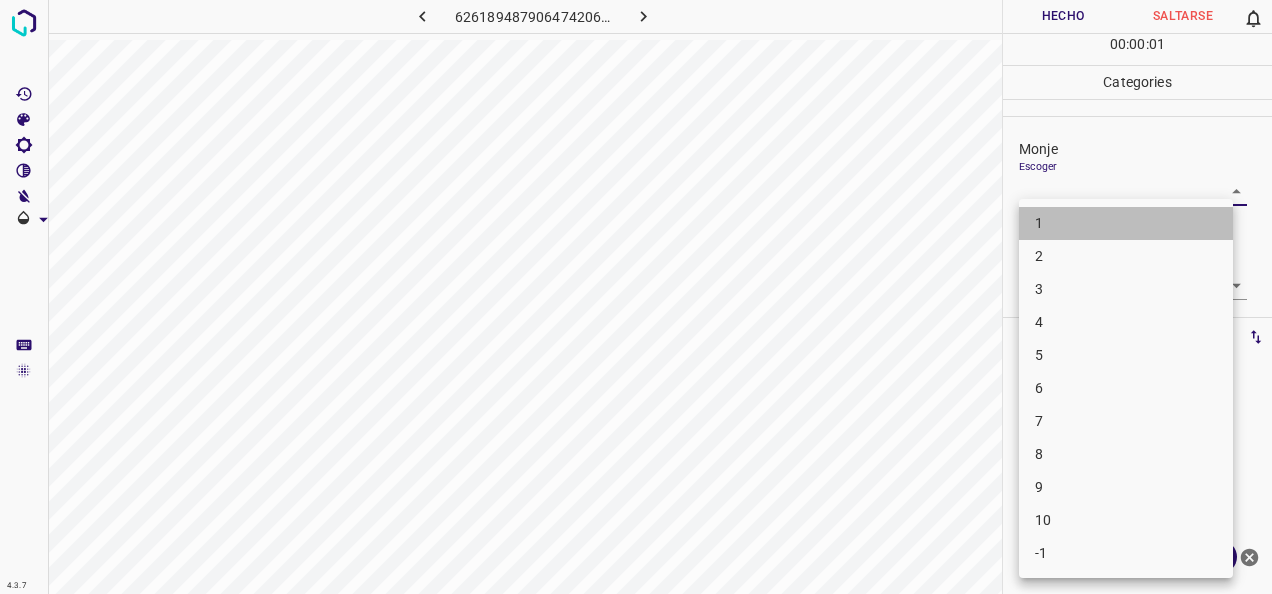 click on "1" at bounding box center (1126, 223) 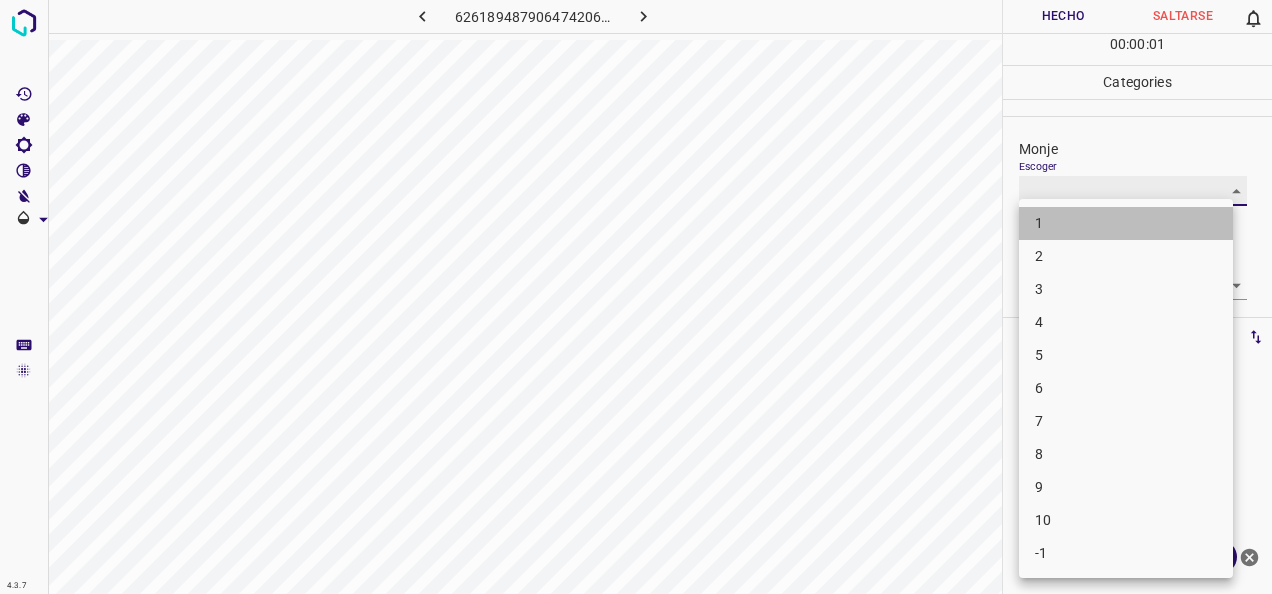type on "1" 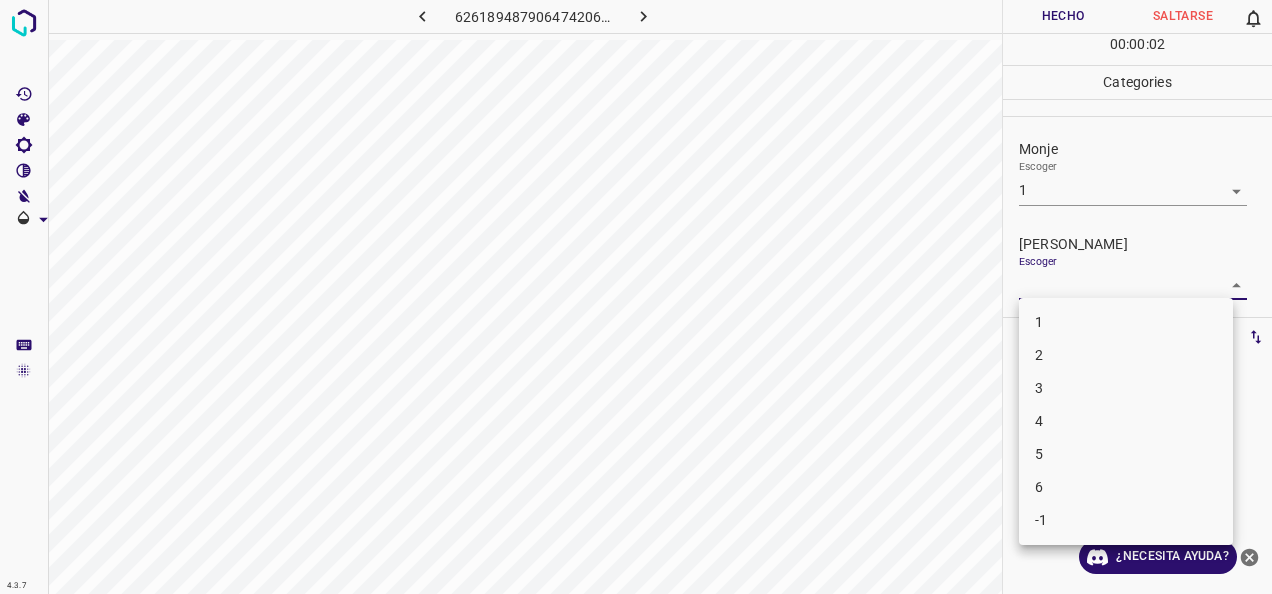 click on "4.3.7 6261894879064742068.png Hecho Saltarse 0 00   : 00   : 02   Categories Monje  Escoger 1 1  Fitzpatrick   Escoger ​ Etiquetas 0 Categories 1 Monje 2  Fitzpatrick Herramientas Espacio Cambiar entre modos (Dibujar y Editar) Yo Etiquetado automático R Restaurar zoom M Acercar N Alejar Borrar Eliminar etiqueta de selección Filtros Z Restaurar filtros X Filtro de saturación C Filtro de brillo V Filtro de contraste B Filtro de escala de grises General O Descargar ¿Necesita ayuda? -Mensaje de texto -Esconder -Borrar 1 2 3 4 5 6 -1" at bounding box center (636, 297) 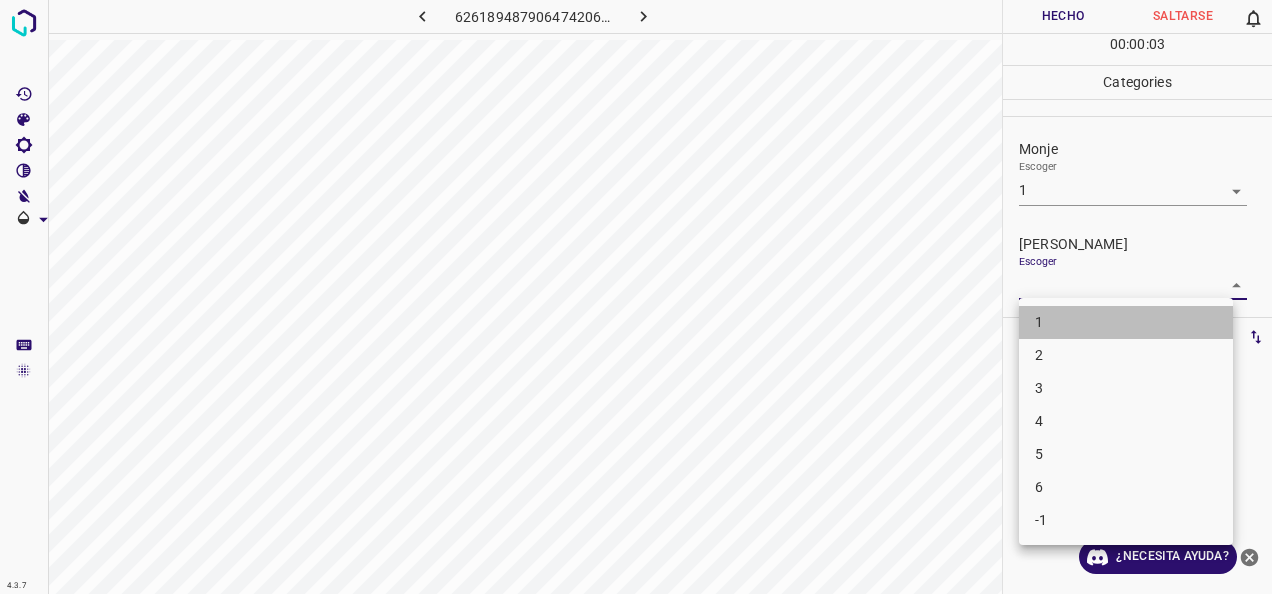 click on "1" at bounding box center [1126, 322] 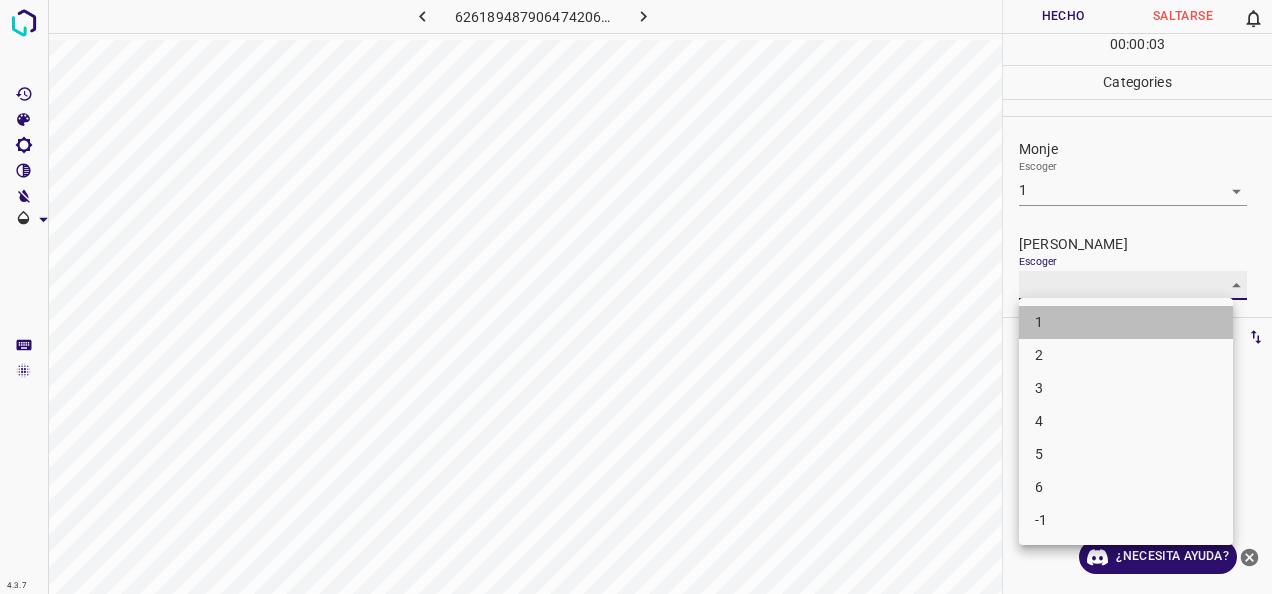 type on "1" 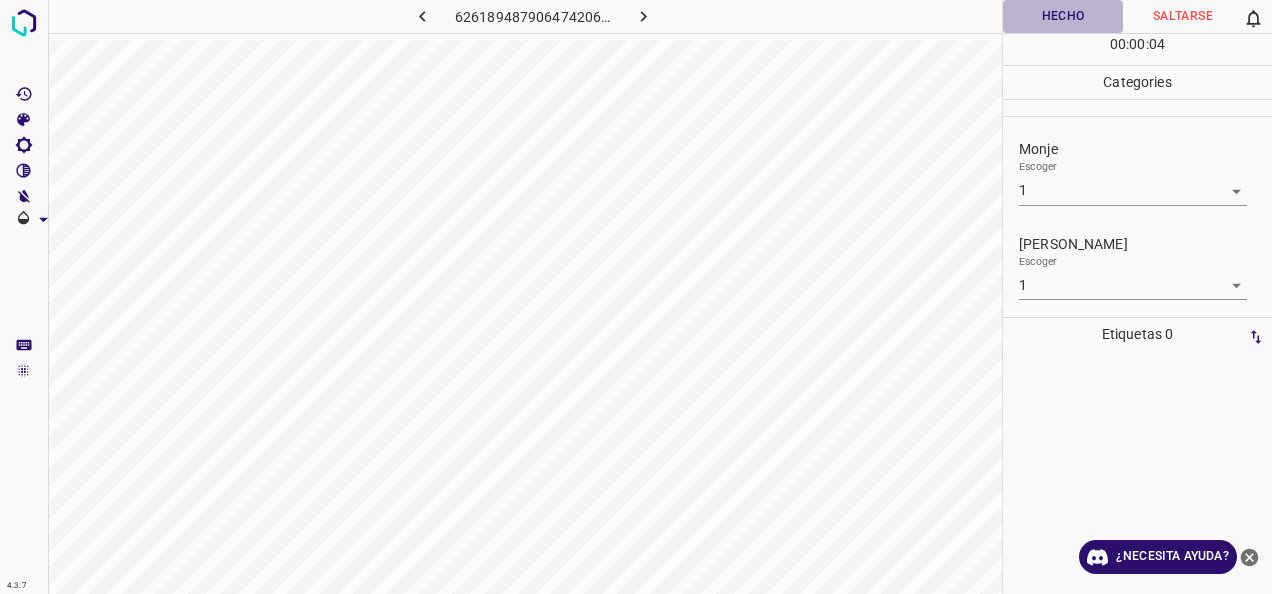 click on "Hecho" at bounding box center (1063, 16) 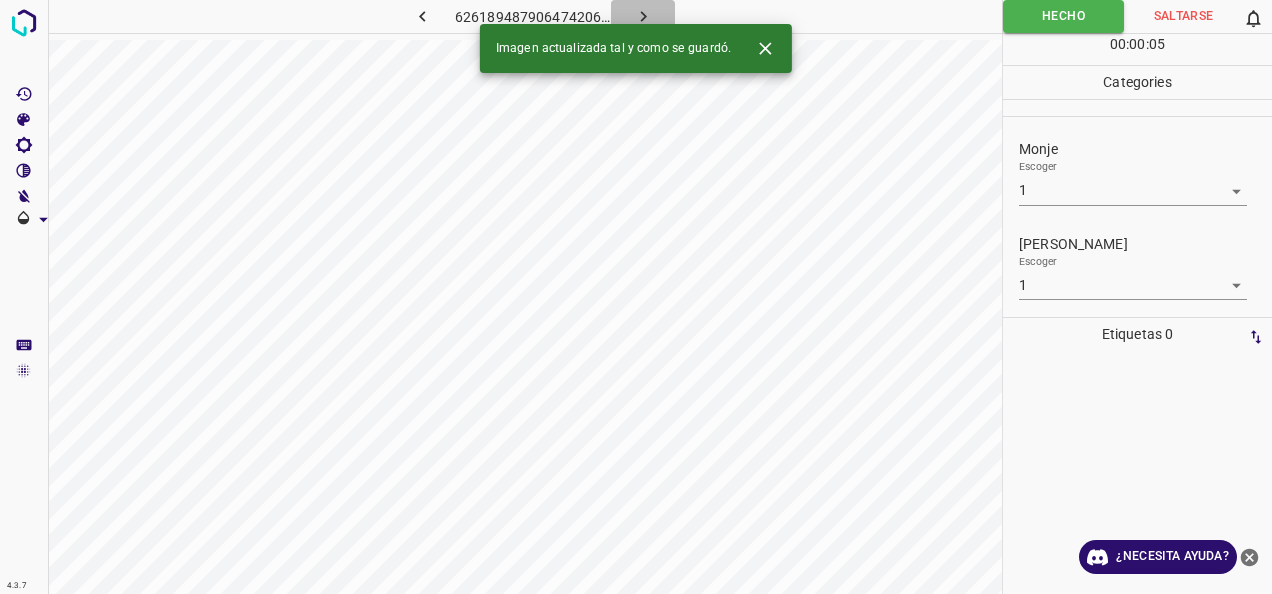 click at bounding box center [643, 16] 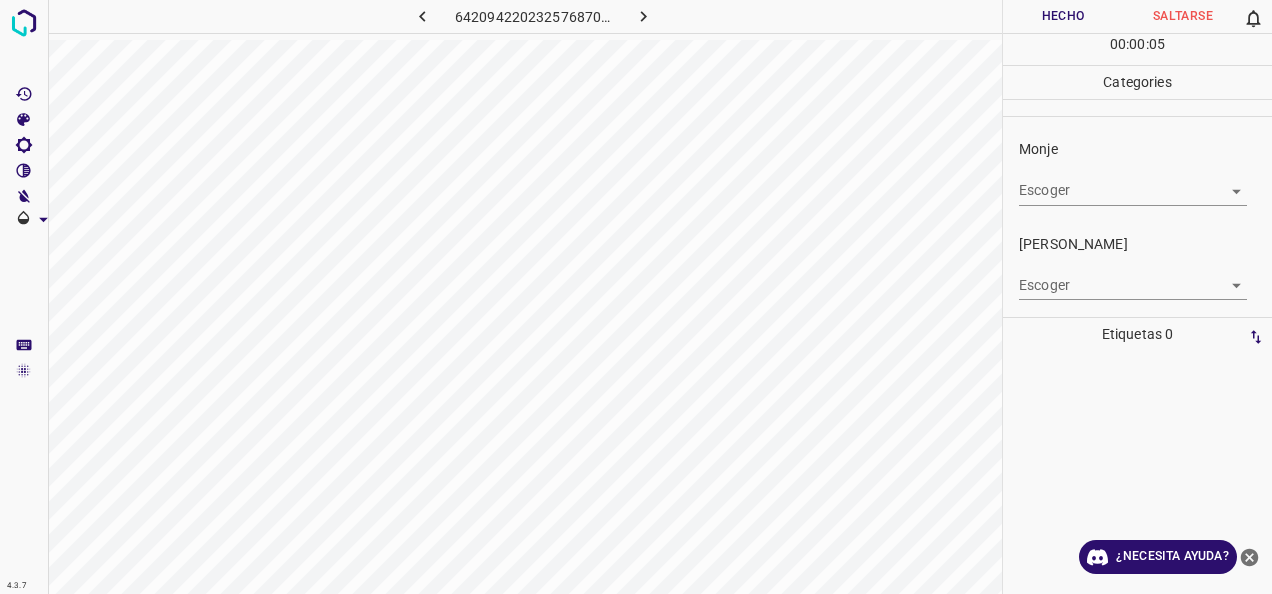 click on "4.3.7 6420942202325768701.png Hecho Saltarse 0 00   : 00   : 05   Categories Monje  Escoger ​  Fitzpatrick   Escoger ​ Etiquetas 0 Categories 1 Monje 2  Fitzpatrick Herramientas Espacio Cambiar entre modos (Dibujar y Editar) Yo Etiquetado automático R Restaurar zoom M Acercar N Alejar Borrar Eliminar etiqueta de selección Filtros Z Restaurar filtros X Filtro de saturación C Filtro de brillo V Filtro de contraste B Filtro de escala de grises General O Descargar ¿Necesita ayuda? -Mensaje de texto -Esconder -Borrar" at bounding box center [636, 297] 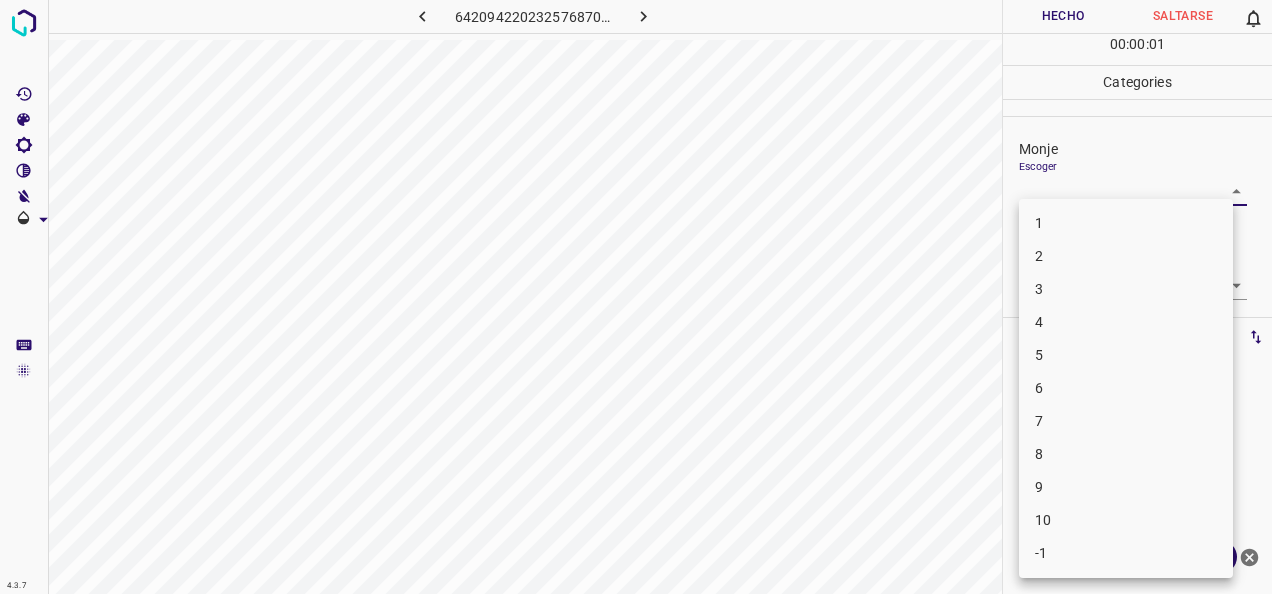 click on "1" at bounding box center (1126, 223) 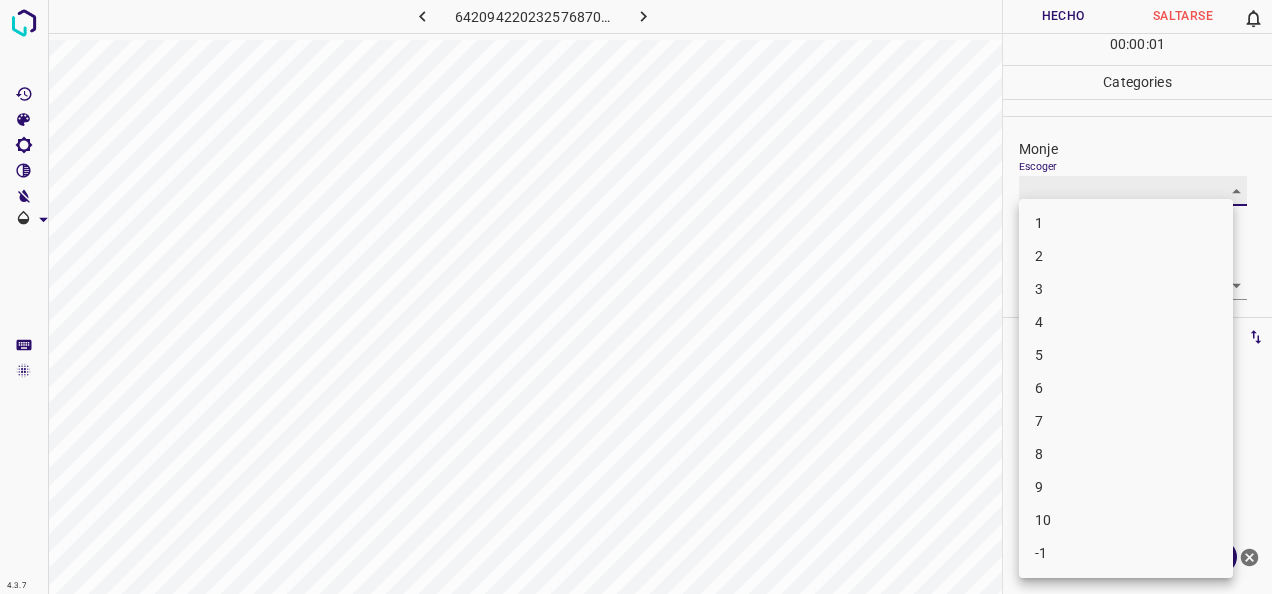 type on "1" 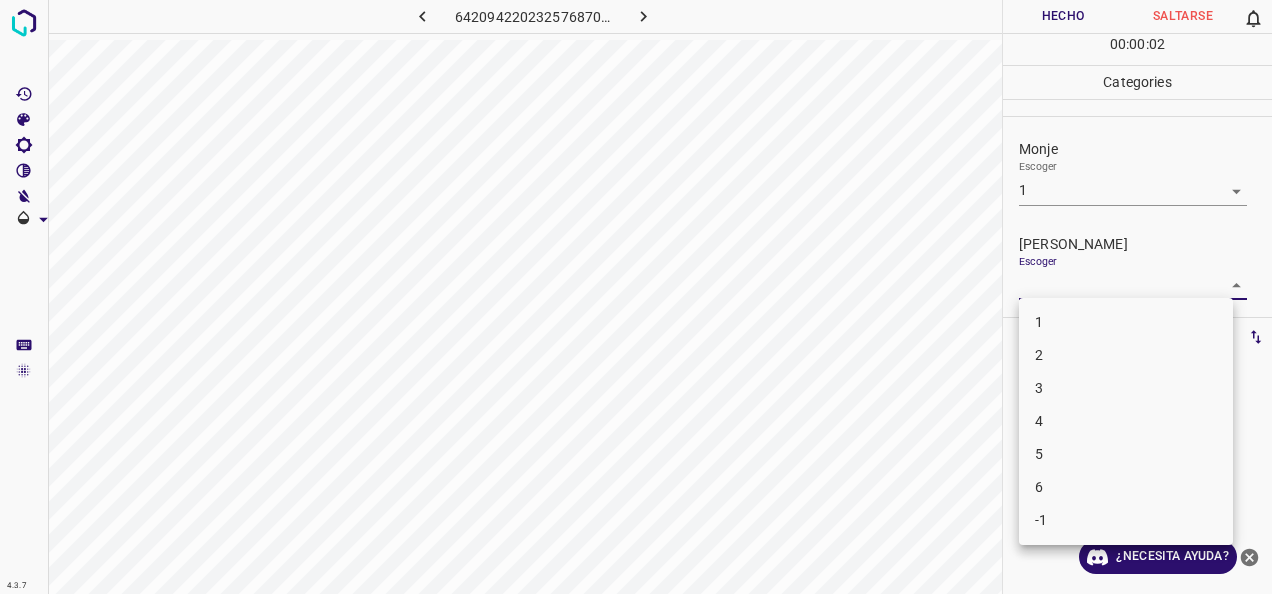 click on "4.3.7 6420942202325768701.png Hecho Saltarse 0 00   : 00   : 02   Categories Monje  Escoger 1 1  Fitzpatrick   Escoger ​ Etiquetas 0 Categories 1 Monje 2  Fitzpatrick Herramientas Espacio Cambiar entre modos (Dibujar y Editar) Yo Etiquetado automático R Restaurar zoom M Acercar N Alejar Borrar Eliminar etiqueta de selección Filtros Z Restaurar filtros X Filtro de saturación C Filtro de brillo V Filtro de contraste B Filtro de escala de grises General O Descargar ¿Necesita ayuda? -Mensaje de texto -Esconder -Borrar 1 2 3 4 5 6 -1" at bounding box center [636, 297] 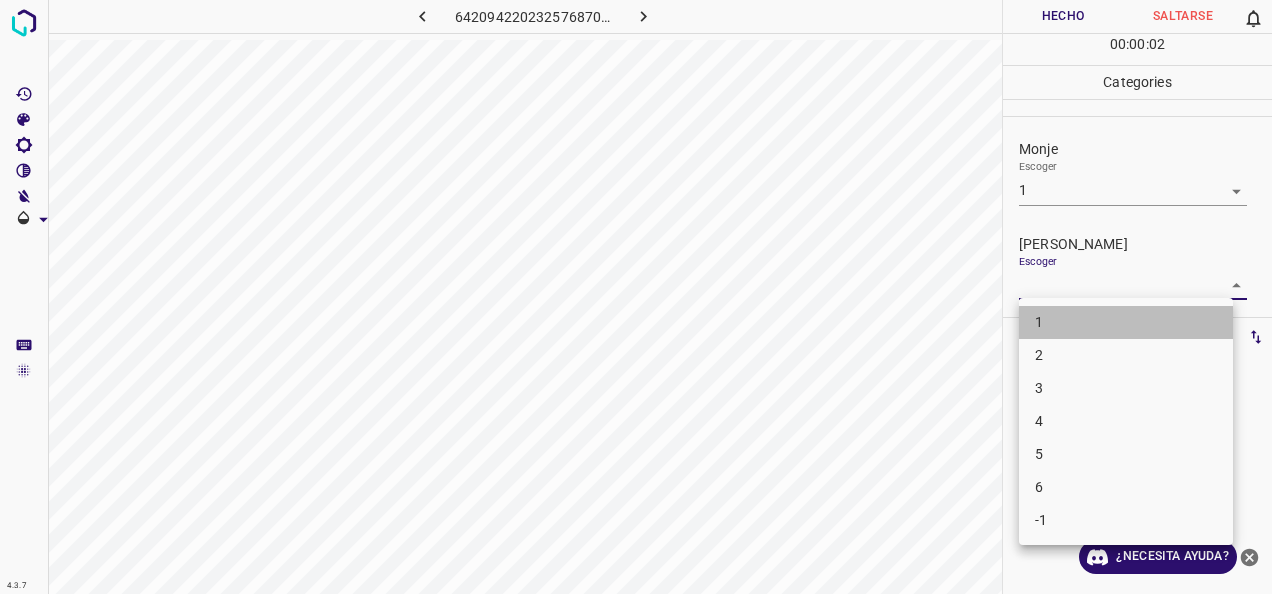 click on "1" at bounding box center (1126, 322) 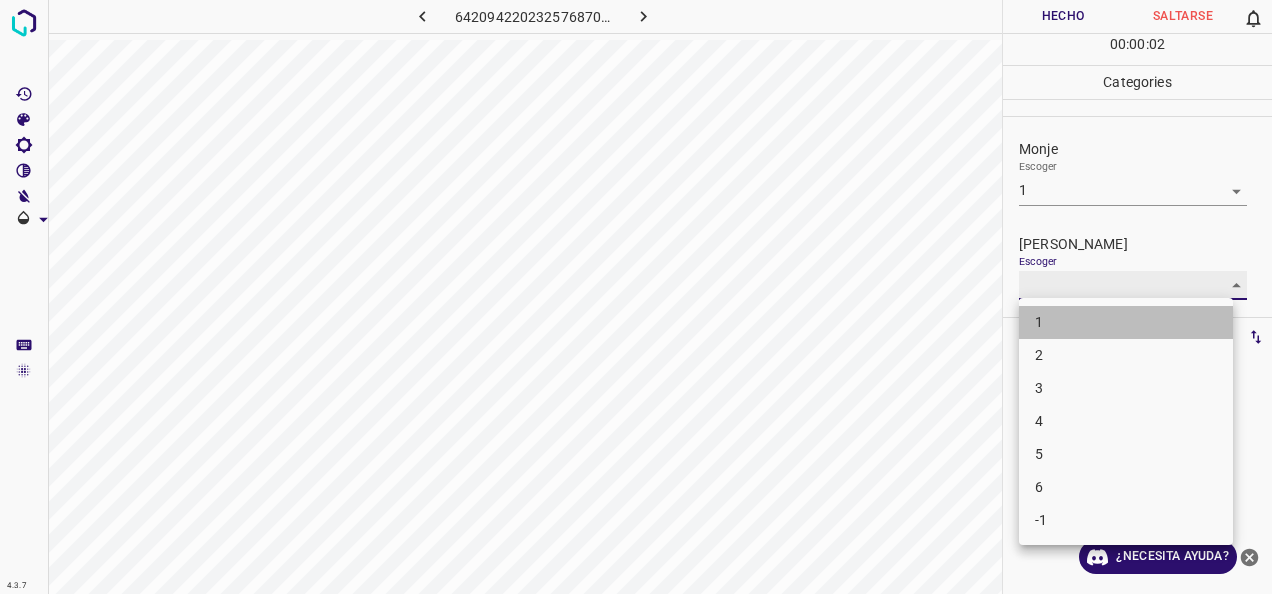 type on "1" 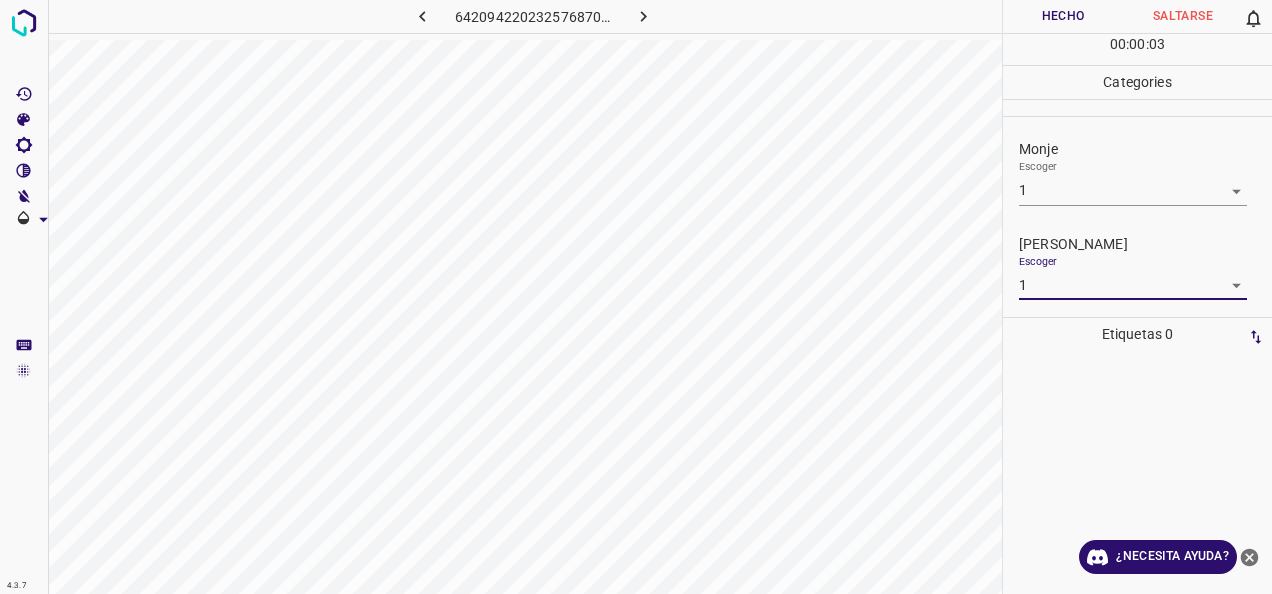 click on "Hecho" at bounding box center (1063, 16) 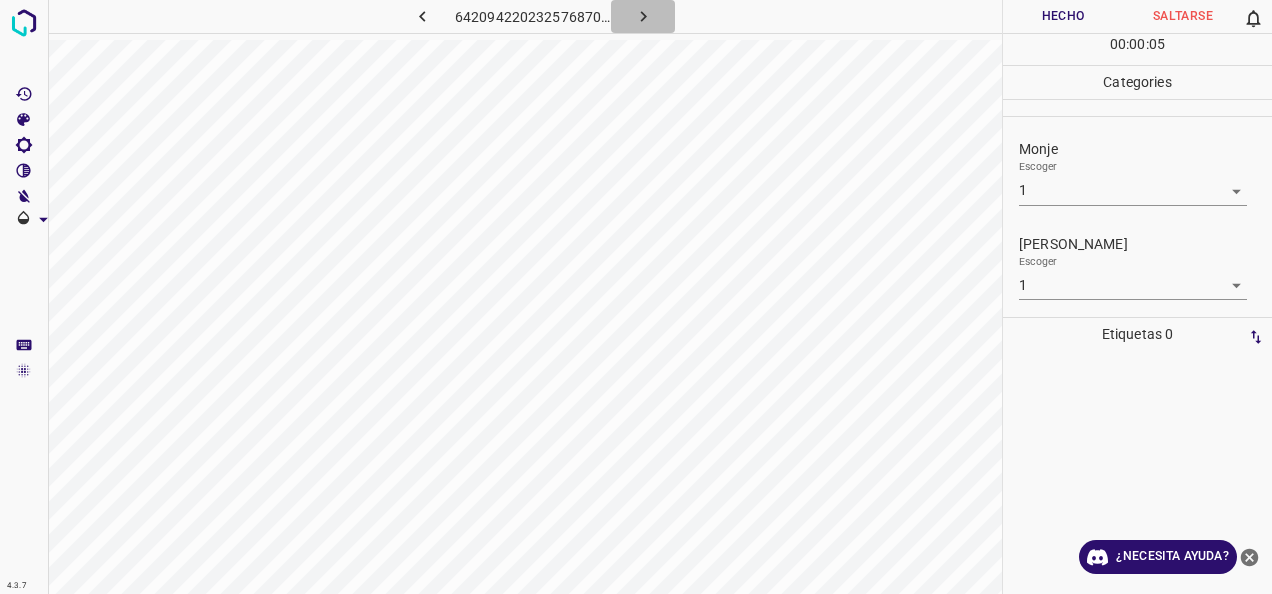 click 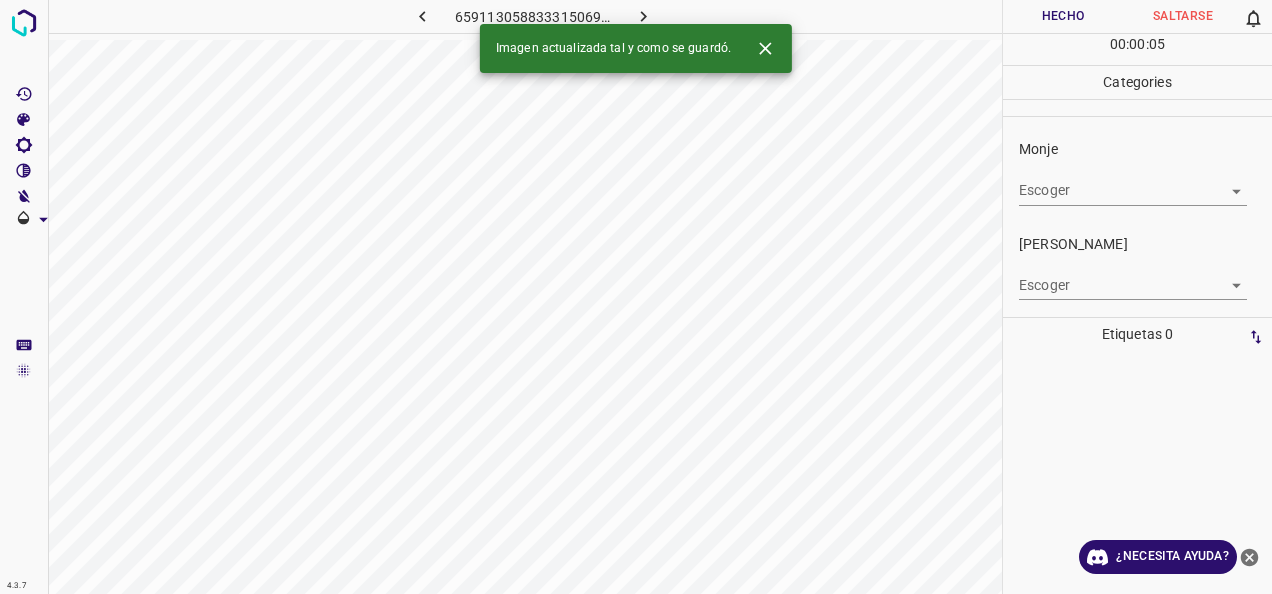 click on "4.3.7 6591130588333150690.png Hecho Saltarse 0 00   : 00   : 05   Categories Monje  Escoger ​  Fitzpatrick   Escoger ​ Etiquetas 0 Categories 1 Monje 2  Fitzpatrick Herramientas Espacio Cambiar entre modos (Dibujar y Editar) Yo Etiquetado automático R Restaurar zoom M Acercar N Alejar Borrar Eliminar etiqueta de selección Filtros Z Restaurar filtros X Filtro de saturación C Filtro de brillo V Filtro de contraste B Filtro de escala de grises General O Descargar Imagen actualizada tal y como se guardó. ¿Necesita ayuda? -Mensaje de texto -Esconder -Borrar" at bounding box center (636, 297) 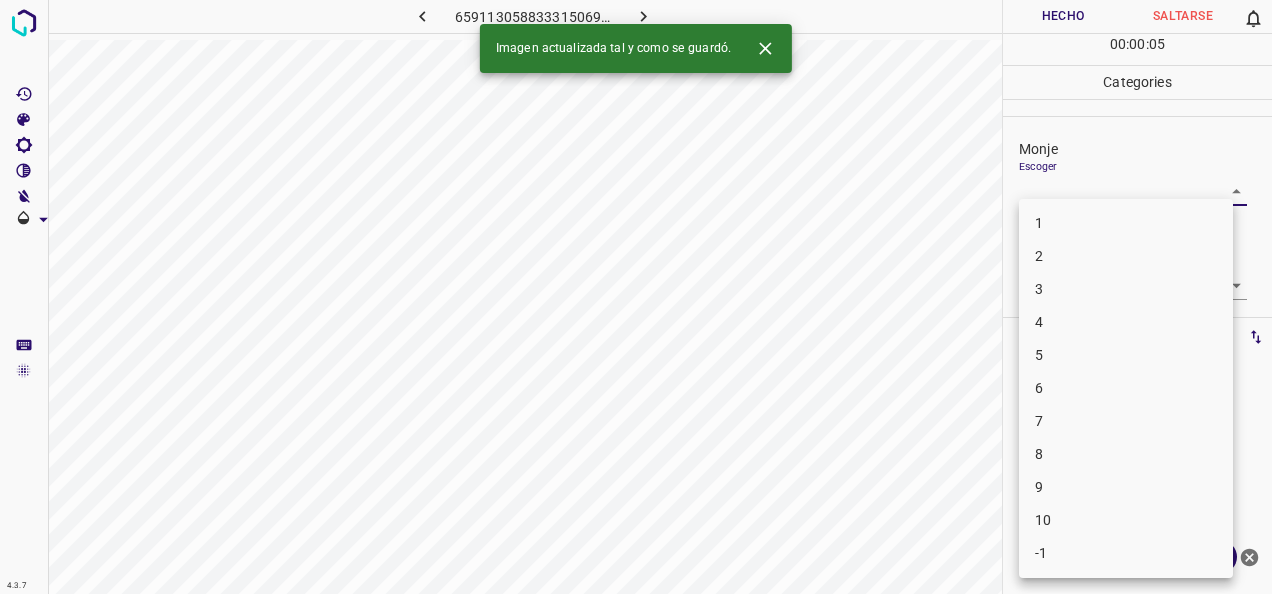 click on "1" at bounding box center (1126, 223) 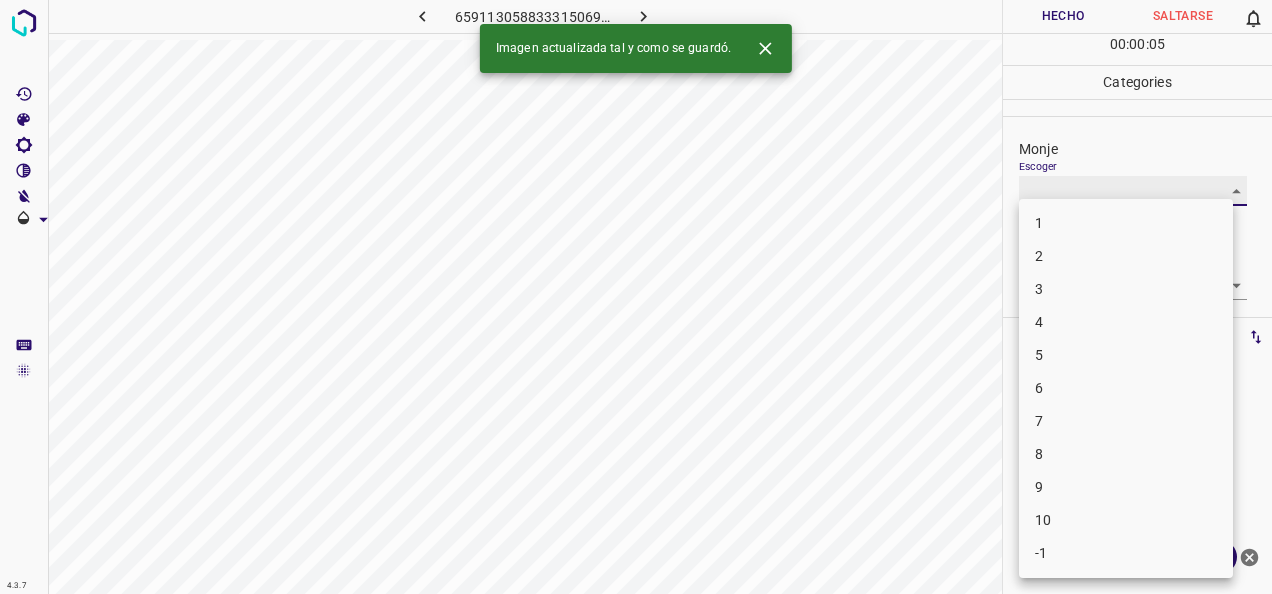 type on "1" 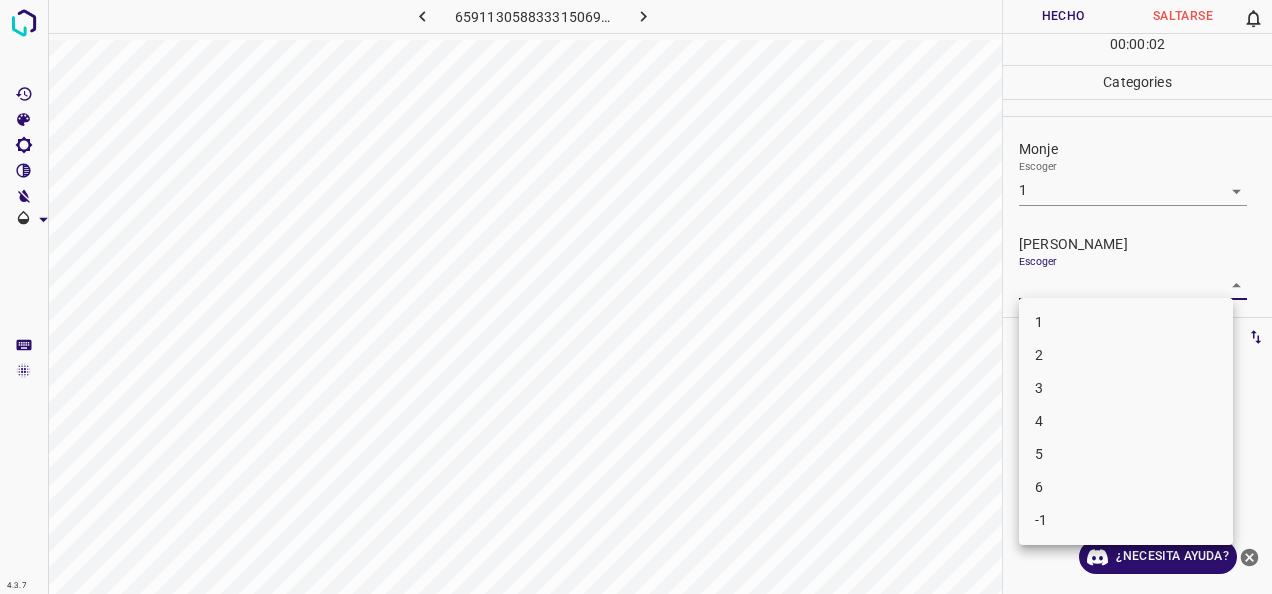 click on "4.3.7 6591130588333150690.png Hecho Saltarse 0 00   : 00   : 02   Categories Monje  Escoger 1 1  Fitzpatrick   Escoger ​ Etiquetas 0 Categories 1 Monje 2  Fitzpatrick Herramientas Espacio Cambiar entre modos (Dibujar y Editar) Yo Etiquetado automático R Restaurar zoom M Acercar N Alejar Borrar Eliminar etiqueta de selección Filtros Z Restaurar filtros X Filtro de saturación C Filtro de brillo V Filtro de contraste B Filtro de escala de grises General O Descargar ¿Necesita ayuda? -Mensaje de texto -Esconder -Borrar 1 2 3 4 5 6 -1" at bounding box center [636, 297] 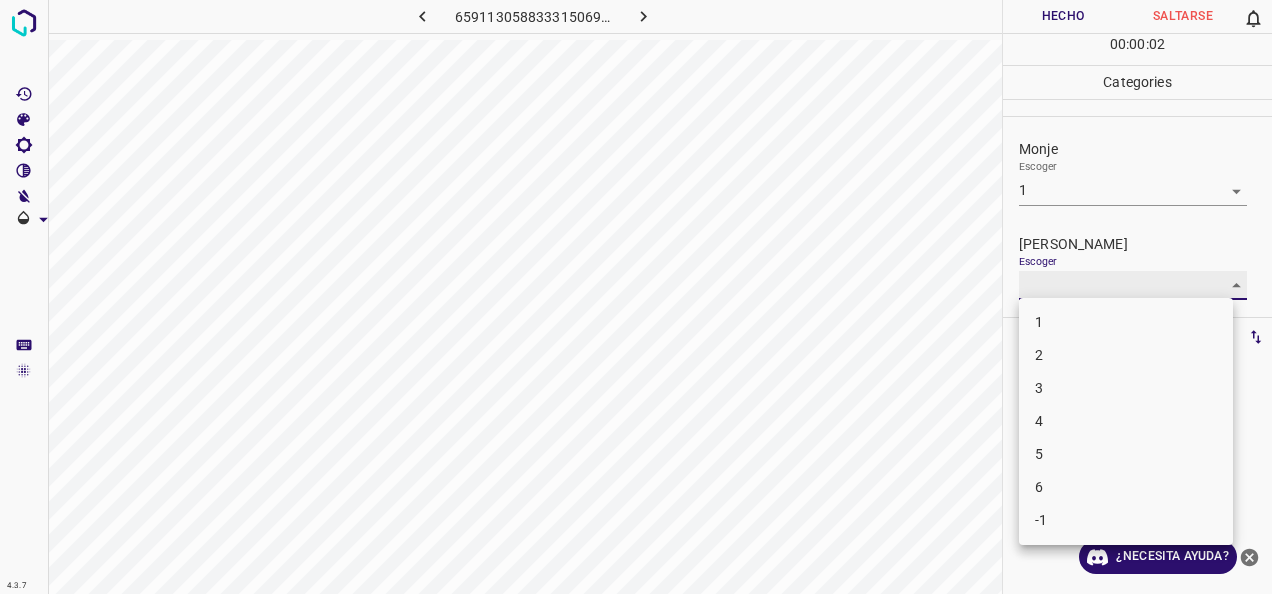 type on "1" 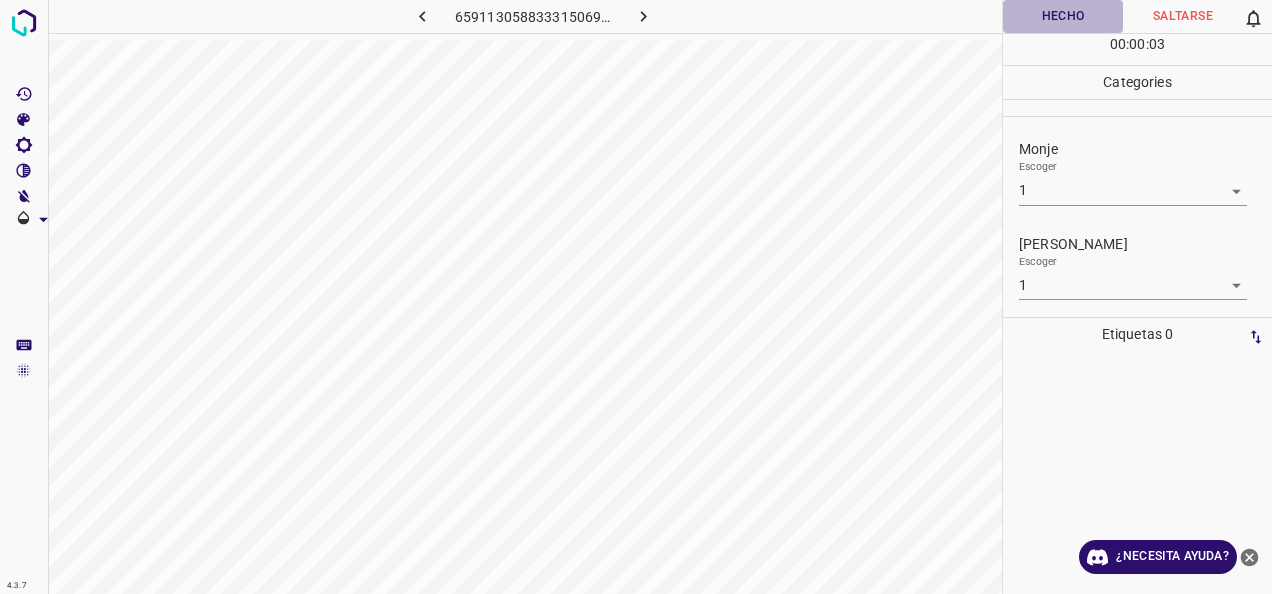 click on "Hecho" at bounding box center [1063, 16] 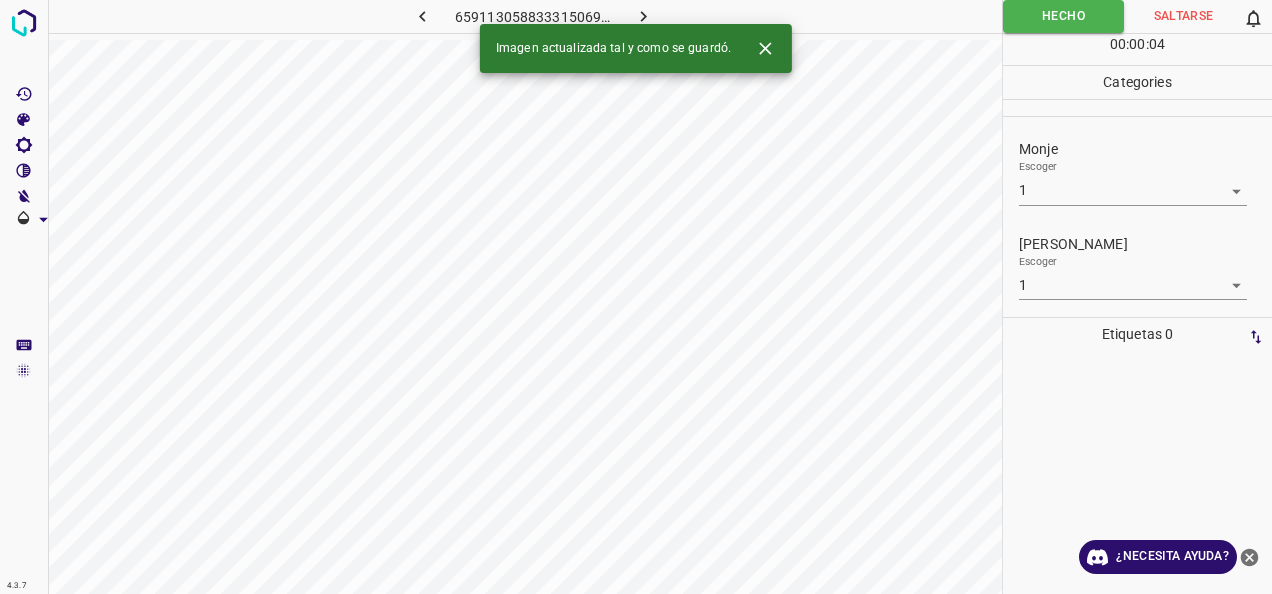 click 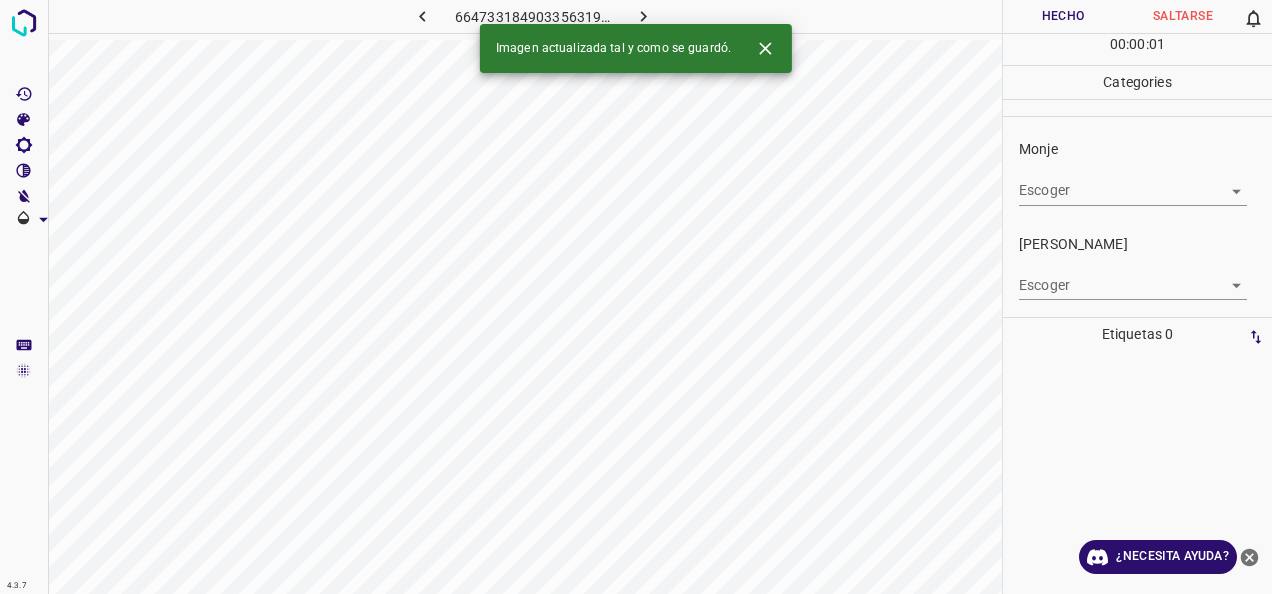 click on "4.3.7 6647331849033563199.png Hecho Saltarse 0 00   : 00   : 01   Categories Monje  Escoger ​  Fitzpatrick   Escoger ​ Etiquetas 0 Categories 1 Monje 2  Fitzpatrick Herramientas Espacio Cambiar entre modos (Dibujar y Editar) Yo Etiquetado automático R Restaurar zoom M Acercar N Alejar Borrar Eliminar etiqueta de selección Filtros Z Restaurar filtros X Filtro de saturación C Filtro de brillo V Filtro de contraste B Filtro de escala de grises General O Descargar Imagen actualizada tal y como se guardó. ¿Necesita ayuda? -Mensaje de texto -Esconder -Borrar" at bounding box center (636, 297) 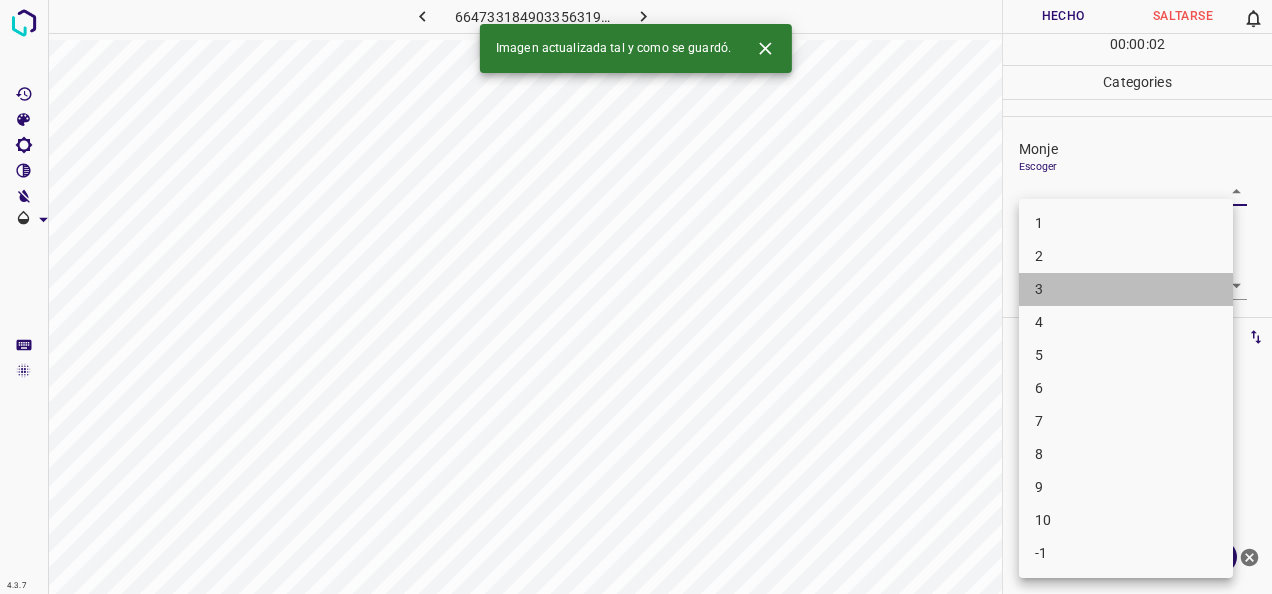 click on "3" at bounding box center (1126, 289) 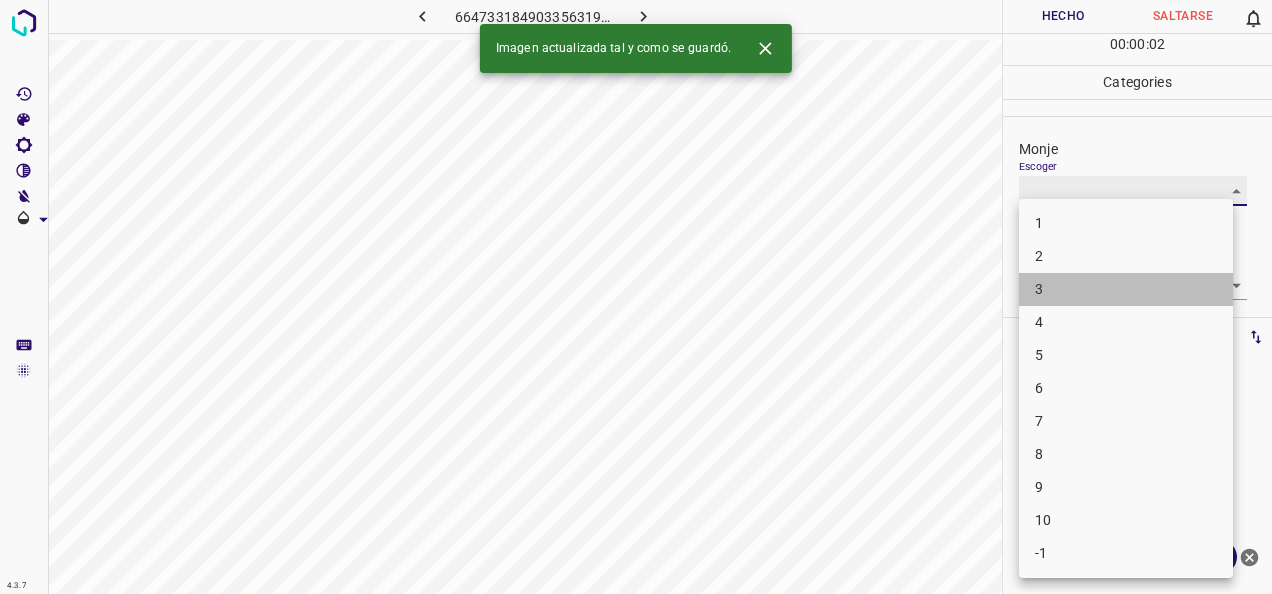 type on "3" 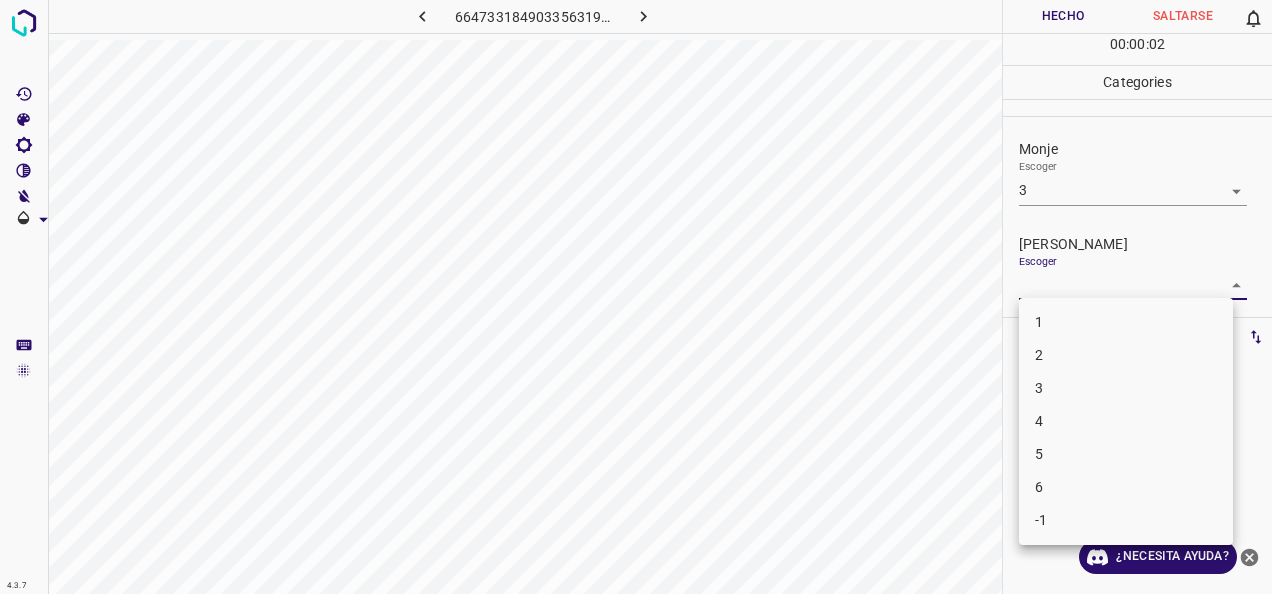 click on "4.3.7 6647331849033563199.png Hecho Saltarse 0 00   : 00   : 02   Categories Monje  Escoger 3 3  Fitzpatrick   Escoger ​ Etiquetas 0 Categories 1 Monje 2  Fitzpatrick Herramientas Espacio Cambiar entre modos (Dibujar y Editar) Yo Etiquetado automático R Restaurar zoom M Acercar N Alejar Borrar Eliminar etiqueta de selección Filtros Z Restaurar filtros X Filtro de saturación C Filtro de brillo V Filtro de contraste B Filtro de escala de grises General O Descargar ¿Necesita ayuda? -Mensaje de texto -Esconder -Borrar 1 2 3 4 5 6 -1" at bounding box center [636, 297] 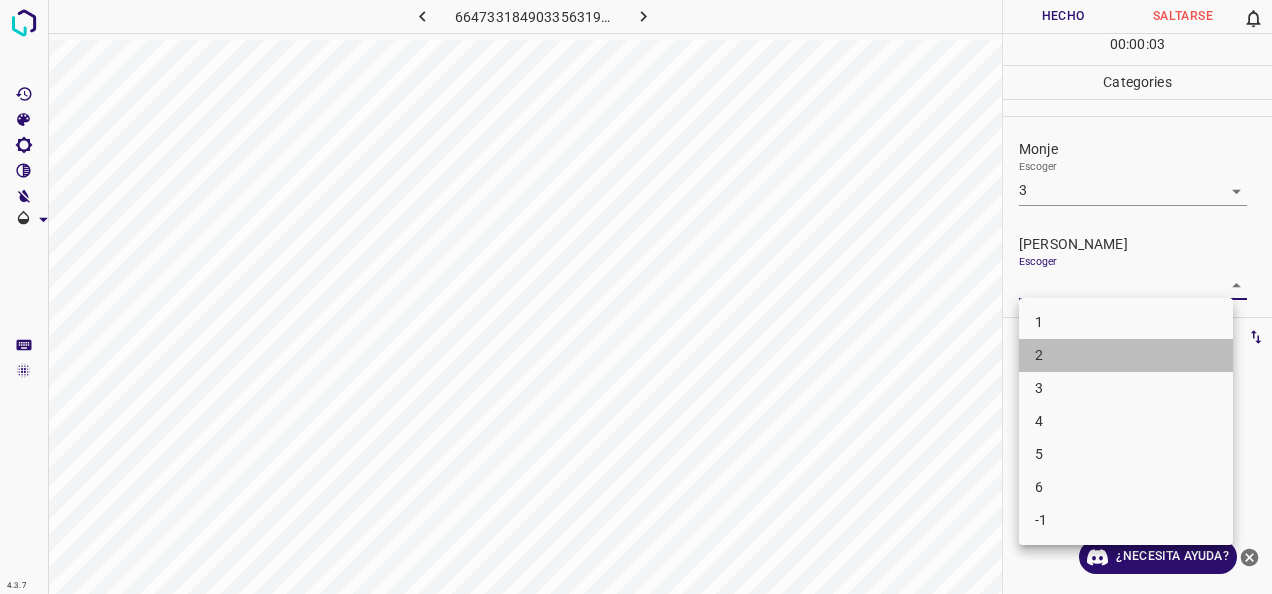 click on "2" at bounding box center (1126, 355) 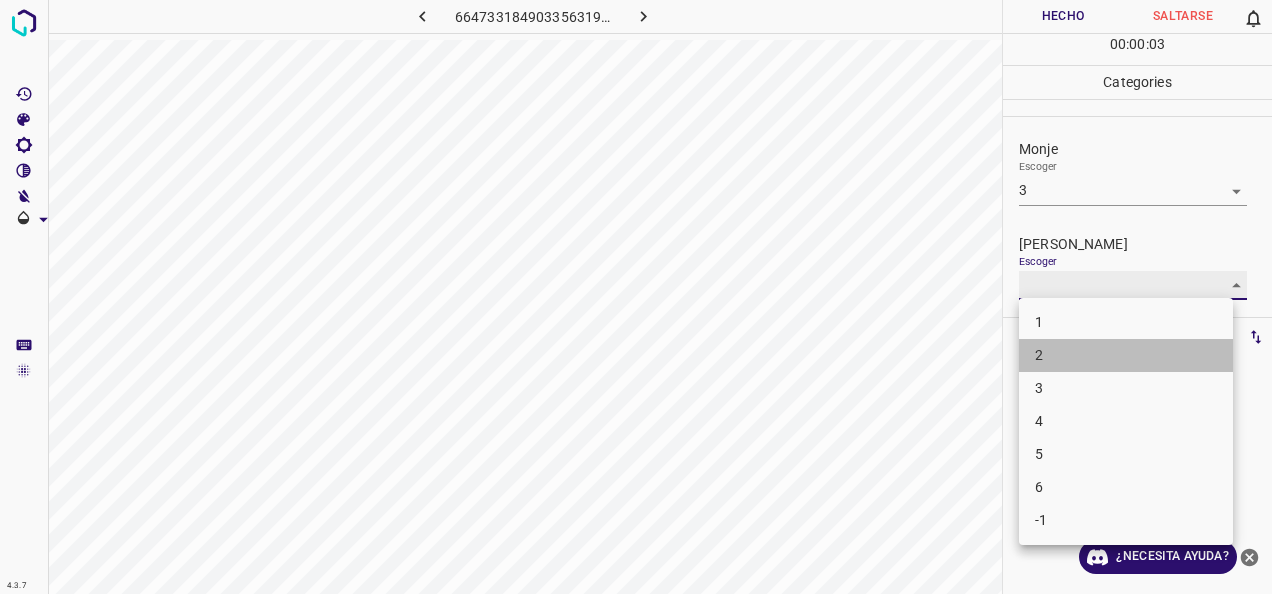 type on "2" 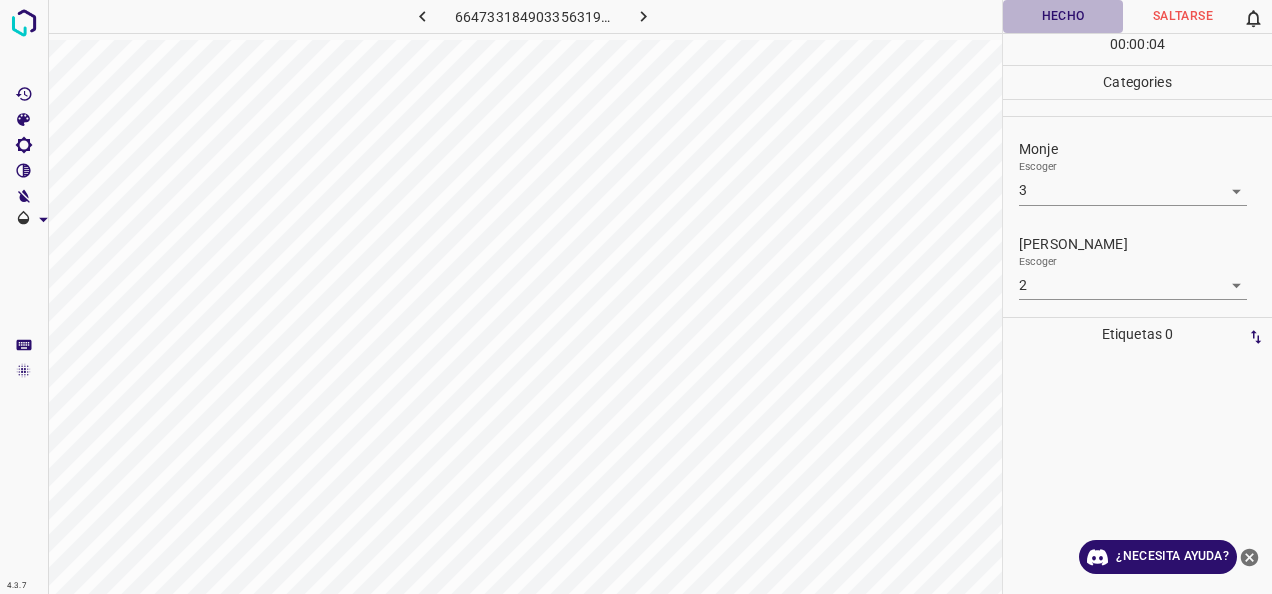 click on "Hecho" at bounding box center (1063, 16) 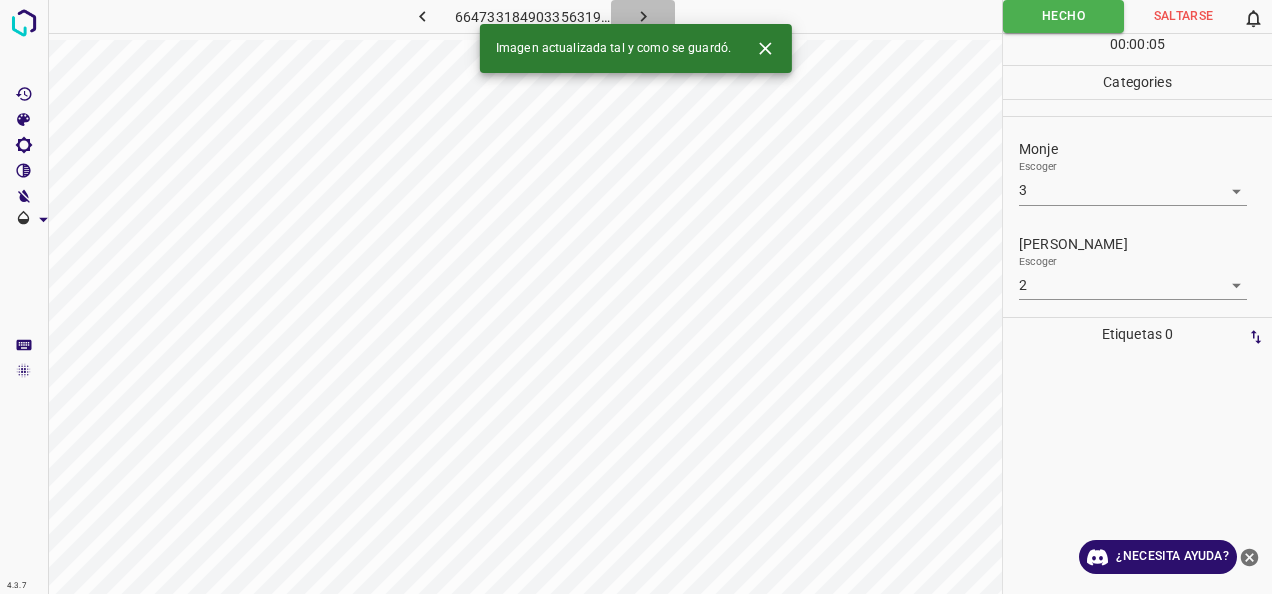 click 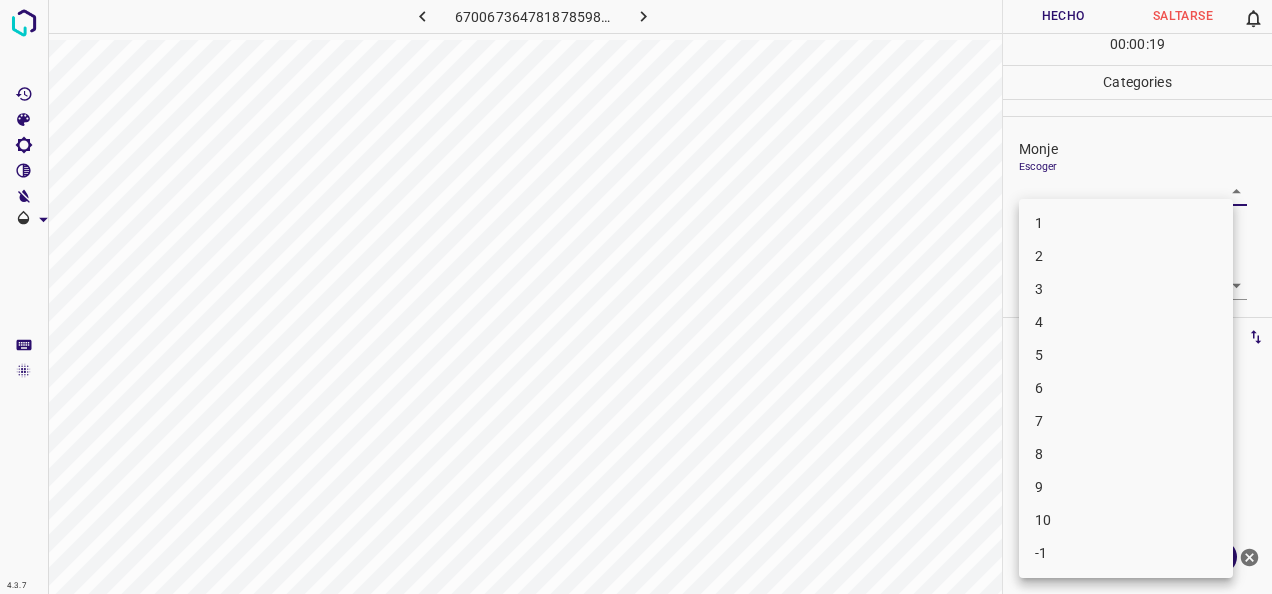 click on "4.3.7 6700673647818785986.png Hecho Saltarse 0 00   : 00   : 19   Categories Monje  Escoger ​  Fitzpatrick   Escoger ​ Etiquetas 0 Categories 1 Monje 2  Fitzpatrick Herramientas Espacio Cambiar entre modos (Dibujar y Editar) Yo Etiquetado automático R Restaurar zoom M Acercar N Alejar Borrar Eliminar etiqueta de selección Filtros Z Restaurar filtros X Filtro de saturación C Filtro de brillo V Filtro de contraste B Filtro de escala de grises General O Descargar ¿Necesita ayuda? -Mensaje de texto -Esconder -Borrar 1 2 3 4 5 6 7 8 9 10 -1" at bounding box center [636, 297] 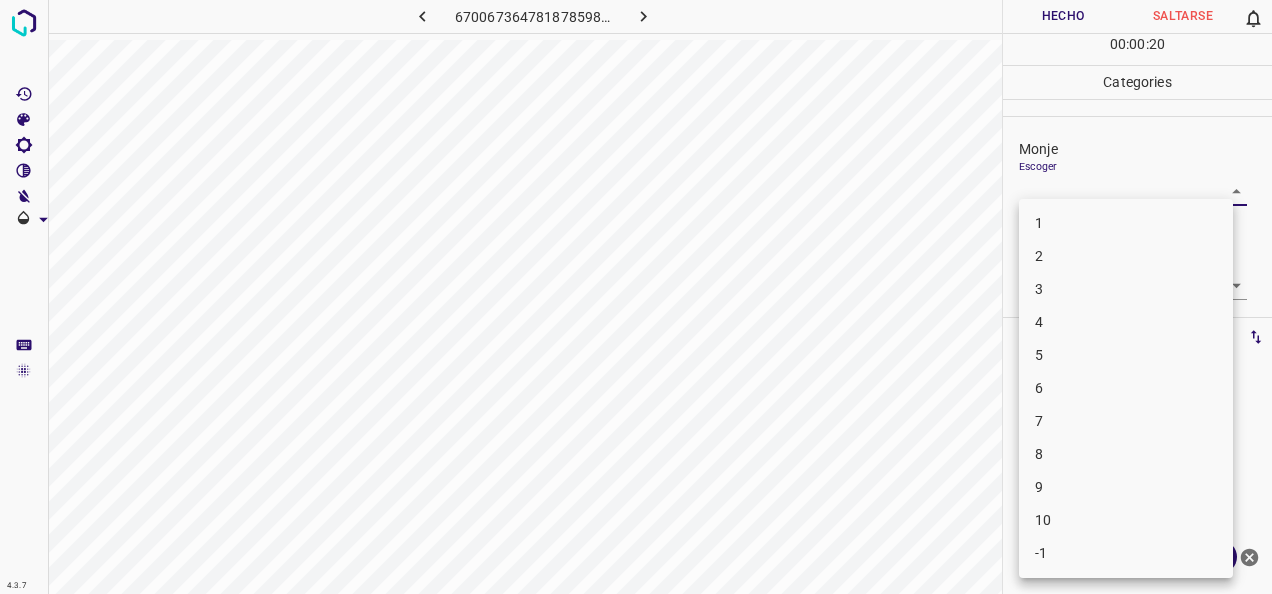 click on "1" at bounding box center (1126, 223) 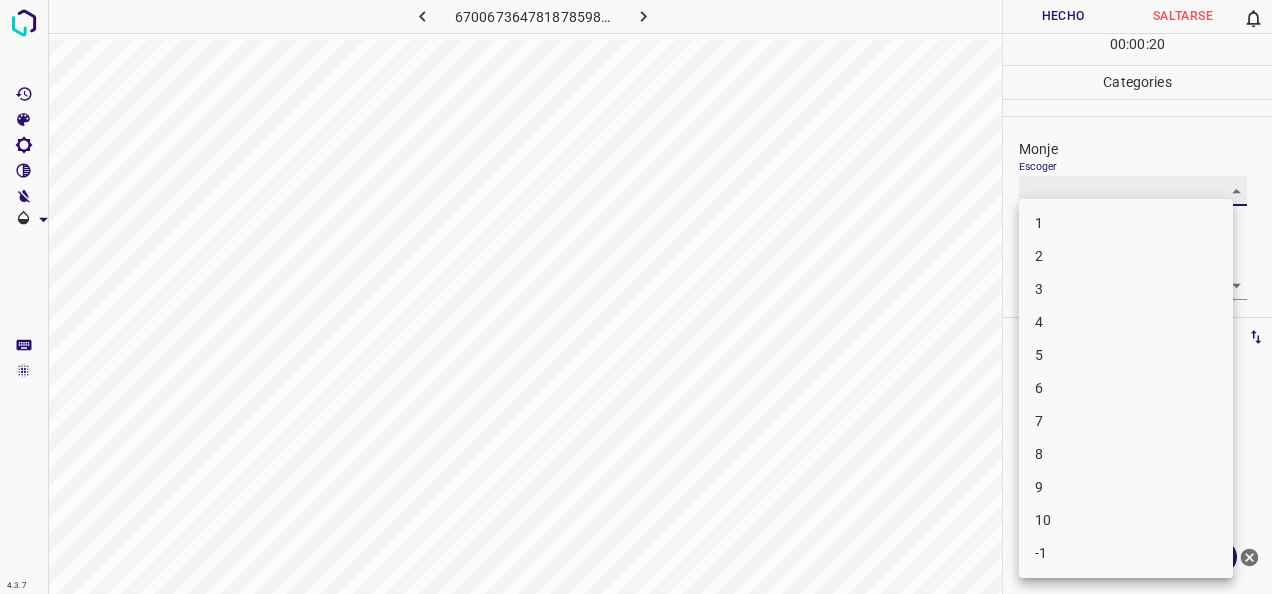 type on "1" 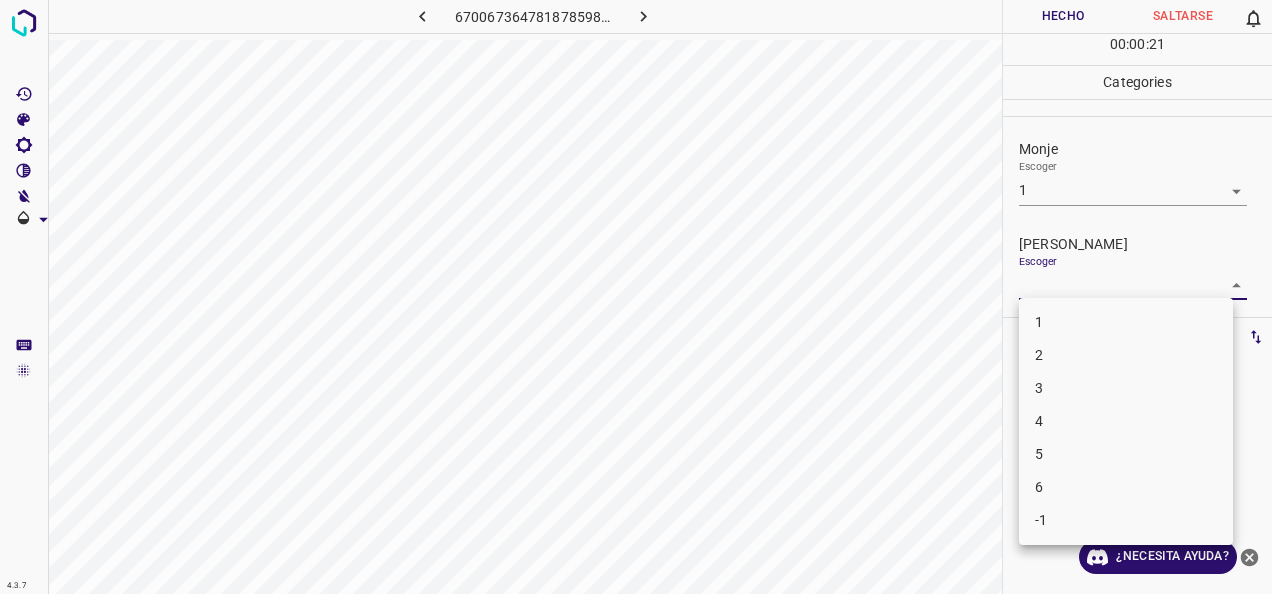 click on "4.3.7 6700673647818785986.png Hecho Saltarse 0 00   : 00   : 21   Categories Monje  Escoger 1 1  Fitzpatrick   Escoger ​ Etiquetas 0 Categories 1 Monje 2  Fitzpatrick Herramientas Espacio Cambiar entre modos (Dibujar y Editar) Yo Etiquetado automático R Restaurar zoom M Acercar N Alejar Borrar Eliminar etiqueta de selección Filtros Z Restaurar filtros X Filtro de saturación C Filtro de brillo V Filtro de contraste B Filtro de escala de grises General O Descargar ¿Necesita ayuda? -Mensaje de texto -Esconder -Borrar 1 2 3 4 5 6 -1" at bounding box center (636, 297) 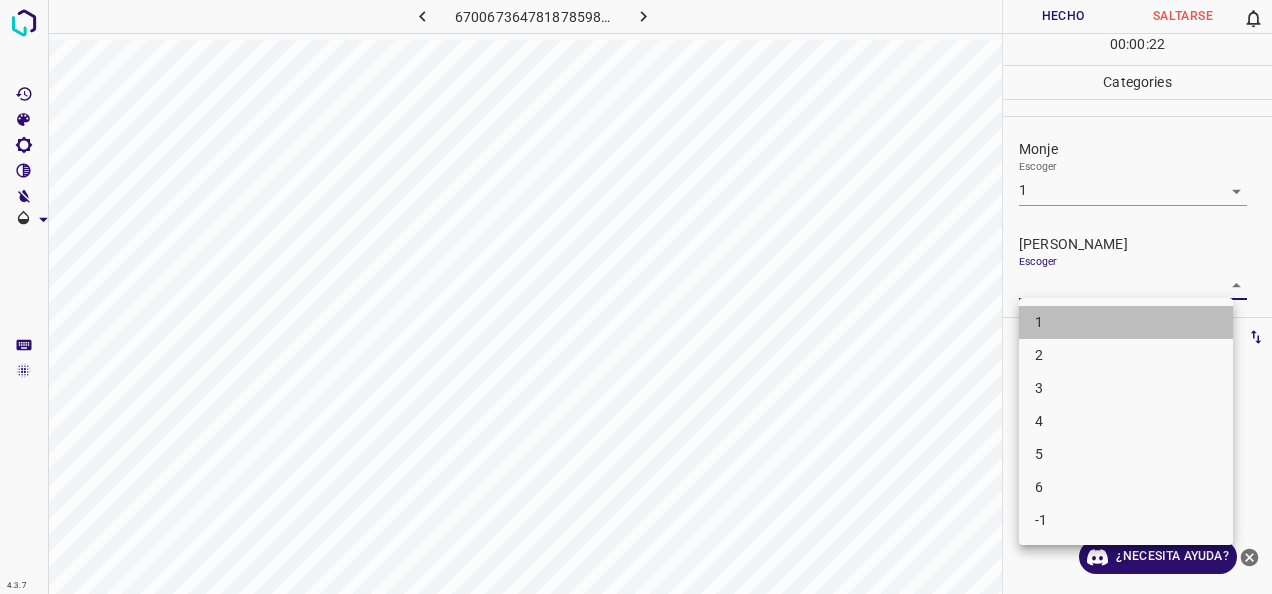 click on "1" at bounding box center [1126, 322] 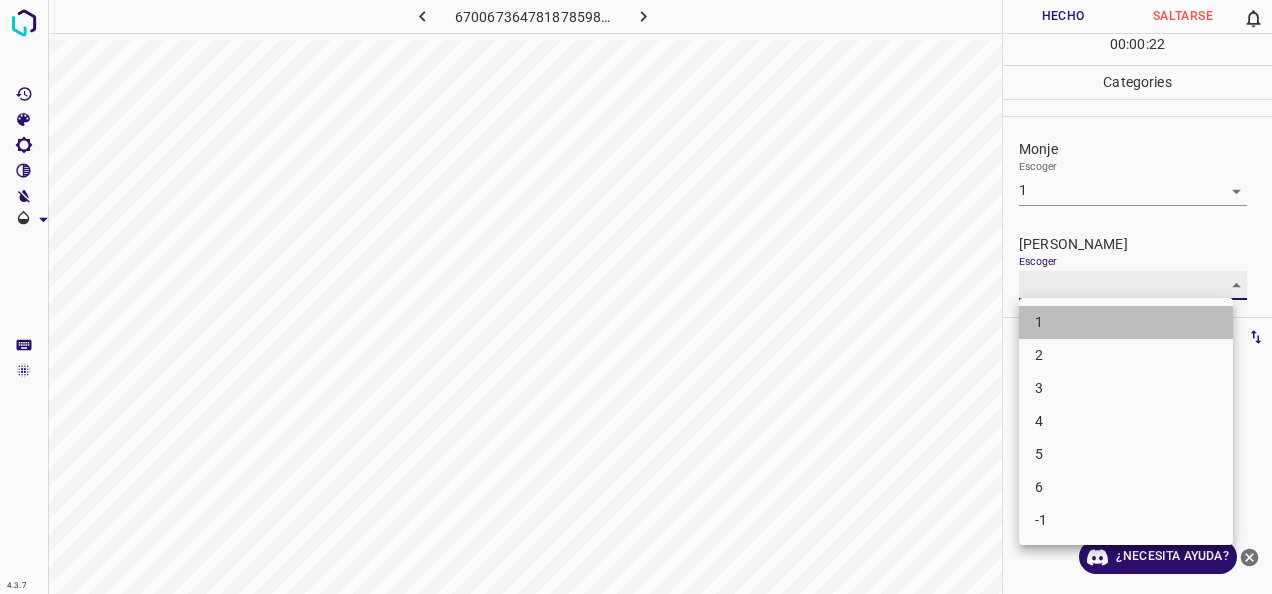 type on "1" 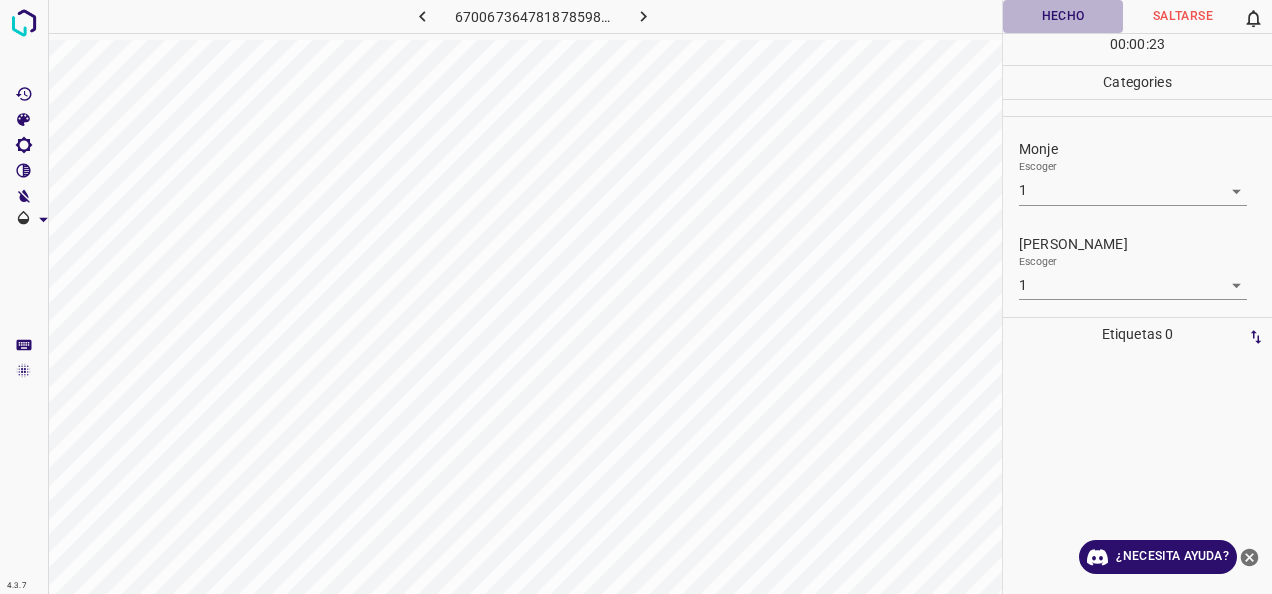 click on "Hecho" at bounding box center (1063, 16) 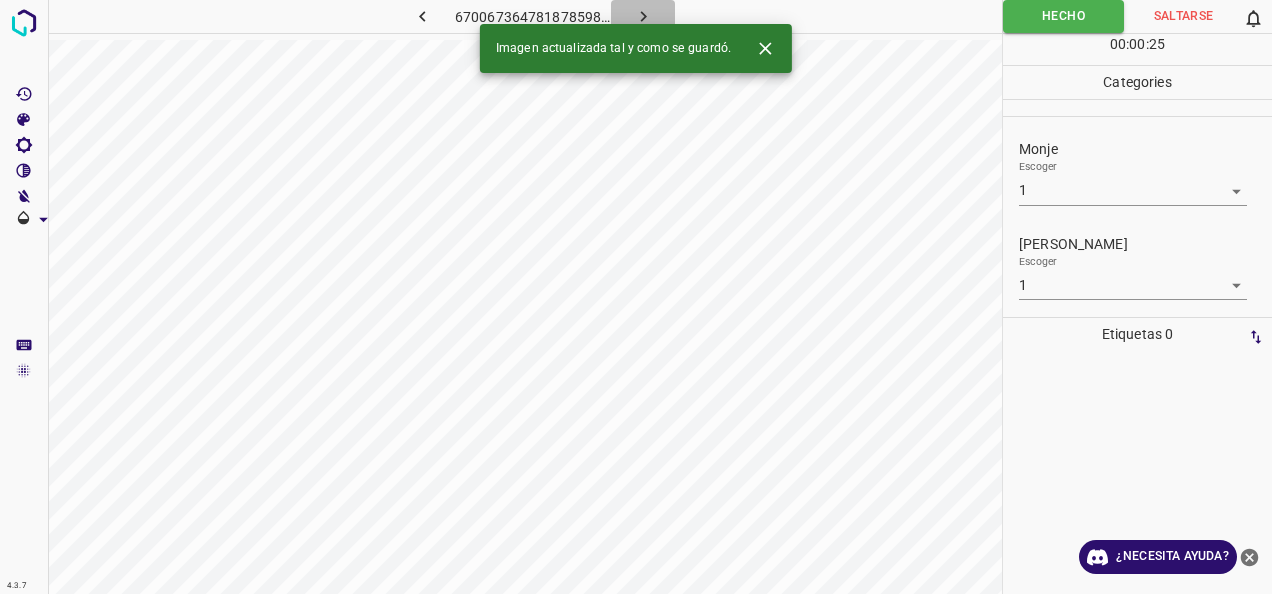 click 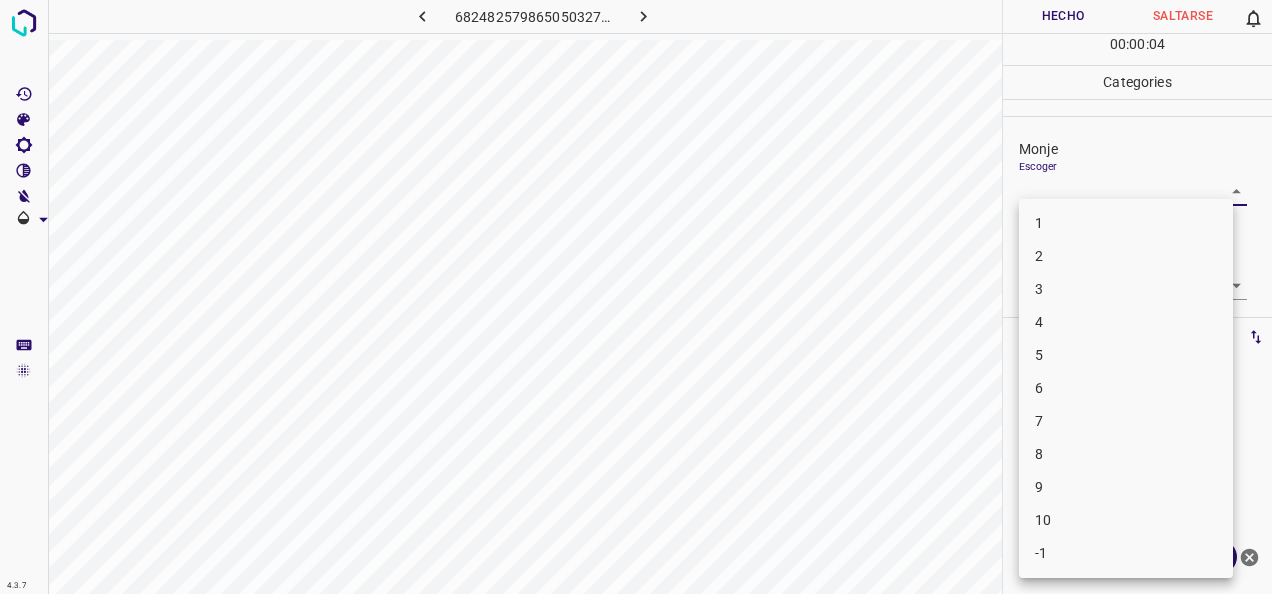 click on "4.3.7 6824825798650503270.png Hecho Saltarse 0 00   : 00   : 04   Categories Monje  Escoger ​  Fitzpatrick   Escoger ​ Etiquetas 0 Categories 1 Monje 2  Fitzpatrick Herramientas Espacio Cambiar entre modos (Dibujar y Editar) Yo Etiquetado automático R Restaurar zoom M Acercar N Alejar Borrar Eliminar etiqueta de selección Filtros Z Restaurar filtros X Filtro de saturación C Filtro de brillo V Filtro de contraste B Filtro de escala de grises General O Descargar ¿Necesita ayuda? -Mensaje de texto -Esconder -Borrar 1 2 3 4 5 6 7 8 9 10 -1" at bounding box center (636, 297) 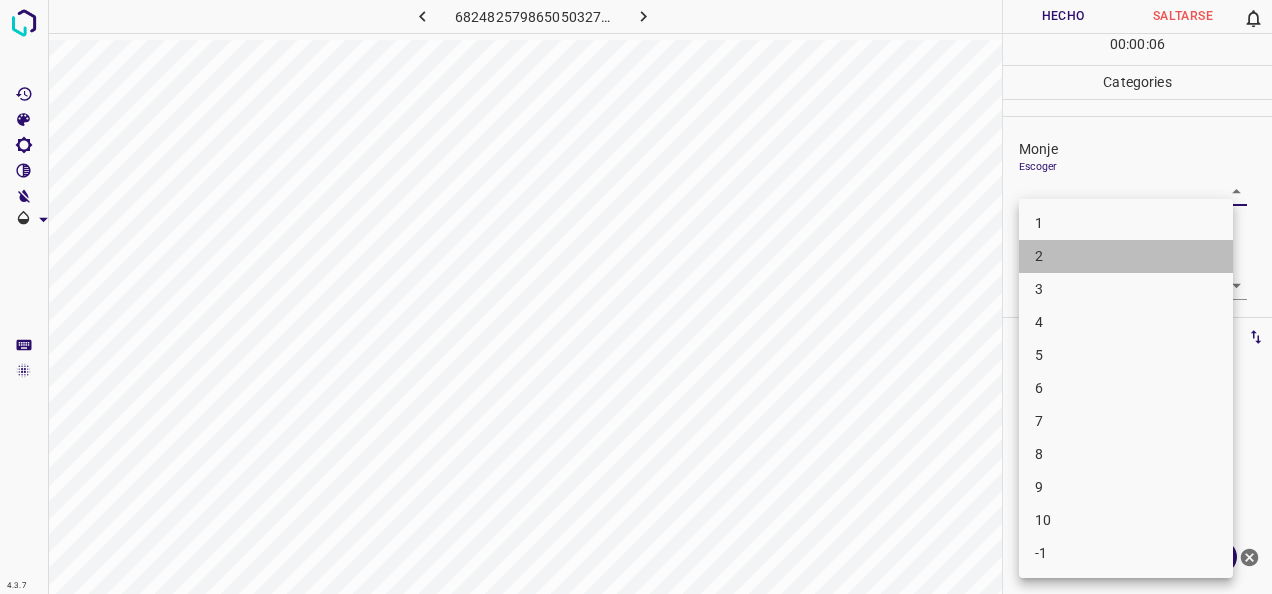 click on "2" at bounding box center [1126, 256] 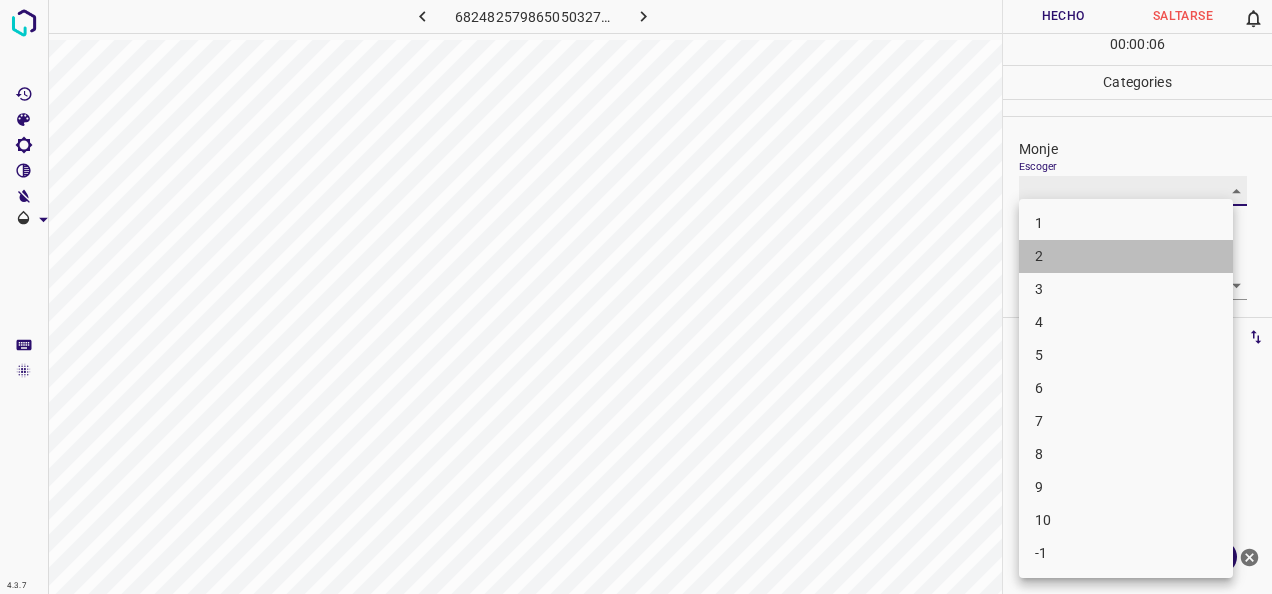 type on "2" 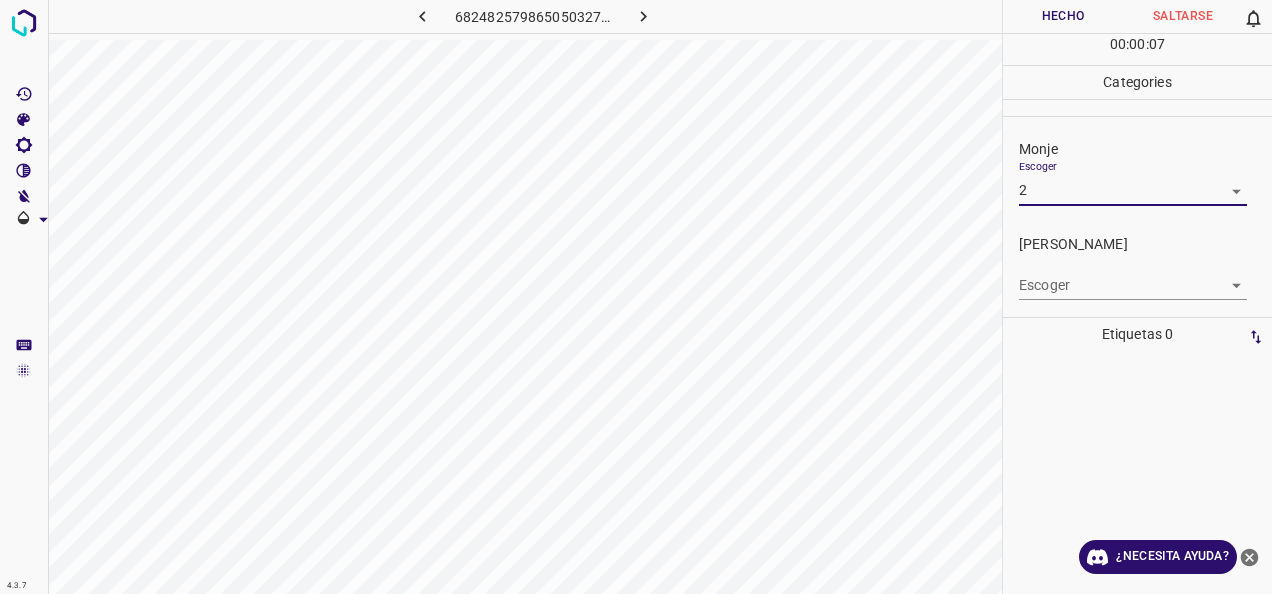 click on "4.3.7 6824825798650503270.png Hecho Saltarse 0 00   : 00   : 07   Categories Monje  Escoger 2 2  Fitzpatrick   Escoger ​ Etiquetas 0 Categories 1 Monje 2  Fitzpatrick Herramientas Espacio Cambiar entre modos (Dibujar y Editar) Yo Etiquetado automático R Restaurar zoom M Acercar N Alejar Borrar Eliminar etiqueta de selección Filtros Z Restaurar filtros X Filtro de saturación C Filtro de brillo V Filtro de contraste B Filtro de escala de grises General O Descargar ¿Necesita ayuda? -Mensaje de texto -Esconder -Borrar" at bounding box center [636, 297] 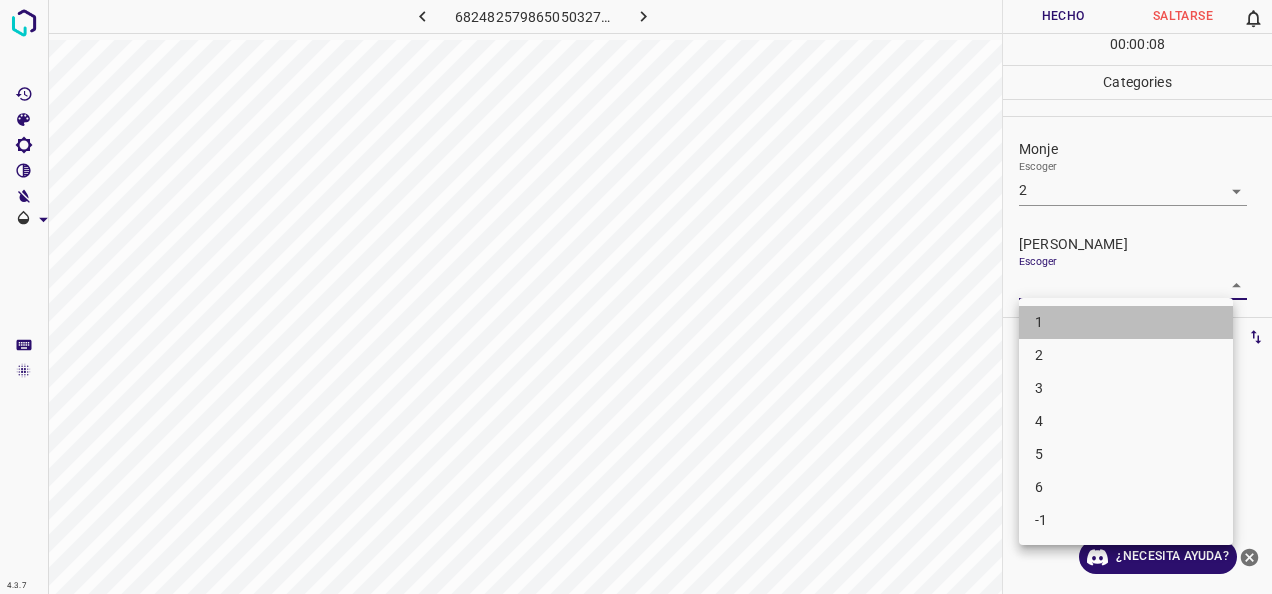 click on "1" at bounding box center [1126, 322] 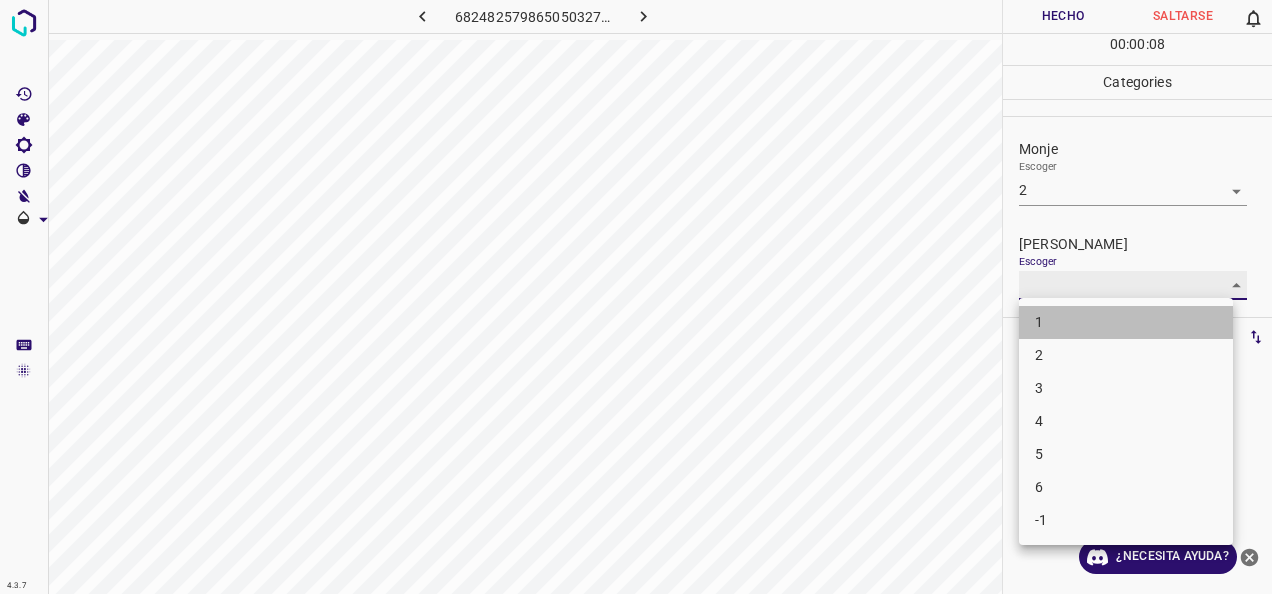 type on "1" 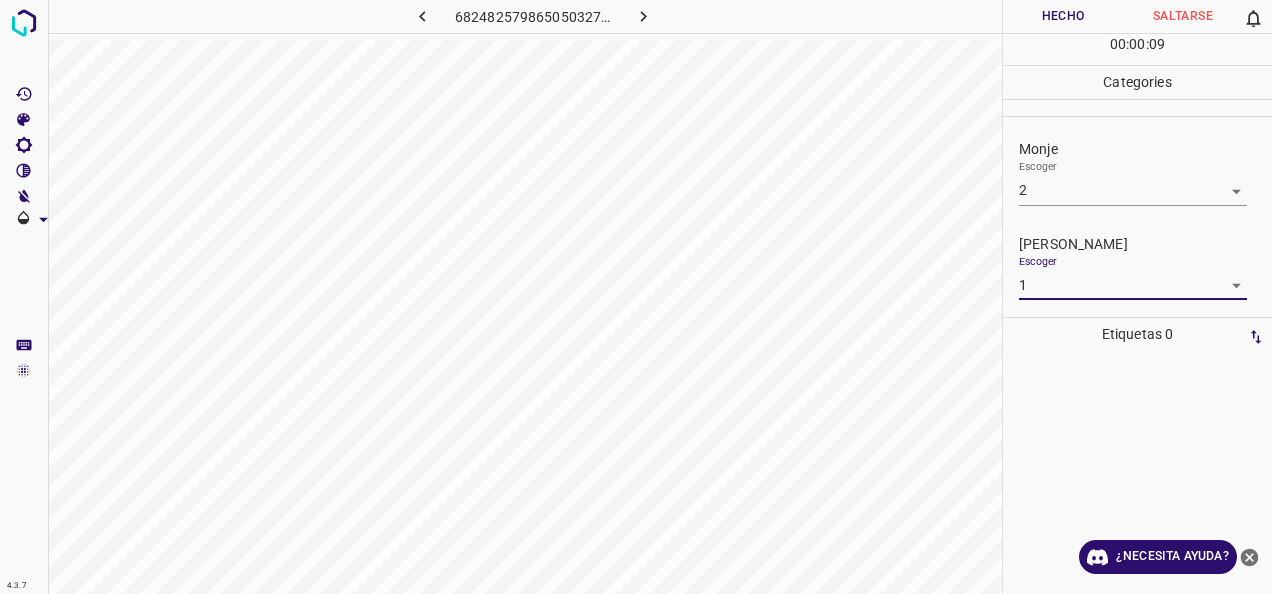 click on "Hecho" at bounding box center (1063, 16) 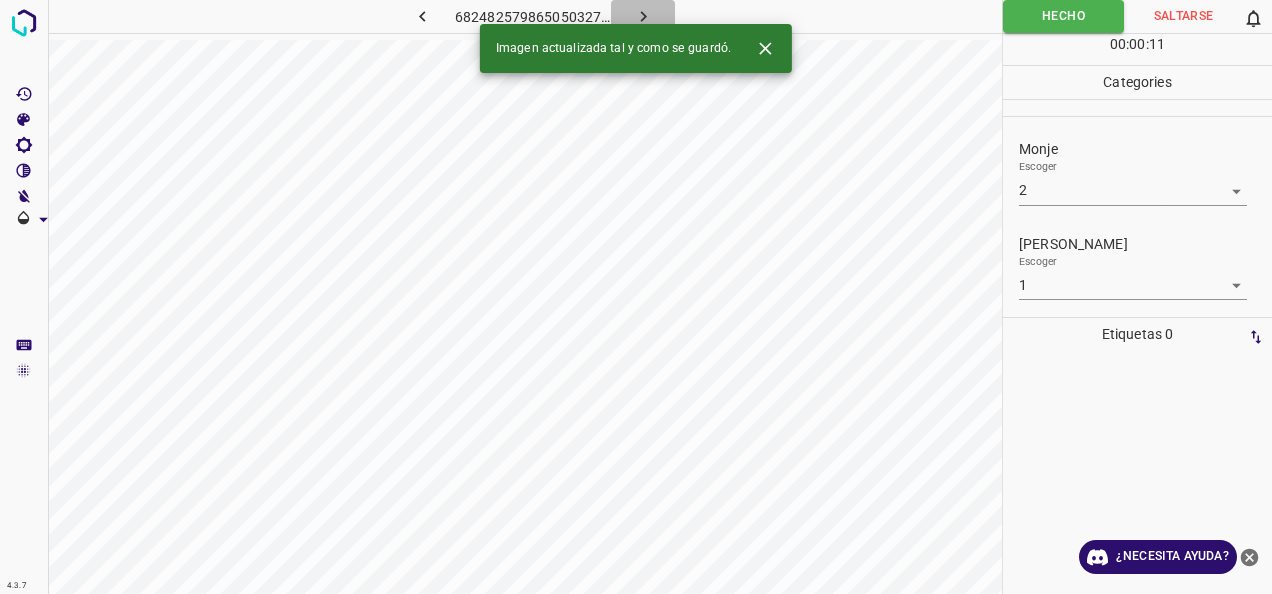 click 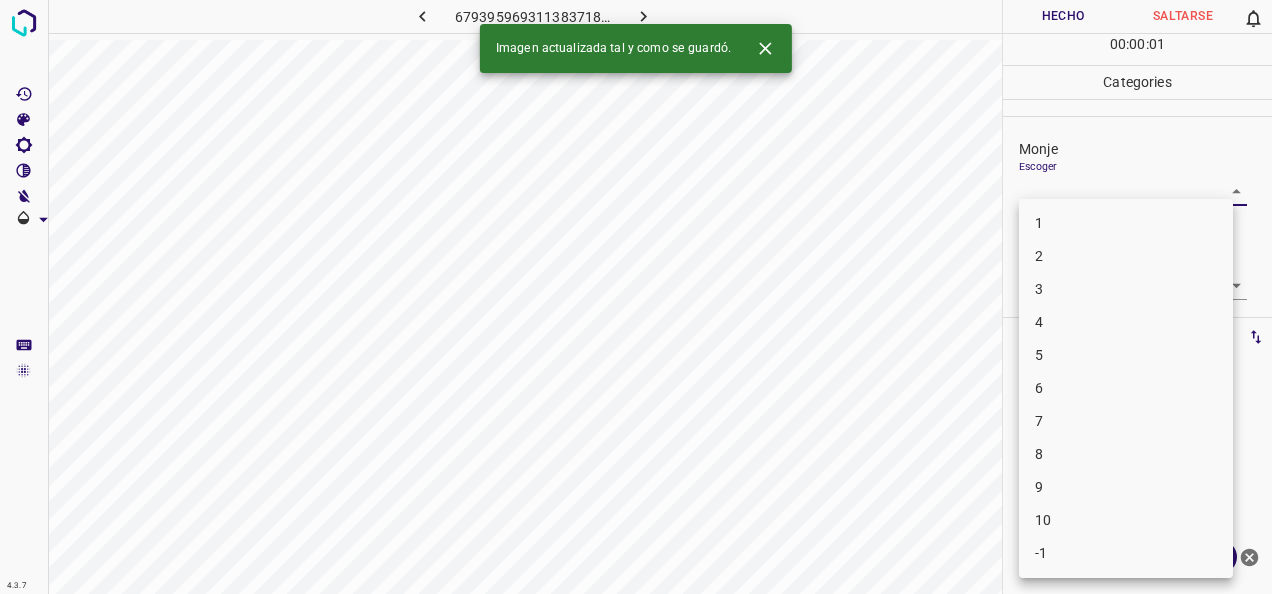 click on "4.3.7 6793959693113837185.png Hecho Saltarse 0 00   : 00   : 01   Categories Monje  Escoger ​  Fitzpatrick   Escoger ​ Etiquetas 0 Categories 1 Monje 2  Fitzpatrick Herramientas Espacio Cambiar entre modos (Dibujar y Editar) Yo Etiquetado automático R Restaurar zoom M Acercar N Alejar Borrar Eliminar etiqueta de selección Filtros Z Restaurar filtros X Filtro de saturación C Filtro de brillo V Filtro de contraste B Filtro de escala de grises General O Descargar Imagen actualizada tal y como se guardó. ¿Necesita ayuda? -Mensaje de texto -Esconder -Borrar 1 2 3 4 5 6 7 8 9 10 -1" at bounding box center (636, 297) 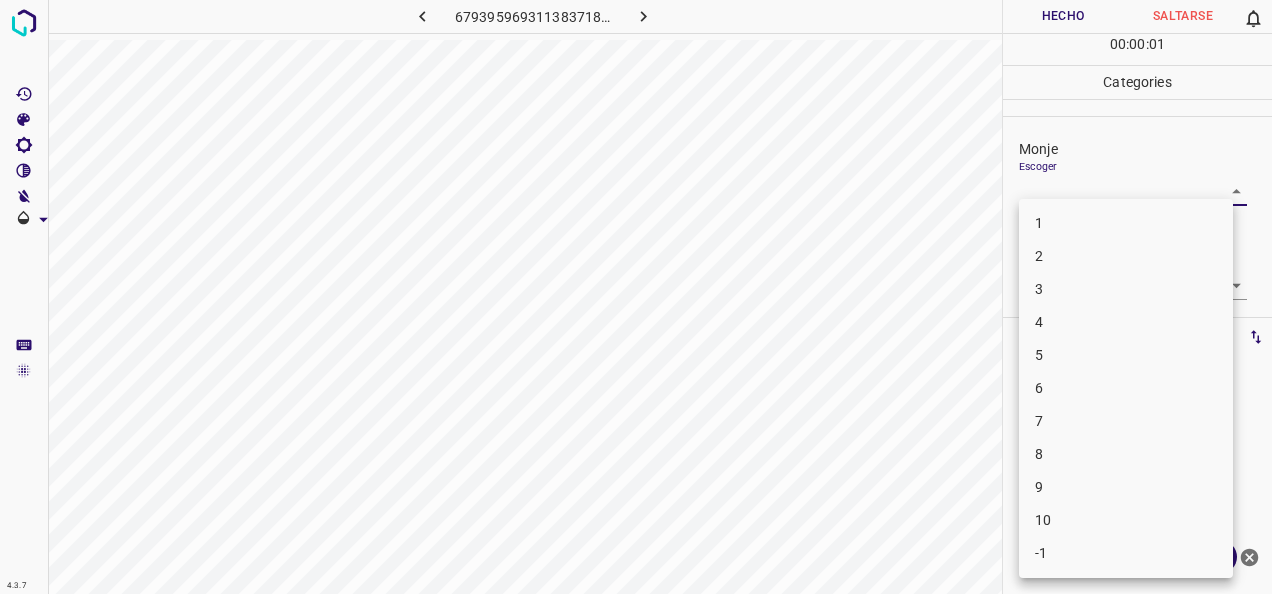 click on "1" at bounding box center [1126, 223] 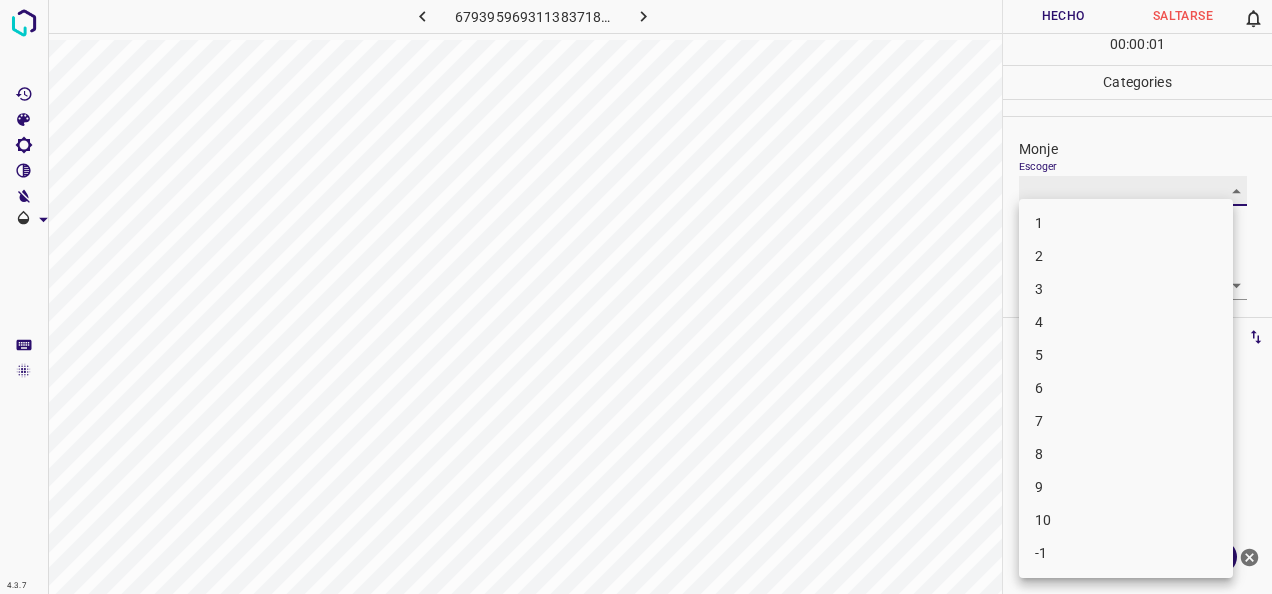 type on "1" 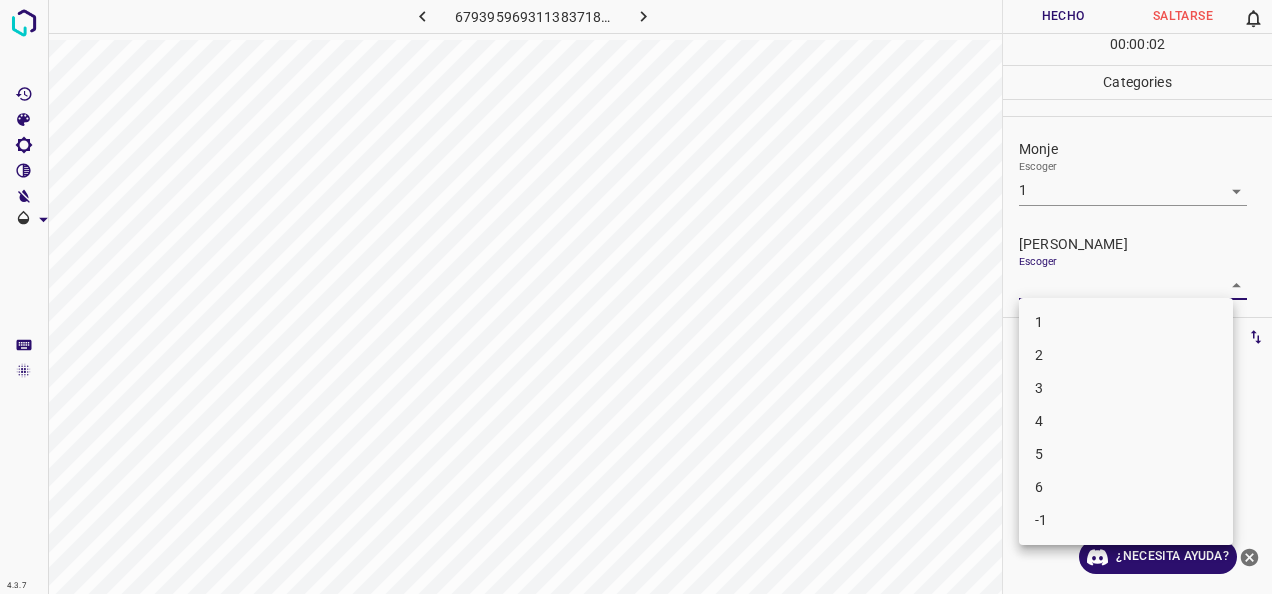 click on "4.3.7 6793959693113837185.png Hecho Saltarse 0 00   : 00   : 02   Categories Monje  Escoger 1 1  Fitzpatrick   Escoger ​ Etiquetas 0 Categories 1 Monje 2  Fitzpatrick Herramientas Espacio Cambiar entre modos (Dibujar y Editar) Yo Etiquetado automático R Restaurar zoom M Acercar N Alejar Borrar Eliminar etiqueta de selección Filtros Z Restaurar filtros X Filtro de saturación C Filtro de brillo V Filtro de contraste B Filtro de escala de grises General O Descargar ¿Necesita ayuda? -Mensaje de texto -Esconder -Borrar 1 2 3 4 5 6 -1" at bounding box center (636, 297) 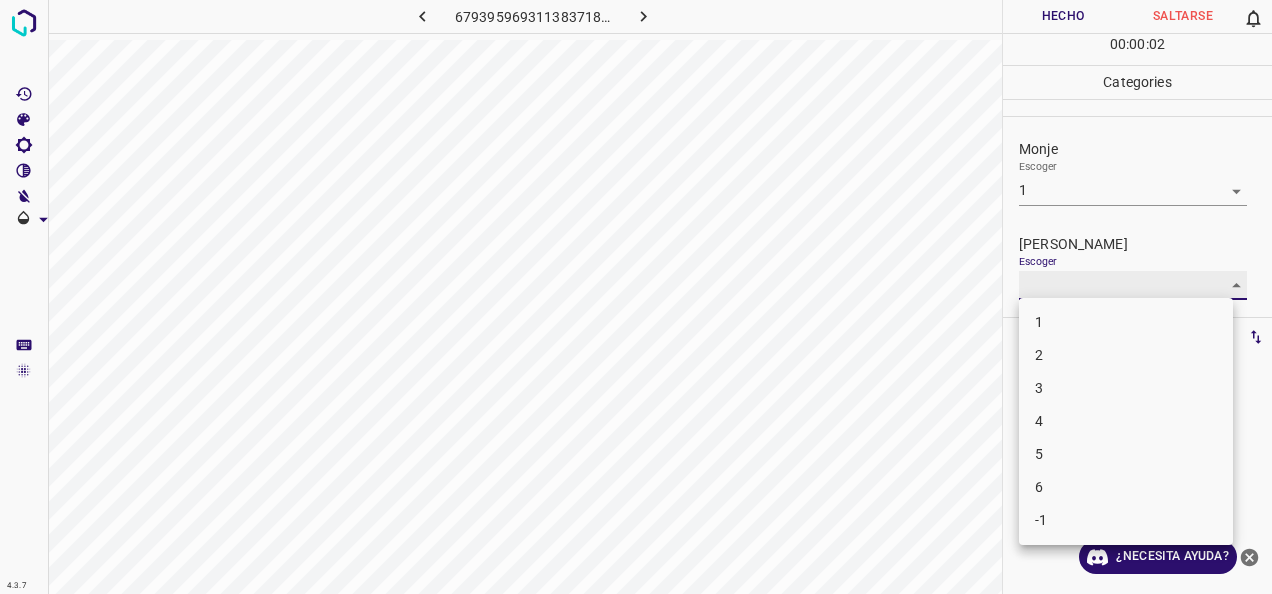 type on "1" 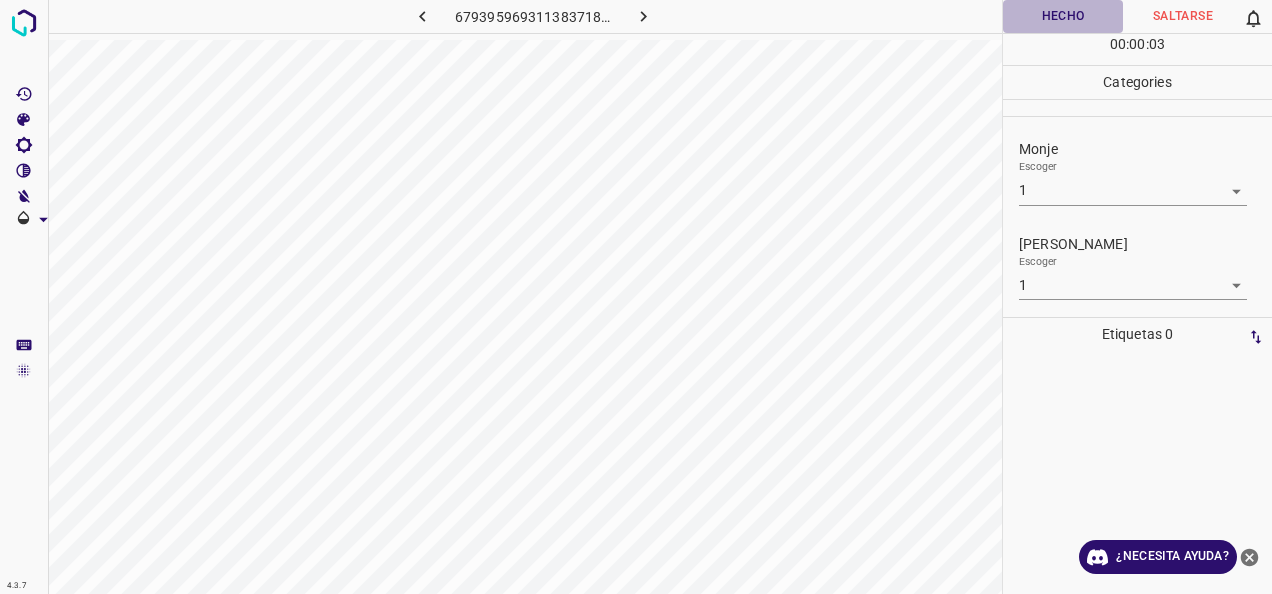 click on "Hecho" at bounding box center [1063, 16] 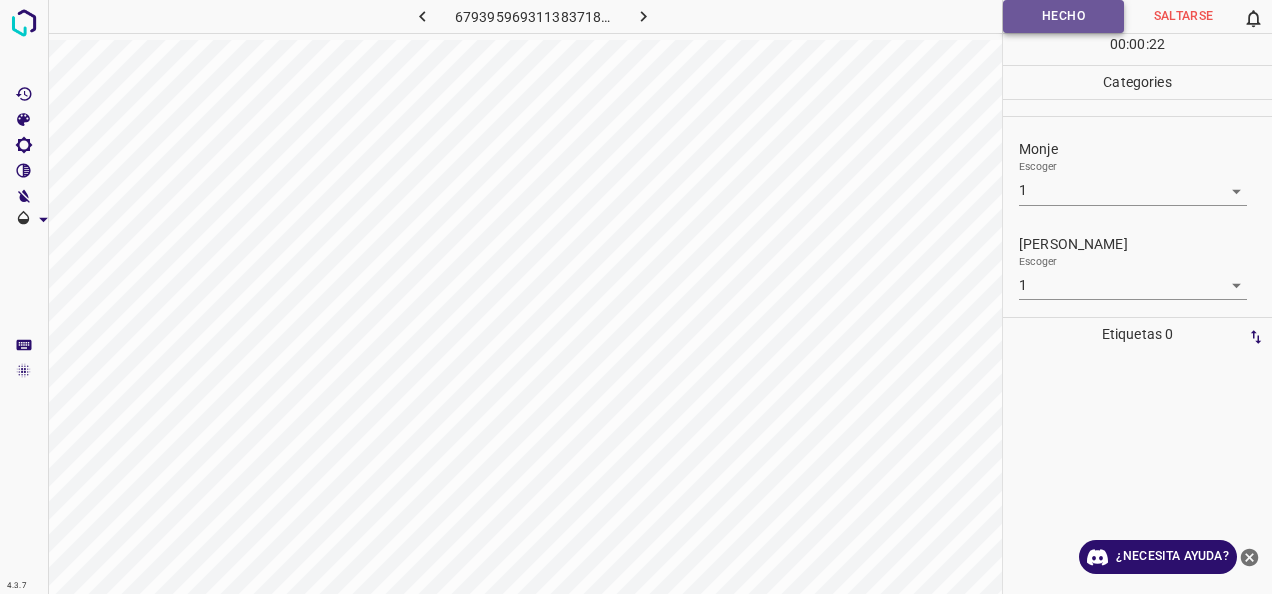 click on "Hecho" at bounding box center [1063, 16] 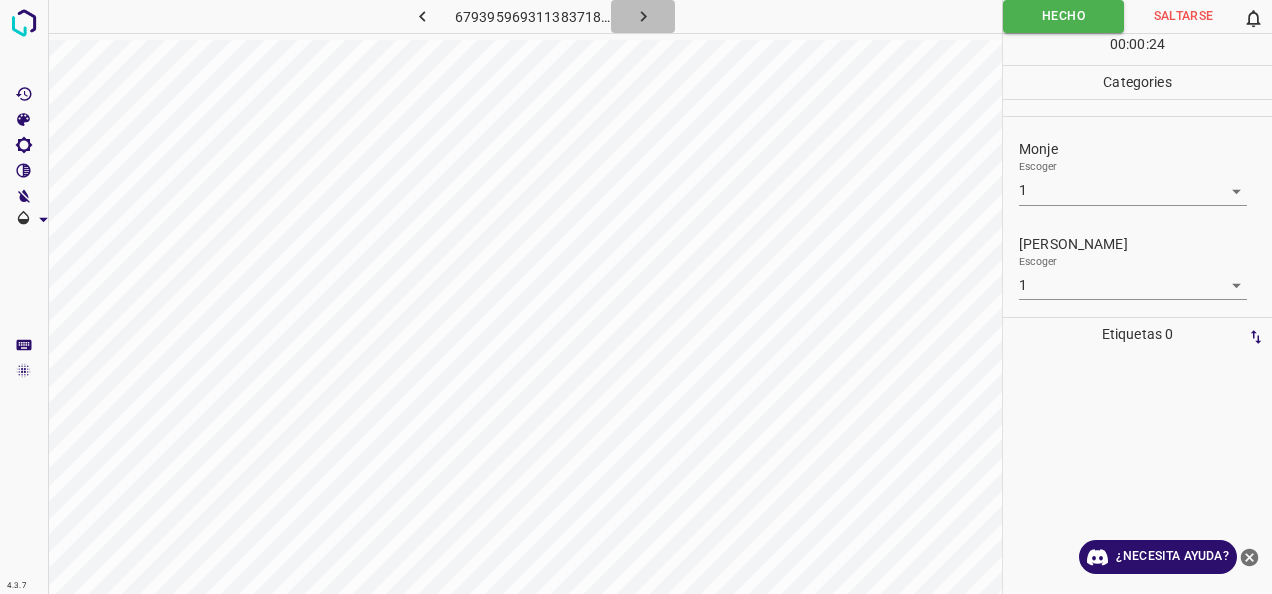 click 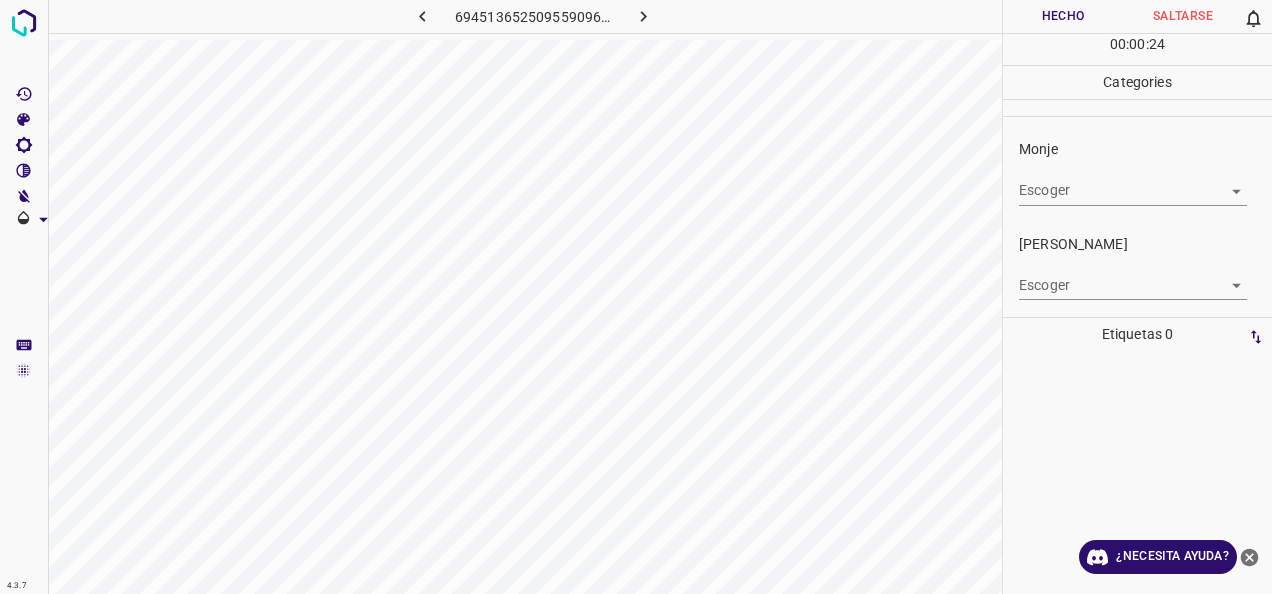 click on "4.3.7 6945136525095590960.png Hecho Saltarse 0 00   : 00   : 24   Categories Monje  Escoger ​  Fitzpatrick   Escoger ​ Etiquetas 0 Categories 1 Monje 2  Fitzpatrick Herramientas Espacio Cambiar entre modos (Dibujar y Editar) Yo Etiquetado automático R Restaurar zoom M Acercar N Alejar Borrar Eliminar etiqueta de selección Filtros Z Restaurar filtros X Filtro de saturación C Filtro de brillo V Filtro de contraste B Filtro de escala de grises General O Descargar ¿Necesita ayuda? -Mensaje de texto -Esconder -Borrar" at bounding box center (636, 297) 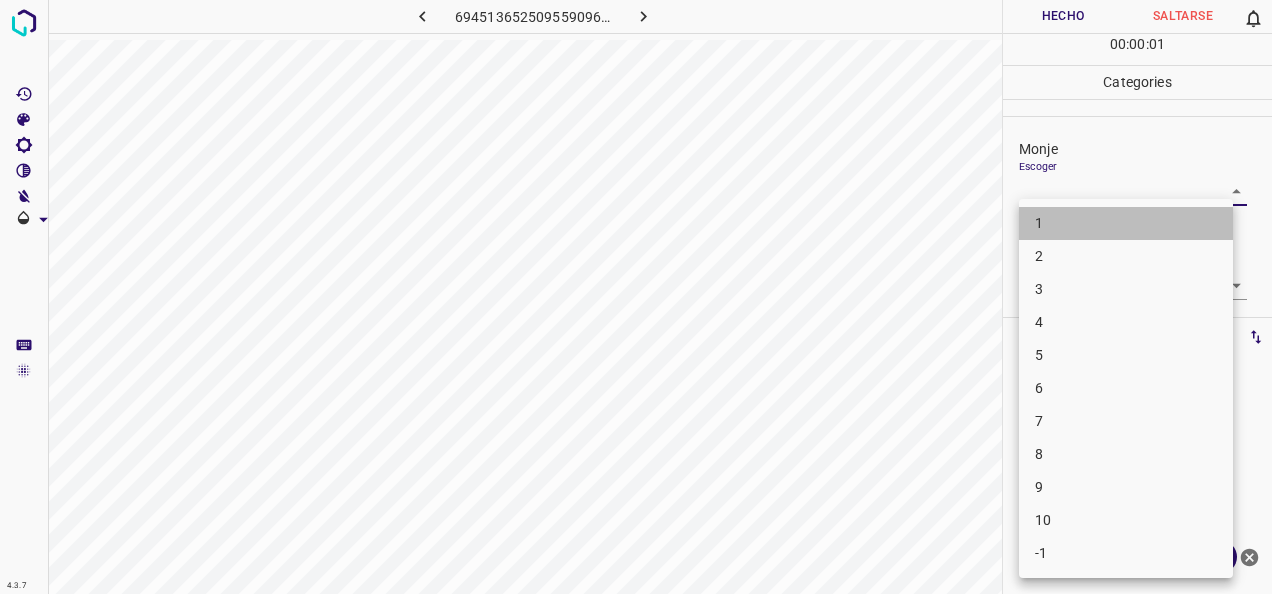 click on "1" at bounding box center [1126, 223] 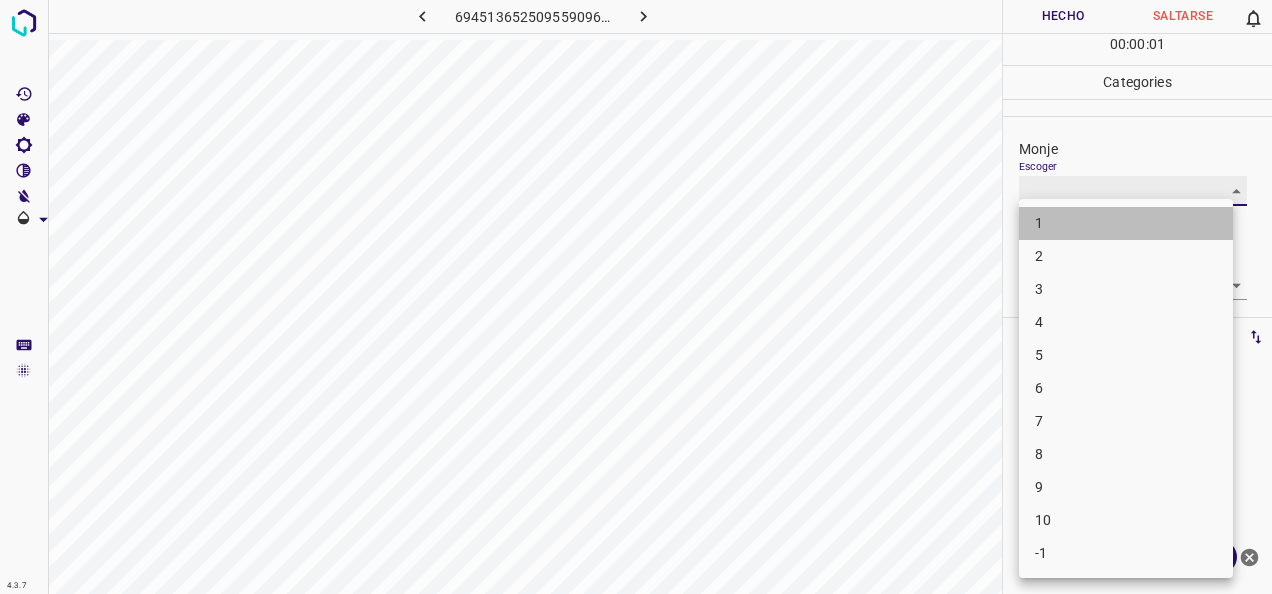type on "1" 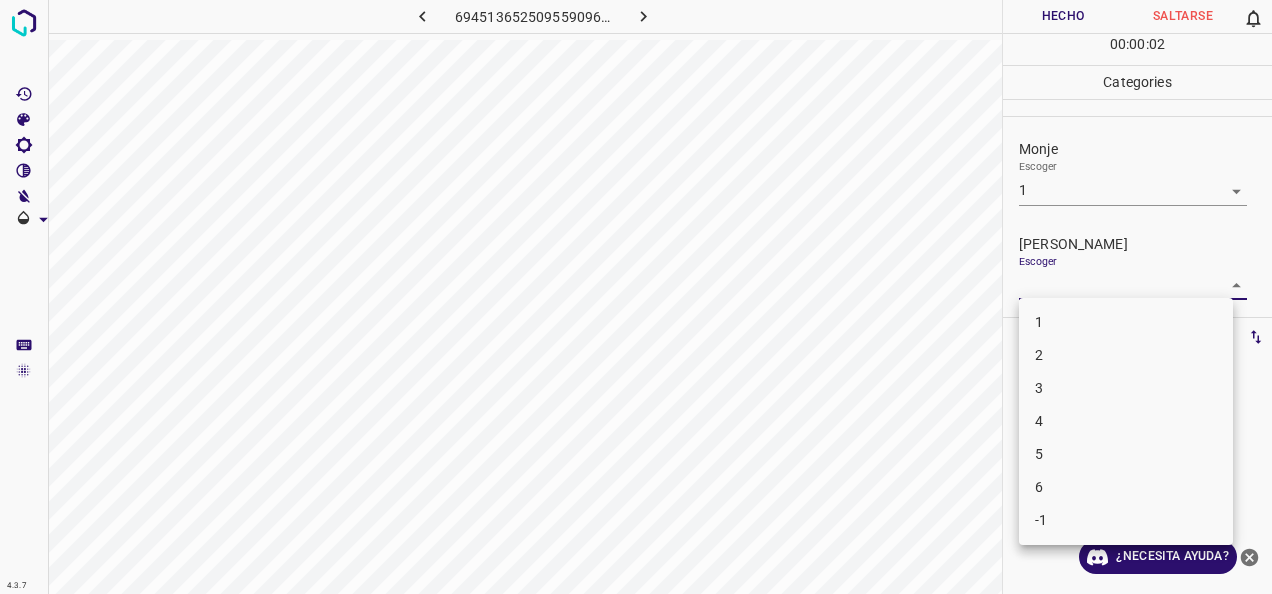 click on "4.3.7 6945136525095590960.png Hecho Saltarse 0 00   : 00   : 02   Categories Monje  Escoger 1 1  Fitzpatrick   Escoger ​ Etiquetas 0 Categories 1 Monje 2  Fitzpatrick Herramientas Espacio Cambiar entre modos (Dibujar y Editar) Yo Etiquetado automático R Restaurar zoom M Acercar N Alejar Borrar Eliminar etiqueta de selección Filtros Z Restaurar filtros X Filtro de saturación C Filtro de brillo V Filtro de contraste B Filtro de escala de grises General O Descargar ¿Necesita ayuda? -Mensaje de texto -Esconder -Borrar 1 2 3 4 5 6 -1" at bounding box center (636, 297) 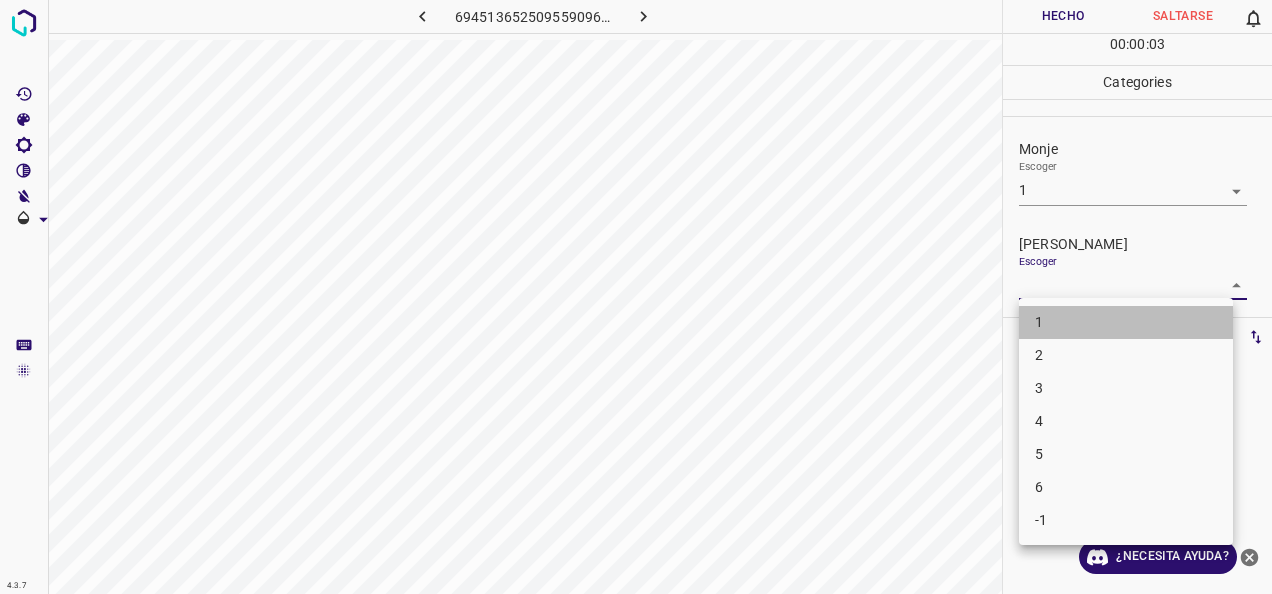 click on "1" at bounding box center [1126, 322] 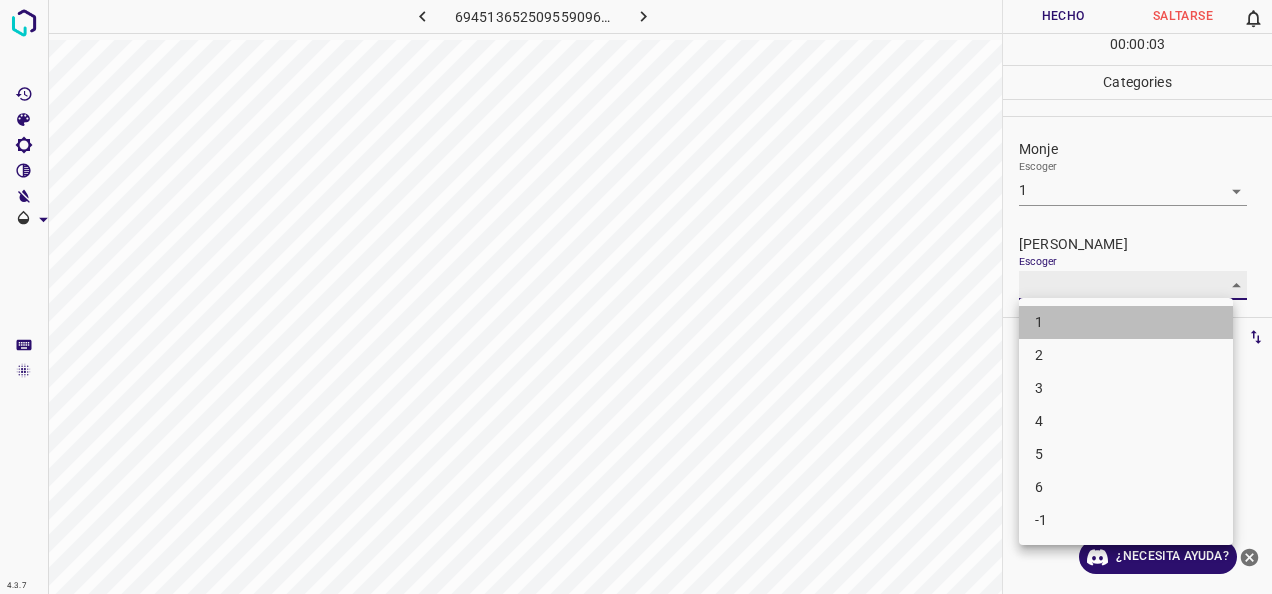 type on "1" 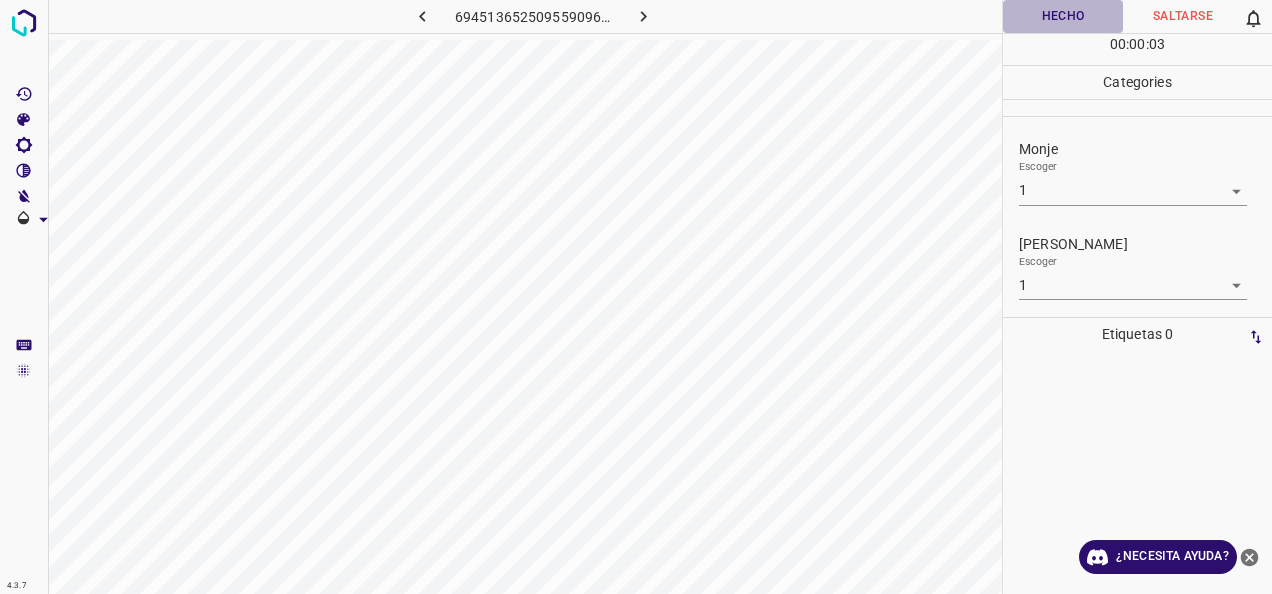 click on "Hecho" at bounding box center [1063, 16] 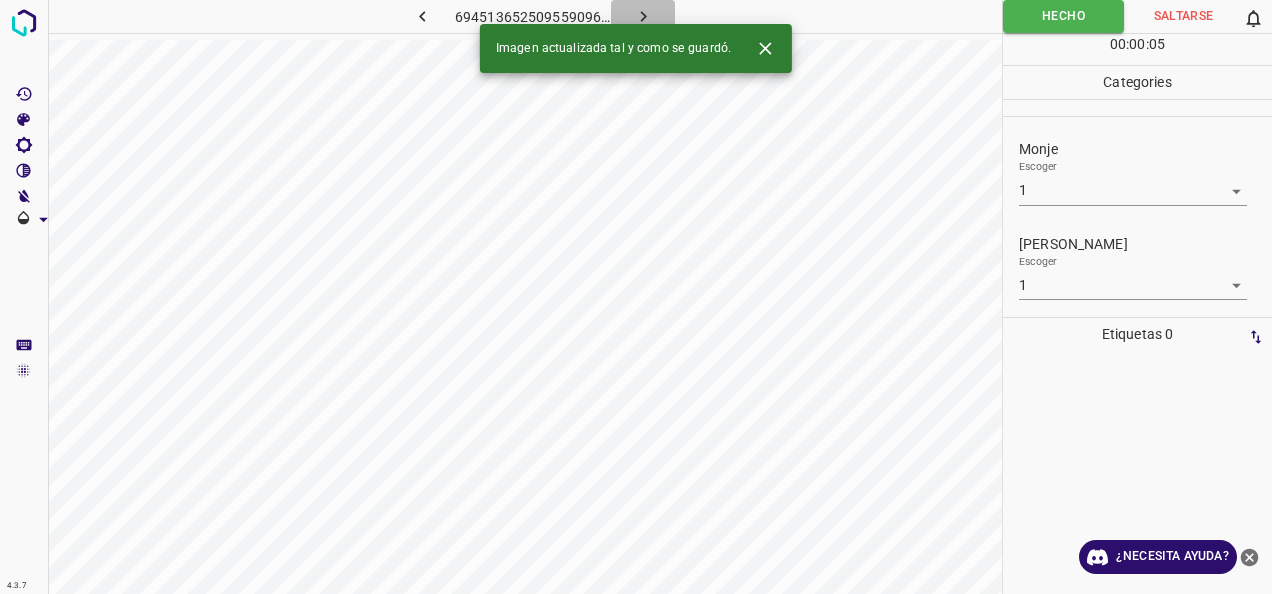 click at bounding box center [643, 16] 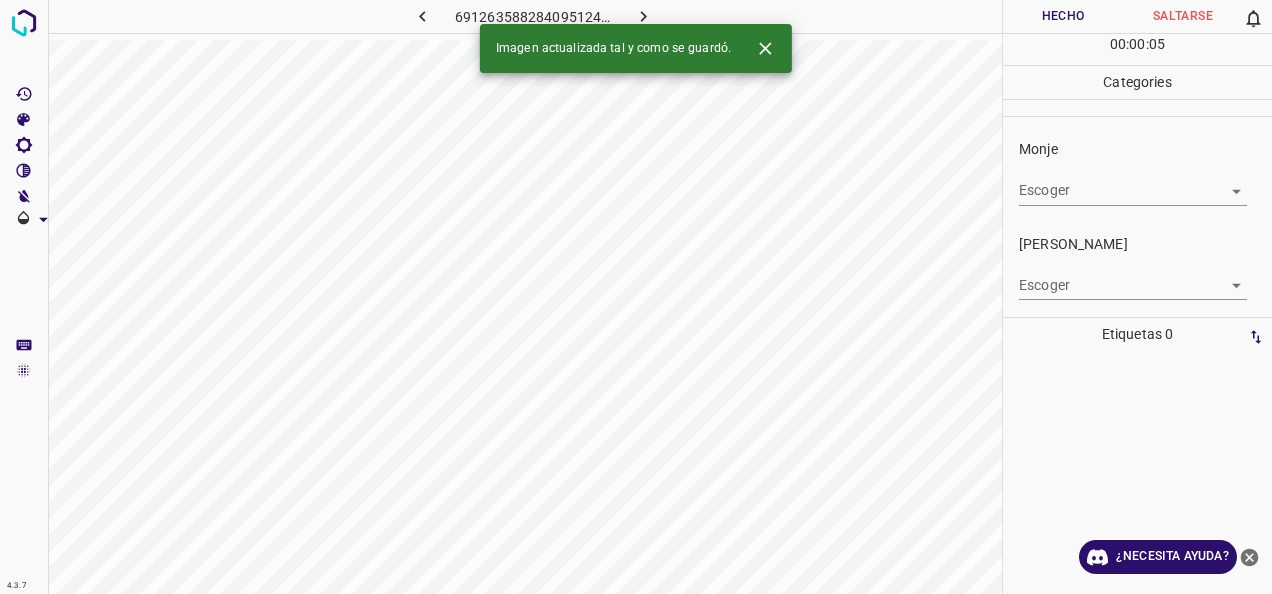 click on "4.3.7 691263588284095124.png Hecho Saltarse 0 00   : 00   : 05   Categories Monje  Escoger ​  Fitzpatrick   Escoger ​ Etiquetas 0 Categories 1 Monje 2  Fitzpatrick Herramientas Espacio Cambiar entre modos (Dibujar y Editar) Yo Etiquetado automático R Restaurar zoom M Acercar N Alejar Borrar Eliminar etiqueta de selección Filtros Z Restaurar filtros X Filtro de saturación C Filtro de brillo V Filtro de contraste B Filtro de escala de grises General O Descargar Imagen actualizada tal y como se guardó. ¿Necesita ayuda? -Mensaje de texto -Esconder -Borrar" at bounding box center (636, 297) 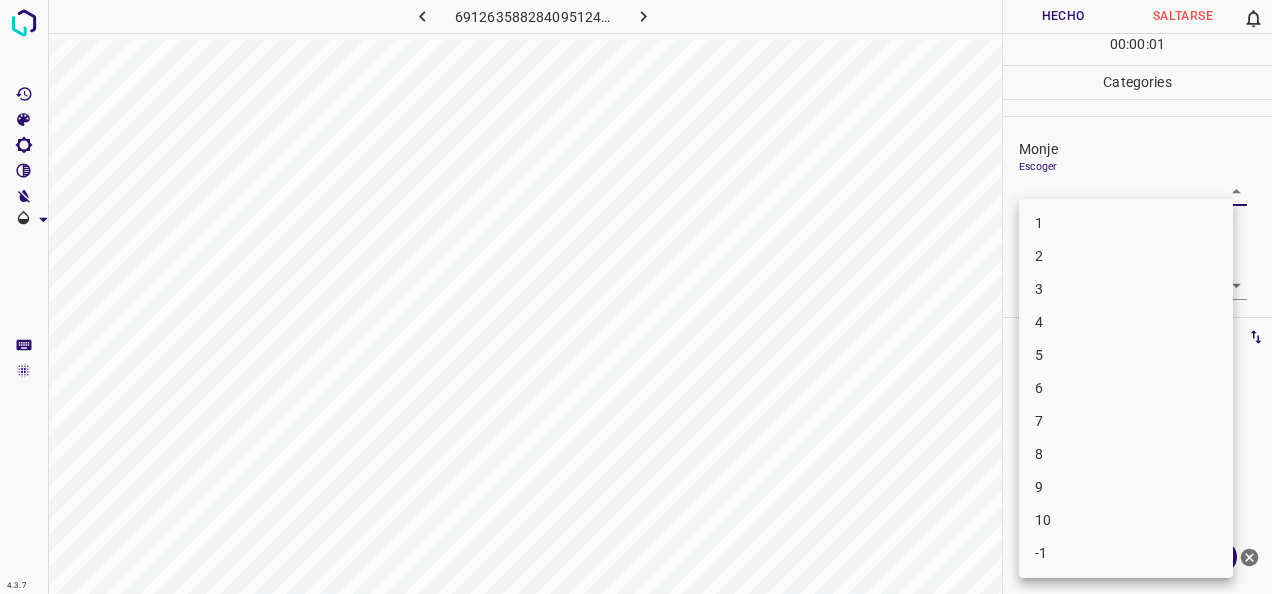 click on "1" at bounding box center (1126, 223) 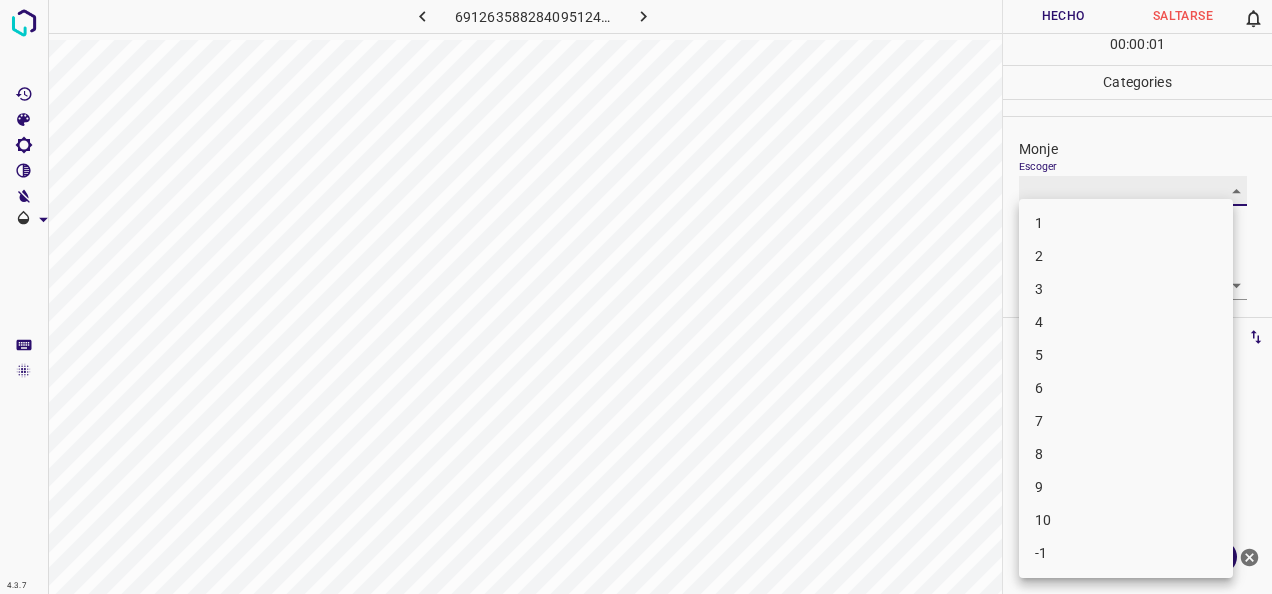 type on "1" 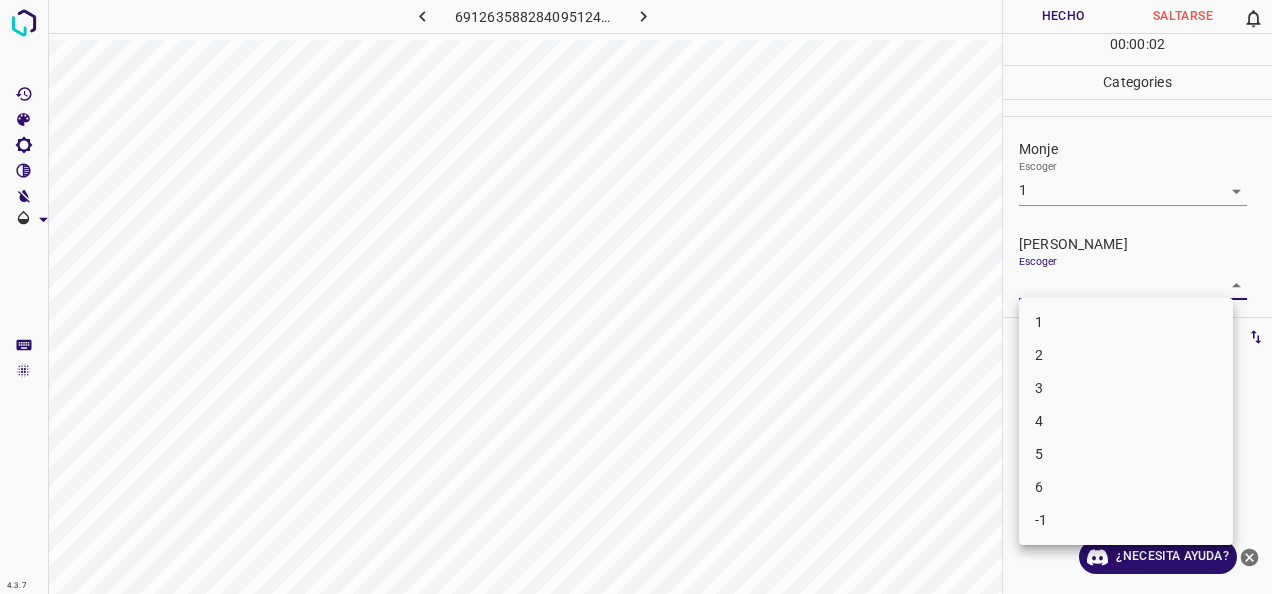 click on "4.3.7 691263588284095124.png Hecho Saltarse 0 00   : 00   : 02   Categories Monje  Escoger 1 1  Fitzpatrick   Escoger ​ Etiquetas 0 Categories 1 Monje 2  Fitzpatrick Herramientas Espacio Cambiar entre modos (Dibujar y Editar) Yo Etiquetado automático R Restaurar zoom M Acercar N Alejar Borrar Eliminar etiqueta de selección Filtros Z Restaurar filtros X Filtro de saturación C Filtro de brillo V Filtro de contraste B Filtro de escala de grises General O Descargar ¿Necesita ayuda? -Mensaje de texto -Esconder -Borrar 1 2 3 4 5 6 -1" at bounding box center (636, 297) 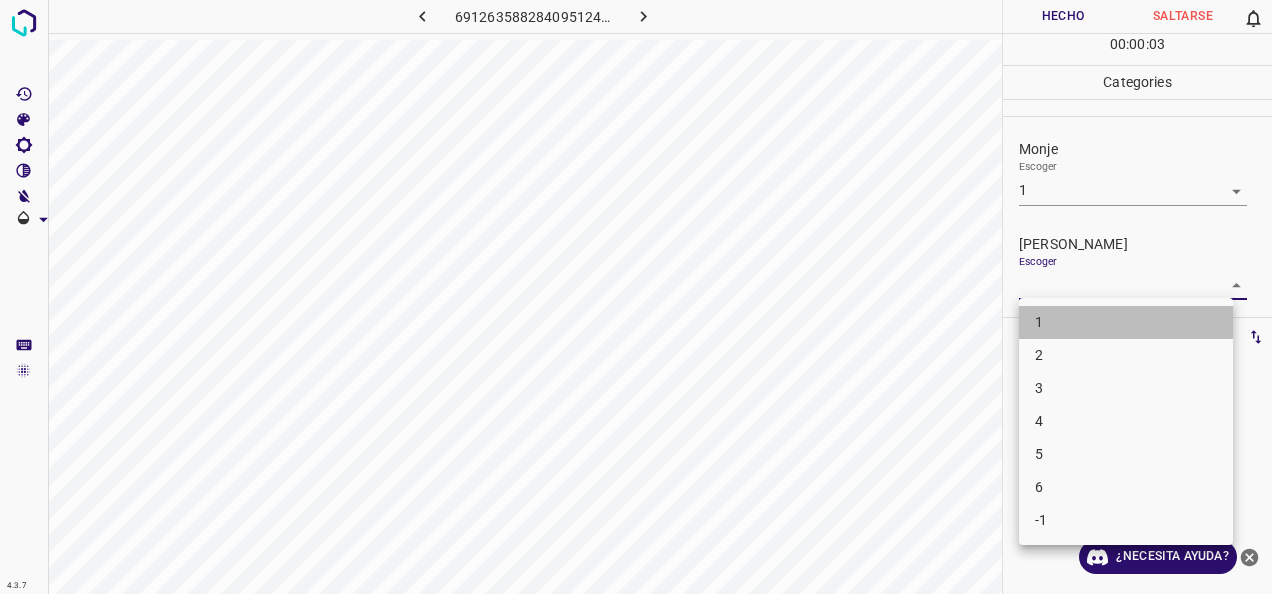 click on "1" at bounding box center [1126, 322] 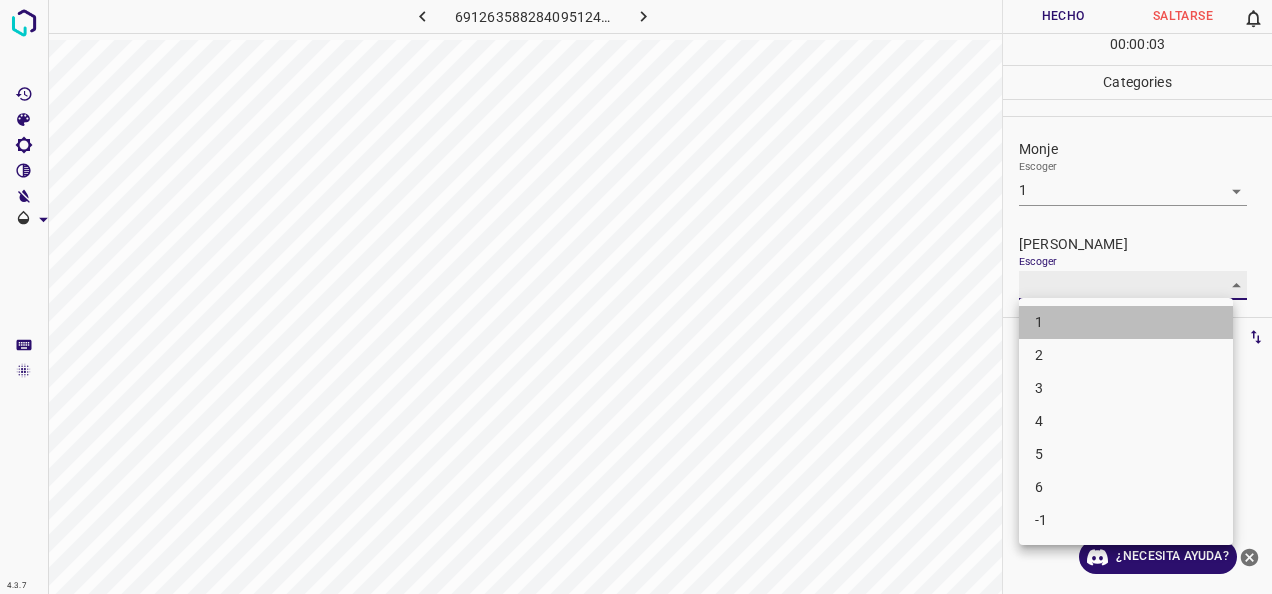 type on "1" 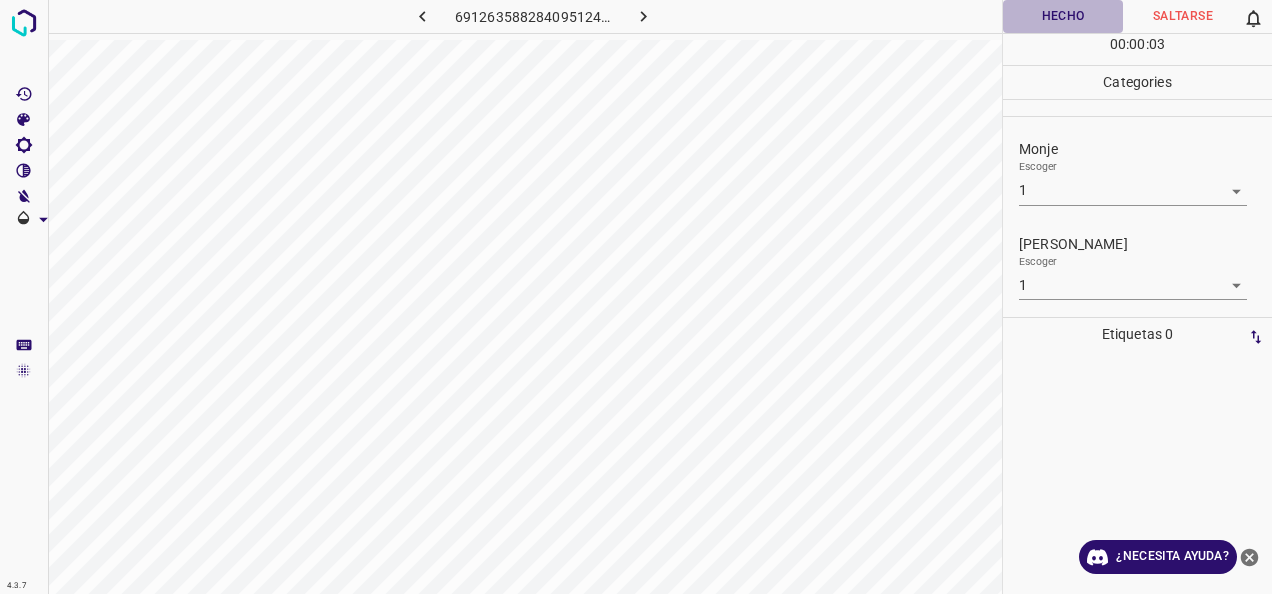 click on "Hecho" at bounding box center (1063, 16) 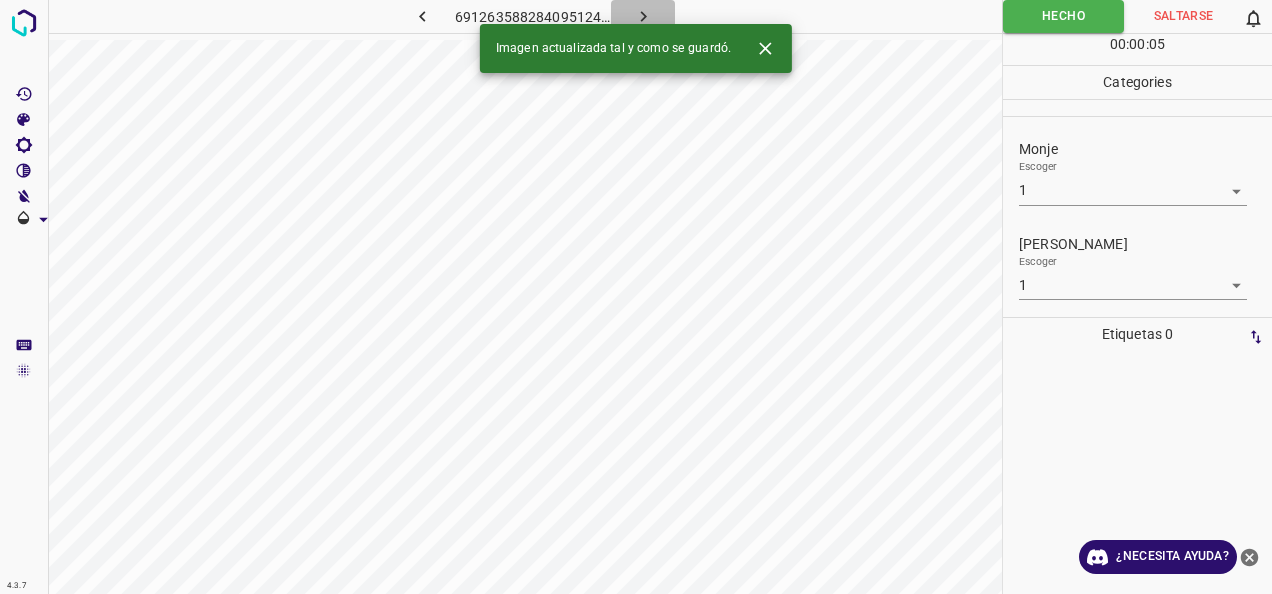 click 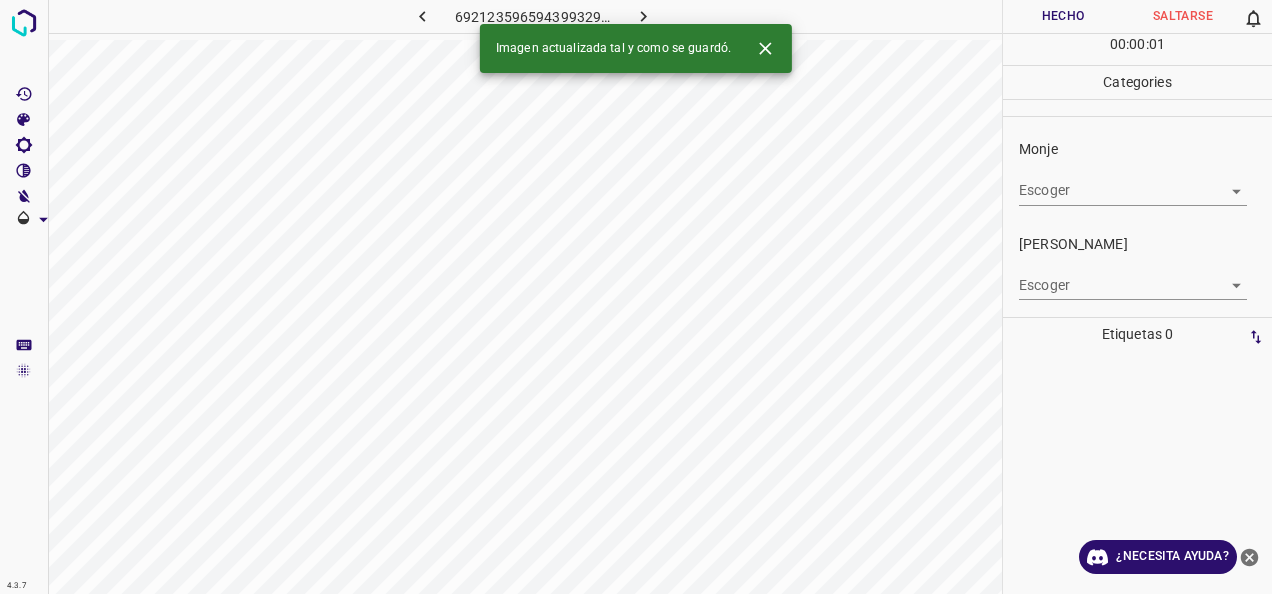 click on "4.3.7 6921235965943993298.png Hecho Saltarse 0 00   : 00   : 01   Categories Monje  Escoger ​  Fitzpatrick   Escoger ​ Etiquetas 0 Categories 1 Monje 2  Fitzpatrick Herramientas Espacio Cambiar entre modos (Dibujar y Editar) Yo Etiquetado automático R Restaurar zoom M Acercar N Alejar Borrar Eliminar etiqueta de selección Filtros Z Restaurar filtros X Filtro de saturación C Filtro de brillo V Filtro de contraste B Filtro de escala de grises General O Descargar Imagen actualizada tal y como se guardó. ¿Necesita ayuda? -Mensaje de texto -Esconder -Borrar" at bounding box center [636, 297] 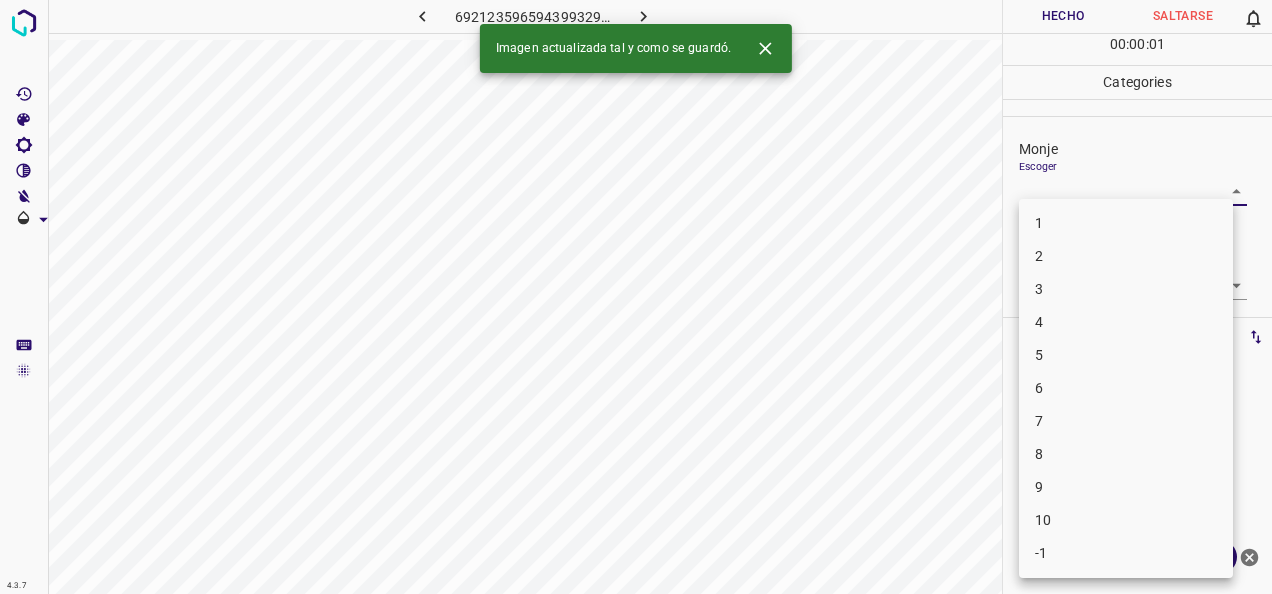 click on "1" at bounding box center [1126, 223] 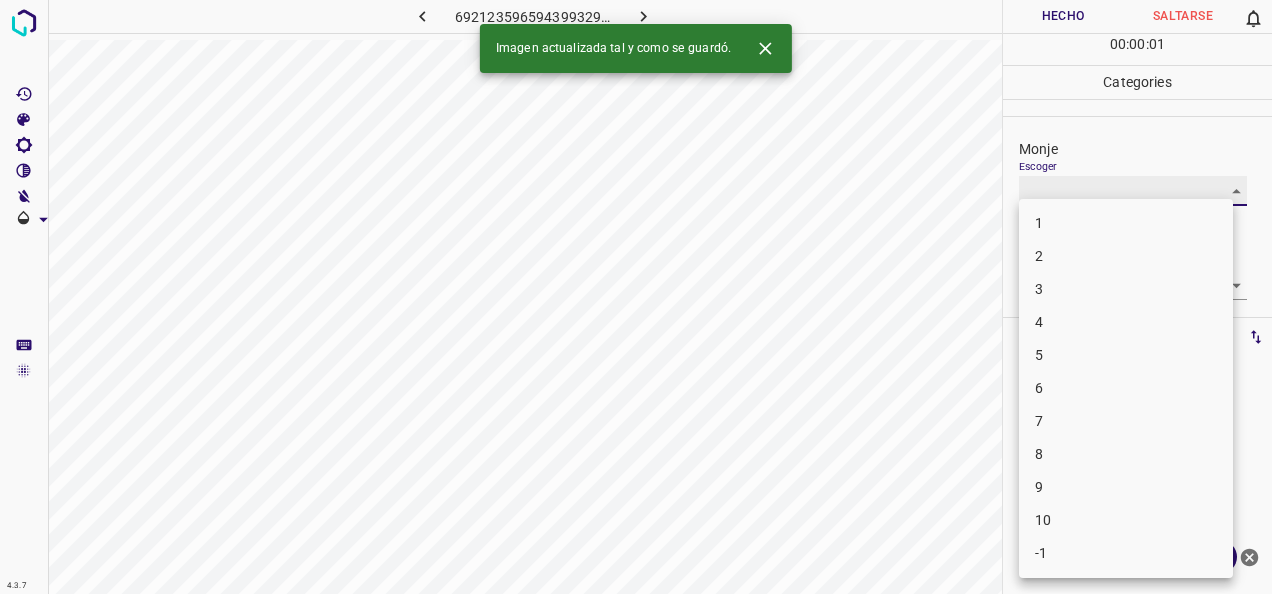 type on "1" 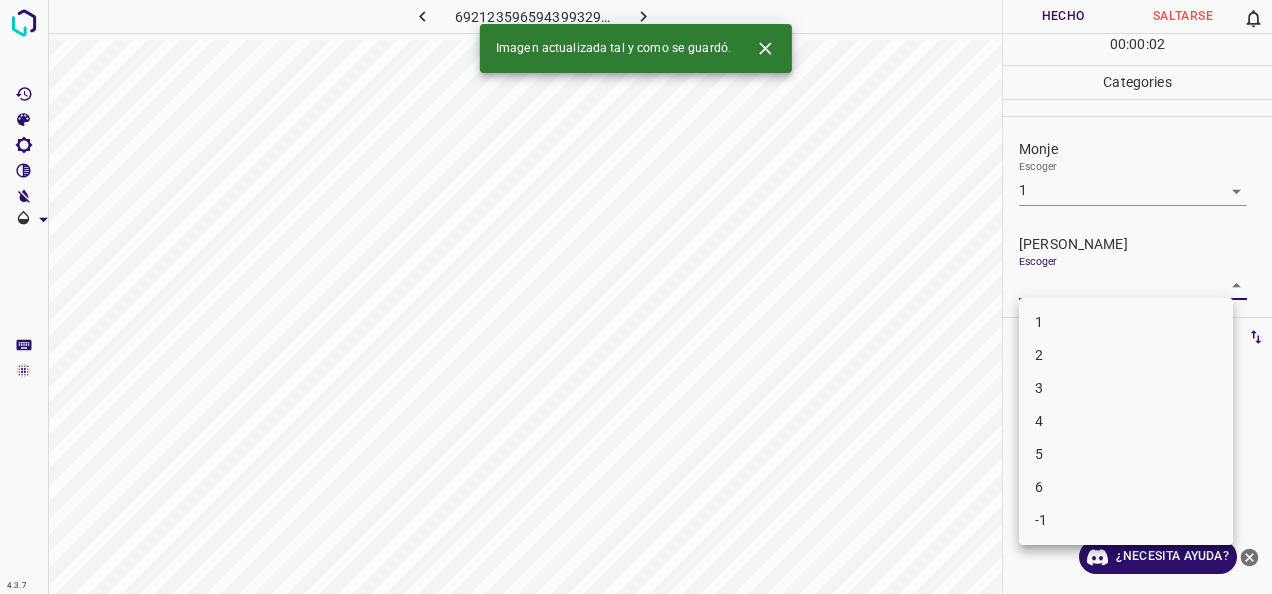 click on "4.3.7 6921235965943993298.png Hecho Saltarse 0 00   : 00   : 02   Categories Monje  Escoger 1 1  Fitzpatrick   Escoger ​ Etiquetas 0 Categories 1 Monje 2  Fitzpatrick Herramientas Espacio Cambiar entre modos (Dibujar y Editar) Yo Etiquetado automático R Restaurar zoom M Acercar N Alejar Borrar Eliminar etiqueta de selección Filtros Z Restaurar filtros X Filtro de saturación C Filtro de brillo V Filtro de contraste B Filtro de escala de grises General O Descargar Imagen actualizada tal y como se guardó. ¿Necesita ayuda? -Mensaje de texto -Esconder -Borrar 1 2 3 4 5 6 -1" at bounding box center [636, 297] 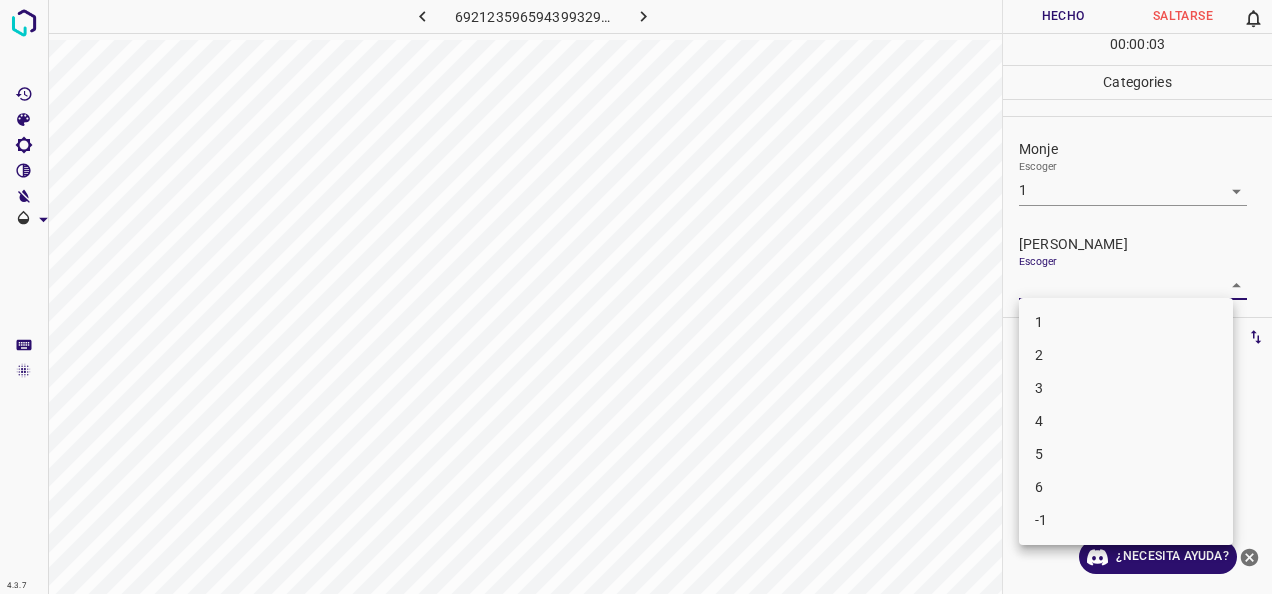 click on "1" at bounding box center (1126, 322) 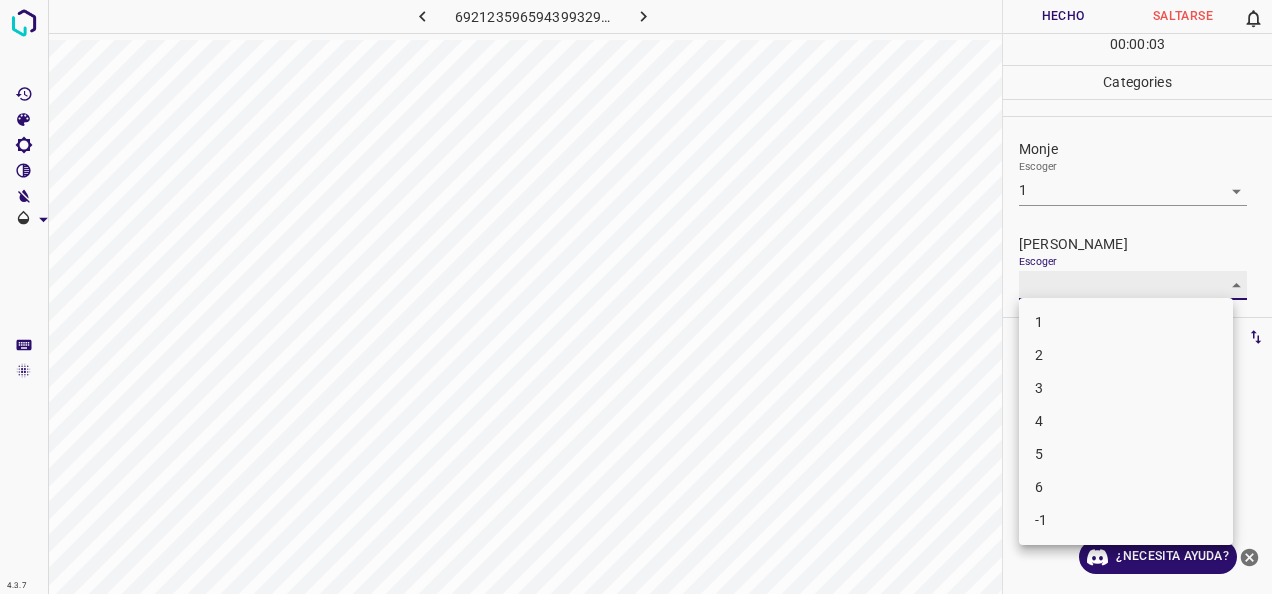 type on "1" 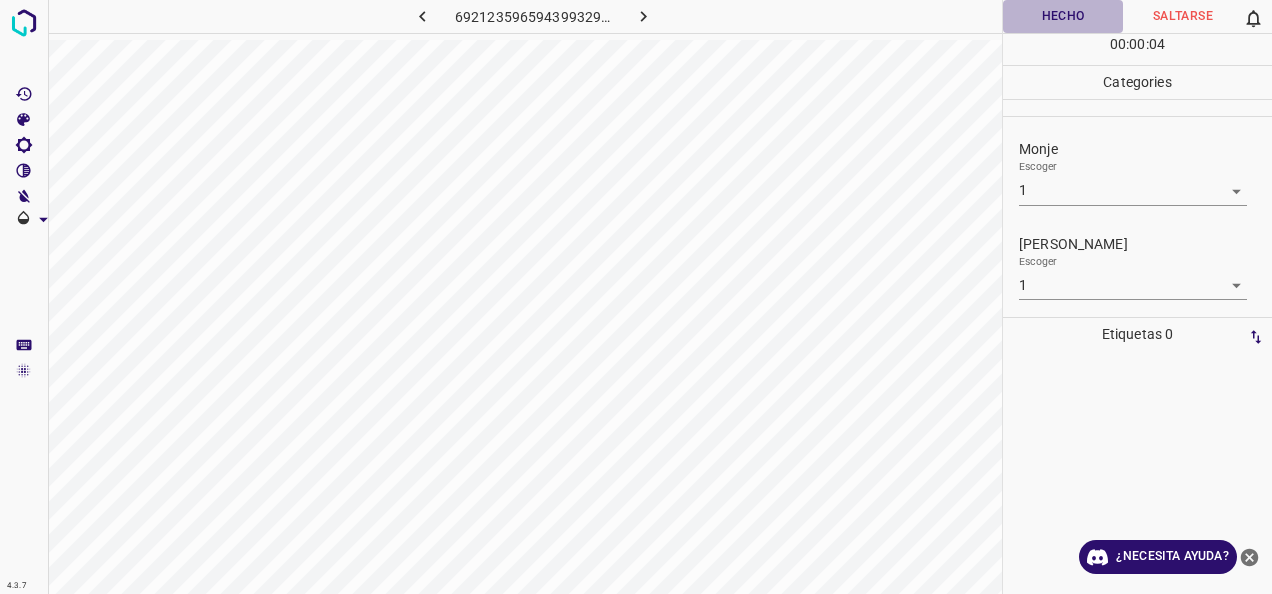 click on "Hecho" at bounding box center (1063, 16) 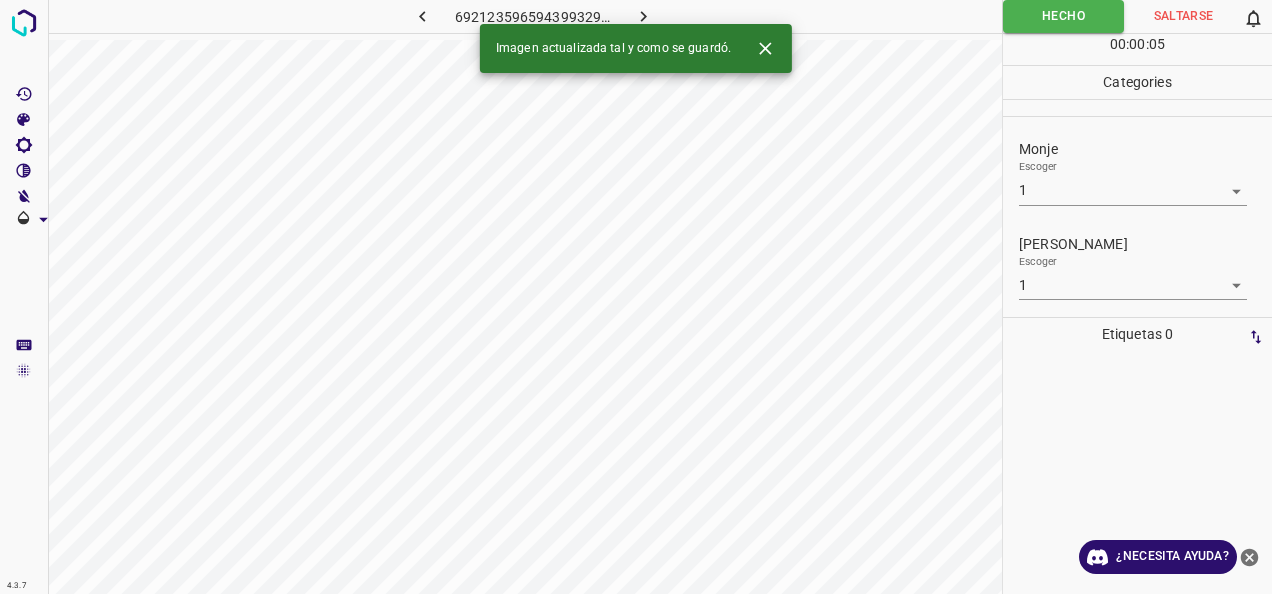 click 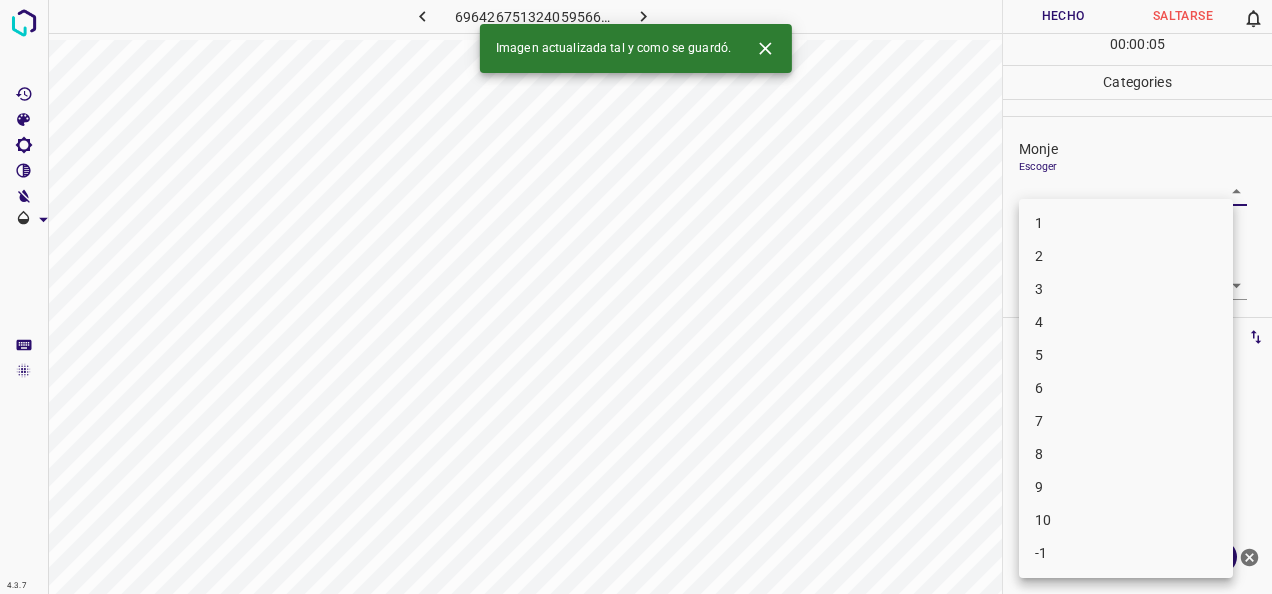 click on "4.3.7 6964267513240595662.png Hecho Saltarse 0 00   : 00   : 05   Categories Monje  Escoger ​  Fitzpatrick   Escoger ​ Etiquetas 0 Categories 1 Monje 2  Fitzpatrick Herramientas Espacio Cambiar entre modos (Dibujar y Editar) Yo Etiquetado automático R Restaurar zoom M Acercar N Alejar Borrar Eliminar etiqueta de selección Filtros Z Restaurar filtros X Filtro de saturación C Filtro de brillo V Filtro de contraste B Filtro de escala de grises General O Descargar Imagen actualizada tal y como se guardó. ¿Necesita ayuda? -Mensaje de texto -Esconder -Borrar 1 2 3 4 5 6 7 8 9 10 -1" at bounding box center [636, 297] 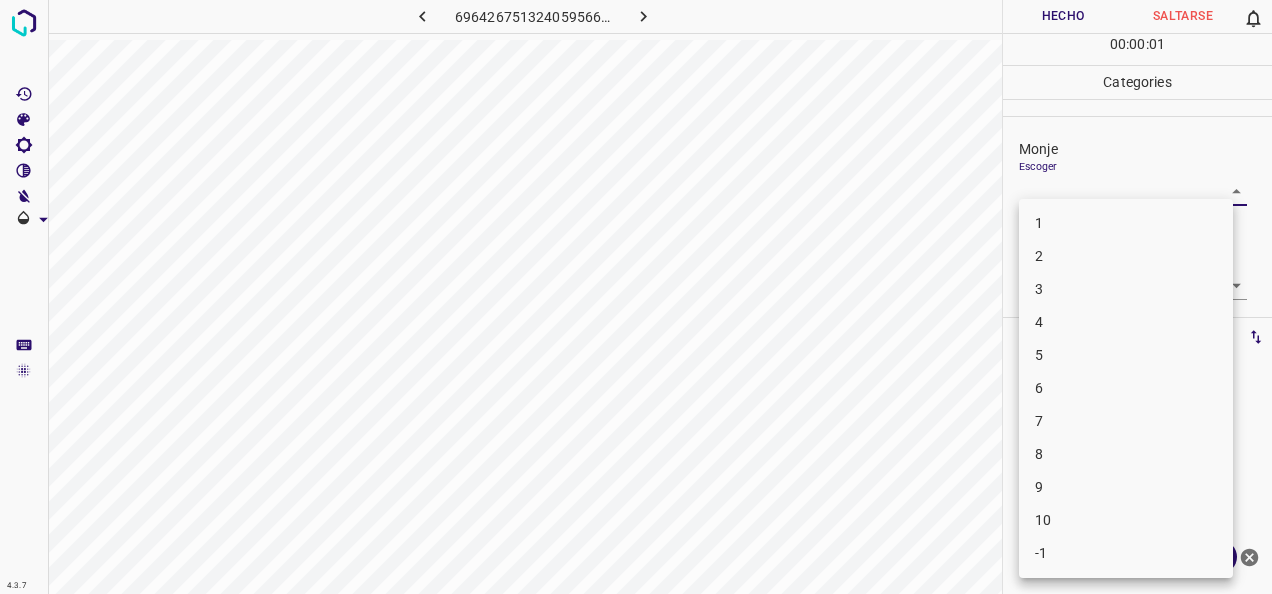 click on "2" at bounding box center [1126, 256] 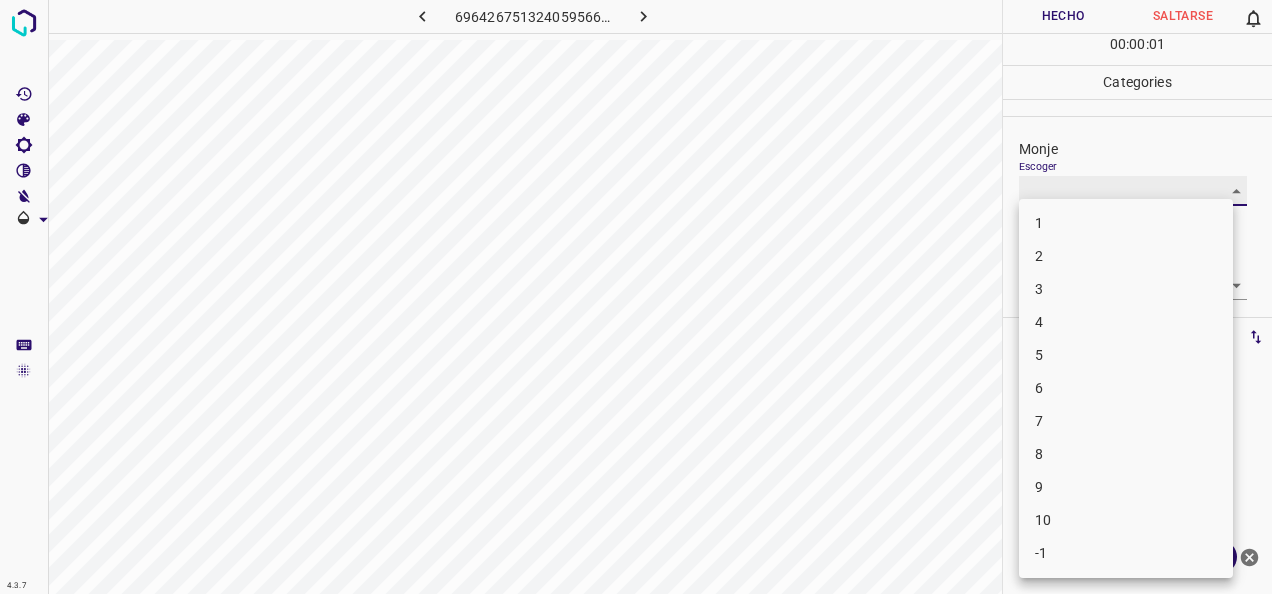 type on "2" 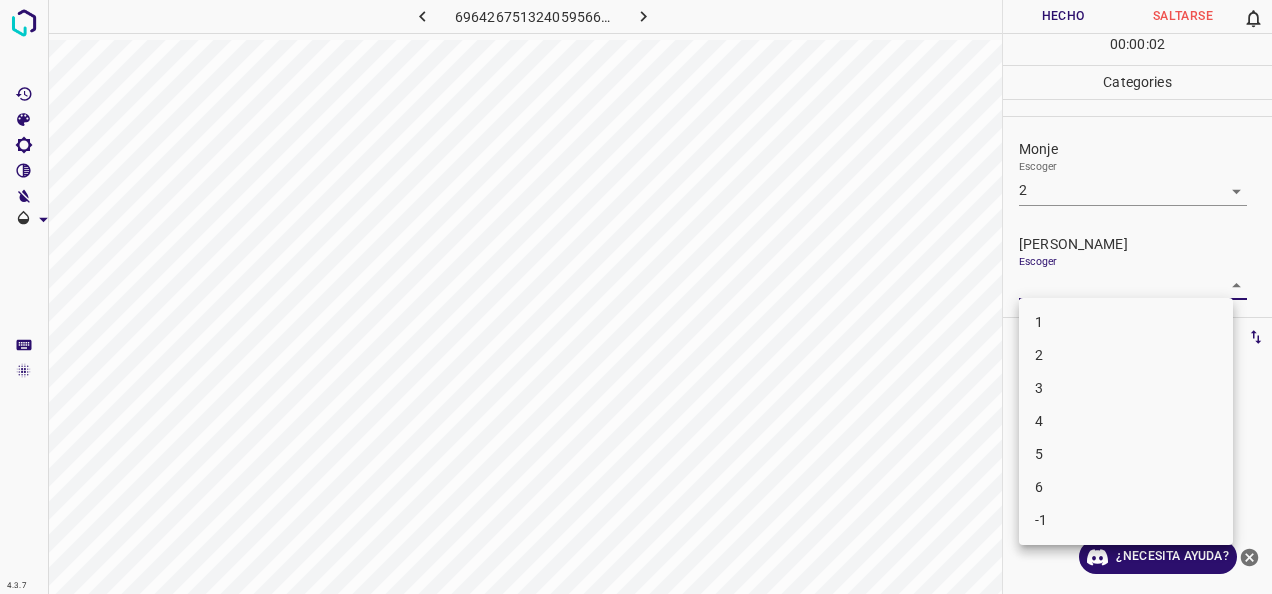 click on "4.3.7 6964267513240595662.png Hecho Saltarse 0 00   : 00   : 02   Categories Monje  Escoger 2 2  Fitzpatrick   Escoger ​ Etiquetas 0 Categories 1 Monje 2  Fitzpatrick Herramientas Espacio Cambiar entre modos (Dibujar y Editar) Yo Etiquetado automático R Restaurar zoom M Acercar N Alejar Borrar Eliminar etiqueta de selección Filtros Z Restaurar filtros X Filtro de saturación C Filtro de brillo V Filtro de contraste B Filtro de escala de grises General O Descargar ¿Necesita ayuda? -Mensaje de texto -Esconder -Borrar 1 2 3 4 5 6 -1" at bounding box center (636, 297) 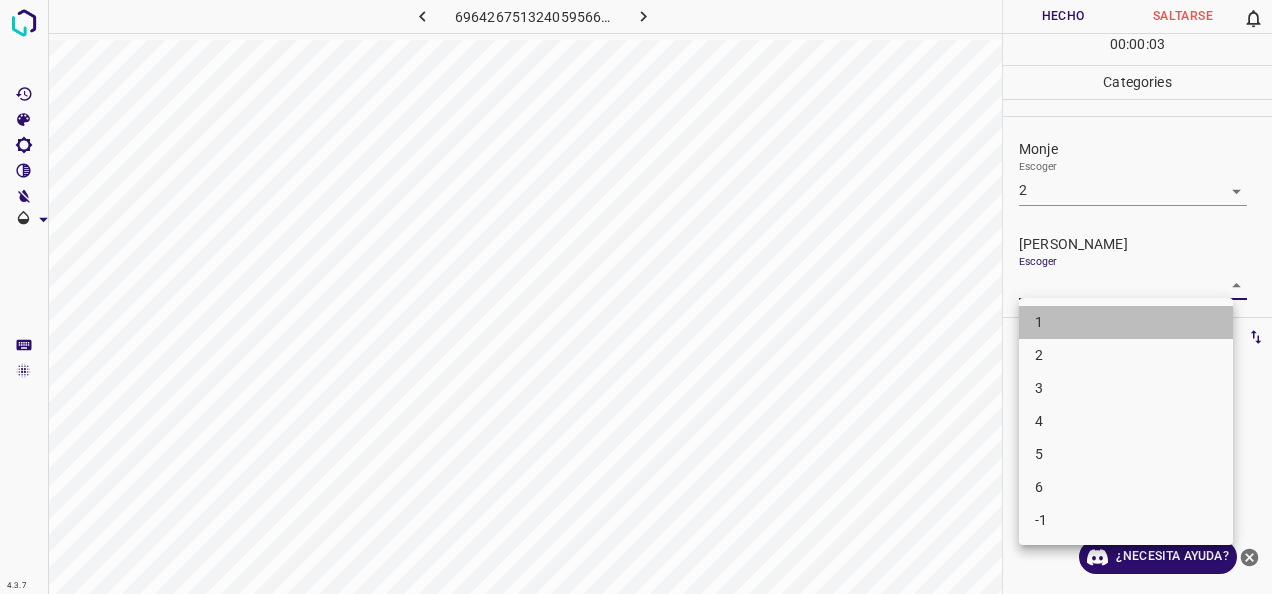 click on "1" at bounding box center [1126, 322] 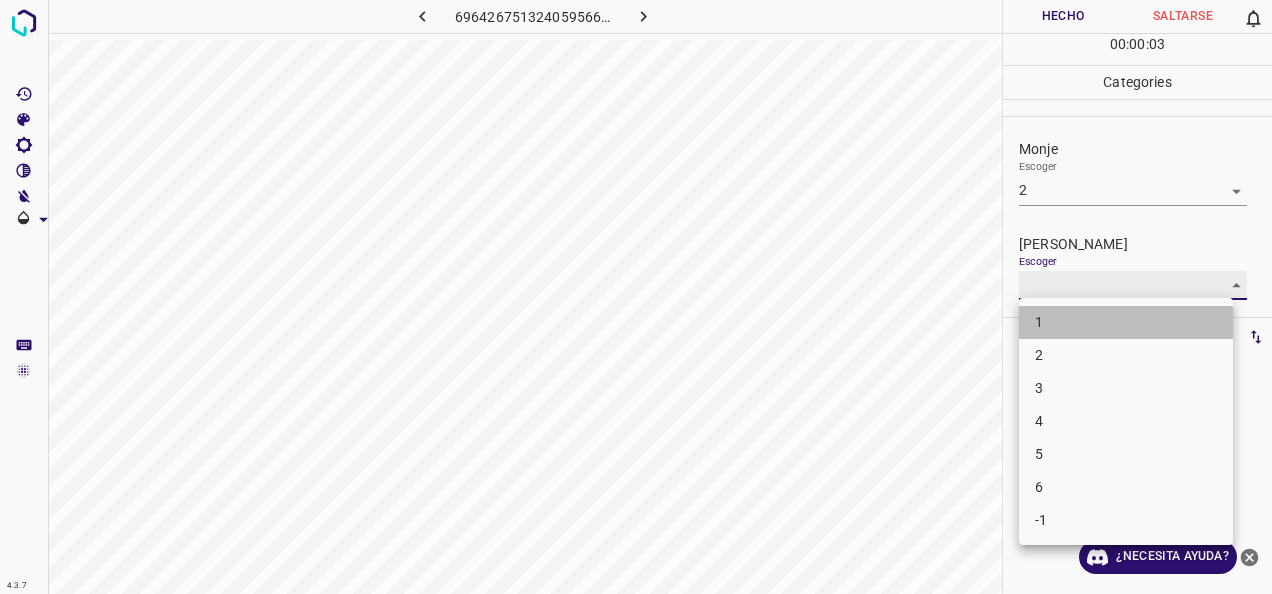 type on "1" 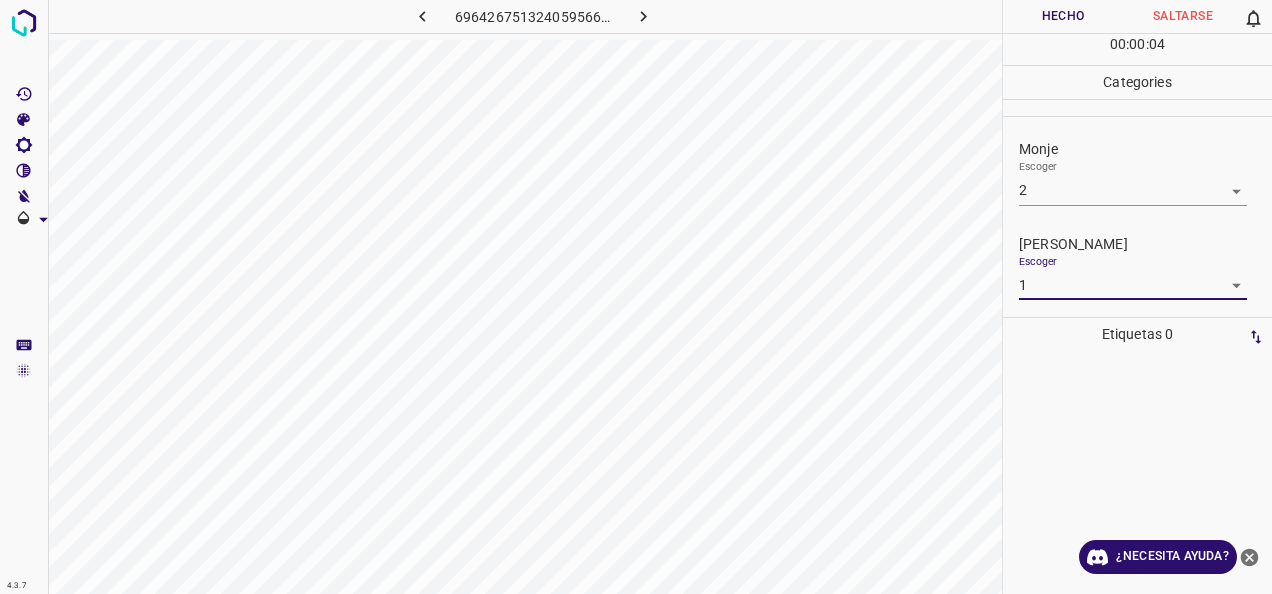 click on "Hecho" at bounding box center (1063, 16) 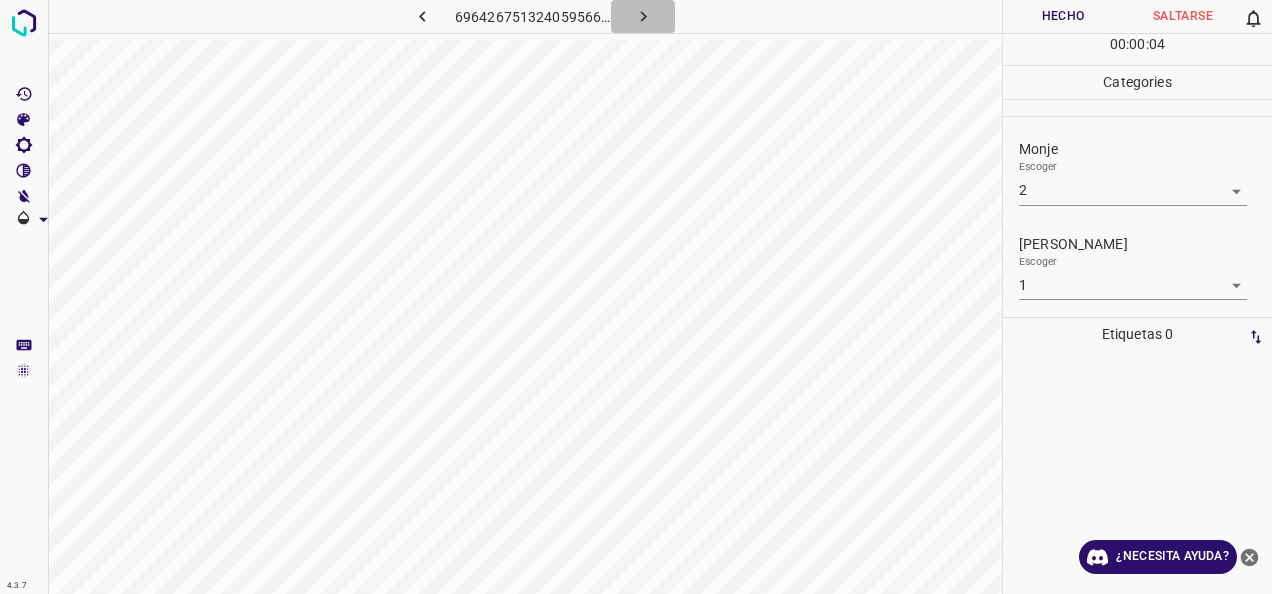 click 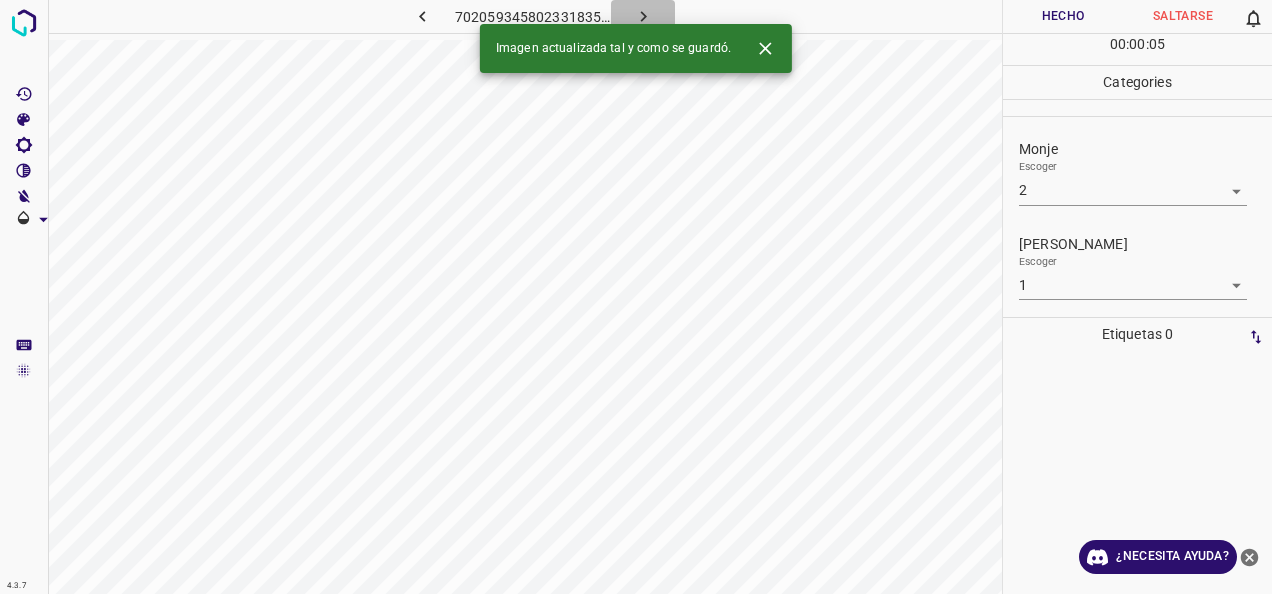 click 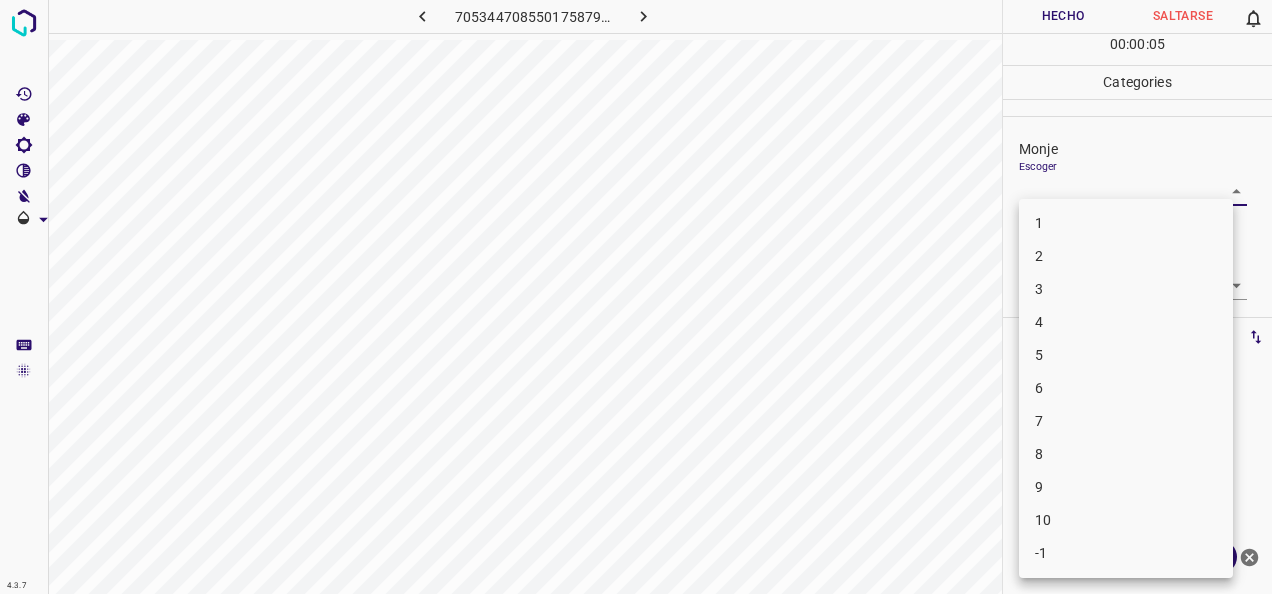 click on "4.3.7 7053447085501758795.png Hecho Saltarse 0 00   : 00   : 05   Categories Monje  Escoger ​  Fitzpatrick   Escoger ​ Etiquetas 0 Categories 1 Monje 2  Fitzpatrick Herramientas Espacio Cambiar entre modos (Dibujar y Editar) Yo Etiquetado automático R Restaurar zoom M Acercar N Alejar Borrar Eliminar etiqueta de selección Filtros Z Restaurar filtros X Filtro de saturación C Filtro de brillo V Filtro de contraste B Filtro de escala de grises General O Descargar ¿Necesita ayuda? -Mensaje de texto -Esconder -Borrar 1 2 3 4 5 6 7 8 9 10 -1" at bounding box center (636, 297) 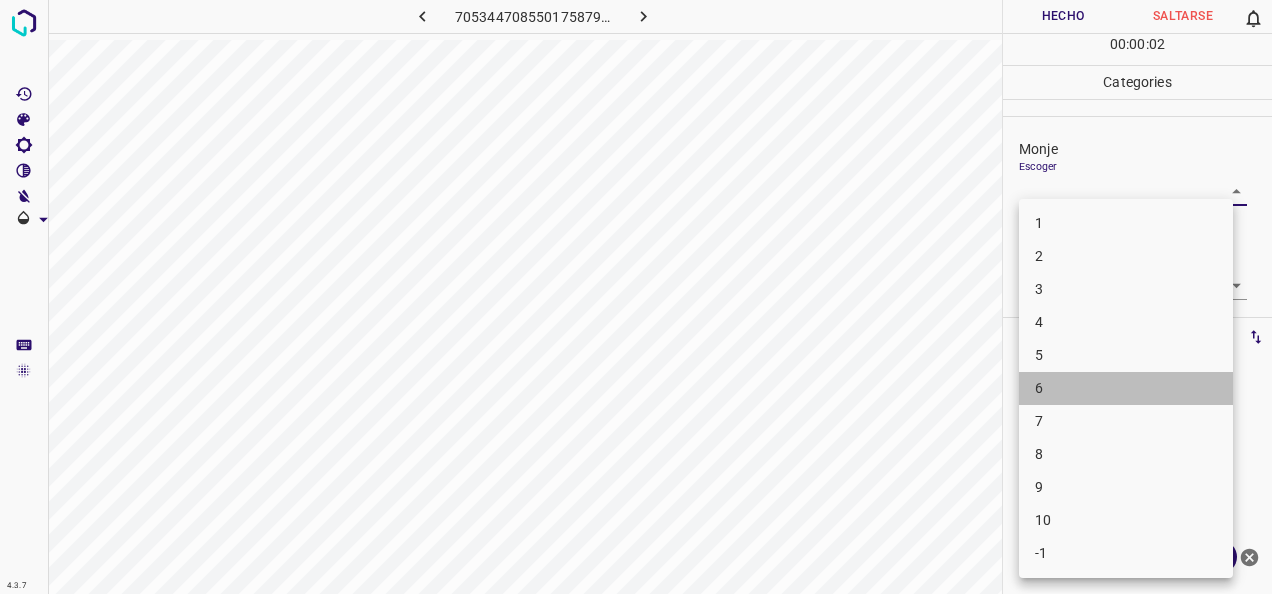 click on "6" at bounding box center (1126, 388) 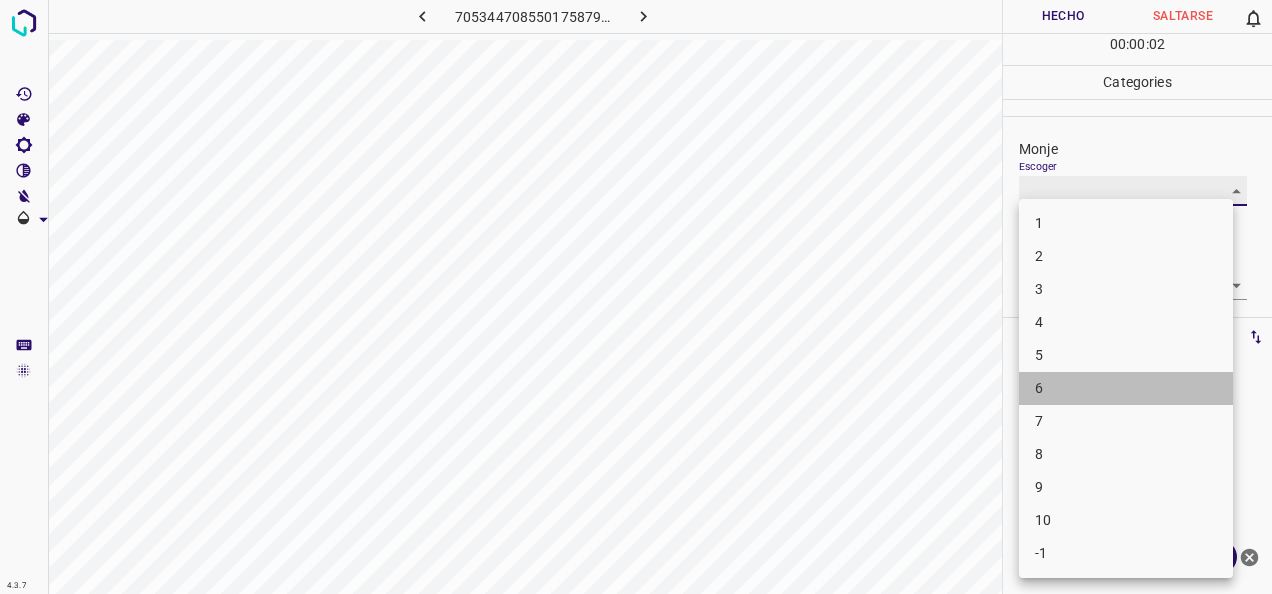 type on "6" 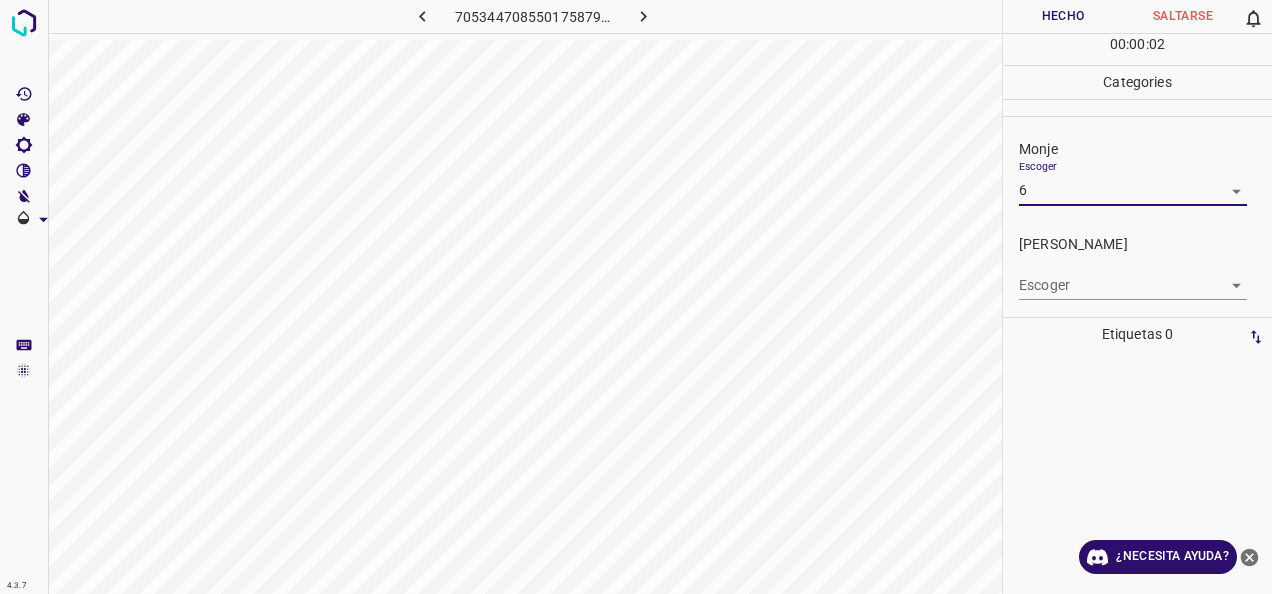 click on "4.3.7 7053447085501758795.png Hecho Saltarse 0 00   : 00   : 02   Categories Monje  Escoger 6 6  Fitzpatrick   Escoger ​ Etiquetas 0 Categories 1 Monje 2  Fitzpatrick Herramientas Espacio Cambiar entre modos (Dibujar y Editar) Yo Etiquetado automático R Restaurar zoom M Acercar N Alejar Borrar Eliminar etiqueta de selección Filtros Z Restaurar filtros X Filtro de saturación C Filtro de brillo V Filtro de contraste B Filtro de escala de grises General O Descargar ¿Necesita ayuda? -Mensaje de texto -Esconder -Borrar" at bounding box center (636, 297) 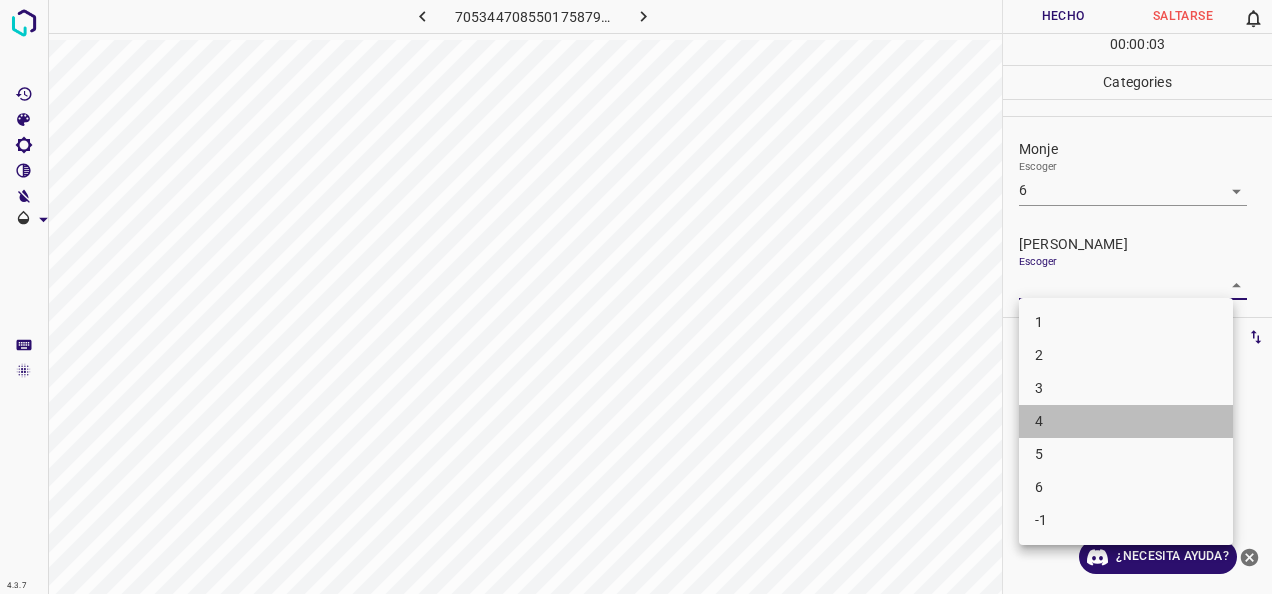 click on "4" at bounding box center [1126, 421] 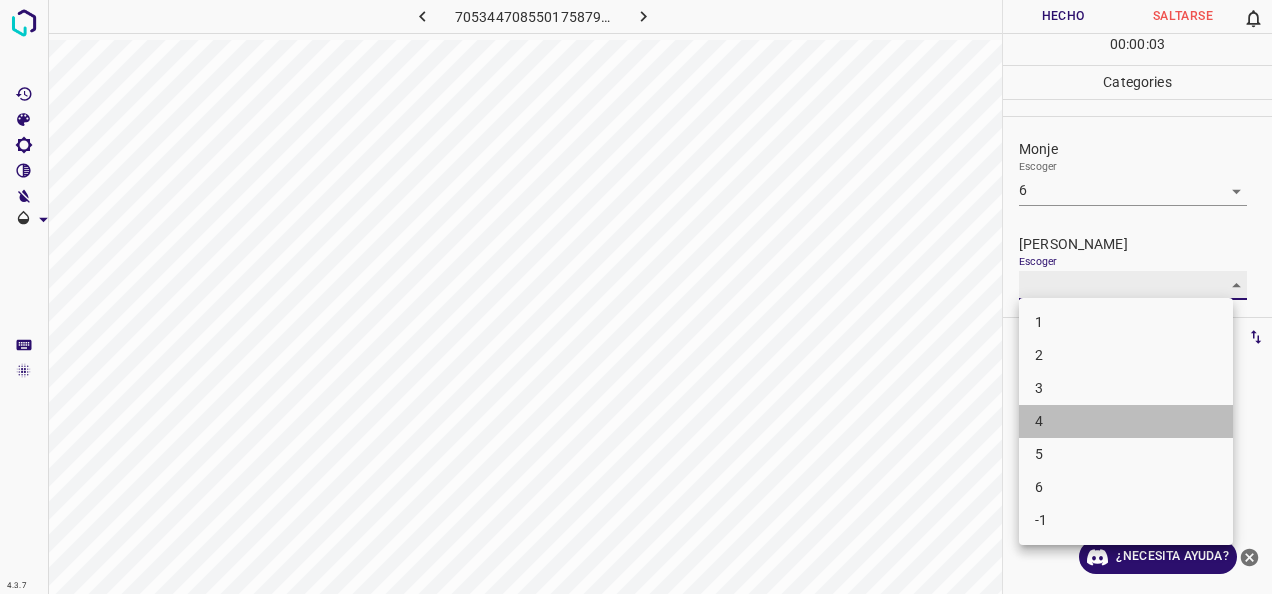 type on "4" 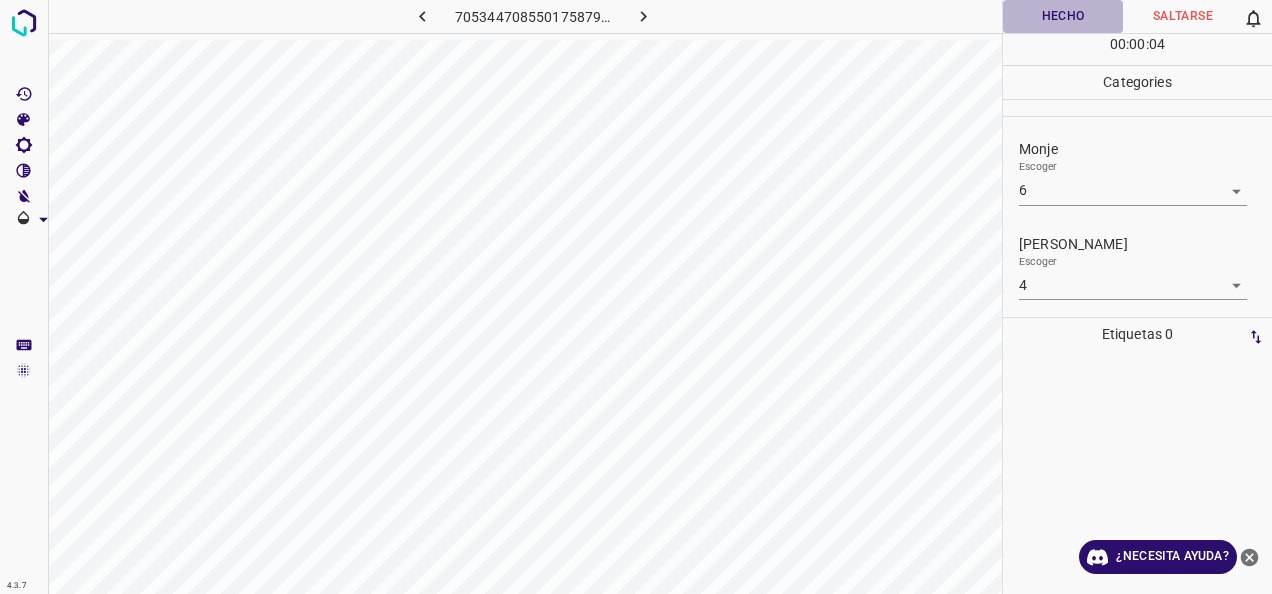 click on "Hecho" at bounding box center (1063, 16) 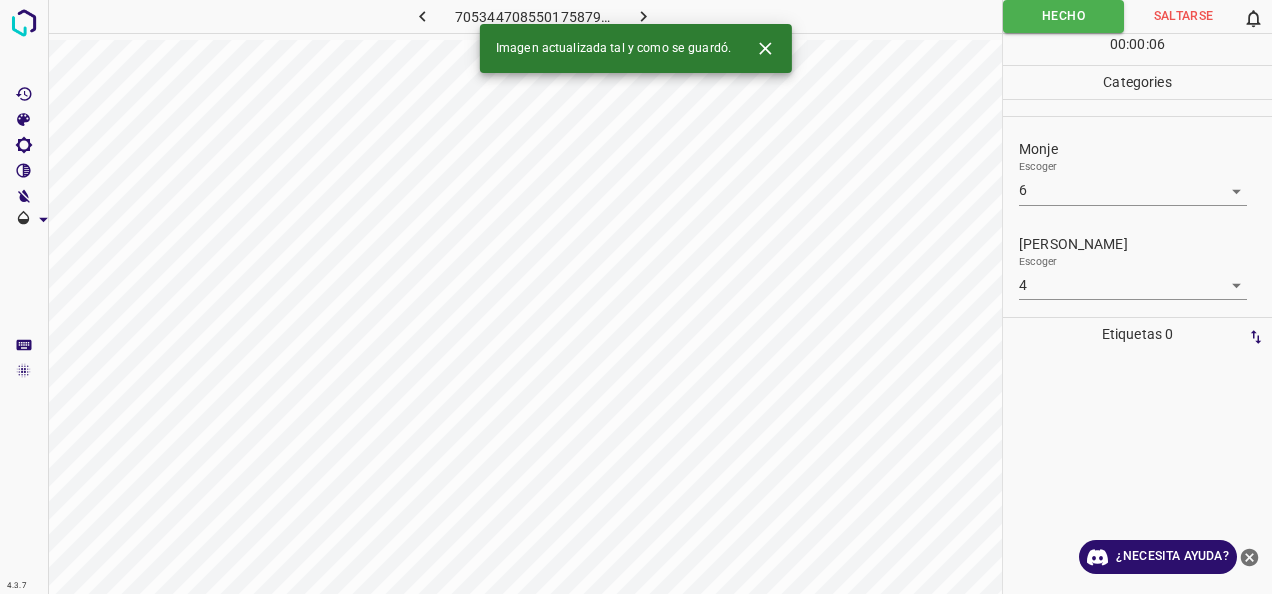 click 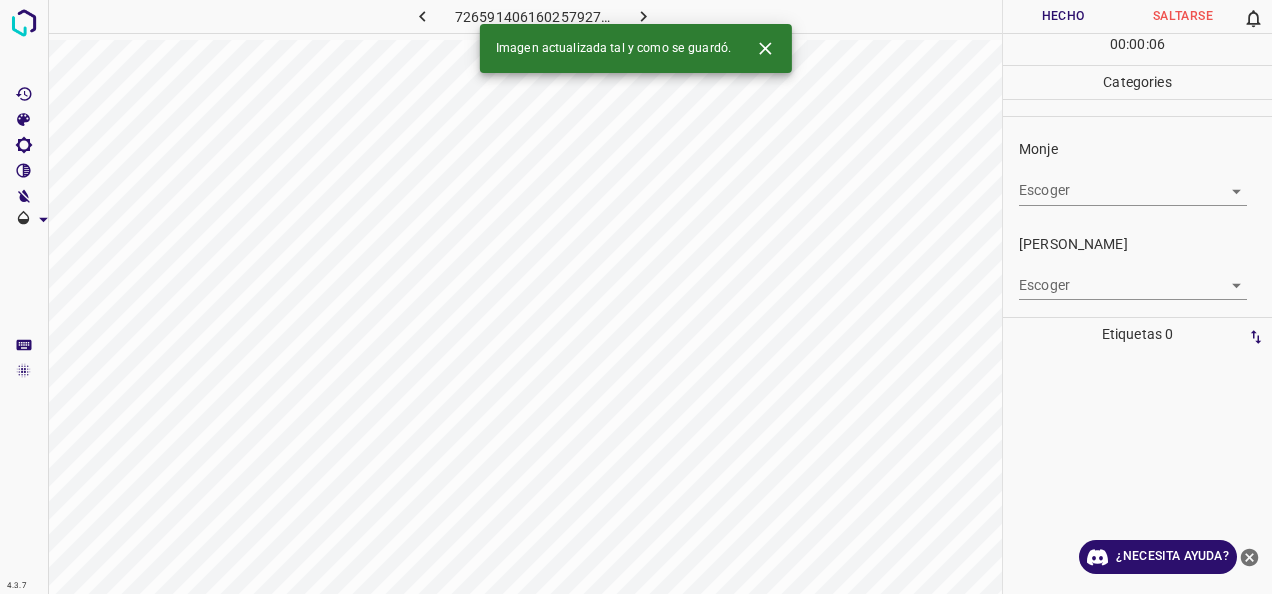 click on "4.3.7 7265914061602579278.png Hecho Saltarse 0 00   : 00   : 06   Categories Monje  Escoger ​  Fitzpatrick   Escoger ​ Etiquetas 0 Categories 1 Monje 2  Fitzpatrick Herramientas Espacio Cambiar entre modos (Dibujar y Editar) Yo Etiquetado automático R Restaurar zoom M Acercar N Alejar Borrar Eliminar etiqueta de selección Filtros Z Restaurar filtros X Filtro de saturación C Filtro de brillo V Filtro de contraste B Filtro de escala de grises General O Descargar Imagen actualizada tal y como se guardó. ¿Necesita ayuda? -Mensaje de texto -Esconder -Borrar" at bounding box center [636, 297] 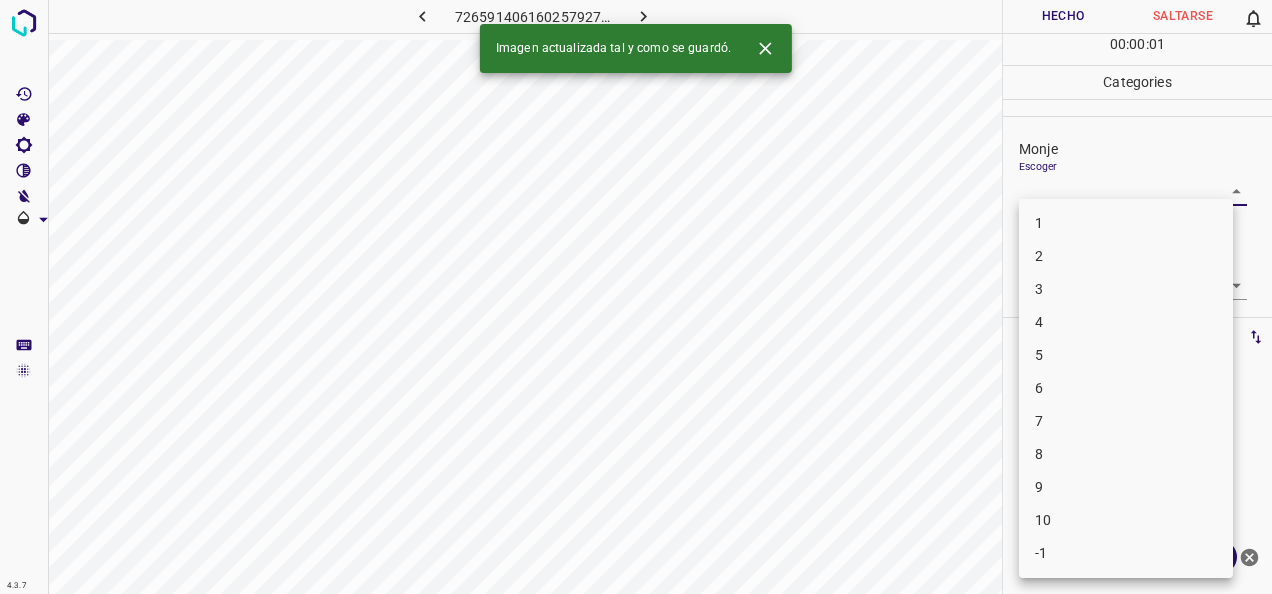 click on "1" at bounding box center [1126, 223] 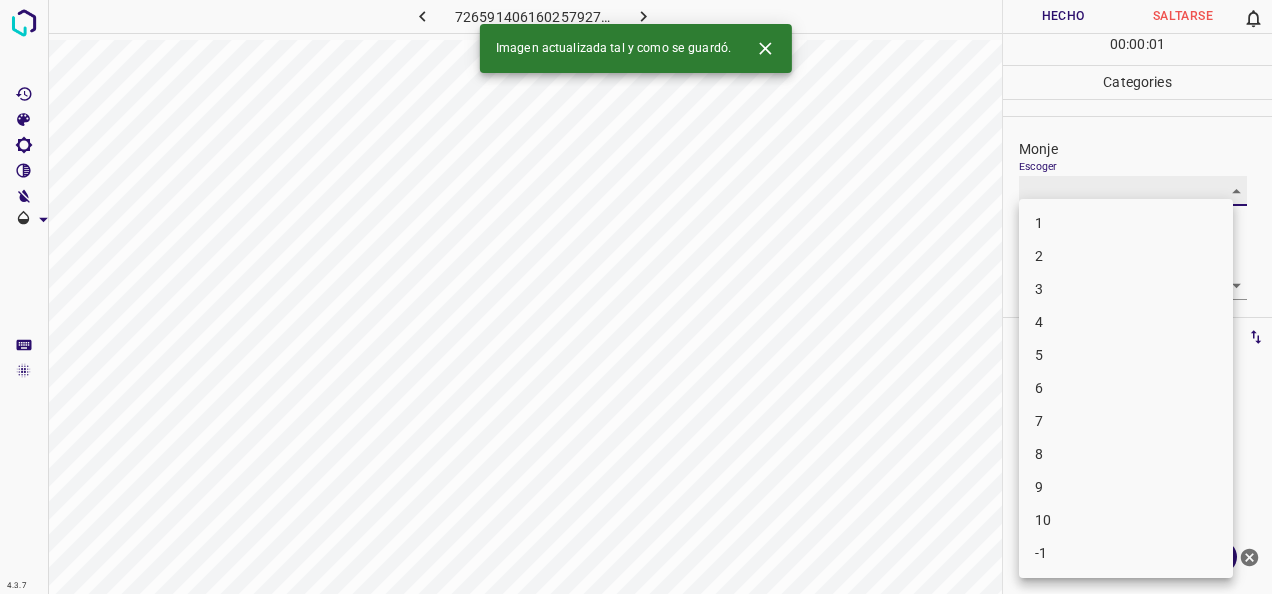 type on "1" 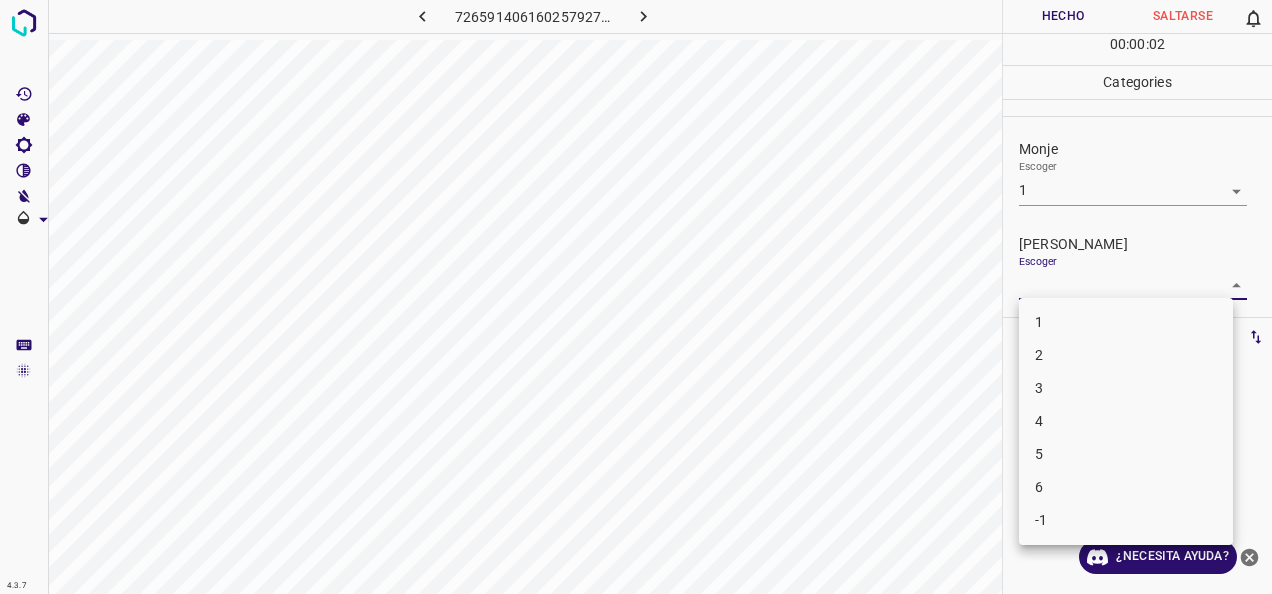 click on "4.3.7 7265914061602579278.png Hecho Saltarse 0 00   : 00   : 02   Categories Monje  Escoger 1 1  Fitzpatrick   Escoger ​ Etiquetas 0 Categories 1 Monje 2  Fitzpatrick Herramientas Espacio Cambiar entre modos (Dibujar y Editar) Yo Etiquetado automático R Restaurar zoom M Acercar N Alejar Borrar Eliminar etiqueta de selección Filtros Z Restaurar filtros X Filtro de saturación C Filtro de brillo V Filtro de contraste B Filtro de escala de grises General O Descargar ¿Necesita ayuda? -Mensaje de texto -Esconder -Borrar 1 2 3 4 5 6 -1" at bounding box center (636, 297) 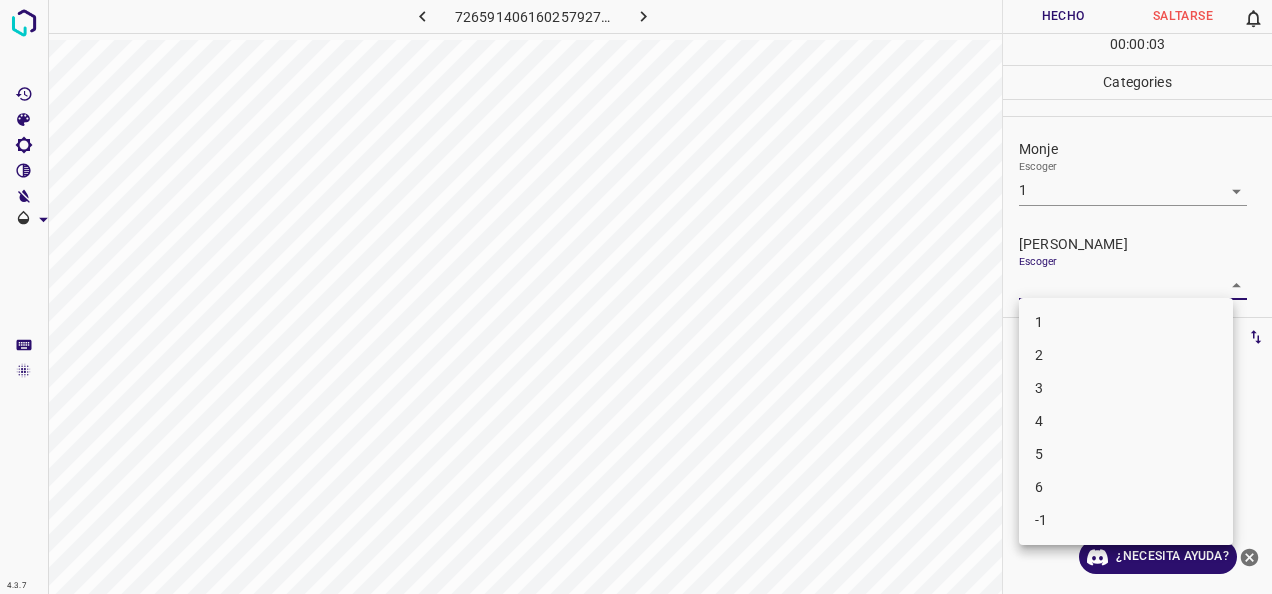 click on "1" at bounding box center [1126, 322] 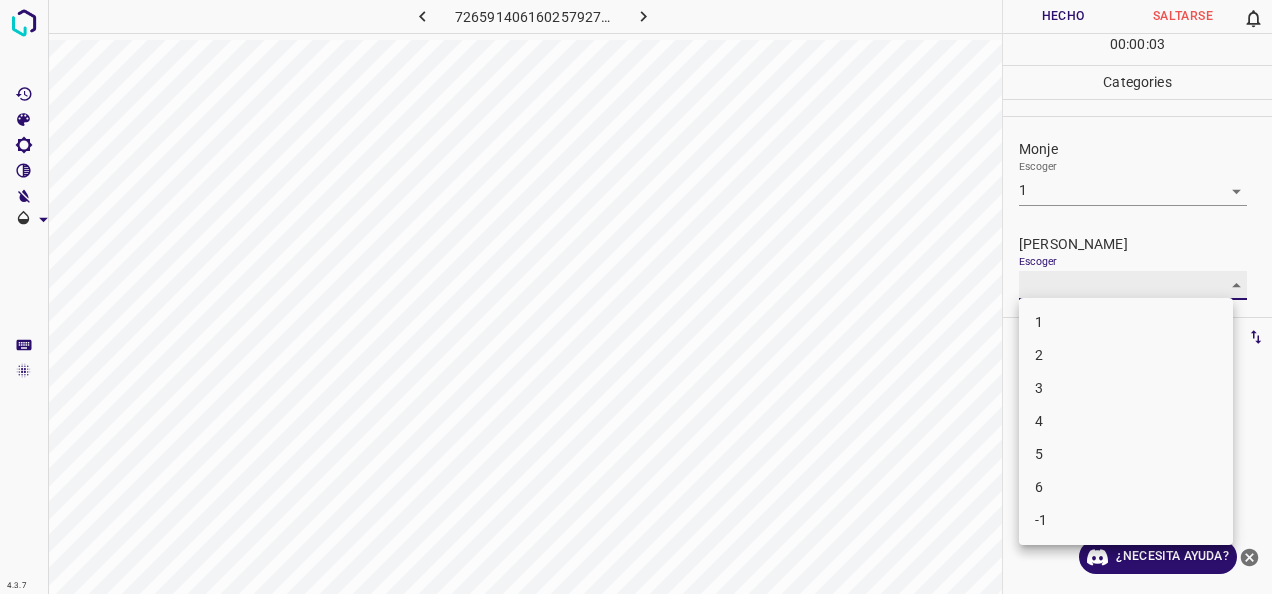 type on "1" 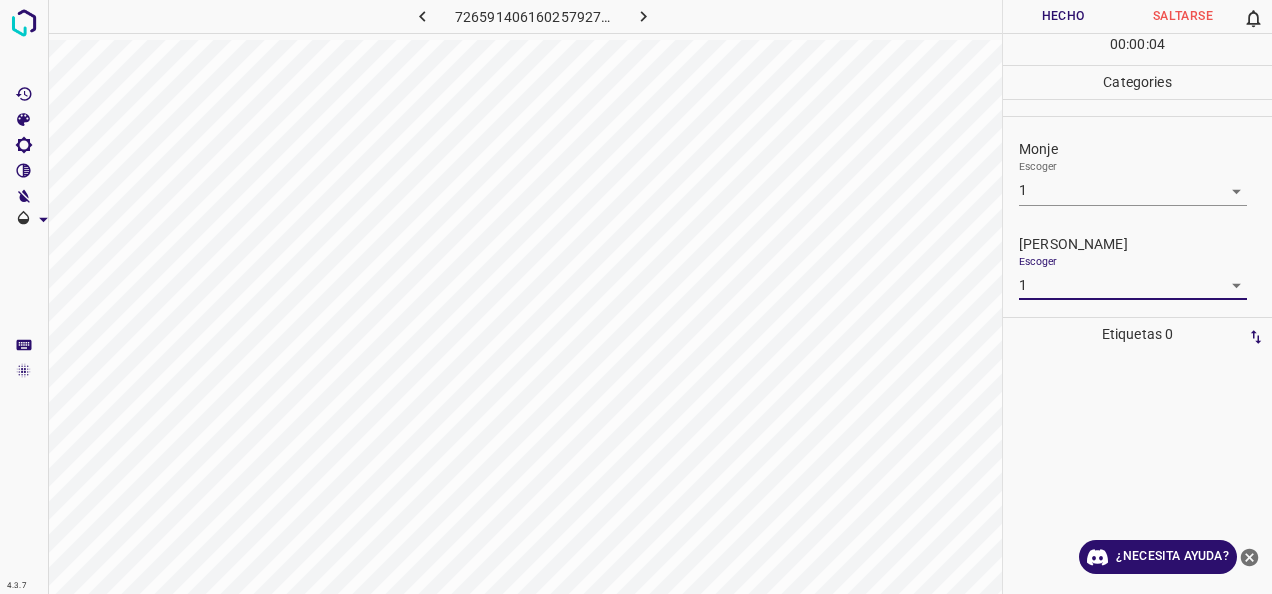 click on "Hecho" at bounding box center (1063, 16) 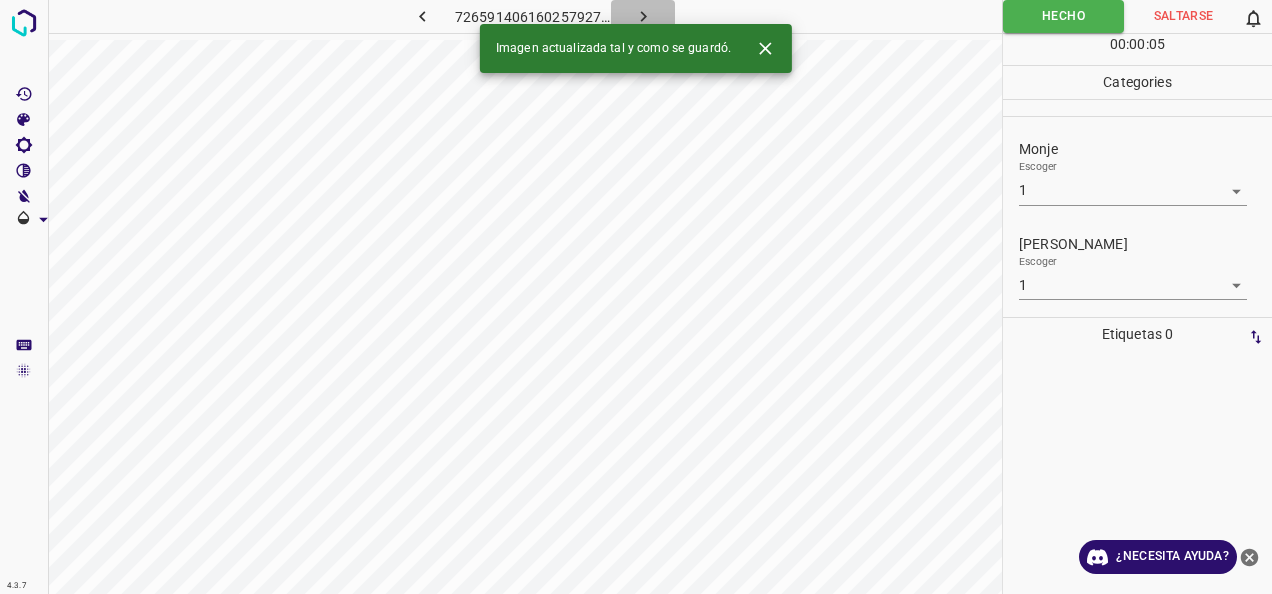 click 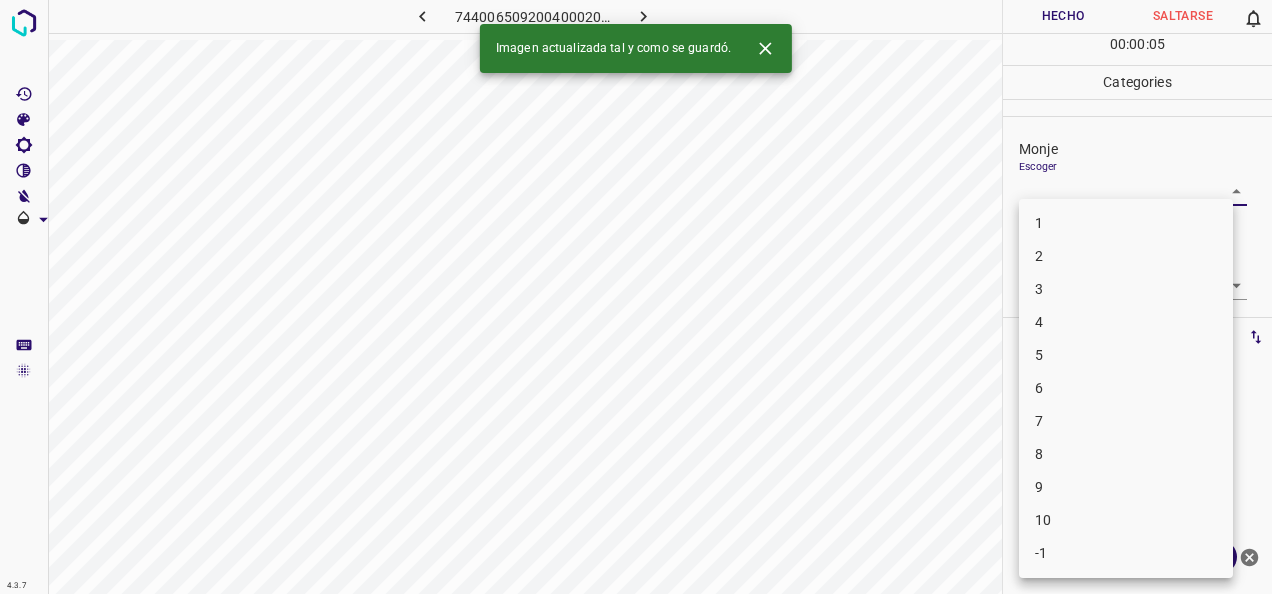 drag, startPoint x: 1227, startPoint y: 187, endPoint x: 1196, endPoint y: 212, distance: 39.824615 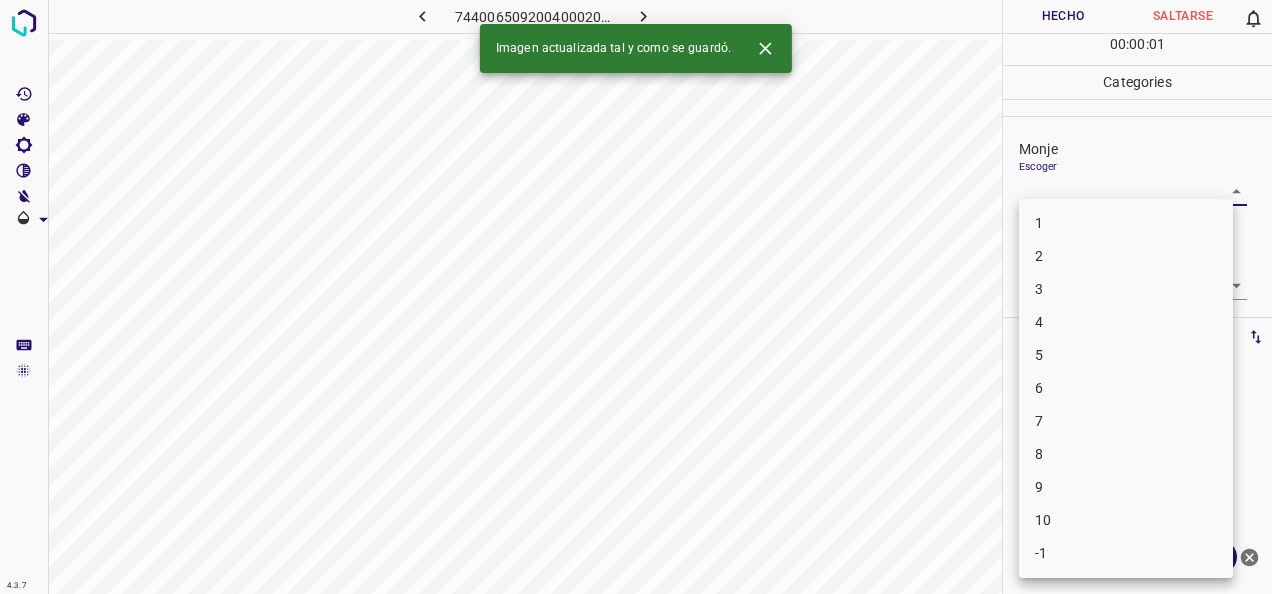 click on "5" at bounding box center [1126, 355] 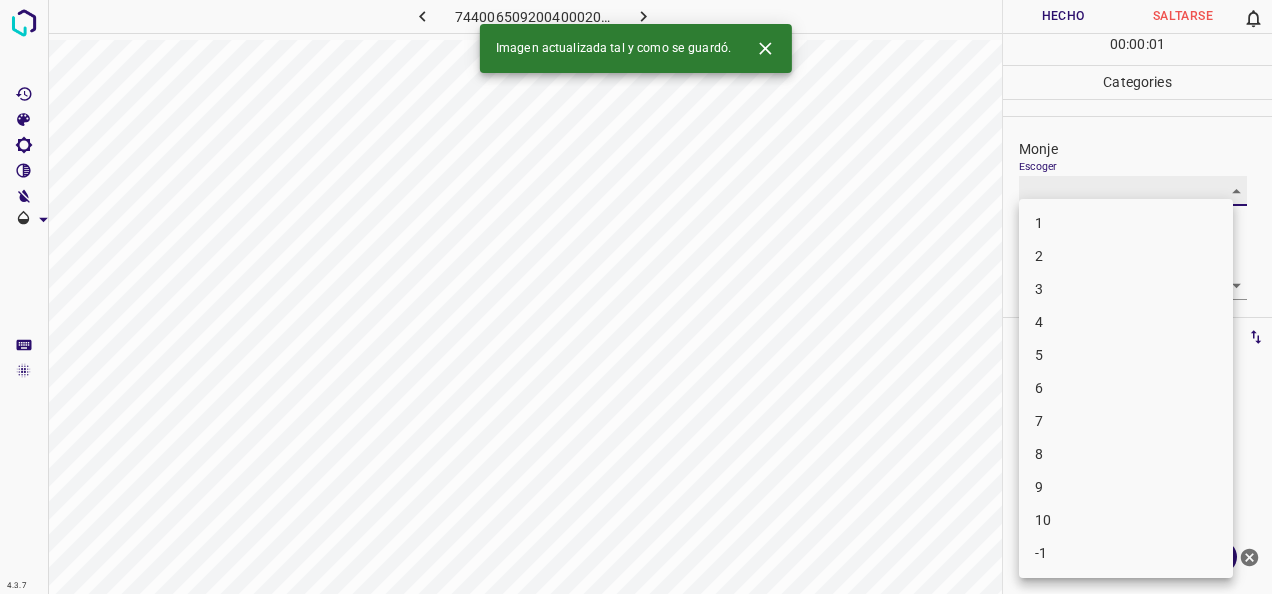 type on "5" 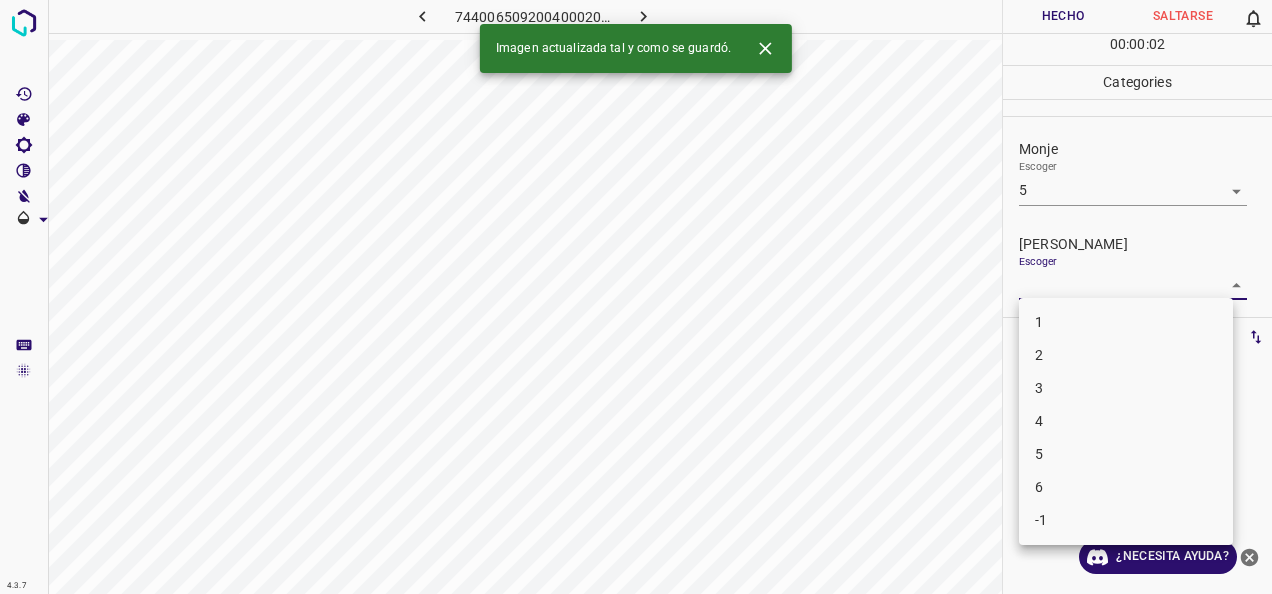 click on "4.3.7 7440065092004000207.png Hecho Saltarse 0 00   : 00   : 02   Categories Monje  Escoger 5 5  Fitzpatrick   Escoger ​ Etiquetas 0 Categories 1 Monje 2  Fitzpatrick Herramientas Espacio Cambiar entre modos (Dibujar y Editar) Yo Etiquetado automático R Restaurar zoom M Acercar N Alejar Borrar Eliminar etiqueta de selección Filtros Z Restaurar filtros X Filtro de saturación C Filtro de brillo V Filtro de contraste B Filtro de escala de grises General O Descargar Imagen actualizada tal y como se guardó. ¿Necesita ayuda? -Mensaje de texto -Esconder -Borrar 1 2 3 4 5 6 -1" at bounding box center [636, 297] 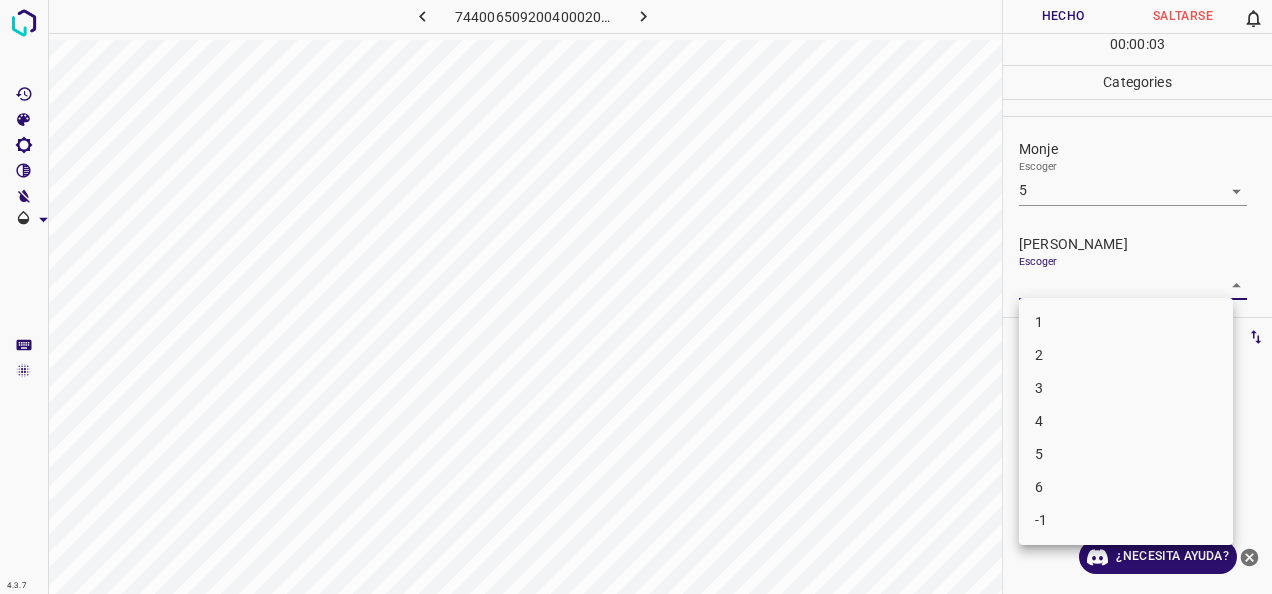 drag, startPoint x: 1160, startPoint y: 423, endPoint x: 1133, endPoint y: 324, distance: 102.61579 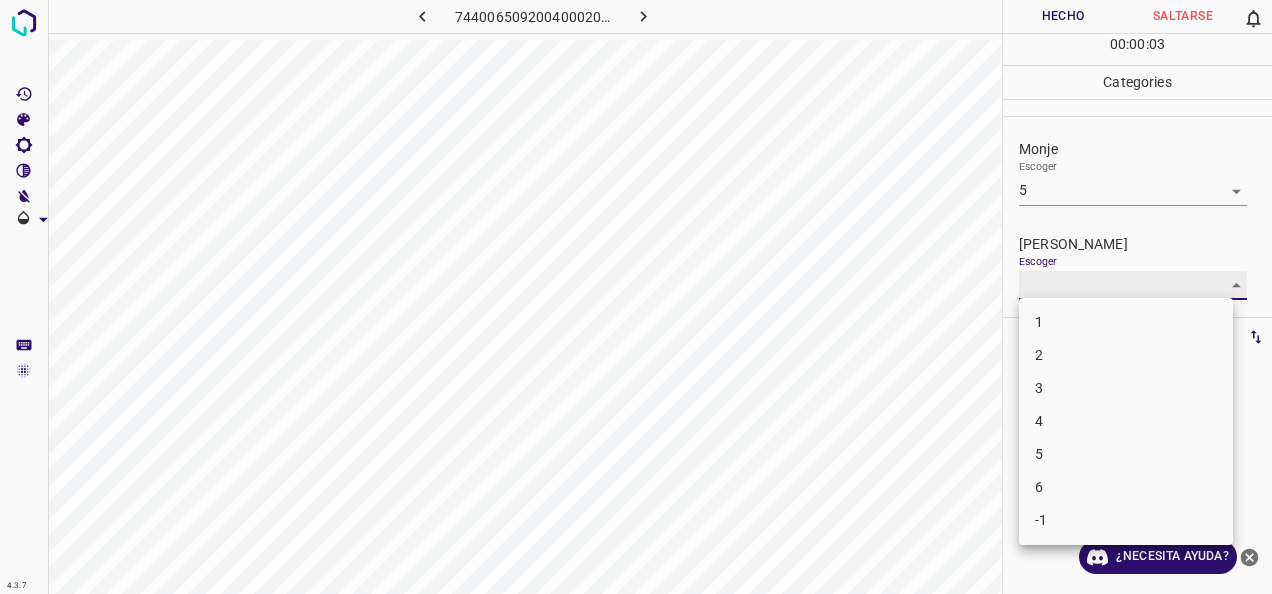 type on "4" 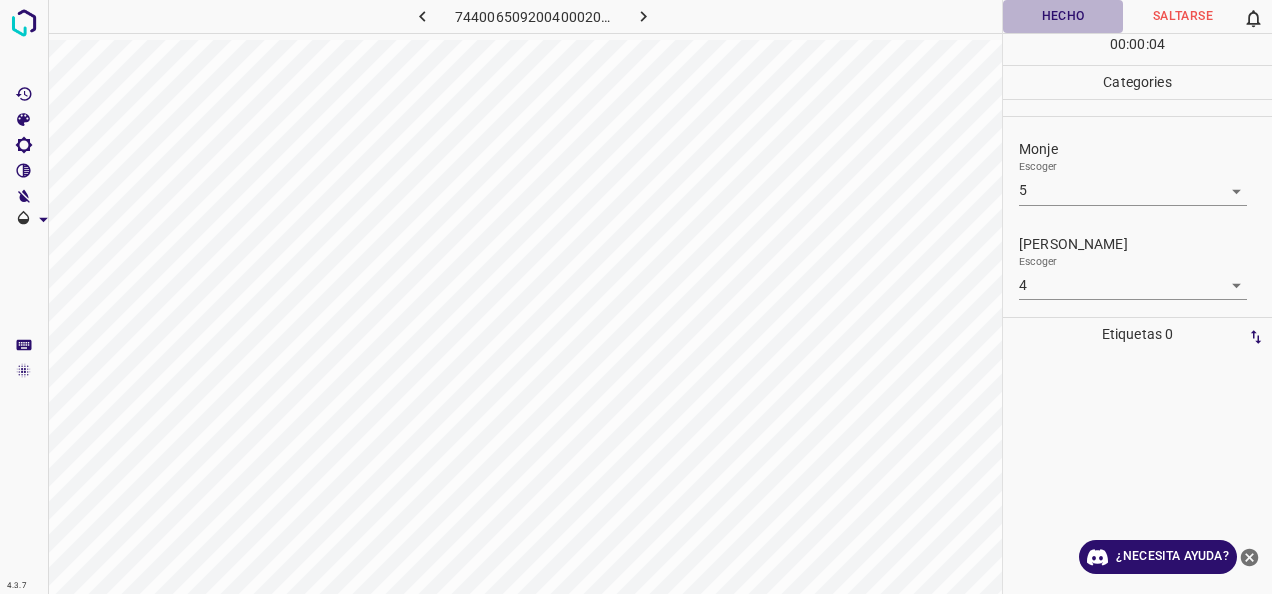 click on "Hecho" at bounding box center (1063, 16) 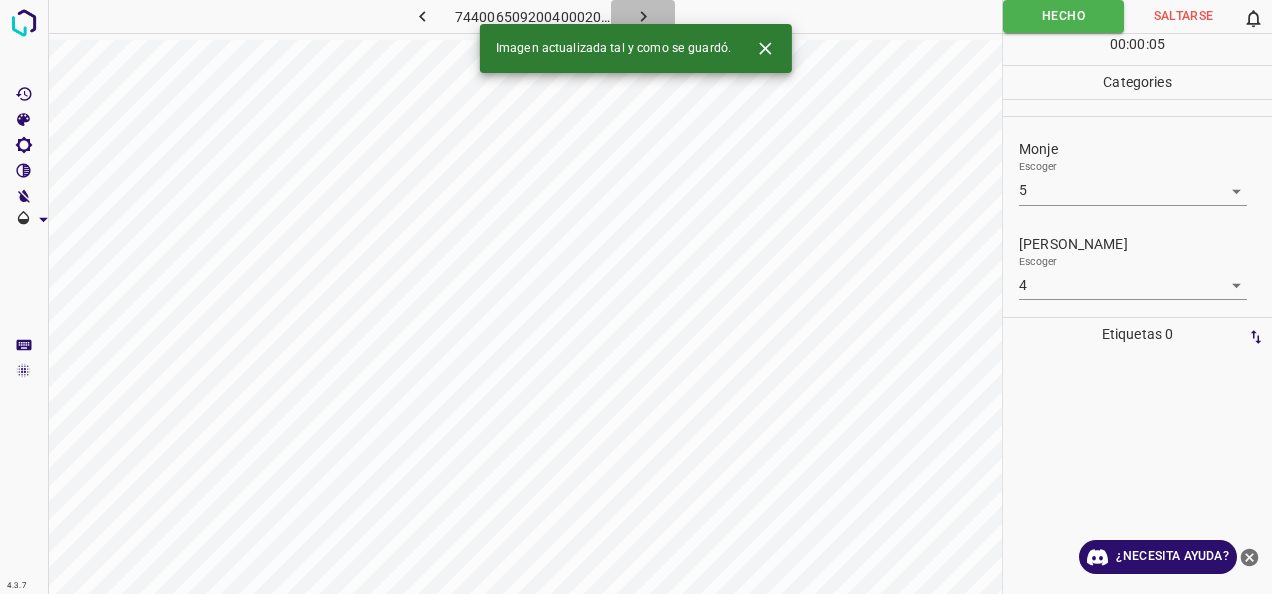 click at bounding box center (643, 16) 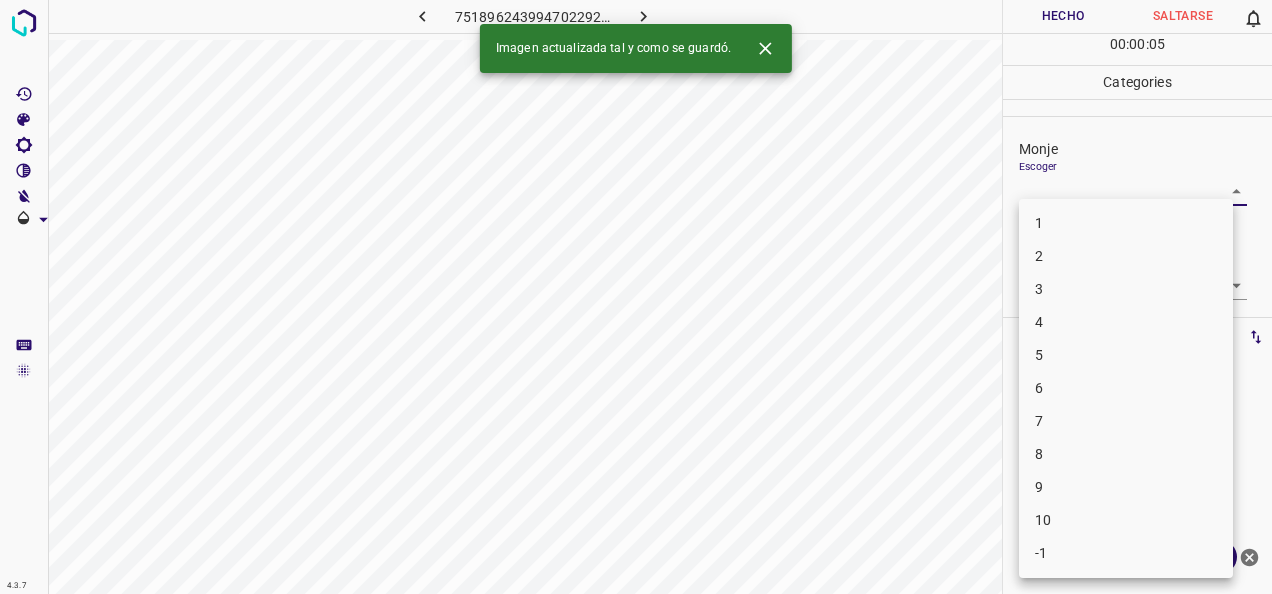 drag, startPoint x: 1211, startPoint y: 188, endPoint x: 1173, endPoint y: 209, distance: 43.416588 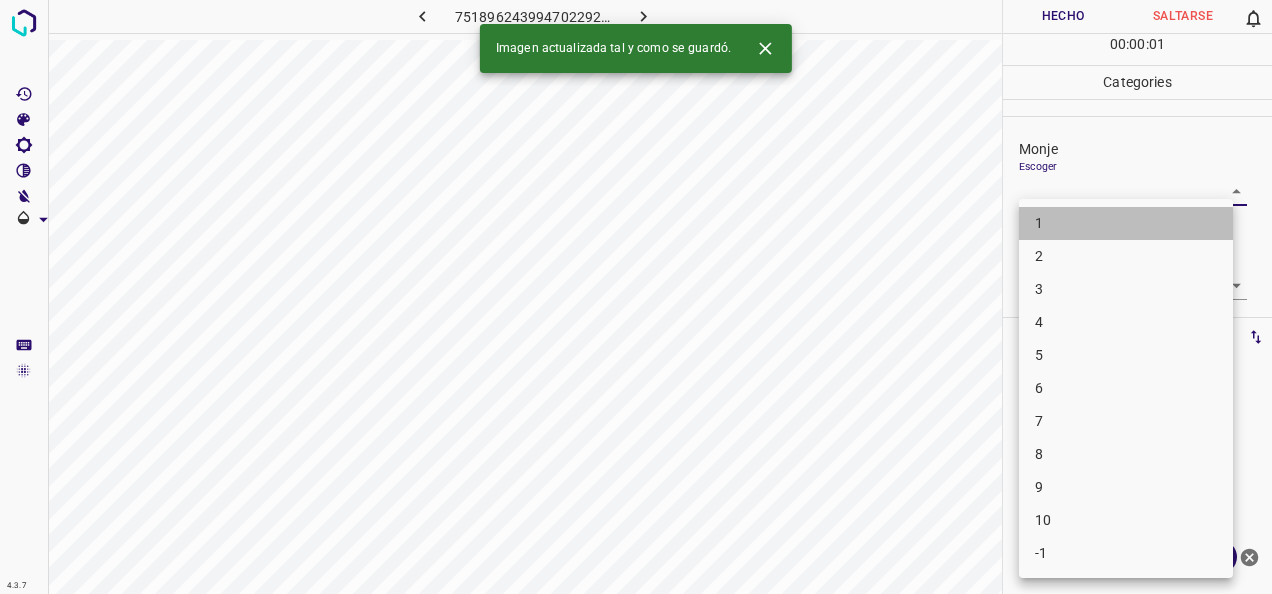 click on "1" at bounding box center [1126, 223] 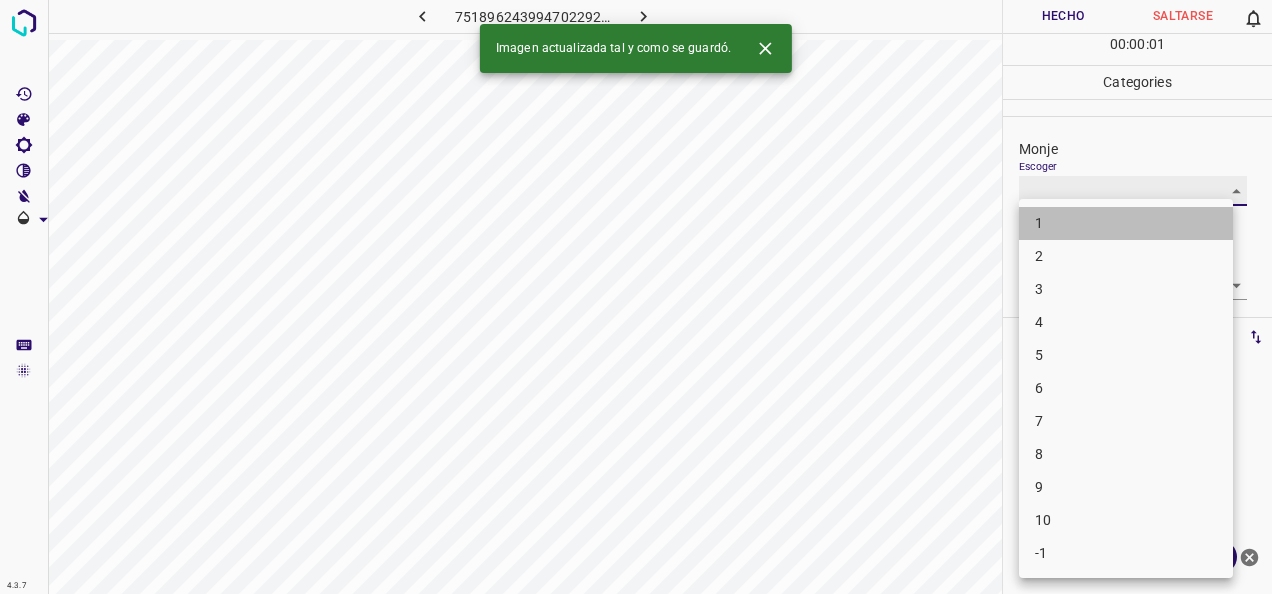 type on "1" 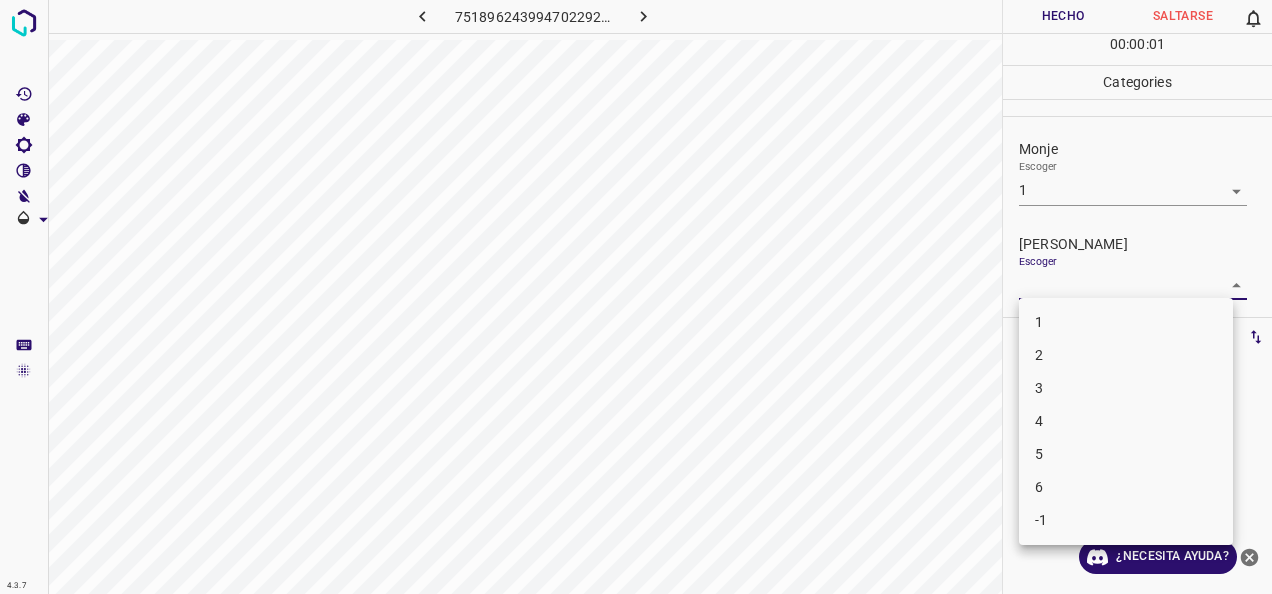 click on "4.3.7 7518962439947022924.png Hecho Saltarse 0 00   : 00   : 01   Categories Monje  Escoger 1 1  Fitzpatrick   Escoger ​ Etiquetas 0 Categories 1 Monje 2  Fitzpatrick Herramientas Espacio Cambiar entre modos (Dibujar y Editar) Yo Etiquetado automático R Restaurar zoom M Acercar N Alejar Borrar Eliminar etiqueta de selección Filtros Z Restaurar filtros X Filtro de saturación C Filtro de brillo V Filtro de contraste B Filtro de escala de grises General O Descargar ¿Necesita ayuda? -Mensaje de texto -Esconder -Borrar 1 2 3 4 5 6 -1" at bounding box center (636, 297) 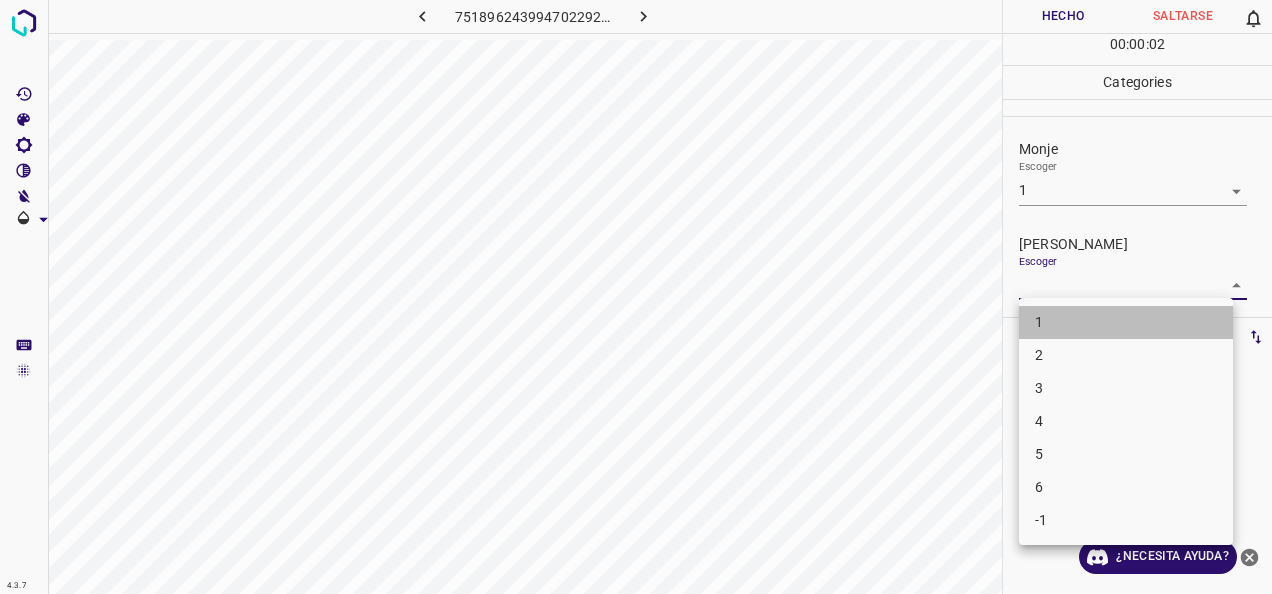 click on "1" at bounding box center (1126, 322) 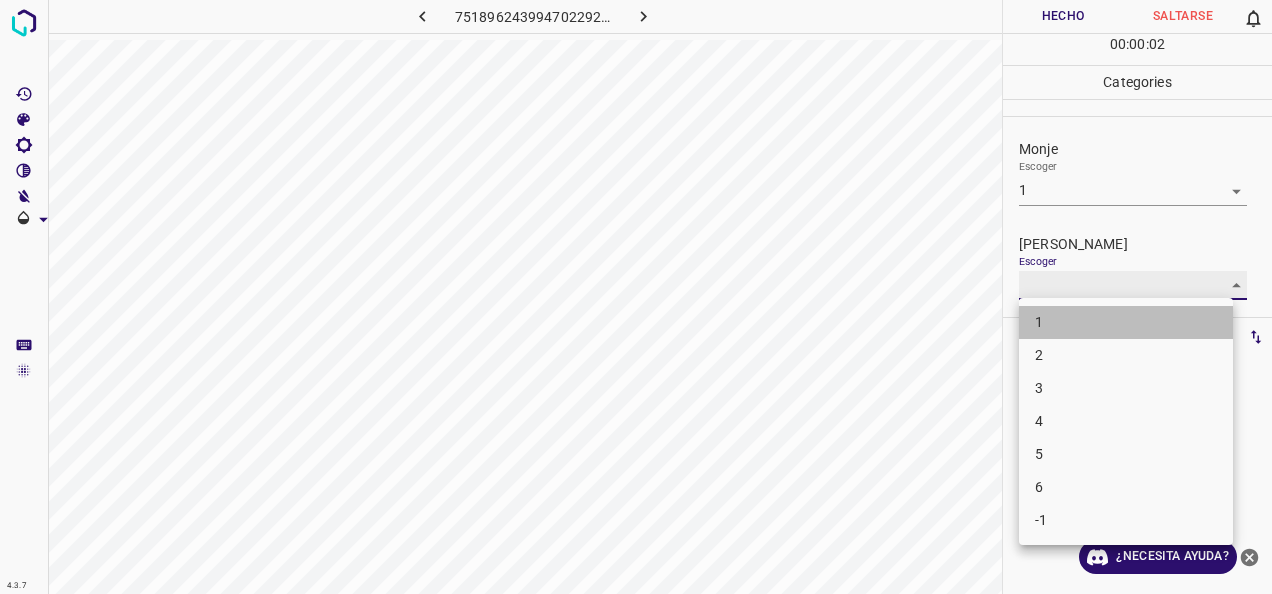 type on "1" 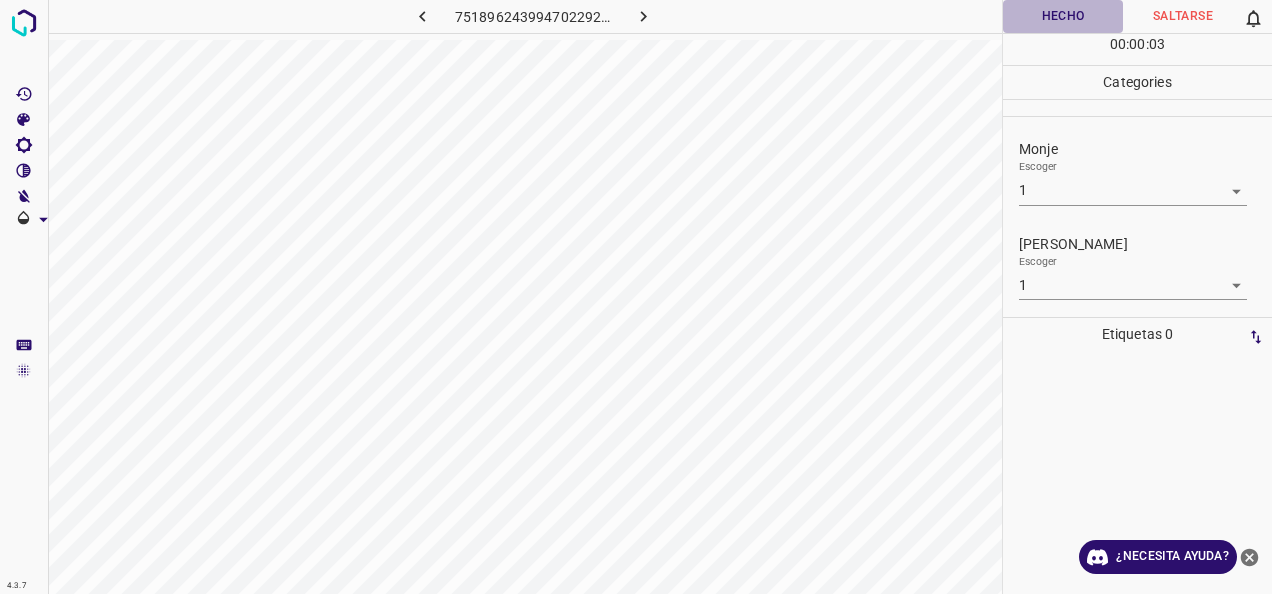 click on "Hecho" at bounding box center (1063, 16) 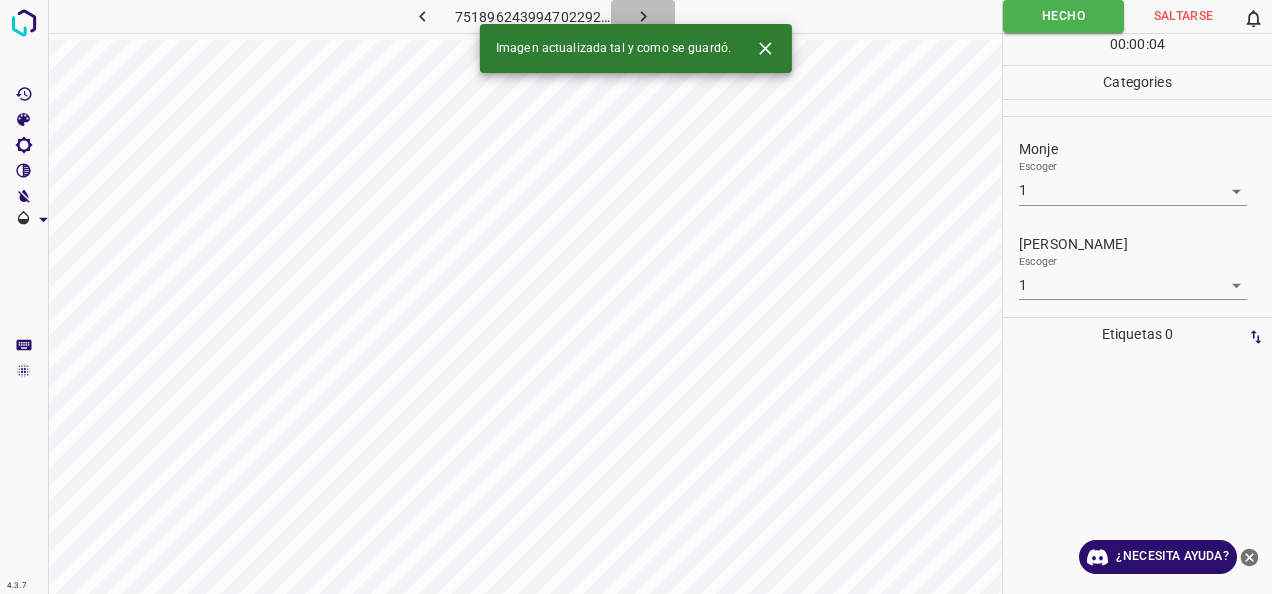 click at bounding box center (643, 16) 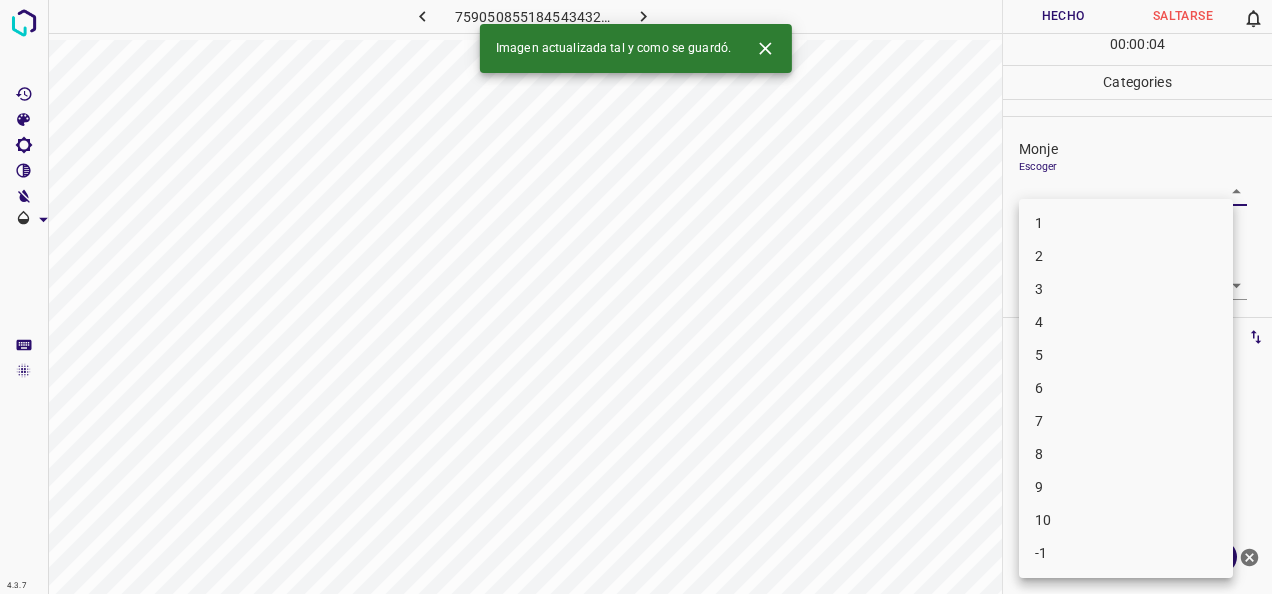 click on "4.3.7 7590508551845434325.png Hecho Saltarse 0 00   : 00   : 04   Categories Monje  Escoger ​  Fitzpatrick   Escoger ​ Etiquetas 0 Categories 1 Monje 2  Fitzpatrick Herramientas Espacio Cambiar entre modos (Dibujar y Editar) Yo Etiquetado automático R Restaurar zoom M Acercar N Alejar Borrar Eliminar etiqueta de selección Filtros Z Restaurar filtros X Filtro de saturación C Filtro de brillo V Filtro de contraste B Filtro de escala de grises General O Descargar Imagen actualizada tal y como se guardó. ¿Necesita ayuda? -Mensaje de texto -Esconder -Borrar 1 2 3 4 5 6 7 8 9 10 -1" at bounding box center (636, 297) 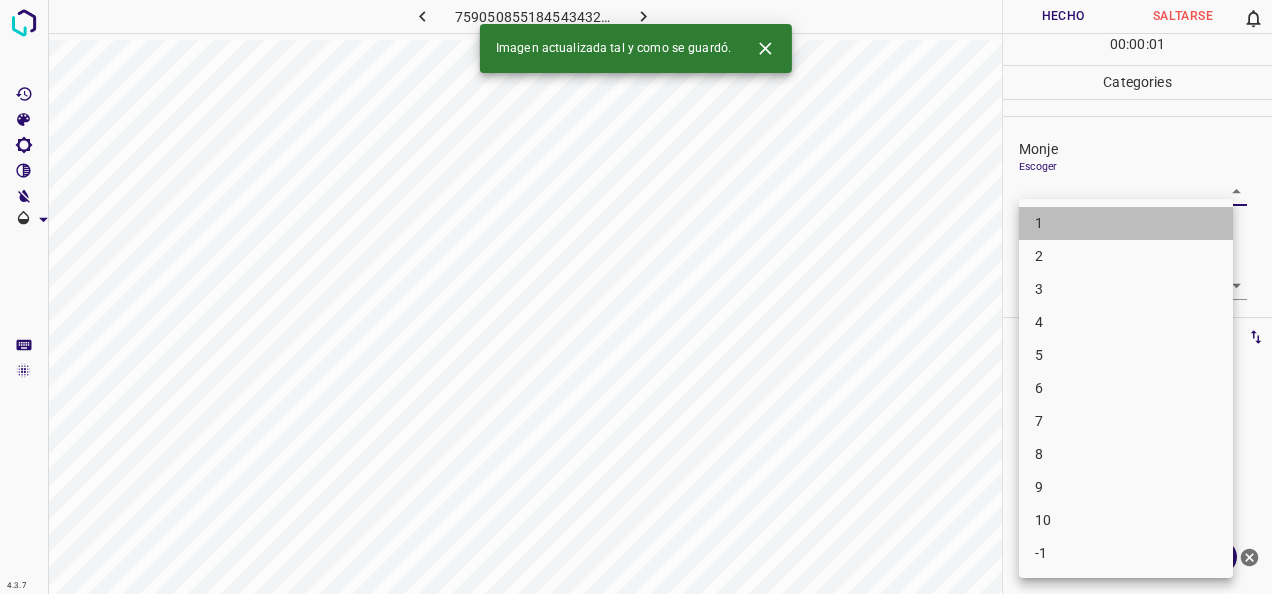 click on "1" at bounding box center (1126, 223) 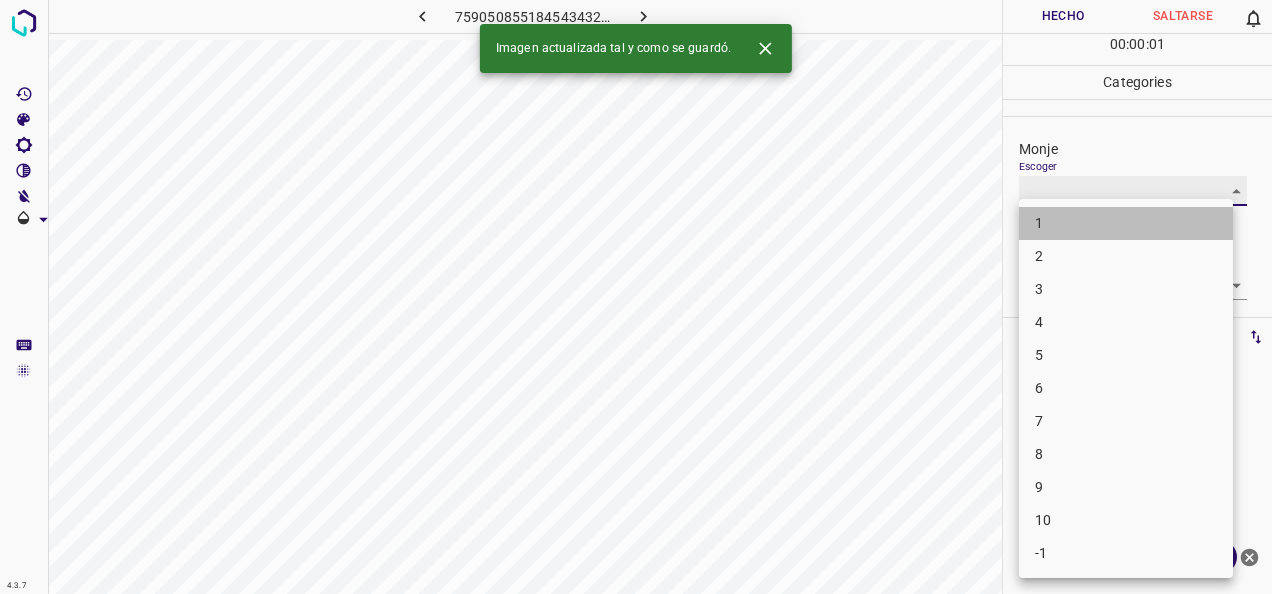 type on "1" 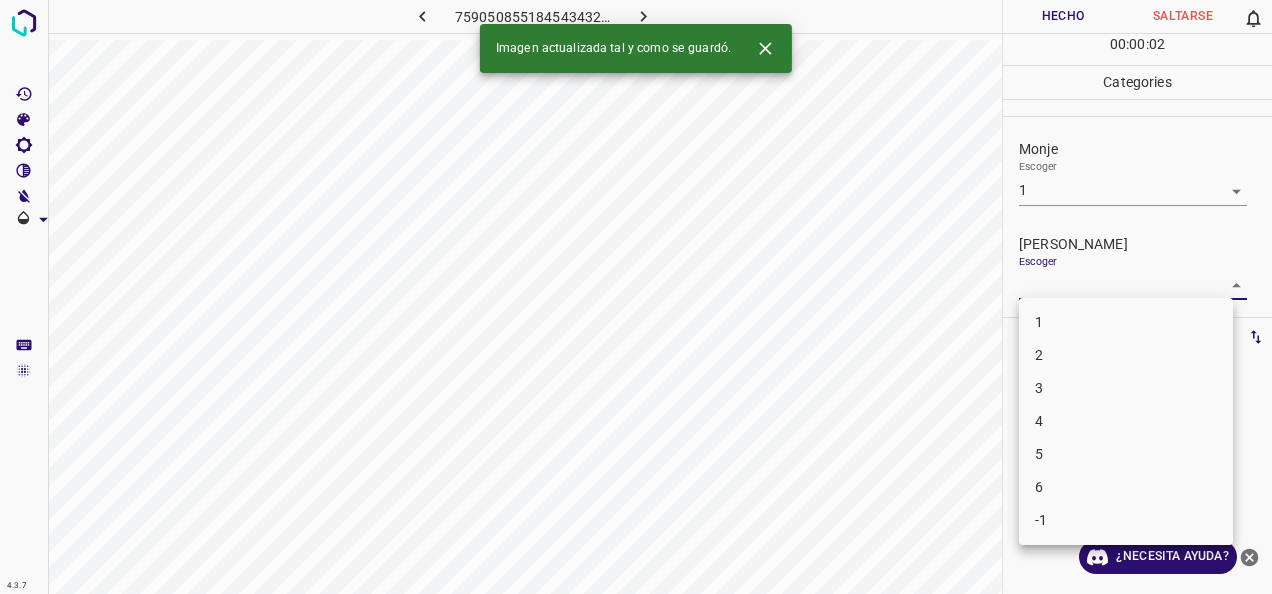 drag, startPoint x: 1210, startPoint y: 272, endPoint x: 1162, endPoint y: 288, distance: 50.596443 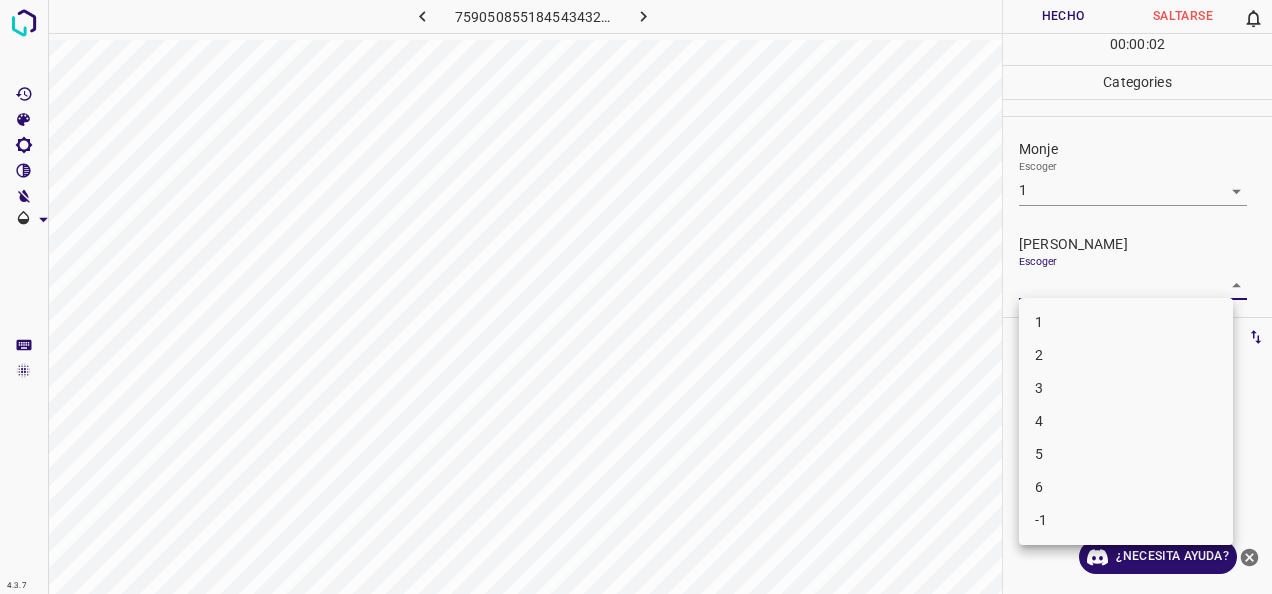 click on "1" at bounding box center (1126, 322) 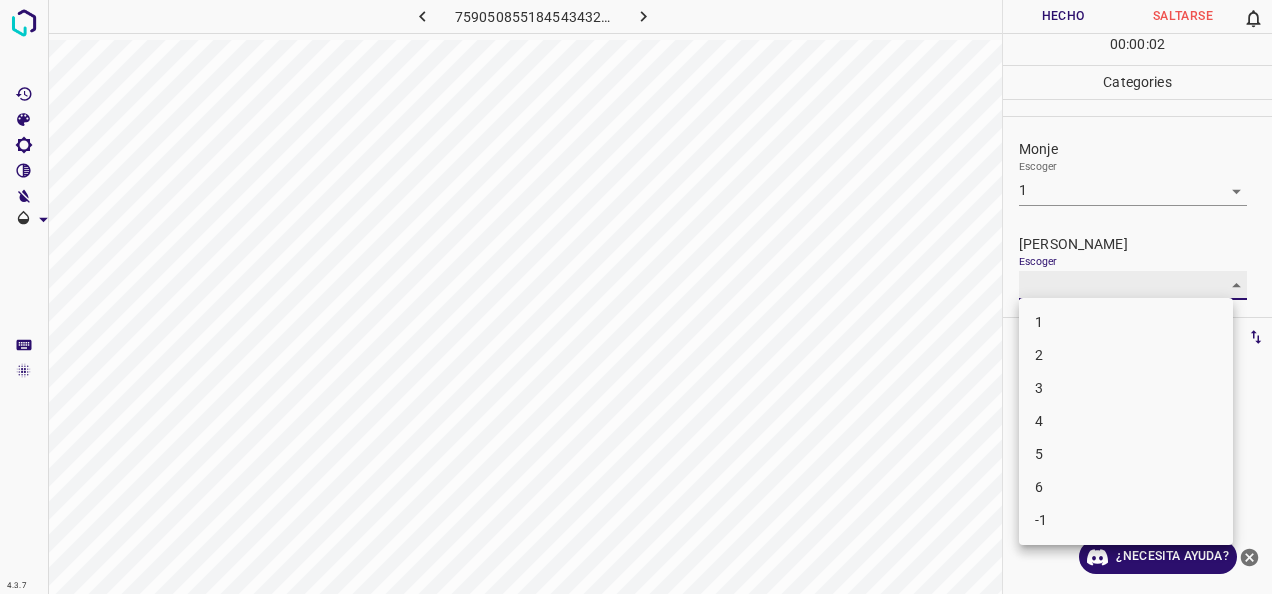 type on "1" 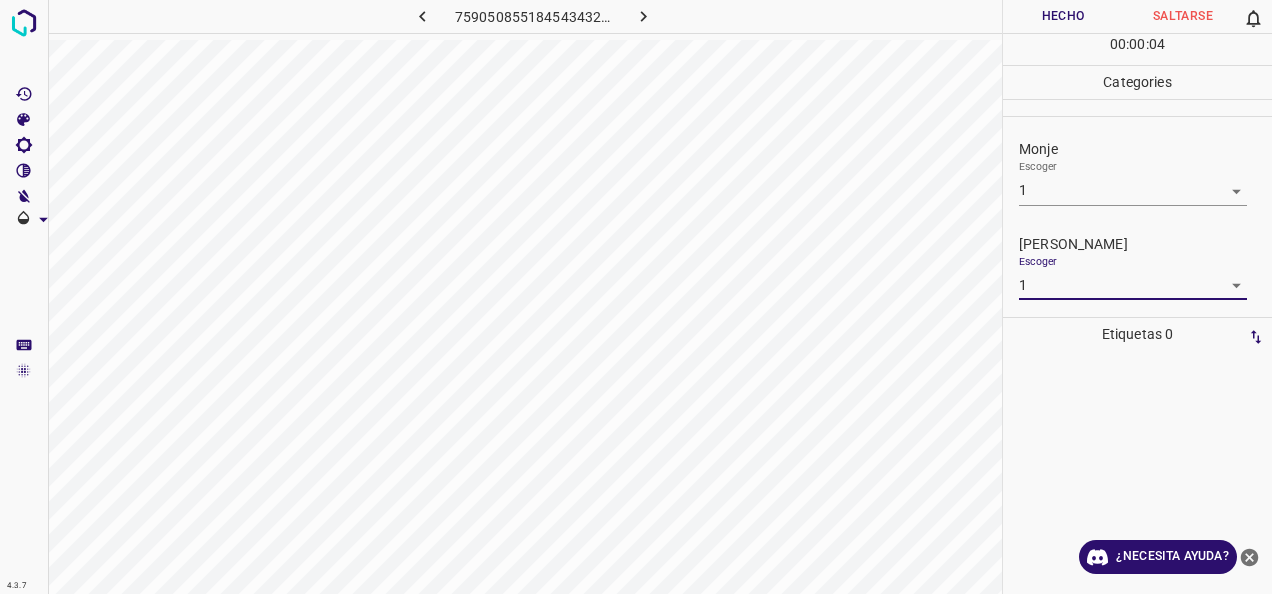 click on "Hecho" at bounding box center (1063, 16) 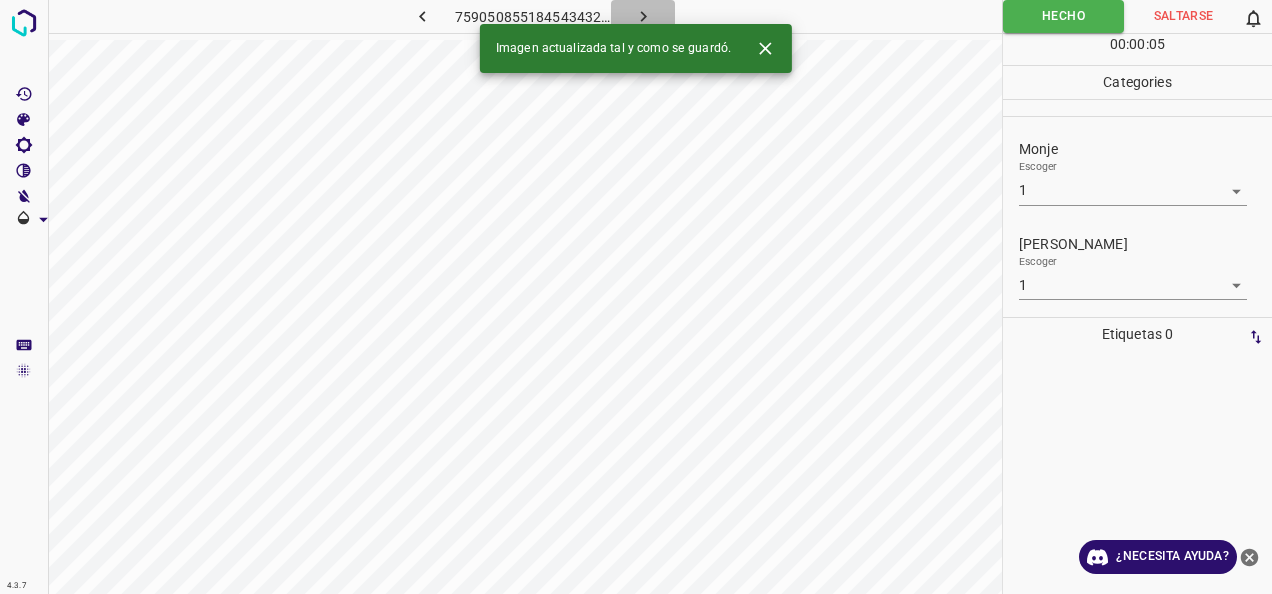 click at bounding box center [643, 16] 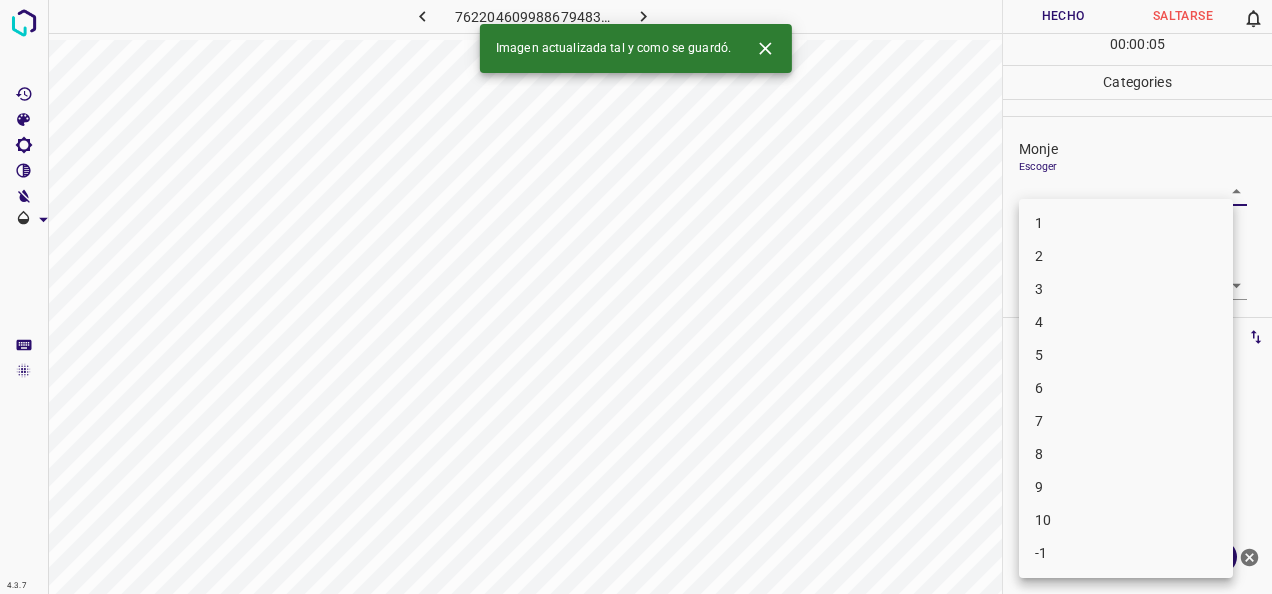 click on "4.3.7 7622046099886794837.png Hecho Saltarse 0 00   : 00   : 05   Categories Monje  Escoger ​  Fitzpatrick   Escoger ​ Etiquetas 0 Categories 1 Monje 2  Fitzpatrick Herramientas Espacio Cambiar entre modos (Dibujar y Editar) Yo Etiquetado automático R Restaurar zoom M Acercar N Alejar Borrar Eliminar etiqueta de selección Filtros Z Restaurar filtros X Filtro de saturación C Filtro de brillo V Filtro de contraste B Filtro de escala de grises General O Descargar Imagen actualizada tal y como se guardó. ¿Necesita ayuda? -Mensaje de texto -Esconder -Borrar 1 2 3 4 5 6 7 8 9 10 -1" at bounding box center (636, 297) 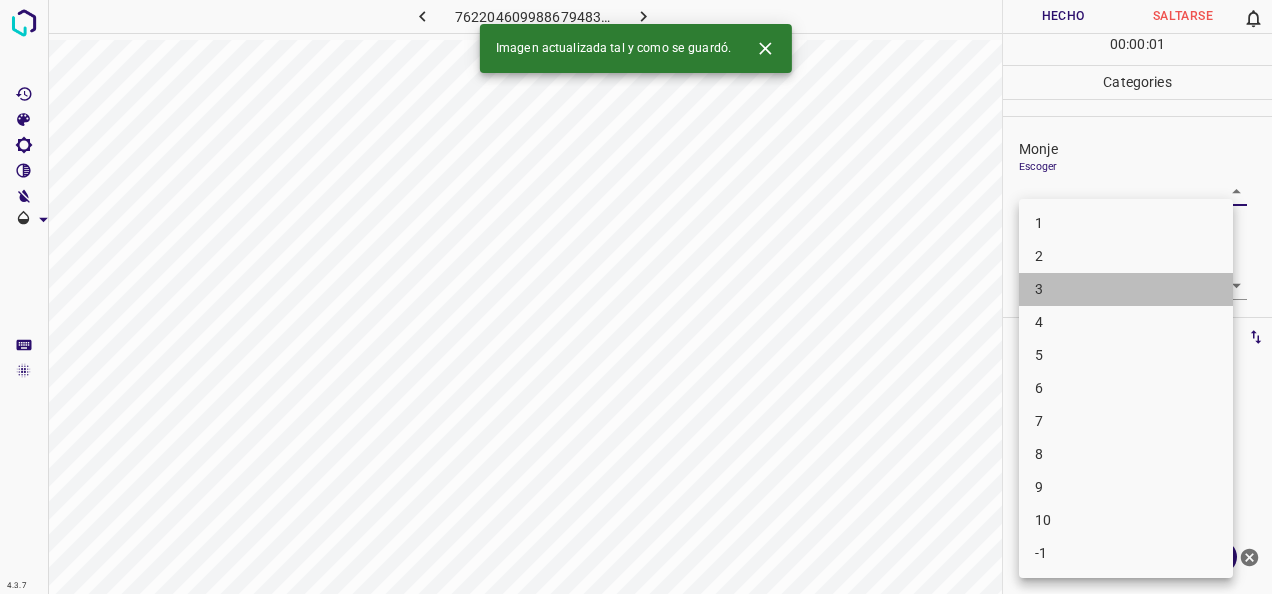 click on "3" at bounding box center (1126, 289) 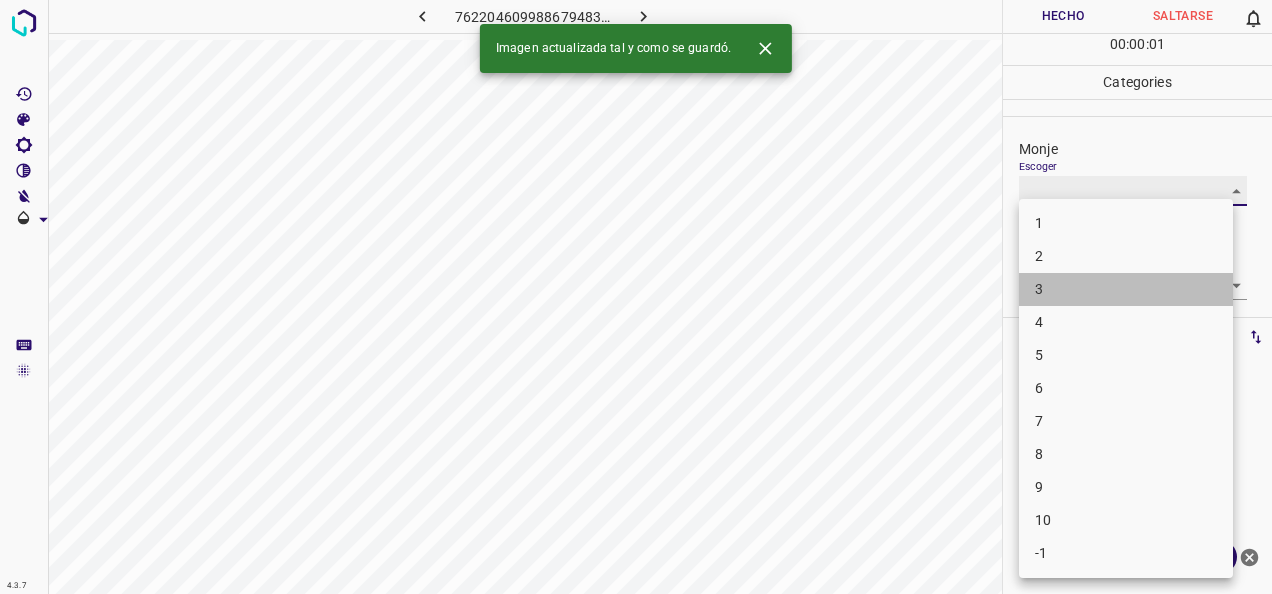 type on "3" 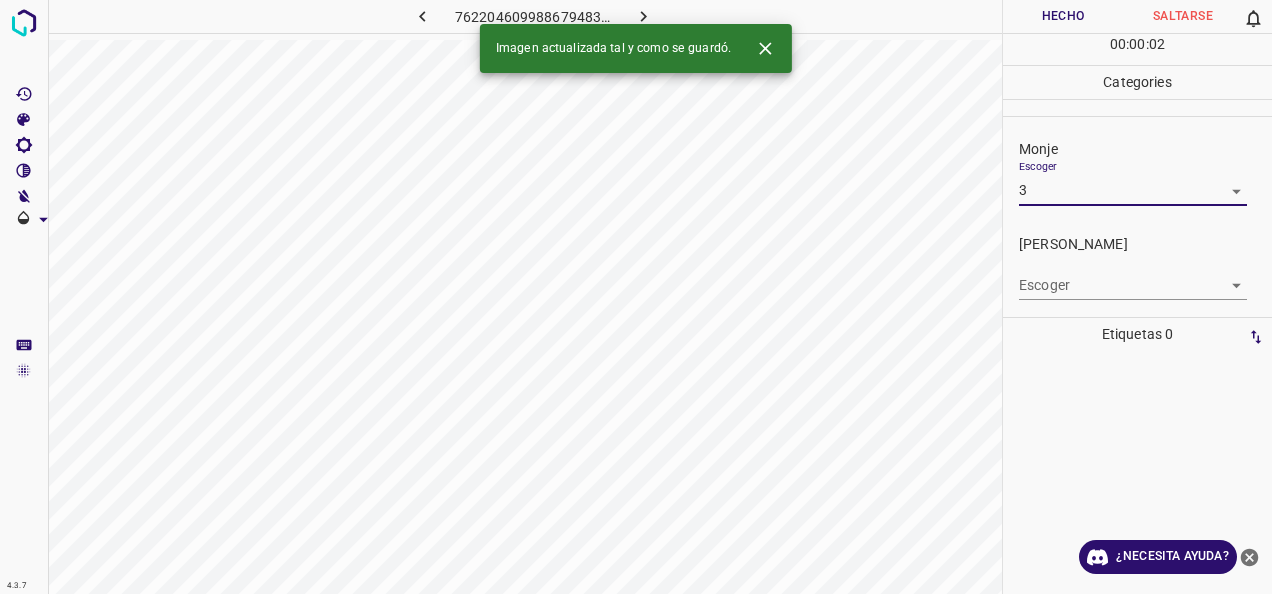 click on "4.3.7 7622046099886794837.png Hecho Saltarse 0 00   : 00   : 02   Categories Monje  Escoger 3 3  Fitzpatrick   Escoger ​ Etiquetas 0 Categories 1 Monje 2  Fitzpatrick Herramientas Espacio Cambiar entre modos (Dibujar y Editar) Yo Etiquetado automático R Restaurar zoom M Acercar N Alejar Borrar Eliminar etiqueta de selección Filtros Z Restaurar filtros X Filtro de saturación C Filtro de brillo V Filtro de contraste B Filtro de escala de grises General O Descargar Imagen actualizada tal y como se guardó. ¿Necesita ayuda? -Mensaje de texto -Esconder -Borrar" at bounding box center [636, 297] 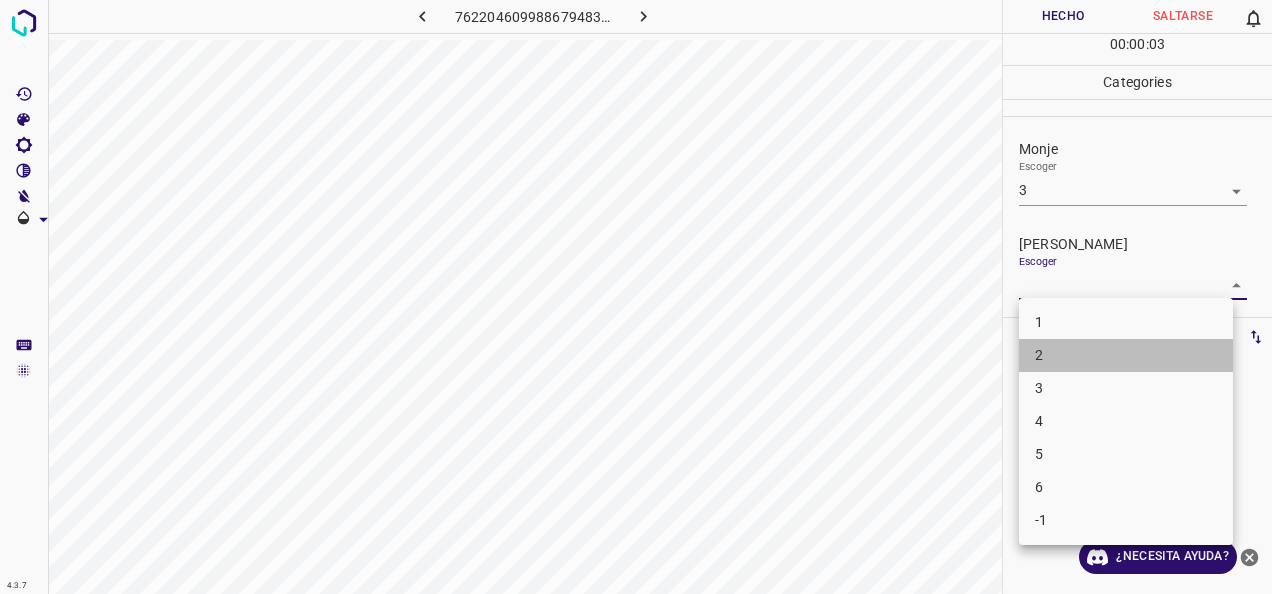 click on "2" at bounding box center [1126, 355] 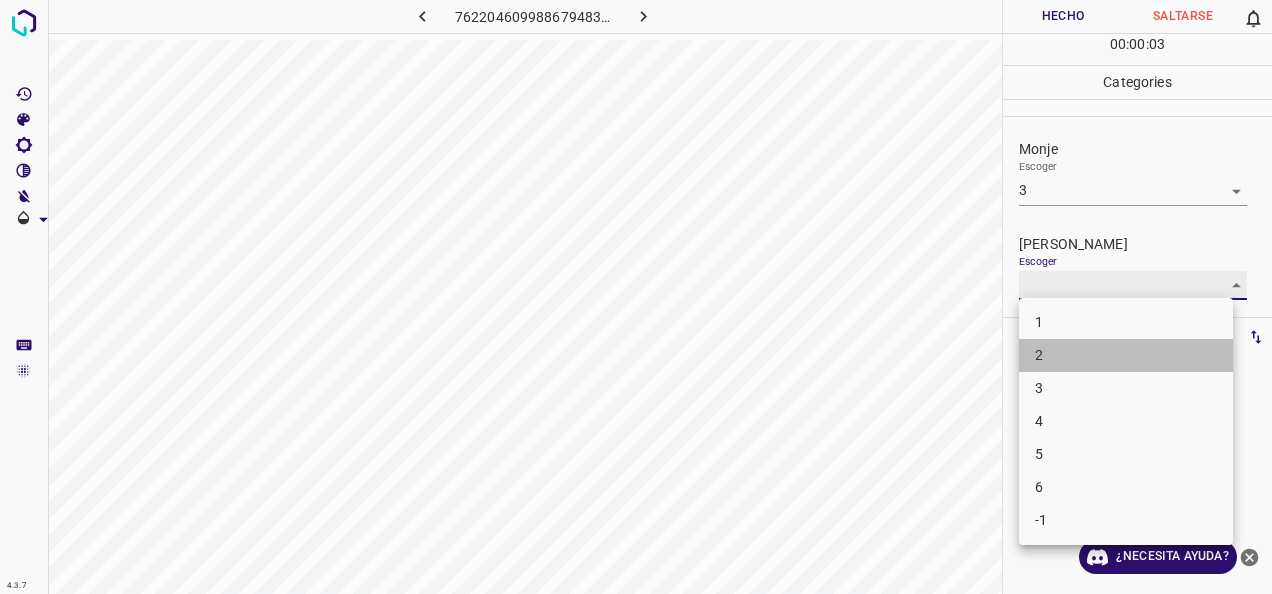 type on "2" 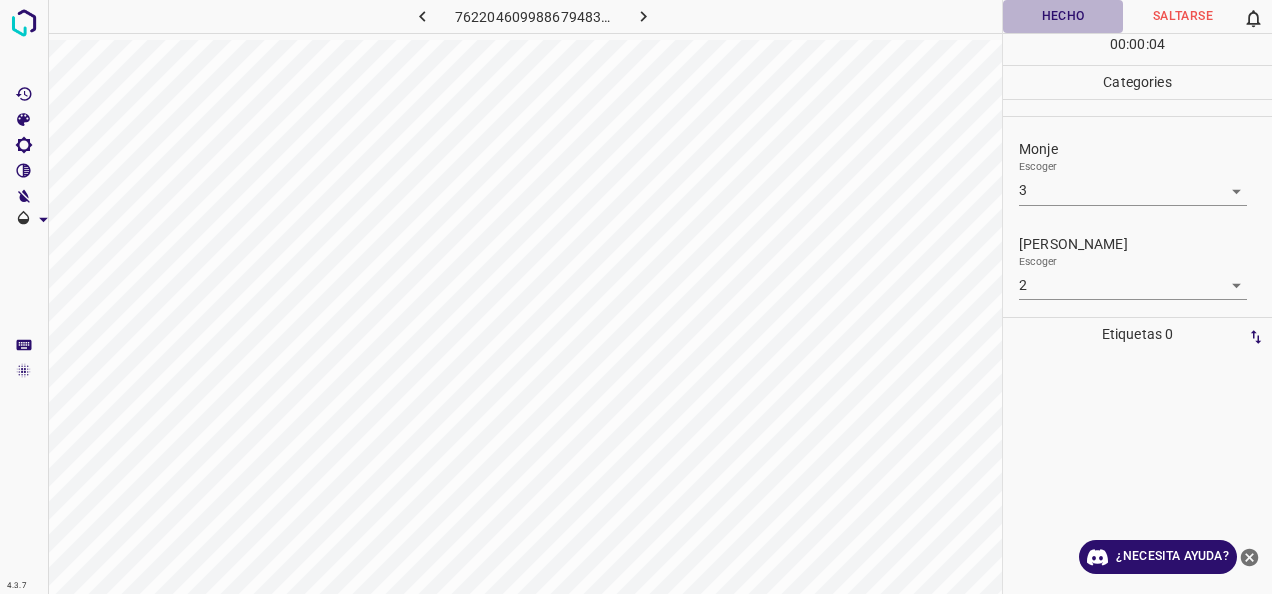 click on "Hecho" at bounding box center [1063, 16] 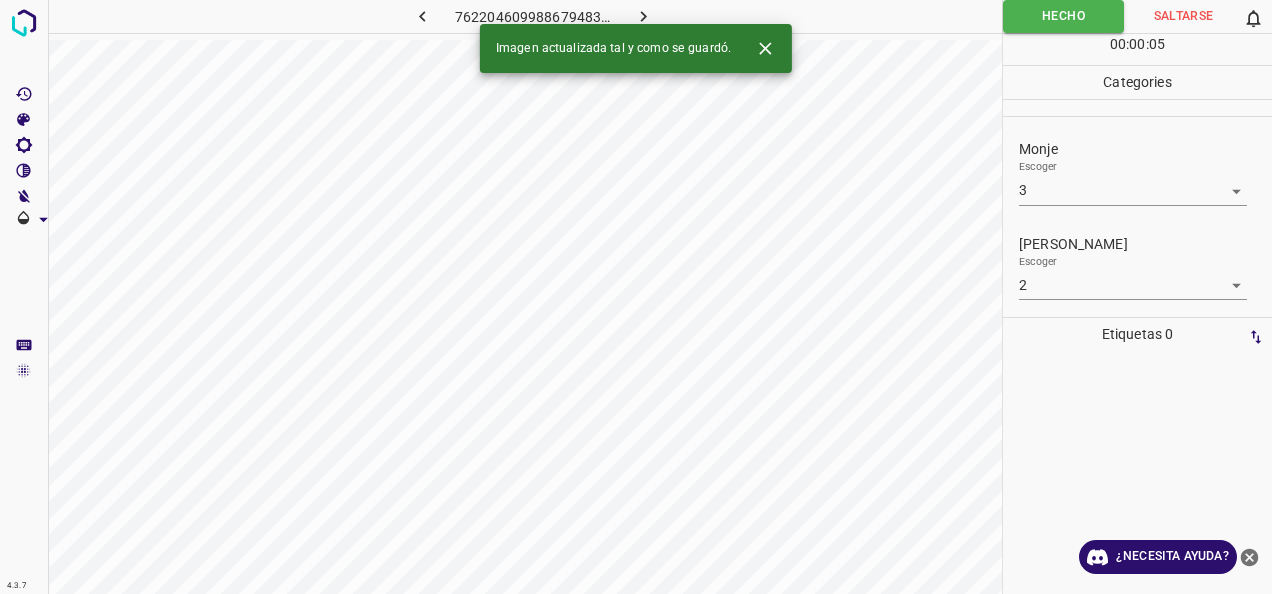 click at bounding box center (643, 16) 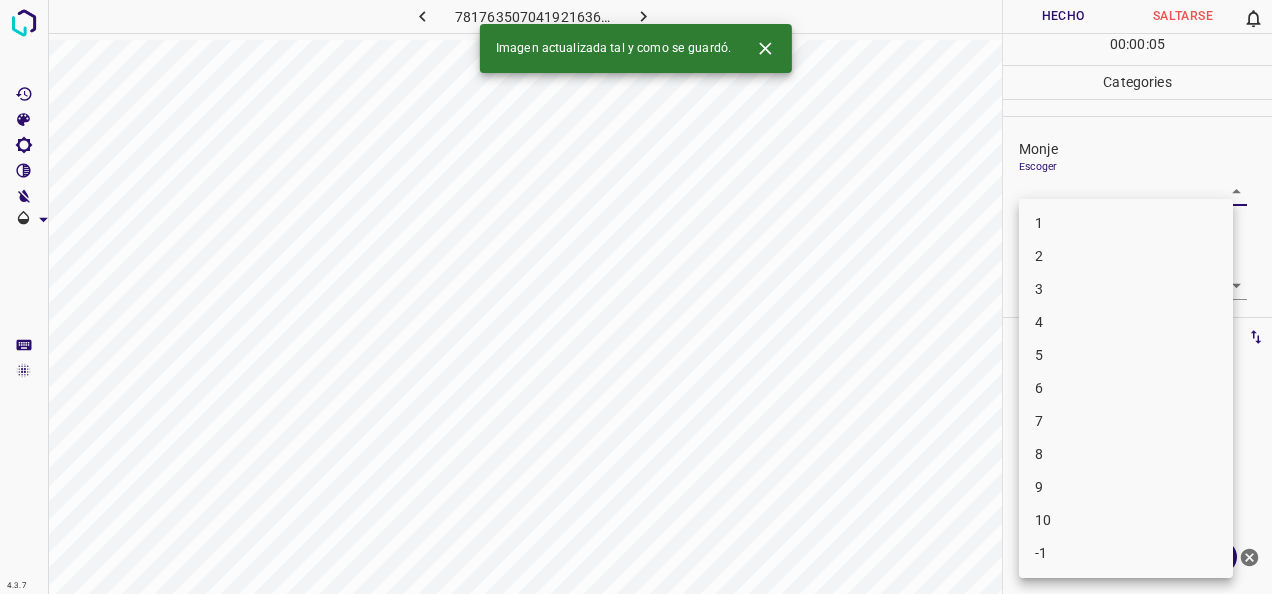 drag, startPoint x: 1217, startPoint y: 187, endPoint x: 1151, endPoint y: 204, distance: 68.154236 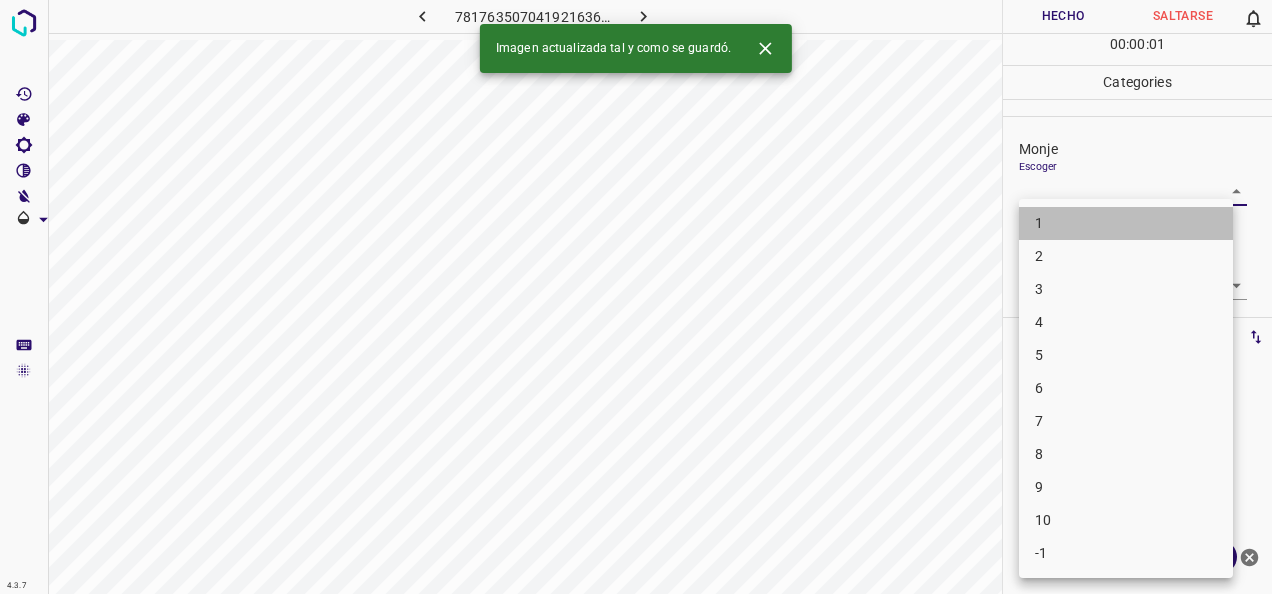 click on "1" at bounding box center [1126, 223] 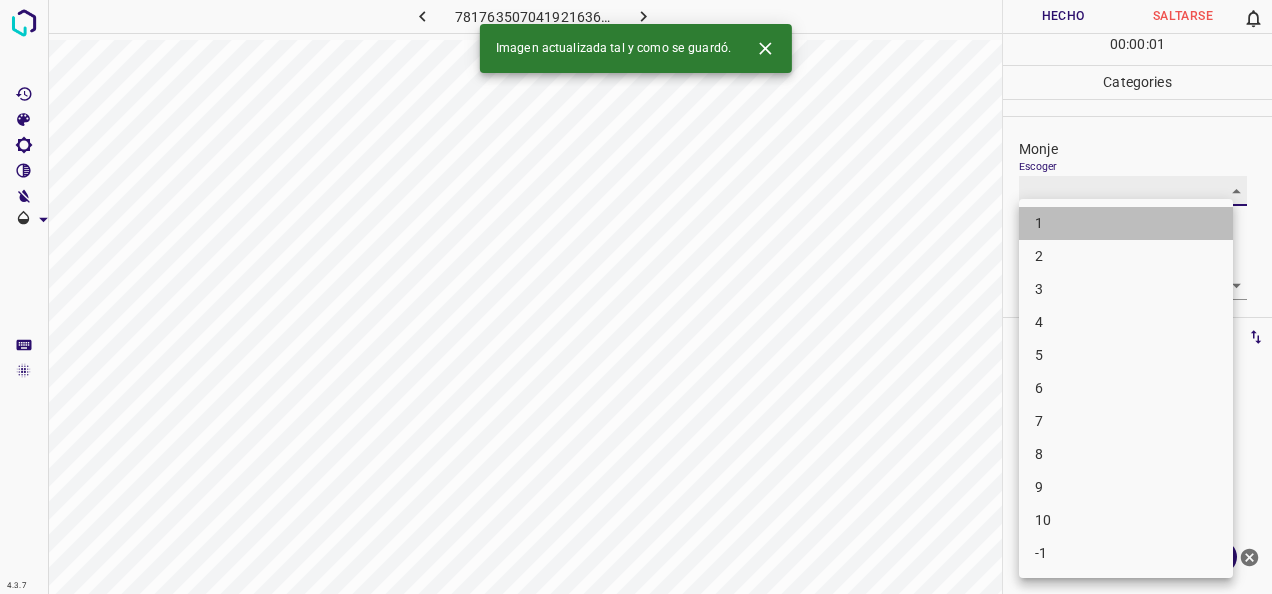 type on "1" 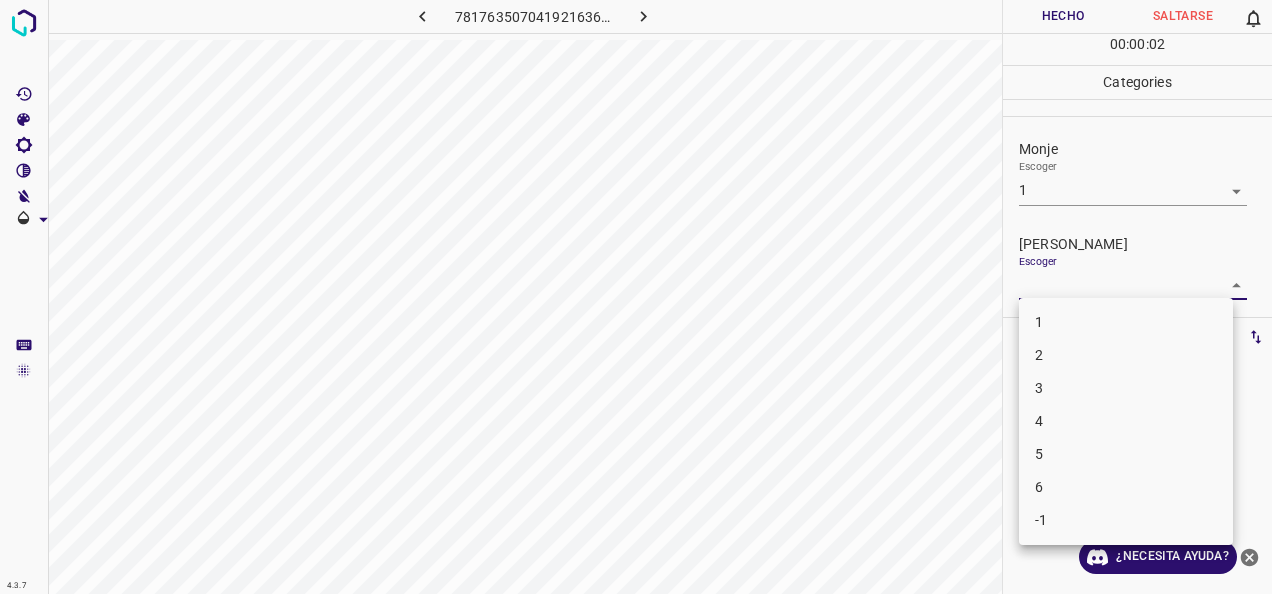 click on "4.3.7 781763507041921636.png Hecho Saltarse 0 00   : 00   : 02   Categories Monje  Escoger 1 1  Fitzpatrick   Escoger ​ Etiquetas 0 Categories 1 Monje 2  Fitzpatrick Herramientas Espacio Cambiar entre modos (Dibujar y Editar) Yo Etiquetado automático R Restaurar zoom M Acercar N Alejar Borrar Eliminar etiqueta de selección Filtros Z Restaurar filtros X Filtro de saturación C Filtro de brillo V Filtro de contraste B Filtro de escala de grises General O Descargar ¿Necesita ayuda? -Mensaje de texto -Esconder -Borrar 1 2 3 4 5 6 -1" at bounding box center [636, 297] 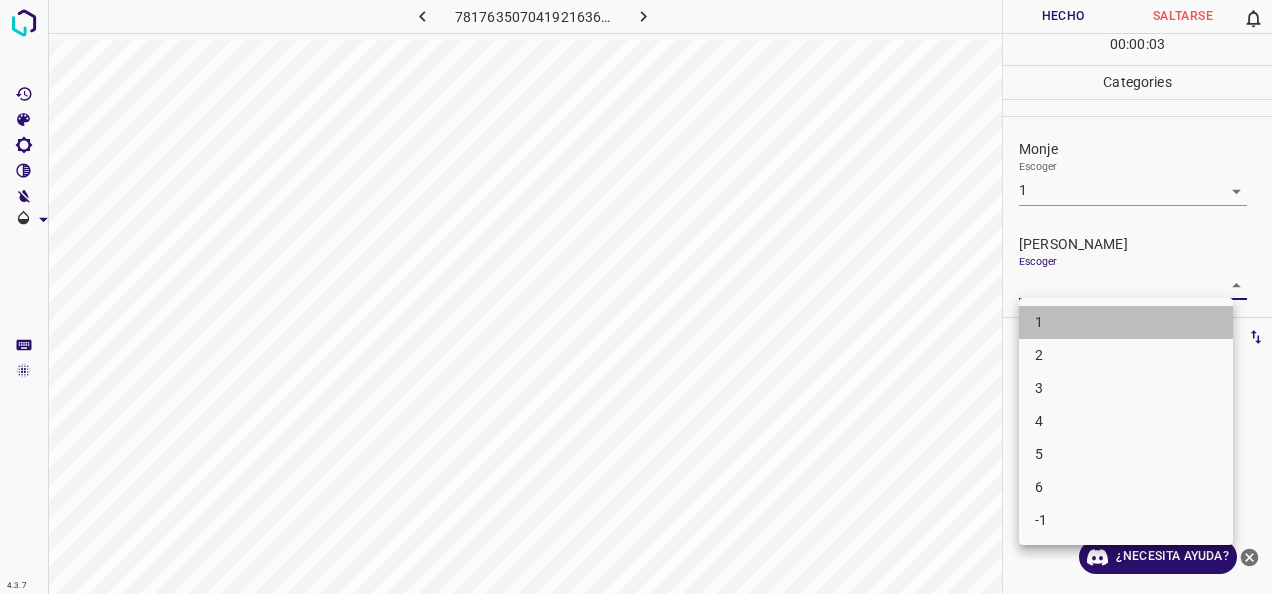 click on "1" at bounding box center (1126, 322) 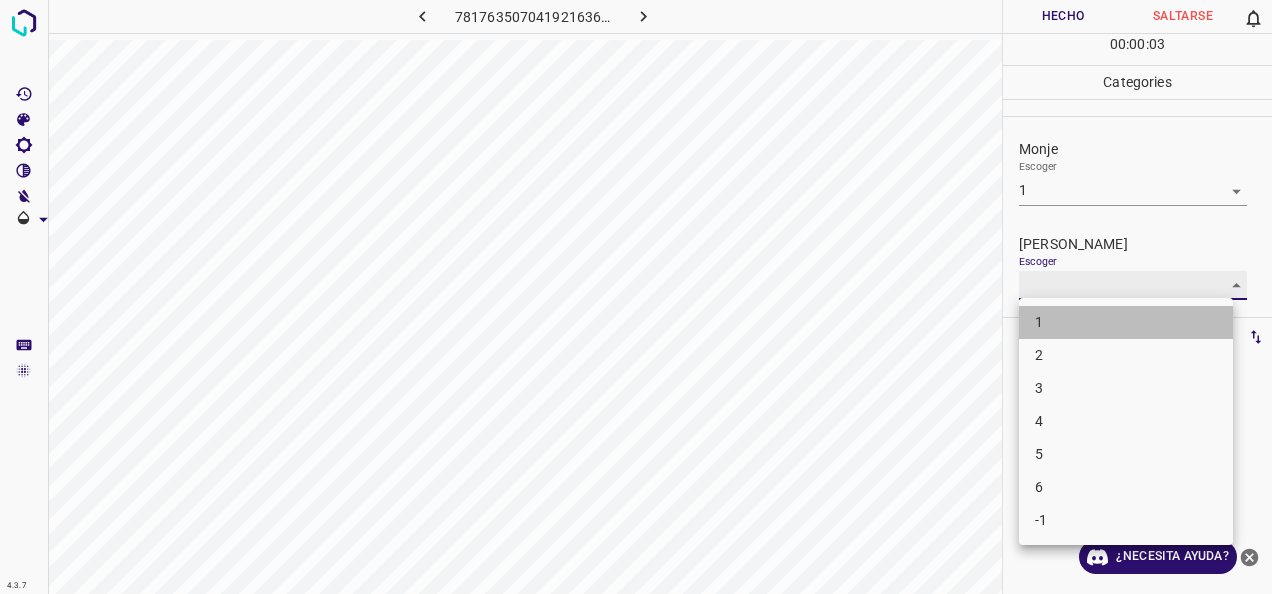 type on "1" 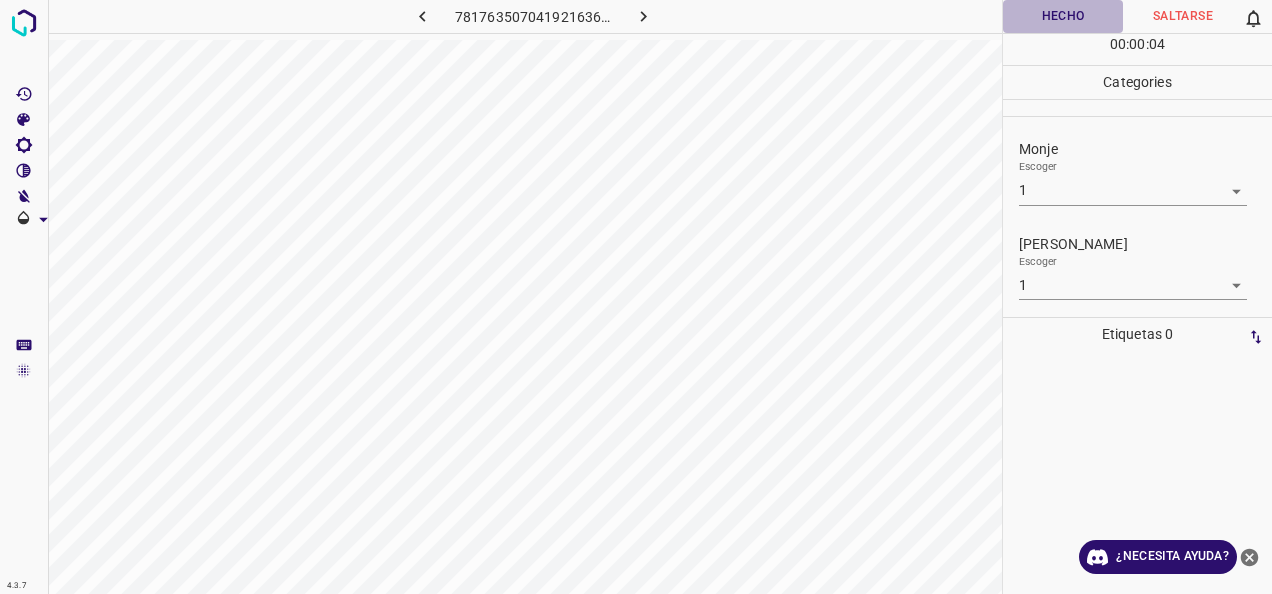 click on "Hecho" at bounding box center (1063, 16) 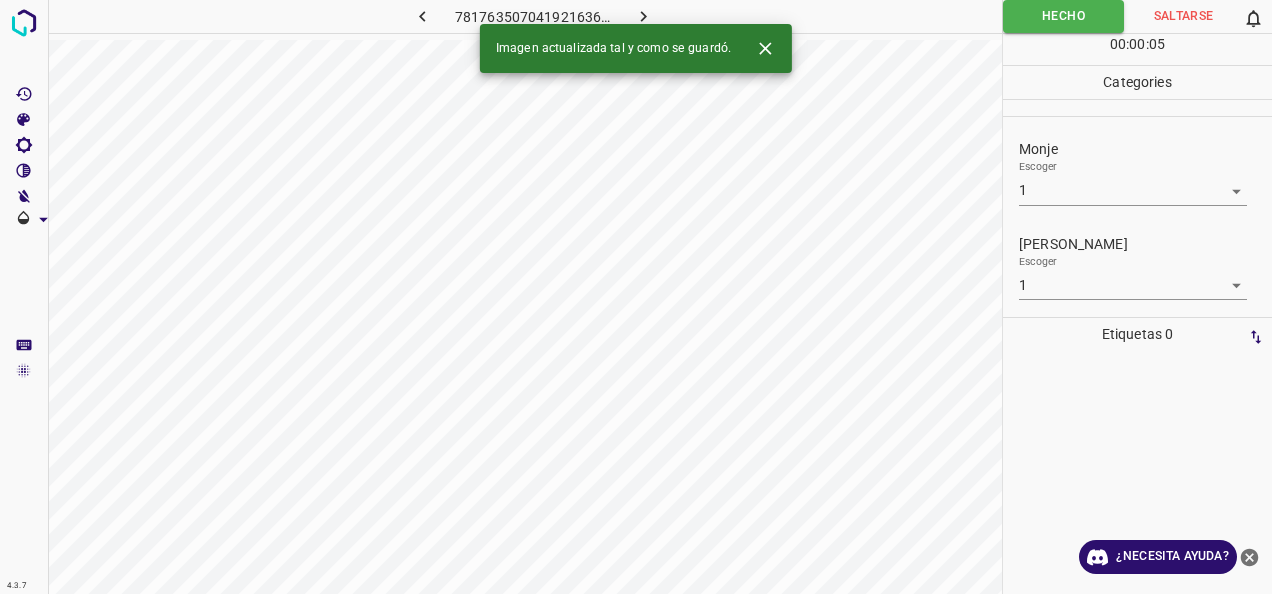 click 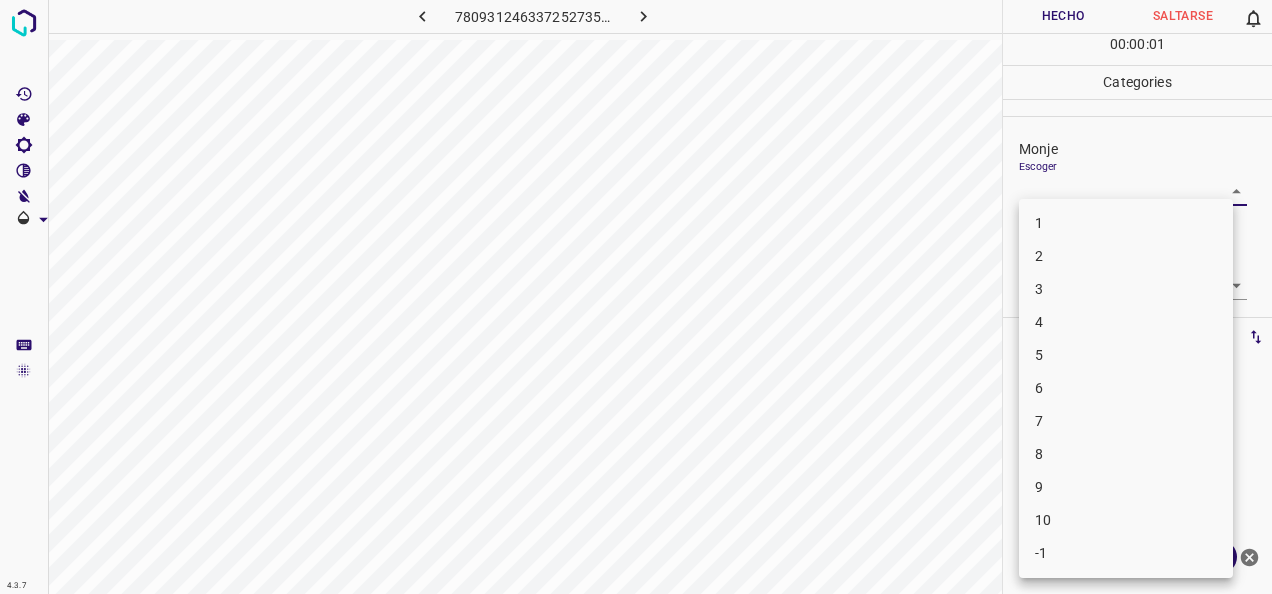 click on "4.3.7 7809312463372527350.png Hecho Saltarse 0 00   : 00   : 01   Categories Monje  Escoger ​  Fitzpatrick   Escoger ​ Etiquetas 0 Categories 1 Monje 2  Fitzpatrick Herramientas Espacio Cambiar entre modos (Dibujar y Editar) Yo Etiquetado automático R Restaurar zoom M Acercar N Alejar Borrar Eliminar etiqueta de selección Filtros Z Restaurar filtros X Filtro de saturación C Filtro de brillo V Filtro de contraste B Filtro de escala de grises General O Descargar ¿Necesita ayuda? -Mensaje de texto -Esconder -Borrar 1 2 3 4 5 6 7 8 9 10 -1" at bounding box center [636, 297] 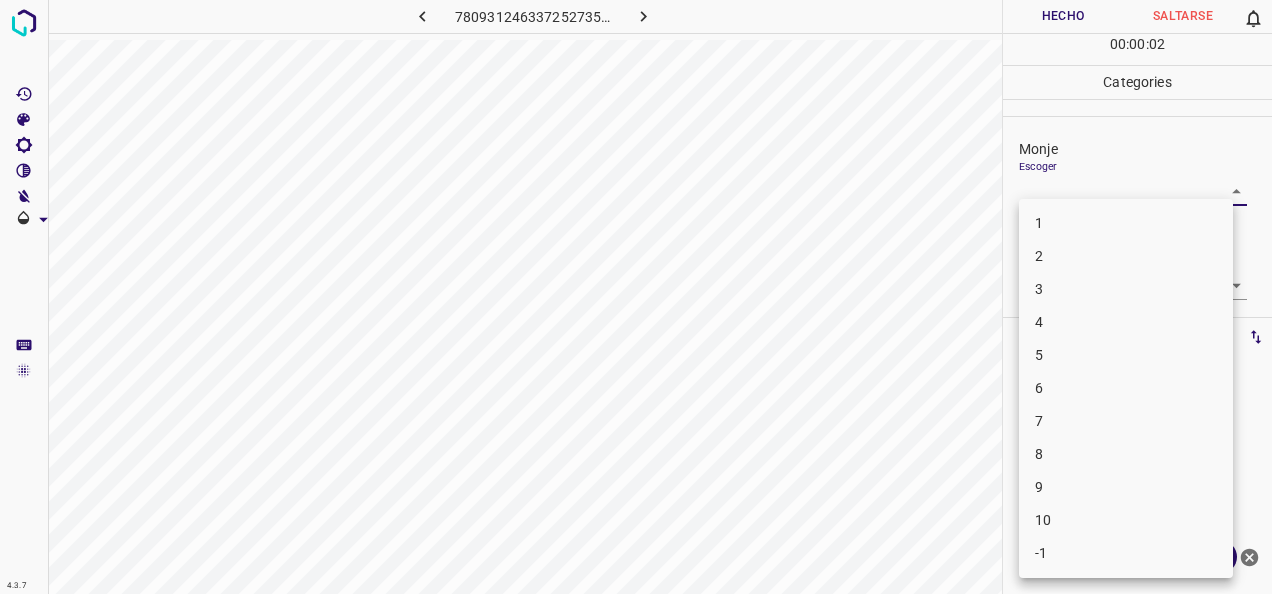 click on "2" at bounding box center (1126, 256) 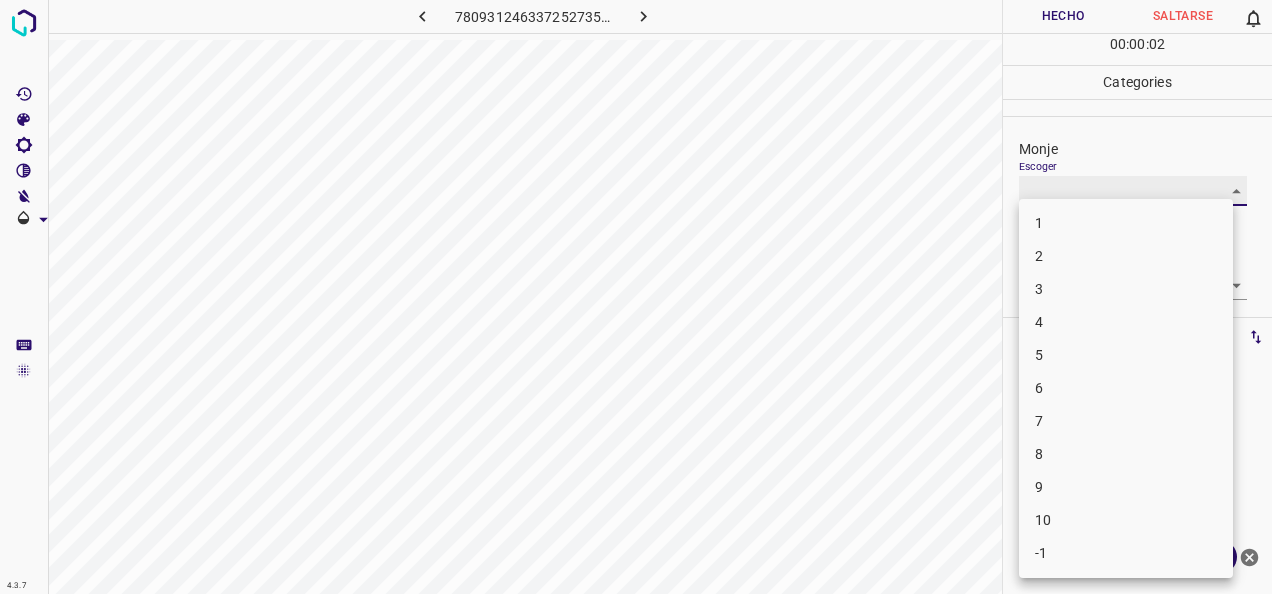 type on "2" 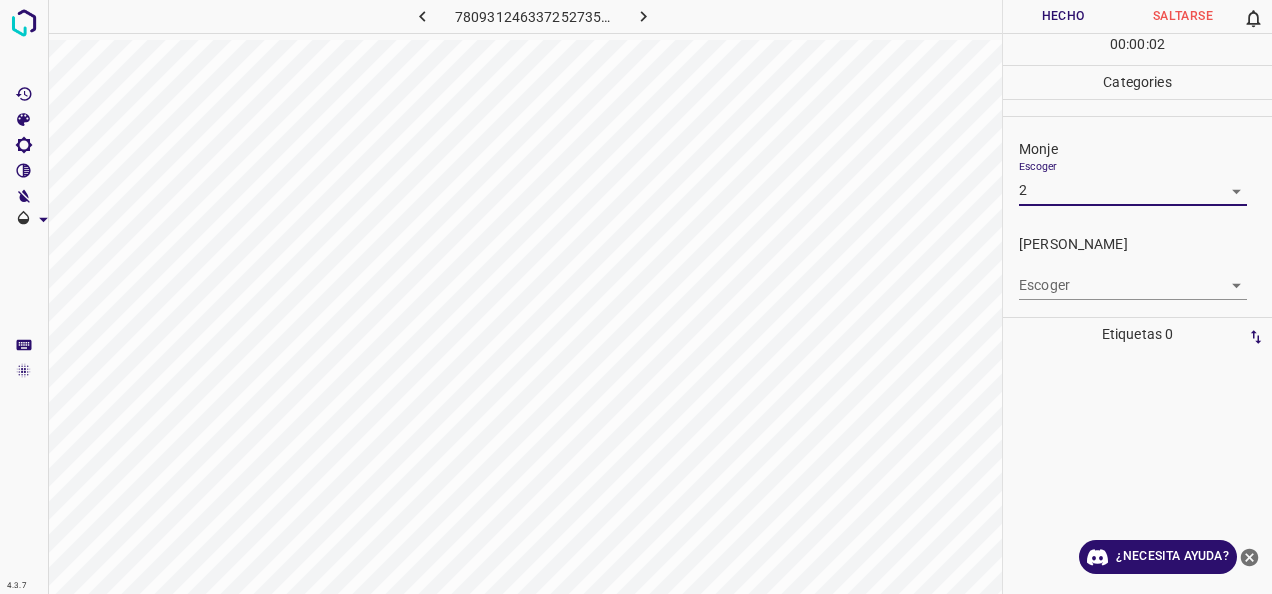 click on "4.3.7 7809312463372527350.png Hecho Saltarse 0 00   : 00   : 02   Categories Monje  Escoger 2 2  Fitzpatrick   Escoger ​ Etiquetas 0 Categories 1 Monje 2  Fitzpatrick Herramientas Espacio Cambiar entre modos (Dibujar y Editar) Yo Etiquetado automático R Restaurar zoom M Acercar N Alejar Borrar Eliminar etiqueta de selección Filtros Z Restaurar filtros X Filtro de saturación C Filtro de brillo V Filtro de contraste B Filtro de escala de grises General O Descargar ¿Necesita ayuda? -Mensaje de texto -Esconder -Borrar" at bounding box center (636, 297) 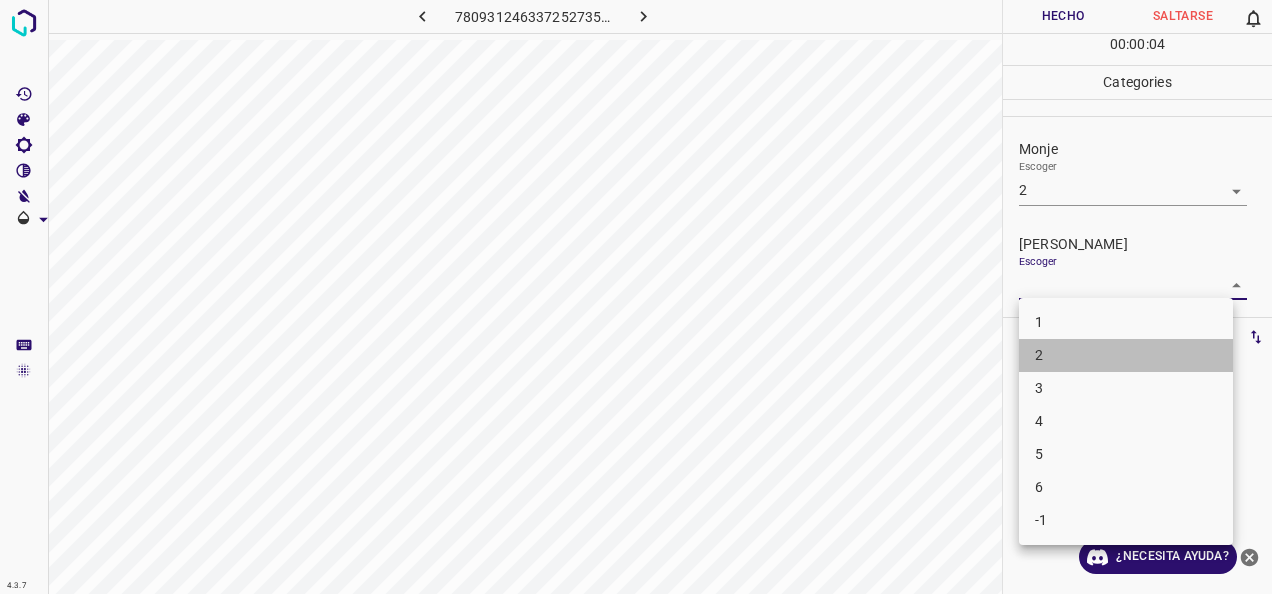 click on "2" at bounding box center (1126, 355) 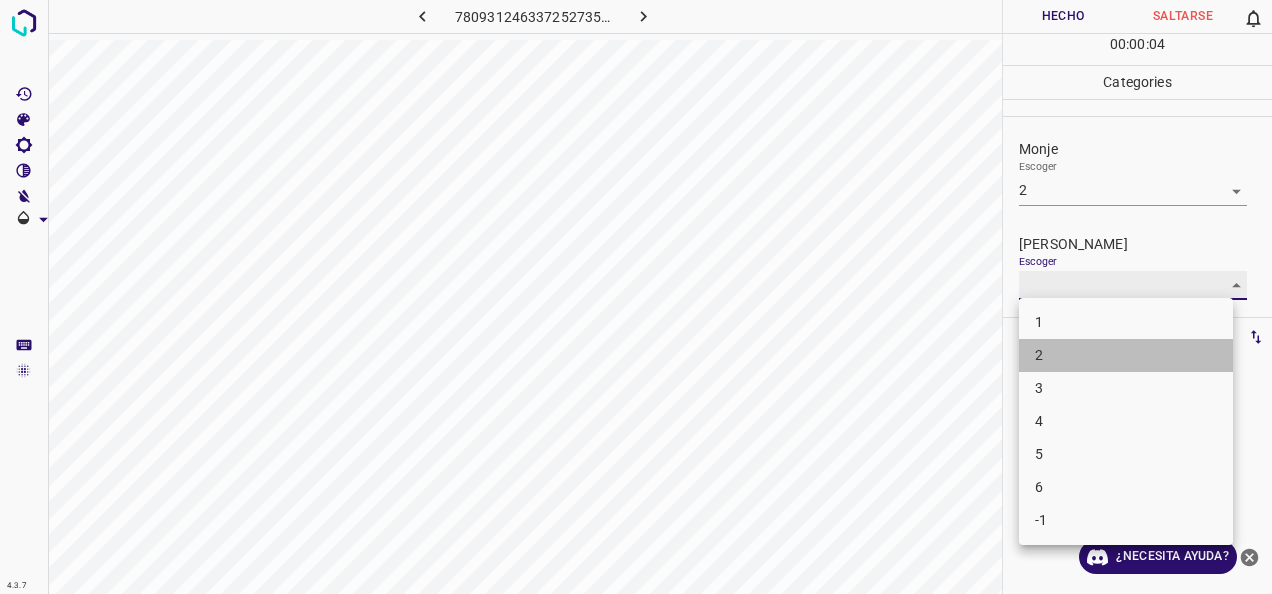 type on "2" 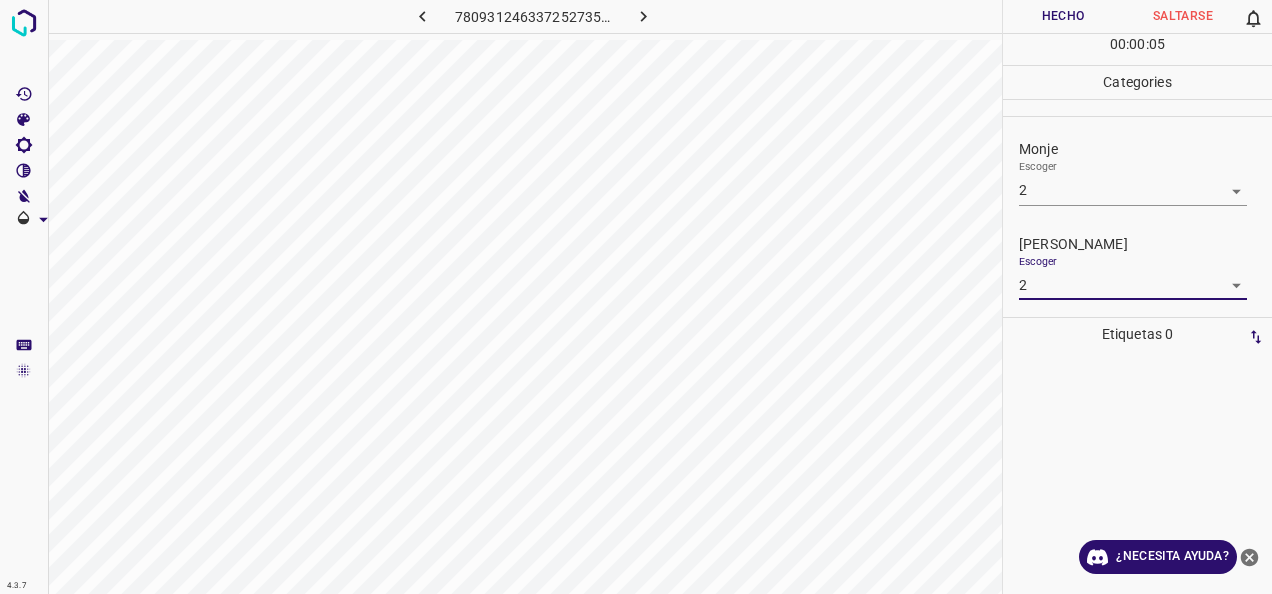 click on "Hecho" at bounding box center [1063, 16] 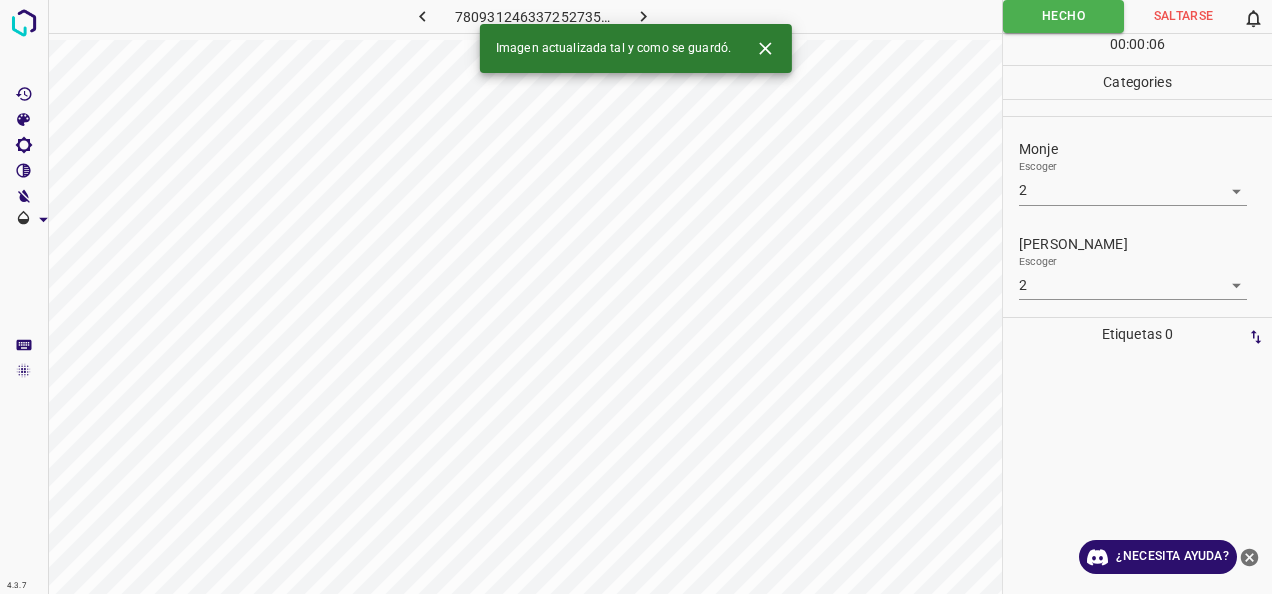 click 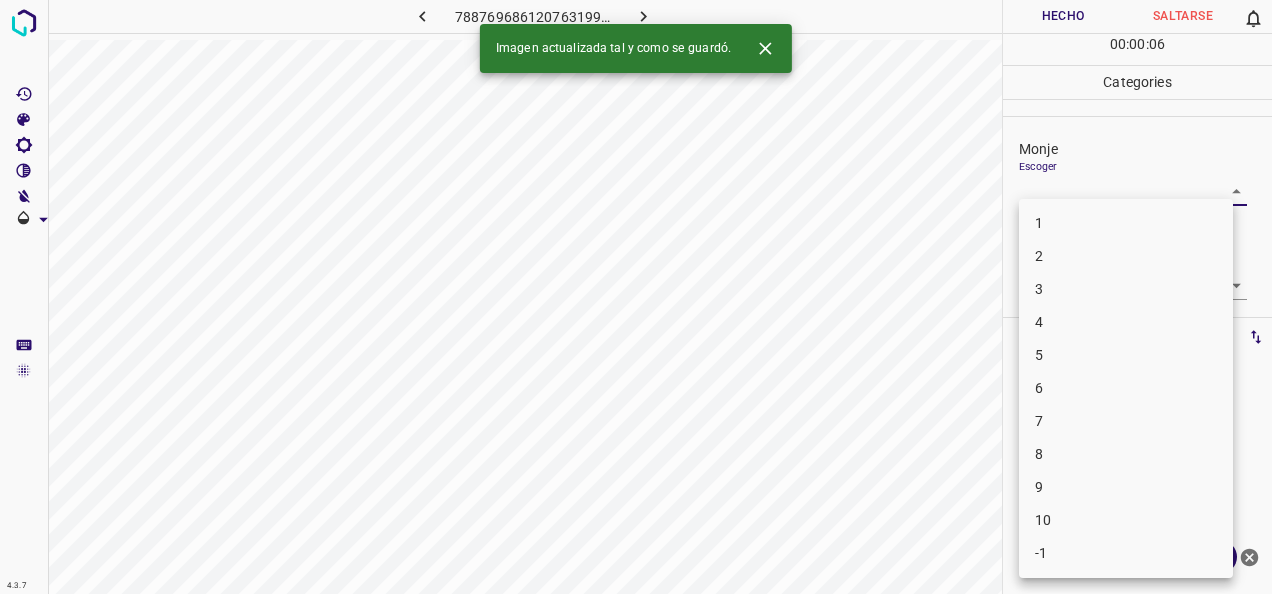 drag, startPoint x: 1211, startPoint y: 184, endPoint x: 1141, endPoint y: 216, distance: 76.96753 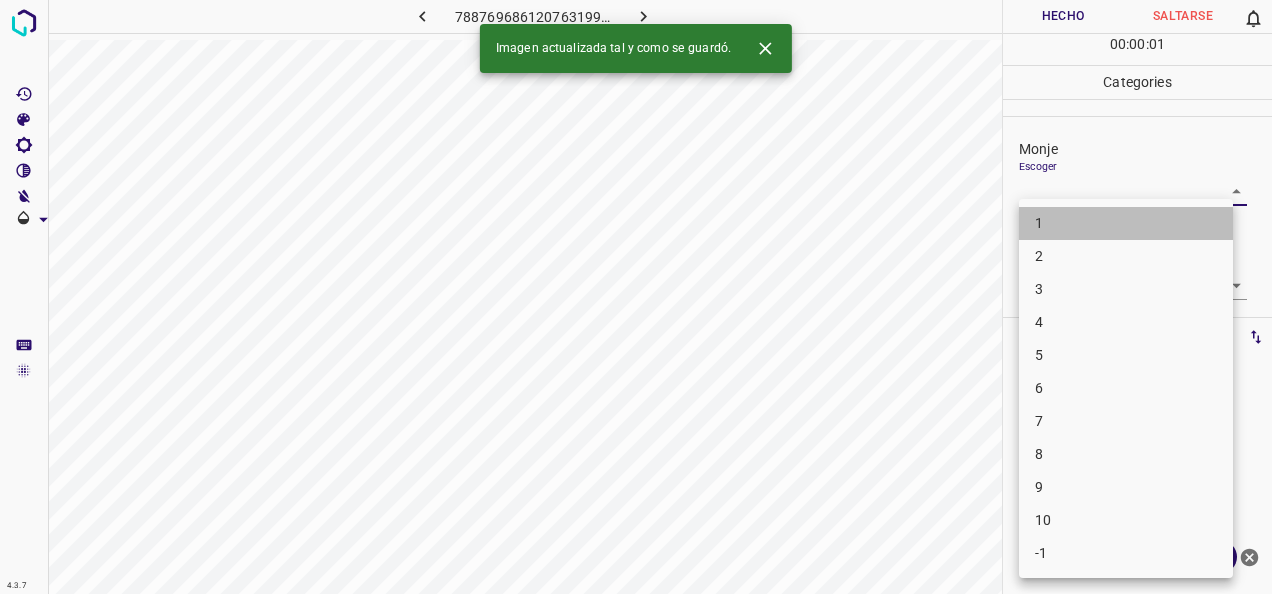 click on "1" at bounding box center [1126, 223] 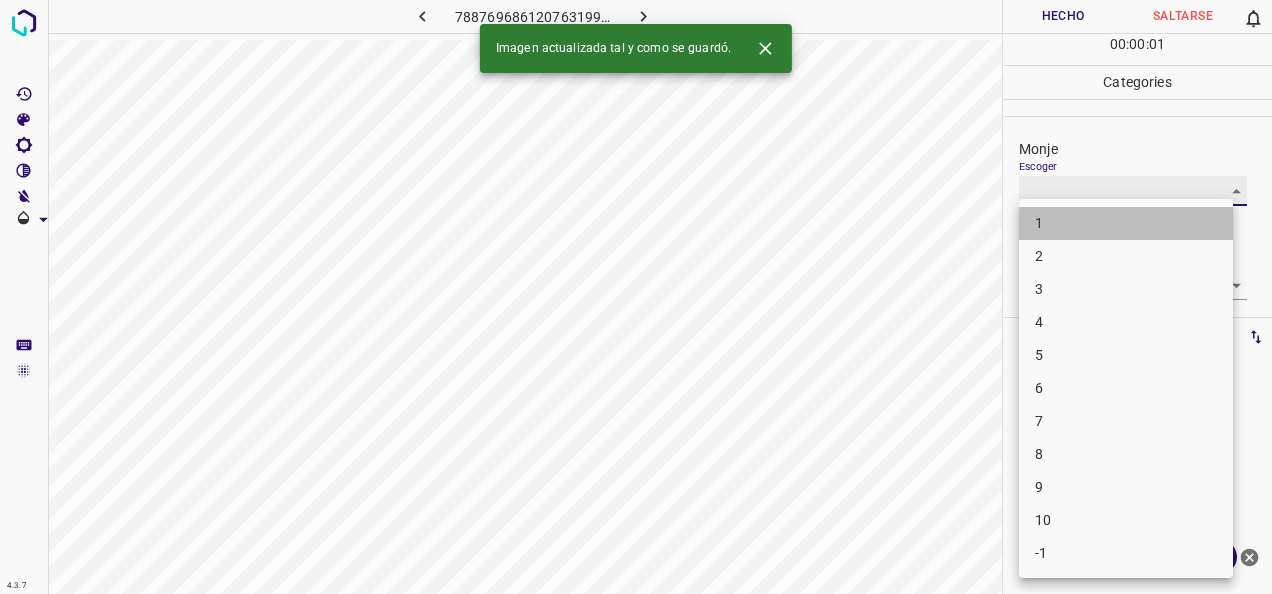 type on "1" 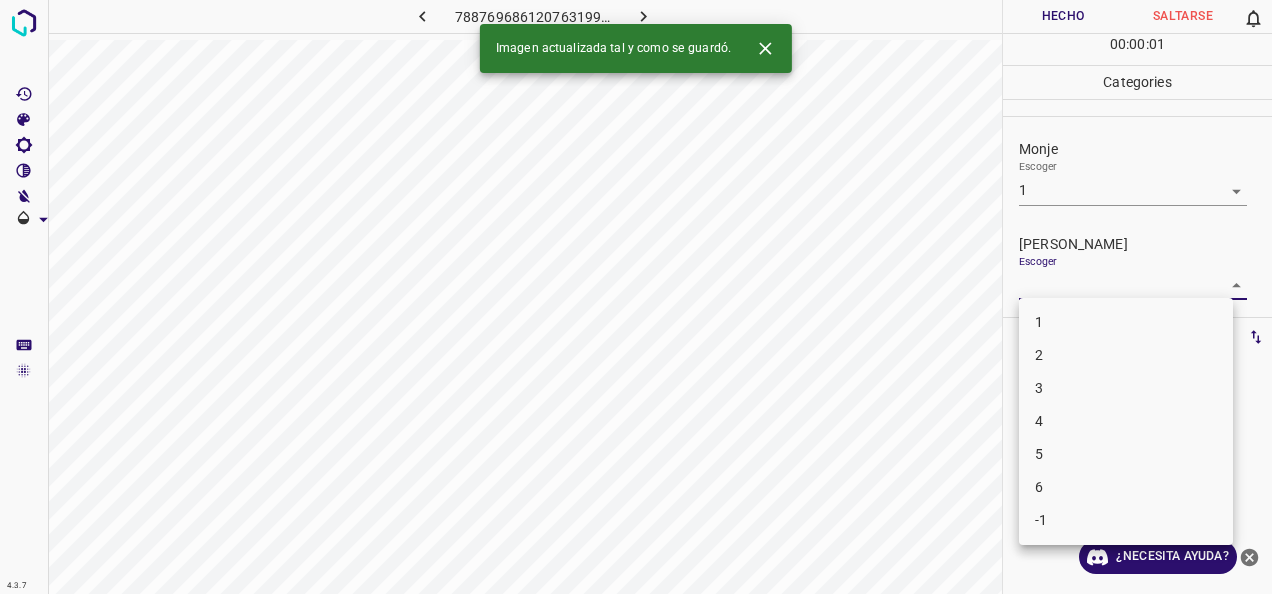 click on "4.3.7 7887696861207631993.png Hecho Saltarse 0 00   : 00   : 01   Categories Monje  Escoger 1 1  Fitzpatrick   Escoger ​ Etiquetas 0 Categories 1 Monje 2  Fitzpatrick Herramientas Espacio Cambiar entre modos (Dibujar y Editar) Yo Etiquetado automático R Restaurar zoom M Acercar N Alejar Borrar Eliminar etiqueta de selección Filtros Z Restaurar filtros X Filtro de saturación C Filtro de brillo V Filtro de contraste B Filtro de escala de grises General O Descargar Imagen actualizada tal y como se guardó. ¿Necesita ayuda? -Mensaje de texto -Esconder -Borrar 1 2 3 4 5 6 -1" at bounding box center [636, 297] 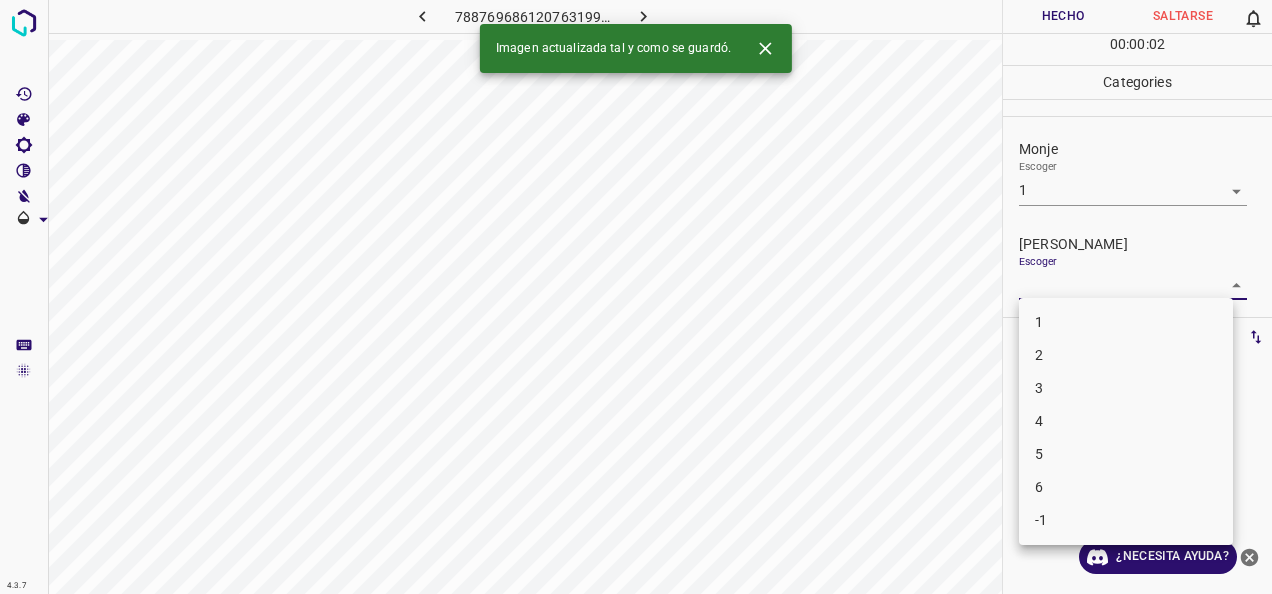 click on "1" at bounding box center [1126, 322] 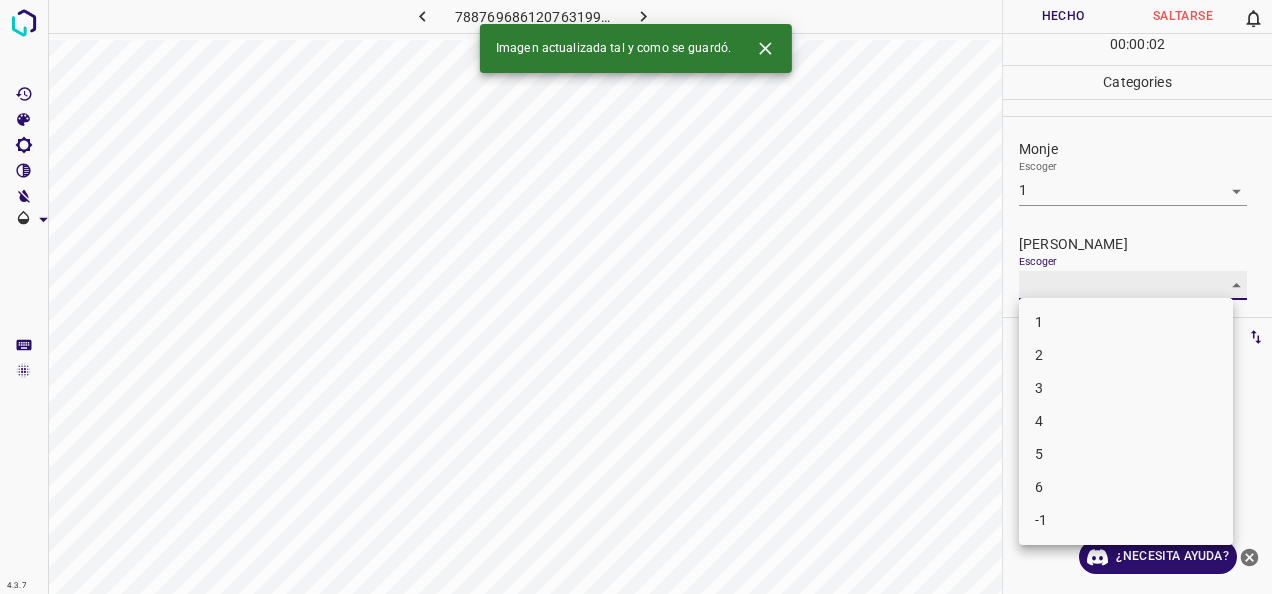 type on "1" 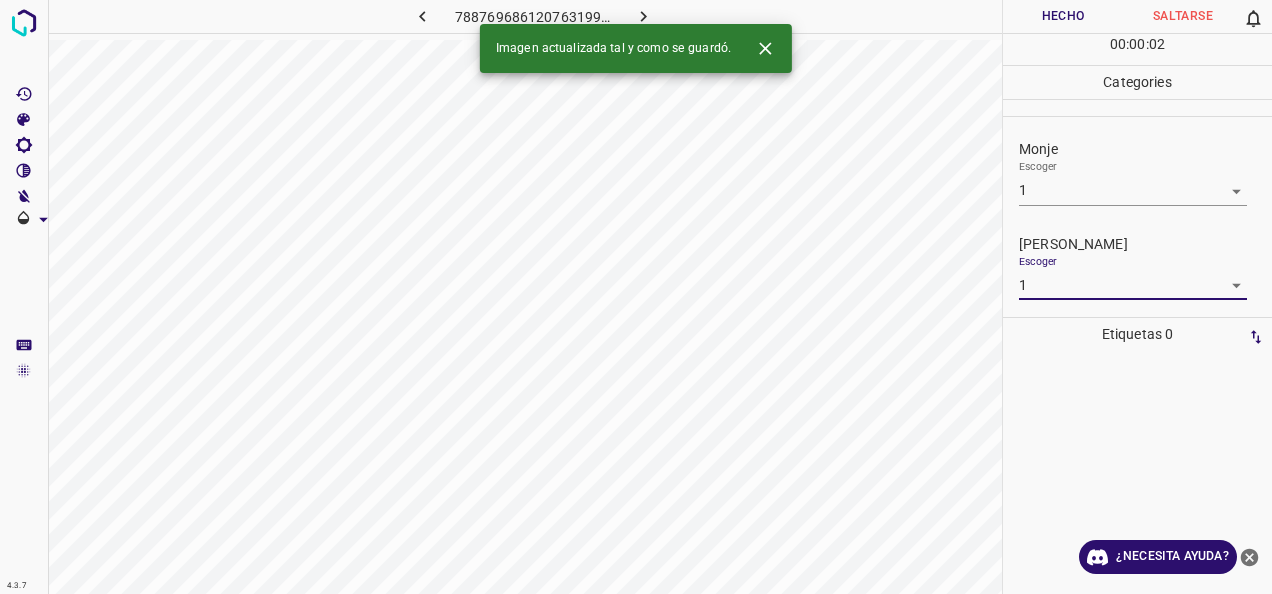 click on "Hecho" at bounding box center (1063, 16) 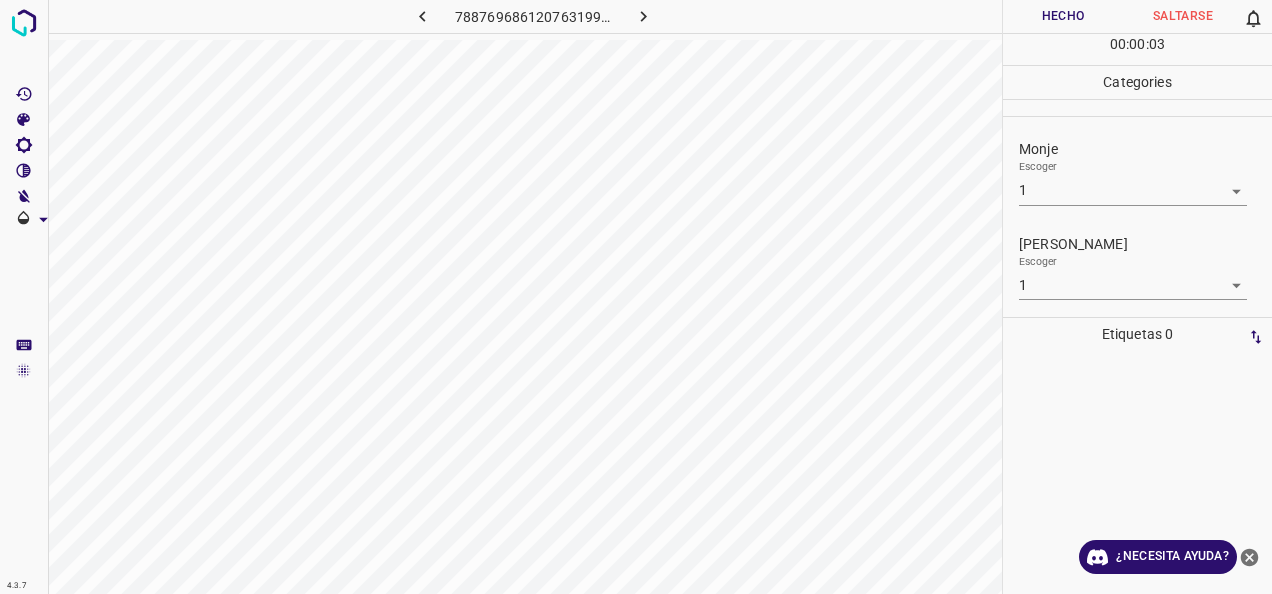 click 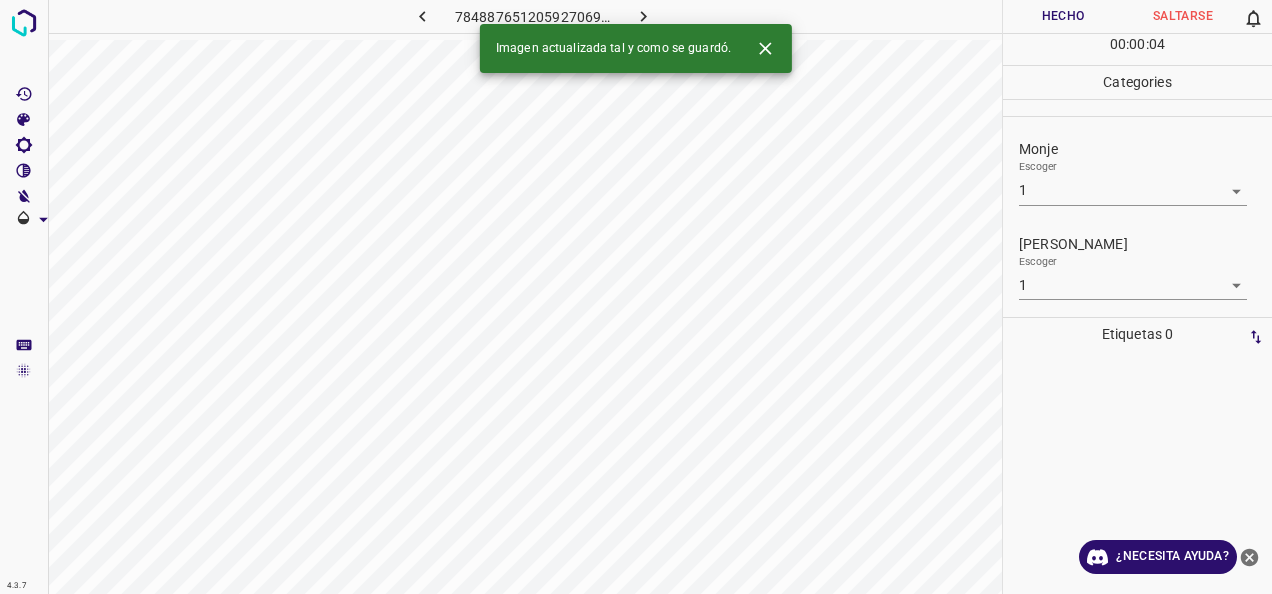 click on "Hecho" at bounding box center (1063, 16) 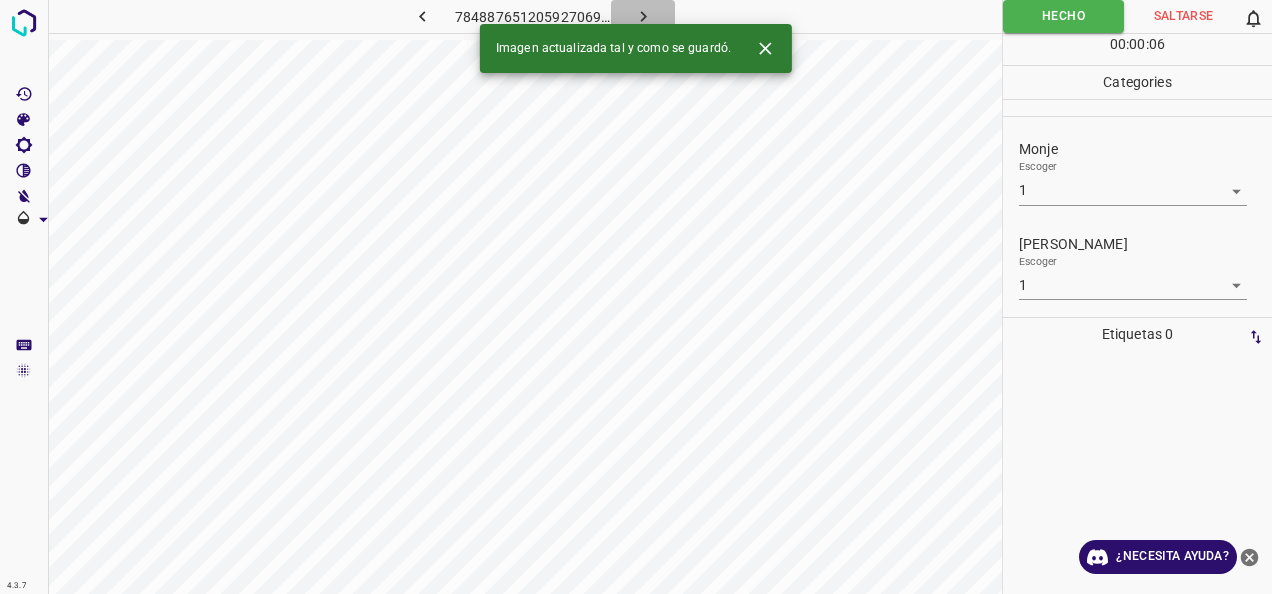 click 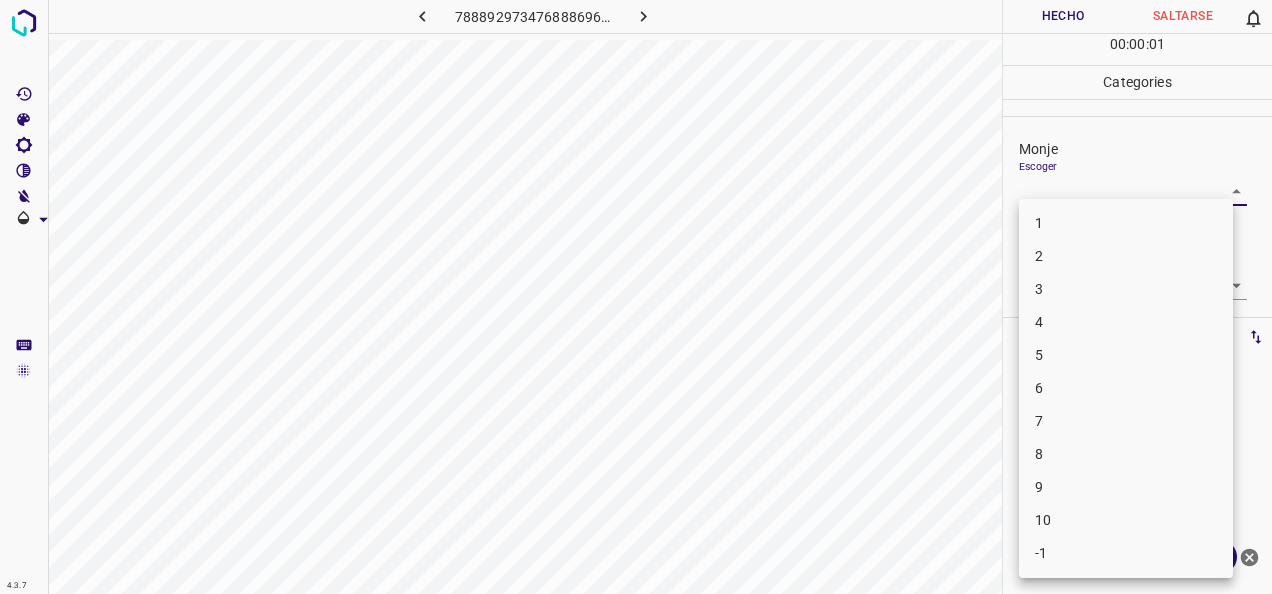 click on "4.3.7 7888929734768886963.png Hecho Saltarse 0 00   : 00   : 01   Categories Monje  Escoger ​  Fitzpatrick   Escoger ​ Etiquetas 0 Categories 1 Monje 2  Fitzpatrick Herramientas Espacio Cambiar entre modos (Dibujar y Editar) Yo Etiquetado automático R Restaurar zoom M Acercar N Alejar Borrar Eliminar etiqueta de selección Filtros Z Restaurar filtros X Filtro de saturación C Filtro de brillo V Filtro de contraste B Filtro de escala de grises General O Descargar ¿Necesita ayuda? -Mensaje de texto -Esconder -Borrar 1 2 3 4 5 6 7 8 9 10 -1" at bounding box center [636, 297] 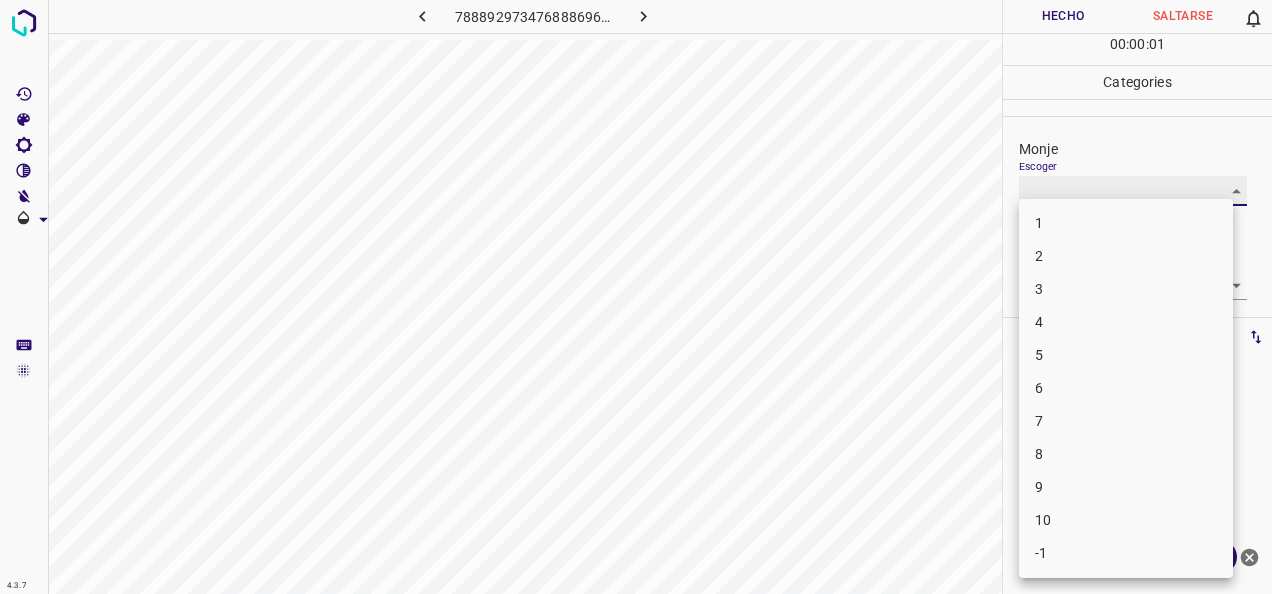 type on "1" 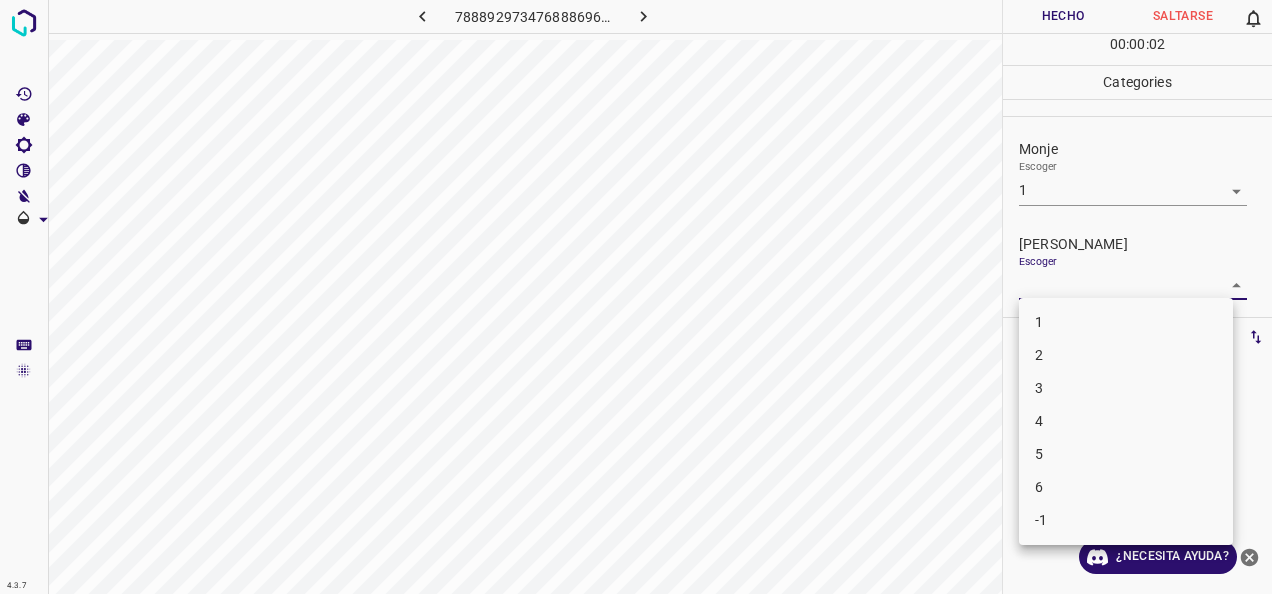 drag, startPoint x: 1202, startPoint y: 280, endPoint x: 1158, endPoint y: 296, distance: 46.818798 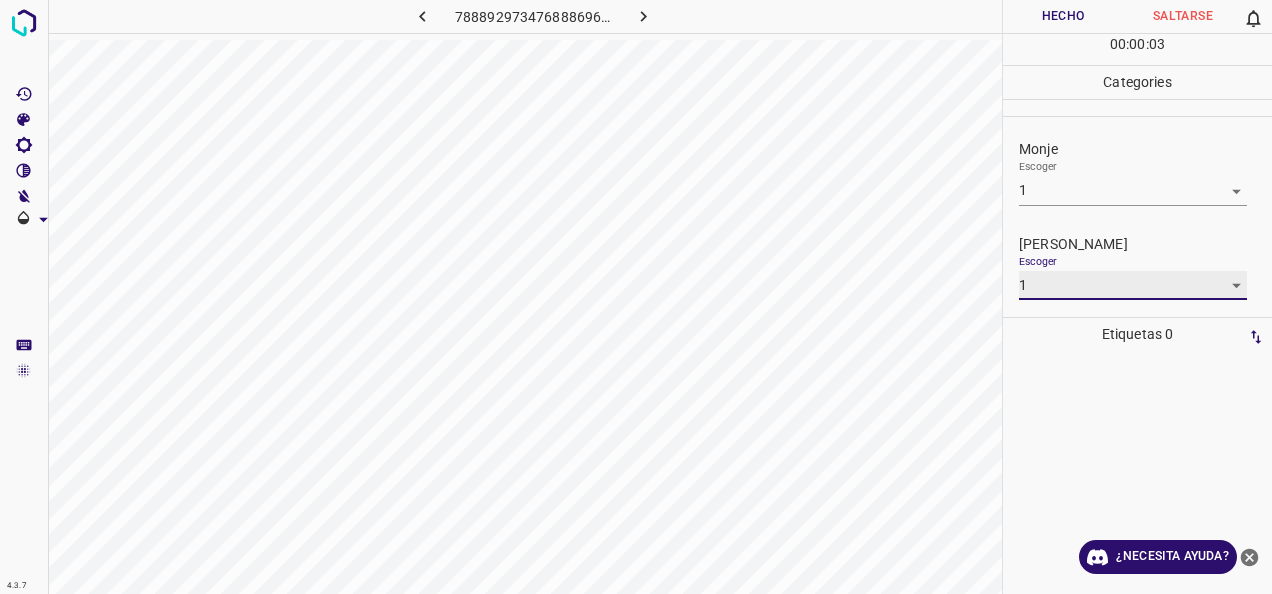 type on "1" 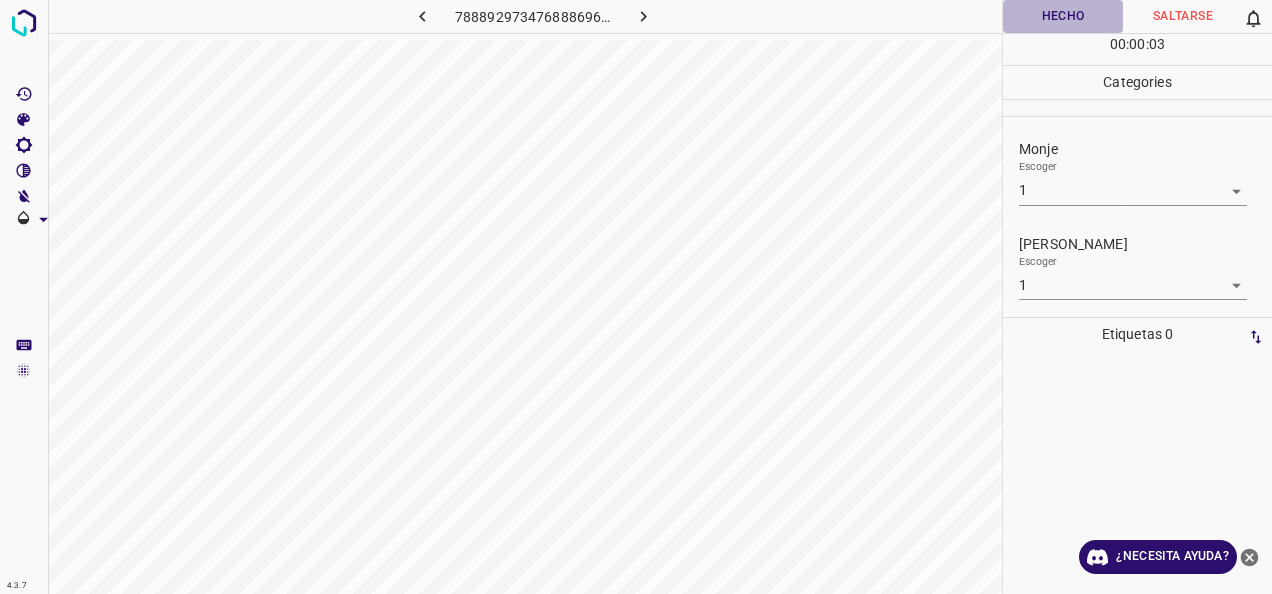click on "Hecho" at bounding box center [1063, 16] 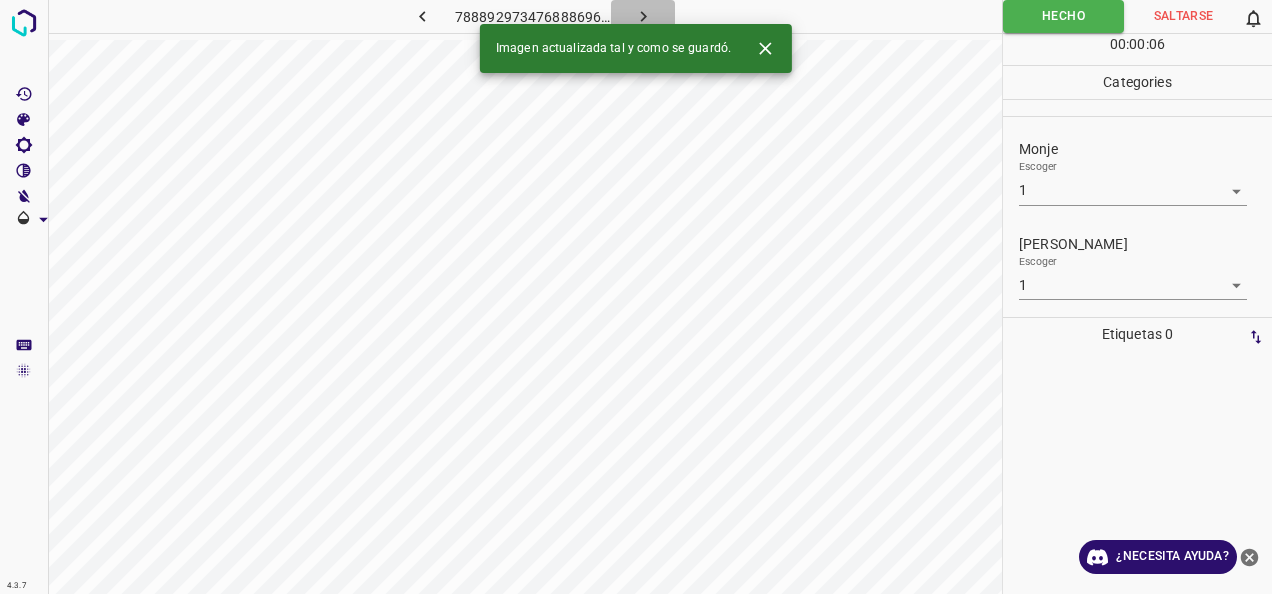 click 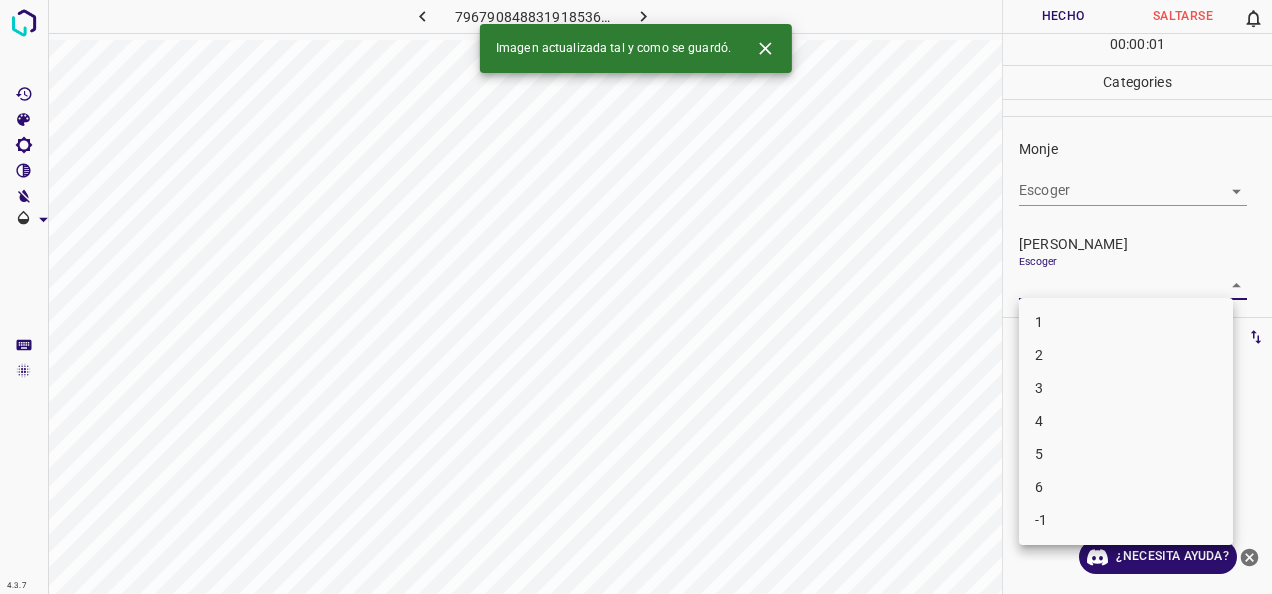 click on "4.3.7 7967908488319185366.png Hecho Saltarse 0 00   : 00   : 01   Categories Monje  Escoger ​  Fitzpatrick   Escoger ​ Etiquetas 0 Categories 1 Monje 2  Fitzpatrick Herramientas Espacio Cambiar entre modos (Dibujar y Editar) Yo Etiquetado automático R Restaurar zoom M Acercar N Alejar Borrar Eliminar etiqueta de selección Filtros Z Restaurar filtros X Filtro de saturación C Filtro de brillo V Filtro de contraste B Filtro de escala de grises General O Descargar Imagen actualizada tal y como se guardó. ¿Necesita ayuda? -Mensaje de texto -Esconder -Borrar 1 2 3 4 5 6 -1" at bounding box center [636, 297] 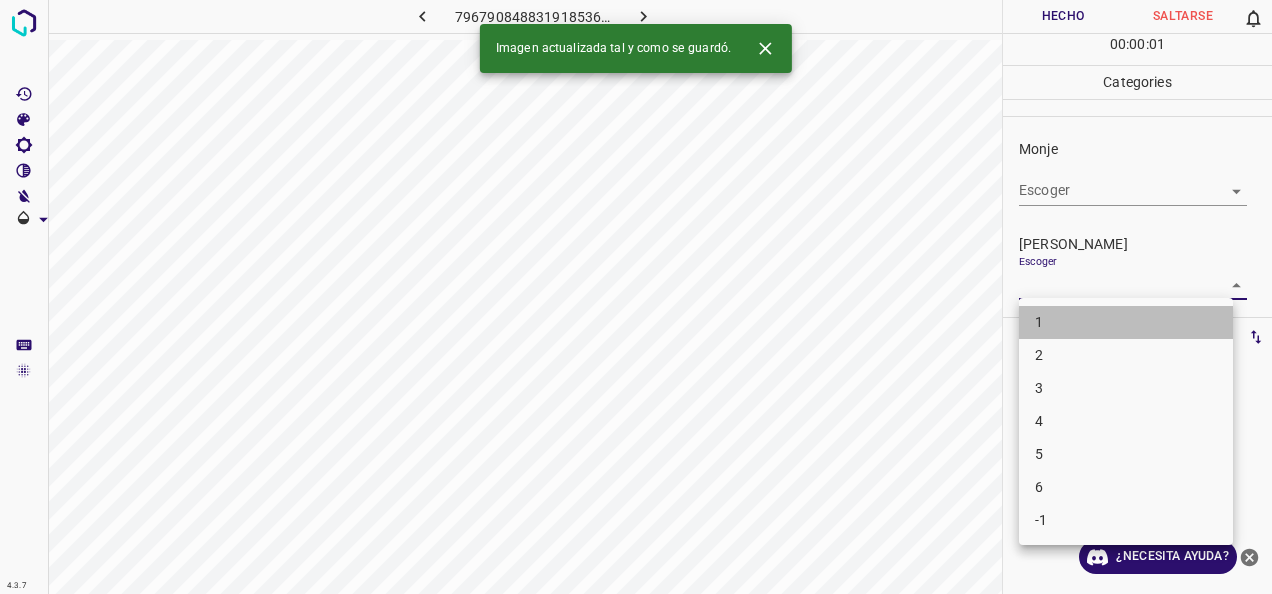 click on "1" at bounding box center [1126, 322] 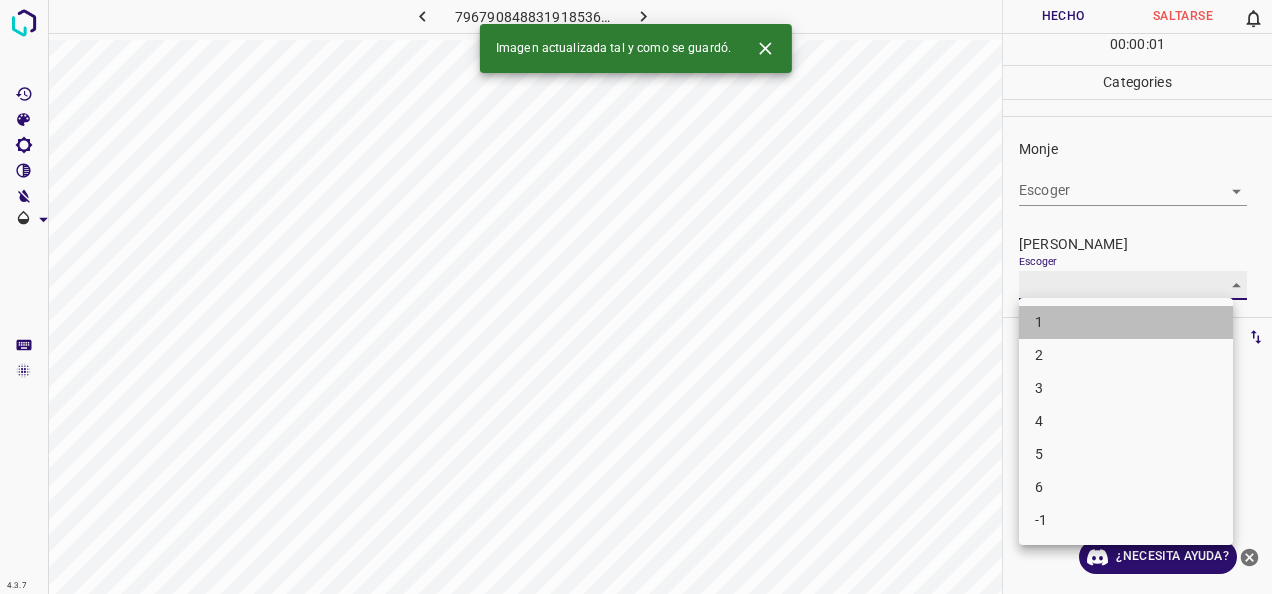 type on "1" 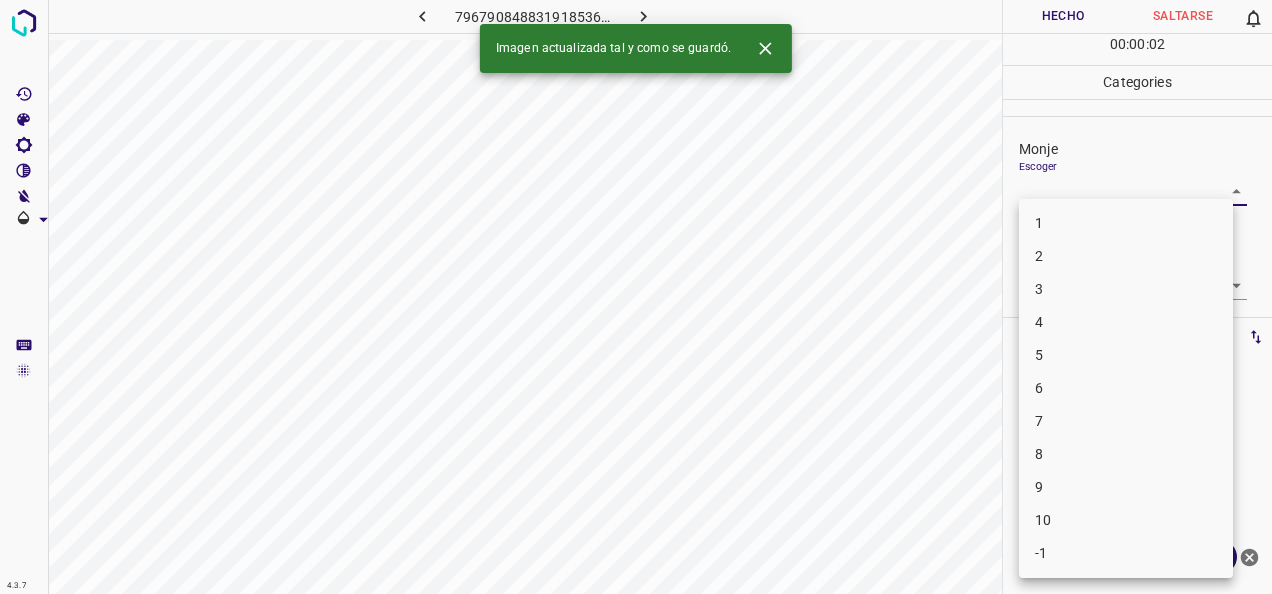 drag, startPoint x: 1194, startPoint y: 188, endPoint x: 1149, endPoint y: 223, distance: 57.00877 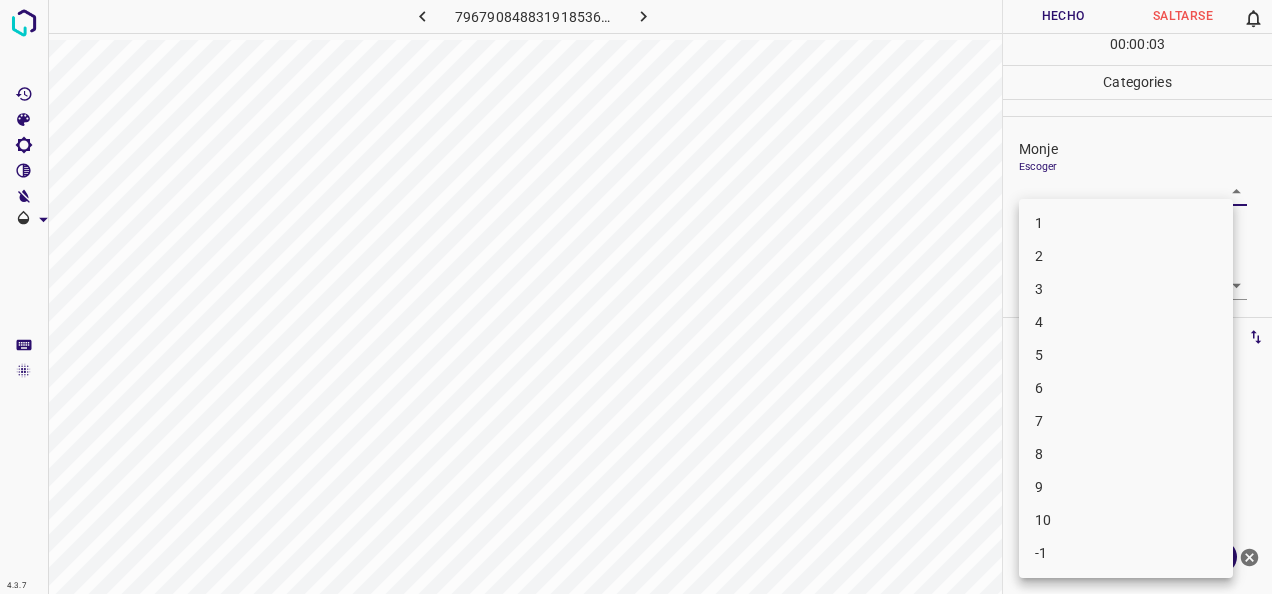 click on "1" at bounding box center [1126, 223] 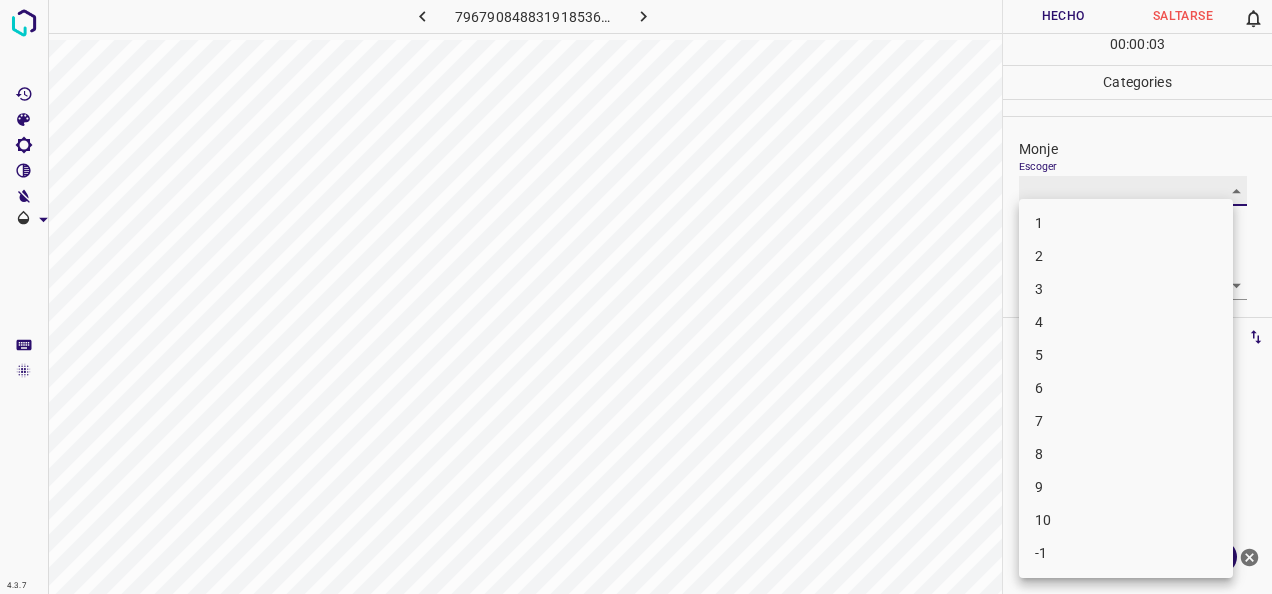 type on "1" 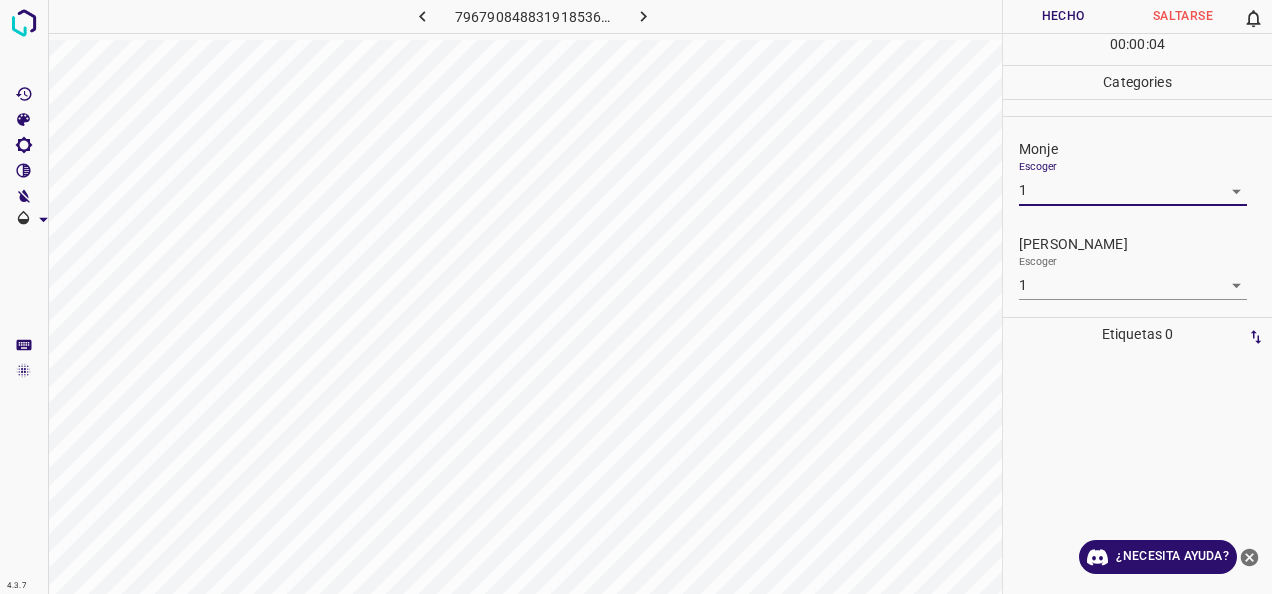 click on "Hecho" at bounding box center (1063, 16) 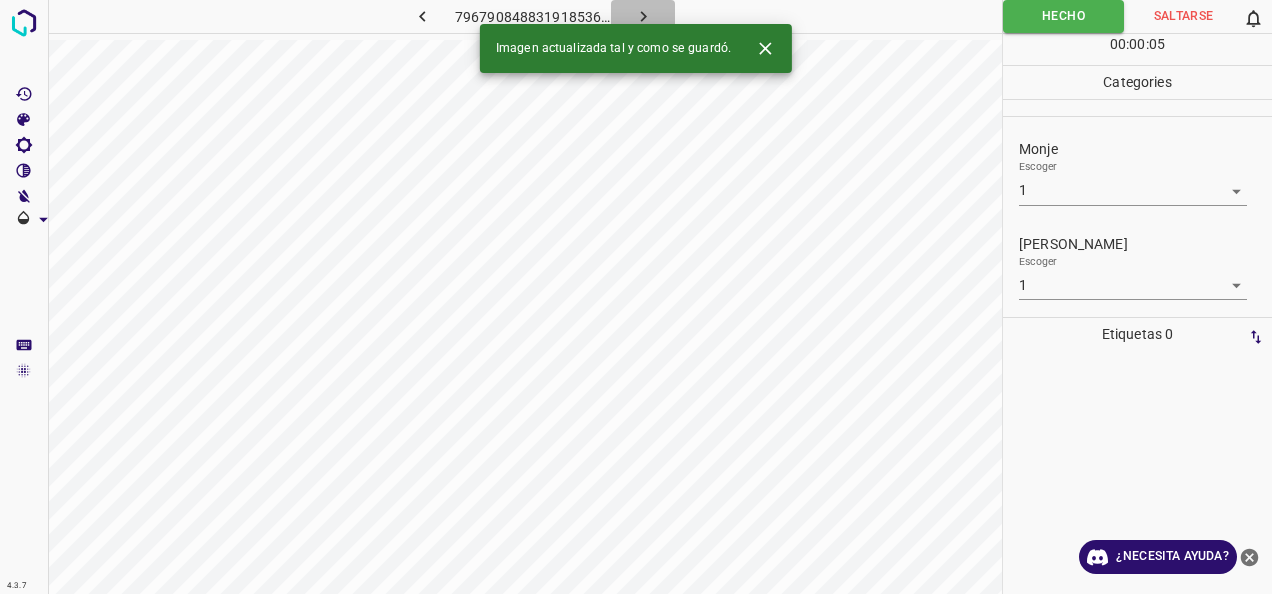 click 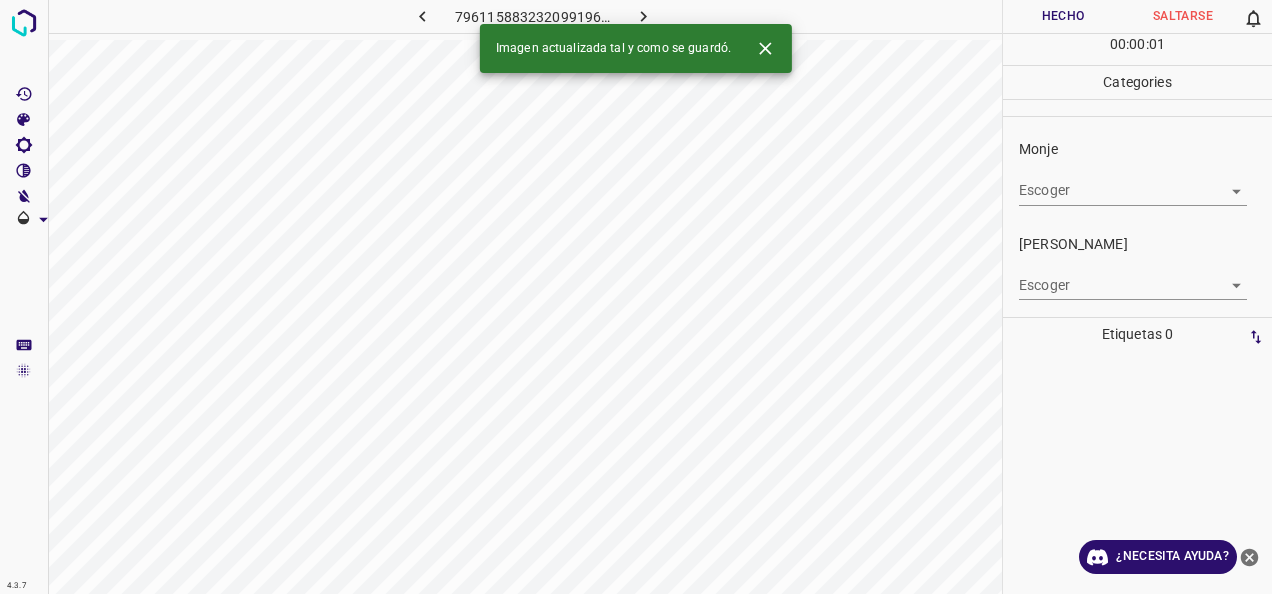 click on "Escoger ​" at bounding box center [1145, 277] 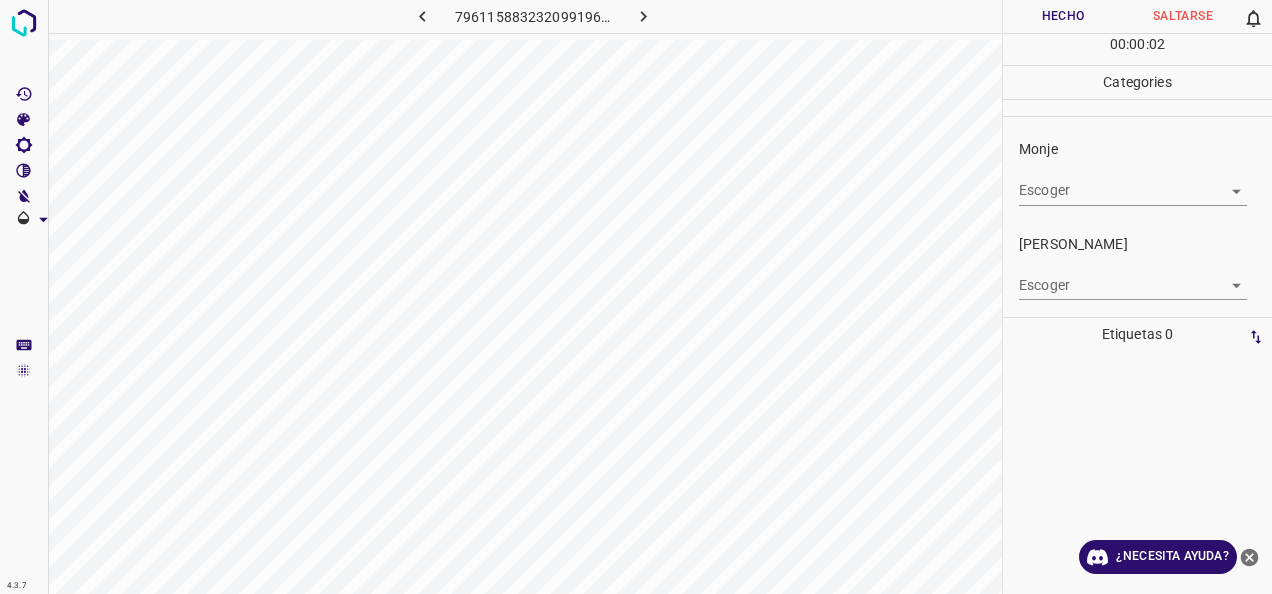 click on "4.3.7 7961158832320991963.png Hecho Saltarse 0 00   : 00   : 02   Categories Monje  Escoger ​  Fitzpatrick   Escoger ​ Etiquetas 0 Categories 1 Monje 2  Fitzpatrick Herramientas Espacio Cambiar entre modos (Dibujar y Editar) Yo Etiquetado automático R Restaurar zoom M Acercar N Alejar Borrar Eliminar etiqueta de selección Filtros Z Restaurar filtros X Filtro de saturación C Filtro de brillo V Filtro de contraste B Filtro de escala de grises General O Descargar ¿Necesita ayuda? -Mensaje de texto -Esconder -Borrar" at bounding box center (636, 297) 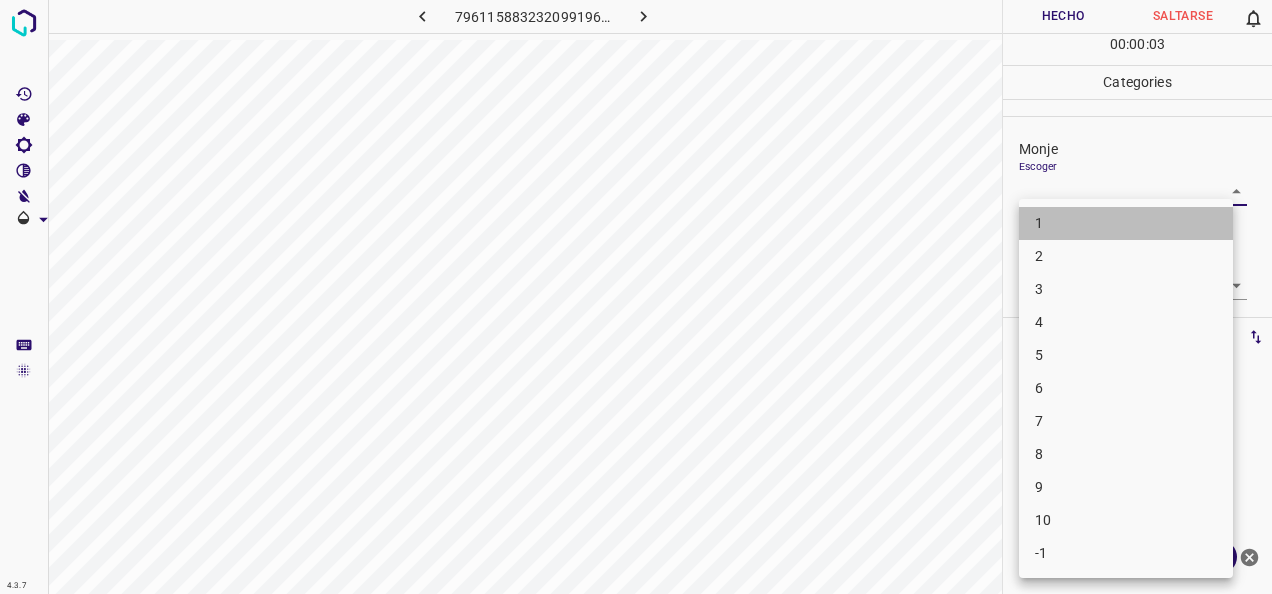 click on "1" at bounding box center [1126, 223] 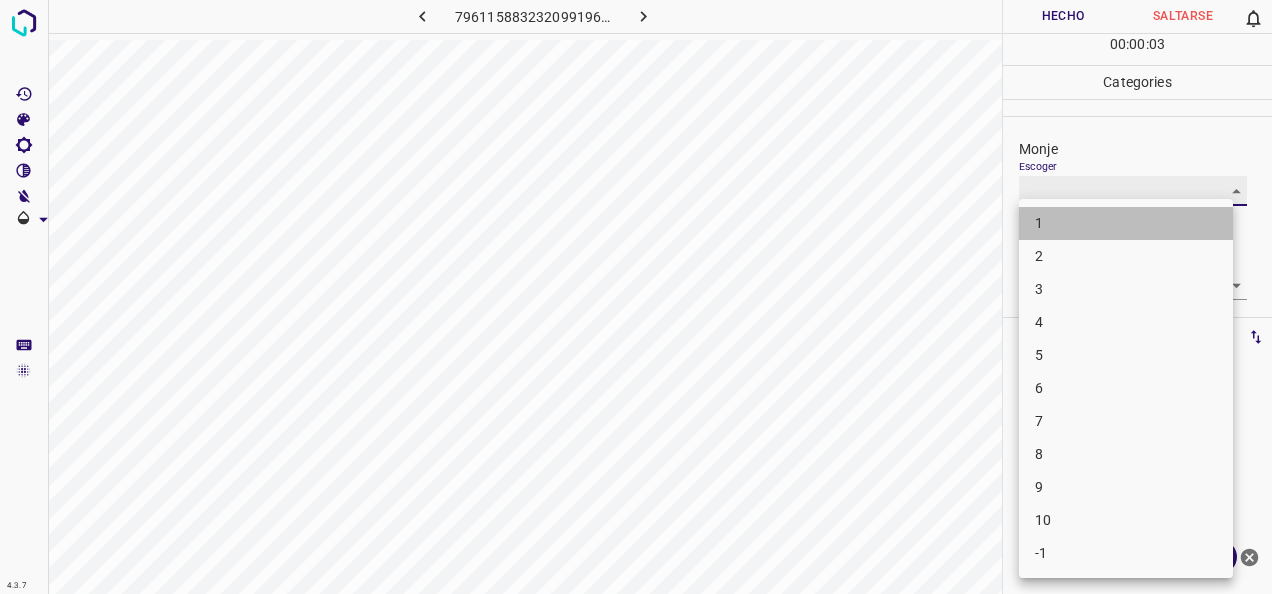 type on "1" 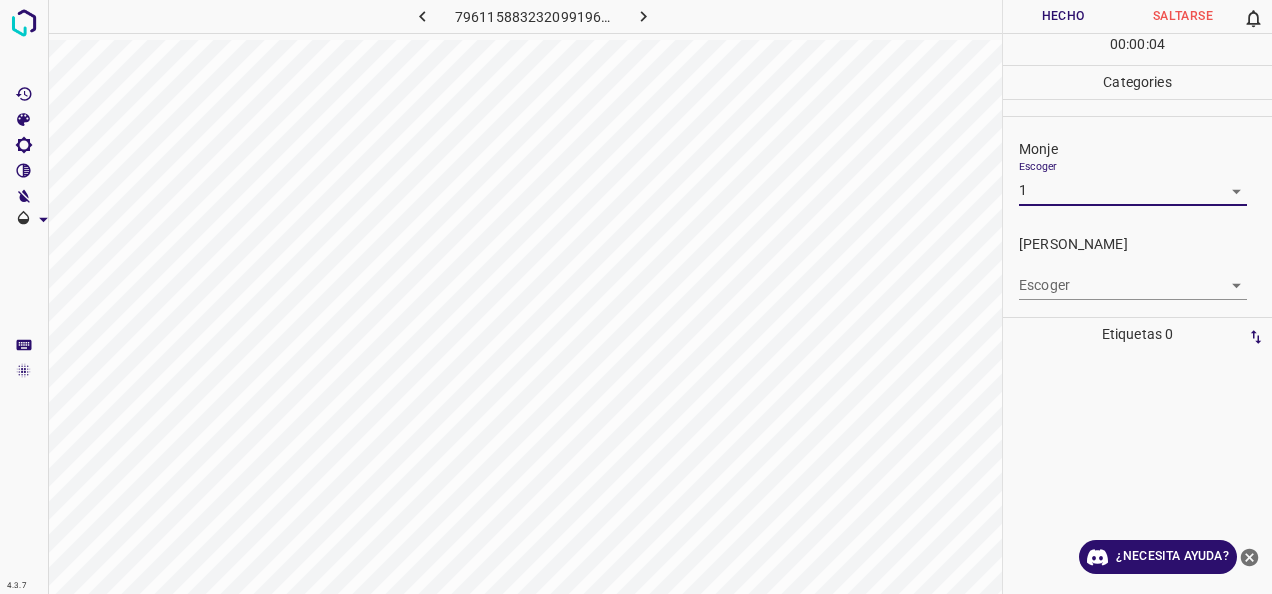 click on "4.3.7 7961158832320991963.png Hecho Saltarse 0 00   : 00   : 04   Categories Monje  Escoger 1 1  Fitzpatrick   Escoger ​ Etiquetas 0 Categories 1 Monje 2  Fitzpatrick Herramientas Espacio Cambiar entre modos (Dibujar y Editar) Yo Etiquetado automático R Restaurar zoom M Acercar N Alejar Borrar Eliminar etiqueta de selección Filtros Z Restaurar filtros X Filtro de saturación C Filtro de brillo V Filtro de contraste B Filtro de escala de grises General O Descargar ¿Necesita ayuda? -Mensaje de texto -Esconder -Borrar" at bounding box center (636, 297) 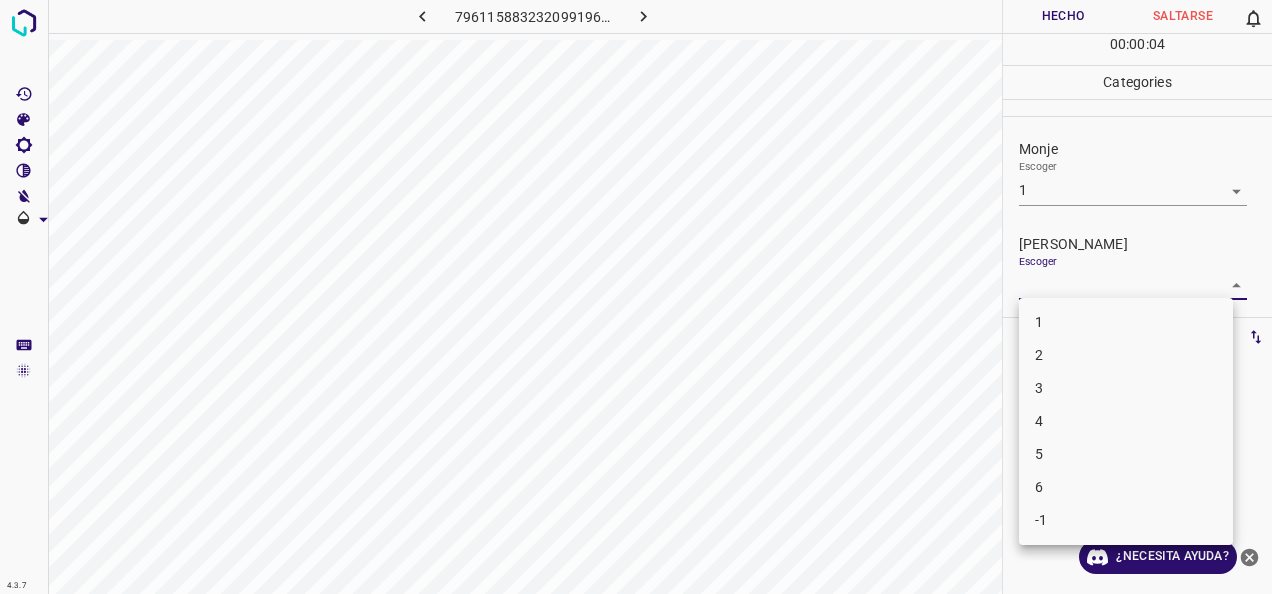 click on "1" at bounding box center (1126, 322) 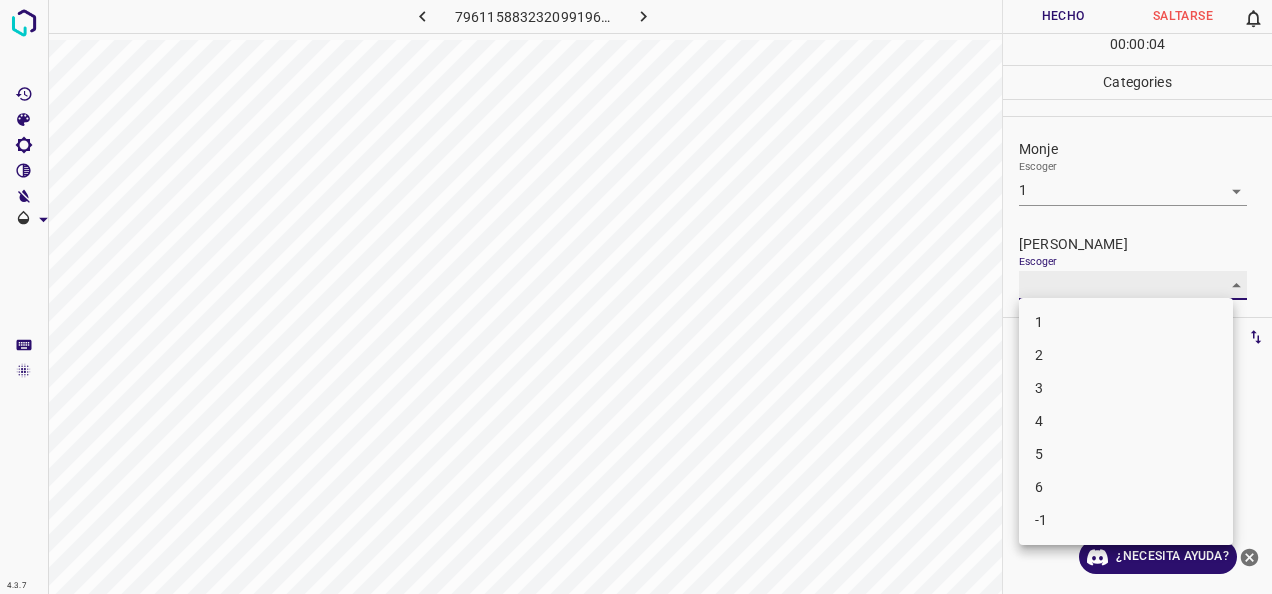type on "1" 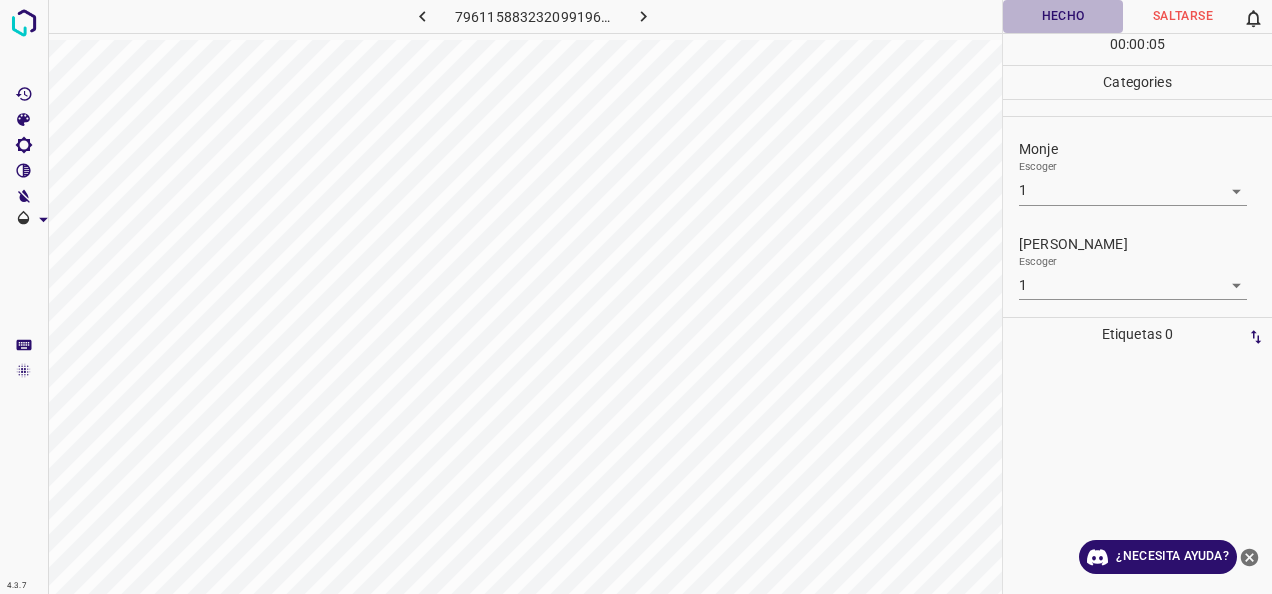 click on "Hecho" at bounding box center [1063, 16] 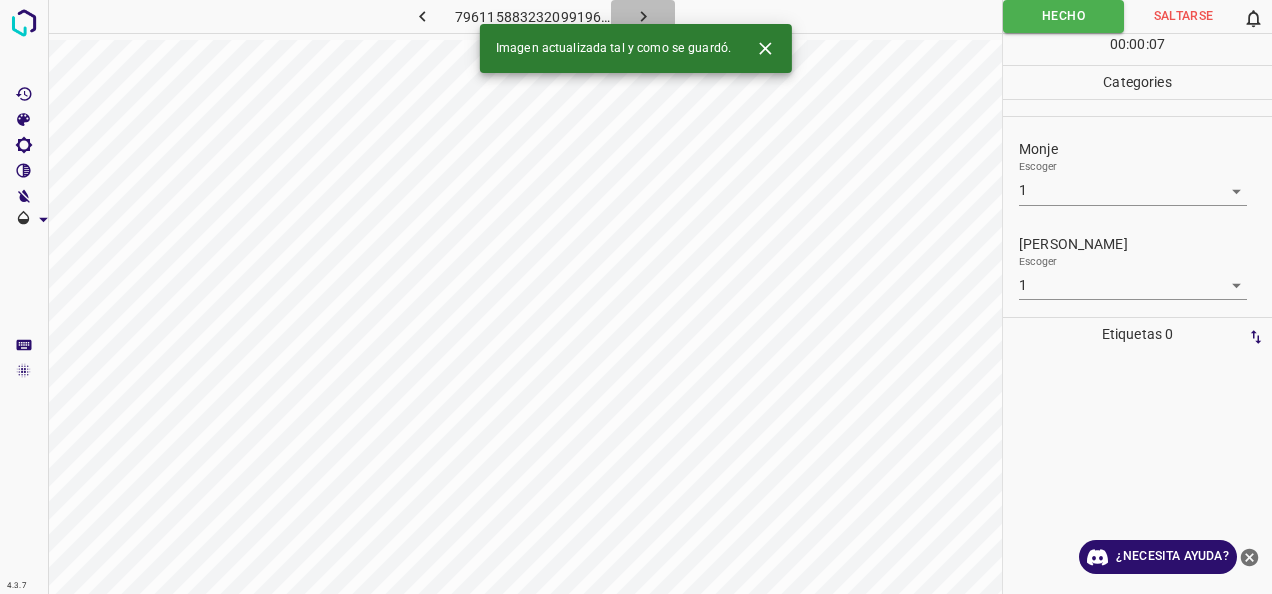 click 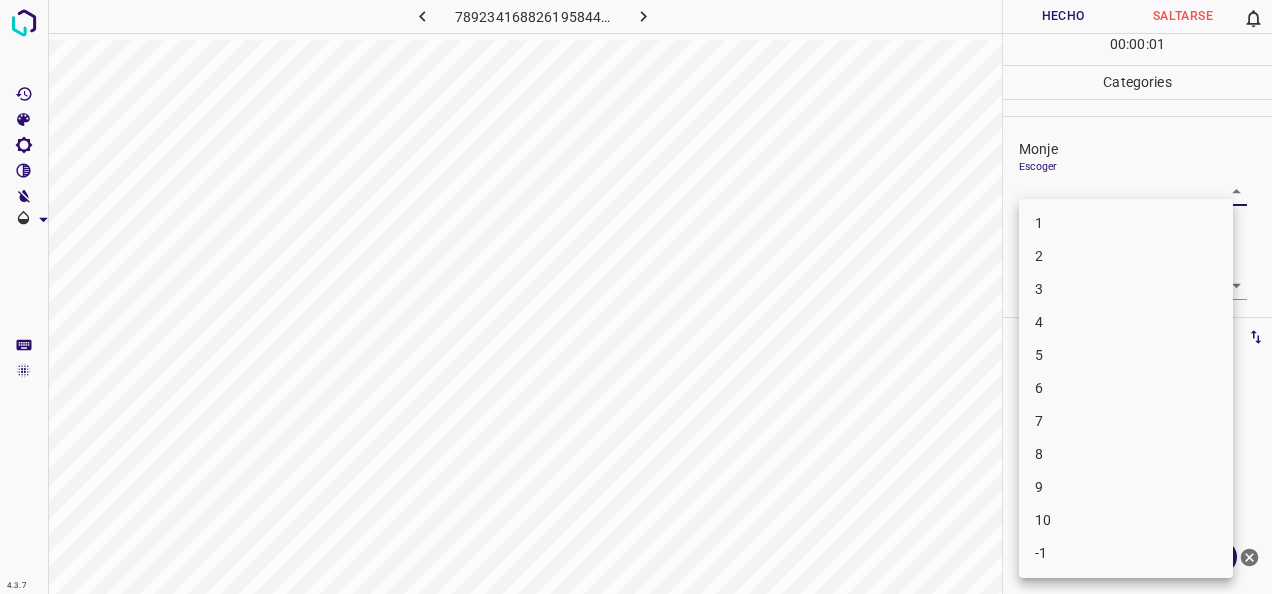 click on "4.3.7 7892341688261958447.png Hecho Saltarse 0 00   : 00   : 01   Categories Monje  Escoger ​  Fitzpatrick   Escoger ​ Etiquetas 0 Categories 1 Monje 2  Fitzpatrick Herramientas Espacio Cambiar entre modos (Dibujar y Editar) Yo Etiquetado automático R Restaurar zoom M Acercar N Alejar Borrar Eliminar etiqueta de selección Filtros Z Restaurar filtros X Filtro de saturación C Filtro de brillo V Filtro de contraste B Filtro de escala de grises General O Descargar ¿Necesita ayuda? -Mensaje de texto -Esconder -Borrar 1 2 3 4 5 6 7 8 9 10 -1" at bounding box center (636, 297) 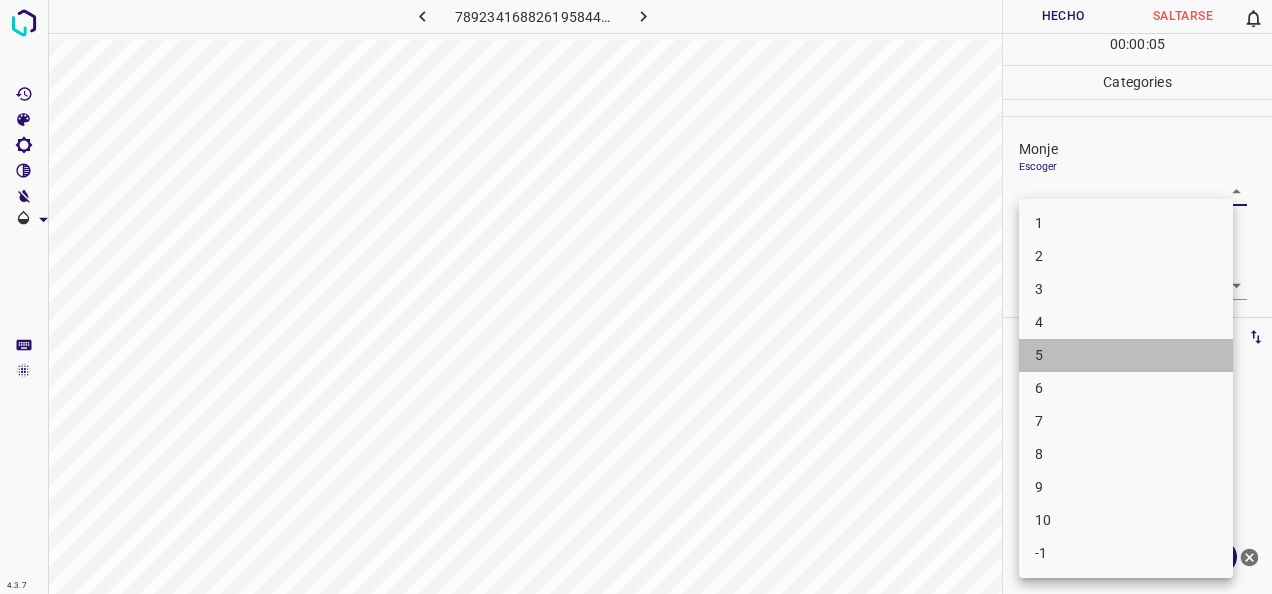 click on "5" at bounding box center [1126, 355] 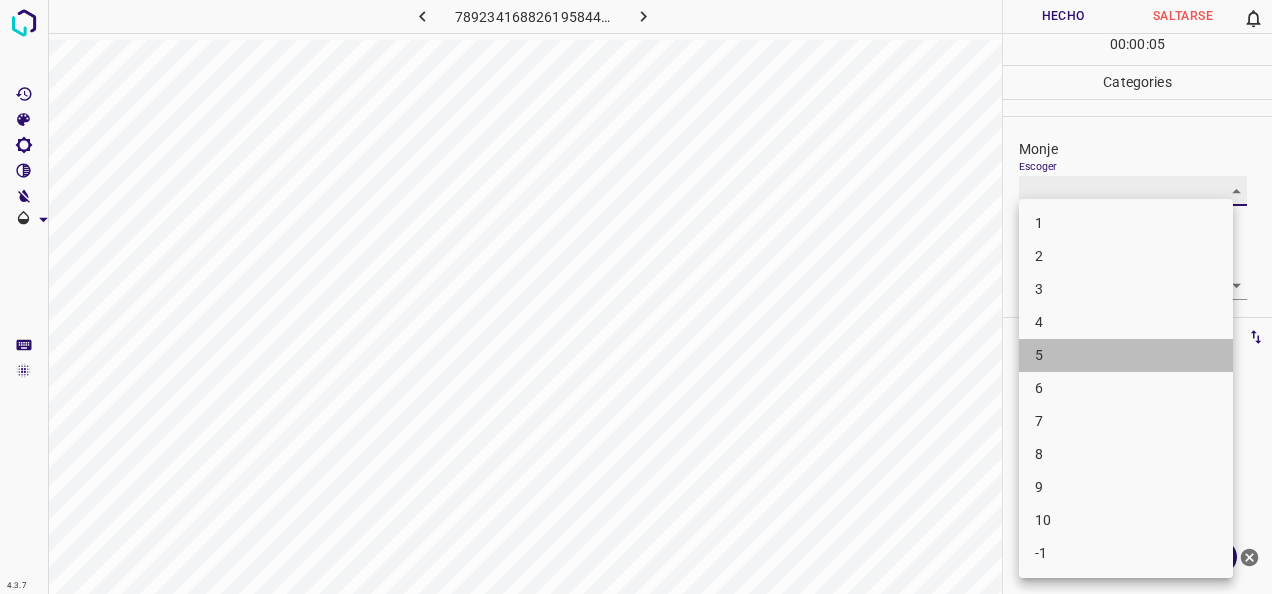 type on "5" 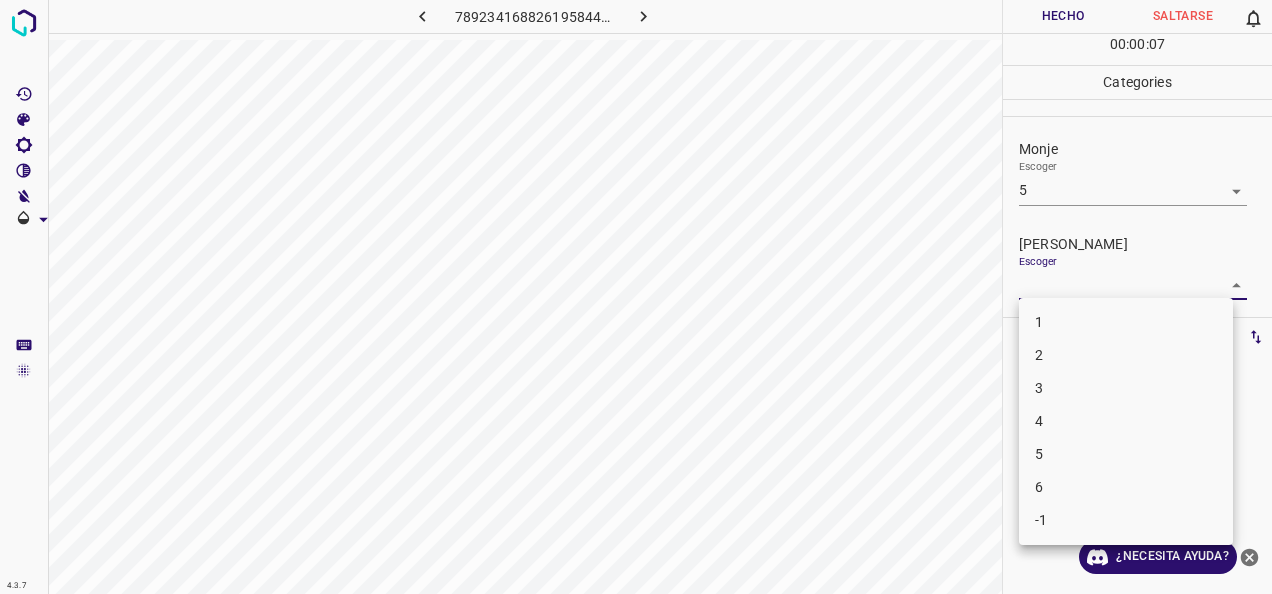 click on "4.3.7 7892341688261958447.png Hecho Saltarse 0 00   : 00   : 07   Categories Monje  Escoger 5 5  Fitzpatrick   Escoger ​ Etiquetas 0 Categories 1 Monje 2  Fitzpatrick Herramientas Espacio Cambiar entre modos (Dibujar y Editar) Yo Etiquetado automático R Restaurar zoom M Acercar N Alejar Borrar Eliminar etiqueta de selección Filtros Z Restaurar filtros X Filtro de saturación C Filtro de brillo V Filtro de contraste B Filtro de escala de grises General O Descargar ¿Necesita ayuda? -Mensaje de texto -Esconder -Borrar 1 2 3 4 5 6 -1" at bounding box center [636, 297] 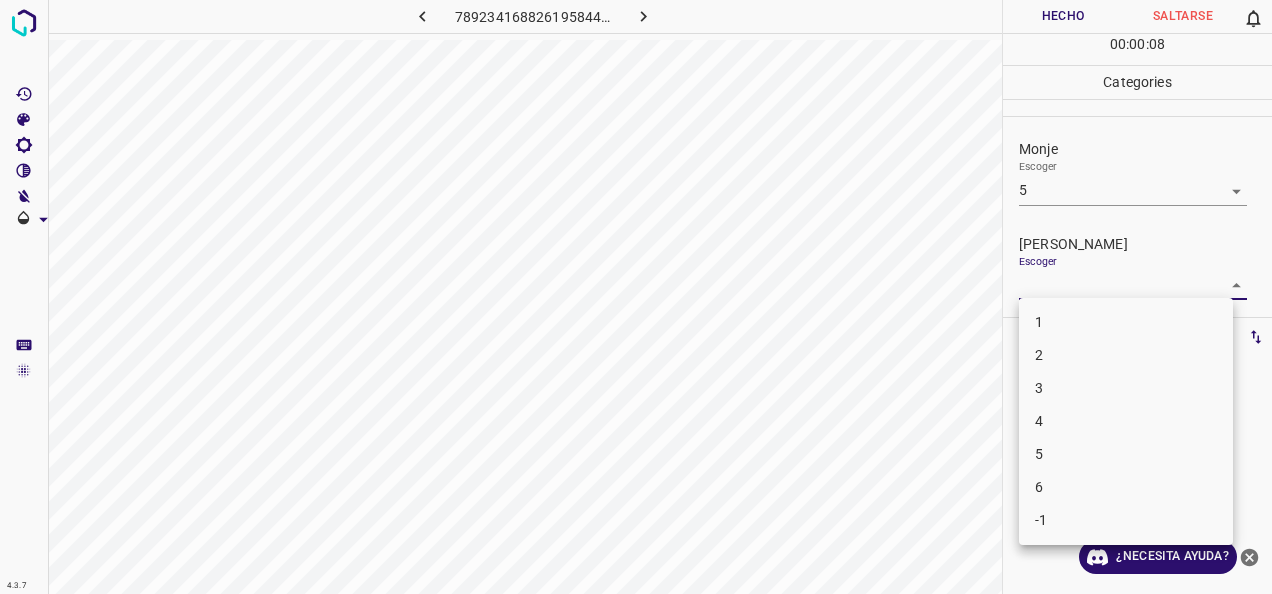 click on "4" at bounding box center (1126, 421) 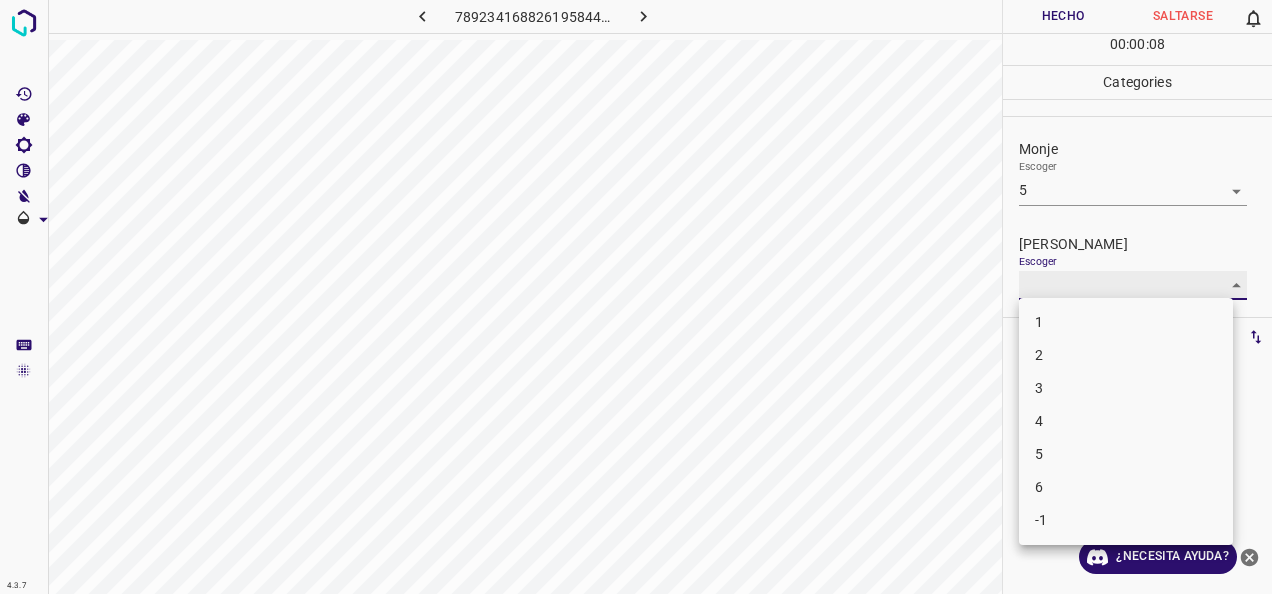 type on "4" 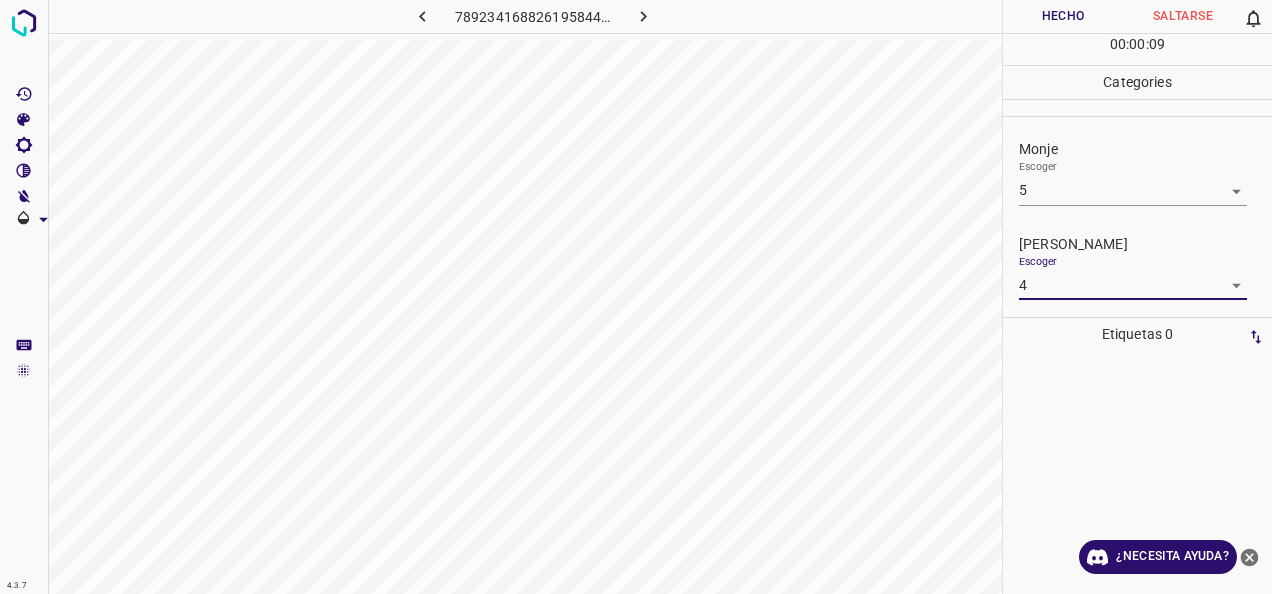 click on "Hecho" at bounding box center (1063, 16) 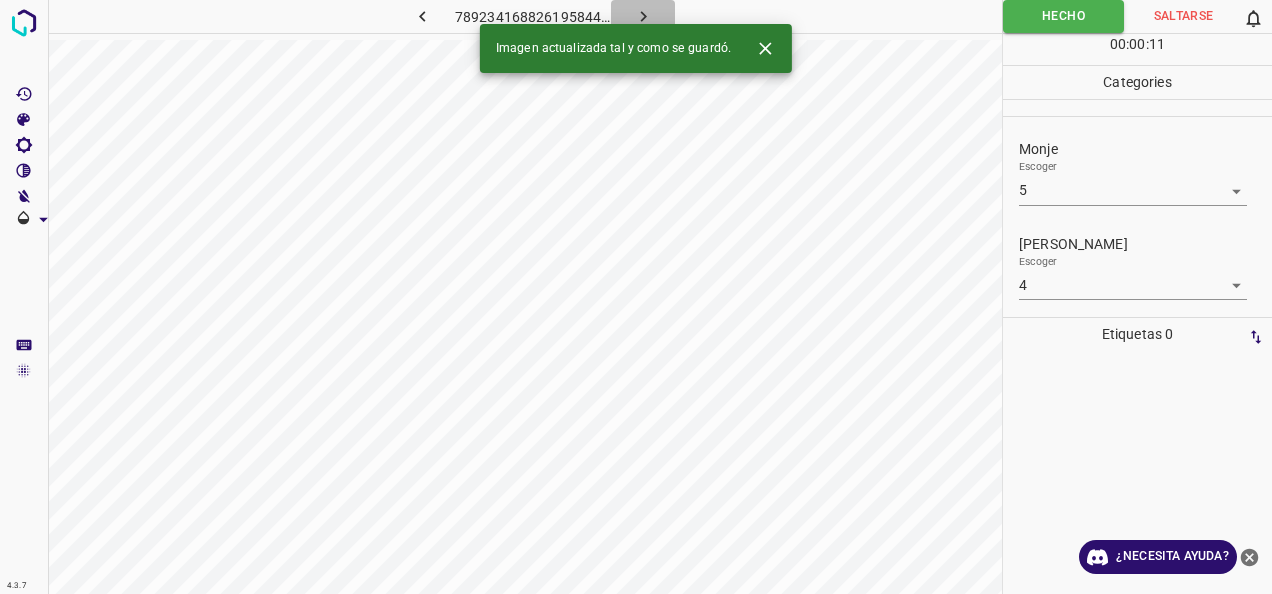 click at bounding box center [643, 16] 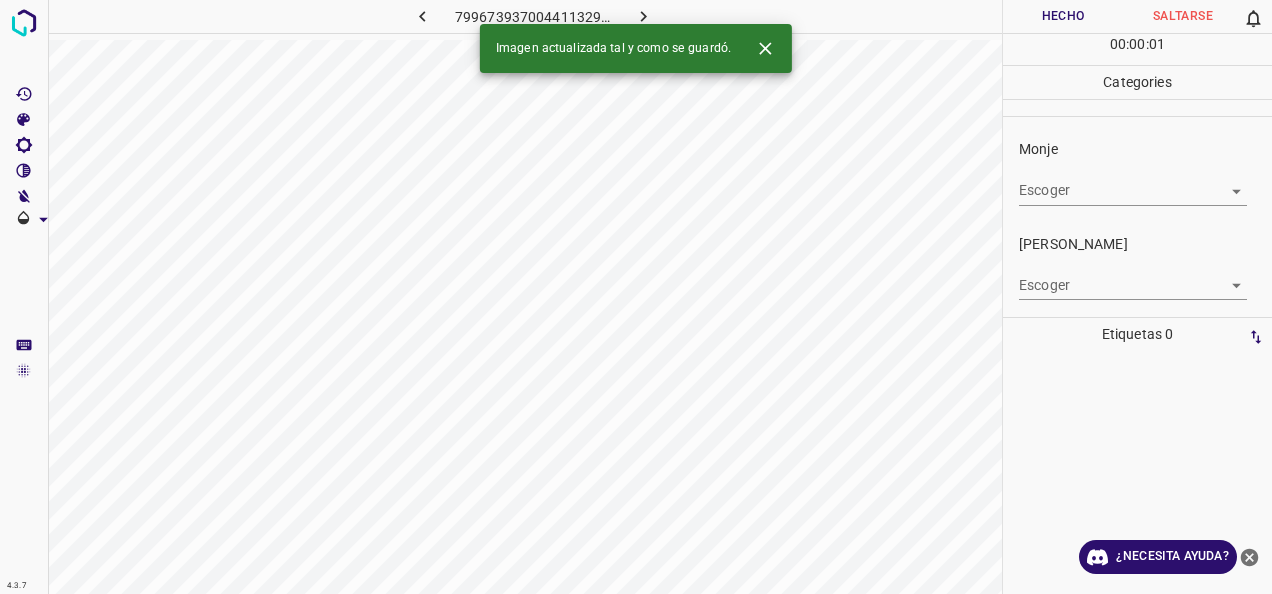 click on "Escoger ​" at bounding box center (1145, 182) 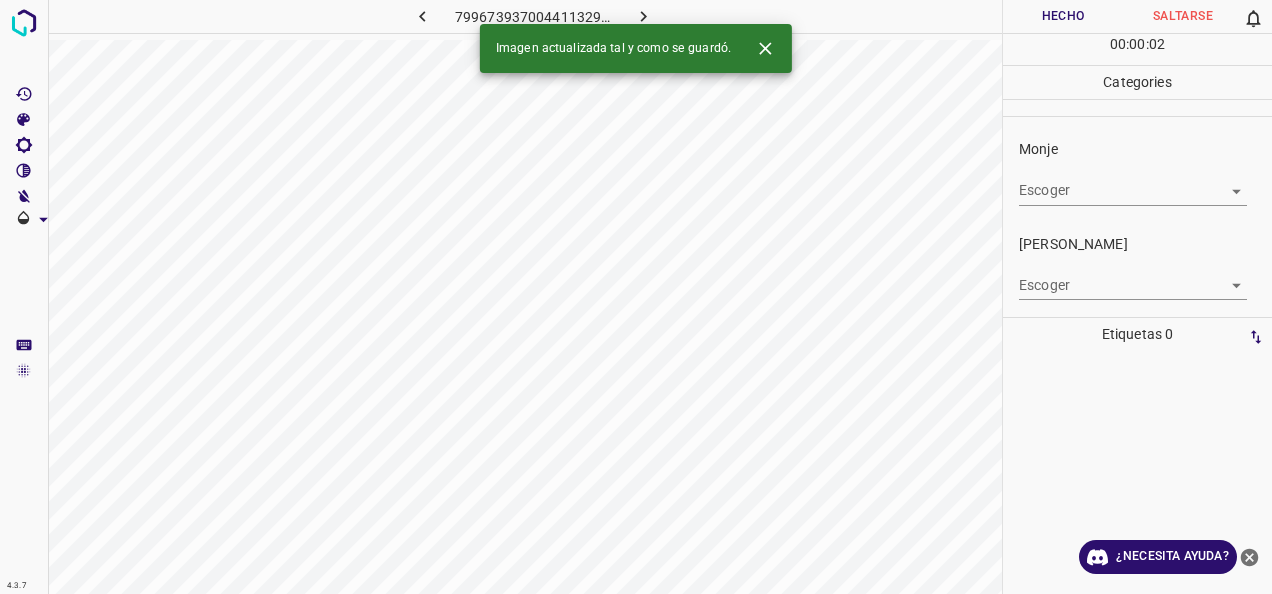 click on "4.3.7 7996739370044113299.png Hecho Saltarse 0 00   : 00   : 02   Categories Monje  Escoger ​  Fitzpatrick   Escoger ​ Etiquetas 0 Categories 1 Monje 2  Fitzpatrick Herramientas Espacio Cambiar entre modos (Dibujar y Editar) Yo Etiquetado automático R Restaurar zoom M Acercar N Alejar Borrar Eliminar etiqueta de selección Filtros Z Restaurar filtros X Filtro de saturación C Filtro de brillo V Filtro de contraste B Filtro de escala de grises General O Descargar Imagen actualizada tal y como se guardó. ¿Necesita ayuda? -Mensaje de texto -Esconder -Borrar" at bounding box center [636, 297] 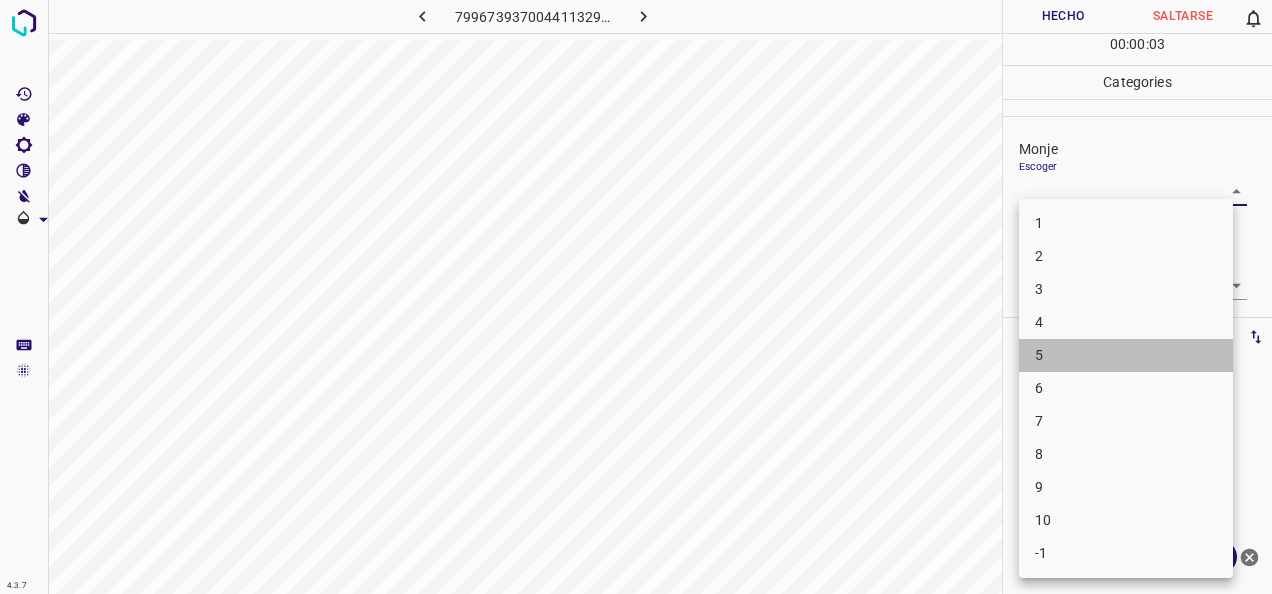 drag, startPoint x: 1152, startPoint y: 352, endPoint x: 1169, endPoint y: 323, distance: 33.61547 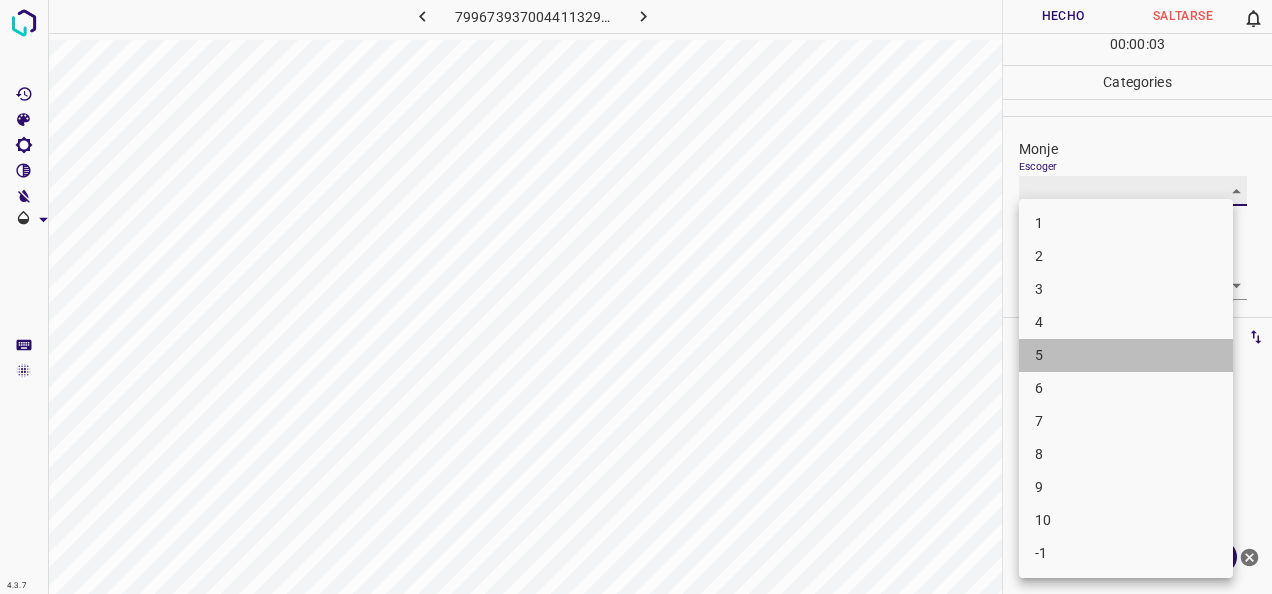 type on "5" 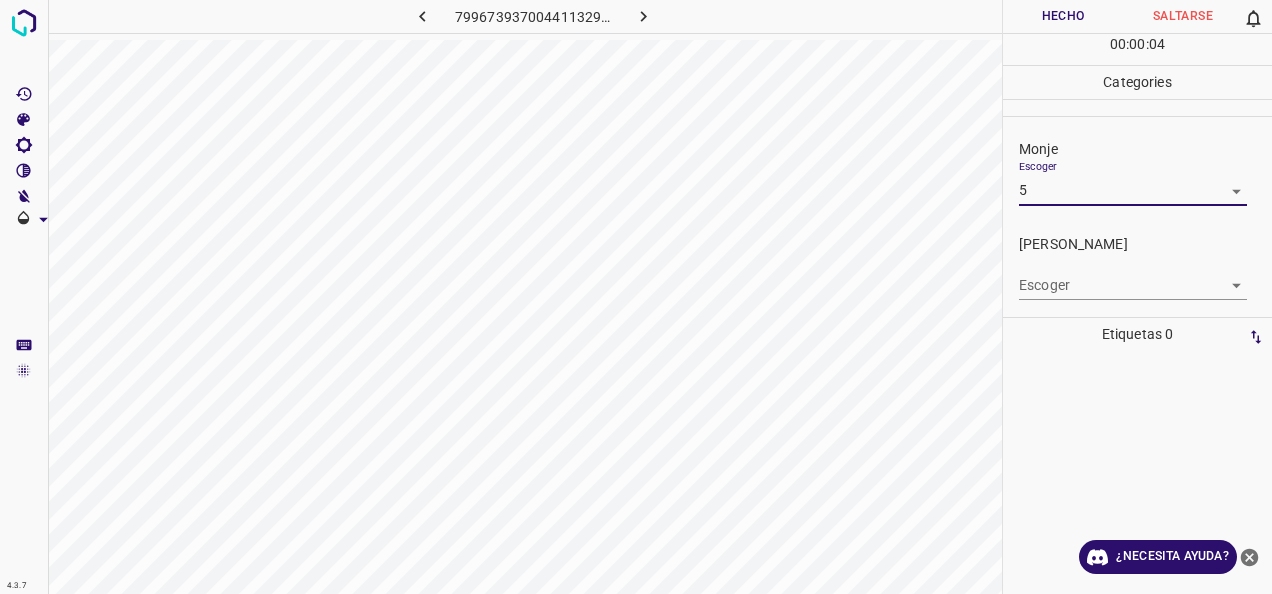 click on "4.3.7 7996739370044113299.png Hecho Saltarse 0 00   : 00   : 04   Categories Monje  Escoger 5 5  Fitzpatrick   Escoger ​ Etiquetas 0 Categories 1 Monje 2  Fitzpatrick Herramientas Espacio Cambiar entre modos (Dibujar y Editar) Yo Etiquetado automático R Restaurar zoom M Acercar N Alejar Borrar Eliminar etiqueta de selección Filtros Z Restaurar filtros X Filtro de saturación C Filtro de brillo V Filtro de contraste B Filtro de escala de grises General O Descargar ¿Necesita ayuda? -Mensaje de texto -Esconder -Borrar" at bounding box center [636, 297] 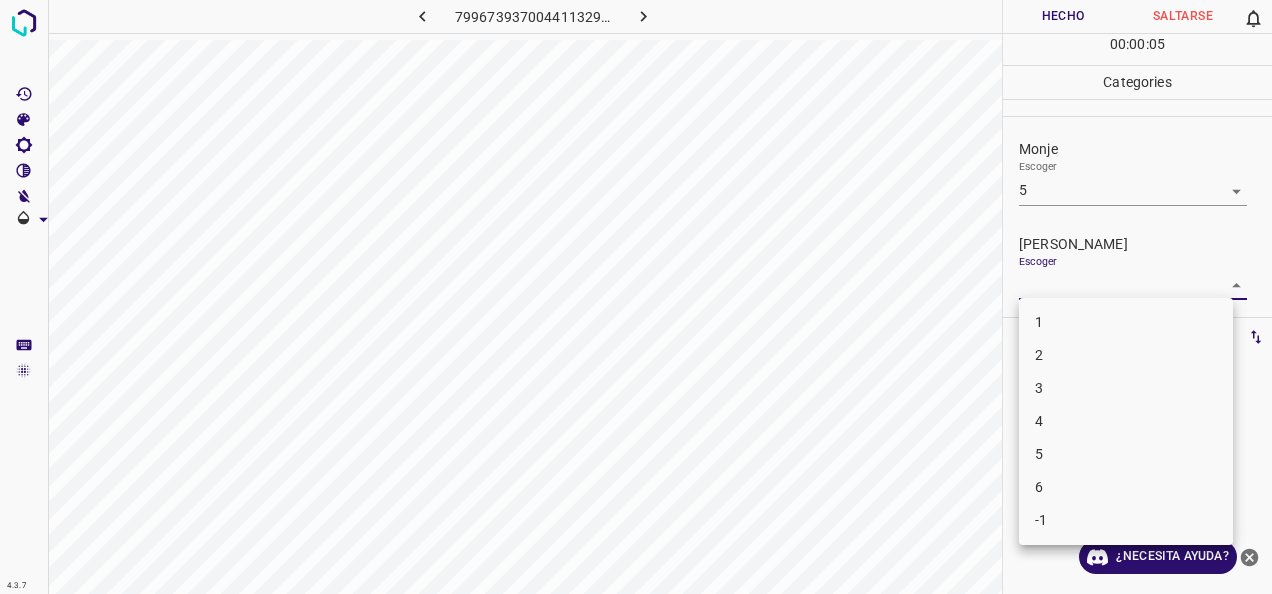 click on "4" at bounding box center (1126, 421) 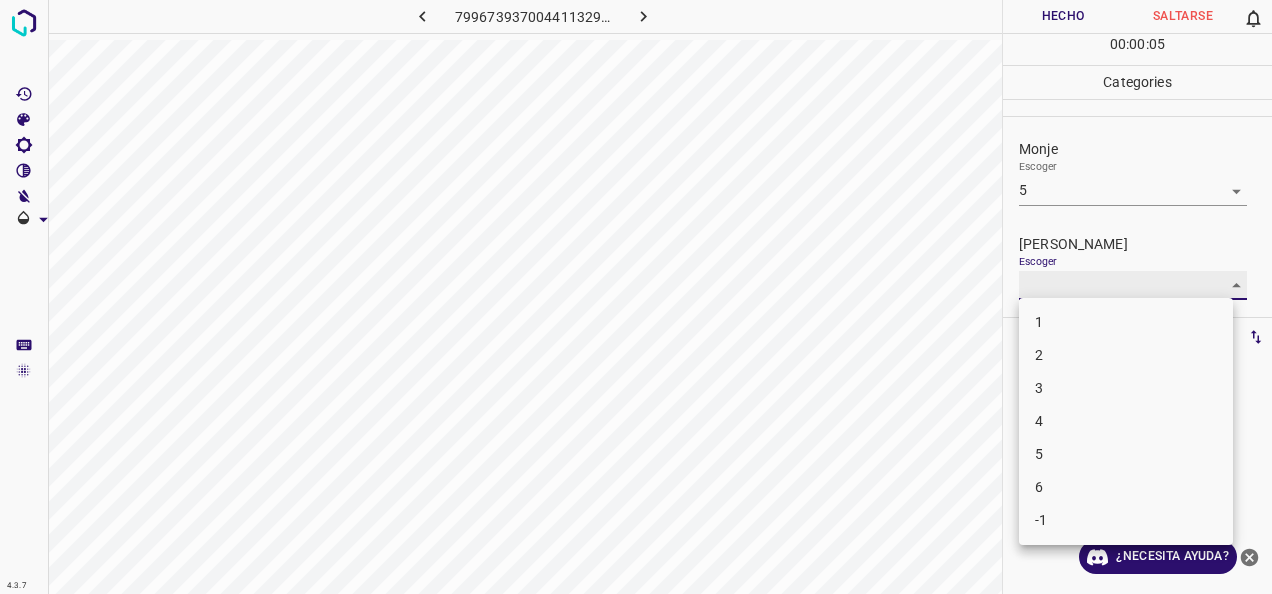 type on "4" 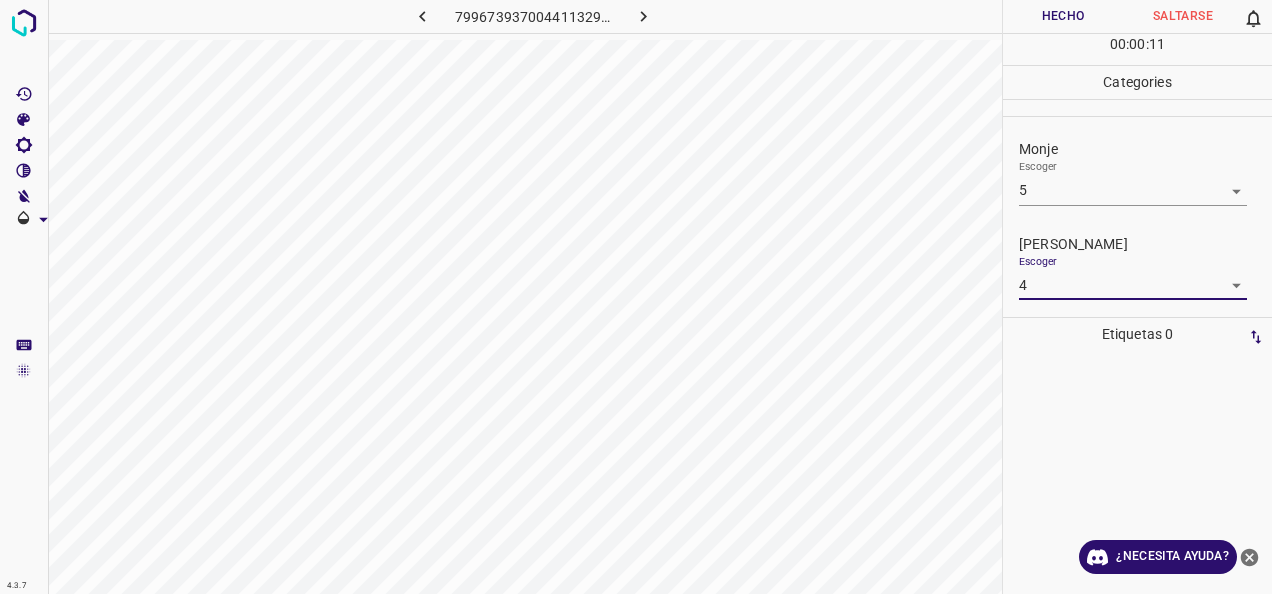 click on "Hecho" at bounding box center (1063, 16) 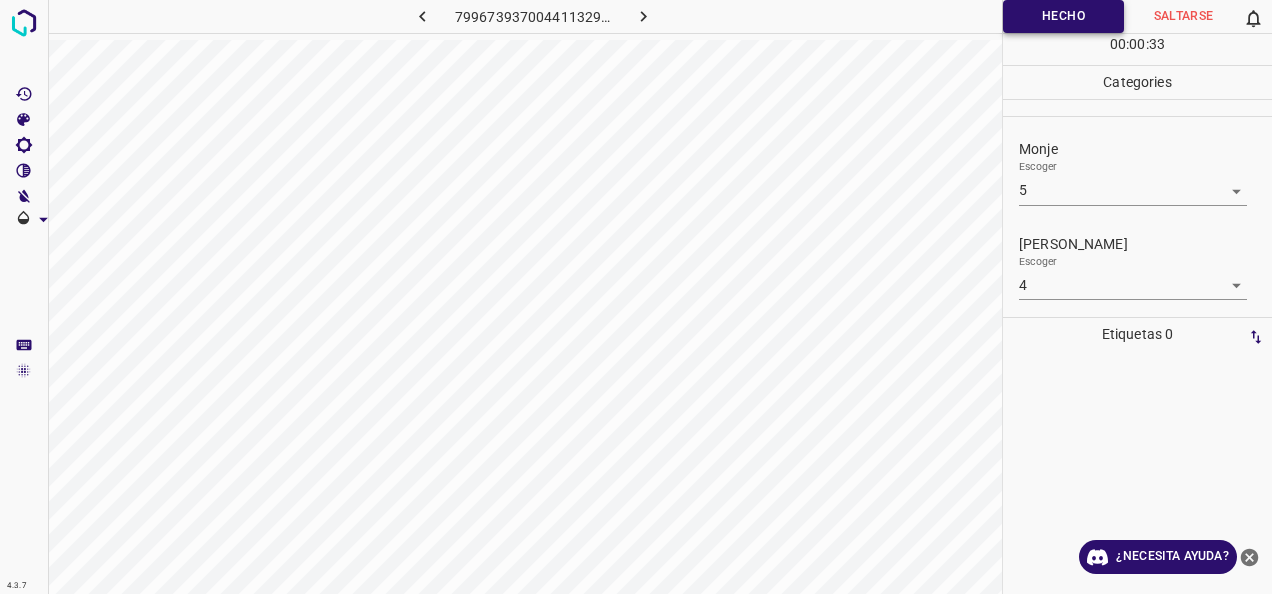 click on "Hecho" at bounding box center (1063, 16) 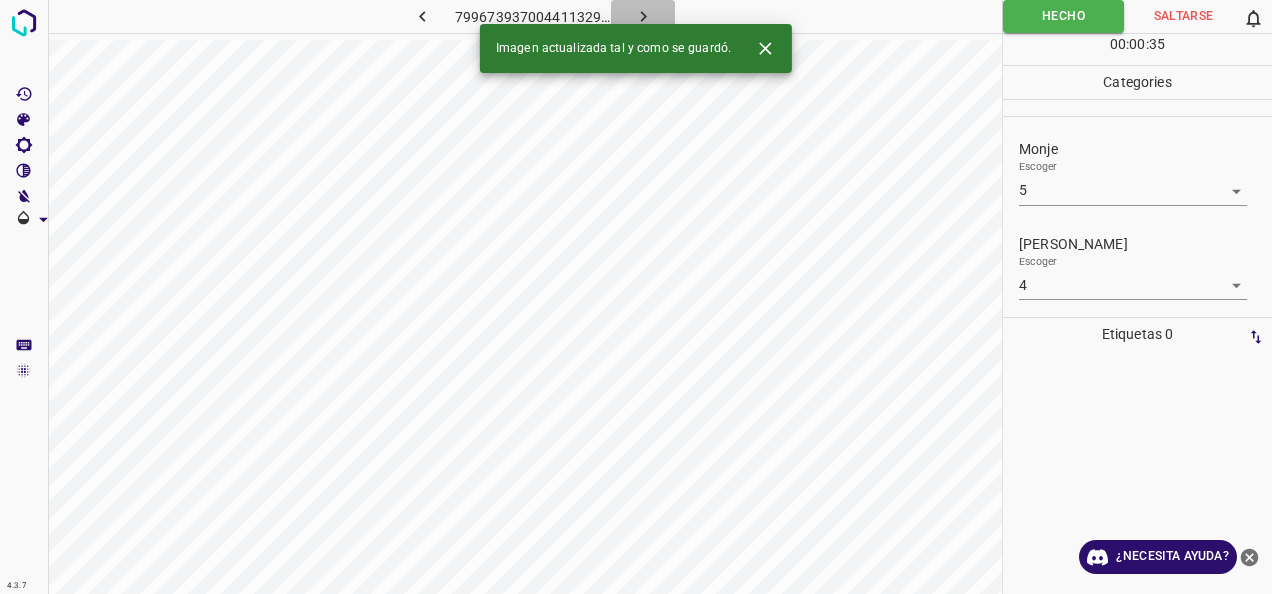 click 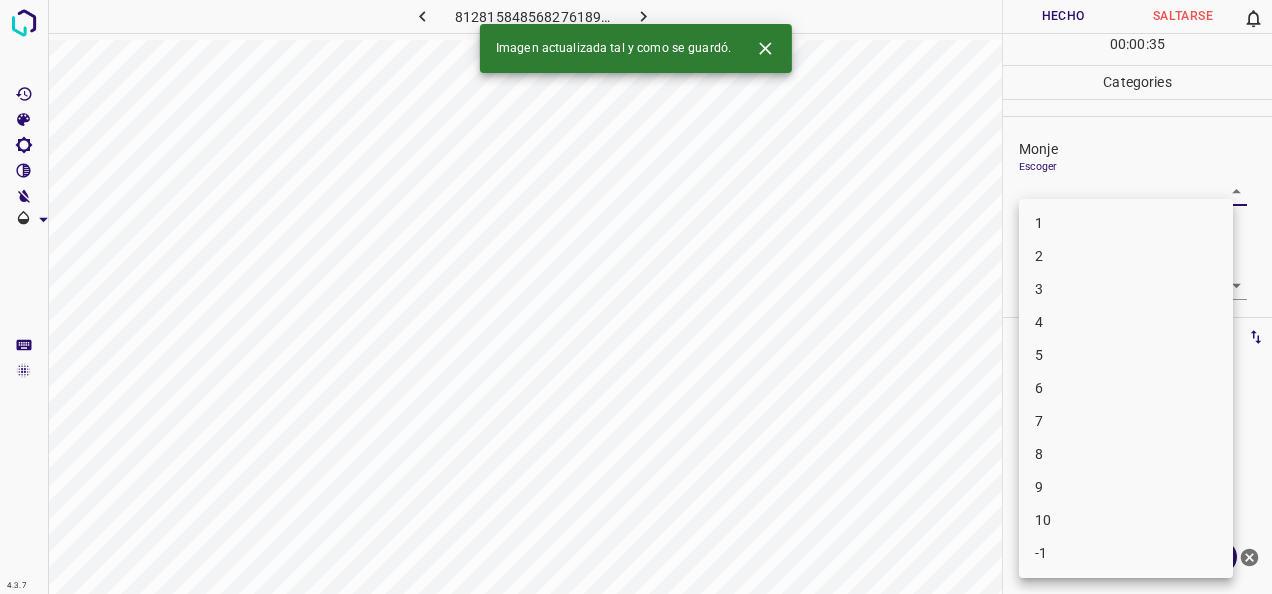 click on "4.3.7 8128158485682761890.png Hecho Saltarse 0 00   : 00   : 35   Categories Monje  Escoger ​  Fitzpatrick   Escoger ​ Etiquetas 0 Categories 1 Monje 2  Fitzpatrick Herramientas Espacio Cambiar entre modos (Dibujar y Editar) Yo Etiquetado automático R Restaurar zoom M Acercar N Alejar Borrar Eliminar etiqueta de selección Filtros Z Restaurar filtros X Filtro de saturación C Filtro de brillo V Filtro de contraste B Filtro de escala de grises General O Descargar Imagen actualizada tal y como se guardó. ¿Necesita ayuda? -Mensaje de texto -Esconder -Borrar 1 2 3 4 5 6 7 8 9 10 -1" at bounding box center [636, 297] 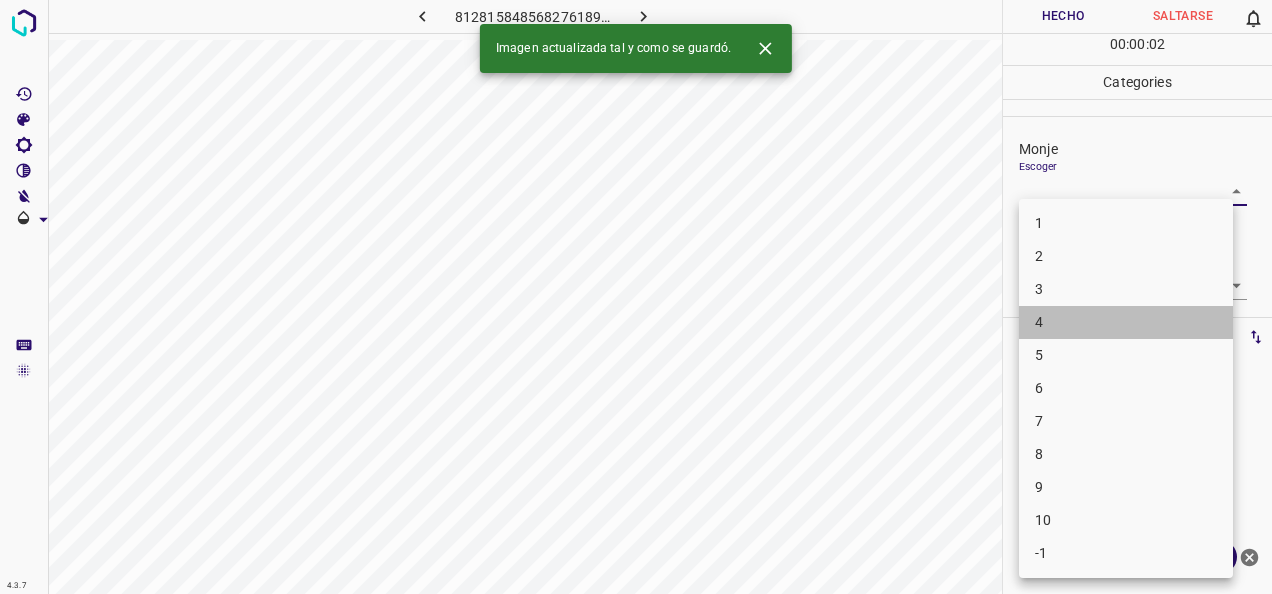 click on "4" at bounding box center (1126, 322) 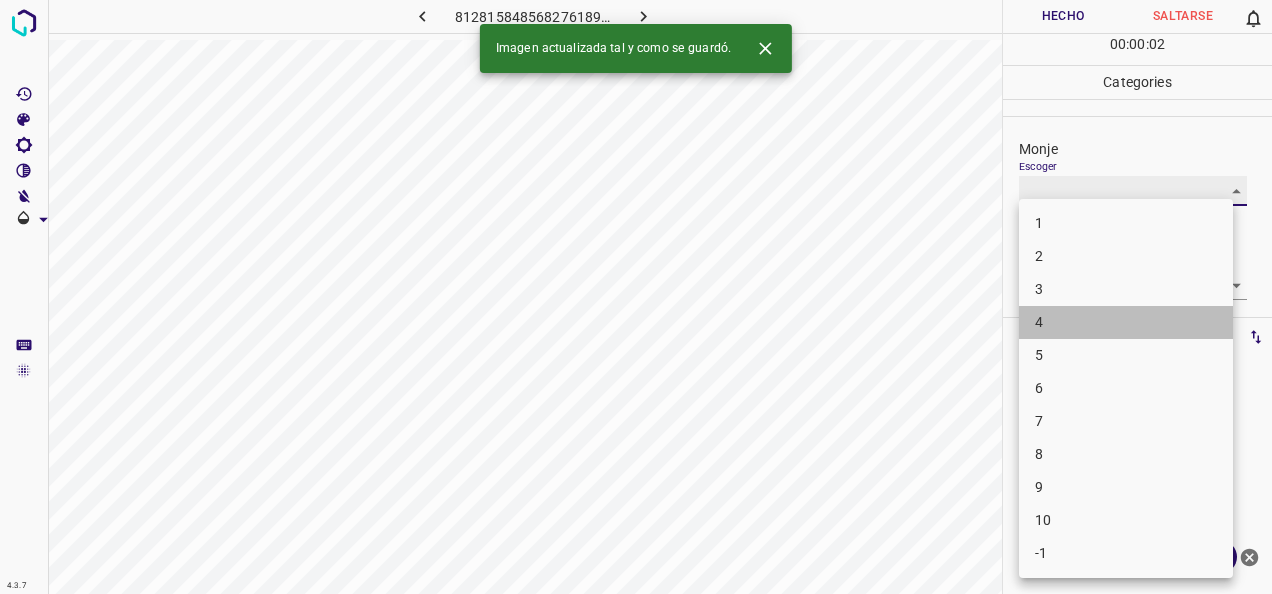 type on "4" 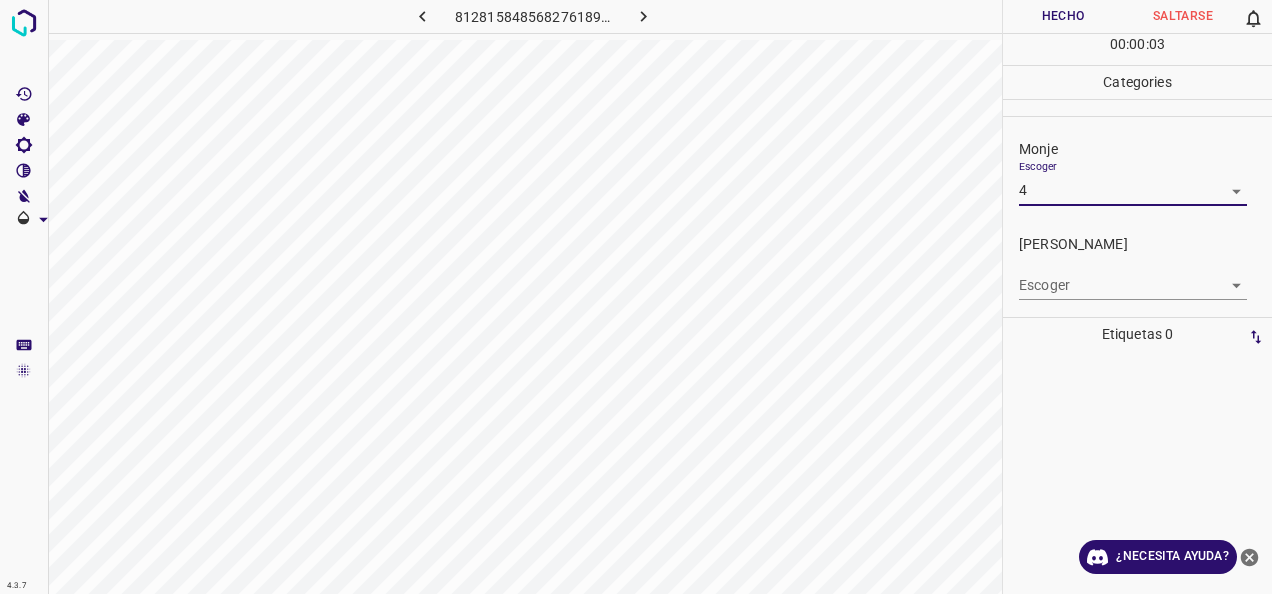 click on "4.3.7 8128158485682761890.png Hecho Saltarse 0 00   : 00   : 03   Categories Monje  Escoger 4 4  Fitzpatrick   Escoger ​ Etiquetas 0 Categories 1 Monje 2  Fitzpatrick Herramientas Espacio Cambiar entre modos (Dibujar y Editar) Yo Etiquetado automático R Restaurar zoom M Acercar N Alejar Borrar Eliminar etiqueta de selección Filtros Z Restaurar filtros X Filtro de saturación C Filtro de brillo V Filtro de contraste B Filtro de escala de grises General O Descargar ¿Necesita ayuda? -Mensaje de texto -Esconder -Borrar" at bounding box center [636, 297] 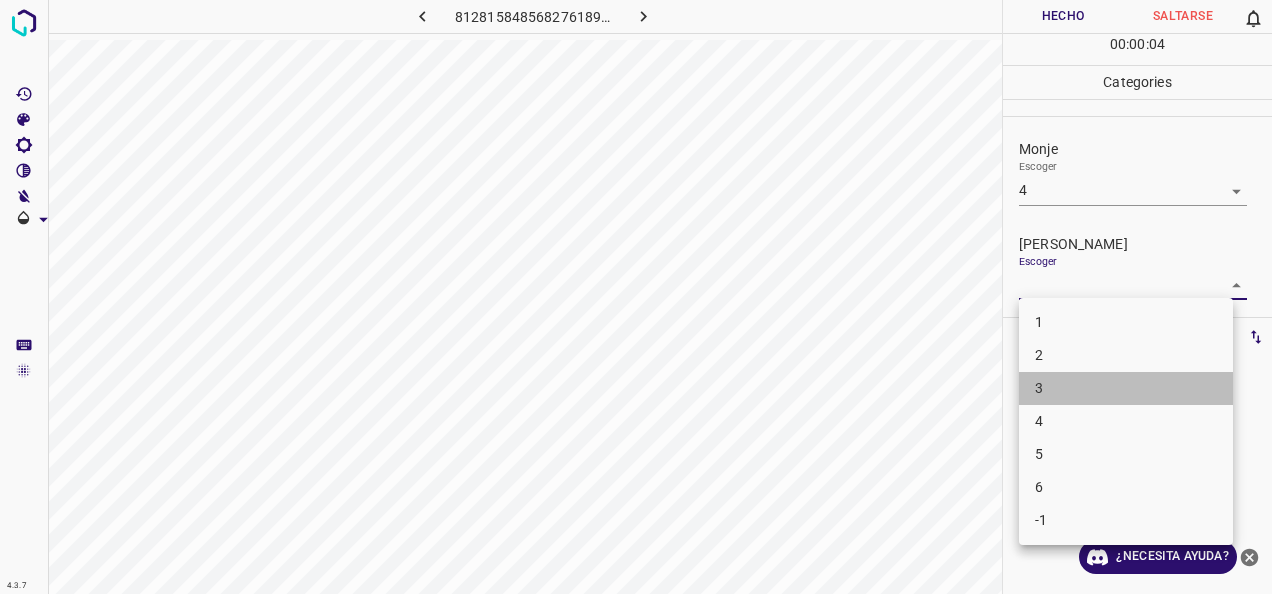 click on "3" at bounding box center [1126, 388] 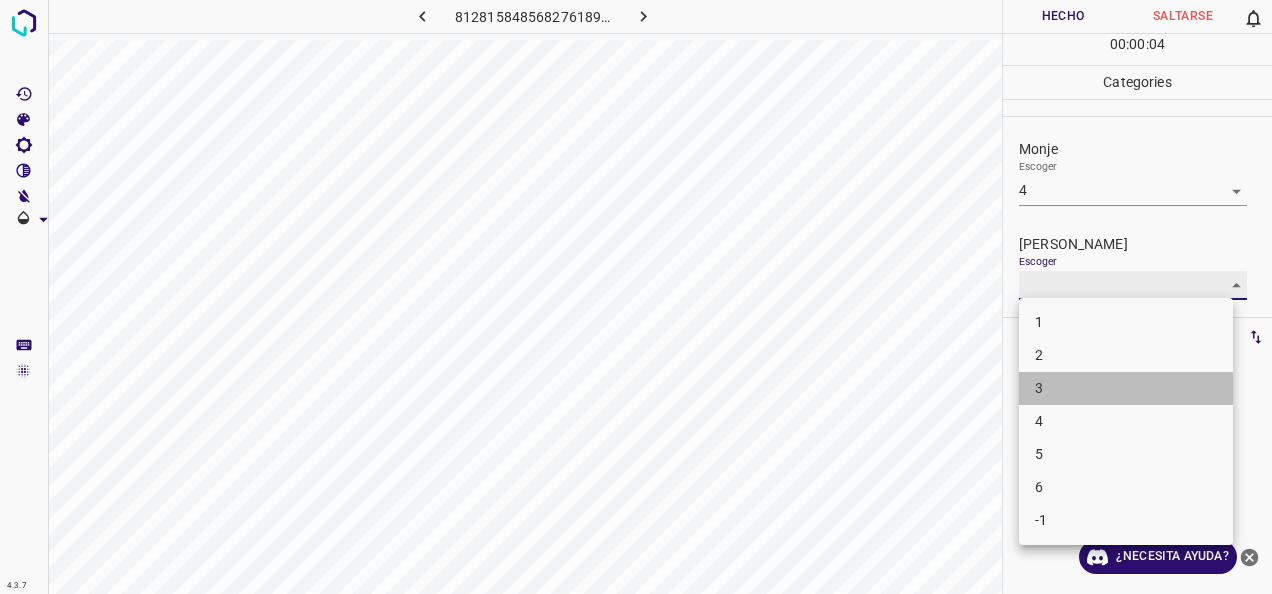 type on "3" 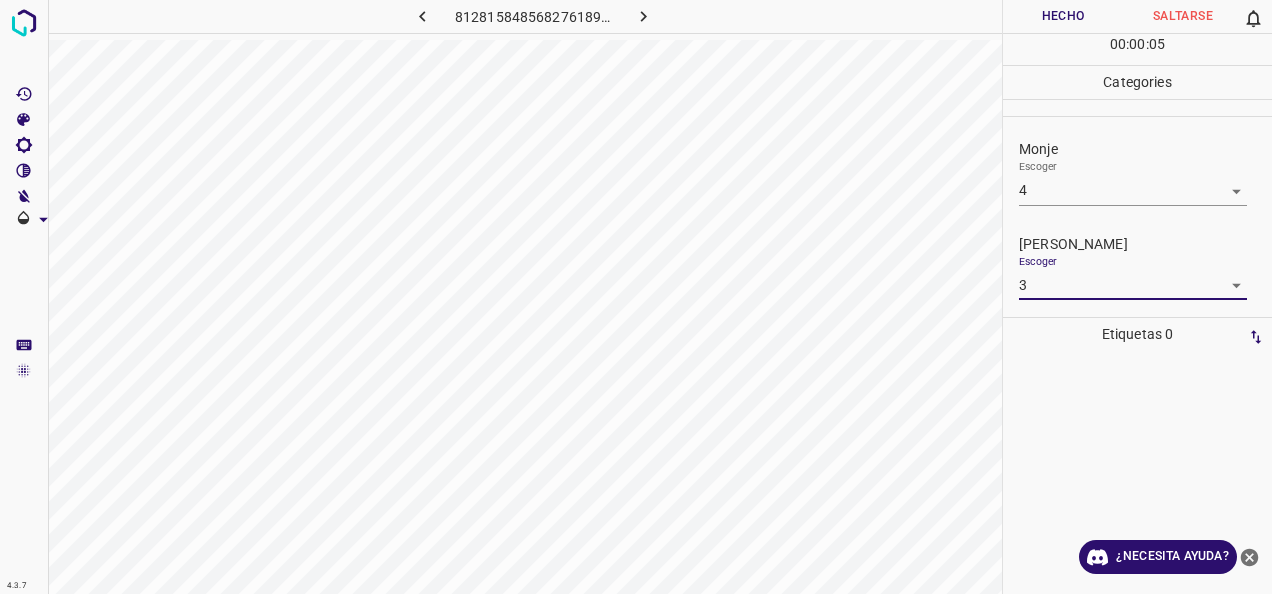 click on "Hecho" at bounding box center [1063, 16] 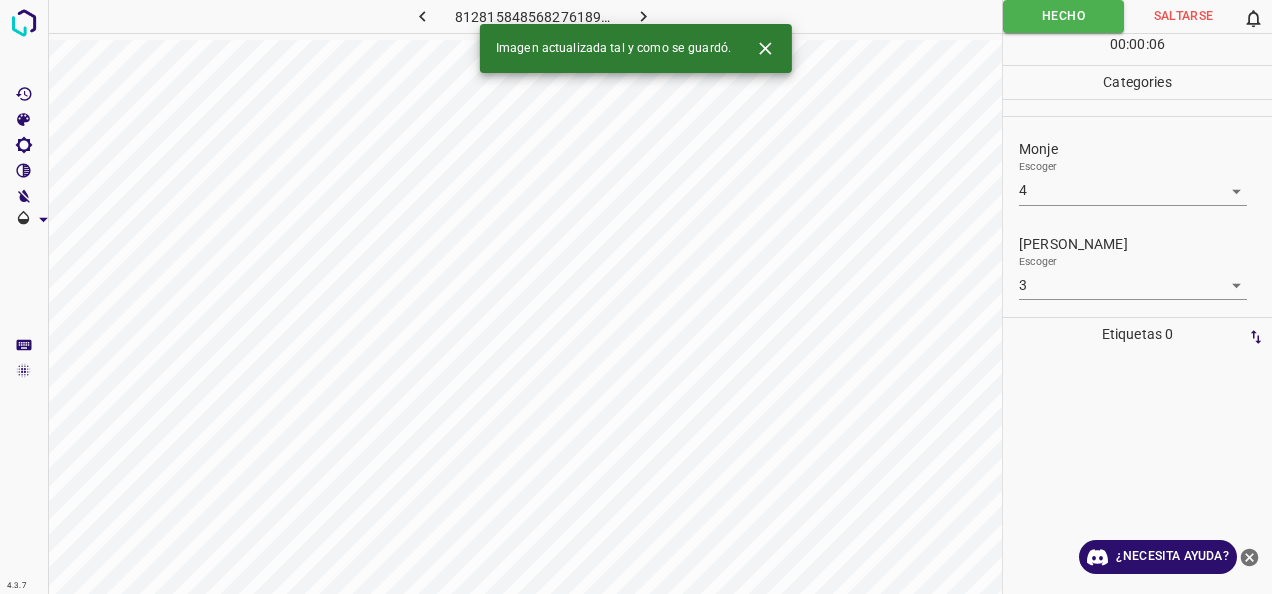 click 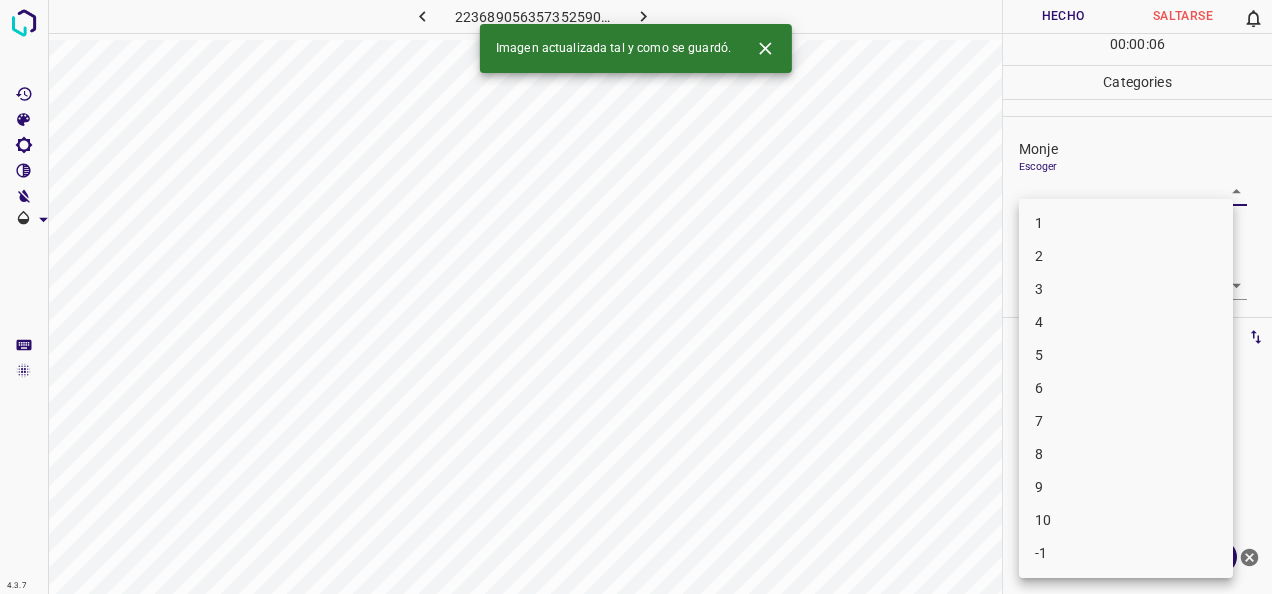 click on "4.3.7 2236890563573525905.png Hecho Saltarse 0 00   : 00   : 06   Categories Monje  Escoger ​  Fitzpatrick   Escoger ​ Etiquetas 0 Categories 1 Monje 2  Fitzpatrick Herramientas Espacio Cambiar entre modos (Dibujar y Editar) Yo Etiquetado automático R Restaurar zoom M Acercar N Alejar Borrar Eliminar etiqueta de selección Filtros Z Restaurar filtros X Filtro de saturación C Filtro de brillo V Filtro de contraste B Filtro de escala de grises General O Descargar Imagen actualizada tal y como se guardó. ¿Necesita ayuda? -Mensaje de texto -Esconder -Borrar 1 2 3 4 5 6 7 8 9 10 -1" at bounding box center [636, 297] 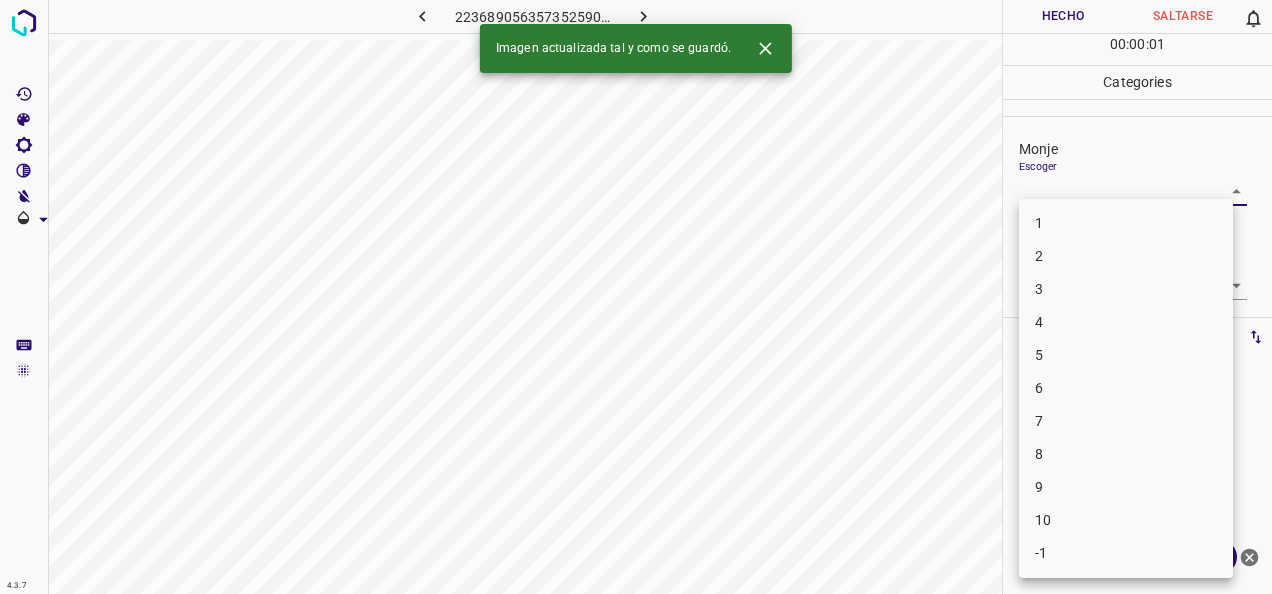 click on "1" at bounding box center [1126, 223] 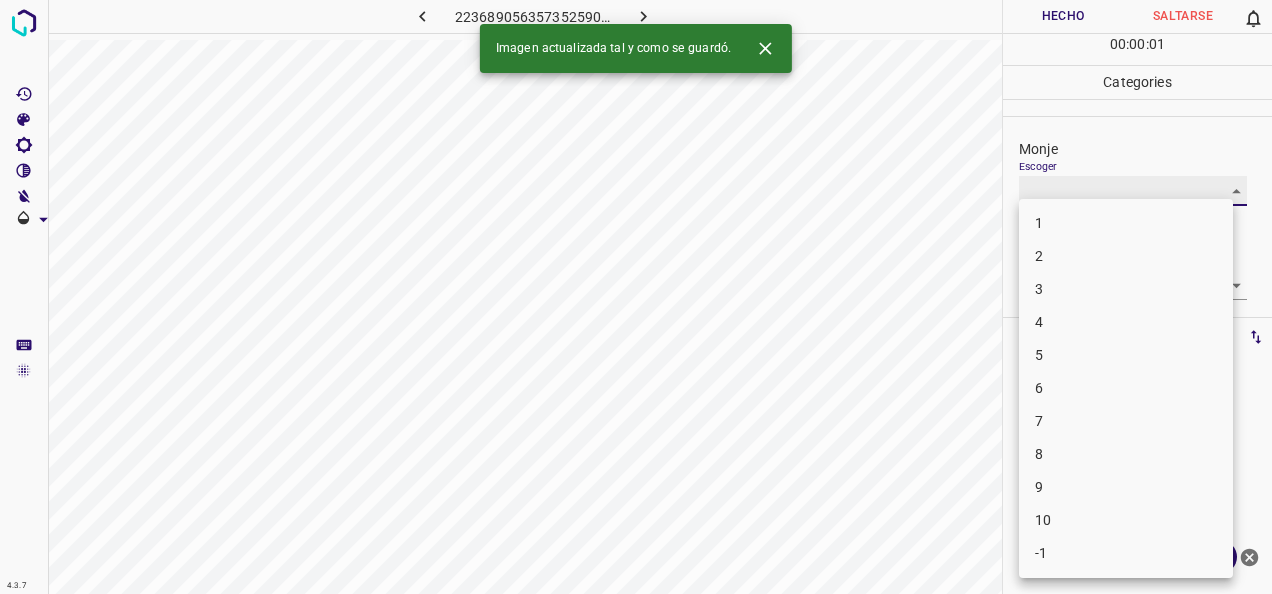 type on "1" 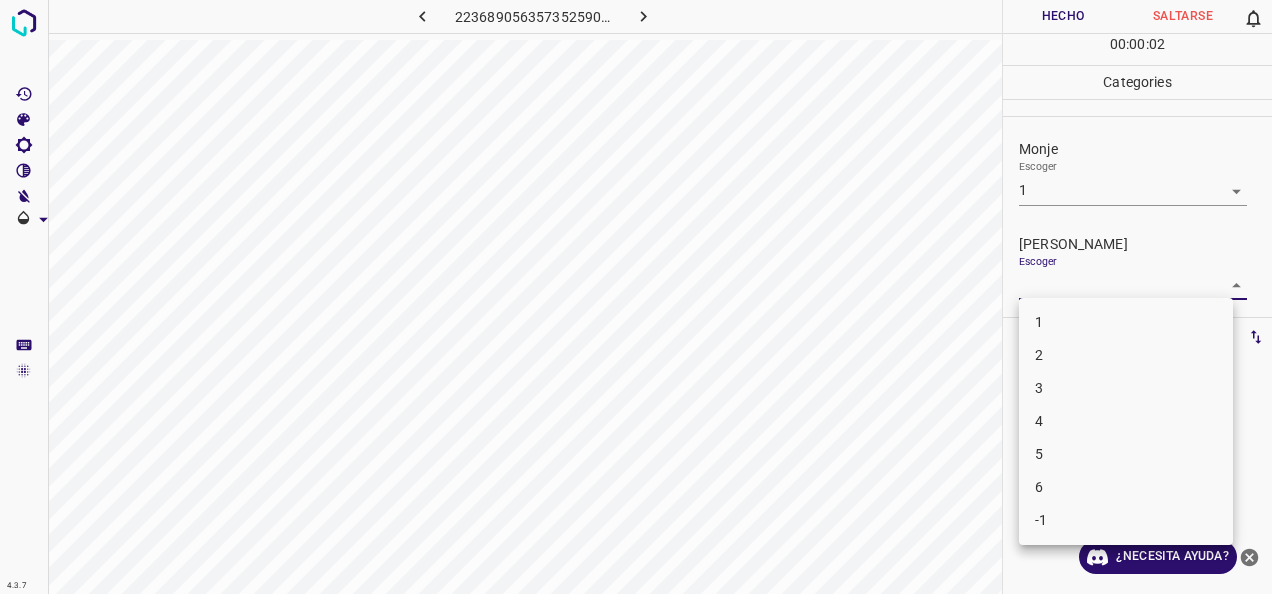 click on "4.3.7 2236890563573525905.png Hecho Saltarse 0 00   : 00   : 02   Categories Monje  Escoger 1 1  Fitzpatrick   Escoger ​ Etiquetas 0 Categories 1 Monje 2  Fitzpatrick Herramientas Espacio Cambiar entre modos (Dibujar y Editar) Yo Etiquetado automático R Restaurar zoom M Acercar N Alejar Borrar Eliminar etiqueta de selección Filtros Z Restaurar filtros X Filtro de saturación C Filtro de brillo V Filtro de contraste B Filtro de escala de grises General O Descargar ¿Necesita ayuda? -Mensaje de texto -Esconder -Borrar 1 2 3 4 5 6 -1" at bounding box center (636, 297) 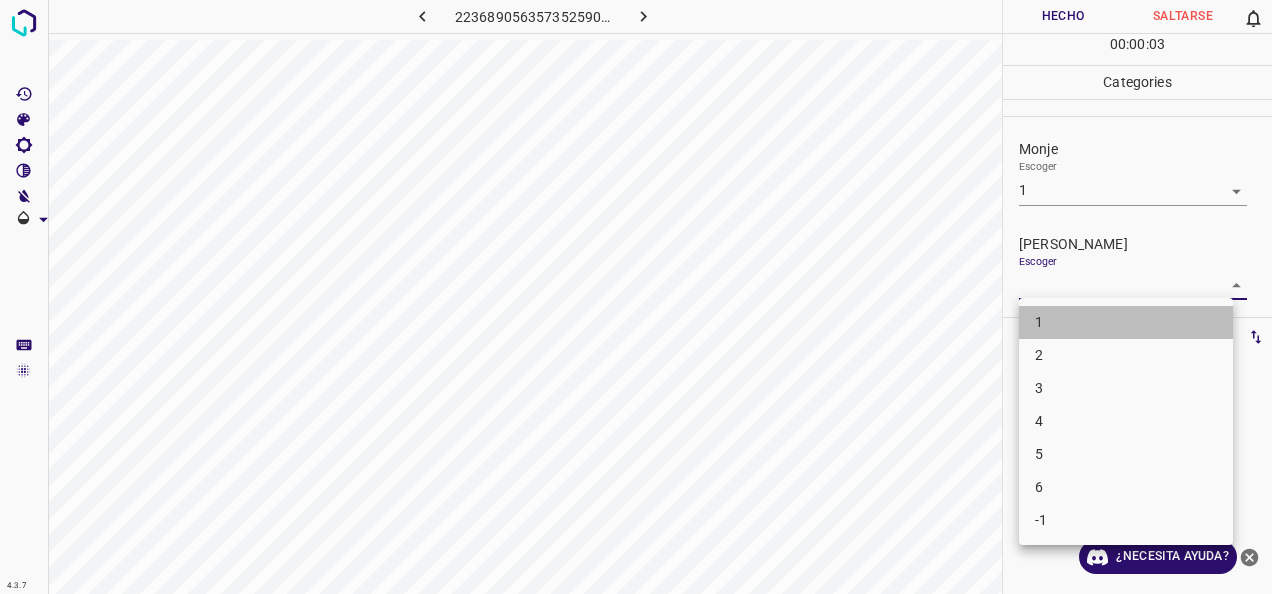 click on "1" at bounding box center (1126, 322) 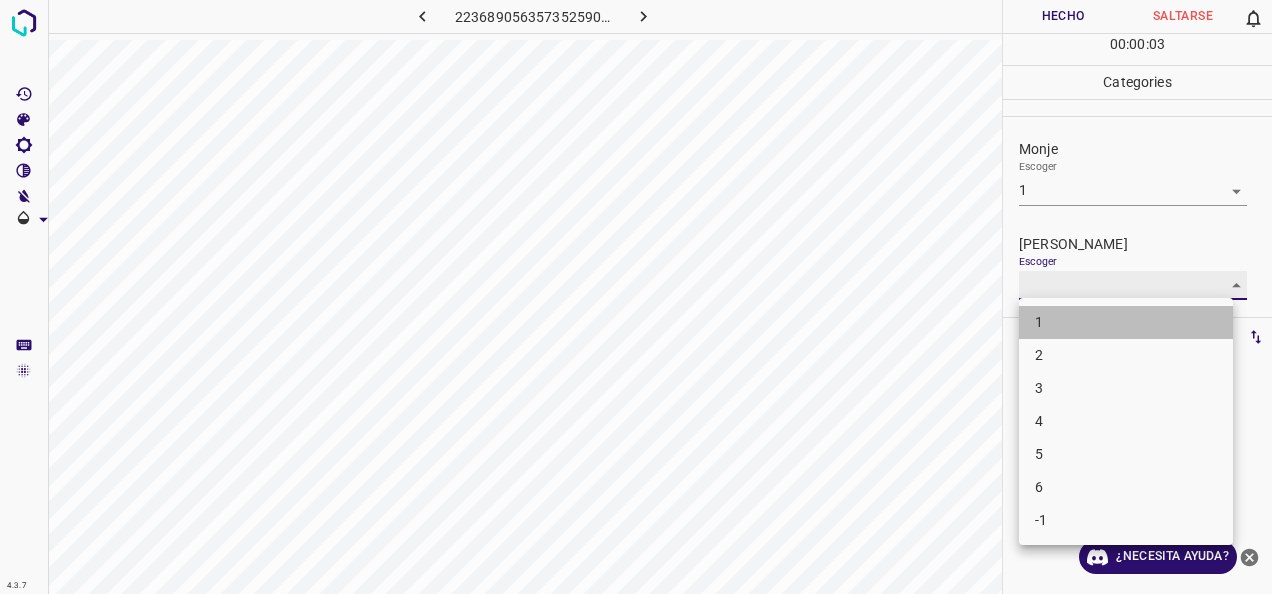 type on "1" 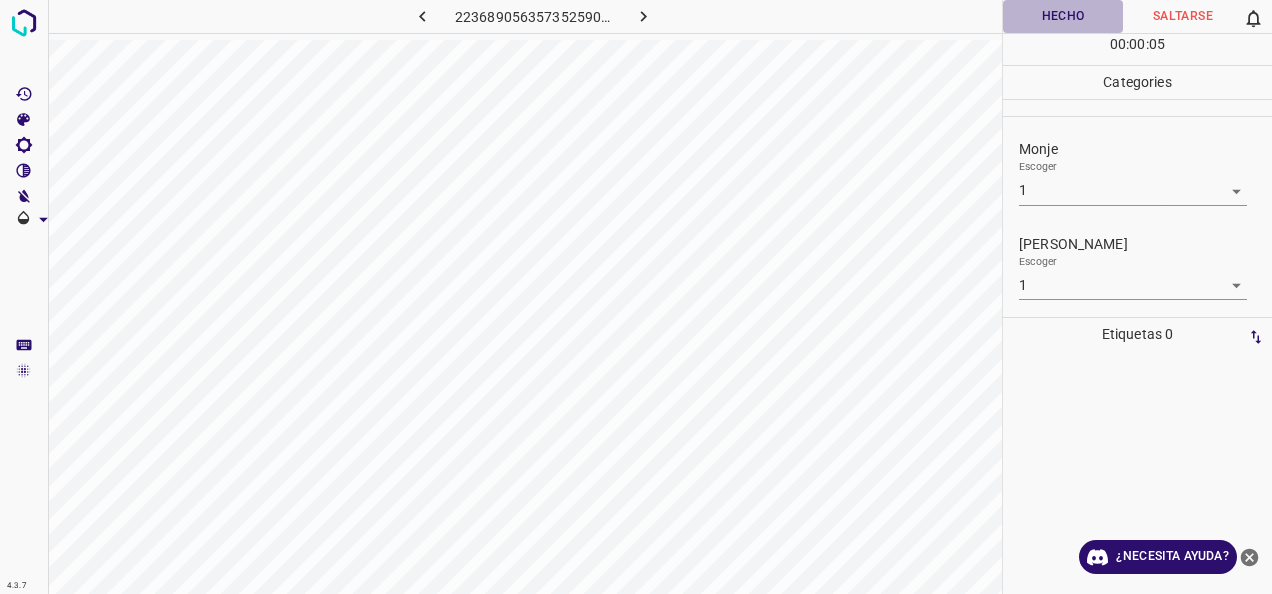 click on "Hecho" at bounding box center [1063, 16] 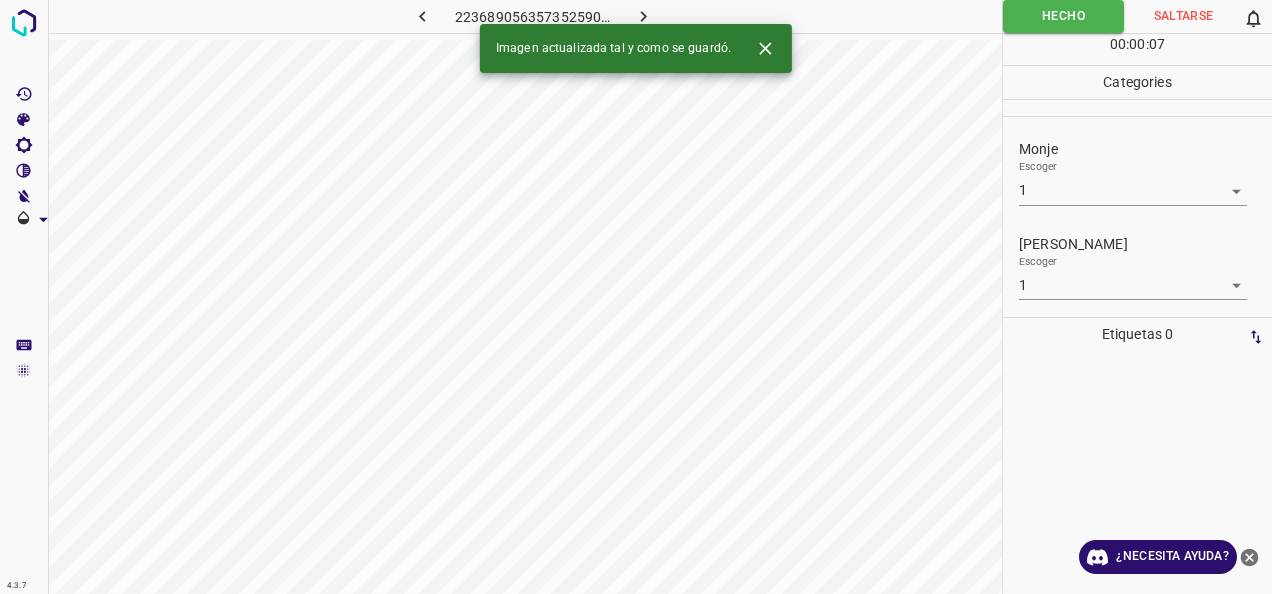 click 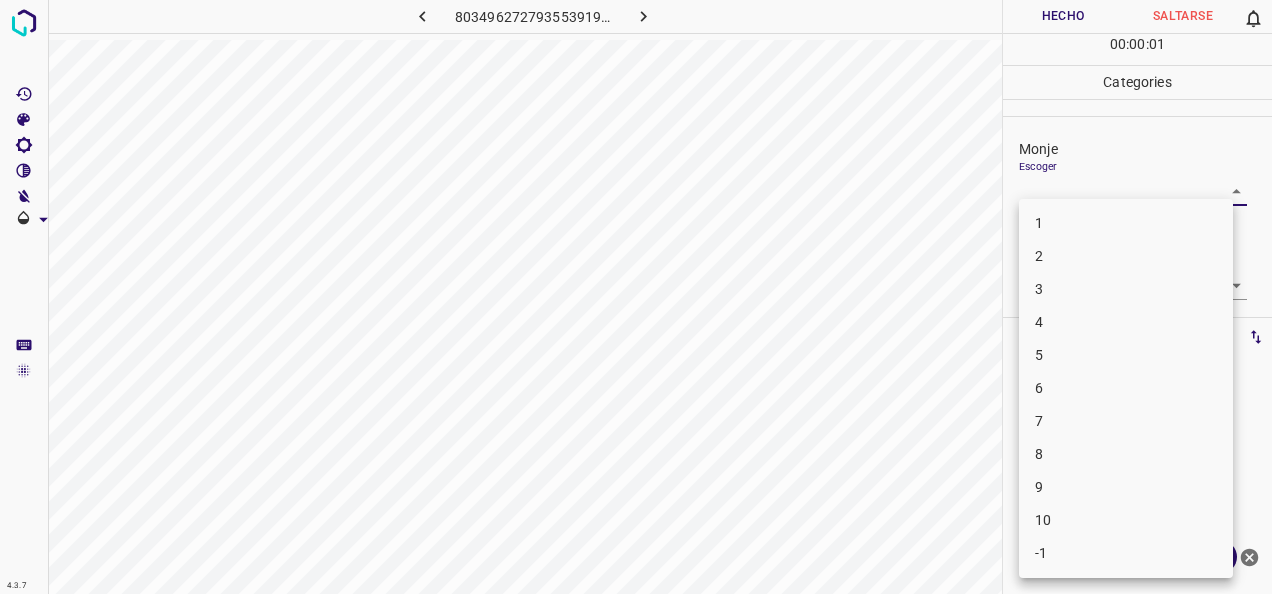 click on "4.3.7 8034962727935539194.png Hecho Saltarse 0 00   : 00   : 01   Categories Monje  Escoger ​  Fitzpatrick   Escoger ​ Etiquetas 0 Categories 1 Monje 2  Fitzpatrick Herramientas Espacio Cambiar entre modos (Dibujar y Editar) Yo Etiquetado automático R Restaurar zoom M Acercar N Alejar Borrar Eliminar etiqueta de selección Filtros Z Restaurar filtros X Filtro de saturación C Filtro de brillo V Filtro de contraste B Filtro de escala de grises General O Descargar ¿Necesita ayuda? -Mensaje de texto -Esconder -Borrar 1 2 3 4 5 6 7 8 9 10 -1" at bounding box center [636, 297] 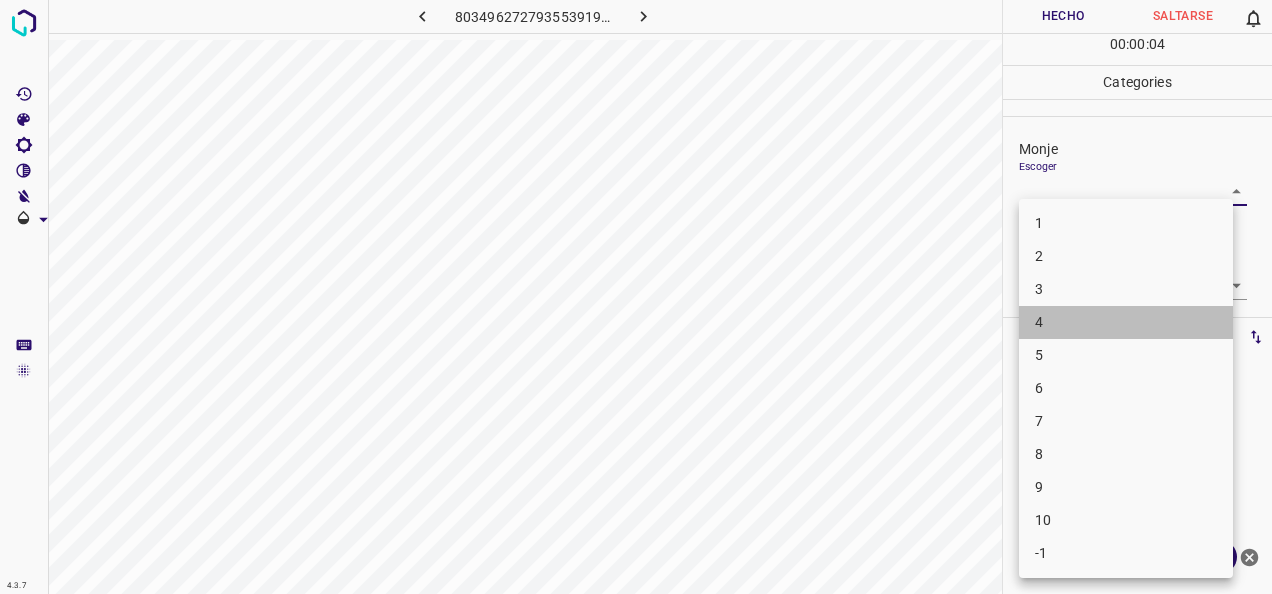 click on "4" at bounding box center (1126, 322) 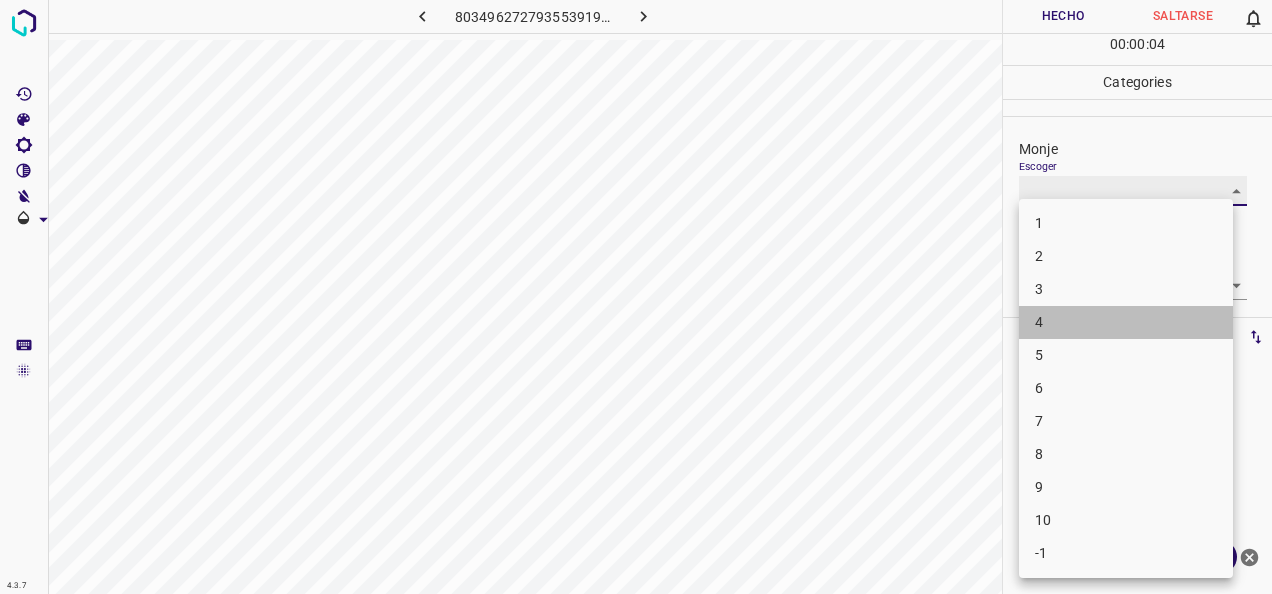 type on "4" 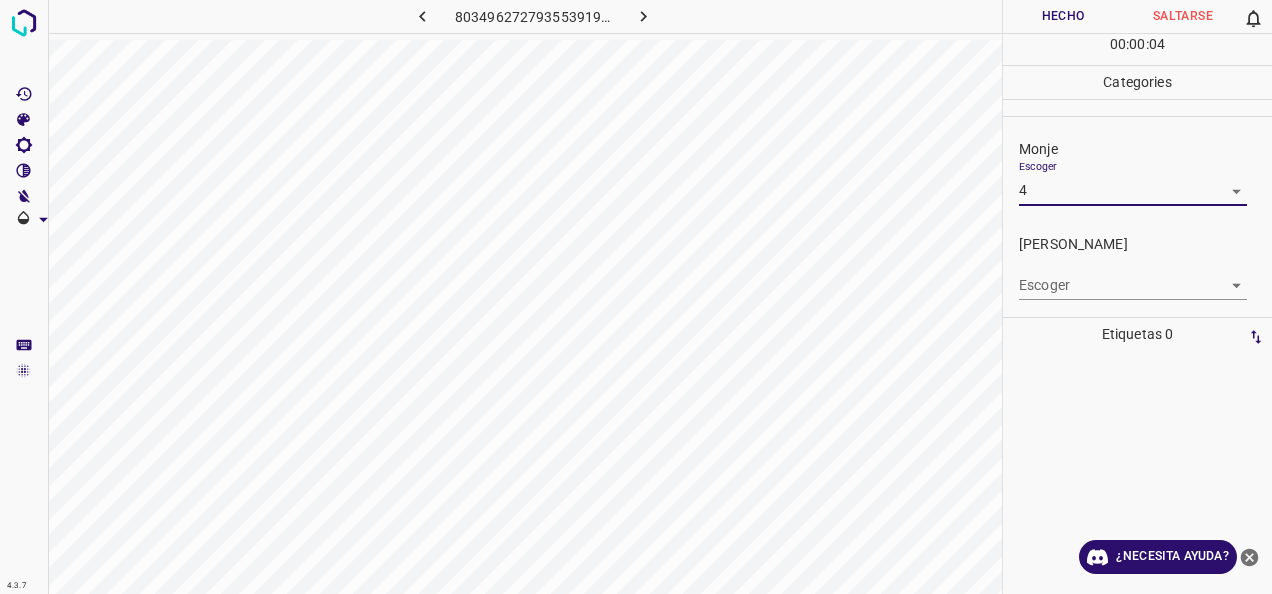 click on "4.3.7 8034962727935539194.png Hecho Saltarse 0 00   : 00   : 04   Categories Monje  Escoger 4 4  Fitzpatrick   Escoger ​ Etiquetas 0 Categories 1 Monje 2  Fitzpatrick Herramientas Espacio Cambiar entre modos (Dibujar y Editar) Yo Etiquetado automático R Restaurar zoom M Acercar N Alejar Borrar Eliminar etiqueta de selección Filtros Z Restaurar filtros X Filtro de saturación C Filtro de brillo V Filtro de contraste B Filtro de escala de grises General O Descargar ¿Necesita ayuda? -Mensaje de texto -Esconder -Borrar" at bounding box center [636, 297] 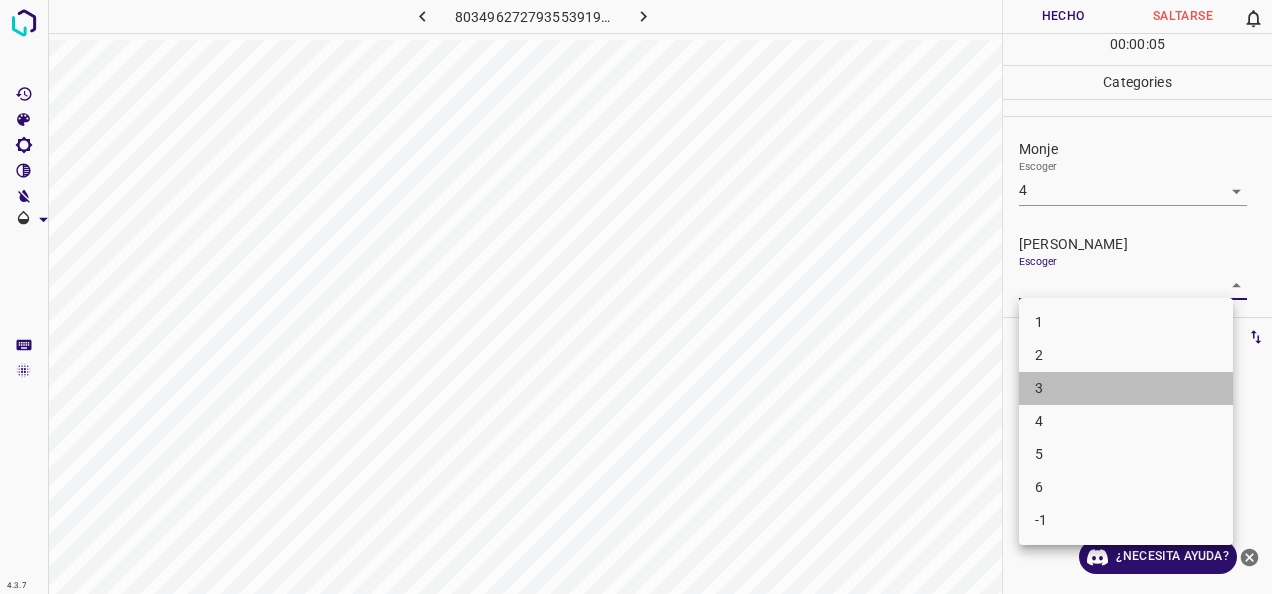 click on "3" at bounding box center [1126, 388] 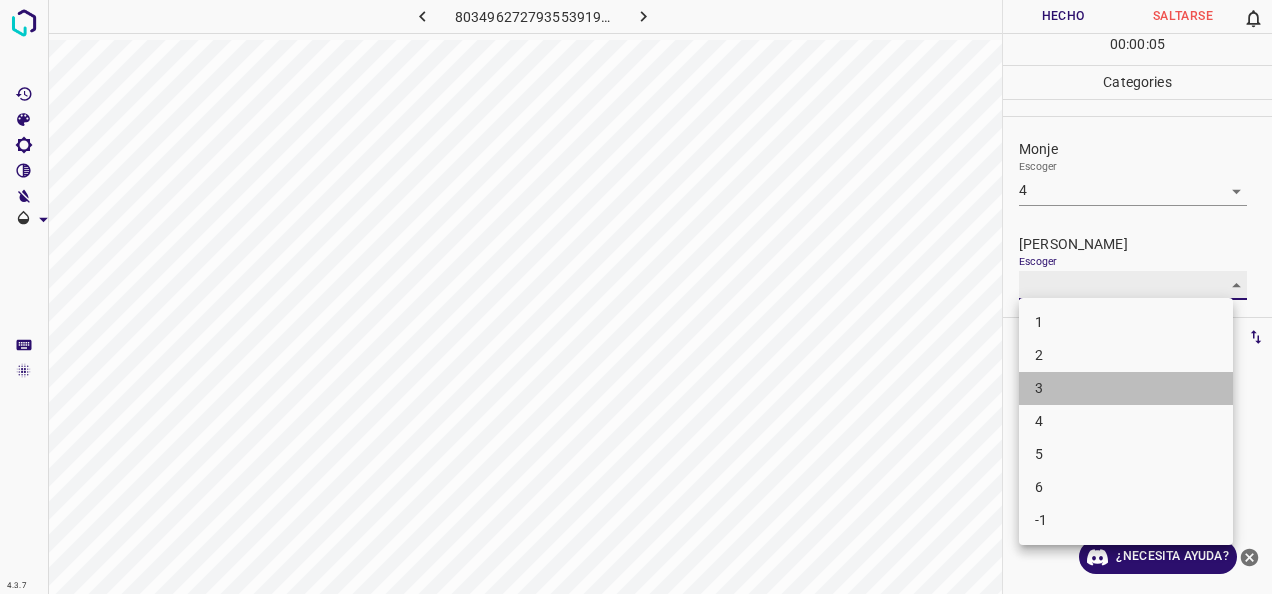 type on "3" 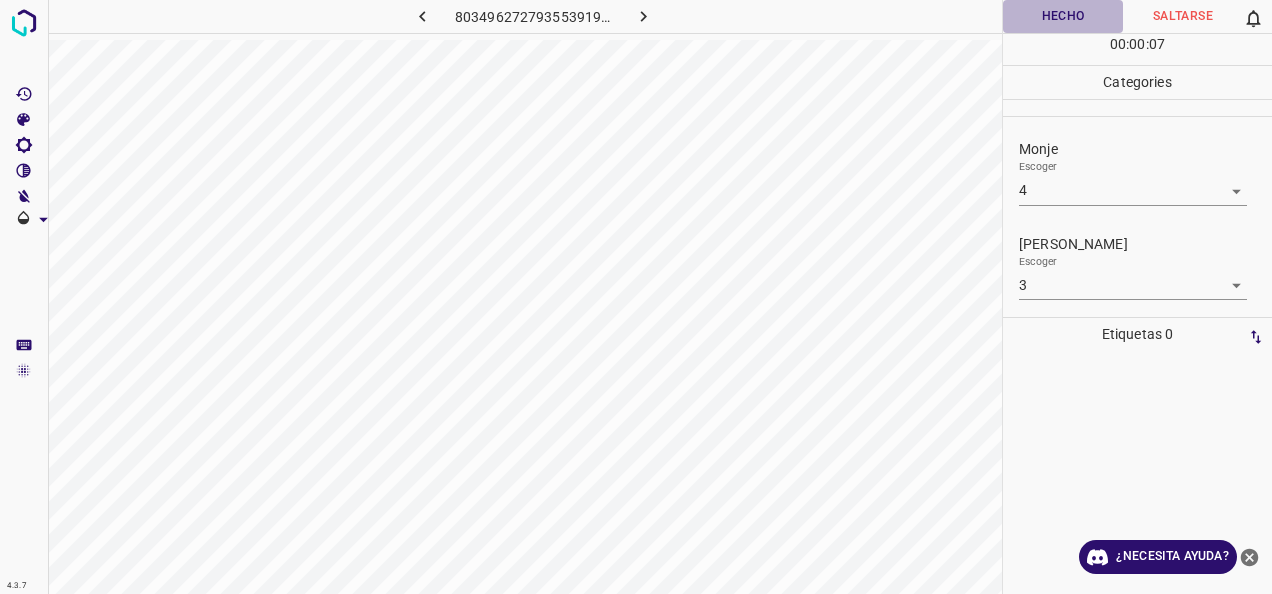 click on "Hecho" at bounding box center (1063, 16) 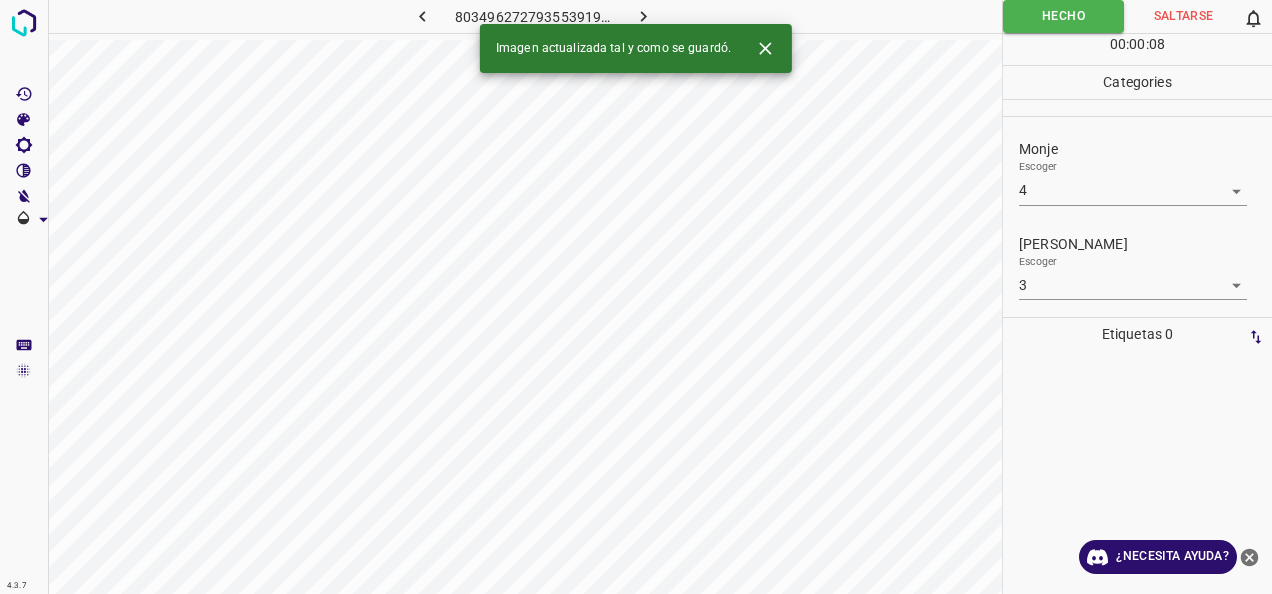 click 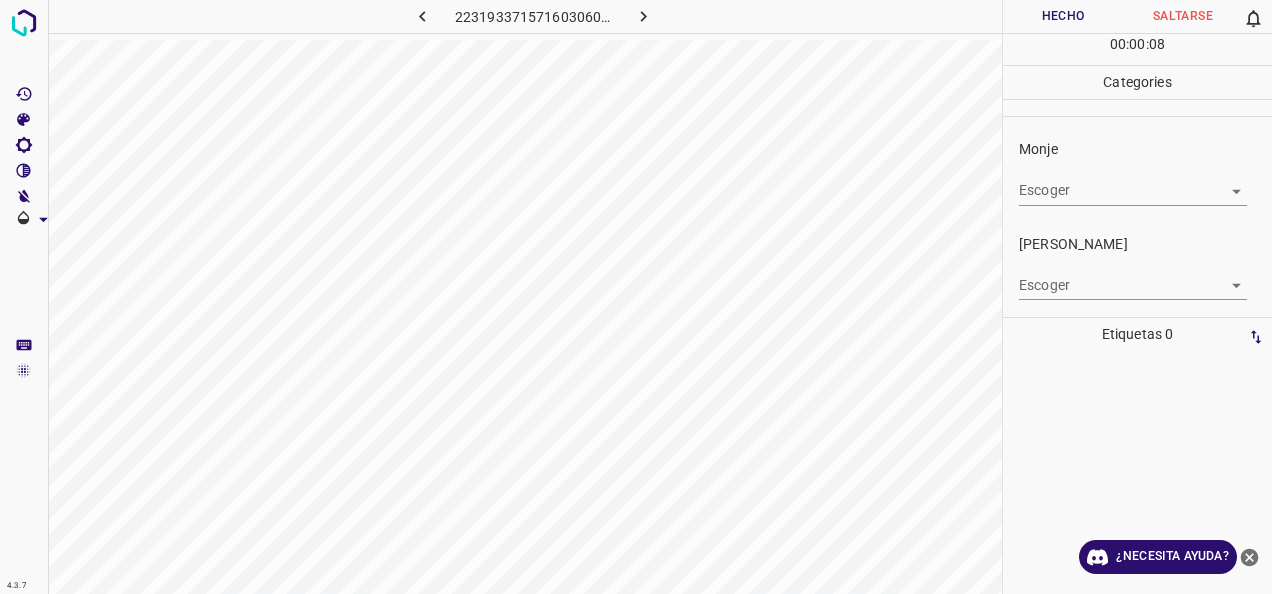 click on "4.3.7 2231933715716030607.png Hecho Saltarse 0 00   : 00   : 08   Categories Monje  Escoger ​  Fitzpatrick   Escoger ​ Etiquetas 0 Categories 1 Monje 2  Fitzpatrick Herramientas Espacio Cambiar entre modos (Dibujar y Editar) Yo Etiquetado automático R Restaurar zoom M Acercar N Alejar Borrar Eliminar etiqueta de selección Filtros Z Restaurar filtros X Filtro de saturación C Filtro de brillo V Filtro de contraste B Filtro de escala de grises General O Descargar ¿Necesita ayuda? -Mensaje de texto -Esconder -Borrar" at bounding box center [636, 297] 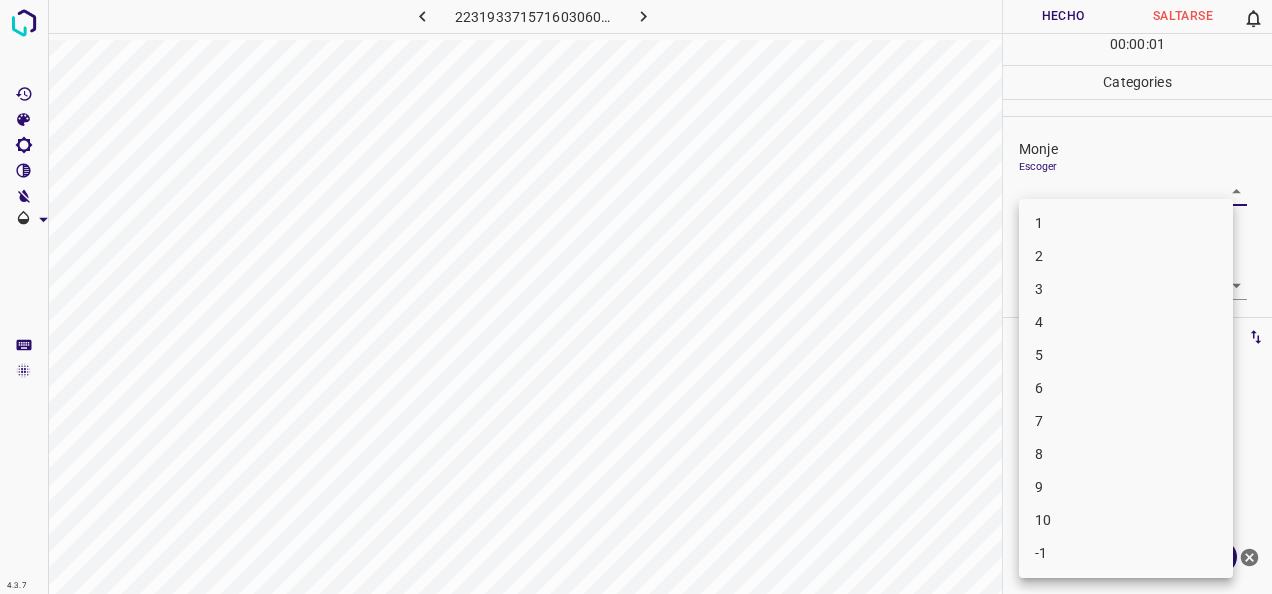 click on "1" at bounding box center (1126, 223) 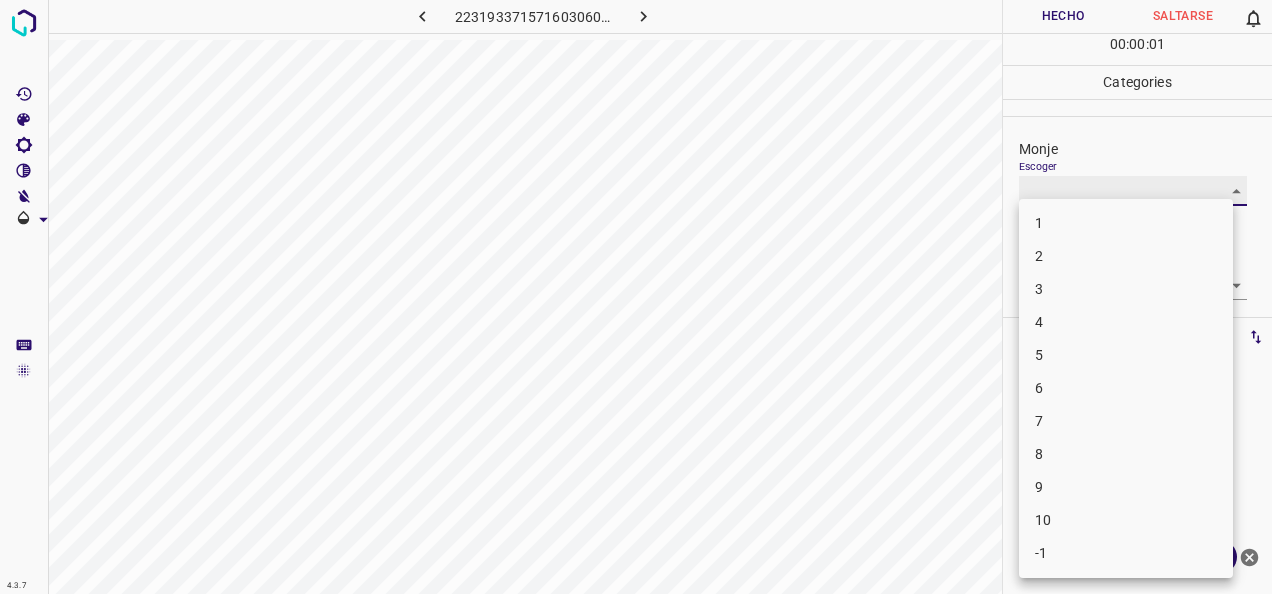 type on "1" 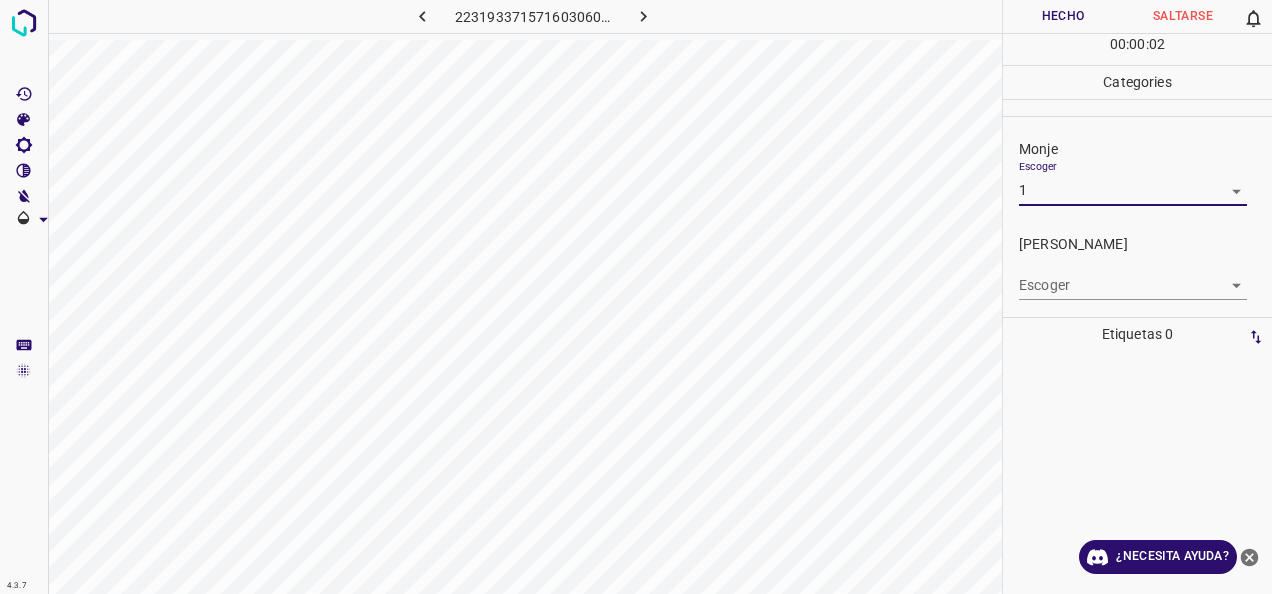 click on "4.3.7 2231933715716030607.png Hecho Saltarse 0 00   : 00   : 02   Categories Monje  Escoger 1 1  Fitzpatrick   Escoger ​ Etiquetas 0 Categories 1 Monje 2  Fitzpatrick Herramientas Espacio Cambiar entre modos (Dibujar y Editar) Yo Etiquetado automático R Restaurar zoom M Acercar N Alejar Borrar Eliminar etiqueta de selección Filtros Z Restaurar filtros X Filtro de saturación C Filtro de brillo V Filtro de contraste B Filtro de escala de grises General O Descargar ¿Necesita ayuda? -Mensaje de texto -Esconder -Borrar" at bounding box center (636, 297) 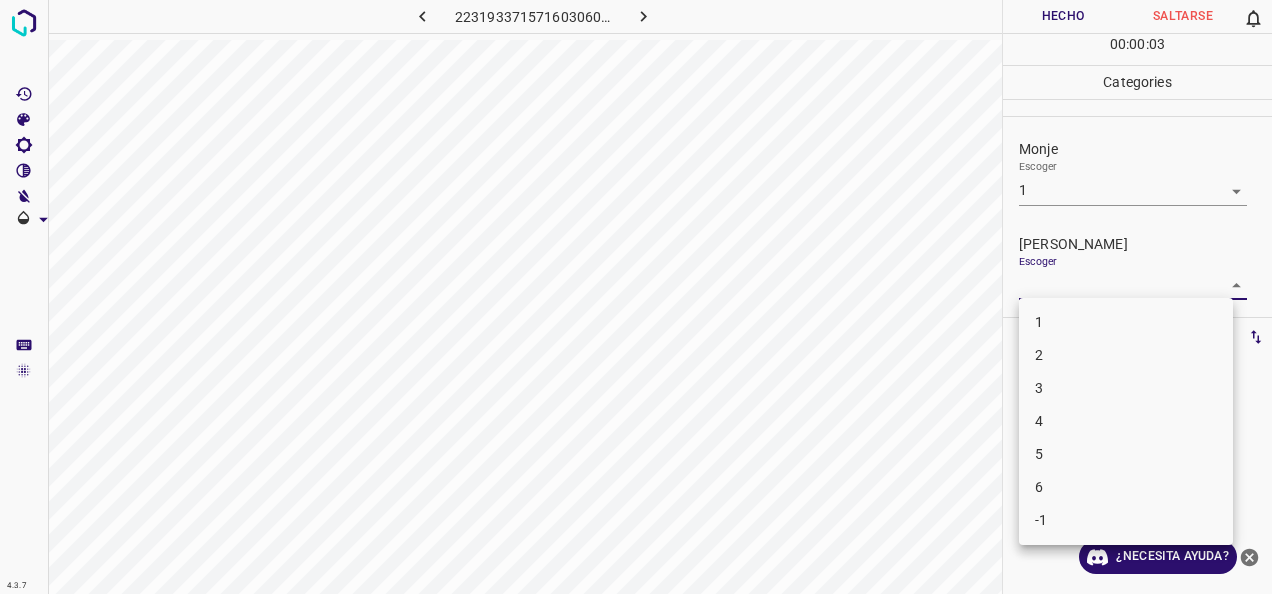 click on "1" at bounding box center (1126, 322) 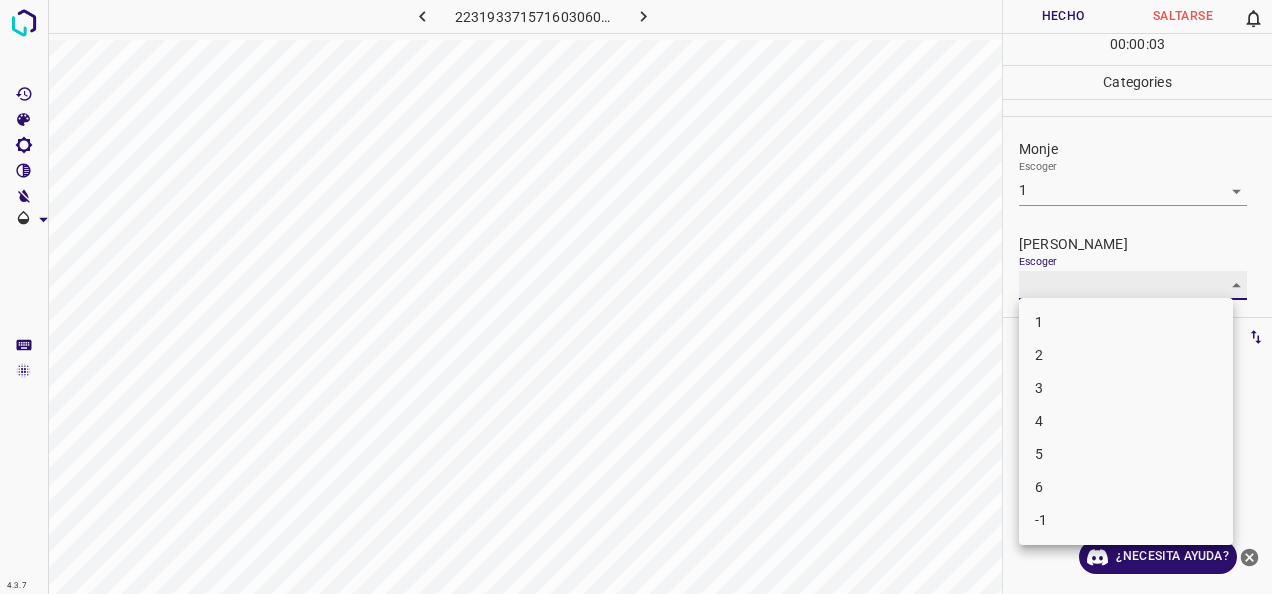 type on "1" 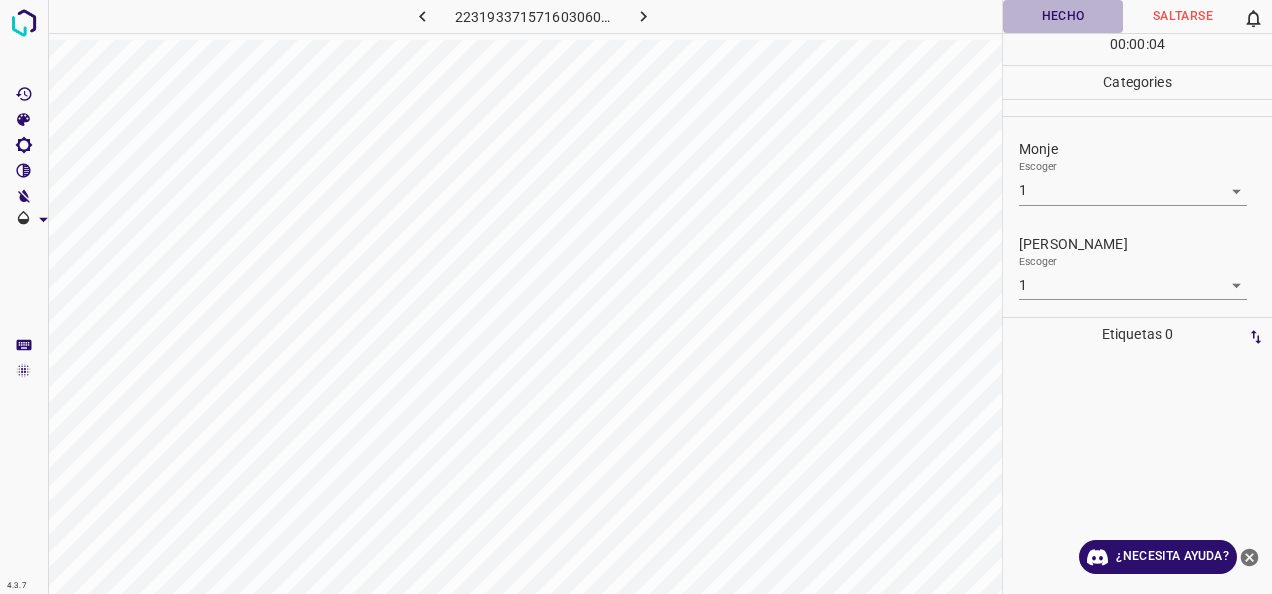 click on "Hecho" at bounding box center [1063, 16] 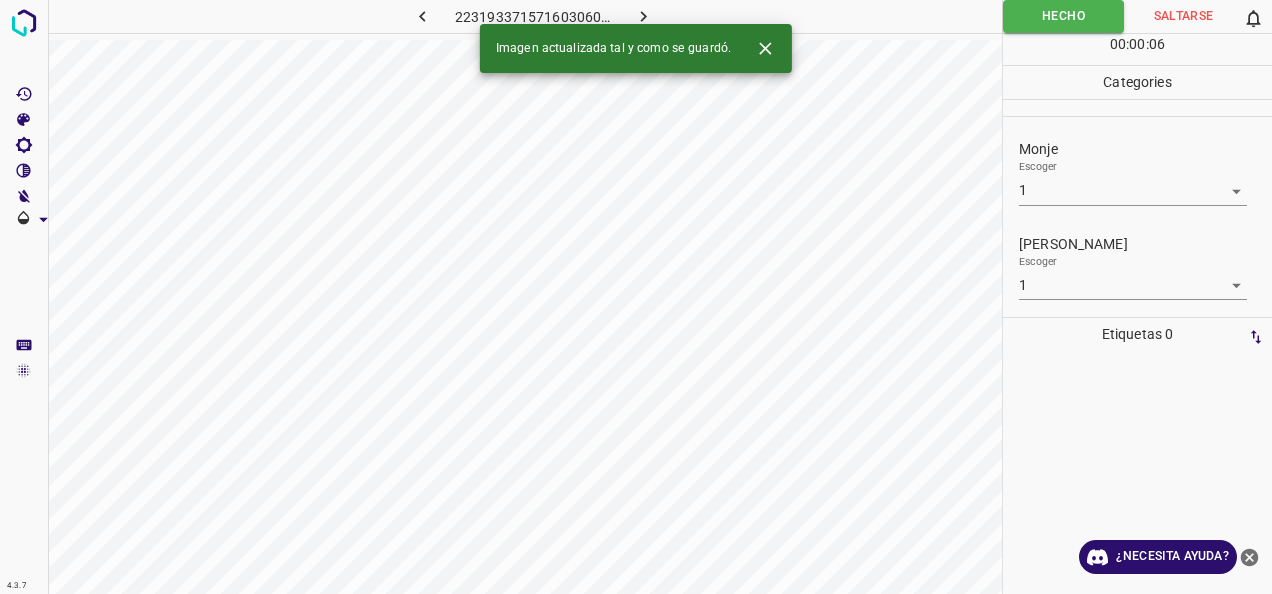 click 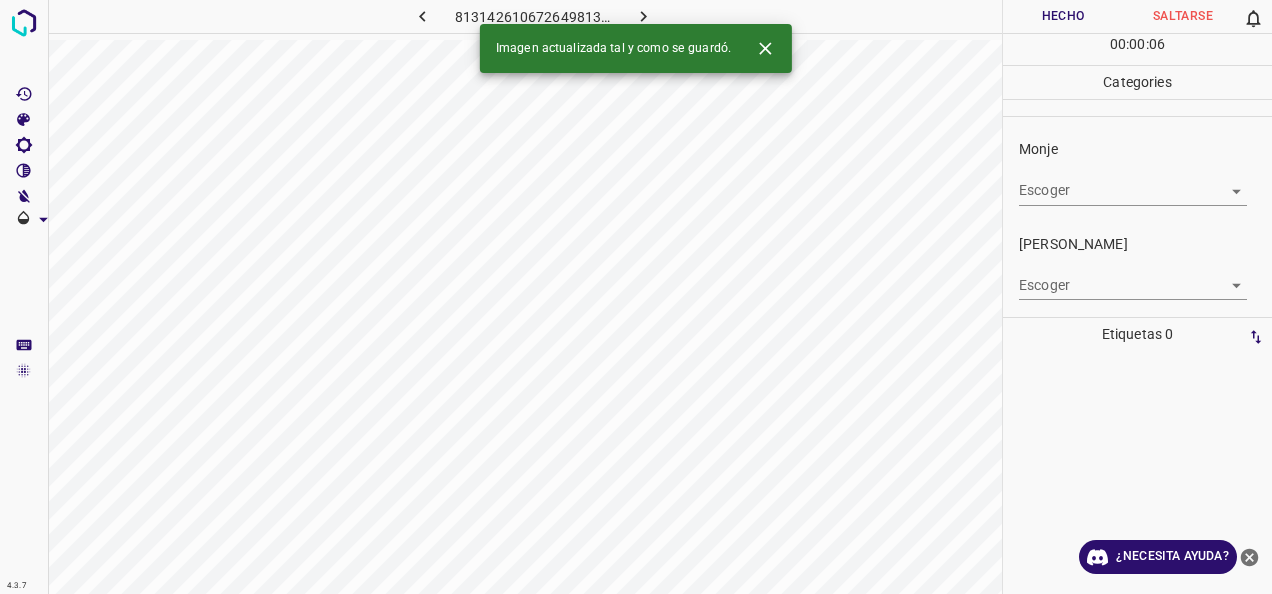 click on "4.3.7 8131426106726498133.png Hecho Saltarse 0 00   : 00   : 06   Categories Monje  Escoger ​  Fitzpatrick   Escoger ​ Etiquetas 0 Categories 1 Monje 2  Fitzpatrick Herramientas Espacio Cambiar entre modos (Dibujar y Editar) Yo Etiquetado automático R Restaurar zoom M Acercar N Alejar Borrar Eliminar etiqueta de selección Filtros Z Restaurar filtros X Filtro de saturación C Filtro de brillo V Filtro de contraste B Filtro de escala de grises General O Descargar Imagen actualizada tal y como se guardó. ¿Necesita ayuda? -Mensaje de texto -Esconder -Borrar" at bounding box center [636, 297] 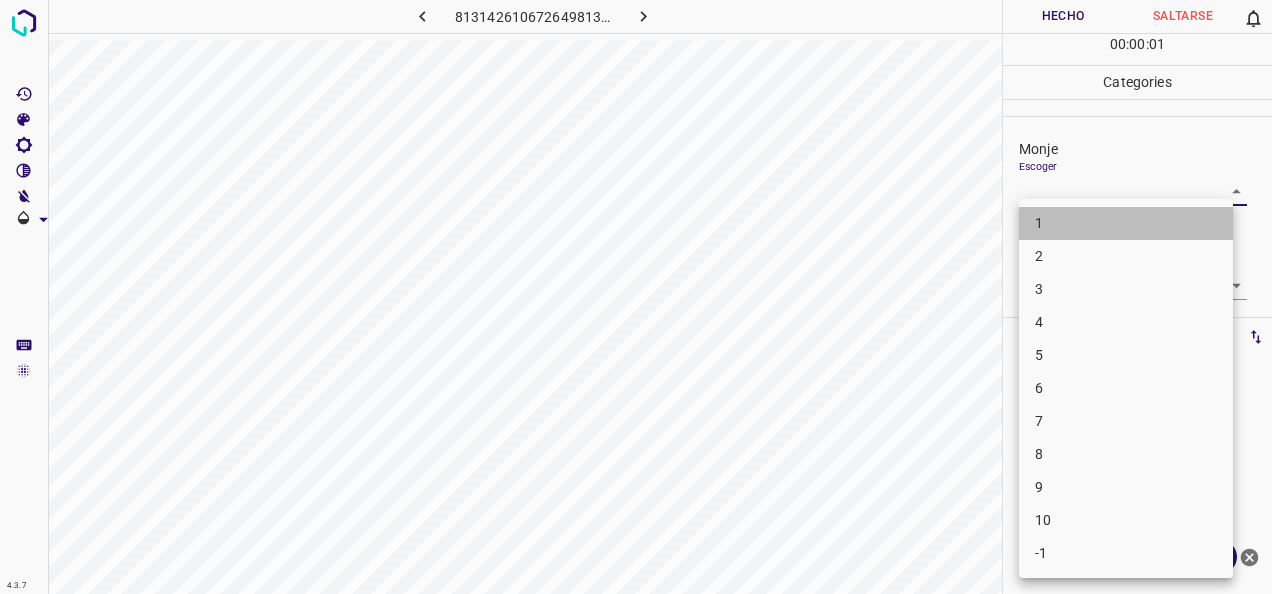 click on "1" at bounding box center [1126, 223] 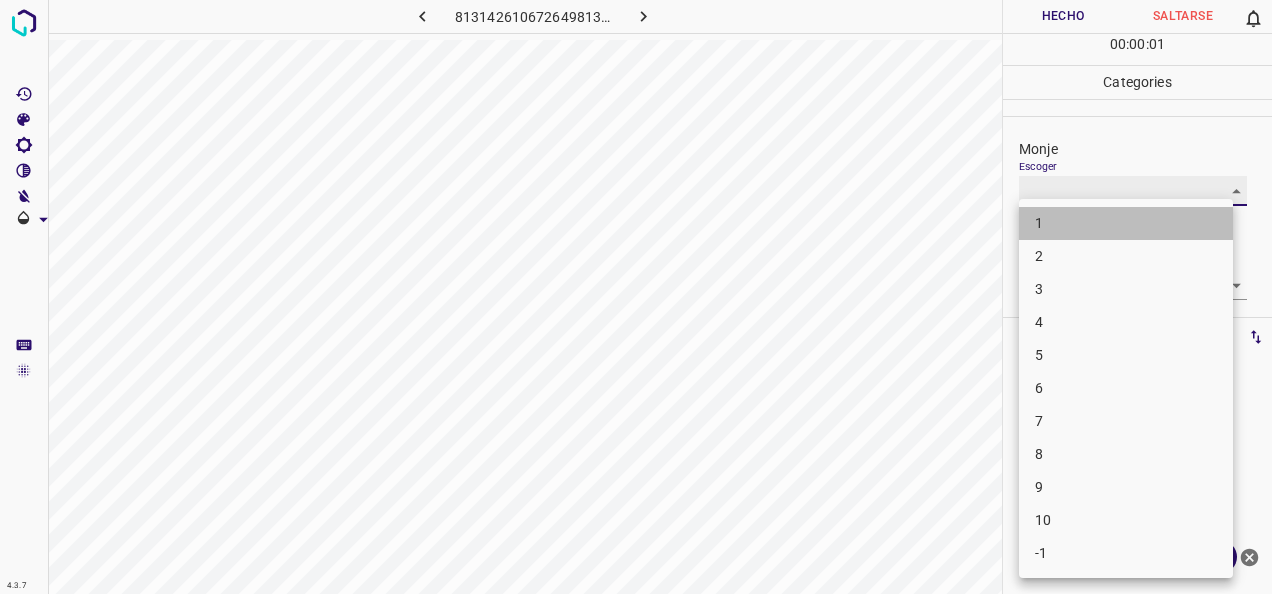 type on "1" 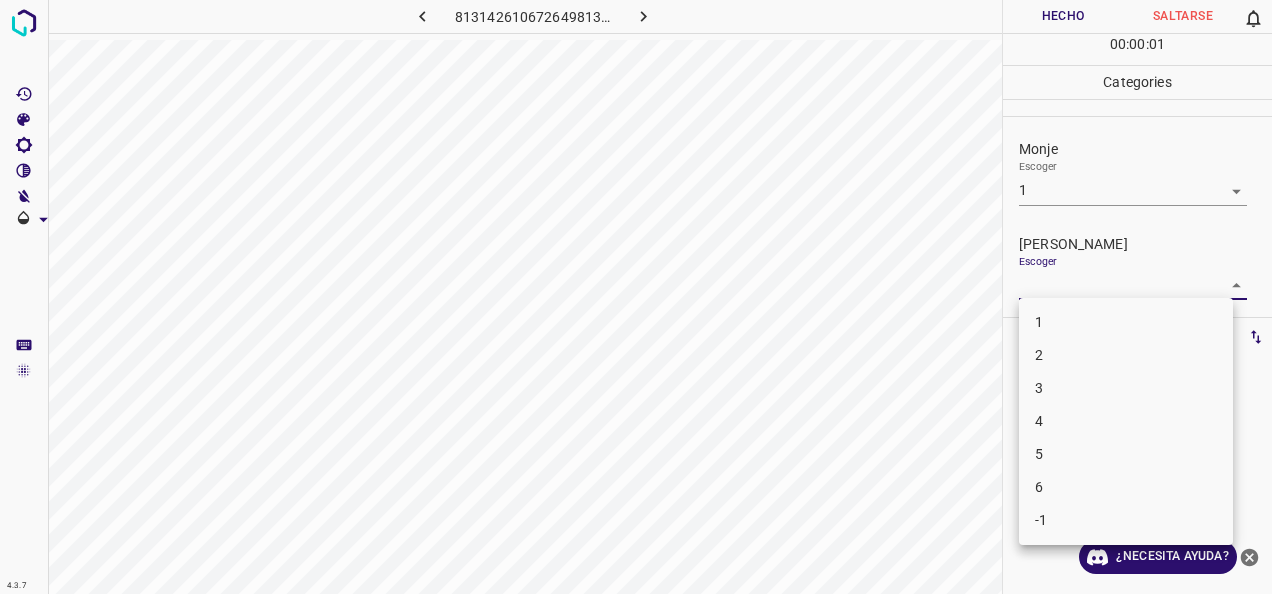 click on "4.3.7 8131426106726498133.png Hecho Saltarse 0 00   : 00   : 01   Categories Monje  Escoger 1 1  Fitzpatrick   Escoger ​ Etiquetas 0 Categories 1 Monje 2  Fitzpatrick Herramientas Espacio Cambiar entre modos (Dibujar y Editar) Yo Etiquetado automático R Restaurar zoom M Acercar N Alejar Borrar Eliminar etiqueta de selección Filtros Z Restaurar filtros X Filtro de saturación C Filtro de brillo V Filtro de contraste B Filtro de escala de grises General O Descargar ¿Necesita ayuda? -Mensaje de texto -Esconder -Borrar 1 2 3 4 5 6 -1" at bounding box center [636, 297] 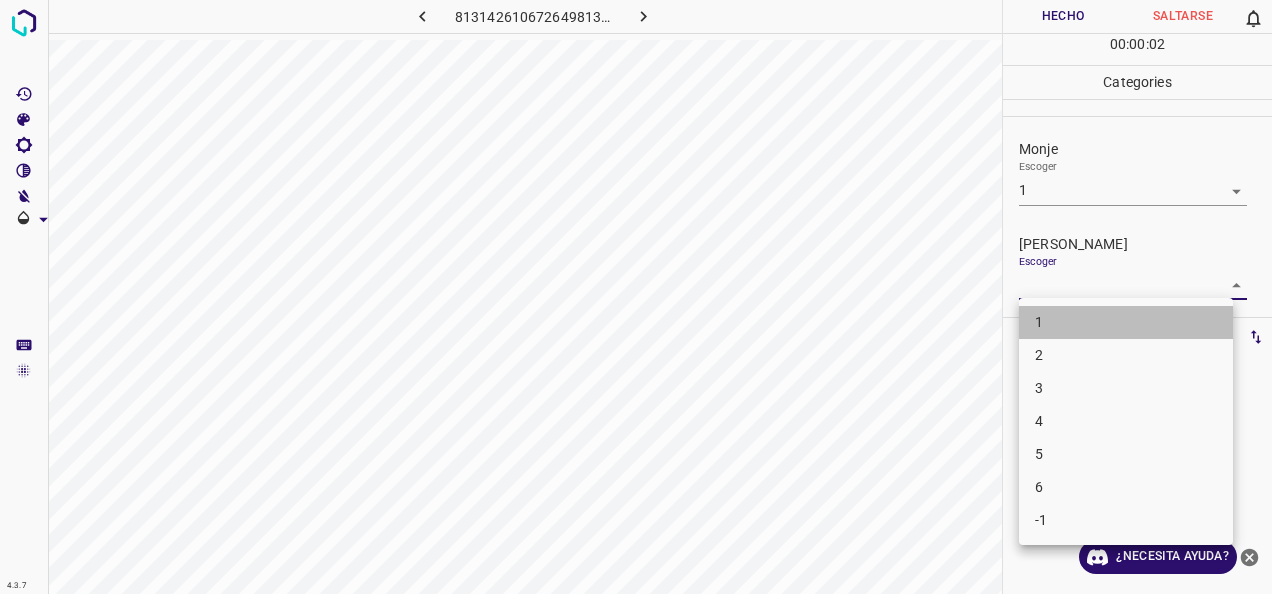 click on "1" at bounding box center (1126, 322) 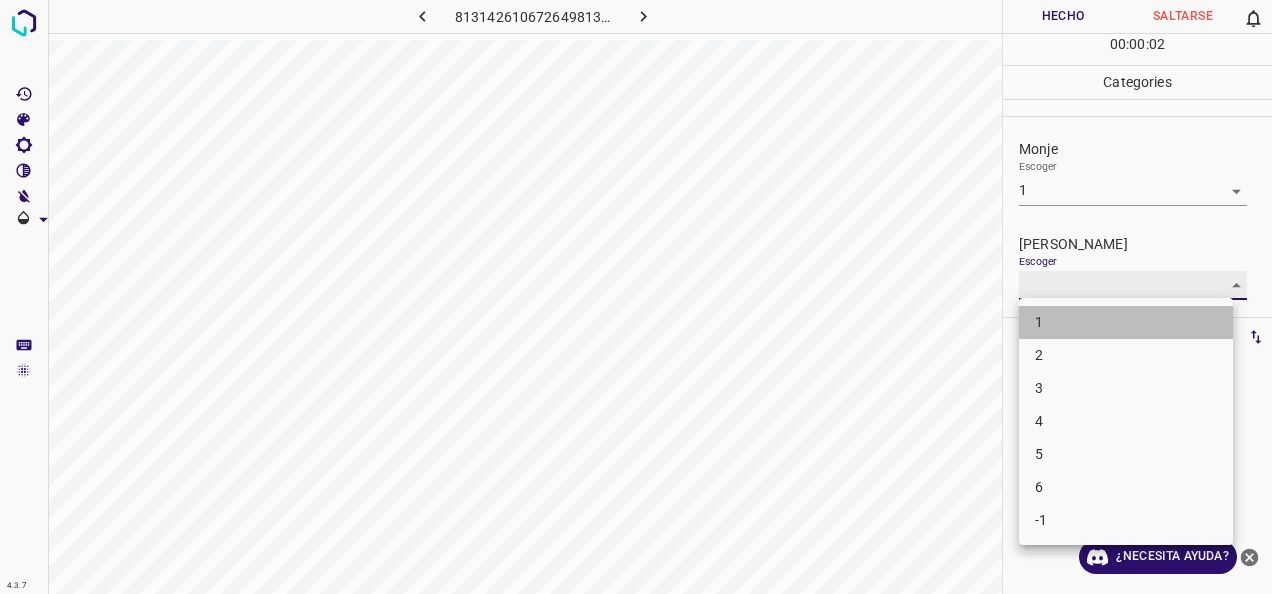 type on "1" 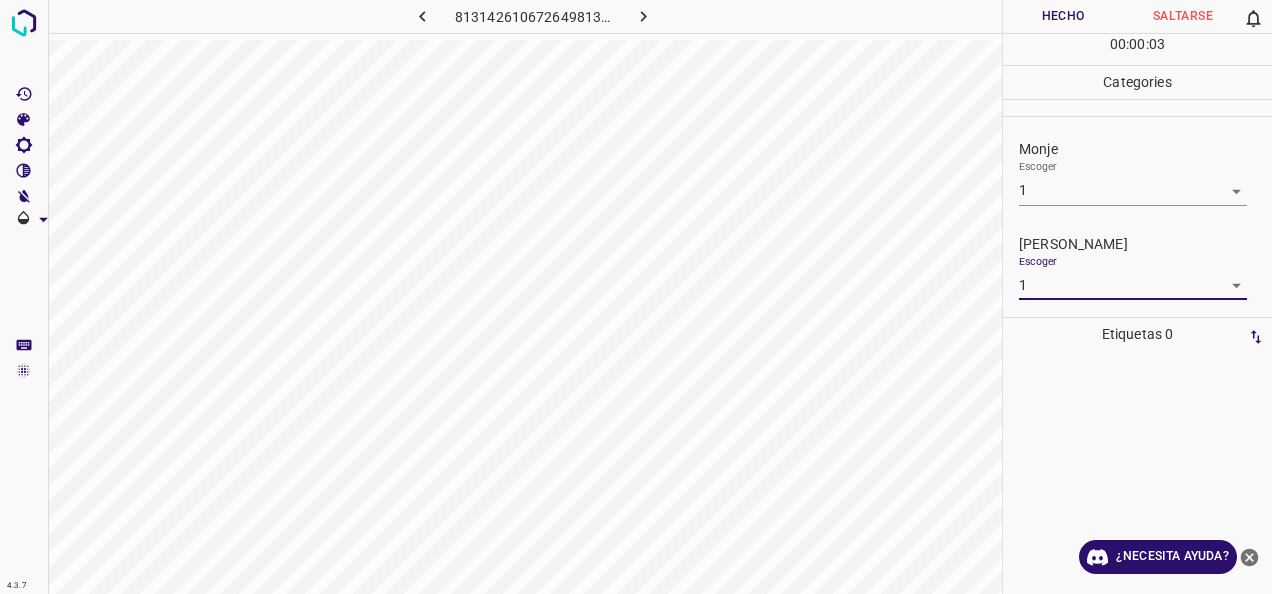 click on "Hecho" at bounding box center [1063, 16] 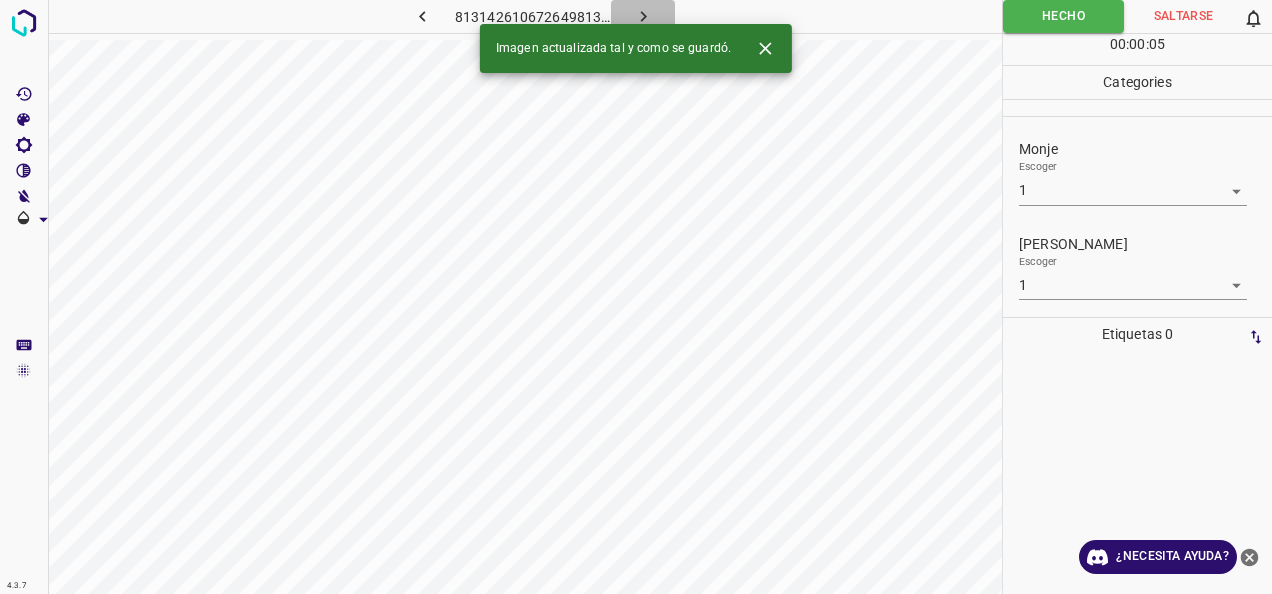 click 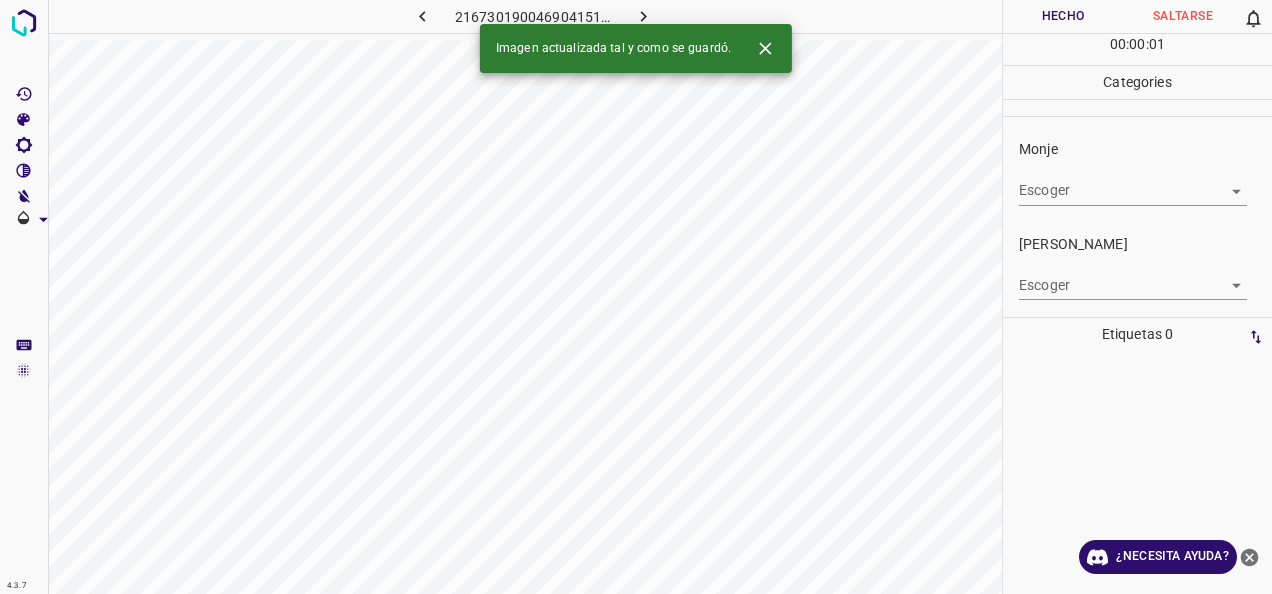 click on "4.3.7 2167301900469041515.png Hecho Saltarse 0 00   : 00   : 01   Categories Monje  Escoger ​  Fitzpatrick   Escoger ​ Etiquetas 0 Categories 1 Monje 2  Fitzpatrick Herramientas Espacio Cambiar entre modos (Dibujar y Editar) Yo Etiquetado automático R Restaurar zoom M Acercar N Alejar Borrar Eliminar etiqueta de selección Filtros Z Restaurar filtros X Filtro de saturación C Filtro de brillo V Filtro de contraste B Filtro de escala de grises General O Descargar Imagen actualizada tal y como se guardó. ¿Necesita ayuda? -Mensaje de texto -Esconder -Borrar" at bounding box center (636, 297) 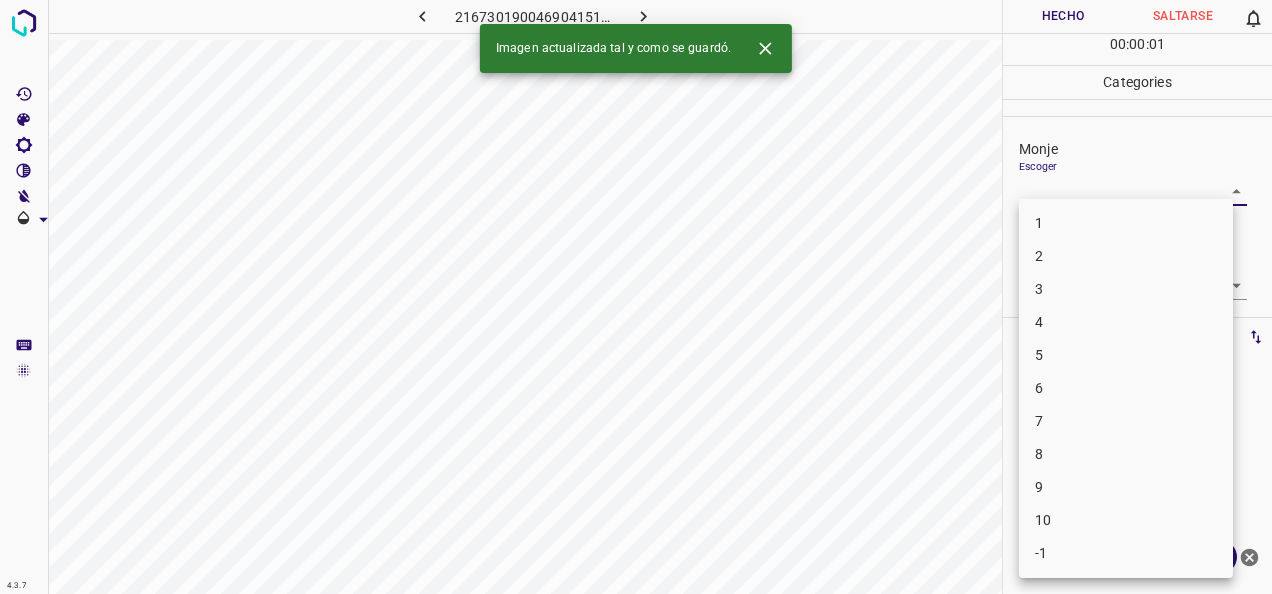 click on "1" at bounding box center [1126, 223] 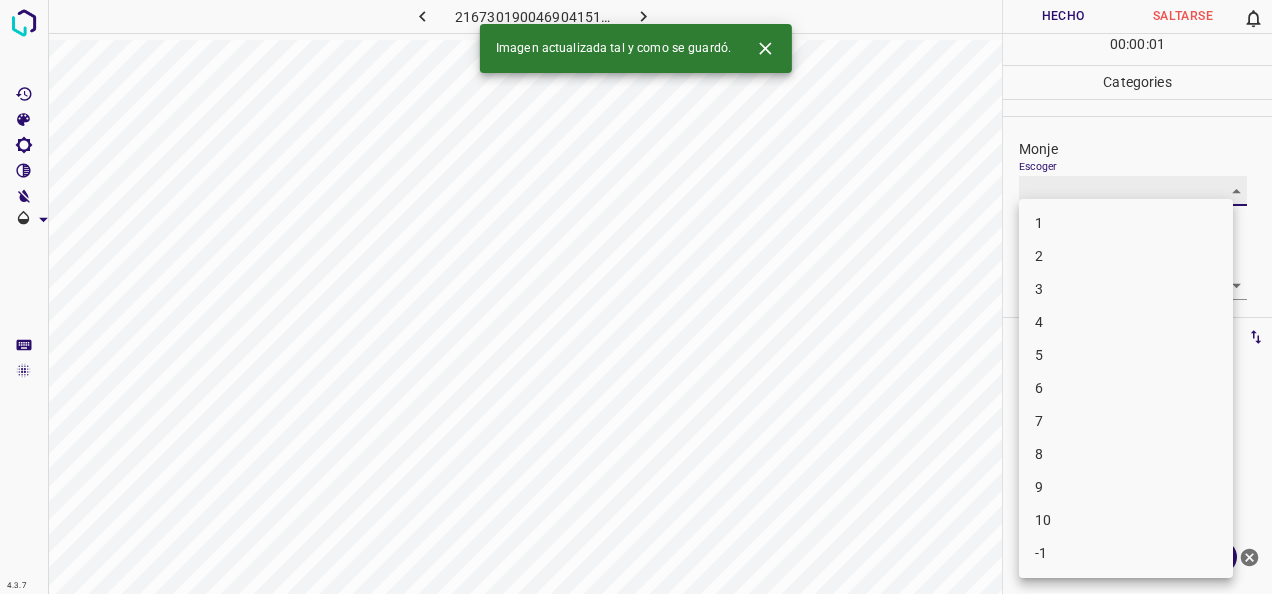 type on "1" 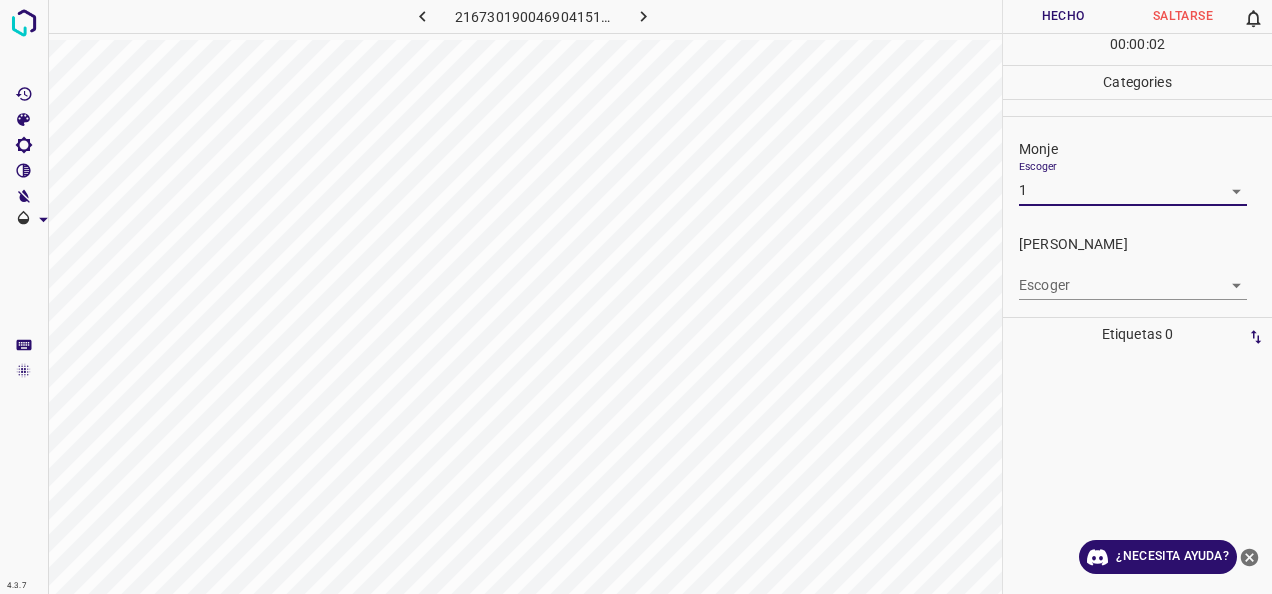 click on "Escoger ​" at bounding box center (1145, 277) 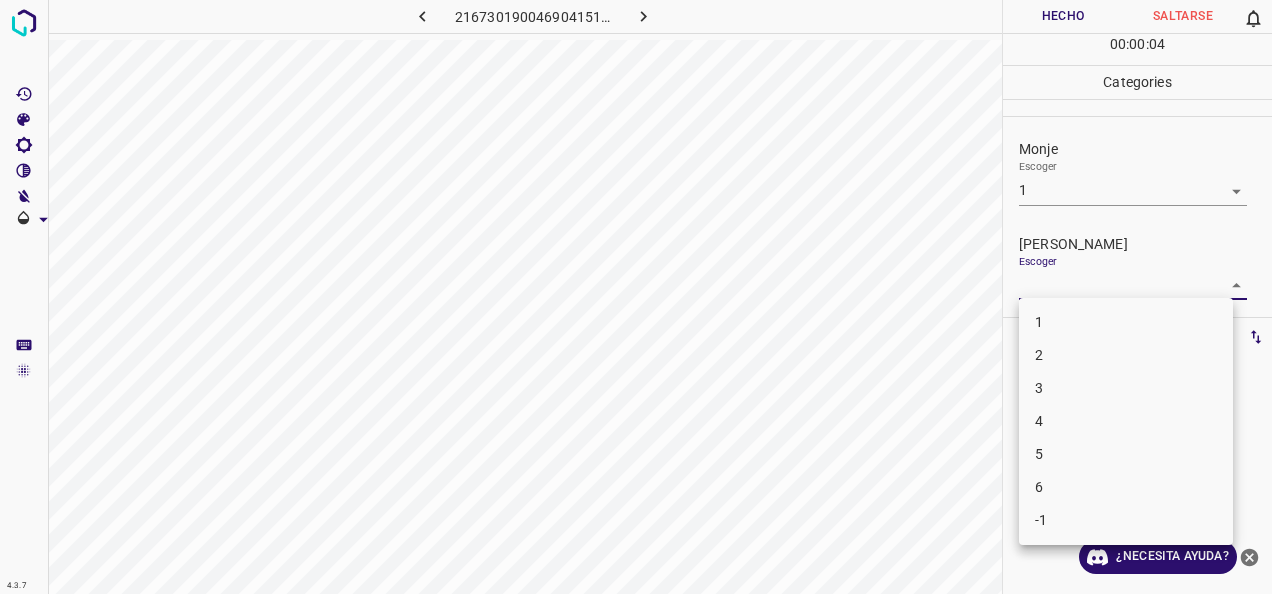 click on "4.3.7 2167301900469041515.png Hecho Saltarse 0 00   : 00   : 04   Categories Monje  Escoger 1 1  Fitzpatrick   Escoger ​ Etiquetas 0 Categories 1 Monje 2  Fitzpatrick Herramientas Espacio Cambiar entre modos (Dibujar y Editar) Yo Etiquetado automático R Restaurar zoom M Acercar N Alejar Borrar Eliminar etiqueta de selección Filtros Z Restaurar filtros X Filtro de saturación C Filtro de brillo V Filtro de contraste B Filtro de escala de grises General O Descargar ¿Necesita ayuda? -Mensaje de texto -Esconder -Borrar 1 2 3 4 5 6 -1" at bounding box center (636, 297) 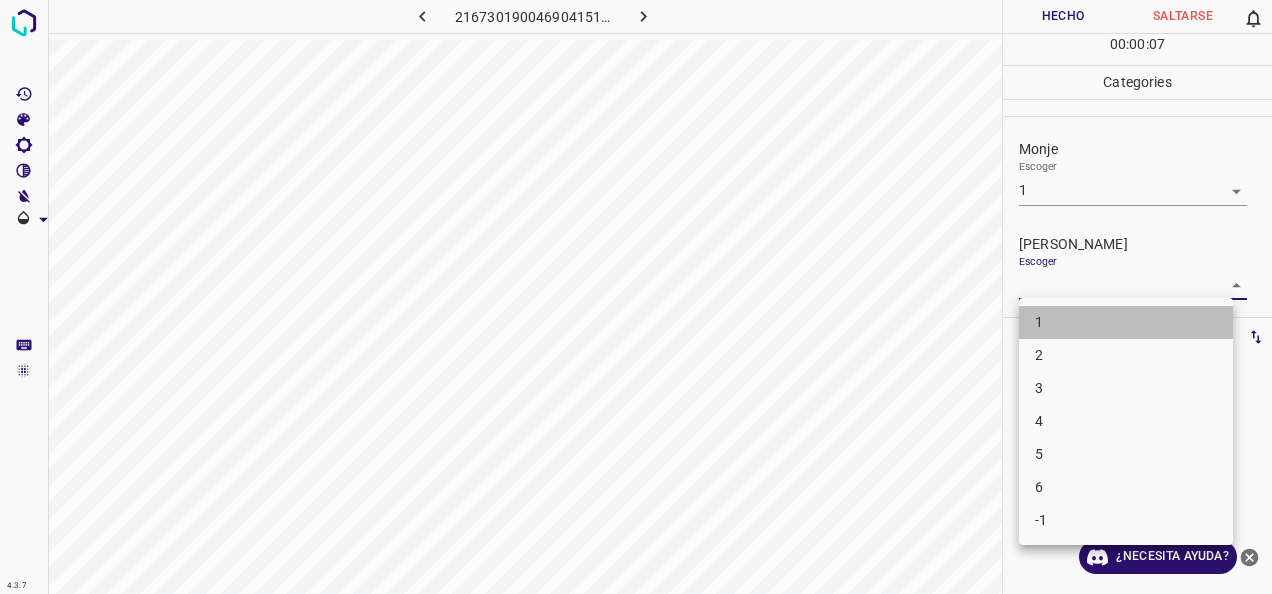 click on "1" at bounding box center (1126, 322) 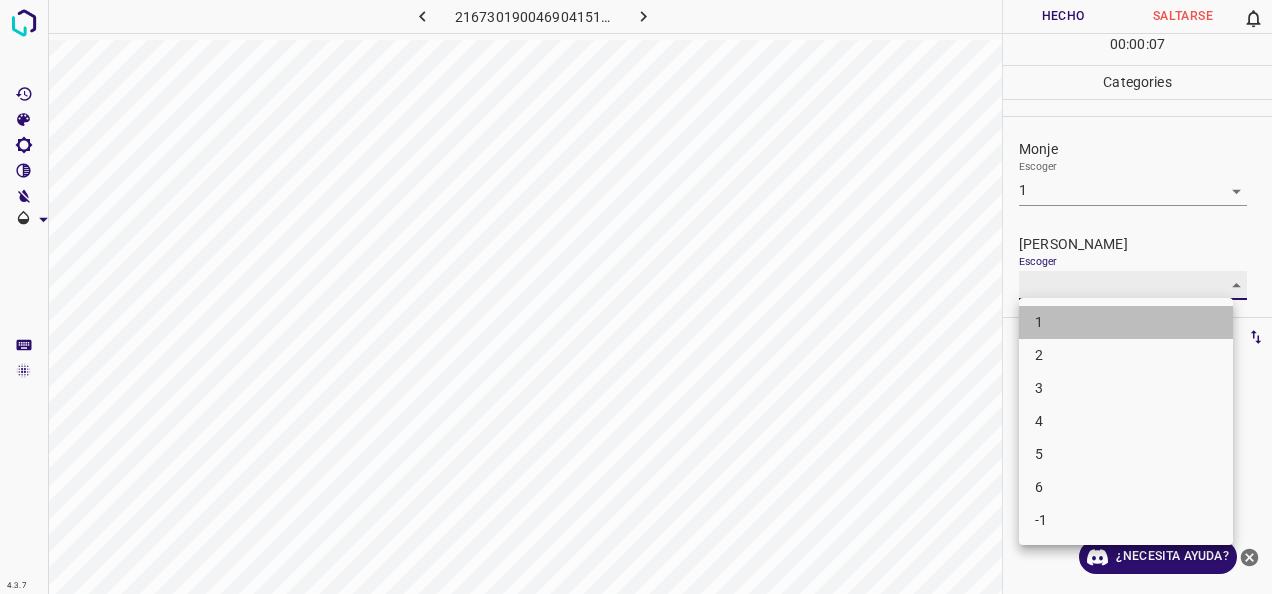 type on "1" 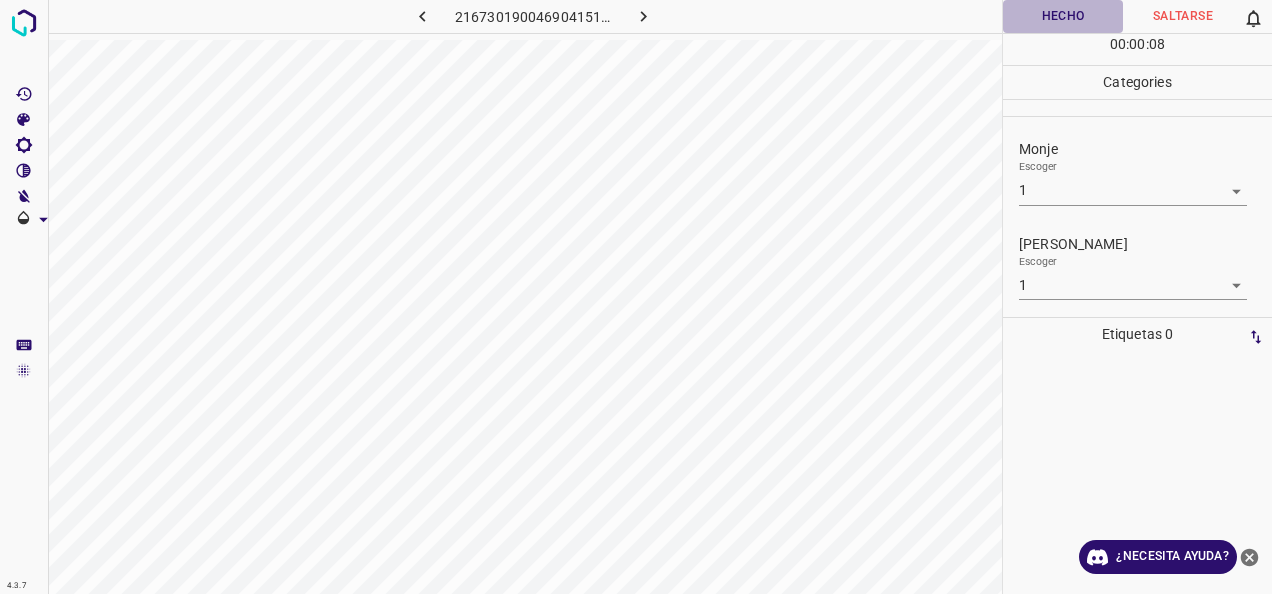 click on "Hecho" at bounding box center (1063, 16) 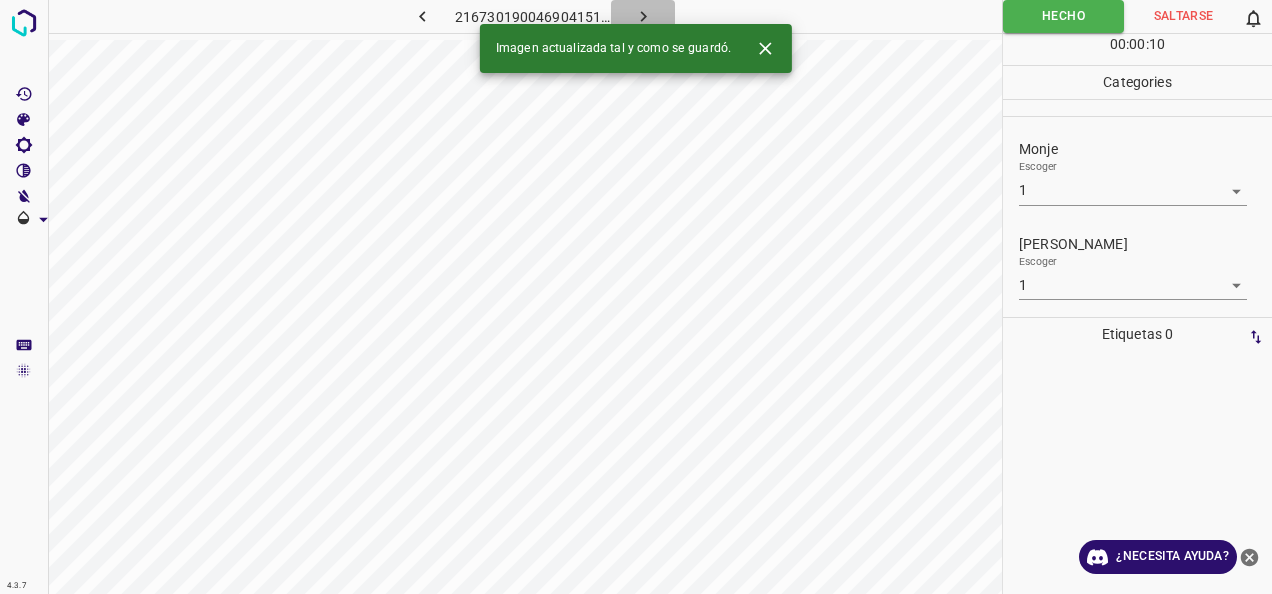 click 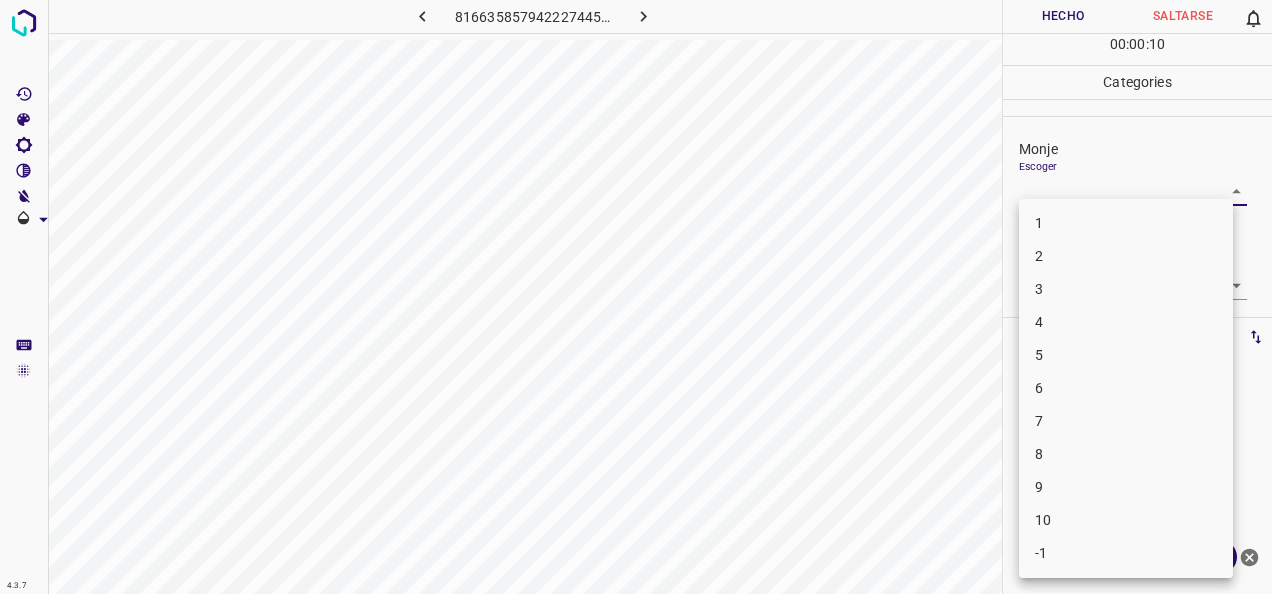 click on "4.3.7 8166358579422274458.png Hecho Saltarse 0 00   : 00   : 10   Categories Monje  Escoger ​  Fitzpatrick   Escoger ​ Etiquetas 0 Categories 1 Monje 2  Fitzpatrick Herramientas Espacio Cambiar entre modos (Dibujar y Editar) Yo Etiquetado automático R Restaurar zoom M Acercar N Alejar Borrar Eliminar etiqueta de selección Filtros Z Restaurar filtros X Filtro de saturación C Filtro de brillo V Filtro de contraste B Filtro de escala de grises General O Descargar ¿Necesita ayuda? -Mensaje de texto -Esconder -Borrar 1 2 3 4 5 6 7 8 9 10 -1" at bounding box center [636, 297] 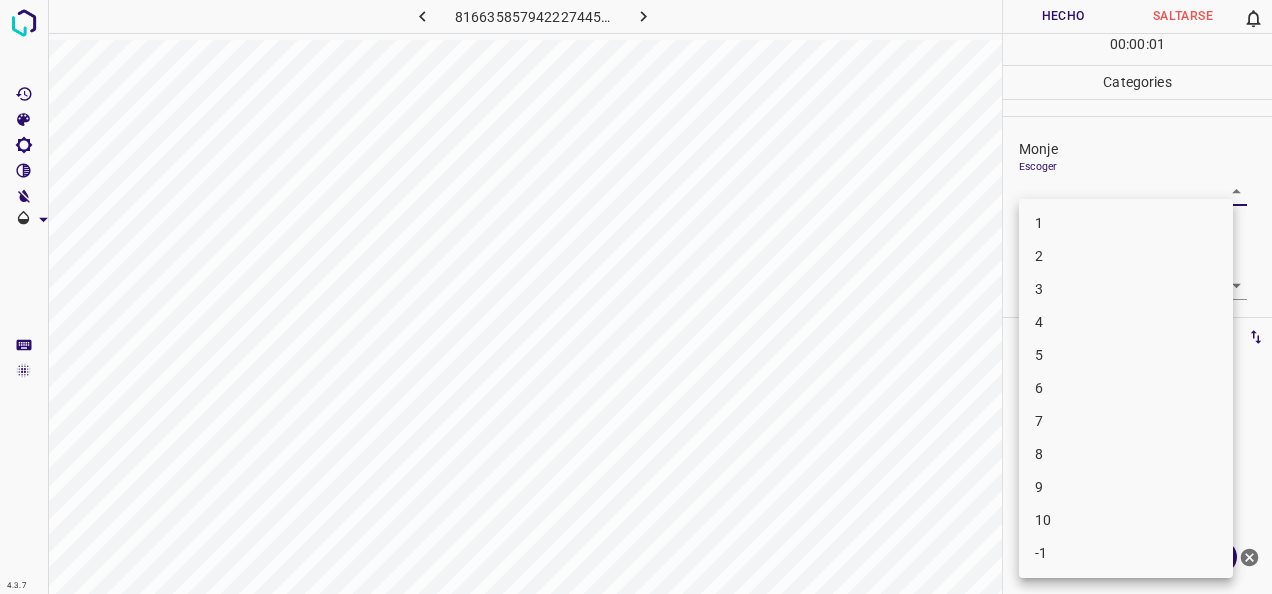click on "5" at bounding box center [1126, 355] 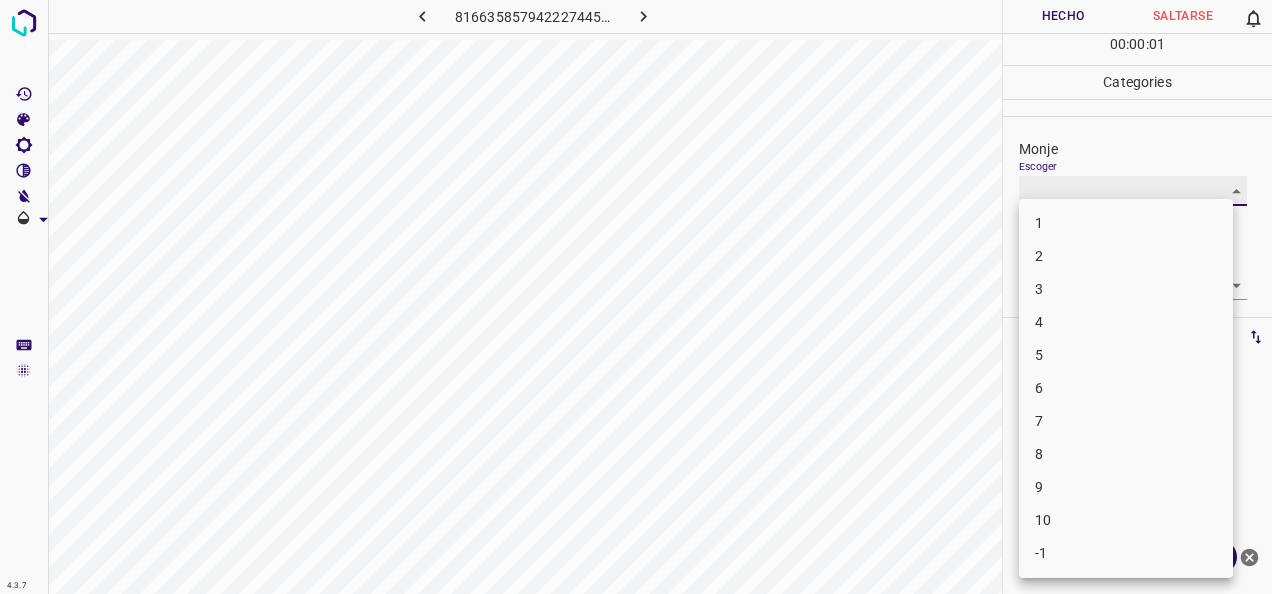 type on "5" 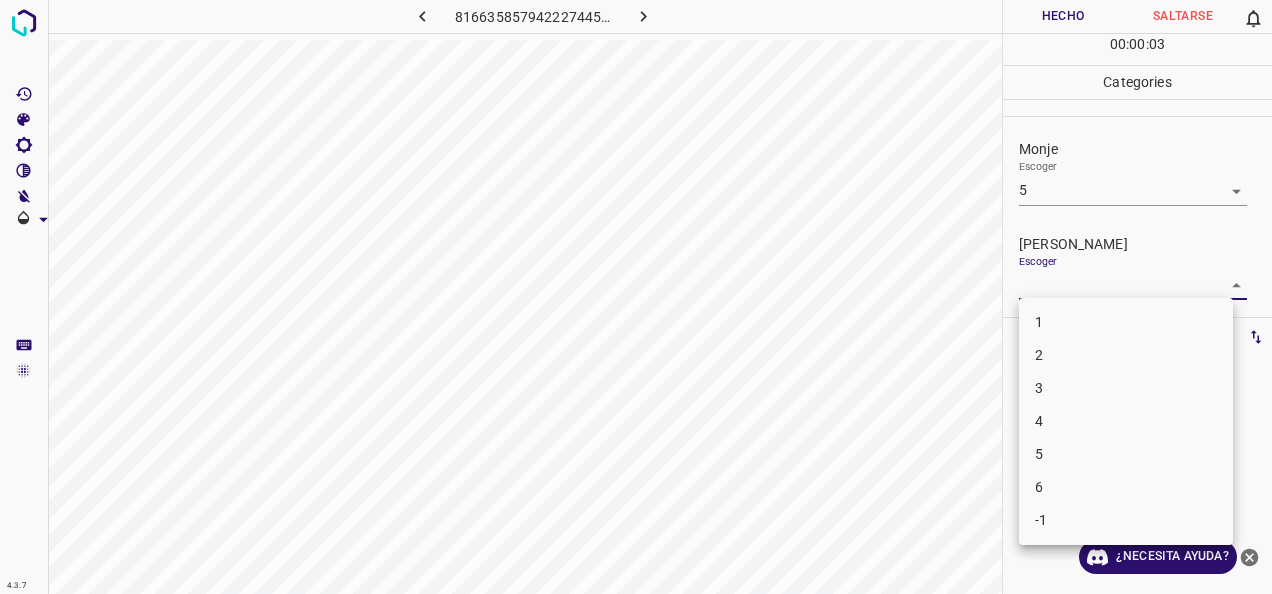 click on "4.3.7 8166358579422274458.png Hecho Saltarse 0 00   : 00   : 03   Categories Monje  Escoger 5 5  Fitzpatrick   Escoger ​ Etiquetas 0 Categories 1 Monje 2  Fitzpatrick Herramientas Espacio Cambiar entre modos (Dibujar y Editar) Yo Etiquetado automático R Restaurar zoom M Acercar N Alejar Borrar Eliminar etiqueta de selección Filtros Z Restaurar filtros X Filtro de saturación C Filtro de brillo V Filtro de contraste B Filtro de escala de grises General O Descargar ¿Necesita ayuda? -Mensaje de texto -Esconder -Borrar 1 2 3 4 5 6 -1" at bounding box center [636, 297] 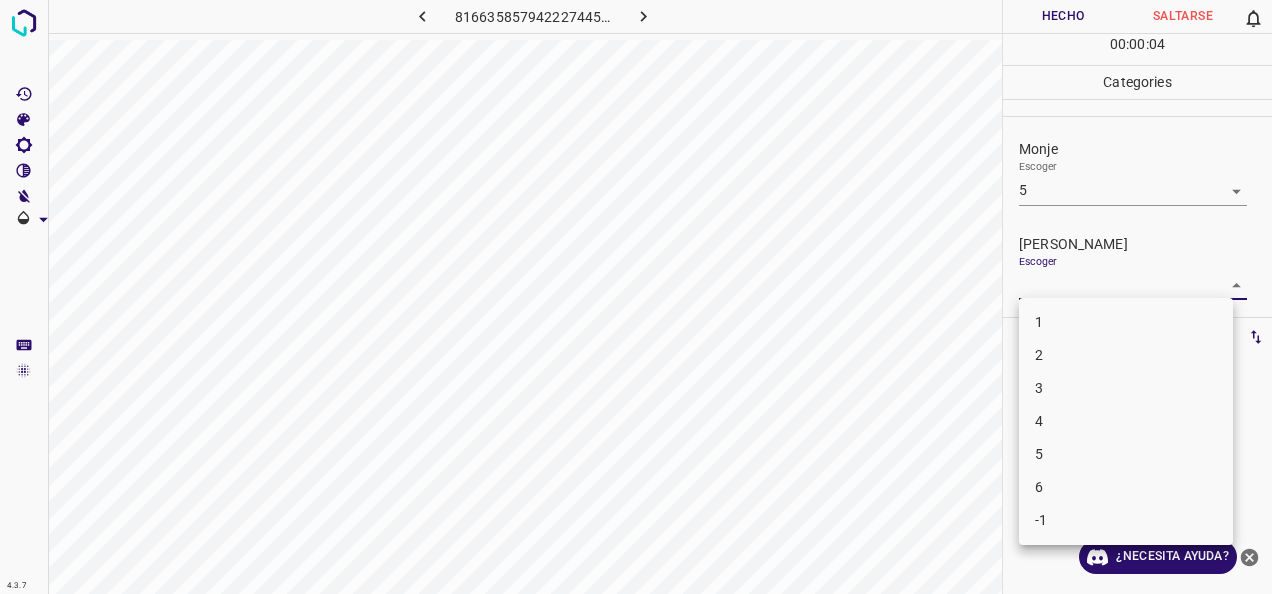click on "4" at bounding box center [1126, 421] 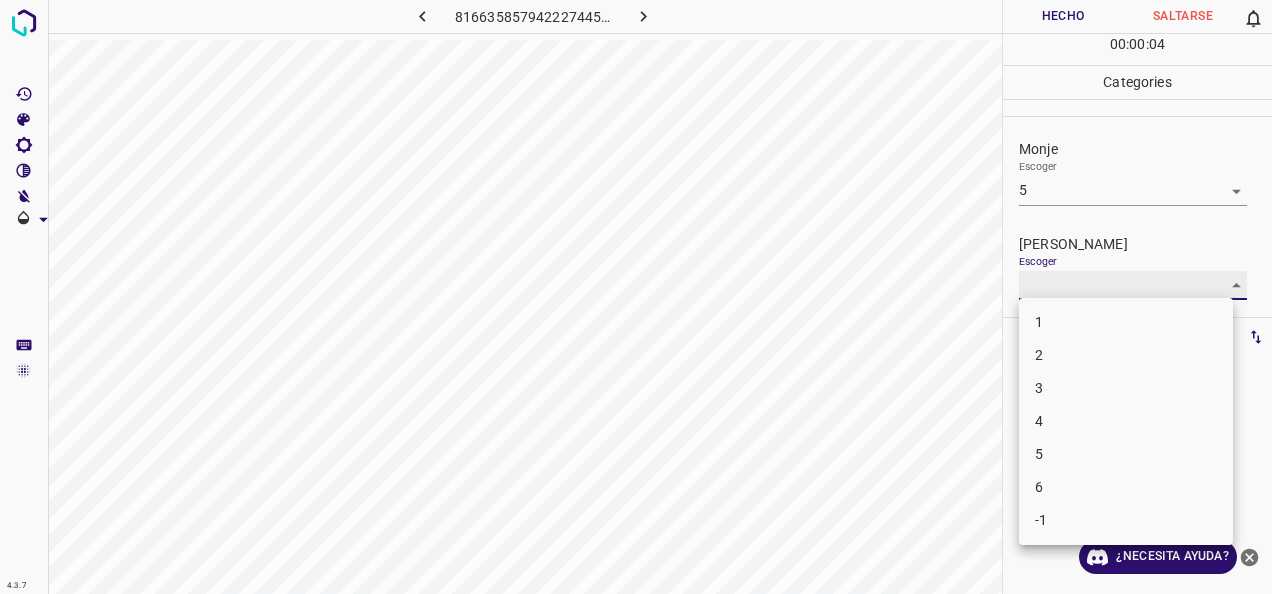 type on "4" 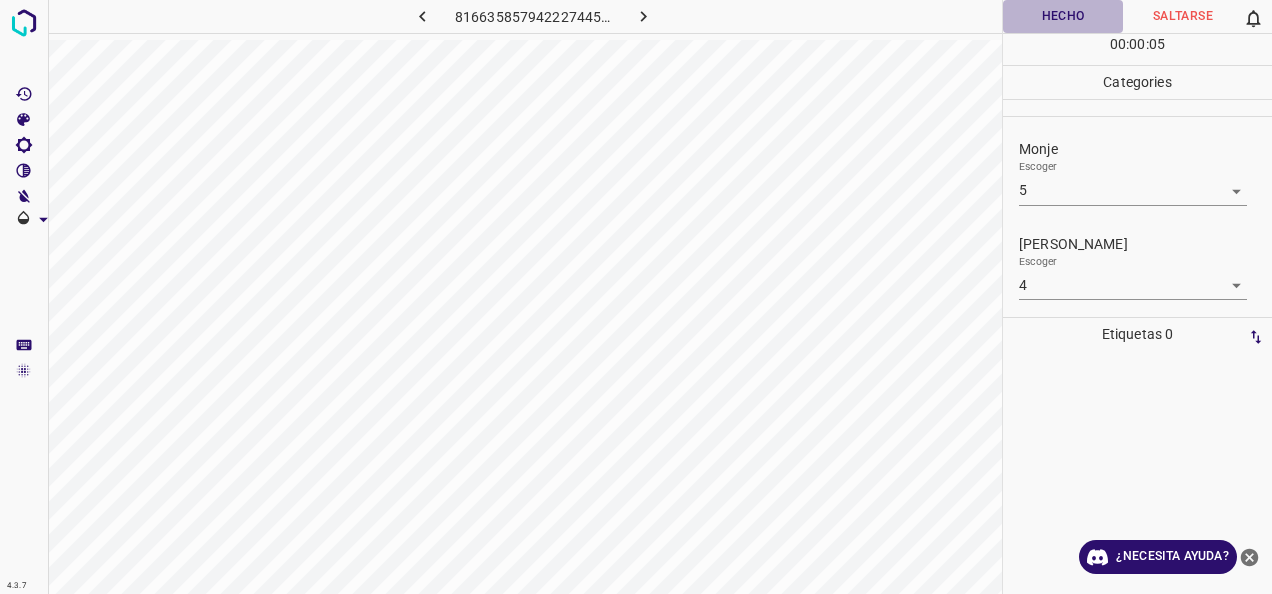 click on "Hecho" at bounding box center (1063, 16) 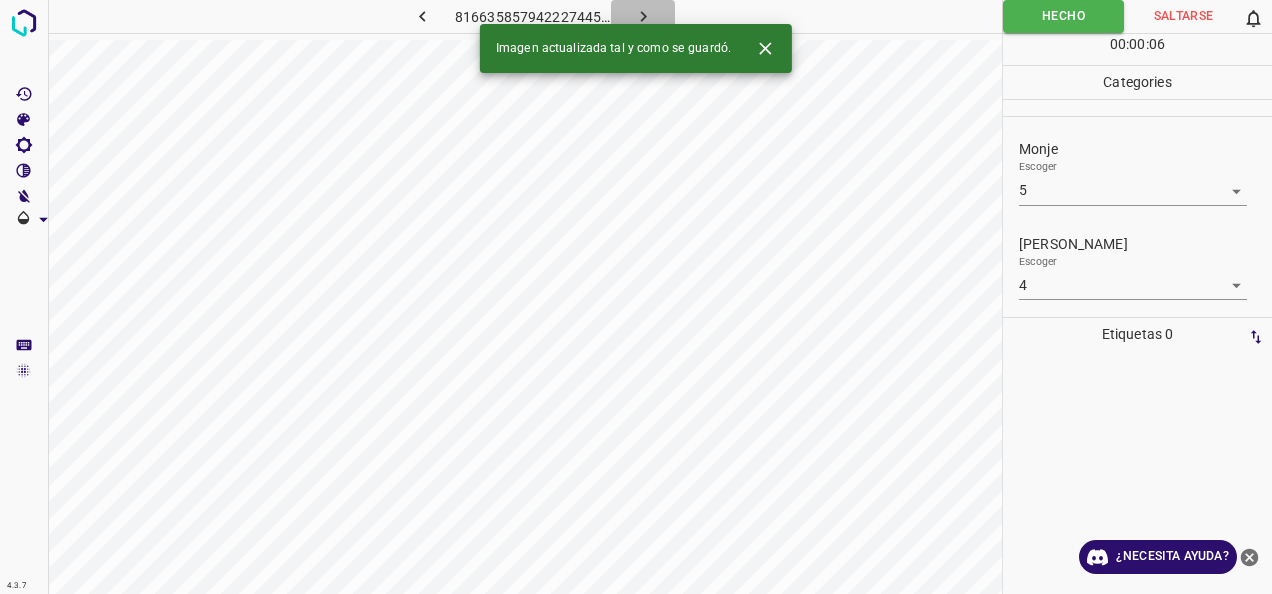 click 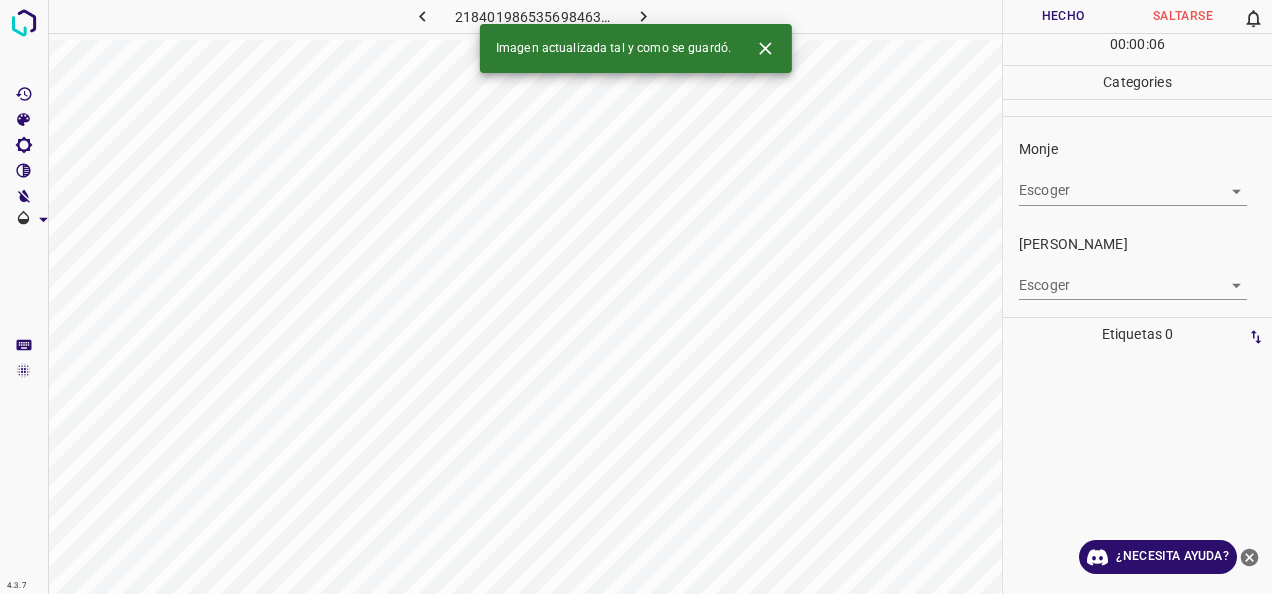 click on "4.3.7 2184019865356984633.png Hecho Saltarse 0 00   : 00   : 06   Categories Monje  Escoger ​  Fitzpatrick   Escoger ​ Etiquetas 0 Categories 1 Monje 2  Fitzpatrick Herramientas Espacio Cambiar entre modos (Dibujar y Editar) Yo Etiquetado automático R Restaurar zoom M Acercar N Alejar Borrar Eliminar etiqueta de selección Filtros Z Restaurar filtros X Filtro de saturación C Filtro de brillo V Filtro de contraste B Filtro de escala de grises General O Descargar Imagen actualizada tal y como se guardó. ¿Necesita ayuda? -Mensaje de texto -Esconder -Borrar" at bounding box center [636, 297] 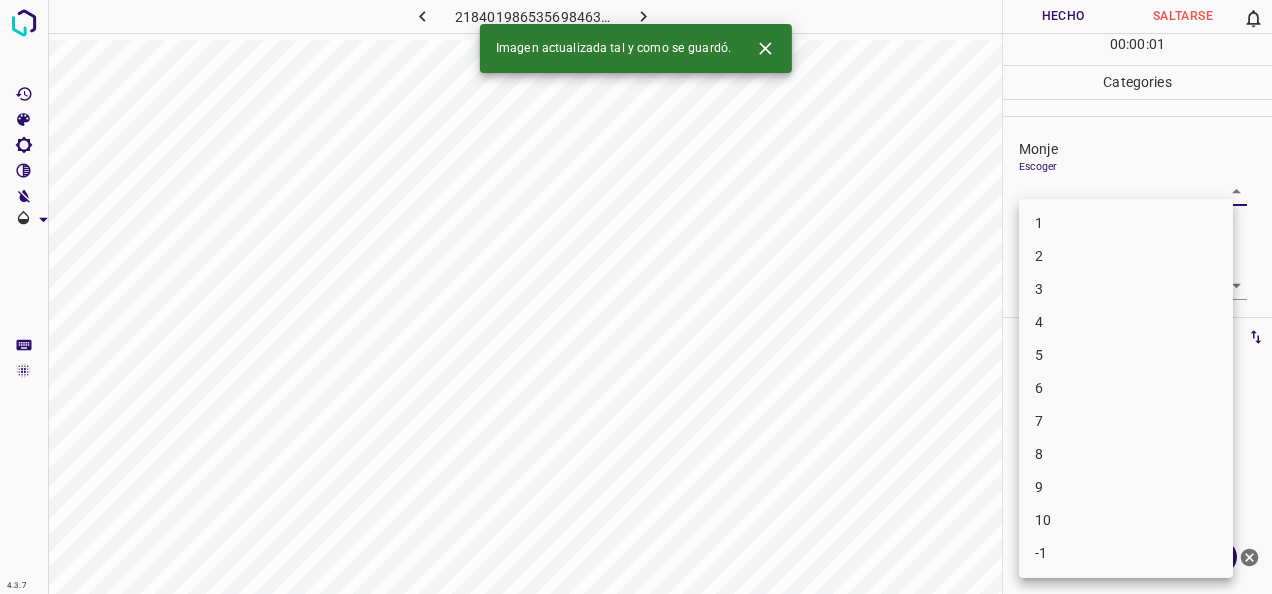 click on "1" at bounding box center (1126, 223) 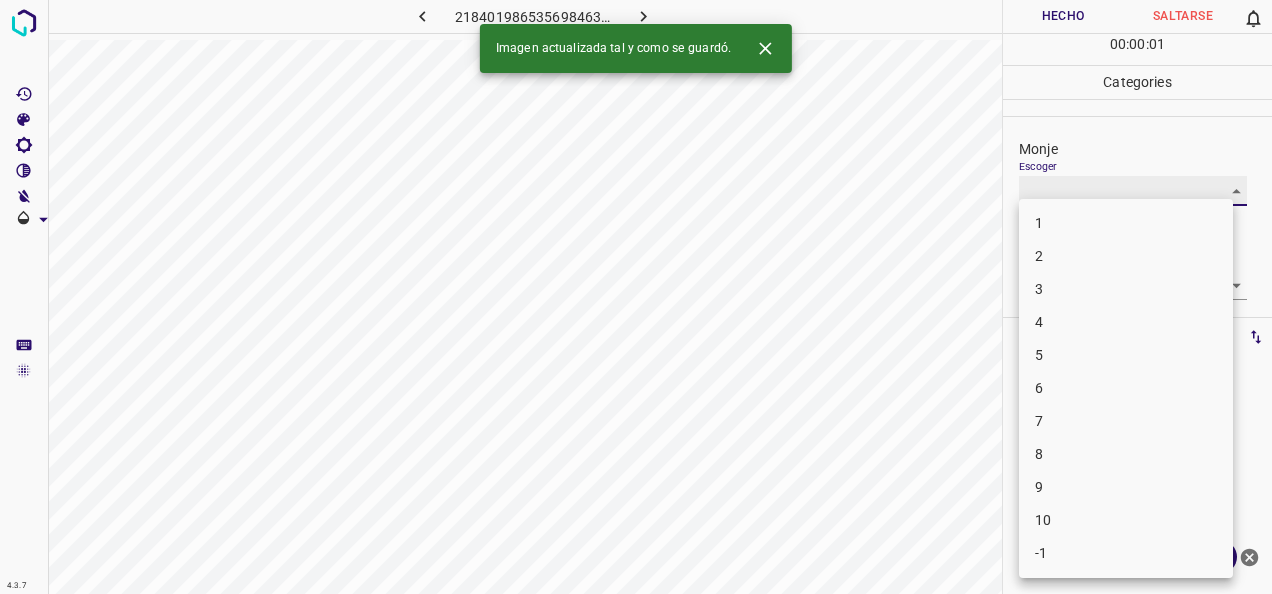 type on "1" 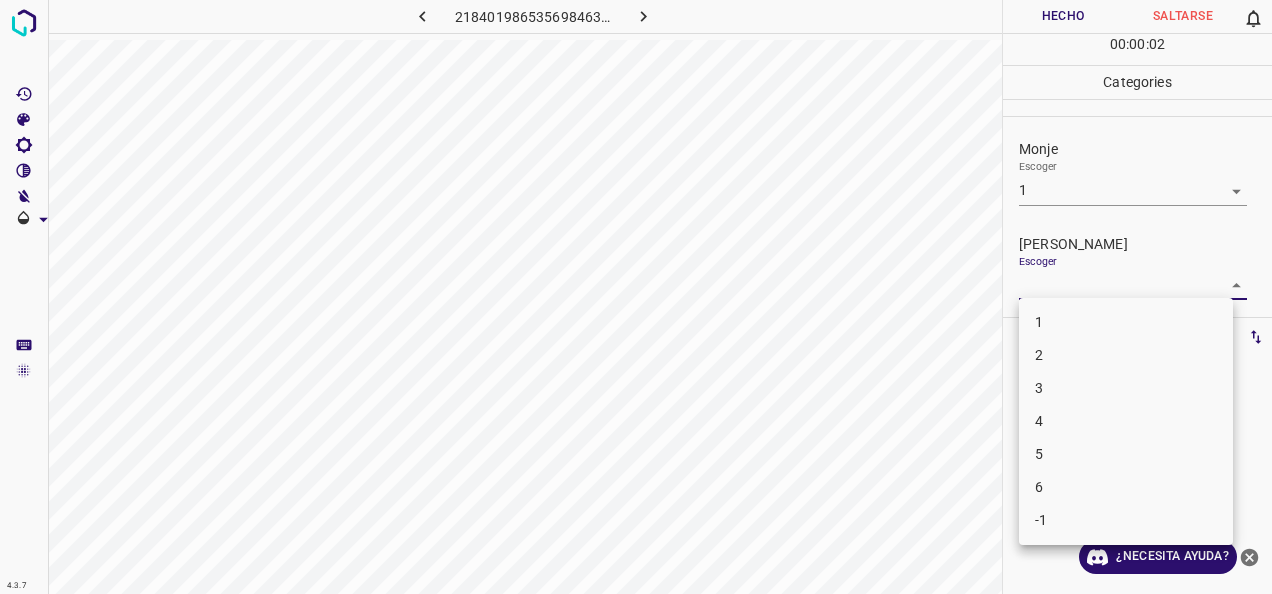 click on "4.3.7 2184019865356984633.png Hecho Saltarse 0 00   : 00   : 02   Categories Monje  Escoger 1 1  Fitzpatrick   Escoger ​ Etiquetas 0 Categories 1 Monje 2  Fitzpatrick Herramientas Espacio Cambiar entre modos (Dibujar y Editar) Yo Etiquetado automático R Restaurar zoom M Acercar N Alejar Borrar Eliminar etiqueta de selección Filtros Z Restaurar filtros X Filtro de saturación C Filtro de brillo V Filtro de contraste B Filtro de escala de grises General O Descargar ¿Necesita ayuda? -Mensaje de texto -Esconder -Borrar 1 2 3 4 5 6 -1" at bounding box center [636, 297] 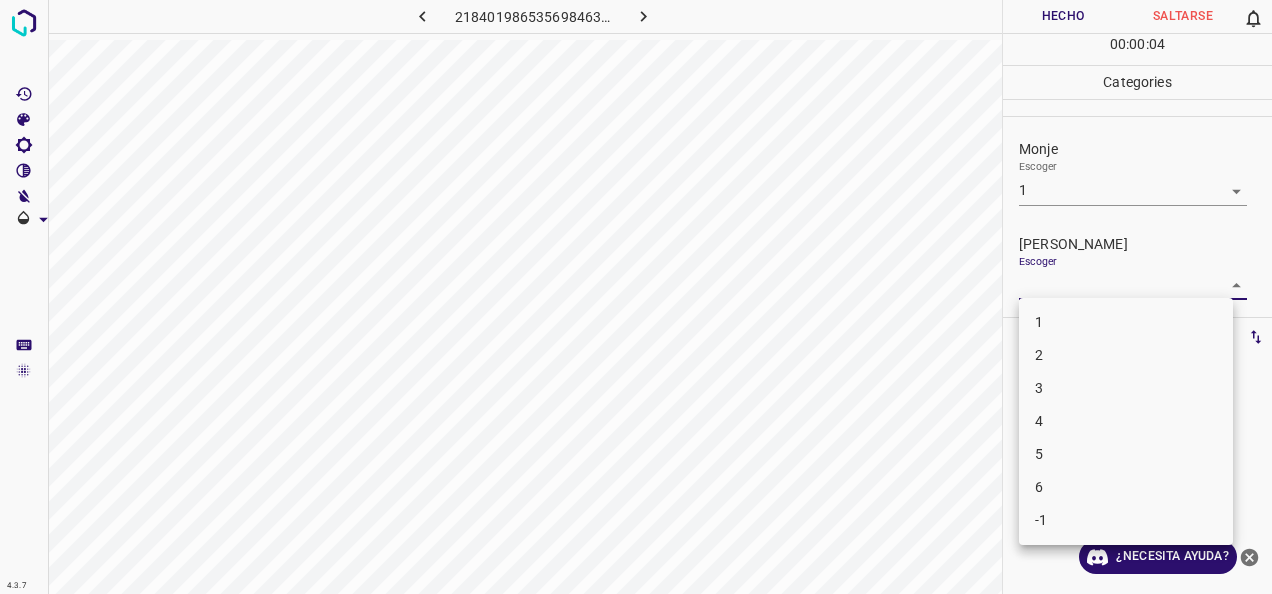 click on "1 2 3 4 5 6 -1" at bounding box center (1126, 421) 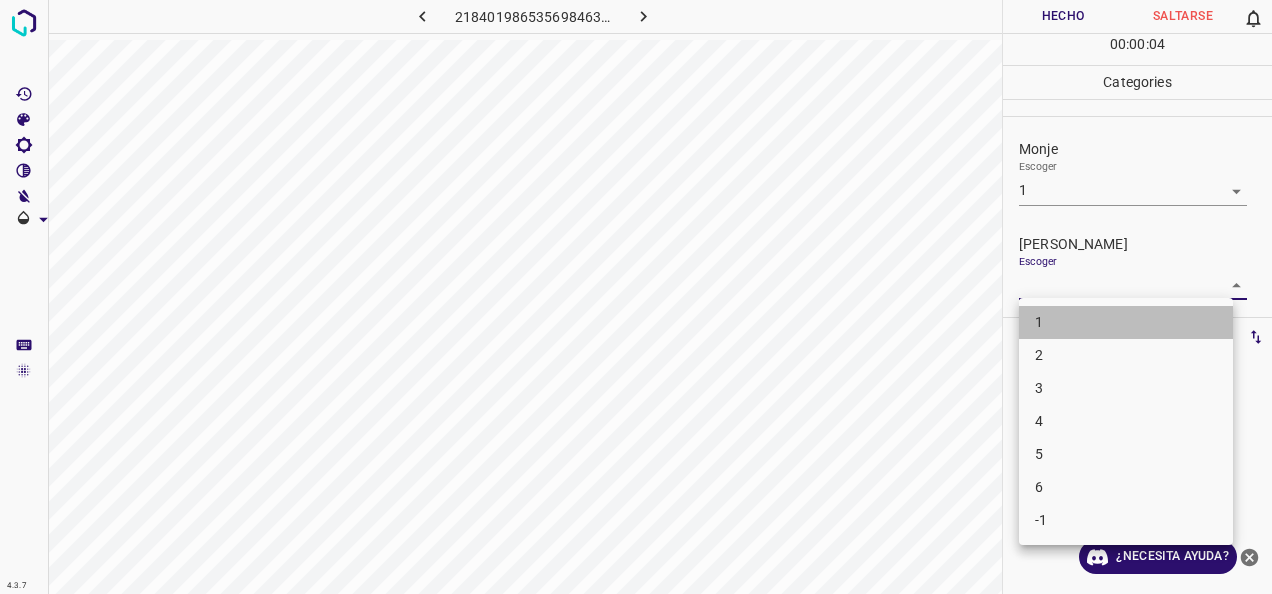 click on "1" at bounding box center [1126, 322] 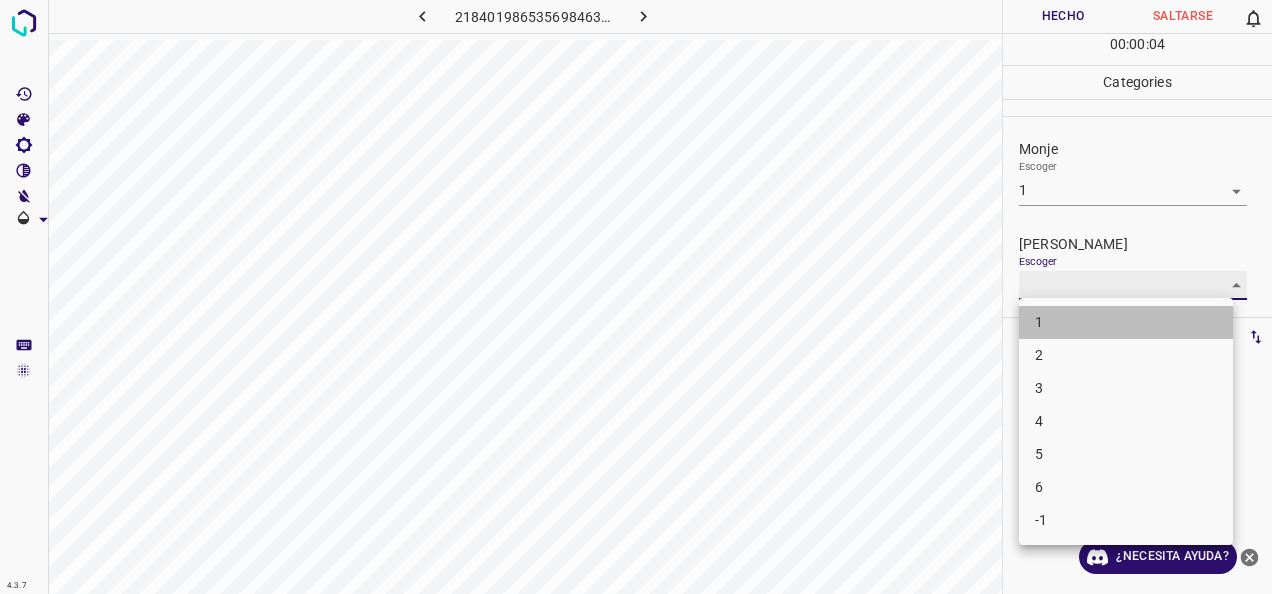 type on "1" 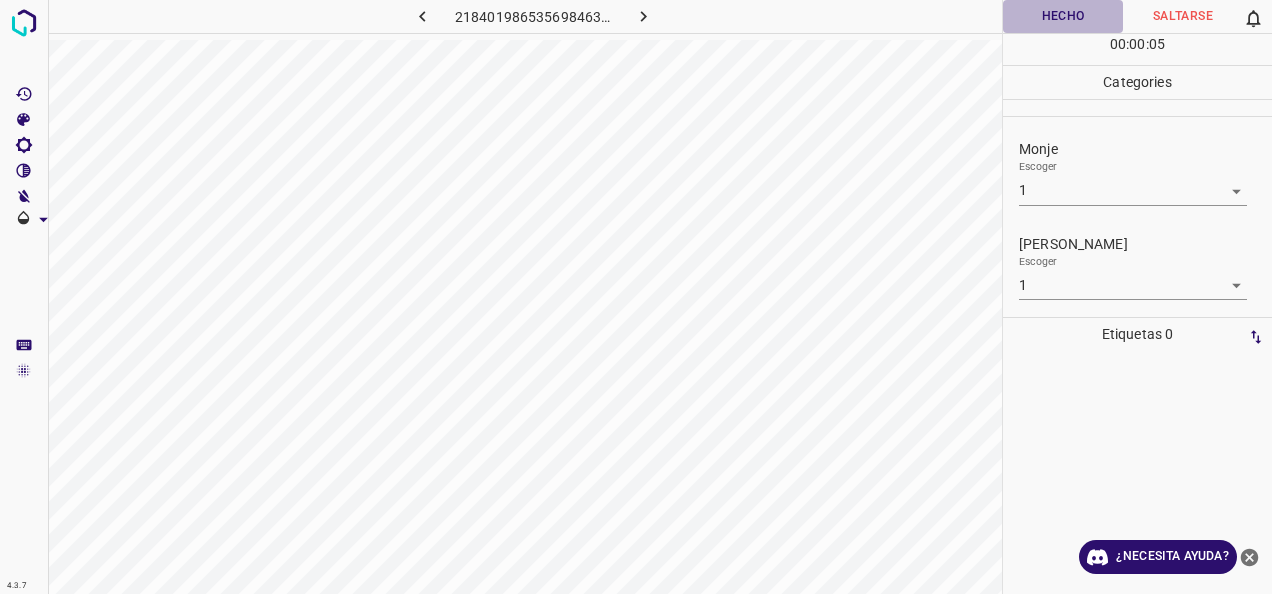 click on "Hecho" at bounding box center (1063, 16) 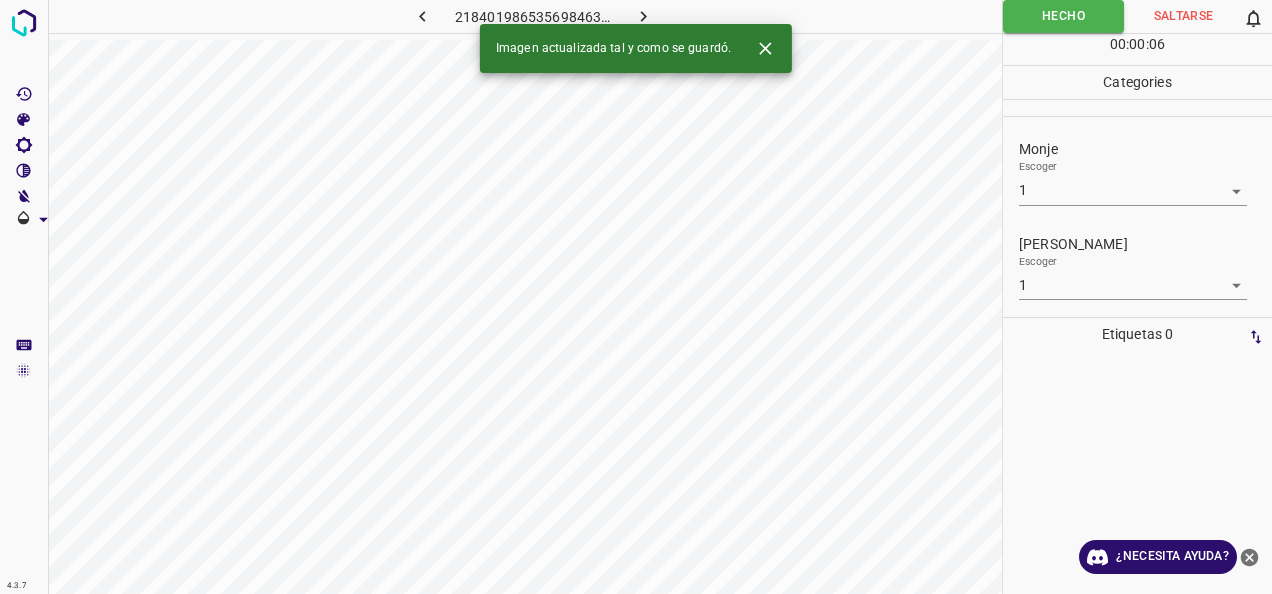 click at bounding box center [643, 16] 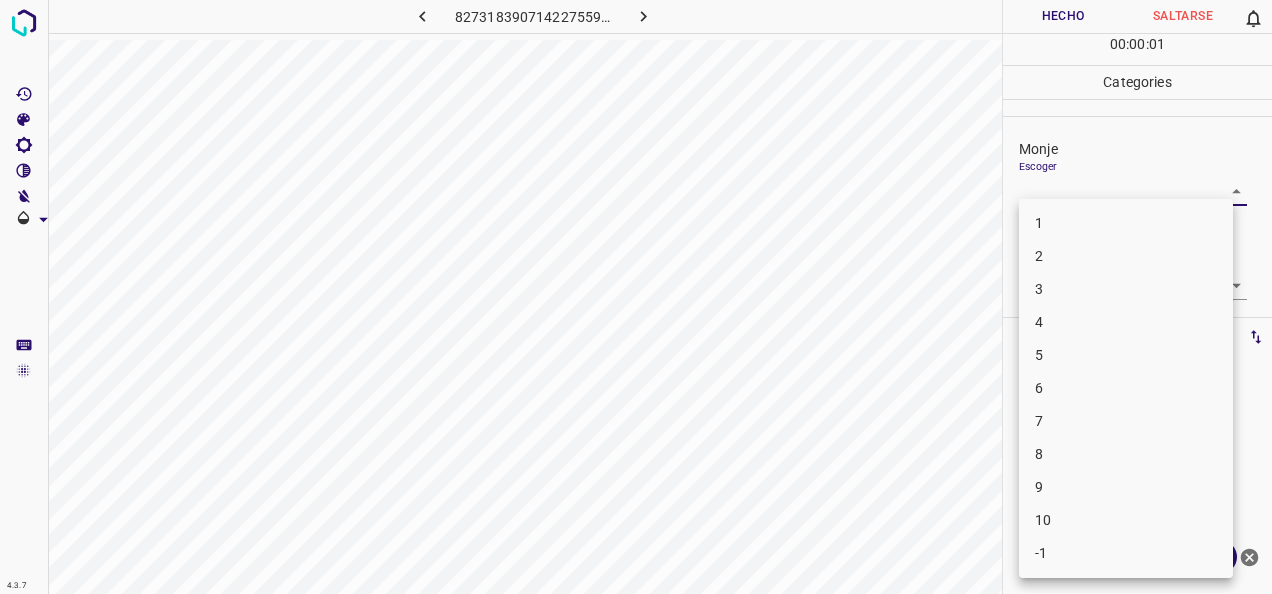 click on "4.3.7 8273183907142275593.png Hecho Saltarse 0 00   : 00   : 01   Categories Monje  Escoger ​  Fitzpatrick   Escoger ​ Etiquetas 0 Categories 1 Monje 2  Fitzpatrick Herramientas Espacio Cambiar entre modos (Dibujar y Editar) Yo Etiquetado automático R Restaurar zoom M Acercar N Alejar Borrar Eliminar etiqueta de selección Filtros Z Restaurar filtros X Filtro de saturación C Filtro de brillo V Filtro de contraste B Filtro de escala de grises General O Descargar ¿Necesita ayuda? -Mensaje de texto -Esconder -Borrar 1 2 3 4 5 6 7 8 9 10 -1" at bounding box center [636, 297] 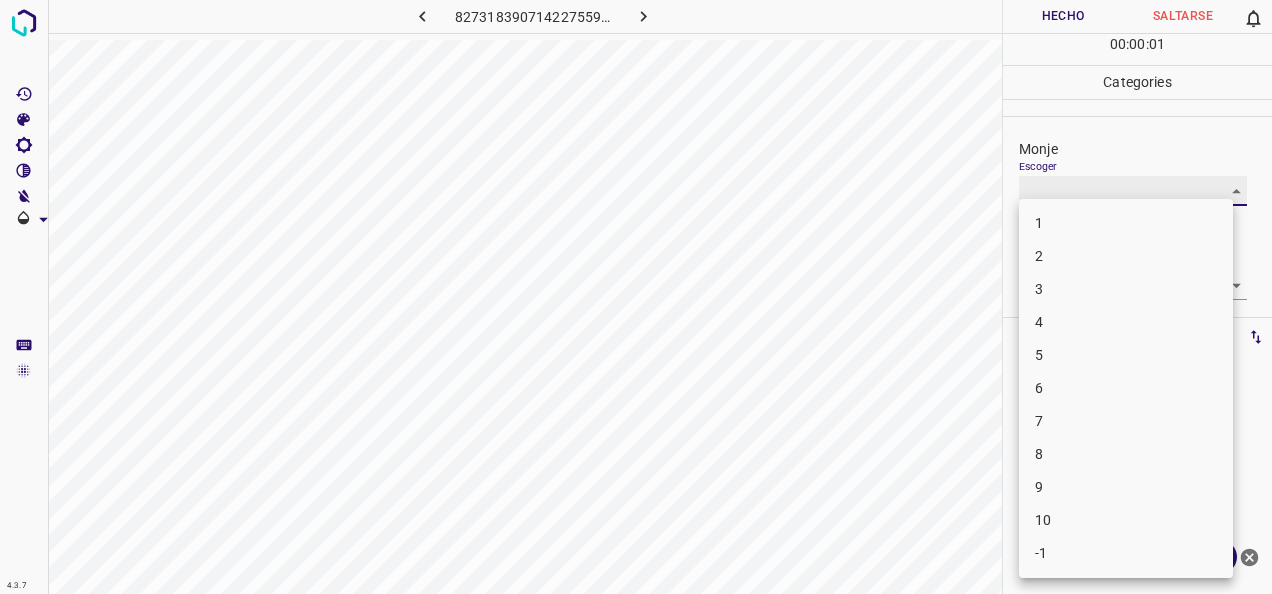 type on "1" 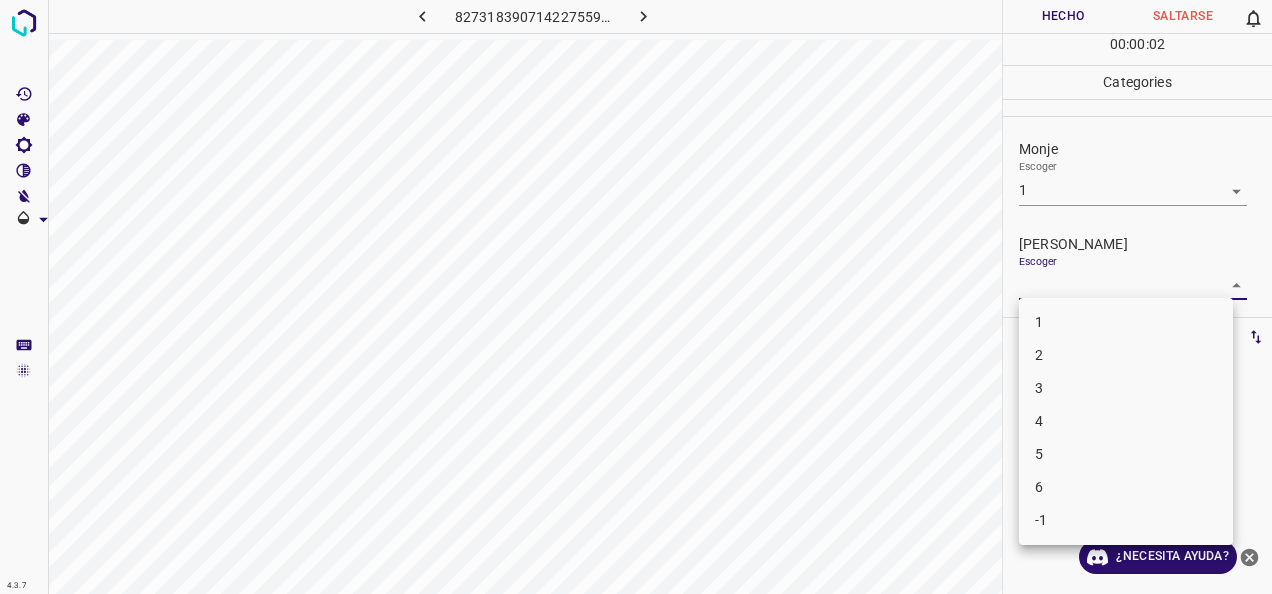 drag, startPoint x: 1214, startPoint y: 278, endPoint x: 1200, endPoint y: 294, distance: 21.260292 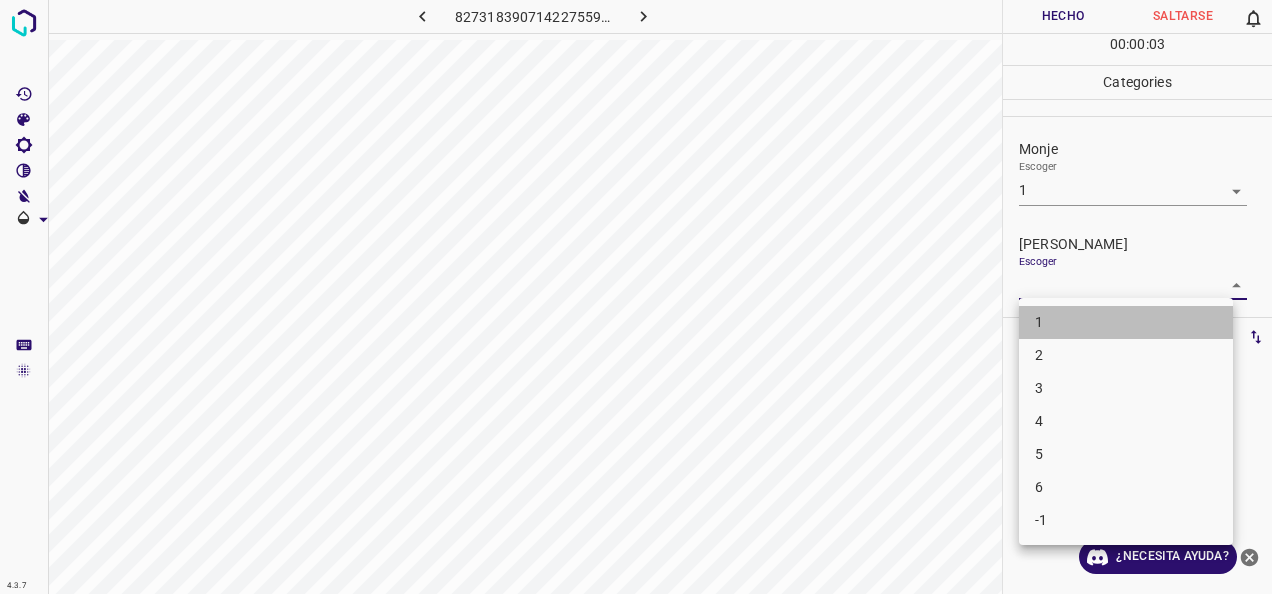 click on "1" at bounding box center [1126, 322] 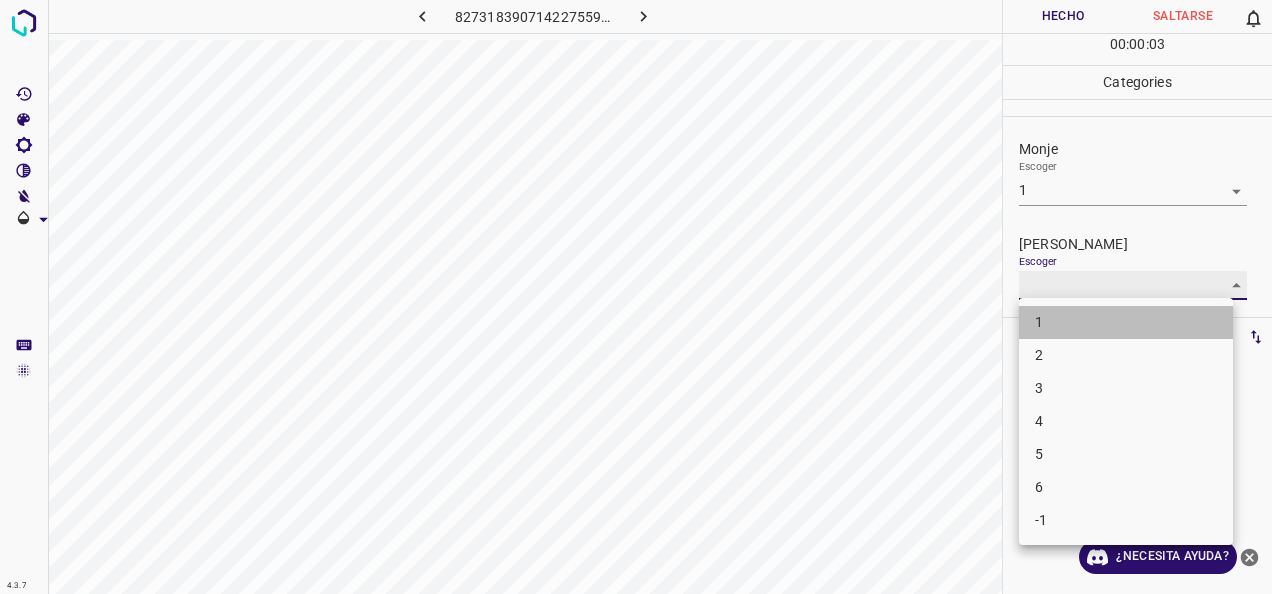type on "1" 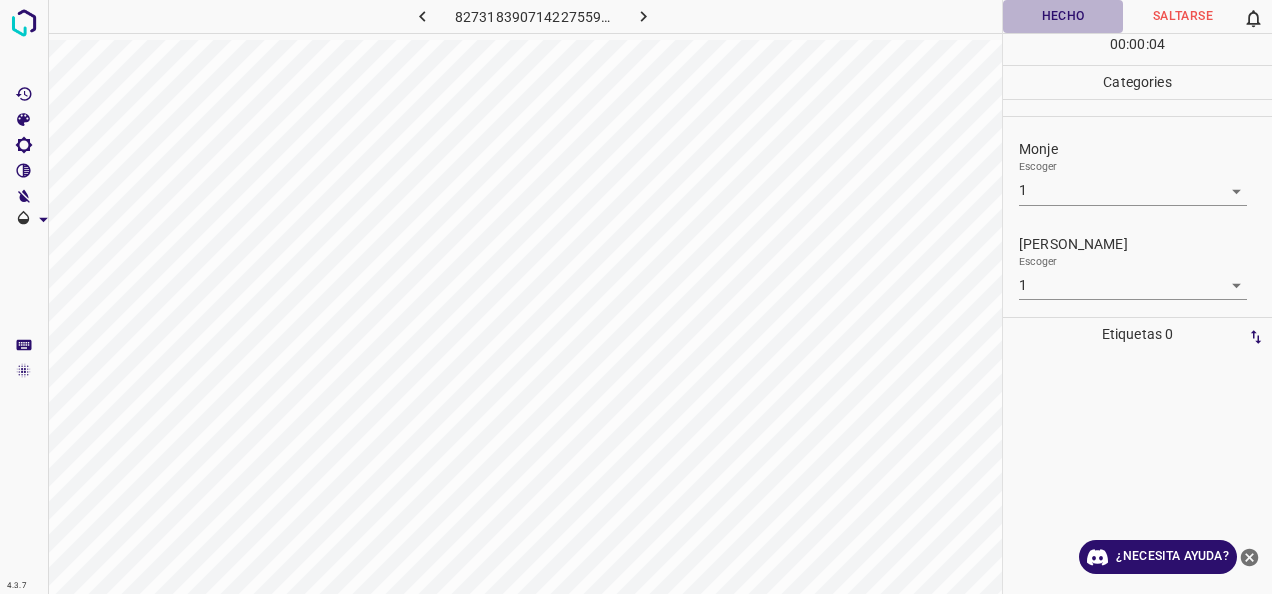 click on "Hecho" at bounding box center (1063, 16) 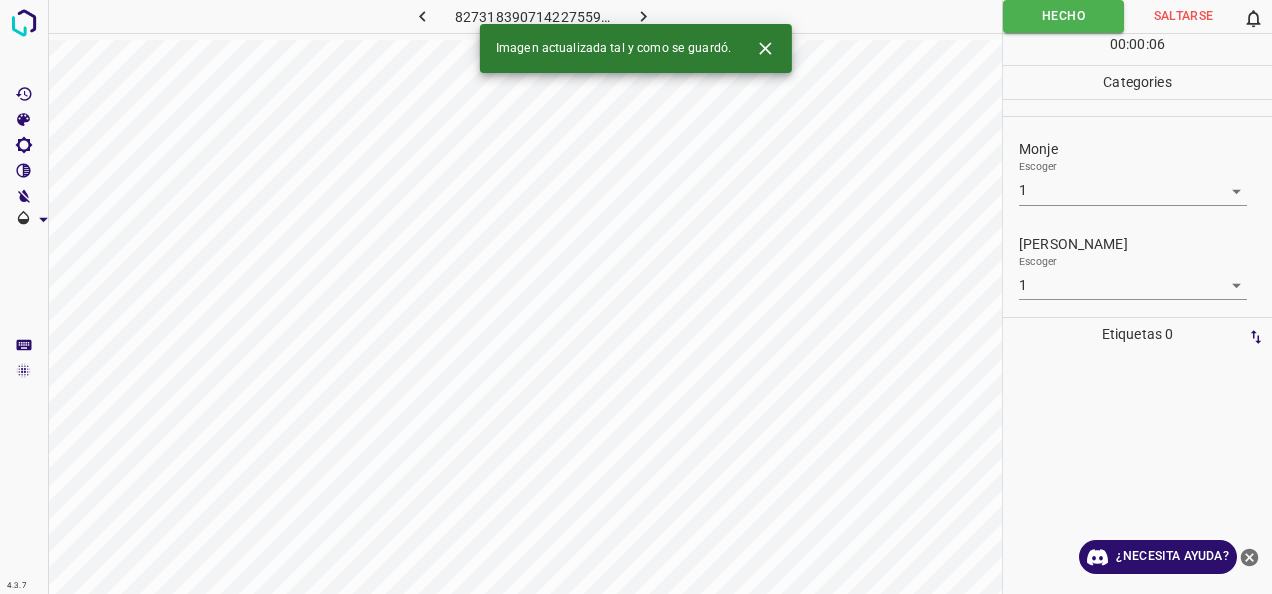 click 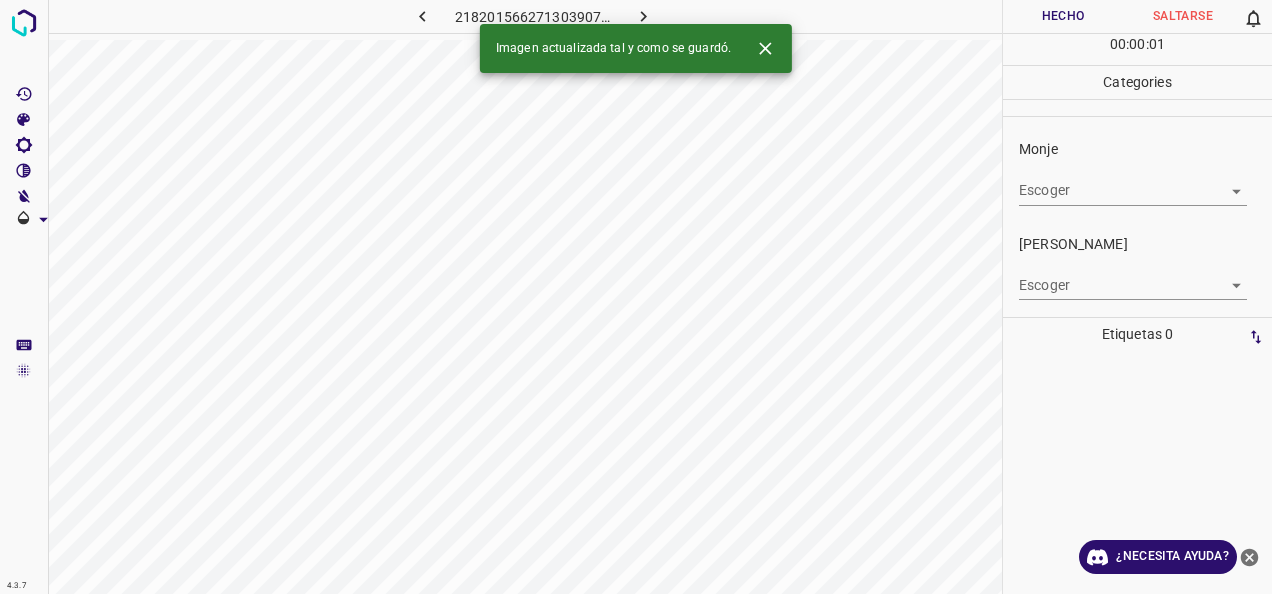 click on "4.3.7 2182015662713039076.png Hecho Saltarse 0 00   : 00   : 01   Categories Monje  Escoger ​  Fitzpatrick   Escoger ​ Etiquetas 0 Categories 1 Monje 2  Fitzpatrick Herramientas Espacio Cambiar entre modos (Dibujar y Editar) Yo Etiquetado automático R Restaurar zoom M Acercar N Alejar Borrar Eliminar etiqueta de selección Filtros Z Restaurar filtros X Filtro de saturación C Filtro de brillo V Filtro de contraste B Filtro de escala de grises General O Descargar Imagen actualizada tal y como se guardó. ¿Necesita ayuda? -Mensaje de texto -Esconder -Borrar" at bounding box center [636, 297] 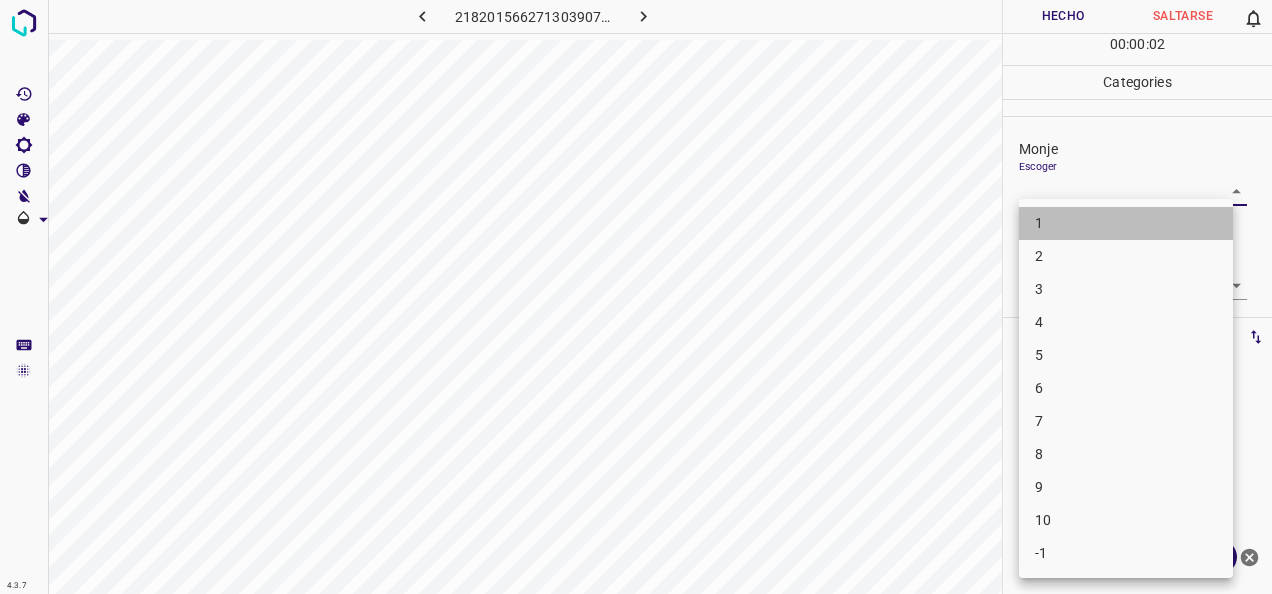 click on "1" at bounding box center [1126, 223] 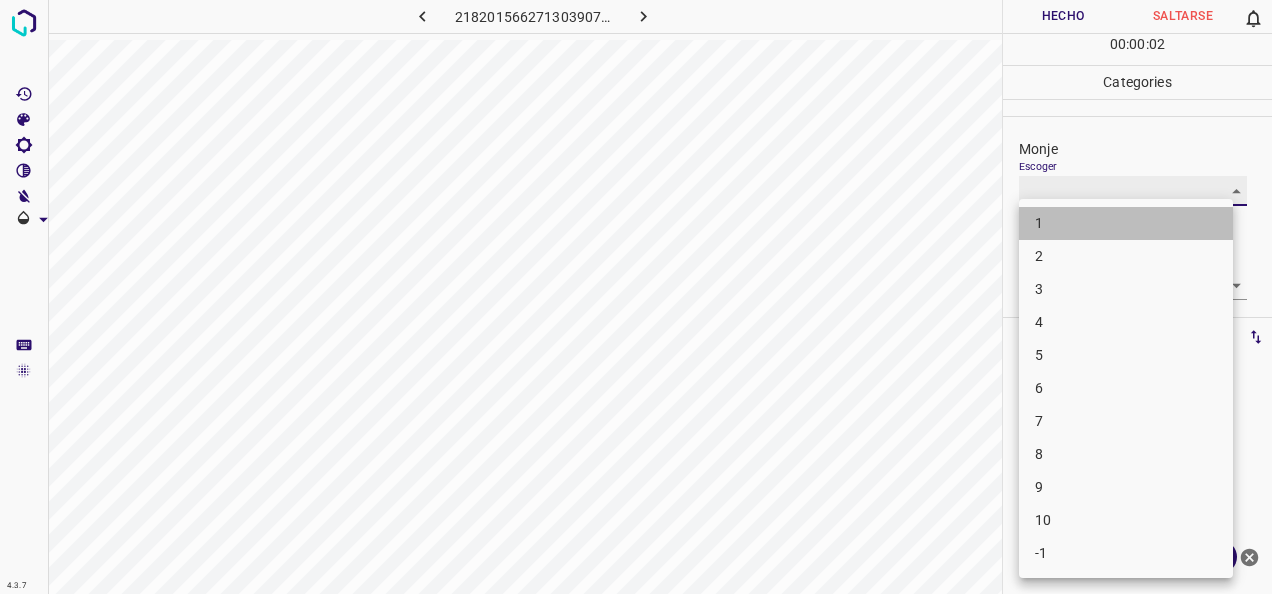 type on "1" 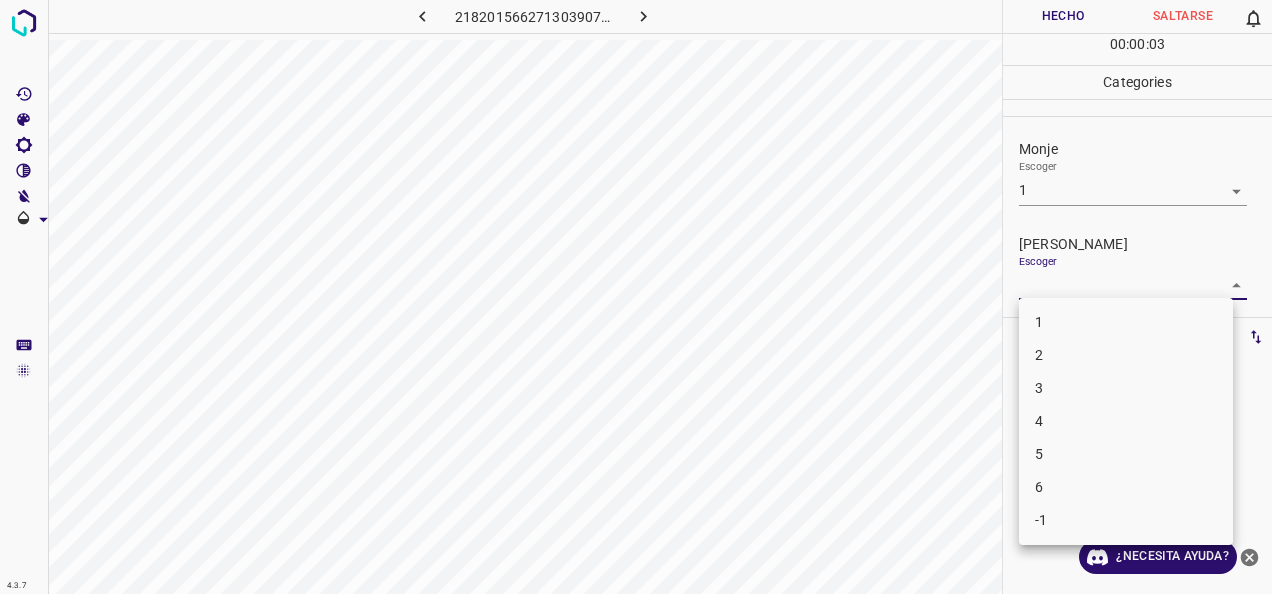 click on "4.3.7 2182015662713039076.png Hecho Saltarse 0 00   : 00   : 03   Categories Monje  Escoger 1 1  Fitzpatrick   Escoger ​ Etiquetas 0 Categories 1 Monje 2  Fitzpatrick Herramientas Espacio Cambiar entre modos (Dibujar y Editar) Yo Etiquetado automático R Restaurar zoom M Acercar N Alejar Borrar Eliminar etiqueta de selección Filtros Z Restaurar filtros X Filtro de saturación C Filtro de brillo V Filtro de contraste B Filtro de escala de grises General O Descargar ¿Necesita ayuda? -Mensaje de texto -Esconder -Borrar 1 2 3 4 5 6 -1" at bounding box center (636, 297) 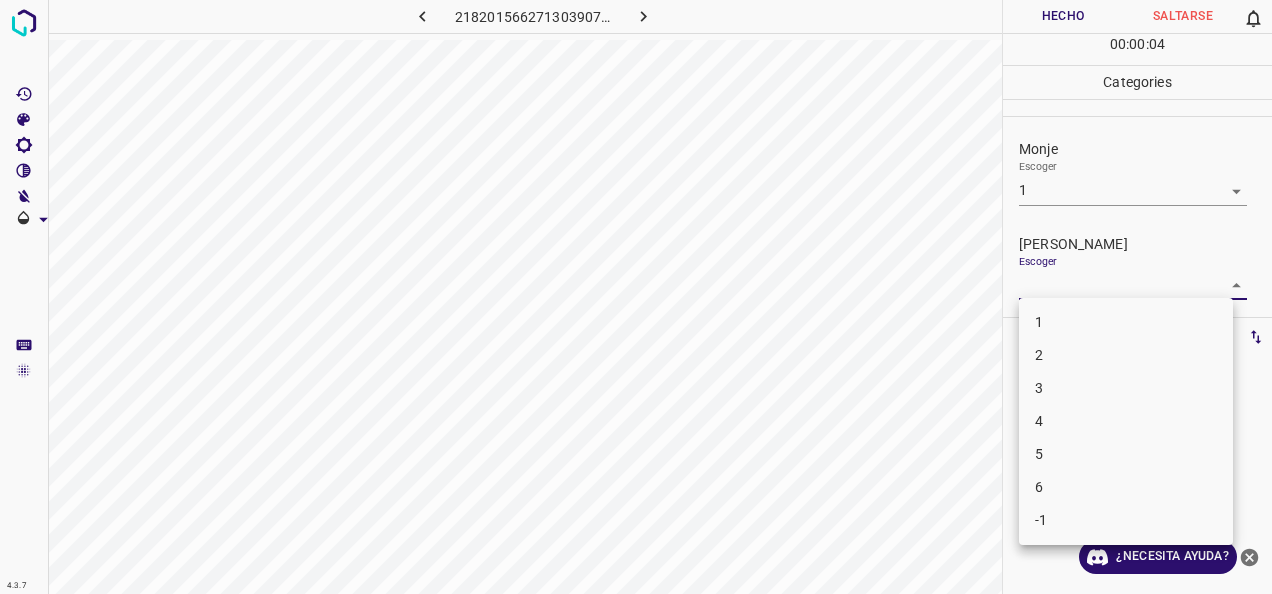 click on "1" at bounding box center (1126, 322) 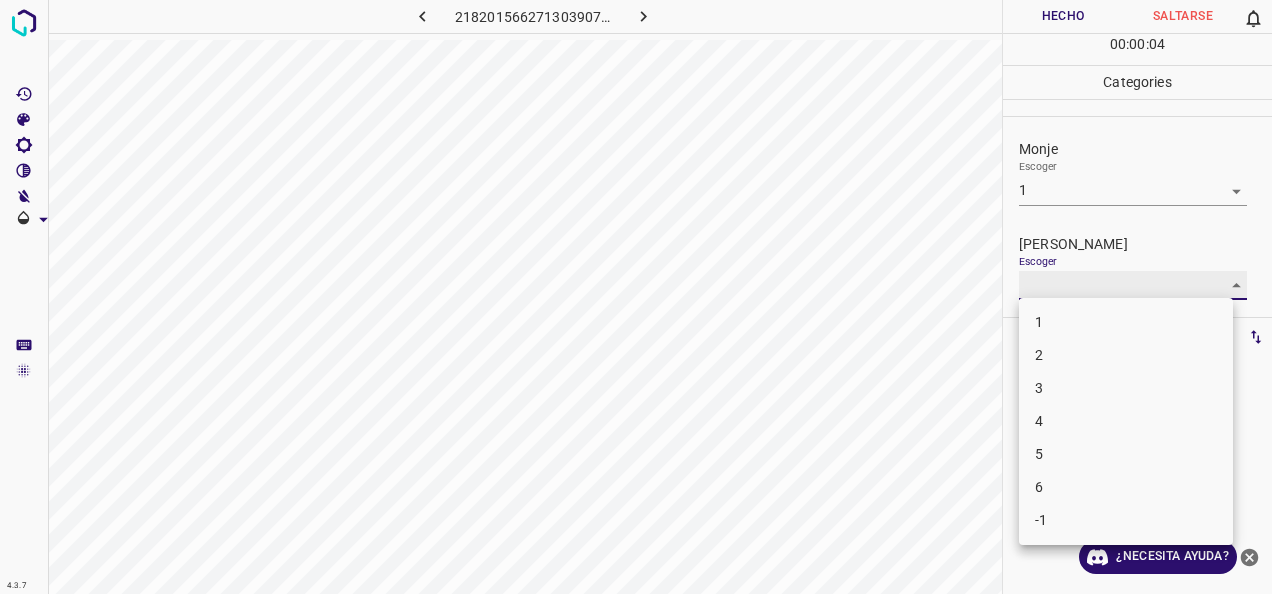 type on "1" 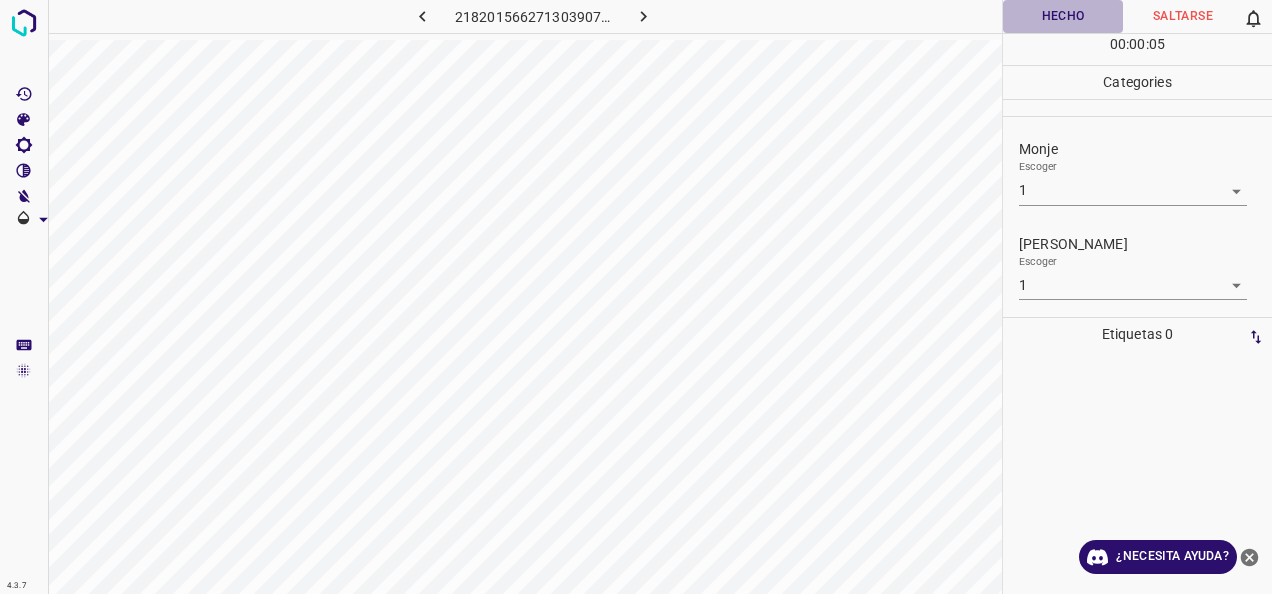 click on "Hecho" at bounding box center [1063, 16] 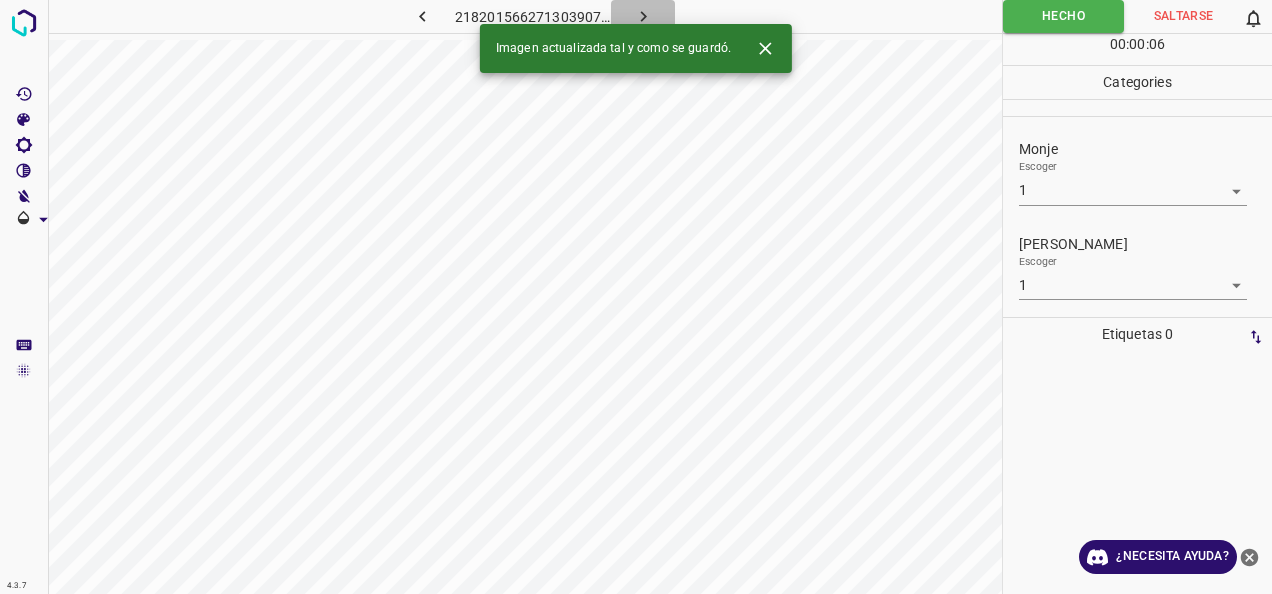 click 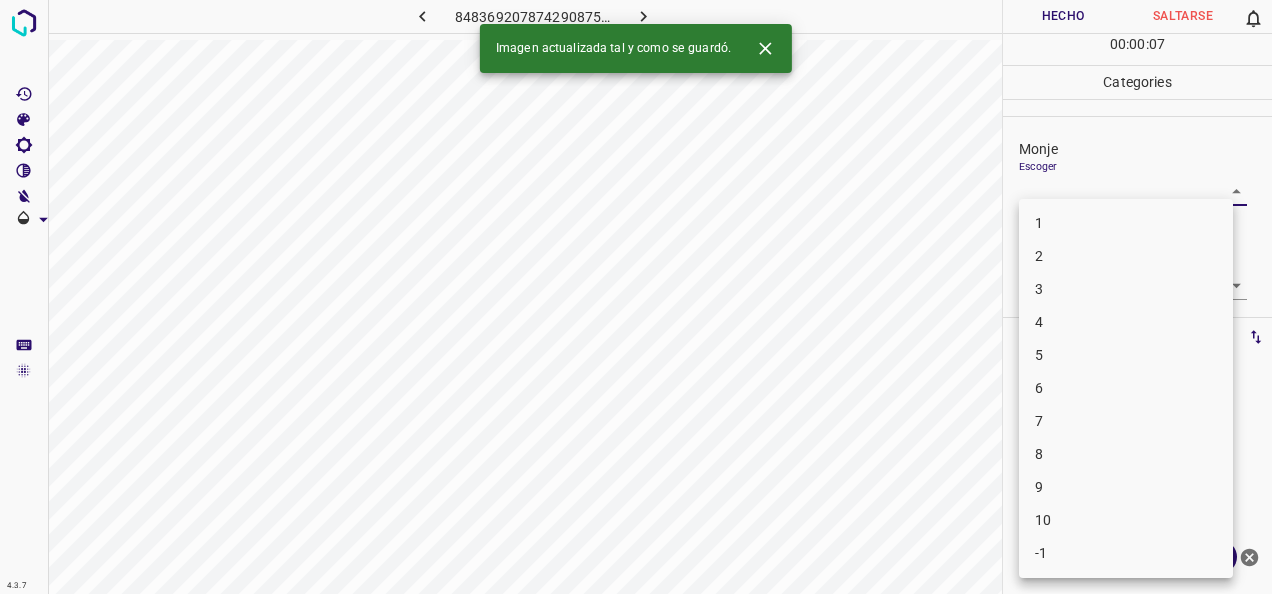 click on "4.3.7 8483692078742908750.png Hecho Saltarse 0 00   : 00   : 07   Categories Monje  Escoger ​  Fitzpatrick   Escoger ​ Etiquetas 0 Categories 1 Monje 2  Fitzpatrick Herramientas Espacio Cambiar entre modos (Dibujar y Editar) Yo Etiquetado automático R Restaurar zoom M Acercar N Alejar Borrar Eliminar etiqueta de selección Filtros Z Restaurar filtros X Filtro de saturación C Filtro de brillo V Filtro de contraste B Filtro de escala de grises General O Descargar Imagen actualizada tal y como se guardó. ¿Necesita ayuda? -Mensaje de texto -Esconder -Borrar 1 2 3 4 5 6 7 8 9 10 -1" at bounding box center [636, 297] 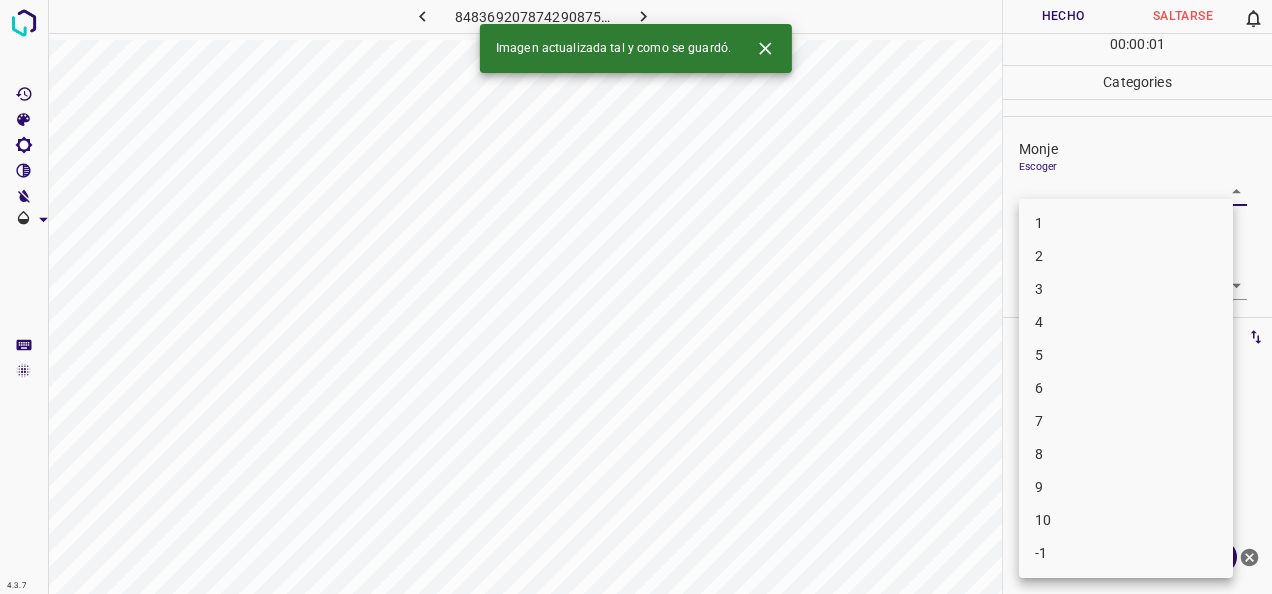 click on "1" at bounding box center [1126, 223] 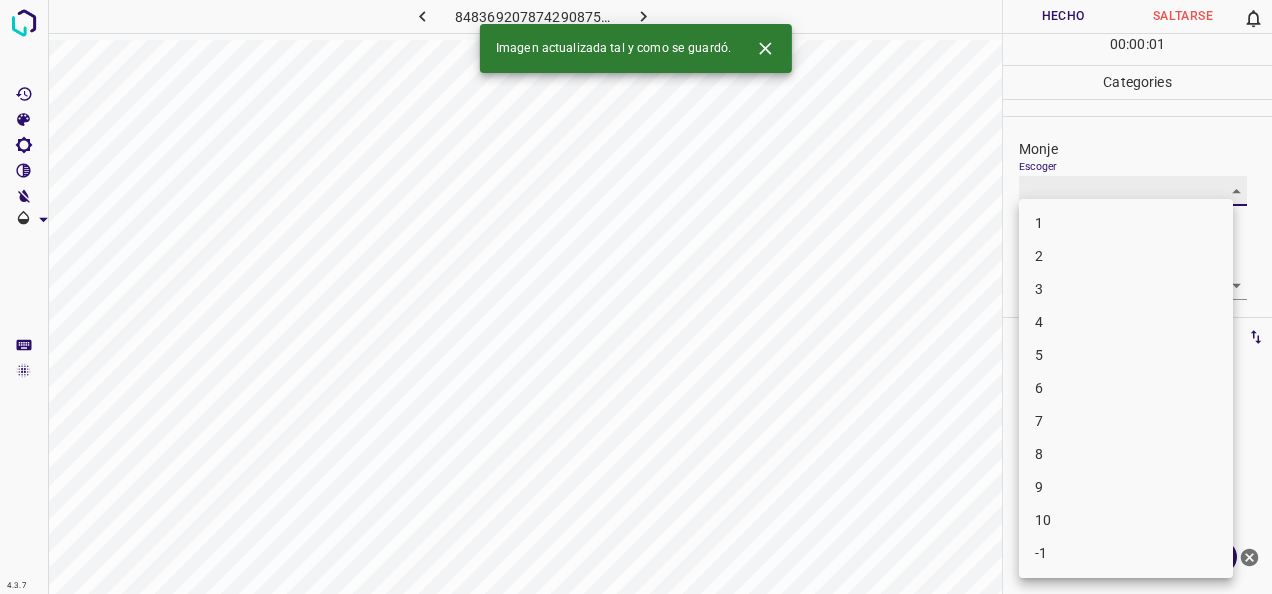 type on "1" 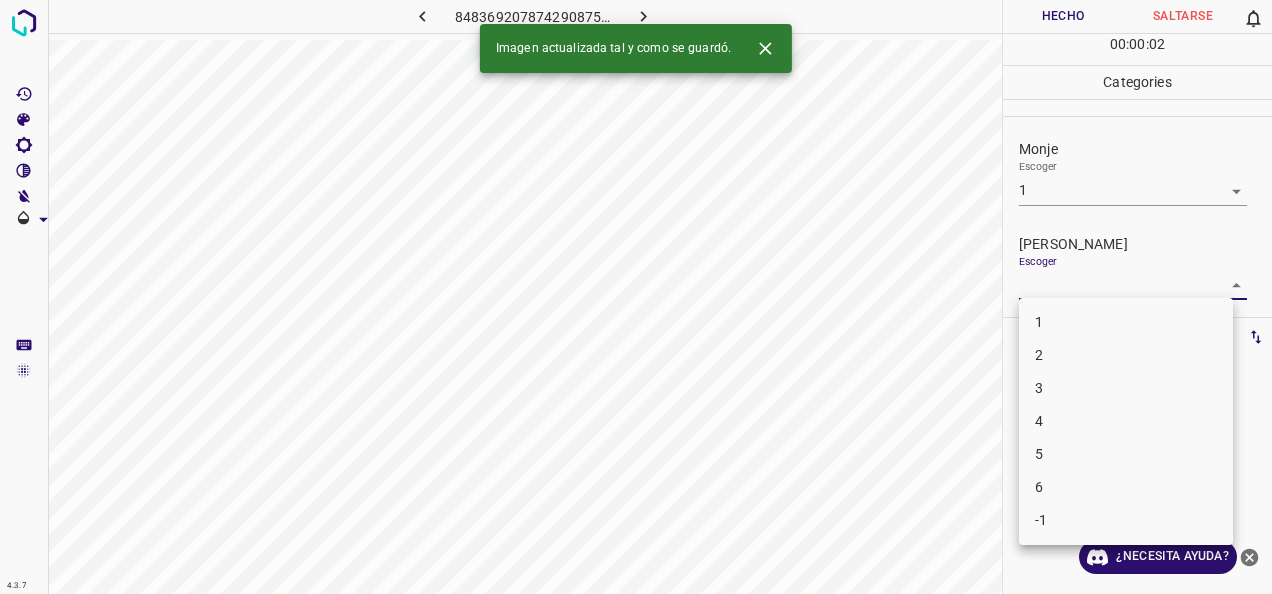 click on "4.3.7 8483692078742908750.png Hecho Saltarse 0 00   : 00   : 02   Categories Monje  Escoger 1 1  Fitzpatrick   Escoger ​ Etiquetas 0 Categories 1 Monje 2  Fitzpatrick Herramientas Espacio Cambiar entre modos (Dibujar y Editar) Yo Etiquetado automático R Restaurar zoom M Acercar N Alejar Borrar Eliminar etiqueta de selección Filtros Z Restaurar filtros X Filtro de saturación C Filtro de brillo V Filtro de contraste B Filtro de escala de grises General O Descargar Imagen actualizada tal y como se guardó. ¿Necesita ayuda? -Mensaje de texto -Esconder -Borrar 1 2 3 4 5 6 -1" at bounding box center (636, 297) 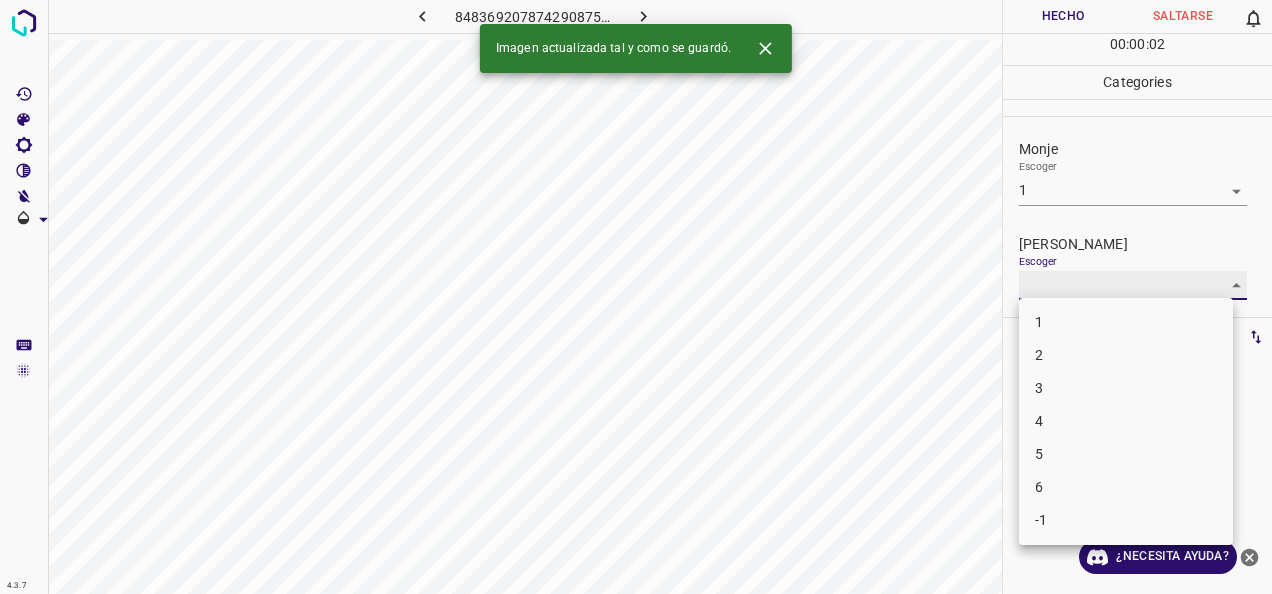 type on "1" 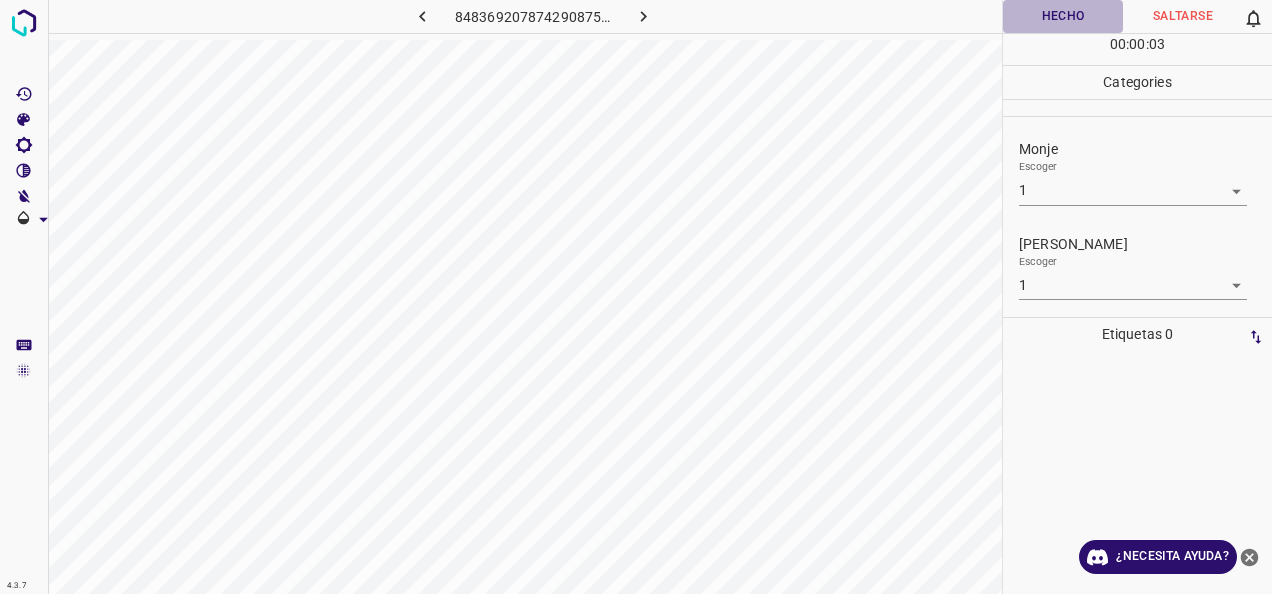 click on "Hecho" at bounding box center [1063, 16] 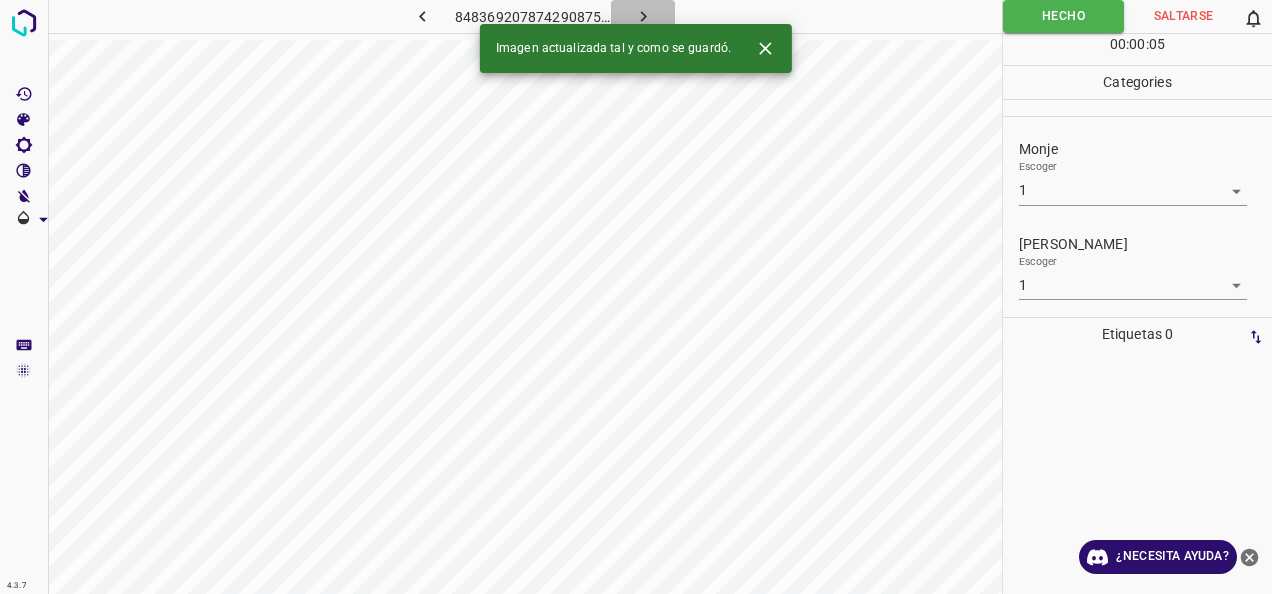 click at bounding box center (643, 16) 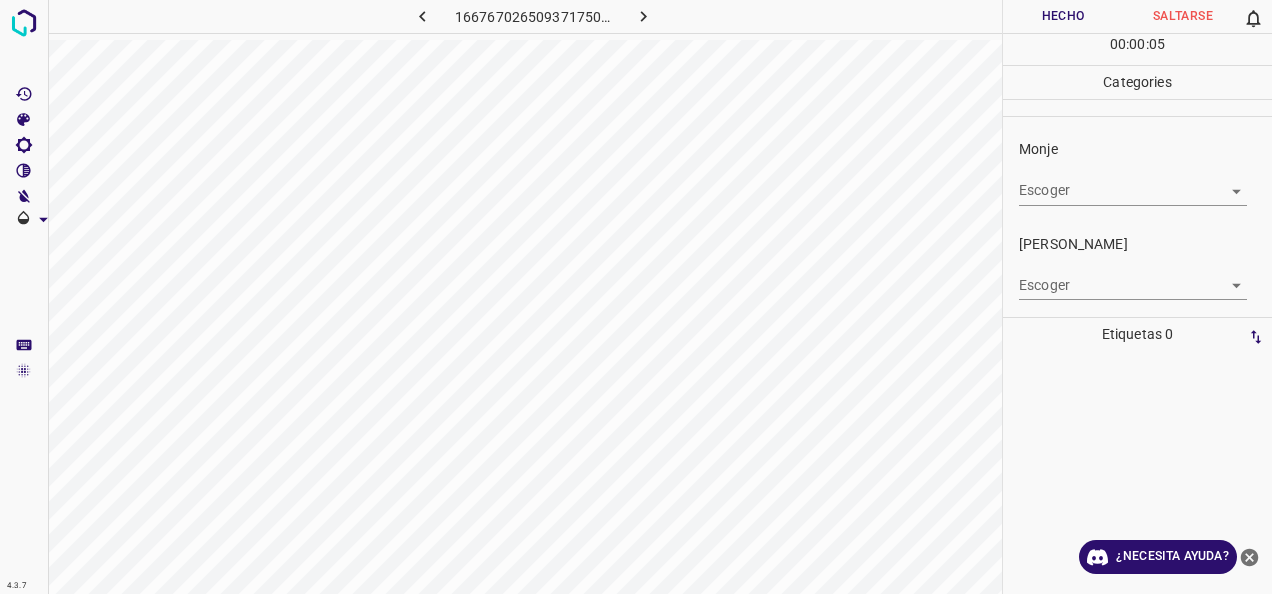 click on "4.3.7 1667670265093717504.png Hecho Saltarse 0 00   : 00   : 05   Categories Monje  Escoger ​  Fitzpatrick   Escoger ​ Etiquetas 0 Categories 1 Monje 2  Fitzpatrick Herramientas Espacio Cambiar entre modos (Dibujar y Editar) Yo Etiquetado automático R Restaurar zoom M Acercar N Alejar Borrar Eliminar etiqueta de selección Filtros Z Restaurar filtros X Filtro de saturación C Filtro de brillo V Filtro de contraste B Filtro de escala de grises General O Descargar ¿Necesita ayuda? -Mensaje de texto -Esconder -Borrar" at bounding box center [636, 297] 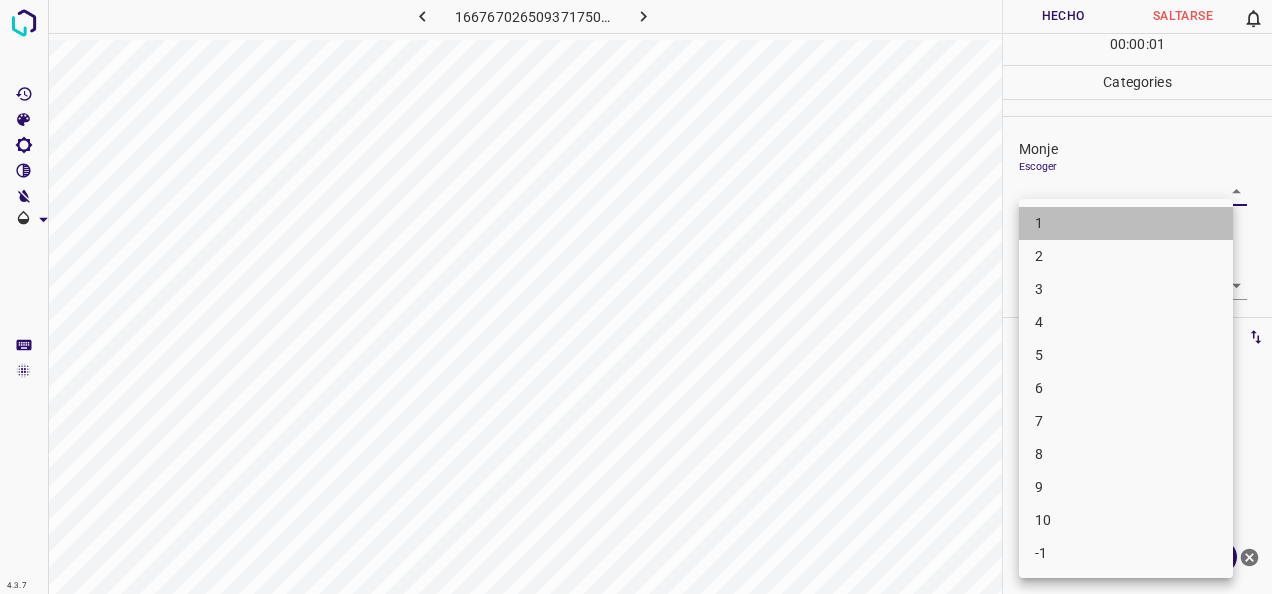 click on "1" at bounding box center [1126, 223] 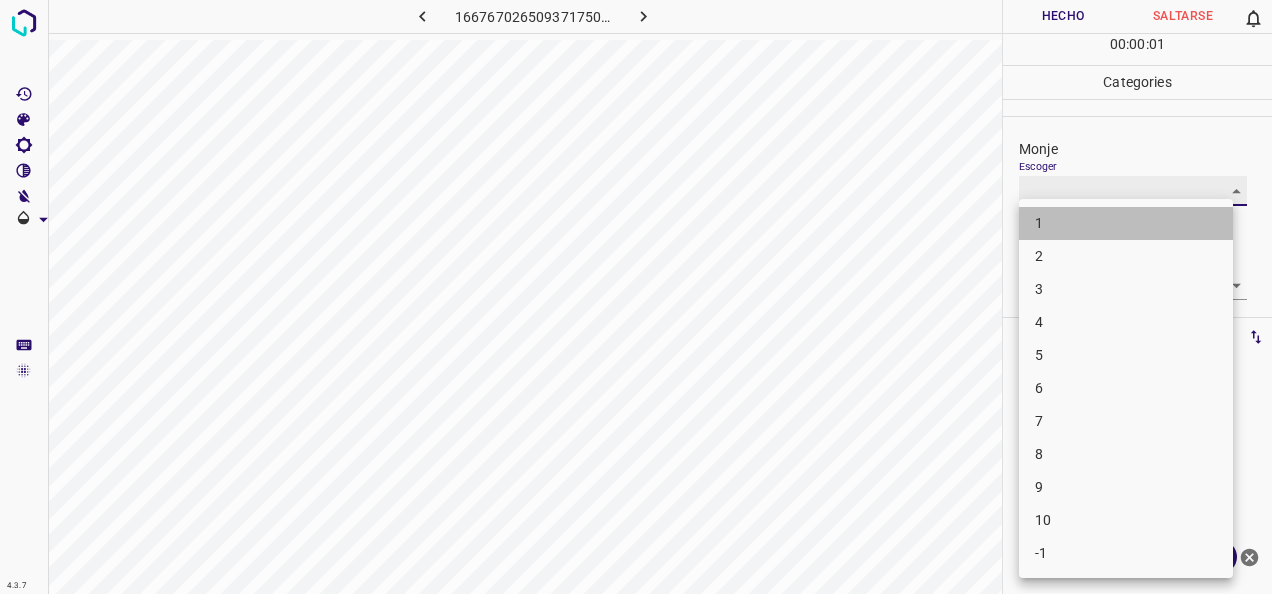 type on "1" 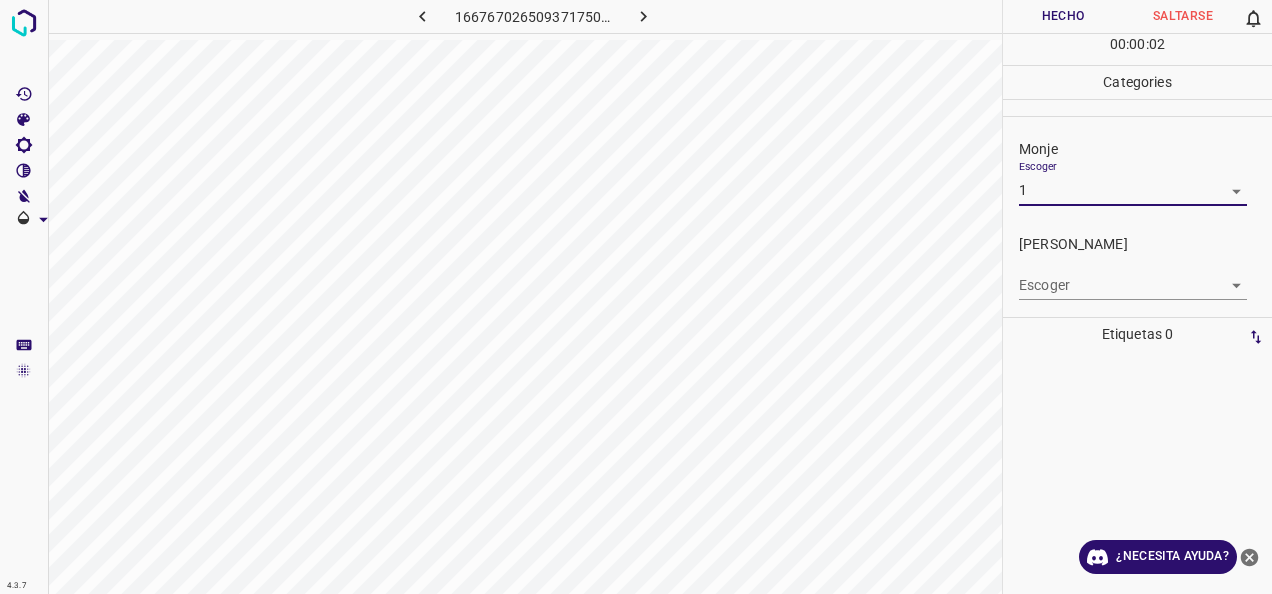 click on "4.3.7 1667670265093717504.png Hecho Saltarse 0 00   : 00   : 02   Categories Monje  Escoger 1 1  Fitzpatrick   Escoger ​ Etiquetas 0 Categories 1 Monje 2  Fitzpatrick Herramientas Espacio Cambiar entre modos (Dibujar y Editar) Yo Etiquetado automático R Restaurar zoom M Acercar N Alejar Borrar Eliminar etiqueta de selección Filtros Z Restaurar filtros X Filtro de saturación C Filtro de brillo V Filtro de contraste B Filtro de escala de grises General O Descargar ¿Necesita ayuda? -Mensaje de texto -Esconder -Borrar" at bounding box center [636, 297] 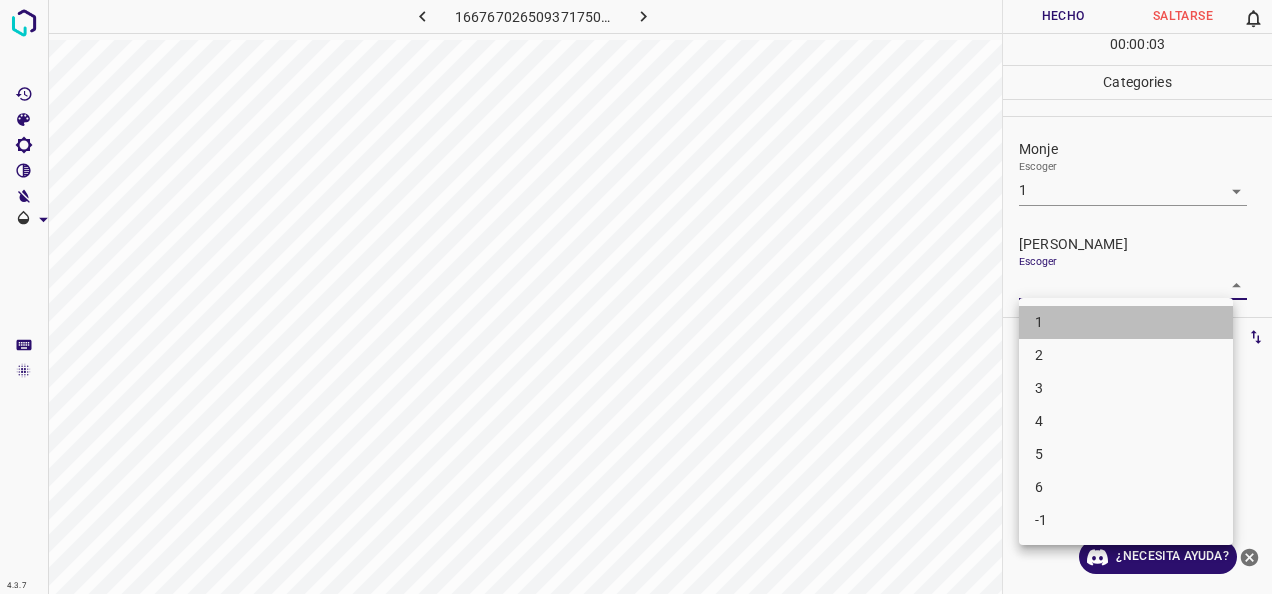 click on "1" at bounding box center (1126, 322) 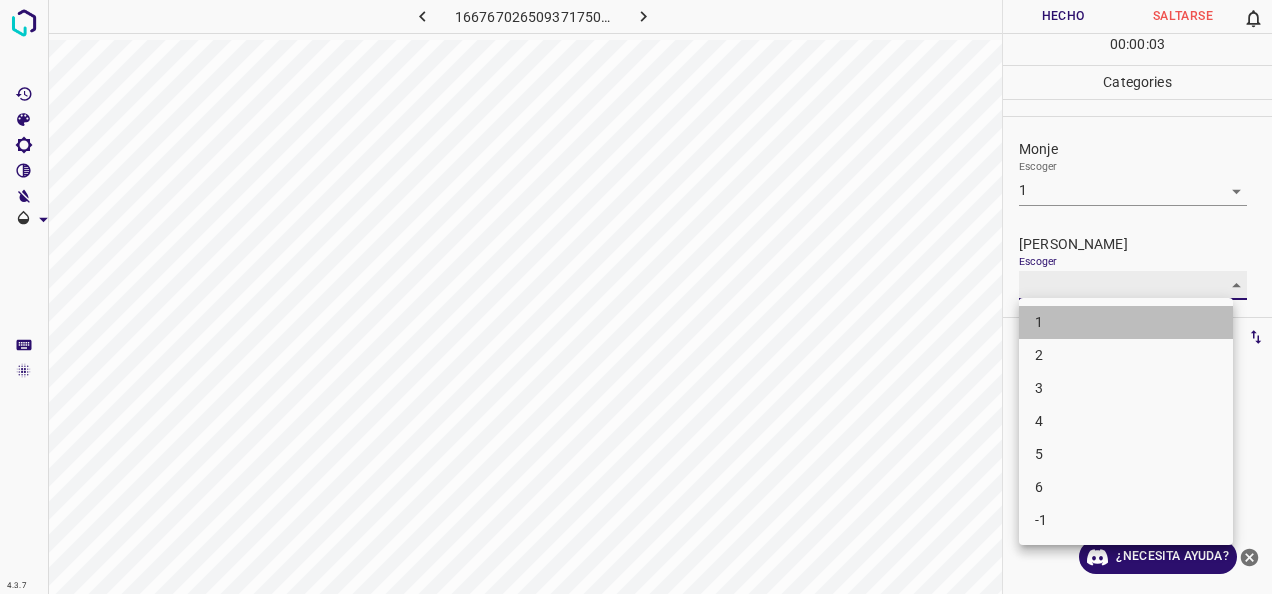 type on "1" 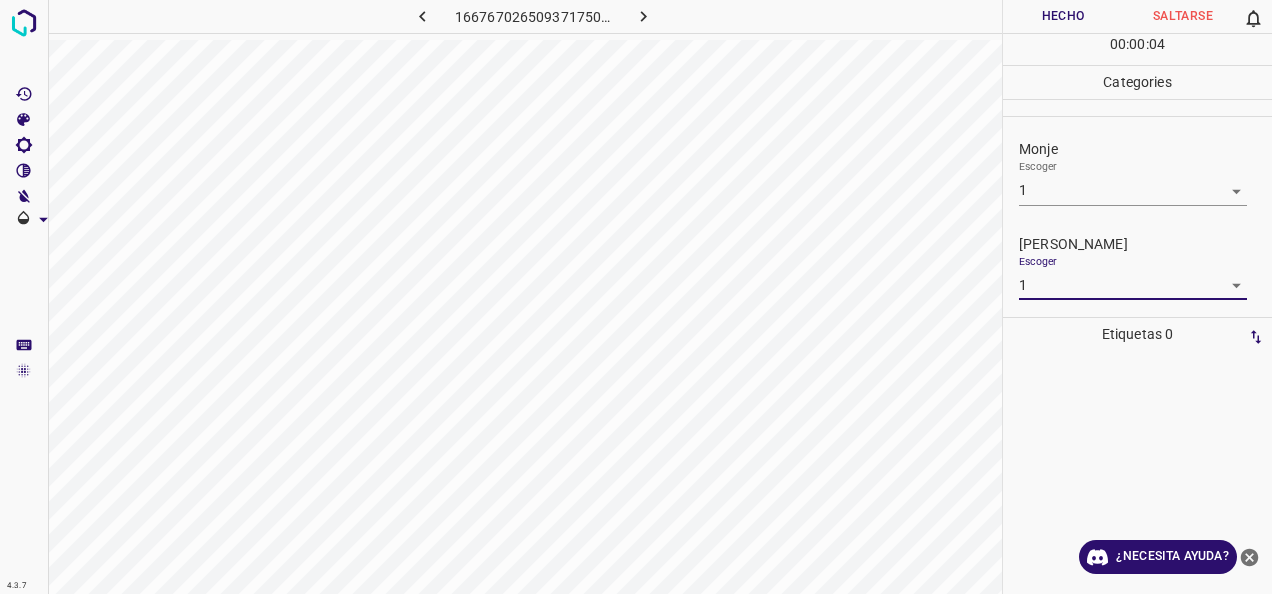 click on "Hecho" at bounding box center [1063, 16] 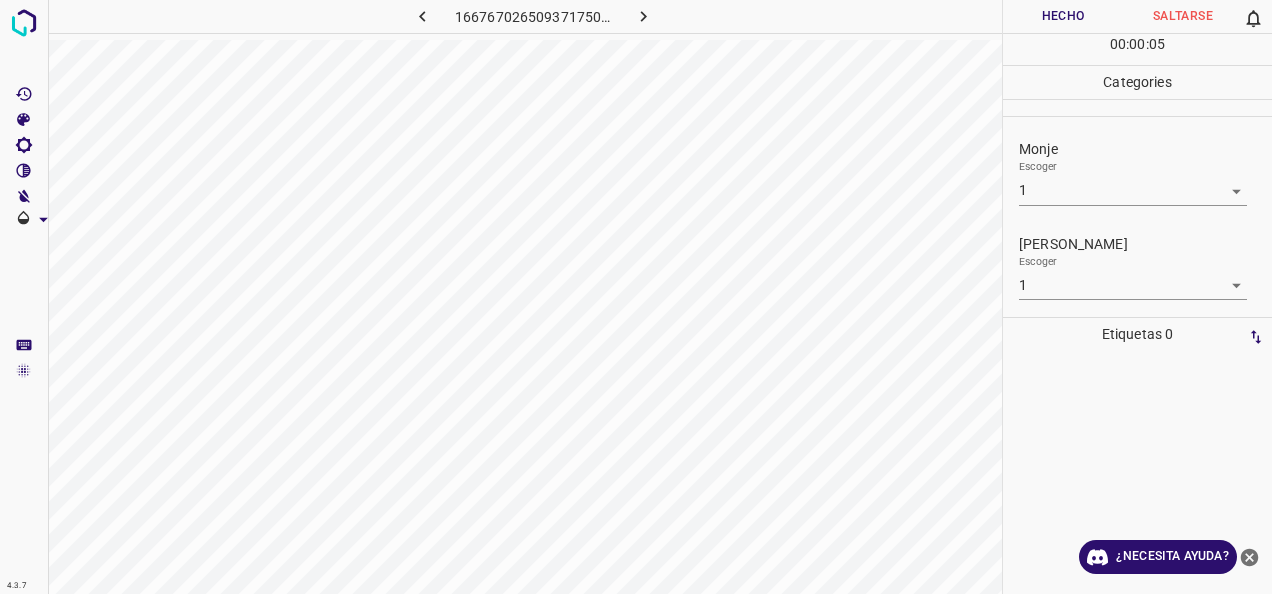 click 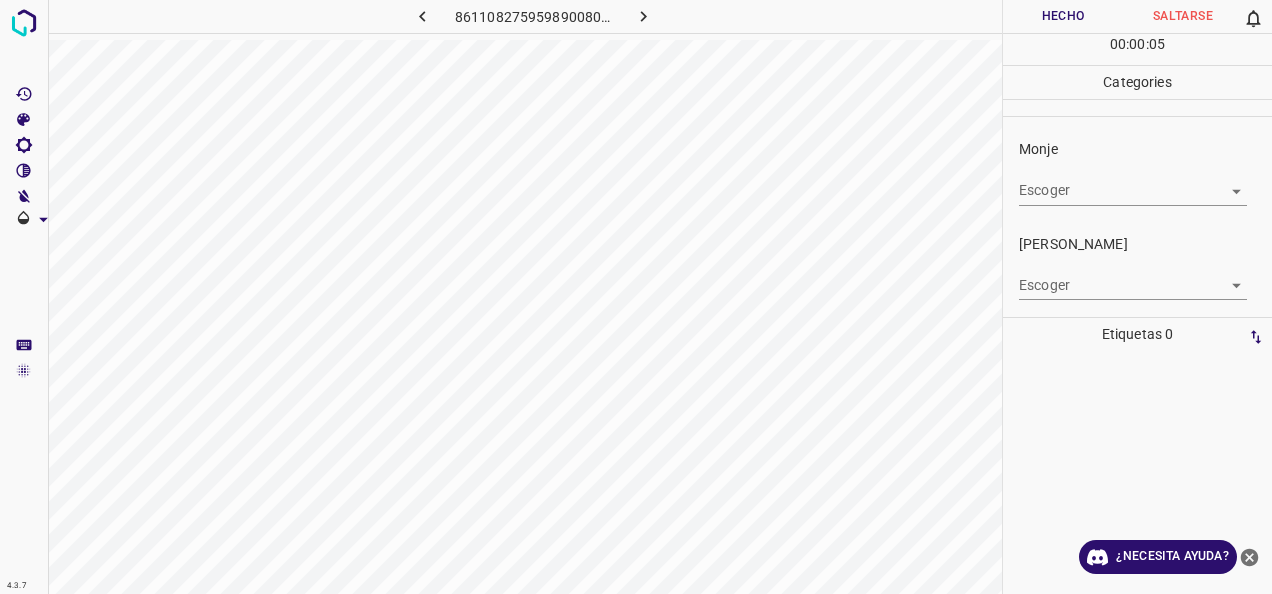 click on "4.3.7 8611082759598900803.png Hecho Saltarse 0 00   : 00   : 05   Categories Monje  Escoger ​  Fitzpatrick   Escoger ​ Etiquetas 0 Categories 1 Monje 2  Fitzpatrick Herramientas Espacio Cambiar entre modos (Dibujar y Editar) Yo Etiquetado automático R Restaurar zoom M Acercar N Alejar Borrar Eliminar etiqueta de selección Filtros Z Restaurar filtros X Filtro de saturación C Filtro de brillo V Filtro de contraste B Filtro de escala de grises General O Descargar ¿Necesita ayuda? -Mensaje de texto -Esconder -Borrar" at bounding box center (636, 297) 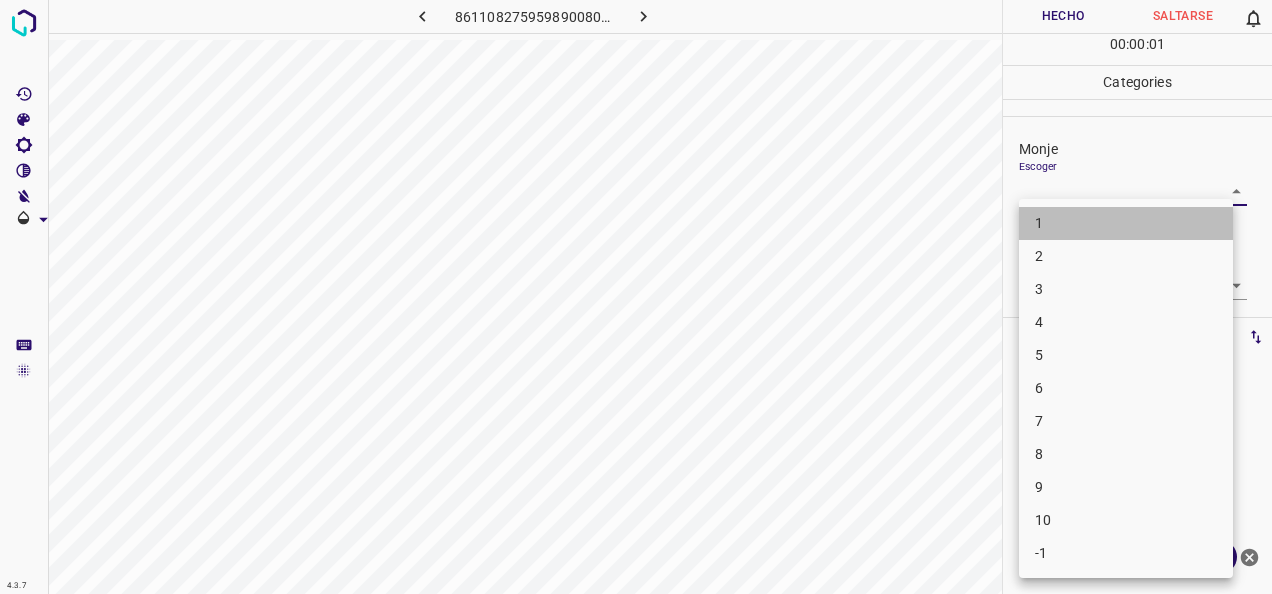 click on "1" at bounding box center (1126, 223) 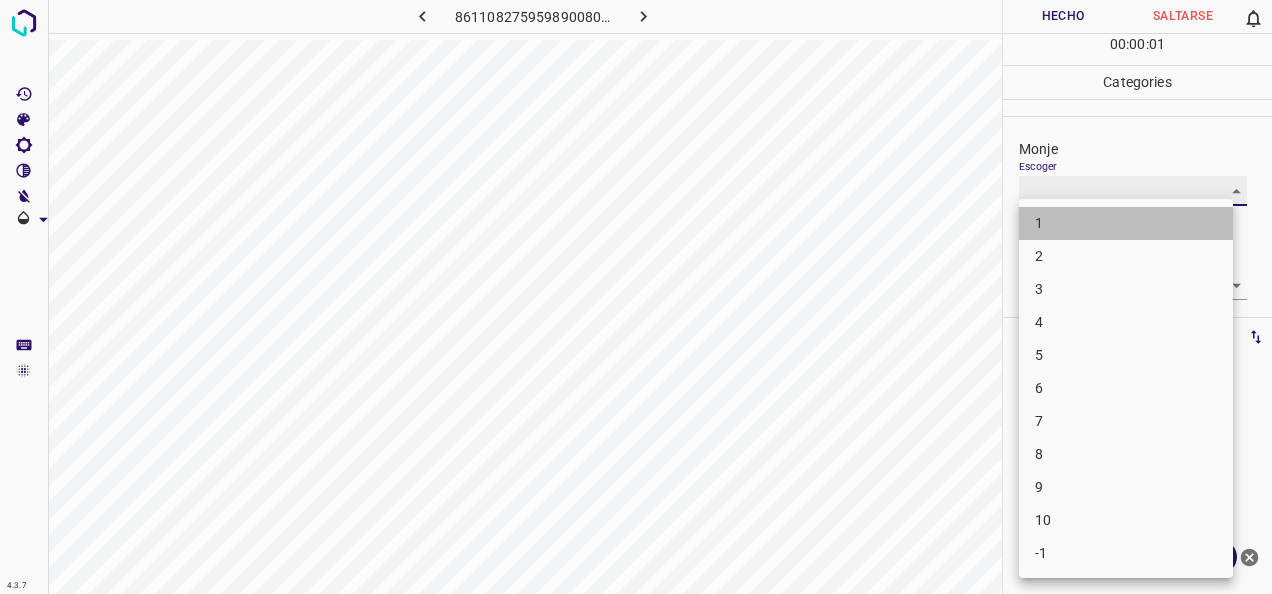 type on "1" 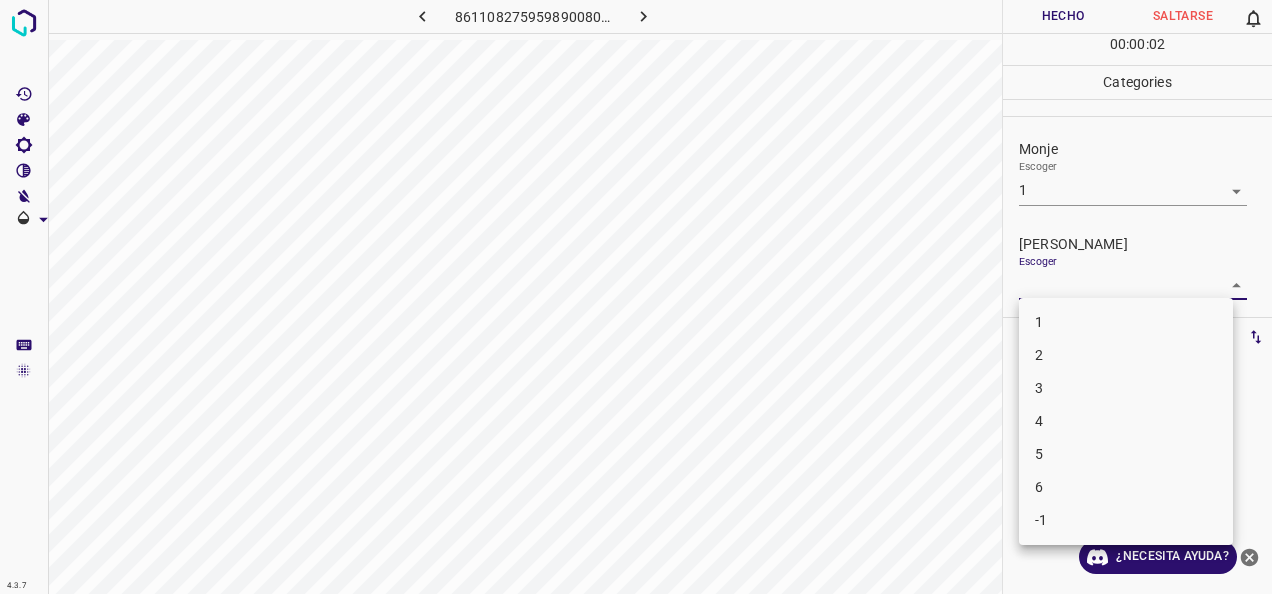 click on "4.3.7 8611082759598900803.png Hecho Saltarse 0 00   : 00   : 02   Categories Monje  Escoger 1 1  Fitzpatrick   Escoger ​ Etiquetas 0 Categories 1 Monje 2  Fitzpatrick Herramientas Espacio Cambiar entre modos (Dibujar y Editar) Yo Etiquetado automático R Restaurar zoom M Acercar N Alejar Borrar Eliminar etiqueta de selección Filtros Z Restaurar filtros X Filtro de saturación C Filtro de brillo V Filtro de contraste B Filtro de escala de grises General O Descargar ¿Necesita ayuda? -Mensaje de texto -Esconder -Borrar 1 2 3 4 5 6 -1" at bounding box center (636, 297) 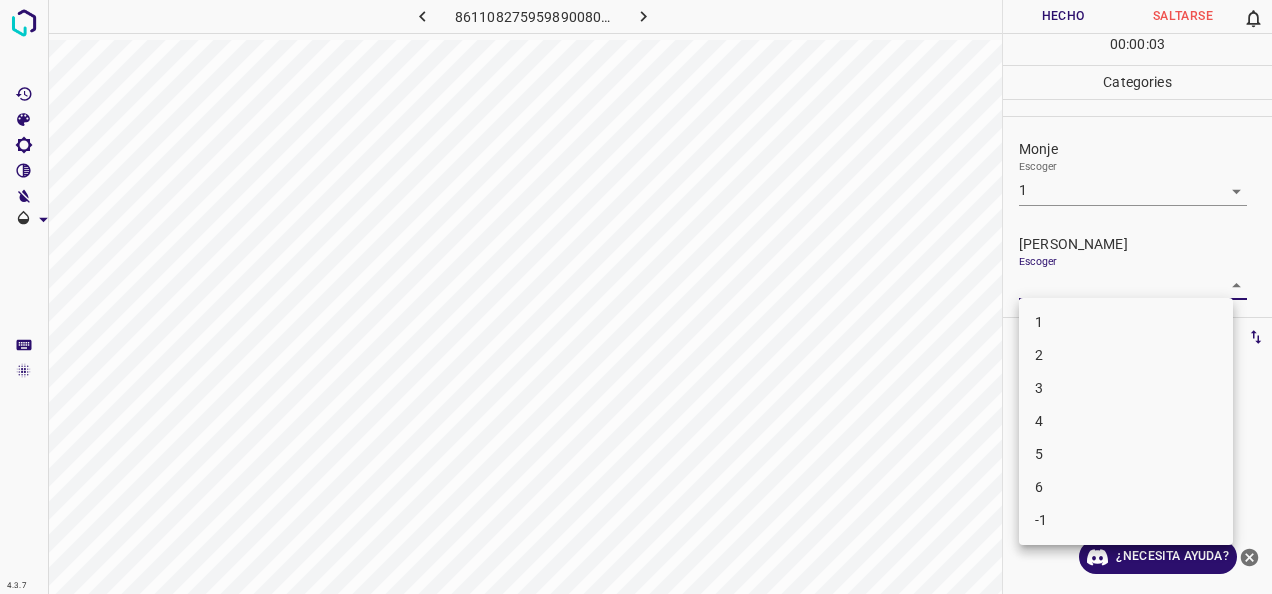 click on "1" at bounding box center [1126, 322] 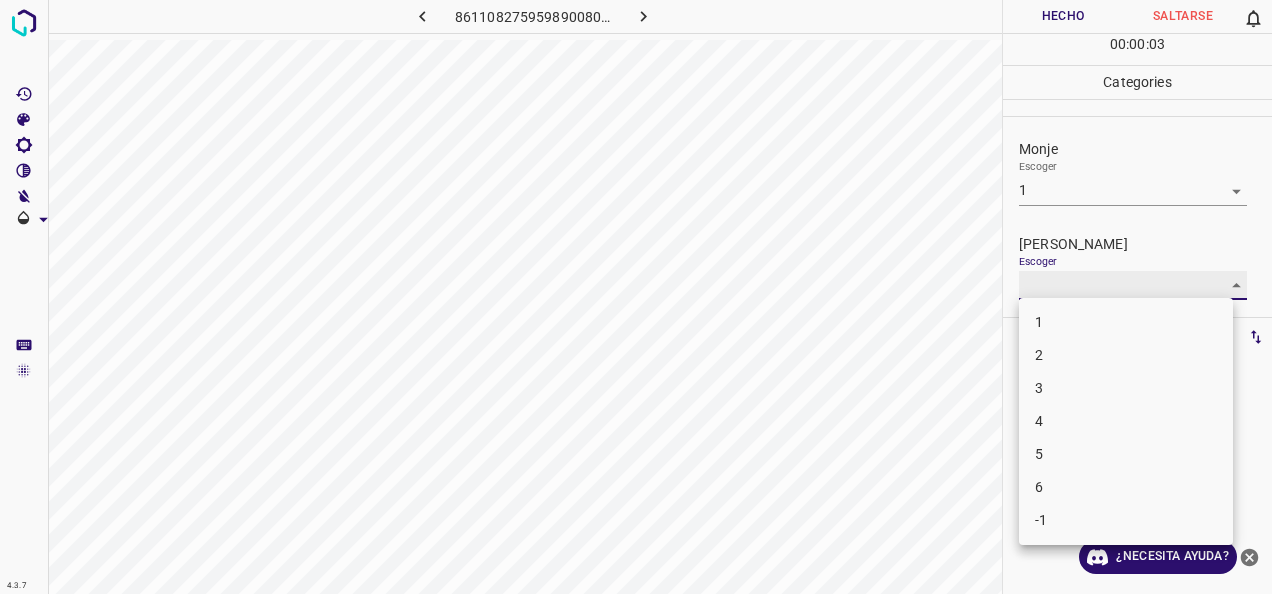 type on "1" 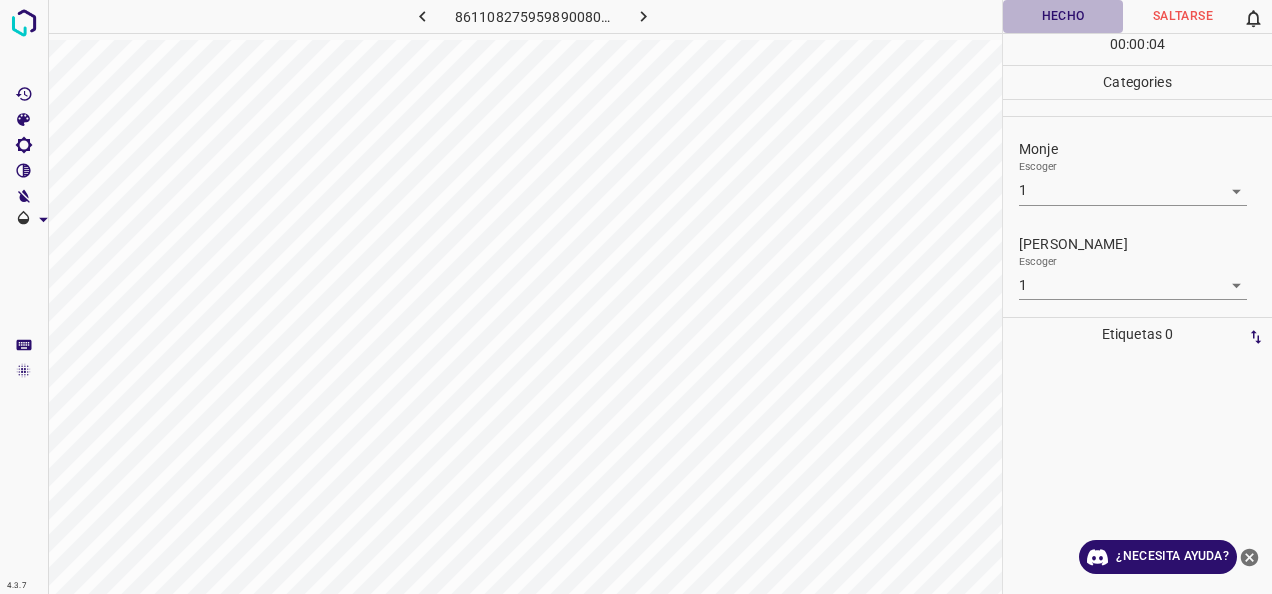 click on "Hecho" at bounding box center (1063, 16) 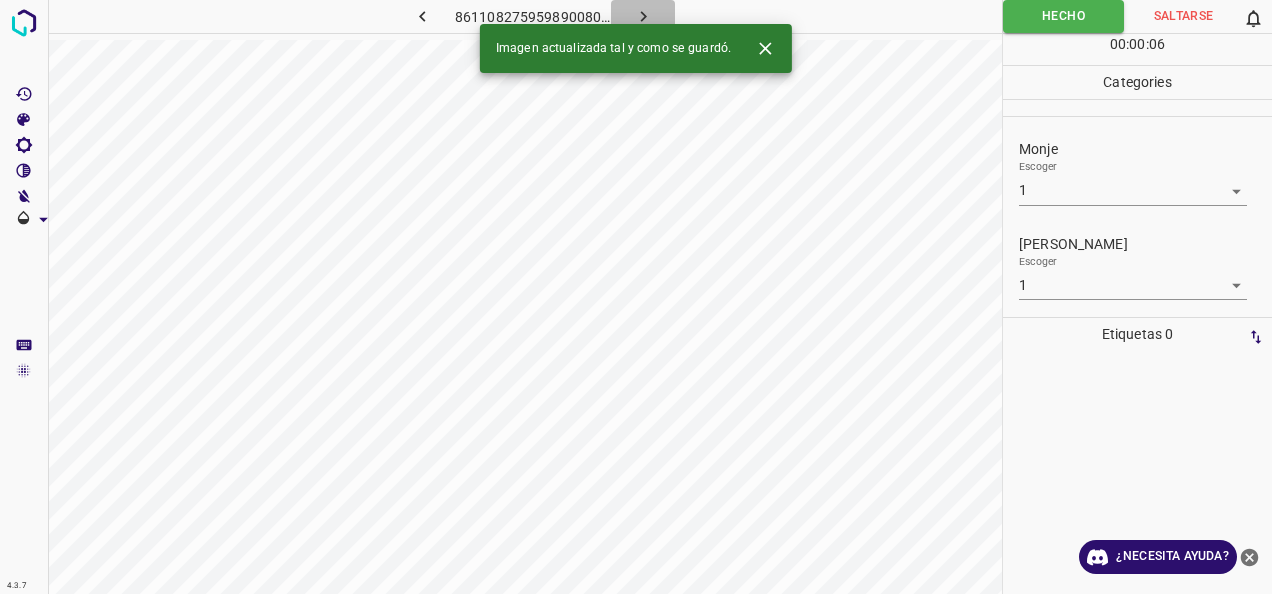 click 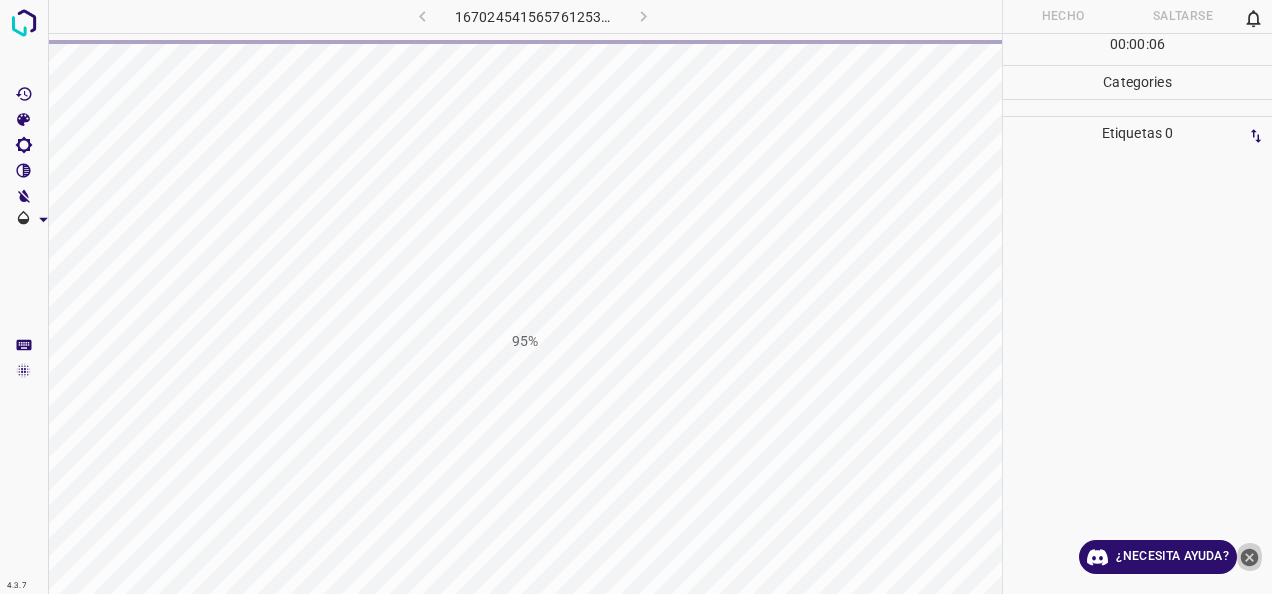 click 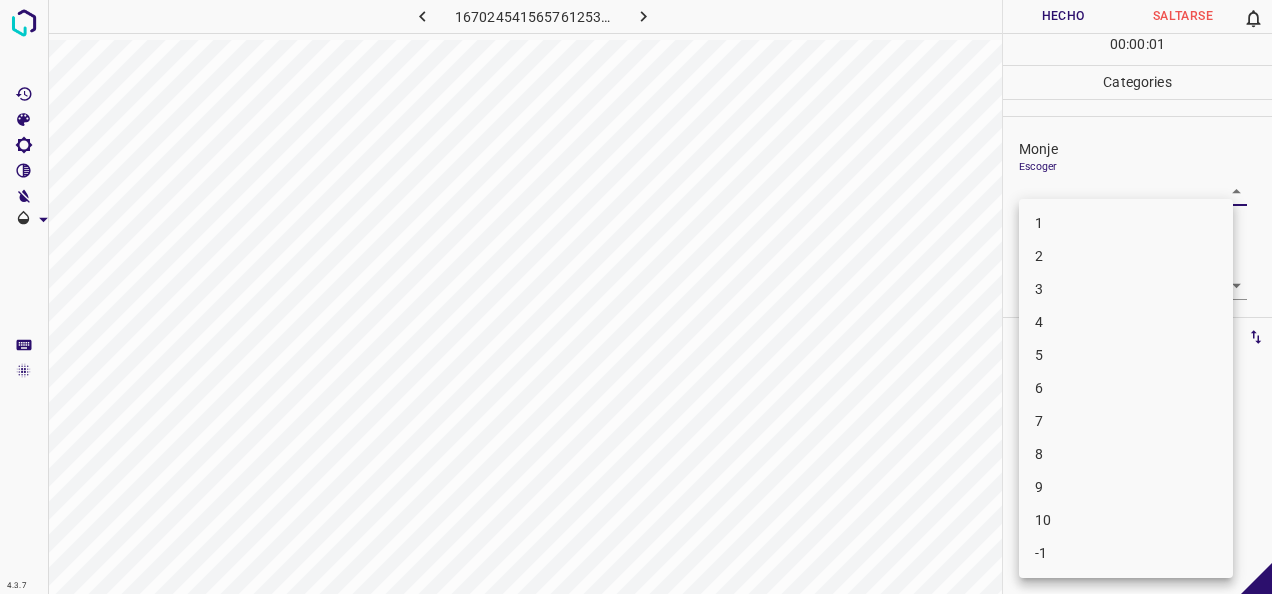 click on "4.3.7 1670245415657612537.png Hecho Saltarse 0 00   : 00   : 01   Categories Monje  Escoger ​  Fitzpatrick   Escoger ​ Etiquetas 0 Categories 1 Monje 2  Fitzpatrick Herramientas Espacio Cambiar entre modos (Dibujar y Editar) Yo Etiquetado automático R Restaurar zoom M Acercar N Alejar Borrar Eliminar etiqueta de selección Filtros Z Restaurar filtros X Filtro de saturación C Filtro de brillo V Filtro de contraste B Filtro de escala de grises General O Descargar -Mensaje de texto -Esconder -Borrar 1 2 3 4 5 6 7 8 9 10 -1" at bounding box center (636, 297) 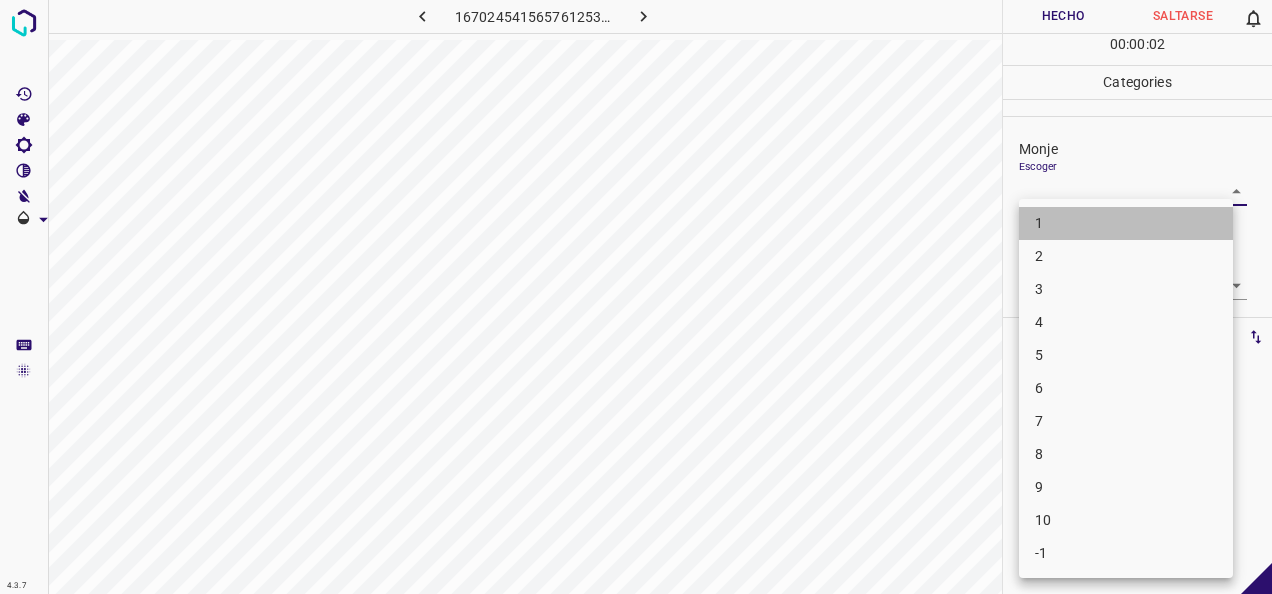 click on "1" at bounding box center (1126, 223) 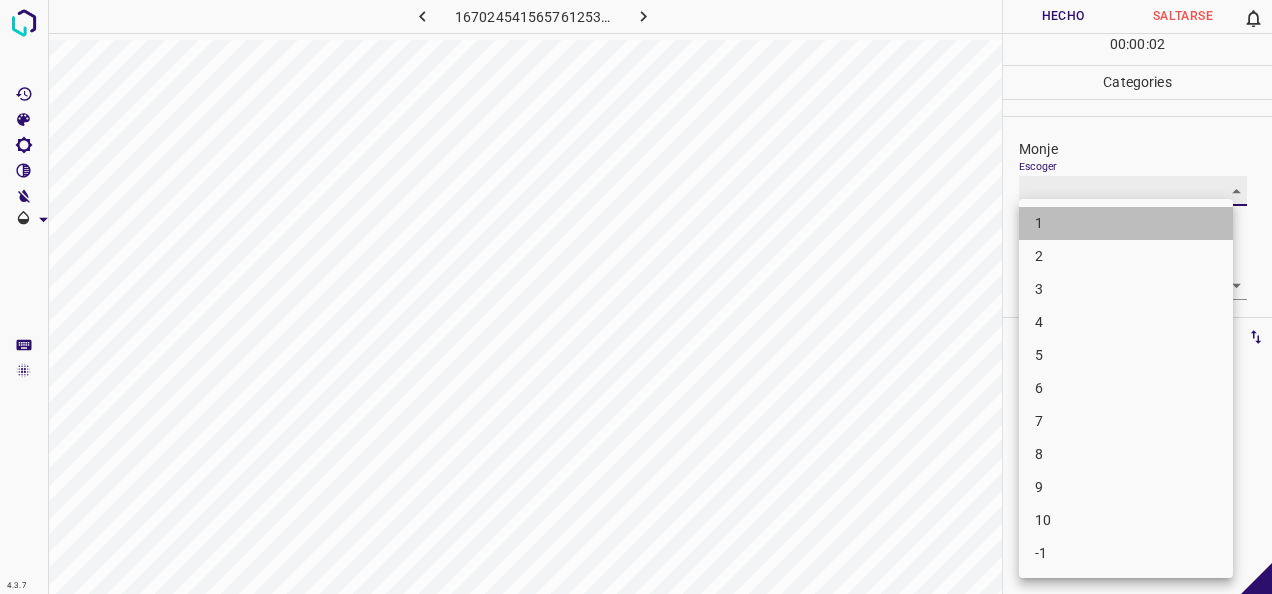 type on "1" 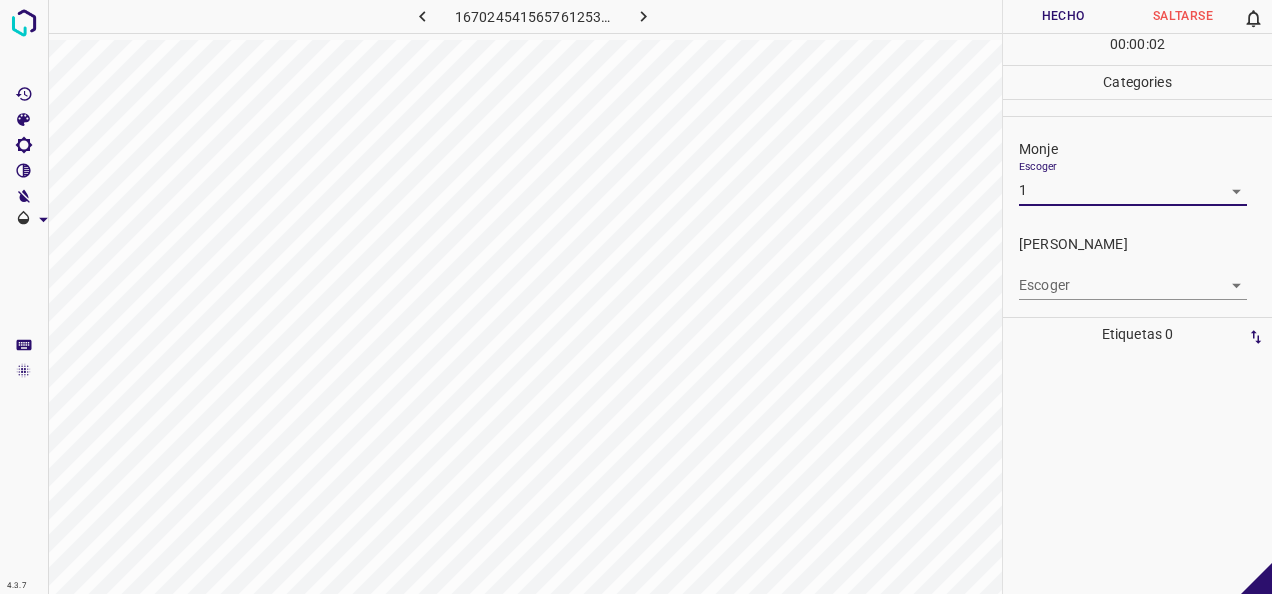 click on "4.3.7 1670245415657612537.png Hecho Saltarse 0 00   : 00   : 02   Categories Monje  Escoger 1 1  Fitzpatrick   Escoger ​ Etiquetas 0 Categories 1 Monje 2  Fitzpatrick Herramientas Espacio Cambiar entre modos (Dibujar y Editar) Yo Etiquetado automático R Restaurar zoom M Acercar N Alejar Borrar Eliminar etiqueta de selección Filtros Z Restaurar filtros X Filtro de saturación C Filtro de brillo V Filtro de contraste B Filtro de escala de grises General O Descargar -Mensaje de texto -Esconder -Borrar" at bounding box center (636, 297) 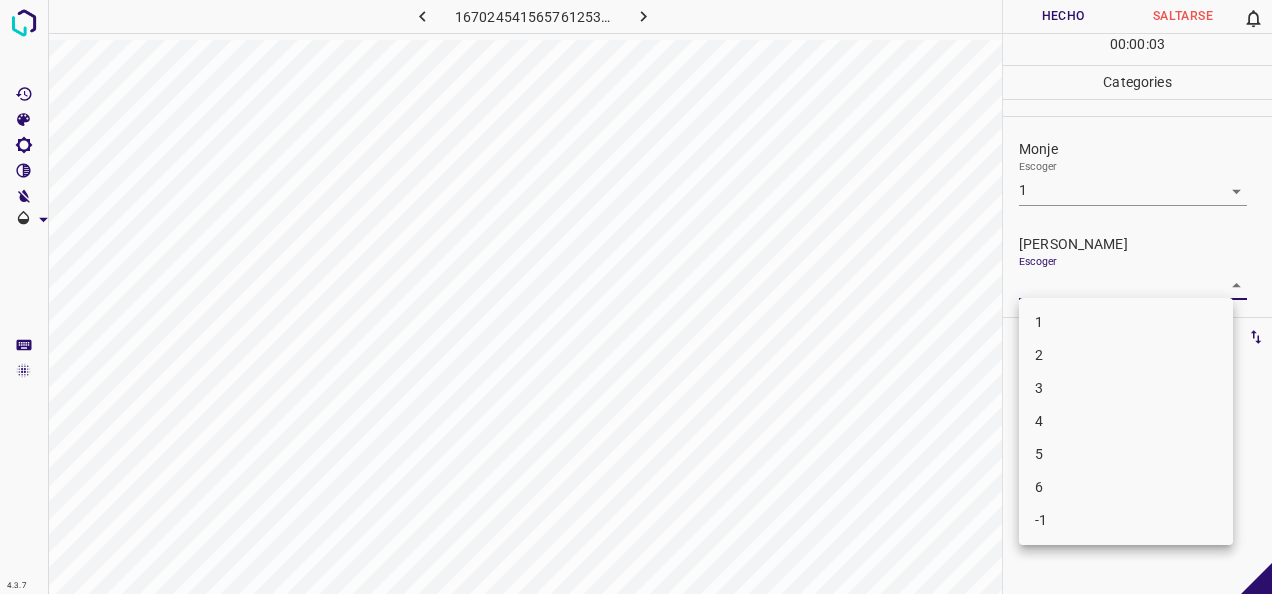 click on "1" at bounding box center [1126, 322] 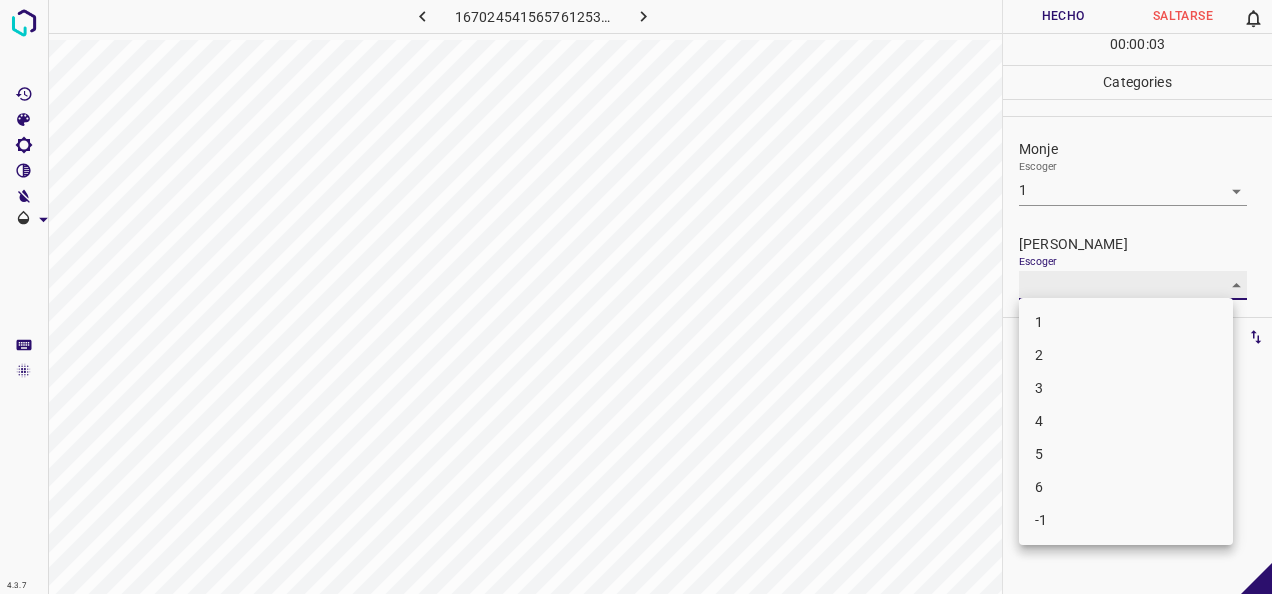type on "1" 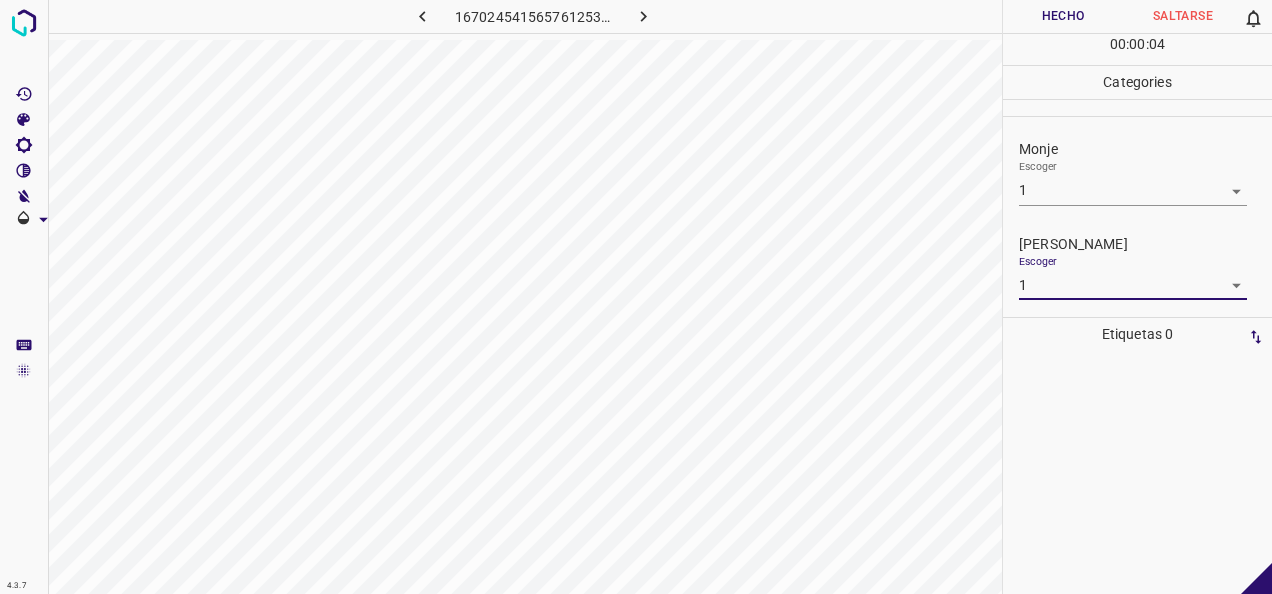 click on "Hecho" at bounding box center (1063, 16) 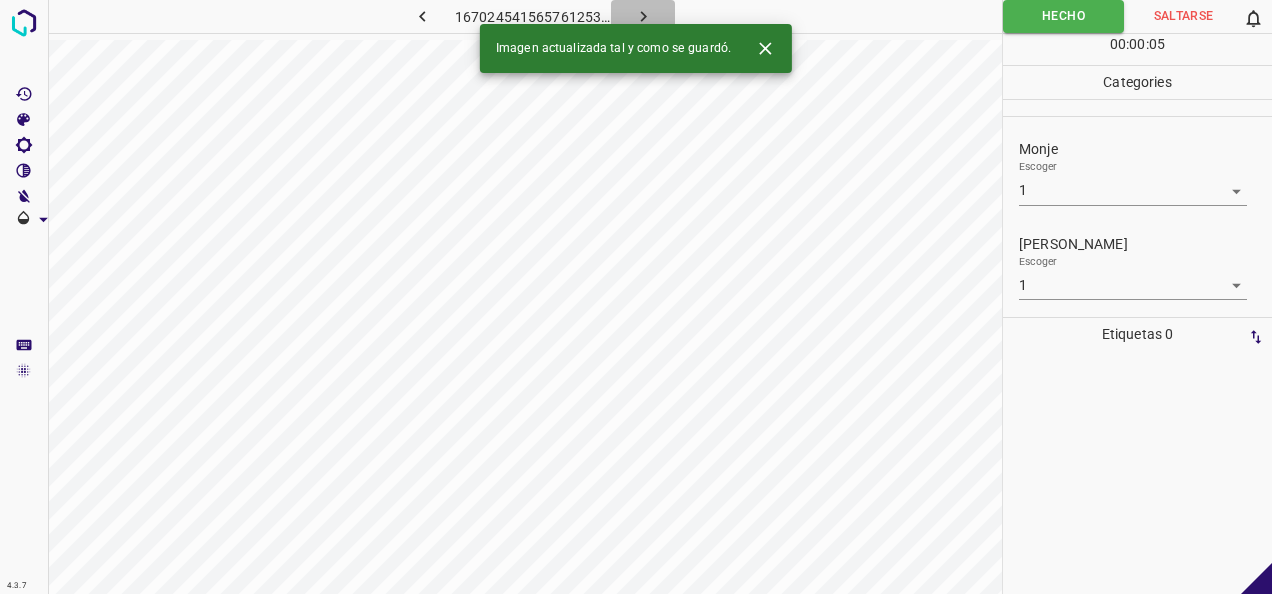 click 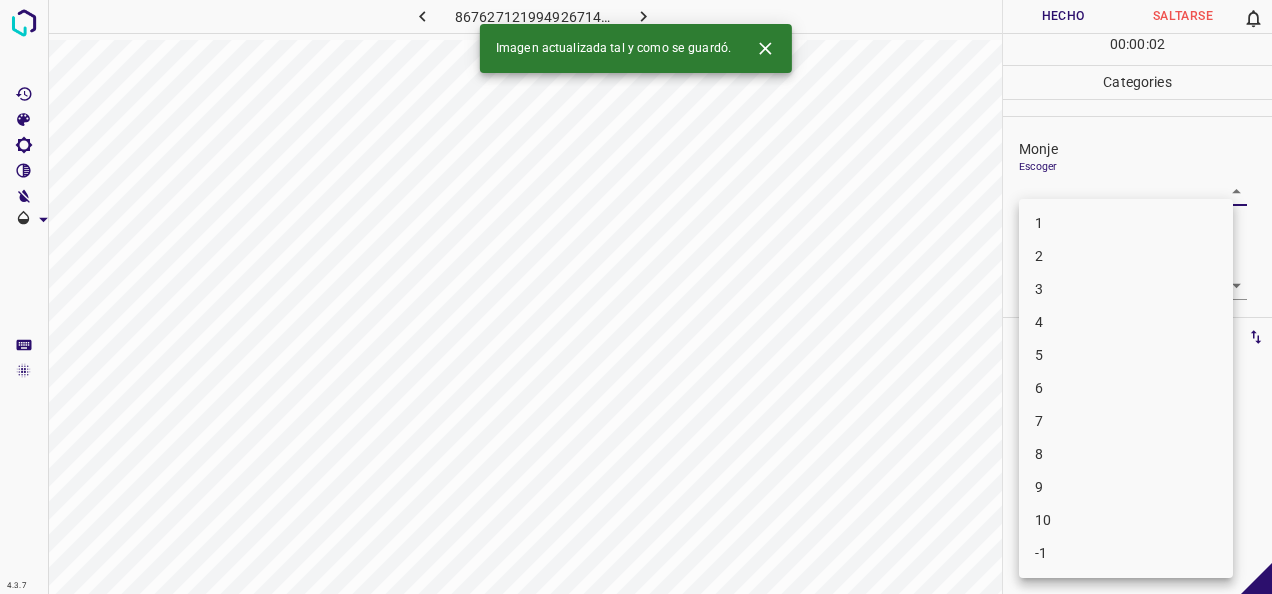 click on "4.3.7 8676271219949267141.png Hecho Saltarse 0 00   : 00   : 02   Categories Monje  Escoger ​  Fitzpatrick   Escoger ​ Etiquetas 0 Categories 1 Monje 2  Fitzpatrick Herramientas Espacio Cambiar entre modos (Dibujar y Editar) Yo Etiquetado automático R Restaurar zoom M Acercar N Alejar Borrar Eliminar etiqueta de selección Filtros Z Restaurar filtros X Filtro de saturación C Filtro de brillo V Filtro de contraste B Filtro de escala de grises General O Descargar Imagen actualizada tal y como se guardó. -Mensaje de texto -Esconder -Borrar 1 2 3 4 5 6 7 8 9 10 -1" at bounding box center (636, 297) 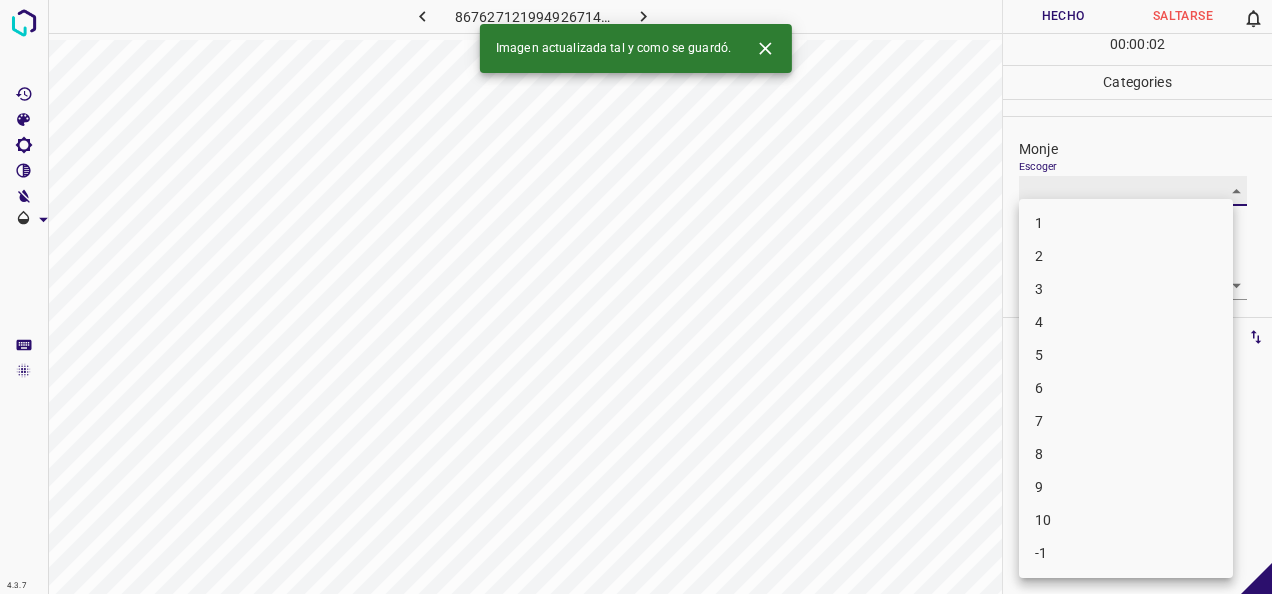 type on "2" 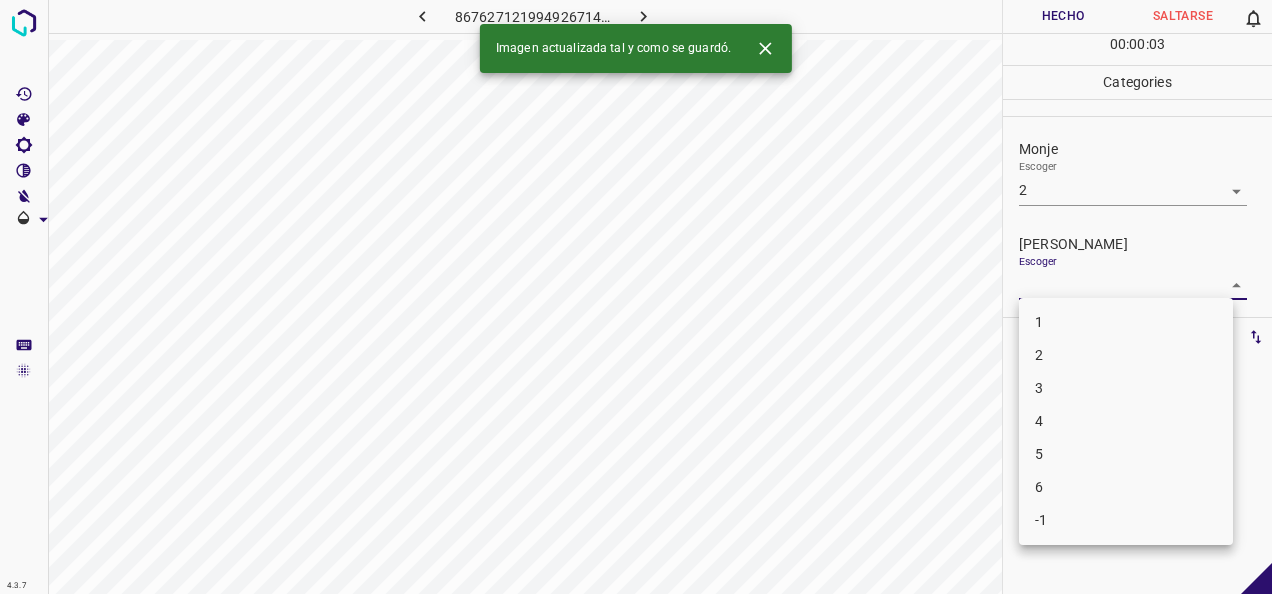 click on "4.3.7 8676271219949267141.png Hecho Saltarse 0 00   : 00   : 03   Categories Monje  Escoger 2 2  Fitzpatrick   Escoger ​ Etiquetas 0 Categories 1 Monje 2  Fitzpatrick Herramientas Espacio Cambiar entre modos (Dibujar y Editar) Yo Etiquetado automático R Restaurar zoom M Acercar N Alejar Borrar Eliminar etiqueta de selección Filtros Z Restaurar filtros X Filtro de saturación C Filtro de brillo V Filtro de contraste B Filtro de escala de grises General O Descargar Imagen actualizada tal y como se guardó. -Mensaje de texto -Esconder -Borrar 1 2 3 4 5 6 -1" at bounding box center [636, 297] 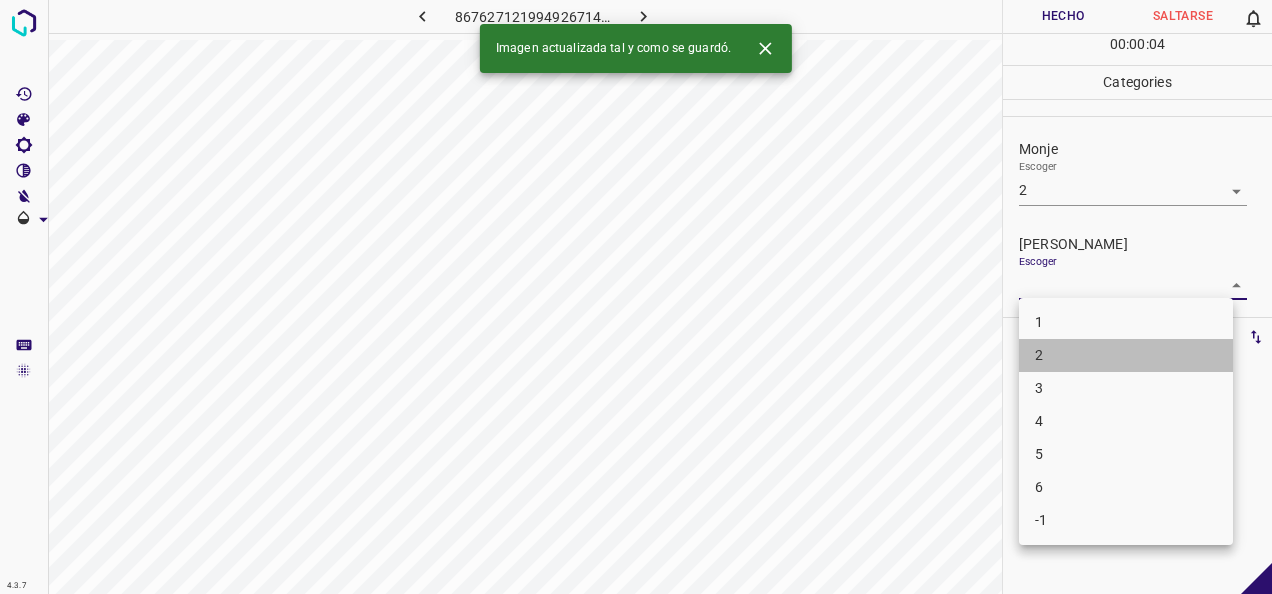 drag, startPoint x: 1182, startPoint y: 347, endPoint x: 1114, endPoint y: 106, distance: 250.40967 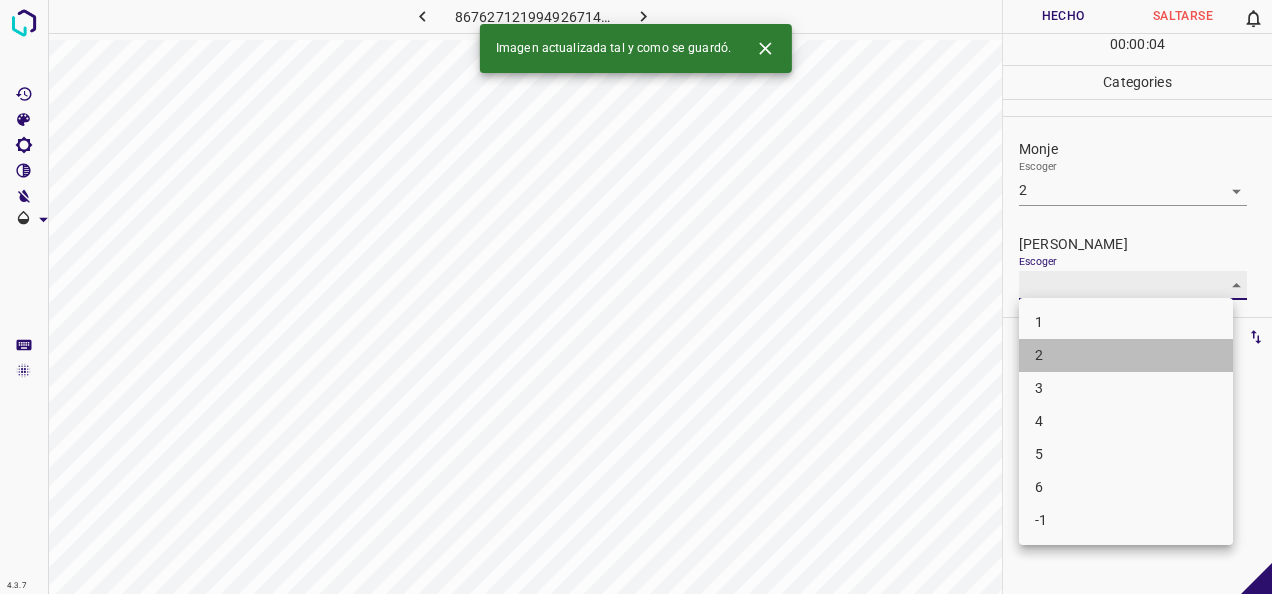 type on "2" 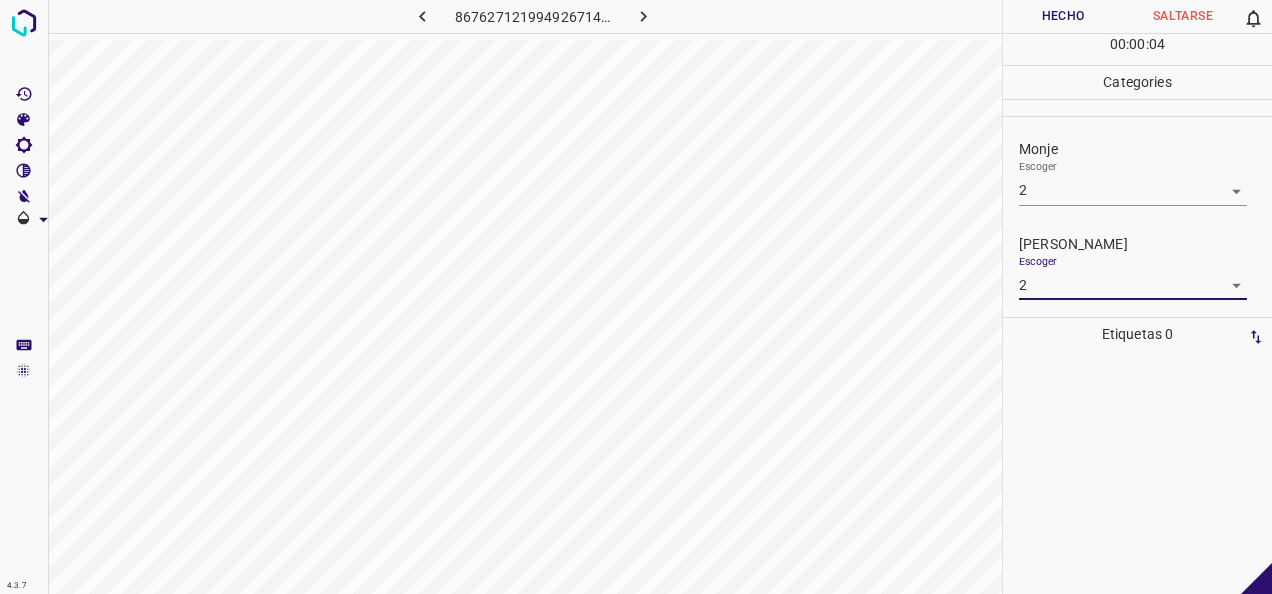 click on "Hecho" at bounding box center [1063, 16] 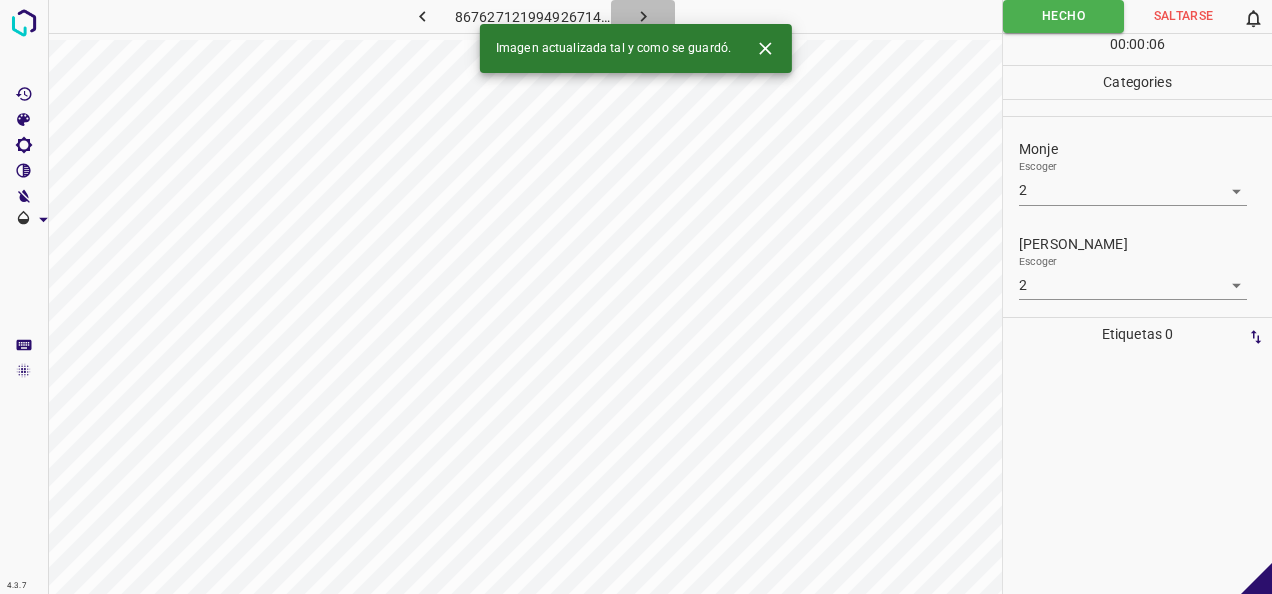 click at bounding box center (643, 16) 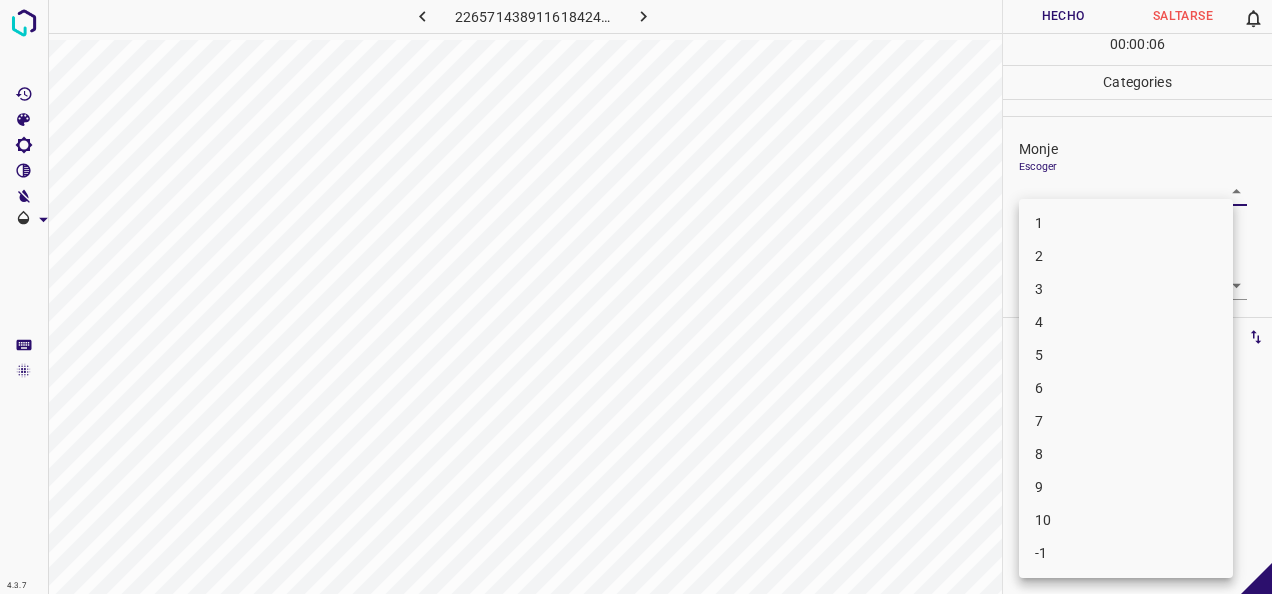 click on "4.3.7 2265714389116184242.png Hecho Saltarse 0 00   : 00   : 06   Categories Monje  Escoger ​  Fitzpatrick   Escoger ​ Etiquetas 0 Categories 1 Monje 2  Fitzpatrick Herramientas Espacio Cambiar entre modos (Dibujar y Editar) Yo Etiquetado automático R Restaurar zoom M Acercar N Alejar Borrar Eliminar etiqueta de selección Filtros Z Restaurar filtros X Filtro de saturación C Filtro de brillo V Filtro de contraste B Filtro de escala de grises General O Descargar -Mensaje de texto -Esconder -Borrar 1 2 3 4 5 6 7 8 9 10 -1" at bounding box center [636, 297] 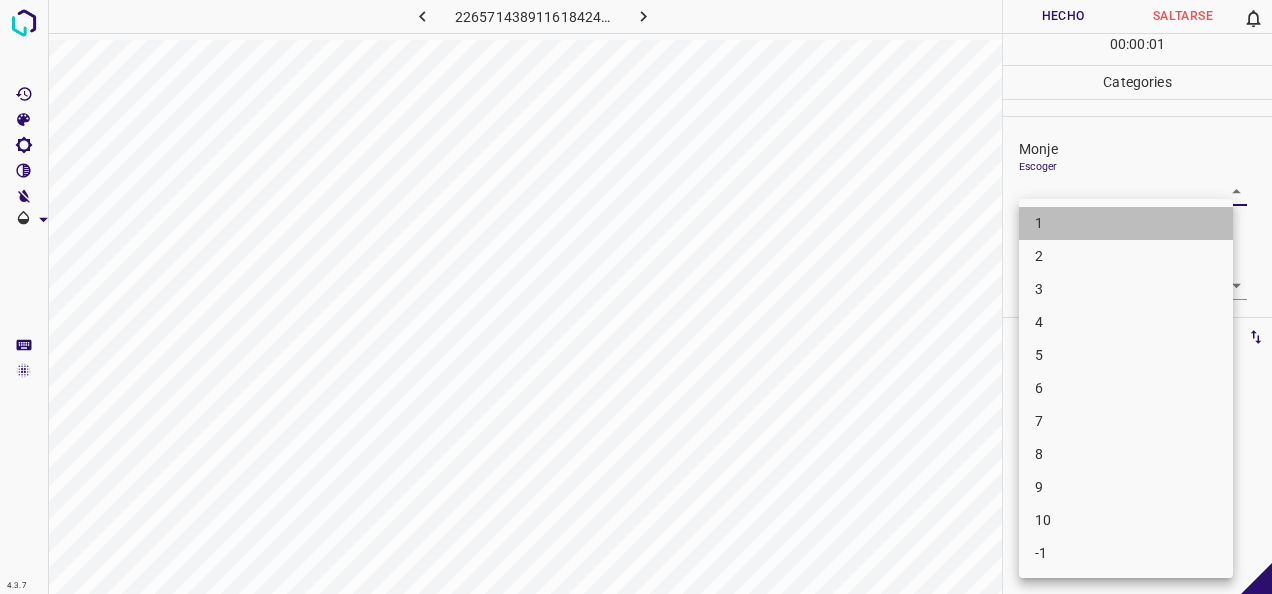 click on "1" at bounding box center [1126, 223] 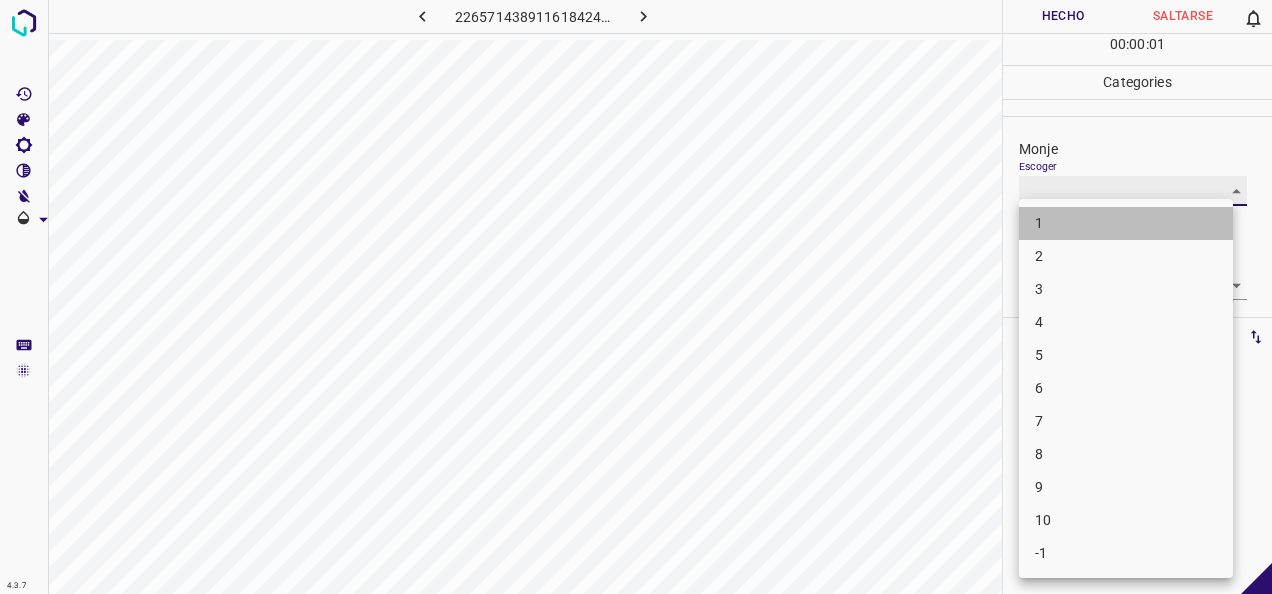 type on "1" 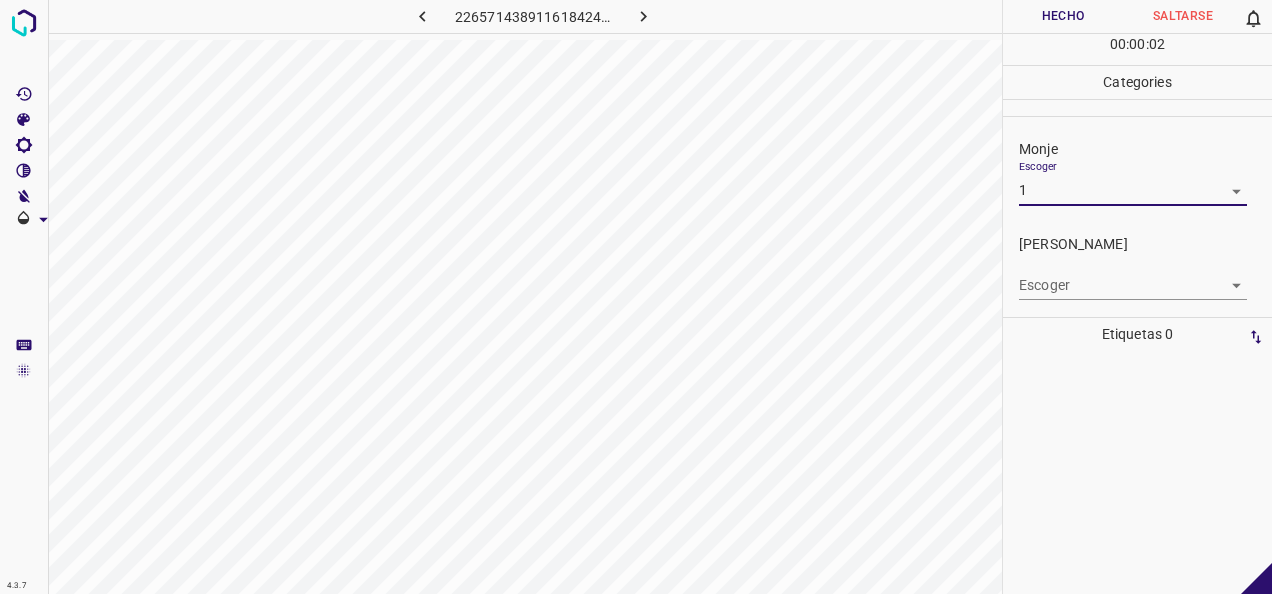 click on "4.3.7 2265714389116184242.png Hecho Saltarse 0 00   : 00   : 02   Categories Monje  Escoger 1 1  Fitzpatrick   Escoger ​ Etiquetas 0 Categories 1 Monje 2  Fitzpatrick Herramientas Espacio Cambiar entre modos (Dibujar y Editar) Yo Etiquetado automático R Restaurar zoom M Acercar N Alejar Borrar Eliminar etiqueta de selección Filtros Z Restaurar filtros X Filtro de saturación C Filtro de brillo V Filtro de contraste B Filtro de escala de grises General O Descargar -Mensaje de texto -Esconder -Borrar" at bounding box center (636, 297) 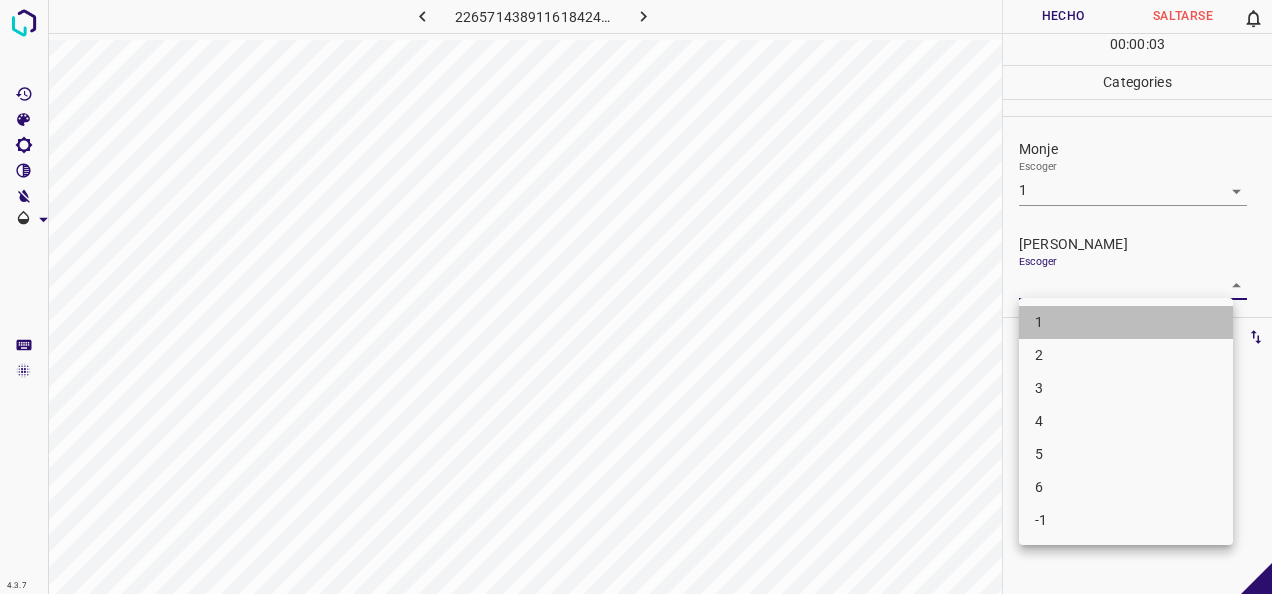 click on "1" at bounding box center [1126, 322] 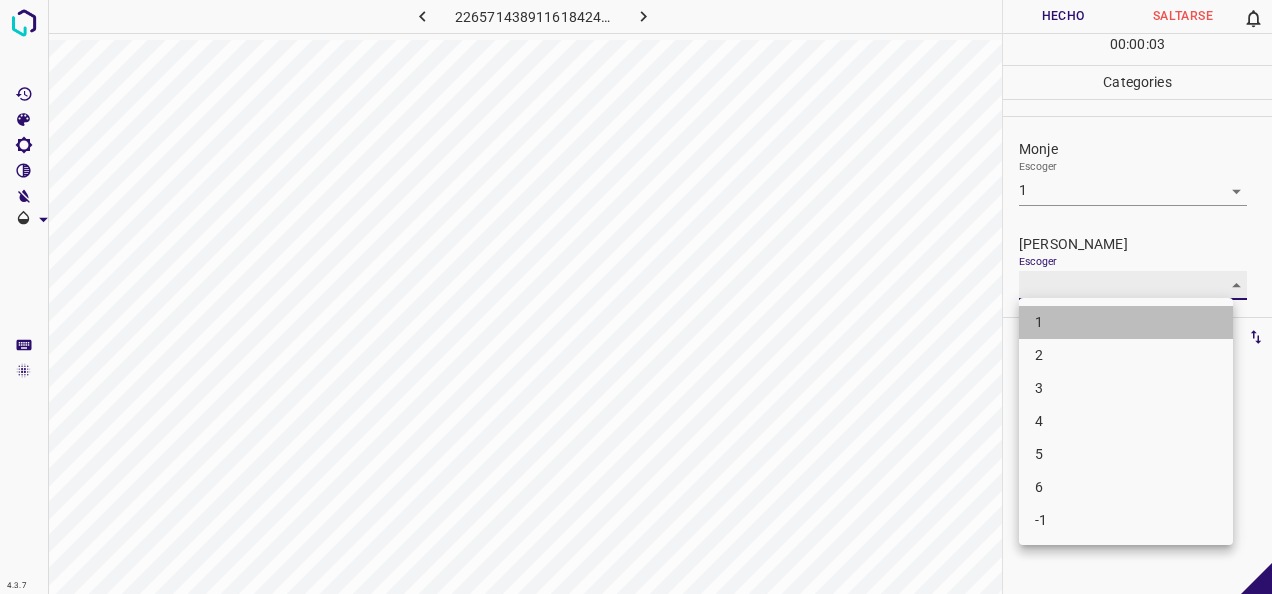 type on "1" 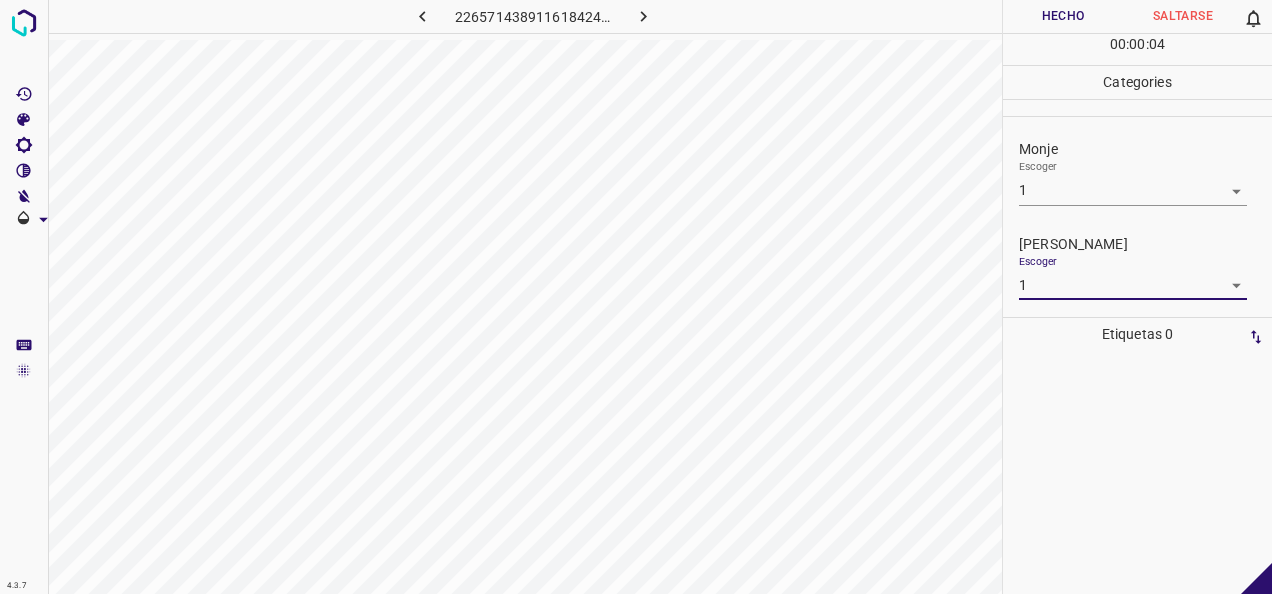 click on "Hecho" at bounding box center [1063, 16] 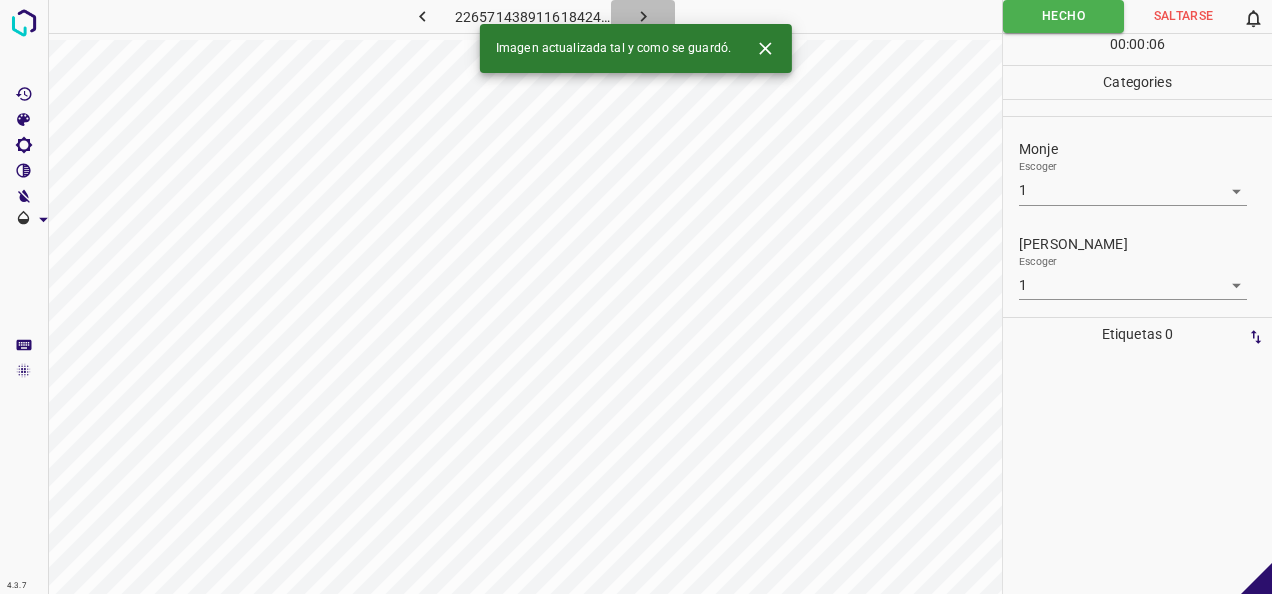 click 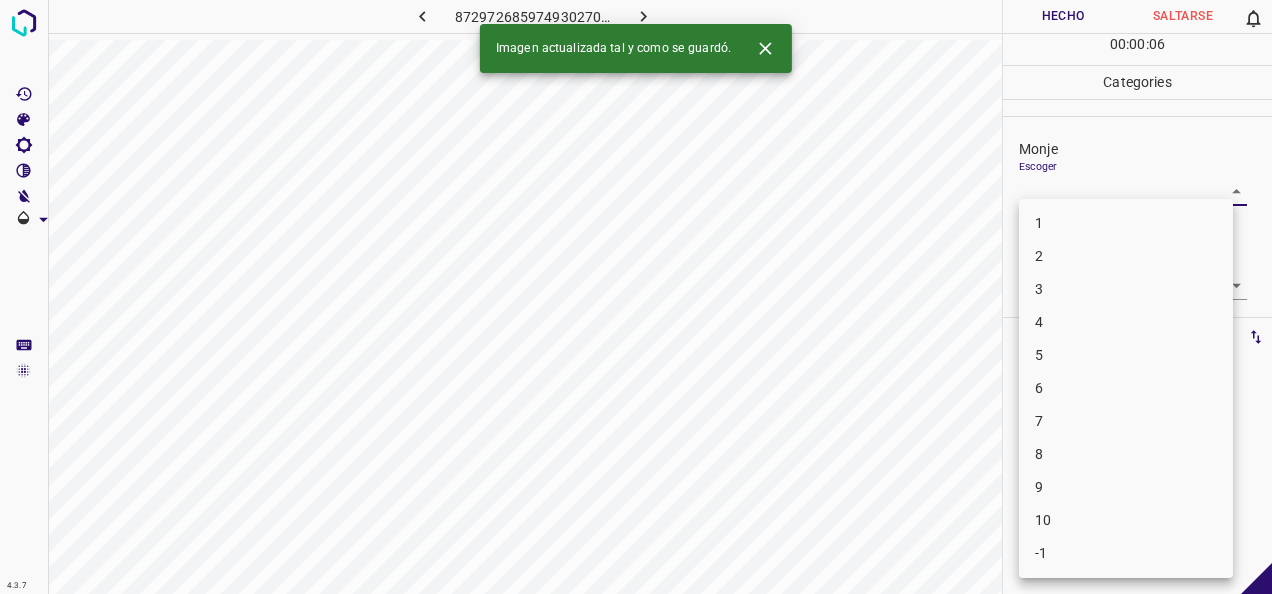 click on "4.3.7 8729726859749302708.png Hecho Saltarse 0 00   : 00   : 06   Categories Monje  Escoger ​  Fitzpatrick   Escoger ​ Etiquetas 0 Categories 1 Monje 2  Fitzpatrick Herramientas Espacio Cambiar entre modos (Dibujar y Editar) Yo Etiquetado automático R Restaurar zoom M Acercar N Alejar Borrar Eliminar etiqueta de selección Filtros Z Restaurar filtros X Filtro de saturación C Filtro de brillo V Filtro de contraste B Filtro de escala de grises General O Descargar Imagen actualizada tal y como se guardó. -Mensaje de texto -Esconder -Borrar 1 2 3 4 5 6 7 8 9 10 -1" at bounding box center (636, 297) 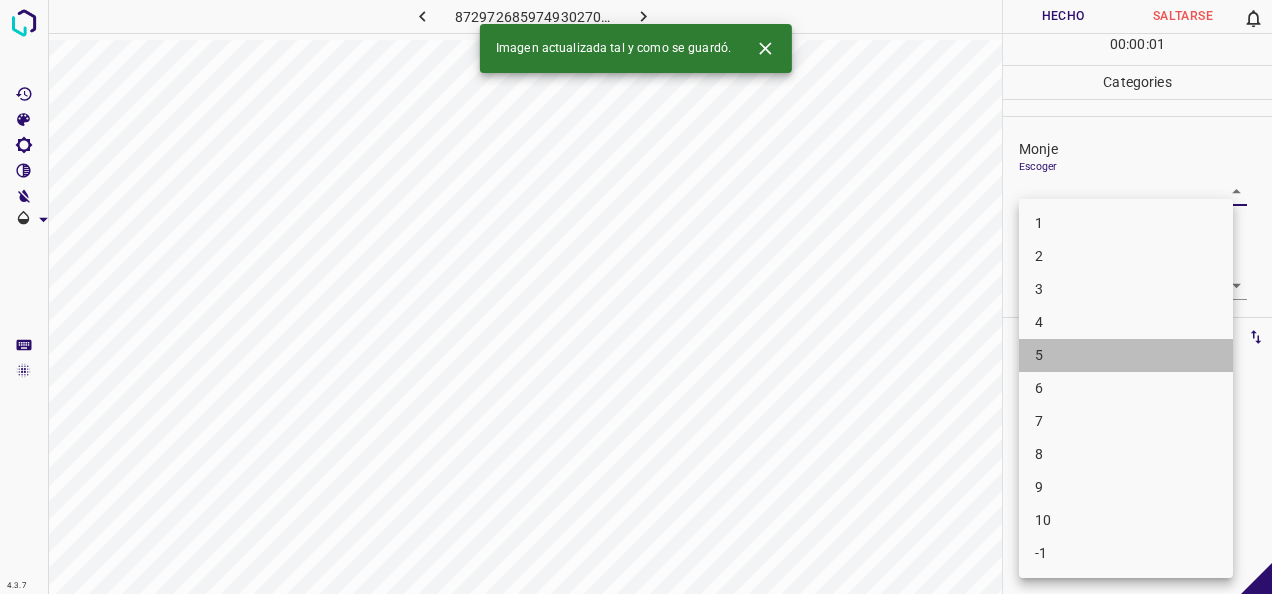 click on "5" at bounding box center [1126, 355] 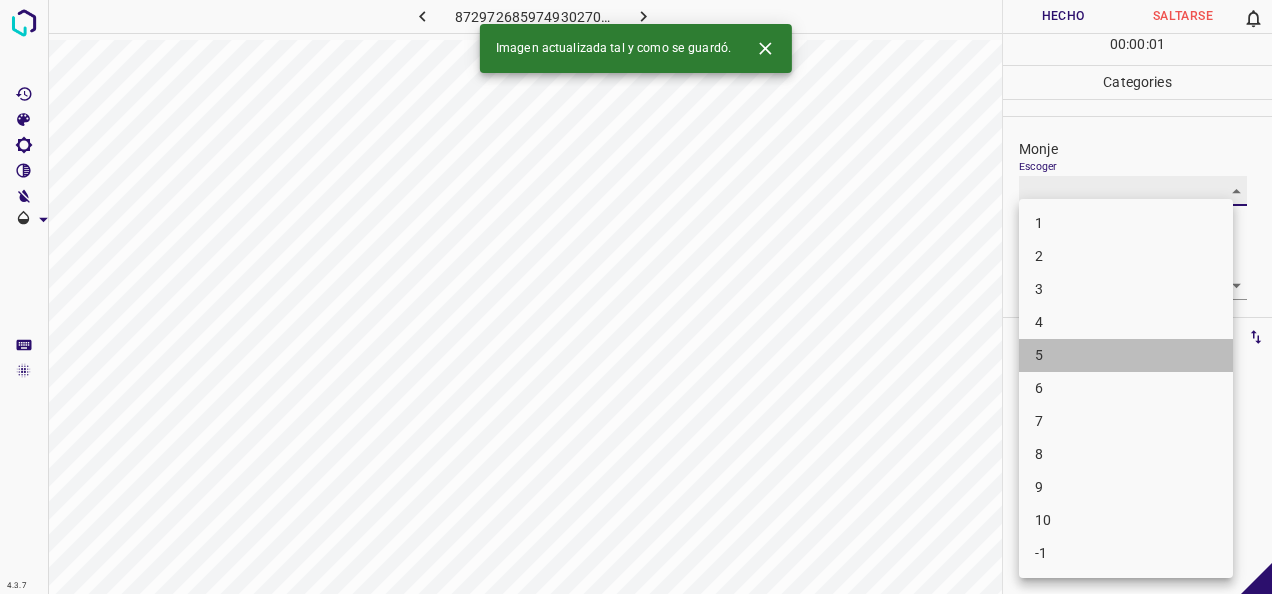 type on "5" 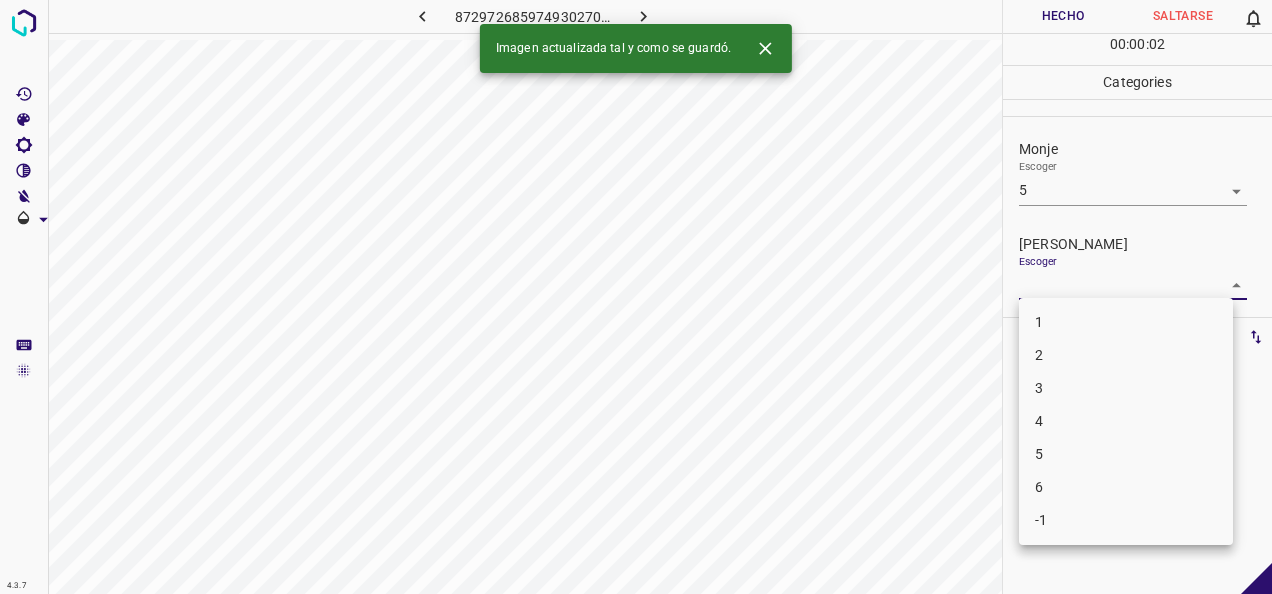 click on "4.3.7 8729726859749302708.png Hecho Saltarse 0 00   : 00   : 02   Categories Monje  Escoger 5 5  Fitzpatrick   Escoger ​ Etiquetas 0 Categories 1 Monje 2  Fitzpatrick Herramientas Espacio Cambiar entre modos (Dibujar y Editar) Yo Etiquetado automático R Restaurar zoom M Acercar N Alejar Borrar Eliminar etiqueta de selección Filtros Z Restaurar filtros X Filtro de saturación C Filtro de brillo V Filtro de contraste B Filtro de escala de grises General O Descargar Imagen actualizada tal y como se guardó. -Mensaje de texto -Esconder -Borrar 1 2 3 4 5 6 -1" at bounding box center [636, 297] 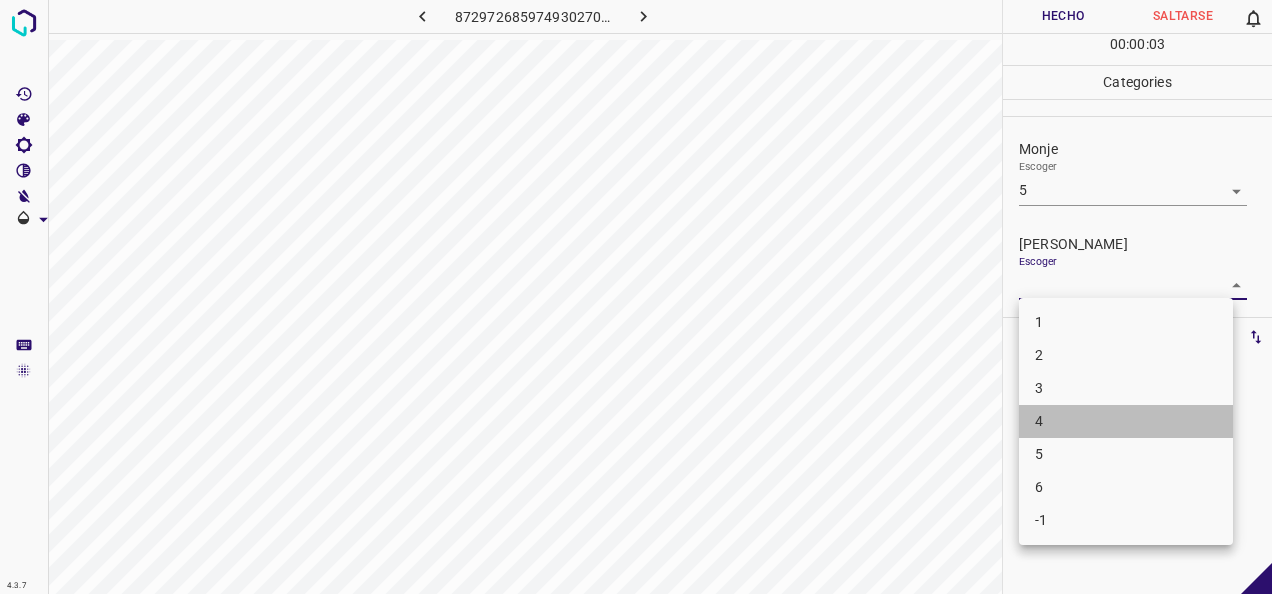 click on "4" at bounding box center (1126, 421) 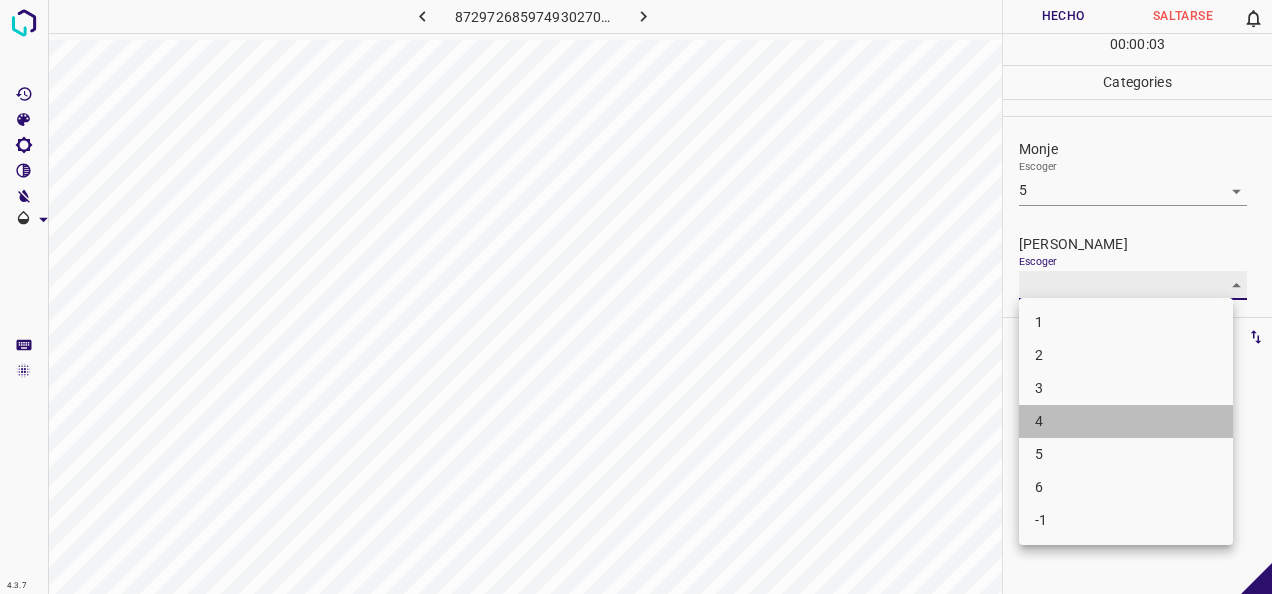 type on "4" 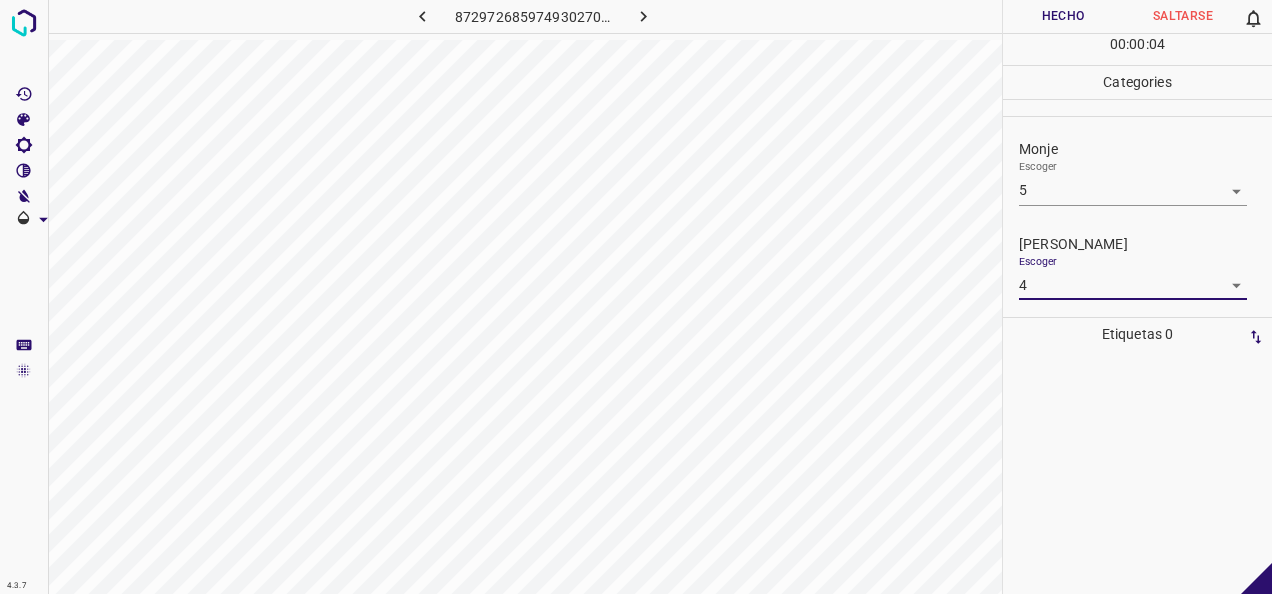 click on "Hecho" at bounding box center (1063, 16) 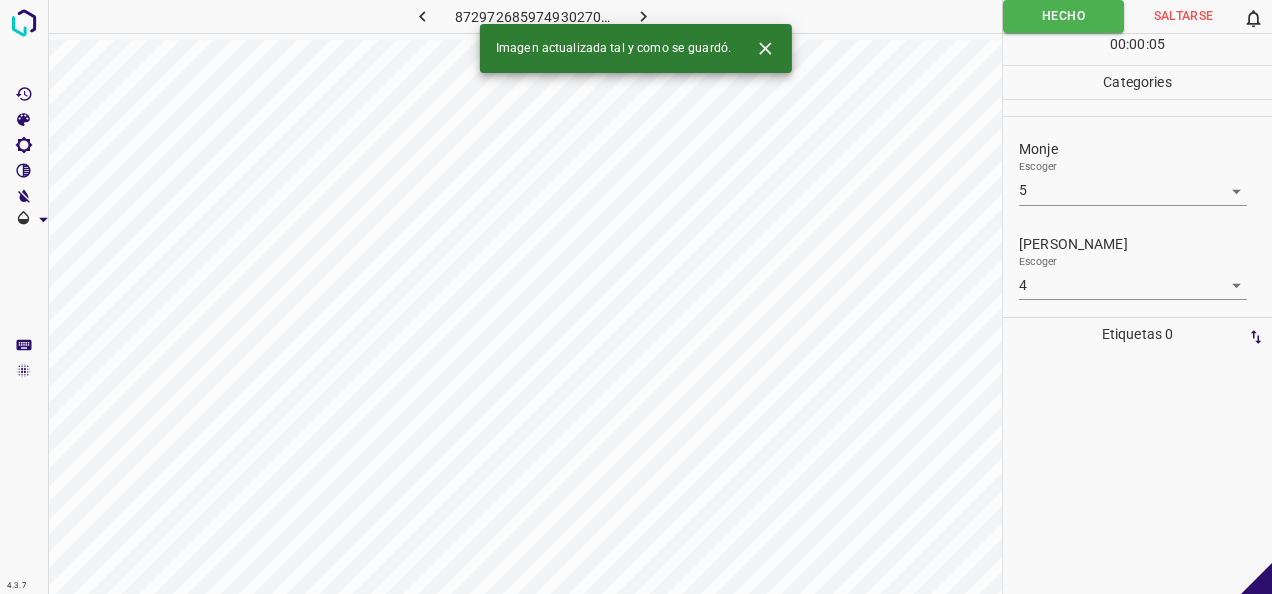 click at bounding box center [643, 16] 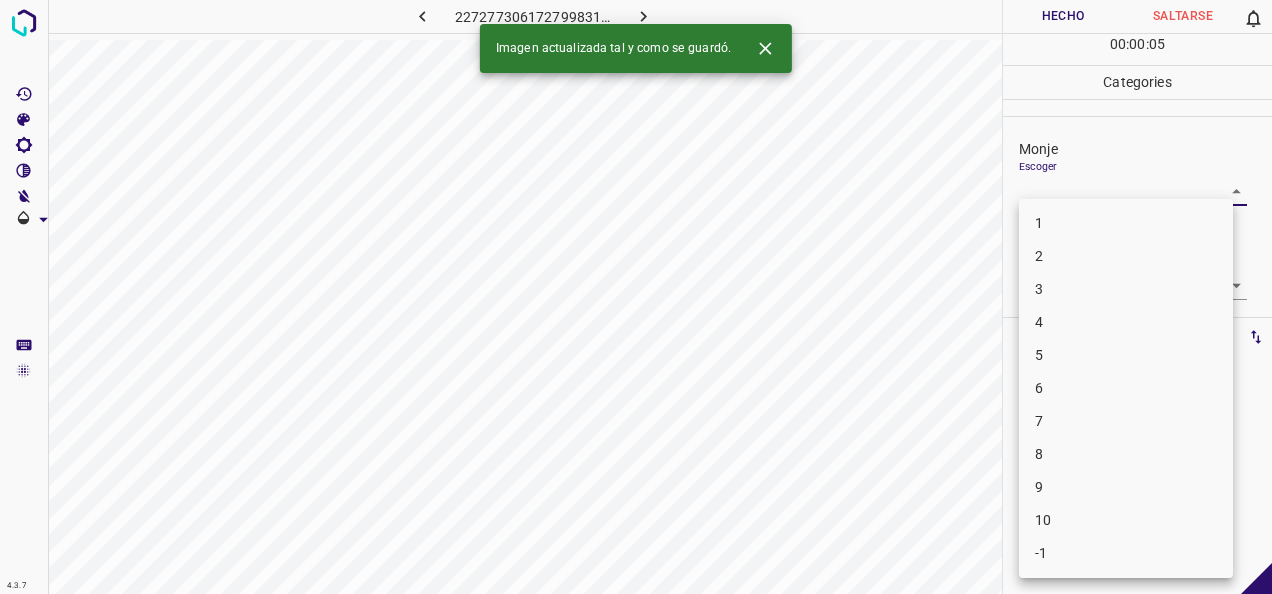 click on "4.3.7 2272773061727998319.png Hecho Saltarse 0 00   : 00   : 05   Categories Monje  Escoger ​  Fitzpatrick   Escoger ​ Etiquetas 0 Categories 1 Monje 2  Fitzpatrick Herramientas Espacio Cambiar entre modos (Dibujar y Editar) Yo Etiquetado automático R Restaurar zoom M Acercar N Alejar Borrar Eliminar etiqueta de selección Filtros Z Restaurar filtros X Filtro de saturación C Filtro de brillo V Filtro de contraste B Filtro de escala de grises General O Descargar Imagen actualizada tal y como se guardó. -Mensaje de texto -Esconder -Borrar 1 2 3 4 5 6 7 8 9 10 -1" at bounding box center [636, 297] 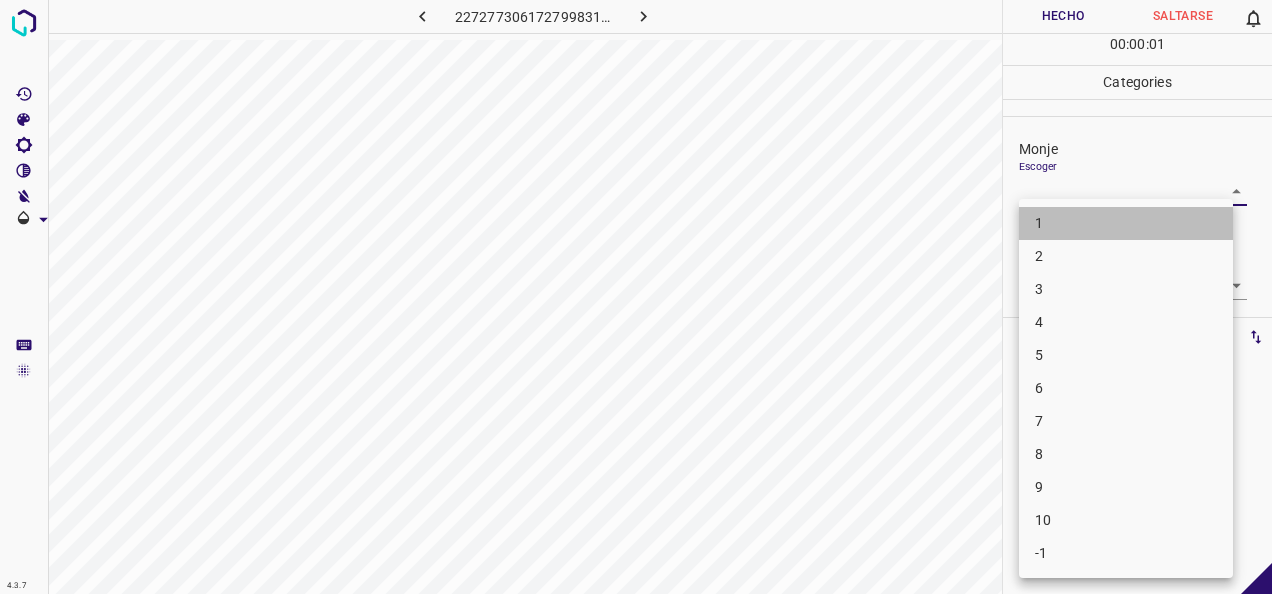 click on "1" at bounding box center (1126, 223) 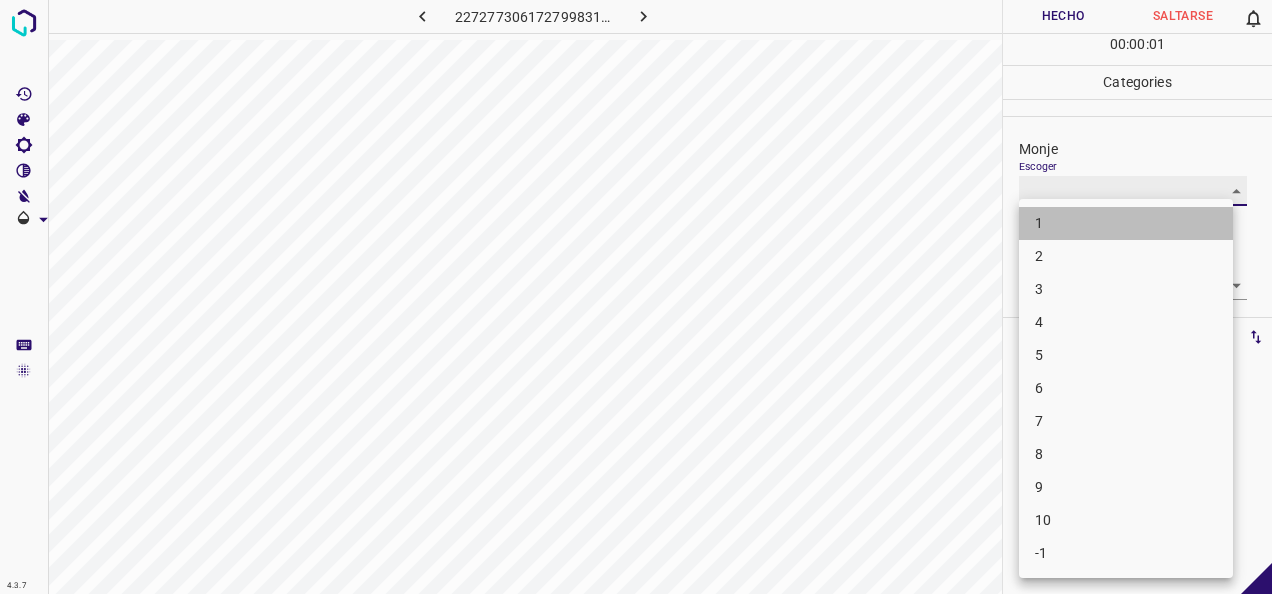 type on "1" 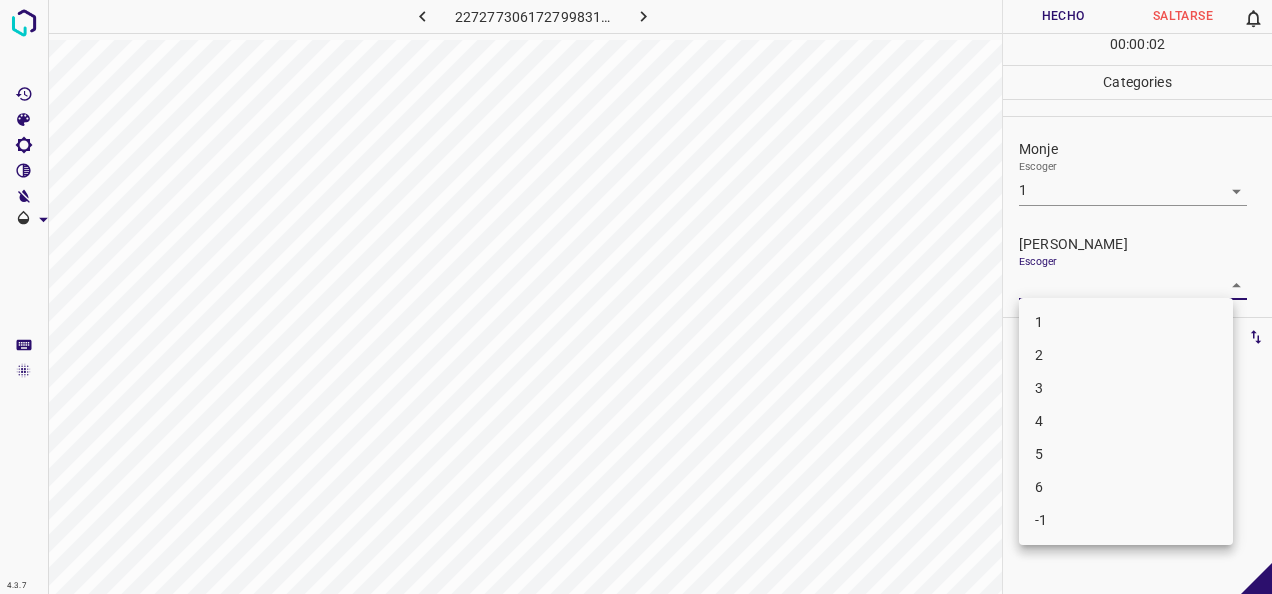 click on "4.3.7 2272773061727998319.png Hecho Saltarse 0 00   : 00   : 02   Categories Monje  Escoger 1 1  Fitzpatrick   Escoger ​ Etiquetas 0 Categories 1 Monje 2  Fitzpatrick Herramientas Espacio Cambiar entre modos (Dibujar y Editar) Yo Etiquetado automático R Restaurar zoom M Acercar N Alejar Borrar Eliminar etiqueta de selección Filtros Z Restaurar filtros X Filtro de saturación C Filtro de brillo V Filtro de contraste B Filtro de escala de grises General O Descargar -Mensaje de texto -Esconder -Borrar 1 2 3 4 5 6 -1" at bounding box center [636, 297] 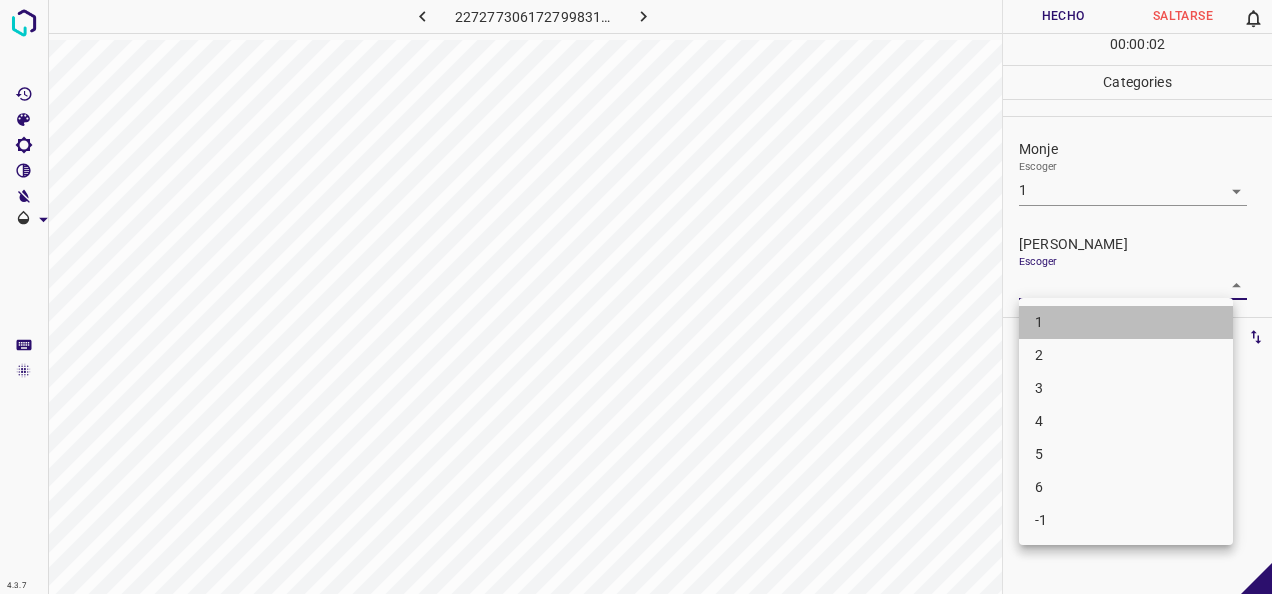 click on "1" at bounding box center [1126, 322] 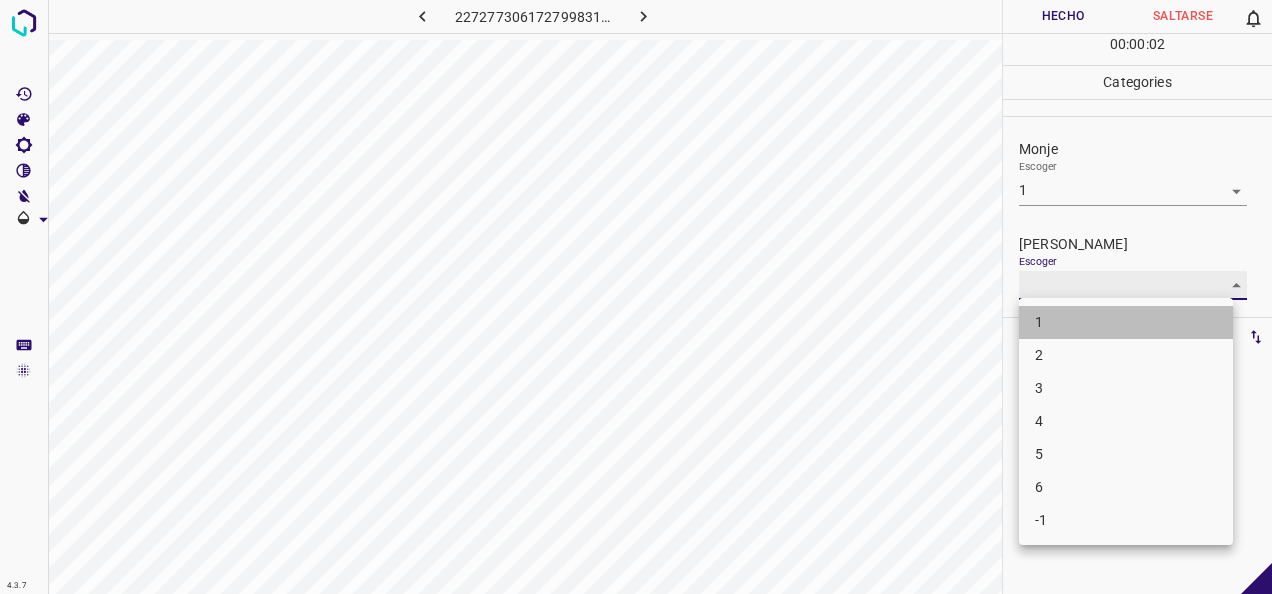 type on "1" 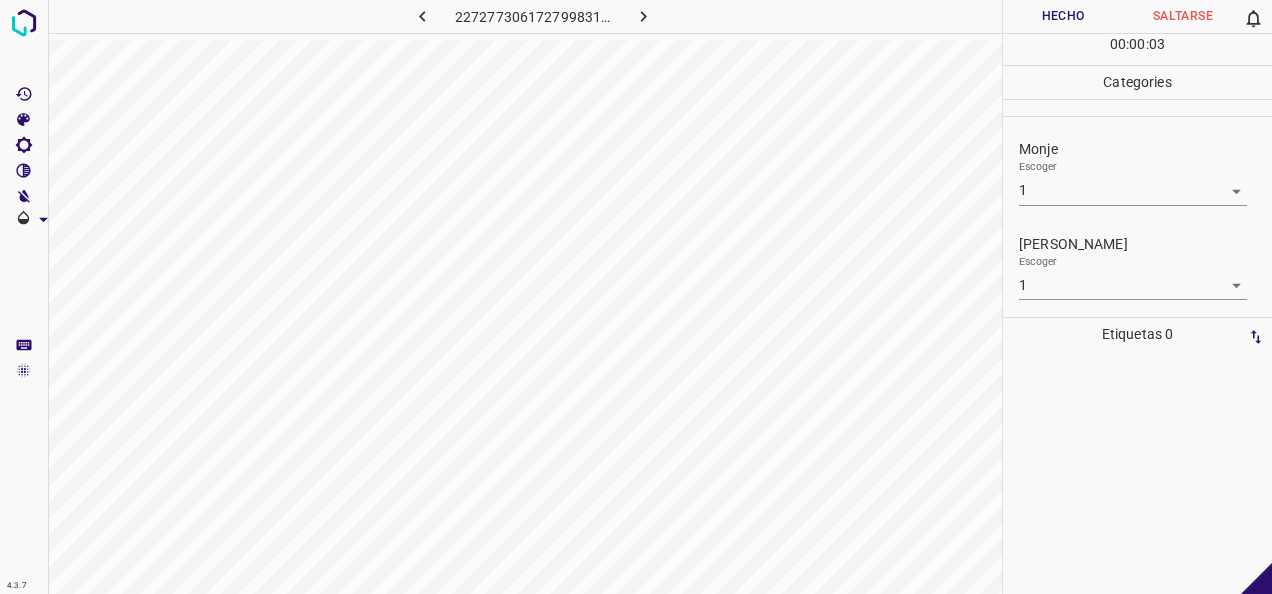 click on "00   : 00   : 03" at bounding box center (1137, 49) 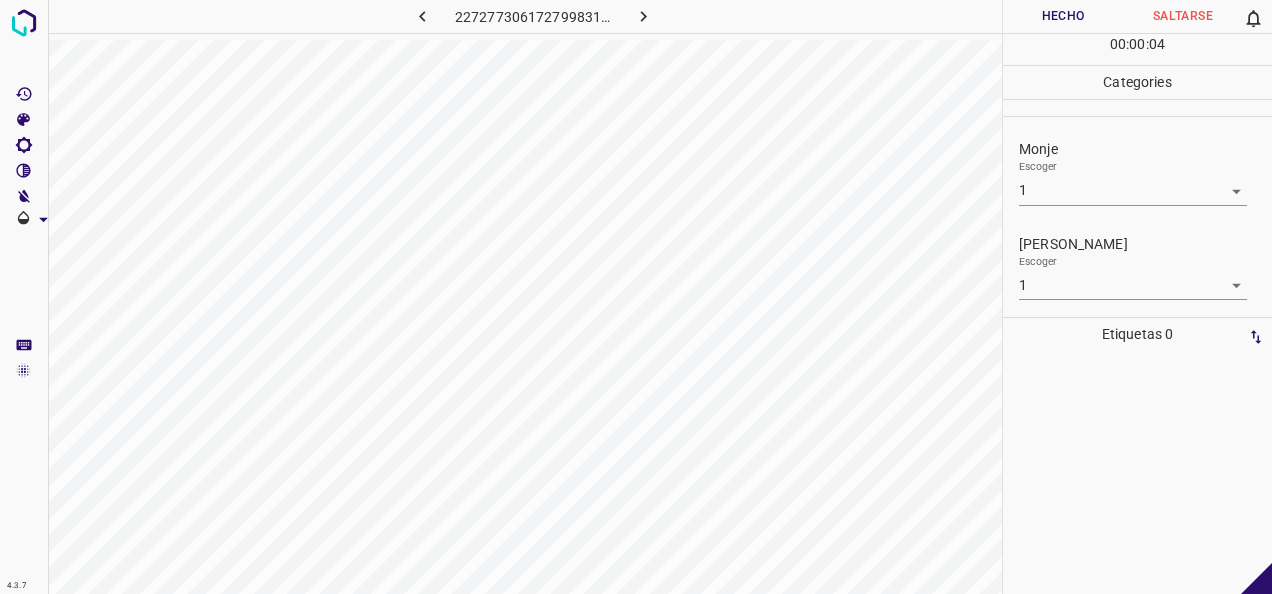 click on "Hecho" at bounding box center [1063, 16] 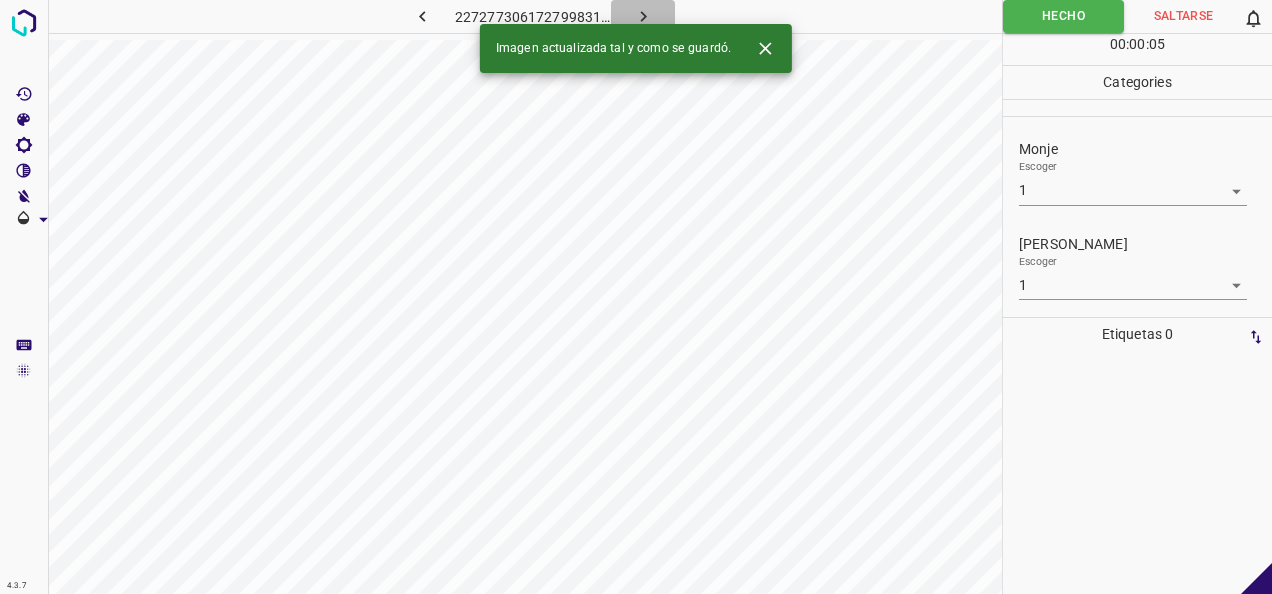 click 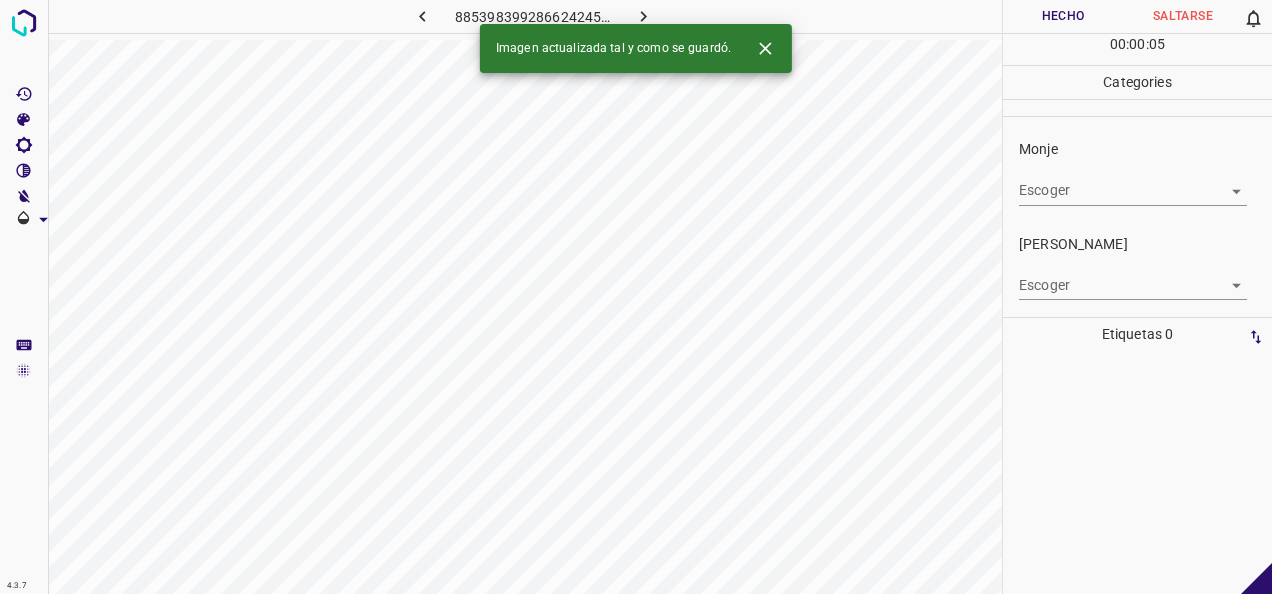 click on "4.3.7 8853983992866242457.png Hecho Saltarse 0 00   : 00   : 05   Categories Monje  Escoger ​  Fitzpatrick   Escoger ​ Etiquetas 0 Categories 1 Monje 2  Fitzpatrick Herramientas Espacio Cambiar entre modos (Dibujar y Editar) Yo Etiquetado automático R Restaurar zoom M Acercar N Alejar Borrar Eliminar etiqueta de selección Filtros Z Restaurar filtros X Filtro de saturación C Filtro de brillo V Filtro de contraste B Filtro de escala de grises General O Descargar Imagen actualizada tal y como se guardó. -Mensaje de texto -Esconder -Borrar" at bounding box center (636, 297) 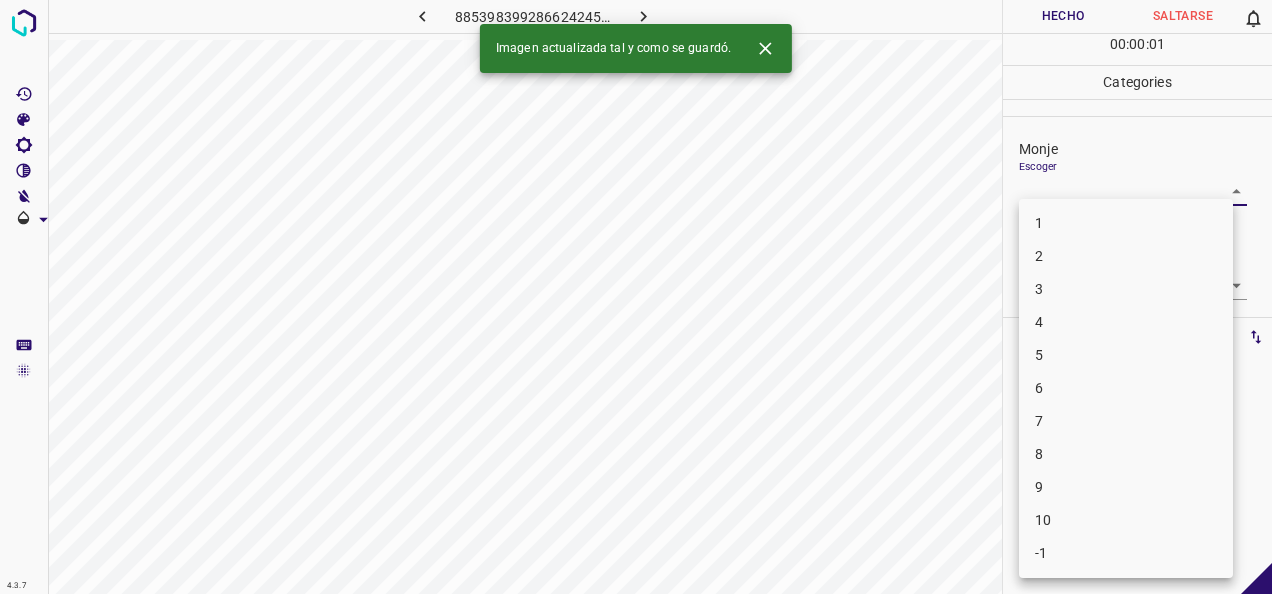 click on "1" at bounding box center (1126, 223) 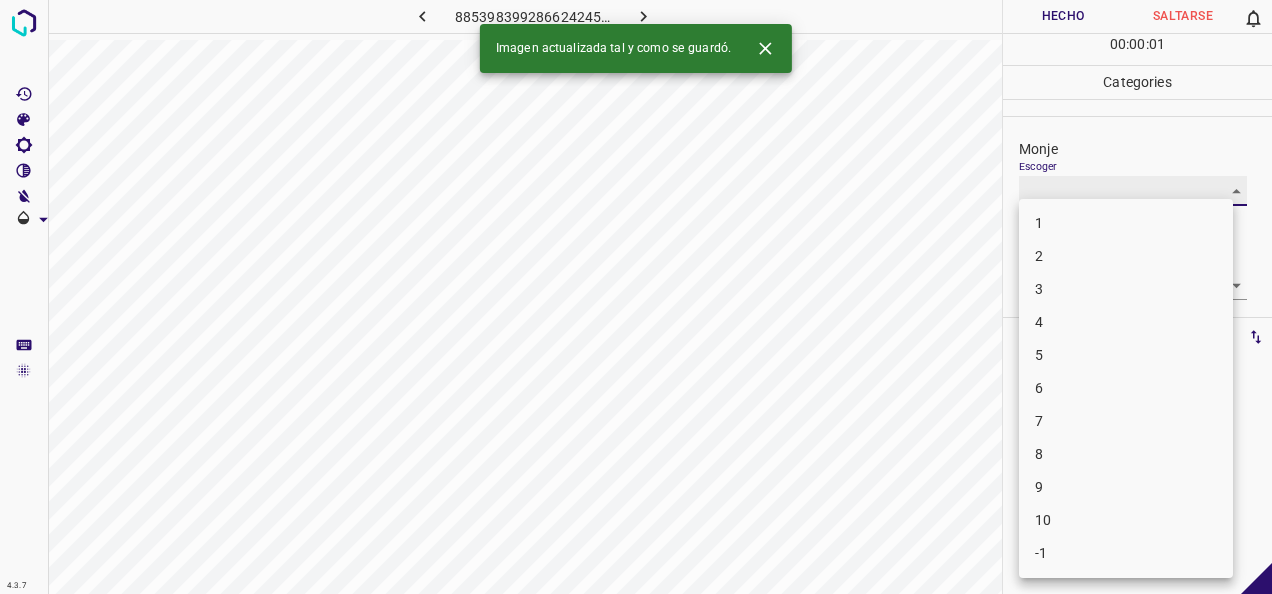 type on "1" 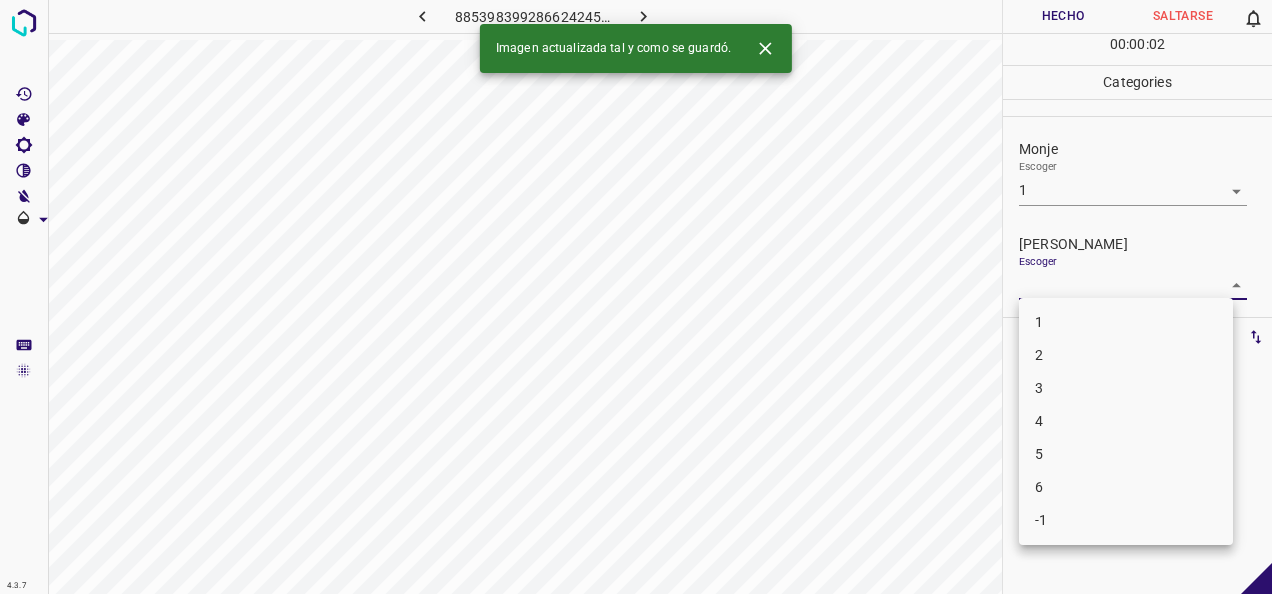 click on "4.3.7 8853983992866242457.png Hecho Saltarse 0 00   : 00   : 02   Categories Monje  Escoger 1 1  Fitzpatrick   Escoger ​ Etiquetas 0 Categories 1 Monje 2  Fitzpatrick Herramientas Espacio Cambiar entre modos (Dibujar y Editar) Yo Etiquetado automático R Restaurar zoom M Acercar N Alejar Borrar Eliminar etiqueta de selección Filtros Z Restaurar filtros X Filtro de saturación C Filtro de brillo V Filtro de contraste B Filtro de escala de grises General O Descargar Imagen actualizada tal y como se guardó. -Mensaje de texto -Esconder -Borrar 1 2 3 4 5 6 -1" at bounding box center [636, 297] 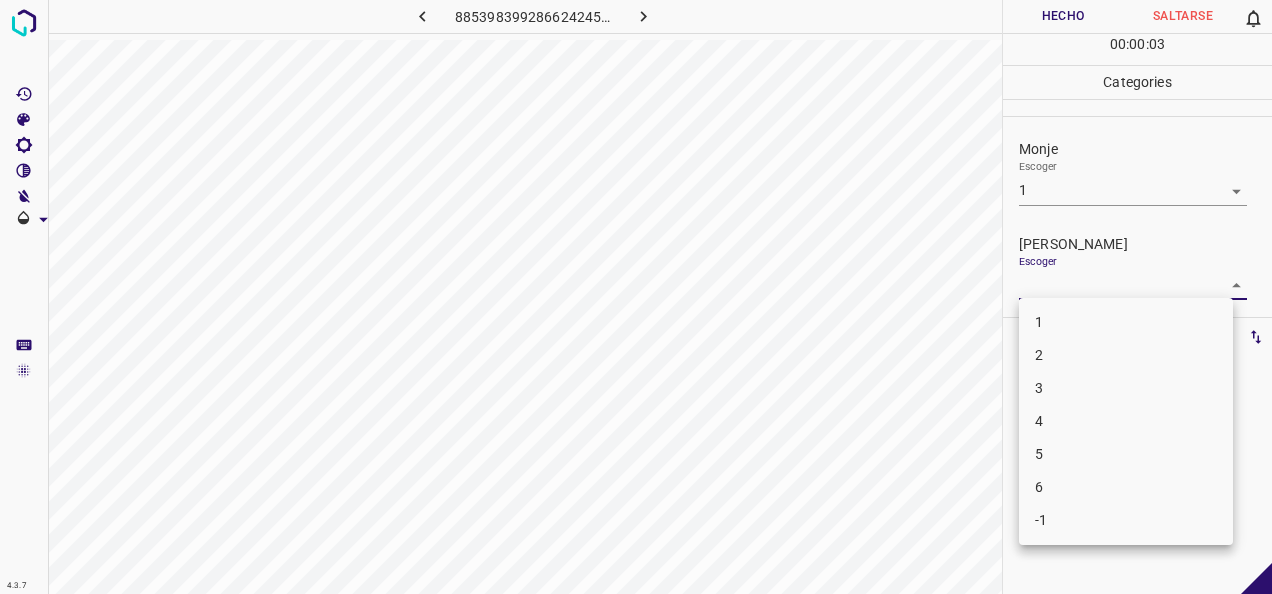 click on "1" at bounding box center (1126, 322) 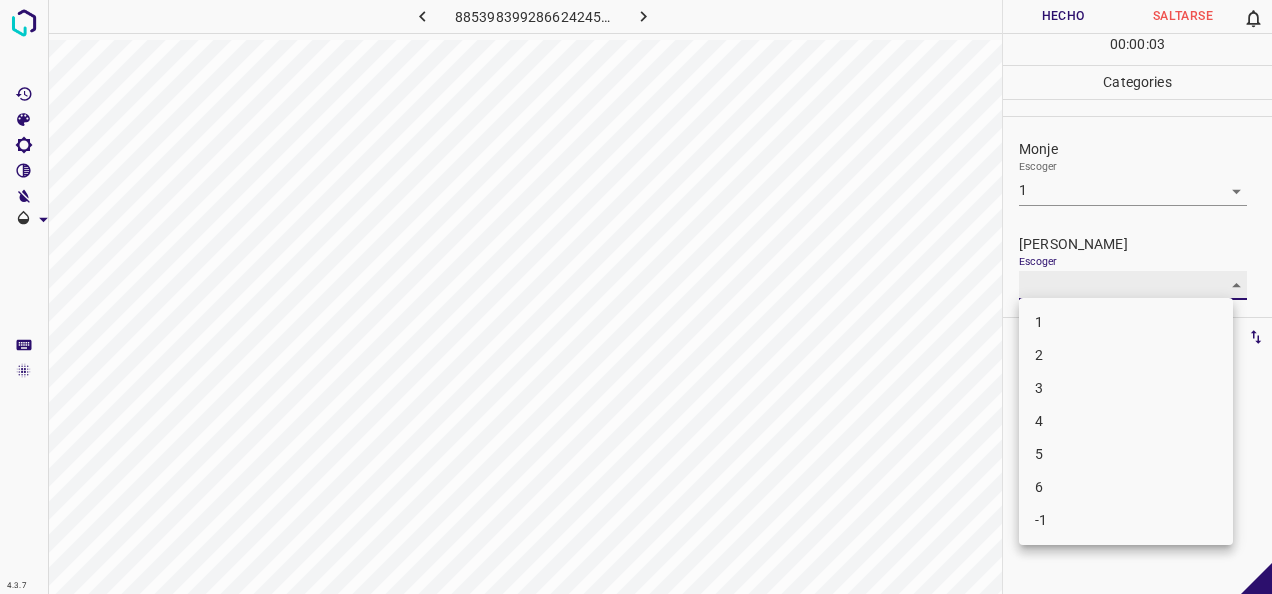 type on "1" 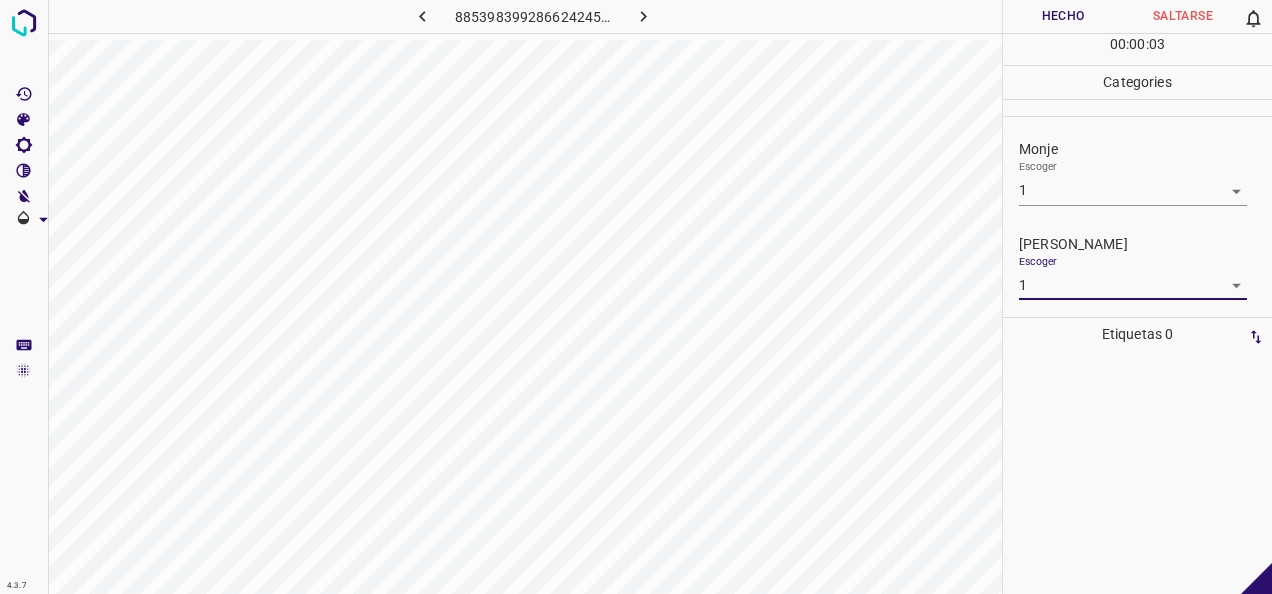 click on "Hecho" at bounding box center (1063, 16) 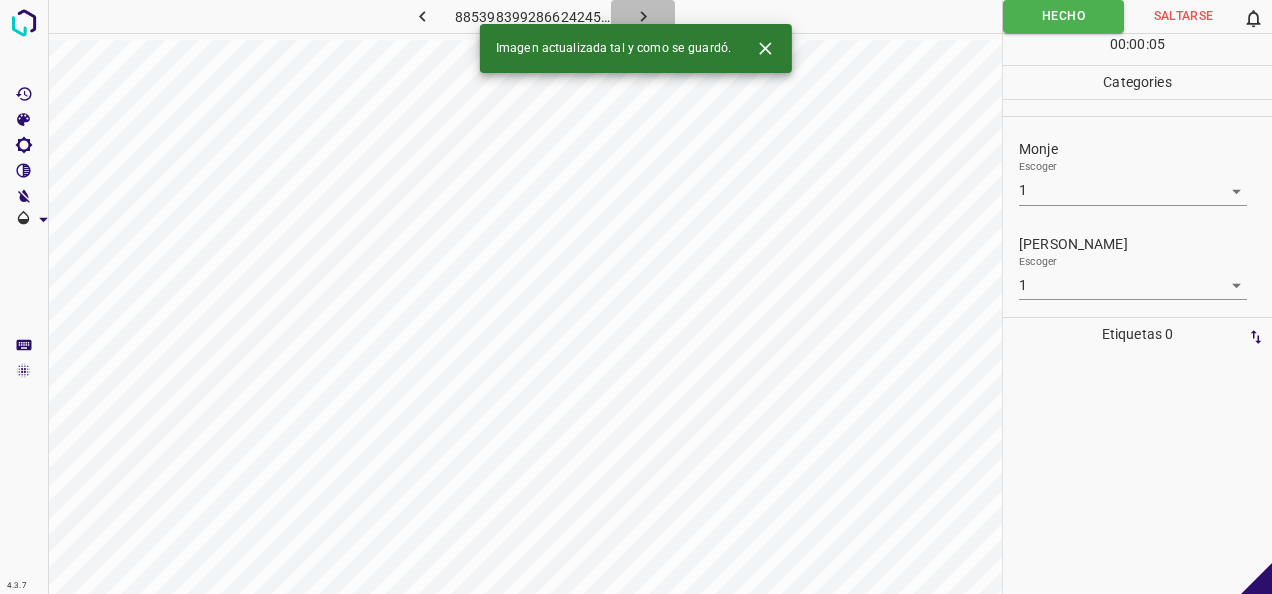 click 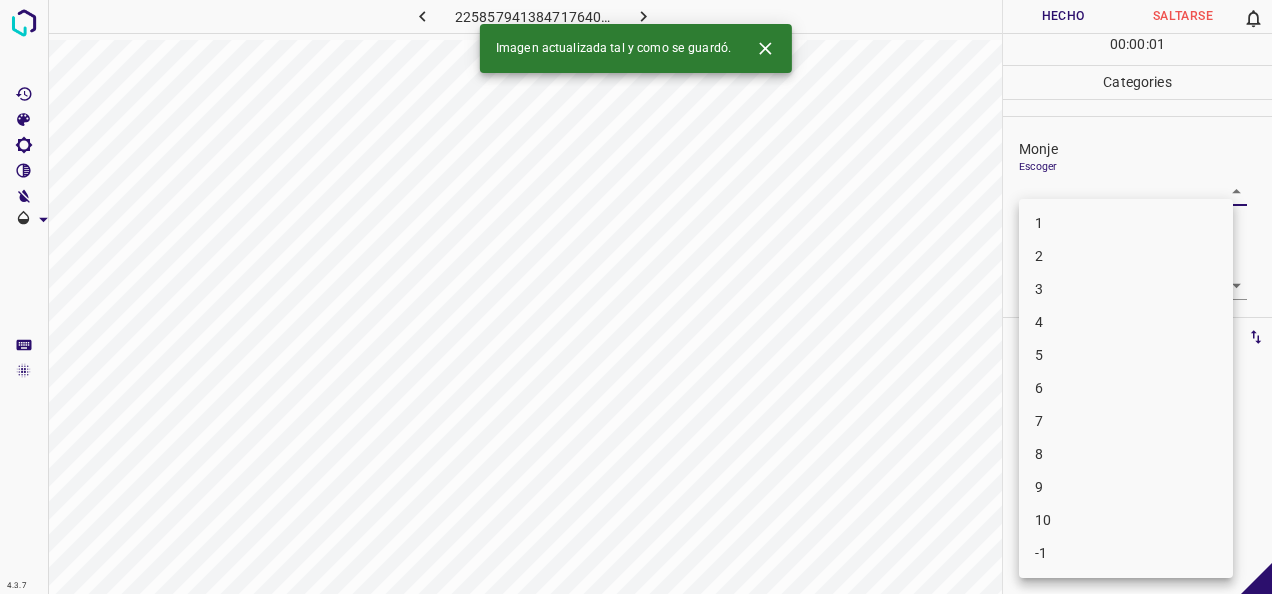 click on "4.3.7 2258579413847176406.png Hecho Saltarse 0 00   : 00   : 01   Categories Monje  Escoger ​  Fitzpatrick   Escoger ​ Etiquetas 0 Categories 1 Monje 2  Fitzpatrick Herramientas Espacio Cambiar entre modos (Dibujar y Editar) Yo Etiquetado automático R Restaurar zoom M Acercar N Alejar Borrar Eliminar etiqueta de selección Filtros Z Restaurar filtros X Filtro de saturación C Filtro de brillo V Filtro de contraste B Filtro de escala de grises General O Descargar Imagen actualizada tal y como se guardó. -Mensaje de texto -Esconder -Borrar 1 2 3 4 5 6 7 8 9 10 -1" at bounding box center [636, 297] 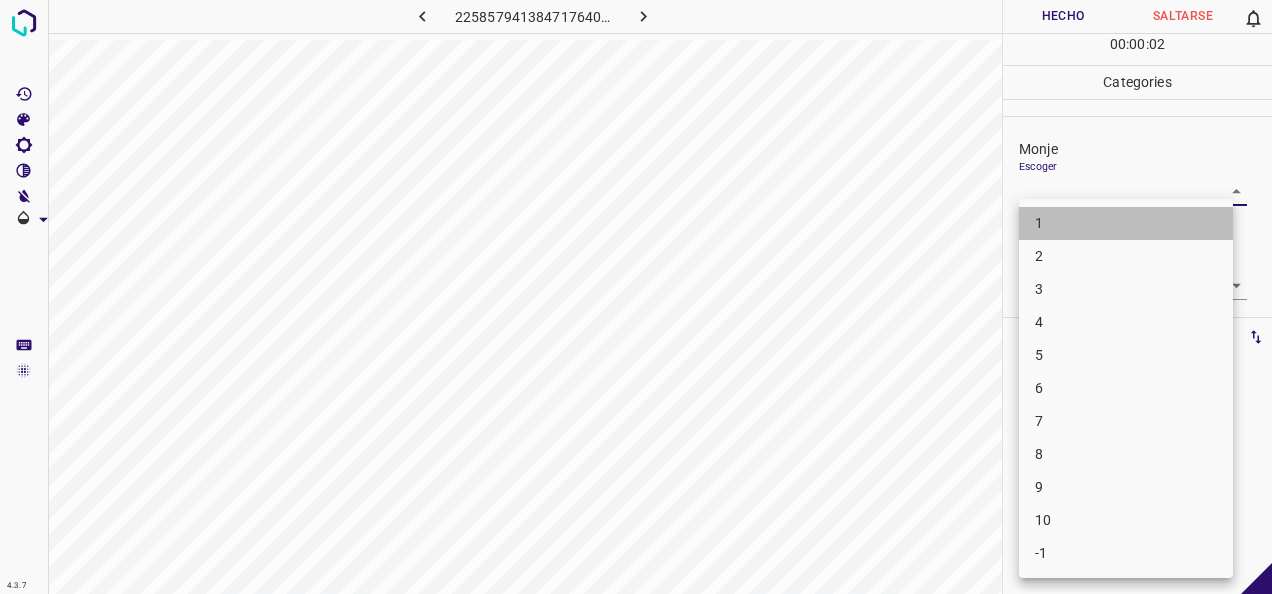 click on "1" at bounding box center (1126, 223) 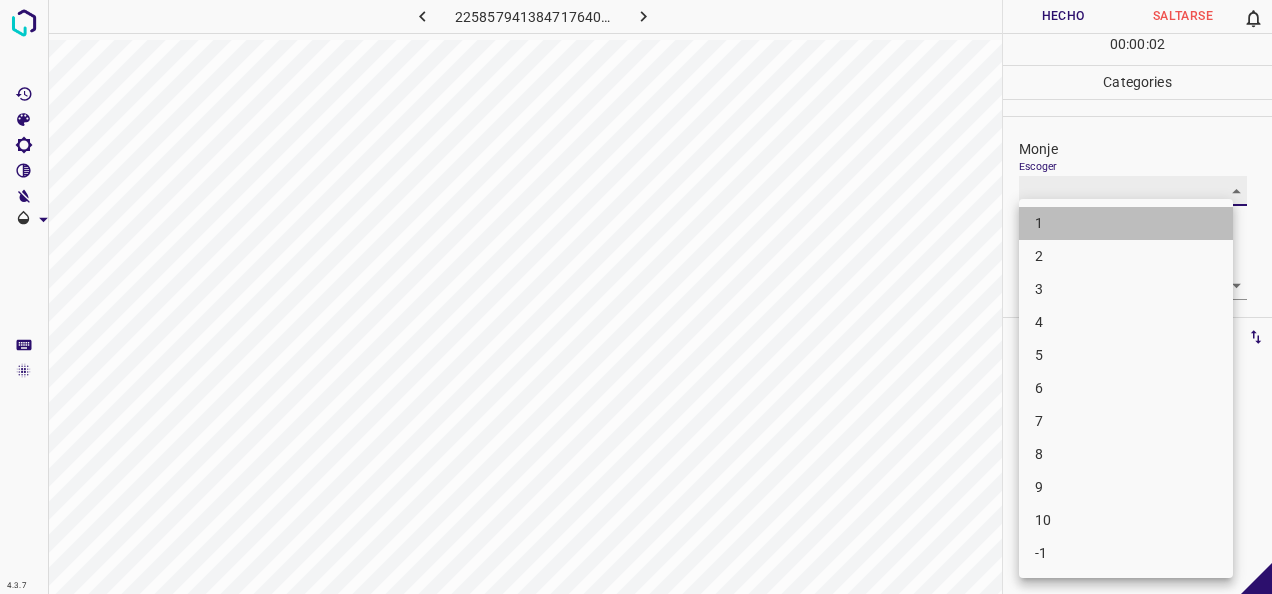 type on "1" 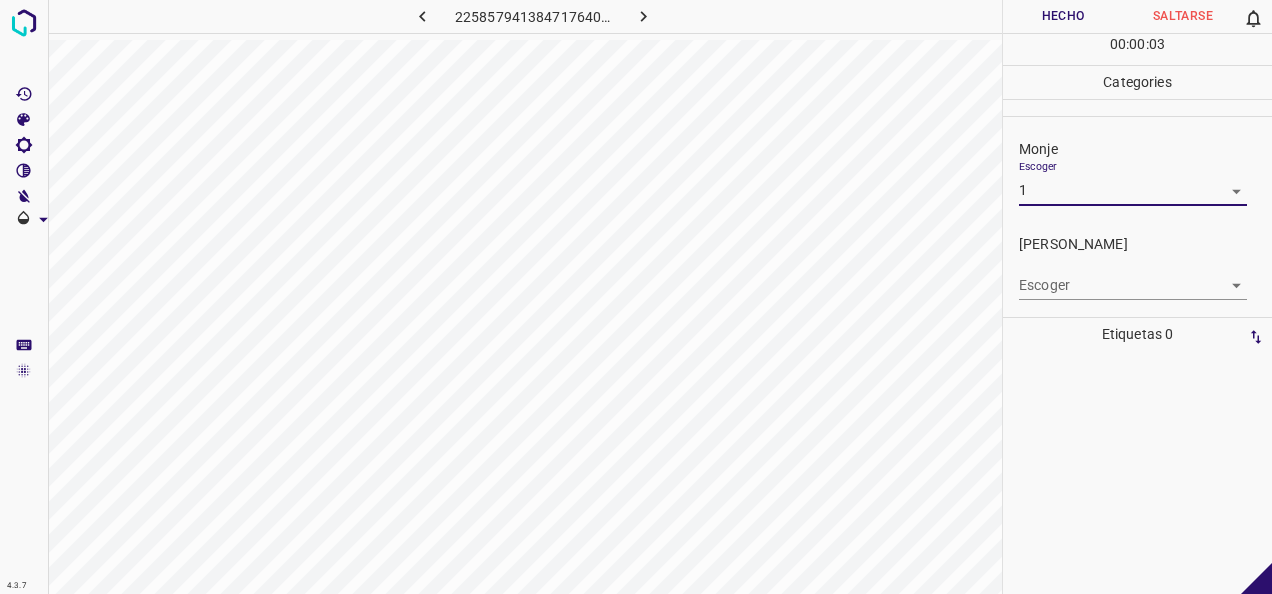click on "4.3.7 2258579413847176406.png Hecho Saltarse 0 00   : 00   : 03   Categories Monje  Escoger 1 1  Fitzpatrick   Escoger ​ Etiquetas 0 Categories 1 Monje 2  Fitzpatrick Herramientas Espacio Cambiar entre modos (Dibujar y Editar) Yo Etiquetado automático R Restaurar zoom M Acercar N Alejar Borrar Eliminar etiqueta de selección Filtros Z Restaurar filtros X Filtro de saturación C Filtro de brillo V Filtro de contraste B Filtro de escala de grises General O Descargar -Mensaje de texto -Esconder -Borrar" at bounding box center (636, 297) 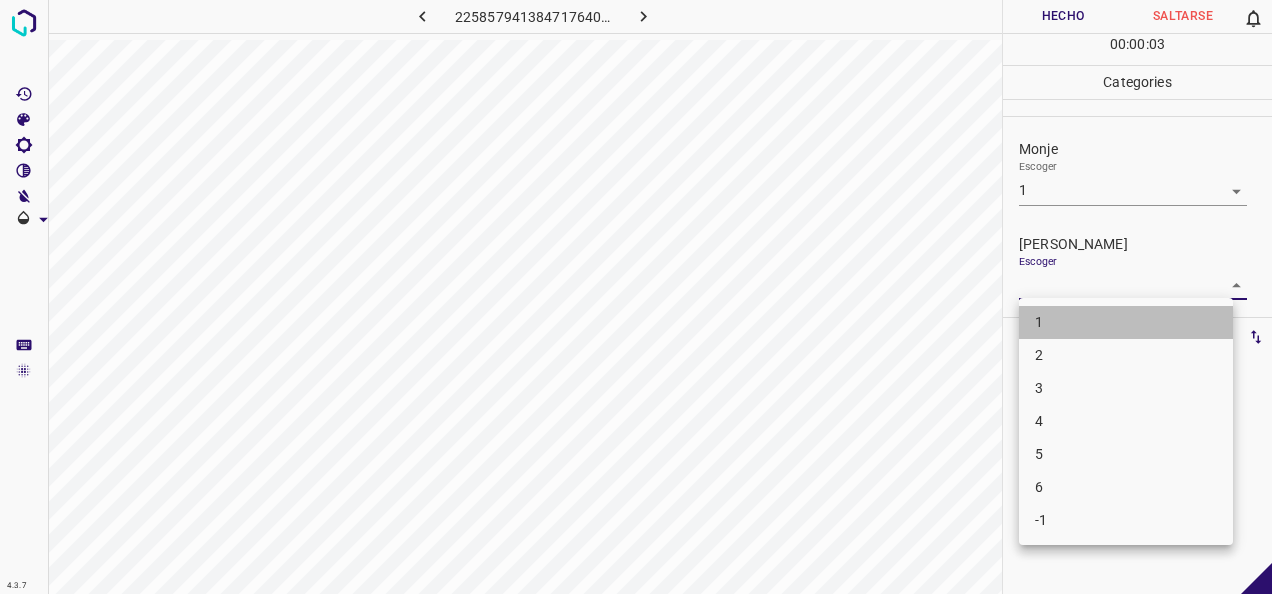 click on "1" at bounding box center (1126, 322) 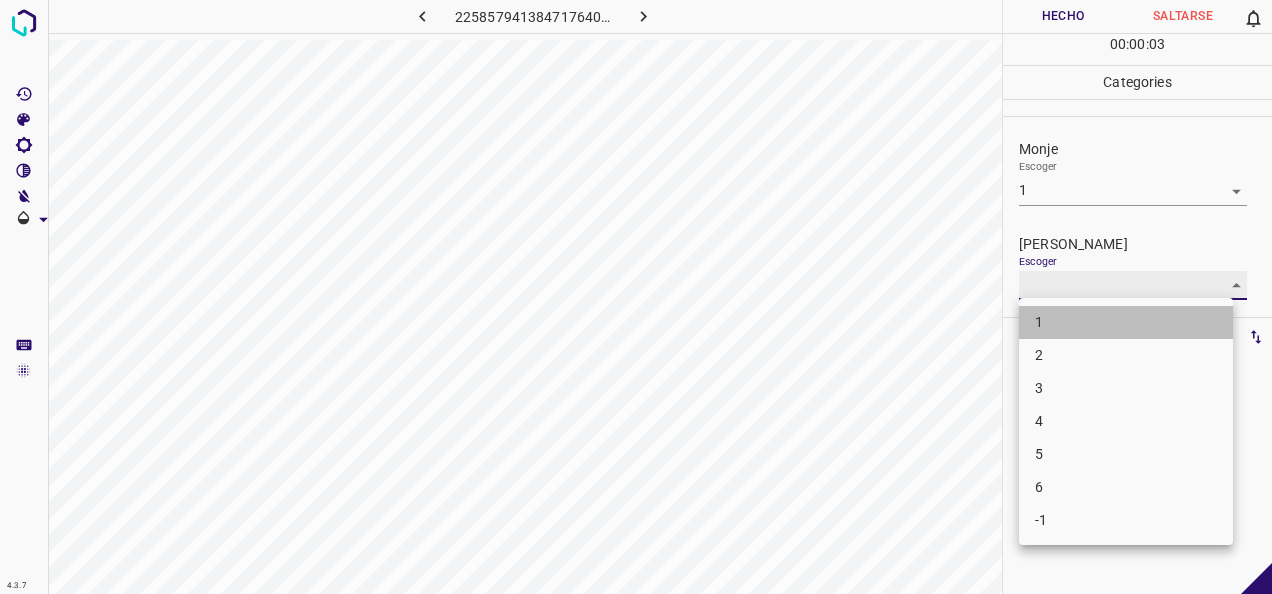 type on "1" 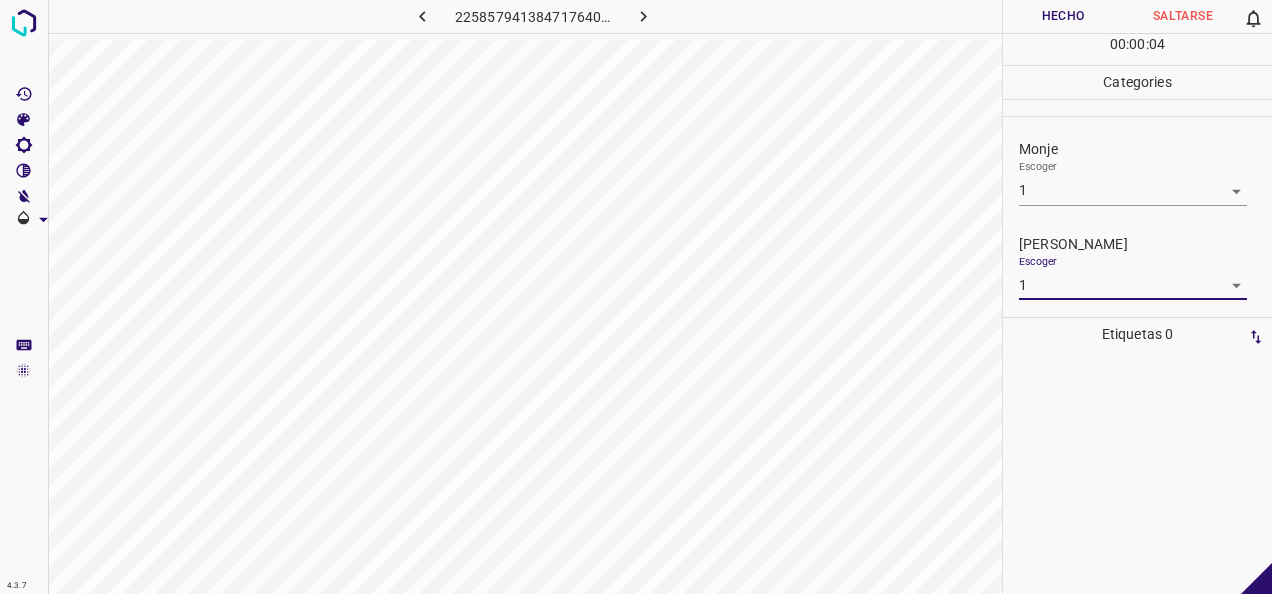 click on "Hecho" at bounding box center [1063, 16] 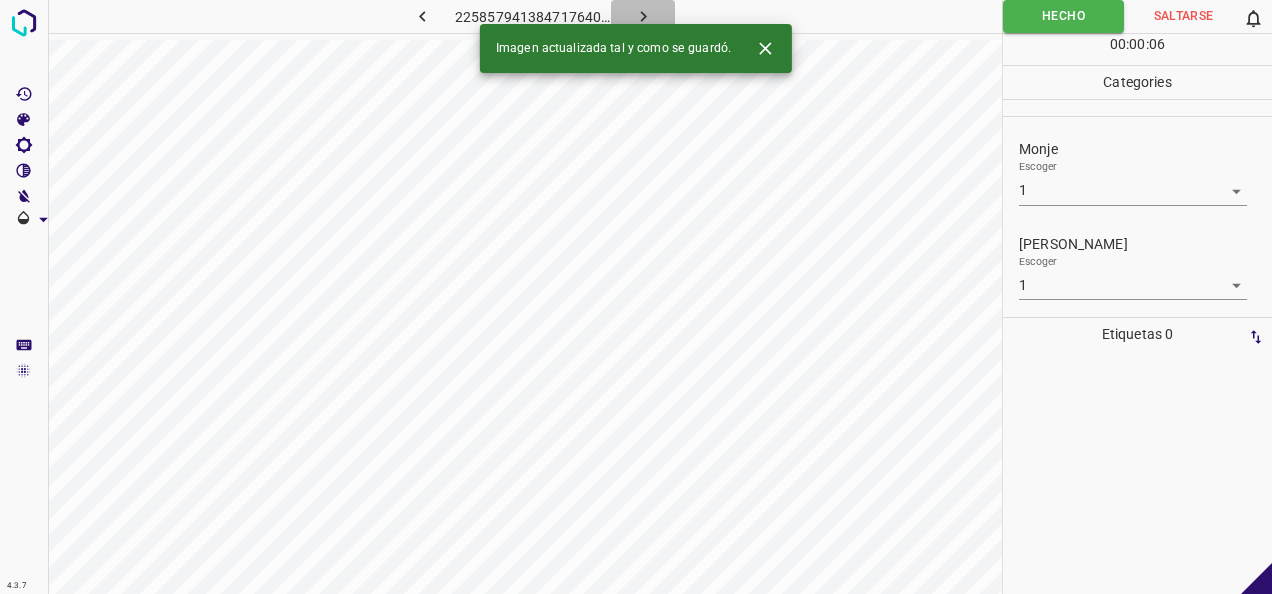 click 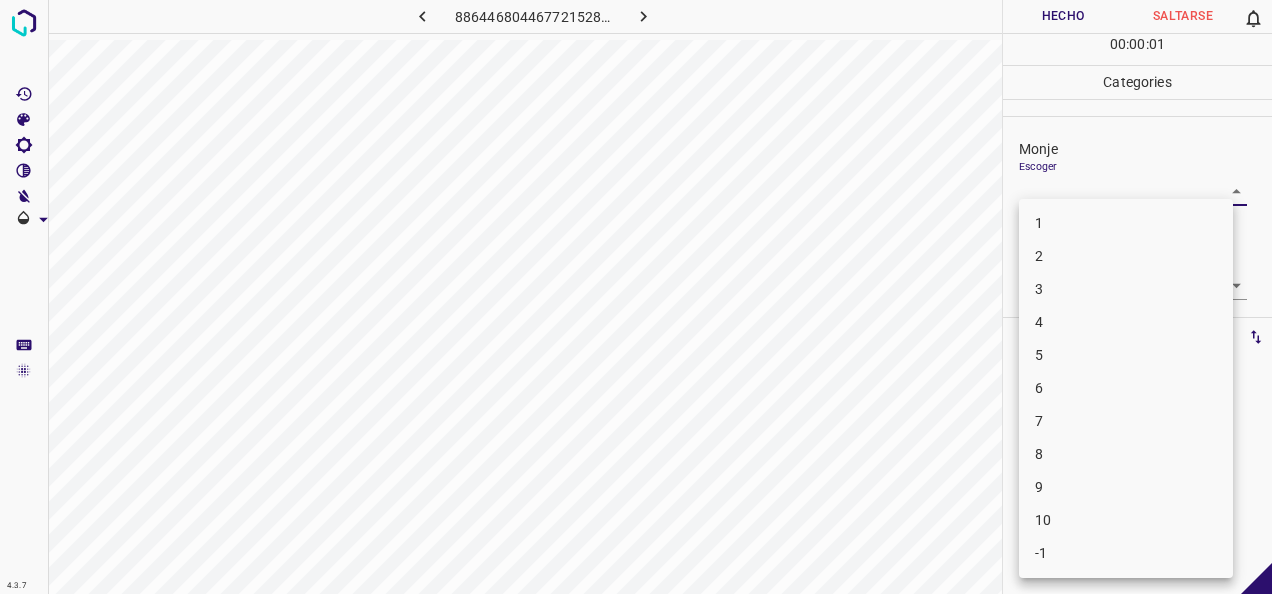 click on "4.3.7 8864468044677215289.png Hecho Saltarse 0 00   : 00   : 01   Categories Monje  Escoger ​  Fitzpatrick   Escoger ​ Etiquetas 0 Categories 1 Monje 2  Fitzpatrick Herramientas Espacio Cambiar entre modos (Dibujar y Editar) Yo Etiquetado automático R Restaurar zoom M Acercar N Alejar Borrar Eliminar etiqueta de selección Filtros Z Restaurar filtros X Filtro de saturación C Filtro de brillo V Filtro de contraste B Filtro de escala de grises General O Descargar -Mensaje de texto -Esconder -Borrar 1 2 3 4 5 6 7 8 9 10 -1" at bounding box center (636, 297) 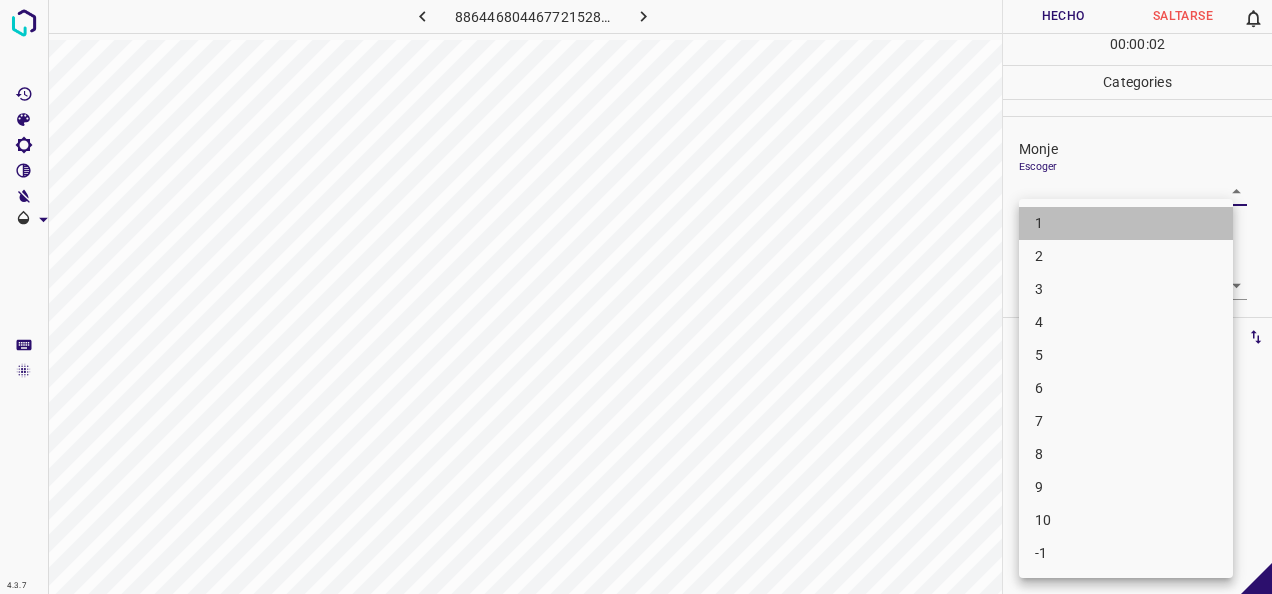 click on "1" at bounding box center [1126, 223] 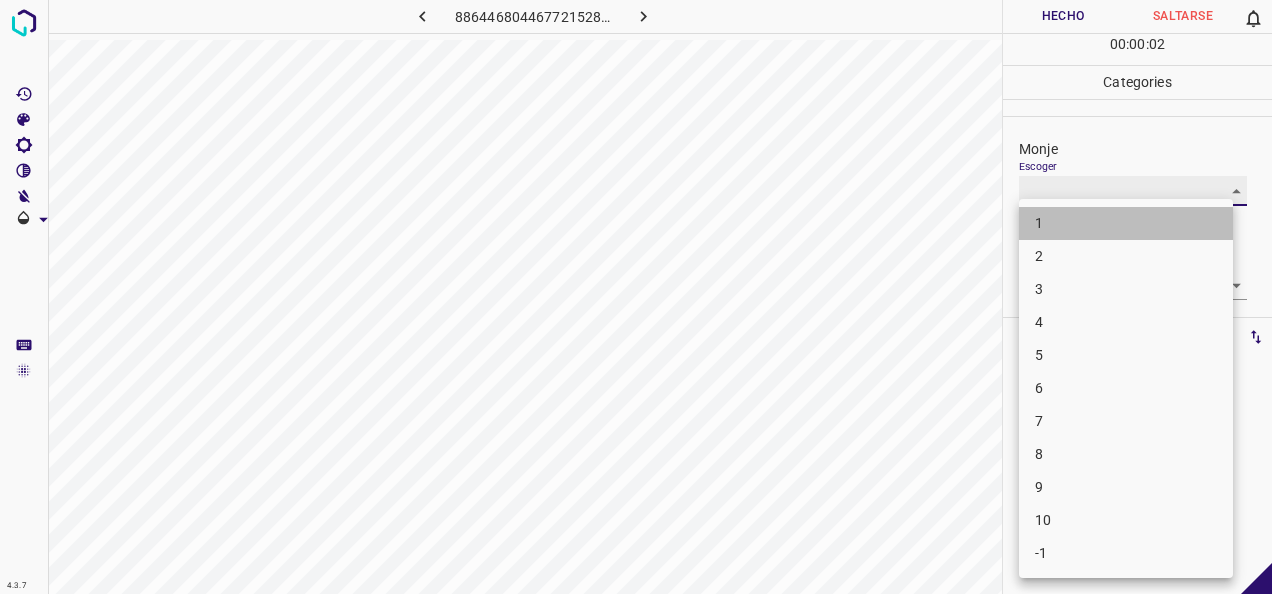 type on "1" 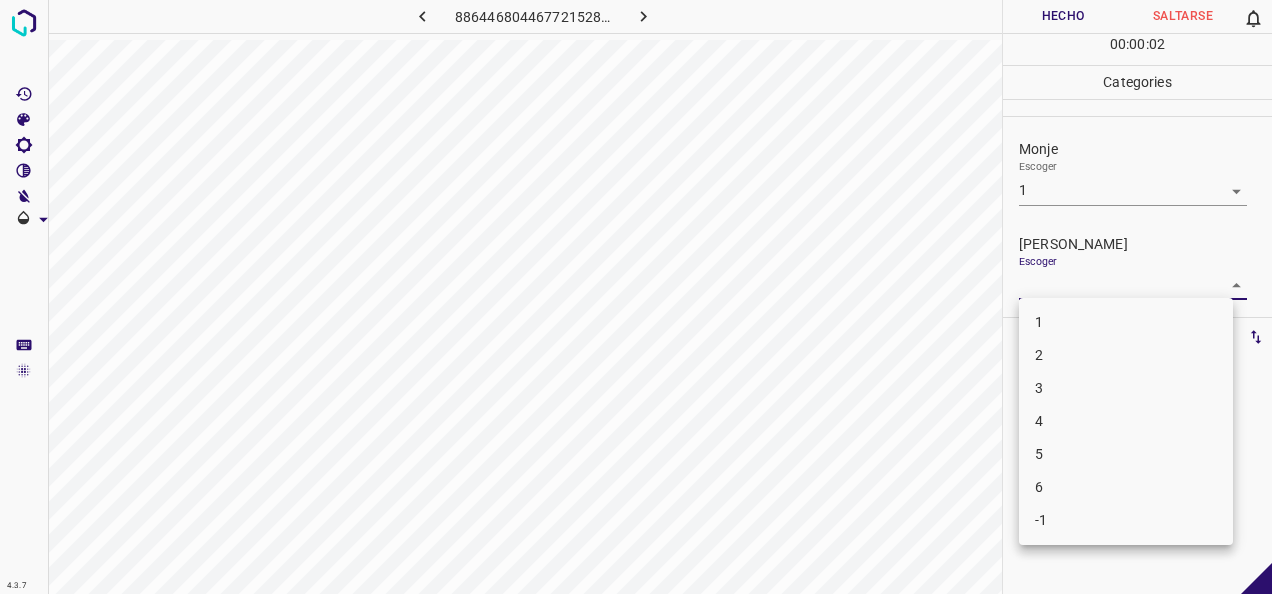 click on "4.3.7 8864468044677215289.png Hecho Saltarse 0 00   : 00   : 02   Categories Monje  Escoger 1 1  Fitzpatrick   Escoger ​ Etiquetas 0 Categories 1 Monje 2  Fitzpatrick Herramientas Espacio Cambiar entre modos (Dibujar y Editar) Yo Etiquetado automático R Restaurar zoom M Acercar N Alejar Borrar Eliminar etiqueta de selección Filtros Z Restaurar filtros X Filtro de saturación C Filtro de brillo V Filtro de contraste B Filtro de escala de grises General O Descargar -Mensaje de texto -Esconder -Borrar 1 2 3 4 5 6 -1" at bounding box center [636, 297] 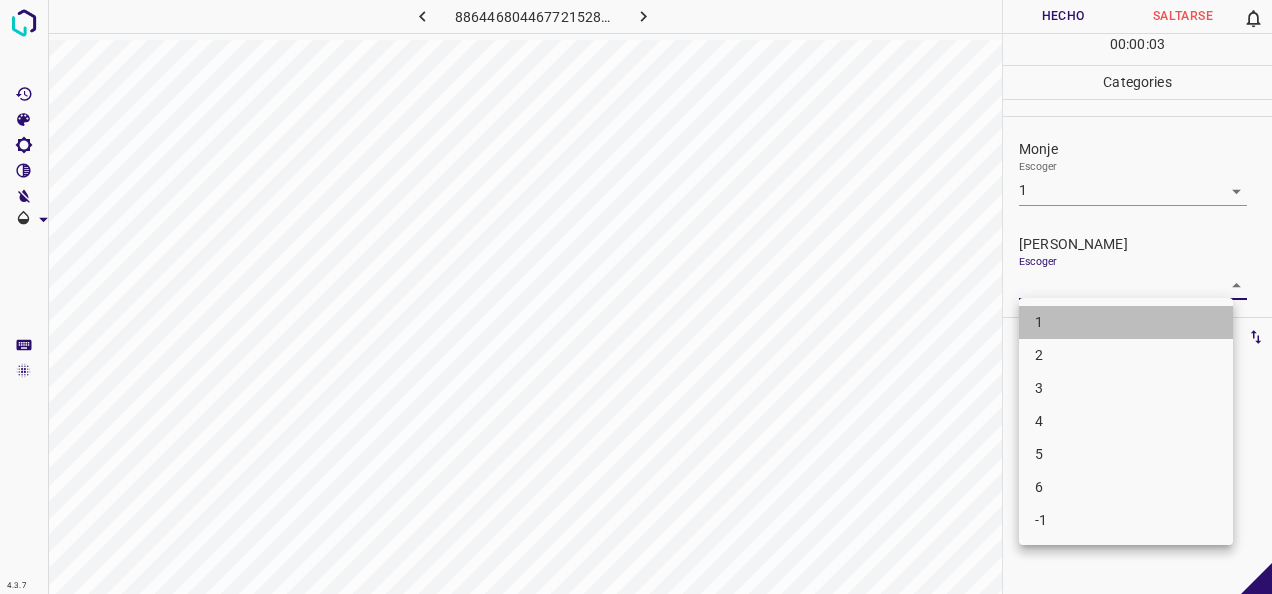 click on "1" at bounding box center (1126, 322) 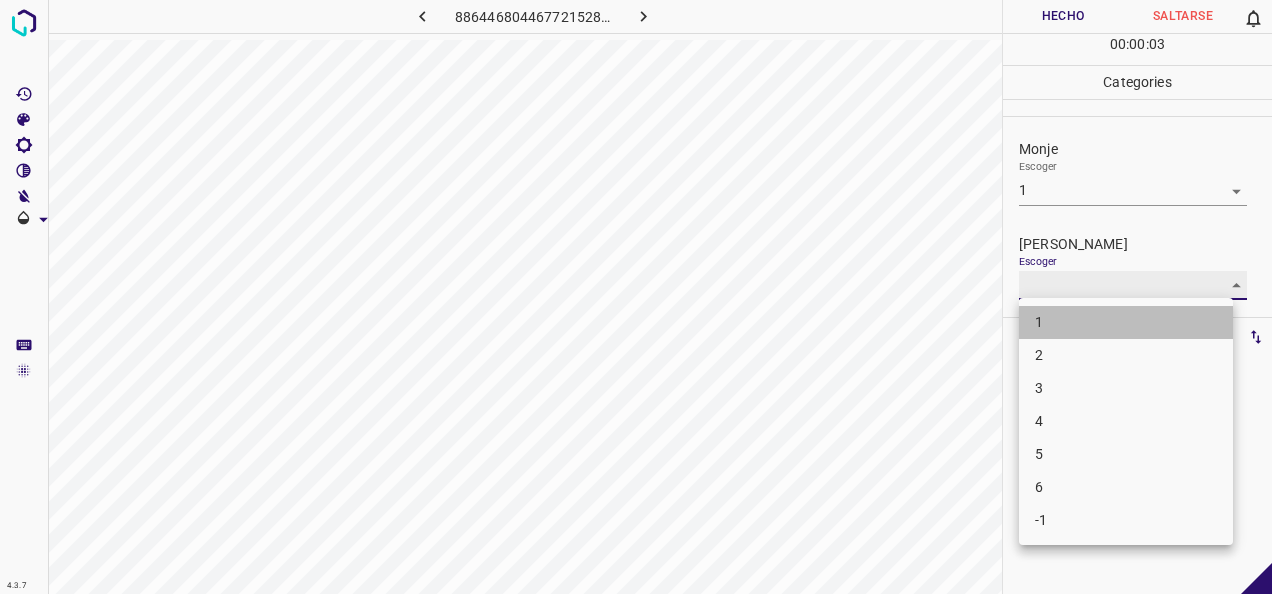type on "1" 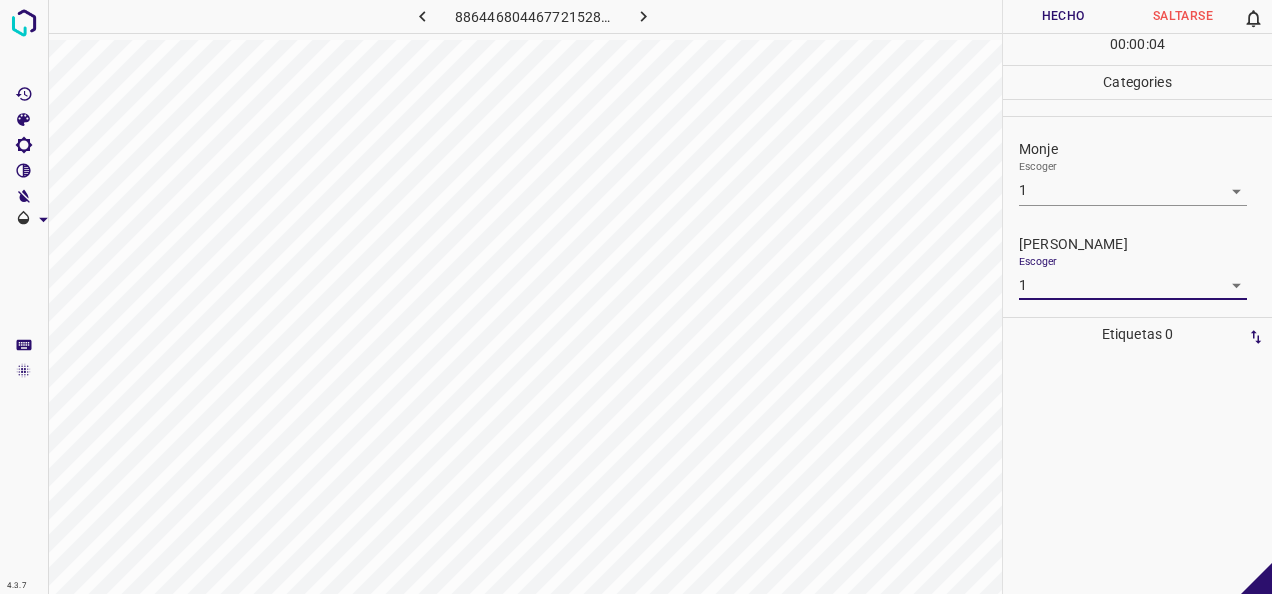 click on "Hecho" at bounding box center [1063, 16] 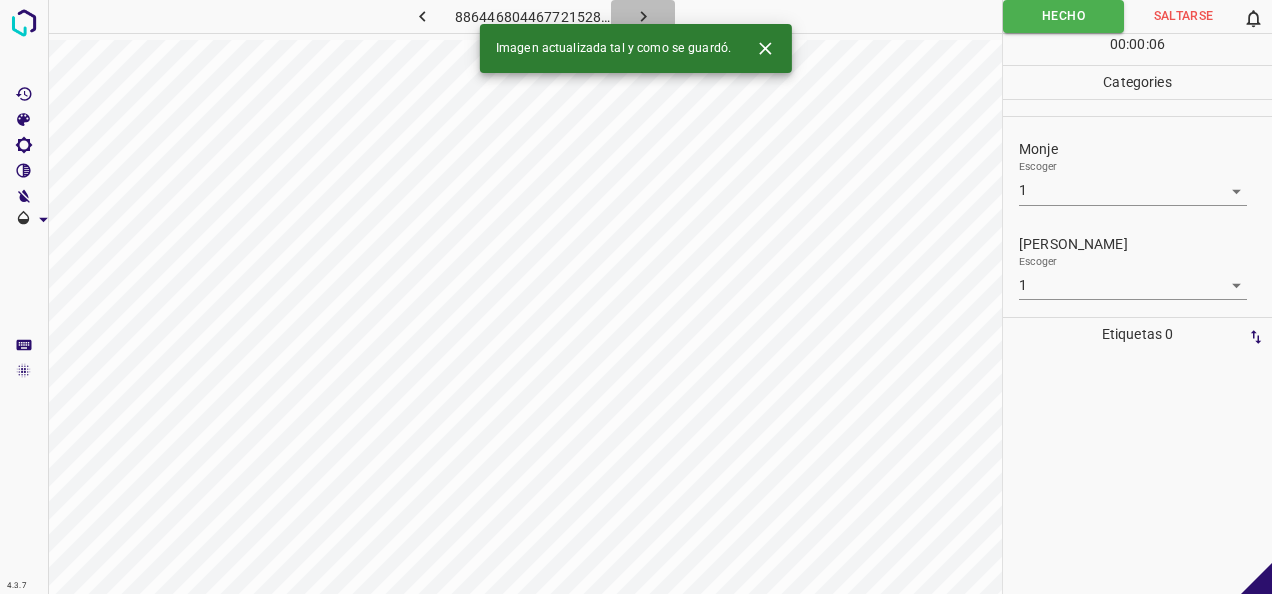 click 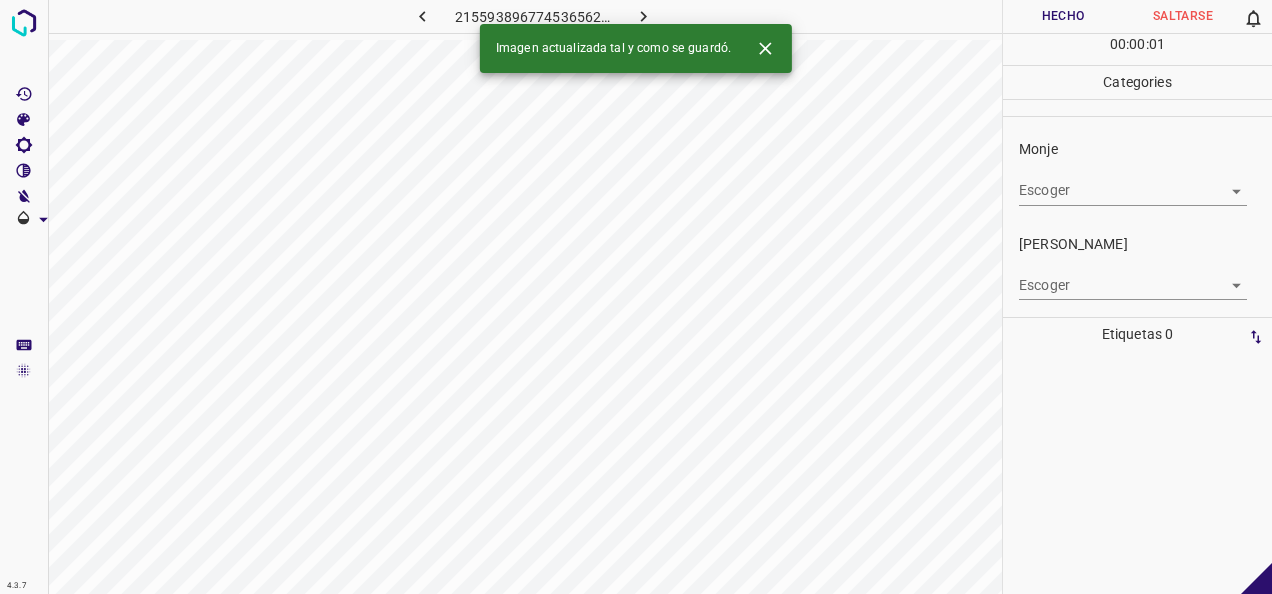 click on "4.3.7 2155938967745365621.png Hecho Saltarse 0 00   : 00   : 01   Categories Monje  Escoger ​  Fitzpatrick   Escoger ​ Etiquetas 0 Categories 1 Monje 2  Fitzpatrick Herramientas Espacio Cambiar entre modos (Dibujar y Editar) Yo Etiquetado automático R Restaurar zoom M Acercar N Alejar Borrar Eliminar etiqueta de selección Filtros Z Restaurar filtros X Filtro de saturación C Filtro de brillo V Filtro de contraste B Filtro de escala de grises General O Descargar Imagen actualizada tal y como se guardó. -Mensaje de texto -Esconder -Borrar" at bounding box center [636, 297] 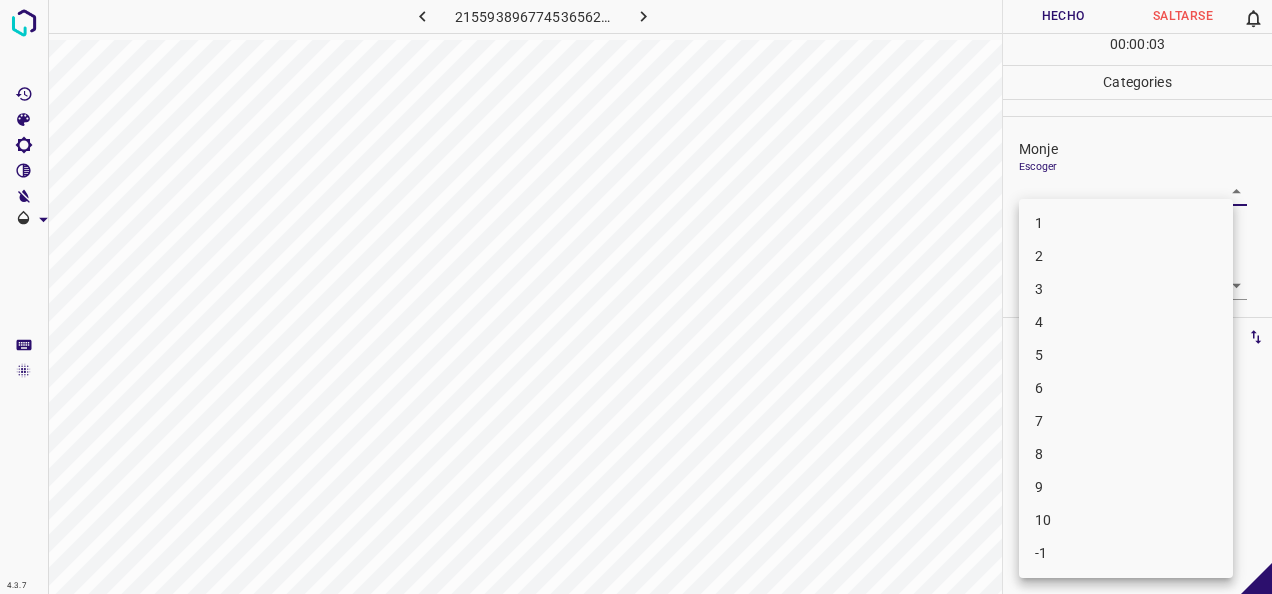 click on "5" at bounding box center [1126, 355] 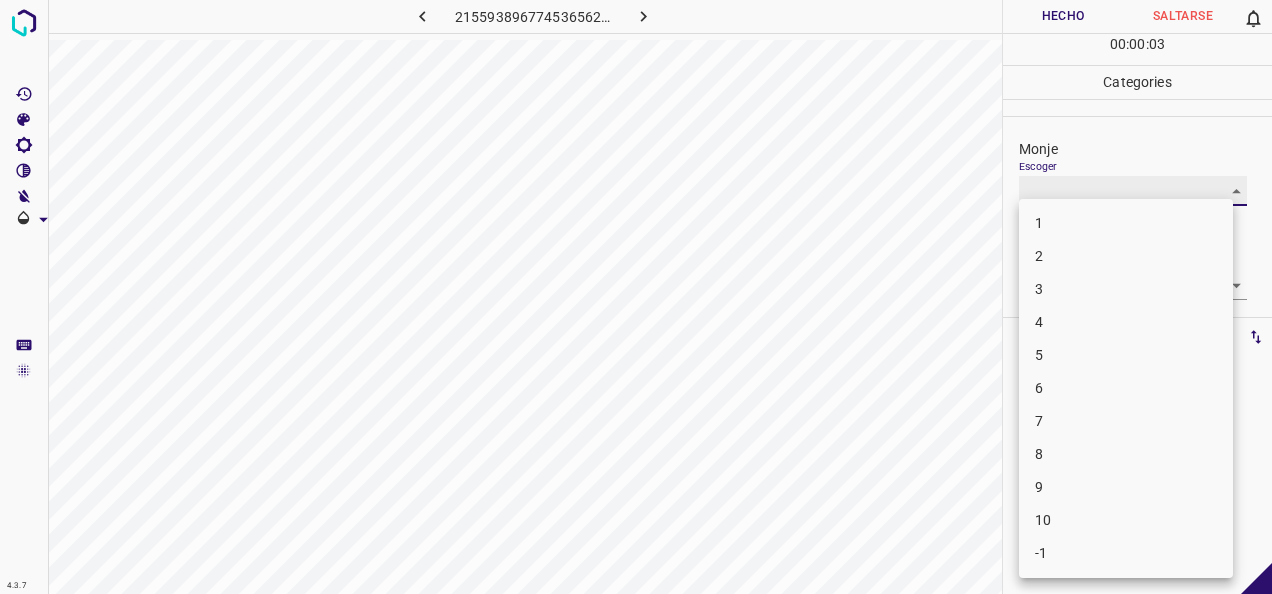 type on "5" 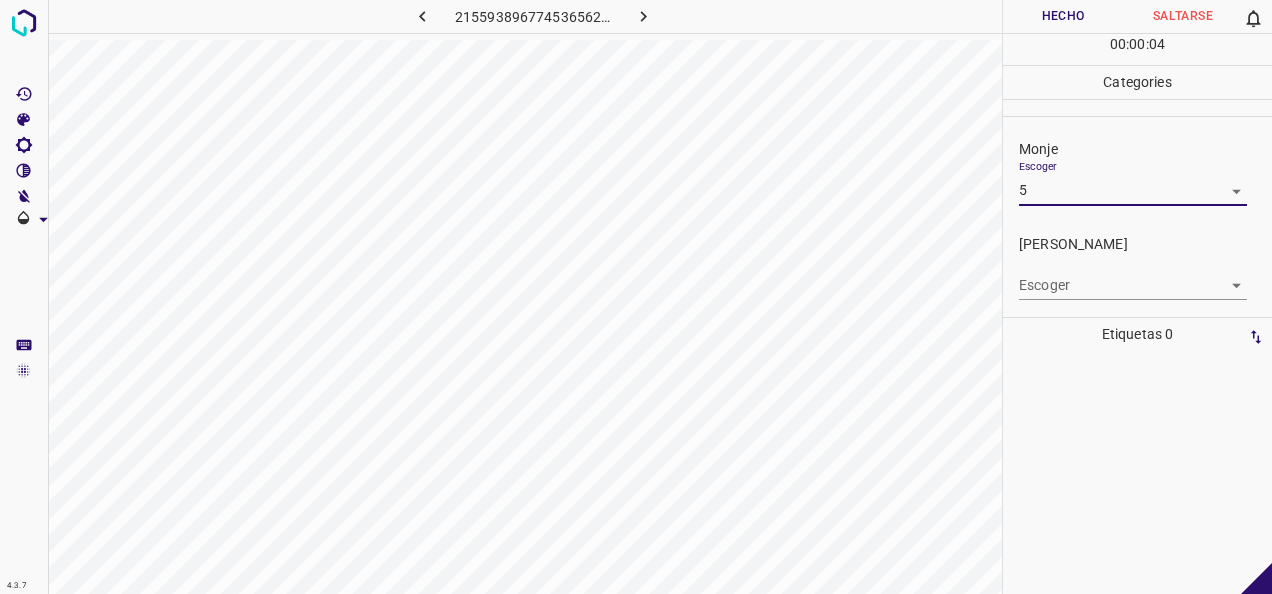 click on "4.3.7 2155938967745365621.png Hecho Saltarse 0 00   : 00   : 04   Categories Monje  Escoger 5 5  Fitzpatrick   Escoger ​ Etiquetas 0 Categories 1 Monje 2  Fitzpatrick Herramientas Espacio Cambiar entre modos (Dibujar y Editar) Yo Etiquetado automático R Restaurar zoom M Acercar N Alejar Borrar Eliminar etiqueta de selección Filtros Z Restaurar filtros X Filtro de saturación C Filtro de brillo V Filtro de contraste B Filtro de escala de grises General O Descargar -Mensaje de texto -Esconder -Borrar" at bounding box center [636, 297] 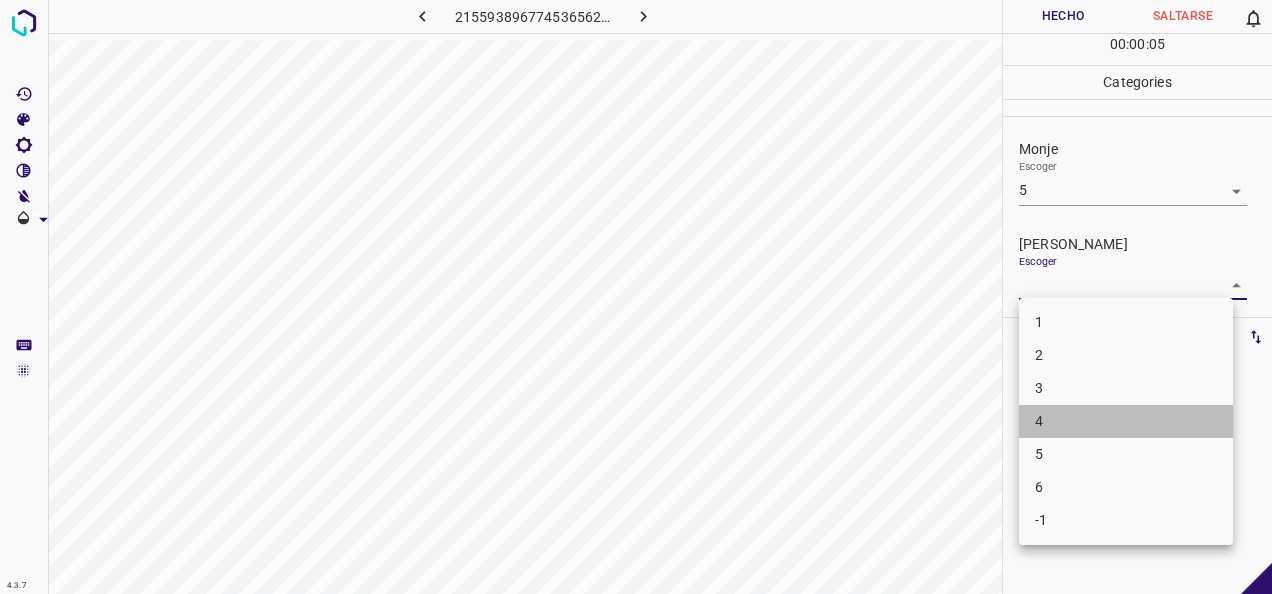 drag, startPoint x: 1138, startPoint y: 416, endPoint x: 1125, endPoint y: 222, distance: 194.43507 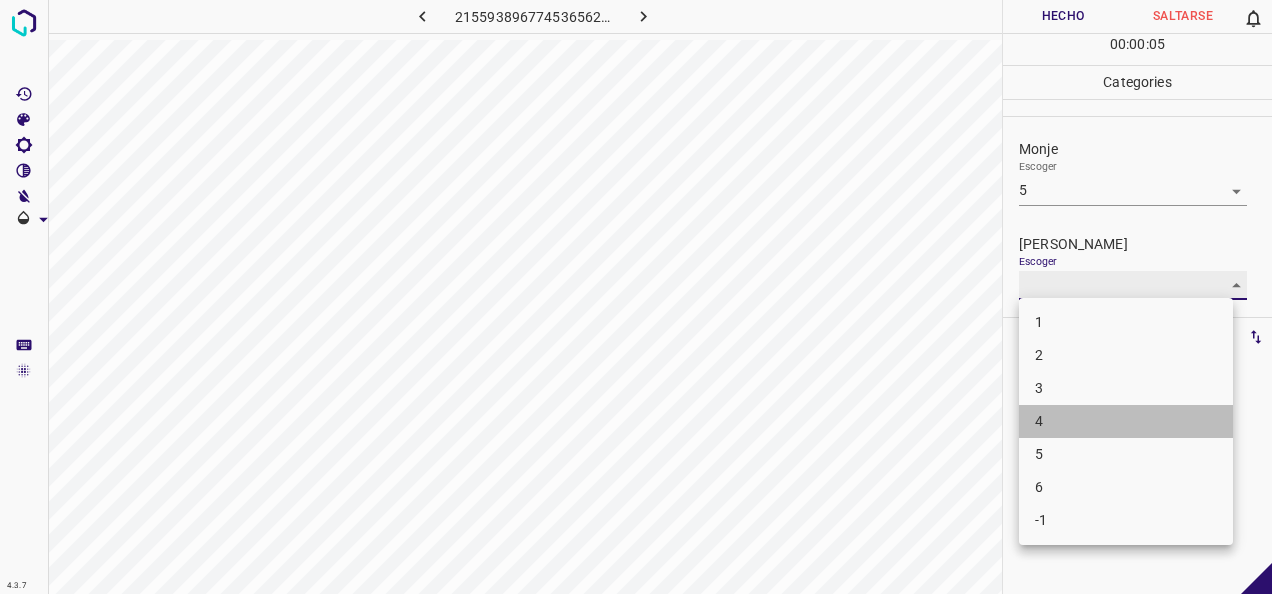 type on "4" 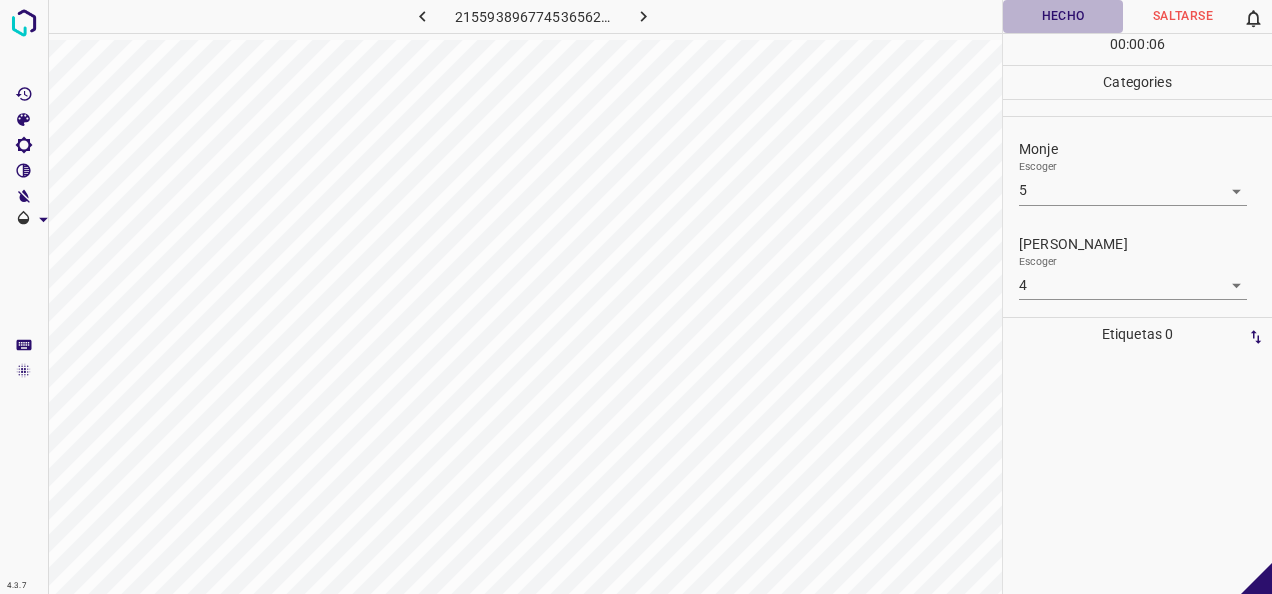 click on "Hecho" at bounding box center [1063, 16] 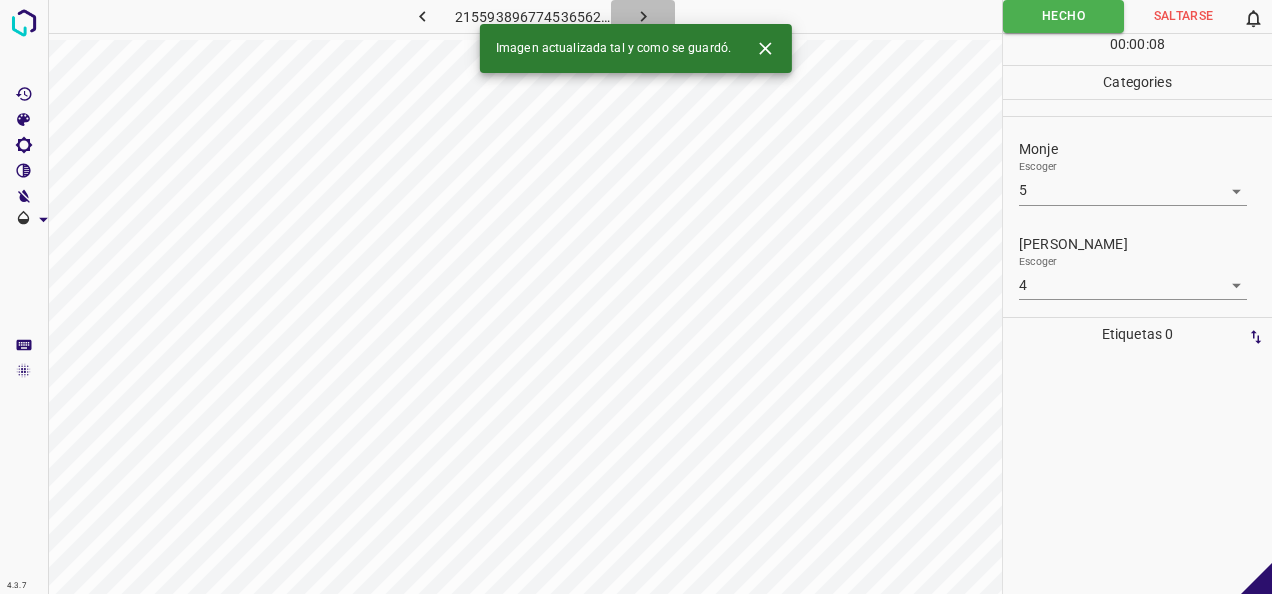 click at bounding box center (643, 16) 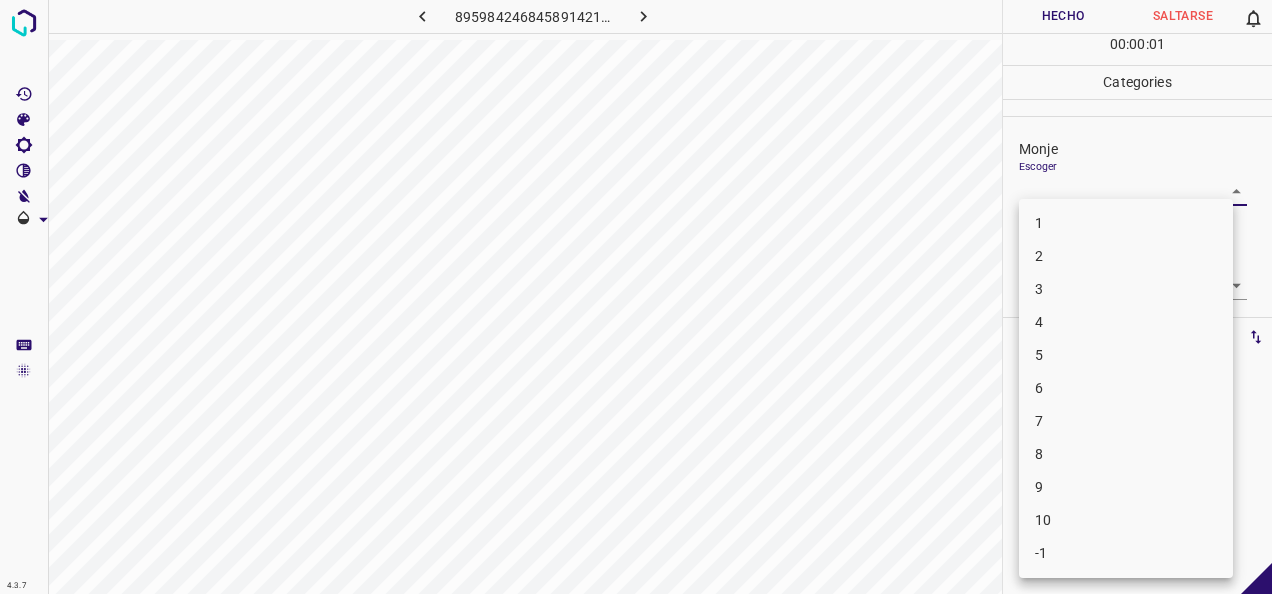 click on "4.3.7 8959842468458914211.png Hecho Saltarse 0 00   : 00   : 01   Categories Monje  Escoger ​  Fitzpatrick   Escoger ​ Etiquetas 0 Categories 1 Monje 2  Fitzpatrick Herramientas Espacio Cambiar entre modos (Dibujar y Editar) Yo Etiquetado automático R Restaurar zoom M Acercar N Alejar Borrar Eliminar etiqueta de selección Filtros Z Restaurar filtros X Filtro de saturación C Filtro de brillo V Filtro de contraste B Filtro de escala de grises General O Descargar -Mensaje de texto -Esconder -Borrar 1 2 3 4 5 6 7 8 9 10 -1" at bounding box center [636, 297] 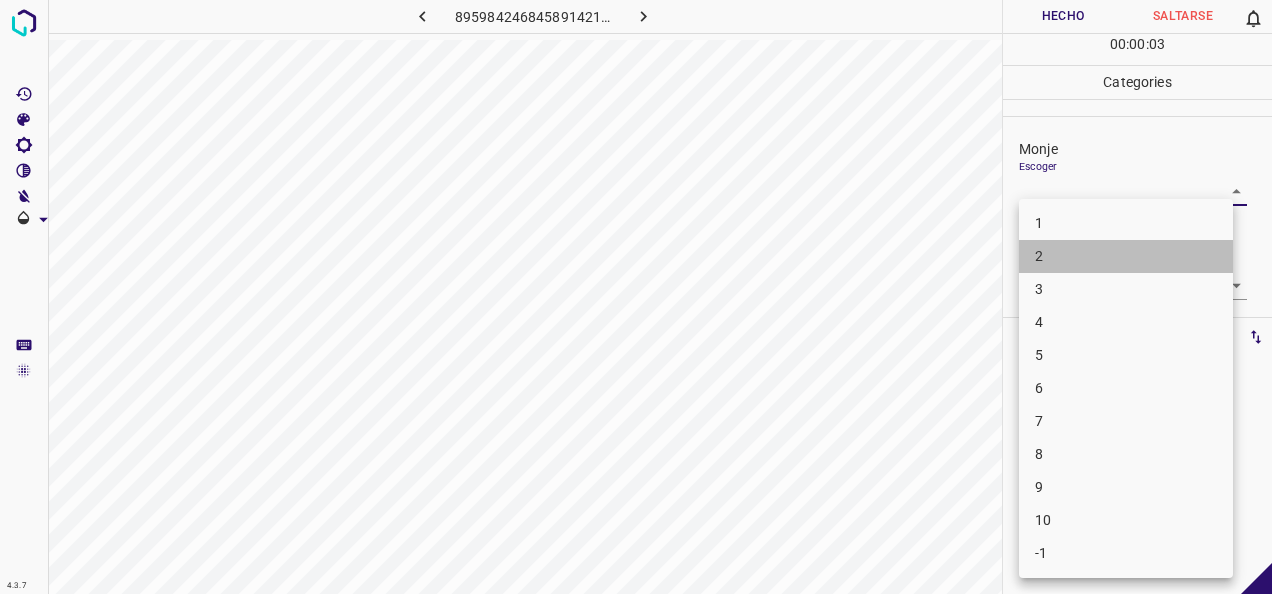 click on "2" at bounding box center [1126, 256] 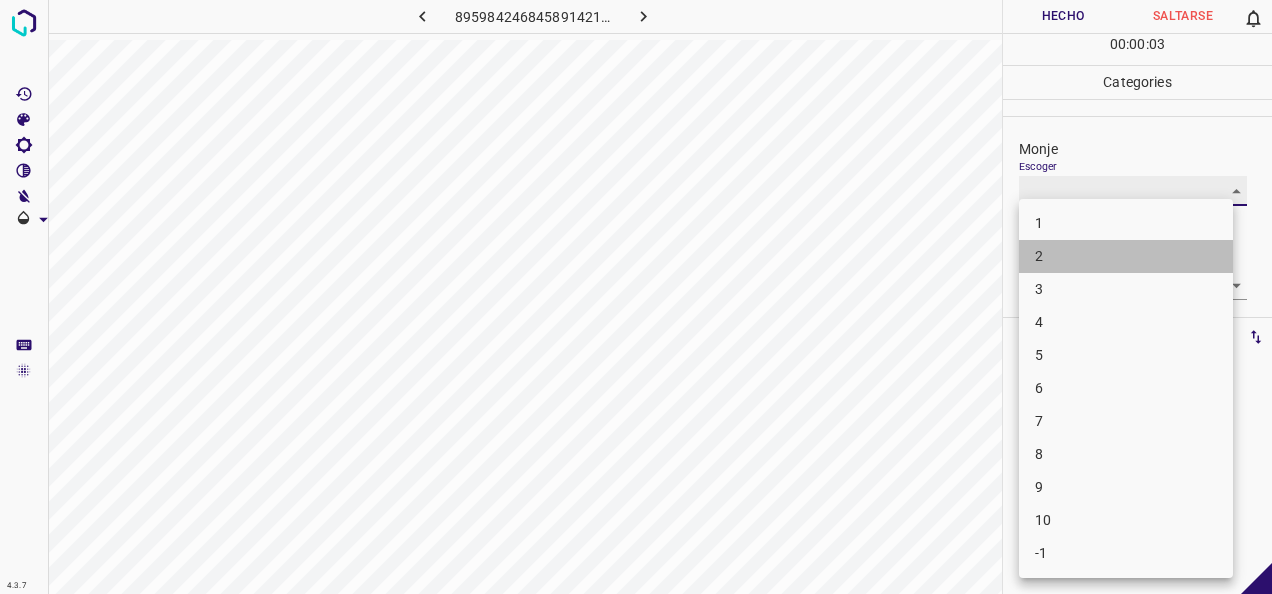 type on "2" 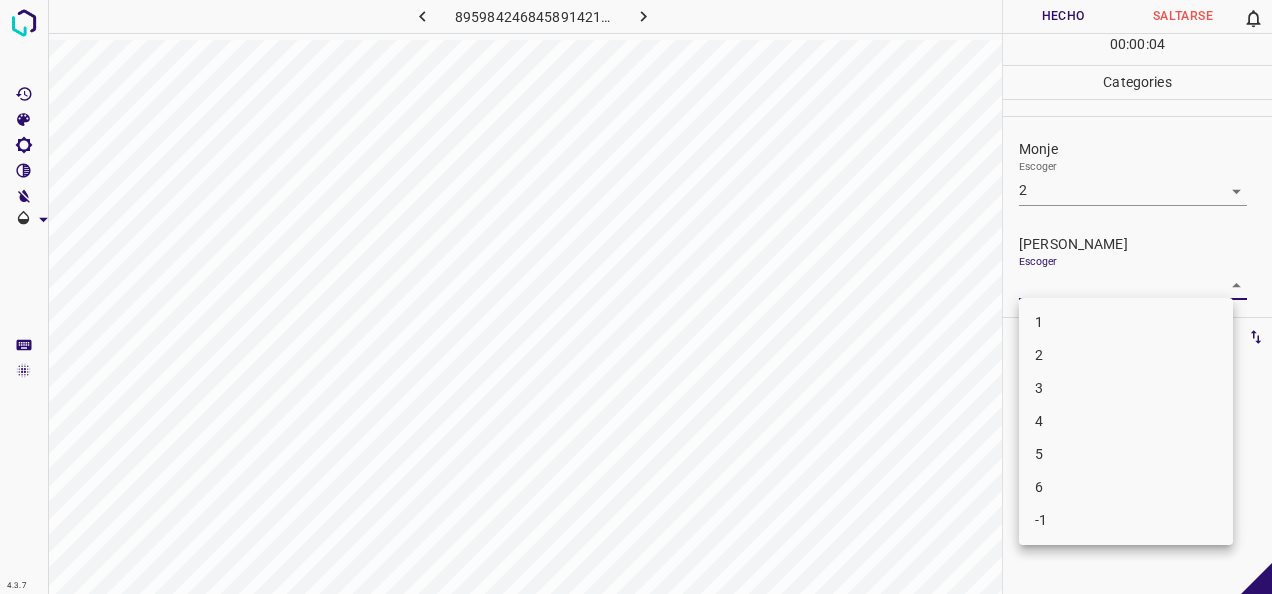 click on "4.3.7 8959842468458914211.png Hecho Saltarse 0 00   : 00   : 04   Categories Monje  Escoger 2 2  Fitzpatrick   Escoger ​ Etiquetas 0 Categories 1 Monje 2  Fitzpatrick Herramientas Espacio Cambiar entre modos (Dibujar y Editar) Yo Etiquetado automático R Restaurar zoom M Acercar N Alejar Borrar Eliminar etiqueta de selección Filtros Z Restaurar filtros X Filtro de saturación C Filtro de brillo V Filtro de contraste B Filtro de escala de grises General O Descargar -Mensaje de texto -Esconder -Borrar 1 2 3 4 5 6 -1" at bounding box center [636, 297] 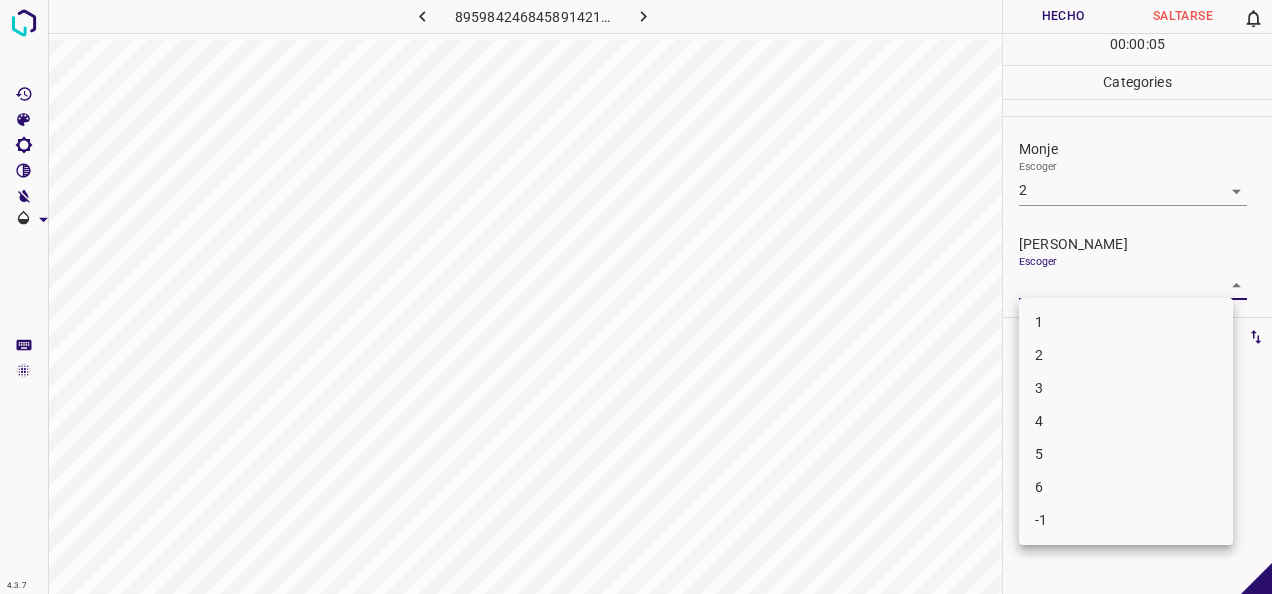 click on "2" at bounding box center (1126, 355) 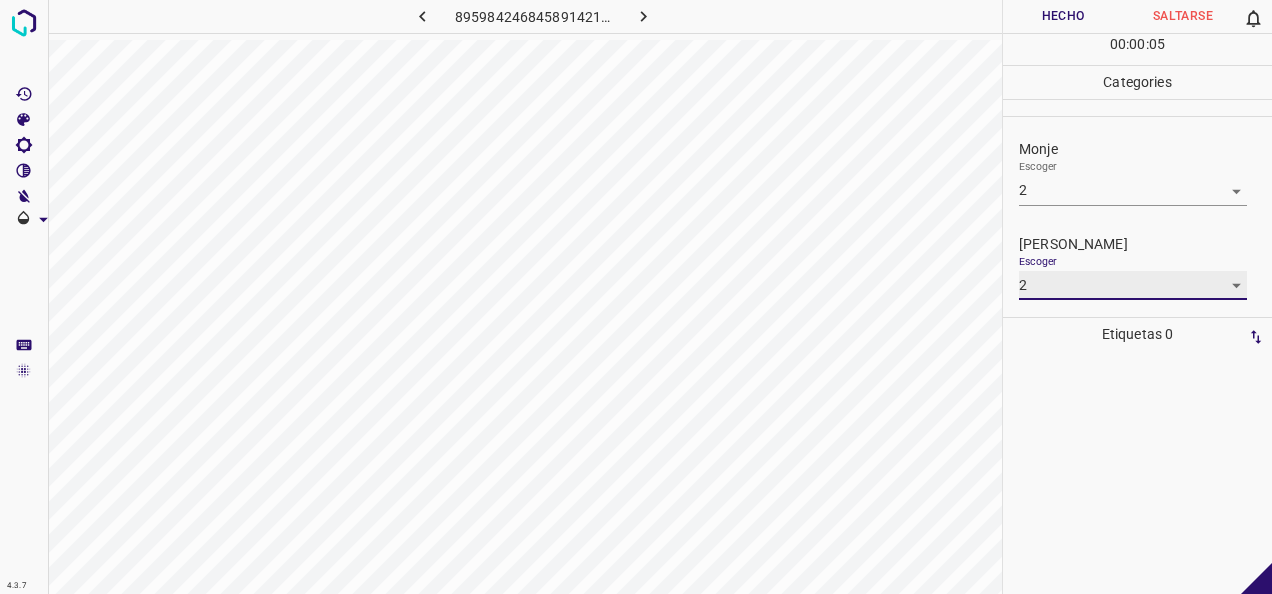 type on "2" 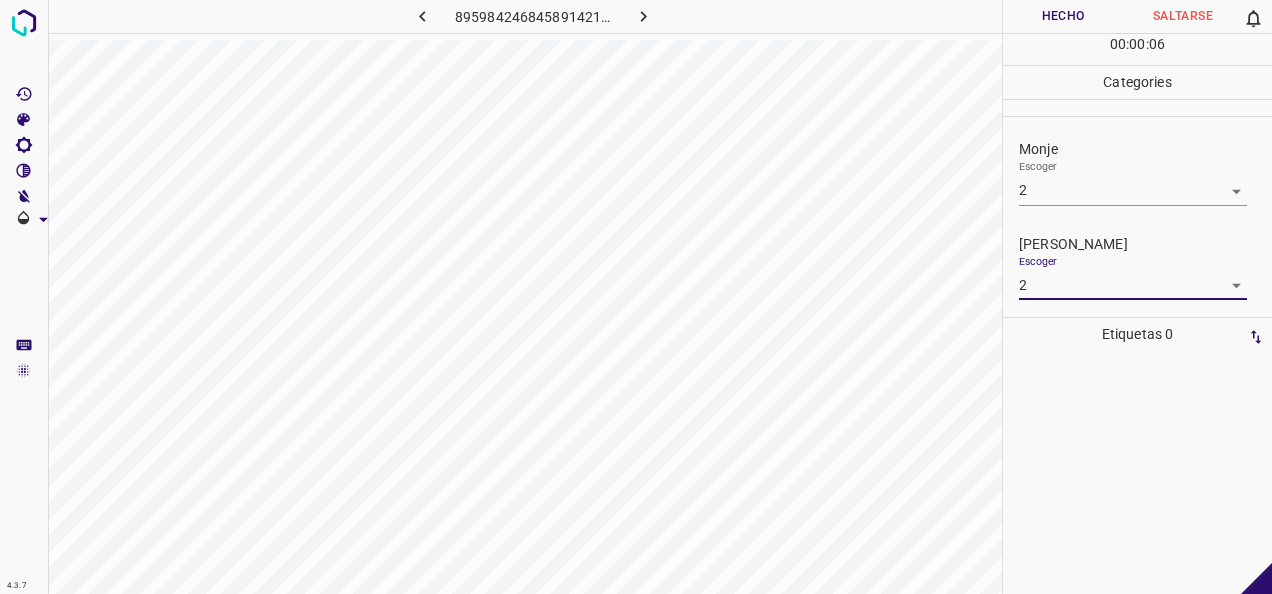 click on "Hecho" at bounding box center [1063, 16] 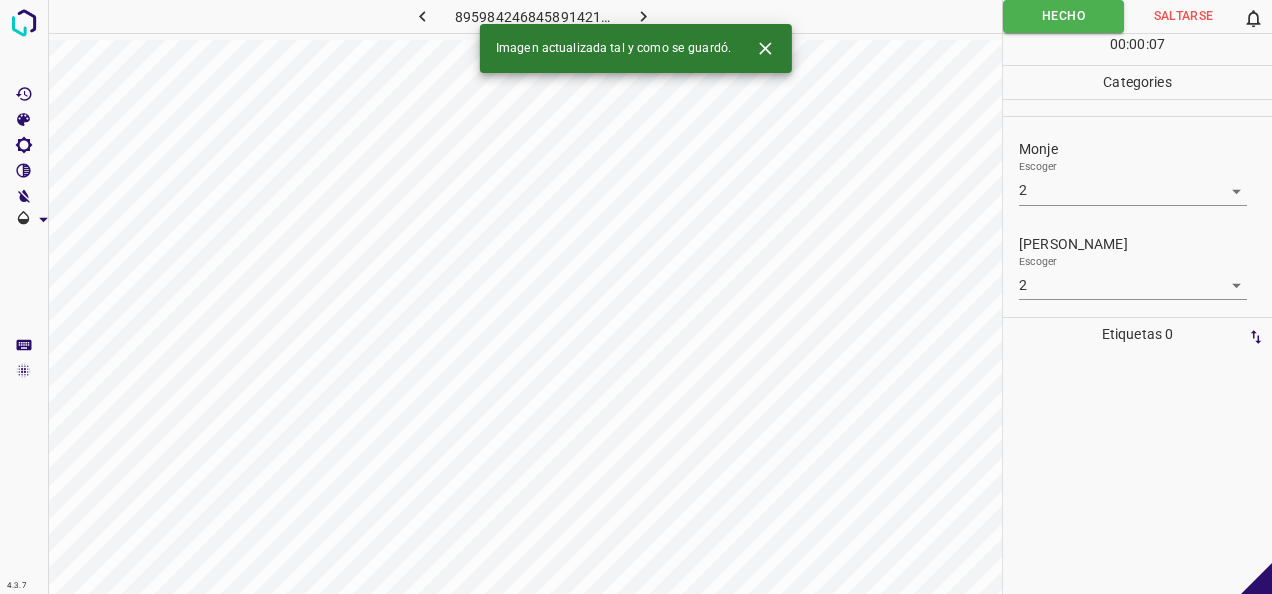 click 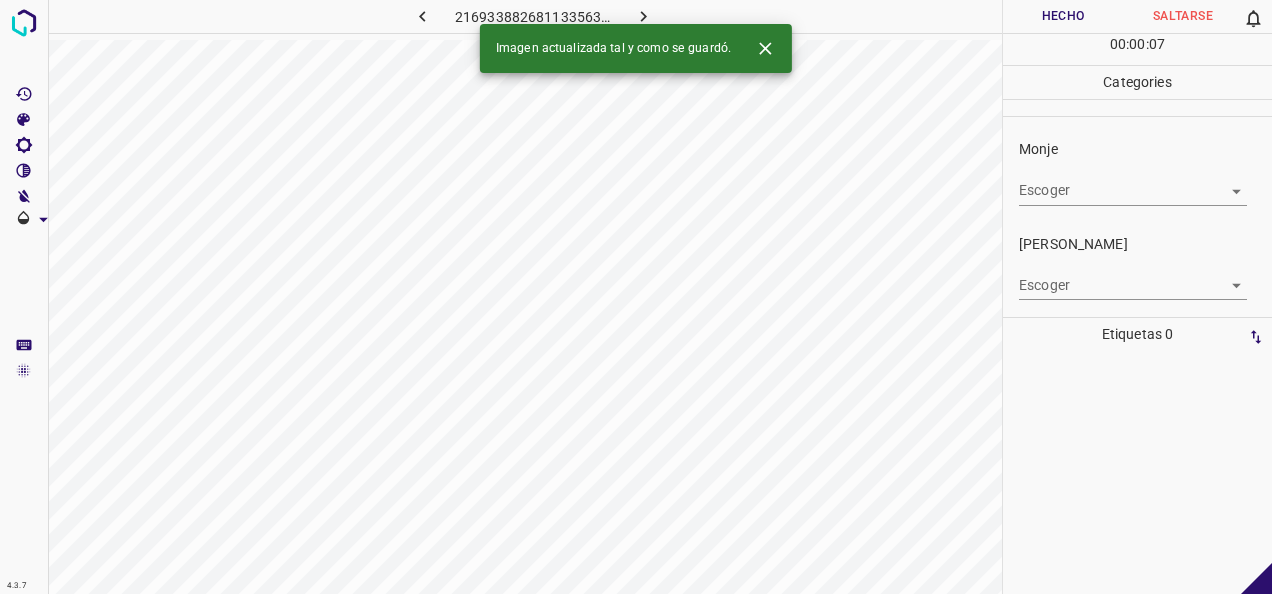 click on "4.3.7 2169338826811335638.png Hecho Saltarse 0 00   : 00   : 07   Categories Monje  Escoger ​  Fitzpatrick   Escoger ​ Etiquetas 0 Categories 1 Monje 2  Fitzpatrick Herramientas Espacio Cambiar entre modos (Dibujar y Editar) Yo Etiquetado automático R Restaurar zoom M Acercar N Alejar Borrar Eliminar etiqueta de selección Filtros Z Restaurar filtros X Filtro de saturación C Filtro de brillo V Filtro de contraste B Filtro de escala de grises General O Descargar Imagen actualizada tal y como se guardó. -Mensaje de texto -Esconder -Borrar" at bounding box center (636, 297) 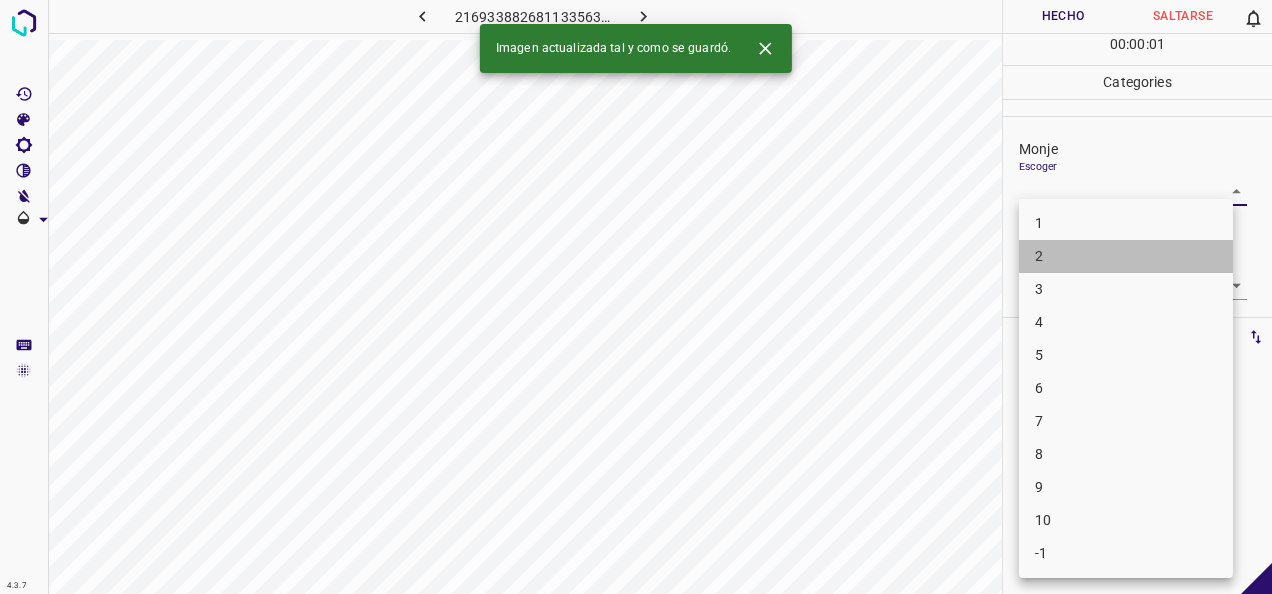 click on "2" at bounding box center [1126, 256] 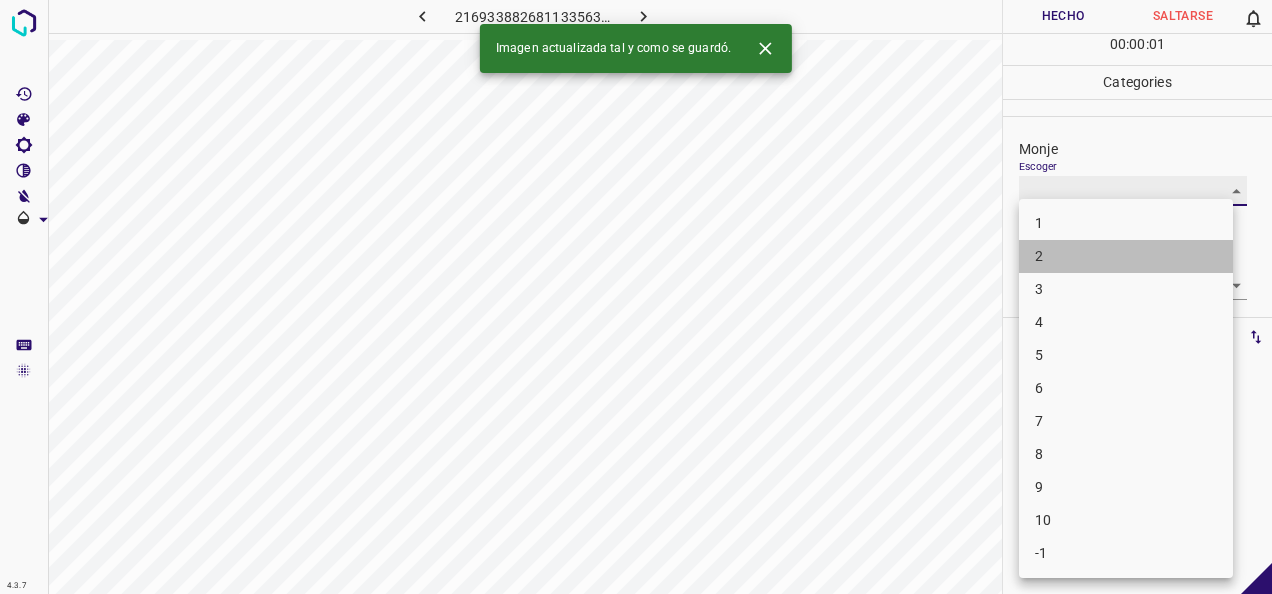 type on "2" 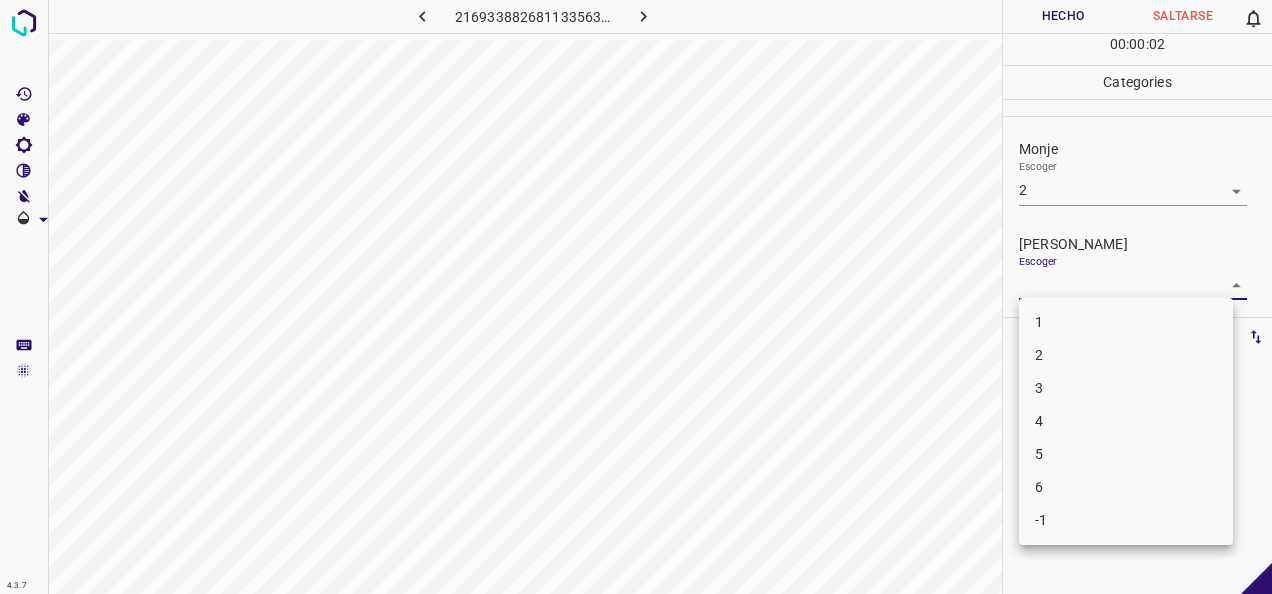 click on "4.3.7 2169338826811335638.png Hecho Saltarse 0 00   : 00   : 02   Categories Monje  Escoger 2 2  Fitzpatrick   Escoger ​ Etiquetas 0 Categories 1 Monje 2  Fitzpatrick Herramientas Espacio Cambiar entre modos (Dibujar y Editar) Yo Etiquetado automático R Restaurar zoom M Acercar N Alejar Borrar Eliminar etiqueta de selección Filtros Z Restaurar filtros X Filtro de saturación C Filtro de brillo V Filtro de contraste B Filtro de escala de grises General O Descargar -Mensaje de texto -Esconder -Borrar 1 2 3 4 5 6 -1" at bounding box center (636, 297) 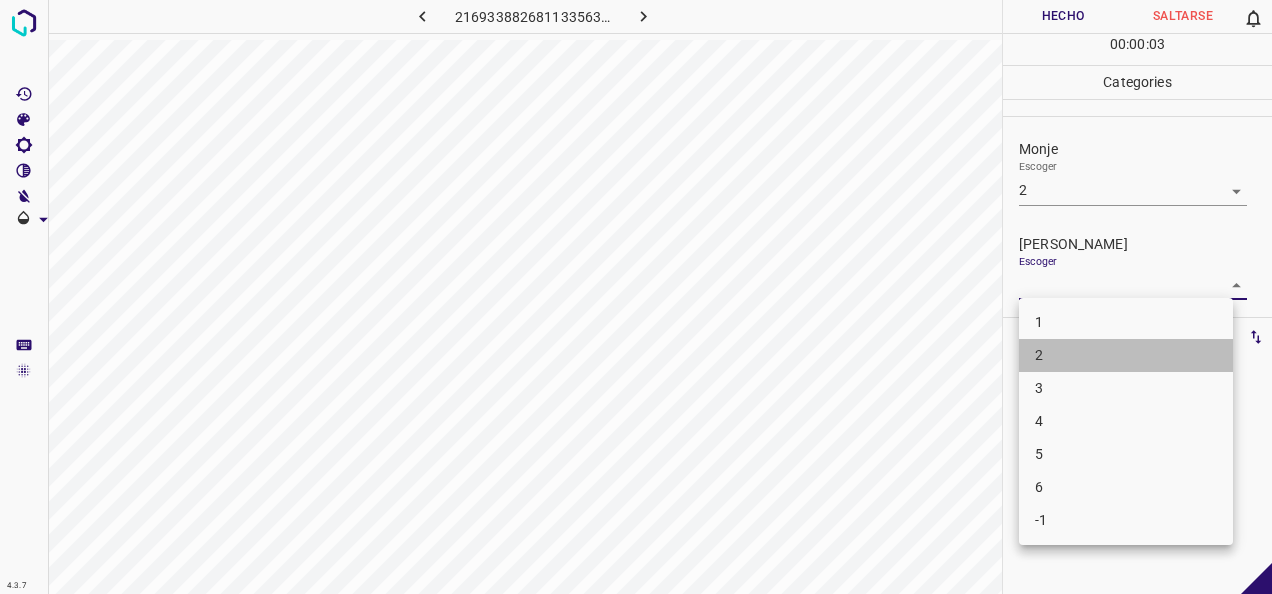 click on "2" at bounding box center [1126, 355] 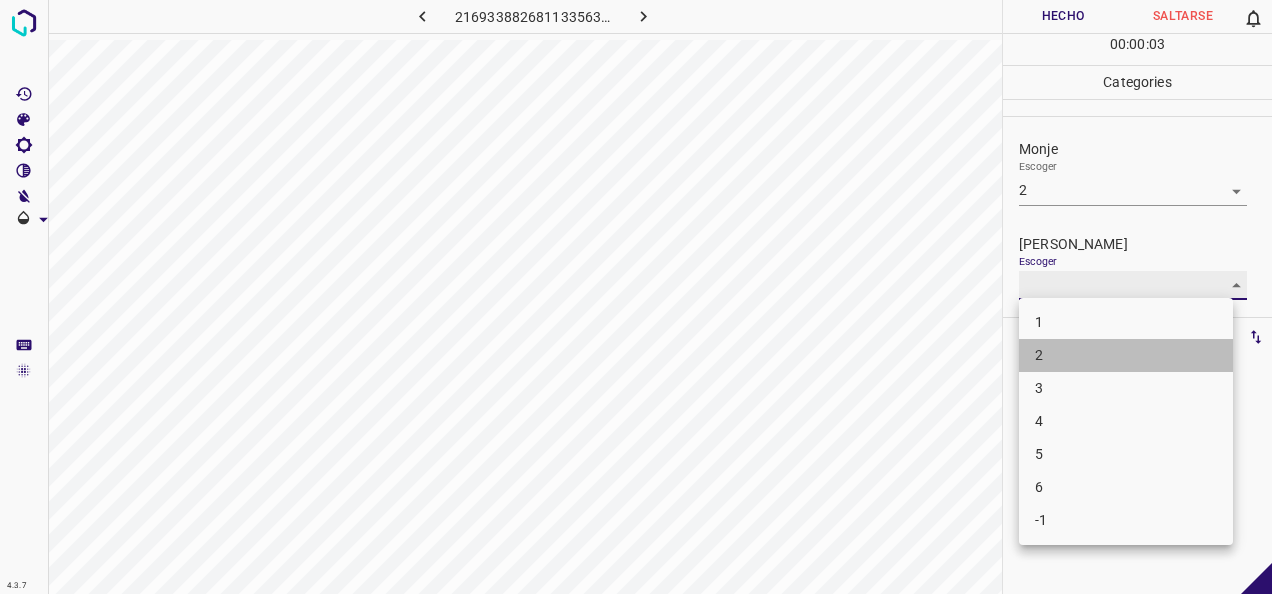 type on "2" 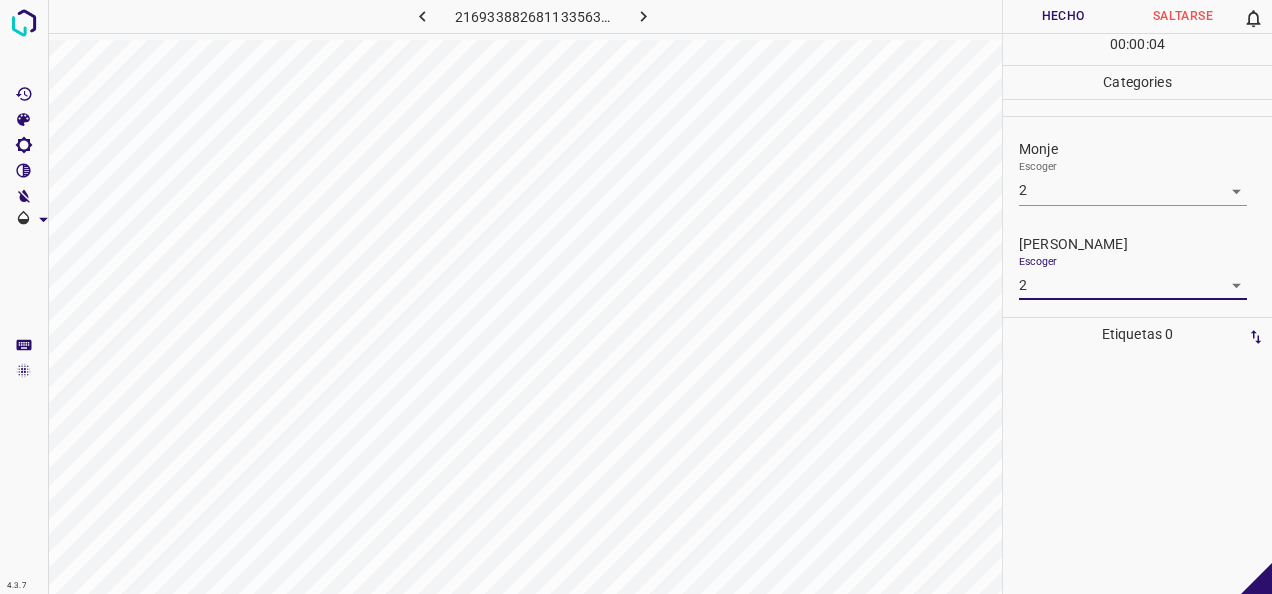 click on "Hecho" at bounding box center [1063, 16] 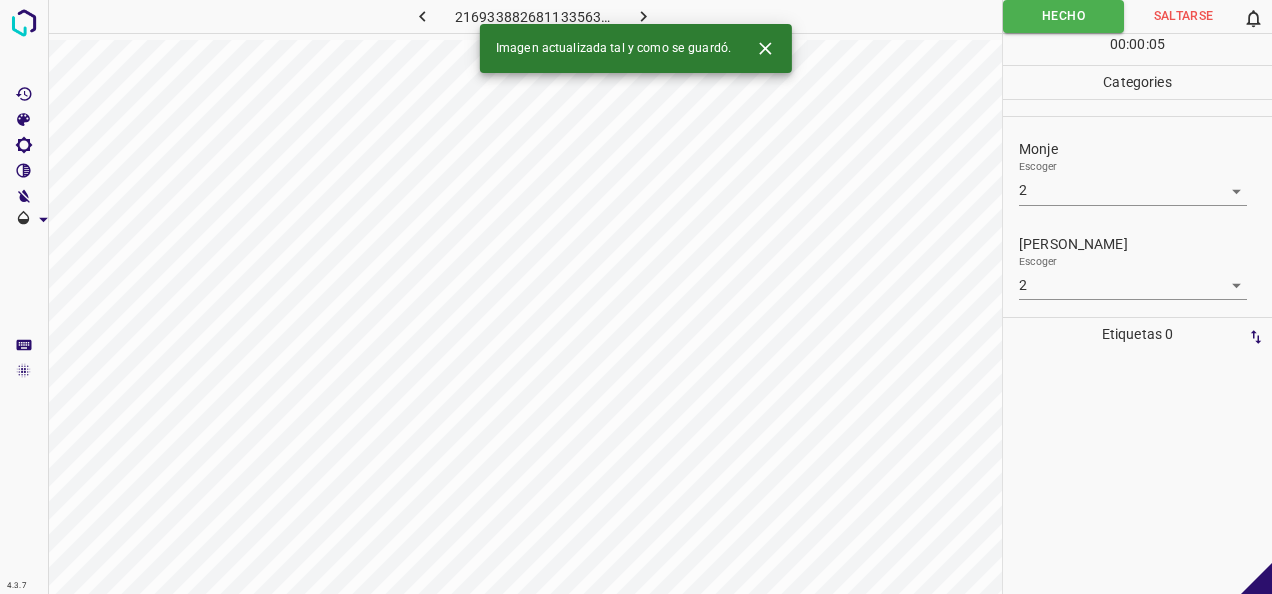 click on "Imagen actualizada tal y como se guardó." at bounding box center [636, 48] 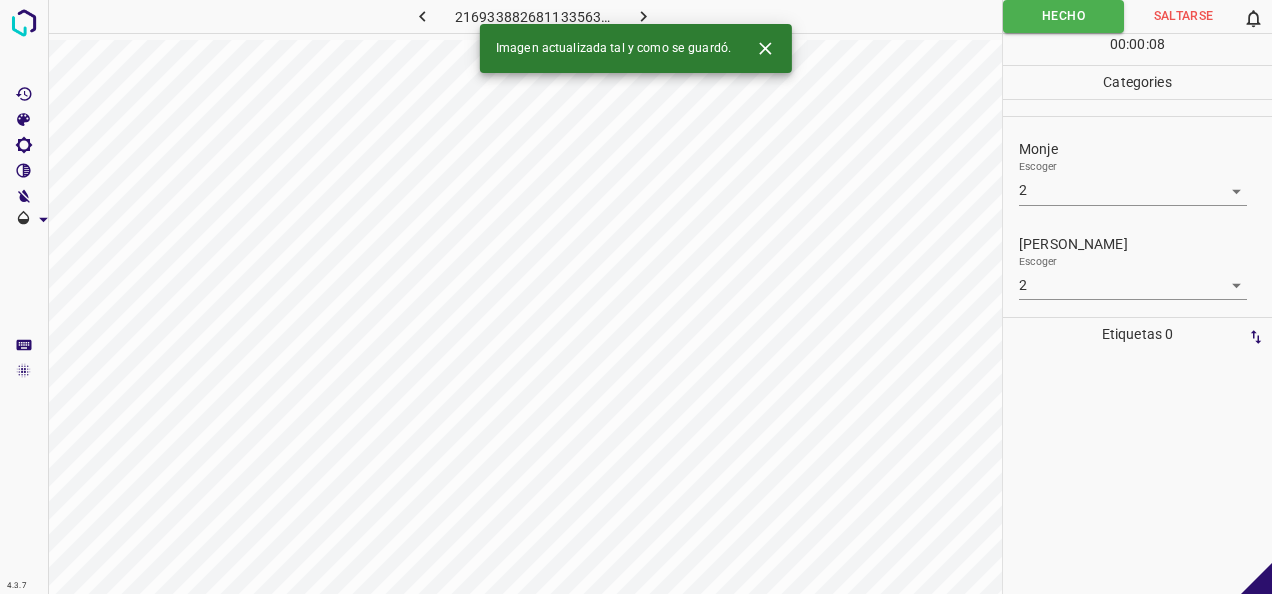 click 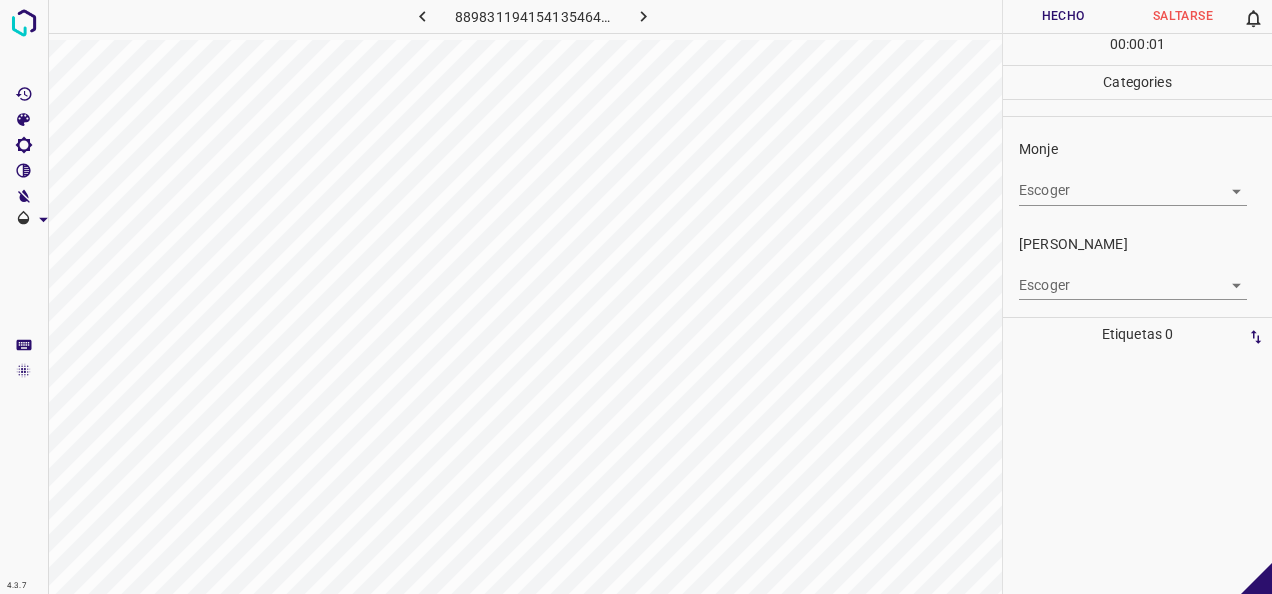 click on "4.3.7 8898311941541354645.png Hecho Saltarse 0 00   : 00   : 01   Categories Monje  Escoger ​  Fitzpatrick   Escoger ​ Etiquetas 0 Categories 1 Monje 2  Fitzpatrick Herramientas Espacio Cambiar entre modos (Dibujar y Editar) Yo Etiquetado automático R Restaurar zoom M Acercar N Alejar Borrar Eliminar etiqueta de selección Filtros Z Restaurar filtros X Filtro de saturación C Filtro de brillo V Filtro de contraste B Filtro de escala de grises General O Descargar -Mensaje de texto -Esconder -Borrar" at bounding box center (636, 297) 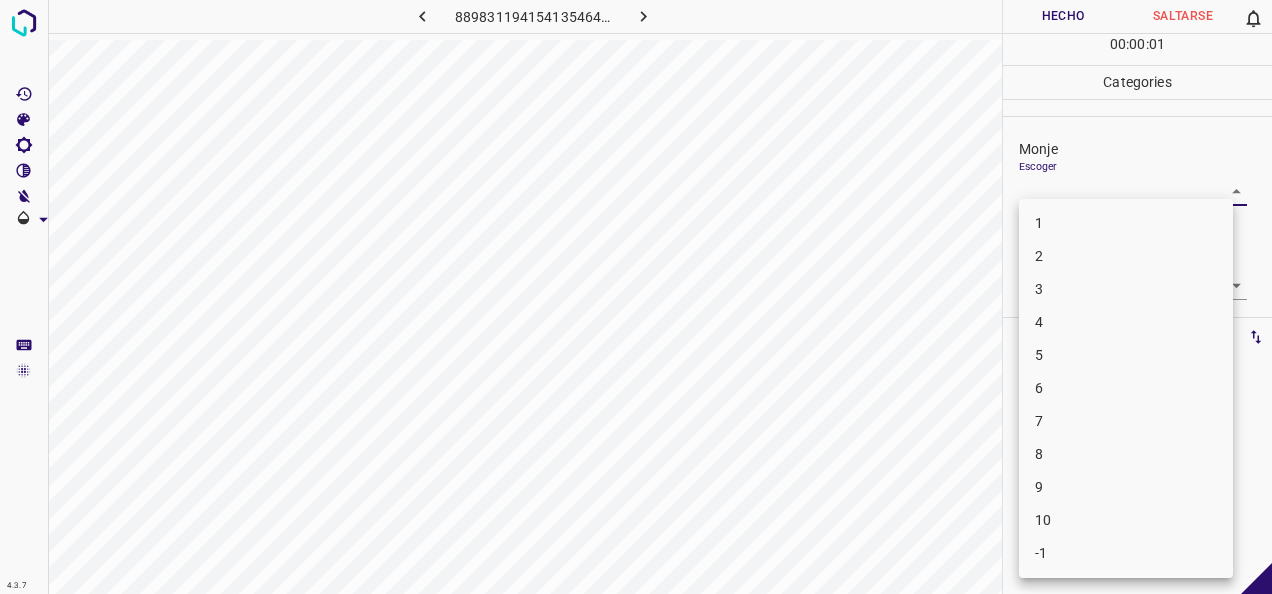 click on "1" at bounding box center (1126, 223) 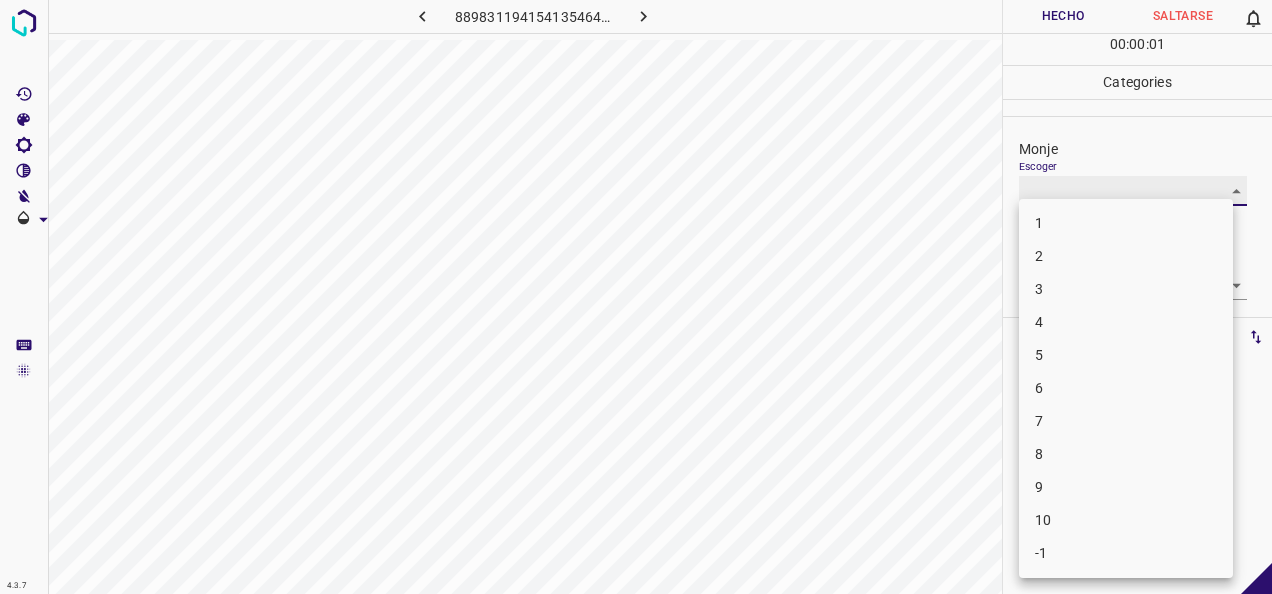 type on "1" 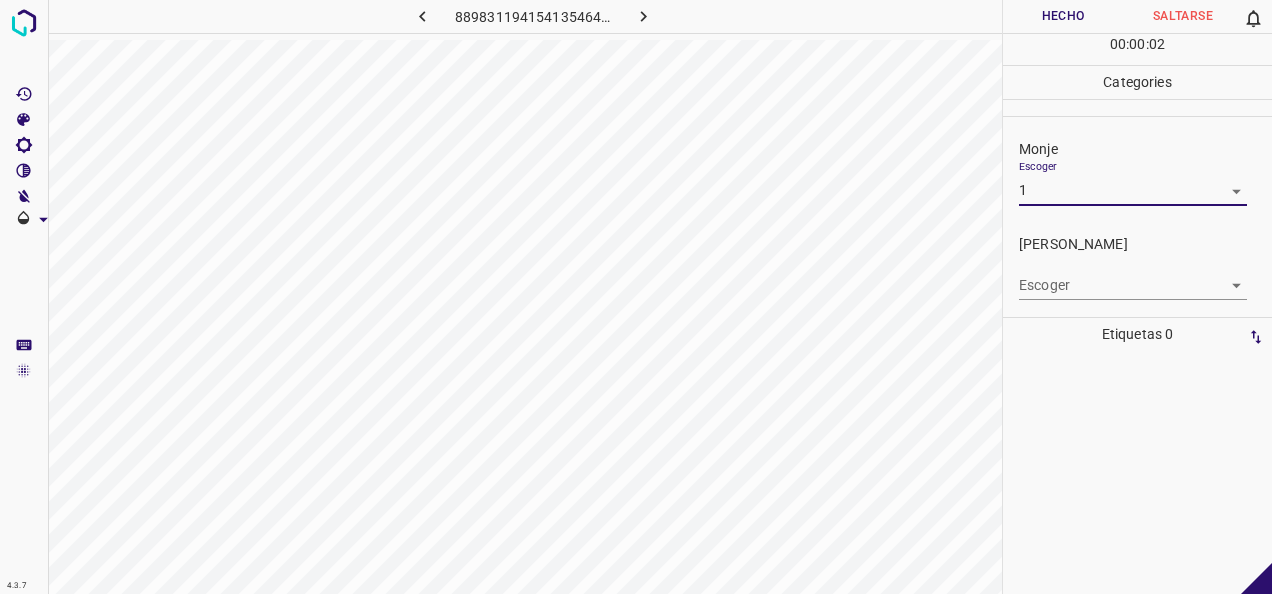 click on "4.3.7 8898311941541354645.png Hecho Saltarse 0 00   : 00   : 02   Categories Monje  Escoger 1 1  Fitzpatrick   Escoger ​ Etiquetas 0 Categories 1 Monje 2  Fitzpatrick Herramientas Espacio Cambiar entre modos (Dibujar y Editar) Yo Etiquetado automático R Restaurar zoom M Acercar N Alejar Borrar Eliminar etiqueta de selección Filtros Z Restaurar filtros X Filtro de saturación C Filtro de brillo V Filtro de contraste B Filtro de escala de grises General O Descargar -Mensaje de texto -Esconder -Borrar" at bounding box center [636, 297] 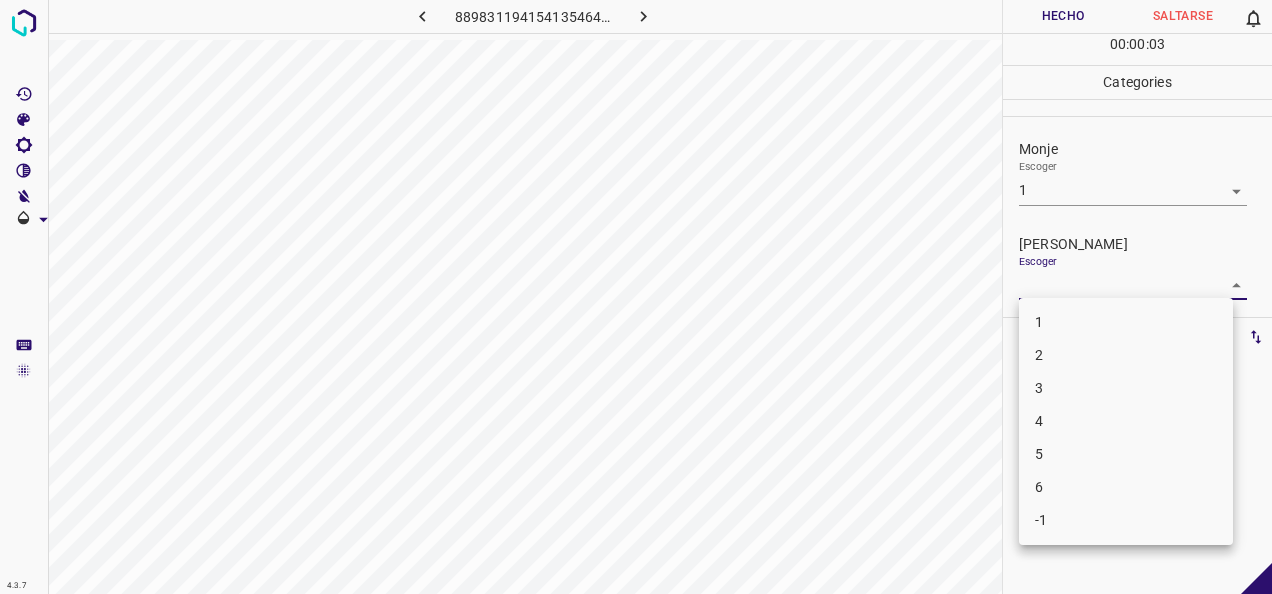 click on "1" at bounding box center (1126, 322) 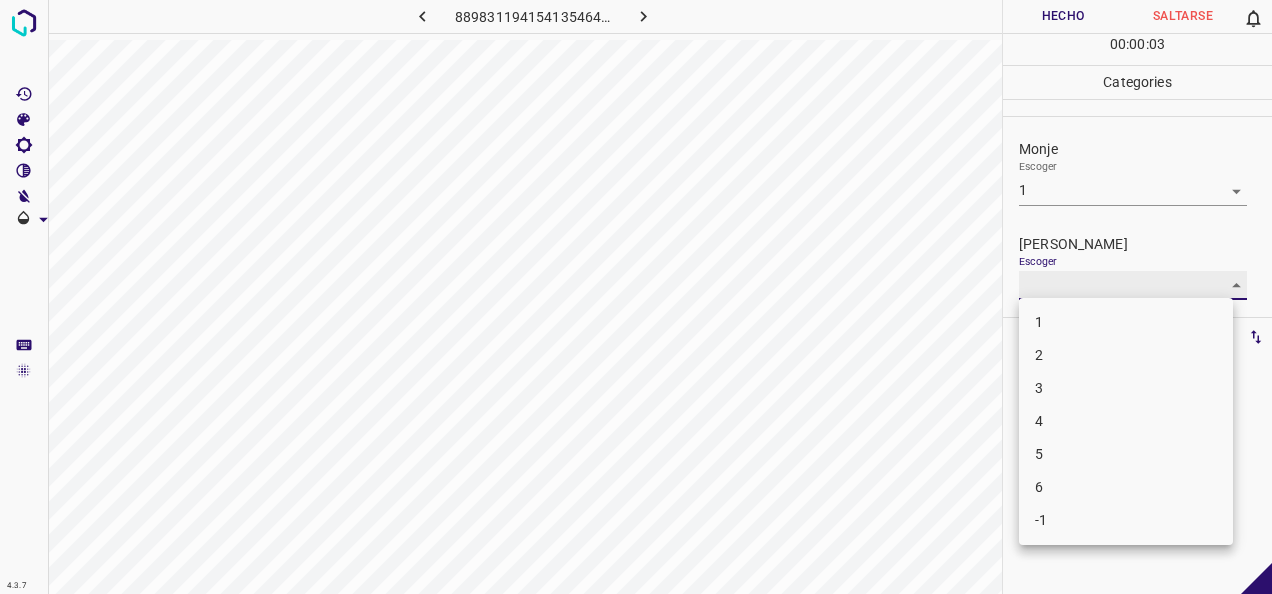type on "1" 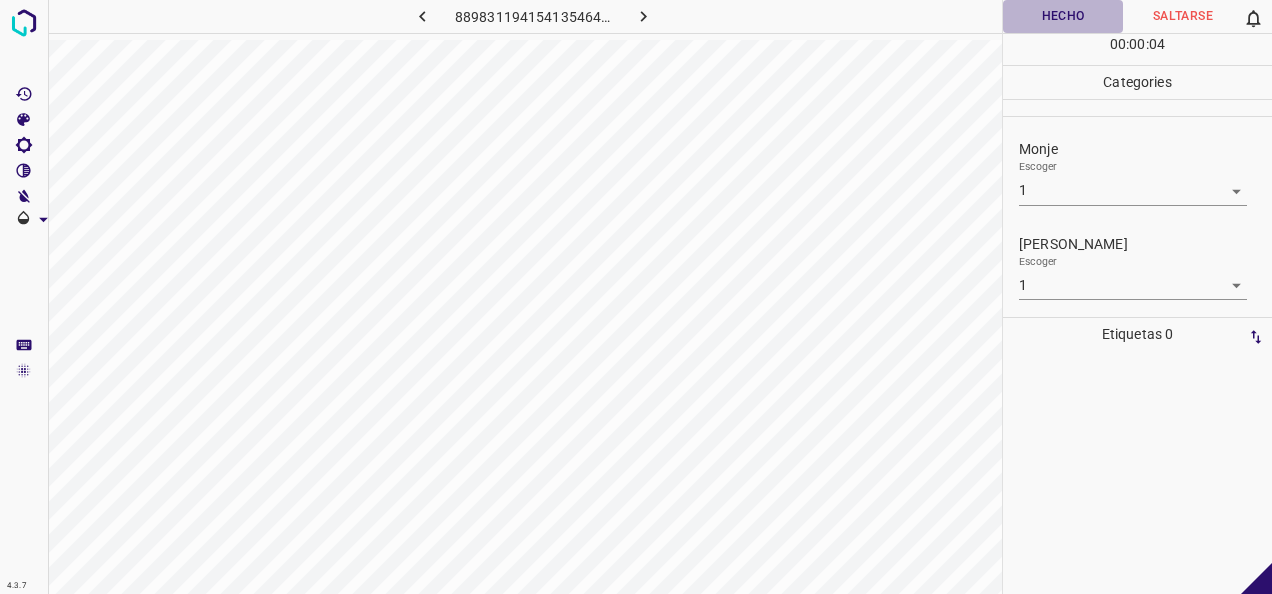 click on "Hecho" at bounding box center (1063, 16) 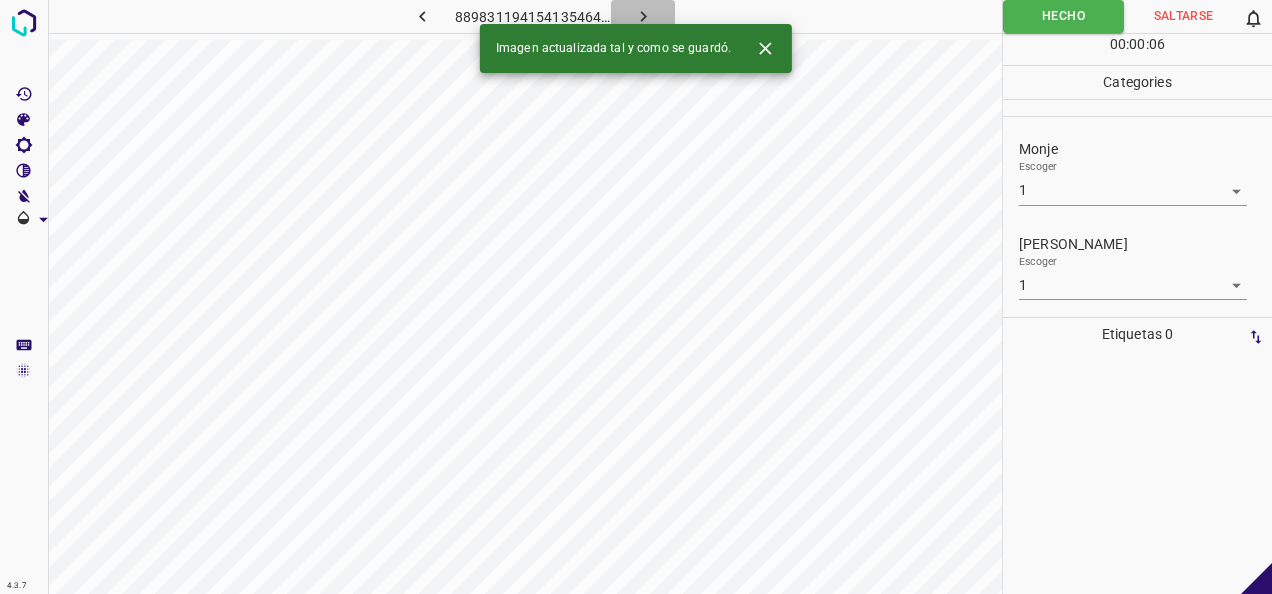 click at bounding box center [643, 16] 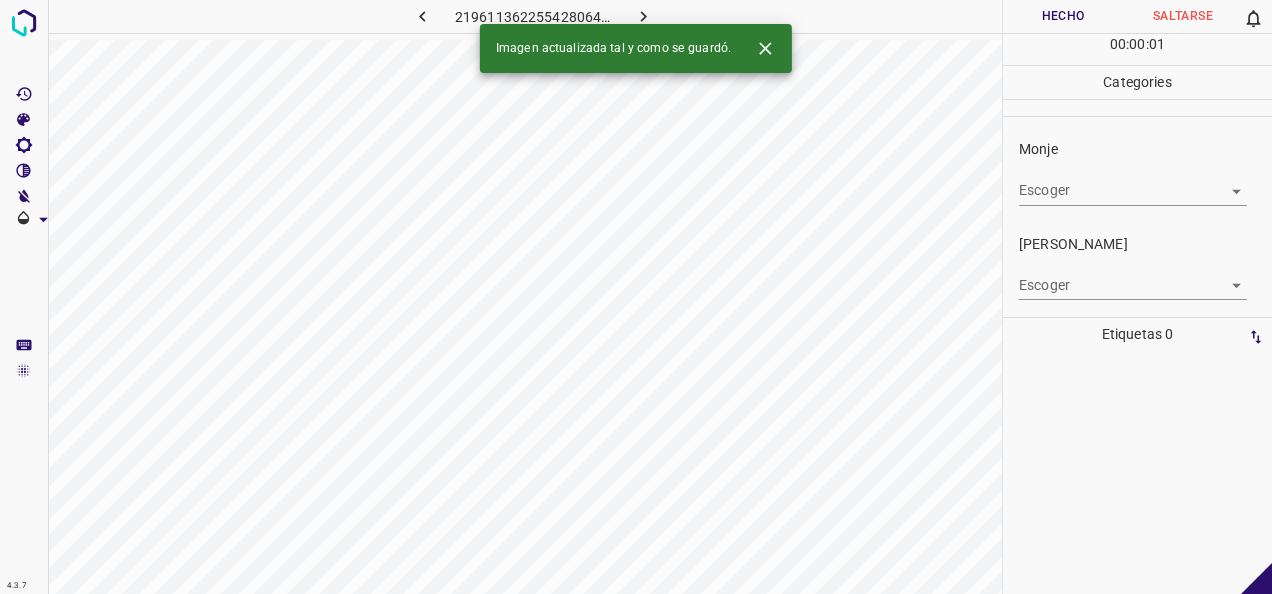 click on "4.3.7 2196113622554280641.png Hecho Saltarse 0 00   : 00   : 01   Categories Monje  Escoger ​  Fitzpatrick   Escoger ​ Etiquetas 0 Categories 1 Monje 2  Fitzpatrick Herramientas Espacio Cambiar entre modos (Dibujar y Editar) Yo Etiquetado automático R Restaurar zoom M Acercar N Alejar Borrar Eliminar etiqueta de selección Filtros Z Restaurar filtros X Filtro de saturación C Filtro de brillo V Filtro de contraste B Filtro de escala de grises General O Descargar Imagen actualizada tal y como se guardó. -Mensaje de texto -Esconder -Borrar" at bounding box center [636, 297] 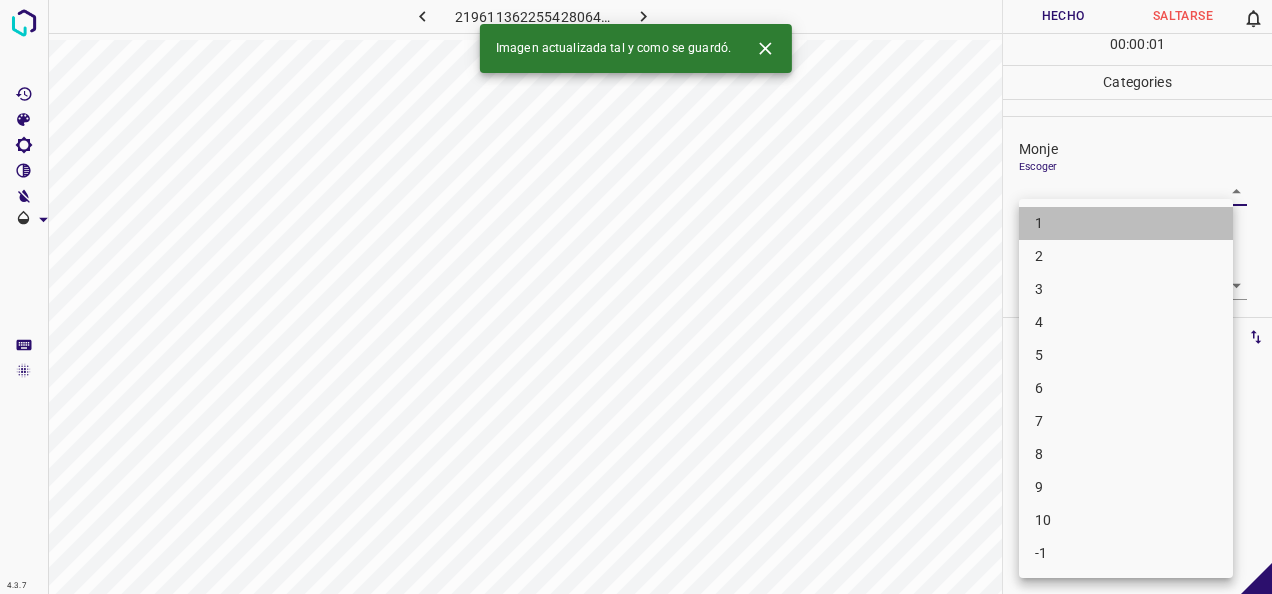 click on "1" at bounding box center (1126, 223) 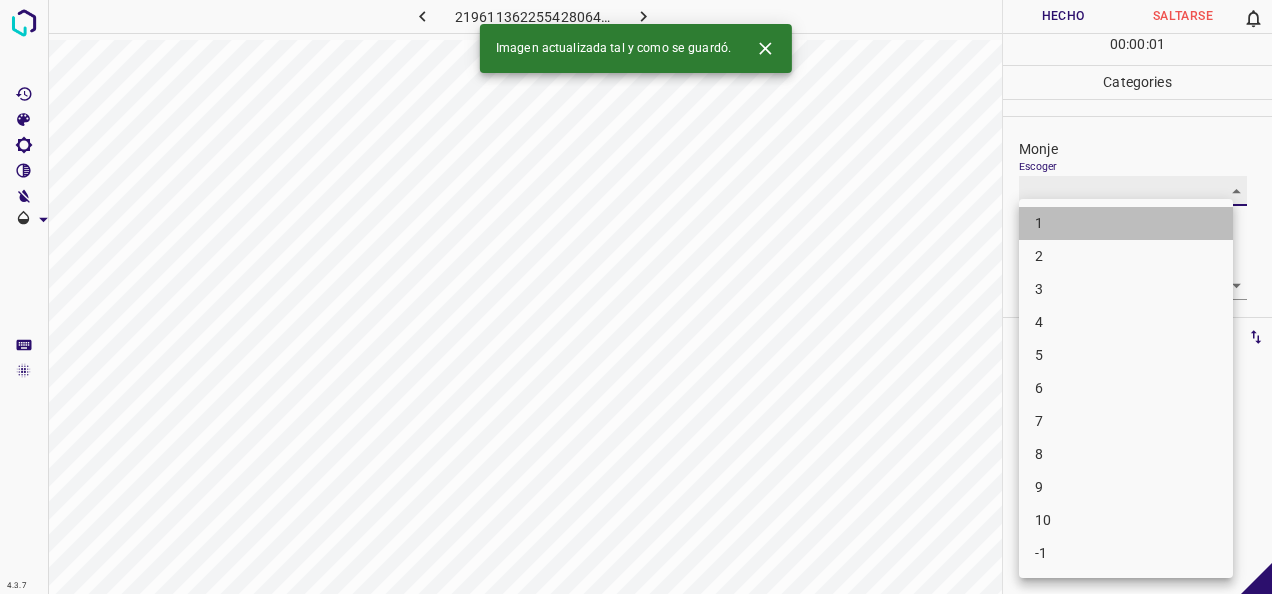 type on "1" 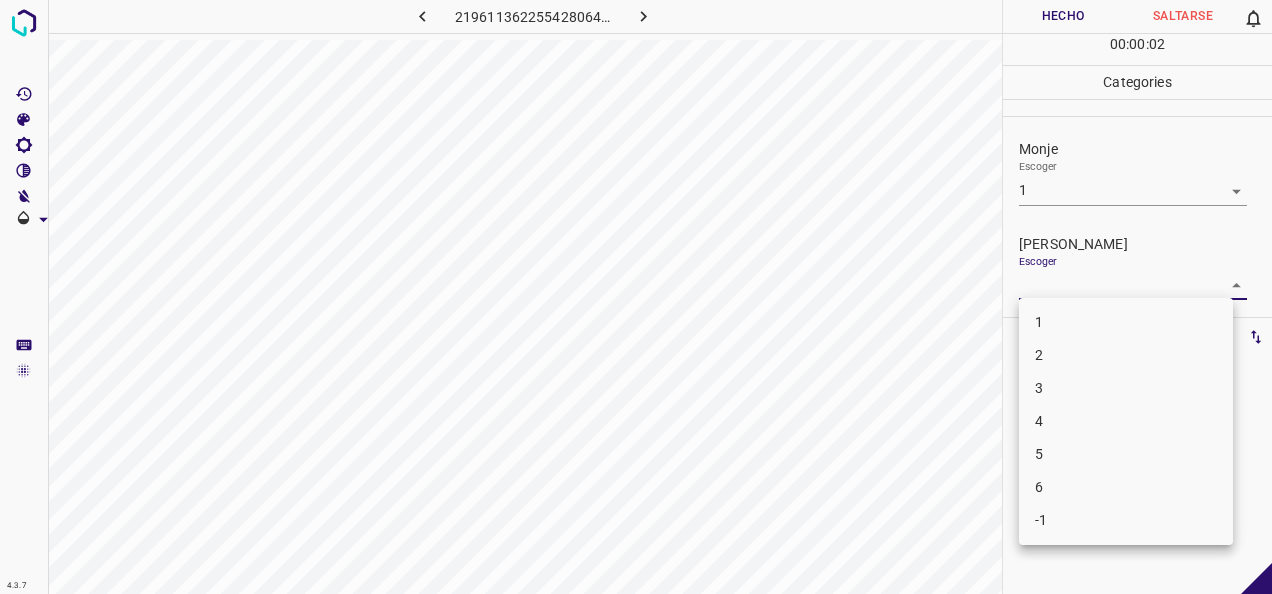 click on "4.3.7 2196113622554280641.png Hecho Saltarse 0 00   : 00   : 02   Categories Monje  Escoger 1 1  Fitzpatrick   Escoger ​ Etiquetas 0 Categories 1 Monje 2  Fitzpatrick Herramientas Espacio Cambiar entre modos (Dibujar y Editar) Yo Etiquetado automático R Restaurar zoom M Acercar N Alejar Borrar Eliminar etiqueta de selección Filtros Z Restaurar filtros X Filtro de saturación C Filtro de brillo V Filtro de contraste B Filtro de escala de grises General O Descargar -Mensaje de texto -Esconder -Borrar 1 2 3 4 5 6 -1" at bounding box center (636, 297) 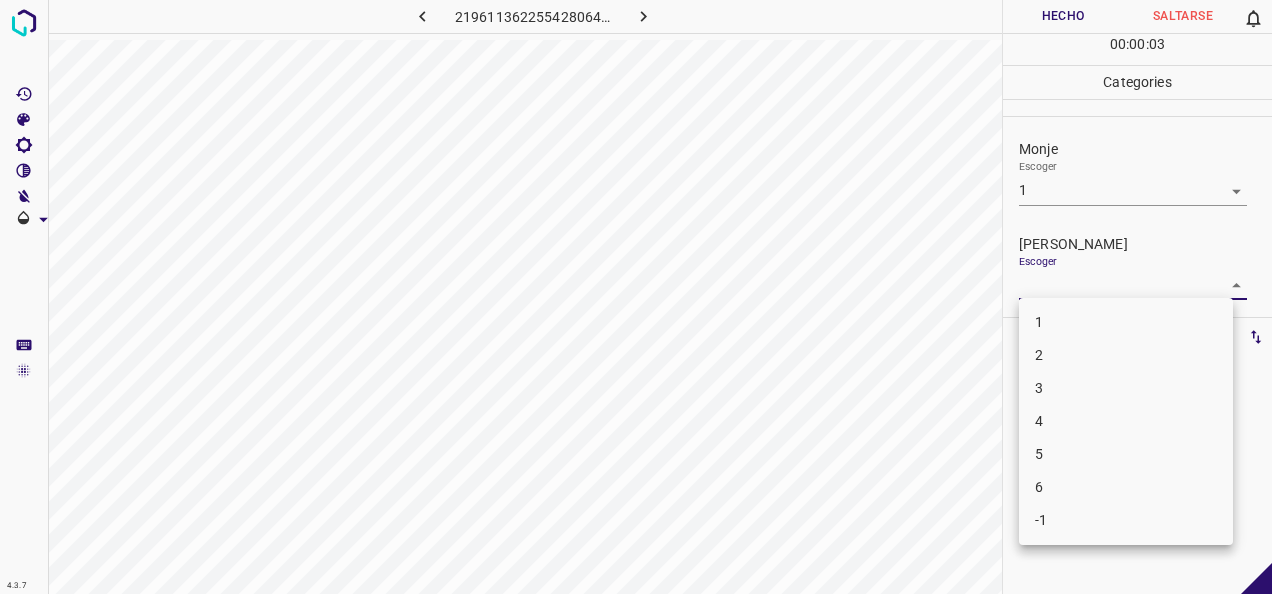 drag, startPoint x: 1114, startPoint y: 335, endPoint x: 1107, endPoint y: 310, distance: 25.96151 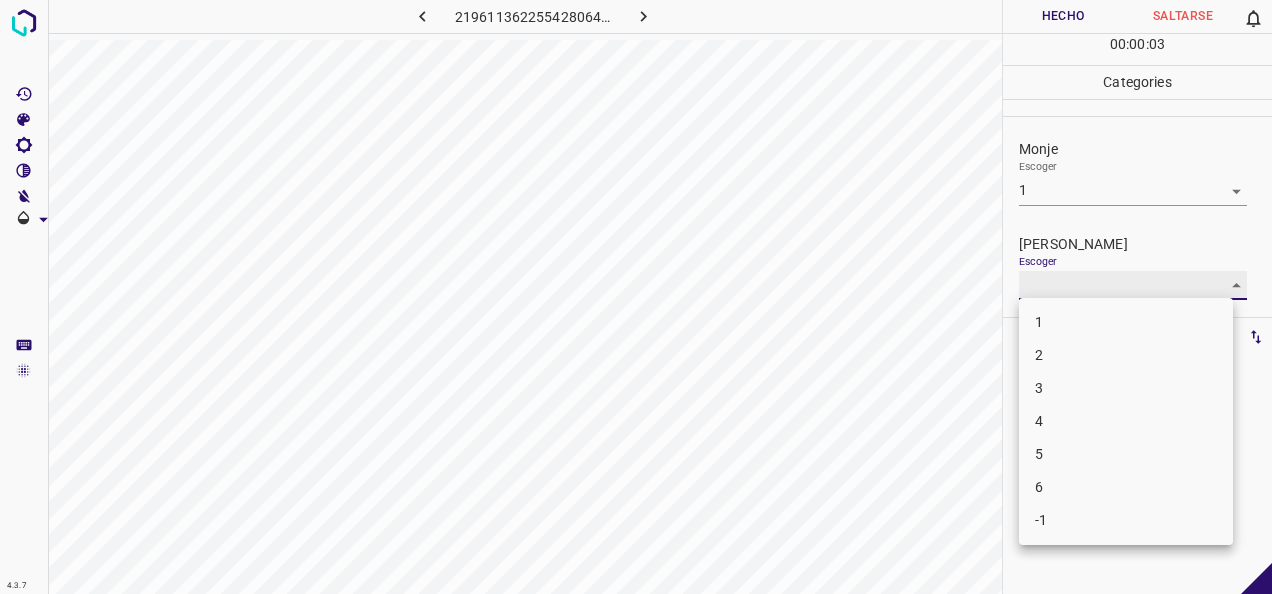 type on "1" 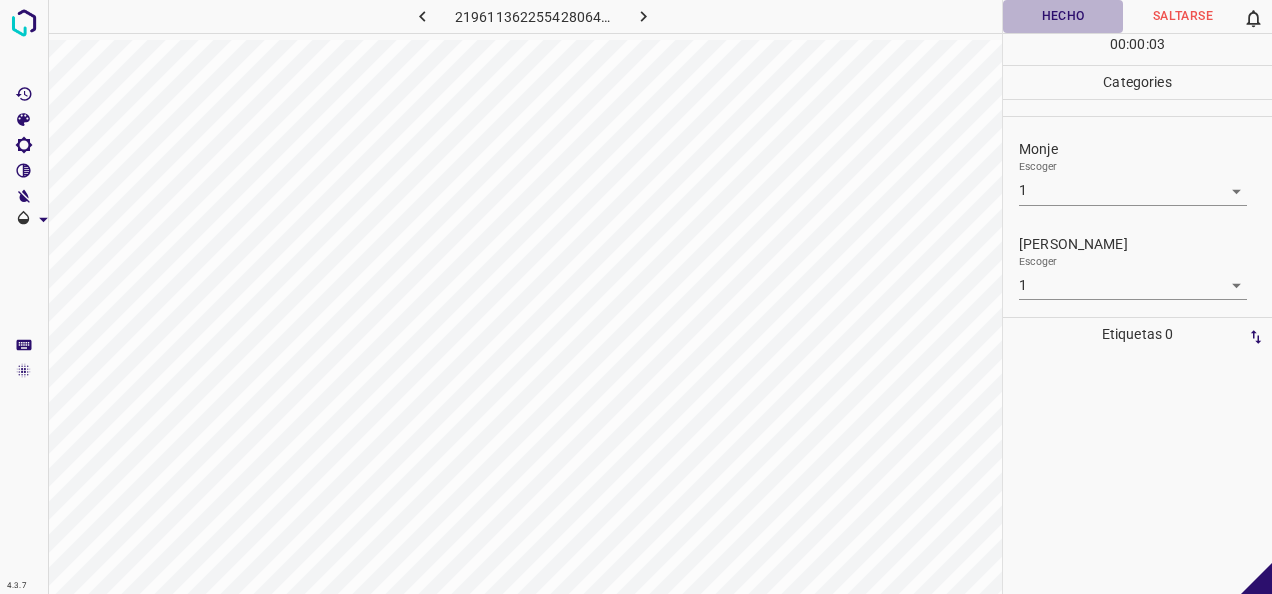 click on "Hecho" at bounding box center (1063, 16) 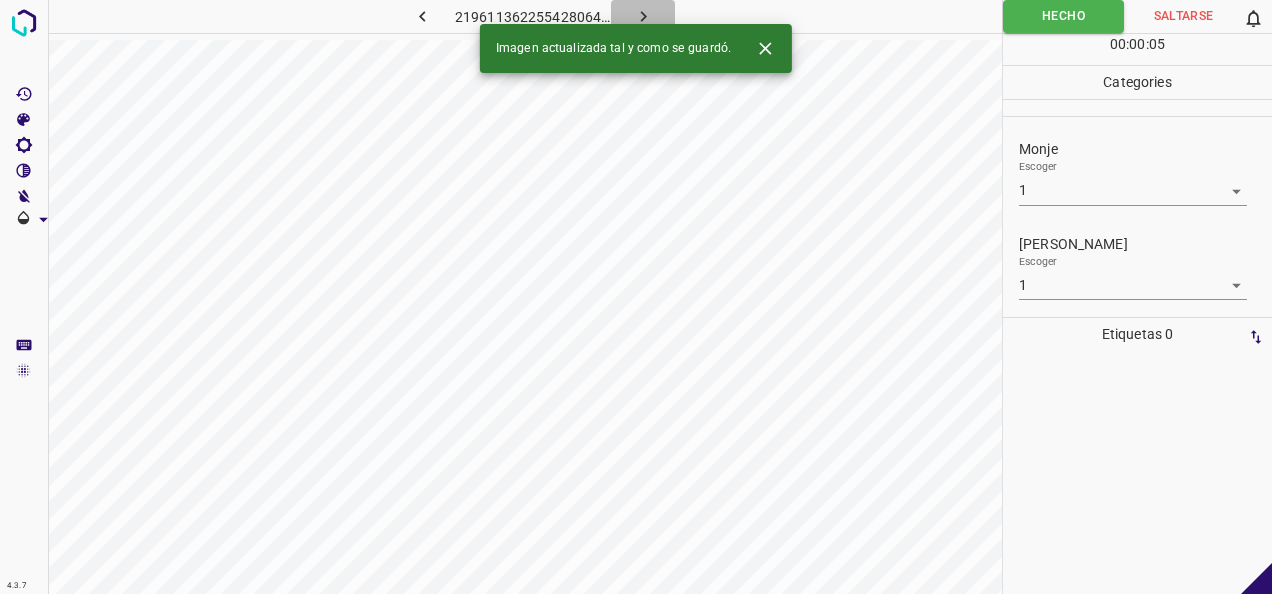 click 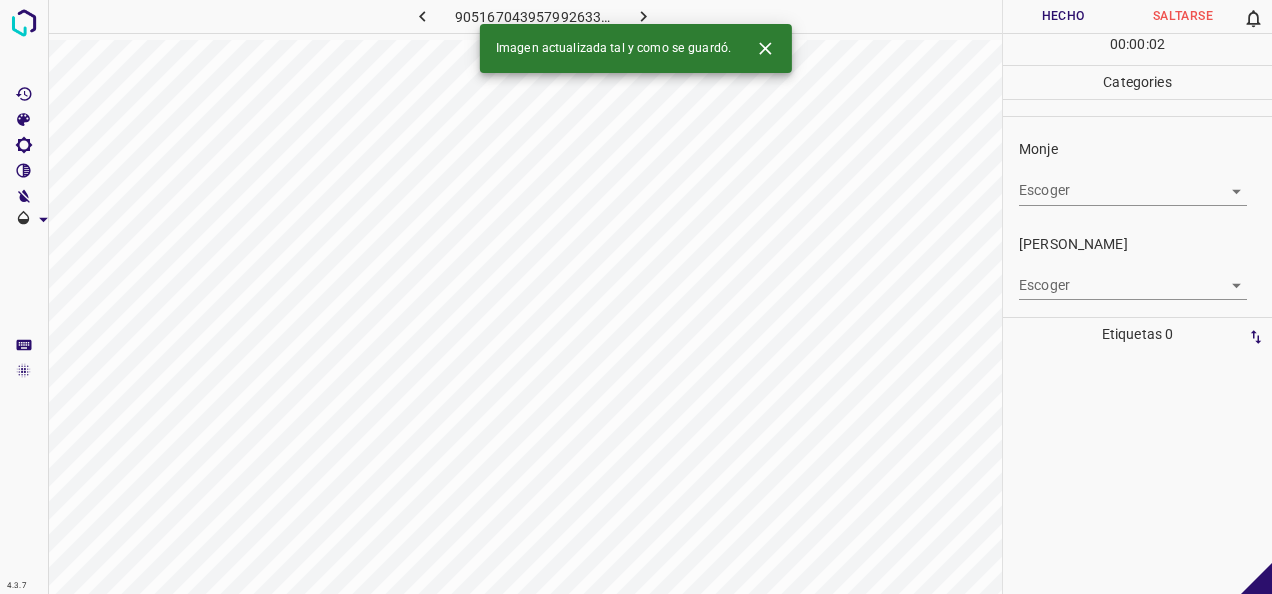 click on "4.3.7 905167043957992633.png Hecho Saltarse 0 00   : 00   : 02   Categories Monje  Escoger ​  Fitzpatrick   Escoger ​ Etiquetas 0 Categories 1 Monje 2  Fitzpatrick Herramientas Espacio Cambiar entre modos (Dibujar y Editar) Yo Etiquetado automático R Restaurar zoom M Acercar N Alejar Borrar Eliminar etiqueta de selección Filtros Z Restaurar filtros X Filtro de saturación C Filtro de brillo V Filtro de contraste B Filtro de escala de grises General O Descargar Imagen actualizada tal y como se guardó. -Mensaje de texto -Esconder -Borrar" at bounding box center [636, 297] 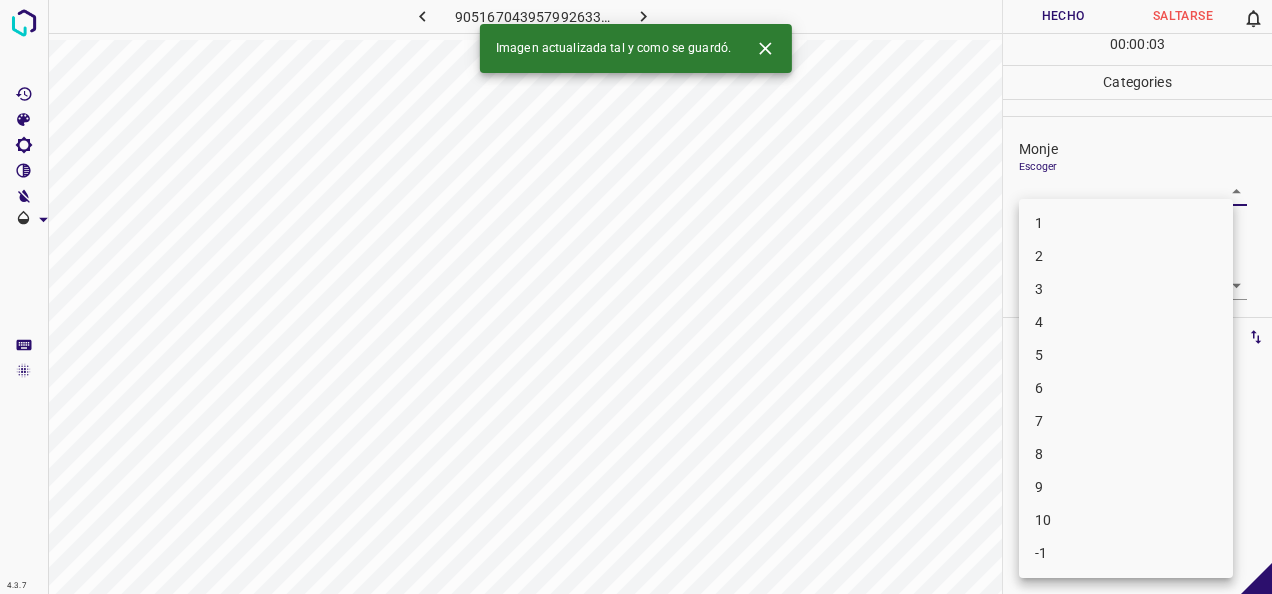 click on "1" at bounding box center [1126, 223] 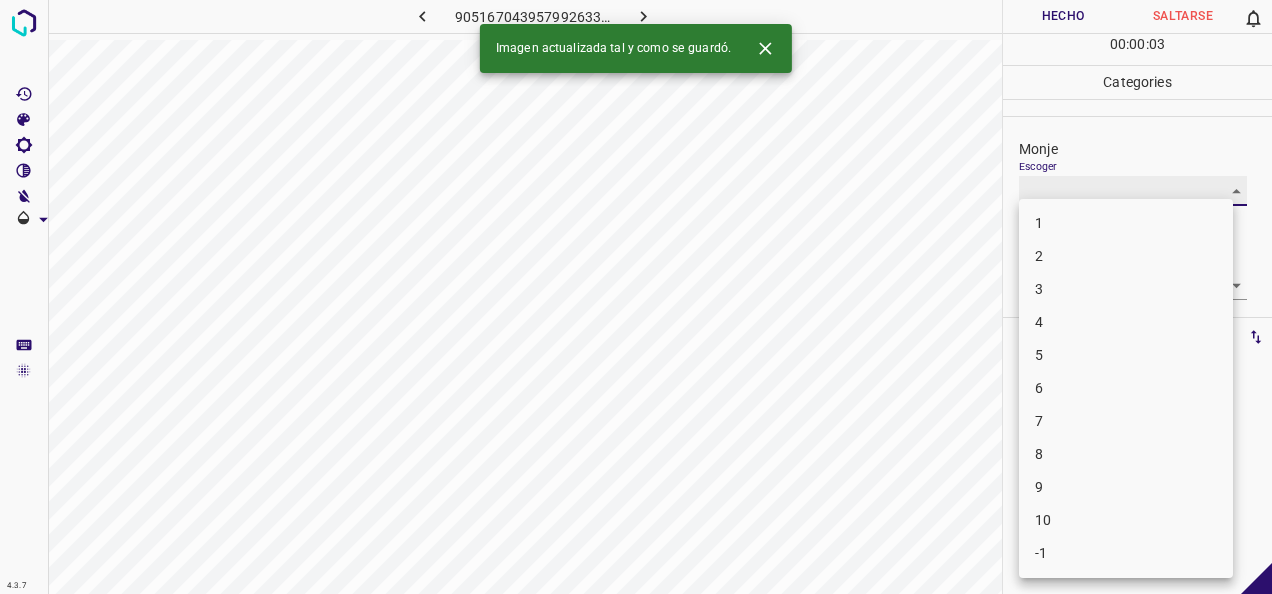 type on "1" 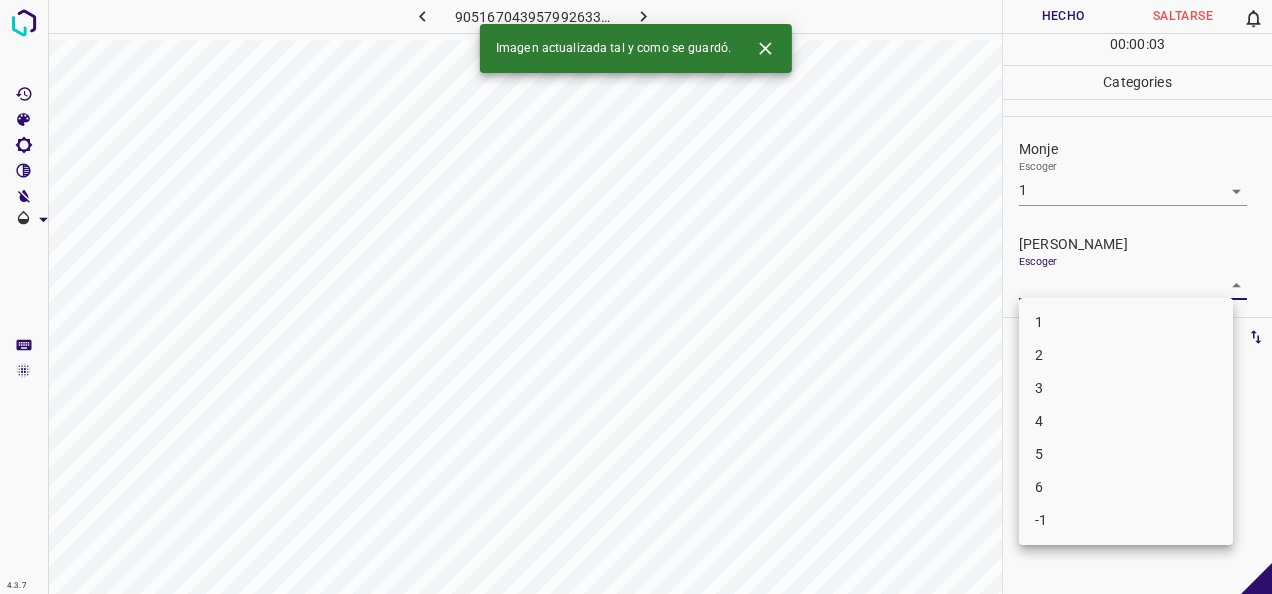 click on "4.3.7 905167043957992633.png Hecho Saltarse 0 00   : 00   : 03   Categories Monje  Escoger 1 1  Fitzpatrick   Escoger ​ Etiquetas 0 Categories 1 Monje 2  Fitzpatrick Herramientas Espacio Cambiar entre modos (Dibujar y Editar) Yo Etiquetado automático R Restaurar zoom M Acercar N Alejar Borrar Eliminar etiqueta de selección Filtros Z Restaurar filtros X Filtro de saturación C Filtro de brillo V Filtro de contraste B Filtro de escala de grises General O Descargar Imagen actualizada tal y como se guardó. -Mensaje de texto -Esconder -Borrar 1 2 3 4 5 6 -1" at bounding box center [636, 297] 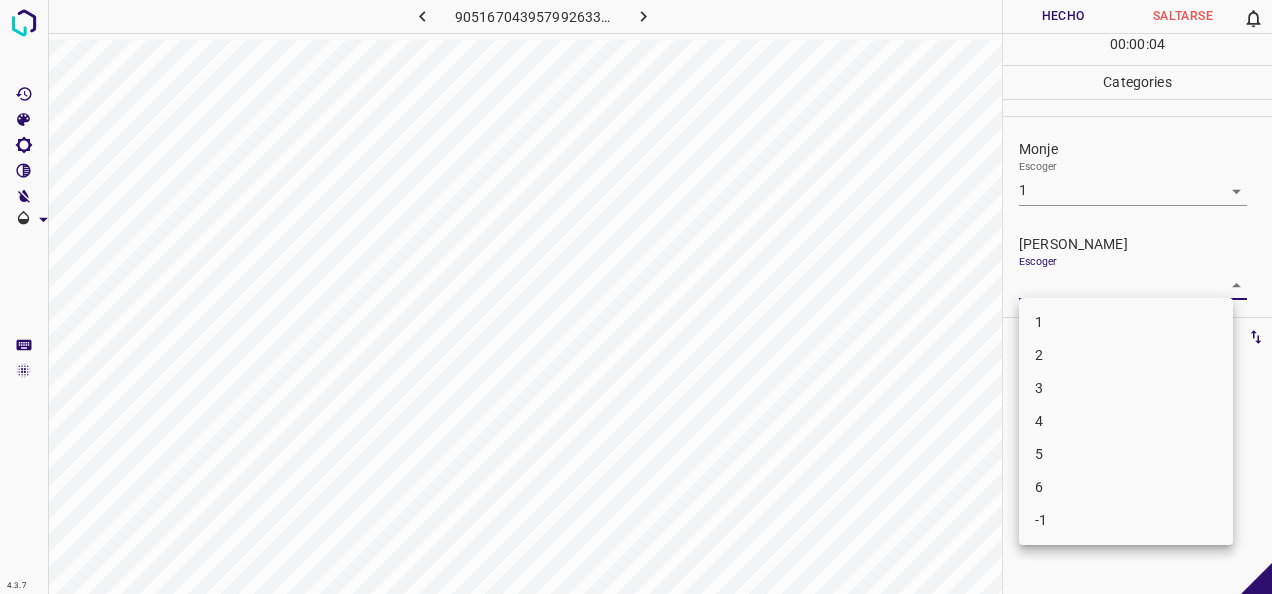 click on "1" at bounding box center (1126, 322) 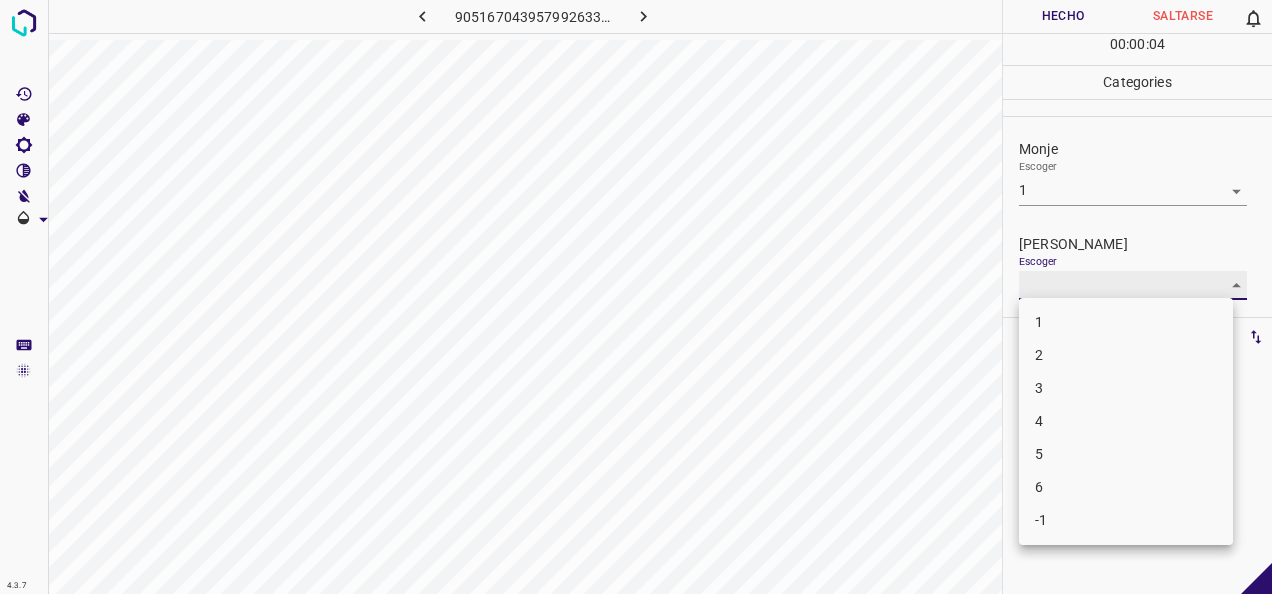type on "1" 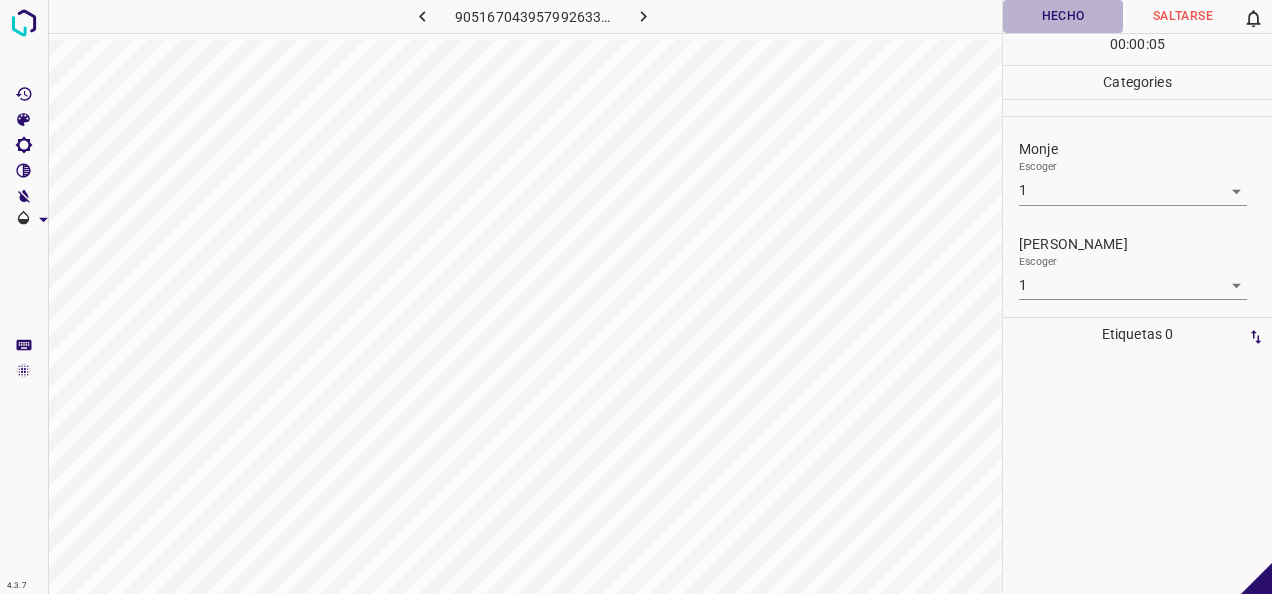 click on "Hecho" at bounding box center [1063, 16] 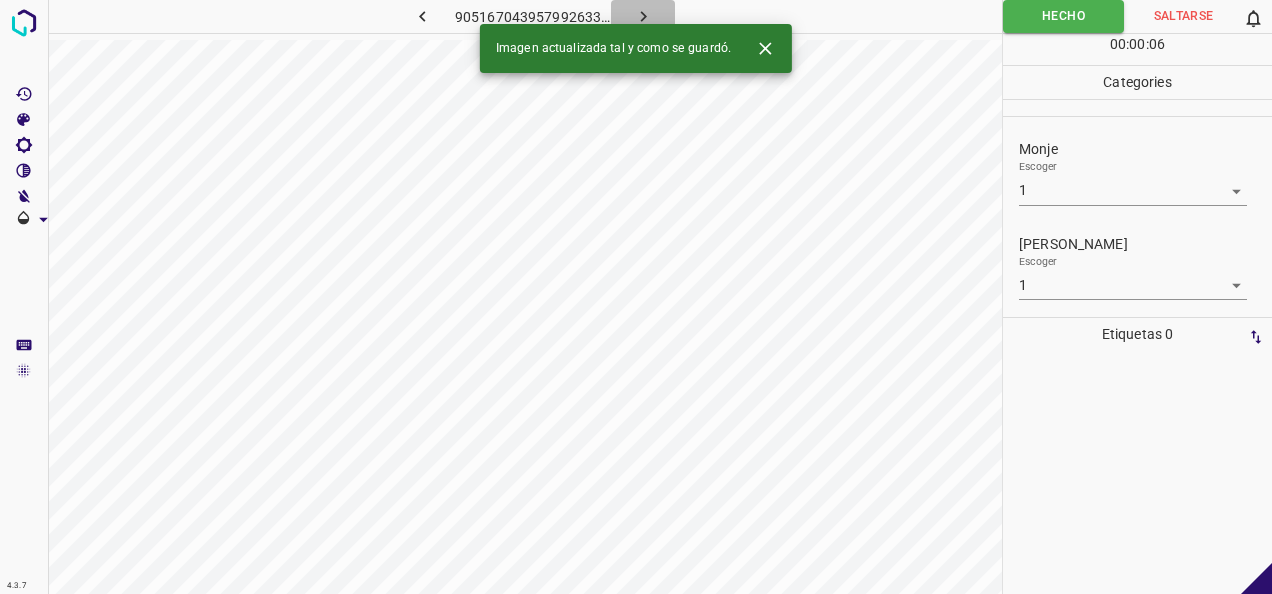 click 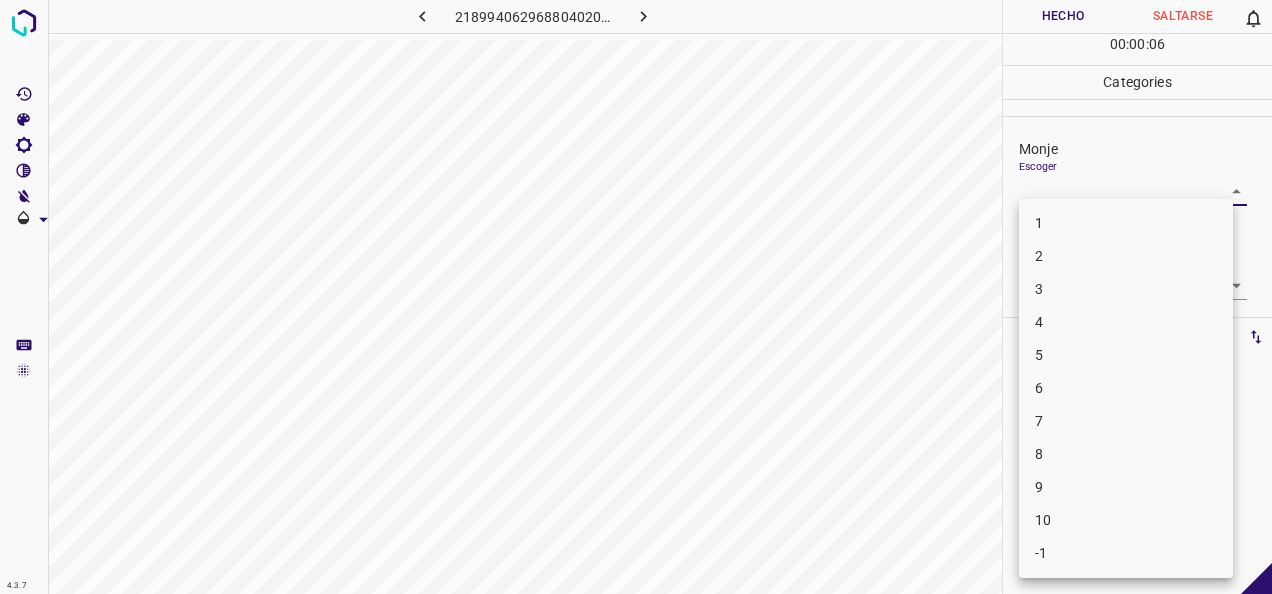 click on "4.3.7 2189940629688040208.png Hecho Saltarse 0 00   : 00   : 06   Categories Monje  Escoger ​  Fitzpatrick   Escoger ​ Etiquetas 0 Categories 1 Monje 2  Fitzpatrick Herramientas Espacio Cambiar entre modos (Dibujar y Editar) Yo Etiquetado automático R Restaurar zoom M Acercar N Alejar Borrar Eliminar etiqueta de selección Filtros Z Restaurar filtros X Filtro de saturación C Filtro de brillo V Filtro de contraste B Filtro de escala de grises General O Descargar -Mensaje de texto -Esconder -Borrar 1 2 3 4 5 6 7 8 9 10 -1" at bounding box center [636, 297] 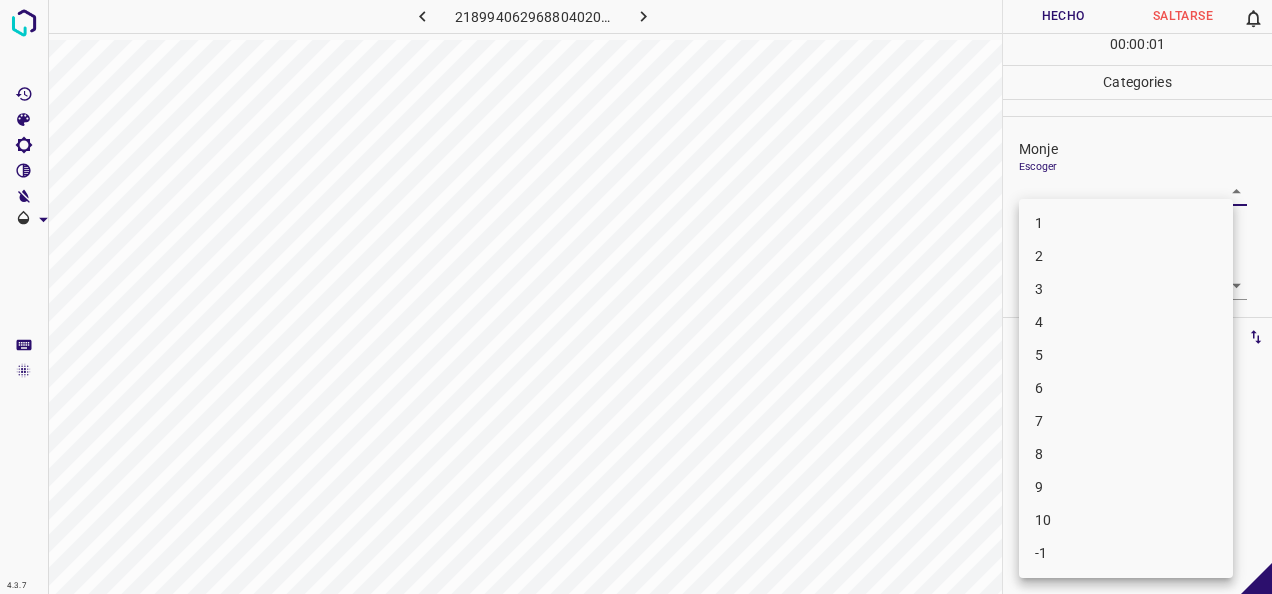 click on "1" at bounding box center [1126, 223] 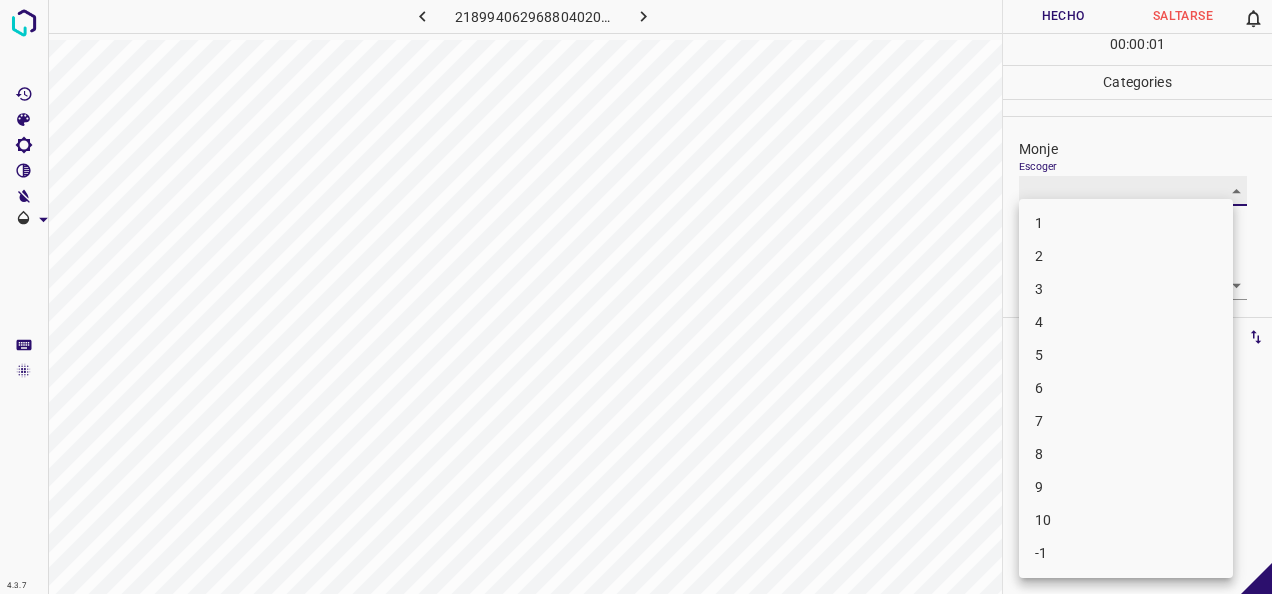 type on "1" 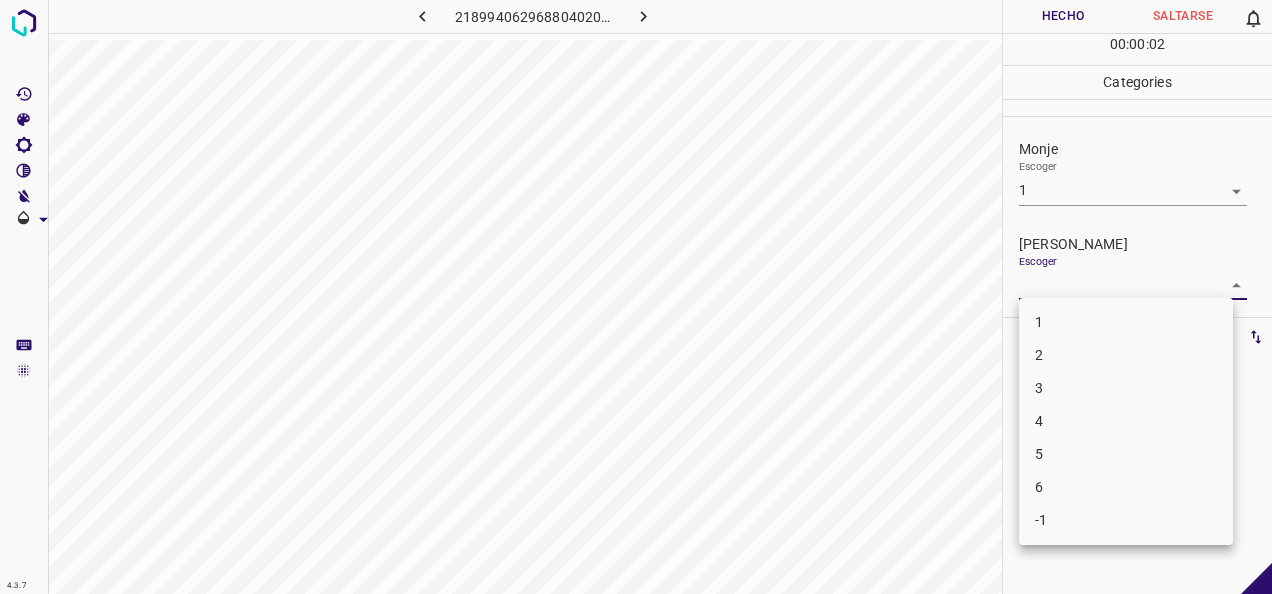 click on "4.3.7 2189940629688040208.png Hecho Saltarse 0 00   : 00   : 02   Categories Monje  Escoger 1 1  Fitzpatrick   Escoger ​ Etiquetas 0 Categories 1 Monje 2  Fitzpatrick Herramientas Espacio Cambiar entre modos (Dibujar y Editar) Yo Etiquetado automático R Restaurar zoom M Acercar N Alejar Borrar Eliminar etiqueta de selección Filtros Z Restaurar filtros X Filtro de saturación C Filtro de brillo V Filtro de contraste B Filtro de escala de grises General O Descargar -Mensaje de texto -Esconder -Borrar 1 2 3 4 5 6 -1" at bounding box center (636, 297) 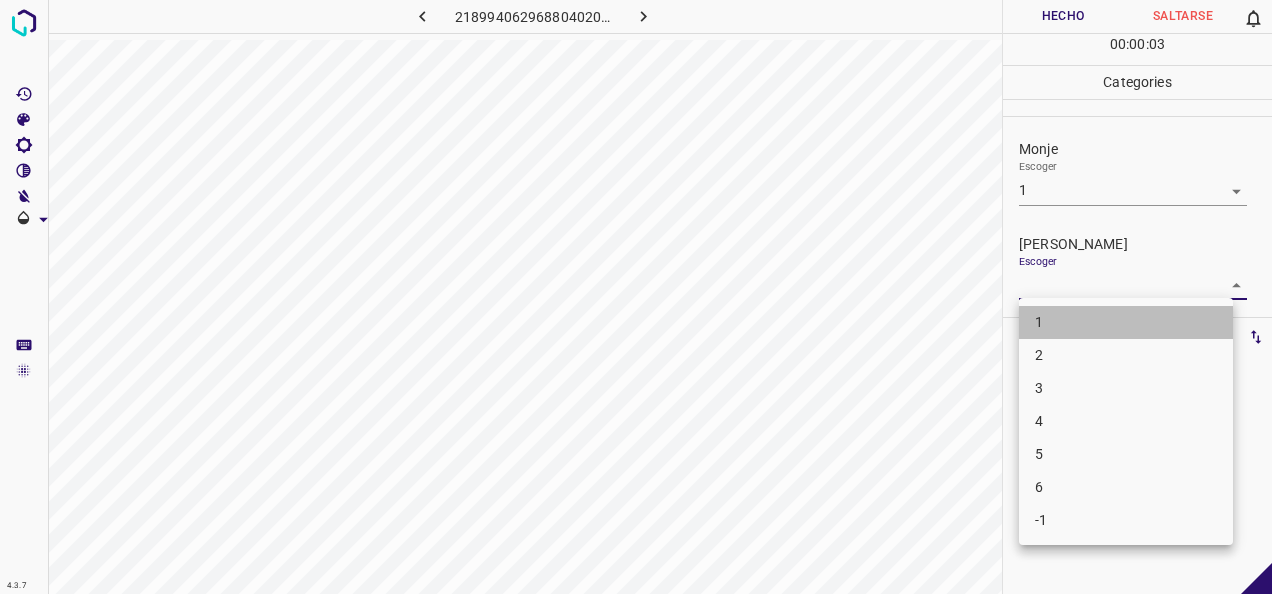 click on "1" at bounding box center (1126, 322) 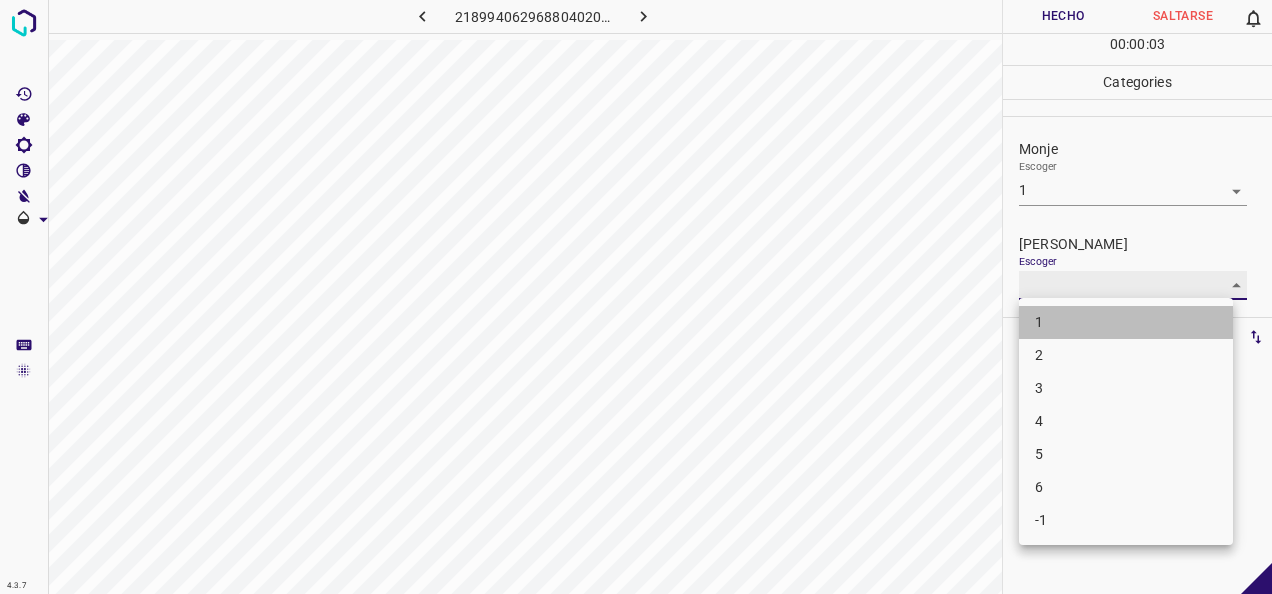 type on "1" 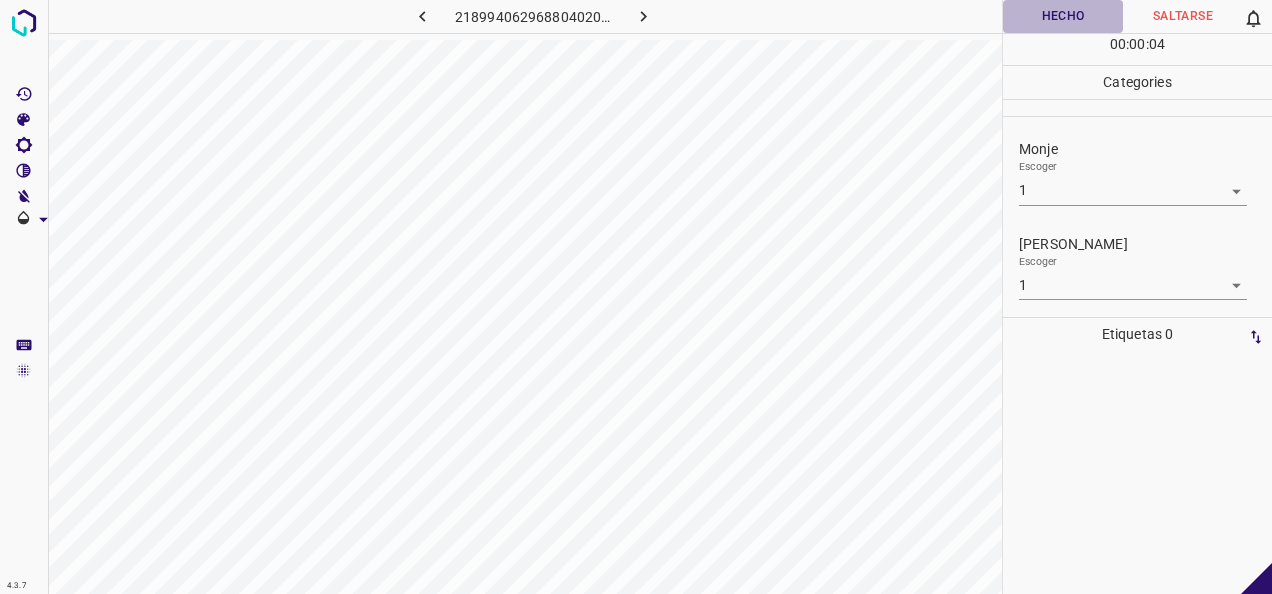 click on "Hecho" at bounding box center [1063, 16] 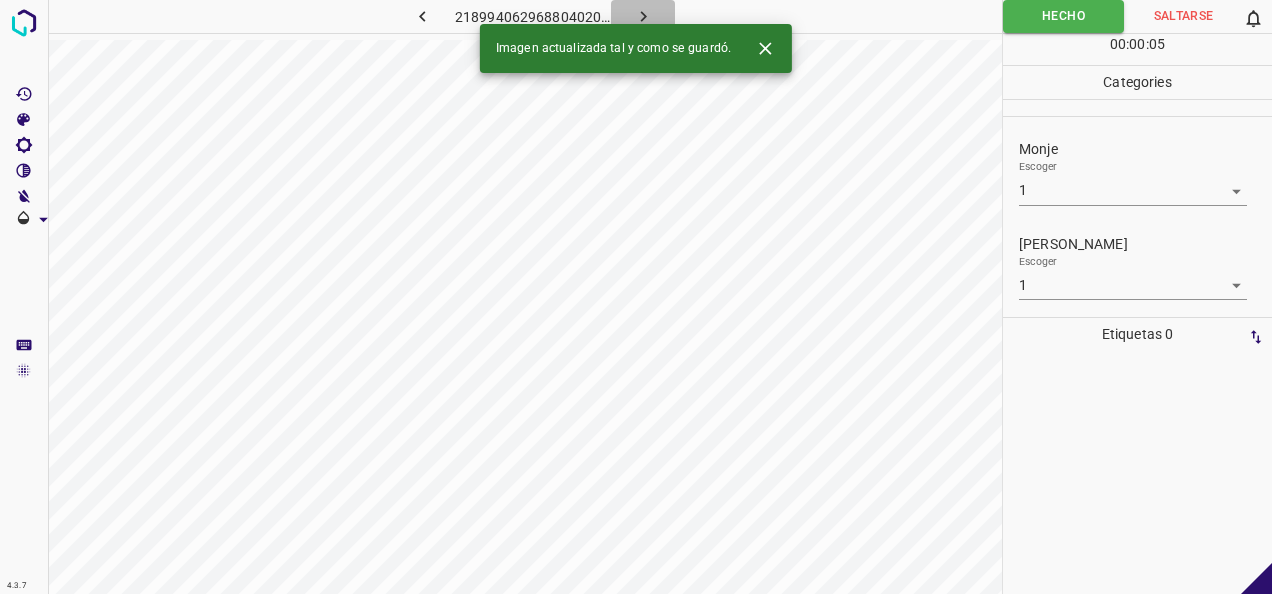 click 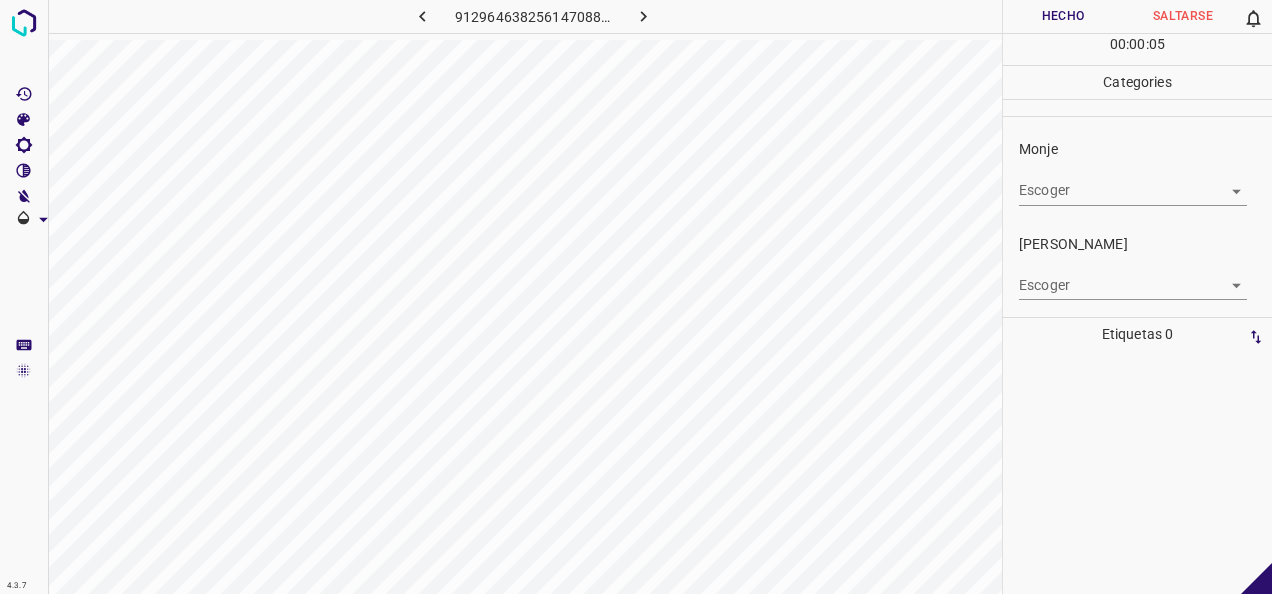 click on "4.3.7 9129646382561470882.png Hecho Saltarse 0 00   : 00   : 05   Categories Monje  Escoger ​  Fitzpatrick   Escoger ​ Etiquetas 0 Categories 1 Monje 2  Fitzpatrick Herramientas Espacio Cambiar entre modos (Dibujar y Editar) Yo Etiquetado automático R Restaurar zoom M Acercar N Alejar Borrar Eliminar etiqueta de selección Filtros Z Restaurar filtros X Filtro de saturación C Filtro de brillo V Filtro de contraste B Filtro de escala de grises General O Descargar -Mensaje de texto -Esconder -Borrar" at bounding box center (636, 297) 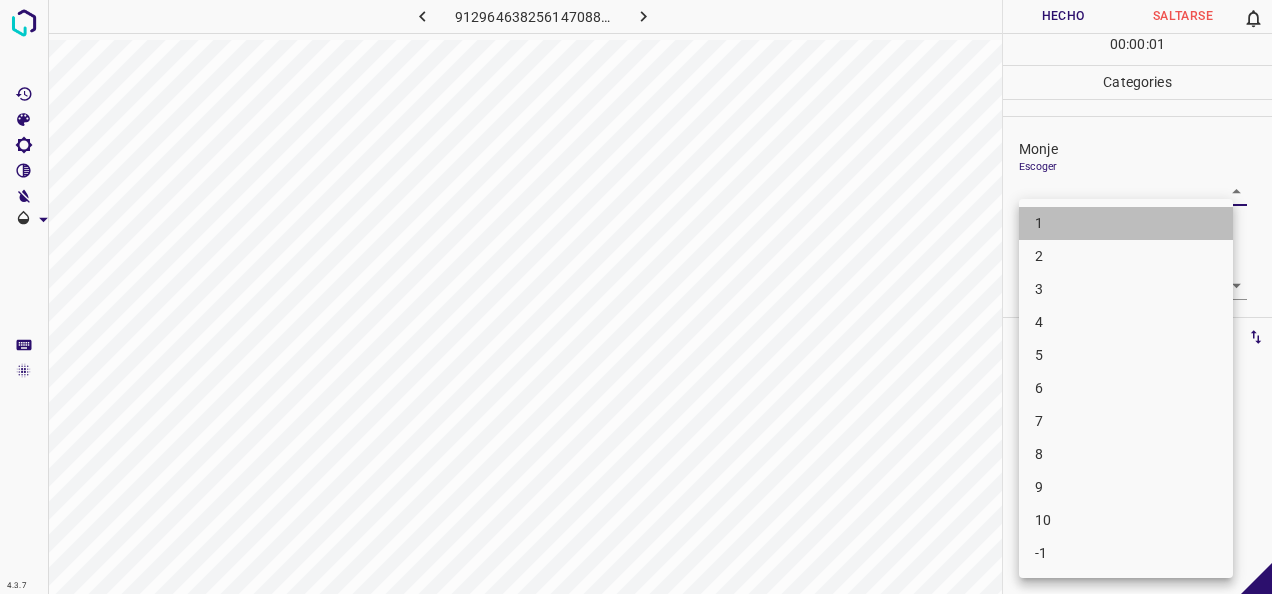 click on "1" at bounding box center (1126, 223) 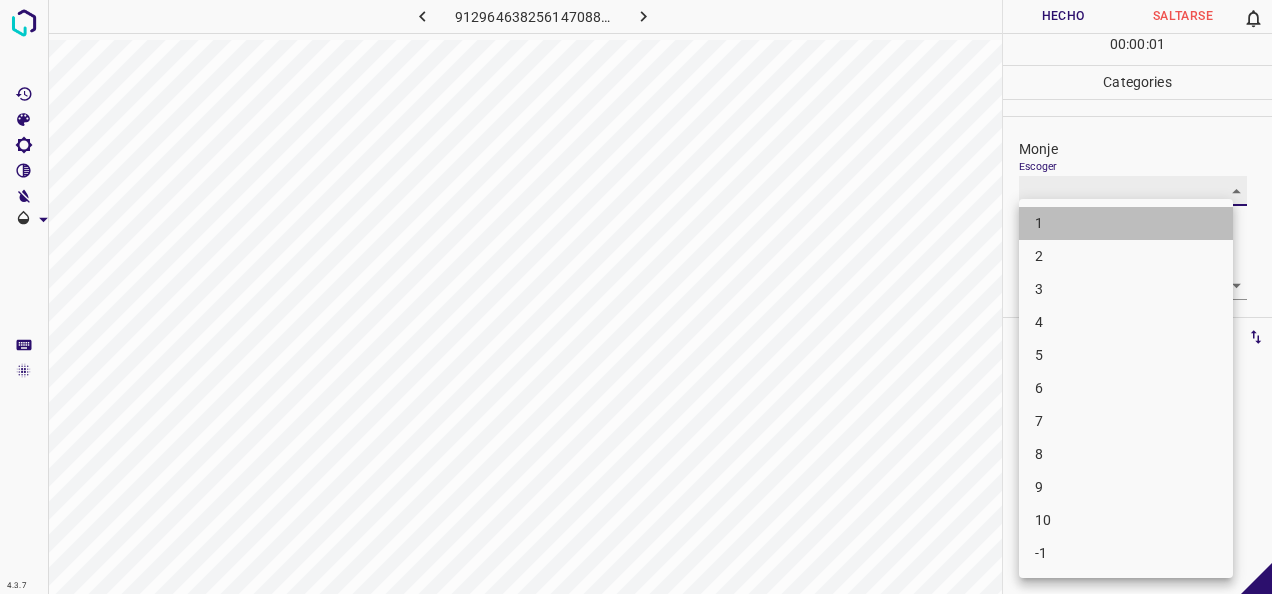 type on "1" 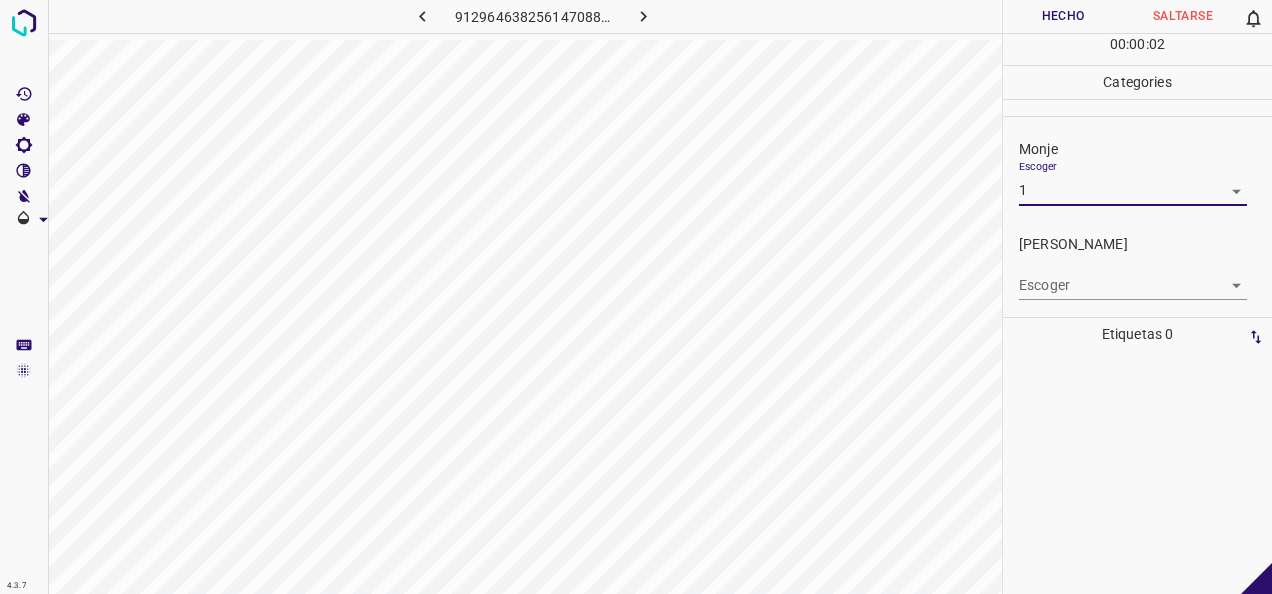 click on "4.3.7 9129646382561470882.png Hecho Saltarse 0 00   : 00   : 02   Categories Monje  Escoger 1 1  Fitzpatrick   Escoger ​ Etiquetas 0 Categories 1 Monje 2  Fitzpatrick Herramientas Espacio Cambiar entre modos (Dibujar y Editar) Yo Etiquetado automático R Restaurar zoom M Acercar N Alejar Borrar Eliminar etiqueta de selección Filtros Z Restaurar filtros X Filtro de saturación C Filtro de brillo V Filtro de contraste B Filtro de escala de grises General O Descargar -Mensaje de texto -Esconder -Borrar" at bounding box center [636, 297] 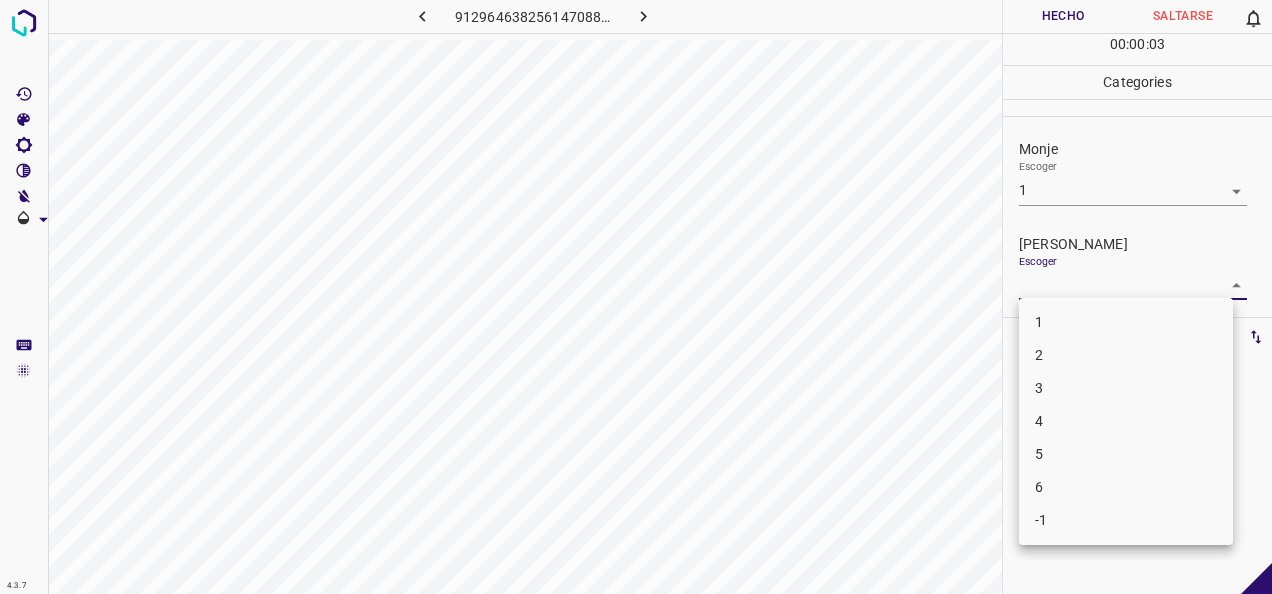click on "1" at bounding box center (1126, 322) 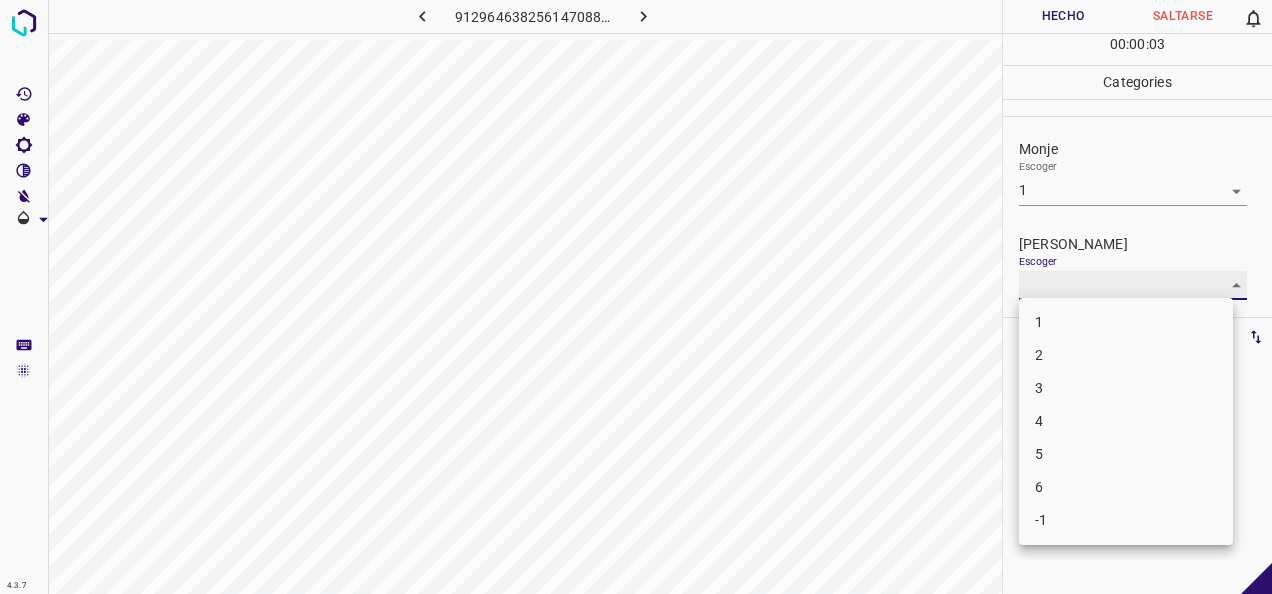 type on "1" 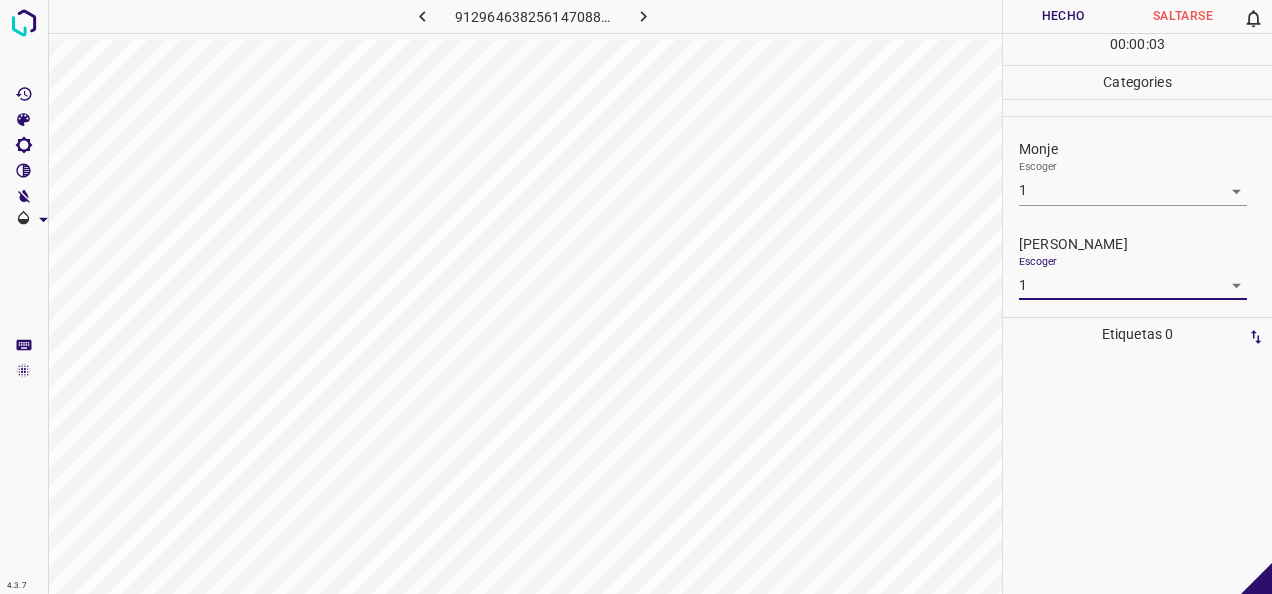 click on "Hecho" at bounding box center [1063, 16] 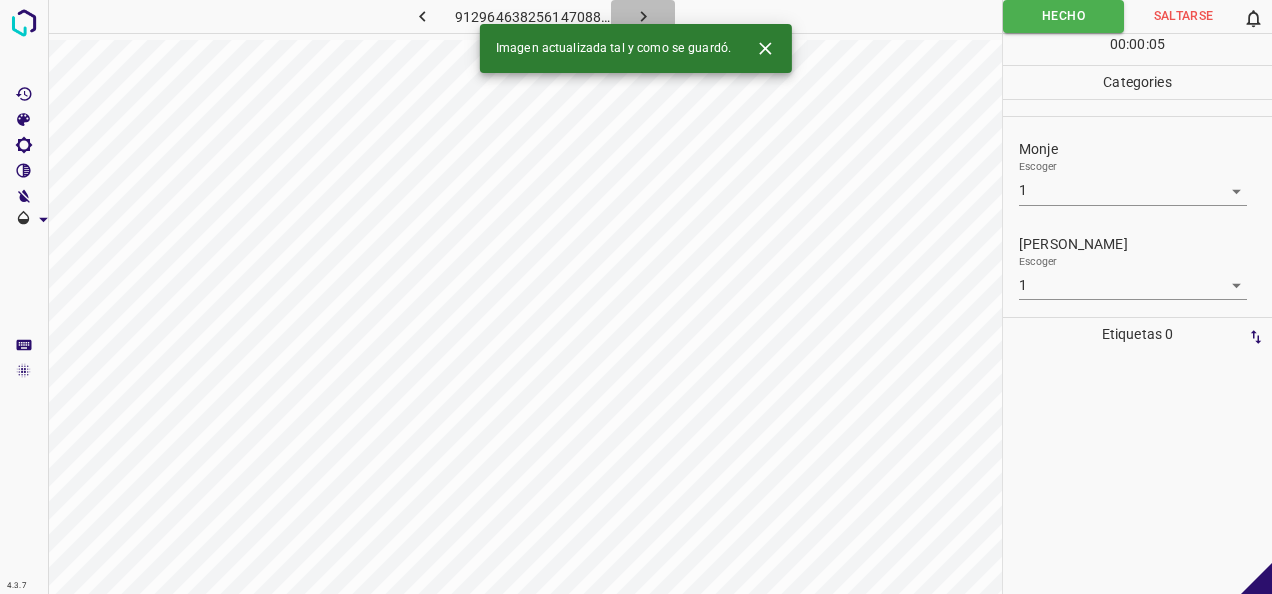 click at bounding box center [643, 16] 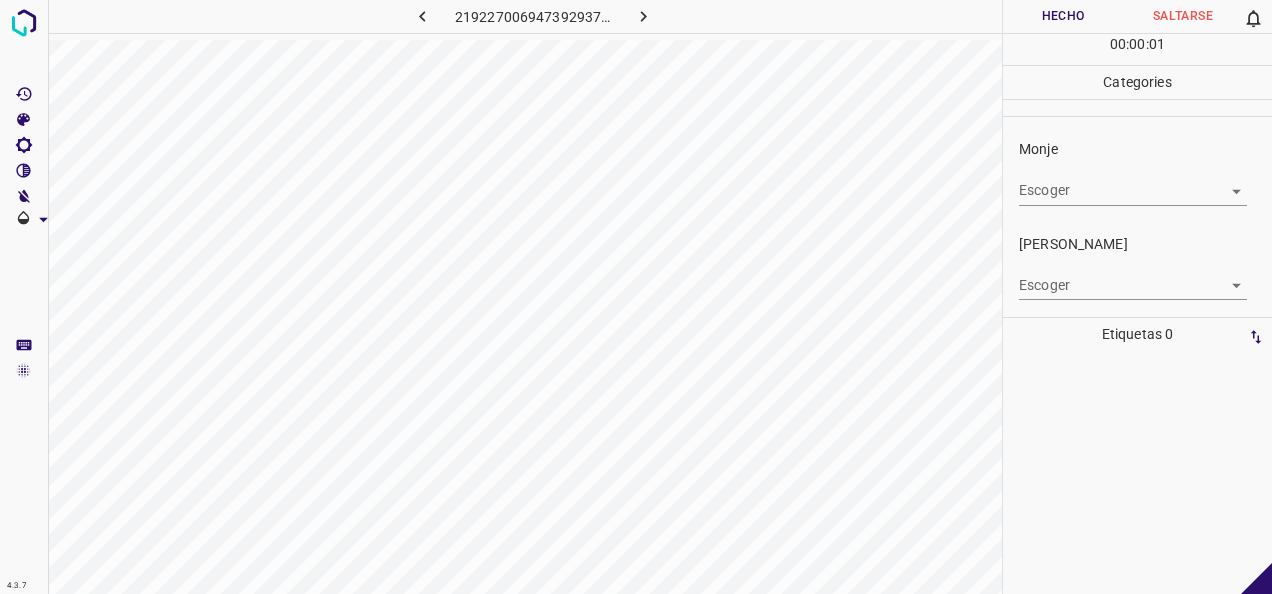 click on "4.3.7 2192270069473929375.png Hecho Saltarse 0 00   : 00   : 01   Categories Monje  Escoger ​  Fitzpatrick   Escoger ​ Etiquetas 0 Categories 1 Monje 2  Fitzpatrick Herramientas Espacio Cambiar entre modos (Dibujar y Editar) Yo Etiquetado automático R Restaurar zoom M Acercar N Alejar Borrar Eliminar etiqueta de selección Filtros Z Restaurar filtros X Filtro de saturación C Filtro de brillo V Filtro de contraste B Filtro de escala de grises General O Descargar -Mensaje de texto -Esconder -Borrar" at bounding box center (636, 297) 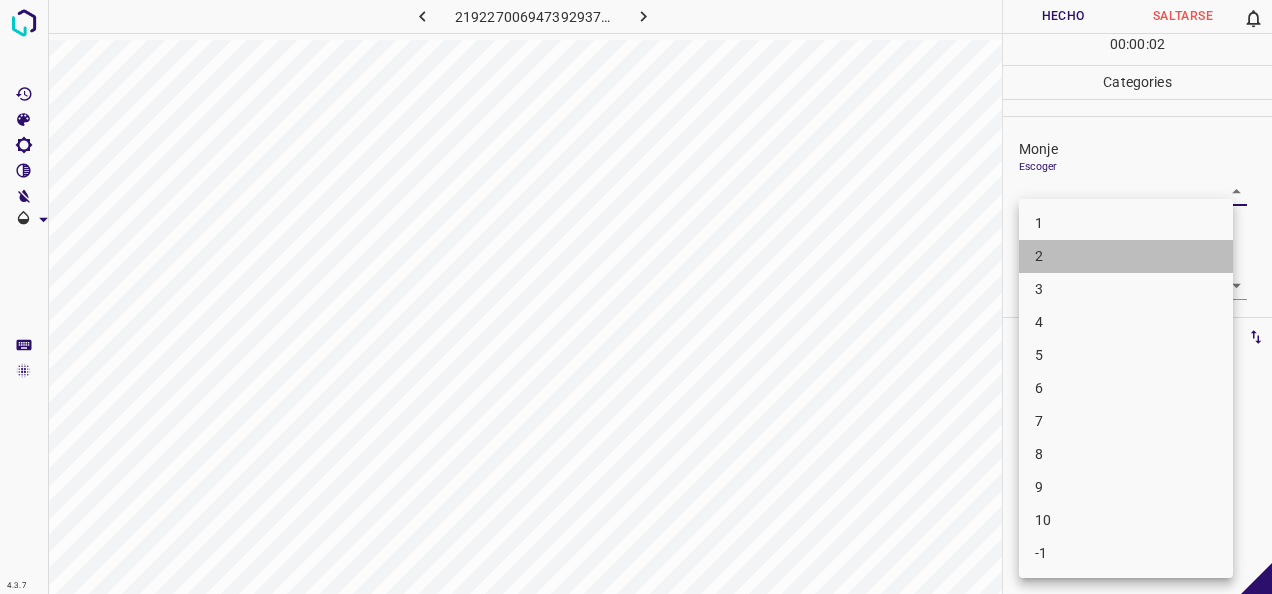 click on "2" at bounding box center [1126, 256] 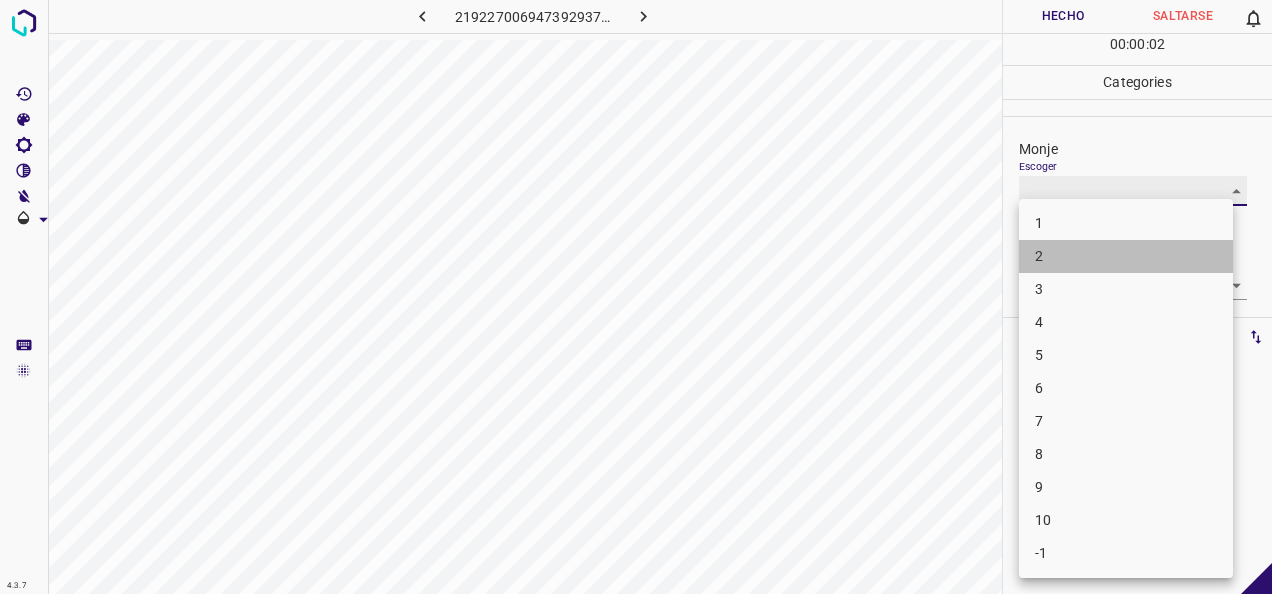 type on "2" 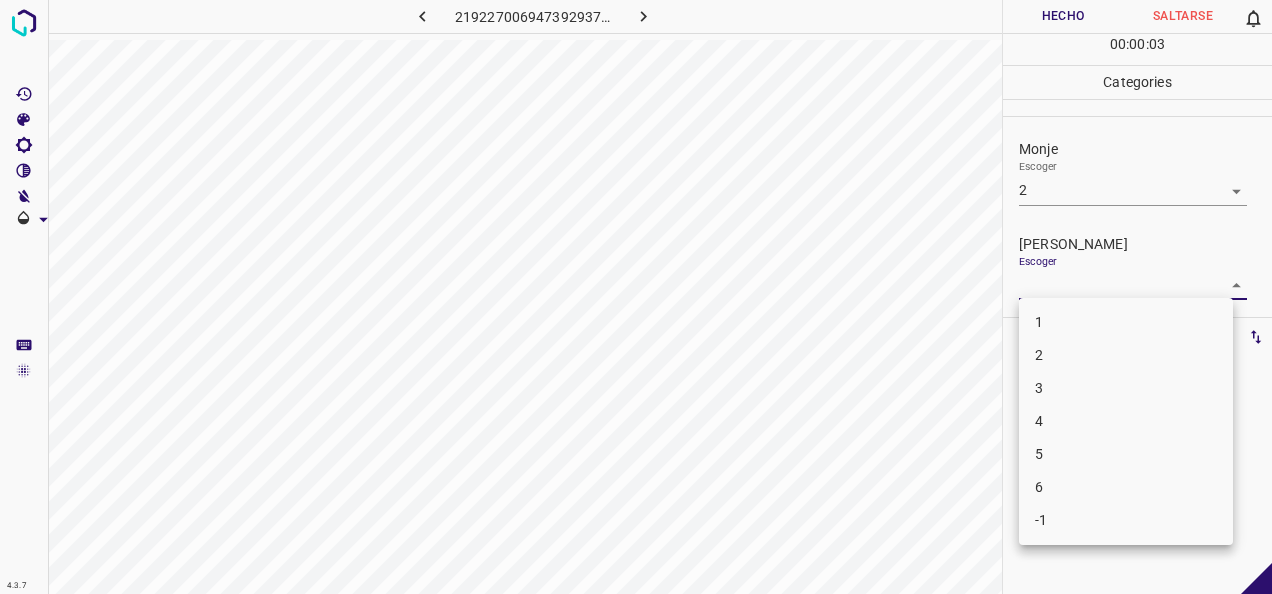 click on "4.3.7 2192270069473929375.png Hecho Saltarse 0 00   : 00   : 03   Categories Monje  Escoger 2 2  Fitzpatrick   Escoger ​ Etiquetas 0 Categories 1 Monje 2  Fitzpatrick Herramientas Espacio Cambiar entre modos (Dibujar y Editar) Yo Etiquetado automático R Restaurar zoom M Acercar N Alejar Borrar Eliminar etiqueta de selección Filtros Z Restaurar filtros X Filtro de saturación C Filtro de brillo V Filtro de contraste B Filtro de escala de grises General O Descargar -Mensaje de texto -Esconder -Borrar 1 2 3 4 5 6 -1" at bounding box center [636, 297] 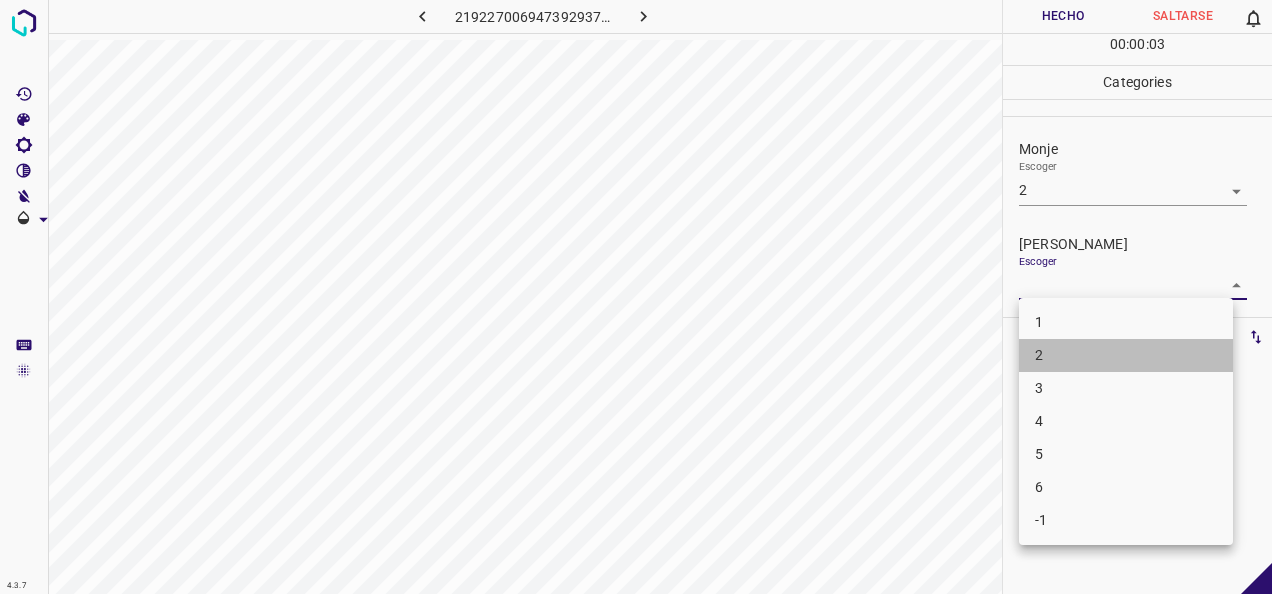 click on "2" at bounding box center [1126, 355] 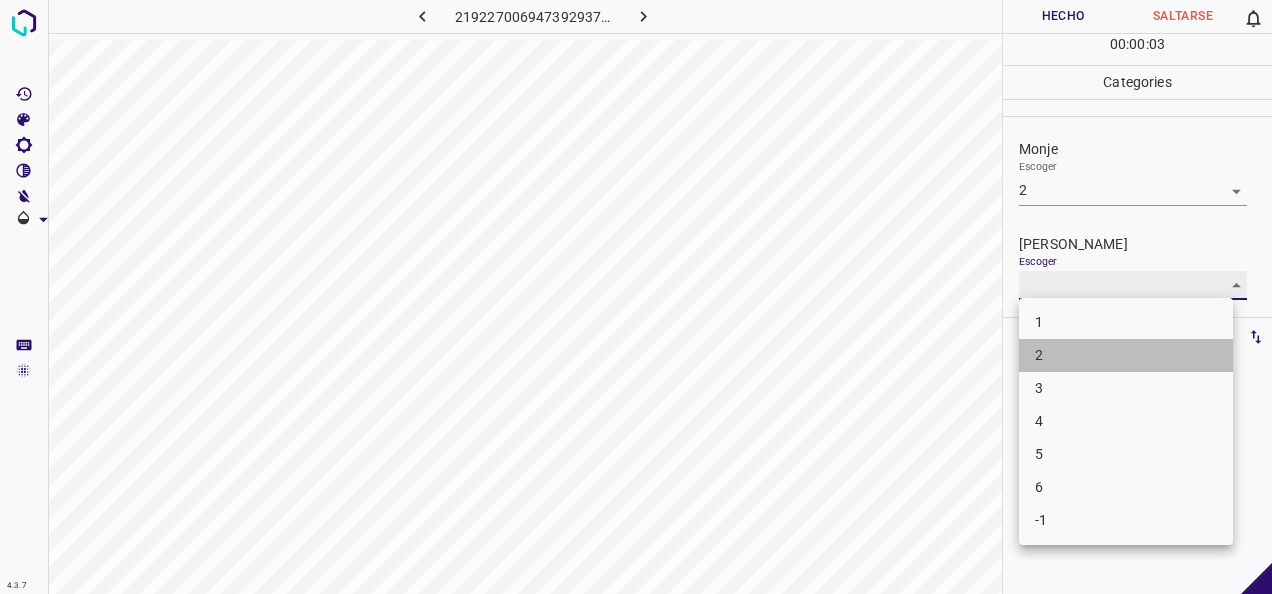 type on "2" 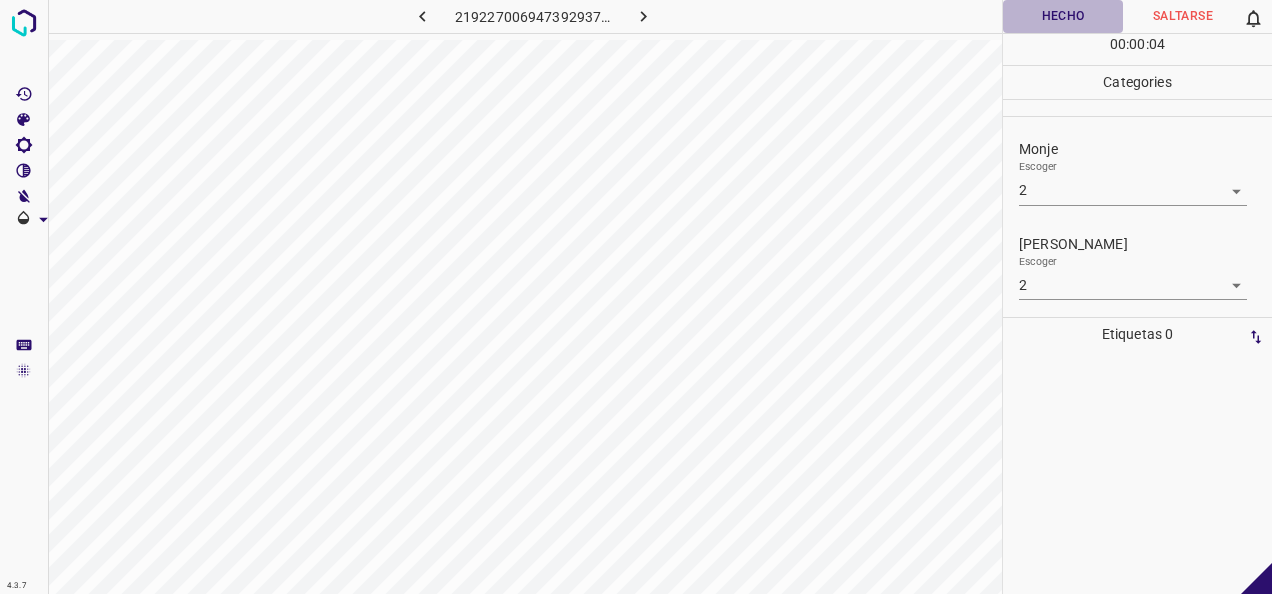 click on "Hecho" at bounding box center [1063, 16] 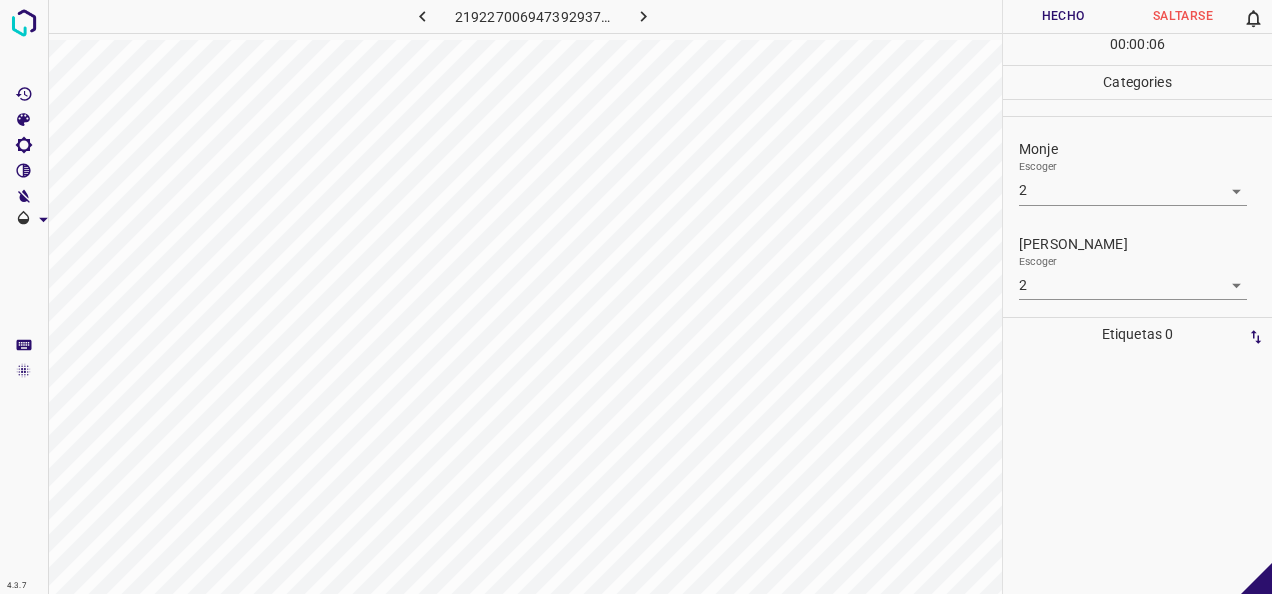 click at bounding box center [643, 16] 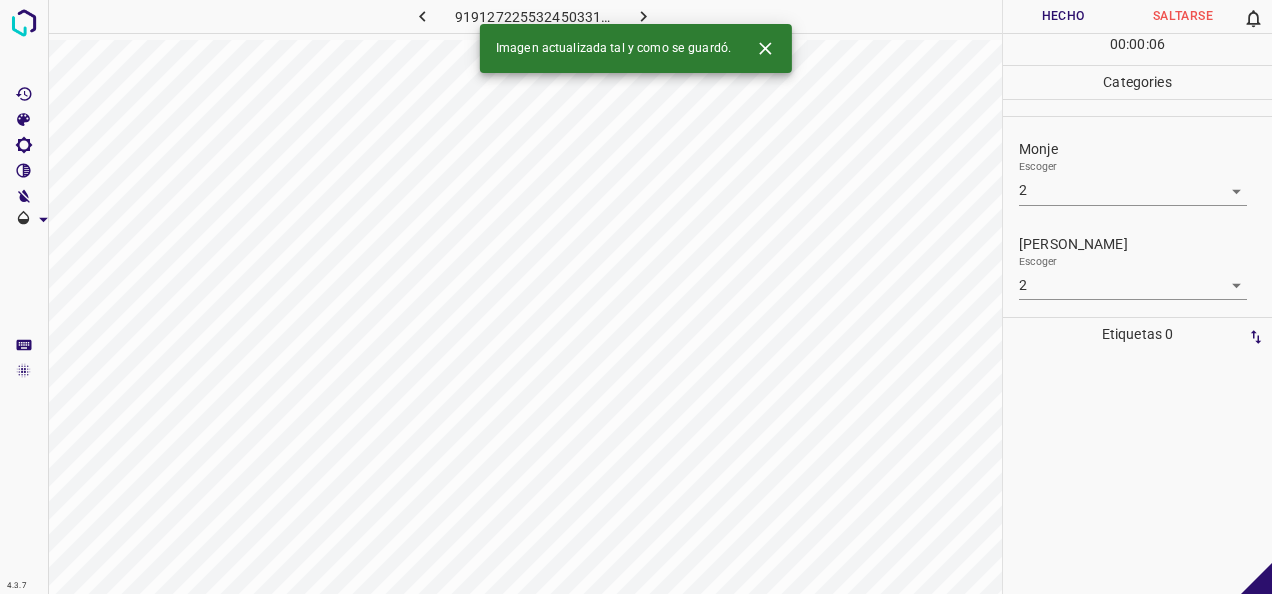 type 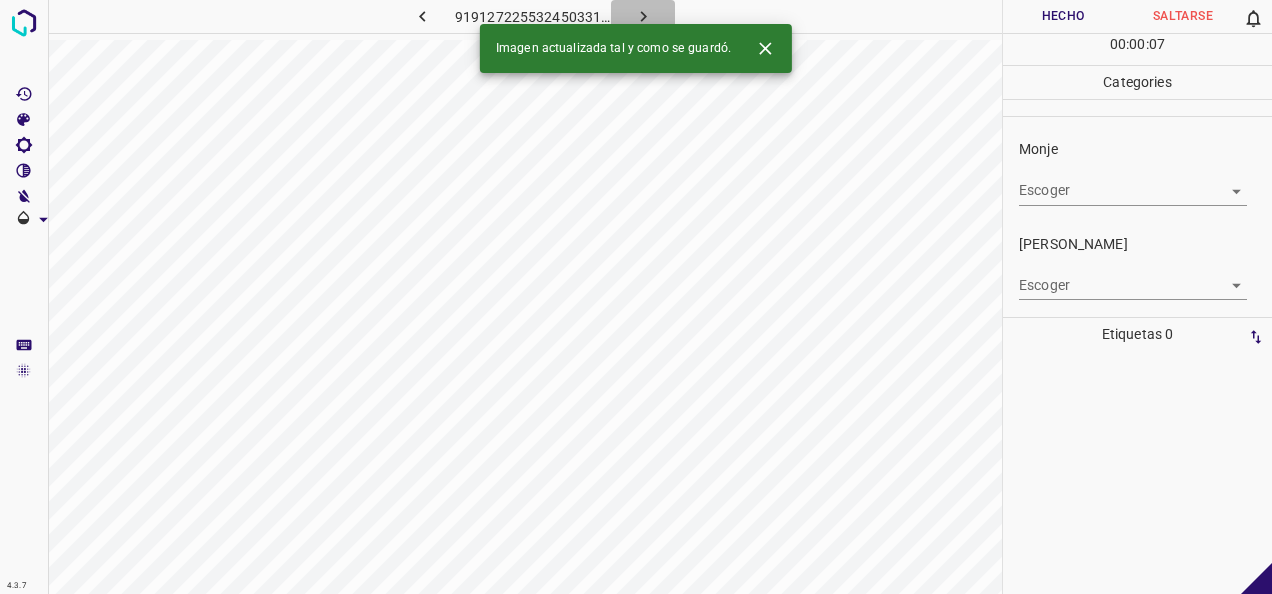 click at bounding box center (643, 16) 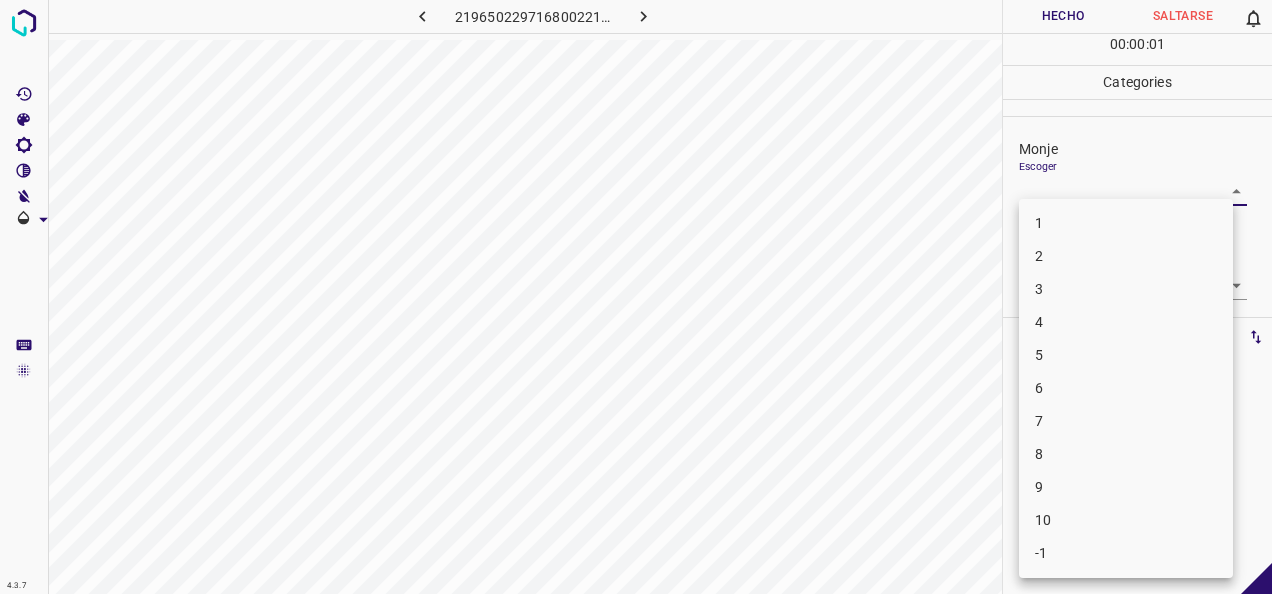 click on "4.3.7 2196502297168002212.png Hecho Saltarse 0 00   : 00   : 01   Categories Monje  Escoger ​  Fitzpatrick   Escoger ​ Etiquetas 0 Categories 1 Monje 2  Fitzpatrick Herramientas Espacio Cambiar entre modos (Dibujar y Editar) Yo Etiquetado automático R Restaurar zoom M Acercar N Alejar Borrar Eliminar etiqueta de selección Filtros Z Restaurar filtros X Filtro de saturación C Filtro de brillo V Filtro de contraste B Filtro de escala de grises General O Descargar -Mensaje de texto -Esconder -Borrar 1 2 3 4 5 6 7 8 9 10 -1" at bounding box center (636, 297) 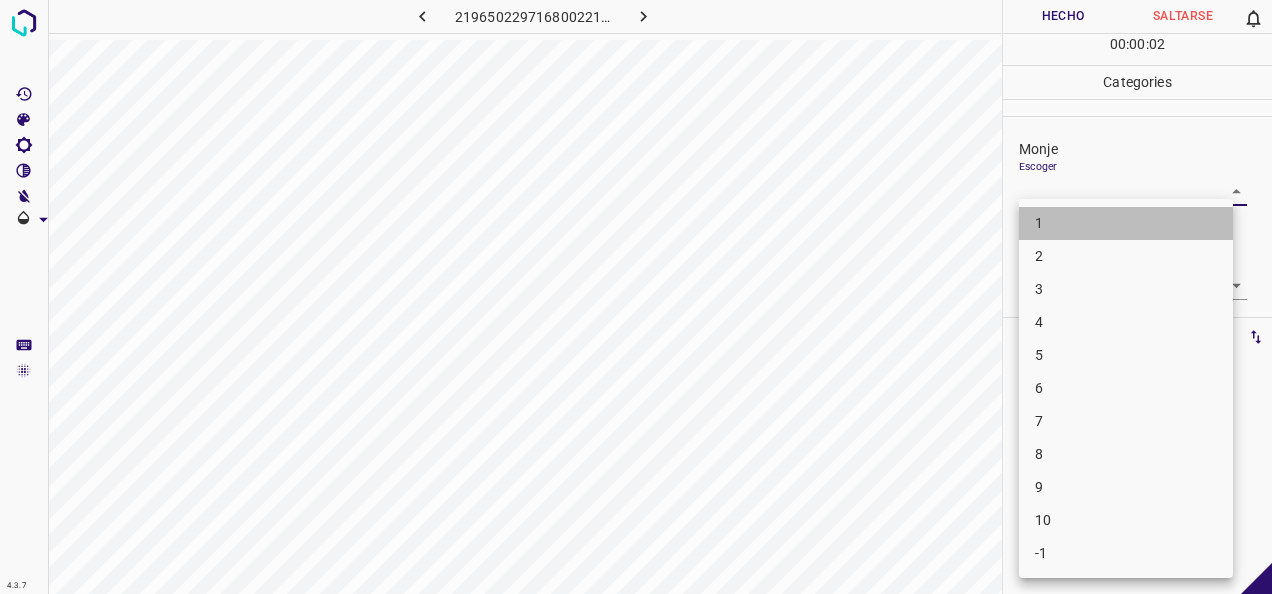 click on "1" at bounding box center [1126, 223] 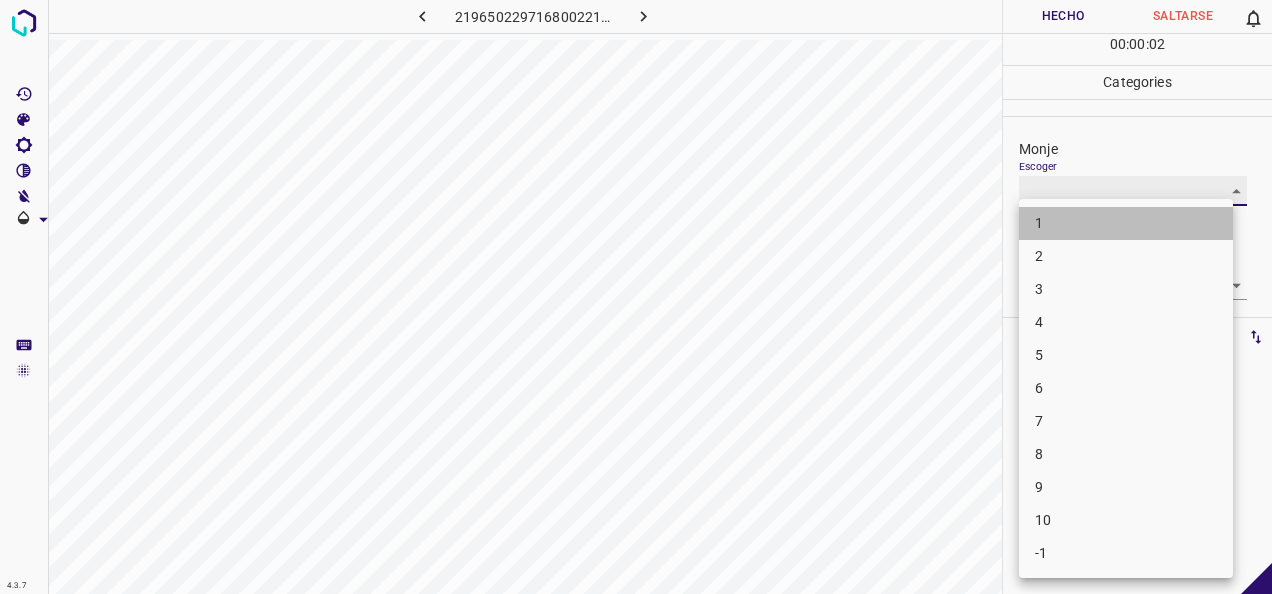 type on "1" 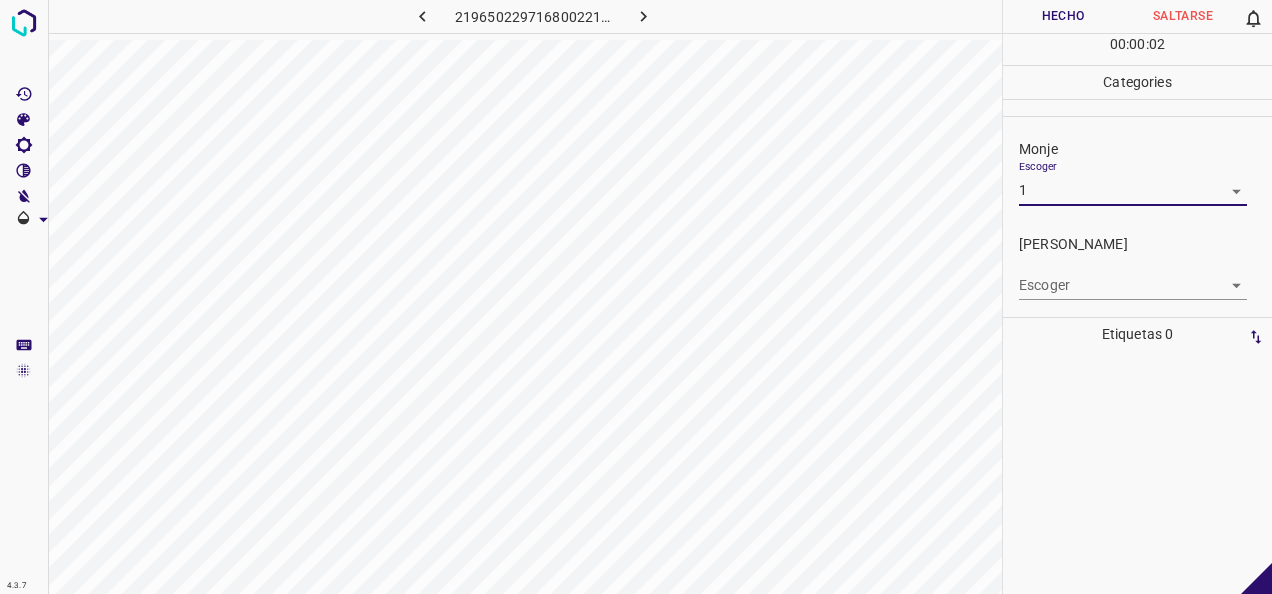 click on "4.3.7 2196502297168002212.png Hecho Saltarse 0 00   : 00   : 02   Categories Monje  Escoger 1 1  Fitzpatrick   Escoger ​ Etiquetas 0 Categories 1 Monje 2  Fitzpatrick Herramientas Espacio Cambiar entre modos (Dibujar y Editar) Yo Etiquetado automático R Restaurar zoom M Acercar N Alejar Borrar Eliminar etiqueta de selección Filtros Z Restaurar filtros X Filtro de saturación C Filtro de brillo V Filtro de contraste B Filtro de escala de grises General O Descargar -Mensaje de texto -Esconder -Borrar" at bounding box center [636, 297] 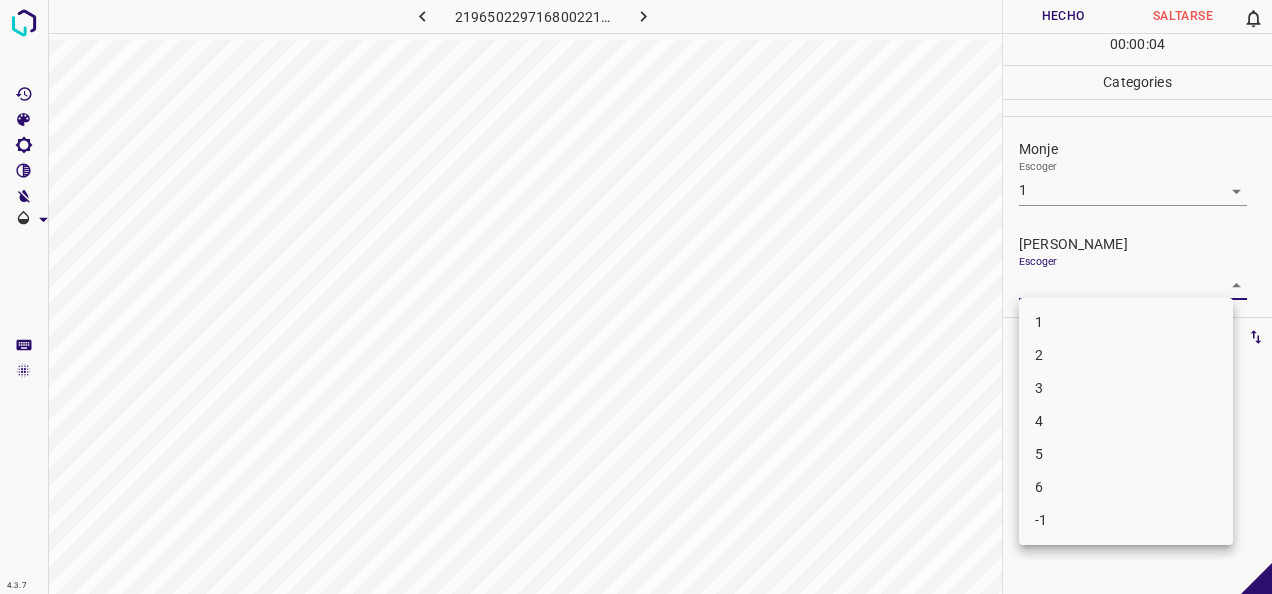 click on "1 2 3 4 5 6 -1" at bounding box center (1126, 421) 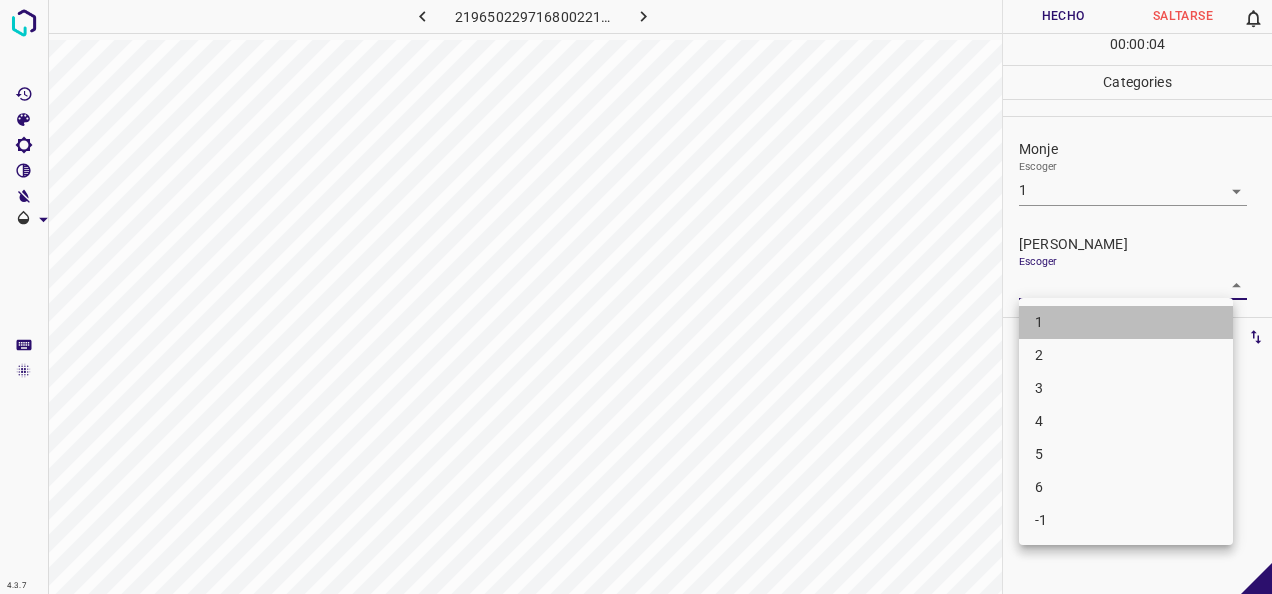 click on "1" at bounding box center (1126, 322) 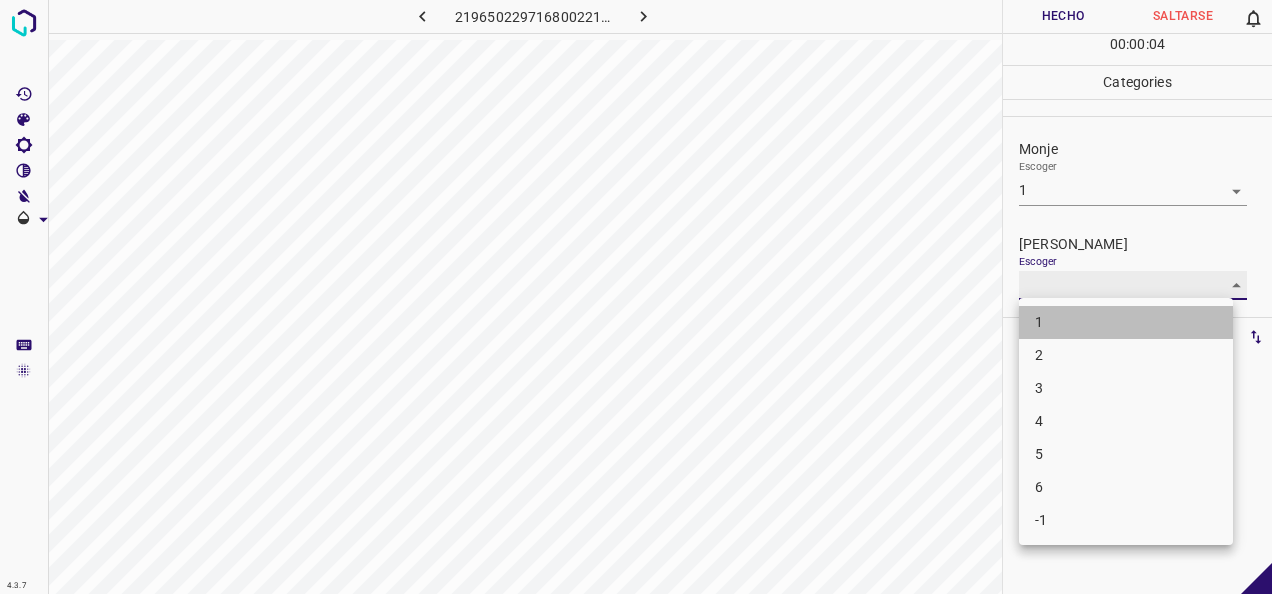 type on "1" 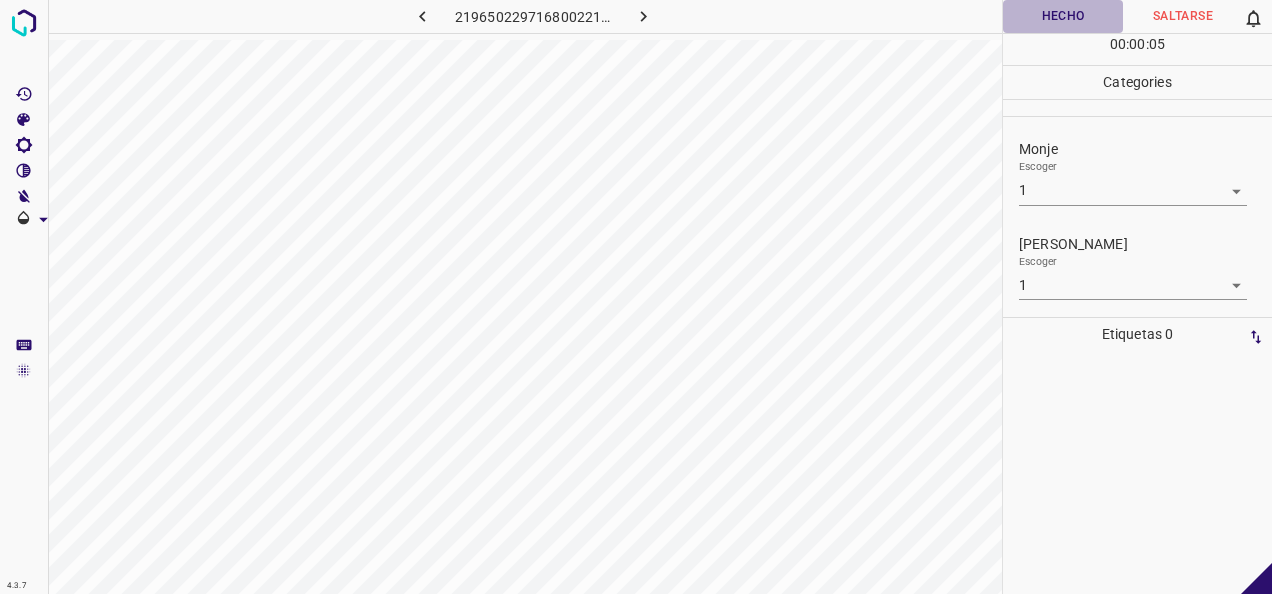 click on "Hecho" at bounding box center [1063, 16] 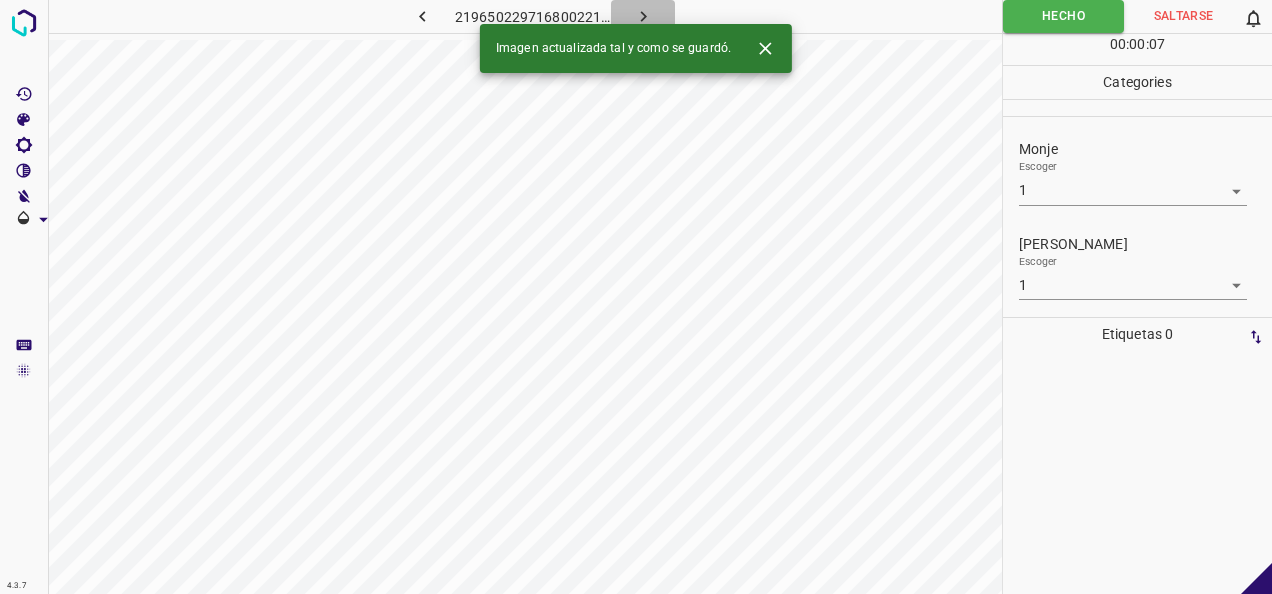 click at bounding box center [643, 16] 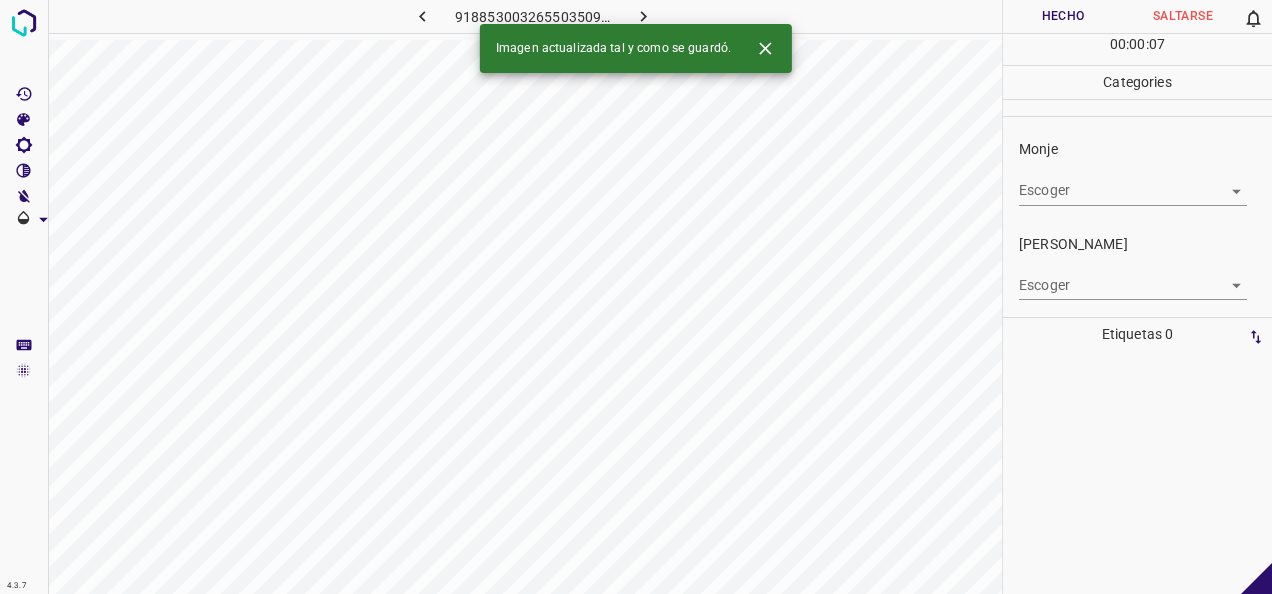 click on "4.3.7 9188530032655035095.png Hecho Saltarse 0 00   : 00   : 07   Categories Monje  Escoger ​  Fitzpatrick   Escoger ​ Etiquetas 0 Categories 1 Monje 2  Fitzpatrick Herramientas Espacio Cambiar entre modos (Dibujar y Editar) Yo Etiquetado automático R Restaurar zoom M Acercar N Alejar Borrar Eliminar etiqueta de selección Filtros Z Restaurar filtros X Filtro de saturación C Filtro de brillo V Filtro de contraste B Filtro de escala de grises General O Descargar Imagen actualizada tal y como se guardó. -Mensaje de texto -Esconder -Borrar" at bounding box center (636, 297) 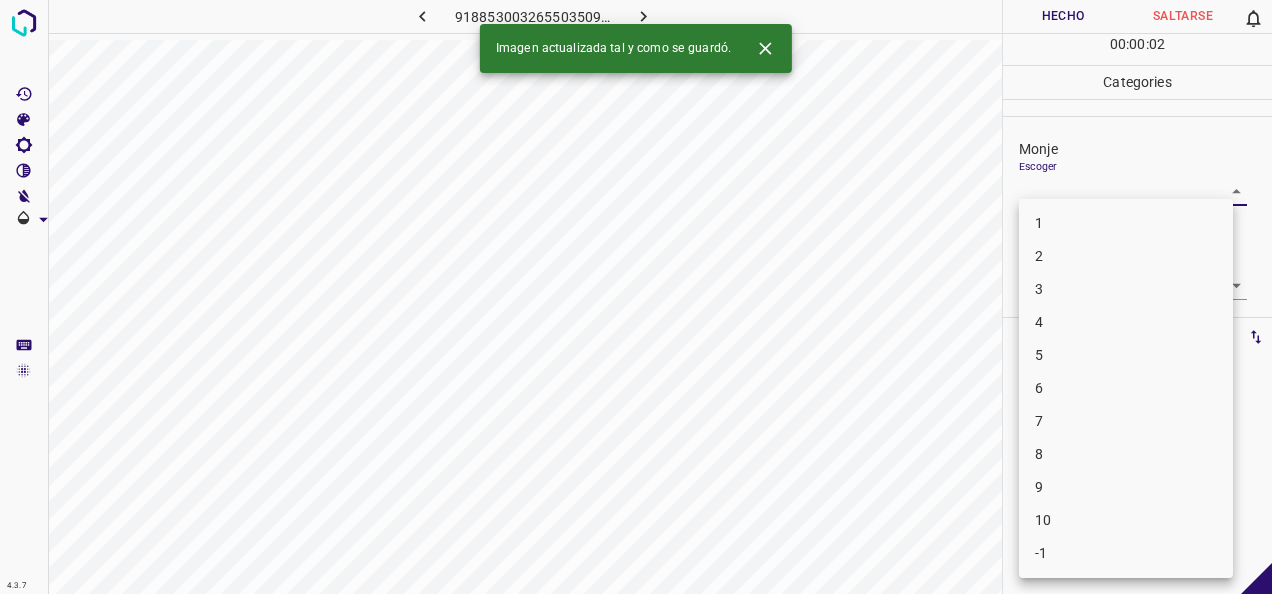 click on "5" at bounding box center [1126, 355] 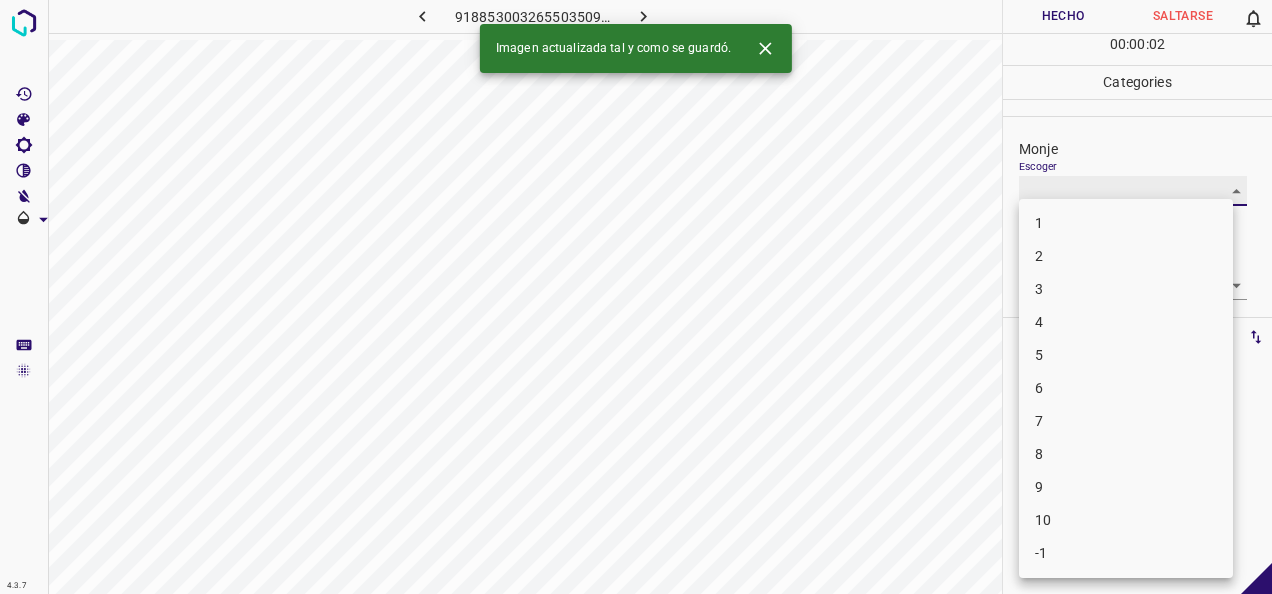 type on "5" 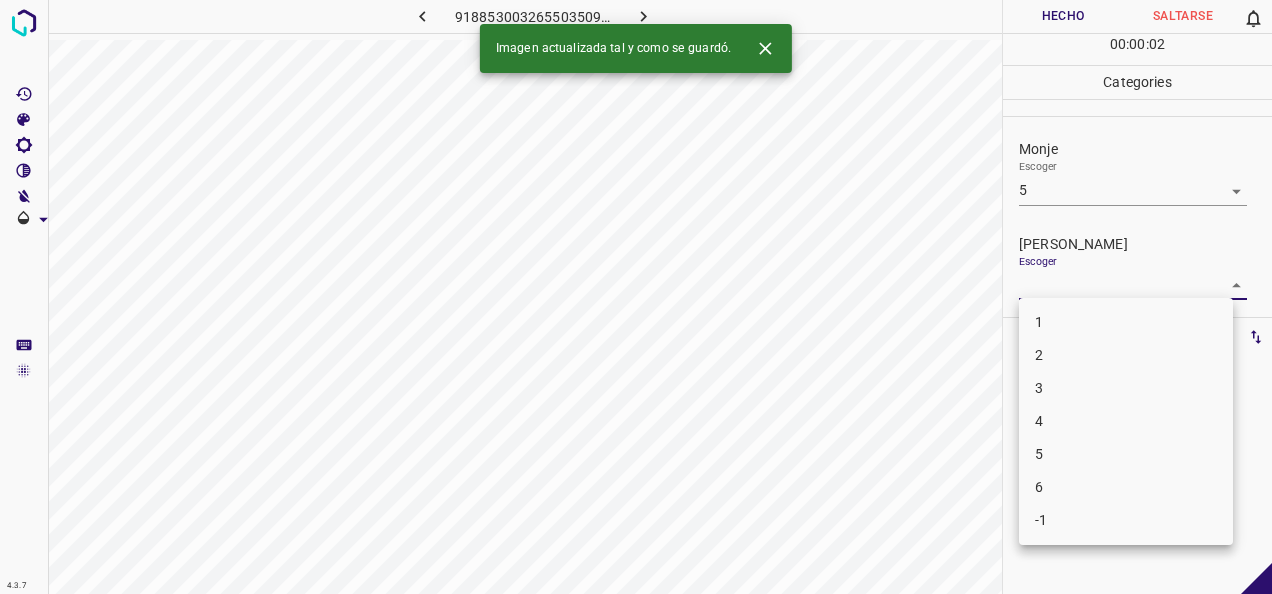 click on "4.3.7 9188530032655035095.png Hecho Saltarse 0 00   : 00   : 02   Categories Monje  Escoger 5 5  Fitzpatrick   Escoger ​ Etiquetas 0 Categories 1 Monje 2  Fitzpatrick Herramientas Espacio Cambiar entre modos (Dibujar y Editar) Yo Etiquetado automático R Restaurar zoom M Acercar N Alejar Borrar Eliminar etiqueta de selección Filtros Z Restaurar filtros X Filtro de saturación C Filtro de brillo V Filtro de contraste B Filtro de escala de grises General O Descargar Imagen actualizada tal y como se guardó. -Mensaje de texto -Esconder -Borrar 1 2 3 4 5 6 -1" at bounding box center (636, 297) 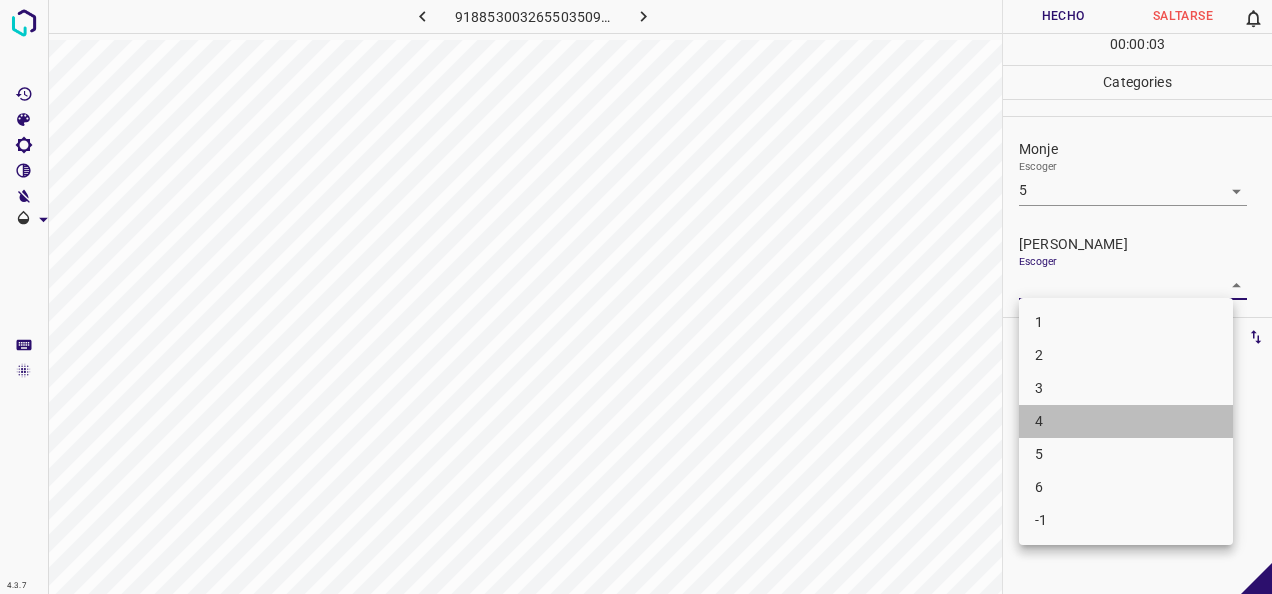 click on "4" at bounding box center (1126, 421) 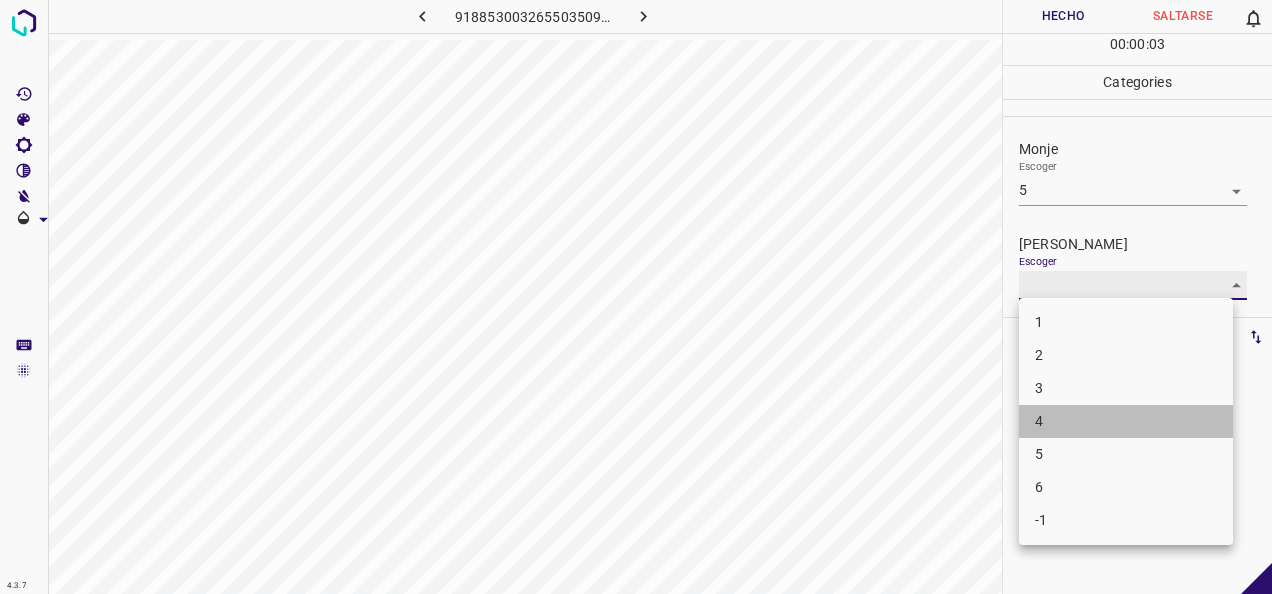 type on "4" 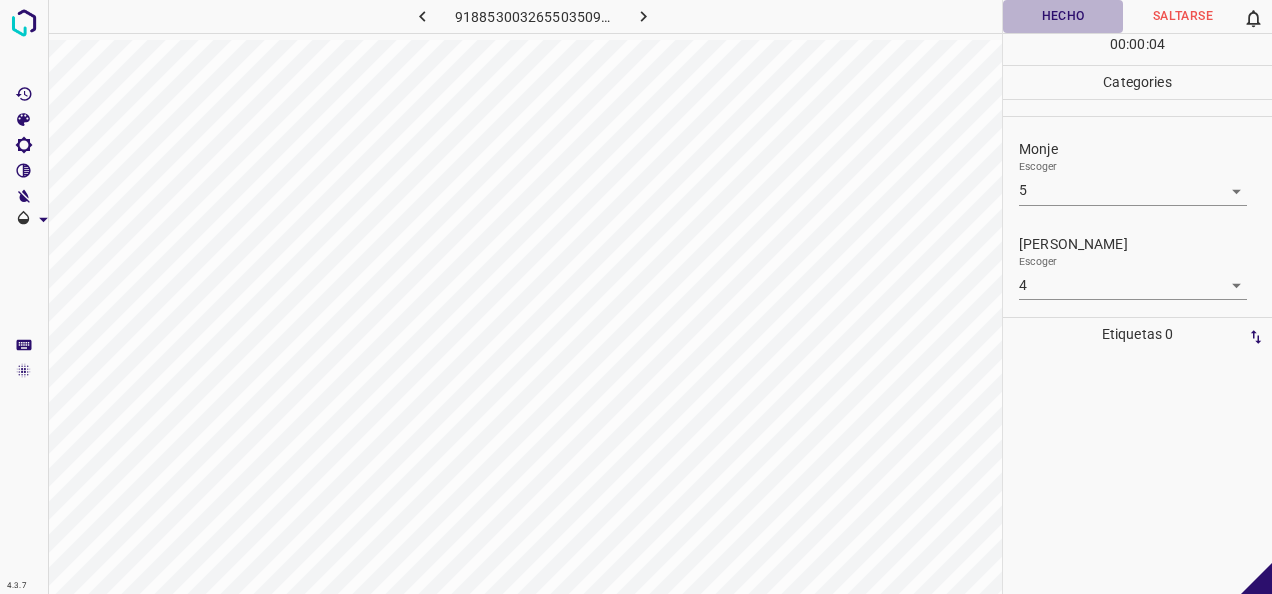 click on "Hecho" at bounding box center (1063, 16) 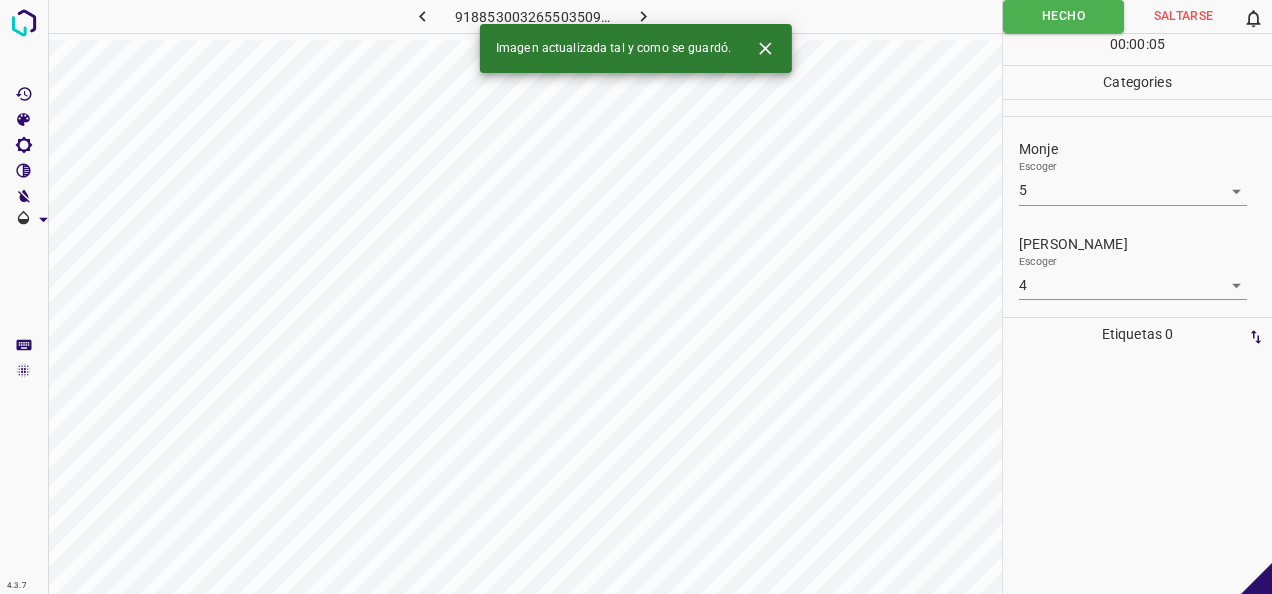 click 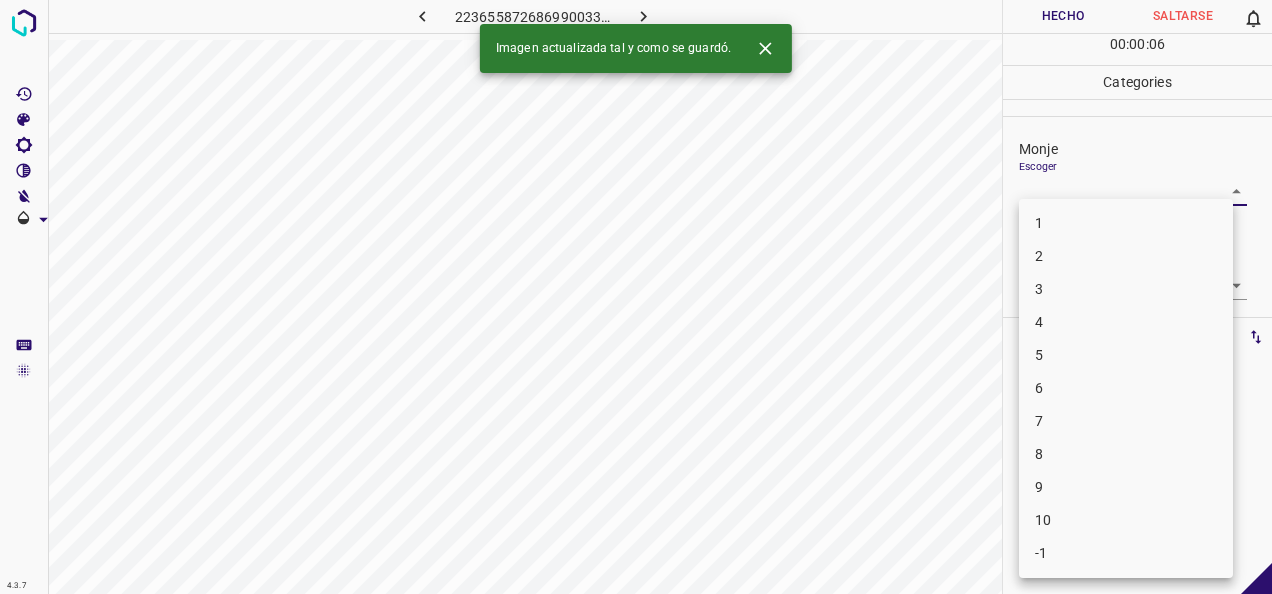 click on "4.3.7 2236558726869900330.png Hecho Saltarse 0 00   : 00   : 06   Categories Monje  Escoger ​  Fitzpatrick   Escoger ​ Etiquetas 0 Categories 1 Monje 2  Fitzpatrick Herramientas Espacio Cambiar entre modos (Dibujar y Editar) Yo Etiquetado automático R Restaurar zoom M Acercar N Alejar Borrar Eliminar etiqueta de selección Filtros Z Restaurar filtros X Filtro de saturación C Filtro de brillo V Filtro de contraste B Filtro de escala de grises General O Descargar Imagen actualizada tal y como se guardó. -Mensaje de texto -Esconder -Borrar 1 2 3 4 5 6 7 8 9 10 -1" at bounding box center (636, 297) 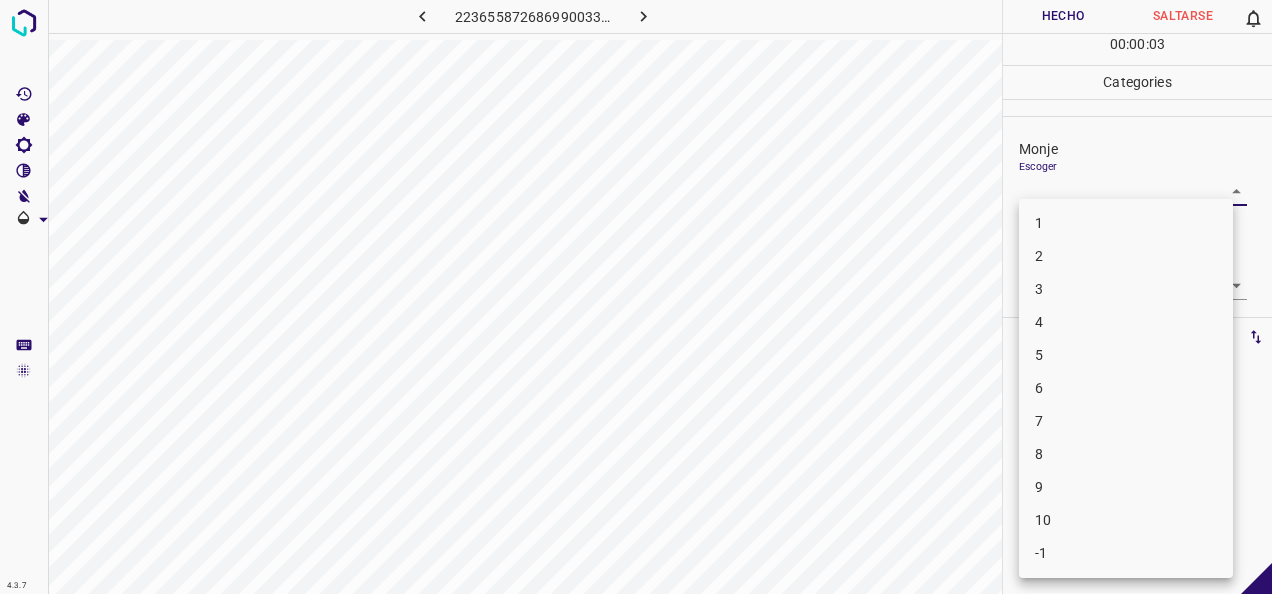 click on "1" at bounding box center [1126, 223] 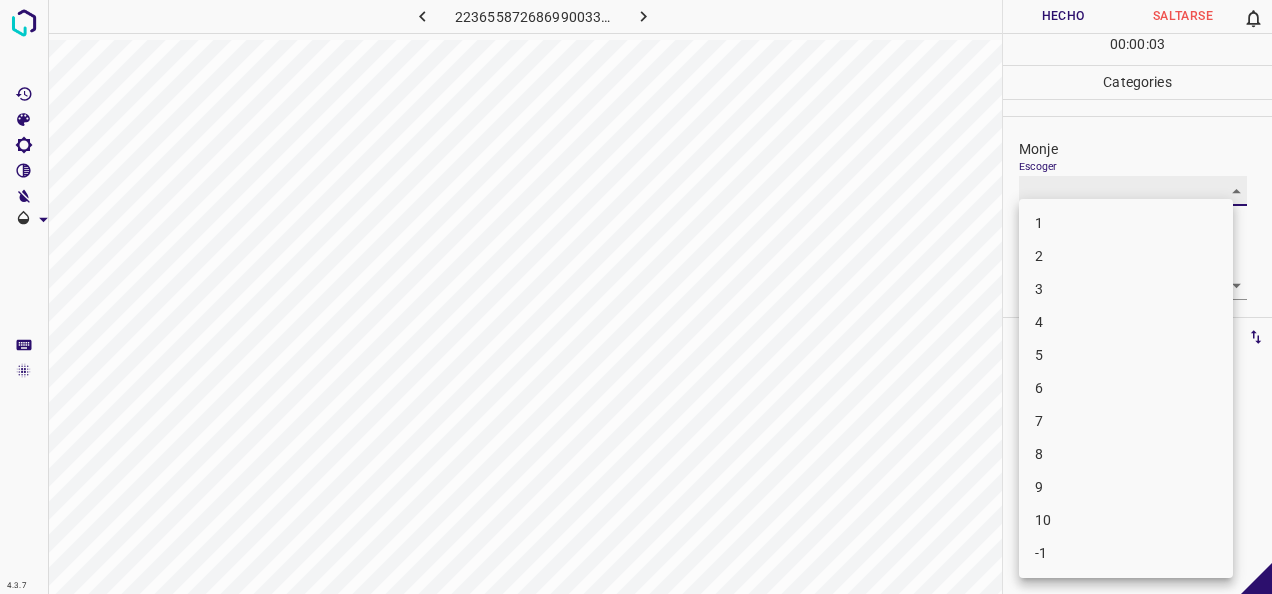 type on "1" 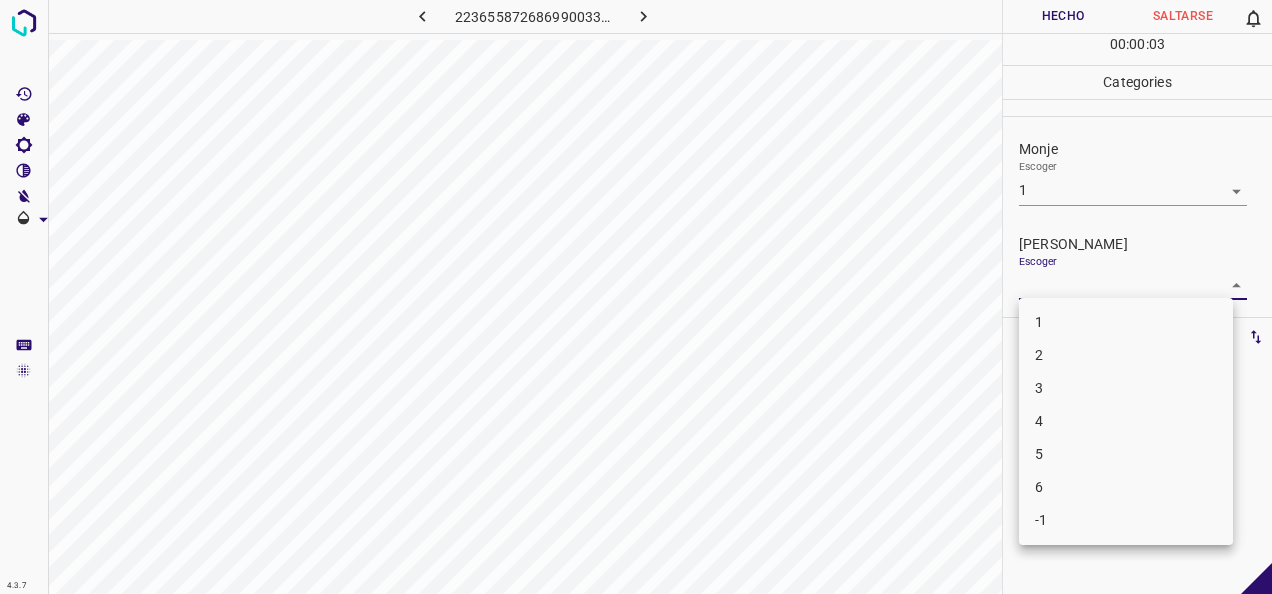 click on "4.3.7 2236558726869900330.png Hecho Saltarse 0 00   : 00   : 03   Categories Monje  Escoger 1 1  Fitzpatrick   Escoger ​ Etiquetas 0 Categories 1 Monje 2  Fitzpatrick Herramientas Espacio Cambiar entre modos (Dibujar y Editar) Yo Etiquetado automático R Restaurar zoom M Acercar N Alejar Borrar Eliminar etiqueta de selección Filtros Z Restaurar filtros X Filtro de saturación C Filtro de brillo V Filtro de contraste B Filtro de escala de grises General O Descargar -Mensaje de texto -Esconder -Borrar 1 2 3 4 5 6 -1" at bounding box center (636, 297) 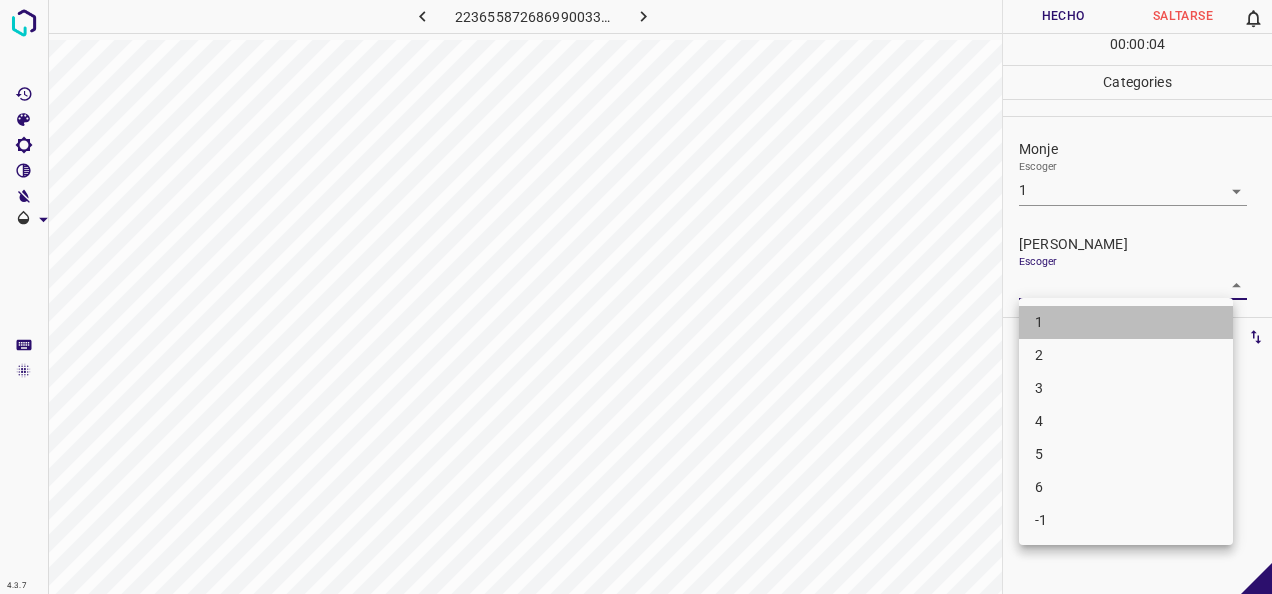 click on "1" at bounding box center [1126, 322] 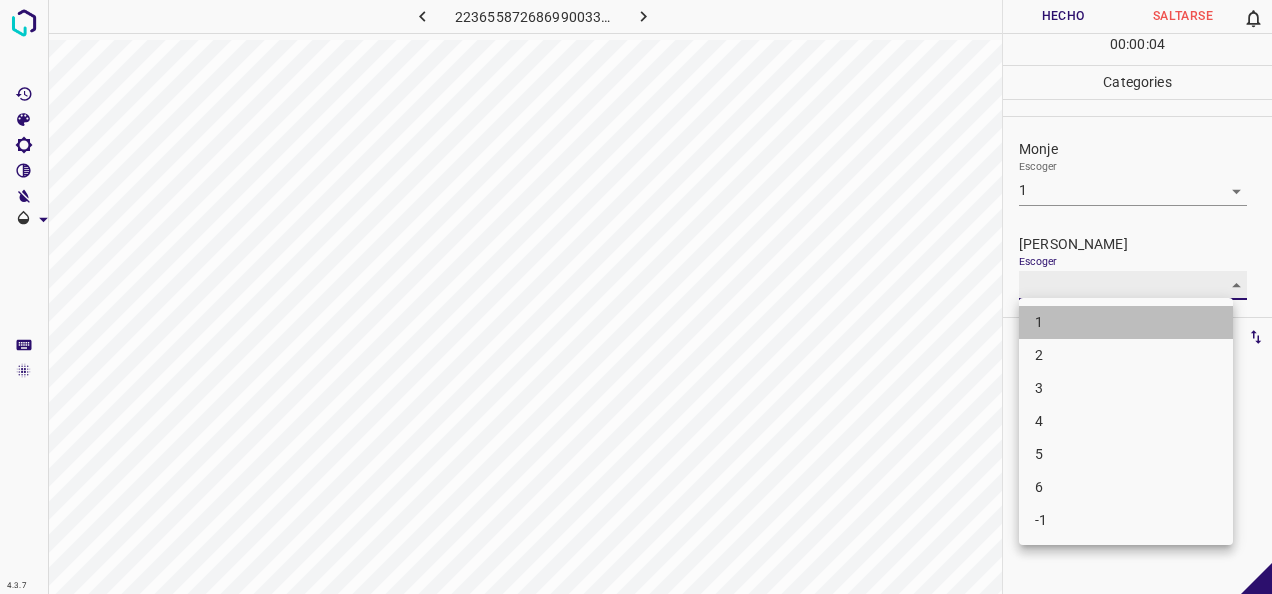 type on "1" 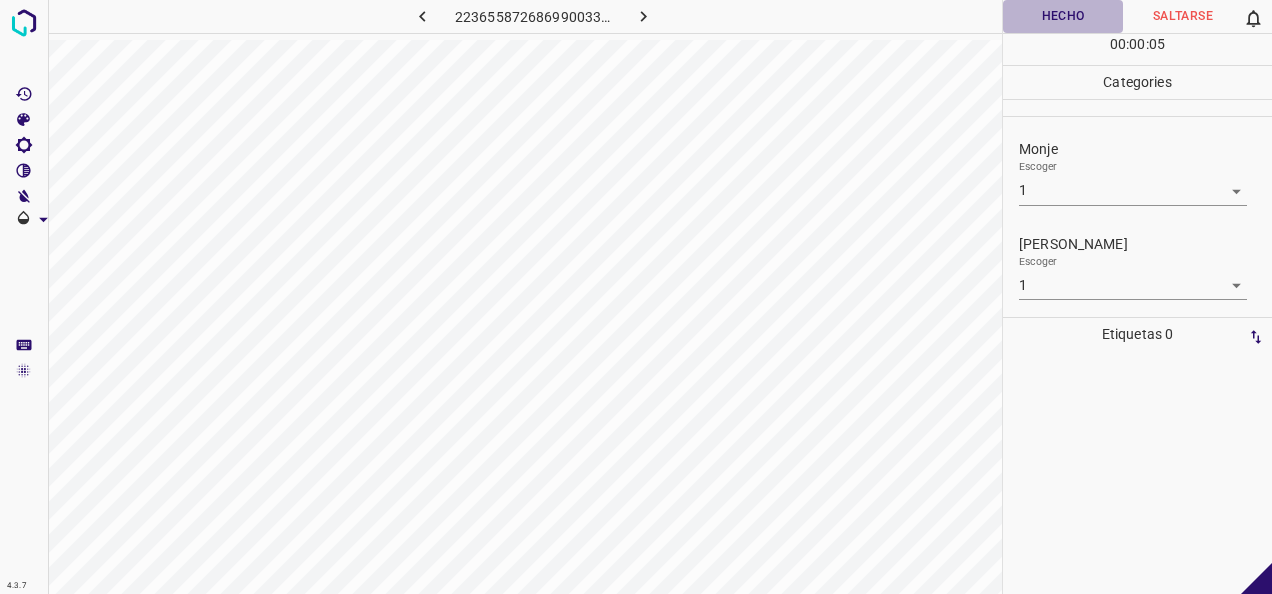 click on "Hecho" at bounding box center [1063, 16] 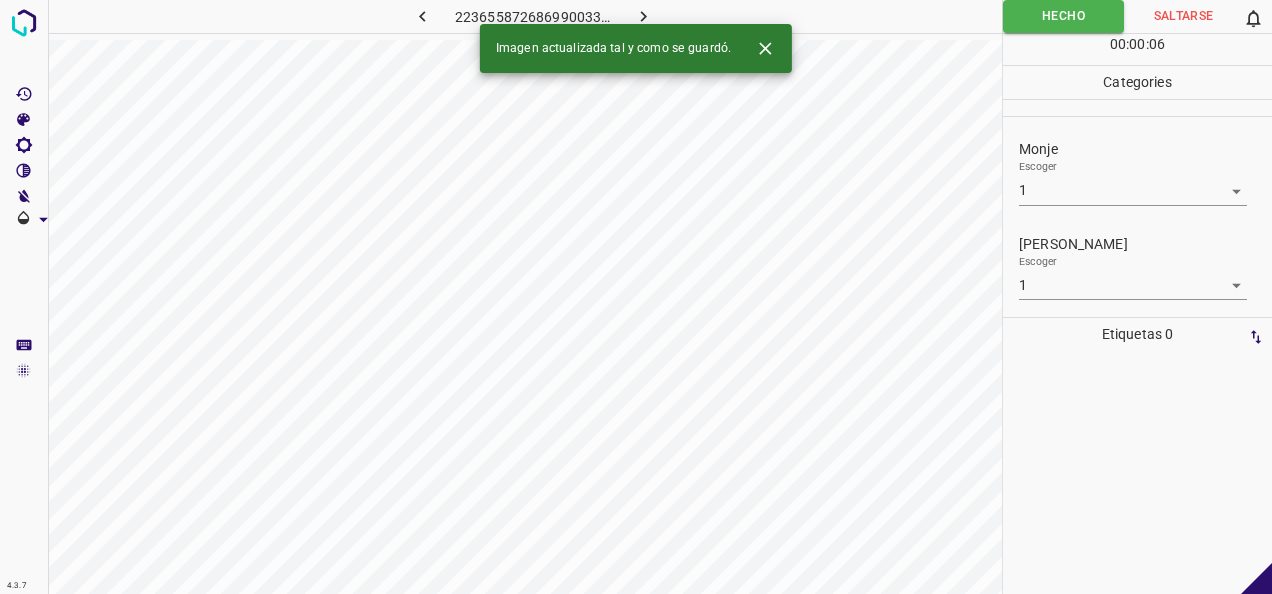 click 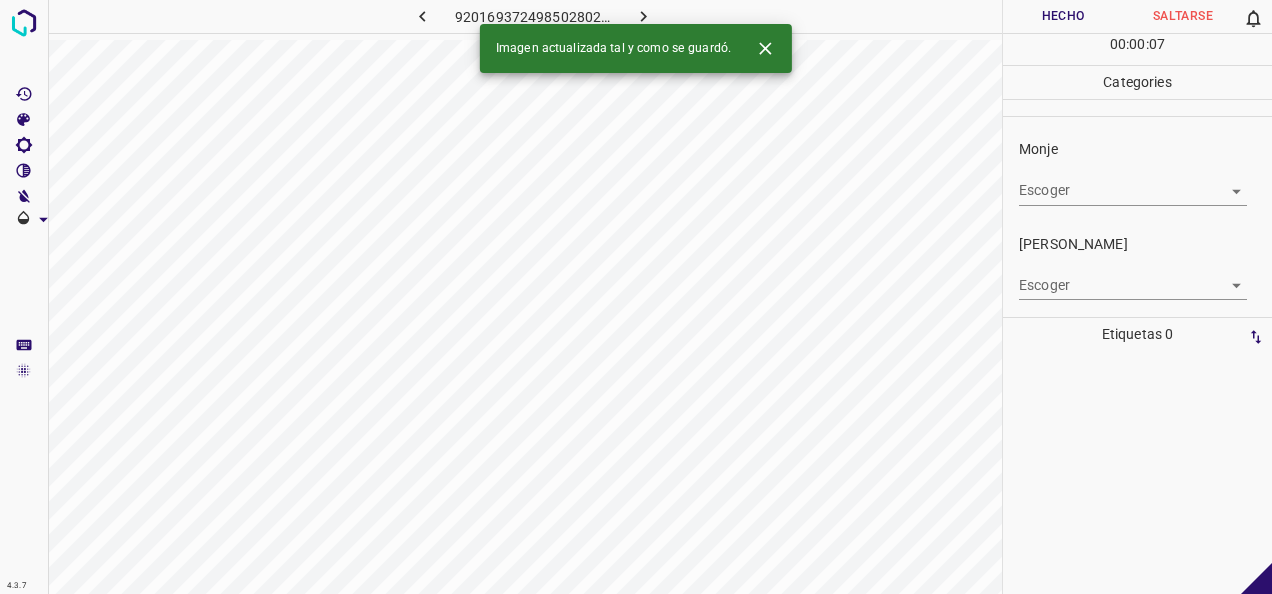 click on "4.3.7 9201693724985028025.png Hecho Saltarse 0 00   : 00   : 07   Categories Monje  Escoger ​  Fitzpatrick   Escoger ​ Etiquetas 0 Categories 1 Monje 2  Fitzpatrick Herramientas Espacio Cambiar entre modos (Dibujar y Editar) Yo Etiquetado automático R Restaurar zoom M Acercar N Alejar Borrar Eliminar etiqueta de selección Filtros Z Restaurar filtros X Filtro de saturación C Filtro de brillo V Filtro de contraste B Filtro de escala de grises General O Descargar Imagen actualizada tal y como se guardó. -Mensaje de texto -Esconder -Borrar" at bounding box center [636, 297] 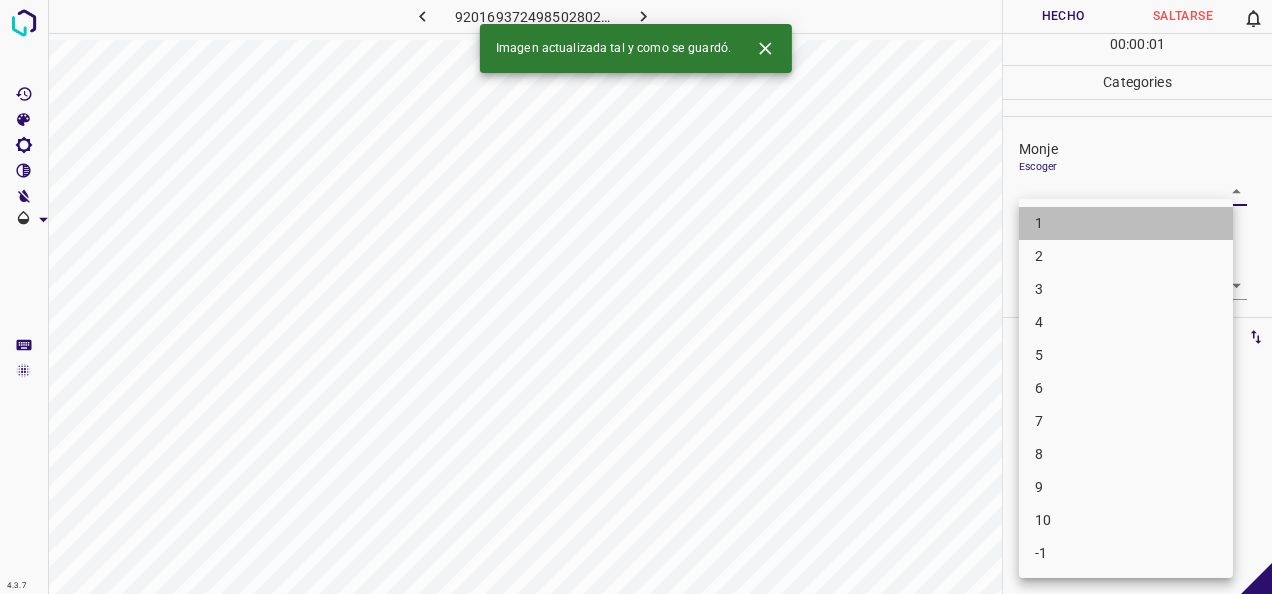 click on "1" at bounding box center [1126, 223] 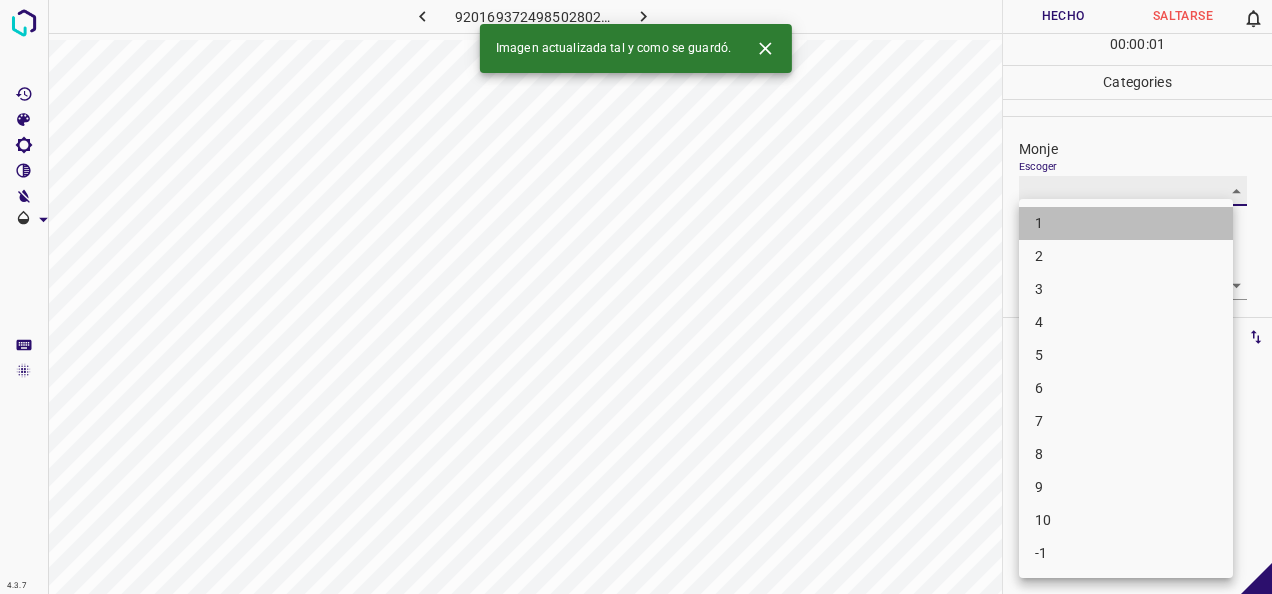 type on "1" 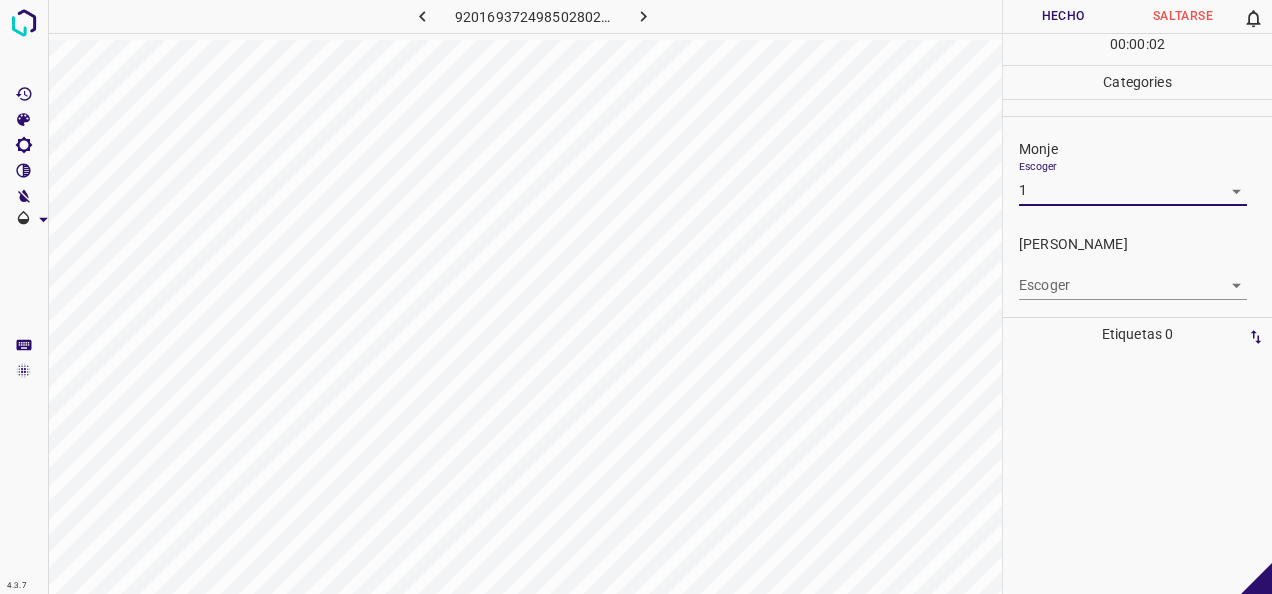 click on "4.3.7 9201693724985028025.png Hecho Saltarse 0 00   : 00   : 02   Categories Monje  Escoger 1 1  Fitzpatrick   Escoger ​ Etiquetas 0 Categories 1 Monje 2  Fitzpatrick Herramientas Espacio Cambiar entre modos (Dibujar y Editar) Yo Etiquetado automático R Restaurar zoom M Acercar N Alejar Borrar Eliminar etiqueta de selección Filtros Z Restaurar filtros X Filtro de saturación C Filtro de brillo V Filtro de contraste B Filtro de escala de grises General O Descargar -Mensaje de texto -Esconder -Borrar" at bounding box center [636, 297] 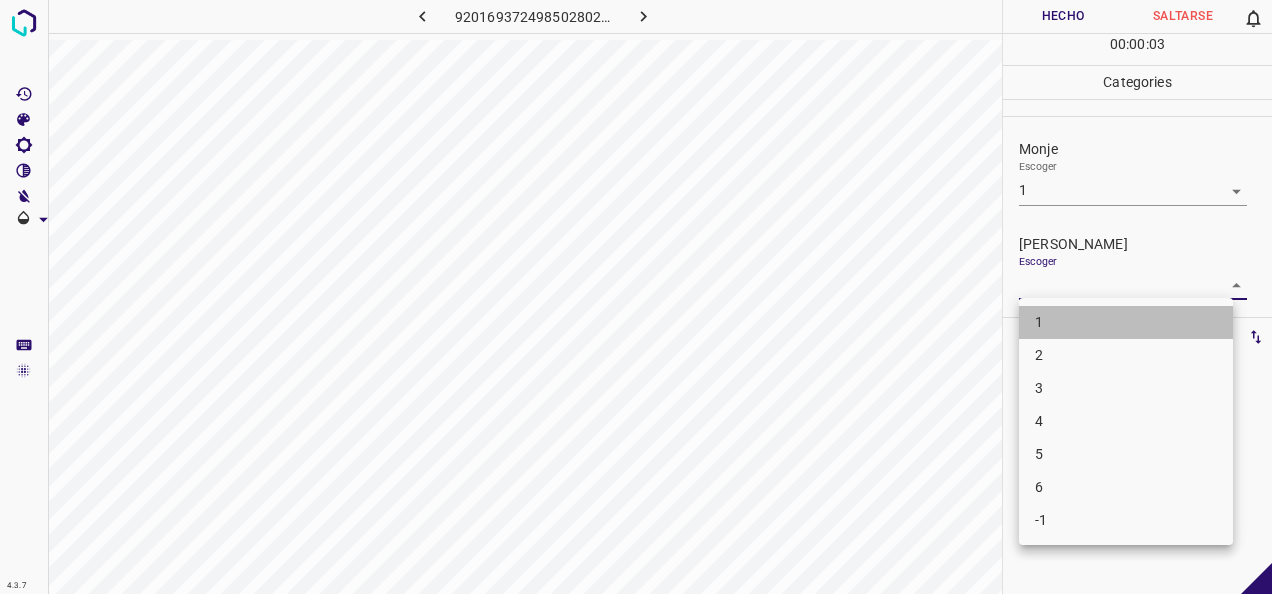 click on "1" at bounding box center (1126, 322) 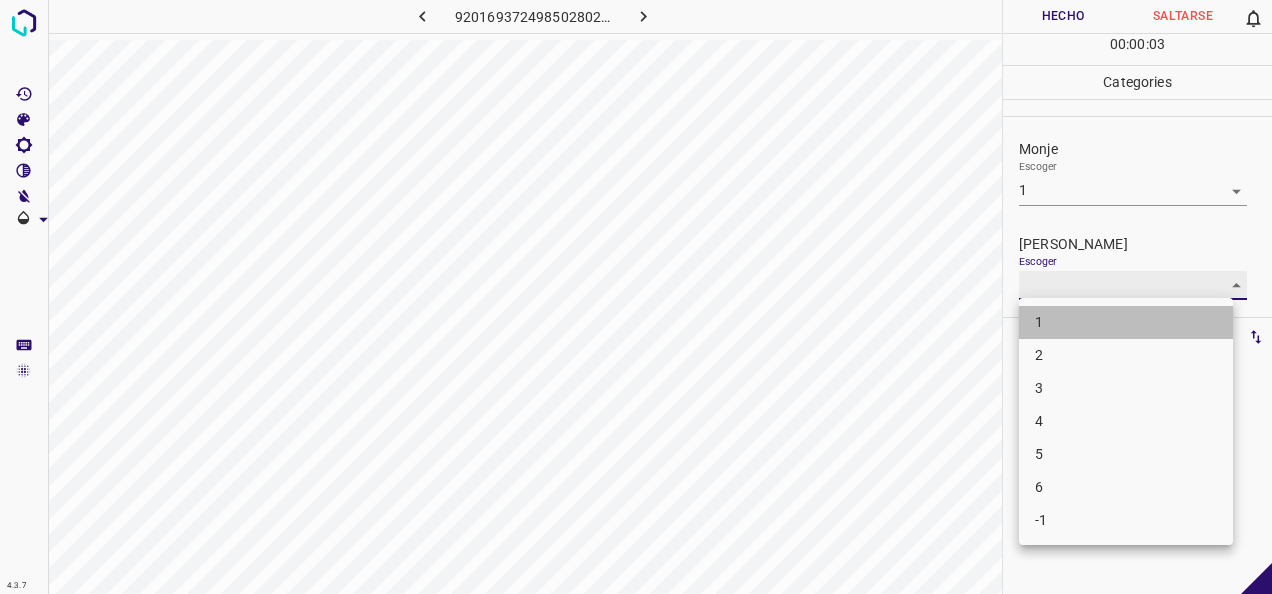 type on "1" 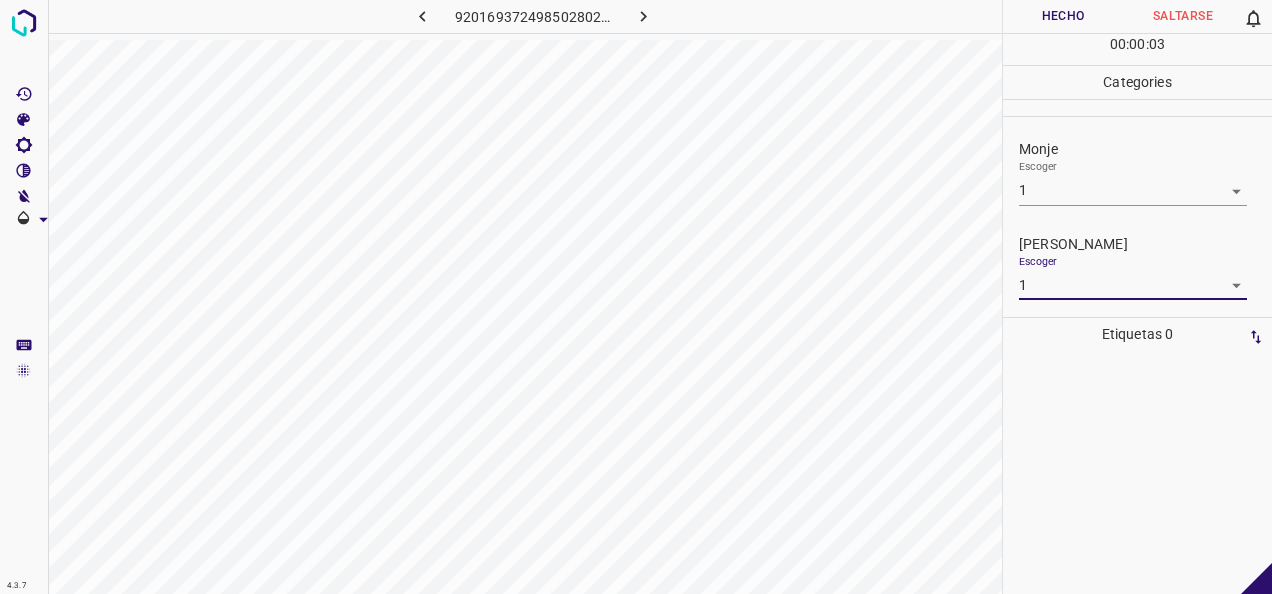 click on "Hecho" at bounding box center [1063, 16] 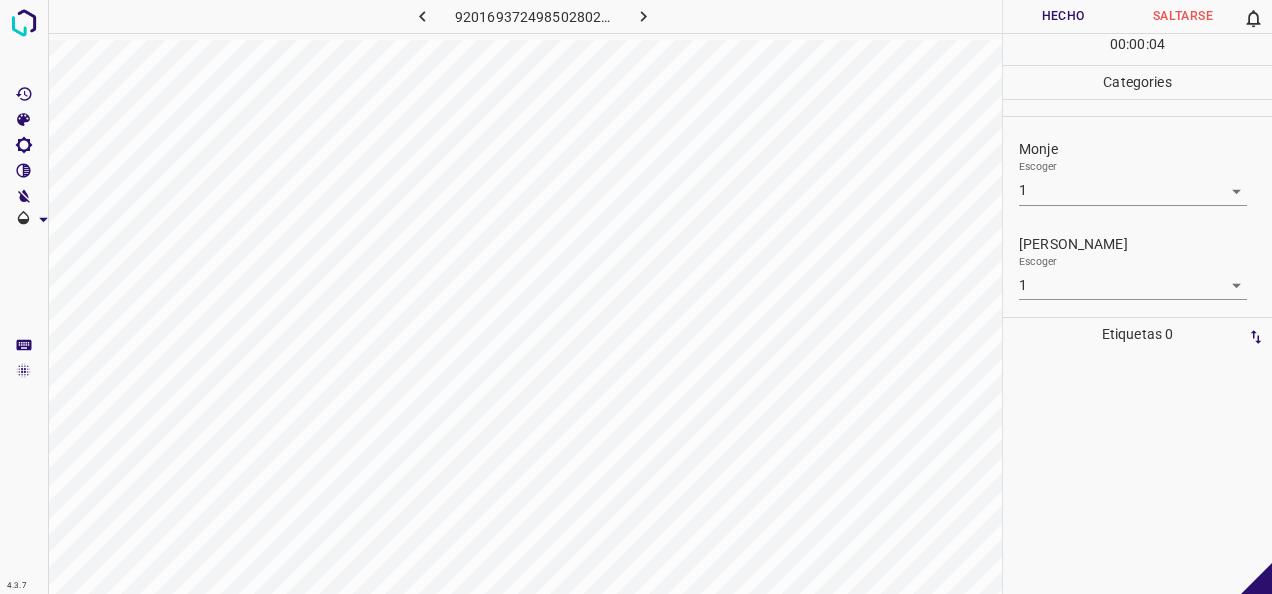 click at bounding box center [643, 16] 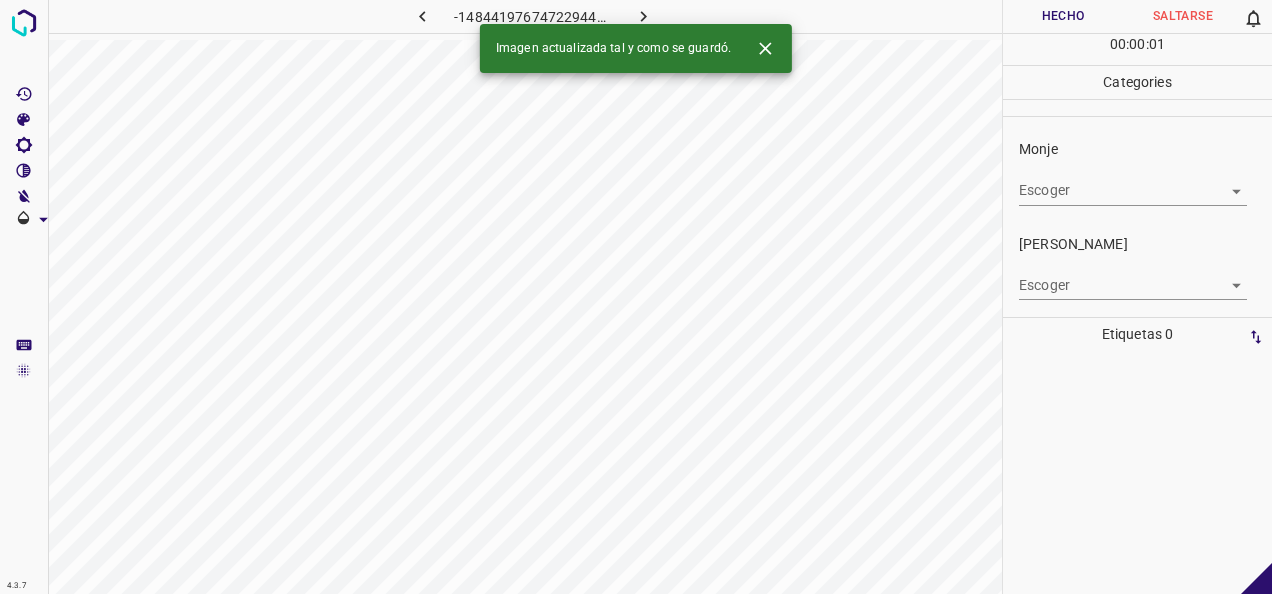 click 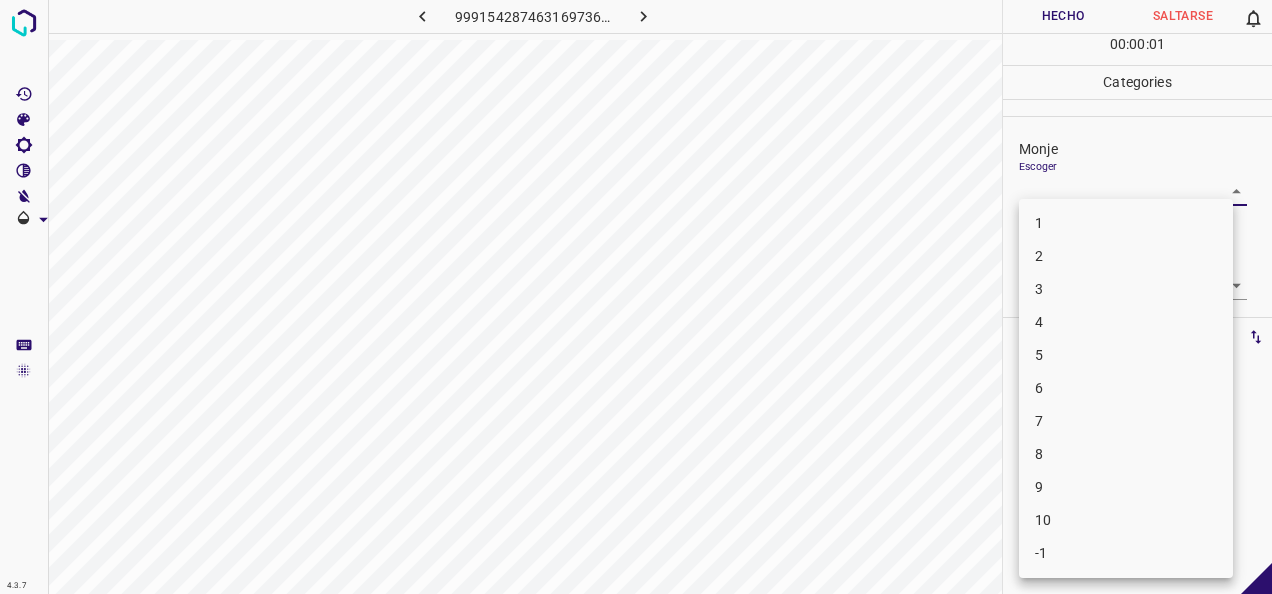 click on "4.3.7 999154287463169736.png Hecho Saltarse 0 00   : 00   : 01   Categories Monje  Escoger ​  Fitzpatrick   Escoger ​ Etiquetas 0 Categories 1 Monje 2  Fitzpatrick Herramientas Espacio Cambiar entre modos (Dibujar y Editar) Yo Etiquetado automático R Restaurar zoom M Acercar N Alejar Borrar Eliminar etiqueta de selección Filtros Z Restaurar filtros X Filtro de saturación C Filtro de brillo V Filtro de contraste B Filtro de escala de grises General O Descargar -Mensaje de texto -Esconder -Borrar 1 2 3 4 5 6 7 8 9 10 -1" at bounding box center (636, 297) 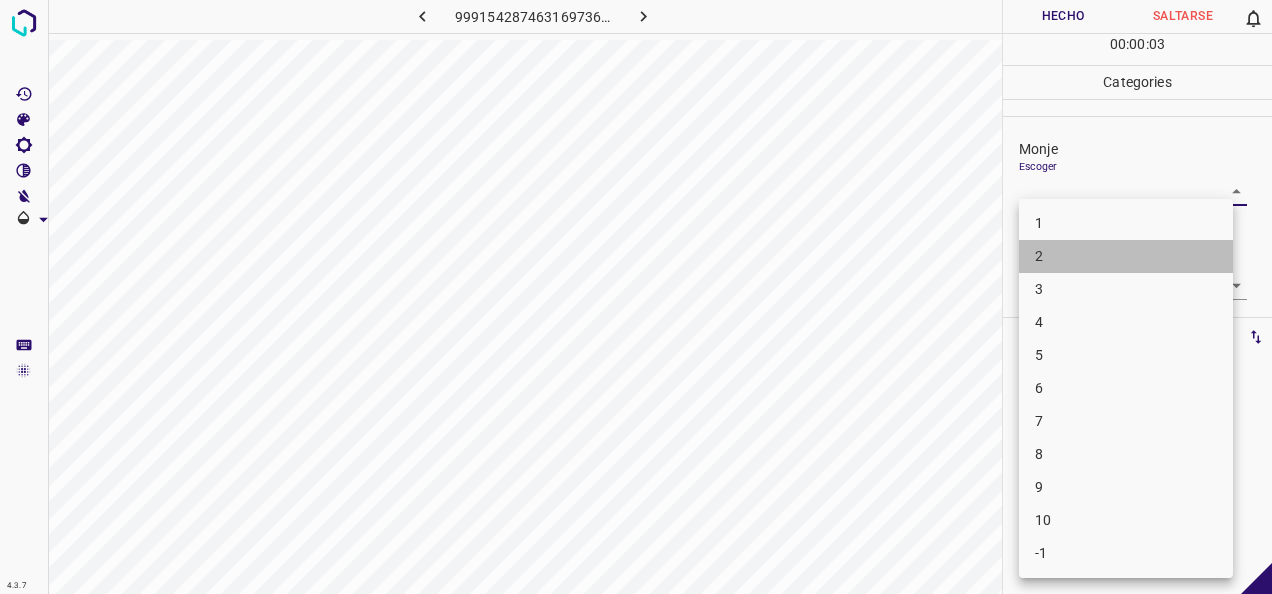 click on "2" at bounding box center (1126, 256) 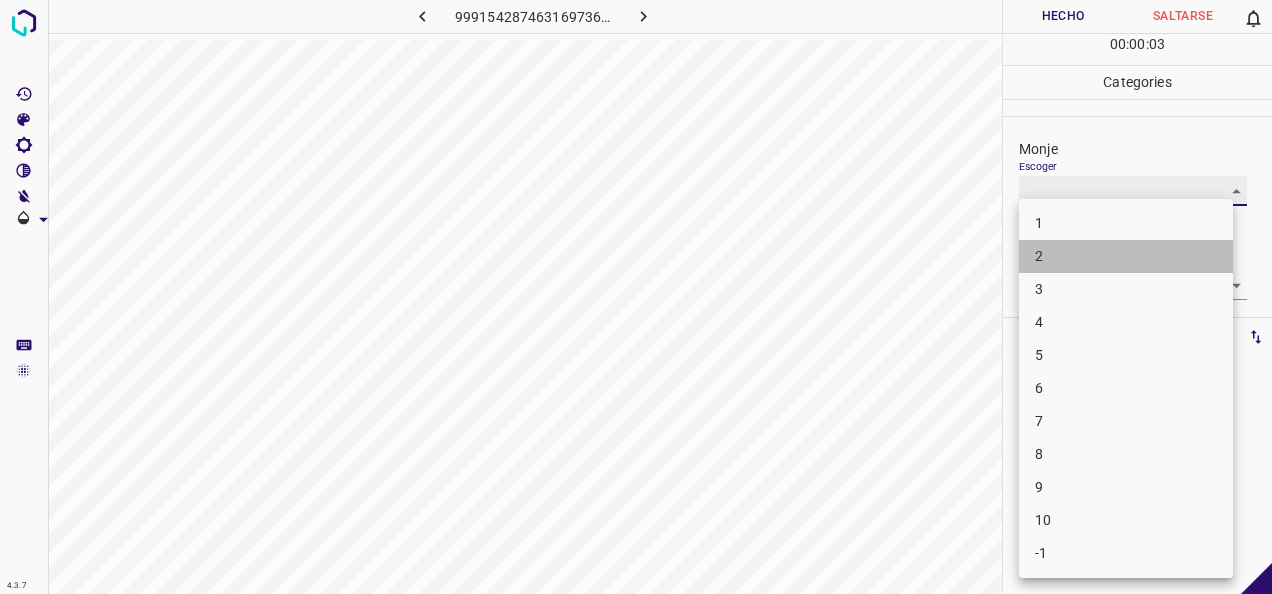 type on "2" 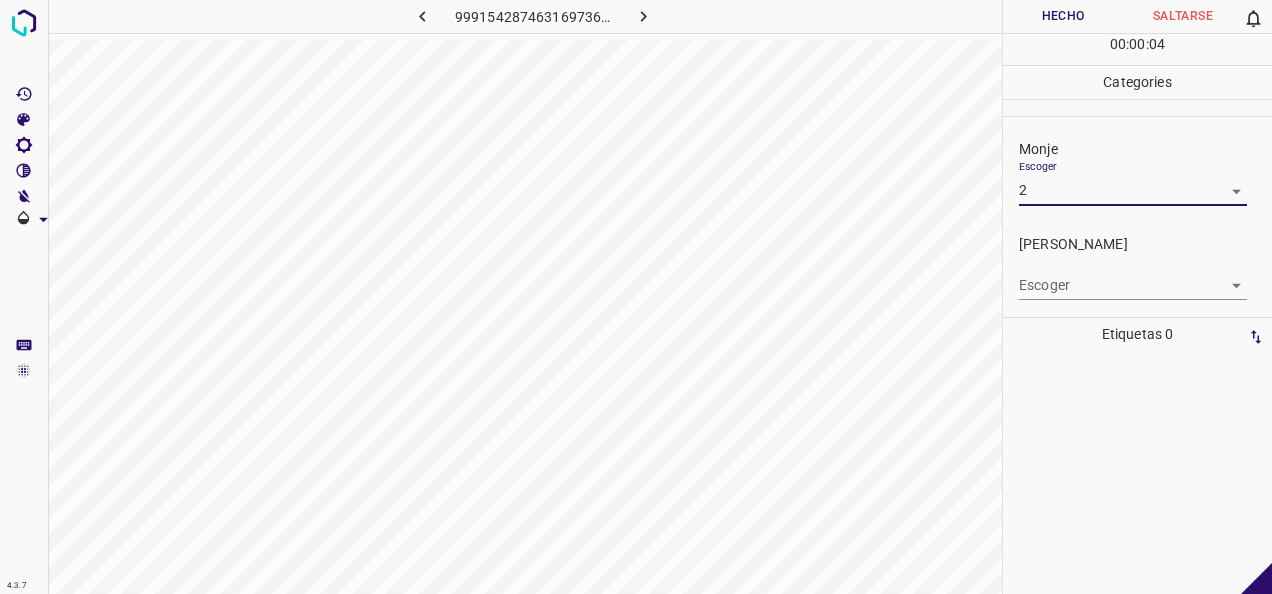 click on "4.3.7 999154287463169736.png Hecho Saltarse 0 00   : 00   : 04   Categories Monje  Escoger 2 2  Fitzpatrick   Escoger ​ Etiquetas 0 Categories 1 Monje 2  Fitzpatrick Herramientas Espacio Cambiar entre modos (Dibujar y Editar) Yo Etiquetado automático R Restaurar zoom M Acercar N Alejar Borrar Eliminar etiqueta de selección Filtros Z Restaurar filtros X Filtro de saturación C Filtro de brillo V Filtro de contraste B Filtro de escala de grises General O Descargar -Mensaje de texto -Esconder -Borrar" at bounding box center [636, 297] 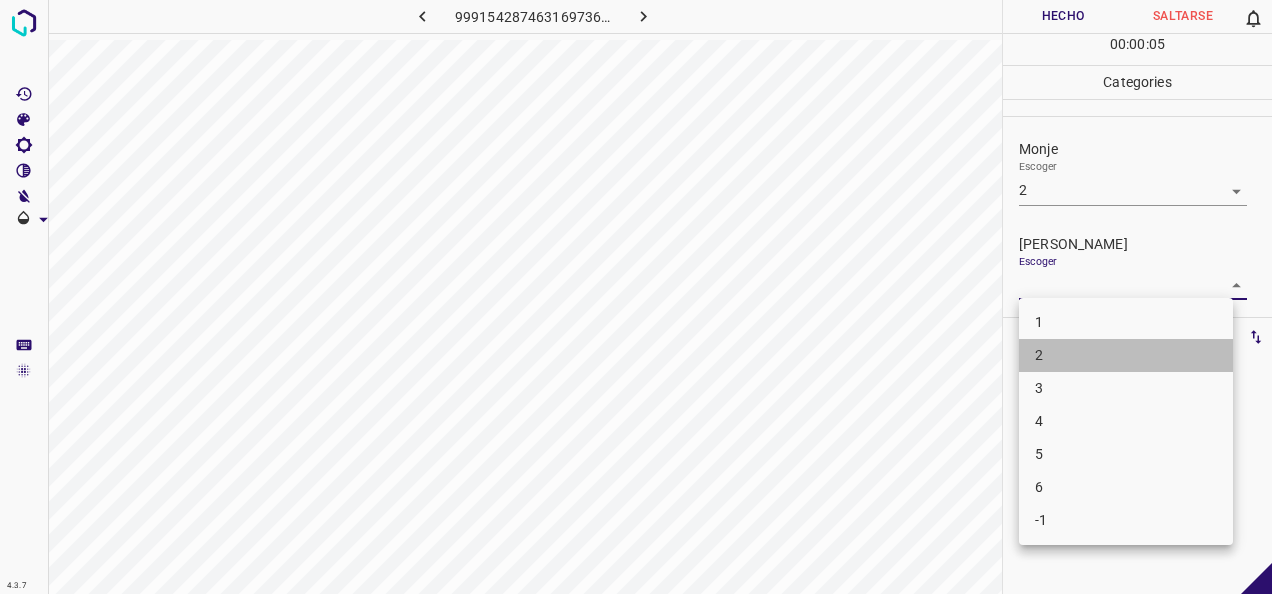 click on "2" at bounding box center (1126, 355) 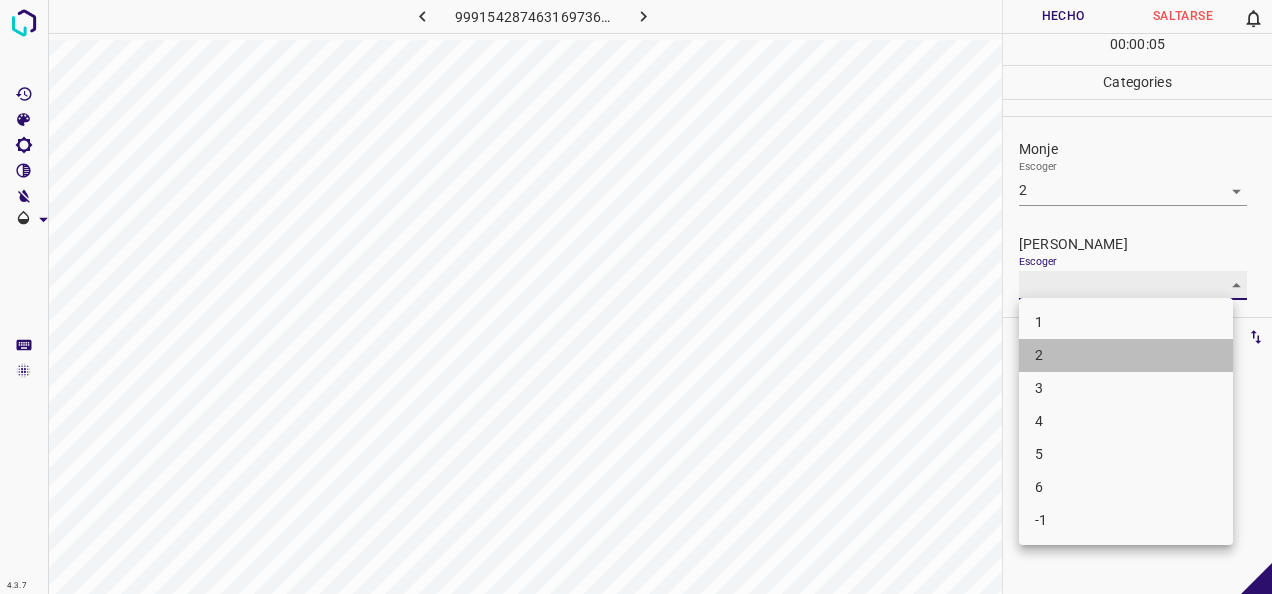 type on "2" 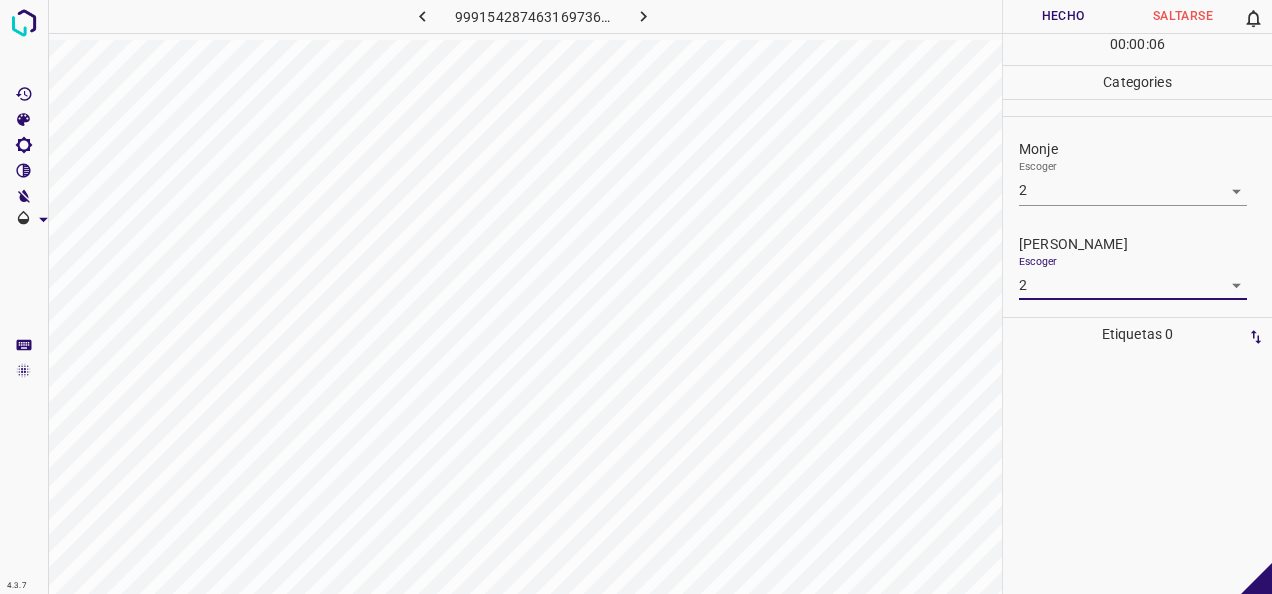 click on "Hecho" at bounding box center [1063, 16] 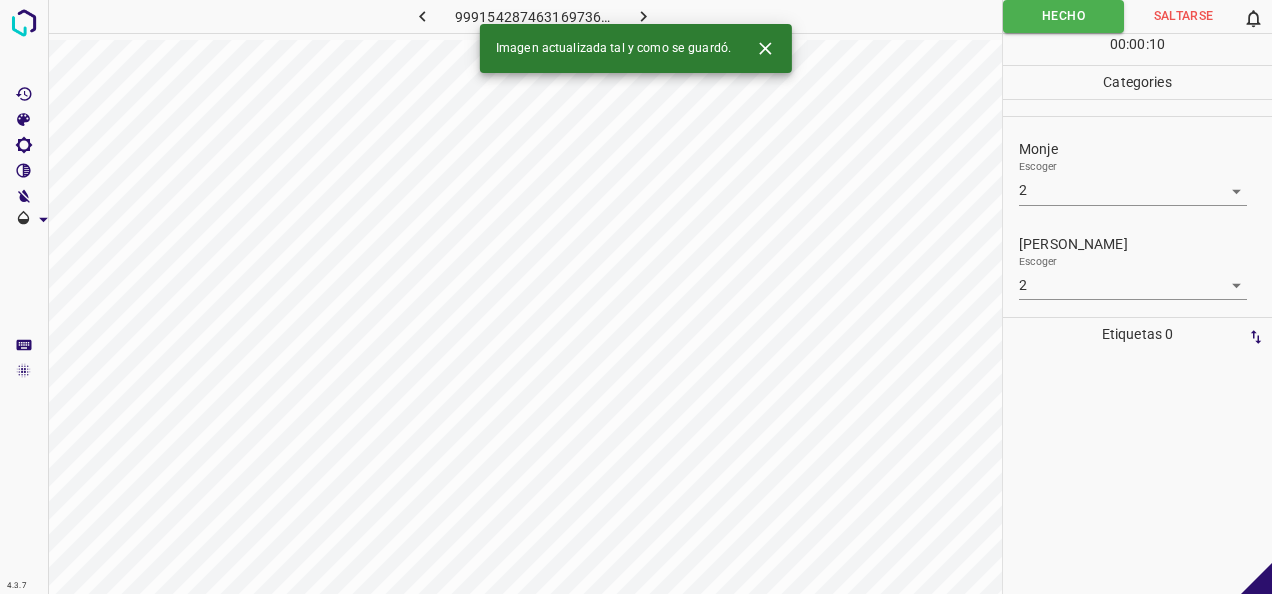 click at bounding box center (643, 16) 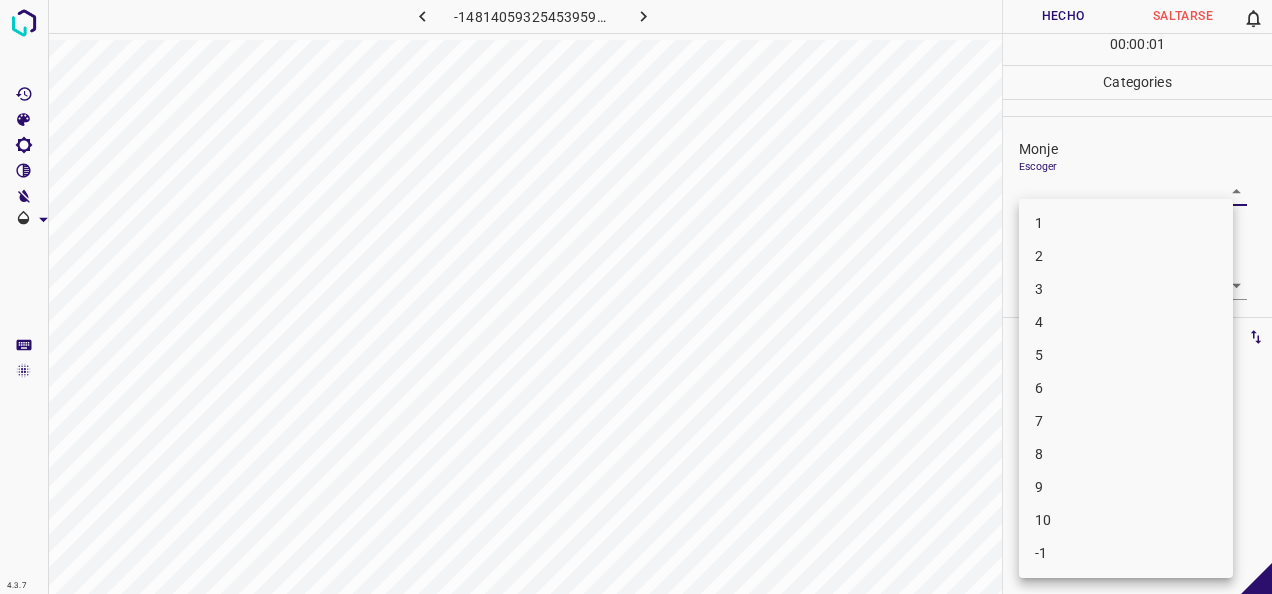 click on "4.3.7 -1481405932545395967.png Hecho Saltarse 0 00   : 00   : 01   Categories Monje  Escoger ​  Fitzpatrick   Escoger ​ Etiquetas 0 Categories 1 Monje 2  Fitzpatrick Herramientas Espacio Cambiar entre modos (Dibujar y Editar) Yo Etiquetado automático R Restaurar zoom M Acercar N Alejar Borrar Eliminar etiqueta de selección Filtros Z Restaurar filtros X Filtro de saturación C Filtro de brillo V Filtro de contraste B Filtro de escala de grises General O Descargar -Mensaje de texto -Esconder -Borrar 1 2 3 4 5 6 7 8 9 10 -1" at bounding box center (636, 297) 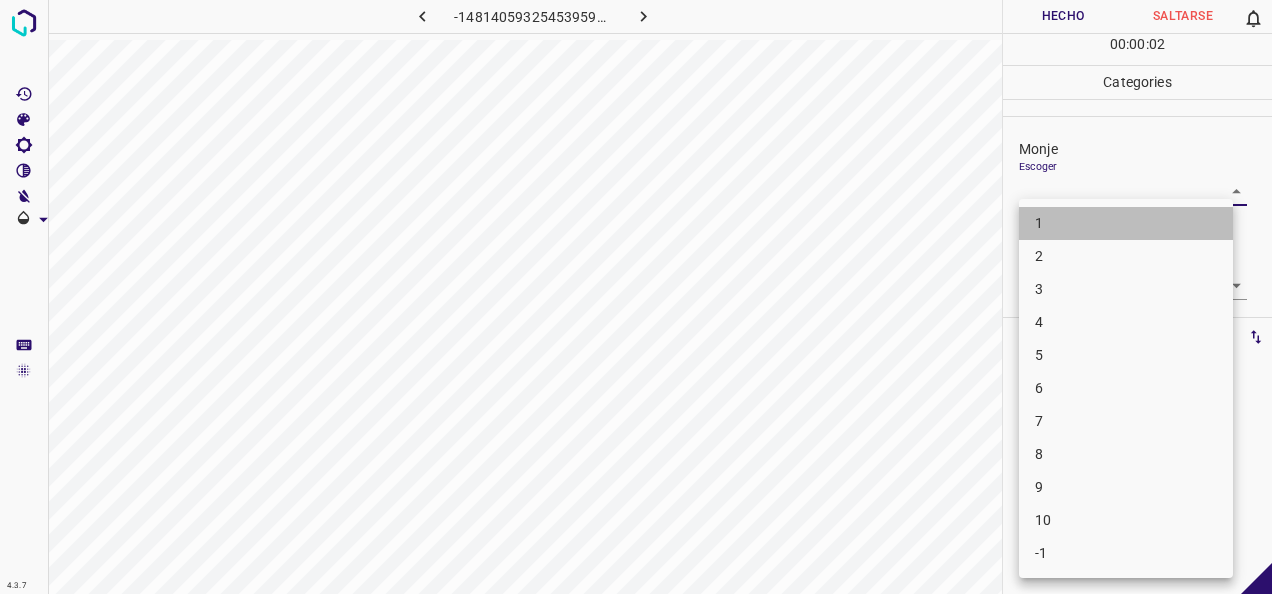 click on "1" at bounding box center (1126, 223) 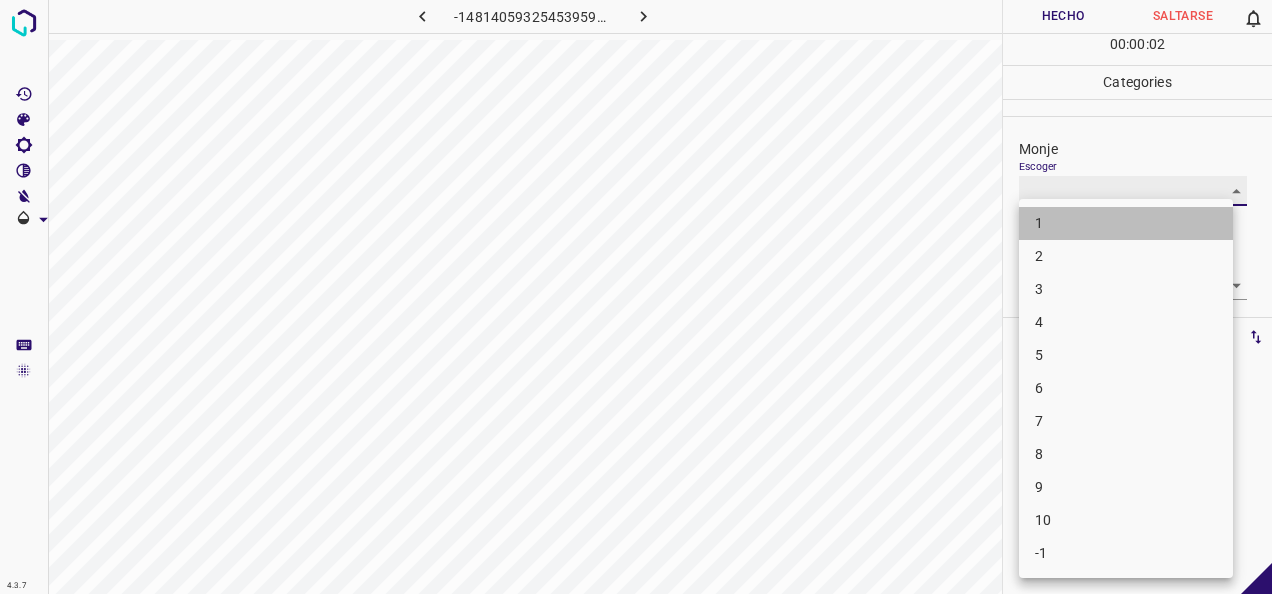 type on "1" 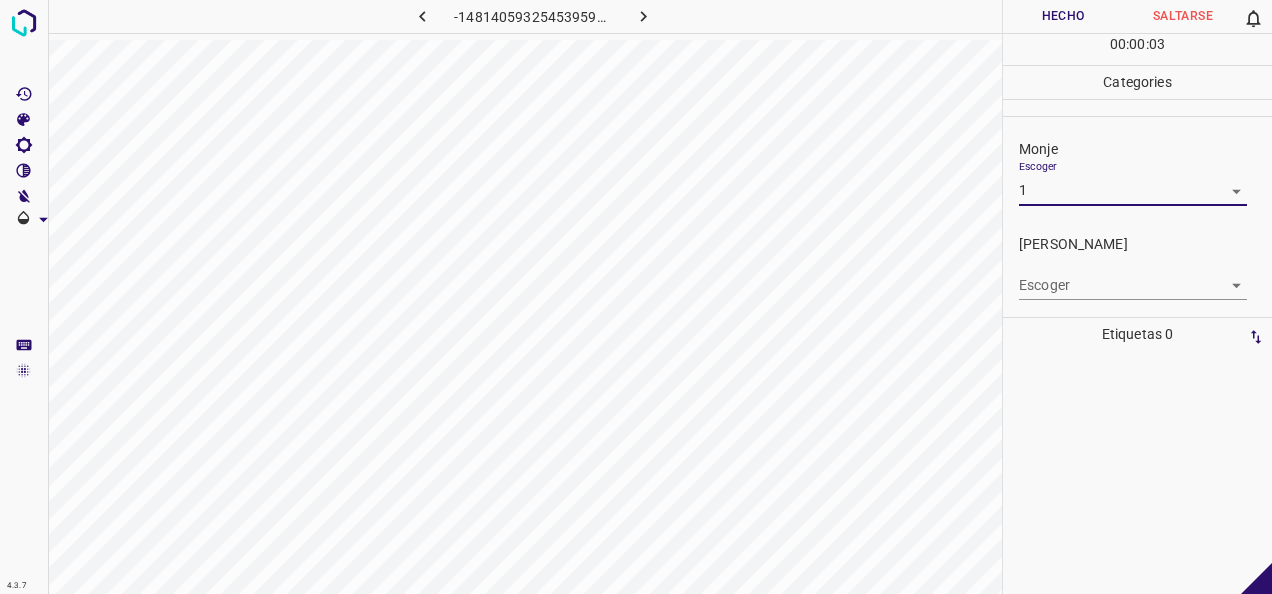 click on "4.3.7 -1481405932545395967.png Hecho Saltarse 0 00   : 00   : 03   Categories Monje  Escoger 1 1  Fitzpatrick   Escoger ​ Etiquetas 0 Categories 1 Monje 2  Fitzpatrick Herramientas Espacio Cambiar entre modos (Dibujar y Editar) Yo Etiquetado automático R Restaurar zoom M Acercar N Alejar Borrar Eliminar etiqueta de selección Filtros Z Restaurar filtros X Filtro de saturación C Filtro de brillo V Filtro de contraste B Filtro de escala de grises General O Descargar -Mensaje de texto -Esconder -Borrar" at bounding box center [636, 297] 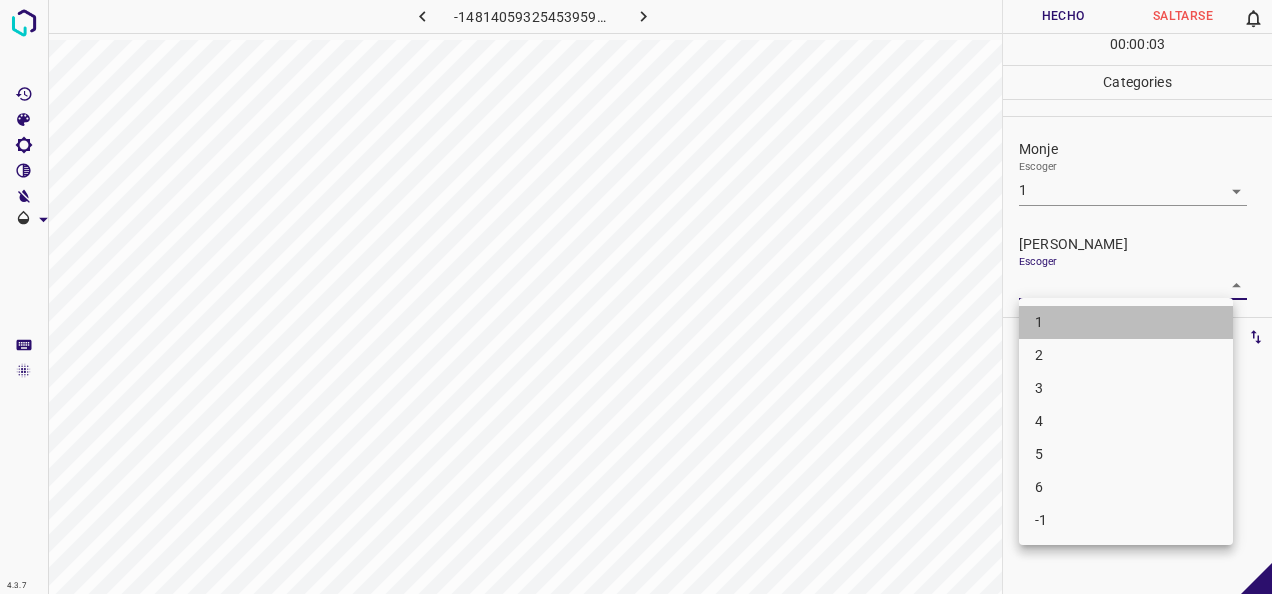click on "1" at bounding box center (1126, 322) 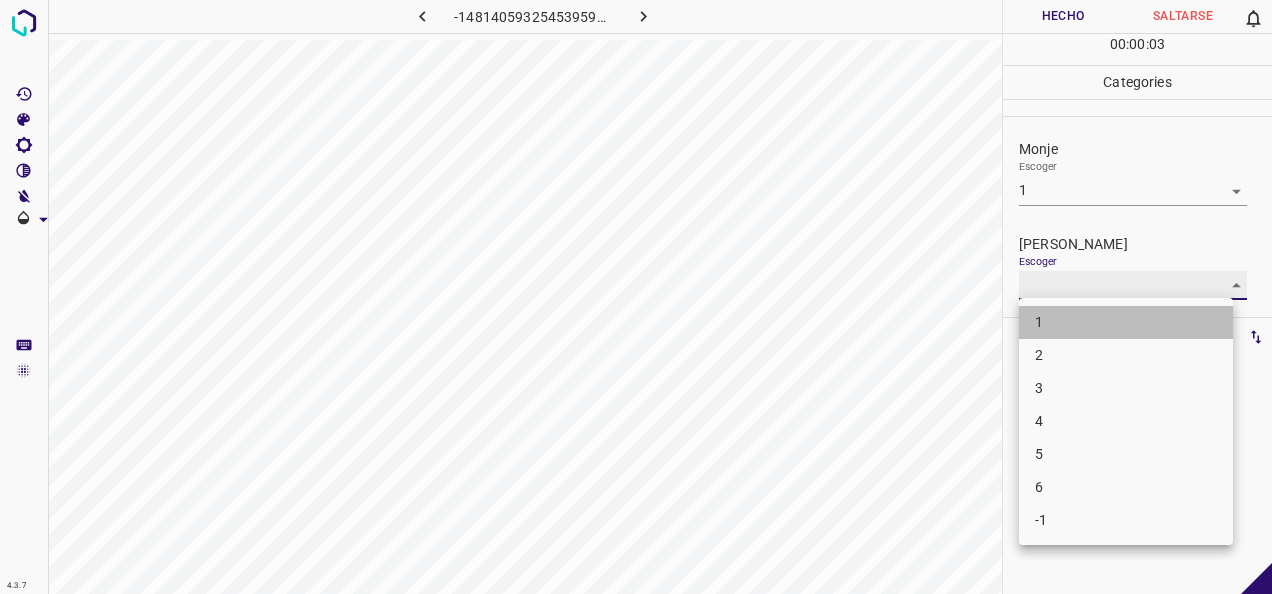 type on "1" 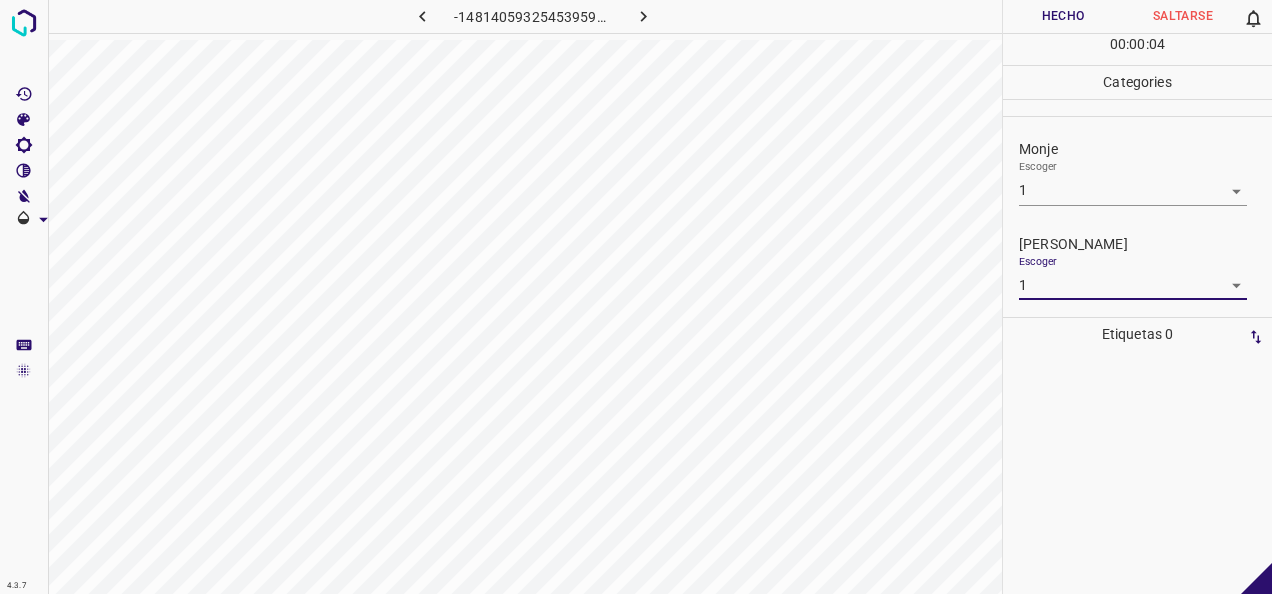 click on "Hecho" at bounding box center (1063, 16) 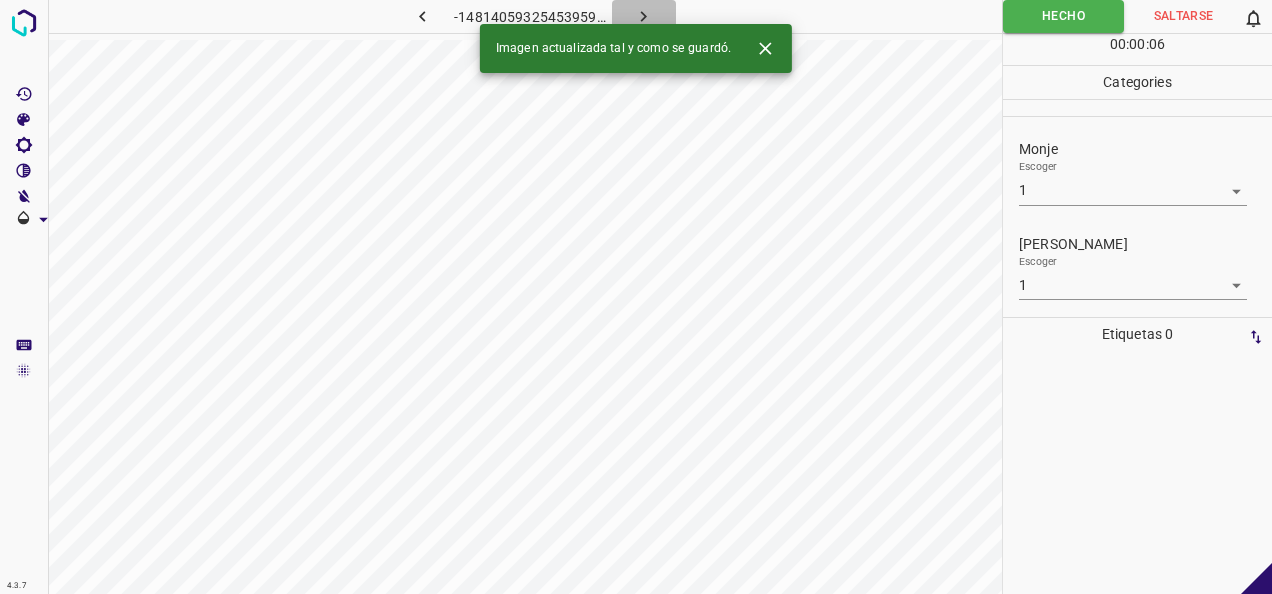 click 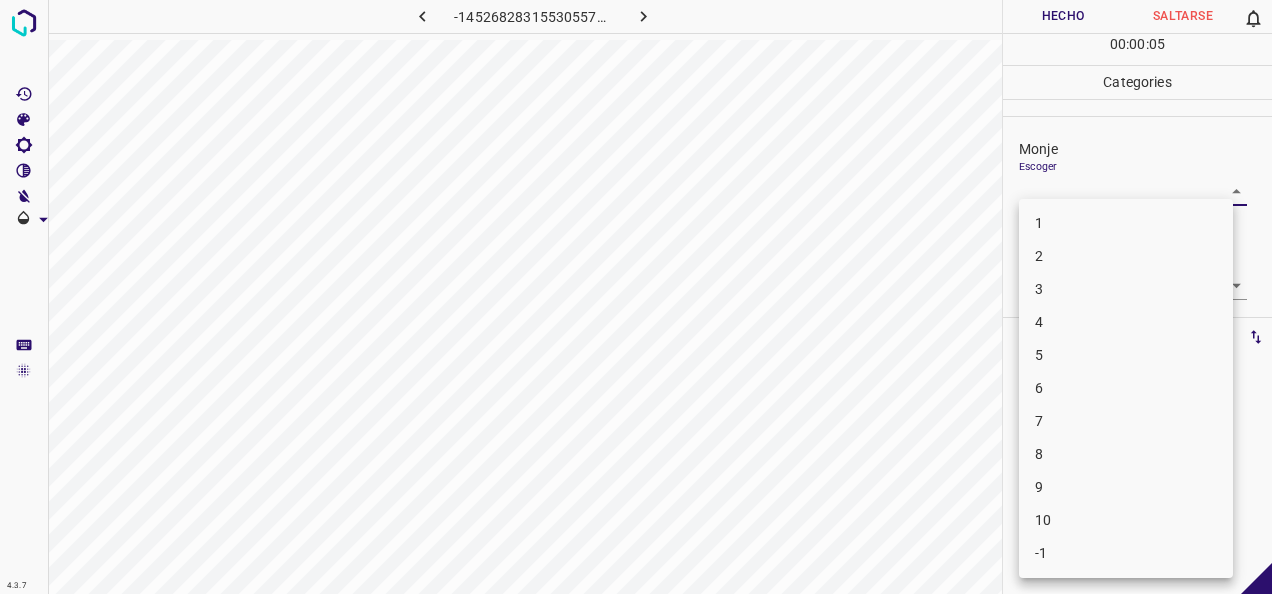 click on "4.3.7 -1452682831553055761.png Hecho Saltarse 0 00   : 00   : 05   Categories Monje  Escoger ​  Fitzpatrick   Escoger ​ Etiquetas 0 Categories 1 Monje 2  Fitzpatrick Herramientas Espacio Cambiar entre modos (Dibujar y Editar) Yo Etiquetado automático R Restaurar zoom M Acercar N Alejar Borrar Eliminar etiqueta de selección Filtros Z Restaurar filtros X Filtro de saturación C Filtro de brillo V Filtro de contraste B Filtro de escala de grises General O Descargar -Mensaje de texto -Esconder -Borrar 1 2 3 4 5 6 7 8 9 10 -1" at bounding box center [636, 297] 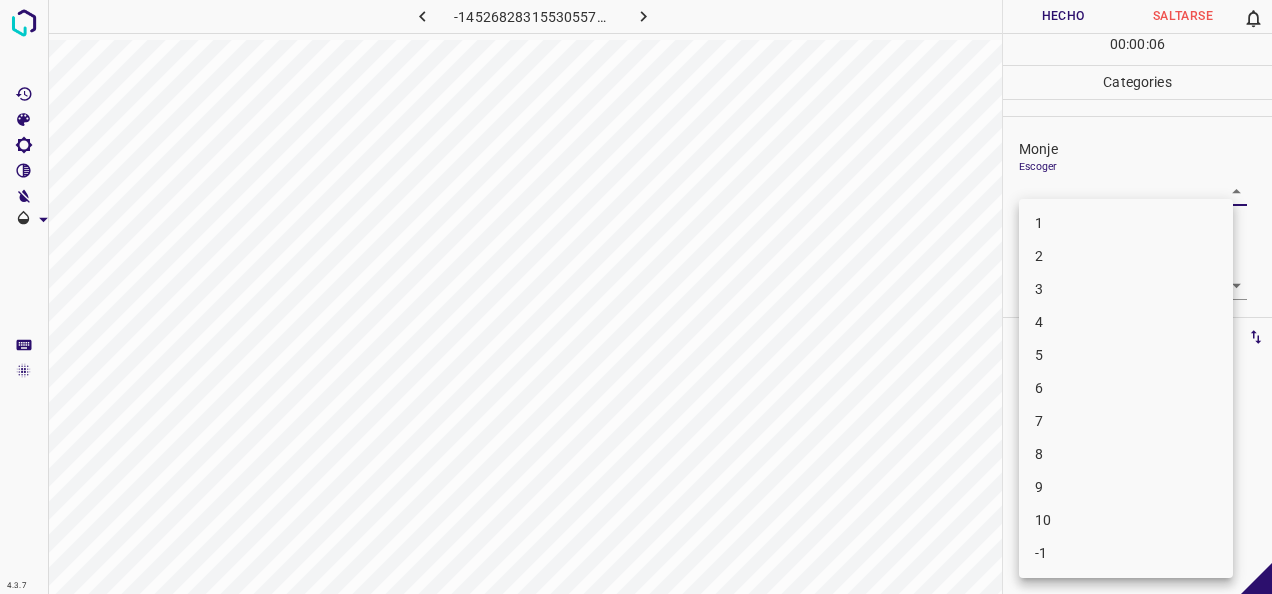 click on "1" at bounding box center (1126, 223) 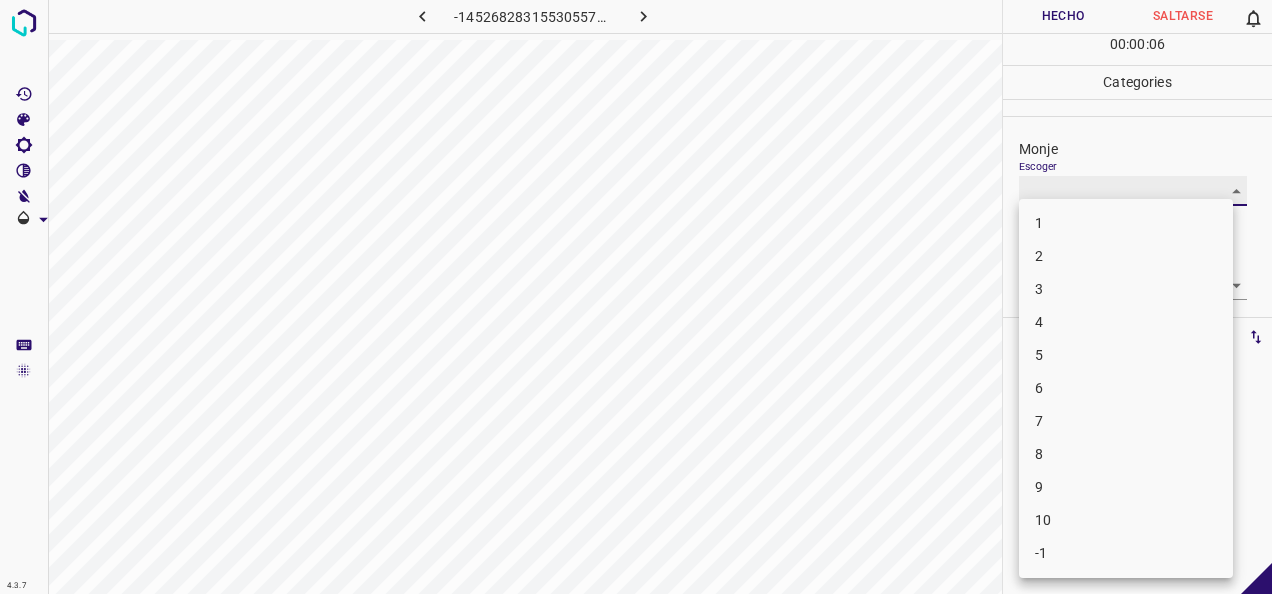 type on "1" 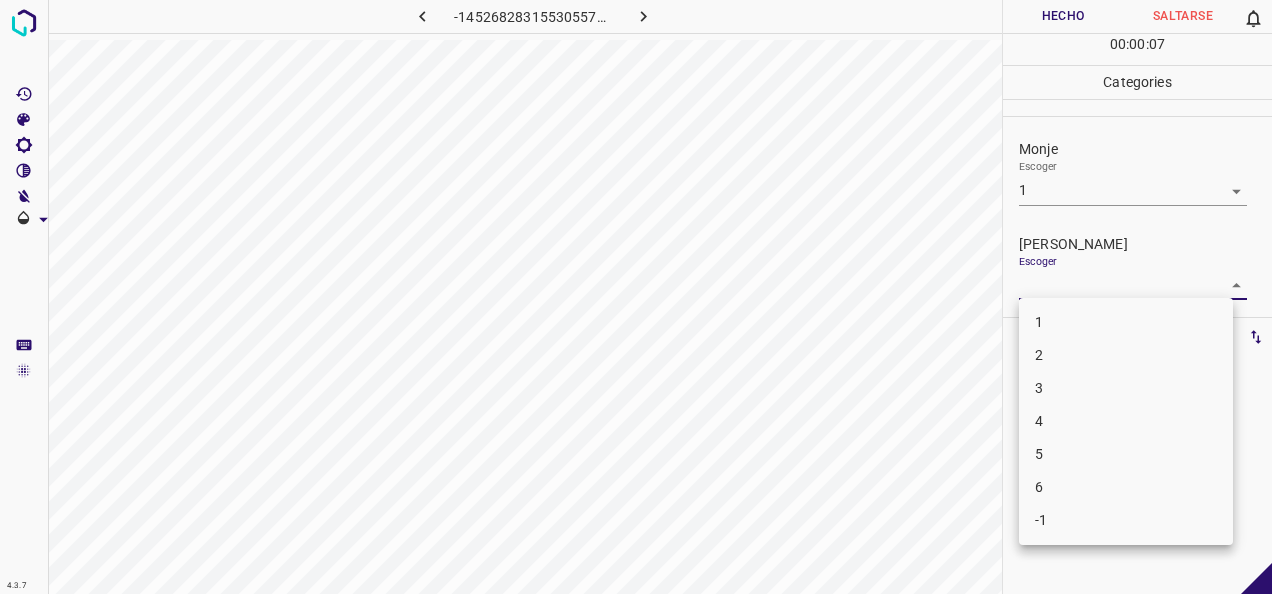 click on "4.3.7 -1452682831553055761.png Hecho Saltarse 0 00   : 00   : 07   Categories Monje  Escoger 1 1  Fitzpatrick   Escoger ​ Etiquetas 0 Categories 1 Monje 2  Fitzpatrick Herramientas Espacio Cambiar entre modos (Dibujar y Editar) Yo Etiquetado automático R Restaurar zoom M Acercar N Alejar Borrar Eliminar etiqueta de selección Filtros Z Restaurar filtros X Filtro de saturación C Filtro de brillo V Filtro de contraste B Filtro de escala de grises General O Descargar -Mensaje de texto -Esconder -Borrar 1 2 3 4 5 6 -1" at bounding box center (636, 297) 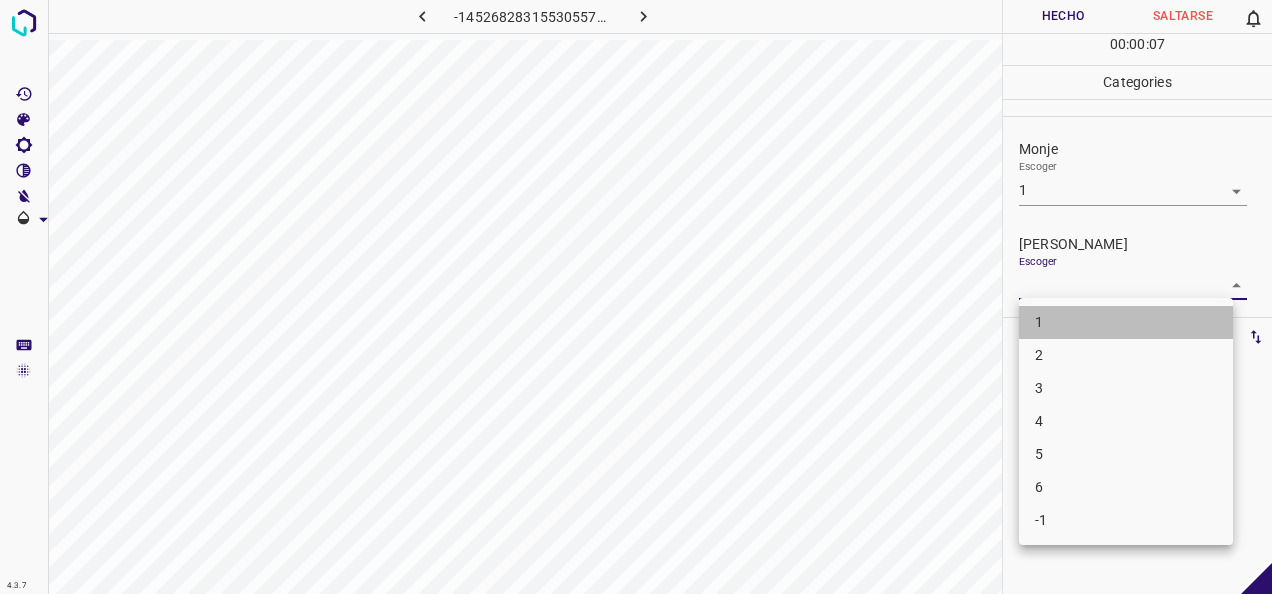 click on "1" at bounding box center (1126, 322) 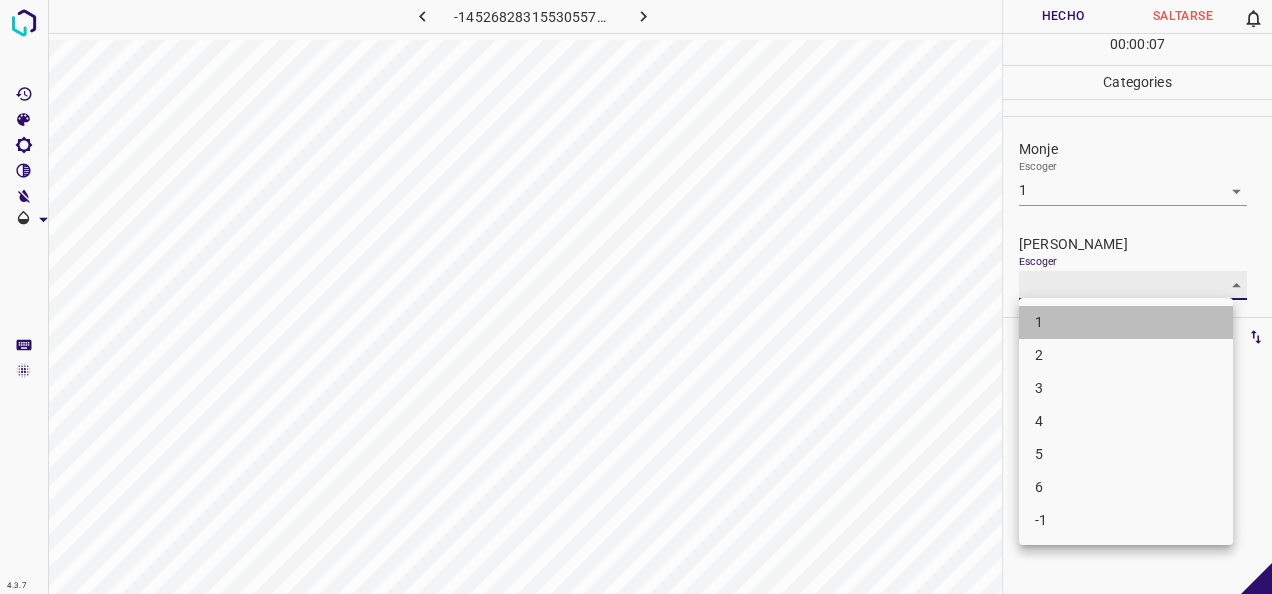 type on "1" 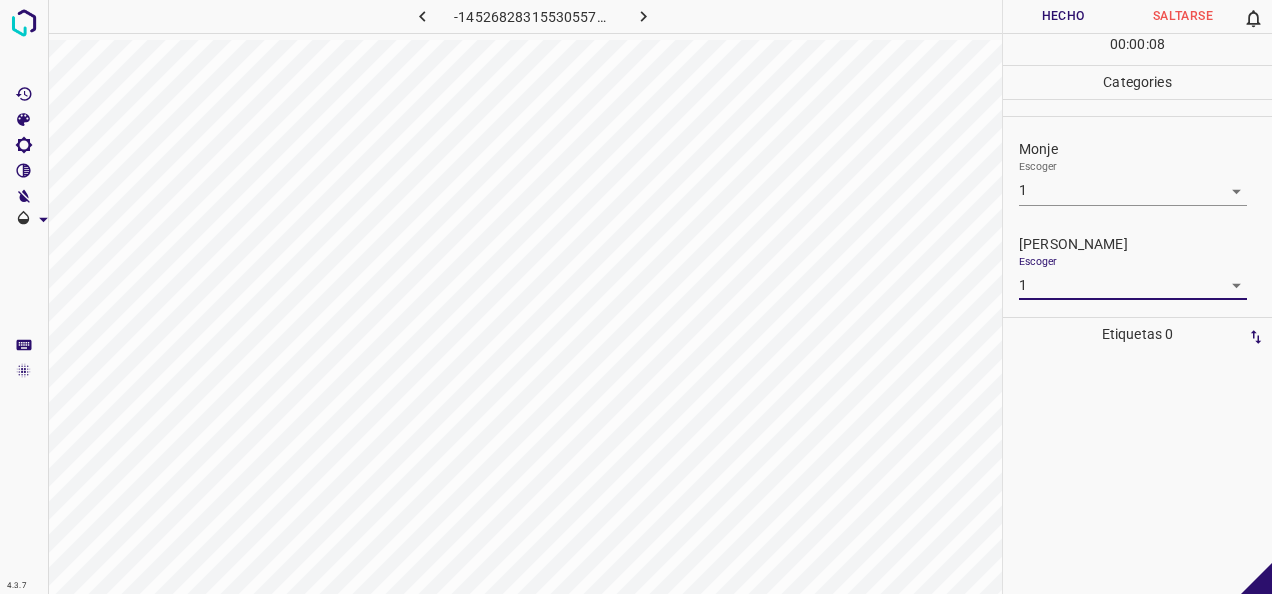 click on "Hecho" at bounding box center [1063, 16] 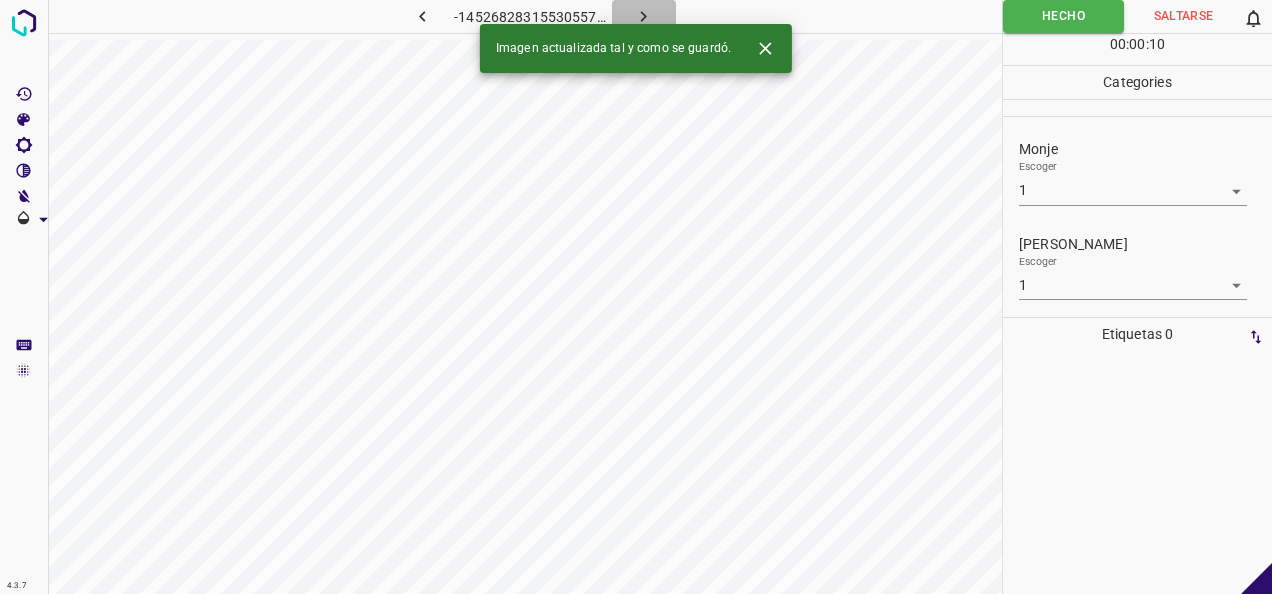 click 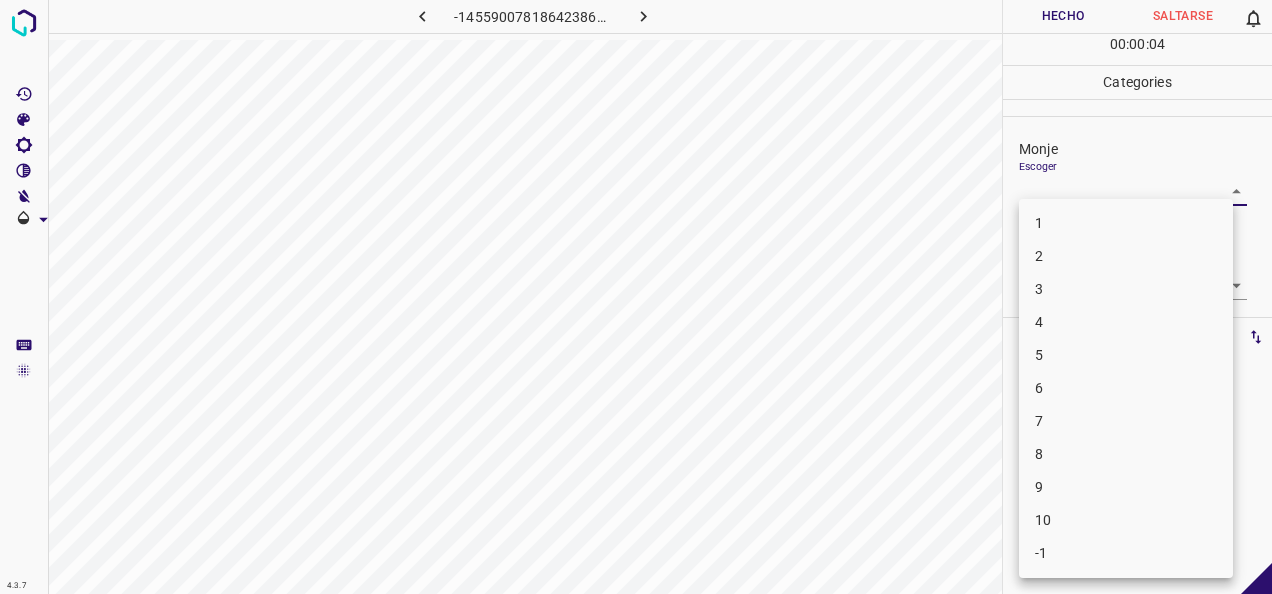 click on "4.3.7 -1455900781864238654.png Hecho Saltarse 0 00   : 00   : 04   Categories Monje  Escoger ​  Fitzpatrick   Escoger ​ Etiquetas 0 Categories 1 Monje 2  Fitzpatrick Herramientas Espacio Cambiar entre modos (Dibujar y Editar) Yo Etiquetado automático R Restaurar zoom M Acercar N Alejar Borrar Eliminar etiqueta de selección Filtros Z Restaurar filtros X Filtro de saturación C Filtro de brillo V Filtro de contraste B Filtro de escala de grises General O Descargar -Mensaje de texto -Esconder -Borrar 1 2 3 4 5 6 7 8 9 10 -1" at bounding box center [636, 297] 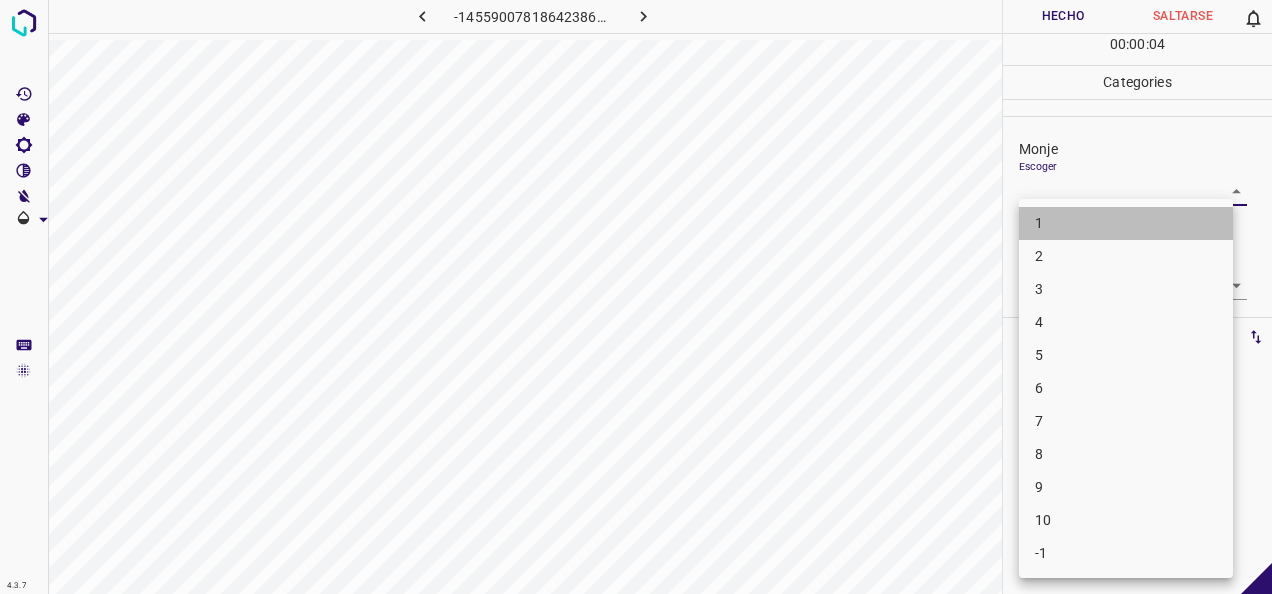 click on "1" at bounding box center (1126, 223) 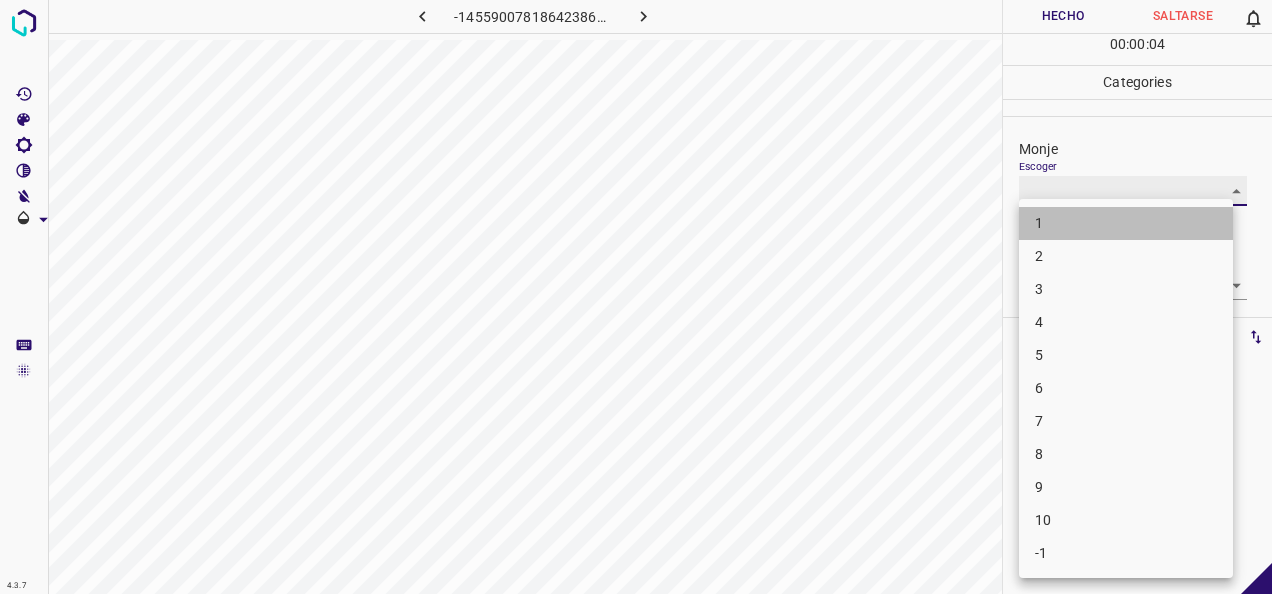 type on "1" 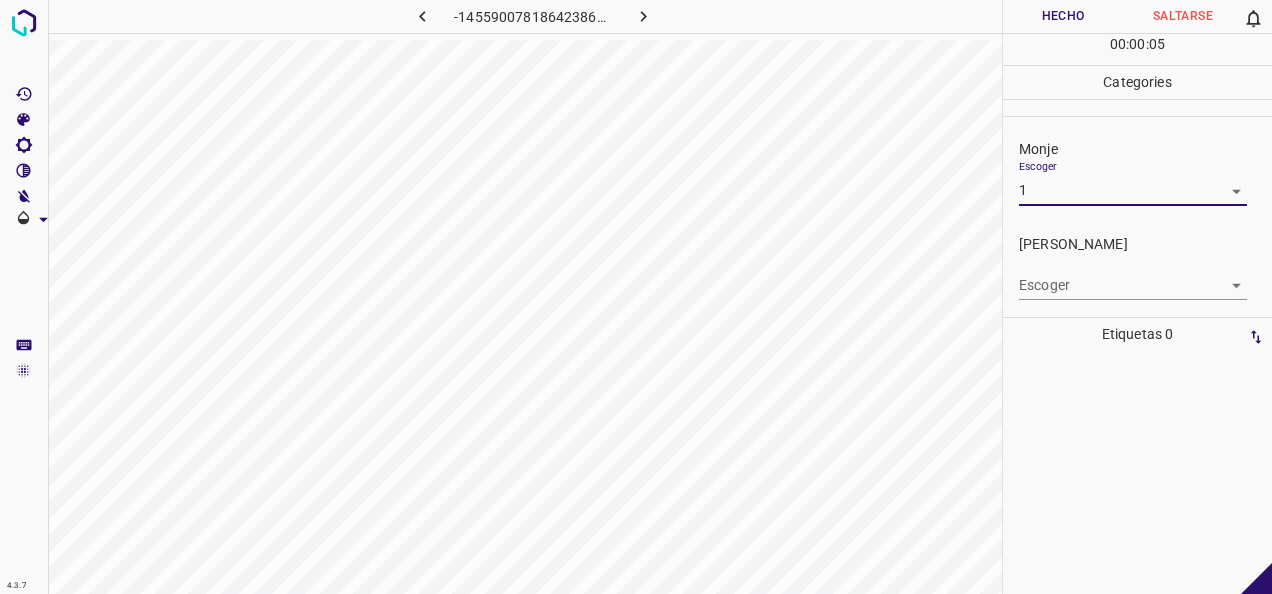 click on "4.3.7 -1455900781864238654.png Hecho Saltarse 0 00   : 00   : 05   Categories Monje  Escoger 1 1  Fitzpatrick   Escoger ​ Etiquetas 0 Categories 1 Monje 2  Fitzpatrick Herramientas Espacio Cambiar entre modos (Dibujar y Editar) Yo Etiquetado automático R Restaurar zoom M Acercar N Alejar Borrar Eliminar etiqueta de selección Filtros Z Restaurar filtros X Filtro de saturación C Filtro de brillo V Filtro de contraste B Filtro de escala de grises General O Descargar -Mensaje de texto -Esconder -Borrar" at bounding box center [636, 297] 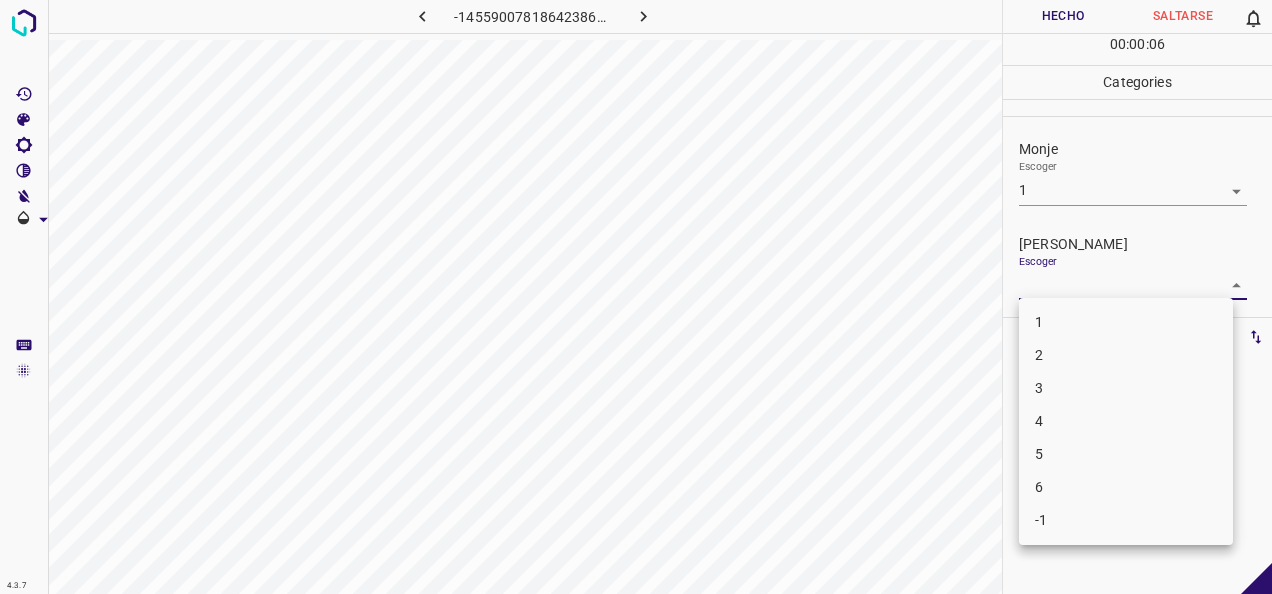 click on "1" at bounding box center (1126, 322) 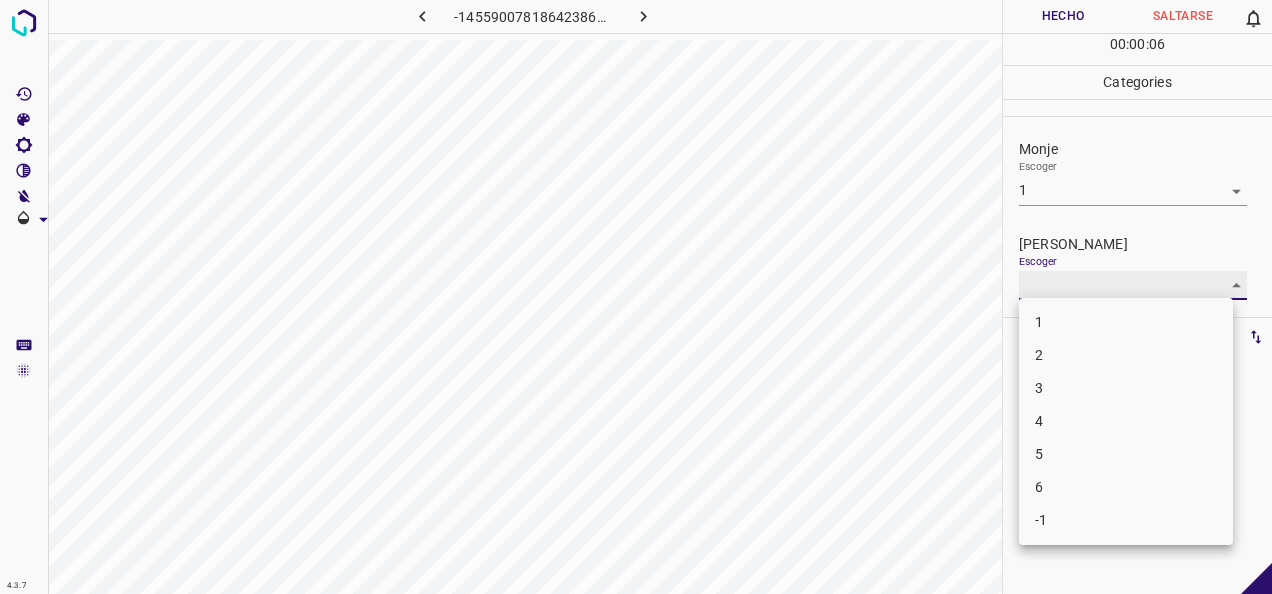 type on "1" 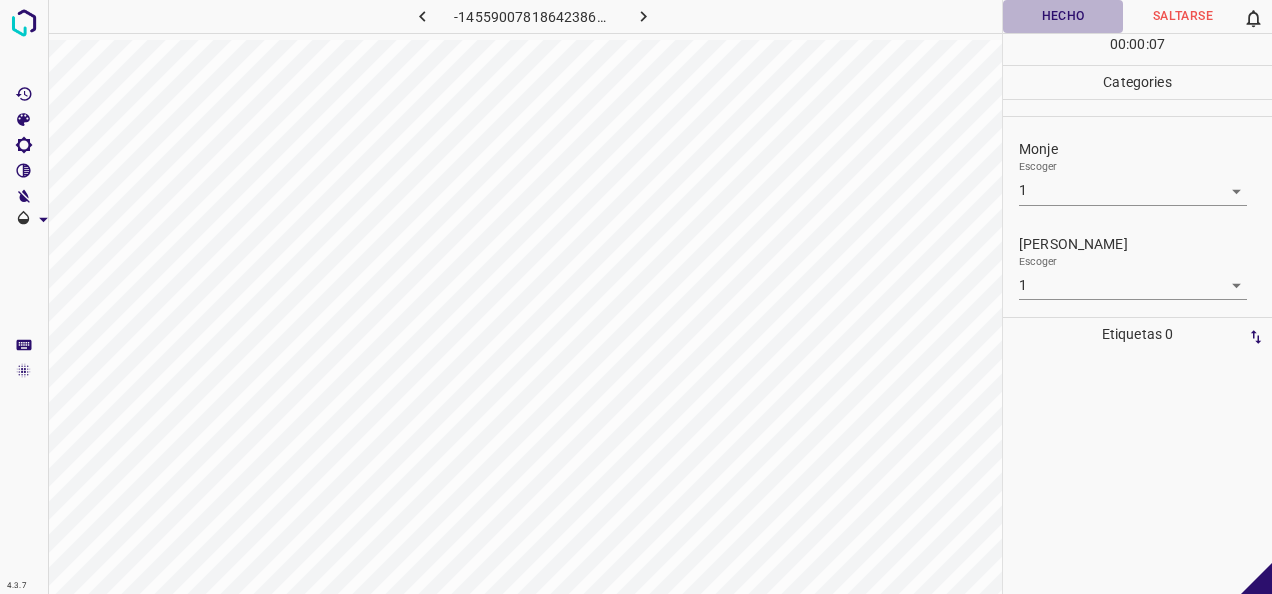 click on "Hecho" at bounding box center (1063, 16) 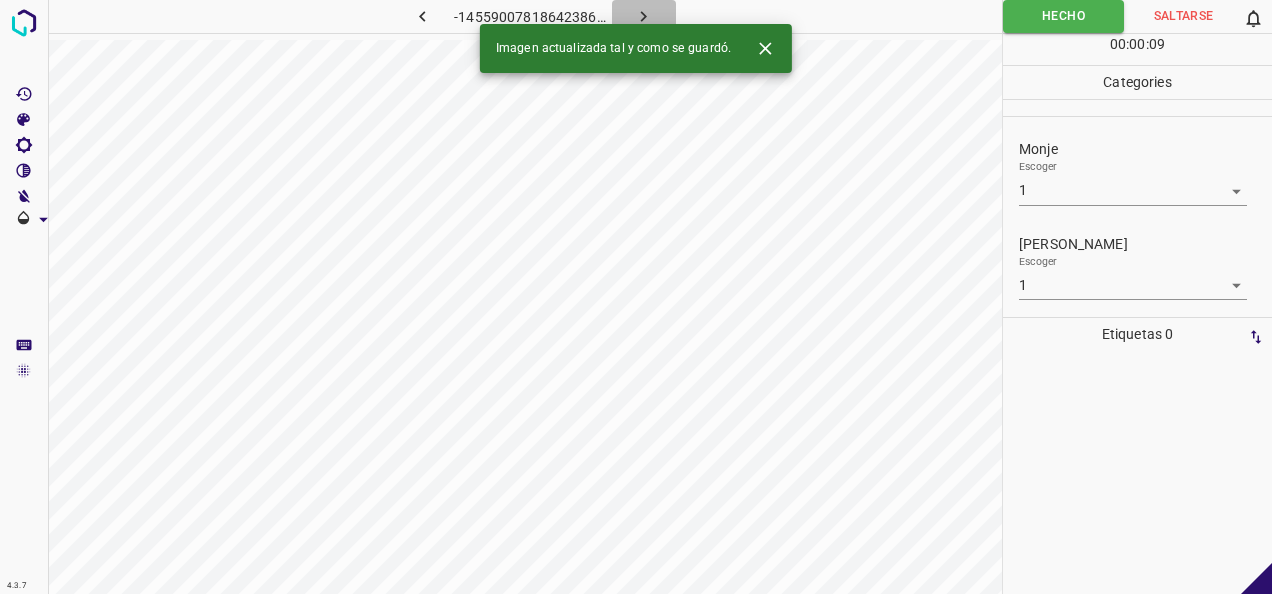 click 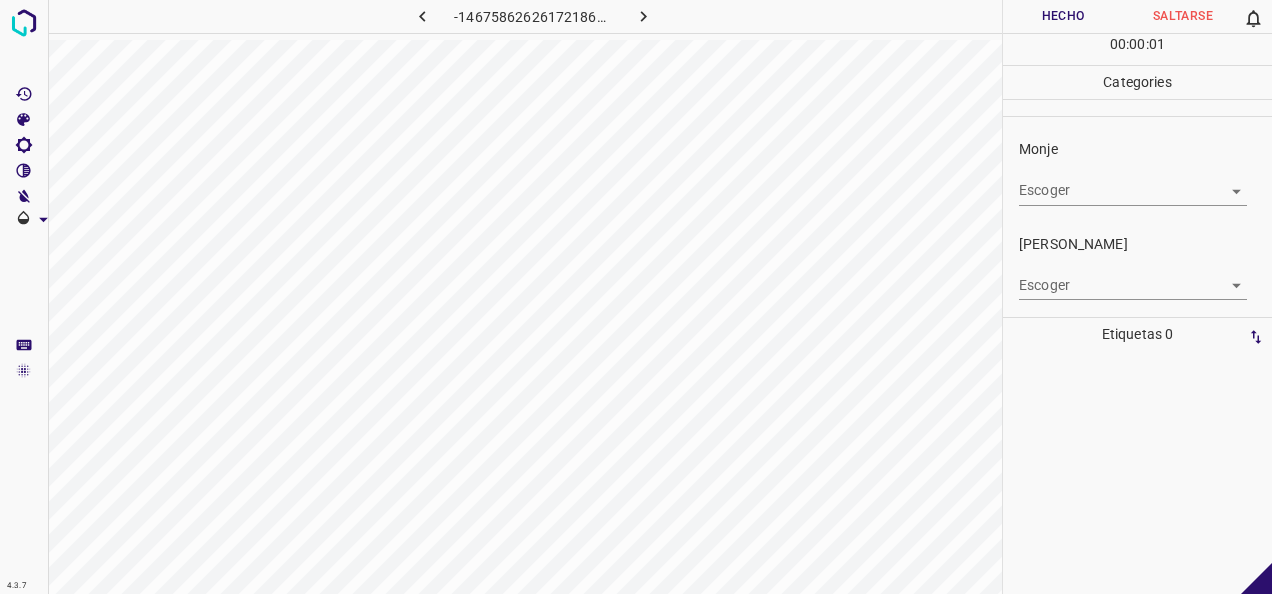 click on "4.3.7 -1467586262617218659.png Hecho Saltarse 0 00   : 00   : 01   Categories Monje  Escoger ​  Fitzpatrick   Escoger ​ Etiquetas 0 Categories 1 Monje 2  Fitzpatrick Herramientas Espacio Cambiar entre modos (Dibujar y Editar) Yo Etiquetado automático R Restaurar zoom M Acercar N Alejar Borrar Eliminar etiqueta de selección Filtros Z Restaurar filtros X Filtro de saturación C Filtro de brillo V Filtro de contraste B Filtro de escala de grises General O Descargar -Mensaje de texto -Esconder -Borrar" at bounding box center (636, 297) 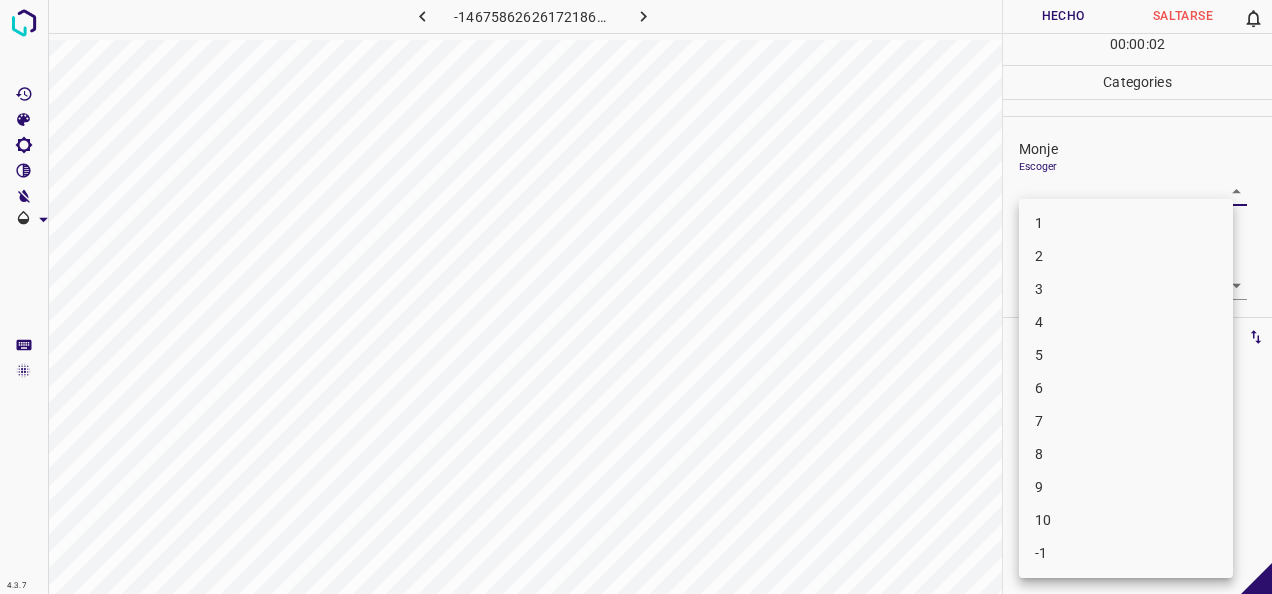 click on "7" at bounding box center [1126, 421] 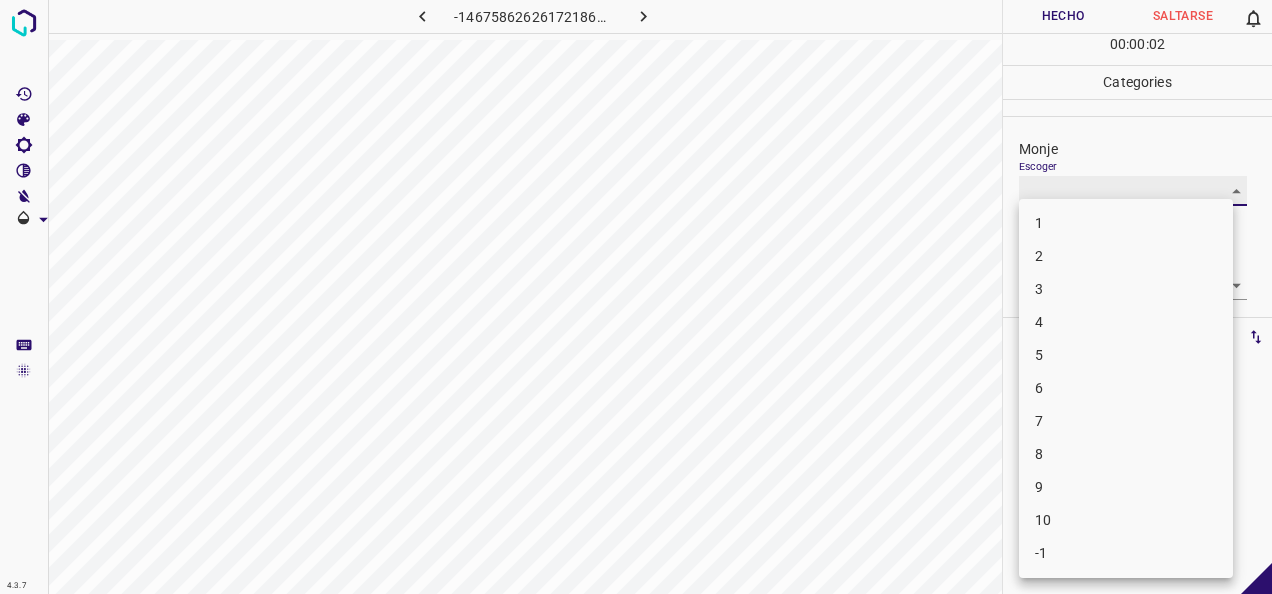 type on "7" 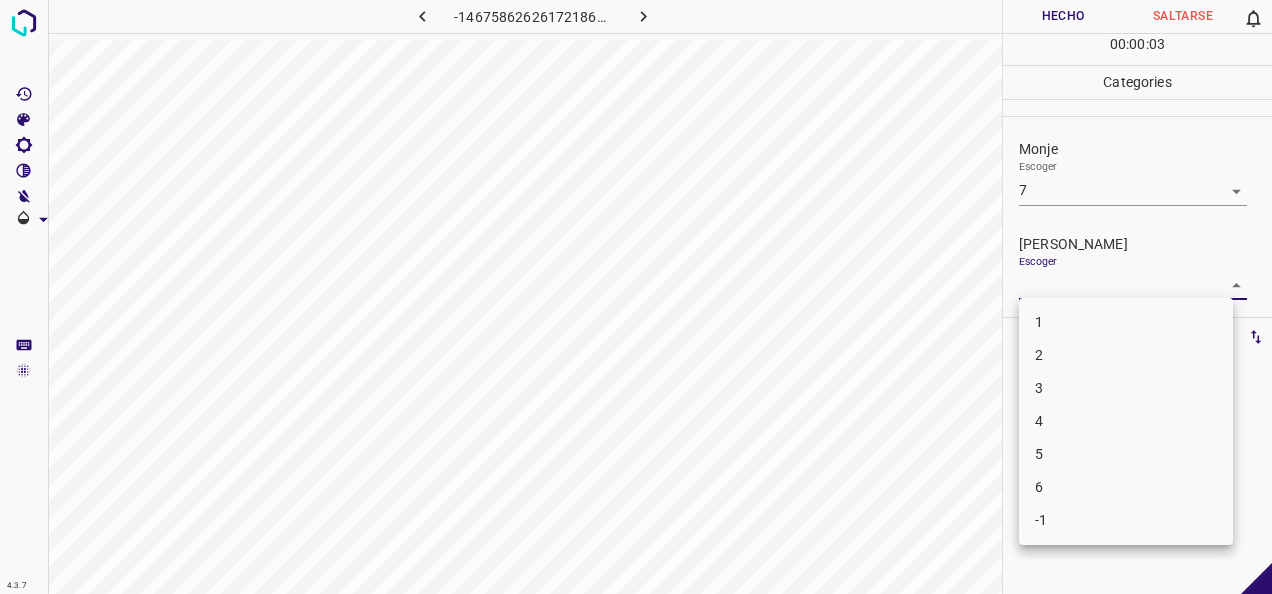 click on "4.3.7 -1467586262617218659.png Hecho Saltarse 0 00   : 00   : 03   Categories Monje  Escoger 7 7  Fitzpatrick   Escoger ​ Etiquetas 0 Categories 1 Monje 2  Fitzpatrick Herramientas Espacio Cambiar entre modos (Dibujar y Editar) Yo Etiquetado automático R Restaurar zoom M Acercar N Alejar Borrar Eliminar etiqueta de selección Filtros Z Restaurar filtros X Filtro de saturación C Filtro de brillo V Filtro de contraste B Filtro de escala de grises General O Descargar -Mensaje de texto -Esconder -Borrar 1 2 3 4 5 6 -1" at bounding box center [636, 297] 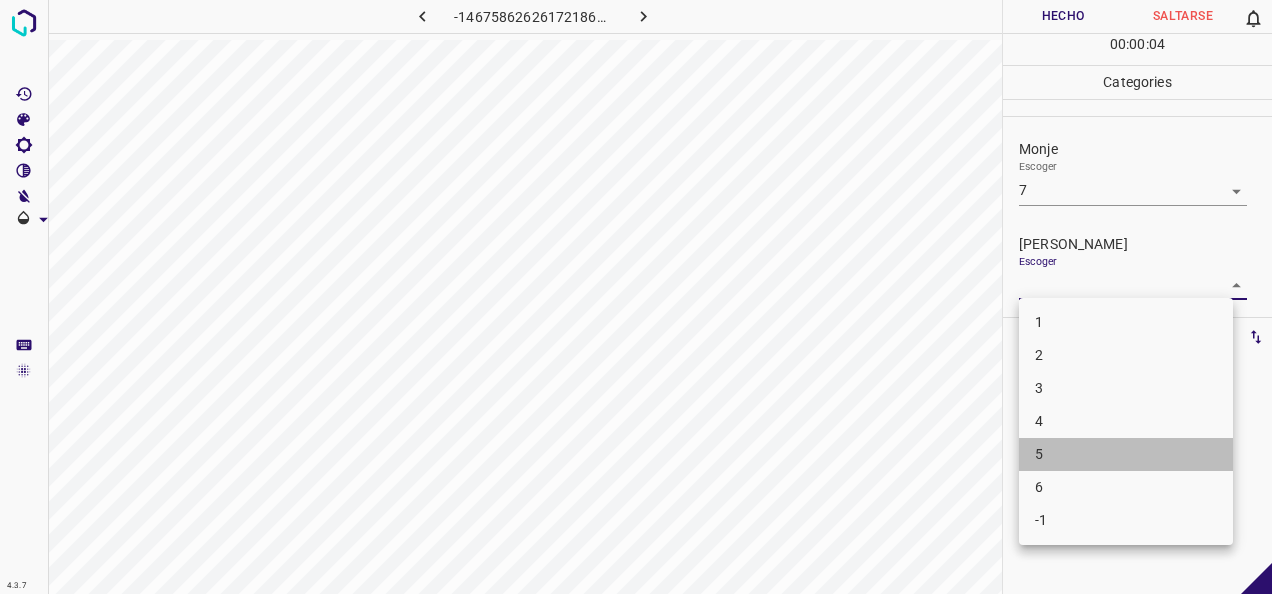 click on "5" at bounding box center [1126, 454] 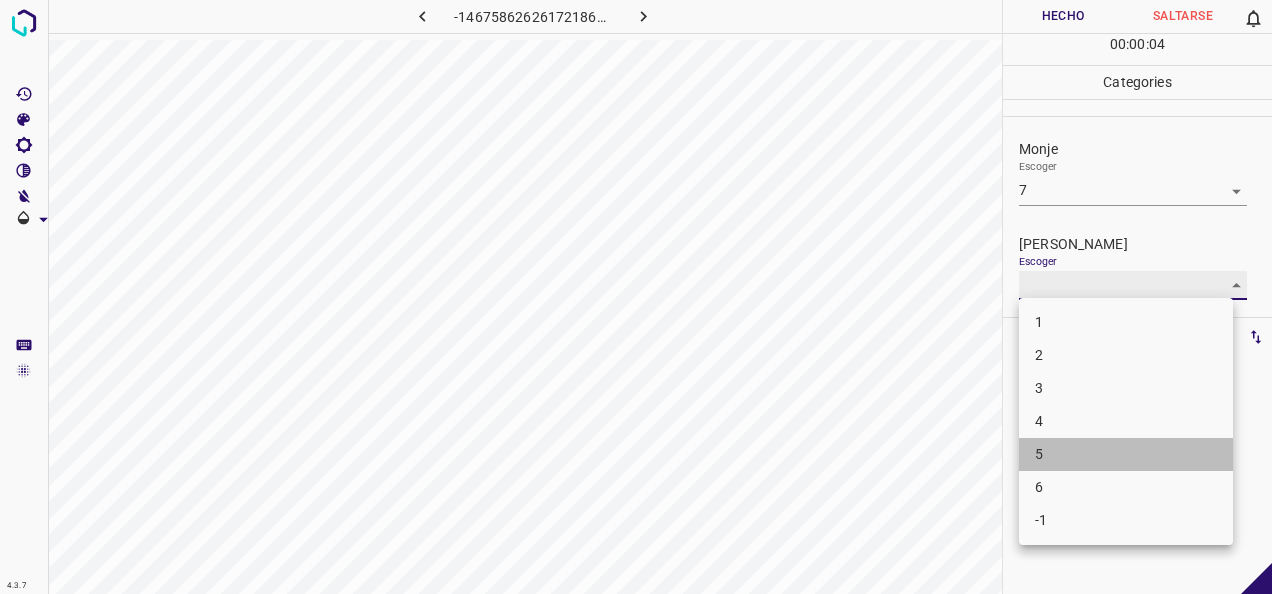 type on "5" 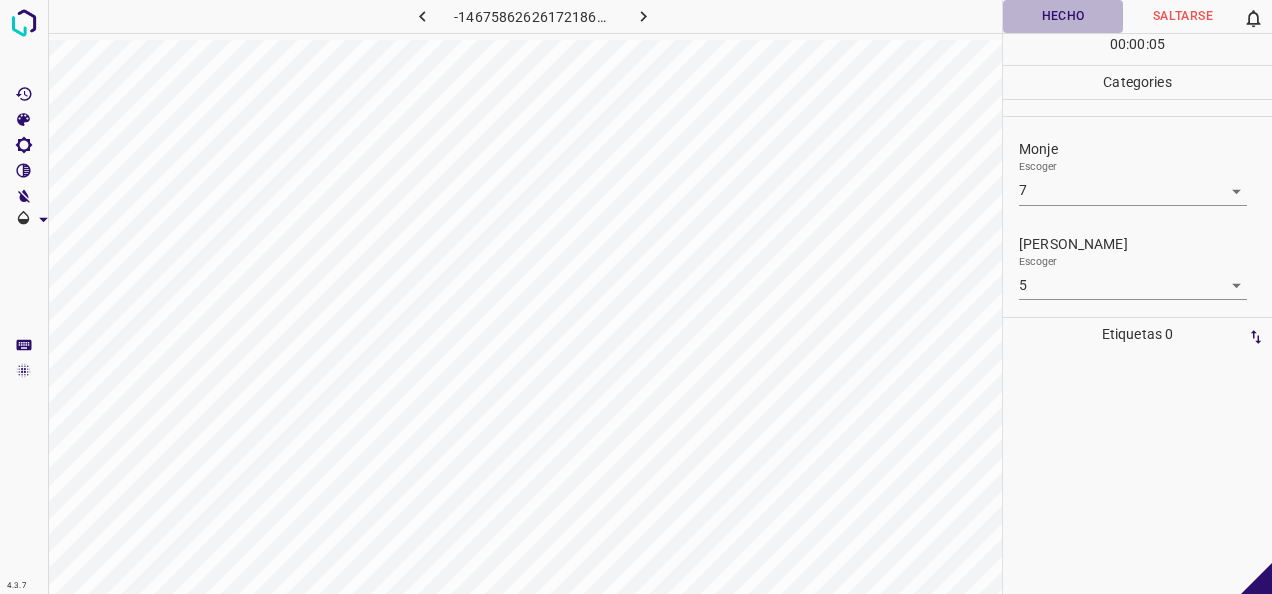 click on "Hecho" at bounding box center [1063, 16] 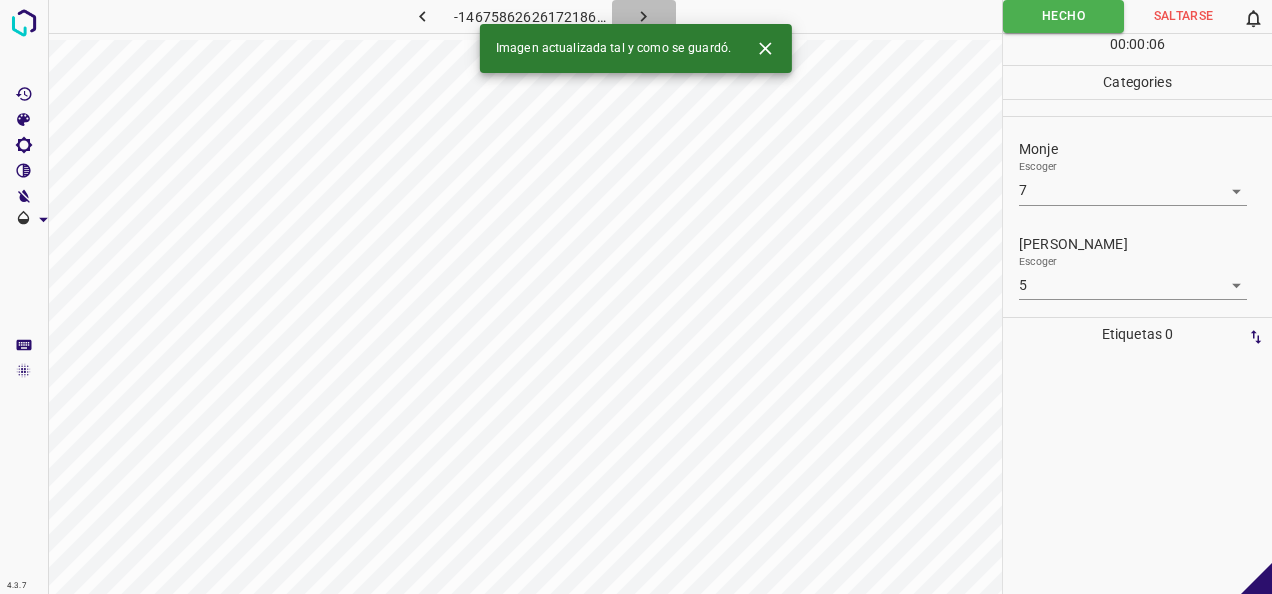 click 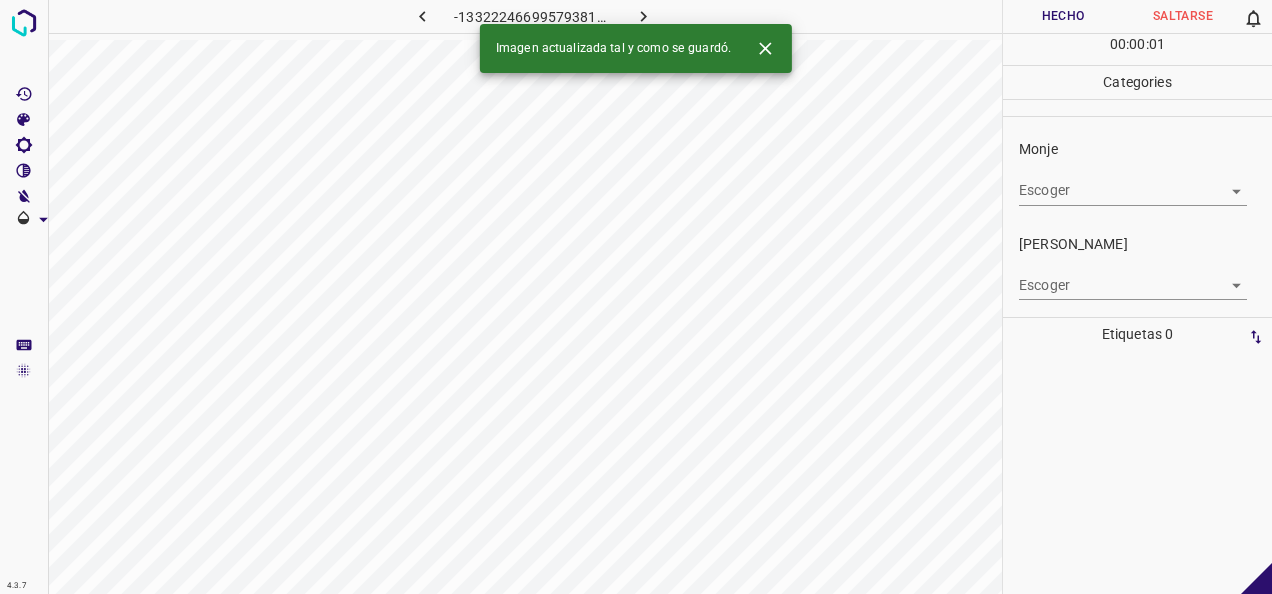 click on "4.3.7 -1332224669957938192.png Hecho Saltarse 0 00   : 00   : 01   Categories Monje  Escoger ​  Fitzpatrick   Escoger ​ Etiquetas 0 Categories 1 Monje 2  Fitzpatrick Herramientas Espacio Cambiar entre modos (Dibujar y Editar) Yo Etiquetado automático R Restaurar zoom M Acercar N Alejar Borrar Eliminar etiqueta de selección Filtros Z Restaurar filtros X Filtro de saturación C Filtro de brillo V Filtro de contraste B Filtro de escala de grises General O Descargar Imagen actualizada tal y como se guardó. -Mensaje de texto -Esconder -Borrar" at bounding box center (636, 297) 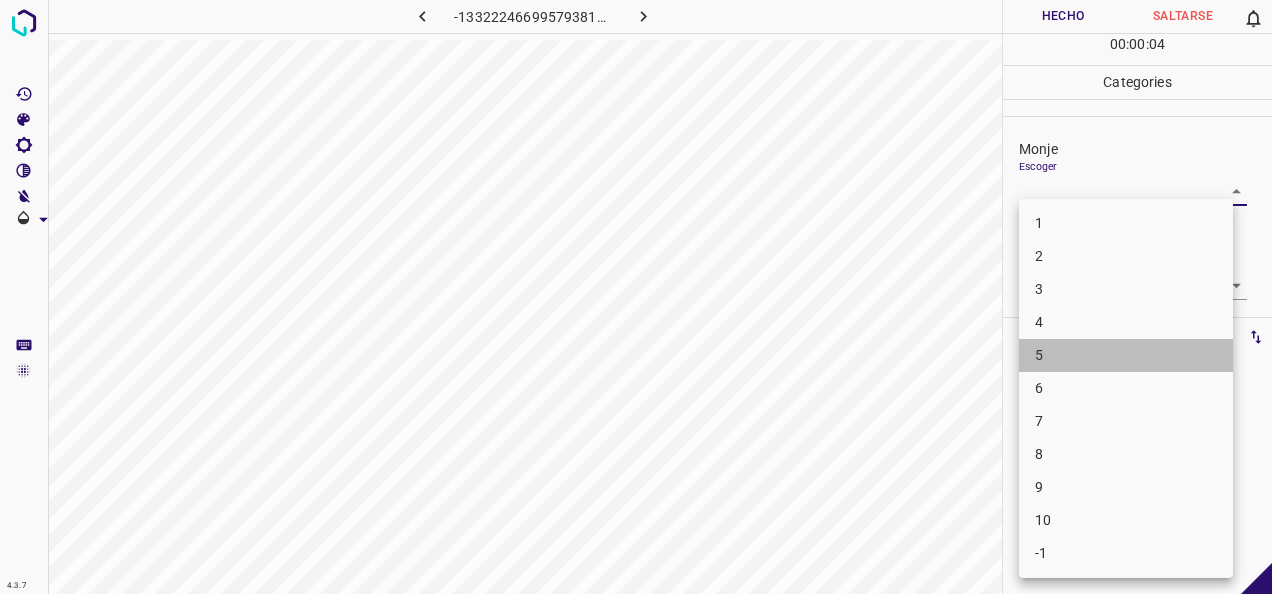 click on "5" at bounding box center [1126, 355] 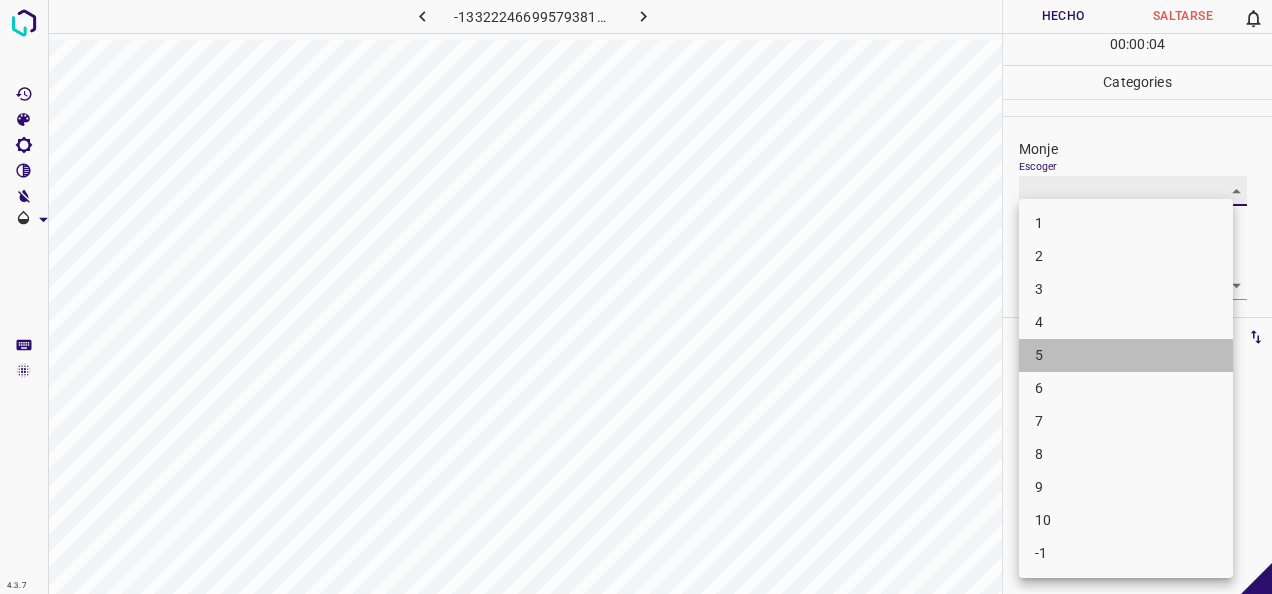 type on "5" 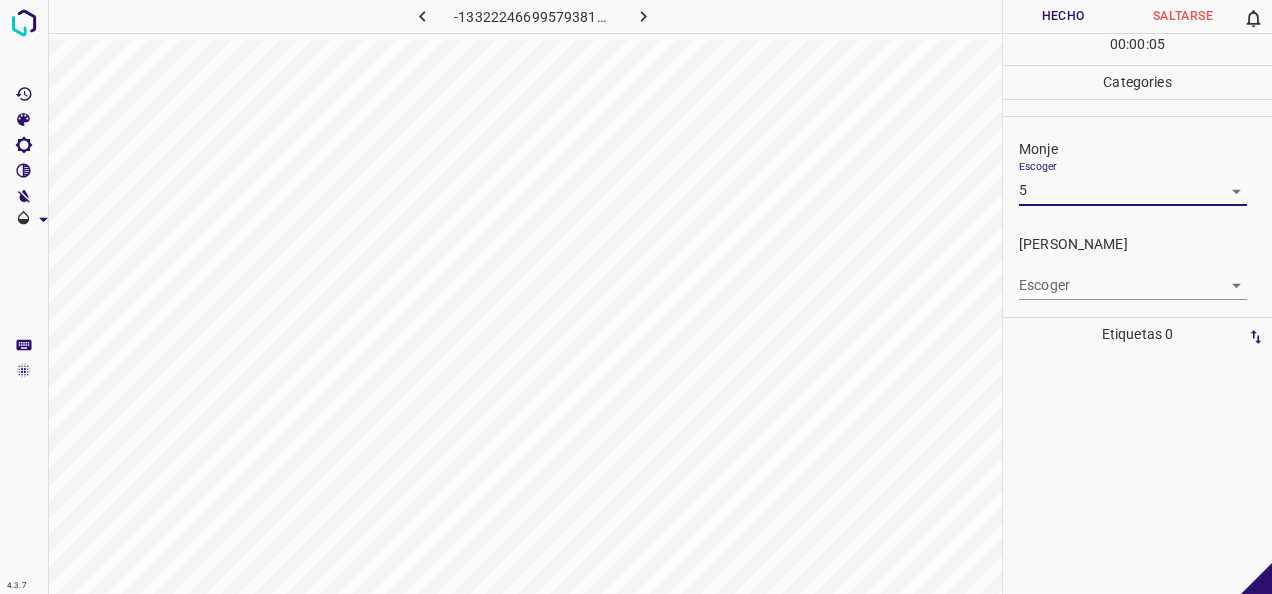 click on "4.3.7 -1332224669957938192.png Hecho Saltarse 0 00   : 00   : 05   Categories Monje  Escoger 5 5  Fitzpatrick   Escoger ​ Etiquetas 0 Categories 1 Monje 2  Fitzpatrick Herramientas Espacio Cambiar entre modos (Dibujar y Editar) Yo Etiquetado automático R Restaurar zoom M Acercar N Alejar Borrar Eliminar etiqueta de selección Filtros Z Restaurar filtros X Filtro de saturación C Filtro de brillo V Filtro de contraste B Filtro de escala de grises General O Descargar -Mensaje de texto -Esconder -Borrar" at bounding box center (636, 297) 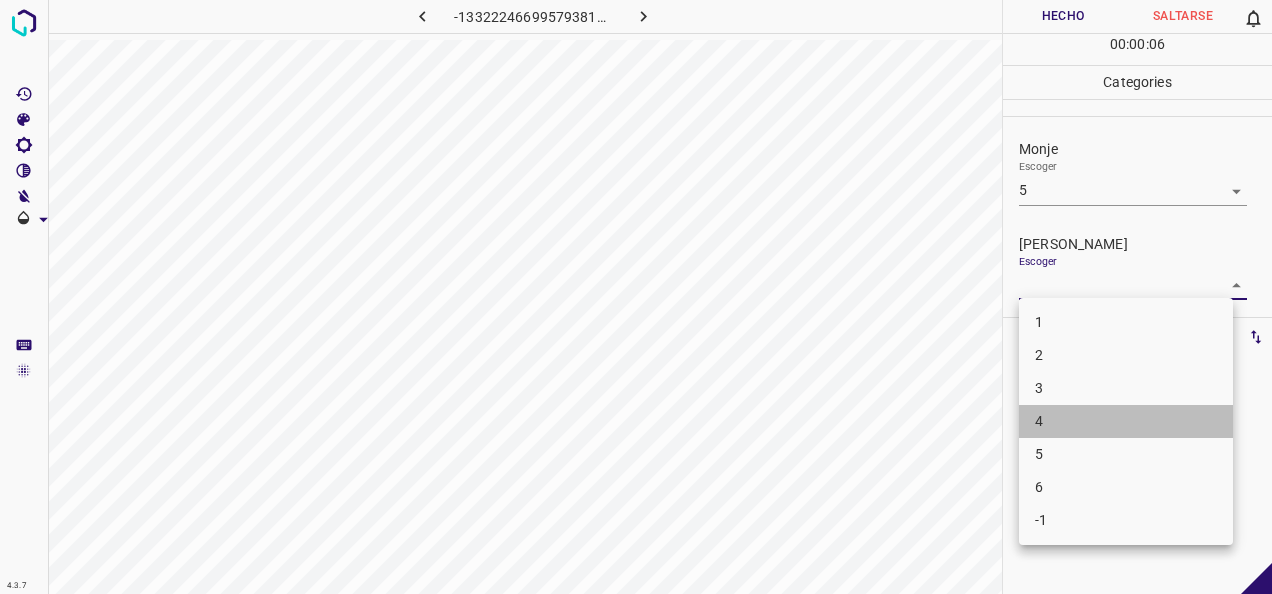 click on "4" at bounding box center (1126, 421) 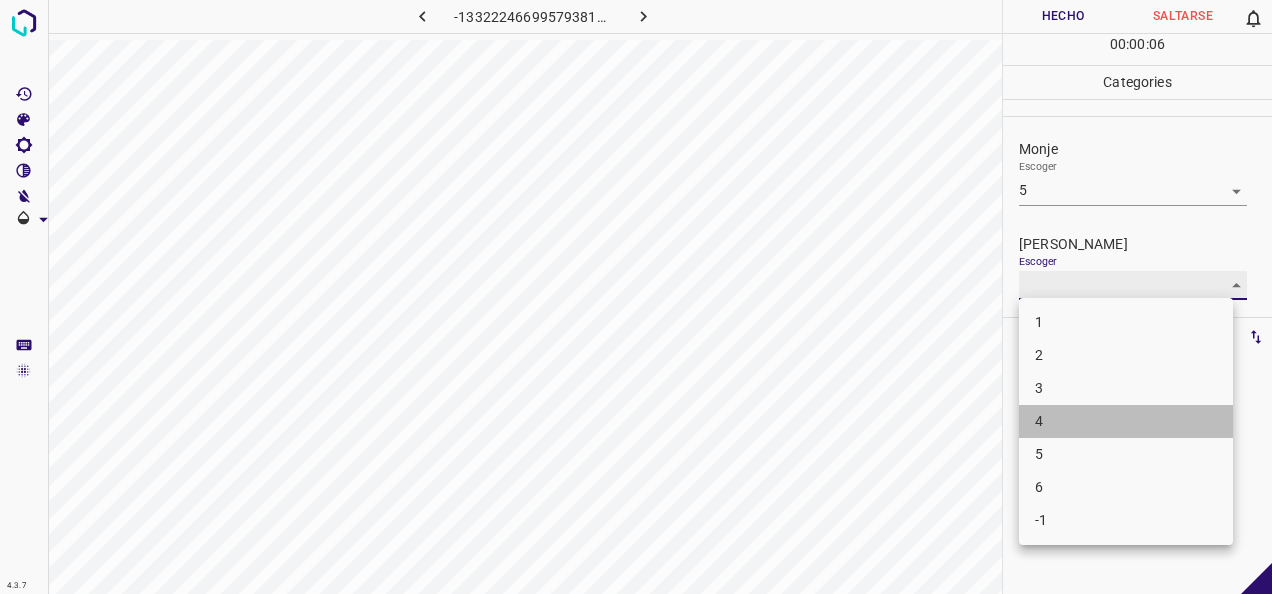 type on "4" 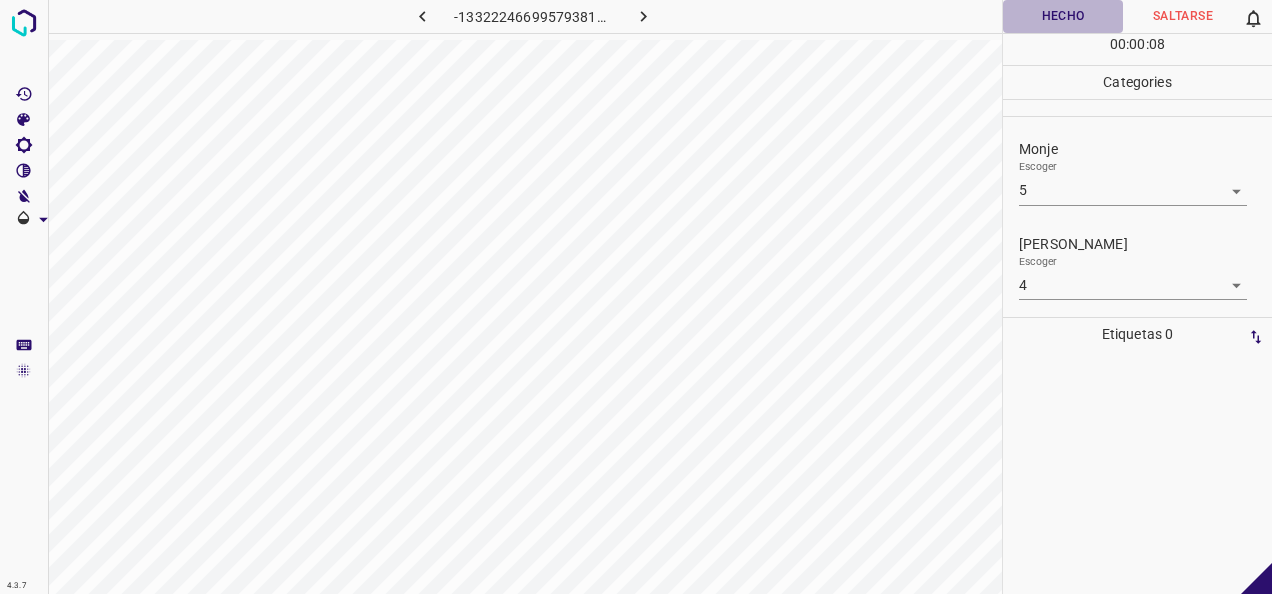click on "Hecho" at bounding box center [1063, 16] 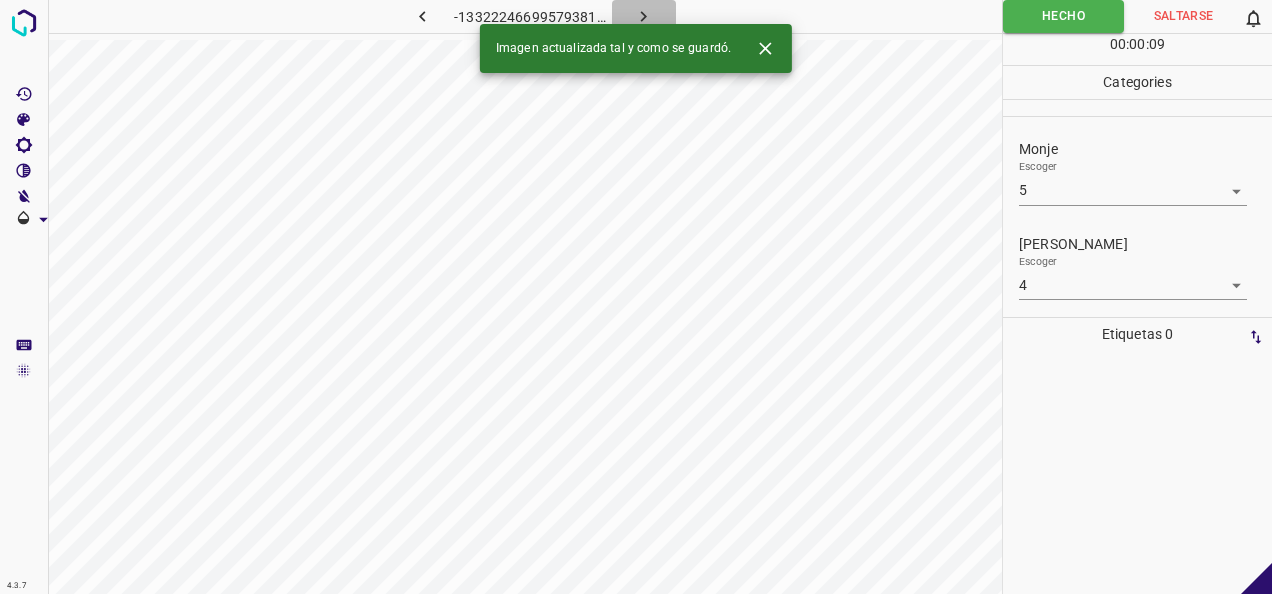 click at bounding box center [644, 16] 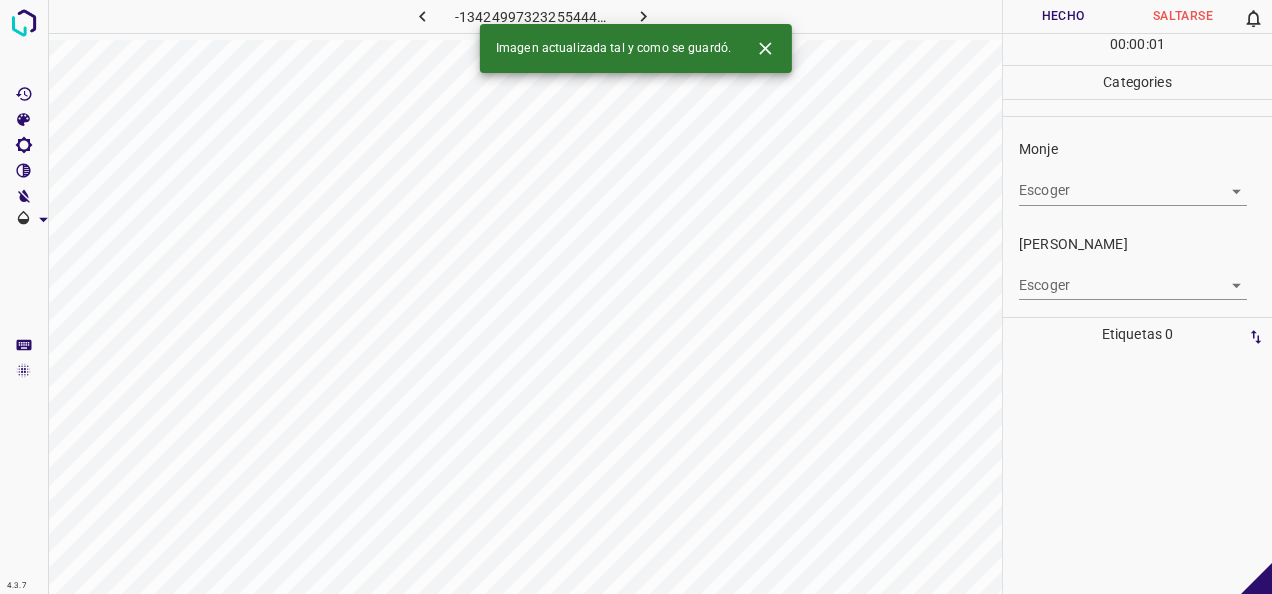click on "4.3.7 -134249973232554442.png Hecho Saltarse 0 00   : 00   : 01   Categories Monje  Escoger ​  Fitzpatrick   Escoger ​ Etiquetas 0 Categories 1 Monje 2  Fitzpatrick Herramientas Espacio Cambiar entre modos (Dibujar y Editar) Yo Etiquetado automático R Restaurar zoom M Acercar N Alejar Borrar Eliminar etiqueta de selección Filtros Z Restaurar filtros X Filtro de saturación C Filtro de brillo V Filtro de contraste B Filtro de escala de grises General O Descargar Imagen actualizada tal y como se guardó. -Mensaje de texto -Esconder -Borrar" at bounding box center [636, 297] 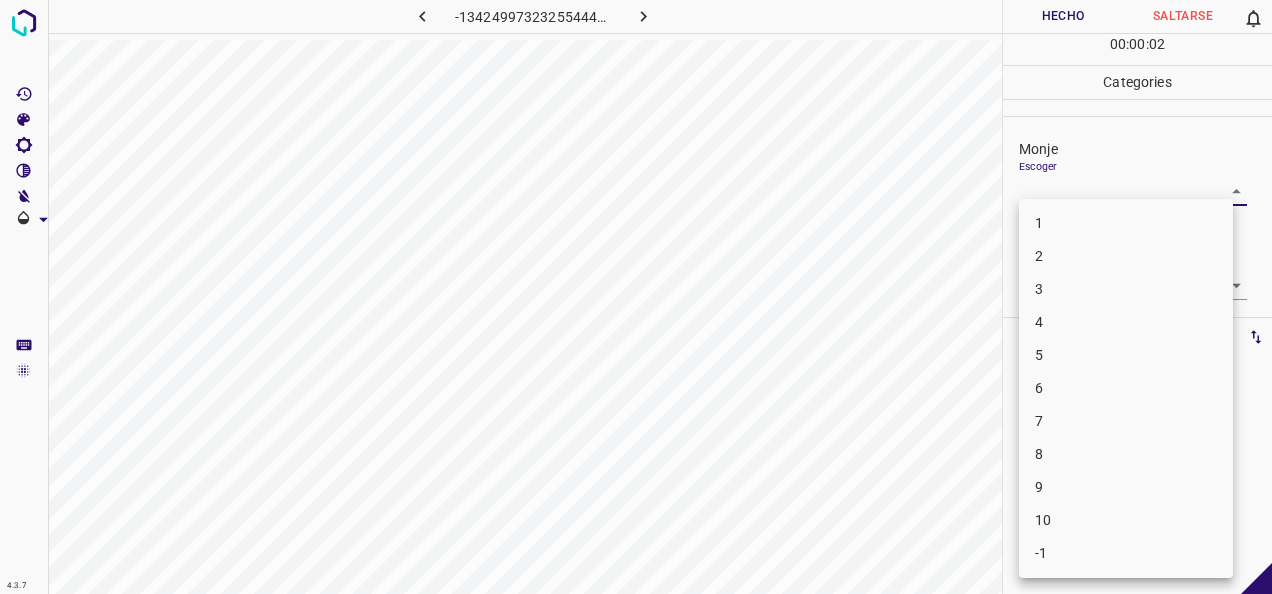 click on "5" at bounding box center (1126, 355) 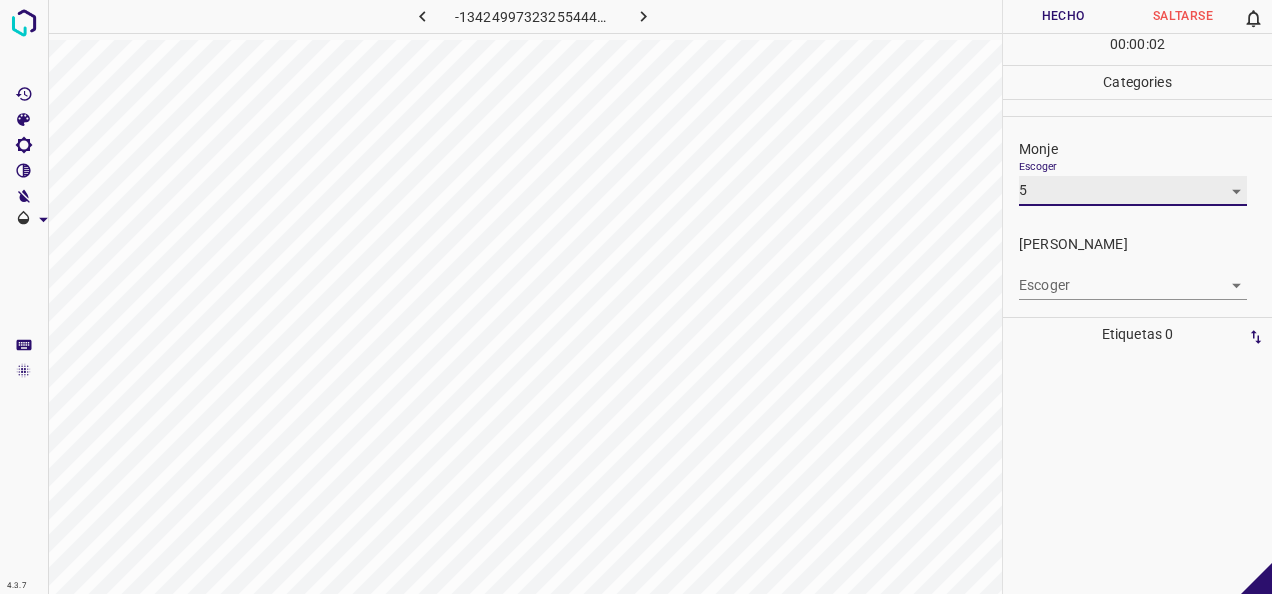 type on "5" 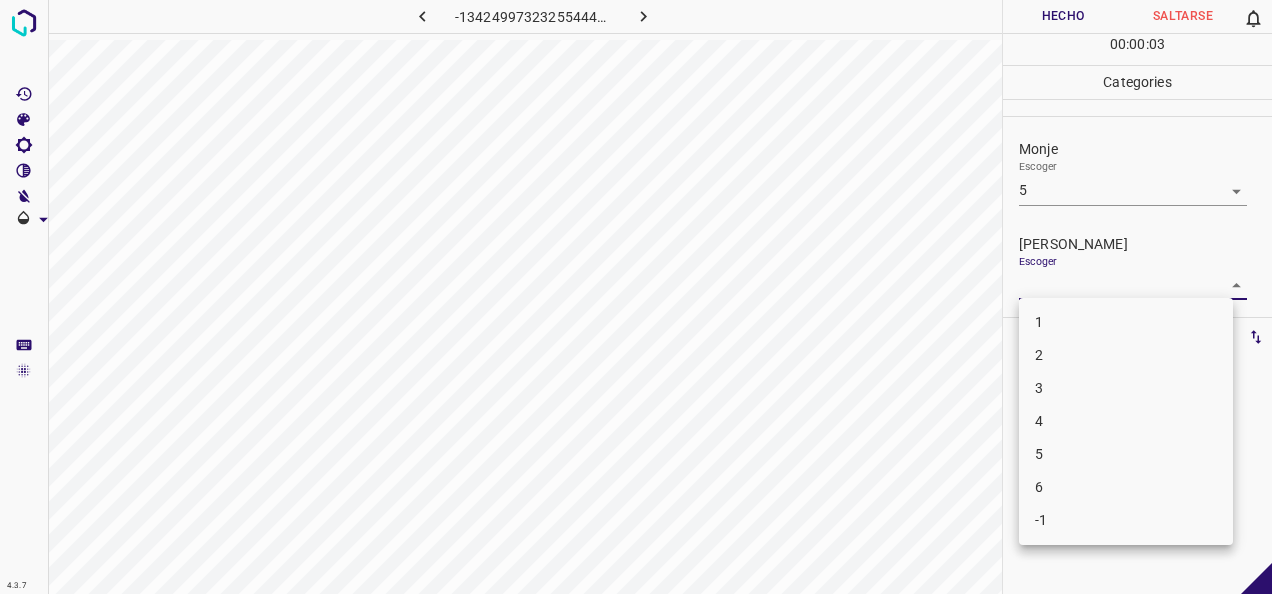 click on "4.3.7 -134249973232554442.png Hecho Saltarse 0 00   : 00   : 03   Categories Monje  Escoger 5 5  Fitzpatrick   Escoger ​ Etiquetas 0 Categories 1 Monje 2  Fitzpatrick Herramientas Espacio Cambiar entre modos (Dibujar y Editar) Yo Etiquetado automático R Restaurar zoom M Acercar N Alejar Borrar Eliminar etiqueta de selección Filtros Z Restaurar filtros X Filtro de saturación C Filtro de brillo V Filtro de contraste B Filtro de escala de grises General O Descargar -Mensaje de texto -Esconder -Borrar 1 2 3 4 5 6 -1" at bounding box center [636, 297] 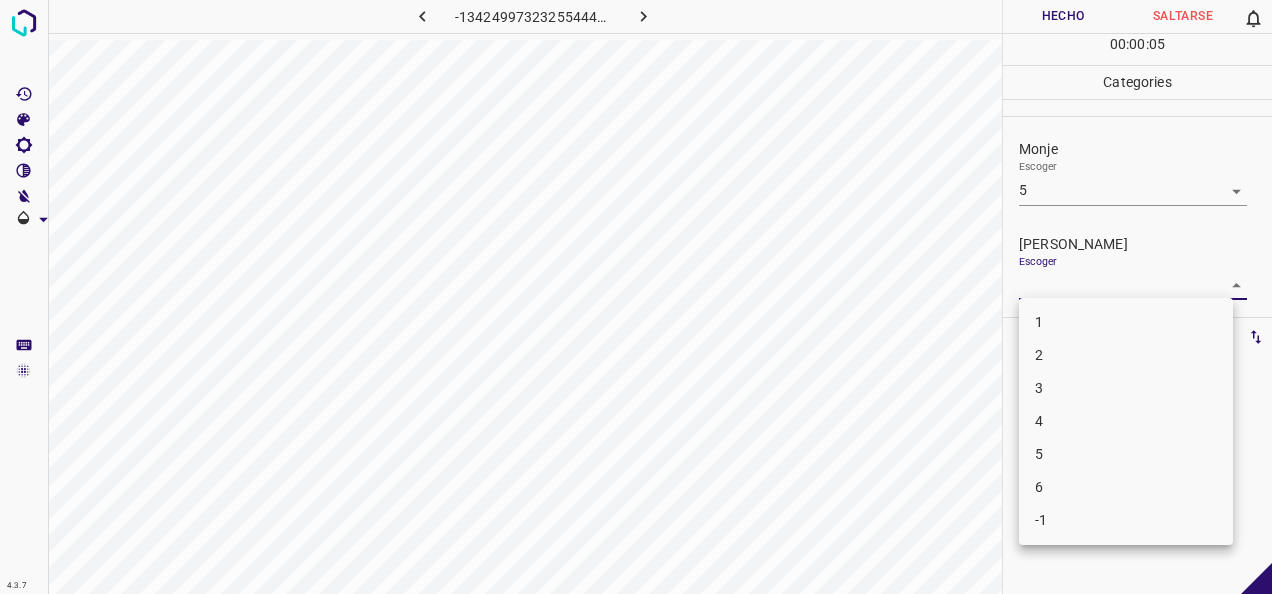 click on "4" at bounding box center [1126, 421] 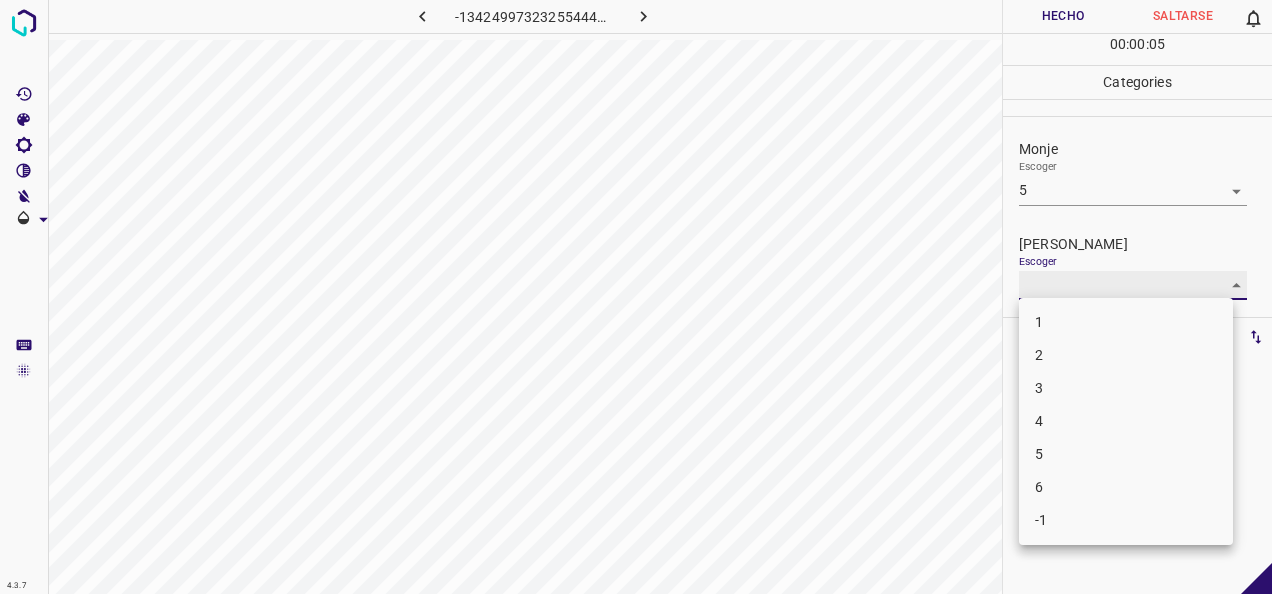 type on "4" 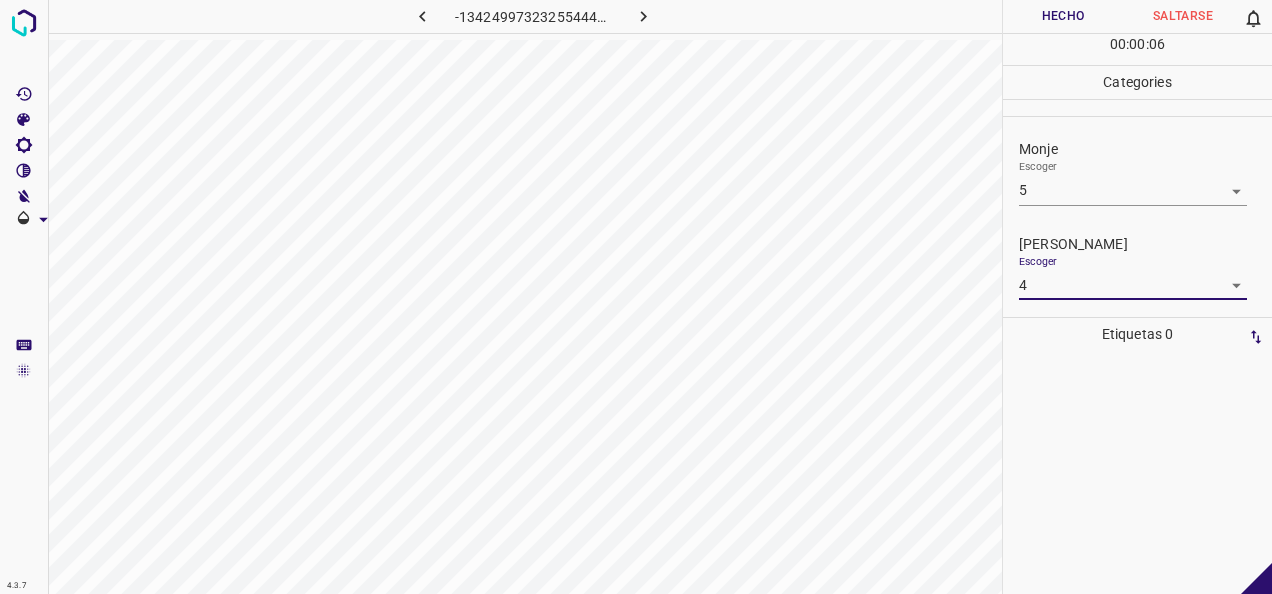 click on "Hecho" at bounding box center (1063, 16) 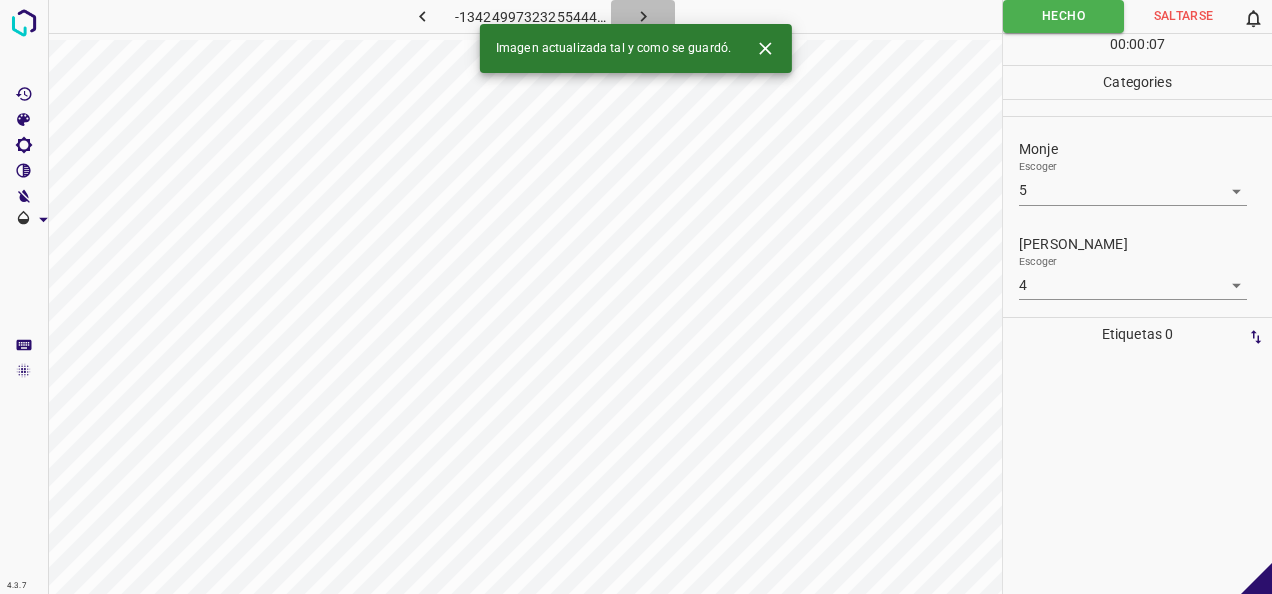 click 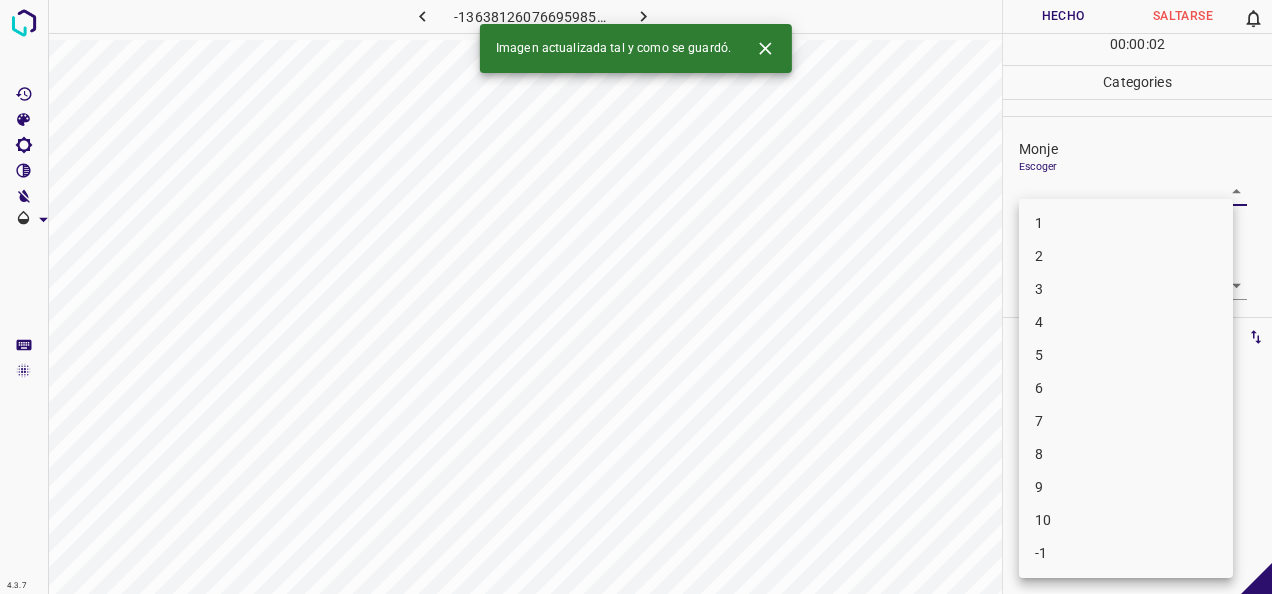 click on "4.3.7 -1363812607669598547.png Hecho Saltarse 0 00   : 00   : 02   Categories Monje  Escoger ​  Fitzpatrick   Escoger ​ Etiquetas 0 Categories 1 Monje 2  Fitzpatrick Herramientas Espacio Cambiar entre modos (Dibujar y Editar) Yo Etiquetado automático R Restaurar zoom M Acercar N Alejar Borrar Eliminar etiqueta de selección Filtros Z Restaurar filtros X Filtro de saturación C Filtro de brillo V Filtro de contraste B Filtro de escala de grises General O Descargar Imagen actualizada tal y como se guardó. -Mensaje de texto -Esconder -Borrar 1 2 3 4 5 6 7 8 9 10 -1" at bounding box center [636, 297] 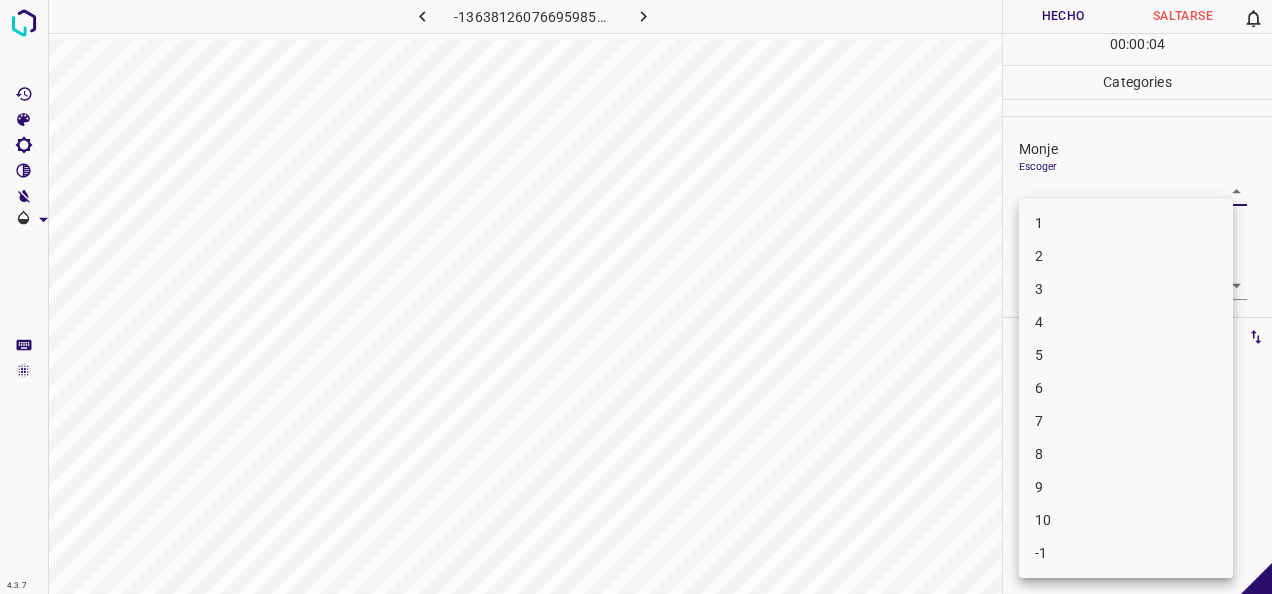 click on "5" at bounding box center (1126, 355) 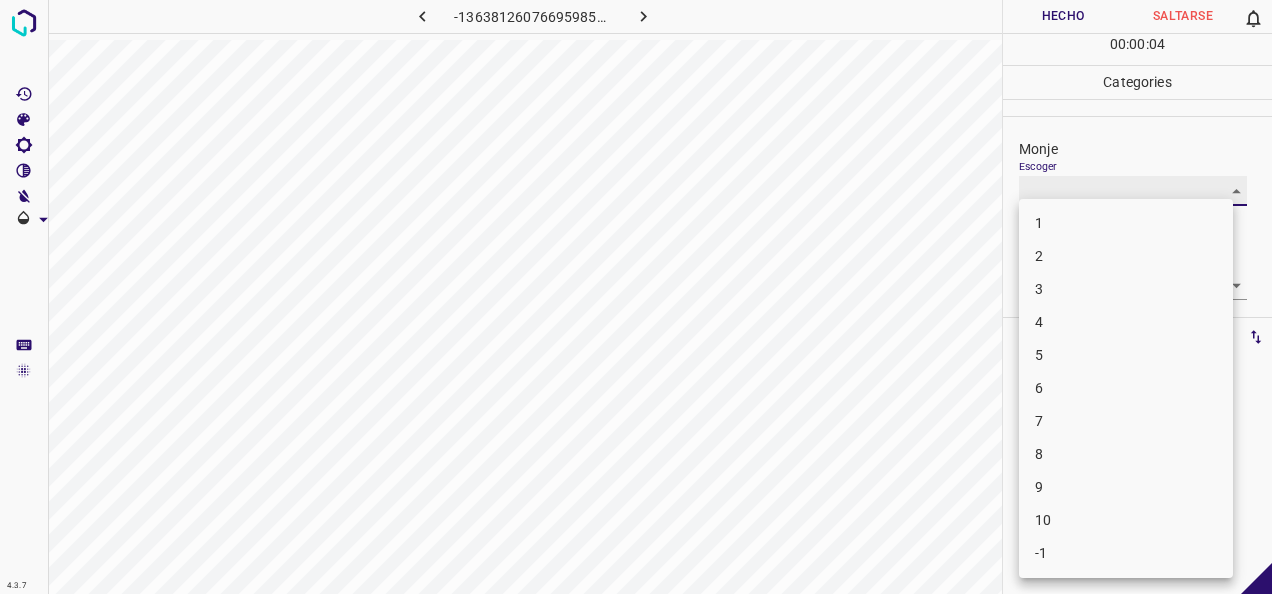 type on "5" 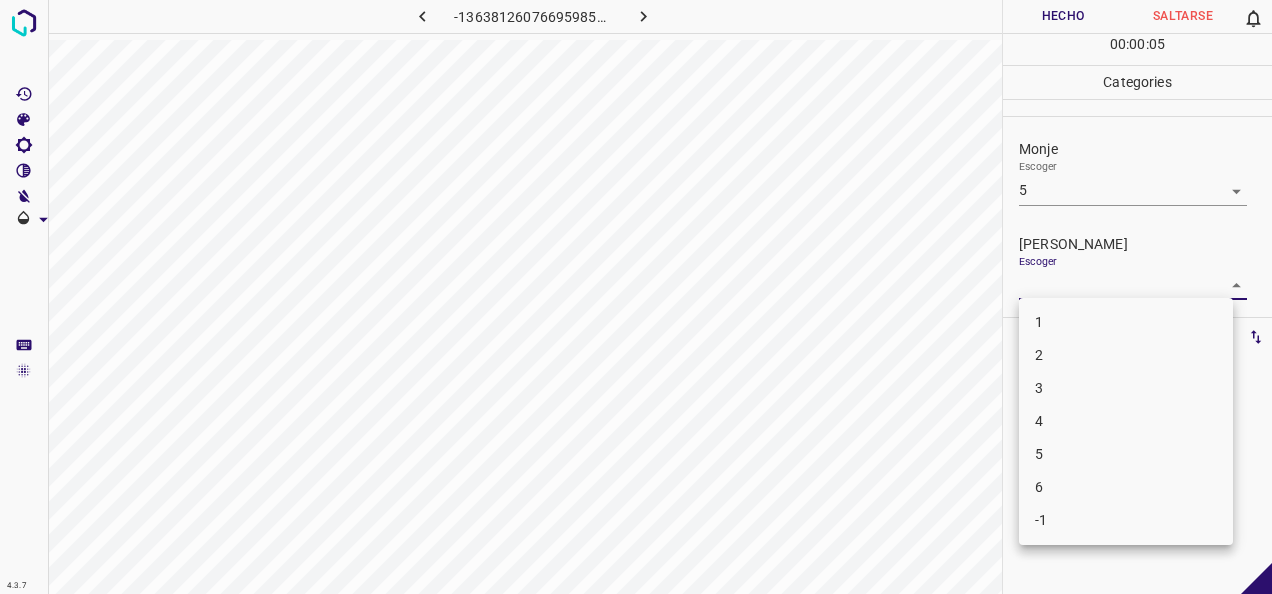 click on "4.3.7 -1363812607669598547.png Hecho Saltarse 0 00   : 00   : 05   Categories Monje  Escoger 5 5  Fitzpatrick   Escoger ​ Etiquetas 0 Categories 1 Monje 2  Fitzpatrick Herramientas Espacio Cambiar entre modos (Dibujar y Editar) Yo Etiquetado automático R Restaurar zoom M Acercar N Alejar Borrar Eliminar etiqueta de selección Filtros Z Restaurar filtros X Filtro de saturación C Filtro de brillo V Filtro de contraste B Filtro de escala de grises General O Descargar -Mensaje de texto -Esconder -Borrar 1 2 3 4 5 6 -1" at bounding box center (636, 297) 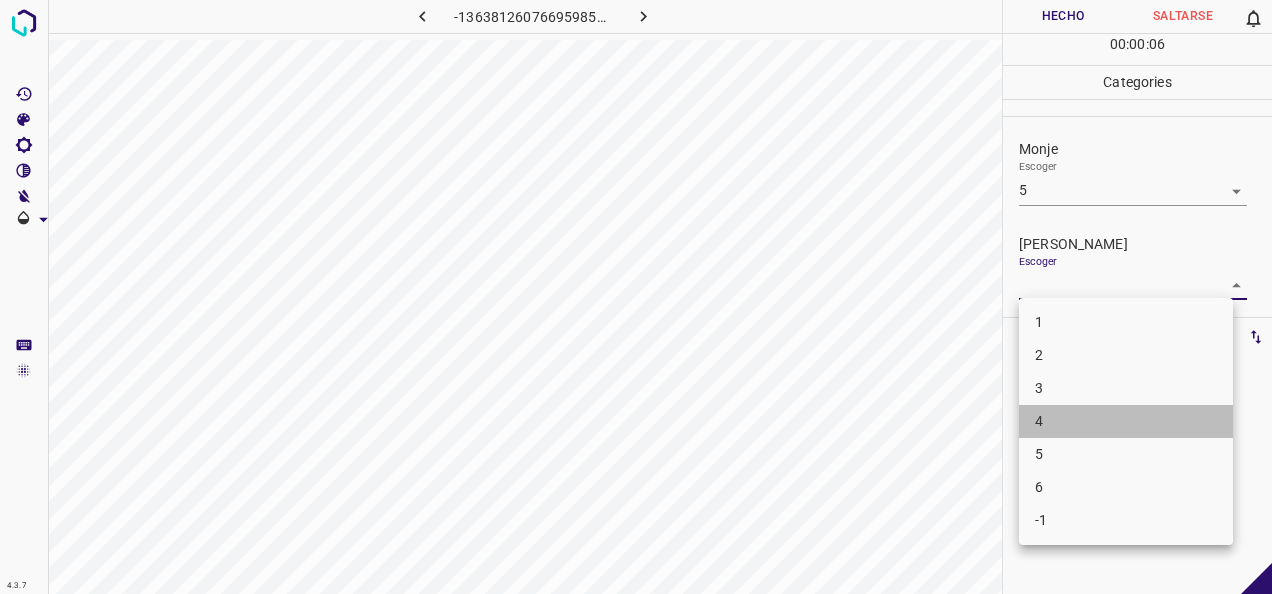 click on "4" at bounding box center [1126, 421] 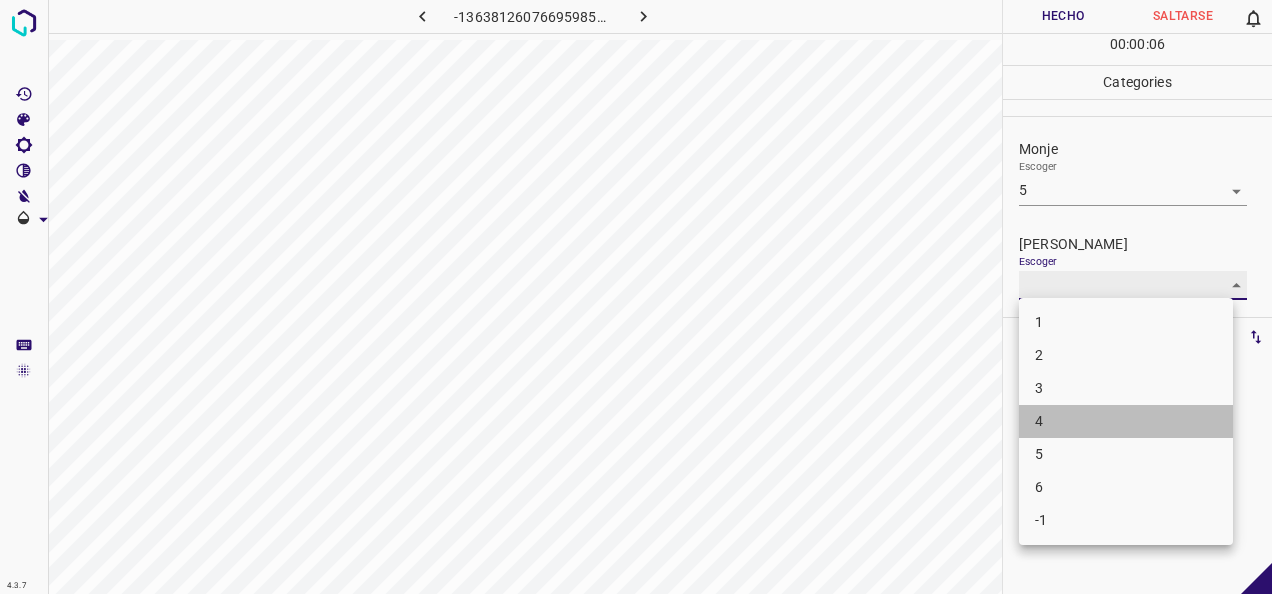 type on "4" 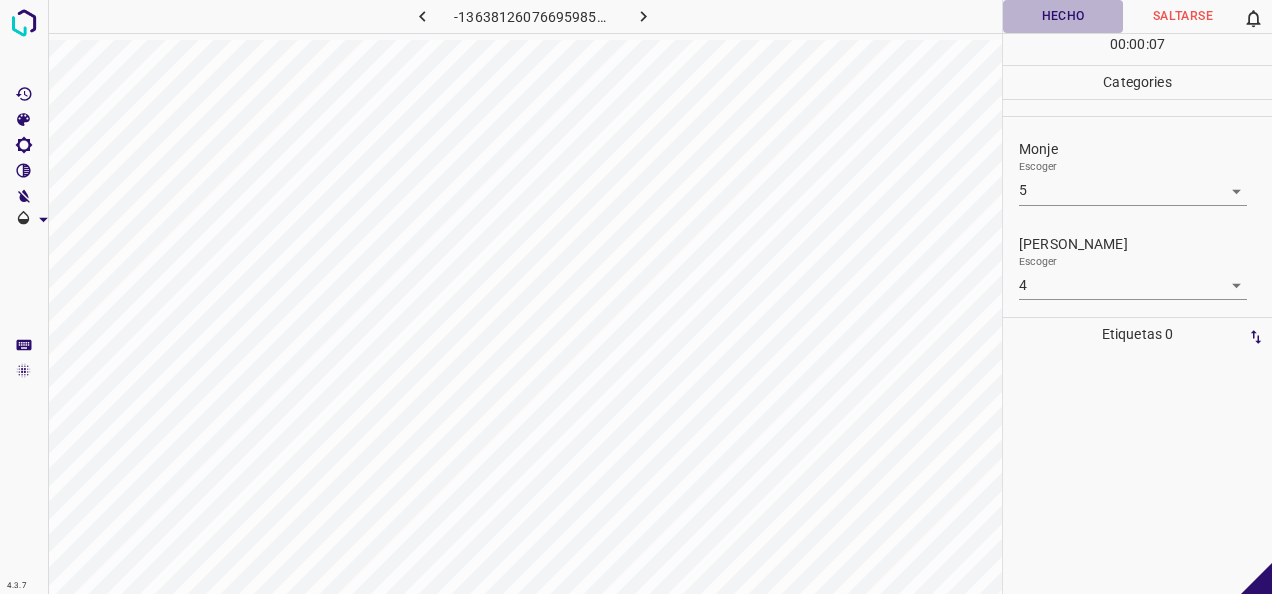 click on "Hecho" at bounding box center (1063, 16) 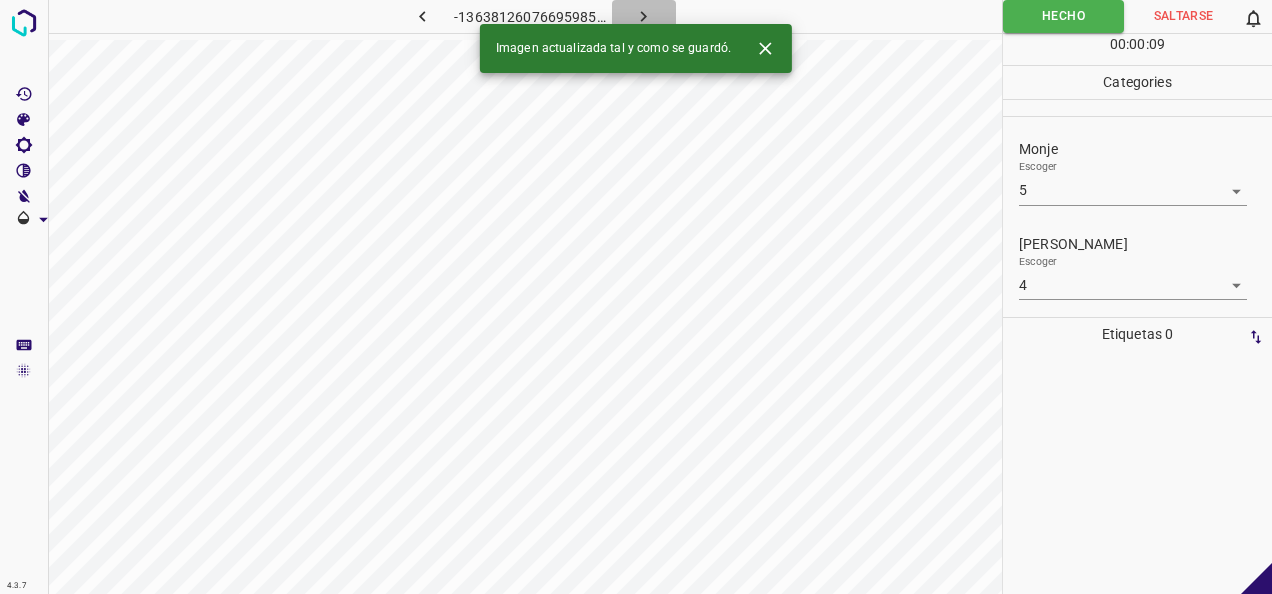 click at bounding box center (644, 16) 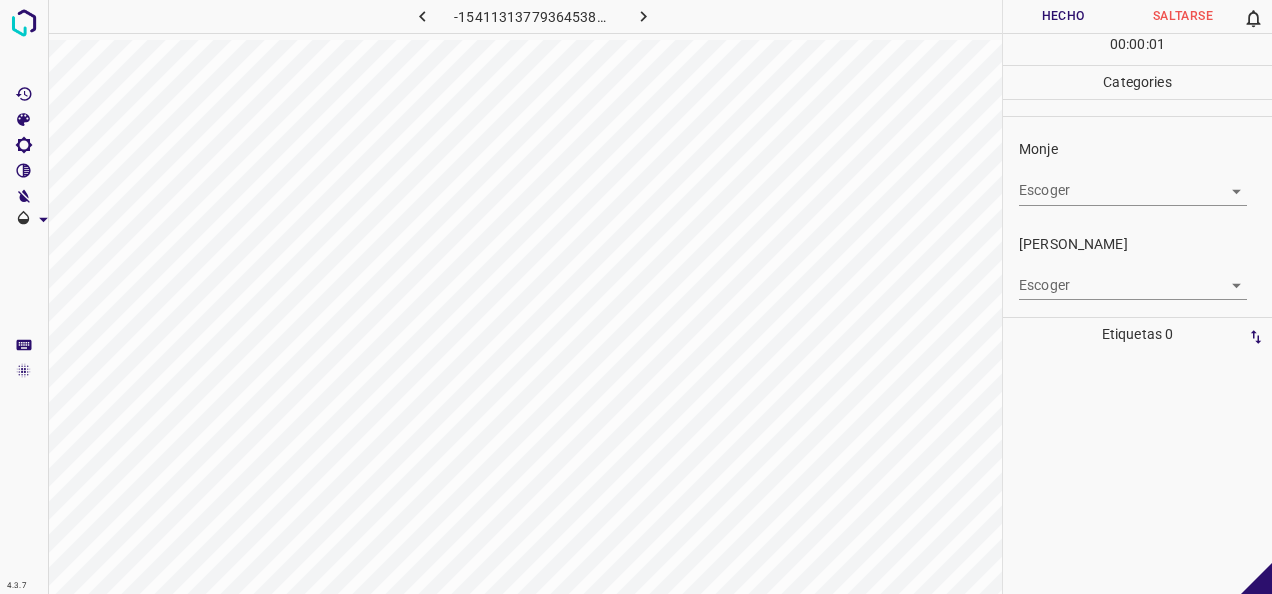 click on "4.3.7 -1541131377936453800.png Hecho Saltarse 0 00   : 00   : 01   Categories Monje  Escoger ​  Fitzpatrick   Escoger ​ Etiquetas 0 Categories 1 Monje 2  Fitzpatrick Herramientas Espacio Cambiar entre modos (Dibujar y Editar) Yo Etiquetado automático R Restaurar zoom M Acercar N Alejar Borrar Eliminar etiqueta de selección Filtros Z Restaurar filtros X Filtro de saturación C Filtro de brillo V Filtro de contraste B Filtro de escala de grises General O Descargar -Mensaje de texto -Esconder -Borrar" at bounding box center (636, 297) 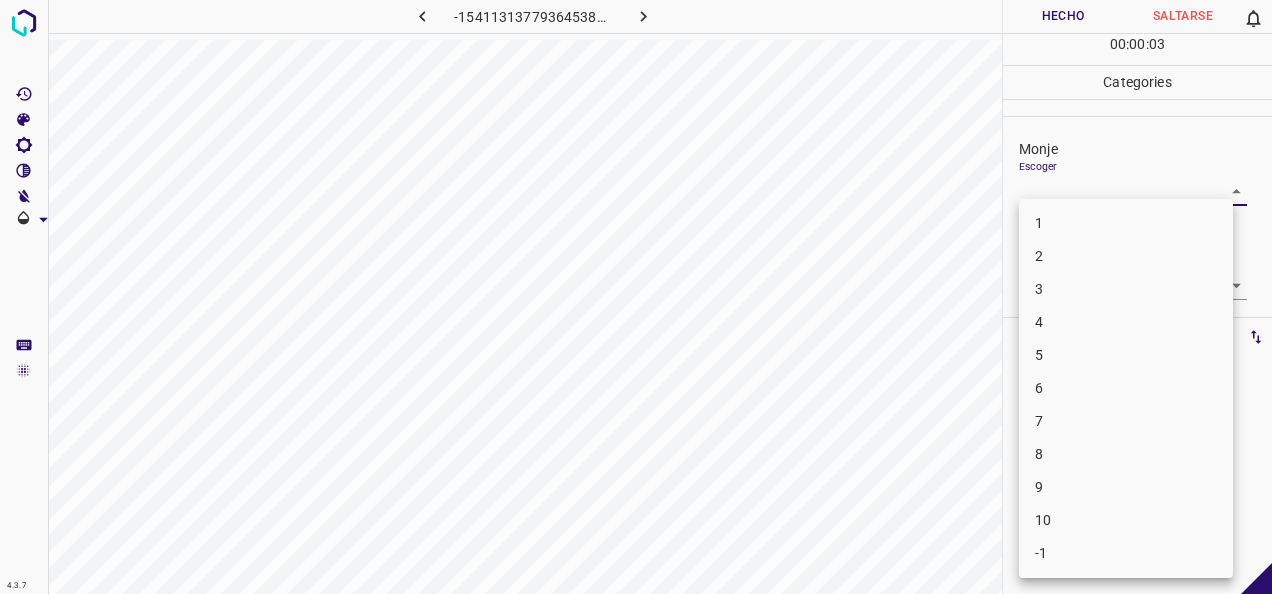click on "5" at bounding box center (1126, 355) 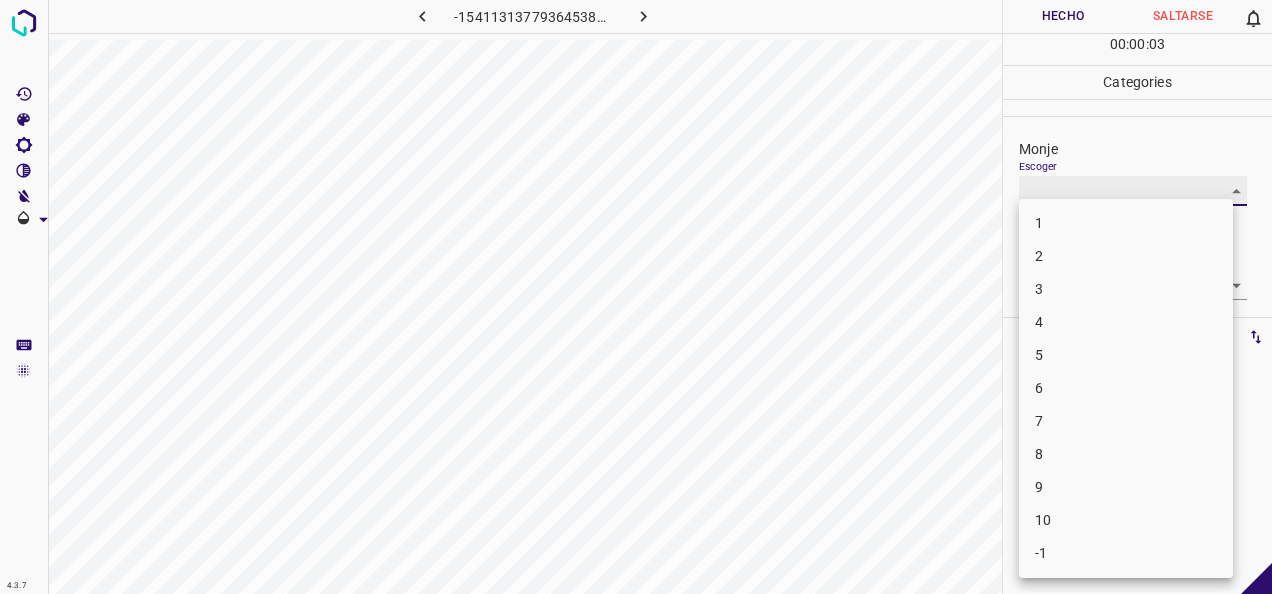 type on "5" 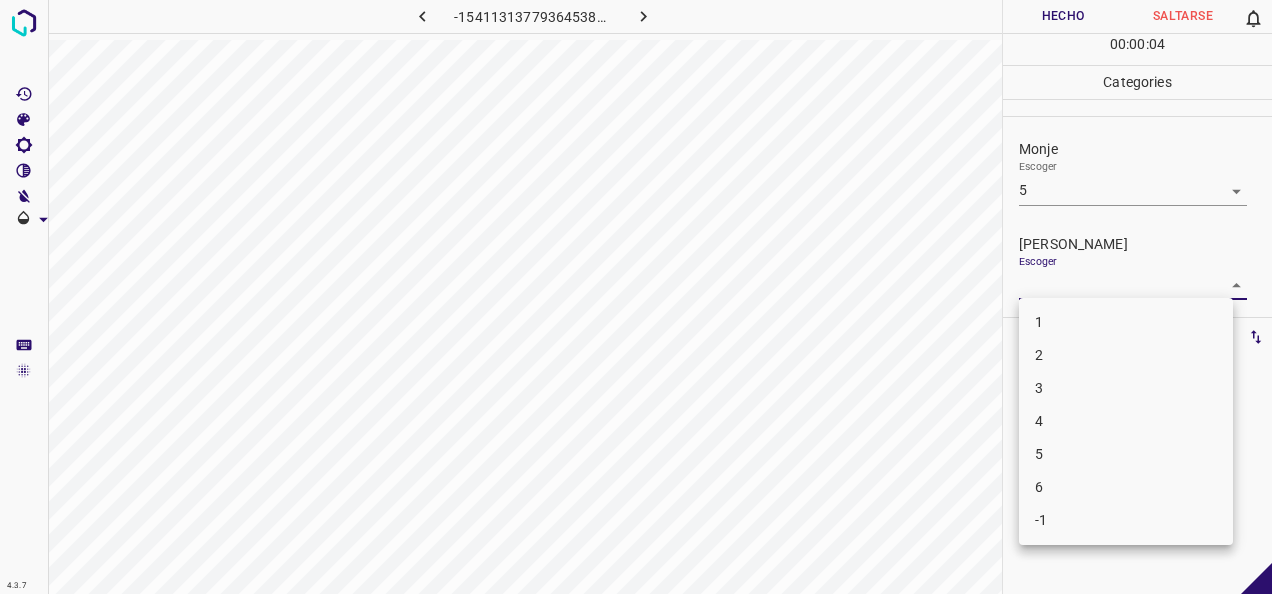 click on "4.3.7 -1541131377936453800.png Hecho Saltarse 0 00   : 00   : 04   Categories Monje  Escoger 5 5  Fitzpatrick   Escoger ​ Etiquetas 0 Categories 1 Monje 2  Fitzpatrick Herramientas Espacio Cambiar entre modos (Dibujar y Editar) Yo Etiquetado automático R Restaurar zoom M Acercar N Alejar Borrar Eliminar etiqueta de selección Filtros Z Restaurar filtros X Filtro de saturación C Filtro de brillo V Filtro de contraste B Filtro de escala de grises General O Descargar -Mensaje de texto -Esconder -Borrar 1 2 3 4 5 6 -1" at bounding box center (636, 297) 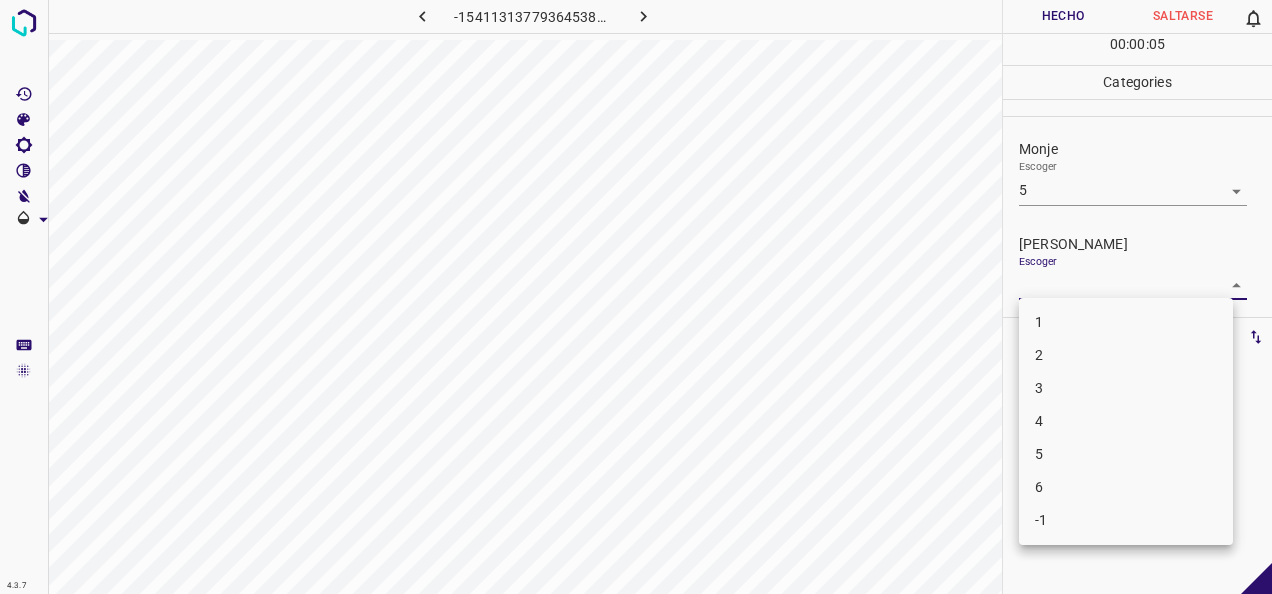 click on "4" at bounding box center (1126, 421) 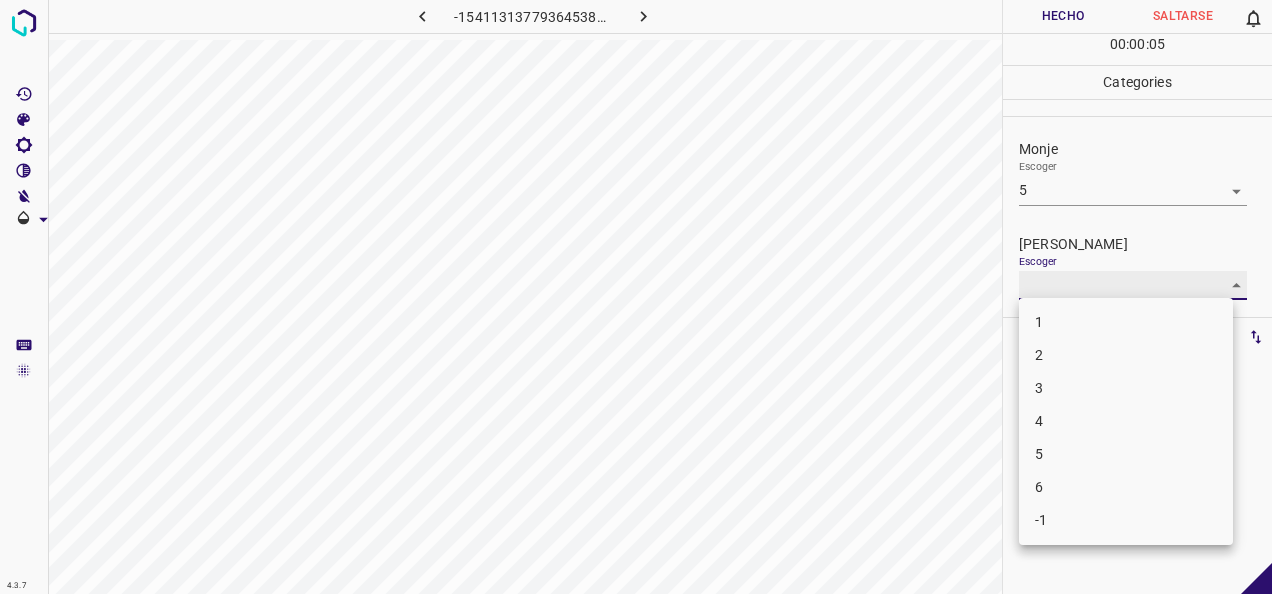 type on "4" 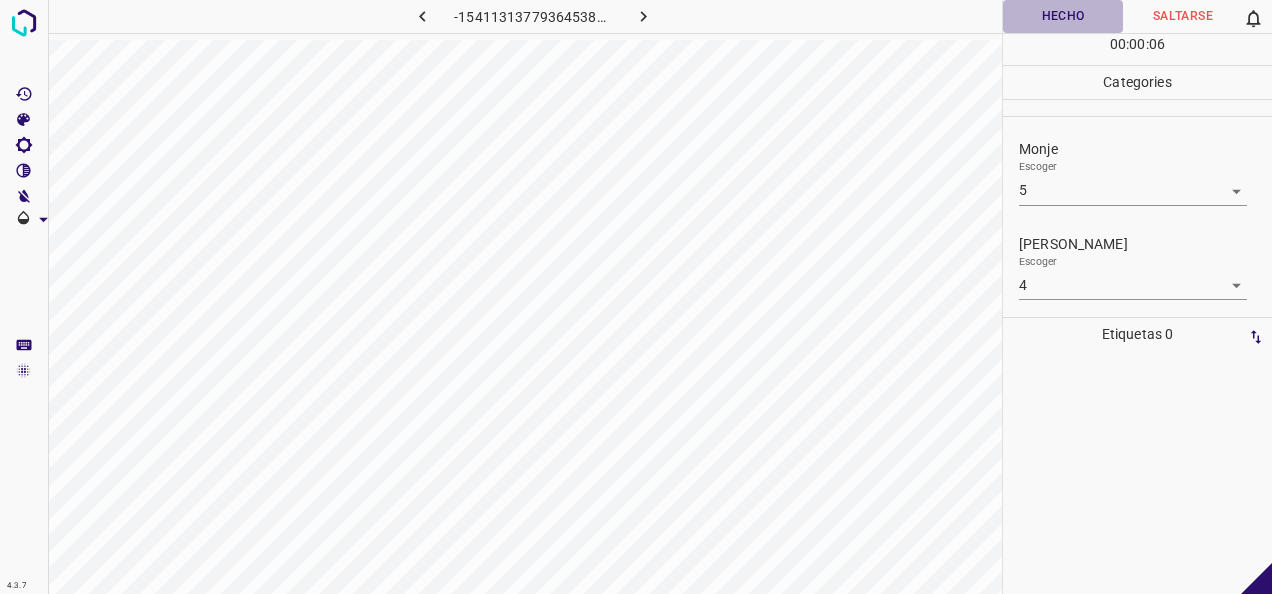 click on "Hecho" at bounding box center [1063, 16] 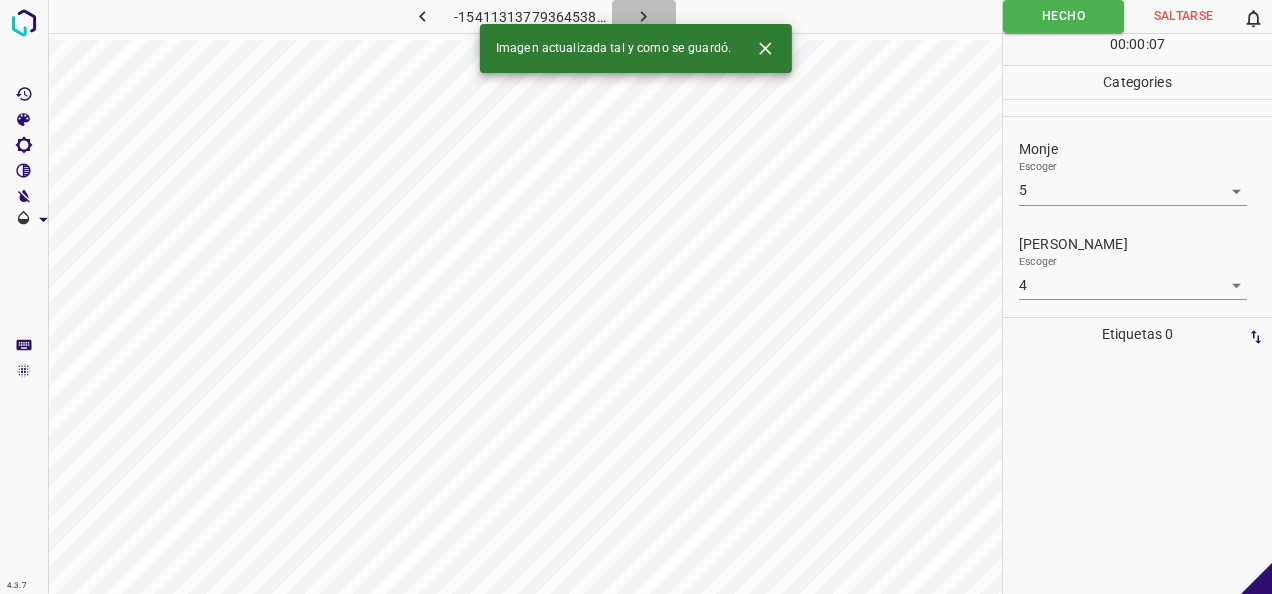 click 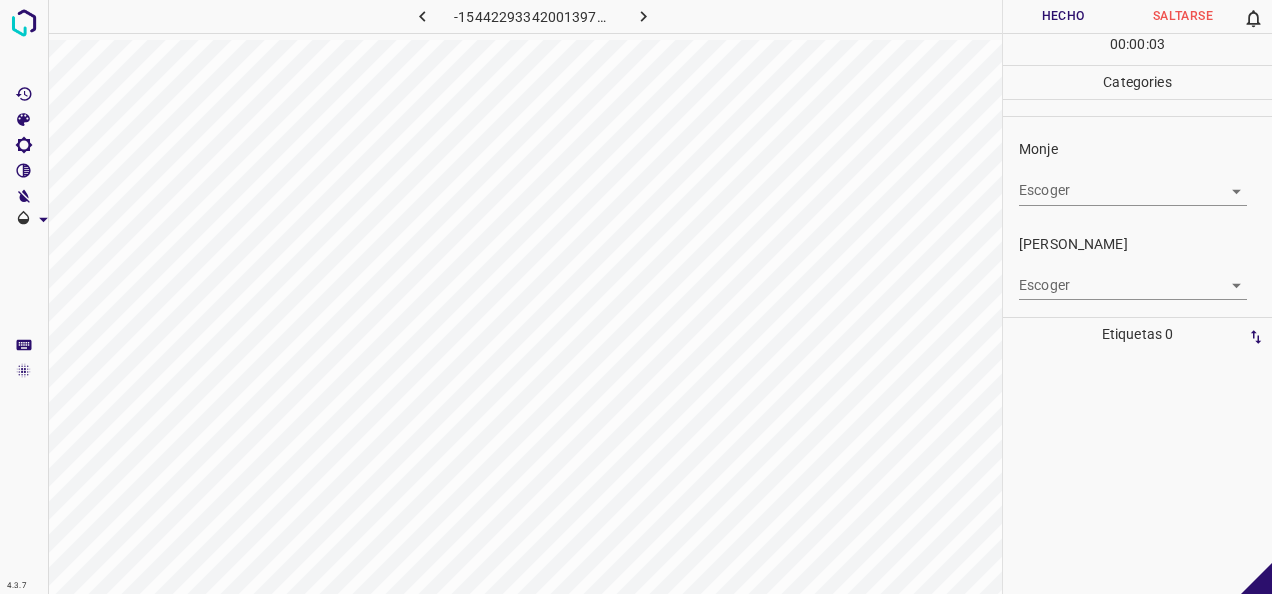 click on "4.3.7 -1544229334200139706.png Hecho Saltarse 0 00   : 00   : 03   Categories Monje  Escoger ​  Fitzpatrick   Escoger ​ Etiquetas 0 Categories 1 Monje 2  Fitzpatrick Herramientas Espacio Cambiar entre modos (Dibujar y Editar) Yo Etiquetado automático R Restaurar zoom M Acercar N Alejar Borrar Eliminar etiqueta de selección Filtros Z Restaurar filtros X Filtro de saturación C Filtro de brillo V Filtro de contraste B Filtro de escala de grises General O Descargar -Mensaje de texto -Esconder -Borrar" at bounding box center (636, 297) 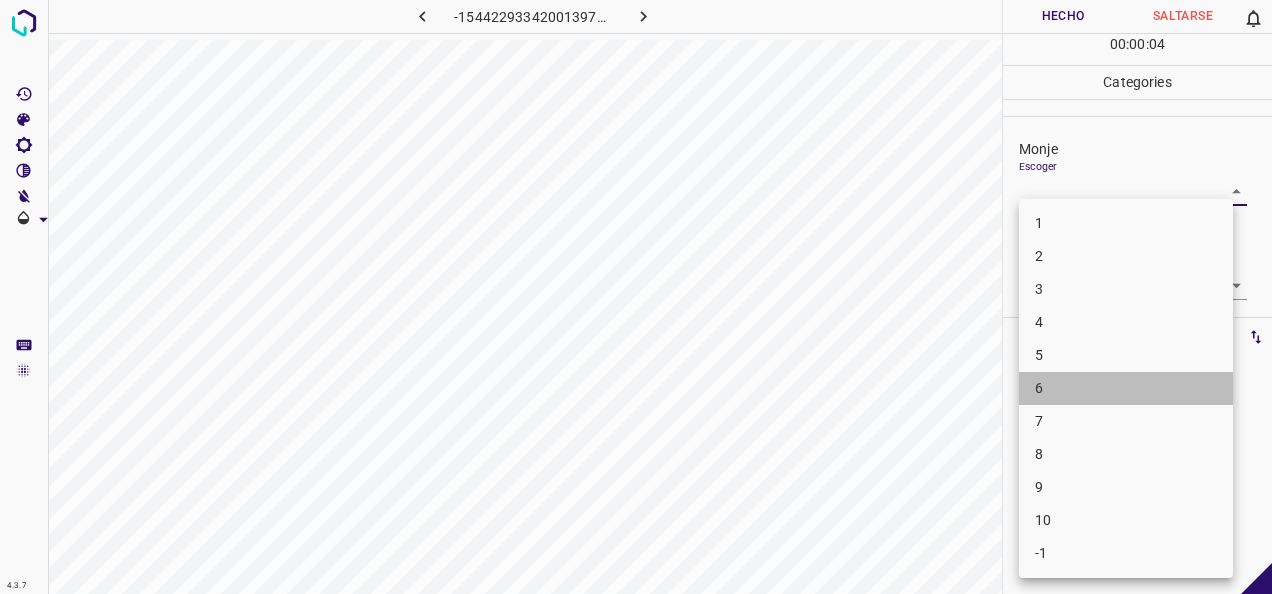 click on "6" at bounding box center (1126, 388) 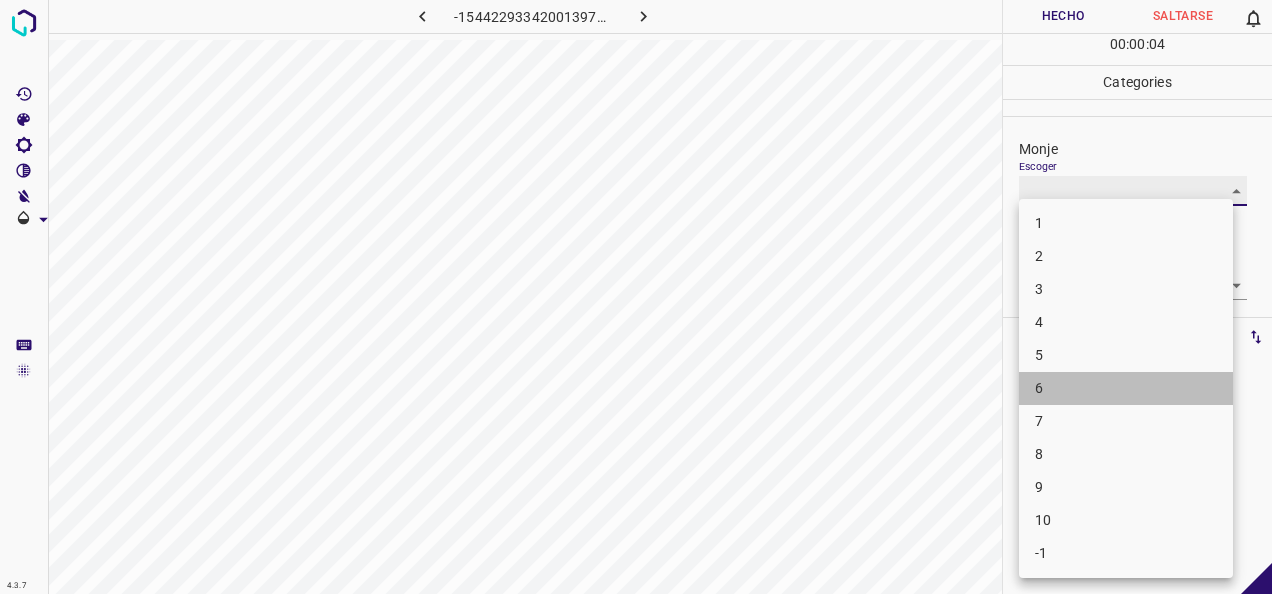 type on "6" 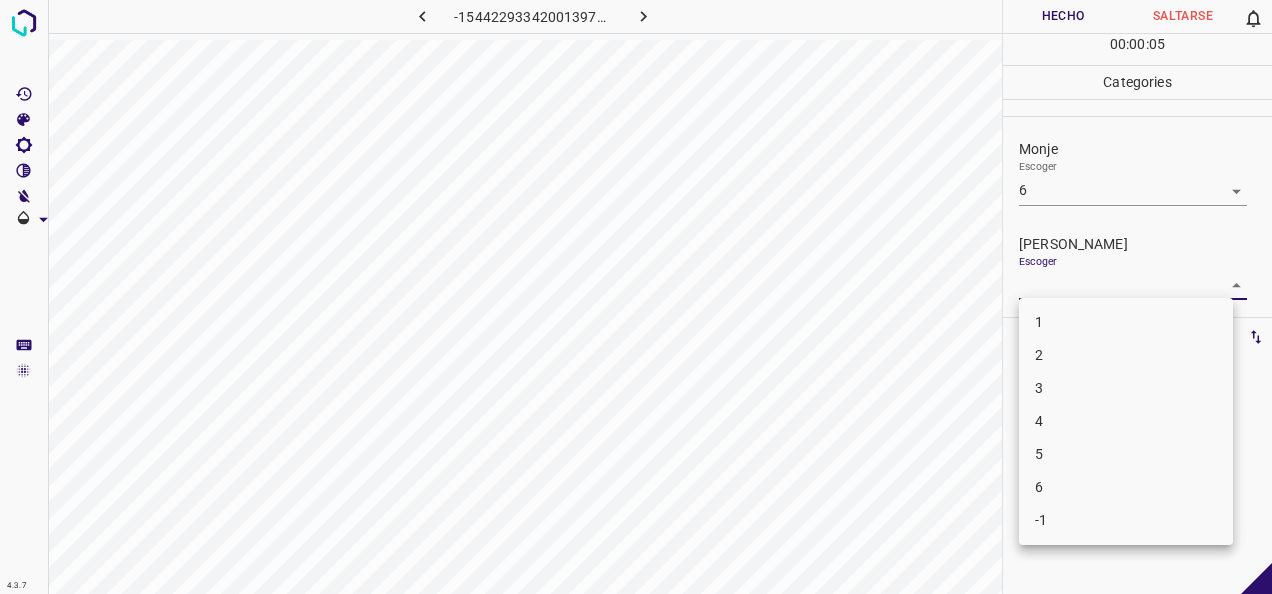 click on "4.3.7 -1544229334200139706.png Hecho Saltarse 0 00   : 00   : 05   Categories Monje  Escoger 6 6  Fitzpatrick   Escoger ​ Etiquetas 0 Categories 1 Monje 2  Fitzpatrick Herramientas Espacio Cambiar entre modos (Dibujar y Editar) Yo Etiquetado automático R Restaurar zoom M Acercar N Alejar Borrar Eliminar etiqueta de selección Filtros Z Restaurar filtros X Filtro de saturación C Filtro de brillo V Filtro de contraste B Filtro de escala de grises General O Descargar -Mensaje de texto -Esconder -Borrar 1 2 3 4 5 6 -1" at bounding box center (636, 297) 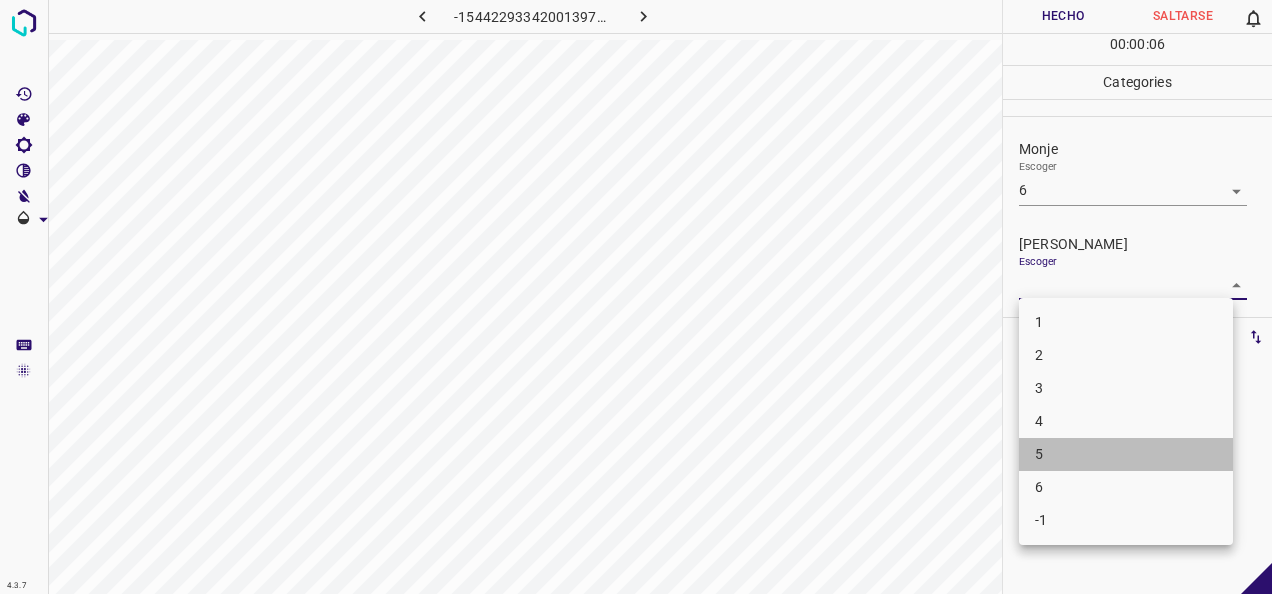 click on "5" at bounding box center [1126, 454] 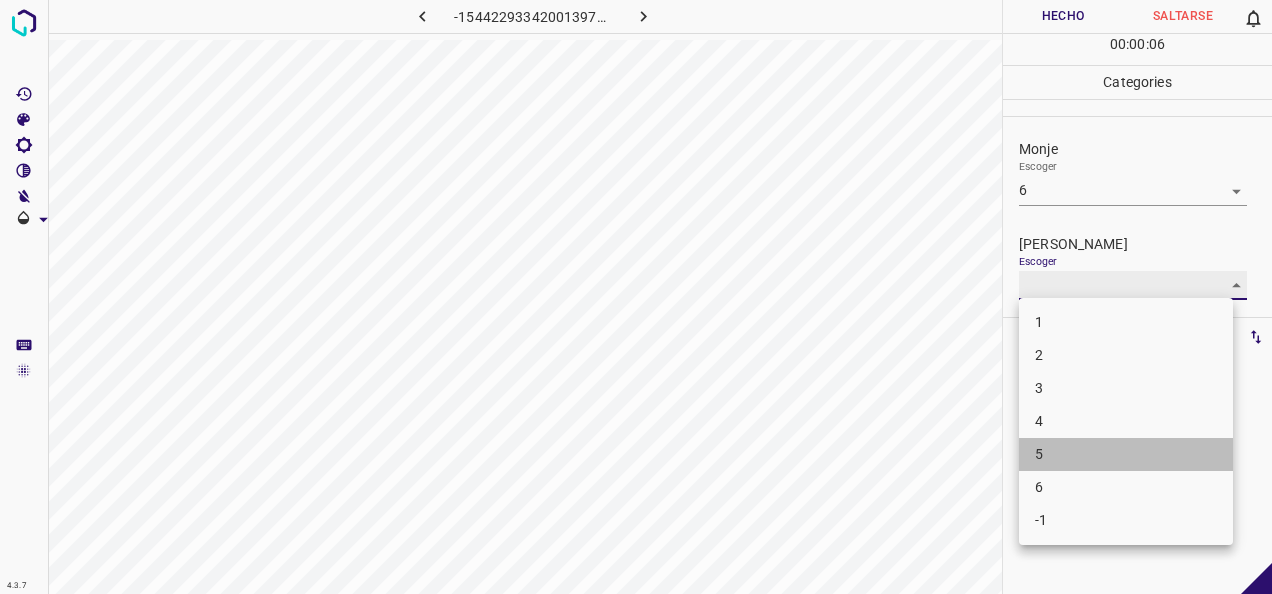 type on "5" 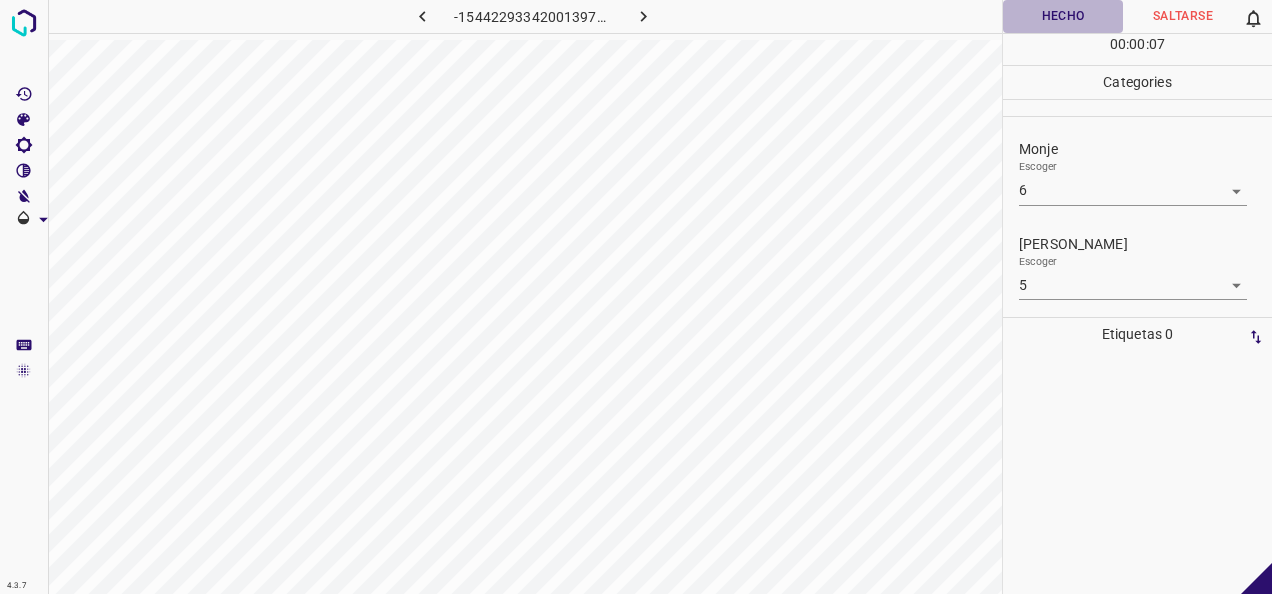 click on "Hecho" at bounding box center [1063, 16] 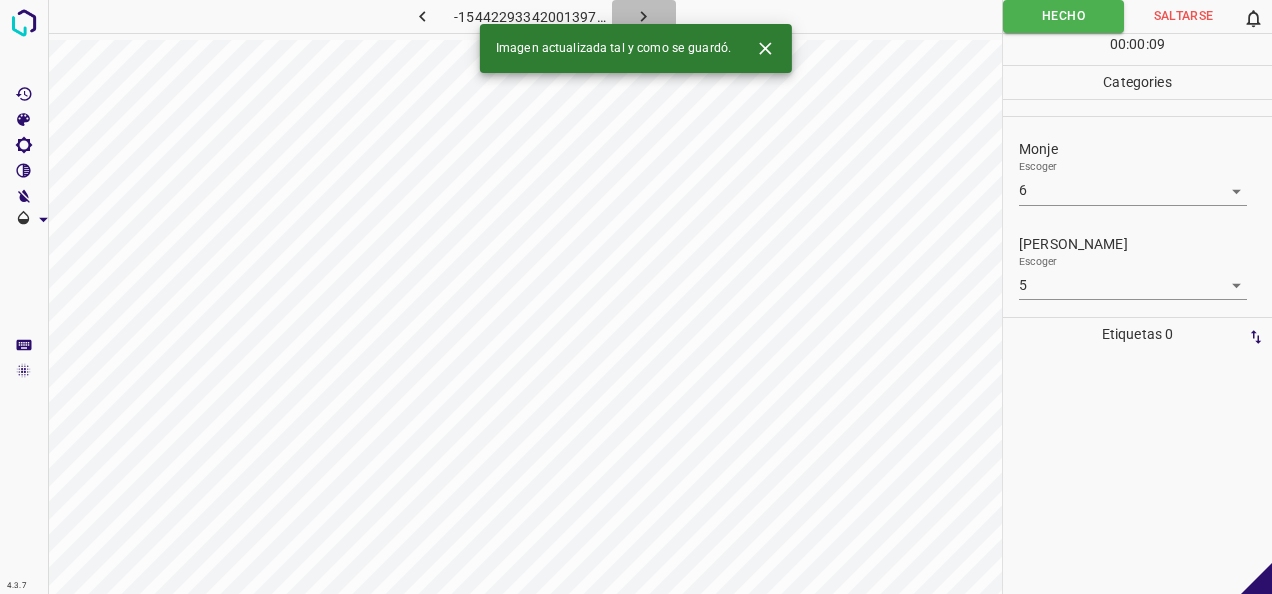 click 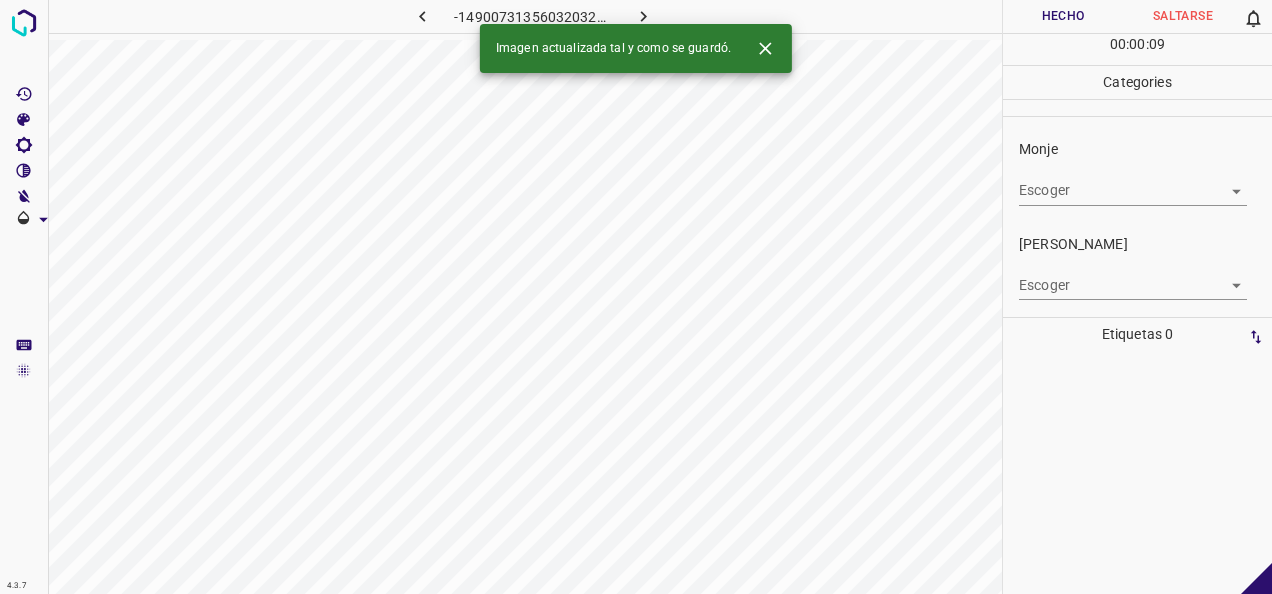 click on "4.3.7 -1490073135603203268.png Hecho Saltarse 0 00   : 00   : 09   Categories Monje  Escoger ​  Fitzpatrick   Escoger ​ Etiquetas 0 Categories 1 Monje 2  Fitzpatrick Herramientas Espacio Cambiar entre modos (Dibujar y Editar) Yo Etiquetado automático R Restaurar zoom M Acercar N Alejar Borrar Eliminar etiqueta de selección Filtros Z Restaurar filtros X Filtro de saturación C Filtro de brillo V Filtro de contraste B Filtro de escala de grises General O Descargar Imagen actualizada tal y como se guardó. -Mensaje de texto -Esconder -Borrar" at bounding box center (636, 297) 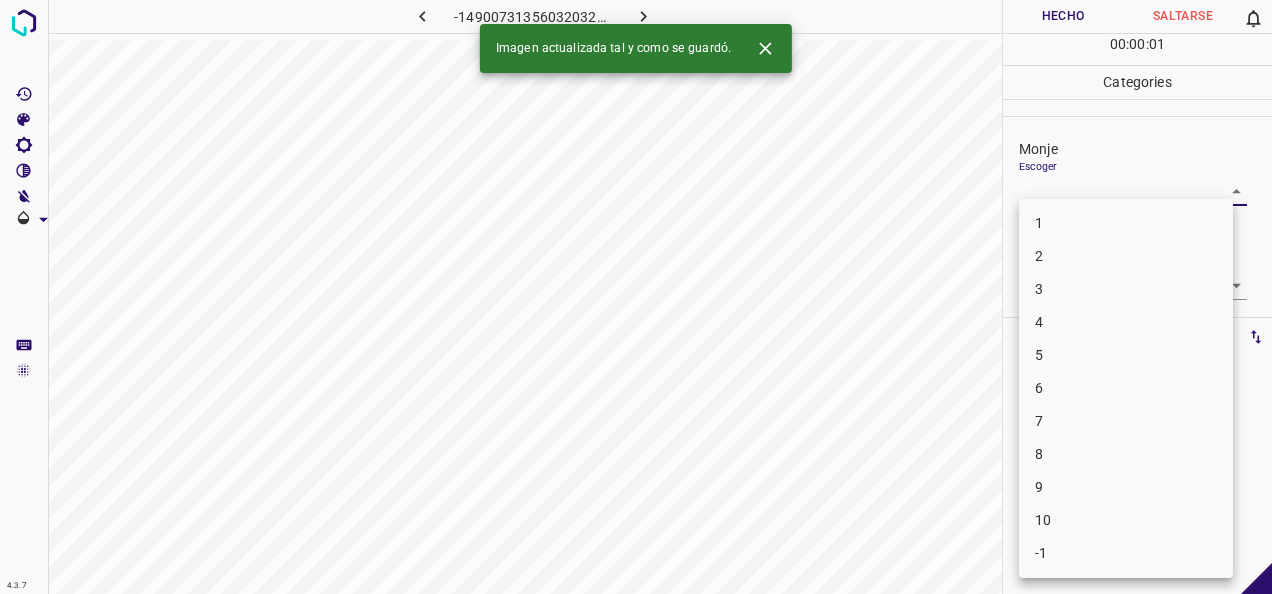 click on "1" at bounding box center (1126, 223) 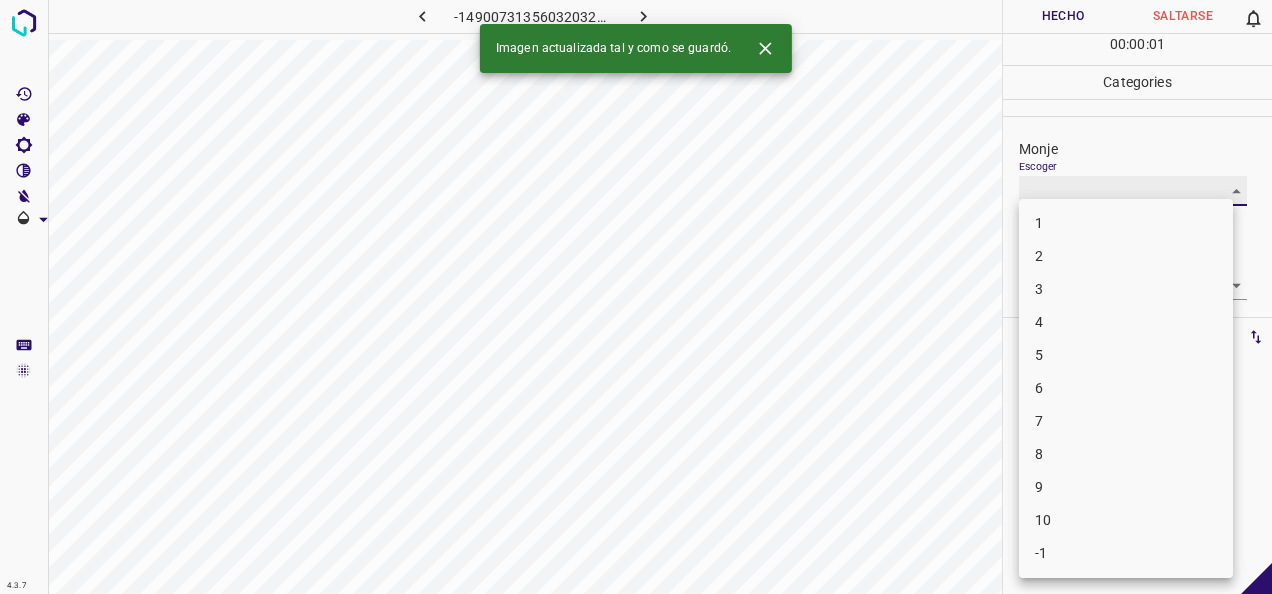 type on "1" 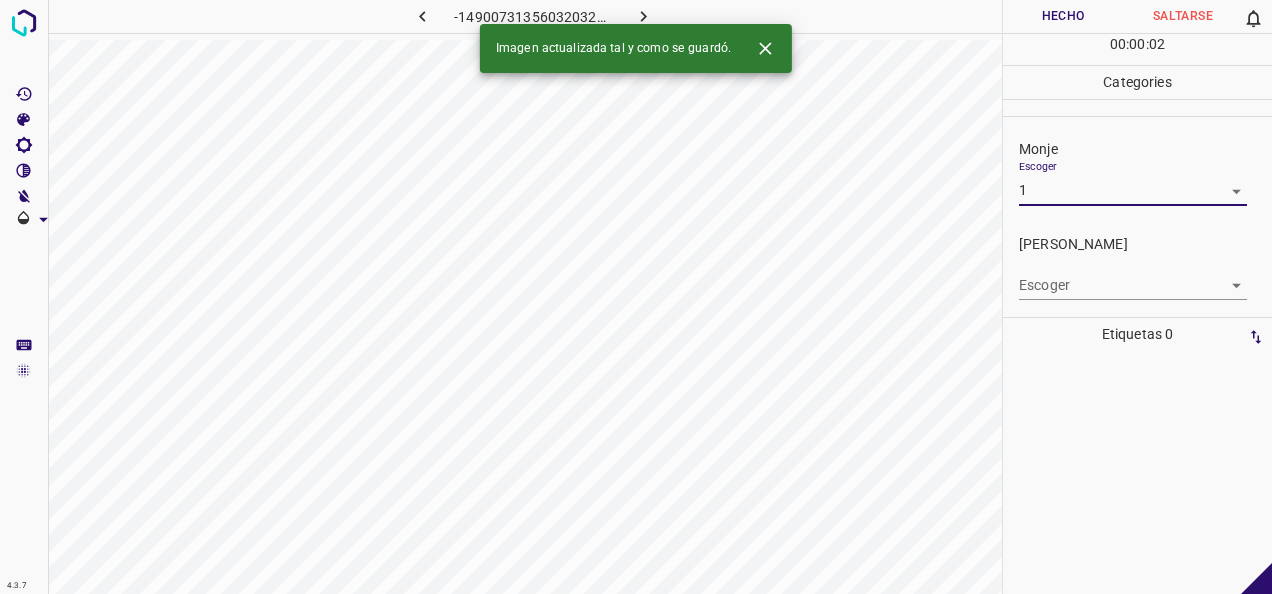 click on "4.3.7 -1490073135603203268.png Hecho Saltarse 0 00   : 00   : 02   Categories Monje  Escoger 1 1  Fitzpatrick   Escoger ​ Etiquetas 0 Categories 1 Monje 2  Fitzpatrick Herramientas Espacio Cambiar entre modos (Dibujar y Editar) Yo Etiquetado automático R Restaurar zoom M Acercar N Alejar Borrar Eliminar etiqueta de selección Filtros Z Restaurar filtros X Filtro de saturación C Filtro de brillo V Filtro de contraste B Filtro de escala de grises General O Descargar Imagen actualizada tal y como se guardó. -Mensaje de texto -Esconder -Borrar" at bounding box center [636, 297] 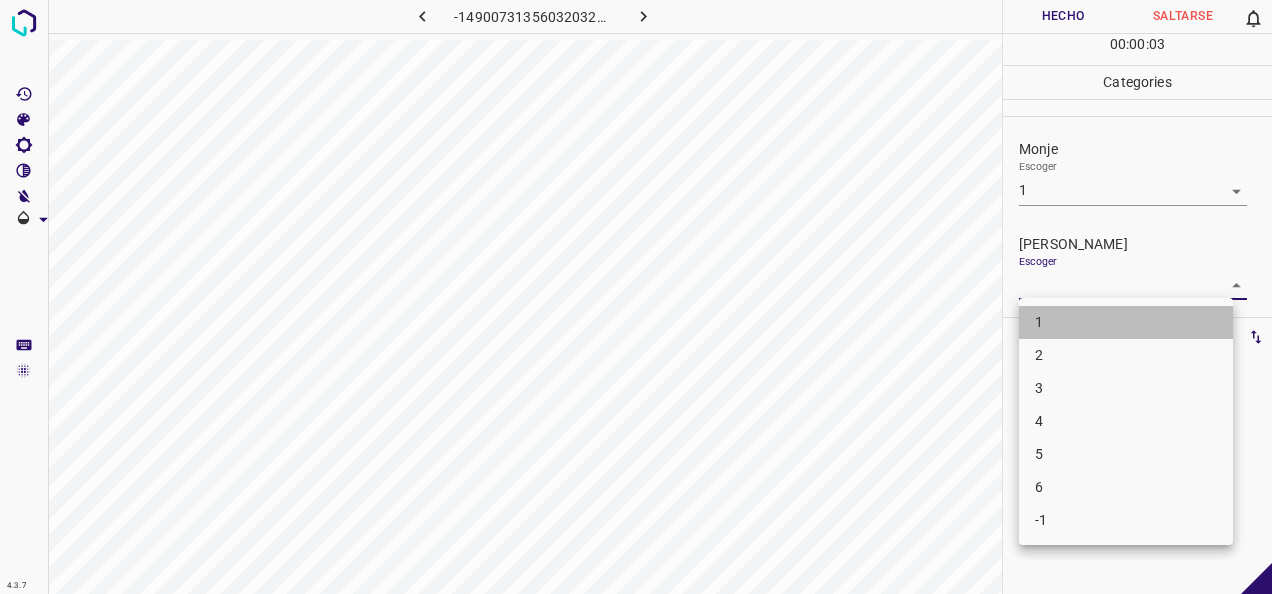 click on "1" at bounding box center (1126, 322) 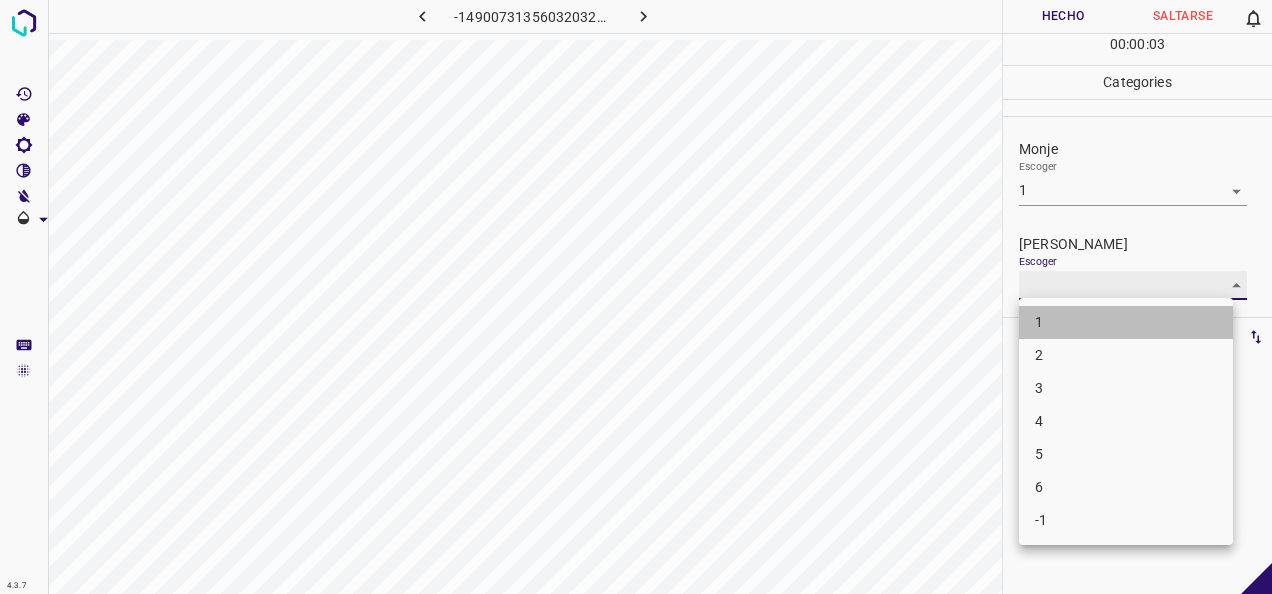 type on "1" 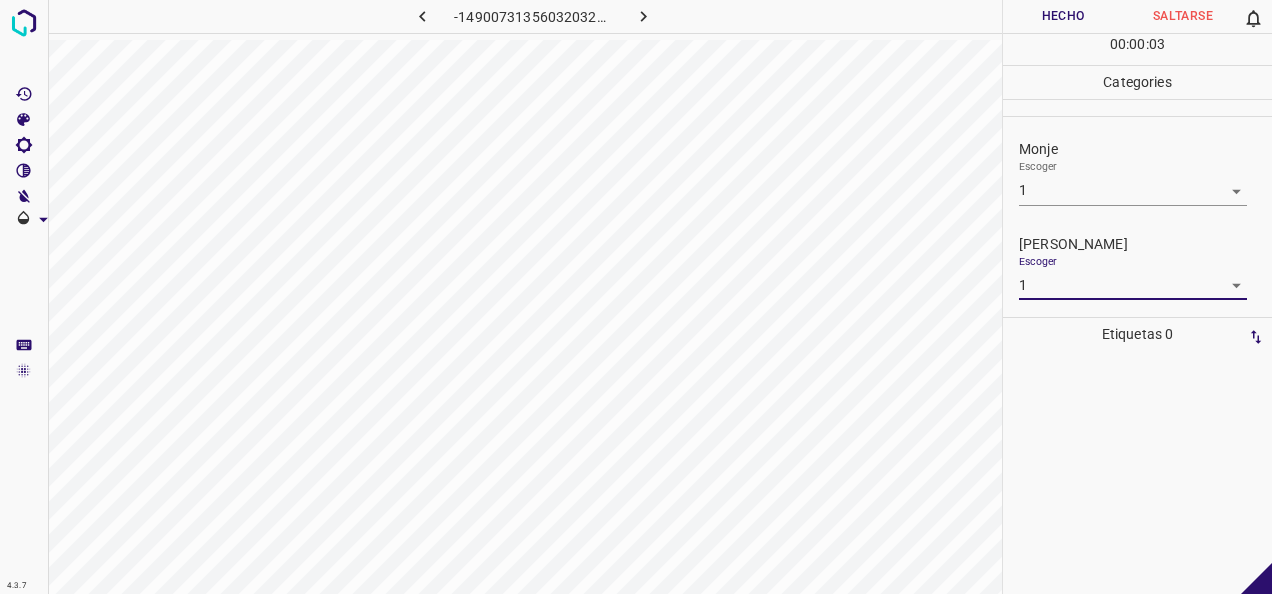 click on "Hecho" at bounding box center [1063, 16] 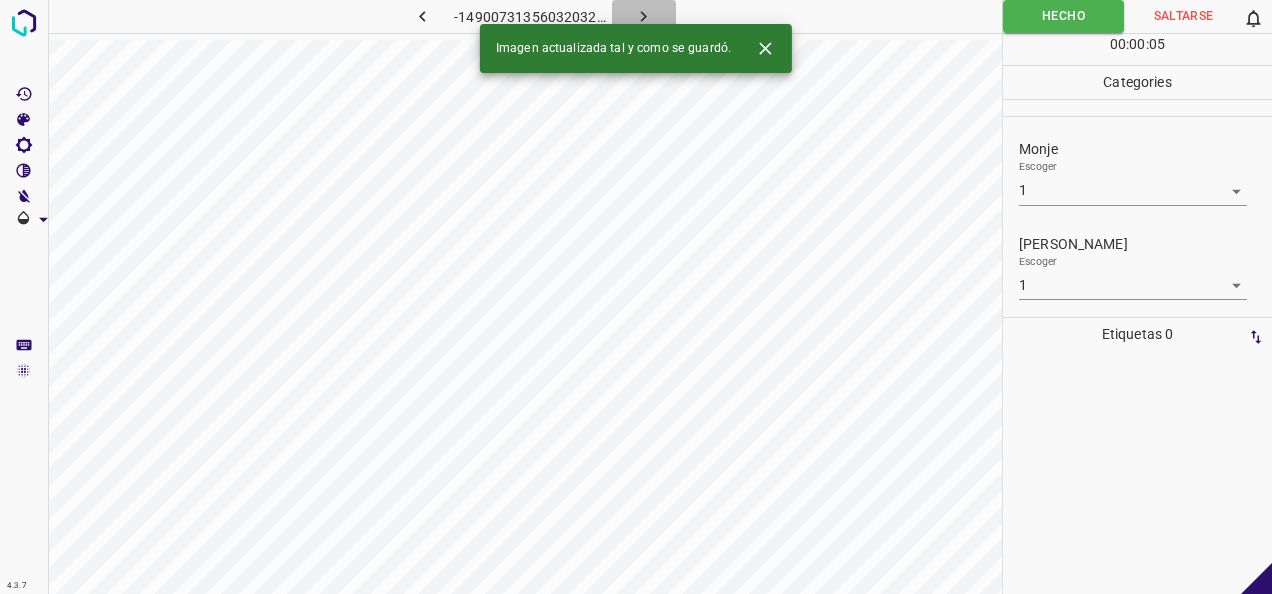 click 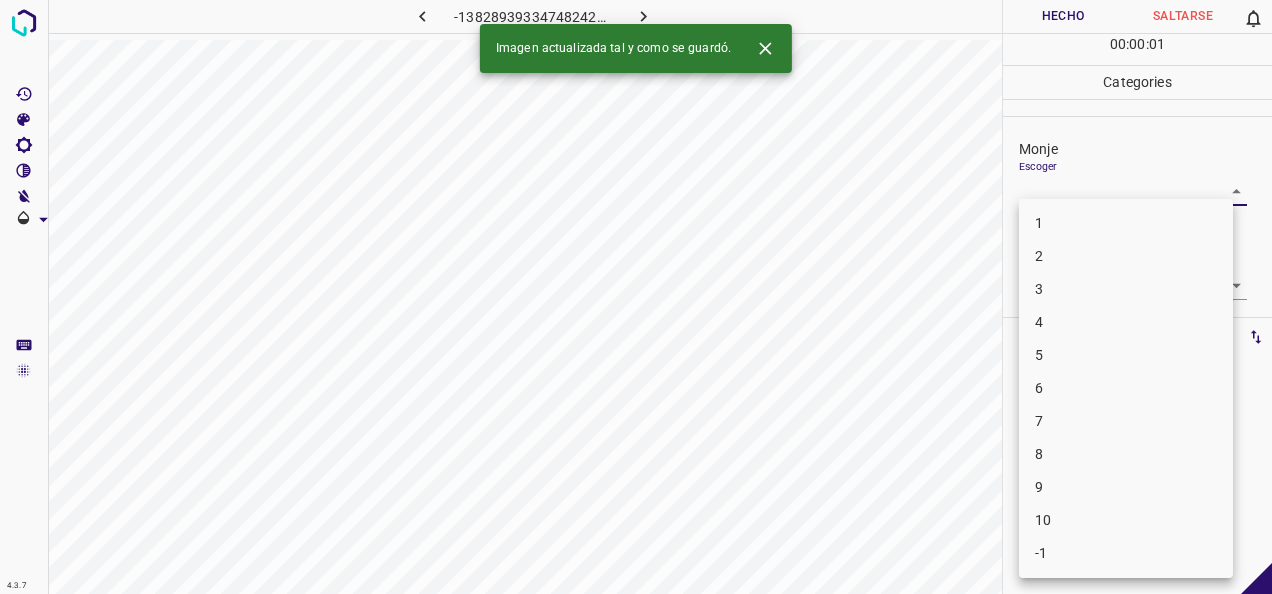 click on "4.3.7 -1382893933474824228.png Hecho Saltarse 0 00   : 00   : 01   Categories Monje  Escoger ​  Fitzpatrick   Escoger ​ Etiquetas 0 Categories 1 Monje 2  Fitzpatrick Herramientas Espacio Cambiar entre modos (Dibujar y Editar) Yo Etiquetado automático R Restaurar zoom M Acercar N Alejar Borrar Eliminar etiqueta de selección Filtros Z Restaurar filtros X Filtro de saturación C Filtro de brillo V Filtro de contraste B Filtro de escala de grises General O Descargar Imagen actualizada tal y como se guardó. -Mensaje de texto -Esconder -Borrar 1 2 3 4 5 6 7 8 9 10 -1" at bounding box center [636, 297] 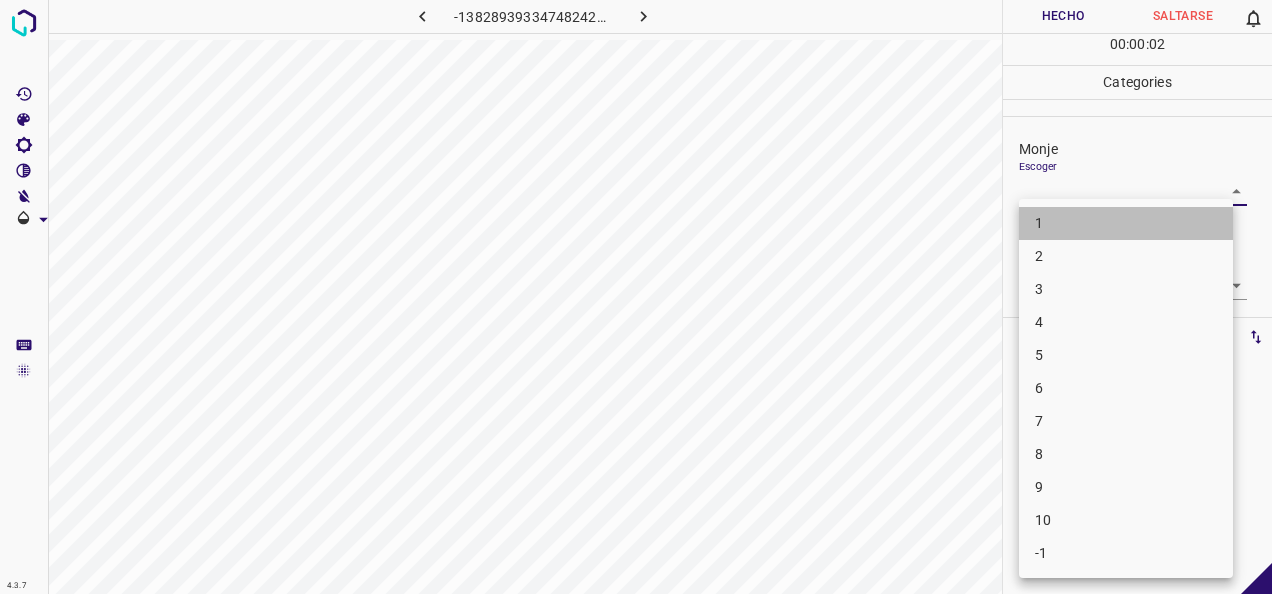 click on "1" at bounding box center [1126, 223] 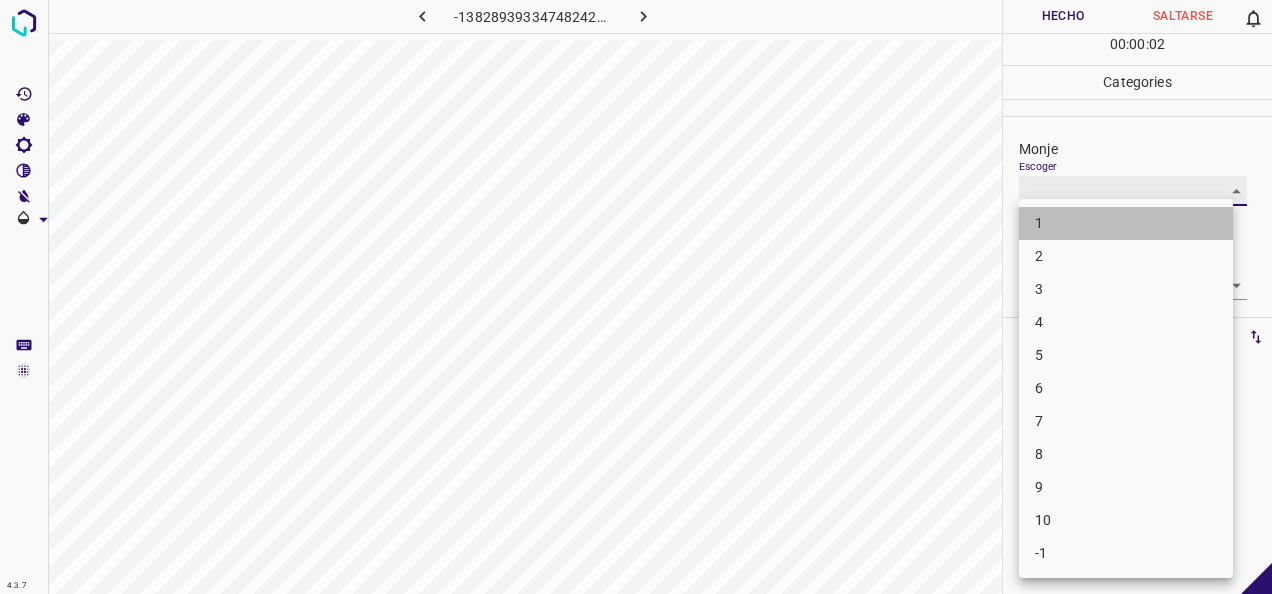type on "1" 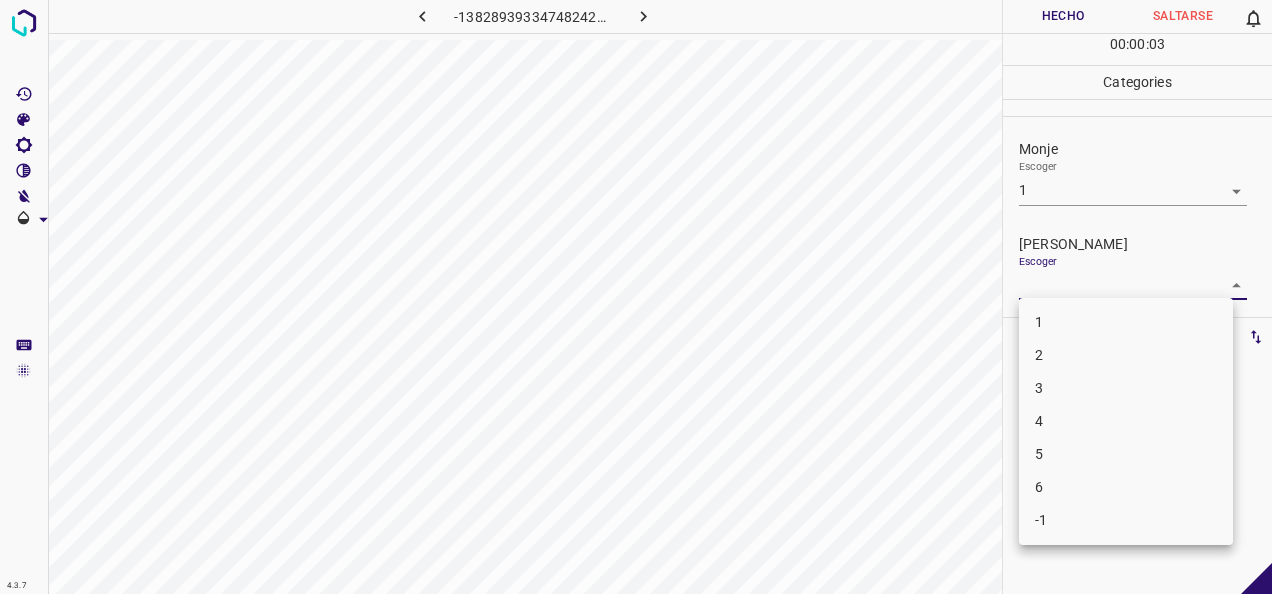 click on "4.3.7 -1382893933474824228.png Hecho Saltarse 0 00   : 00   : 03   Categories Monje  Escoger 1 1  Fitzpatrick   Escoger ​ Etiquetas 0 Categories 1 Monje 2  Fitzpatrick Herramientas Espacio Cambiar entre modos (Dibujar y Editar) Yo Etiquetado automático R Restaurar zoom M Acercar N Alejar Borrar Eliminar etiqueta de selección Filtros Z Restaurar filtros X Filtro de saturación C Filtro de brillo V Filtro de contraste B Filtro de escala de grises General O Descargar -Mensaje de texto -Esconder -Borrar 1 2 3 4 5 6 -1" at bounding box center [636, 297] 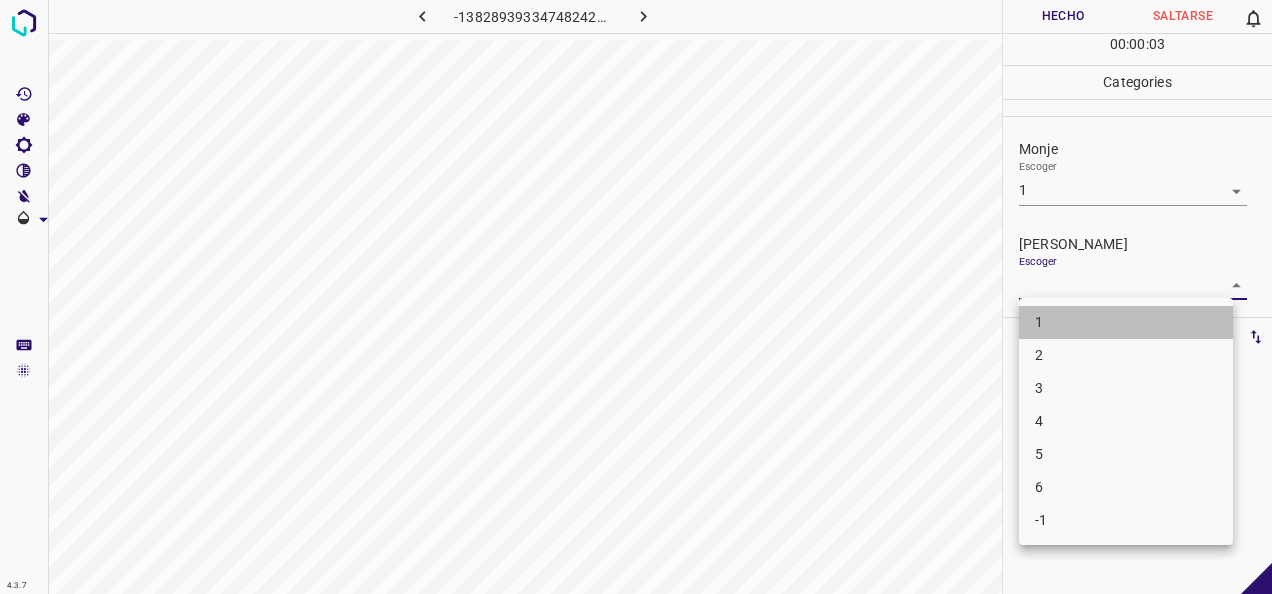 click on "1" at bounding box center [1126, 322] 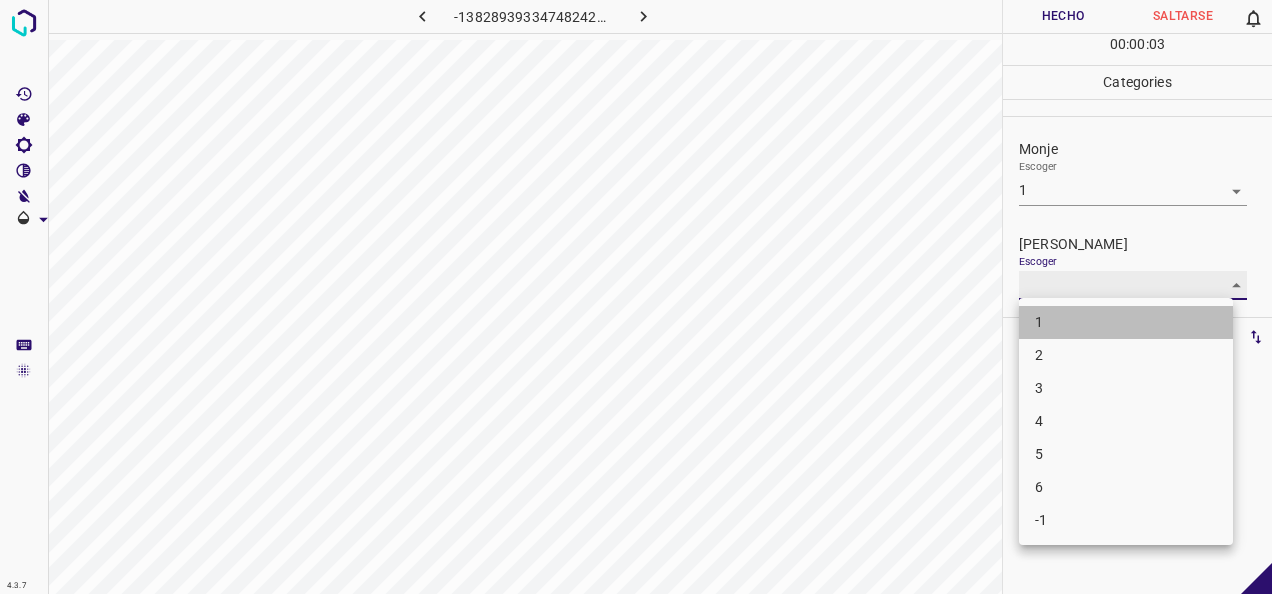 type on "1" 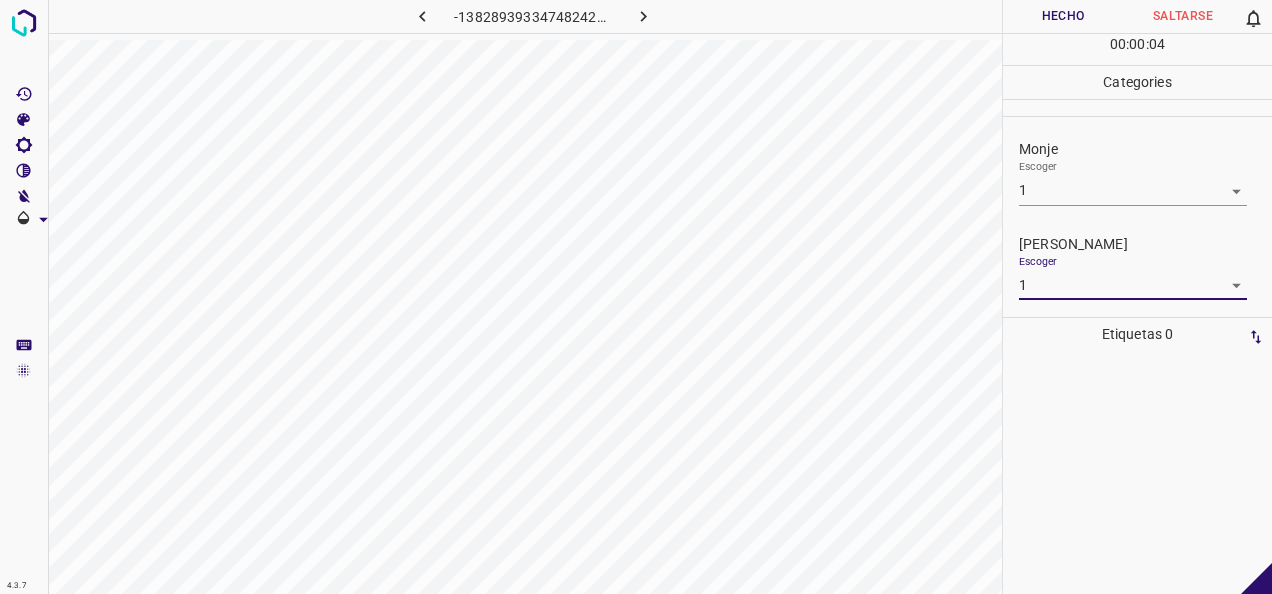 click on "Hecho" at bounding box center [1063, 16] 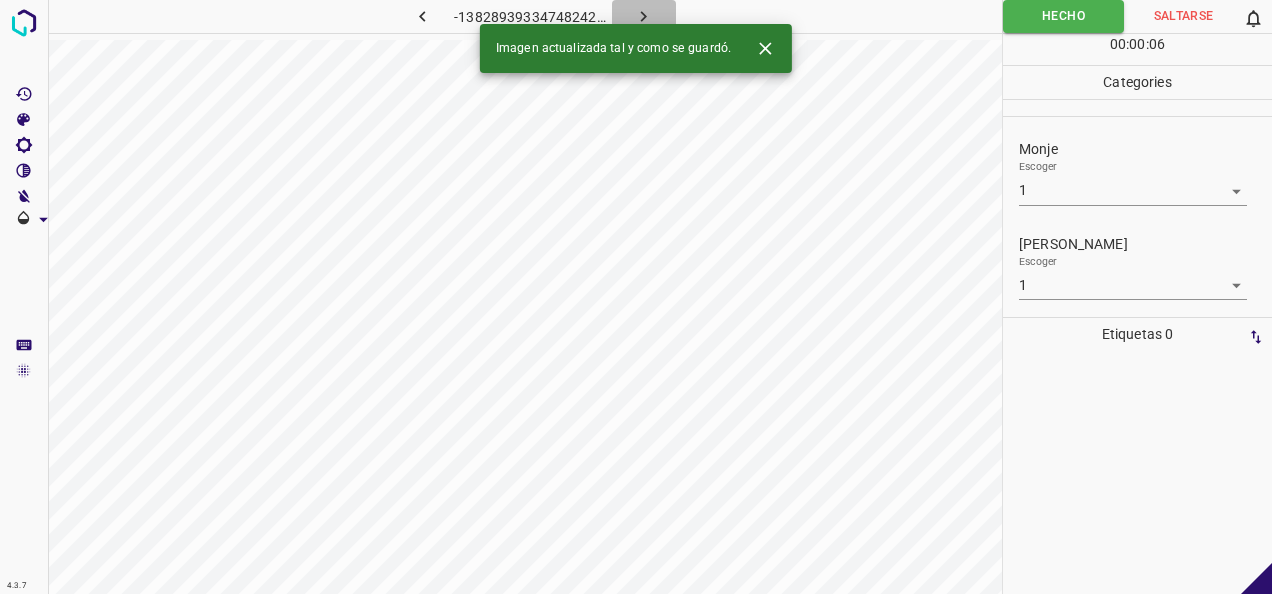 click at bounding box center [644, 16] 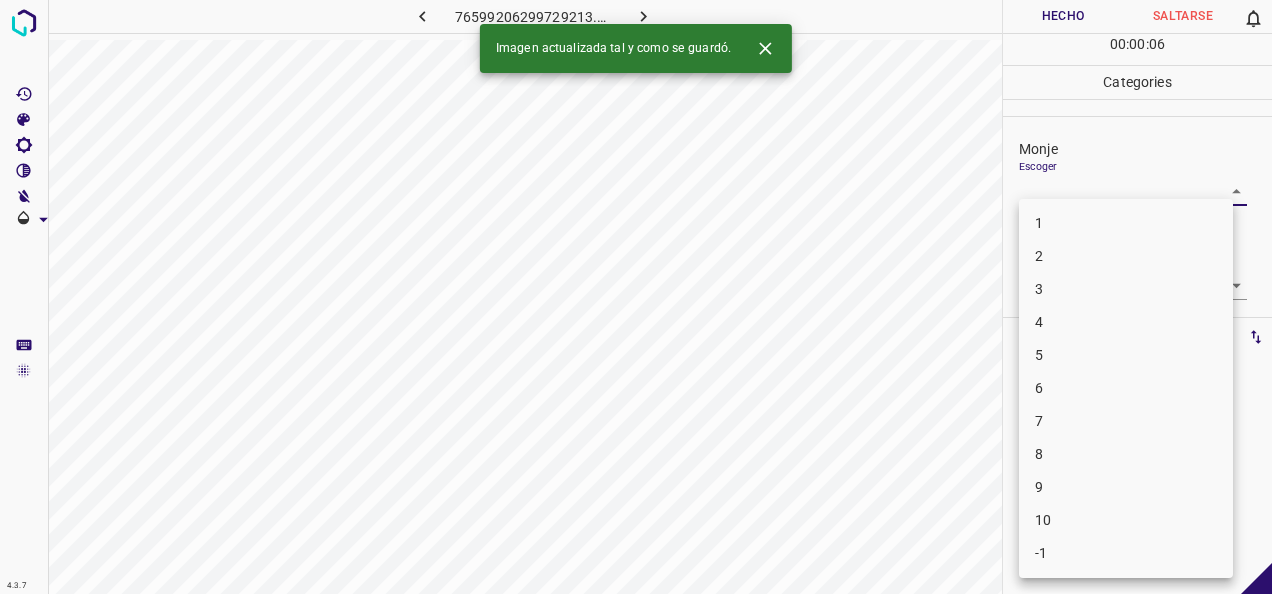 click on "4.3.7 76599206299729213.png Hecho Saltarse 0 00   : 00   : 06   Categories Monje  Escoger ​  Fitzpatrick   Escoger ​ Etiquetas 0 Categories 1 Monje 2  Fitzpatrick Herramientas Espacio Cambiar entre modos (Dibujar y Editar) Yo Etiquetado automático R Restaurar zoom M Acercar N Alejar Borrar Eliminar etiqueta de selección Filtros Z Restaurar filtros X Filtro de saturación C Filtro de brillo V Filtro de contraste B Filtro de escala de grises General O Descargar Imagen actualizada tal y como se guardó. -Mensaje de texto -Esconder -Borrar 1 2 3 4 5 6 7 8 9 10 -1" at bounding box center [636, 297] 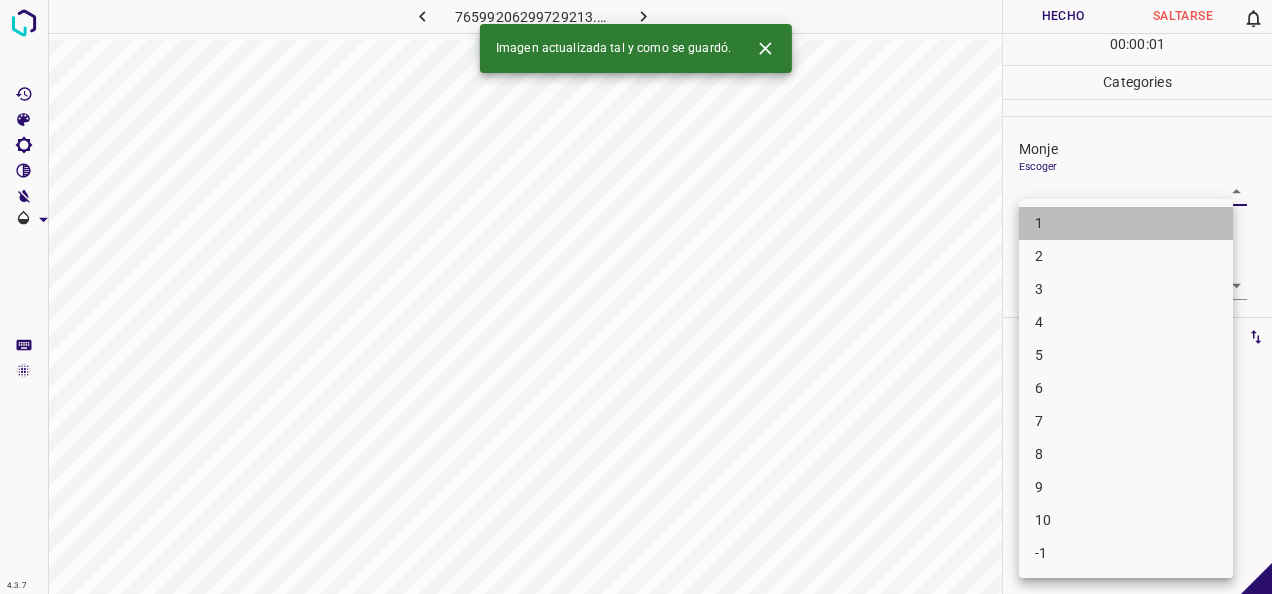 click on "1" at bounding box center (1126, 223) 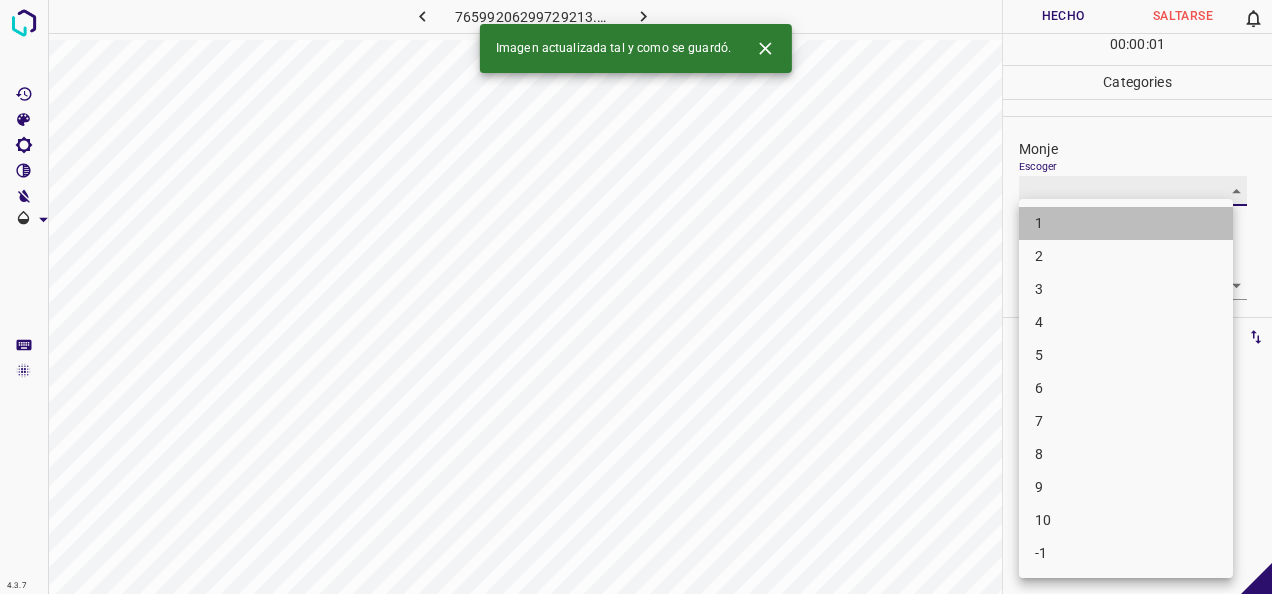 type on "1" 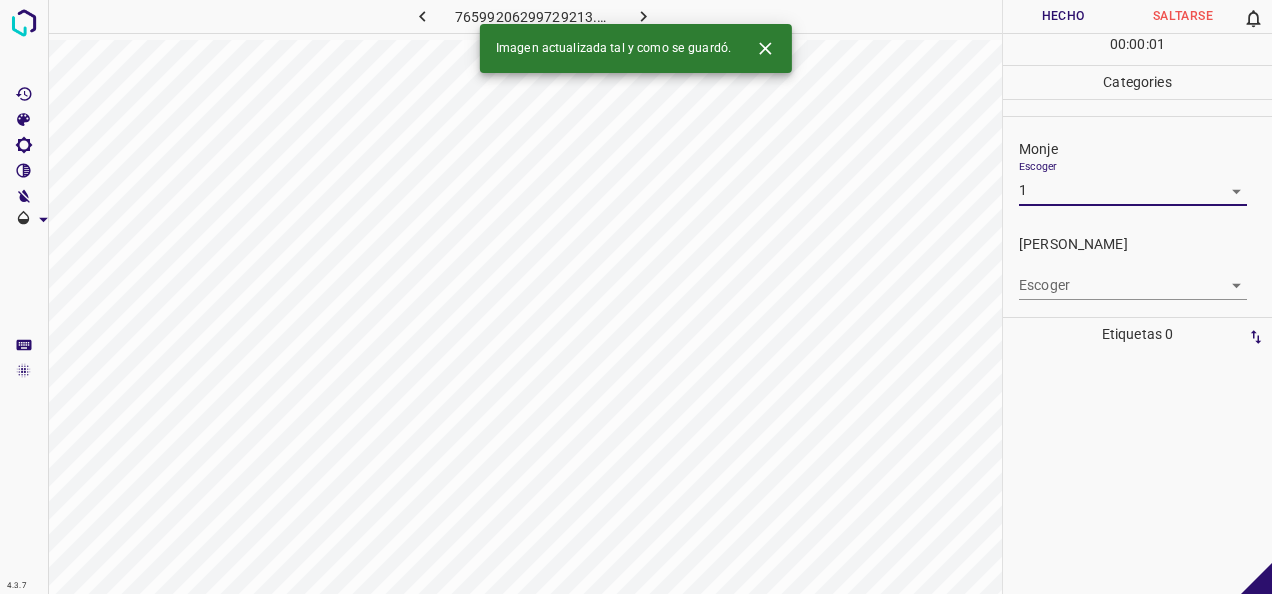 click on "4.3.7 76599206299729213.png Hecho Saltarse 0 00   : 00   : 01   Categories Monje  Escoger 1 1  Fitzpatrick   Escoger ​ Etiquetas 0 Categories 1 Monje 2  Fitzpatrick Herramientas Espacio Cambiar entre modos (Dibujar y Editar) Yo Etiquetado automático R Restaurar zoom M Acercar N Alejar Borrar Eliminar etiqueta de selección Filtros Z Restaurar filtros X Filtro de saturación C Filtro de brillo V Filtro de contraste B Filtro de escala de grises General O Descargar Imagen actualizada tal y como se guardó. -Mensaje de texto -Esconder -Borrar" at bounding box center (636, 297) 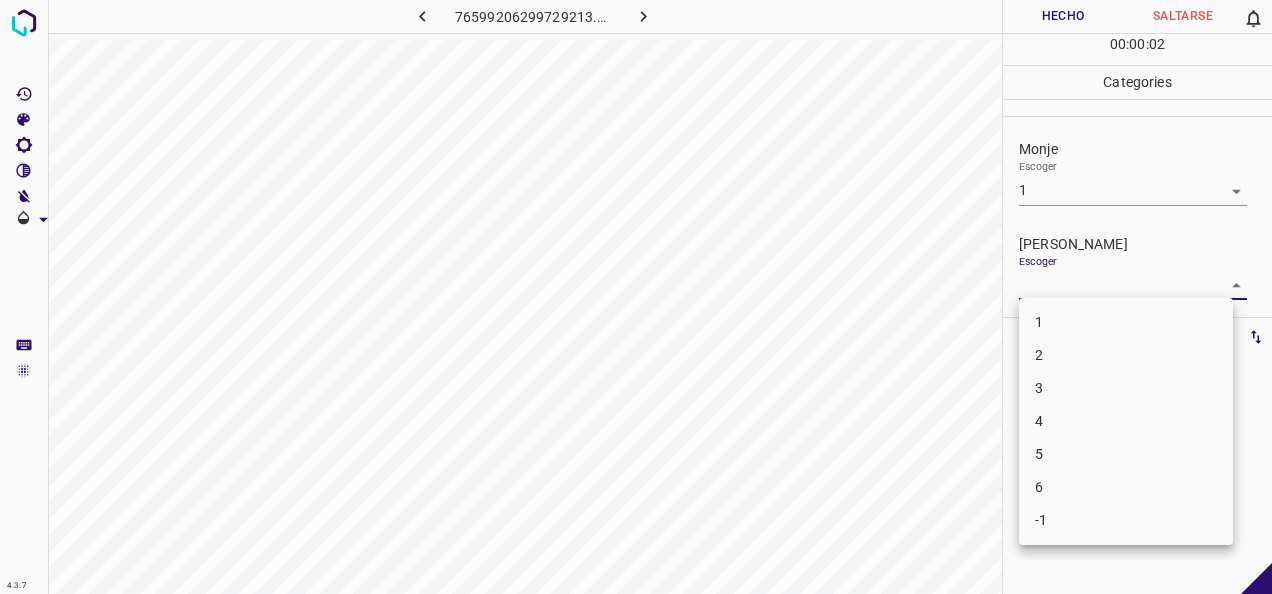 click on "1" at bounding box center (1126, 322) 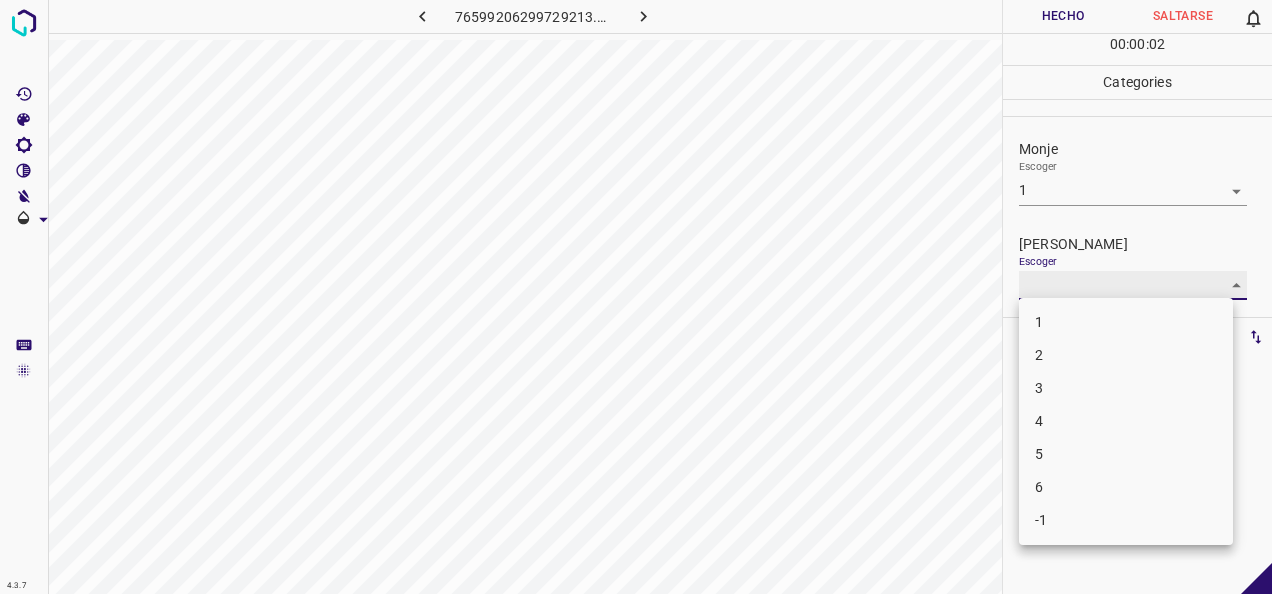 type on "1" 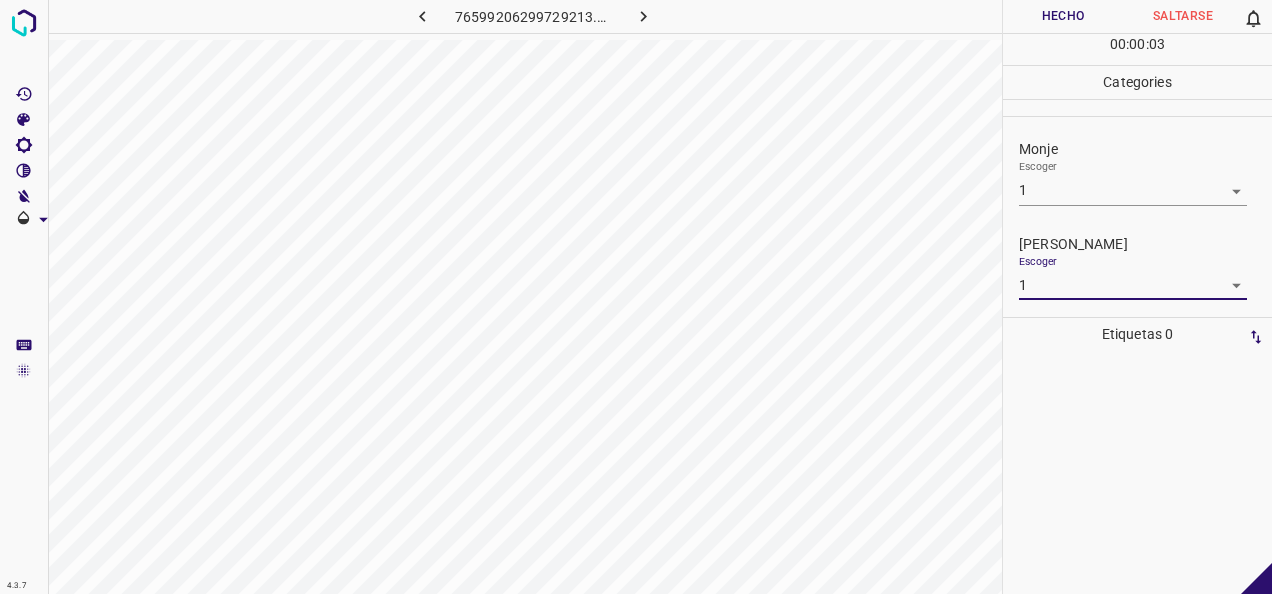 click on "Hecho" at bounding box center [1063, 16] 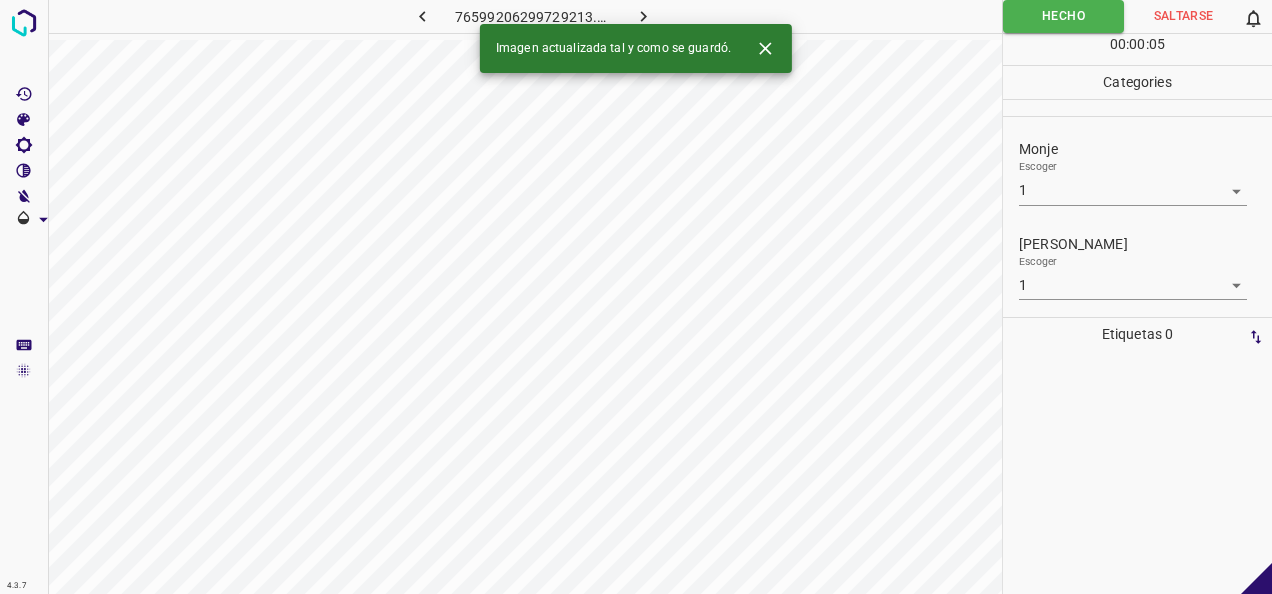 click 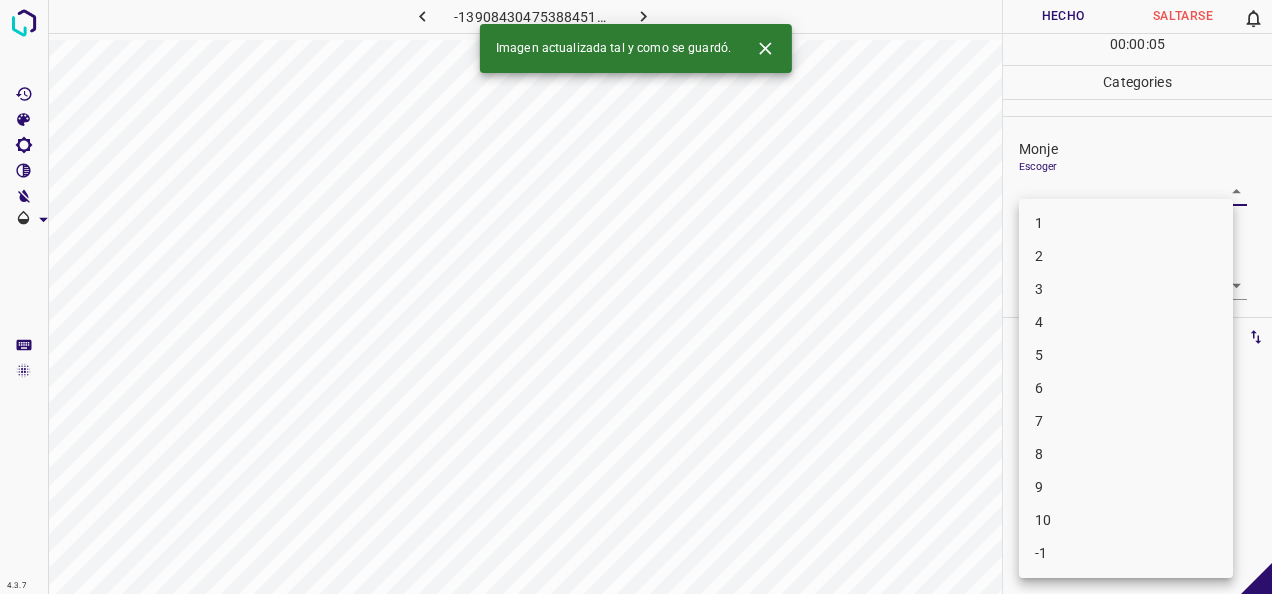 click on "4.3.7 -1390843047538845179.png Hecho Saltarse 0 00   : 00   : 05   Categories Monje  Escoger ​  Fitzpatrick   Escoger ​ Etiquetas 0 Categories 1 Monje 2  Fitzpatrick Herramientas Espacio Cambiar entre modos (Dibujar y Editar) Yo Etiquetado automático R Restaurar zoom M Acercar N Alejar Borrar Eliminar etiqueta de selección Filtros Z Restaurar filtros X Filtro de saturación C Filtro de brillo V Filtro de contraste B Filtro de escala de grises General O Descargar Imagen actualizada tal y como se guardó. -Mensaje de texto -Esconder -Borrar 1 2 3 4 5 6 7 8 9 10 -1" at bounding box center (636, 297) 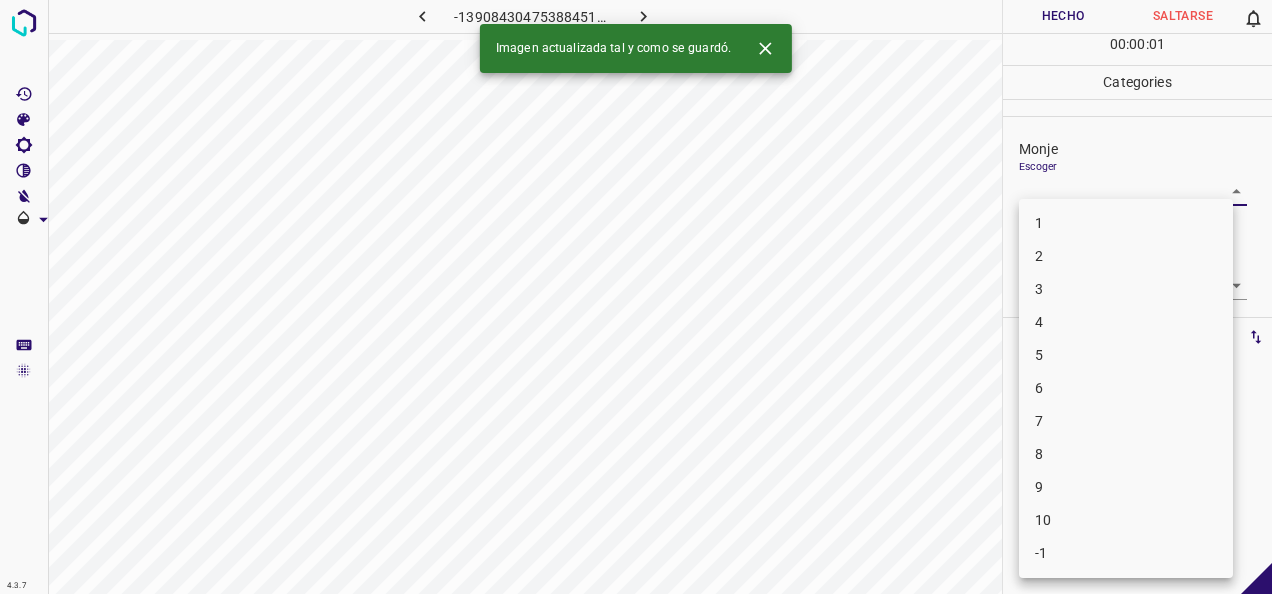 click on "1" at bounding box center (1126, 223) 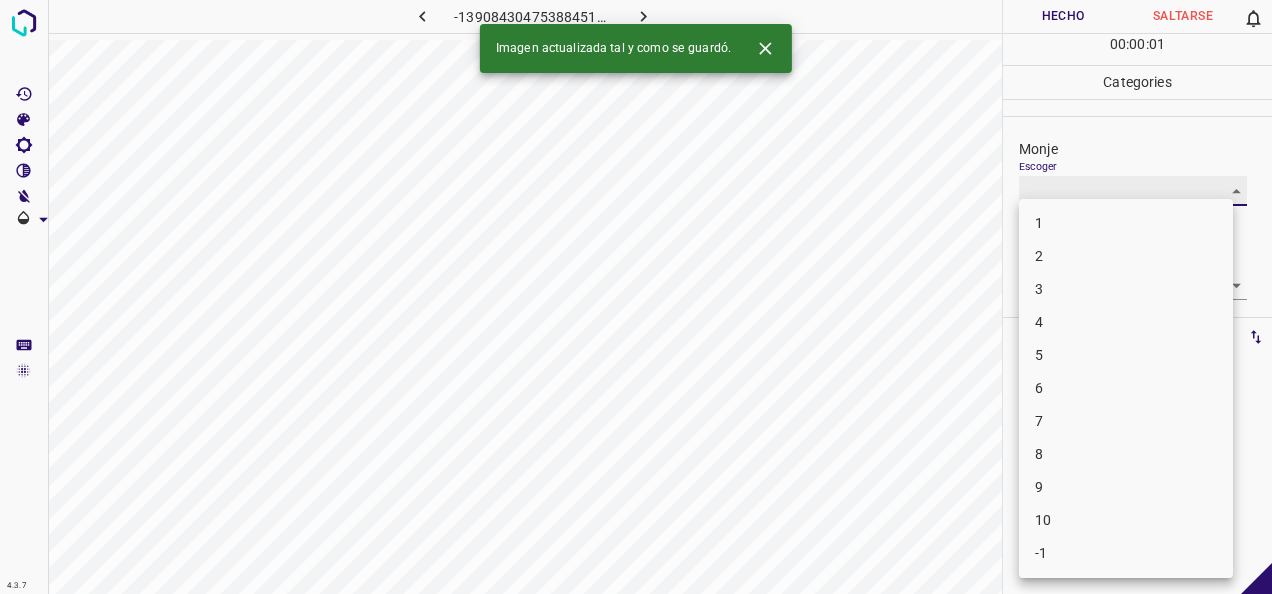 type on "1" 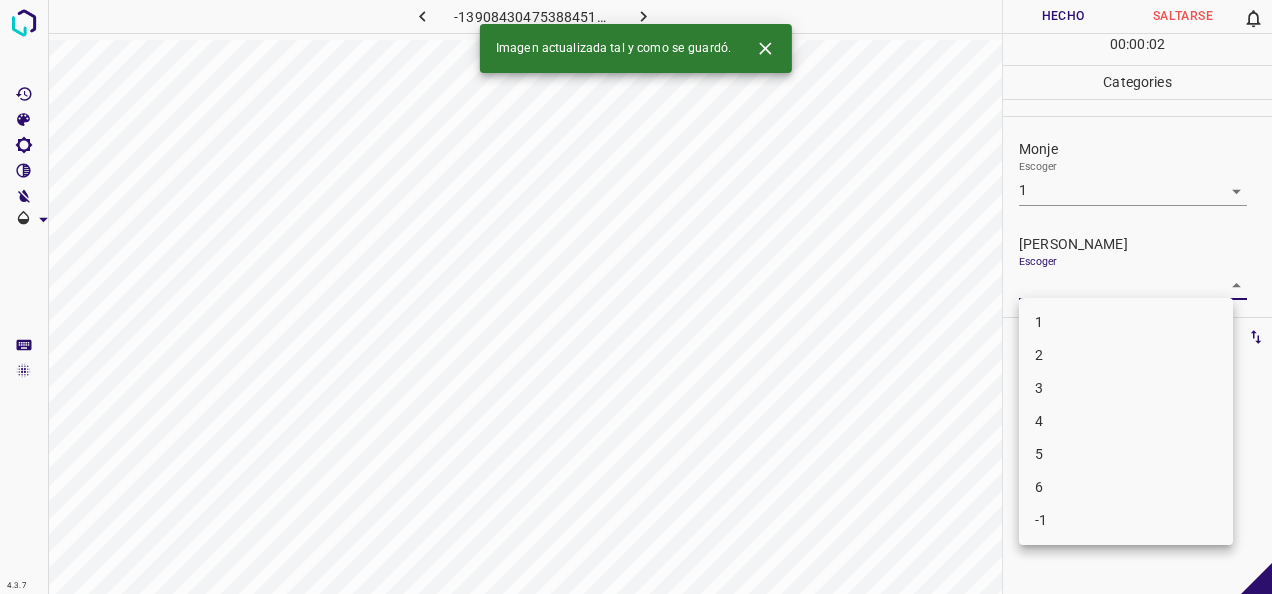 click on "4.3.7 -1390843047538845179.png Hecho Saltarse 0 00   : 00   : 02   Categories Monje  Escoger 1 1  Fitzpatrick   Escoger ​ Etiquetas 0 Categories 1 Monje 2  Fitzpatrick Herramientas Espacio Cambiar entre modos (Dibujar y Editar) Yo Etiquetado automático R Restaurar zoom M Acercar N Alejar Borrar Eliminar etiqueta de selección Filtros Z Restaurar filtros X Filtro de saturación C Filtro de brillo V Filtro de contraste B Filtro de escala de grises General O Descargar Imagen actualizada tal y como se guardó. -Mensaje de texto -Esconder -Borrar 1 2 3 4 5 6 -1" at bounding box center (636, 297) 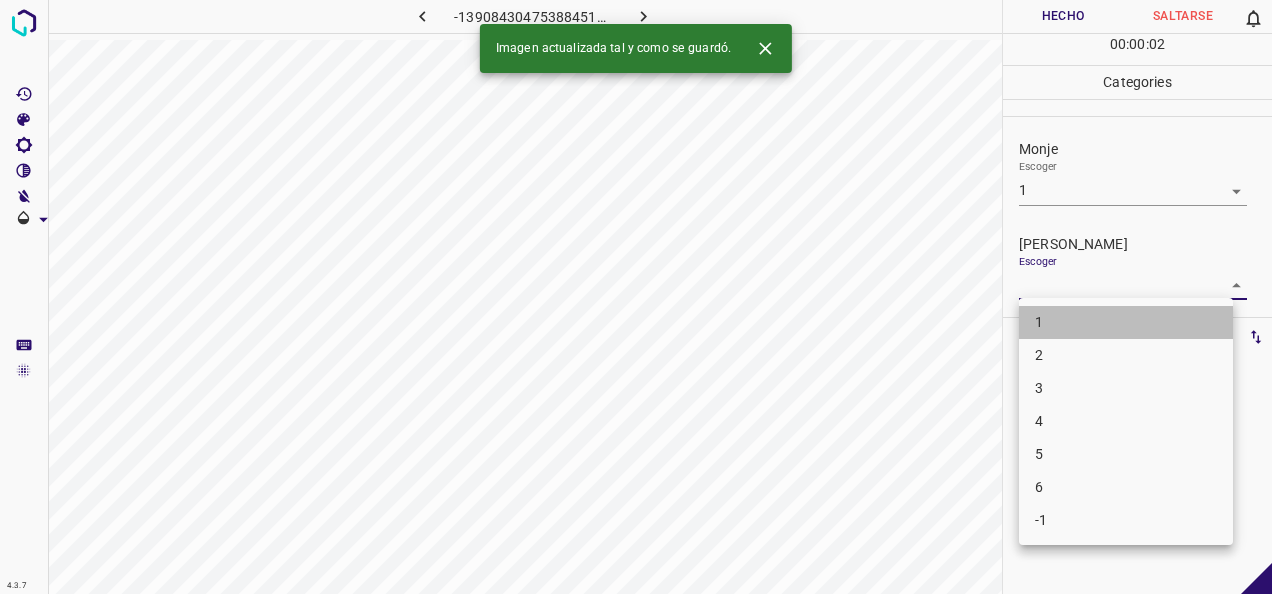 click on "1" at bounding box center (1126, 322) 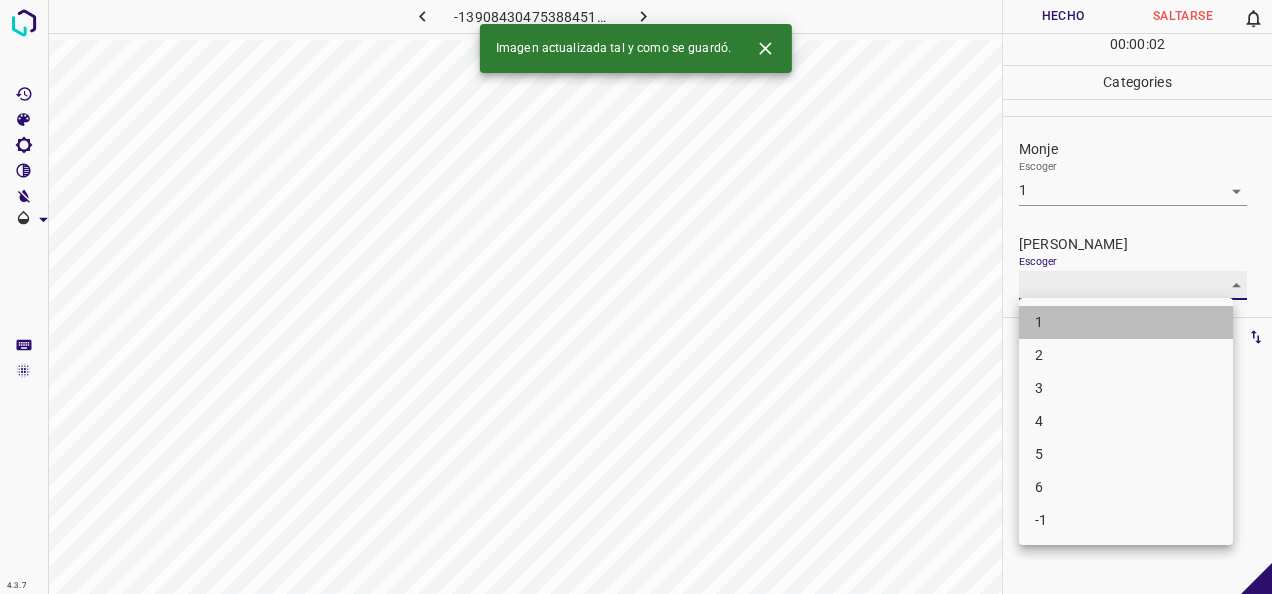 type on "1" 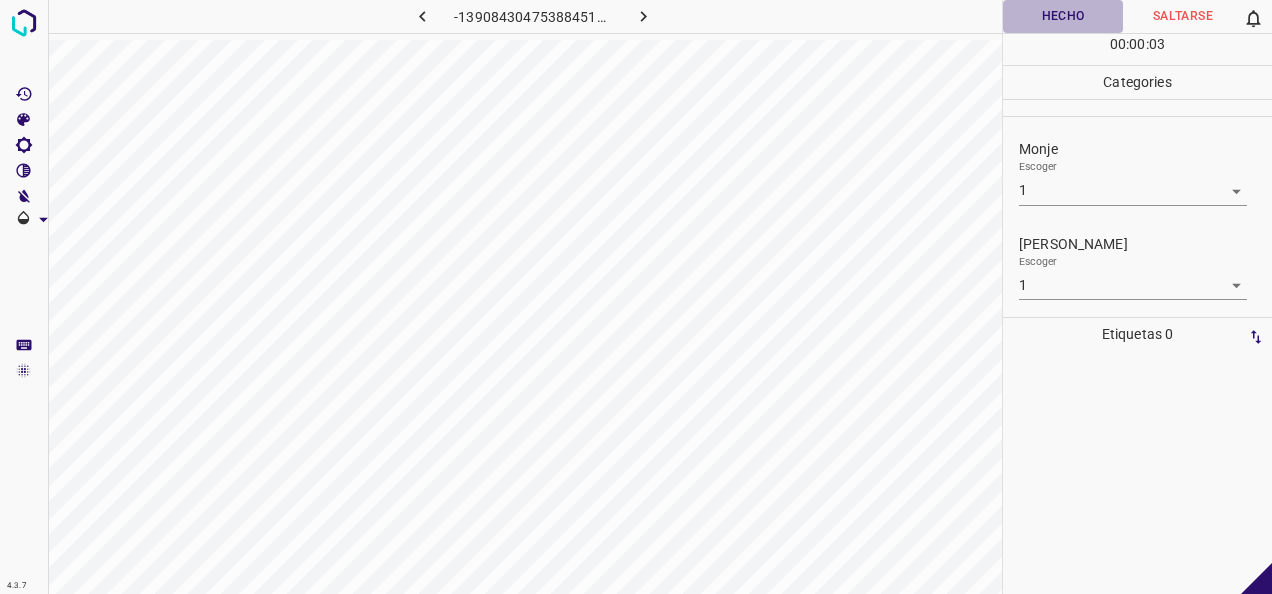 click on "Hecho" at bounding box center [1063, 16] 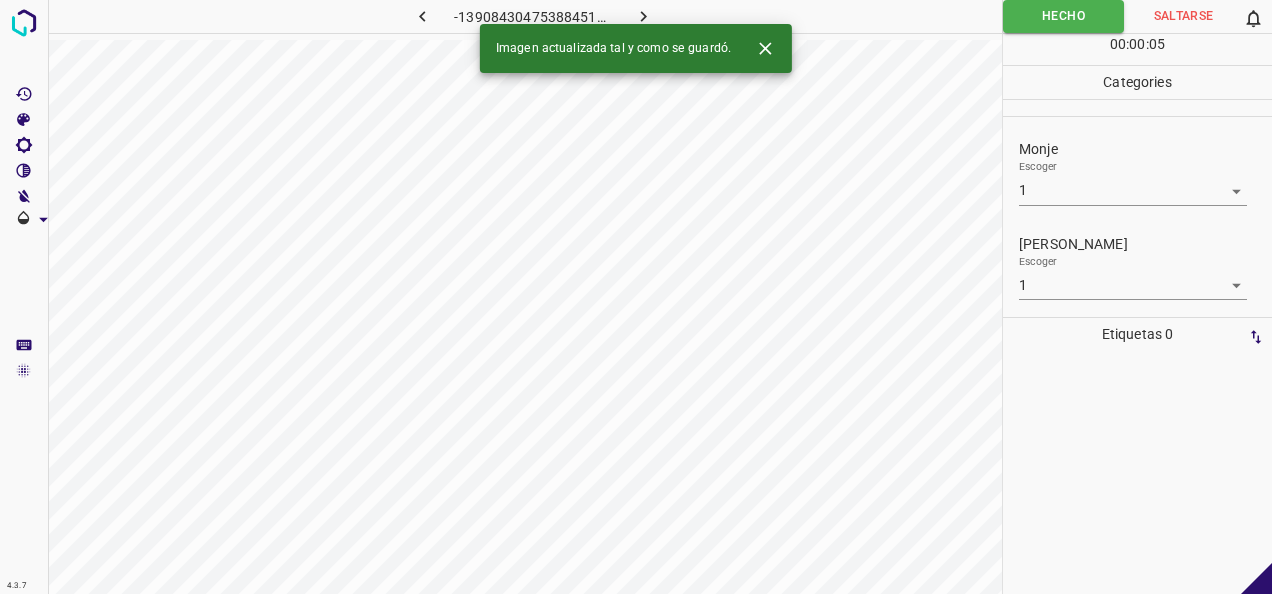 click at bounding box center [644, 16] 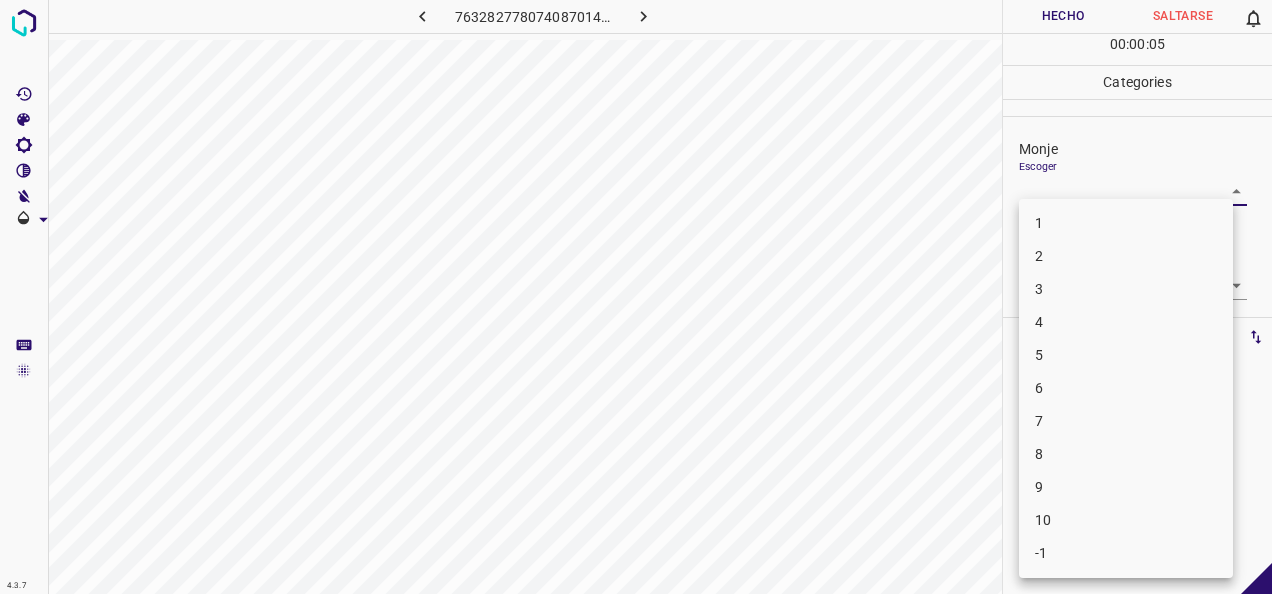 click on "4.3.7 7632827780740870146.png Hecho Saltarse 0 00   : 00   : 05   Categories Monje  Escoger ​  Fitzpatrick   Escoger ​ Etiquetas 0 Categories 1 Monje 2  Fitzpatrick Herramientas Espacio Cambiar entre modos (Dibujar y Editar) Yo Etiquetado automático R Restaurar zoom M Acercar N Alejar Borrar Eliminar etiqueta de selección Filtros Z Restaurar filtros X Filtro de saturación C Filtro de brillo V Filtro de contraste B Filtro de escala de grises General O Descargar -Mensaje de texto -Esconder -Borrar 1 2 3 4 5 6 7 8 9 10 -1" at bounding box center (636, 297) 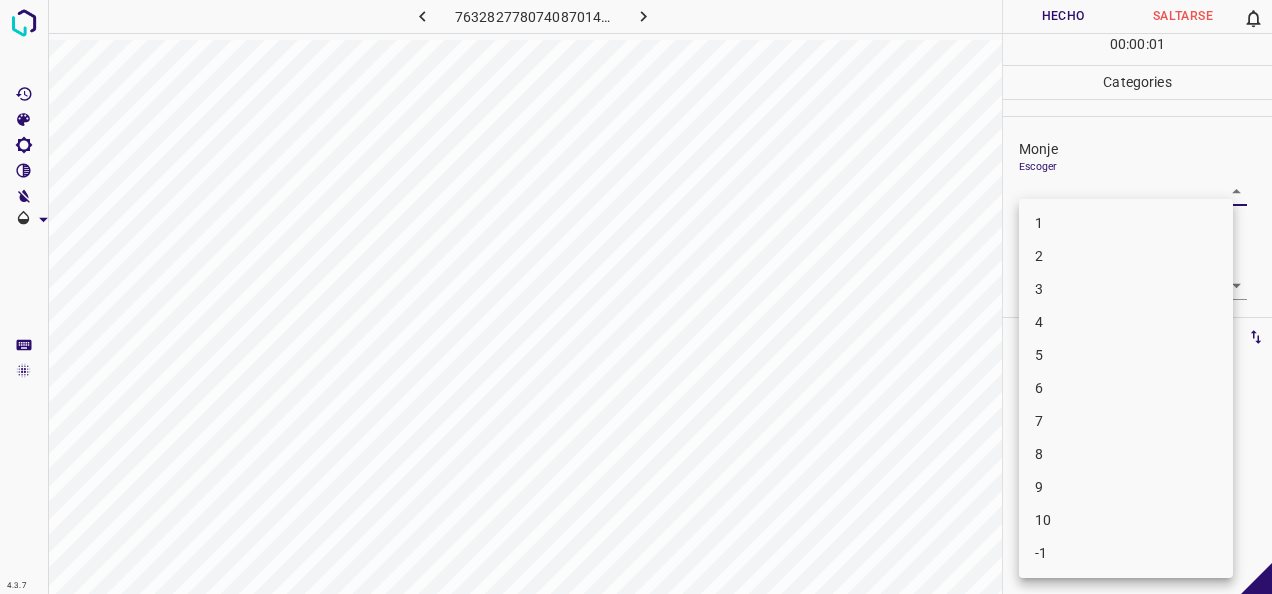 click on "2" at bounding box center [1126, 256] 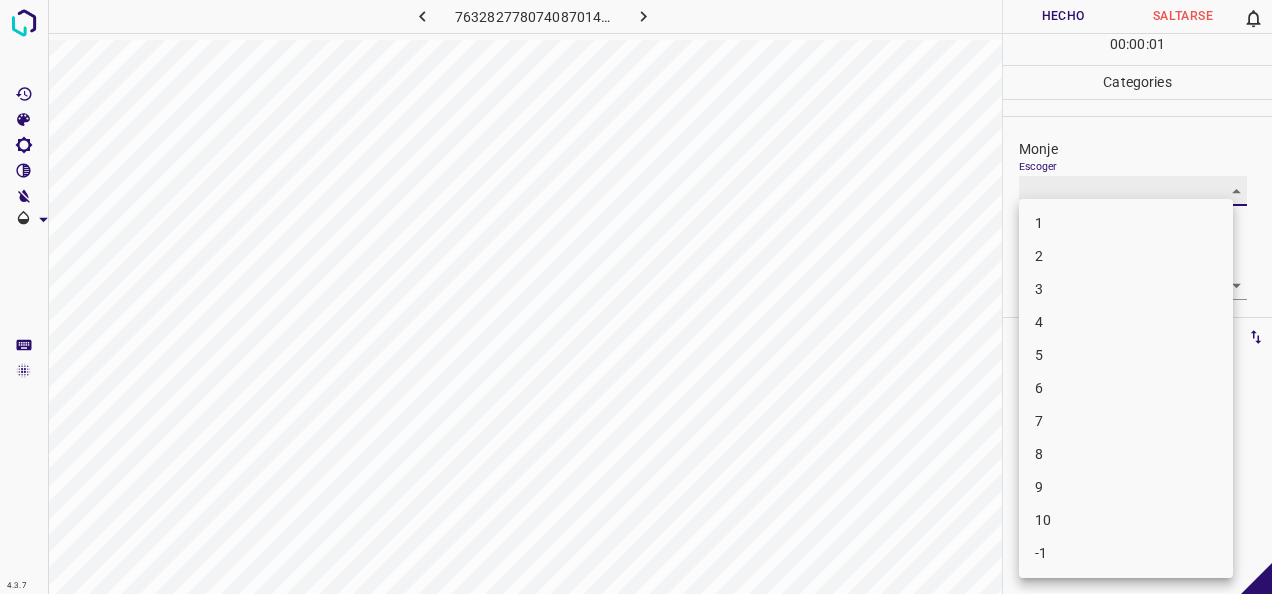 type on "2" 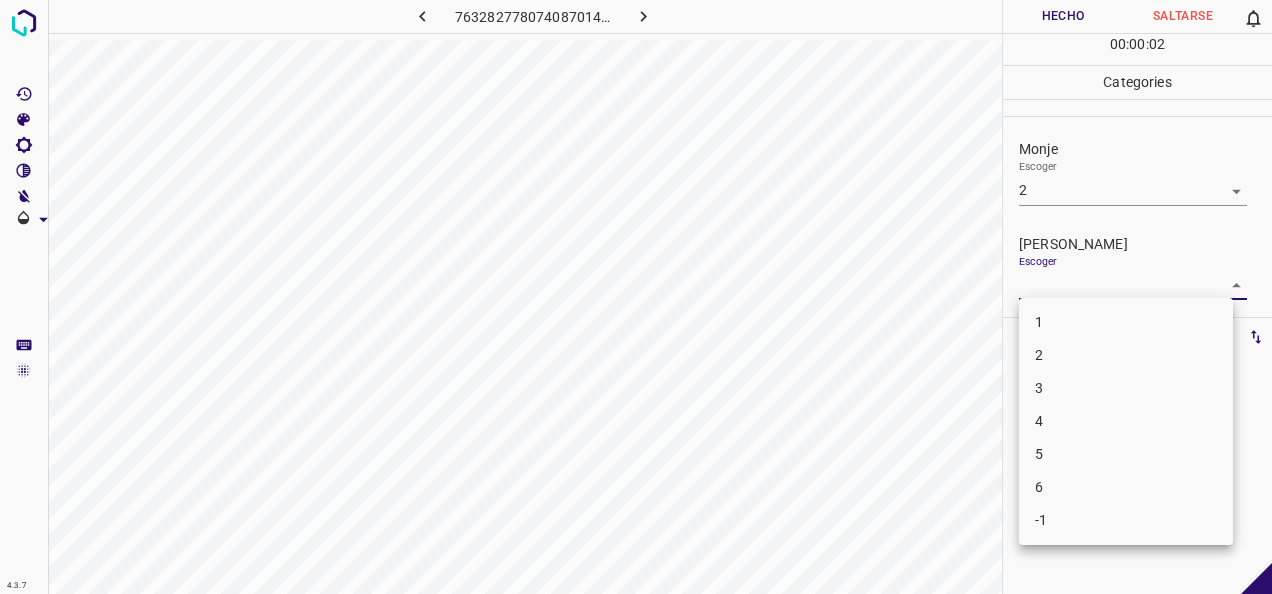 drag, startPoint x: 1216, startPoint y: 276, endPoint x: 1146, endPoint y: 311, distance: 78.26238 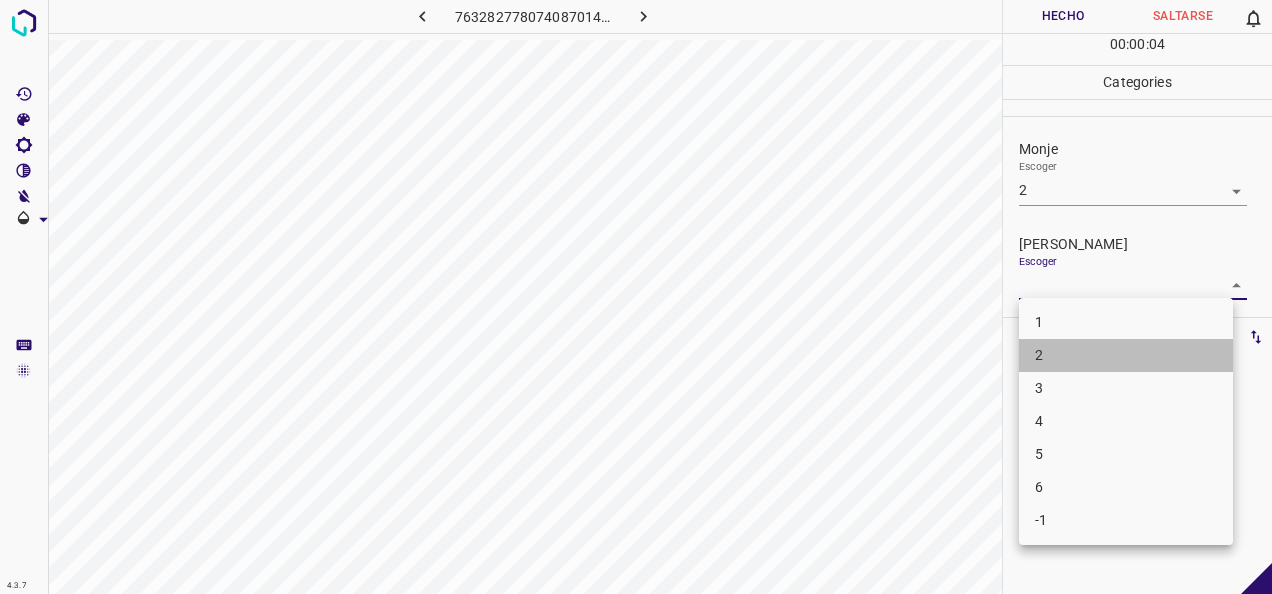 click on "2" at bounding box center (1126, 355) 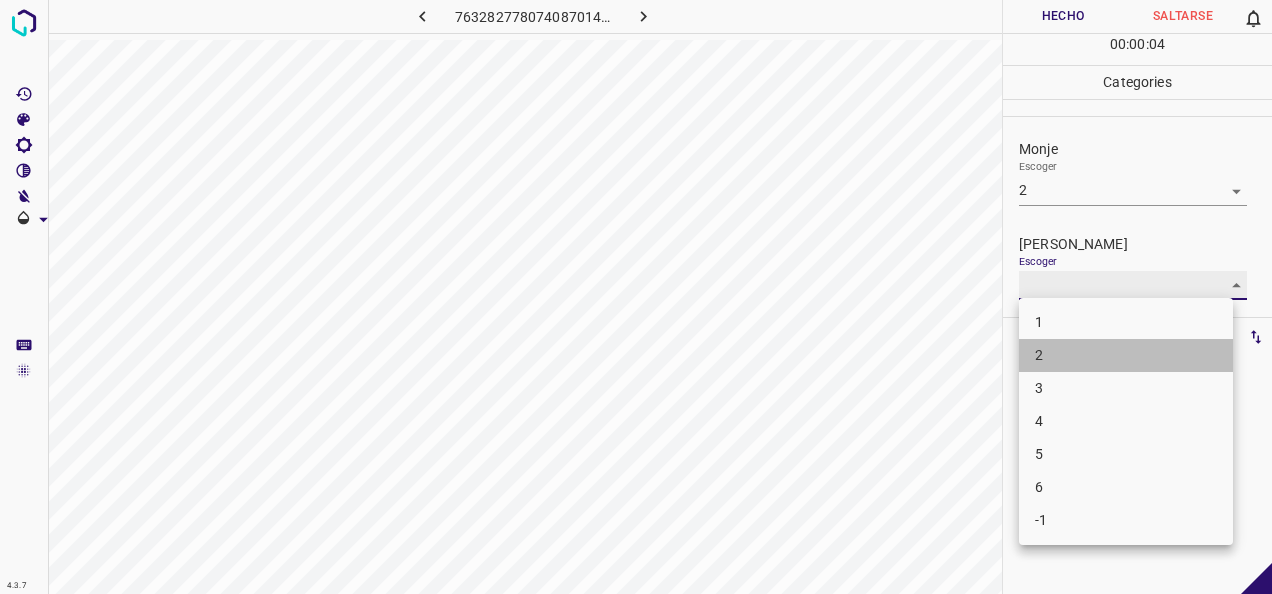 type on "2" 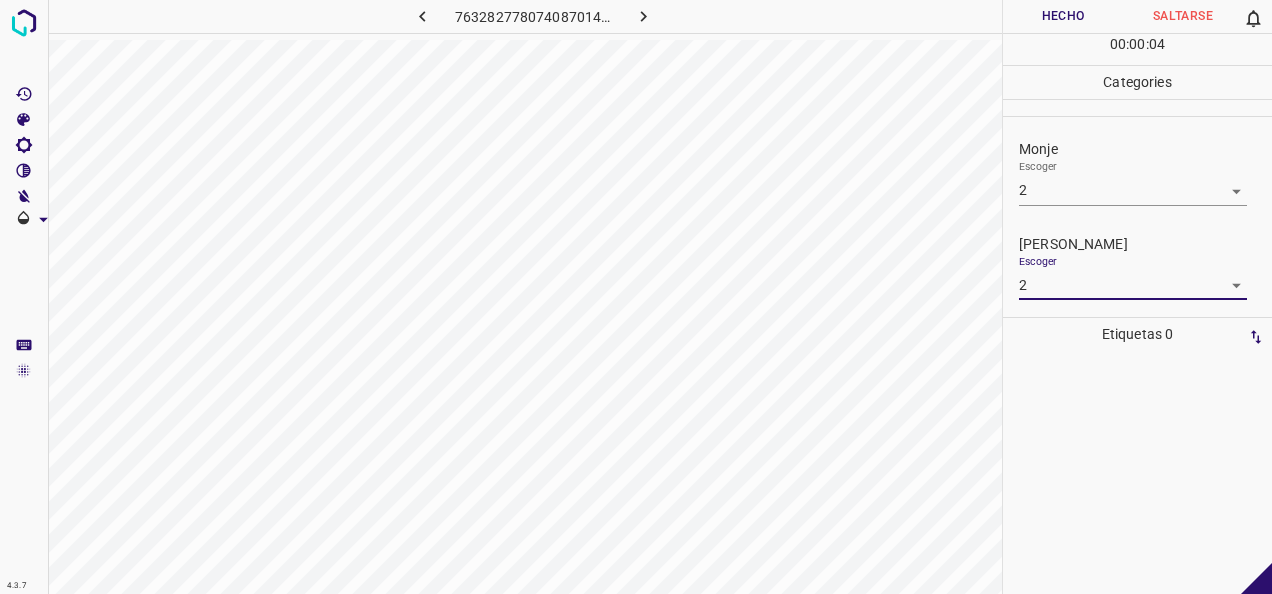 click on "Hecho" at bounding box center (1063, 16) 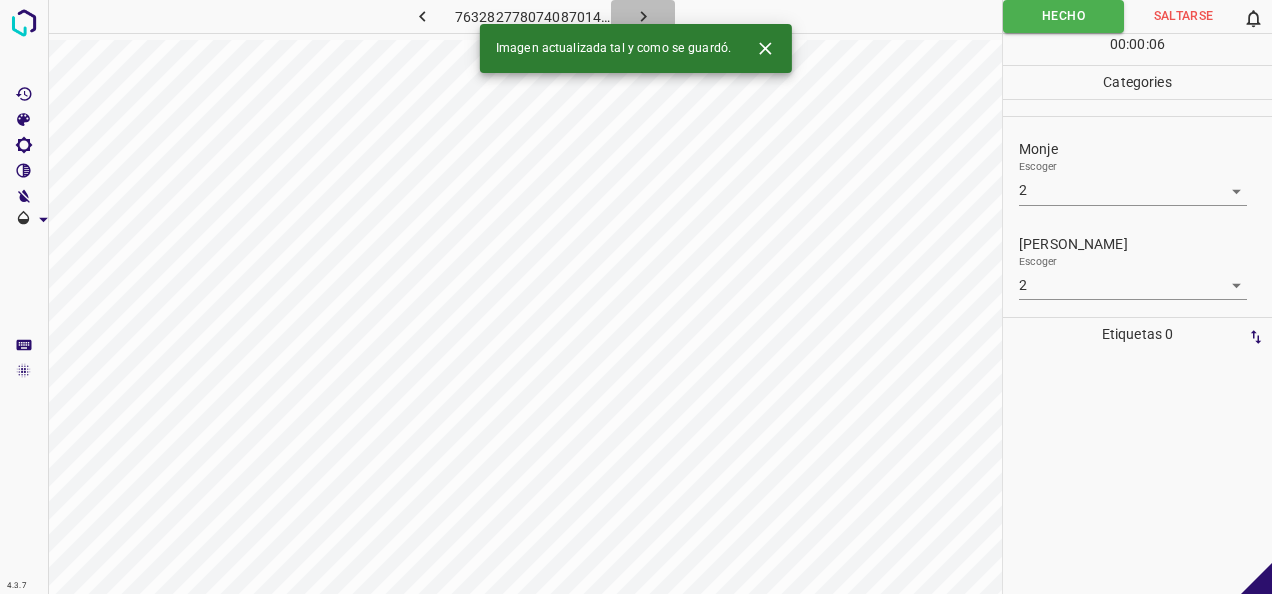 click at bounding box center (643, 16) 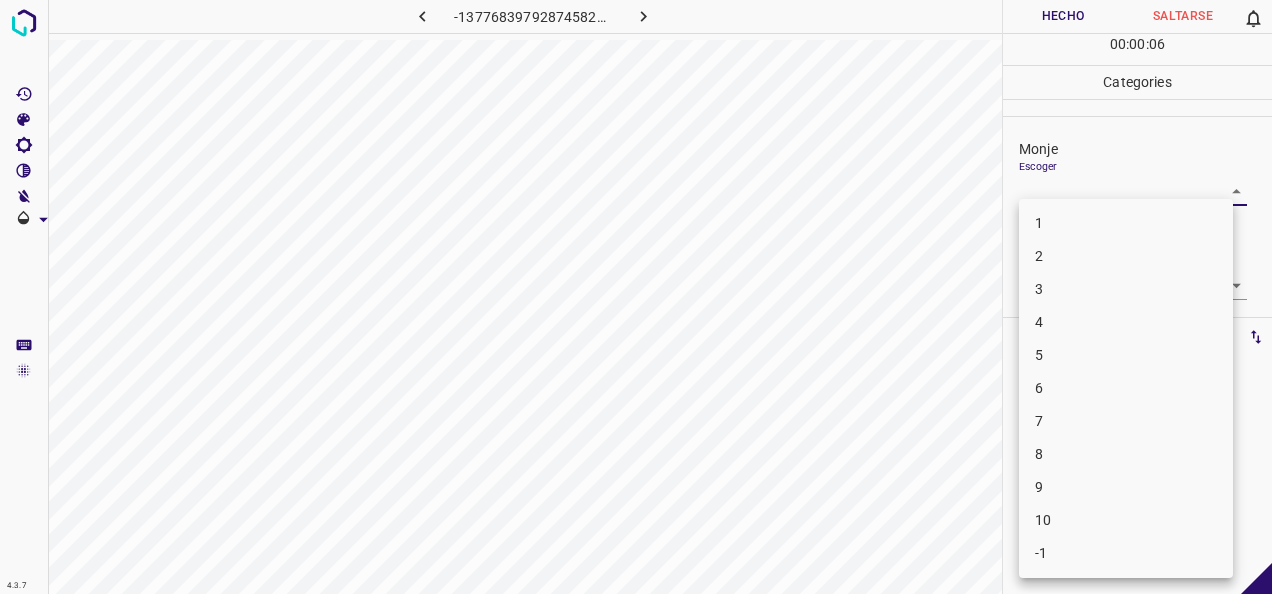 click on "4.3.7 -1377683979287458290.png Hecho Saltarse 0 00   : 00   : 06   Categories Monje  Escoger ​  Fitzpatrick   Escoger ​ Etiquetas 0 Categories 1 Monje 2  Fitzpatrick Herramientas Espacio Cambiar entre modos (Dibujar y Editar) Yo Etiquetado automático R Restaurar zoom M Acercar N Alejar Borrar Eliminar etiqueta de selección Filtros Z Restaurar filtros X Filtro de saturación C Filtro de brillo V Filtro de contraste B Filtro de escala de grises General O Descargar -Mensaje de texto -Esconder -Borrar 1 2 3 4 5 6 7 8 9 10 -1" at bounding box center (636, 297) 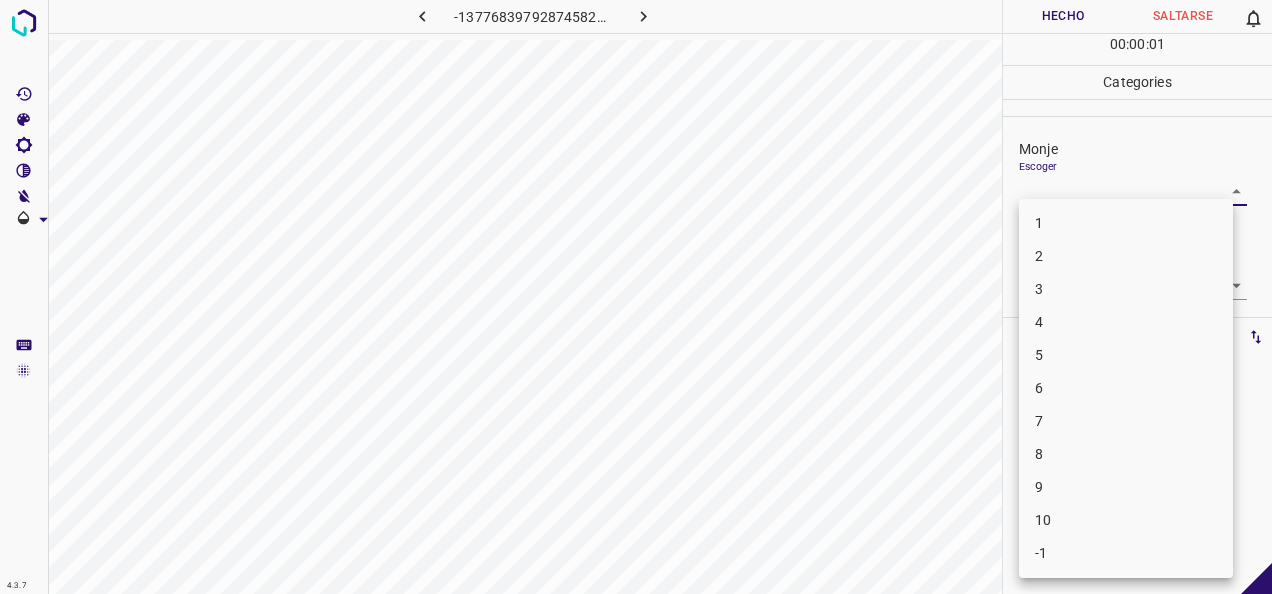 click on "2" at bounding box center [1126, 256] 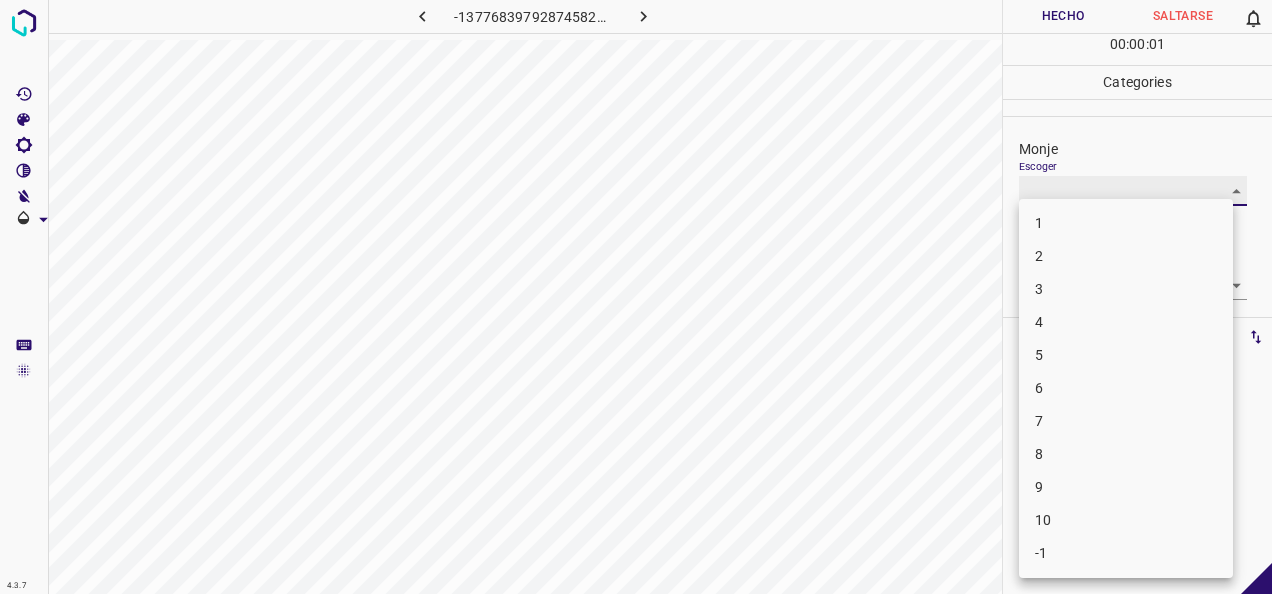 type 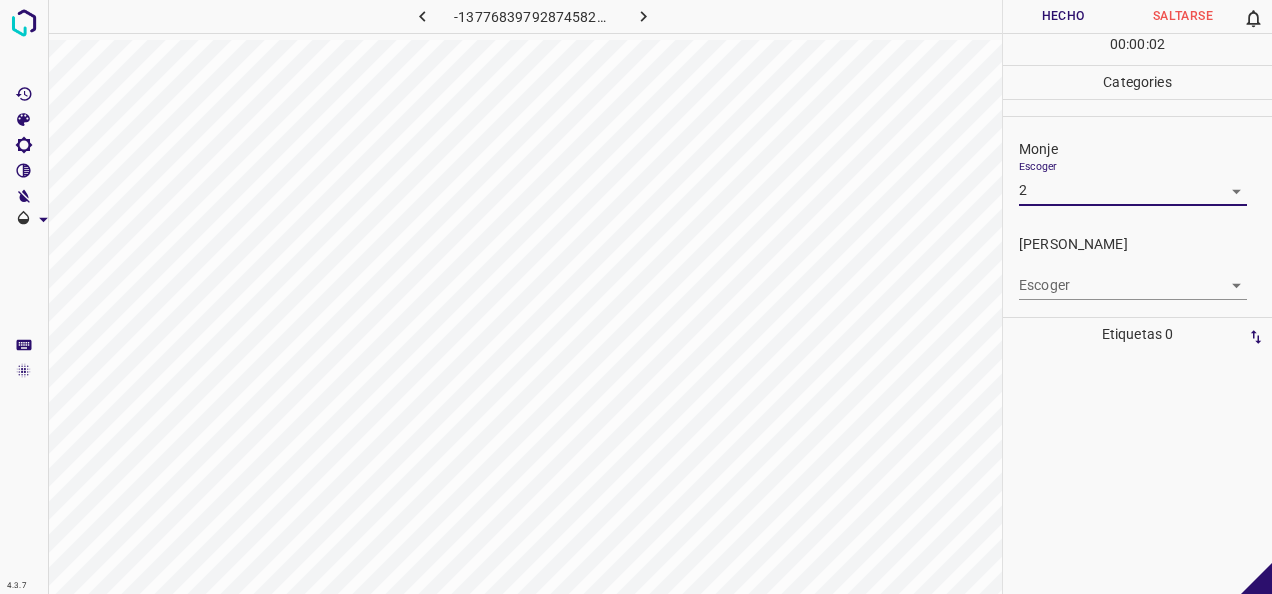 click on "4.3.7 -1377683979287458290.png Hecho Saltarse 0 00   : 00   : 02   Categories Monje  Escoger 2 2  Fitzpatrick   Escoger ​ Etiquetas 0 Categories 1 Monje 2  Fitzpatrick Herramientas Espacio Cambiar entre modos (Dibujar y Editar) Yo Etiquetado automático R Restaurar zoom M Acercar N Alejar Borrar Eliminar etiqueta de selección Filtros Z Restaurar filtros X Filtro de saturación C Filtro de brillo V Filtro de contraste B Filtro de escala de grises General O Descargar -Mensaje de texto -Esconder -Borrar" at bounding box center [636, 297] 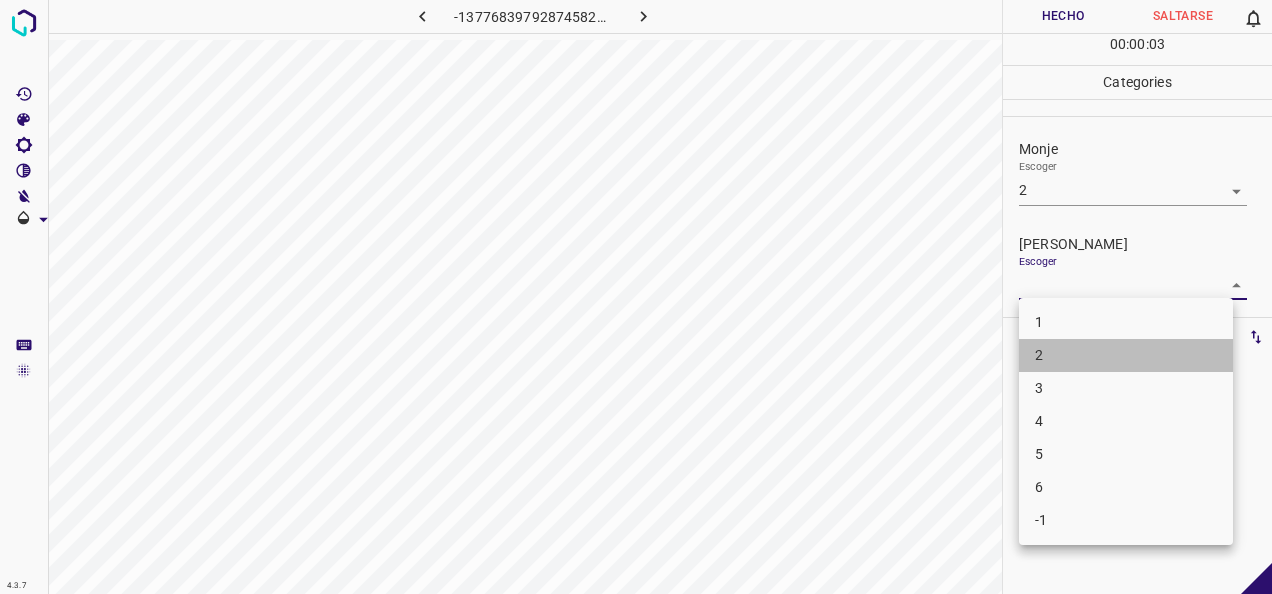 click on "2" at bounding box center (1126, 355) 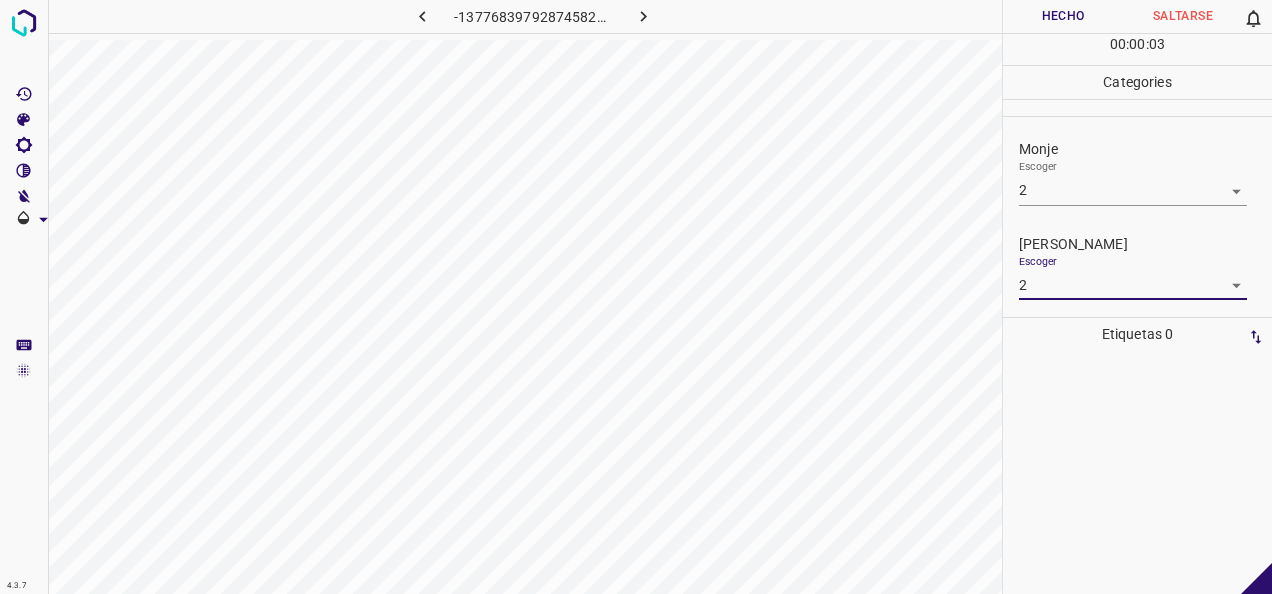 click on "Hecho" at bounding box center (1063, 16) 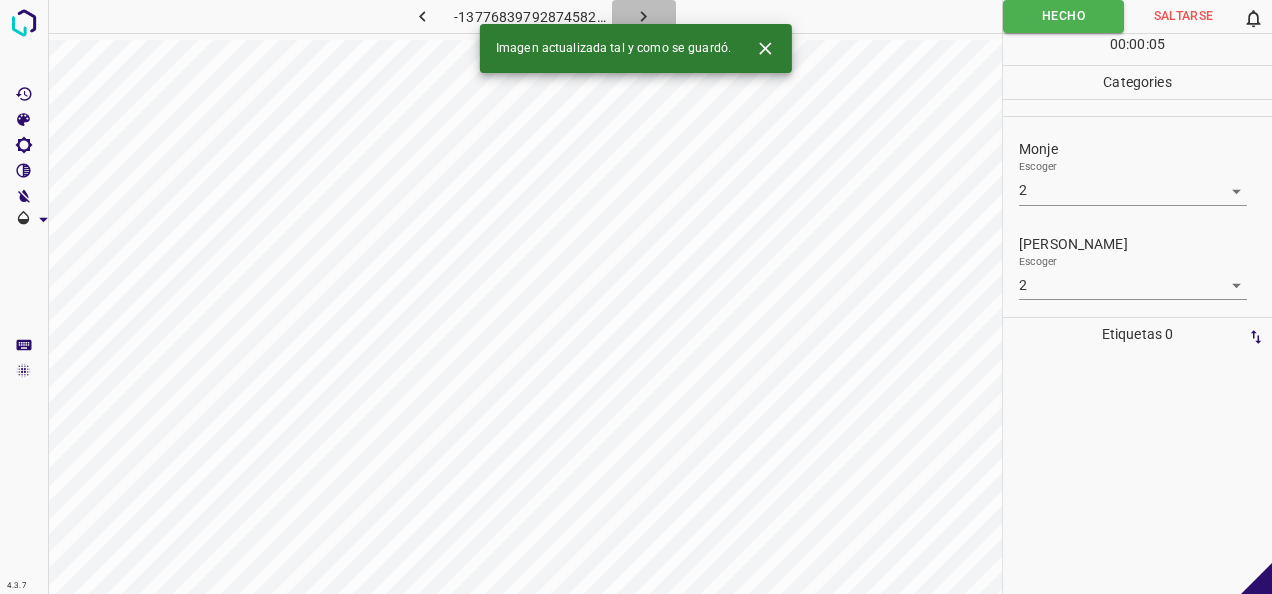 click at bounding box center [644, 16] 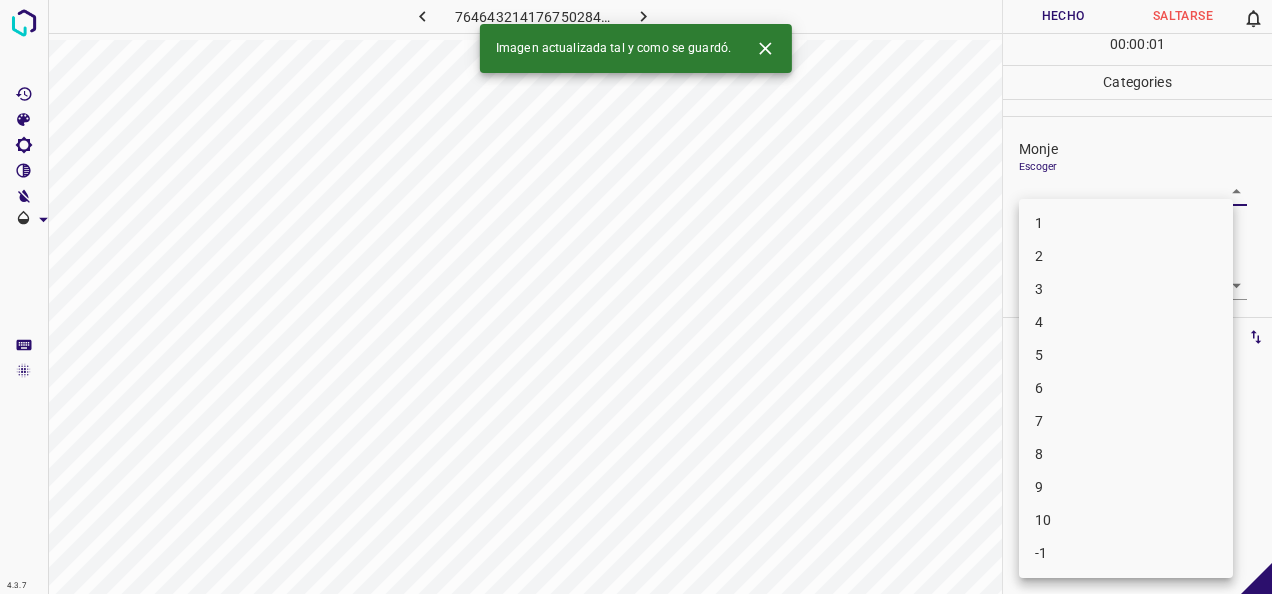 click on "4.3.7 7646432141767502849.png Hecho Saltarse 0 00   : 00   : 01   Categories Monje  Escoger ​  Fitzpatrick   Escoger ​ Etiquetas 0 Categories 1 Monje 2  Fitzpatrick Herramientas Espacio Cambiar entre modos (Dibujar y Editar) Yo Etiquetado automático R Restaurar zoom M Acercar N Alejar Borrar Eliminar etiqueta de selección Filtros Z Restaurar filtros X Filtro de saturación C Filtro de brillo V Filtro de contraste B Filtro de escala de grises General O Descargar Imagen actualizada tal y como se guardó. -Mensaje de texto -Esconder -Borrar 1 2 3 4 5 6 7 8 9 10 -1" at bounding box center [636, 297] 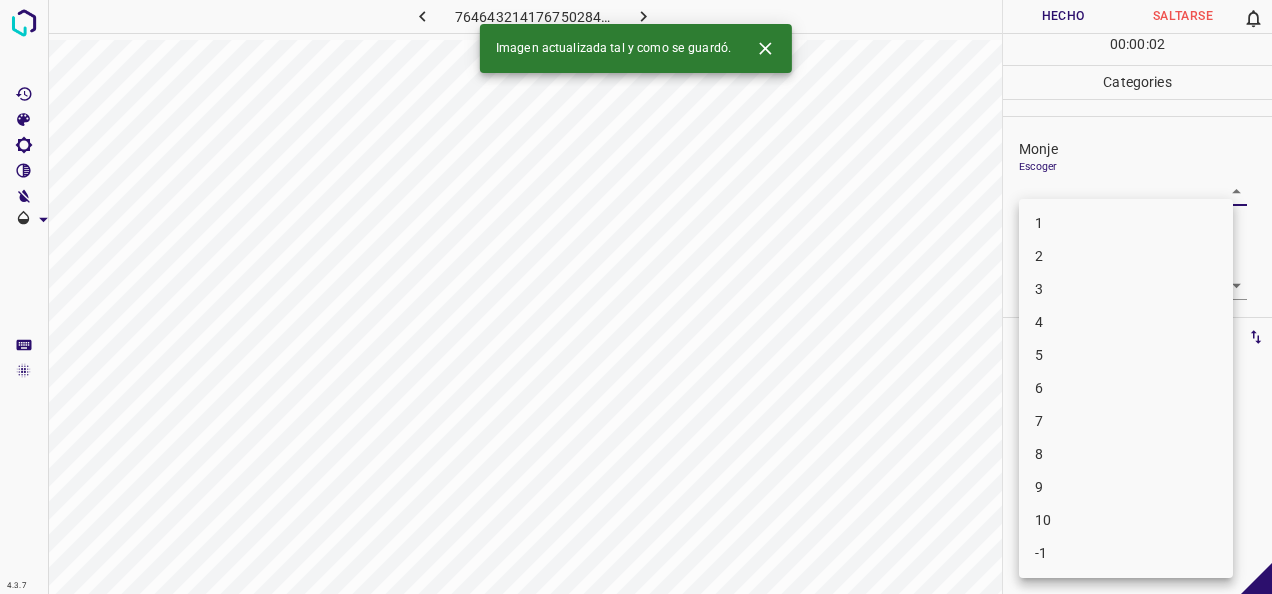 click on "1" at bounding box center [1126, 223] 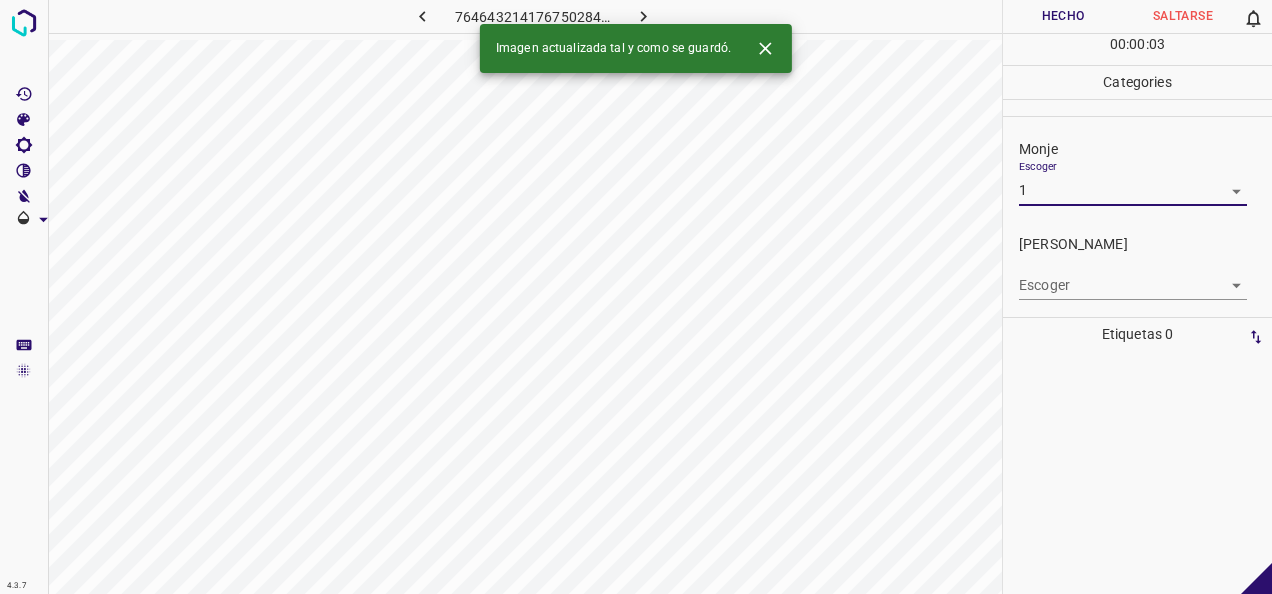 click on "4.3.7 7646432141767502849.png Hecho Saltarse 0 00   : 00   : 03   Categories Monje  Escoger 1 1  Fitzpatrick   Escoger ​ Etiquetas 0 Categories 1 Monje 2  Fitzpatrick Herramientas Espacio Cambiar entre modos (Dibujar y Editar) Yo Etiquetado automático R Restaurar zoom M Acercar N Alejar Borrar Eliminar etiqueta de selección Filtros Z Restaurar filtros X Filtro de saturación C Filtro de brillo V Filtro de contraste B Filtro de escala de grises General O Descargar Imagen actualizada tal y como se guardó. -Mensaje de texto -Esconder -Borrar" at bounding box center (636, 297) 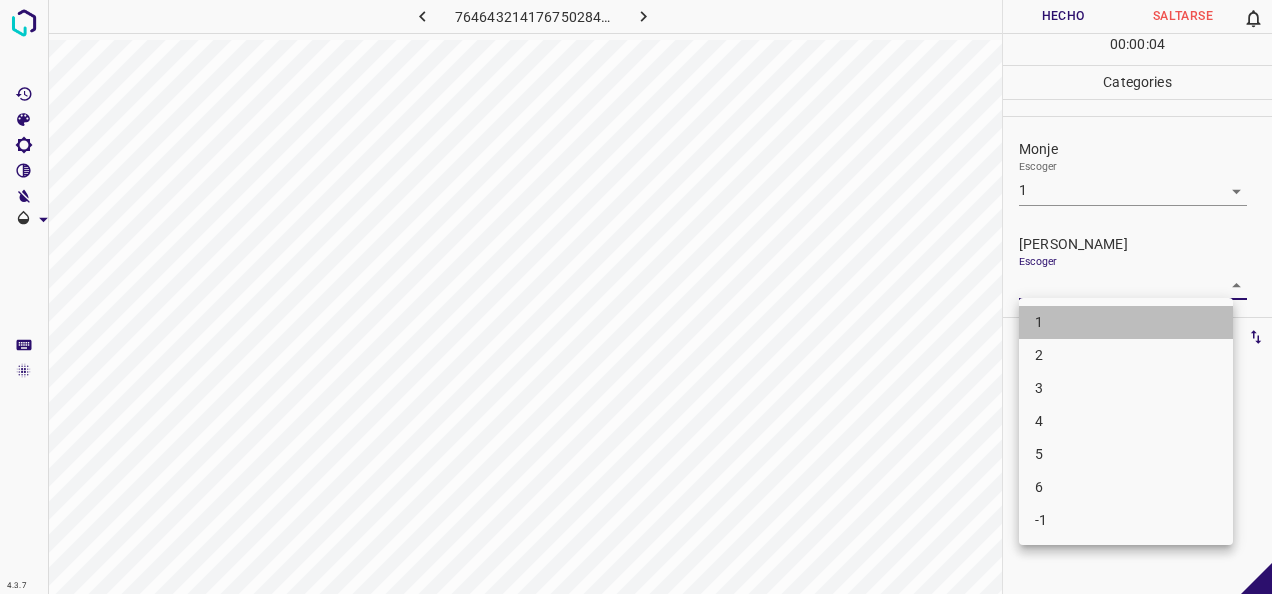 click on "1" at bounding box center (1126, 322) 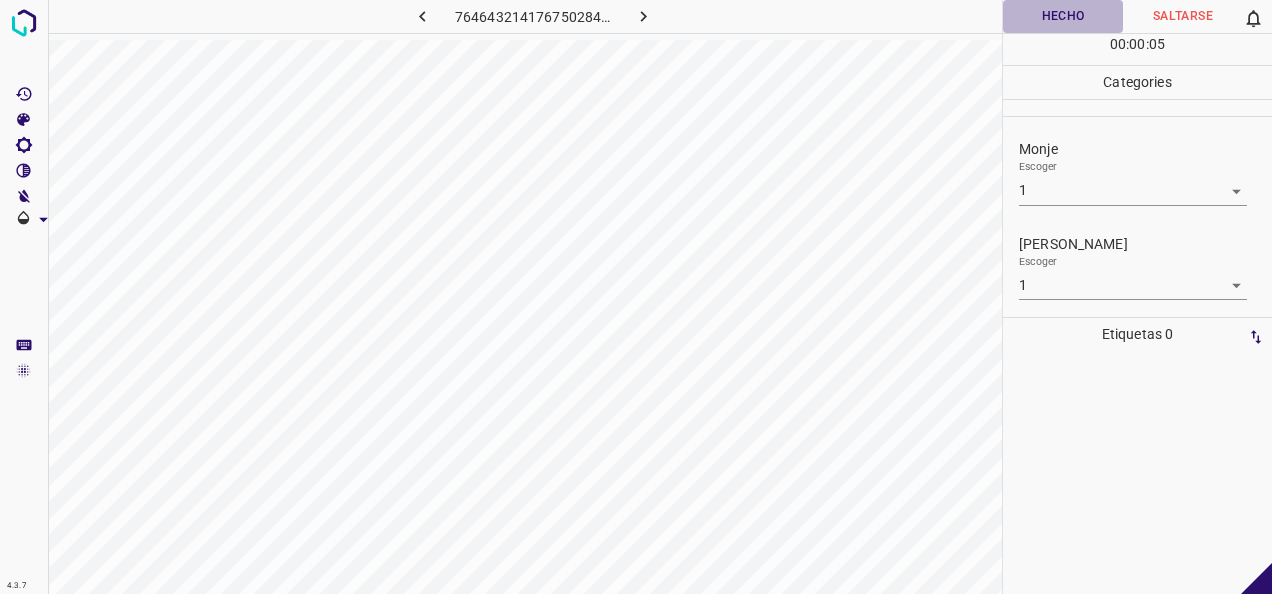 click on "Hecho" at bounding box center [1063, 16] 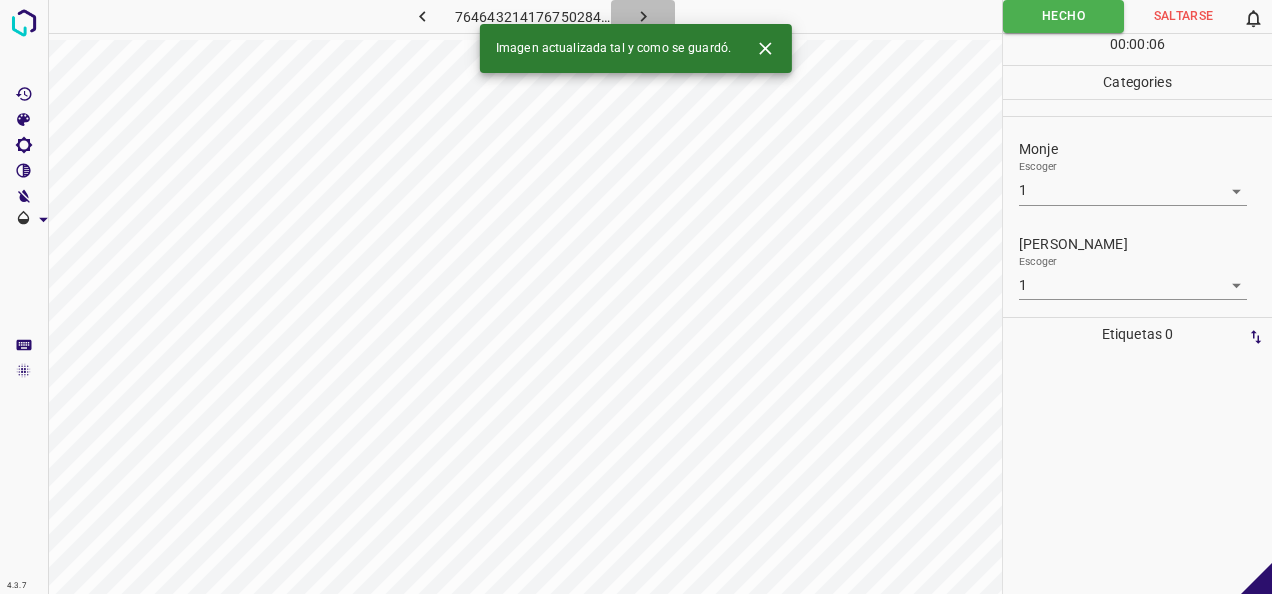 click 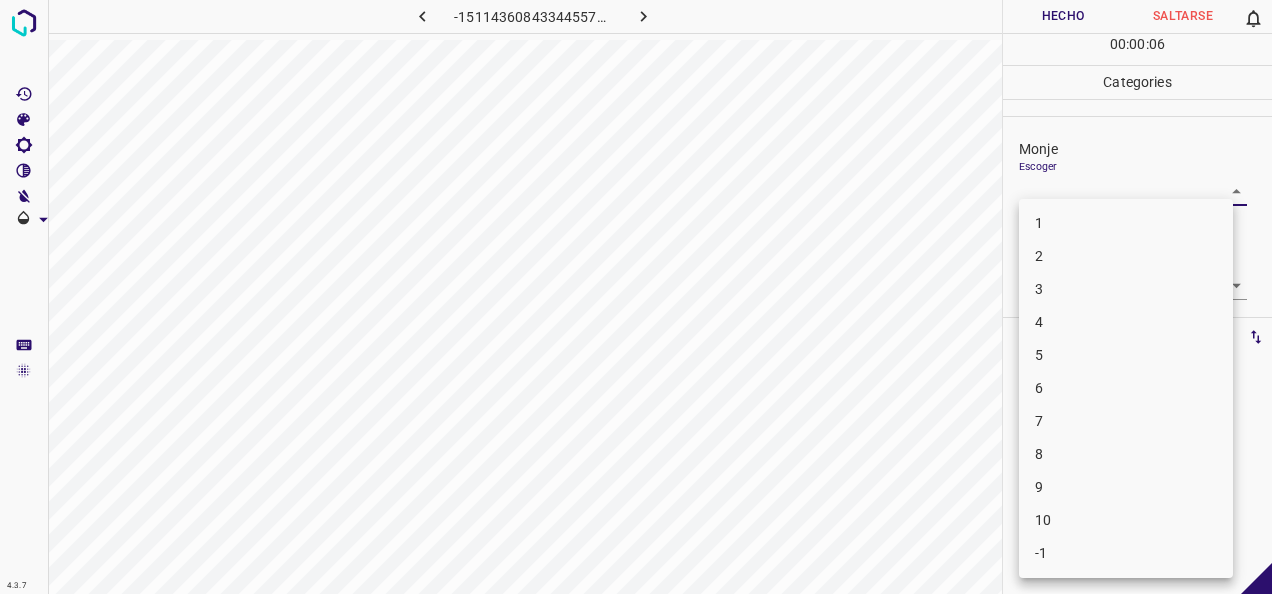 click on "4.3.7 -1511436084334455735.png Hecho Saltarse 0 00   : 00   : 06   Categories Monje  Escoger ​  Fitzpatrick   Escoger ​ Etiquetas 0 Categories 1 Monje 2  Fitzpatrick Herramientas Espacio Cambiar entre modos (Dibujar y Editar) Yo Etiquetado automático R Restaurar zoom M Acercar N Alejar Borrar Eliminar etiqueta de selección Filtros Z Restaurar filtros X Filtro de saturación C Filtro de brillo V Filtro de contraste B Filtro de escala de grises General O Descargar -Mensaje de texto -Esconder -Borrar 1 2 3 4 5 6 7 8 9 10 -1" at bounding box center [636, 297] 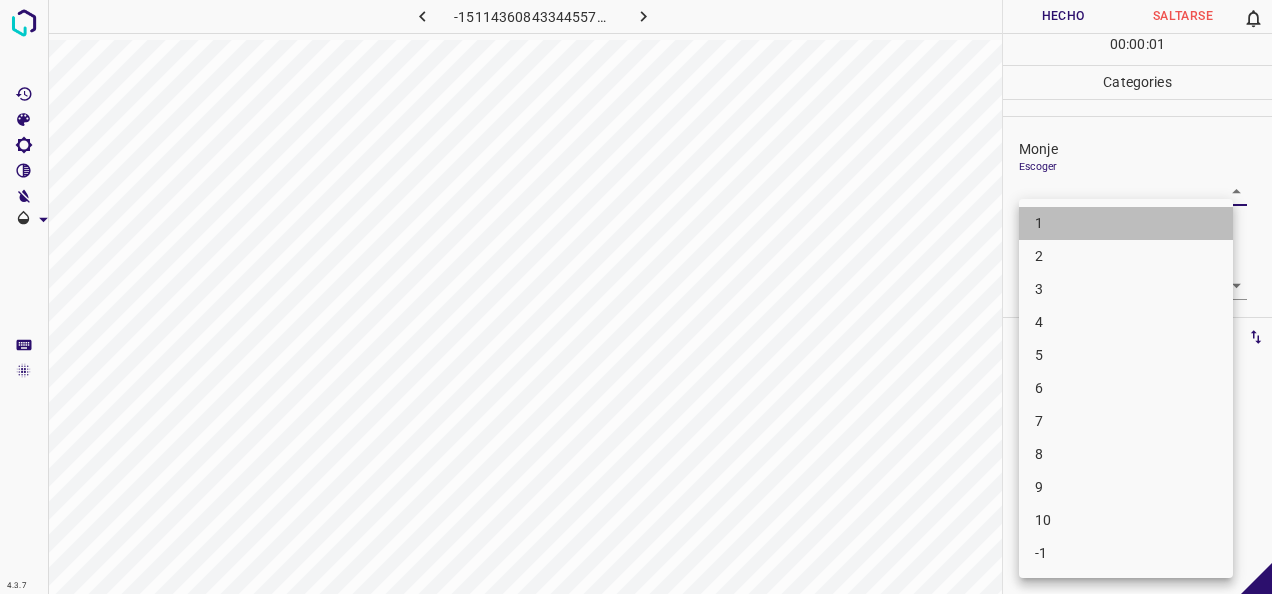 click on "1" at bounding box center (1126, 223) 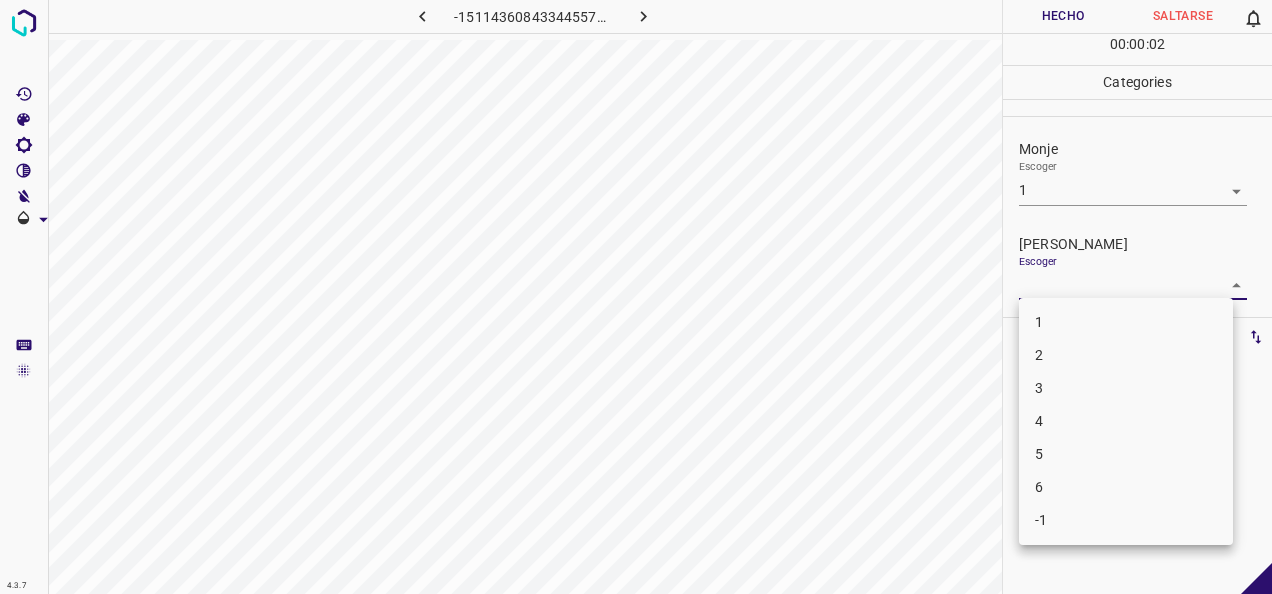 click on "4.3.7 -1511436084334455735.png Hecho Saltarse 0 00   : 00   : 02   Categories Monje  Escoger 1 1  Fitzpatrick   Escoger ​ Etiquetas 0 Categories 1 Monje 2  Fitzpatrick Herramientas Espacio Cambiar entre modos (Dibujar y Editar) Yo Etiquetado automático R Restaurar zoom M Acercar N Alejar Borrar Eliminar etiqueta de selección Filtros Z Restaurar filtros X Filtro de saturación C Filtro de brillo V Filtro de contraste B Filtro de escala de grises General O Descargar -Mensaje de texto -Esconder -Borrar 1 2 3 4 5 6 -1" at bounding box center (636, 297) 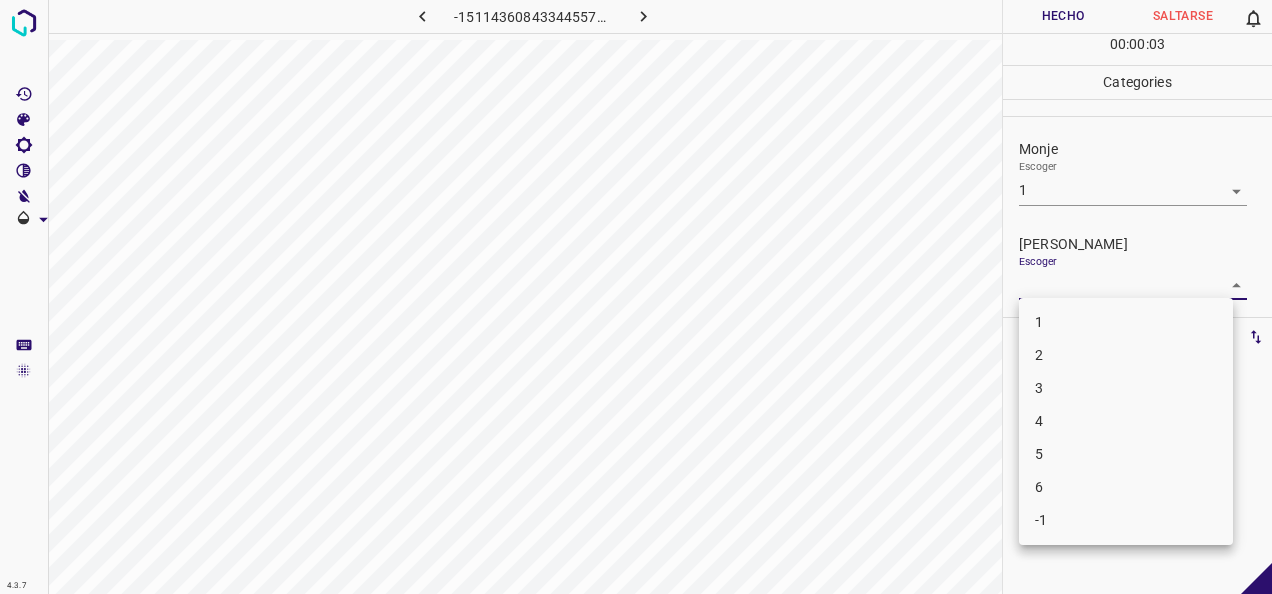 click on "1" at bounding box center [1126, 322] 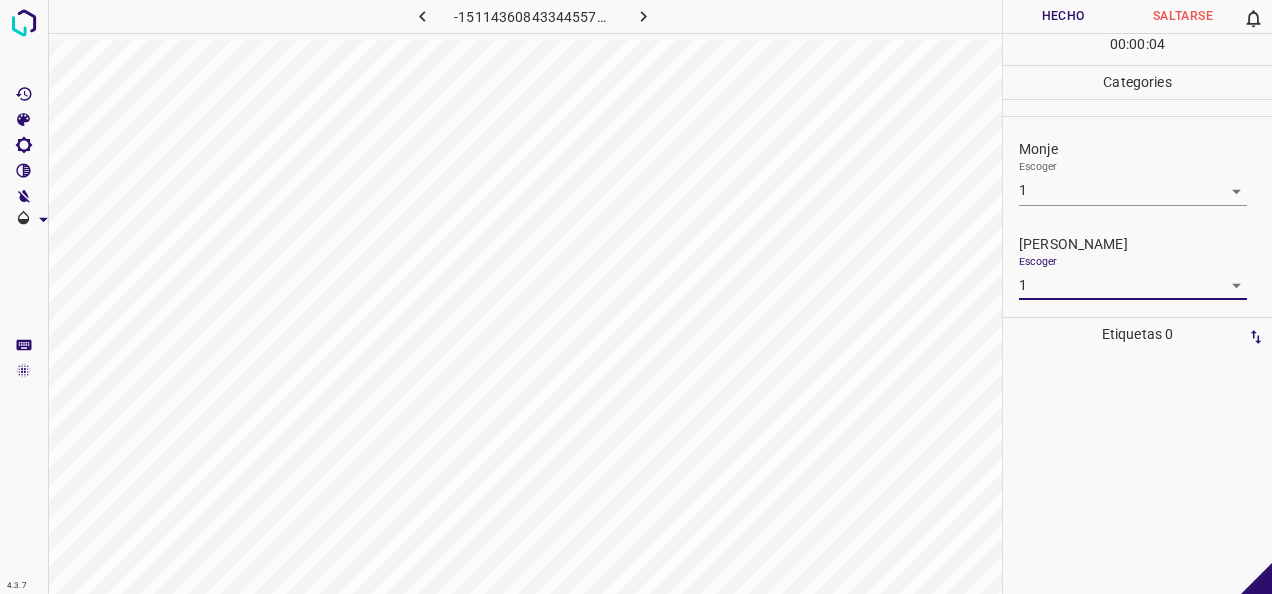 click on "Hecho" at bounding box center (1063, 16) 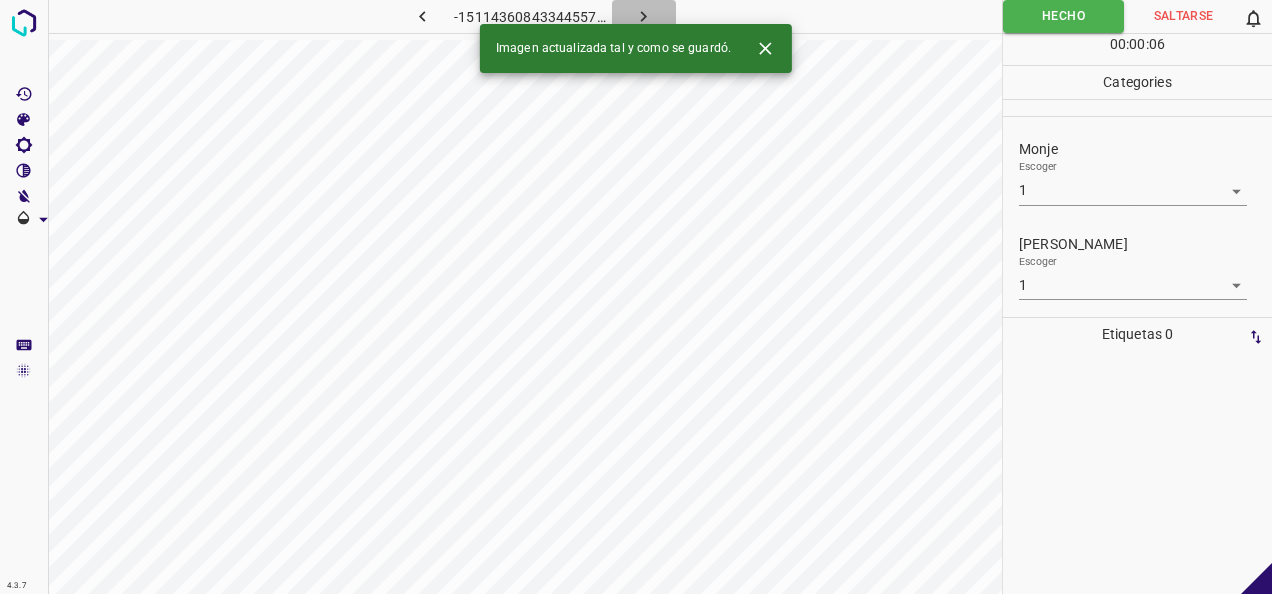 click 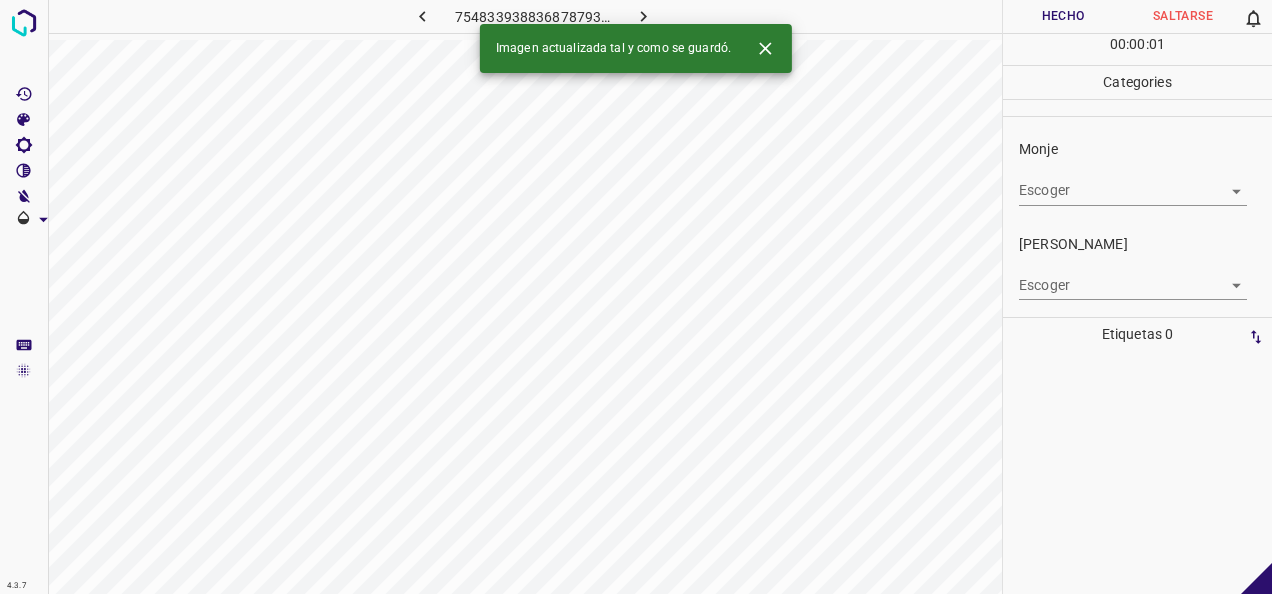 click on "4.3.7 7548339388368787937.png Hecho Saltarse 0 00   : 00   : 01   Categories Monje  Escoger ​  Fitzpatrick   Escoger ​ Etiquetas 0 Categories 1 Monje 2  Fitzpatrick Herramientas Espacio Cambiar entre modos (Dibujar y Editar) Yo Etiquetado automático R Restaurar zoom M Acercar N Alejar Borrar Eliminar etiqueta de selección Filtros Z Restaurar filtros X Filtro de saturación C Filtro de brillo V Filtro de contraste B Filtro de escala de grises General O Descargar Imagen actualizada tal y como se guardó. -Mensaje de texto -Esconder -Borrar" at bounding box center [636, 297] 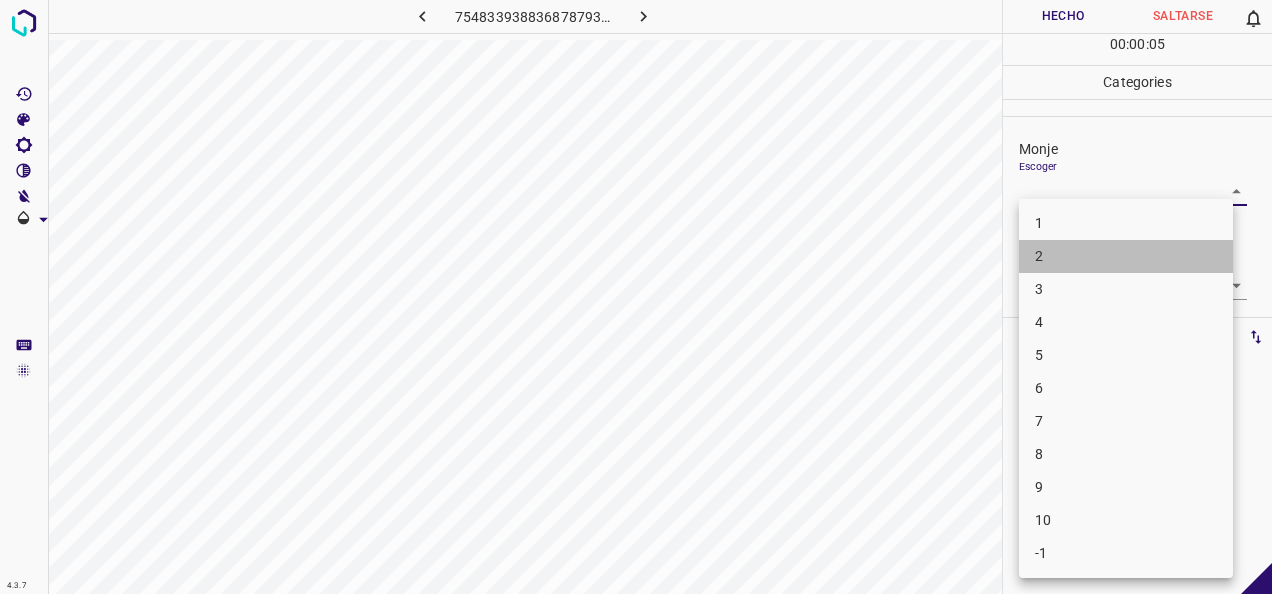 click on "2" at bounding box center (1126, 256) 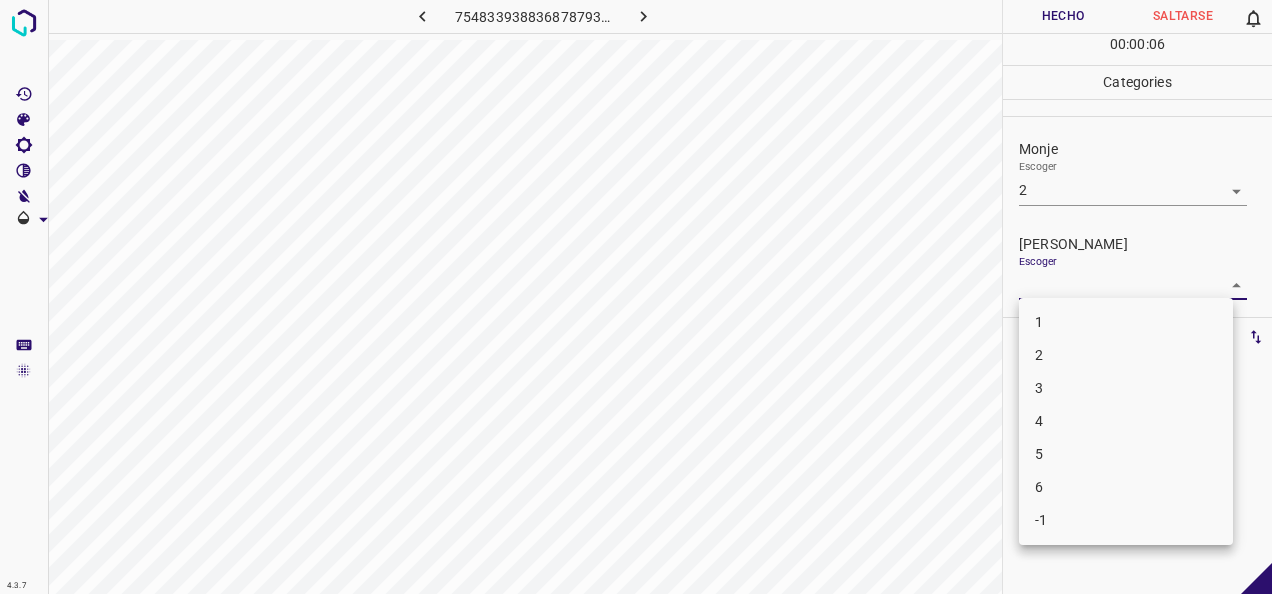click on "4.3.7 7548339388368787937.png Hecho Saltarse 0 00   : 00   : 06   Categories Monje  Escoger 2 2  Fitzpatrick   Escoger ​ Etiquetas 0 Categories 1 Monje 2  Fitzpatrick Herramientas Espacio Cambiar entre modos (Dibujar y Editar) Yo Etiquetado automático R Restaurar zoom M Acercar N Alejar Borrar Eliminar etiqueta de selección Filtros Z Restaurar filtros X Filtro de saturación C Filtro de brillo V Filtro de contraste B Filtro de escala de grises General O Descargar -Mensaje de texto -Esconder -Borrar 1 2 3 4 5 6 -1" at bounding box center [636, 297] 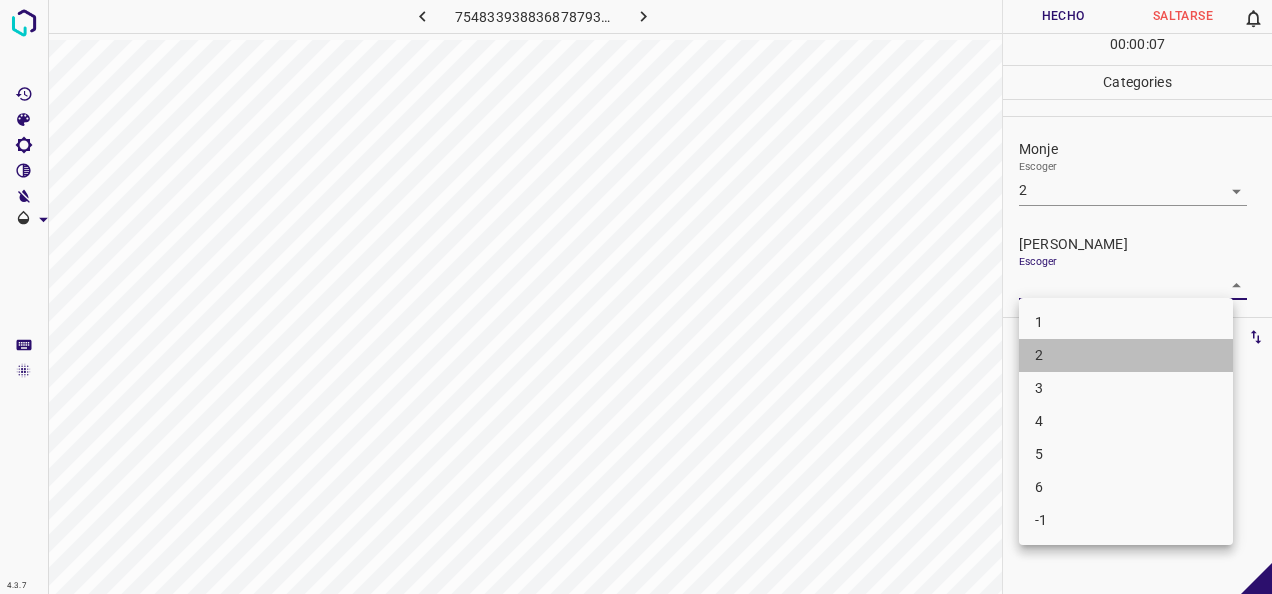 click on "2" at bounding box center (1126, 355) 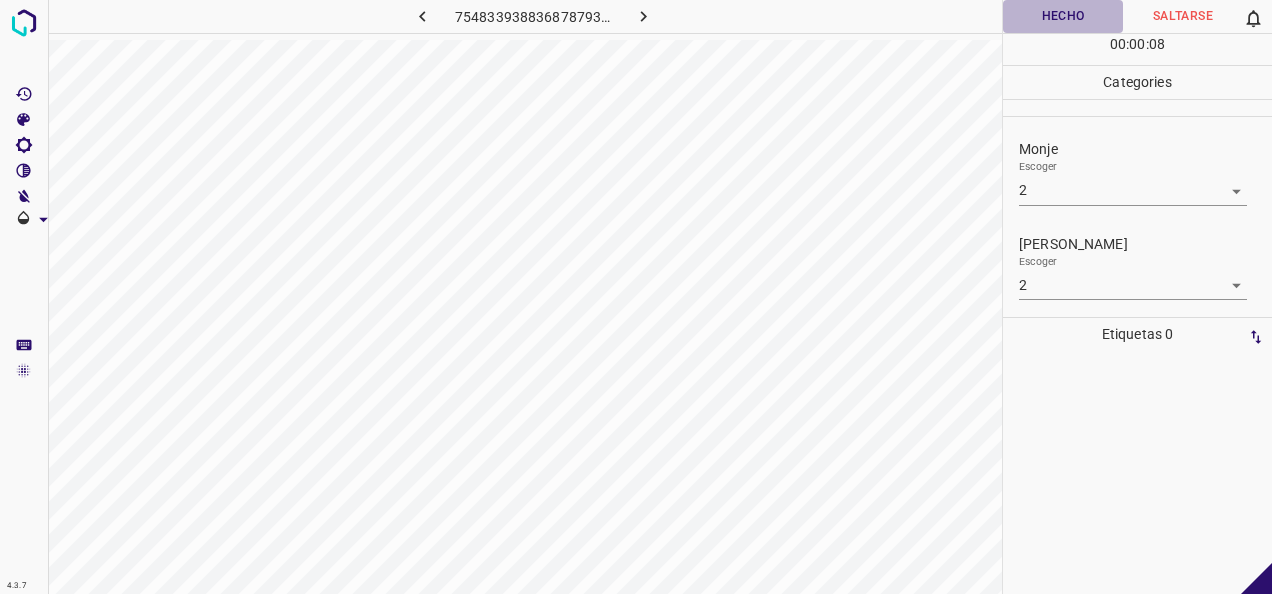 click on "Hecho" at bounding box center (1063, 16) 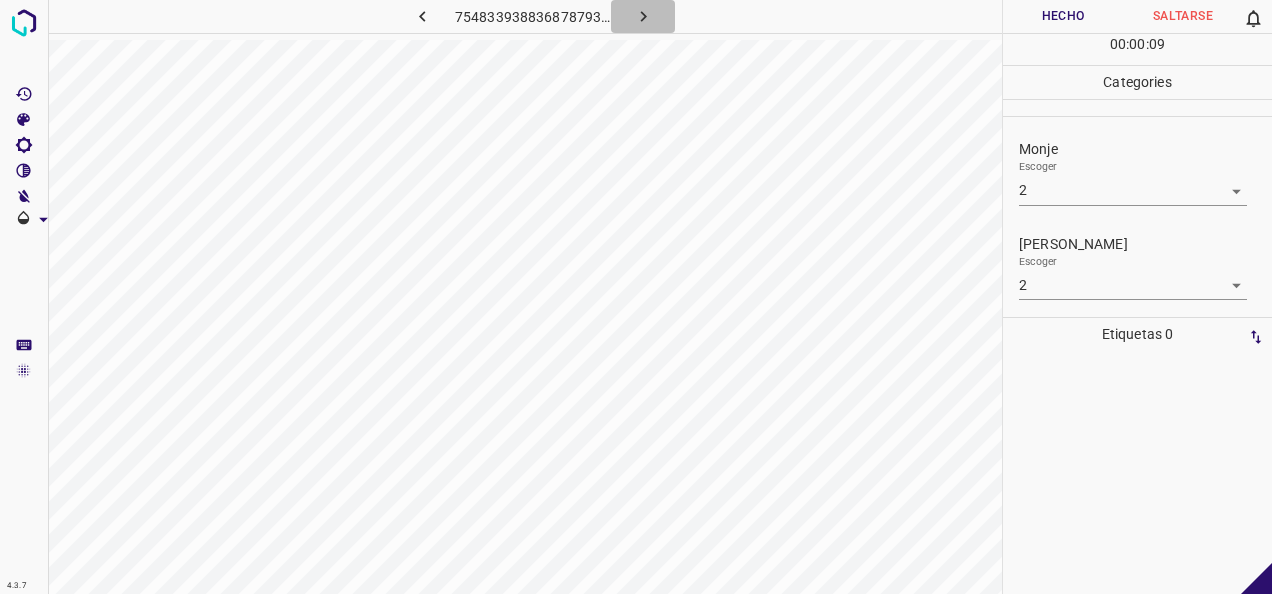 click at bounding box center (643, 16) 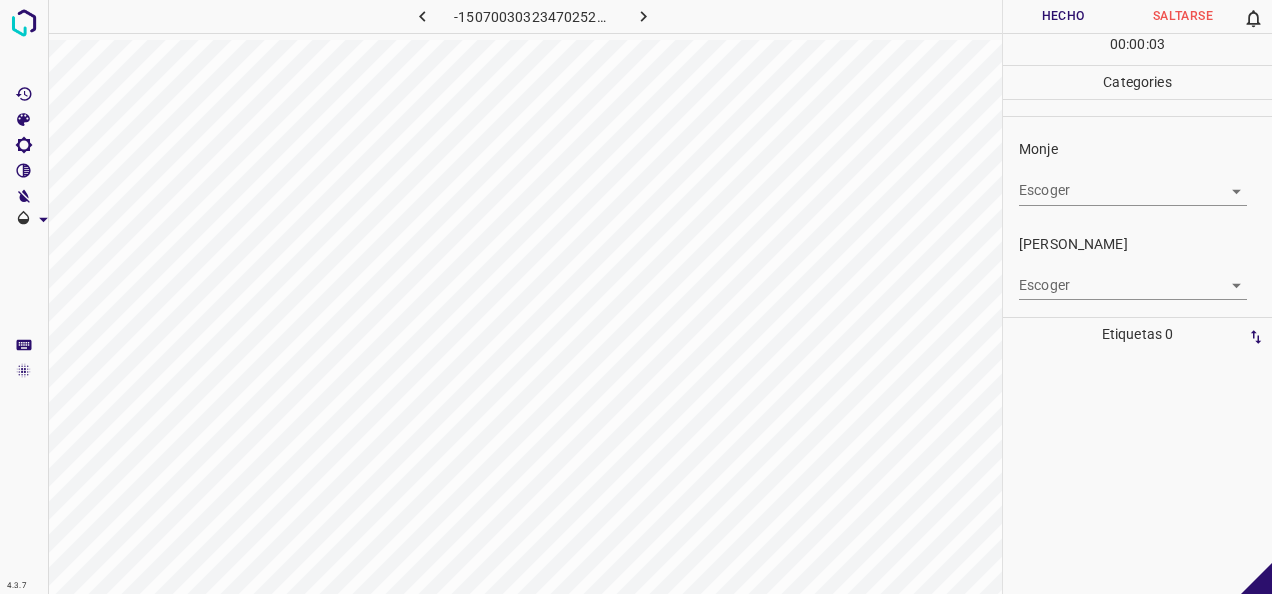 click on "4.3.7 -1507003032347025252.png Hecho Saltarse 0 00   : 00   : 03   Categories Monje  Escoger ​  Fitzpatrick   Escoger ​ Etiquetas 0 Categories 1 Monje 2  Fitzpatrick Herramientas Espacio Cambiar entre modos (Dibujar y Editar) Yo Etiquetado automático R Restaurar zoom M Acercar N Alejar Borrar Eliminar etiqueta de selección Filtros Z Restaurar filtros X Filtro de saturación C Filtro de brillo V Filtro de contraste B Filtro de escala de grises General O Descargar -Mensaje de texto -Esconder -Borrar" at bounding box center [636, 297] 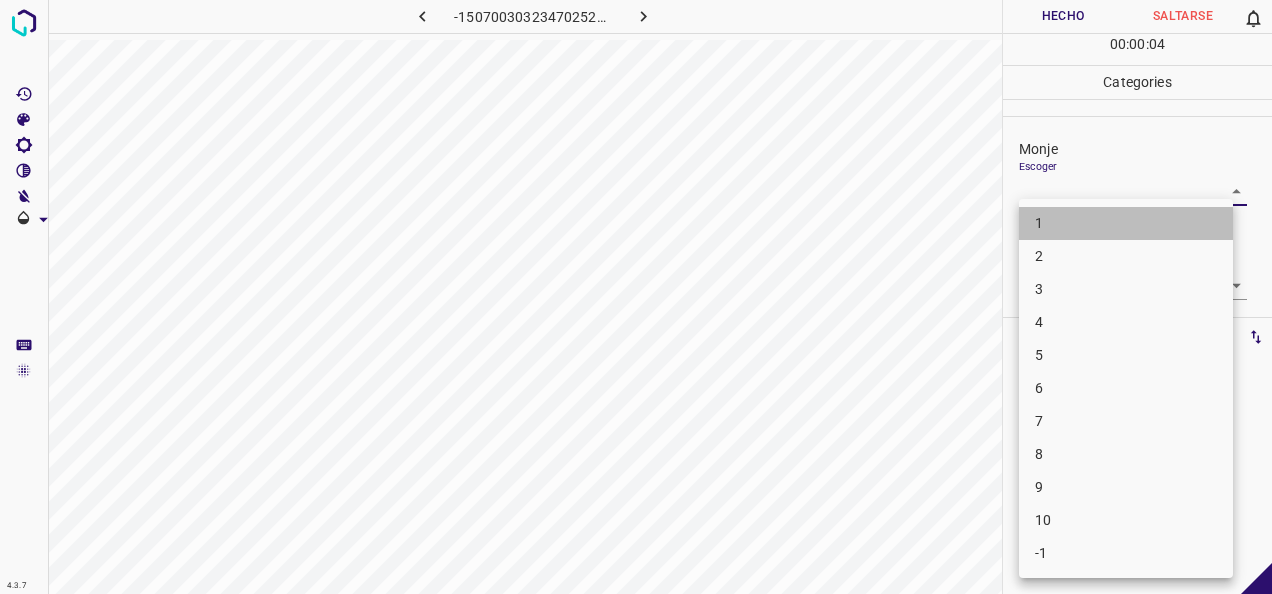 click on "1" at bounding box center (1126, 223) 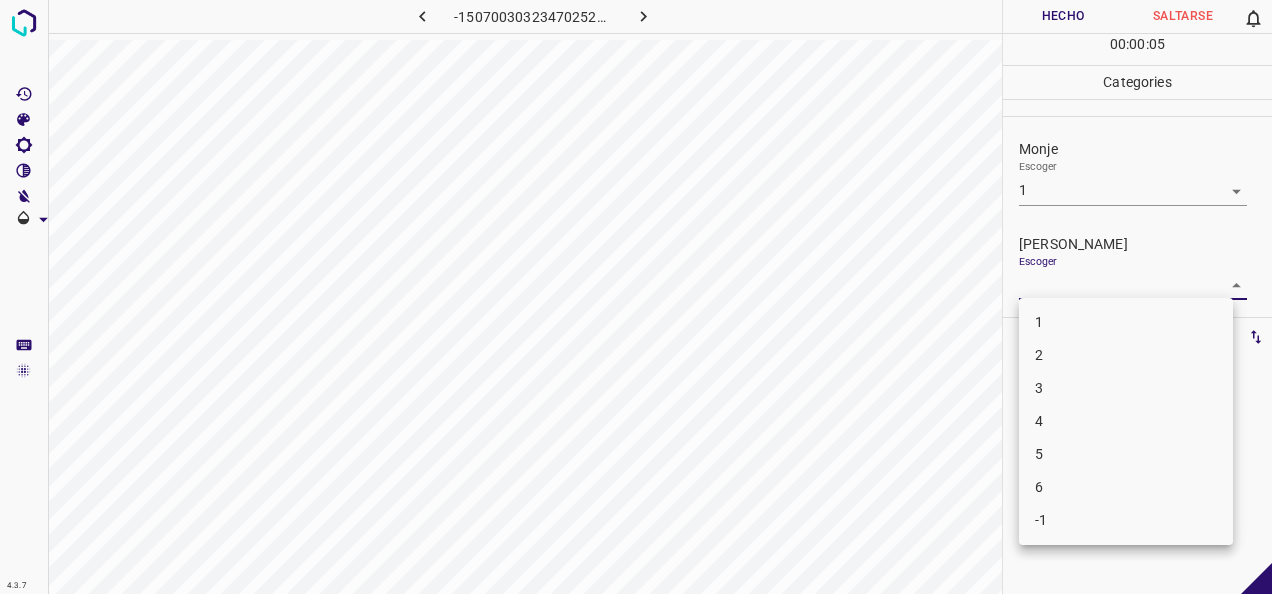 drag, startPoint x: 1220, startPoint y: 282, endPoint x: 1114, endPoint y: 304, distance: 108.25895 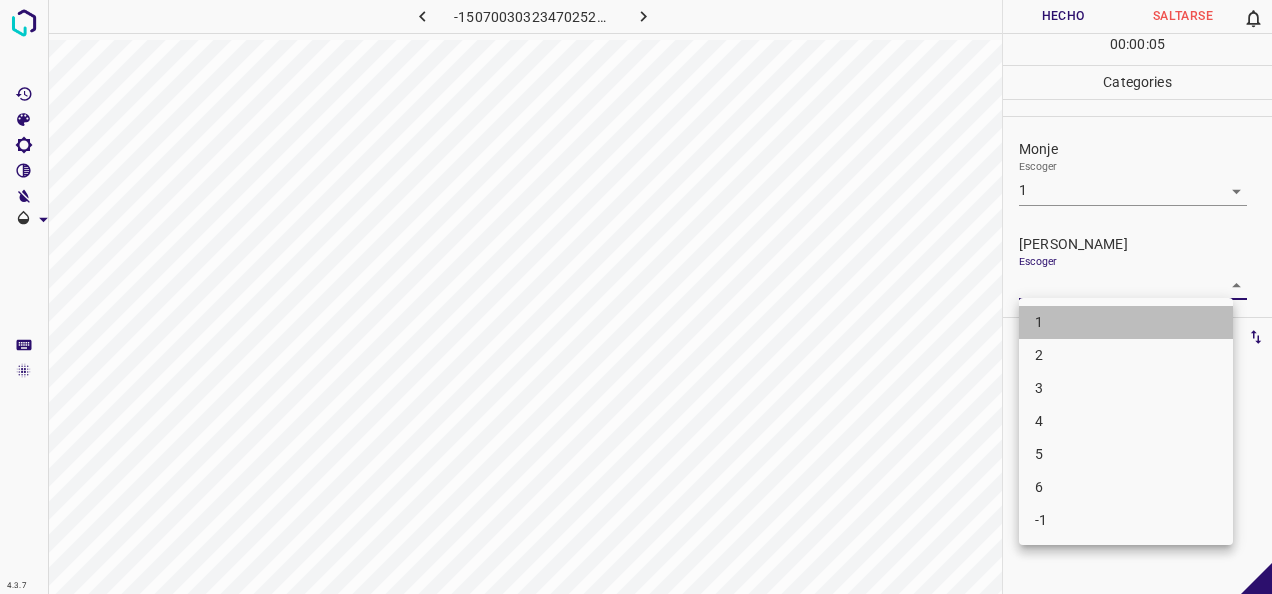click on "1" at bounding box center (1126, 322) 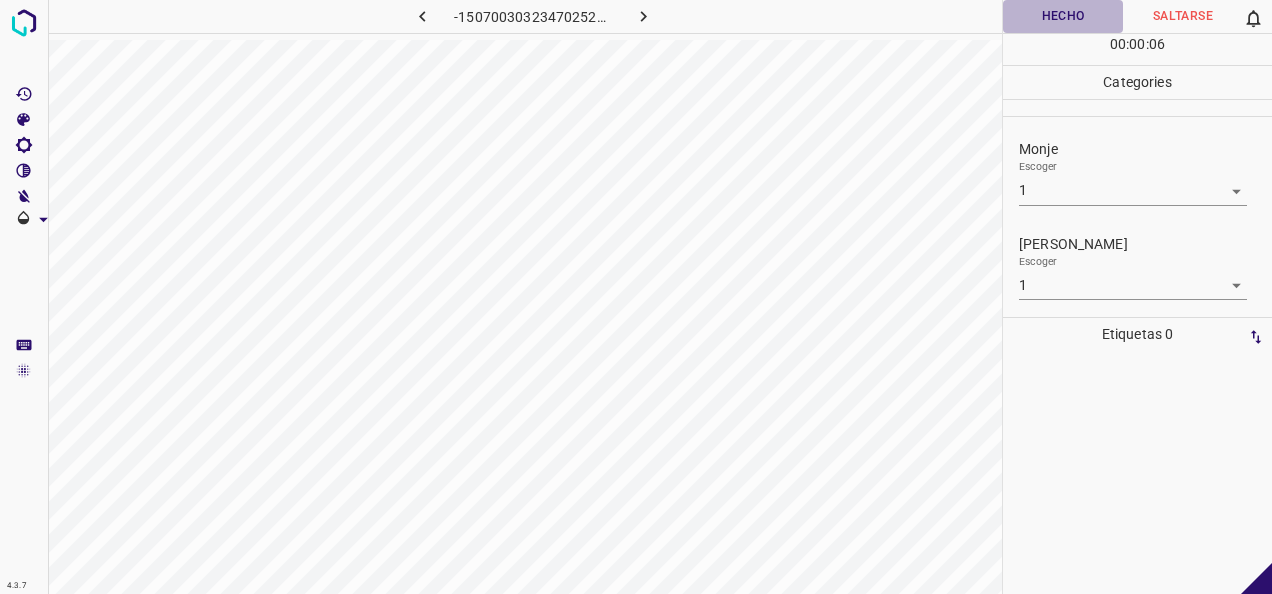 click on "Hecho" at bounding box center (1063, 16) 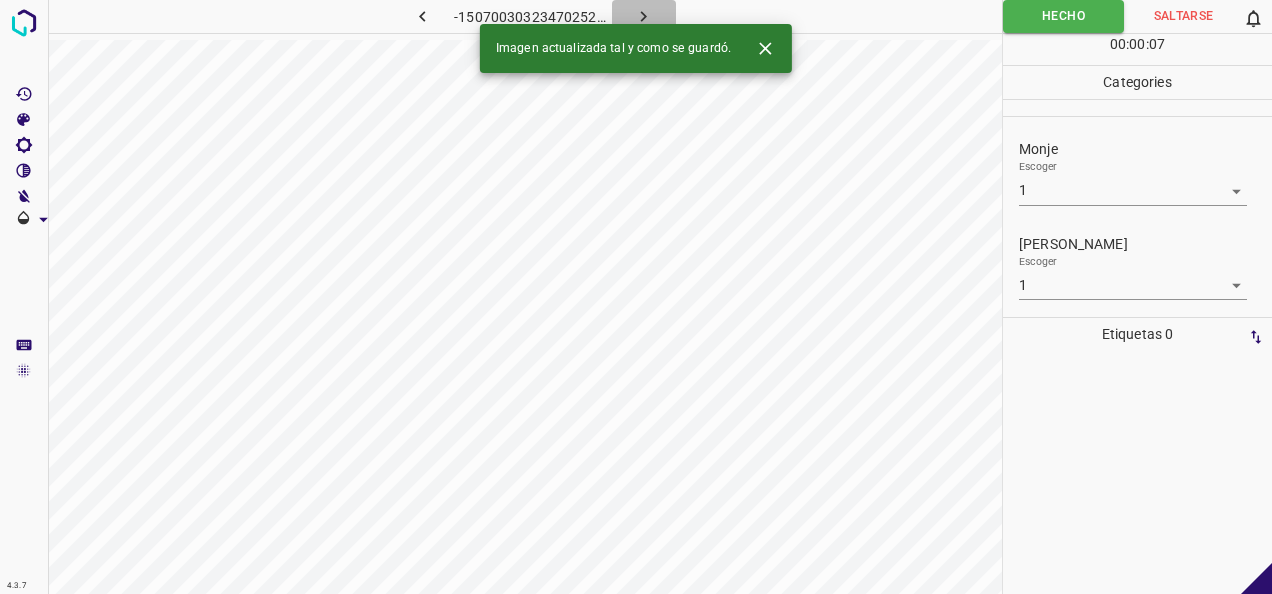 click at bounding box center (644, 16) 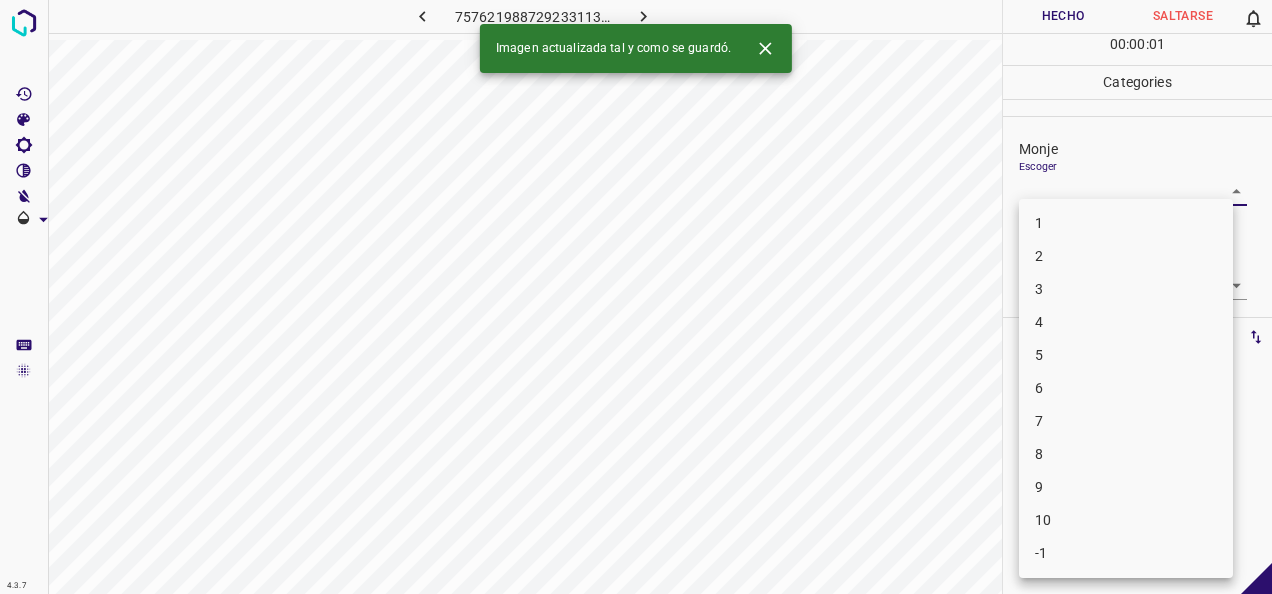 click on "4.3.7 7576219887292331130.png Hecho Saltarse 0 00   : 00   : 01   Categories Monje  Escoger ​  Fitzpatrick   Escoger ​ Etiquetas 0 Categories 1 Monje 2  Fitzpatrick Herramientas Espacio Cambiar entre modos (Dibujar y Editar) Yo Etiquetado automático R Restaurar zoom M Acercar N Alejar Borrar Eliminar etiqueta de selección Filtros Z Restaurar filtros X Filtro de saturación C Filtro de brillo V Filtro de contraste B Filtro de escala de grises General O Descargar Imagen actualizada tal y como se guardó. -Mensaje de texto -Esconder -Borrar 1 2 3 4 5 6 7 8 9 10 -1" at bounding box center [636, 297] 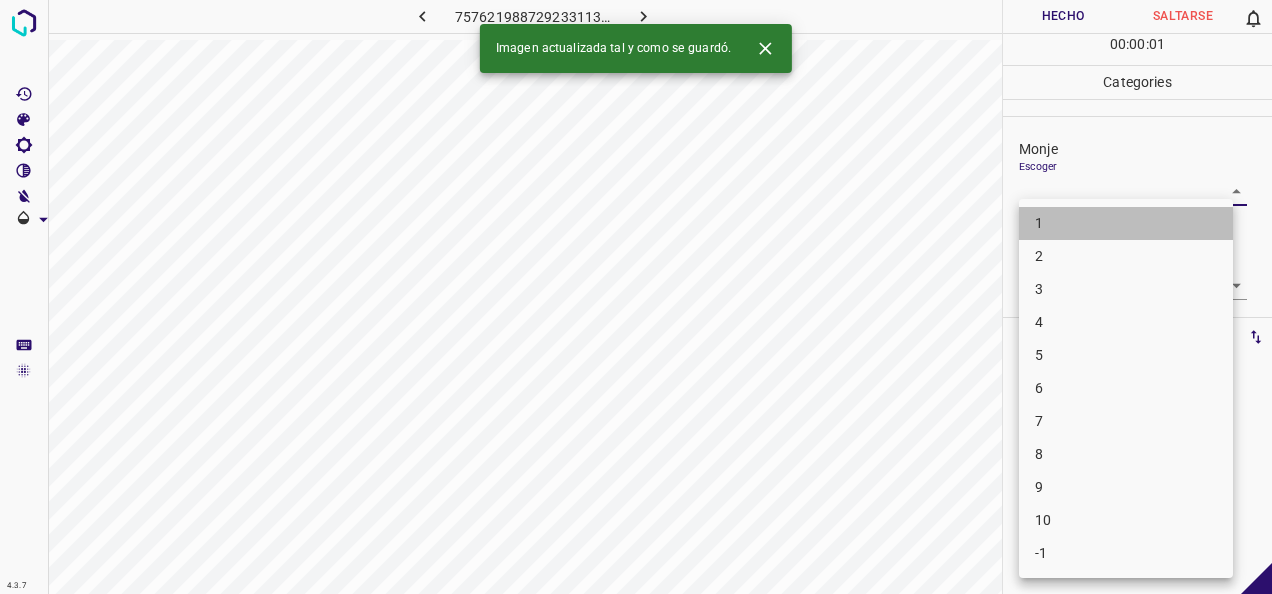 click on "1" at bounding box center (1126, 223) 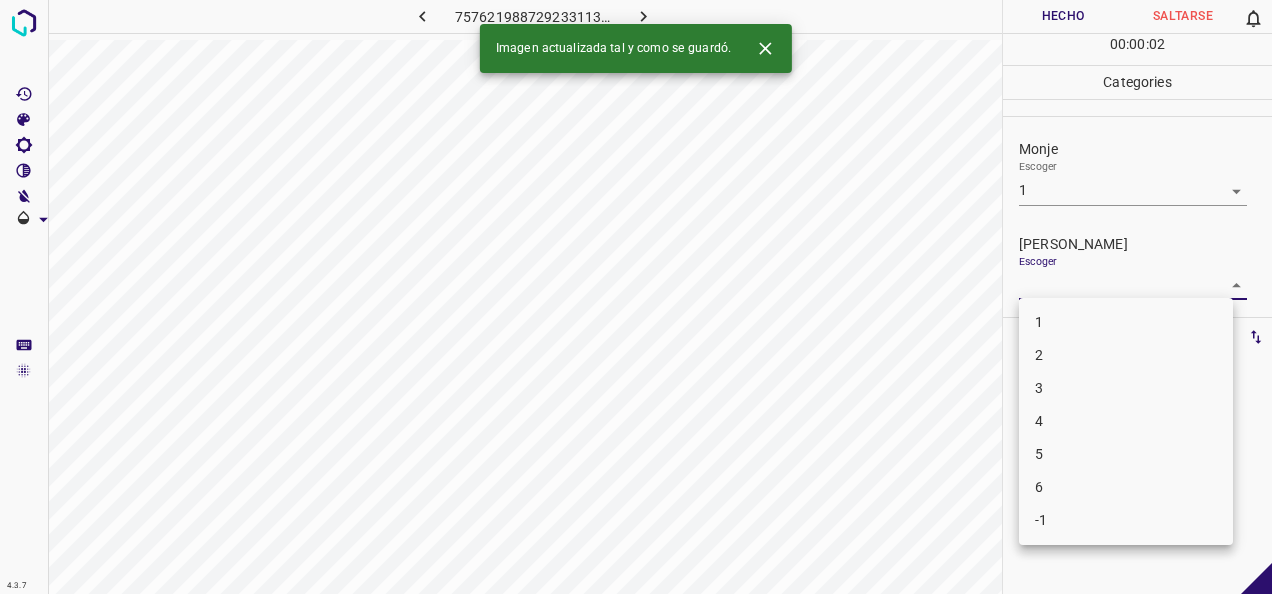 click on "4.3.7 7576219887292331130.png Hecho Saltarse 0 00   : 00   : 02   Categories Monje  Escoger 1 1  Fitzpatrick   Escoger ​ Etiquetas 0 Categories 1 Monje 2  Fitzpatrick Herramientas Espacio Cambiar entre modos (Dibujar y Editar) Yo Etiquetado automático R Restaurar zoom M Acercar N Alejar Borrar Eliminar etiqueta de selección Filtros Z Restaurar filtros X Filtro de saturación C Filtro de brillo V Filtro de contraste B Filtro de escala de grises General O Descargar Imagen actualizada tal y como se guardó. -Mensaje de texto -Esconder -Borrar 1 2 3 4 5 6 -1" at bounding box center [636, 297] 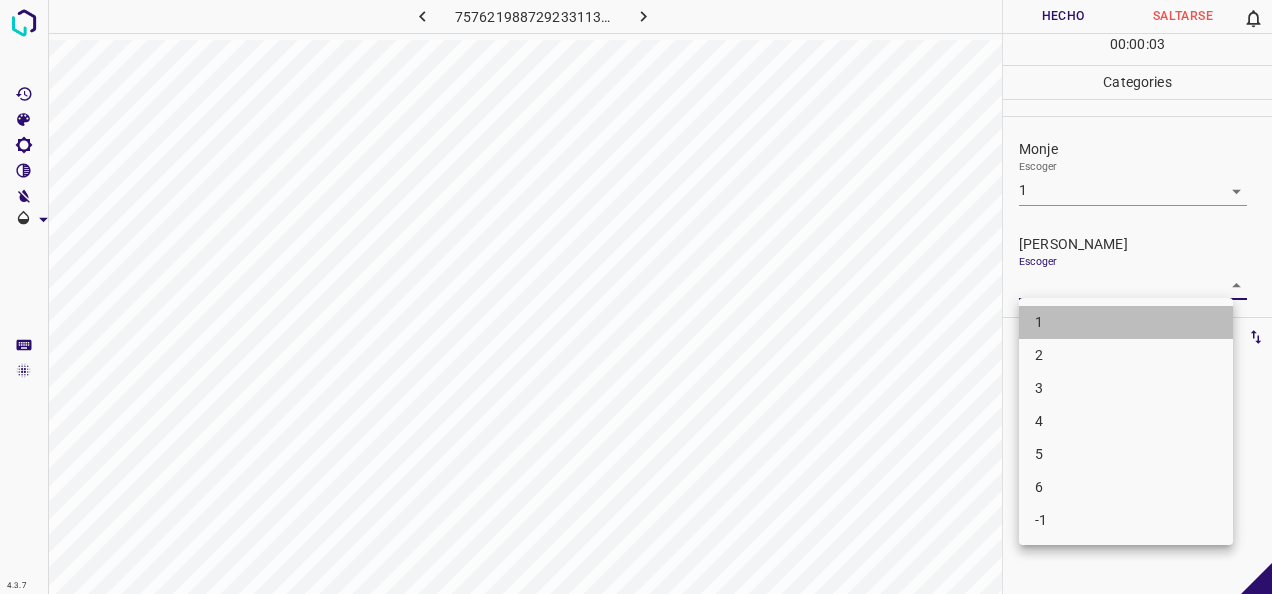 click on "1" at bounding box center (1126, 322) 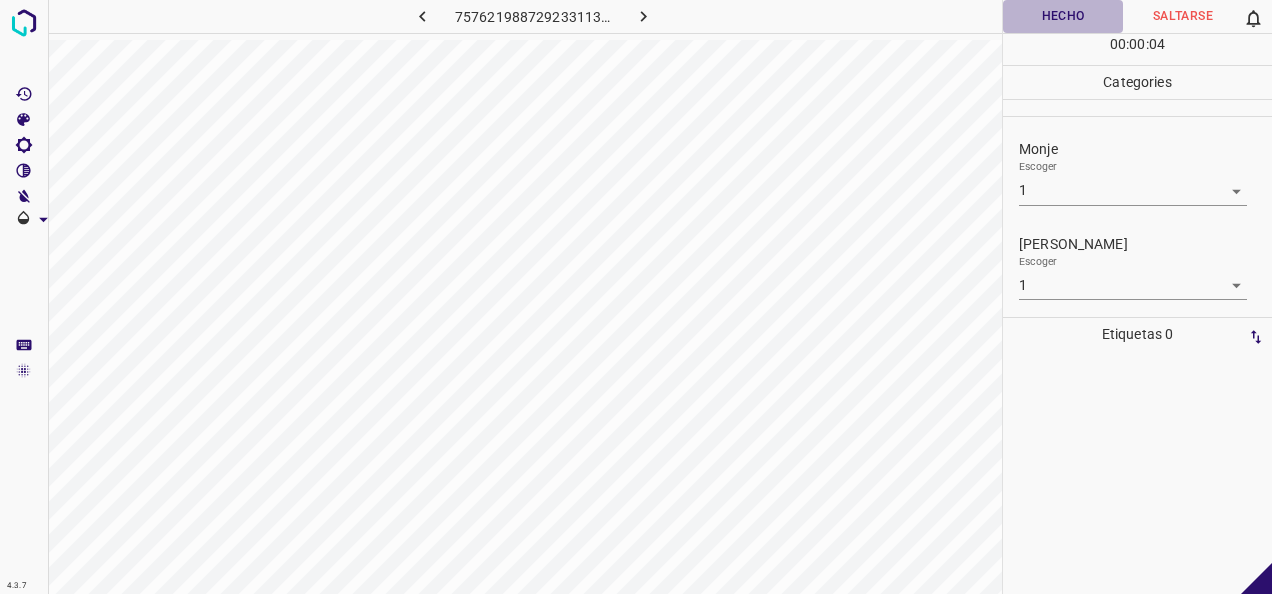 click on "Hecho" at bounding box center (1063, 16) 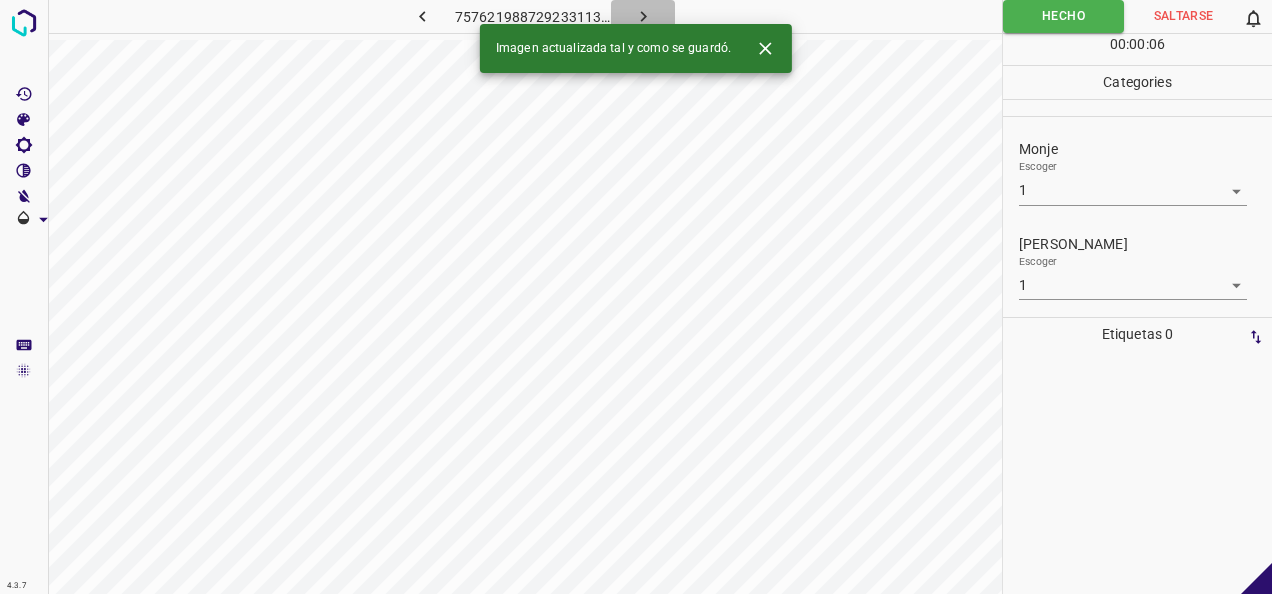 click 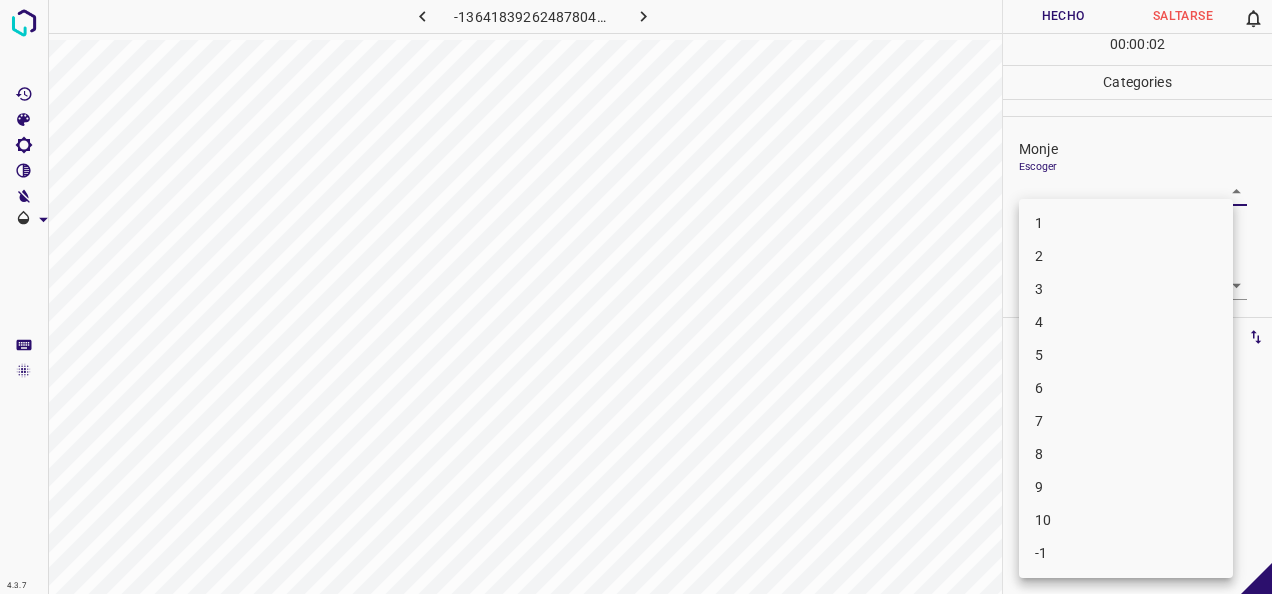 click on "4.3.7 -1364183926248780459.png Hecho Saltarse 0 00   : 00   : 02   Categories Monje  Escoger ​  Fitzpatrick   Escoger ​ Etiquetas 0 Categories 1 Monje 2  Fitzpatrick Herramientas Espacio Cambiar entre modos (Dibujar y Editar) Yo Etiquetado automático R Restaurar zoom M Acercar N Alejar Borrar Eliminar etiqueta de selección Filtros Z Restaurar filtros X Filtro de saturación C Filtro de brillo V Filtro de contraste B Filtro de escala de grises General O Descargar -Mensaje de texto -Esconder -Borrar 1 2 3 4 5 6 7 8 9 10 -1" at bounding box center [636, 297] 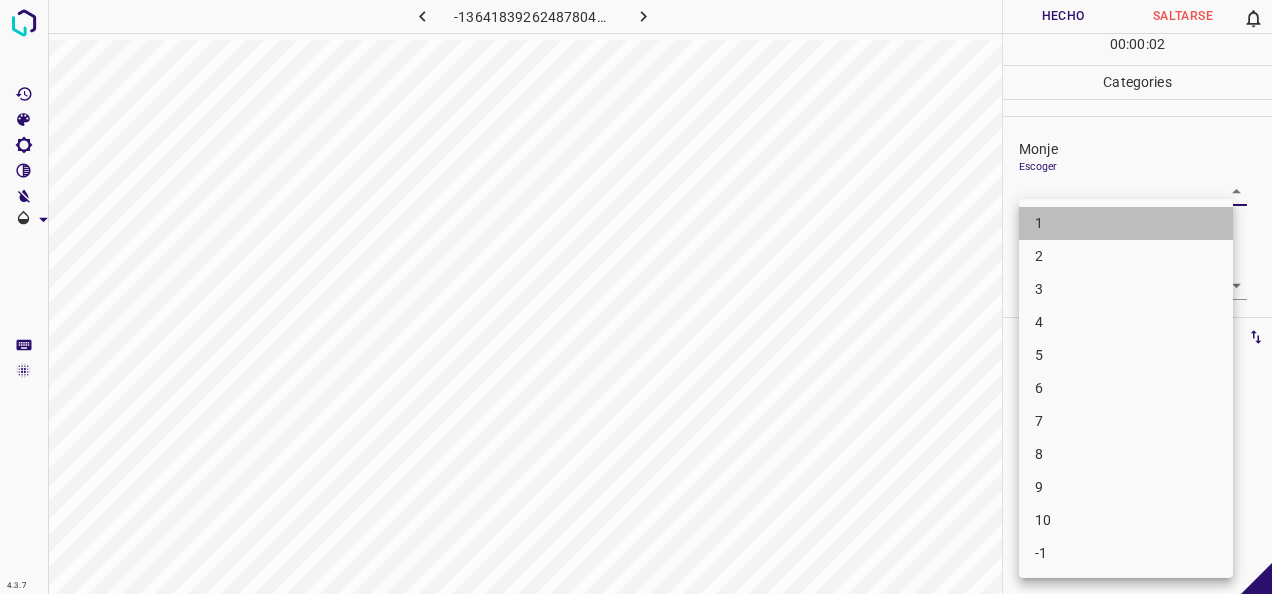 click on "1" at bounding box center [1126, 223] 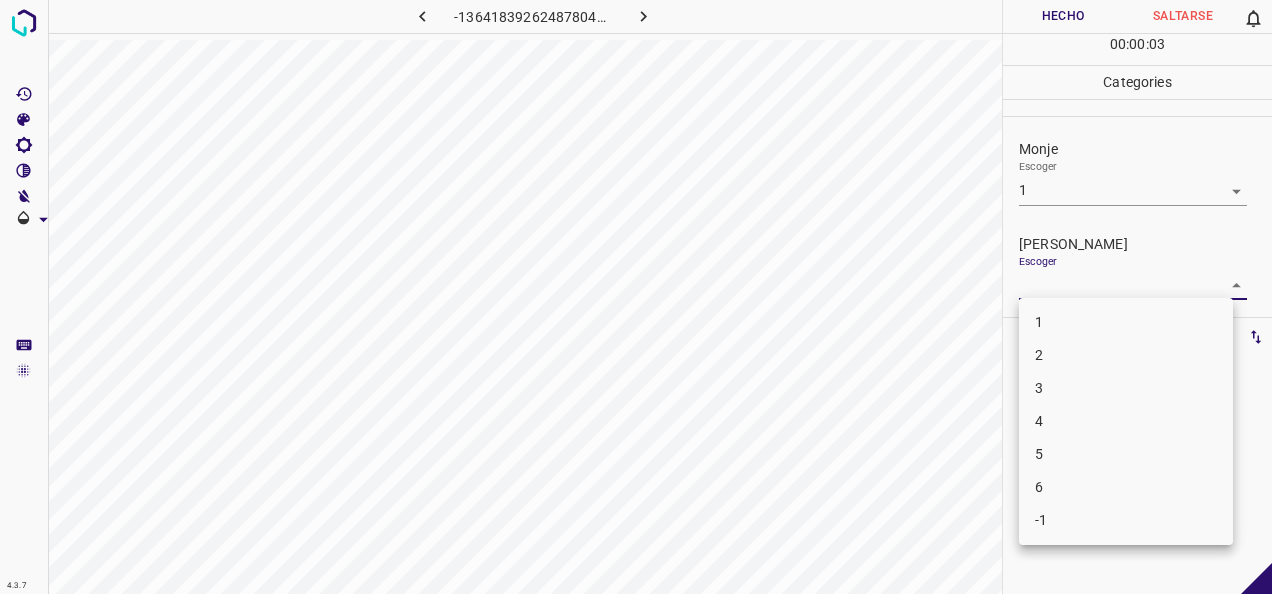 click on "4.3.7 -1364183926248780459.png Hecho Saltarse 0 00   : 00   : 03   Categories Monje  Escoger 1 1  Fitzpatrick   Escoger ​ Etiquetas 0 Categories 1 Monje 2  Fitzpatrick Herramientas Espacio Cambiar entre modos (Dibujar y Editar) Yo Etiquetado automático R Restaurar zoom M Acercar N Alejar Borrar Eliminar etiqueta de selección Filtros Z Restaurar filtros X Filtro de saturación C Filtro de brillo V Filtro de contraste B Filtro de escala de grises General O Descargar -Mensaje de texto -Esconder -Borrar 1 2 3 4 5 6 -1" at bounding box center (636, 297) 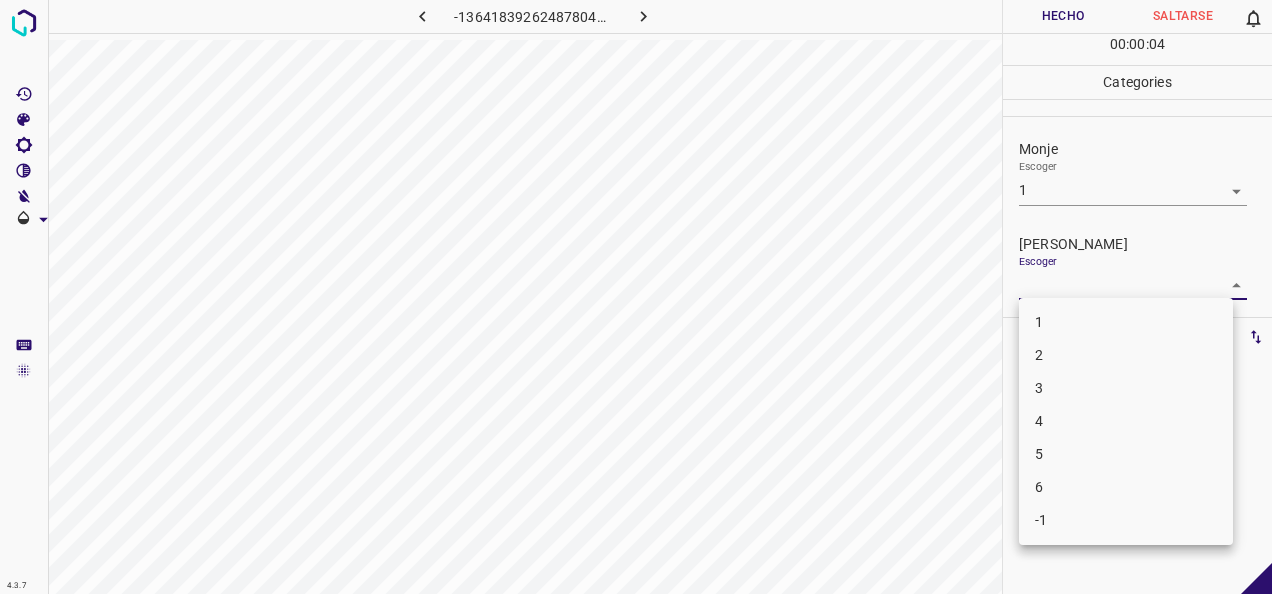 click on "1 2 3 4 5 6 -1" at bounding box center (1126, 421) 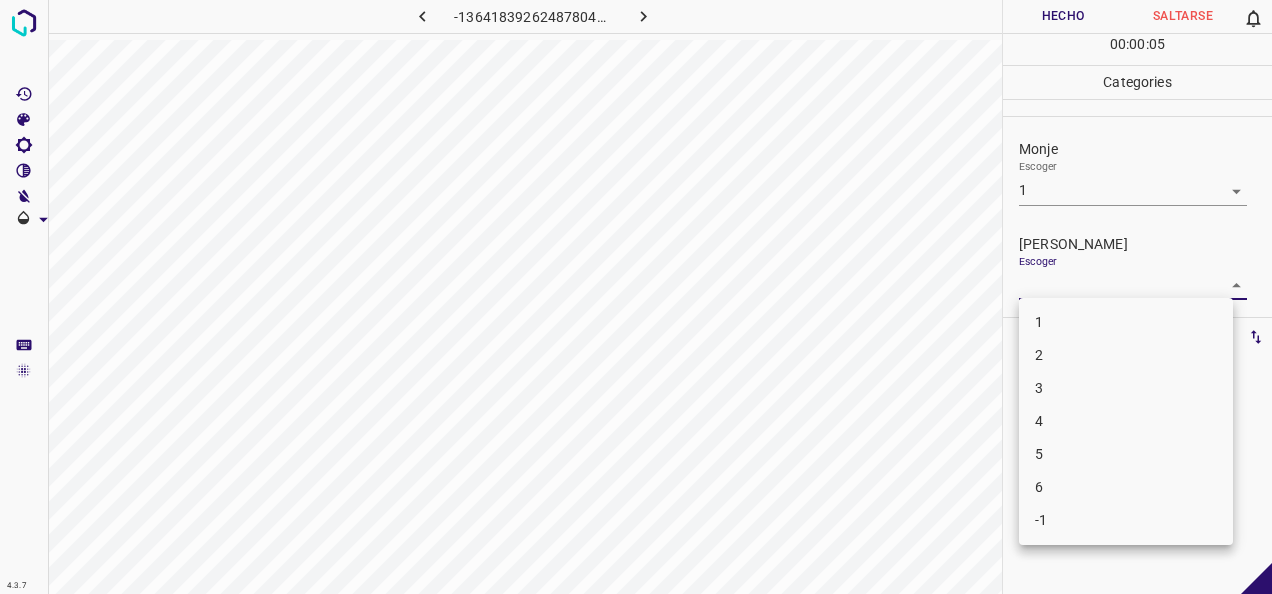 click on "1" at bounding box center [1126, 322] 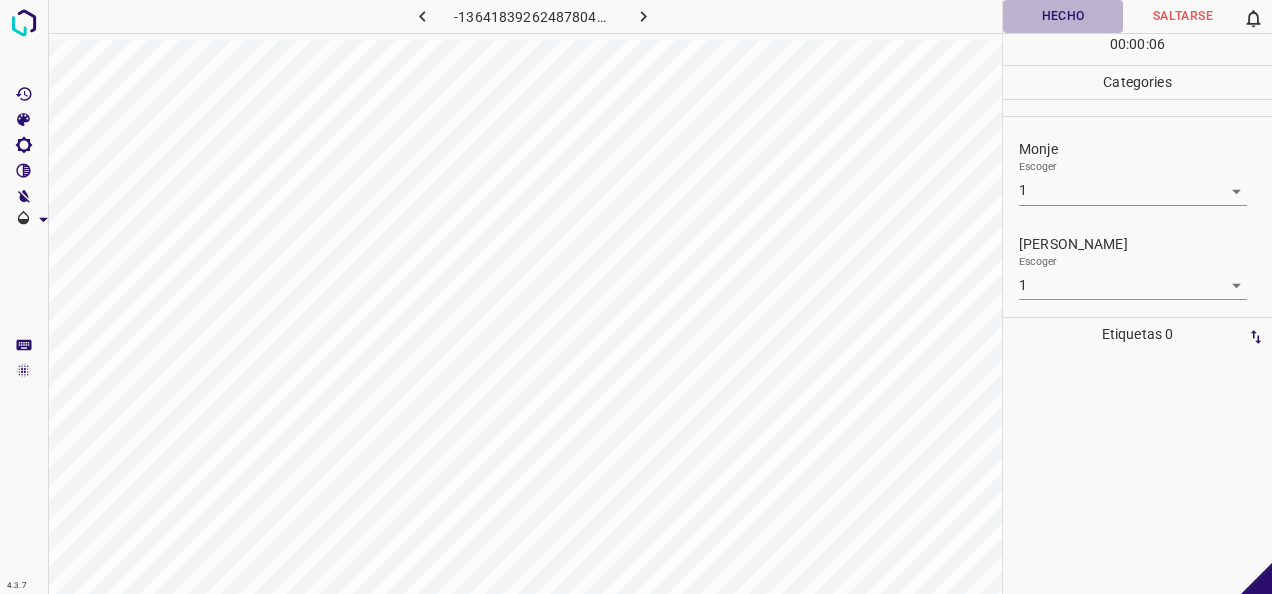 click on "Hecho" at bounding box center (1063, 16) 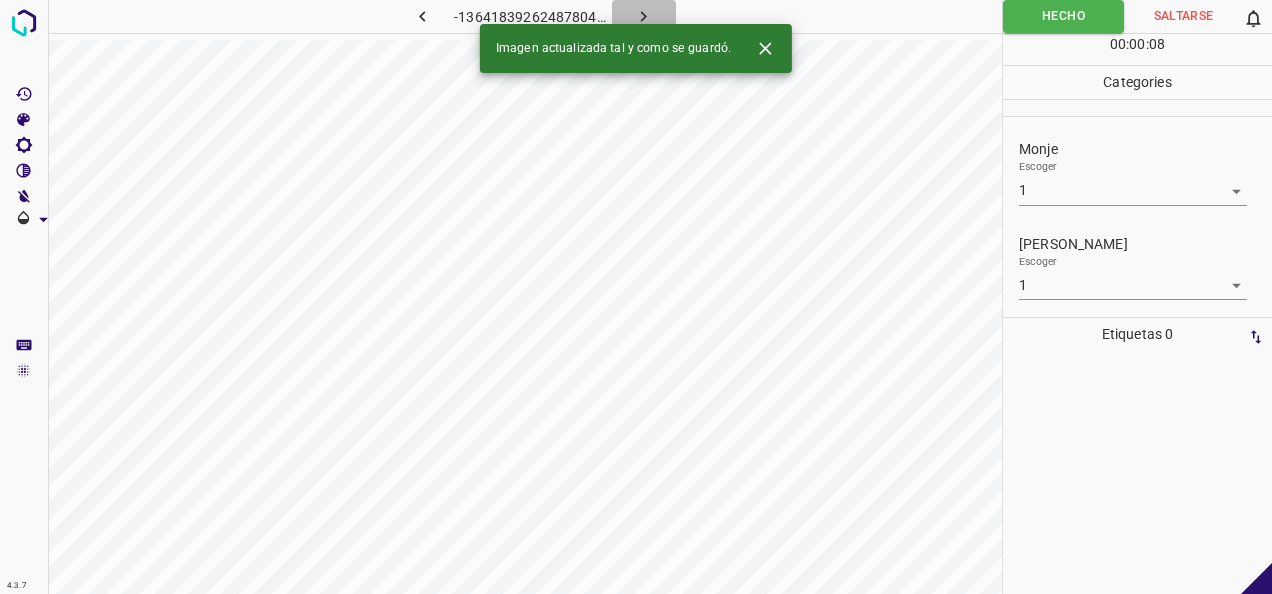 click 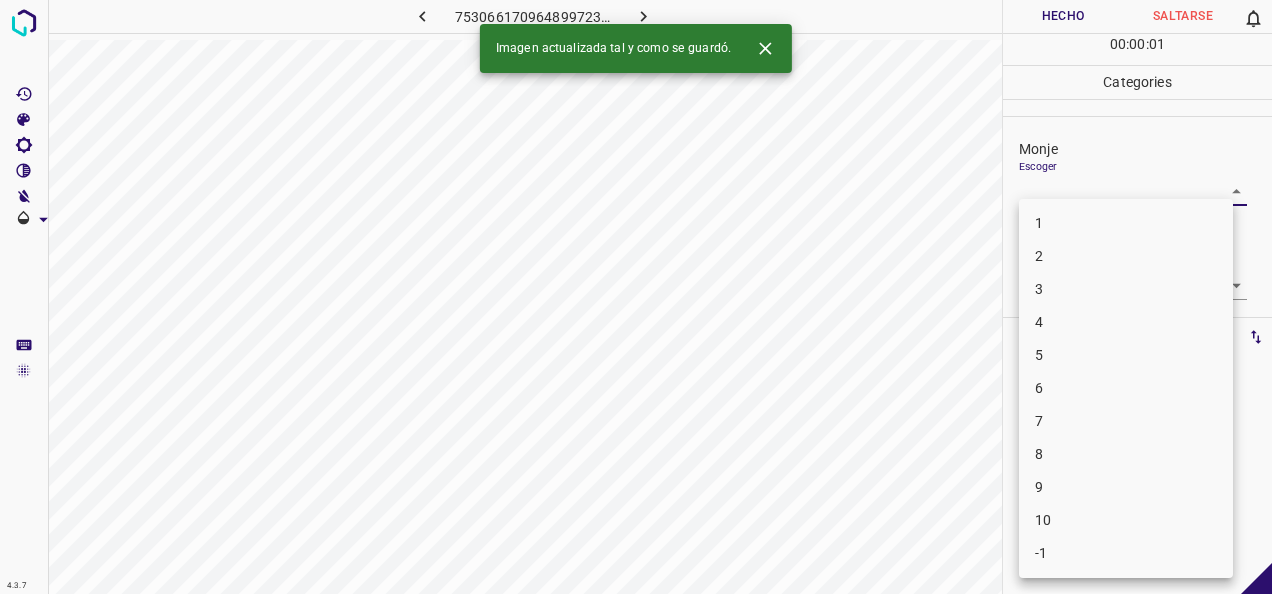 click on "4.3.7 7530661709648997233.png Hecho Saltarse 0 00   : 00   : 01   Categories Monje  Escoger ​  Fitzpatrick   Escoger ​ Etiquetas 0 Categories 1 Monje 2  Fitzpatrick Herramientas Espacio Cambiar entre modos (Dibujar y Editar) Yo Etiquetado automático R Restaurar zoom M Acercar N Alejar Borrar Eliminar etiqueta de selección Filtros Z Restaurar filtros X Filtro de saturación C Filtro de brillo V Filtro de contraste B Filtro de escala de grises General O Descargar Imagen actualizada tal y como se guardó. -Mensaje de texto -Esconder -Borrar 1 2 3 4 5 6 7 8 9 10 -1" at bounding box center (636, 297) 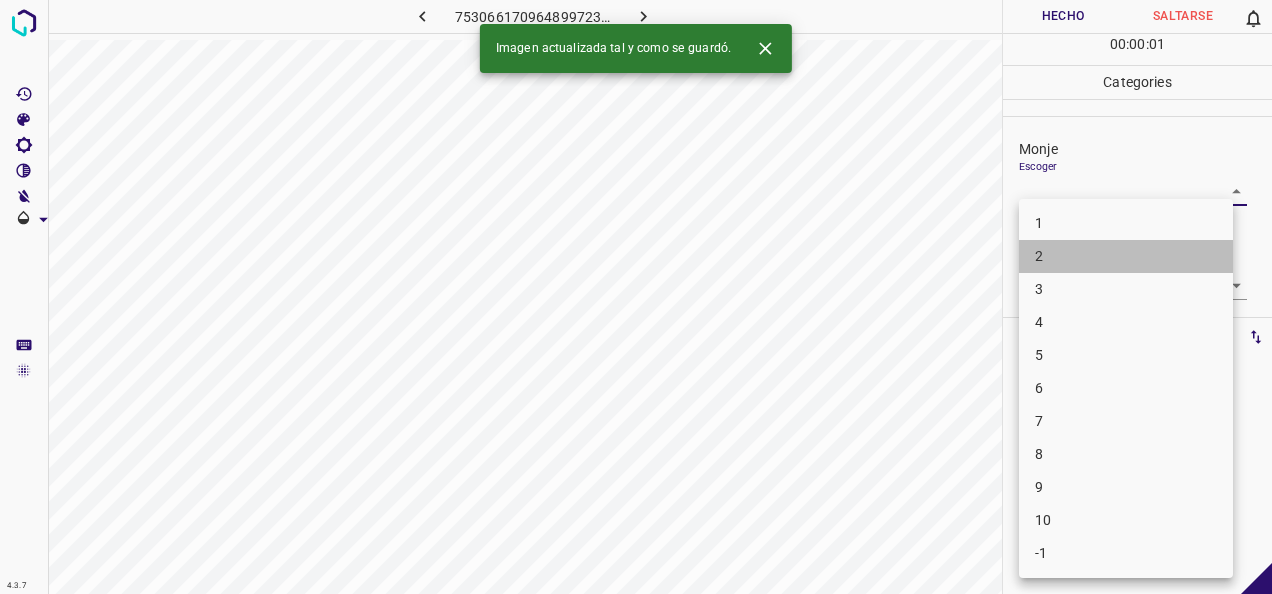 click on "2" at bounding box center (1126, 256) 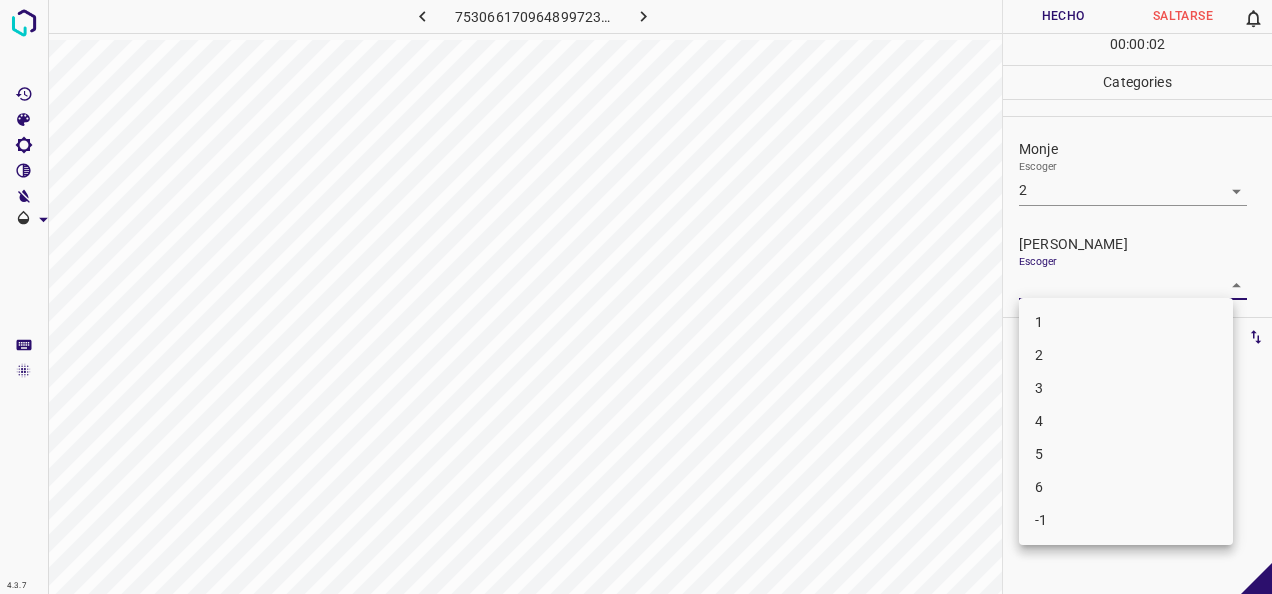 click on "4.3.7 7530661709648997233.png Hecho Saltarse 0 00   : 00   : 02   Categories Monje  Escoger 2 2  Fitzpatrick   Escoger ​ Etiquetas 0 Categories 1 Monje 2  Fitzpatrick Herramientas Espacio Cambiar entre modos (Dibujar y Editar) Yo Etiquetado automático R Restaurar zoom M Acercar N Alejar Borrar Eliminar etiqueta de selección Filtros Z Restaurar filtros X Filtro de saturación C Filtro de brillo V Filtro de contraste B Filtro de escala de grises General O Descargar -Mensaje de texto -Esconder -Borrar 1 2 3 4 5 6 -1" at bounding box center [636, 297] 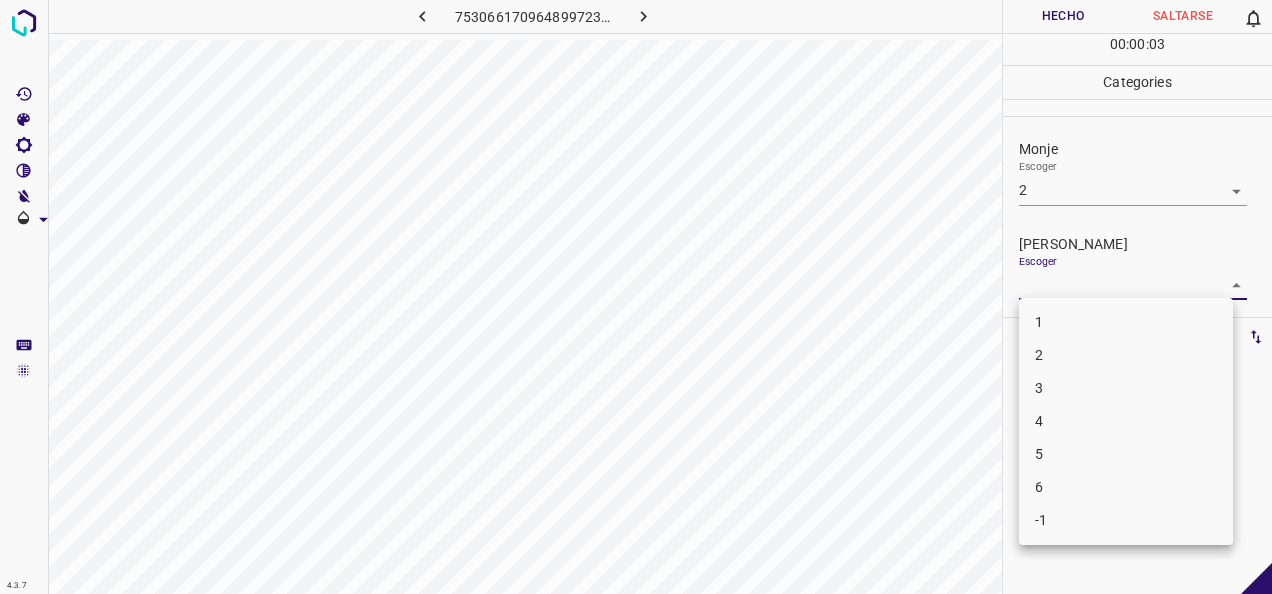 click on "2" at bounding box center [1126, 355] 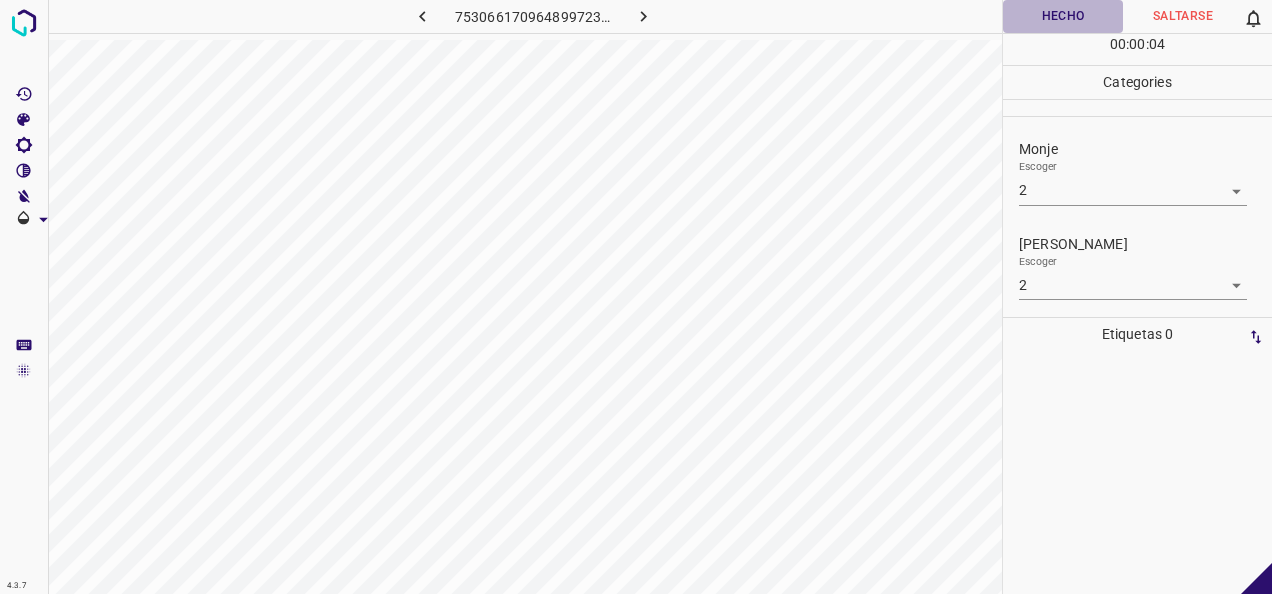 click on "Hecho" at bounding box center (1063, 16) 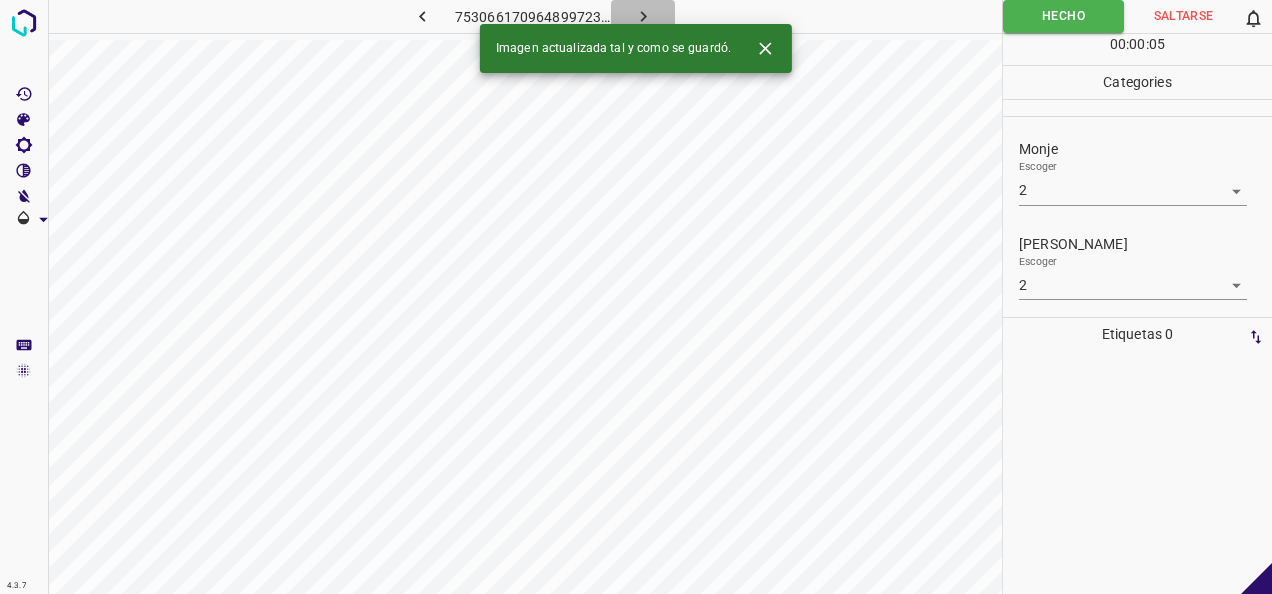 click 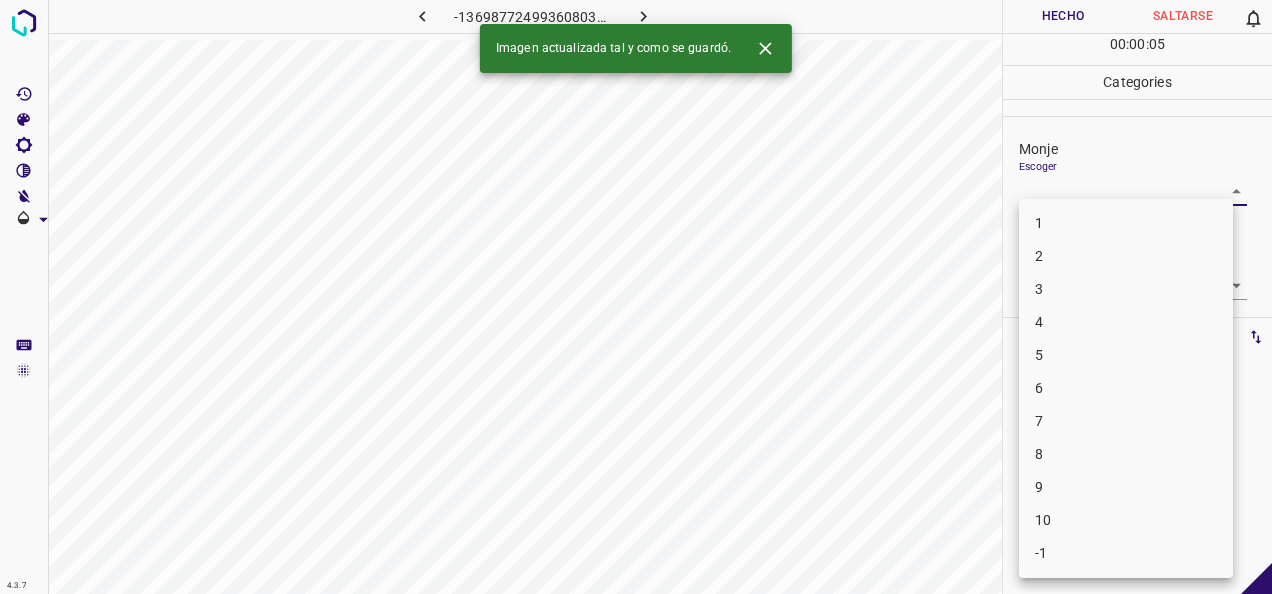 click on "4.3.7 -1369877249936080354.png Hecho Saltarse 0 00   : 00   : 05   Categories Monje  Escoger ​  Fitzpatrick   Escoger ​ Etiquetas 0 Categories 1 Monje 2  Fitzpatrick Herramientas Espacio Cambiar entre modos (Dibujar y Editar) Yo Etiquetado automático R Restaurar zoom M Acercar N Alejar Borrar Eliminar etiqueta de selección Filtros Z Restaurar filtros X Filtro de saturación C Filtro de brillo V Filtro de contraste B Filtro de escala de grises General O Descargar Imagen actualizada tal y como se guardó. -Mensaje de texto -Esconder -Borrar 1 2 3 4 5 6 7 8 9 10 -1" at bounding box center (636, 297) 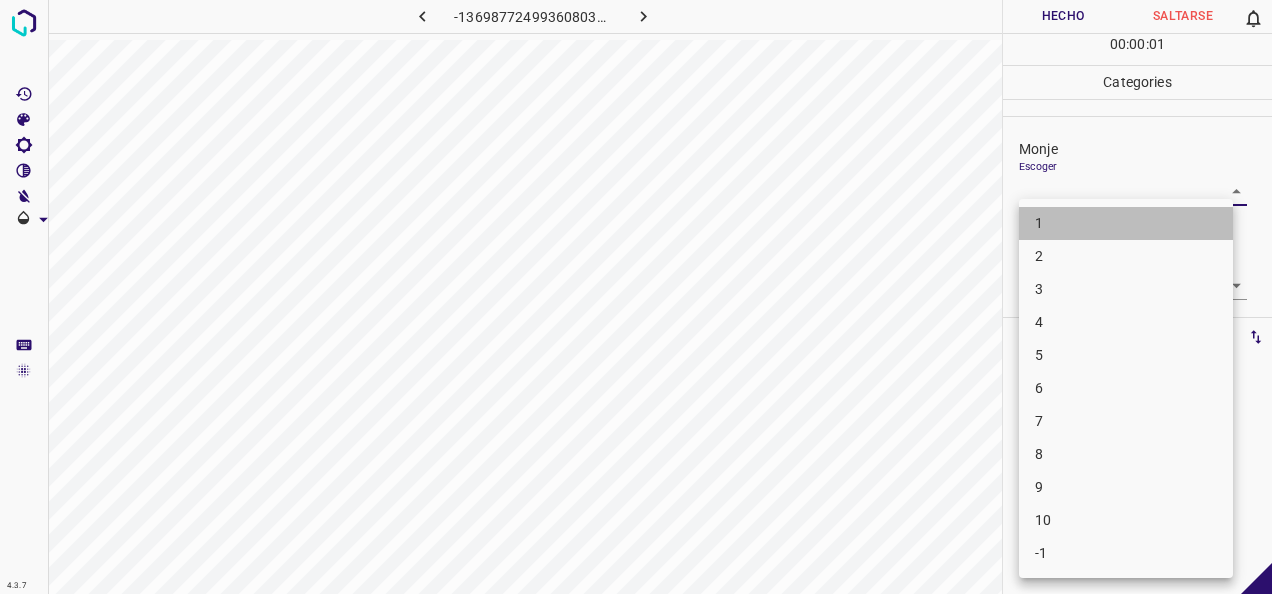 click on "1" at bounding box center (1126, 223) 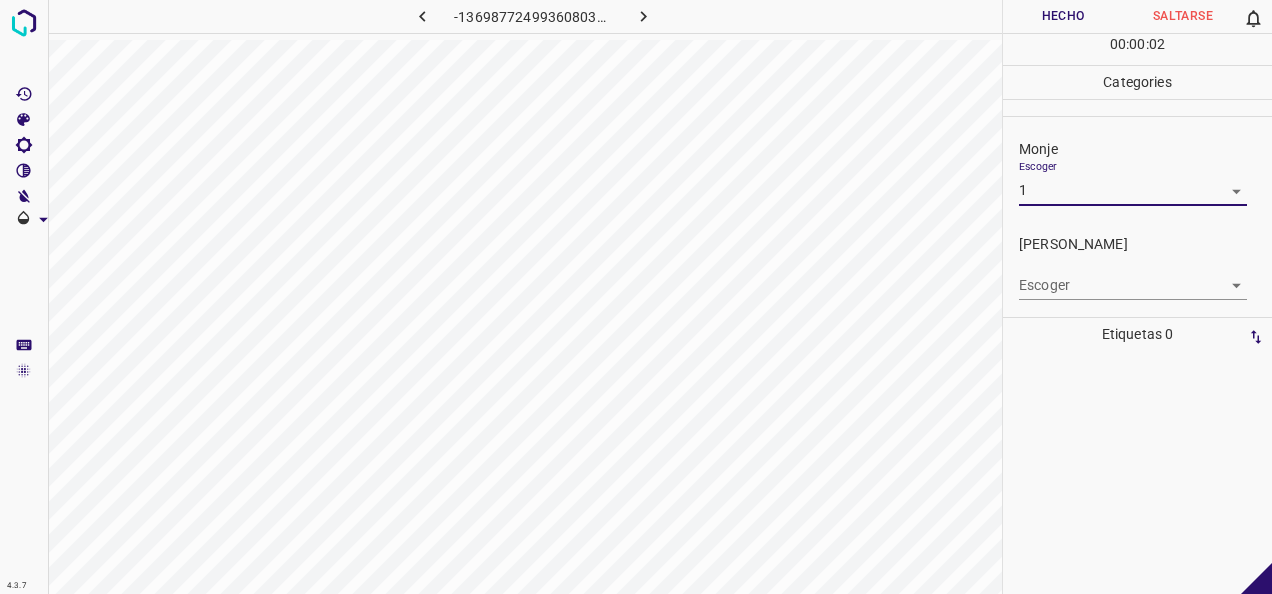 click on "Escoger ​" at bounding box center (1145, 277) 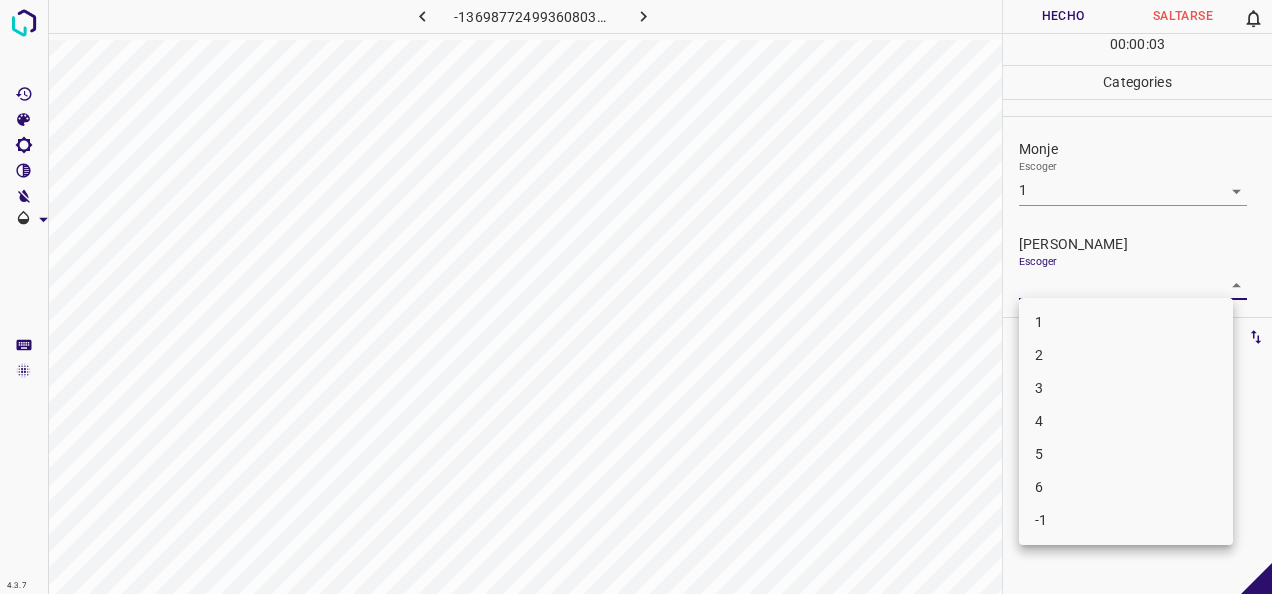 click on "4.3.7 -1369877249936080354.png Hecho Saltarse 0 00   : 00   : 03   Categories Monje  Escoger 1 1  Fitzpatrick   Escoger ​ Etiquetas 0 Categories 1 Monje 2  Fitzpatrick Herramientas Espacio Cambiar entre modos (Dibujar y Editar) Yo Etiquetado automático R Restaurar zoom M Acercar N Alejar Borrar Eliminar etiqueta de selección Filtros Z Restaurar filtros X Filtro de saturación C Filtro de brillo V Filtro de contraste B Filtro de escala de grises General O Descargar -Mensaje de texto -Esconder -Borrar 1 2 3 4 5 6 -1" at bounding box center (636, 297) 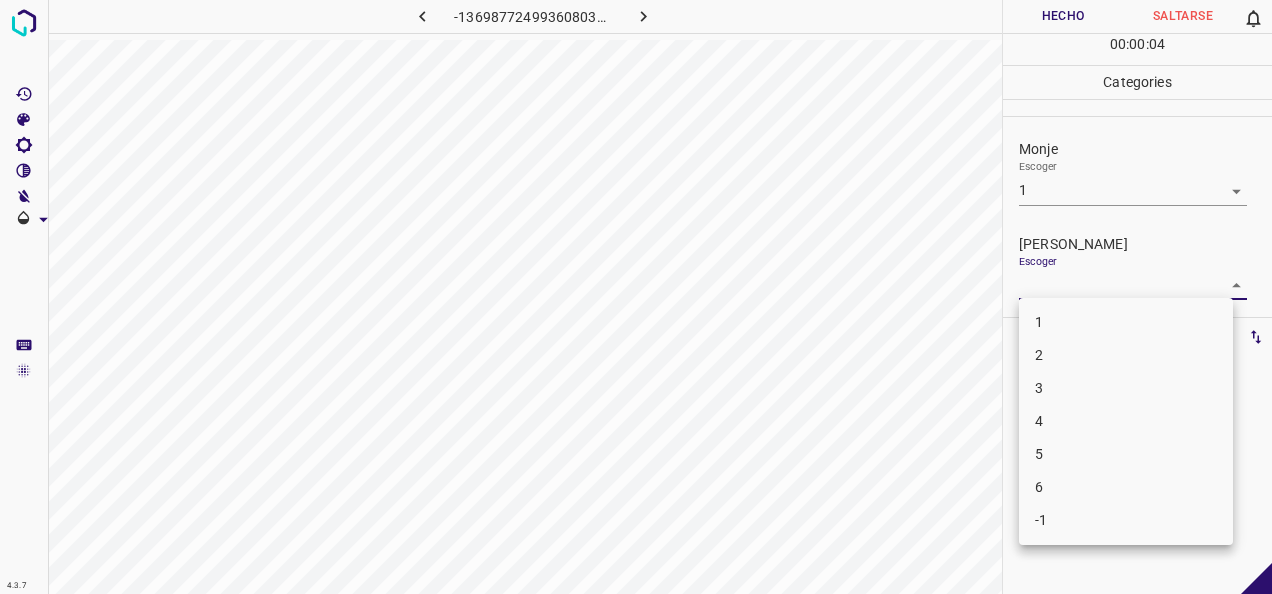 click on "1" at bounding box center [1126, 322] 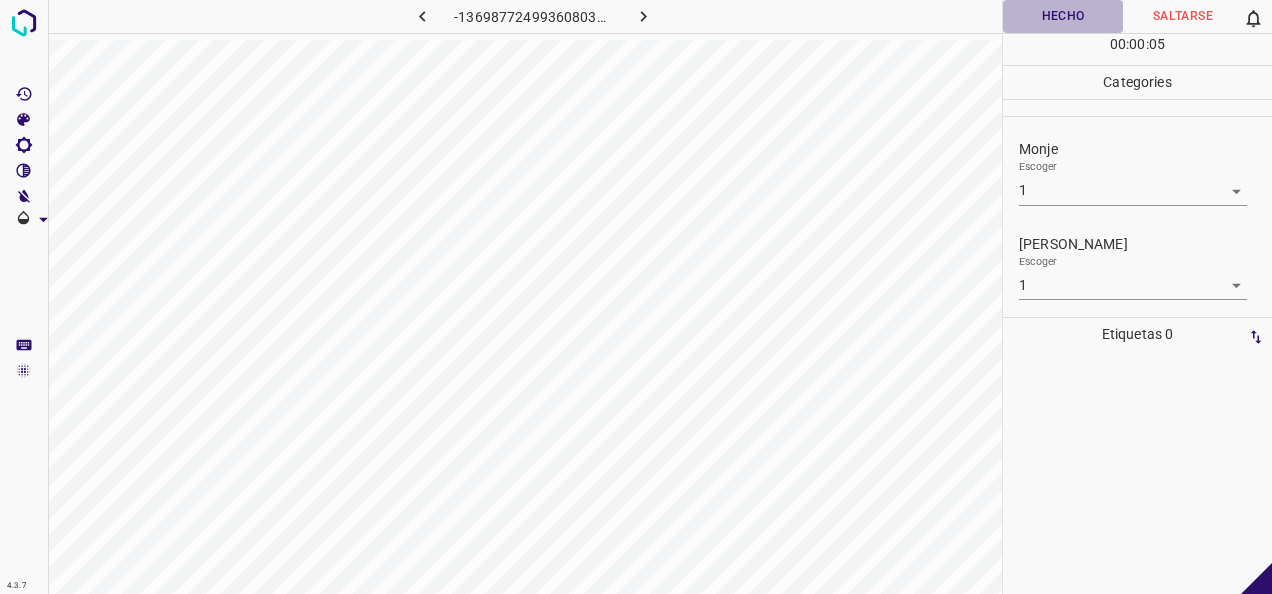 click on "Hecho" at bounding box center [1063, 16] 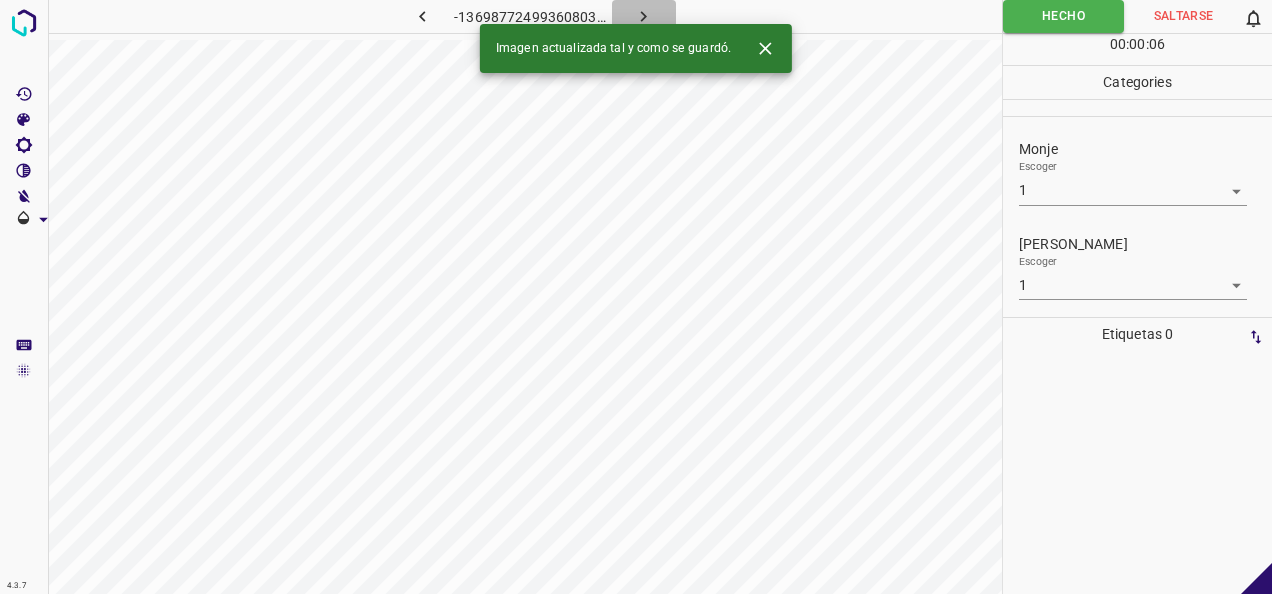 click at bounding box center [644, 16] 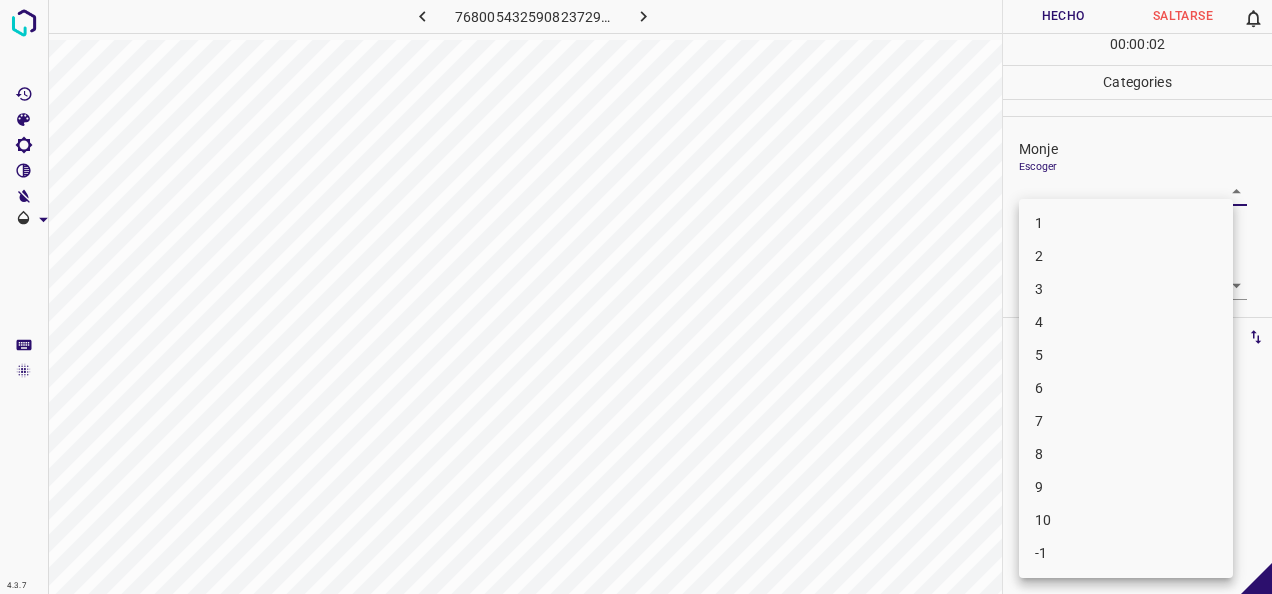 click on "4.3.7 7680054325908237298.png Hecho Saltarse 0 00   : 00   : 02   Categories Monje  Escoger ​  Fitzpatrick   Escoger ​ Etiquetas 0 Categories 1 Monje 2  Fitzpatrick Herramientas Espacio Cambiar entre modos (Dibujar y Editar) Yo Etiquetado automático R Restaurar zoom M Acercar N Alejar Borrar Eliminar etiqueta de selección Filtros Z Restaurar filtros X Filtro de saturación C Filtro de brillo V Filtro de contraste B Filtro de escala de grises General O Descargar -Mensaje de texto -Esconder -Borrar 1 2 3 4 5 6 7 8 9 10 -1" at bounding box center [636, 297] 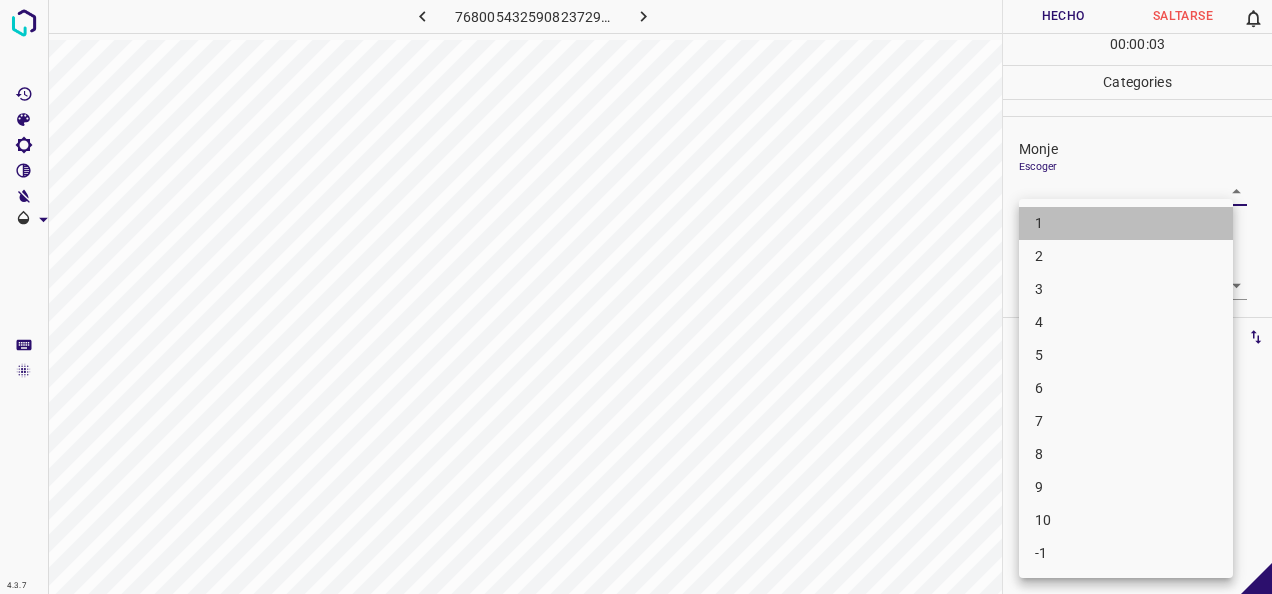 click on "1" at bounding box center [1126, 223] 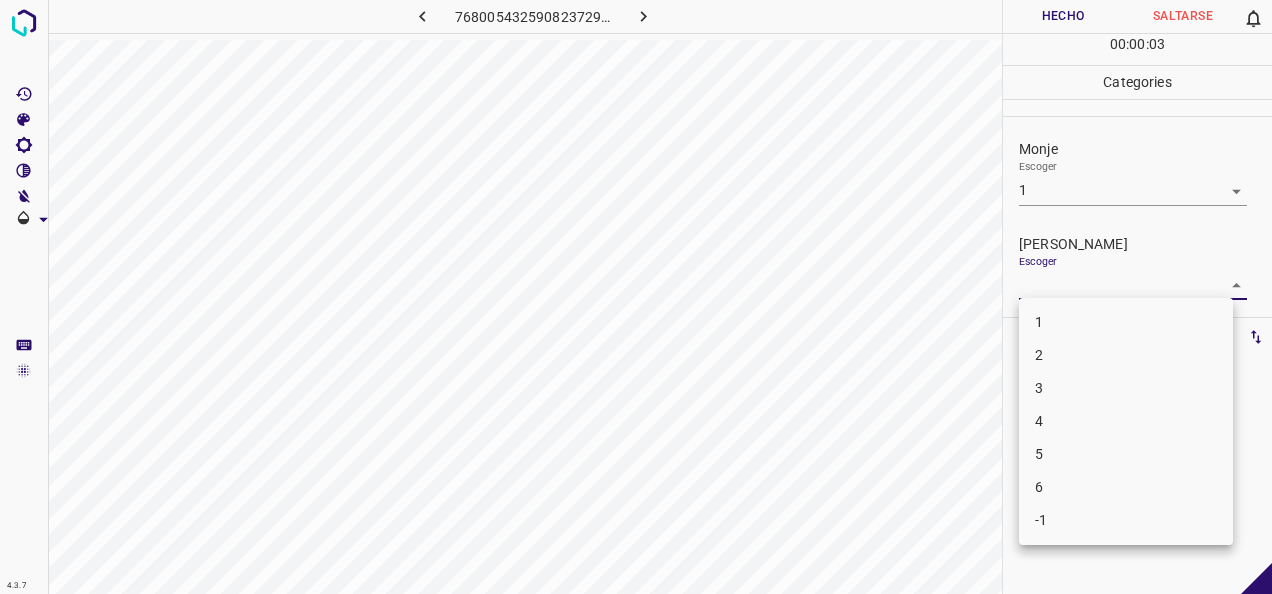 click on "4.3.7 7680054325908237298.png Hecho Saltarse 0 00   : 00   : 03   Categories Monje  Escoger 1 1  Fitzpatrick   Escoger ​ Etiquetas 0 Categories 1 Monje 2  Fitzpatrick Herramientas Espacio Cambiar entre modos (Dibujar y Editar) Yo Etiquetado automático R Restaurar zoom M Acercar N Alejar Borrar Eliminar etiqueta de selección Filtros Z Restaurar filtros X Filtro de saturación C Filtro de brillo V Filtro de contraste B Filtro de escala de grises General O Descargar -Mensaje de texto -Esconder -Borrar 1 2 3 4 5 6 -1" at bounding box center (636, 297) 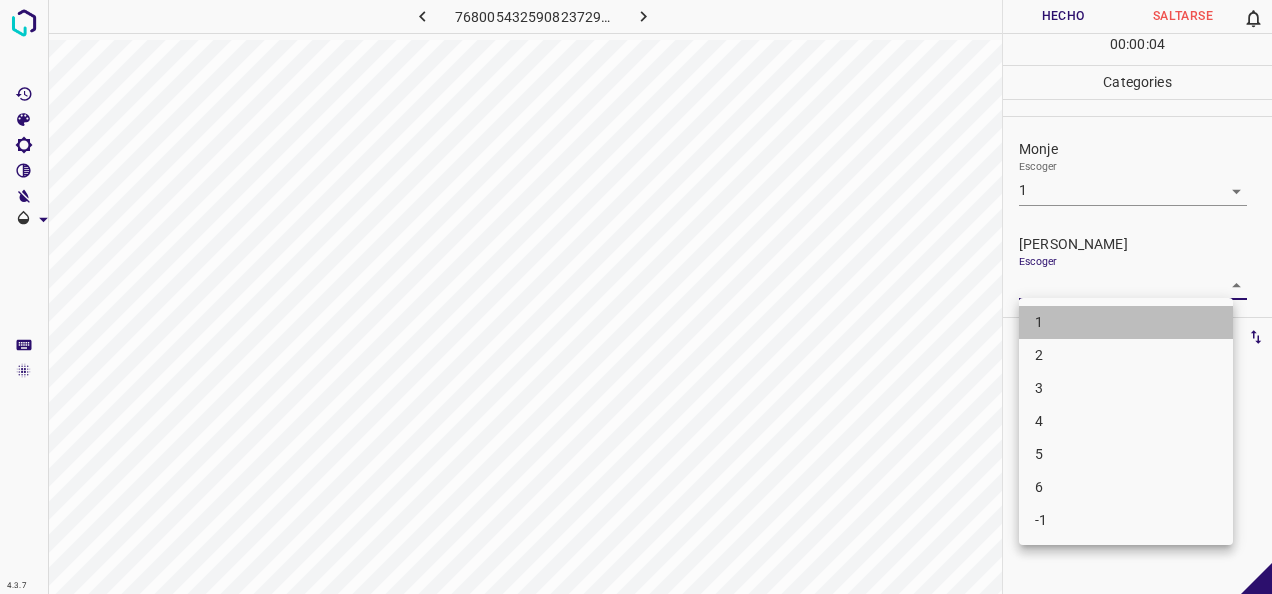 click on "1" at bounding box center (1126, 322) 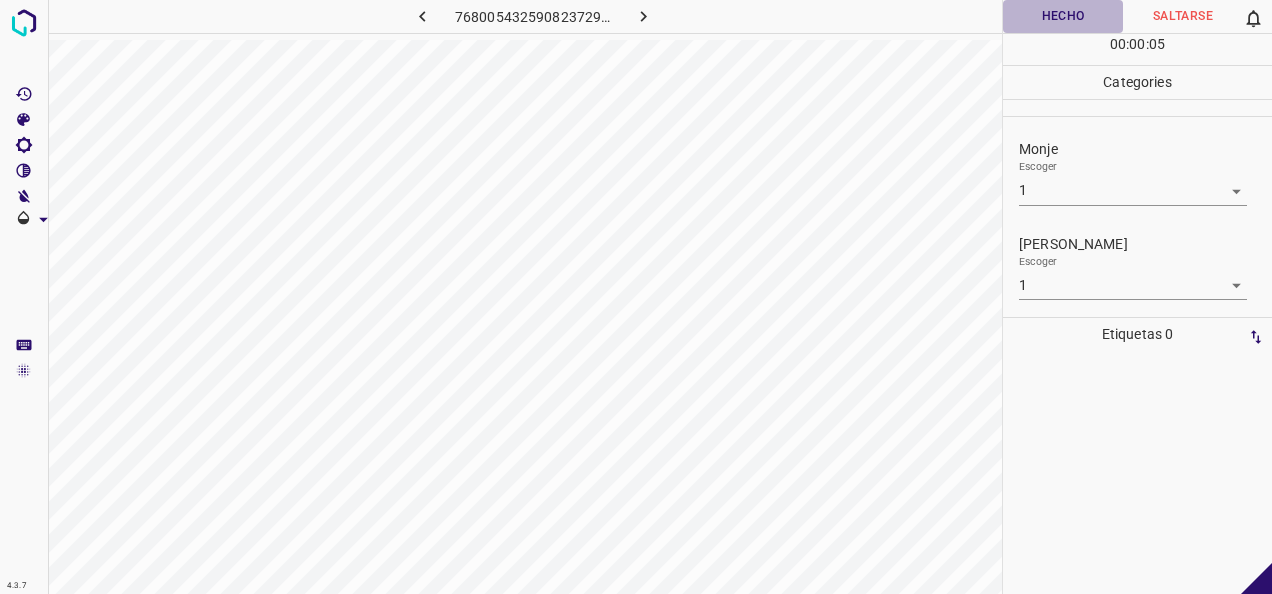 click on "Hecho" at bounding box center (1063, 16) 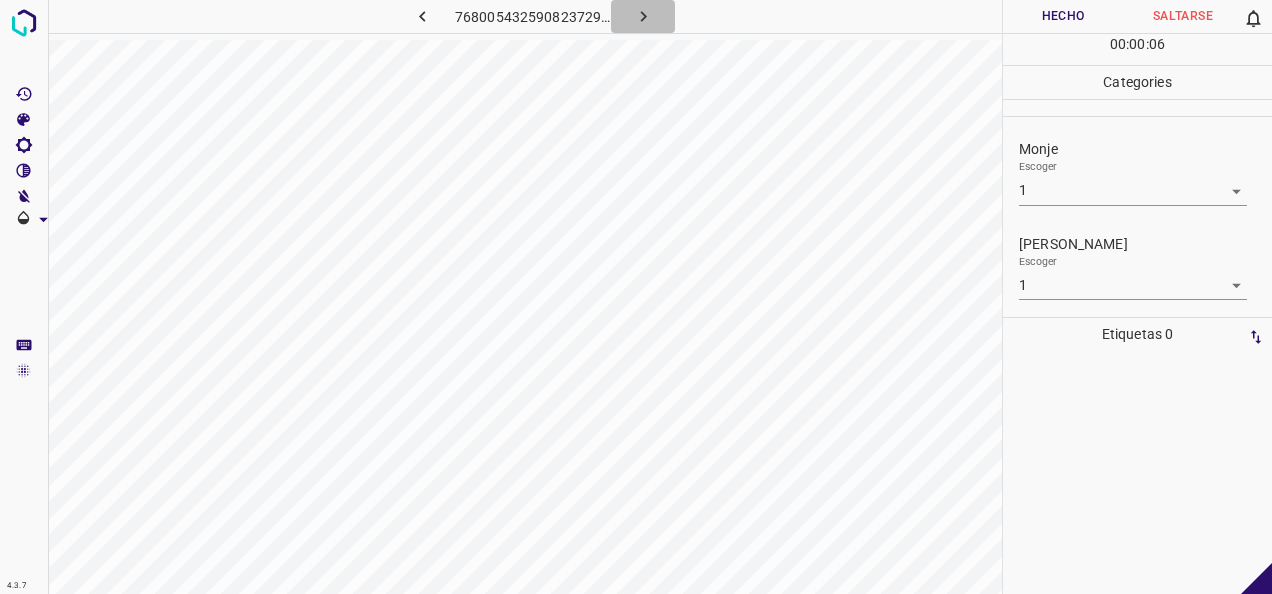 click 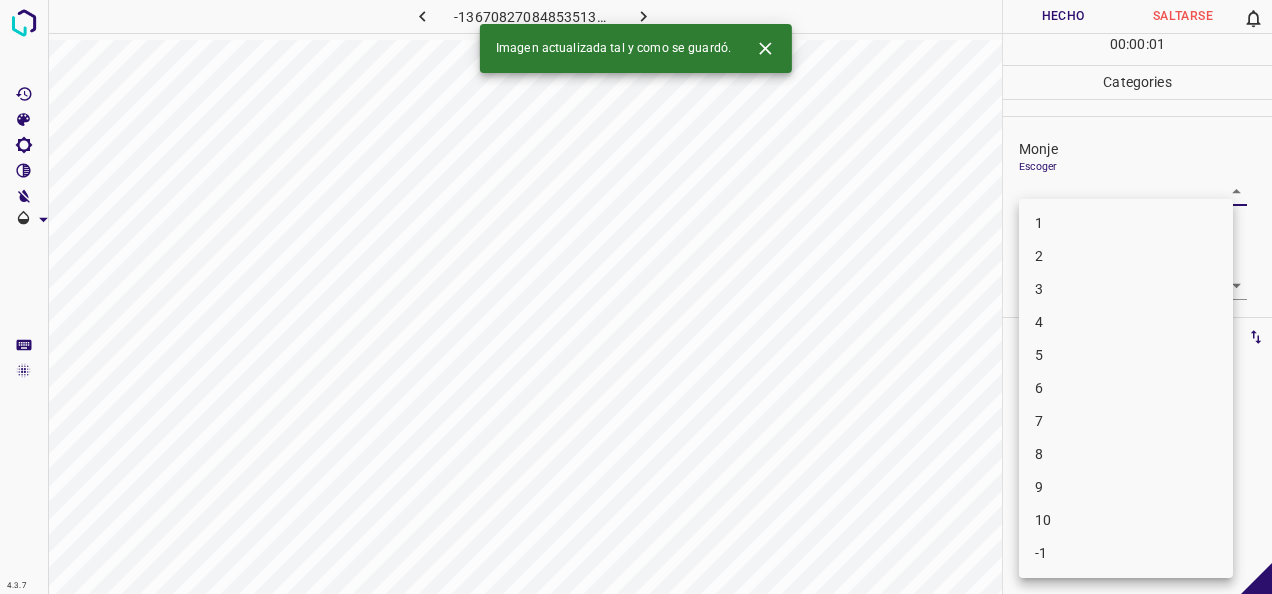 click on "4.3.7 -1367082708485351334.png Hecho Saltarse 0 00   : 00   : 01   Categories Monje  Escoger ​  Fitzpatrick   Escoger ​ Etiquetas 0 Categories 1 Monje 2  Fitzpatrick Herramientas Espacio Cambiar entre modos (Dibujar y Editar) Yo Etiquetado automático R Restaurar zoom M Acercar N Alejar Borrar Eliminar etiqueta de selección Filtros Z Restaurar filtros X Filtro de saturación C Filtro de brillo V Filtro de contraste B Filtro de escala de grises General O Descargar Imagen actualizada tal y como se guardó. -Mensaje de texto -Esconder -Borrar 1 2 3 4 5 6 7 8 9 10 -1" at bounding box center (636, 297) 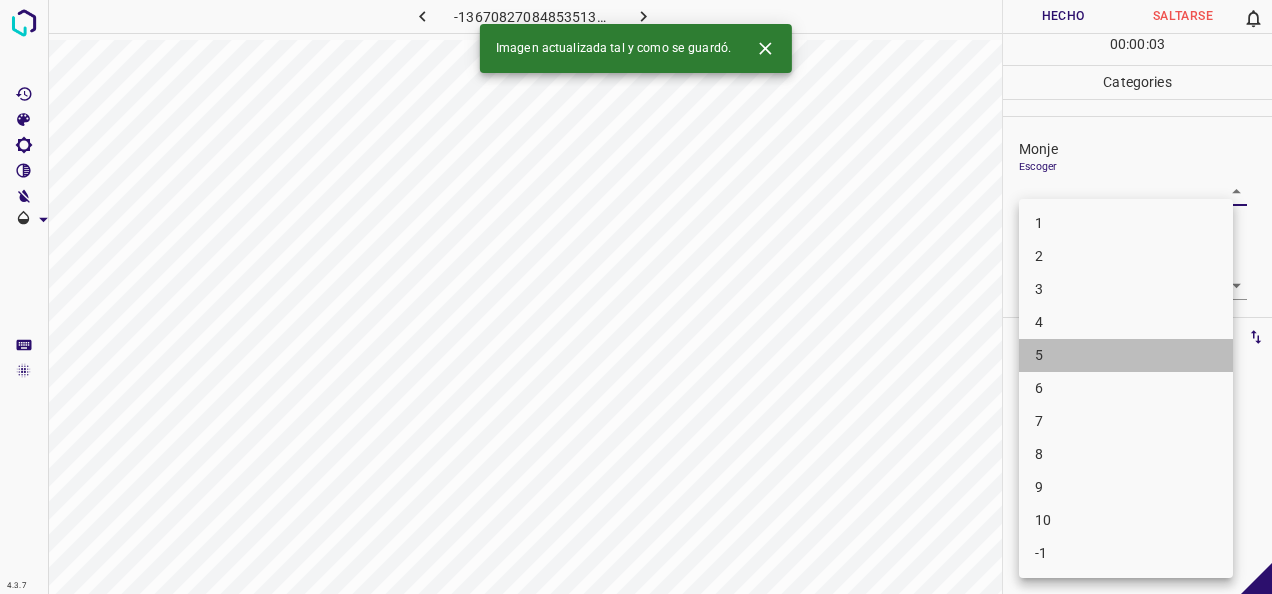 click on "5" at bounding box center [1126, 355] 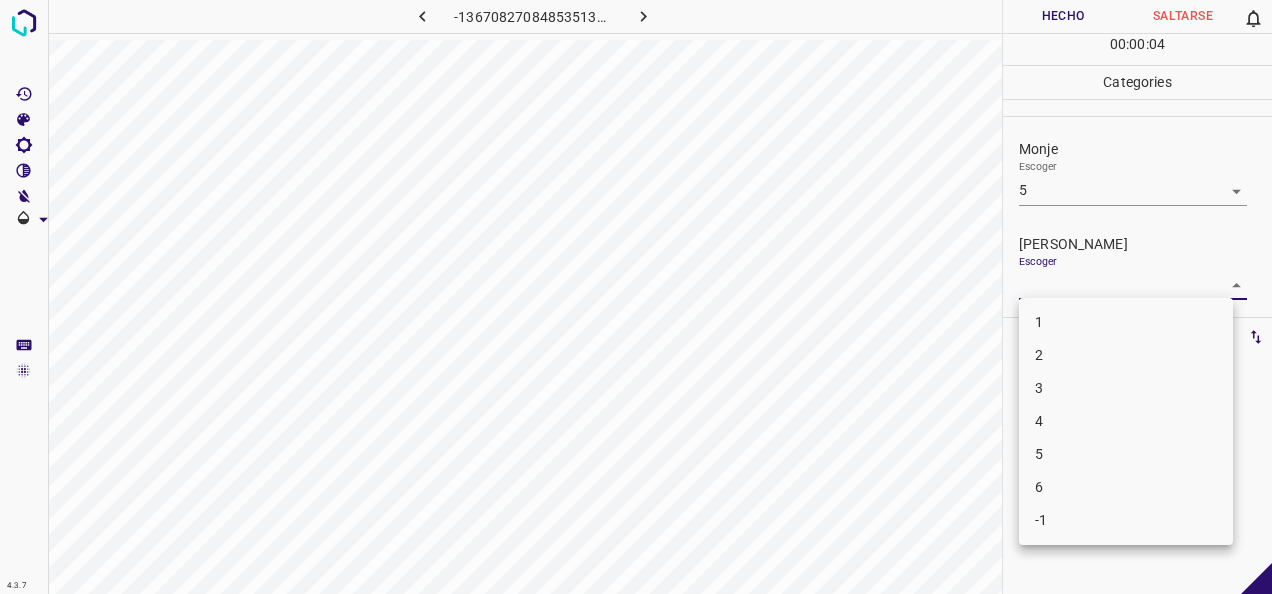 click on "4.3.7 -1367082708485351334.png Hecho Saltarse 0 00   : 00   : 04   Categories Monje  Escoger 5 5  Fitzpatrick   Escoger ​ Etiquetas 0 Categories 1 Monje 2  Fitzpatrick Herramientas Espacio Cambiar entre modos (Dibujar y Editar) Yo Etiquetado automático R Restaurar zoom M Acercar N Alejar Borrar Eliminar etiqueta de selección Filtros Z Restaurar filtros X Filtro de saturación C Filtro de brillo V Filtro de contraste B Filtro de escala de grises General O Descargar -Mensaje de texto -Esconder -Borrar 1 2 3 4 5 6 -1" at bounding box center (636, 297) 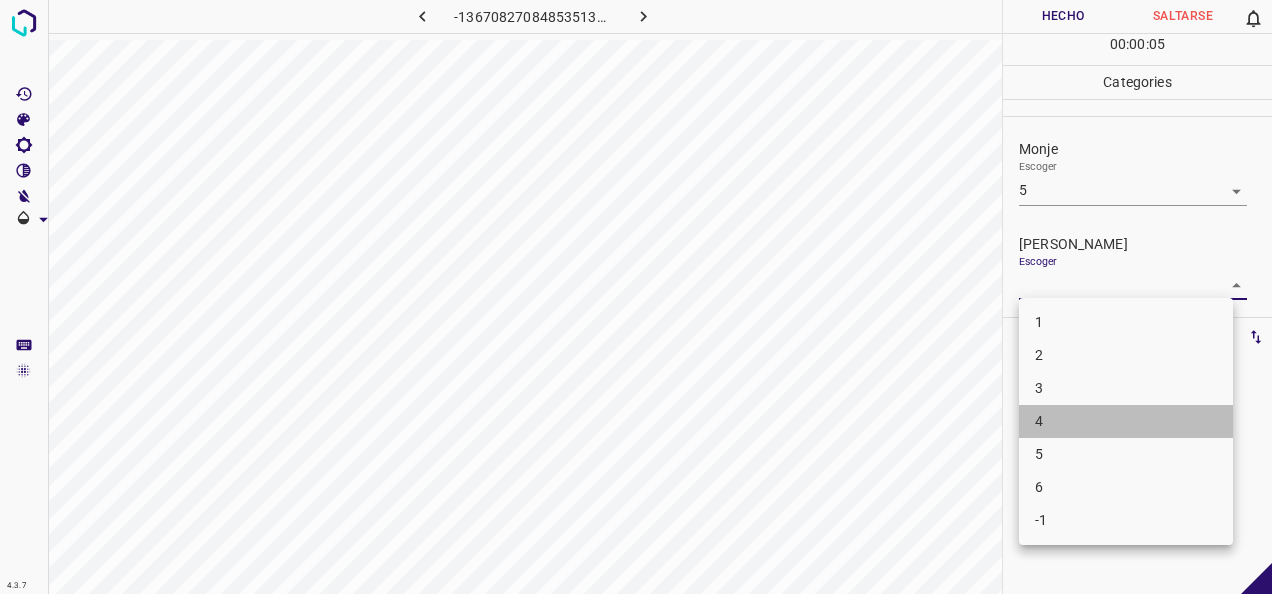click on "4" at bounding box center (1126, 421) 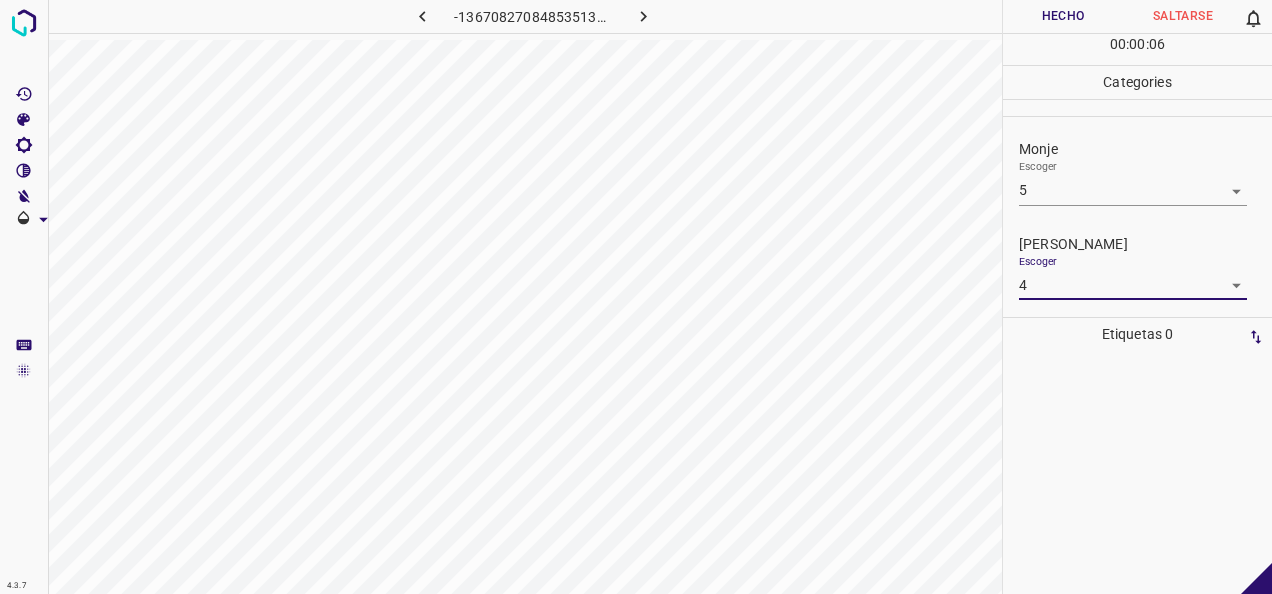 click on "Hecho" at bounding box center (1063, 16) 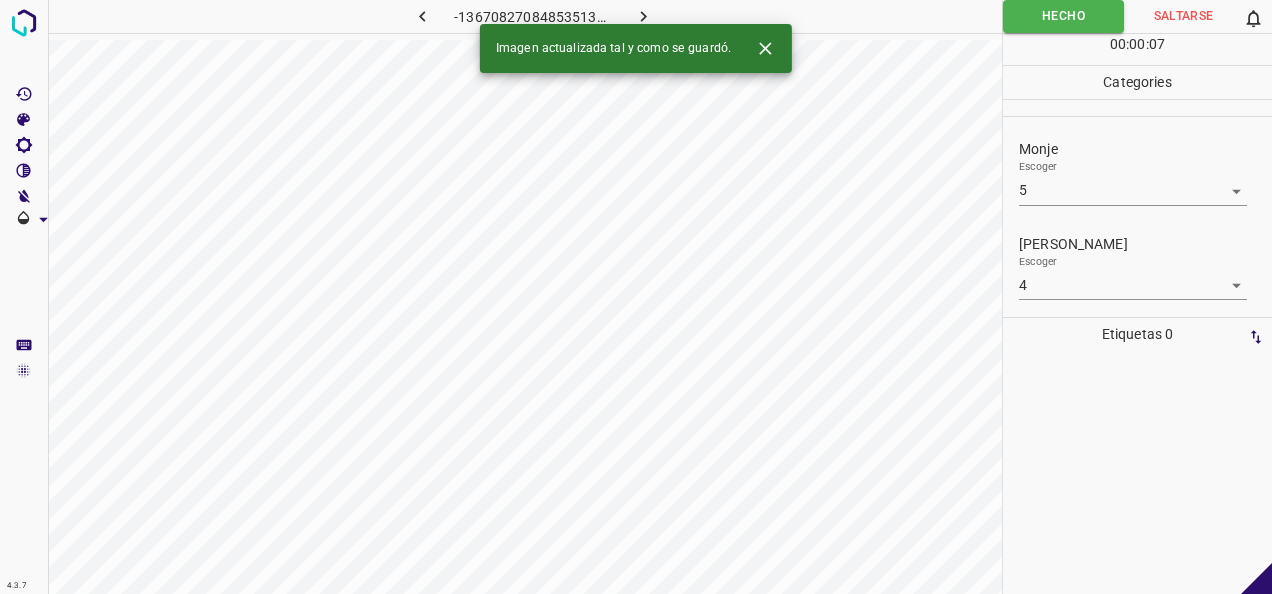 click on "Imagen actualizada tal y como se guardó." at bounding box center (636, 48) 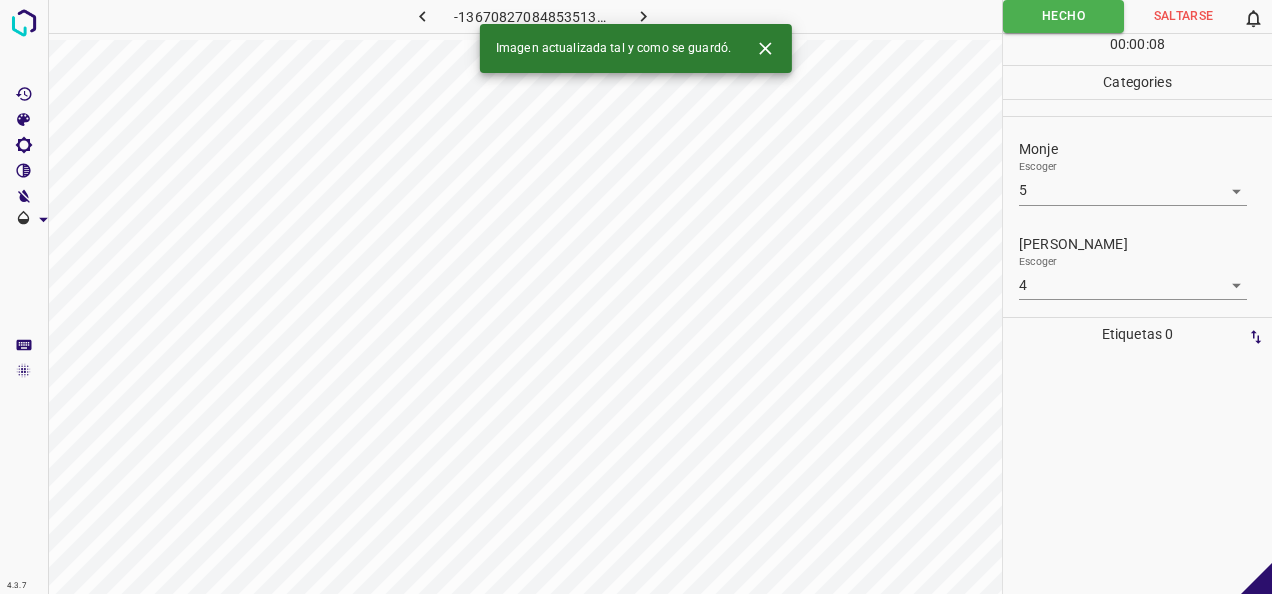 click at bounding box center (644, 16) 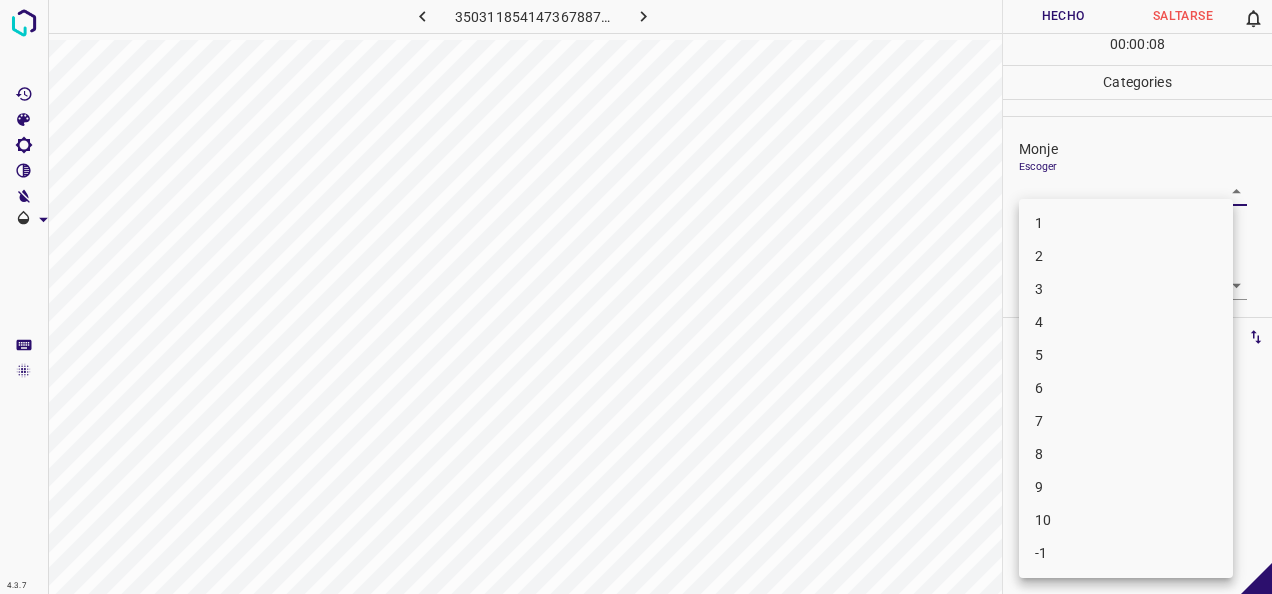 click on "4.3.7 350311854147367887.png Hecho Saltarse 0 00   : 00   : 08   Categories Monje  Escoger ​  Fitzpatrick   Escoger ​ Etiquetas 0 Categories 1 Monje 2  Fitzpatrick Herramientas Espacio Cambiar entre modos (Dibujar y Editar) Yo Etiquetado automático R Restaurar zoom M Acercar N Alejar Borrar Eliminar etiqueta de selección Filtros Z Restaurar filtros X Filtro de saturación C Filtro de brillo V Filtro de contraste B Filtro de escala de grises General O Descargar -Mensaje de texto -Esconder -Borrar 1 2 3 4 5 6 7 8 9 10 -1" at bounding box center [636, 297] 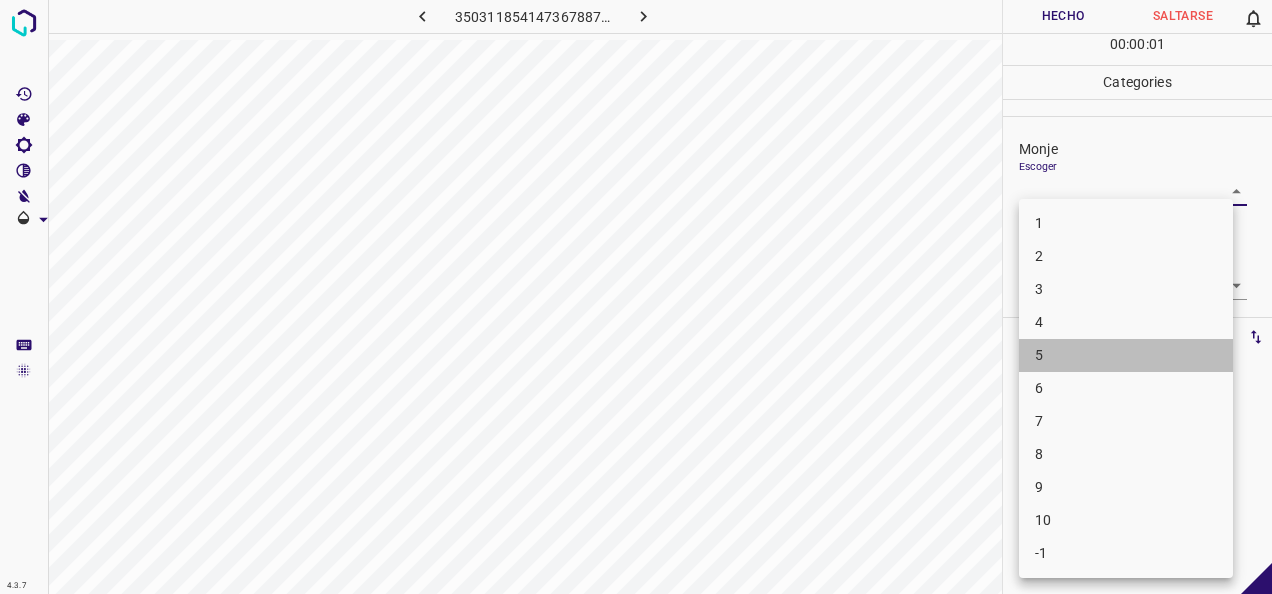 click on "5" at bounding box center [1126, 355] 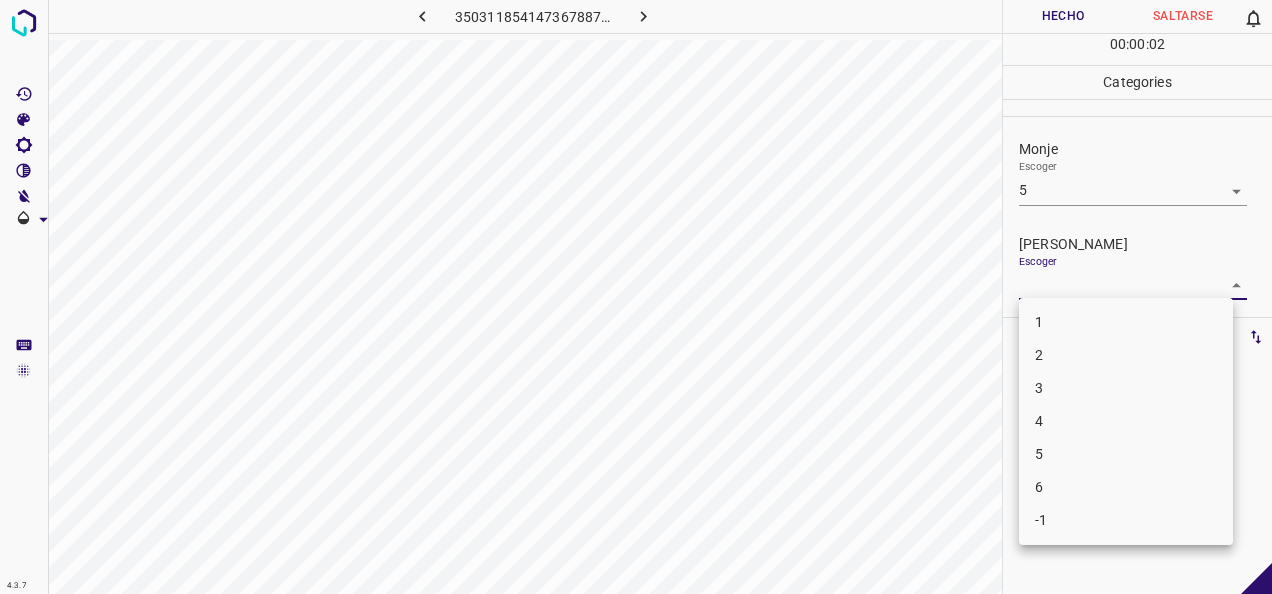 click on "4.3.7 350311854147367887.png Hecho Saltarse 0 00   : 00   : 02   Categories Monje  Escoger 5 5  Fitzpatrick   Escoger ​ Etiquetas 0 Categories 1 Monje 2  Fitzpatrick Herramientas Espacio Cambiar entre modos (Dibujar y Editar) Yo Etiquetado automático R Restaurar zoom M Acercar N Alejar Borrar Eliminar etiqueta de selección Filtros Z Restaurar filtros X Filtro de saturación C Filtro de brillo V Filtro de contraste B Filtro de escala de grises General O Descargar -Mensaje de texto -Esconder -Borrar 1 2 3 4 5 6 -1" at bounding box center (636, 297) 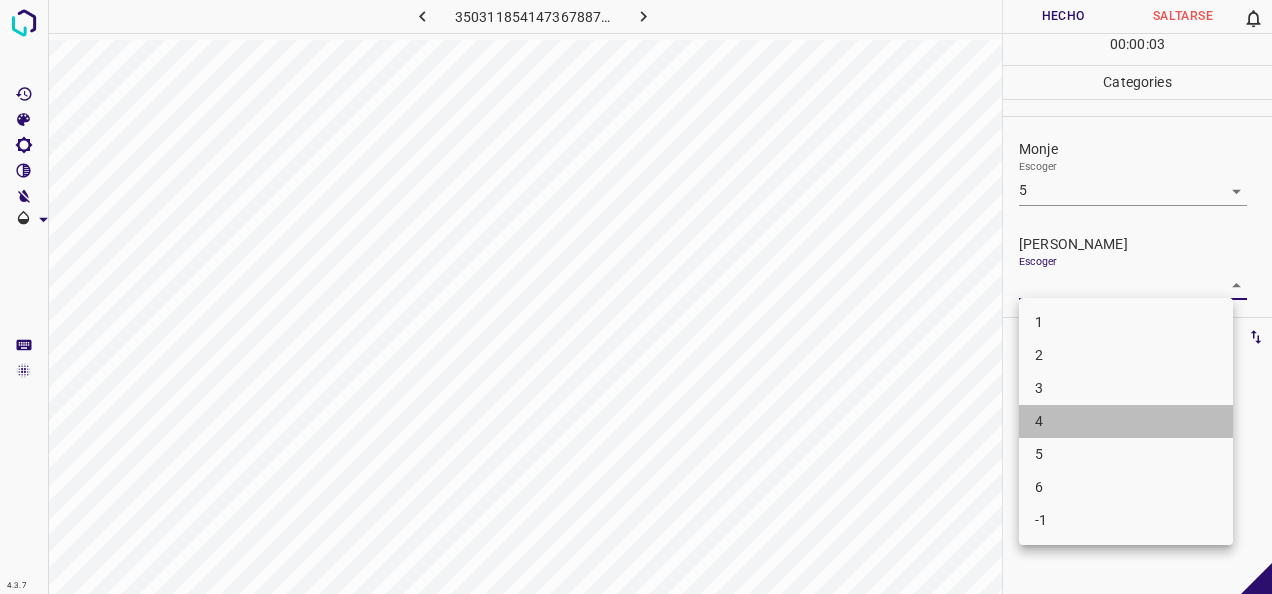 click on "4" at bounding box center (1126, 421) 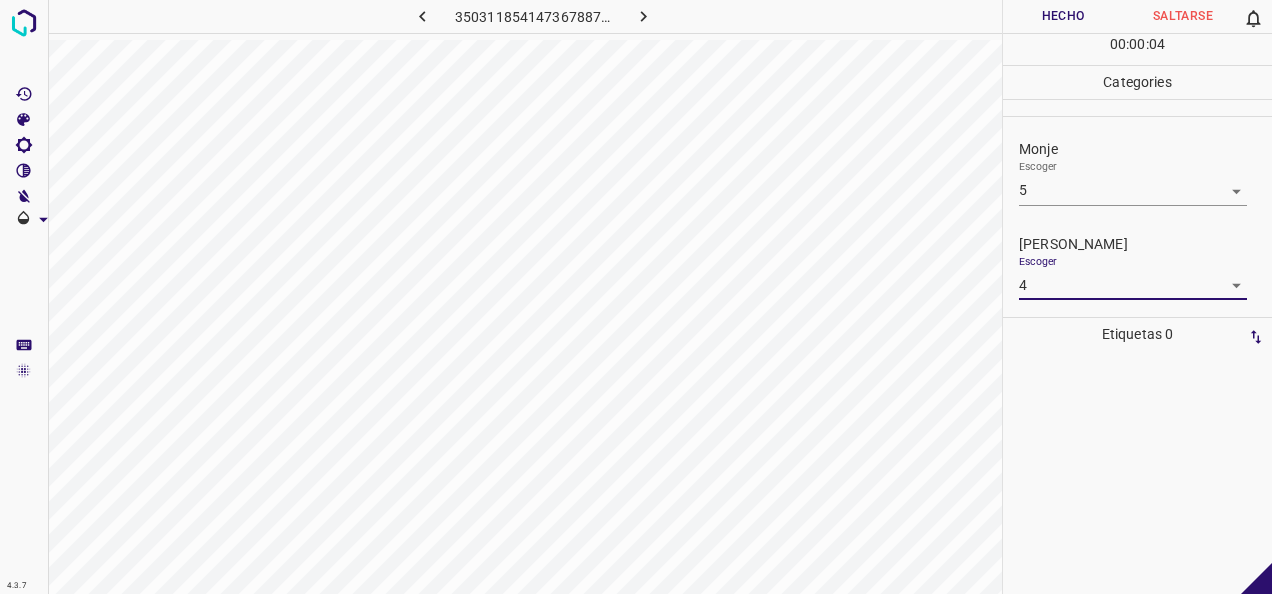 click on "Hecho" at bounding box center (1063, 16) 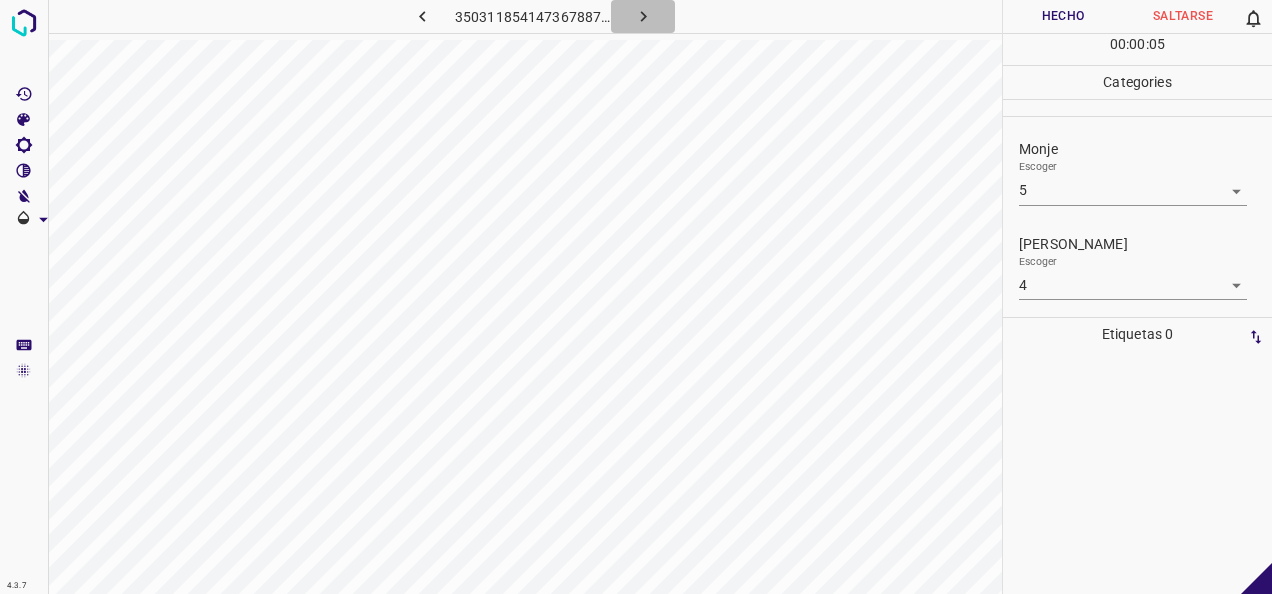 click at bounding box center [643, 16] 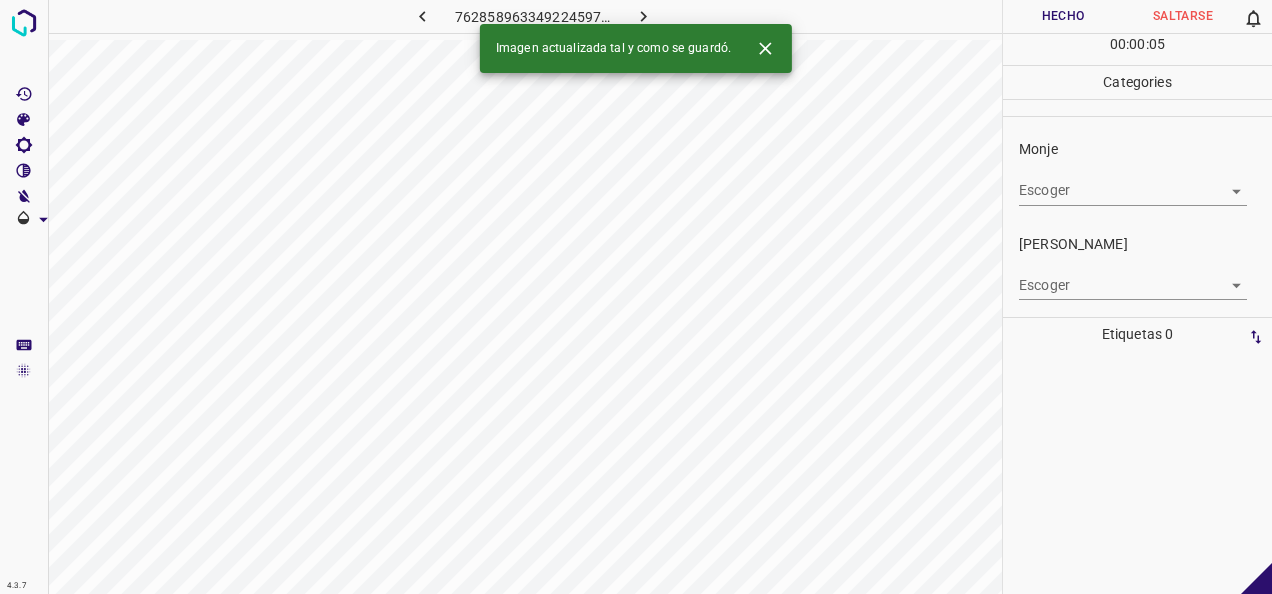click on "4.3.7 7628589633492245971.png Hecho Saltarse 0 00   : 00   : 05   Categories Monje  Escoger ​  Fitzpatrick   Escoger ​ Etiquetas 0 Categories 1 Monje 2  Fitzpatrick Herramientas Espacio Cambiar entre modos (Dibujar y Editar) Yo Etiquetado automático R Restaurar zoom M Acercar N Alejar Borrar Eliminar etiqueta de selección Filtros Z Restaurar filtros X Filtro de saturación C Filtro de brillo V Filtro de contraste B Filtro de escala de grises General O Descargar Imagen actualizada tal y como se guardó. -Mensaje de texto -Esconder -Borrar" at bounding box center (636, 297) 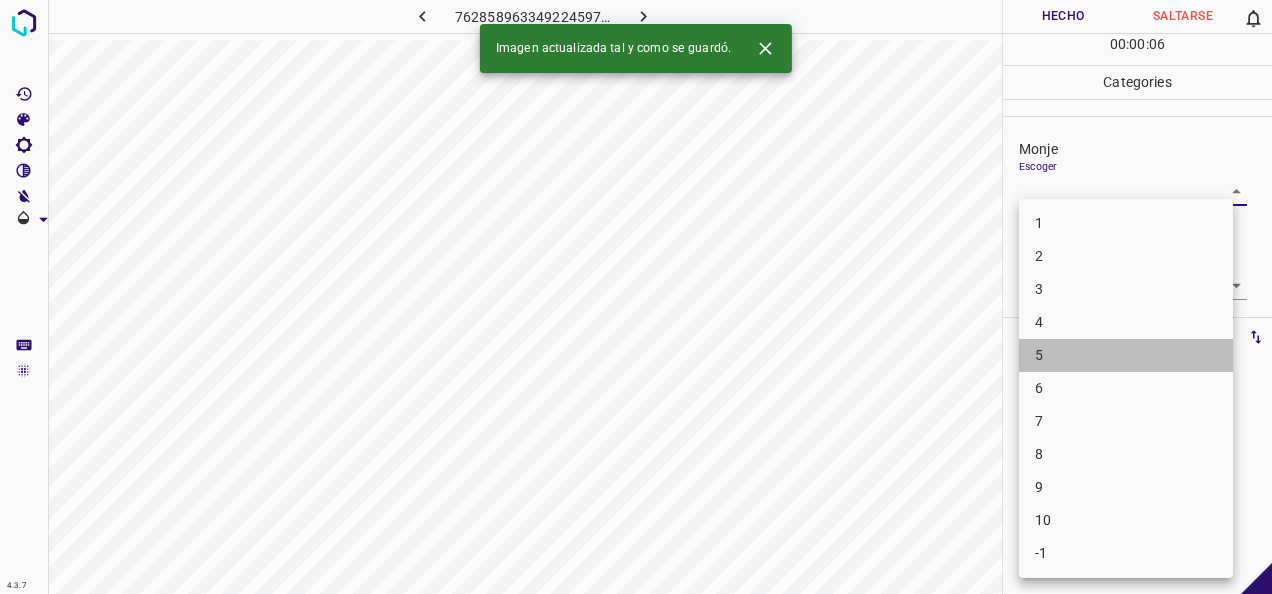 click on "5" at bounding box center (1126, 355) 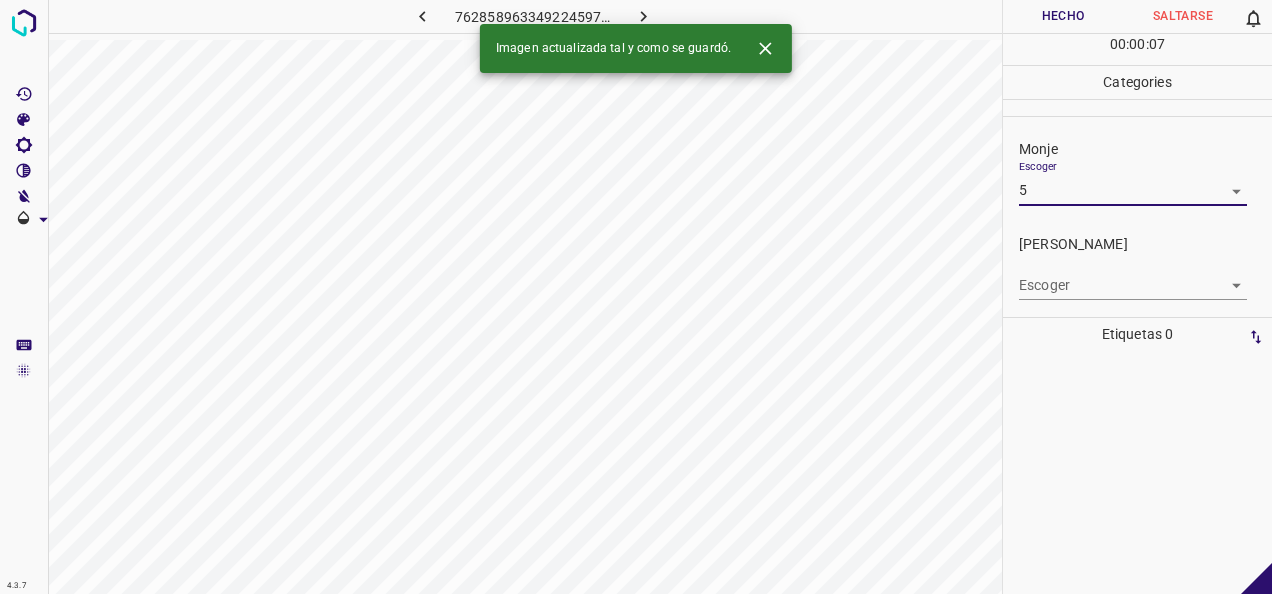 click on "4.3.7 7628589633492245971.png Hecho Saltarse 0 00   : 00   : 07   Categories Monje  Escoger 5 5  Fitzpatrick   Escoger ​ Etiquetas 0 Categories 1 Monje 2  Fitzpatrick Herramientas Espacio Cambiar entre modos (Dibujar y Editar) Yo Etiquetado automático R Restaurar zoom M Acercar N Alejar Borrar Eliminar etiqueta de selección Filtros Z Restaurar filtros X Filtro de saturación C Filtro de brillo V Filtro de contraste B Filtro de escala de grises General O Descargar Imagen actualizada tal y como se guardó. -Mensaje de texto -Esconder -Borrar" at bounding box center [636, 297] 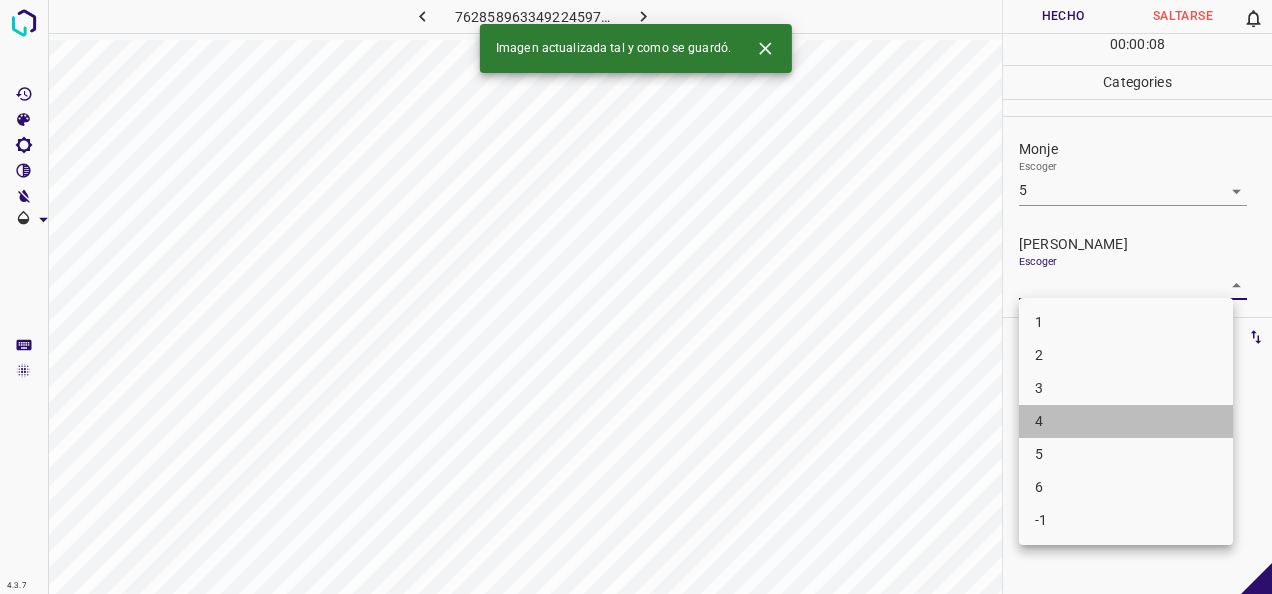click on "4" at bounding box center (1126, 421) 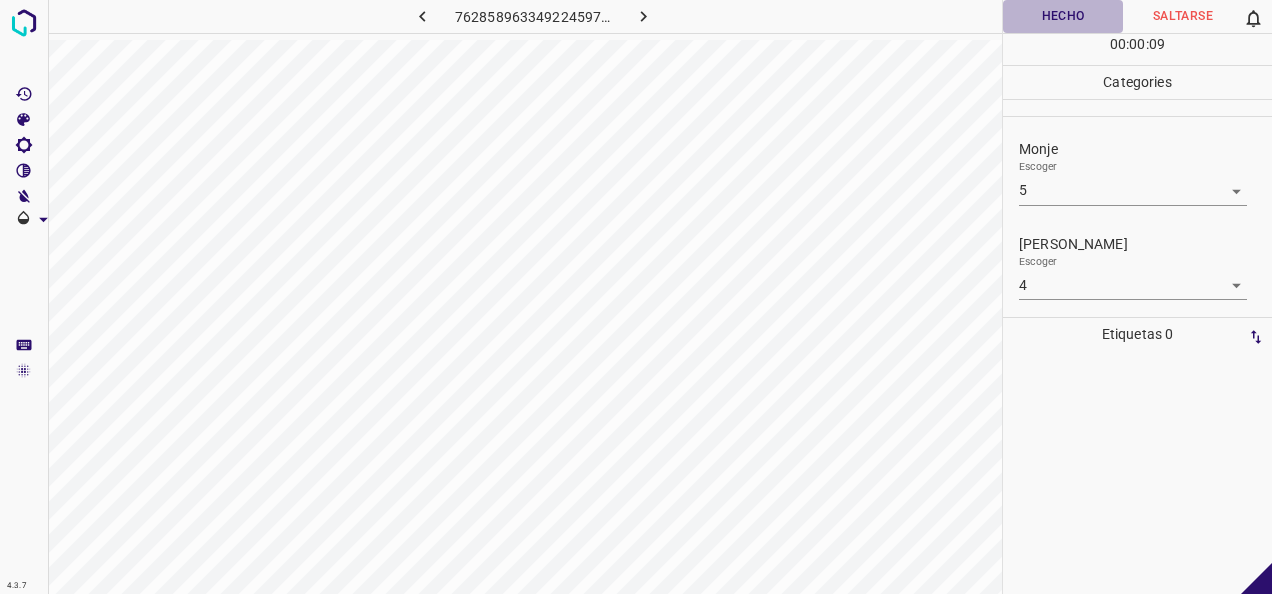 click on "Hecho" at bounding box center (1063, 16) 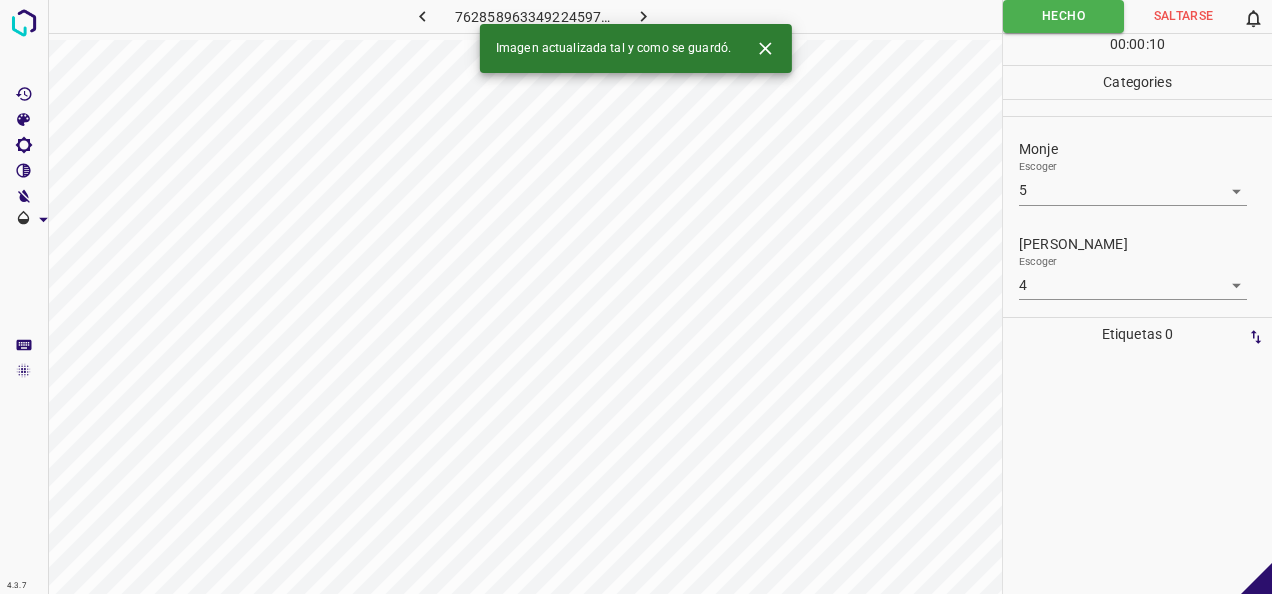 click 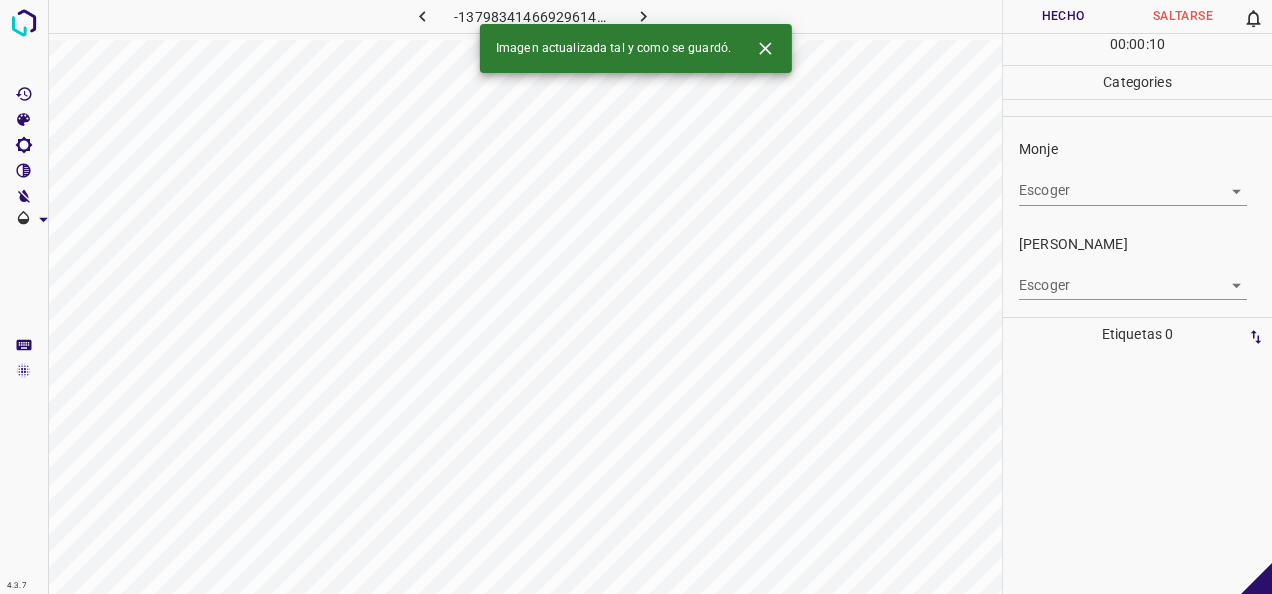 click on "4.3.7 -1379834146692961405.png Hecho Saltarse 0 00   : 00   : 10   Categories Monje  Escoger ​  Fitzpatrick   Escoger ​ Etiquetas 0 Categories 1 Monje 2  Fitzpatrick Herramientas Espacio Cambiar entre modos (Dibujar y Editar) Yo Etiquetado automático R Restaurar zoom M Acercar N Alejar Borrar Eliminar etiqueta de selección Filtros Z Restaurar filtros X Filtro de saturación C Filtro de brillo V Filtro de contraste B Filtro de escala de grises General O Descargar Imagen actualizada tal y como se guardó. -Mensaje de texto -Esconder -Borrar" at bounding box center (636, 297) 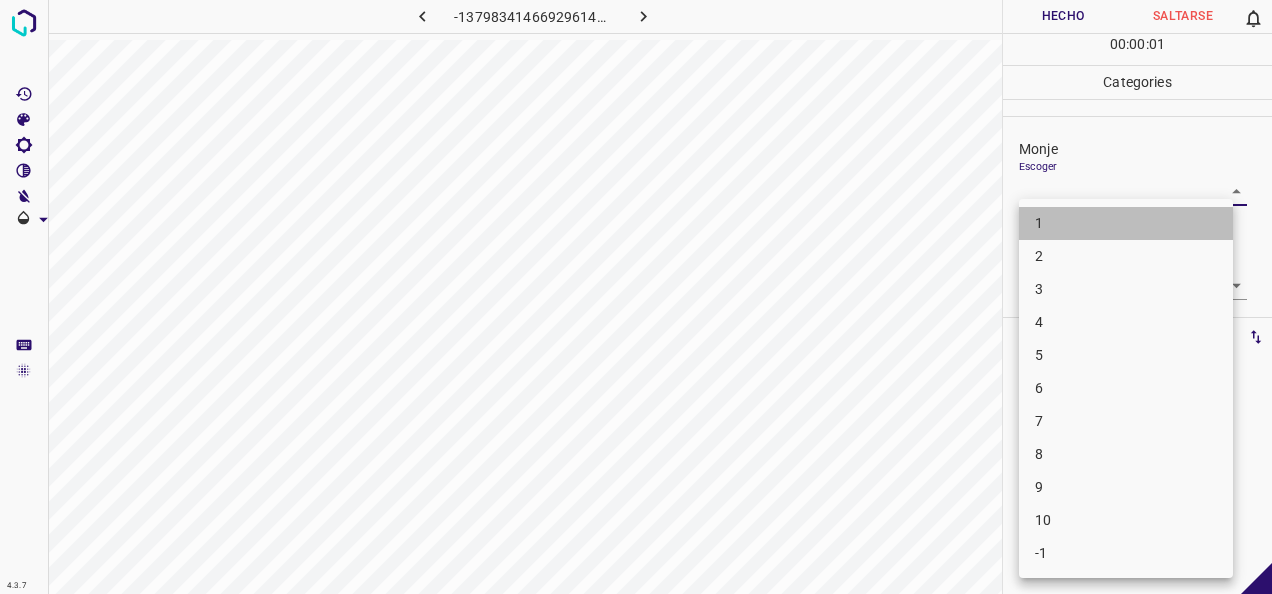 click on "1" at bounding box center [1126, 223] 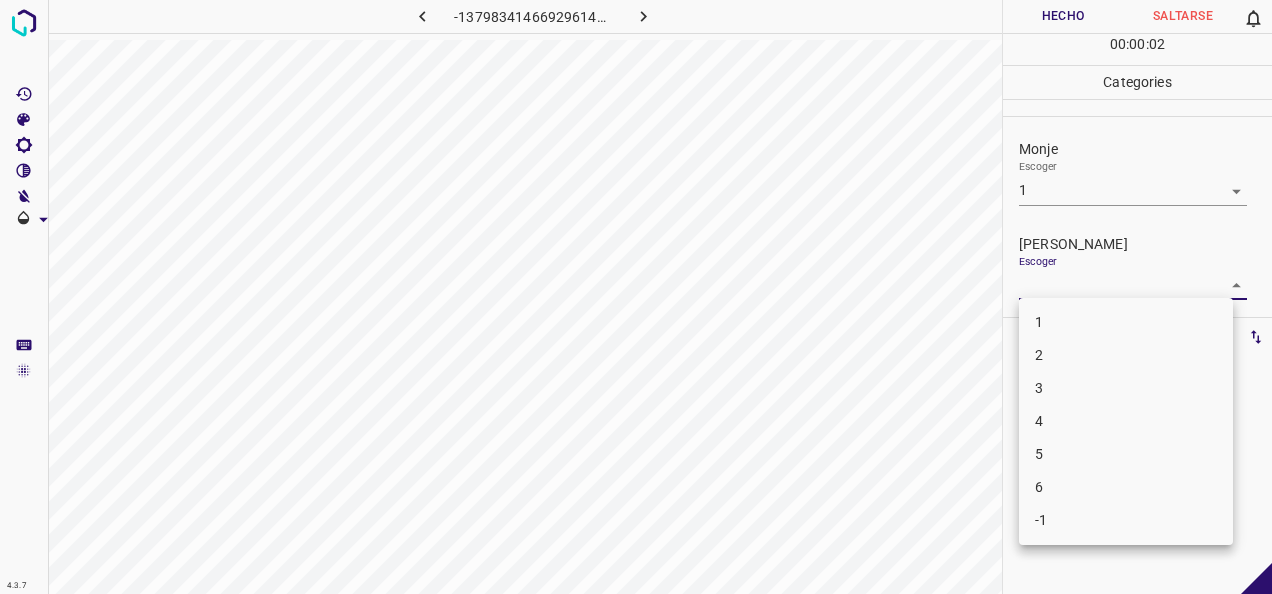 click on "4.3.7 -1379834146692961405.png Hecho Saltarse 0 00   : 00   : 02   Categories Monje  Escoger 1 1  Fitzpatrick   Escoger ​ Etiquetas 0 Categories 1 Monje 2  Fitzpatrick Herramientas Espacio Cambiar entre modos (Dibujar y Editar) Yo Etiquetado automático R Restaurar zoom M Acercar N Alejar Borrar Eliminar etiqueta de selección Filtros Z Restaurar filtros X Filtro de saturación C Filtro de brillo V Filtro de contraste B Filtro de escala de grises General O Descargar -Mensaje de texto -Esconder -Borrar 1 2 3 4 5 6 -1" at bounding box center (636, 297) 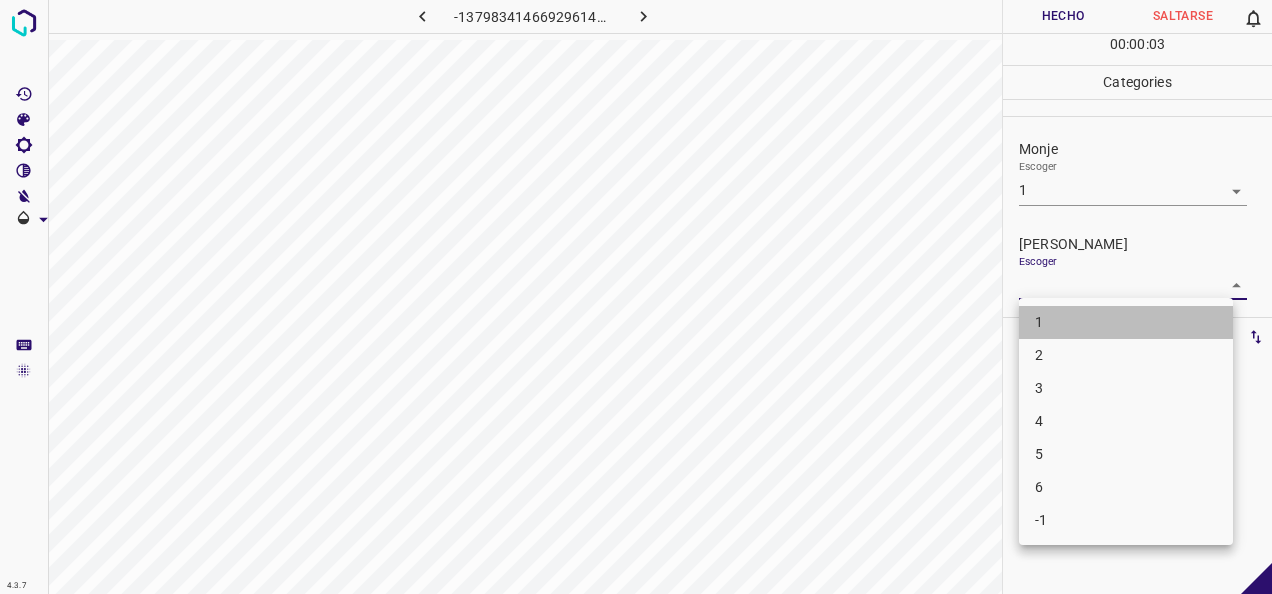 click on "1" at bounding box center [1126, 322] 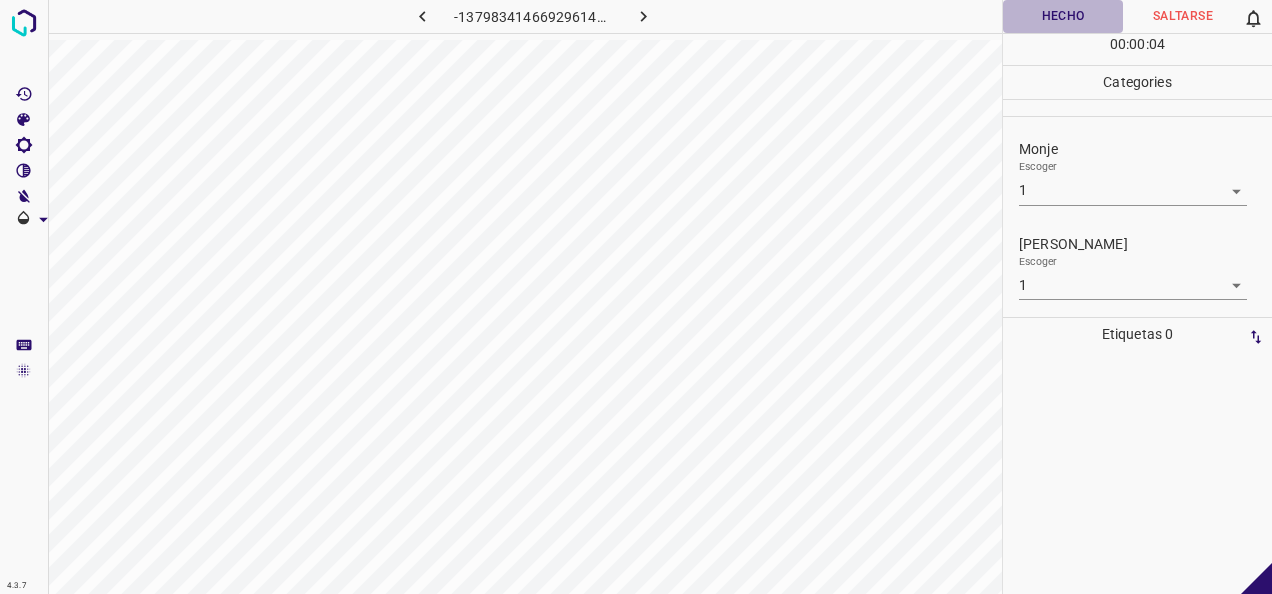 click on "Hecho" at bounding box center (1063, 16) 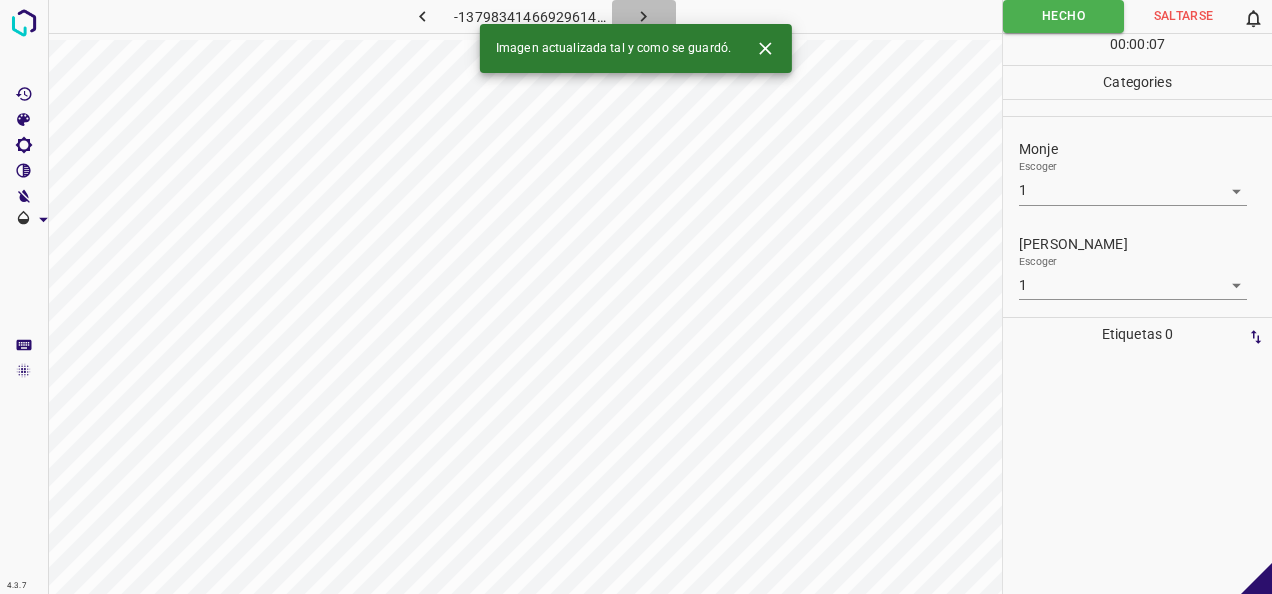 click 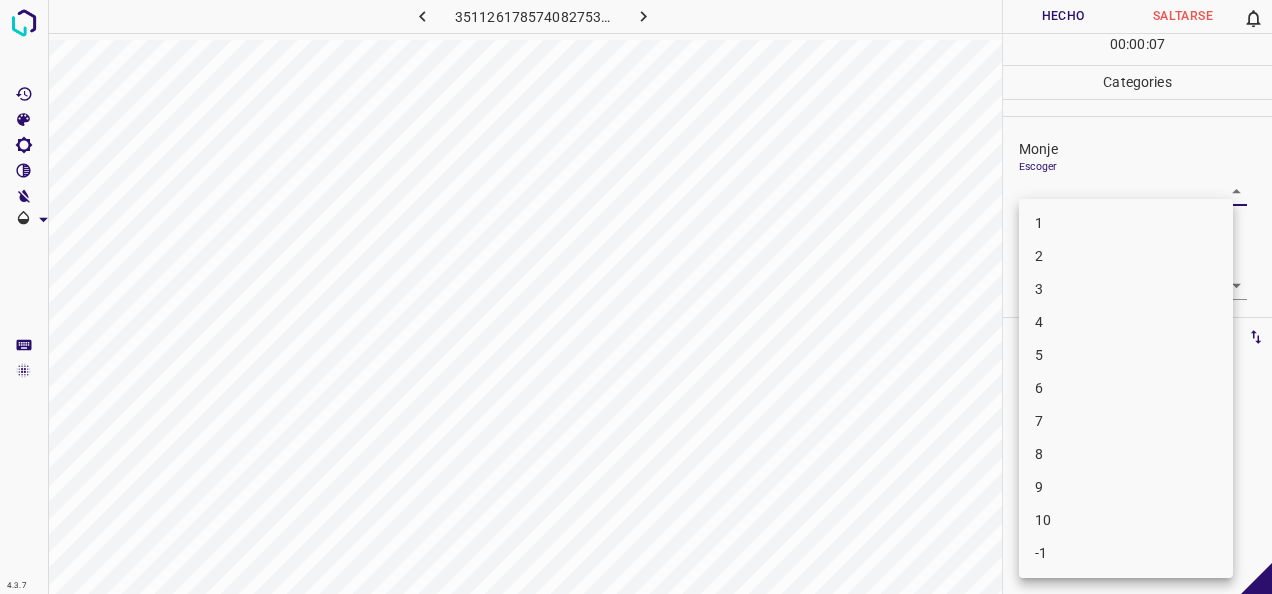 click on "4.3.7 3511261785740827535.png Hecho Saltarse 0 00   : 00   : 07   Categories Monje  Escoger ​  Fitzpatrick   Escoger ​ Etiquetas 0 Categories 1 Monje 2  Fitzpatrick Herramientas Espacio Cambiar entre modos (Dibujar y Editar) Yo Etiquetado automático R Restaurar zoom M Acercar N Alejar Borrar Eliminar etiqueta de selección Filtros Z Restaurar filtros X Filtro de saturación C Filtro de brillo V Filtro de contraste B Filtro de escala de grises General O Descargar -Mensaje de texto -Esconder -Borrar 1 2 3 4 5 6 7 8 9 10 -1" at bounding box center (636, 297) 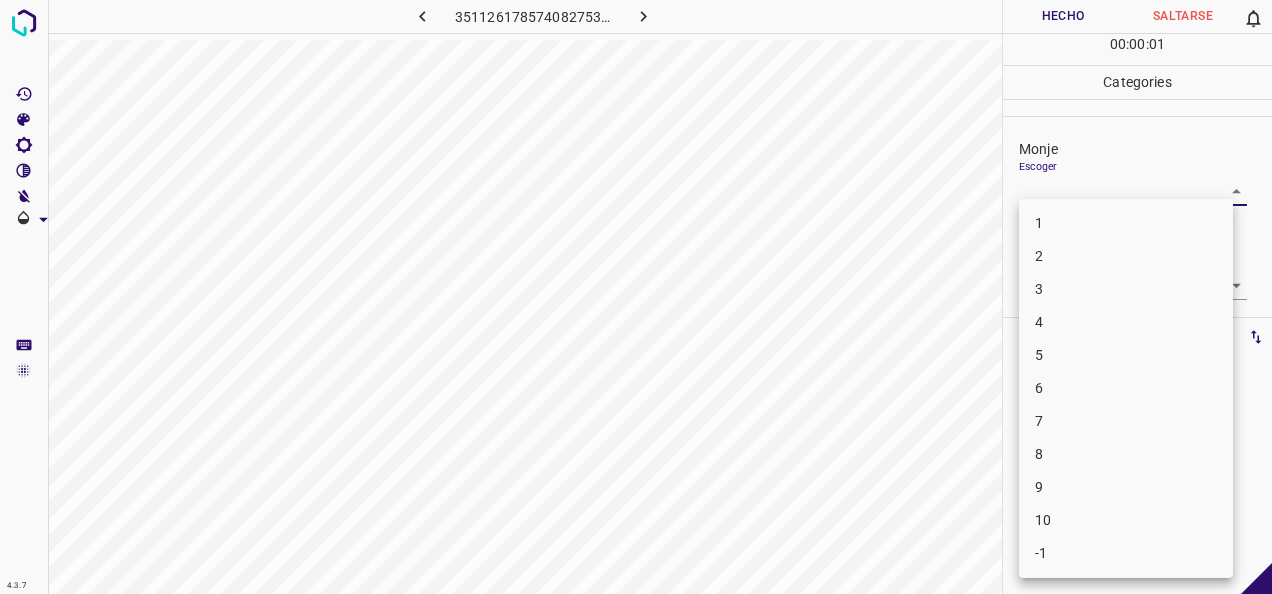 click on "2" at bounding box center (1126, 256) 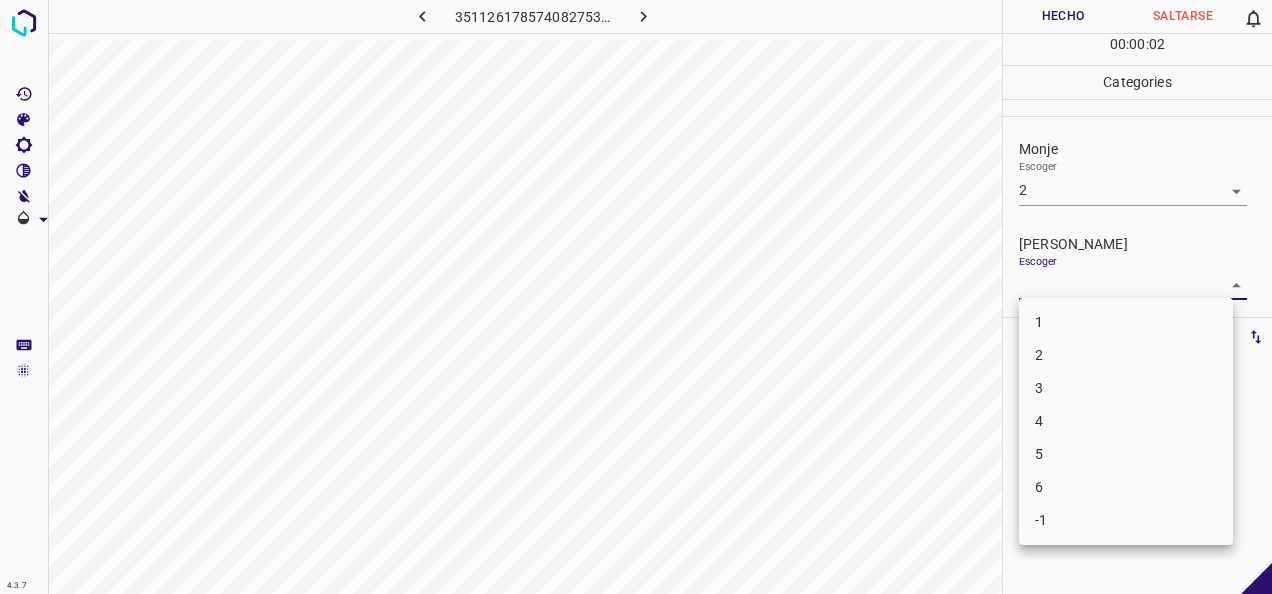 click on "4.3.7 3511261785740827535.png Hecho Saltarse 0 00   : 00   : 02   Categories Monje  Escoger 2 2  Fitzpatrick   Escoger ​ Etiquetas 0 Categories 1 Monje 2  Fitzpatrick Herramientas Espacio Cambiar entre modos (Dibujar y Editar) Yo Etiquetado automático R Restaurar zoom M Acercar N Alejar Borrar Eliminar etiqueta de selección Filtros Z Restaurar filtros X Filtro de saturación C Filtro de brillo V Filtro de contraste B Filtro de escala de grises General O Descargar -Mensaje de texto -Esconder -Borrar 1 2 3 4 5 6 -1" at bounding box center (636, 297) 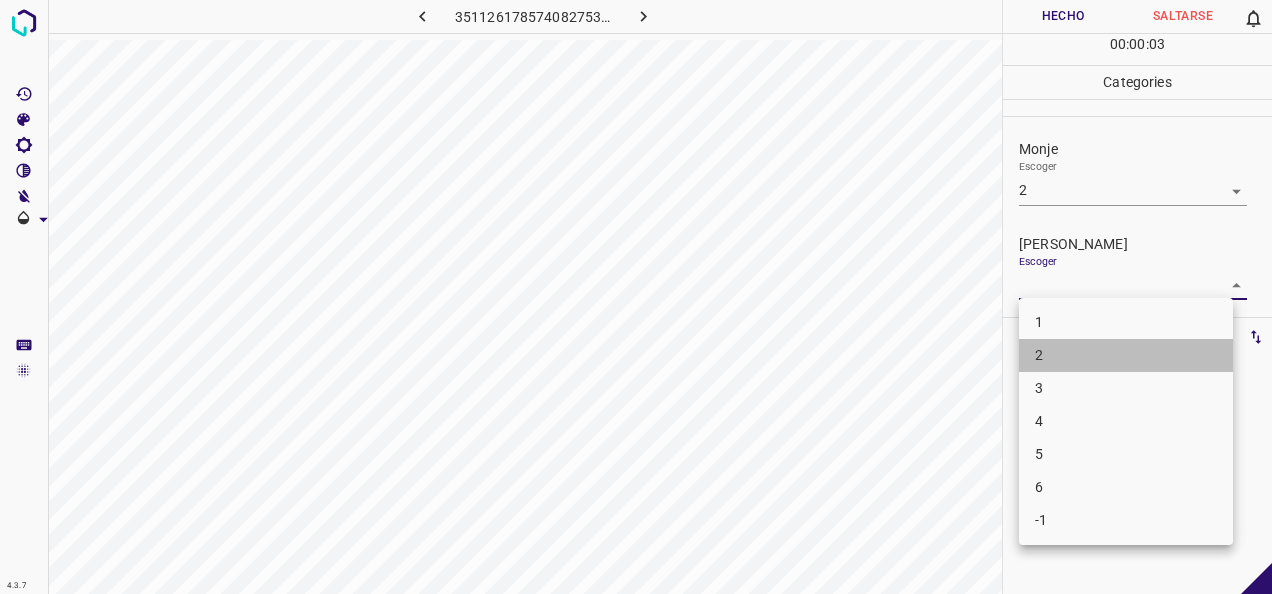 click on "2" at bounding box center (1126, 355) 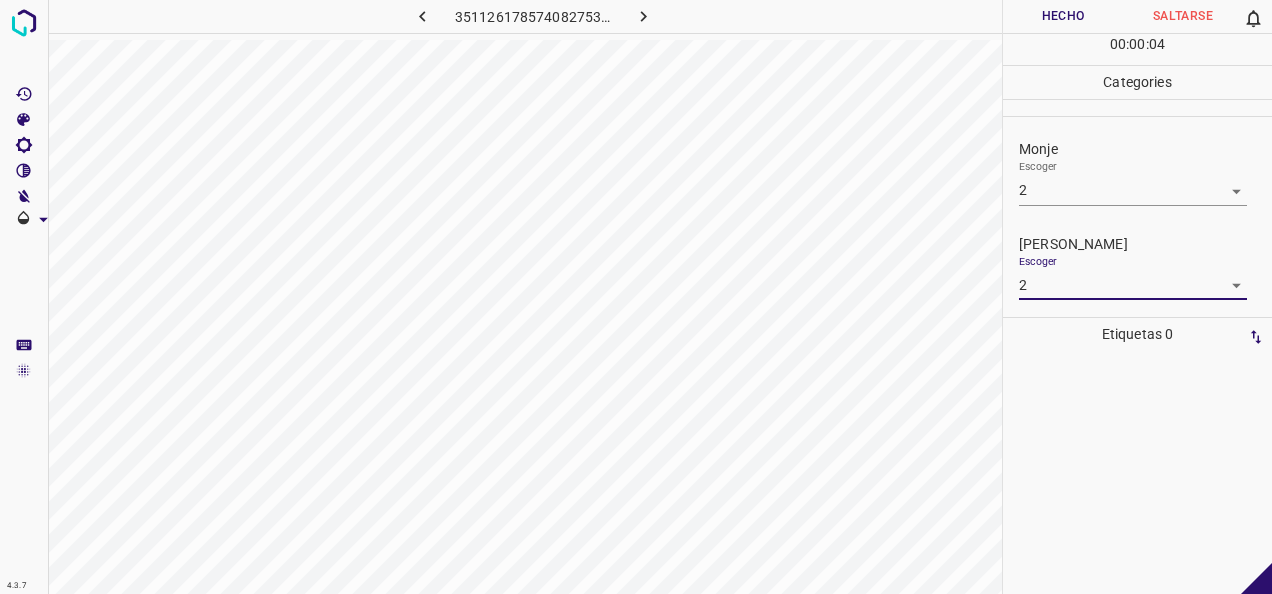 click on "Hecho" at bounding box center [1063, 16] 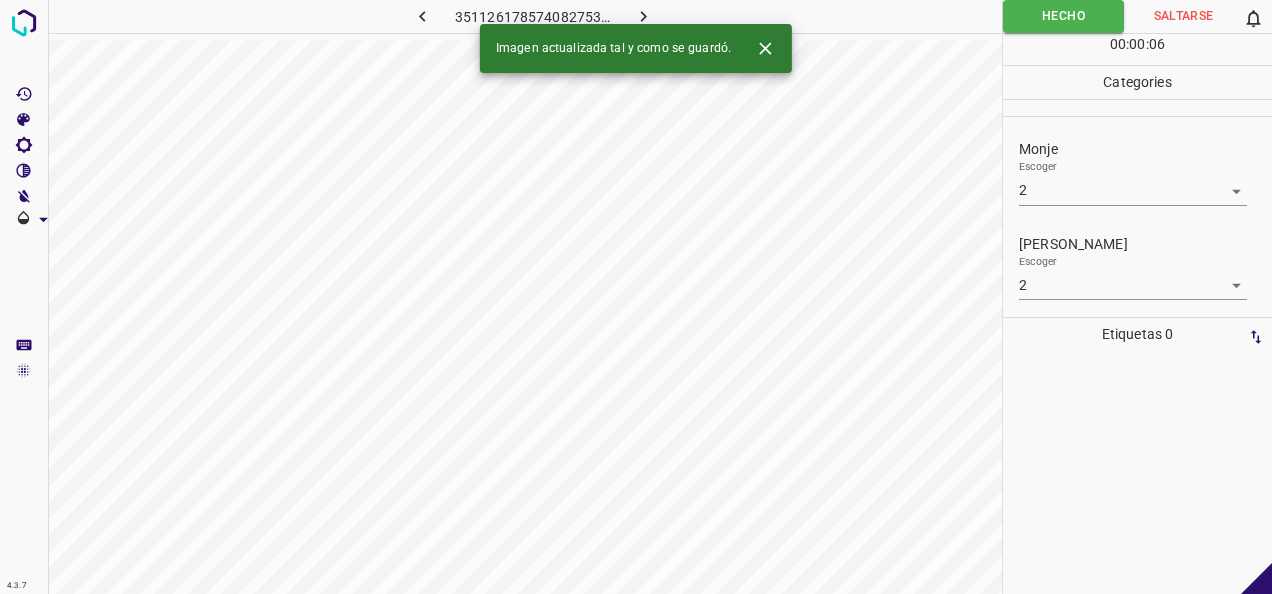 click 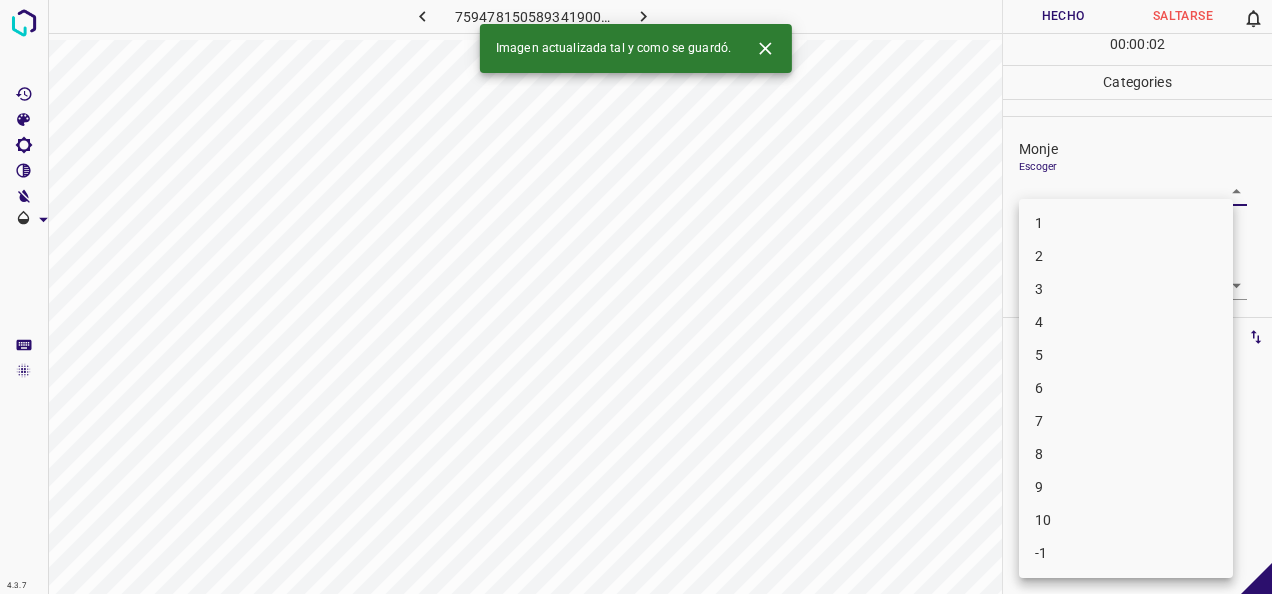 click on "4.3.7 7594781505893419003.png Hecho Saltarse 0 00   : 00   : 02   Categories Monje  Escoger ​  Fitzpatrick   Escoger ​ Etiquetas 0 Categories 1 Monje 2  Fitzpatrick Herramientas Espacio Cambiar entre modos (Dibujar y Editar) Yo Etiquetado automático R Restaurar zoom M Acercar N Alejar Borrar Eliminar etiqueta de selección Filtros Z Restaurar filtros X Filtro de saturación C Filtro de brillo V Filtro de contraste B Filtro de escala de grises General O Descargar Imagen actualizada tal y como se guardó. -Mensaje de texto -Esconder -Borrar 1 2 3 4 5 6 7 8 9 10 -1" at bounding box center (636, 297) 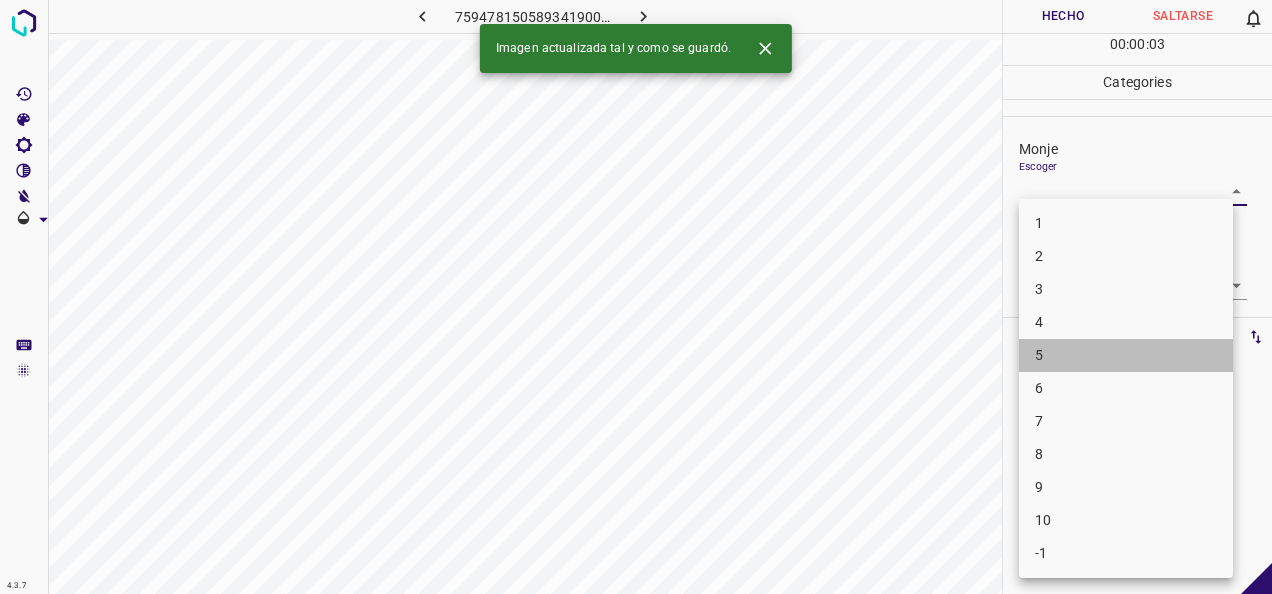 drag, startPoint x: 1171, startPoint y: 356, endPoint x: 1188, endPoint y: 300, distance: 58.5235 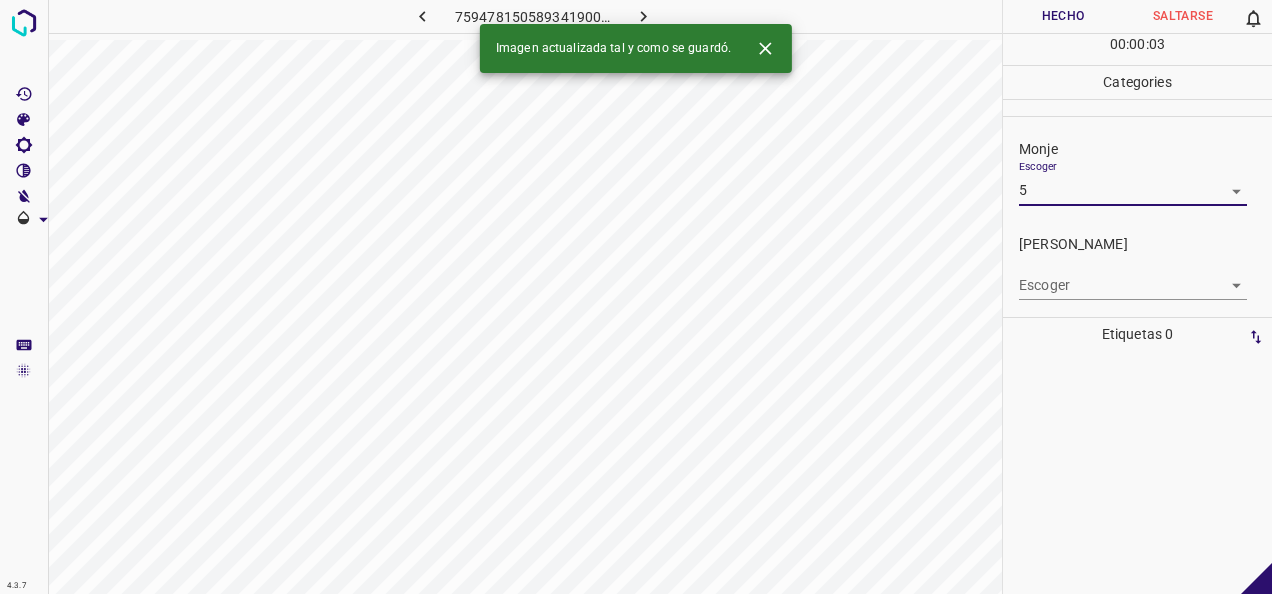 click on "4.3.7 7594781505893419003.png Hecho Saltarse 0 00   : 00   : 03   Categories Monje  Escoger 5 5  Fitzpatrick   Escoger ​ Etiquetas 0 Categories 1 Monje 2  Fitzpatrick Herramientas Espacio Cambiar entre modos (Dibujar y Editar) Yo Etiquetado automático R Restaurar zoom M Acercar N Alejar Borrar Eliminar etiqueta de selección Filtros Z Restaurar filtros X Filtro de saturación C Filtro de brillo V Filtro de contraste B Filtro de escala de grises General O Descargar Imagen actualizada tal y como se guardó. -Mensaje de texto -Esconder -Borrar" at bounding box center [636, 297] 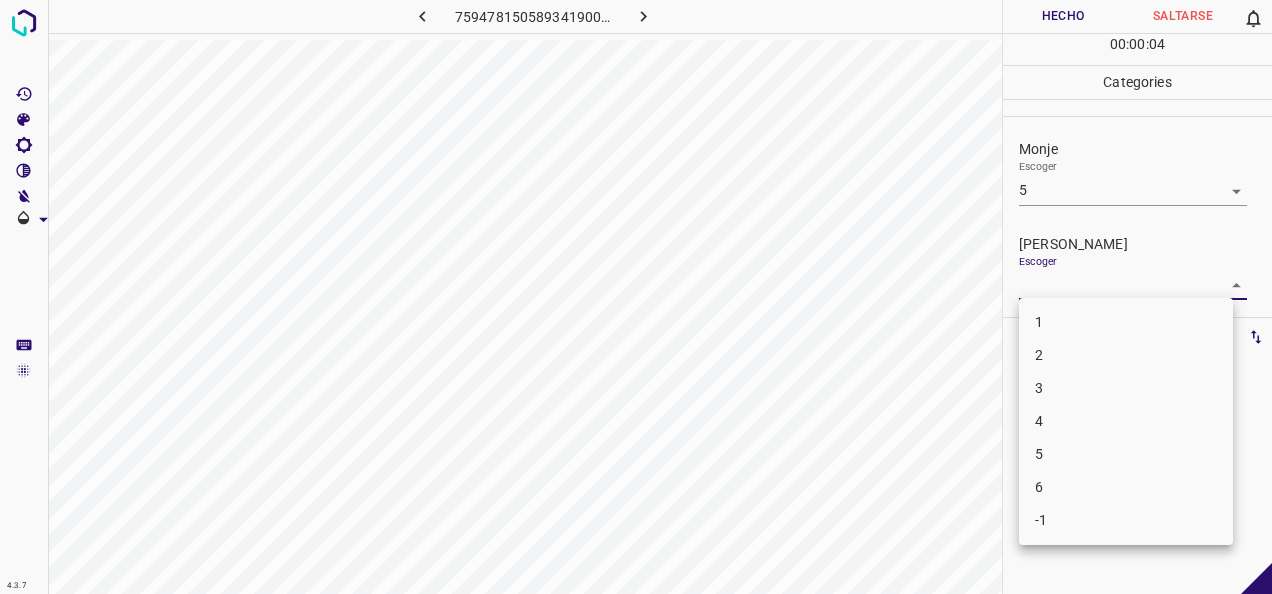 drag, startPoint x: 1147, startPoint y: 410, endPoint x: 1143, endPoint y: 388, distance: 22.36068 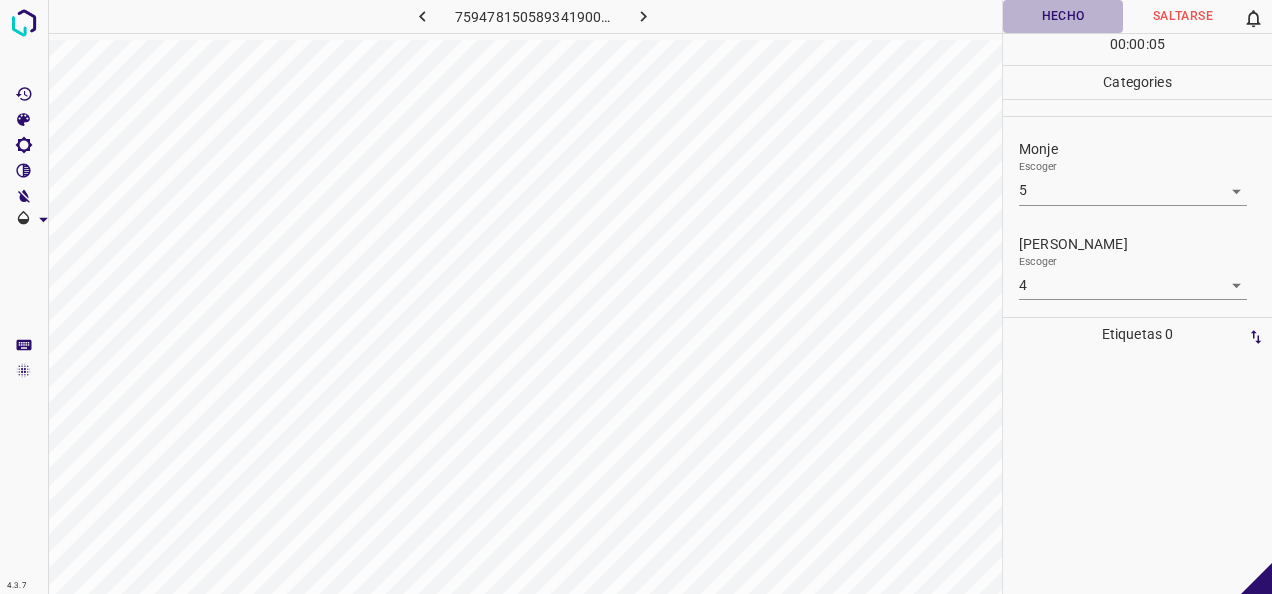 click on "Hecho" at bounding box center [1063, 16] 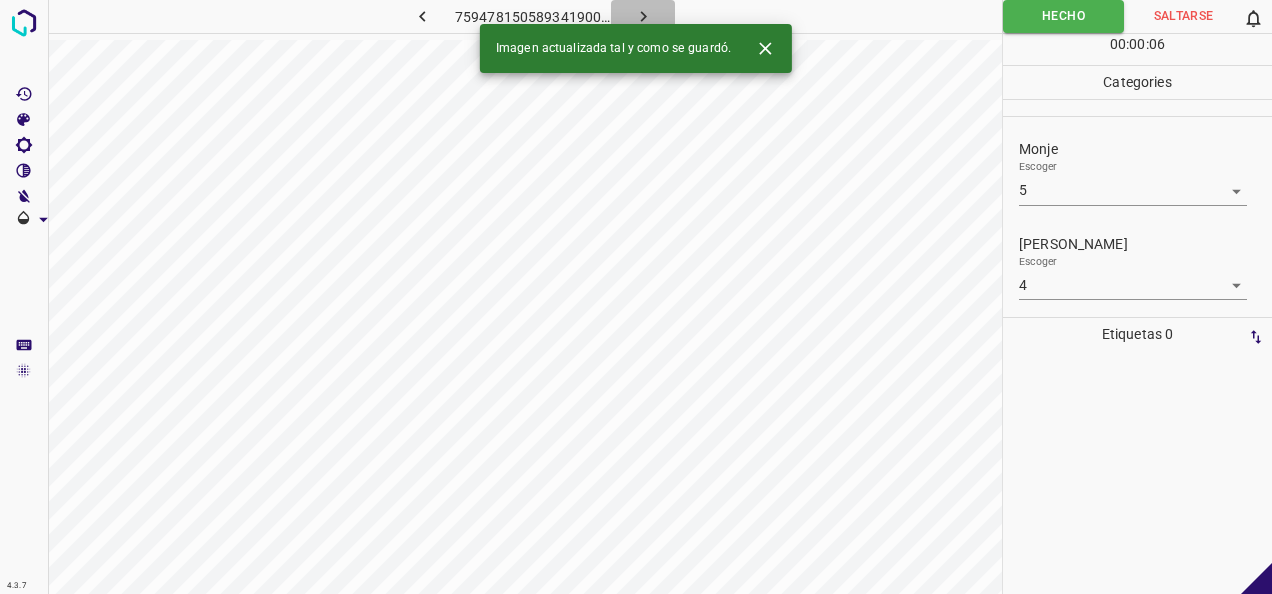 click at bounding box center (643, 16) 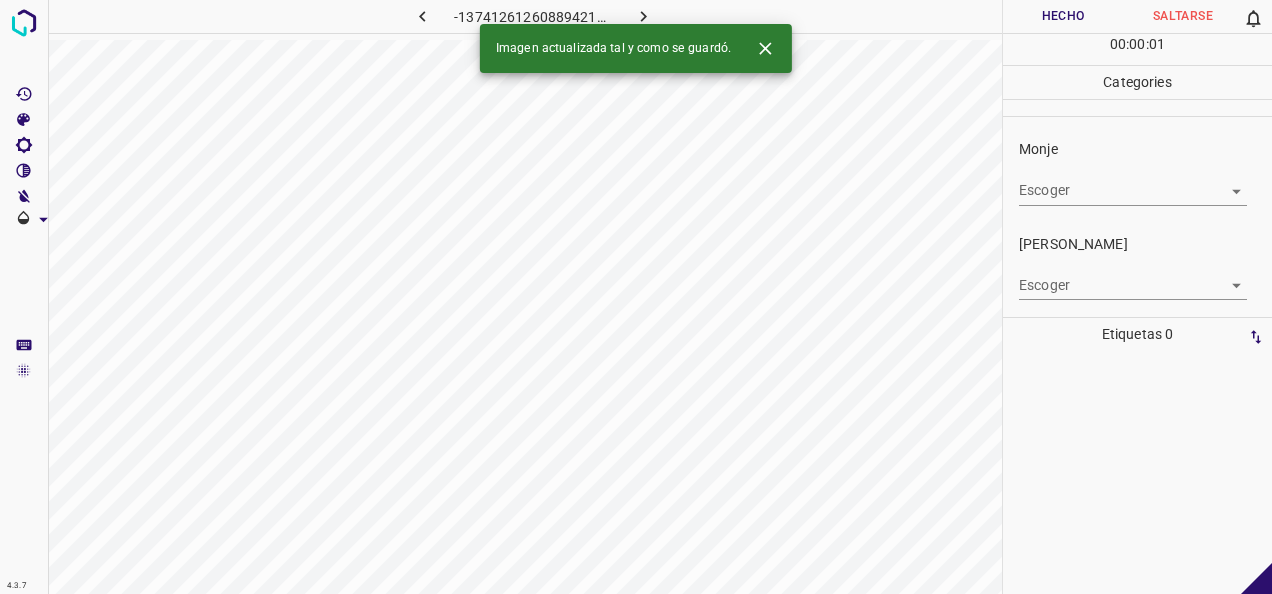 click on "4.3.7 -1374126126088942114.png Hecho Saltarse 0 00   : 00   : 01   Categories Monje  Escoger ​  Fitzpatrick   Escoger ​ Etiquetas 0 Categories 1 Monje 2  Fitzpatrick Herramientas Espacio Cambiar entre modos (Dibujar y Editar) Yo Etiquetado automático R Restaurar zoom M Acercar N Alejar Borrar Eliminar etiqueta de selección Filtros Z Restaurar filtros X Filtro de saturación C Filtro de brillo V Filtro de contraste B Filtro de escala de grises General O Descargar Imagen actualizada tal y como se guardó. -Mensaje de texto -Esconder -Borrar" at bounding box center [636, 297] 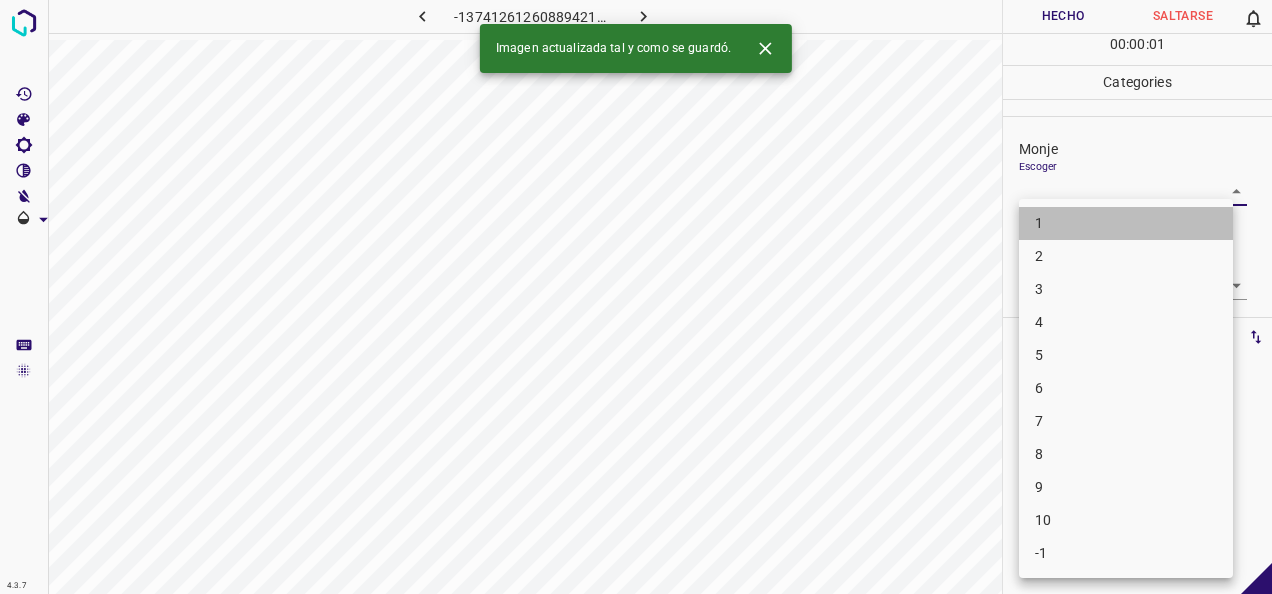 click on "1" at bounding box center (1126, 223) 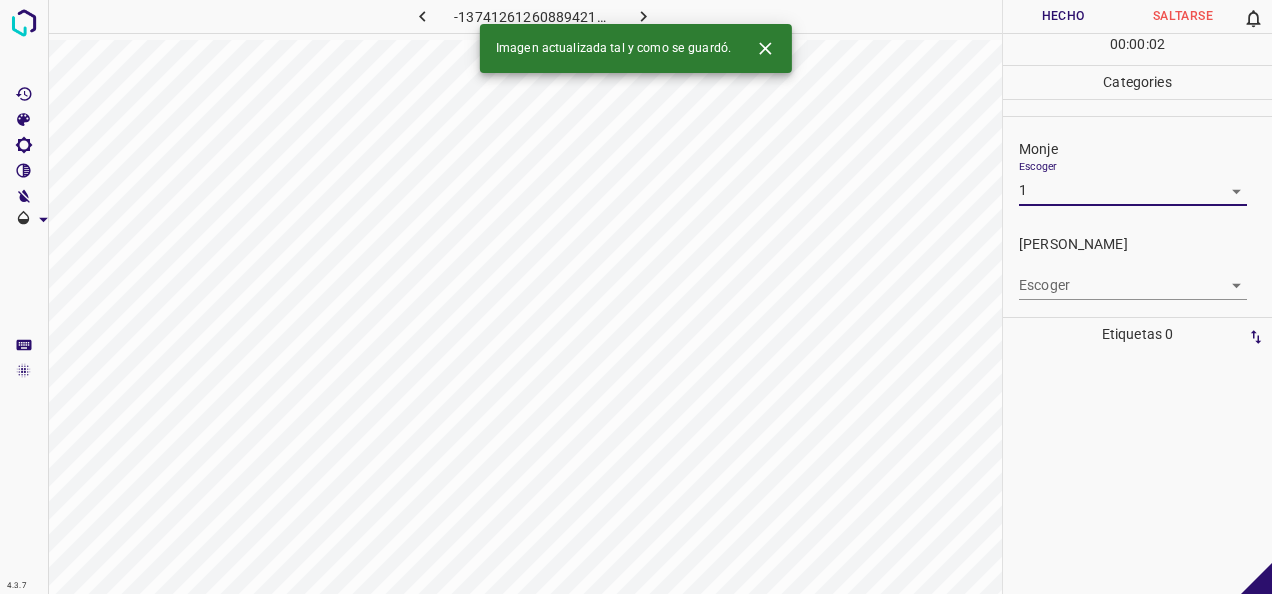 click on "4.3.7 -1374126126088942114.png Hecho Saltarse 0 00   : 00   : 02   Categories Monje  Escoger 1 1  Fitzpatrick   Escoger ​ Etiquetas 0 Categories 1 Monje 2  Fitzpatrick Herramientas Espacio Cambiar entre modos (Dibujar y Editar) Yo Etiquetado automático R Restaurar zoom M Acercar N Alejar Borrar Eliminar etiqueta de selección Filtros Z Restaurar filtros X Filtro de saturación C Filtro de brillo V Filtro de contraste B Filtro de escala de grises General O Descargar Imagen actualizada tal y como se guardó. -Mensaje de texto -Esconder -Borrar" at bounding box center (636, 297) 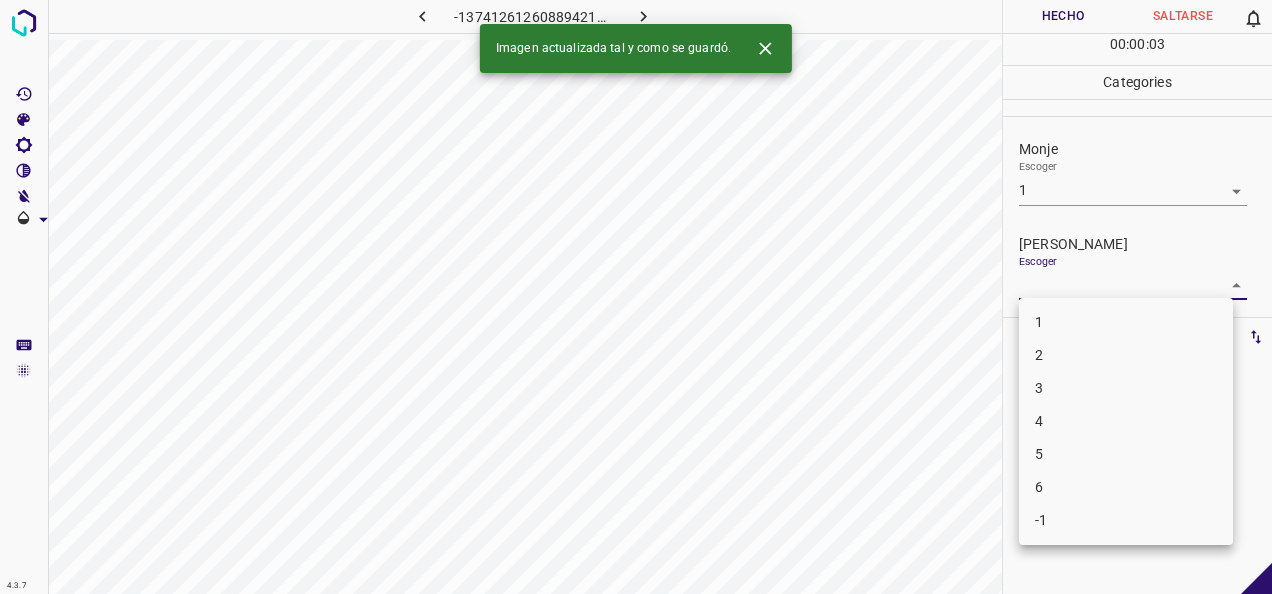 click on "1" at bounding box center [1126, 322] 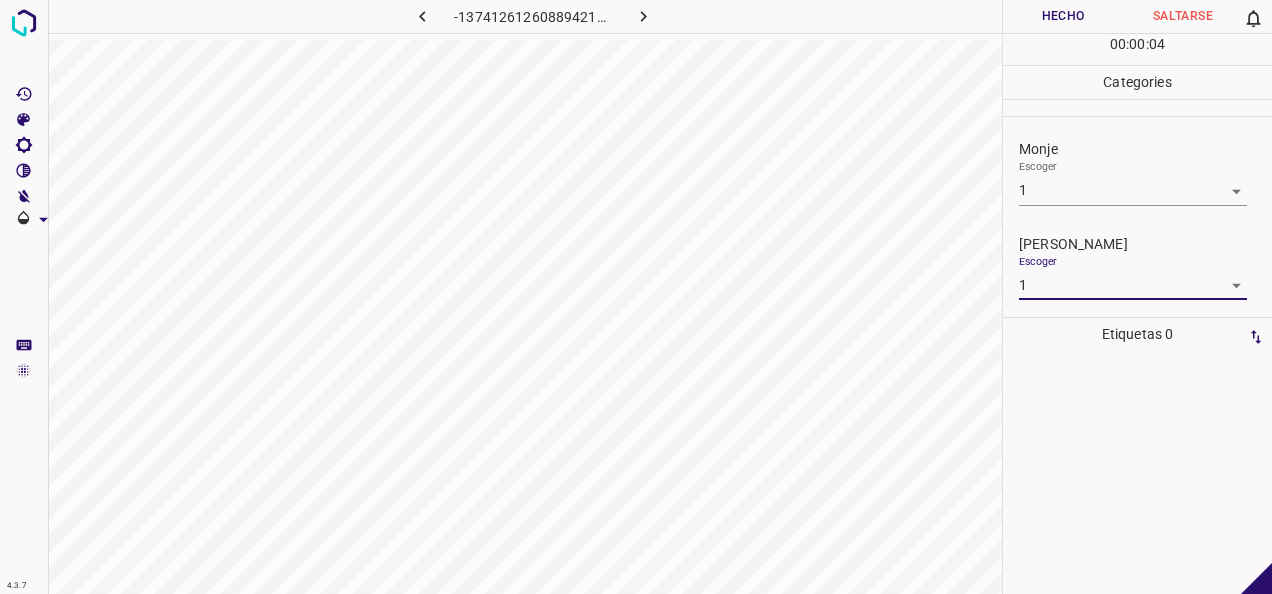 click on "Hecho" at bounding box center [1063, 16] 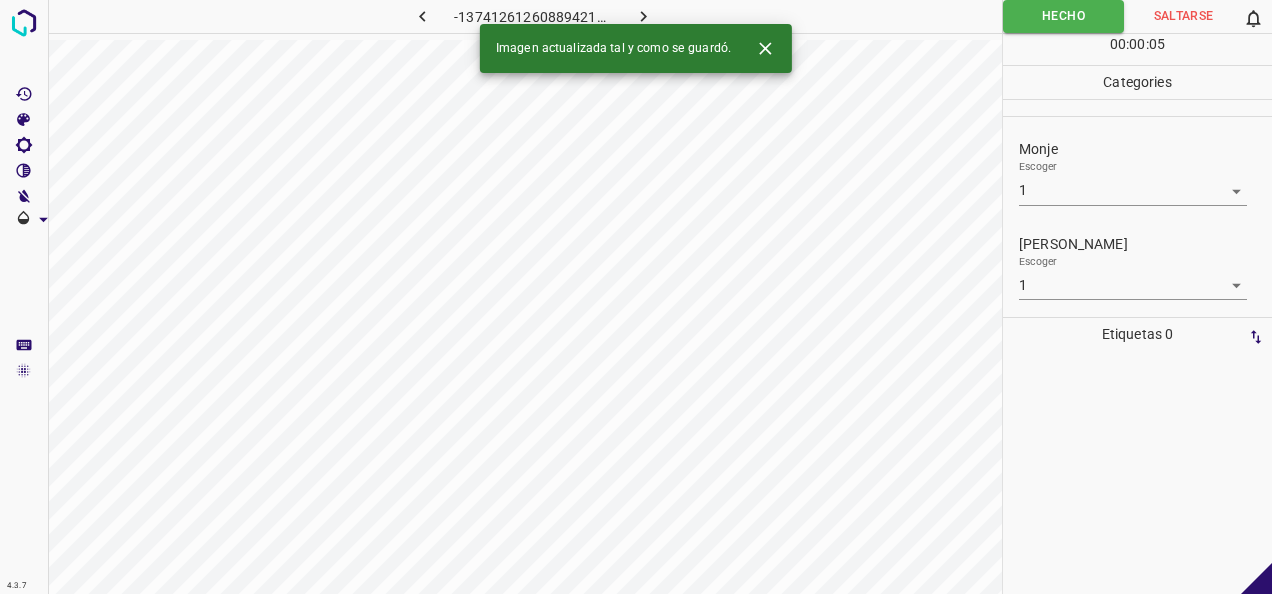 click at bounding box center (644, 16) 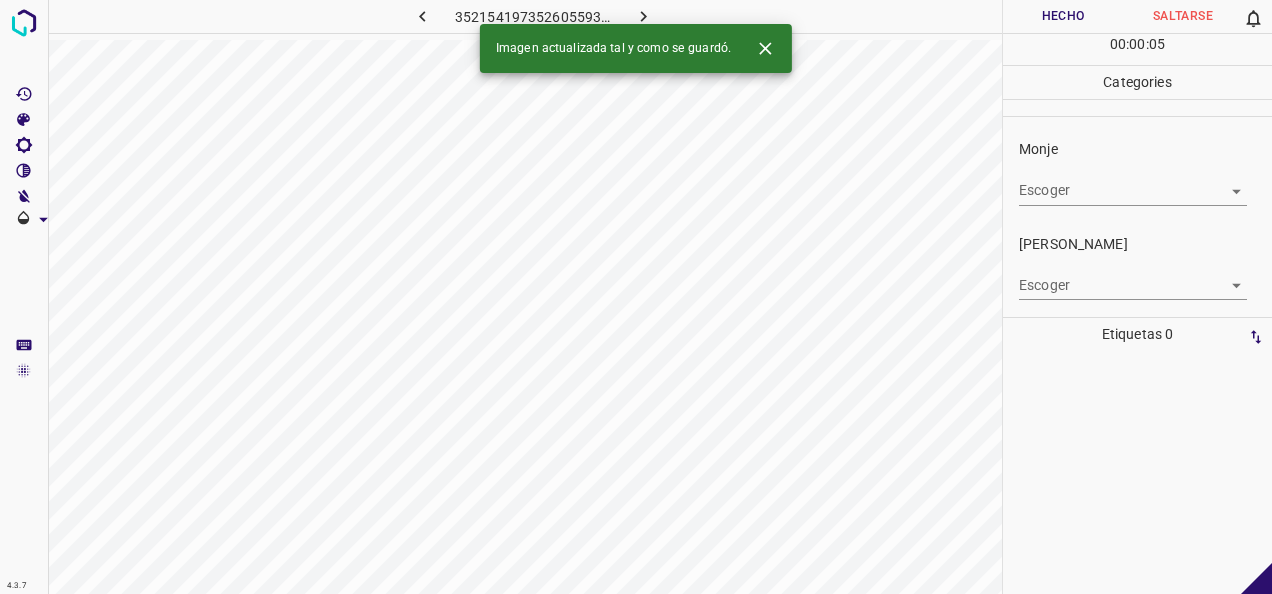 click on "4.3.7 3521541973526055936.png Hecho Saltarse 0 00   : 00   : 05   Categories Monje  Escoger ​  Fitzpatrick   Escoger ​ Etiquetas 0 Categories 1 Monje 2  Fitzpatrick Herramientas Espacio Cambiar entre modos (Dibujar y Editar) Yo Etiquetado automático R Restaurar zoom M Acercar N Alejar Borrar Eliminar etiqueta de selección Filtros Z Restaurar filtros X Filtro de saturación C Filtro de brillo V Filtro de contraste B Filtro de escala de grises General O Descargar Imagen actualizada tal y como se guardó. -Mensaje de texto -Esconder -Borrar" at bounding box center [636, 297] 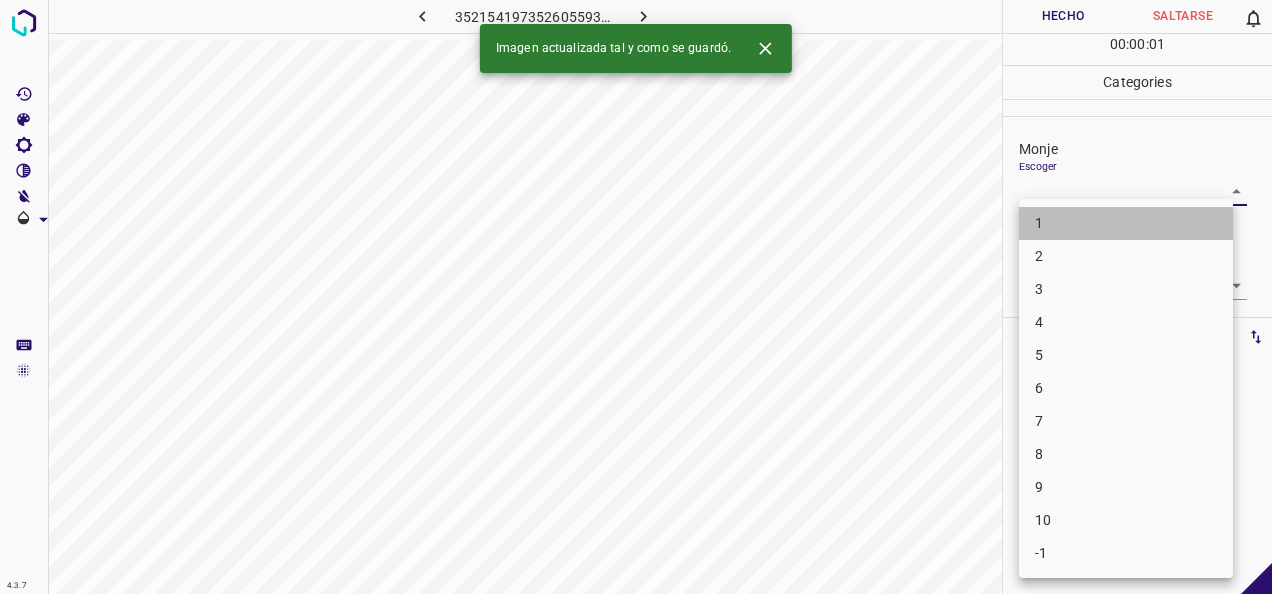 click on "1" at bounding box center (1126, 223) 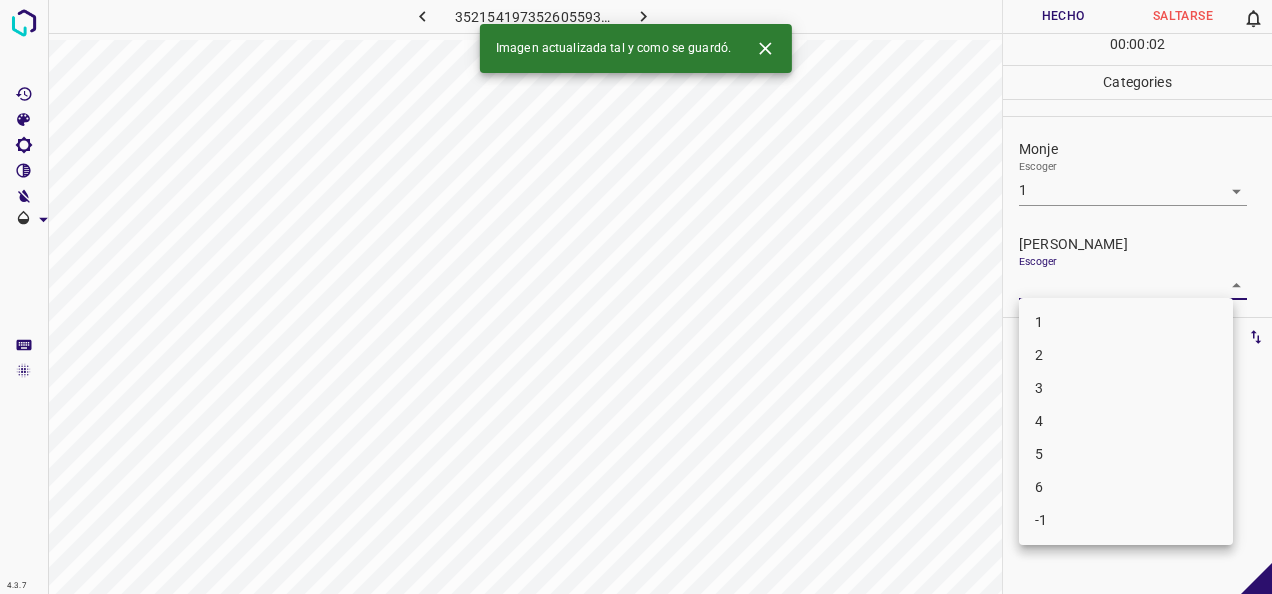 click on "4.3.7 3521541973526055936.png Hecho Saltarse 0 00   : 00   : 02   Categories Monje  Escoger 1 1  Fitzpatrick   Escoger ​ Etiquetas 0 Categories 1 Monje 2  Fitzpatrick Herramientas Espacio Cambiar entre modos (Dibujar y Editar) Yo Etiquetado automático R Restaurar zoom M Acercar N Alejar Borrar Eliminar etiqueta de selección Filtros Z Restaurar filtros X Filtro de saturación C Filtro de brillo V Filtro de contraste B Filtro de escala de grises General O Descargar Imagen actualizada tal y como se guardó. -Mensaje de texto -Esconder -Borrar 1 2 3 4 5 6 -1" at bounding box center (636, 297) 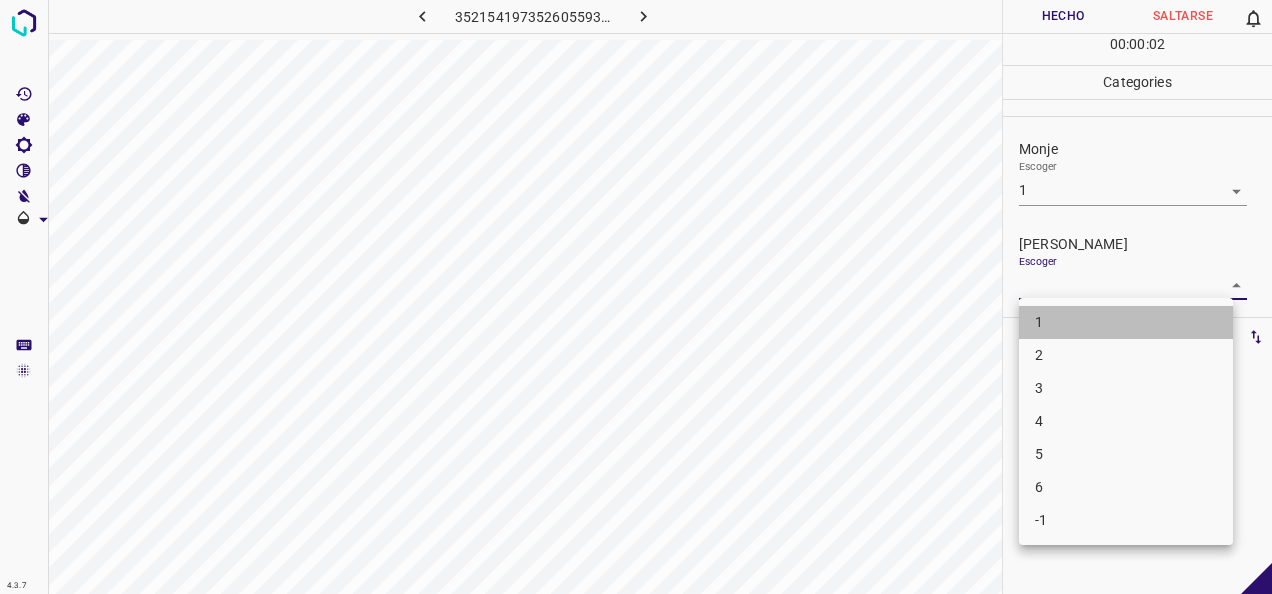 click on "1" at bounding box center [1126, 322] 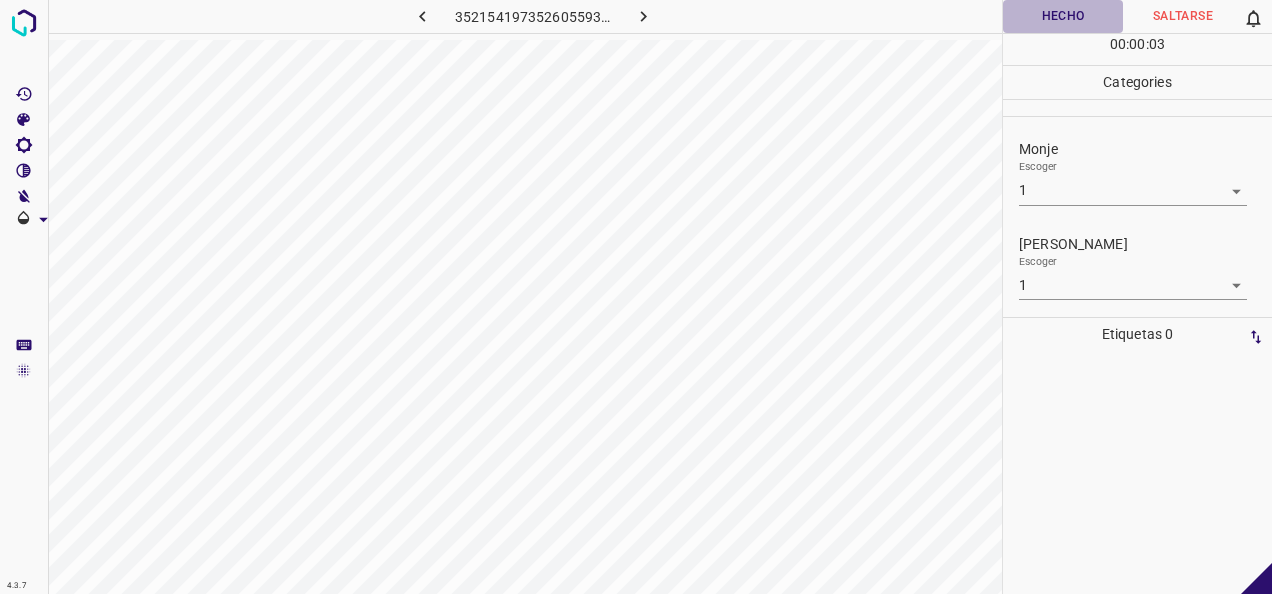 click on "Hecho" at bounding box center (1063, 16) 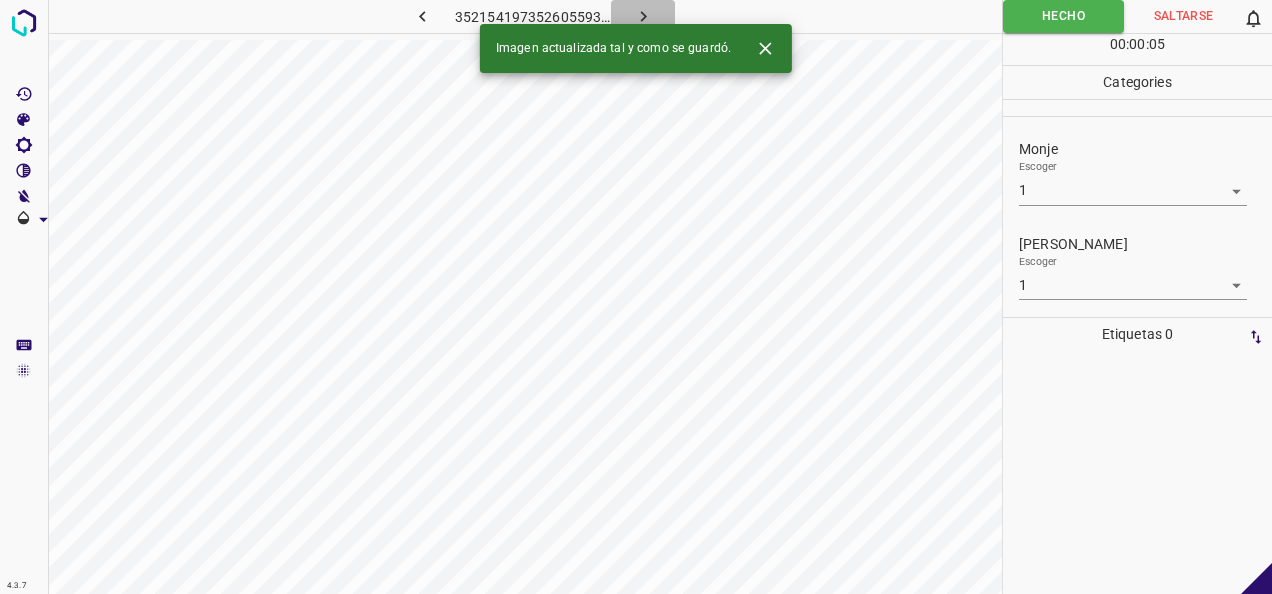 click 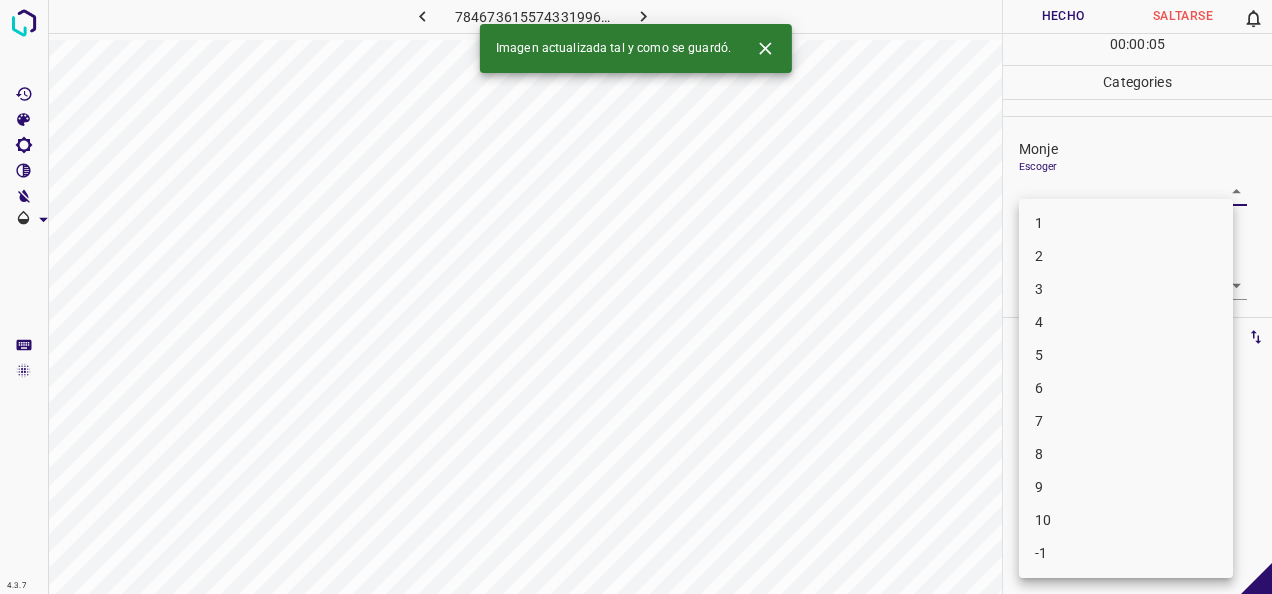 click on "4.3.7 7846736155743319968.png Hecho Saltarse 0 00   : 00   : 05   Categories Monje  Escoger ​  Fitzpatrick   Escoger ​ Etiquetas 0 Categories 1 Monje 2  Fitzpatrick Herramientas Espacio Cambiar entre modos (Dibujar y Editar) Yo Etiquetado automático R Restaurar zoom M Acercar N Alejar Borrar Eliminar etiqueta de selección Filtros Z Restaurar filtros X Filtro de saturación C Filtro de brillo V Filtro de contraste B Filtro de escala de grises General O Descargar Imagen actualizada tal y como se guardó. -Mensaje de texto -Esconder -Borrar 1 2 3 4 5 6 7 8 9 10 -1" at bounding box center [636, 297] 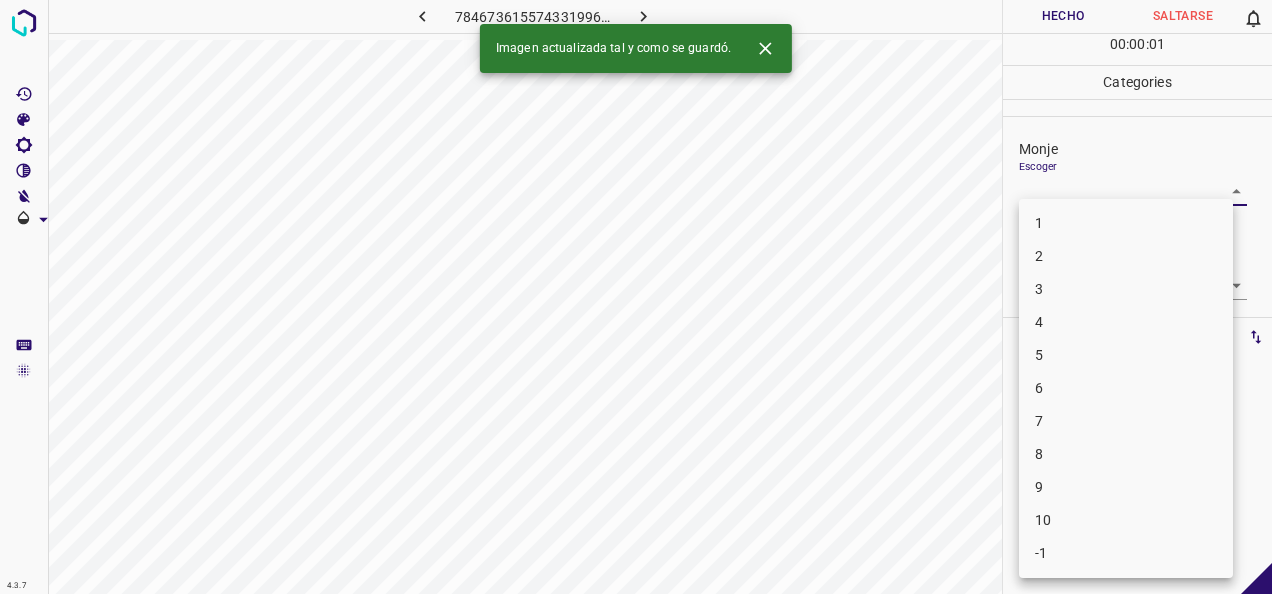 click on "1" at bounding box center (1126, 223) 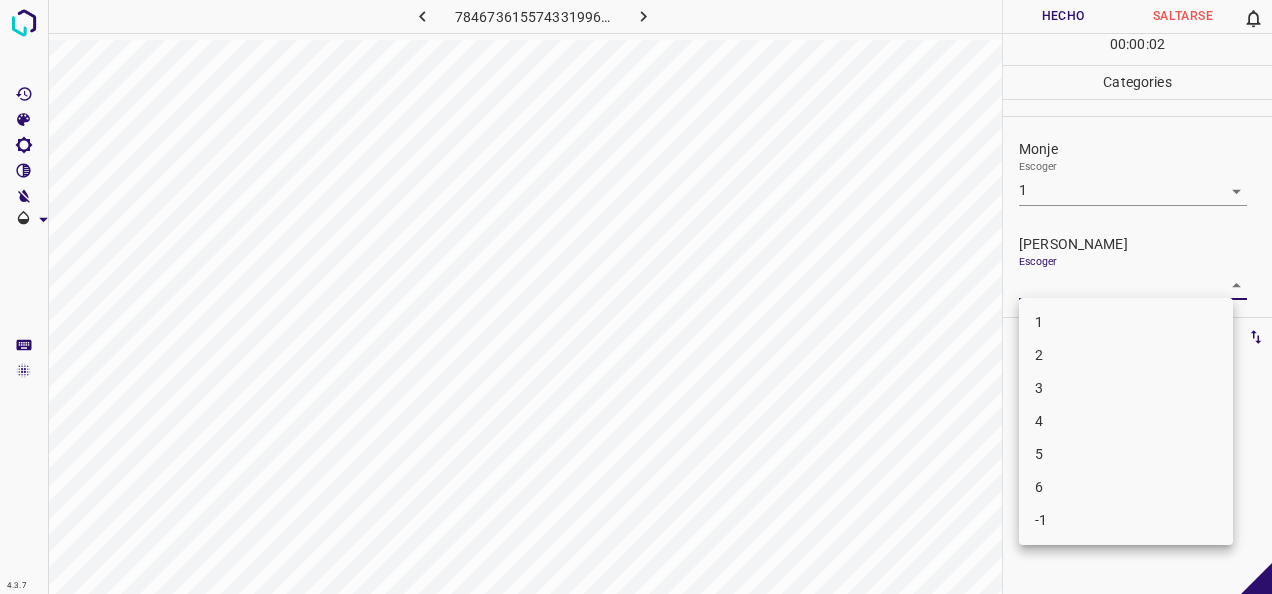 click on "4.3.7 7846736155743319968.png Hecho Saltarse 0 00   : 00   : 02   Categories Monje  Escoger 1 1  Fitzpatrick   Escoger ​ Etiquetas 0 Categories 1 Monje 2  Fitzpatrick Herramientas Espacio Cambiar entre modos (Dibujar y Editar) Yo Etiquetado automático R Restaurar zoom M Acercar N Alejar Borrar Eliminar etiqueta de selección Filtros Z Restaurar filtros X Filtro de saturación C Filtro de brillo V Filtro de contraste B Filtro de escala de grises General O Descargar -Mensaje de texto -Esconder -Borrar 1 2 3 4 5 6 -1" at bounding box center [636, 297] 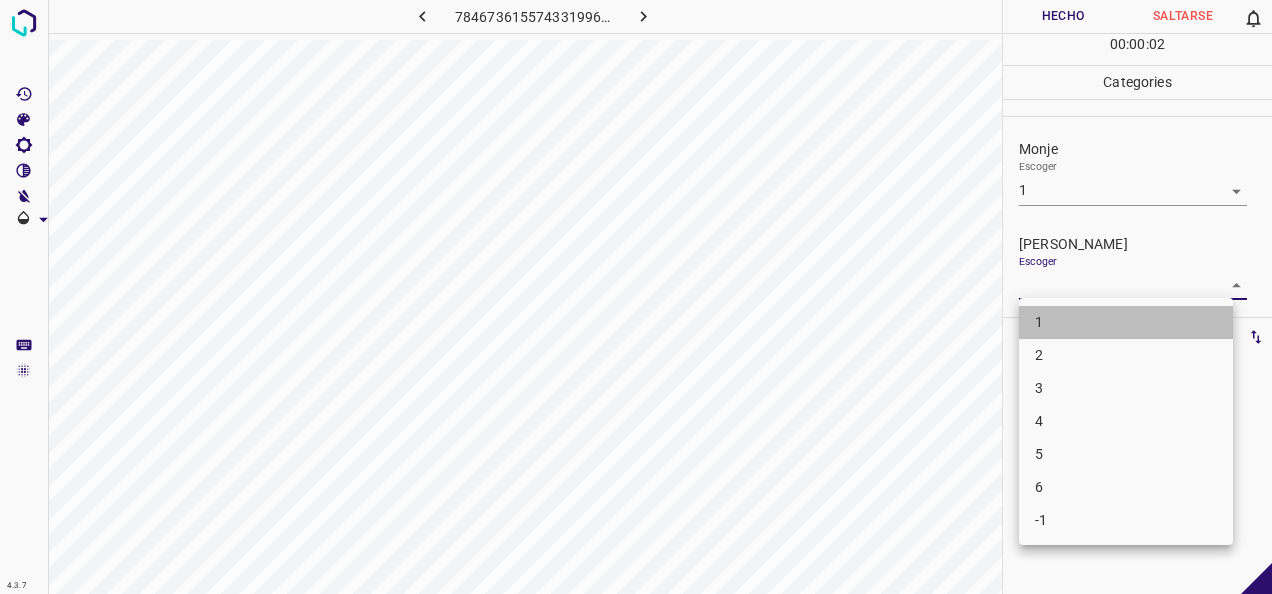 click on "1" at bounding box center [1126, 322] 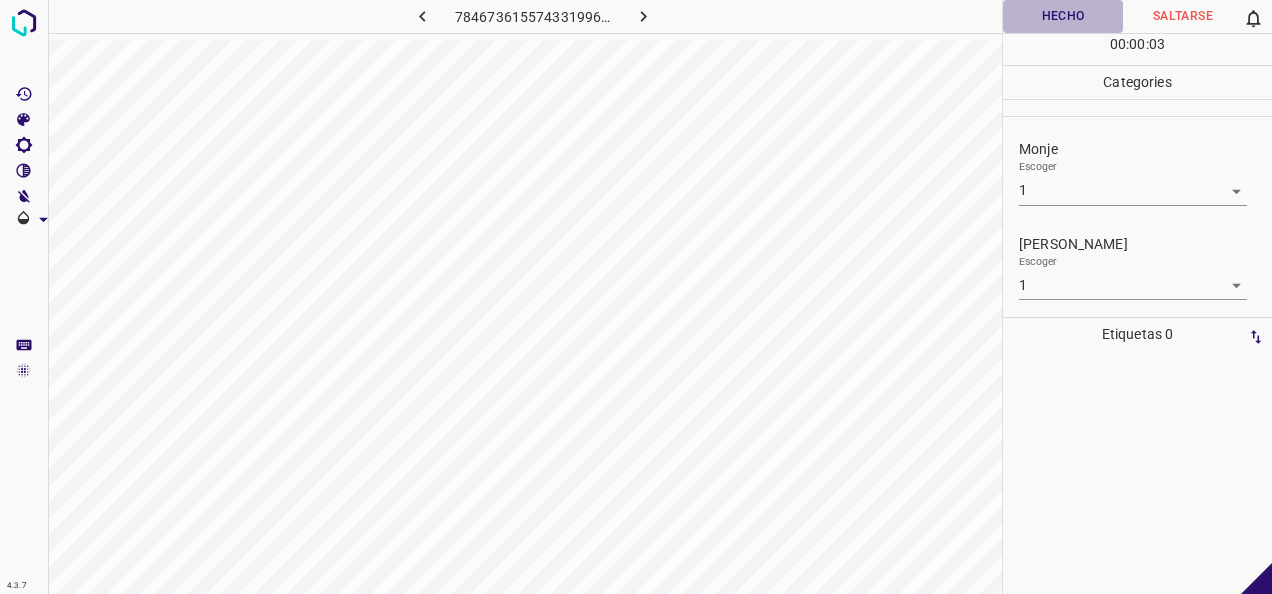 click on "Hecho" at bounding box center [1063, 16] 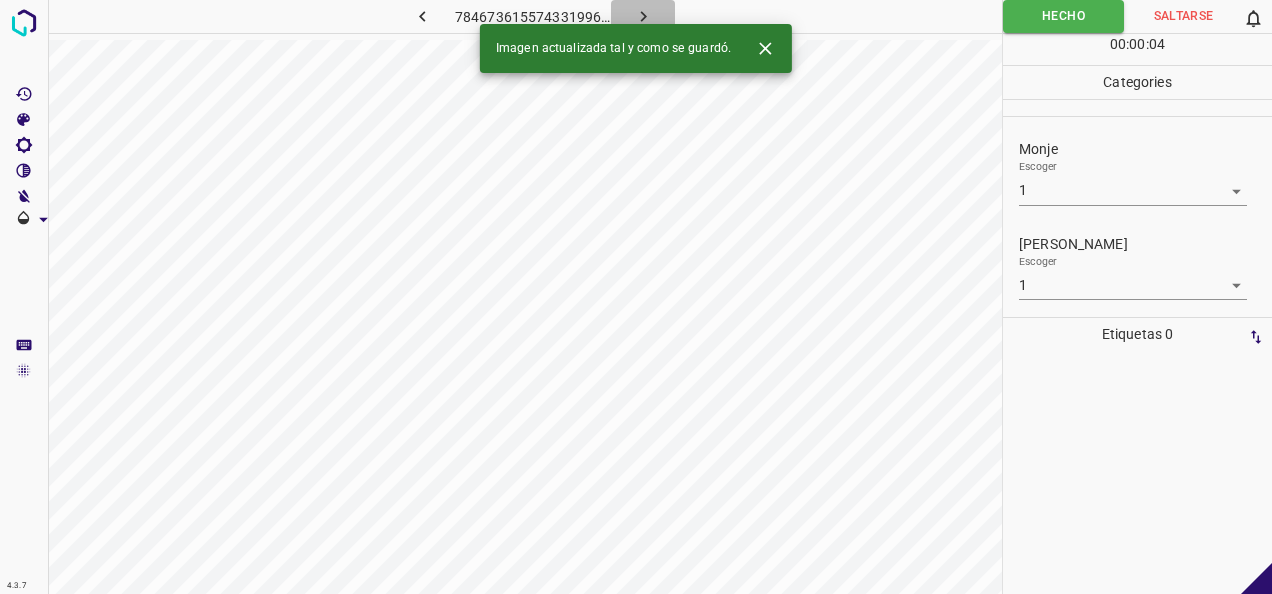 click 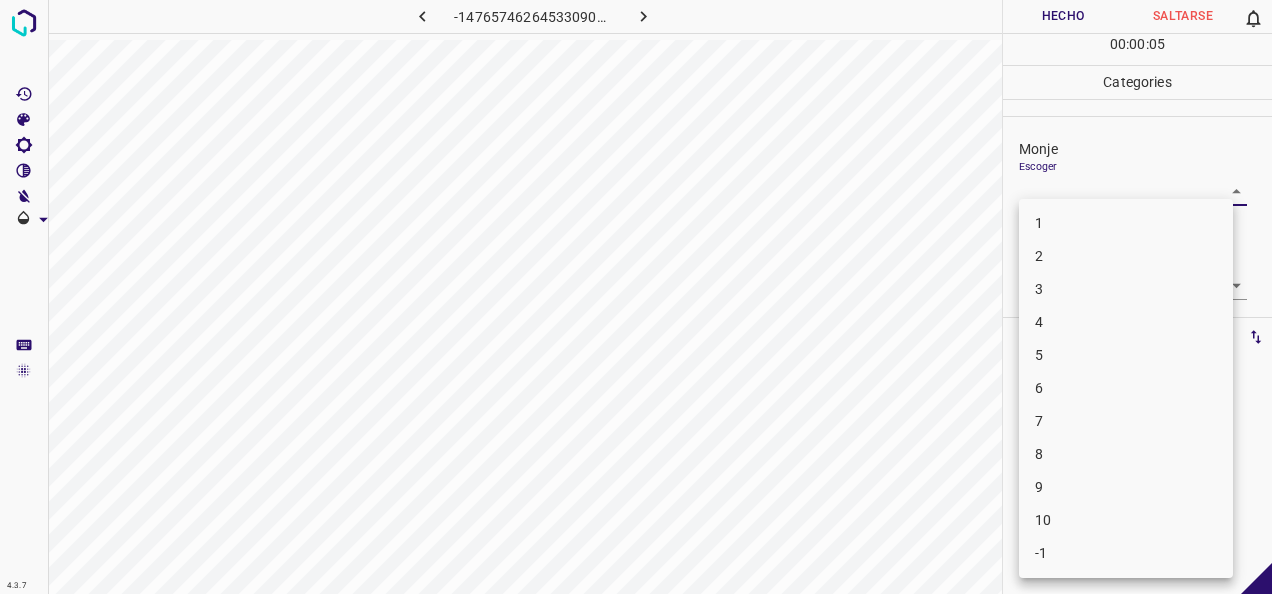 click on "4.3.7 -1476574626453309028.png Hecho Saltarse 0 00   : 00   : 05   Categories Monje  Escoger ​  Fitzpatrick   Escoger ​ Etiquetas 0 Categories 1 Monje 2  Fitzpatrick Herramientas Espacio Cambiar entre modos (Dibujar y Editar) Yo Etiquetado automático R Restaurar zoom M Acercar N Alejar Borrar Eliminar etiqueta de selección Filtros Z Restaurar filtros X Filtro de saturación C Filtro de brillo V Filtro de contraste B Filtro de escala de grises General O Descargar -Mensaje de texto -Esconder -Borrar 1 2 3 4 5 6 7 8 9 10 -1" at bounding box center [636, 297] 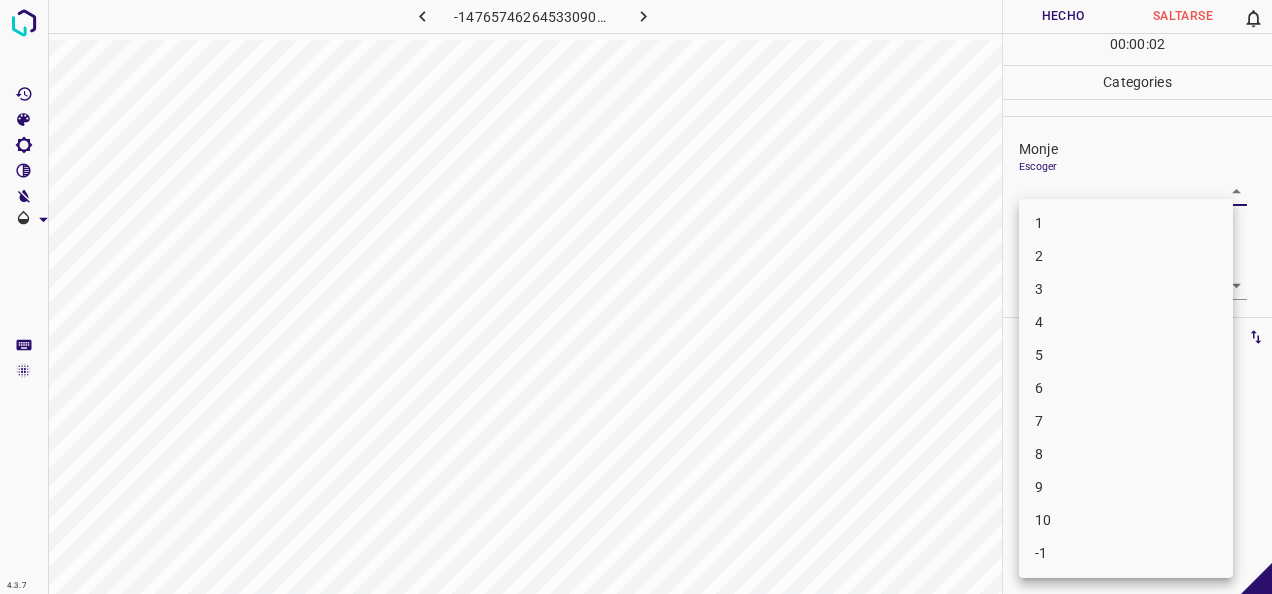 click on "2" at bounding box center [1126, 256] 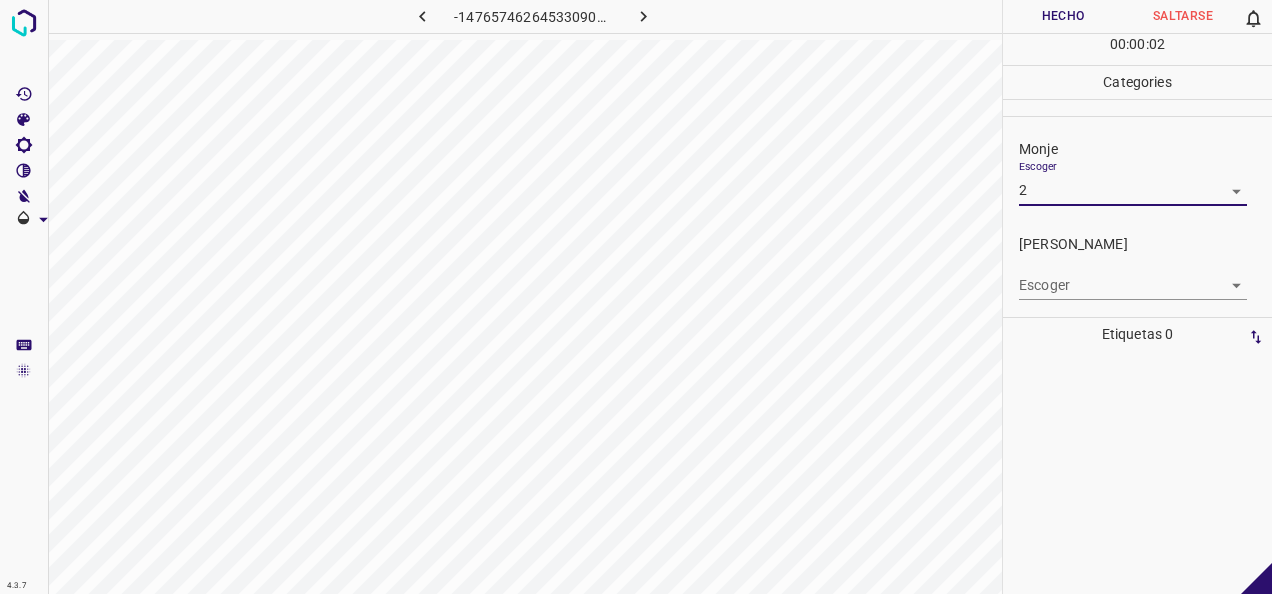 click on "4.3.7 -1476574626453309028.png Hecho Saltarse 0 00   : 00   : 02   Categories Monje  Escoger 2 2  Fitzpatrick   Escoger ​ Etiquetas 0 Categories 1 Monje 2  Fitzpatrick Herramientas Espacio Cambiar entre modos (Dibujar y Editar) Yo Etiquetado automático R Restaurar zoom M Acercar N Alejar Borrar Eliminar etiqueta de selección Filtros Z Restaurar filtros X Filtro de saturación C Filtro de brillo V Filtro de contraste B Filtro de escala de grises General O Descargar -Mensaje de texto -Esconder -Borrar" at bounding box center (636, 297) 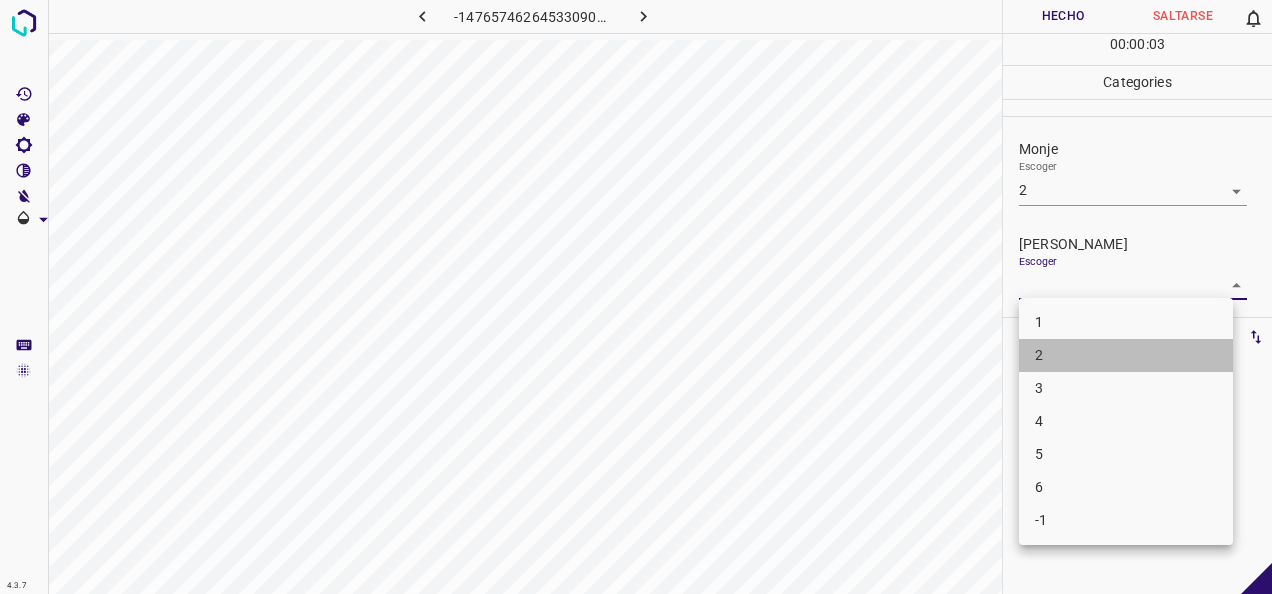 click on "2" at bounding box center (1126, 355) 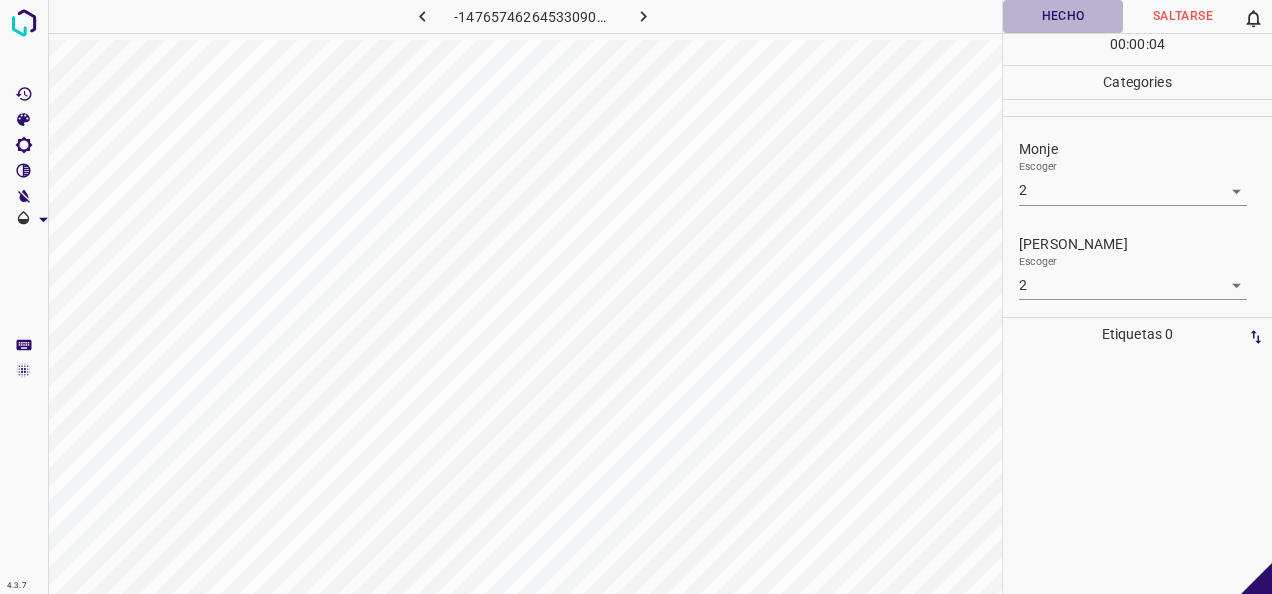 click on "Hecho" at bounding box center [1063, 16] 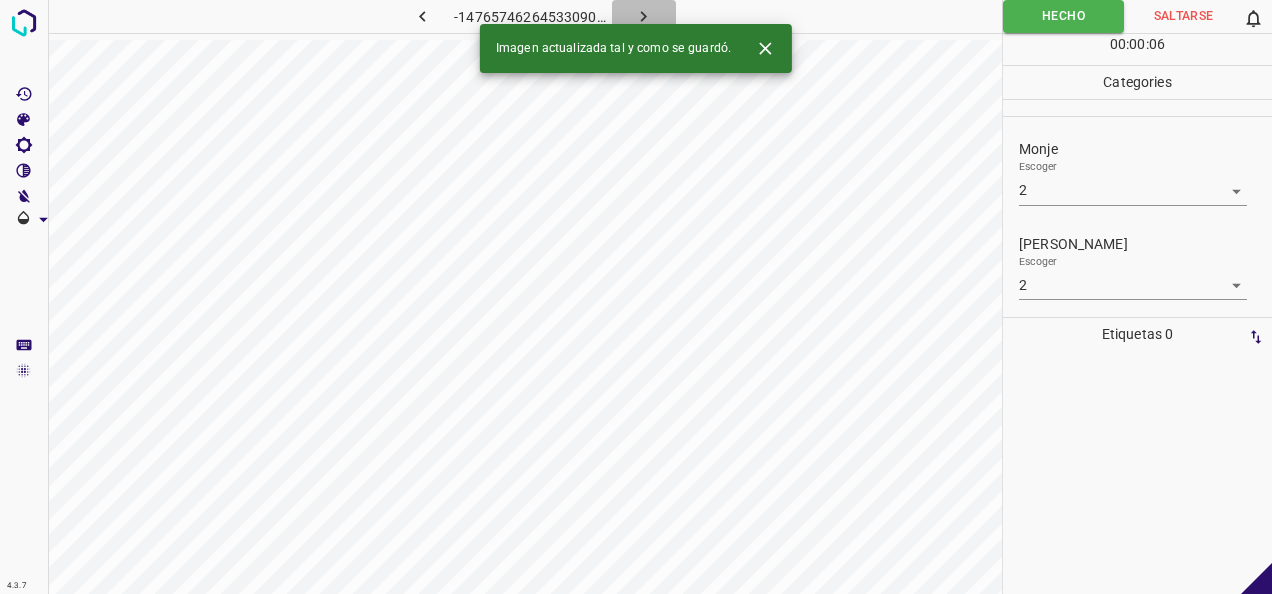 click 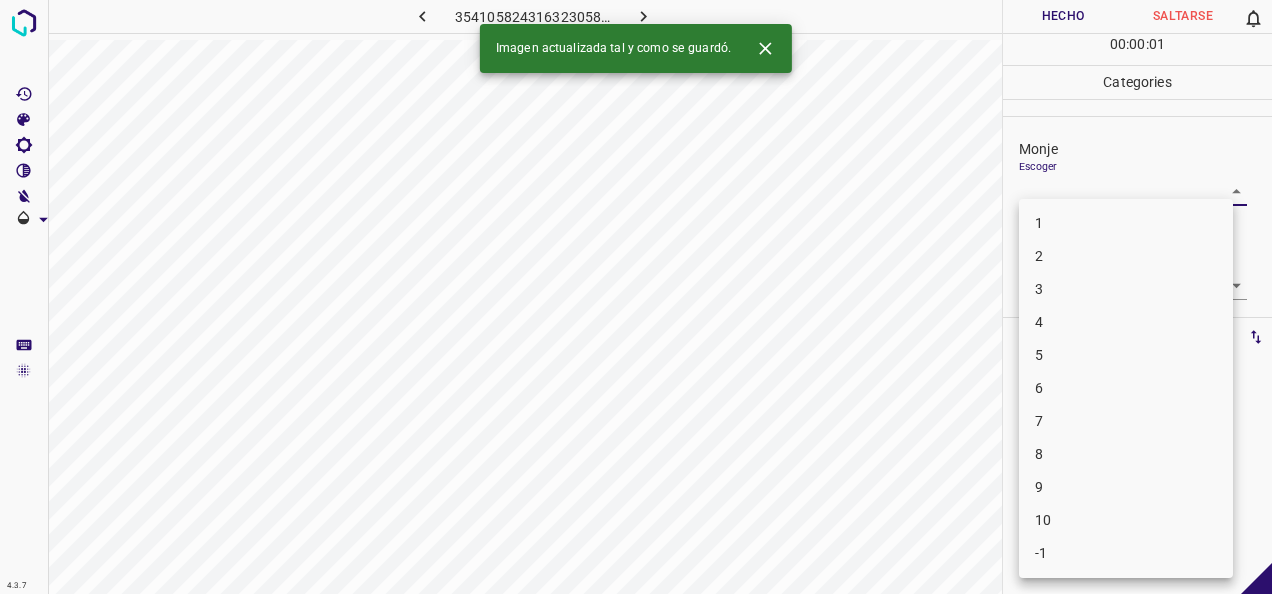 click on "4.3.7 3541058243163230586.png Hecho Saltarse 0 00   : 00   : 01   Categories Monje  Escoger ​  Fitzpatrick   Escoger ​ Etiquetas 0 Categories 1 Monje 2  Fitzpatrick Herramientas Espacio Cambiar entre modos (Dibujar y Editar) Yo Etiquetado automático R Restaurar zoom M Acercar N Alejar Borrar Eliminar etiqueta de selección Filtros Z Restaurar filtros X Filtro de saturación C Filtro de brillo V Filtro de contraste B Filtro de escala de grises General O Descargar Imagen actualizada tal y como se guardó. -Mensaje de texto -Esconder -Borrar 1 2 3 4 5 6 7 8 9 10 -1" at bounding box center (636, 297) 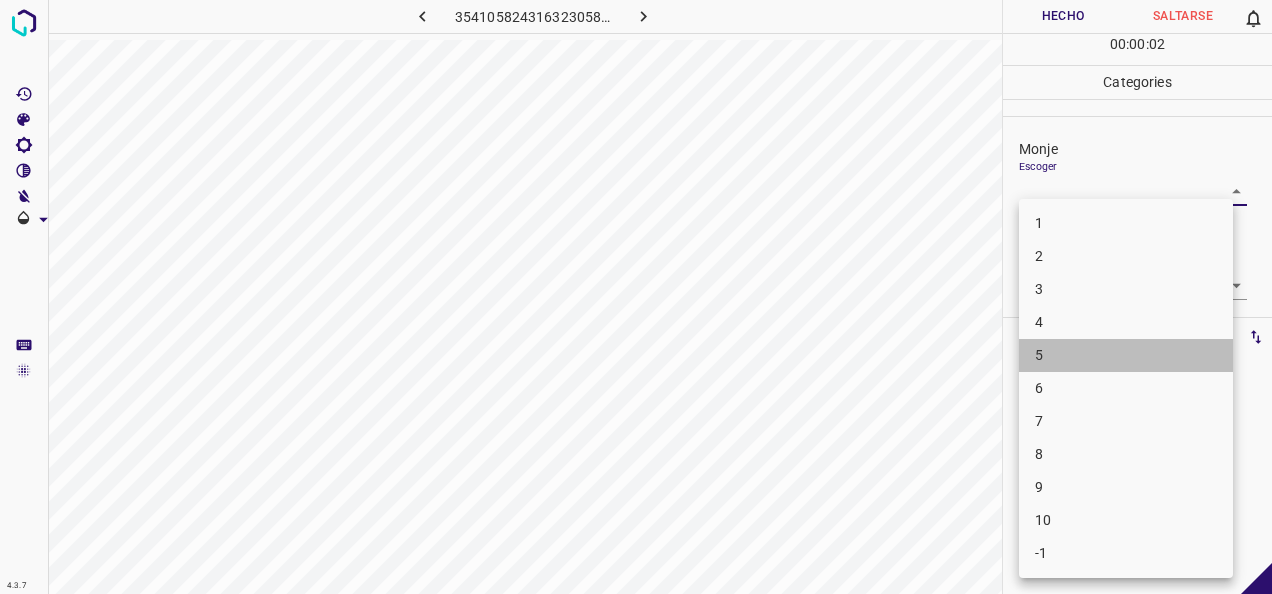 click on "5" at bounding box center (1126, 355) 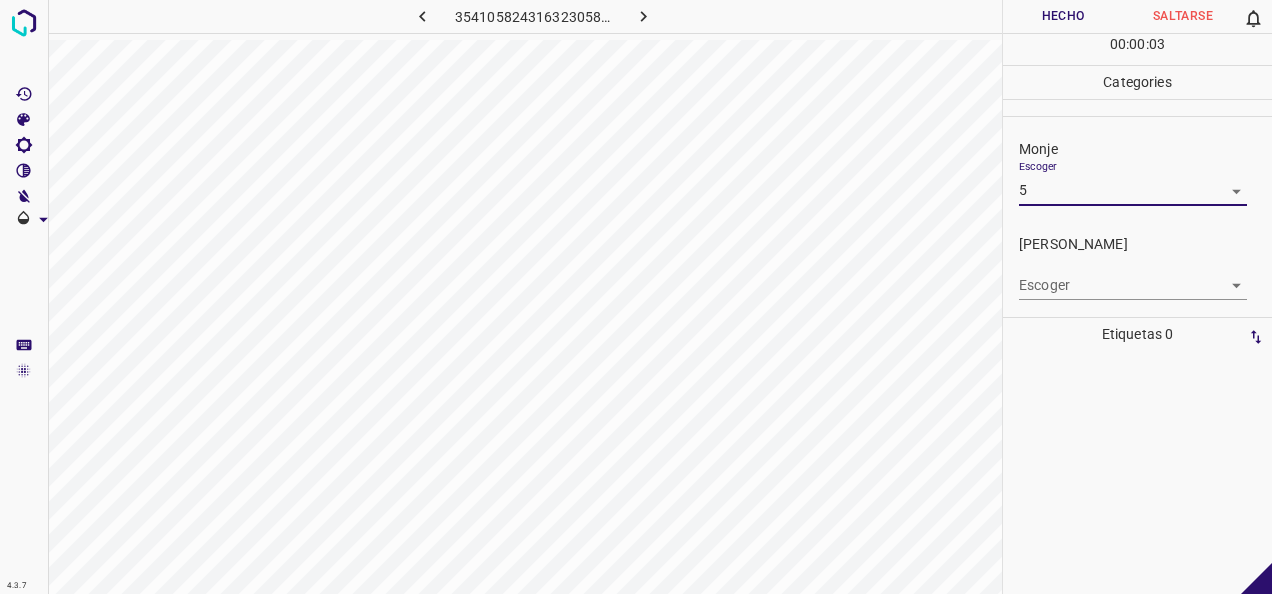 click on "4.3.7 3541058243163230586.png Hecho Saltarse 0 00   : 00   : 03   Categories Monje  Escoger 5 5  Fitzpatrick   Escoger ​ Etiquetas 0 Categories 1 Monje 2  Fitzpatrick Herramientas Espacio Cambiar entre modos (Dibujar y Editar) Yo Etiquetado automático R Restaurar zoom M Acercar N Alejar Borrar Eliminar etiqueta de selección Filtros Z Restaurar filtros X Filtro de saturación C Filtro de brillo V Filtro de contraste B Filtro de escala de grises General O Descargar -Mensaje de texto -Esconder -Borrar" at bounding box center [636, 297] 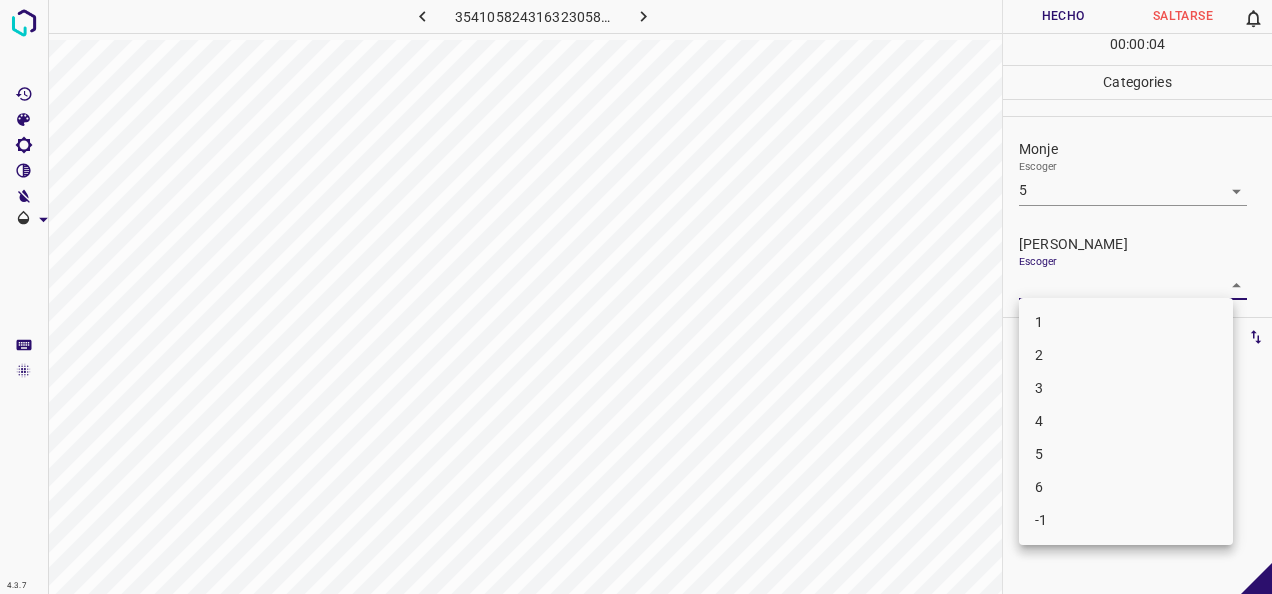 click on "4" at bounding box center [1126, 421] 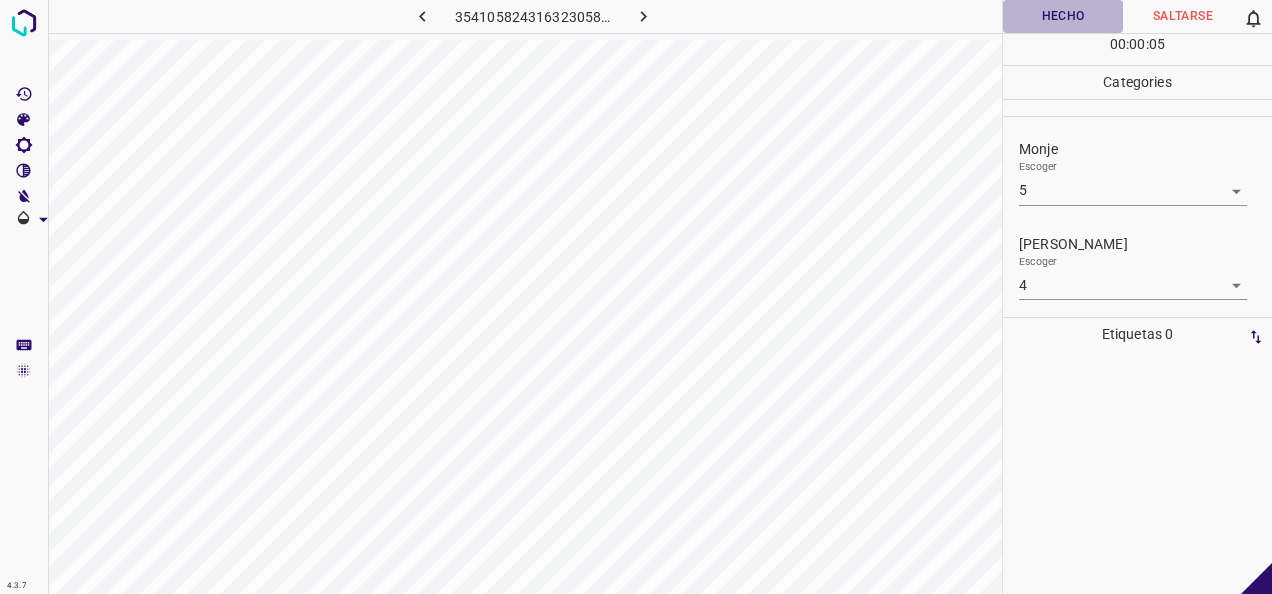 click on "Hecho" at bounding box center [1063, 16] 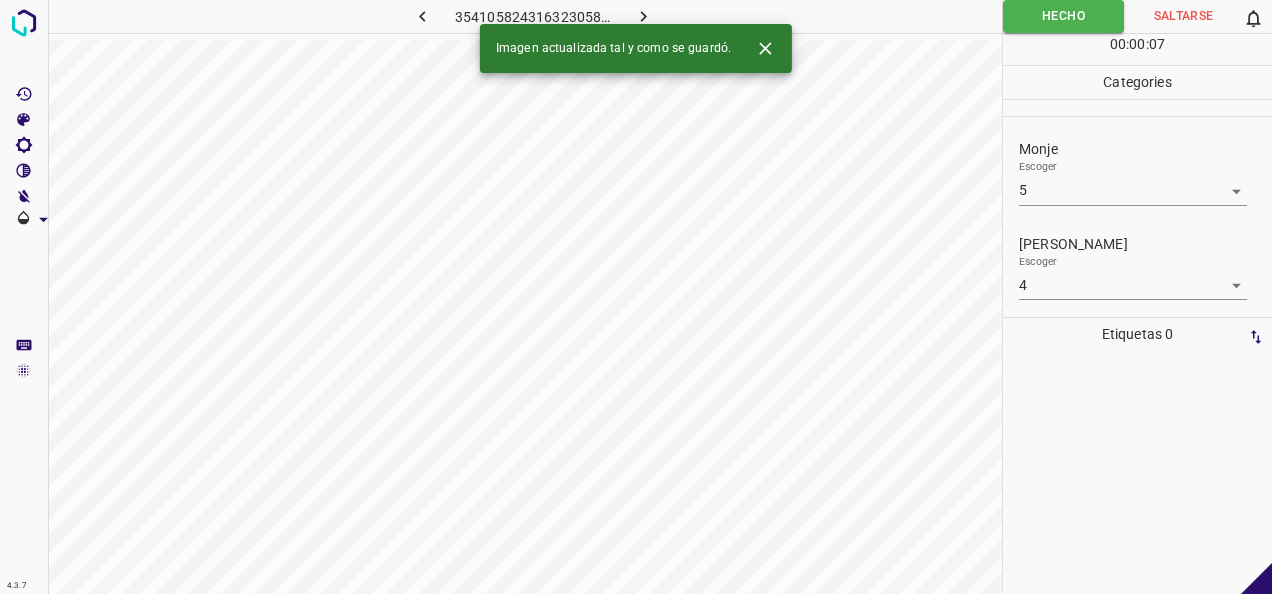 click 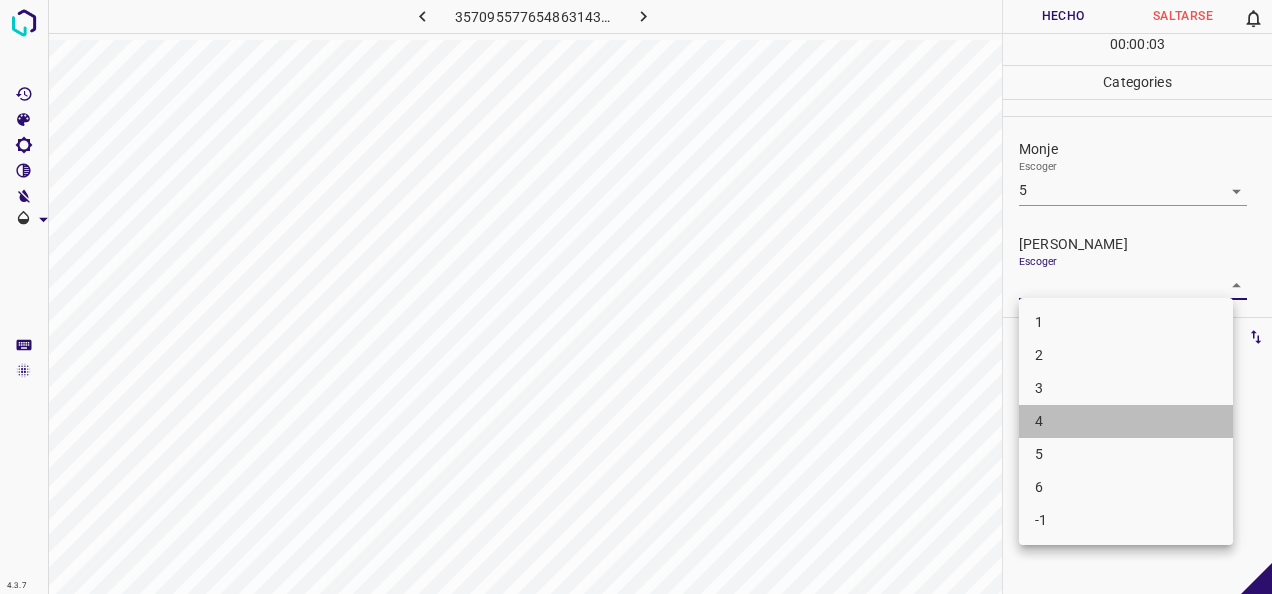 drag, startPoint x: 1105, startPoint y: 408, endPoint x: 1070, endPoint y: 204, distance: 206.98068 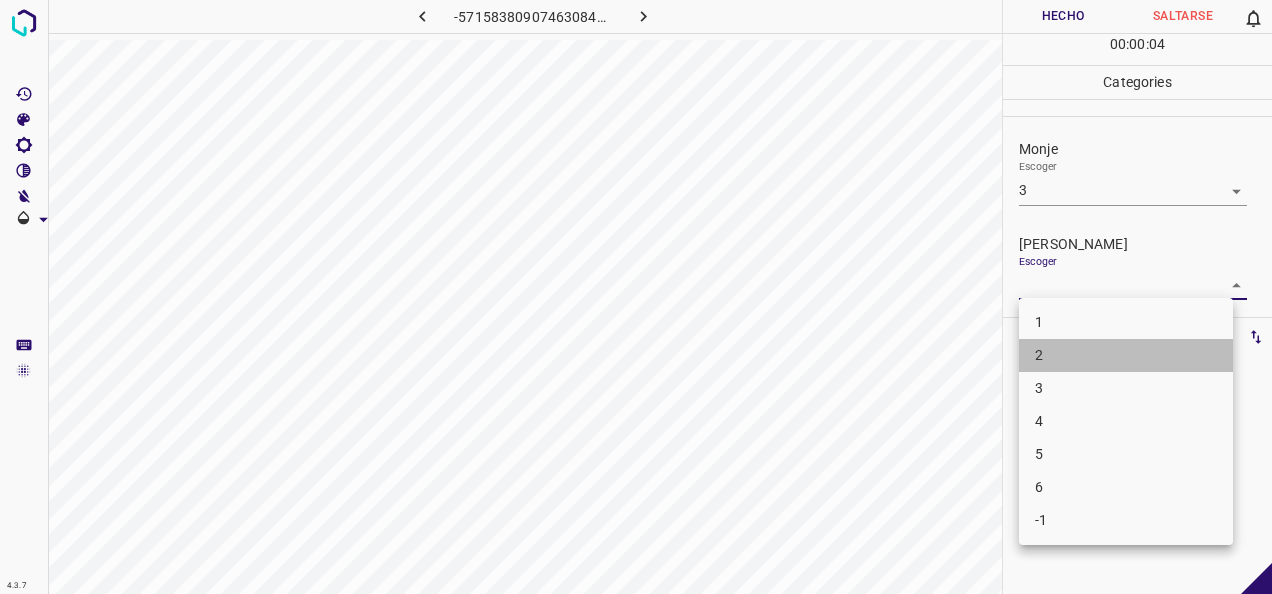 drag, startPoint x: 1094, startPoint y: 361, endPoint x: 1087, endPoint y: 245, distance: 116.21101 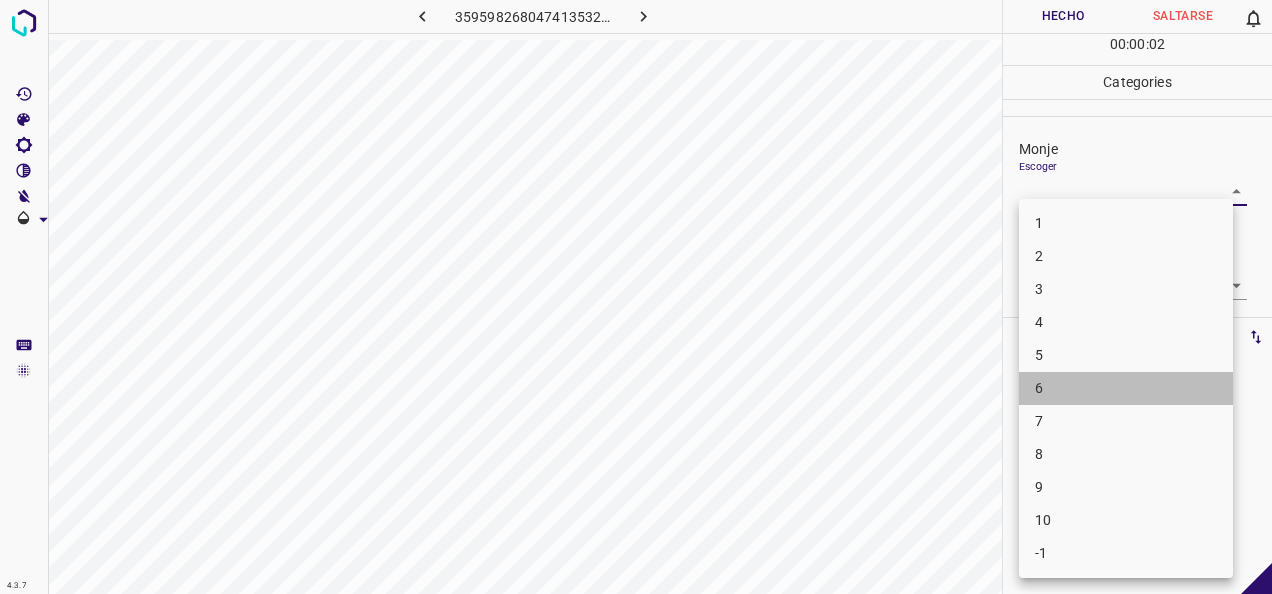 drag, startPoint x: 1123, startPoint y: 376, endPoint x: 1164, endPoint y: 311, distance: 76.8505 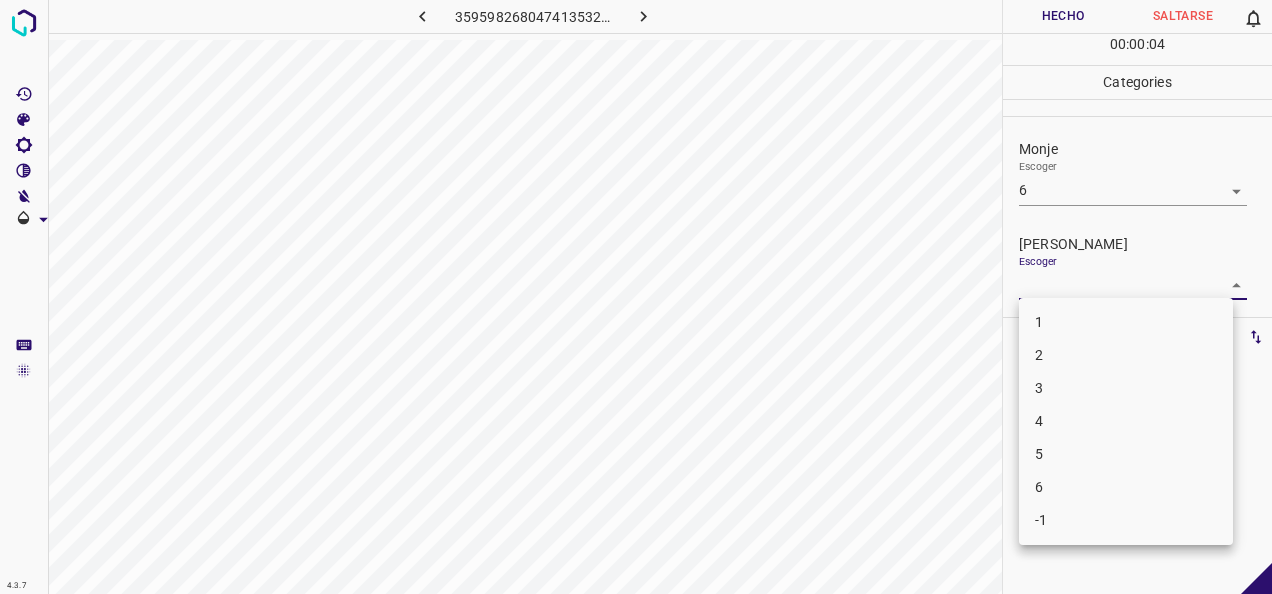 drag, startPoint x: 1106, startPoint y: 451, endPoint x: 1106, endPoint y: 431, distance: 20 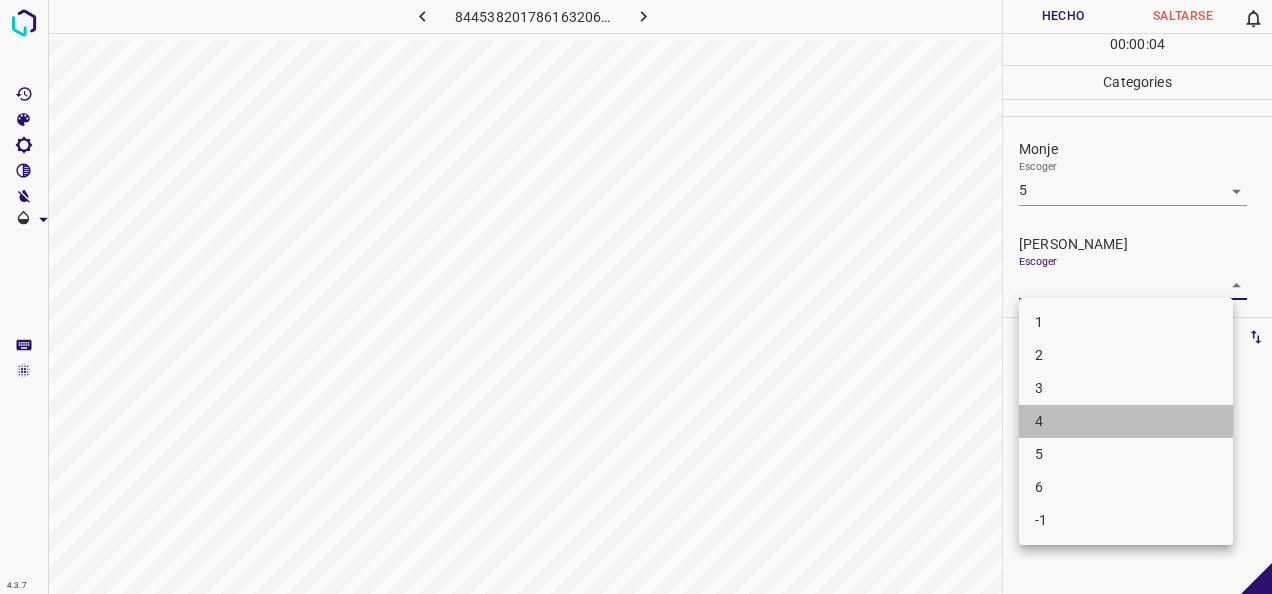drag, startPoint x: 1156, startPoint y: 426, endPoint x: 1148, endPoint y: 196, distance: 230.13908 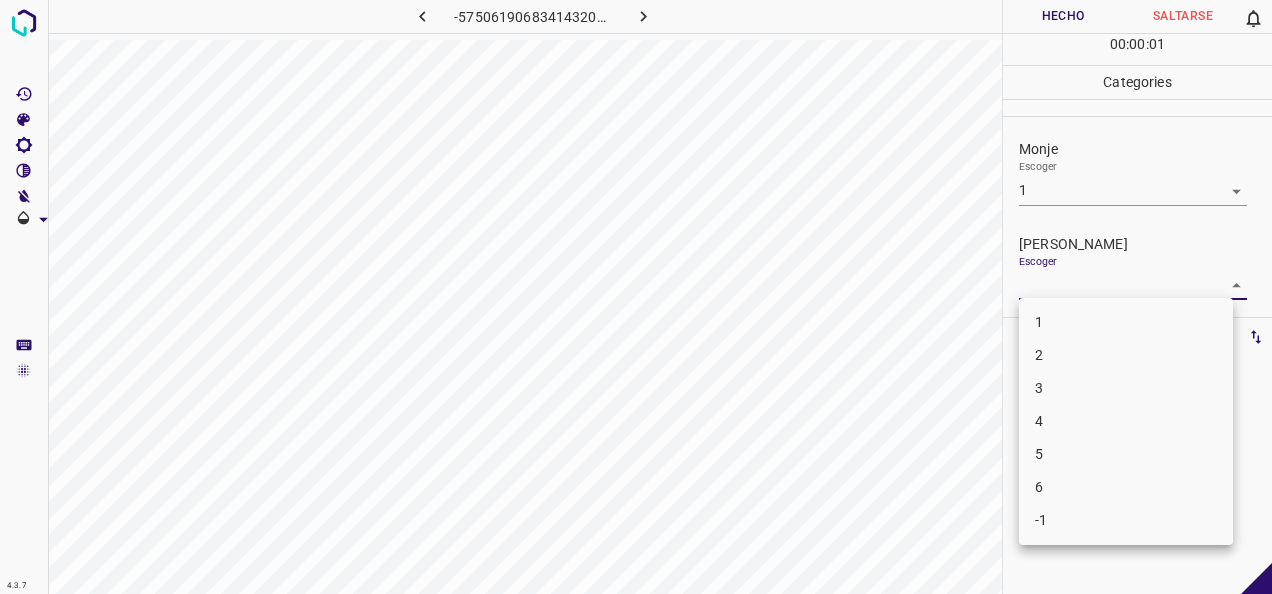 drag, startPoint x: 1220, startPoint y: 284, endPoint x: 1100, endPoint y: 286, distance: 120.01666 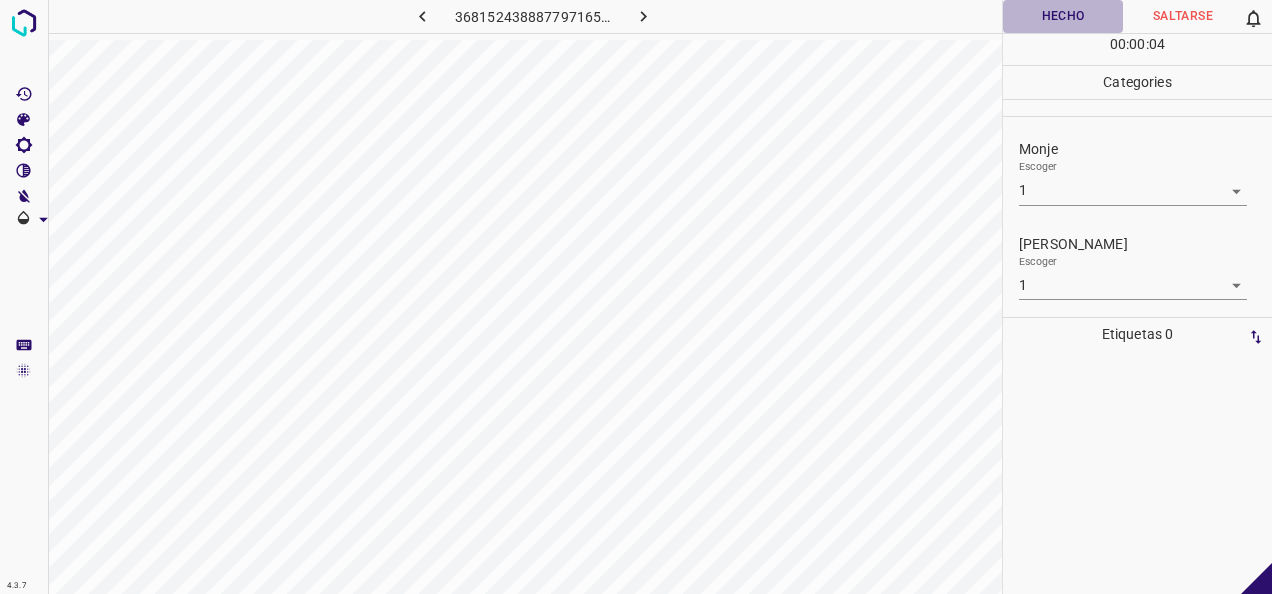 drag, startPoint x: 1062, startPoint y: 22, endPoint x: 1064, endPoint y: 12, distance: 10.198039 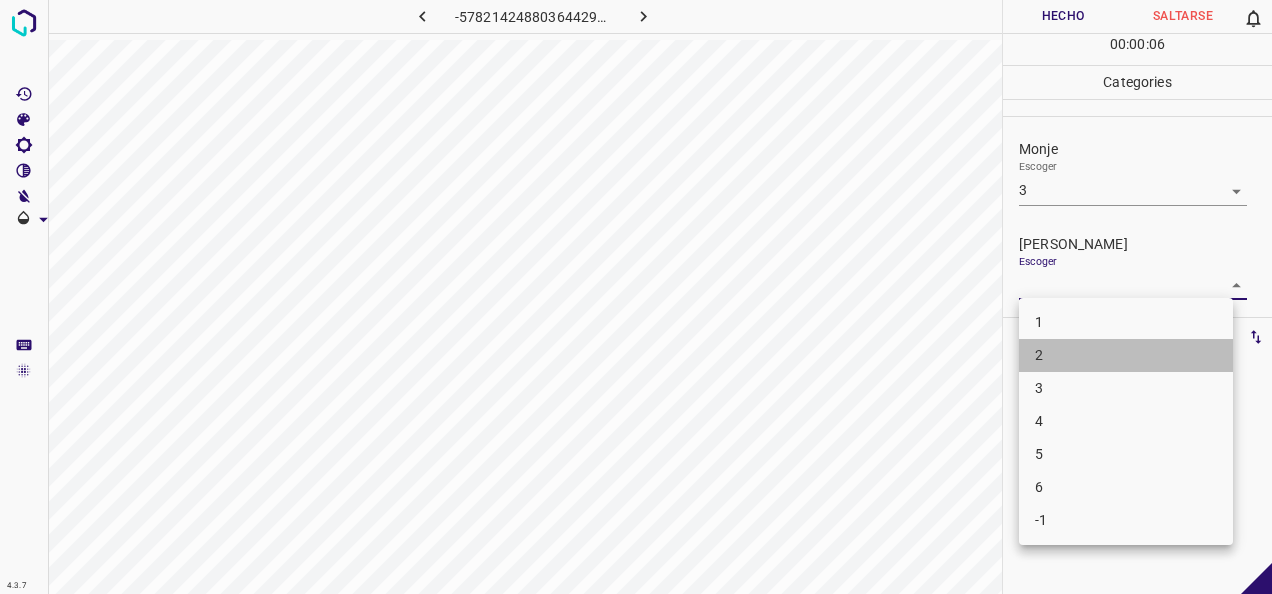 drag, startPoint x: 1134, startPoint y: 363, endPoint x: 1095, endPoint y: 81, distance: 284.68402 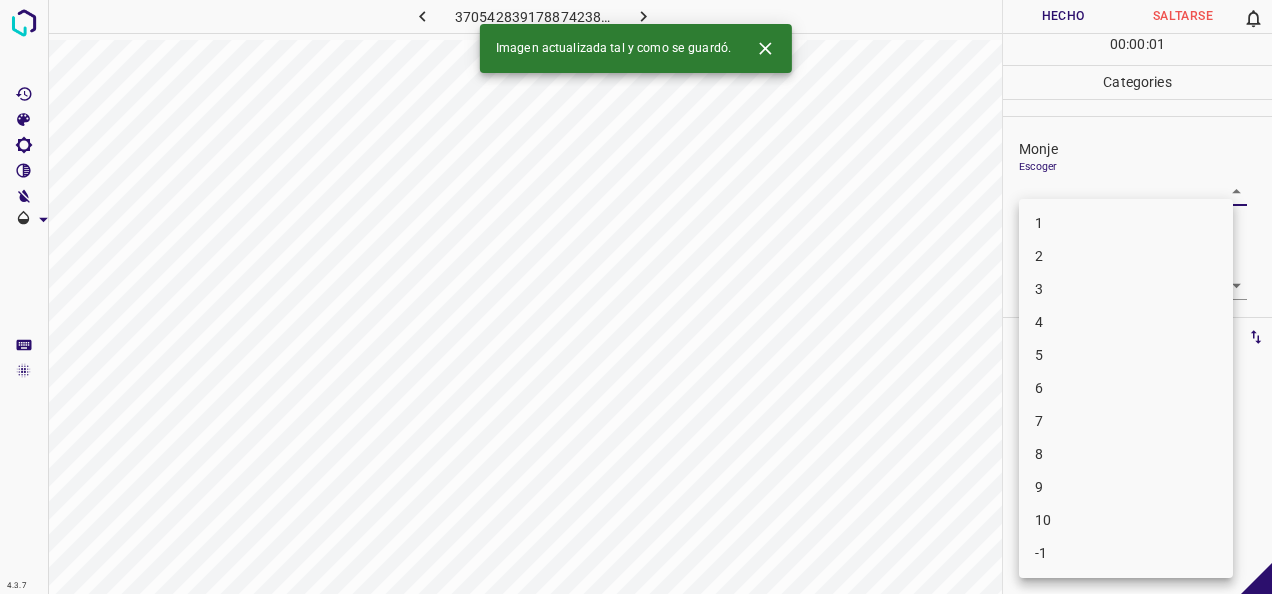 drag, startPoint x: 1228, startPoint y: 186, endPoint x: 1062, endPoint y: 237, distance: 173.65771 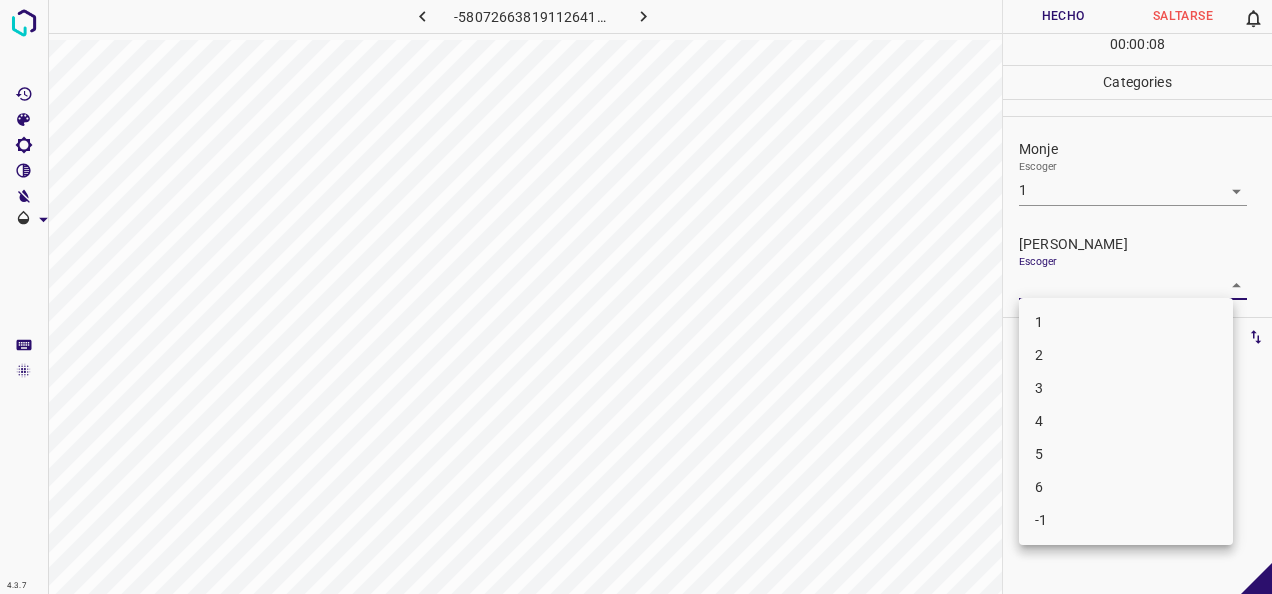 drag, startPoint x: 1218, startPoint y: 283, endPoint x: 1174, endPoint y: 305, distance: 49.193497 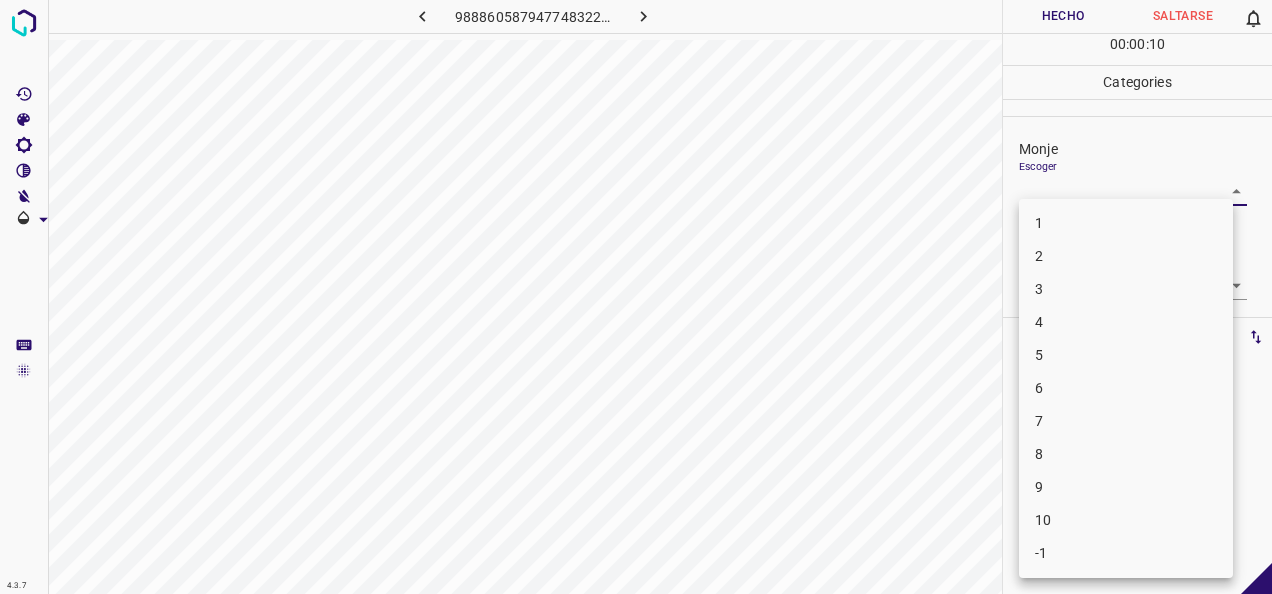 drag, startPoint x: 1224, startPoint y: 182, endPoint x: 1018, endPoint y: 240, distance: 214.00934 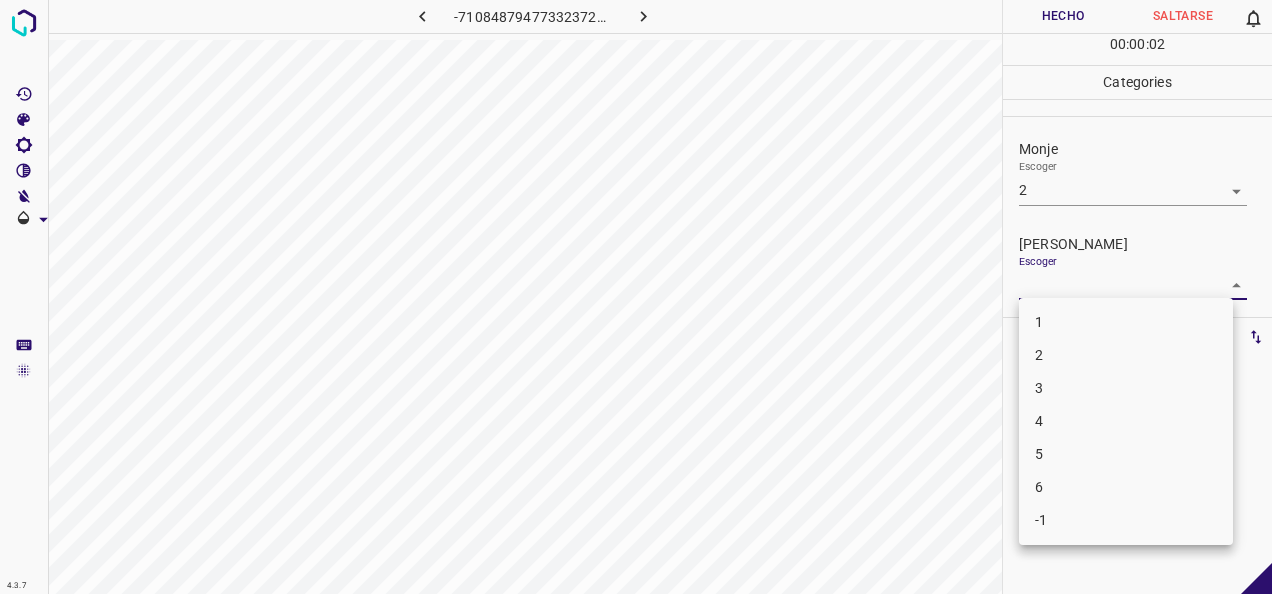 drag, startPoint x: 1222, startPoint y: 278, endPoint x: 1152, endPoint y: 320, distance: 81.63332 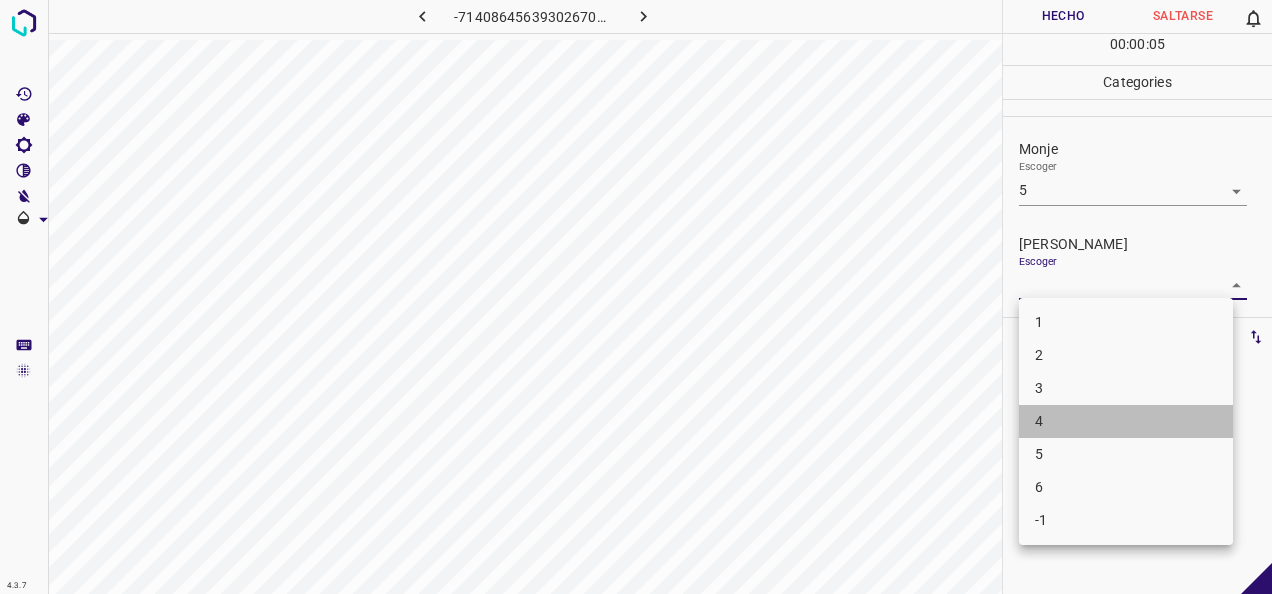 drag, startPoint x: 1120, startPoint y: 409, endPoint x: 1120, endPoint y: 284, distance: 125 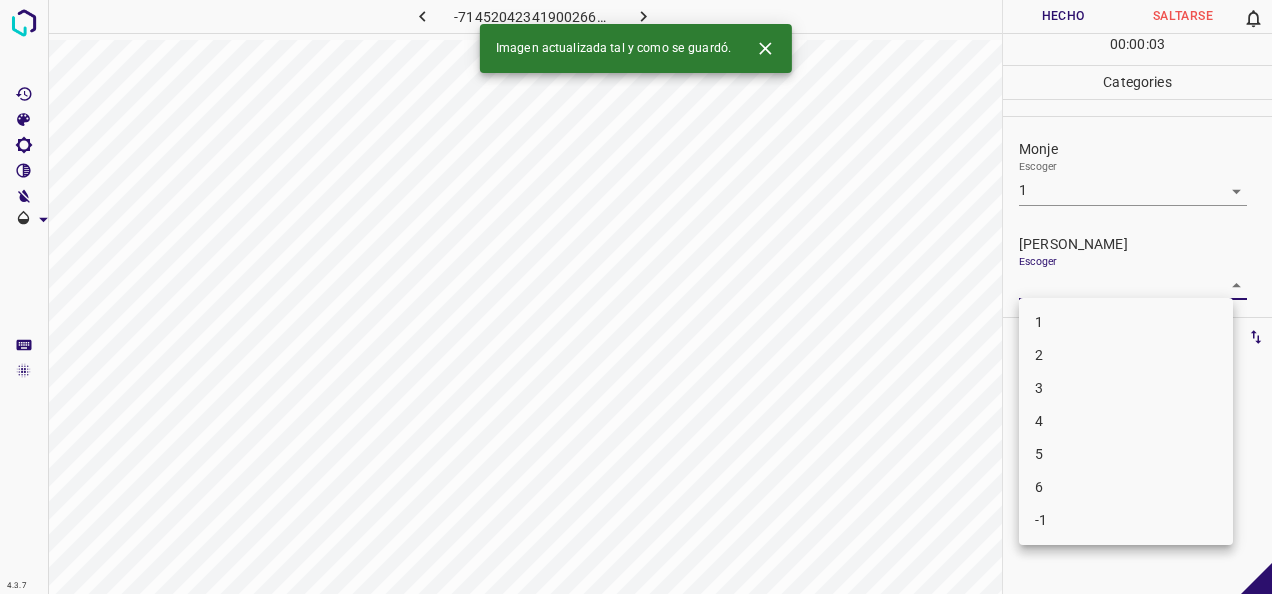 drag, startPoint x: 1227, startPoint y: 279, endPoint x: 1154, endPoint y: 305, distance: 77.491936 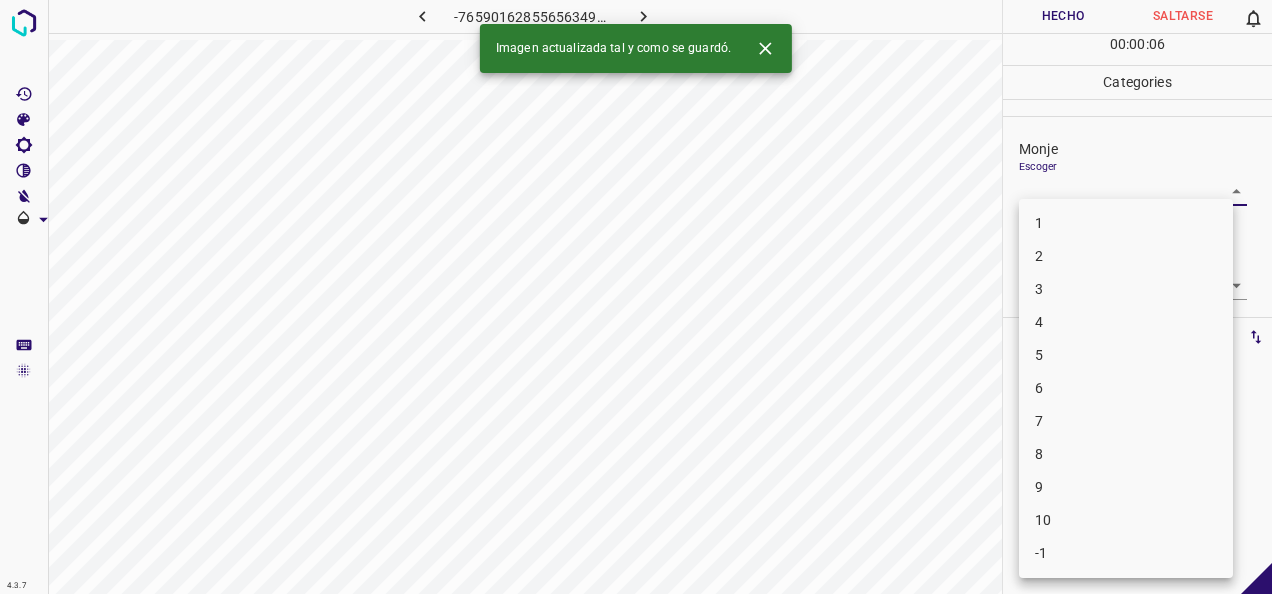 drag, startPoint x: 1192, startPoint y: 192, endPoint x: 1151, endPoint y: 202, distance: 42.201897 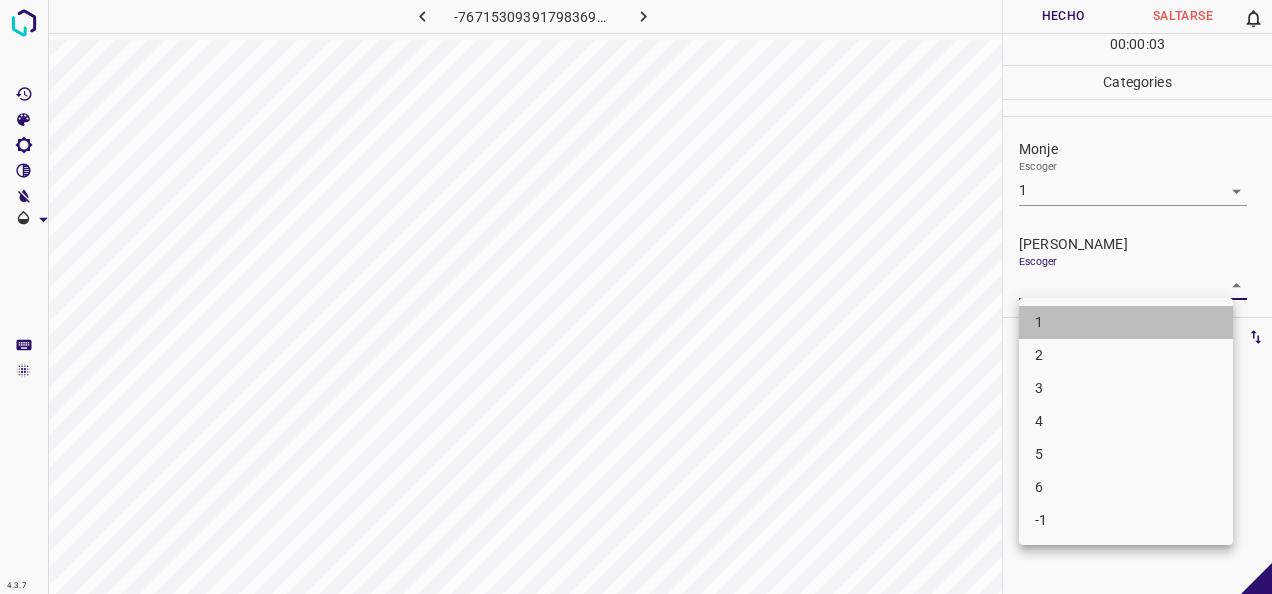 drag, startPoint x: 1156, startPoint y: 318, endPoint x: 1123, endPoint y: 223, distance: 100.56838 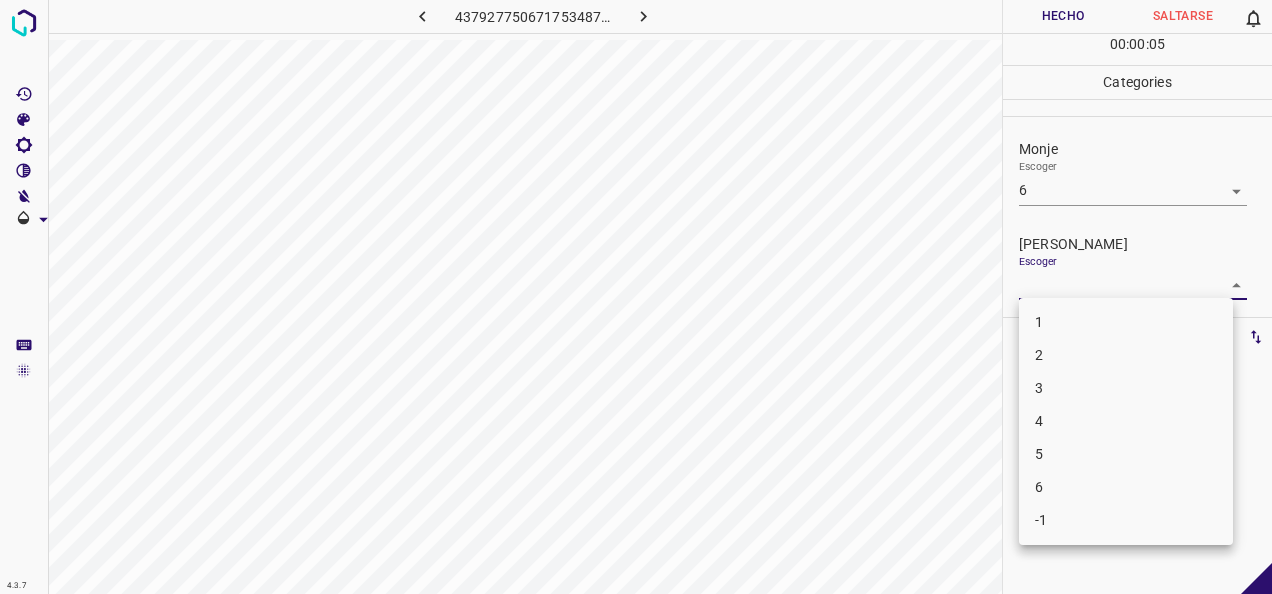 drag, startPoint x: 1214, startPoint y: 288, endPoint x: 1103, endPoint y: 356, distance: 130.17296 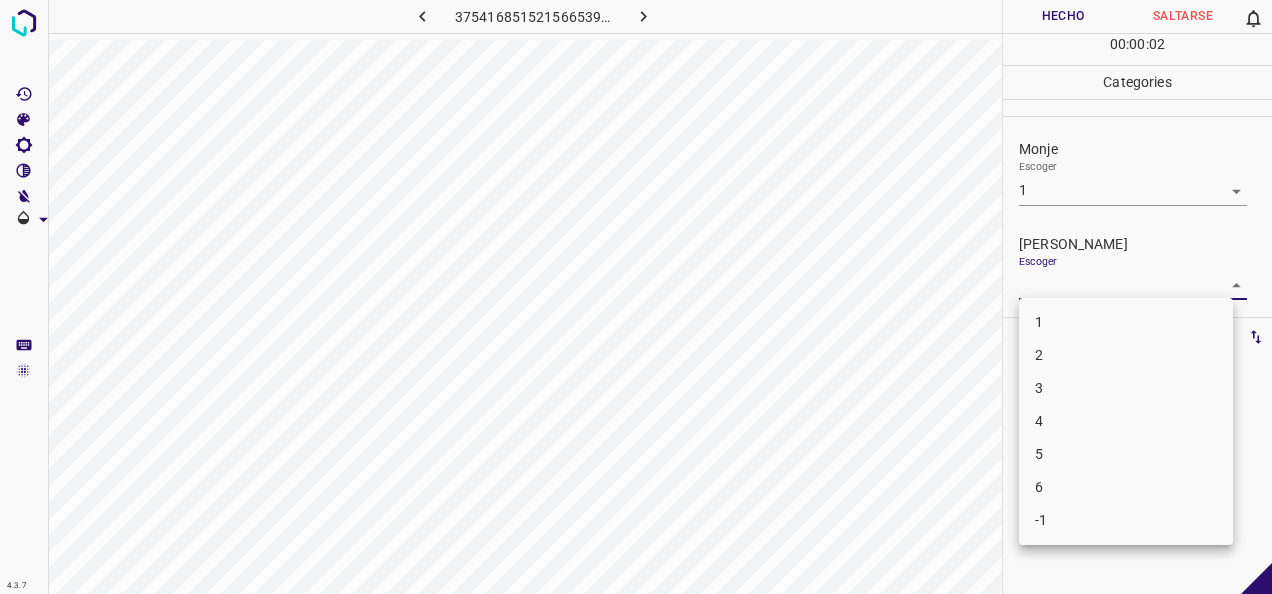 drag, startPoint x: 1229, startPoint y: 280, endPoint x: 1133, endPoint y: 290, distance: 96.519424 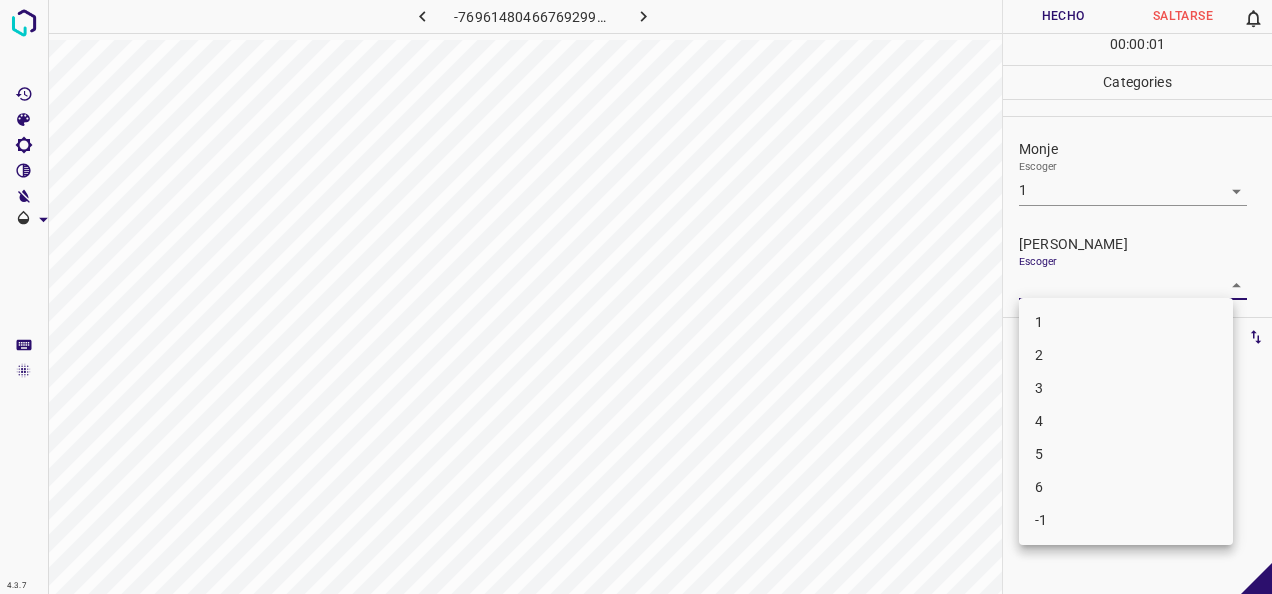 drag, startPoint x: 1212, startPoint y: 282, endPoint x: 1120, endPoint y: 311, distance: 96.462425 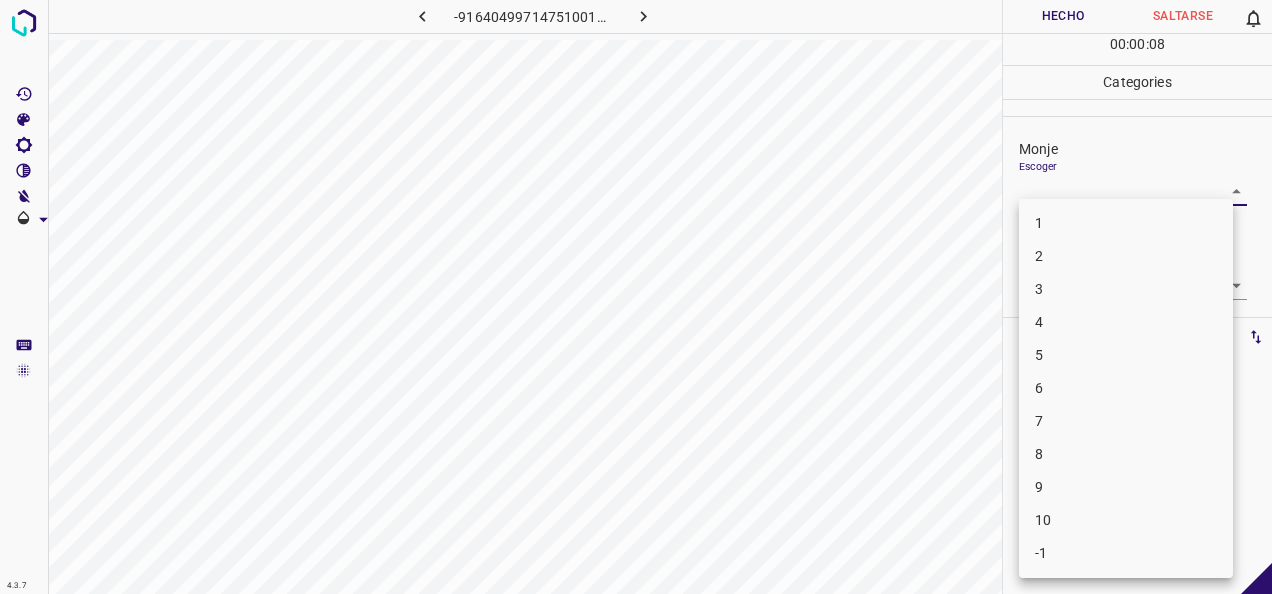 drag, startPoint x: 1220, startPoint y: 196, endPoint x: 1165, endPoint y: 259, distance: 83.630135 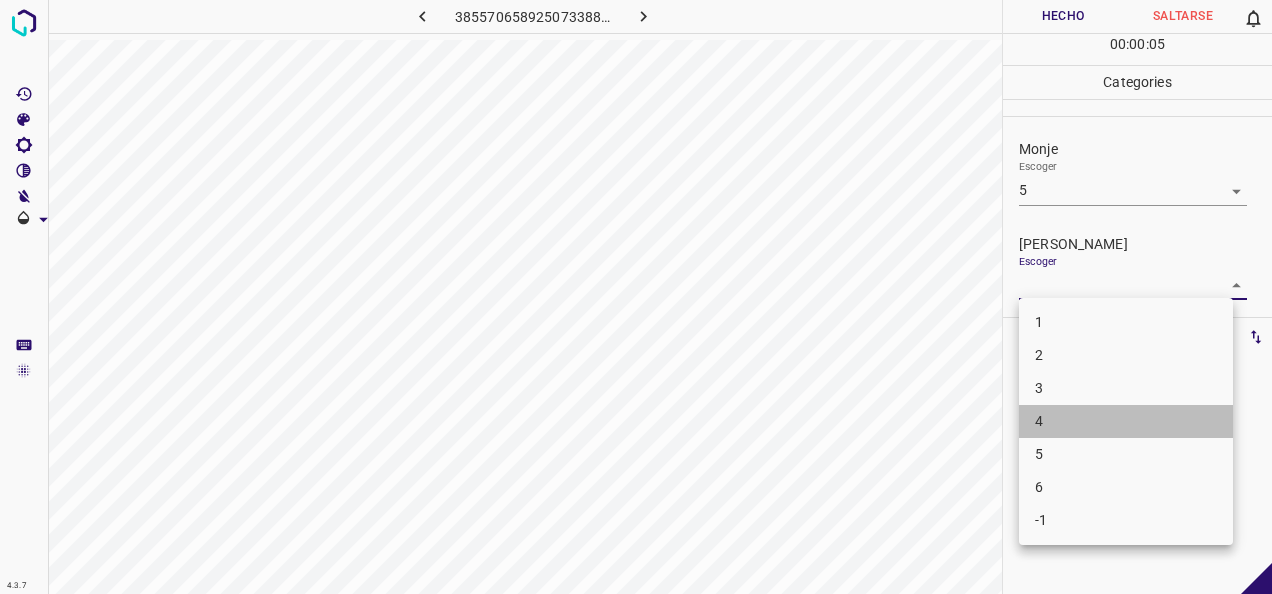 drag, startPoint x: 1058, startPoint y: 419, endPoint x: 1084, endPoint y: 194, distance: 226.49724 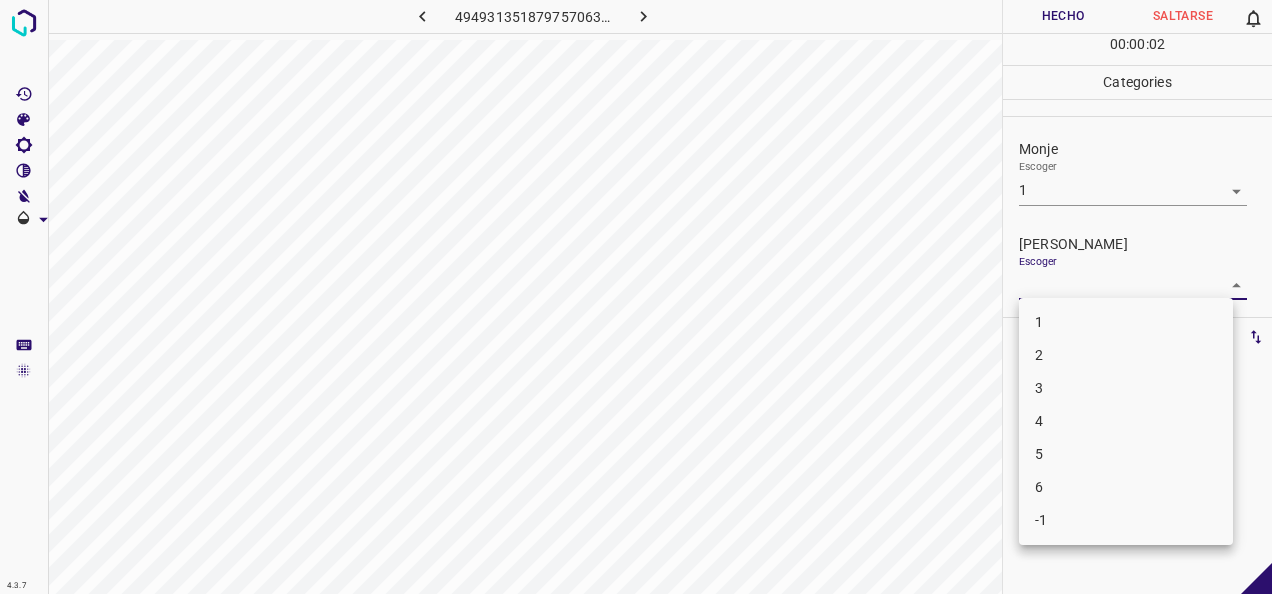 drag, startPoint x: 1204, startPoint y: 282, endPoint x: 1067, endPoint y: 305, distance: 138.91724 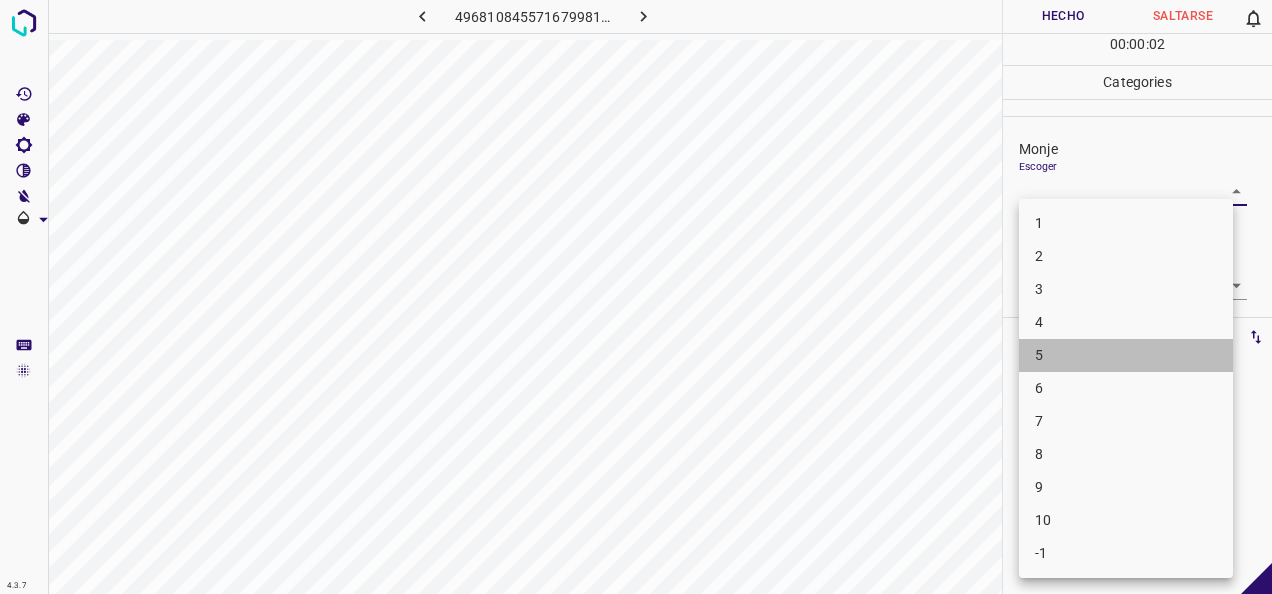 drag, startPoint x: 1084, startPoint y: 360, endPoint x: 1174, endPoint y: 319, distance: 98.89894 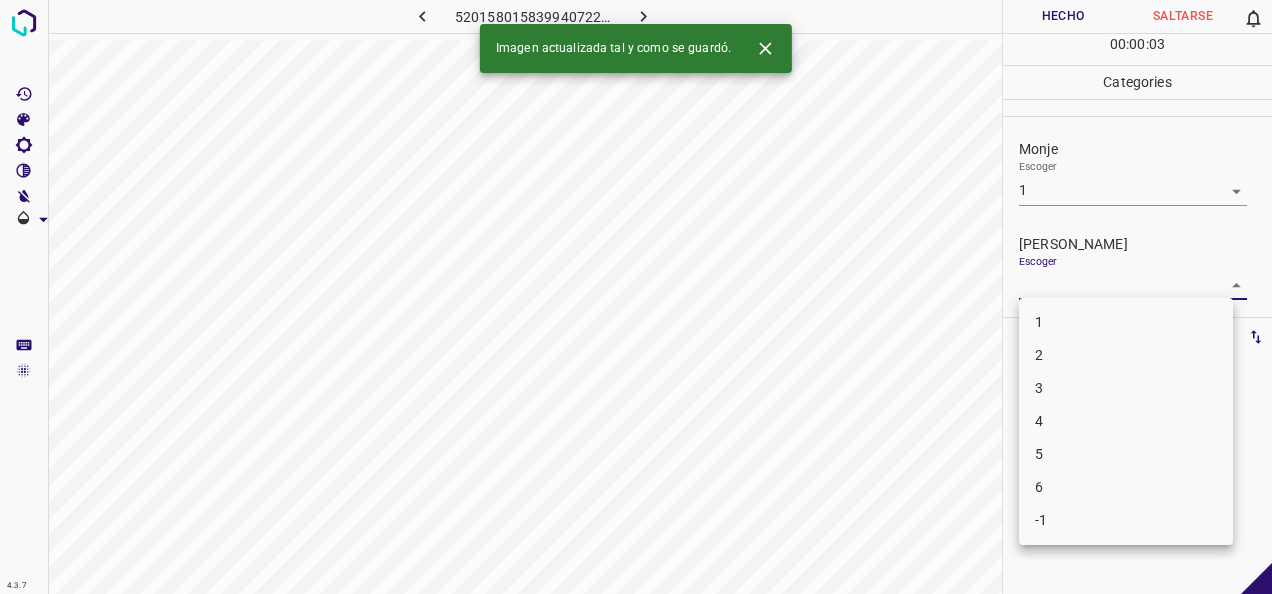 drag, startPoint x: 1222, startPoint y: 286, endPoint x: 1124, endPoint y: 304, distance: 99.63935 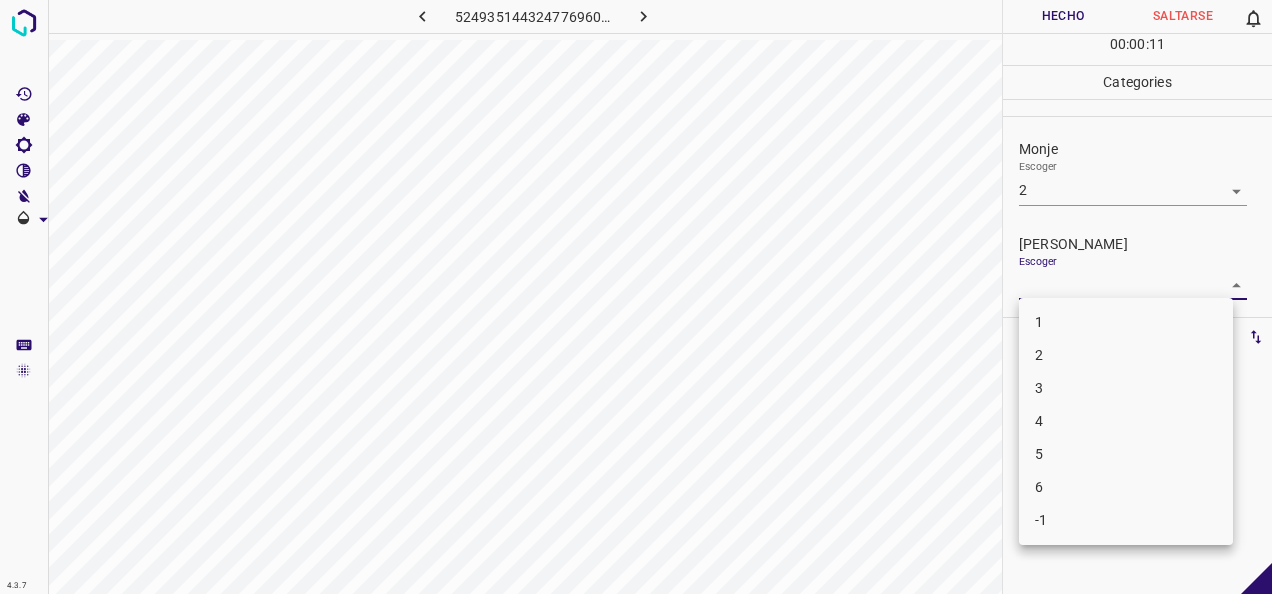 drag, startPoint x: 1214, startPoint y: 278, endPoint x: 1054, endPoint y: 398, distance: 200 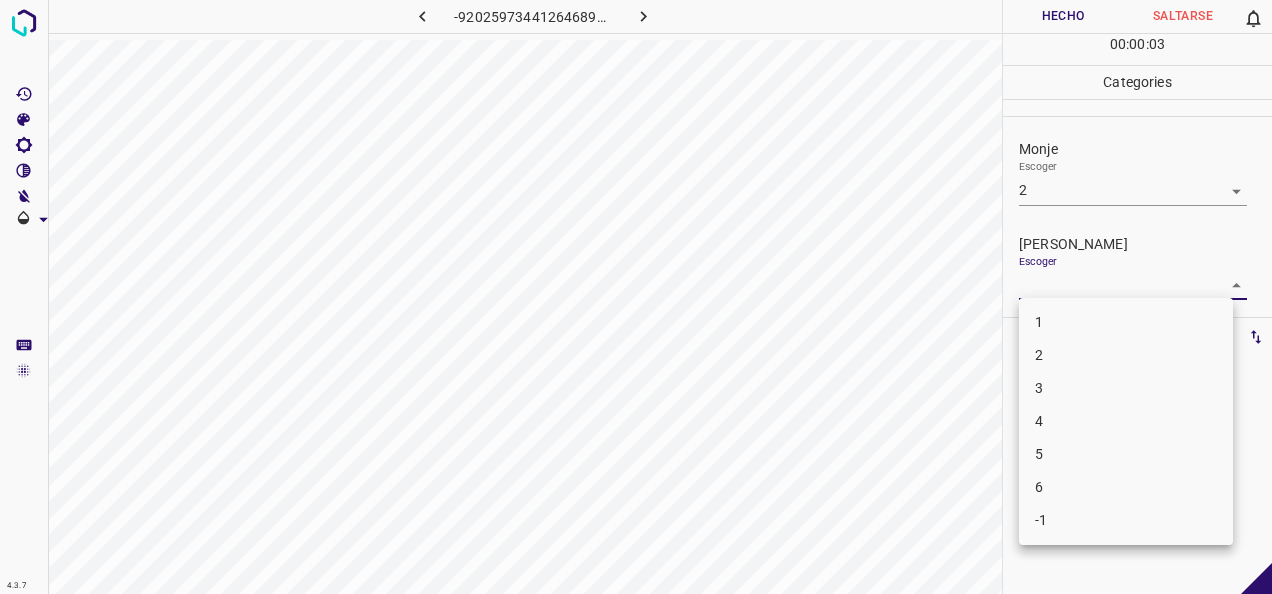 drag, startPoint x: 1210, startPoint y: 288, endPoint x: 1132, endPoint y: 322, distance: 85.08819 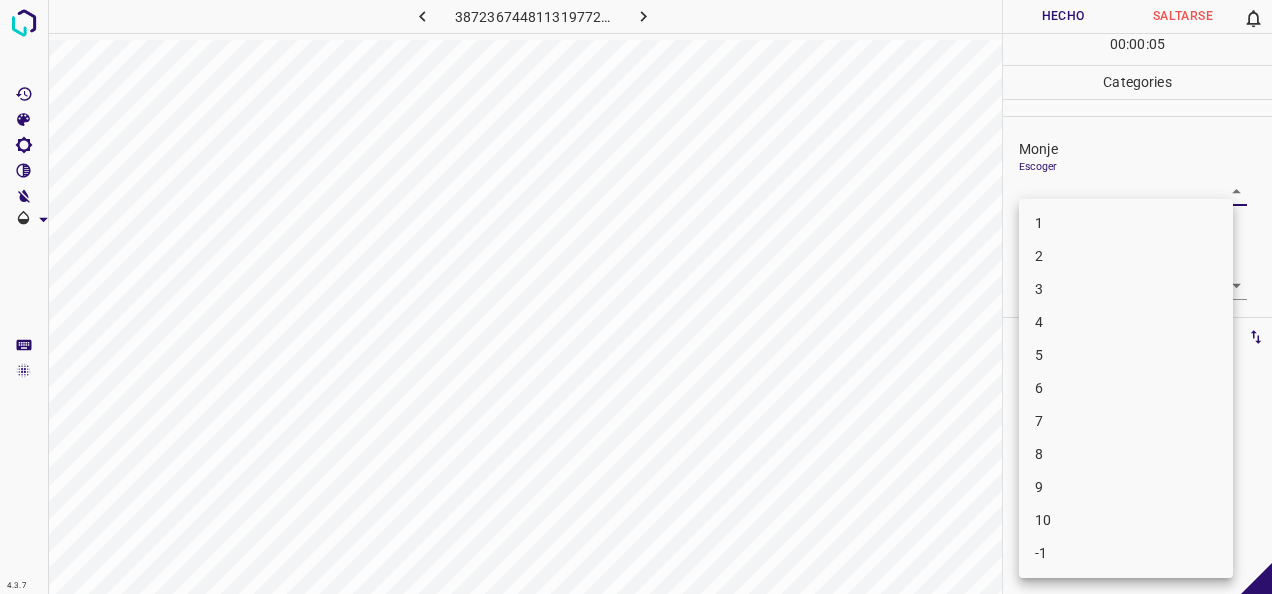 drag, startPoint x: 1209, startPoint y: 184, endPoint x: 1165, endPoint y: 224, distance: 59.464275 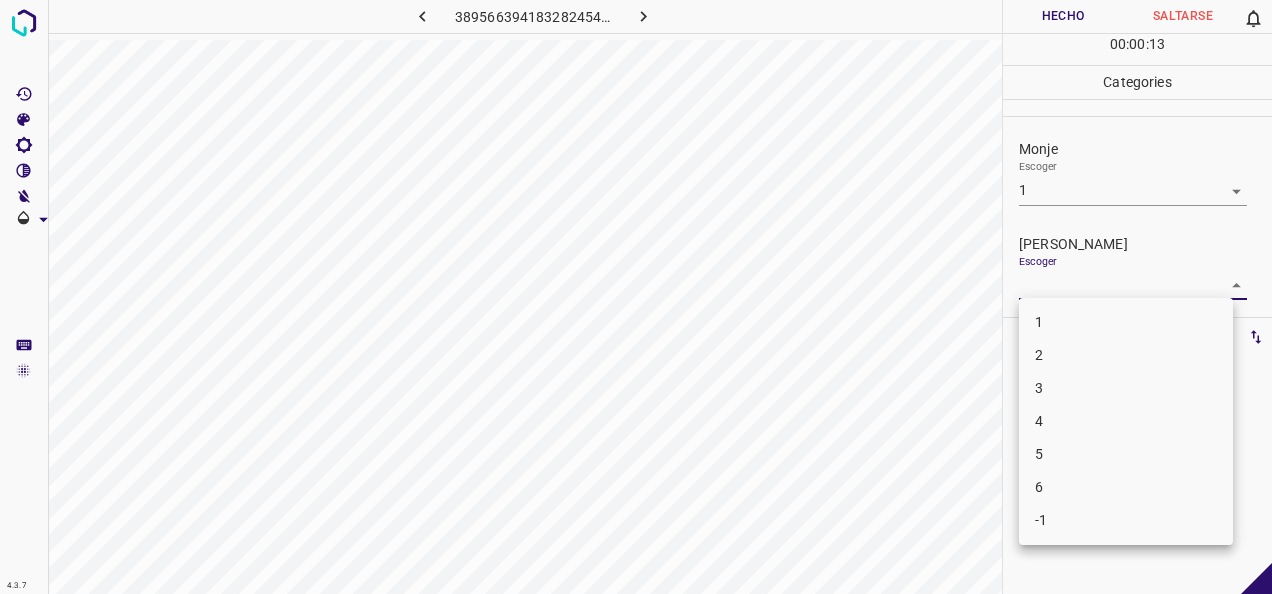 drag, startPoint x: 1214, startPoint y: 276, endPoint x: 1146, endPoint y: 322, distance: 82.0975 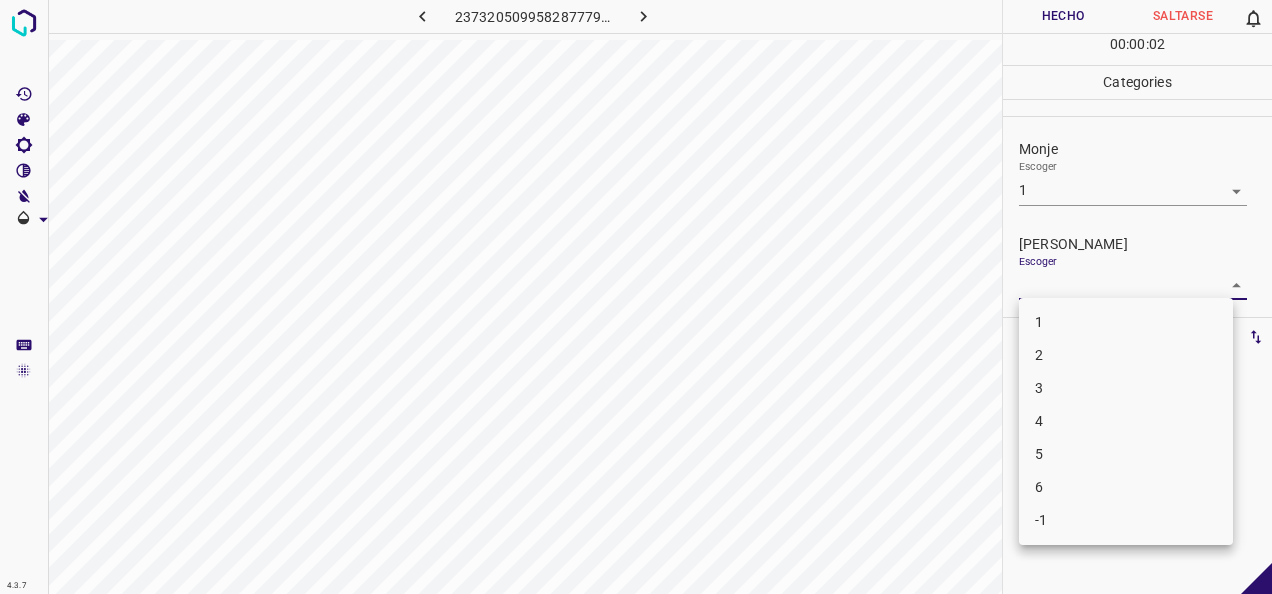 drag, startPoint x: 1213, startPoint y: 272, endPoint x: 1111, endPoint y: 299, distance: 105.51303 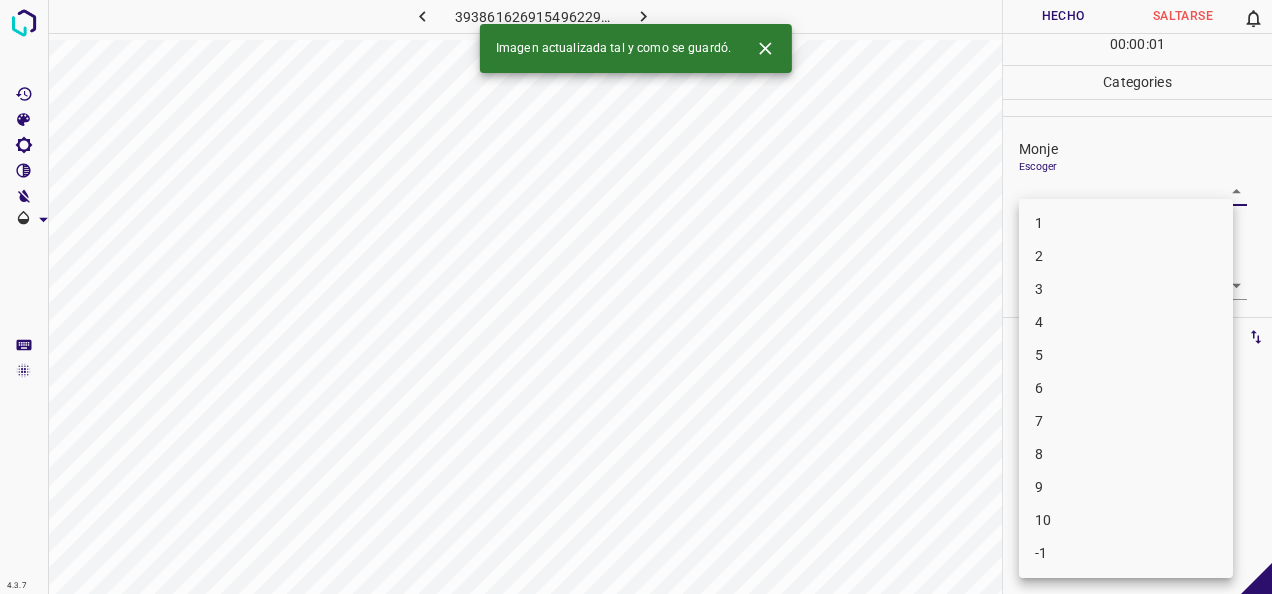 drag, startPoint x: 1210, startPoint y: 191, endPoint x: 1151, endPoint y: 244, distance: 79.30952 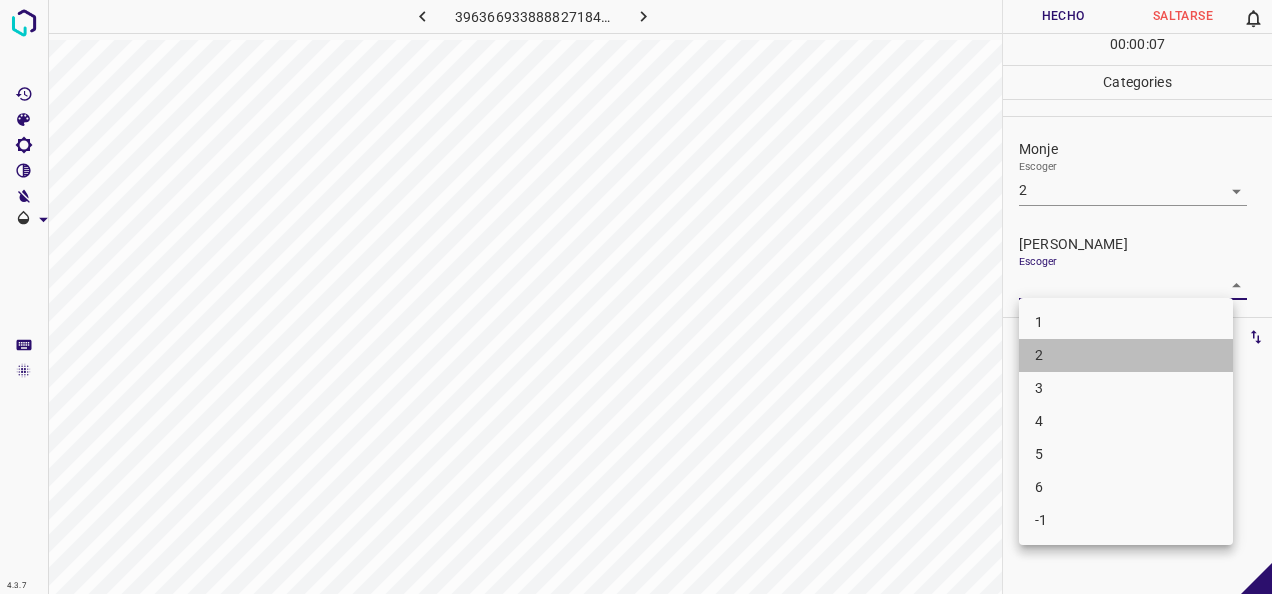 drag, startPoint x: 1093, startPoint y: 346, endPoint x: 1092, endPoint y: 180, distance: 166.003 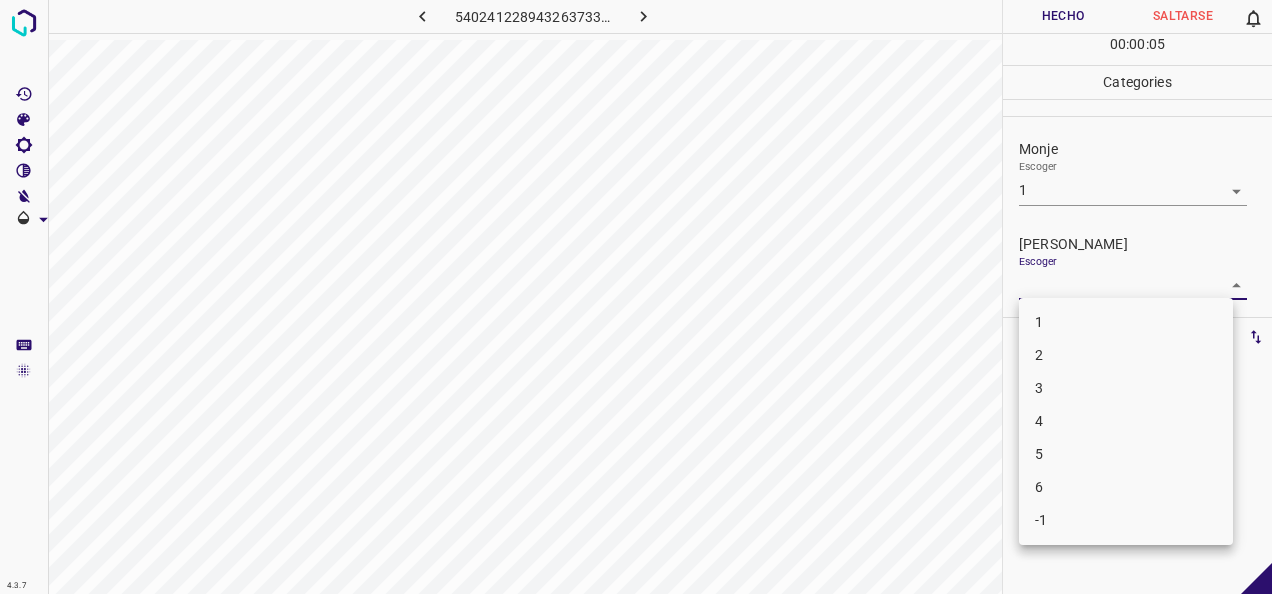 drag, startPoint x: 1221, startPoint y: 286, endPoint x: 1171, endPoint y: 308, distance: 54.626 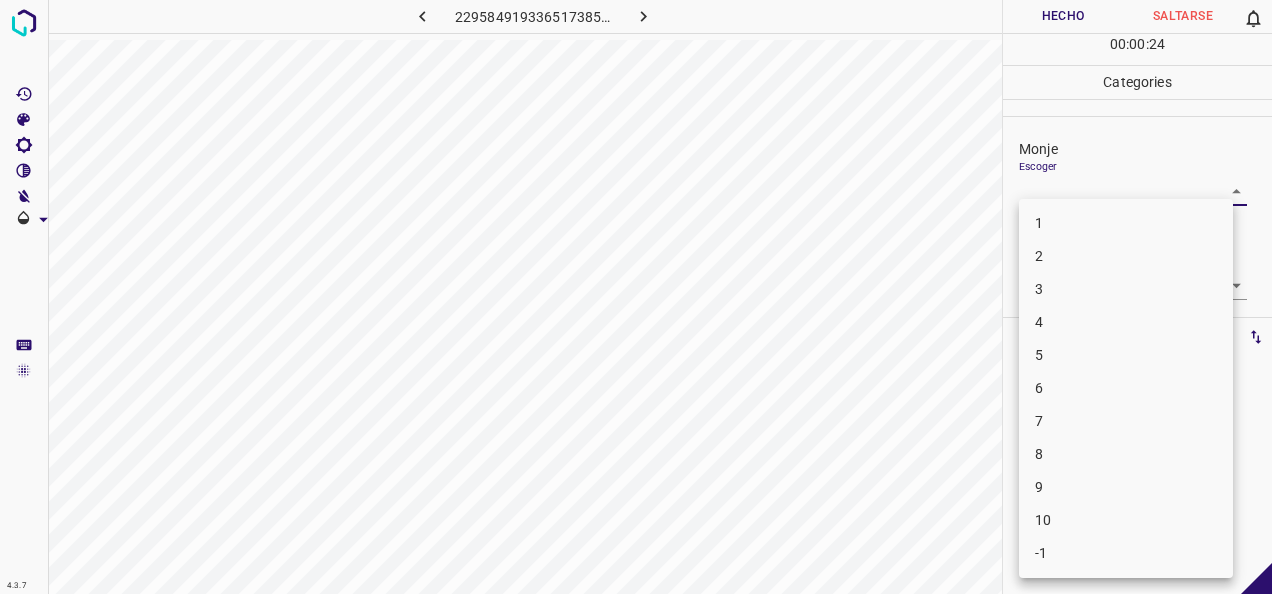 scroll, scrollTop: 0, scrollLeft: 0, axis: both 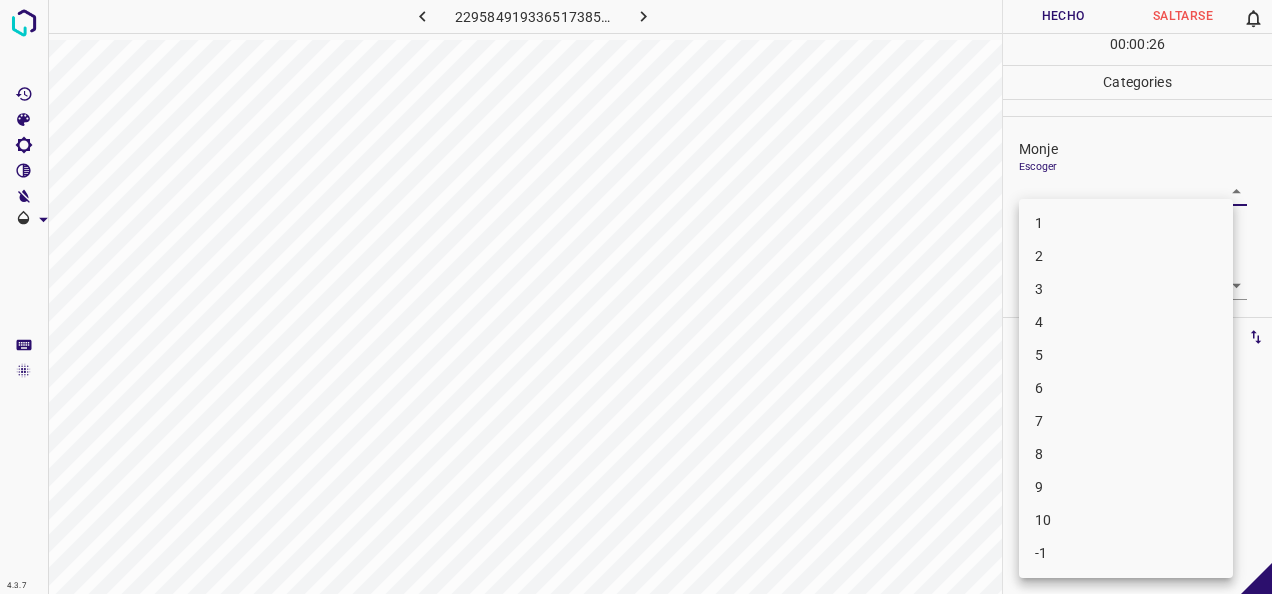 click on "1" at bounding box center [1126, 223] 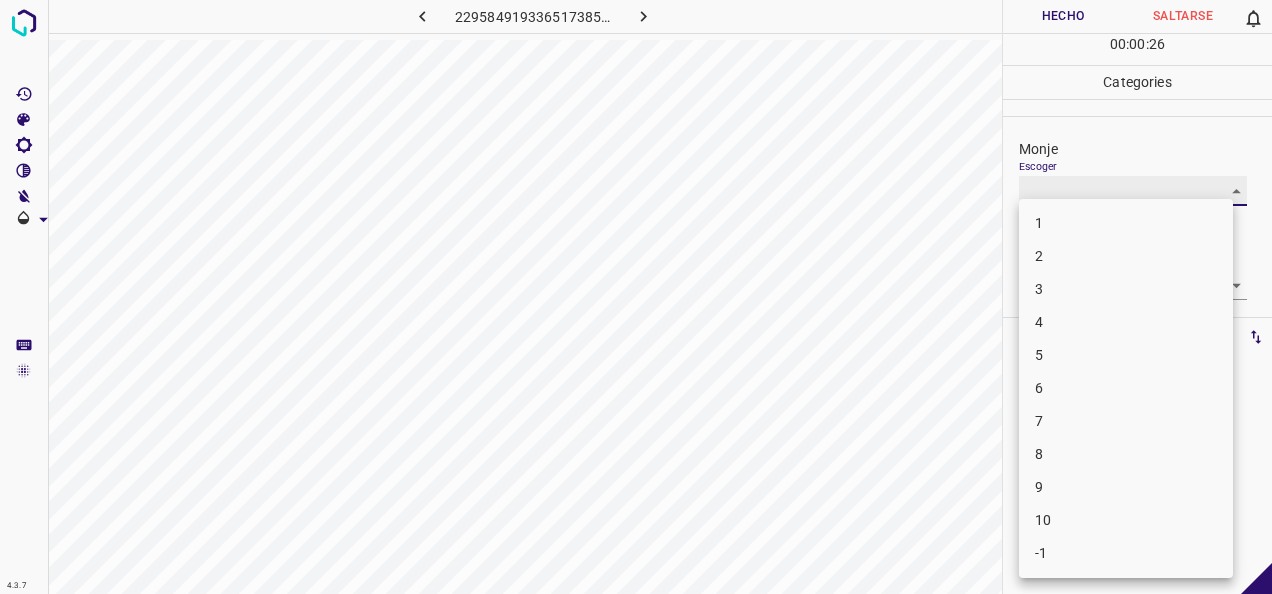 type on "1" 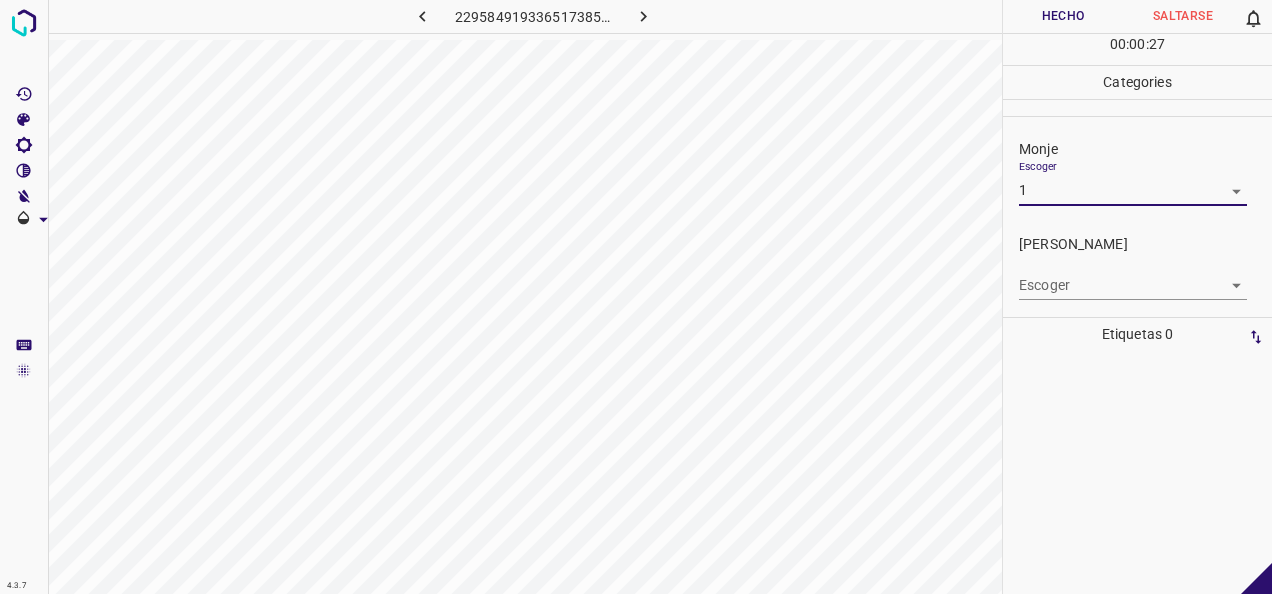 click on "4.3.7 2295849193365173856.png Hecho Saltarse 0 00   : 00   : 27   Categories Monje  Escoger 1 1  [PERSON_NAME]   Escoger ​ Etiquetas 0 Categories 1 Monje 2  [PERSON_NAME] Herramientas Espacio Cambiar entre modos (Dibujar y Editar) Yo Etiquetado automático R Restaurar zoom M Acercar N Alejar Borrar Eliminar etiqueta de selección Filtros Z Restaurar filtros X Filtro de saturación C Filtro de brillo V Filtro de contraste B Filtro de escala de grises General O Descargar -Mensaje de texto -Esconder -Borrar" at bounding box center [636, 297] 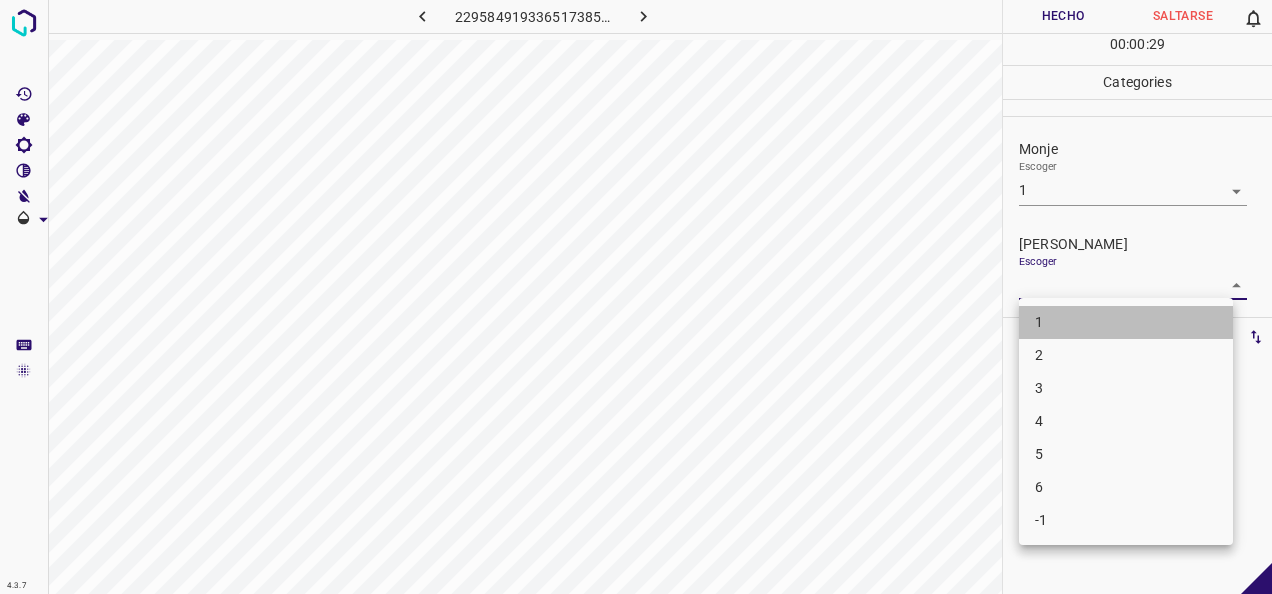 click on "1" at bounding box center (1126, 322) 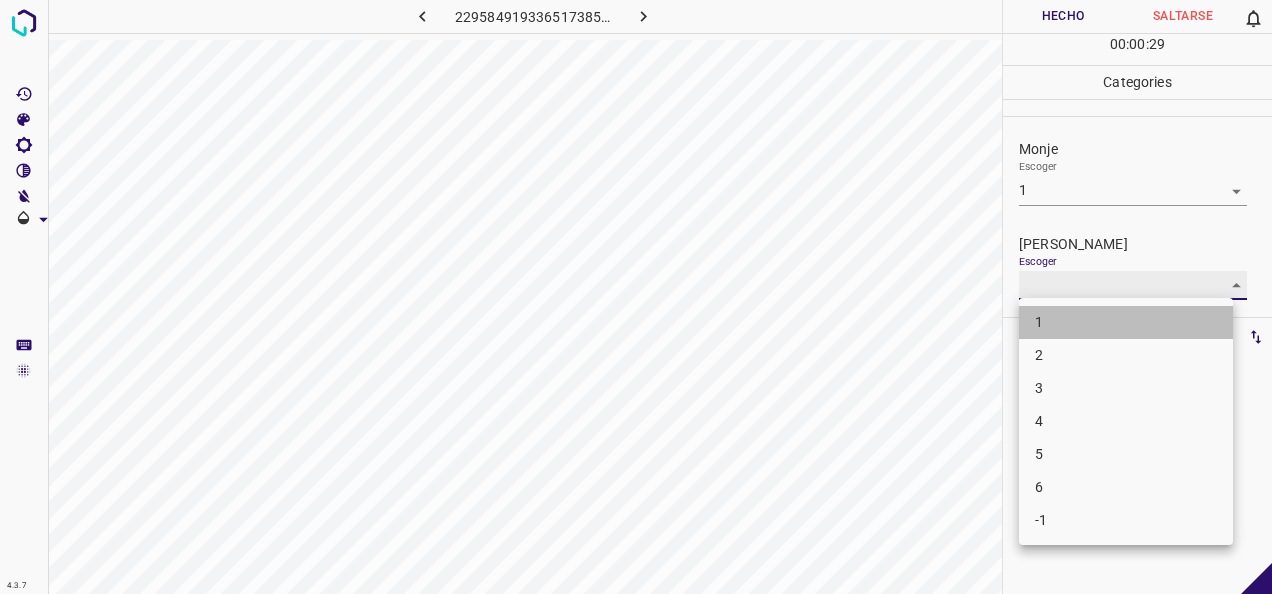 type on "1" 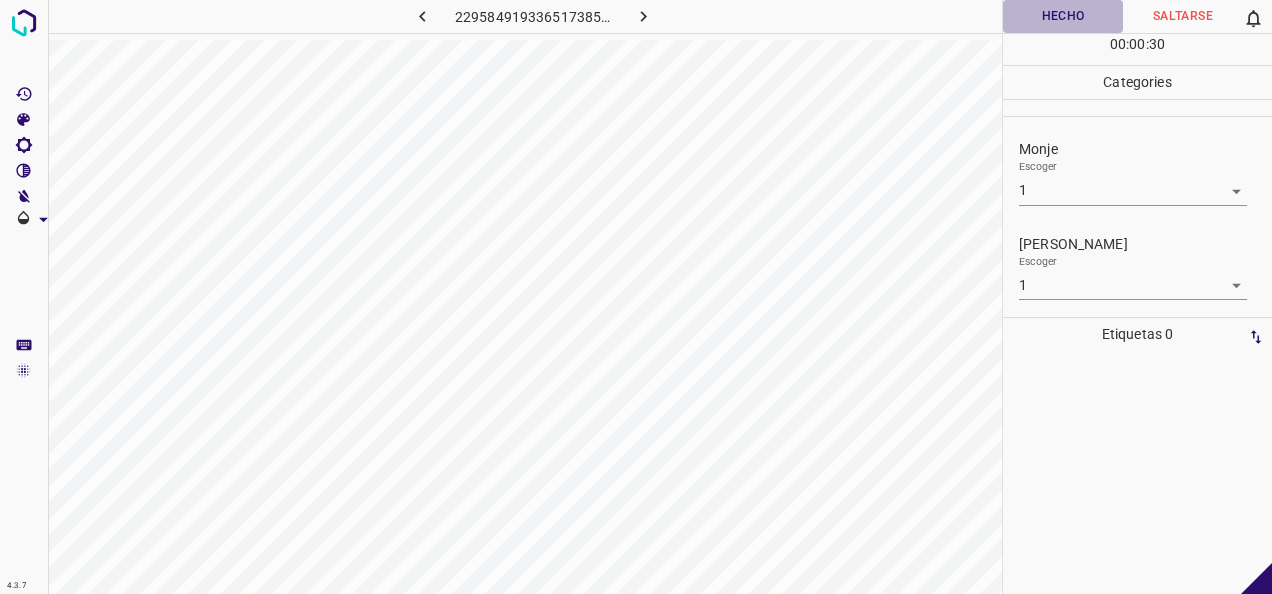 click on "Hecho" at bounding box center [1063, 16] 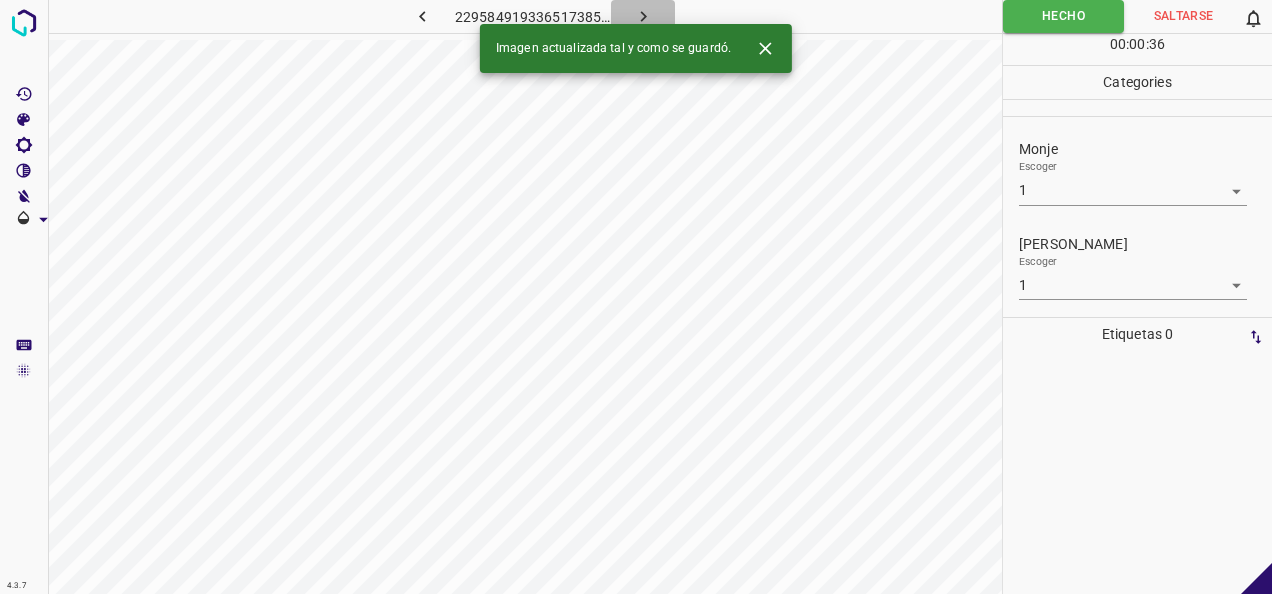 click 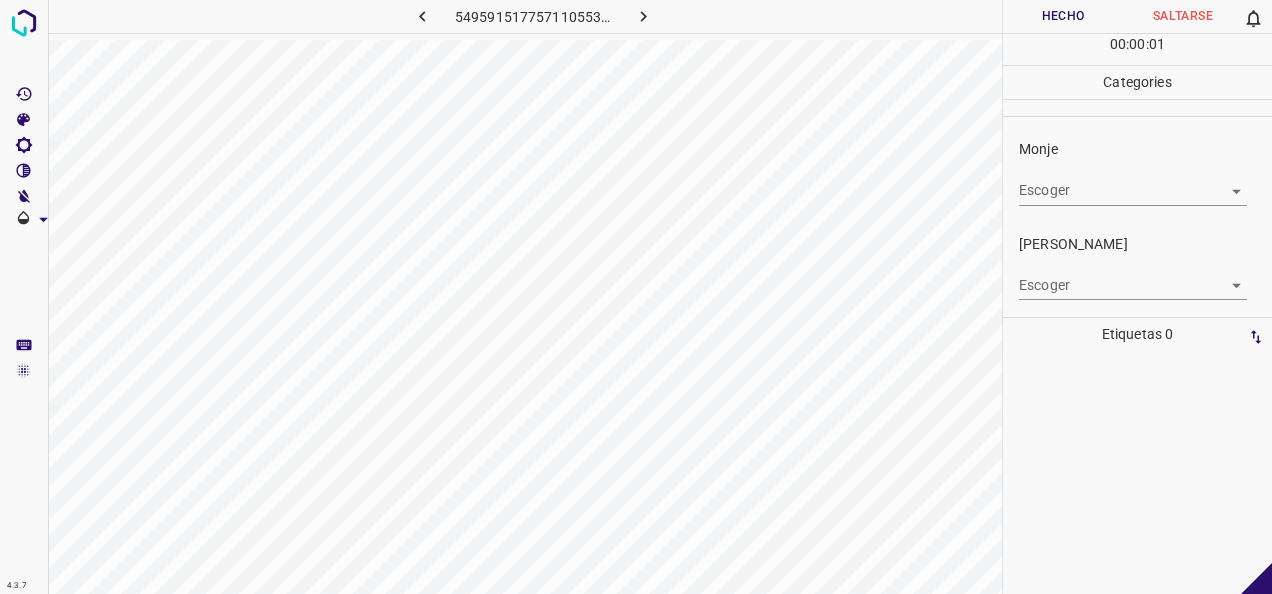 click on "4.3.7 5495915177571105531.png Hecho Saltarse 0 00   : 00   : 01   Categories Monje  Escoger ​  [PERSON_NAME]   Escoger ​ Etiquetas 0 Categories 1 Monje 2  [PERSON_NAME] Herramientas Espacio Cambiar entre modos (Dibujar y Editar) Yo Etiquetado automático R Restaurar zoom M Acercar N Alejar Borrar Eliminar etiqueta de selección Filtros Z Restaurar filtros X Filtro de saturación C Filtro de brillo V Filtro de contraste B Filtro de escala de grises General O Descargar -Mensaje de texto -Esconder -Borrar" at bounding box center [636, 297] 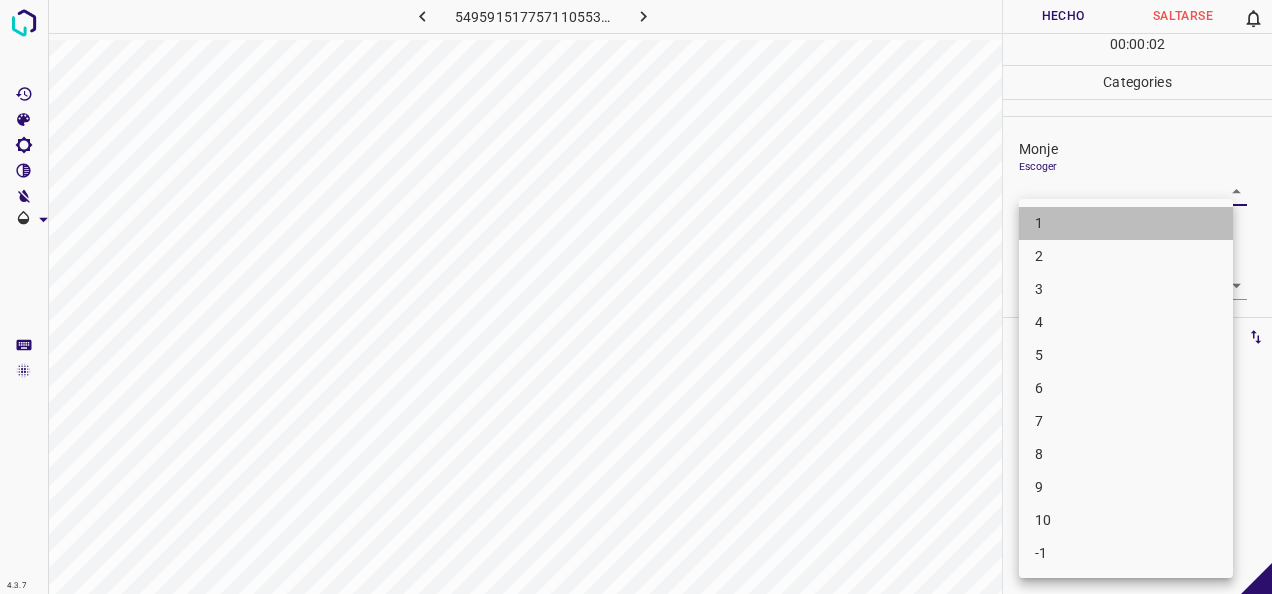 click on "1" at bounding box center [1126, 223] 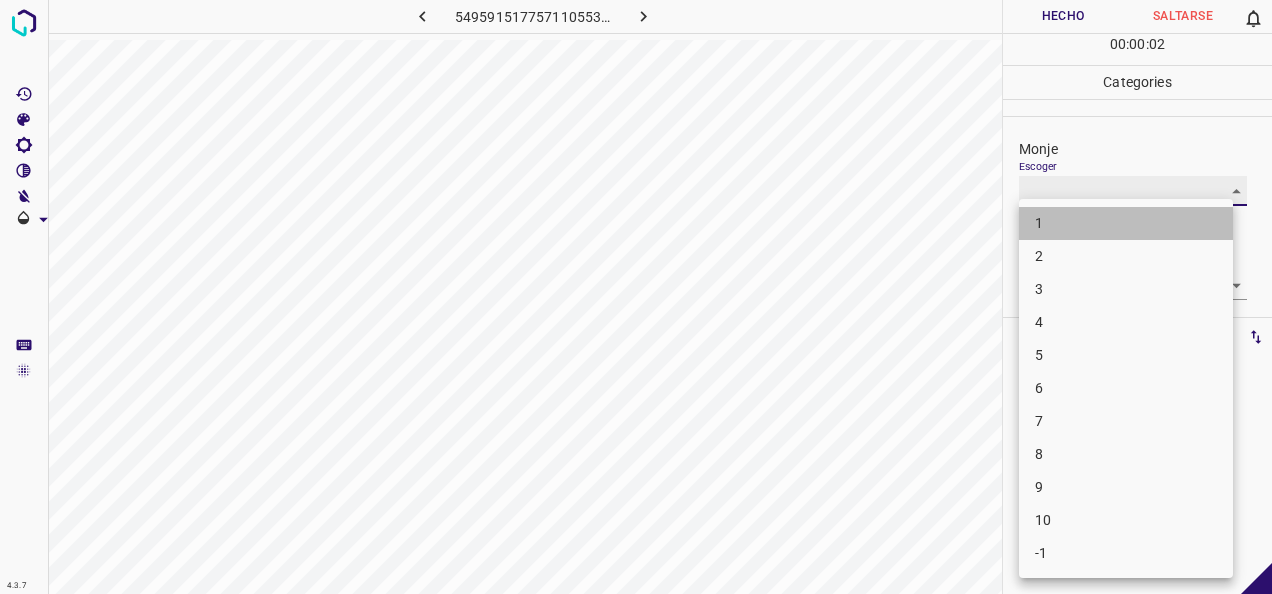 type on "1" 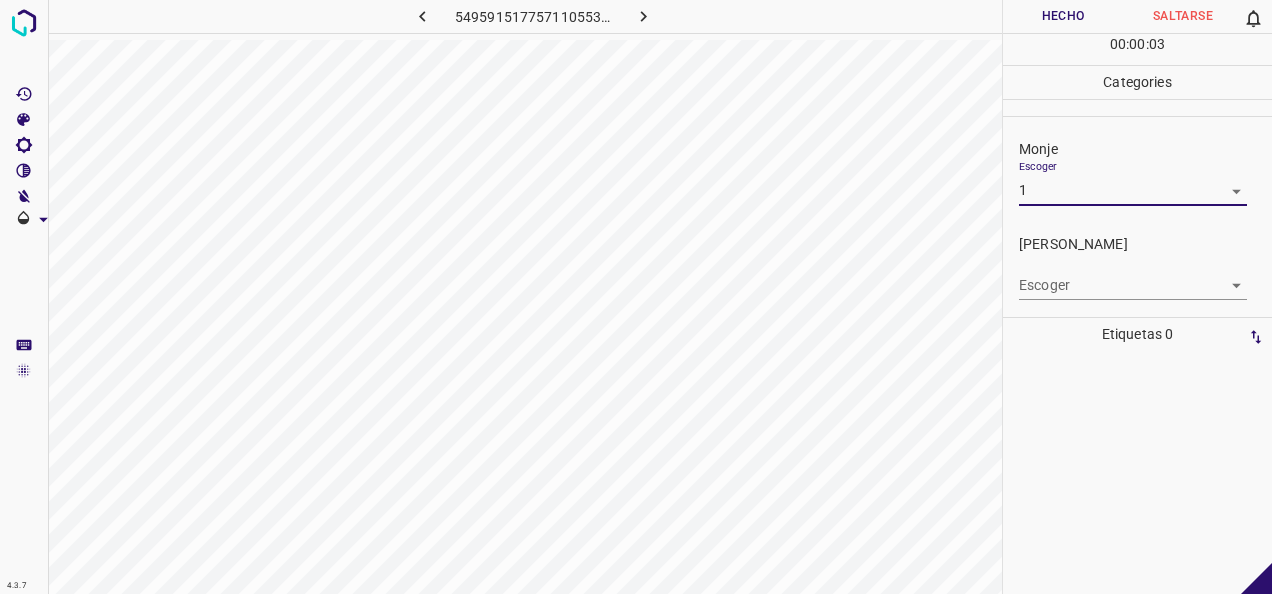 click on "4.3.7 5495915177571105531.png Hecho Saltarse 0 00   : 00   : 03   Categories Monje  Escoger 1 1  [PERSON_NAME]   Escoger ​ Etiquetas 0 Categories 1 Monje 2  [PERSON_NAME] Herramientas Espacio Cambiar entre modos (Dibujar y Editar) Yo Etiquetado automático R Restaurar zoom M Acercar N Alejar Borrar Eliminar etiqueta de selección Filtros Z Restaurar filtros X Filtro de saturación C Filtro de brillo V Filtro de contraste B Filtro de escala de grises General O Descargar -Mensaje de texto -Esconder -Borrar" at bounding box center [636, 297] 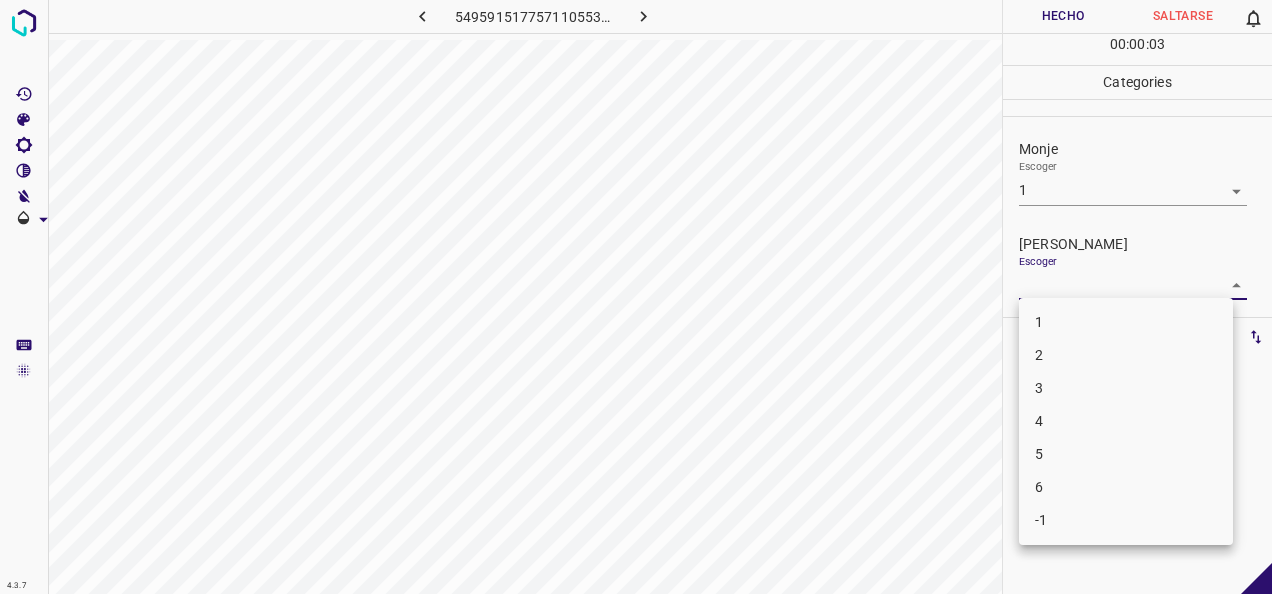 click on "1" at bounding box center (1126, 322) 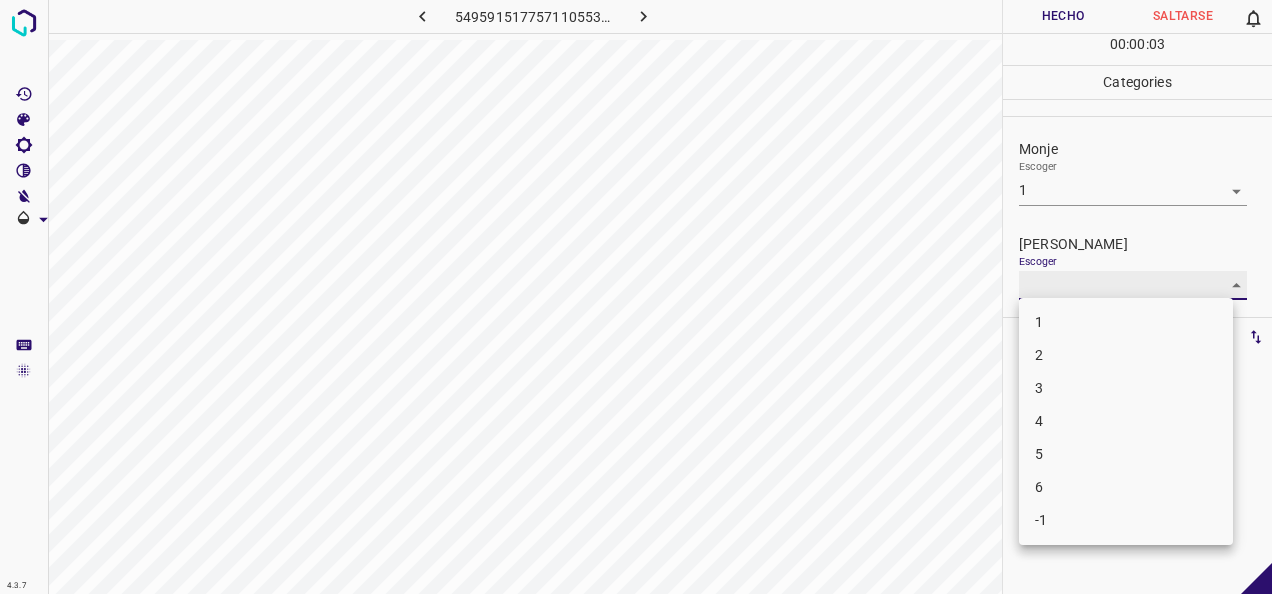 type on "1" 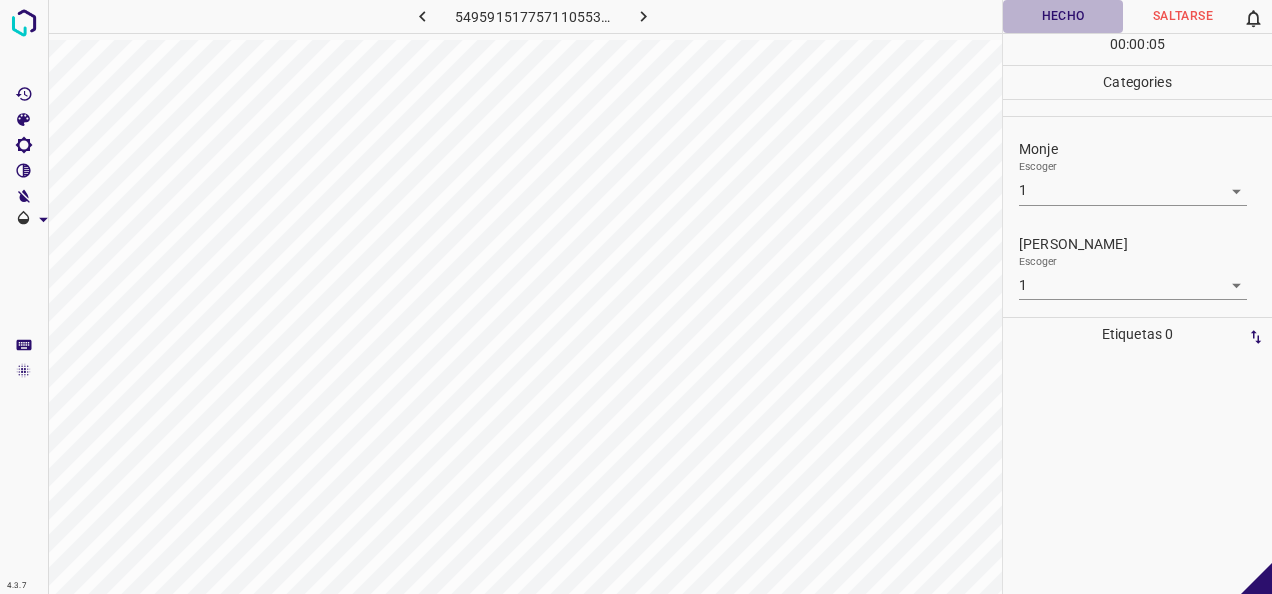 click on "Hecho" at bounding box center (1063, 16) 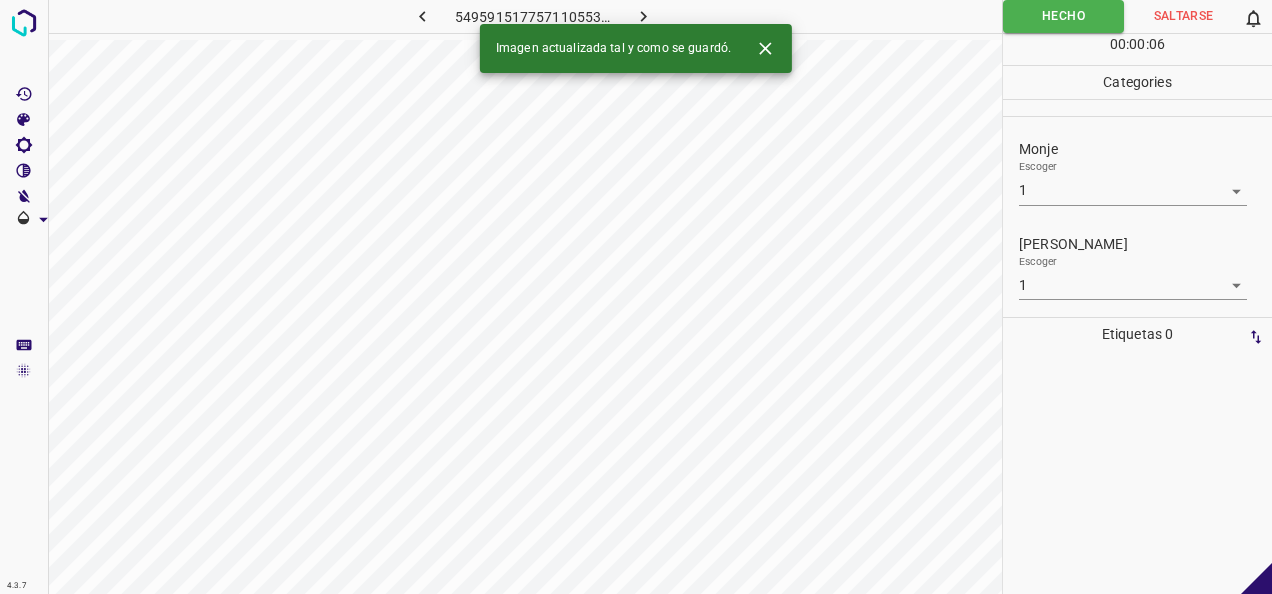 click 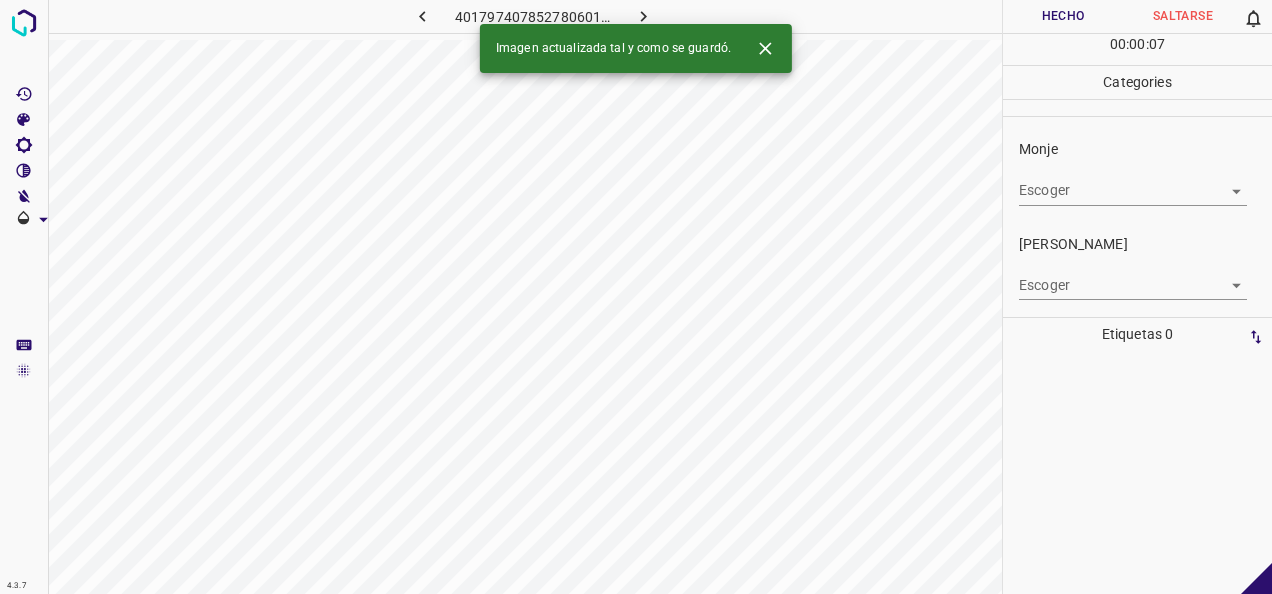 click on "4.3.7 4017974078527806014.png Hecho Saltarse 0 00   : 00   : 07   Categories Monje  Escoger ​  [PERSON_NAME]   Escoger ​ Etiquetas 0 Categories 1 Monje 2  [PERSON_NAME] Herramientas Espacio Cambiar entre modos (Dibujar y Editar) Yo Etiquetado automático R Restaurar zoom M Acercar N Alejar Borrar Eliminar etiqueta de selección Filtros Z Restaurar filtros X Filtro de saturación C Filtro de brillo V Filtro de contraste B Filtro de escala de grises General O Descargar Imagen actualizada tal y como se guardó. -Mensaje de texto -Esconder -Borrar" at bounding box center [636, 297] 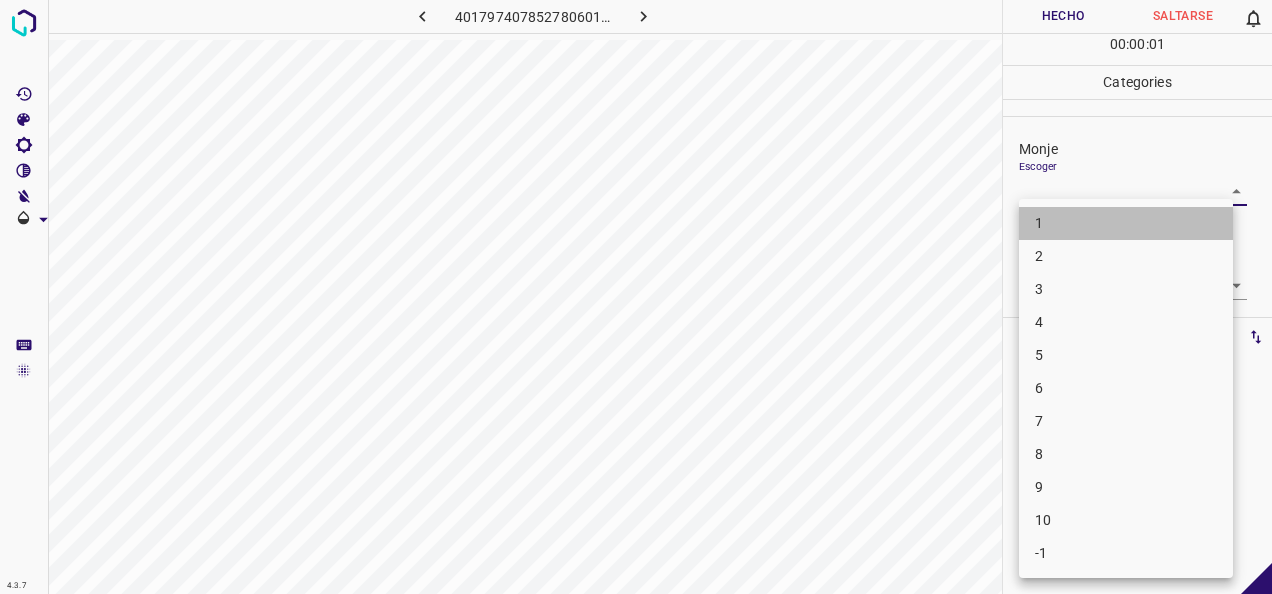 click on "1" at bounding box center (1126, 223) 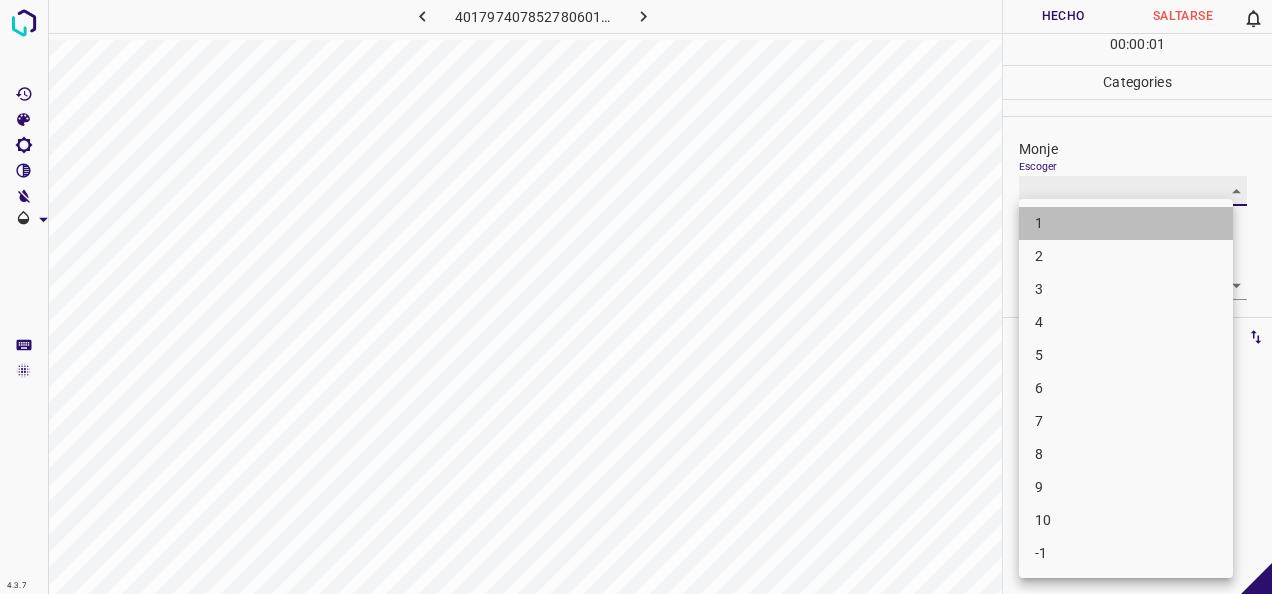 type on "1" 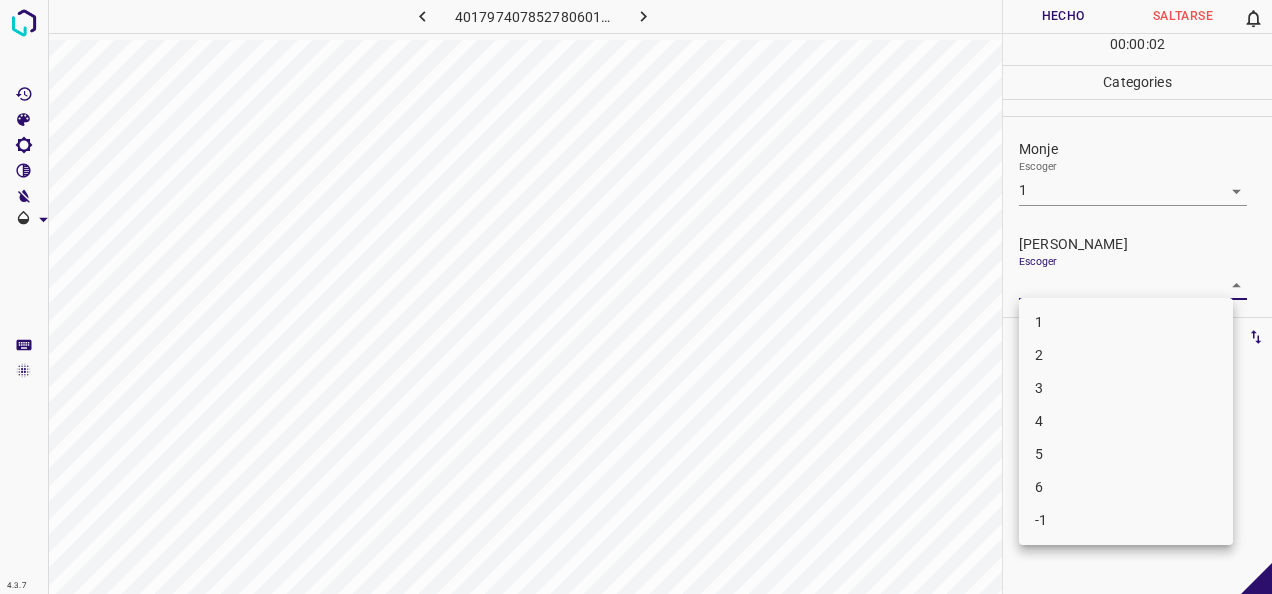 click on "4.3.7 4017974078527806014.png Hecho Saltarse 0 00   : 00   : 02   Categories Monje  Escoger 1 1  [PERSON_NAME]   Escoger ​ Etiquetas 0 Categories 1 Monje 2  [PERSON_NAME] Herramientas Espacio Cambiar entre modos (Dibujar y Editar) Yo Etiquetado automático R Restaurar zoom M Acercar N Alejar Borrar Eliminar etiqueta de selección Filtros Z Restaurar filtros X Filtro de saturación C Filtro de brillo V Filtro de contraste B Filtro de escala de grises General O Descargar -Mensaje de texto -Esconder -Borrar 1 2 3 4 5 6 -1" at bounding box center (636, 297) 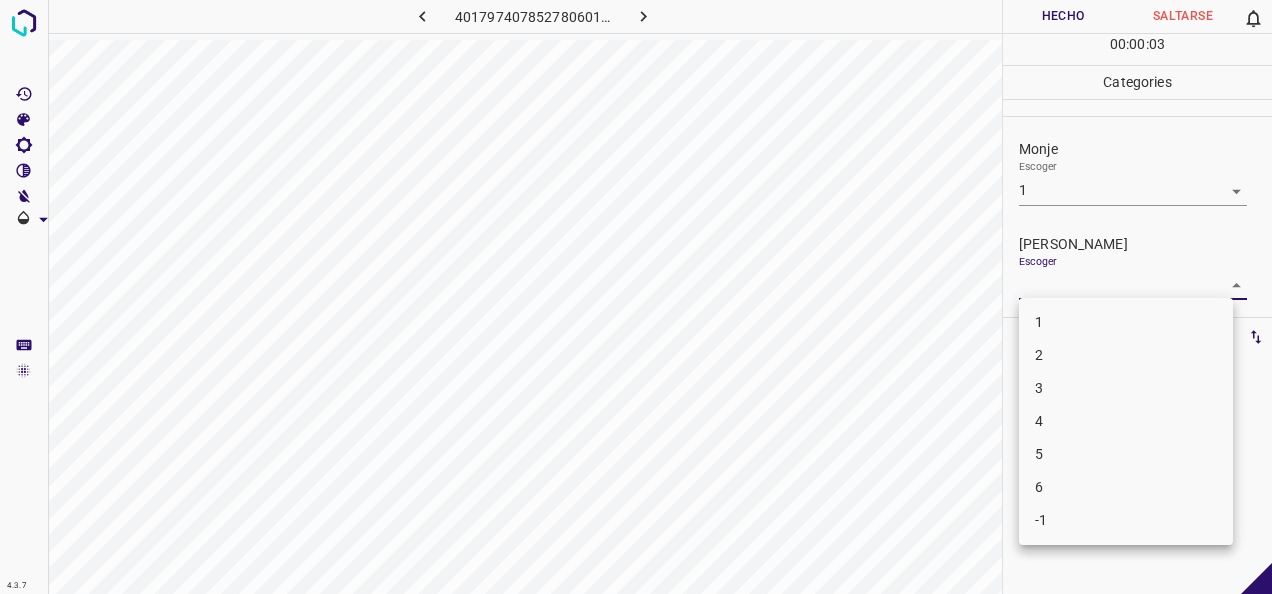 click on "1" at bounding box center [1126, 322] 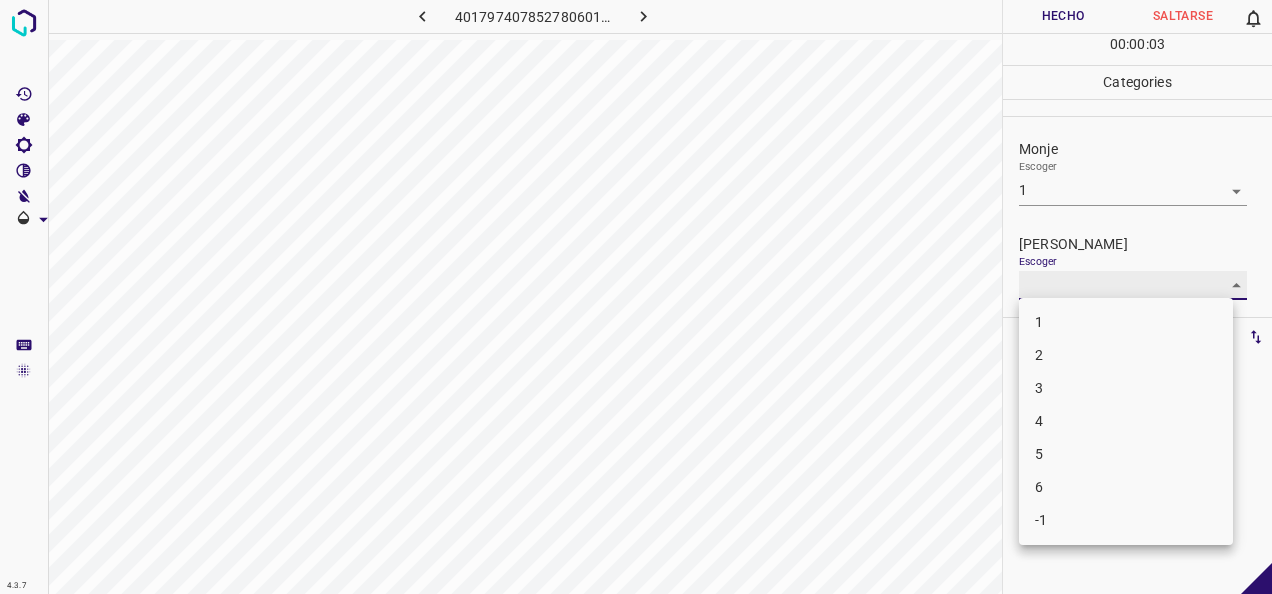 type on "1" 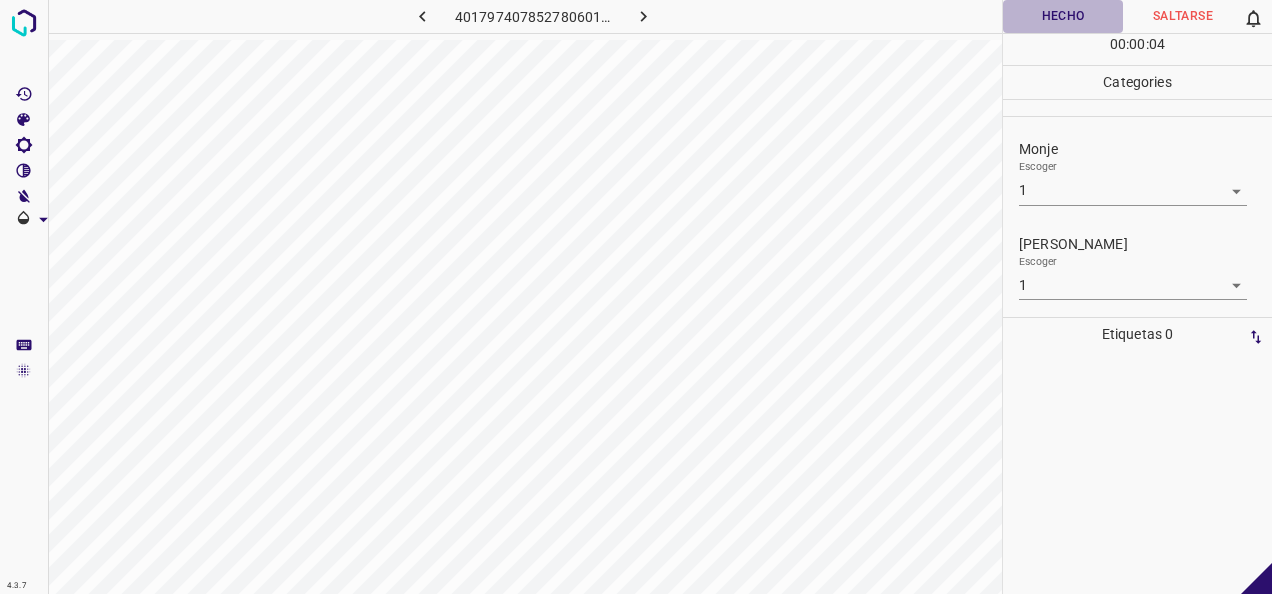 click on "Hecho" at bounding box center (1063, 16) 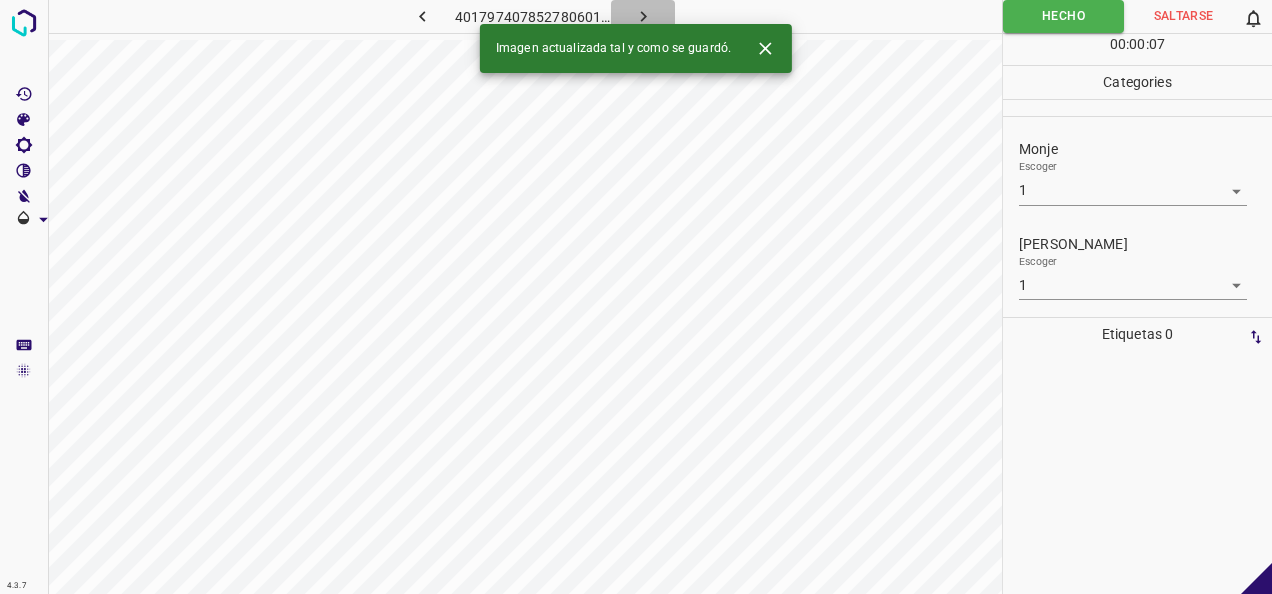 click 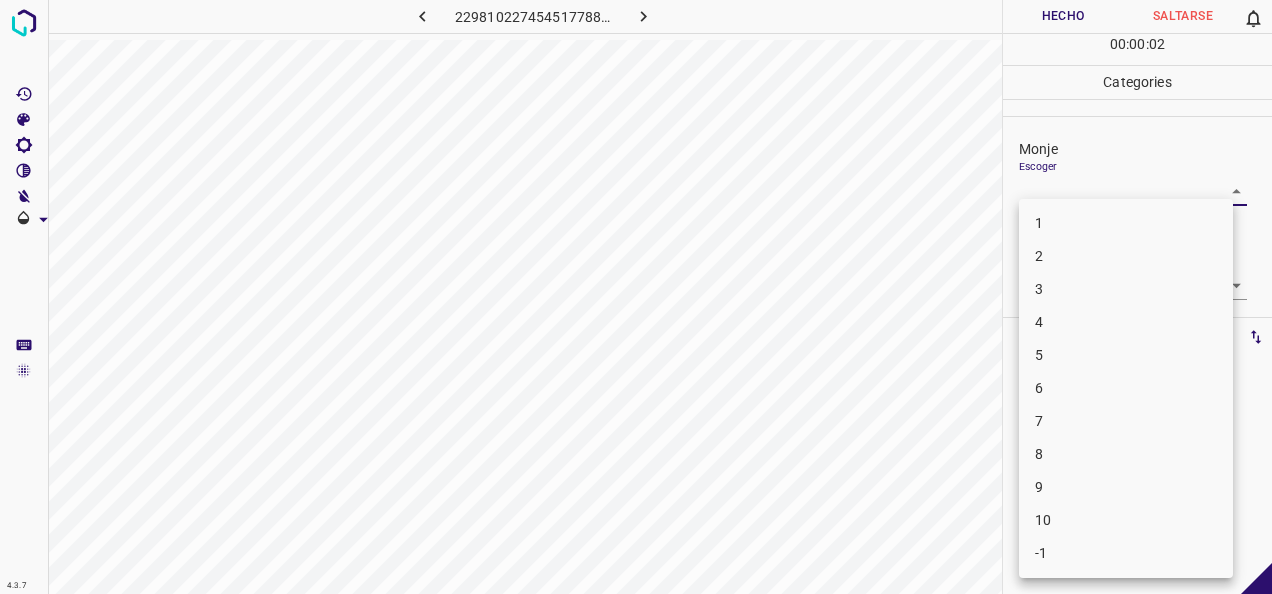 click on "4.3.7 2298102274545177880.png Hecho Saltarse 0 00   : 00   : 02   Categories Monje  Escoger ​  [PERSON_NAME]   Escoger ​ Etiquetas 0 Categories 1 Monje 2  [PERSON_NAME] Herramientas Espacio Cambiar entre modos (Dibujar y Editar) Yo Etiquetado automático R Restaurar zoom M Acercar N Alejar Borrar Eliminar etiqueta de selección Filtros Z Restaurar filtros X Filtro de saturación C Filtro de brillo V Filtro de contraste B Filtro de escala de grises General O Descargar -Mensaje de texto -Esconder -Borrar 1 2 3 4 5 6 7 8 9 10 -1" at bounding box center [636, 297] 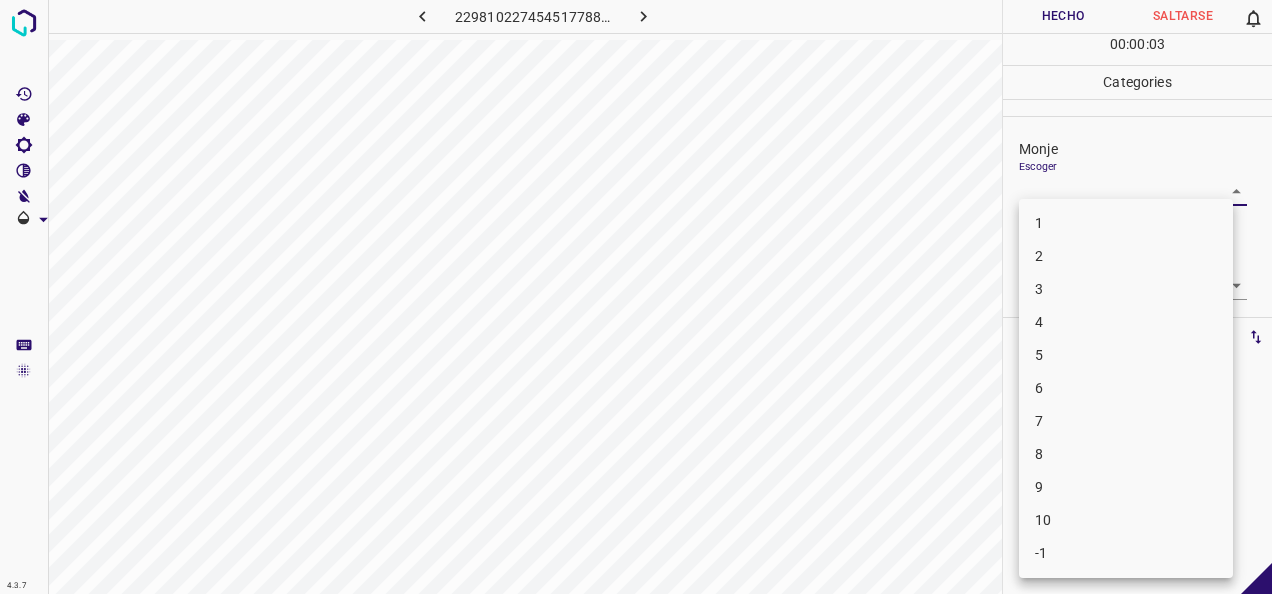 click on "1" at bounding box center [1126, 223] 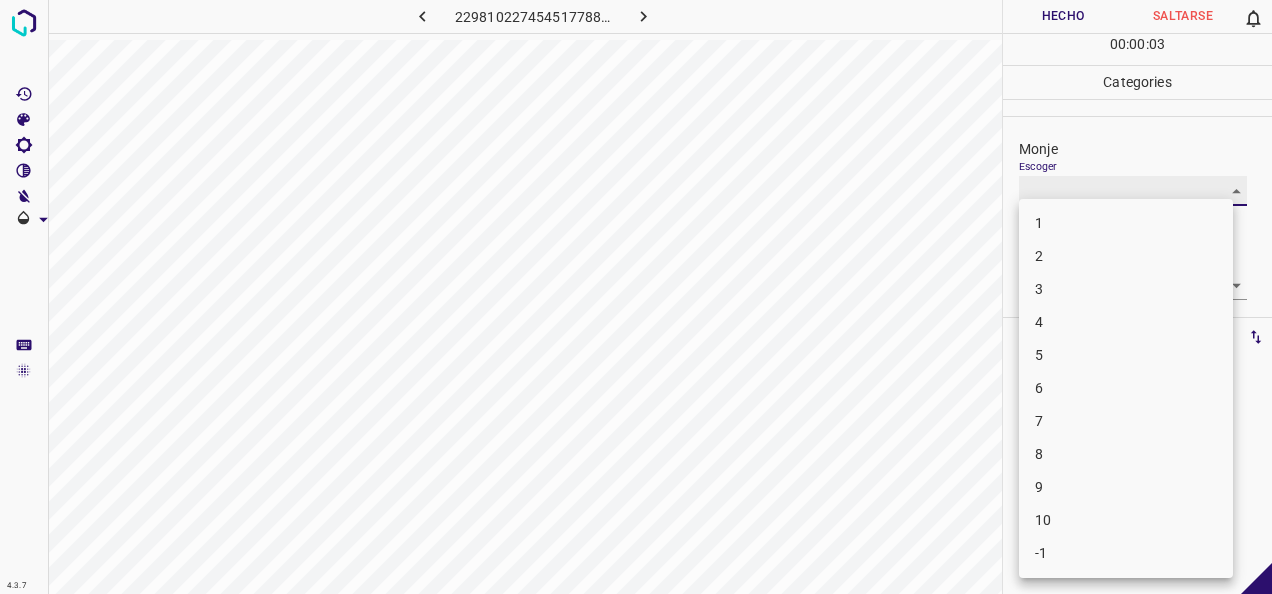 type on "1" 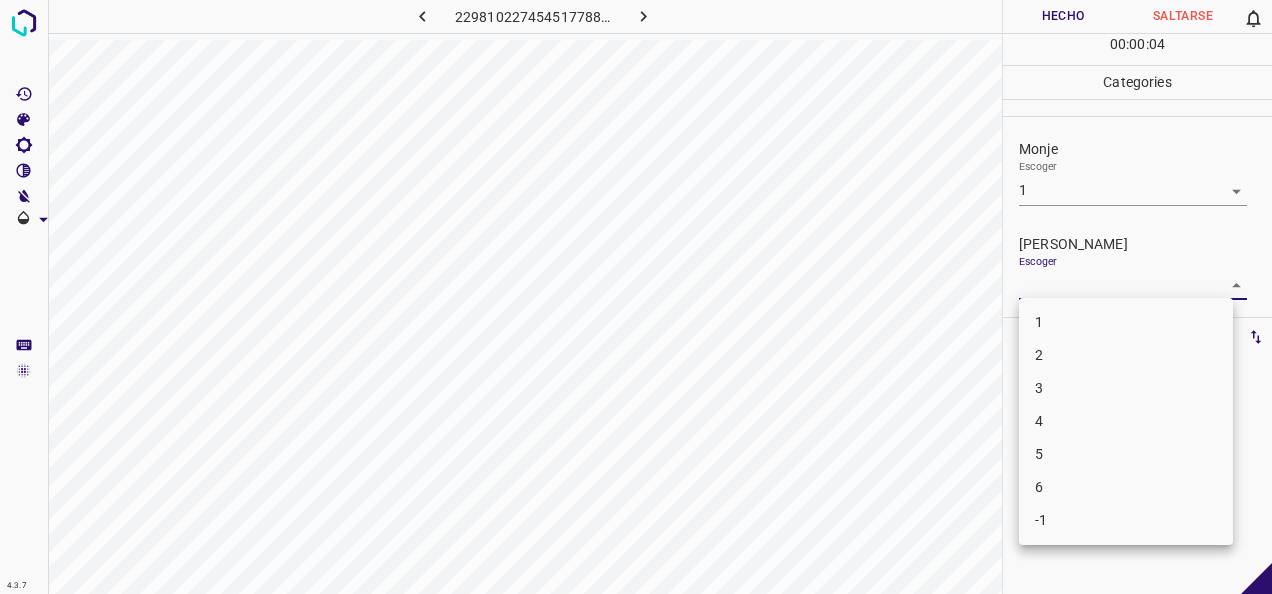 click on "4.3.7 2298102274545177880.png Hecho Saltarse 0 00   : 00   : 04   Categories Monje  Escoger 1 1  [PERSON_NAME]   Escoger ​ Etiquetas 0 Categories 1 Monje 2  [PERSON_NAME] Herramientas Espacio Cambiar entre modos (Dibujar y Editar) Yo Etiquetado automático R Restaurar zoom M Acercar N Alejar Borrar Eliminar etiqueta de selección Filtros Z Restaurar filtros X Filtro de saturación C Filtro de brillo V Filtro de contraste B Filtro de escala de grises General O Descargar -Mensaje de texto -Esconder -Borrar 1 2 3 4 5 6 -1" at bounding box center [636, 297] 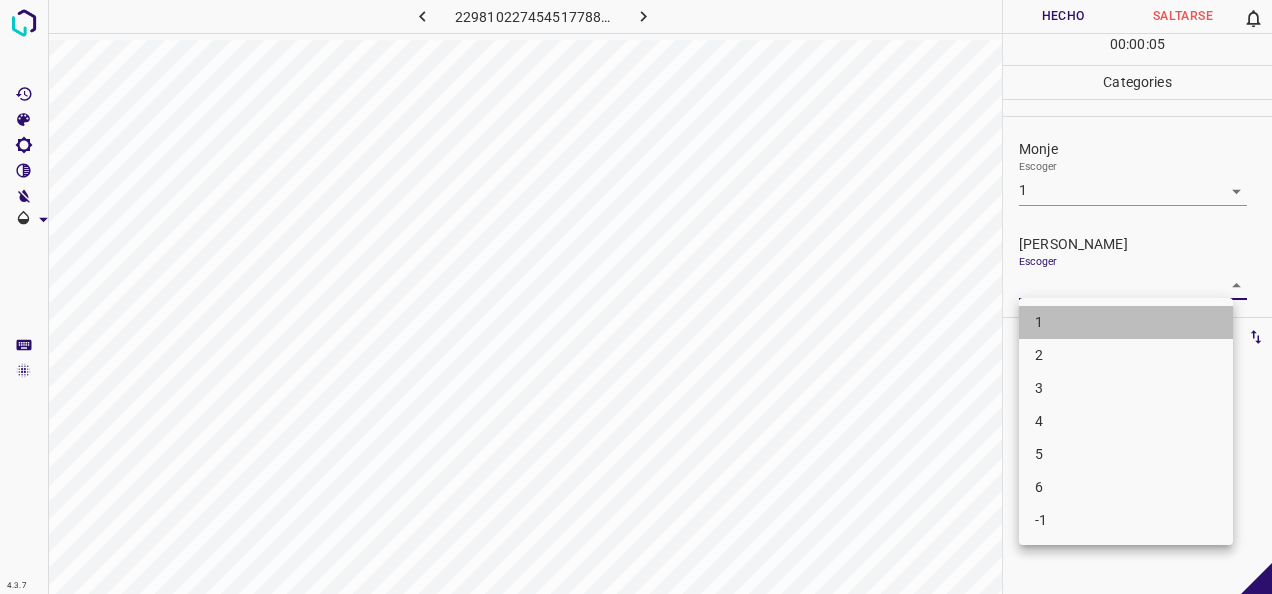 click on "1" at bounding box center [1126, 322] 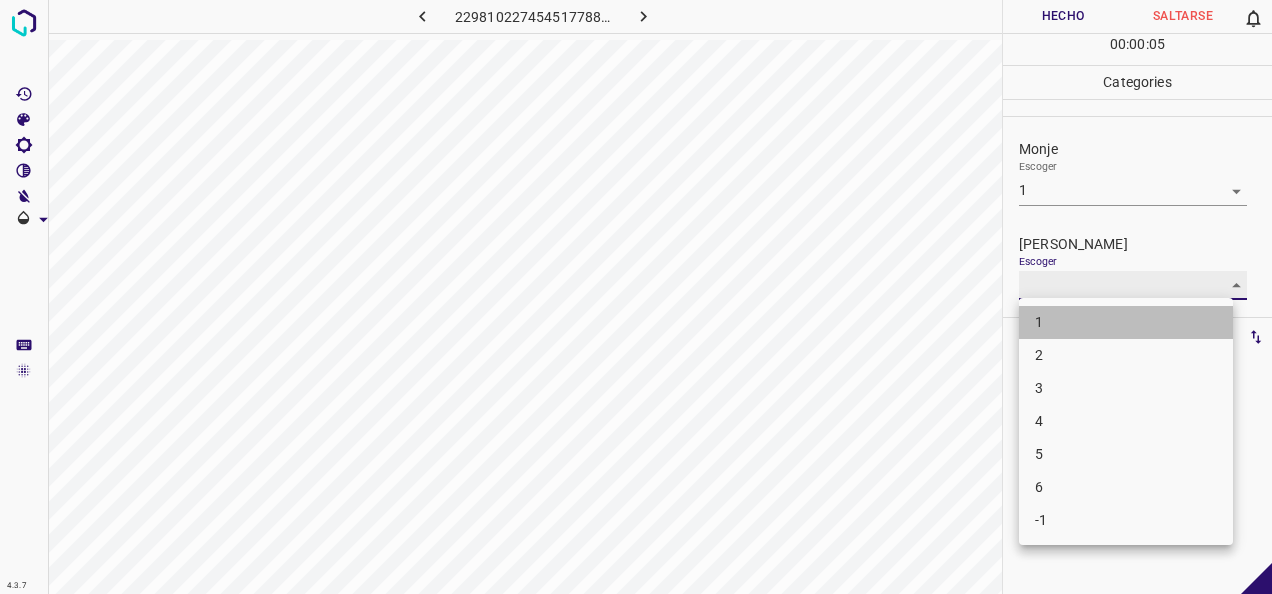 type on "1" 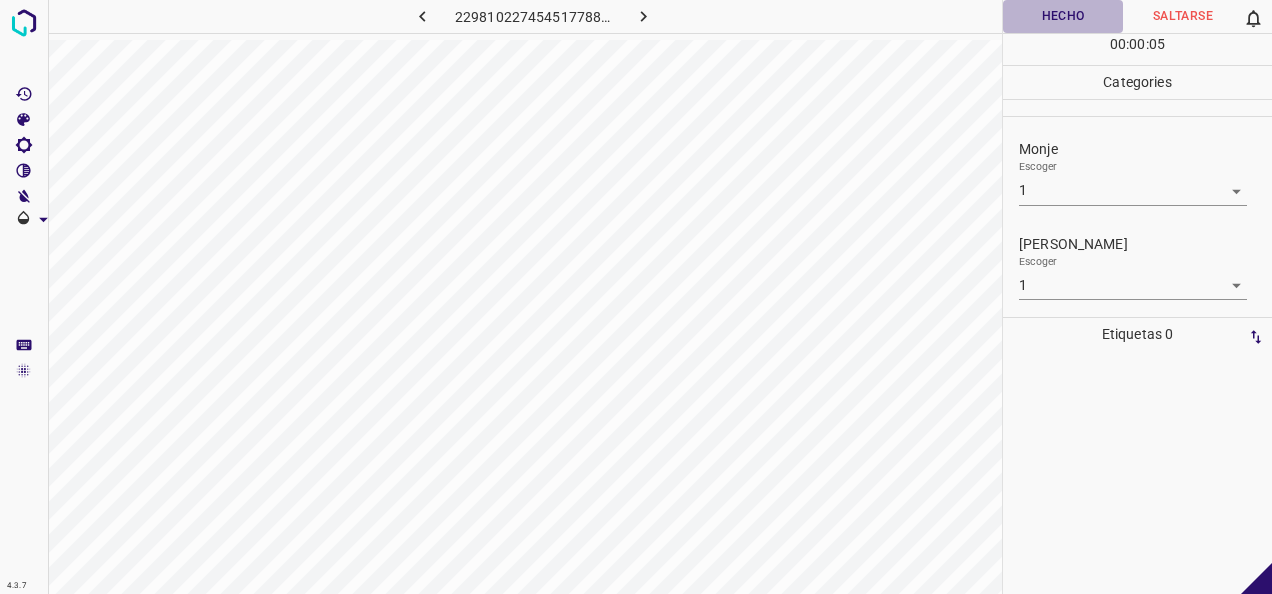 click on "Hecho" at bounding box center [1063, 16] 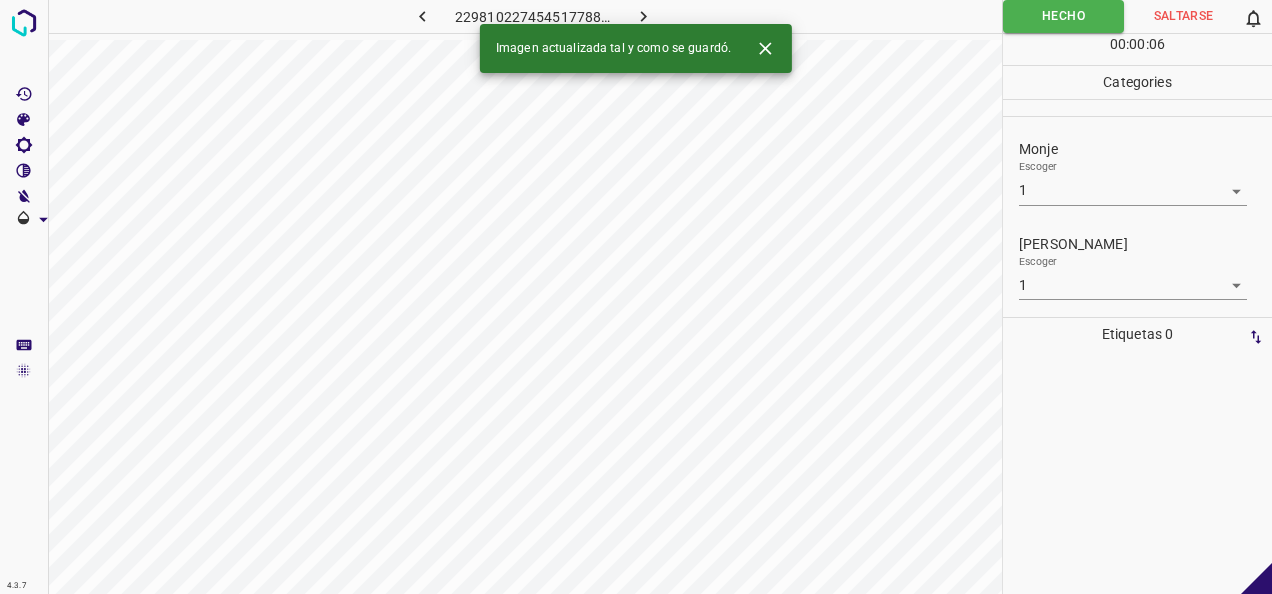 click at bounding box center (643, 16) 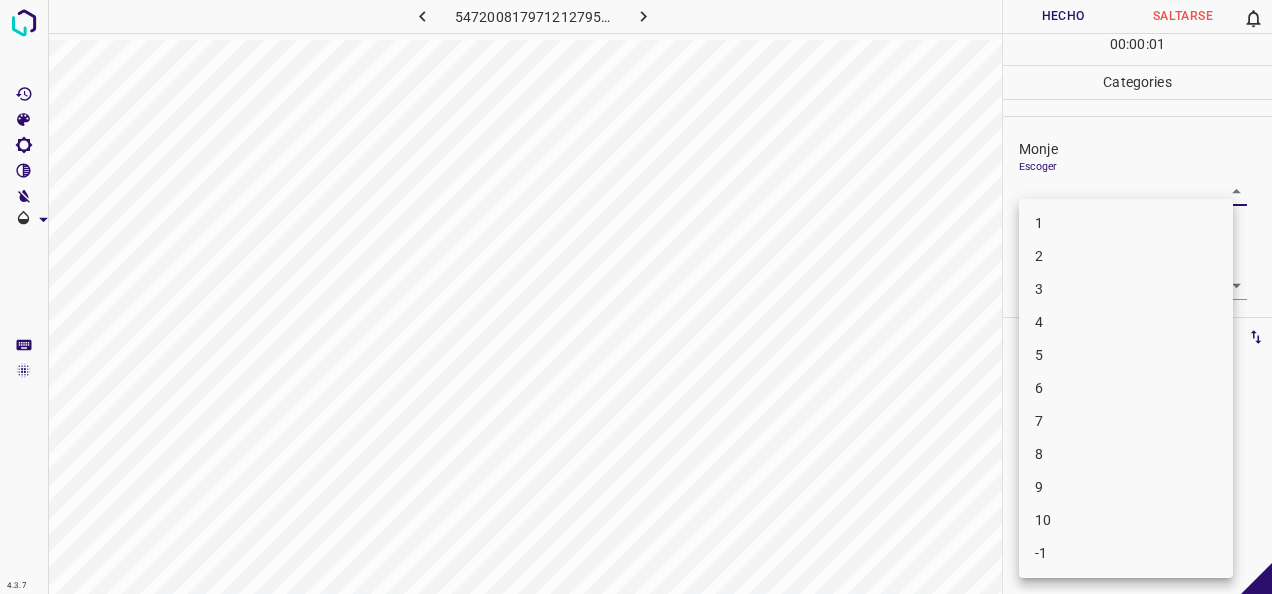click on "4.3.7 5472008179712127956.png Hecho Saltarse 0 00   : 00   : 01   Categories Monje  Escoger ​  [PERSON_NAME]   Escoger ​ Etiquetas 0 Categories 1 Monje 2  [PERSON_NAME] Herramientas Espacio Cambiar entre modos (Dibujar y Editar) Yo Etiquetado automático R Restaurar zoom M Acercar N Alejar Borrar Eliminar etiqueta de selección Filtros Z Restaurar filtros X Filtro de saturación C Filtro de brillo V Filtro de contraste B Filtro de escala de grises General O Descargar -Mensaje de texto -Esconder -Borrar 1 2 3 4 5 6 7 8 9 10 -1" at bounding box center (636, 297) 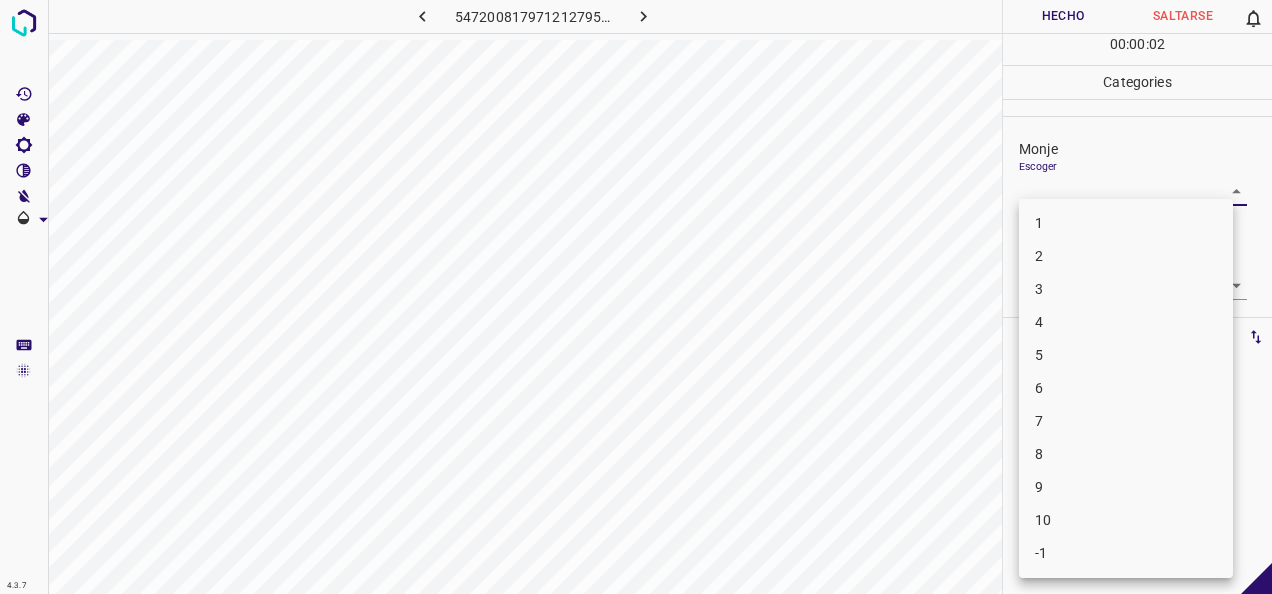 click on "1 2 3 4 5 6 7 8 9 10 -1" at bounding box center (1126, 388) 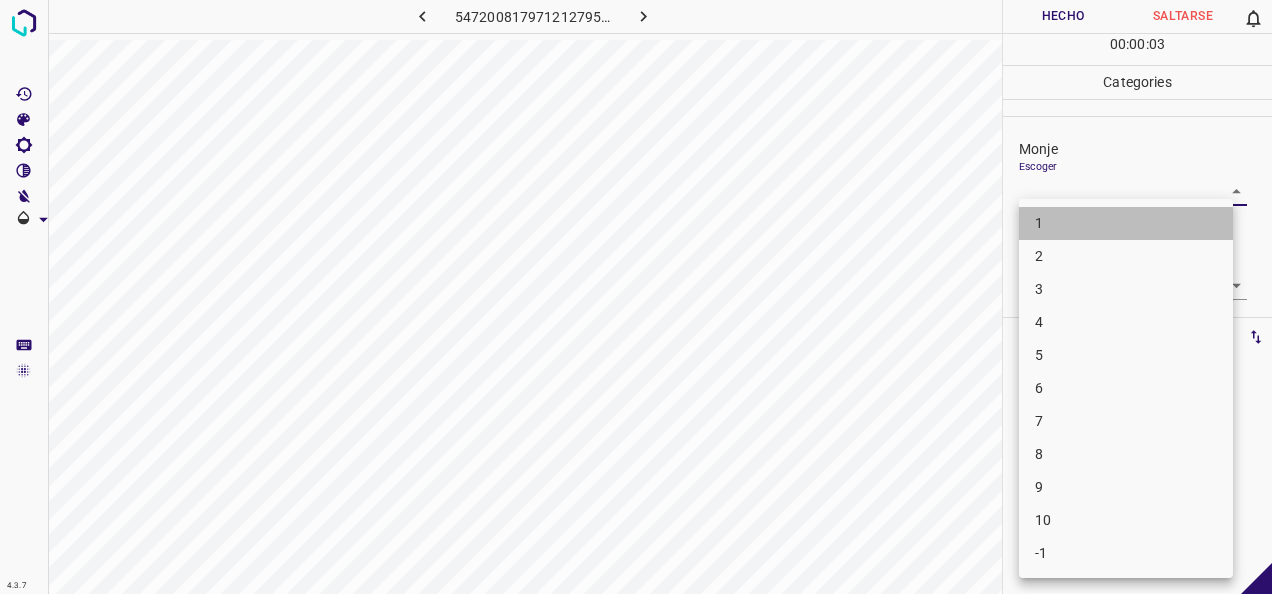 click on "1" at bounding box center [1126, 223] 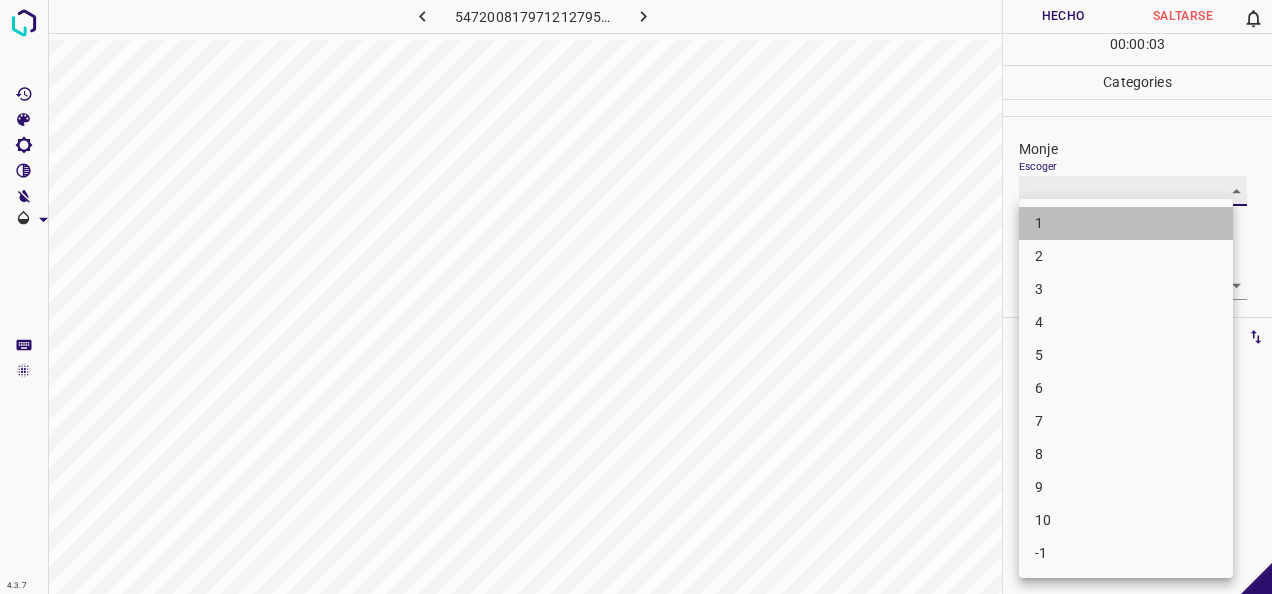 type on "1" 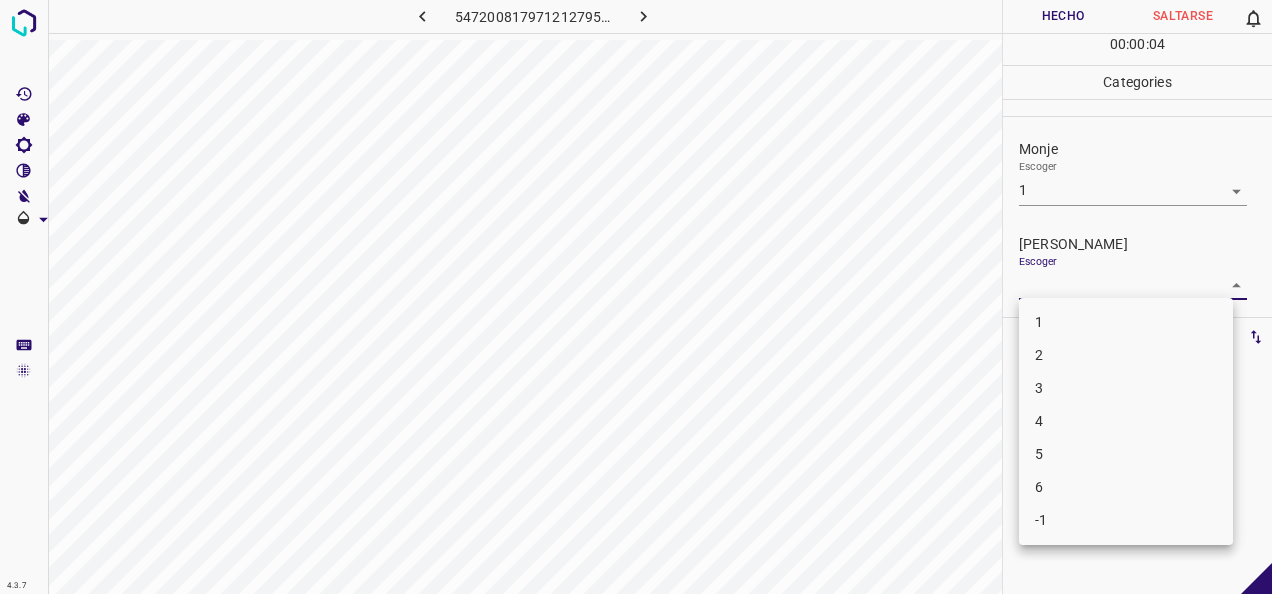 click on "4.3.7 5472008179712127956.png Hecho Saltarse 0 00   : 00   : 04   Categories Monje  Escoger 1 1  [PERSON_NAME]   Escoger ​ Etiquetas 0 Categories 1 Monje 2  [PERSON_NAME] Herramientas Espacio Cambiar entre modos (Dibujar y Editar) Yo Etiquetado automático R Restaurar zoom M Acercar N Alejar Borrar Eliminar etiqueta de selección Filtros Z Restaurar filtros X Filtro de saturación C Filtro de brillo V Filtro de contraste B Filtro de escala de grises General O Descargar -Mensaje de texto -Esconder -Borrar 1 2 3 4 5 6 -1" at bounding box center [636, 297] 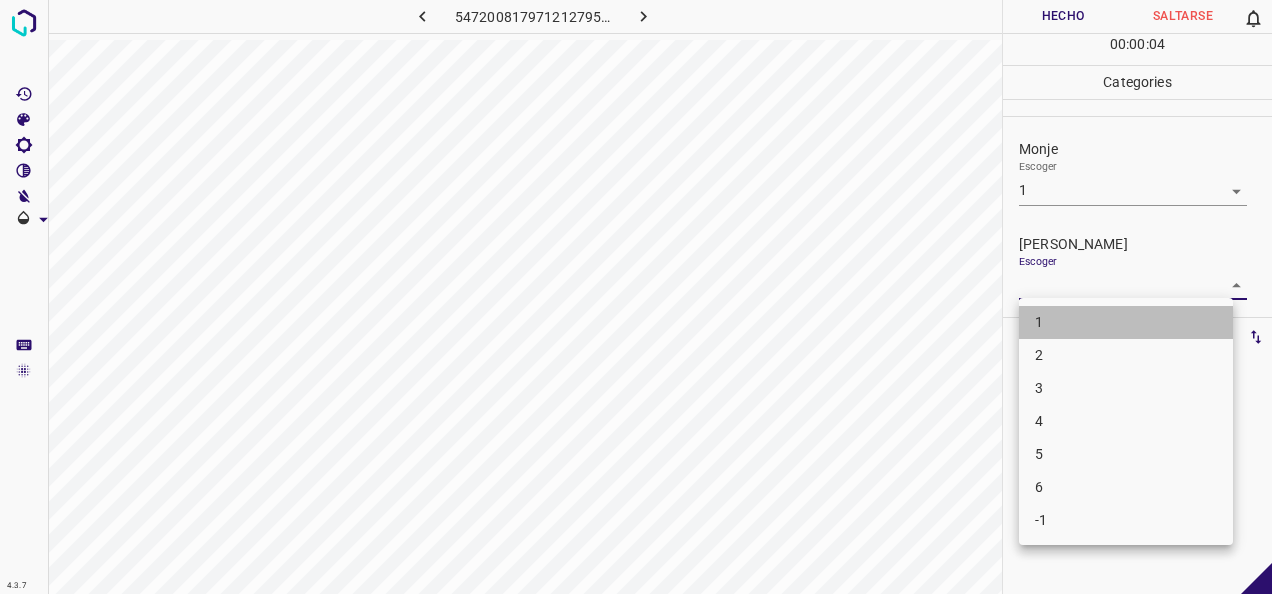 click on "1" at bounding box center [1126, 322] 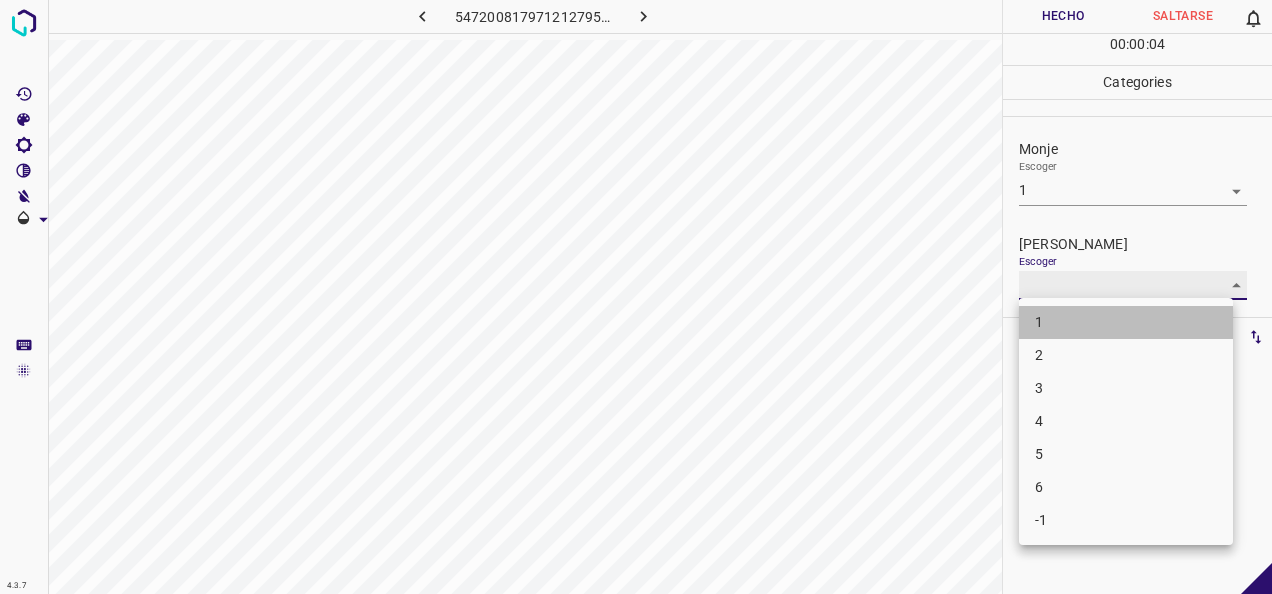 type on "1" 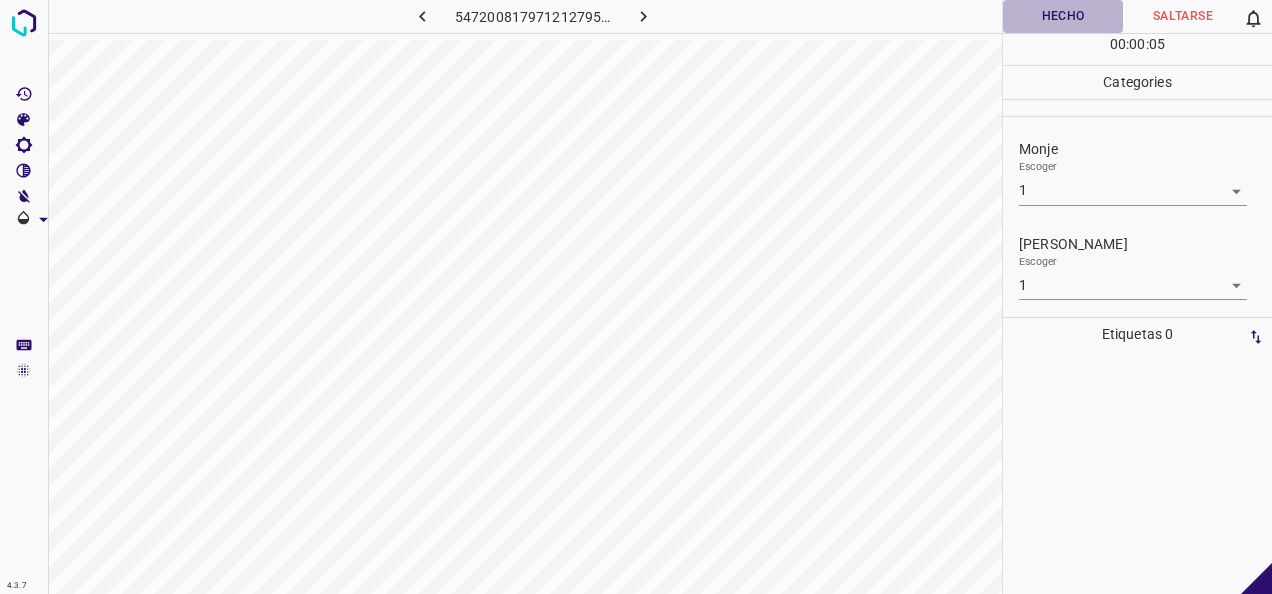 click on "Hecho" at bounding box center (1063, 16) 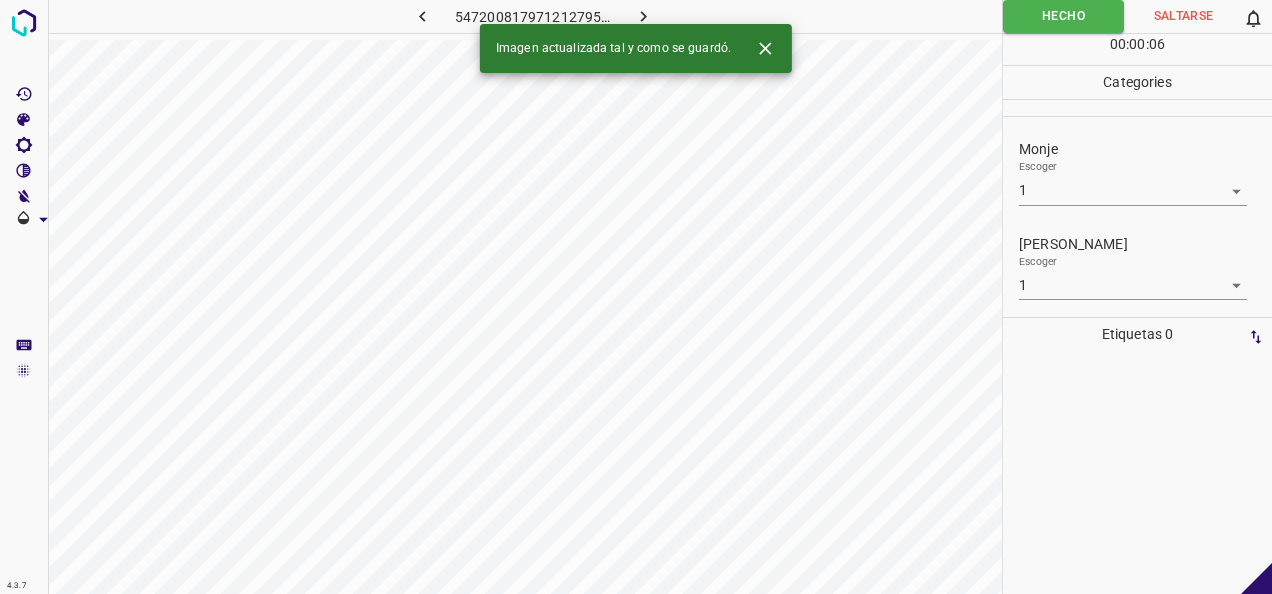 click 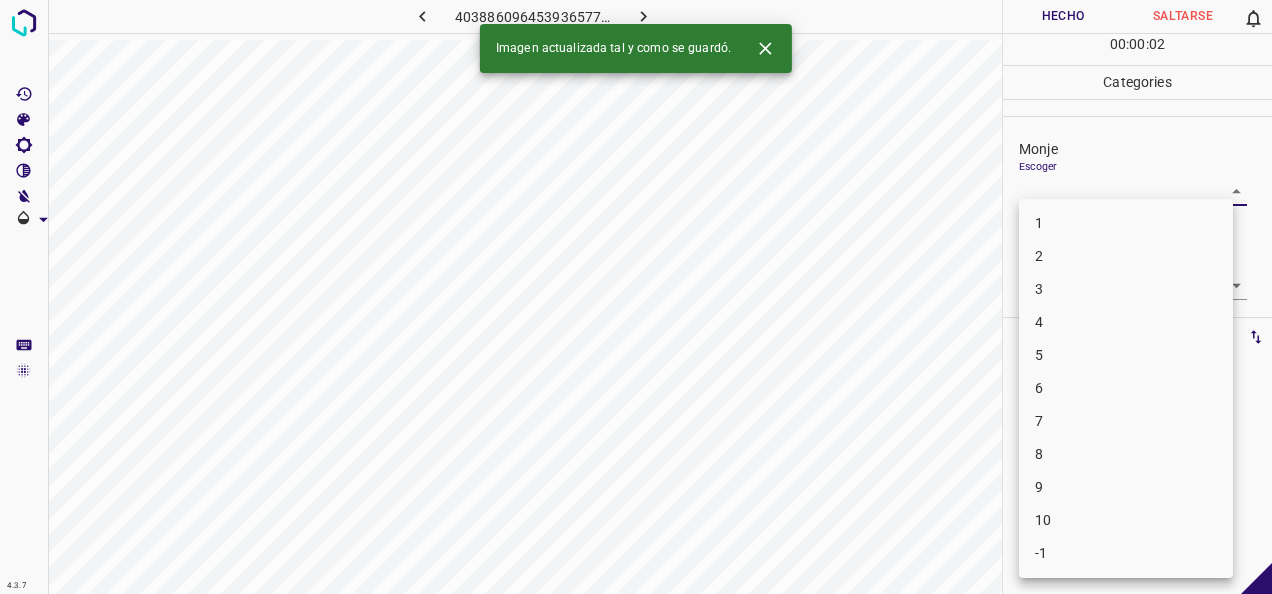click on "4.3.7 4038860964539365772.png Hecho Saltarse 0 00   : 00   : 02   Categories Monje  Escoger ​  [PERSON_NAME]   Escoger ​ Etiquetas 0 Categories 1 Monje 2  [PERSON_NAME] Herramientas Espacio Cambiar entre modos (Dibujar y Editar) Yo Etiquetado automático R Restaurar zoom M Acercar N Alejar Borrar Eliminar etiqueta de selección Filtros Z Restaurar filtros X Filtro de saturación C Filtro de brillo V Filtro de contraste B Filtro de escala de grises General O Descargar Imagen actualizada tal y como se guardó. -Mensaje de texto -Esconder -Borrar 1 2 3 4 5 6 7 8 9 10 -1" at bounding box center [636, 297] 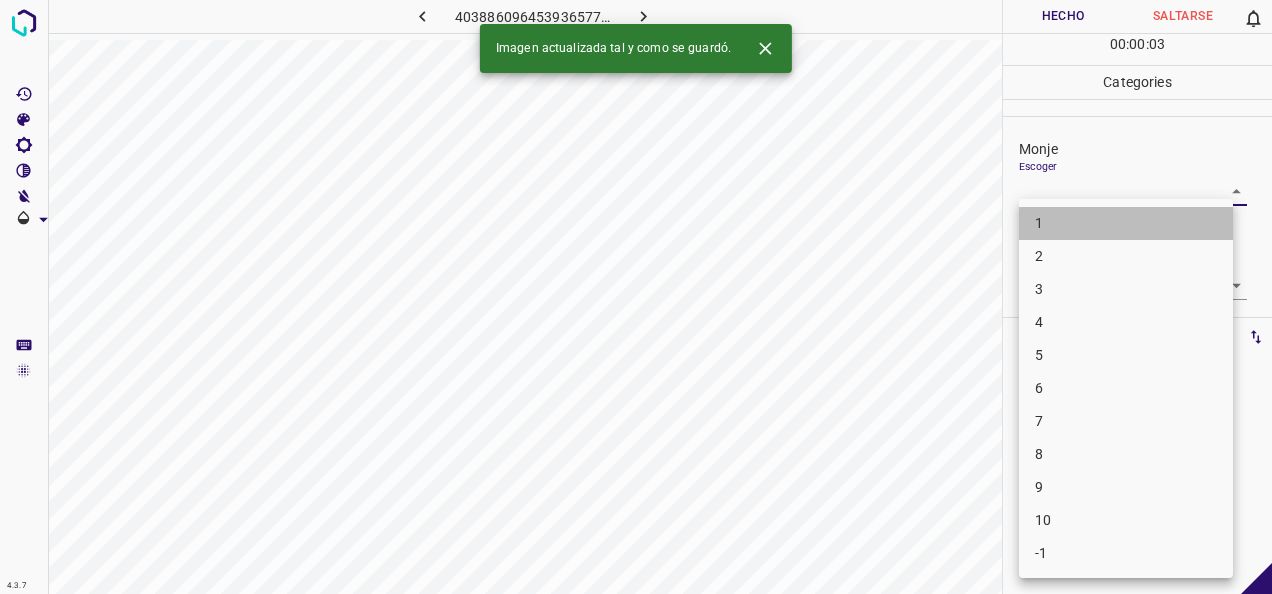 click on "1" at bounding box center (1126, 223) 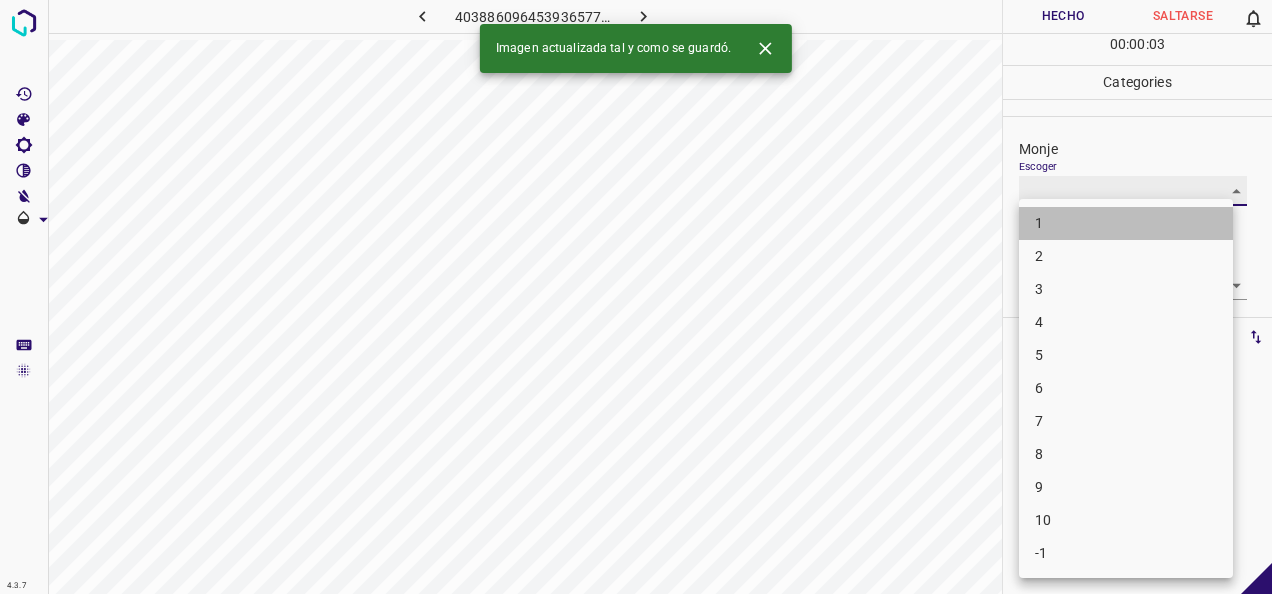 type on "1" 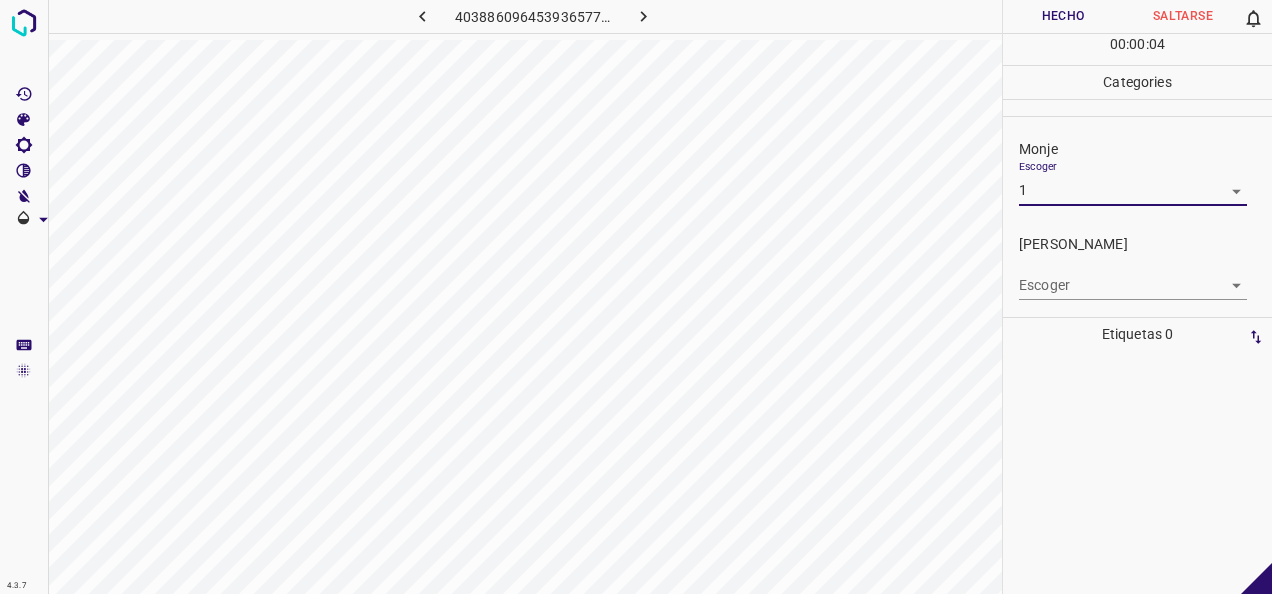 click on "4.3.7 4038860964539365772.png Hecho Saltarse 0 00   : 00   : 04   Categories Monje  Escoger 1 1  [PERSON_NAME]   Escoger ​ Etiquetas 0 Categories 1 Monje 2  [PERSON_NAME] Herramientas Espacio Cambiar entre modos (Dibujar y Editar) Yo Etiquetado automático R Restaurar zoom M Acercar N Alejar Borrar Eliminar etiqueta de selección Filtros Z Restaurar filtros X Filtro de saturación C Filtro de brillo V Filtro de contraste B Filtro de escala de grises General O Descargar -Mensaje de texto -Esconder -Borrar" at bounding box center [636, 297] 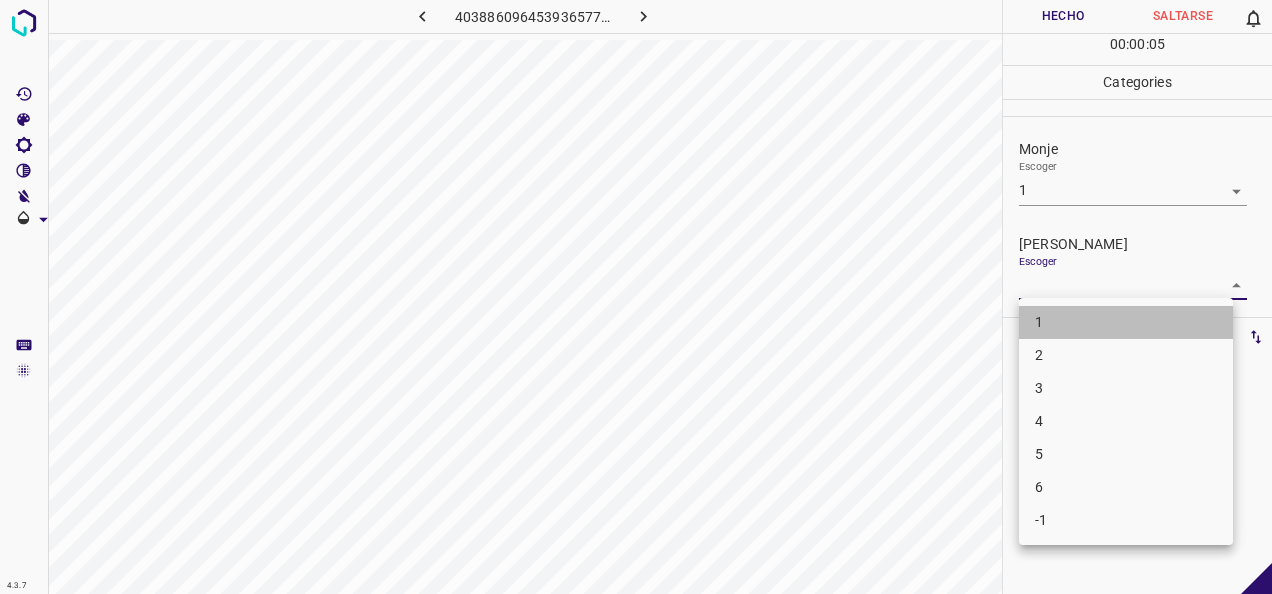 click on "1" at bounding box center [1126, 322] 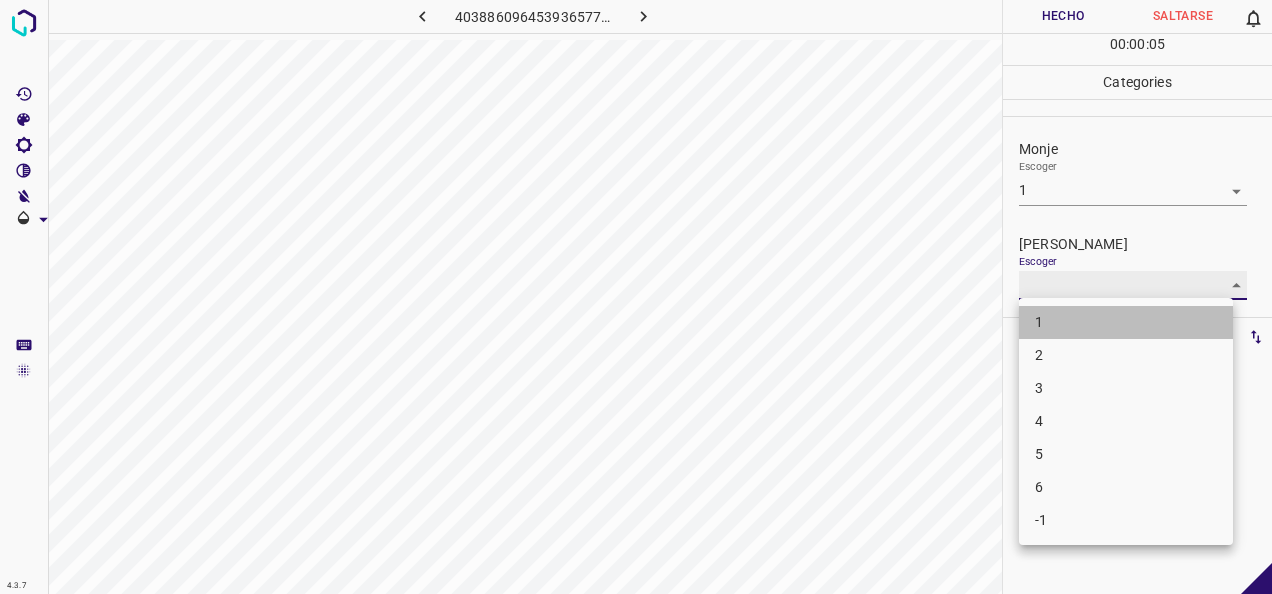 type on "1" 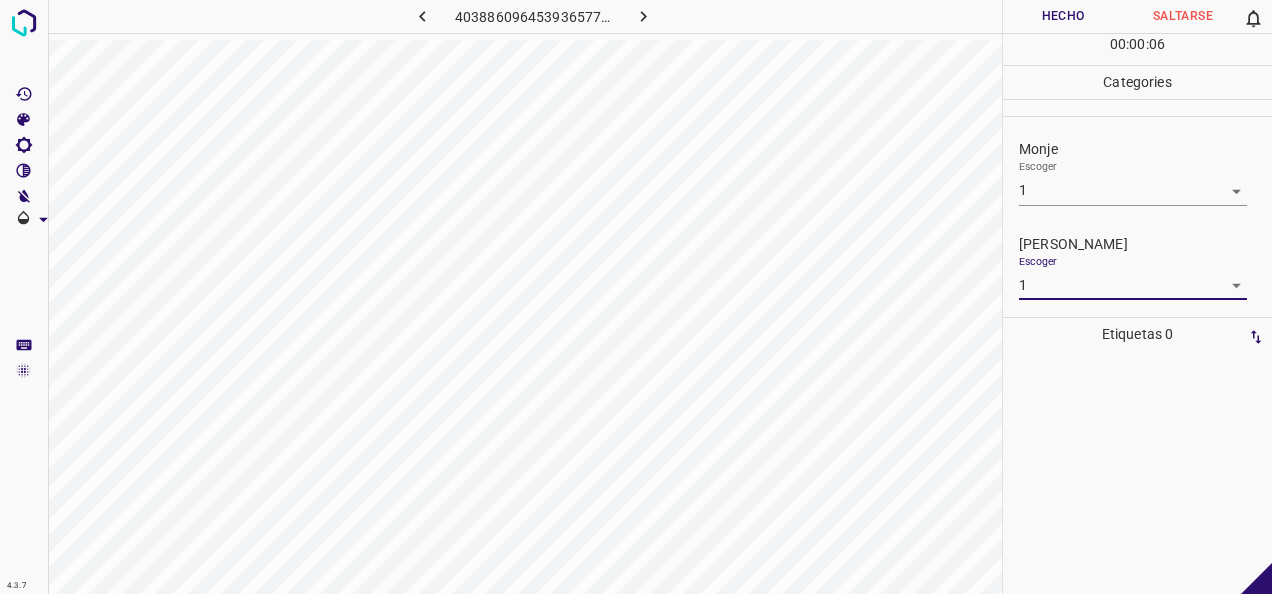 click on "Hecho" at bounding box center (1063, 16) 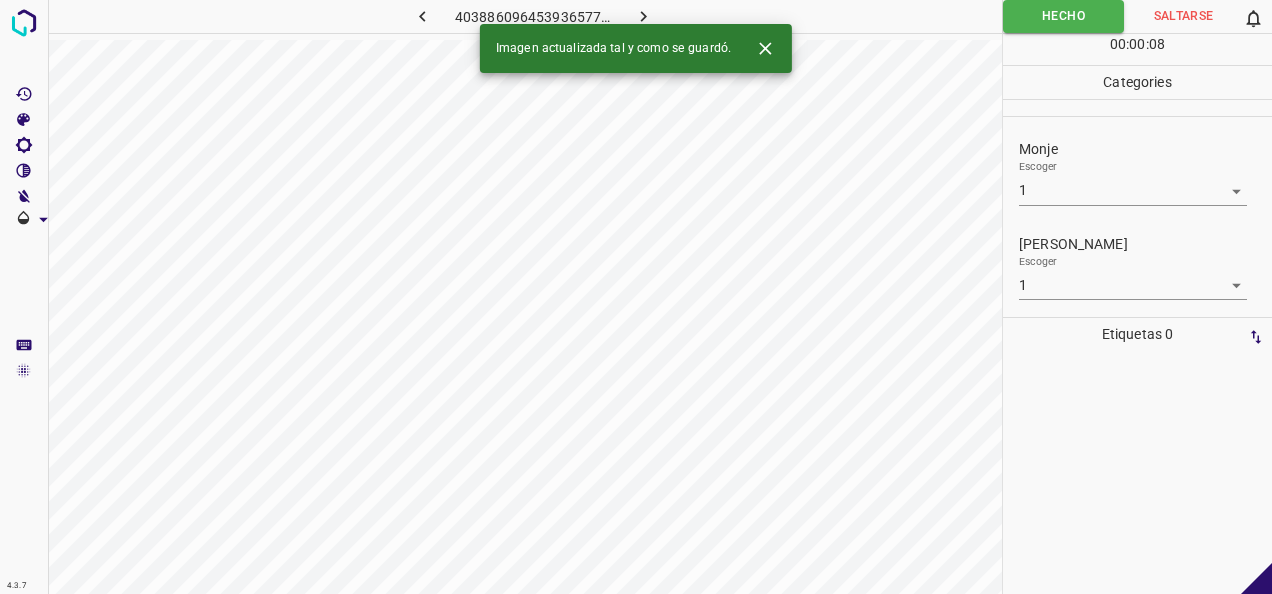 click 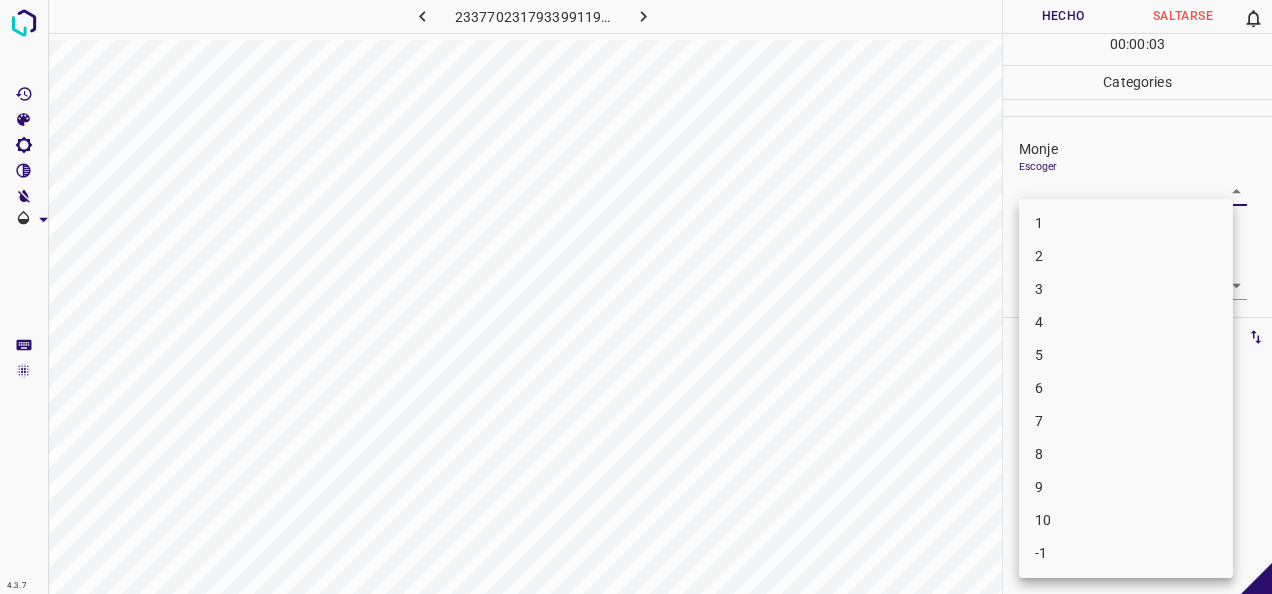 click on "4.3.7 2337702317933991192.png Hecho Saltarse 0 00   : 00   : 03   Categories Monje  Escoger ​  [PERSON_NAME]   Escoger ​ Etiquetas 0 Categories 1 Monje 2  [PERSON_NAME] Herramientas Espacio Cambiar entre modos (Dibujar y Editar) Yo Etiquetado automático R Restaurar zoom M Acercar N Alejar Borrar Eliminar etiqueta de selección Filtros Z Restaurar filtros X Filtro de saturación C Filtro de brillo V Filtro de contraste B Filtro de escala de grises General O Descargar -Mensaje de texto -Esconder -Borrar 1 2 3 4 5 6 7 8 9 10 -1" at bounding box center (636, 297) 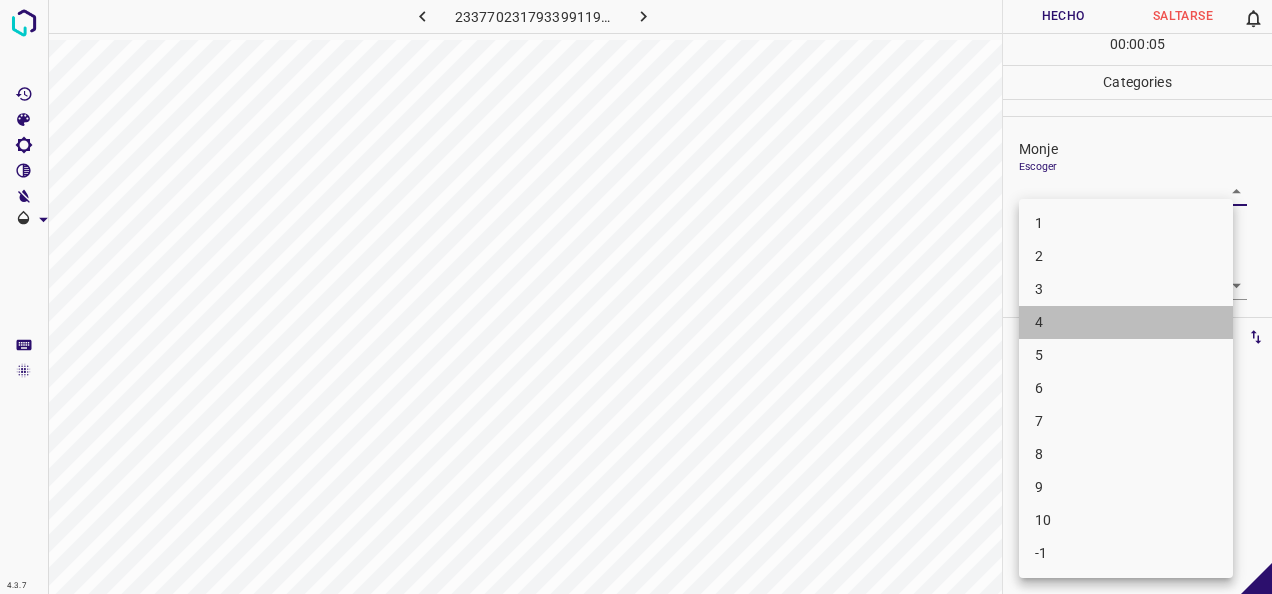 click on "4" at bounding box center (1126, 322) 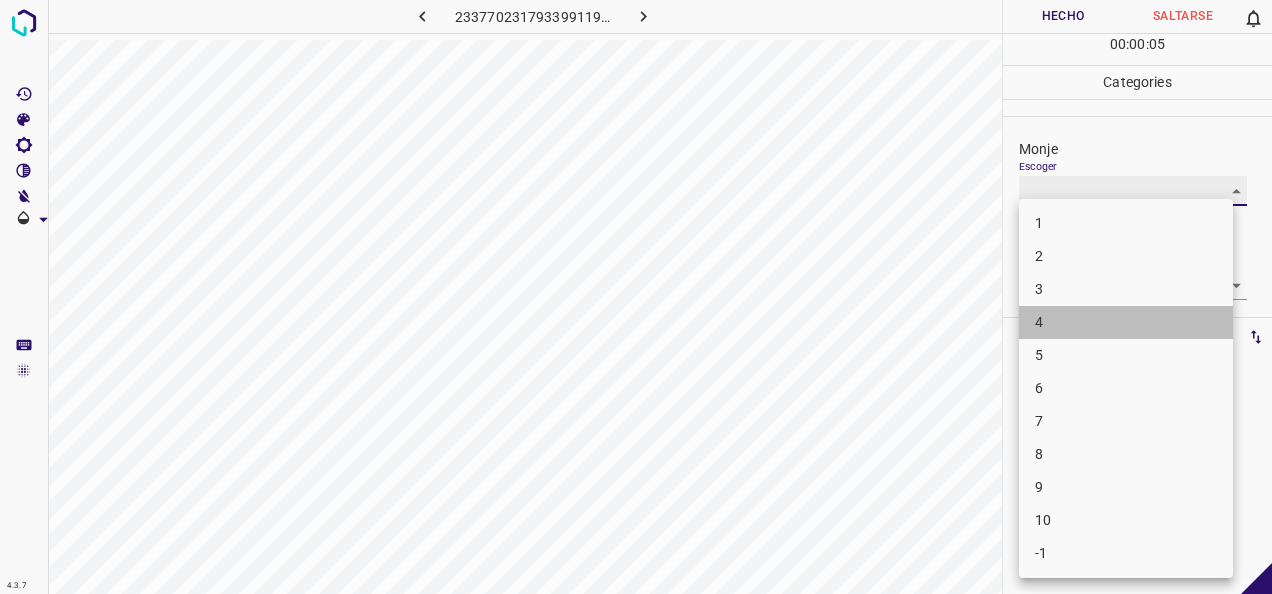 type on "4" 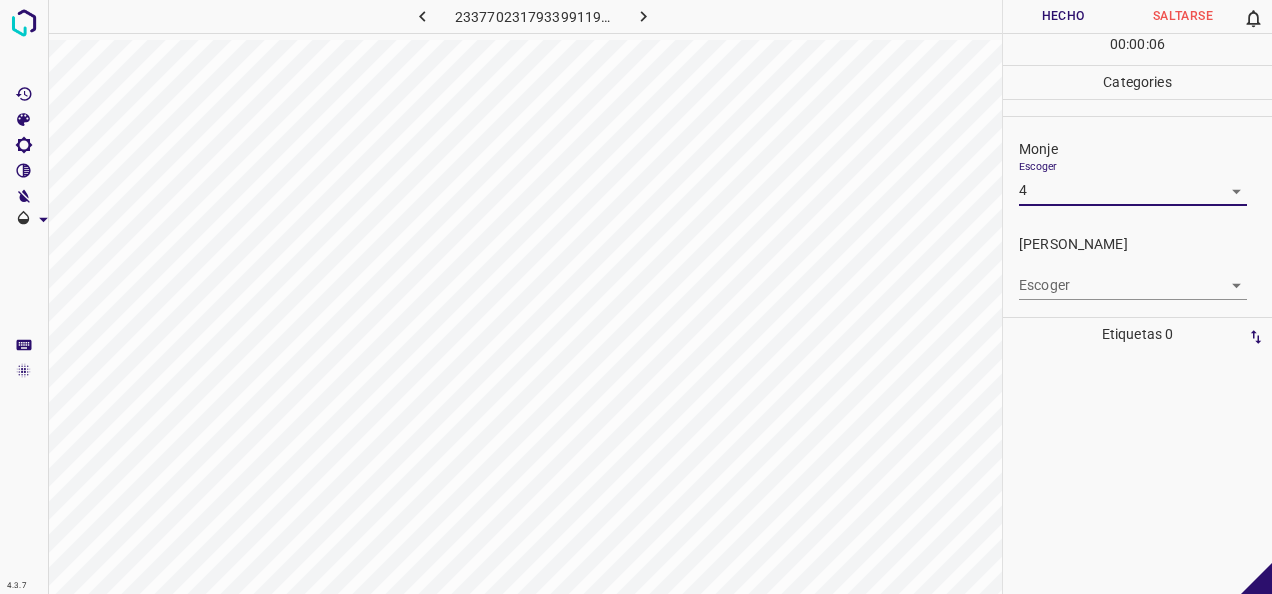 click on "4.3.7 2337702317933991192.png Hecho Saltarse 0 00   : 00   : 06   Categories Monje  Escoger 4 4  [PERSON_NAME]   Escoger ​ Etiquetas 0 Categories 1 Monje 2  [PERSON_NAME] Herramientas Espacio Cambiar entre modos (Dibujar y Editar) Yo Etiquetado automático R Restaurar zoom M Acercar N Alejar Borrar Eliminar etiqueta de selección Filtros Z Restaurar filtros X Filtro de saturación C Filtro de brillo V Filtro de contraste B Filtro de escala de grises General O Descargar -Mensaje de texto -Esconder -Borrar" at bounding box center (636, 297) 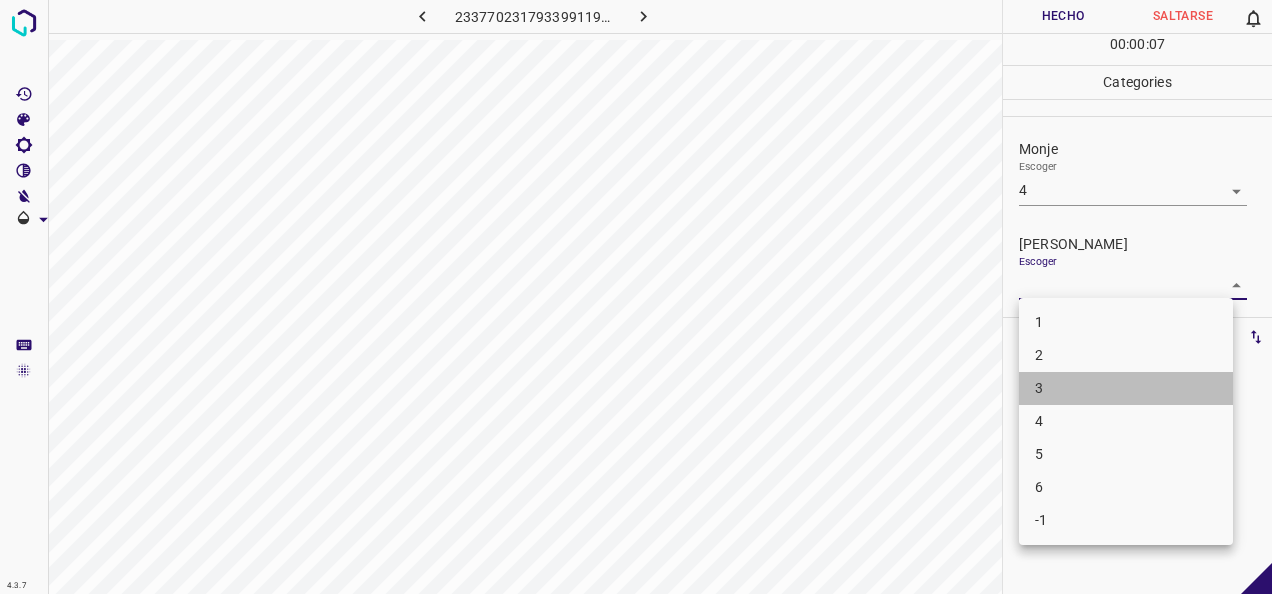 click on "3" at bounding box center (1126, 388) 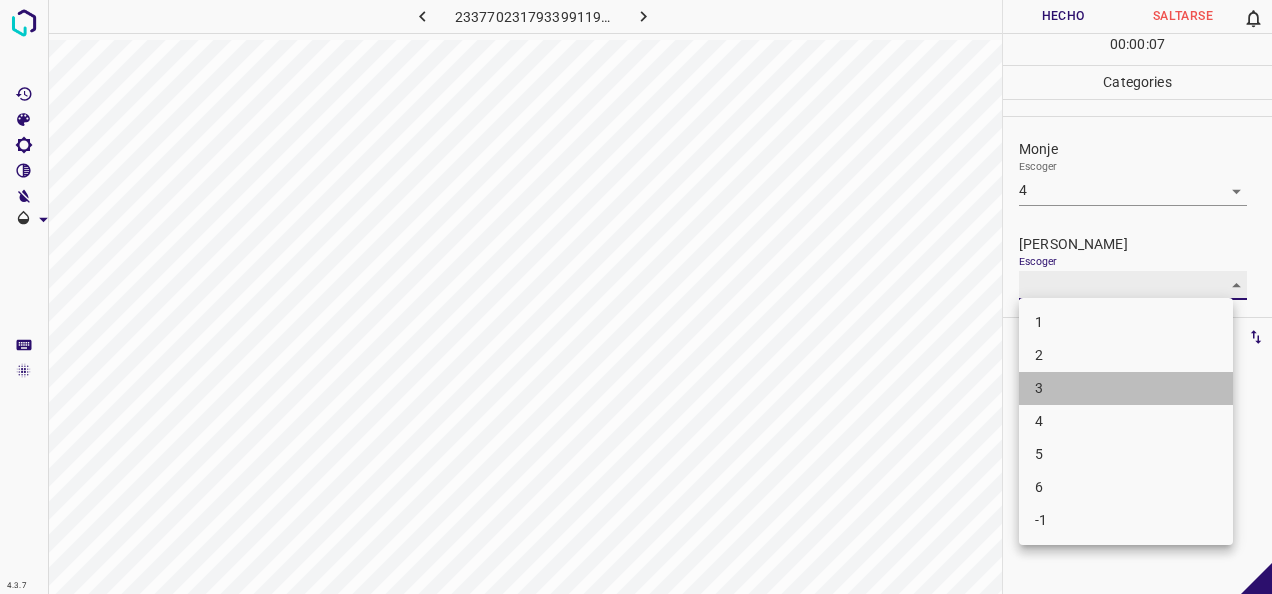 type on "3" 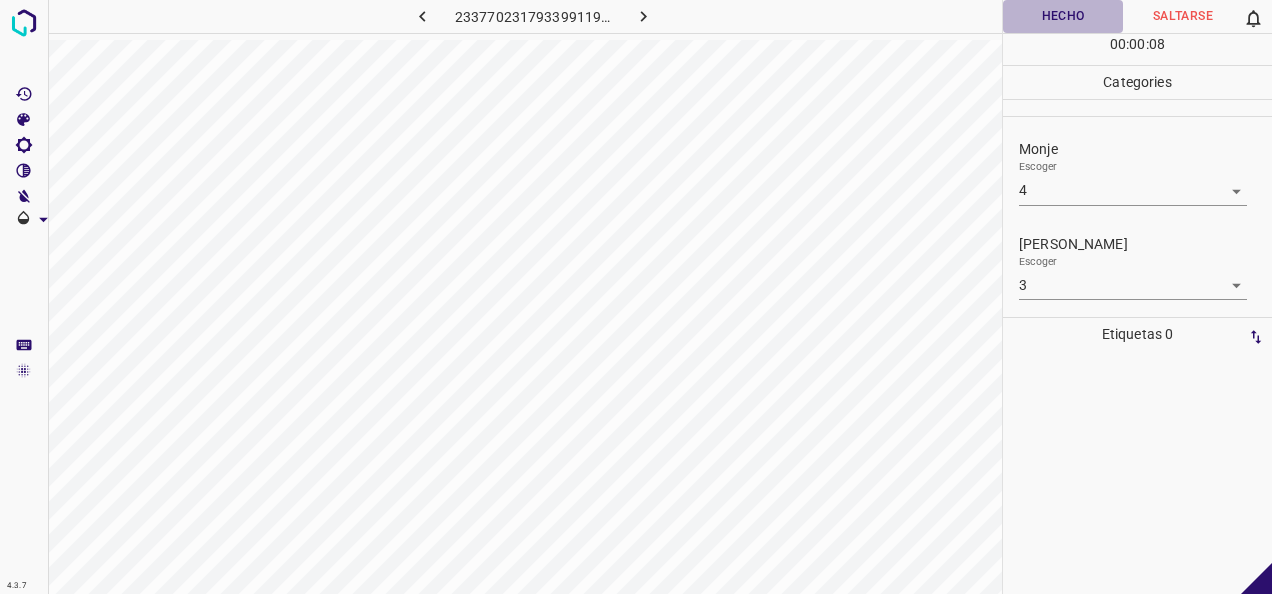 click on "Hecho" at bounding box center (1063, 16) 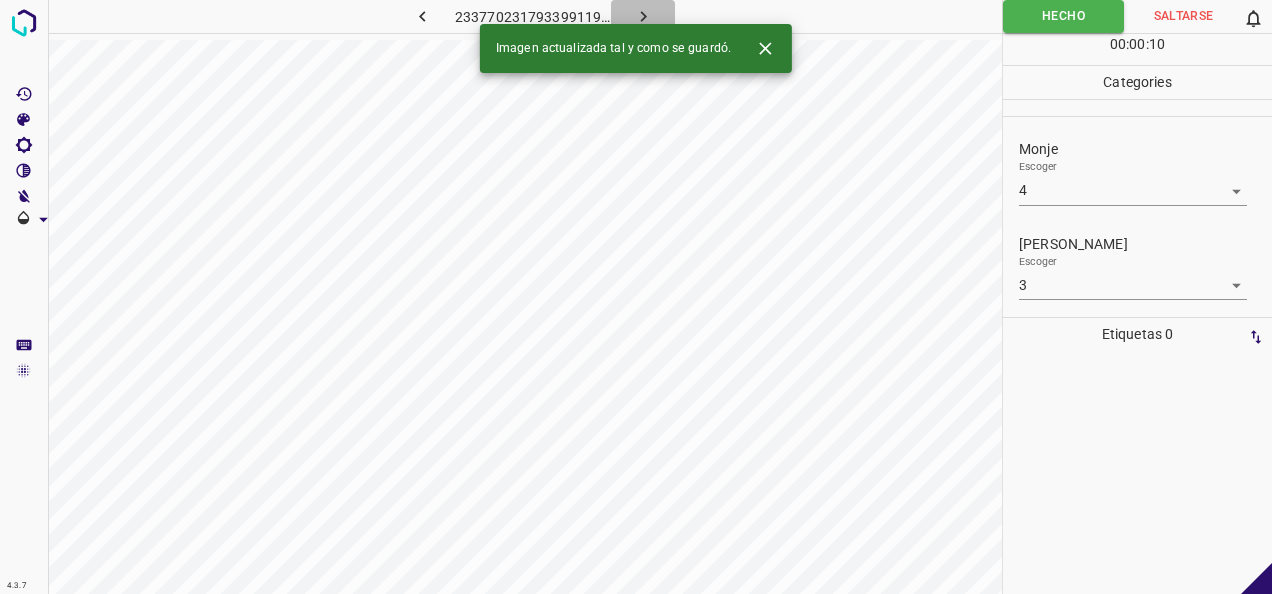 click 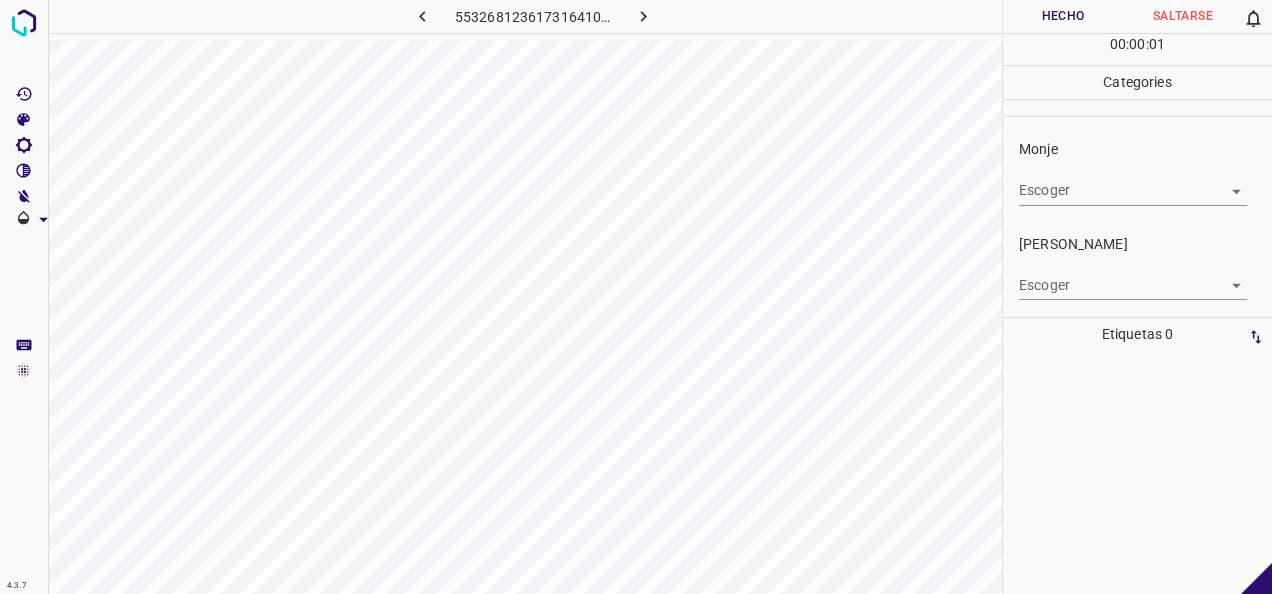 click on "4.3.7 5532681236173164107.png Hecho Saltarse 0 00   : 00   : 01   Categories Monje  Escoger ​  [PERSON_NAME]   Escoger ​ Etiquetas 0 Categories 1 Monje 2  [PERSON_NAME] Herramientas Espacio Cambiar entre modos (Dibujar y Editar) Yo Etiquetado automático R Restaurar zoom M Acercar N Alejar Borrar Eliminar etiqueta de selección Filtros Z Restaurar filtros X Filtro de saturación C Filtro de brillo V Filtro de contraste B Filtro de escala de grises General O Descargar -Mensaje de texto -Esconder -Borrar" at bounding box center (636, 297) 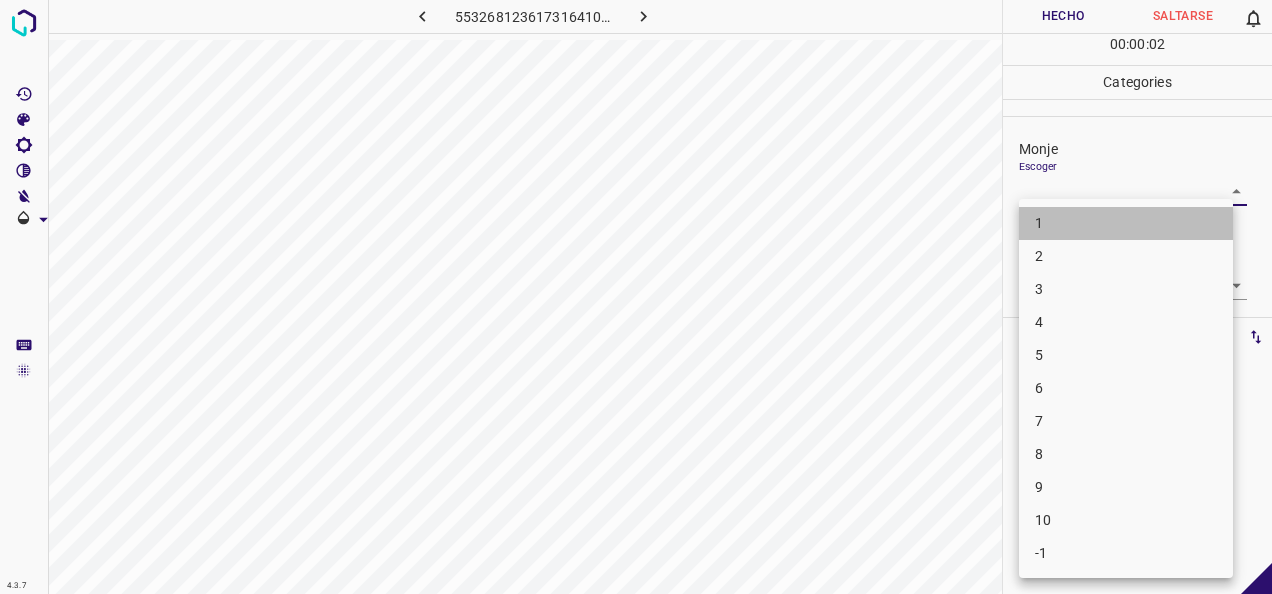 click on "1" at bounding box center (1126, 223) 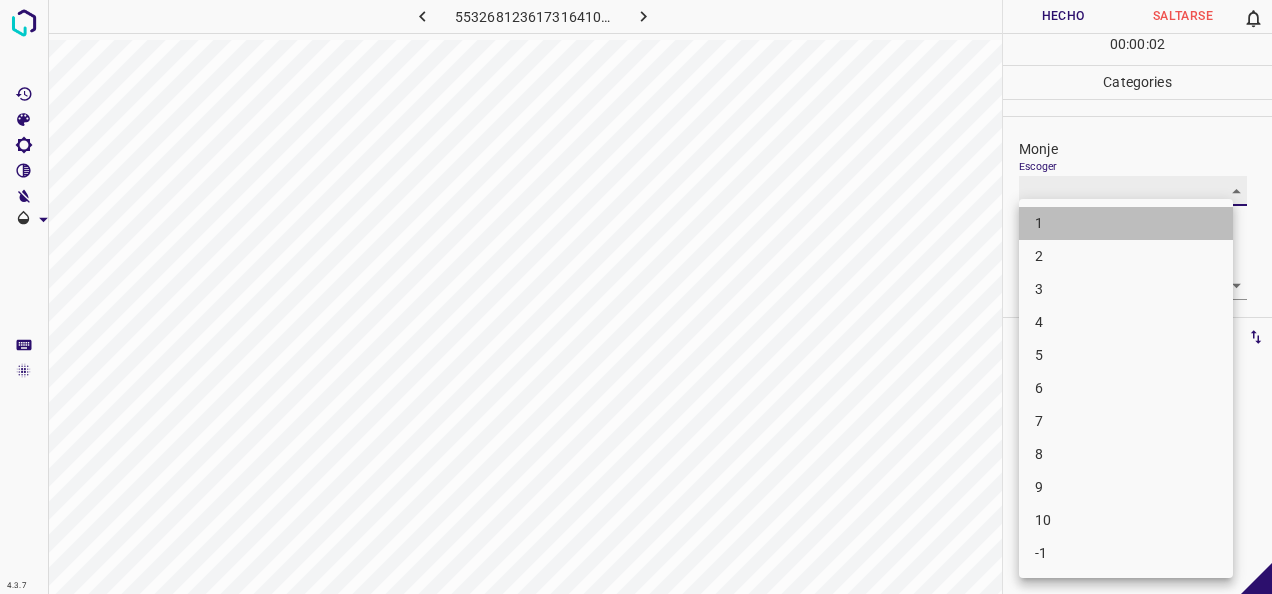 type on "1" 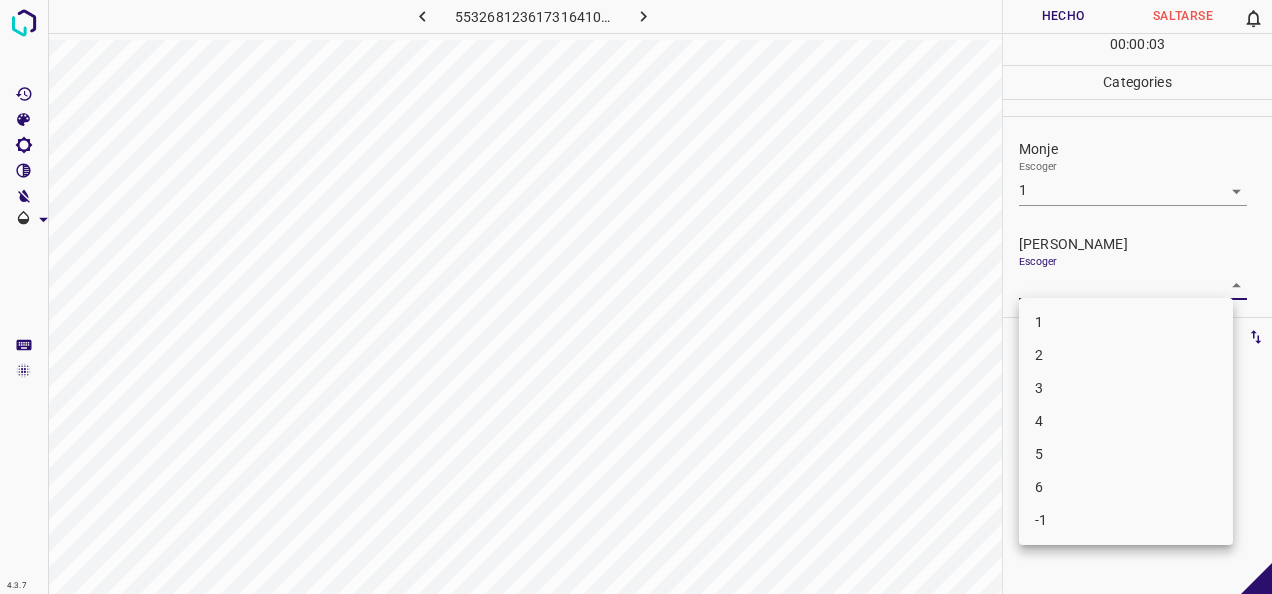 click on "4.3.7 5532681236173164107.png Hecho Saltarse 0 00   : 00   : 03   Categories Monje  Escoger 1 1  [PERSON_NAME]   Escoger ​ Etiquetas 0 Categories 1 Monje 2  [PERSON_NAME] Herramientas Espacio Cambiar entre modos (Dibujar y Editar) Yo Etiquetado automático R Restaurar zoom M Acercar N Alejar Borrar Eliminar etiqueta de selección Filtros Z Restaurar filtros X Filtro de saturación C Filtro de brillo V Filtro de contraste B Filtro de escala de grises General O Descargar -Mensaje de texto -Esconder -Borrar 1 2 3 4 5 6 -1" at bounding box center [636, 297] 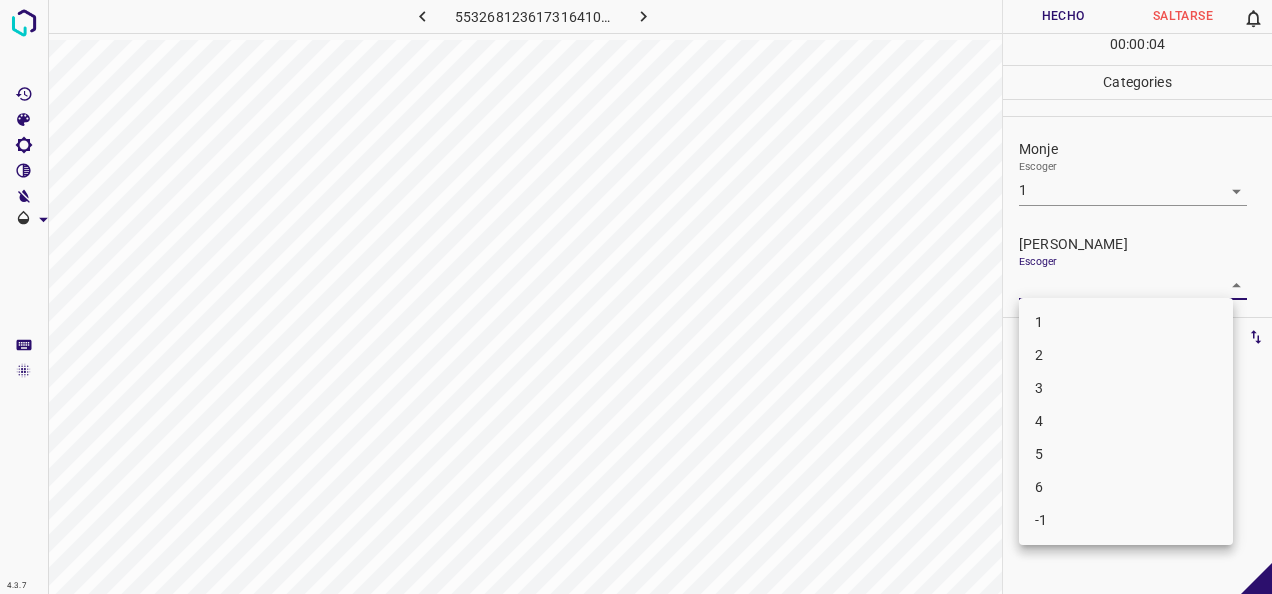 click on "1" at bounding box center [1126, 322] 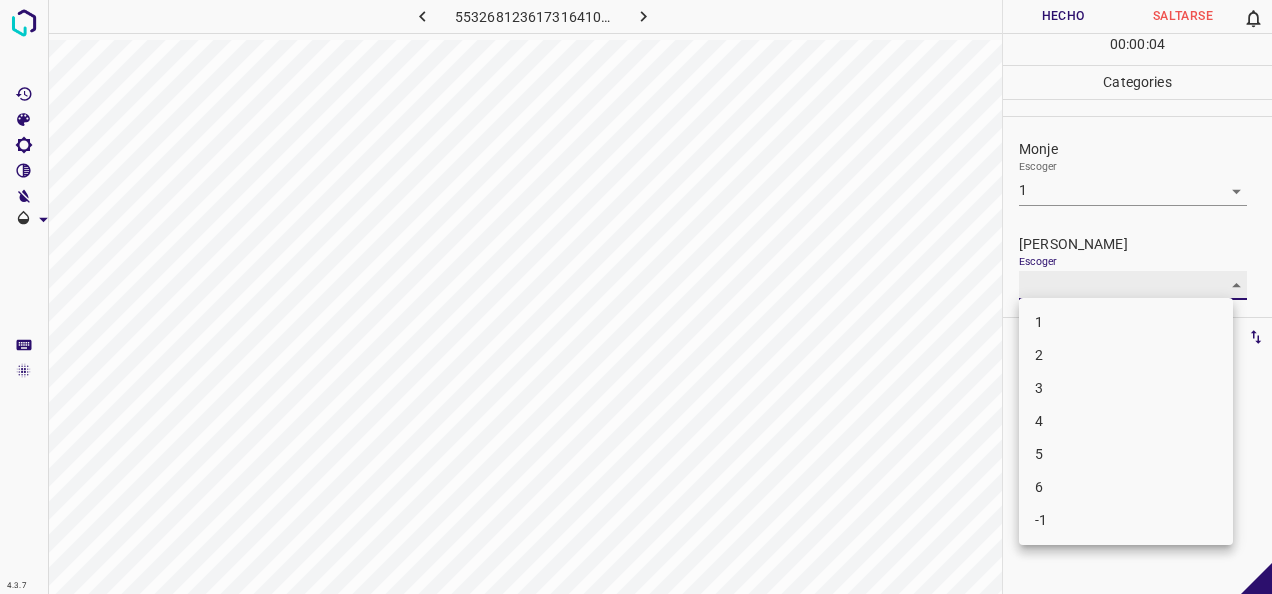 type on "1" 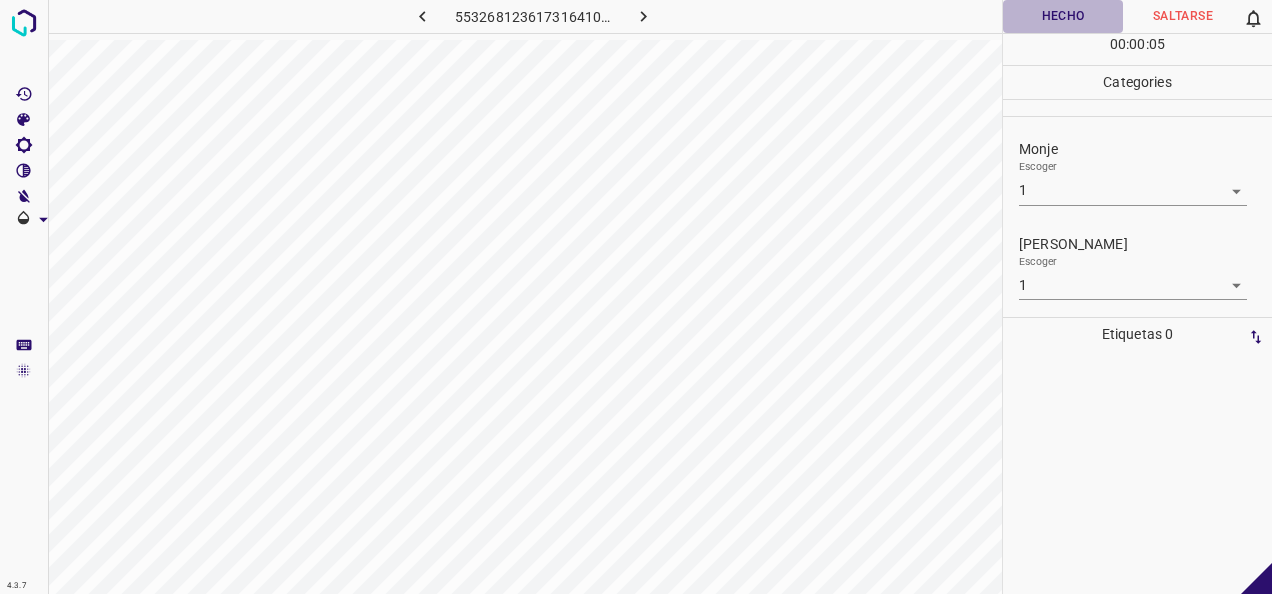 click on "Hecho" at bounding box center [1063, 16] 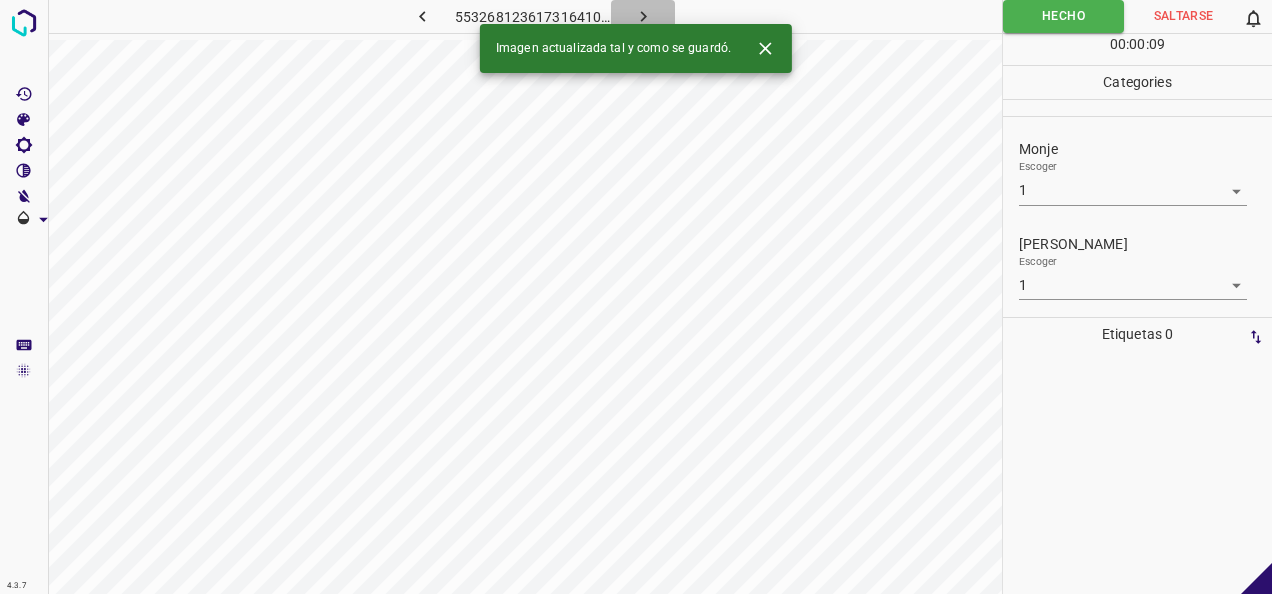 click 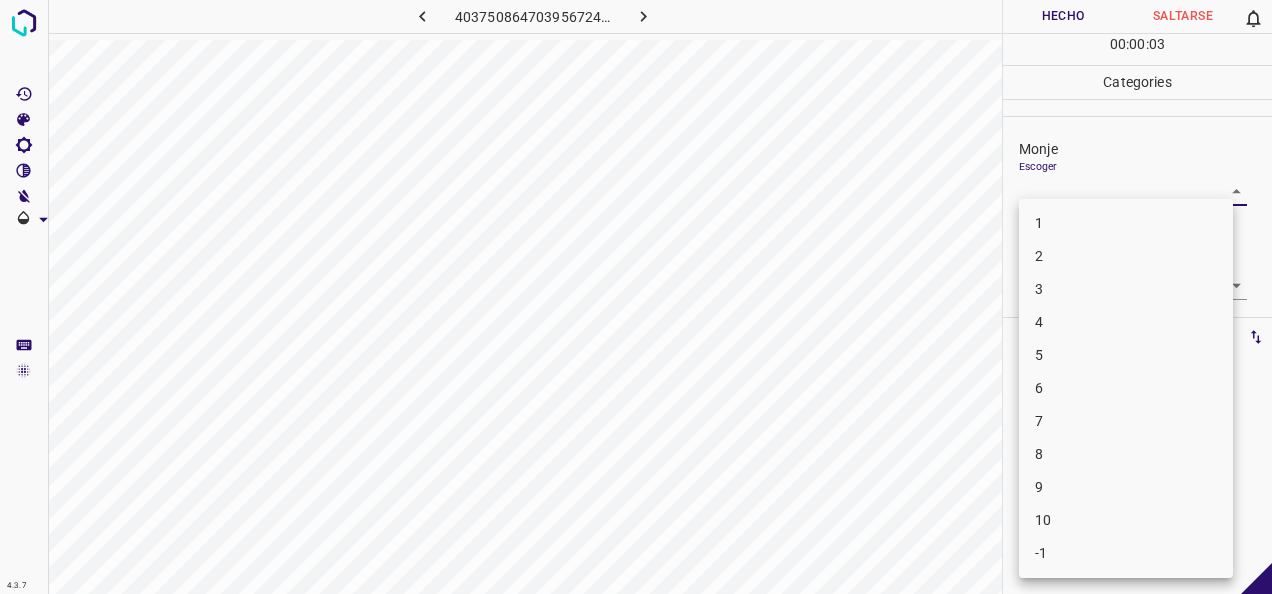 click on "4.3.7 4037508647039567242.png Hecho Saltarse 0 00   : 00   : 03   Categories Monje  Escoger ​  [PERSON_NAME]   Escoger ​ Etiquetas 0 Categories 1 Monje 2  [PERSON_NAME] Herramientas Espacio Cambiar entre modos (Dibujar y Editar) Yo Etiquetado automático R Restaurar zoom M Acercar N Alejar Borrar Eliminar etiqueta de selección Filtros Z Restaurar filtros X Filtro de saturación C Filtro de brillo V Filtro de contraste B Filtro de escala de grises General O Descargar -Mensaje de texto -Esconder -Borrar 1 2 3 4 5 6 7 8 9 10 -1" at bounding box center [636, 297] 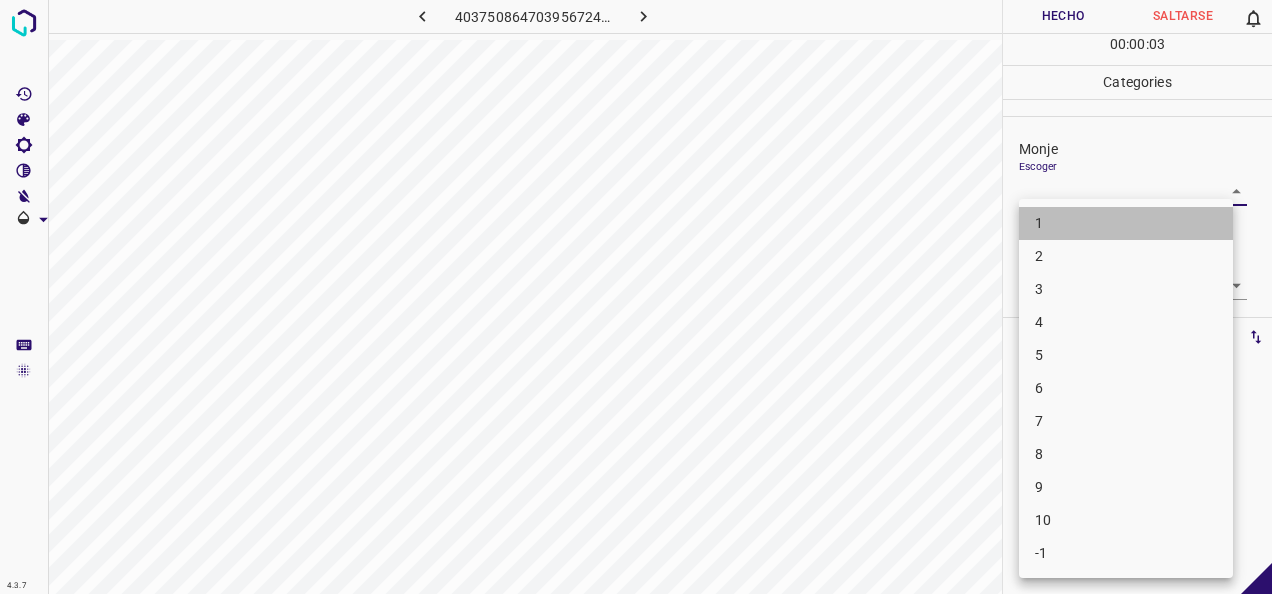 click on "1" at bounding box center (1126, 223) 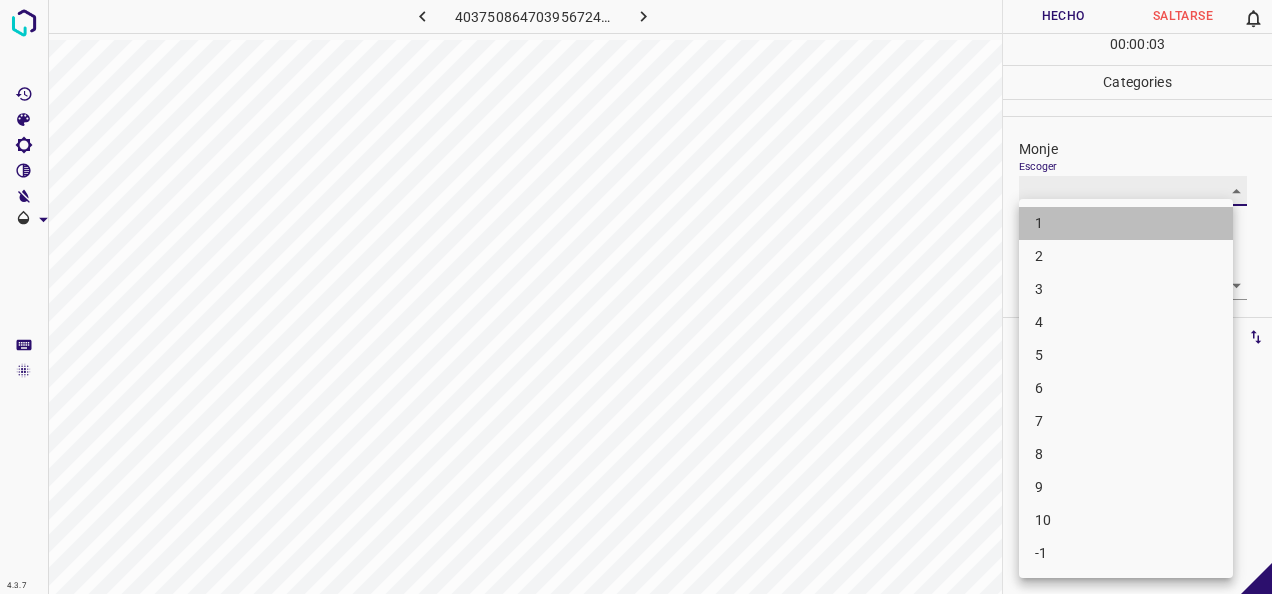 type on "1" 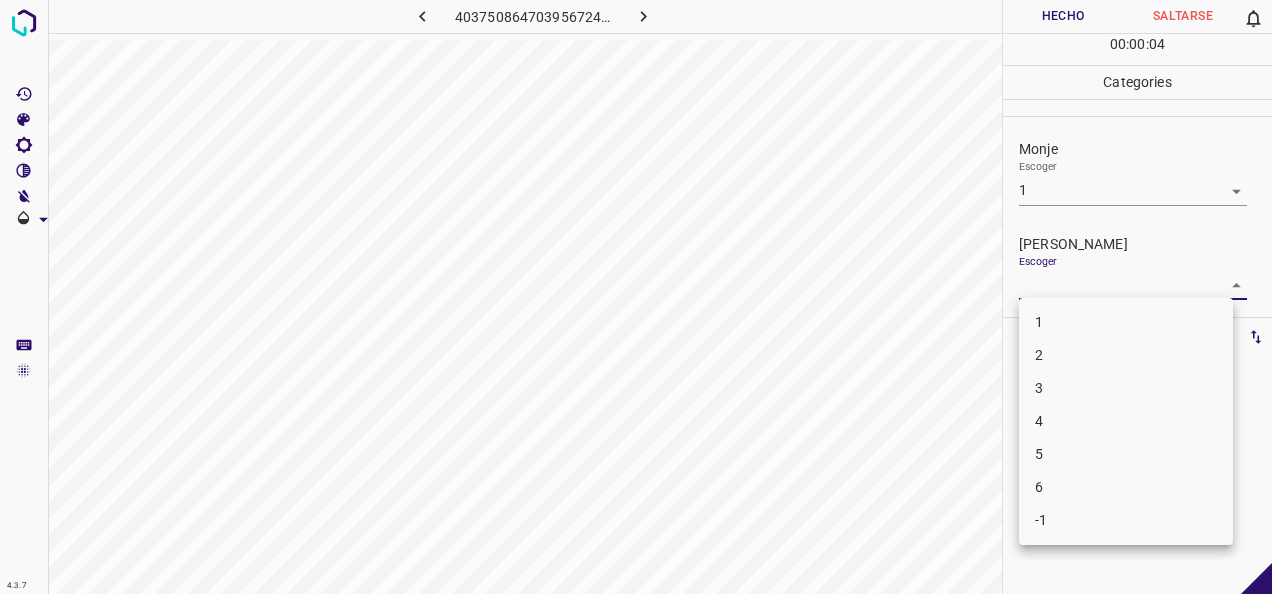 click on "4.3.7 4037508647039567242.png Hecho Saltarse 0 00   : 00   : 04   Categories Monje  Escoger 1 1  [PERSON_NAME]   Escoger ​ Etiquetas 0 Categories 1 Monje 2  [PERSON_NAME] Herramientas Espacio Cambiar entre modos (Dibujar y Editar) Yo Etiquetado automático R Restaurar zoom M Acercar N Alejar Borrar Eliminar etiqueta de selección Filtros Z Restaurar filtros X Filtro de saturación C Filtro de brillo V Filtro de contraste B Filtro de escala de grises General O Descargar -Mensaje de texto -Esconder -Borrar 1 2 3 4 5 6 -1" at bounding box center [636, 297] 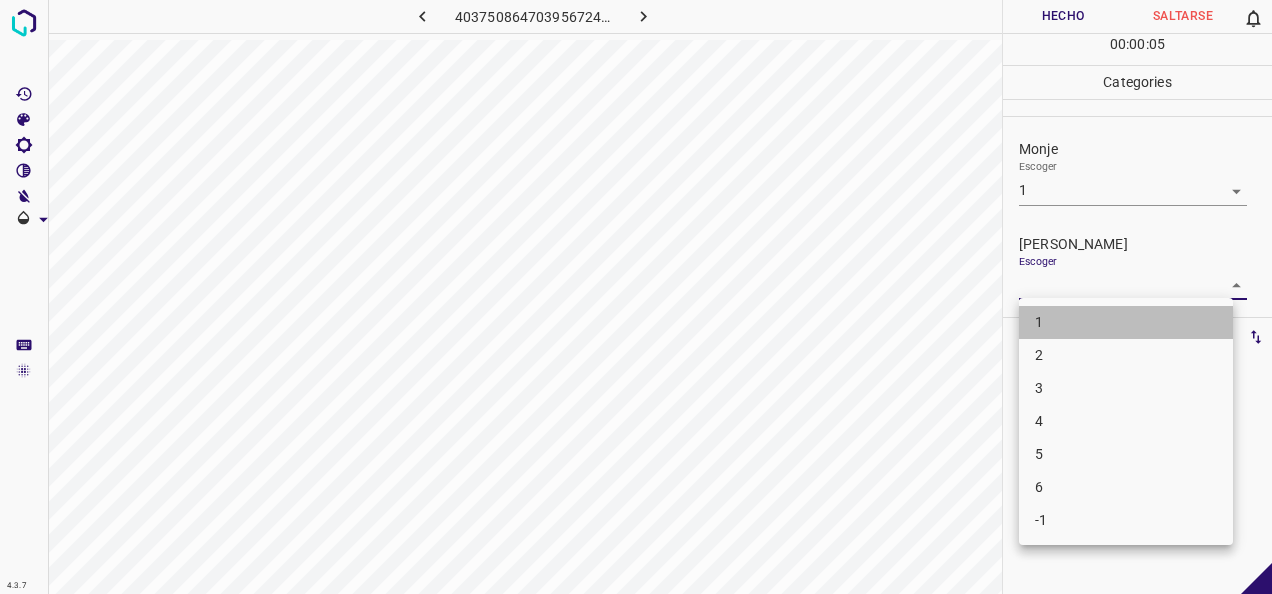 click on "1" at bounding box center [1126, 322] 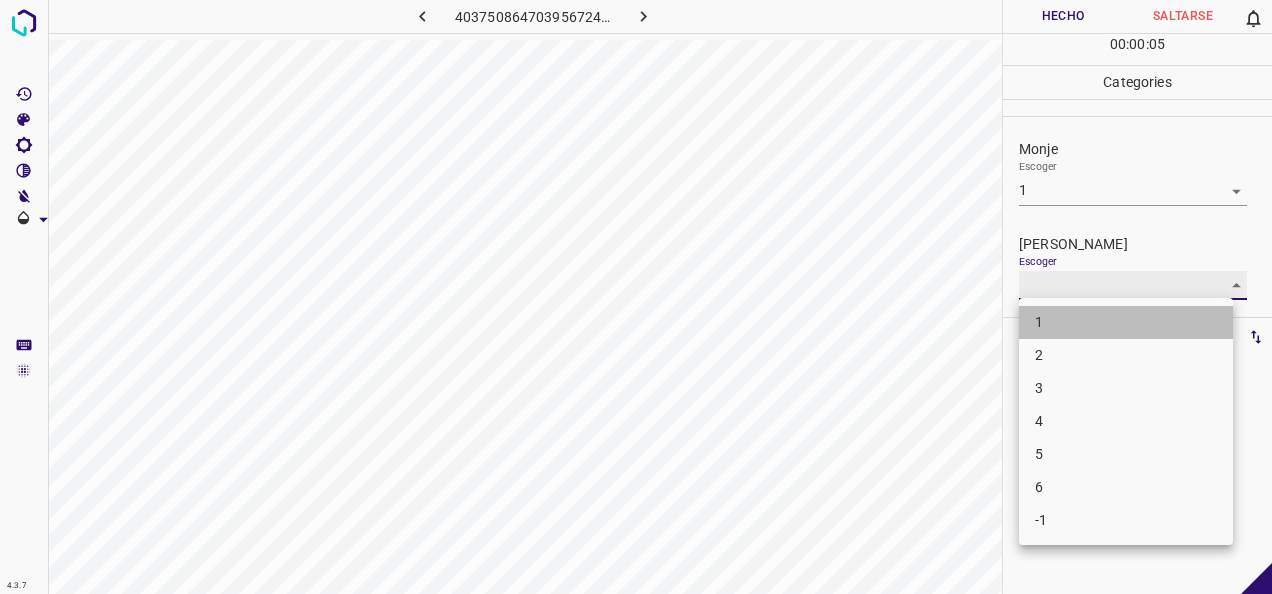 type on "1" 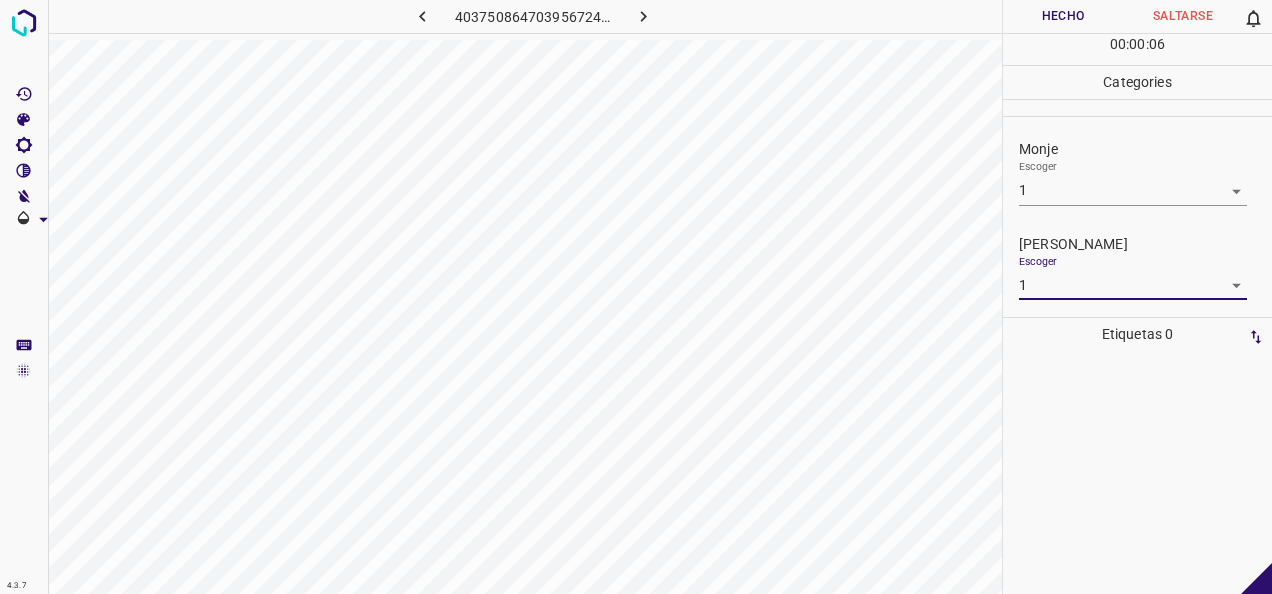 click on "Hecho" at bounding box center [1063, 16] 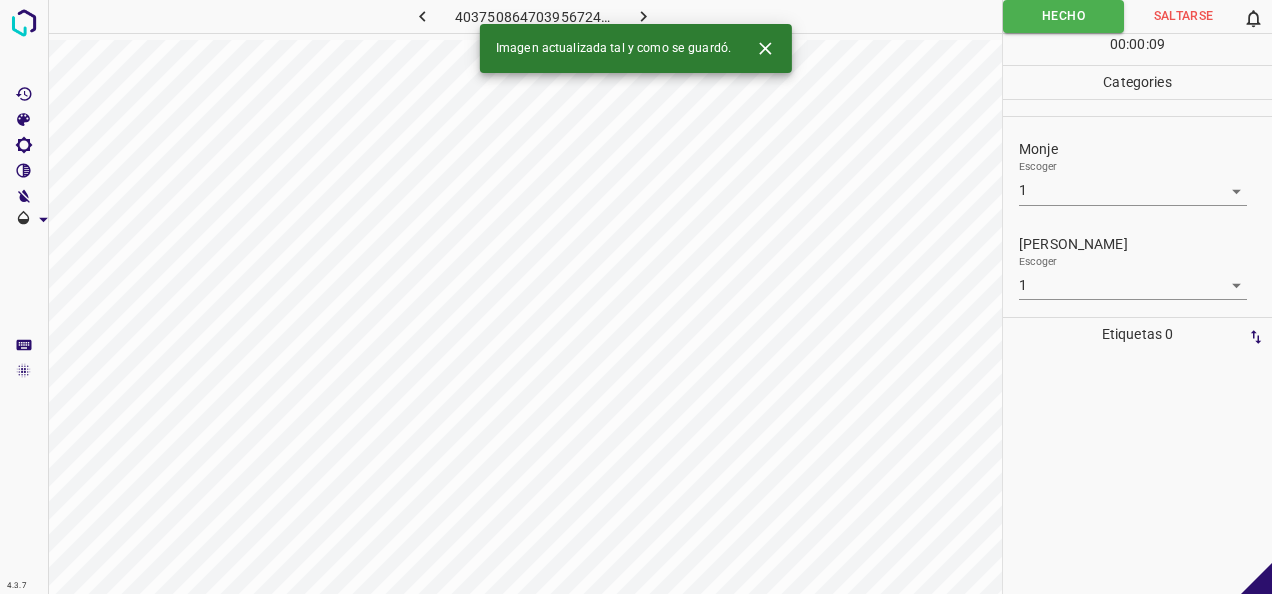click at bounding box center (643, 16) 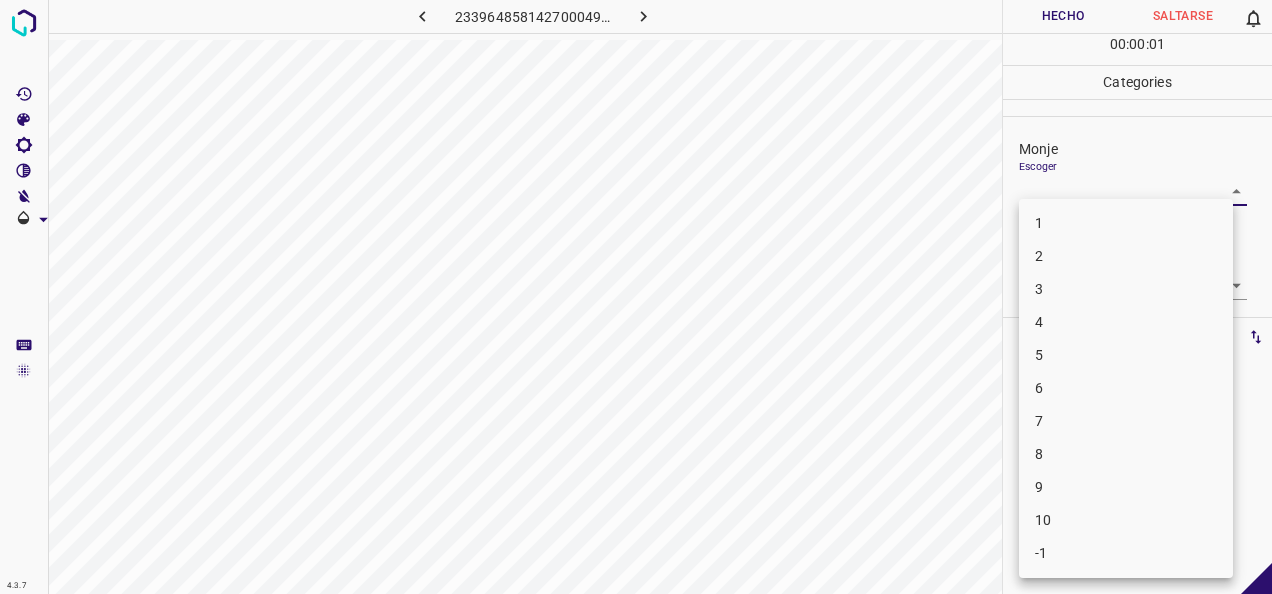 click on "4.3.7 2339648581427000495.png Hecho Saltarse 0 00   : 00   : 01   Categories Monje  Escoger ​  [PERSON_NAME]   Escoger ​ Etiquetas 0 Categories 1 Monje 2  [PERSON_NAME] Herramientas Espacio Cambiar entre modos (Dibujar y Editar) Yo Etiquetado automático R Restaurar zoom M Acercar N Alejar Borrar Eliminar etiqueta de selección Filtros Z Restaurar filtros X Filtro de saturación C Filtro de brillo V Filtro de contraste B Filtro de escala de grises General O Descargar -Mensaje de texto -Esconder -Borrar 1 2 3 4 5 6 7 8 9 10 -1" at bounding box center (636, 297) 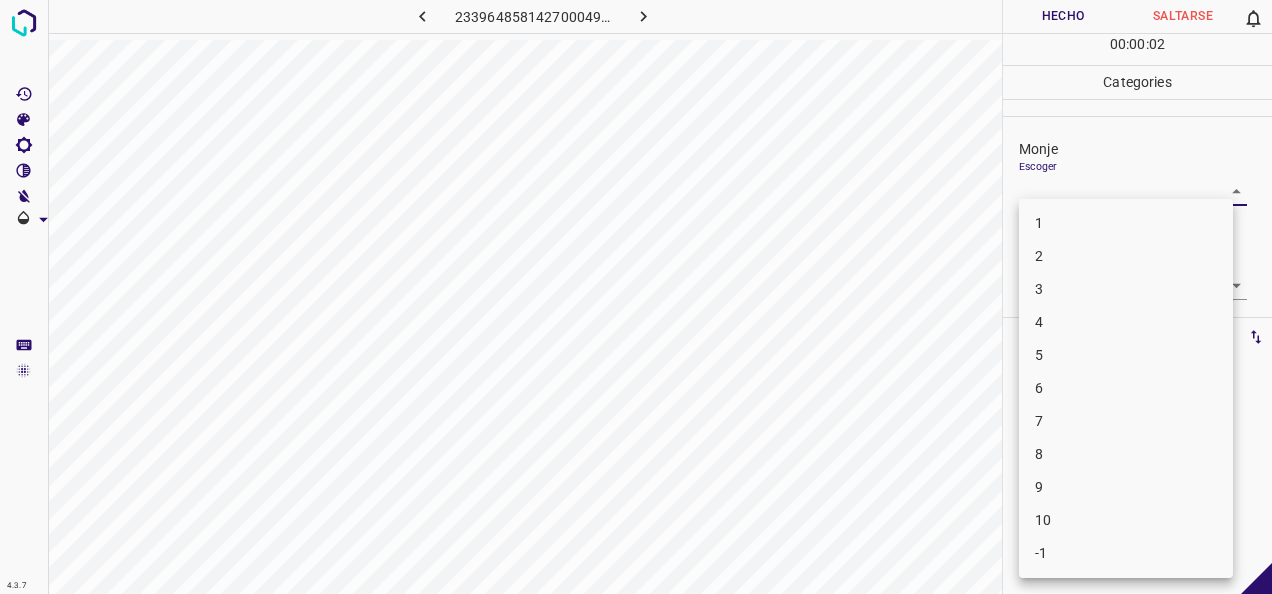 click on "7" at bounding box center (1126, 421) 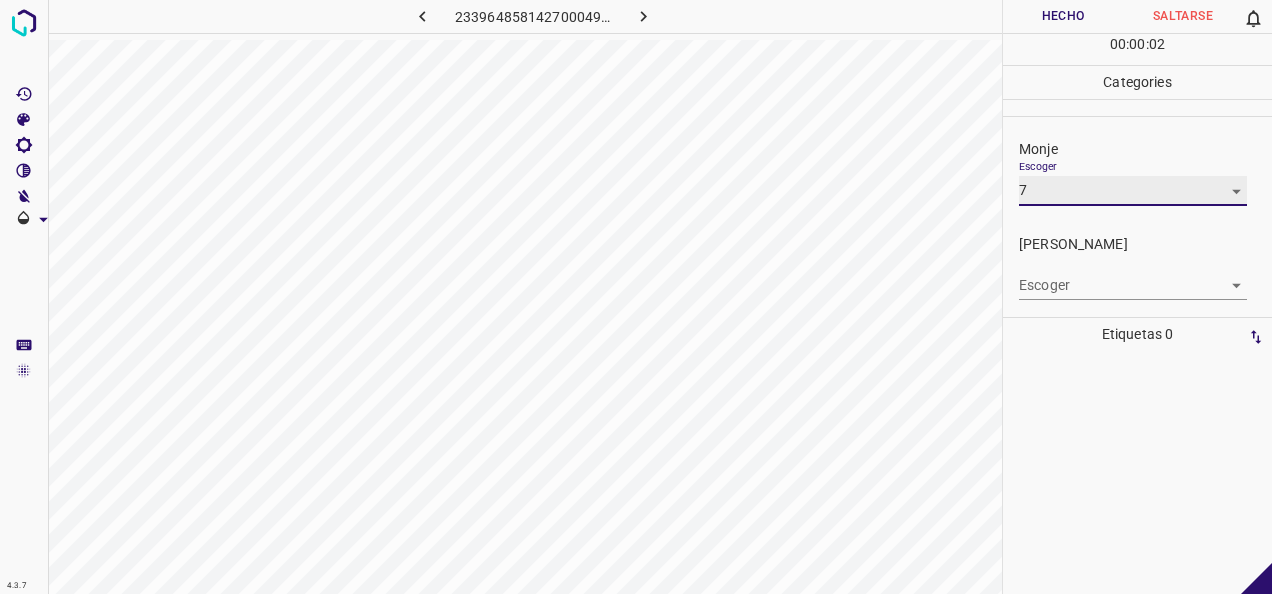 type on "7" 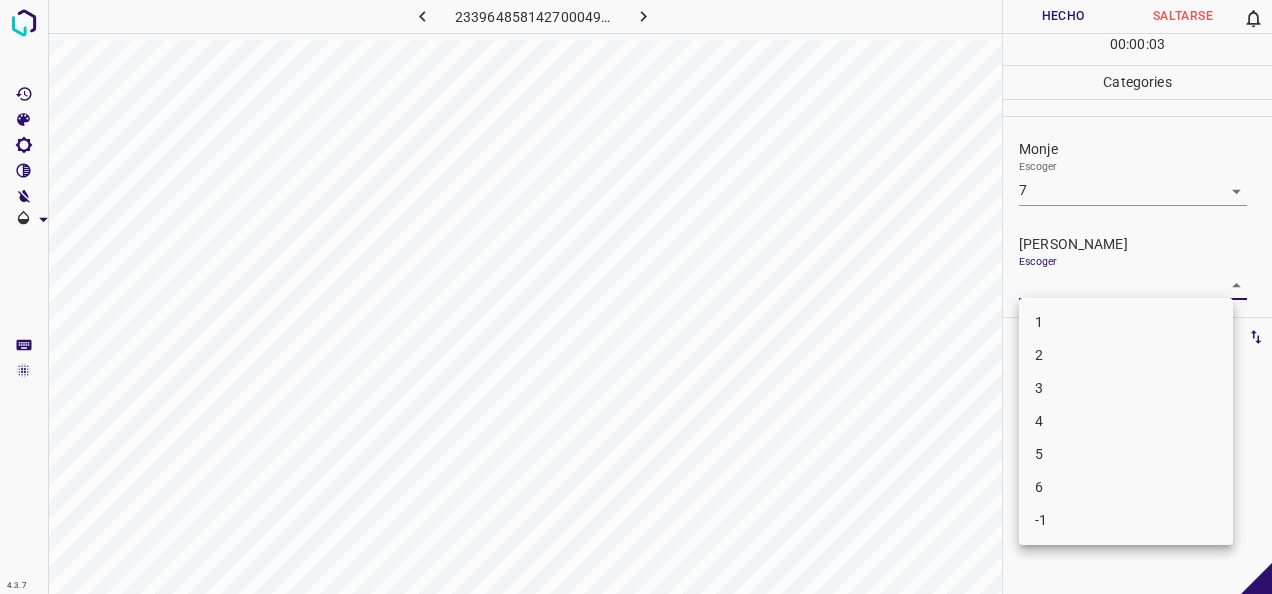 click on "4.3.7 2339648581427000495.png Hecho Saltarse 0 00   : 00   : 03   Categories Monje  Escoger 7 7  [PERSON_NAME]   Escoger ​ Etiquetas 0 Categories 1 Monje 2  [PERSON_NAME] Herramientas Espacio Cambiar entre modos (Dibujar y Editar) Yo Etiquetado automático R Restaurar zoom M Acercar N Alejar Borrar Eliminar etiqueta de selección Filtros Z Restaurar filtros X Filtro de saturación C Filtro de brillo V Filtro de contraste B Filtro de escala de grises General O Descargar -Mensaje de texto -Esconder -Borrar 1 2 3 4 5 6 -1" at bounding box center [636, 297] 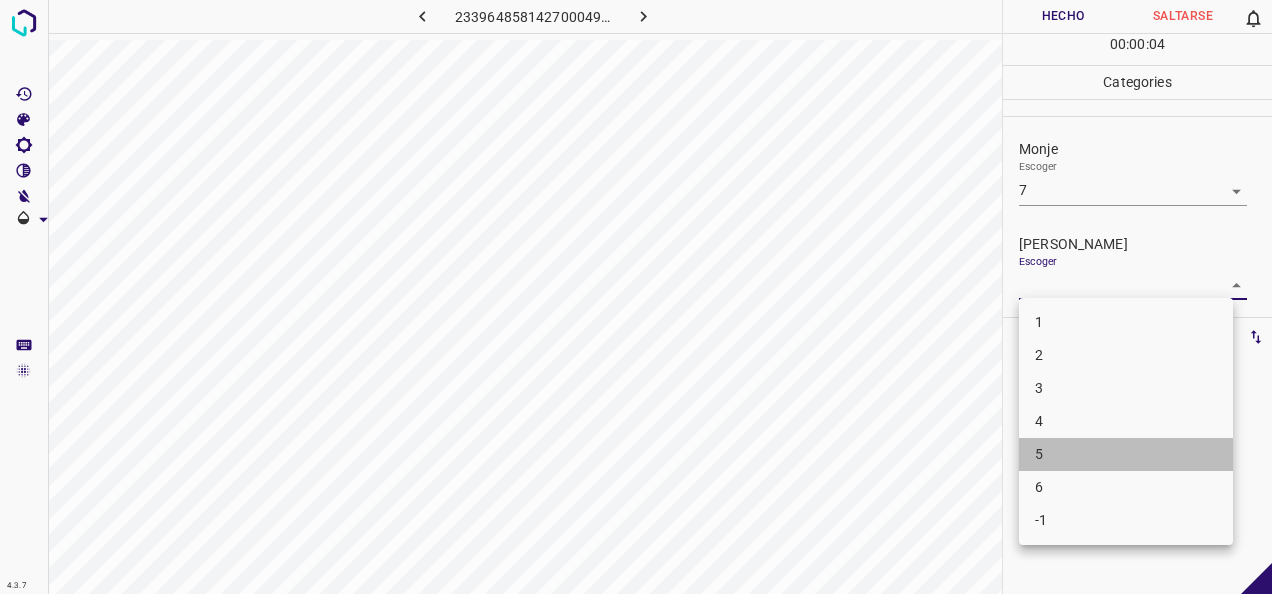 click on "5" at bounding box center (1126, 454) 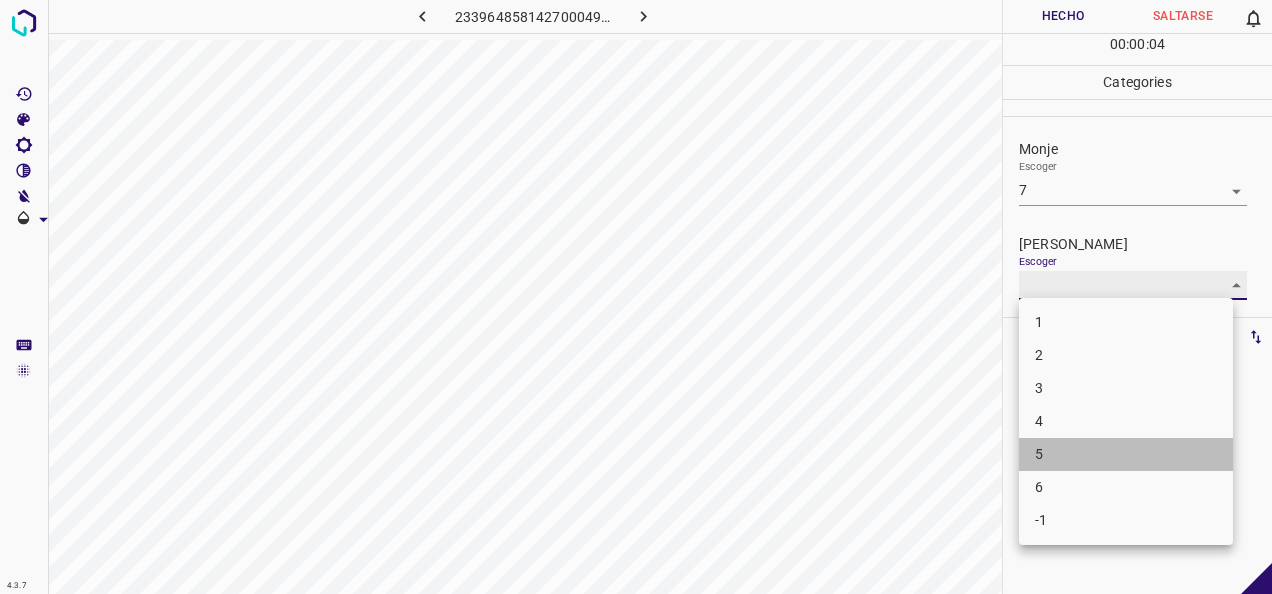 type on "5" 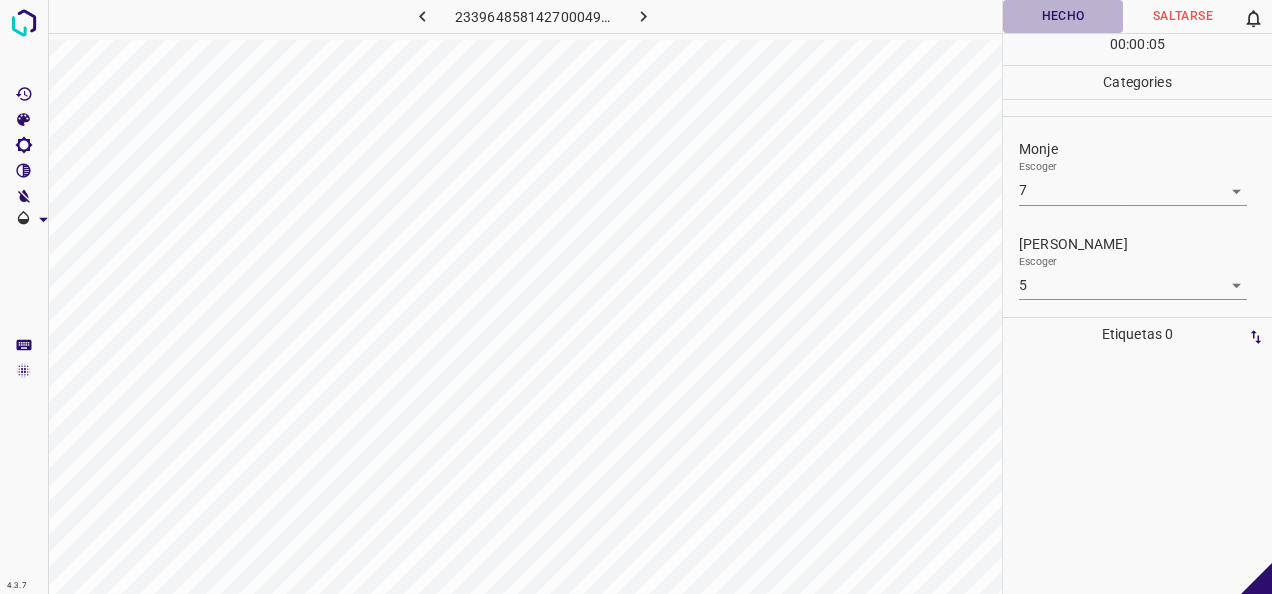 click on "Hecho" at bounding box center (1063, 16) 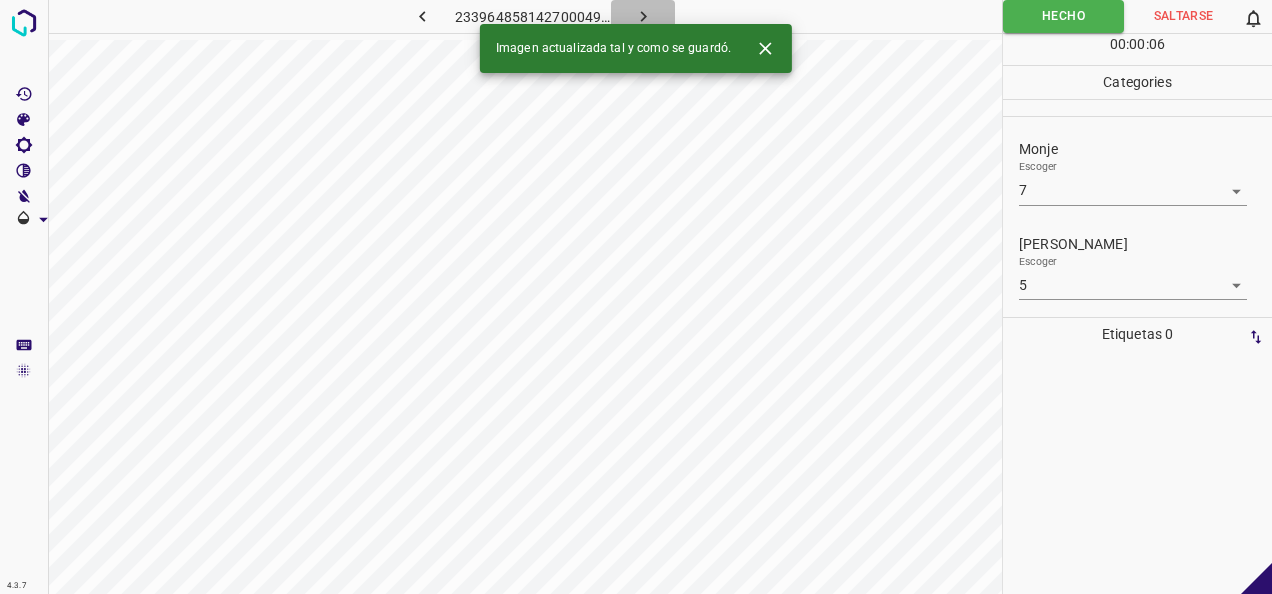 click at bounding box center (643, 16) 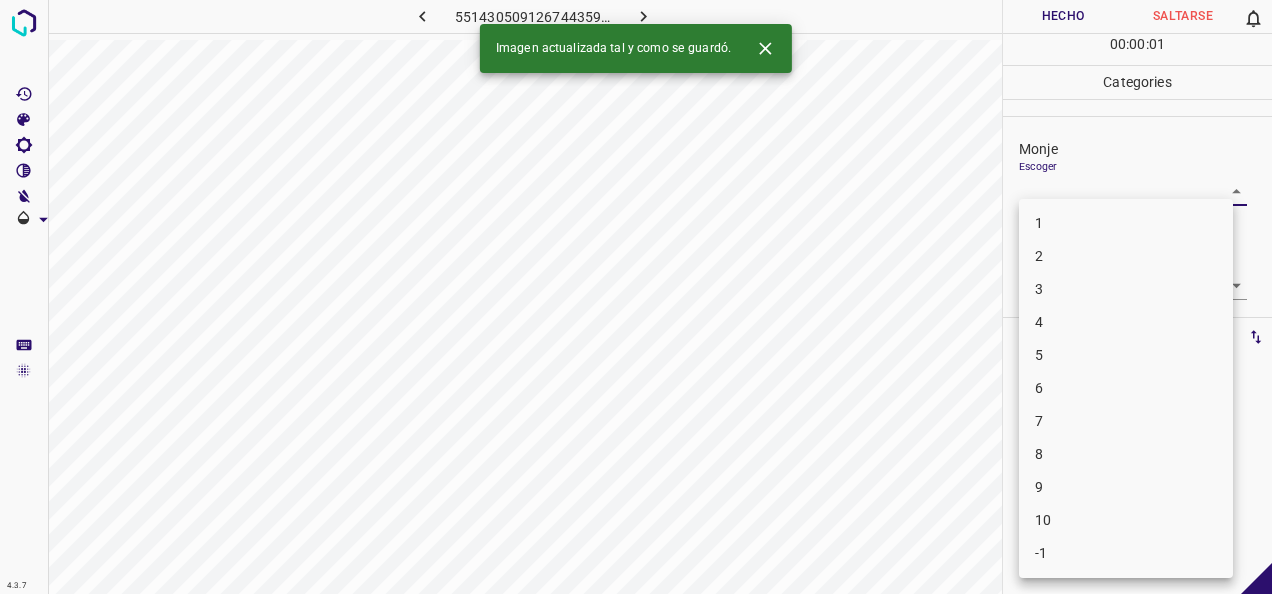 click on "4.3.7 5514305091267443597.png Hecho Saltarse 0 00   : 00   : 01   Categories Monje  Escoger ​  [PERSON_NAME]   Escoger ​ Etiquetas 0 Categories 1 Monje 2  [PERSON_NAME] Herramientas Espacio Cambiar entre modos (Dibujar y Editar) Yo Etiquetado automático R Restaurar zoom M Acercar N Alejar Borrar Eliminar etiqueta de selección Filtros Z Restaurar filtros X Filtro de saturación C Filtro de brillo V Filtro de contraste B Filtro de escala de grises General O Descargar Imagen actualizada tal y como se guardó. -Mensaje de texto -Esconder -Borrar 1 2 3 4 5 6 7 8 9 10 -1" at bounding box center (636, 297) 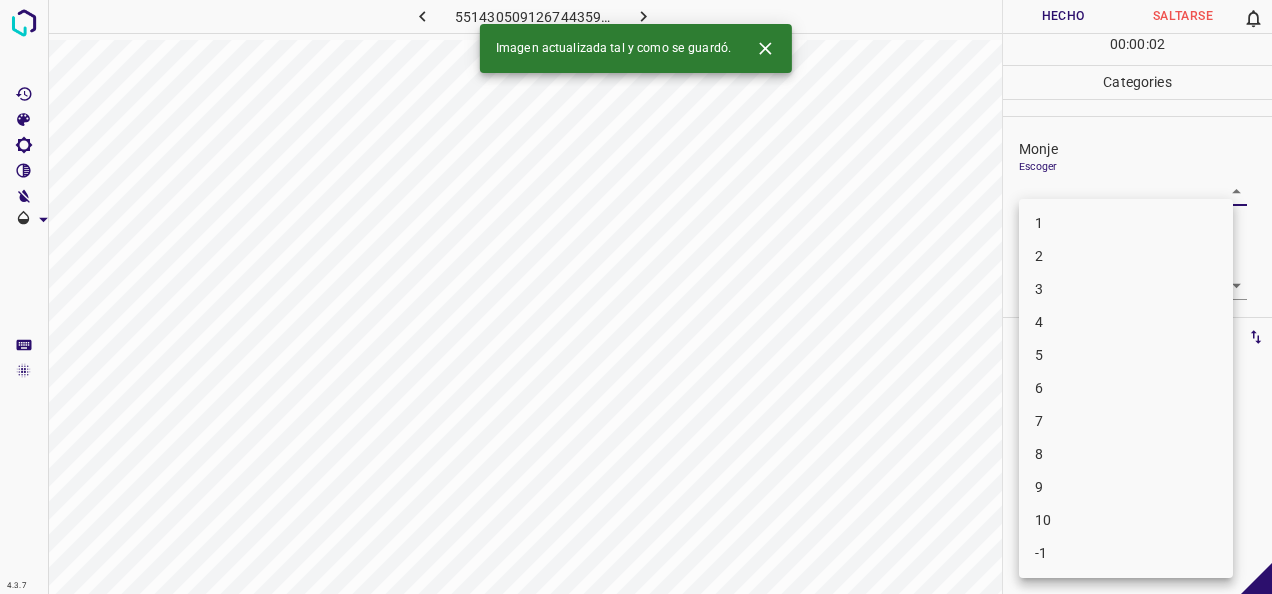 click on "5" at bounding box center (1126, 355) 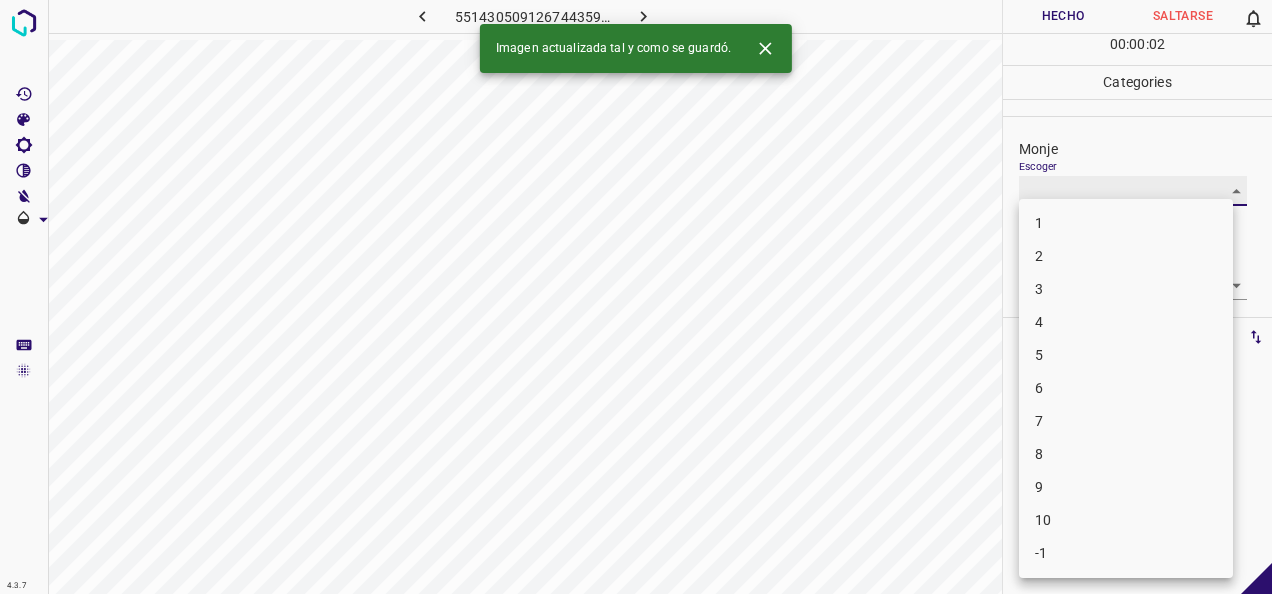type on "5" 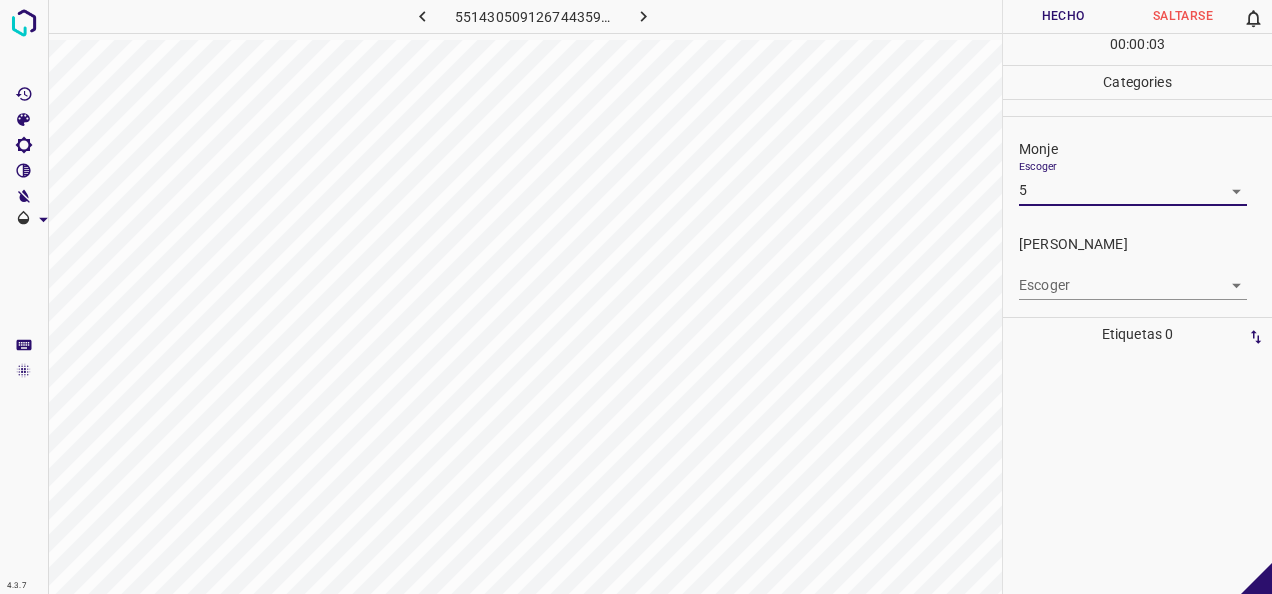 click on "4.3.7 5514305091267443597.png Hecho Saltarse 0 00   : 00   : 03   Categories Monje  Escoger 5 5  [PERSON_NAME]   Escoger ​ Etiquetas 0 Categories 1 Monje 2  [PERSON_NAME] Herramientas Espacio Cambiar entre modos (Dibujar y Editar) Yo Etiquetado automático R Restaurar zoom M Acercar N Alejar Borrar Eliminar etiqueta de selección Filtros Z Restaurar filtros X Filtro de saturación C Filtro de brillo V Filtro de contraste B Filtro de escala de grises General O Descargar -Mensaje de texto -Esconder -Borrar" at bounding box center (636, 297) 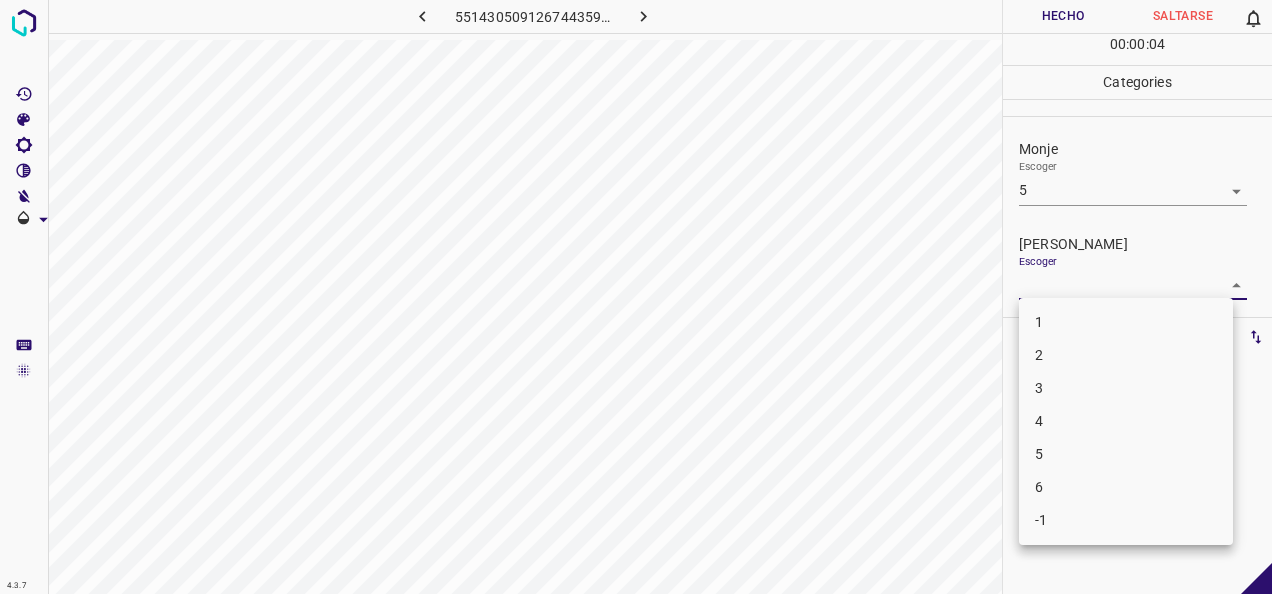 click on "4" at bounding box center [1126, 421] 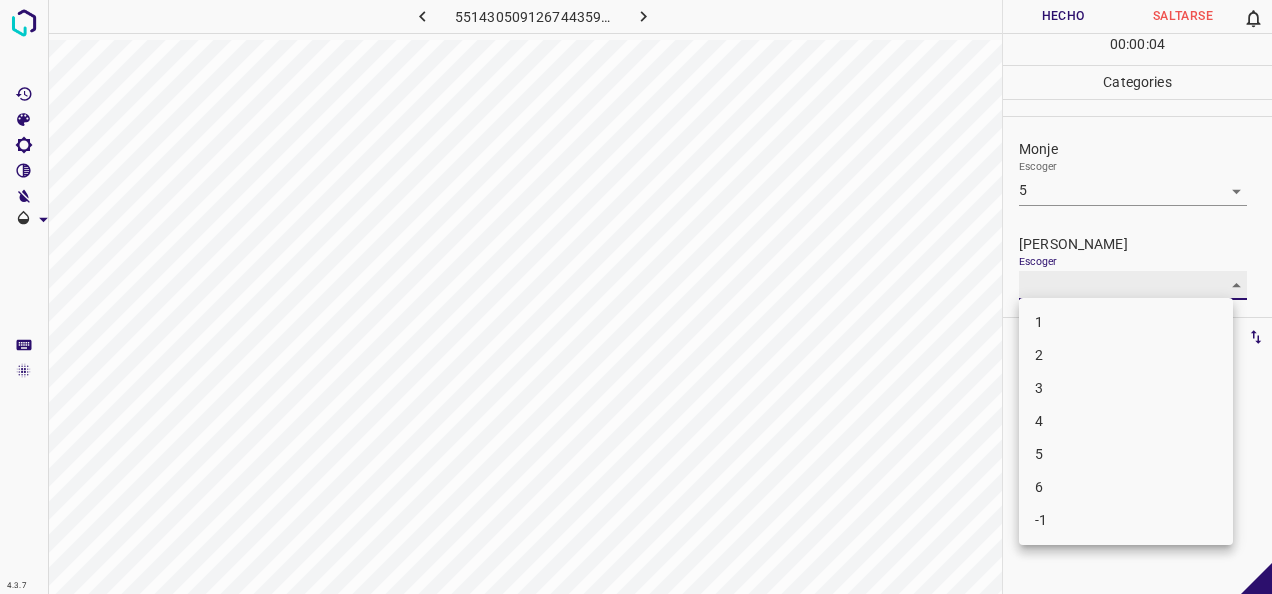 type on "4" 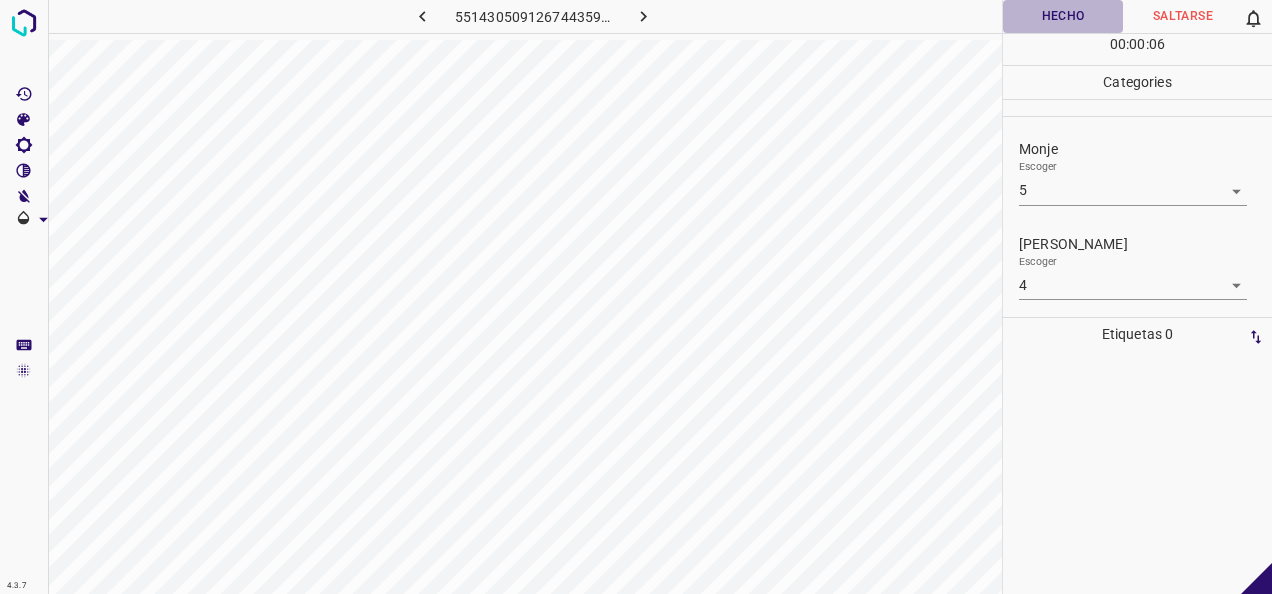 click on "Hecho" at bounding box center (1063, 16) 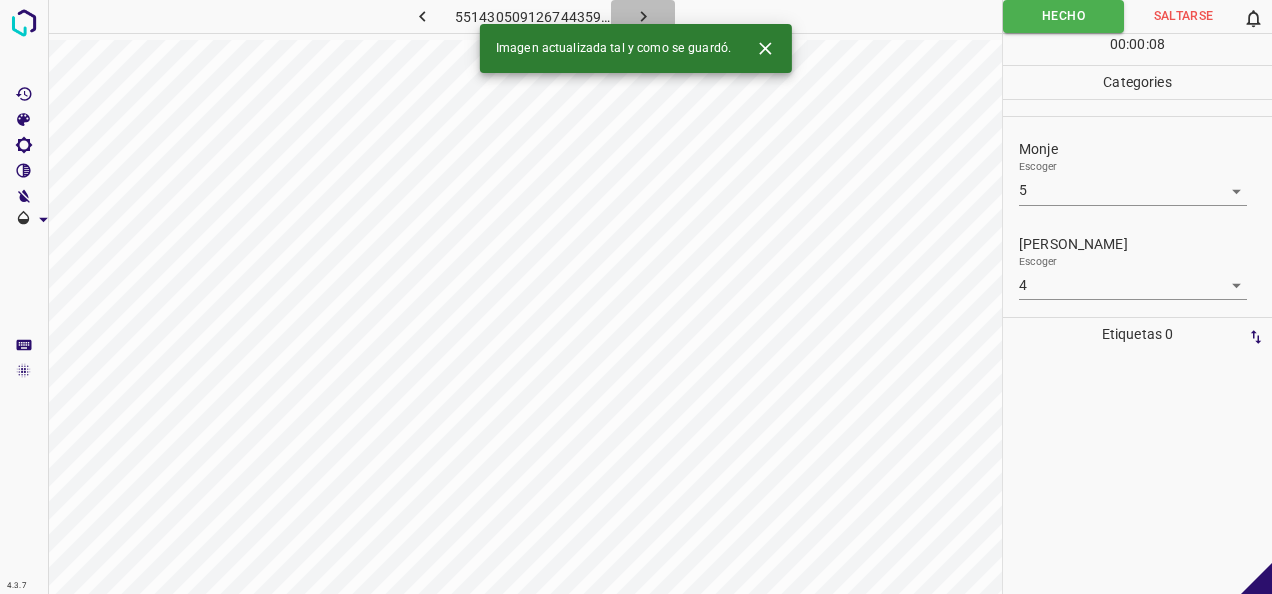 click at bounding box center (643, 16) 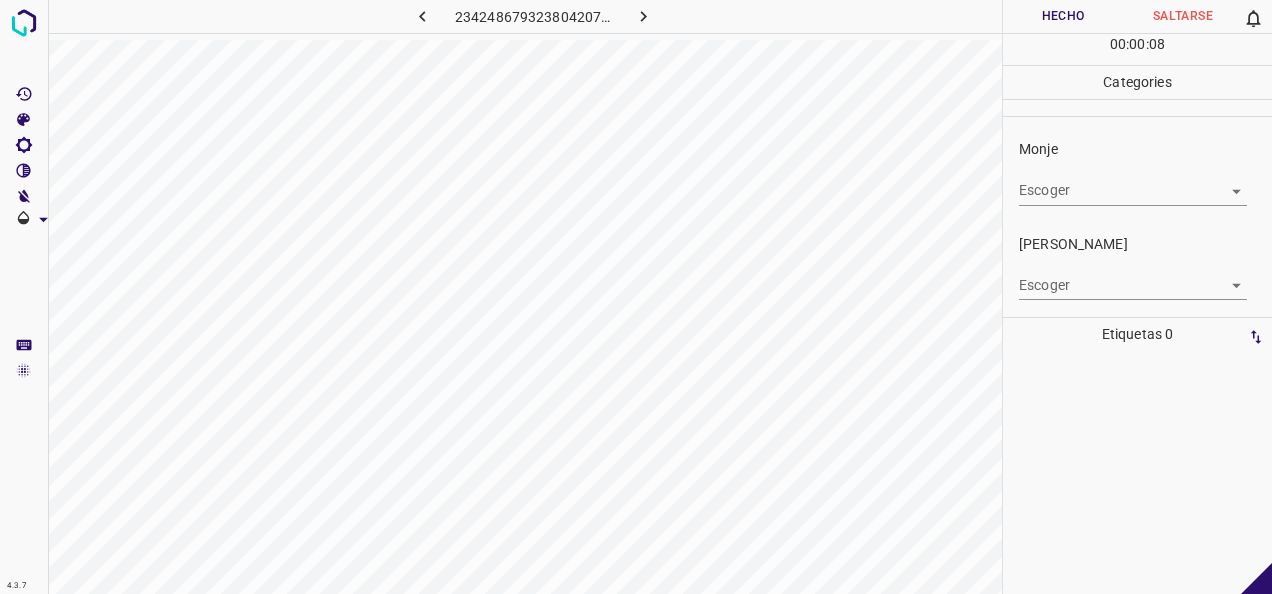 click on "4.3.7 2342486793238042078.png Hecho Saltarse 0 00   : 00   : 08   Categories Monje  Escoger ​  [PERSON_NAME]   Escoger ​ Etiquetas 0 Categories 1 Monje 2  [PERSON_NAME] Herramientas Espacio Cambiar entre modos (Dibujar y Editar) Yo Etiquetado automático R Restaurar zoom M Acercar N Alejar Borrar Eliminar etiqueta de selección Filtros Z Restaurar filtros X Filtro de saturación C Filtro de brillo V Filtro de contraste B Filtro de escala de grises General O Descargar -Mensaje de texto -Esconder -Borrar" at bounding box center (636, 297) 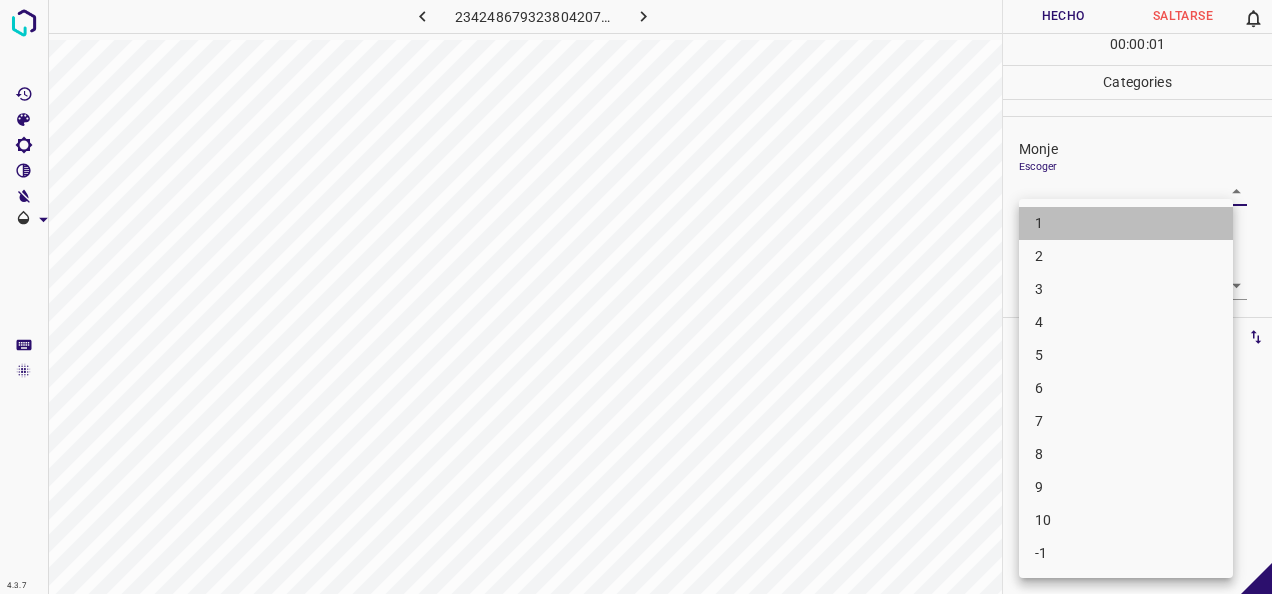 click on "1" at bounding box center (1126, 223) 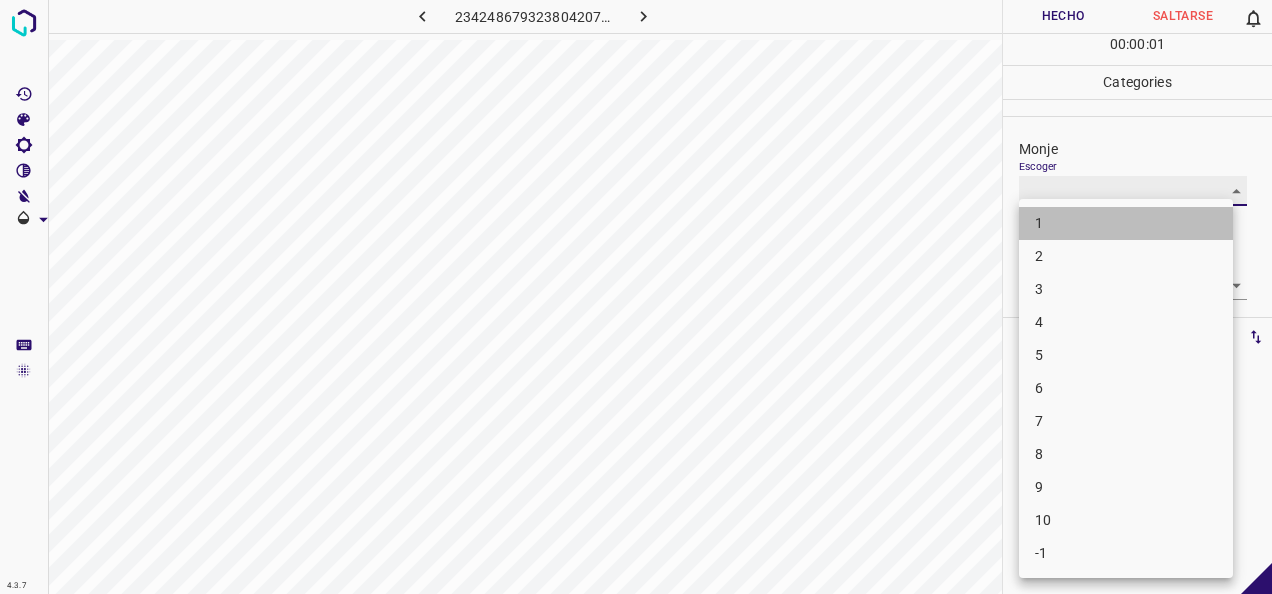 type on "1" 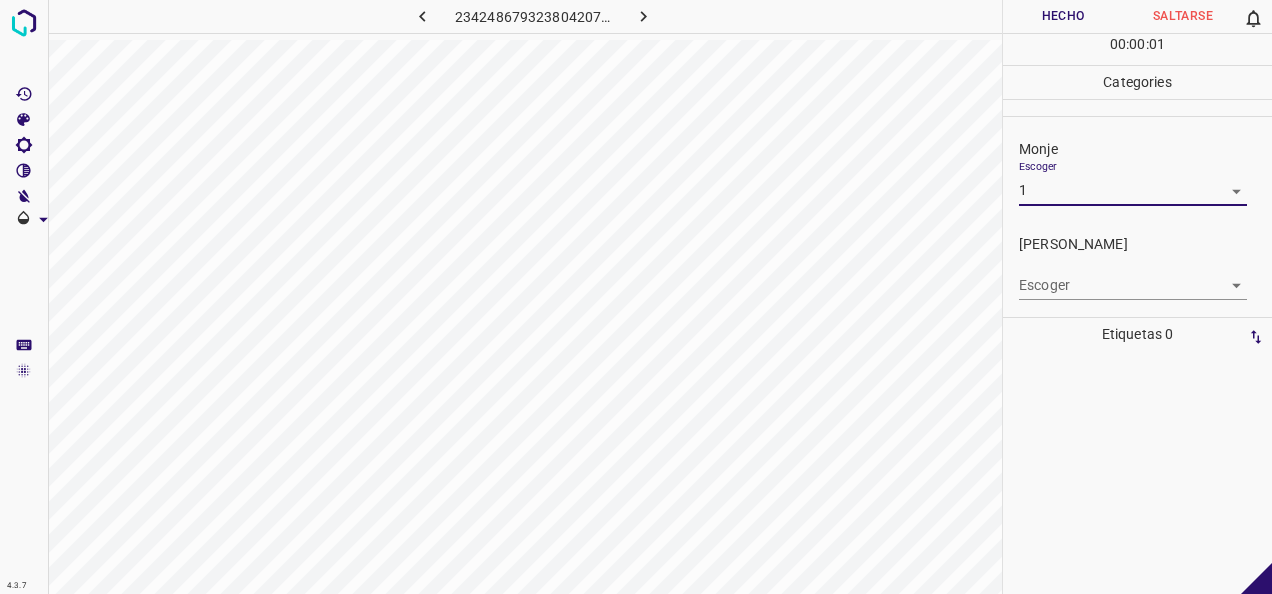 click on "4.3.7 2342486793238042078.png Hecho Saltarse 0 00   : 00   : 01   Categories Monje  Escoger 1 1  [PERSON_NAME]   Escoger ​ Etiquetas 0 Categories 1 Monje 2  [PERSON_NAME] Herramientas Espacio Cambiar entre modos (Dibujar y Editar) Yo Etiquetado automático R Restaurar zoom M Acercar N Alejar Borrar Eliminar etiqueta de selección Filtros Z Restaurar filtros X Filtro de saturación C Filtro de brillo V Filtro de contraste B Filtro de escala de grises General O Descargar -Mensaje de texto -Esconder -Borrar" at bounding box center (636, 297) 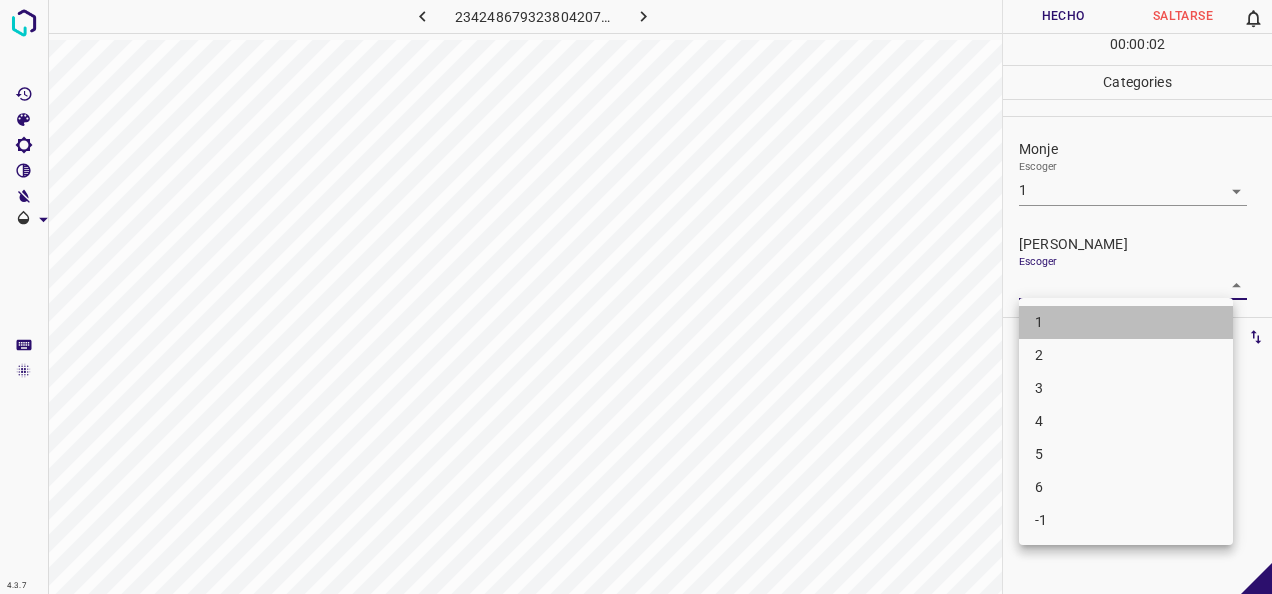 click on "1" at bounding box center [1126, 322] 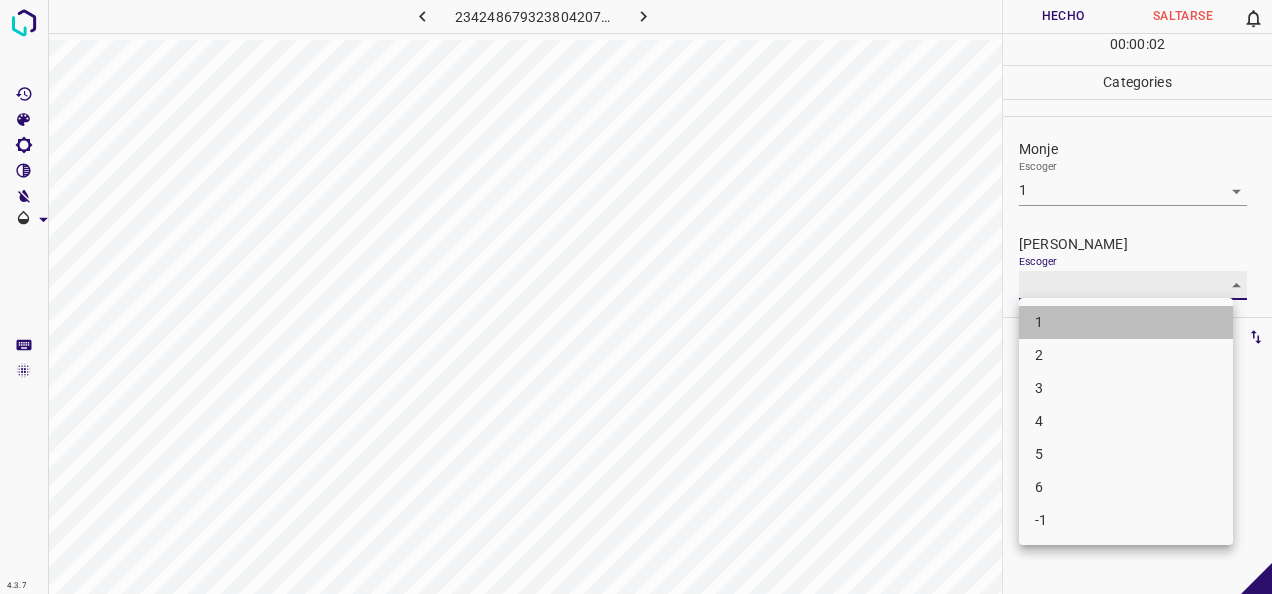 type on "1" 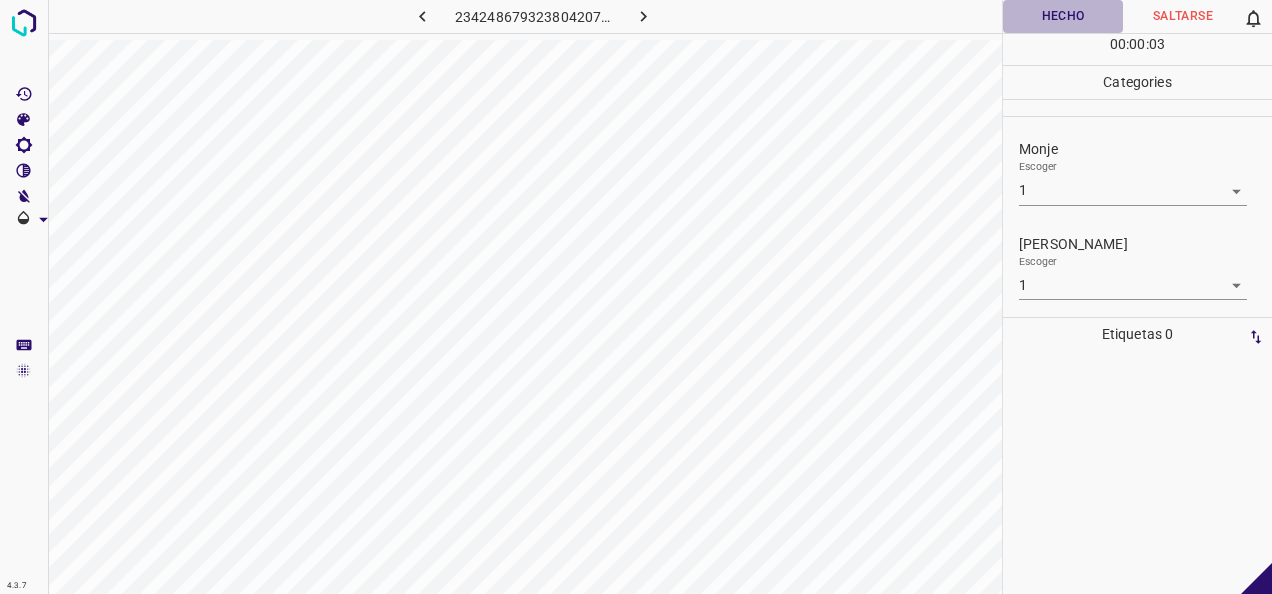 click on "Hecho" at bounding box center (1063, 16) 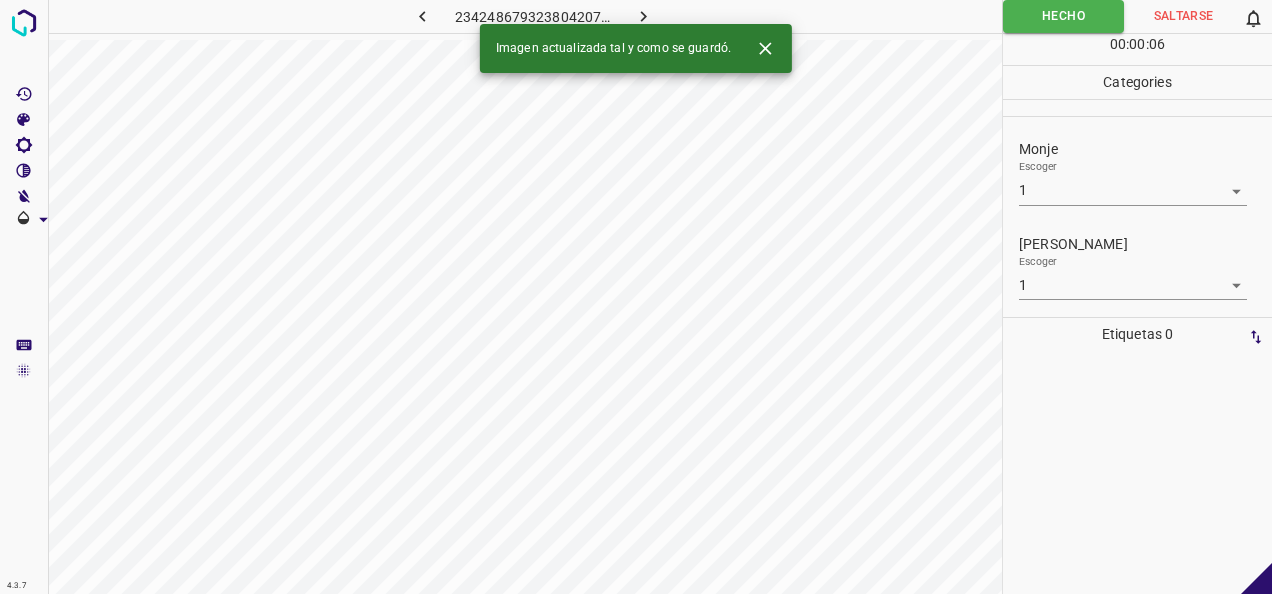 click 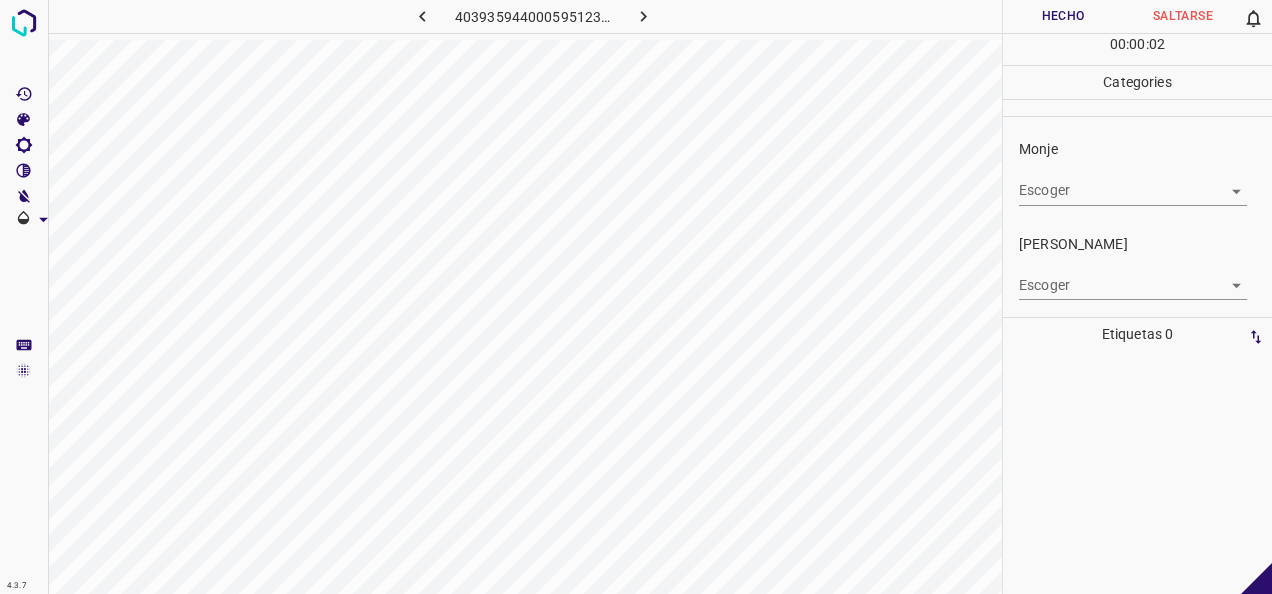 click on "4.3.7 4039359440005951238.png Hecho Saltarse 0 00   : 00   : 02   Categories Monje  Escoger ​  [PERSON_NAME]   Escoger ​ Etiquetas 0 Categories 1 Monje 2  [PERSON_NAME] Herramientas Espacio Cambiar entre modos (Dibujar y Editar) Yo Etiquetado automático R Restaurar zoom M Acercar N Alejar Borrar Eliminar etiqueta de selección Filtros Z Restaurar filtros X Filtro de saturación C Filtro de brillo V Filtro de contraste B Filtro de escala de grises General O Descargar -Mensaje de texto -Esconder -Borrar" at bounding box center (636, 297) 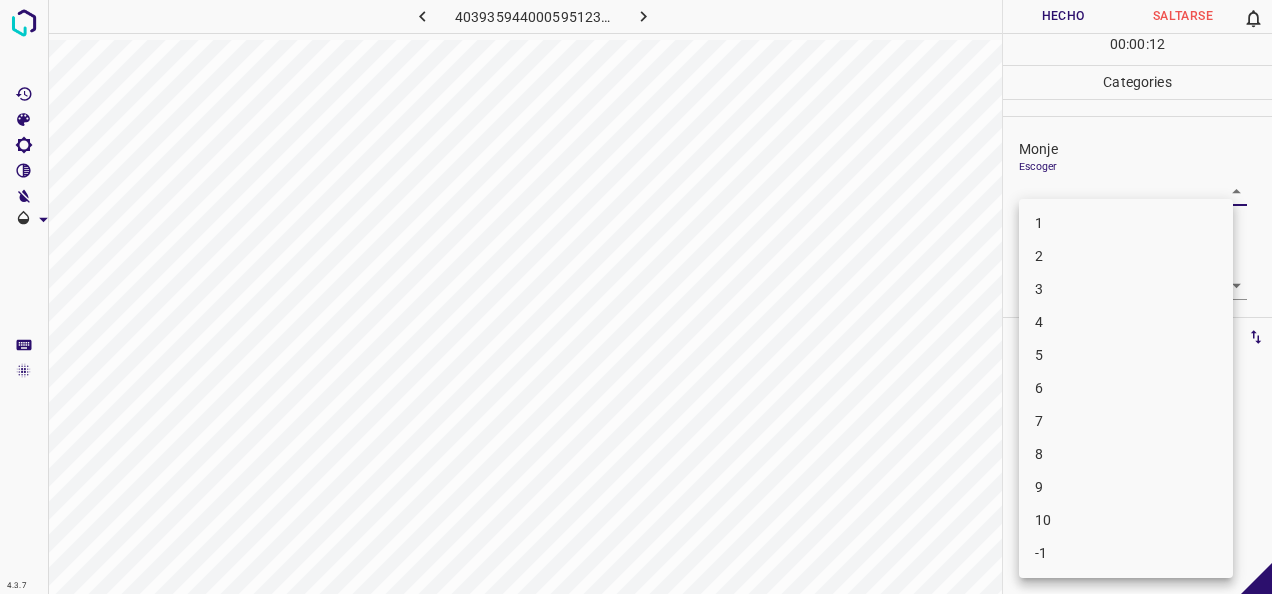 click on "2" at bounding box center (1126, 256) 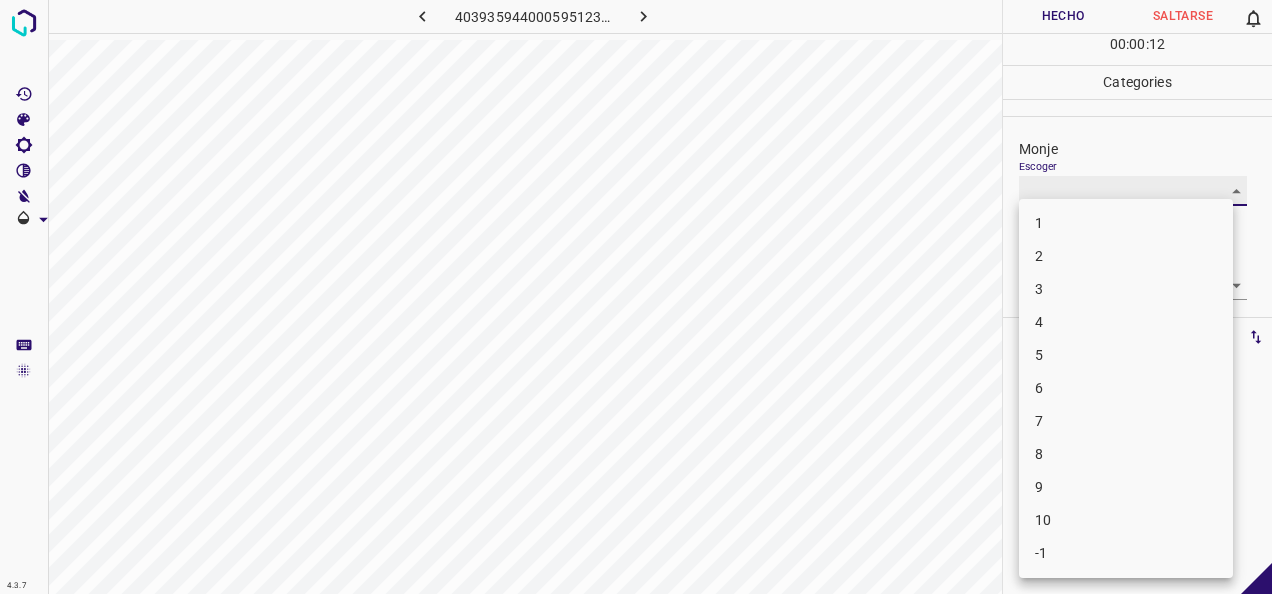 type on "2" 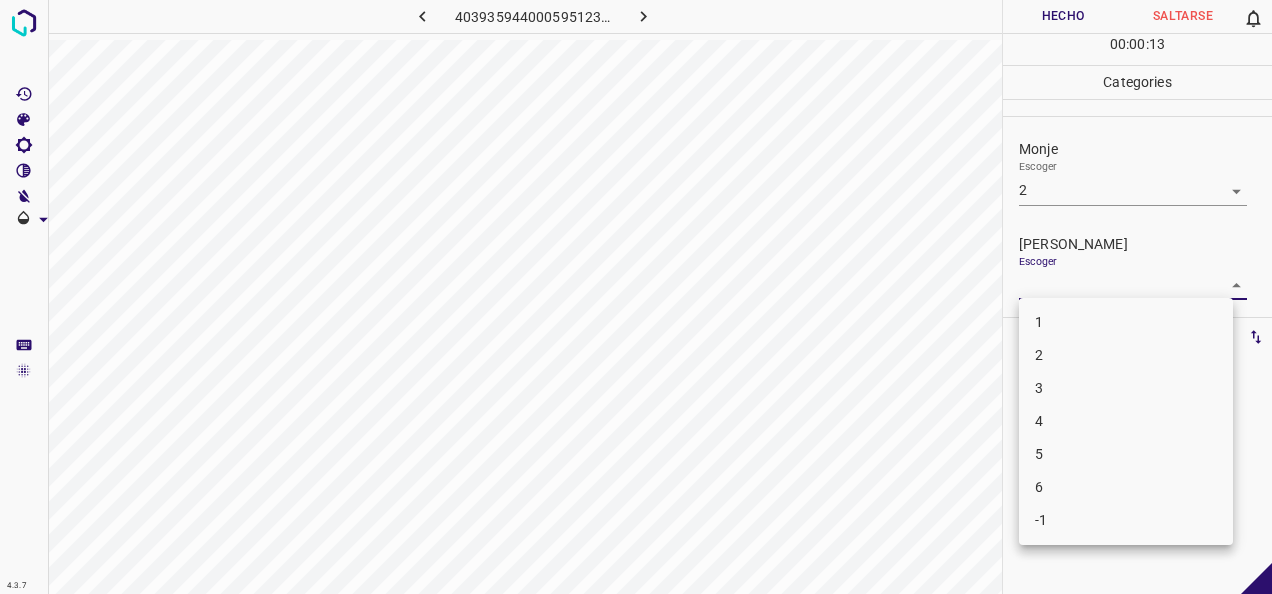 click on "4.3.7 4039359440005951238.png Hecho Saltarse 0 00   : 00   : 13   Categories Monje  Escoger 2 2  [PERSON_NAME]   Escoger ​ Etiquetas 0 Categories 1 Monje 2  [PERSON_NAME] Herramientas Espacio Cambiar entre modos (Dibujar y Editar) Yo Etiquetado automático R Restaurar zoom M Acercar N Alejar Borrar Eliminar etiqueta de selección Filtros Z Restaurar filtros X Filtro de saturación C Filtro de brillo V Filtro de contraste B Filtro de escala de grises General O Descargar -Mensaje de texto -Esconder -Borrar 1 2 3 4 5 6 -1" at bounding box center [636, 297] 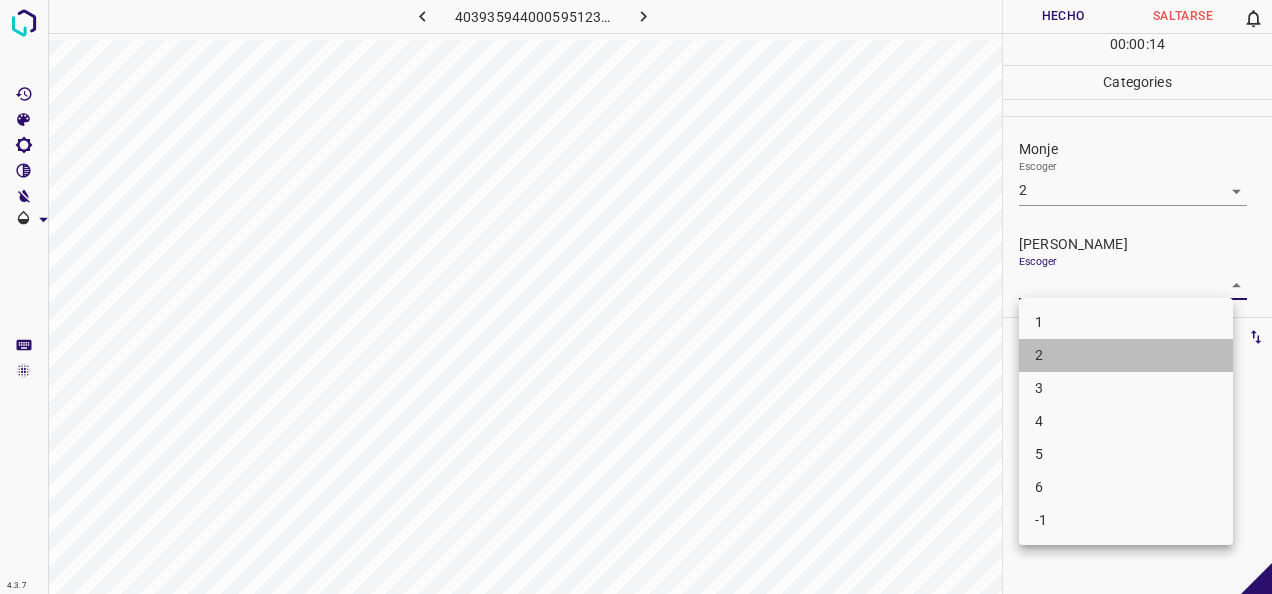 click on "2" at bounding box center [1126, 355] 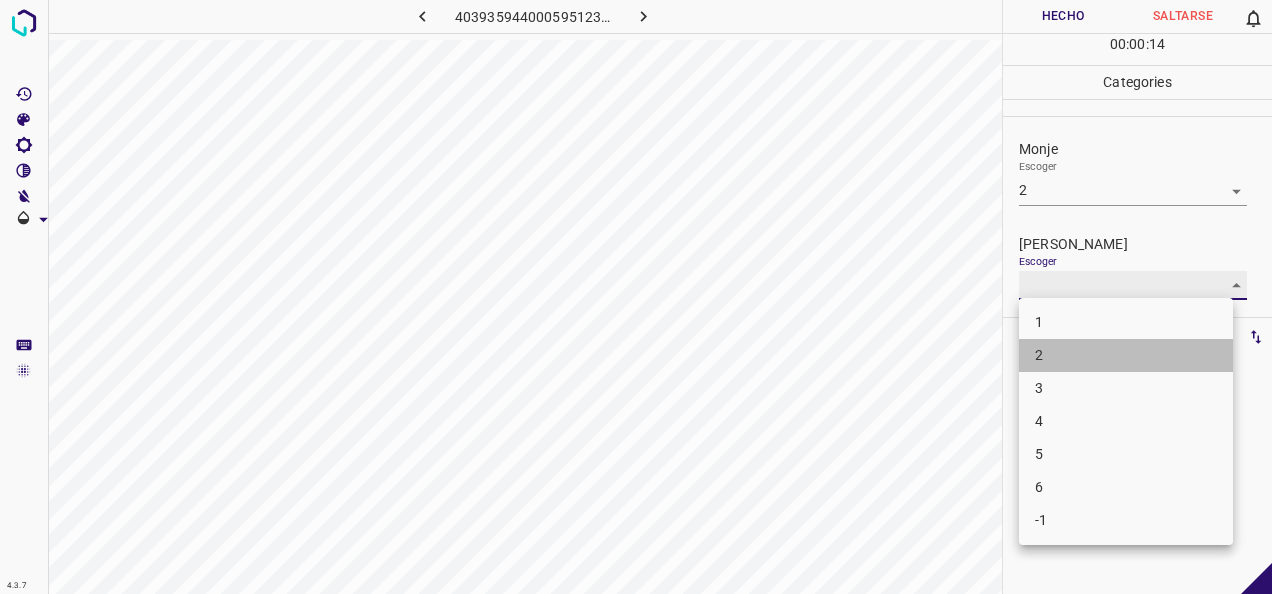 type on "2" 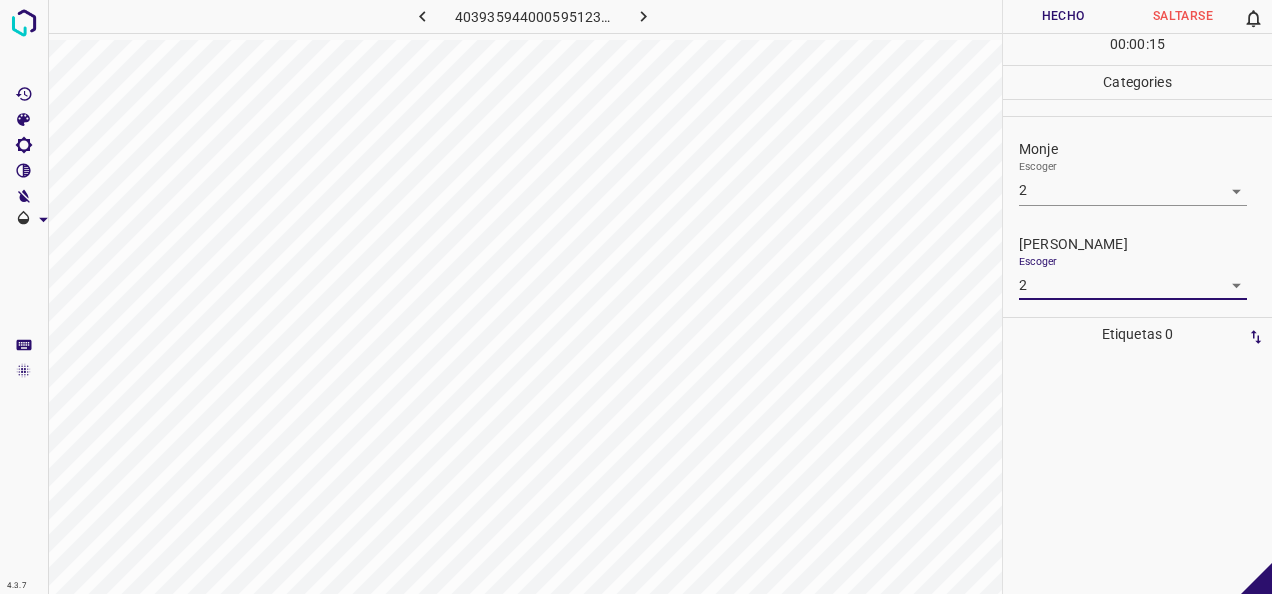 click on "Hecho" at bounding box center (1063, 16) 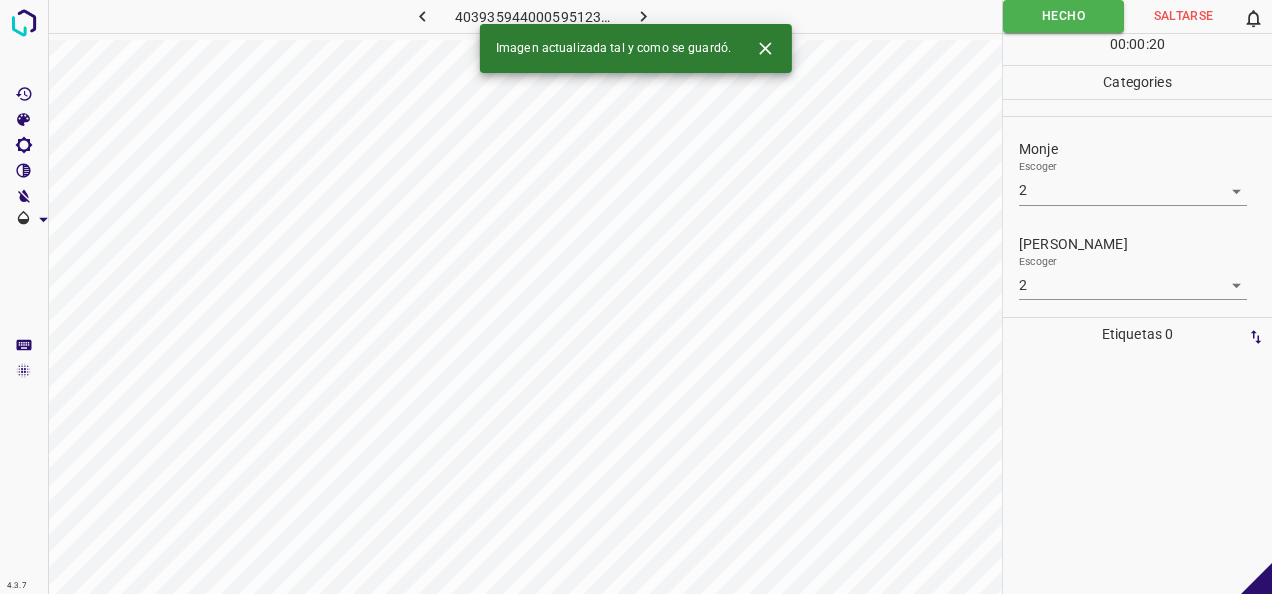 click 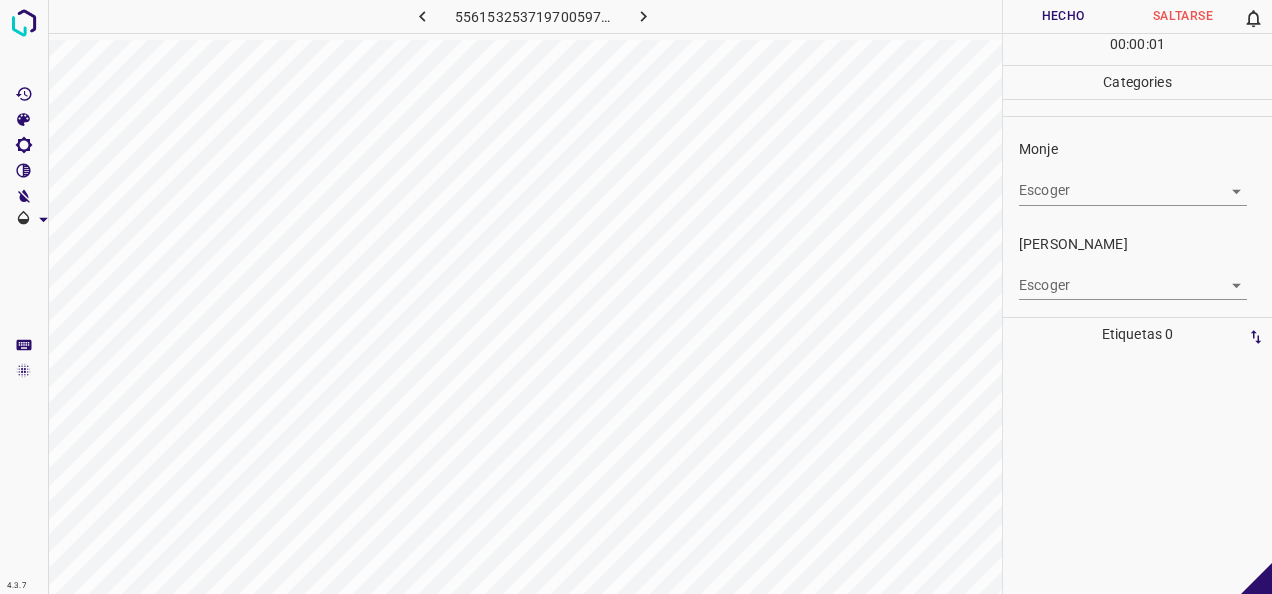 click on "4.3.7 5561532537197005976.png Hecho Saltarse 0 00   : 00   : 01   Categories Monje  Escoger ​  [PERSON_NAME]   Escoger ​ Etiquetas 0 Categories 1 Monje 2  [PERSON_NAME] Herramientas Espacio Cambiar entre modos (Dibujar y Editar) Yo Etiquetado automático R Restaurar zoom M Acercar N Alejar Borrar Eliminar etiqueta de selección Filtros Z Restaurar filtros X Filtro de saturación C Filtro de brillo V Filtro de contraste B Filtro de escala de grises General O Descargar -Mensaje de texto -Esconder -Borrar" at bounding box center (636, 297) 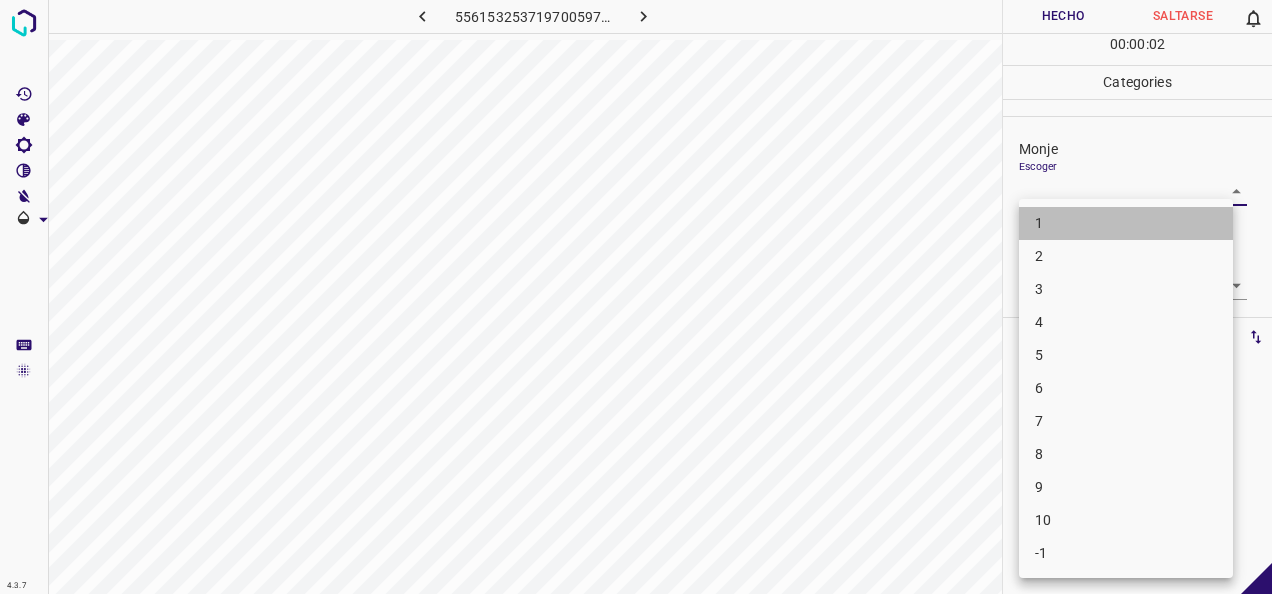 click on "1" at bounding box center (1126, 223) 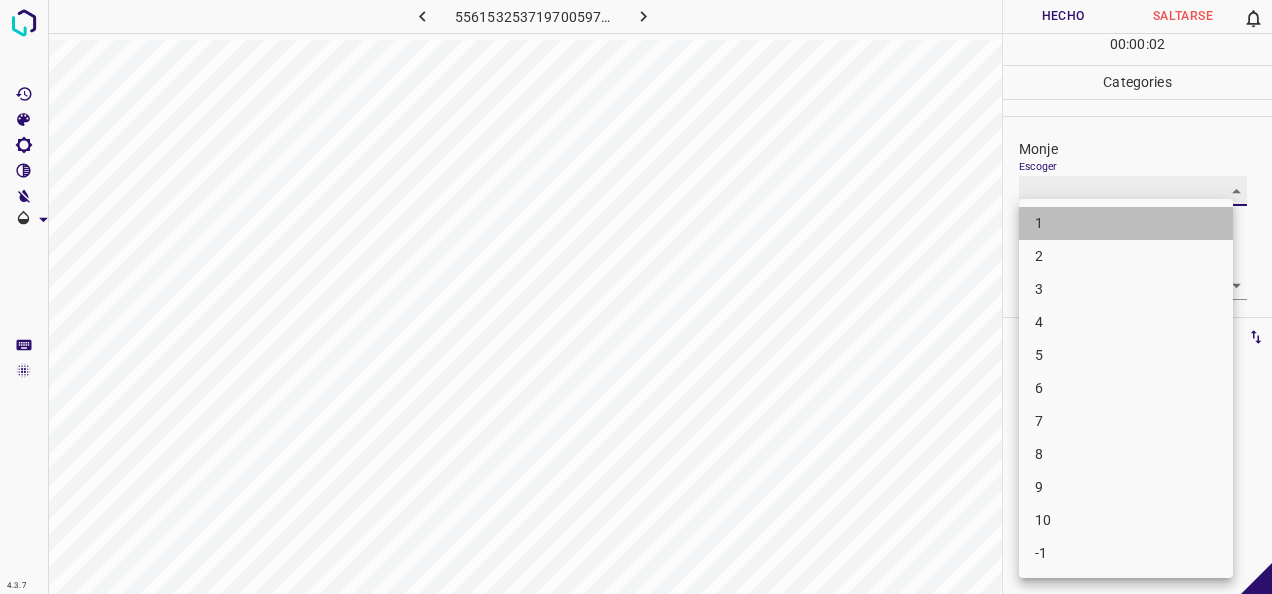 type on "1" 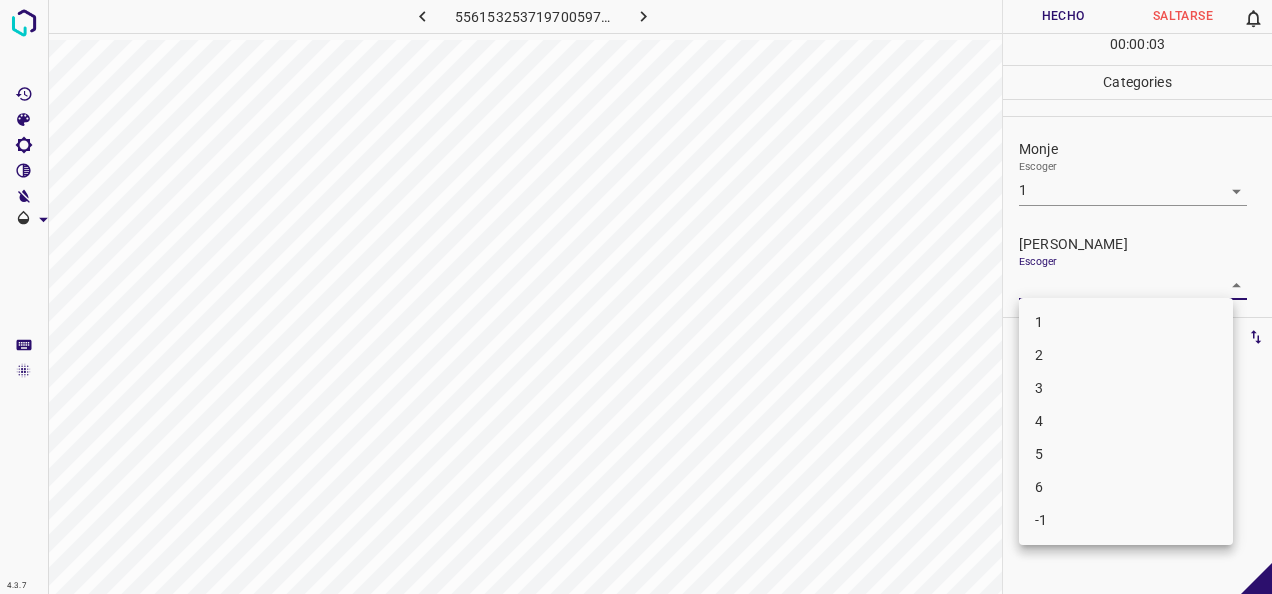 drag, startPoint x: 1225, startPoint y: 281, endPoint x: 1081, endPoint y: 312, distance: 147.29901 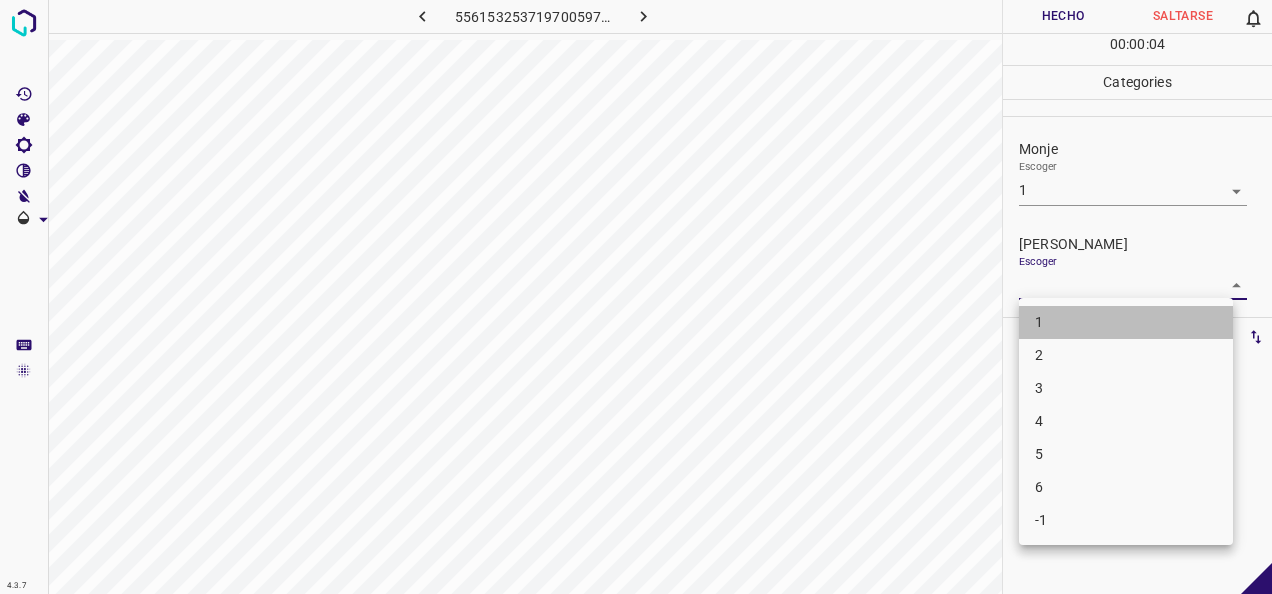 click on "1" at bounding box center (1126, 322) 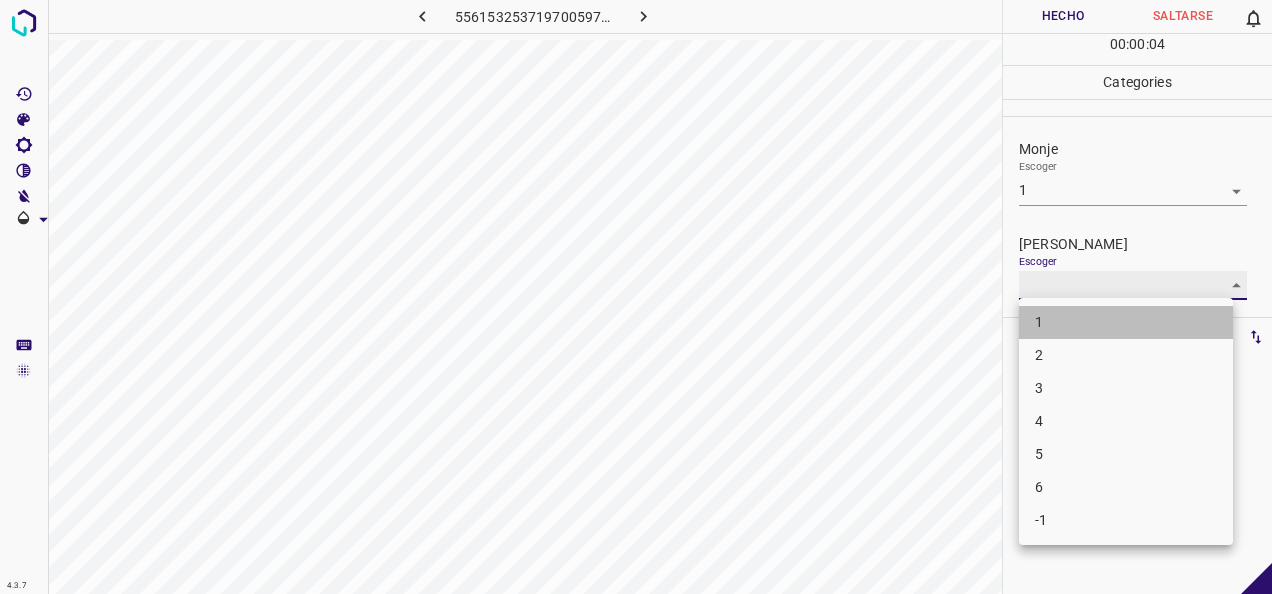 type on "1" 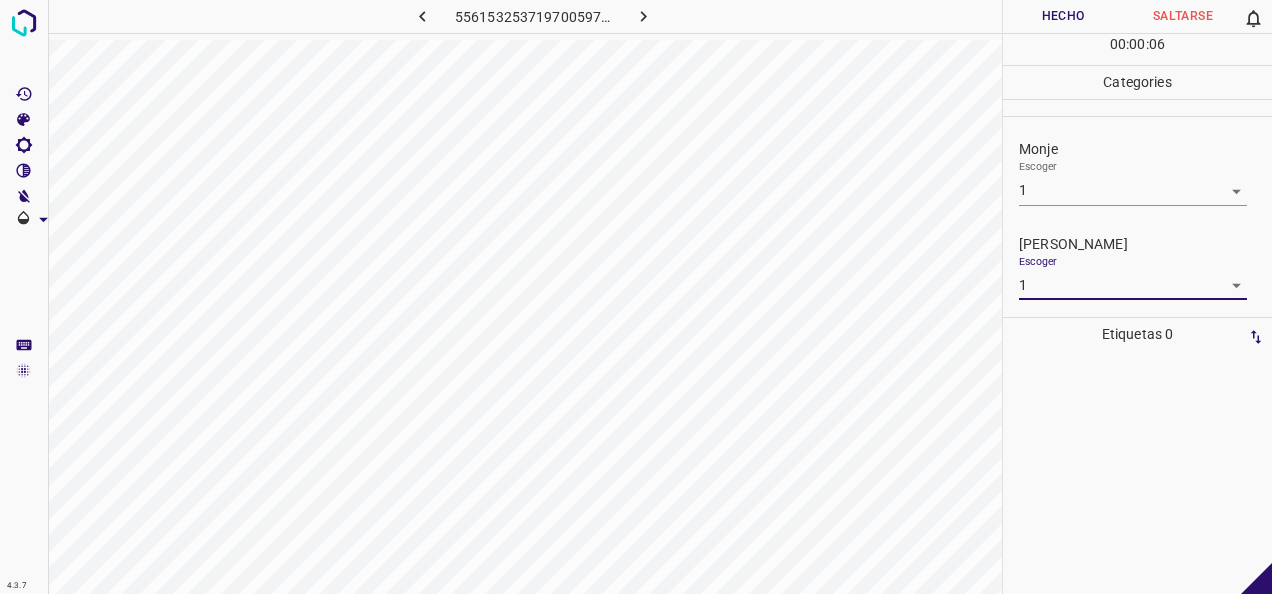 click on "Hecho" at bounding box center [1063, 16] 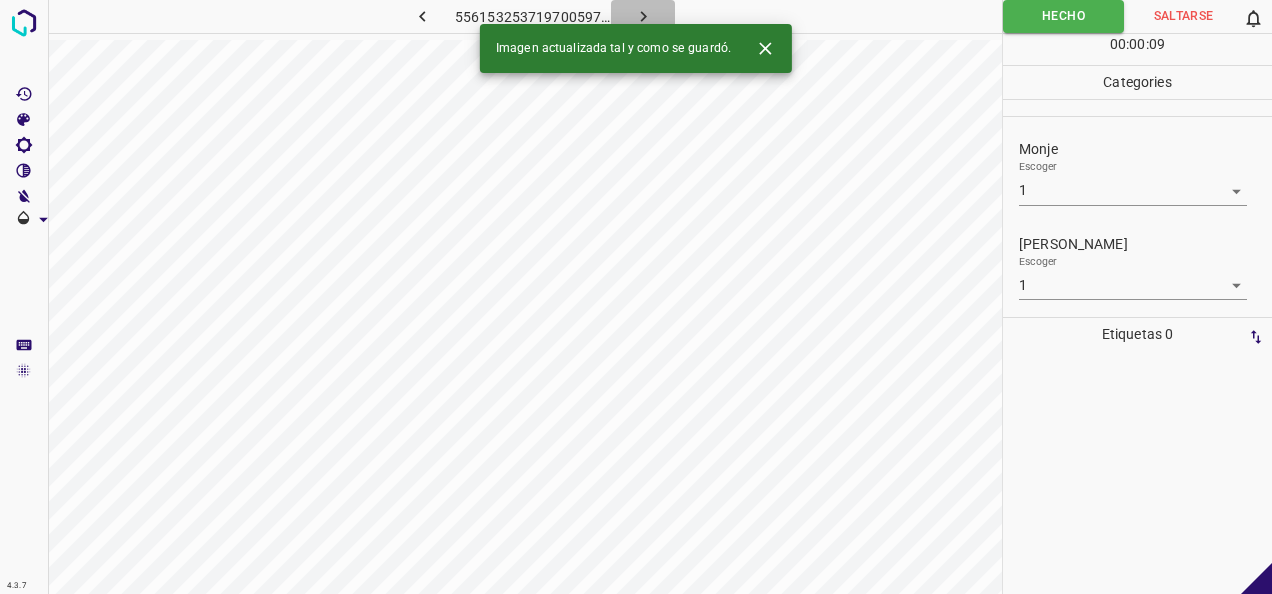 click 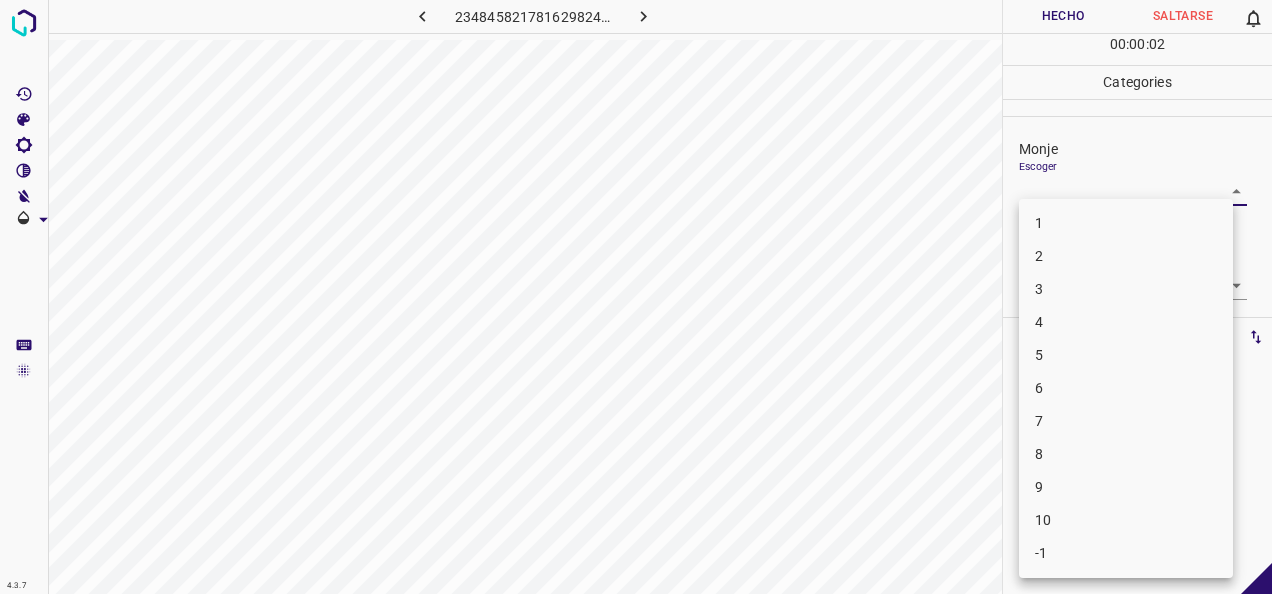 click on "4.3.7 2348458217816298243.png Hecho Saltarse 0 00   : 00   : 02   Categories Monje  Escoger ​  [PERSON_NAME]   Escoger ​ Etiquetas 0 Categories 1 Monje 2  [PERSON_NAME] Herramientas Espacio Cambiar entre modos (Dibujar y Editar) Yo Etiquetado automático R Restaurar zoom M Acercar N Alejar Borrar Eliminar etiqueta de selección Filtros Z Restaurar filtros X Filtro de saturación C Filtro de brillo V Filtro de contraste B Filtro de escala de grises General O Descargar -Mensaje de texto -Esconder -Borrar 1 2 3 4 5 6 7 8 9 10 -1" at bounding box center [636, 297] 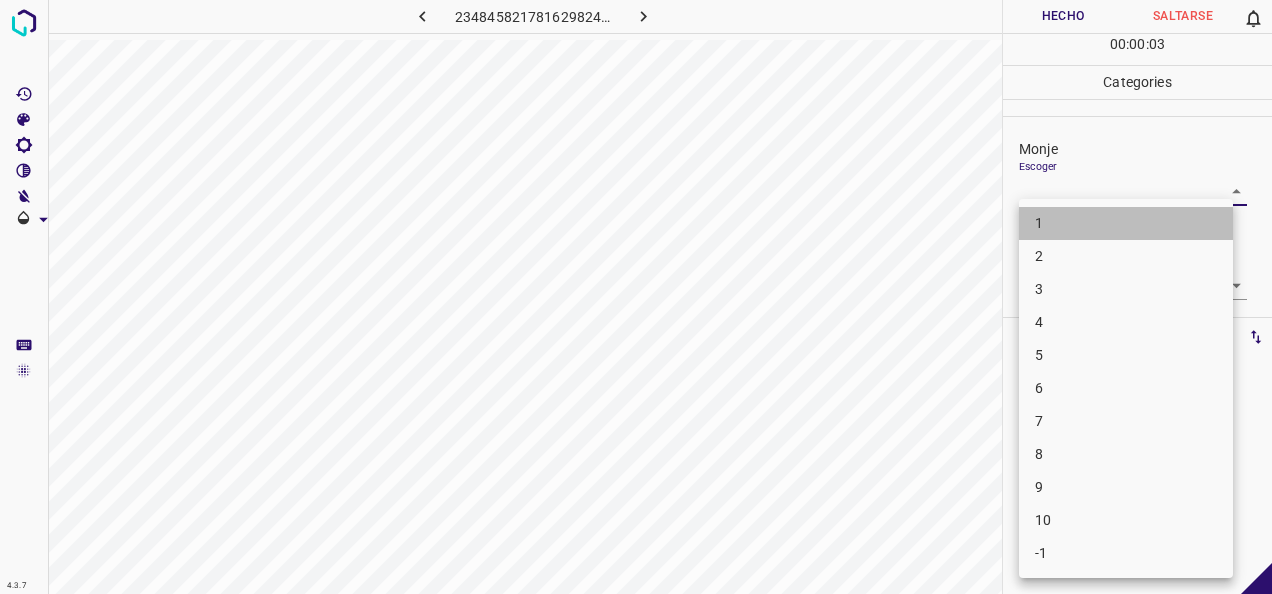 click on "1" at bounding box center (1126, 223) 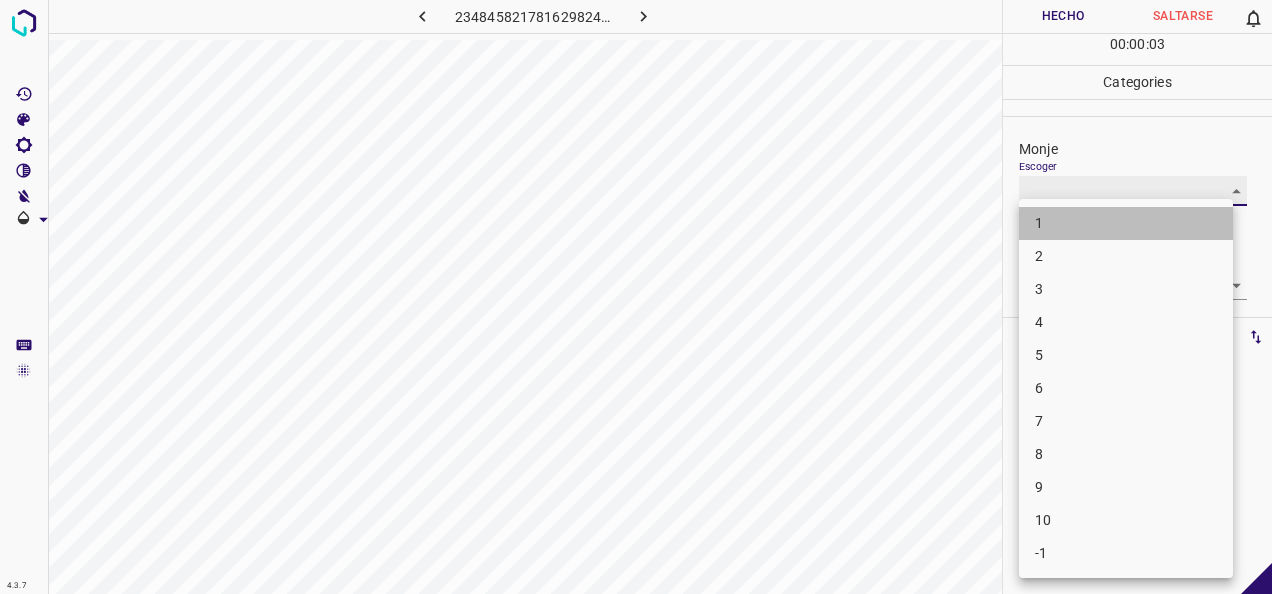 type on "1" 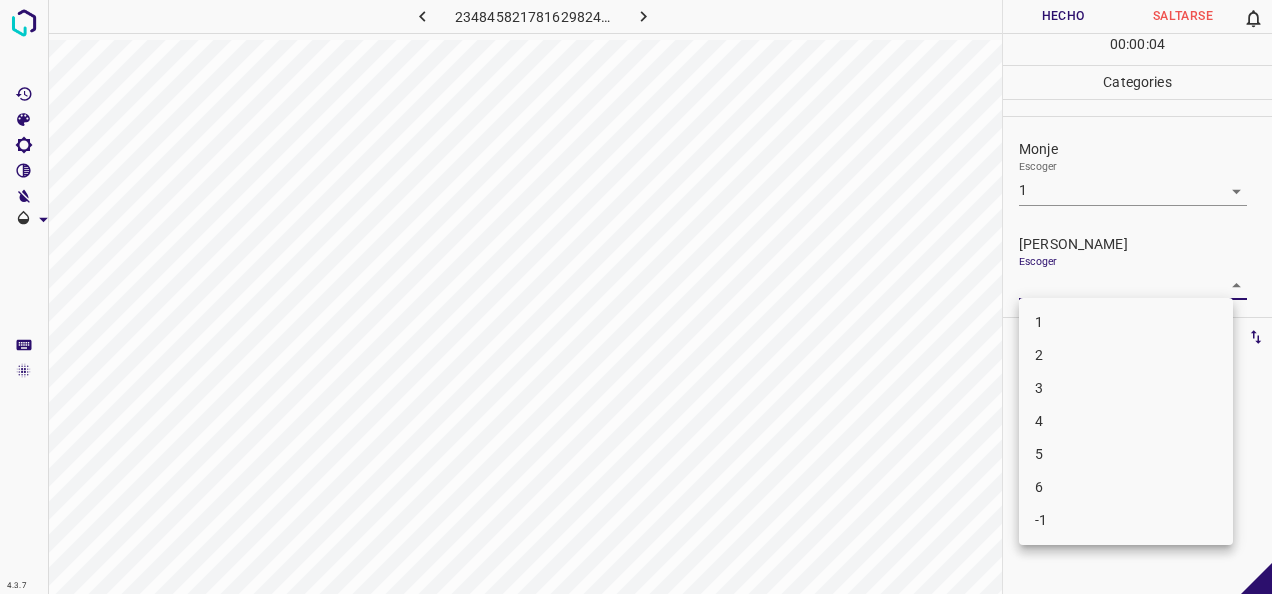 click on "4.3.7 2348458217816298243.png Hecho Saltarse 0 00   : 00   : 04   Categories Monje  Escoger 1 1  [PERSON_NAME]   Escoger ​ Etiquetas 0 Categories 1 Monje 2  [PERSON_NAME] Herramientas Espacio Cambiar entre modos (Dibujar y Editar) Yo Etiquetado automático R Restaurar zoom M Acercar N Alejar Borrar Eliminar etiqueta de selección Filtros Z Restaurar filtros X Filtro de saturación C Filtro de brillo V Filtro de contraste B Filtro de escala de grises General O Descargar -Mensaje de texto -Esconder -Borrar 1 2 3 4 5 6 -1" at bounding box center (636, 297) 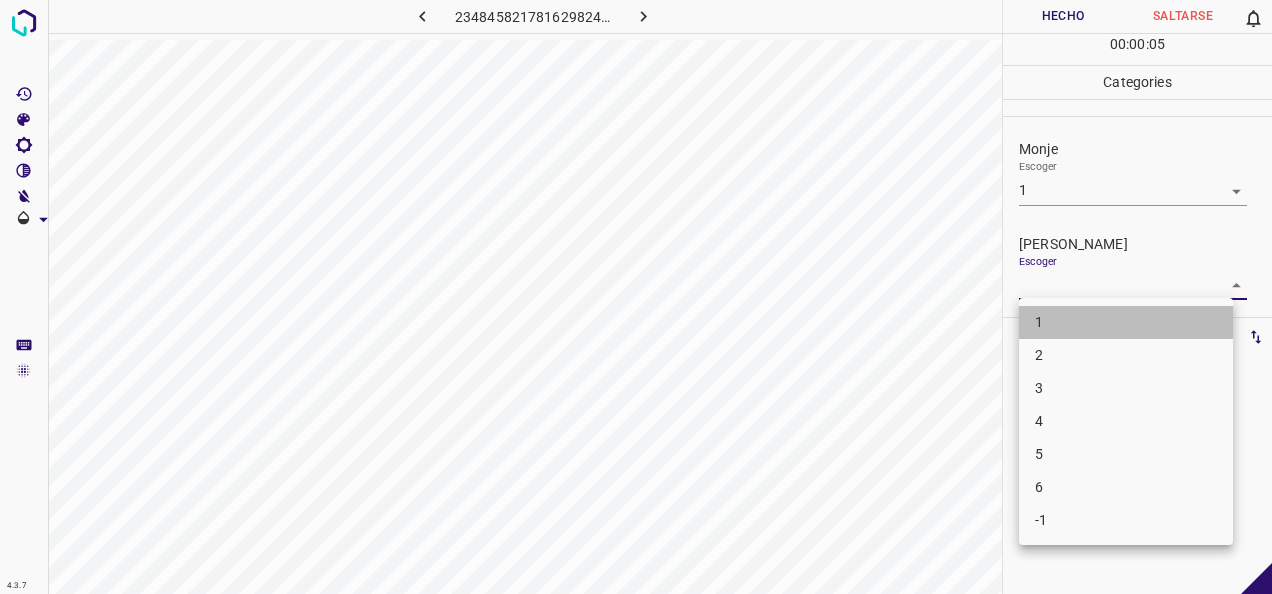 click on "1" at bounding box center (1126, 322) 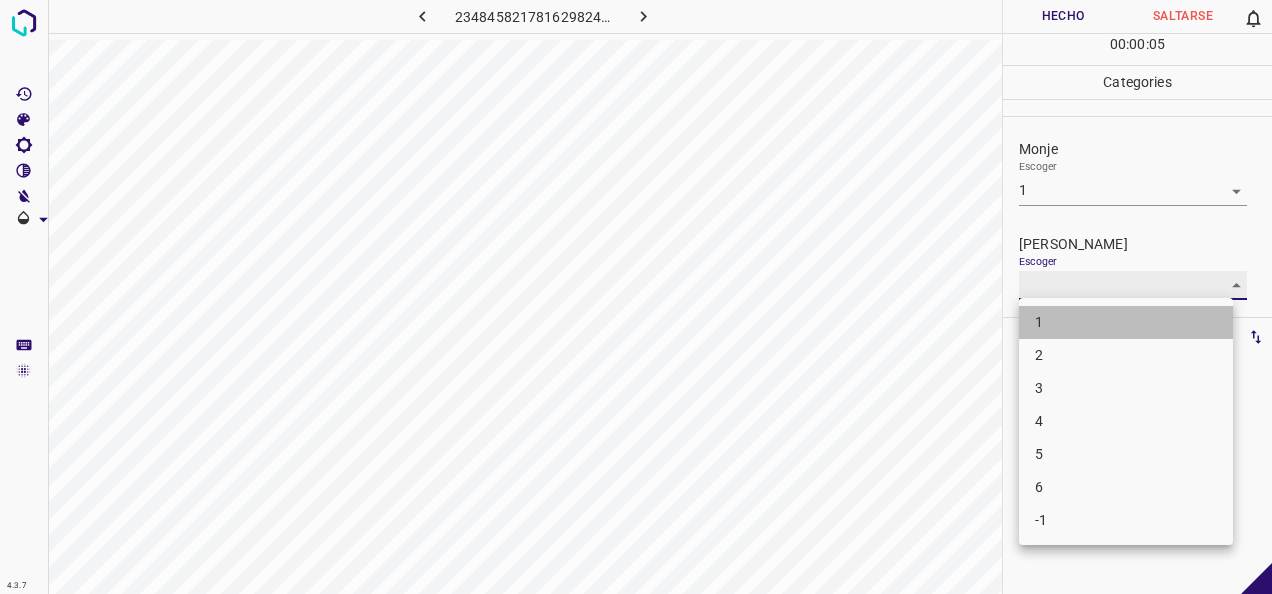 type on "1" 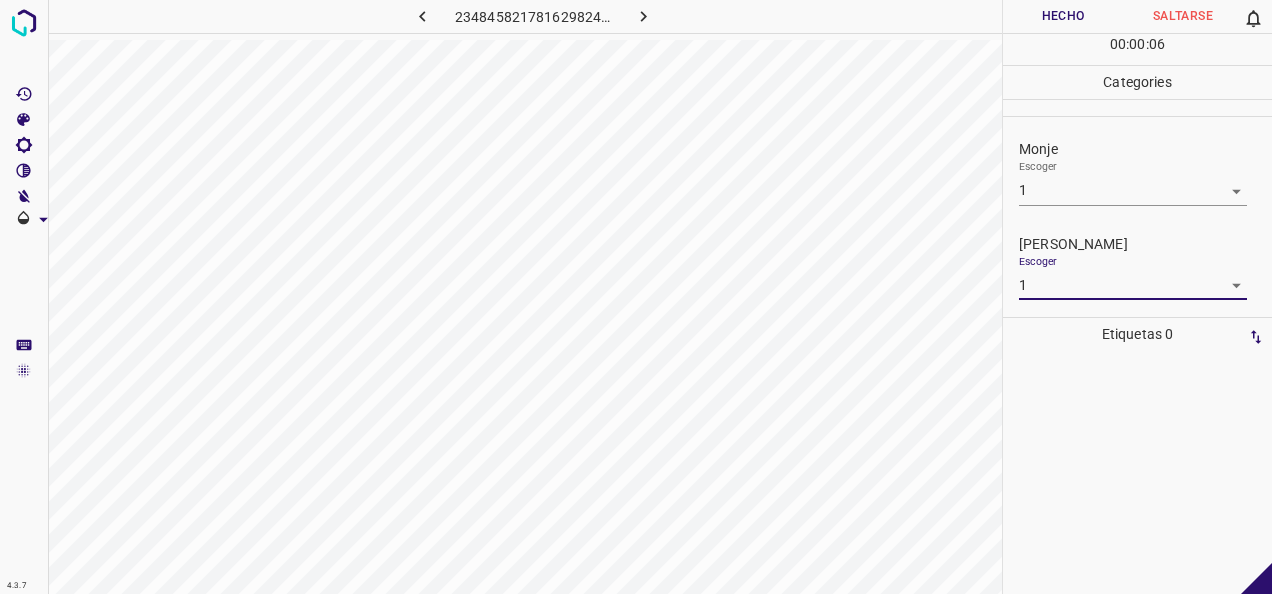 click on "Hecho" at bounding box center (1063, 16) 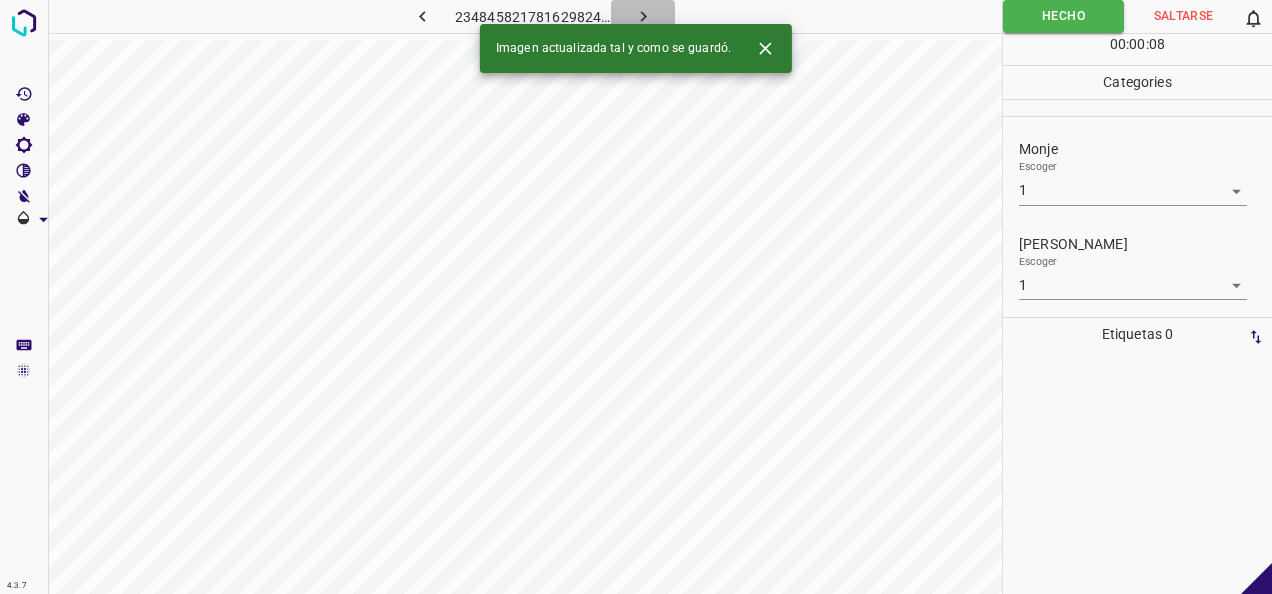 click at bounding box center (643, 16) 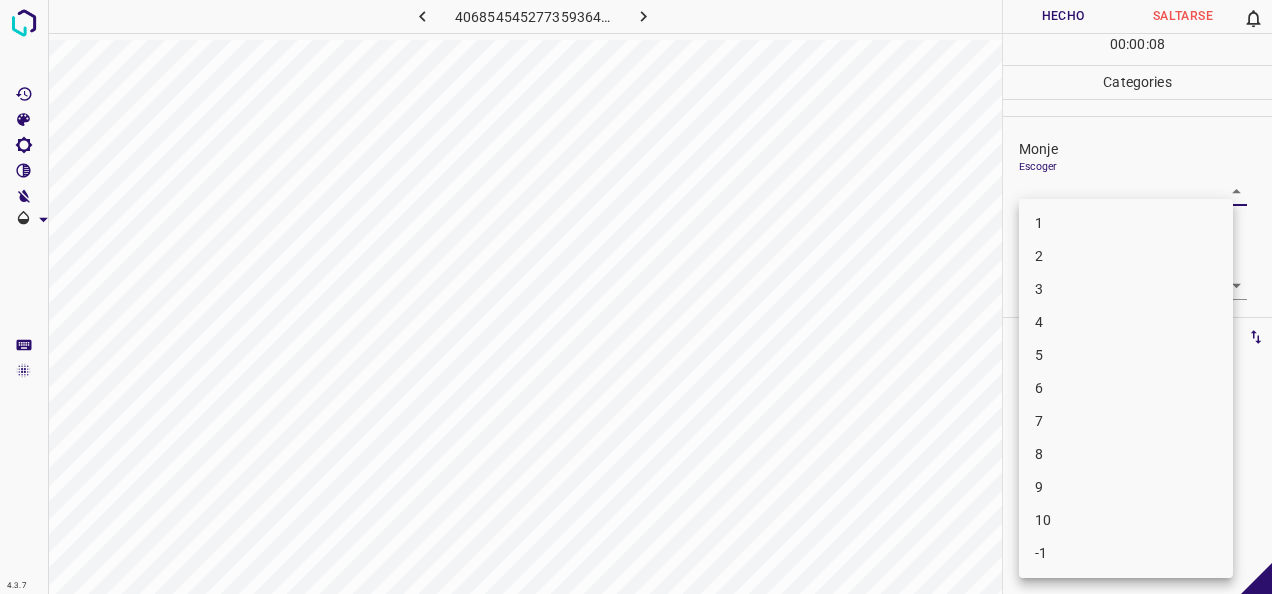click on "4.3.7 406854545277359364.png Hecho Saltarse 0 00   : 00   : 08   Categories Monje  Escoger ​  [PERSON_NAME]   Escoger ​ Etiquetas 0 Categories 1 Monje 2  [PERSON_NAME] Herramientas Espacio Cambiar entre modos (Dibujar y Editar) Yo Etiquetado automático R Restaurar zoom M Acercar N Alejar Borrar Eliminar etiqueta de selección Filtros Z Restaurar filtros X Filtro de saturación C Filtro de brillo V Filtro de contraste B Filtro de escala de grises General O Descargar -Mensaje de texto -Esconder -Borrar 1 2 3 4 5 6 7 8 9 10 -1" at bounding box center [636, 297] 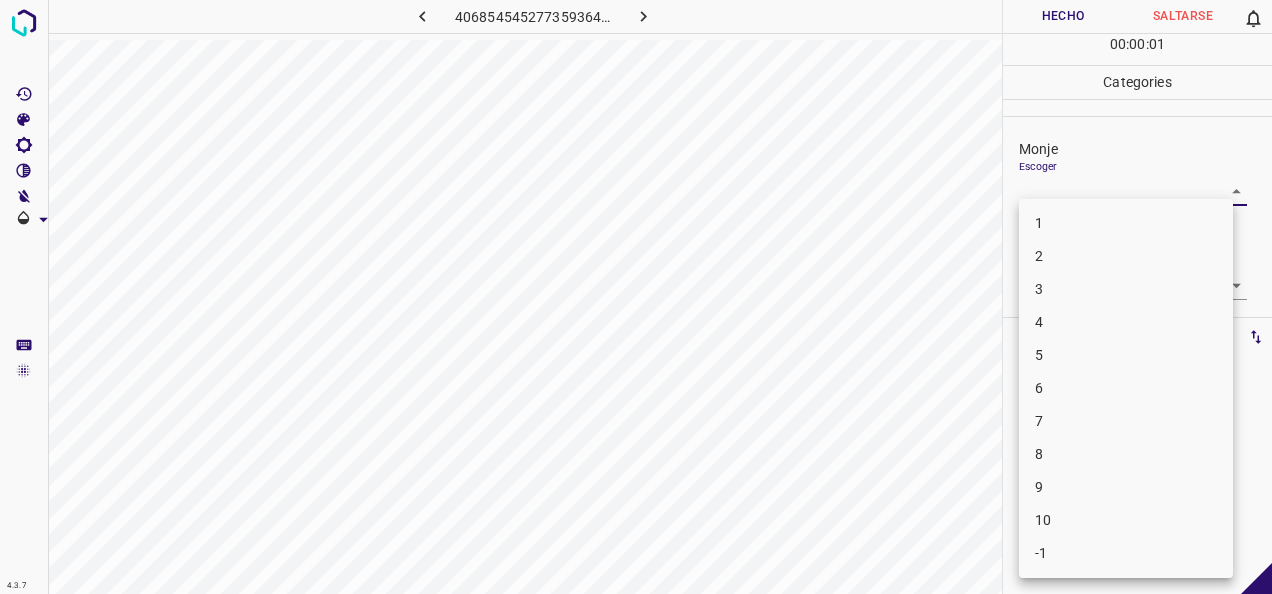 click on "1" at bounding box center (1126, 223) 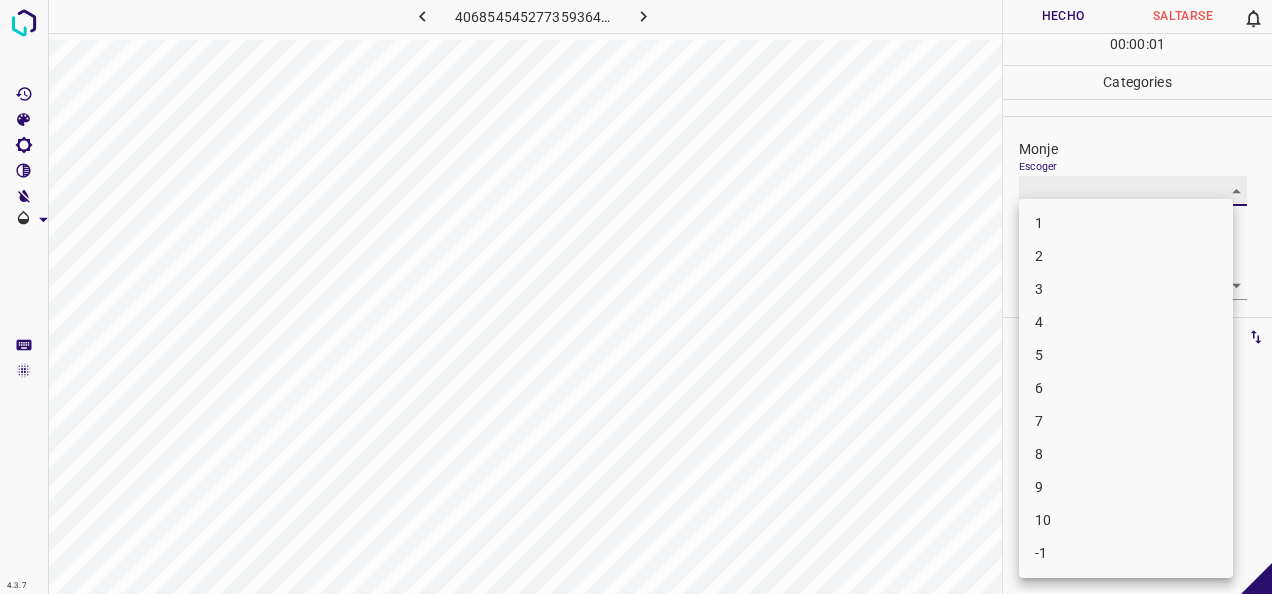 type on "1" 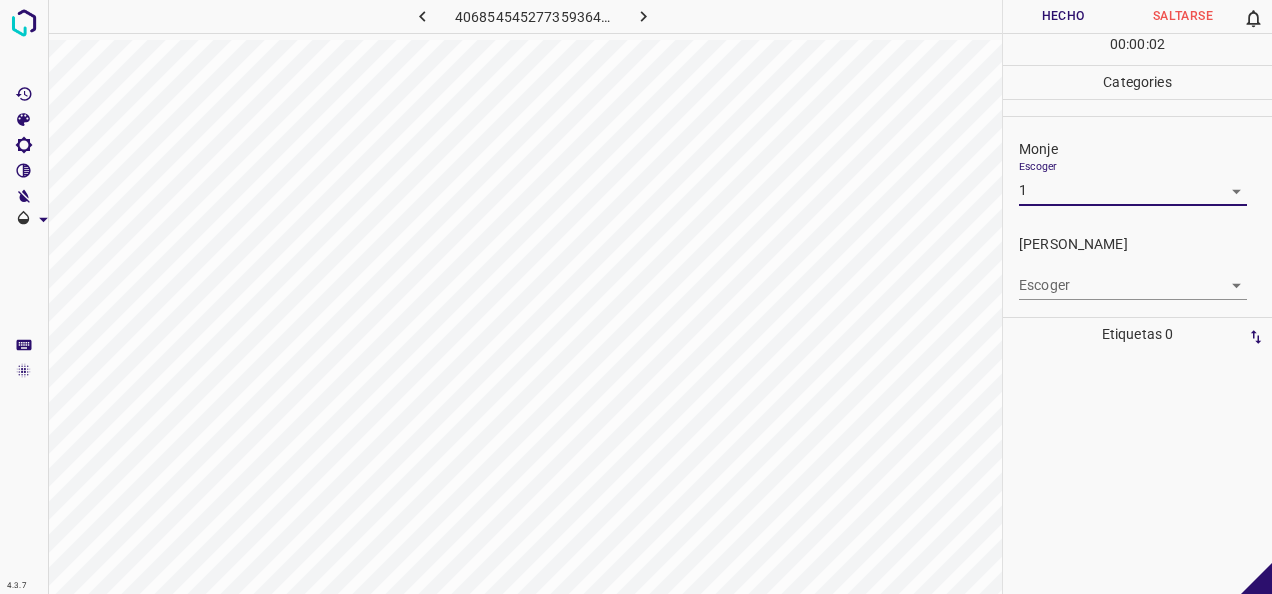 click on "4.3.7 406854545277359364.png Hecho Saltarse 0 00   : 00   : 02   Categories Monje  Escoger 1 1  [PERSON_NAME]   Escoger ​ Etiquetas 0 Categories 1 Monje 2  [PERSON_NAME] Herramientas Espacio Cambiar entre modos (Dibujar y Editar) Yo Etiquetado automático R Restaurar zoom M Acercar N Alejar Borrar Eliminar etiqueta de selección Filtros Z Restaurar filtros X Filtro de saturación C Filtro de brillo V Filtro de contraste B Filtro de escala de grises General O Descargar -Mensaje de texto -Esconder -Borrar" at bounding box center (636, 297) 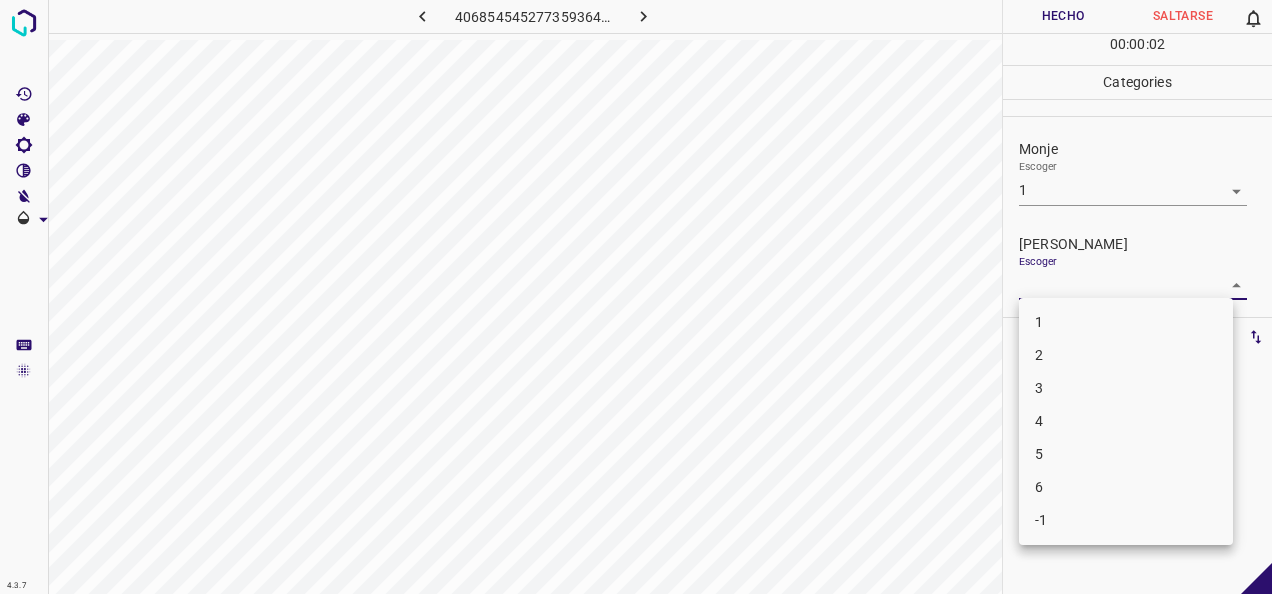 click on "1" at bounding box center (1126, 322) 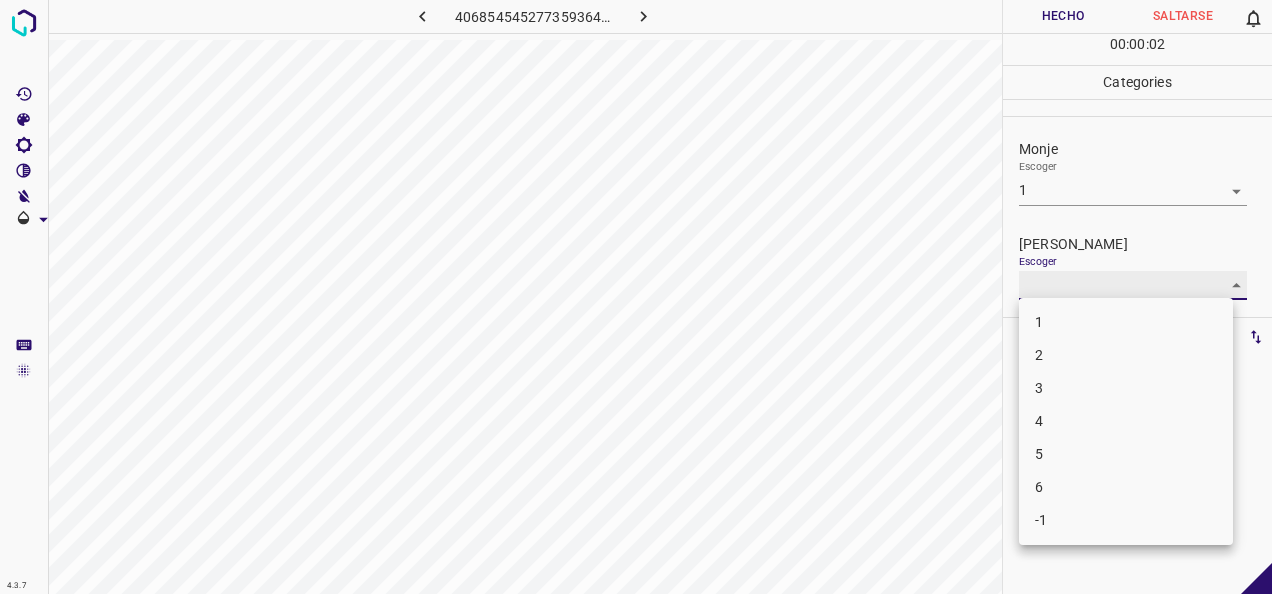 type on "1" 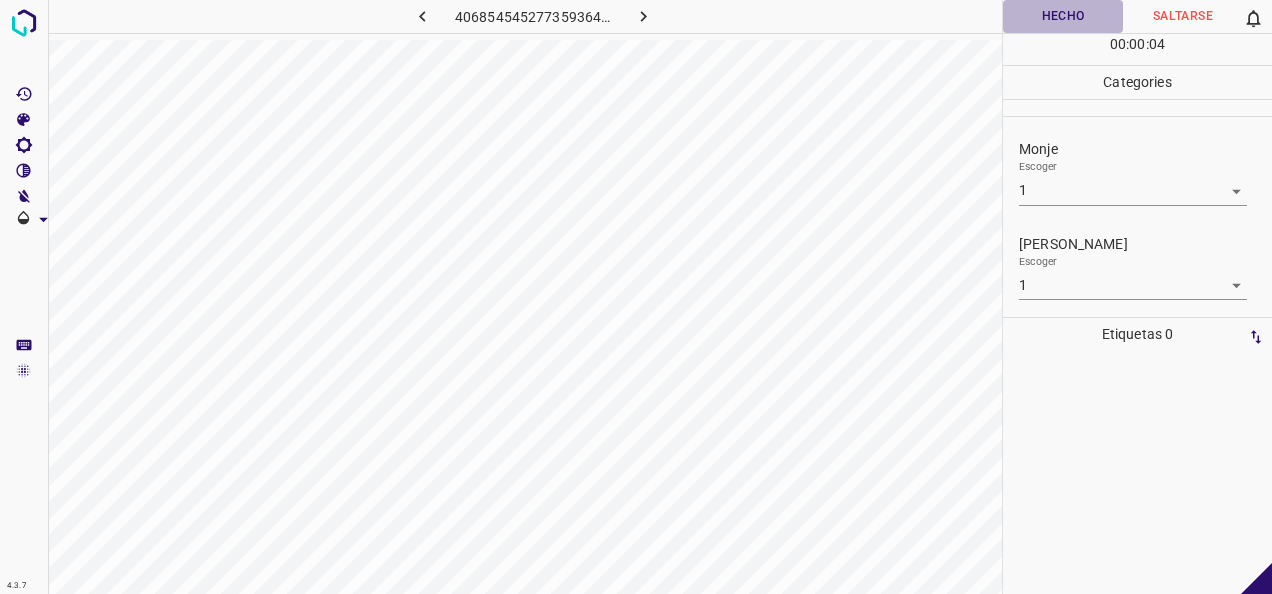 click on "Hecho" at bounding box center (1063, 16) 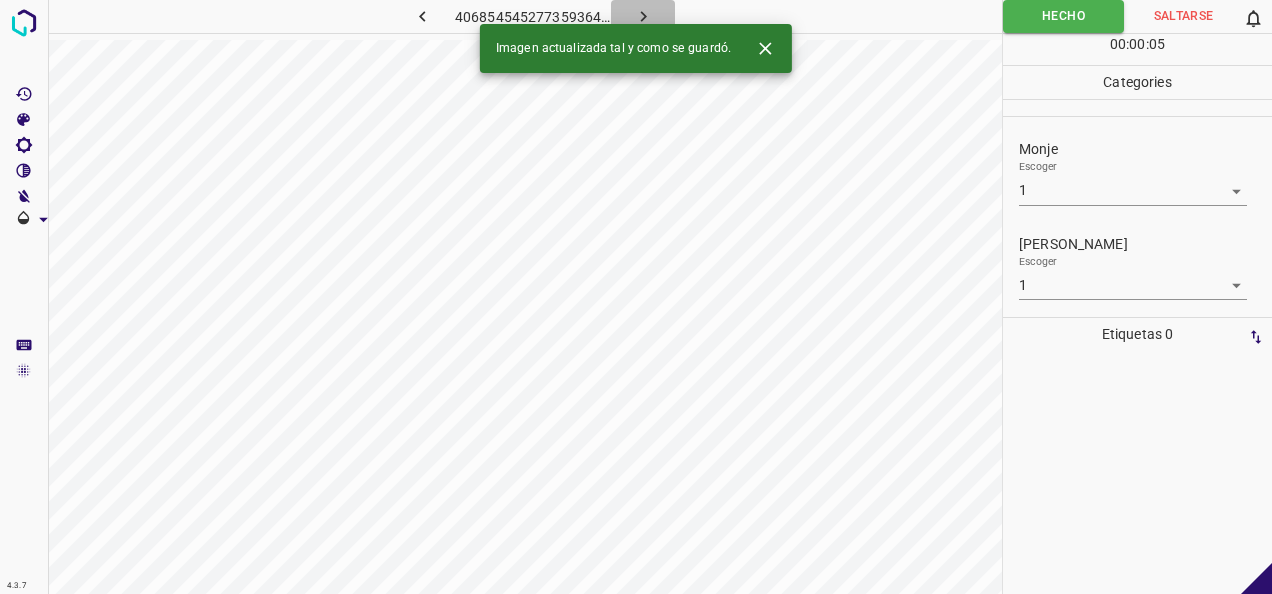 click 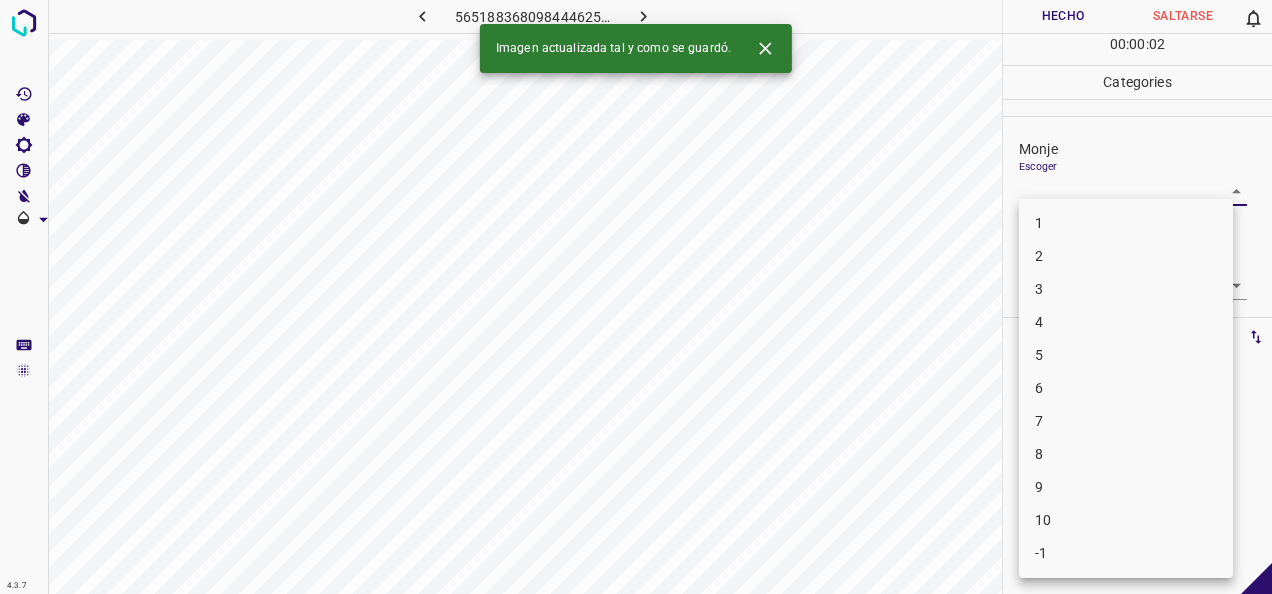 click on "4.3.7 5651883680984446257.png Hecho Saltarse 0 00   : 00   : 02   Categories Monje  Escoger ​  [PERSON_NAME]   Escoger ​ Etiquetas 0 Categories 1 Monje 2  [PERSON_NAME] Herramientas Espacio Cambiar entre modos (Dibujar y Editar) Yo Etiquetado automático R Restaurar zoom M Acercar N Alejar Borrar Eliminar etiqueta de selección Filtros Z Restaurar filtros X Filtro de saturación C Filtro de brillo V Filtro de contraste B Filtro de escala de grises General O Descargar Imagen actualizada tal y como se guardó. -Mensaje de texto -Esconder -Borrar 1 2 3 4 5 6 7 8 9 10 -1" at bounding box center (636, 297) 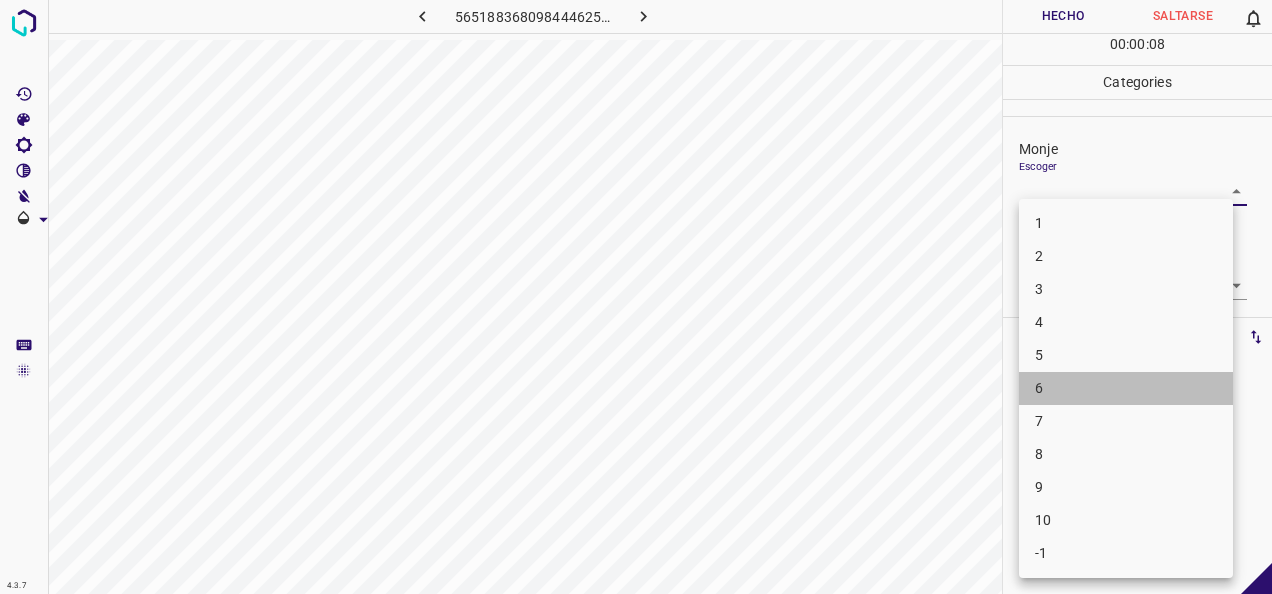 click on "6" at bounding box center [1126, 388] 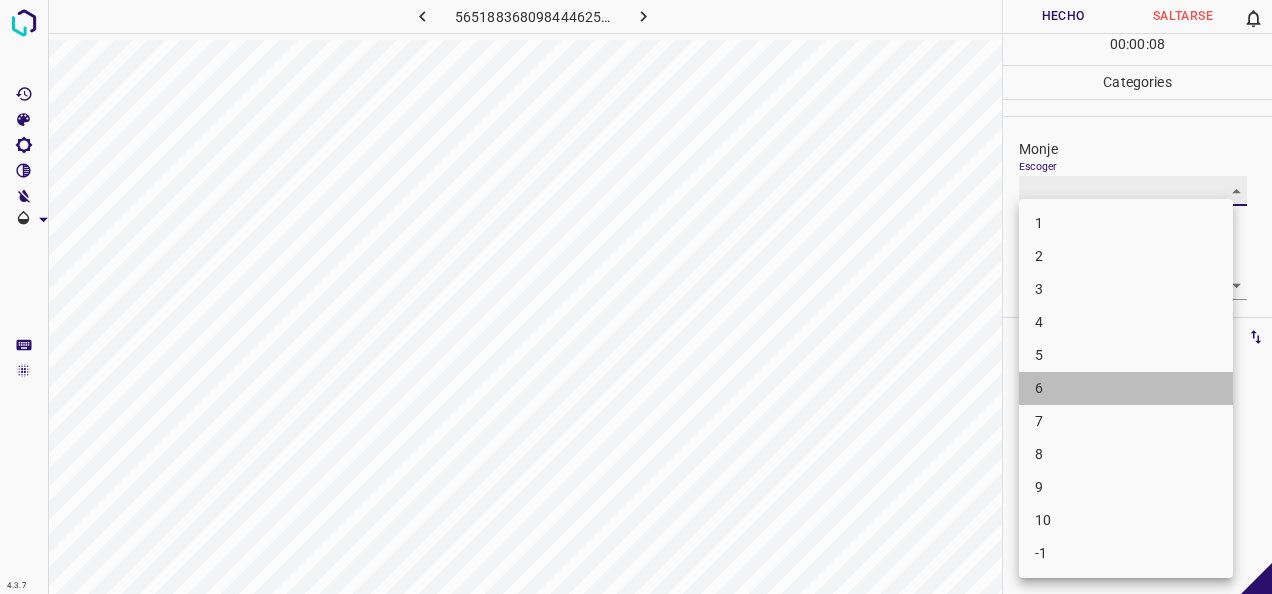 type on "6" 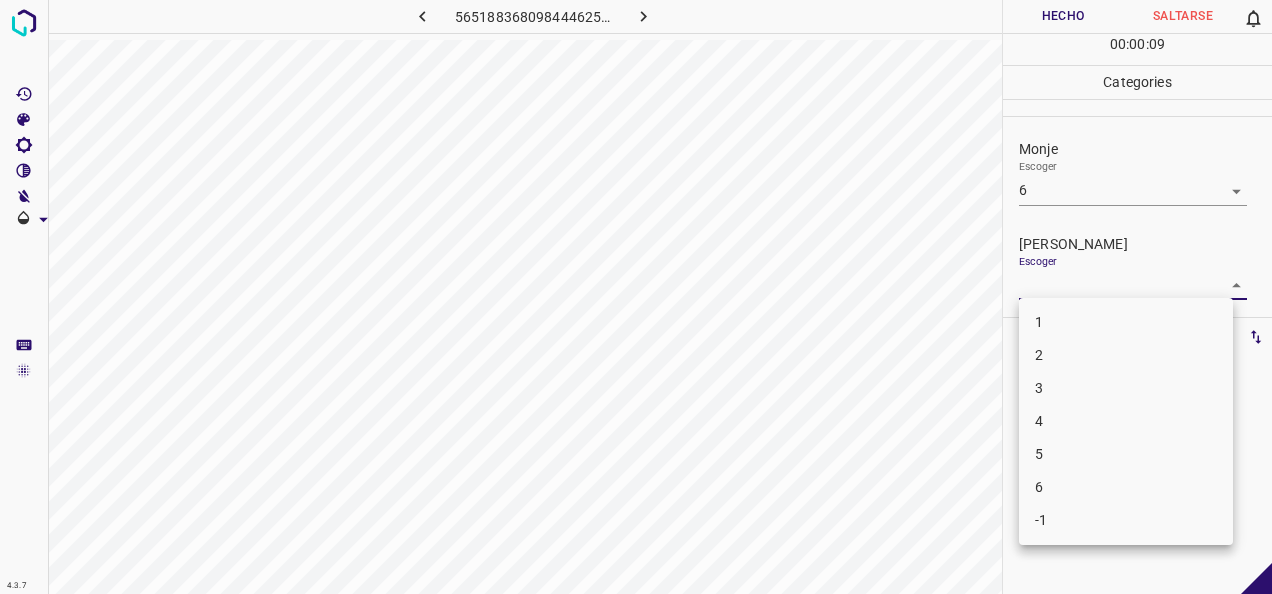 drag, startPoint x: 1222, startPoint y: 286, endPoint x: 1056, endPoint y: 440, distance: 226.43321 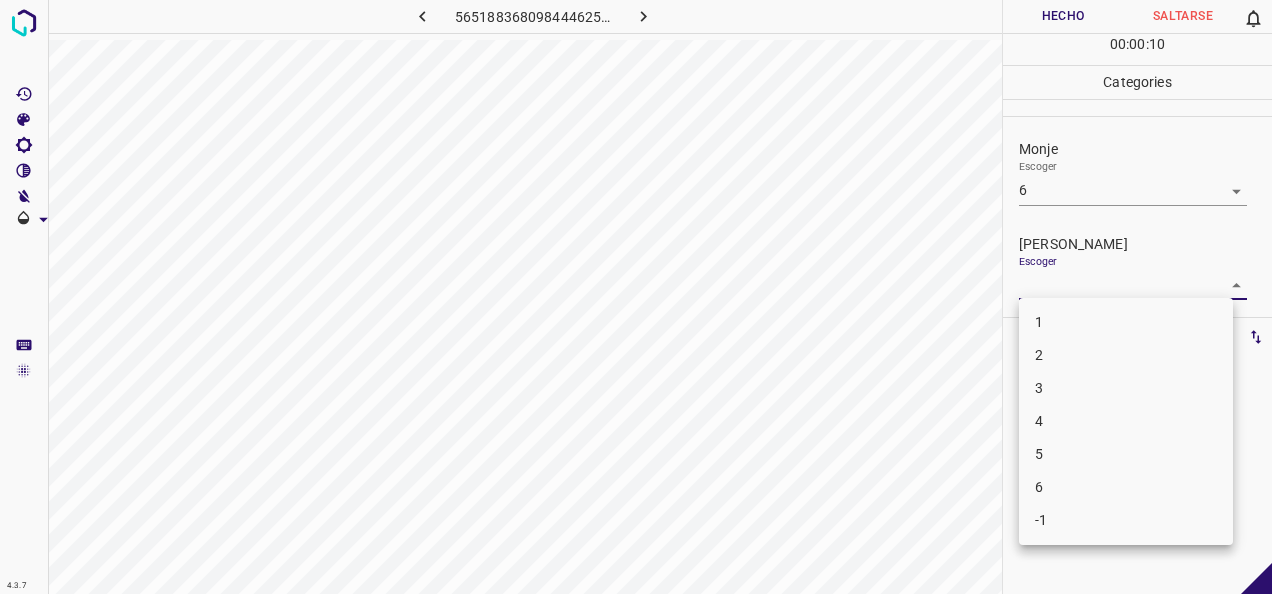 drag, startPoint x: 1052, startPoint y: 460, endPoint x: 1063, endPoint y: 405, distance: 56.089214 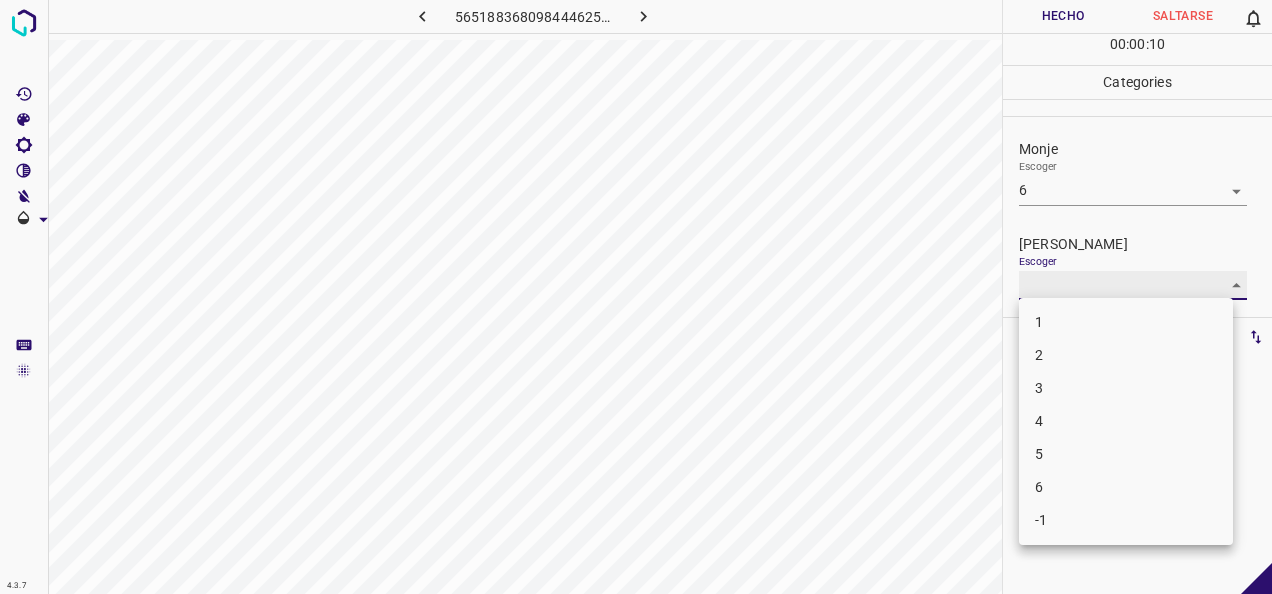 type on "5" 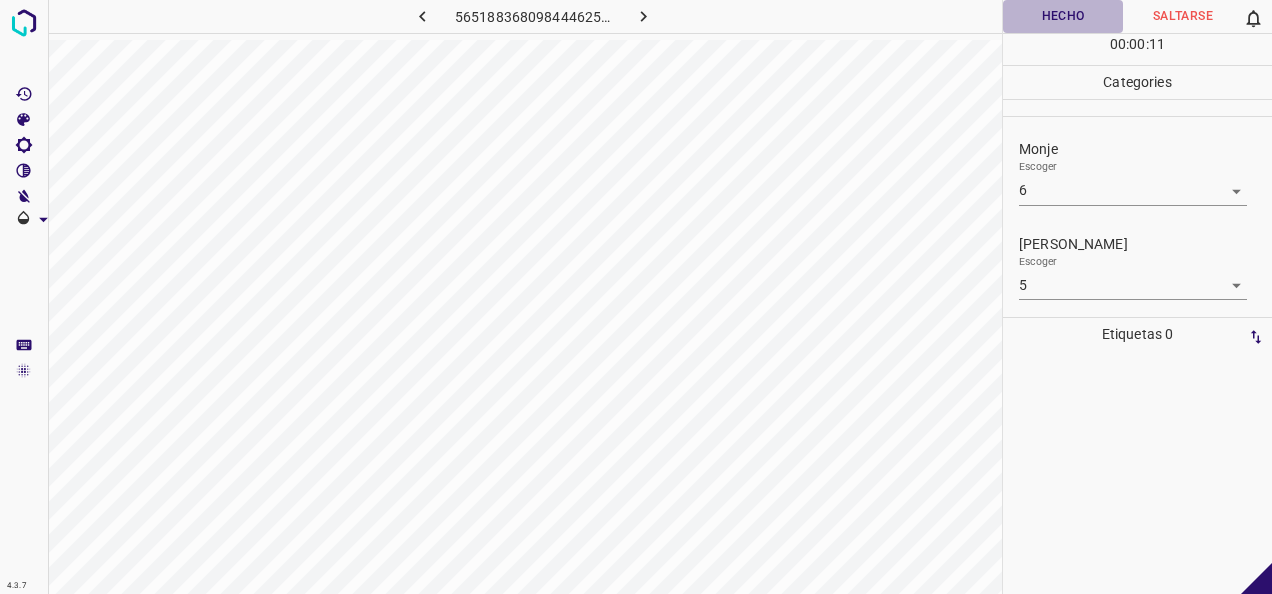 click on "Hecho" at bounding box center [1063, 16] 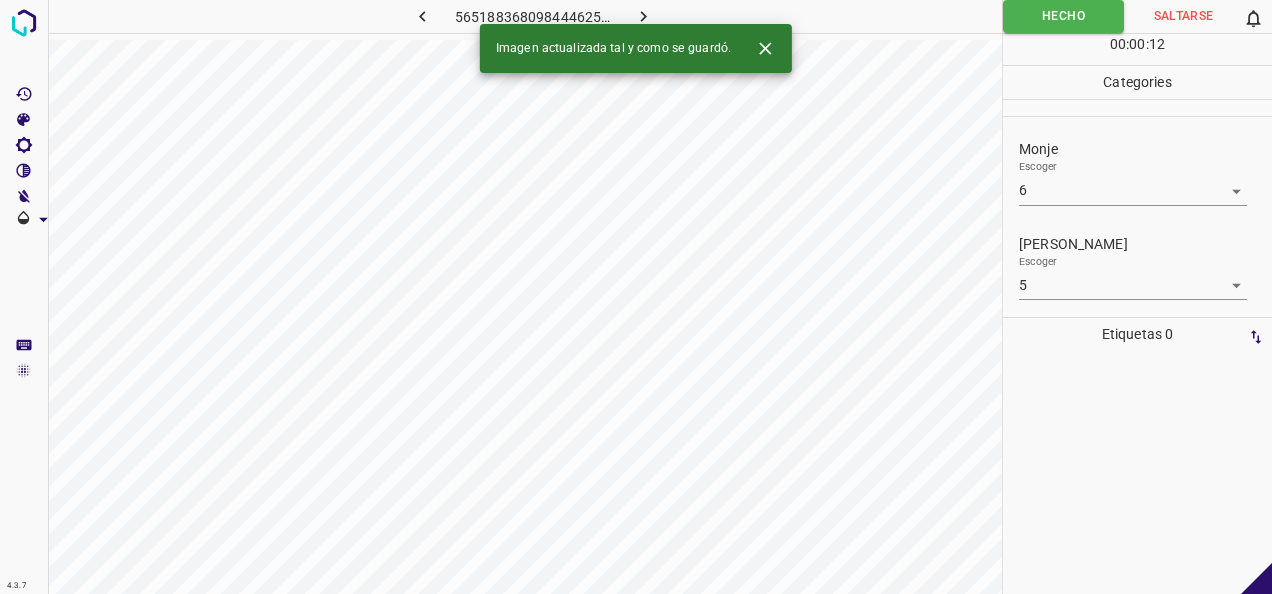 click 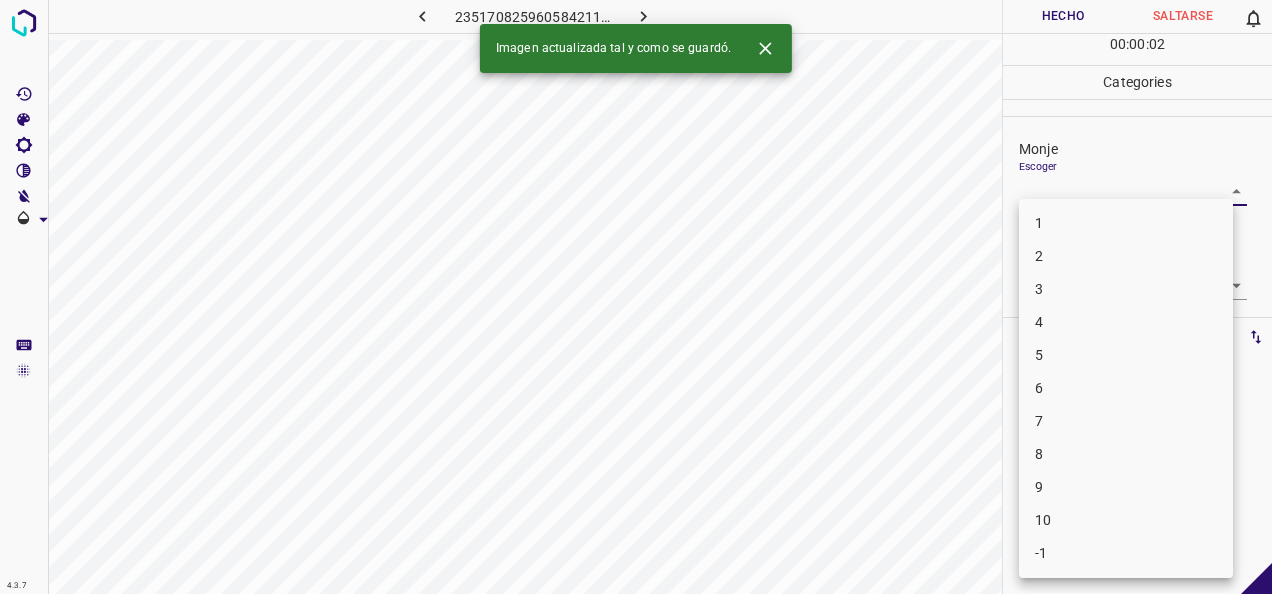click on "4.3.7 2351708259605842110.png Hecho Saltarse 0 00   : 00   : 02   Categories Monje  Escoger ​  [PERSON_NAME]   Escoger ​ Etiquetas 0 Categories 1 Monje 2  [PERSON_NAME] Herramientas Espacio Cambiar entre modos (Dibujar y Editar) Yo Etiquetado automático R Restaurar zoom M Acercar N Alejar Borrar Eliminar etiqueta de selección Filtros Z Restaurar filtros X Filtro de saturación C Filtro de brillo V Filtro de contraste B Filtro de escala de grises General O Descargar Imagen actualizada tal y como se guardó. -Mensaje de texto -Esconder -Borrar 1 2 3 4 5 6 7 8 9 10 -1" at bounding box center [636, 297] 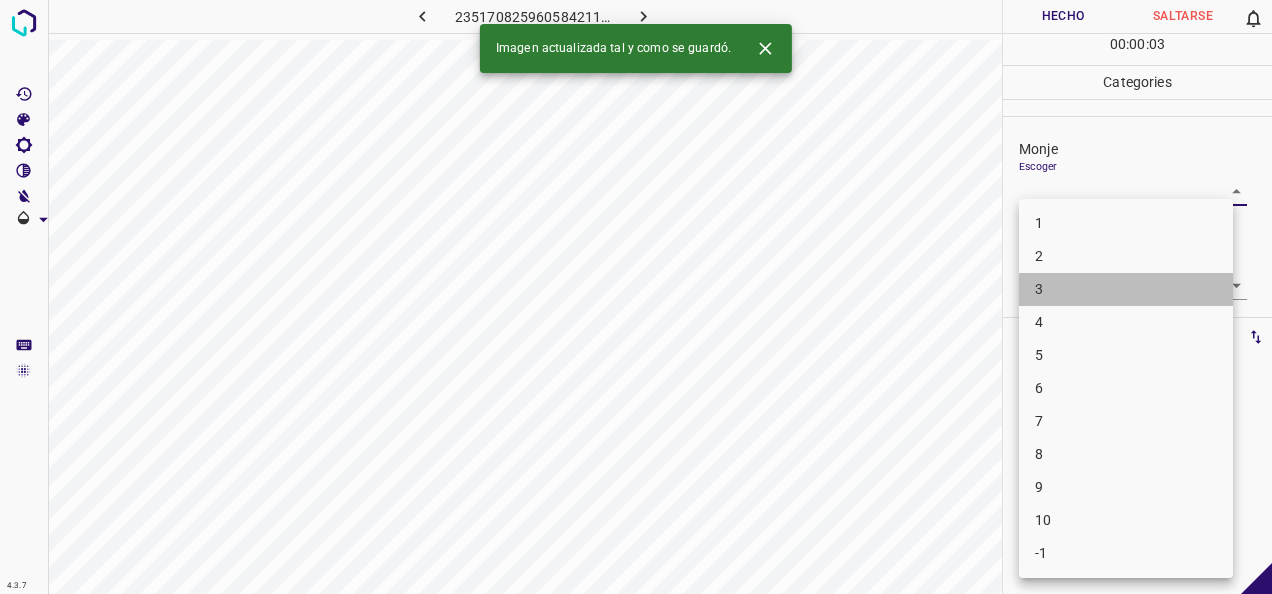 click on "3" at bounding box center [1126, 289] 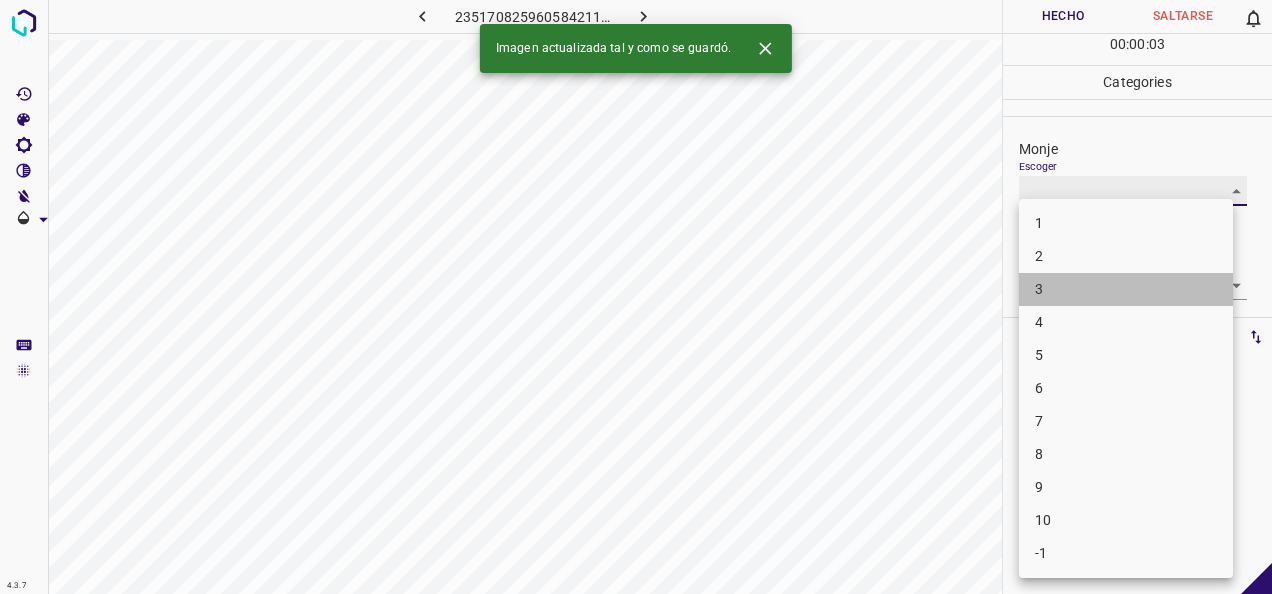 type on "3" 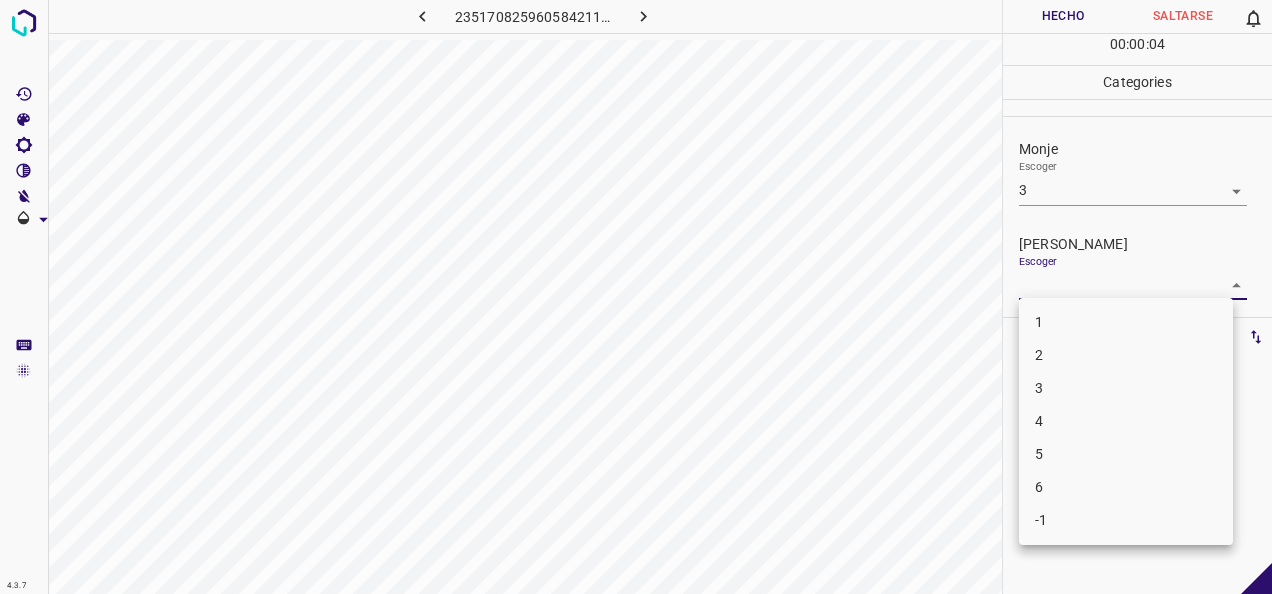 click on "4.3.7 2351708259605842110.png Hecho Saltarse 0 00   : 00   : 04   Categories Monje  Escoger 3 3  [PERSON_NAME]   Escoger ​ Etiquetas 0 Categories 1 Monje 2  [PERSON_NAME] Herramientas Espacio Cambiar entre modos (Dibujar y Editar) Yo Etiquetado automático R Restaurar zoom M Acercar N Alejar Borrar Eliminar etiqueta de selección Filtros Z Restaurar filtros X Filtro de saturación C Filtro de brillo V Filtro de contraste B Filtro de escala de grises General O Descargar -Mensaje de texto -Esconder -Borrar 1 2 3 4 5 6 -1" at bounding box center [636, 297] 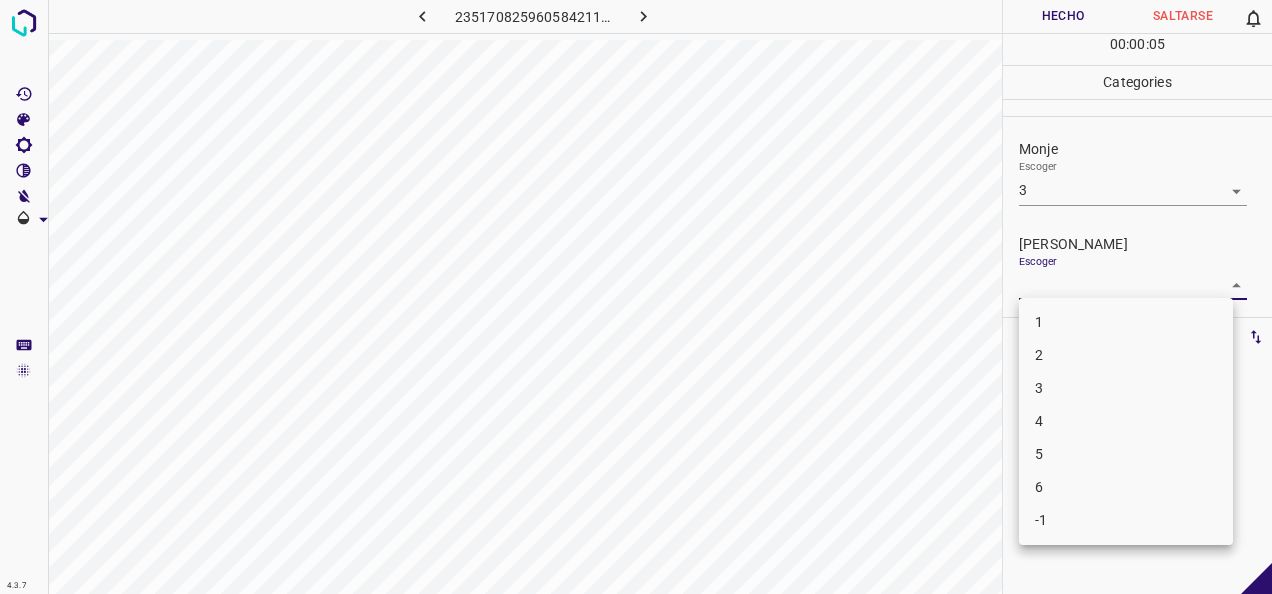 drag, startPoint x: 1125, startPoint y: 348, endPoint x: 1122, endPoint y: 309, distance: 39.115215 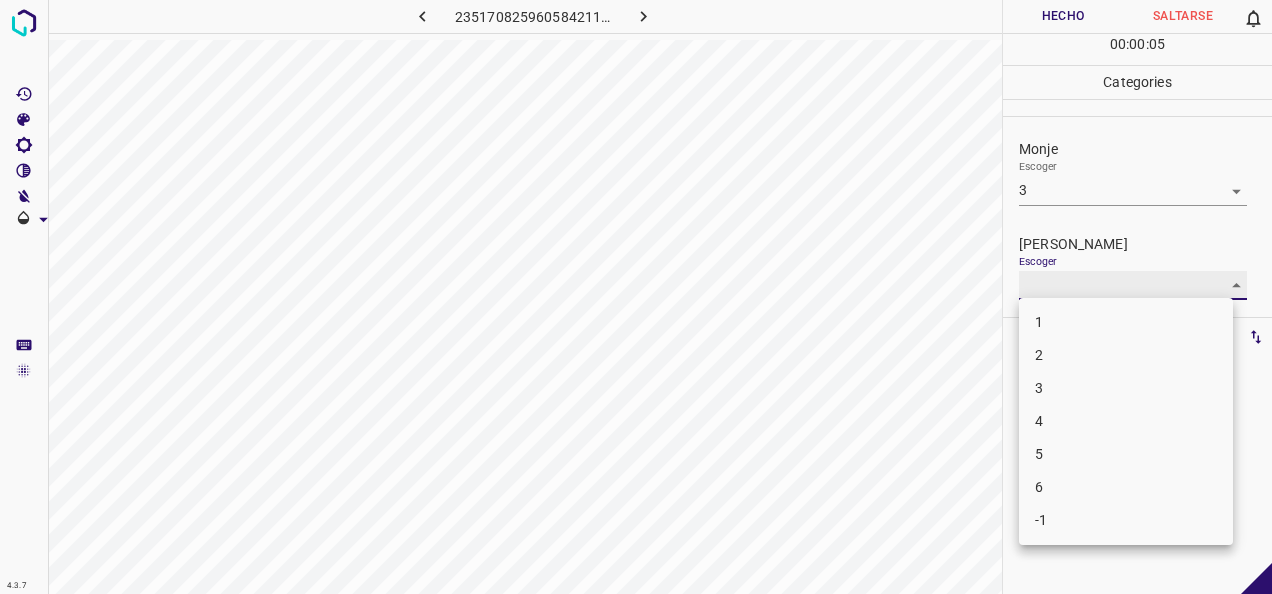 type on "2" 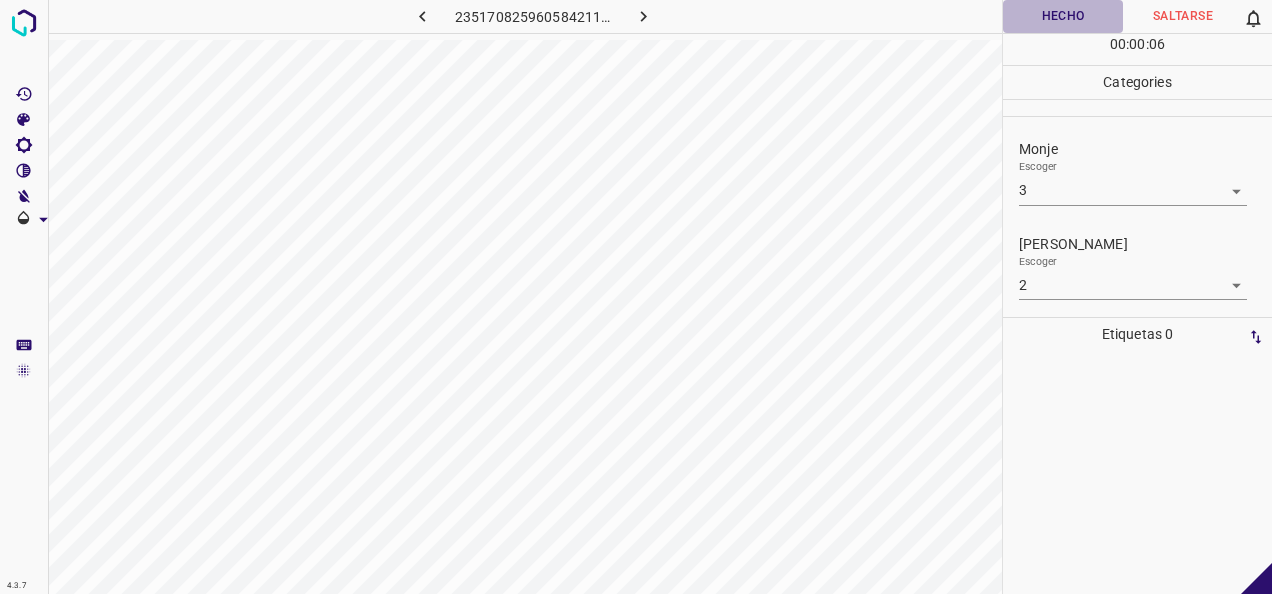 click on "Hecho" at bounding box center [1063, 16] 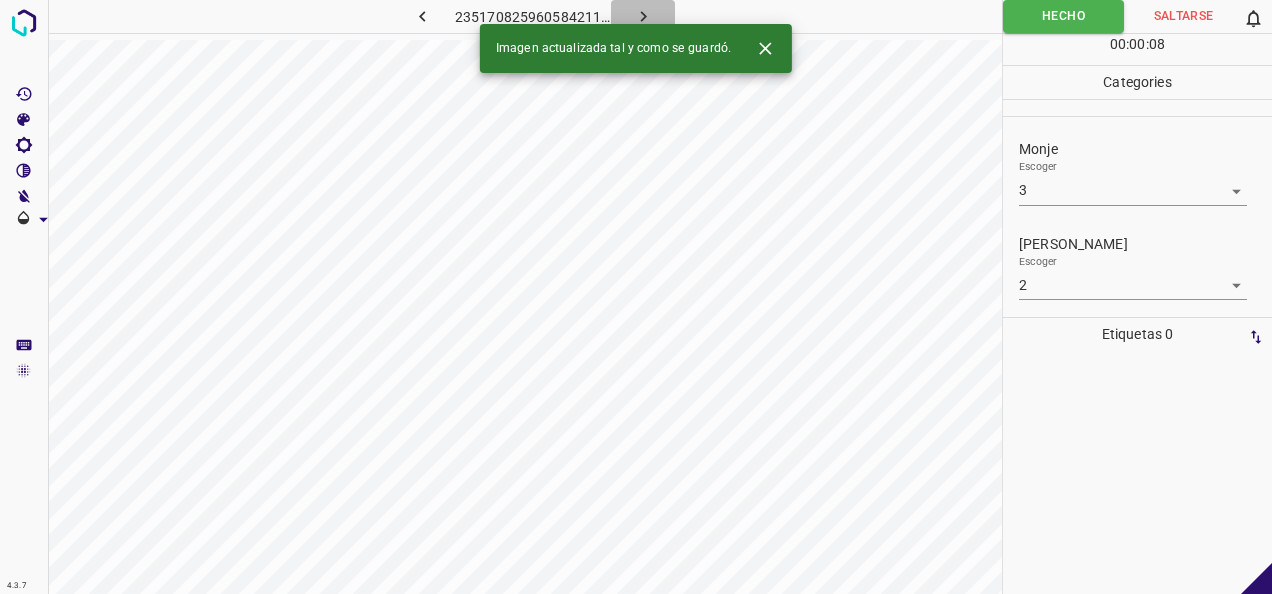 click 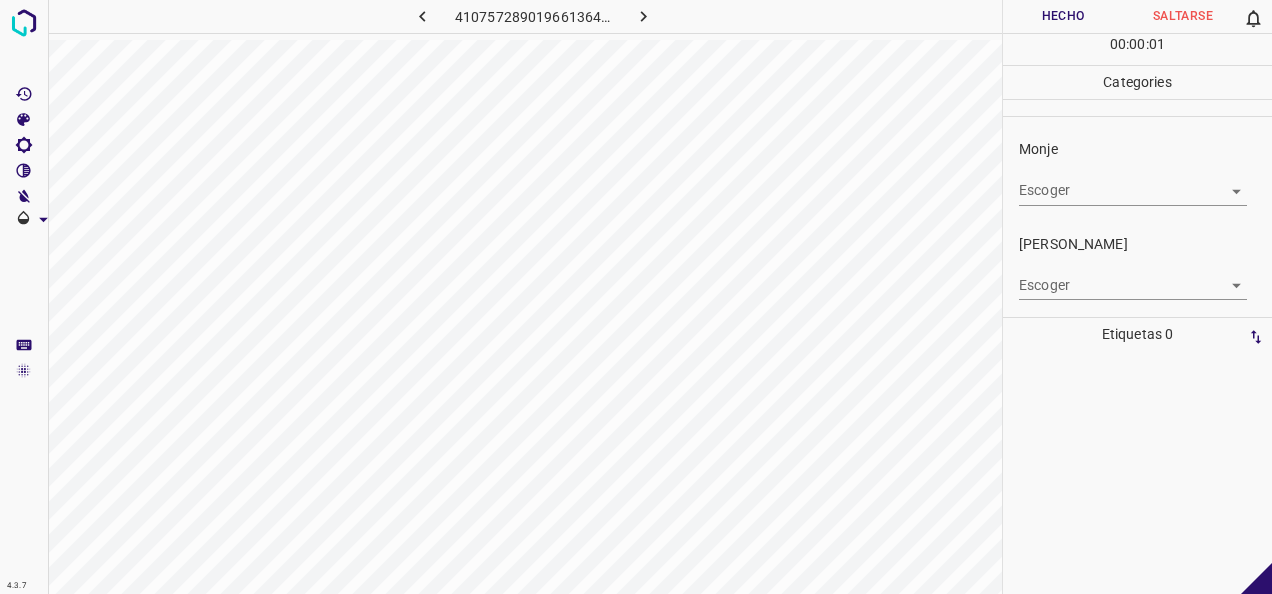 click on "4.3.7 4107572890196613645.png Hecho Saltarse 0 00   : 00   : 01   Categories Monje  Escoger ​  [PERSON_NAME]   Escoger ​ Etiquetas 0 Categories 1 Monje 2  [PERSON_NAME] Herramientas Espacio Cambiar entre modos (Dibujar y Editar) Yo Etiquetado automático R Restaurar zoom M Acercar N Alejar Borrar Eliminar etiqueta de selección Filtros Z Restaurar filtros X Filtro de saturación C Filtro de brillo V Filtro de contraste B Filtro de escala de grises General O Descargar -Mensaje de texto -Esconder -Borrar" at bounding box center (636, 297) 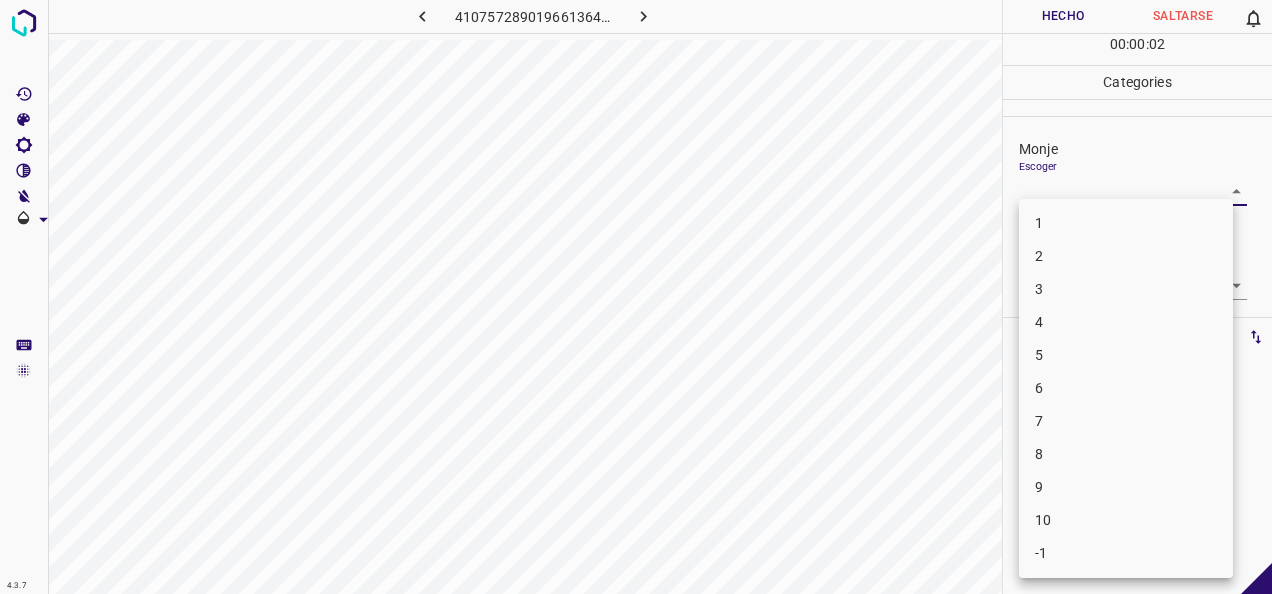 click on "1" at bounding box center (1126, 223) 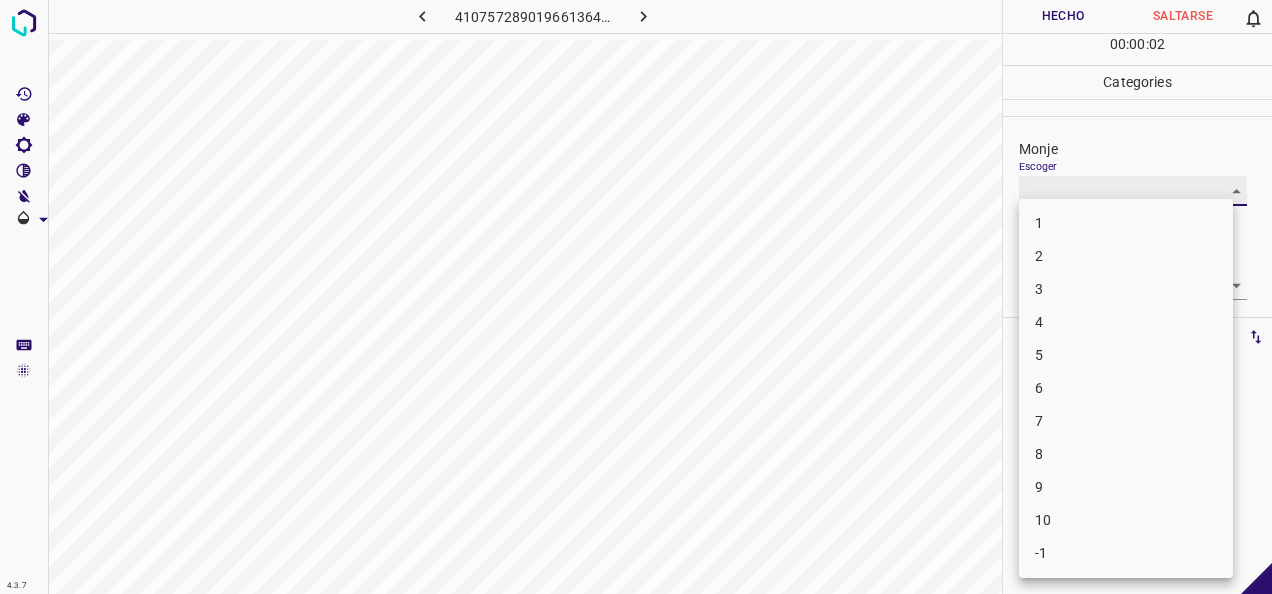 type on "1" 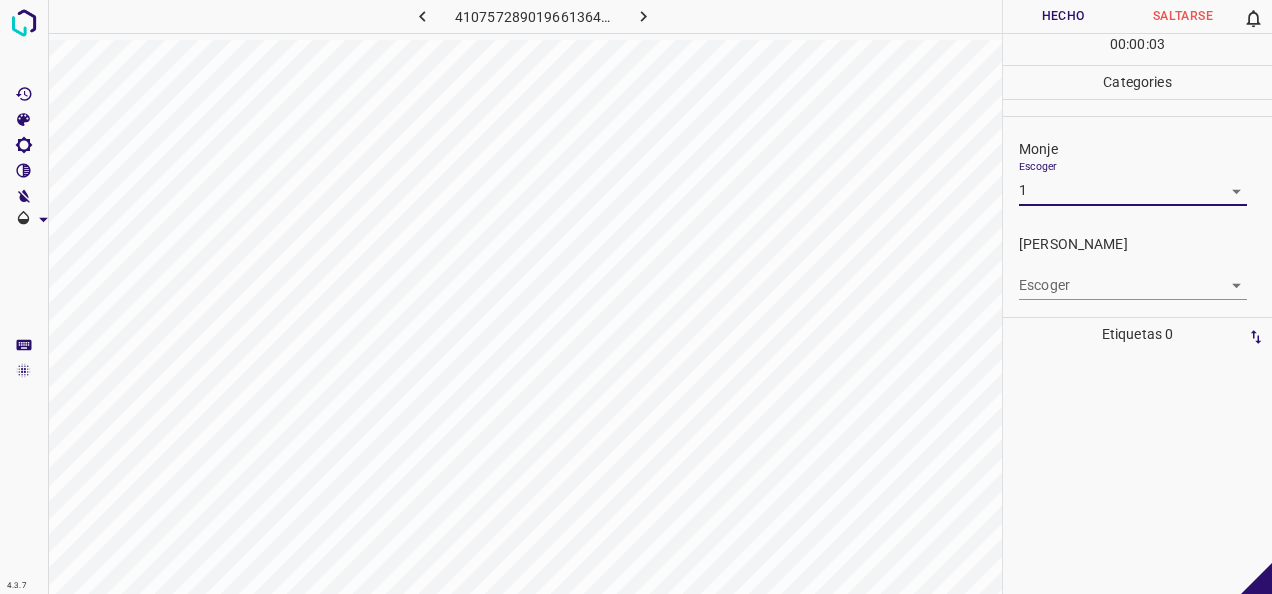 click on "4.3.7 4107572890196613645.png Hecho Saltarse 0 00   : 00   : 03   Categories Monje  Escoger 1 1  [PERSON_NAME]   Escoger ​ Etiquetas 0 Categories 1 Monje 2  [PERSON_NAME] Herramientas Espacio Cambiar entre modos (Dibujar y Editar) Yo Etiquetado automático R Restaurar zoom M Acercar N Alejar Borrar Eliminar etiqueta de selección Filtros Z Restaurar filtros X Filtro de saturación C Filtro de brillo V Filtro de contraste B Filtro de escala de grises General O Descargar -Mensaje de texto -Esconder -Borrar" at bounding box center (636, 297) 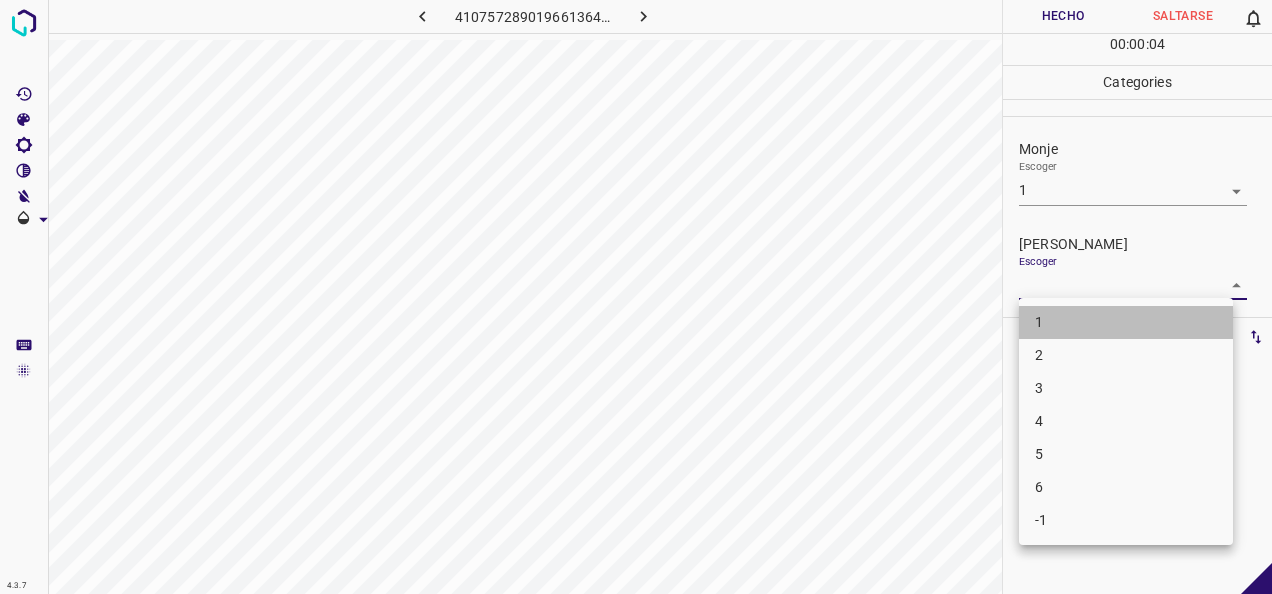 click on "1" at bounding box center [1126, 322] 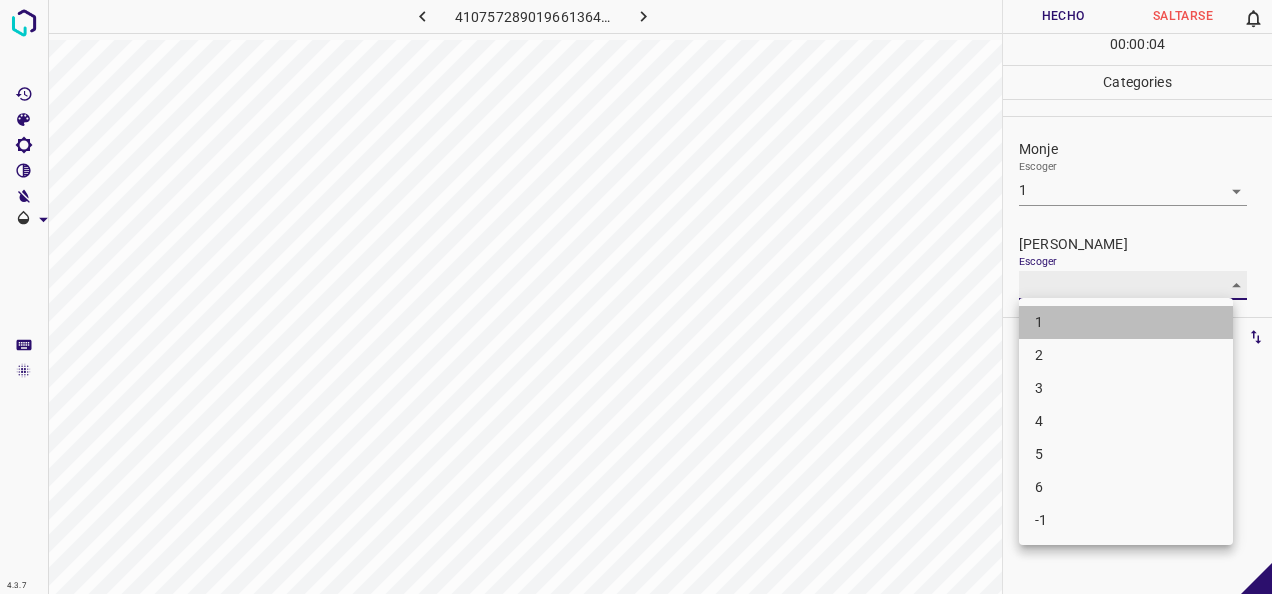 type on "1" 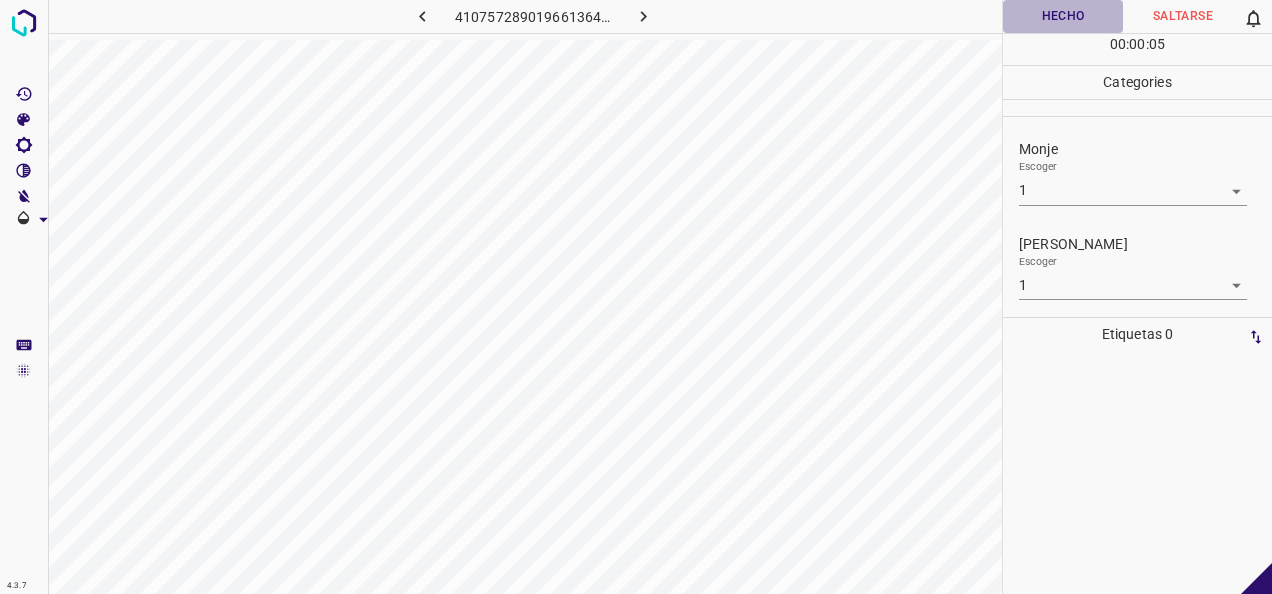 click on "Hecho" at bounding box center (1063, 16) 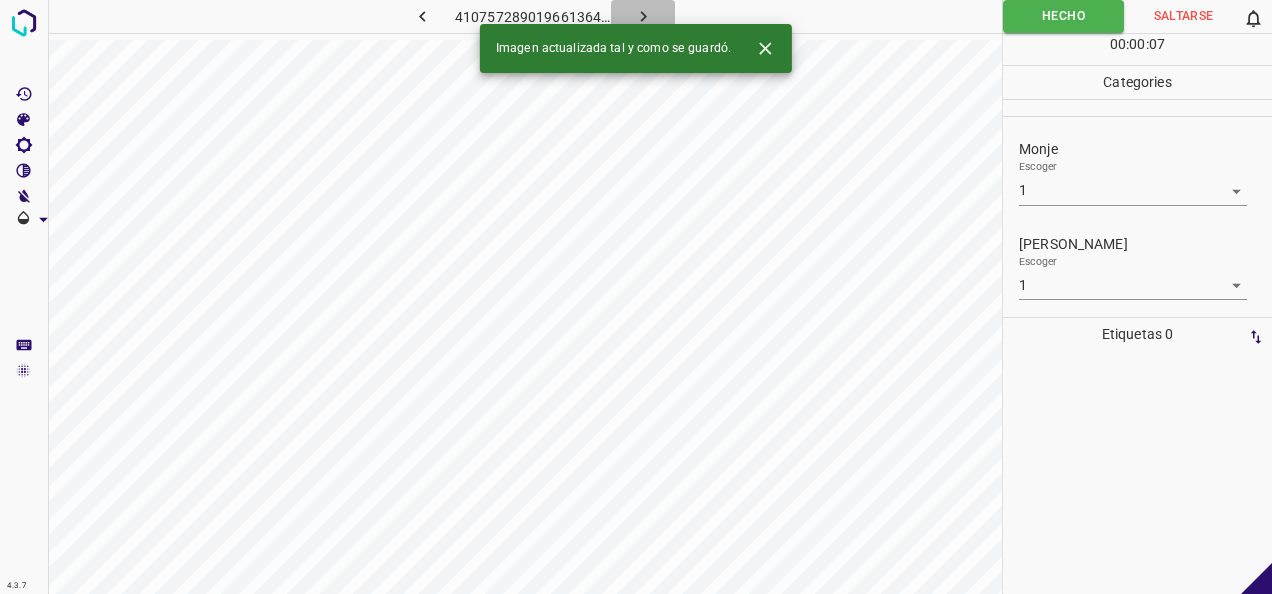 click 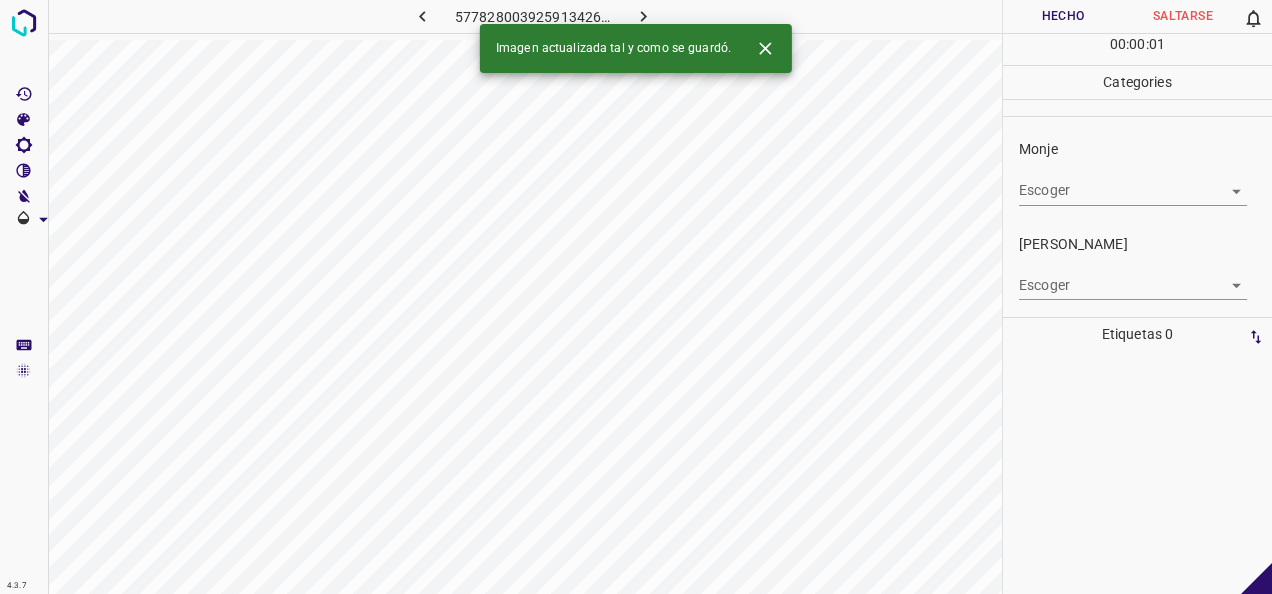 click on "4.3.7 5778280039259134262.png Hecho Saltarse 0 00   : 00   : 01   Categories Monje  Escoger ​  [PERSON_NAME]   Escoger ​ Etiquetas 0 Categories 1 Monje 2  [PERSON_NAME] Herramientas Espacio Cambiar entre modos (Dibujar y Editar) Yo Etiquetado automático R Restaurar zoom M Acercar N Alejar Borrar Eliminar etiqueta de selección Filtros Z Restaurar filtros X Filtro de saturación C Filtro de brillo V Filtro de contraste B Filtro de escala de grises General O Descargar Imagen actualizada tal y como se guardó. -Mensaje de texto -Esconder -Borrar" at bounding box center (636, 297) 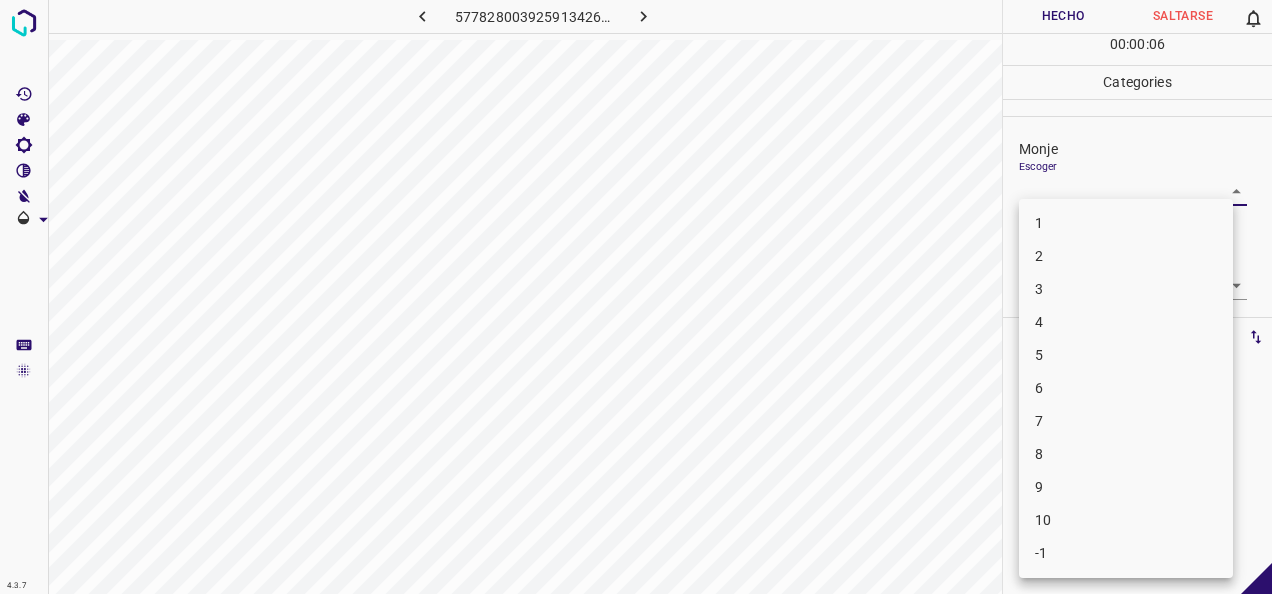 click on "4" at bounding box center (1126, 322) 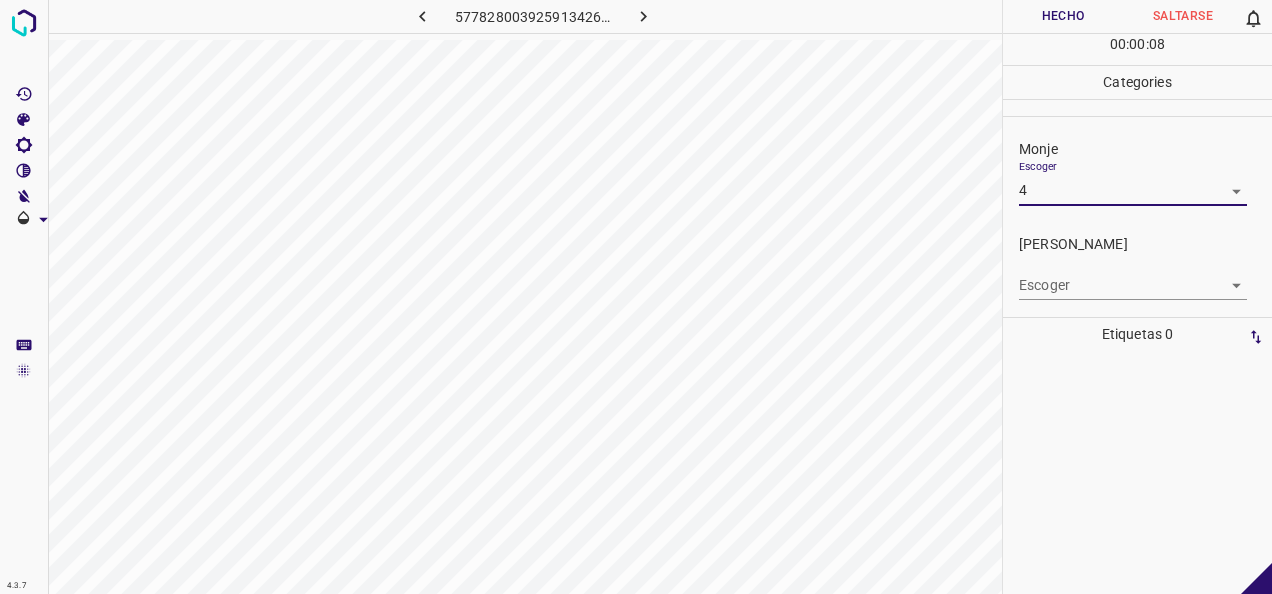 click on "4.3.7 5778280039259134262.png Hecho Saltarse 0 00   : 00   : 08   Categories Monje  Escoger 4 4  [PERSON_NAME]   Escoger ​ Etiquetas 0 Categories 1 Monje 2  [PERSON_NAME] Herramientas Espacio Cambiar entre modos (Dibujar y Editar) Yo Etiquetado automático R Restaurar zoom M Acercar N Alejar Borrar Eliminar etiqueta de selección Filtros Z Restaurar filtros X Filtro de saturación C Filtro de brillo V Filtro de contraste B Filtro de escala de grises General O Descargar -Mensaje de texto -Esconder -Borrar" at bounding box center [636, 297] 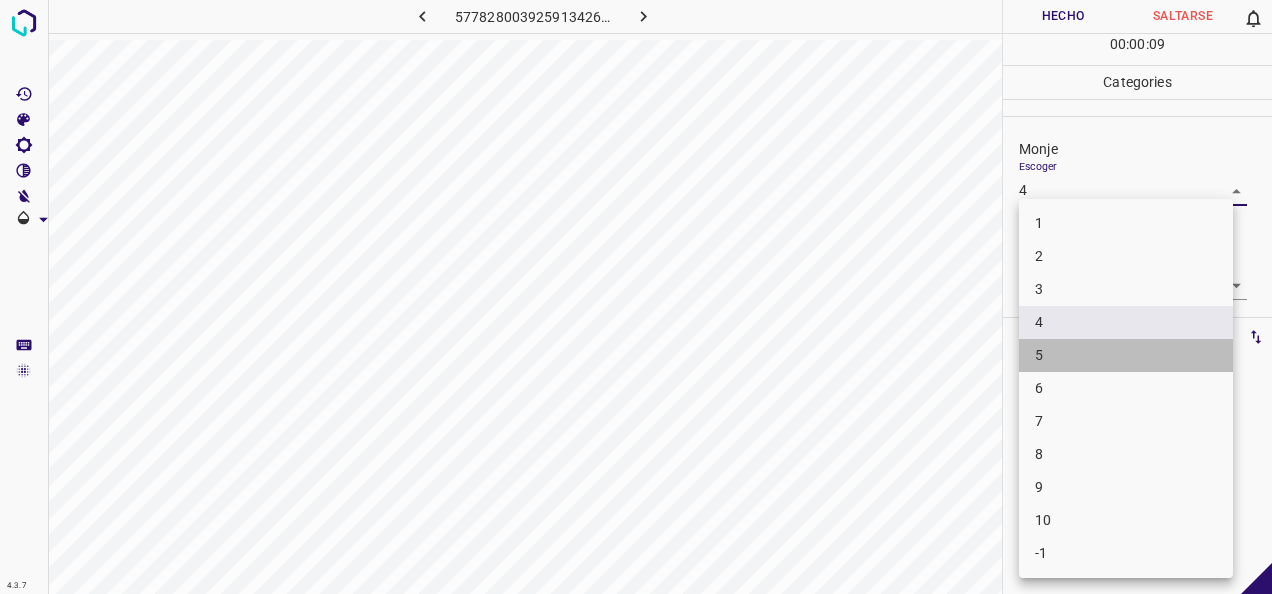 click on "5" at bounding box center (1126, 355) 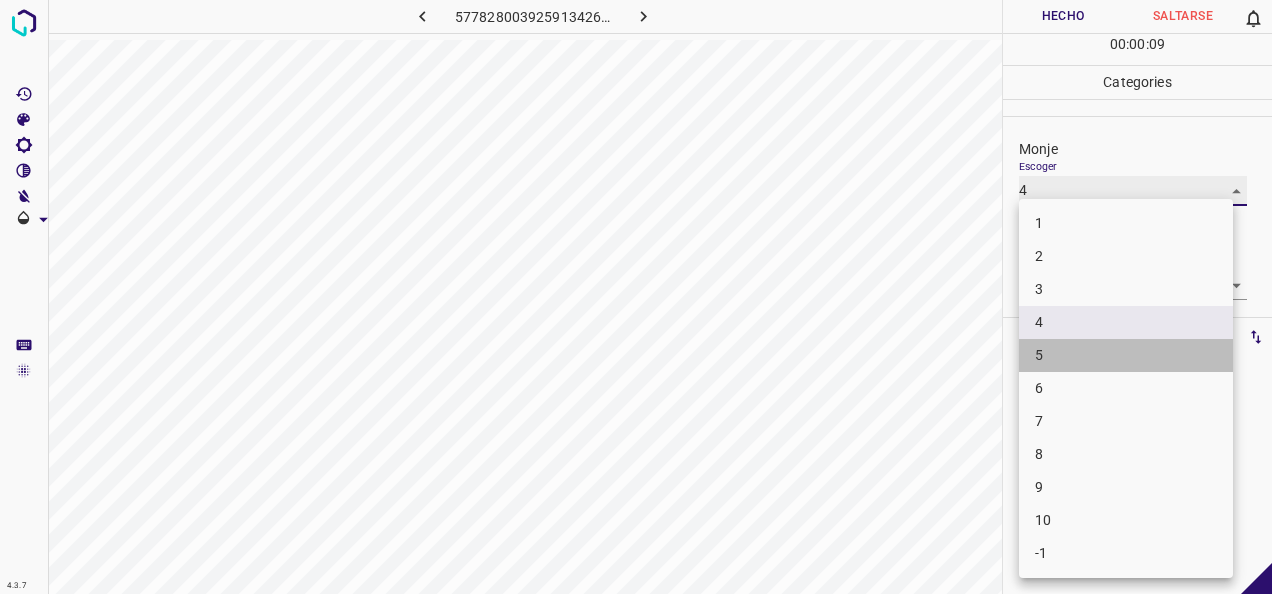 type on "5" 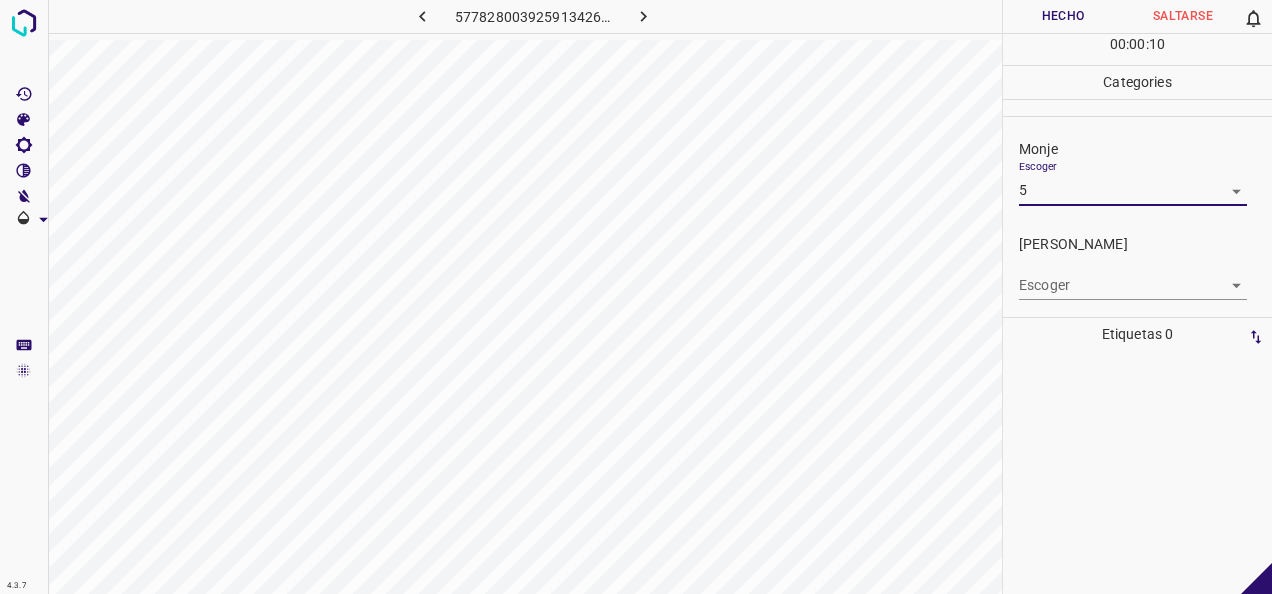 click on "4.3.7 5778280039259134262.png Hecho Saltarse 0 00   : 00   : 10   Categories Monje  Escoger 5 5  [PERSON_NAME]   Escoger ​ Etiquetas 0 Categories 1 Monje 2  [PERSON_NAME] Herramientas Espacio Cambiar entre modos (Dibujar y Editar) Yo Etiquetado automático R Restaurar zoom M Acercar N Alejar Borrar Eliminar etiqueta de selección Filtros Z Restaurar filtros X Filtro de saturación C Filtro de brillo V Filtro de contraste B Filtro de escala de grises General O Descargar -Mensaje de texto -Esconder -Borrar" at bounding box center (636, 297) 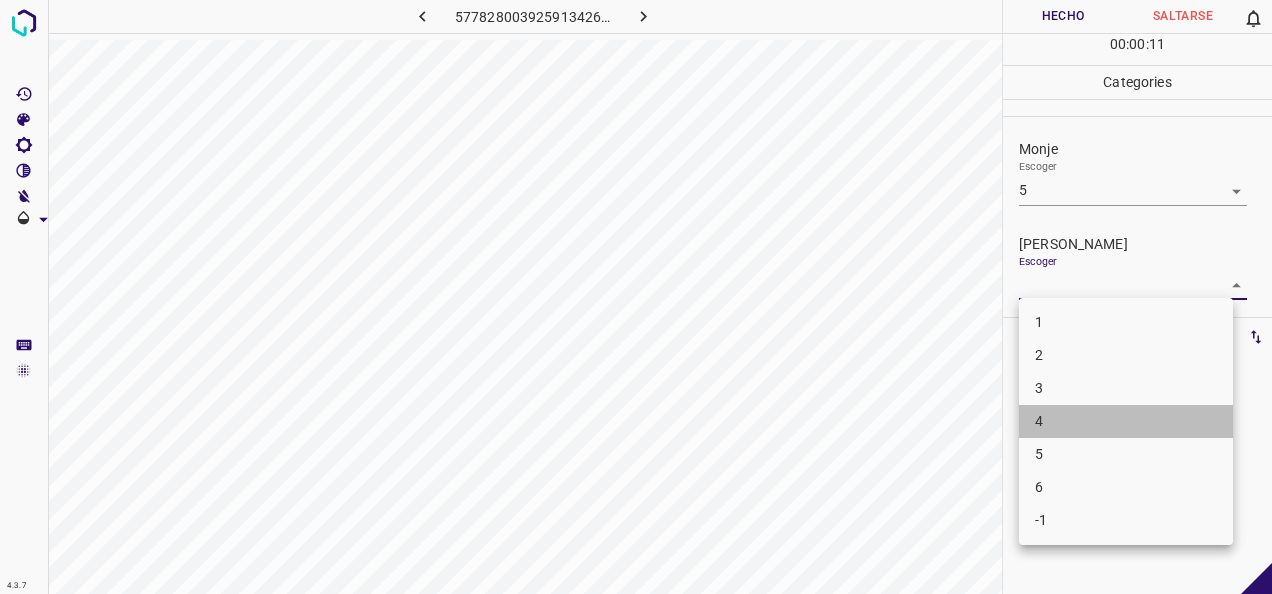 drag, startPoint x: 1115, startPoint y: 410, endPoint x: 1079, endPoint y: 205, distance: 208.13698 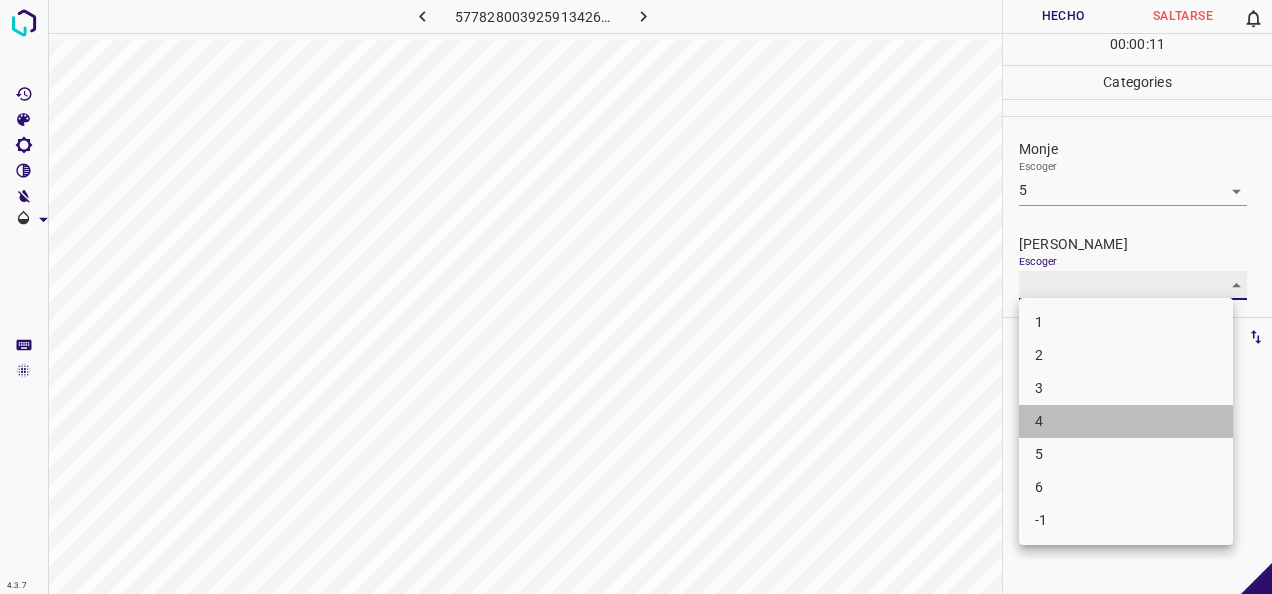 type on "4" 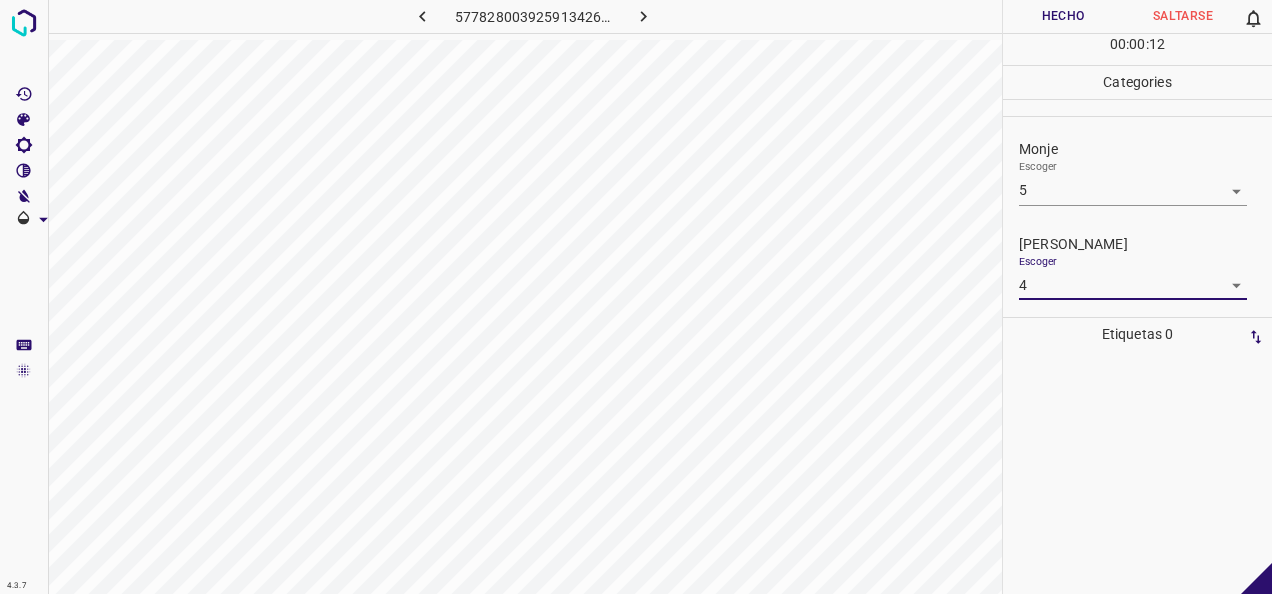 click on "Hecho" at bounding box center (1063, 16) 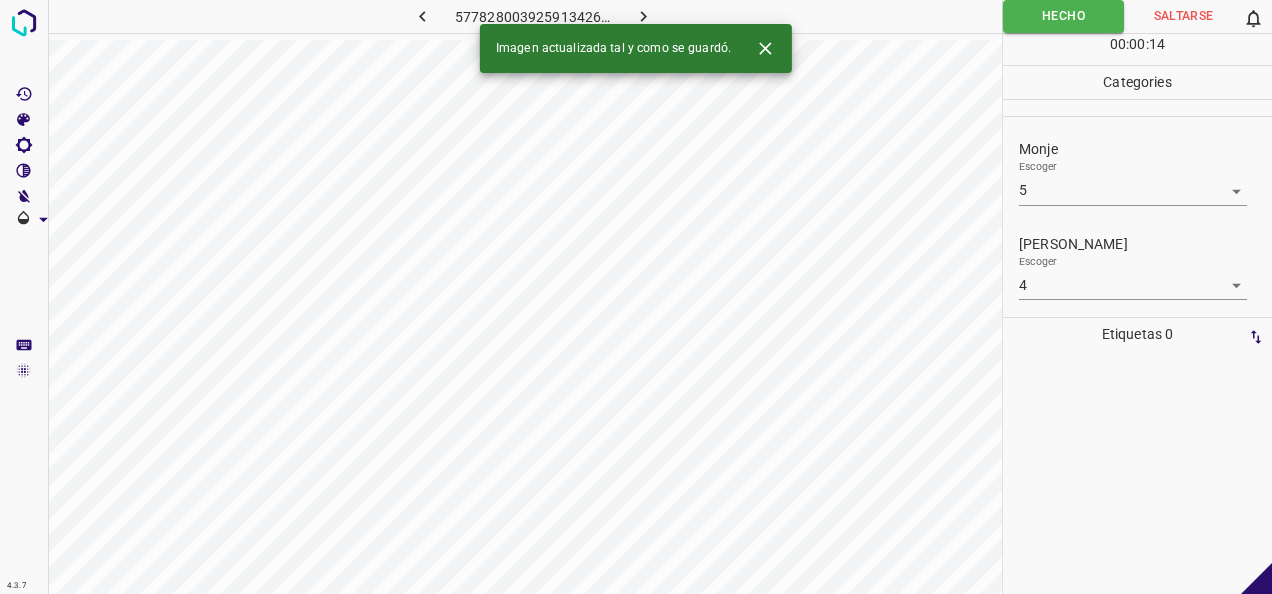 click at bounding box center (643, 16) 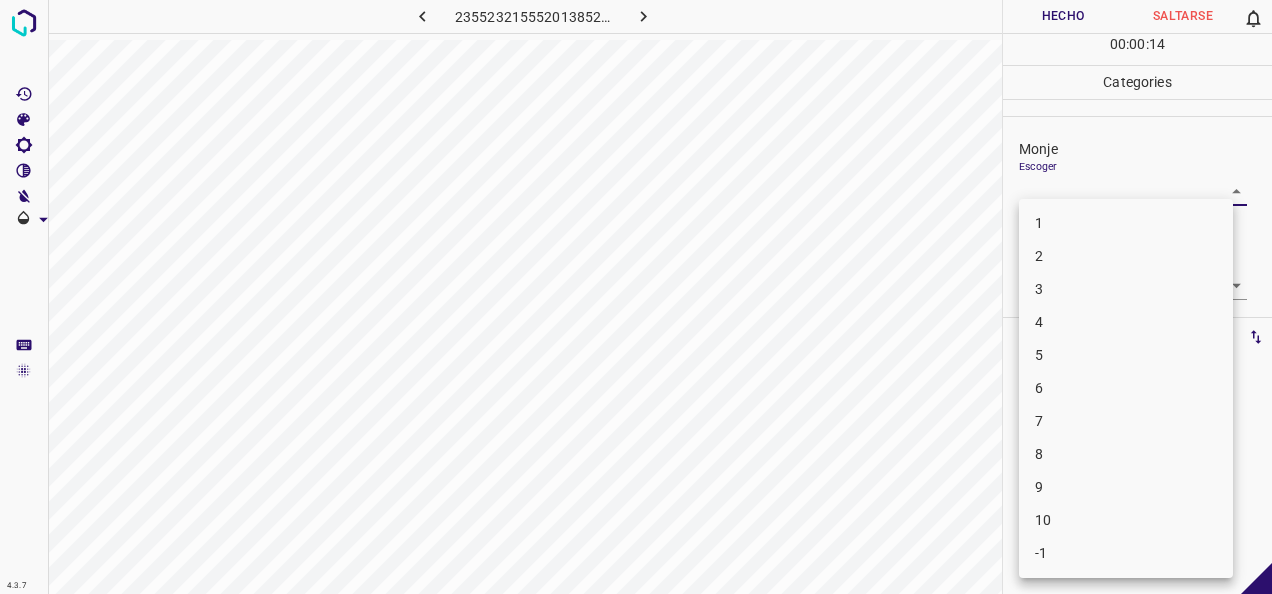 click on "4.3.7 2355232155520138526.png Hecho Saltarse 0 00   : 00   : 14   Categories Monje  Escoger ​  [PERSON_NAME]   Escoger ​ Etiquetas 0 Categories 1 Monje 2  [PERSON_NAME] Herramientas Espacio Cambiar entre modos (Dibujar y Editar) Yo Etiquetado automático R Restaurar zoom M Acercar N Alejar Borrar Eliminar etiqueta de selección Filtros Z Restaurar filtros X Filtro de saturación C Filtro de brillo V Filtro de contraste B Filtro de escala de grises General O Descargar -Mensaje de texto -Esconder -Borrar 1 2 3 4 5 6 7 8 9 10 -1" at bounding box center (636, 297) 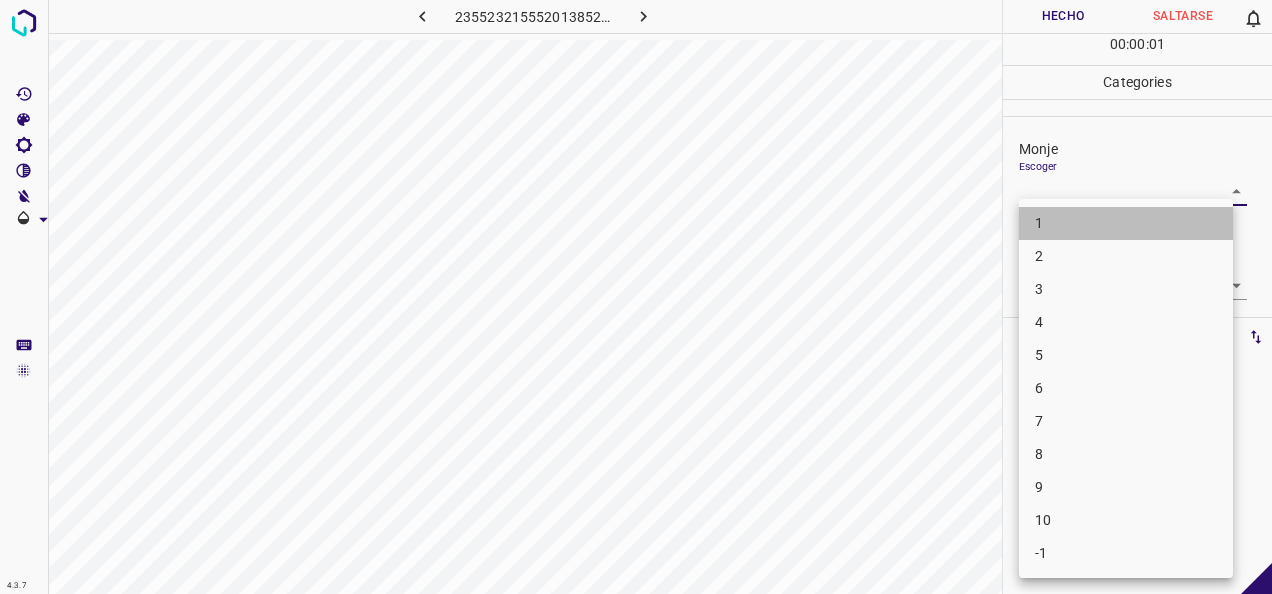 click on "1" at bounding box center [1126, 223] 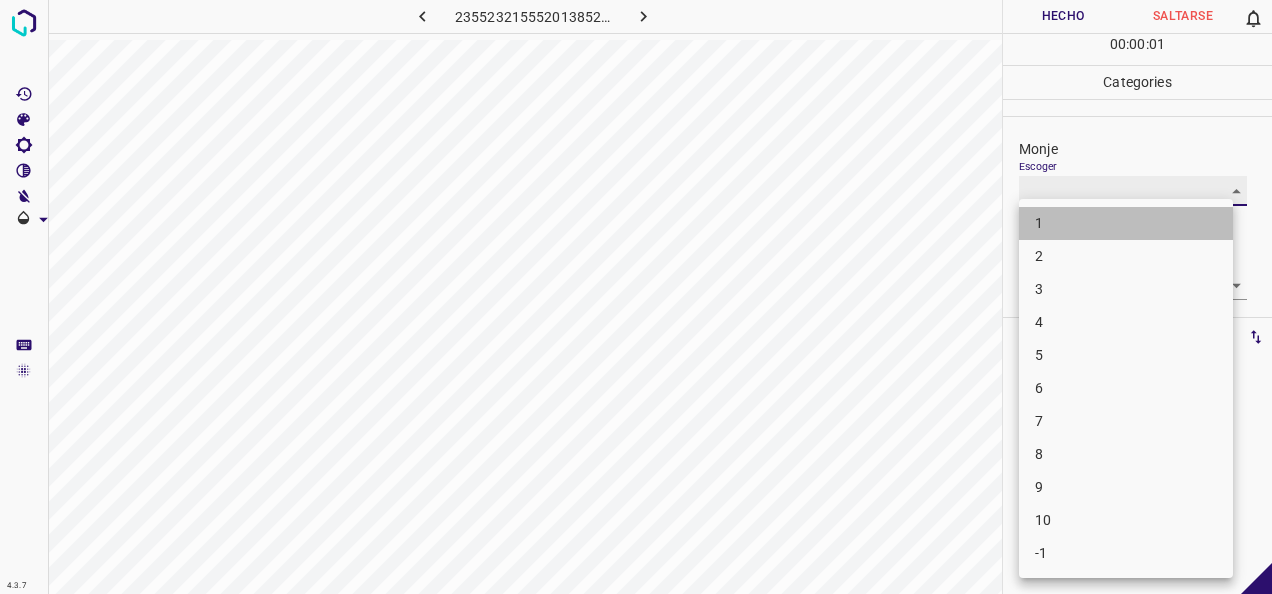 type on "1" 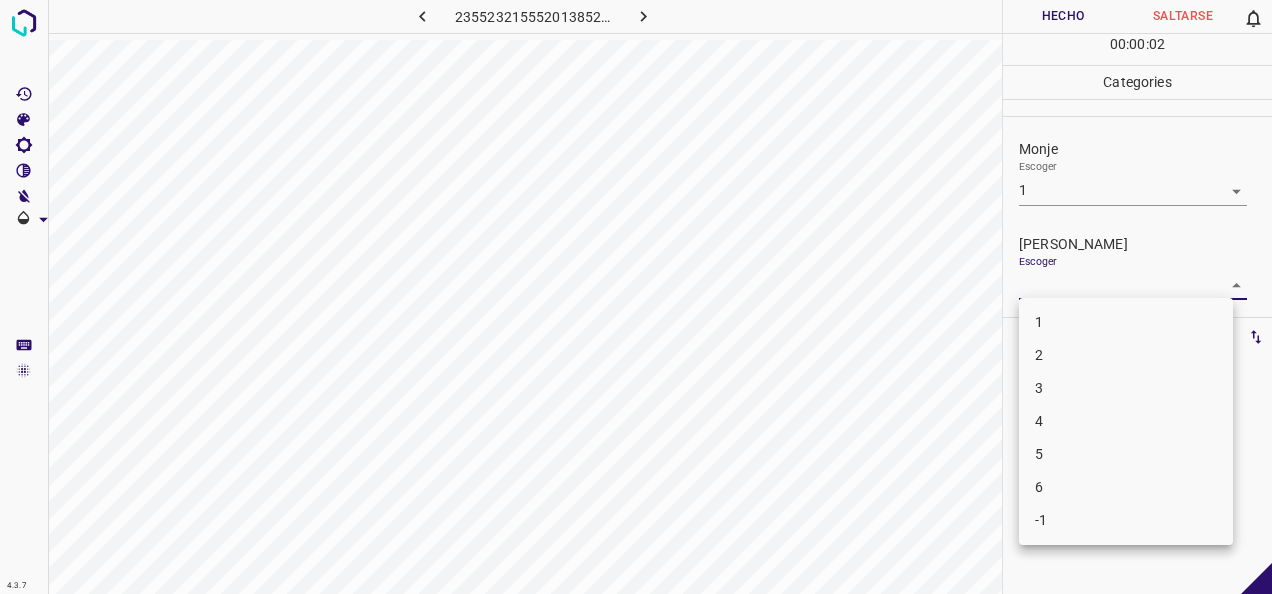 click on "4.3.7 2355232155520138526.png Hecho Saltarse 0 00   : 00   : 02   Categories Monje  Escoger 1 1  [PERSON_NAME]   Escoger ​ Etiquetas 0 Categories 1 Monje 2  [PERSON_NAME] Herramientas Espacio Cambiar entre modos (Dibujar y Editar) Yo Etiquetado automático R Restaurar zoom M Acercar N Alejar Borrar Eliminar etiqueta de selección Filtros Z Restaurar filtros X Filtro de saturación C Filtro de brillo V Filtro de contraste B Filtro de escala de grises General O Descargar -Mensaje de texto -Esconder -Borrar 1 2 3 4 5 6 -1" at bounding box center (636, 297) 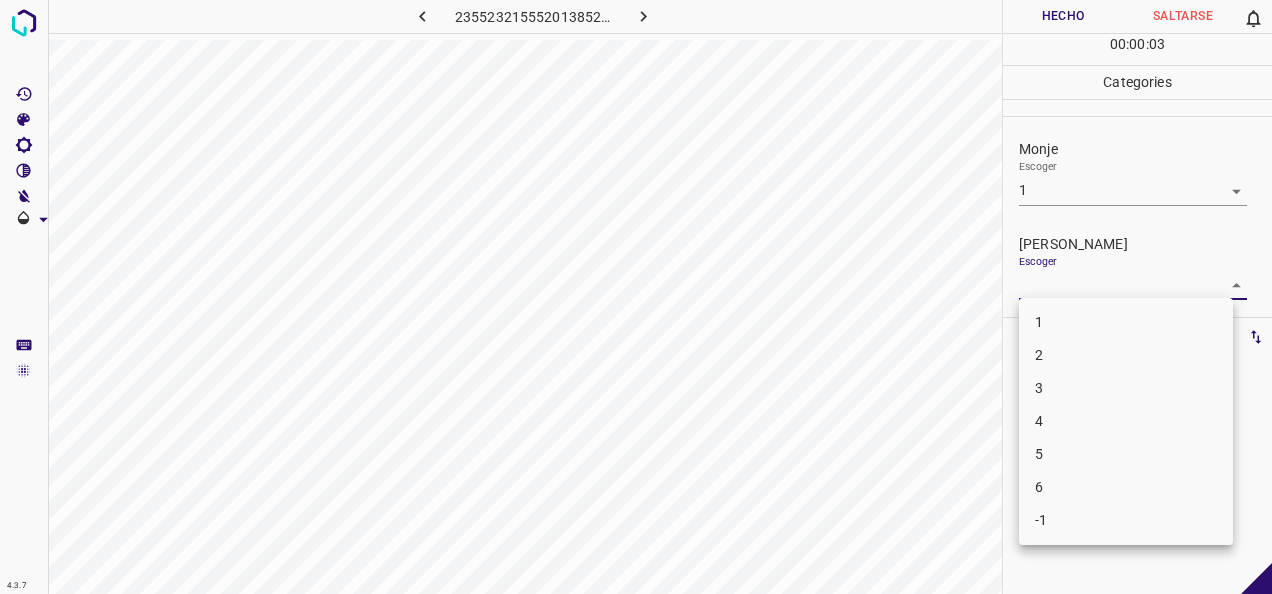 click on "1" at bounding box center [1126, 322] 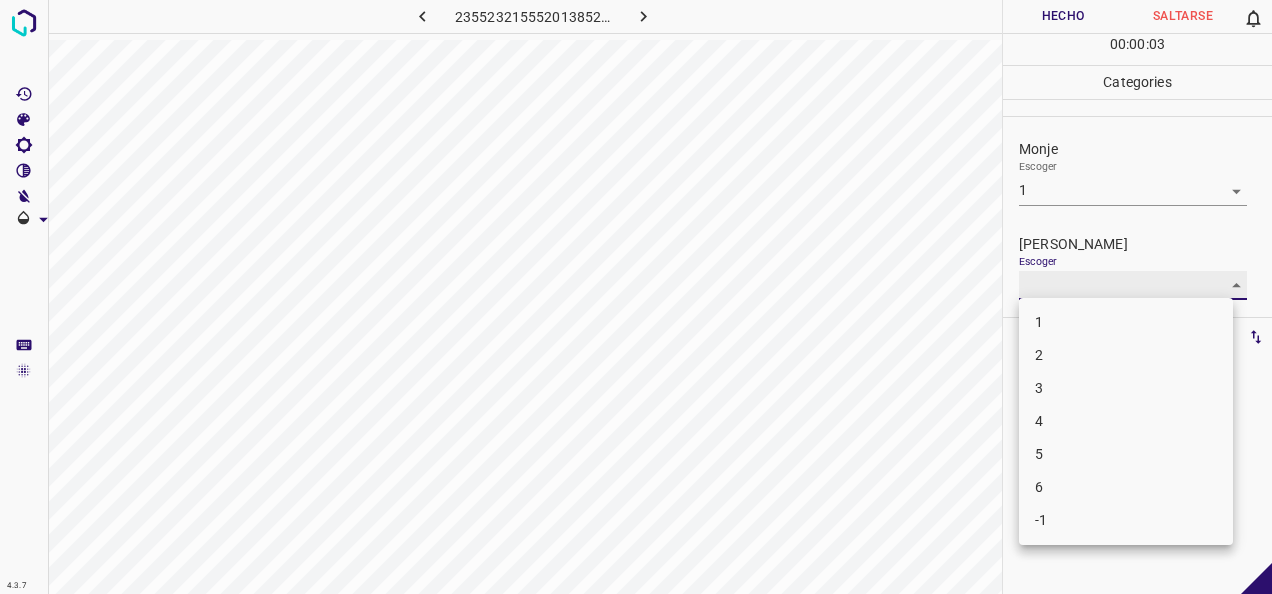 type on "1" 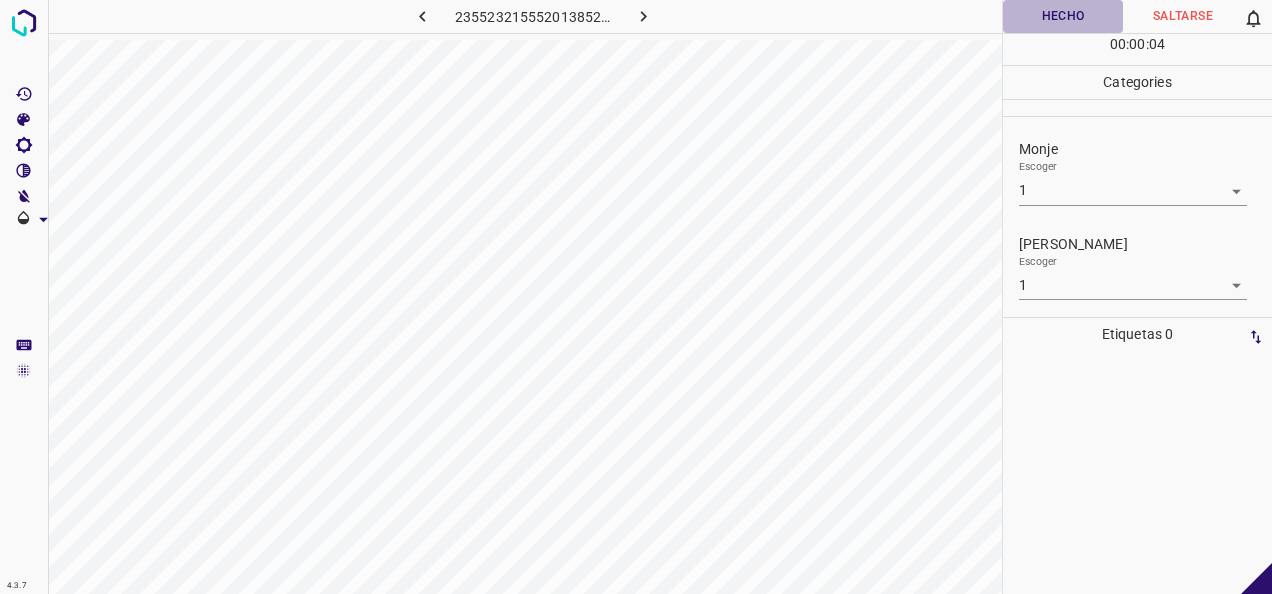 click on "Hecho" at bounding box center [1063, 16] 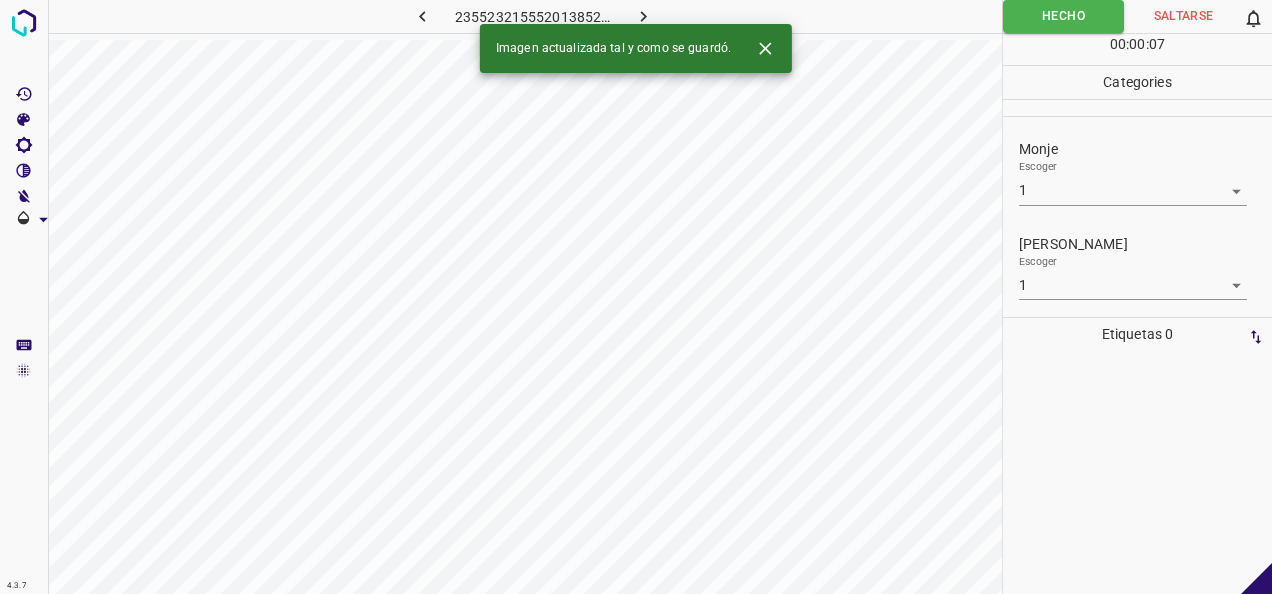 click 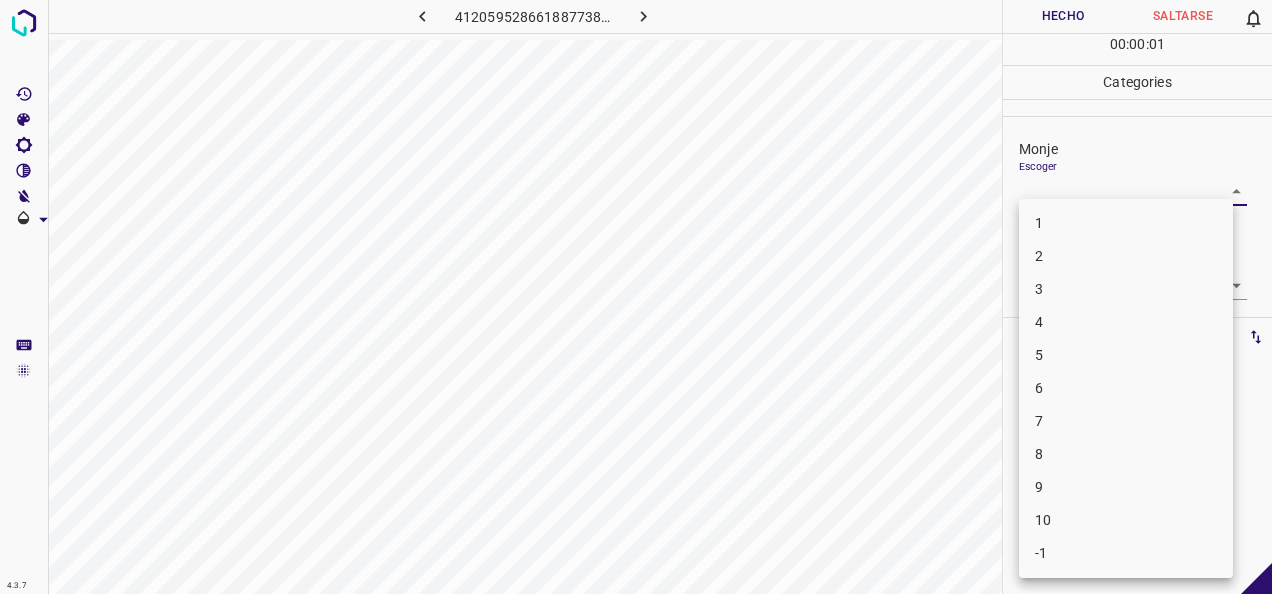 click on "4.3.7 4120595286618877380.png Hecho Saltarse 0 00   : 00   : 01   Categories Monje  Escoger ​  [PERSON_NAME]   Escoger ​ Etiquetas 0 Categories 1 Monje 2  [PERSON_NAME] Herramientas Espacio Cambiar entre modos (Dibujar y Editar) Yo Etiquetado automático R Restaurar zoom M Acercar N Alejar Borrar Eliminar etiqueta de selección Filtros Z Restaurar filtros X Filtro de saturación C Filtro de brillo V Filtro de contraste B Filtro de escala de grises General O Descargar -Mensaje de texto -Esconder -Borrar 1 2 3 4 5 6 7 8 9 10 -1" at bounding box center [636, 297] 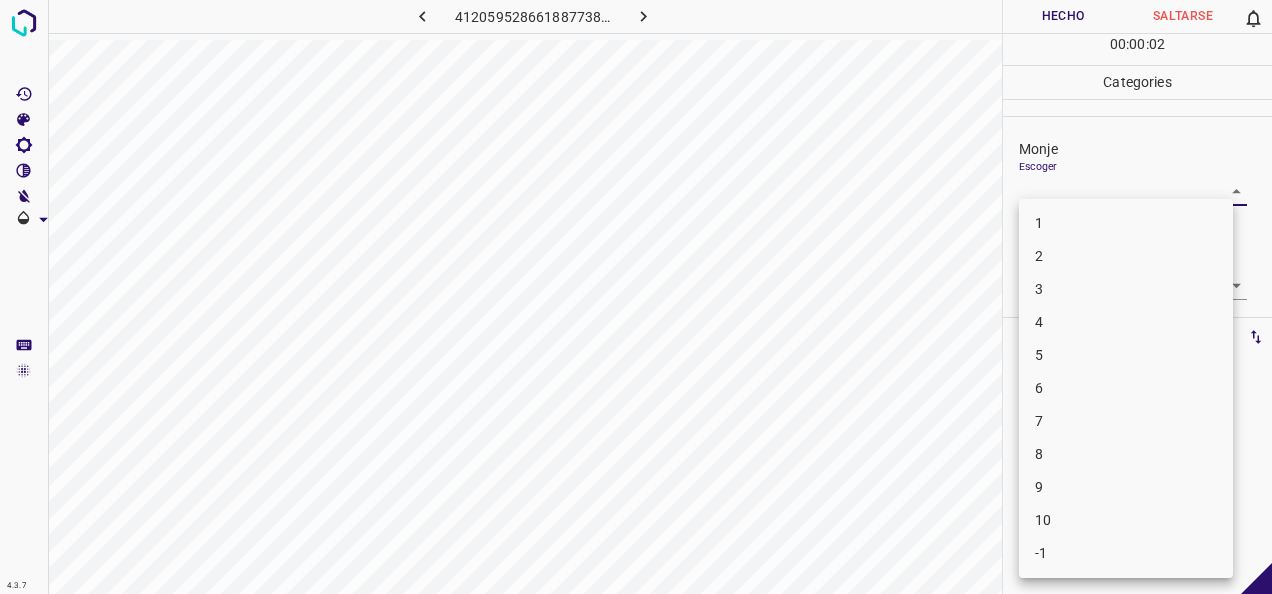 click on "2" at bounding box center (1126, 256) 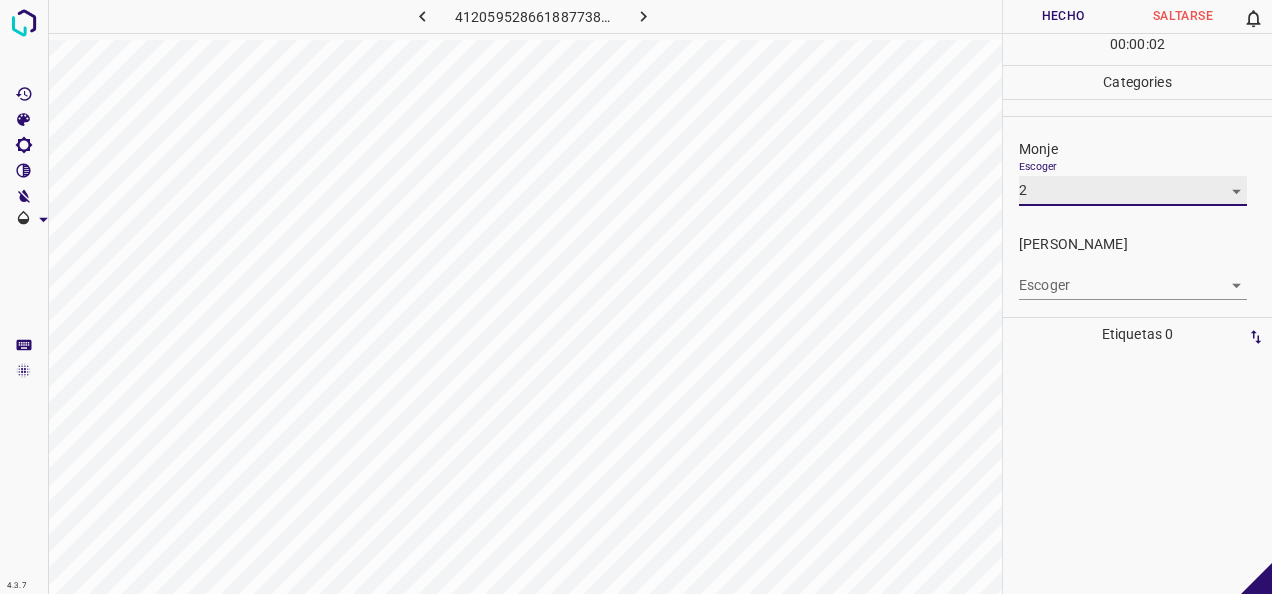 type on "2" 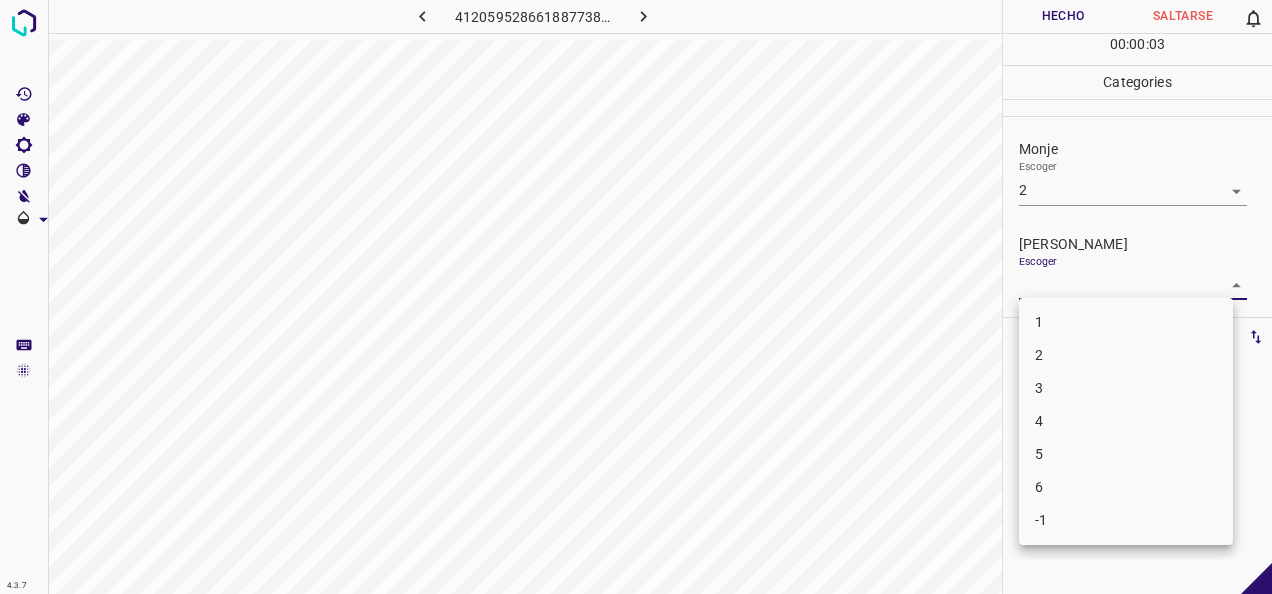 click on "4.3.7 4120595286618877380.png Hecho Saltarse 0 00   : 00   : 03   Categories Monje  Escoger 2 2  [PERSON_NAME]   Escoger ​ Etiquetas 0 Categories 1 Monje 2  [PERSON_NAME] Herramientas Espacio Cambiar entre modos (Dibujar y Editar) Yo Etiquetado automático R Restaurar zoom M Acercar N Alejar Borrar Eliminar etiqueta de selección Filtros Z Restaurar filtros X Filtro de saturación C Filtro de brillo V Filtro de contraste B Filtro de escala de grises General O Descargar -Mensaje de texto -Esconder -Borrar 1 2 3 4 5 6 -1" at bounding box center (636, 297) 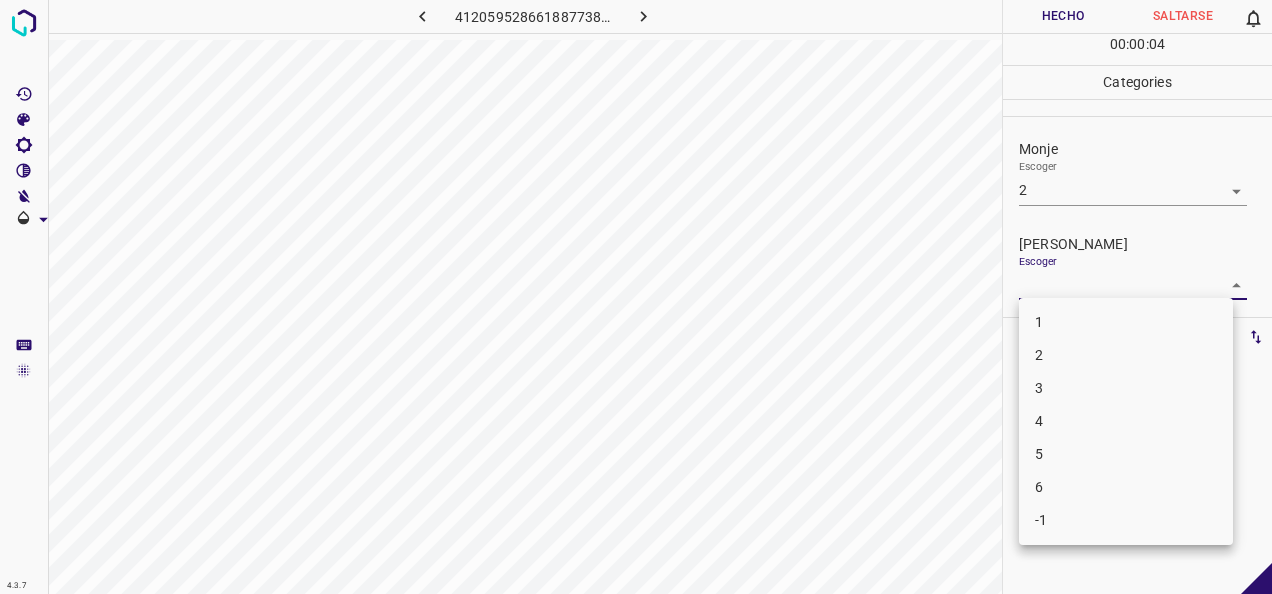 click on "2" at bounding box center (1126, 355) 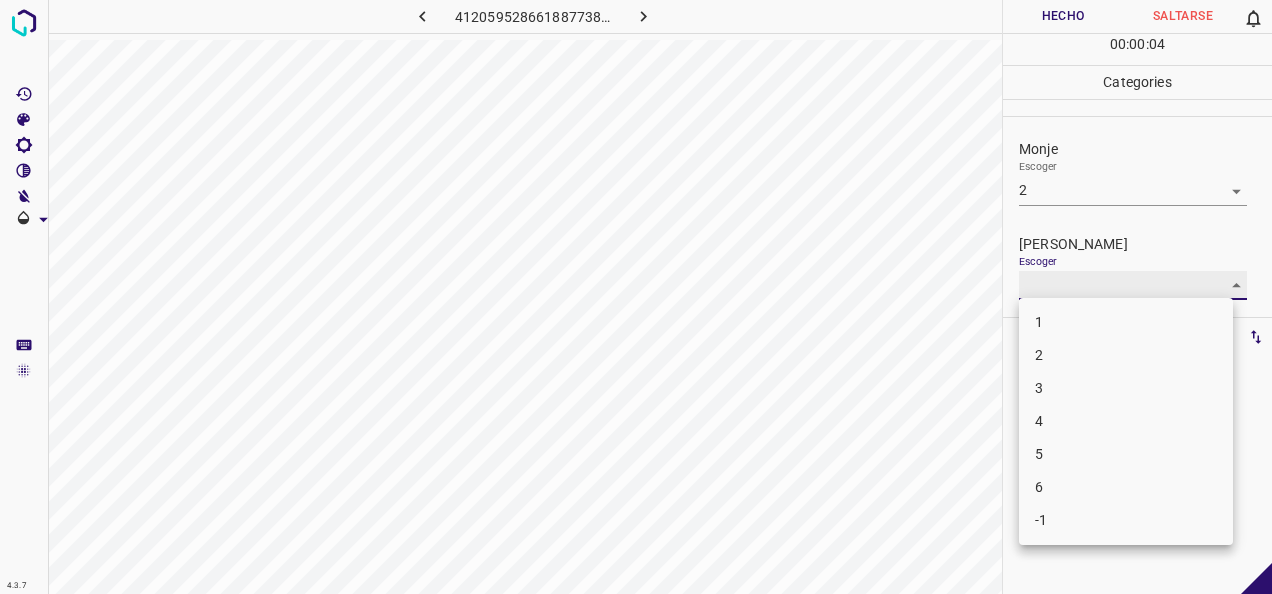type on "2" 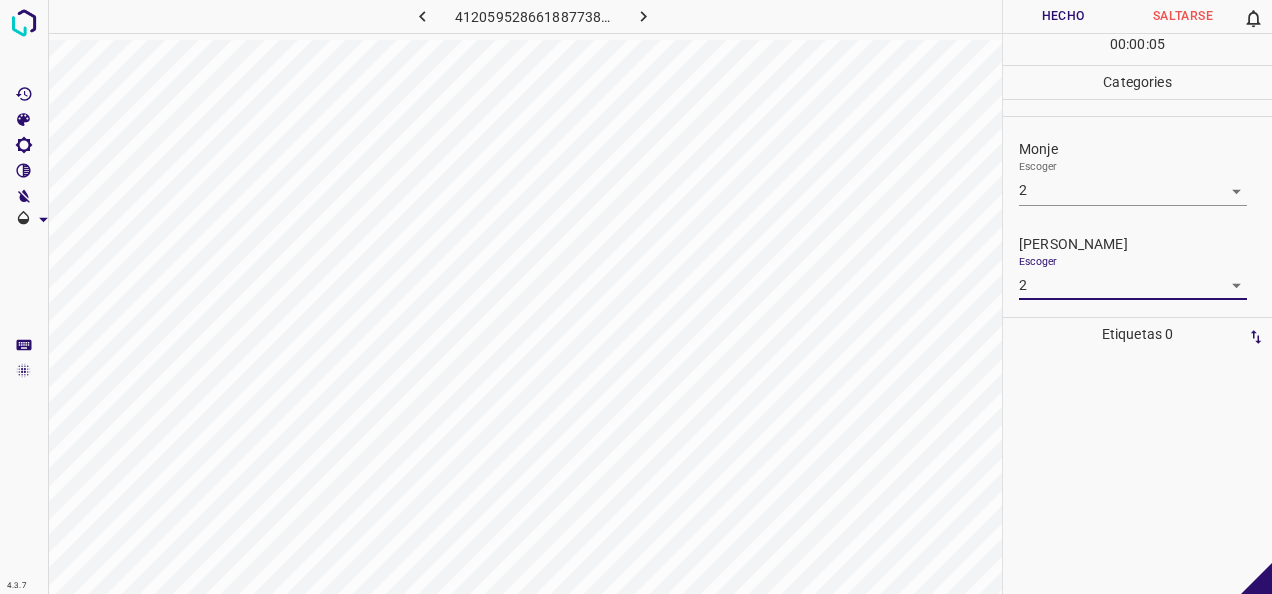 click on "Hecho" at bounding box center [1063, 16] 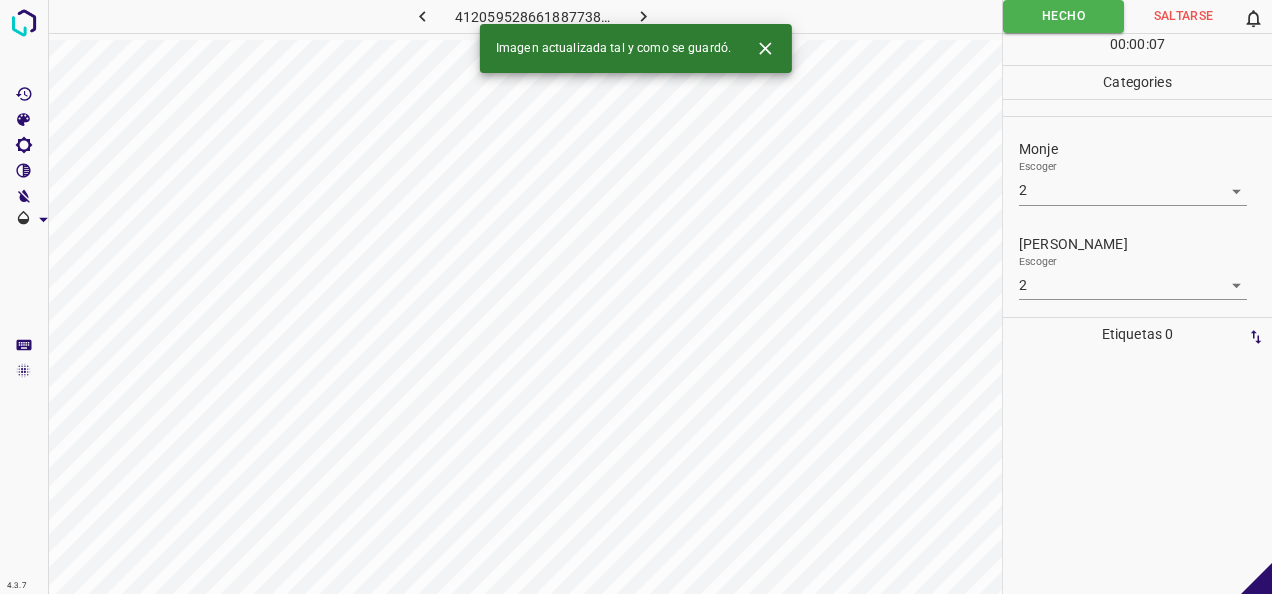 click at bounding box center [643, 16] 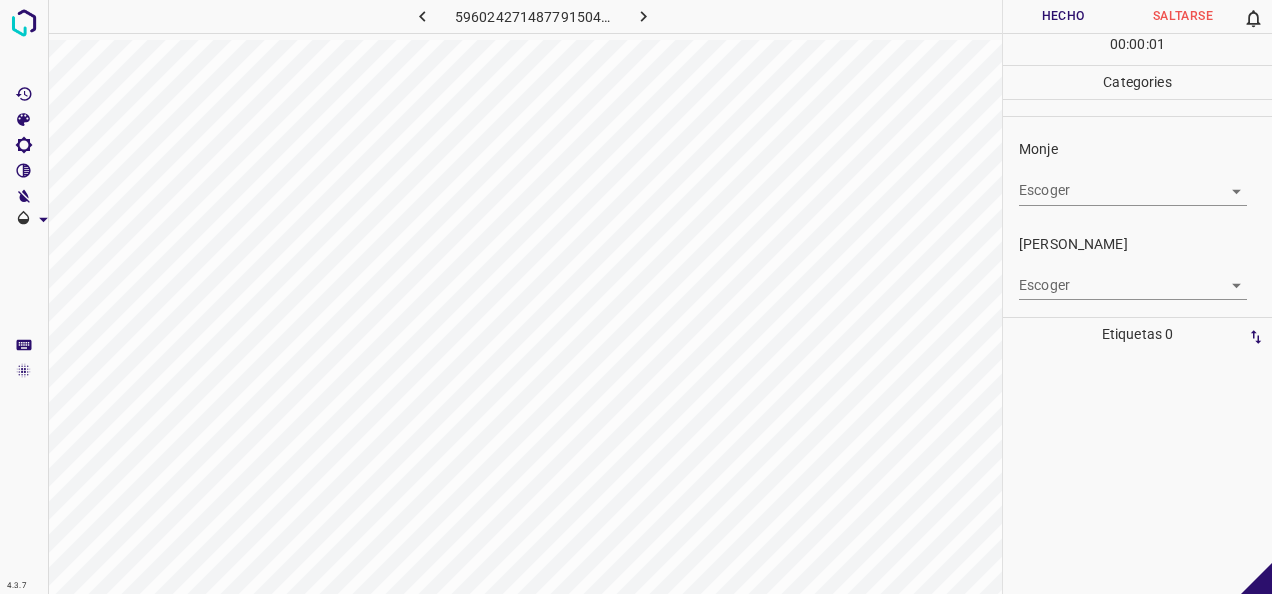 click on "4.3.7 5960242714877915048.png Hecho Saltarse 0 00   : 00   : 01   Categories Monje  Escoger ​  [PERSON_NAME]   Escoger ​ Etiquetas 0 Categories 1 Monje 2  [PERSON_NAME] Herramientas Espacio Cambiar entre modos (Dibujar y Editar) Yo Etiquetado automático R Restaurar zoom M Acercar N Alejar Borrar Eliminar etiqueta de selección Filtros Z Restaurar filtros X Filtro de saturación C Filtro de brillo V Filtro de contraste B Filtro de escala de grises General O Descargar -Mensaje de texto -Esconder -Borrar" at bounding box center (636, 297) 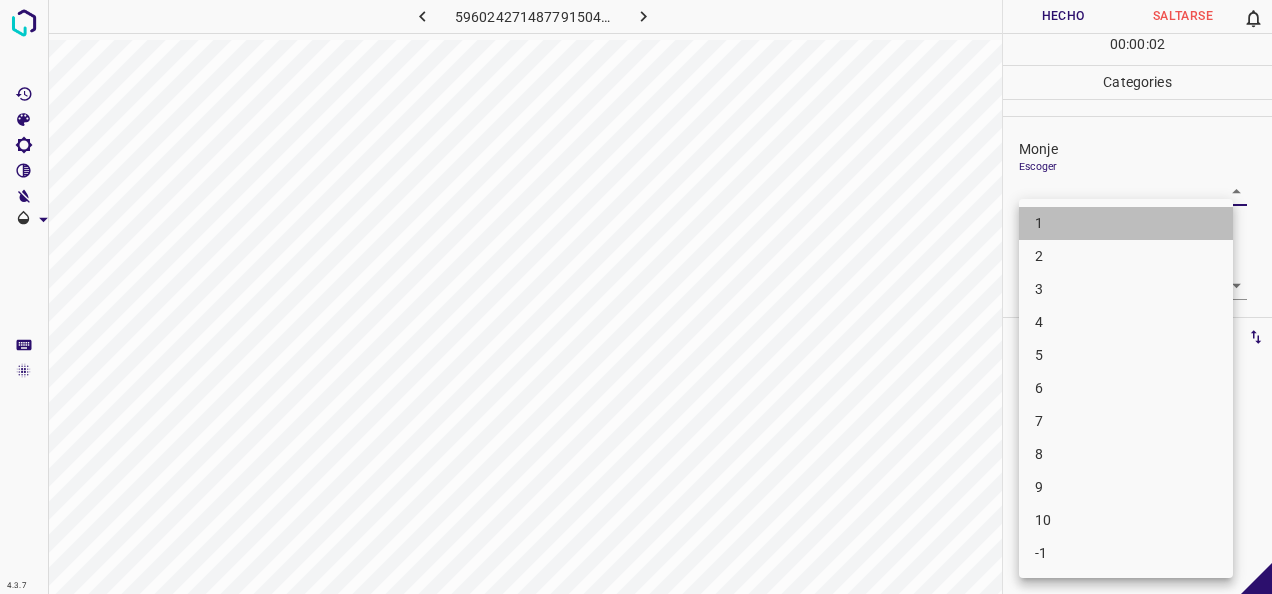 click on "1" at bounding box center (1126, 223) 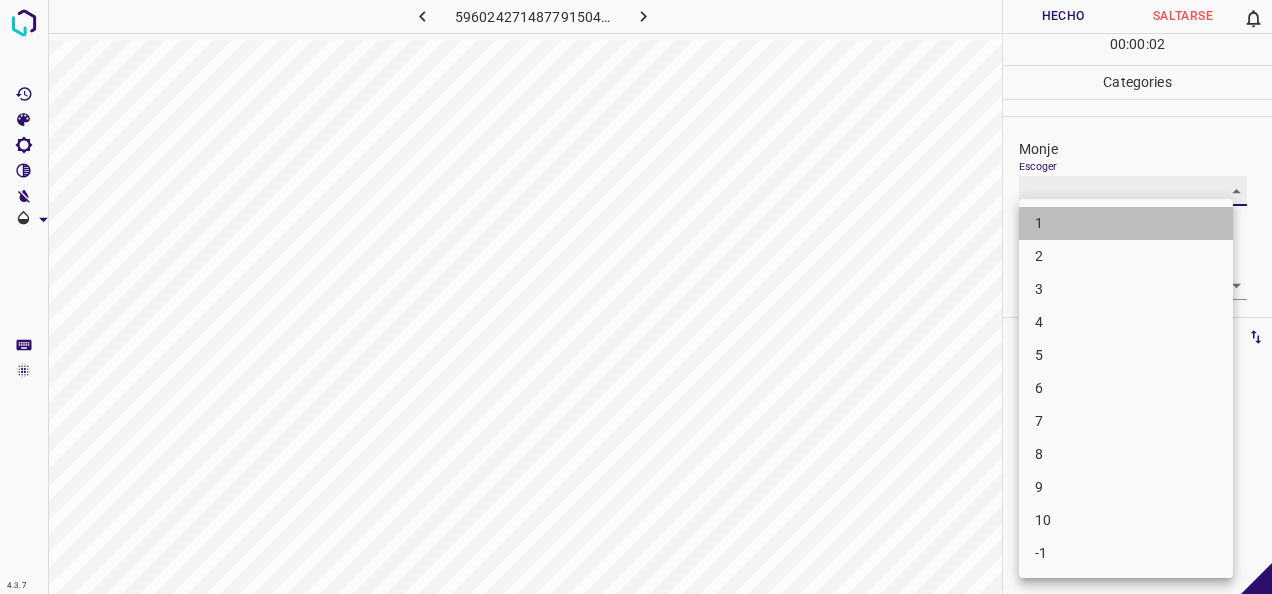 type on "1" 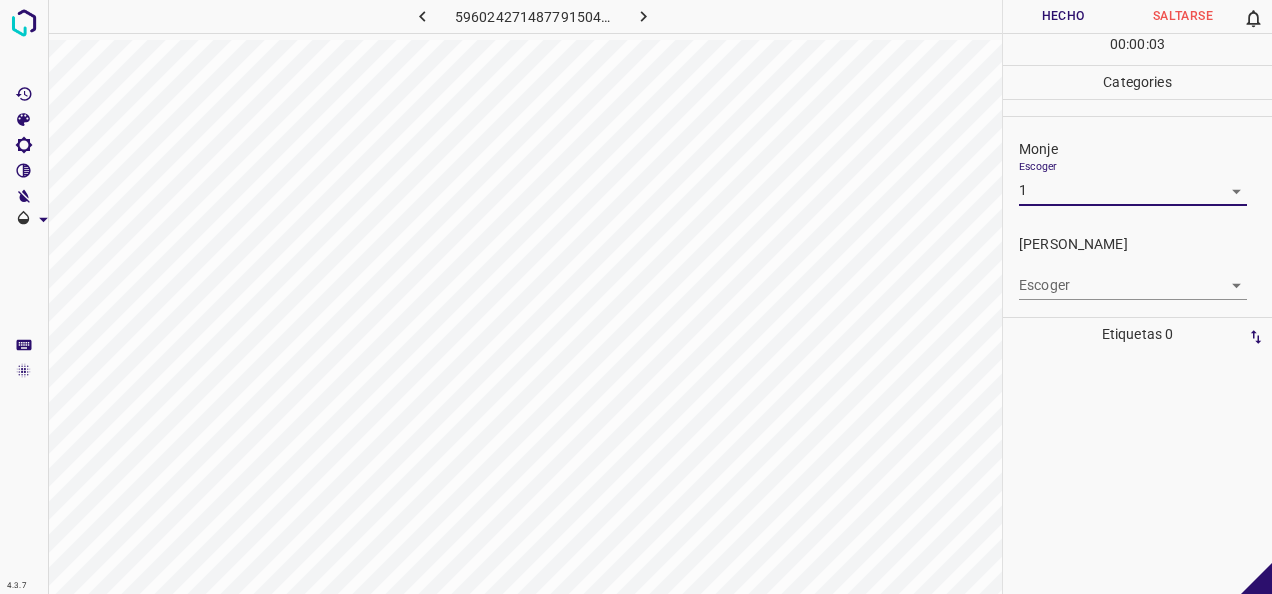 click on "4.3.7 5960242714877915048.png Hecho Saltarse 0 00   : 00   : 03   Categories Monje  Escoger 1 1  [PERSON_NAME]   Escoger ​ Etiquetas 0 Categories 1 Monje 2  [PERSON_NAME] Herramientas Espacio Cambiar entre modos (Dibujar y Editar) Yo Etiquetado automático R Restaurar zoom M Acercar N Alejar Borrar Eliminar etiqueta de selección Filtros Z Restaurar filtros X Filtro de saturación C Filtro de brillo V Filtro de contraste B Filtro de escala de grises General O Descargar -Mensaje de texto -Esconder -Borrar" at bounding box center [636, 297] 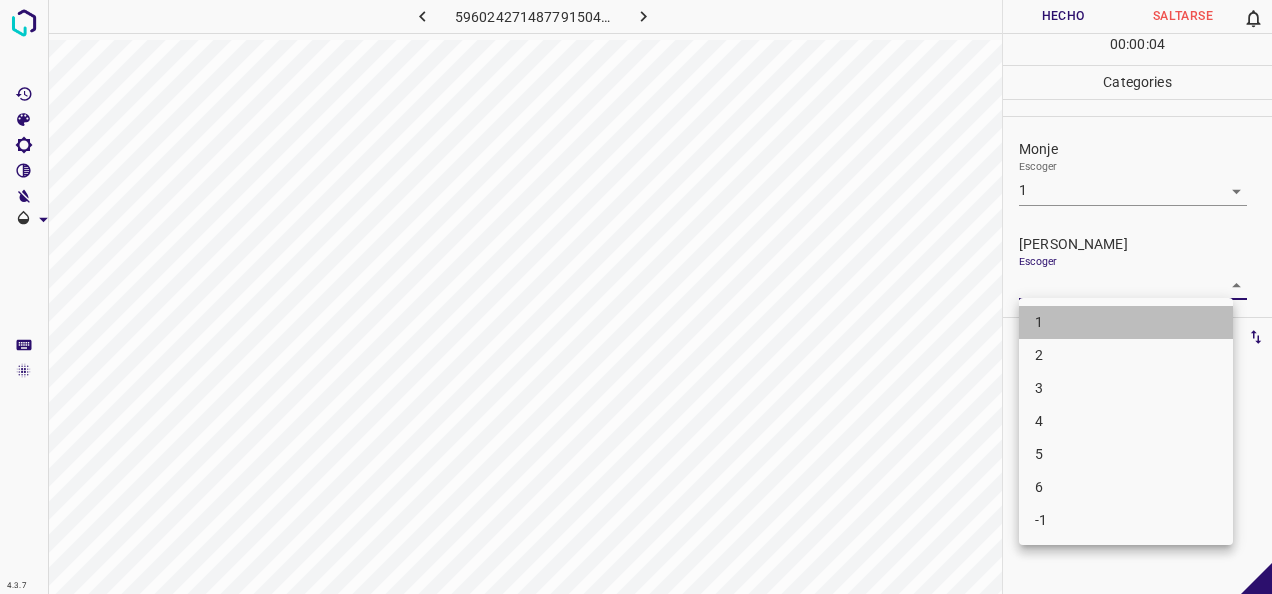 click on "1" at bounding box center (1126, 322) 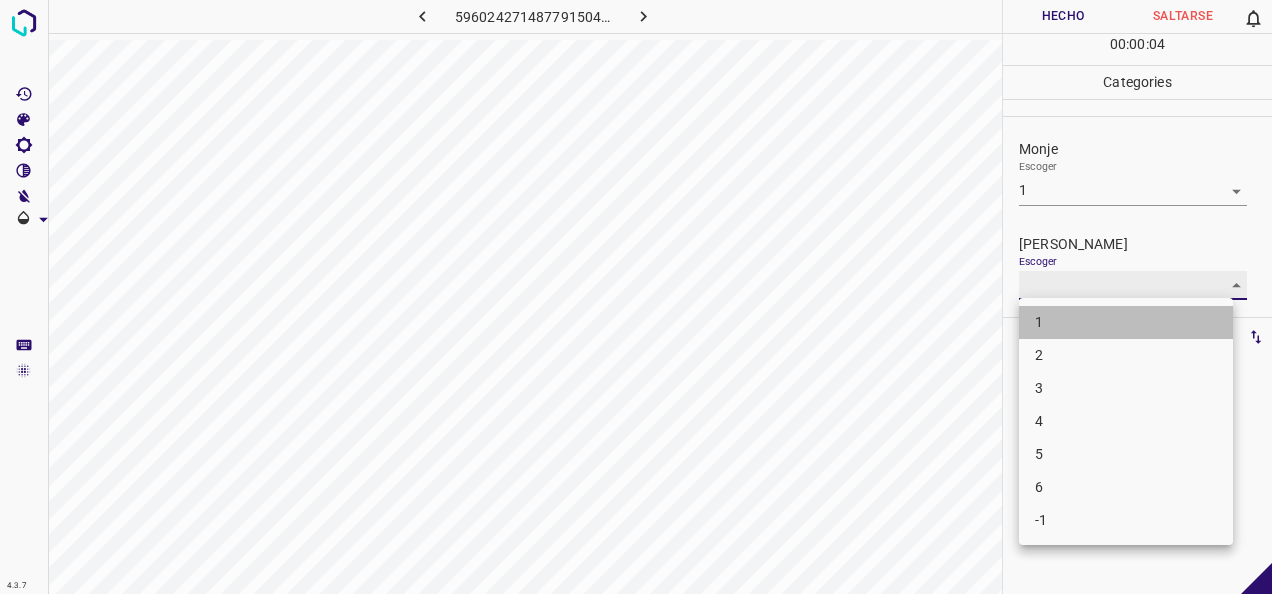 type on "1" 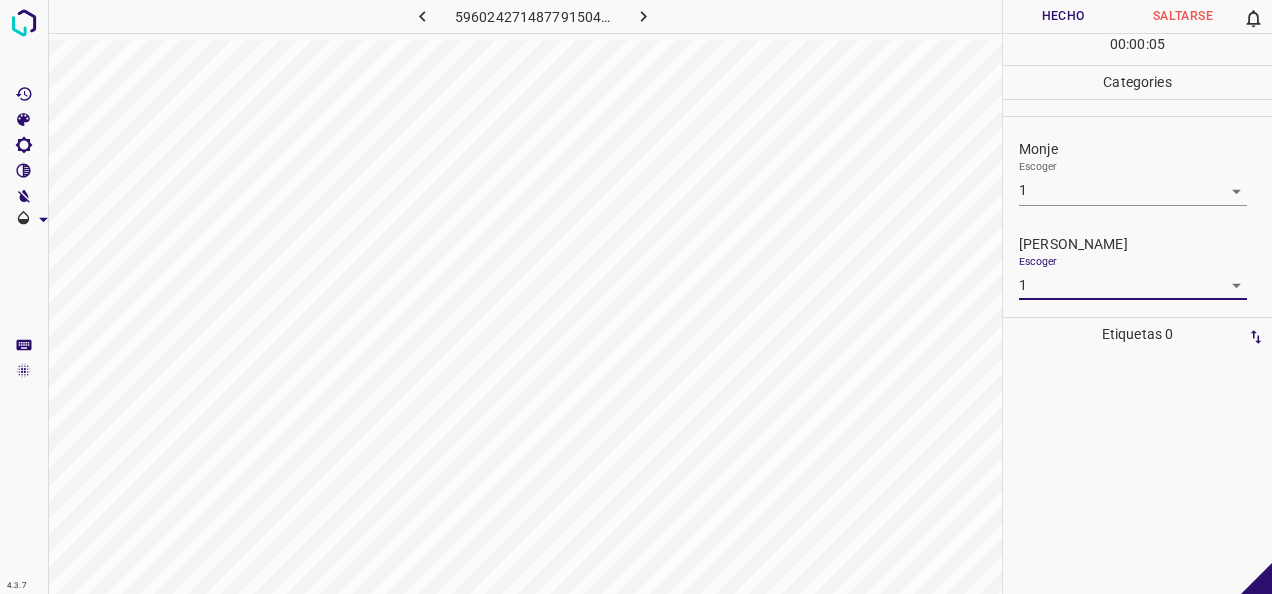 click on "Hecho" at bounding box center [1063, 16] 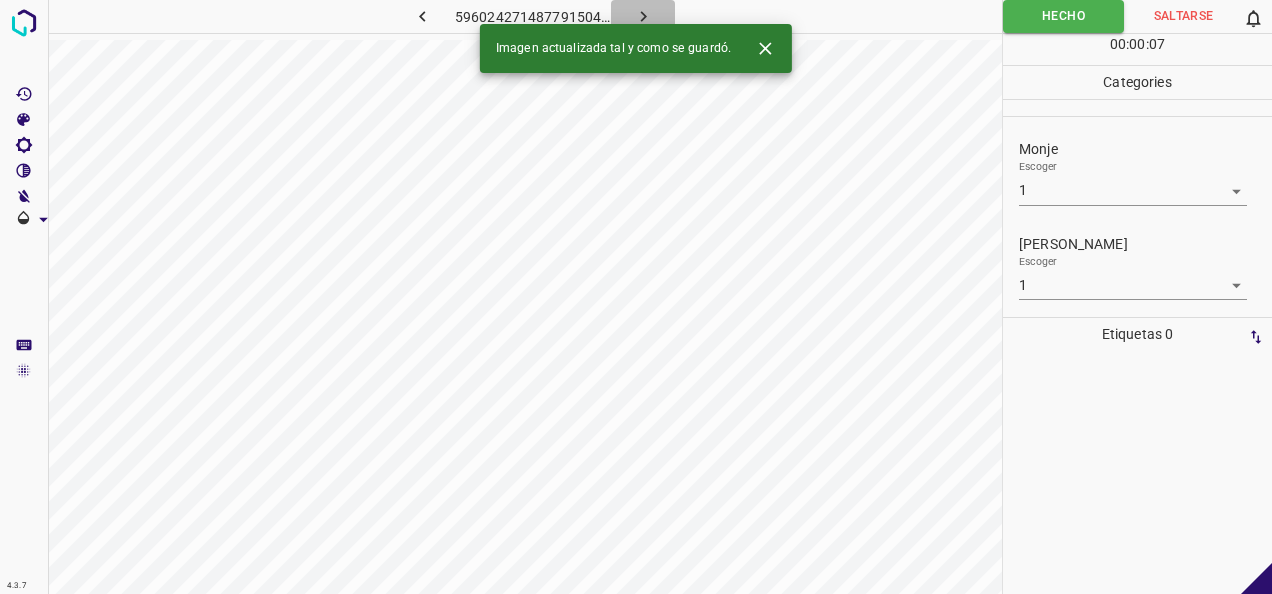 click at bounding box center (643, 16) 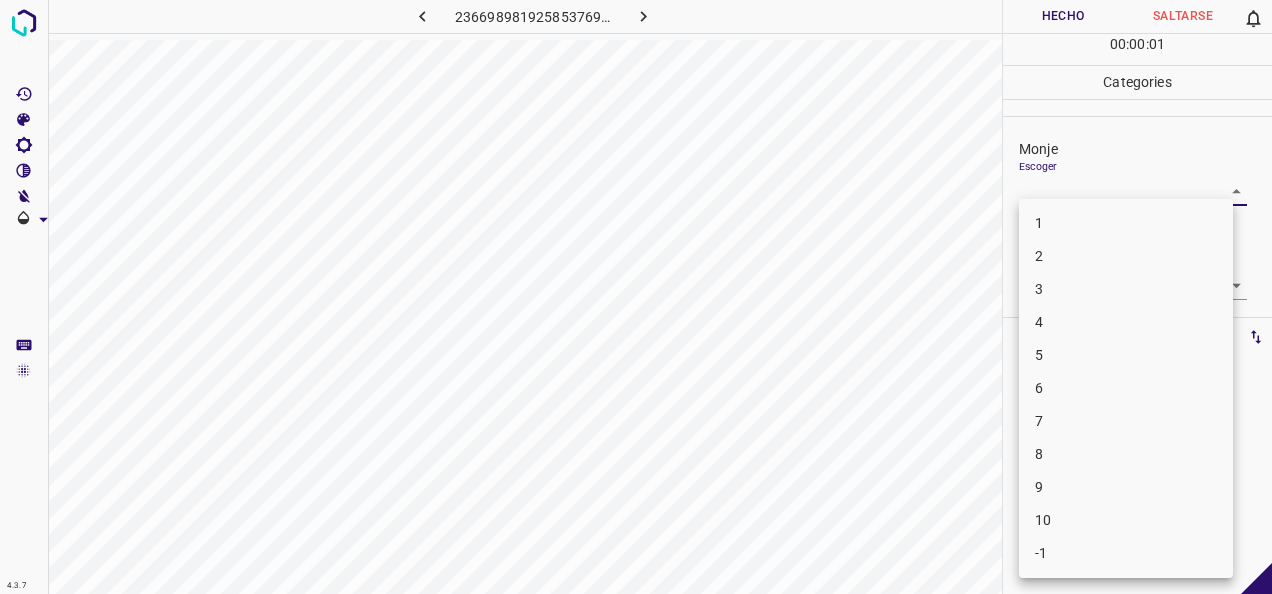 click on "4.3.7 2366989819258537697.png Hecho Saltarse 0 00   : 00   : 01   Categories Monje  Escoger ​  [PERSON_NAME]   Escoger ​ Etiquetas 0 Categories 1 Monje 2  [PERSON_NAME] Herramientas Espacio Cambiar entre modos (Dibujar y Editar) Yo Etiquetado automático R Restaurar zoom M Acercar N Alejar Borrar Eliminar etiqueta de selección Filtros Z Restaurar filtros X Filtro de saturación C Filtro de brillo V Filtro de contraste B Filtro de escala de grises General O Descargar -Mensaje de texto -Esconder -Borrar 1 2 3 4 5 6 7 8 9 10 -1" at bounding box center (636, 297) 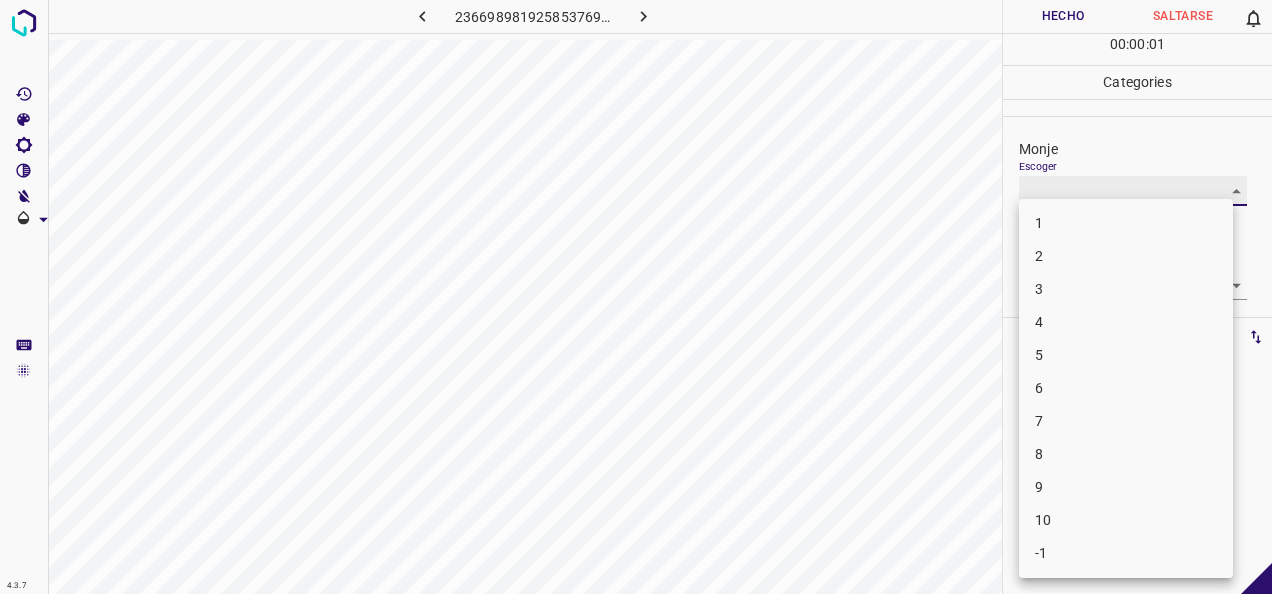 type on "1" 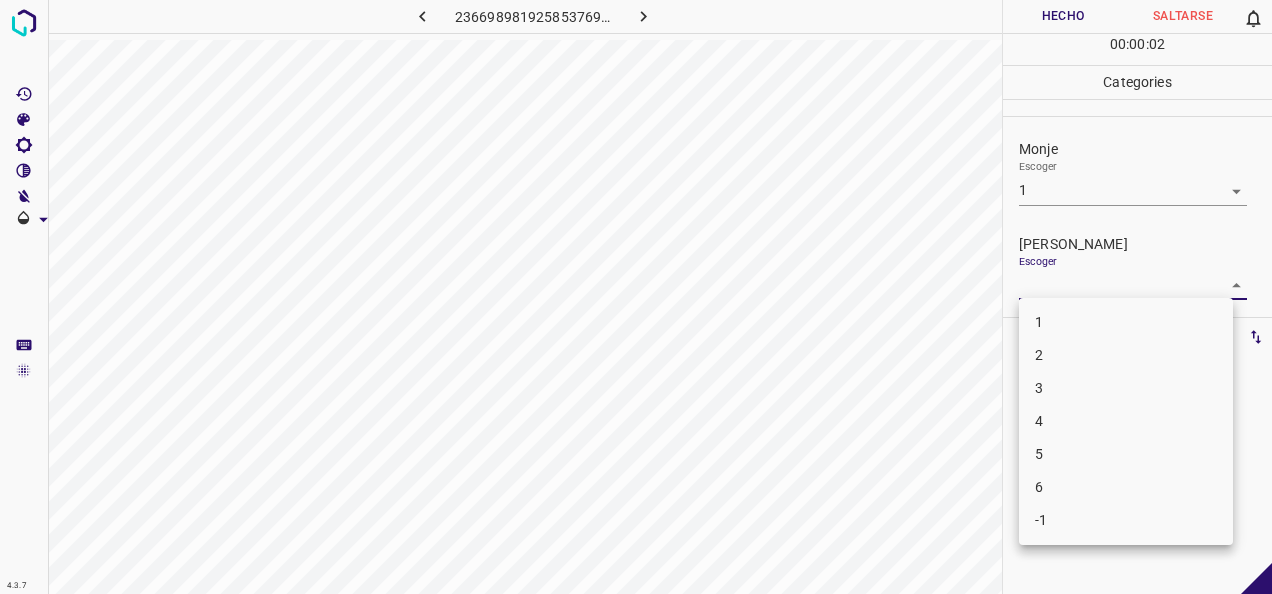 click on "4.3.7 2366989819258537697.png Hecho Saltarse 0 00   : 00   : 02   Categories Monje  Escoger 1 1  [PERSON_NAME]   Escoger ​ Etiquetas 0 Categories 1 Monje 2  [PERSON_NAME] Herramientas Espacio Cambiar entre modos (Dibujar y Editar) Yo Etiquetado automático R Restaurar zoom M Acercar N Alejar Borrar Eliminar etiqueta de selección Filtros Z Restaurar filtros X Filtro de saturación C Filtro de brillo V Filtro de contraste B Filtro de escala de grises General O Descargar -Mensaje de texto -Esconder -Borrar 1 2 3 4 5 6 -1" at bounding box center (636, 297) 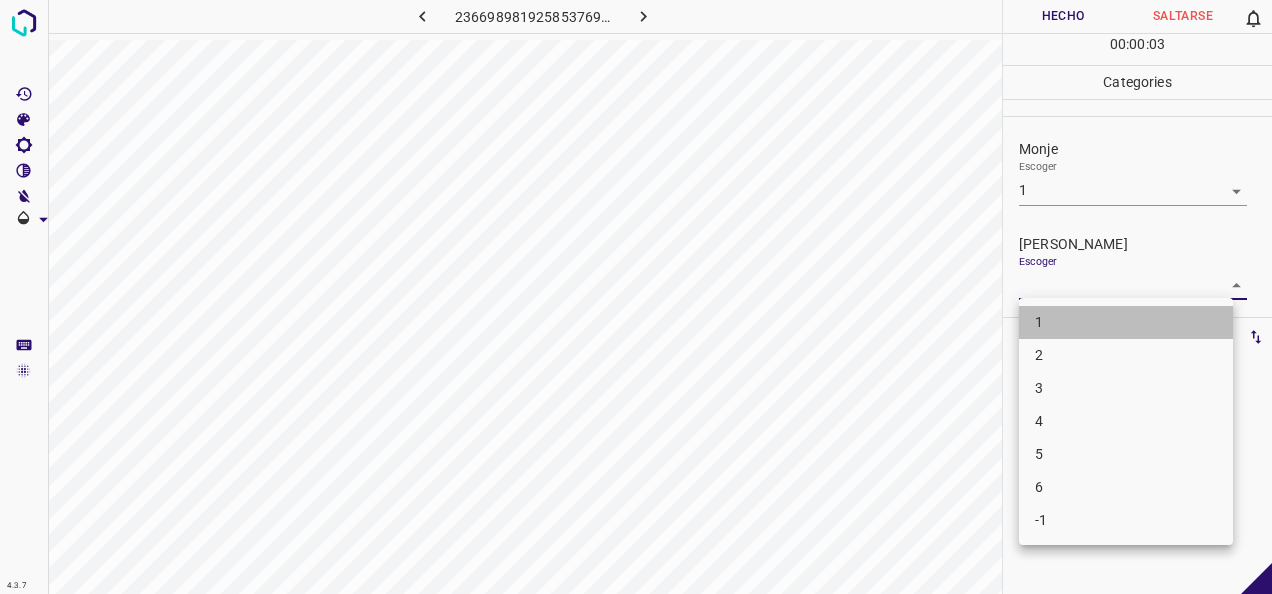 click on "1" at bounding box center [1126, 322] 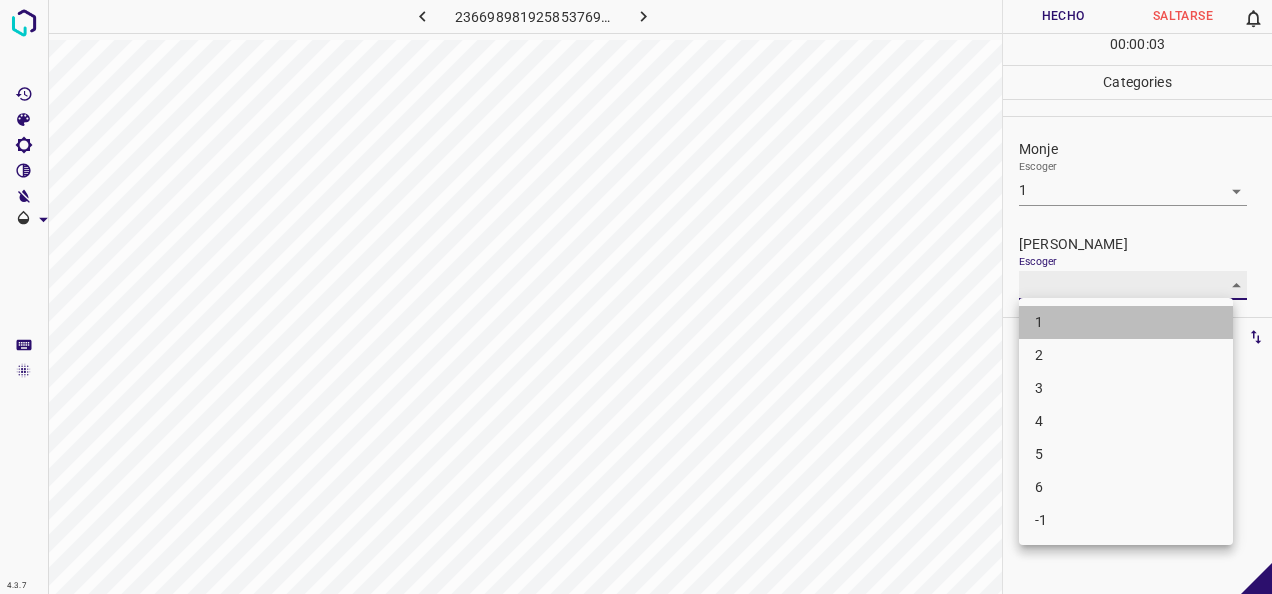type on "1" 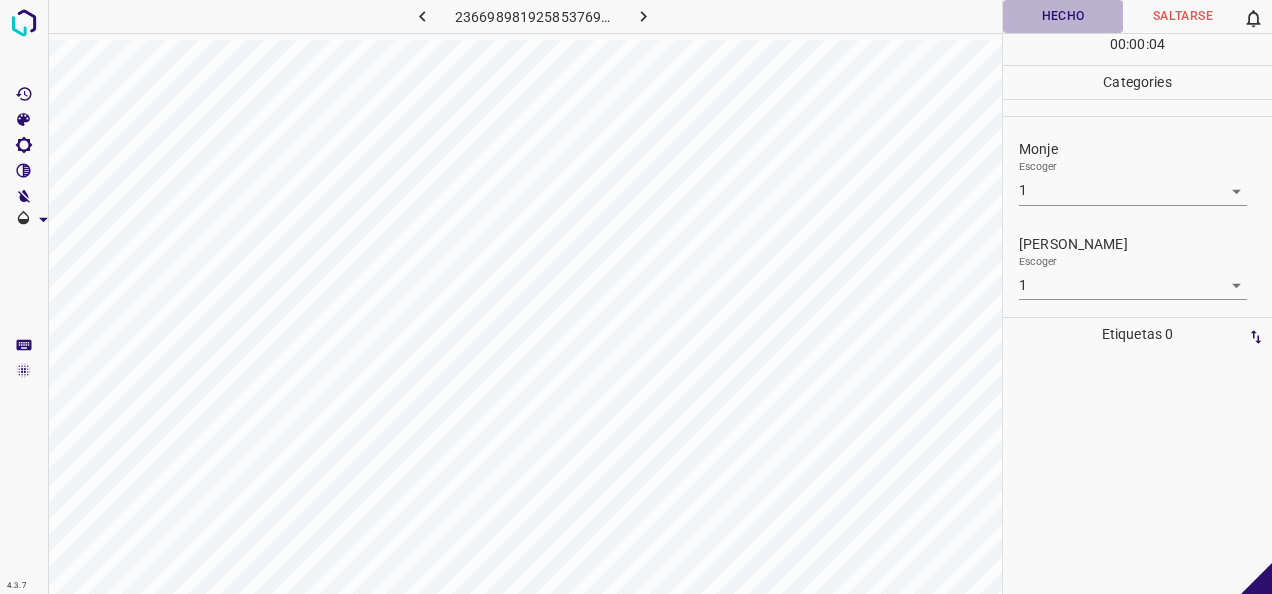 click on "Hecho" at bounding box center (1063, 16) 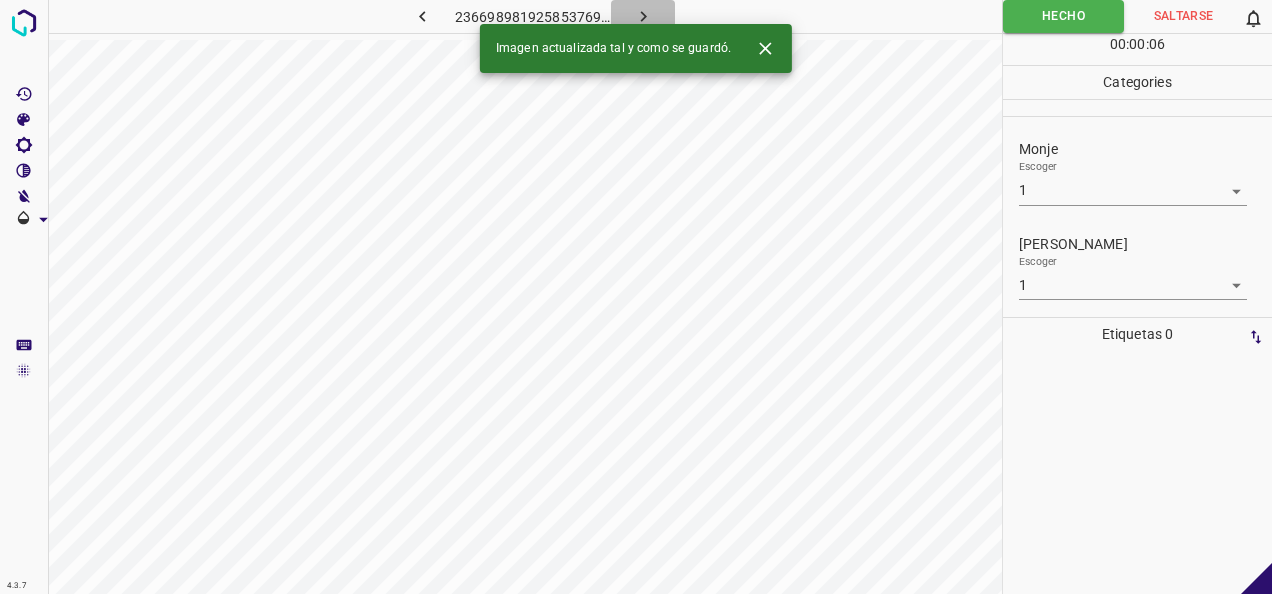 click at bounding box center [643, 16] 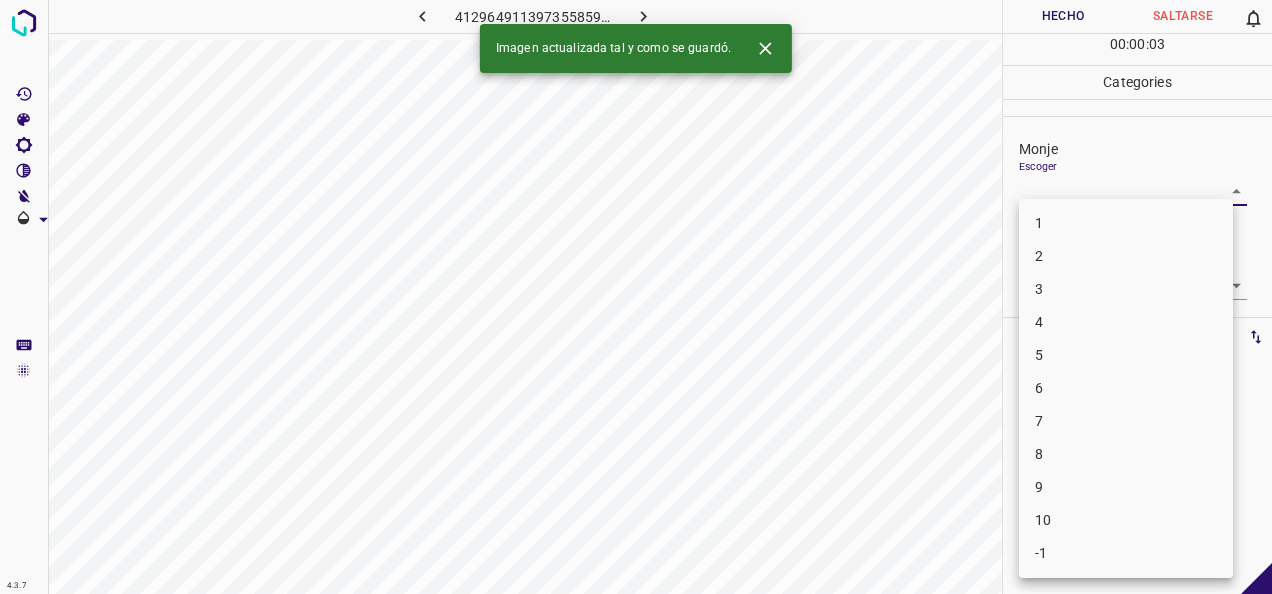 click on "4.3.7 4129649113973558594.png Hecho Saltarse 0 00   : 00   : 03   Categories Monje  Escoger ​  [PERSON_NAME]   Escoger ​ Etiquetas 0 Categories 1 Monje 2  [PERSON_NAME] Herramientas Espacio Cambiar entre modos (Dibujar y Editar) Yo Etiquetado automático R Restaurar zoom M Acercar N Alejar Borrar Eliminar etiqueta de selección Filtros Z Restaurar filtros X Filtro de saturación C Filtro de brillo V Filtro de contraste B Filtro de escala de grises General O Descargar Imagen actualizada tal y como se guardó. -Mensaje de texto -Esconder -Borrar 1 2 3 4 5 6 7 8 9 10 -1" at bounding box center [636, 297] 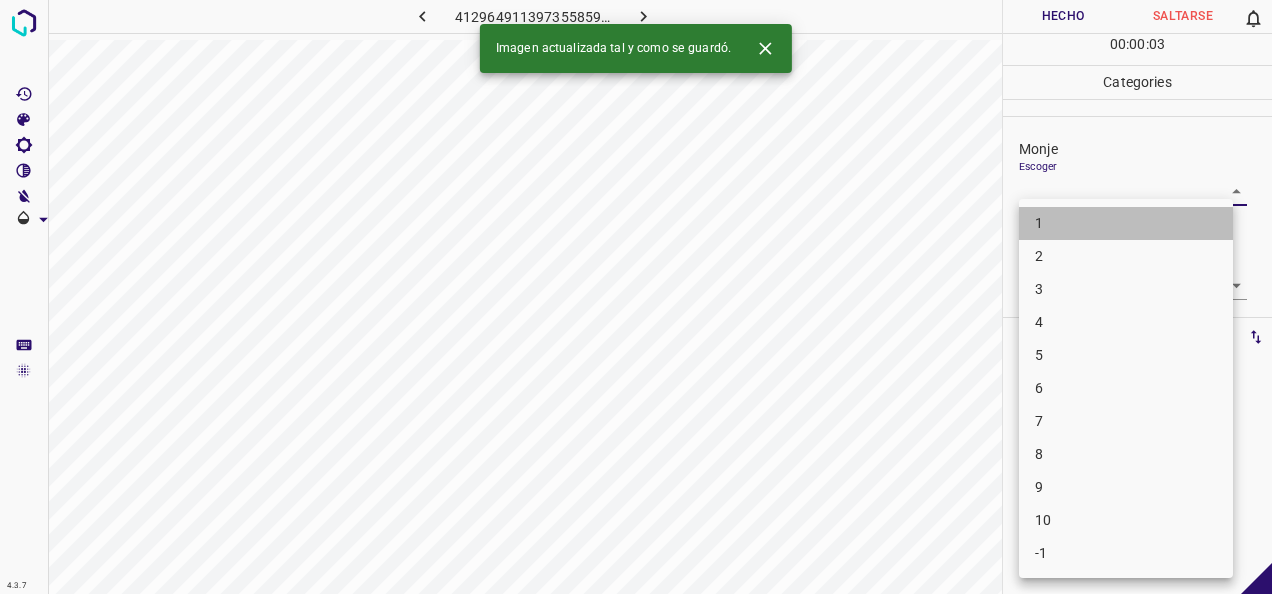 click on "1" at bounding box center [1126, 223] 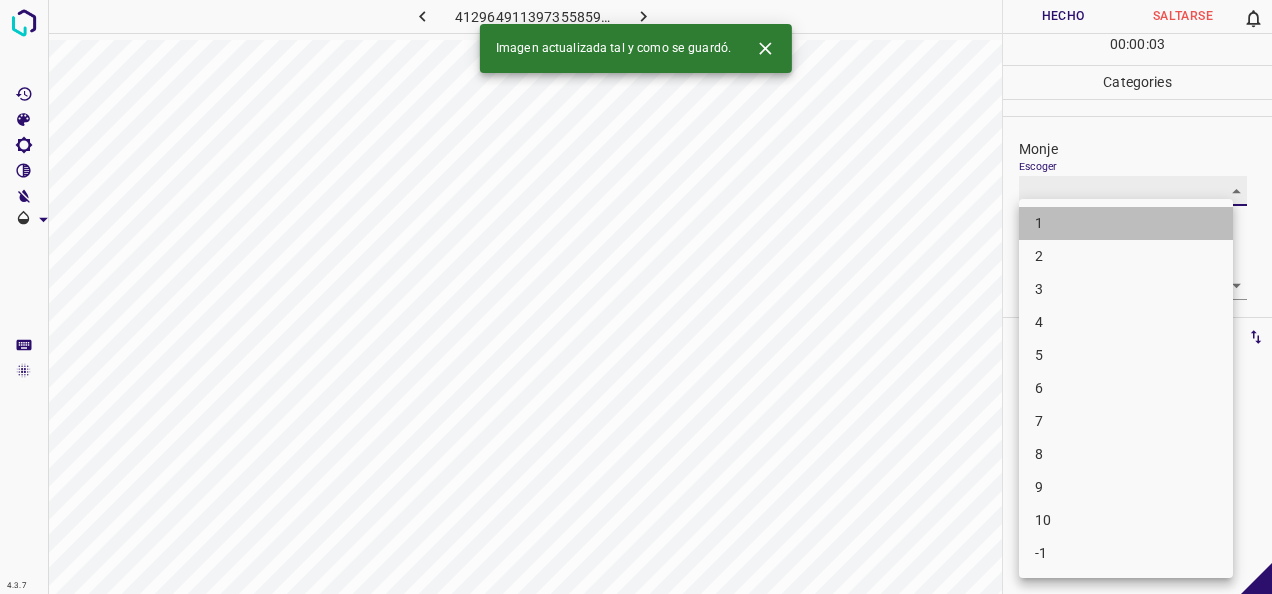 type on "1" 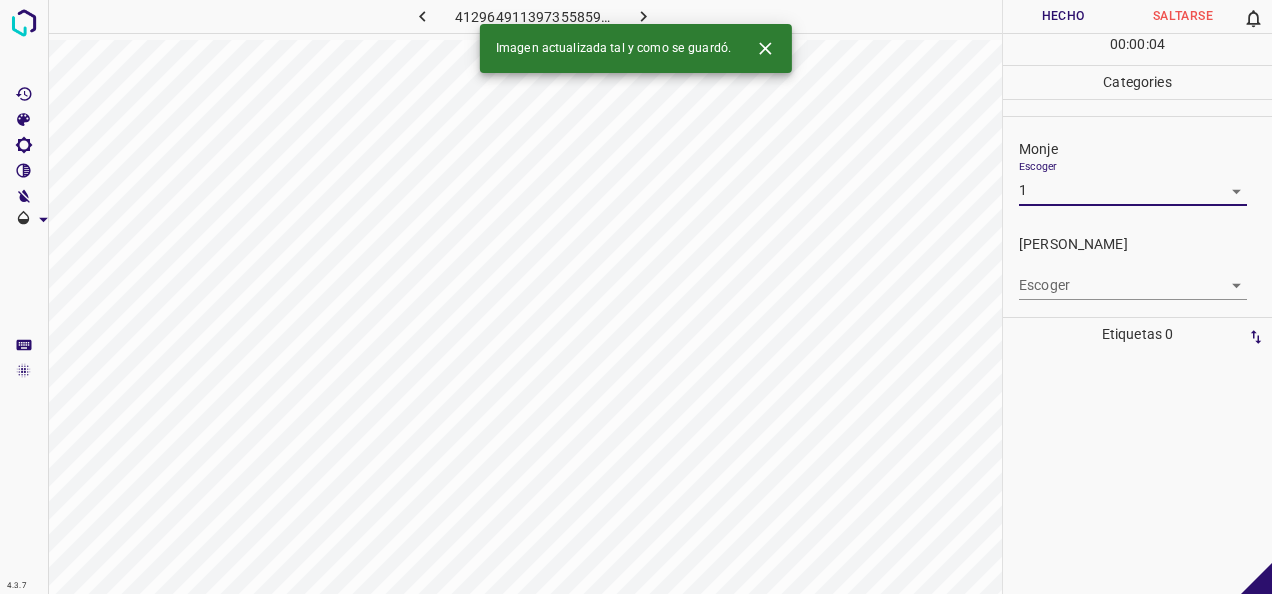 click on "Escoger ​" at bounding box center (1145, 277) 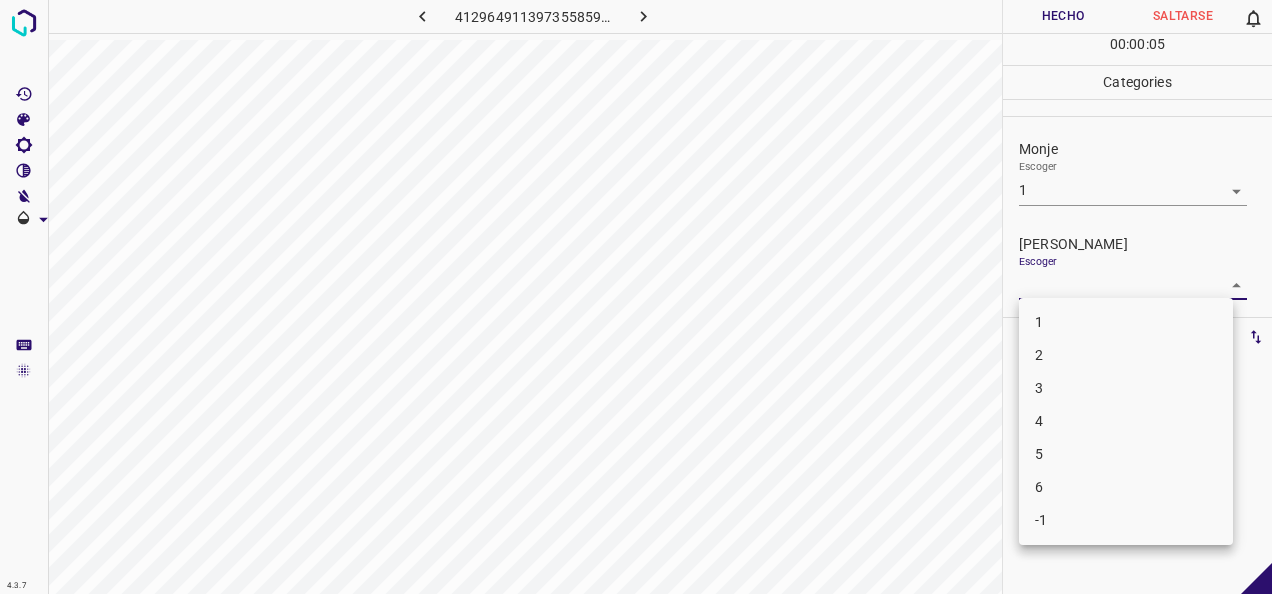 click on "4.3.7 4129649113973558594.png Hecho Saltarse 0 00   : 00   : 05   Categories Monje  Escoger 1 1  [PERSON_NAME]   Escoger ​ Etiquetas 0 Categories 1 Monje 2  [PERSON_NAME] Herramientas Espacio Cambiar entre modos (Dibujar y Editar) Yo Etiquetado automático R Restaurar zoom M Acercar N Alejar Borrar Eliminar etiqueta de selección Filtros Z Restaurar filtros X Filtro de saturación C Filtro de brillo V Filtro de contraste B Filtro de escala de grises General O Descargar -Mensaje de texto -Esconder -Borrar 1 2 3 4 5 6 -1" at bounding box center (636, 297) 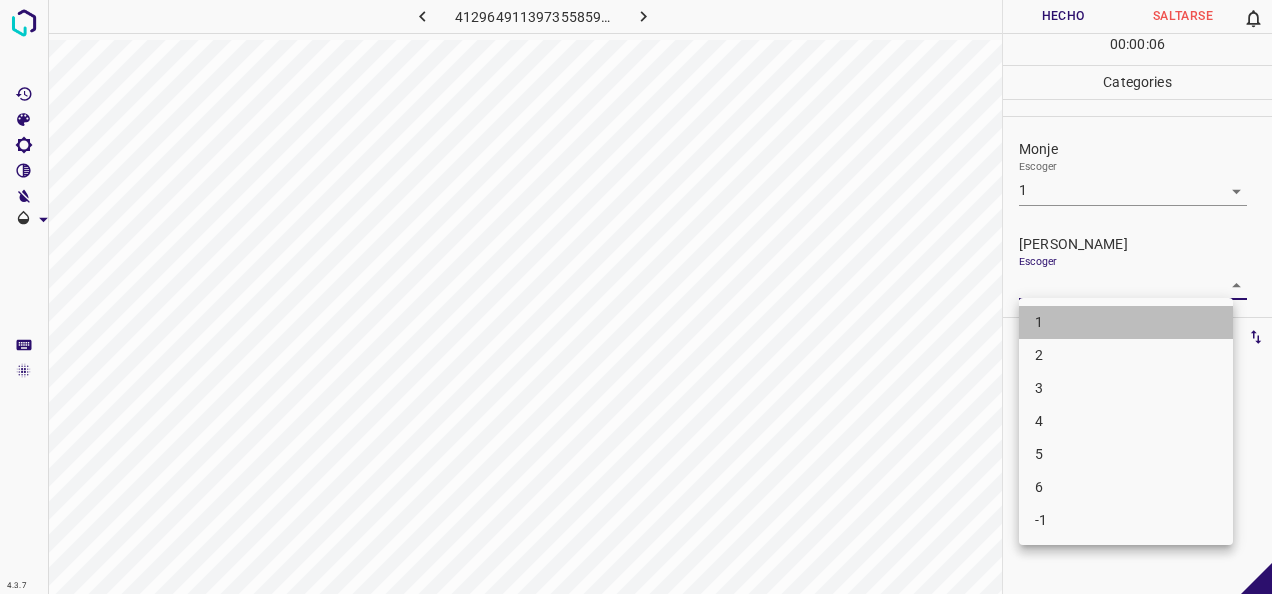 click on "1" at bounding box center (1126, 322) 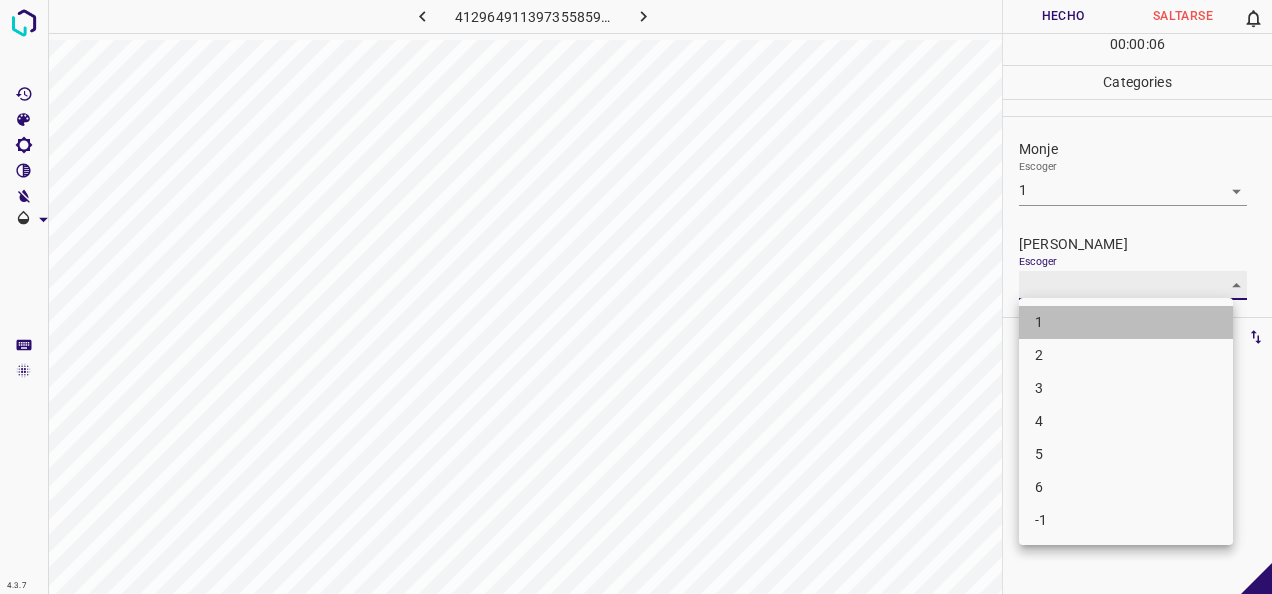 type on "1" 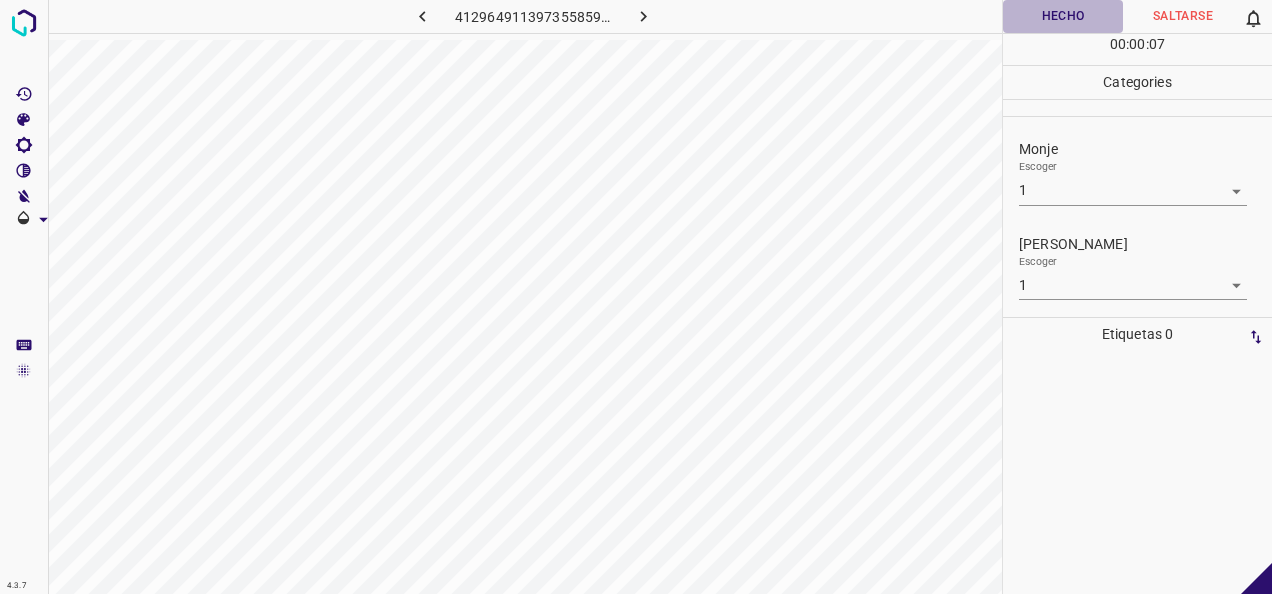 click on "Hecho" at bounding box center (1063, 16) 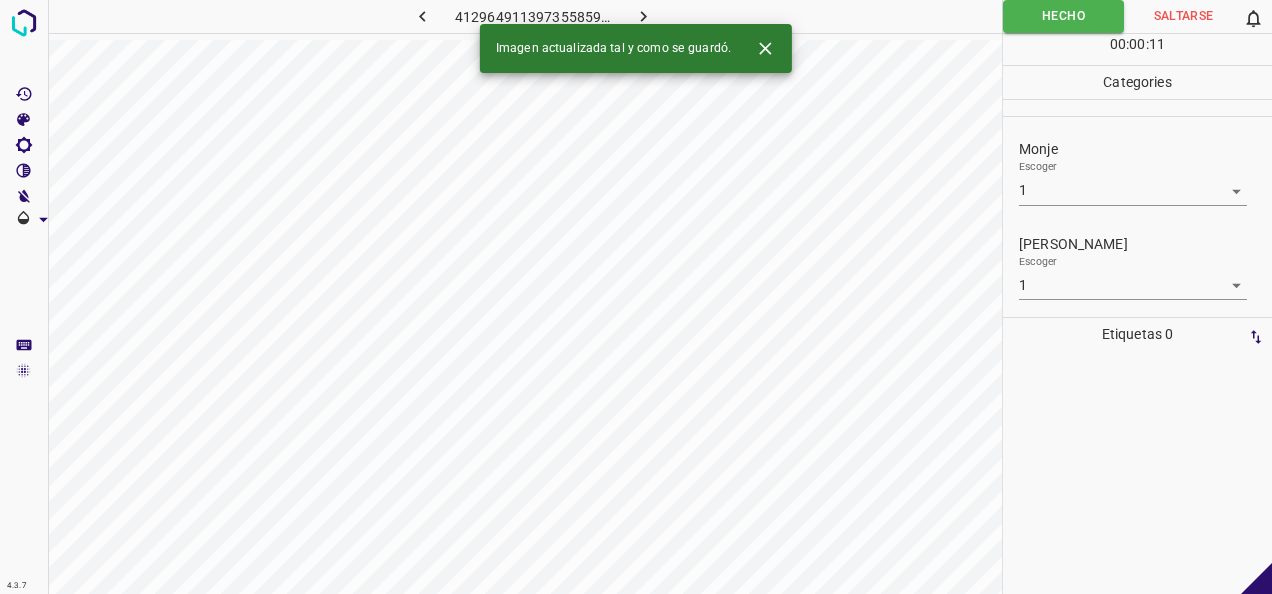 click 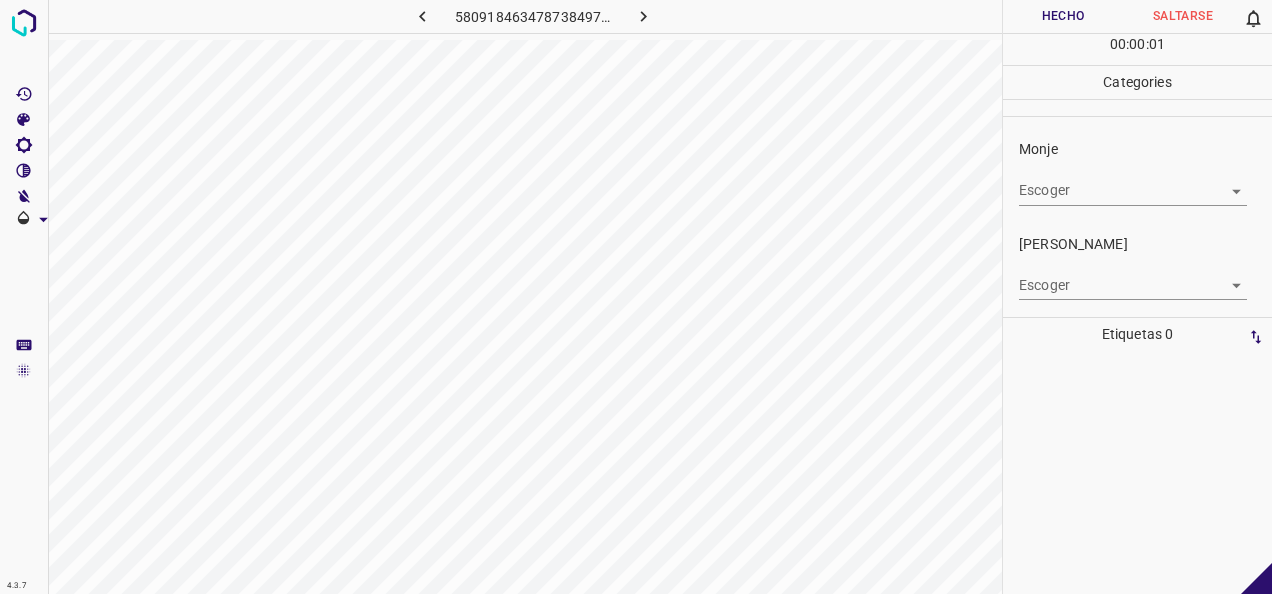 click on "Escoger ​" at bounding box center [1145, 182] 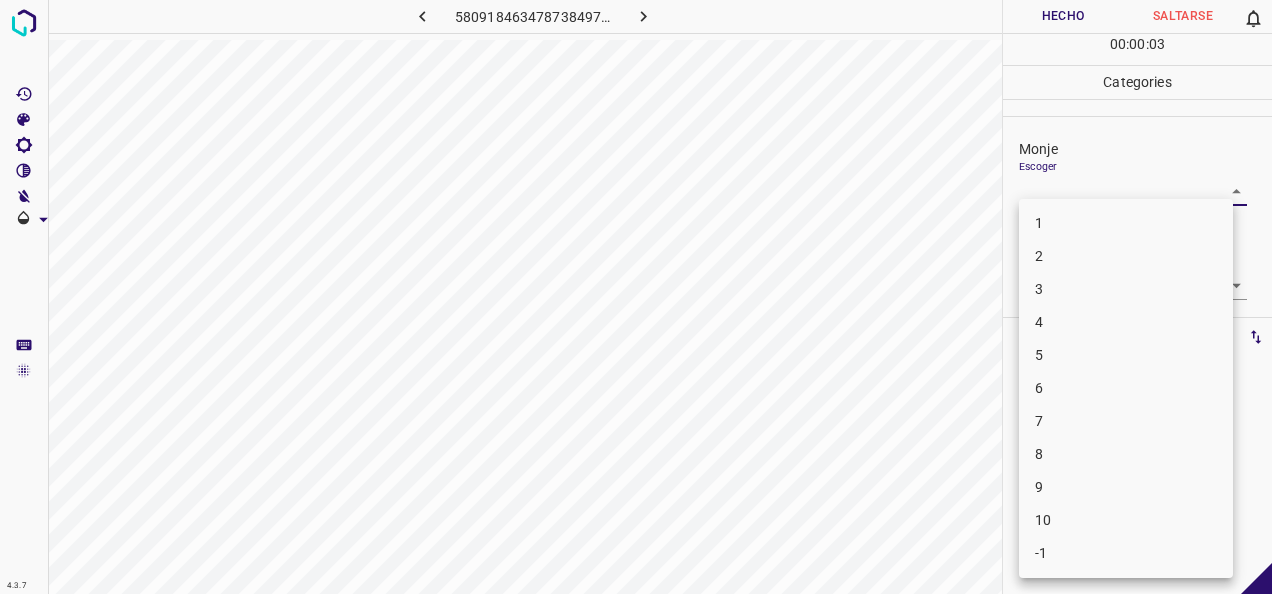 click on "4.3.7 5809184634787384977.png Hecho Saltarse 0 00   : 00   : 03   Categories Monje  Escoger ​  [PERSON_NAME]   Escoger ​ Etiquetas 0 Categories 1 Monje 2  [PERSON_NAME] Herramientas Espacio Cambiar entre modos (Dibujar y Editar) Yo Etiquetado automático R Restaurar zoom M Acercar N Alejar Borrar Eliminar etiqueta de selección Filtros Z Restaurar filtros X Filtro de saturación C Filtro de brillo V Filtro de contraste B Filtro de escala de grises General O Descargar -Mensaje de texto -Esconder -Borrar 1 2 3 4 5 6 7 8 9 10 -1" at bounding box center [636, 297] 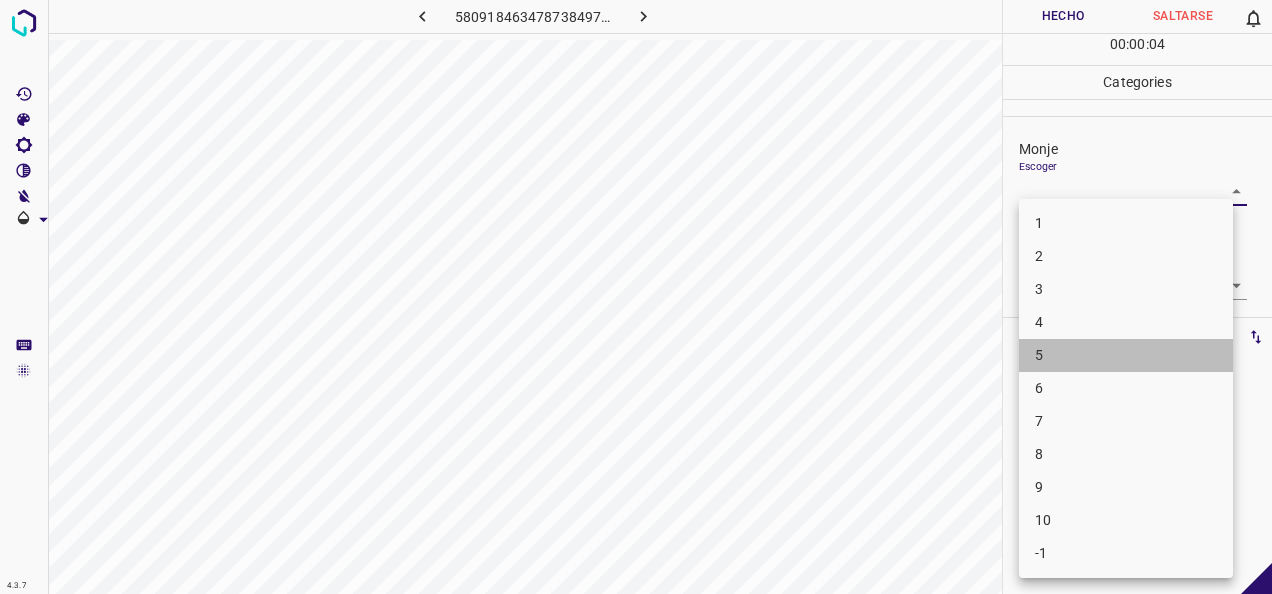 click on "5" at bounding box center (1126, 355) 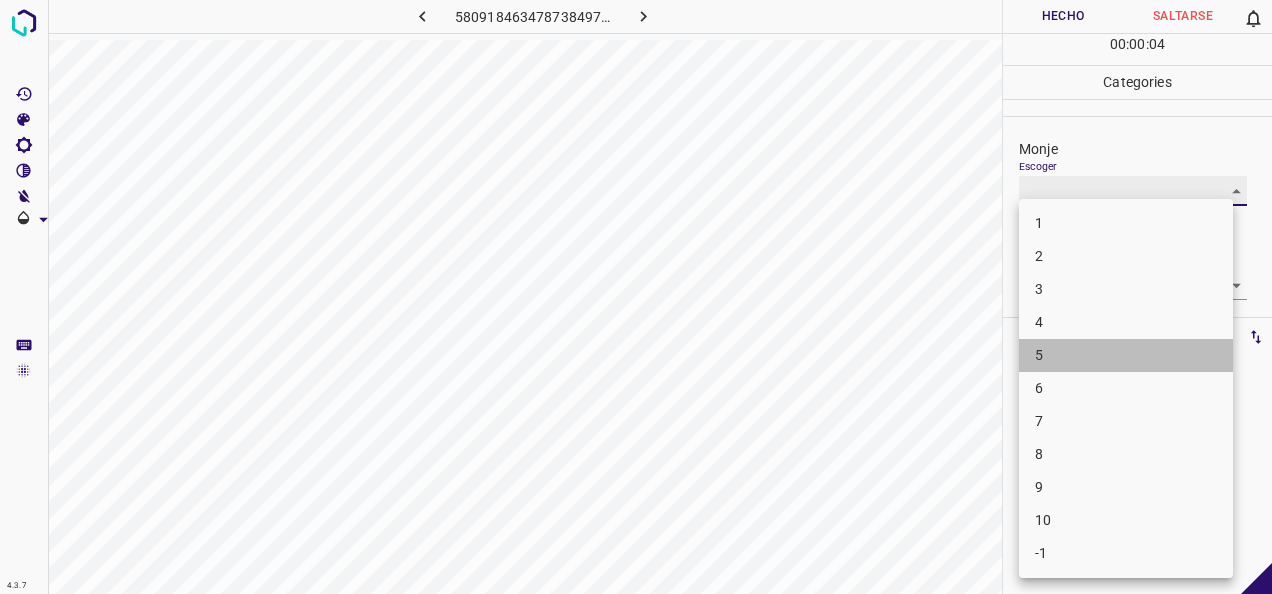 type on "5" 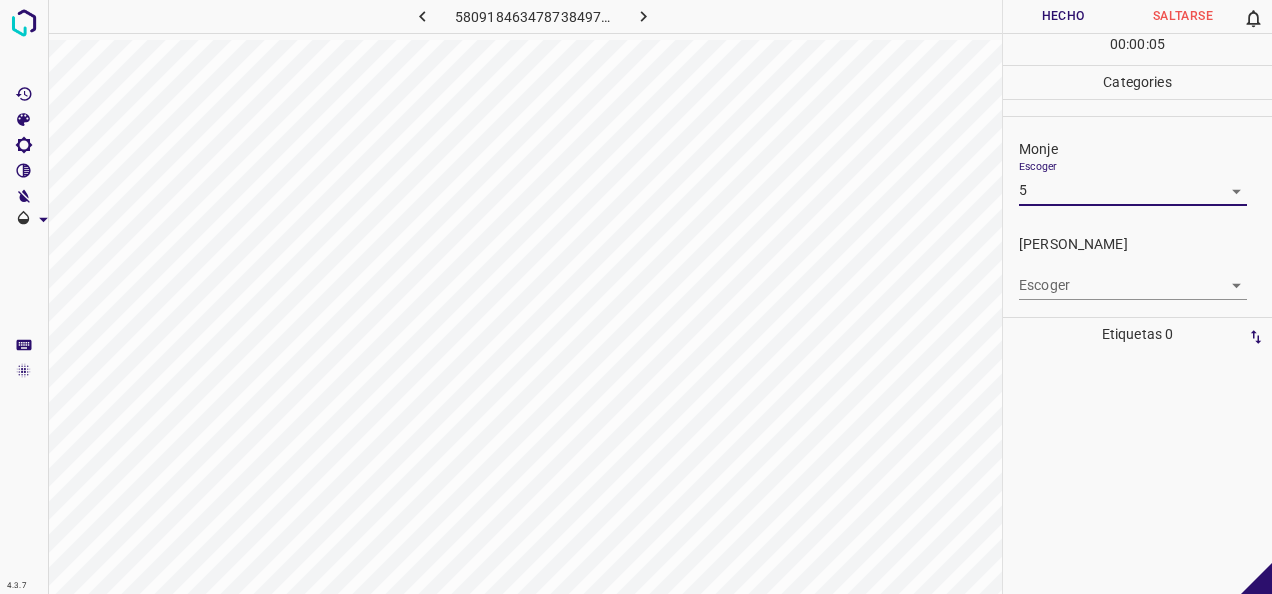 click on "4.3.7 5809184634787384977.png Hecho Saltarse 0 00   : 00   : 05   Categories Monje  Escoger 5 5  [PERSON_NAME]   Escoger ​ Etiquetas 0 Categories 1 Monje 2  [PERSON_NAME] Herramientas Espacio Cambiar entre modos (Dibujar y Editar) Yo Etiquetado automático R Restaurar zoom M Acercar N Alejar Borrar Eliminar etiqueta de selección Filtros Z Restaurar filtros X Filtro de saturación C Filtro de brillo V Filtro de contraste B Filtro de escala de grises General O Descargar -Mensaje de texto -Esconder -Borrar" at bounding box center (636, 297) 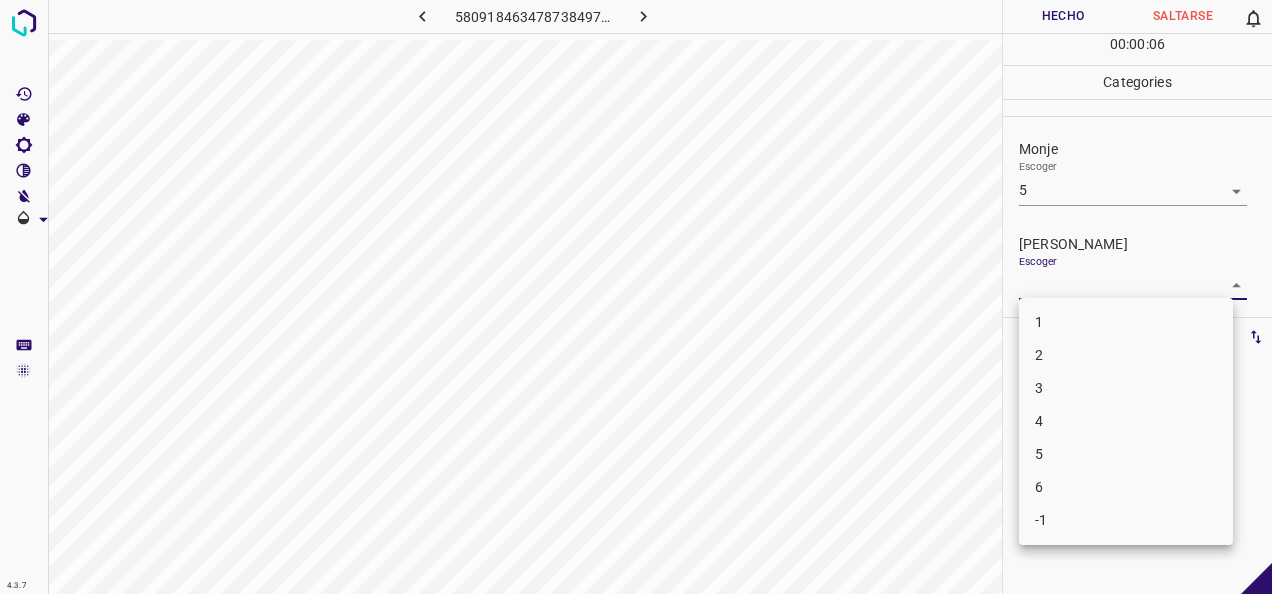 click on "4" at bounding box center [1126, 421] 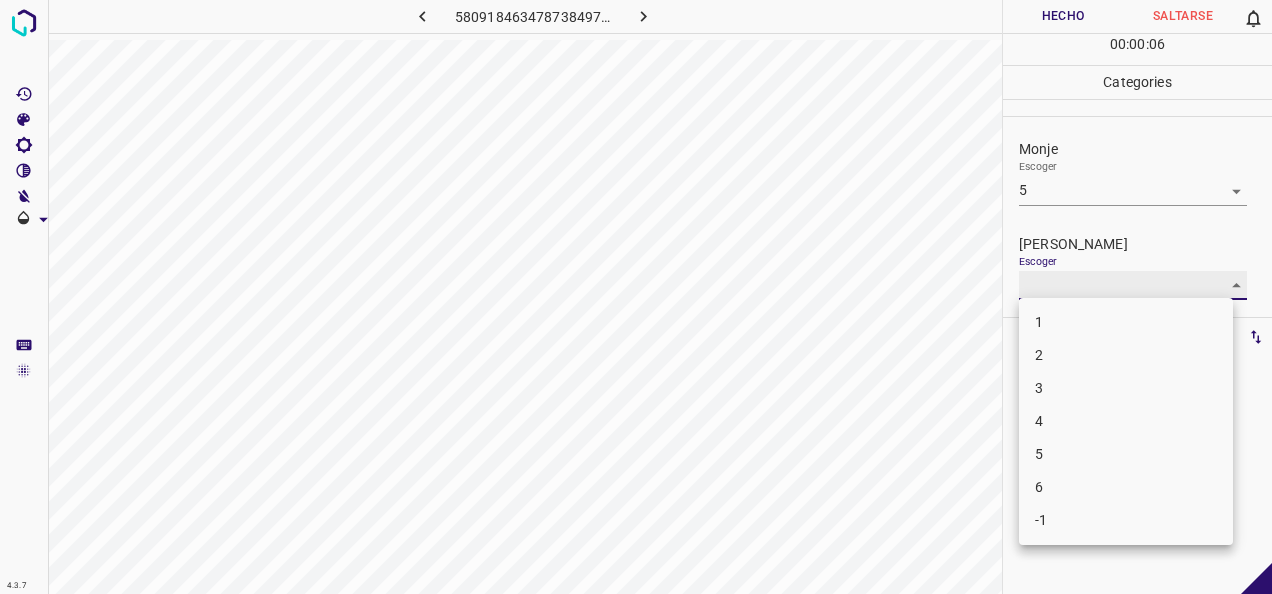 type on "4" 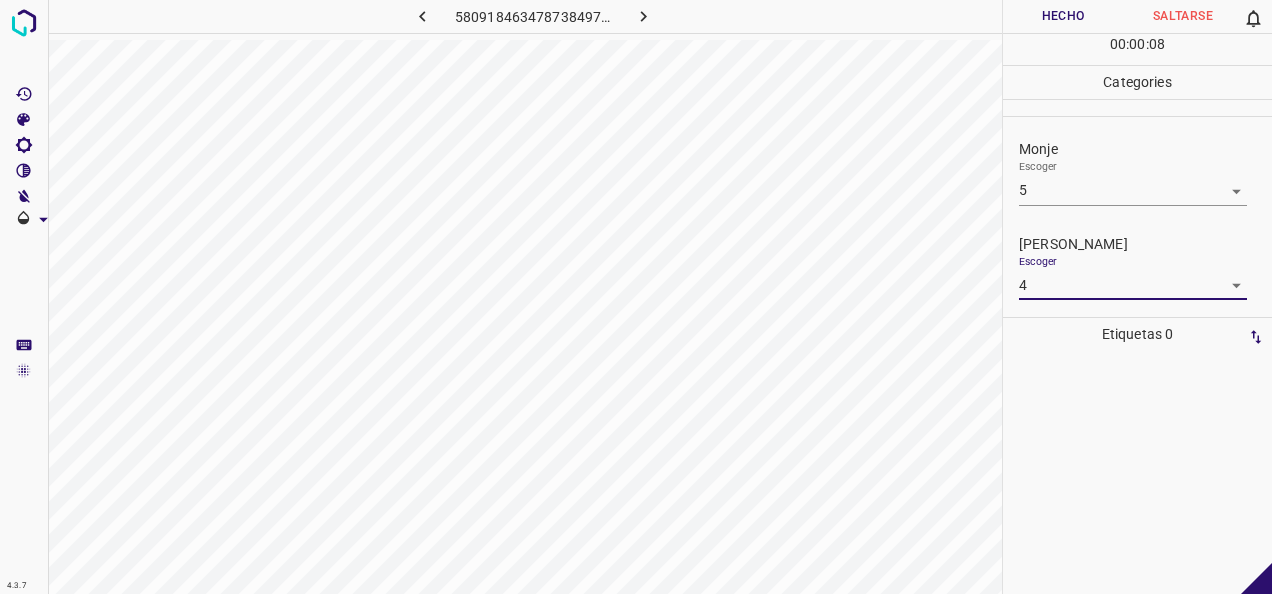click on "Hecho" at bounding box center [1063, 16] 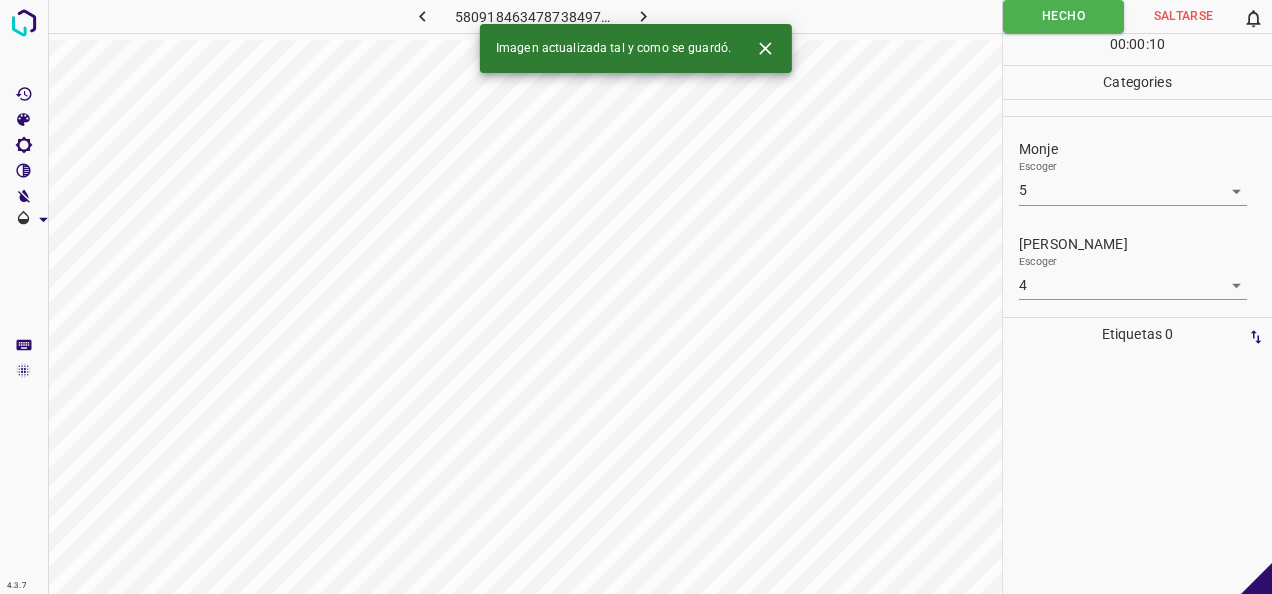 click 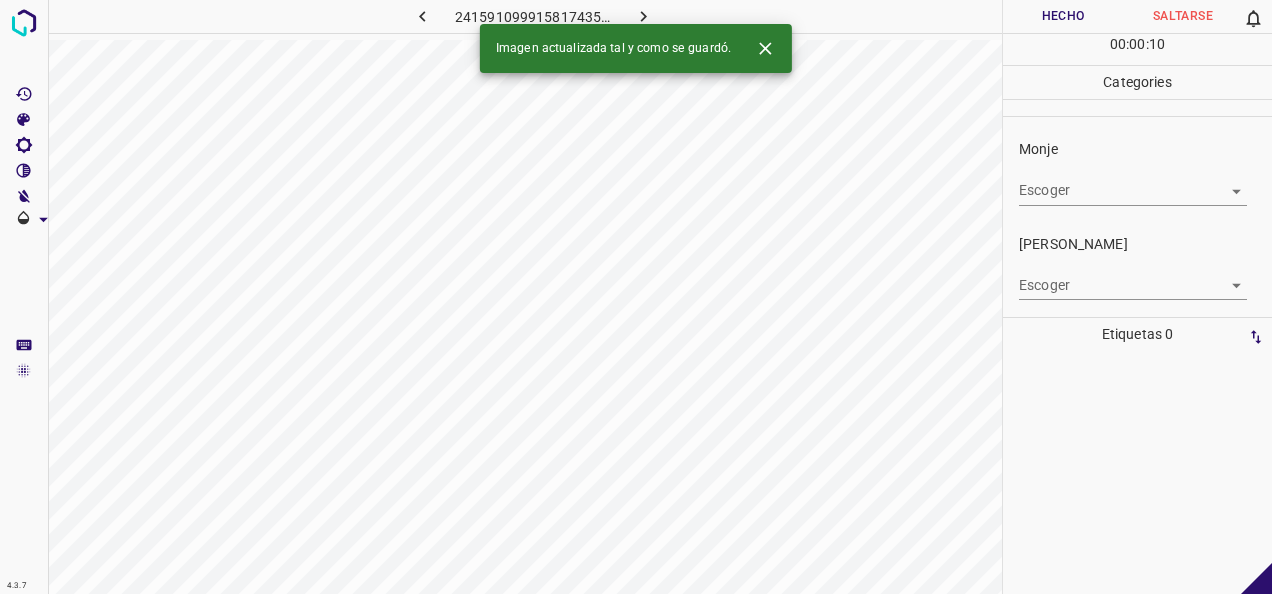 click on "4.3.7 2415910999158174354.png Hecho Saltarse 0 00   : 00   : 10   Categories Monje  Escoger ​  [PERSON_NAME]   Escoger ​ Etiquetas 0 Categories 1 Monje 2  [PERSON_NAME] Herramientas Espacio Cambiar entre modos (Dibujar y Editar) Yo Etiquetado automático R Restaurar zoom M Acercar N Alejar Borrar Eliminar etiqueta de selección Filtros Z Restaurar filtros X Filtro de saturación C Filtro de brillo V Filtro de contraste B Filtro de escala de grises General O Descargar Imagen actualizada tal y como se guardó. -Mensaje de texto -Esconder -Borrar" at bounding box center (636, 297) 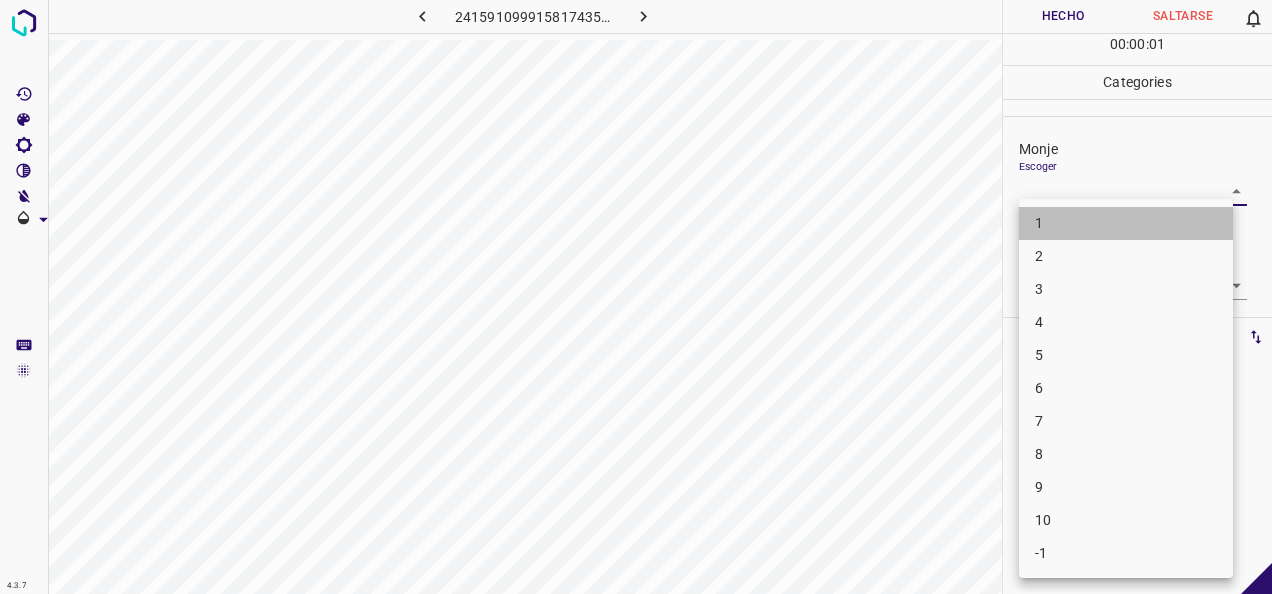 click on "1" at bounding box center [1126, 223] 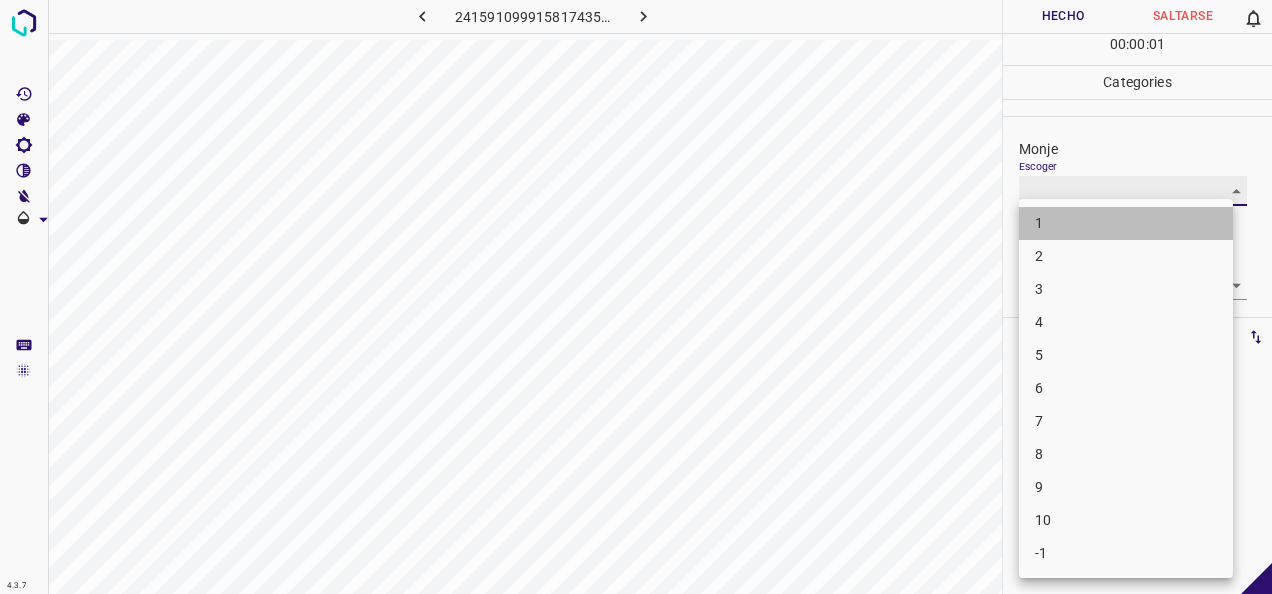 type on "1" 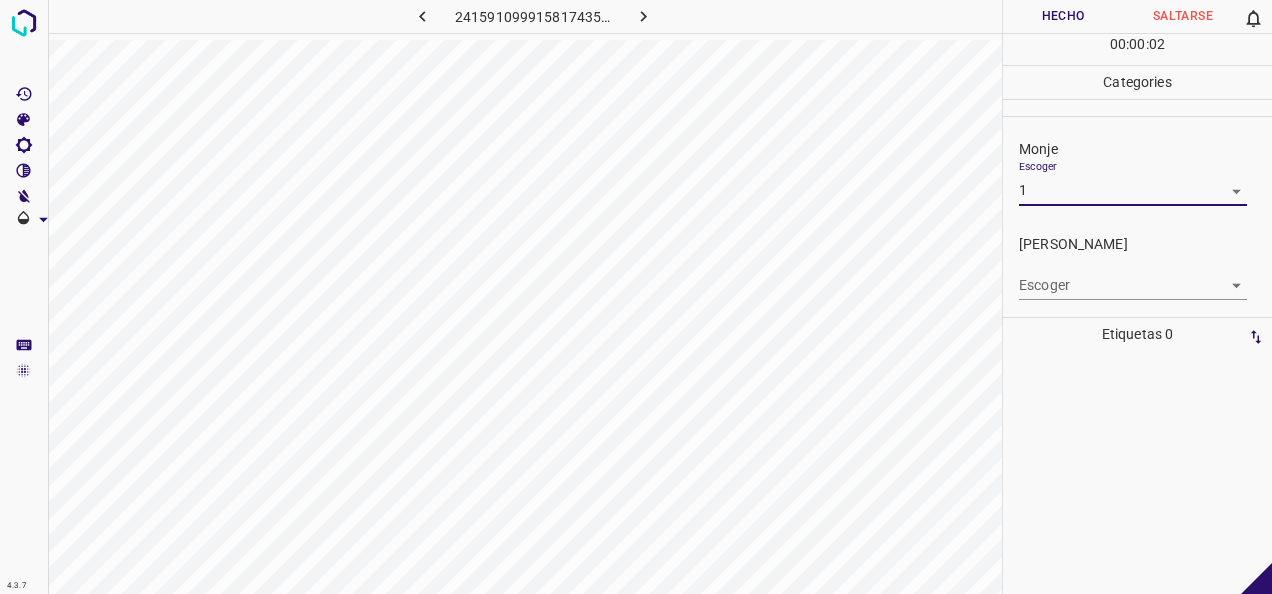 click on "4.3.7 2415910999158174354.png Hecho Saltarse 0 00   : 00   : 02   Categories Monje  Escoger 1 1  [PERSON_NAME]   Escoger ​ Etiquetas 0 Categories 1 Monje 2  [PERSON_NAME] Herramientas Espacio Cambiar entre modos (Dibujar y Editar) Yo Etiquetado automático R Restaurar zoom M Acercar N Alejar Borrar Eliminar etiqueta de selección Filtros Z Restaurar filtros X Filtro de saturación C Filtro de brillo V Filtro de contraste B Filtro de escala de grises General O Descargar -Mensaje de texto -Esconder -Borrar" at bounding box center [636, 297] 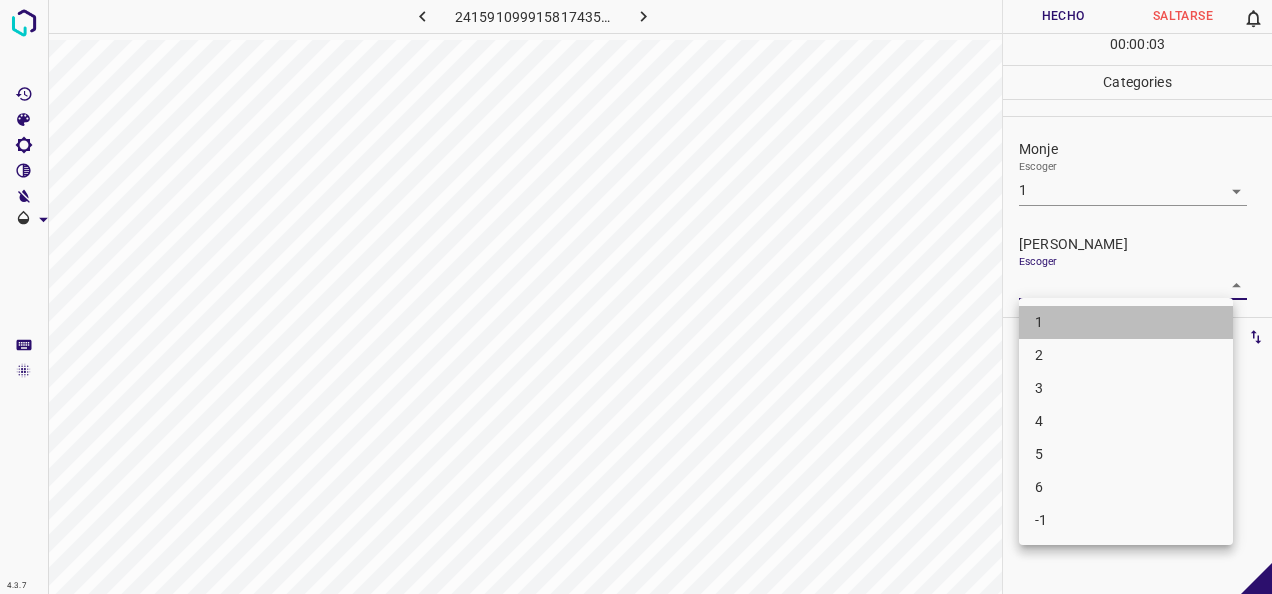 click on "1" at bounding box center [1126, 322] 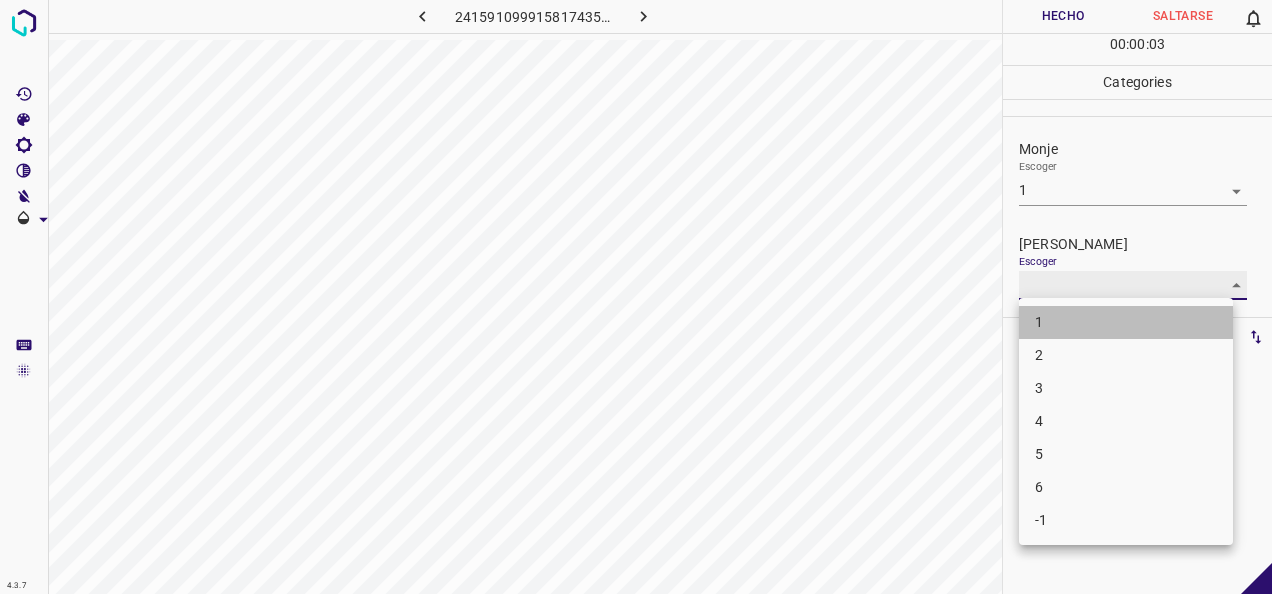 type on "1" 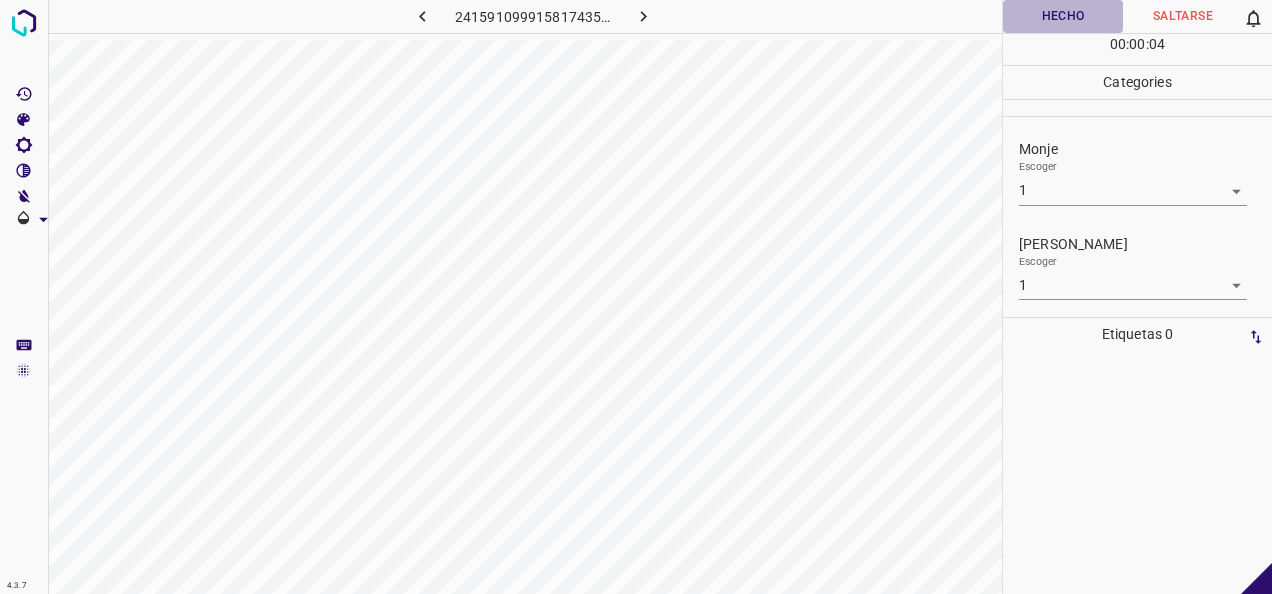 click on "Hecho" at bounding box center (1063, 16) 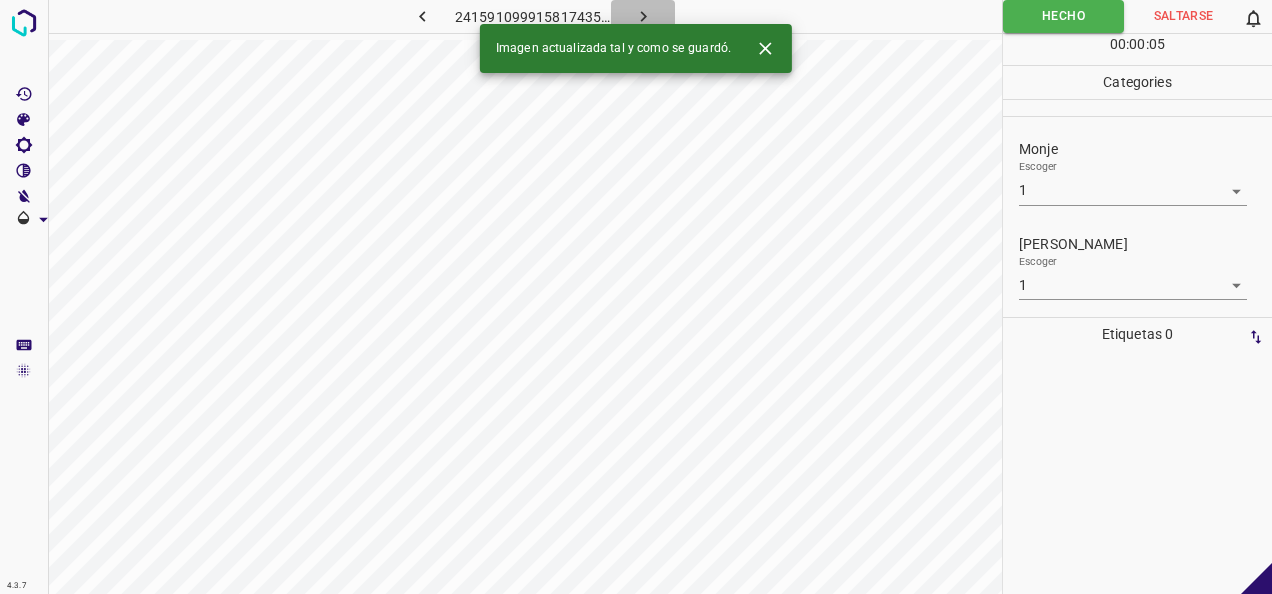 click 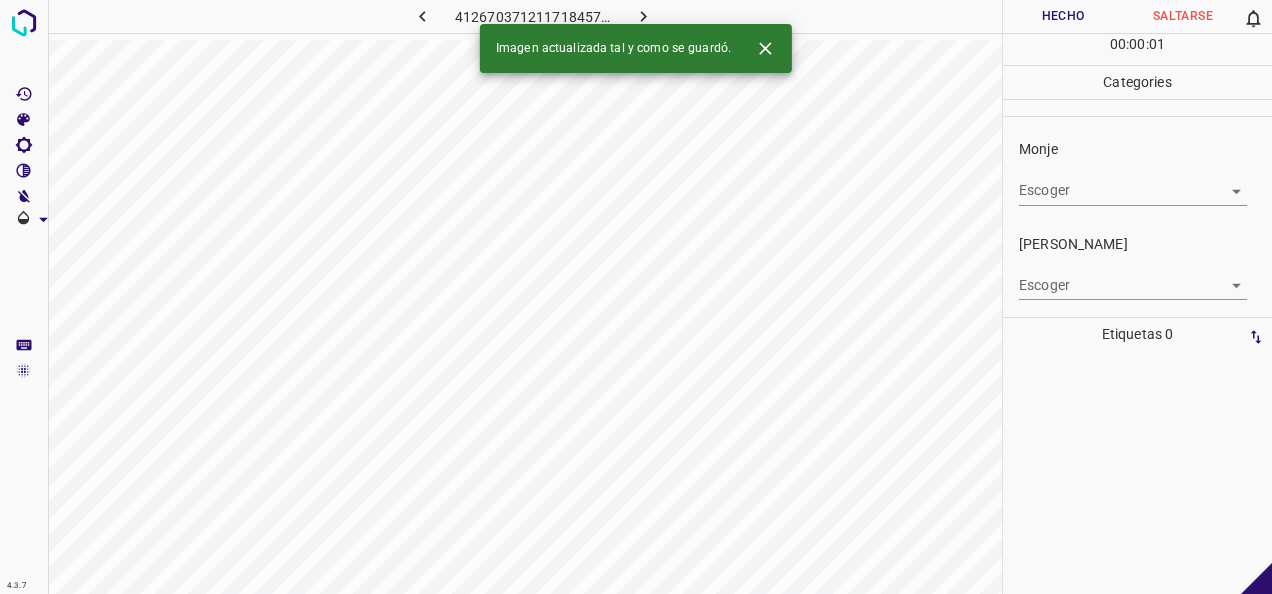 click on "4.3.7 4126703712117184577.png Hecho Saltarse 0 00   : 00   : 01   Categories Monje  Escoger ​  [PERSON_NAME]   Escoger ​ Etiquetas 0 Categories 1 Monje 2  [PERSON_NAME] Herramientas Espacio Cambiar entre modos (Dibujar y Editar) Yo Etiquetado automático R Restaurar zoom M Acercar N Alejar Borrar Eliminar etiqueta de selección Filtros Z Restaurar filtros X Filtro de saturación C Filtro de brillo V Filtro de contraste B Filtro de escala de grises General O Descargar Imagen actualizada tal y como se guardó. -Mensaje de texto -Esconder -Borrar" at bounding box center (636, 297) 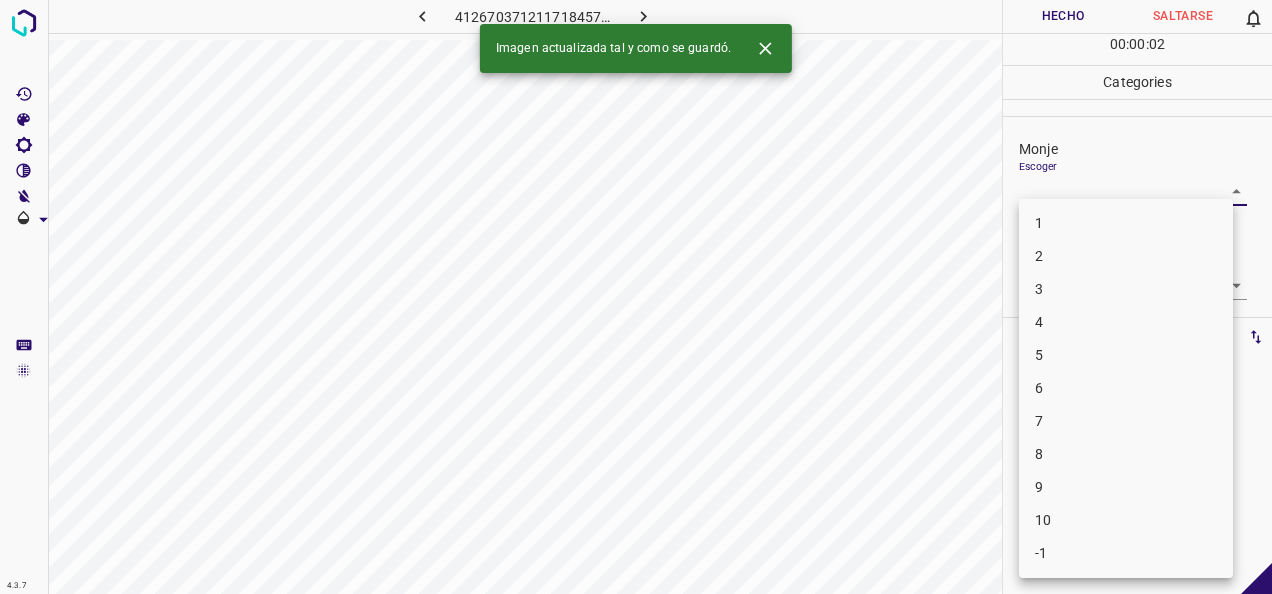 click on "1" at bounding box center [1126, 223] 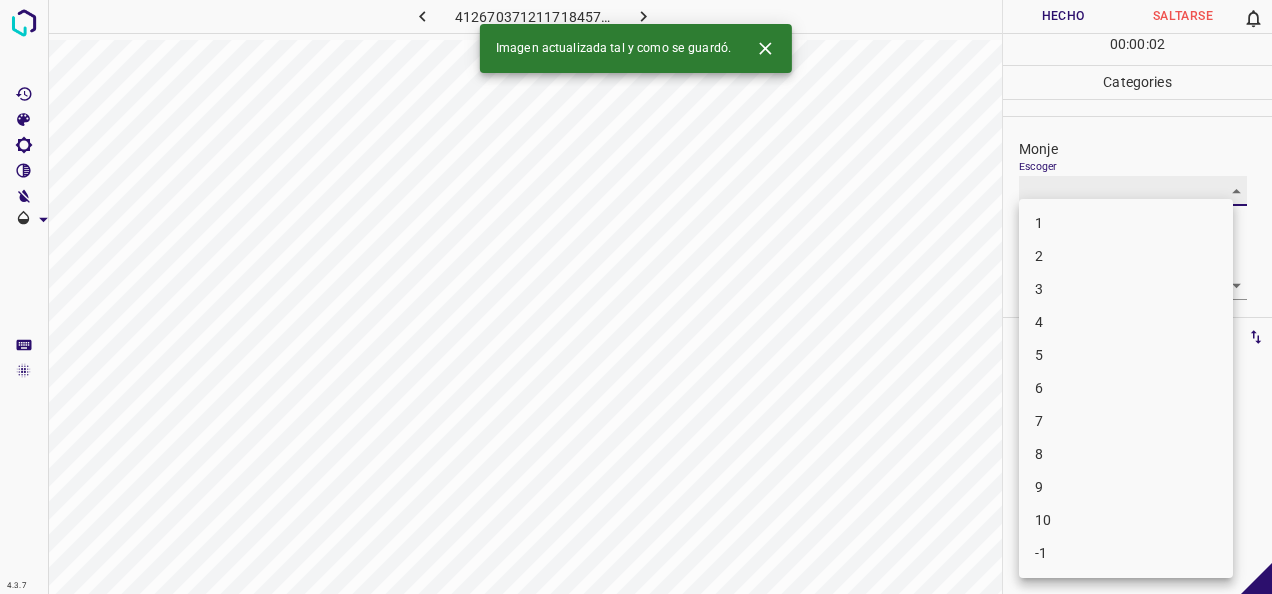 type on "1" 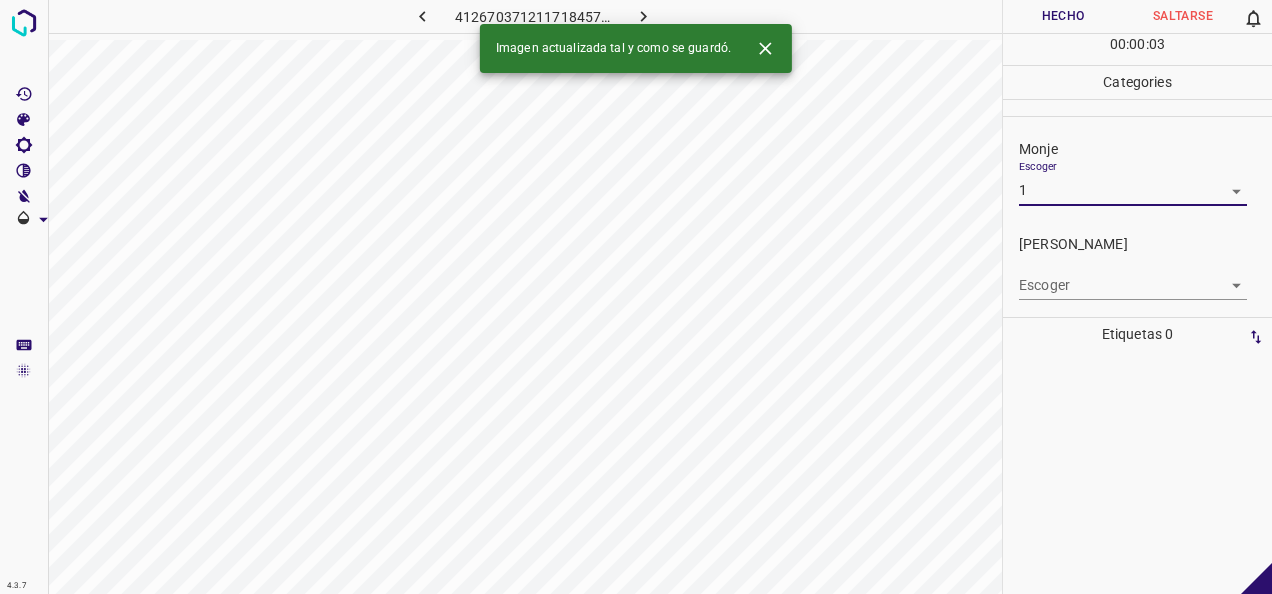 click on "4.3.7 4126703712117184577.png Hecho Saltarse 0 00   : 00   : 03   Categories Monje  Escoger 1 1  [PERSON_NAME]   Escoger ​ Etiquetas 0 Categories 1 Monje 2  [PERSON_NAME] Herramientas Espacio Cambiar entre modos (Dibujar y Editar) Yo Etiquetado automático R Restaurar zoom M Acercar N Alejar Borrar Eliminar etiqueta de selección Filtros Z Restaurar filtros X Filtro de saturación C Filtro de brillo V Filtro de contraste B Filtro de escala de grises General O Descargar Imagen actualizada tal y como se guardó. -Mensaje de texto -Esconder -Borrar" at bounding box center [636, 297] 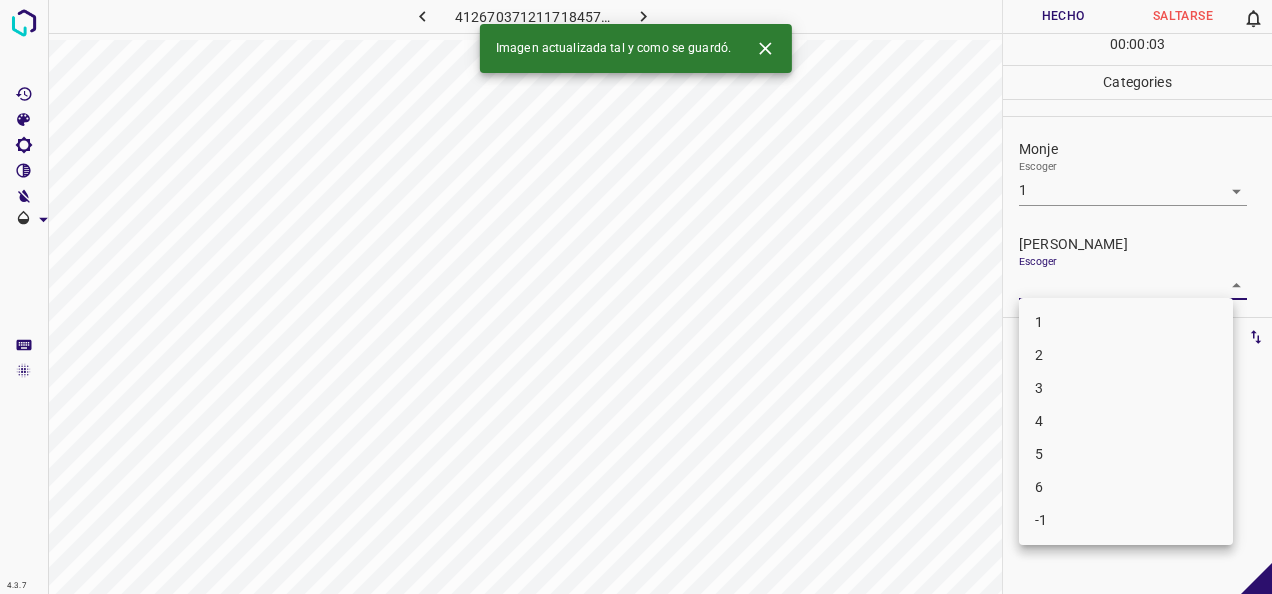 click on "1" at bounding box center (1126, 322) 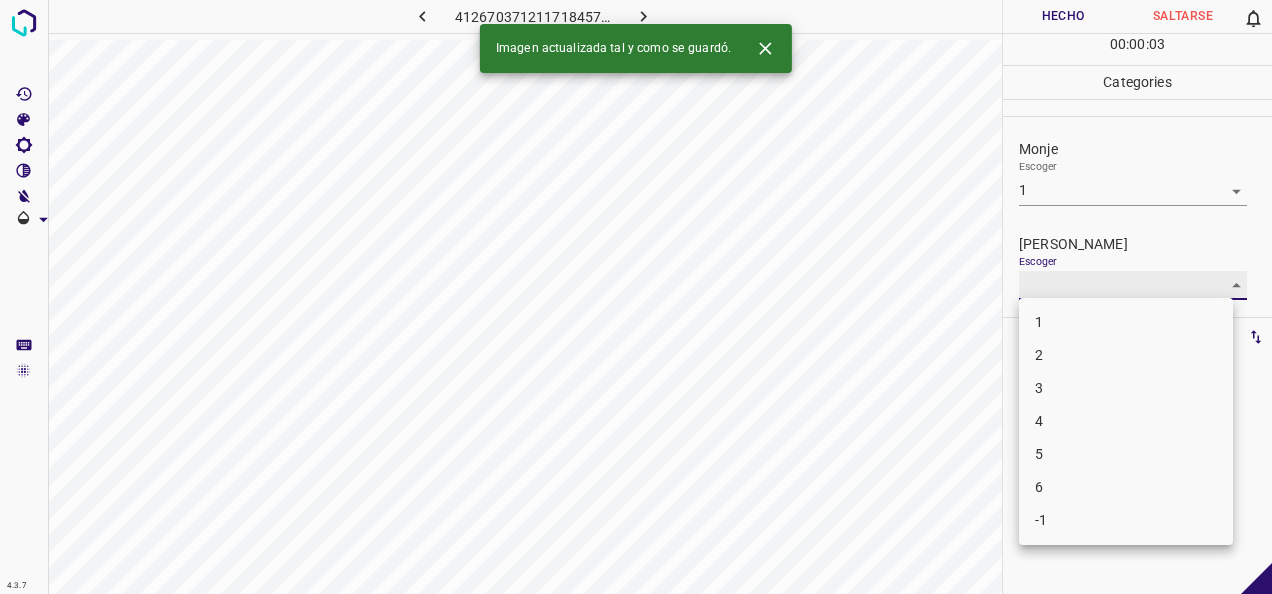 type on "1" 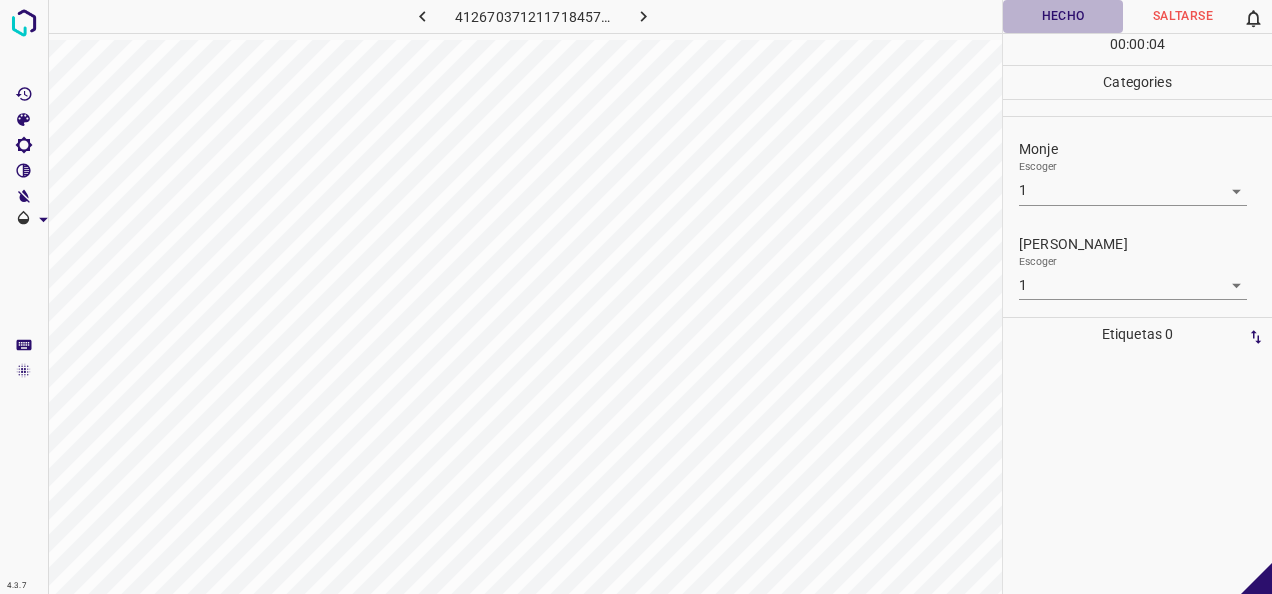 click on "Hecho" at bounding box center [1063, 16] 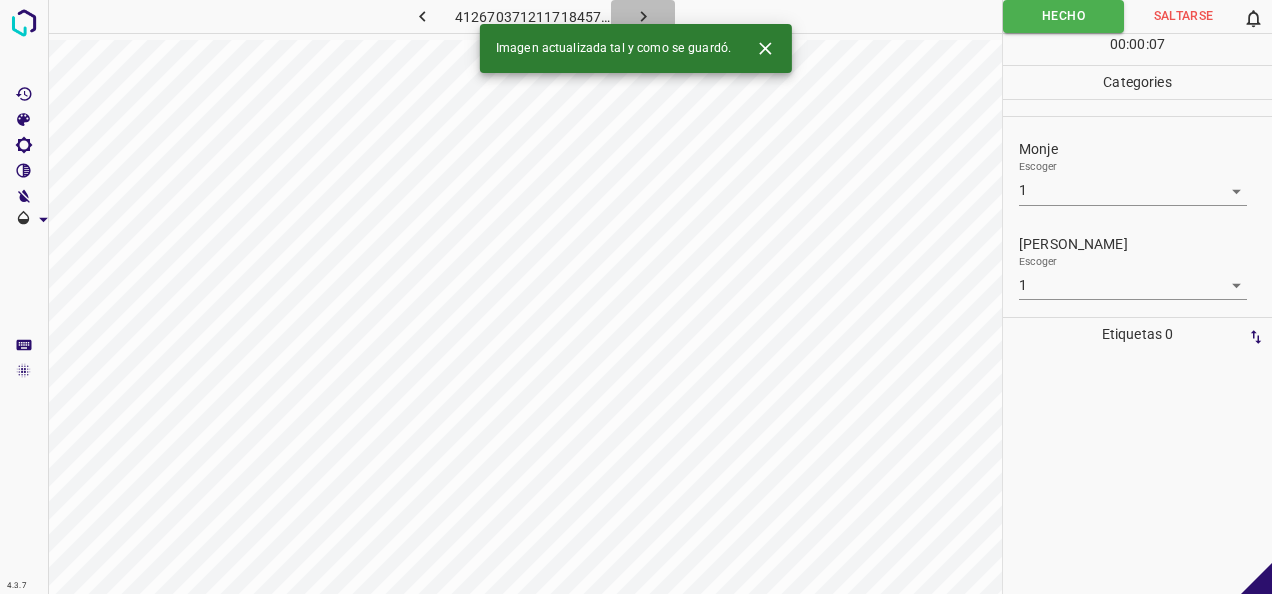 click at bounding box center (643, 16) 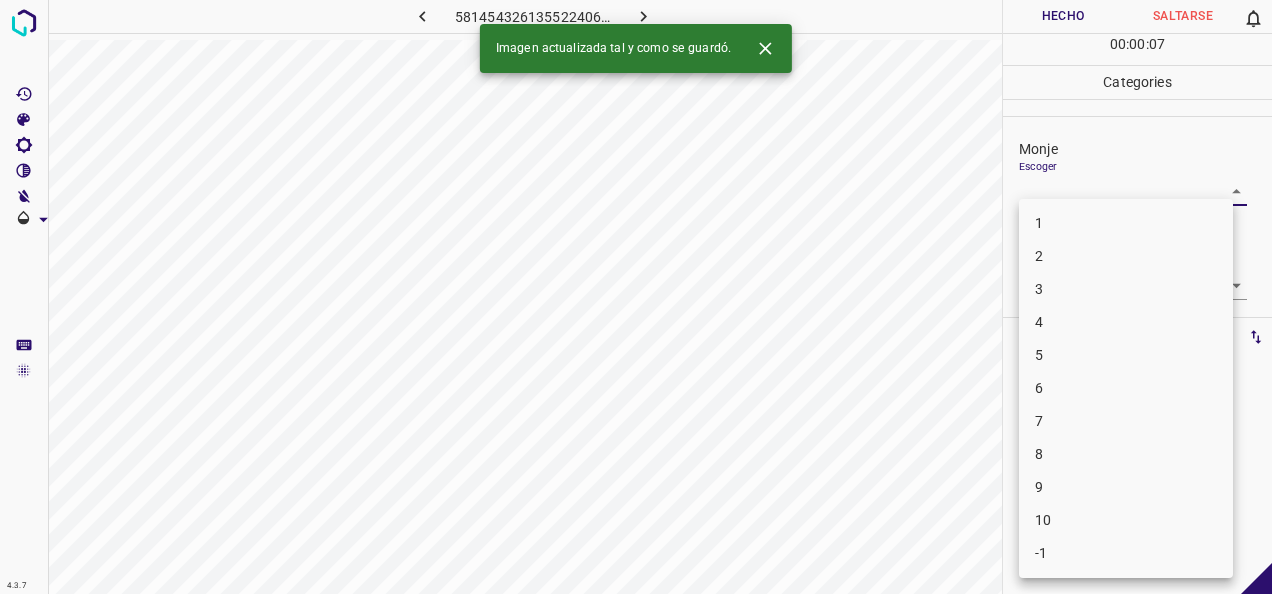 click on "4.3.7 5814543261355224063.png Hecho Saltarse 0 00   : 00   : 07   Categories Monje  Escoger ​  [PERSON_NAME]   Escoger ​ Etiquetas 0 Categories 1 Monje 2  [PERSON_NAME] Herramientas Espacio Cambiar entre modos (Dibujar y Editar) Yo Etiquetado automático R Restaurar zoom M Acercar N Alejar Borrar Eliminar etiqueta de selección Filtros Z Restaurar filtros X Filtro de saturación C Filtro de brillo V Filtro de contraste B Filtro de escala de grises General O Descargar Imagen actualizada tal y como se guardó. -Mensaje de texto -Esconder -Borrar 1 2 3 4 5 6 7 8 9 10 -1" at bounding box center (636, 297) 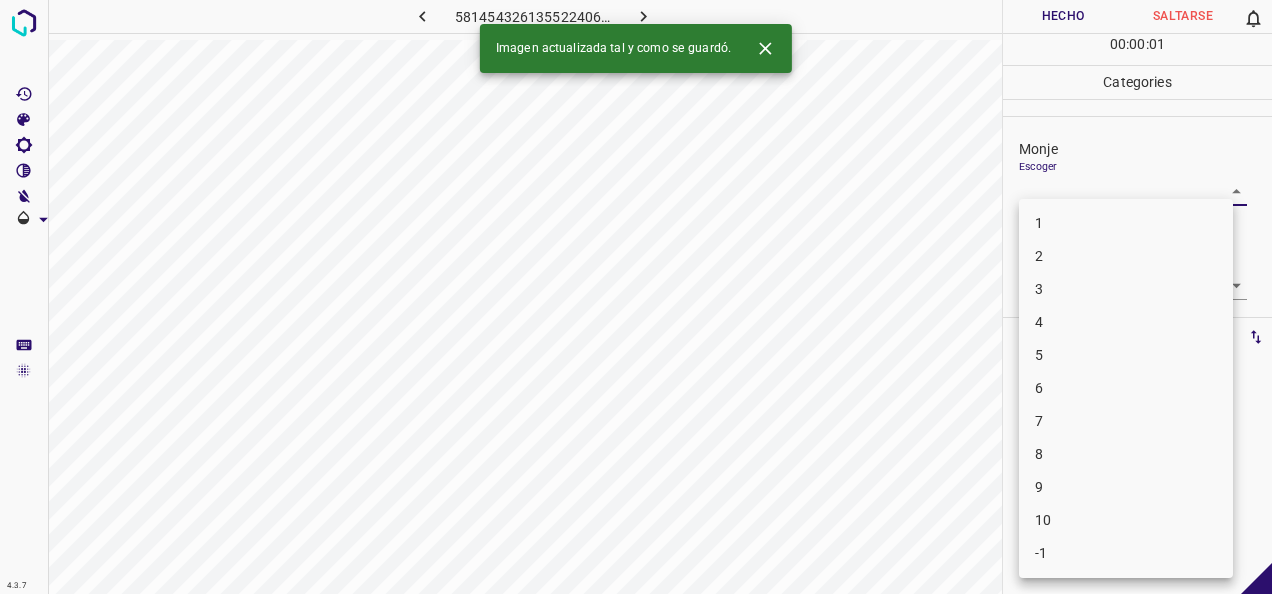 click on "1" at bounding box center [1126, 223] 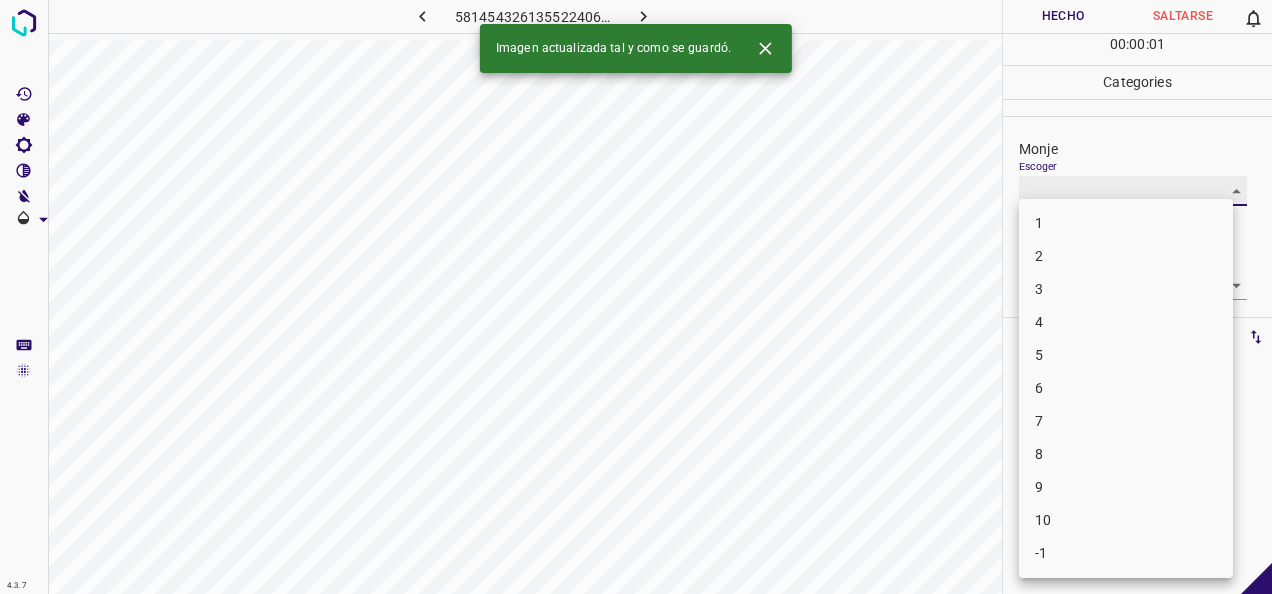 type on "1" 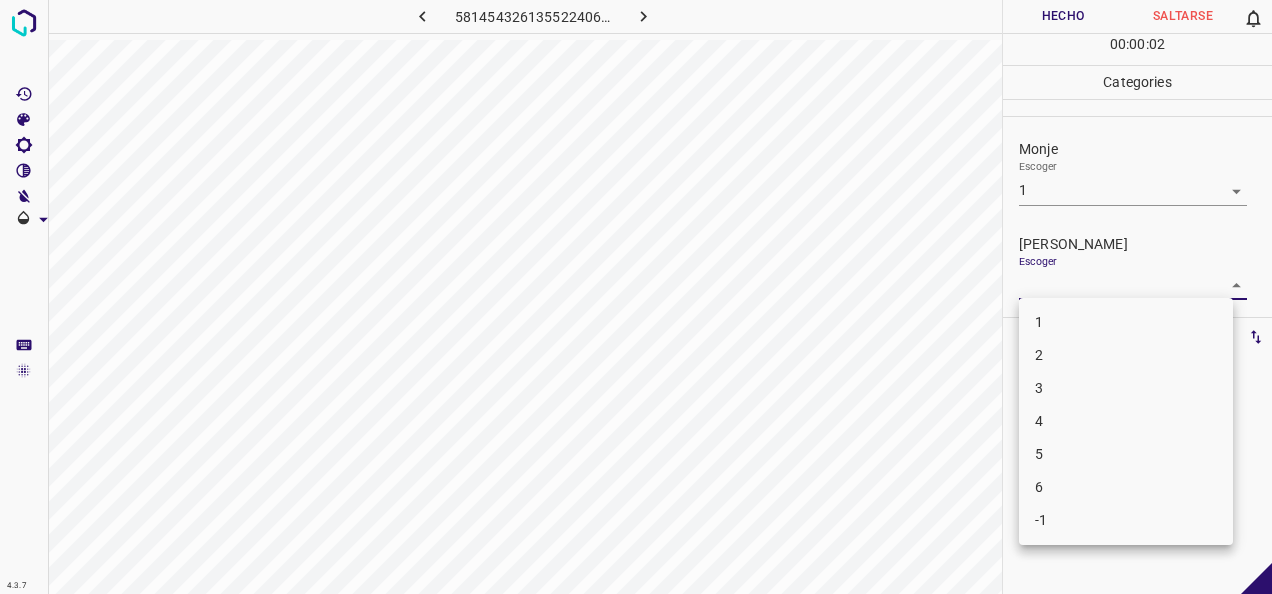 click on "4.3.7 5814543261355224063.png Hecho Saltarse 0 00   : 00   : 02   Categories Monje  Escoger 1 1  [PERSON_NAME]   Escoger ​ Etiquetas 0 Categories 1 Monje 2  [PERSON_NAME] Herramientas Espacio Cambiar entre modos (Dibujar y Editar) Yo Etiquetado automático R Restaurar zoom M Acercar N Alejar Borrar Eliminar etiqueta de selección Filtros Z Restaurar filtros X Filtro de saturación C Filtro de brillo V Filtro de contraste B Filtro de escala de grises General O Descargar -Mensaje de texto -Esconder -Borrar 1 2 3 4 5 6 -1" at bounding box center [636, 297] 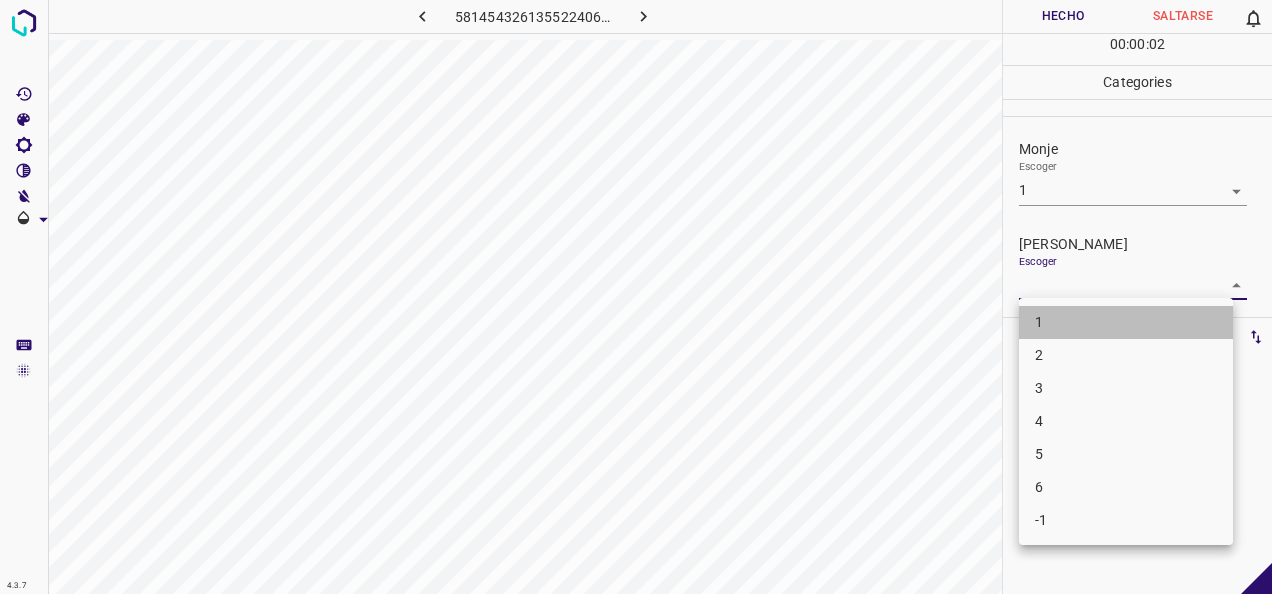 click on "1" at bounding box center [1126, 322] 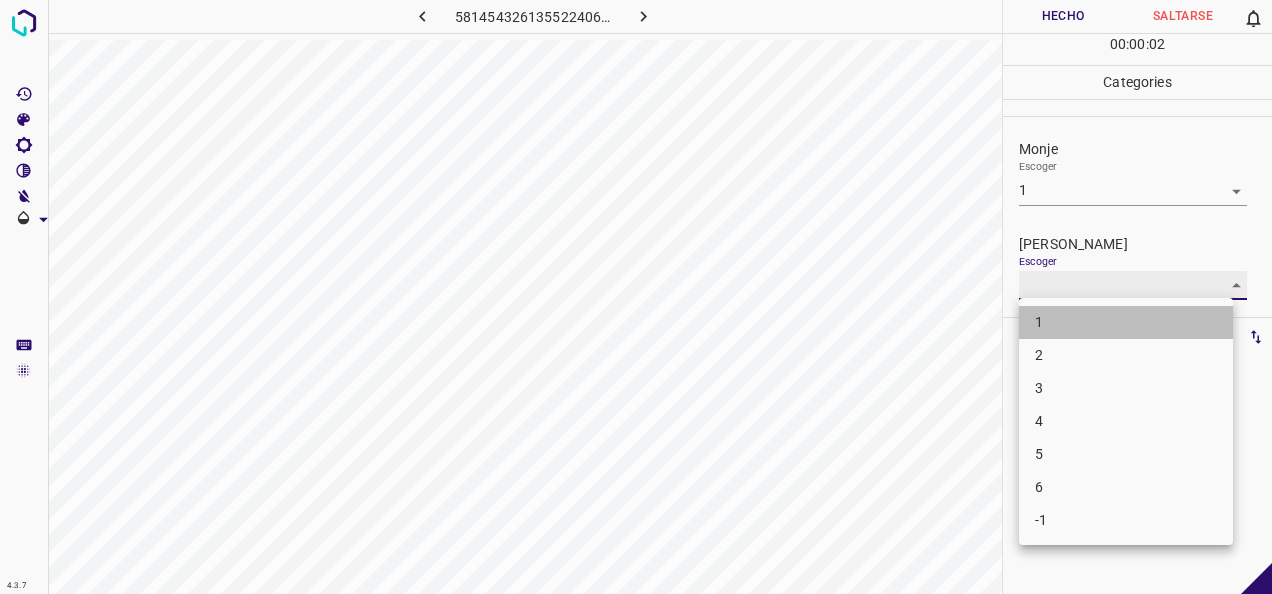 type on "1" 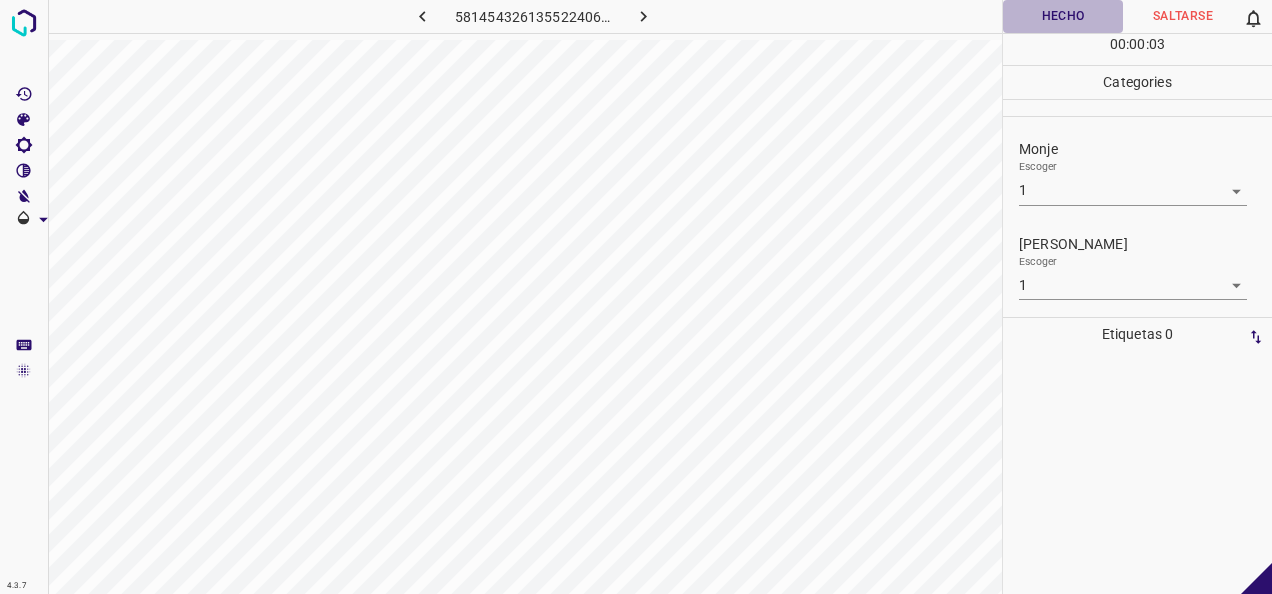 click on "Hecho" at bounding box center [1063, 16] 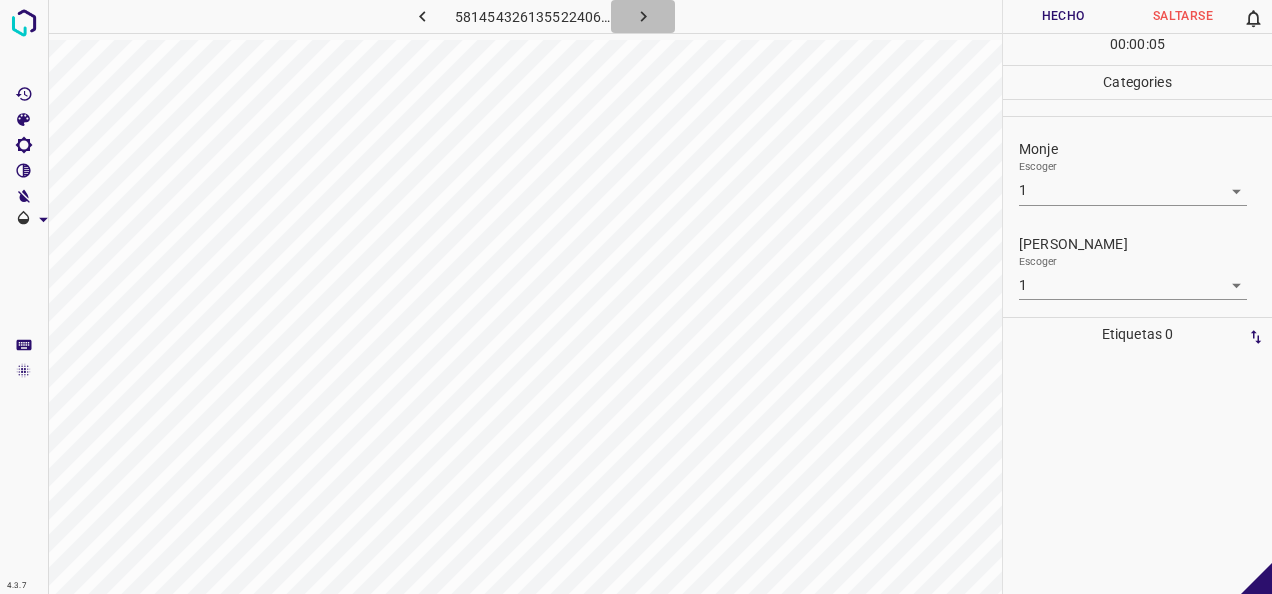 click at bounding box center (643, 16) 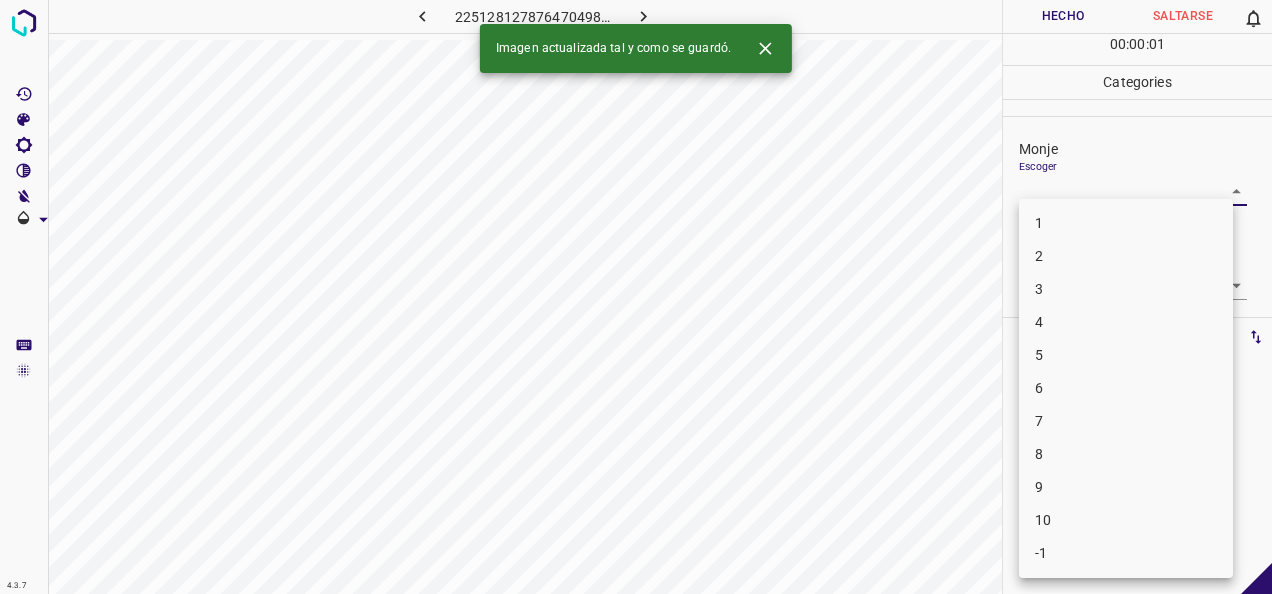 click on "4.3.7 2251281278764704982.png Hecho Saltarse 0 00   : 00   : 01   Categories Monje  Escoger ​  [PERSON_NAME]   Escoger ​ Etiquetas 0 Categories 1 Monje 2  [PERSON_NAME] Herramientas Espacio Cambiar entre modos (Dibujar y Editar) Yo Etiquetado automático R Restaurar zoom M Acercar N Alejar Borrar Eliminar etiqueta de selección Filtros Z Restaurar filtros X Filtro de saturación C Filtro de brillo V Filtro de contraste B Filtro de escala de grises General O Descargar Imagen actualizada tal y como se guardó. -Mensaje de texto -Esconder -Borrar 1 2 3 4 5 6 7 8 9 10 -1" at bounding box center (636, 297) 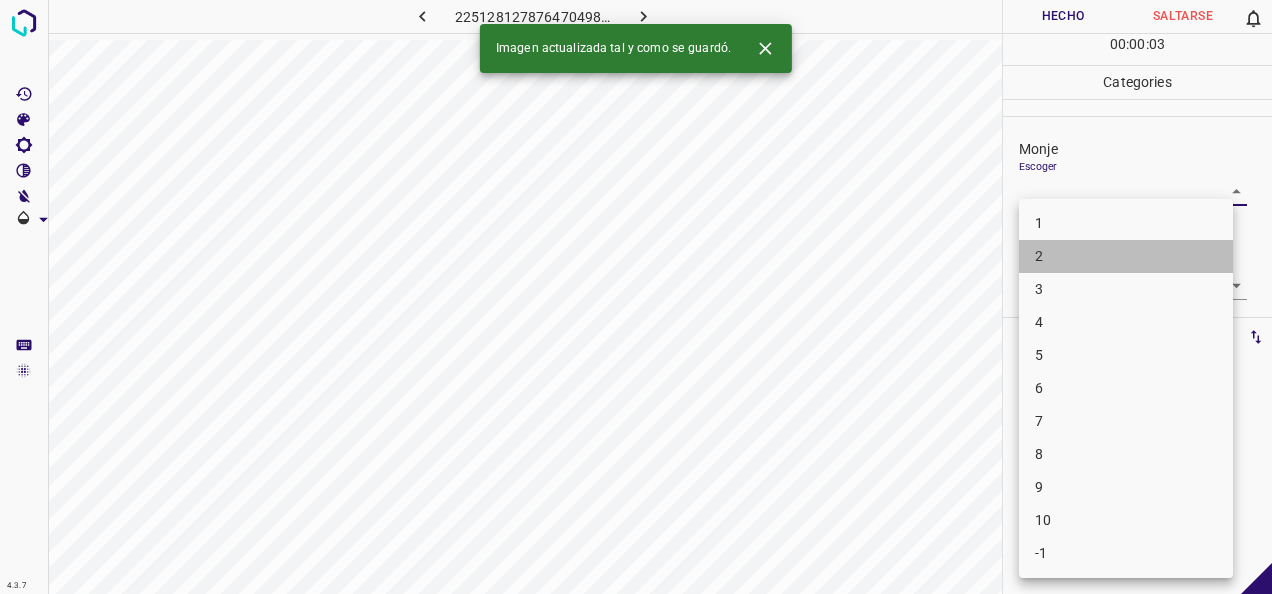 click on "2" at bounding box center [1126, 256] 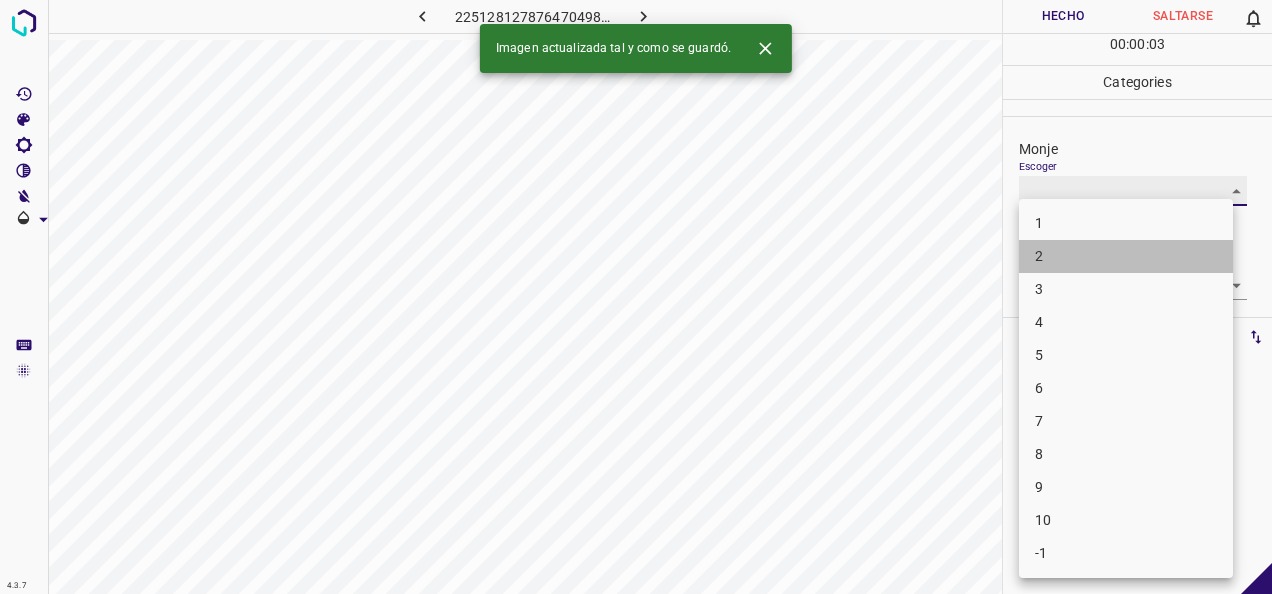 type on "2" 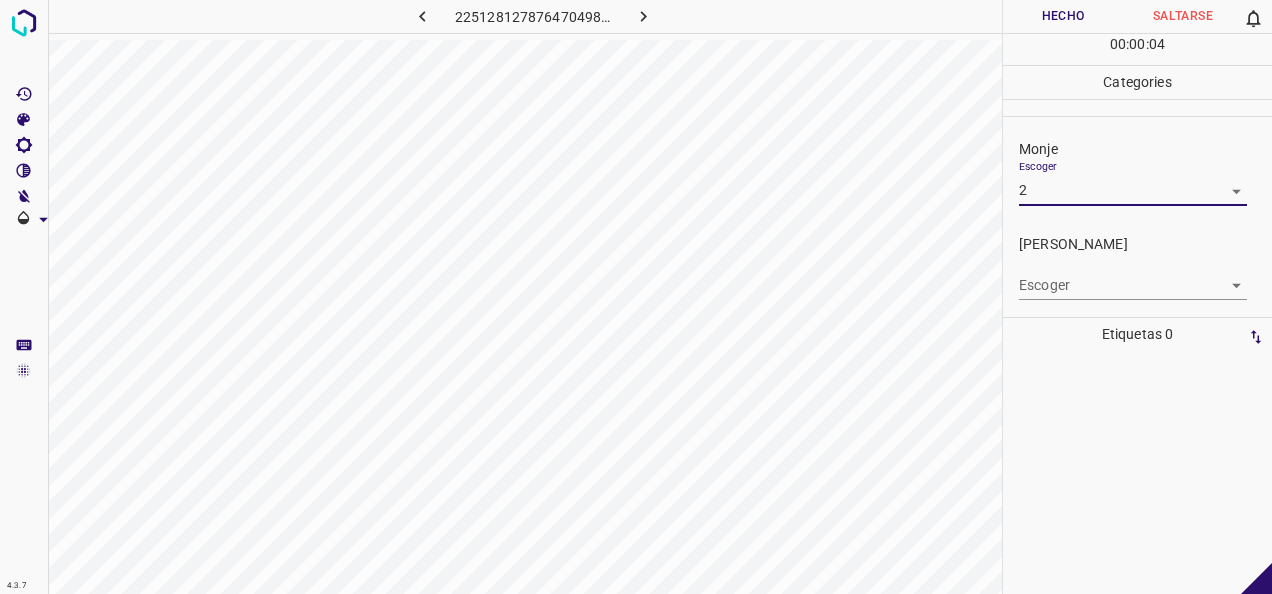 click on "4.3.7 2251281278764704982.png Hecho Saltarse 0 00   : 00   : 04   Categories Monje  Escoger 2 2  [PERSON_NAME]   Escoger ​ Etiquetas 0 Categories 1 Monje 2  [PERSON_NAME] Herramientas Espacio Cambiar entre modos (Dibujar y Editar) Yo Etiquetado automático R Restaurar zoom M Acercar N Alejar Borrar Eliminar etiqueta de selección Filtros Z Restaurar filtros X Filtro de saturación C Filtro de brillo V Filtro de contraste B Filtro de escala de grises General O Descargar -Mensaje de texto -Esconder -Borrar" at bounding box center (636, 297) 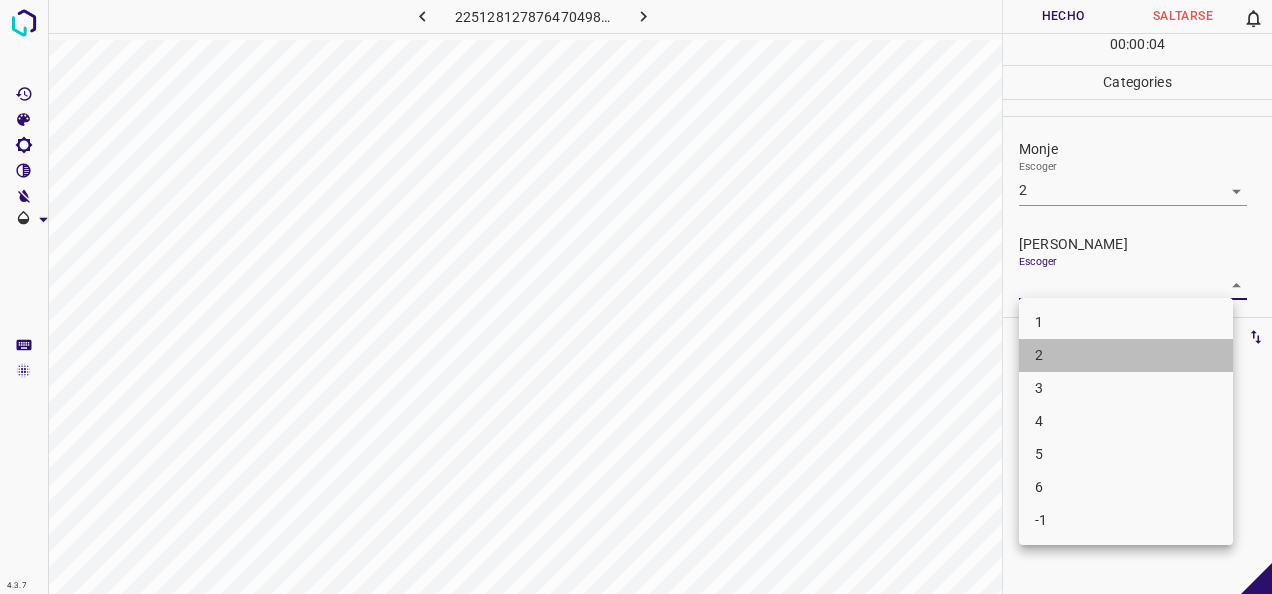 click on "2" at bounding box center (1126, 355) 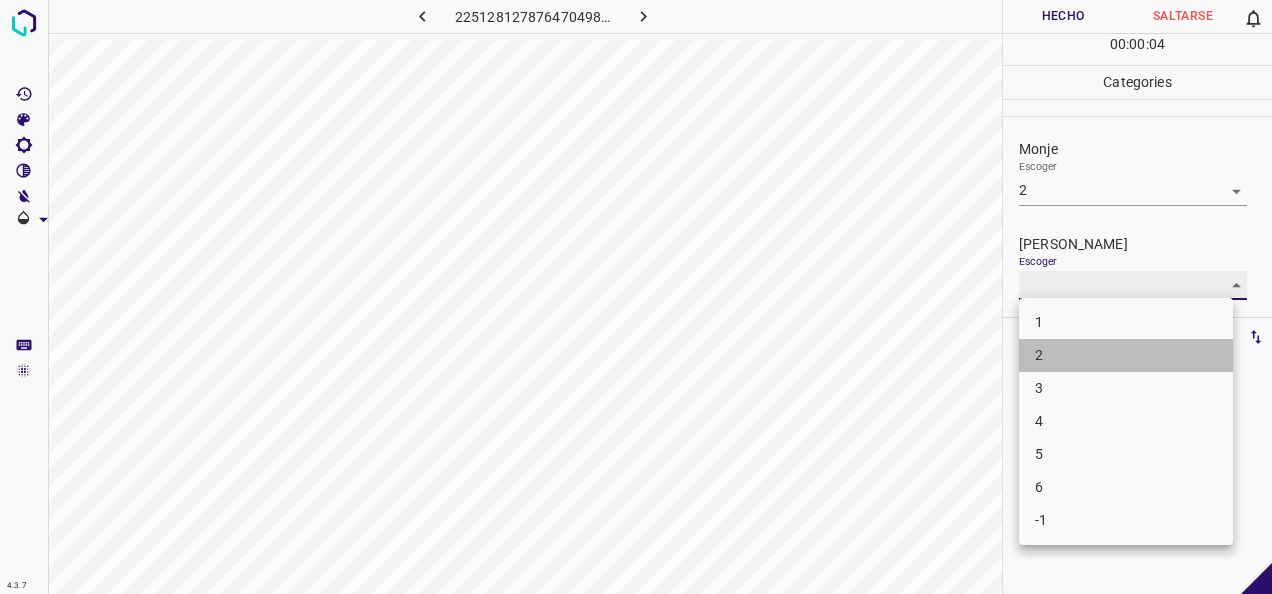 type on "2" 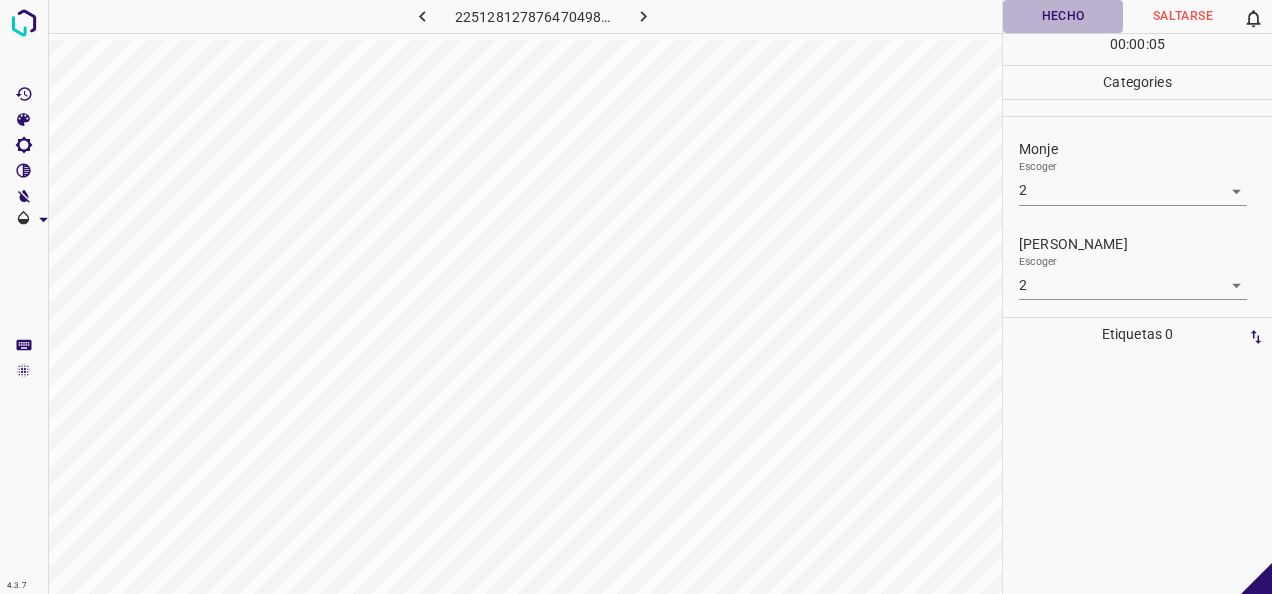 click on "Hecho" at bounding box center [1063, 16] 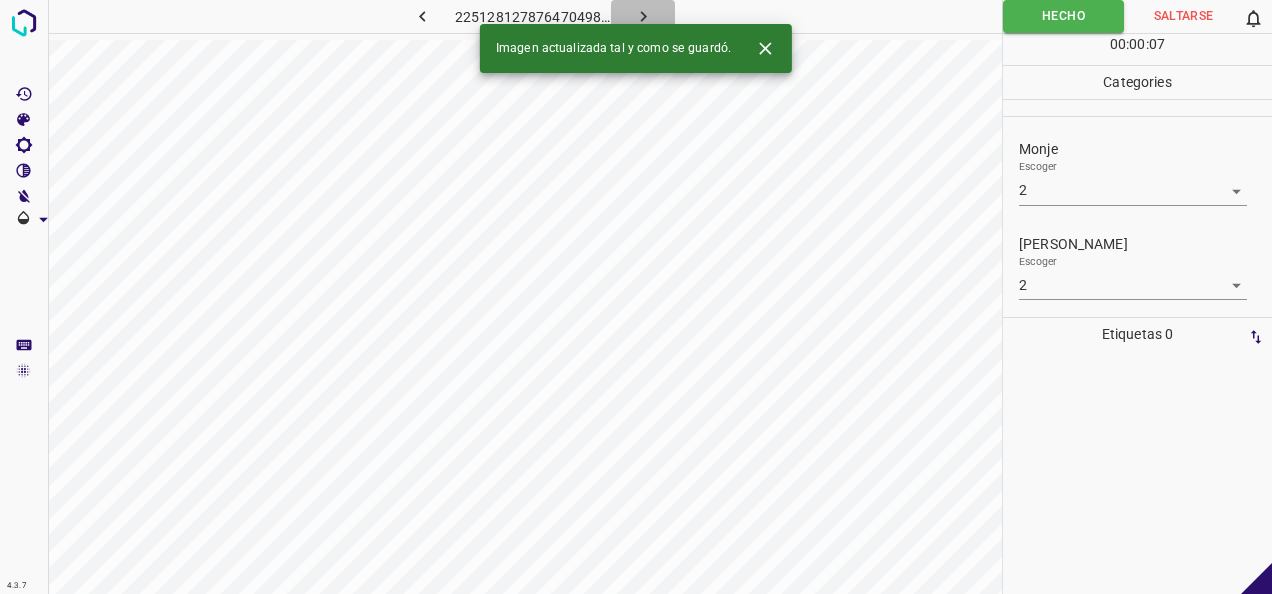 click 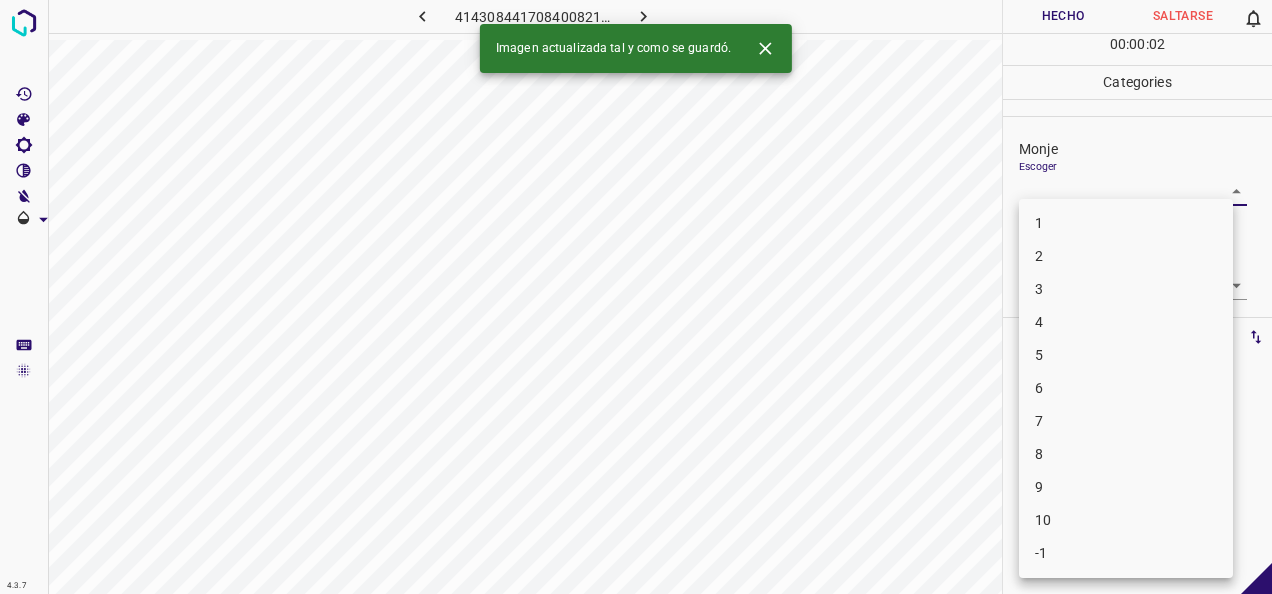 click on "4.3.7 4143084417084008216.png Hecho Saltarse 0 00   : 00   : 02   Categories Monje  Escoger ​  [PERSON_NAME]   Escoger ​ Etiquetas 0 Categories 1 Monje 2  [PERSON_NAME] Herramientas Espacio Cambiar entre modos (Dibujar y Editar) Yo Etiquetado automático R Restaurar zoom M Acercar N Alejar Borrar Eliminar etiqueta de selección Filtros Z Restaurar filtros X Filtro de saturación C Filtro de brillo V Filtro de contraste B Filtro de escala de grises General O Descargar Imagen actualizada tal y como se guardó. -Mensaje de texto -Esconder -Borrar 1 2 3 4 5 6 7 8 9 10 -1" at bounding box center (636, 297) 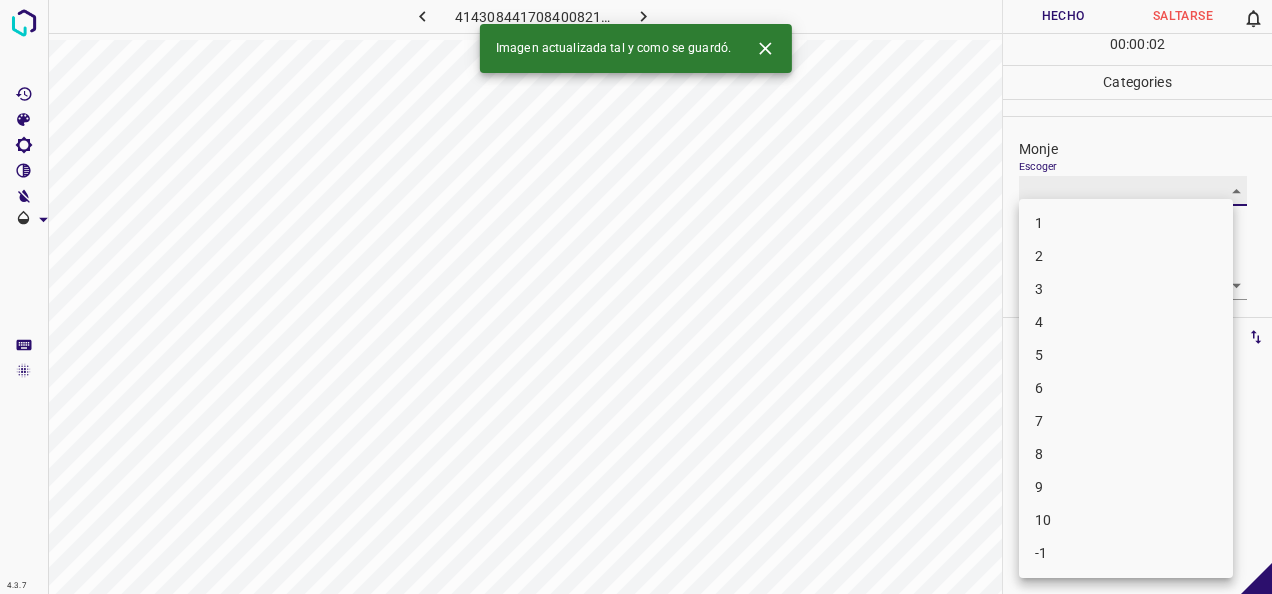 type on "1" 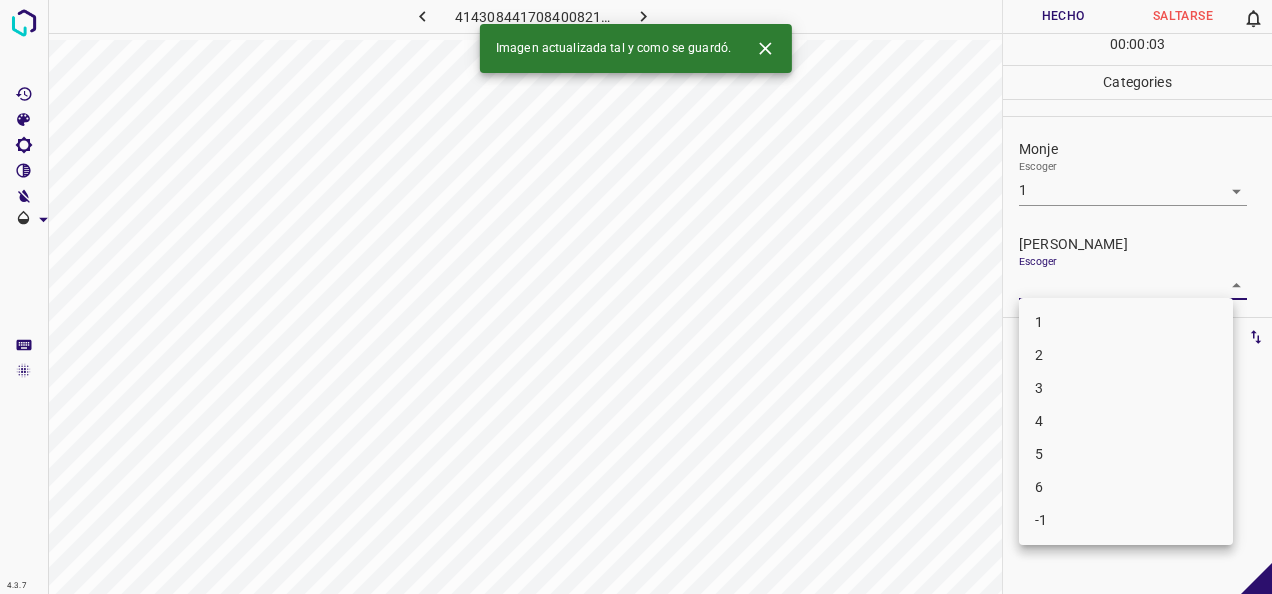 click on "4.3.7 4143084417084008216.png Hecho Saltarse 0 00   : 00   : 03   Categories Monje  Escoger 1 1  [PERSON_NAME]   Escoger ​ Etiquetas 0 Categories 1 Monje 2  [PERSON_NAME] Herramientas Espacio Cambiar entre modos (Dibujar y Editar) Yo Etiquetado automático R Restaurar zoom M Acercar N Alejar Borrar Eliminar etiqueta de selección Filtros Z Restaurar filtros X Filtro de saturación C Filtro de brillo V Filtro de contraste B Filtro de escala de grises General O Descargar Imagen actualizada tal y como se guardó. -Mensaje de texto -Esconder -Borrar 1 2 3 4 5 6 -1" at bounding box center [636, 297] 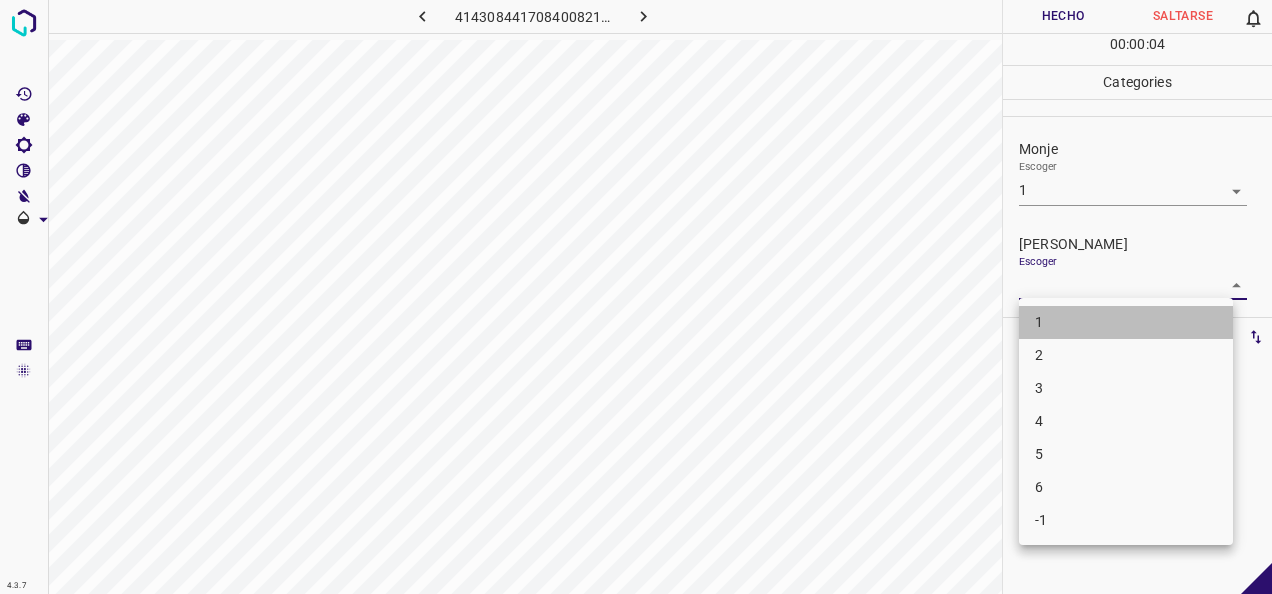 click on "1" at bounding box center (1126, 322) 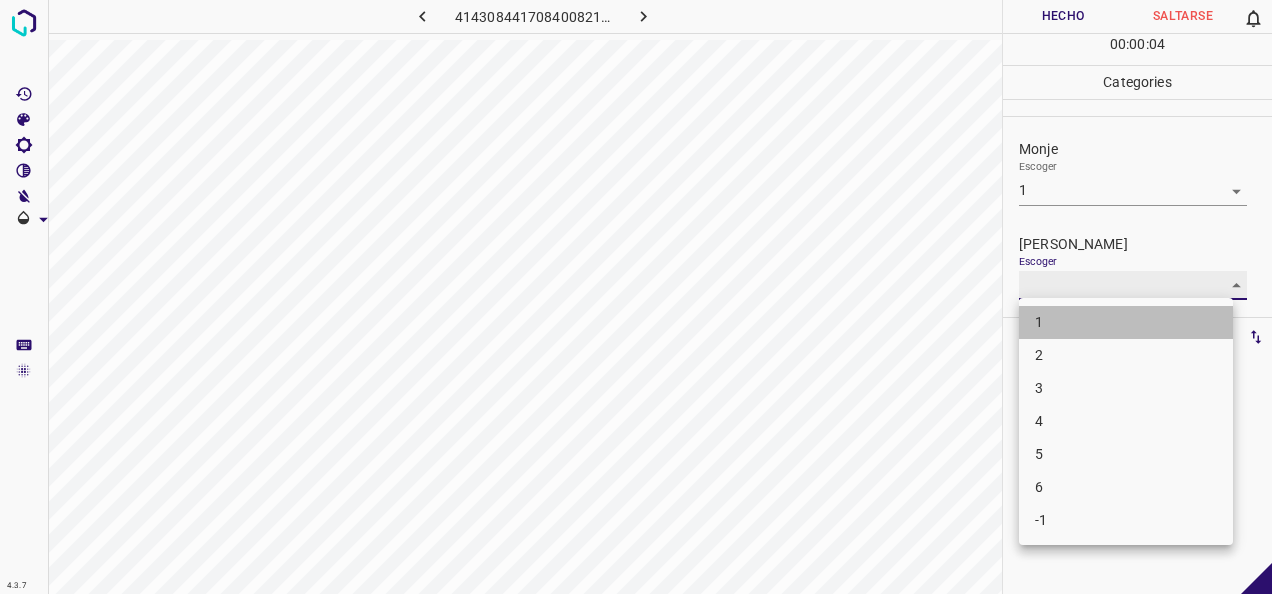 type on "1" 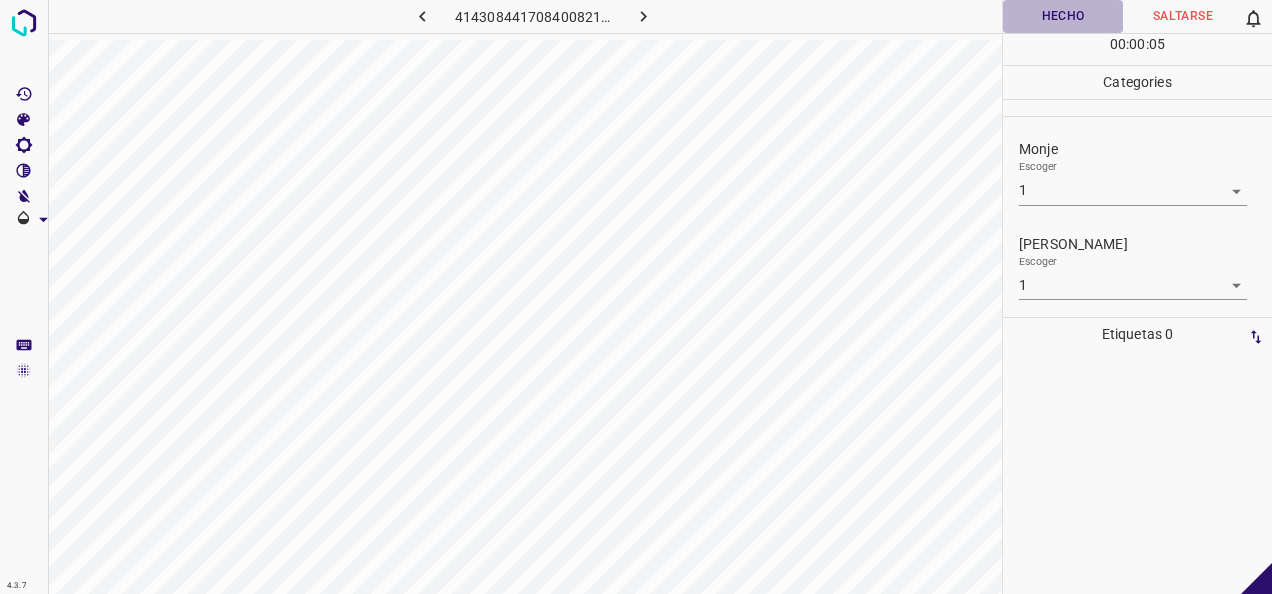 click on "Hecho" at bounding box center [1063, 16] 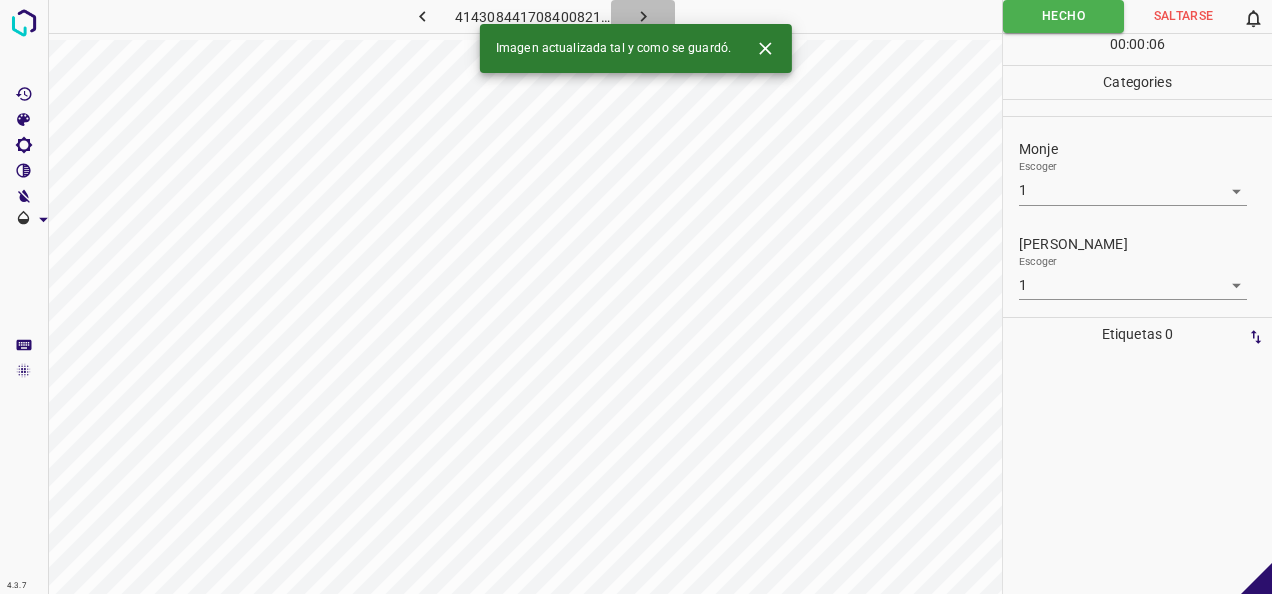 click at bounding box center [643, 16] 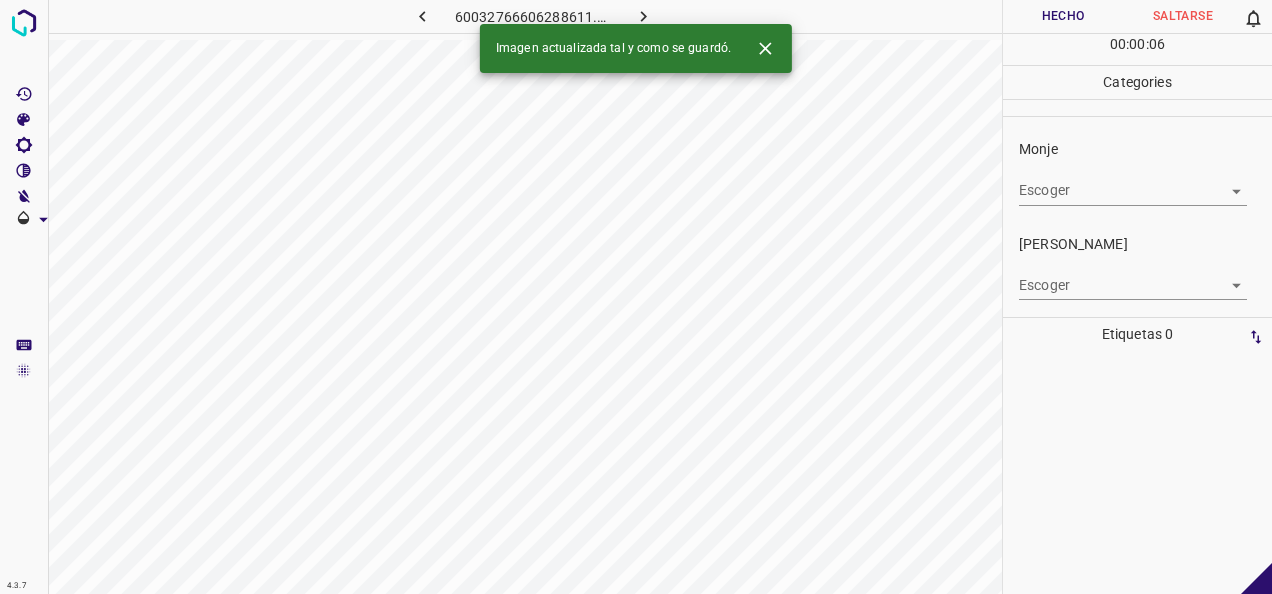 click on "4.3.7 60032766606288611.png Hecho Saltarse 0 00   : 00   : 06   Categories Monje  Escoger ​  [PERSON_NAME]   Escoger ​ Etiquetas 0 Categories 1 Monje 2  [PERSON_NAME] Herramientas Espacio Cambiar entre modos (Dibujar y Editar) Yo Etiquetado automático R Restaurar zoom M Acercar N Alejar Borrar Eliminar etiqueta de selección Filtros Z Restaurar filtros X Filtro de saturación C Filtro de brillo V Filtro de contraste B Filtro de escala de grises General O Descargar Imagen actualizada tal y como se guardó. -Mensaje de texto -Esconder -Borrar" at bounding box center [636, 297] 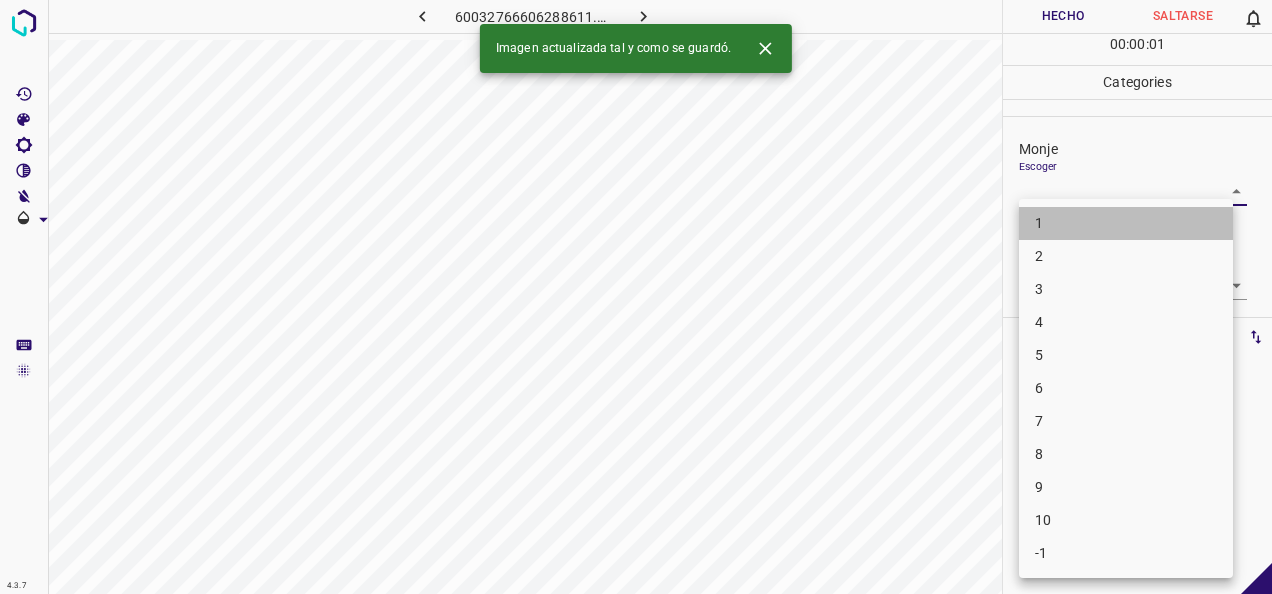 click on "1" at bounding box center [1126, 223] 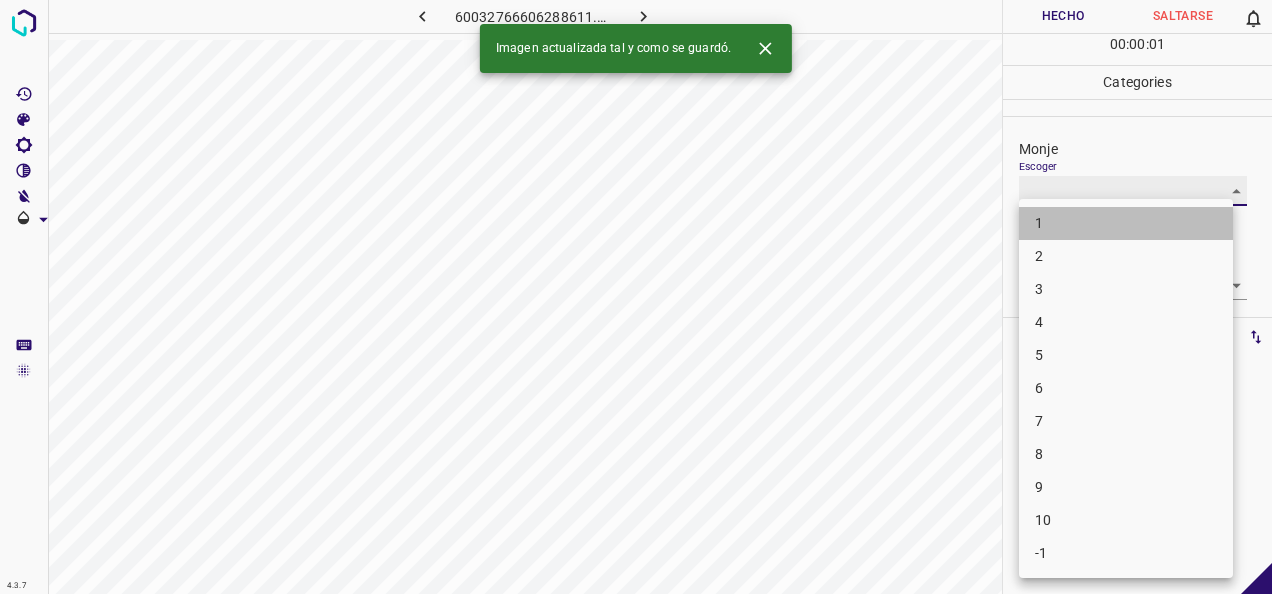 type on "1" 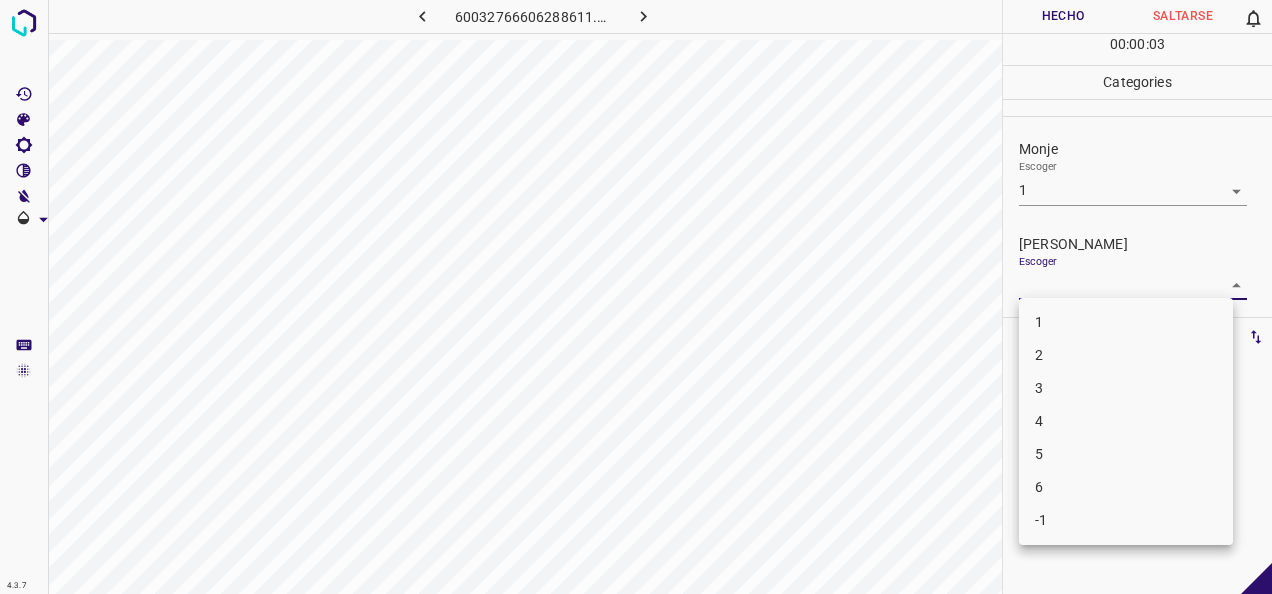 click on "4.3.7 60032766606288611.png Hecho Saltarse 0 00   : 00   : 03   Categories Monje  Escoger 1 1  [PERSON_NAME]   Escoger ​ Etiquetas 0 Categories 1 Monje 2  [PERSON_NAME] Herramientas Espacio Cambiar entre modos (Dibujar y Editar) Yo Etiquetado automático R Restaurar zoom M Acercar N Alejar Borrar Eliminar etiqueta de selección Filtros Z Restaurar filtros X Filtro de saturación C Filtro de brillo V Filtro de contraste B Filtro de escala de grises General O Descargar -Mensaje de texto -Esconder -Borrar 1 2 3 4 5 6 -1" at bounding box center (636, 297) 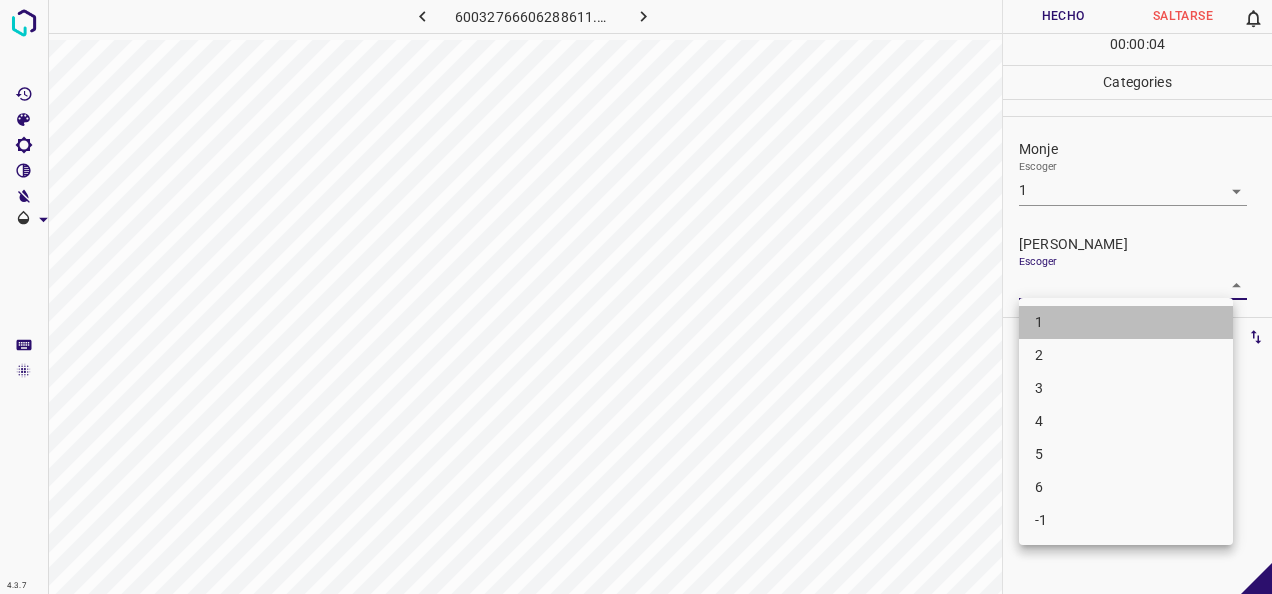 click on "1" at bounding box center (1126, 322) 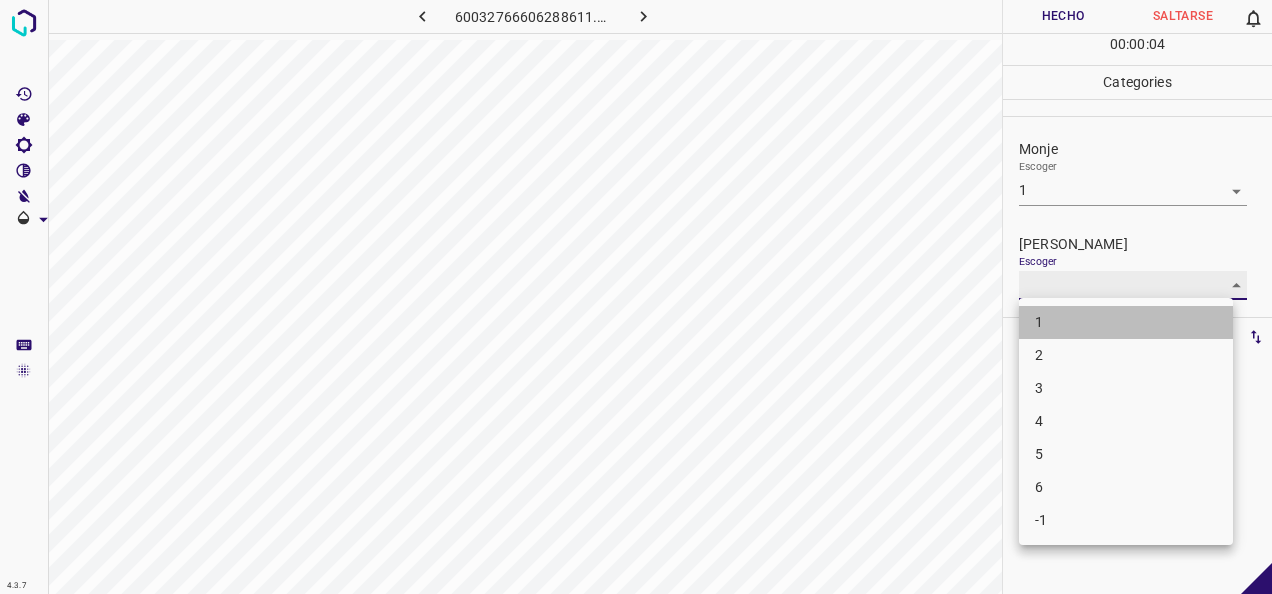 type on "1" 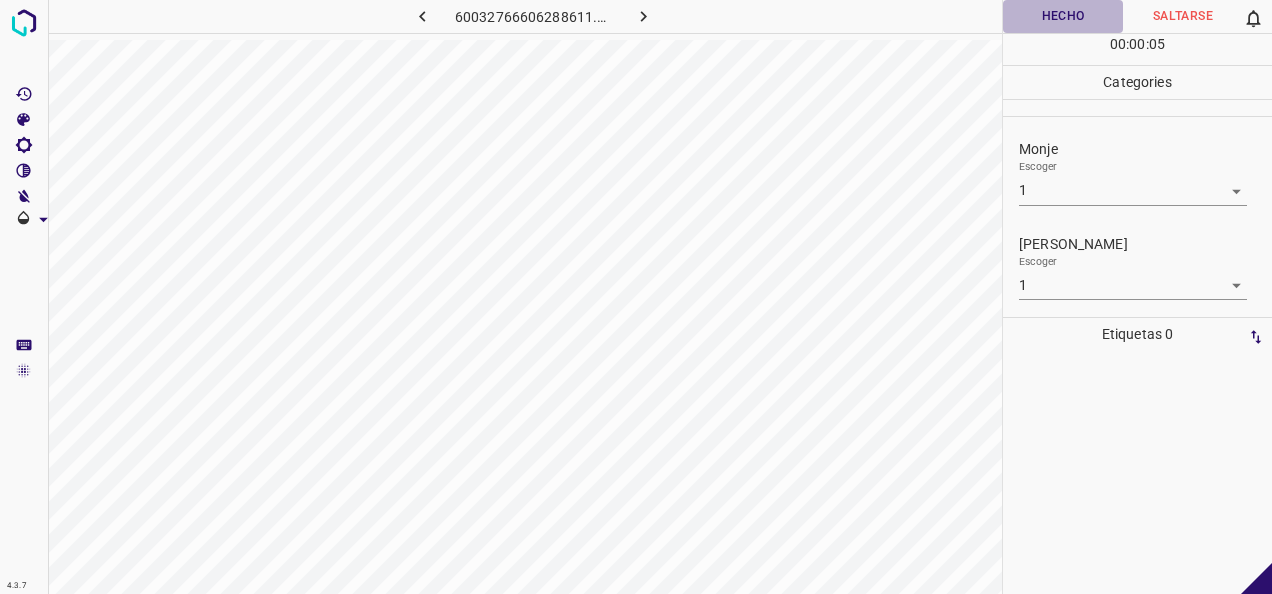 click on "Hecho" at bounding box center (1063, 16) 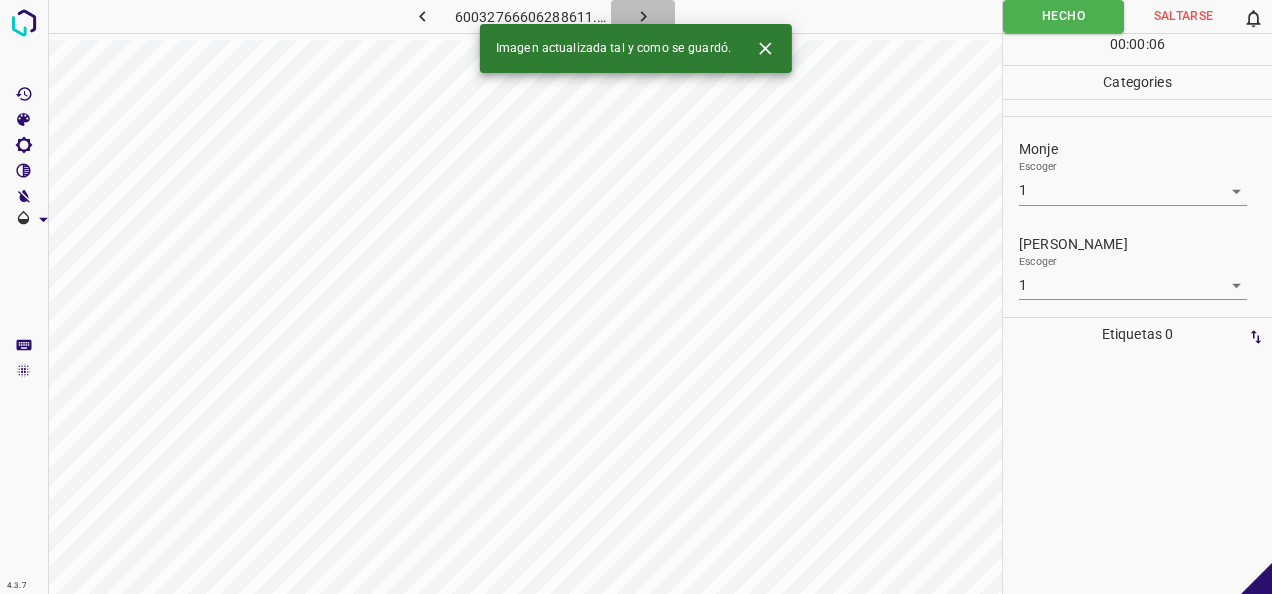 click at bounding box center [643, 16] 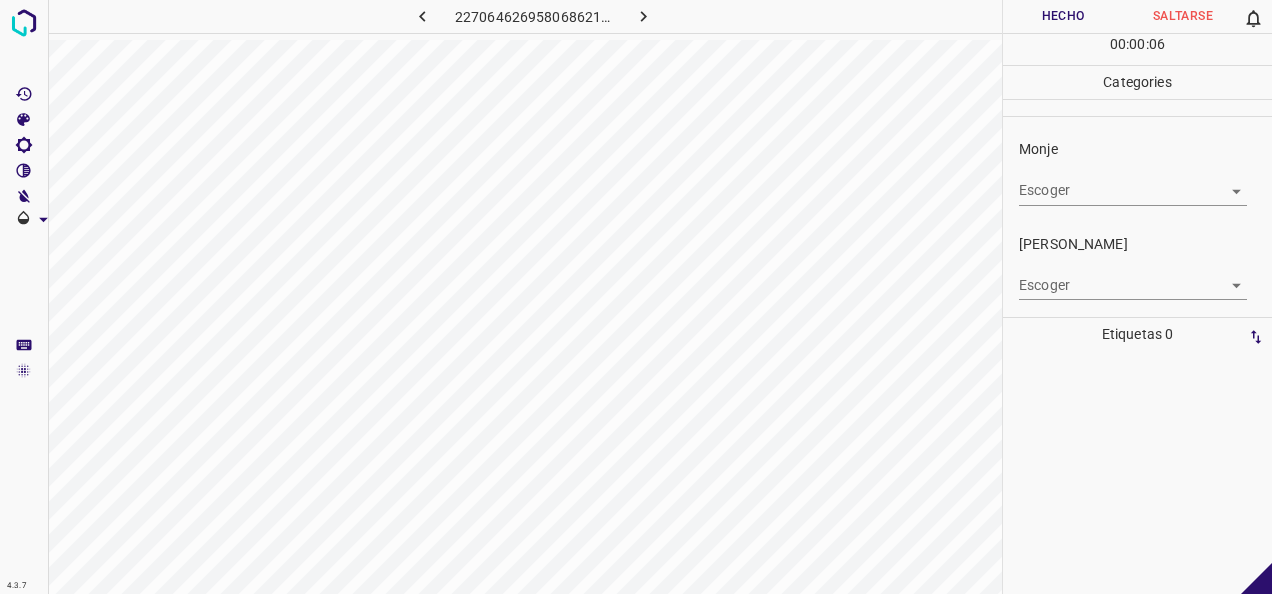 click on "4.3.7 2270646269580686219.png Hecho Saltarse 0 00   : 00   : 06   Categories Monje  Escoger ​  [PERSON_NAME]   Escoger ​ Etiquetas 0 Categories 1 Monje 2  [PERSON_NAME] Herramientas Espacio Cambiar entre modos (Dibujar y Editar) Yo Etiquetado automático R Restaurar zoom M Acercar N Alejar Borrar Eliminar etiqueta de selección Filtros Z Restaurar filtros X Filtro de saturación C Filtro de brillo V Filtro de contraste B Filtro de escala de grises General O Descargar -Mensaje de texto -Esconder -Borrar" at bounding box center (636, 297) 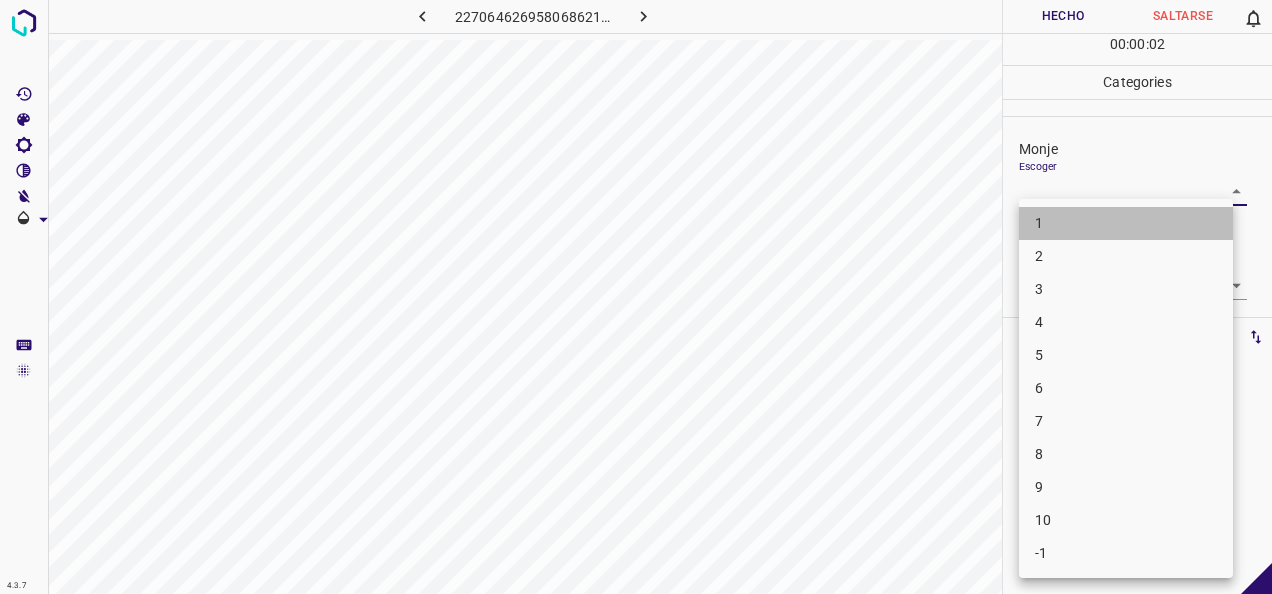click on "1" at bounding box center [1126, 223] 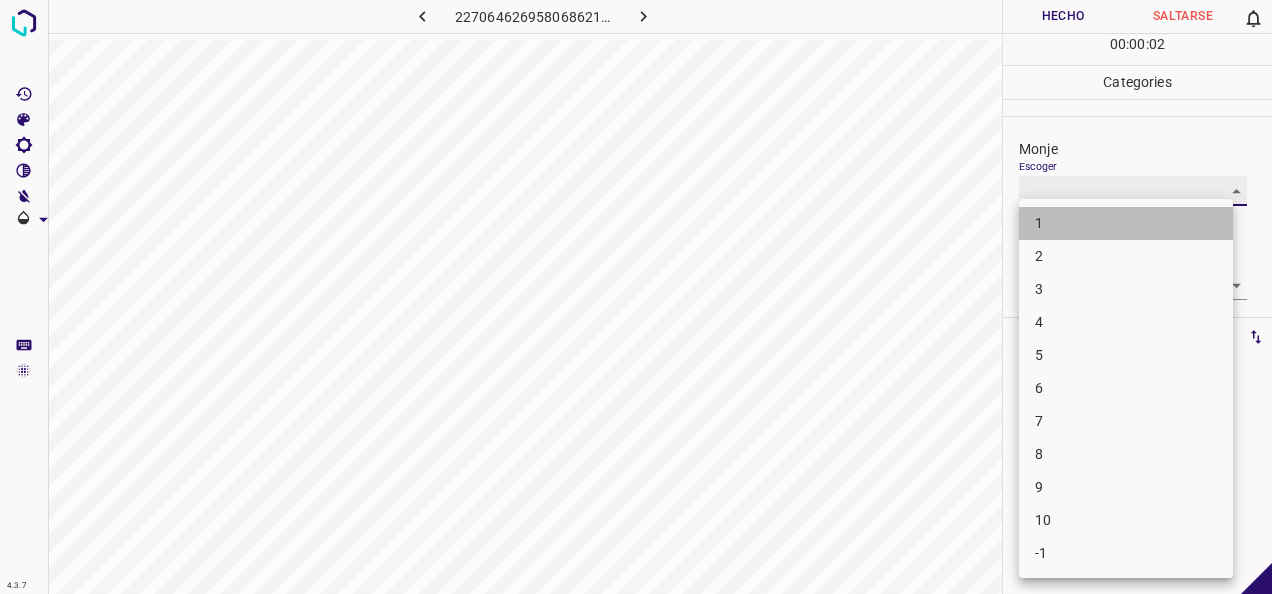 type on "1" 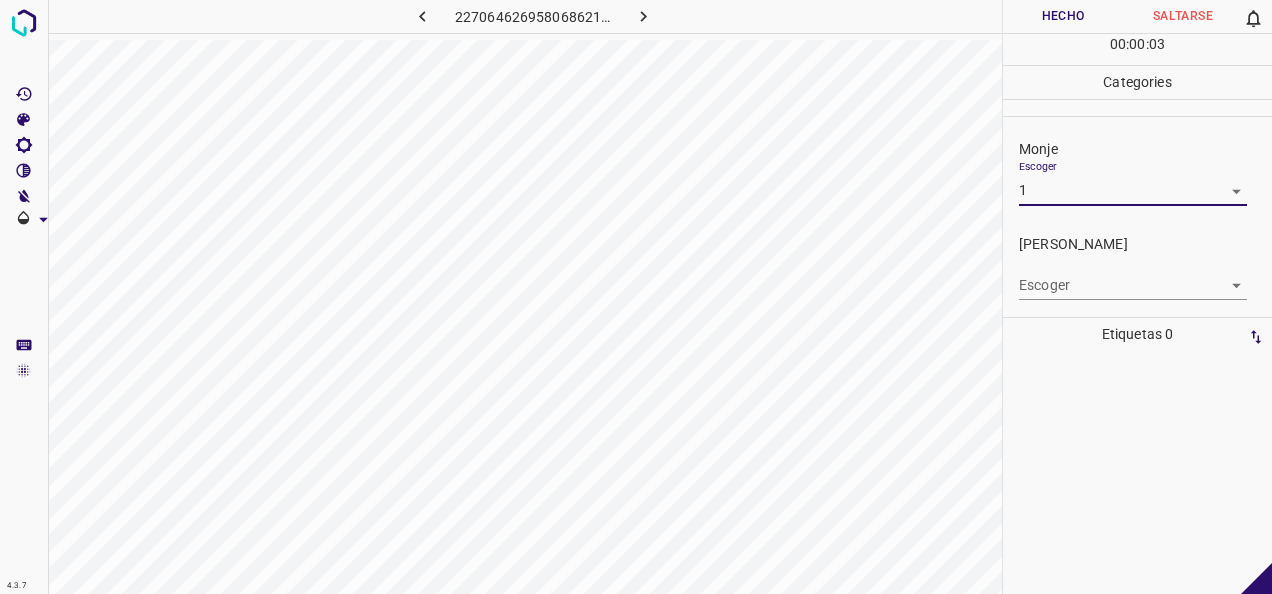 click on "4.3.7 2270646269580686219.png Hecho Saltarse 0 00   : 00   : 03   Categories Monje  Escoger 1 1  [PERSON_NAME]   Escoger ​ Etiquetas 0 Categories 1 Monje 2  [PERSON_NAME] Herramientas Espacio Cambiar entre modos (Dibujar y Editar) Yo Etiquetado automático R Restaurar zoom M Acercar N Alejar Borrar Eliminar etiqueta de selección Filtros Z Restaurar filtros X Filtro de saturación C Filtro de brillo V Filtro de contraste B Filtro de escala de grises General O Descargar -Mensaje de texto -Esconder -Borrar" at bounding box center (636, 297) 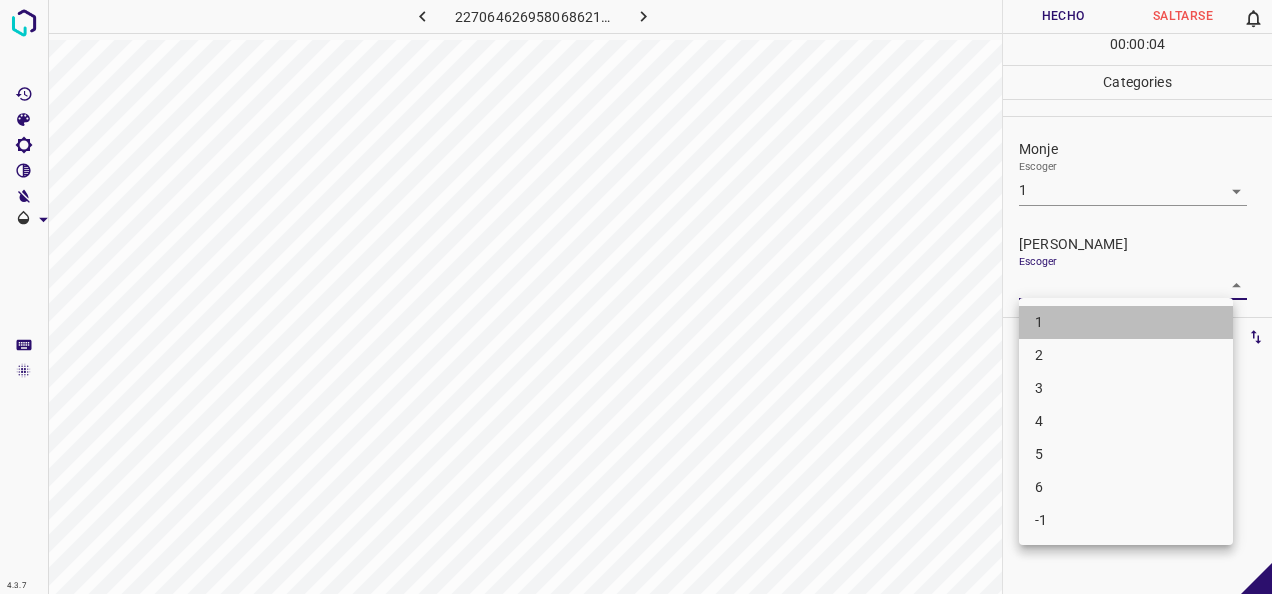 drag, startPoint x: 1102, startPoint y: 323, endPoint x: 1070, endPoint y: 159, distance: 167.09279 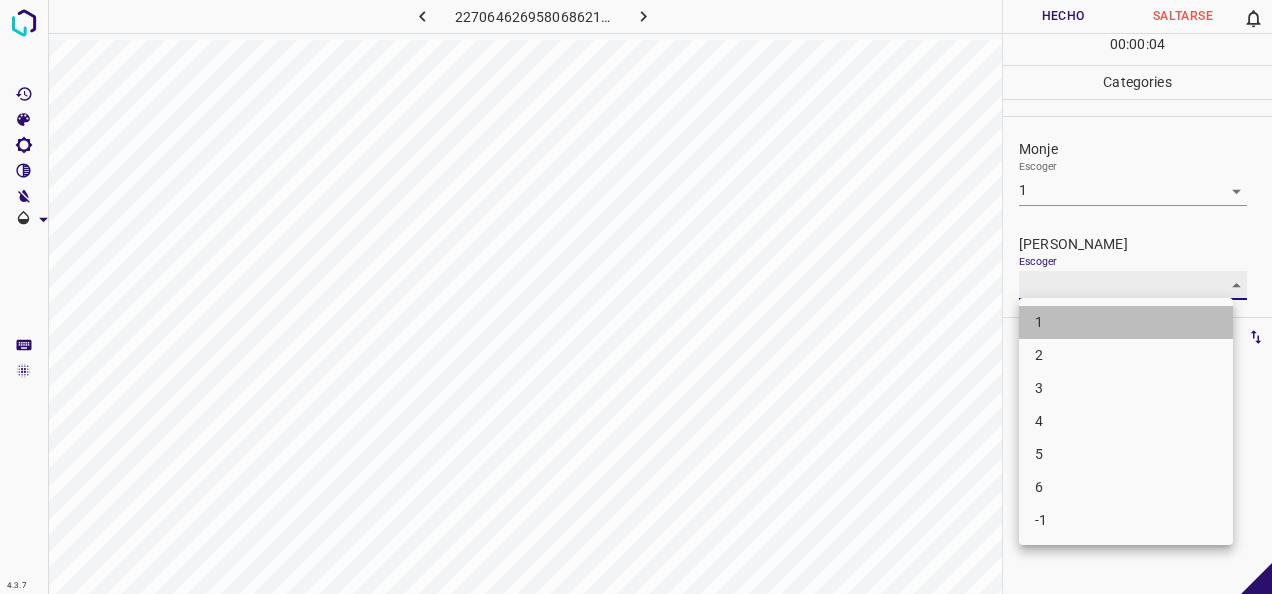 type on "1" 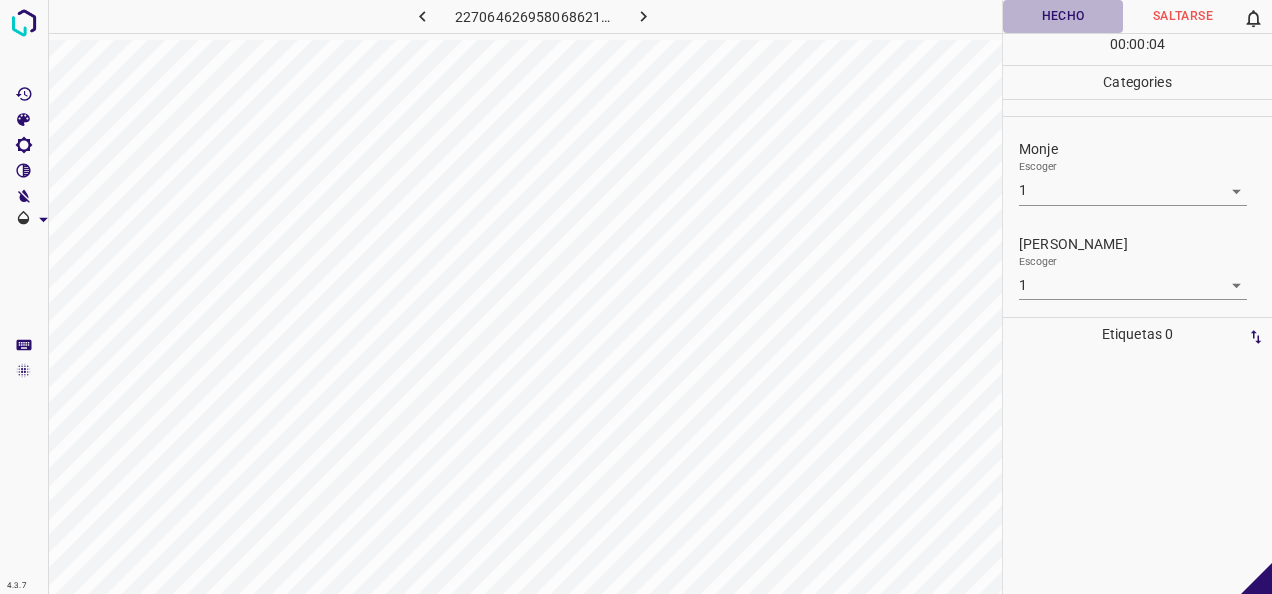 click on "Hecho" at bounding box center (1063, 16) 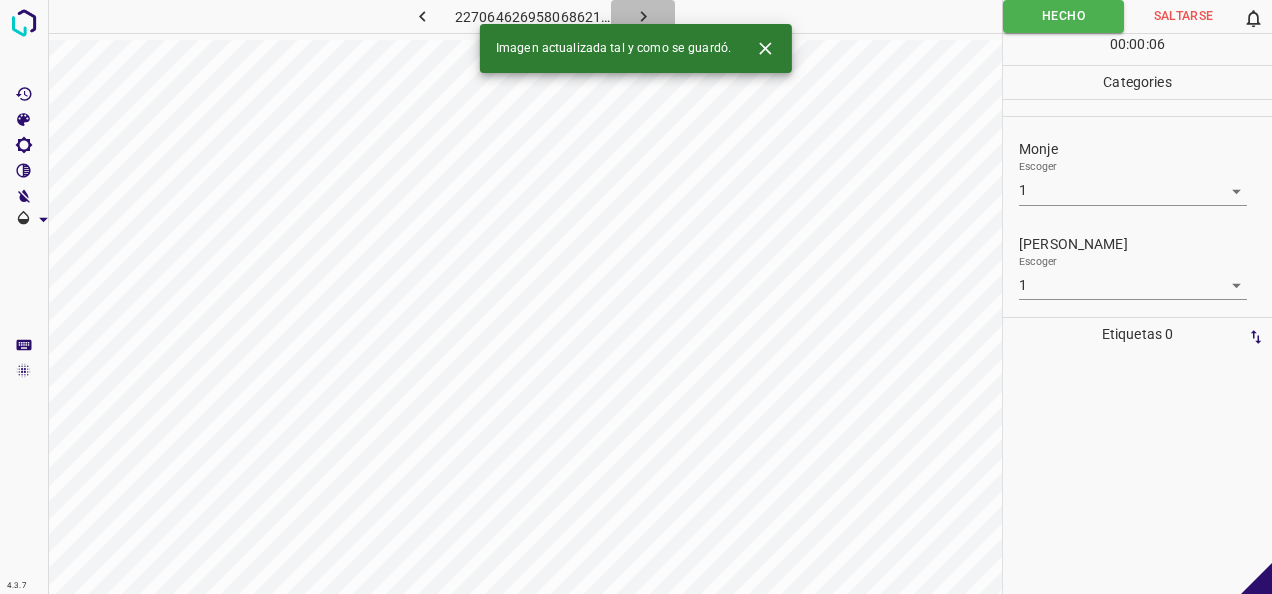 click 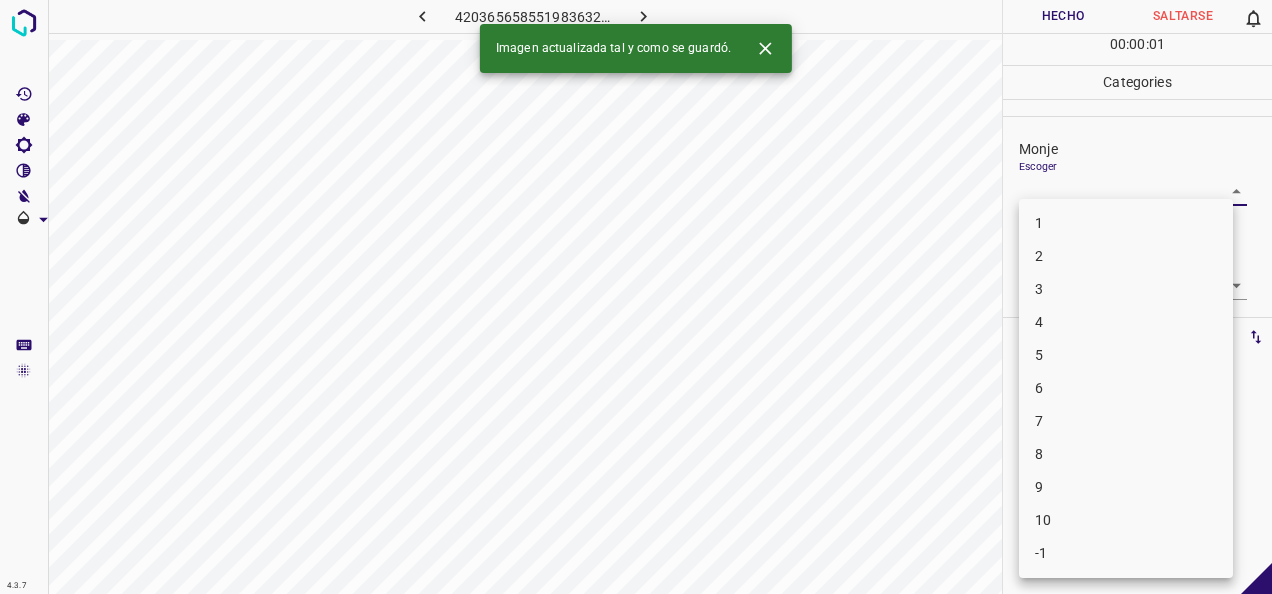 click on "4.3.7 4203656585519836326.png Hecho Saltarse 0 00   : 00   : 01   Categories Monje  Escoger ​  [PERSON_NAME]   Escoger ​ Etiquetas 0 Categories 1 Monje 2  [PERSON_NAME] Herramientas Espacio Cambiar entre modos (Dibujar y Editar) Yo Etiquetado automático R Restaurar zoom M Acercar N Alejar Borrar Eliminar etiqueta de selección Filtros Z Restaurar filtros X Filtro de saturación C Filtro de brillo V Filtro de contraste B Filtro de escala de grises General O Descargar Imagen actualizada tal y como se guardó. -Mensaje de texto -Esconder -Borrar 1 2 3 4 5 6 7 8 9 10 -1" at bounding box center [636, 297] 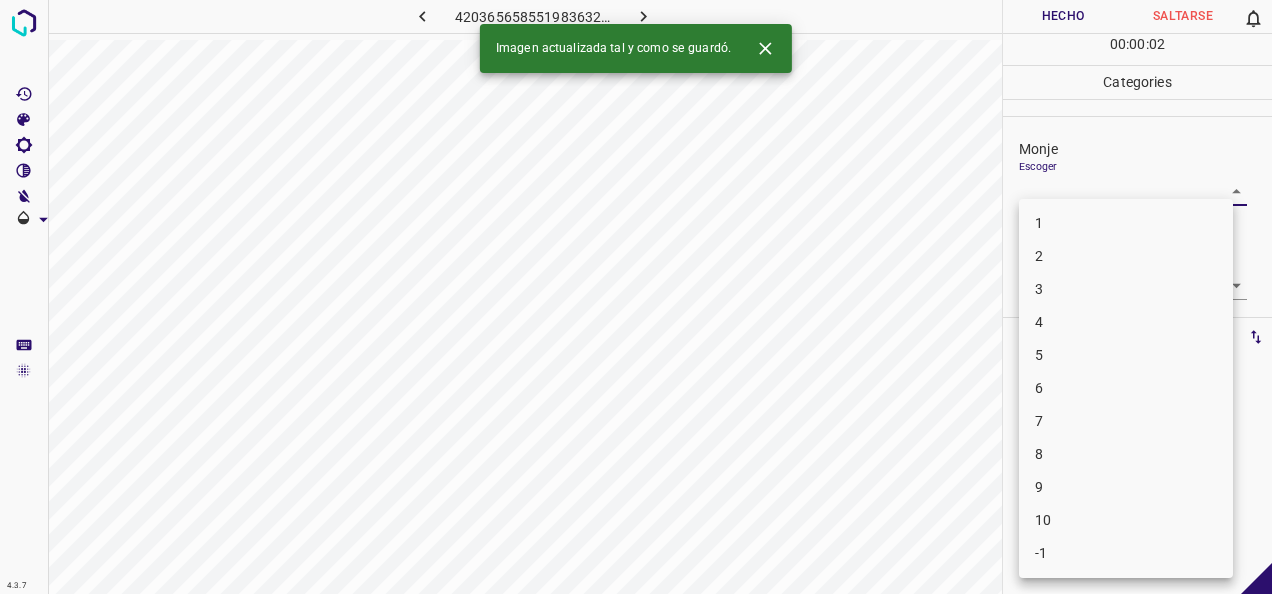 click on "2" at bounding box center [1126, 256] 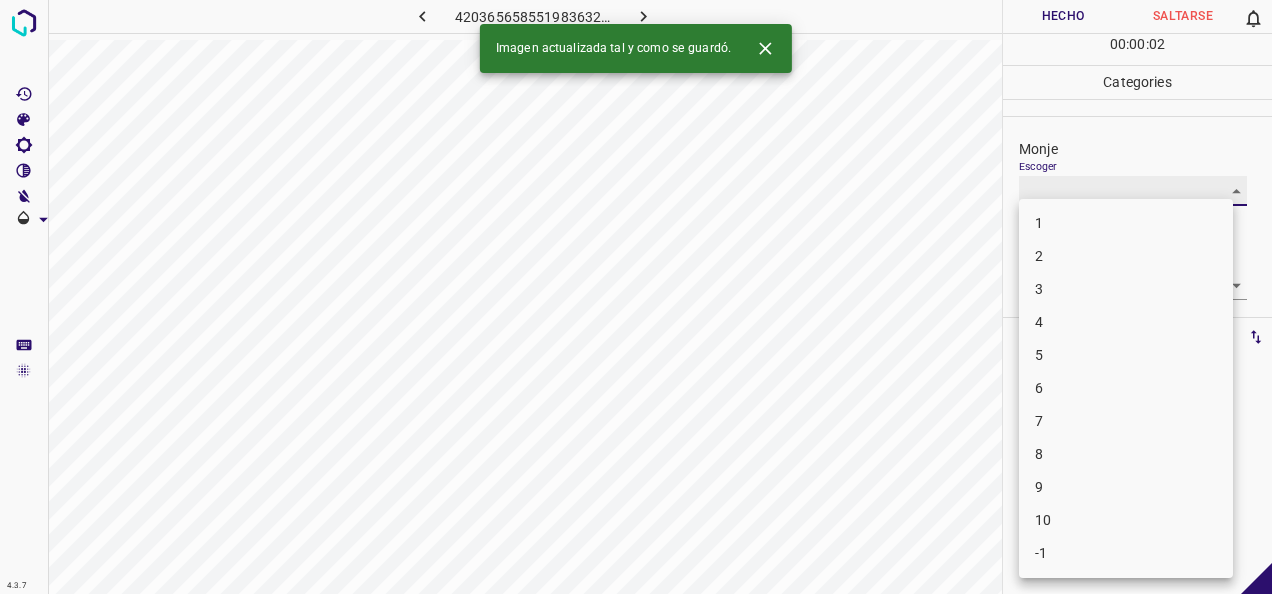 type on "2" 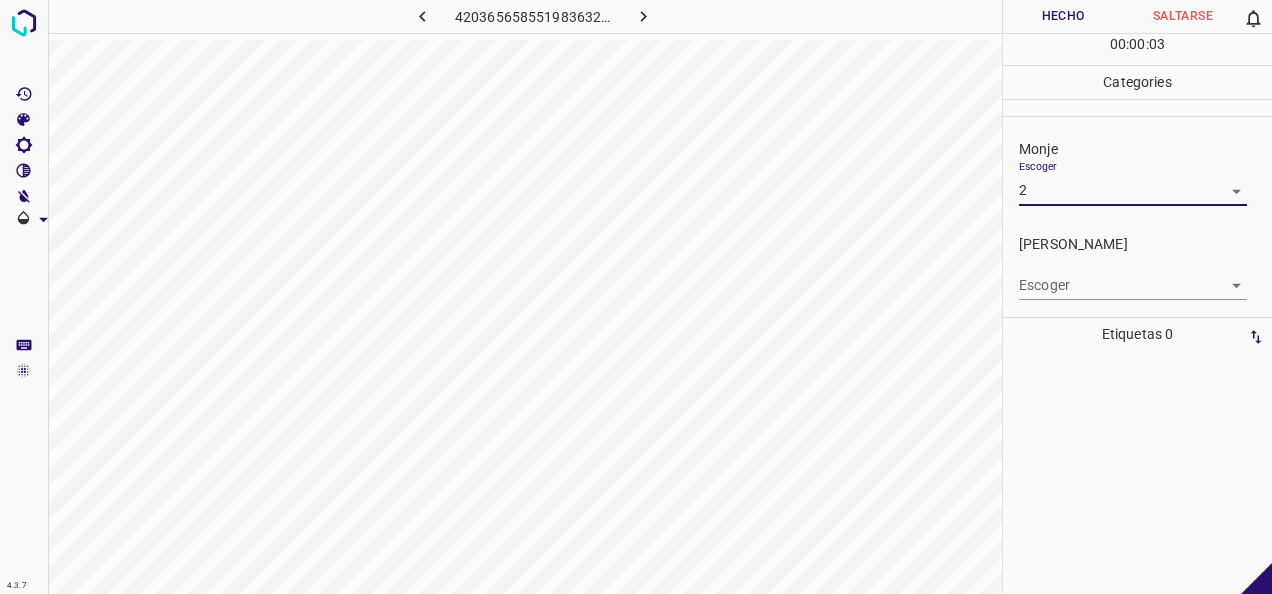 click on "4.3.7 4203656585519836326.png Hecho Saltarse 0 00   : 00   : 03   Categories Monje  Escoger 2 2  [PERSON_NAME]   Escoger ​ Etiquetas 0 Categories 1 Monje 2  [PERSON_NAME] Herramientas Espacio Cambiar entre modos (Dibujar y Editar) Yo Etiquetado automático R Restaurar zoom M Acercar N Alejar Borrar Eliminar etiqueta de selección Filtros Z Restaurar filtros X Filtro de saturación C Filtro de brillo V Filtro de contraste B Filtro de escala de grises General O Descargar -Mensaje de texto -Esconder -Borrar" at bounding box center (636, 297) 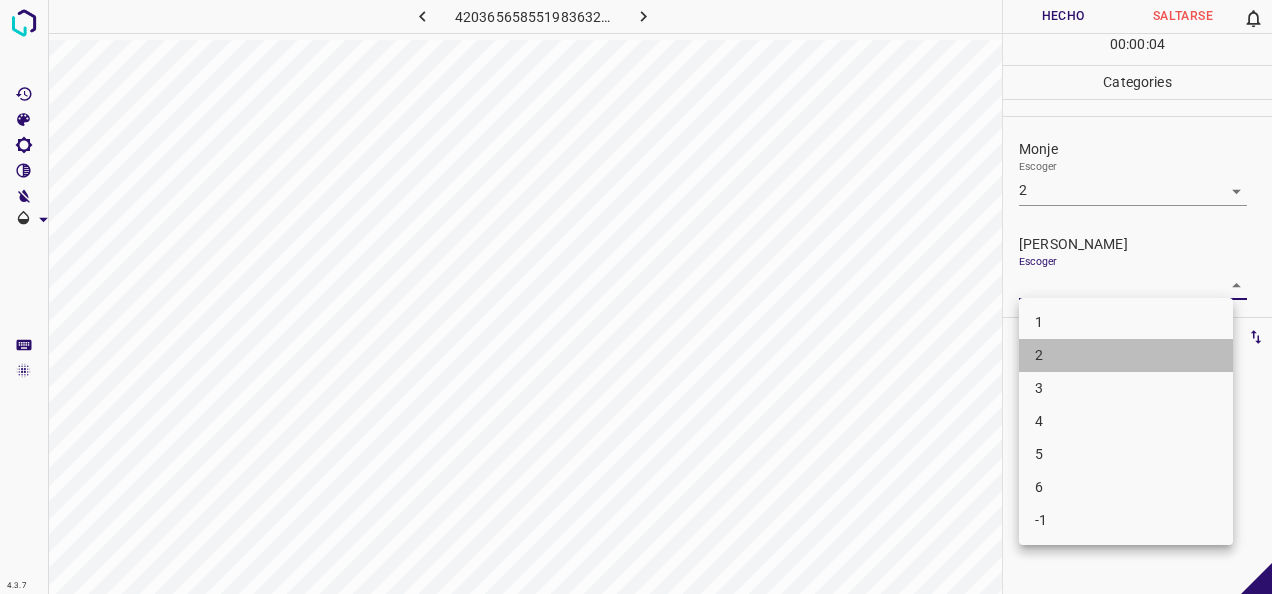 click on "2" at bounding box center (1126, 355) 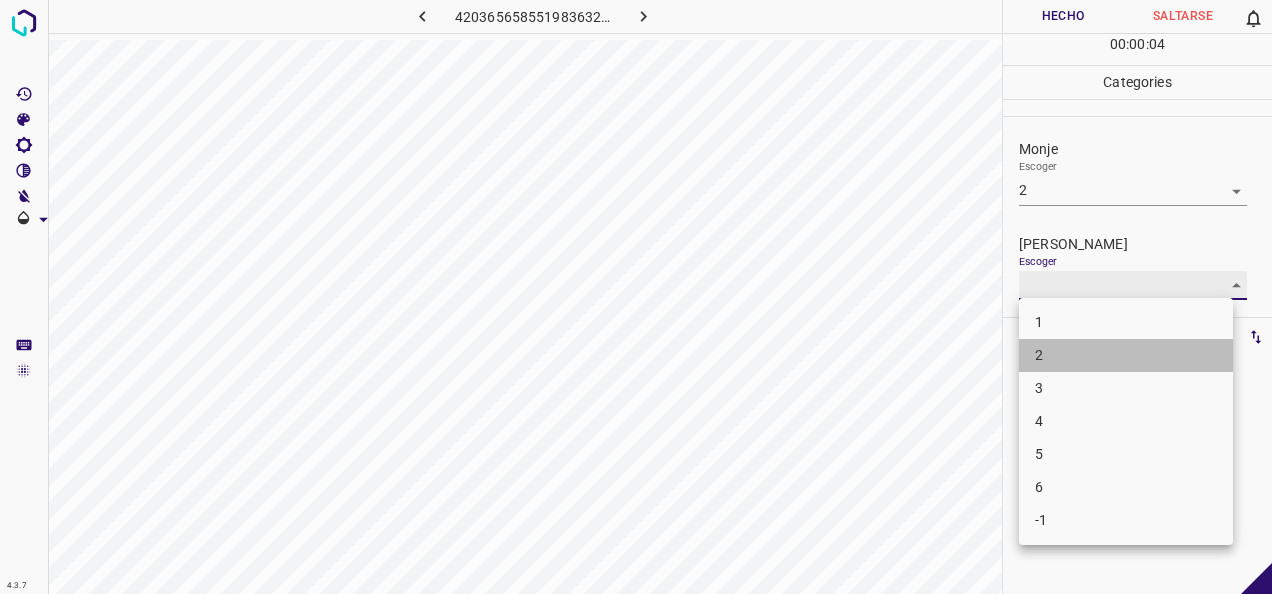 type on "2" 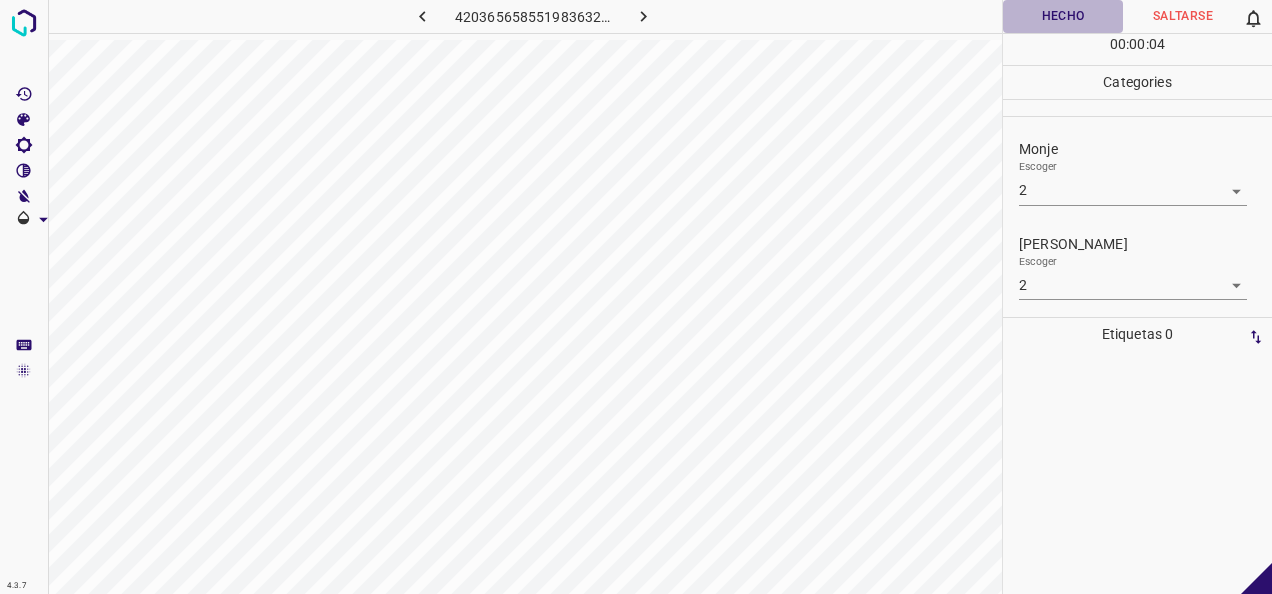 click on "Hecho" at bounding box center [1063, 16] 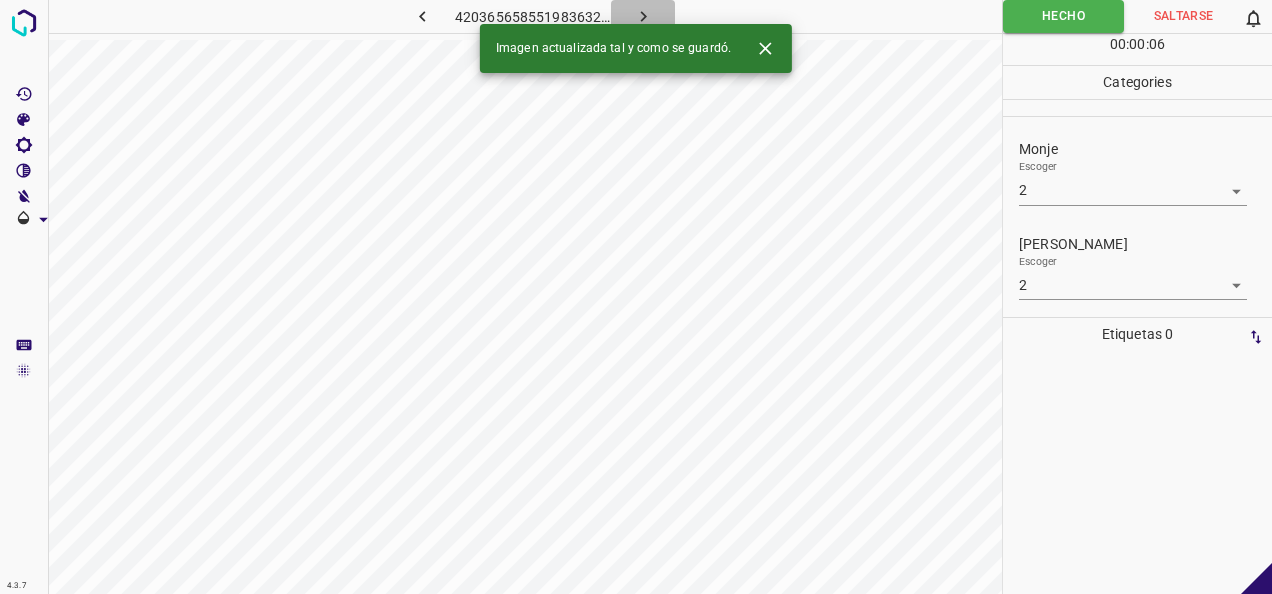 click 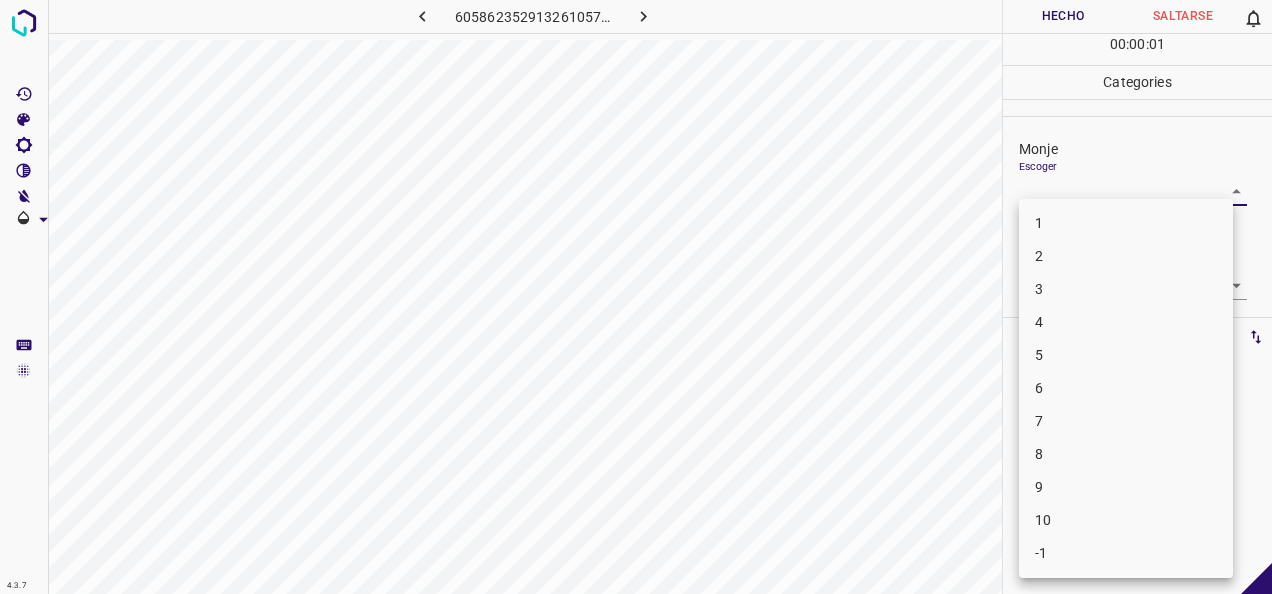 click on "4.3.7 6058623529132610577.png Hecho Saltarse 0 00   : 00   : 01   Categories Monje  Escoger ​  [PERSON_NAME]   Escoger ​ Etiquetas 0 Categories 1 Monje 2  [PERSON_NAME] Herramientas Espacio Cambiar entre modos (Dibujar y Editar) Yo Etiquetado automático R Restaurar zoom M Acercar N Alejar Borrar Eliminar etiqueta de selección Filtros Z Restaurar filtros X Filtro de saturación C Filtro de brillo V Filtro de contraste B Filtro de escala de grises General O Descargar -Mensaje de texto -Esconder -Borrar 1 2 3 4 5 6 7 8 9 10 -1" at bounding box center [636, 297] 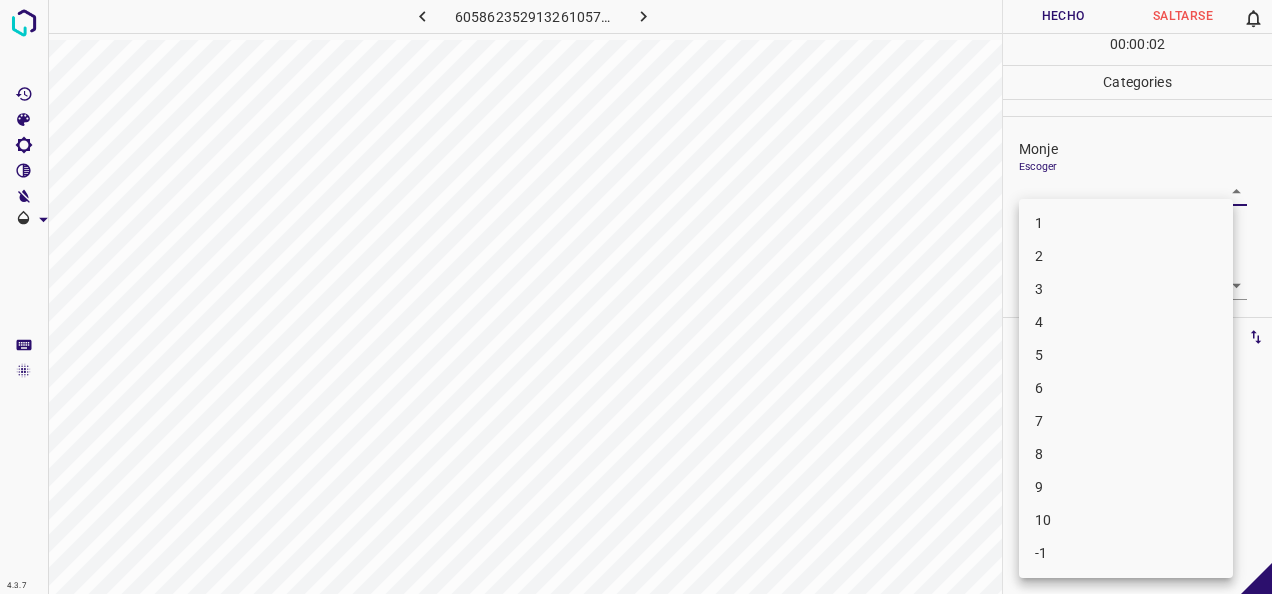 click on "1 2 3 4 5 6 7 8 9 10 -1" at bounding box center [1126, 388] 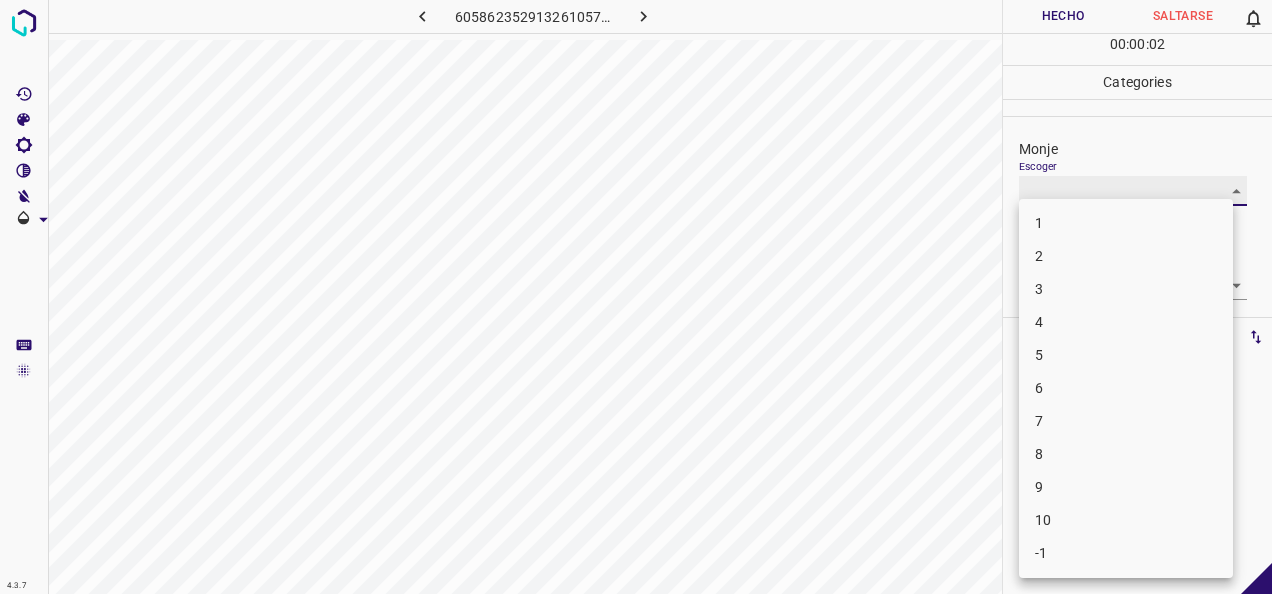 type on "1" 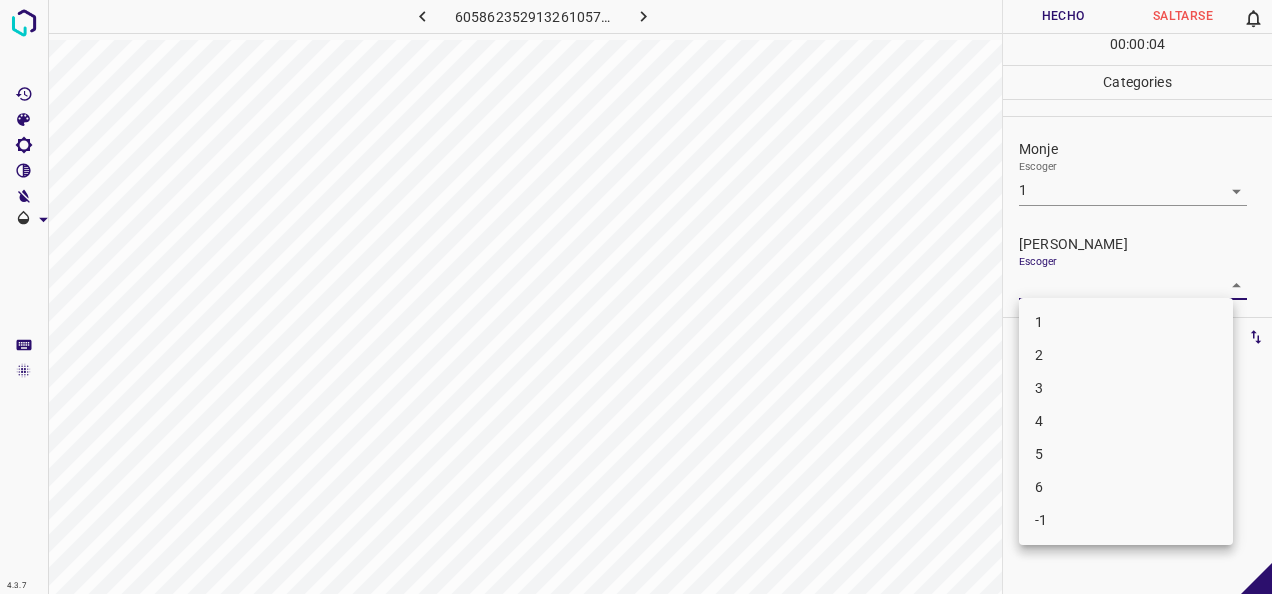 click on "4.3.7 6058623529132610577.png Hecho Saltarse 0 00   : 00   : 04   Categories Monje  Escoger 1 1  [PERSON_NAME]   Escoger ​ Etiquetas 0 Categories 1 Monje 2  [PERSON_NAME] Herramientas Espacio Cambiar entre modos (Dibujar y Editar) Yo Etiquetado automático R Restaurar zoom M Acercar N Alejar Borrar Eliminar etiqueta de selección Filtros Z Restaurar filtros X Filtro de saturación C Filtro de brillo V Filtro de contraste B Filtro de escala de grises General O Descargar -Mensaje de texto -Esconder -Borrar 1 2 3 4 5 6 -1" at bounding box center (636, 297) 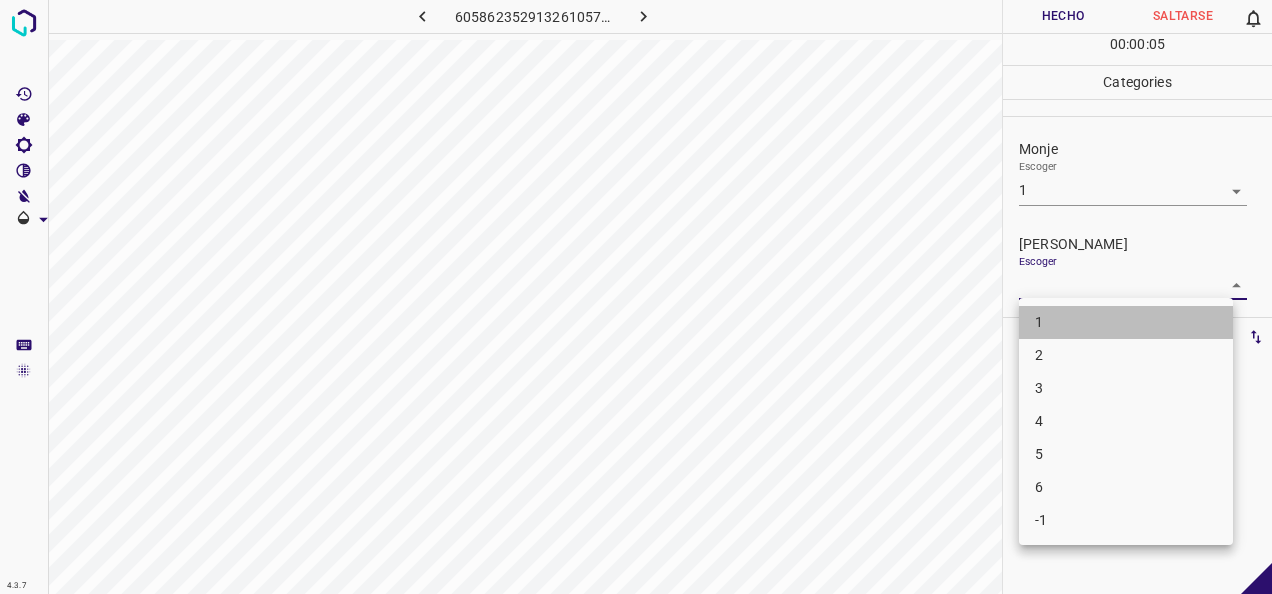 click on "1" at bounding box center [1126, 322] 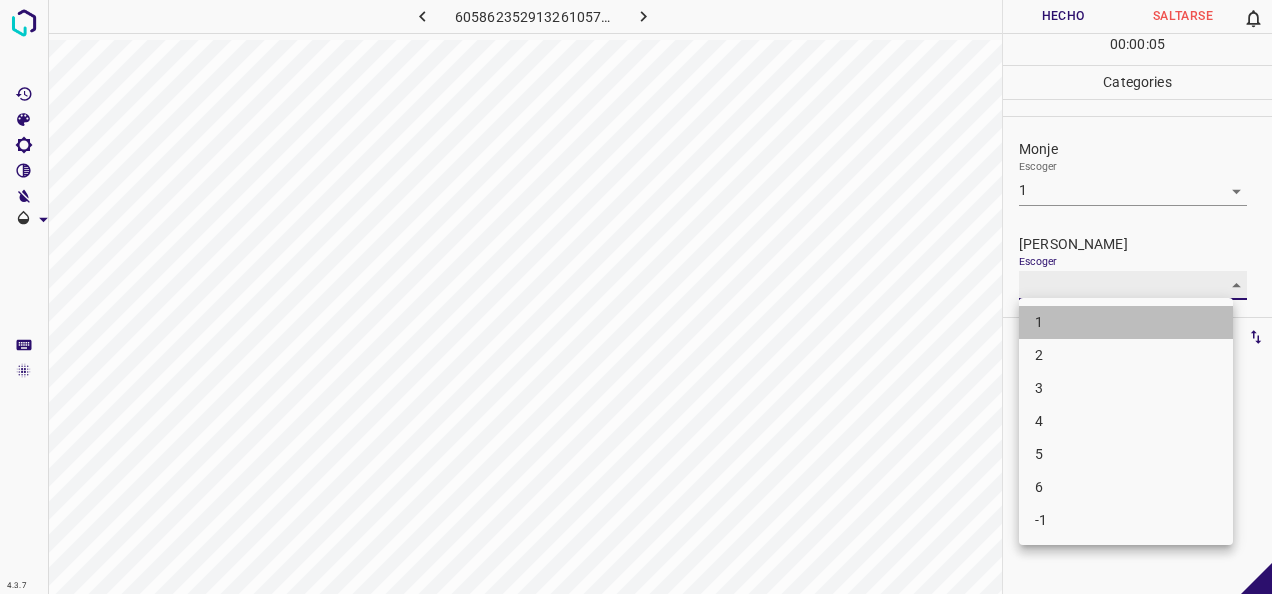 type on "1" 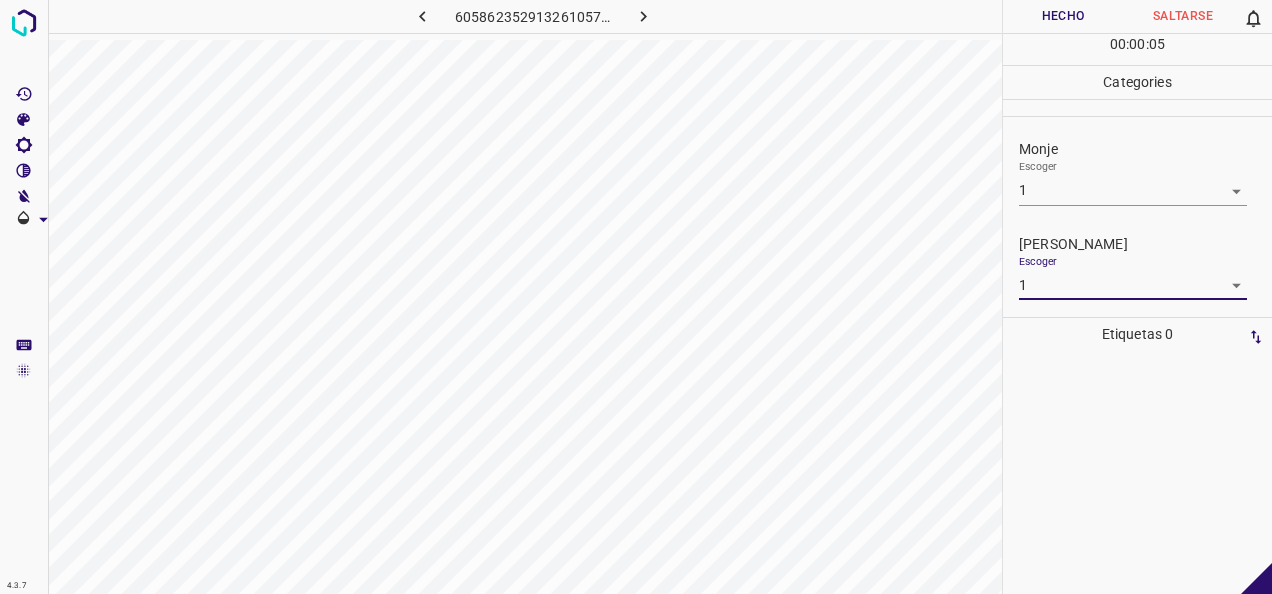 click on "Hecho" at bounding box center [1063, 16] 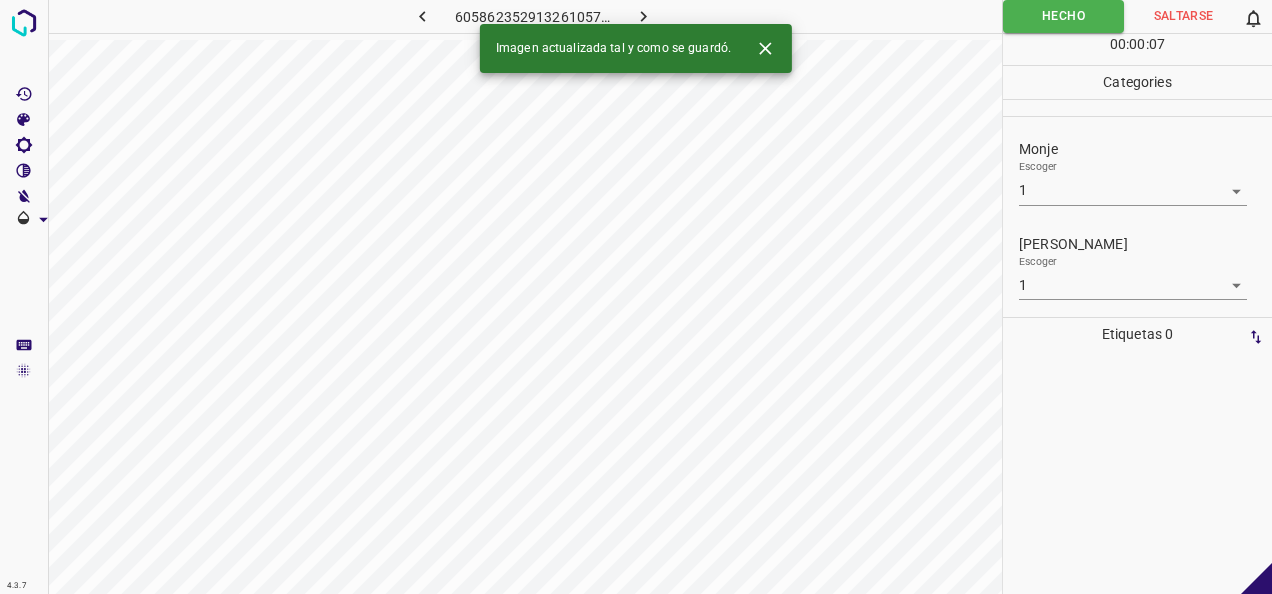 click 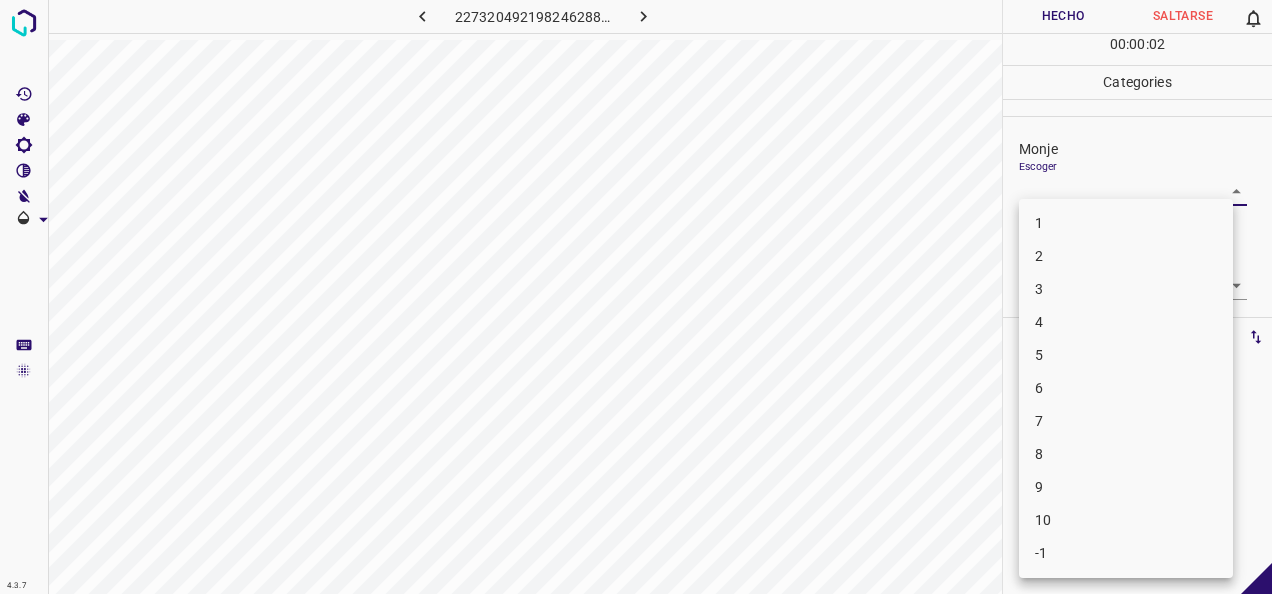 click on "4.3.7 2273204921982462882.png Hecho Saltarse 0 00   : 00   : 02   Categories Monje  Escoger ​  [PERSON_NAME]   Escoger ​ Etiquetas 0 Categories 1 Monje 2  [PERSON_NAME] Herramientas Espacio Cambiar entre modos (Dibujar y Editar) Yo Etiquetado automático R Restaurar zoom M Acercar N Alejar Borrar Eliminar etiqueta de selección Filtros Z Restaurar filtros X Filtro de saturación C Filtro de brillo V Filtro de contraste B Filtro de escala de grises General O Descargar -Mensaje de texto -Esconder -Borrar 1 2 3 4 5 6 7 8 9 10 -1" at bounding box center (636, 297) 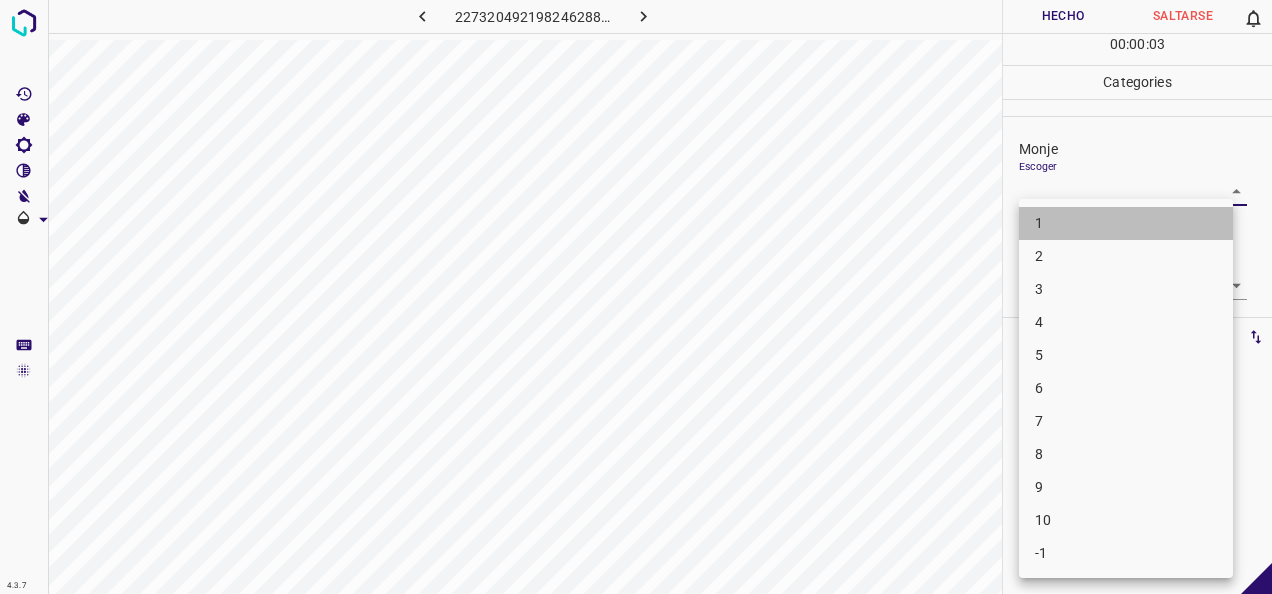click on "1" at bounding box center (1126, 223) 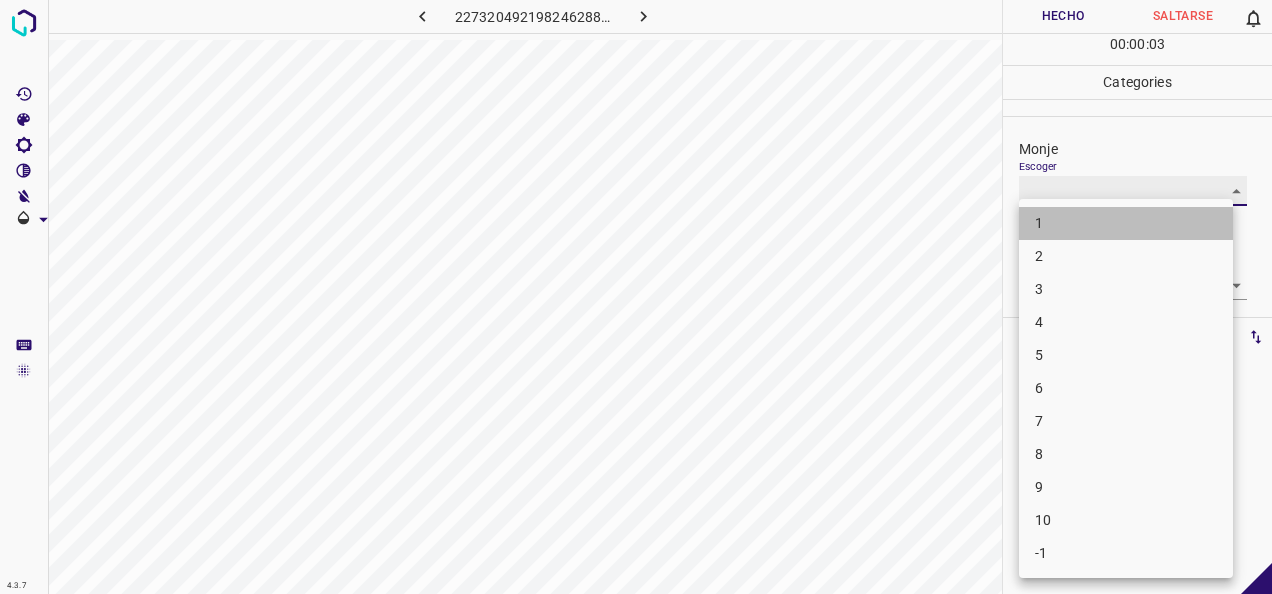type on "1" 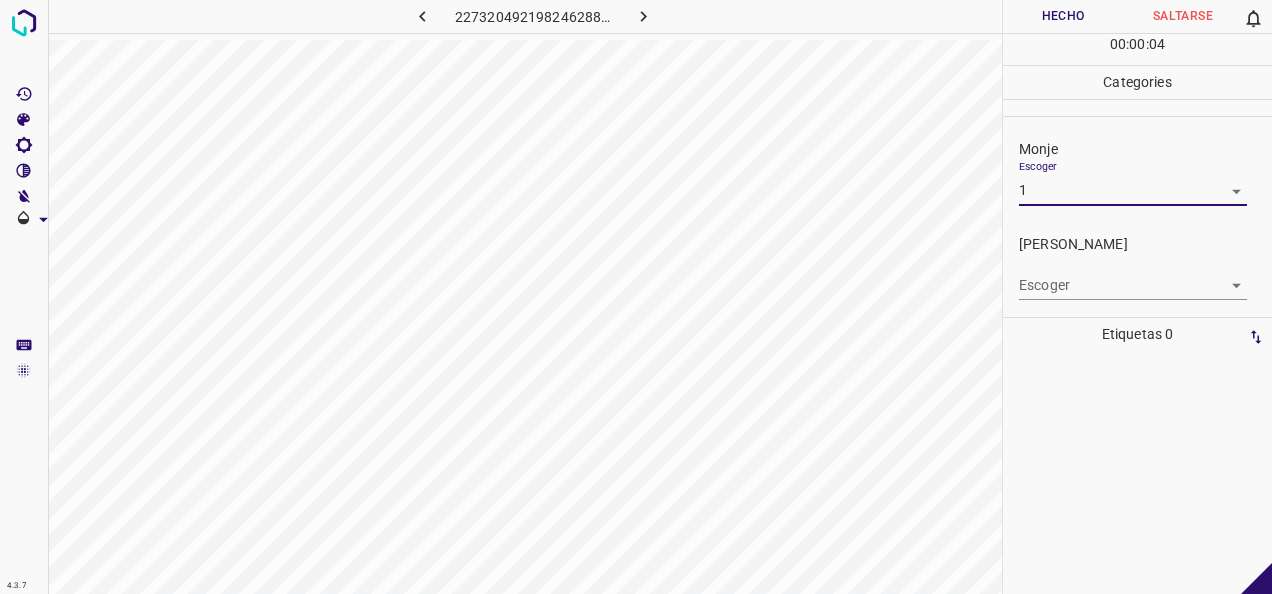 click on "4.3.7 2273204921982462882.png Hecho Saltarse 0 00   : 00   : 04   Categories Monje  Escoger 1 1  [PERSON_NAME]   Escoger ​ Etiquetas 0 Categories 1 Monje 2  [PERSON_NAME] Herramientas Espacio Cambiar entre modos (Dibujar y Editar) Yo Etiquetado automático R Restaurar zoom M Acercar N Alejar Borrar Eliminar etiqueta de selección Filtros Z Restaurar filtros X Filtro de saturación C Filtro de brillo V Filtro de contraste B Filtro de escala de grises General O Descargar -Mensaje de texto -Esconder -Borrar" at bounding box center (636, 297) 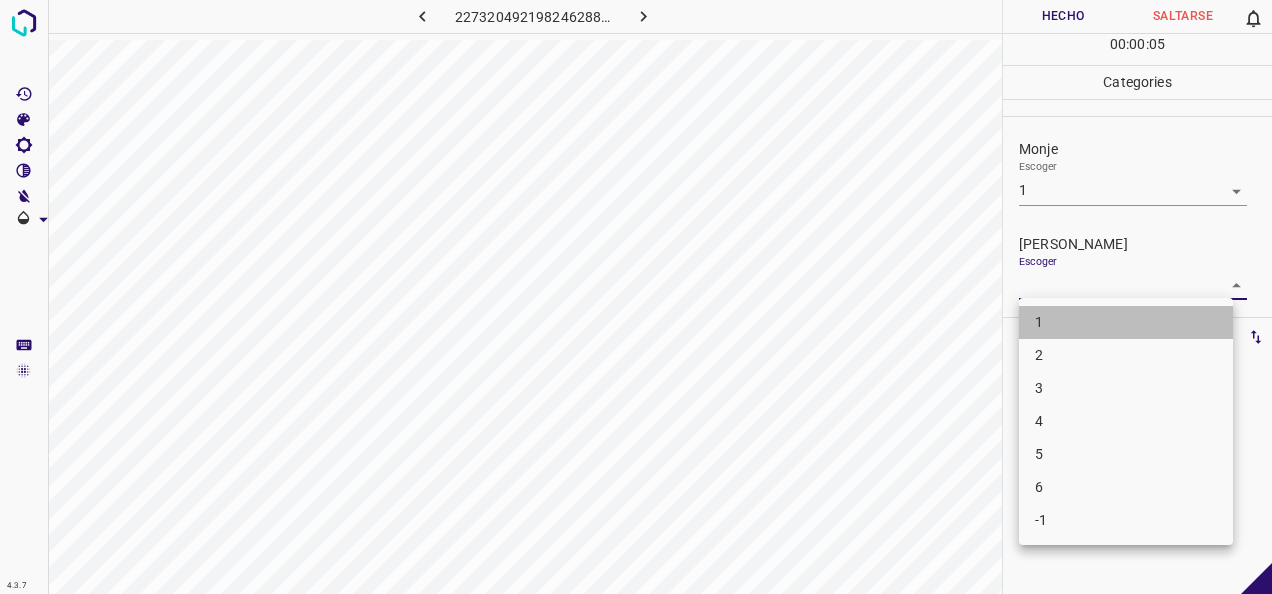click on "1" at bounding box center [1126, 322] 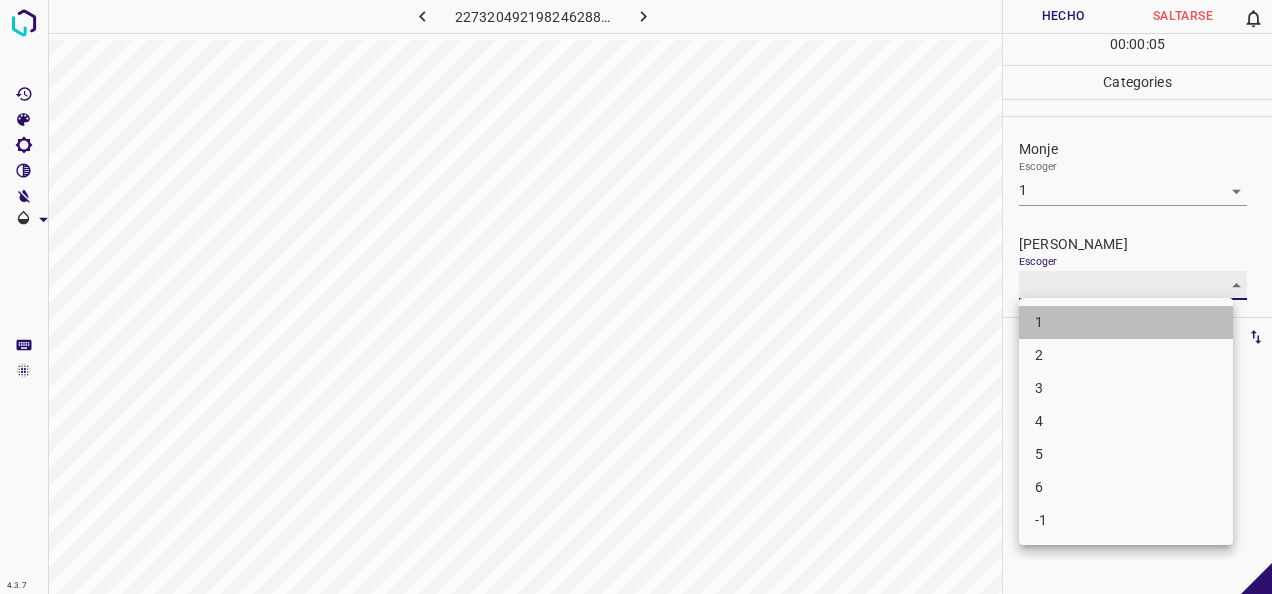 type on "1" 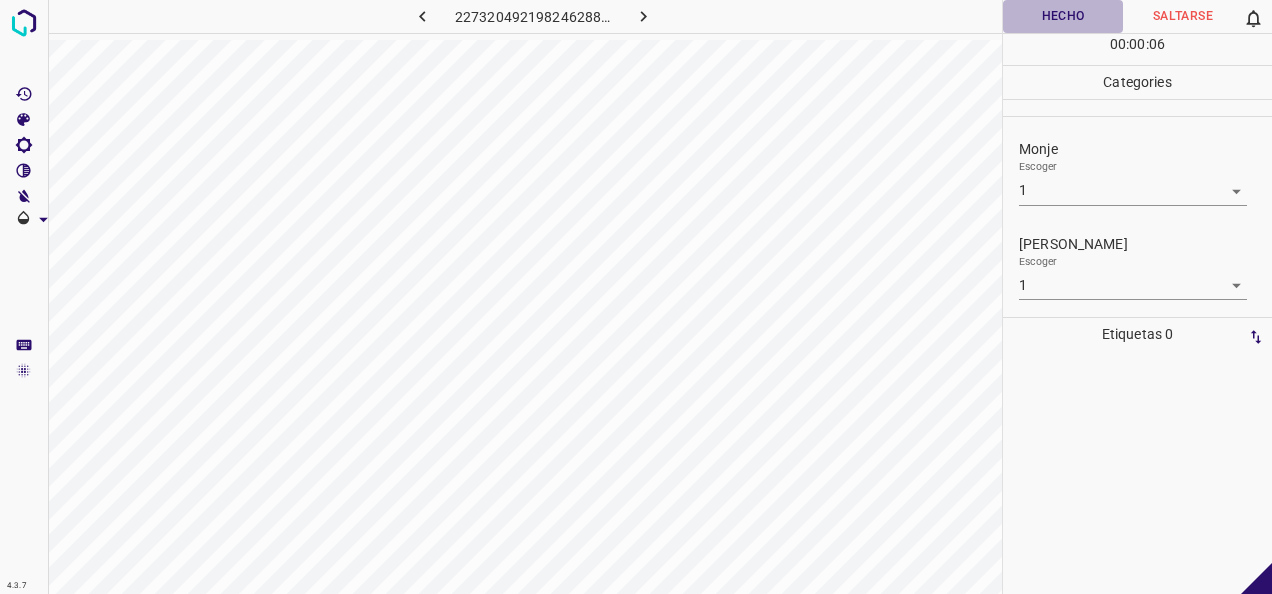 click on "Hecho" at bounding box center [1063, 16] 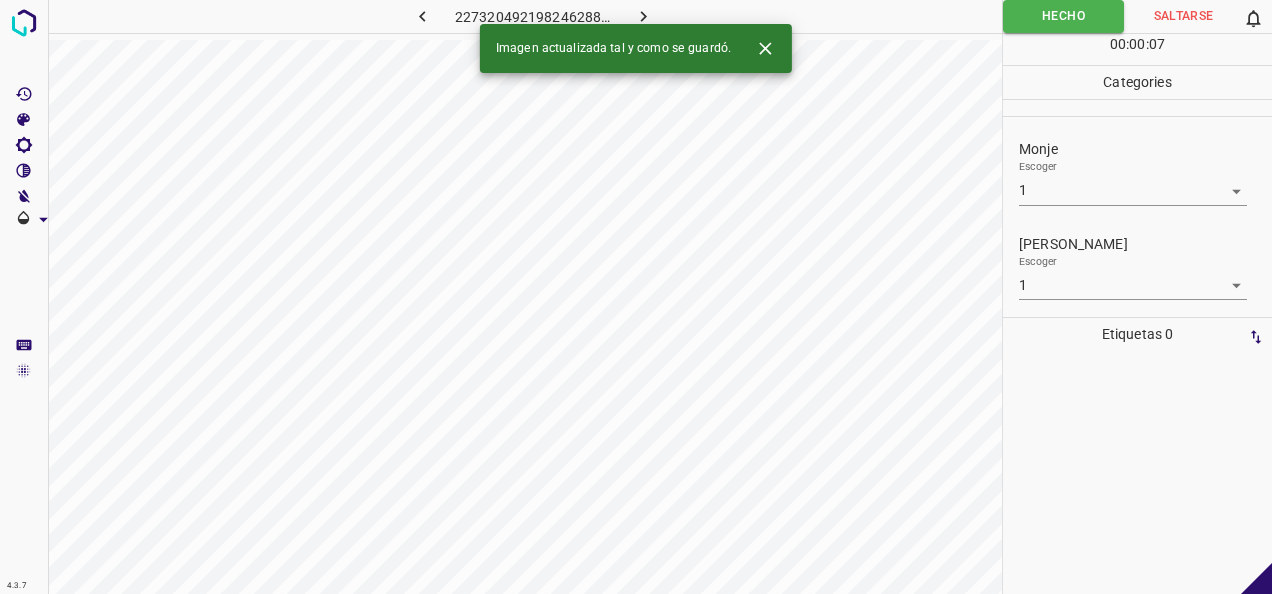 click 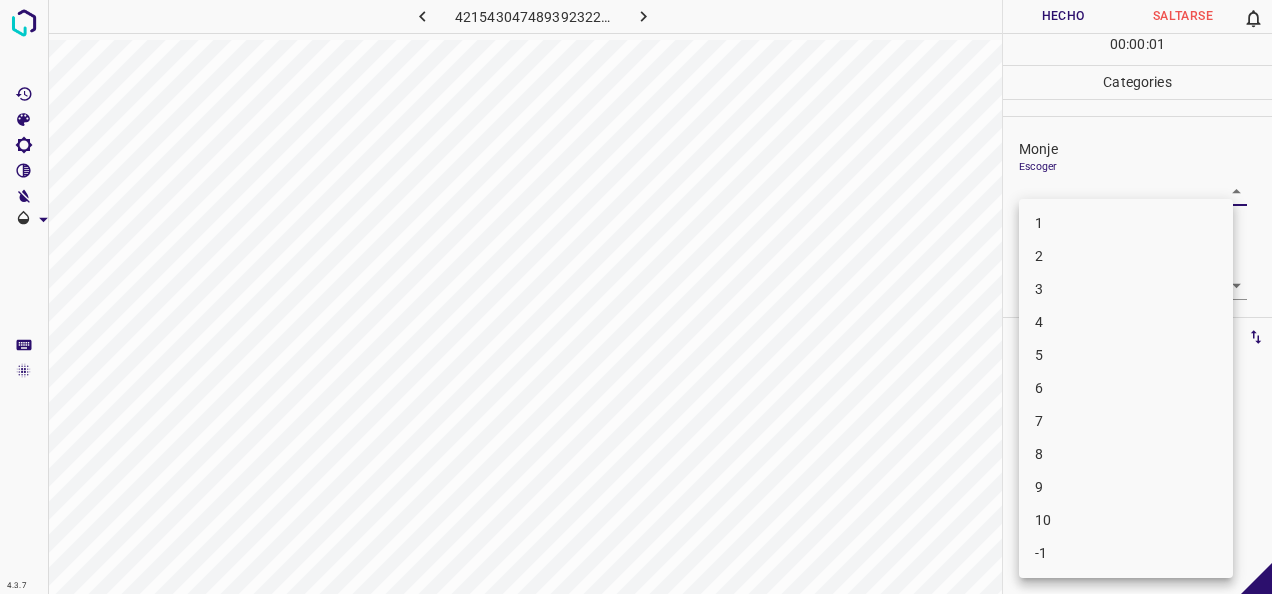click on "4.3.7 421543047489392322.png Hecho Saltarse 0 00   : 00   : 01   Categories Monje  Escoger ​  [PERSON_NAME]   Escoger ​ Etiquetas 0 Categories 1 Monje 2  [PERSON_NAME] Herramientas Espacio Cambiar entre modos (Dibujar y Editar) Yo Etiquetado automático R Restaurar zoom M Acercar N Alejar Borrar Eliminar etiqueta de selección Filtros Z Restaurar filtros X Filtro de saturación C Filtro de brillo V Filtro de contraste B Filtro de escala de grises General O Descargar -Mensaje de texto -Esconder -Borrar 1 2 3 4 5 6 7 8 9 10 -1" at bounding box center (636, 297) 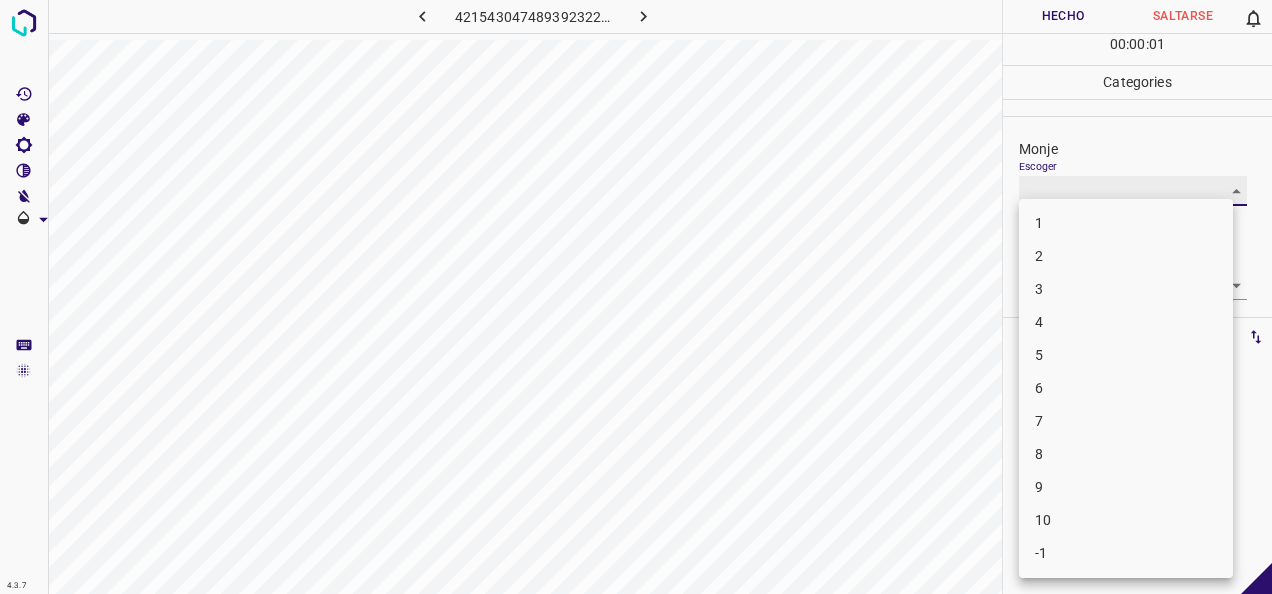 type on "1" 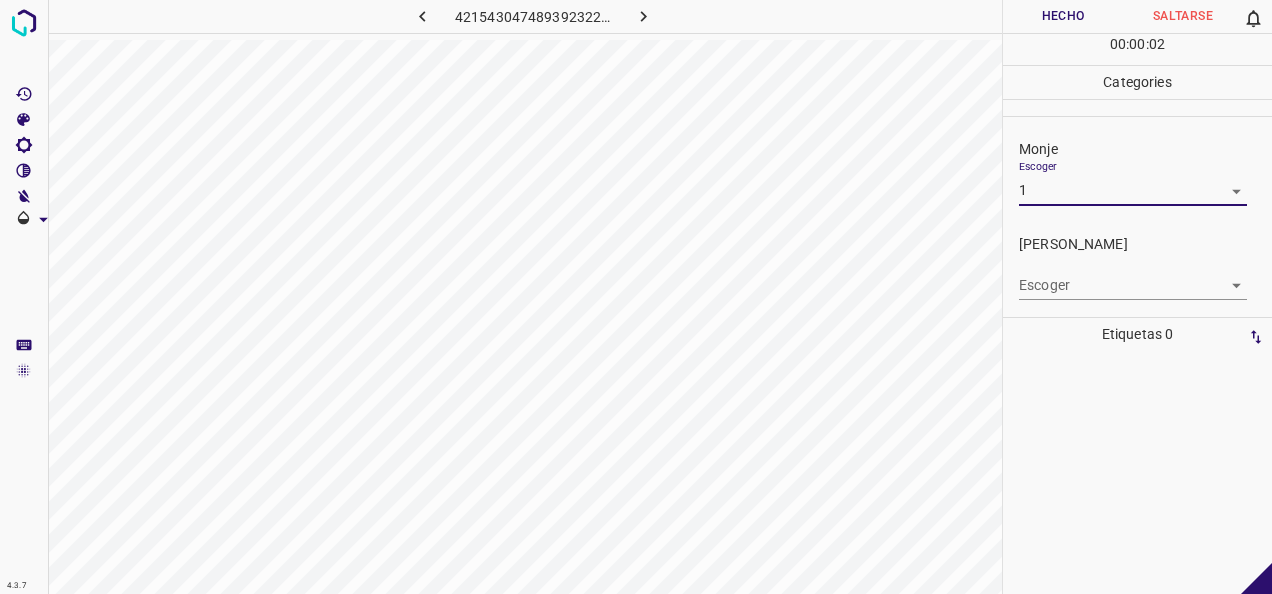 click on "4.3.7 421543047489392322.png Hecho Saltarse 0 00   : 00   : 02   Categories Monje  Escoger 1 1  [PERSON_NAME]   Escoger ​ Etiquetas 0 Categories 1 Monje 2  [PERSON_NAME] Herramientas Espacio Cambiar entre modos (Dibujar y Editar) Yo Etiquetado automático R Restaurar zoom M Acercar N Alejar Borrar Eliminar etiqueta de selección Filtros Z Restaurar filtros X Filtro de saturación C Filtro de brillo V Filtro de contraste B Filtro de escala de grises General O Descargar -Mensaje de texto -Esconder -Borrar" at bounding box center [636, 297] 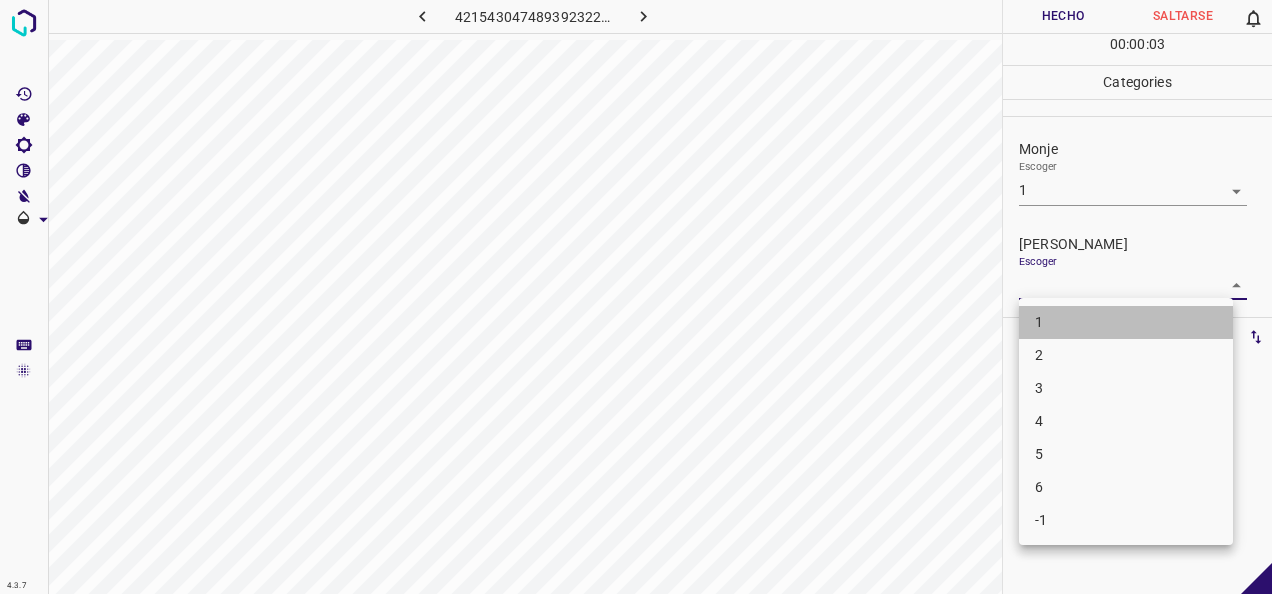 click on "1" at bounding box center [1126, 322] 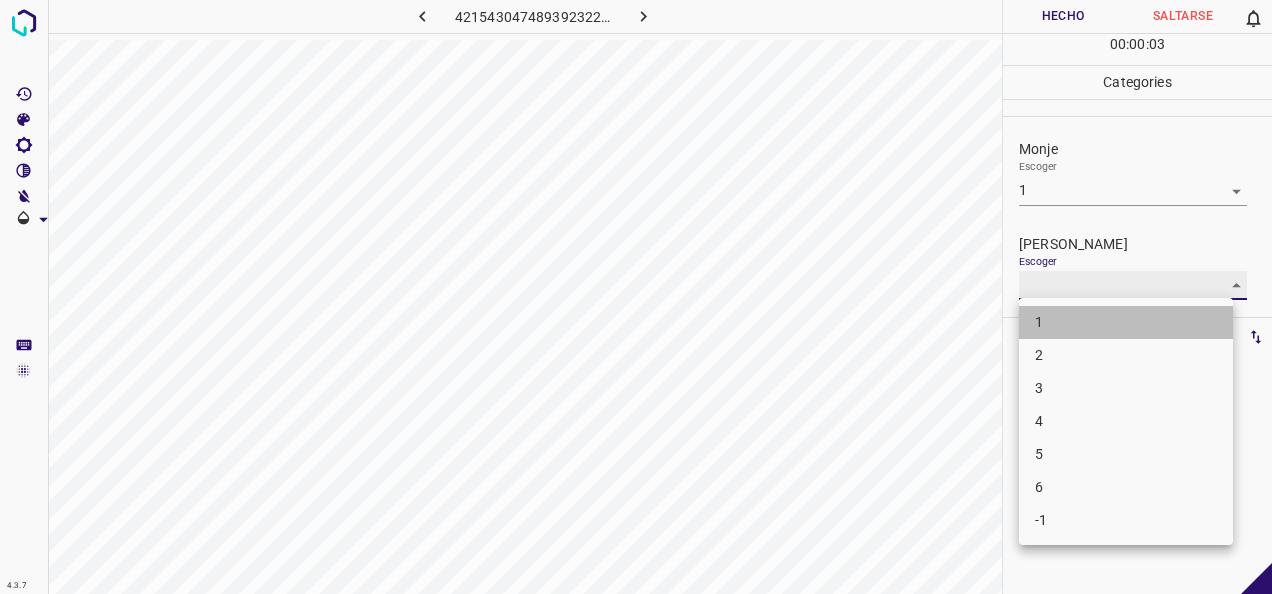 type on "1" 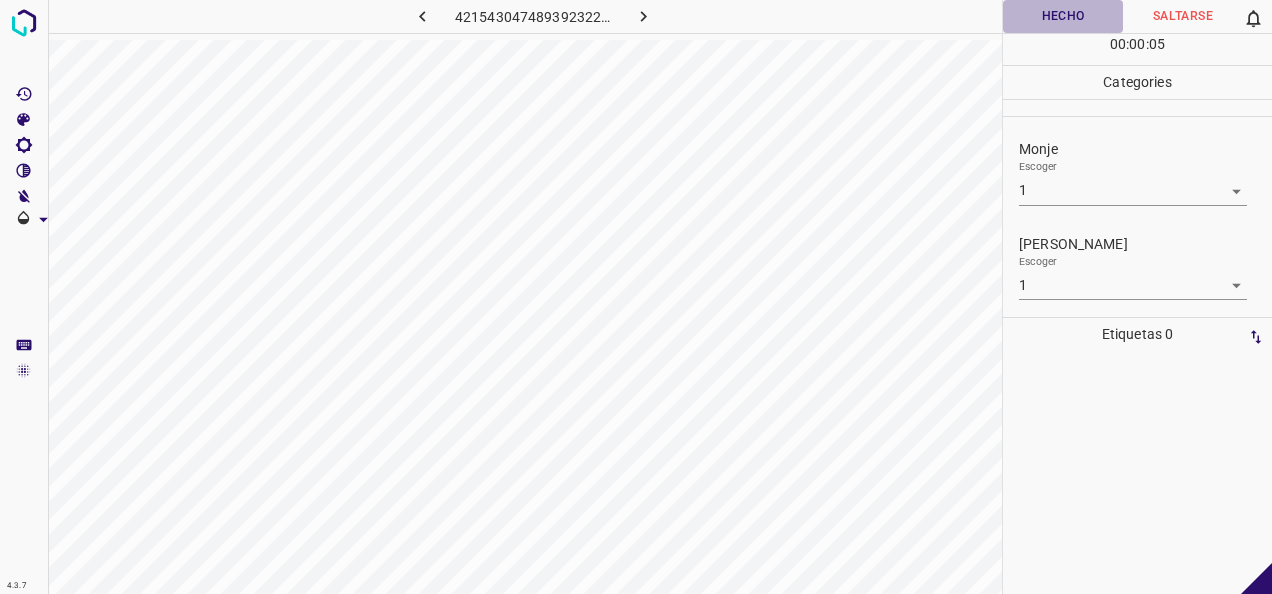 click on "Hecho" at bounding box center (1063, 16) 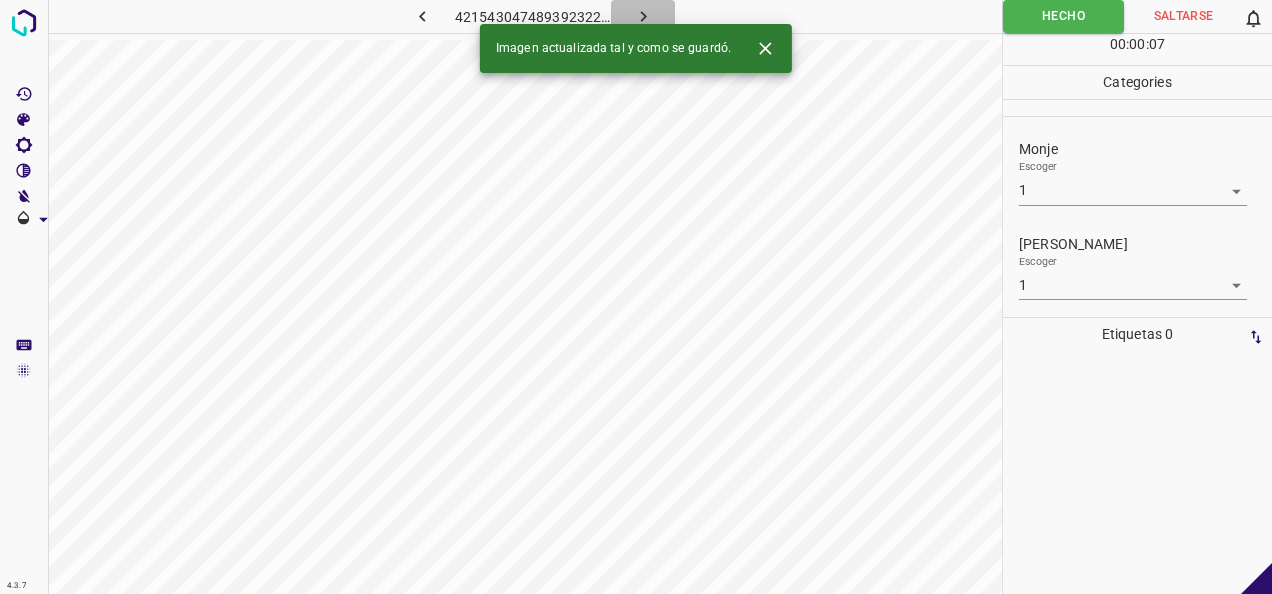 click 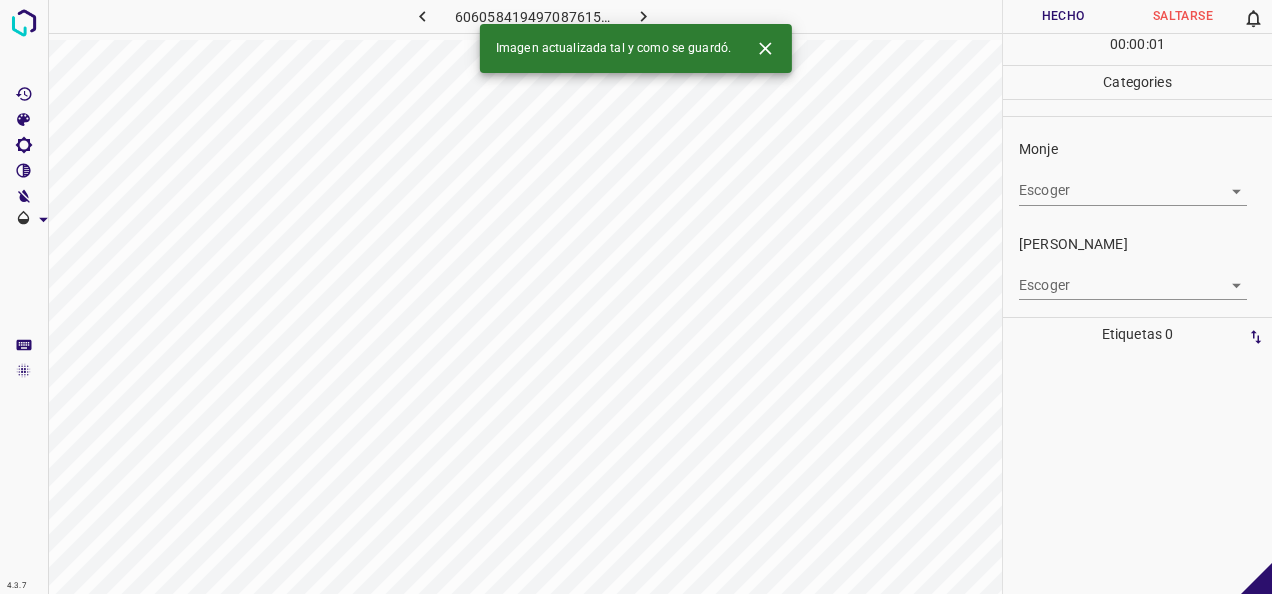 click on "4.3.7 6060584194970876159.png Hecho Saltarse 0 00   : 00   : 01   Categories Monje  Escoger ​  [PERSON_NAME]   Escoger ​ Etiquetas 0 Categories 1 Monje 2  [PERSON_NAME] Herramientas Espacio Cambiar entre modos (Dibujar y Editar) Yo Etiquetado automático R Restaurar zoom M Acercar N Alejar Borrar Eliminar etiqueta de selección Filtros Z Restaurar filtros X Filtro de saturación C Filtro de brillo V Filtro de contraste B Filtro de escala de grises General O Descargar Imagen actualizada tal y como se guardó. -Mensaje de texto -Esconder -Borrar" at bounding box center [636, 297] 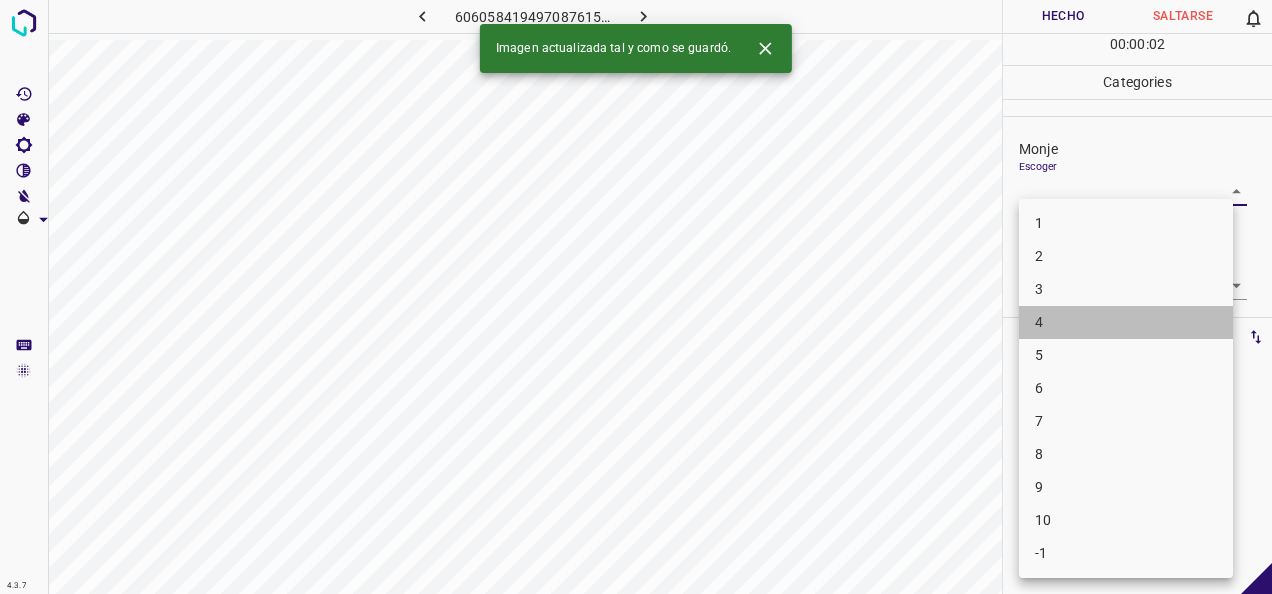 click on "4" at bounding box center (1126, 322) 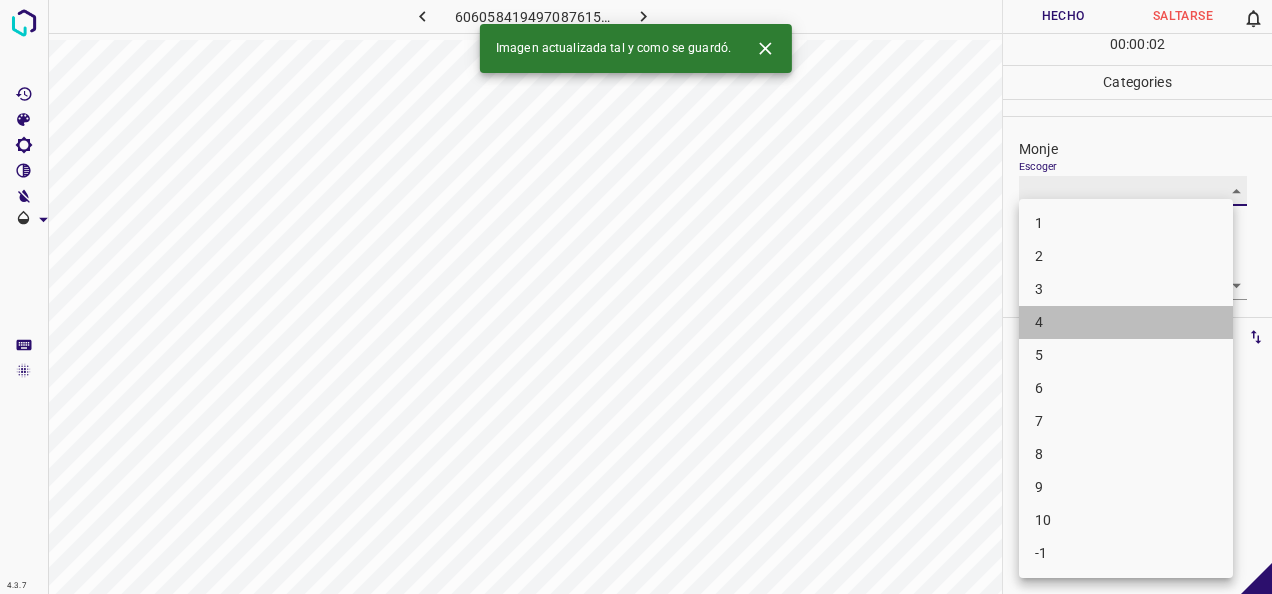 type on "4" 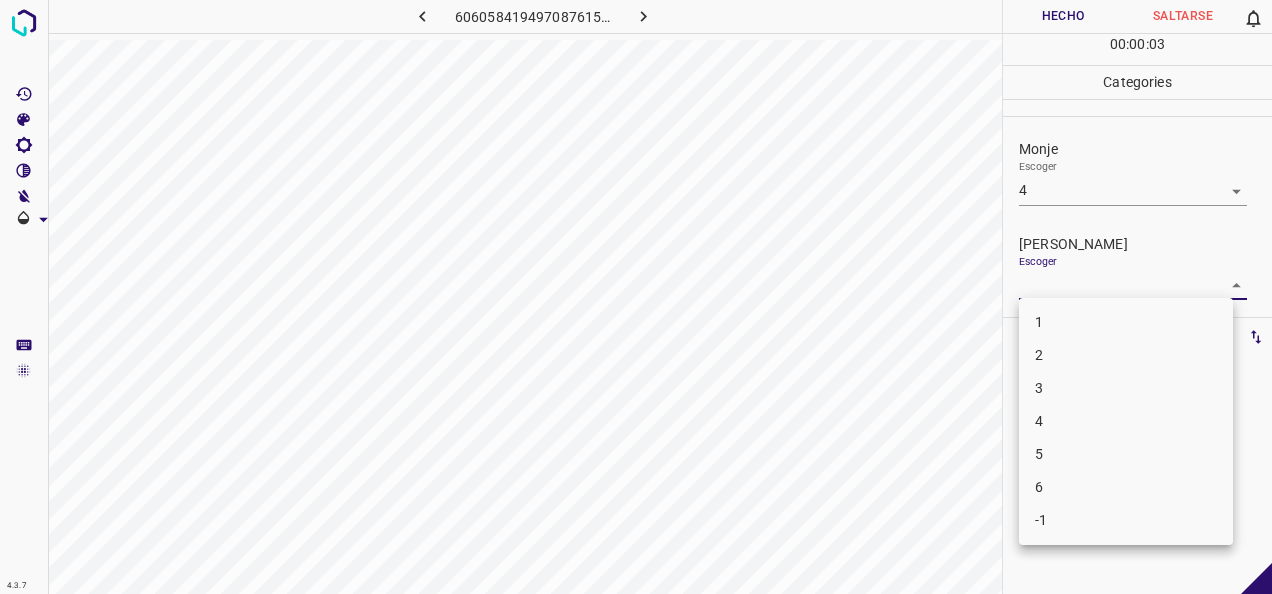 click on "4.3.7 6060584194970876159.png Hecho Saltarse 0 00   : 00   : 03   Categories Monje  Escoger 4 4  [PERSON_NAME]   Escoger ​ Etiquetas 0 Categories 1 Monje 2  [PERSON_NAME] Herramientas Espacio Cambiar entre modos (Dibujar y Editar) Yo Etiquetado automático R Restaurar zoom M Acercar N Alejar Borrar Eliminar etiqueta de selección Filtros Z Restaurar filtros X Filtro de saturación C Filtro de brillo V Filtro de contraste B Filtro de escala de grises General O Descargar -Mensaje de texto -Esconder -Borrar 1 2 3 4 5 6 -1" at bounding box center [636, 297] 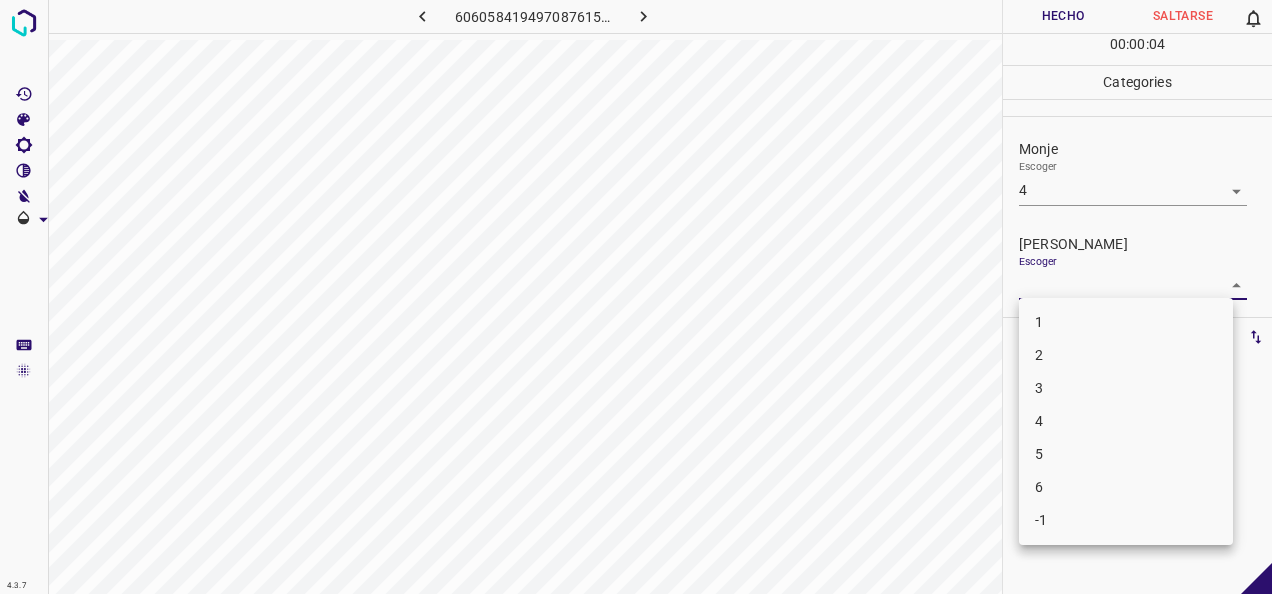 click on "3" at bounding box center (1126, 388) 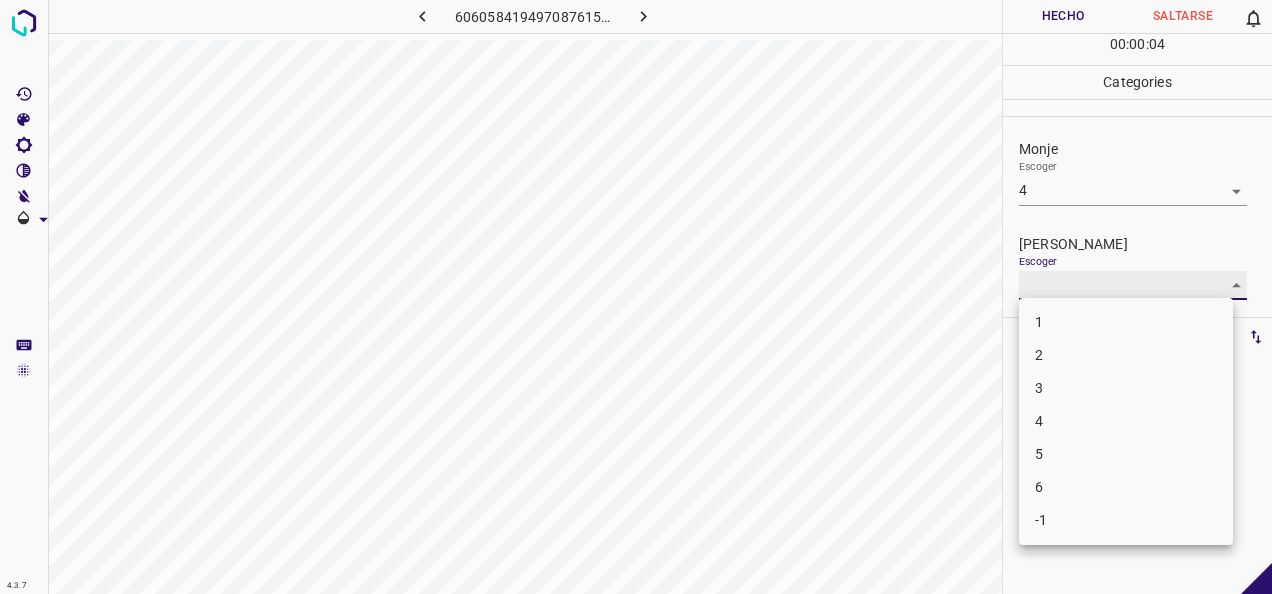 type on "3" 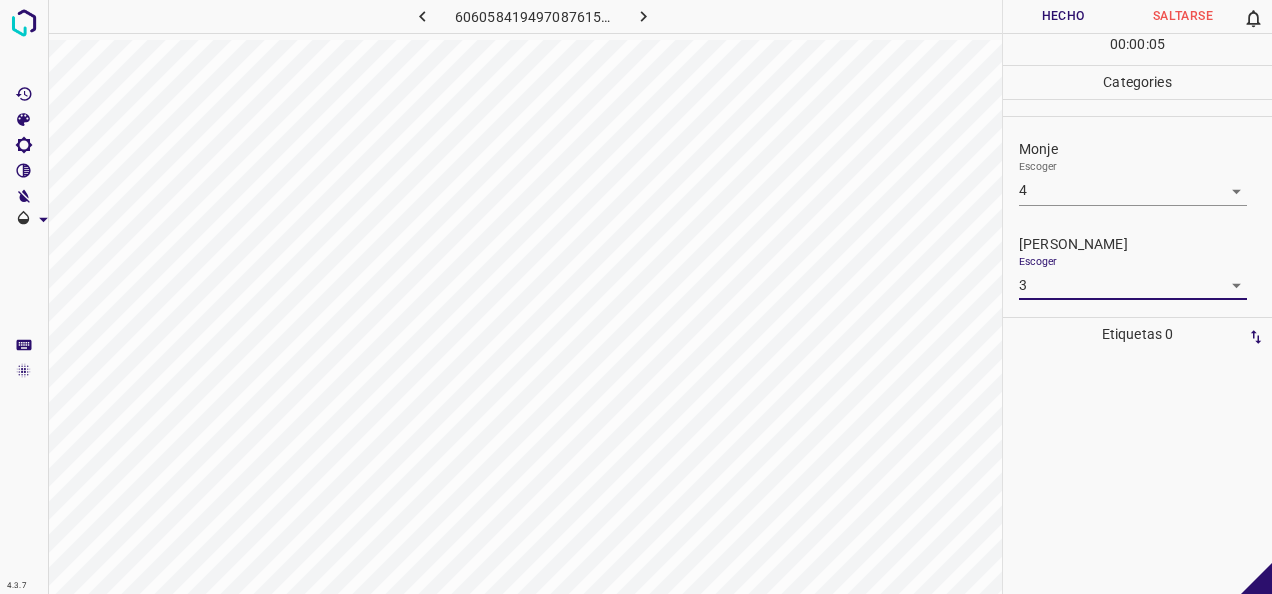 click on "Hecho" at bounding box center (1063, 16) 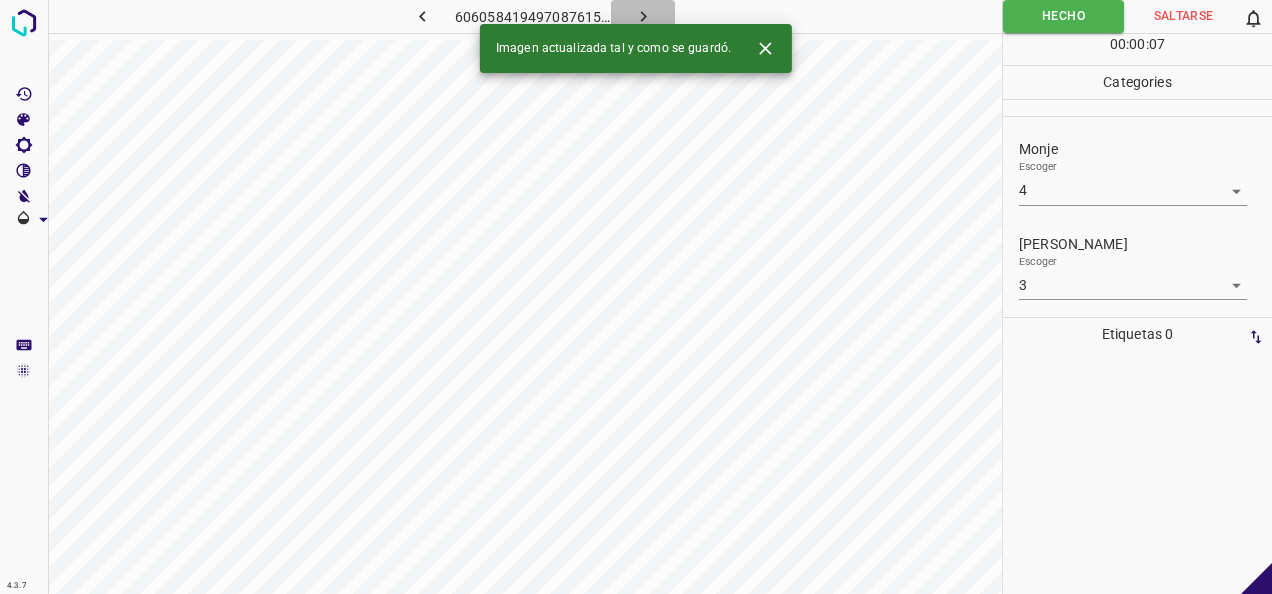 click 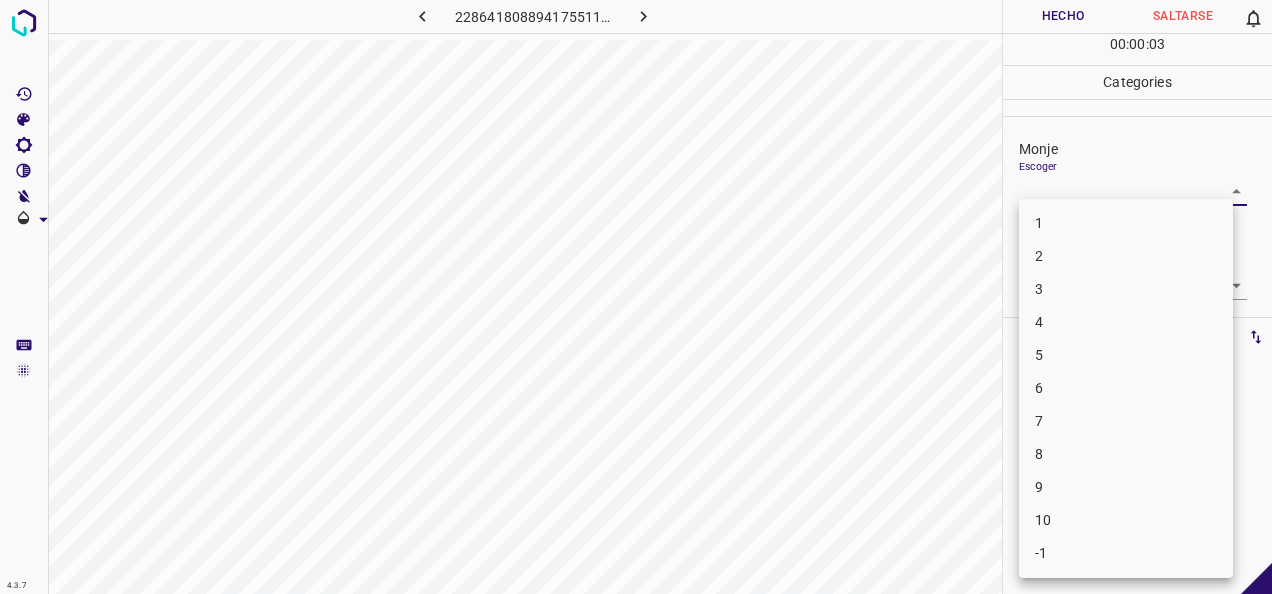 click on "4.3.7 2286418088941755111.png Hecho Saltarse 0 00   : 00   : 03   Categories Monje  Escoger ​  [PERSON_NAME]   Escoger ​ Etiquetas 0 Categories 1 Monje 2  [PERSON_NAME] Herramientas Espacio Cambiar entre modos (Dibujar y Editar) Yo Etiquetado automático R Restaurar zoom M Acercar N Alejar Borrar Eliminar etiqueta de selección Filtros Z Restaurar filtros X Filtro de saturación C Filtro de brillo V Filtro de contraste B Filtro de escala de grises General O Descargar -Mensaje de texto -Esconder -Borrar 1 2 3 4 5 6 7 8 9 10 -1" at bounding box center [636, 297] 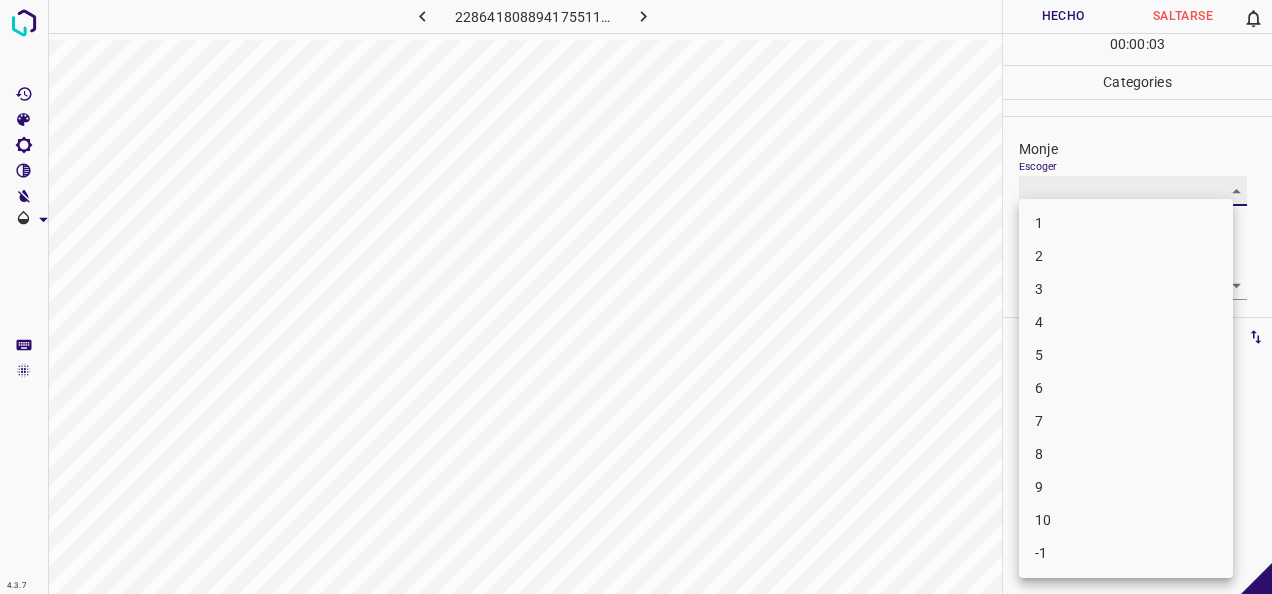 type on "1" 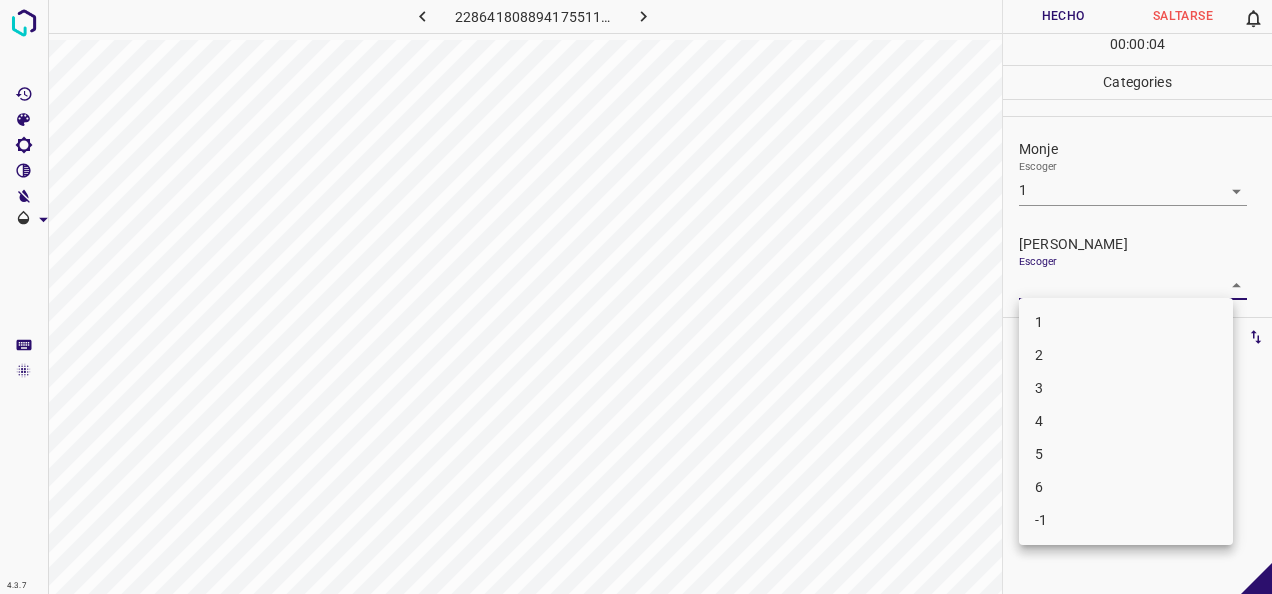click on "4.3.7 2286418088941755111.png Hecho Saltarse 0 00   : 00   : 04   Categories Monje  Escoger 1 1  [PERSON_NAME]   Escoger ​ Etiquetas 0 Categories 1 Monje 2  [PERSON_NAME] Herramientas Espacio Cambiar entre modos (Dibujar y Editar) Yo Etiquetado automático R Restaurar zoom M Acercar N Alejar Borrar Eliminar etiqueta de selección Filtros Z Restaurar filtros X Filtro de saturación C Filtro de brillo V Filtro de contraste B Filtro de escala de grises General O Descargar -Mensaje de texto -Esconder -Borrar 1 2 3 4 5 6 -1" at bounding box center [636, 297] 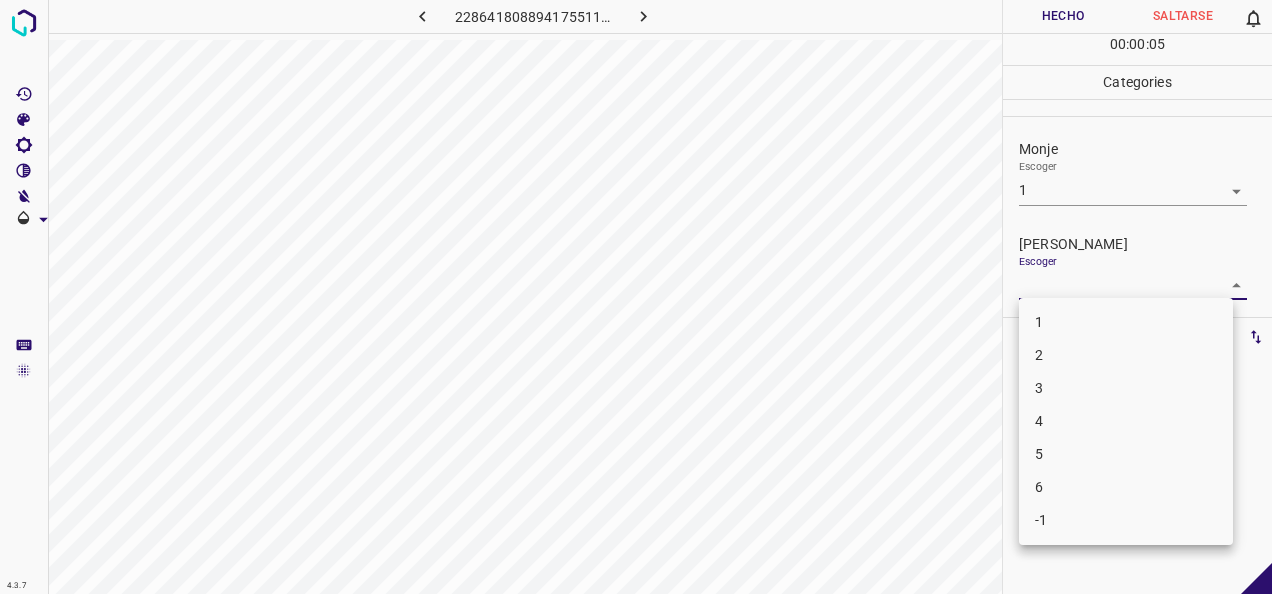 click on "1 2 3 4 5 6 -1" at bounding box center [1126, 421] 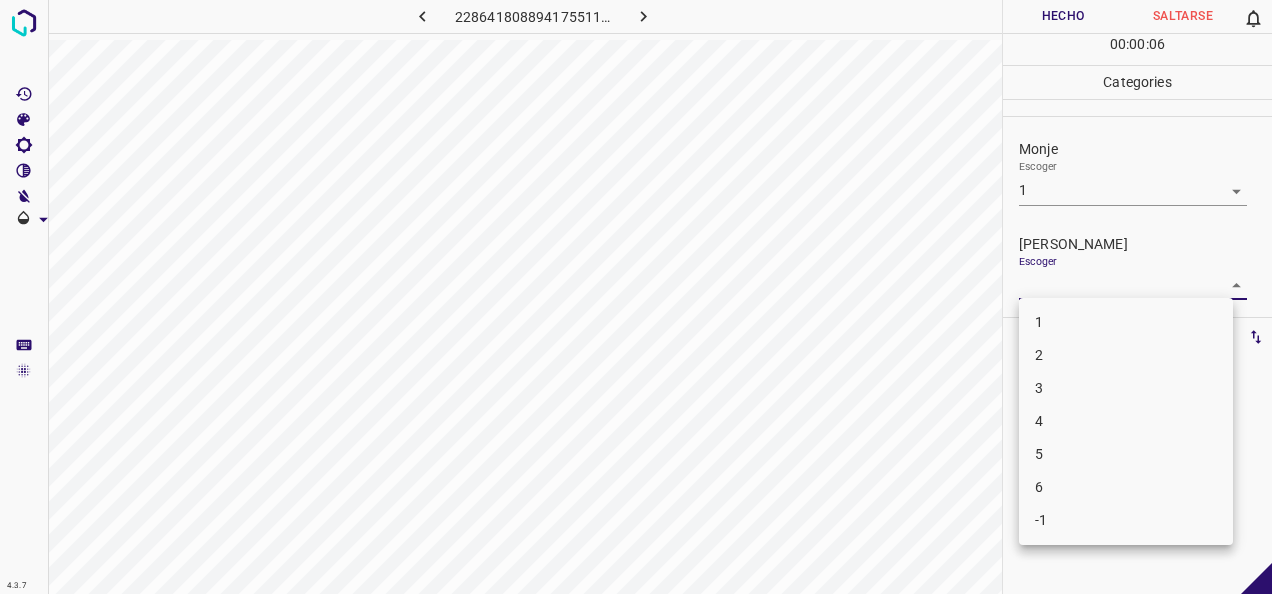 click on "1" at bounding box center [1126, 322] 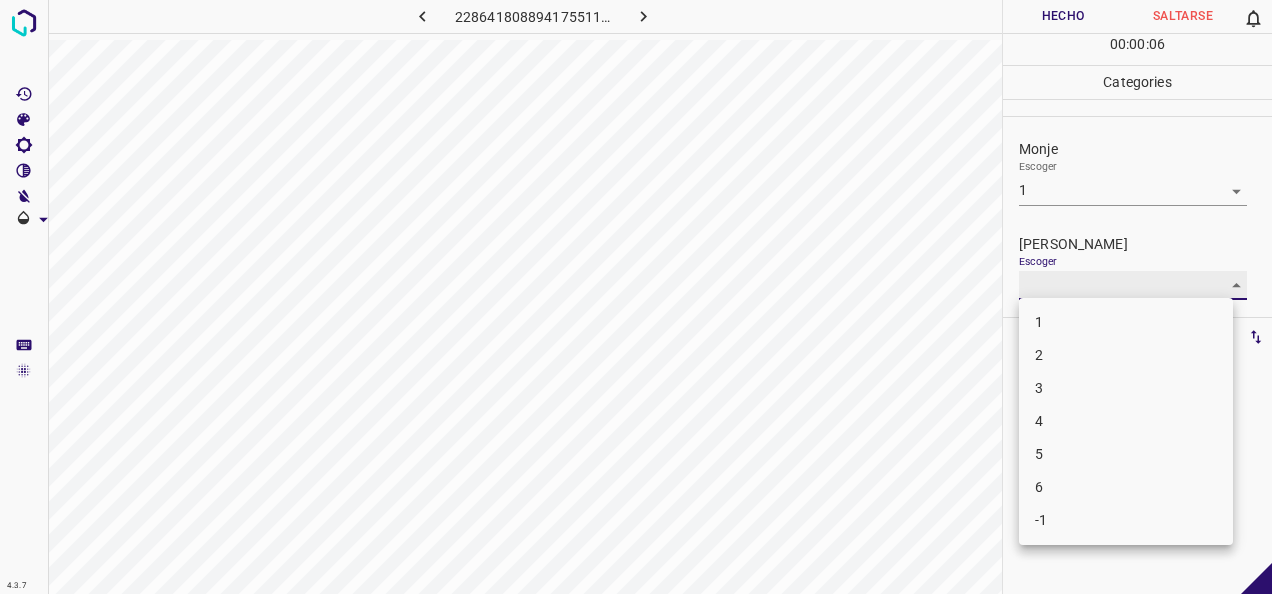 type on "1" 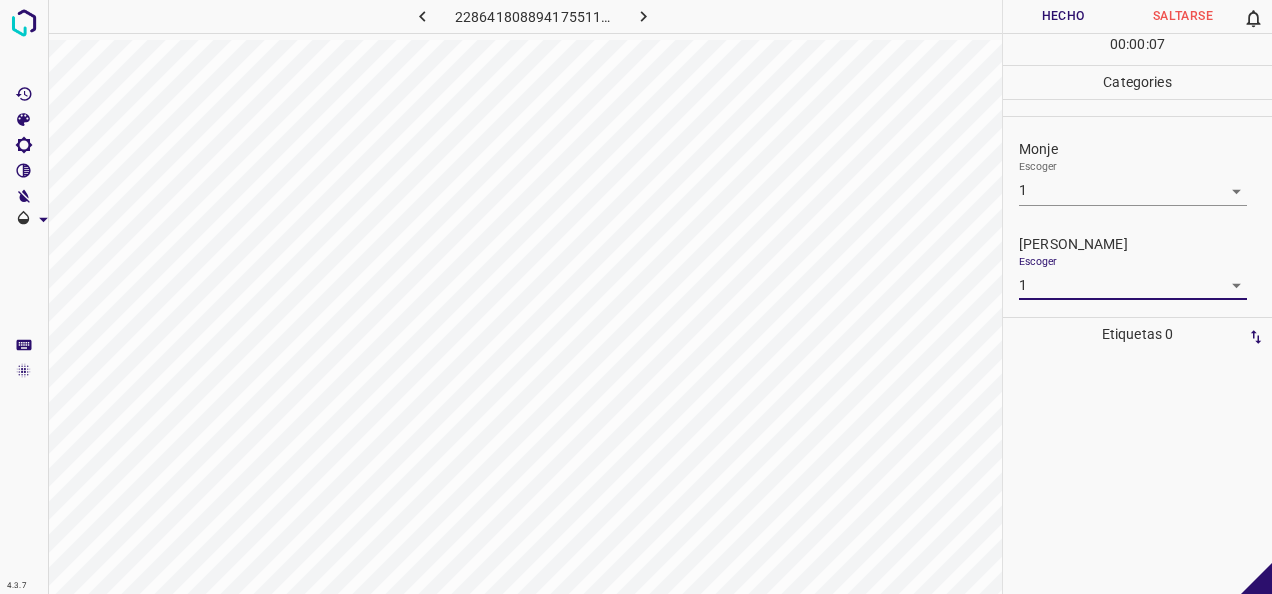 click on "Hecho" at bounding box center (1063, 16) 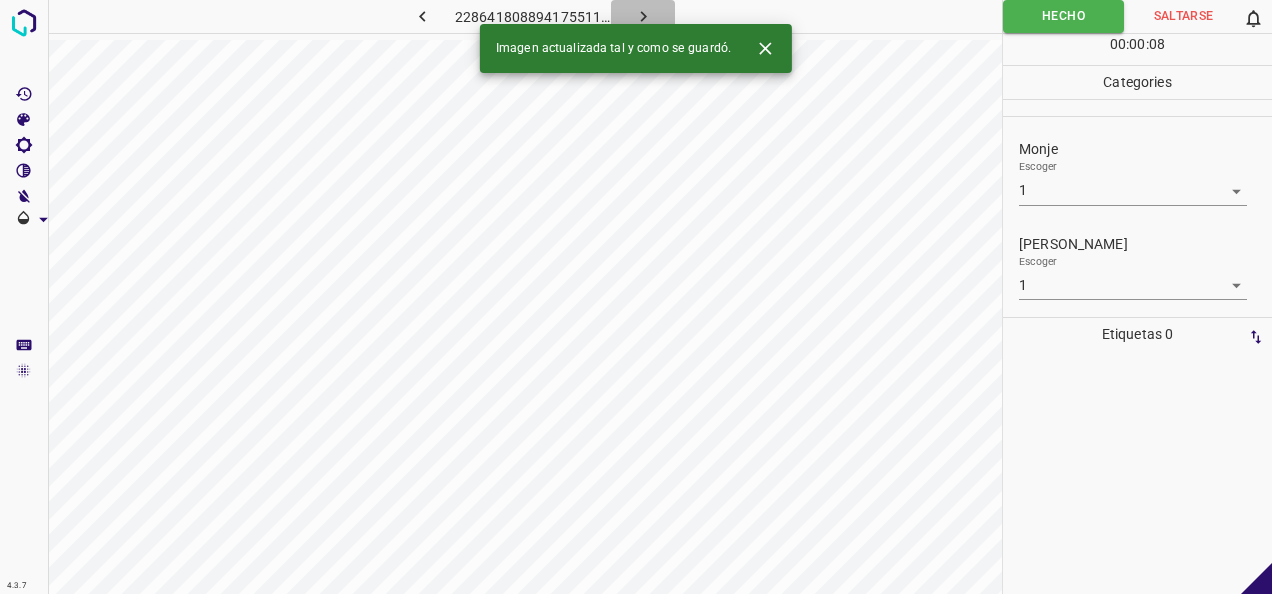 click 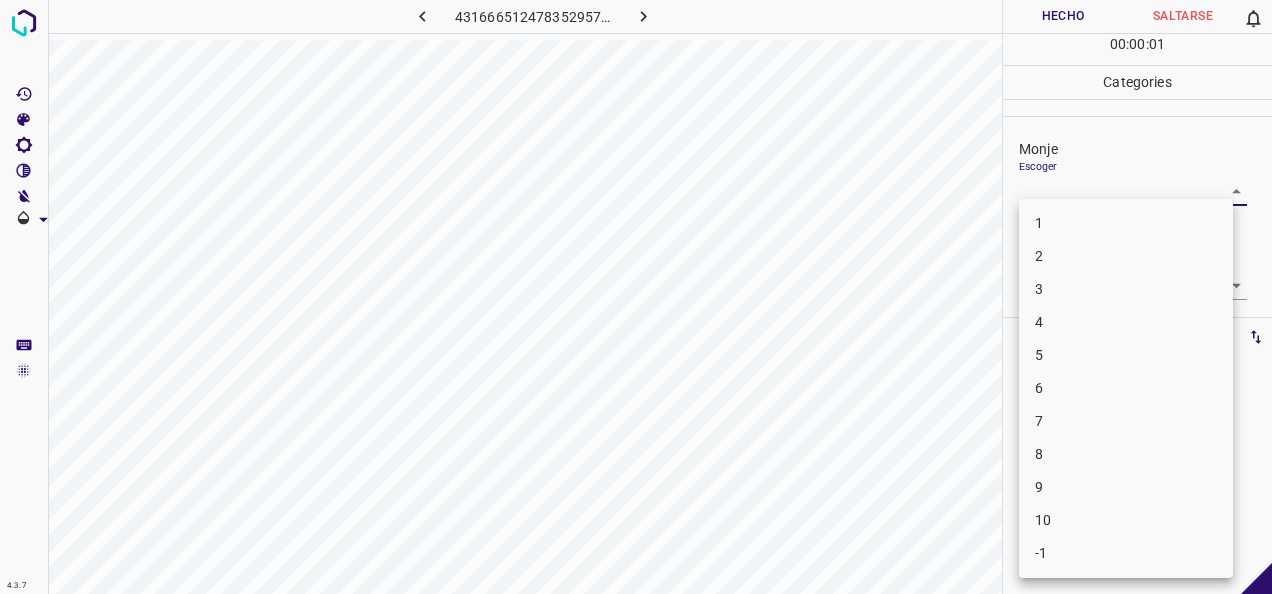 click on "4.3.7 4316665124783529574.png Hecho Saltarse 0 00   : 00   : 01   Categories Monje  Escoger ​  [PERSON_NAME]   Escoger ​ Etiquetas 0 Categories 1 Monje 2  [PERSON_NAME] Herramientas Espacio Cambiar entre modos (Dibujar y Editar) Yo Etiquetado automático R Restaurar zoom M Acercar N Alejar Borrar Eliminar etiqueta de selección Filtros Z Restaurar filtros X Filtro de saturación C Filtro de brillo V Filtro de contraste B Filtro de escala de grises General O Descargar -Mensaje de texto -Esconder -Borrar 1 2 3 4 5 6 7 8 9 10 -1" at bounding box center [636, 297] 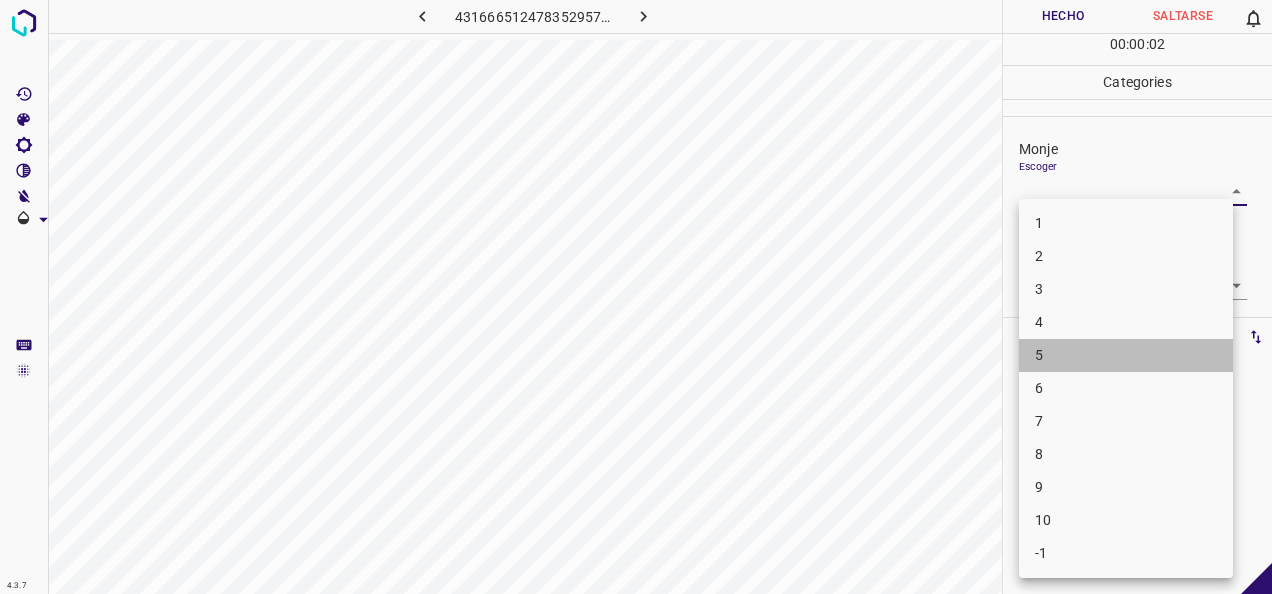 click on "5" at bounding box center (1126, 355) 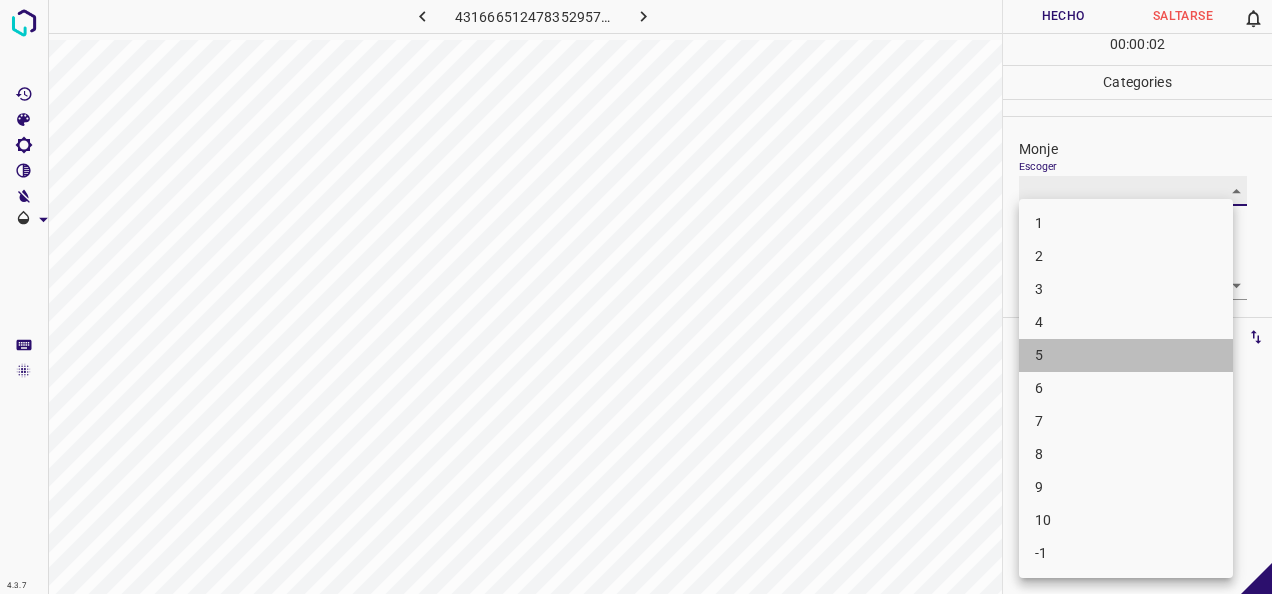 type on "5" 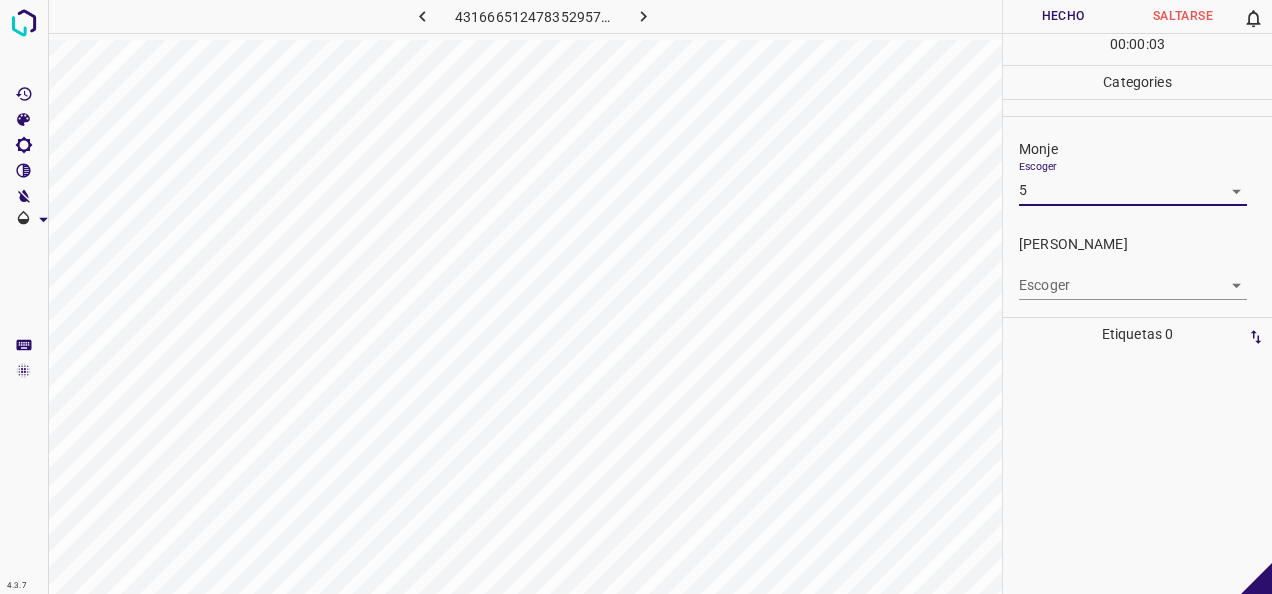click on "4.3.7 4316665124783529574.png Hecho Saltarse 0 00   : 00   : 03   Categories Monje  Escoger 5 5  [PERSON_NAME]   Escoger ​ Etiquetas 0 Categories 1 Monje 2  [PERSON_NAME] Herramientas Espacio Cambiar entre modos (Dibujar y Editar) Yo Etiquetado automático R Restaurar zoom M Acercar N Alejar Borrar Eliminar etiqueta de selección Filtros Z Restaurar filtros X Filtro de saturación C Filtro de brillo V Filtro de contraste B Filtro de escala de grises General O Descargar -Mensaje de texto -Esconder -Borrar" at bounding box center [636, 297] 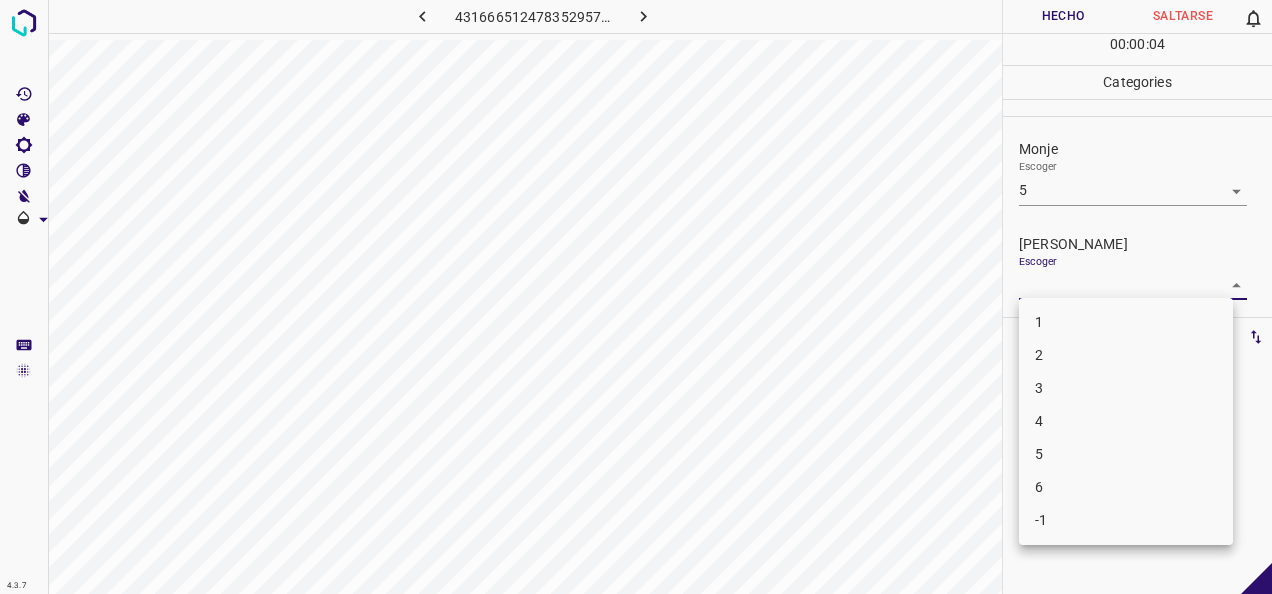 click on "4" at bounding box center [1126, 421] 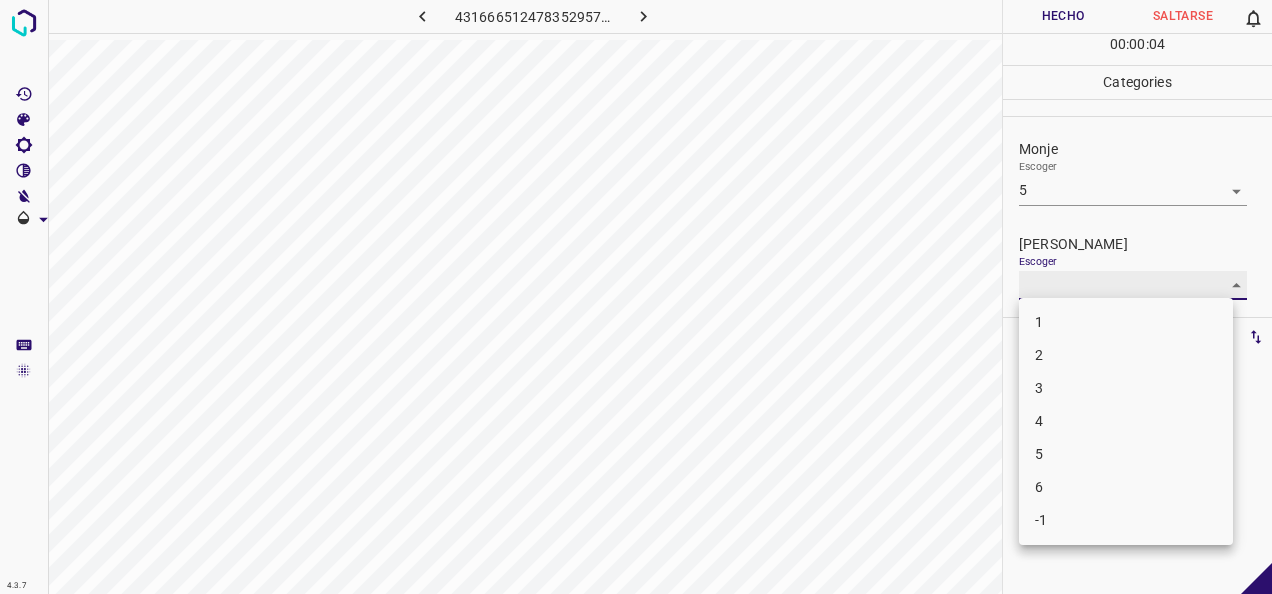 type on "4" 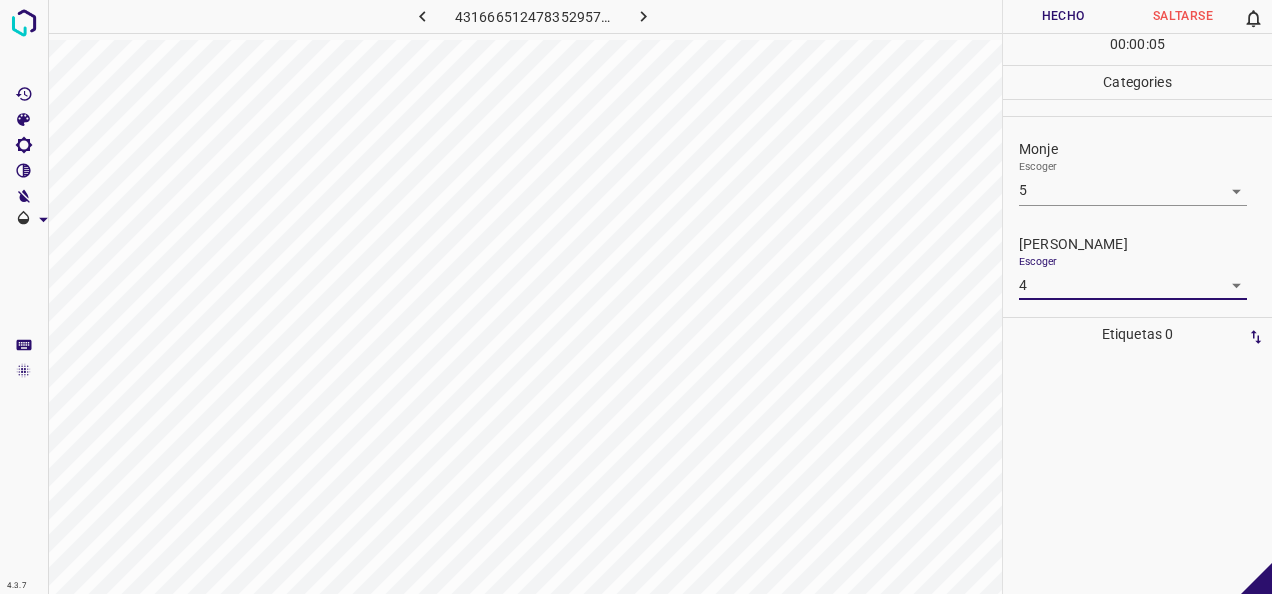 click on "Hecho" at bounding box center (1063, 16) 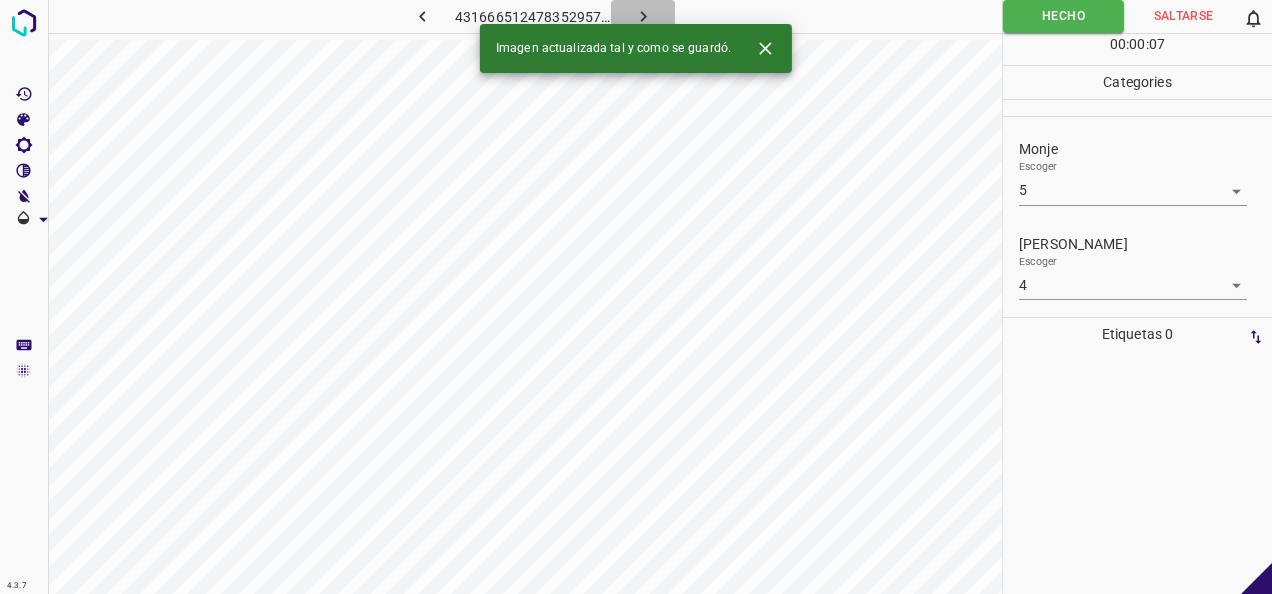 click 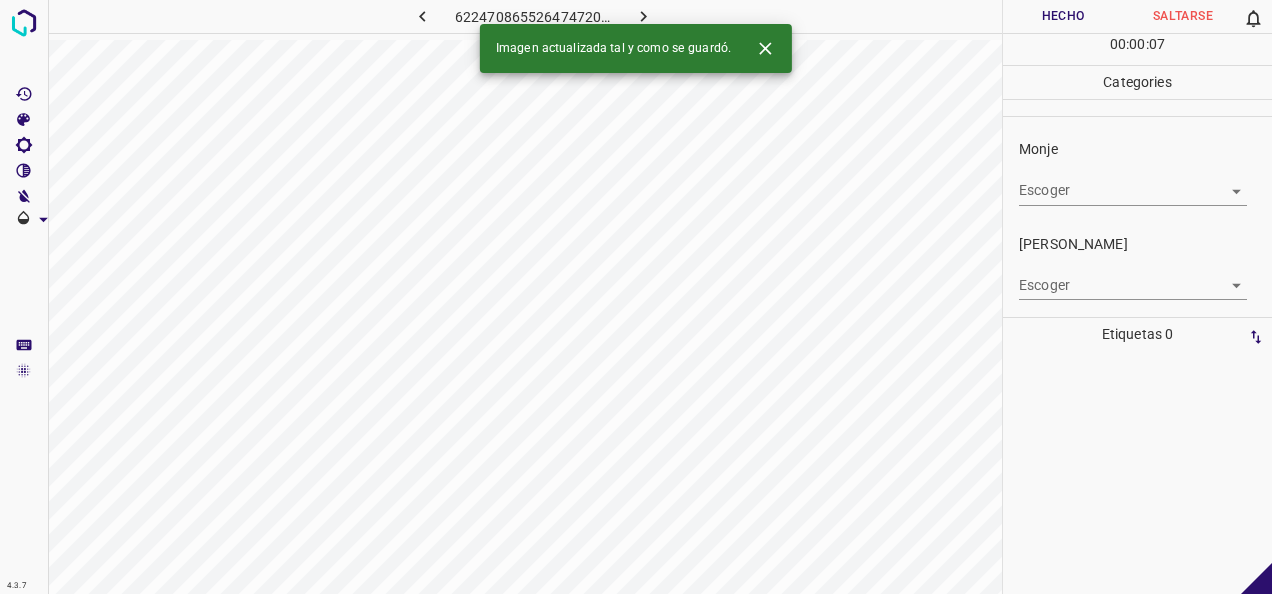 click on "4.3.7 6224708655264747206.png Hecho Saltarse 0 00   : 00   : 07   Categories Monje  Escoger ​  [PERSON_NAME]   Escoger ​ Etiquetas 0 Categories 1 Monje 2  [PERSON_NAME] Herramientas Espacio Cambiar entre modos (Dibujar y Editar) Yo Etiquetado automático R Restaurar zoom M Acercar N Alejar Borrar Eliminar etiqueta de selección Filtros Z Restaurar filtros X Filtro de saturación C Filtro de brillo V Filtro de contraste B Filtro de escala de grises General O Descargar Imagen actualizada tal y como se guardó. -Mensaje de texto -Esconder -Borrar" at bounding box center (636, 297) 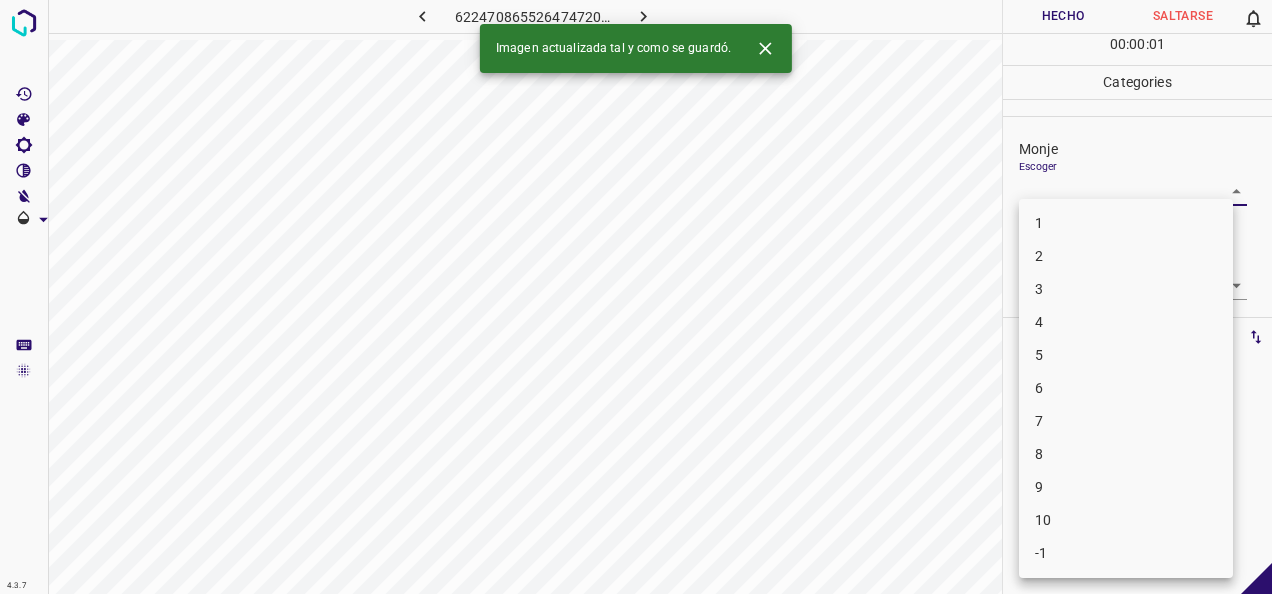 click on "1" at bounding box center (1126, 223) 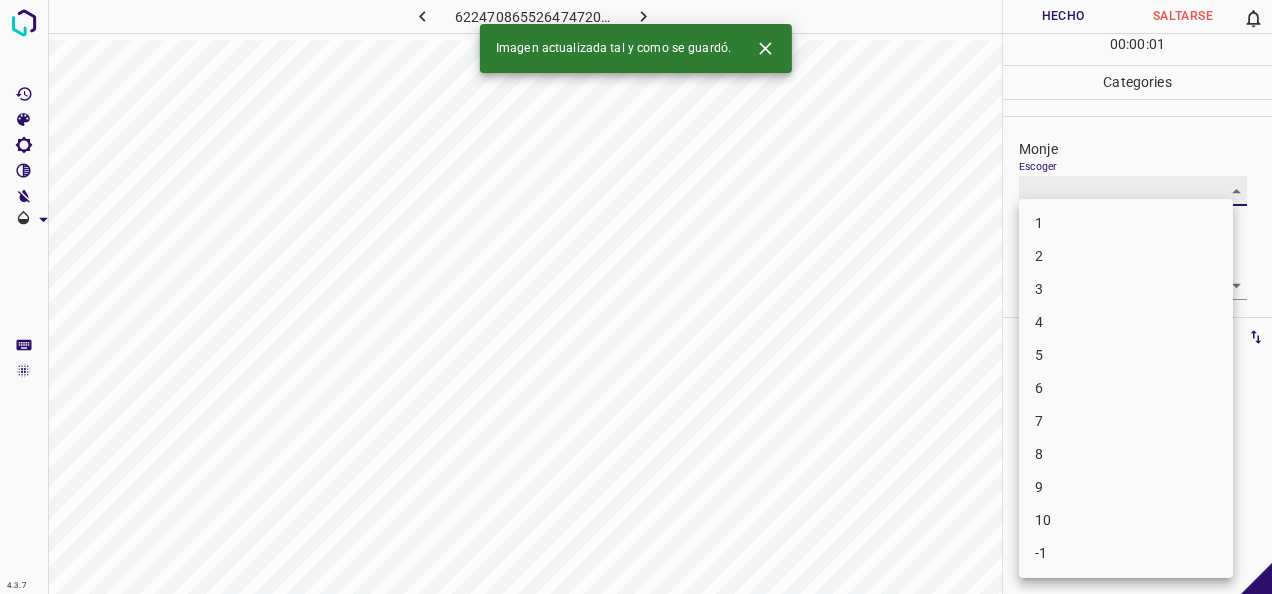 type on "1" 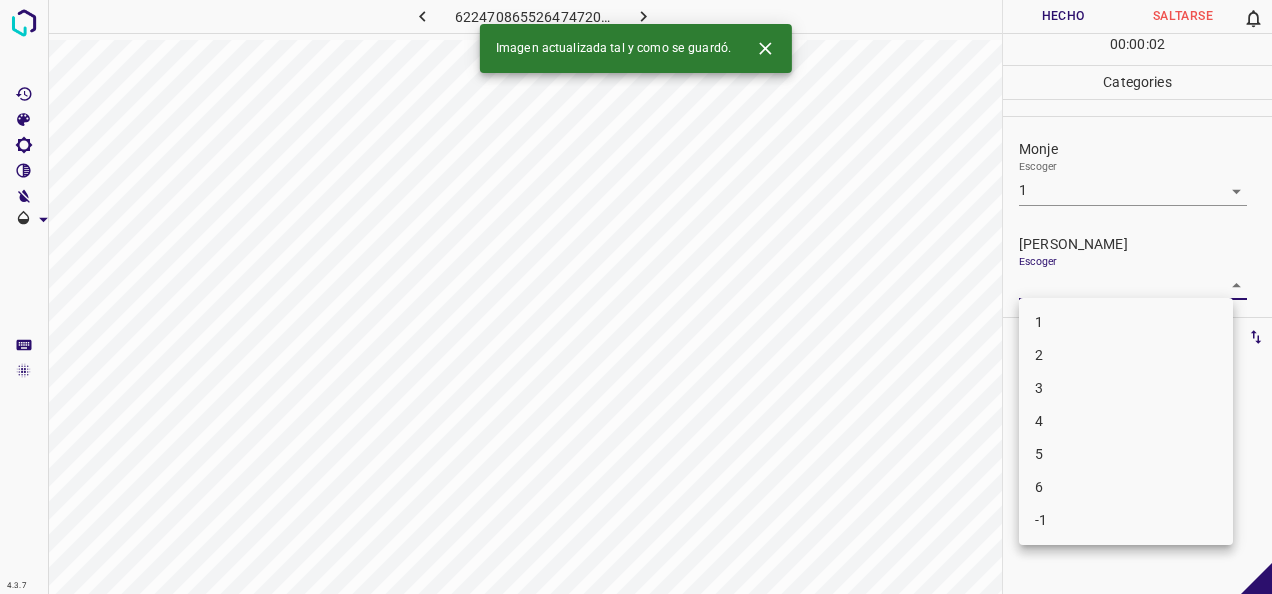 click on "4.3.7 6224708655264747206.png Hecho Saltarse 0 00   : 00   : 02   Categories Monje  Escoger 1 1  [PERSON_NAME]   Escoger ​ Etiquetas 0 Categories 1 Monje 2  [PERSON_NAME] Herramientas Espacio Cambiar entre modos (Dibujar y Editar) Yo Etiquetado automático R Restaurar zoom M Acercar N Alejar Borrar Eliminar etiqueta de selección Filtros Z Restaurar filtros X Filtro de saturación C Filtro de brillo V Filtro de contraste B Filtro de escala de grises General O Descargar Imagen actualizada tal y como se guardó. -Mensaje de texto -Esconder -Borrar 1 2 3 4 5 6 -1" at bounding box center [636, 297] 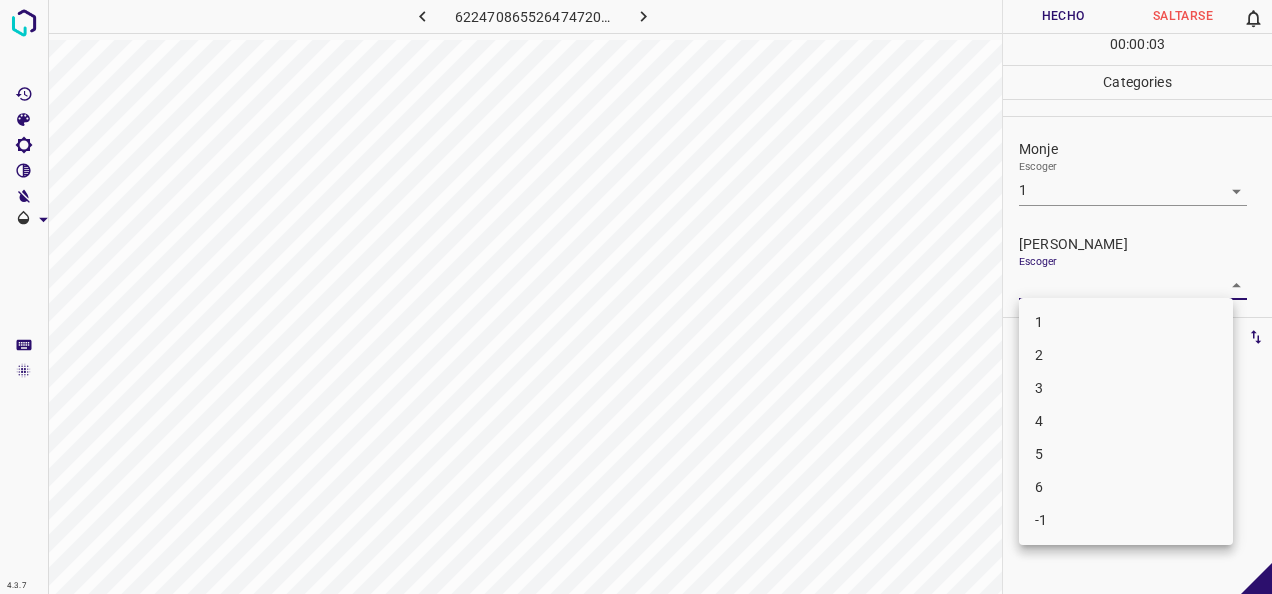 click on "1 2 3 4 5 6 -1" at bounding box center [1126, 421] 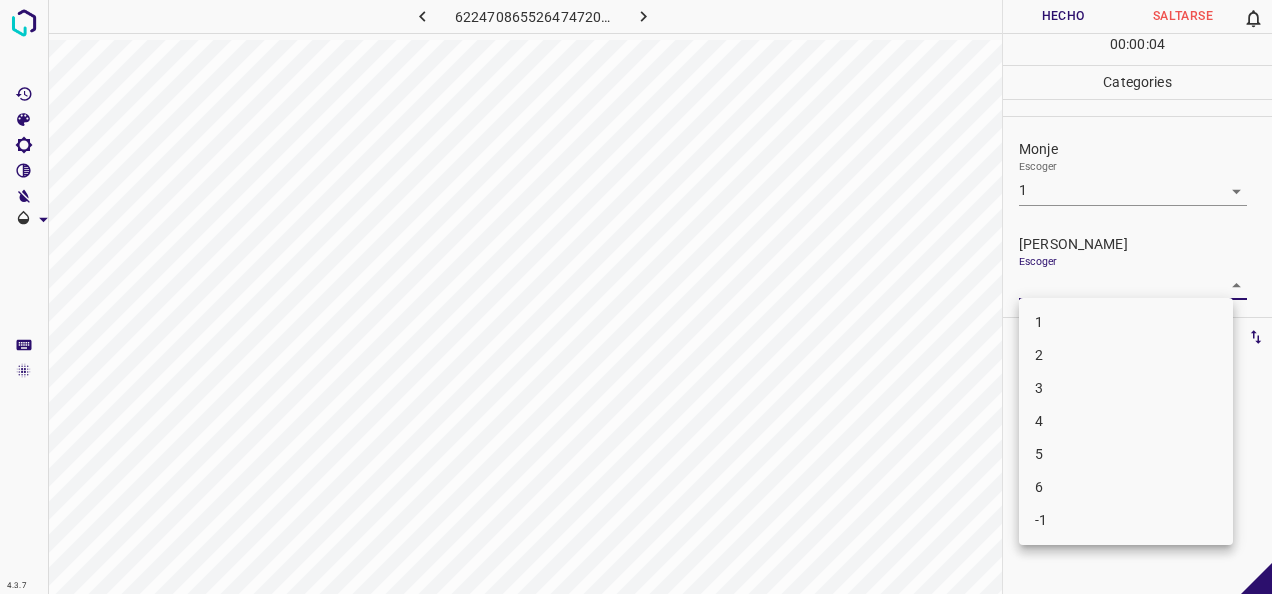 click on "1" at bounding box center (1126, 322) 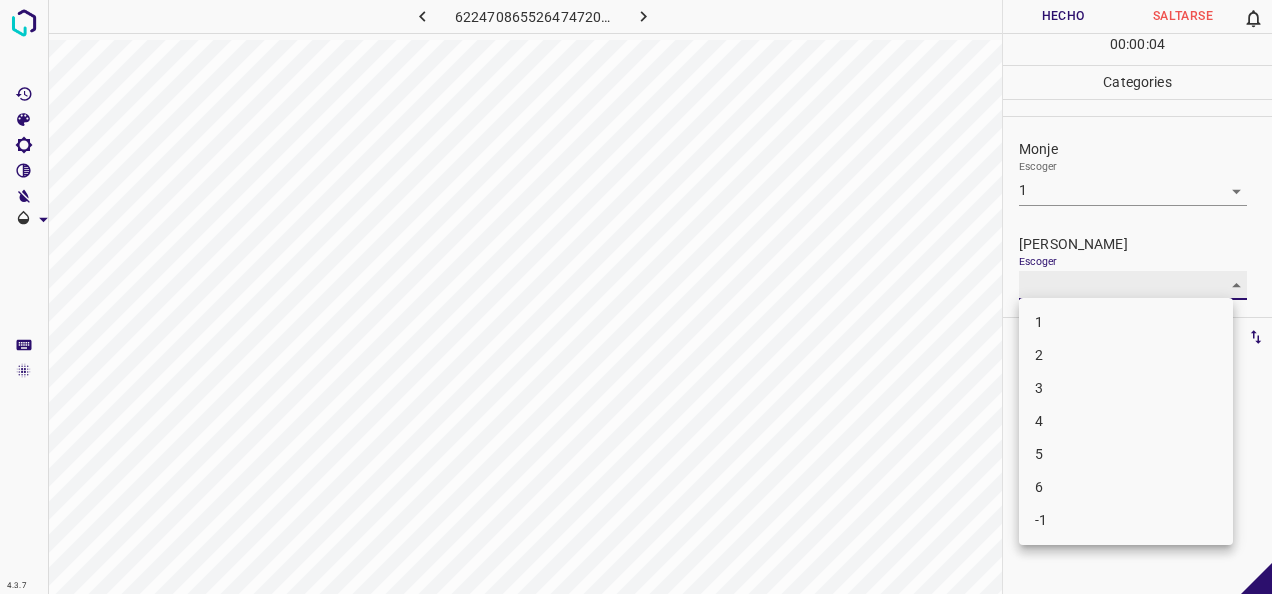 type on "1" 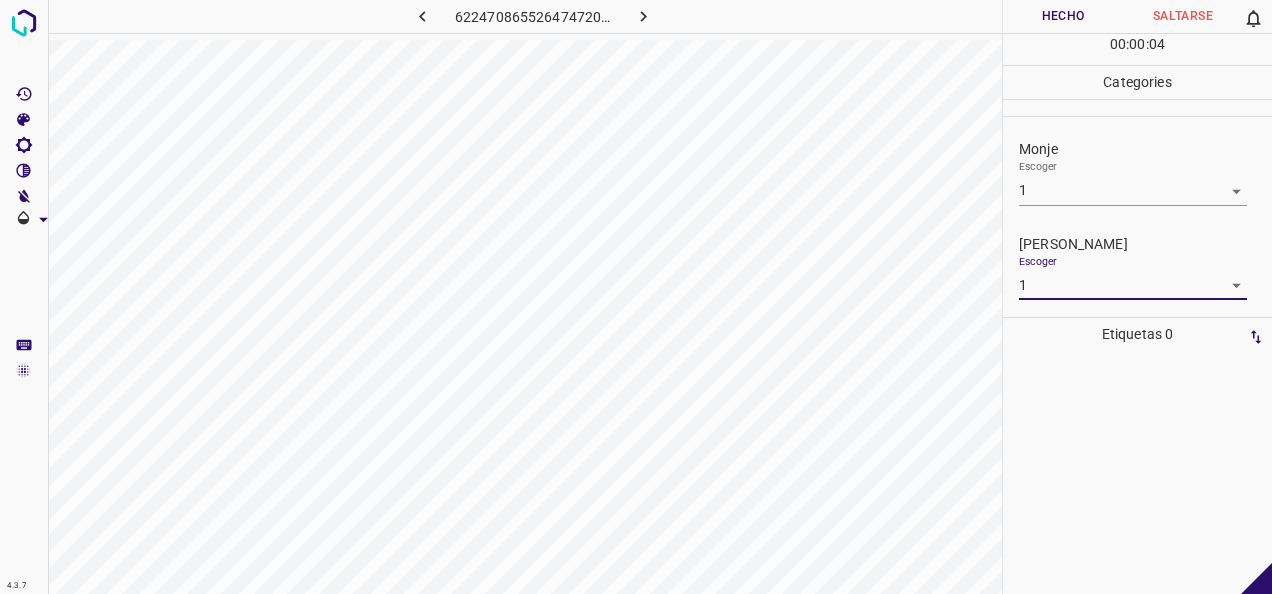 click on "Hecho" at bounding box center [1063, 16] 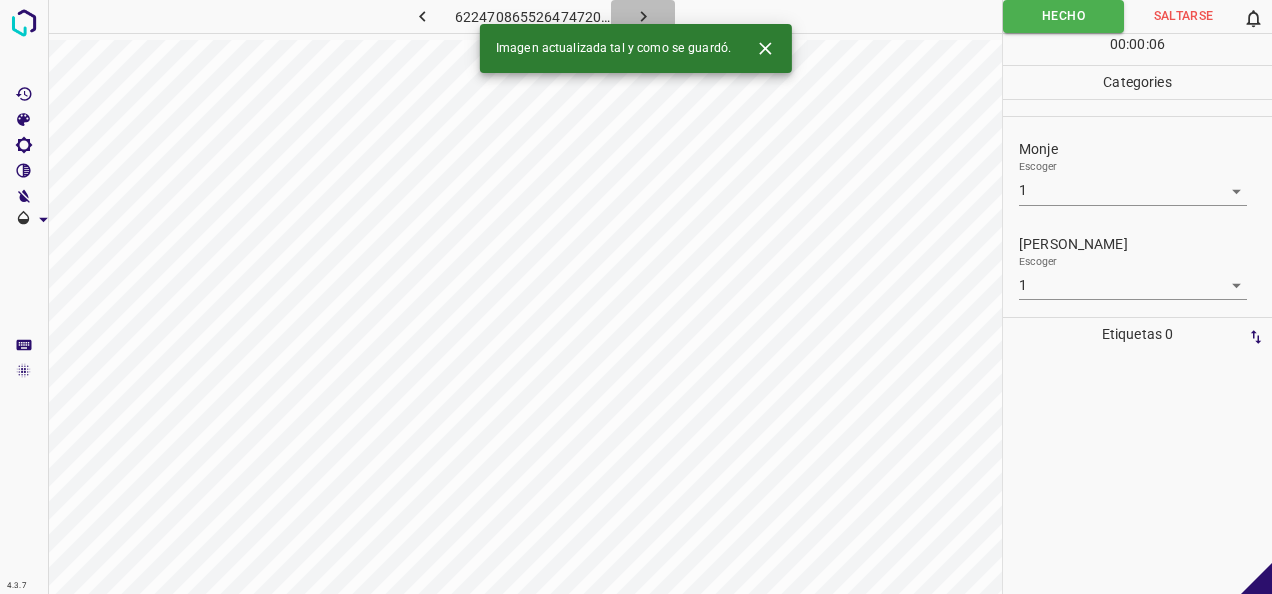 click at bounding box center [643, 16] 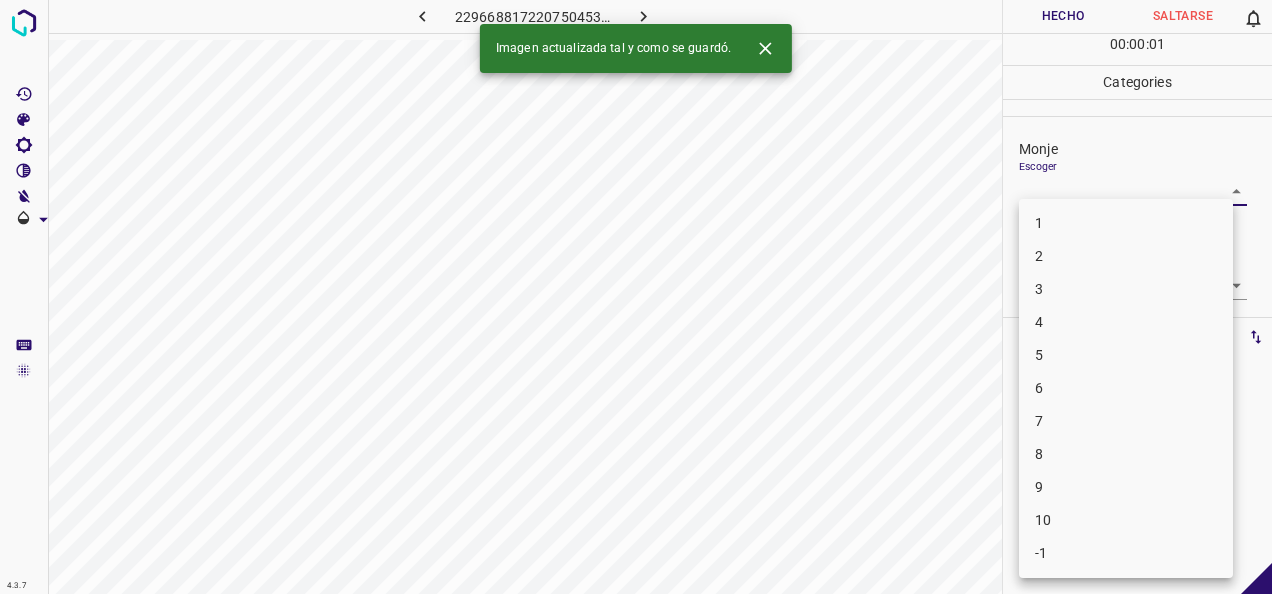 click on "4.3.7 2296688172207504539.png Hecho Saltarse 0 00   : 00   : 01   Categories Monje  Escoger ​  [PERSON_NAME]   Escoger ​ Etiquetas 0 Categories 1 Monje 2  [PERSON_NAME] Herramientas Espacio Cambiar entre modos (Dibujar y Editar) Yo Etiquetado automático R Restaurar zoom M Acercar N Alejar Borrar Eliminar etiqueta de selección Filtros Z Restaurar filtros X Filtro de saturación C Filtro de brillo V Filtro de contraste B Filtro de escala de grises General O Descargar Imagen actualizada tal y como se guardó. -Mensaje de texto -Esconder -Borrar 1 2 3 4 5 6 7 8 9 10 -1" at bounding box center [636, 297] 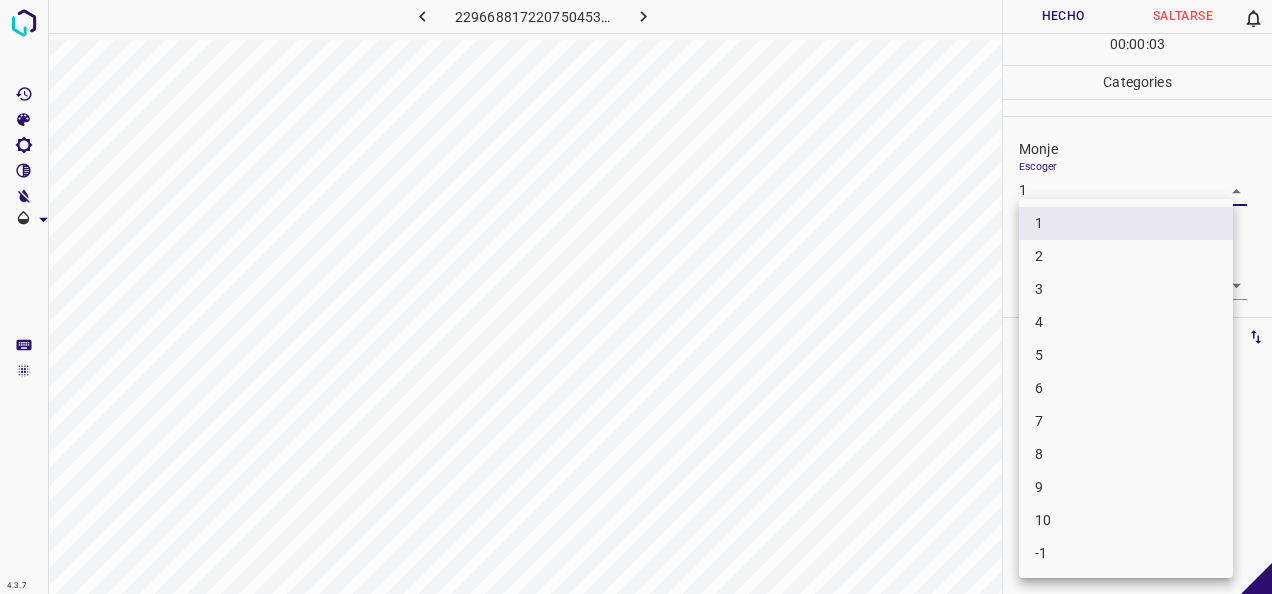 click on "4.3.7 2296688172207504539.png Hecho Saltarse 0 00   : 00   : 03   Categories Monje  Escoger 1 1  [PERSON_NAME]   Escoger ​ Etiquetas 0 Categories 1 Monje 2  [PERSON_NAME] Herramientas Espacio Cambiar entre modos (Dibujar y Editar) Yo Etiquetado automático R Restaurar zoom M Acercar N Alejar Borrar Eliminar etiqueta de selección Filtros Z Restaurar filtros X Filtro de saturación C Filtro de brillo V Filtro de contraste B Filtro de escala de grises General O Descargar -Mensaje de texto -Esconder -Borrar 1 2 3 4 5 6 7 8 9 10 -1" at bounding box center (636, 297) 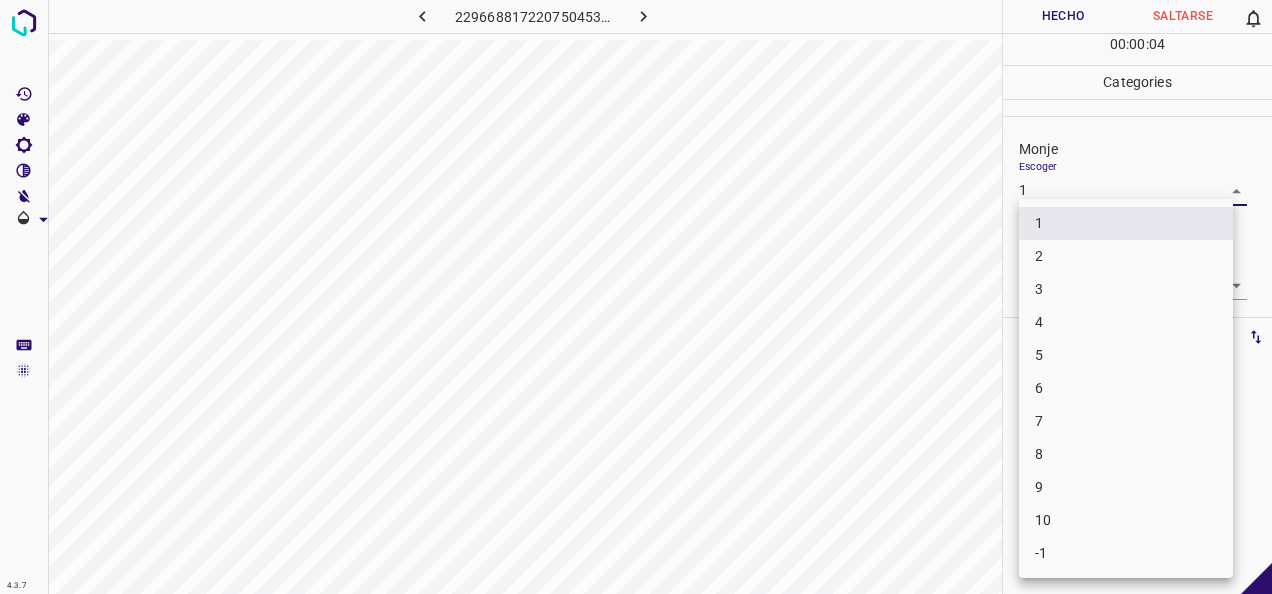 click on "2" at bounding box center [1126, 256] 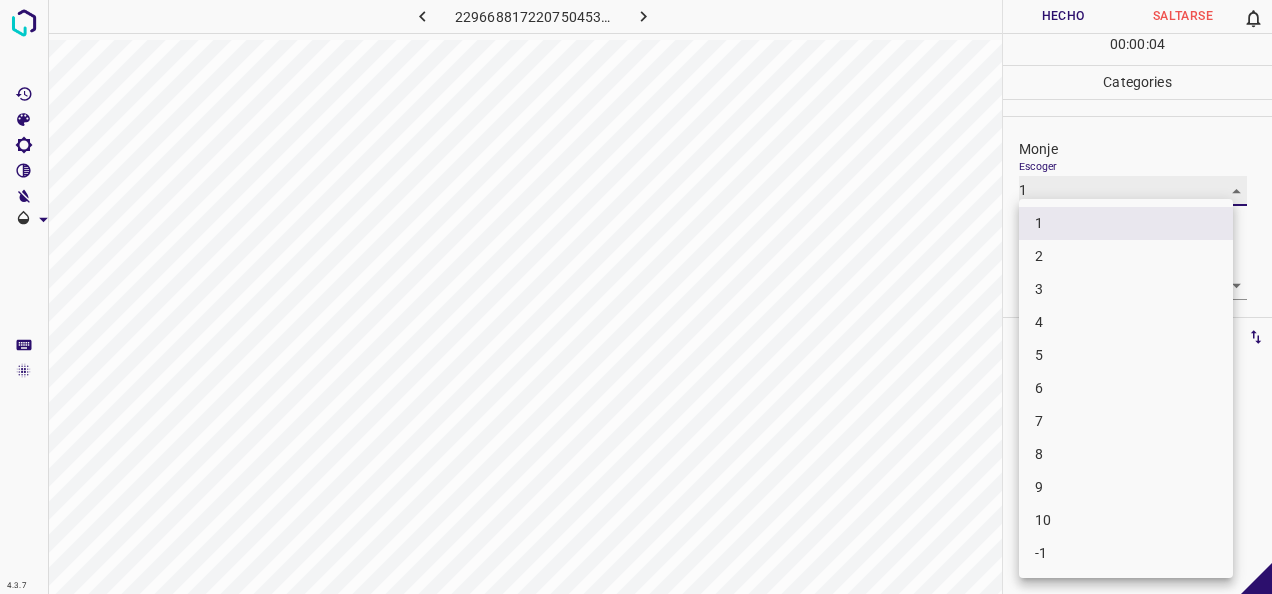 type on "2" 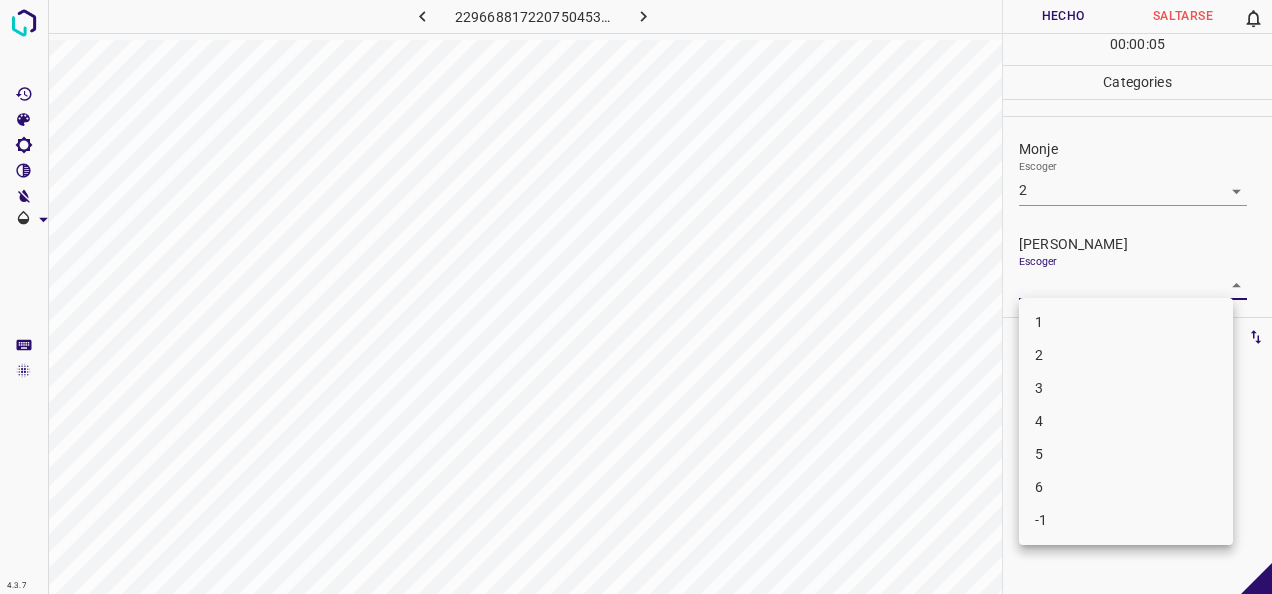 drag, startPoint x: 1227, startPoint y: 276, endPoint x: 1128, endPoint y: 310, distance: 104.67569 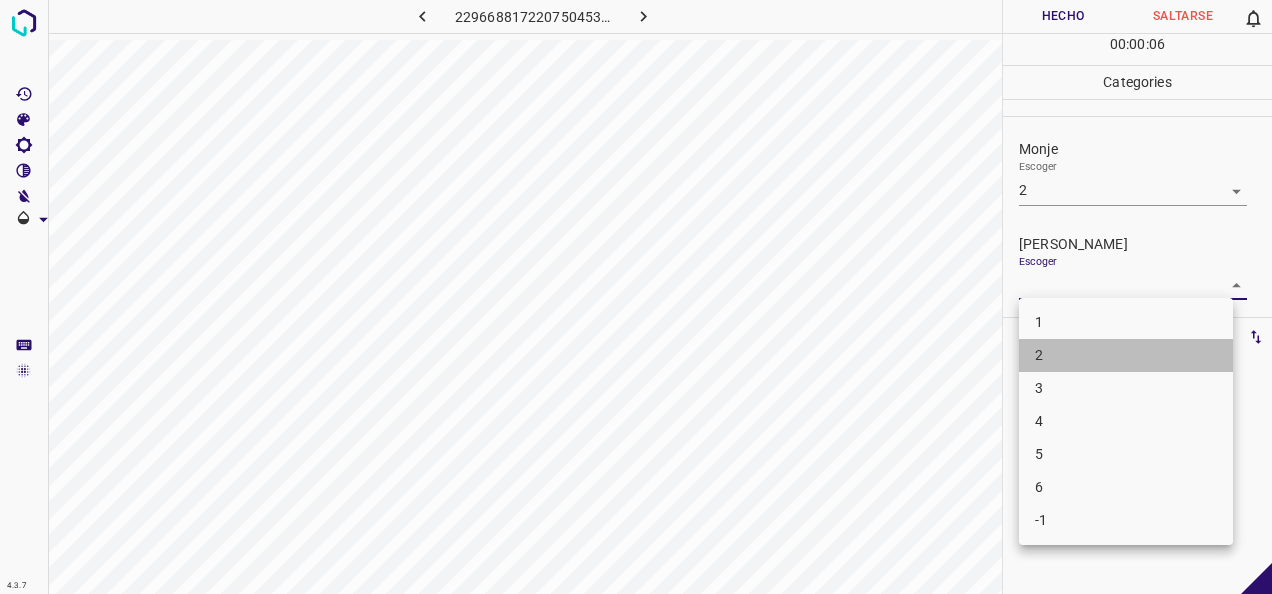 click on "2" at bounding box center (1126, 355) 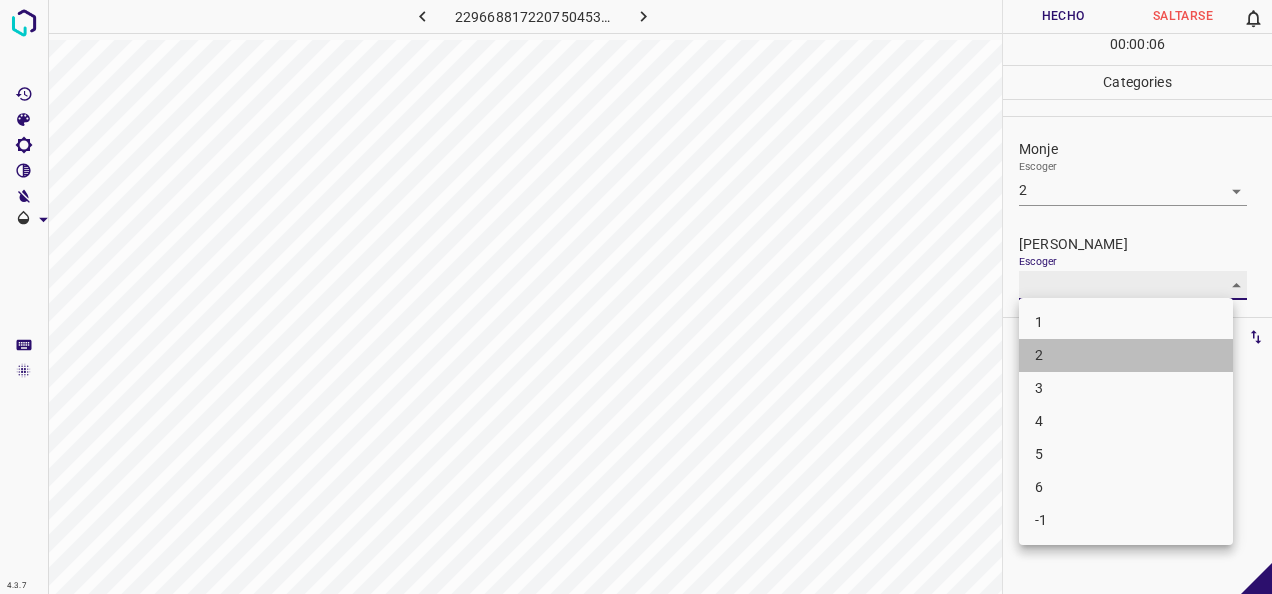 type on "2" 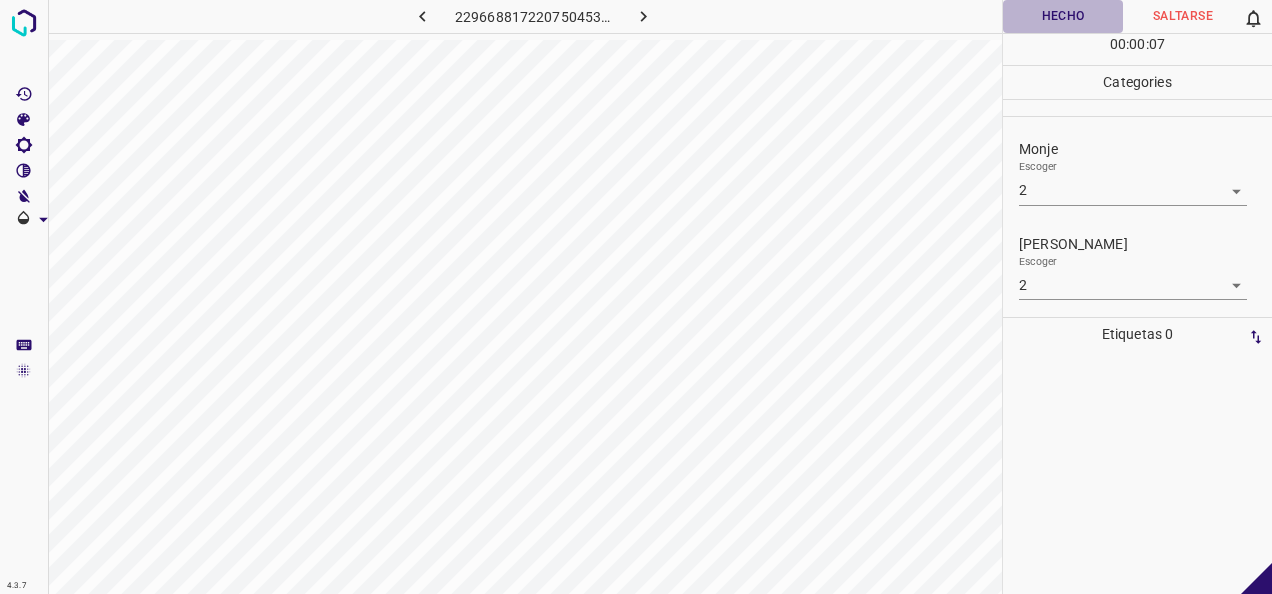 click on "Hecho" at bounding box center (1063, 16) 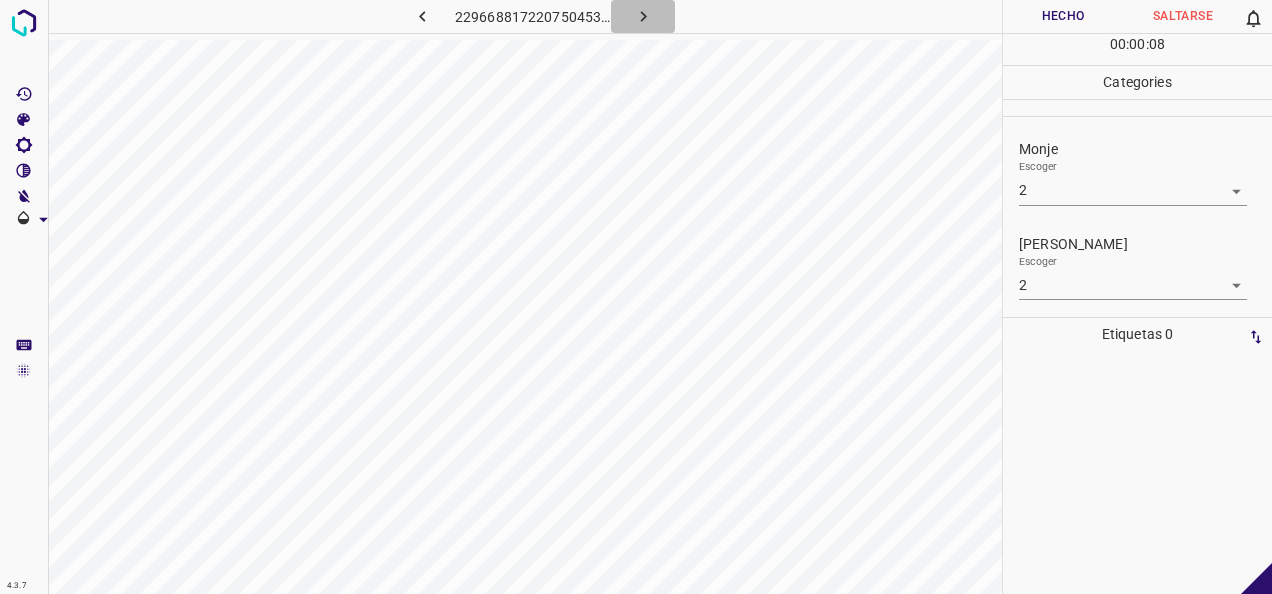 click at bounding box center (643, 16) 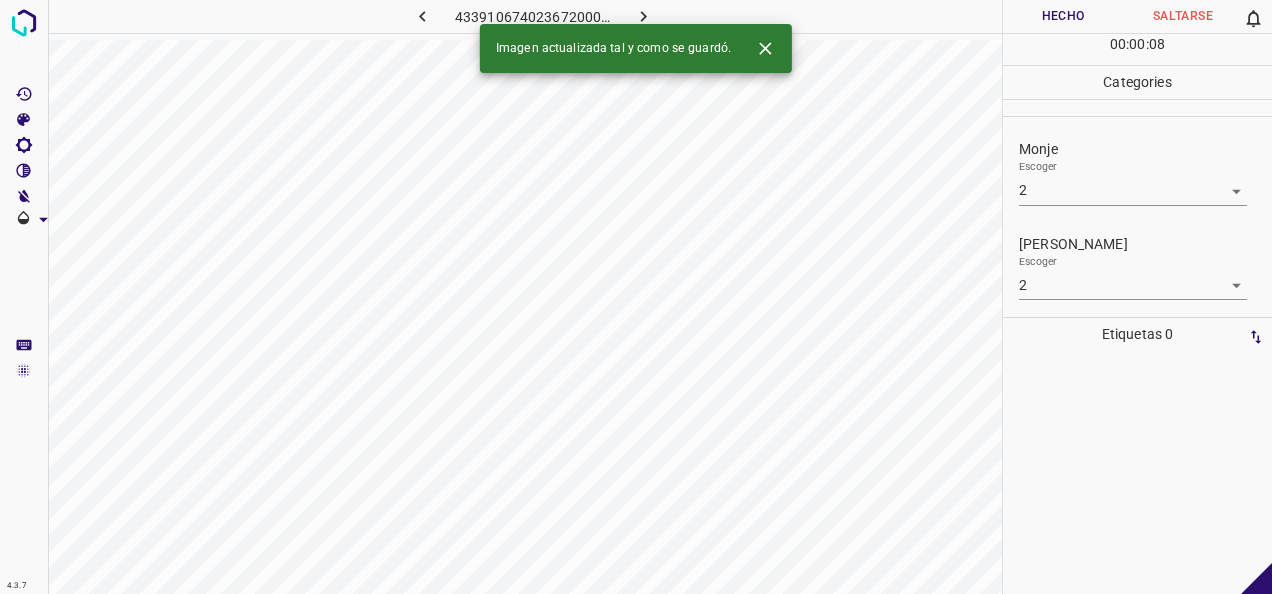 type 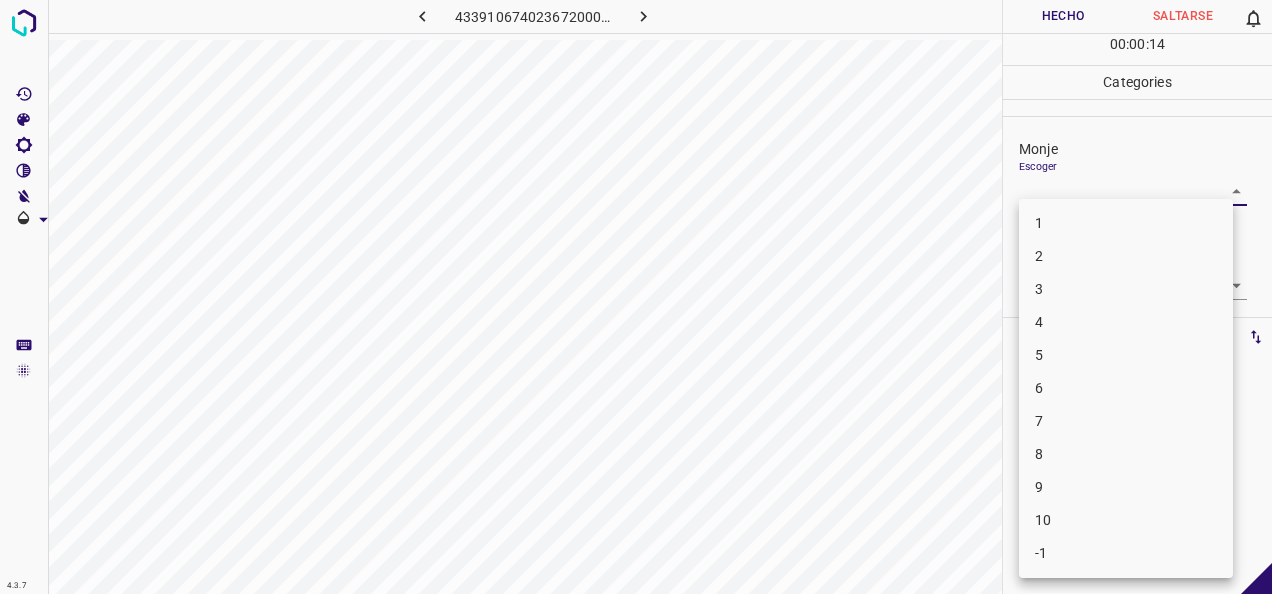 click on "4.3.7 433910674023672000.png Hecho Saltarse 0 00   : 00   : 14   Categories Monje  Escoger ​  [PERSON_NAME]   Escoger ​ Etiquetas 0 Categories 1 Monje 2  [PERSON_NAME] Herramientas Espacio Cambiar entre modos (Dibujar y Editar) Yo Etiquetado automático R Restaurar zoom M Acercar N Alejar Borrar Eliminar etiqueta de selección Filtros Z Restaurar filtros X Filtro de saturación C Filtro de brillo V Filtro de contraste B Filtro de escala de grises General O Descargar -Mensaje de texto -Esconder -Borrar 1 2 3 4 5 6 7 8 9 10 -1" at bounding box center (636, 297) 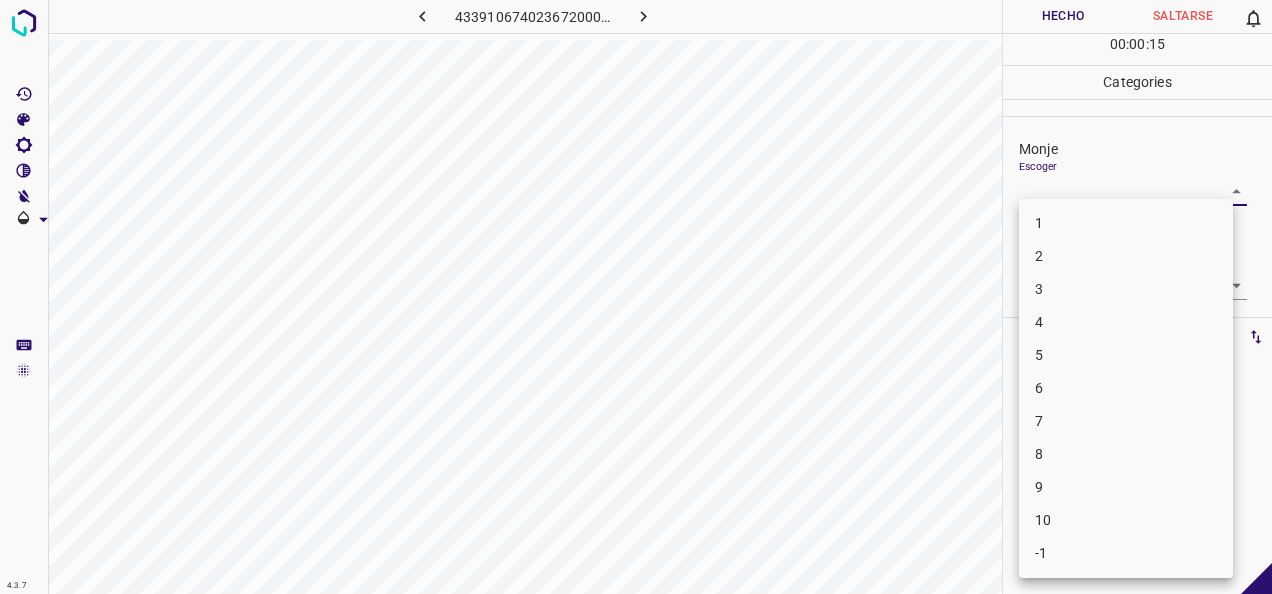 click on "4" at bounding box center (1126, 322) 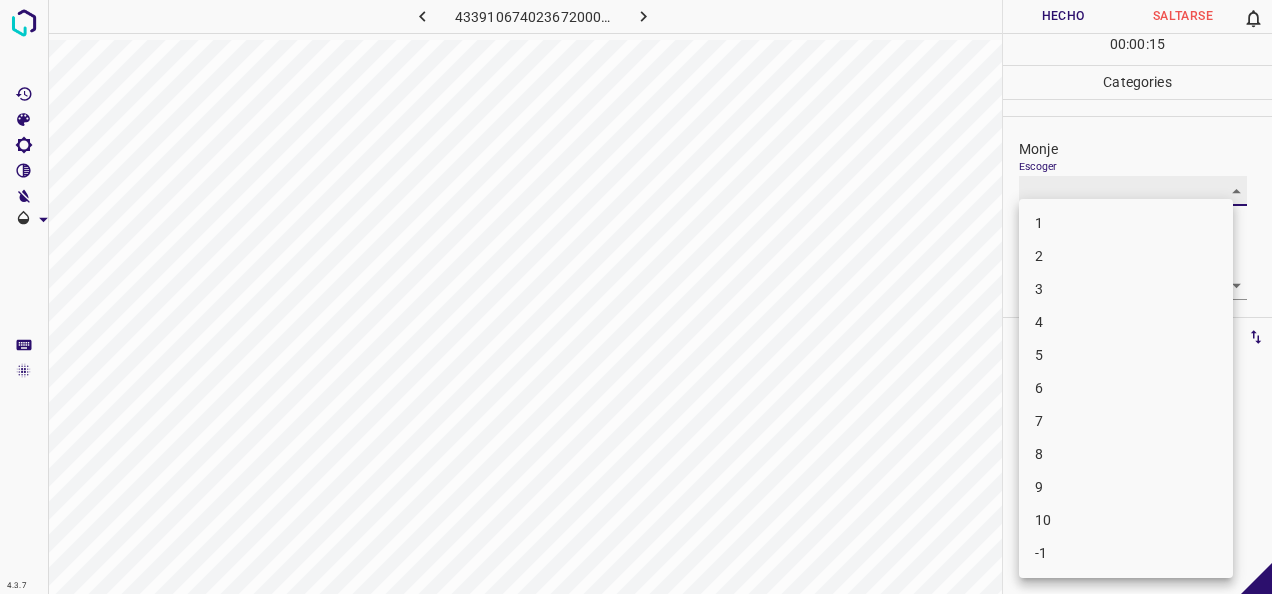 type on "4" 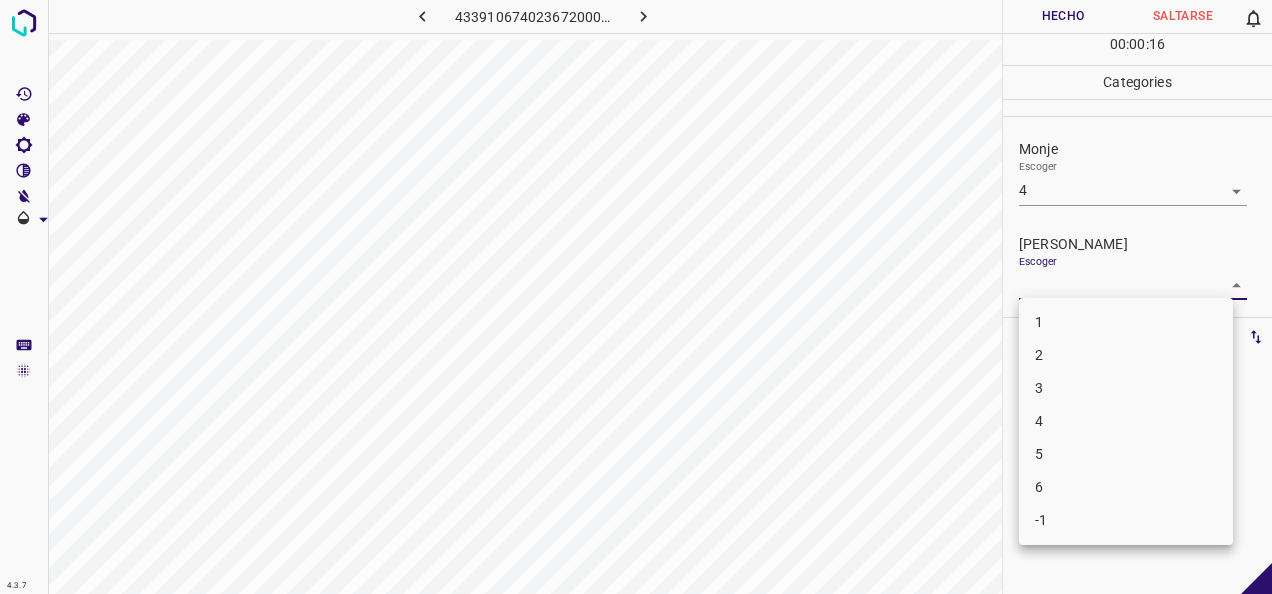 click on "4.3.7 433910674023672000.png Hecho Saltarse 0 00   : 00   : 16   Categories Monje  Escoger 4 4  [PERSON_NAME]   Escoger ​ Etiquetas 0 Categories 1 Monje 2  [PERSON_NAME] Herramientas Espacio Cambiar entre modos (Dibujar y Editar) Yo Etiquetado automático R Restaurar zoom M Acercar N Alejar Borrar Eliminar etiqueta de selección Filtros Z Restaurar filtros X Filtro de saturación C Filtro de brillo V Filtro de contraste B Filtro de escala de grises General O Descargar -Mensaje de texto -Esconder -Borrar 1 2 3 4 5 6 -1" at bounding box center (636, 297) 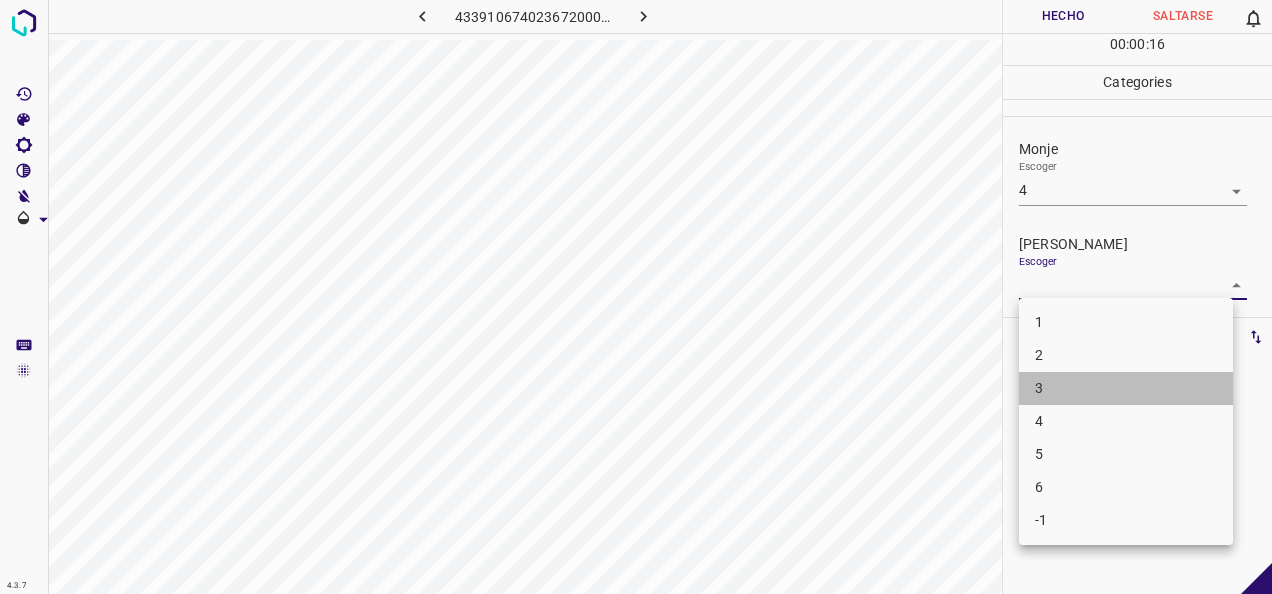 click on "3" at bounding box center (1126, 388) 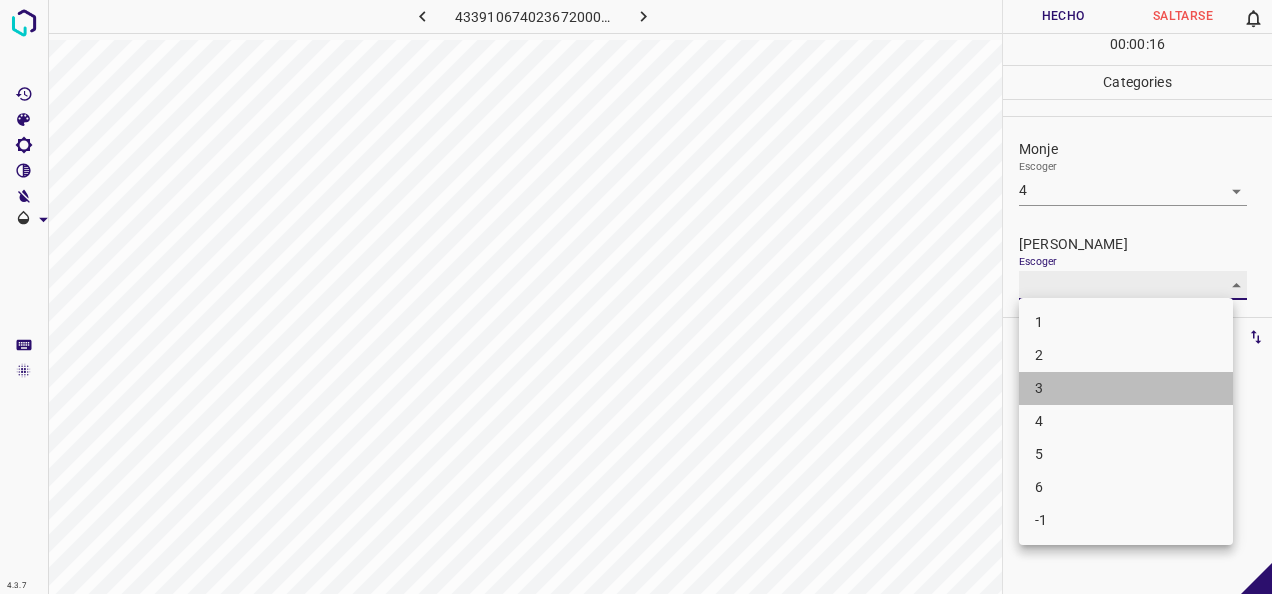 type on "3" 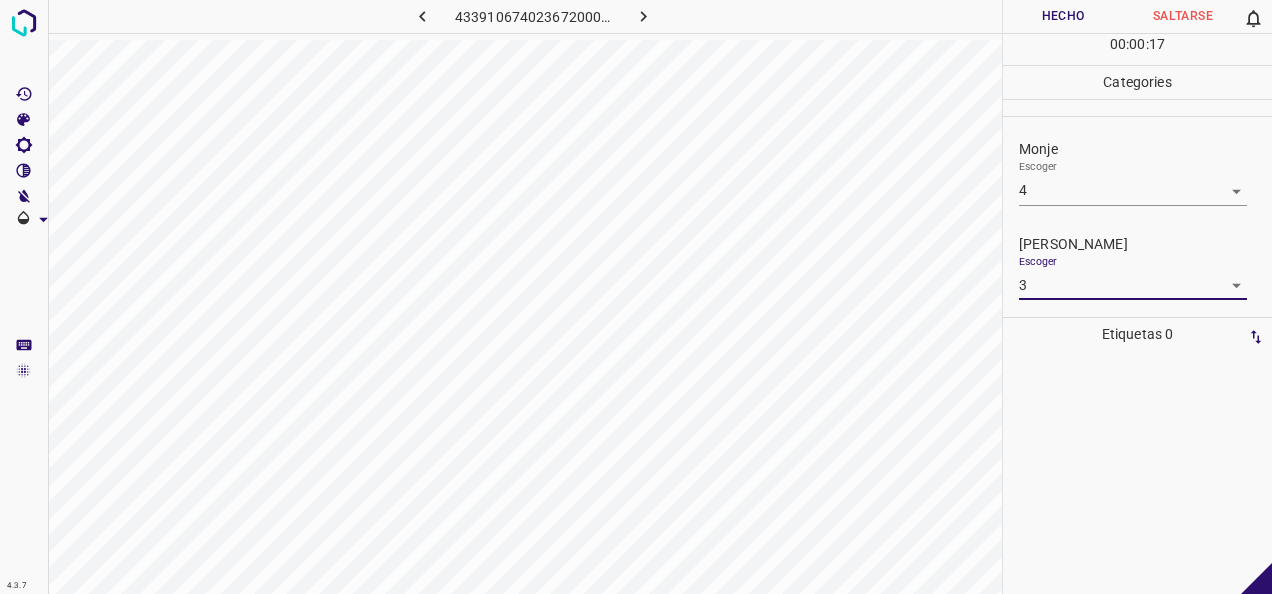 click on "Hecho" at bounding box center [1063, 16] 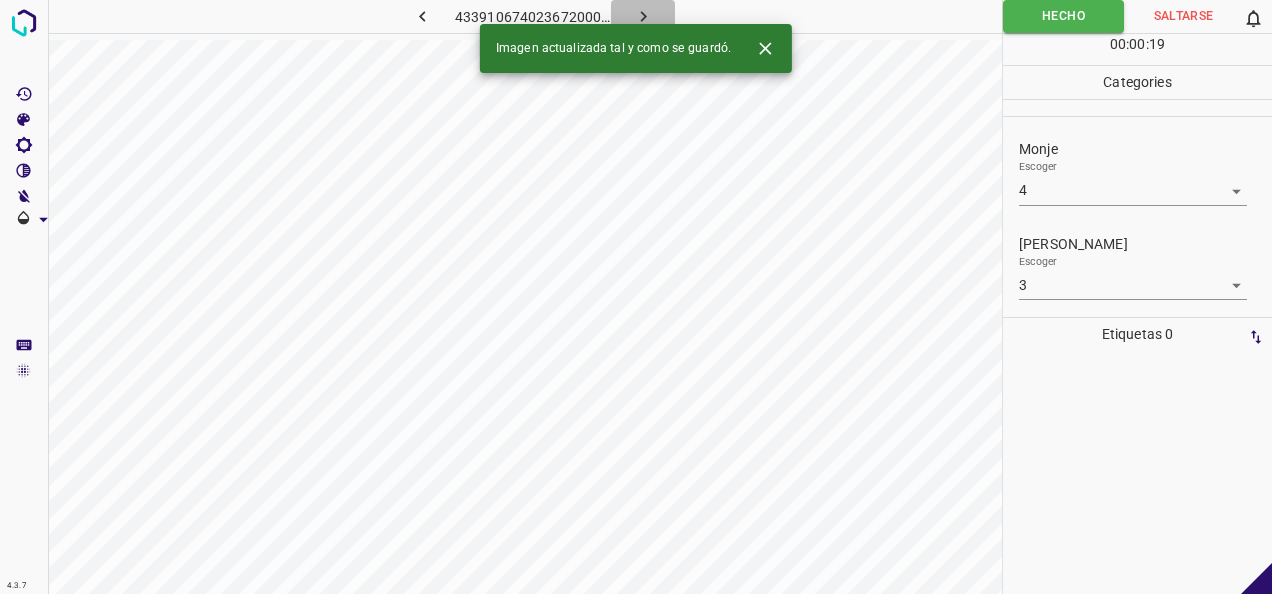 click 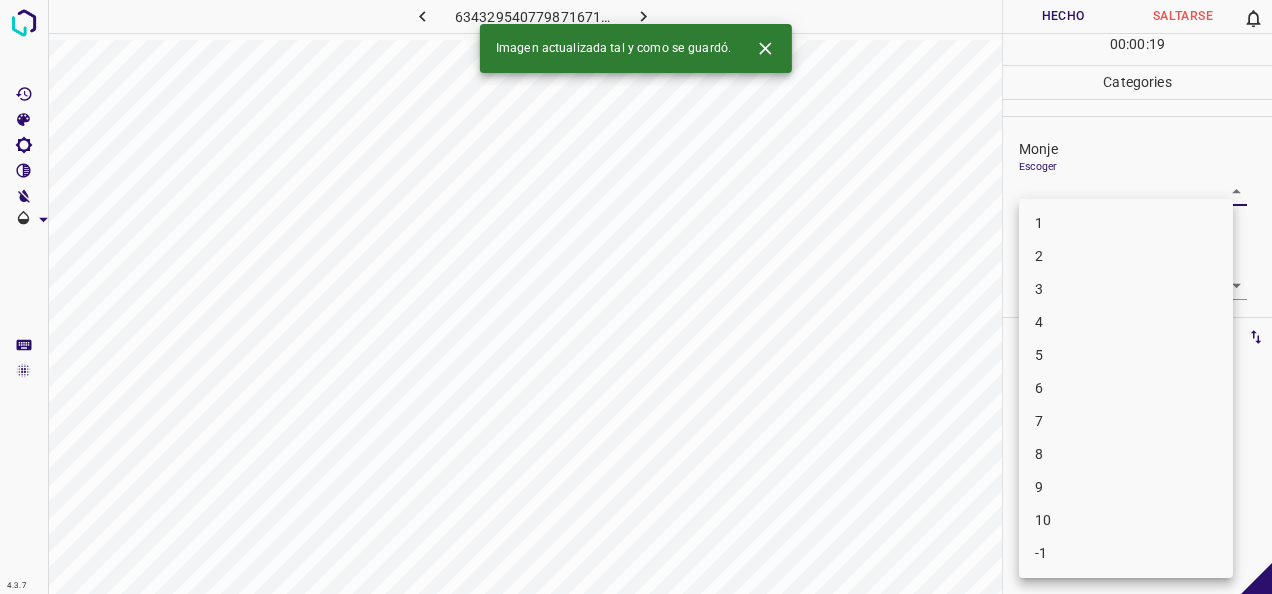 click on "4.3.7 6343295407798716712.png Hecho Saltarse 0 00   : 00   : 19   Categories Monje  Escoger ​  [PERSON_NAME]   Escoger ​ Etiquetas 0 Categories 1 Monje 2  [PERSON_NAME] Herramientas Espacio Cambiar entre modos (Dibujar y Editar) Yo Etiquetado automático R Restaurar zoom M Acercar N Alejar Borrar Eliminar etiqueta de selección Filtros Z Restaurar filtros X Filtro de saturación C Filtro de brillo V Filtro de contraste B Filtro de escala de grises General O Descargar Imagen actualizada tal y como se guardó. -Mensaje de texto -Esconder -Borrar 1 2 3 4 5 6 7 8 9 10 -1" at bounding box center (636, 297) 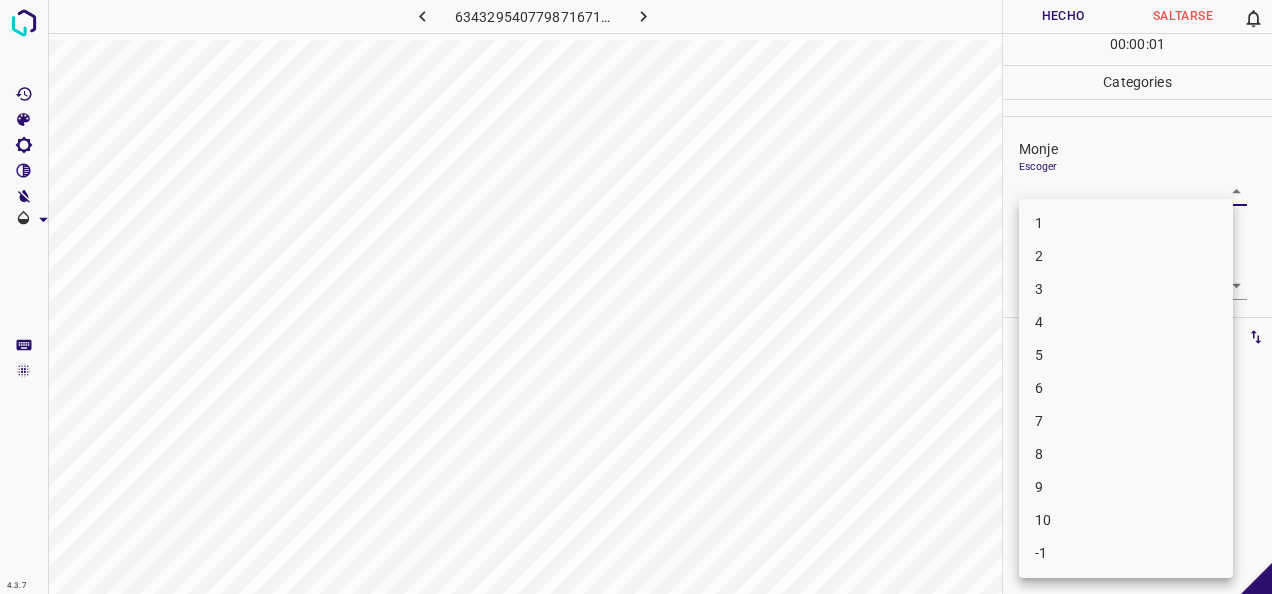 click on "1" at bounding box center (1126, 223) 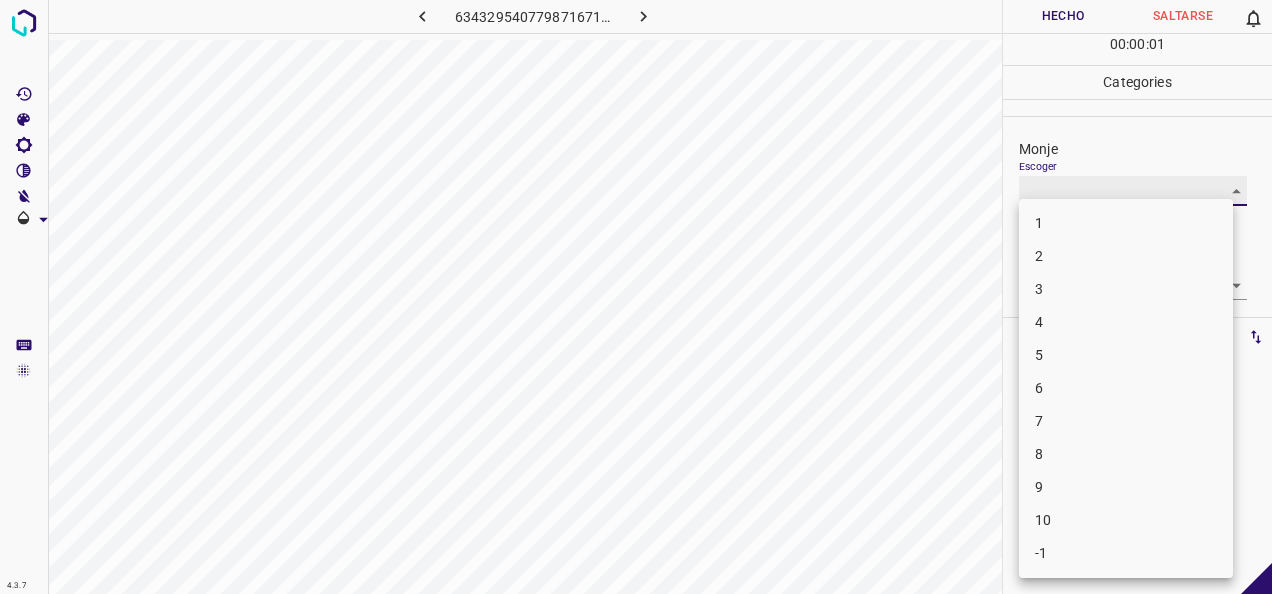 type on "1" 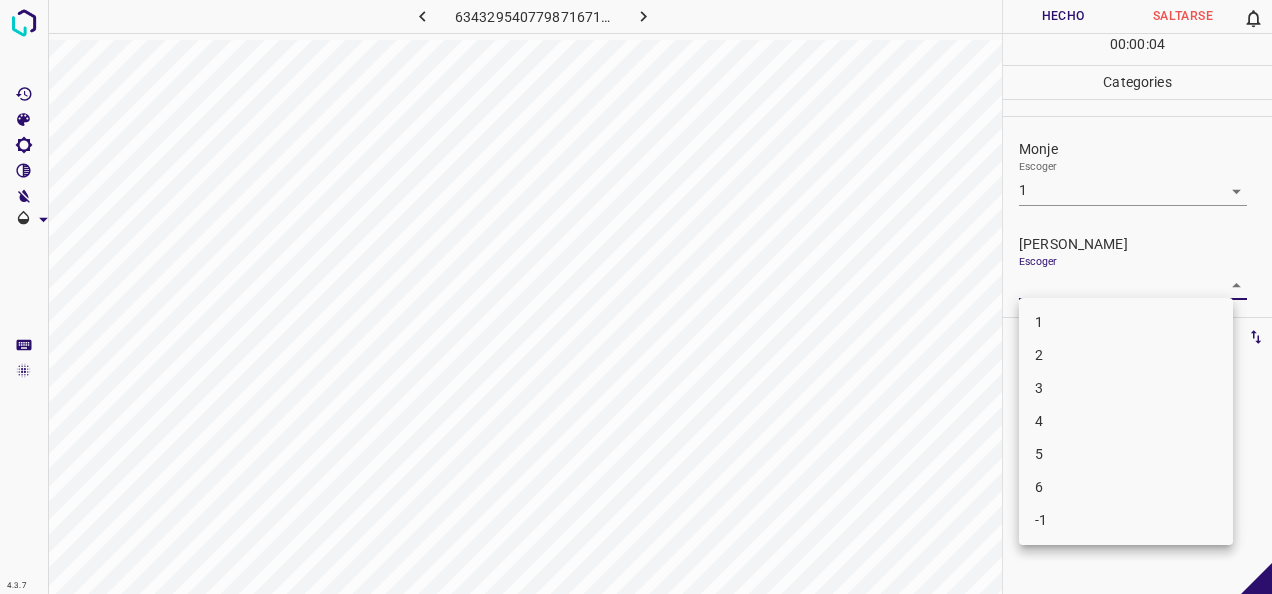 click on "4.3.7 6343295407798716712.png Hecho Saltarse 0 00   : 00   : 04   Categories Monje  Escoger 1 1  [PERSON_NAME]   Escoger ​ Etiquetas 0 Categories 1 Monje 2  [PERSON_NAME] Herramientas Espacio Cambiar entre modos (Dibujar y Editar) Yo Etiquetado automático R Restaurar zoom M Acercar N Alejar Borrar Eliminar etiqueta de selección Filtros Z Restaurar filtros X Filtro de saturación C Filtro de brillo V Filtro de contraste B Filtro de escala de grises General O Descargar -Mensaje de texto -Esconder -Borrar 1 2 3 4 5 6 -1" at bounding box center [636, 297] 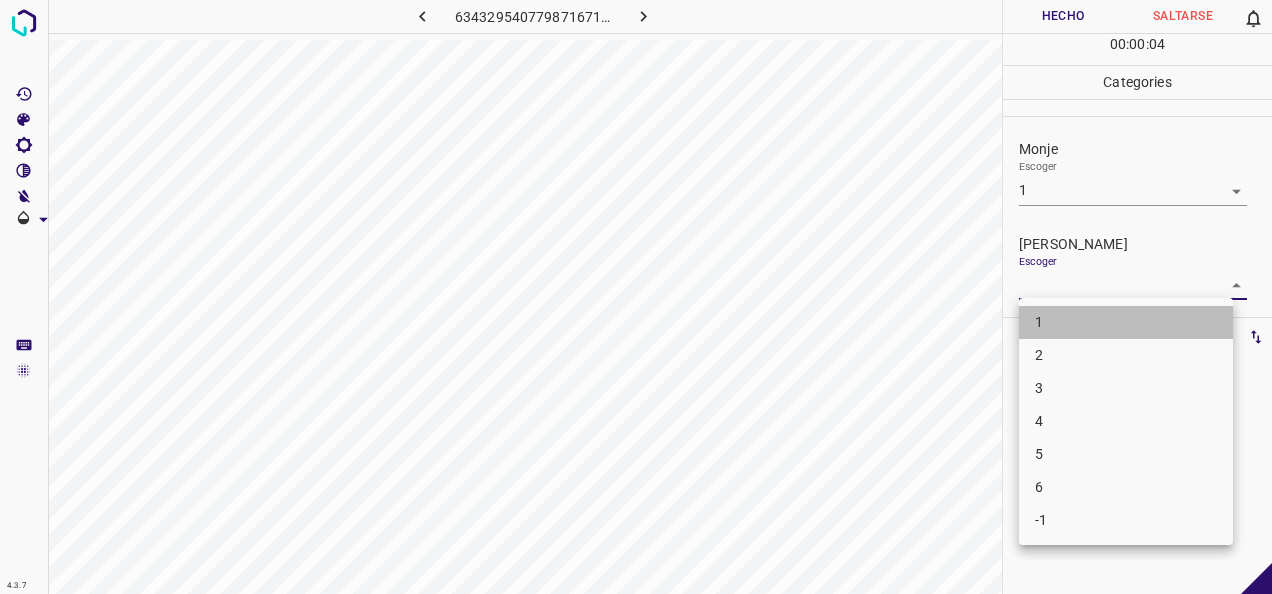 click on "1" at bounding box center [1126, 322] 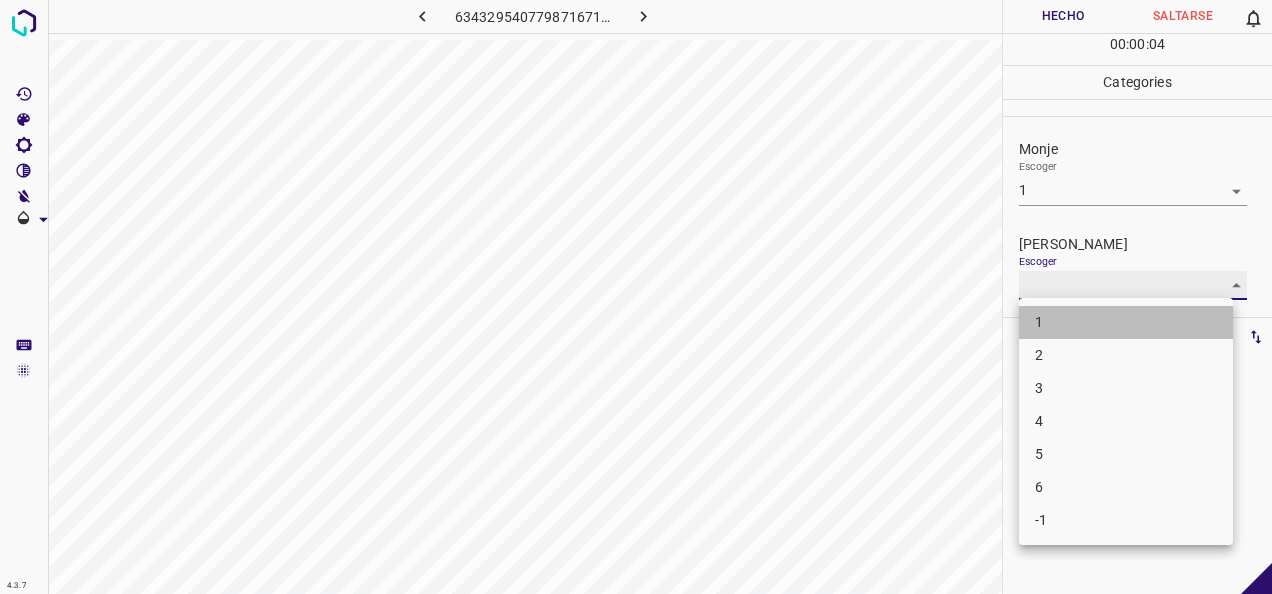 type on "1" 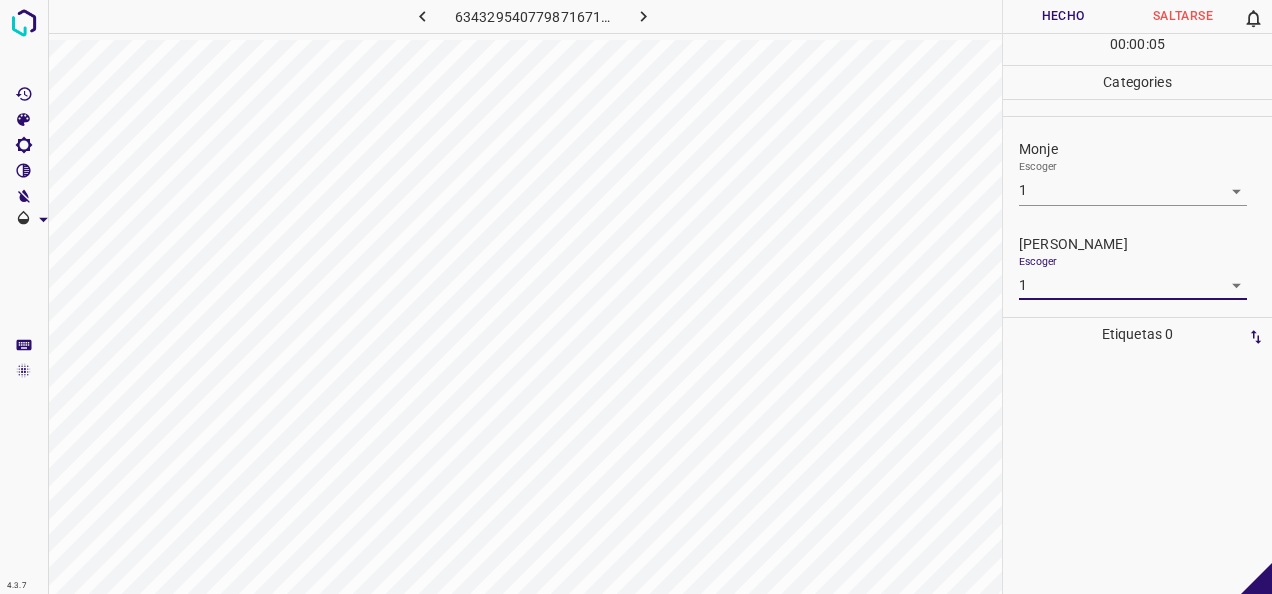 click on "Hecho" at bounding box center [1063, 16] 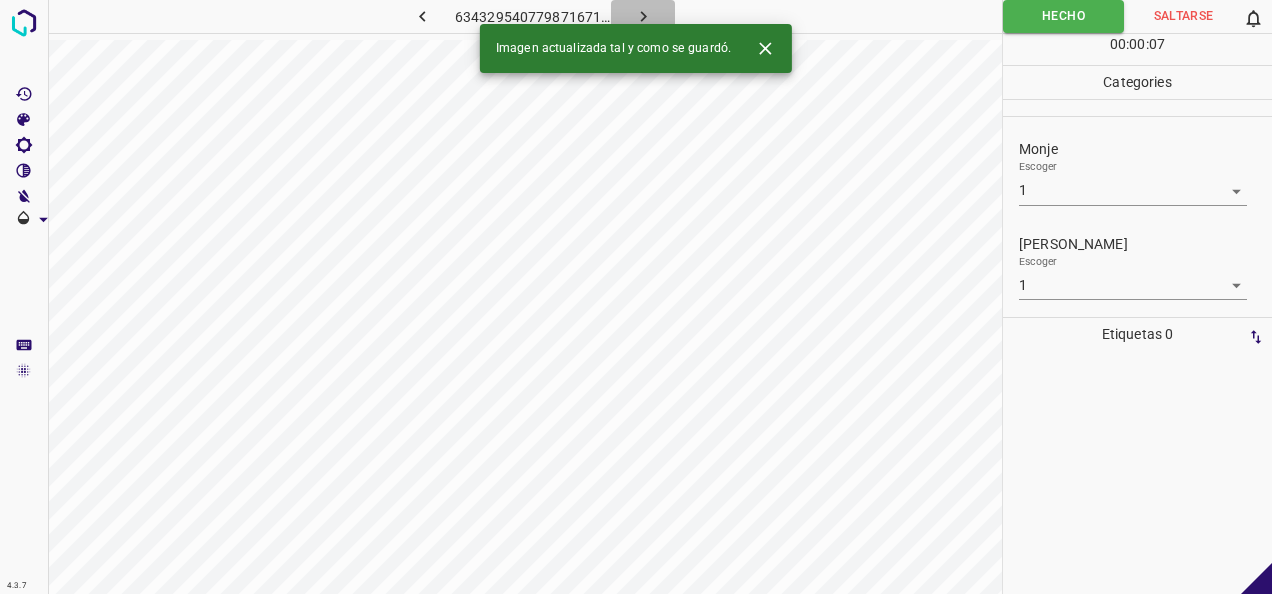 click 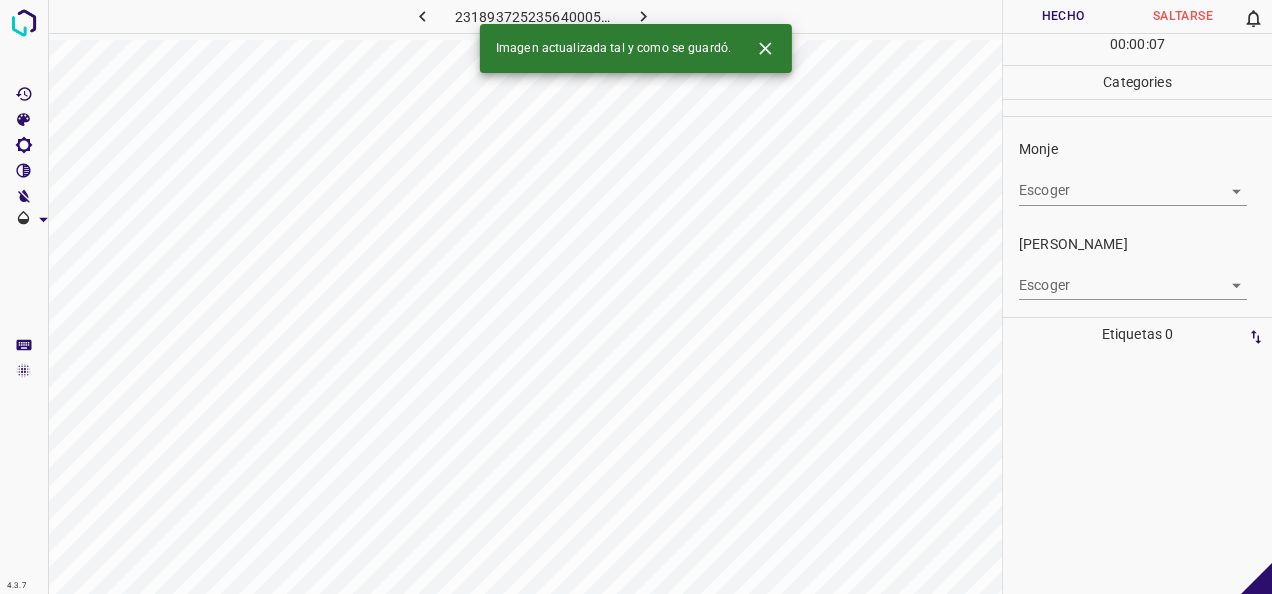 click on "4.3.7 2318937252356400053.png Hecho Saltarse 0 00   : 00   : 07   Categories Monje  Escoger ​  [PERSON_NAME]   Escoger ​ Etiquetas 0 Categories 1 Monje 2  [PERSON_NAME] Herramientas Espacio Cambiar entre modos (Dibujar y Editar) Yo Etiquetado automático R Restaurar zoom M Acercar N Alejar Borrar Eliminar etiqueta de selección Filtros Z Restaurar filtros X Filtro de saturación C Filtro de brillo V Filtro de contraste B Filtro de escala de grises General O Descargar Imagen actualizada tal y como se guardó. -Mensaje de texto -Esconder -Borrar" at bounding box center [636, 297] 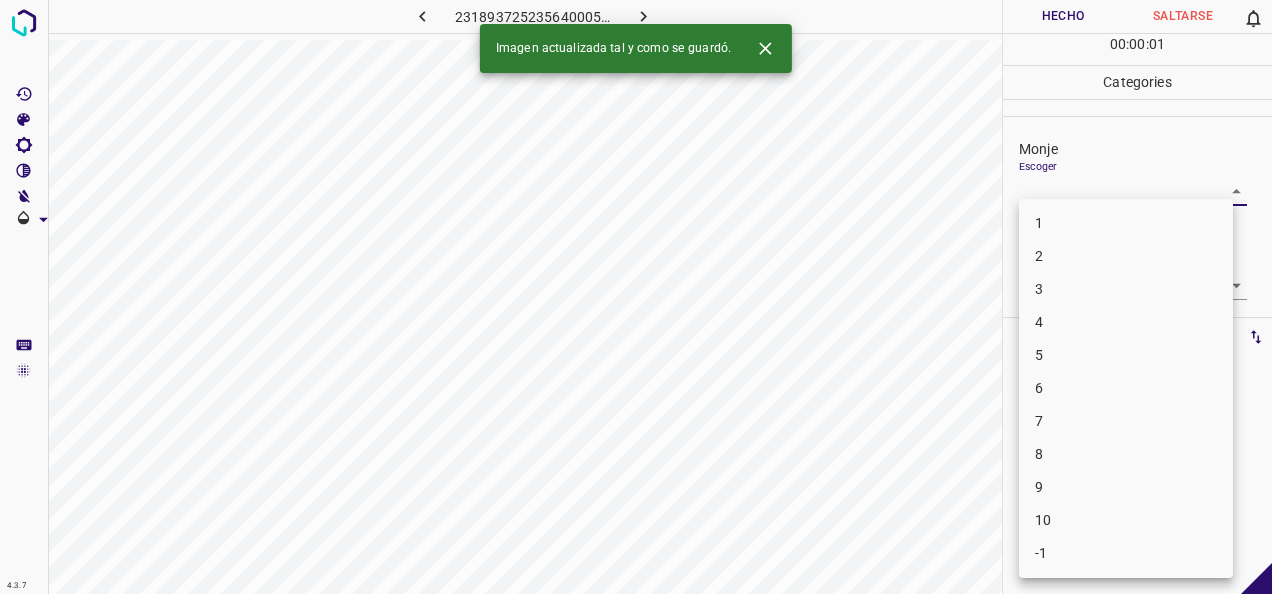 click on "1" at bounding box center (1126, 223) 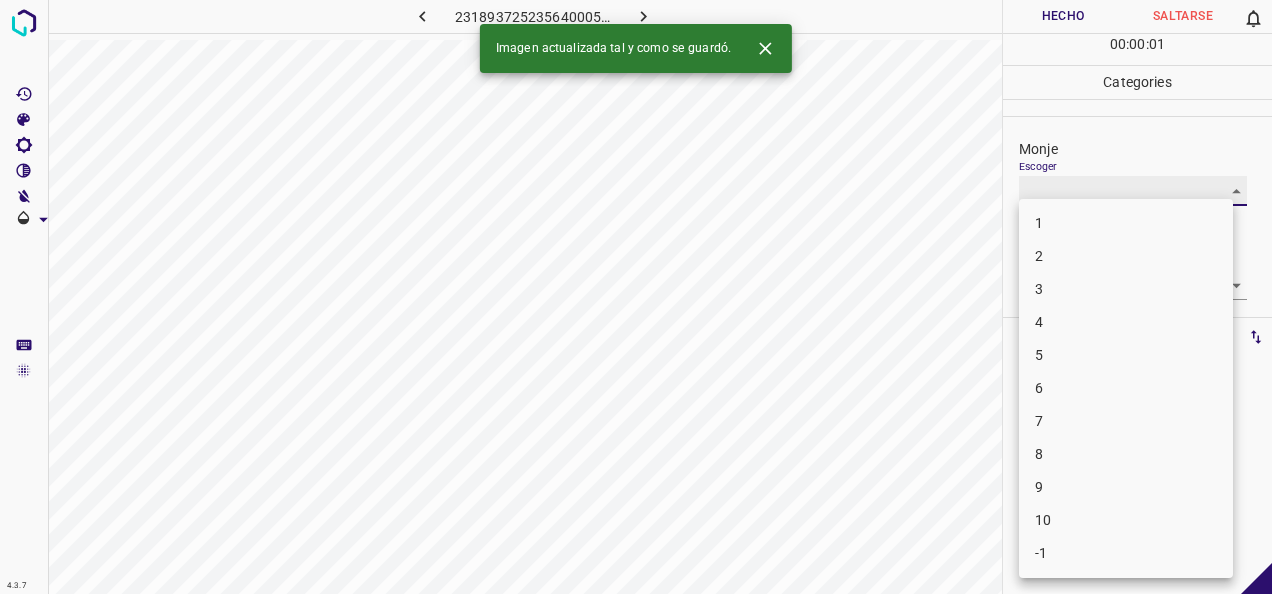type on "1" 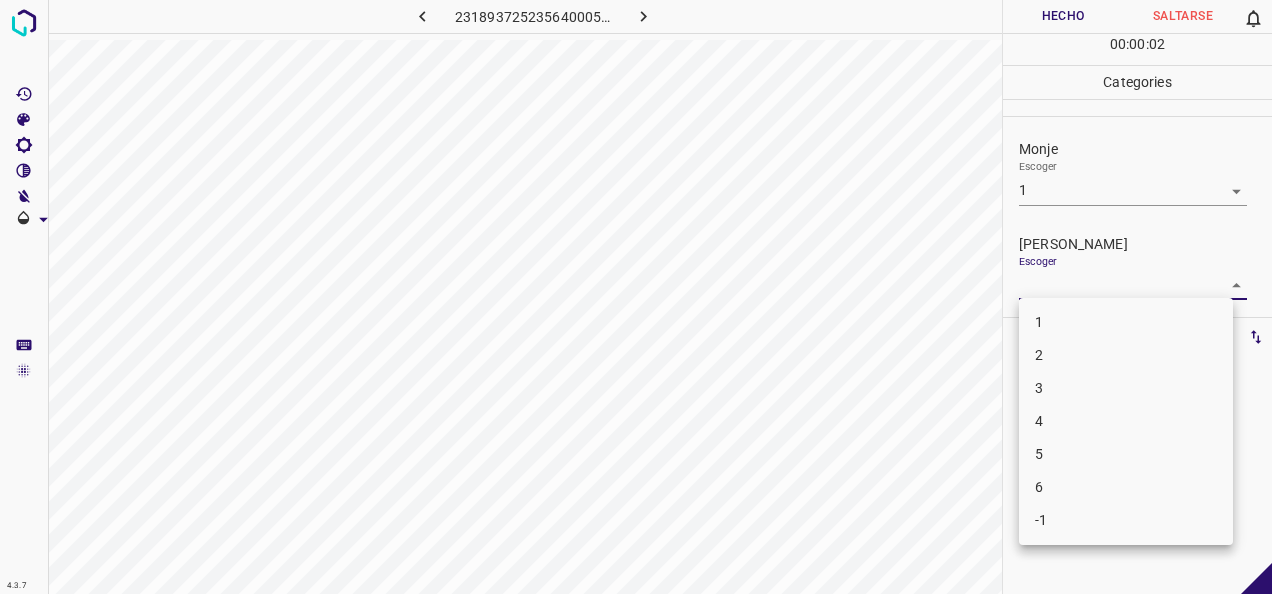 drag, startPoint x: 1214, startPoint y: 284, endPoint x: 1116, endPoint y: 336, distance: 110.94143 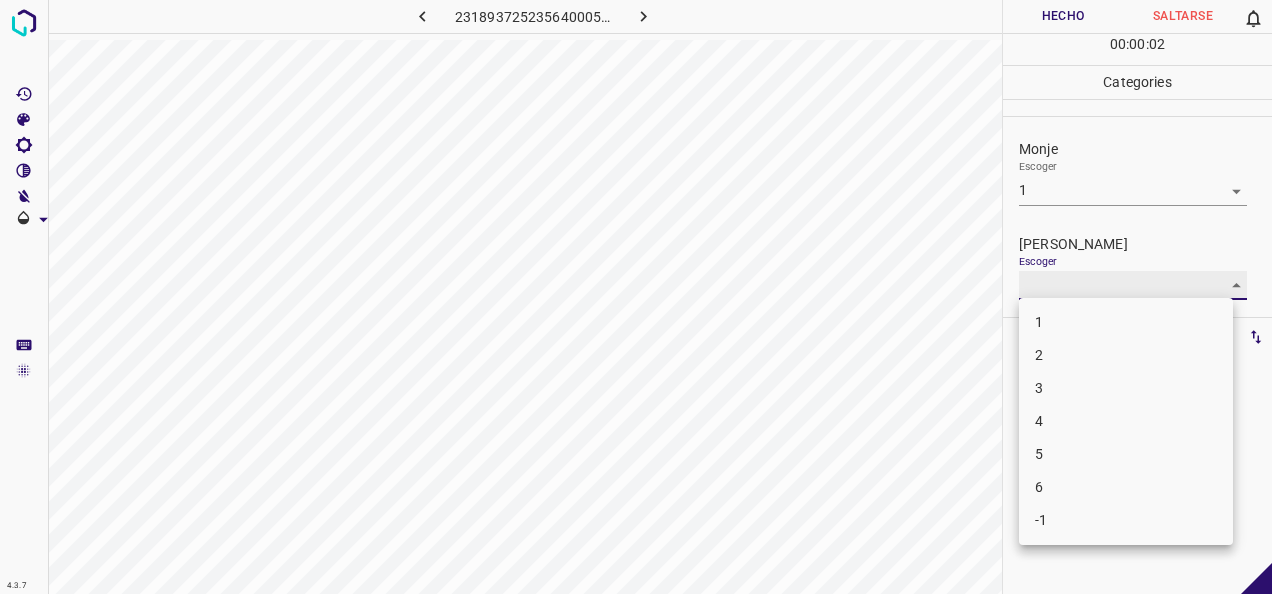 type on "1" 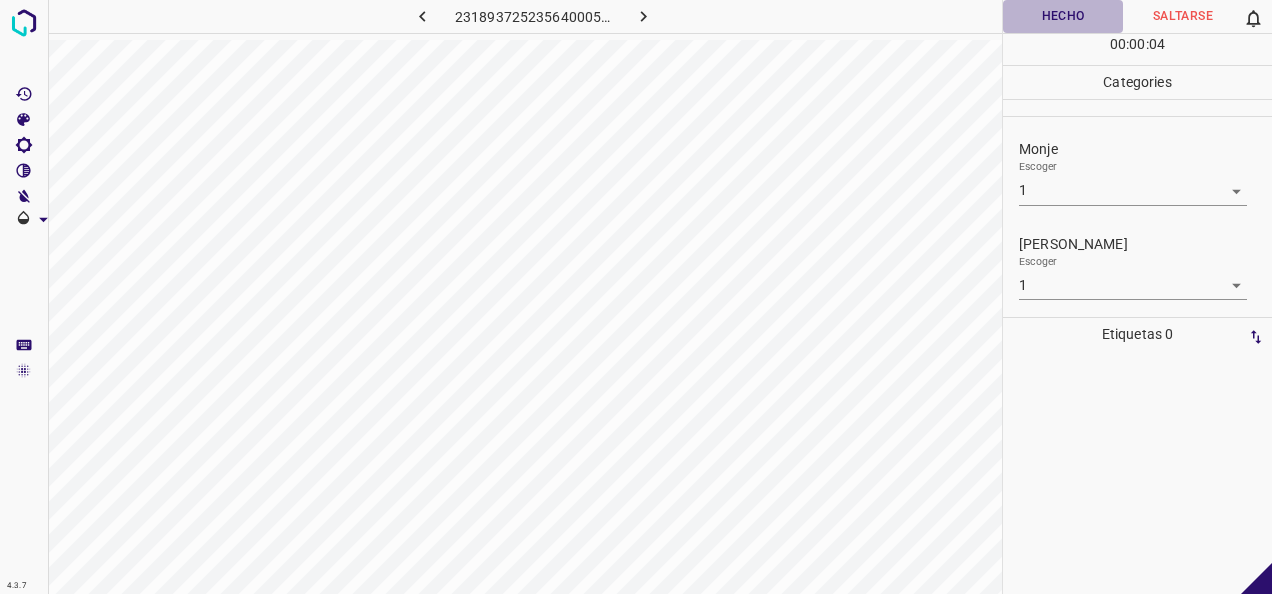 click on "Hecho" at bounding box center [1063, 16] 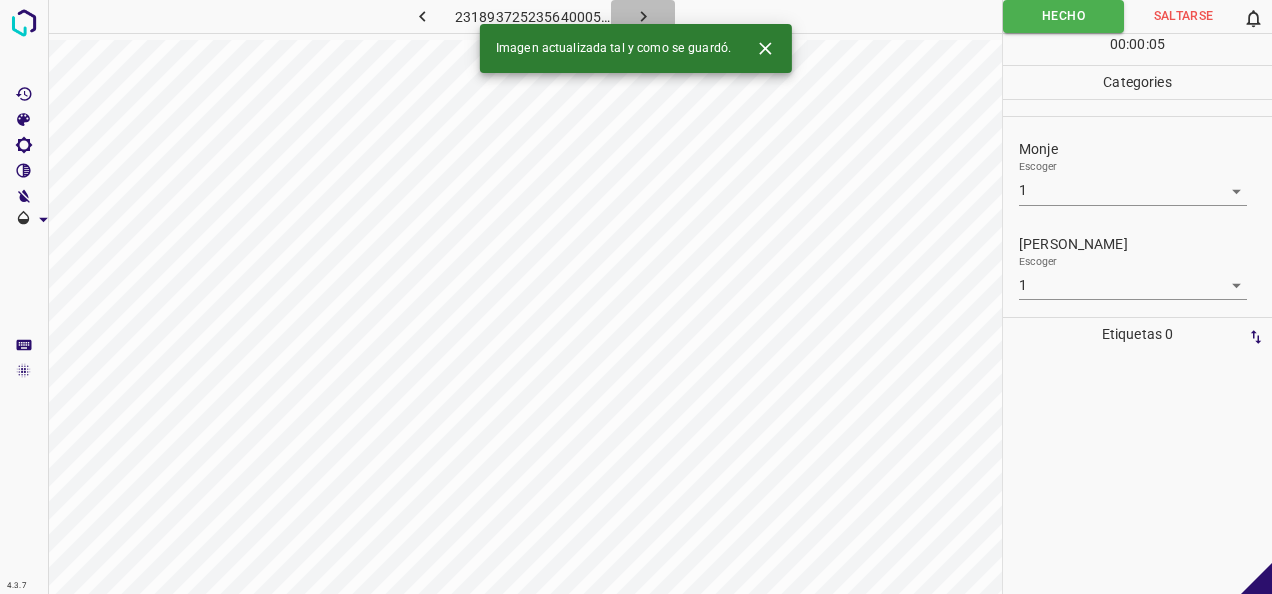 click at bounding box center (643, 16) 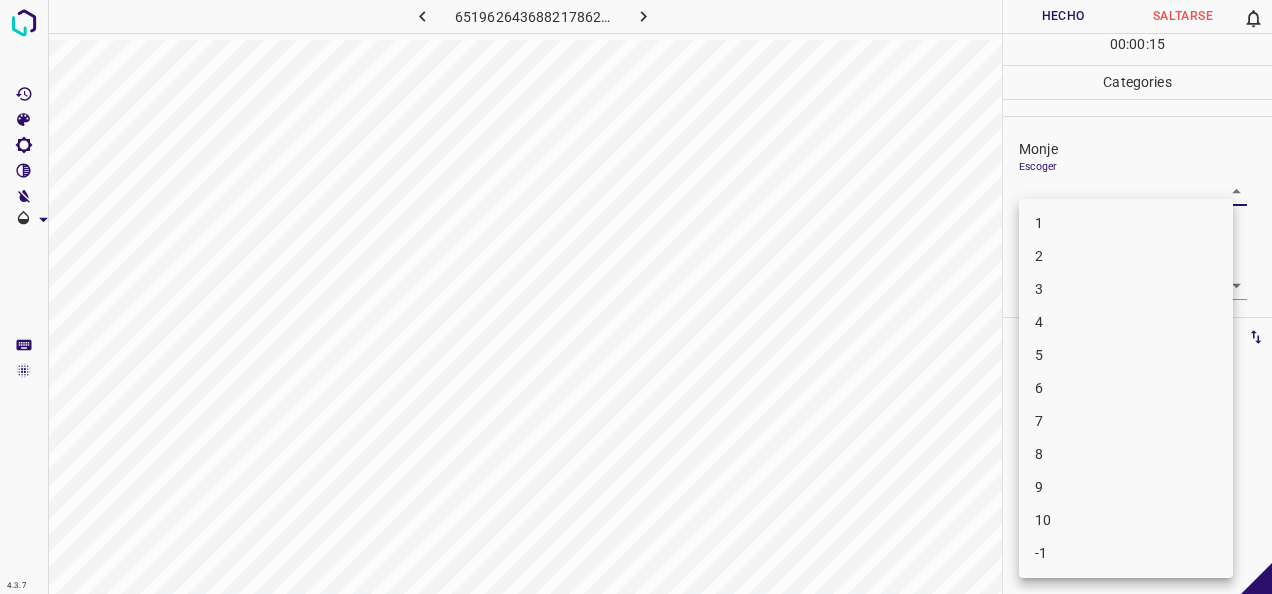 click on "4.3.7 6519626436882178626.png Hecho Saltarse 0 00   : 00   : 15   Categories Monje  Escoger ​  [PERSON_NAME]   Escoger ​ Etiquetas 0 Categories 1 Monje 2  [PERSON_NAME] Herramientas Espacio Cambiar entre modos (Dibujar y Editar) Yo Etiquetado automático R Restaurar zoom M Acercar N Alejar Borrar Eliminar etiqueta de selección Filtros Z Restaurar filtros X Filtro de saturación C Filtro de brillo V Filtro de contraste B Filtro de escala de grises General O Descargar -Mensaje de texto -Esconder -Borrar 1 2 3 4 5 6 7 8 9 10 -1" at bounding box center [636, 297] 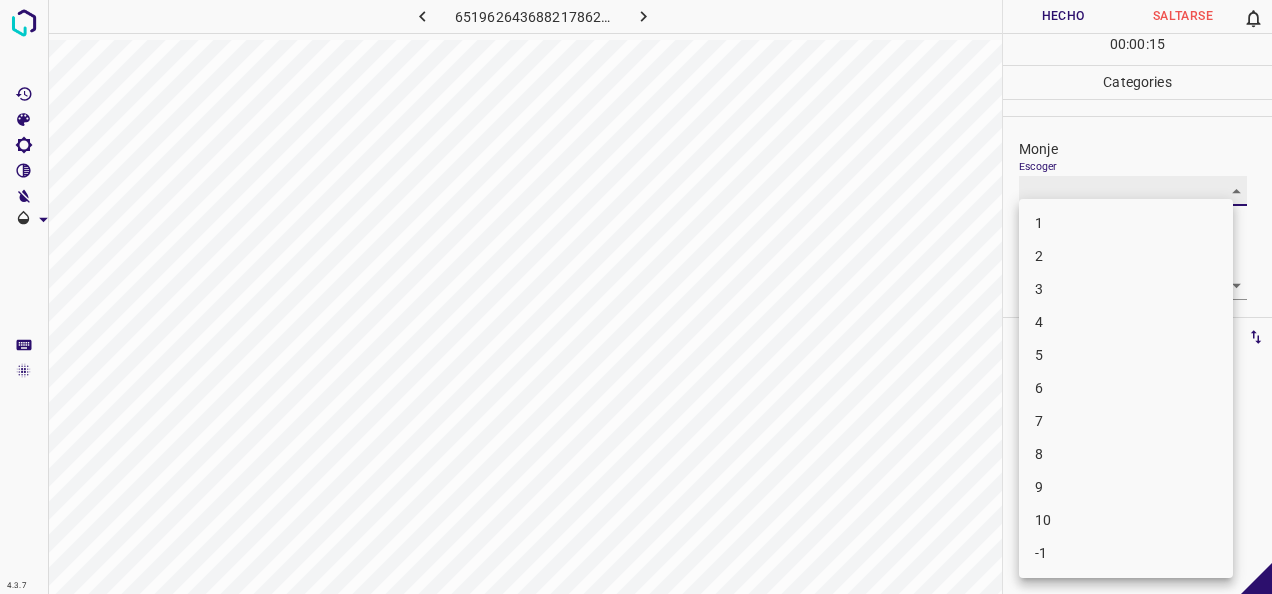 type on "1" 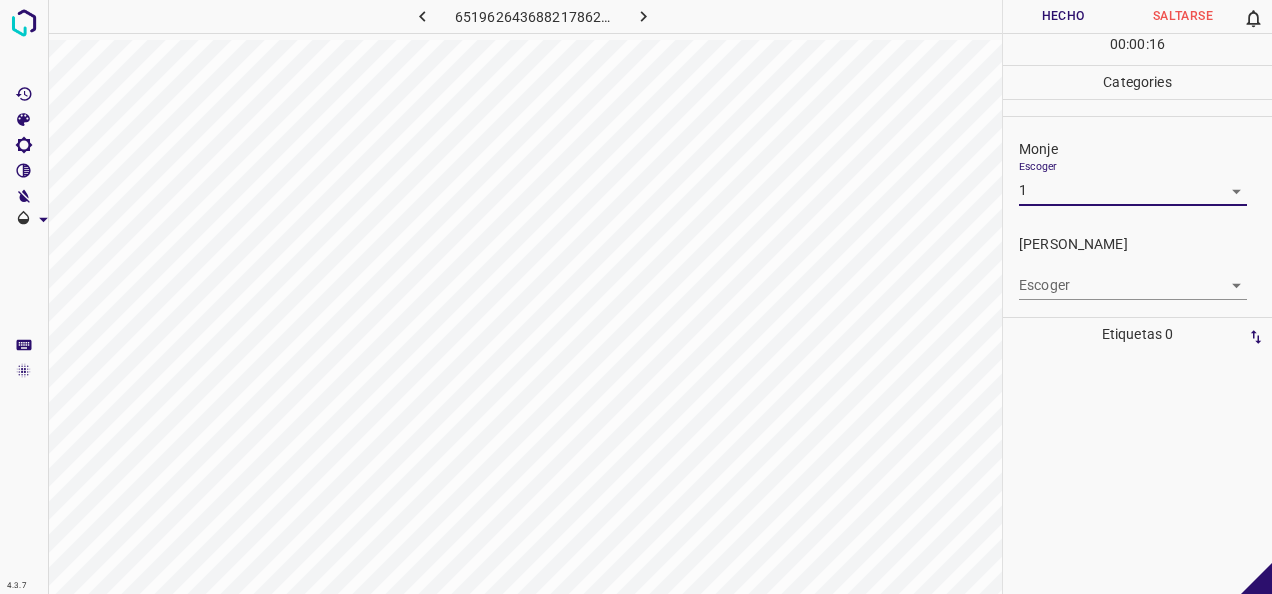 click on "4.3.7 6519626436882178626.png Hecho Saltarse 0 00   : 00   : 16   Categories Monje  Escoger 1 1  [PERSON_NAME]   Escoger ​ Etiquetas 0 Categories 1 Monje 2  [PERSON_NAME] Herramientas Espacio Cambiar entre modos (Dibujar y Editar) Yo Etiquetado automático R Restaurar zoom M Acercar N Alejar Borrar Eliminar etiqueta de selección Filtros Z Restaurar filtros X Filtro de saturación C Filtro de brillo V Filtro de contraste B Filtro de escala de grises General O Descargar -Mensaje de texto -Esconder -Borrar" at bounding box center [636, 297] 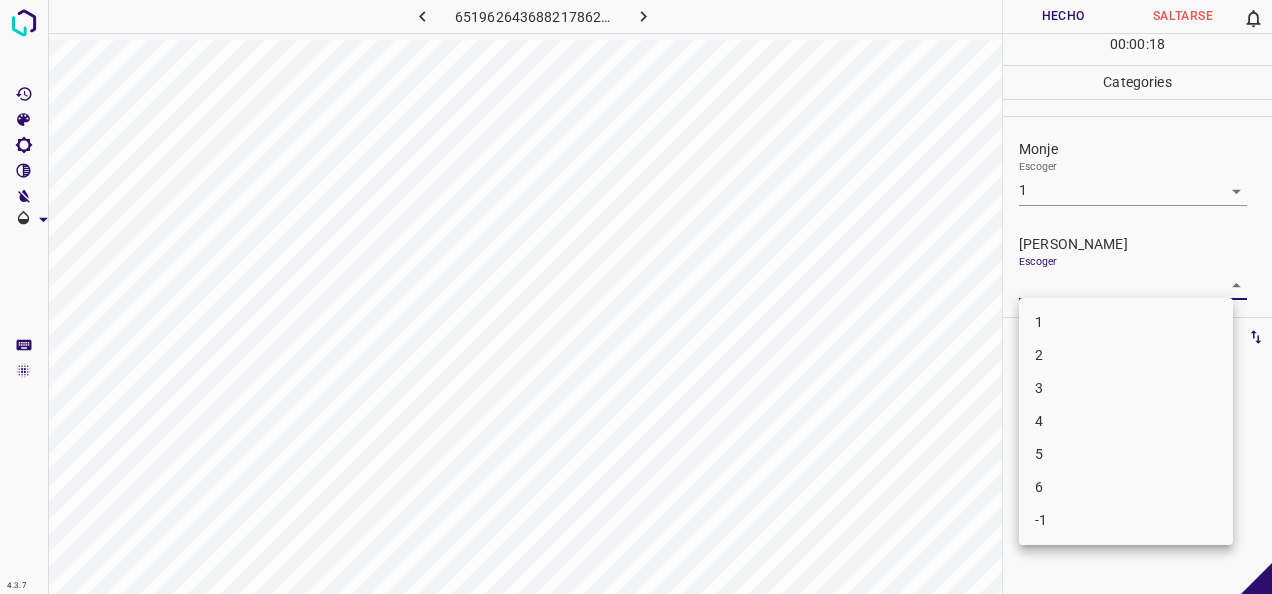 click on "1" at bounding box center (1126, 322) 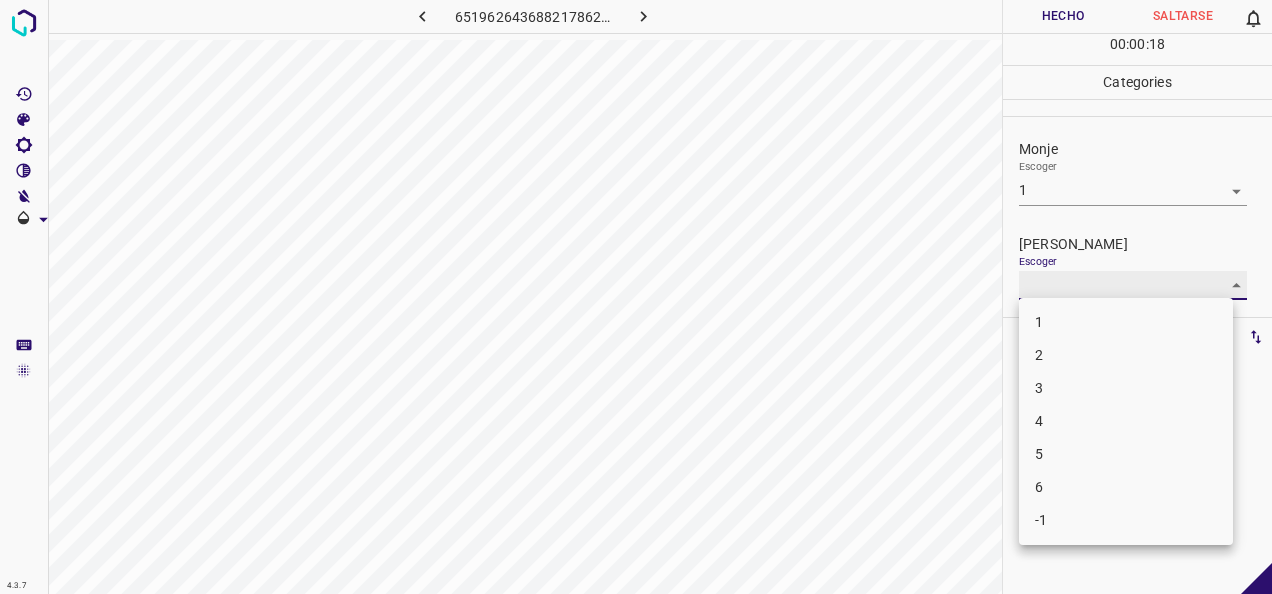 type on "1" 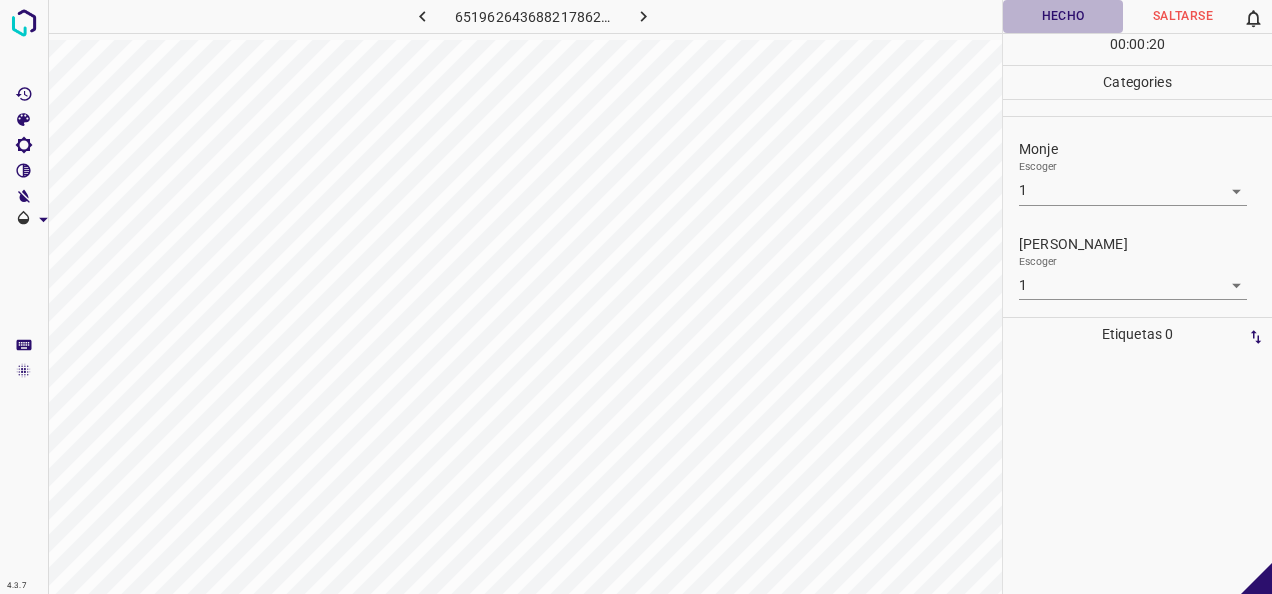 click on "Hecho" at bounding box center (1063, 16) 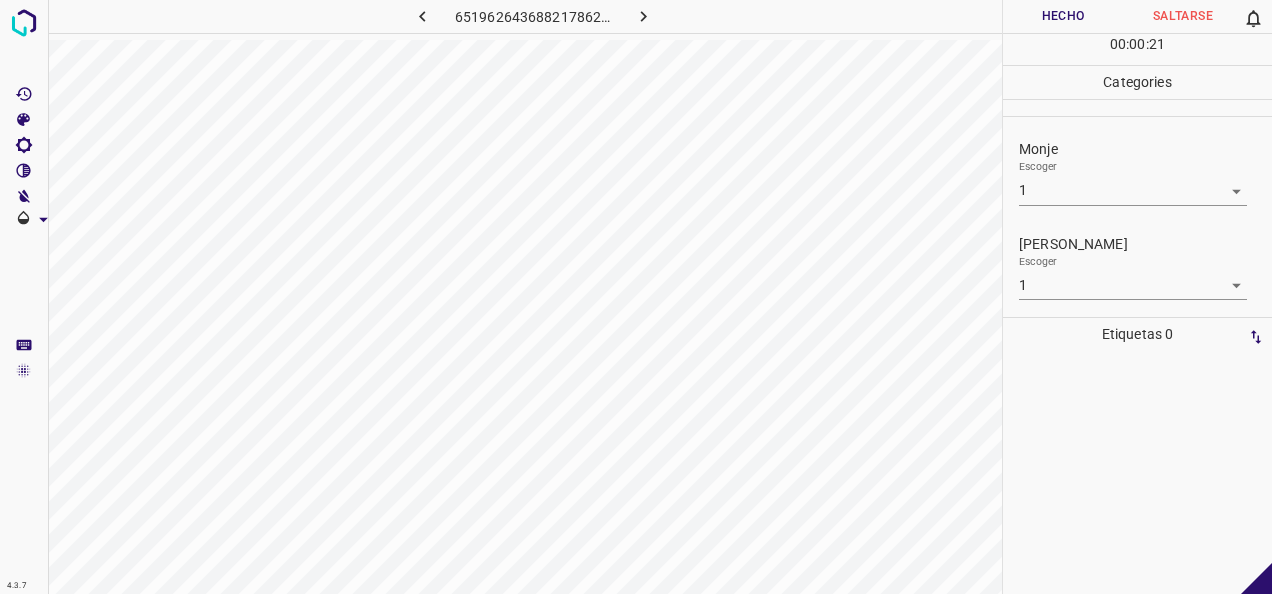 click 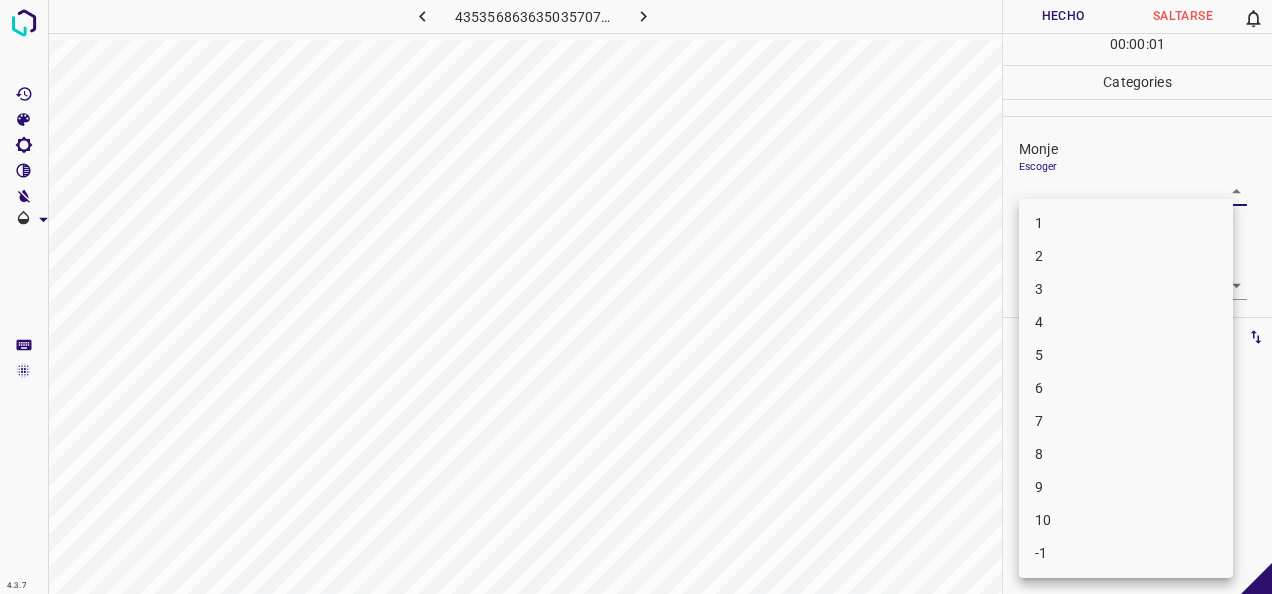 click on "4.3.7 4353568636350357076.png Hecho Saltarse 0 00   : 00   : 01   Categories Monje  Escoger ​  [PERSON_NAME]   Escoger ​ Etiquetas 0 Categories 1 Monje 2  [PERSON_NAME] Herramientas Espacio Cambiar entre modos (Dibujar y Editar) Yo Etiquetado automático R Restaurar zoom M Acercar N Alejar Borrar Eliminar etiqueta de selección Filtros Z Restaurar filtros X Filtro de saturación C Filtro de brillo V Filtro de contraste B Filtro de escala de grises General O Descargar -Mensaje de texto -Esconder -Borrar 1 2 3 4 5 6 7 8 9 10 -1" at bounding box center (636, 297) 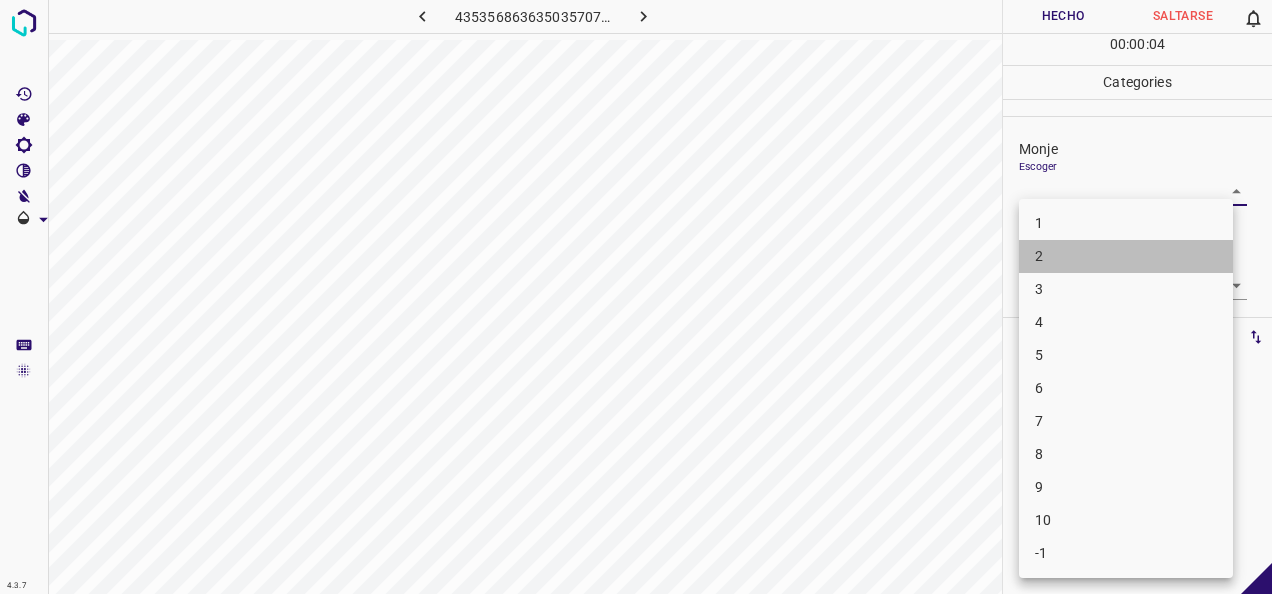 click on "2" at bounding box center [1126, 256] 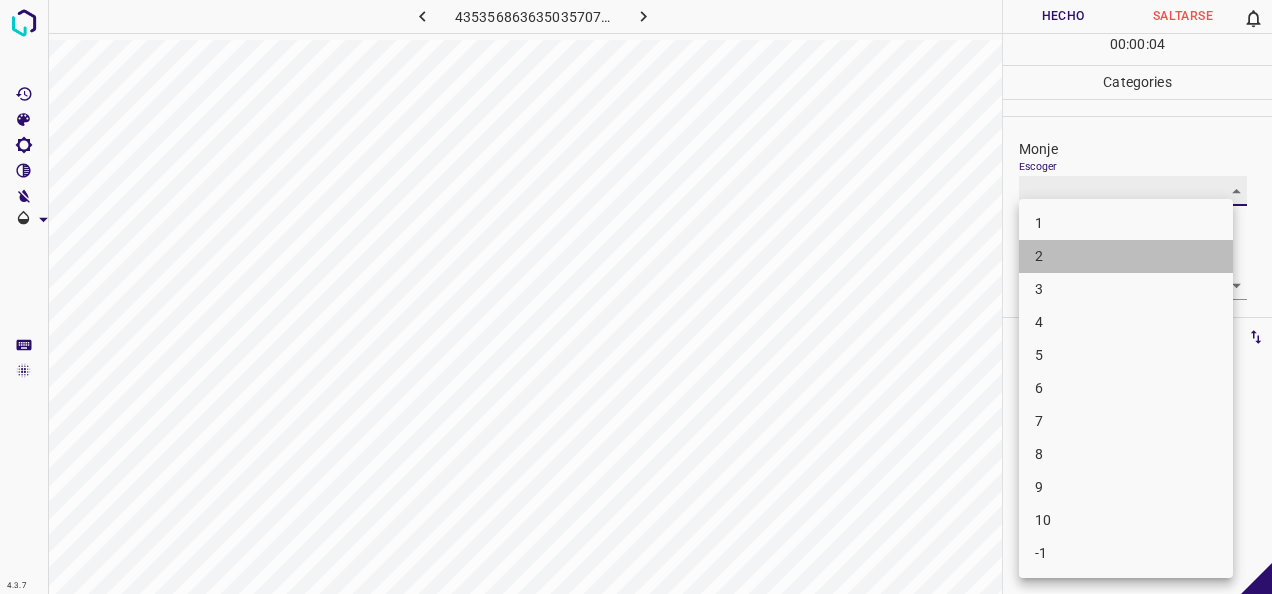 type on "2" 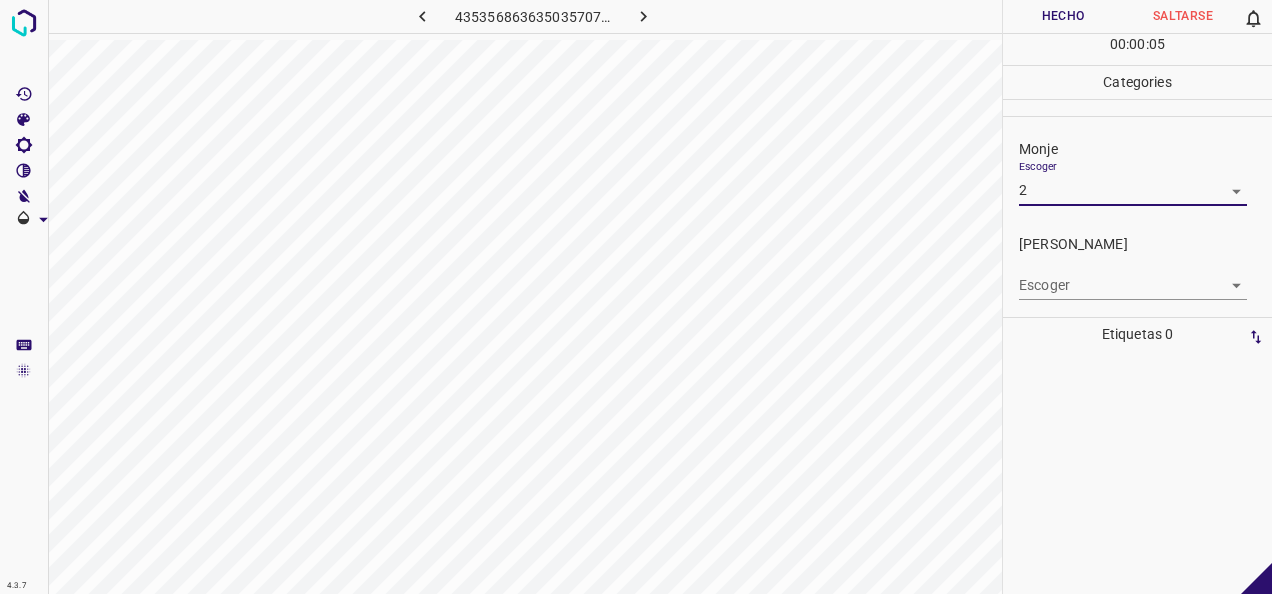 click on "4.3.7 4353568636350357076.png Hecho Saltarse 0 00   : 00   : 05   Categories Monje  Escoger 2 2  [PERSON_NAME]   Escoger ​ Etiquetas 0 Categories 1 Monje 2  [PERSON_NAME] Herramientas Espacio Cambiar entre modos (Dibujar y Editar) Yo Etiquetado automático R Restaurar zoom M Acercar N Alejar Borrar Eliminar etiqueta de selección Filtros Z Restaurar filtros X Filtro de saturación C Filtro de brillo V Filtro de contraste B Filtro de escala de grises General O Descargar -Mensaje de texto -Esconder -Borrar" at bounding box center [636, 297] 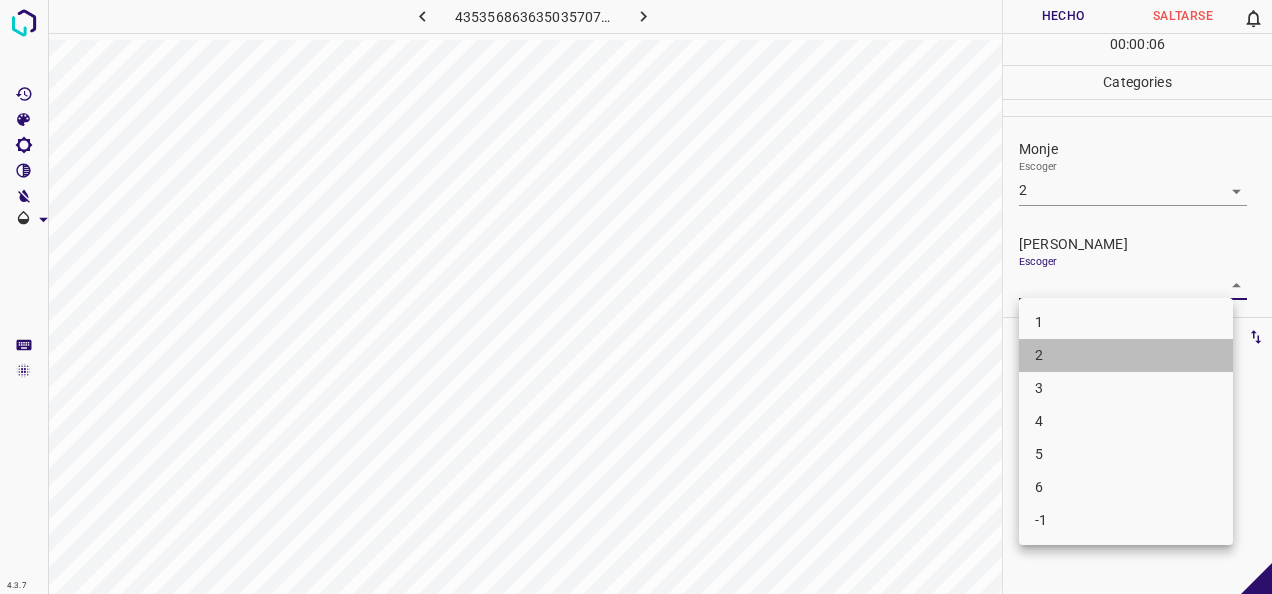 click on "2" at bounding box center (1126, 355) 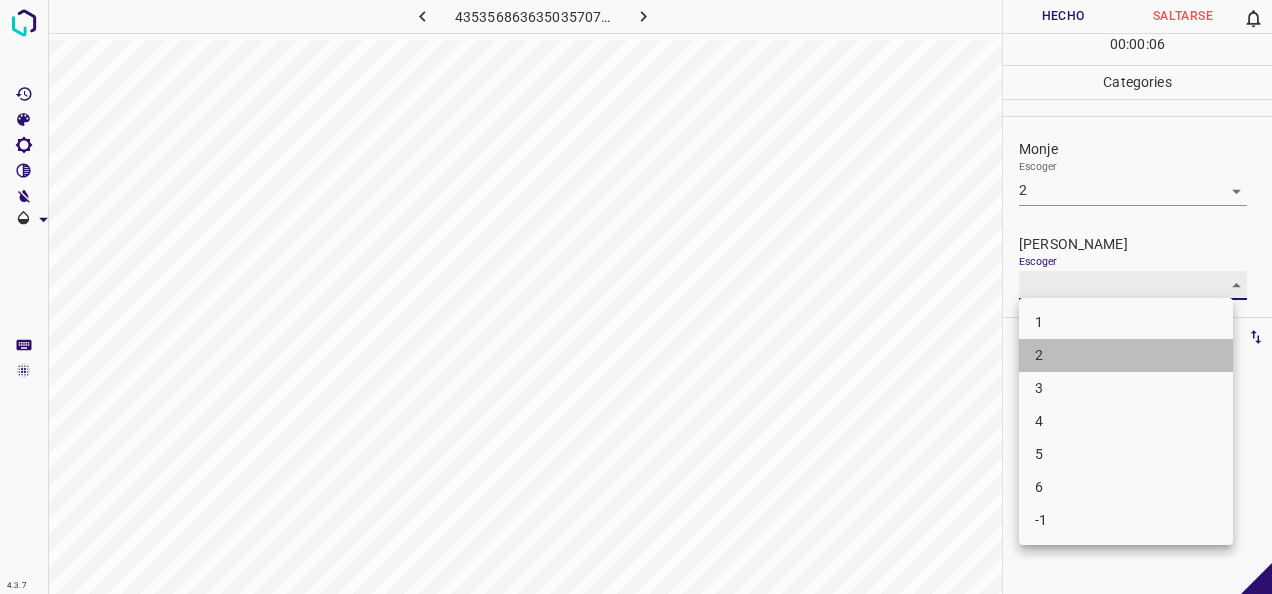 type on "2" 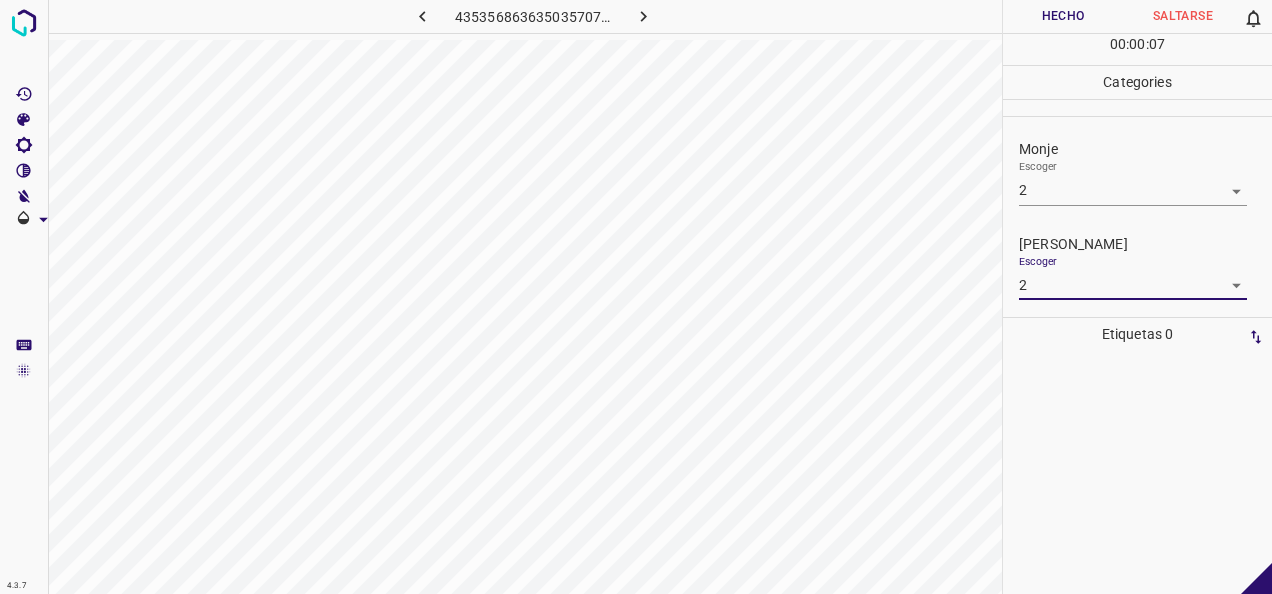 click on "Hecho" at bounding box center [1063, 16] 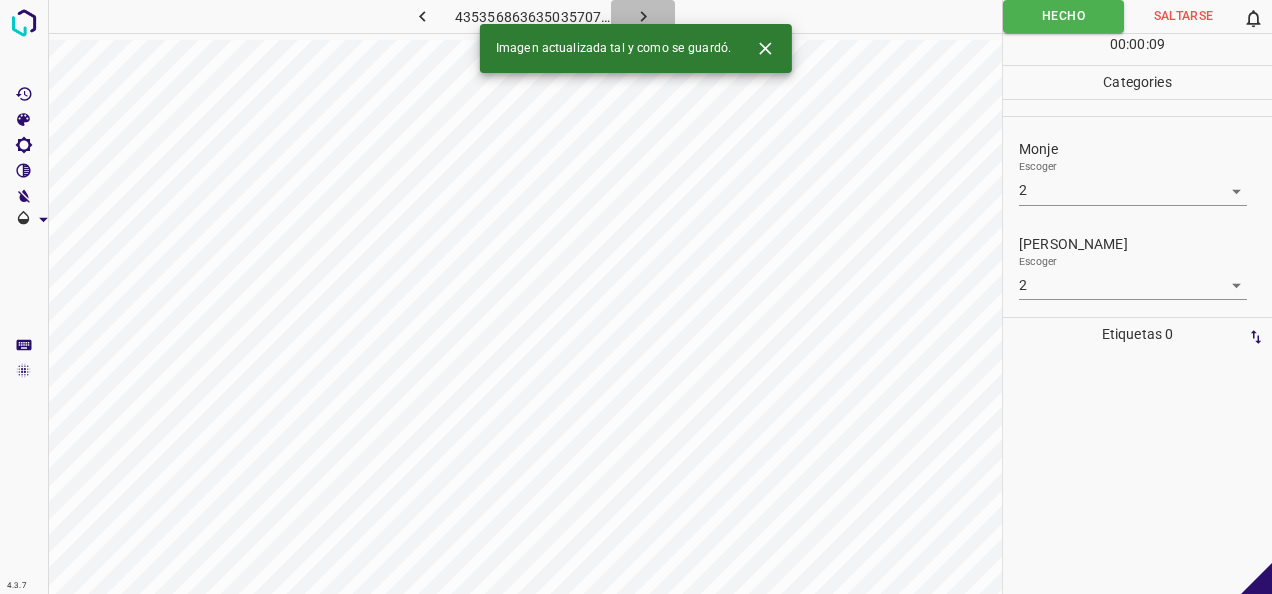 click at bounding box center [643, 16] 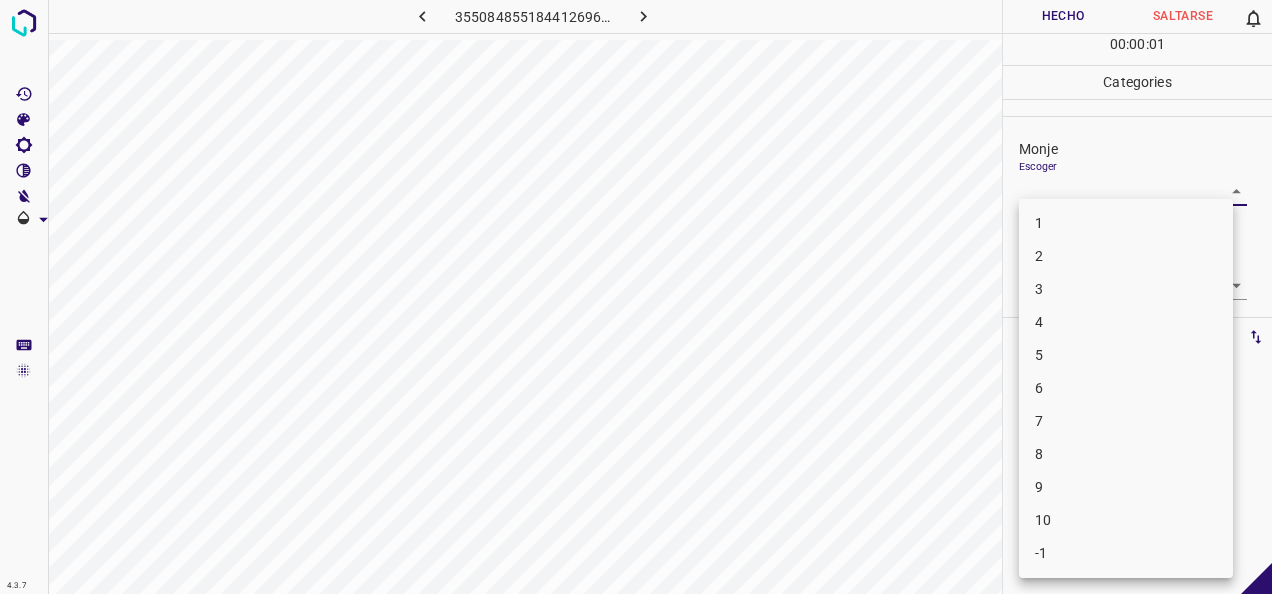 click on "4.3.7 3550848551844126961.png Hecho Saltarse 0 00   : 00   : 01   Categories Monje  Escoger ​  [PERSON_NAME]   Escoger ​ Etiquetas 0 Categories 1 Monje 2  [PERSON_NAME] Herramientas Espacio Cambiar entre modos (Dibujar y Editar) Yo Etiquetado automático R Restaurar zoom M Acercar N Alejar Borrar Eliminar etiqueta de selección Filtros Z Restaurar filtros X Filtro de saturación C Filtro de brillo V Filtro de contraste B Filtro de escala de grises General O Descargar -Mensaje de texto -Esconder -Borrar 1 2 3 4 5 6 7 8 9 10 -1" at bounding box center (636, 297) 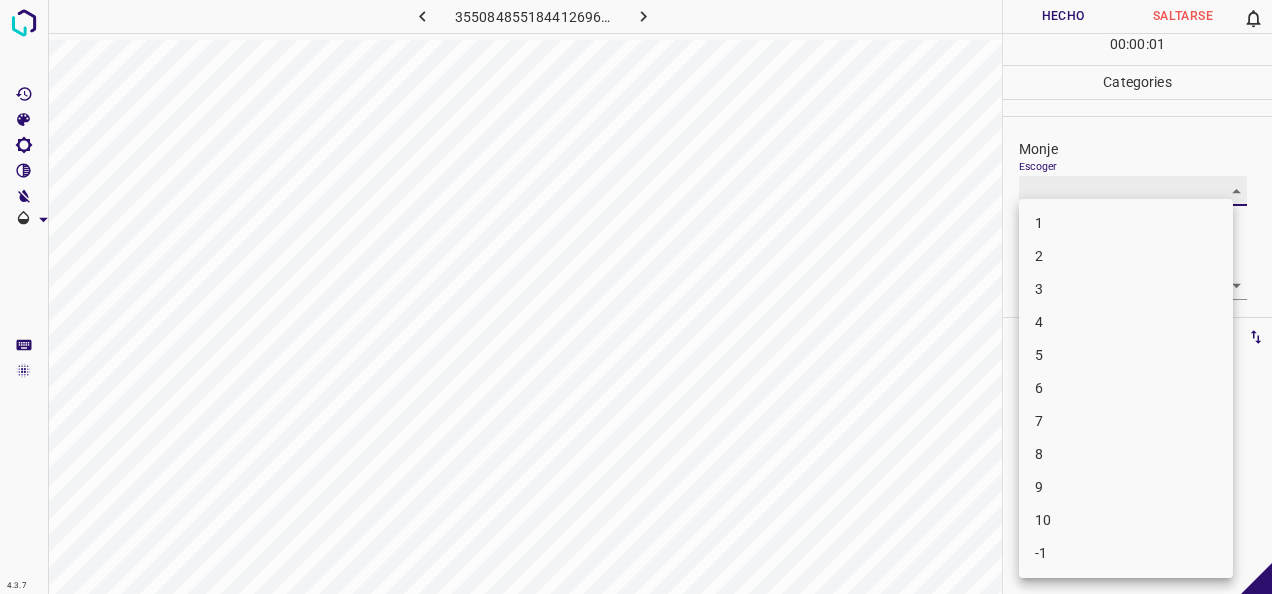 type on "1" 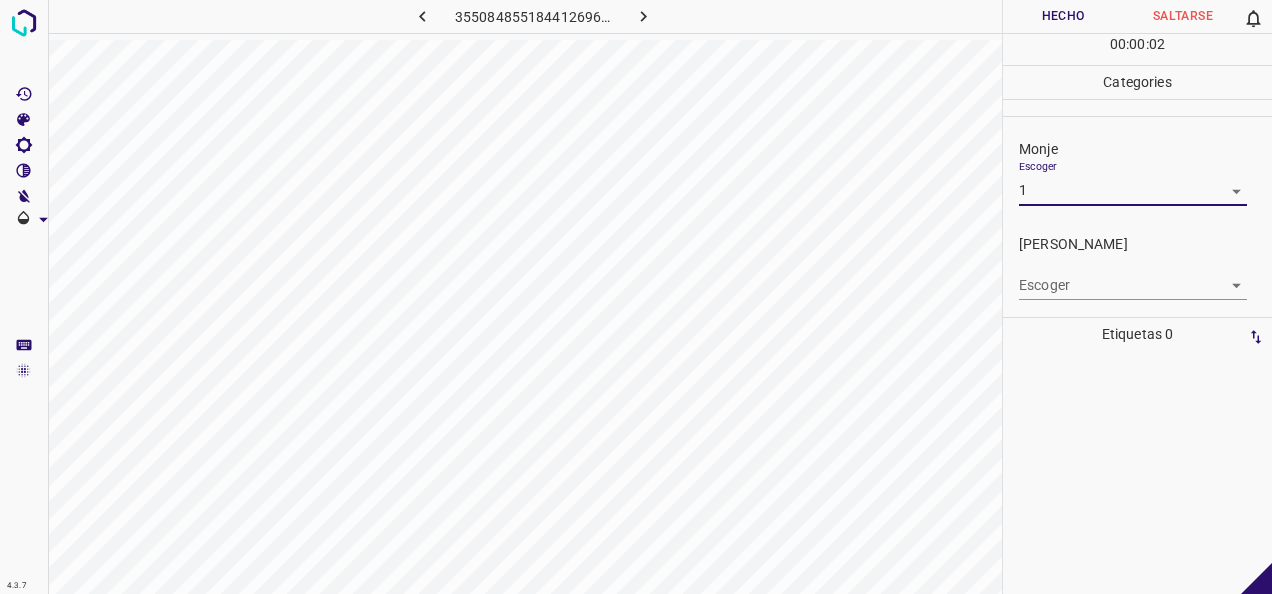 click on "4.3.7 3550848551844126961.png Hecho Saltarse 0 00   : 00   : 02   Categories Monje  Escoger 1 1  [PERSON_NAME]   Escoger ​ Etiquetas 0 Categories 1 Monje 2  [PERSON_NAME] Herramientas Espacio Cambiar entre modos (Dibujar y Editar) Yo Etiquetado automático R Restaurar zoom M Acercar N Alejar Borrar Eliminar etiqueta de selección Filtros Z Restaurar filtros X Filtro de saturación C Filtro de brillo V Filtro de contraste B Filtro de escala de grises General O Descargar -Mensaje de texto -Esconder -Borrar" at bounding box center (636, 297) 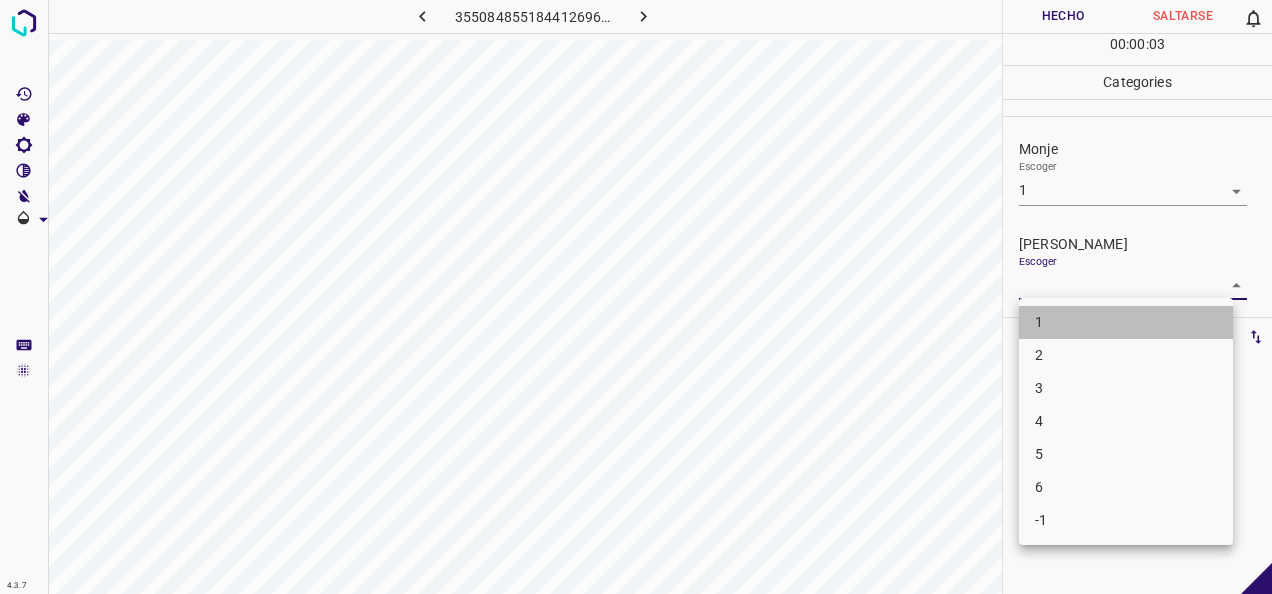 click on "1" at bounding box center [1126, 322] 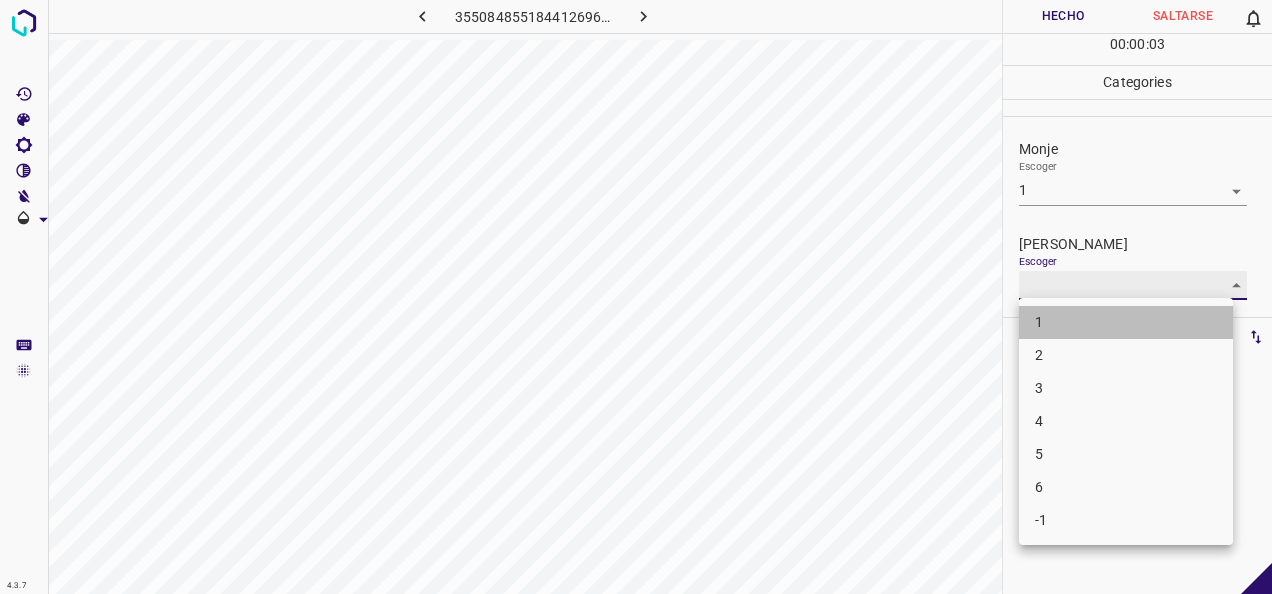 type on "1" 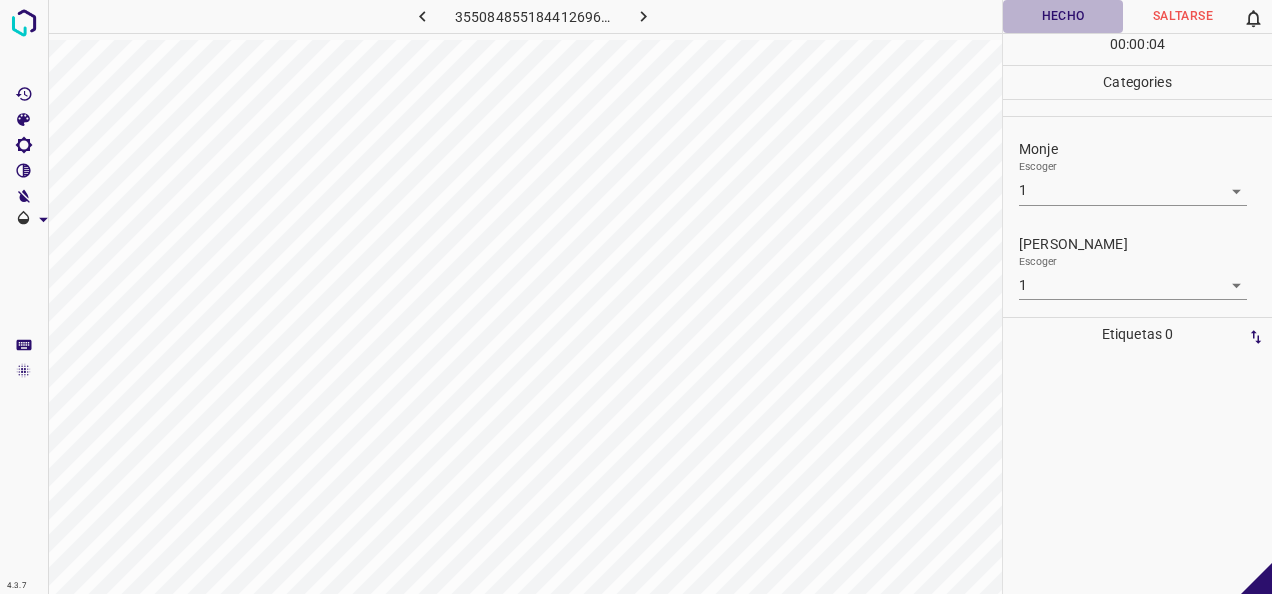 click on "Hecho" at bounding box center (1063, 16) 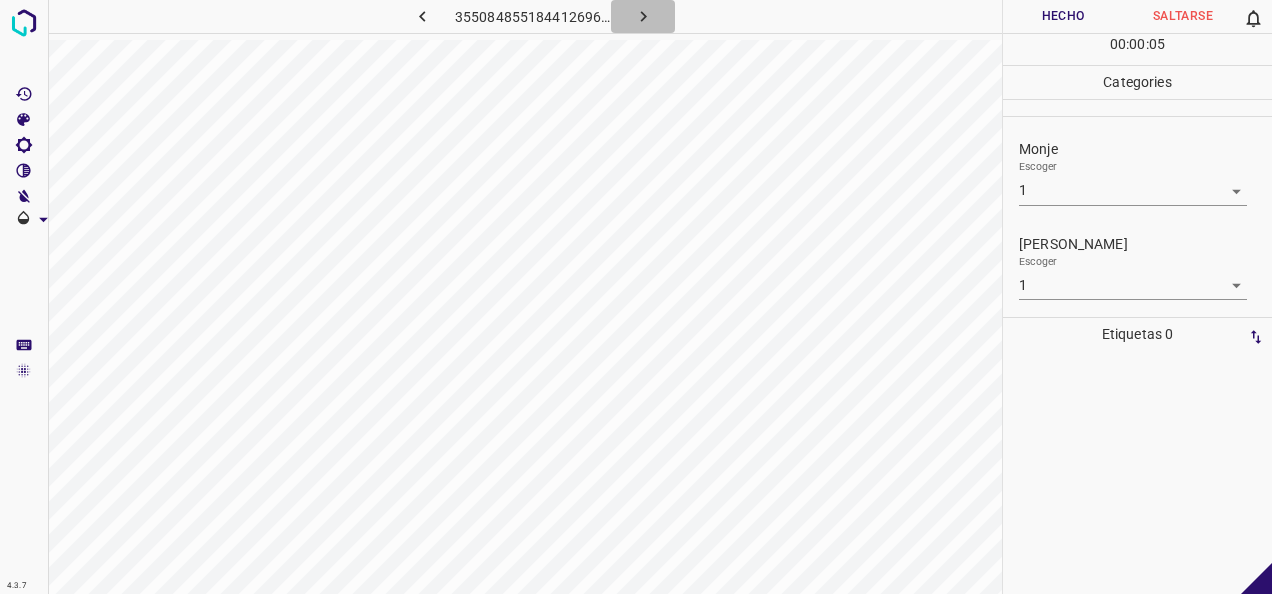 click 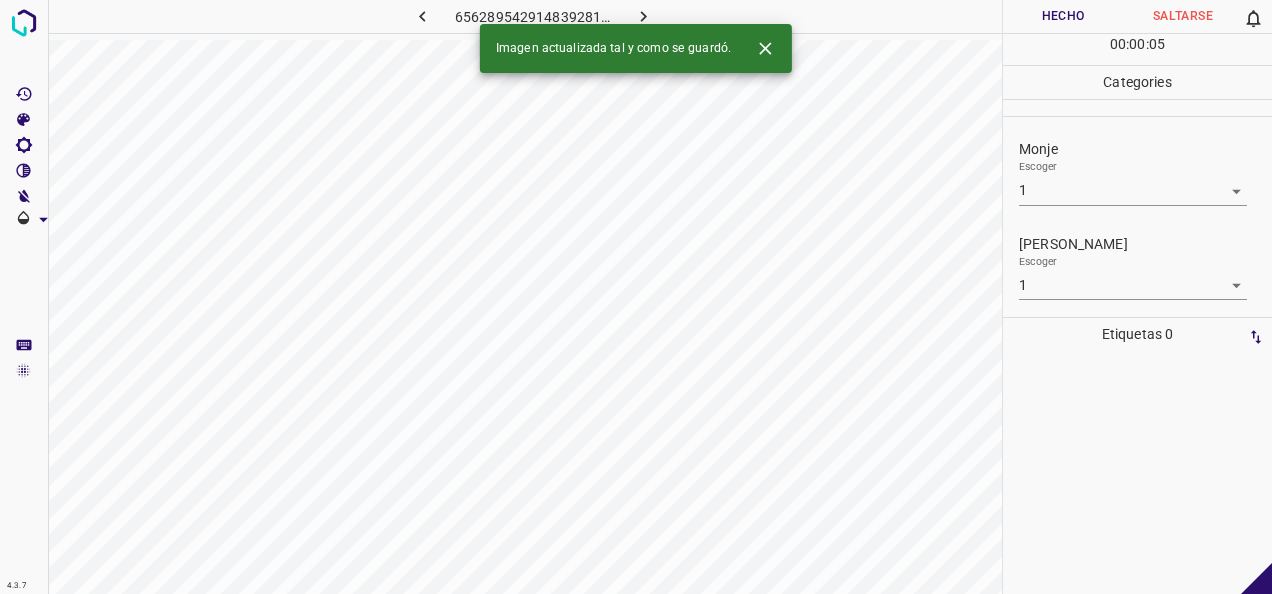 type 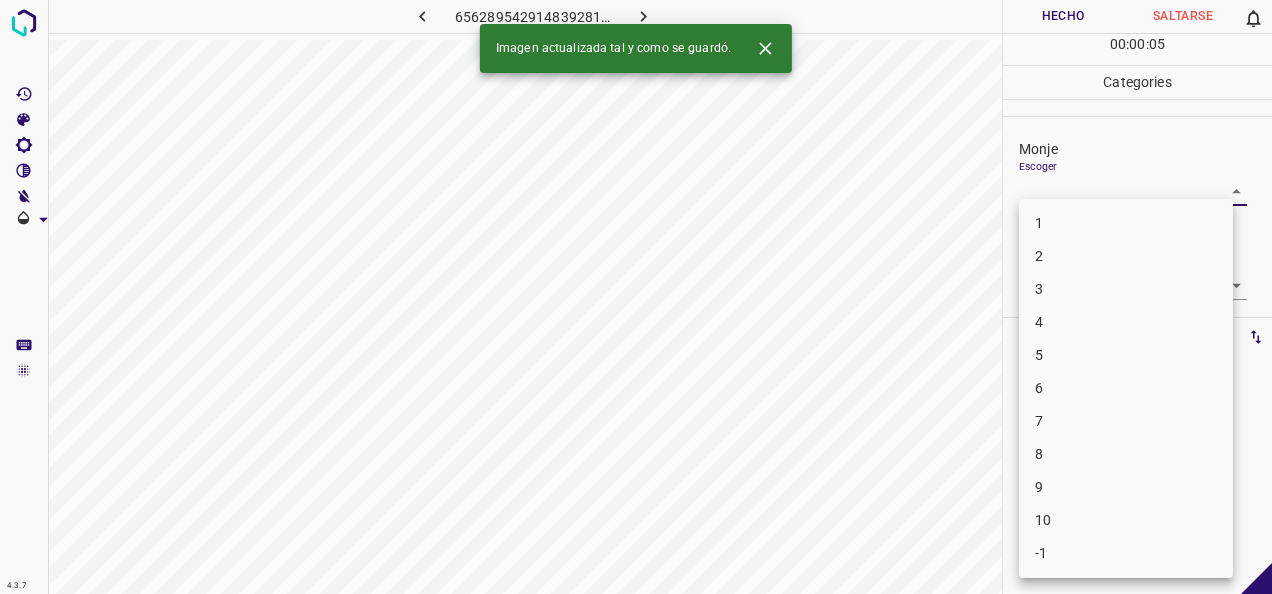 click on "4.3.7 6562895429148392810.png Hecho Saltarse 0 00   : 00   : 05   Categories Monje  Escoger ​  [PERSON_NAME]   Escoger ​ Etiquetas 0 Categories 1 Monje 2  [PERSON_NAME] Herramientas Espacio Cambiar entre modos (Dibujar y Editar) Yo Etiquetado automático R Restaurar zoom M Acercar N Alejar Borrar Eliminar etiqueta de selección Filtros Z Restaurar filtros X Filtro de saturación C Filtro de brillo V Filtro de contraste B Filtro de escala de grises General O Descargar Imagen actualizada tal y como se guardó. -Mensaje de texto -Esconder -Borrar 1 2 3 4 5 6 7 8 9 10 -1" at bounding box center (636, 297) 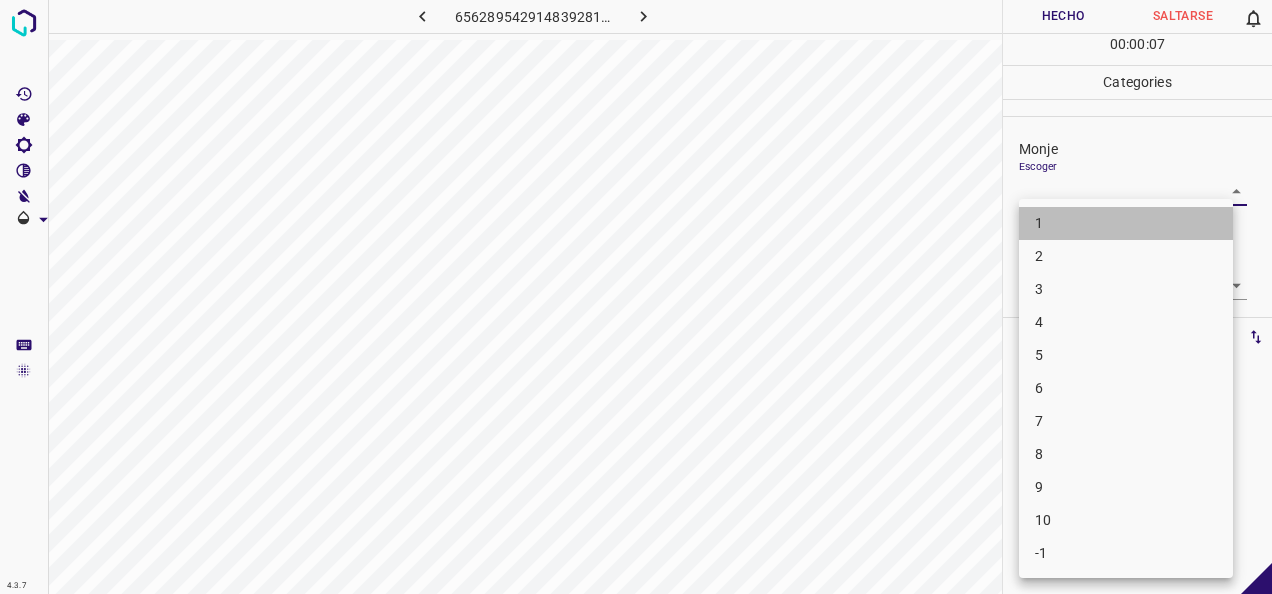 click on "1" at bounding box center (1126, 223) 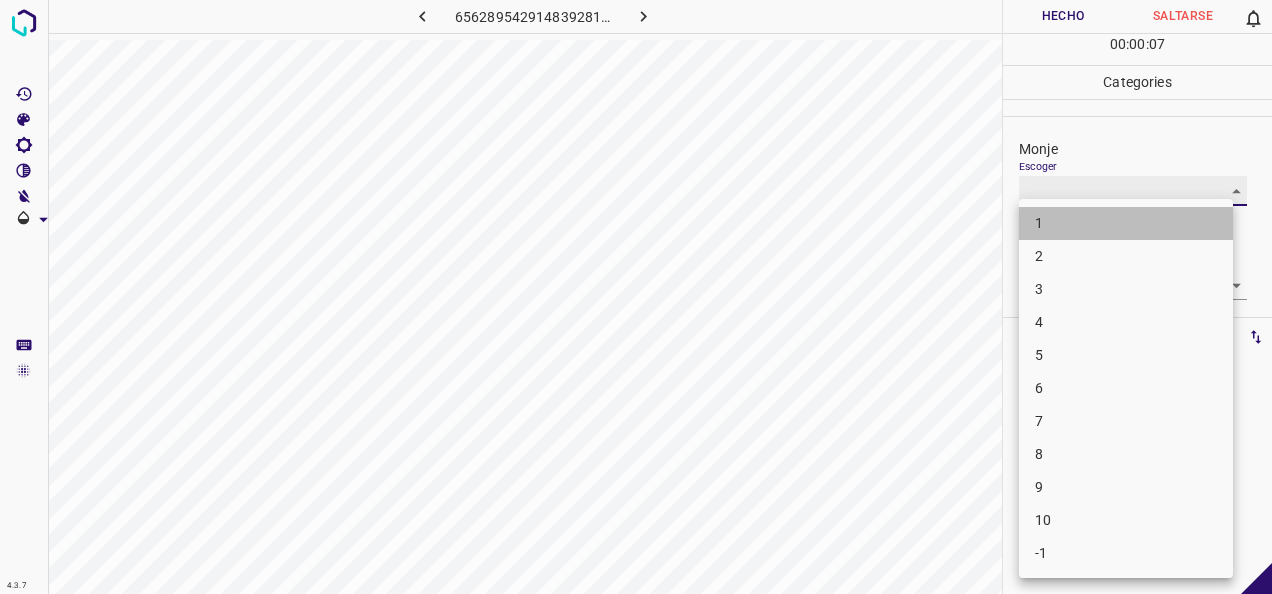 type on "1" 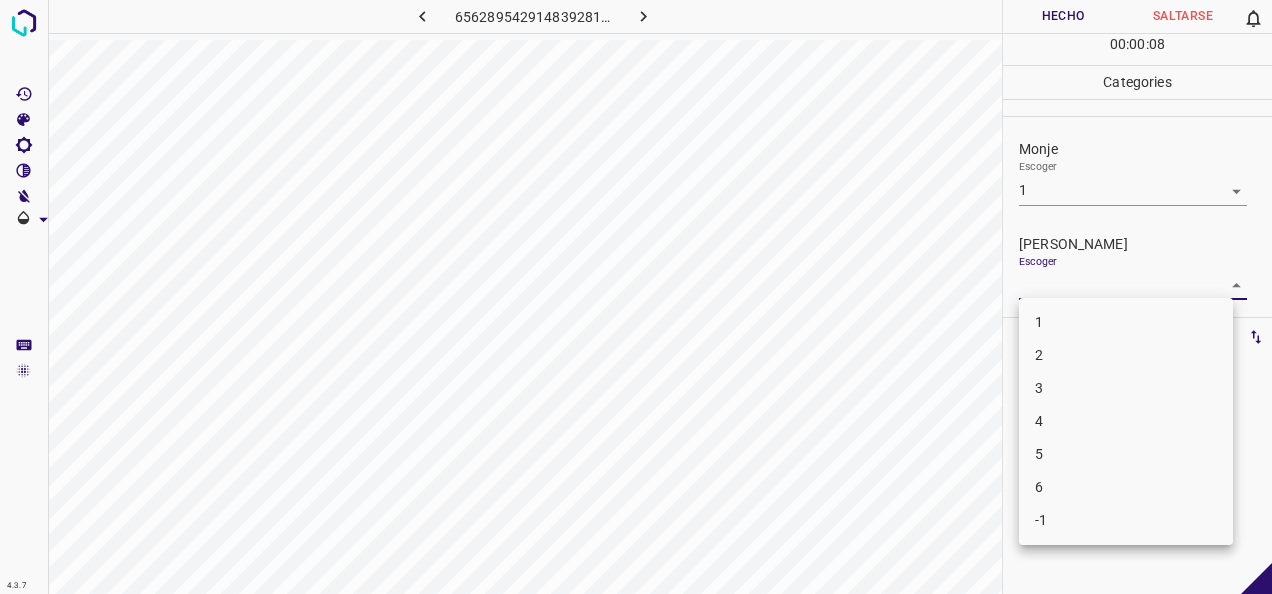 click on "4.3.7 6562895429148392810.png Hecho Saltarse 0 00   : 00   : 08   Categories Monje  Escoger 1 1  [PERSON_NAME]   Escoger ​ Etiquetas 0 Categories 1 Monje 2  [PERSON_NAME] Herramientas Espacio Cambiar entre modos (Dibujar y Editar) Yo Etiquetado automático R Restaurar zoom M Acercar N Alejar Borrar Eliminar etiqueta de selección Filtros Z Restaurar filtros X Filtro de saturación C Filtro de brillo V Filtro de contraste B Filtro de escala de grises General O Descargar -Mensaje de texto -Esconder -Borrar 1 2 3 4 5 6 -1" at bounding box center (636, 297) 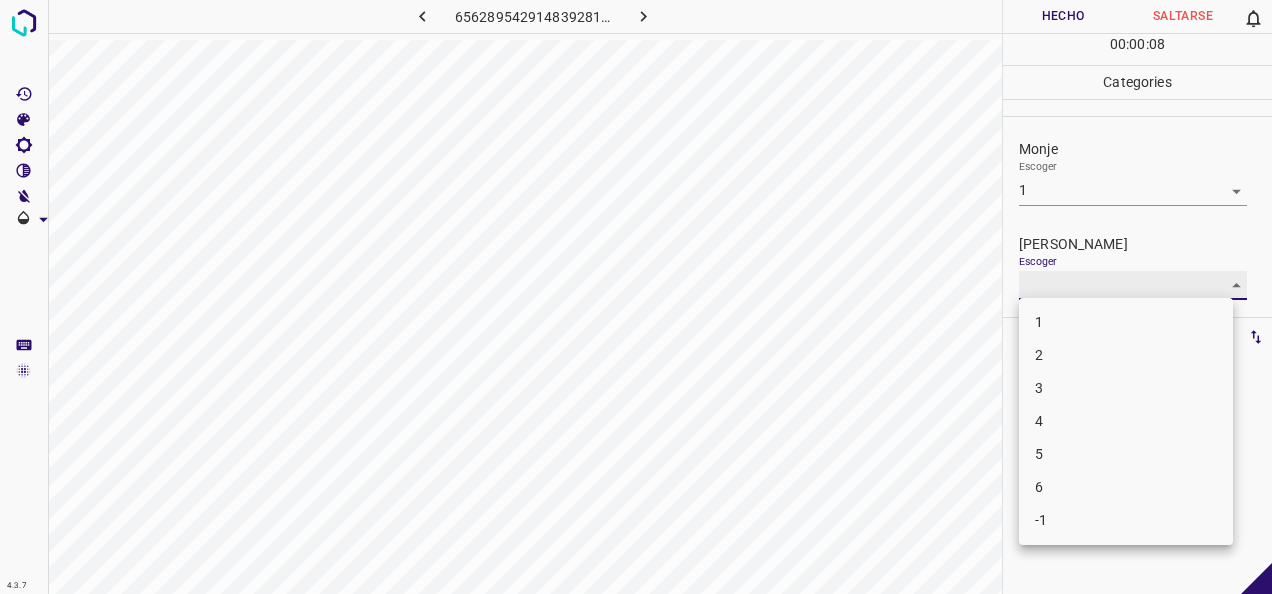 type on "1" 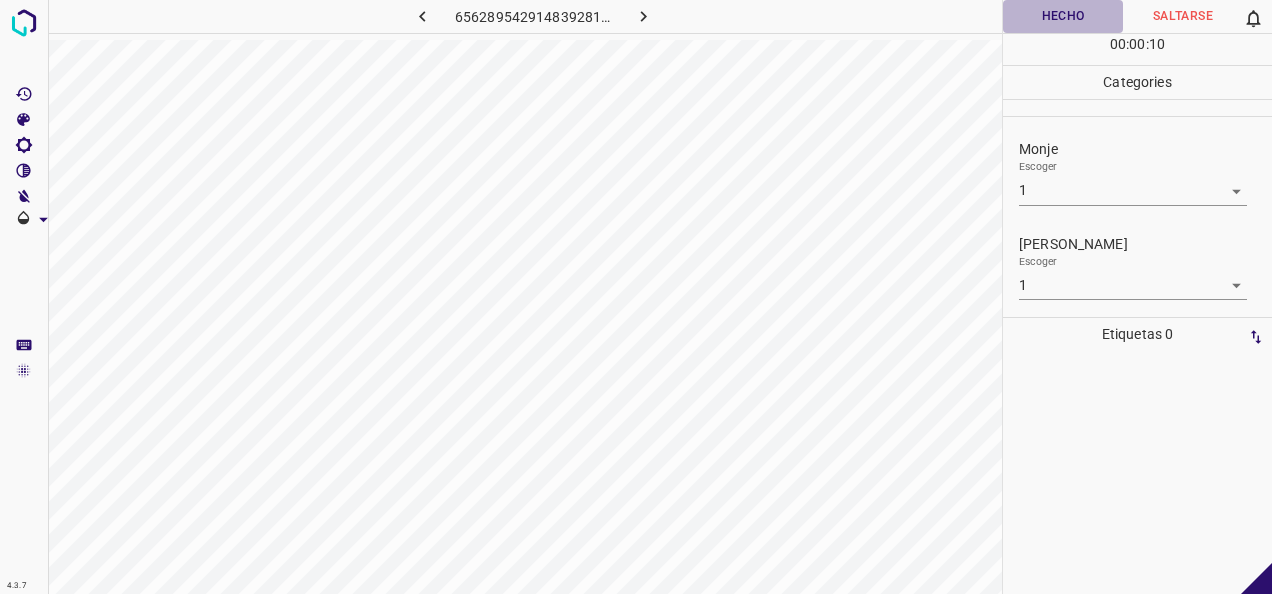 click on "Hecho" at bounding box center [1063, 16] 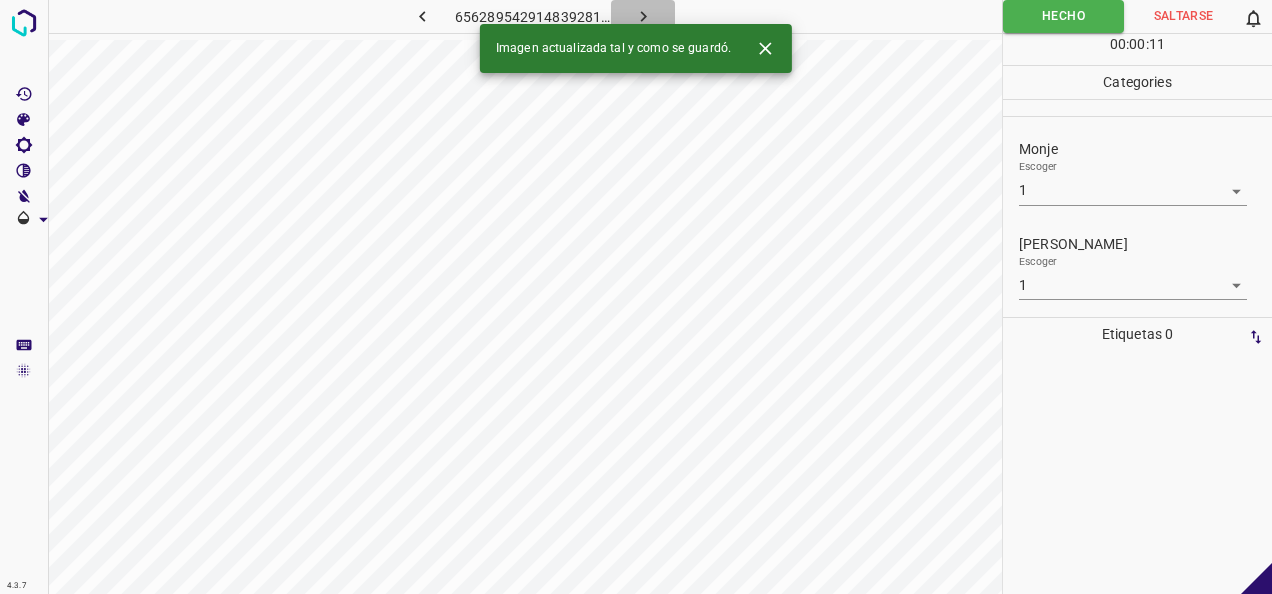 click 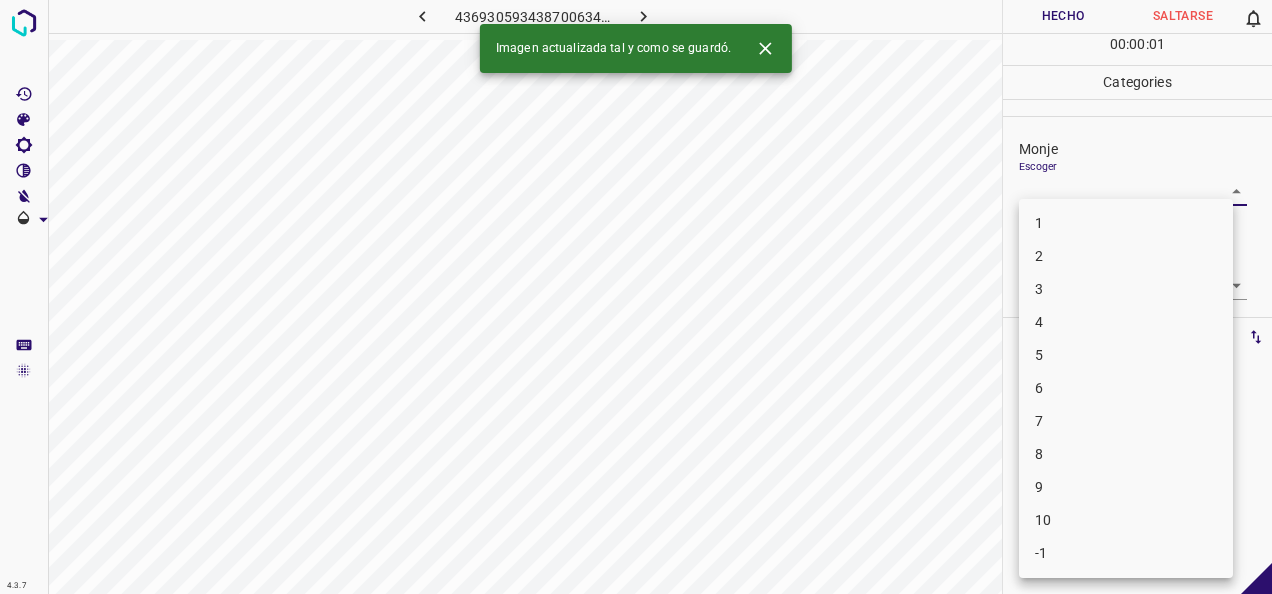 click on "4.3.7 4369305934387006344.png Hecho Saltarse 0 00   : 00   : 01   Categories Monje  Escoger ​  [PERSON_NAME]   Escoger ​ Etiquetas 0 Categories 1 Monje 2  [PERSON_NAME] Herramientas Espacio Cambiar entre modos (Dibujar y Editar) Yo Etiquetado automático R Restaurar zoom M Acercar N Alejar Borrar Eliminar etiqueta de selección Filtros Z Restaurar filtros X Filtro de saturación C Filtro de brillo V Filtro de contraste B Filtro de escala de grises General O Descargar Imagen actualizada tal y como se guardó. -Mensaje de texto -Esconder -Borrar 1 2 3 4 5 6 7 8 9 10 -1" at bounding box center (636, 297) 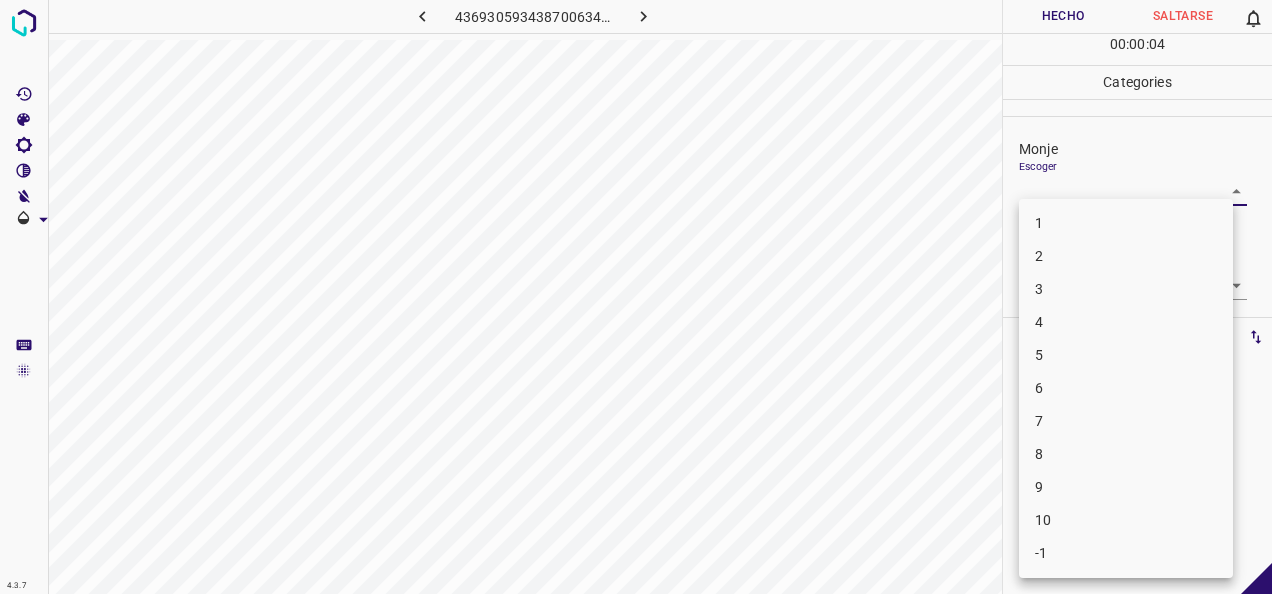 click on "1" at bounding box center [1126, 223] 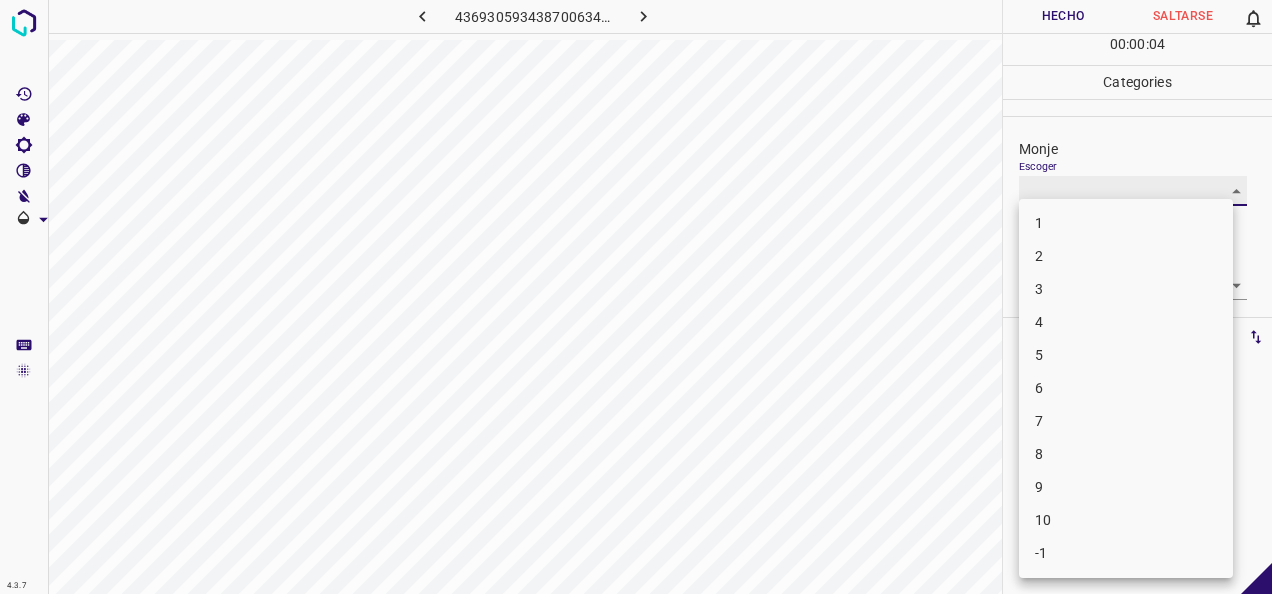 type on "1" 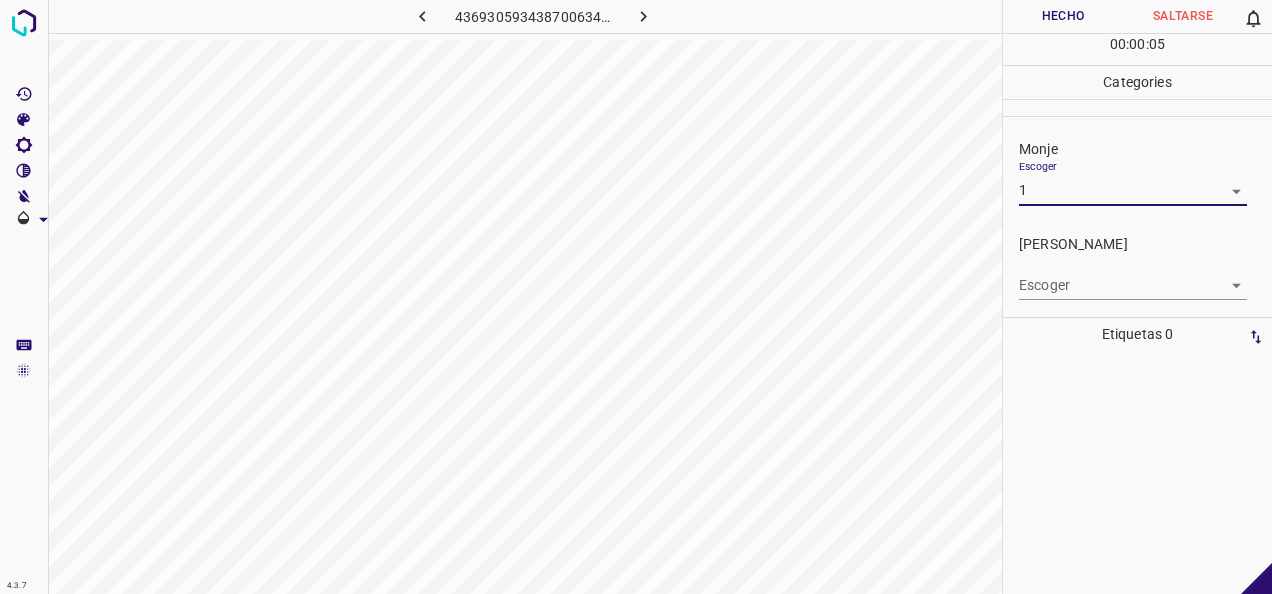 click on "4.3.7 4369305934387006344.png Hecho Saltarse 0 00   : 00   : 05   Categories Monje  Escoger 1 1  [PERSON_NAME]   Escoger ​ Etiquetas 0 Categories 1 Monje 2  [PERSON_NAME] Herramientas Espacio Cambiar entre modos (Dibujar y Editar) Yo Etiquetado automático R Restaurar zoom M Acercar N Alejar Borrar Eliminar etiqueta de selección Filtros Z Restaurar filtros X Filtro de saturación C Filtro de brillo V Filtro de contraste B Filtro de escala de grises General O Descargar -Mensaje de texto -Esconder -Borrar" at bounding box center (636, 297) 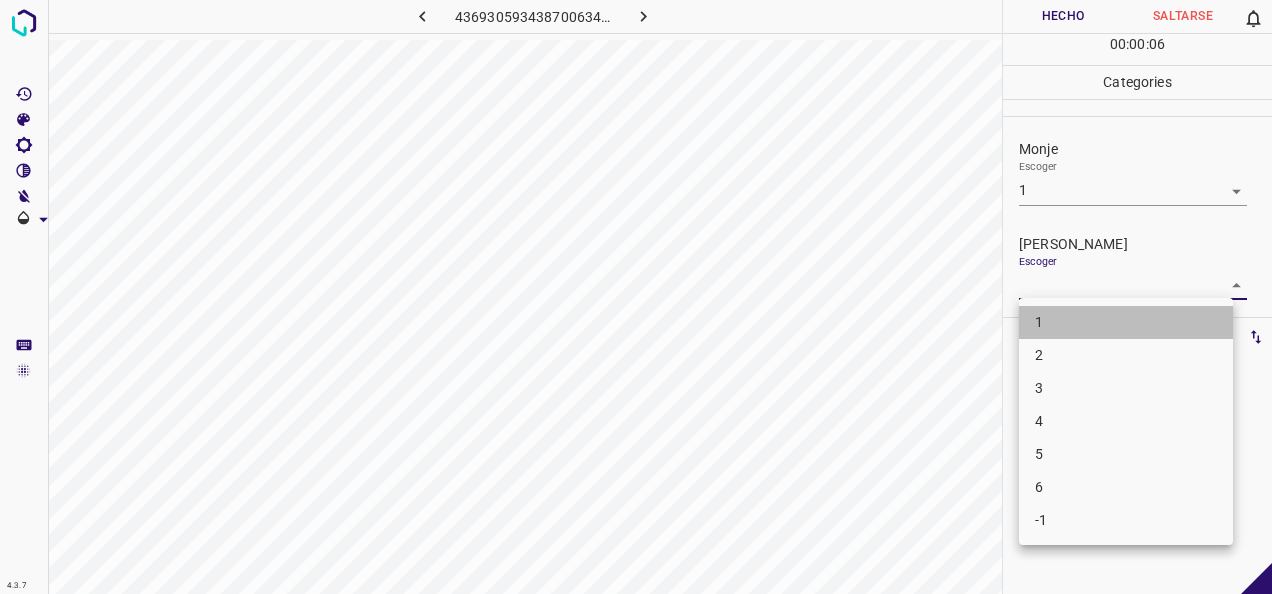 click on "1" at bounding box center [1126, 322] 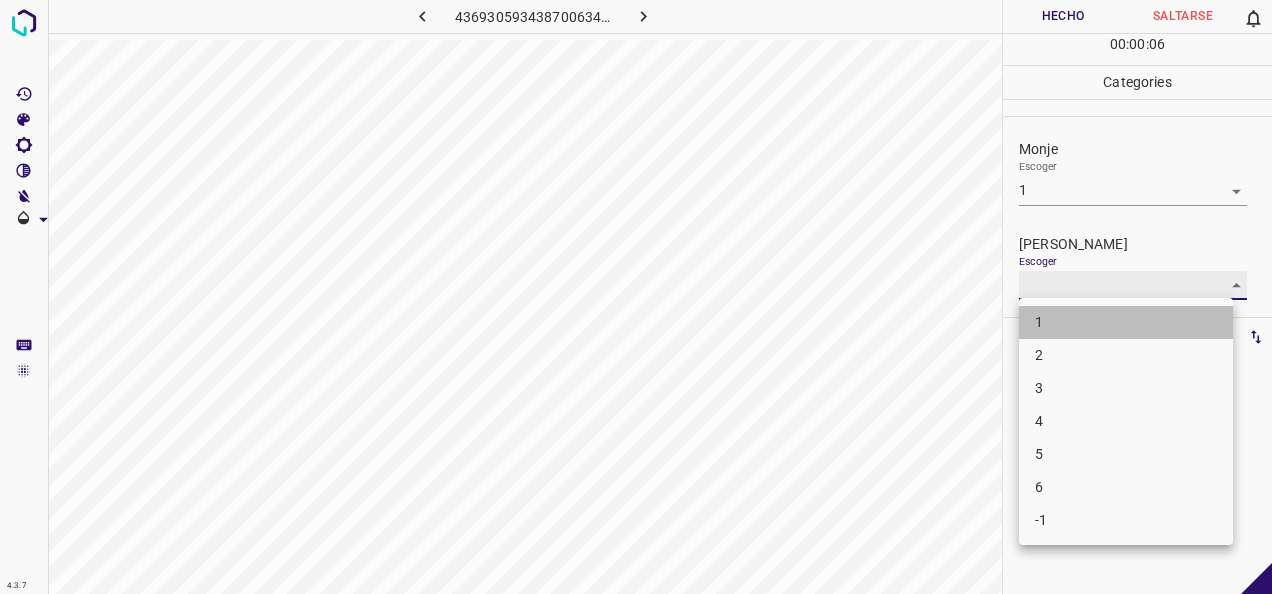 type on "1" 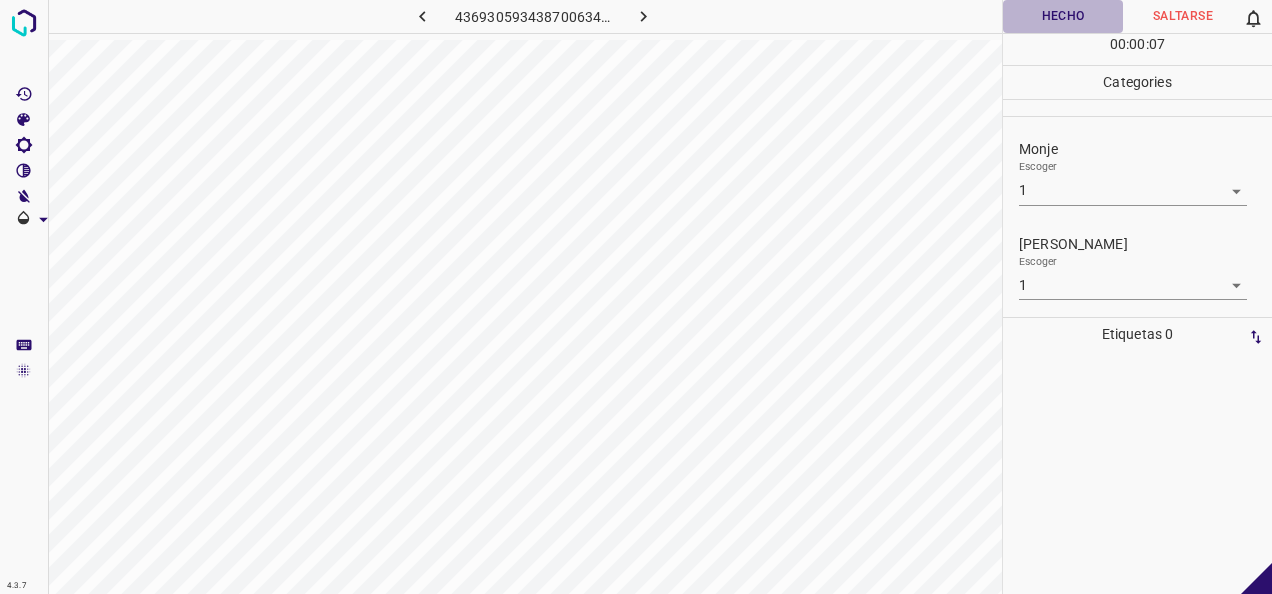 click on "Hecho" at bounding box center (1063, 16) 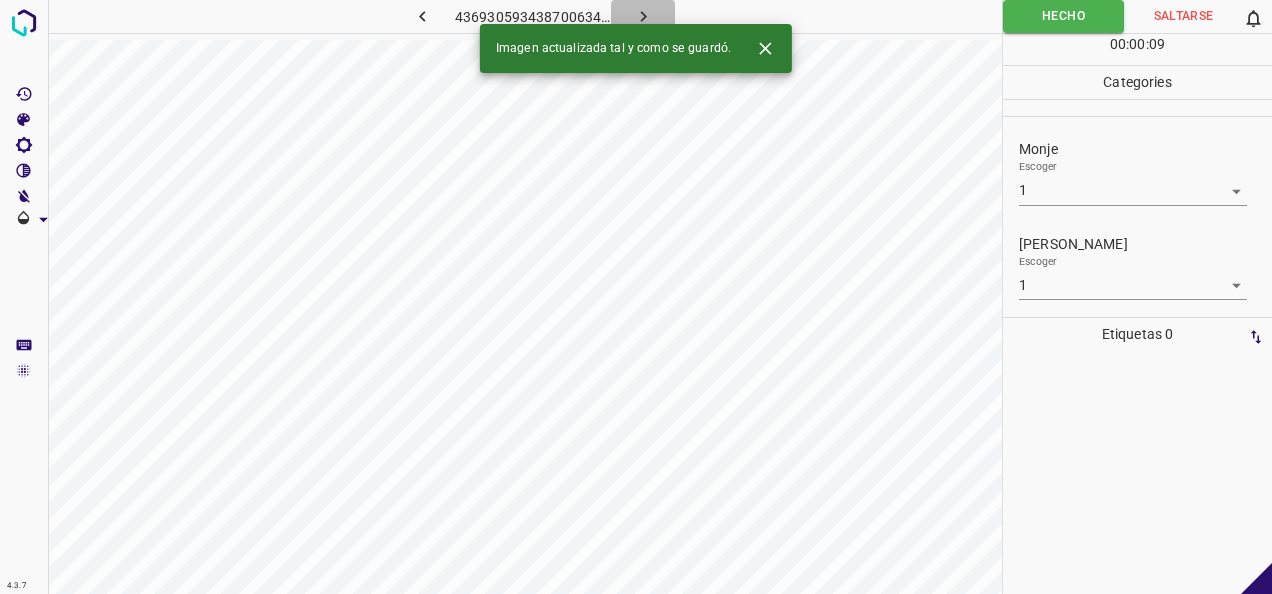 click 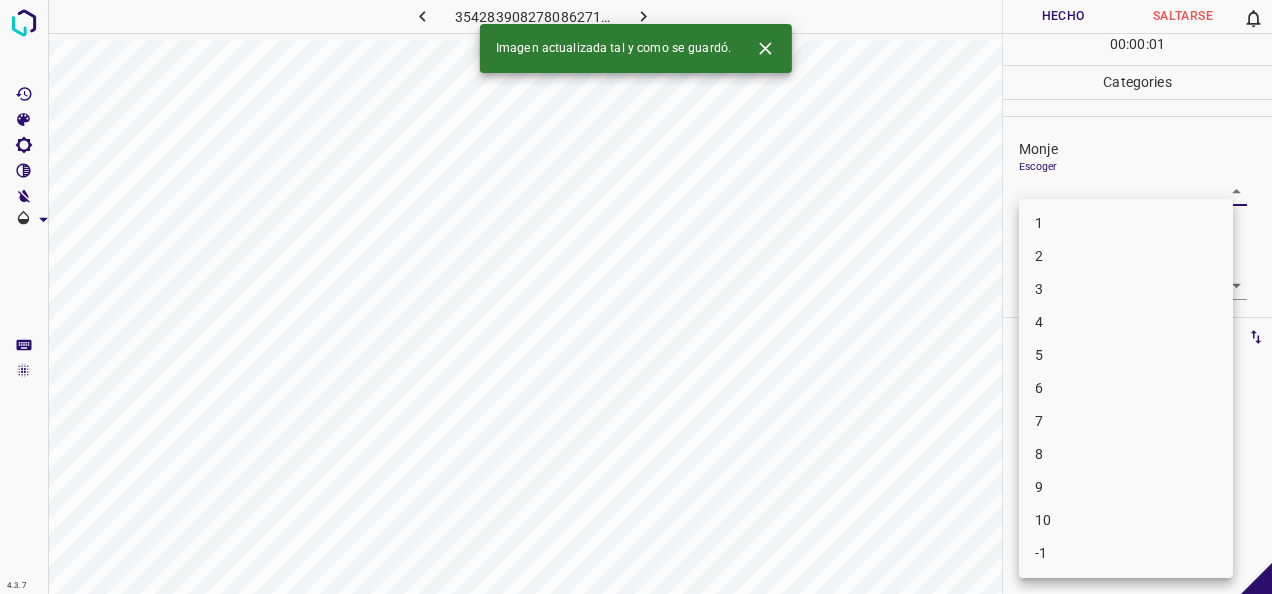 click on "4.3.7 [CREDIT_CARD_NUMBER].png Hecho Saltarse 0 00   : 00   : 01   Categories Monje  Escoger ​  [PERSON_NAME]   Escoger ​ Etiquetas 0 Categories 1 Monje 2  [PERSON_NAME] Herramientas Espacio Cambiar entre modos (Dibujar y Editar) Yo Etiquetado automático R Restaurar zoom M Acercar N Alejar Borrar Eliminar etiqueta de selección Filtros Z Restaurar filtros X Filtro de saturación C Filtro de brillo V Filtro de contraste B Filtro de escala de grises General O Descargar Imagen actualizada tal y como se guardó. -Mensaje de texto -Esconder -Borrar 1 2 3 4 5 6 7 8 9 10 -1" at bounding box center [636, 297] 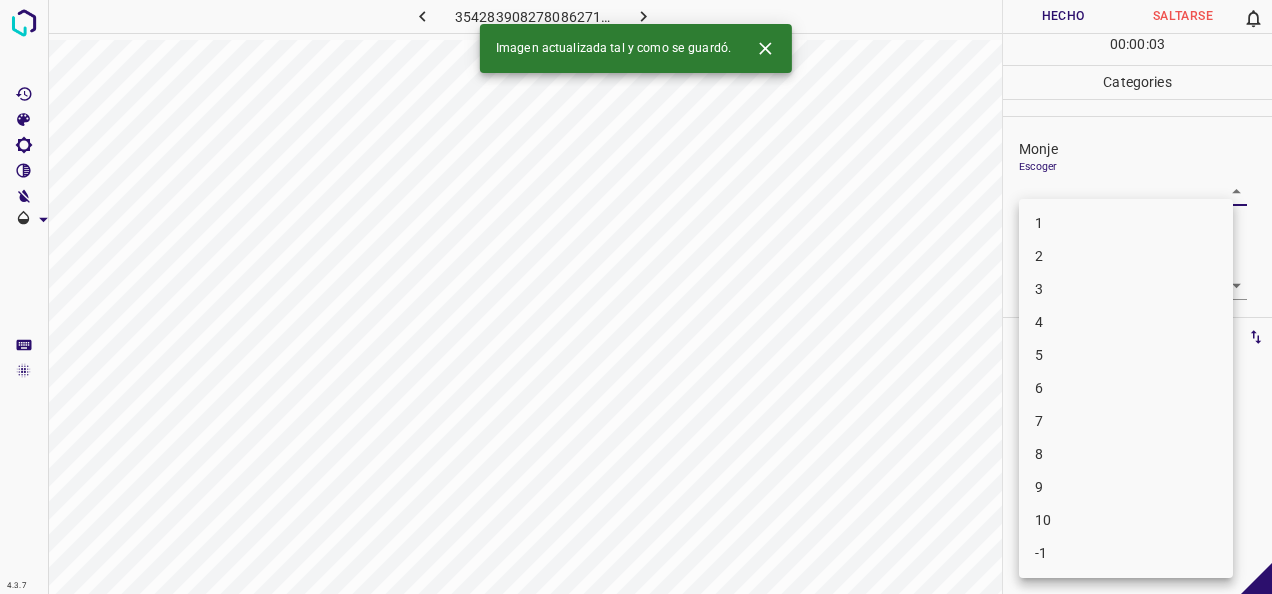 click on "2" at bounding box center [1126, 256] 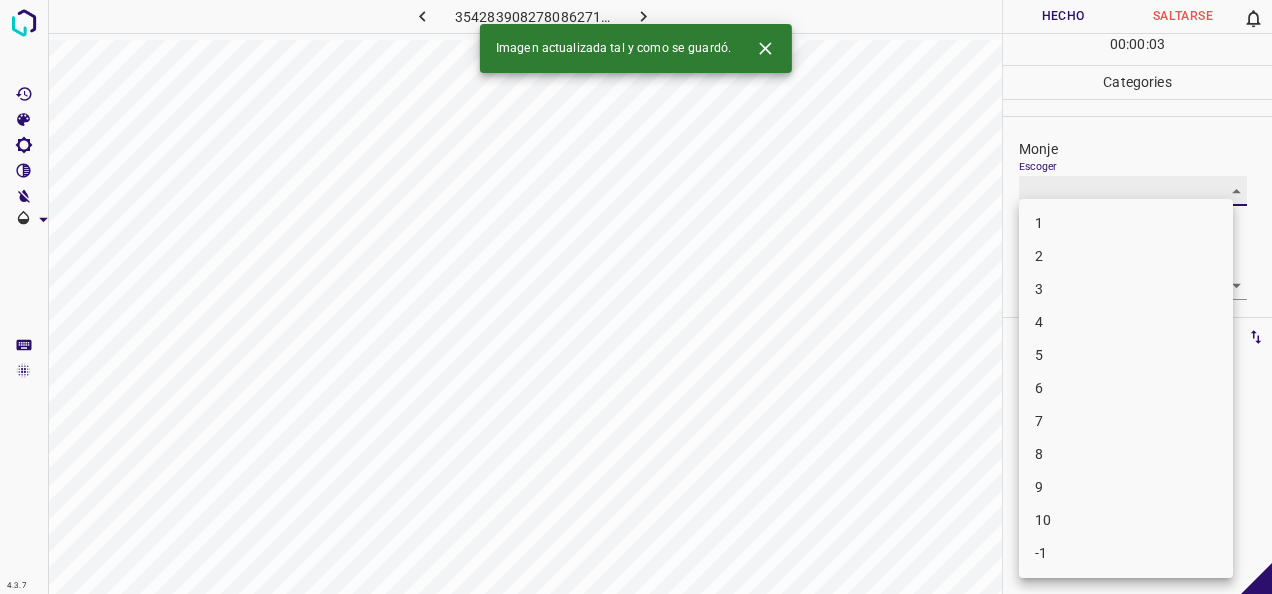 type on "2" 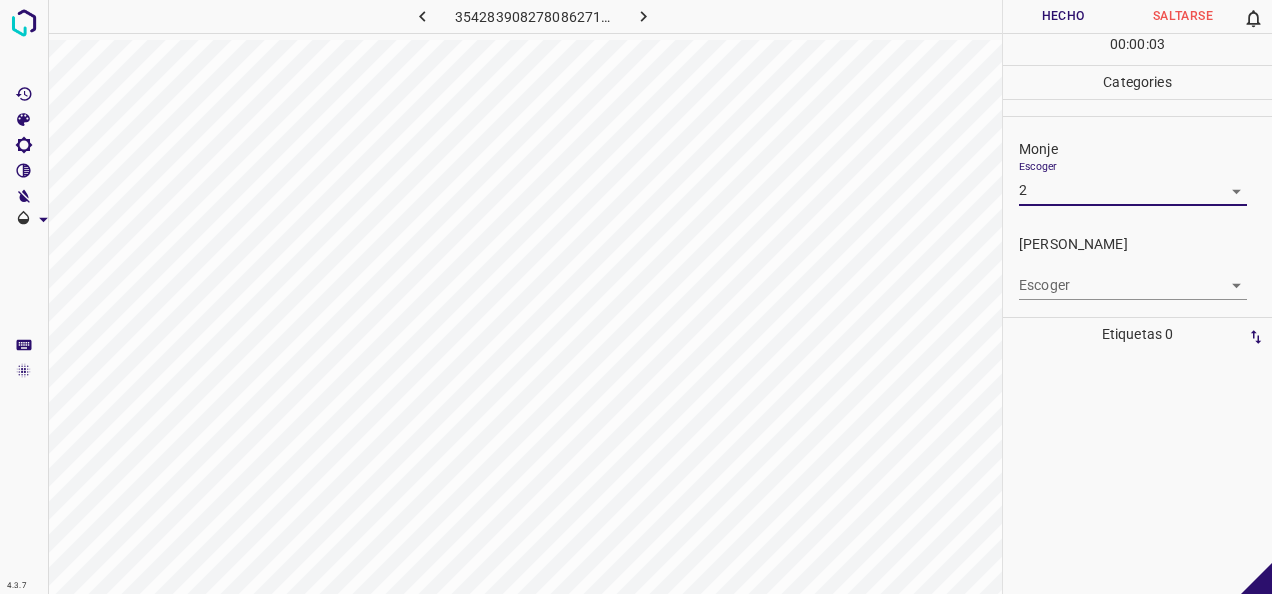 click on "4.3.7 [CREDIT_CARD_NUMBER].png Hecho Saltarse 0 00   : 00   : 03   Categories Monje  Escoger 2 2  [PERSON_NAME]   Escoger ​ Etiquetas 0 Categories 1 Monje 2  [PERSON_NAME] Herramientas Espacio Cambiar entre modos (Dibujar y Editar) Yo Etiquetado automático R Restaurar zoom M Acercar N Alejar Borrar Eliminar etiqueta de selección Filtros Z Restaurar filtros X Filtro de saturación C Filtro de brillo V Filtro de contraste B Filtro de escala de grises General O Descargar -Mensaje de texto -Esconder -Borrar" at bounding box center (636, 297) 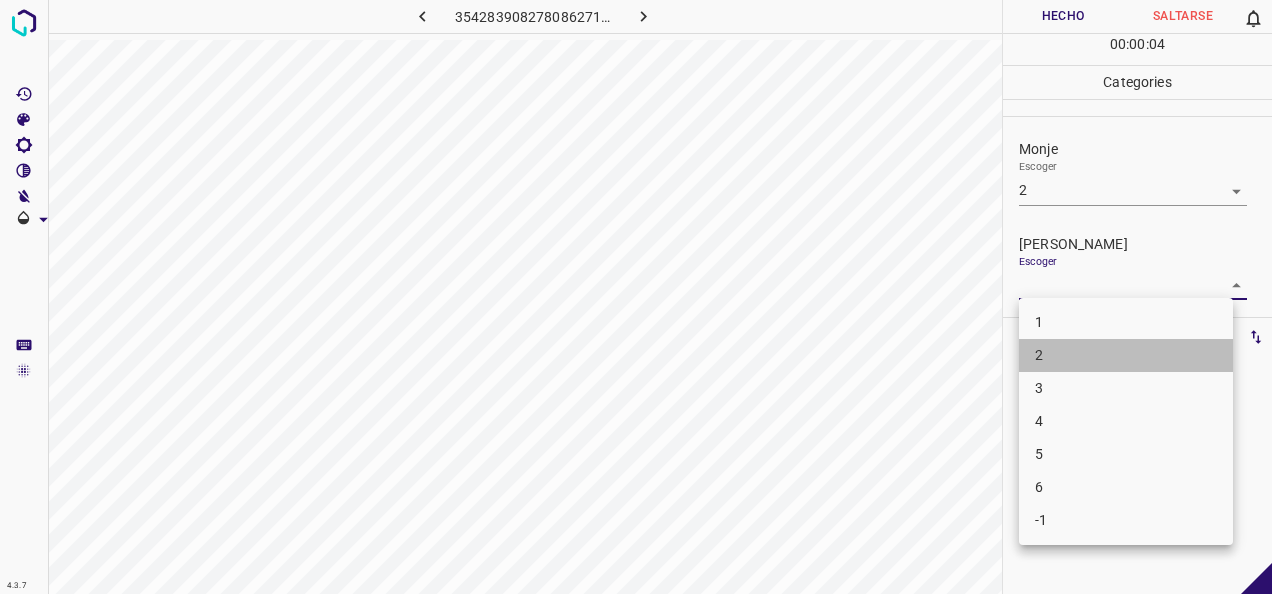 click on "2" at bounding box center (1126, 355) 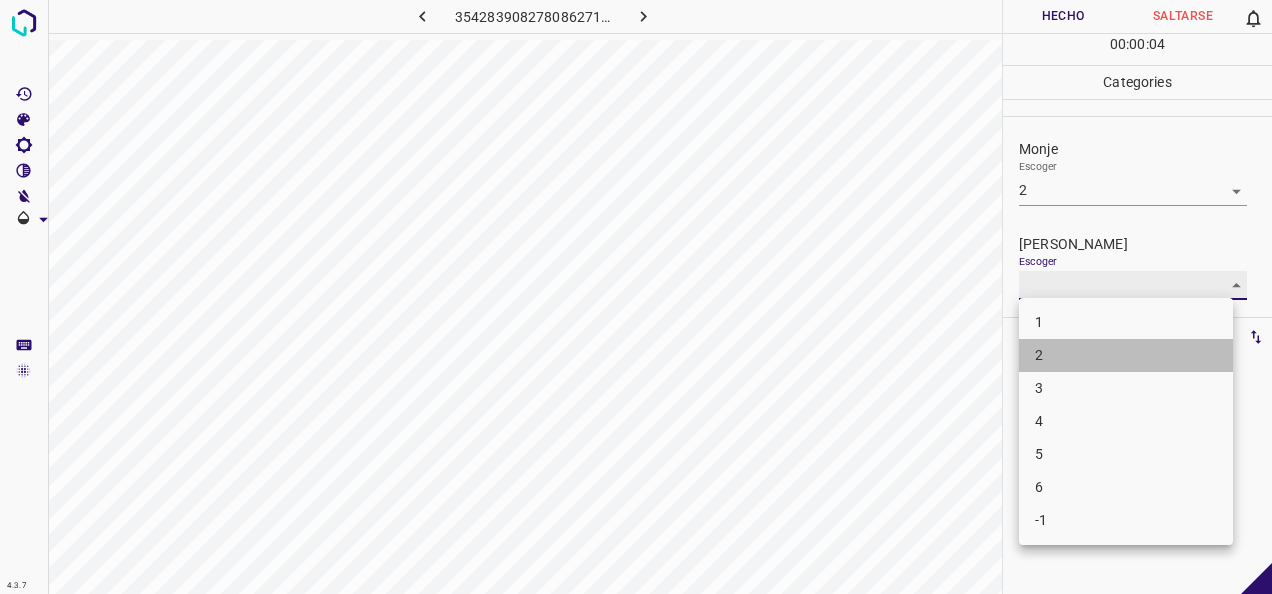 type on "2" 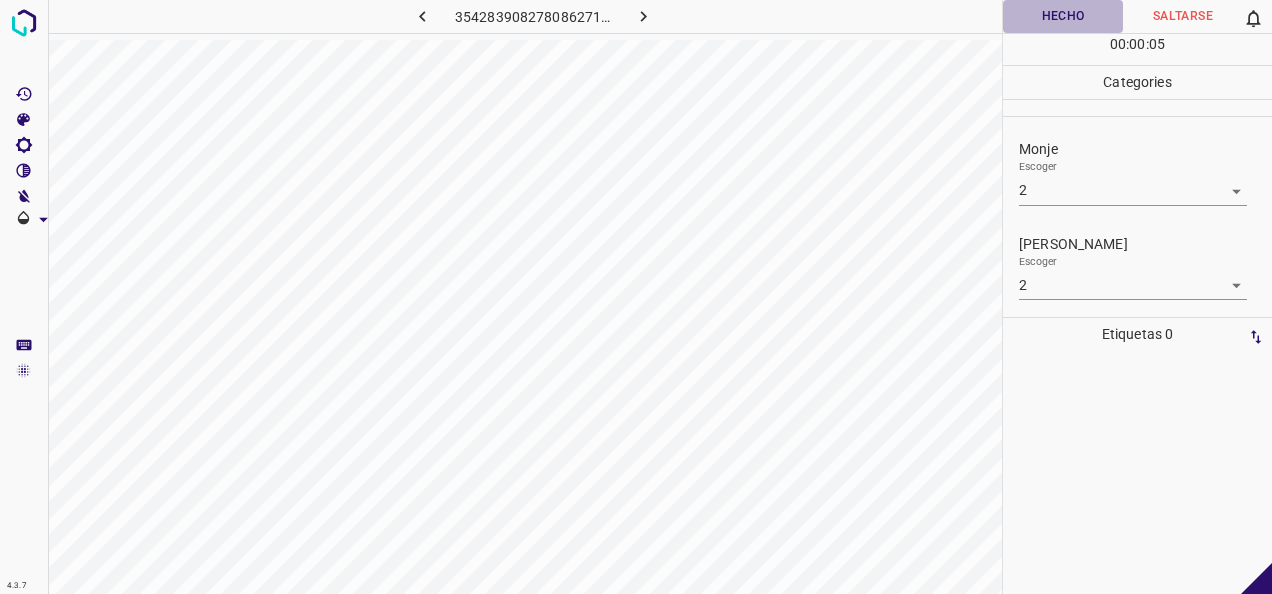 click on "Hecho" at bounding box center (1063, 16) 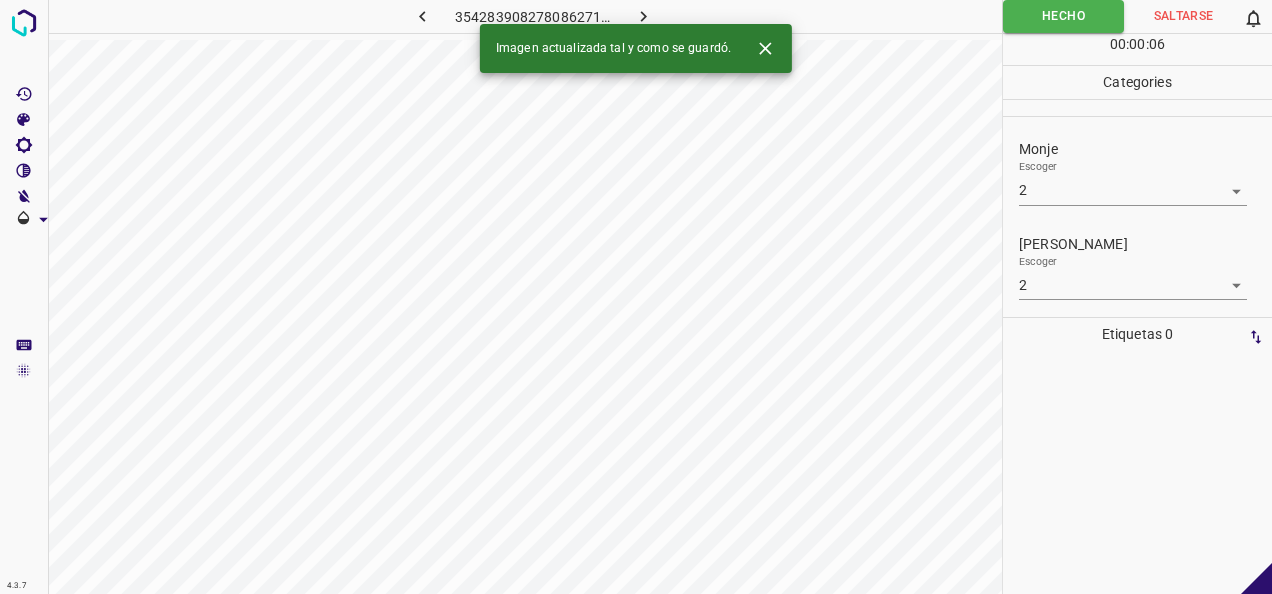 click 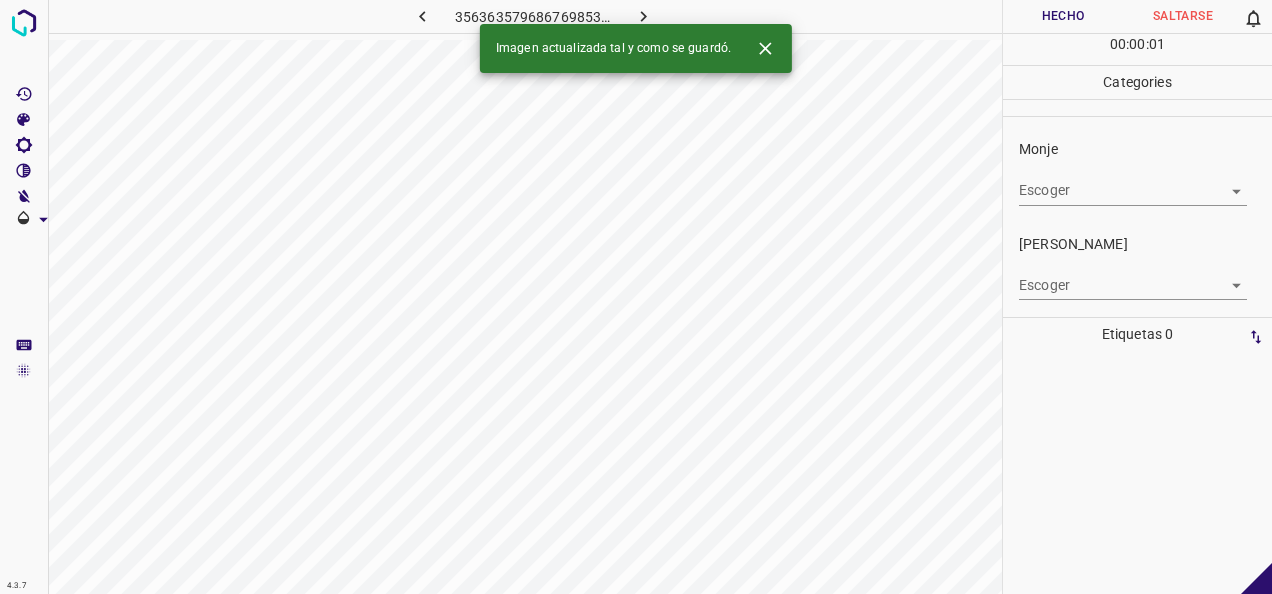 click on "4.3.7 3563635796867698533.png Hecho Saltarse 0 00   : 00   : 01   Categories Monje  Escoger ​  [PERSON_NAME]   Escoger ​ Etiquetas 0 Categories 1 Monje 2  [PERSON_NAME] Herramientas Espacio Cambiar entre modos (Dibujar y Editar) Yo Etiquetado automático R Restaurar zoom M Acercar N Alejar Borrar Eliminar etiqueta de selección Filtros Z Restaurar filtros X Filtro de saturación C Filtro de brillo V Filtro de contraste B Filtro de escala de grises General O Descargar Imagen actualizada tal y como se guardó. -Mensaje de texto -Esconder -Borrar" at bounding box center (636, 297) 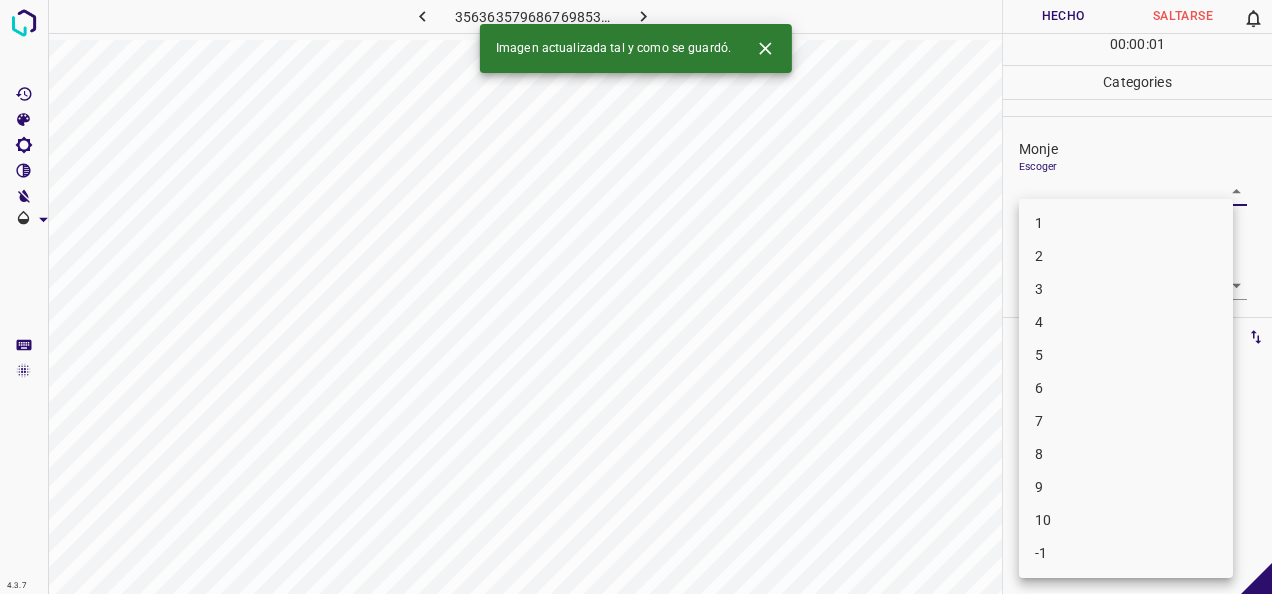 click on "1" at bounding box center [1126, 223] 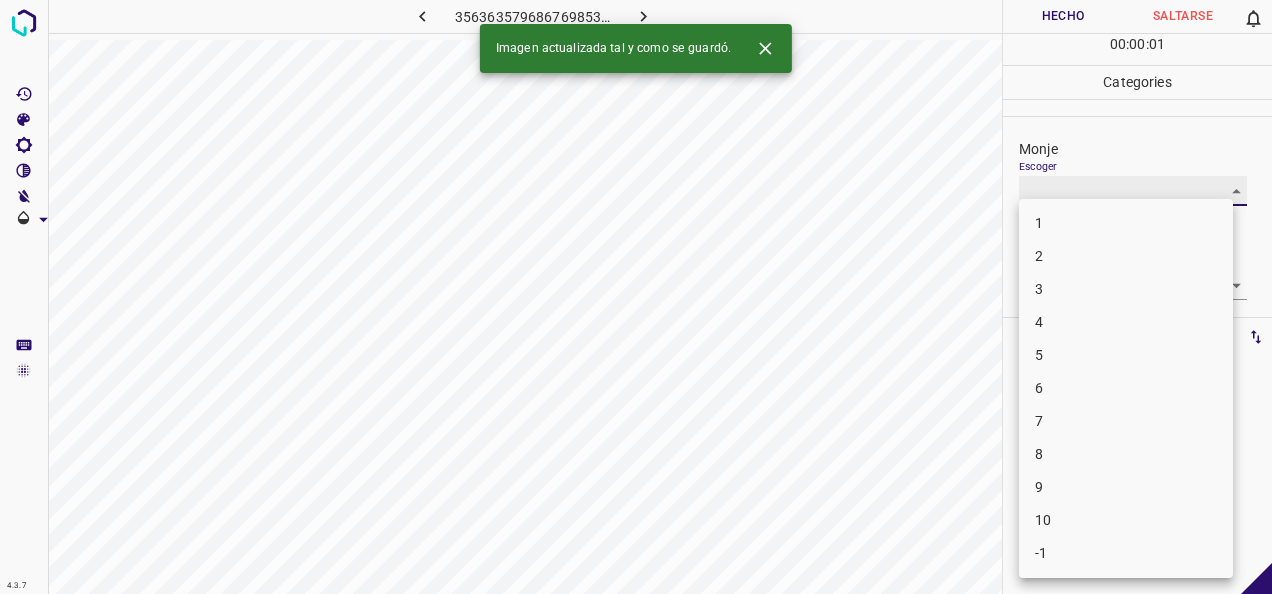 type on "1" 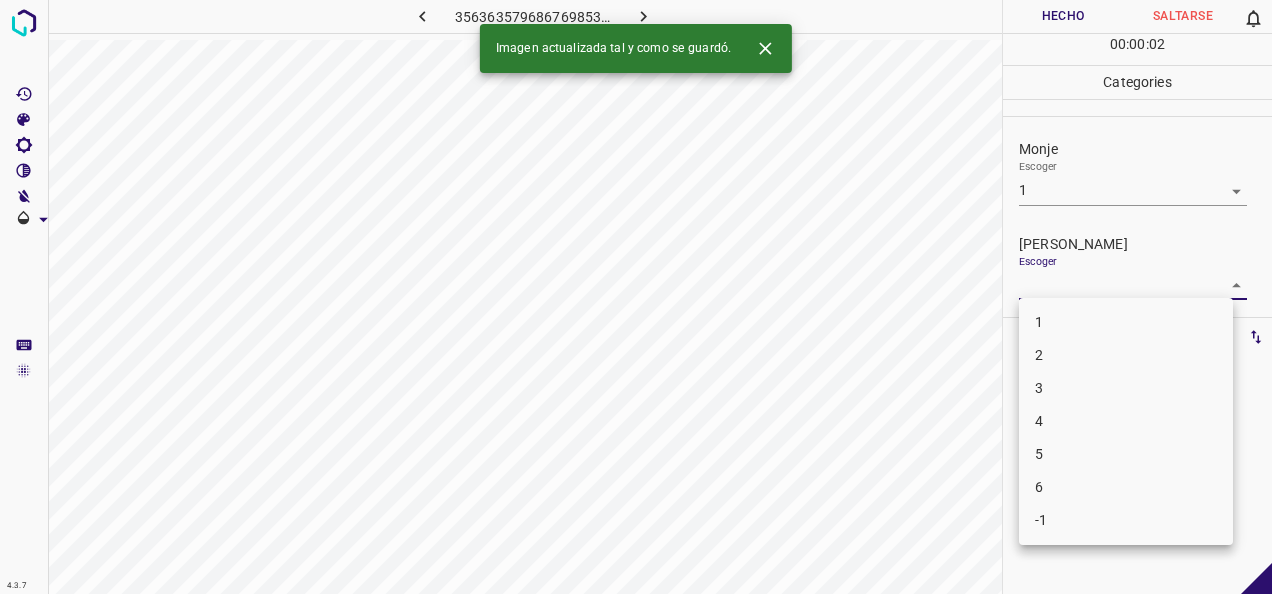 click on "4.3.7 3563635796867698533.png Hecho Saltarse 0 00   : 00   : 02   Categories Monje  Escoger 1 1  [PERSON_NAME]   Escoger ​ Etiquetas 0 Categories 1 Monje 2  [PERSON_NAME] Herramientas Espacio Cambiar entre modos (Dibujar y Editar) Yo Etiquetado automático R Restaurar zoom M Acercar N Alejar Borrar Eliminar etiqueta de selección Filtros Z Restaurar filtros X Filtro de saturación C Filtro de brillo V Filtro de contraste B Filtro de escala de grises General O Descargar Imagen actualizada tal y como se guardó. -Mensaje de texto -Esconder -Borrar 1 2 3 4 5 6 -1" at bounding box center [636, 297] 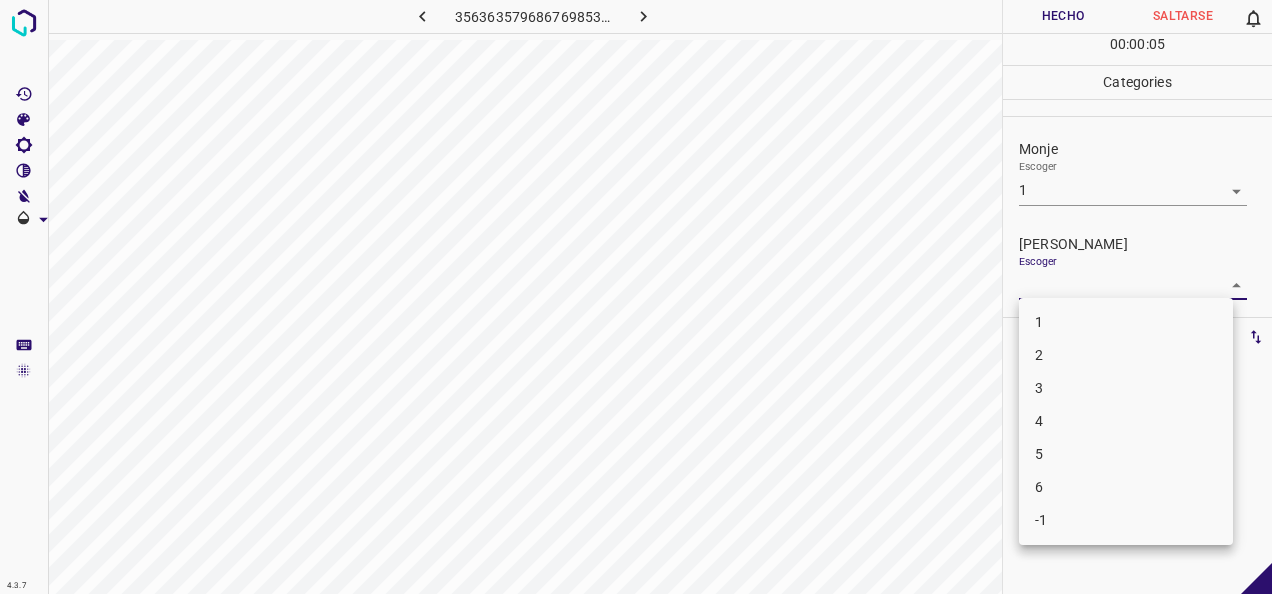 click on "1" at bounding box center (1126, 322) 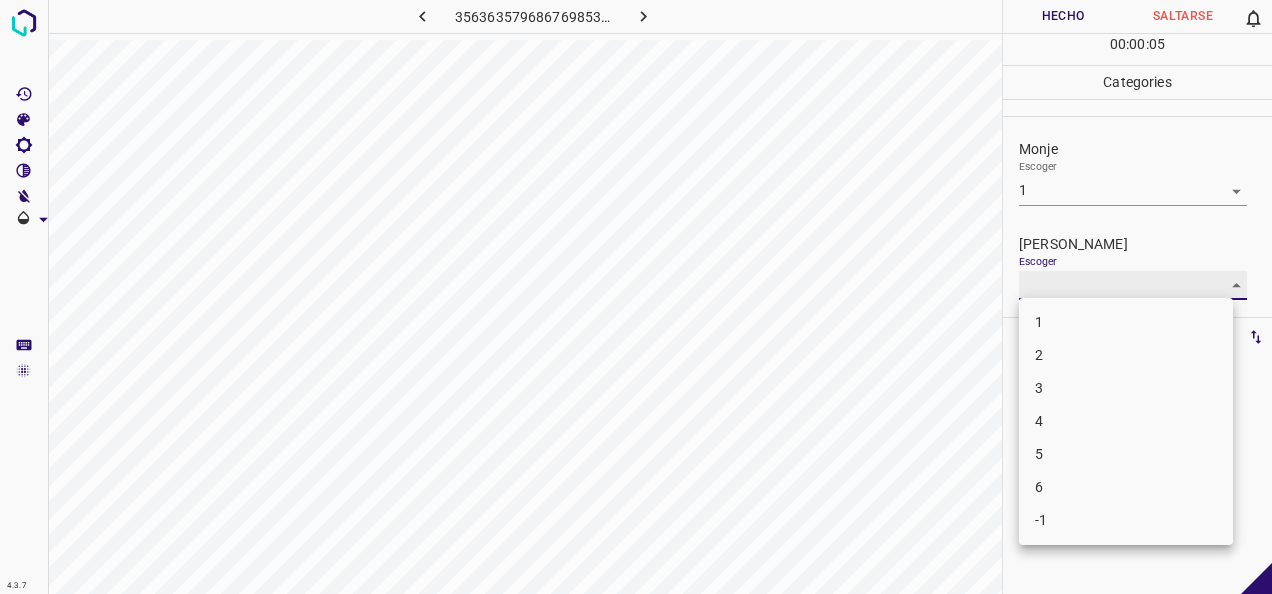 type on "1" 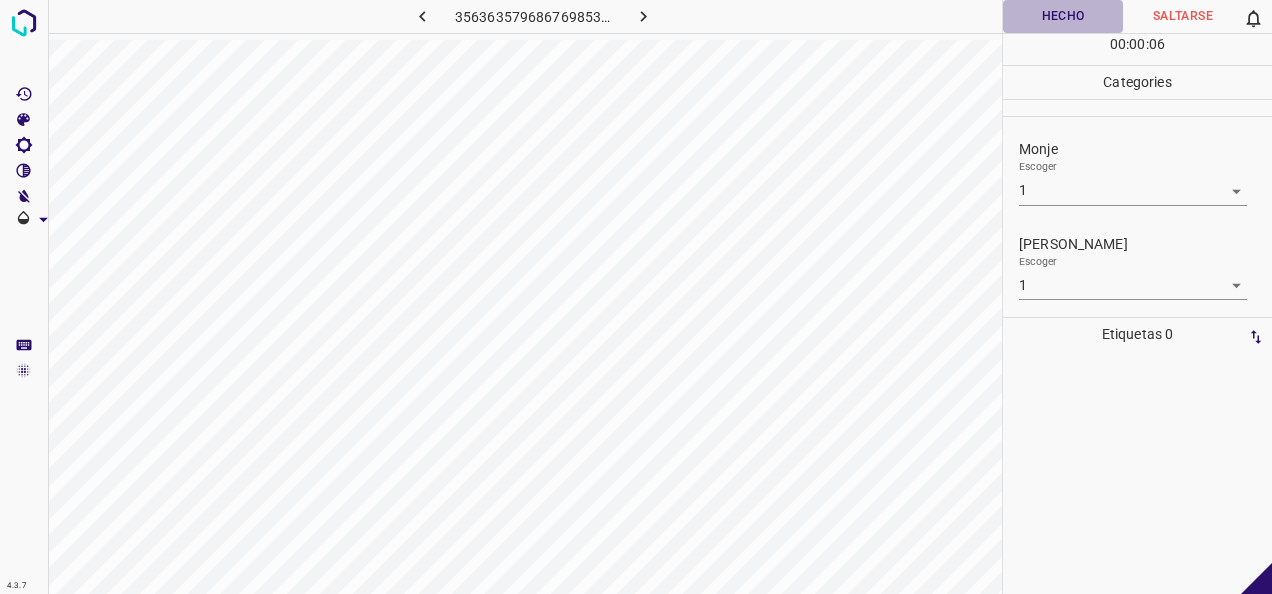 click on "Hecho" at bounding box center (1063, 16) 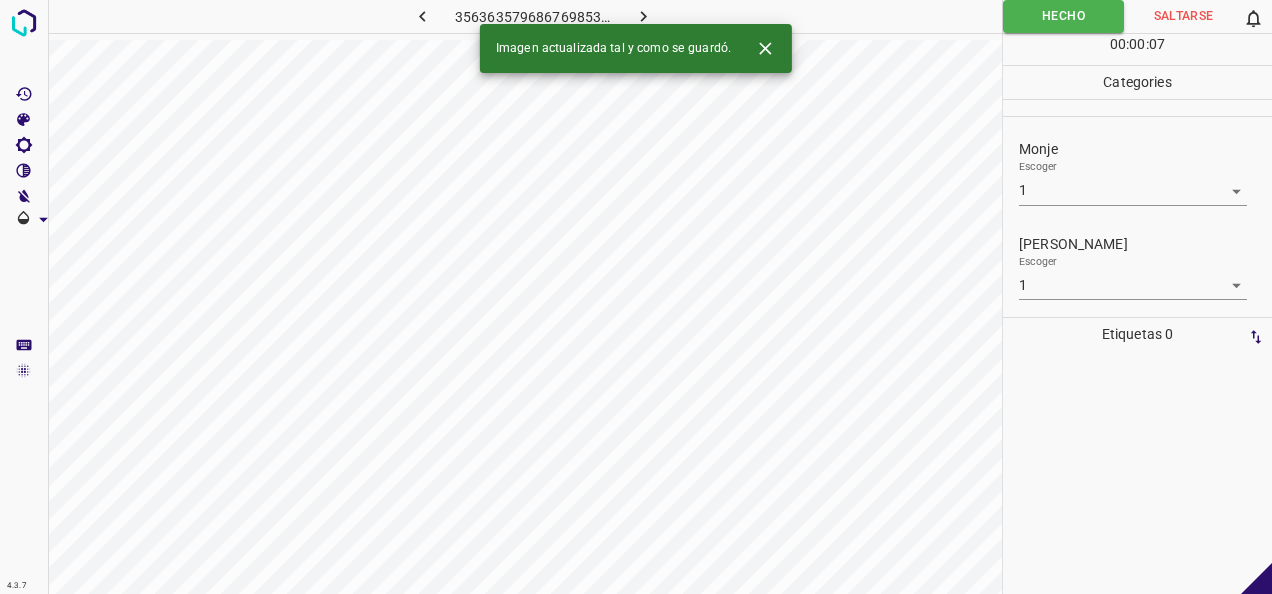 click at bounding box center [643, 16] 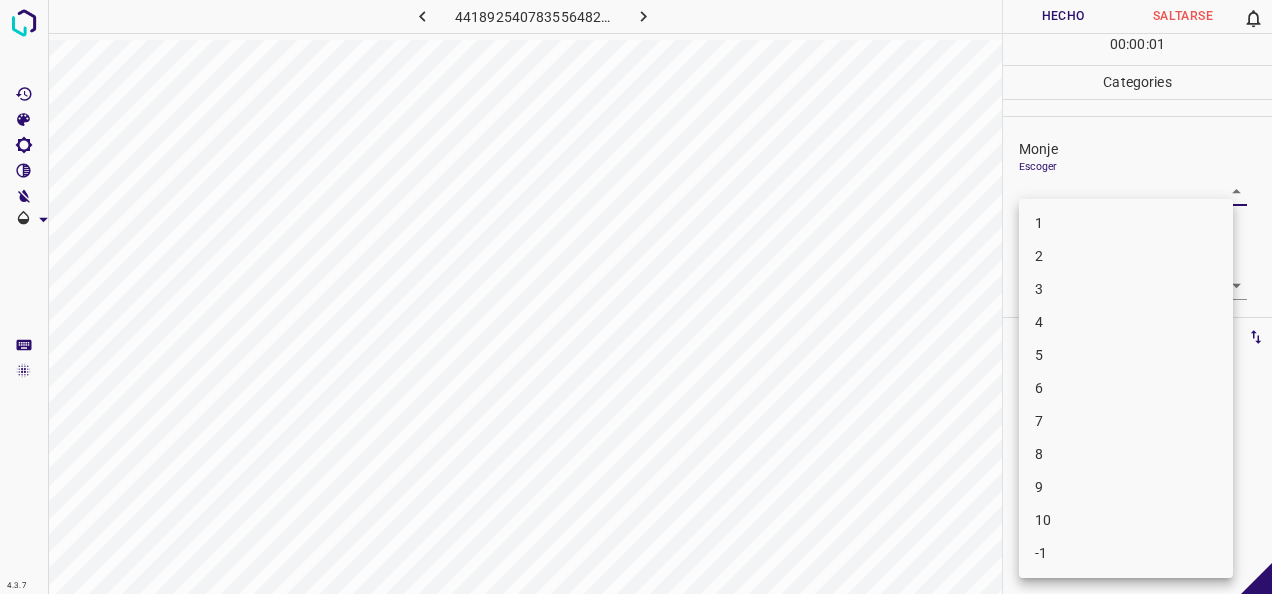 click on "4.3.7 4418925407835564825.png Hecho Saltarse 0 00   : 00   : 01   Categories Monje  Escoger ​  [PERSON_NAME]   Escoger ​ Etiquetas 0 Categories 1 Monje 2  [PERSON_NAME] Herramientas Espacio Cambiar entre modos (Dibujar y Editar) Yo Etiquetado automático R Restaurar zoom M Acercar N Alejar Borrar Eliminar etiqueta de selección Filtros Z Restaurar filtros X Filtro de saturación C Filtro de brillo V Filtro de contraste B Filtro de escala de grises General O Descargar -Mensaje de texto -Esconder -Borrar 1 2 3 4 5 6 7 8 9 10 -1" at bounding box center (636, 297) 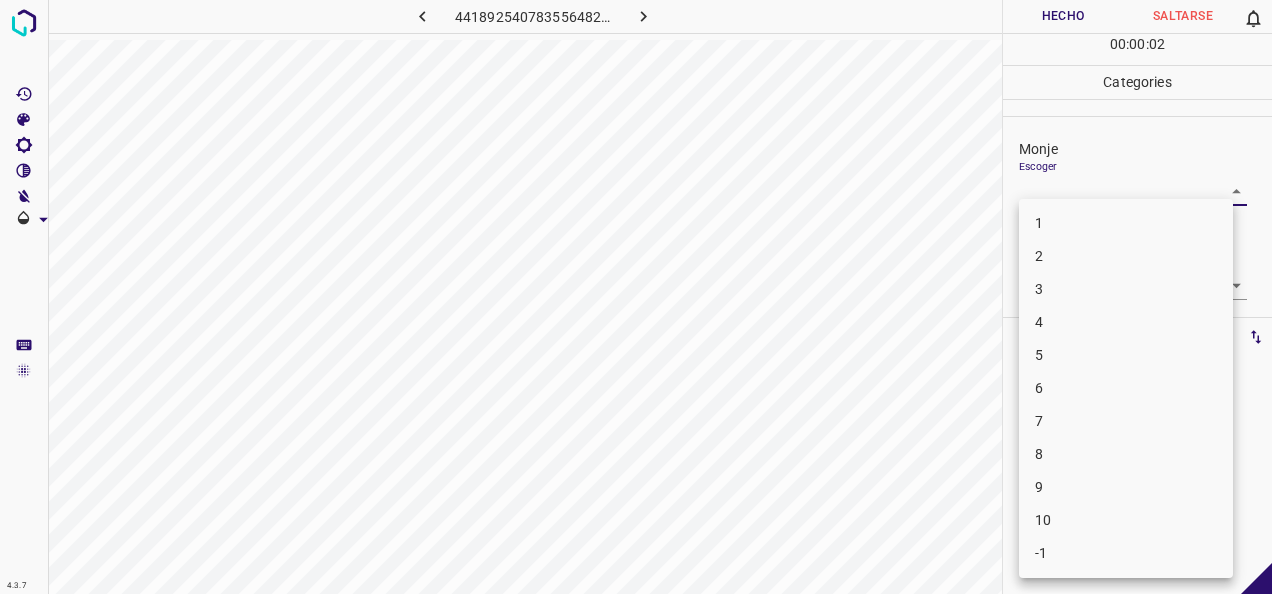 click on "1" at bounding box center (1126, 223) 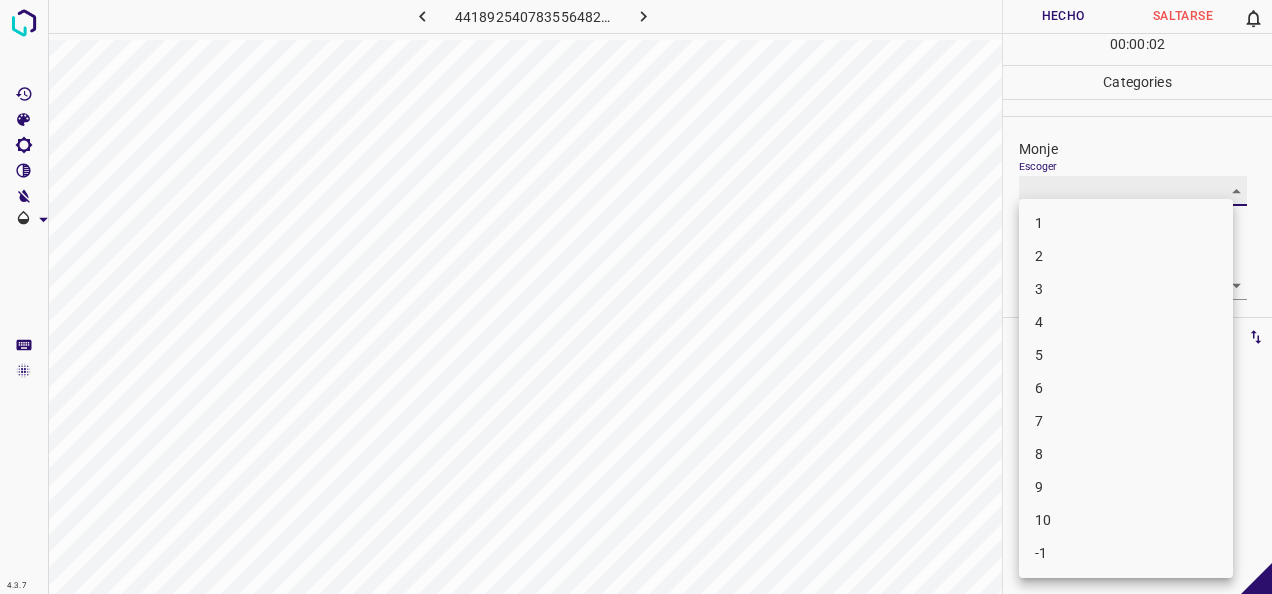 type on "1" 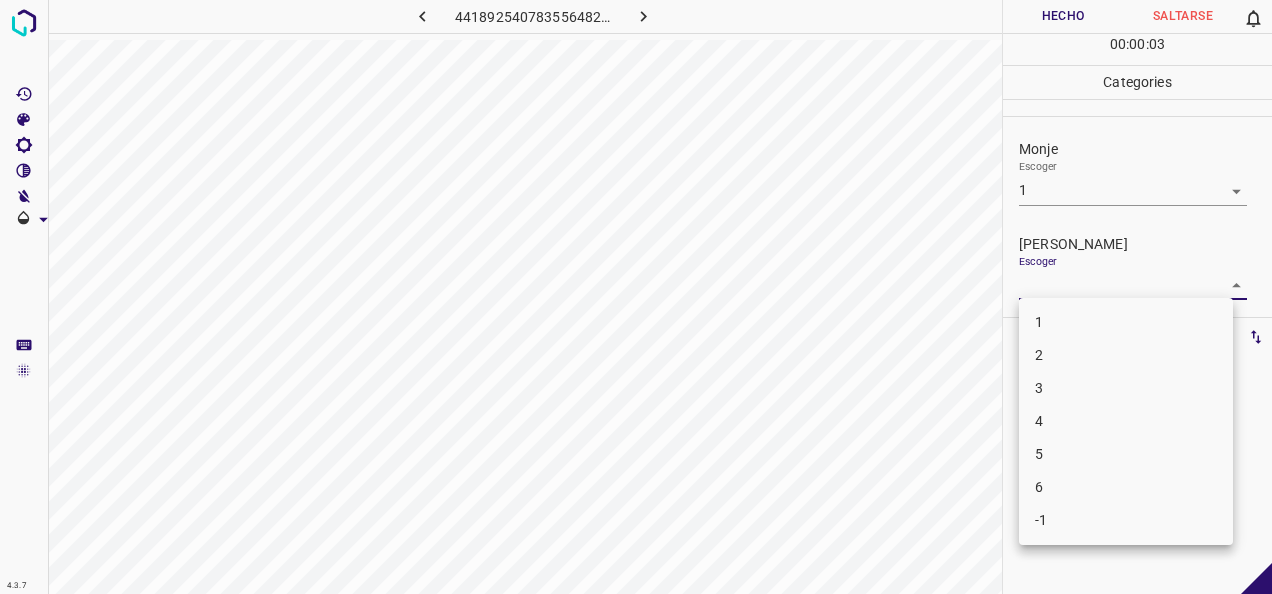 click on "4.3.7 4418925407835564825.png Hecho Saltarse 0 00   : 00   : 03   Categories Monje  Escoger 1 1  [PERSON_NAME]   Escoger ​ Etiquetas 0 Categories 1 Monje 2  [PERSON_NAME] Herramientas Espacio Cambiar entre modos (Dibujar y Editar) Yo Etiquetado automático R Restaurar zoom M Acercar N Alejar Borrar Eliminar etiqueta de selección Filtros Z Restaurar filtros X Filtro de saturación C Filtro de brillo V Filtro de contraste B Filtro de escala de grises General O Descargar -Mensaje de texto -Esconder -Borrar 1 2 3 4 5 6 -1" at bounding box center [636, 297] 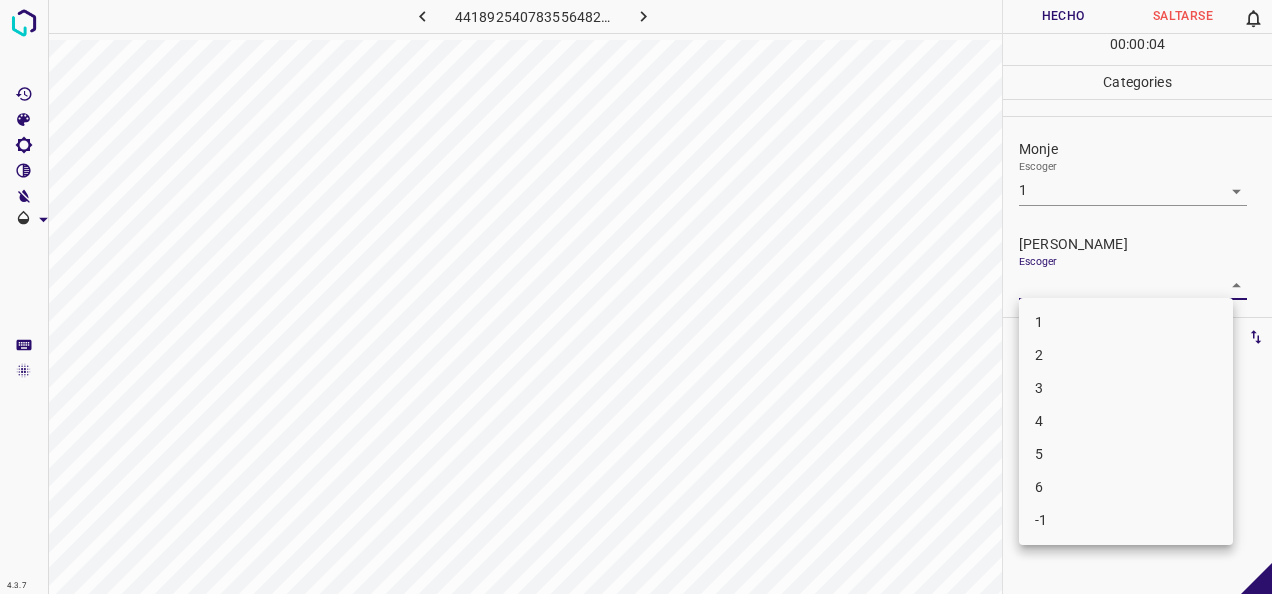 click on "1" at bounding box center (1126, 322) 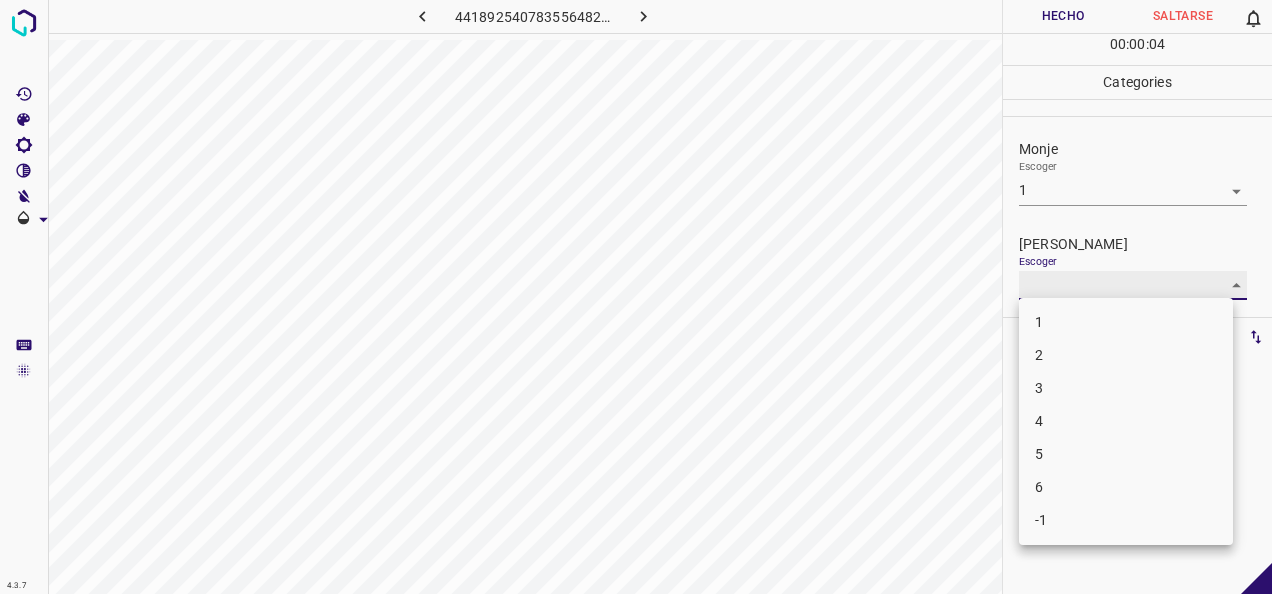 type on "1" 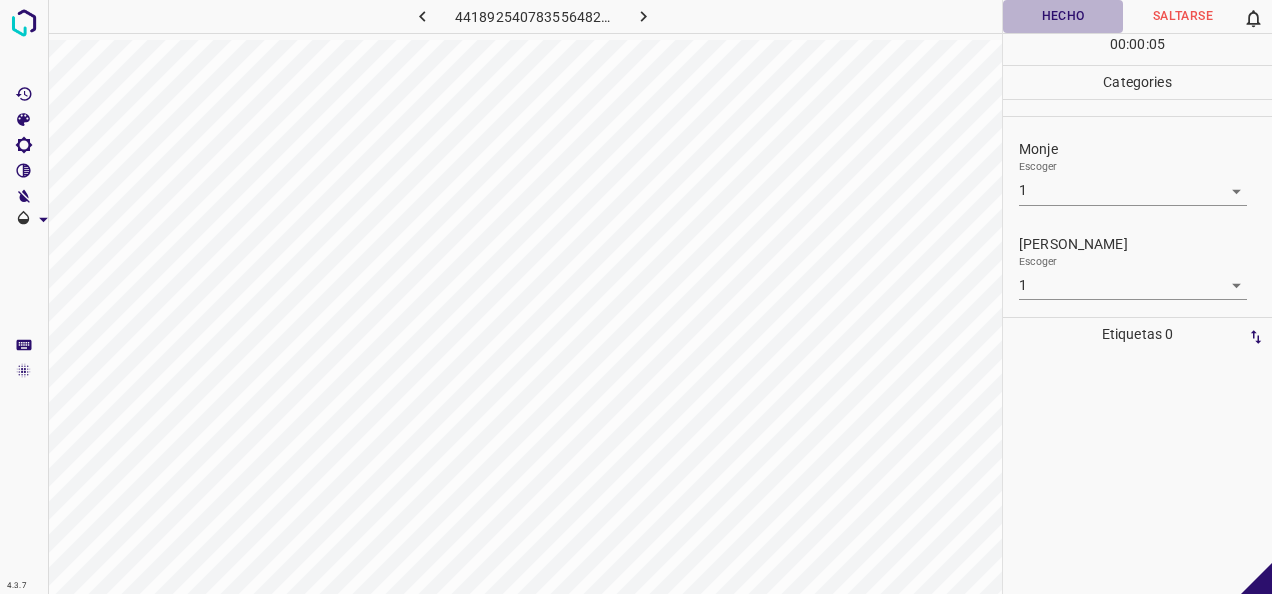 click on "Hecho" at bounding box center (1063, 16) 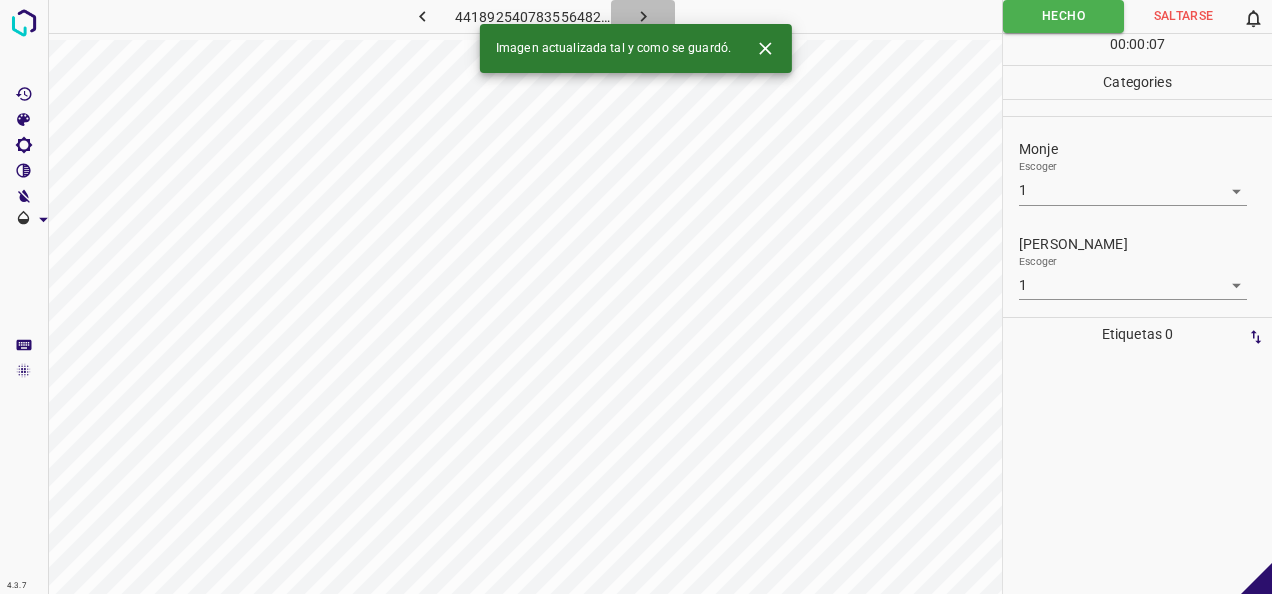 click 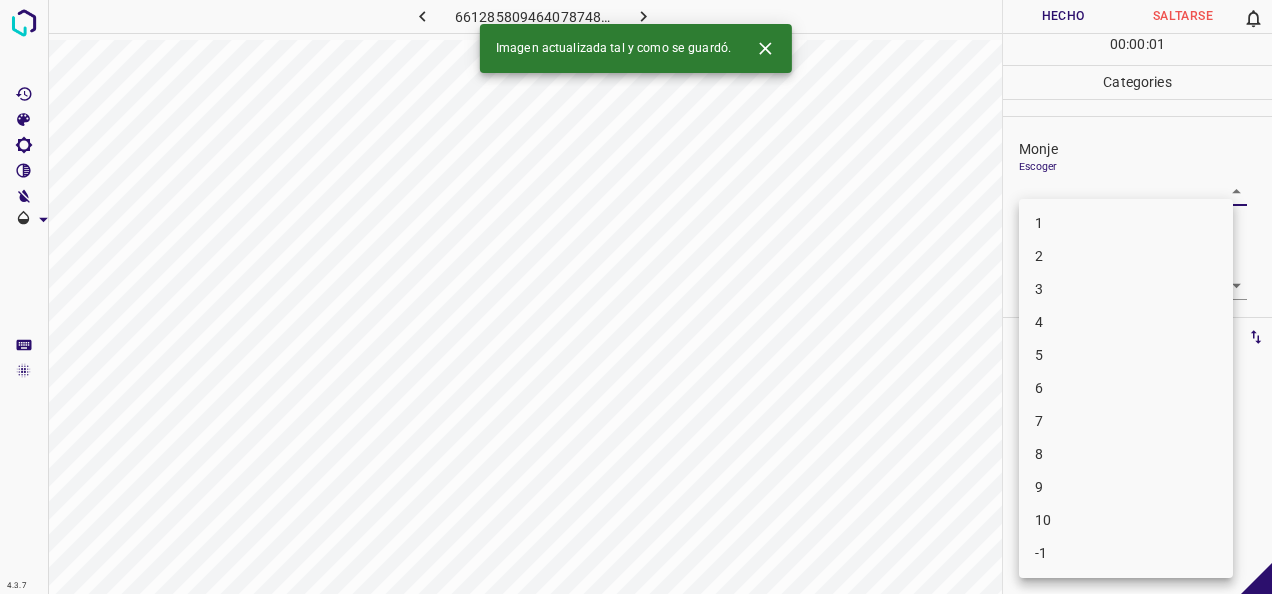 click on "4.3.7 6612858094640787486.png Hecho Saltarse 0 00   : 00   : 01   Categories Monje  Escoger ​  [PERSON_NAME]   Escoger ​ Etiquetas 0 Categories 1 Monje 2  [PERSON_NAME] Herramientas Espacio Cambiar entre modos (Dibujar y Editar) Yo Etiquetado automático R Restaurar zoom M Acercar N Alejar Borrar Eliminar etiqueta de selección Filtros Z Restaurar filtros X Filtro de saturación C Filtro de brillo V Filtro de contraste B Filtro de escala de grises General O Descargar Imagen actualizada tal y como se guardó. -Mensaje de texto -Esconder -Borrar 1 2 3 4 5 6 7 8 9 10 -1" at bounding box center (636, 297) 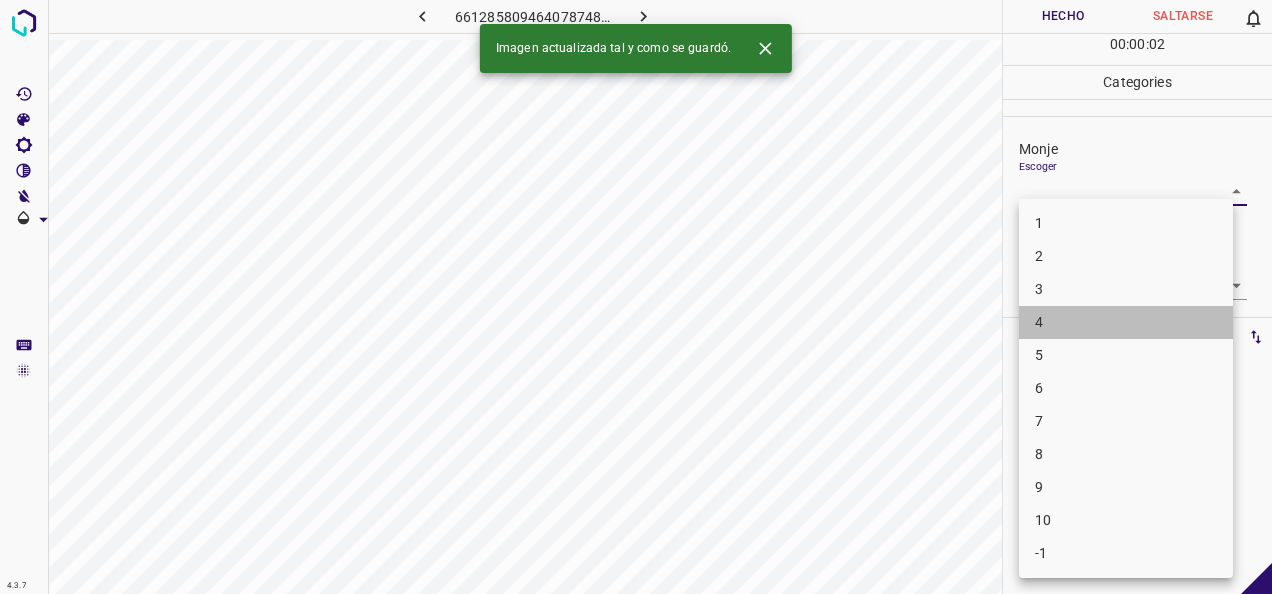 click on "4" at bounding box center (1126, 322) 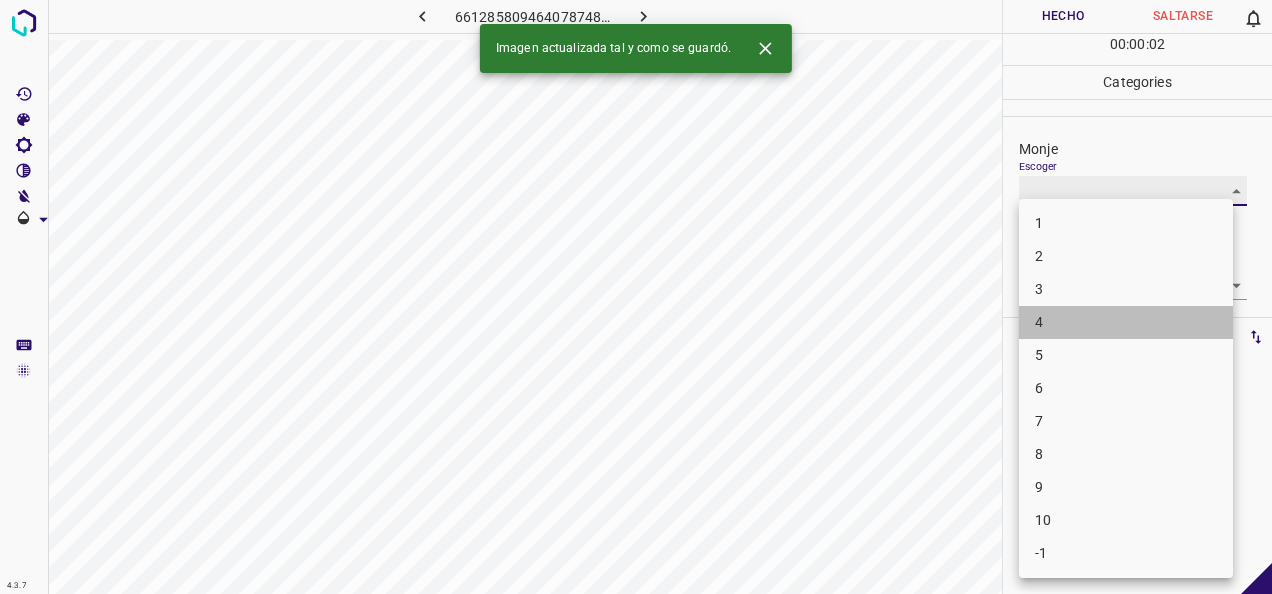 type on "4" 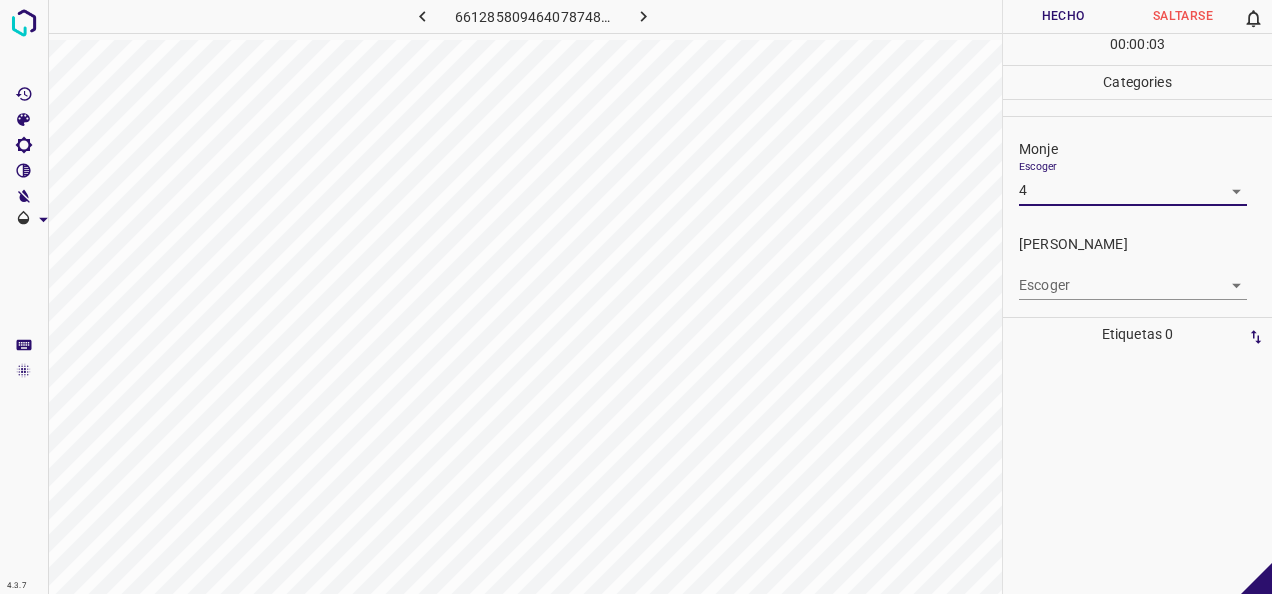 click on "4.3.7 6612858094640787486.png Hecho Saltarse 0 00   : 00   : 03   Categories Monje  Escoger 4 4  [PERSON_NAME]   Escoger ​ Etiquetas 0 Categories 1 Monje 2  [PERSON_NAME] Herramientas Espacio Cambiar entre modos (Dibujar y Editar) Yo Etiquetado automático R Restaurar zoom M Acercar N Alejar Borrar Eliminar etiqueta de selección Filtros Z Restaurar filtros X Filtro de saturación C Filtro de brillo V Filtro de contraste B Filtro de escala de grises General O Descargar -Mensaje de texto -Esconder -Borrar" at bounding box center (636, 297) 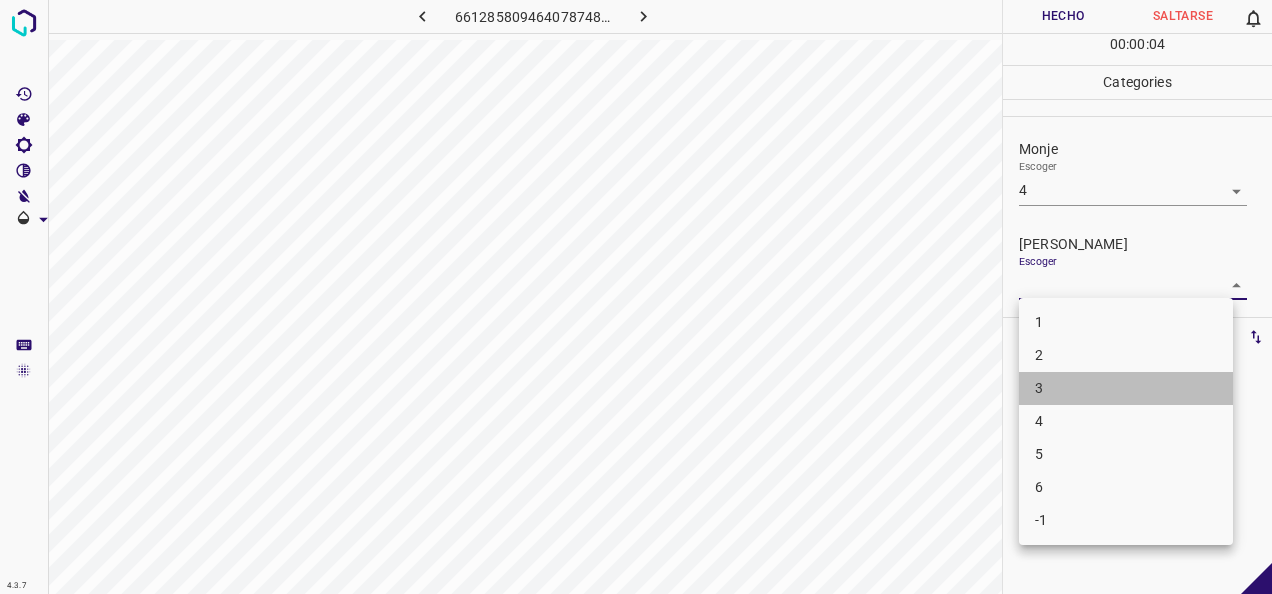 click on "3" at bounding box center [1126, 388] 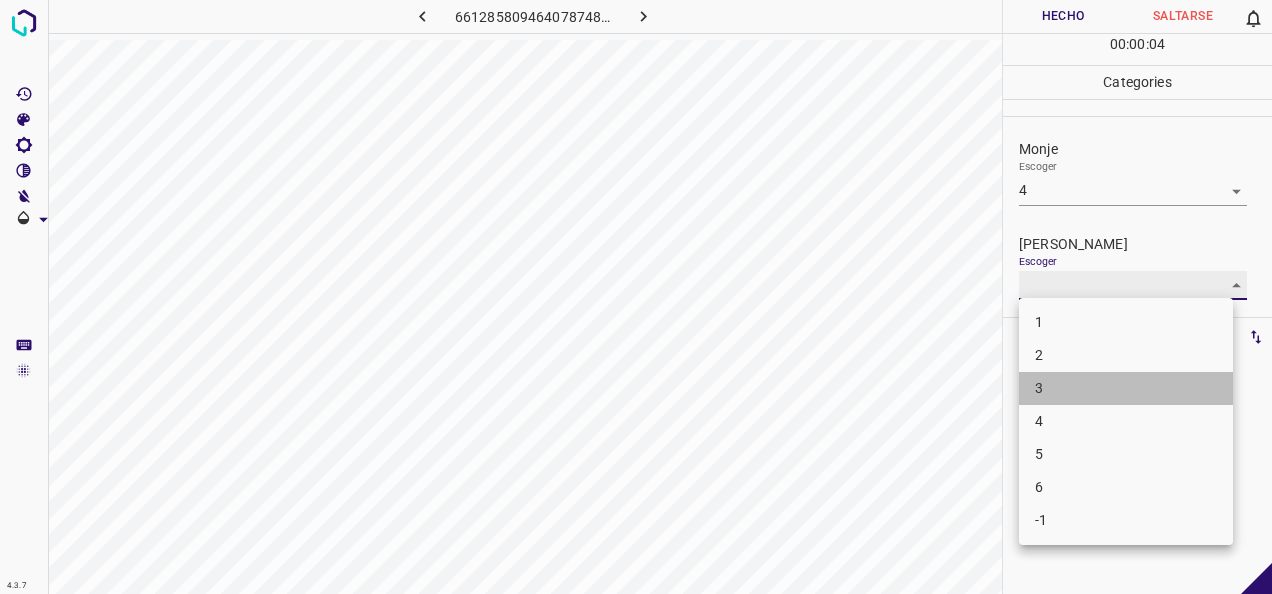 type on "3" 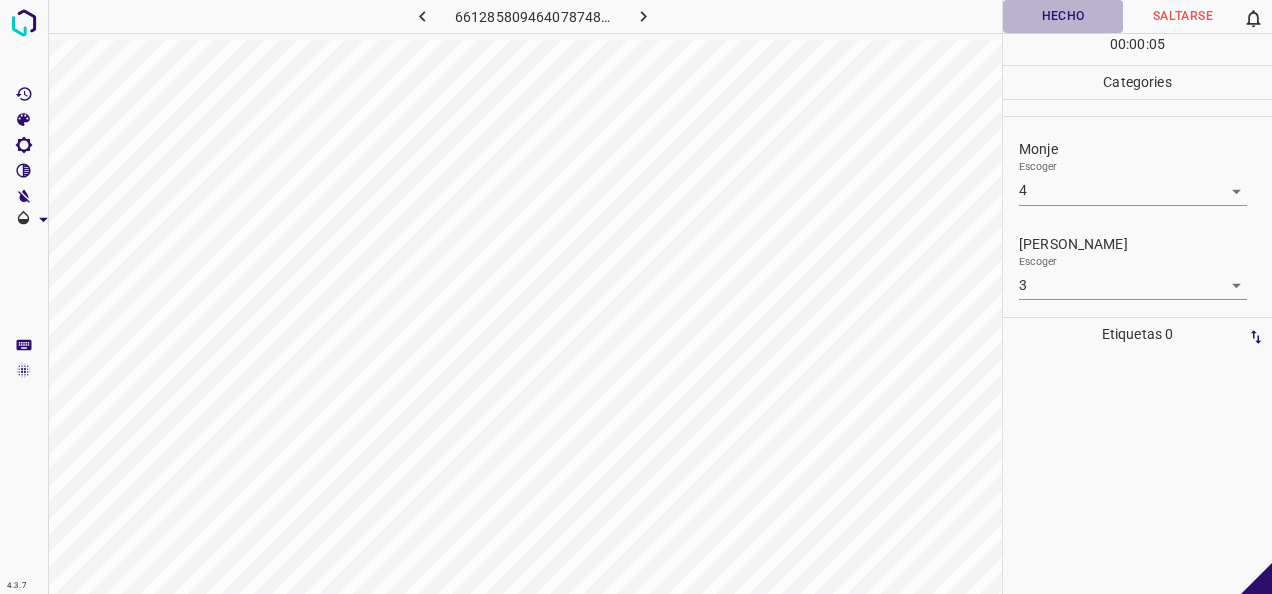 click on "Hecho" at bounding box center (1063, 16) 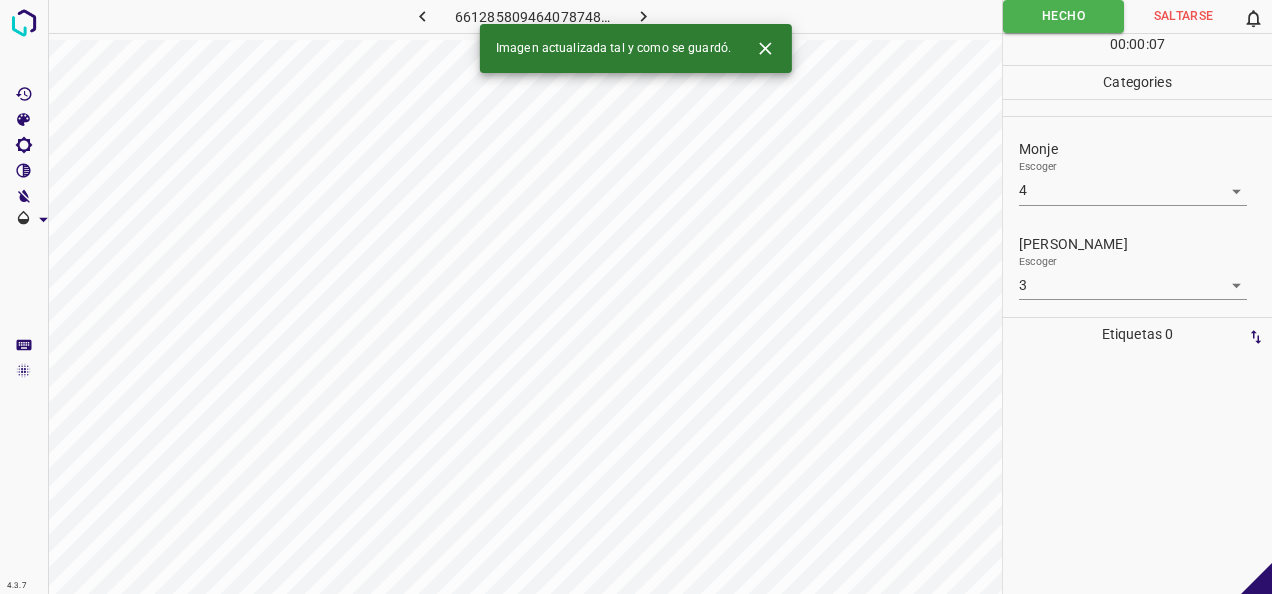 click 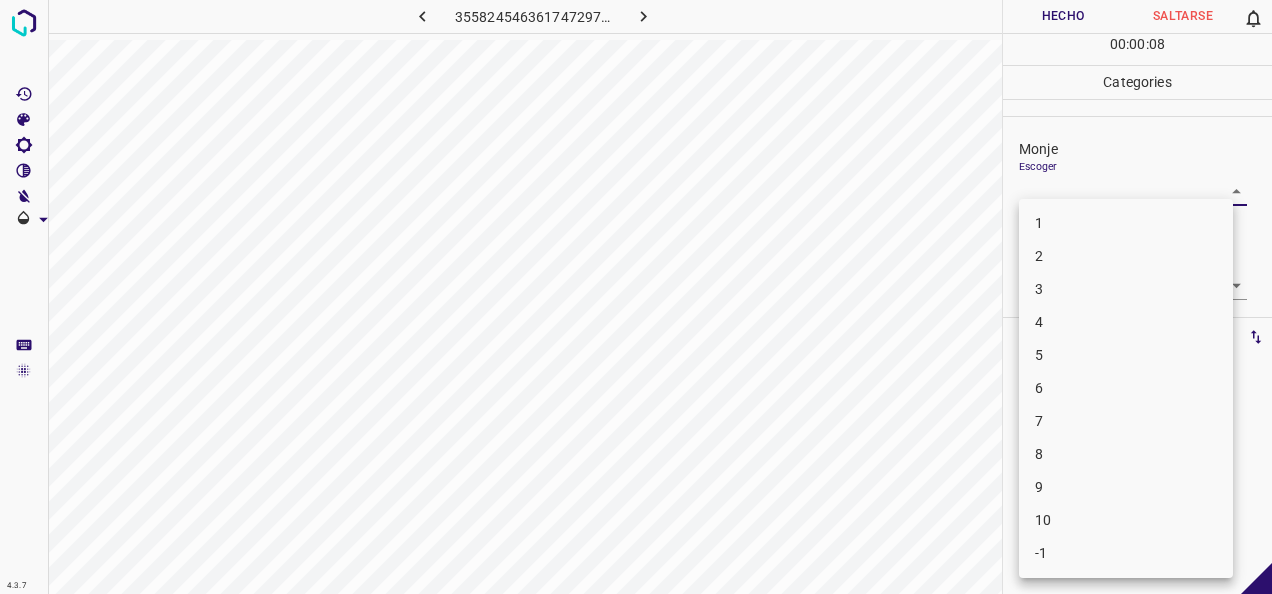click on "4.3.7 3558245463617472979.png Hecho Saltarse 0 00   : 00   : 08   Categories Monje  Escoger ​  [PERSON_NAME]   Escoger ​ Etiquetas 0 Categories 1 Monje 2  [PERSON_NAME] Herramientas Espacio Cambiar entre modos (Dibujar y Editar) Yo Etiquetado automático R Restaurar zoom M Acercar N Alejar Borrar Eliminar etiqueta de selección Filtros Z Restaurar filtros X Filtro de saturación C Filtro de brillo V Filtro de contraste B Filtro de escala de grises General O Descargar -Mensaje de texto -Esconder -Borrar 1 2 3 4 5 6 7 8 9 10 -1" at bounding box center (636, 297) 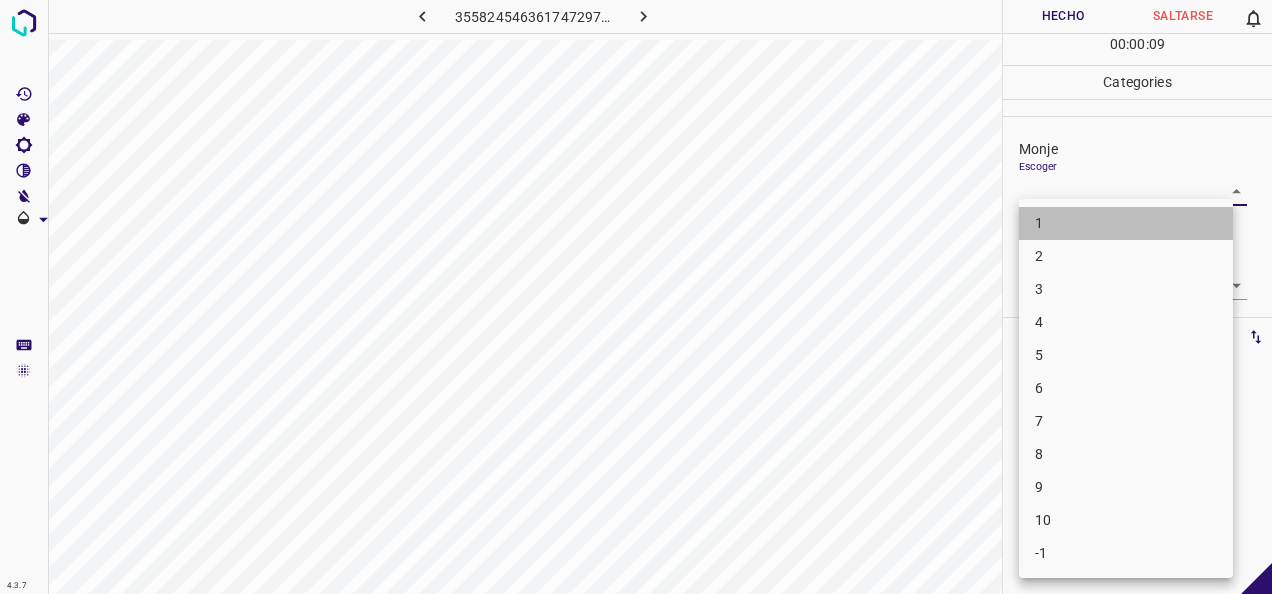click on "1" at bounding box center (1126, 223) 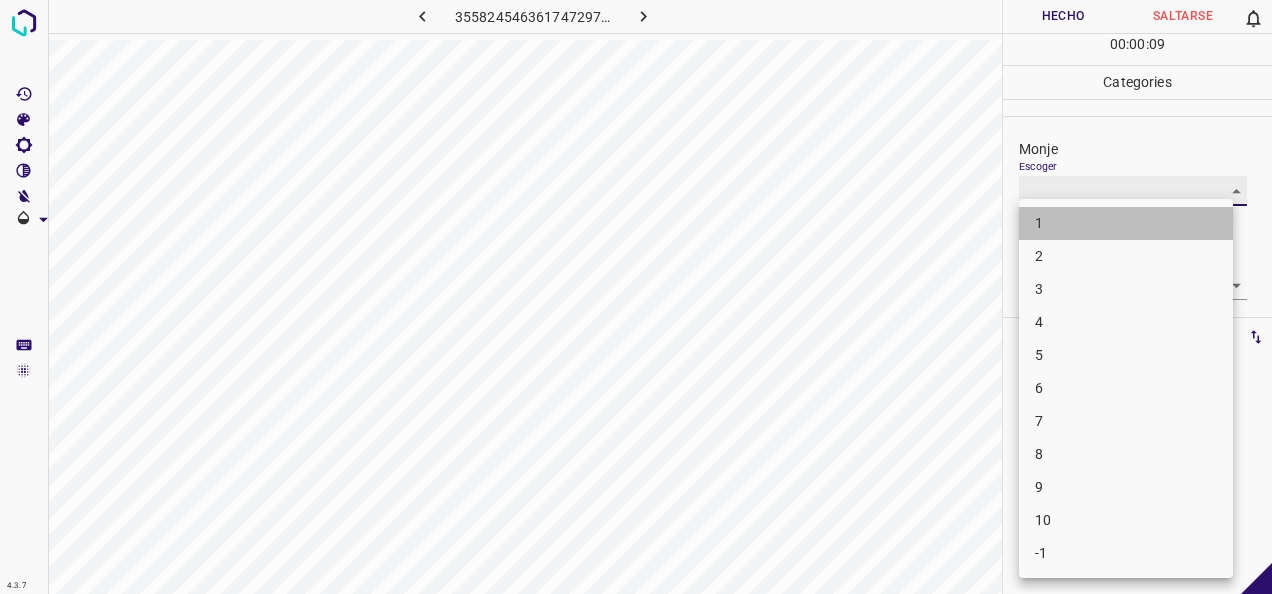 type on "1" 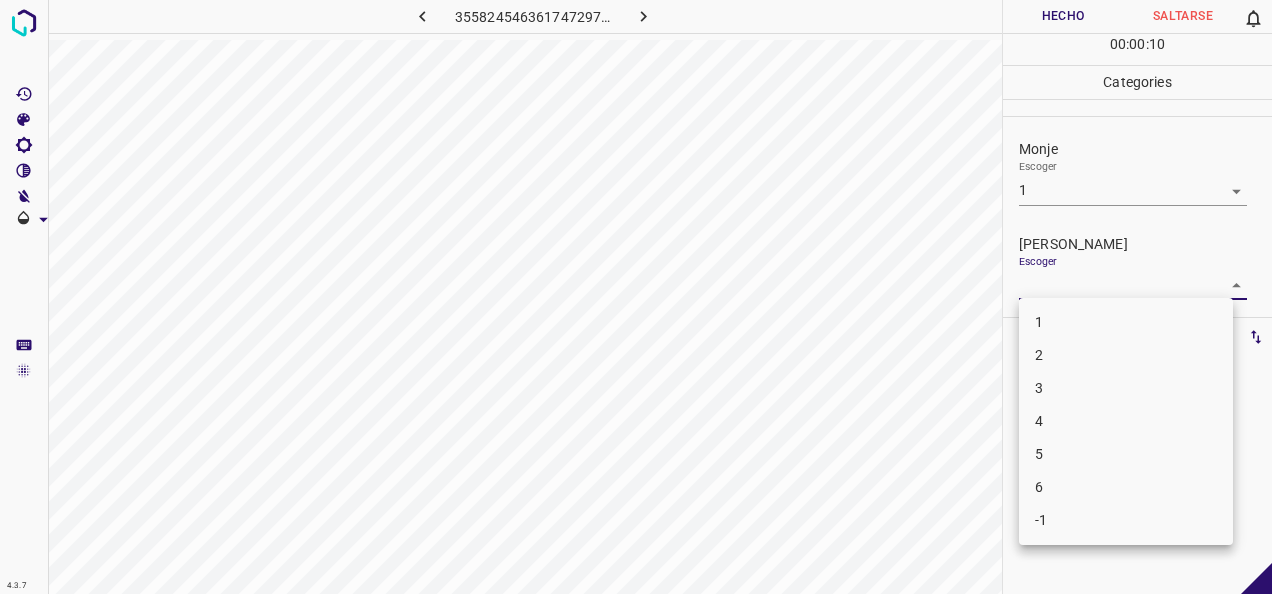 click on "4.3.7 3558245463617472979.png Hecho Saltarse 0 00   : 00   : 10   Categories Monje  Escoger 1 1  [PERSON_NAME]   Escoger ​ Etiquetas 0 Categories 1 Monje 2  [PERSON_NAME] Herramientas Espacio Cambiar entre modos (Dibujar y Editar) Yo Etiquetado automático R Restaurar zoom M Acercar N Alejar Borrar Eliminar etiqueta de selección Filtros Z Restaurar filtros X Filtro de saturación C Filtro de brillo V Filtro de contraste B Filtro de escala de grises General O Descargar -Mensaje de texto -Esconder -Borrar 1 2 3 4 5 6 -1" at bounding box center (636, 297) 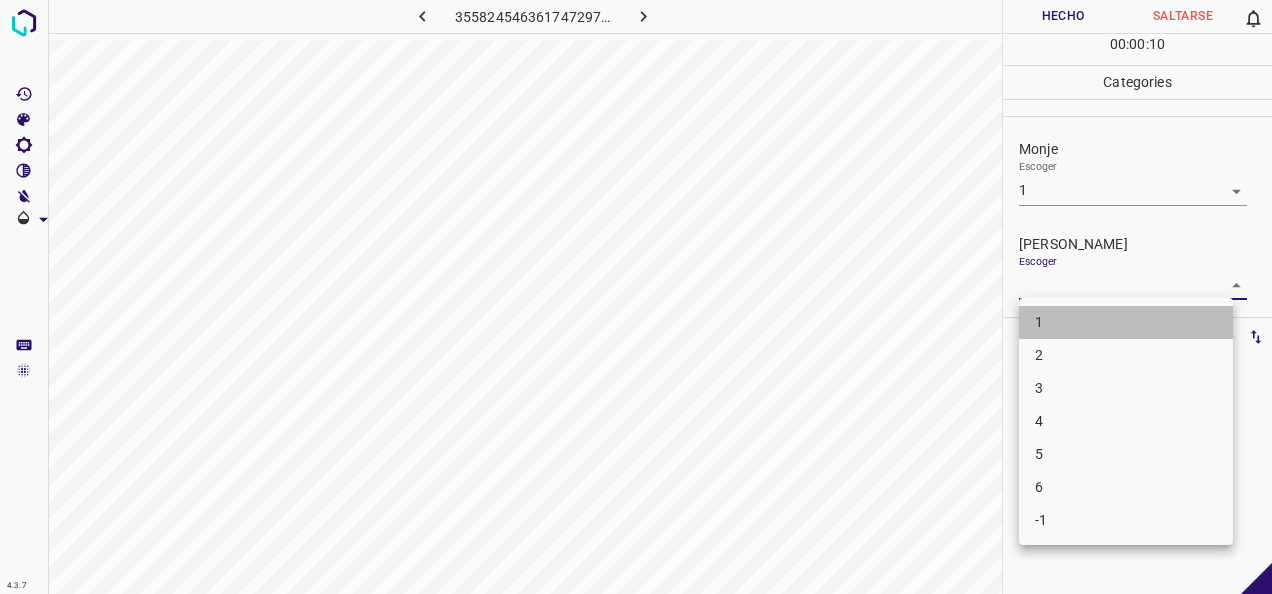 click on "1" at bounding box center (1126, 322) 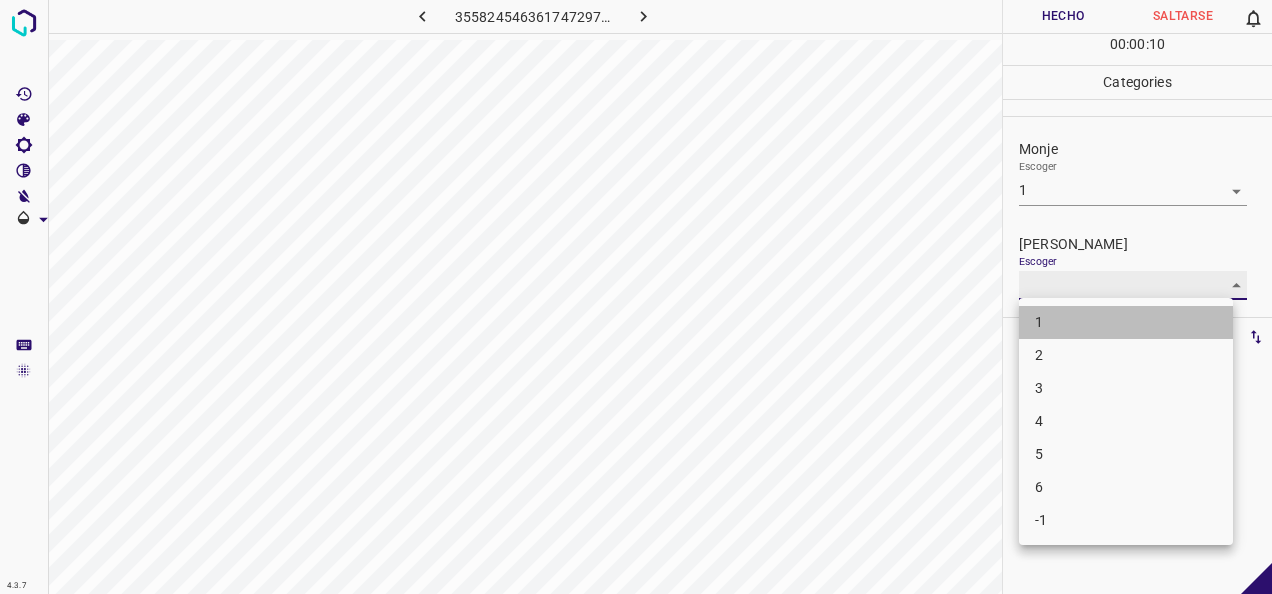 type on "1" 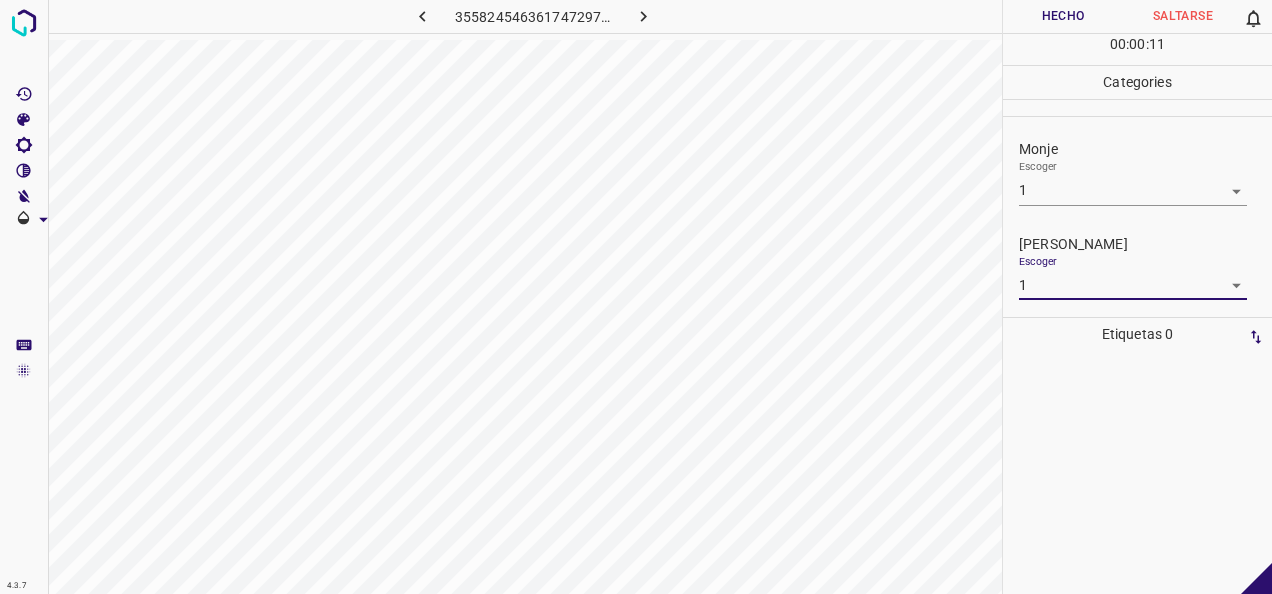click on "Hecho" at bounding box center [1063, 16] 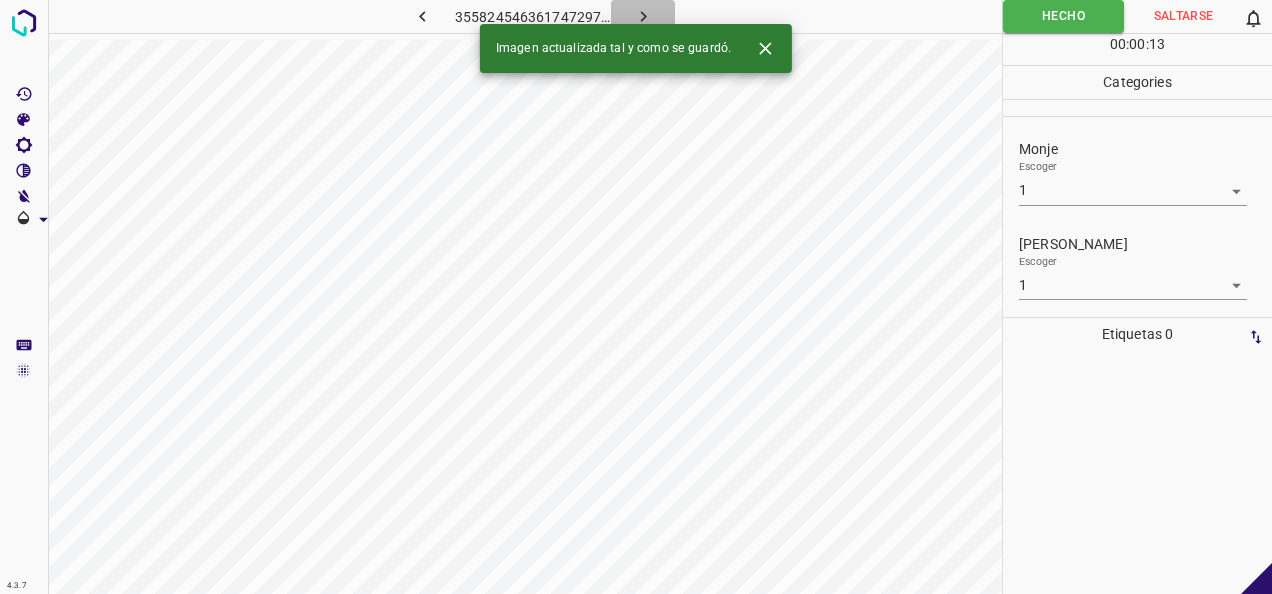 click 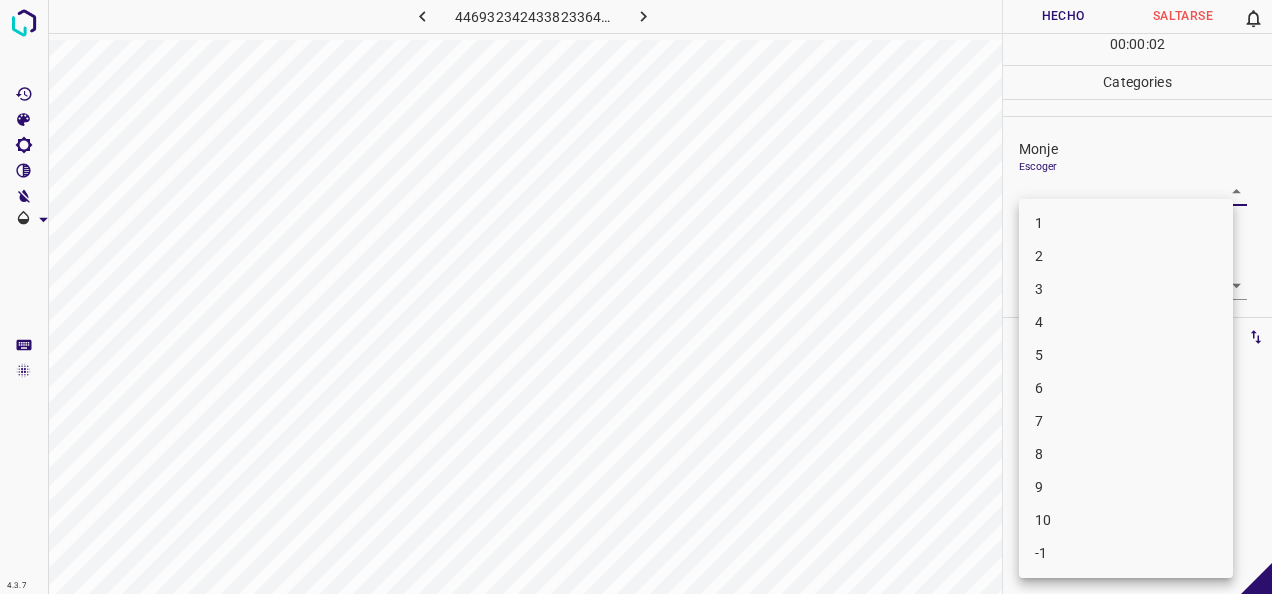 click on "4.3.7 4469323424338233644.png Hecho Saltarse 0 00   : 00   : 02   Categories Monje  Escoger ​  [PERSON_NAME]   Escoger ​ Etiquetas 0 Categories 1 Monje 2  [PERSON_NAME] Herramientas Espacio Cambiar entre modos (Dibujar y Editar) Yo Etiquetado automático R Restaurar zoom M Acercar N Alejar Borrar Eliminar etiqueta de selección Filtros Z Restaurar filtros X Filtro de saturación C Filtro de brillo V Filtro de contraste B Filtro de escala de grises General O Descargar -Mensaje de texto -Esconder -Borrar 1 2 3 4 5 6 7 8 9 10 -1" at bounding box center (636, 297) 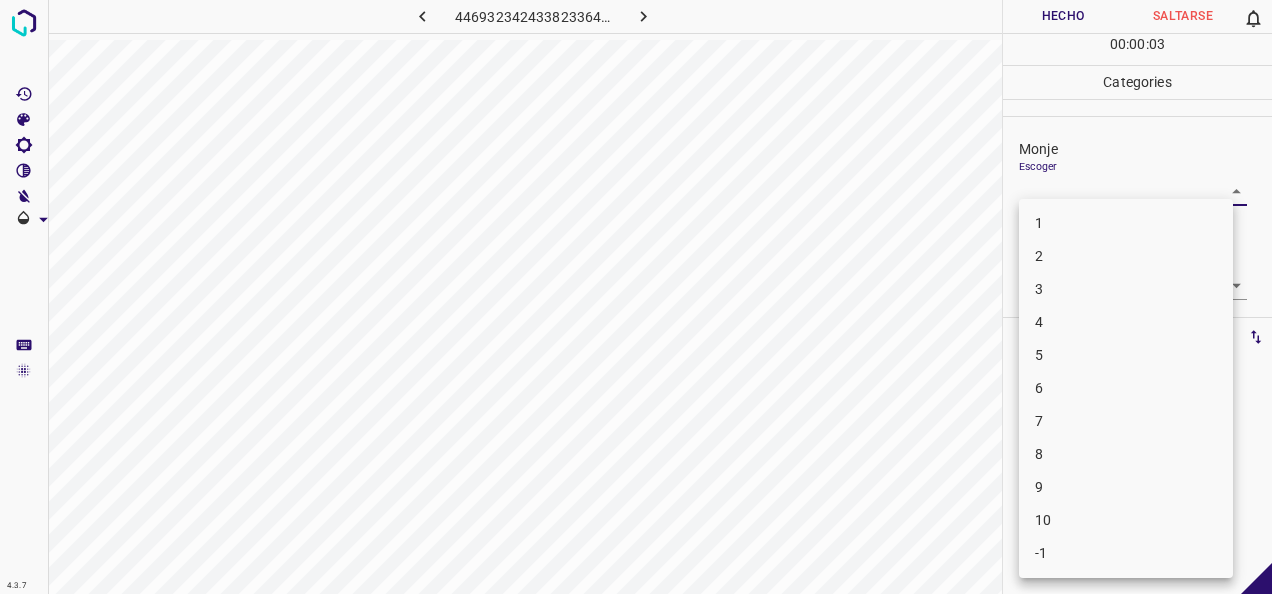 click on "1" at bounding box center [1126, 223] 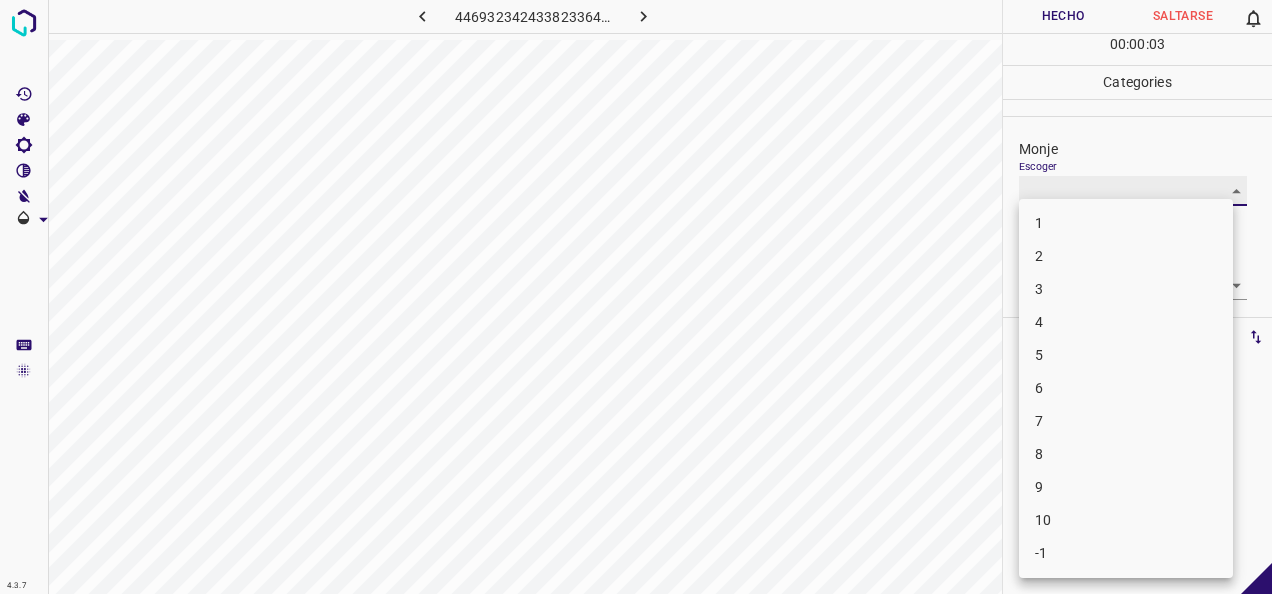 type on "1" 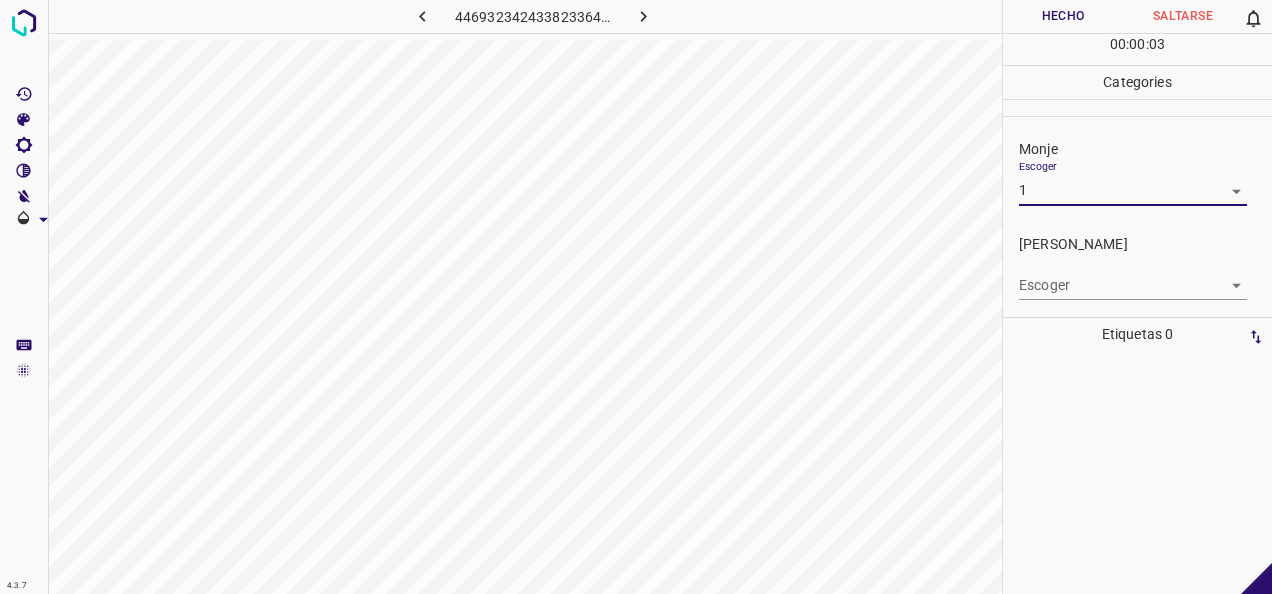 click on "4.3.7 4469323424338233644.png Hecho Saltarse 0 00   : 00   : 03   Categories Monje  Escoger 1 1  [PERSON_NAME]   Escoger ​ Etiquetas 0 Categories 1 Monje 2  [PERSON_NAME] Herramientas Espacio Cambiar entre modos (Dibujar y Editar) Yo Etiquetado automático R Restaurar zoom M Acercar N Alejar Borrar Eliminar etiqueta de selección Filtros Z Restaurar filtros X Filtro de saturación C Filtro de brillo V Filtro de contraste B Filtro de escala de grises General O Descargar -Mensaje de texto -Esconder -Borrar" at bounding box center (636, 297) 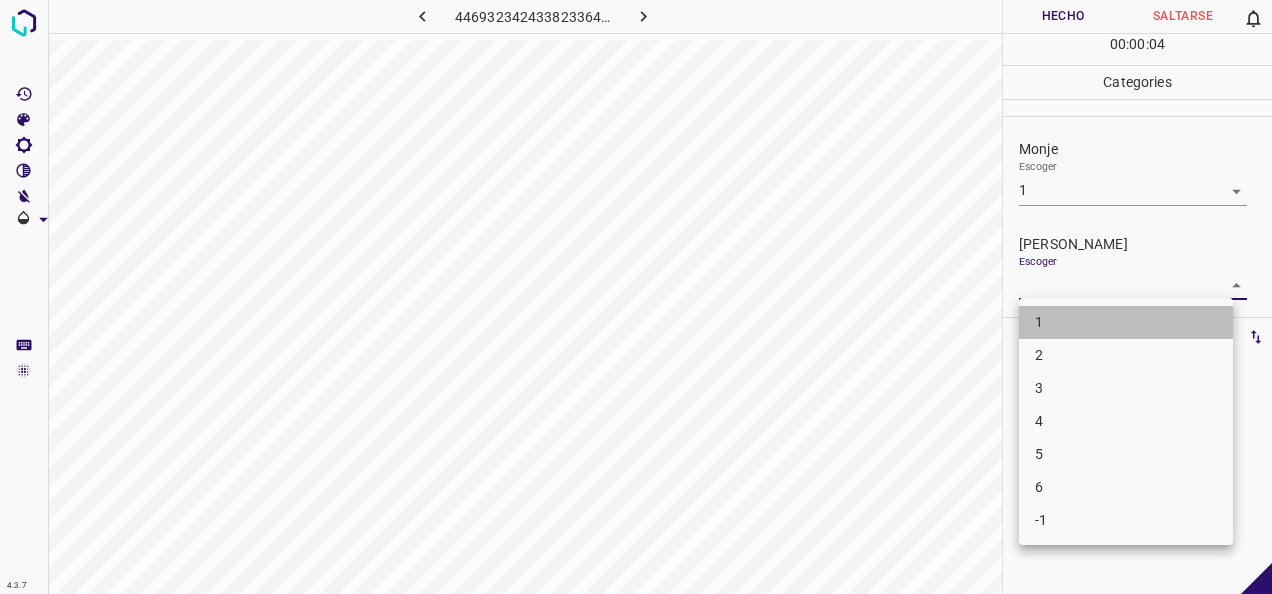 click on "1" at bounding box center [1126, 322] 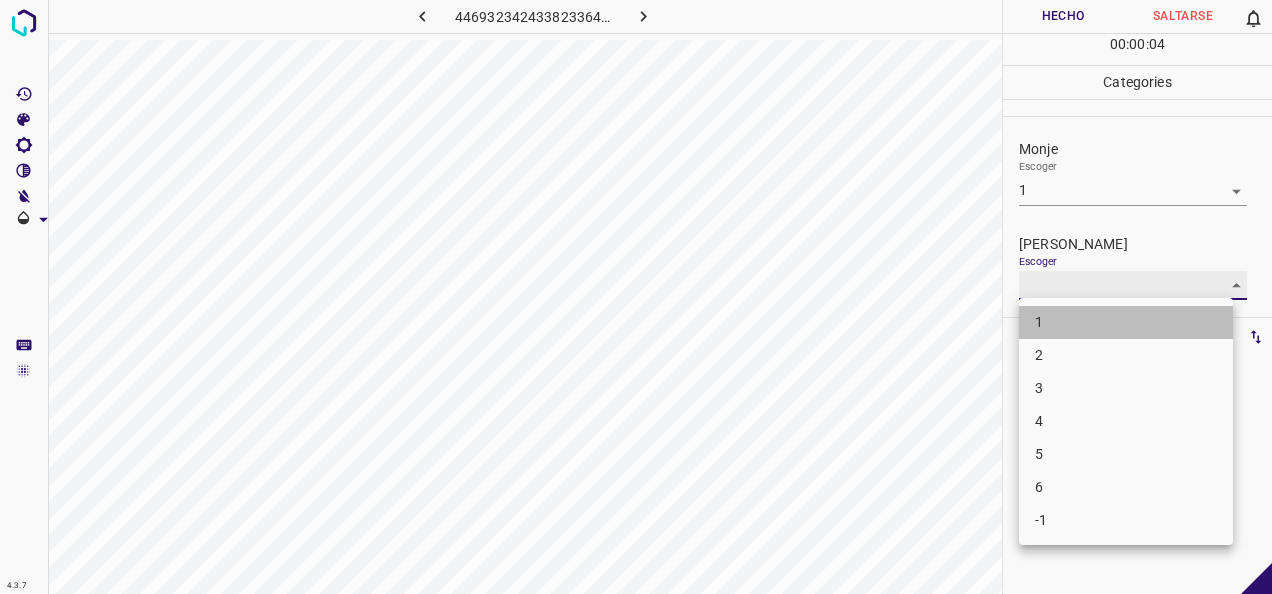 type on "1" 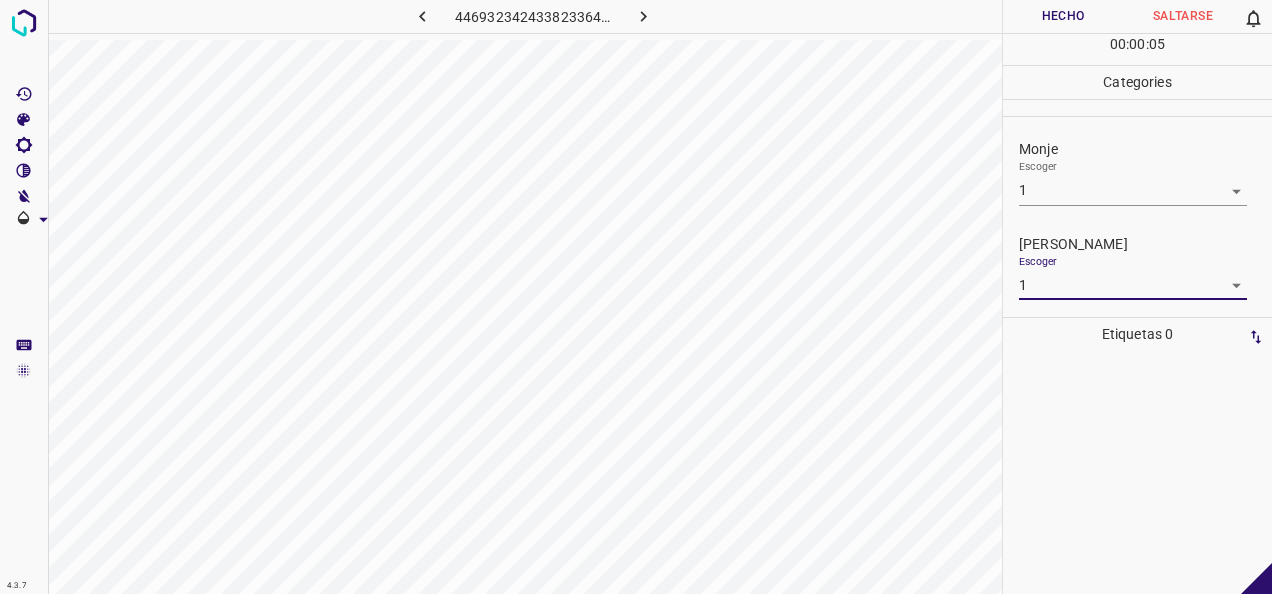click on "Hecho" at bounding box center (1063, 16) 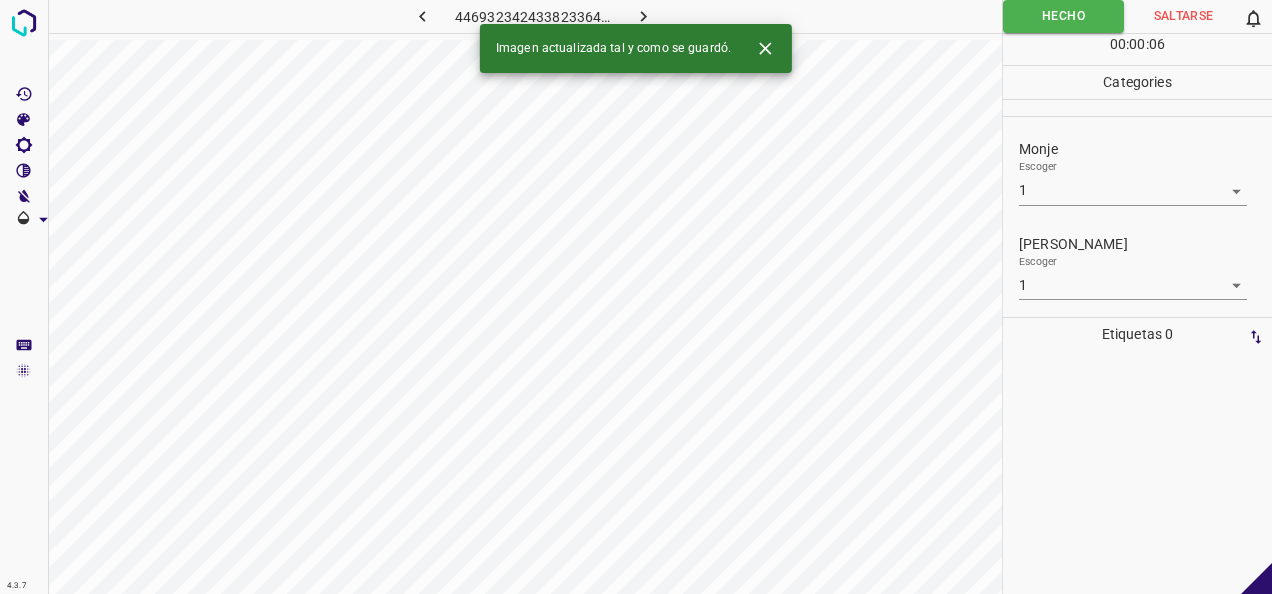 click 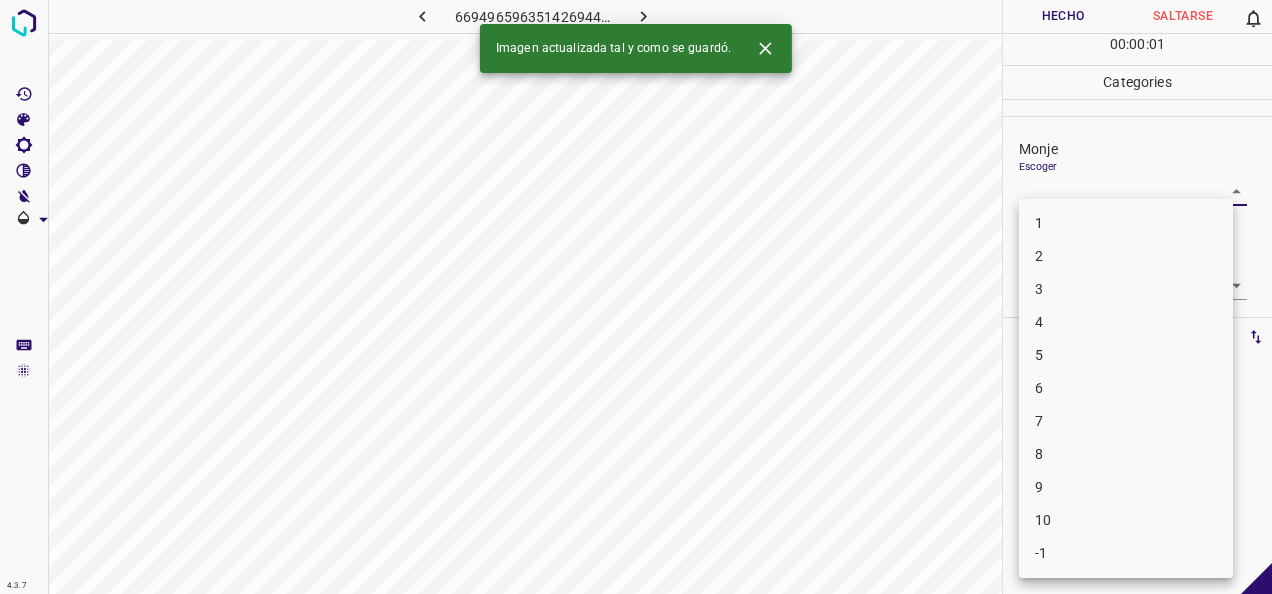 click on "4.3.7 6694965963514269443.png Hecho Saltarse 0 00   : 00   : 01   Categories Monje  Escoger ​  [PERSON_NAME]   Escoger ​ Etiquetas 0 Categories 1 Monje 2  [PERSON_NAME] Herramientas Espacio Cambiar entre modos (Dibujar y Editar) Yo Etiquetado automático R Restaurar zoom M Acercar N Alejar Borrar Eliminar etiqueta de selección Filtros Z Restaurar filtros X Filtro de saturación C Filtro de brillo V Filtro de contraste B Filtro de escala de grises General O Descargar Imagen actualizada tal y como se guardó. -Mensaje de texto -Esconder -Borrar 1 2 3 4 5 6 7 8 9 10 -1" at bounding box center [636, 297] 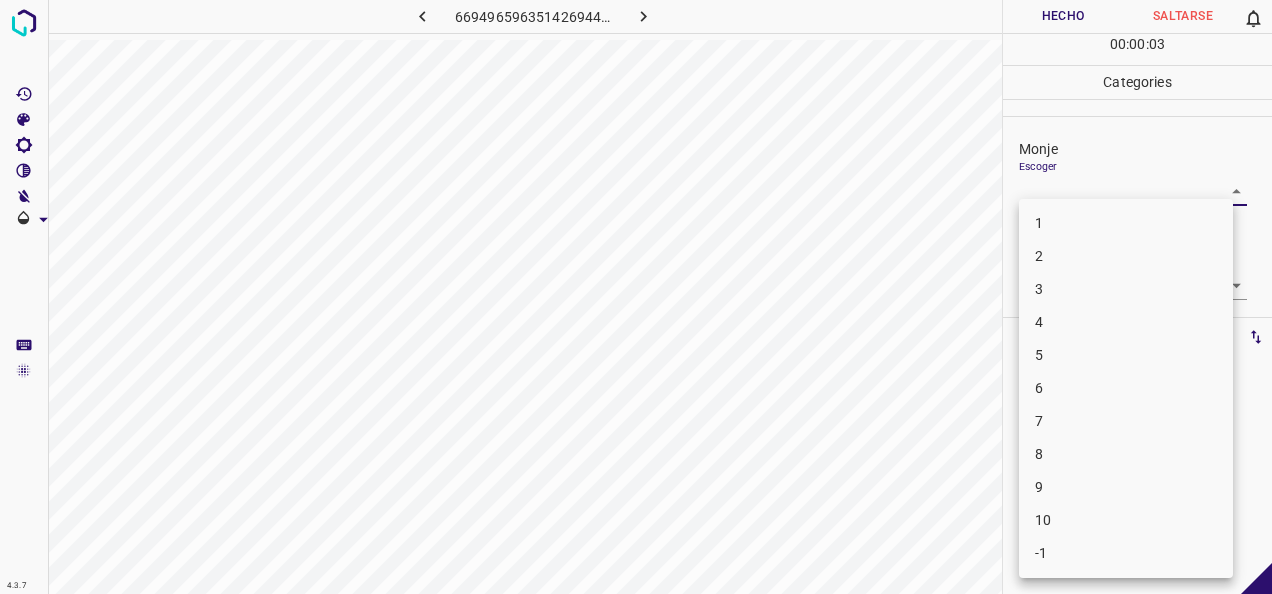 click on "4" at bounding box center (1126, 322) 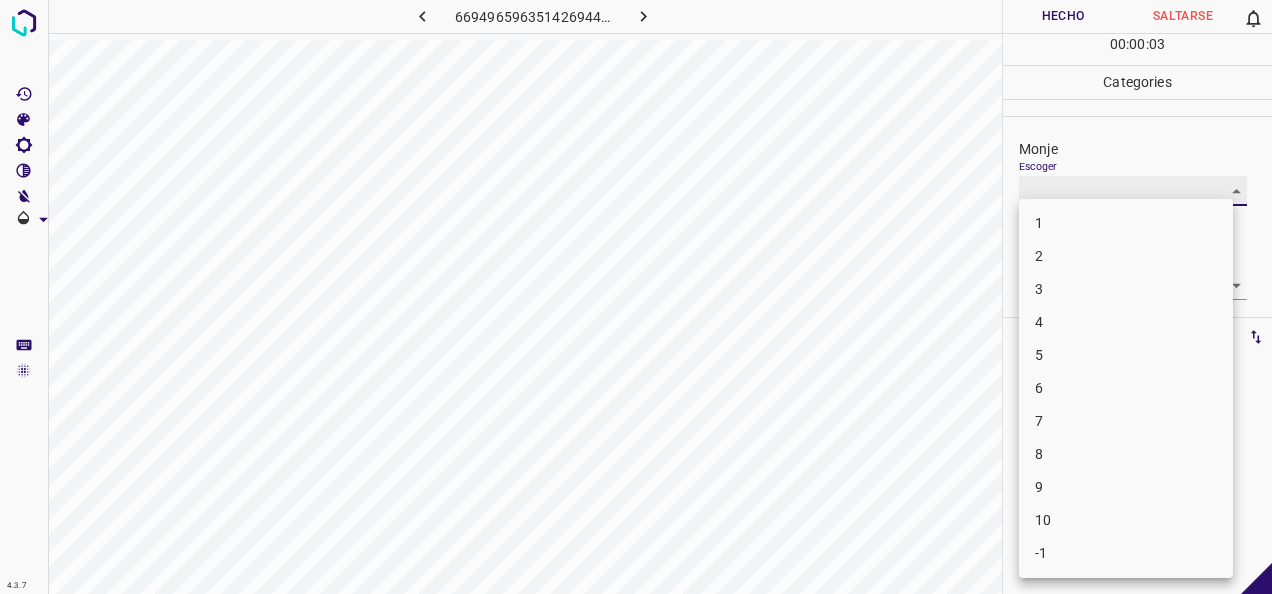 type on "4" 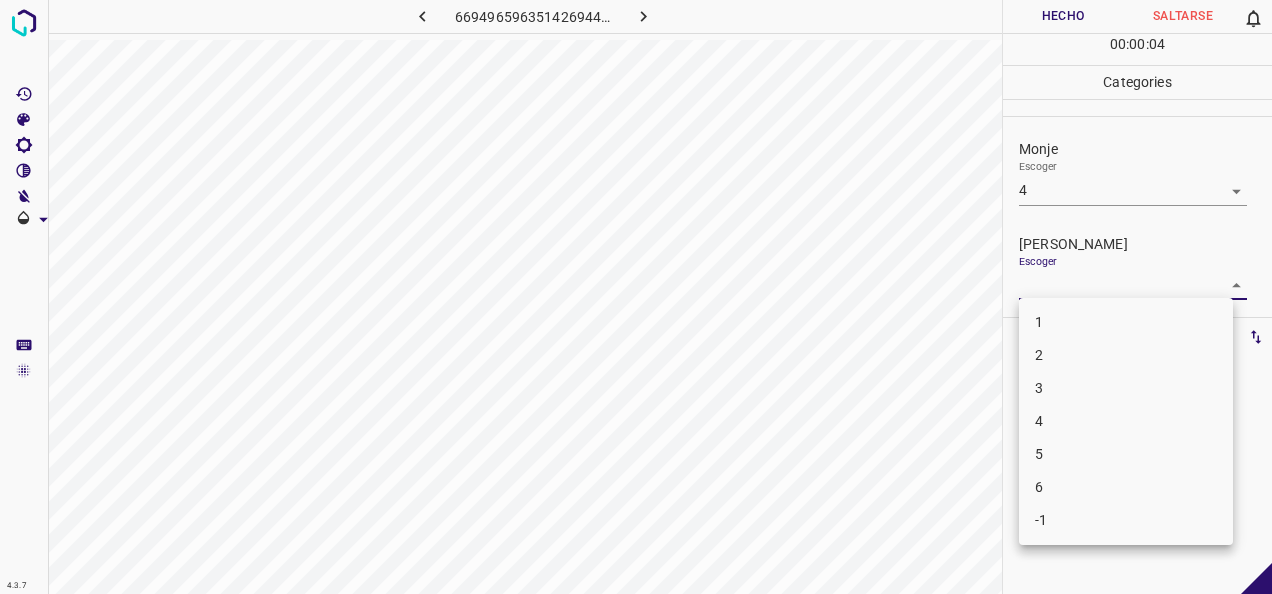 click on "4.3.7 6694965963514269443.png Hecho Saltarse 0 00   : 00   : 04   Categories Monje  Escoger 4 4  [PERSON_NAME]   Escoger ​ Etiquetas 0 Categories 1 Monje 2  [PERSON_NAME] Herramientas Espacio Cambiar entre modos (Dibujar y Editar) Yo Etiquetado automático R Restaurar zoom M Acercar N Alejar Borrar Eliminar etiqueta de selección Filtros Z Restaurar filtros X Filtro de saturación C Filtro de brillo V Filtro de contraste B Filtro de escala de grises General O Descargar -Mensaje de texto -Esconder -Borrar 1 2 3 4 5 6 -1" at bounding box center (636, 297) 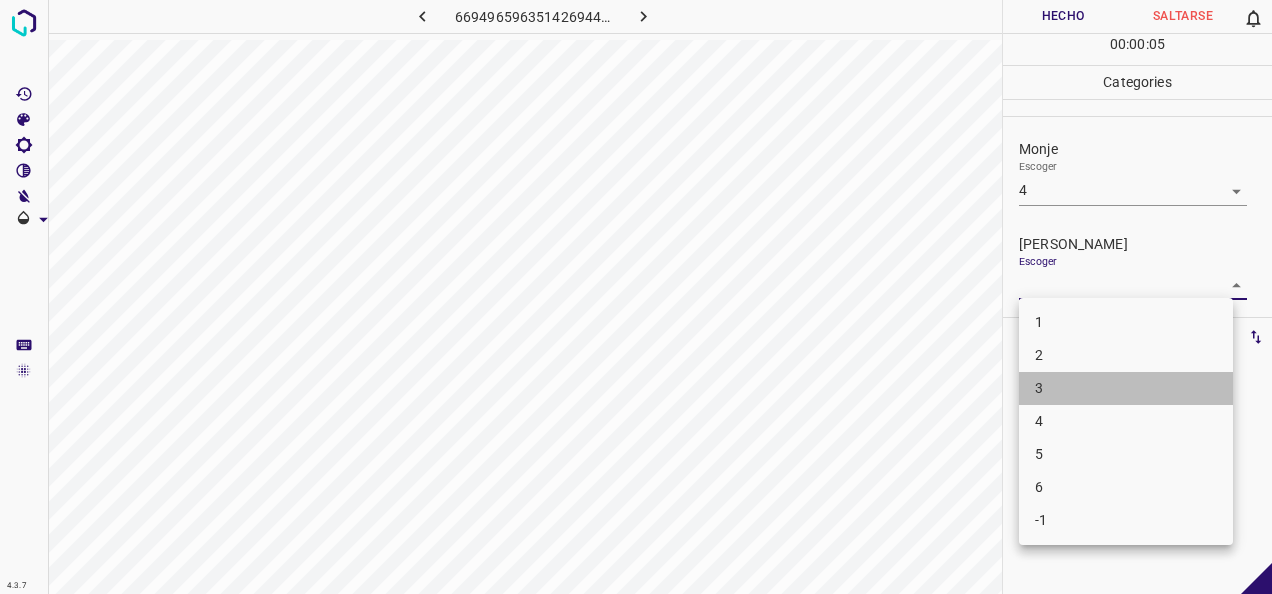 click on "3" at bounding box center (1126, 388) 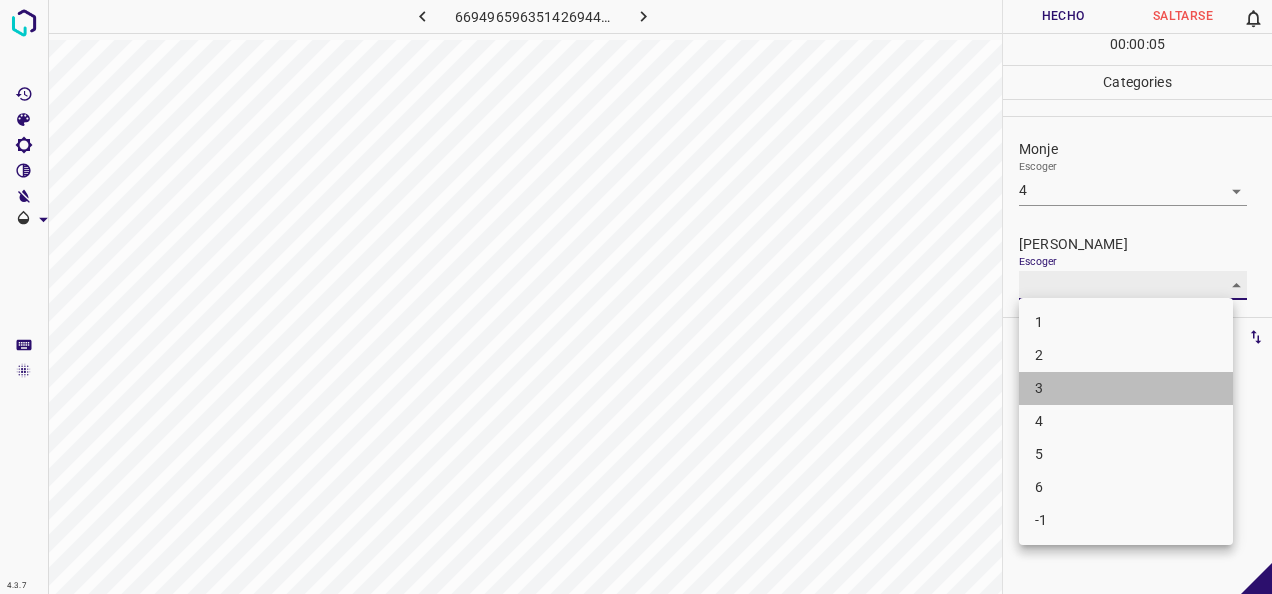 type on "3" 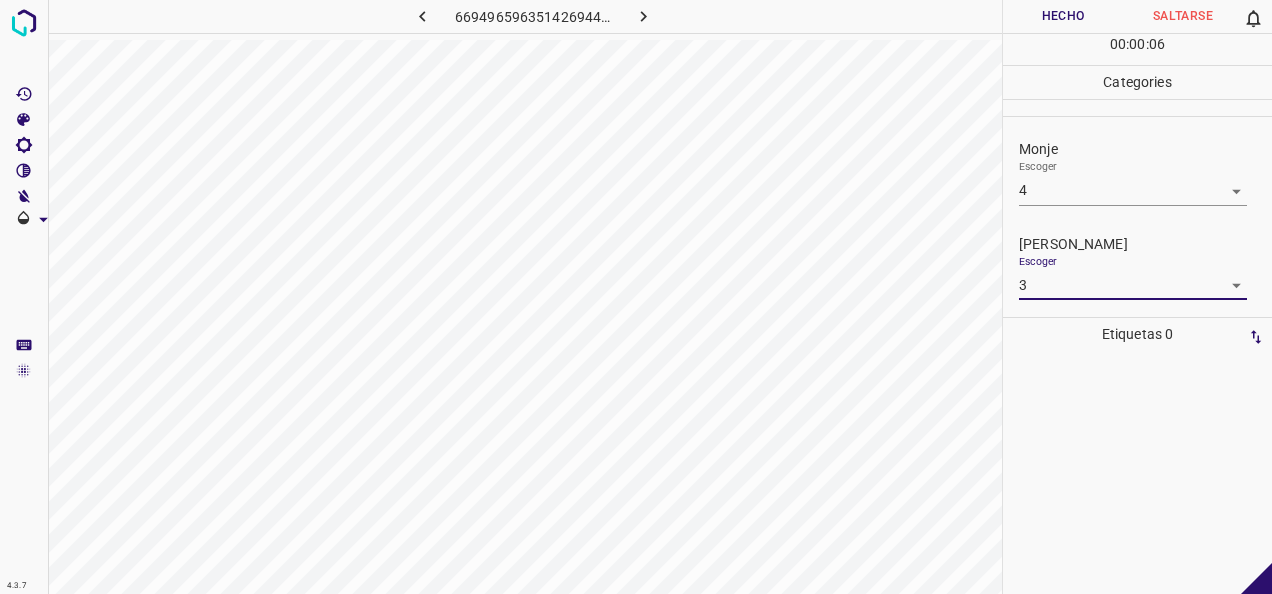 click on "Hecho" at bounding box center (1063, 16) 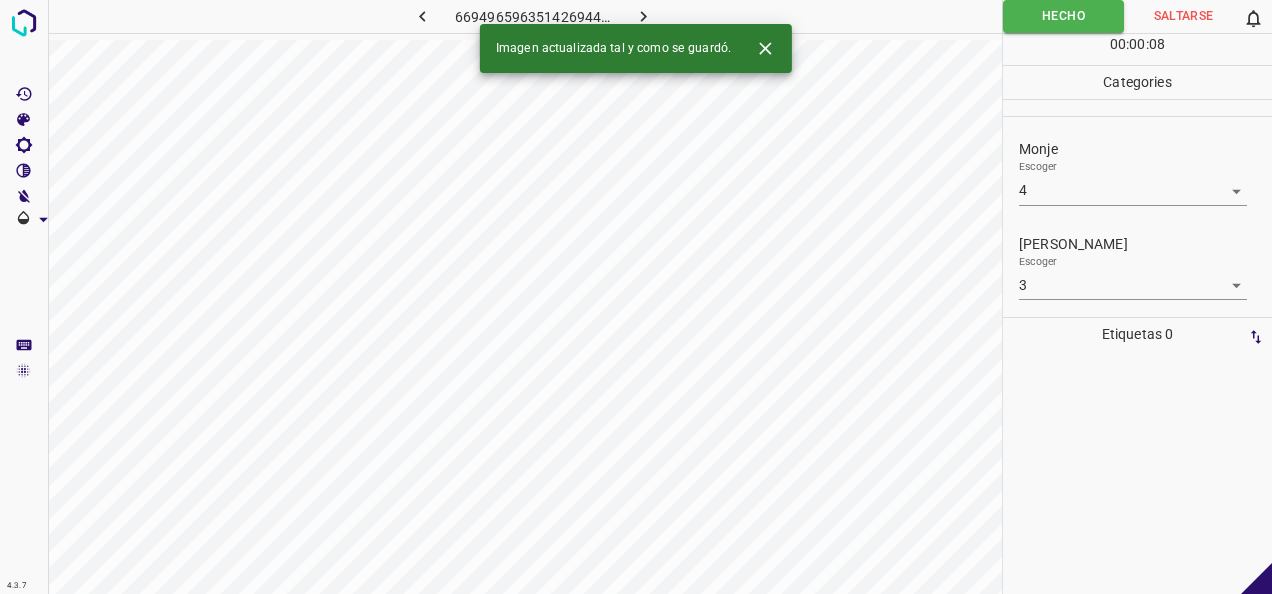 click 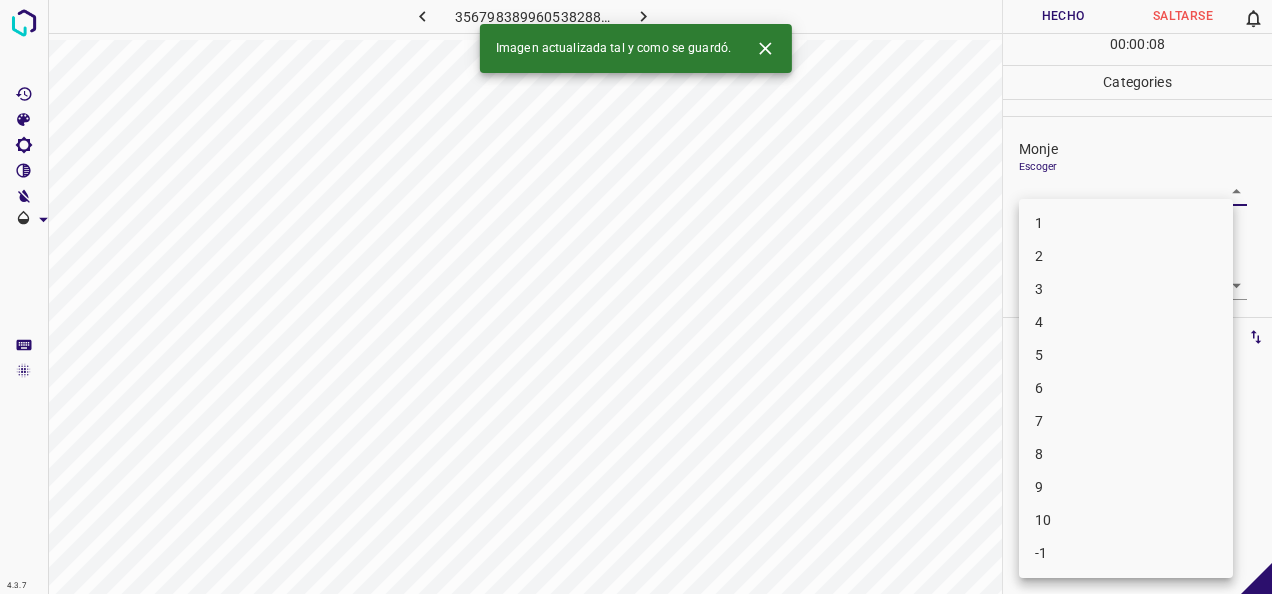 click on "4.3.7 3567983899605382882.png Hecho Saltarse 0 00   : 00   : 08   Categories Monje  Escoger ​  [PERSON_NAME]   Escoger ​ Etiquetas 0 Categories 1 Monje 2  [PERSON_NAME] Herramientas Espacio Cambiar entre modos (Dibujar y Editar) Yo Etiquetado automático R Restaurar zoom M Acercar N Alejar Borrar Eliminar etiqueta de selección Filtros Z Restaurar filtros X Filtro de saturación C Filtro de brillo V Filtro de contraste B Filtro de escala de grises General O Descargar Imagen actualizada tal y como se guardó. -Mensaje de texto -Esconder -Borrar 1 2 3 4 5 6 7 8 9 10 -1" at bounding box center (636, 297) 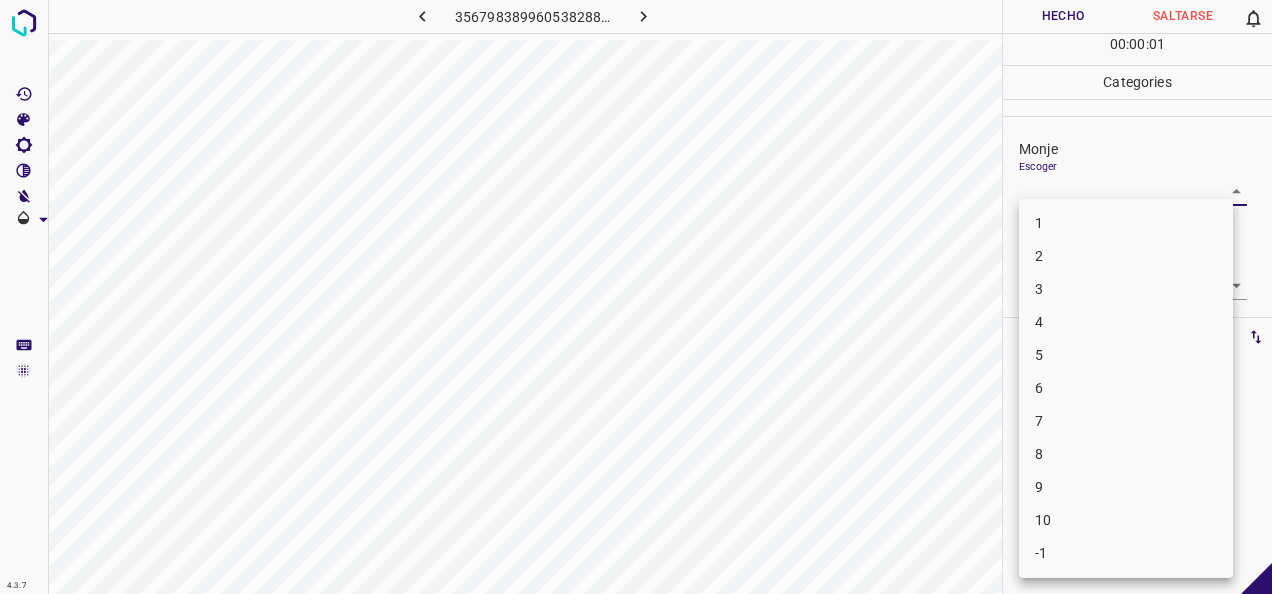 click on "1" at bounding box center (1126, 223) 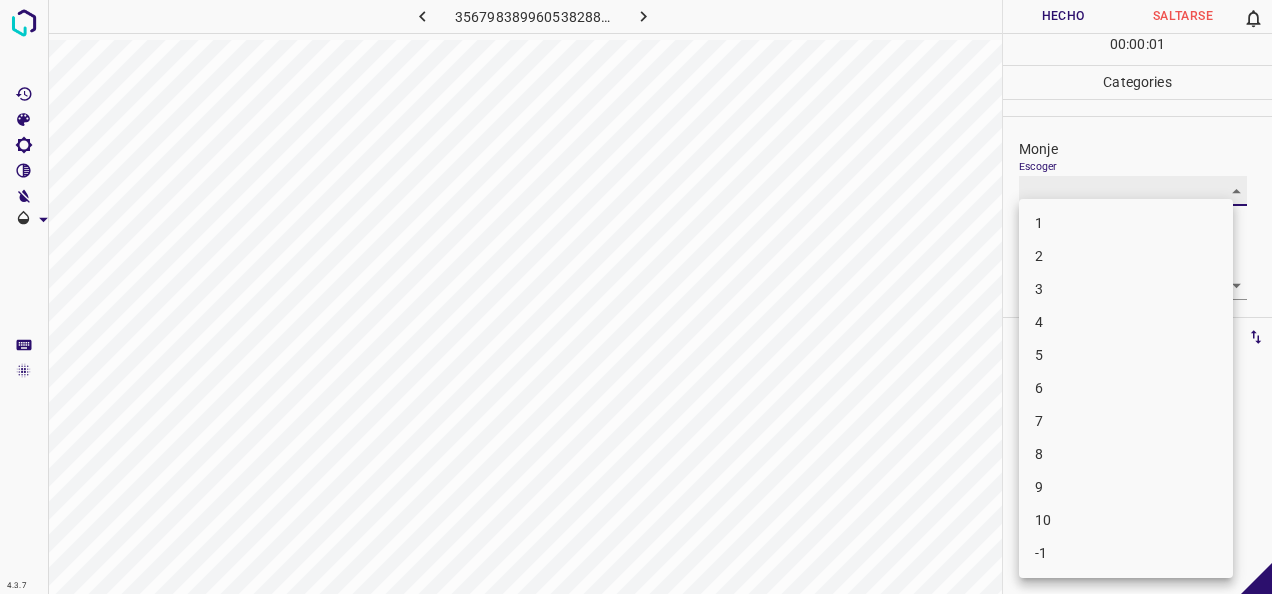 type on "1" 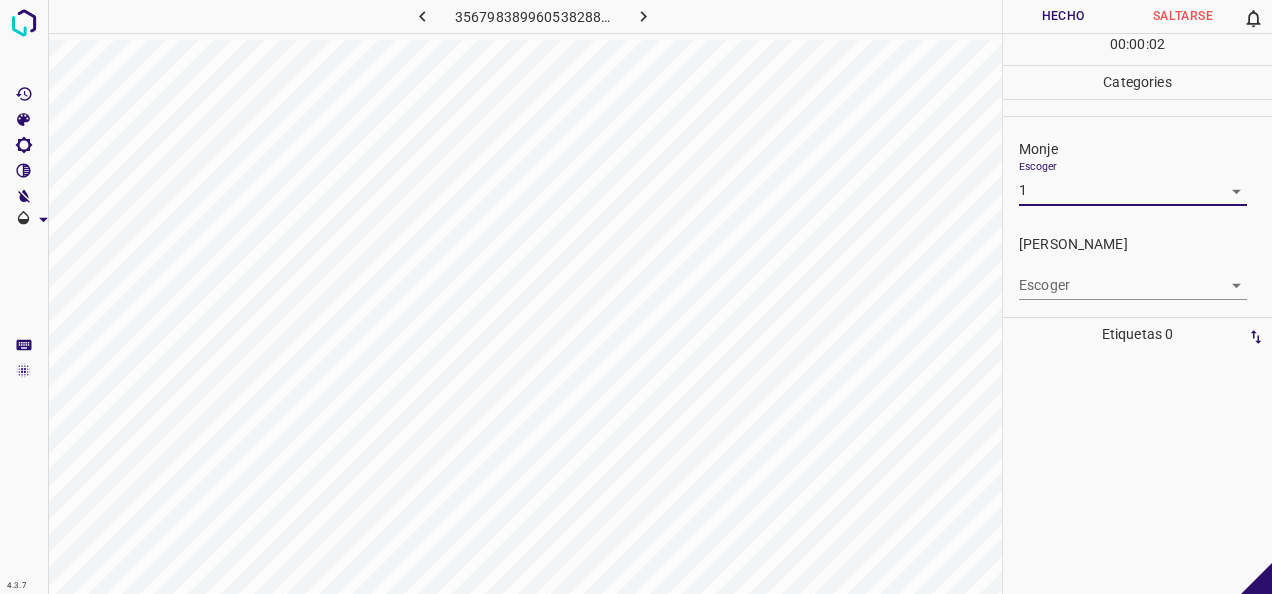 click on "4.3.7 3567983899605382882.png Hecho Saltarse 0 00   : 00   : 02   Categories Monje  Escoger 1 1  [PERSON_NAME]   Escoger ​ Etiquetas 0 Categories 1 Monje 2  [PERSON_NAME] Herramientas Espacio Cambiar entre modos (Dibujar y Editar) Yo Etiquetado automático R Restaurar zoom M Acercar N Alejar Borrar Eliminar etiqueta de selección Filtros Z Restaurar filtros X Filtro de saturación C Filtro de brillo V Filtro de contraste B Filtro de escala de grises General O Descargar -Mensaje de texto -Esconder -Borrar" at bounding box center (636, 297) 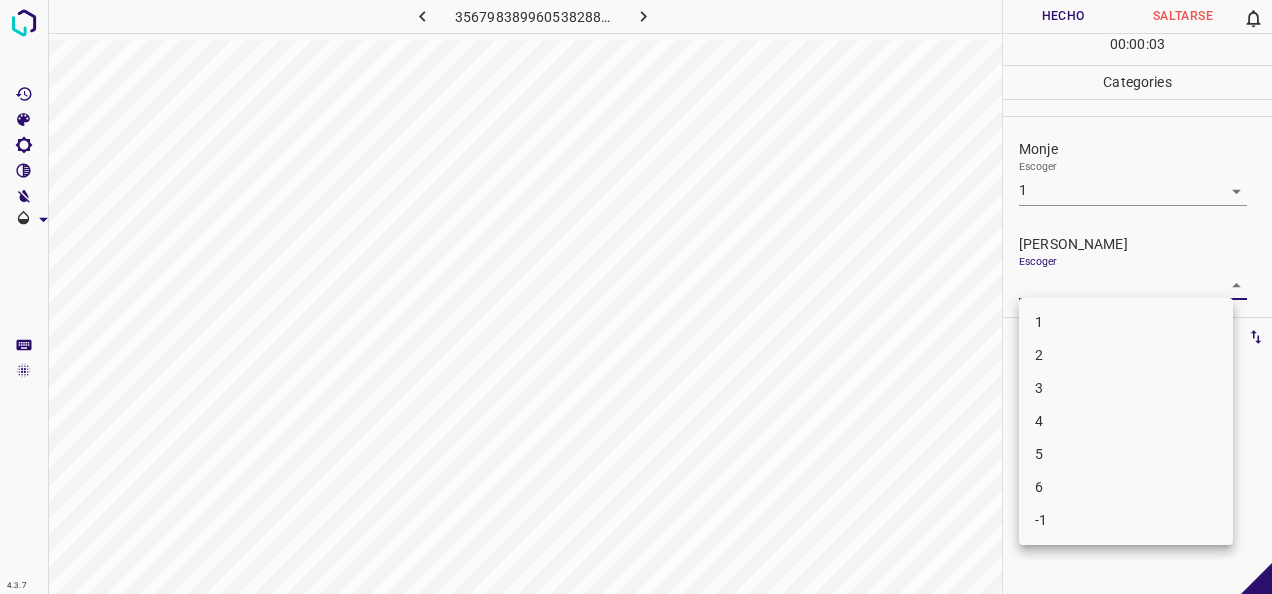 click on "1" at bounding box center [1126, 322] 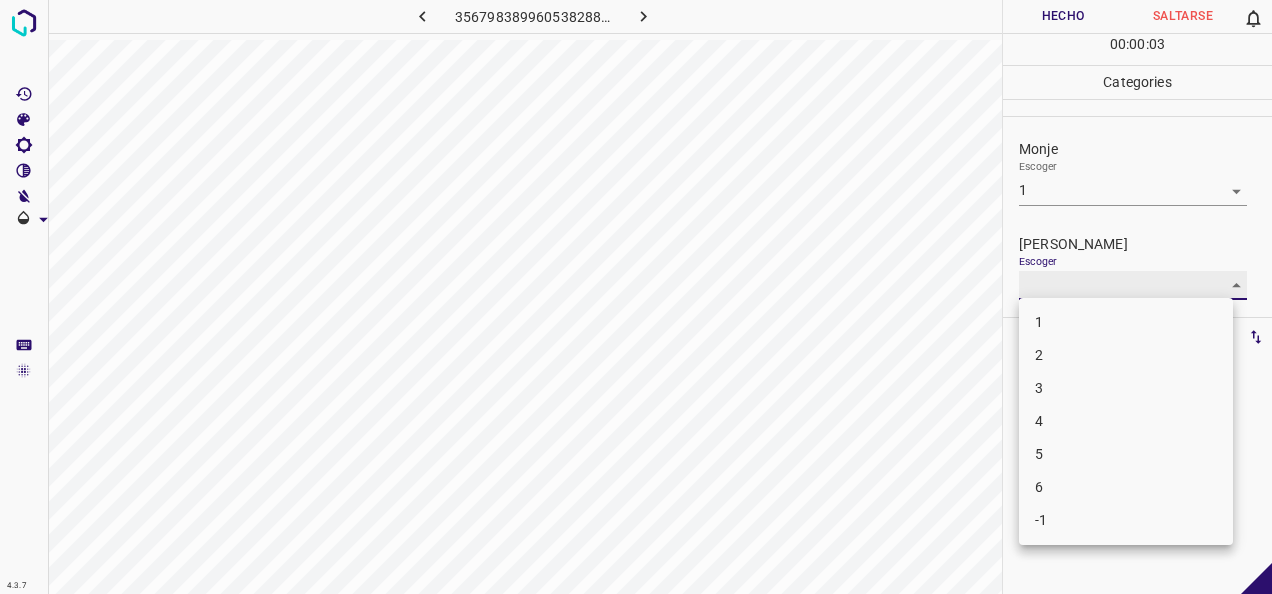 type on "1" 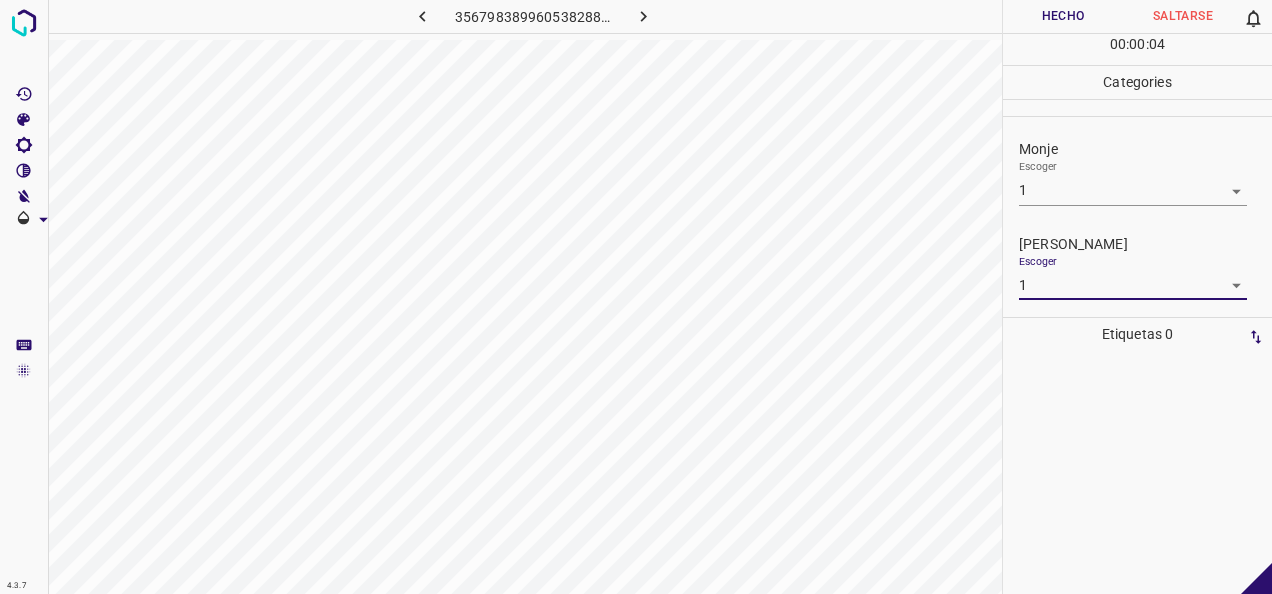 click on "Hecho" at bounding box center [1063, 16] 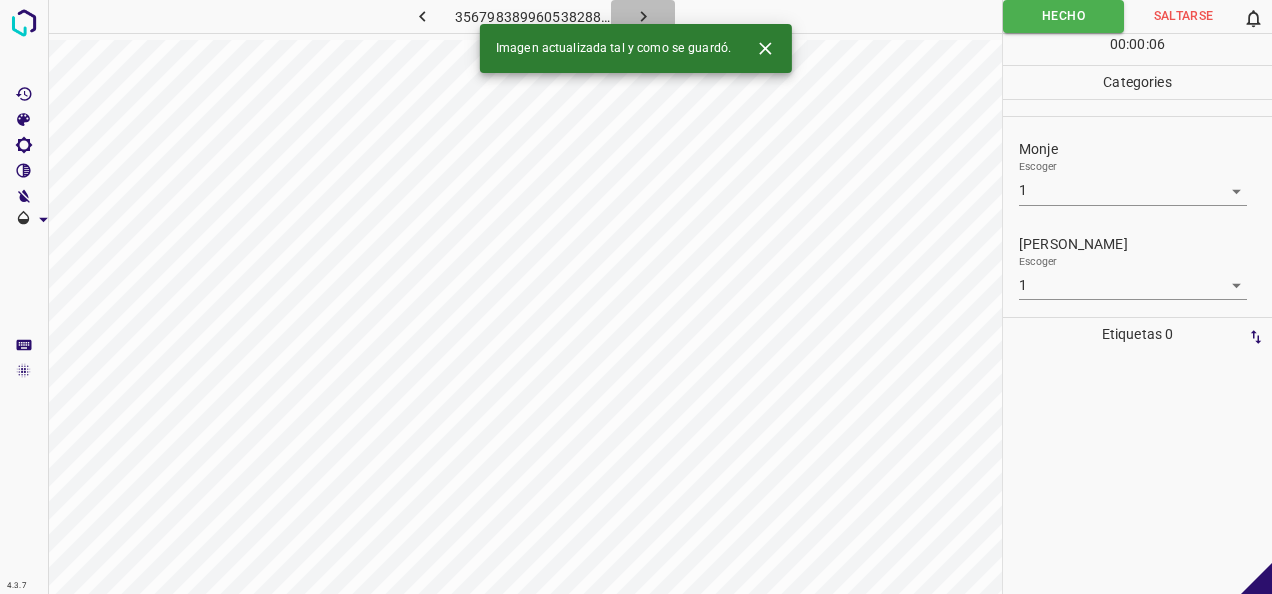 click at bounding box center (643, 16) 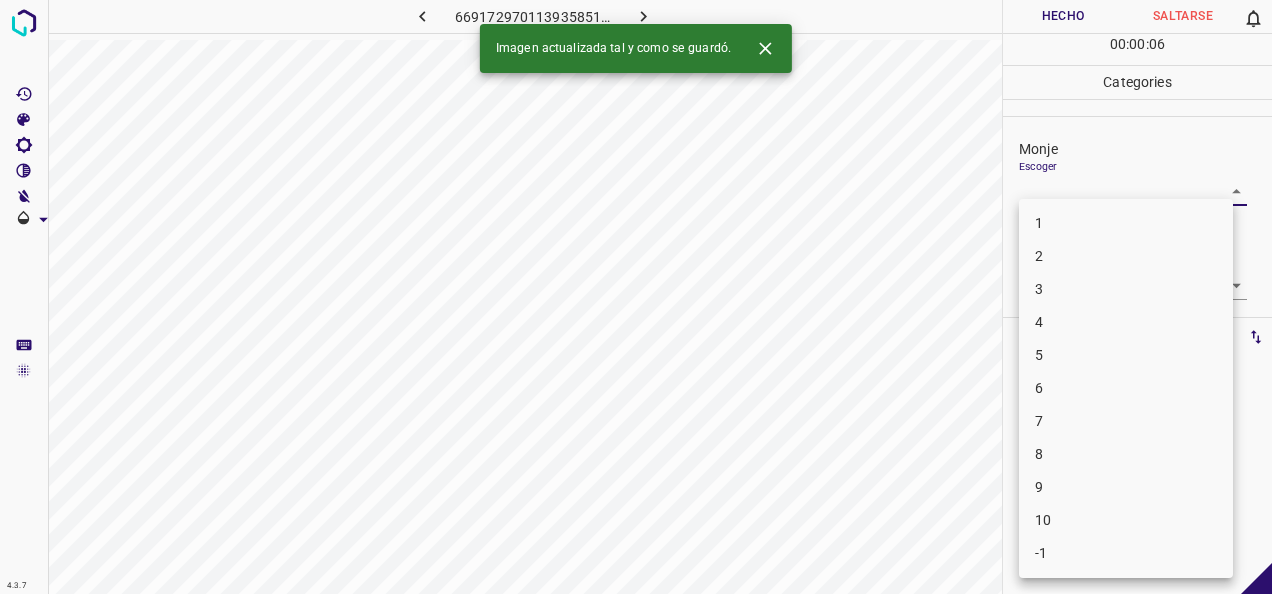 click on "4.3.7 6691729701139358511.png Hecho Saltarse 0 00   : 00   : 06   Categories Monje  Escoger ​  [PERSON_NAME]   Escoger ​ Etiquetas 0 Categories 1 Monje 2  [PERSON_NAME] Herramientas Espacio Cambiar entre modos (Dibujar y Editar) Yo Etiquetado automático R Restaurar zoom M Acercar N Alejar Borrar Eliminar etiqueta de selección Filtros Z Restaurar filtros X Filtro de saturación C Filtro de brillo V Filtro de contraste B Filtro de escala de grises General O Descargar Imagen actualizada tal y como se guardó. -Mensaje de texto -Esconder -Borrar 1 2 3 4 5 6 7 8 9 10 -1" at bounding box center (636, 297) 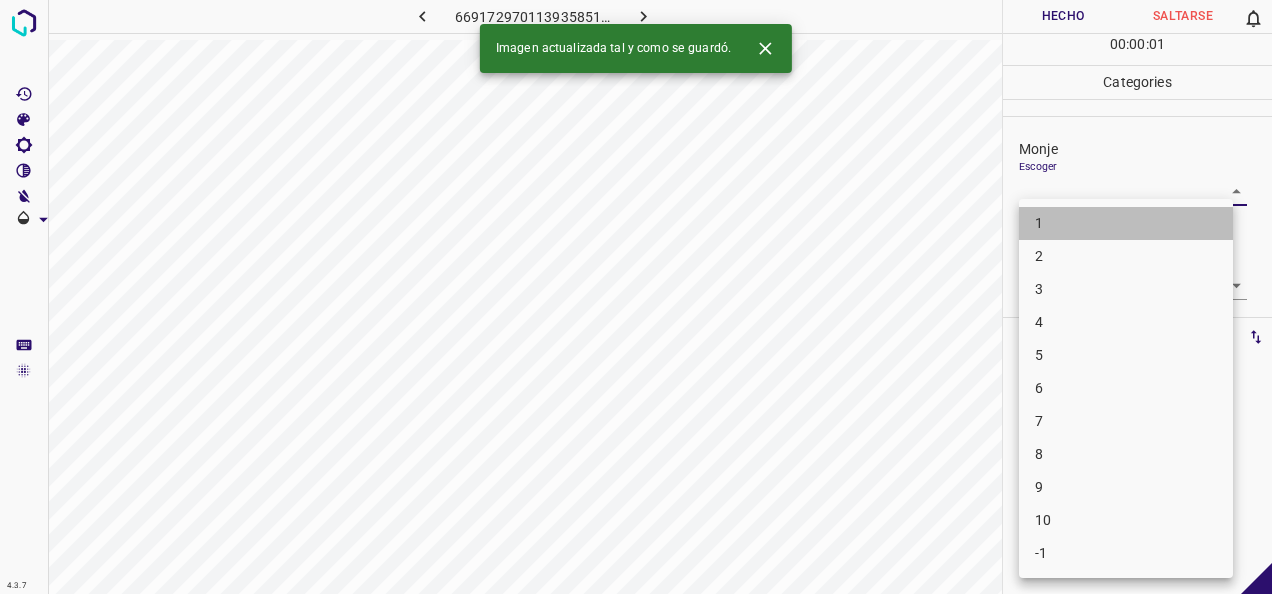click on "1" at bounding box center [1126, 223] 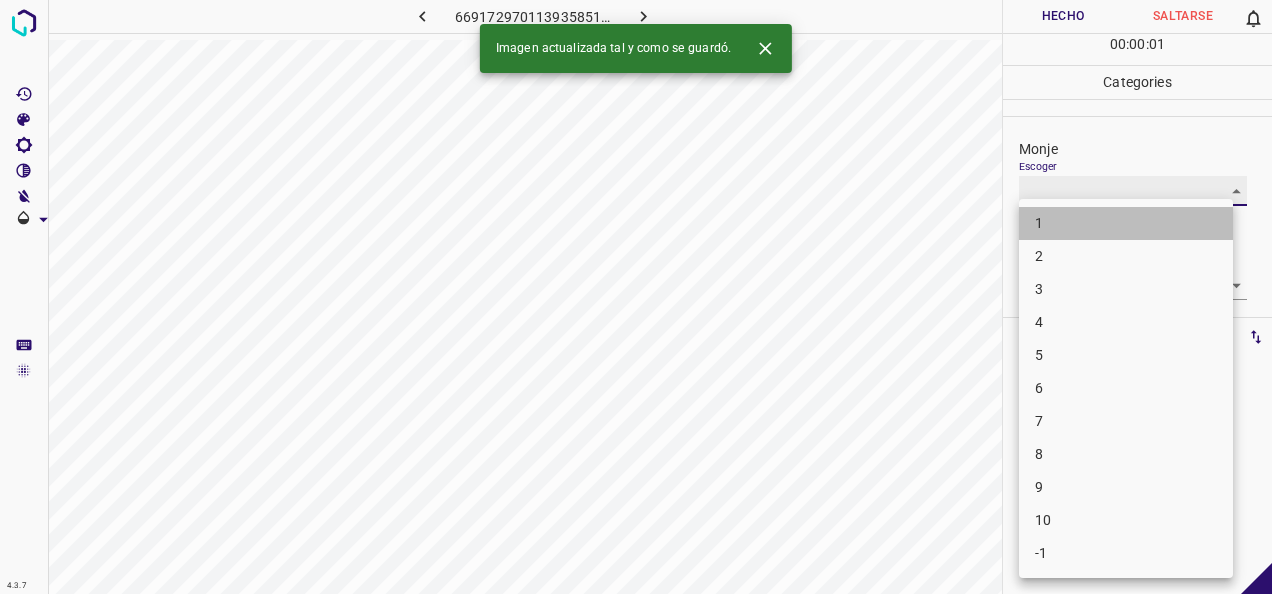 type on "1" 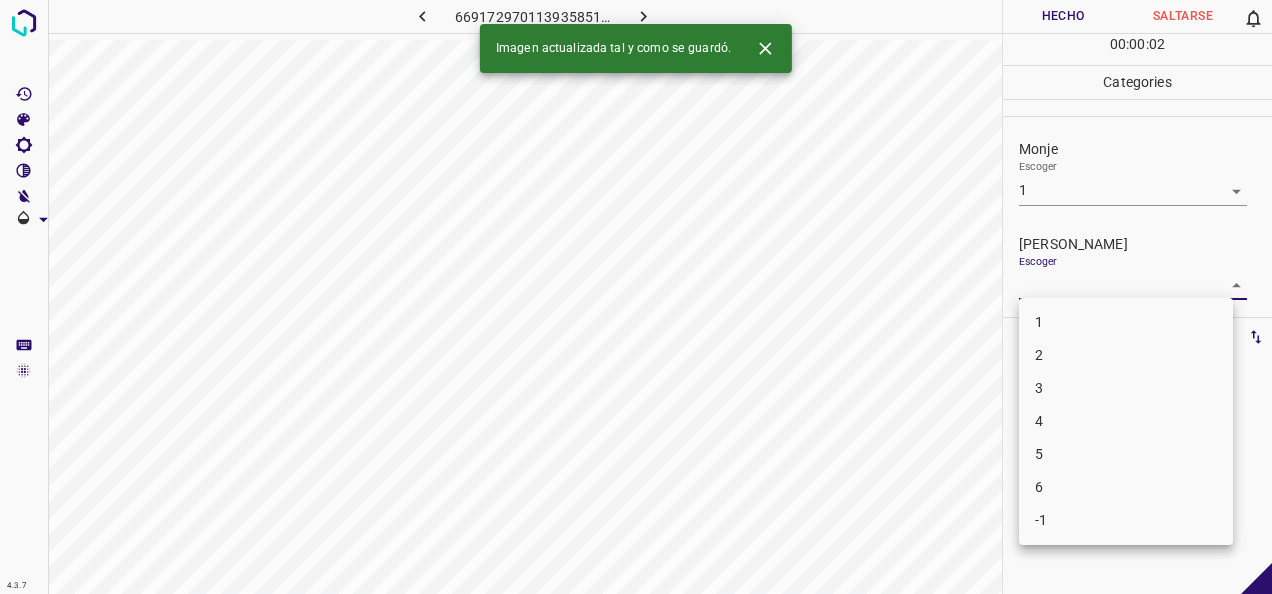 click on "4.3.7 6691729701139358511.png Hecho Saltarse 0 00   : 00   : 02   Categories Monje  Escoger 1 1  [PERSON_NAME]   Escoger ​ Etiquetas 0 Categories 1 Monje 2  [PERSON_NAME] Herramientas Espacio Cambiar entre modos (Dibujar y Editar) Yo Etiquetado automático R Restaurar zoom M Acercar N Alejar Borrar Eliminar etiqueta de selección Filtros Z Restaurar filtros X Filtro de saturación C Filtro de brillo V Filtro de contraste B Filtro de escala de grises General O Descargar Imagen actualizada tal y como se guardó. -Mensaje de texto -Esconder -Borrar 1 2 3 4 5 6 -1" at bounding box center [636, 297] 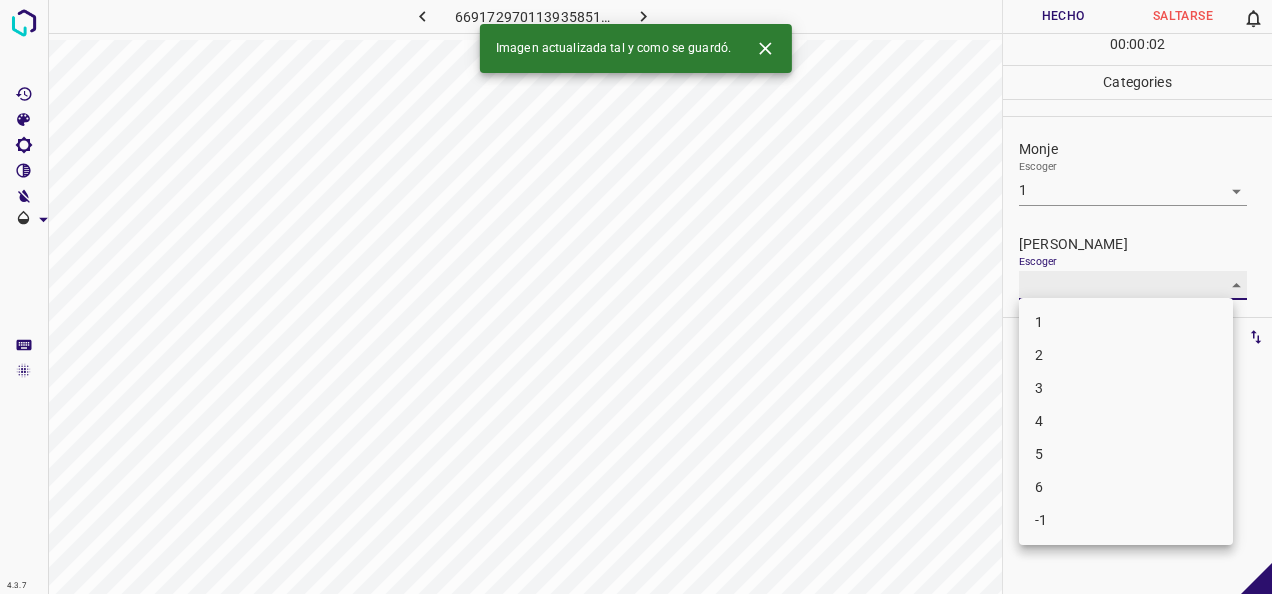 type on "1" 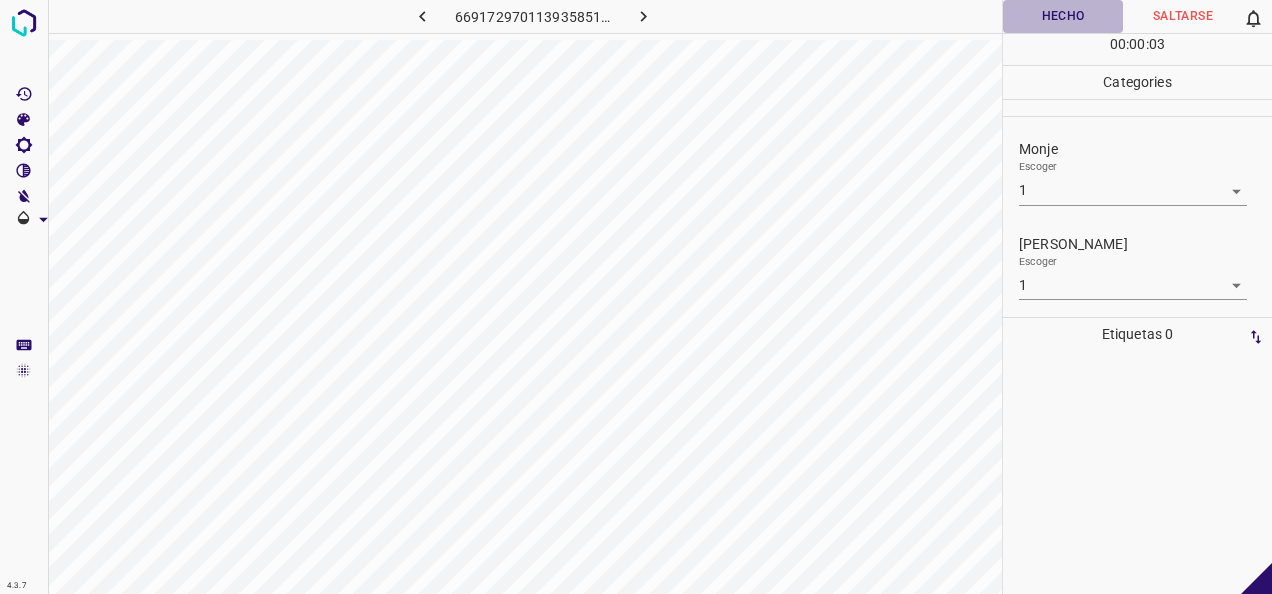 click on "Hecho" at bounding box center (1063, 16) 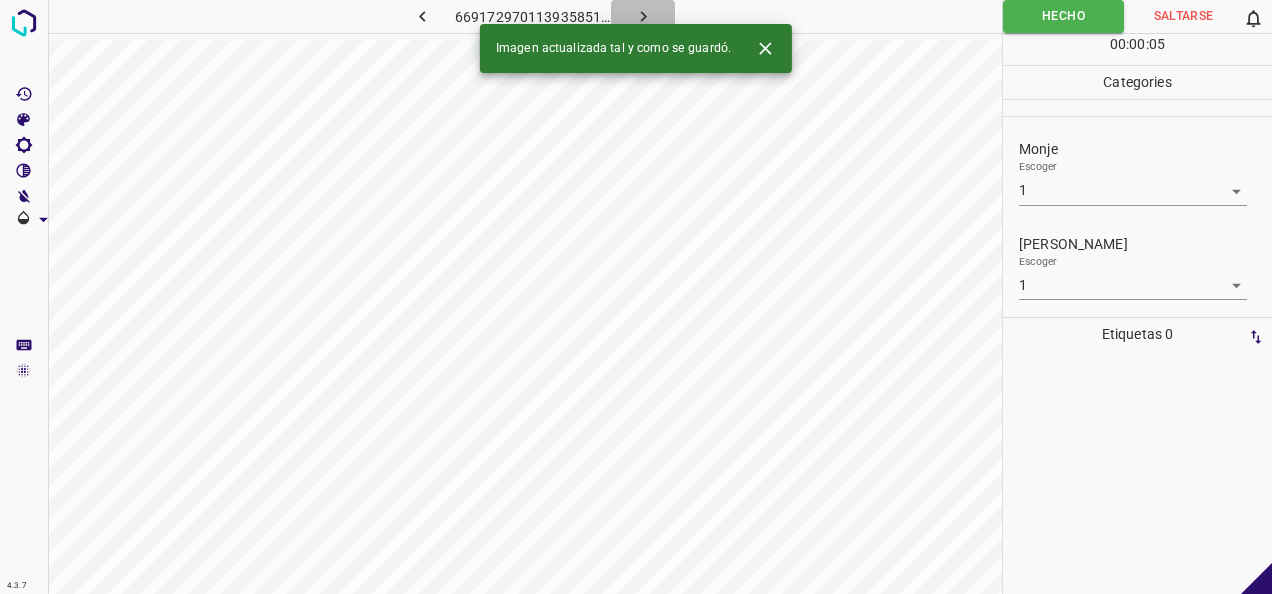 click 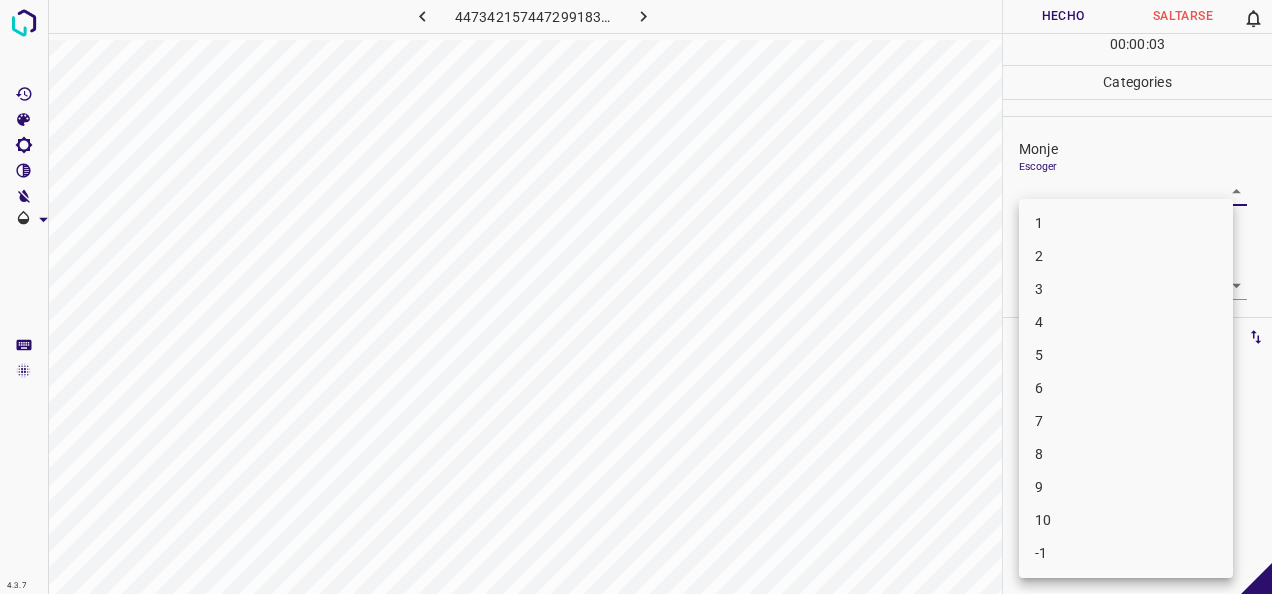 click on "4.3.7 4473421574472991833.png Hecho Saltarse 0 00   : 00   : 03   Categories Monje  Escoger ​  [PERSON_NAME]   Escoger ​ Etiquetas 0 Categories 1 Monje 2  [PERSON_NAME] Herramientas Espacio Cambiar entre modos (Dibujar y Editar) Yo Etiquetado automático R Restaurar zoom M Acercar N Alejar Borrar Eliminar etiqueta de selección Filtros Z Restaurar filtros X Filtro de saturación C Filtro de brillo V Filtro de contraste B Filtro de escala de grises General O Descargar -Mensaje de texto -Esconder -Borrar 1 2 3 4 5 6 7 8 9 10 -1" at bounding box center [636, 297] 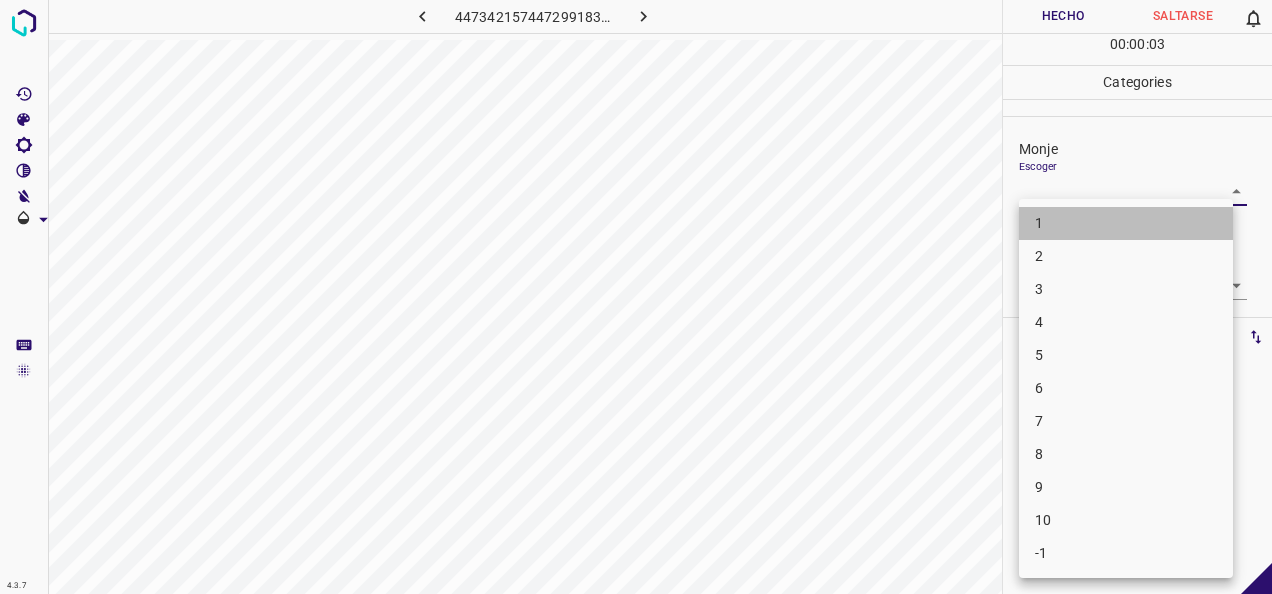 click on "1" at bounding box center [1126, 223] 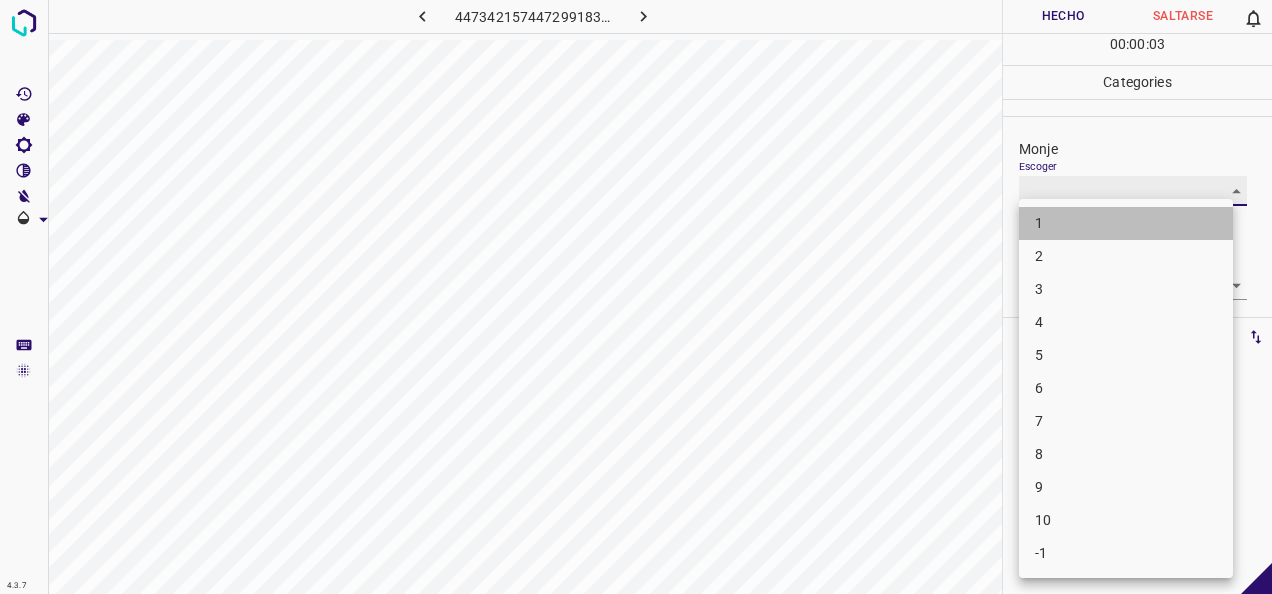 type on "1" 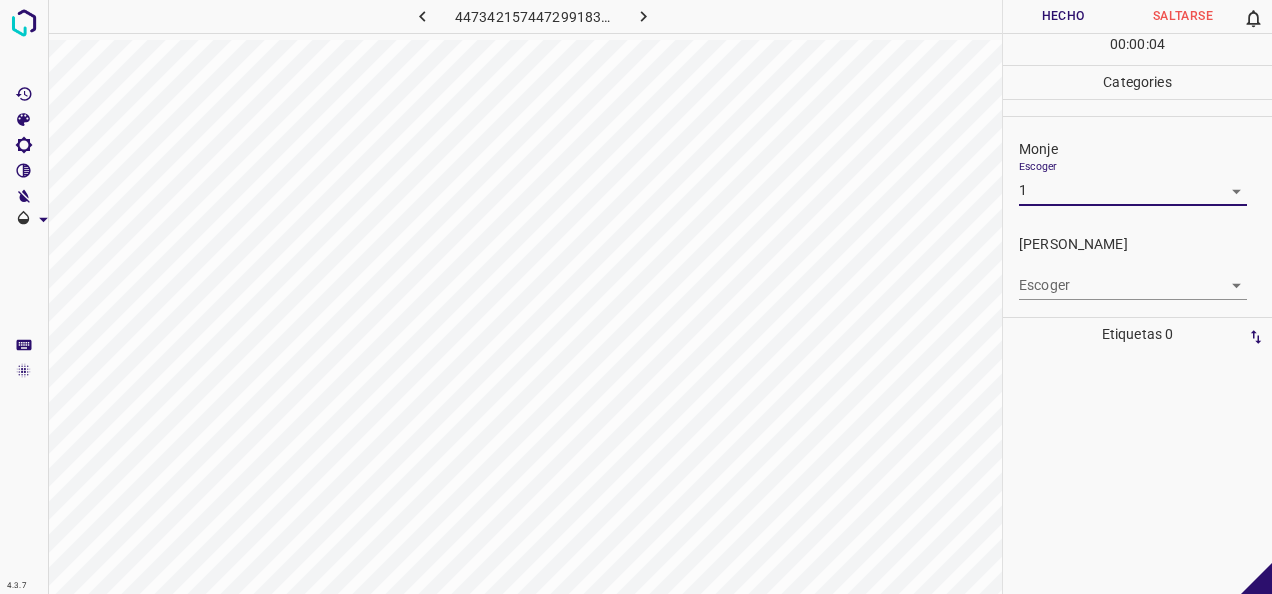 click on "4.3.7 4473421574472991833.png Hecho Saltarse 0 00   : 00   : 04   Categories Monje  Escoger 1 1  [PERSON_NAME]   Escoger ​ Etiquetas 0 Categories 1 Monje 2  [PERSON_NAME] Herramientas Espacio Cambiar entre modos (Dibujar y Editar) Yo Etiquetado automático R Restaurar zoom M Acercar N Alejar Borrar Eliminar etiqueta de selección Filtros Z Restaurar filtros X Filtro de saturación C Filtro de brillo V Filtro de contraste B Filtro de escala de grises General O Descargar -Mensaje de texto -Esconder -Borrar" at bounding box center (636, 297) 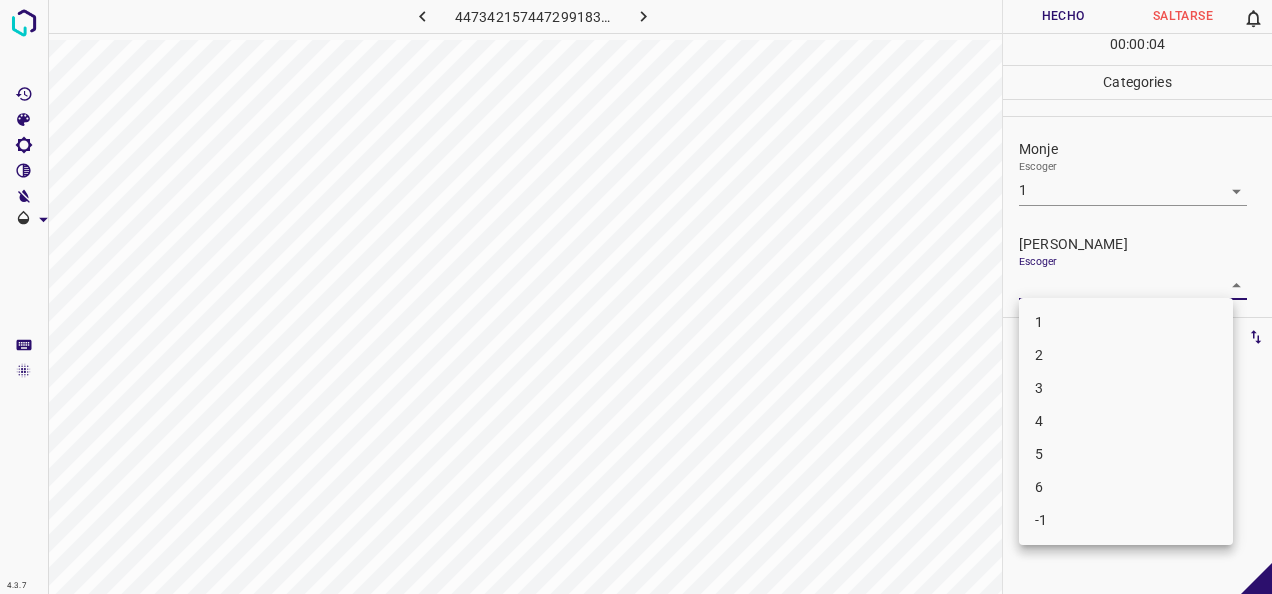 click on "1" at bounding box center [1126, 322] 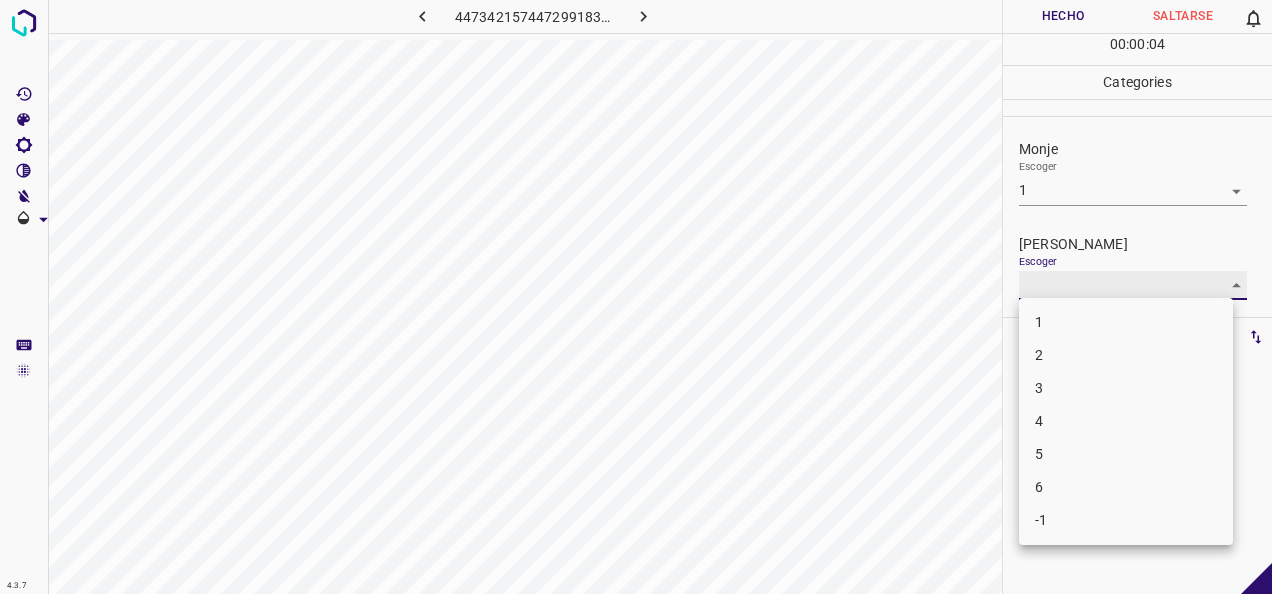 type on "1" 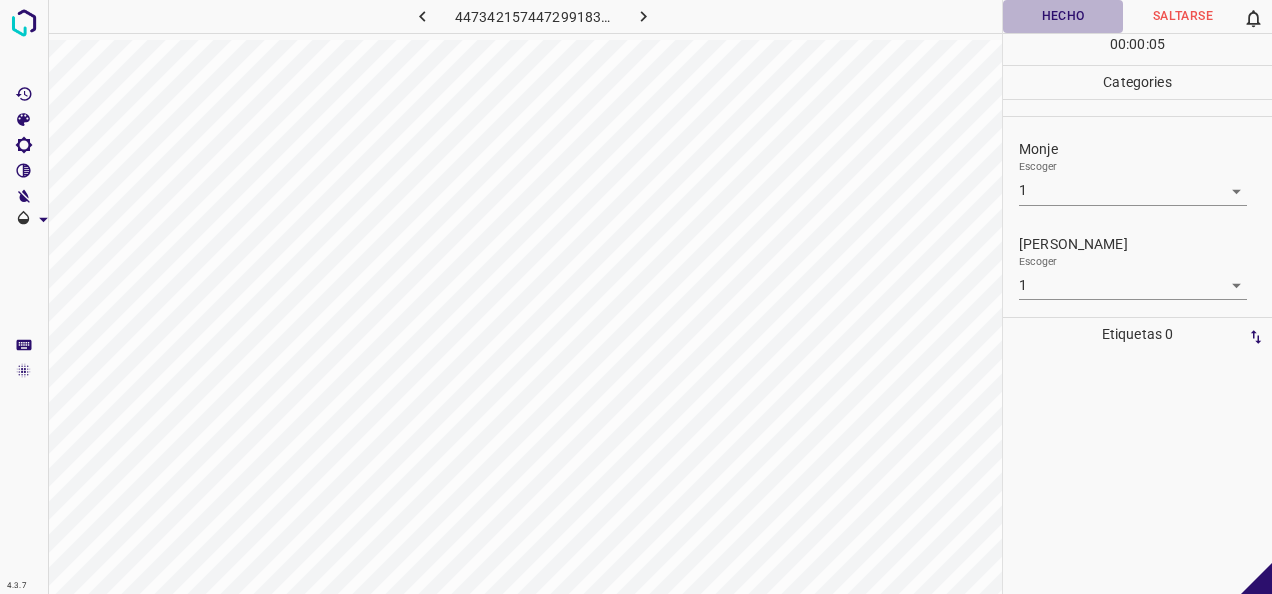 click on "Hecho" at bounding box center (1063, 16) 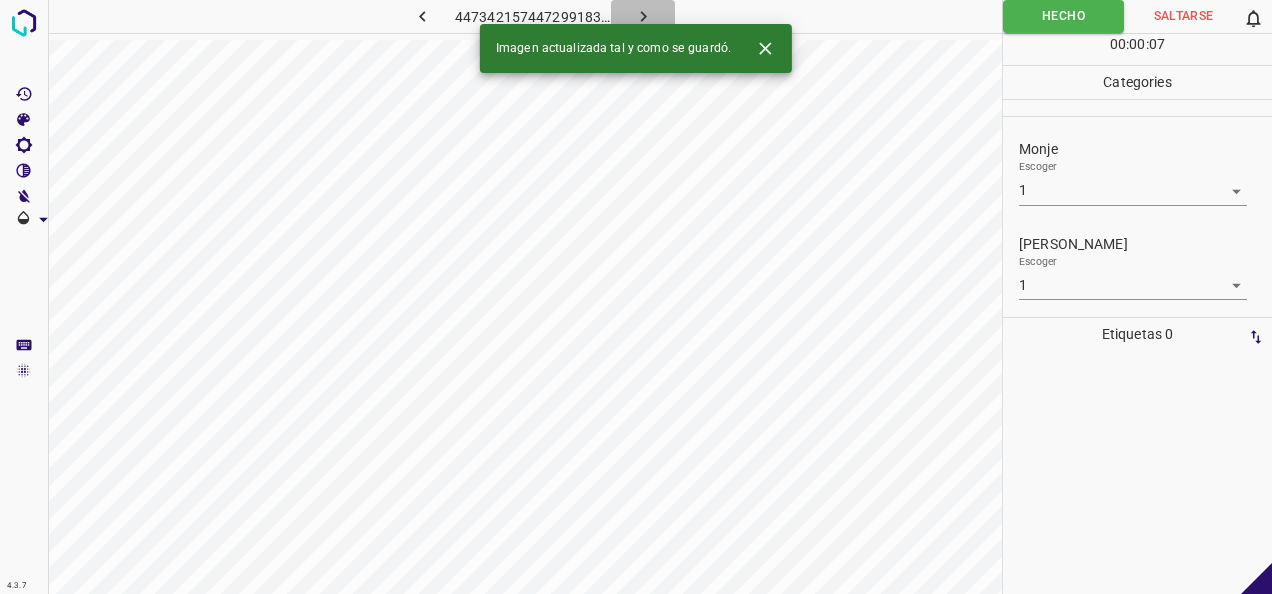 click 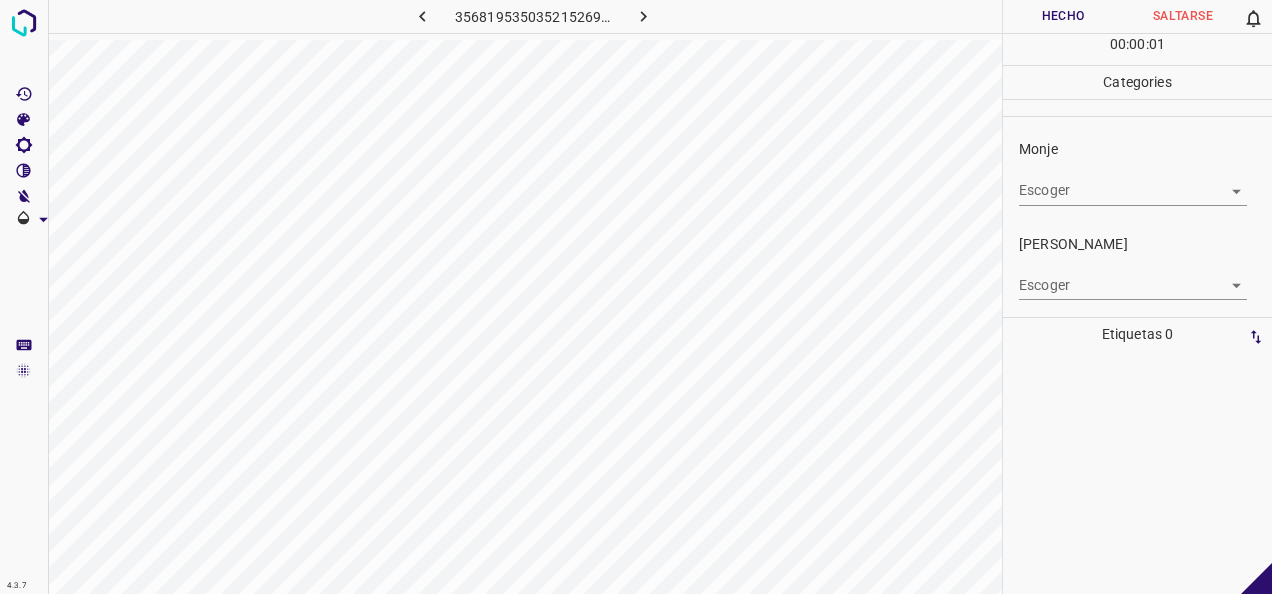 click on "Escoger ​" at bounding box center [1145, 182] 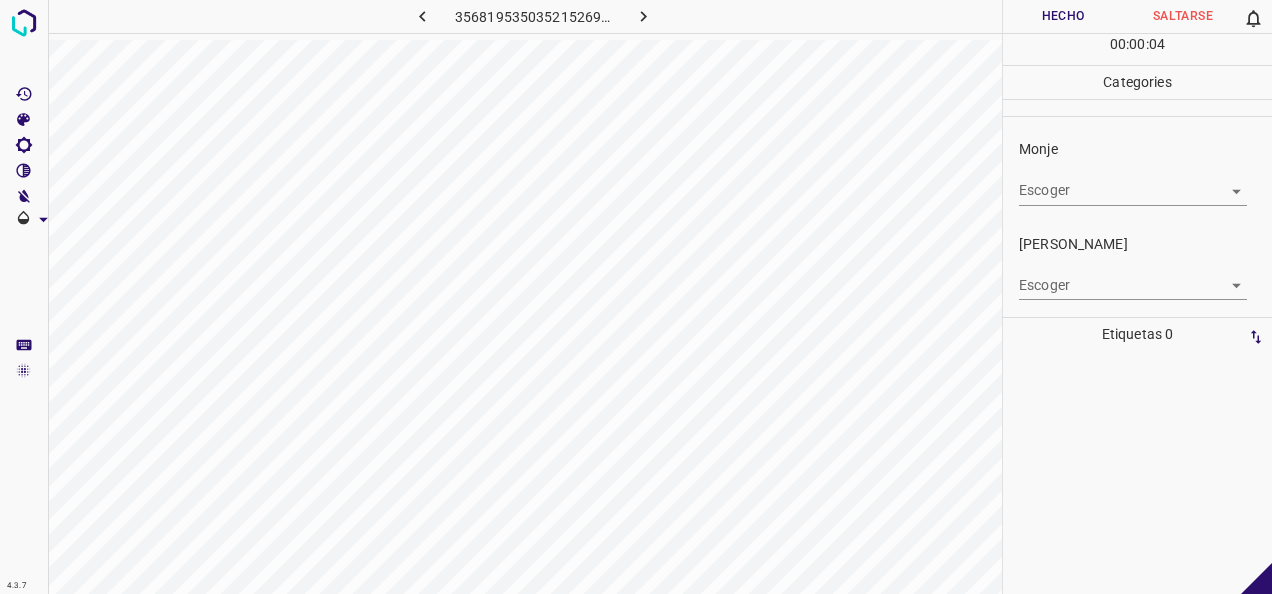 click on "4.3.7 3568195350352152698.png Hecho Saltarse 0 00   : 00   : 04   Categories Monje  Escoger ​  [PERSON_NAME]   Escoger ​ Etiquetas 0 Categories 1 Monje 2  [PERSON_NAME] Herramientas Espacio Cambiar entre modos (Dibujar y Editar) Yo Etiquetado automático R Restaurar zoom M Acercar N Alejar Borrar Eliminar etiqueta de selección Filtros Z Restaurar filtros X Filtro de saturación C Filtro de brillo V Filtro de contraste B Filtro de escala de grises General O Descargar -Mensaje de texto -Esconder -Borrar" at bounding box center (636, 297) 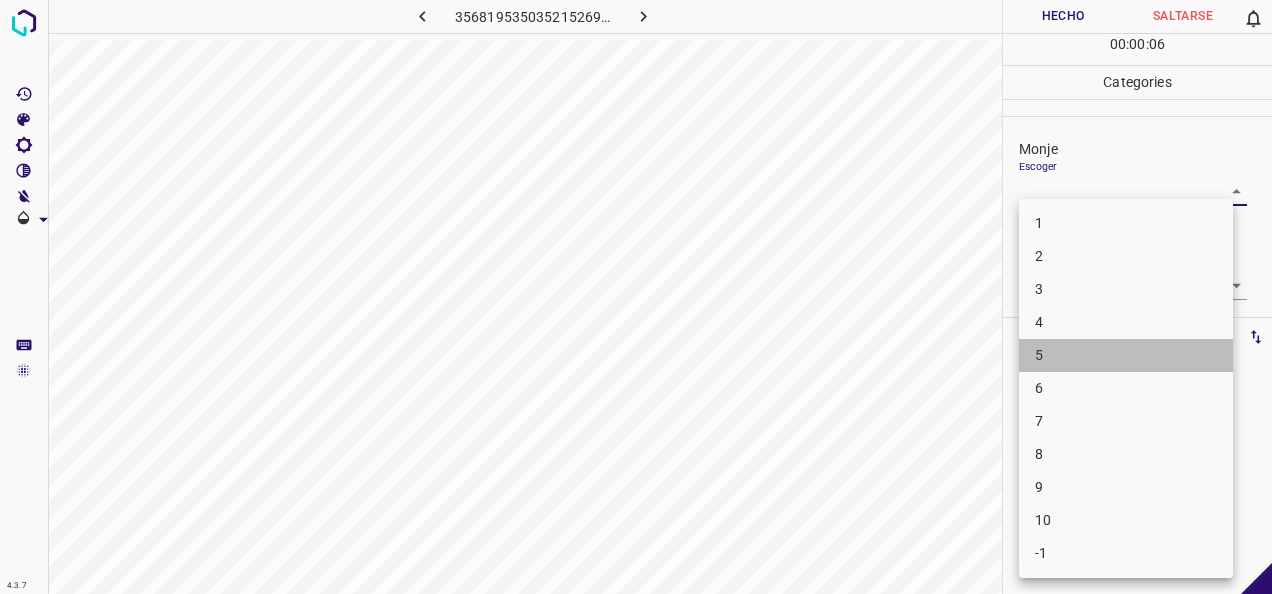 click on "5" at bounding box center [1126, 355] 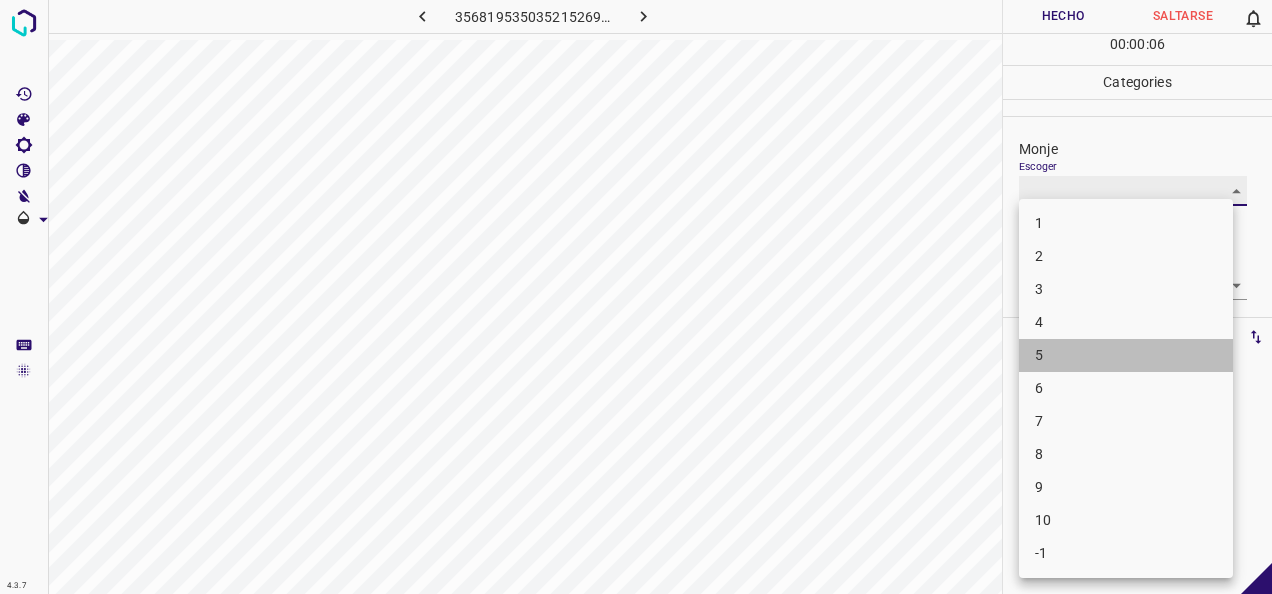 type on "5" 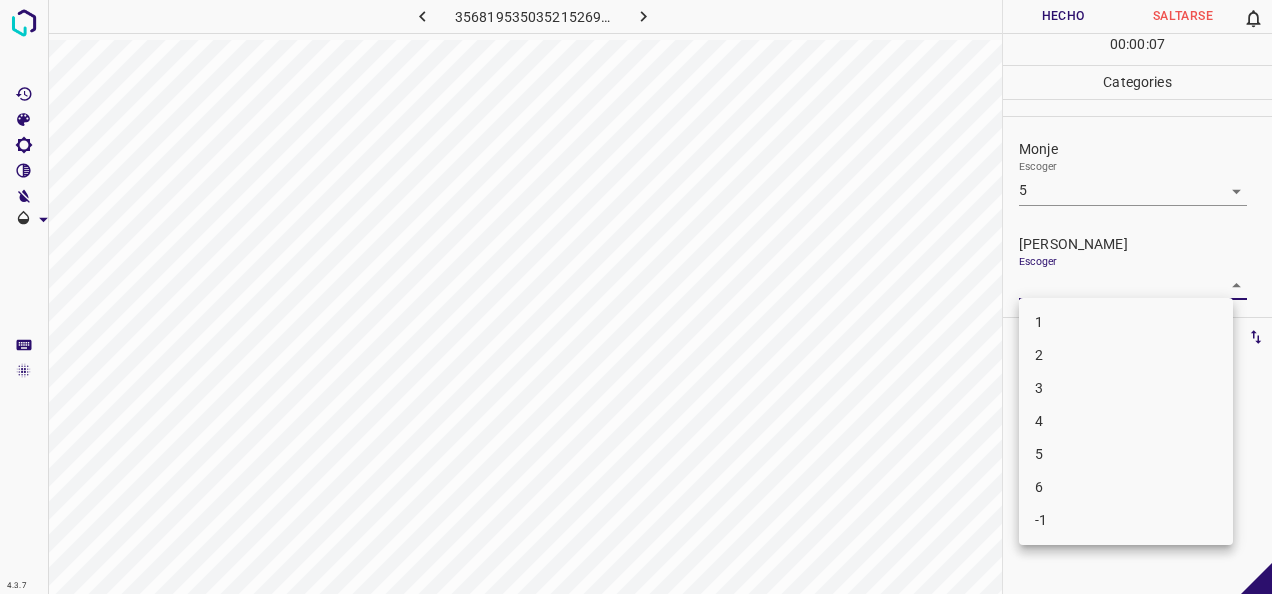 click on "4.3.7 3568195350352152698.png Hecho Saltarse 0 00   : 00   : 07   Categories Monje  Escoger 5 5  [PERSON_NAME]   Escoger ​ Etiquetas 0 Categories 1 Monje 2  [PERSON_NAME] Herramientas Espacio Cambiar entre modos (Dibujar y Editar) Yo Etiquetado automático R Restaurar zoom M Acercar N Alejar Borrar Eliminar etiqueta de selección Filtros Z Restaurar filtros X Filtro de saturación C Filtro de brillo V Filtro de contraste B Filtro de escala de grises General O Descargar -Mensaje de texto -Esconder -Borrar 1 2 3 4 5 6 -1" at bounding box center [636, 297] 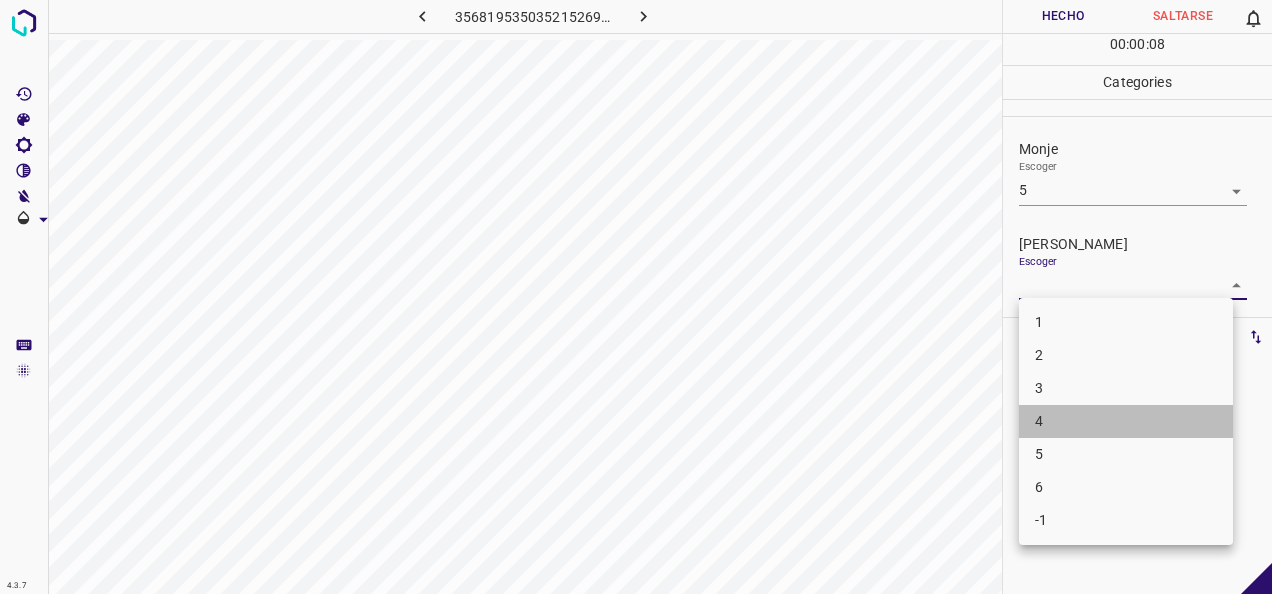 click on "4" at bounding box center (1126, 421) 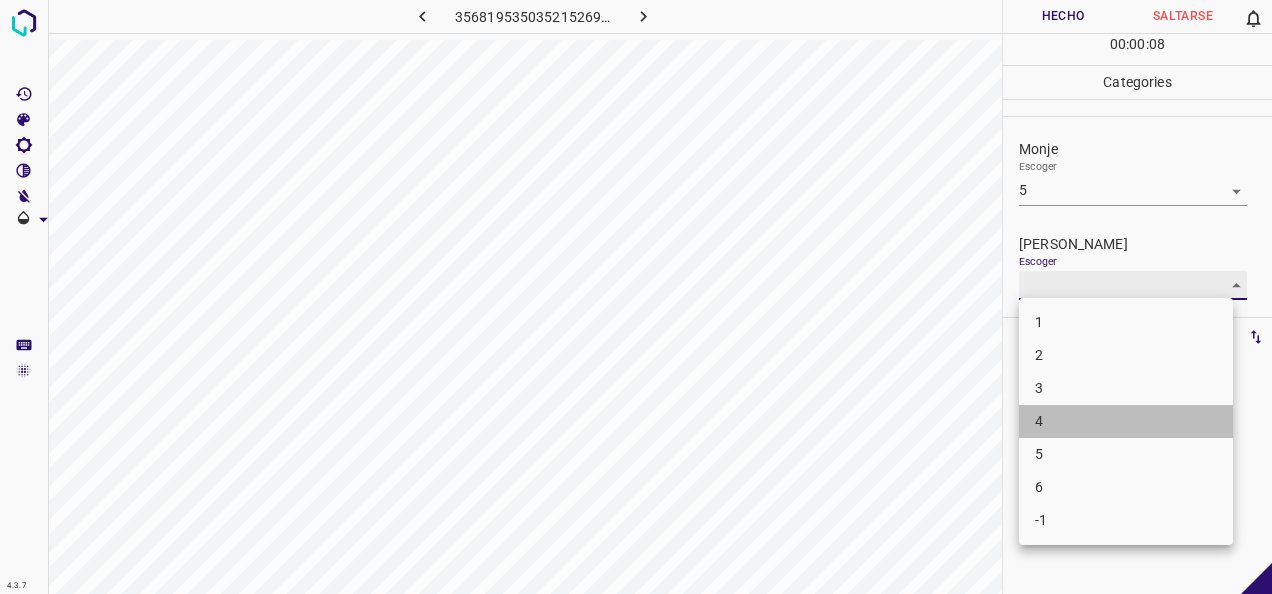 type on "4" 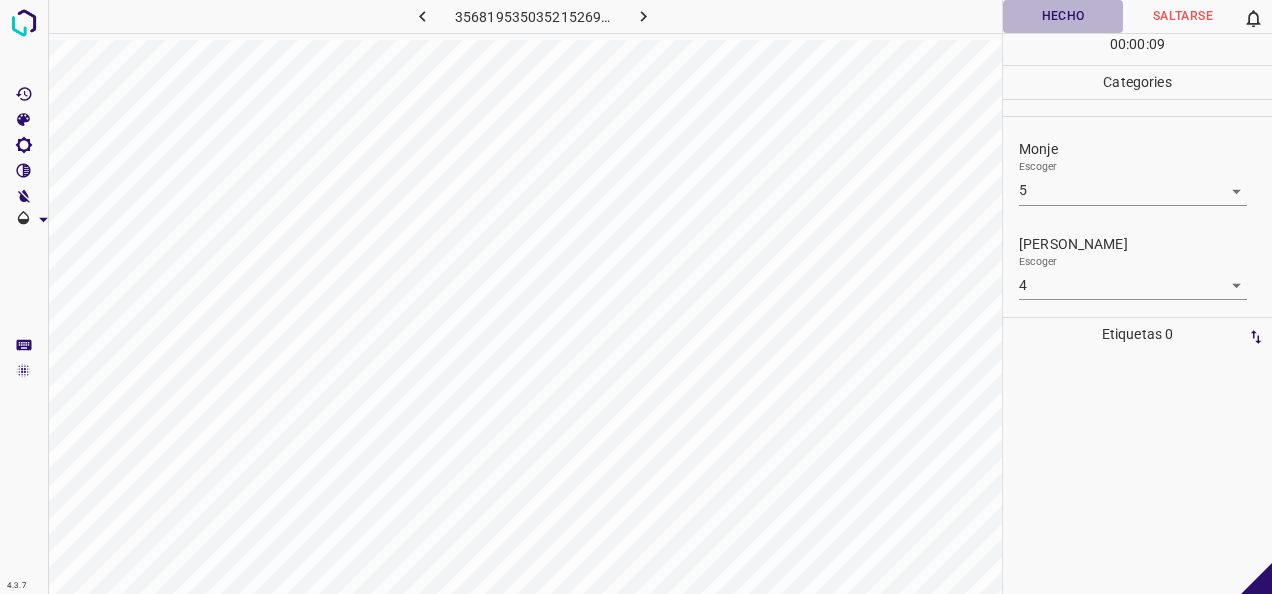 click on "Hecho" at bounding box center [1063, 16] 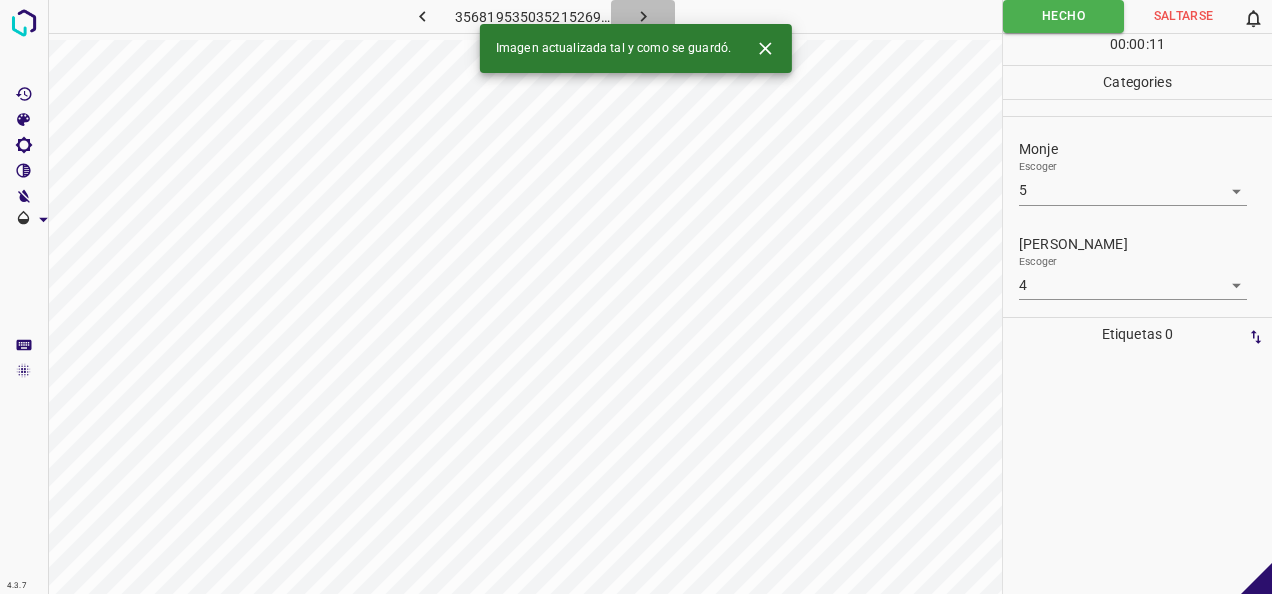 click 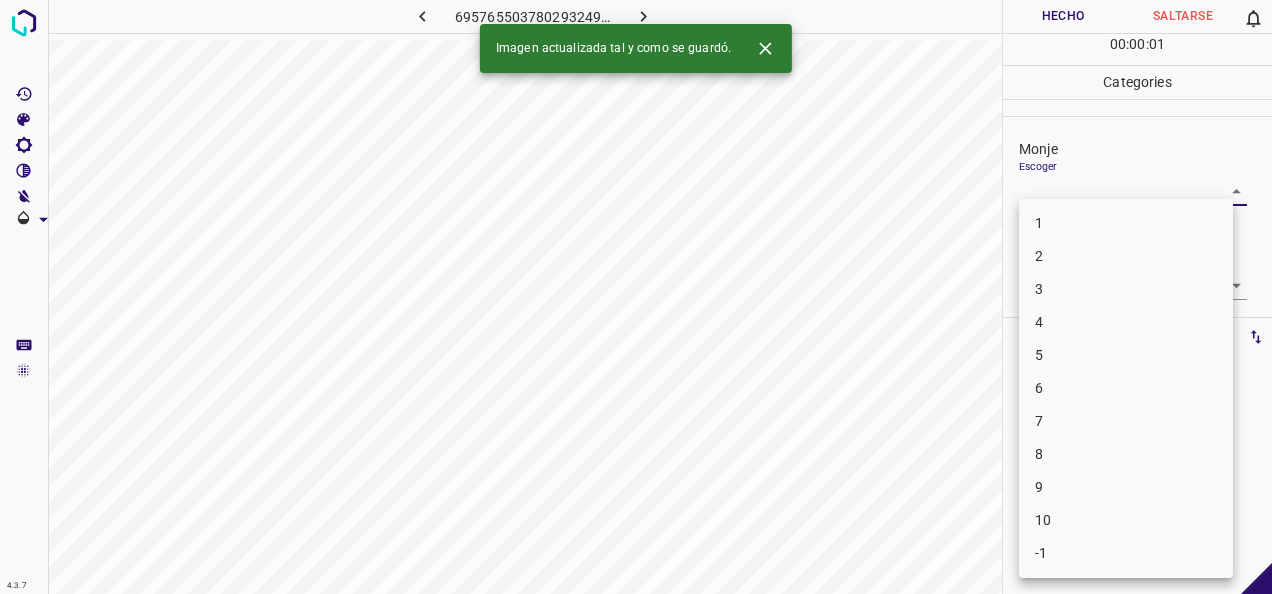 click on "4.3.7 [CREDIT_CARD_NUMBER].png Hecho Saltarse 0 00   : 00   : 01   Categories Monje  Escoger ​  [PERSON_NAME]   Escoger ​ Etiquetas 0 Categories 1 Monje 2  [PERSON_NAME] Herramientas Espacio Cambiar entre modos (Dibujar y Editar) Yo Etiquetado automático R Restaurar zoom M Acercar N Alejar Borrar Eliminar etiqueta de selección Filtros Z Restaurar filtros X Filtro de saturación C Filtro de brillo V Filtro de contraste B Filtro de escala de grises General O Descargar Imagen actualizada tal y como se guardó. -Mensaje de texto -Esconder -Borrar 1 2 3 4 5 6 7 8 9 10 -1" at bounding box center [636, 297] 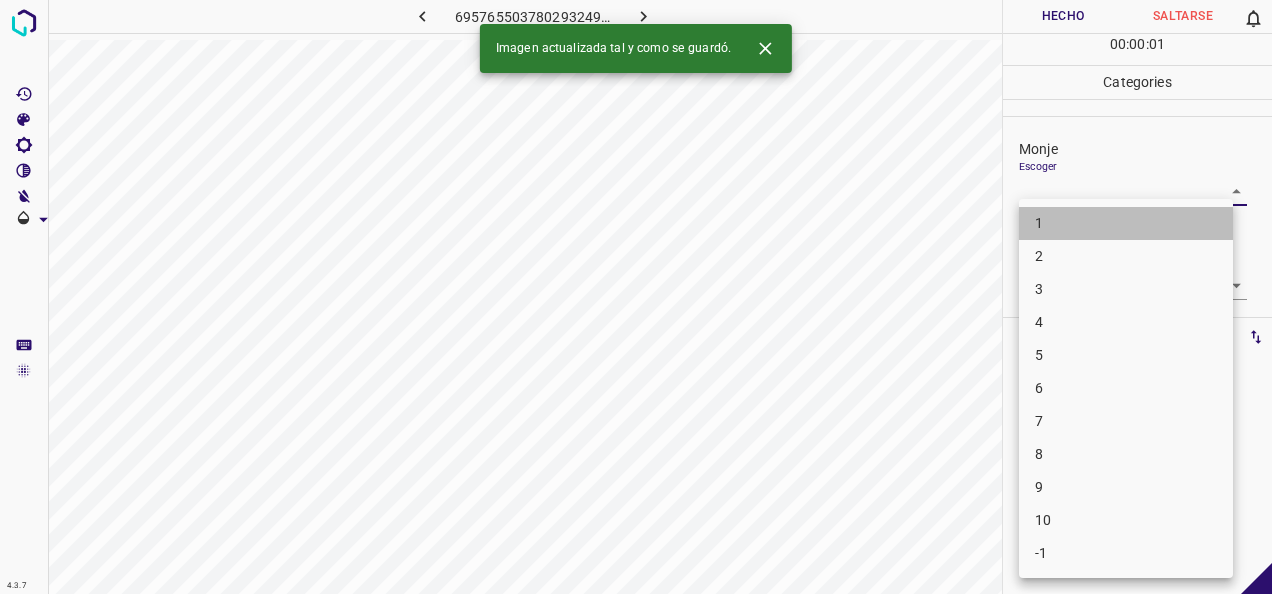 click on "1" at bounding box center (1126, 223) 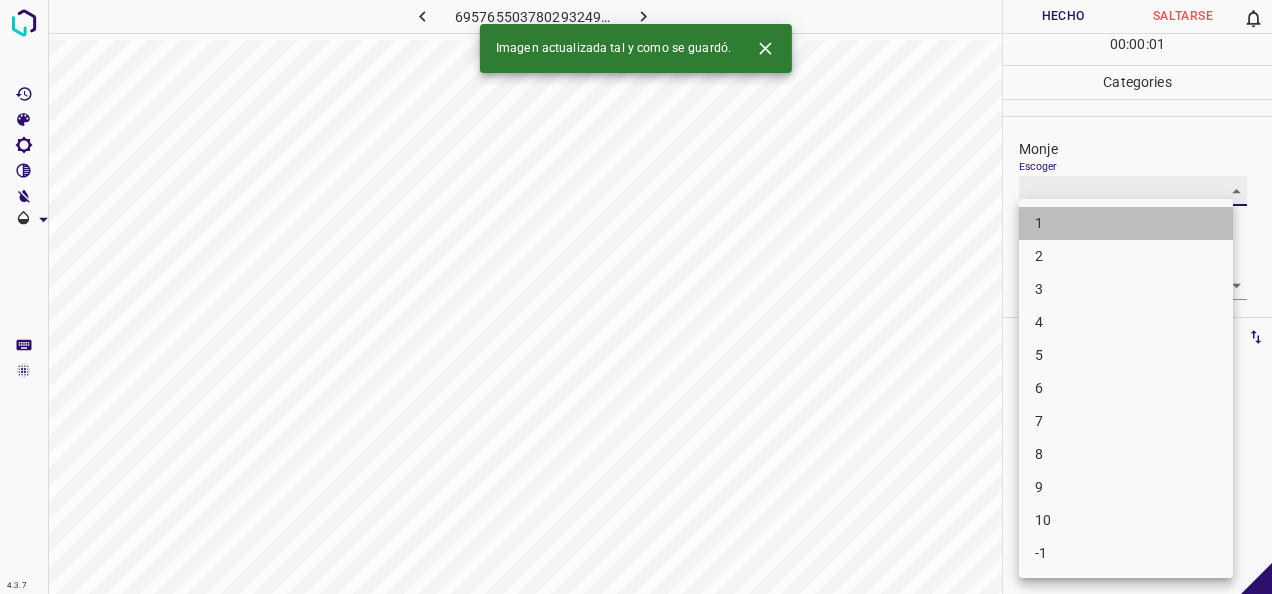 type on "1" 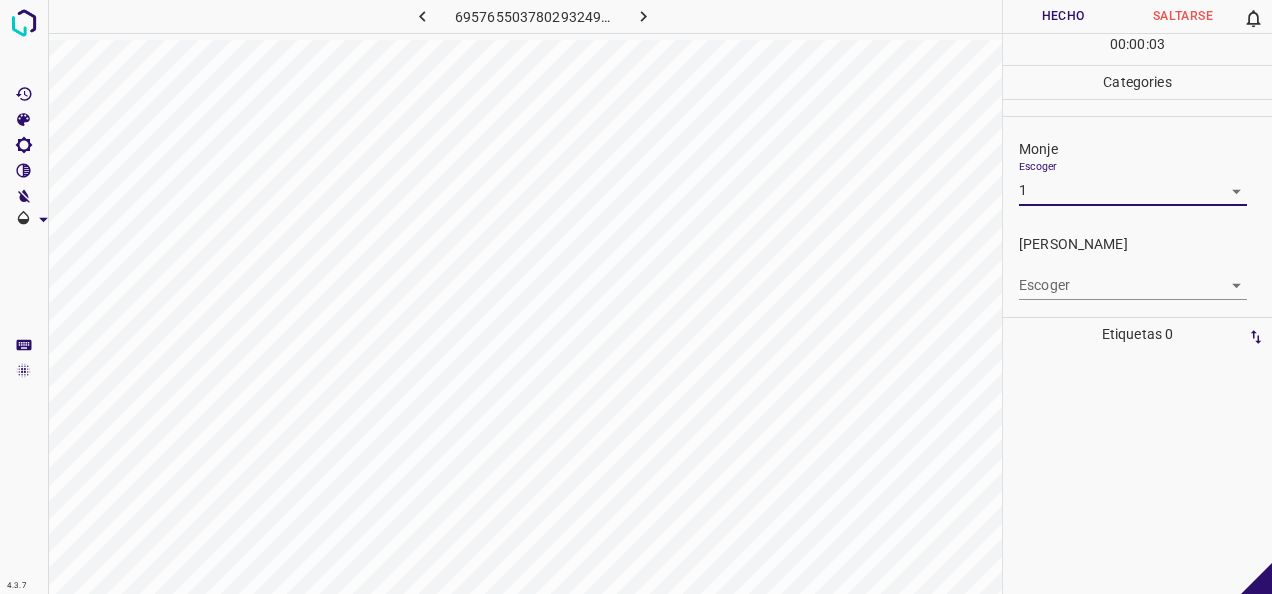 click on "4.3.7 [CREDIT_CARD_NUMBER].png Hecho Saltarse 0 00   : 00   : 03   Categories Monje  Escoger 1 1  [PERSON_NAME]   Escoger ​ Etiquetas 0 Categories 1 Monje 2  [PERSON_NAME] Herramientas Espacio Cambiar entre modos (Dibujar y Editar) Yo Etiquetado automático R Restaurar zoom M Acercar N Alejar Borrar Eliminar etiqueta de selección Filtros Z Restaurar filtros X Filtro de saturación C Filtro de brillo V Filtro de contraste B Filtro de escala de grises General O Descargar -Mensaje de texto -Esconder -Borrar" at bounding box center (636, 297) 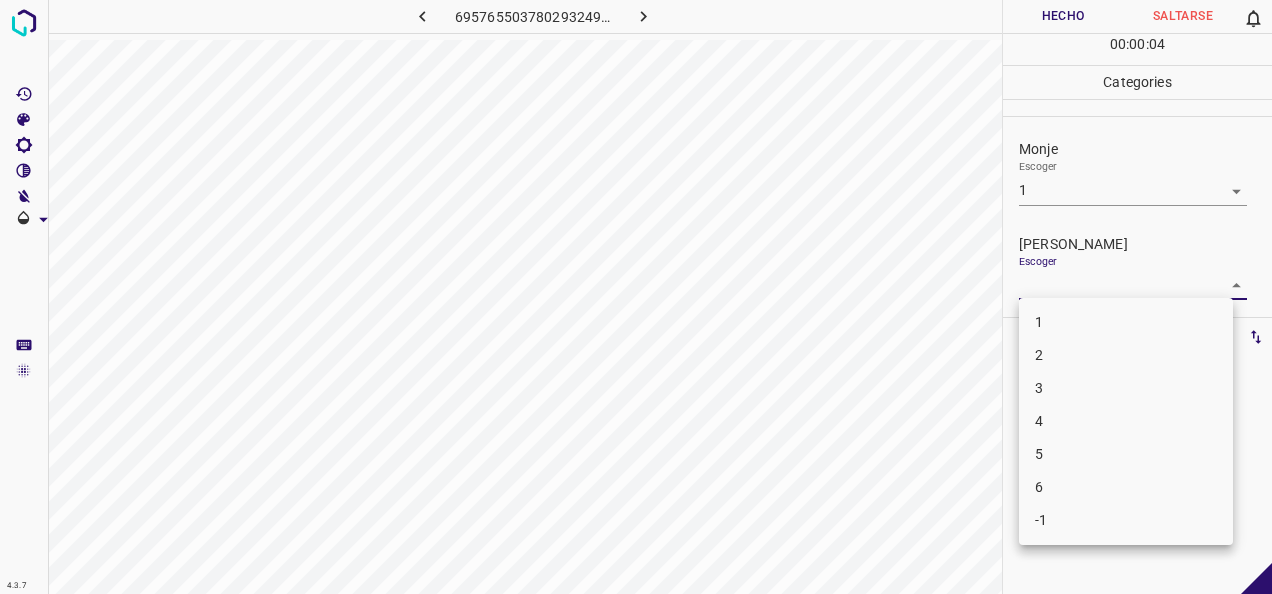 click on "1" at bounding box center (1126, 322) 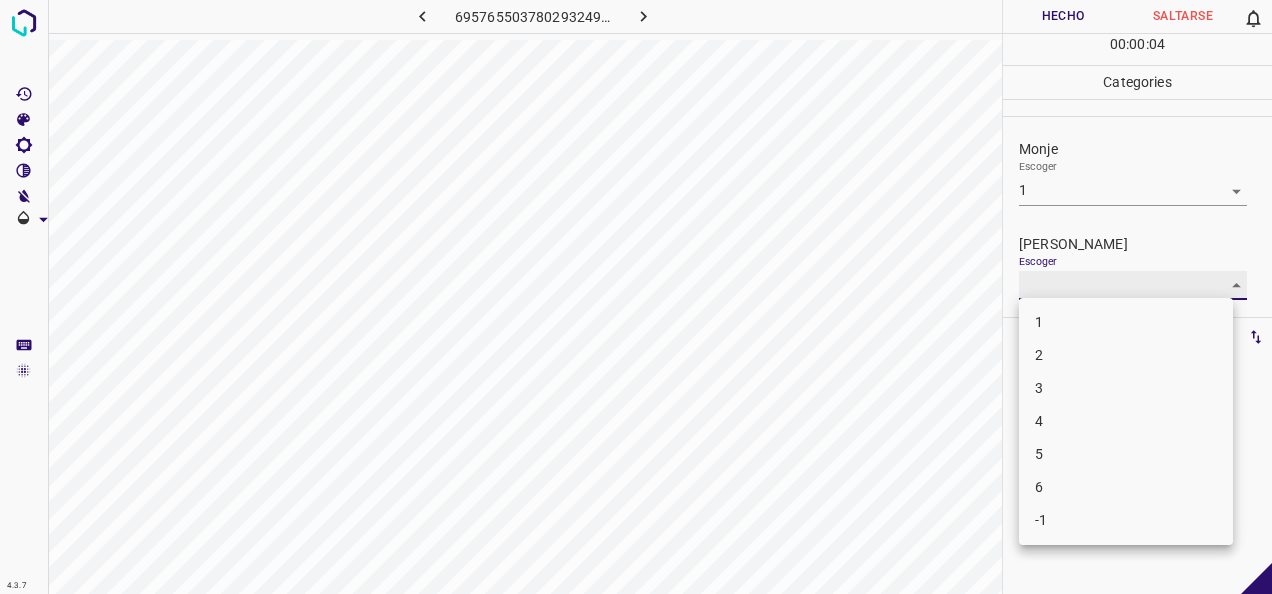 type on "1" 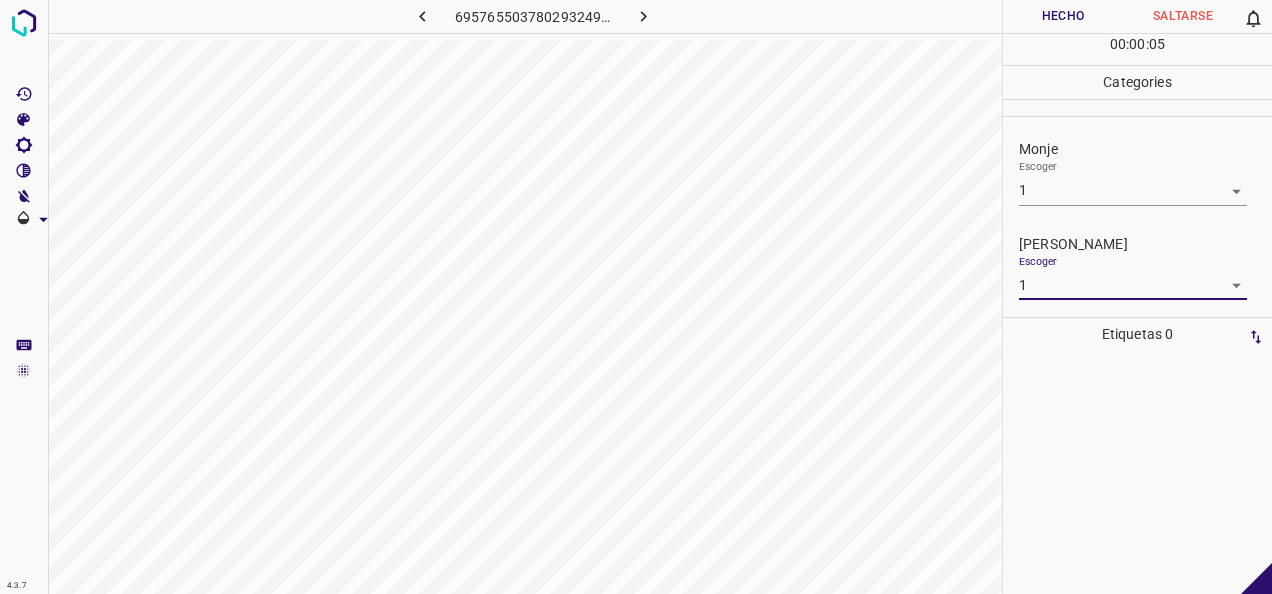 click on "Hecho" at bounding box center (1063, 16) 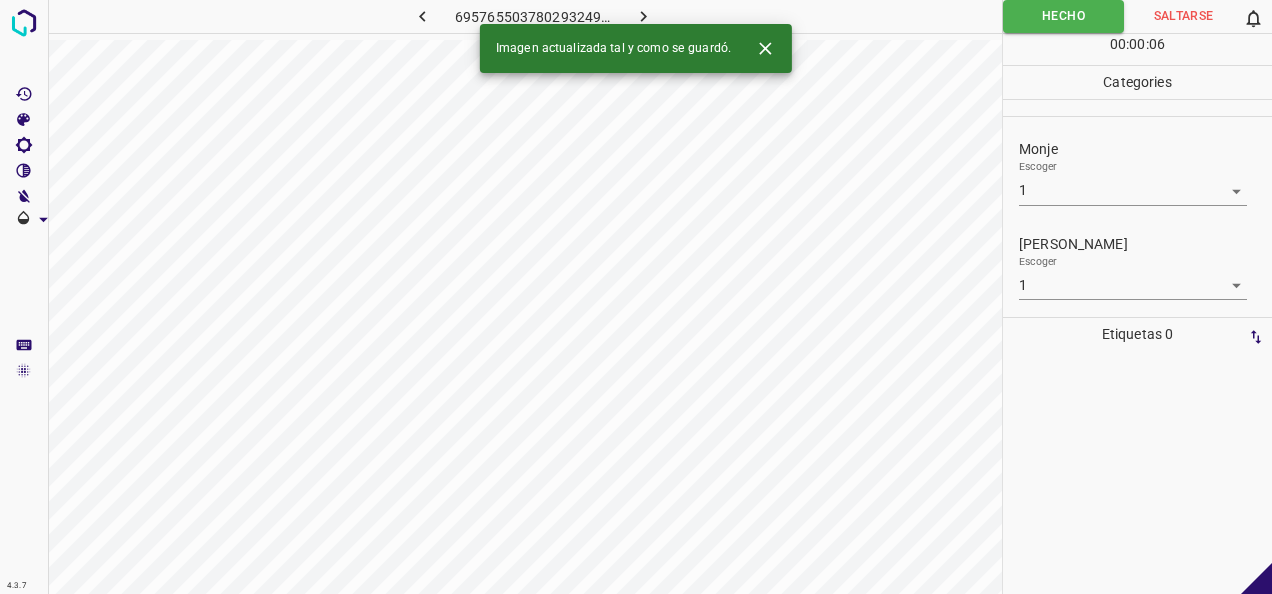 click 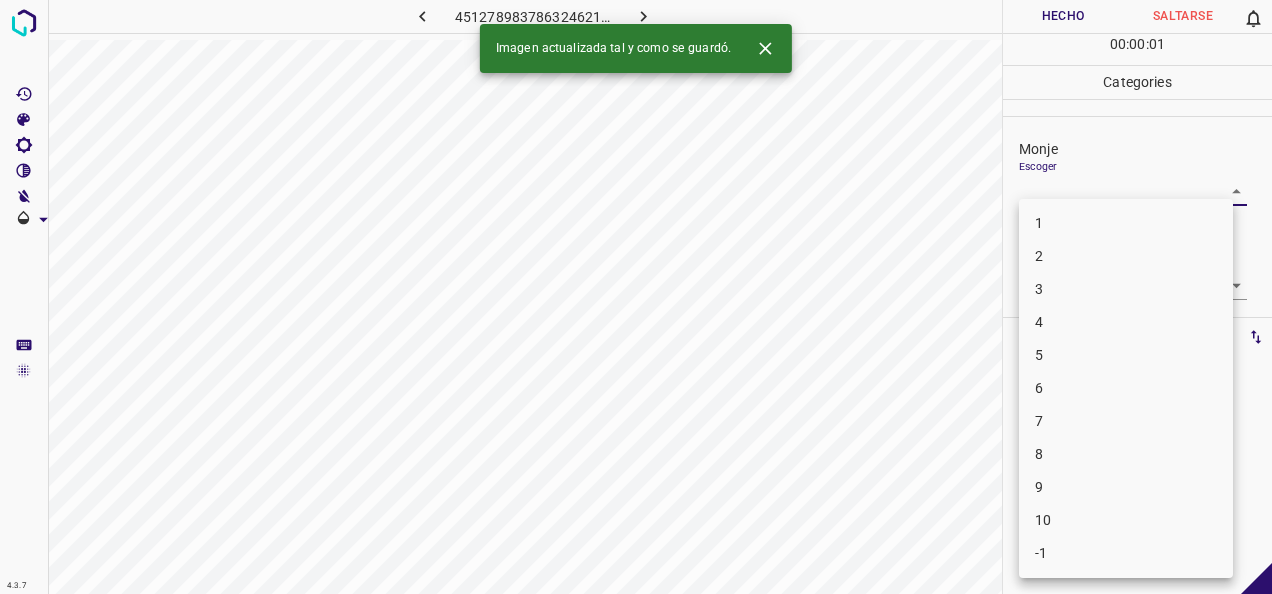 click on "4.3.7 4512789837863246212.png Hecho Saltarse 0 00   : 00   : 01   Categories Monje  Escoger ​  [PERSON_NAME]   Escoger ​ Etiquetas 0 Categories 1 Monje 2  [PERSON_NAME] Herramientas Espacio Cambiar entre modos (Dibujar y Editar) Yo Etiquetado automático R Restaurar zoom M Acercar N Alejar Borrar Eliminar etiqueta de selección Filtros Z Restaurar filtros X Filtro de saturación C Filtro de brillo V Filtro de contraste B Filtro de escala de grises General O Descargar Imagen actualizada tal y como se guardó. -Mensaje de texto -Esconder -Borrar 1 2 3 4 5 6 7 8 9 10 -1" at bounding box center [636, 297] 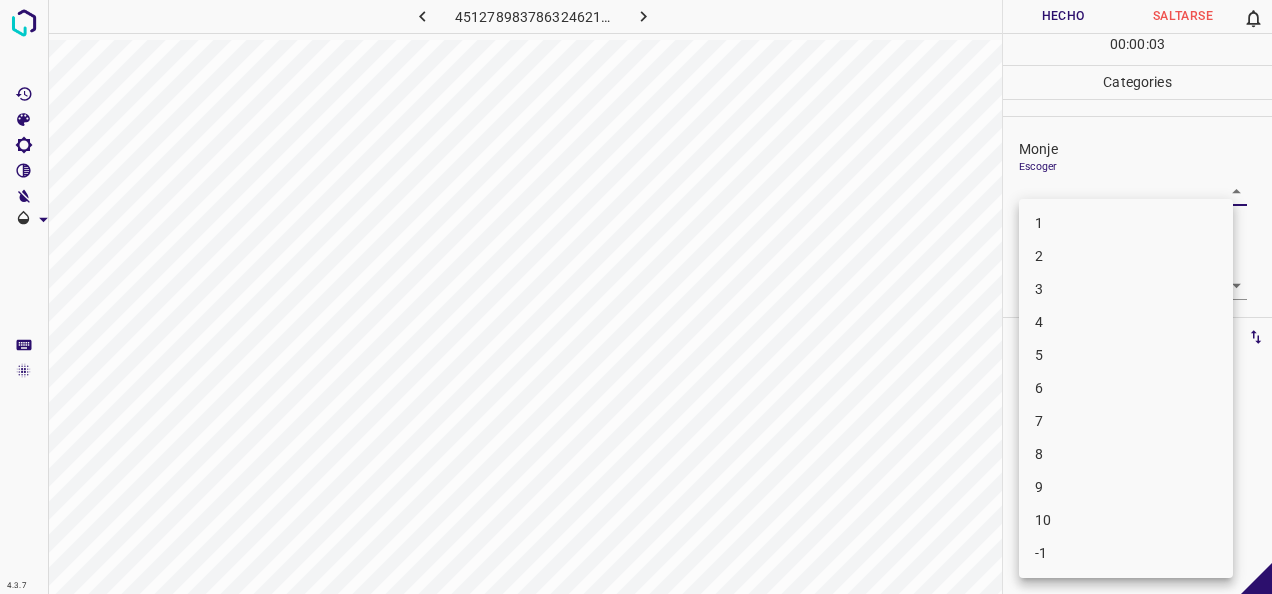 click on "3" at bounding box center (1126, 289) 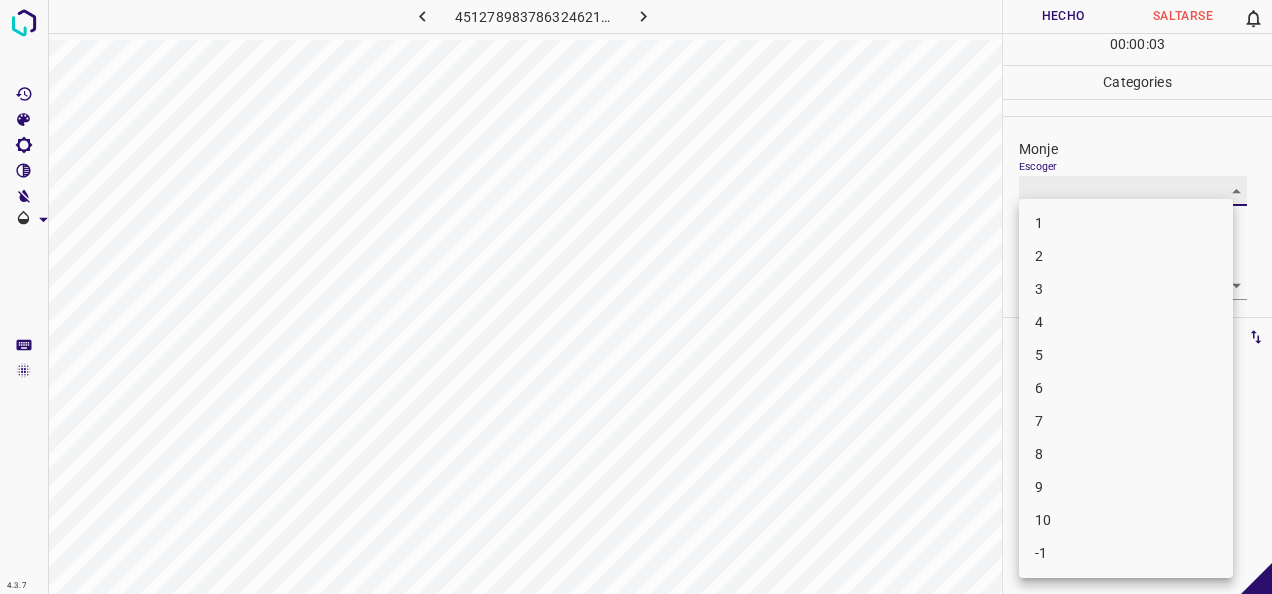 type on "3" 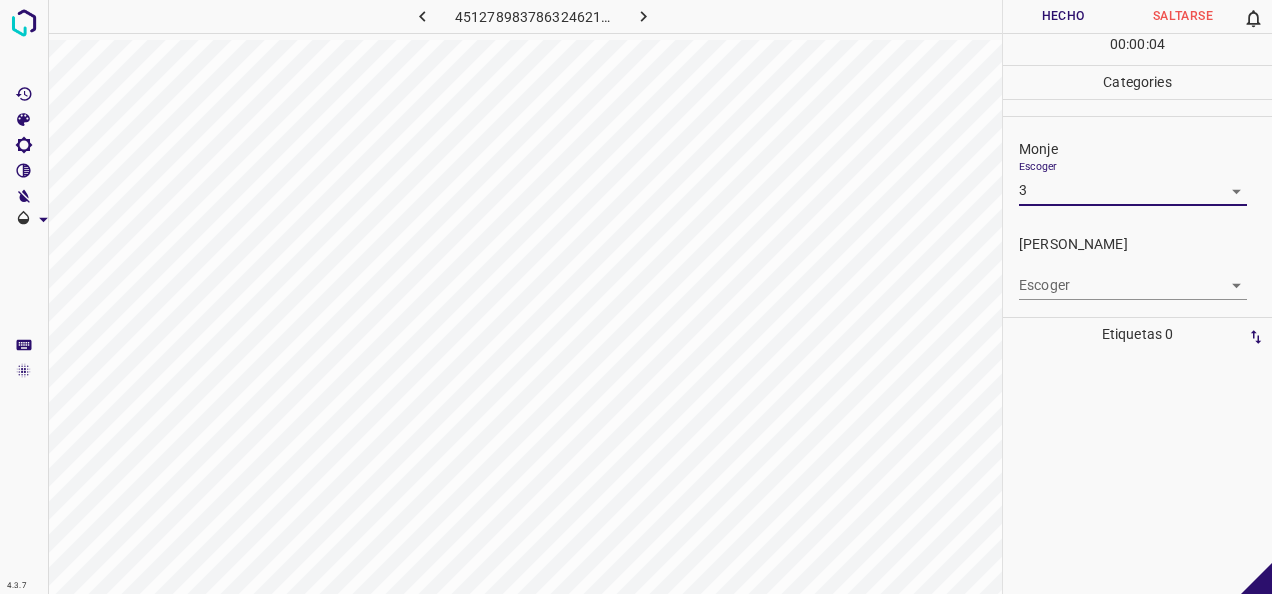 click on "4.3.7 4512789837863246212.png Hecho Saltarse 0 00   : 00   : 04   Categories Monje  Escoger 3 3  [PERSON_NAME]   Escoger ​ Etiquetas 0 Categories 1 Monje 2  [PERSON_NAME] Herramientas Espacio Cambiar entre modos (Dibujar y Editar) Yo Etiquetado automático R Restaurar zoom M Acercar N Alejar Borrar Eliminar etiqueta de selección Filtros Z Restaurar filtros X Filtro de saturación C Filtro de brillo V Filtro de contraste B Filtro de escala de grises General O Descargar -Mensaje de texto -Esconder -Borrar" at bounding box center [636, 297] 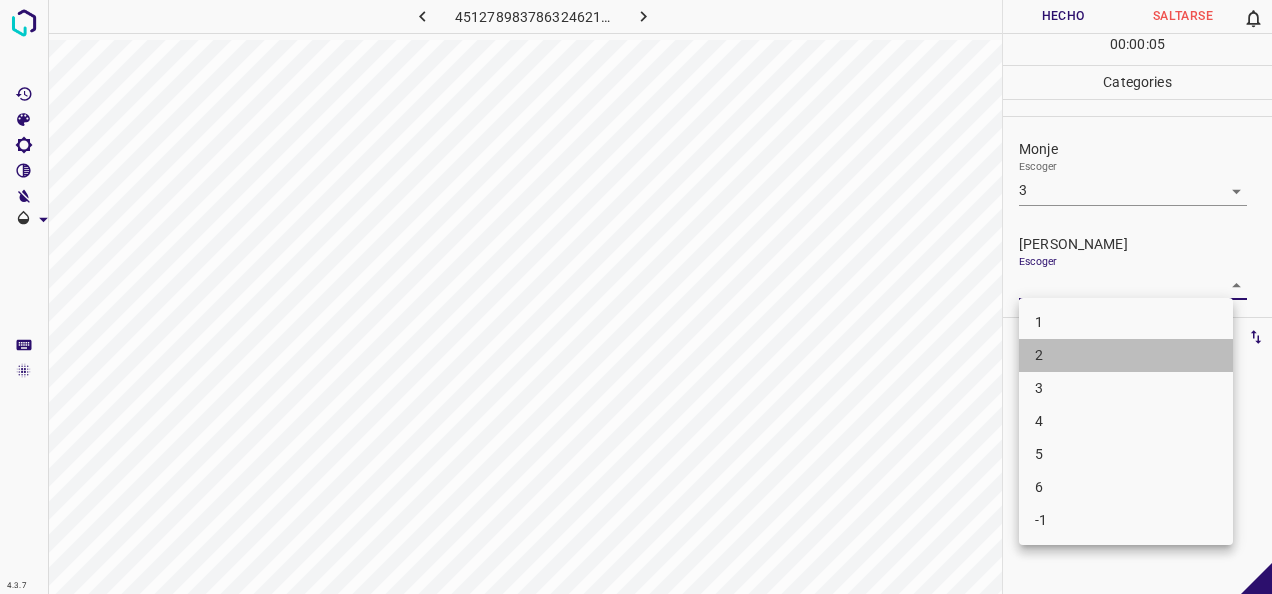 drag, startPoint x: 1157, startPoint y: 341, endPoint x: 1111, endPoint y: 166, distance: 180.94475 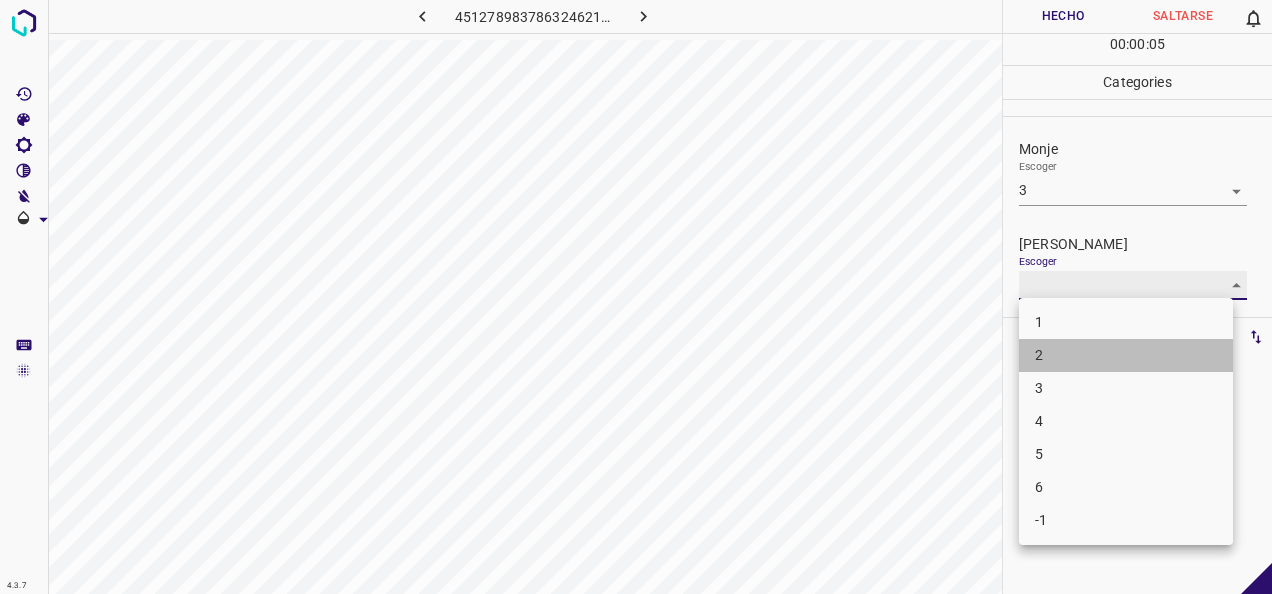 type on "2" 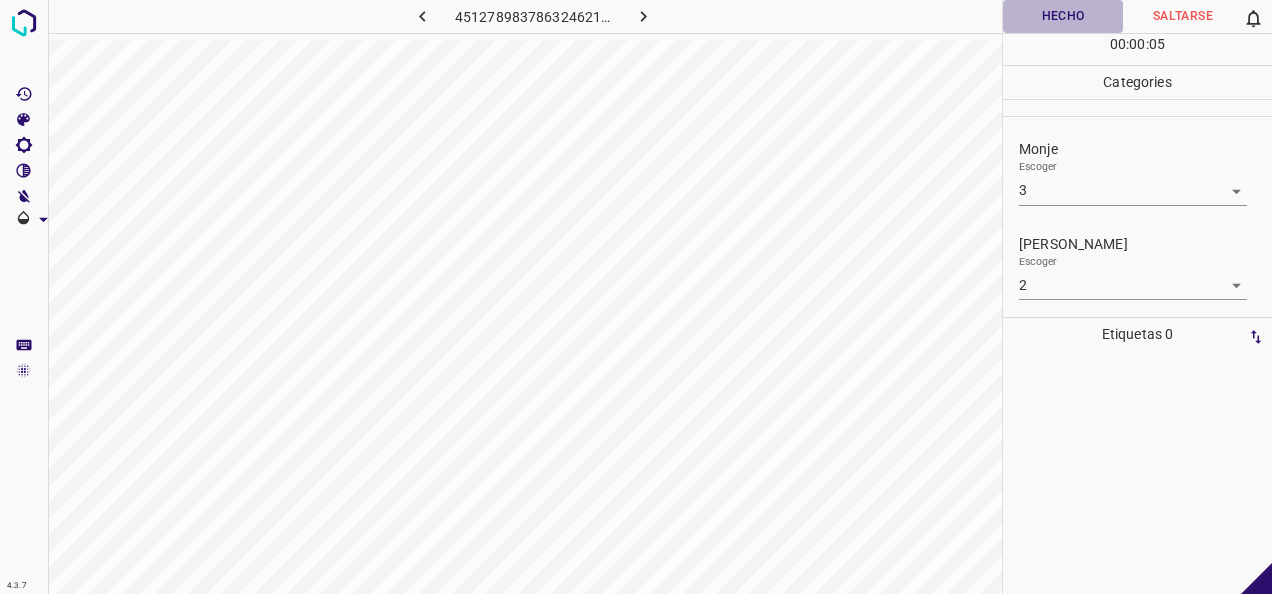 click on "Hecho" at bounding box center [1063, 16] 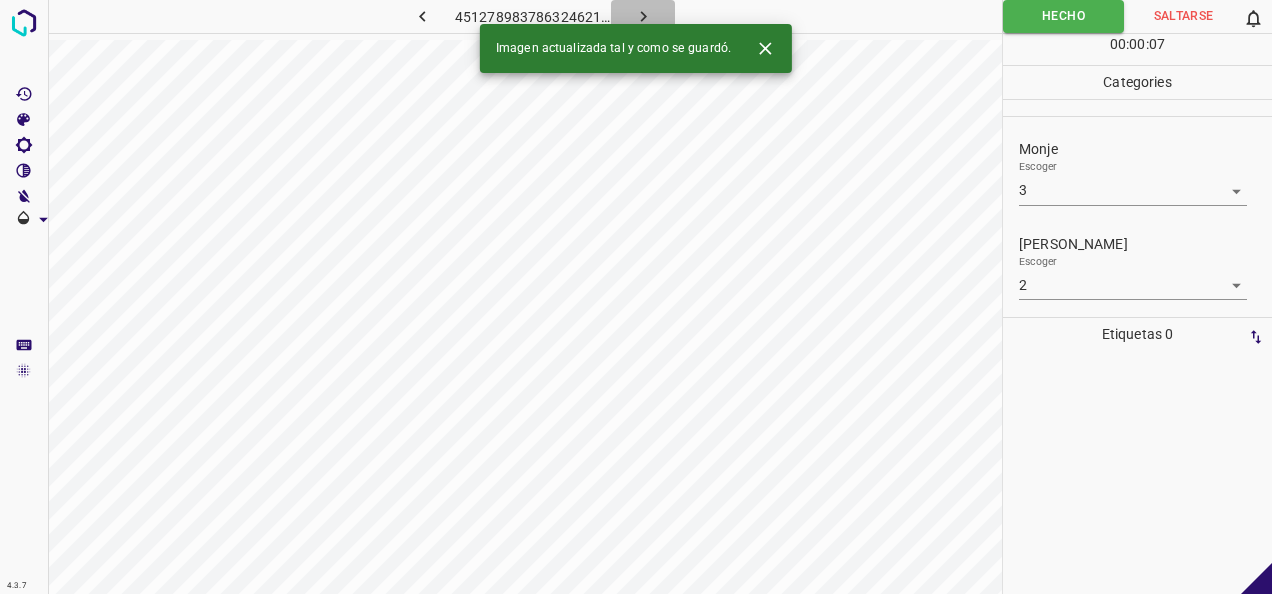 click 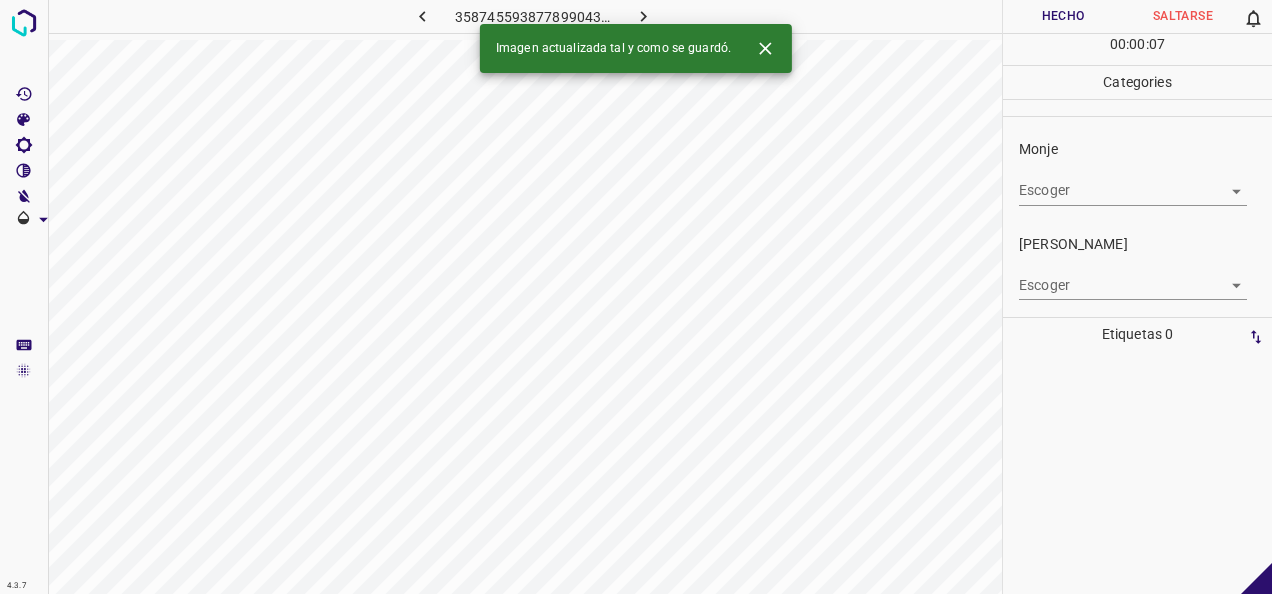 click on "4.3.7 [CREDIT_CARD_NUMBER].png Hecho Saltarse 0 00   : 00   : 07   Categories Monje  Escoger ​  [PERSON_NAME]   Escoger ​ Etiquetas 0 Categories 1 Monje 2  [PERSON_NAME] Herramientas Espacio Cambiar entre modos (Dibujar y Editar) Yo Etiquetado automático R Restaurar zoom M Acercar N Alejar Borrar Eliminar etiqueta de selección Filtros Z Restaurar filtros X Filtro de saturación C Filtro de brillo V Filtro de contraste B Filtro de escala de grises General O Descargar Imagen actualizada tal y como se guardó. -Mensaje de texto -Esconder -Borrar" at bounding box center [636, 297] 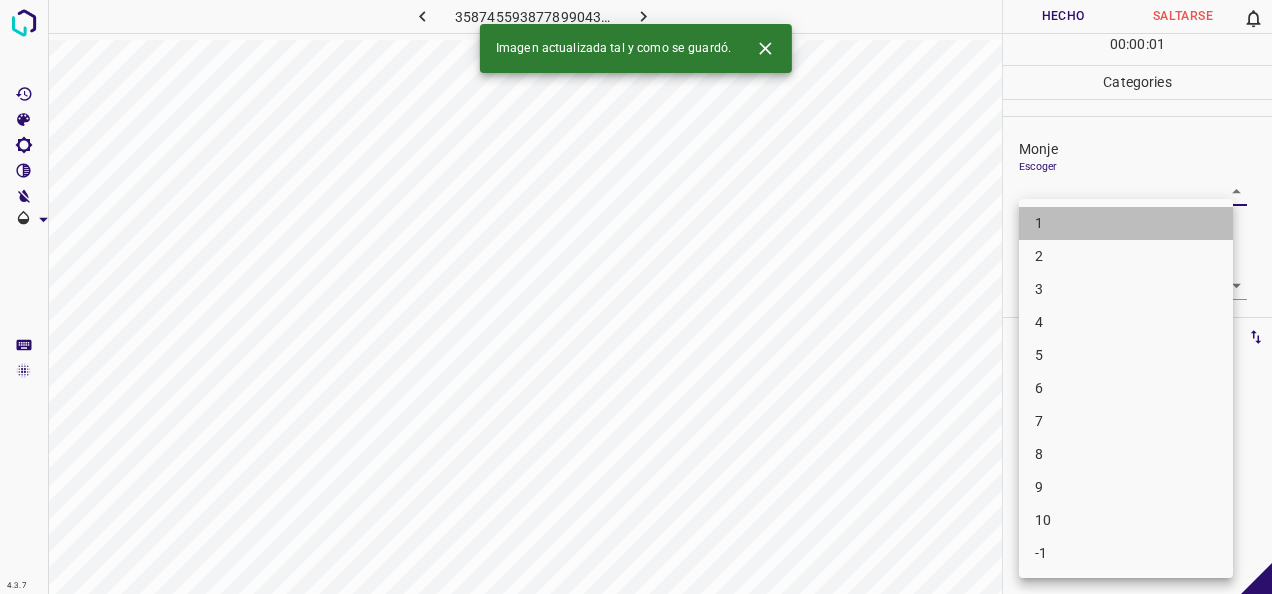 click on "1" at bounding box center [1126, 223] 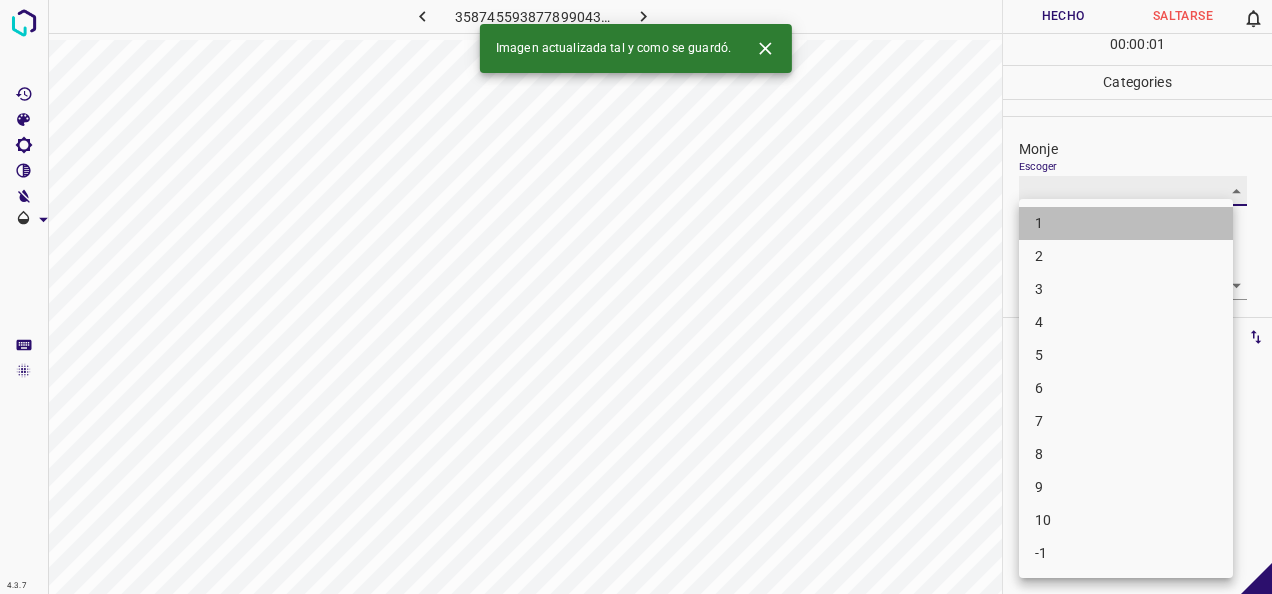 type on "1" 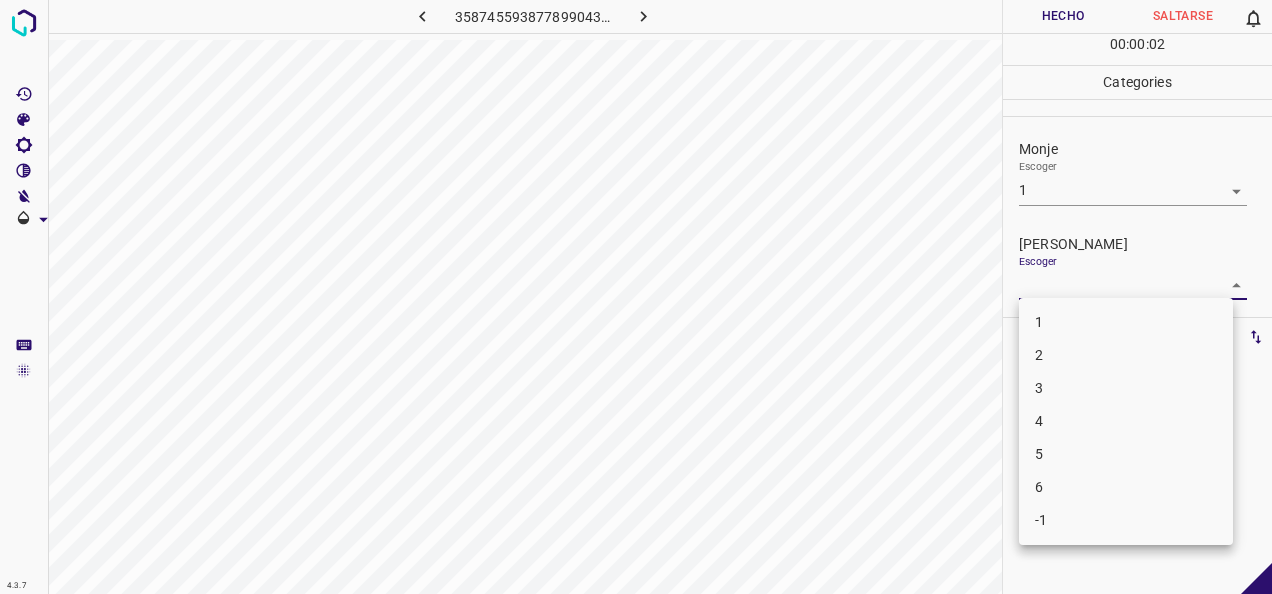 drag, startPoint x: 1220, startPoint y: 284, endPoint x: 1100, endPoint y: 334, distance: 130 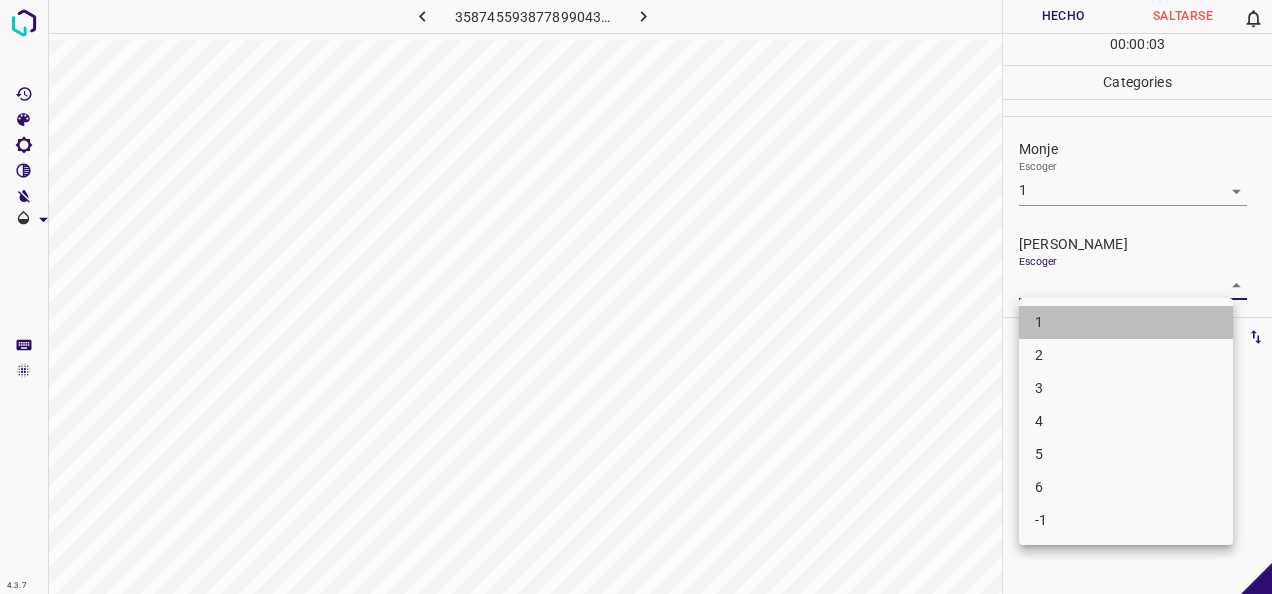 drag, startPoint x: 1097, startPoint y: 329, endPoint x: 1115, endPoint y: 172, distance: 158.02847 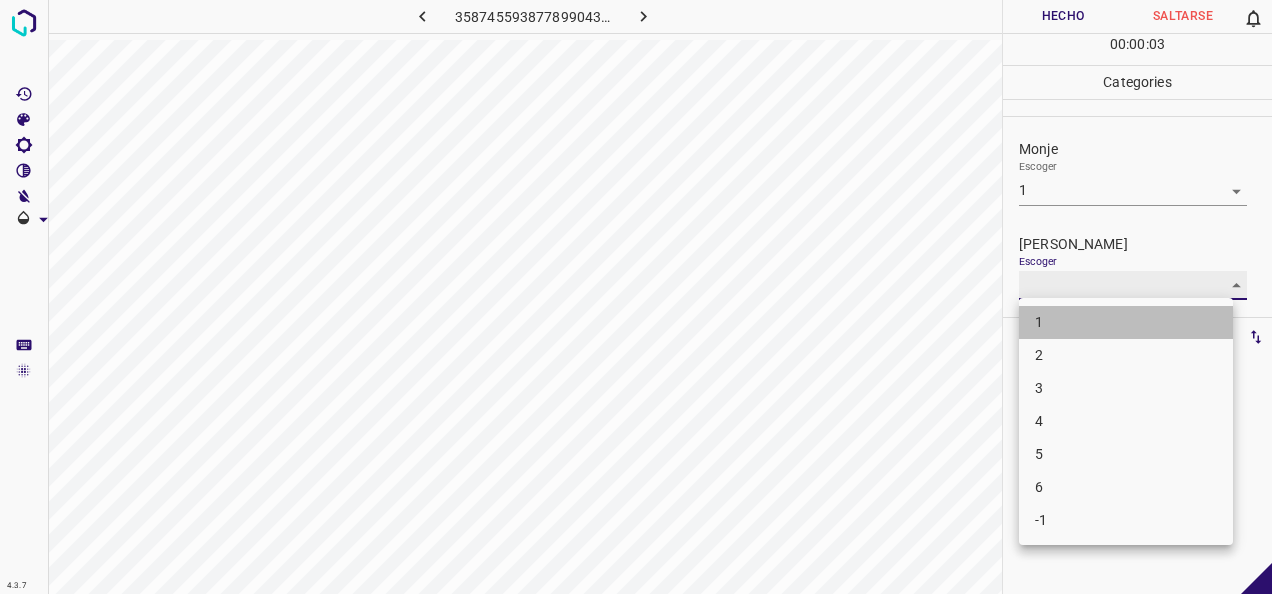 type on "1" 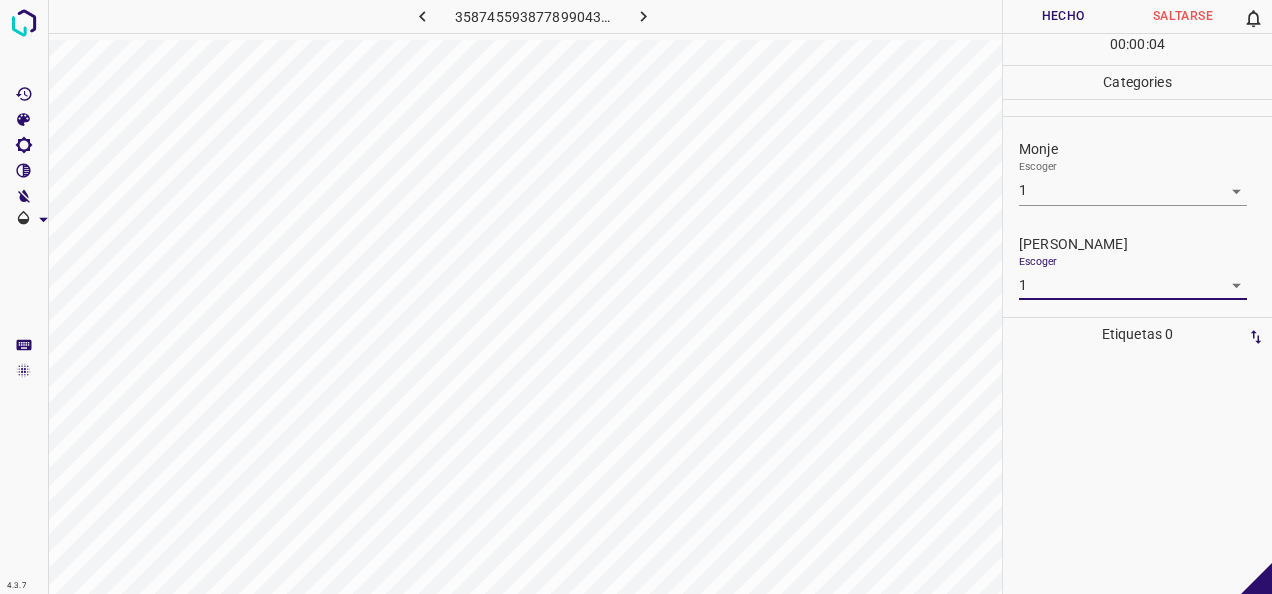 click on "Hecho" at bounding box center (1063, 16) 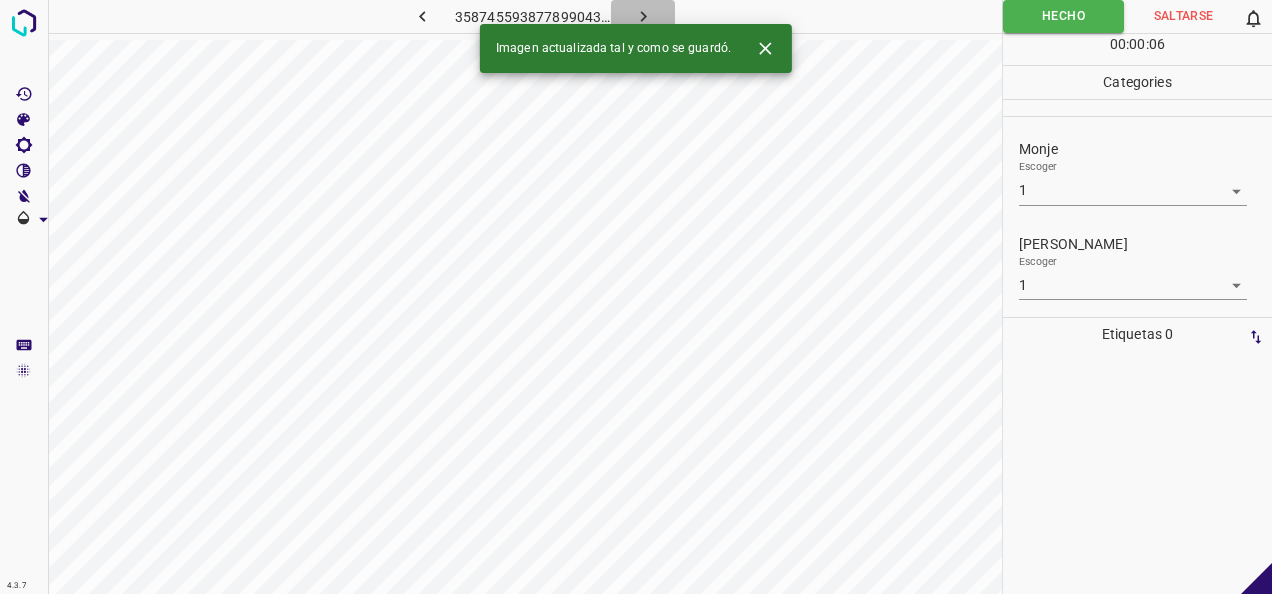 click 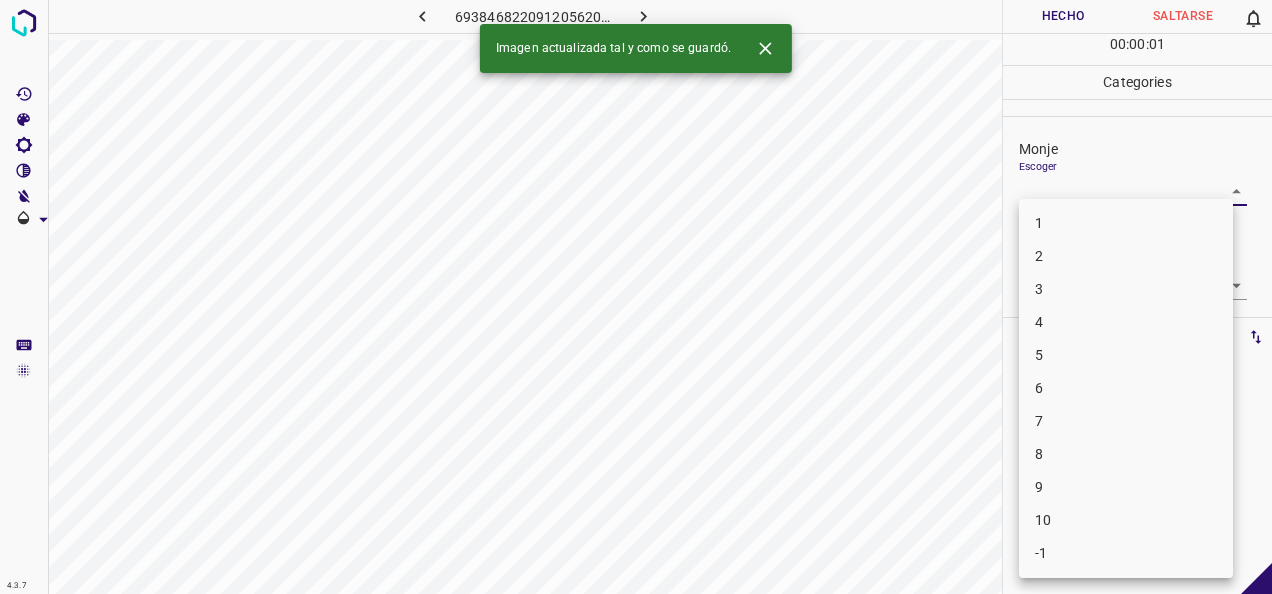click on "4.3.7 6938468220912056209.png Hecho Saltarse 0 00   : 00   : 01   Categories Monje  Escoger ​  [PERSON_NAME]   Escoger ​ Etiquetas 0 Categories 1 Monje 2  [PERSON_NAME] Herramientas Espacio Cambiar entre modos (Dibujar y Editar) Yo Etiquetado automático R Restaurar zoom M Acercar N Alejar Borrar Eliminar etiqueta de selección Filtros Z Restaurar filtros X Filtro de saturación C Filtro de brillo V Filtro de contraste B Filtro de escala de grises General O Descargar Imagen actualizada tal y como se guardó. -Mensaje de texto -Esconder -Borrar 1 2 3 4 5 6 7 8 9 10 -1" at bounding box center (636, 297) 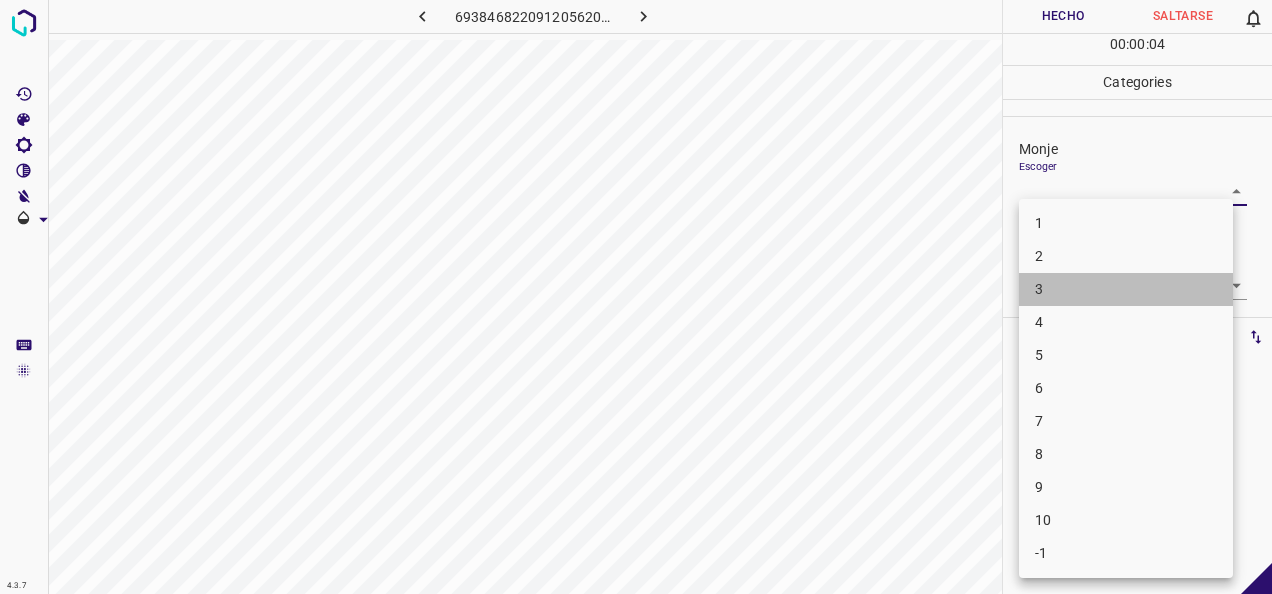 click on "3" at bounding box center (1126, 289) 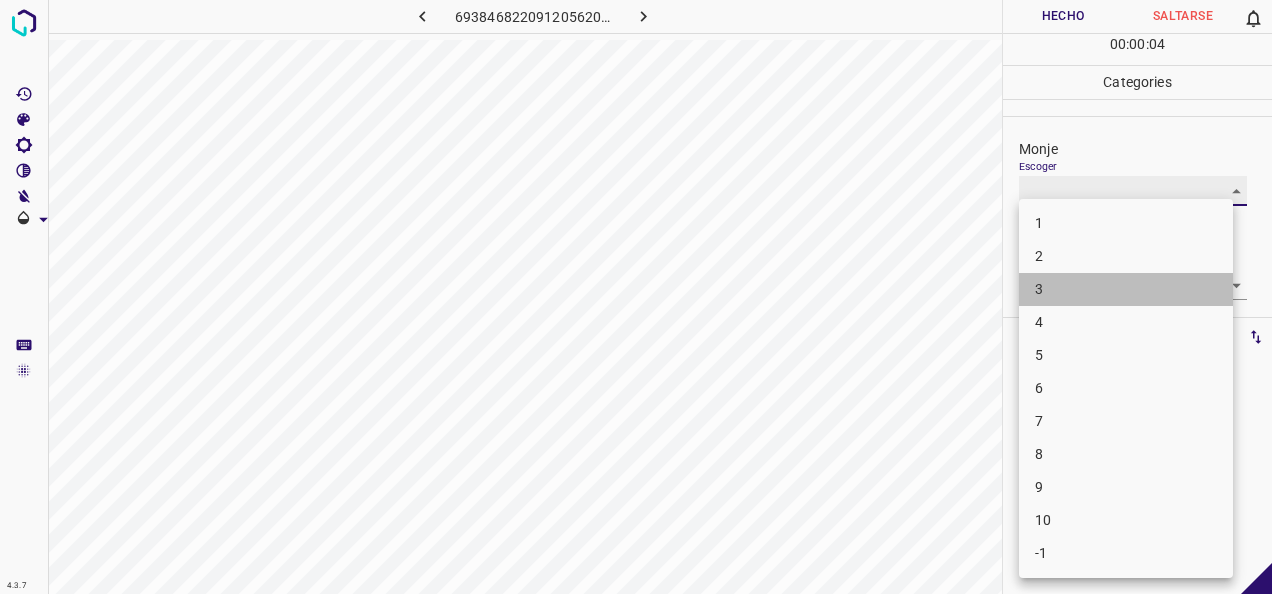type on "3" 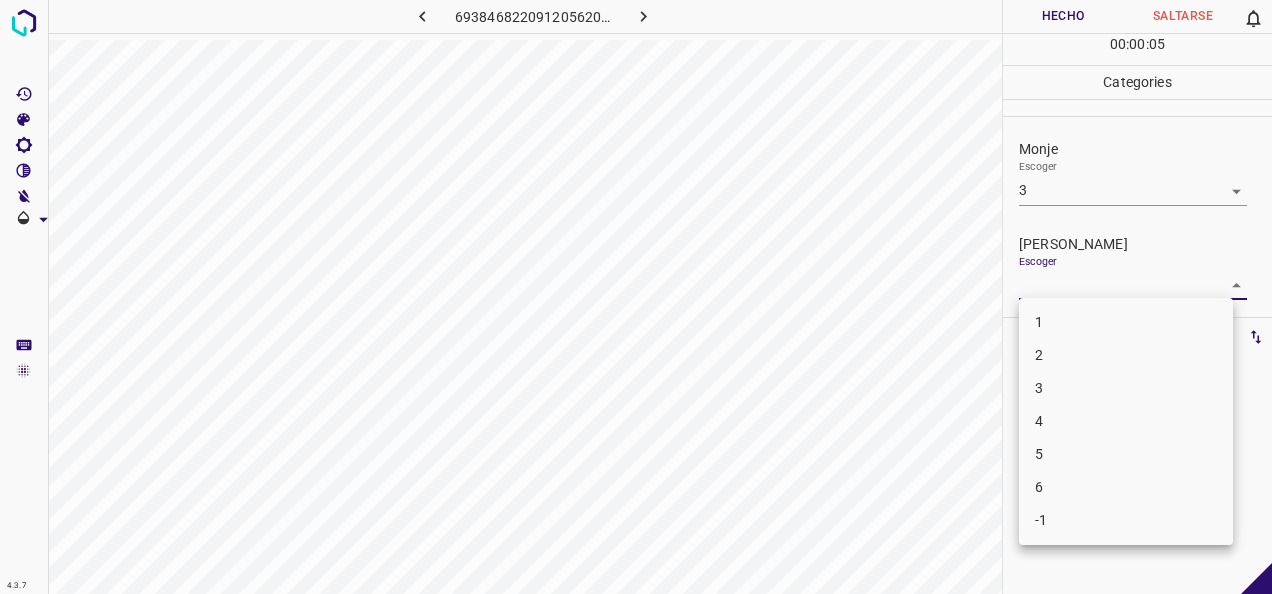 click on "4.3.7 6938468220912056209.png Hecho Saltarse 0 00   : 00   : 05   Categories Monje  Escoger 3 3  [PERSON_NAME]   Escoger ​ Etiquetas 0 Categories 1 Monje 2  [PERSON_NAME] Herramientas Espacio Cambiar entre modos (Dibujar y Editar) Yo Etiquetado automático R Restaurar zoom M Acercar N Alejar Borrar Eliminar etiqueta de selección Filtros Z Restaurar filtros X Filtro de saturación C Filtro de brillo V Filtro de contraste B Filtro de escala de grises General O Descargar -Mensaje de texto -Esconder -Borrar 1 2 3 4 5 6 -1" at bounding box center [636, 297] 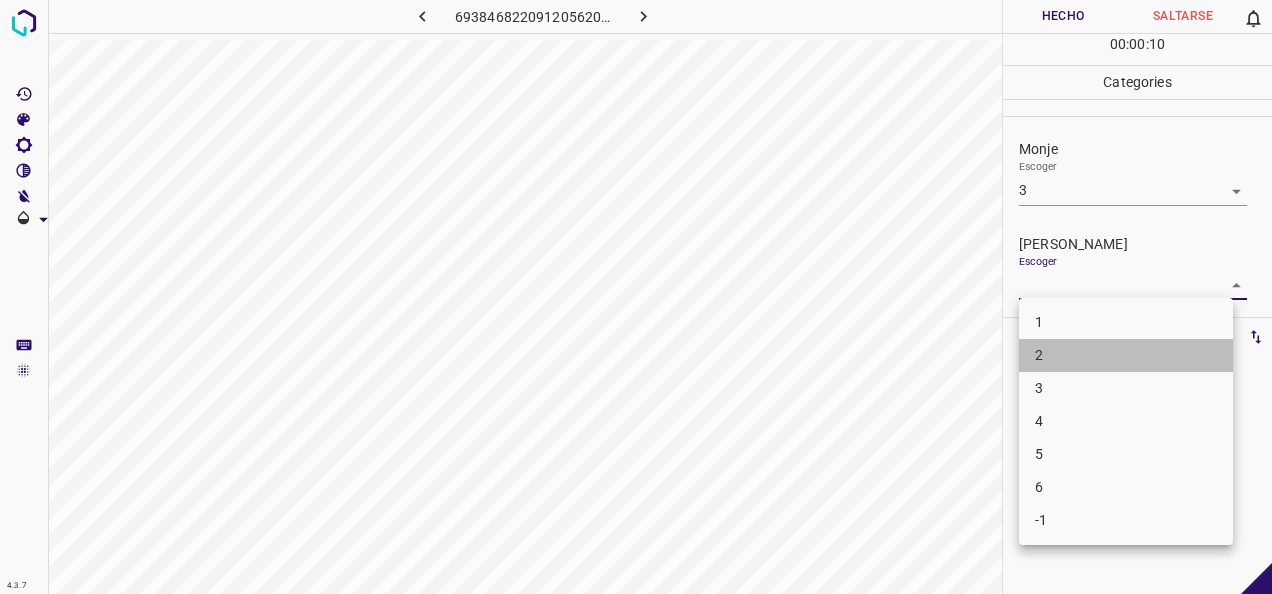 click on "2" at bounding box center [1126, 355] 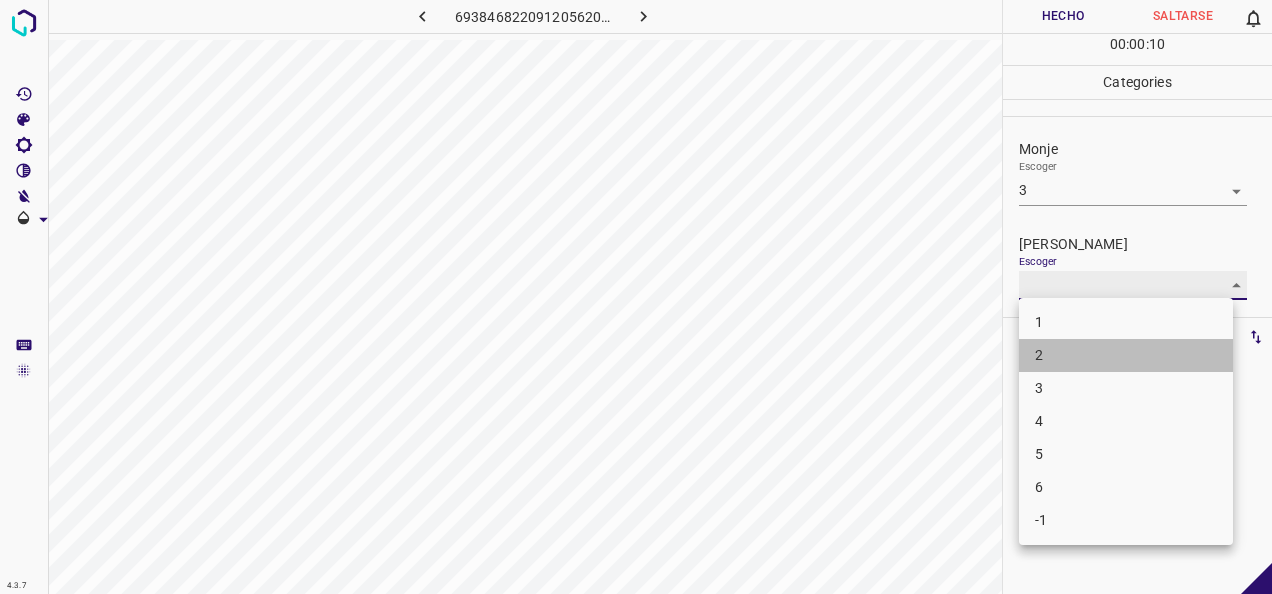 type on "2" 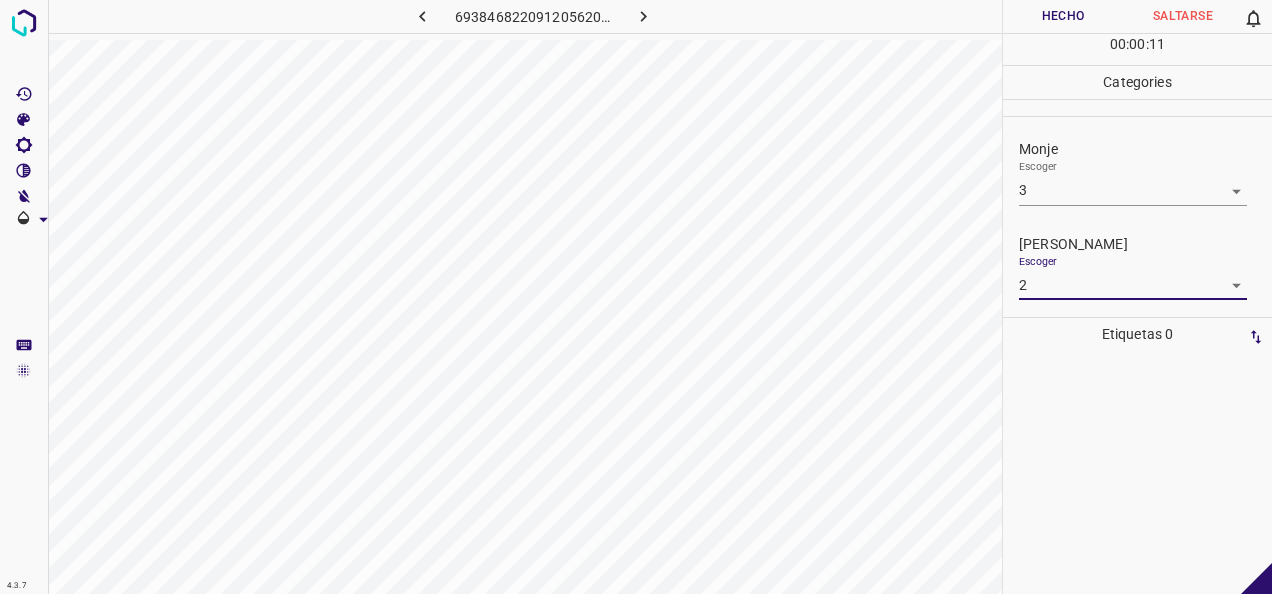 click on "Hecho" at bounding box center [1063, 16] 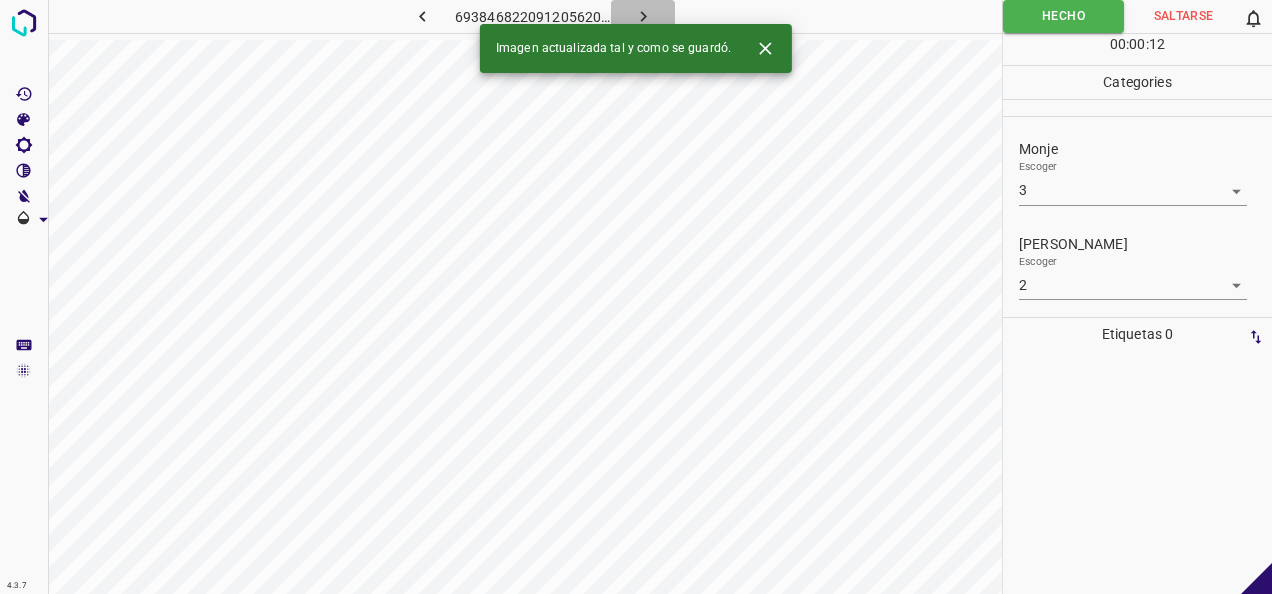 click 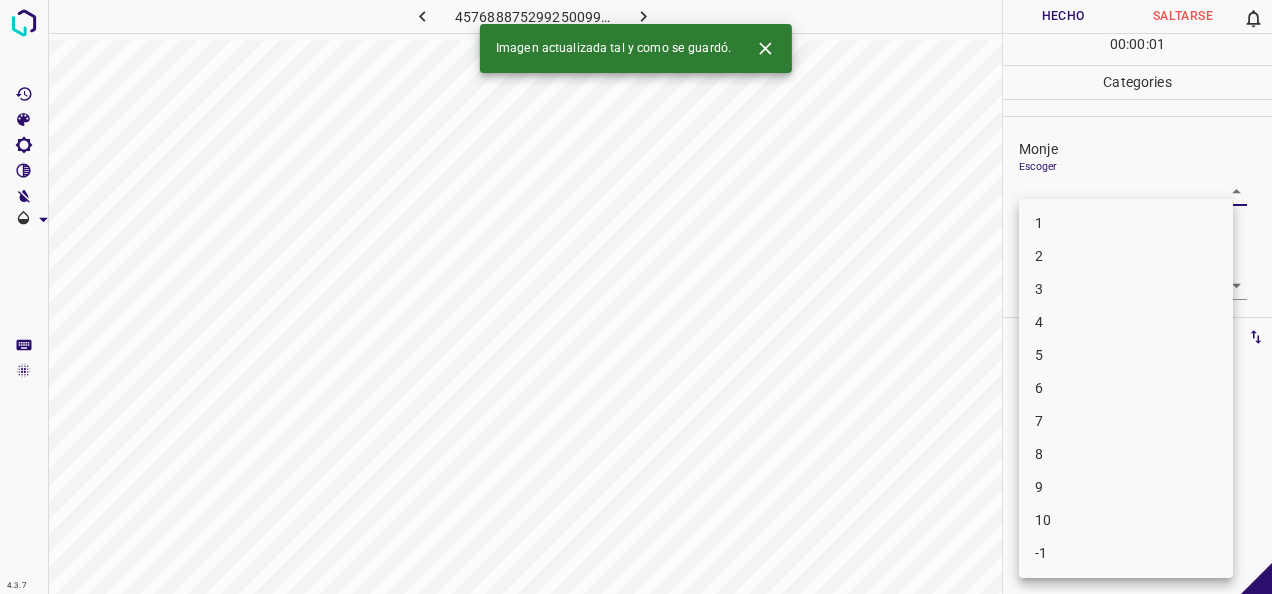 click on "4.3.7 4576888752992500999.png Hecho Saltarse 0 00   : 00   : 01   Categories Monje  Escoger ​  [PERSON_NAME]   Escoger ​ Etiquetas 0 Categories 1 Monje 2  [PERSON_NAME] Herramientas Espacio Cambiar entre modos (Dibujar y Editar) Yo Etiquetado automático R Restaurar zoom M Acercar N Alejar Borrar Eliminar etiqueta de selección Filtros Z Restaurar filtros X Filtro de saturación C Filtro de brillo V Filtro de contraste B Filtro de escala de grises General O Descargar Imagen actualizada tal y como se guardó. -Mensaje de texto -Esconder -Borrar 1 2 3 4 5 6 7 8 9 10 -1" at bounding box center (636, 297) 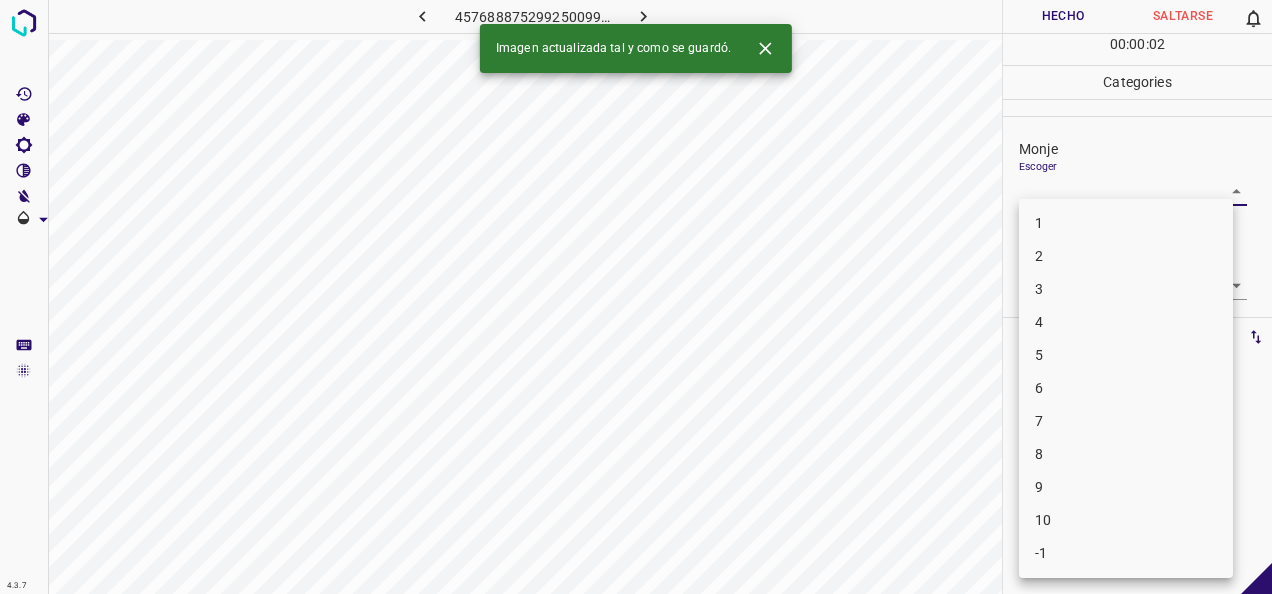 click on "1" at bounding box center [1126, 223] 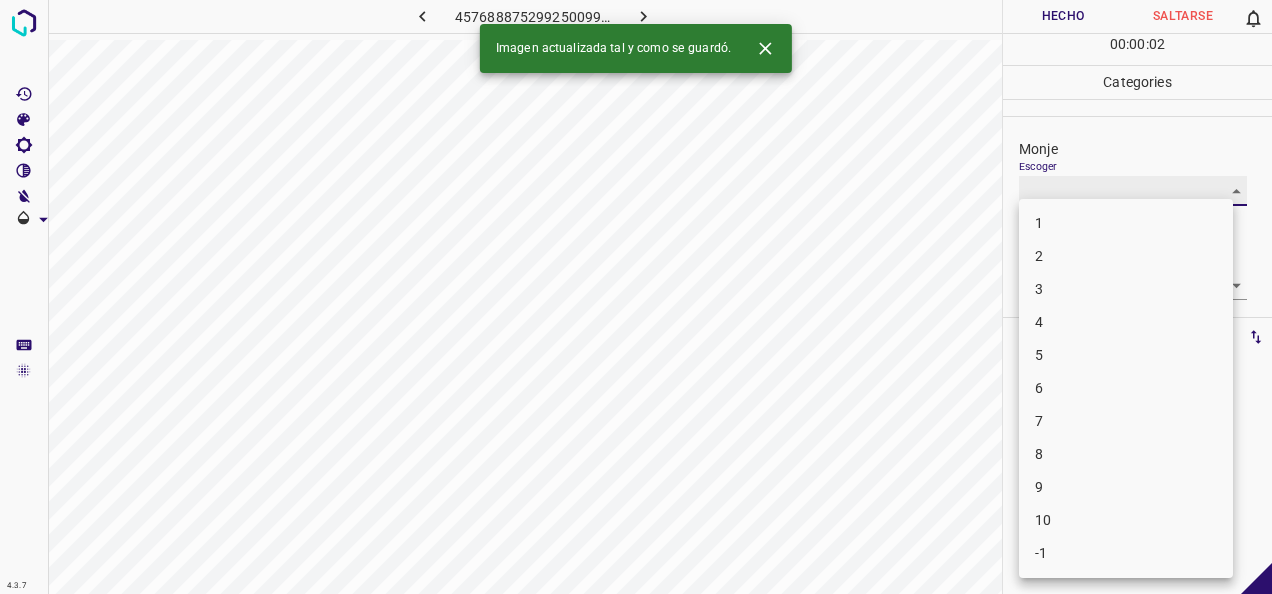 type on "1" 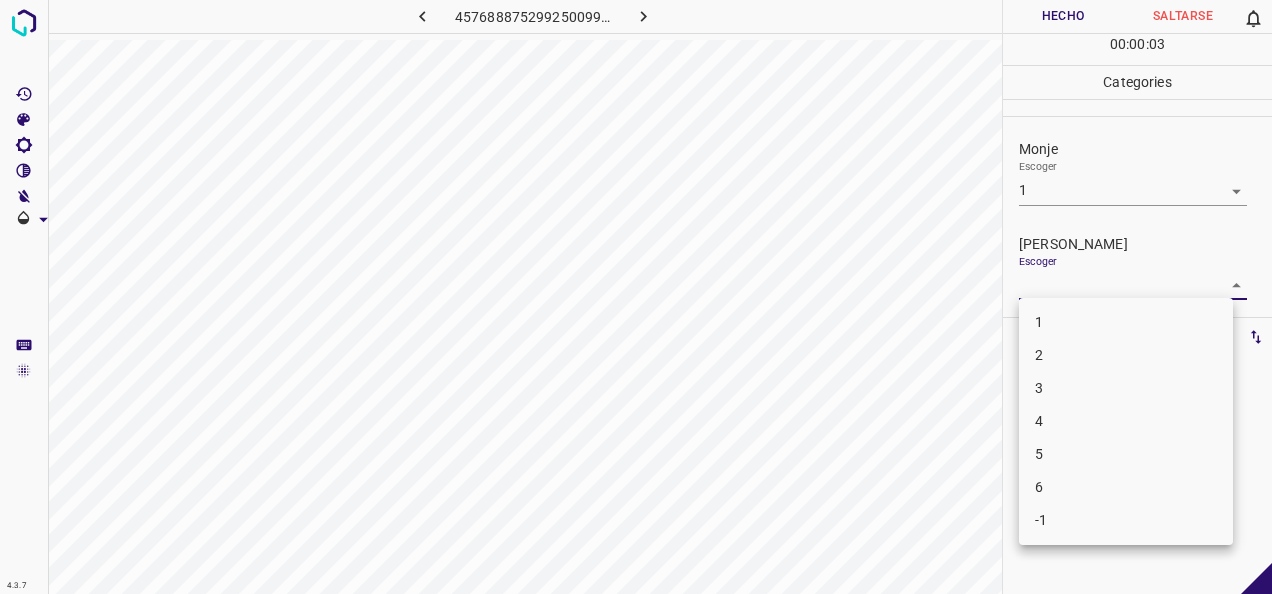 drag, startPoint x: 1228, startPoint y: 284, endPoint x: 1147, endPoint y: 304, distance: 83.43261 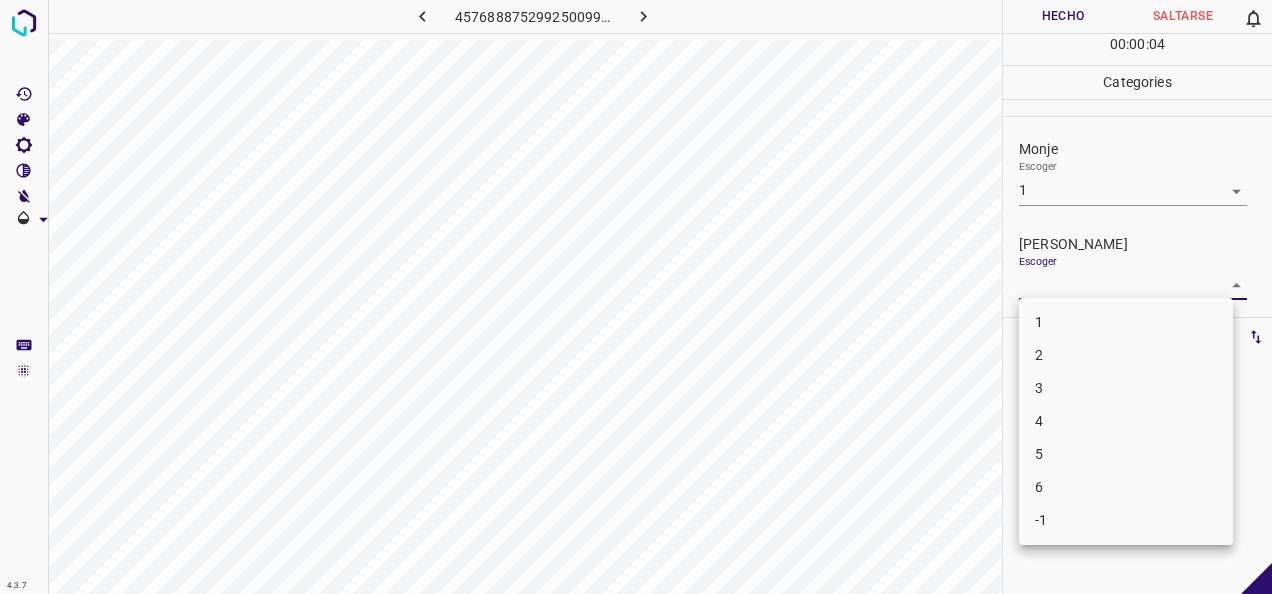 click on "1" at bounding box center (1126, 322) 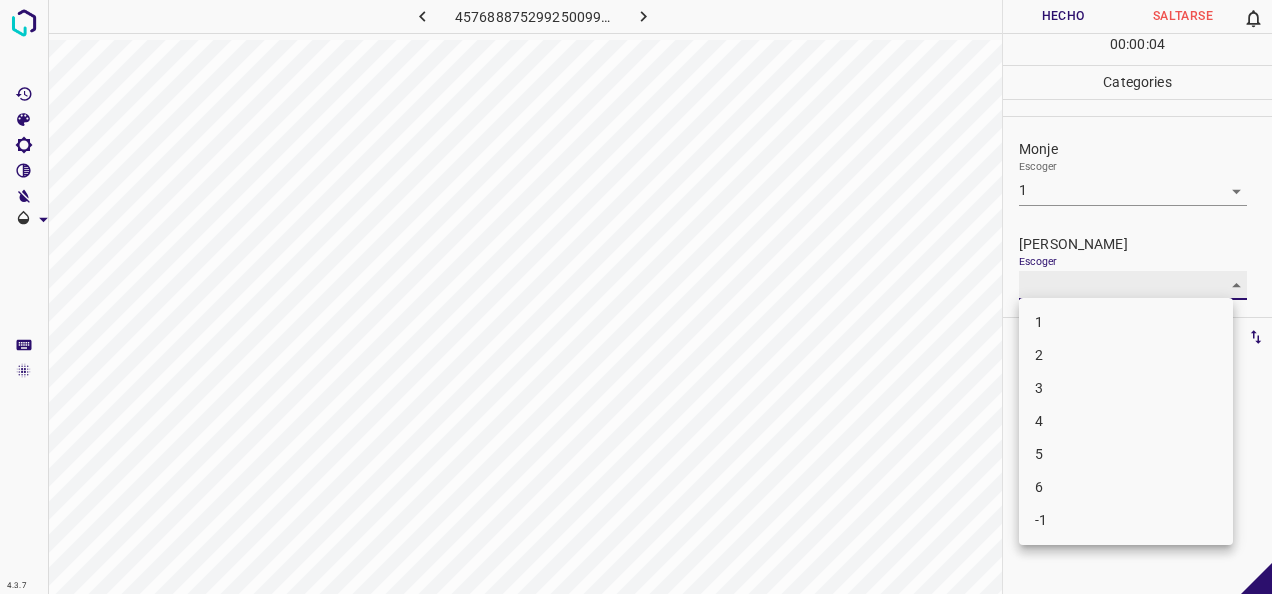 type on "1" 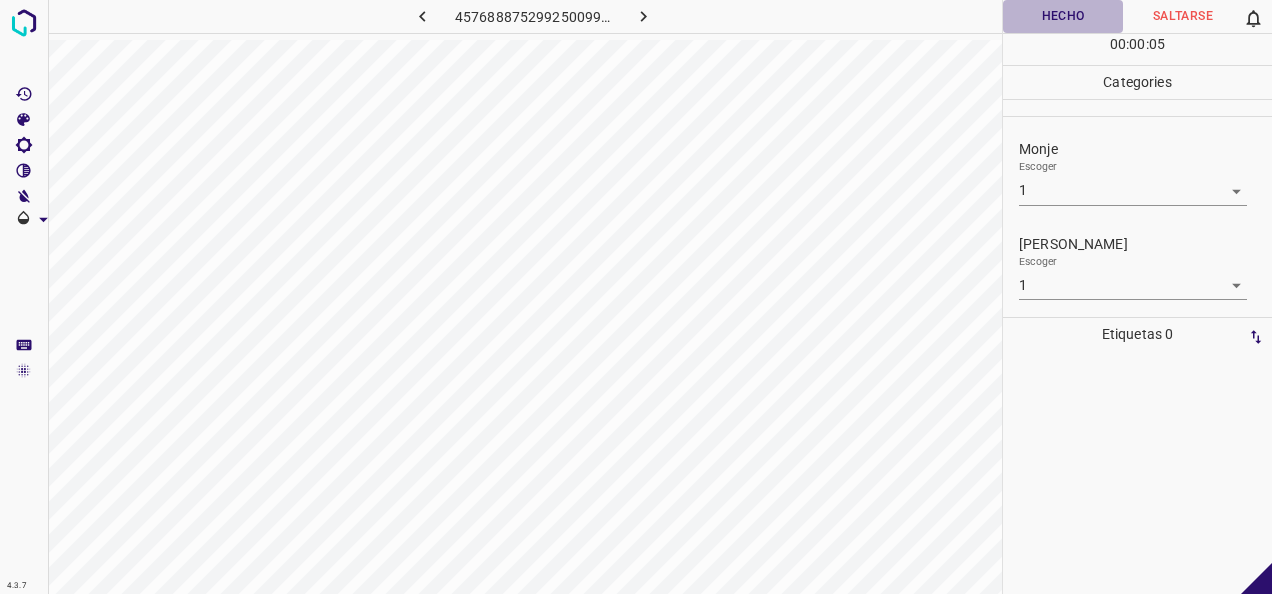 click on "Hecho" at bounding box center (1063, 16) 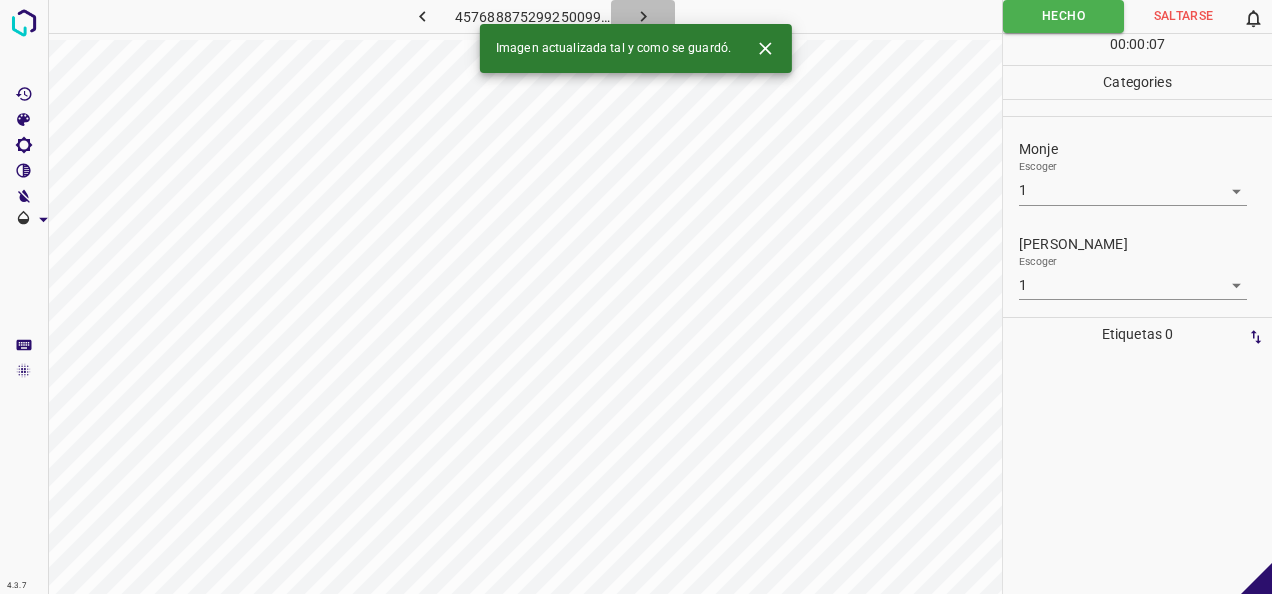 click at bounding box center [643, 16] 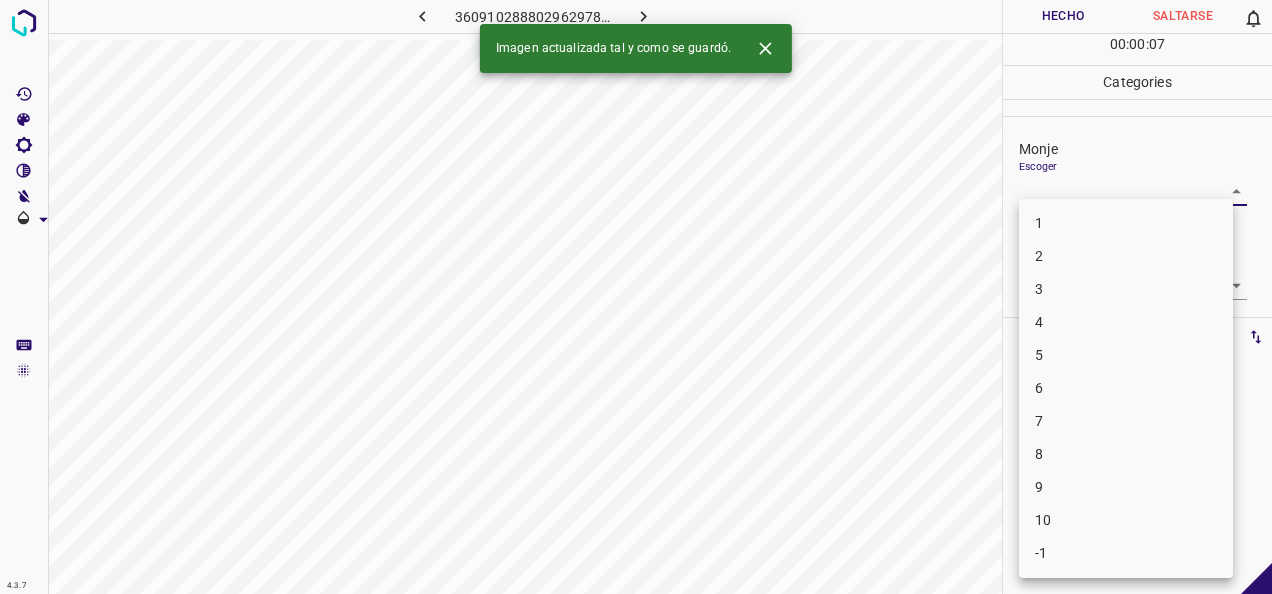 click on "4.3.7 3609102888029629783.png Hecho Saltarse 0 00   : 00   : 07   Categories Monje  Escoger ​  [PERSON_NAME]   Escoger ​ Etiquetas 0 Categories 1 Monje 2  [PERSON_NAME] Herramientas Espacio Cambiar entre modos (Dibujar y Editar) Yo Etiquetado automático R Restaurar zoom M Acercar N Alejar Borrar Eliminar etiqueta de selección Filtros Z Restaurar filtros X Filtro de saturación C Filtro de brillo V Filtro de contraste B Filtro de escala de grises General O Descargar Imagen actualizada tal y como se guardó. -Mensaje de texto -Esconder -Borrar 1 2 3 4 5 6 7 8 9 10 -1" at bounding box center [636, 297] 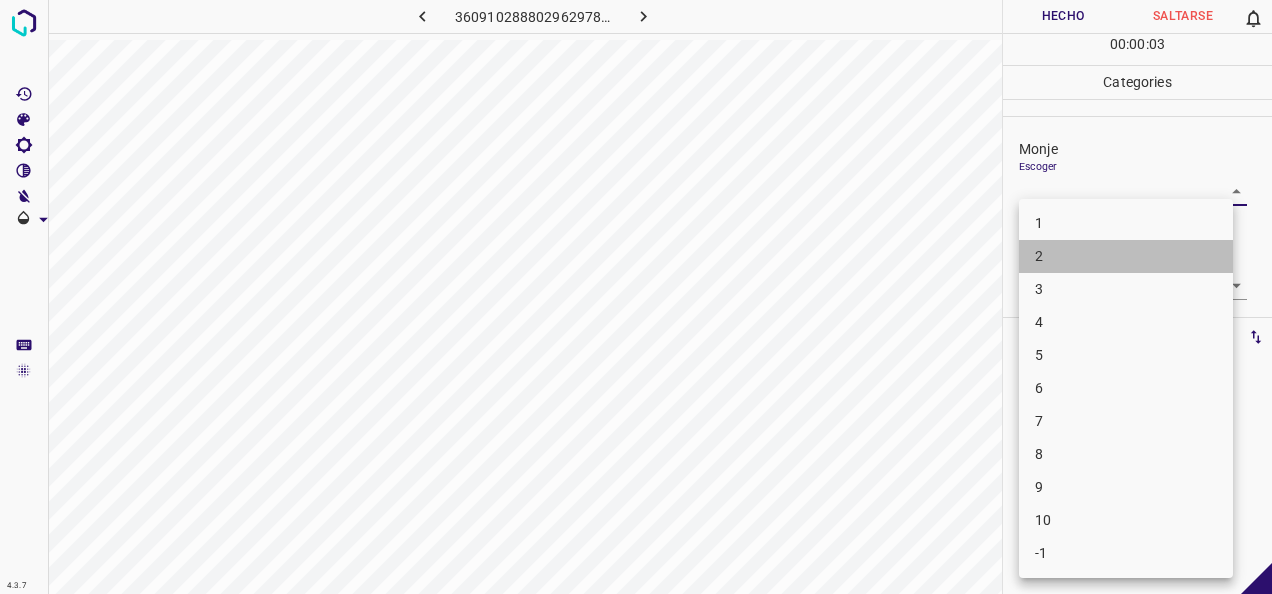 click on "2" at bounding box center [1126, 256] 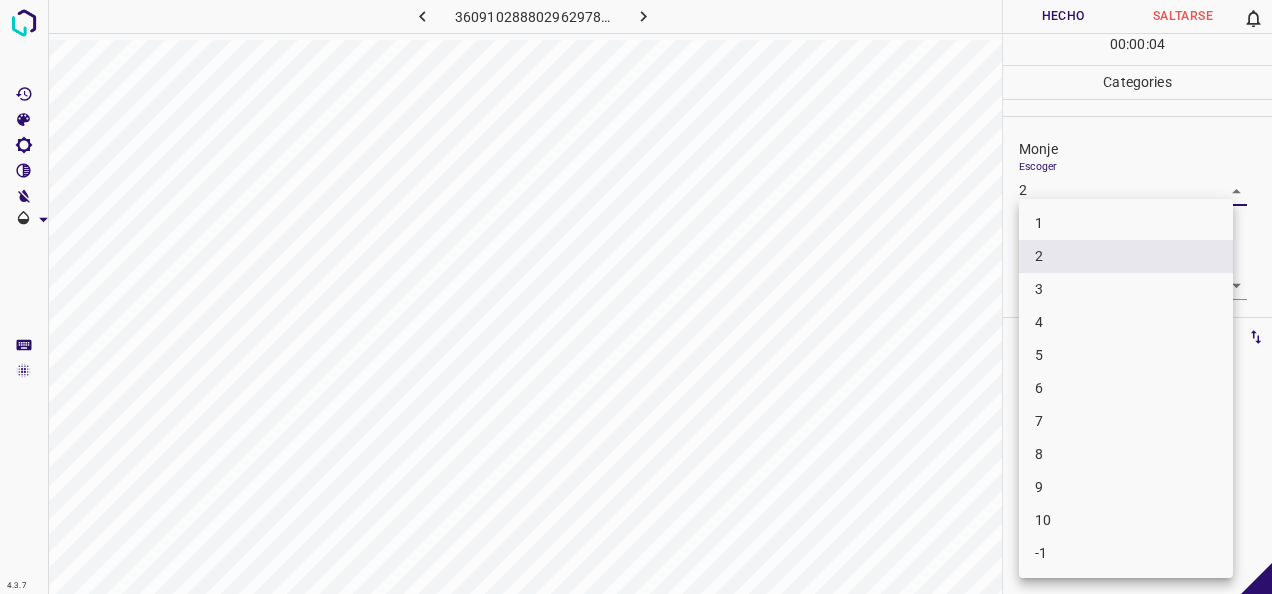 click on "4.3.7 3609102888029629783.png Hecho Saltarse 0 00   : 00   : 04   Categories Monje  Escoger 2 2  [PERSON_NAME]   Escoger ​ Etiquetas 0 Categories 1 Monje 2  [PERSON_NAME] Herramientas Espacio Cambiar entre modos (Dibujar y Editar) Yo Etiquetado automático R Restaurar zoom M Acercar N Alejar Borrar Eliminar etiqueta de selección Filtros Z Restaurar filtros X Filtro de saturación C Filtro de brillo V Filtro de contraste B Filtro de escala de grises General O Descargar -Mensaje de texto -Esconder -Borrar 1 2 3 4 5 6 7 8 9 10 -1" at bounding box center (636, 297) 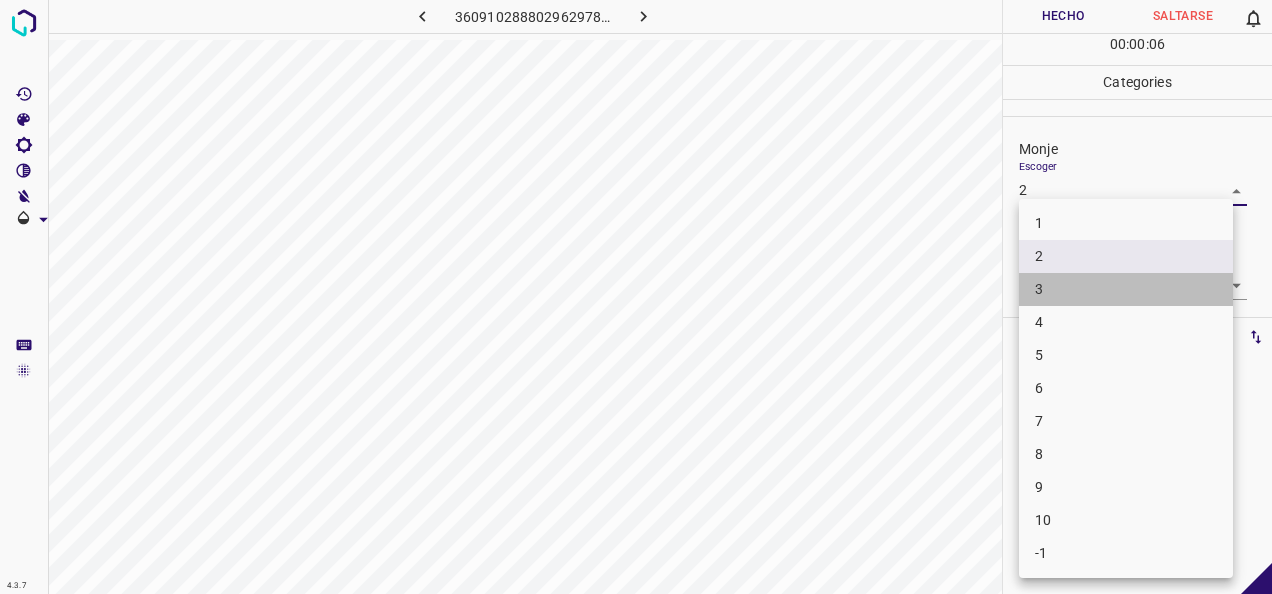 click on "3" at bounding box center [1126, 289] 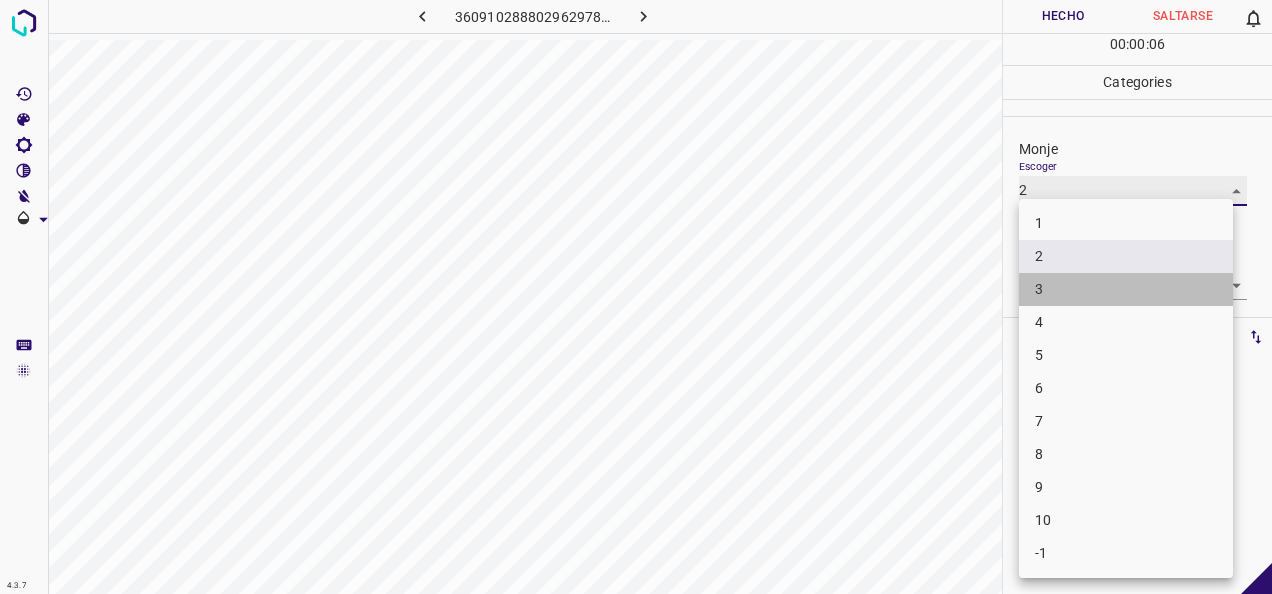 type on "3" 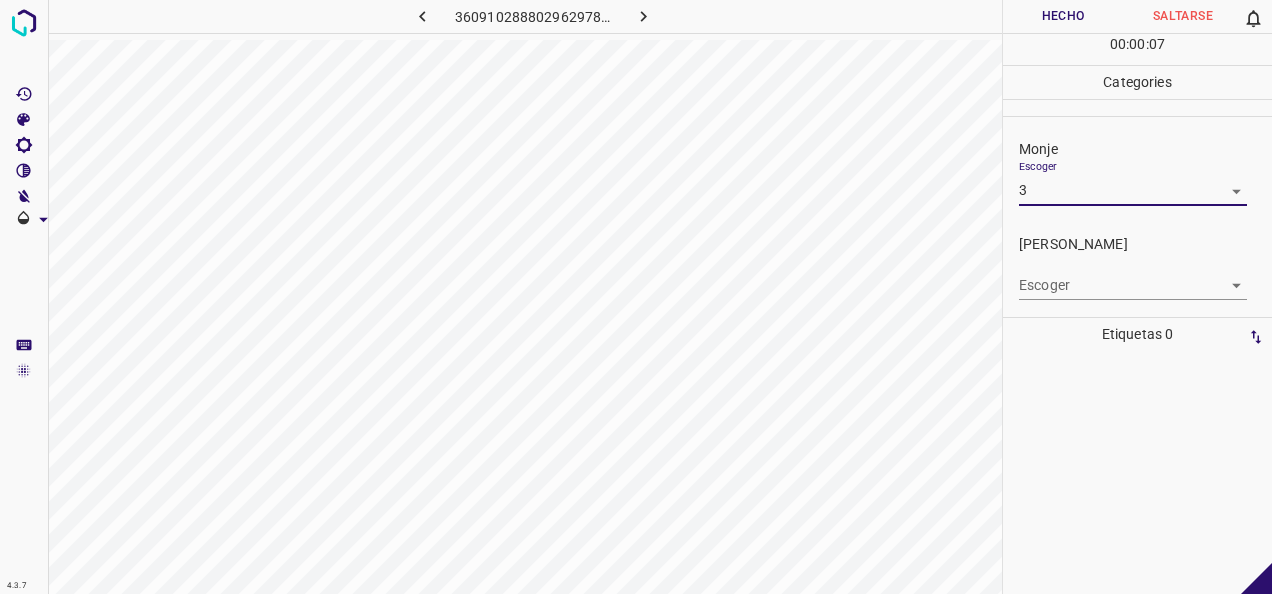 click on "4.3.7 3609102888029629783.png Hecho Saltarse 0 00   : 00   : 07   Categories Monje  Escoger 3 3  [PERSON_NAME]   Escoger ​ Etiquetas 0 Categories 1 Monje 2  [PERSON_NAME] Herramientas Espacio Cambiar entre modos (Dibujar y Editar) Yo Etiquetado automático R Restaurar zoom M Acercar N Alejar Borrar Eliminar etiqueta de selección Filtros Z Restaurar filtros X Filtro de saturación C Filtro de brillo V Filtro de contraste B Filtro de escala de grises General O Descargar -Mensaje de texto -Esconder -Borrar" at bounding box center [636, 297] 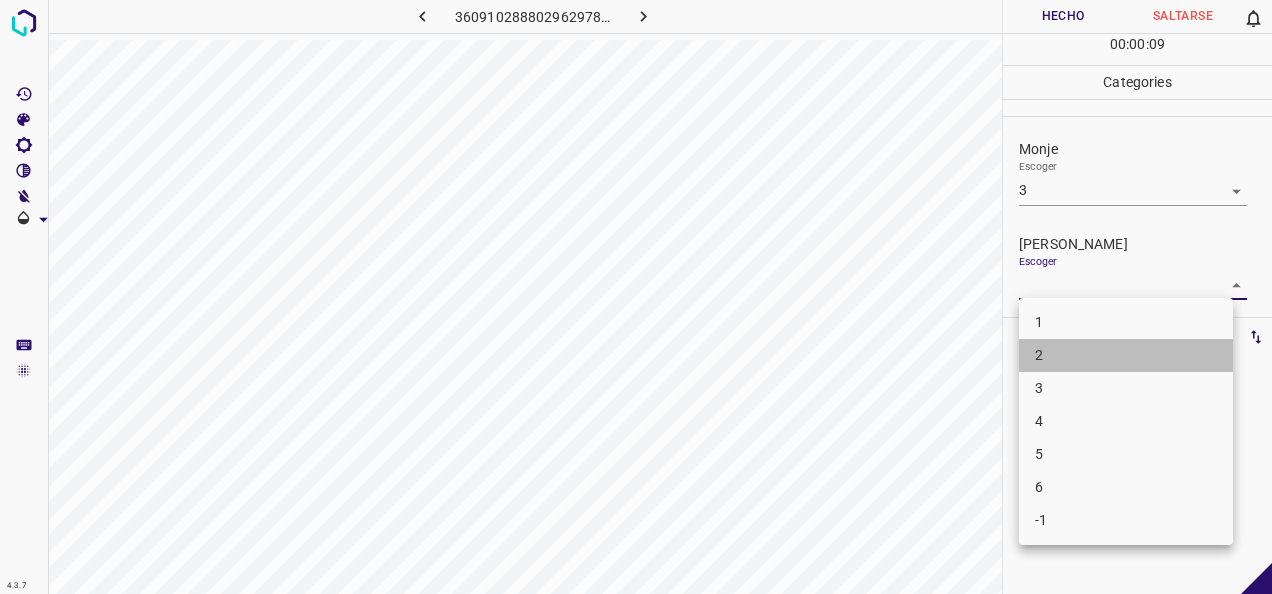 drag, startPoint x: 1091, startPoint y: 349, endPoint x: 1075, endPoint y: 156, distance: 193.66208 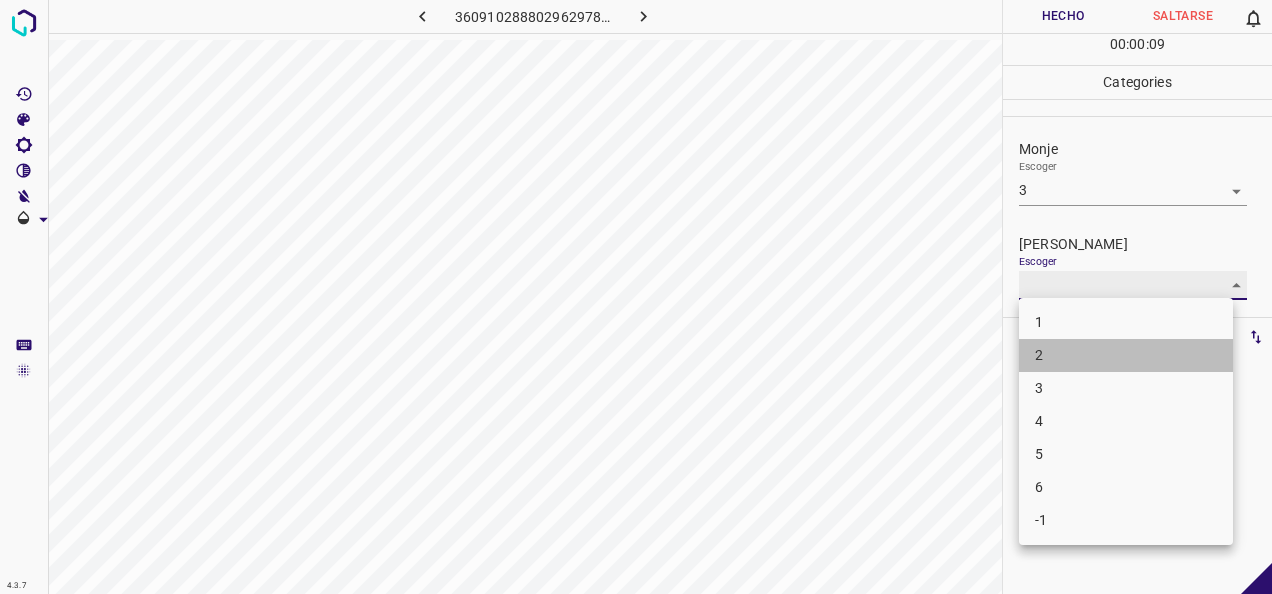 type on "2" 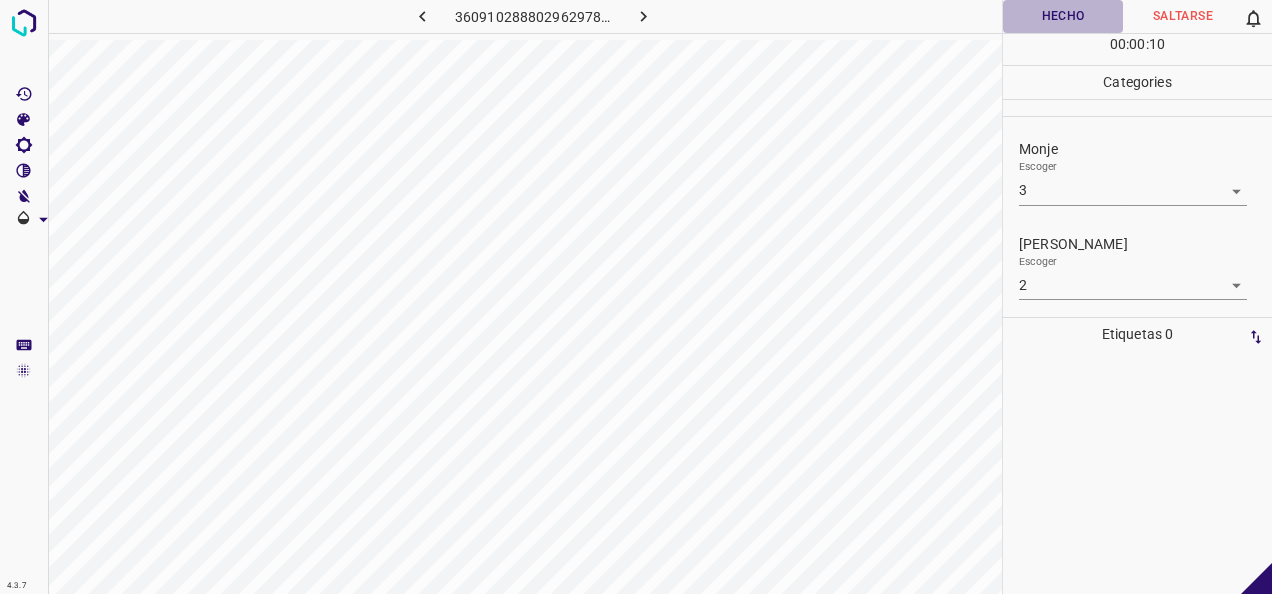 click on "Hecho" at bounding box center [1063, 16] 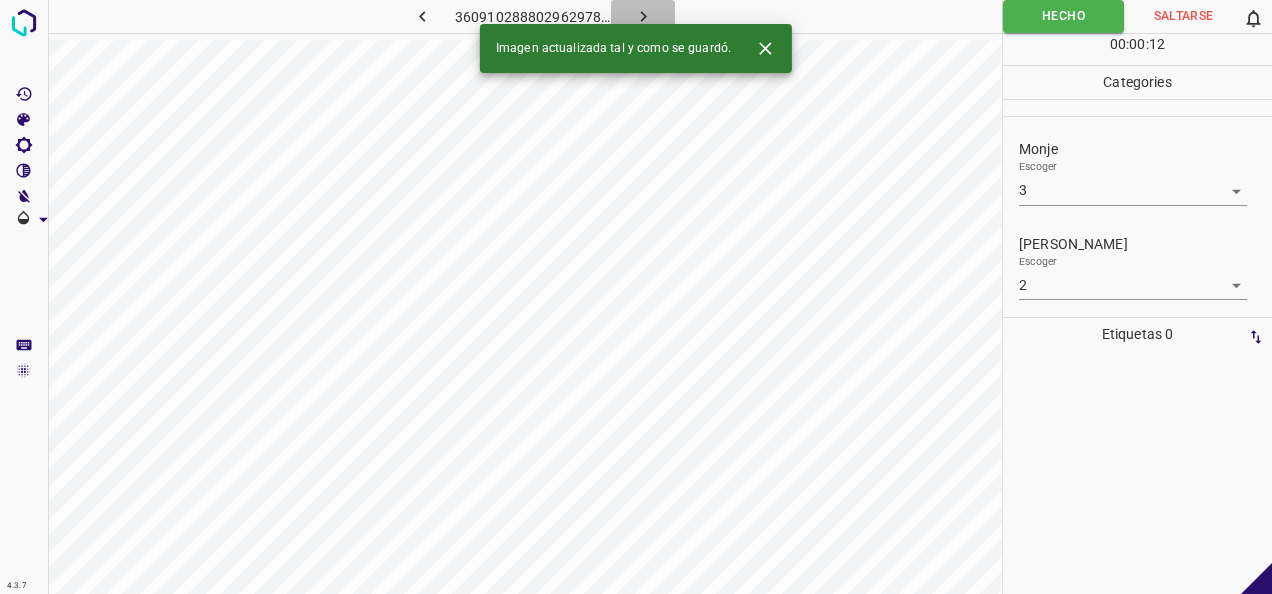 click 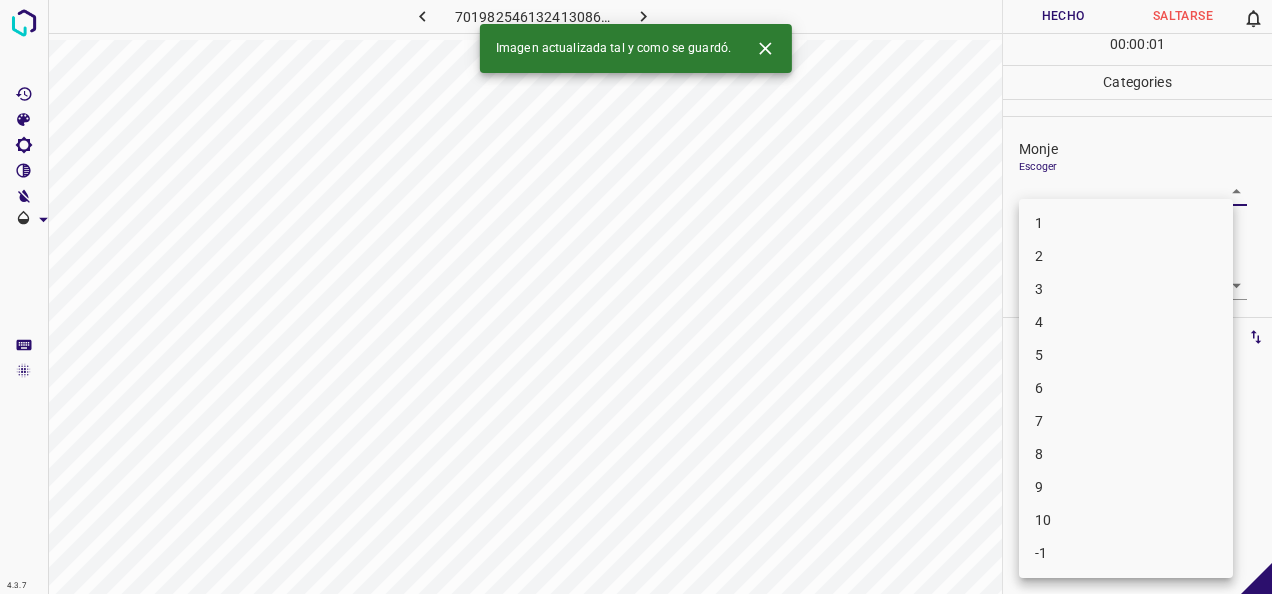 click on "4.3.7 7019825461324130864.png Hecho Saltarse 0 00   : 00   : 01   Categories Monje  Escoger ​  [PERSON_NAME]   Escoger ​ Etiquetas 0 Categories 1 Monje 2  [PERSON_NAME] Herramientas Espacio Cambiar entre modos (Dibujar y Editar) Yo Etiquetado automático R Restaurar zoom M Acercar N Alejar Borrar Eliminar etiqueta de selección Filtros Z Restaurar filtros X Filtro de saturación C Filtro de brillo V Filtro de contraste B Filtro de escala de grises General O Descargar Imagen actualizada tal y como se guardó. -Mensaje de texto -Esconder -Borrar 1 2 3 4 5 6 7 8 9 10 -1" at bounding box center [636, 297] 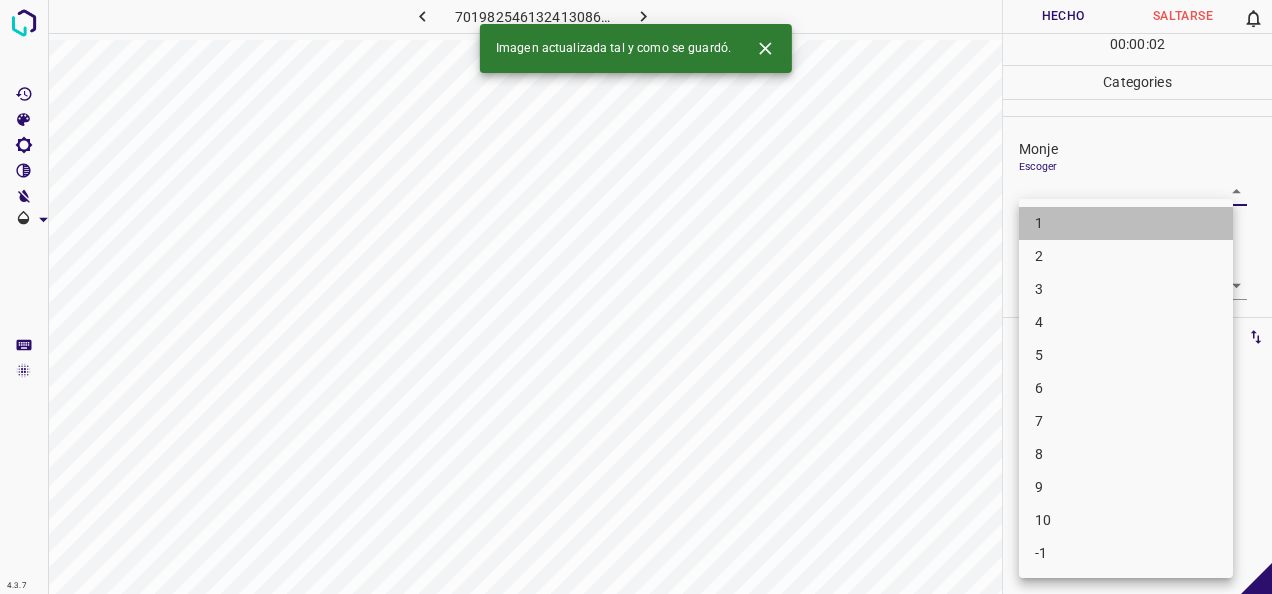 click on "1" at bounding box center (1126, 223) 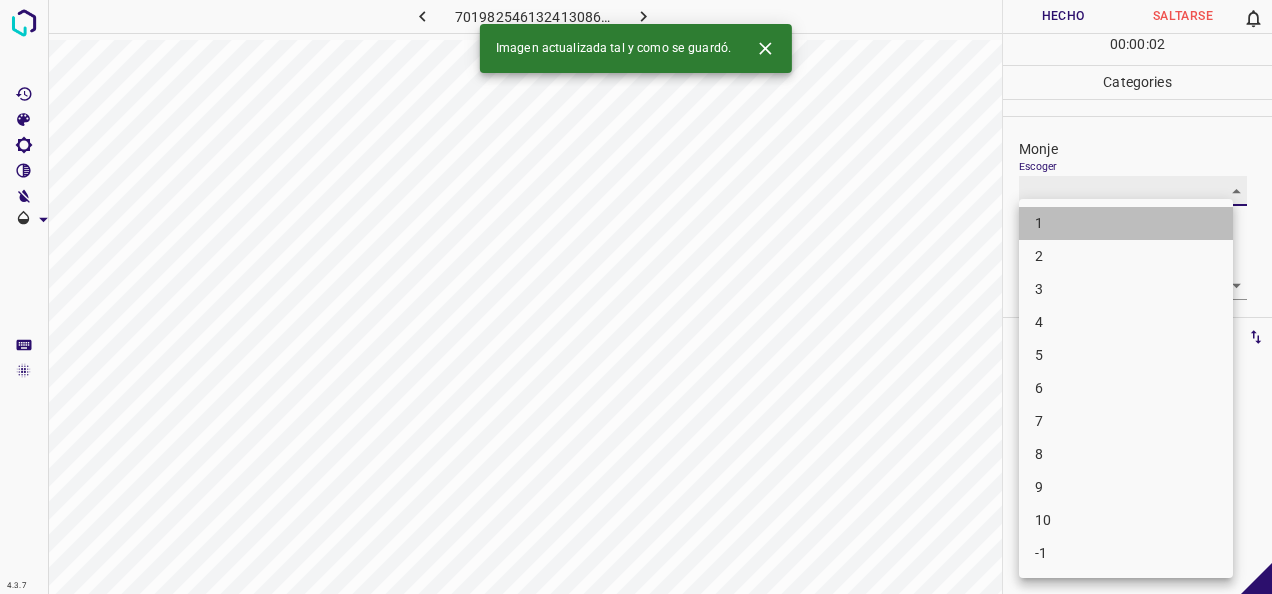 type on "1" 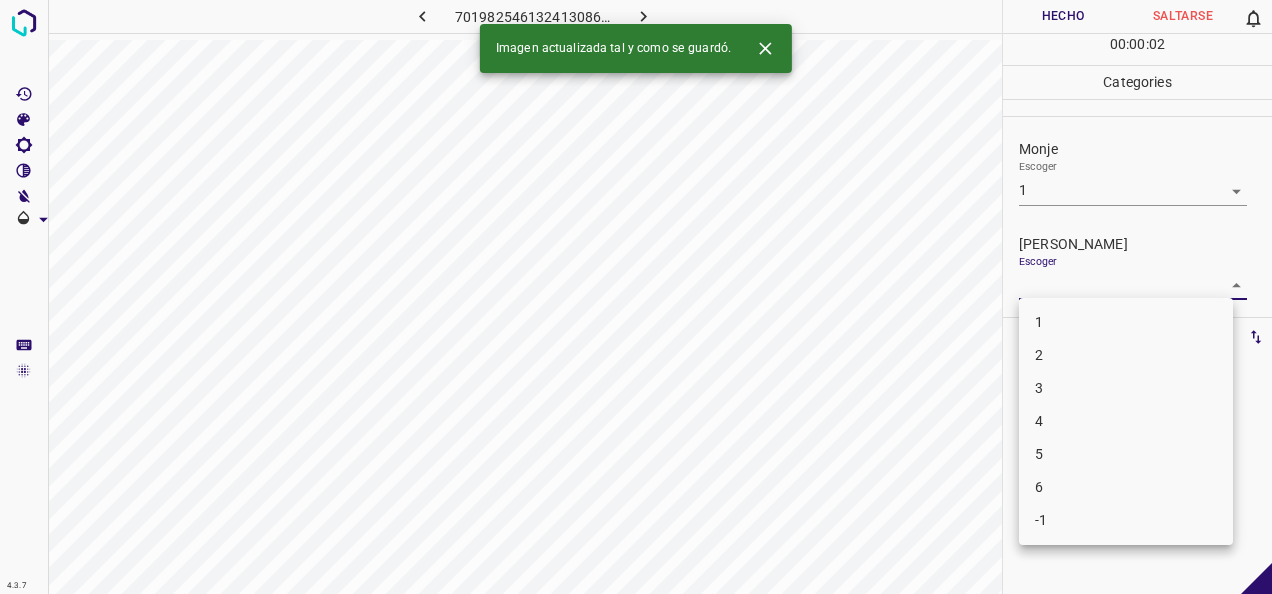 click on "4.3.7 7019825461324130864.png Hecho Saltarse 0 00   : 00   : 02   Categories Monje  Escoger 1 1  [PERSON_NAME]   Escoger ​ Etiquetas 0 Categories 1 Monje 2  [PERSON_NAME] Herramientas Espacio Cambiar entre modos (Dibujar y Editar) Yo Etiquetado automático R Restaurar zoom M Acercar N Alejar Borrar Eliminar etiqueta de selección Filtros Z Restaurar filtros X Filtro de saturación C Filtro de brillo V Filtro de contraste B Filtro de escala de grises General O Descargar Imagen actualizada tal y como se guardó. -Mensaje de texto -Esconder -Borrar 1 2 3 4 5 6 -1" at bounding box center [636, 297] 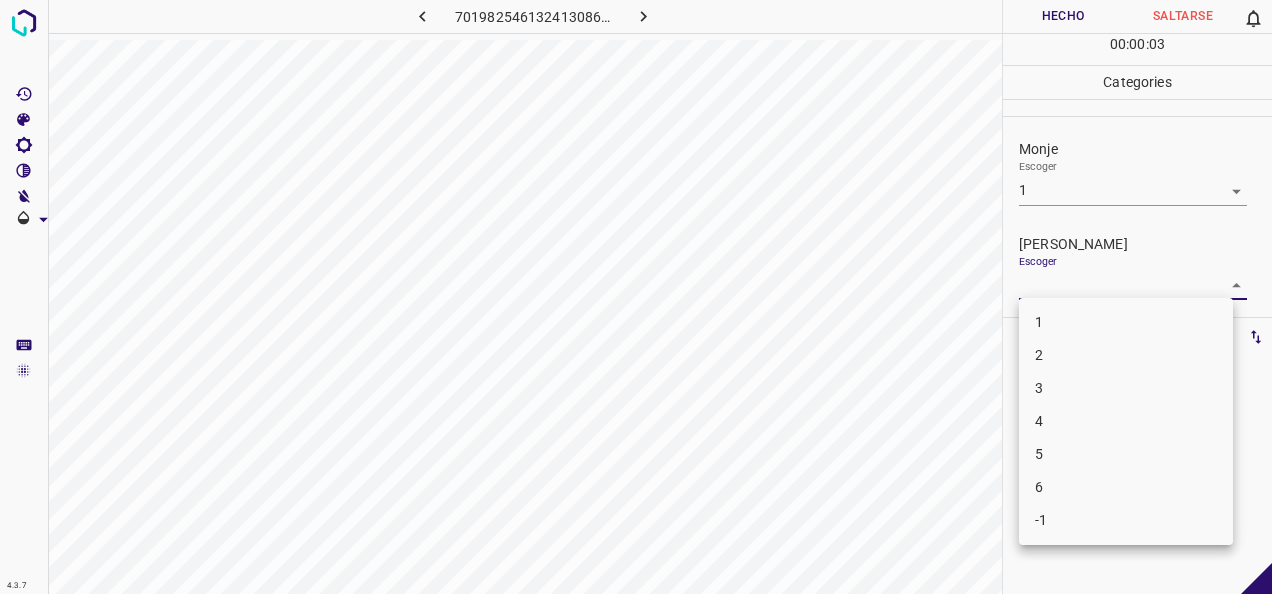 click on "1" at bounding box center (1126, 322) 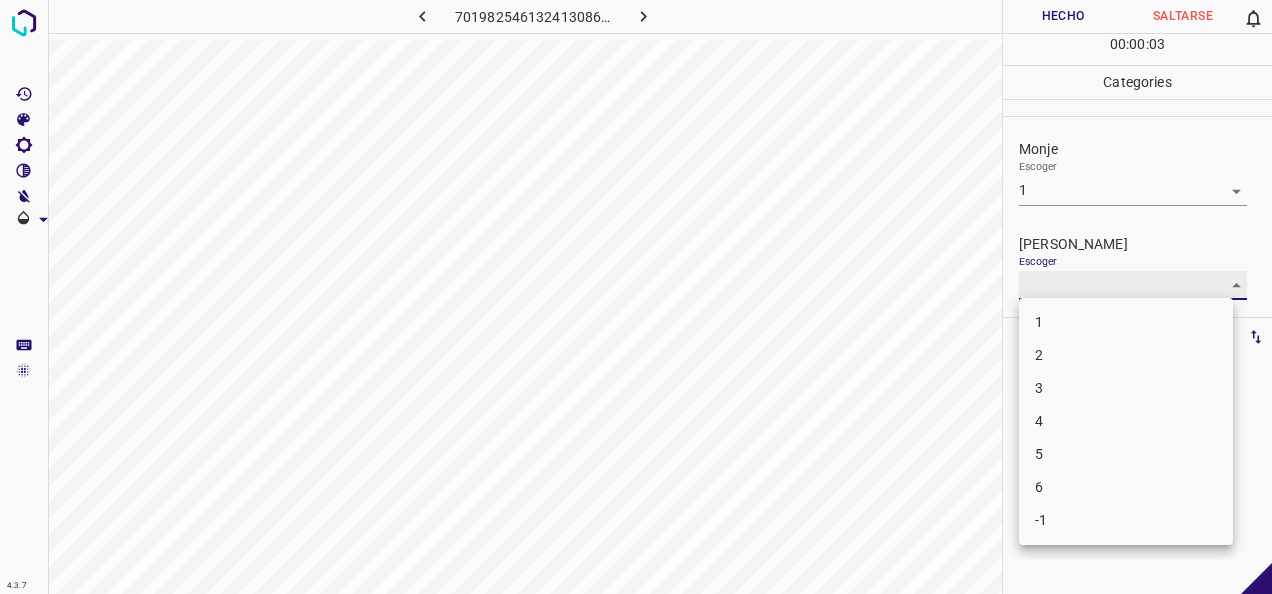 type on "1" 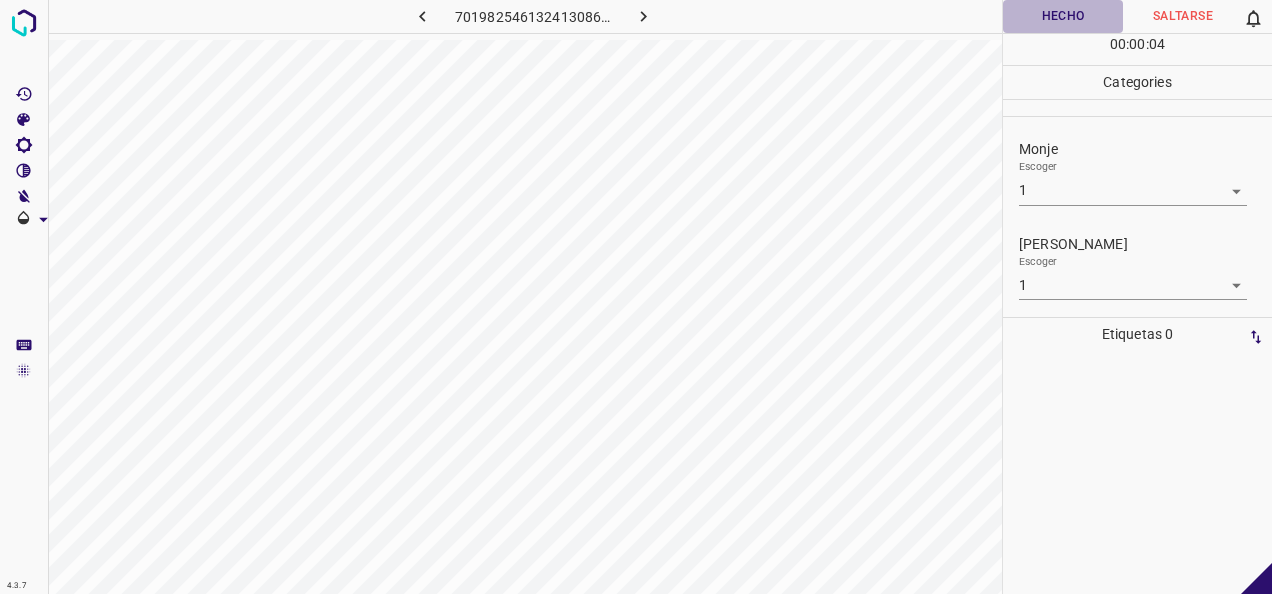 click on "Hecho" at bounding box center (1063, 16) 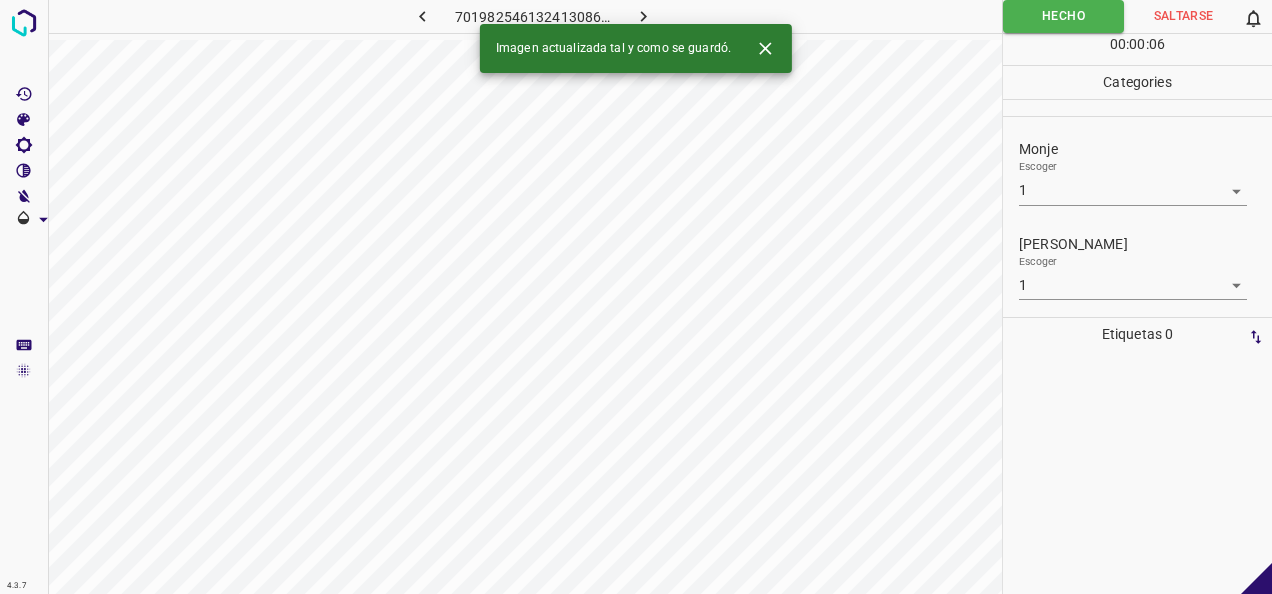 click 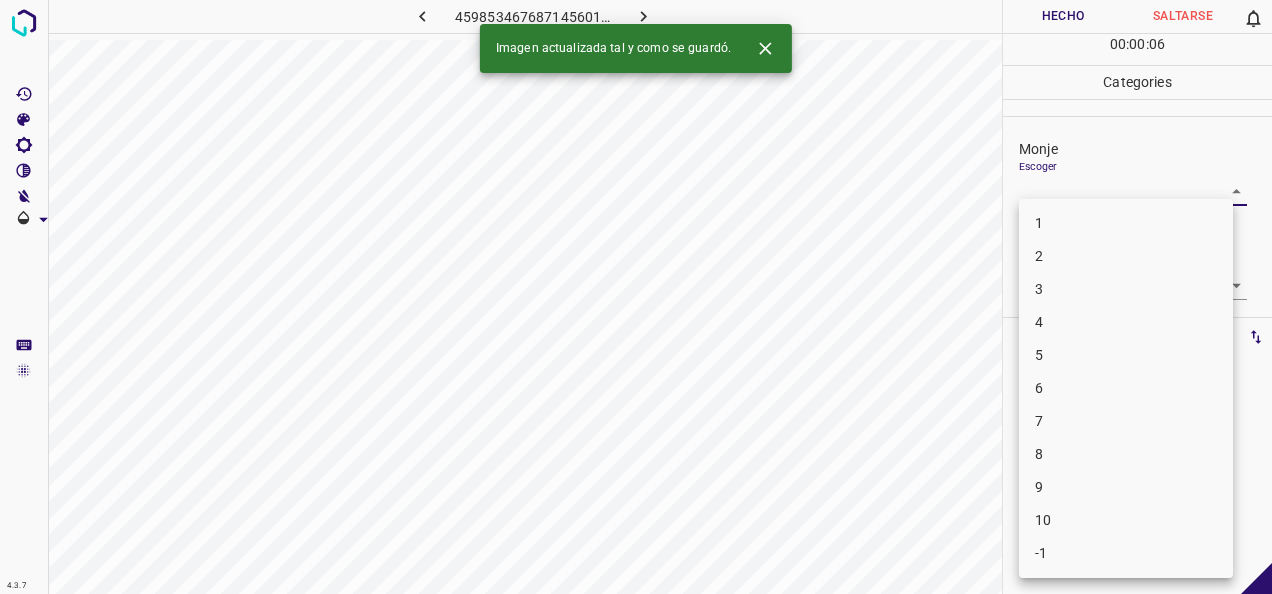 click on "4.3.7 4598534676871456017.png Hecho Saltarse 0 00   : 00   : 06   Categories Monje  Escoger ​  [PERSON_NAME]   Escoger ​ Etiquetas 0 Categories 1 Monje 2  [PERSON_NAME] Herramientas Espacio Cambiar entre modos (Dibujar y Editar) Yo Etiquetado automático R Restaurar zoom M Acercar N Alejar Borrar Eliminar etiqueta de selección Filtros Z Restaurar filtros X Filtro de saturación C Filtro de brillo V Filtro de contraste B Filtro de escala de grises General O Descargar Imagen actualizada tal y como se guardó. -Mensaje de texto -Esconder -Borrar 1 2 3 4 5 6 7 8 9 10 -1" at bounding box center [636, 297] 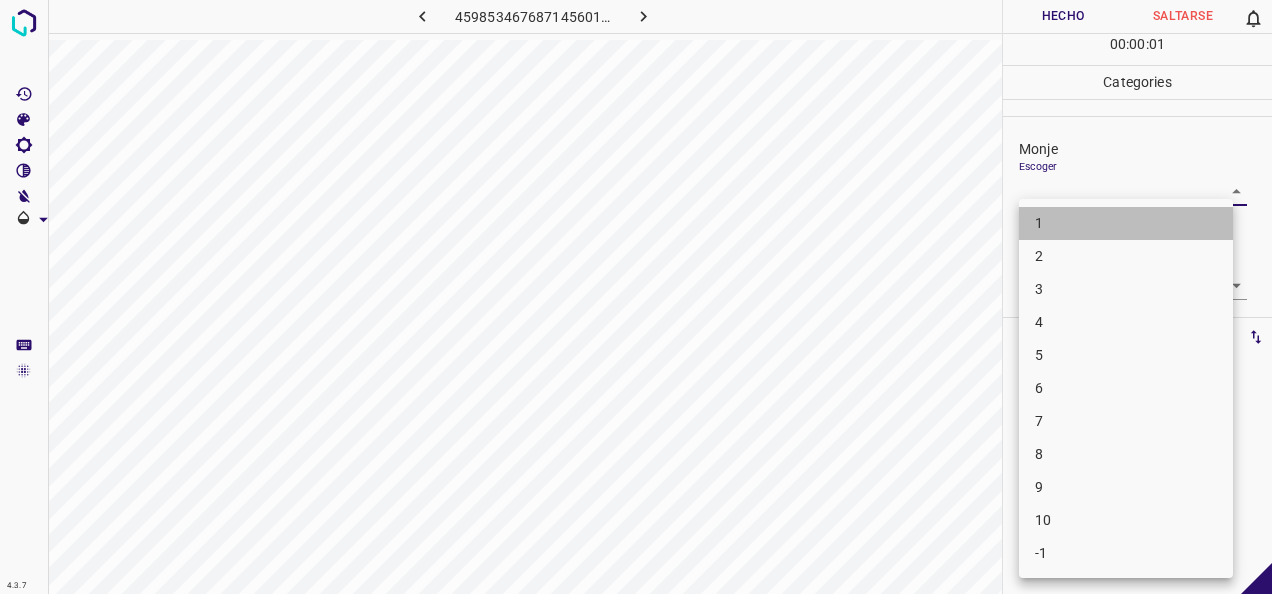 click on "1" at bounding box center (1126, 223) 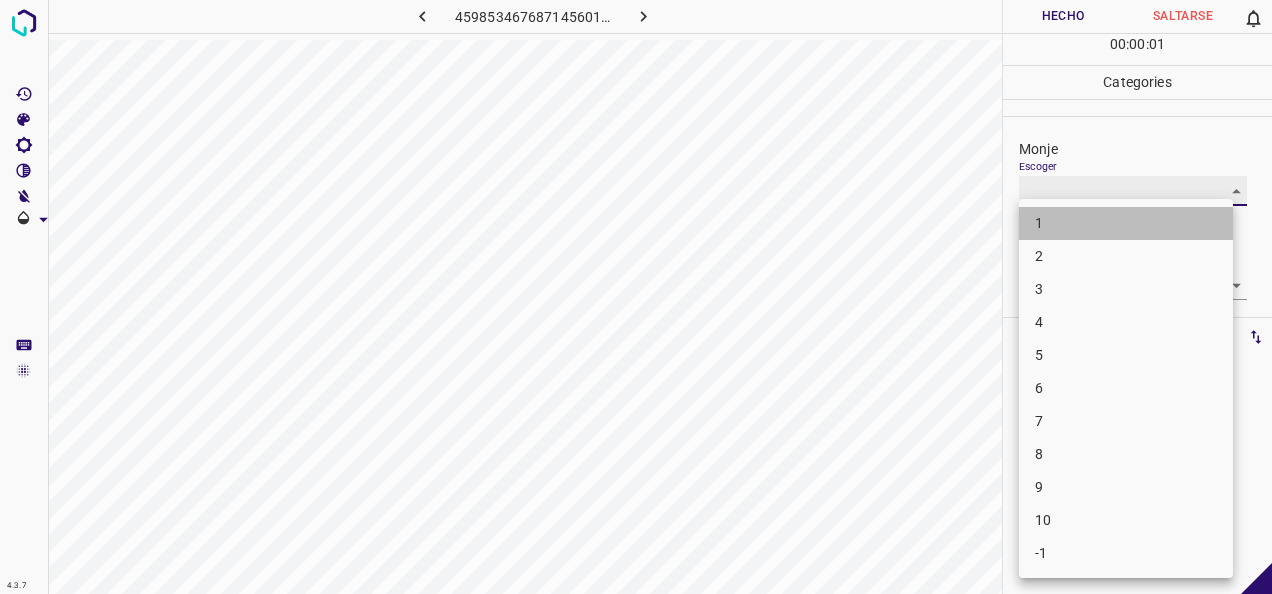 type on "1" 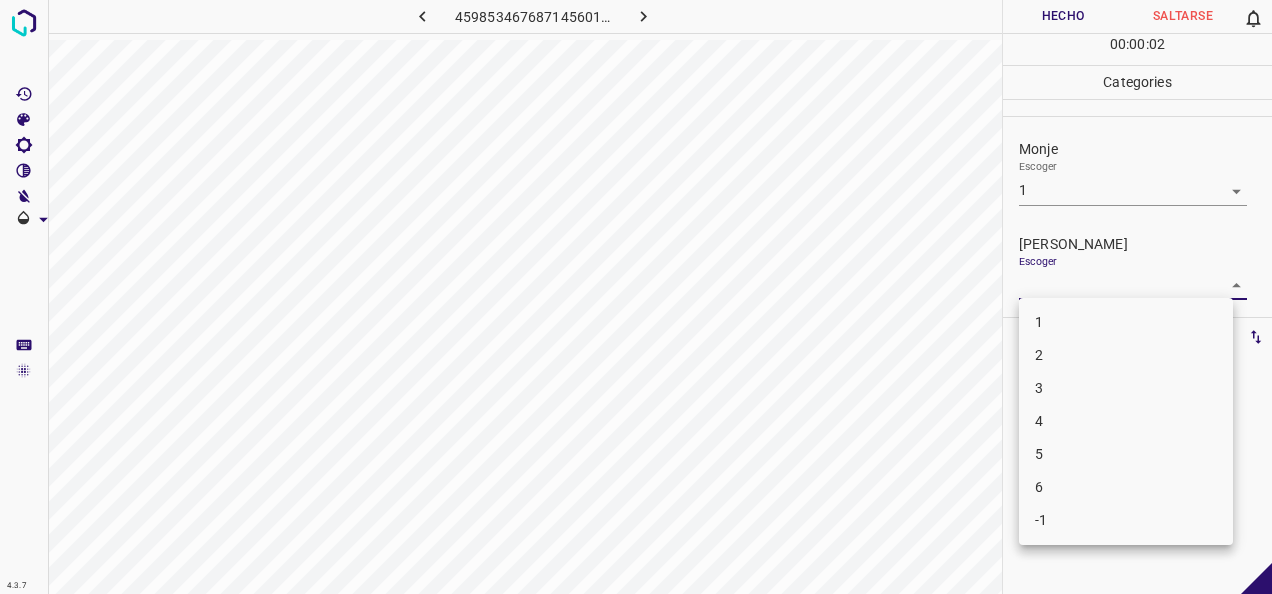 click on "4.3.7 4598534676871456017.png Hecho Saltarse 0 00   : 00   : 02   Categories Monje  Escoger 1 1  [PERSON_NAME]   Escoger ​ Etiquetas 0 Categories 1 Monje 2  [PERSON_NAME] Herramientas Espacio Cambiar entre modos (Dibujar y Editar) Yo Etiquetado automático R Restaurar zoom M Acercar N Alejar Borrar Eliminar etiqueta de selección Filtros Z Restaurar filtros X Filtro de saturación C Filtro de brillo V Filtro de contraste B Filtro de escala de grises General O Descargar -Mensaje de texto -Esconder -Borrar 1 2 3 4 5 6 -1" at bounding box center [636, 297] 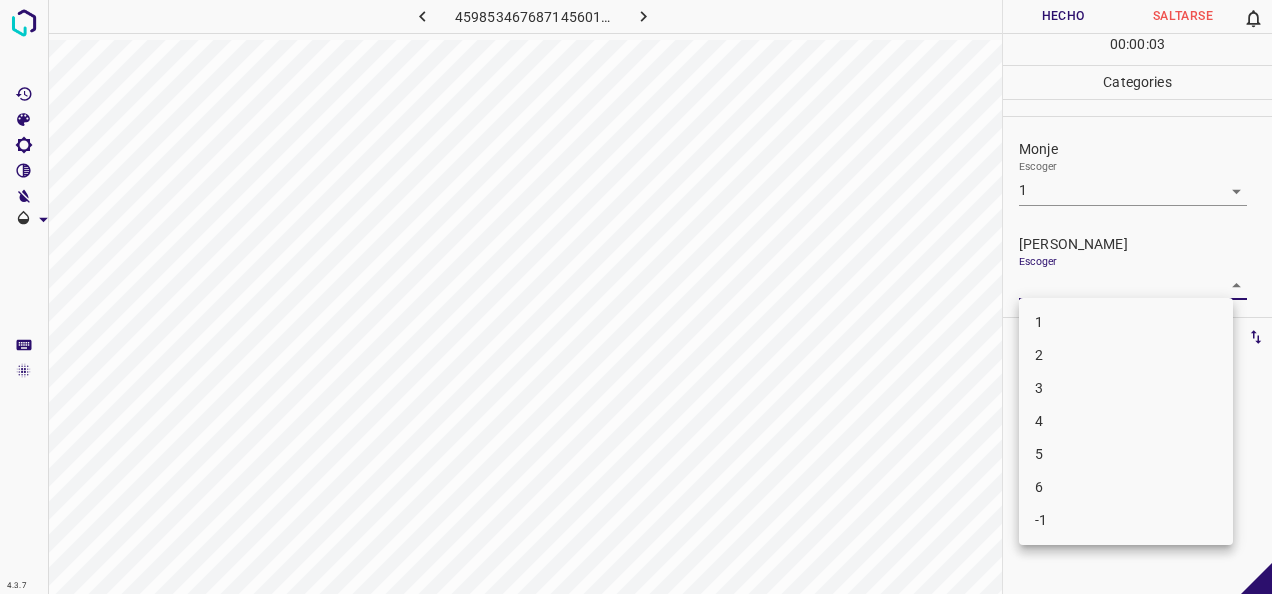 click on "1" at bounding box center (1126, 322) 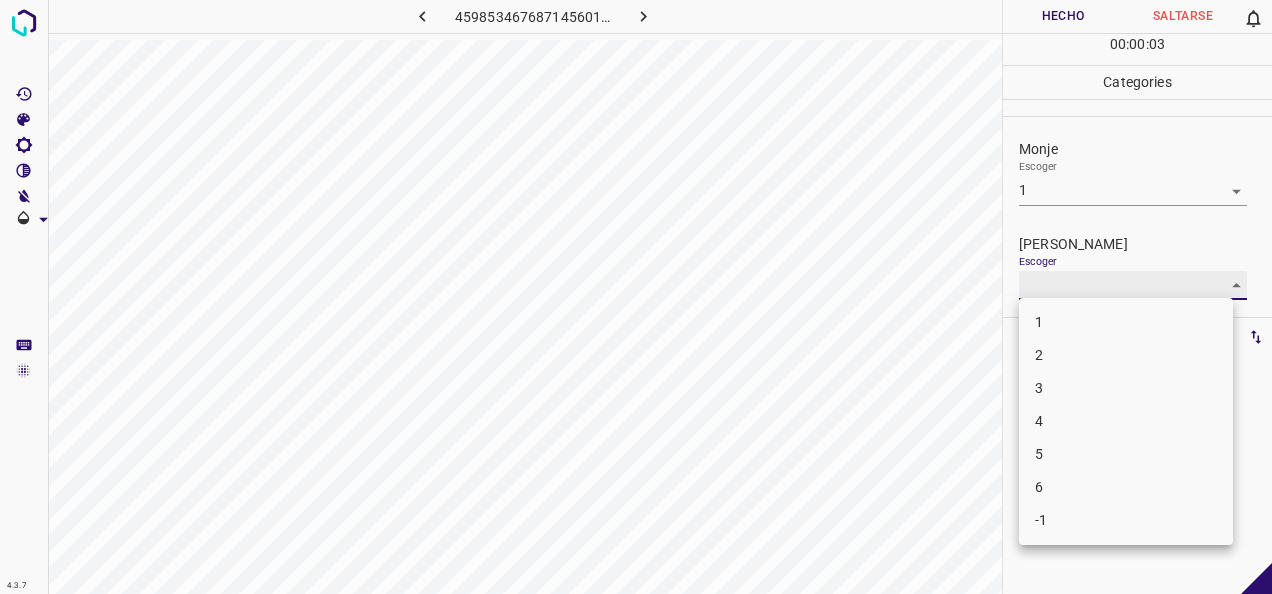 type on "1" 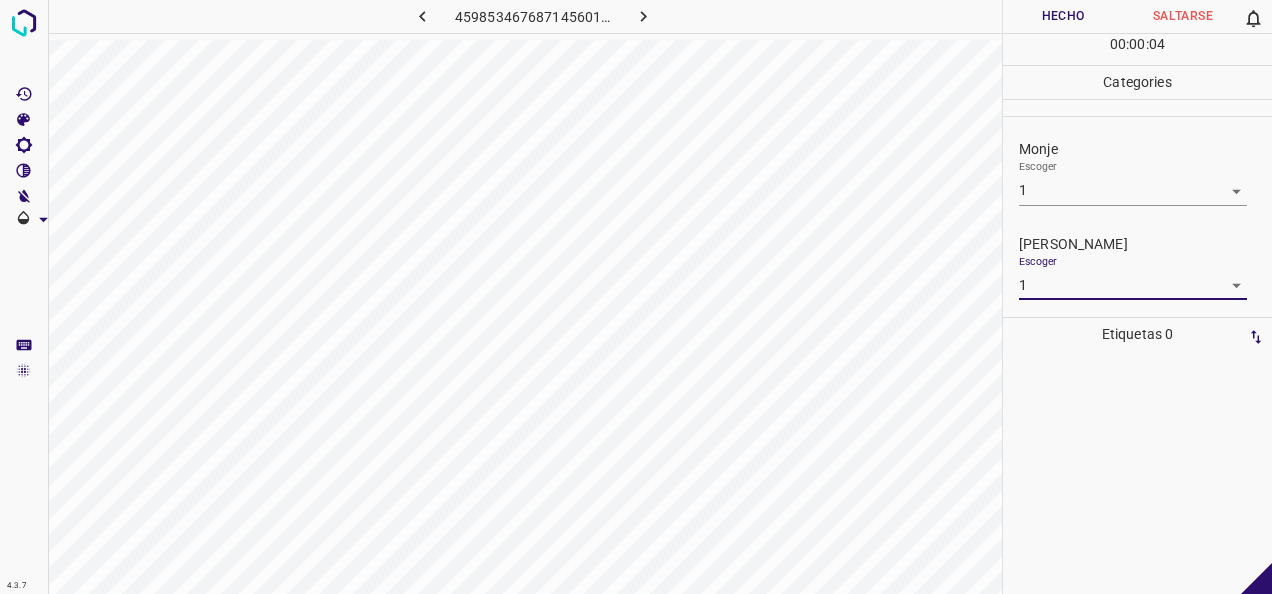 click on "Hecho" at bounding box center (1063, 16) 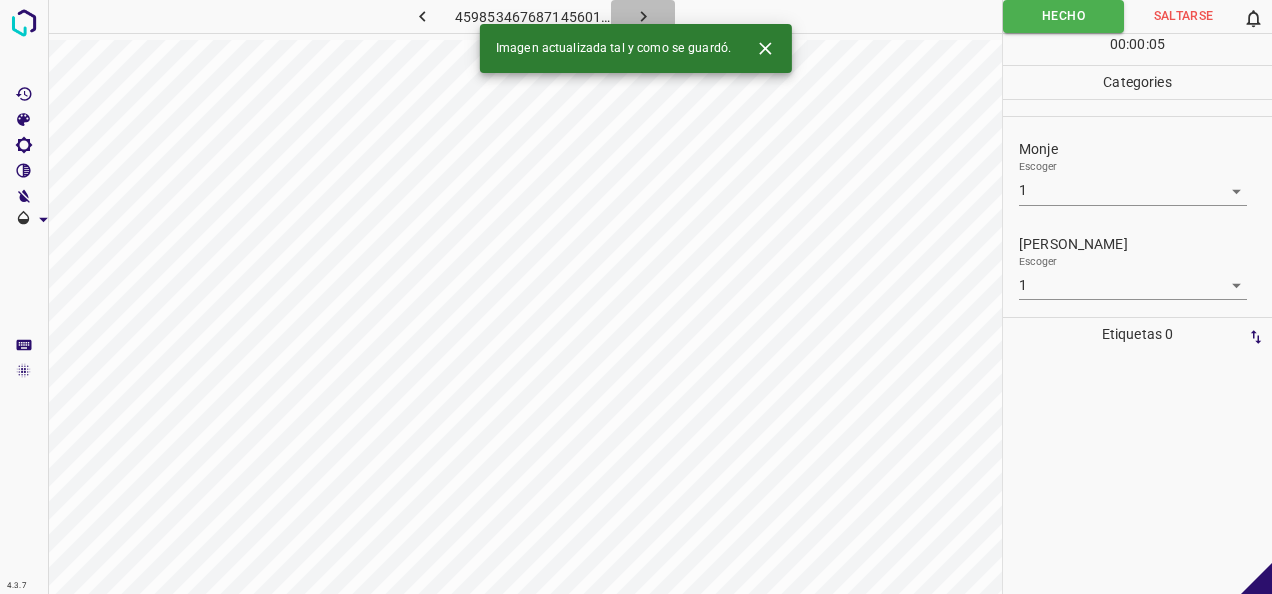 click at bounding box center (643, 16) 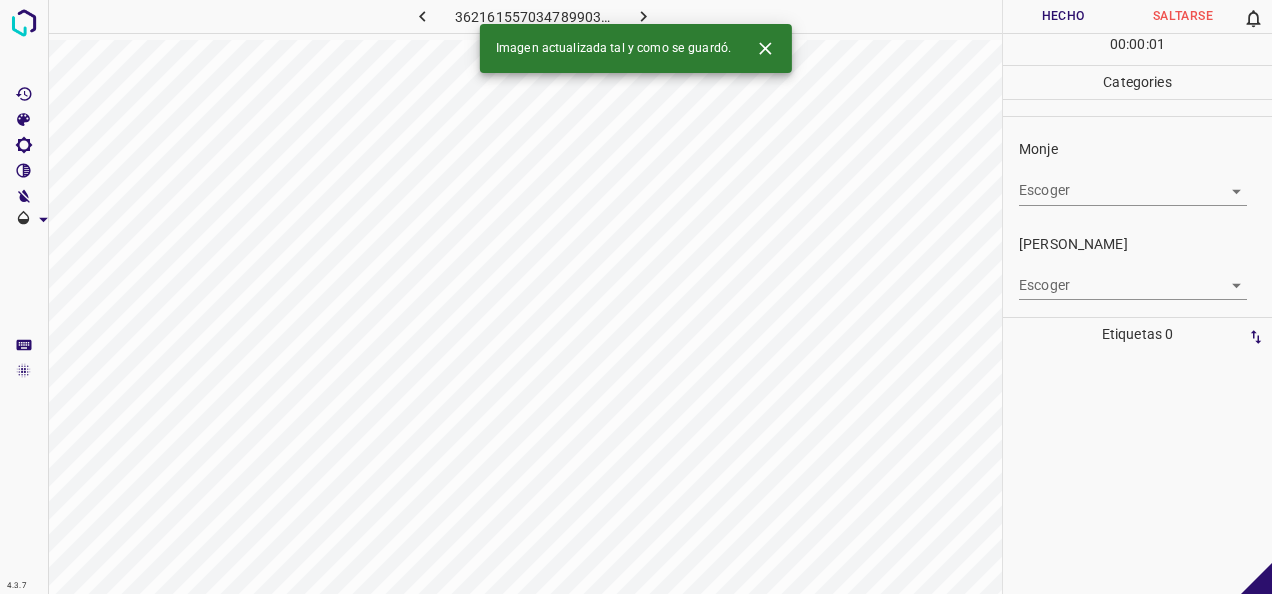 click on "4.3.7 3621615570347899037.png Hecho Saltarse 0 00   : 00   : 01   Categories Monje  Escoger ​  [PERSON_NAME]   Escoger ​ Etiquetas 0 Categories 1 Monje 2  [PERSON_NAME] Herramientas Espacio Cambiar entre modos (Dibujar y Editar) Yo Etiquetado automático R Restaurar zoom M Acercar N Alejar Borrar Eliminar etiqueta de selección Filtros Z Restaurar filtros X Filtro de saturación C Filtro de brillo V Filtro de contraste B Filtro de escala de grises General O Descargar Imagen actualizada tal y como se guardó. -Mensaje de texto -Esconder -Borrar" at bounding box center [636, 297] 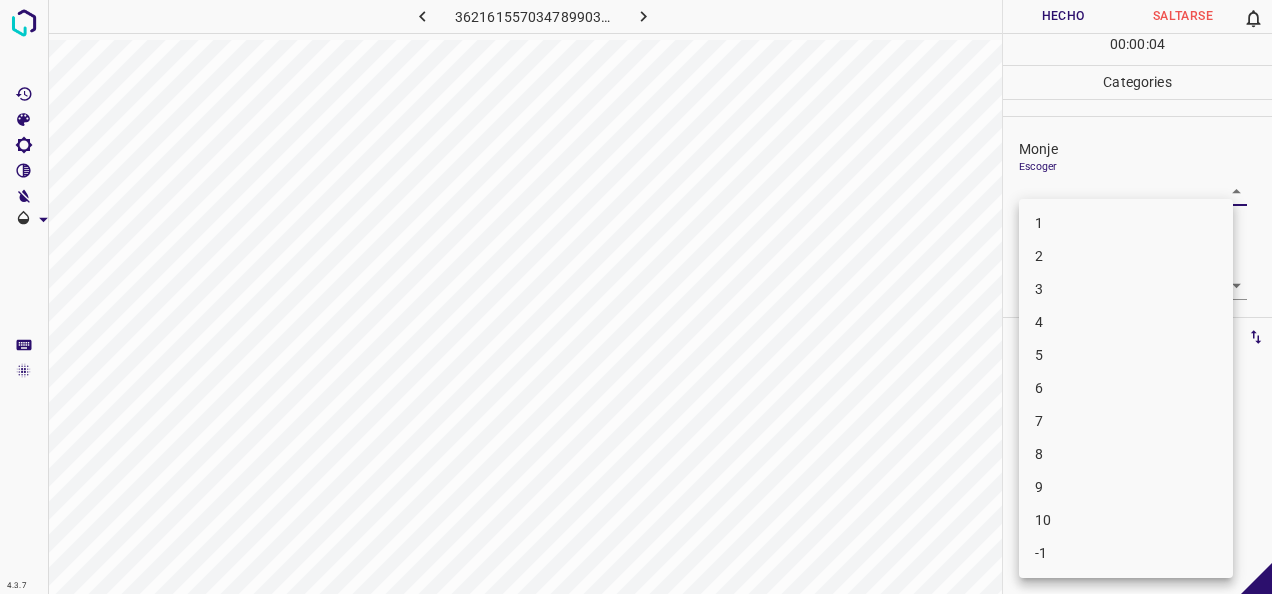 click on "4" at bounding box center [1126, 322] 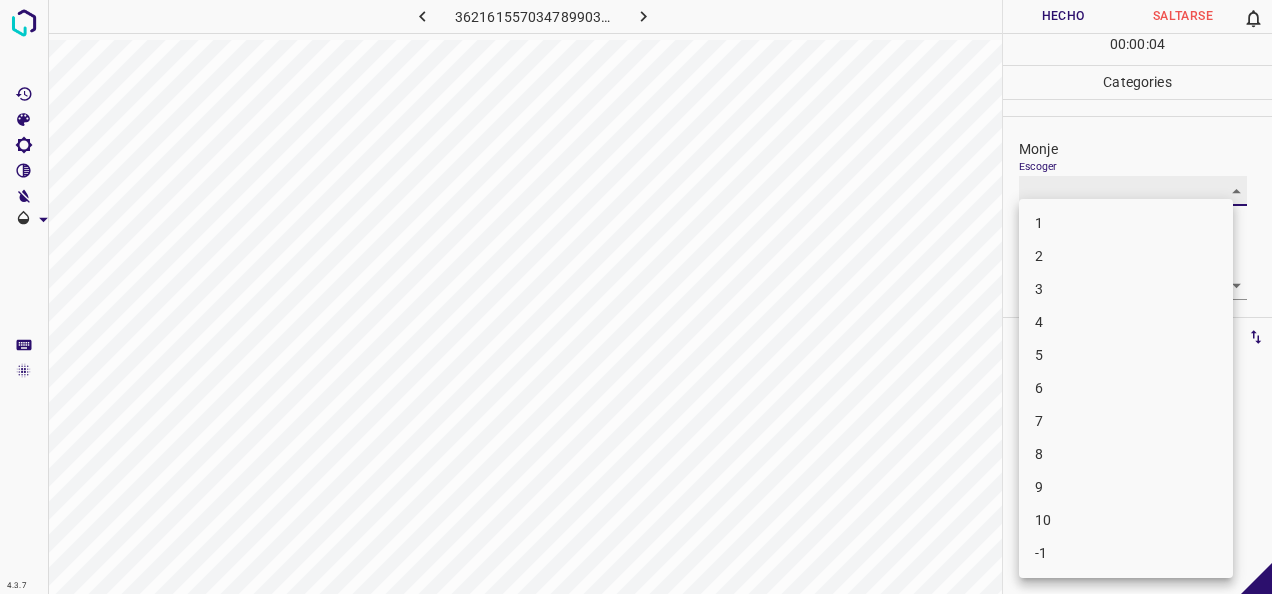 type on "4" 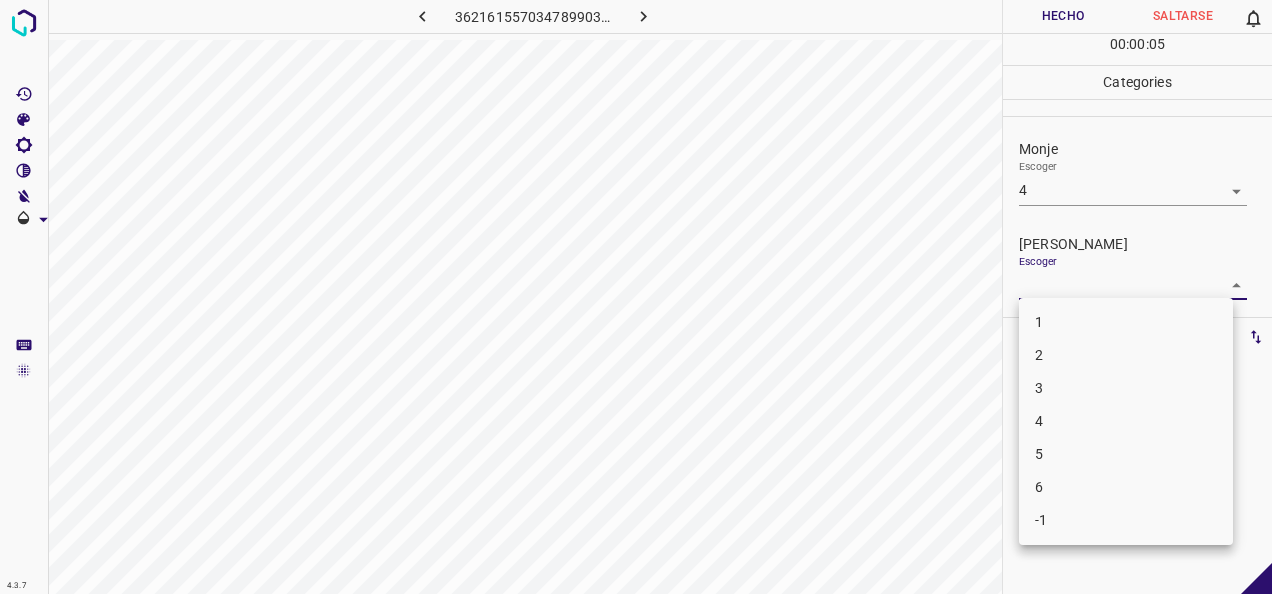drag, startPoint x: 1214, startPoint y: 289, endPoint x: 1140, endPoint y: 321, distance: 80.622574 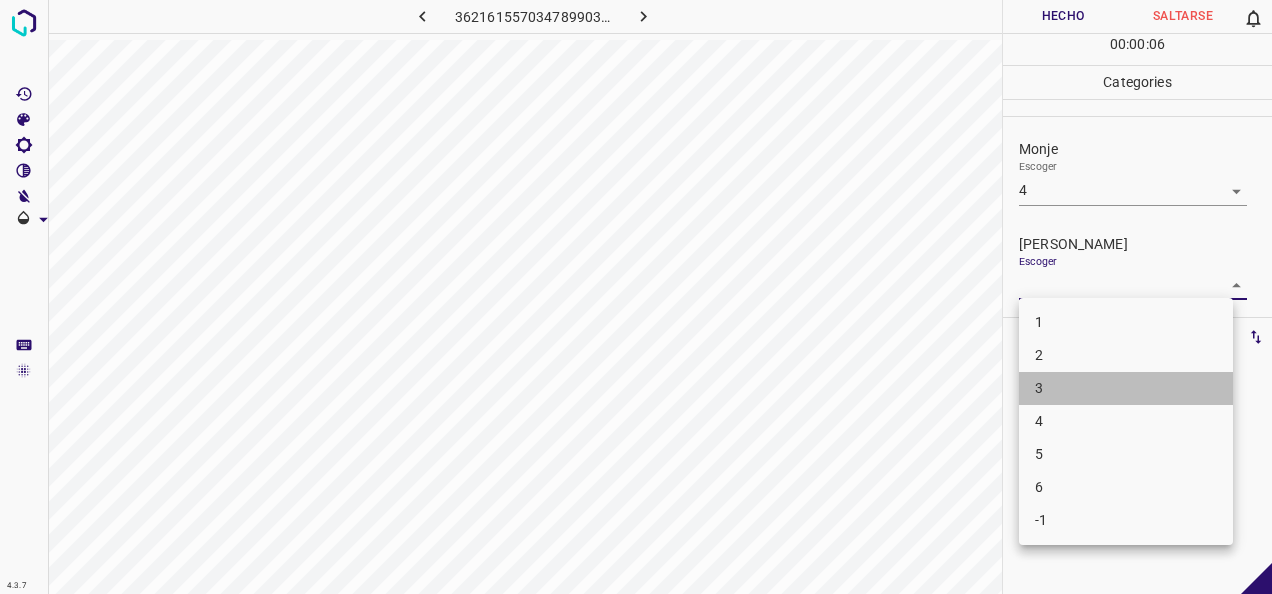 click on "3" at bounding box center [1126, 388] 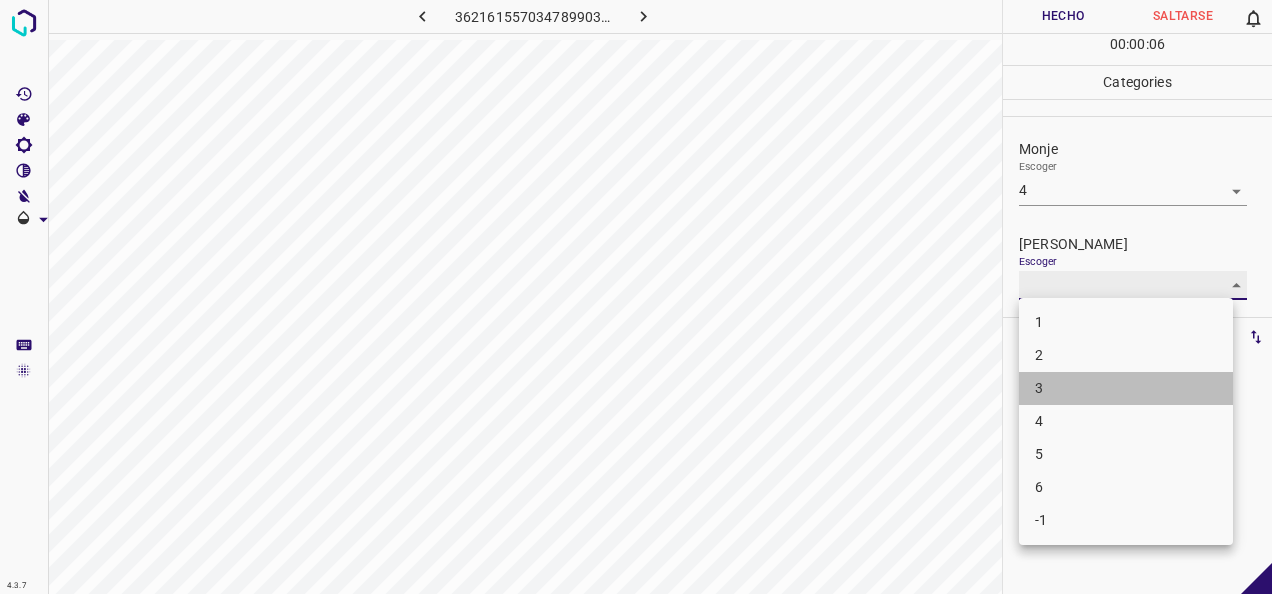 type on "3" 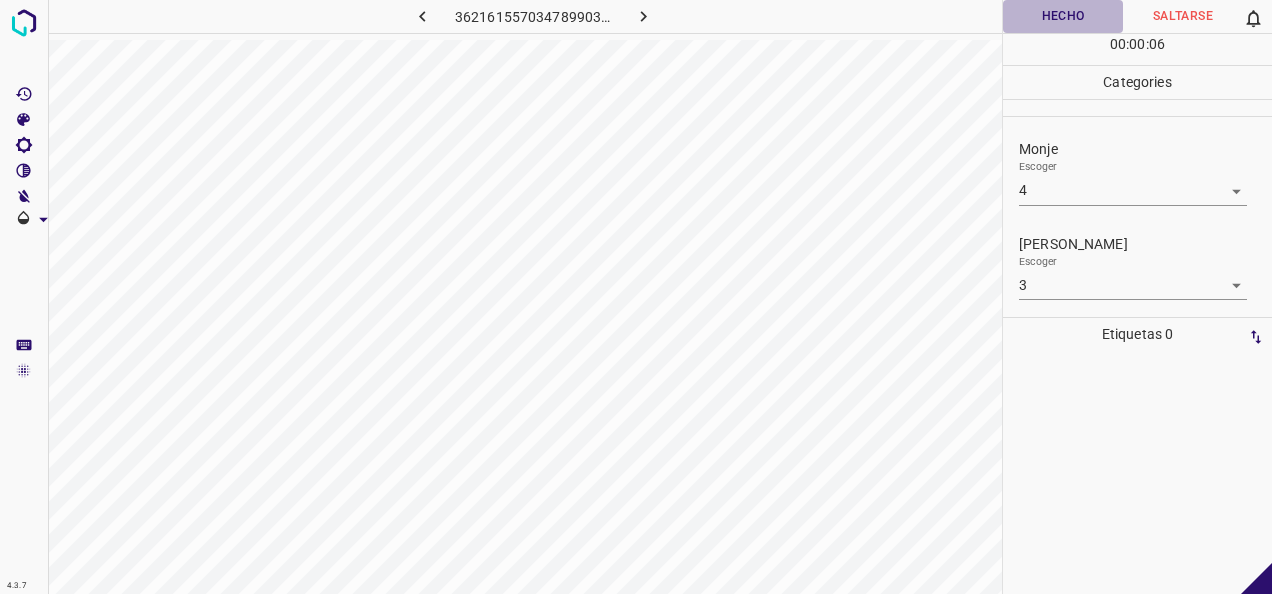 click on "Hecho" at bounding box center (1063, 16) 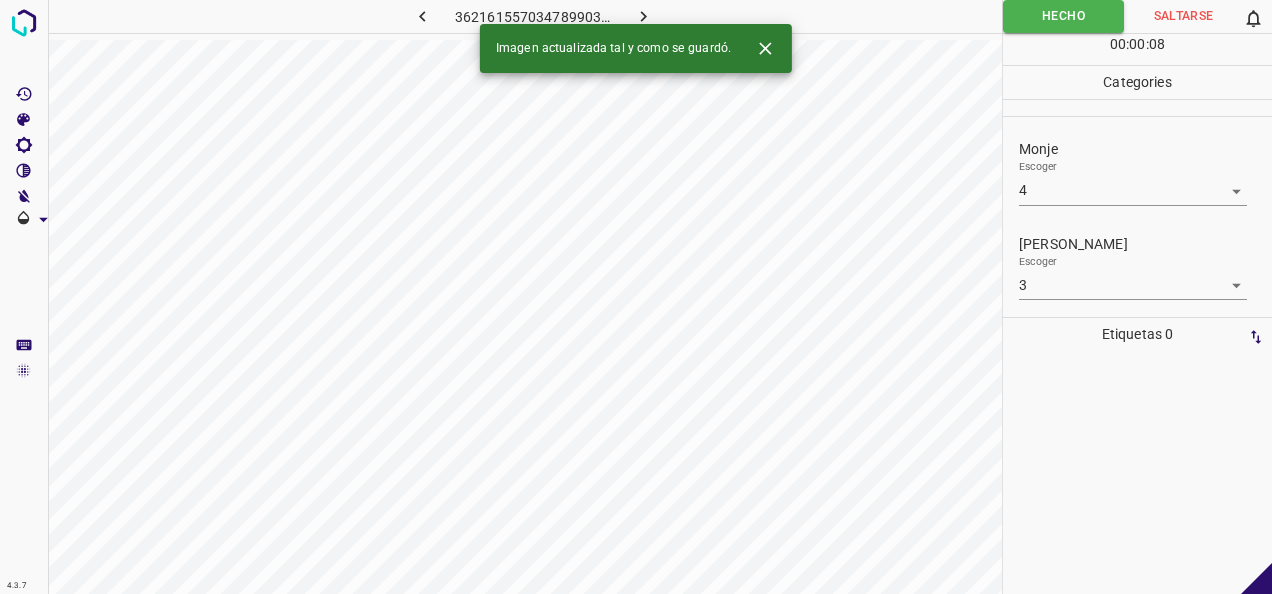 click at bounding box center [643, 16] 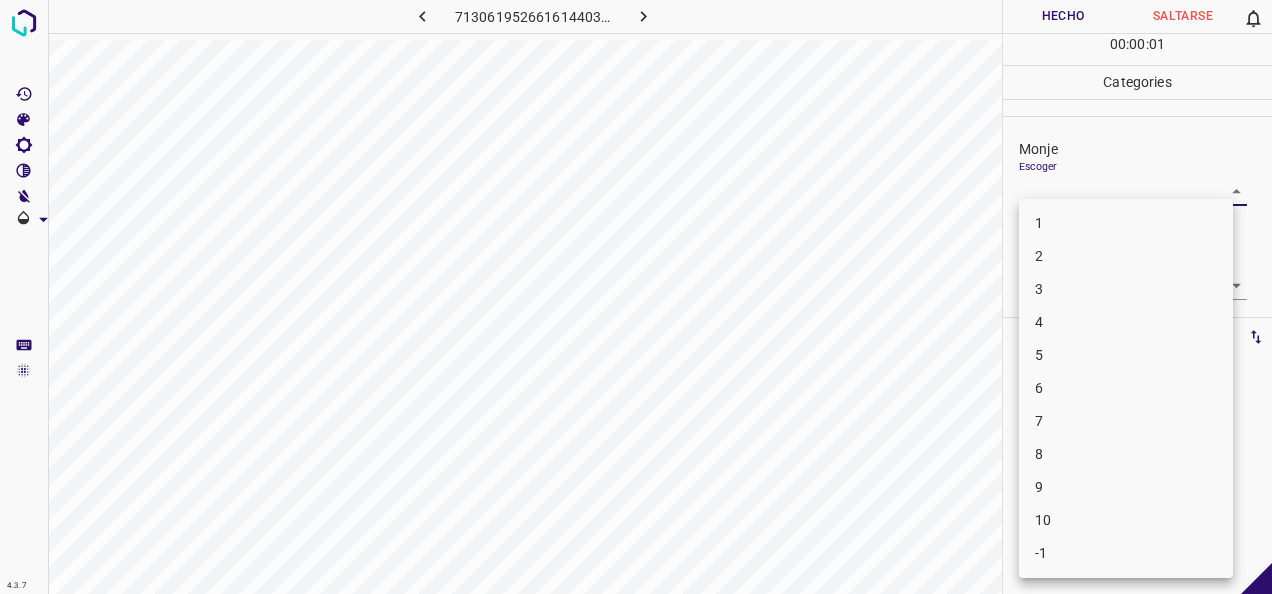 click on "4.3.7 7130619526616144038.png Hecho Saltarse 0 00   : 00   : 01   Categories Monje  Escoger ​  [PERSON_NAME]   Escoger ​ Etiquetas 0 Categories 1 Monje 2  [PERSON_NAME] Herramientas Espacio Cambiar entre modos (Dibujar y Editar) Yo Etiquetado automático R Restaurar zoom M Acercar N Alejar Borrar Eliminar etiqueta de selección Filtros Z Restaurar filtros X Filtro de saturación C Filtro de brillo V Filtro de contraste B Filtro de escala de grises General O Descargar -Mensaje de texto -Esconder -Borrar 1 2 3 4 5 6 7 8 9 10 -1" at bounding box center (636, 297) 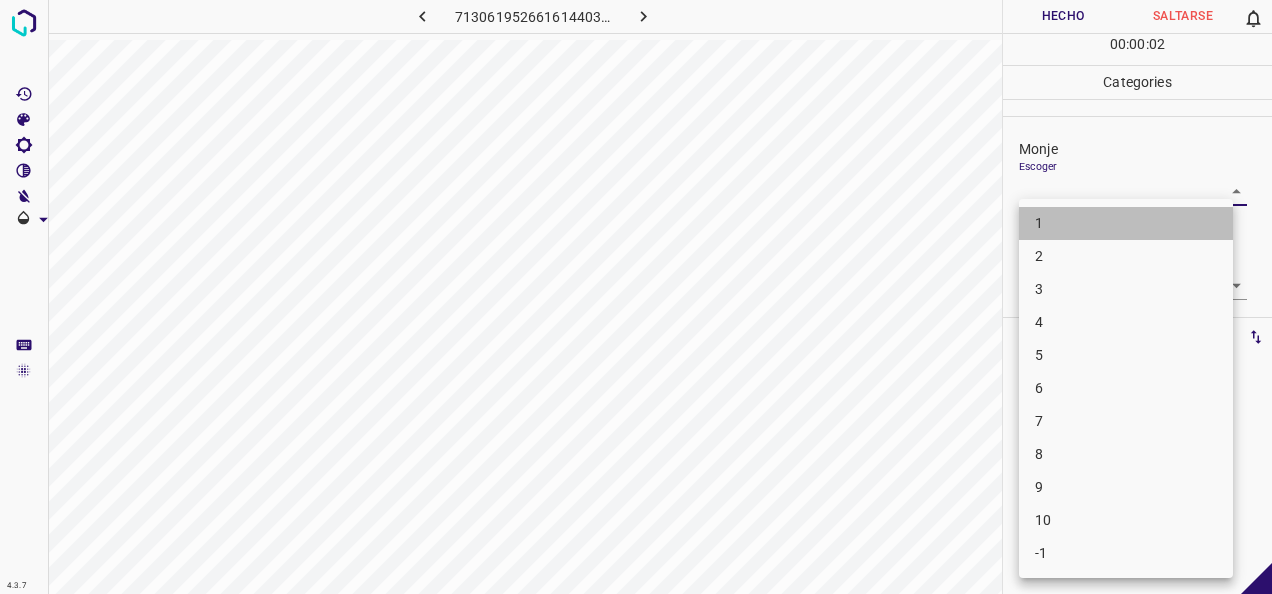 click on "1" at bounding box center (1126, 223) 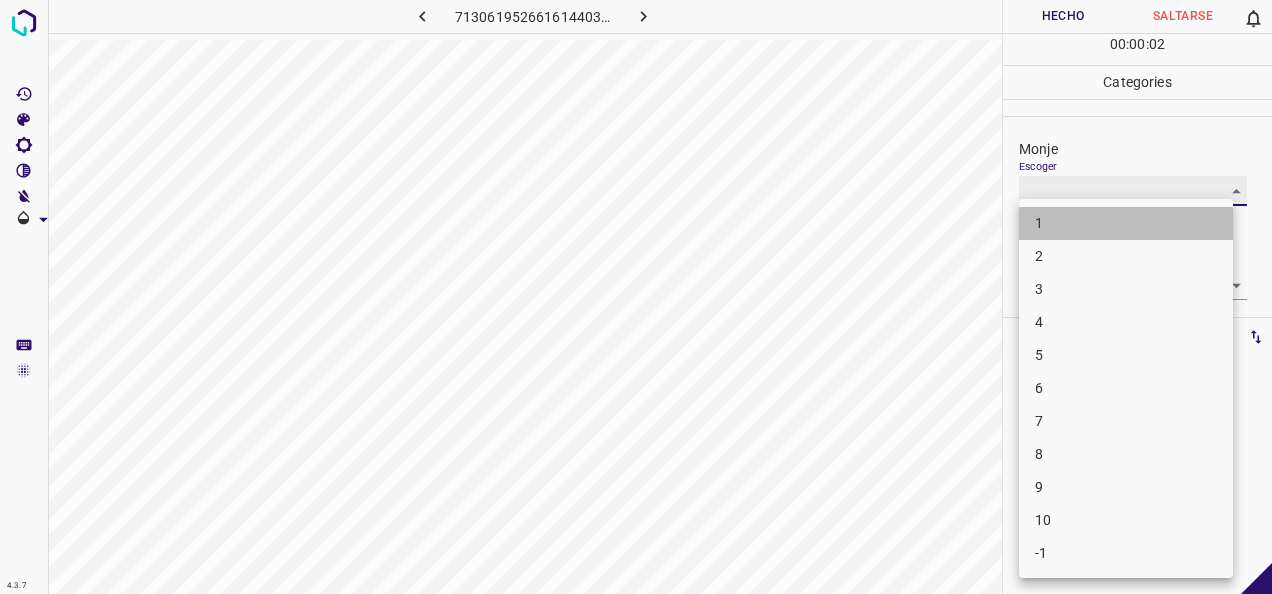 type on "1" 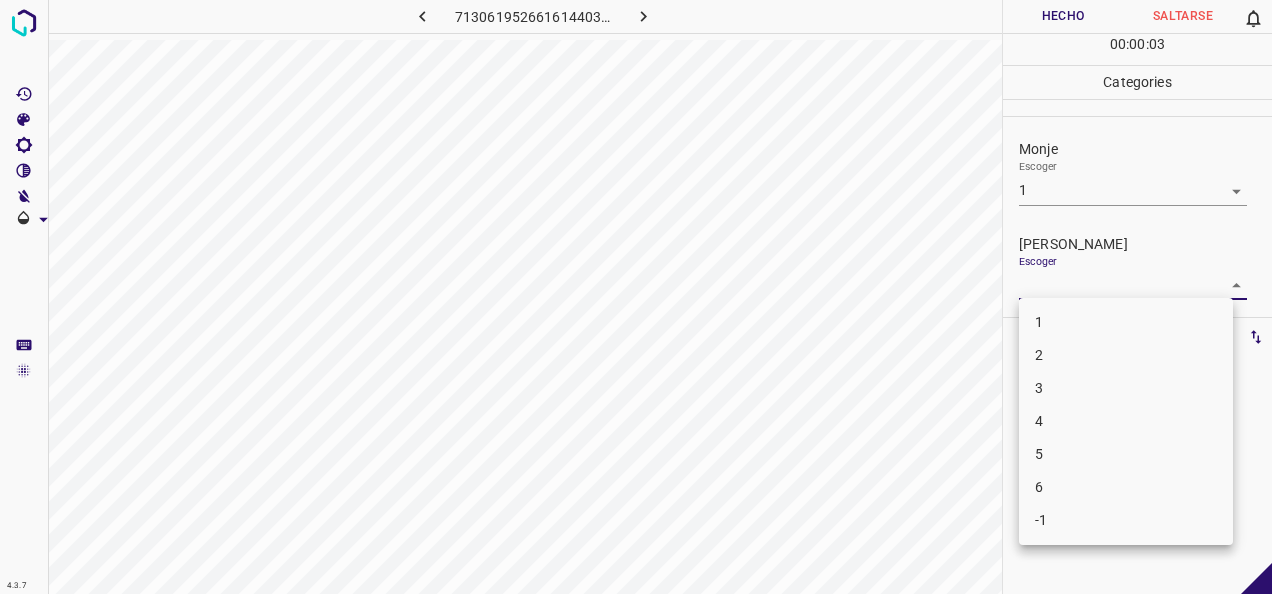 click on "4.3.7 7130619526616144038.png Hecho Saltarse 0 00   : 00   : 03   Categories Monje  Escoger 1 1  [PERSON_NAME]   Escoger ​ Etiquetas 0 Categories 1 Monje 2  [PERSON_NAME] Herramientas Espacio Cambiar entre modos (Dibujar y Editar) Yo Etiquetado automático R Restaurar zoom M Acercar N Alejar Borrar Eliminar etiqueta de selección Filtros Z Restaurar filtros X Filtro de saturación C Filtro de brillo V Filtro de contraste B Filtro de escala de grises General O Descargar -Mensaje de texto -Esconder -Borrar 1 2 3 4 5 6 -1" at bounding box center (636, 297) 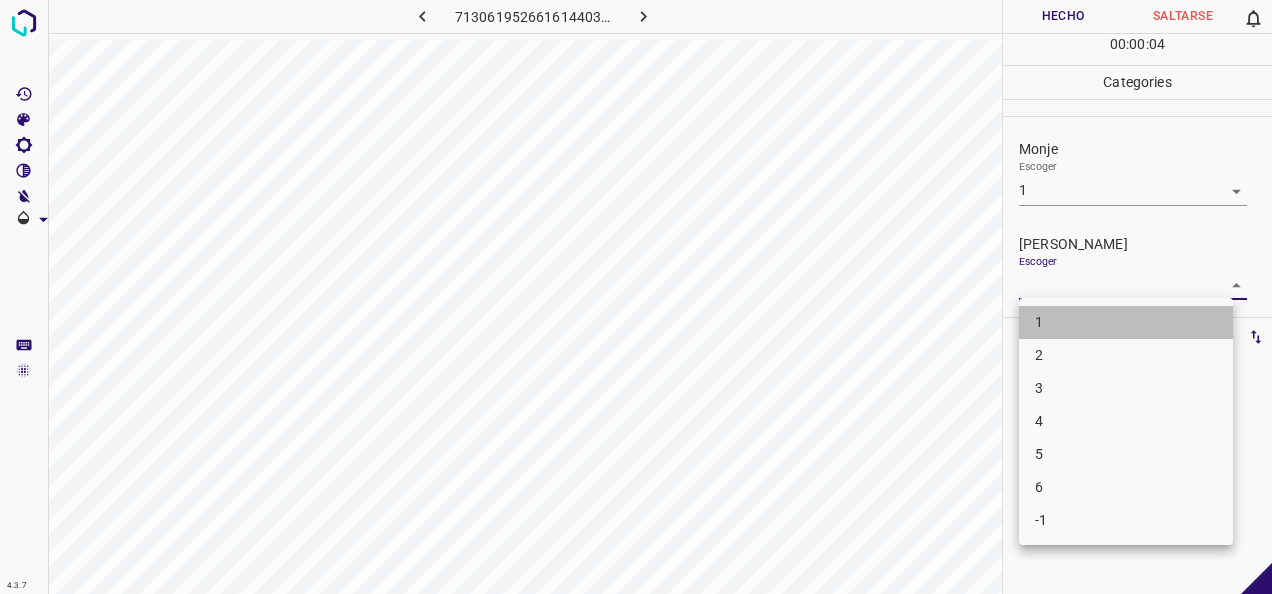 click on "1" at bounding box center [1126, 322] 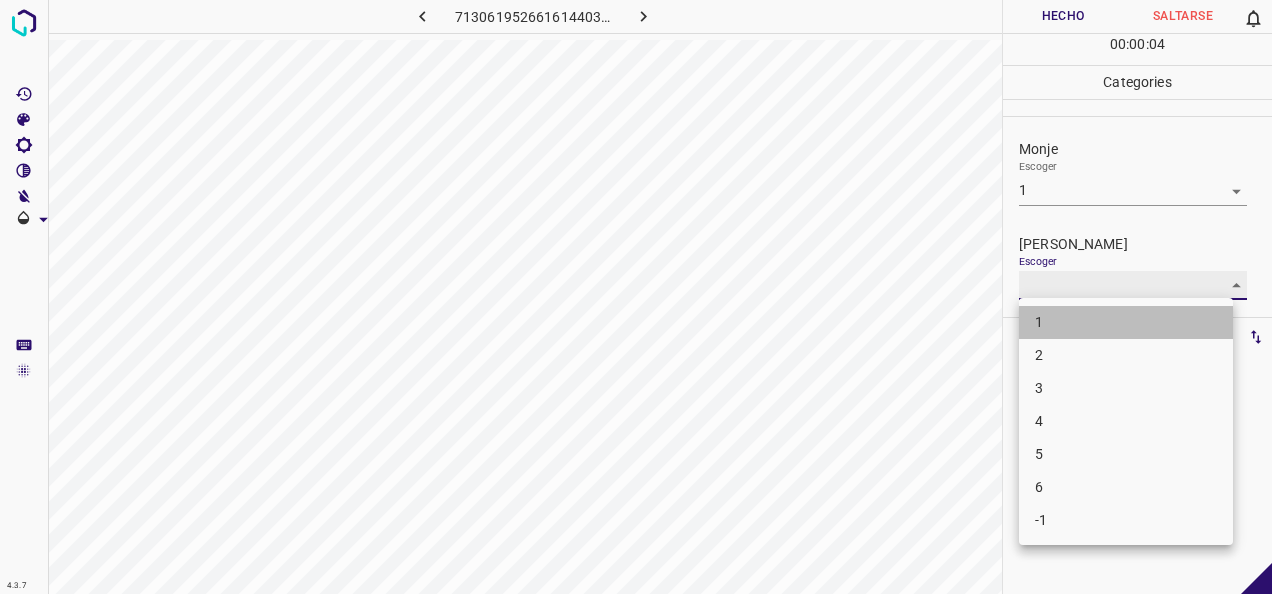 type on "1" 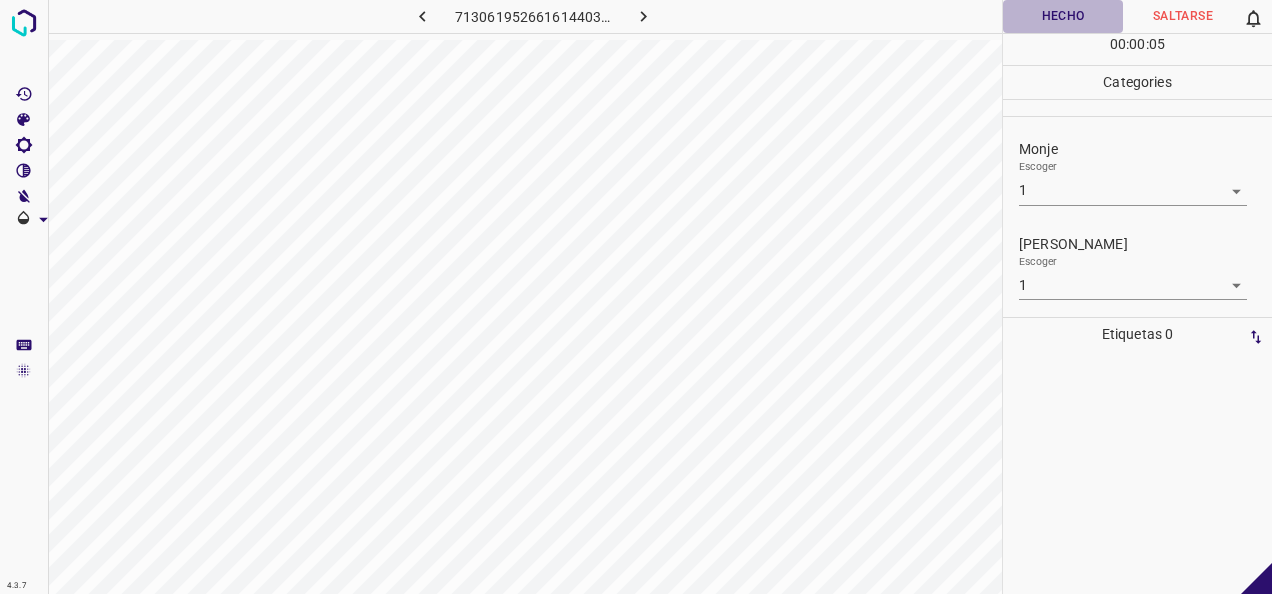 click on "Hecho" at bounding box center [1063, 16] 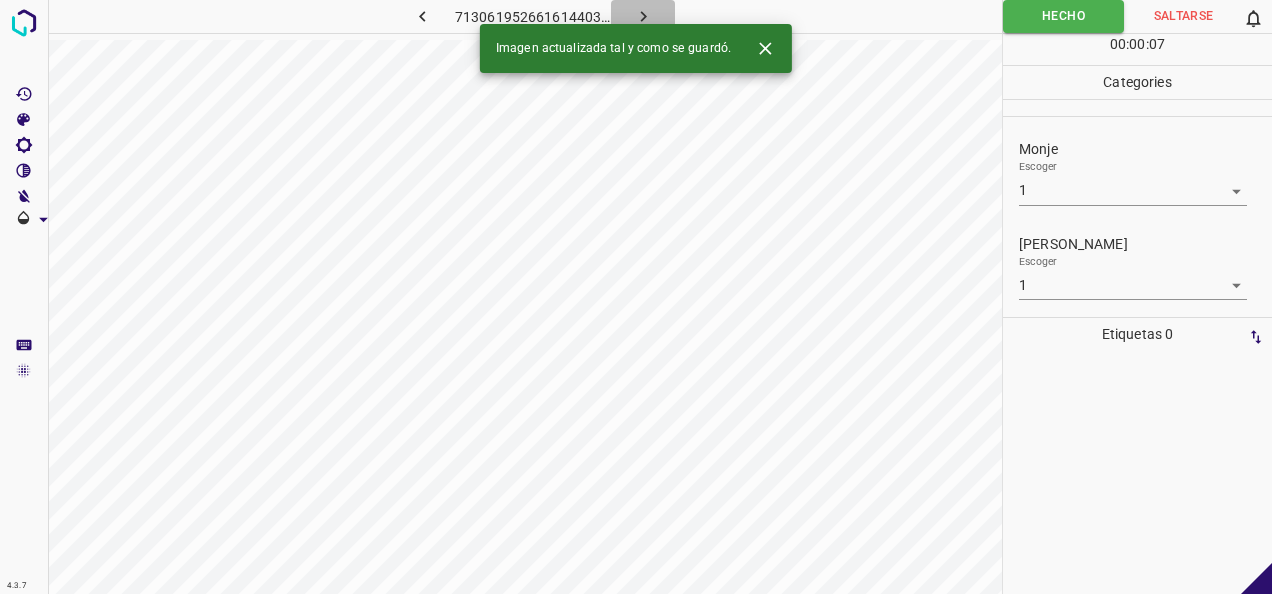 click 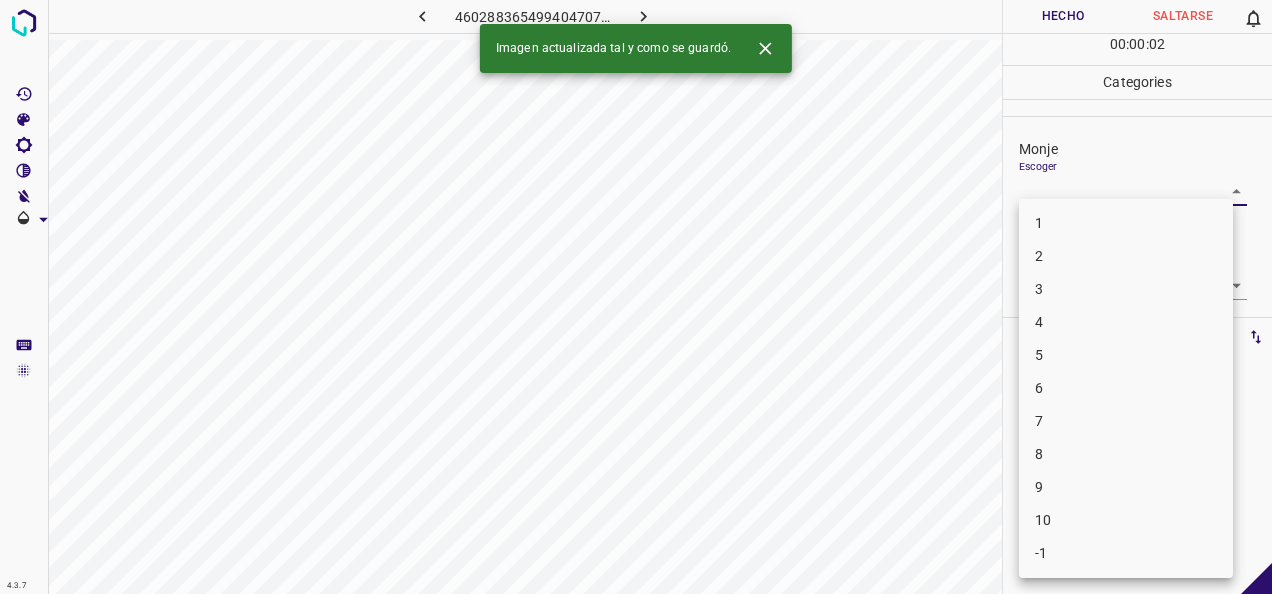 click on "4.3.7 4602883654994047075.png Hecho Saltarse 0 00   : 00   : 02   Categories Monje  Escoger ​  [PERSON_NAME]   Escoger ​ Etiquetas 0 Categories 1 Monje 2  [PERSON_NAME] Herramientas Espacio Cambiar entre modos (Dibujar y Editar) Yo Etiquetado automático R Restaurar zoom M Acercar N Alejar Borrar Eliminar etiqueta de selección Filtros Z Restaurar filtros X Filtro de saturación C Filtro de brillo V Filtro de contraste B Filtro de escala de grises General O Descargar Imagen actualizada tal y como se guardó. -Mensaje de texto -Esconder -Borrar 1 2 3 4 5 6 7 8 9 10 -1" at bounding box center [636, 297] 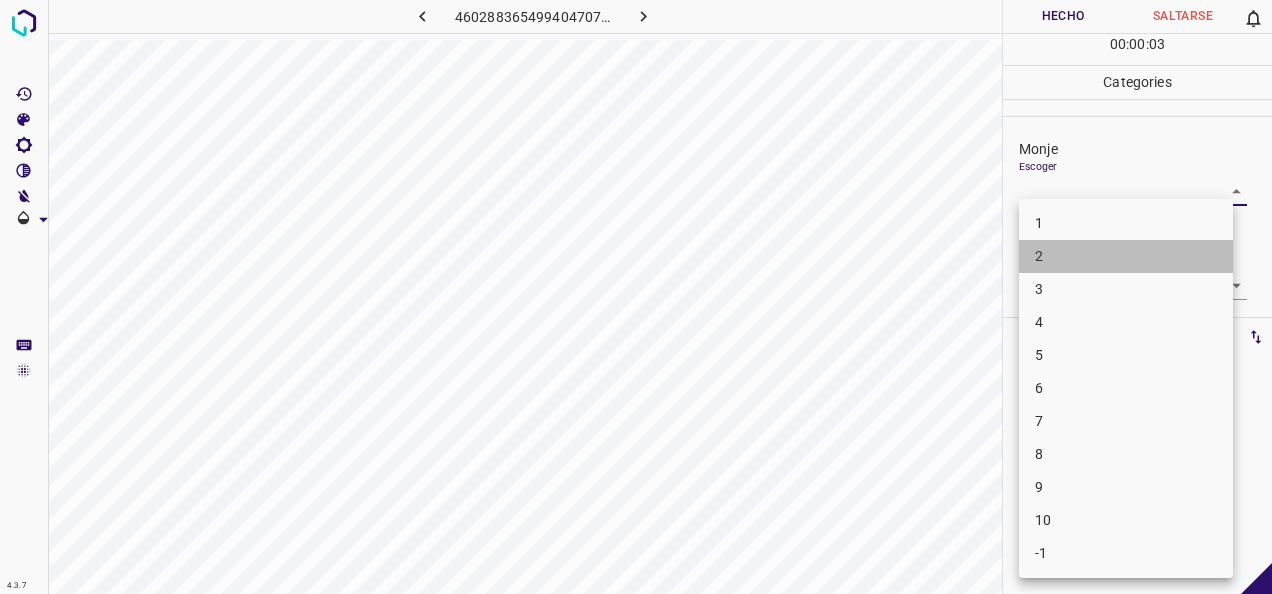 click on "2" at bounding box center [1126, 256] 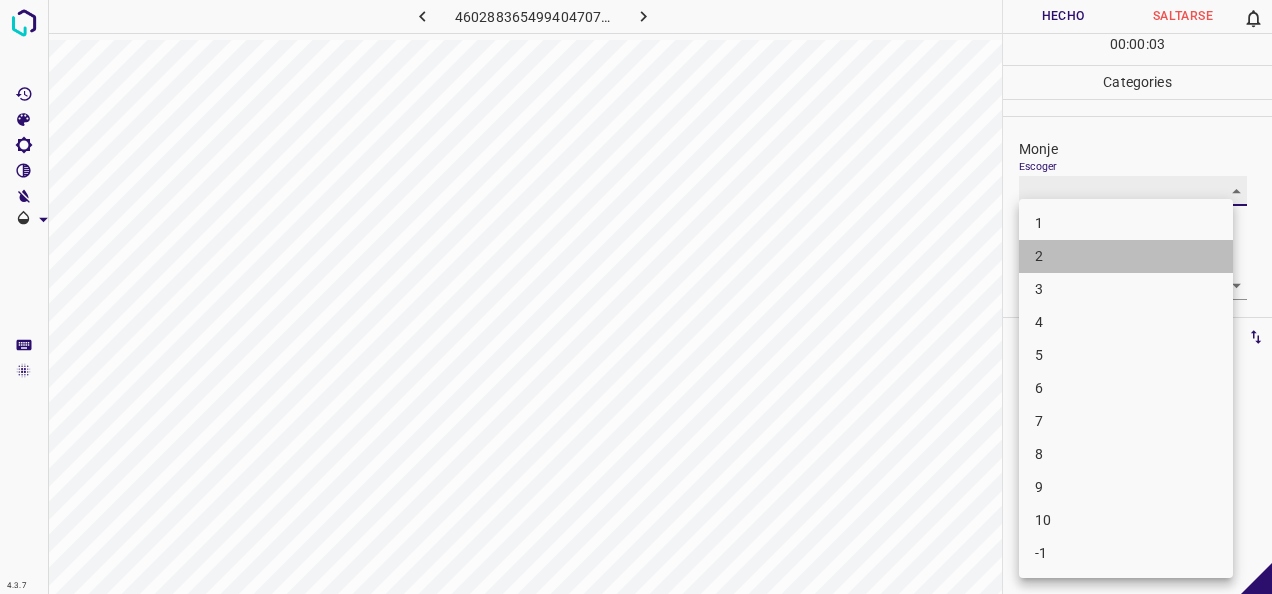 type on "2" 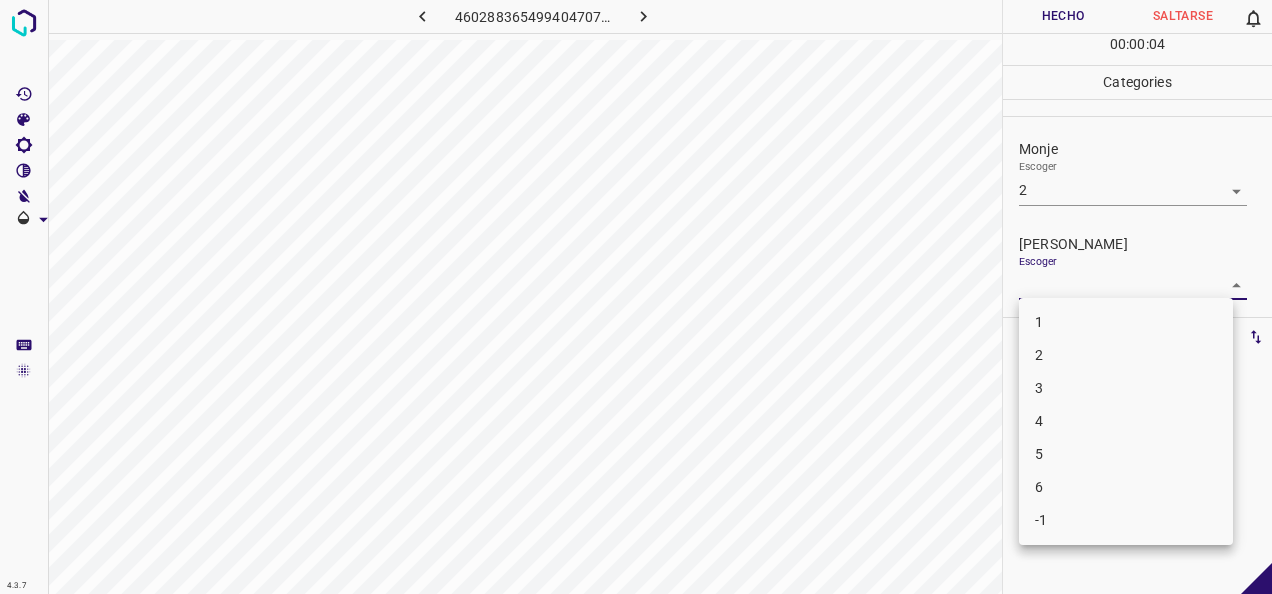 drag, startPoint x: 1216, startPoint y: 280, endPoint x: 1185, endPoint y: 292, distance: 33.24154 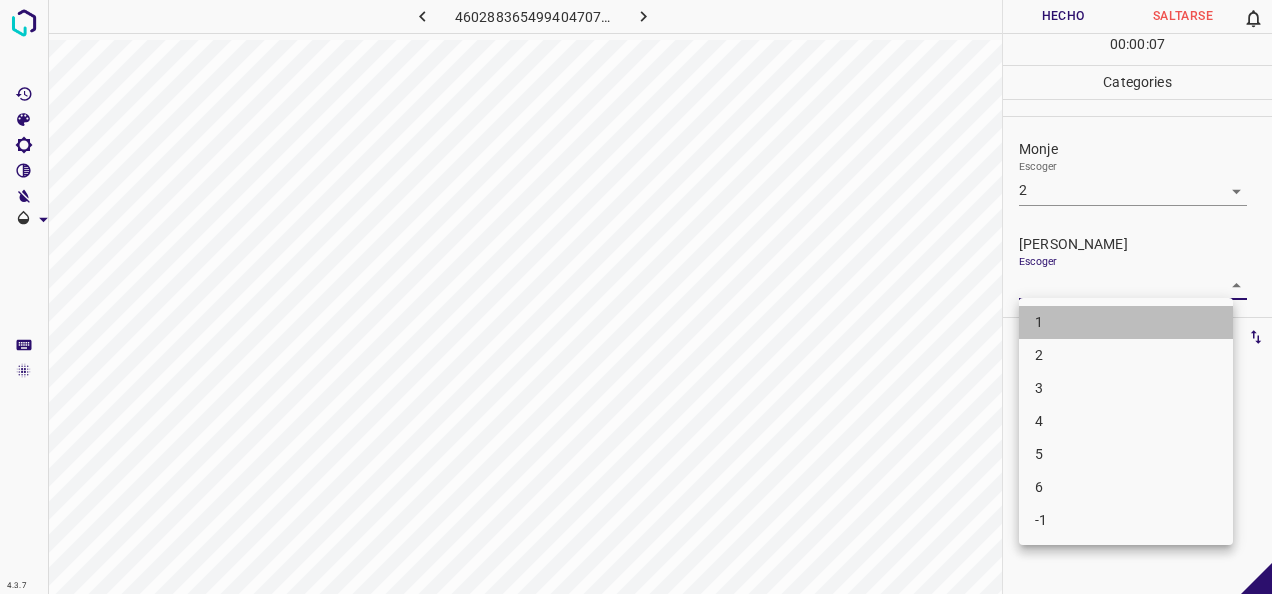click on "1" at bounding box center [1126, 322] 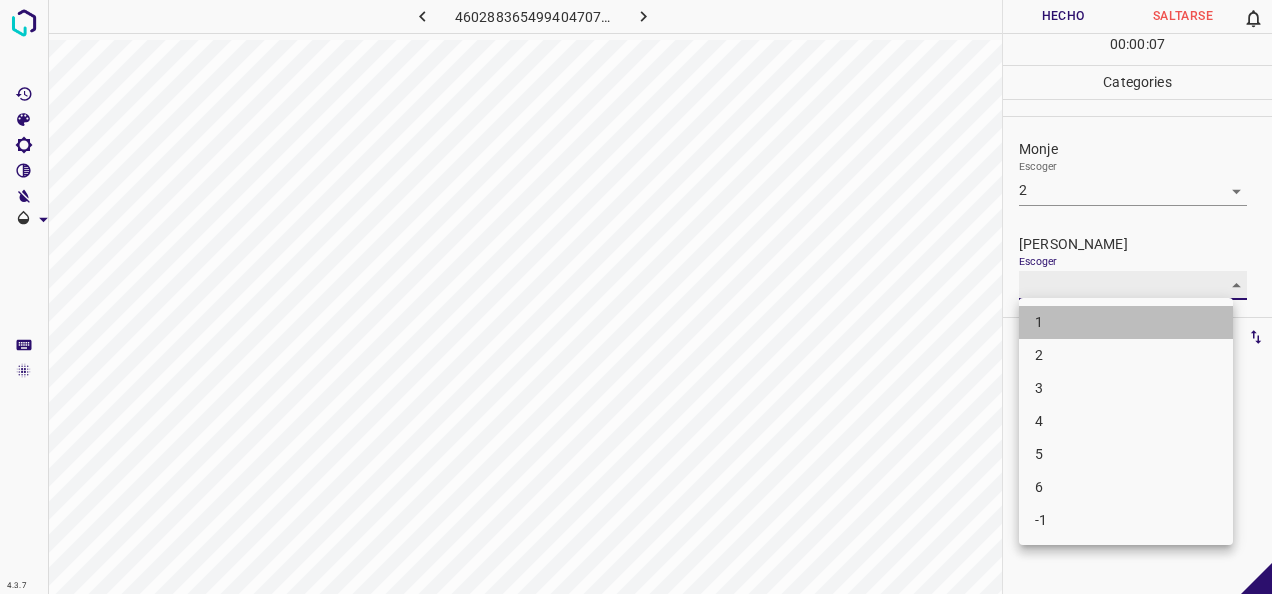 type on "1" 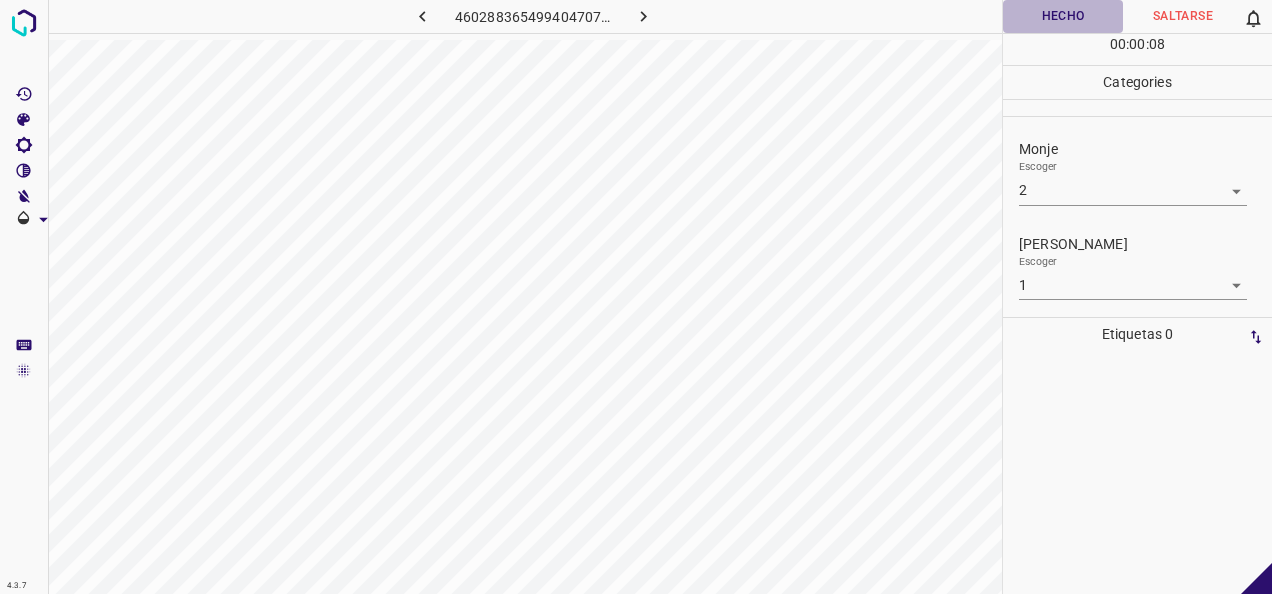 click on "Hecho" at bounding box center [1063, 16] 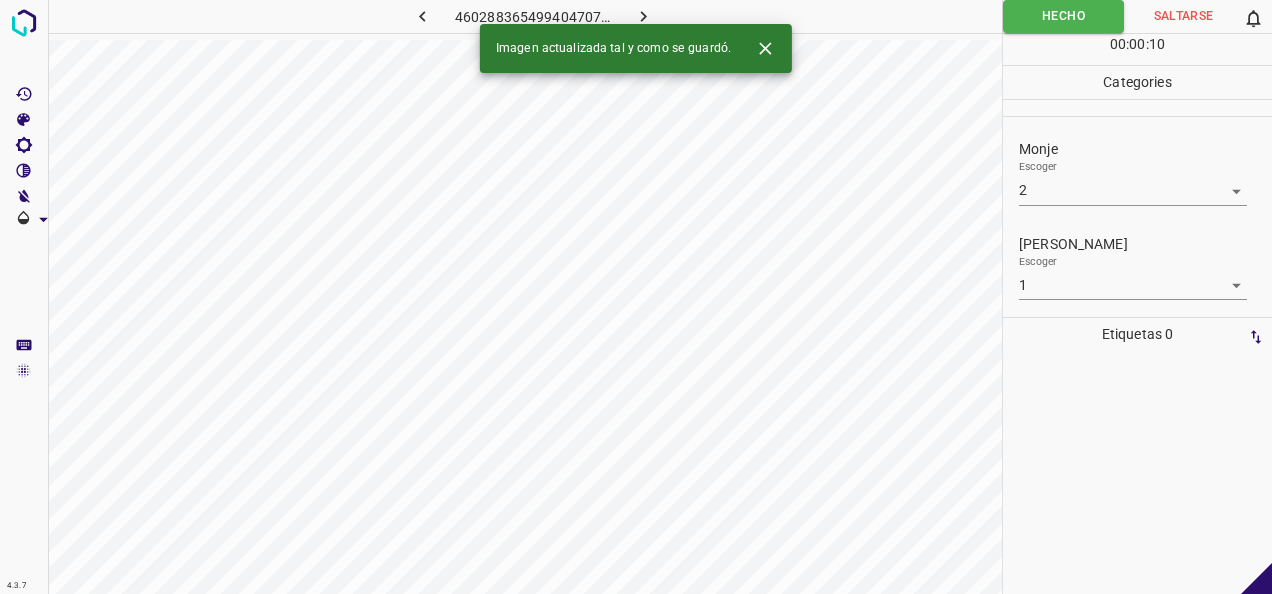 click 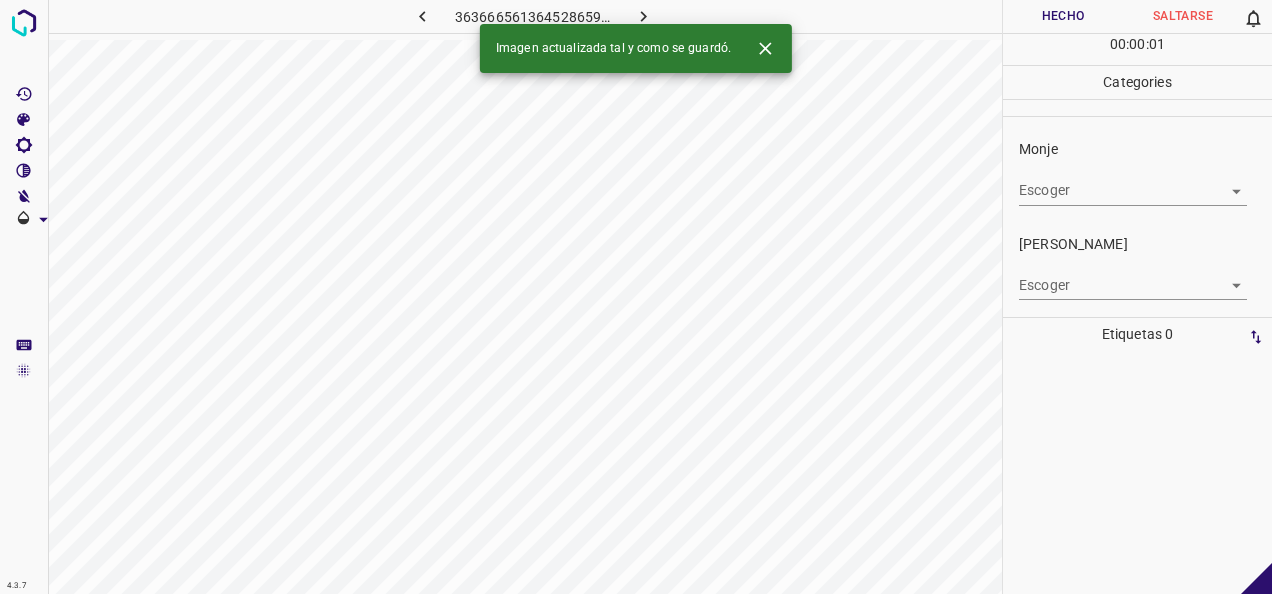 click on "4.3.7 3636665613645286599.png Hecho Saltarse 0 00   : 00   : 01   Categories Monje  Escoger ​  [PERSON_NAME]   Escoger ​ Etiquetas 0 Categories 1 Monje 2  [PERSON_NAME] Herramientas Espacio Cambiar entre modos (Dibujar y Editar) Yo Etiquetado automático R Restaurar zoom M Acercar N Alejar Borrar Eliminar etiqueta de selección Filtros Z Restaurar filtros X Filtro de saturación C Filtro de brillo V Filtro de contraste B Filtro de escala de grises General O Descargar Imagen actualizada tal y como se guardó. -Mensaje de texto -Esconder -Borrar" at bounding box center [636, 297] 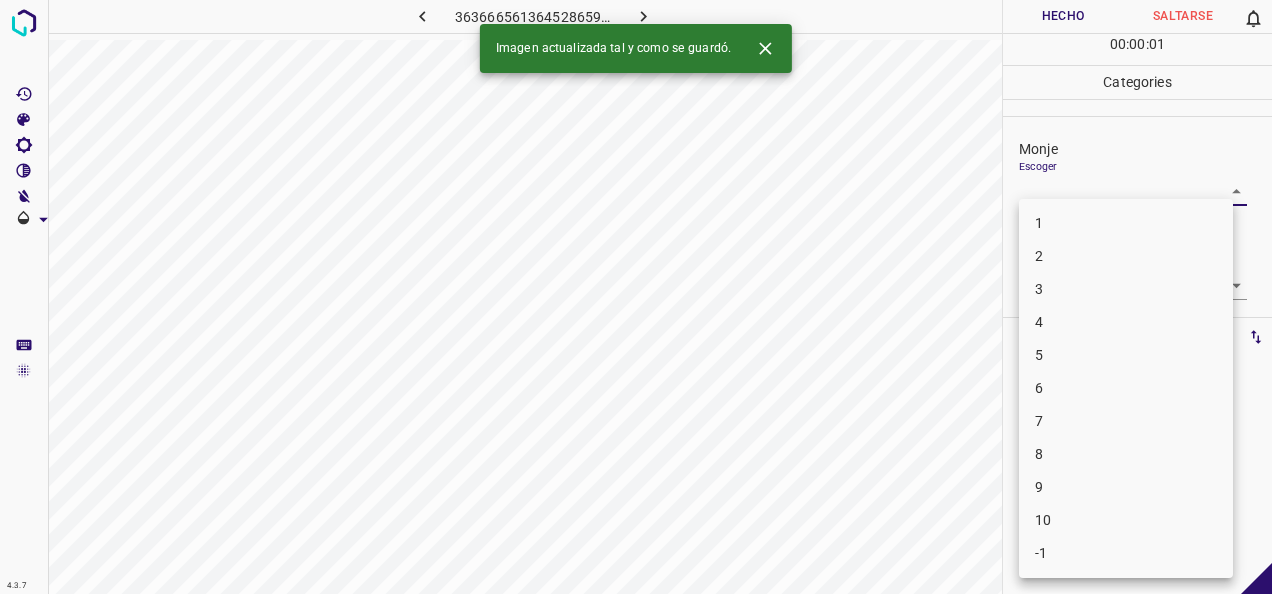 click on "1" at bounding box center (1126, 223) 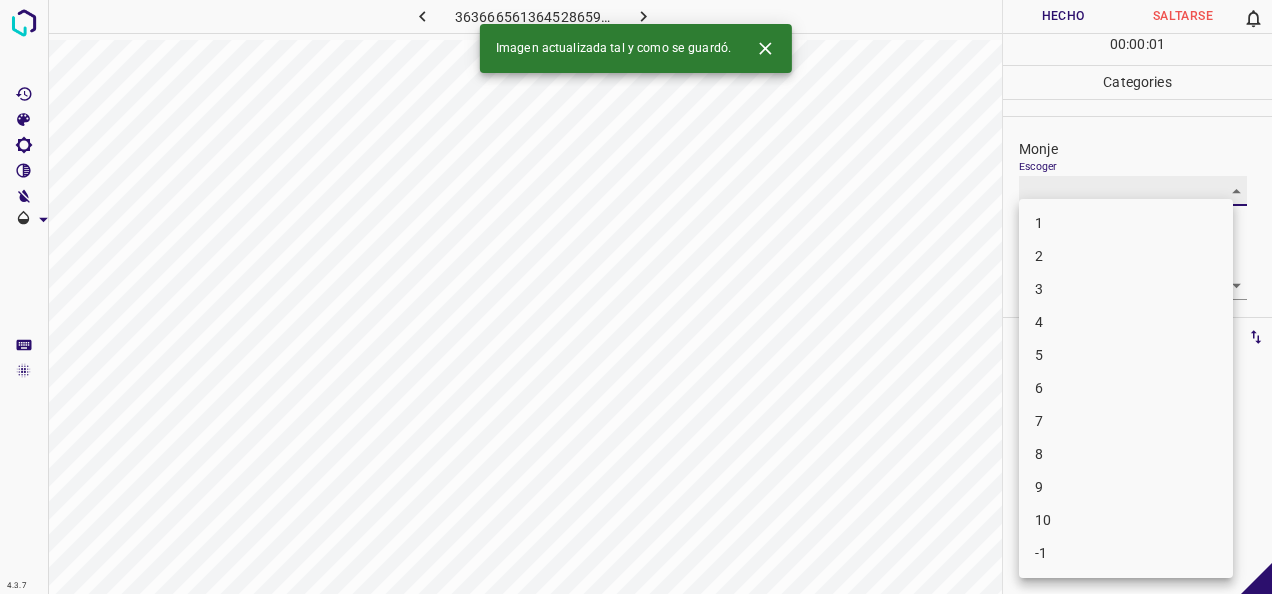 type on "1" 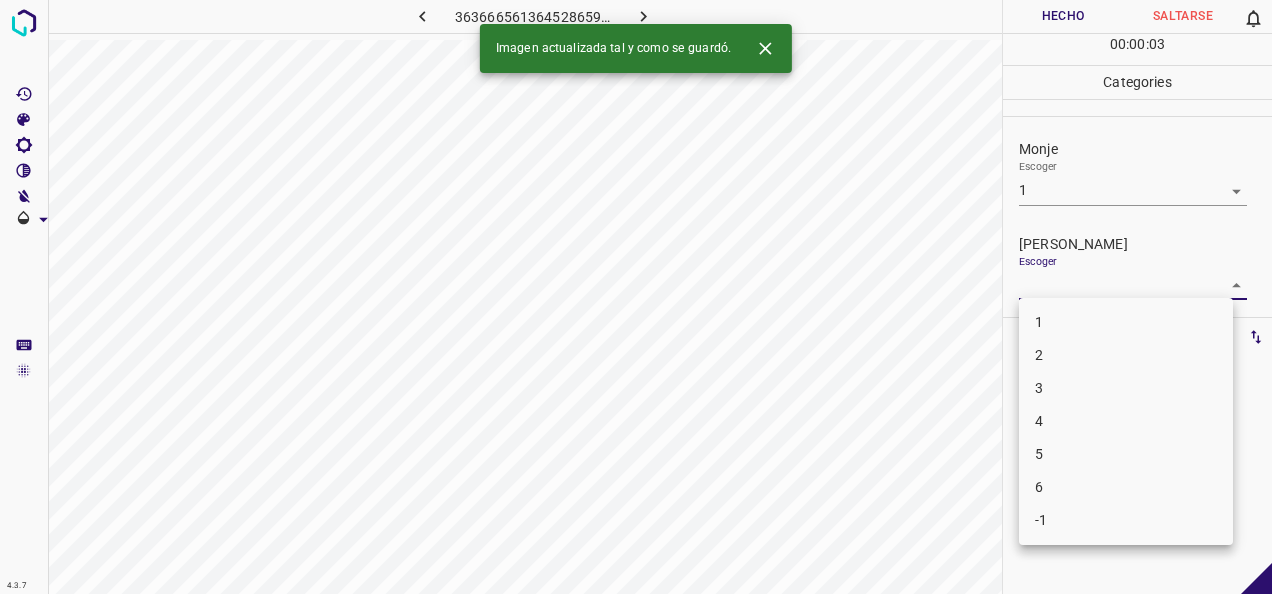 click on "4.3.7 3636665613645286599.png Hecho Saltarse 0 00   : 00   : 03   Categories Monje  Escoger 1 1  [PERSON_NAME]   Escoger ​ Etiquetas 0 Categories 1 Monje 2  [PERSON_NAME] Herramientas Espacio Cambiar entre modos (Dibujar y Editar) Yo Etiquetado automático R Restaurar zoom M Acercar N Alejar Borrar Eliminar etiqueta de selección Filtros Z Restaurar filtros X Filtro de saturación C Filtro de brillo V Filtro de contraste B Filtro de escala de grises General O Descargar Imagen actualizada tal y como se guardó. -Mensaje de texto -Esconder -Borrar 1 2 3 4 5 6 -1" at bounding box center [636, 297] 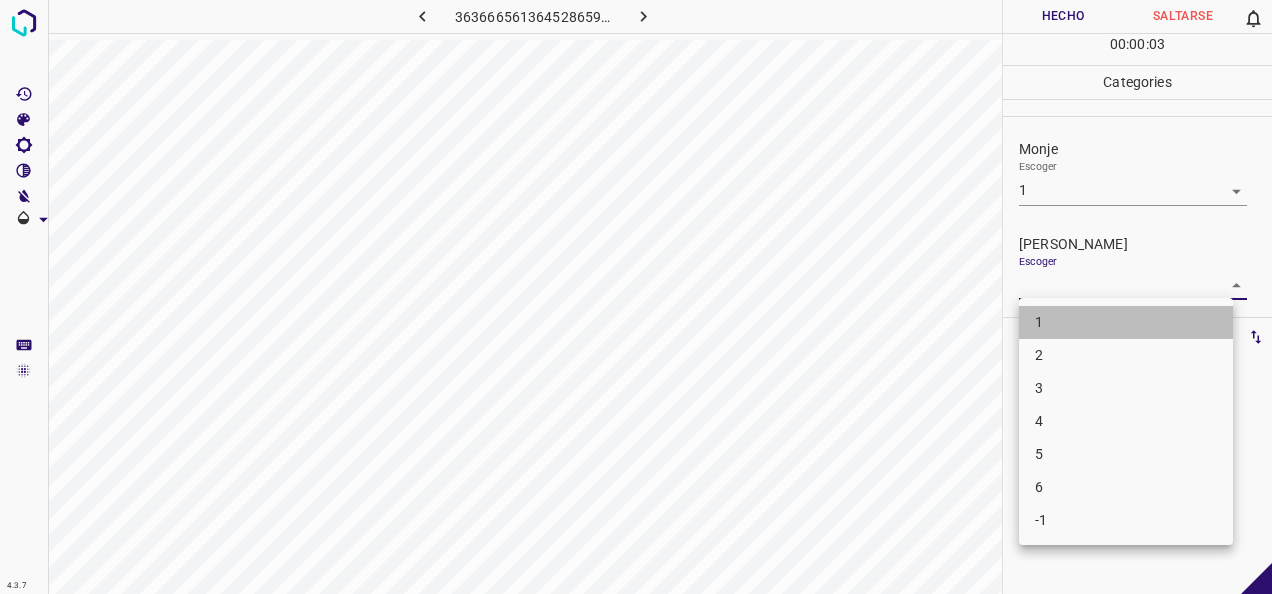 click on "1" at bounding box center [1126, 322] 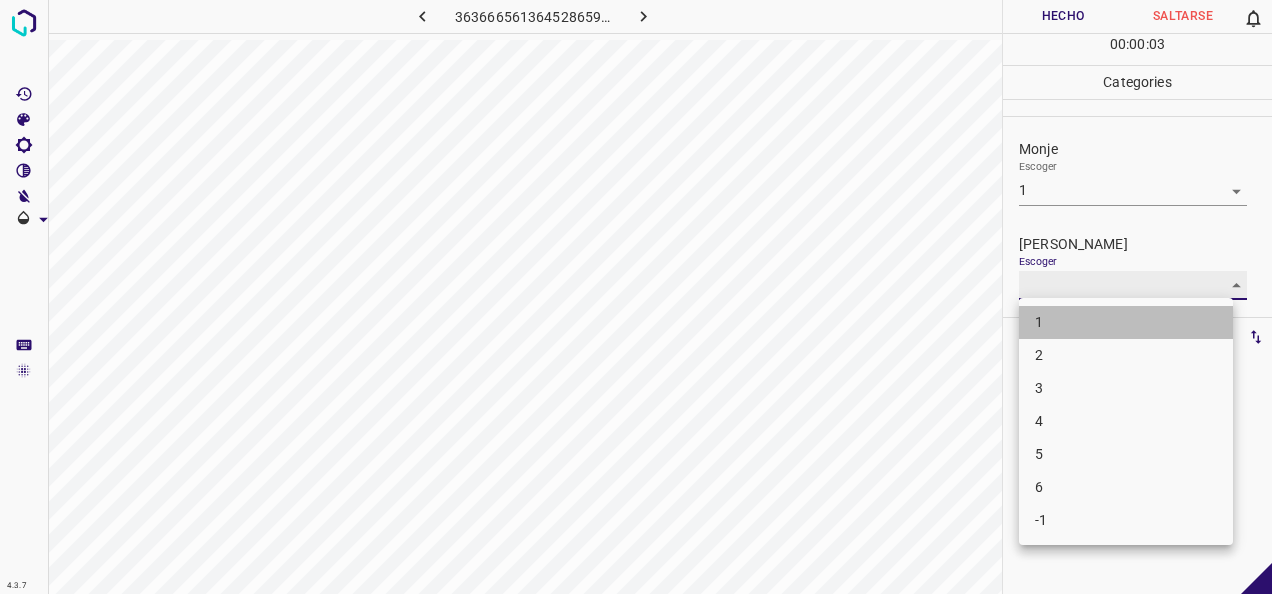 type on "1" 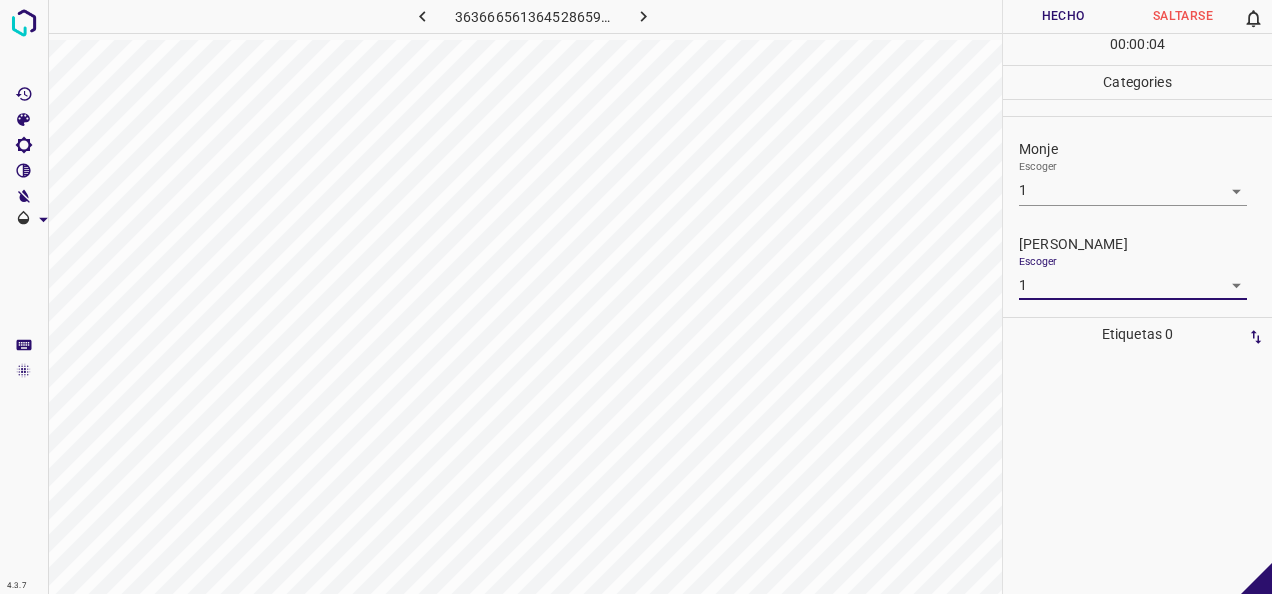 click on "Hecho" at bounding box center (1063, 16) 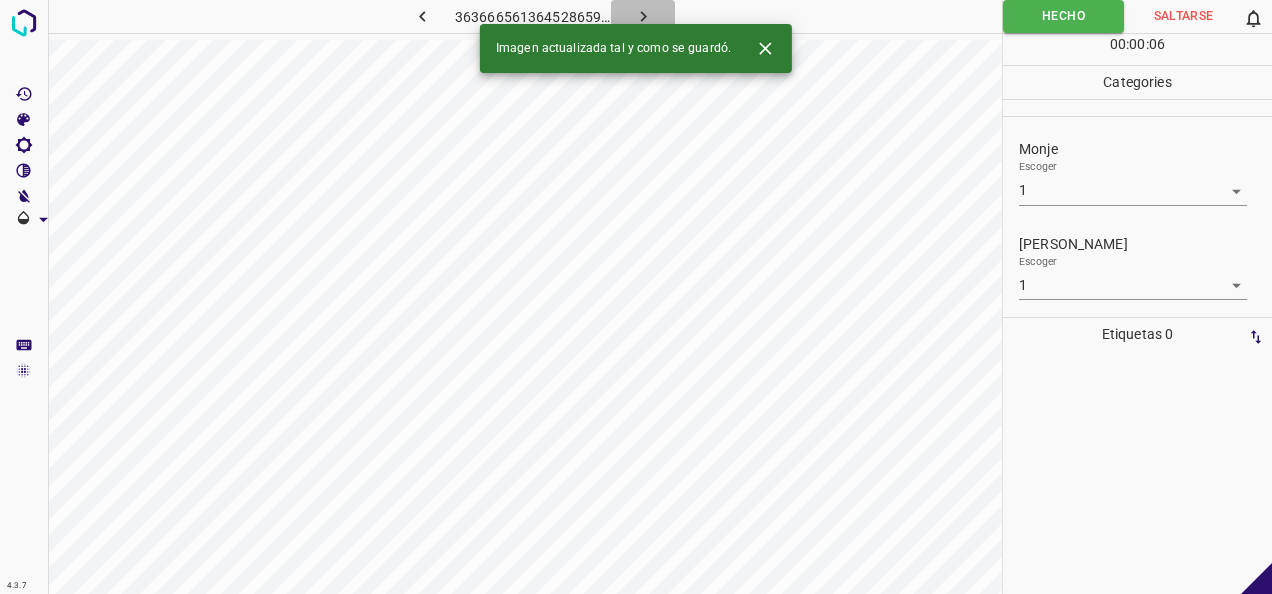 click 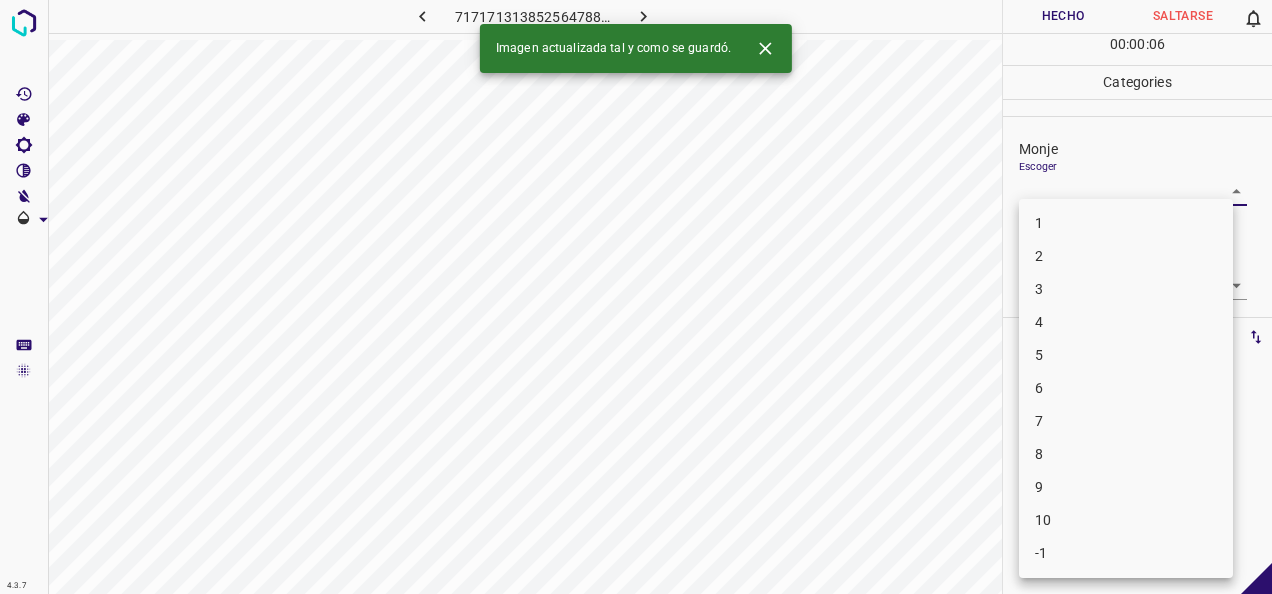 click on "4.3.7 7171713138525647880.png Hecho Saltarse 0 00   : 00   : 06   Categories Monje  Escoger ​  [PERSON_NAME]   Escoger ​ Etiquetas 0 Categories 1 Monje 2  [PERSON_NAME] Herramientas Espacio Cambiar entre modos (Dibujar y Editar) Yo Etiquetado automático R Restaurar zoom M Acercar N Alejar Borrar Eliminar etiqueta de selección Filtros Z Restaurar filtros X Filtro de saturación C Filtro de brillo V Filtro de contraste B Filtro de escala de grises General O Descargar Imagen actualizada tal y como se guardó. -Mensaje de texto -Esconder -Borrar 1 2 3 4 5 6 7 8 9 10 -1" at bounding box center [636, 297] 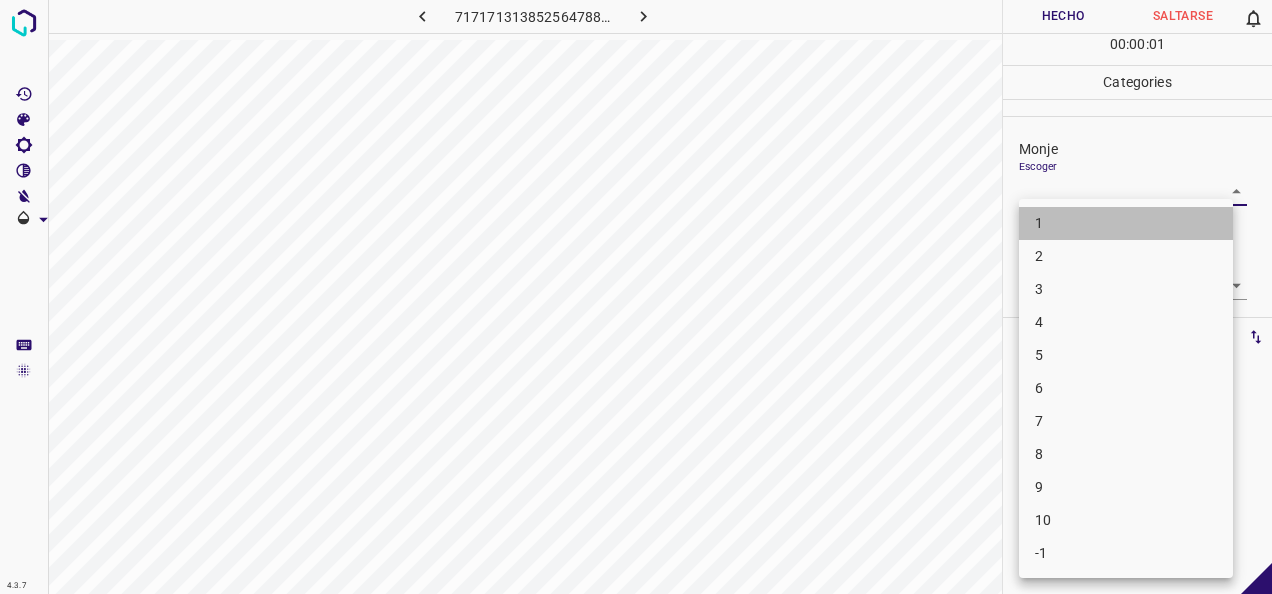 click on "1" at bounding box center (1126, 223) 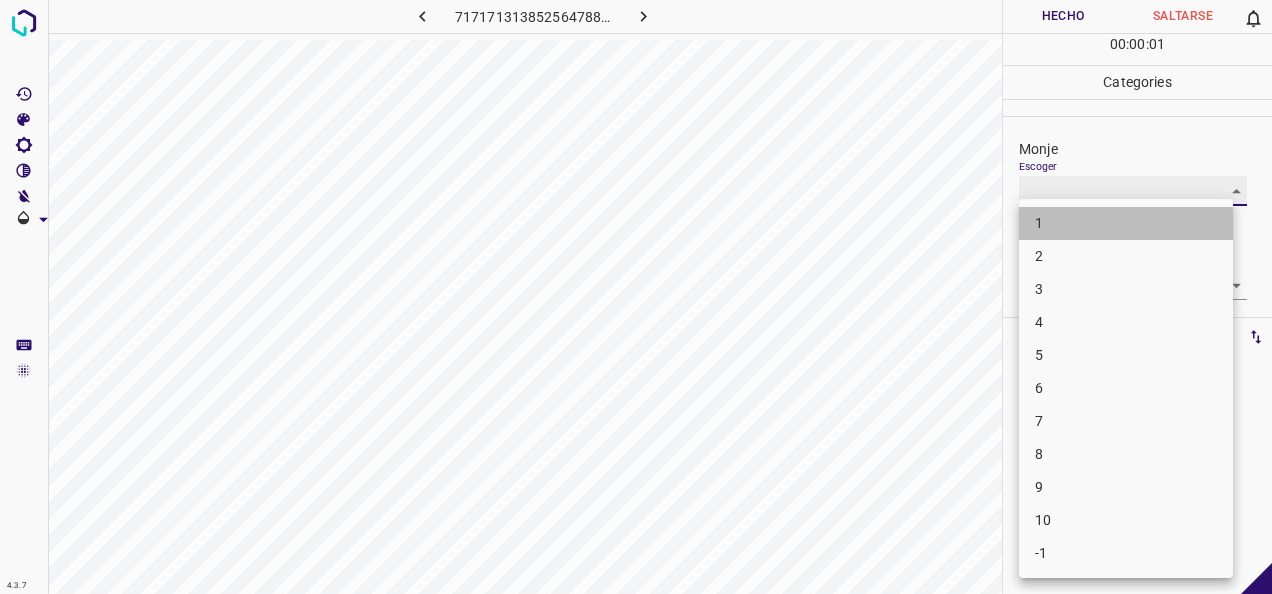 type on "1" 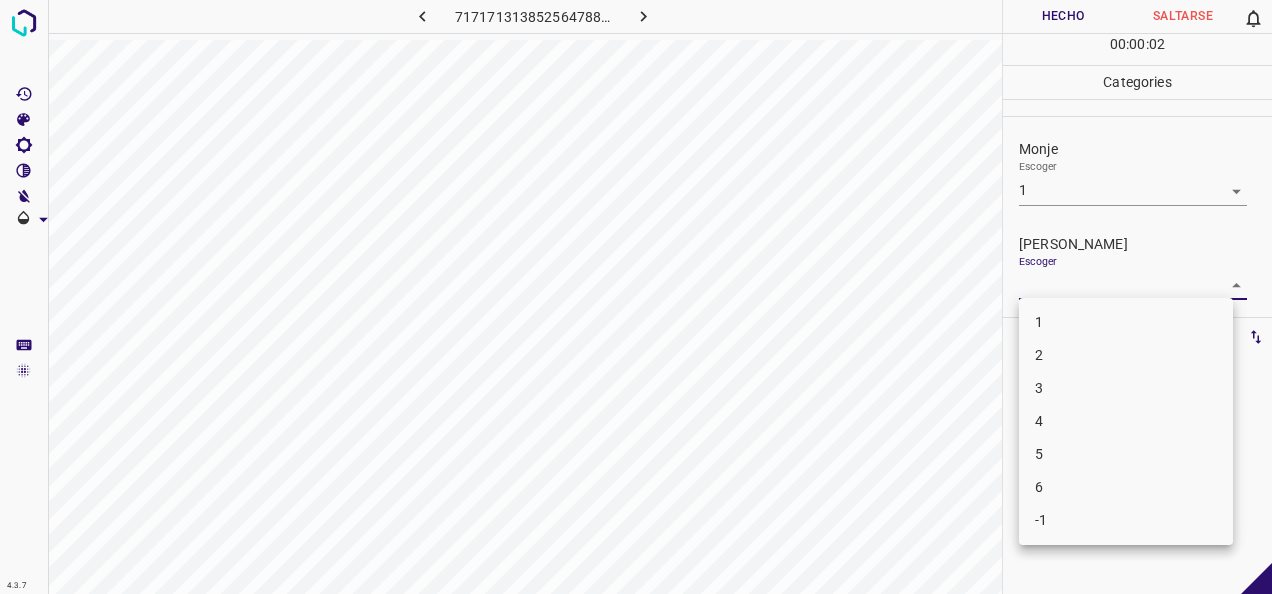 drag, startPoint x: 1228, startPoint y: 282, endPoint x: 1157, endPoint y: 296, distance: 72.36712 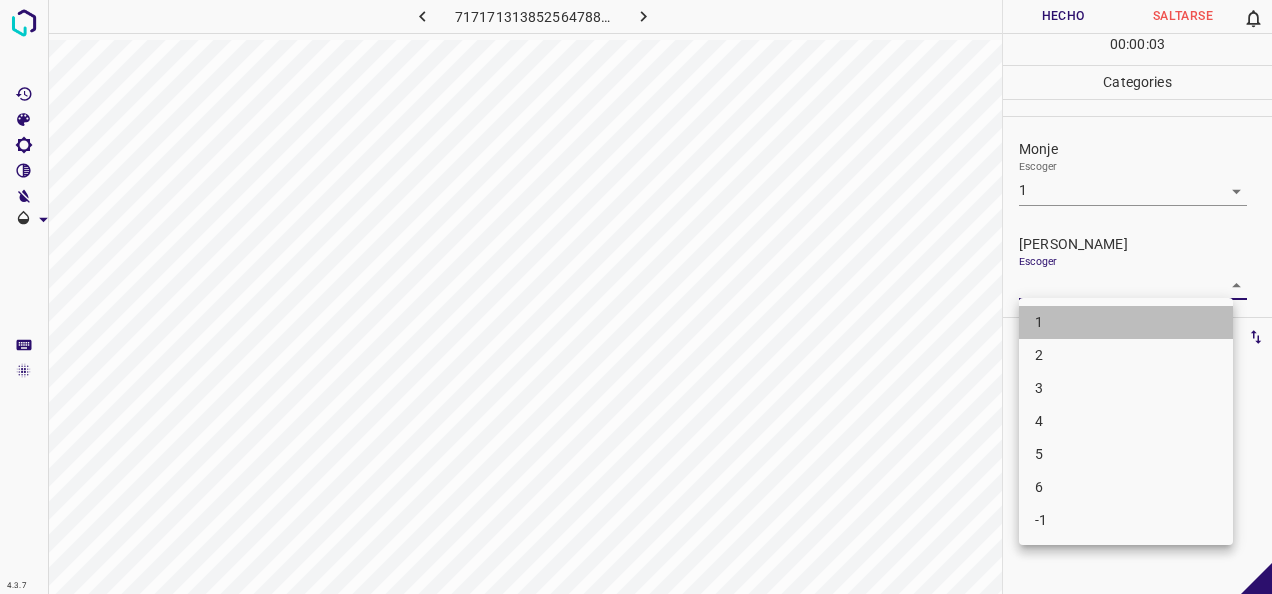 click on "1" at bounding box center (1126, 322) 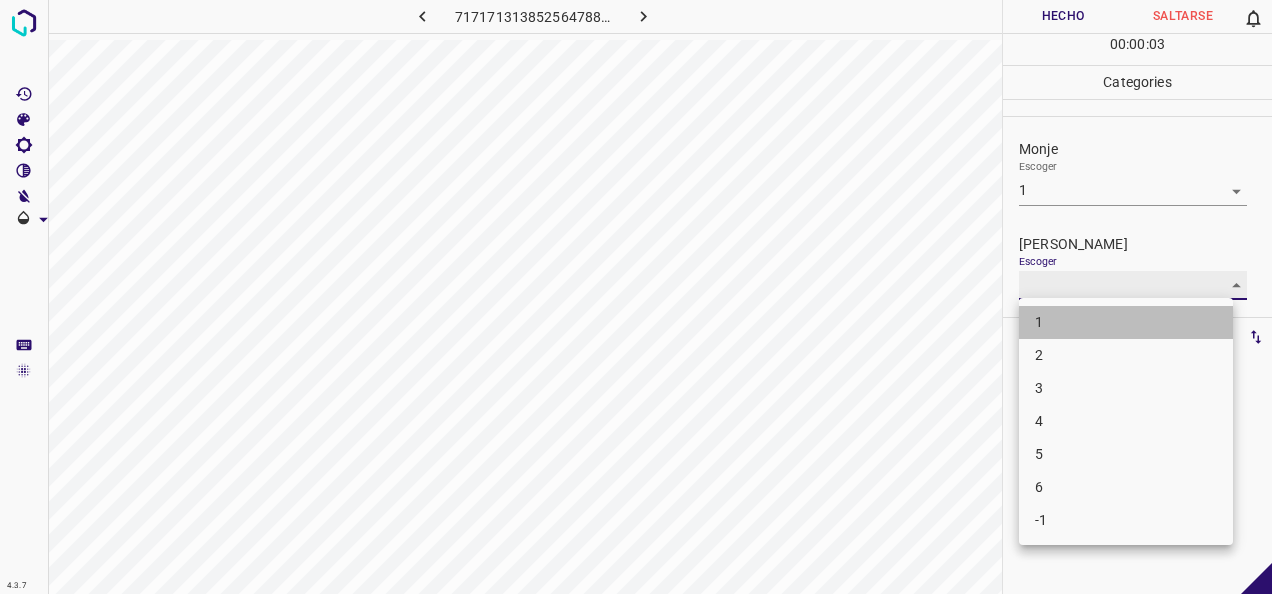 type on "1" 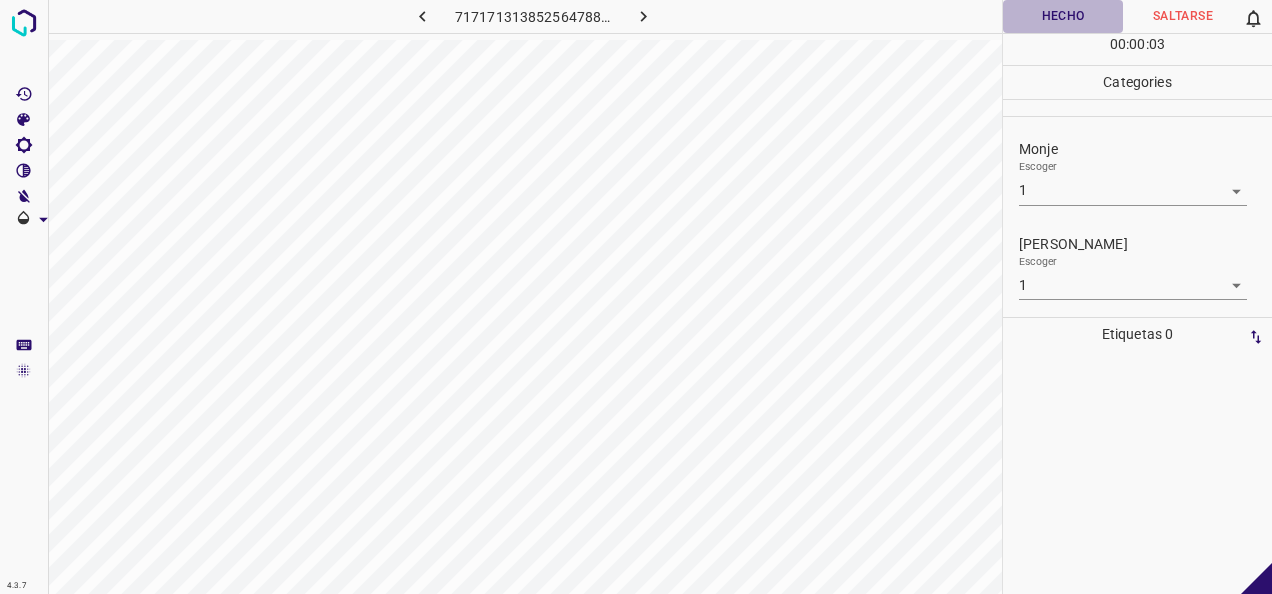 click on "Hecho" at bounding box center [1063, 16] 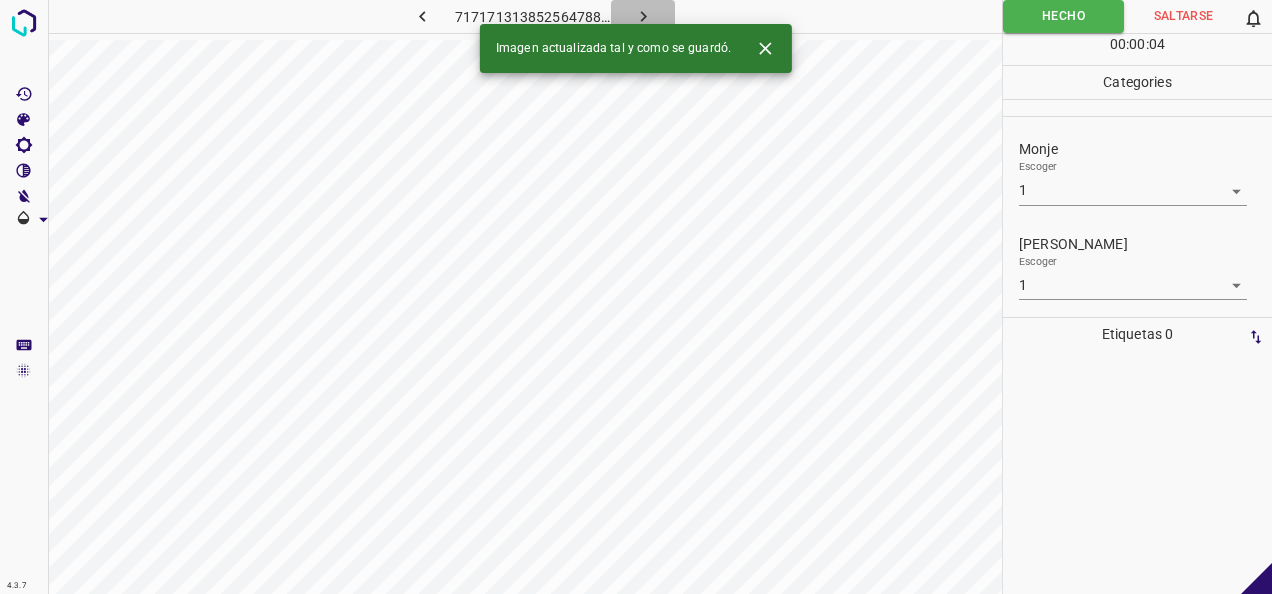 click at bounding box center (643, 16) 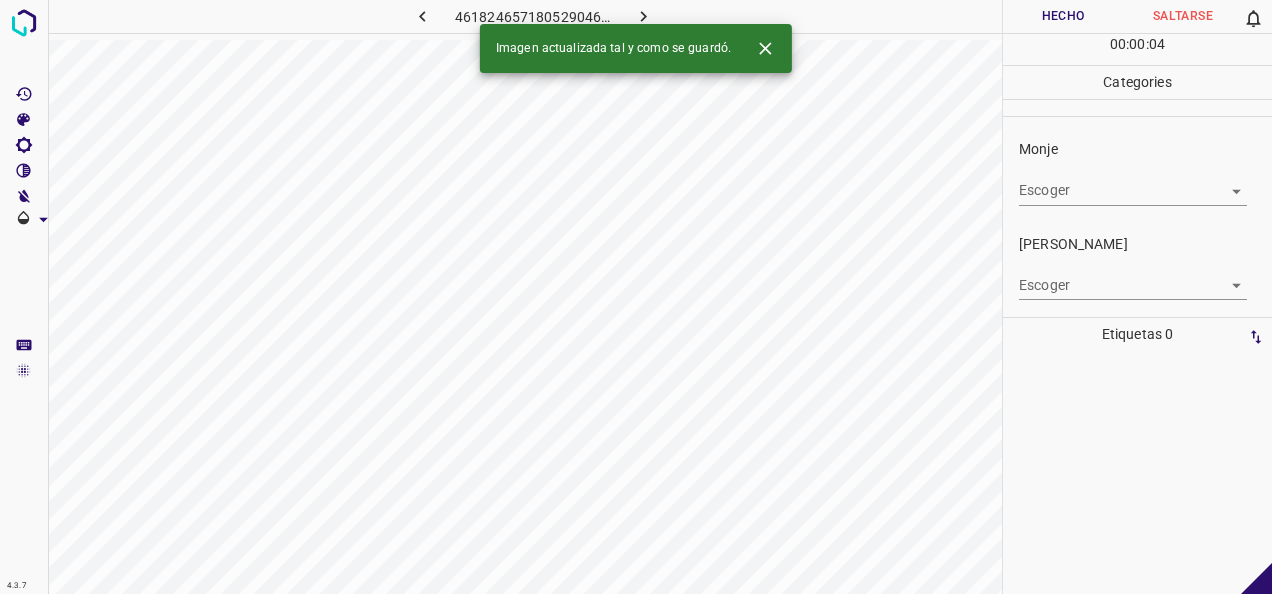 click on "4.3.7 4618246571805290465.png Hecho Saltarse 0 00   : 00   : 04   Categories Monje  Escoger ​  [PERSON_NAME]   Escoger ​ Etiquetas 0 Categories 1 Monje 2  [PERSON_NAME] Herramientas Espacio Cambiar entre modos (Dibujar y Editar) Yo Etiquetado automático R Restaurar zoom M Acercar N Alejar Borrar Eliminar etiqueta de selección Filtros Z Restaurar filtros X Filtro de saturación C Filtro de brillo V Filtro de contraste B Filtro de escala de grises General O Descargar Imagen actualizada tal y como se guardó. -Mensaje de texto -Esconder -Borrar" at bounding box center [636, 297] 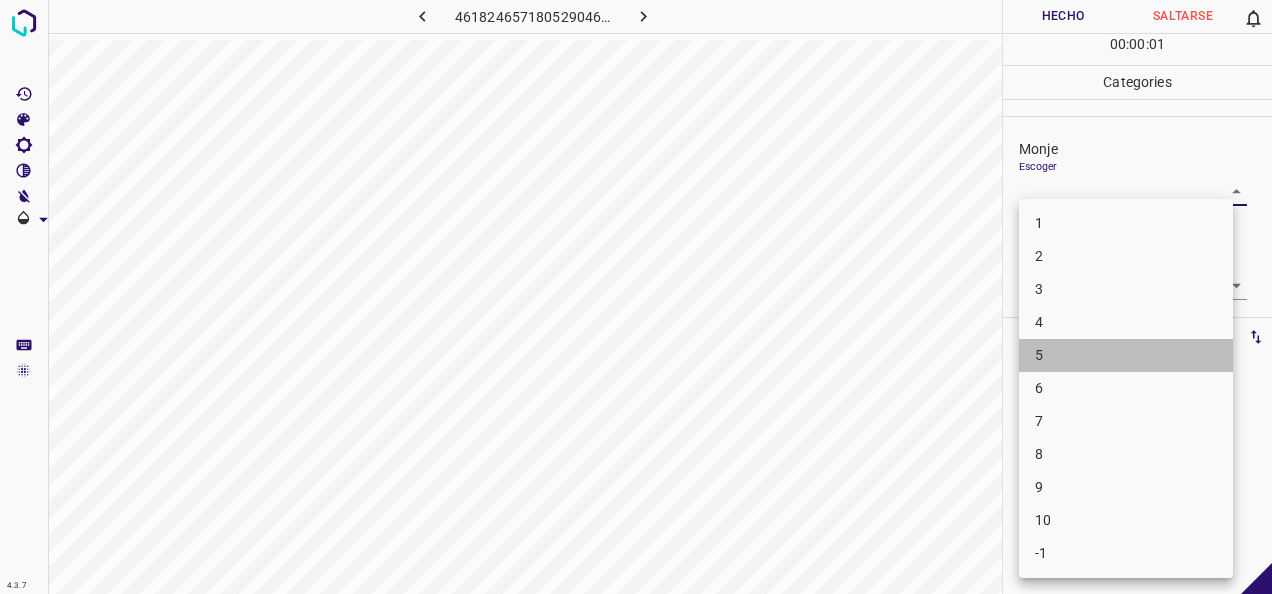 click on "5" at bounding box center [1126, 355] 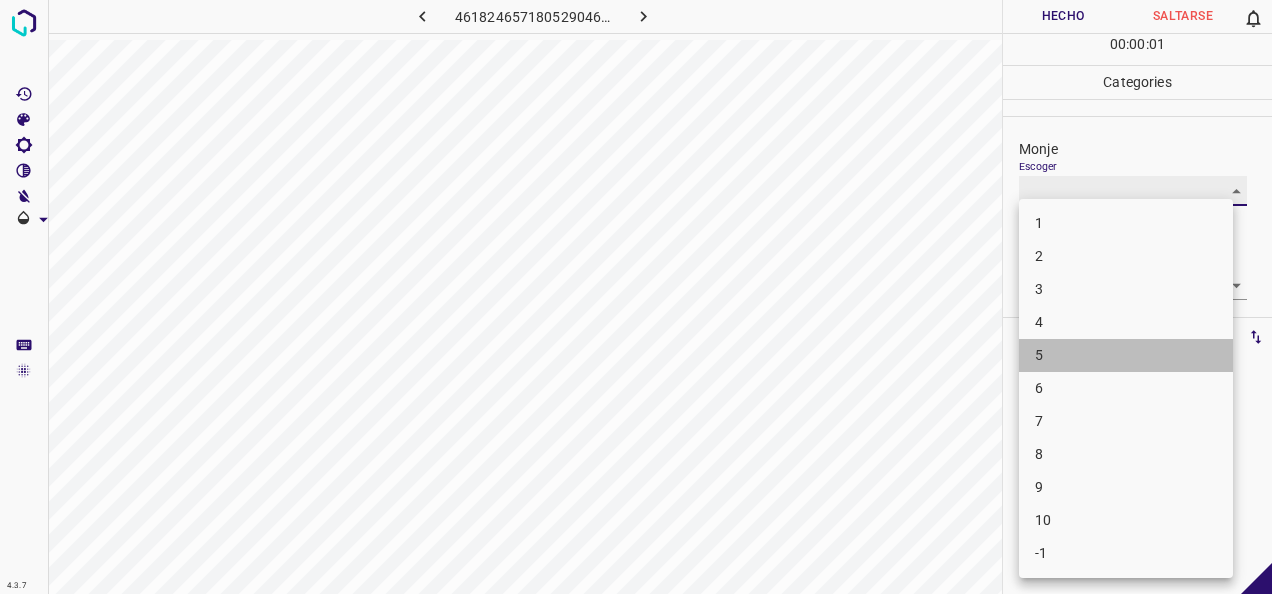 type on "5" 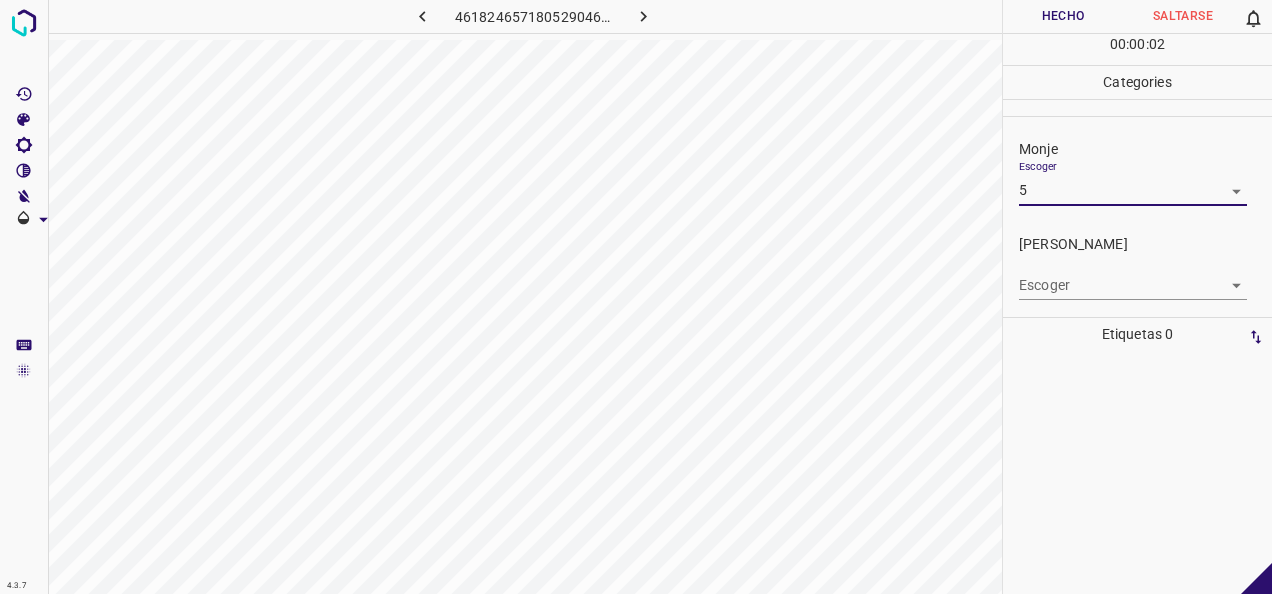 click on "4.3.7 4618246571805290465.png Hecho Saltarse 0 00   : 00   : 02   Categories Monje  Escoger 5 5  [PERSON_NAME]   Escoger ​ Etiquetas 0 Categories 1 Monje 2  [PERSON_NAME] Herramientas Espacio Cambiar entre modos (Dibujar y Editar) Yo Etiquetado automático R Restaurar zoom M Acercar N Alejar Borrar Eliminar etiqueta de selección Filtros Z Restaurar filtros X Filtro de saturación C Filtro de brillo V Filtro de contraste B Filtro de escala de grises General O Descargar -Mensaje de texto -Esconder -Borrar" at bounding box center [636, 297] 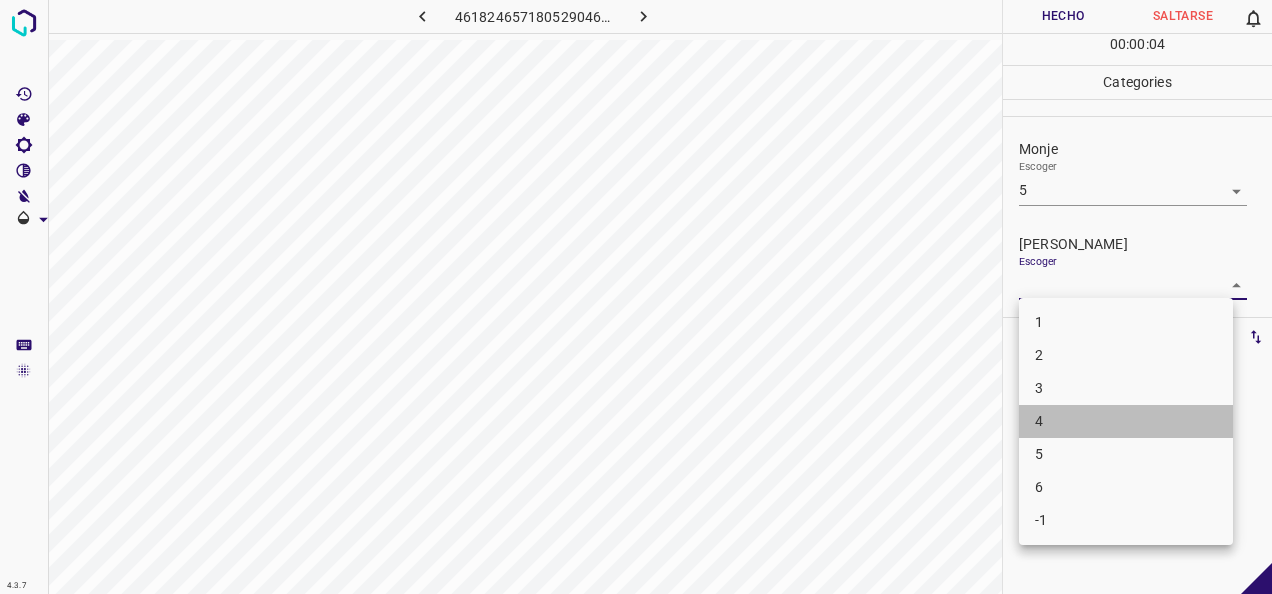 click on "4" at bounding box center (1126, 421) 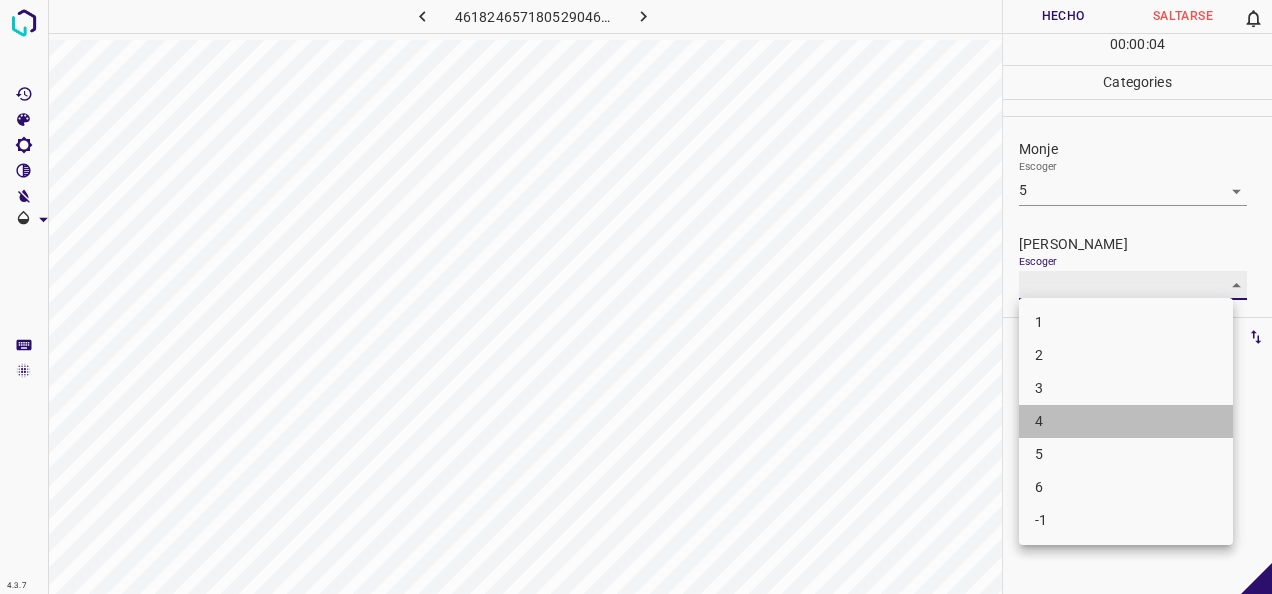 type on "4" 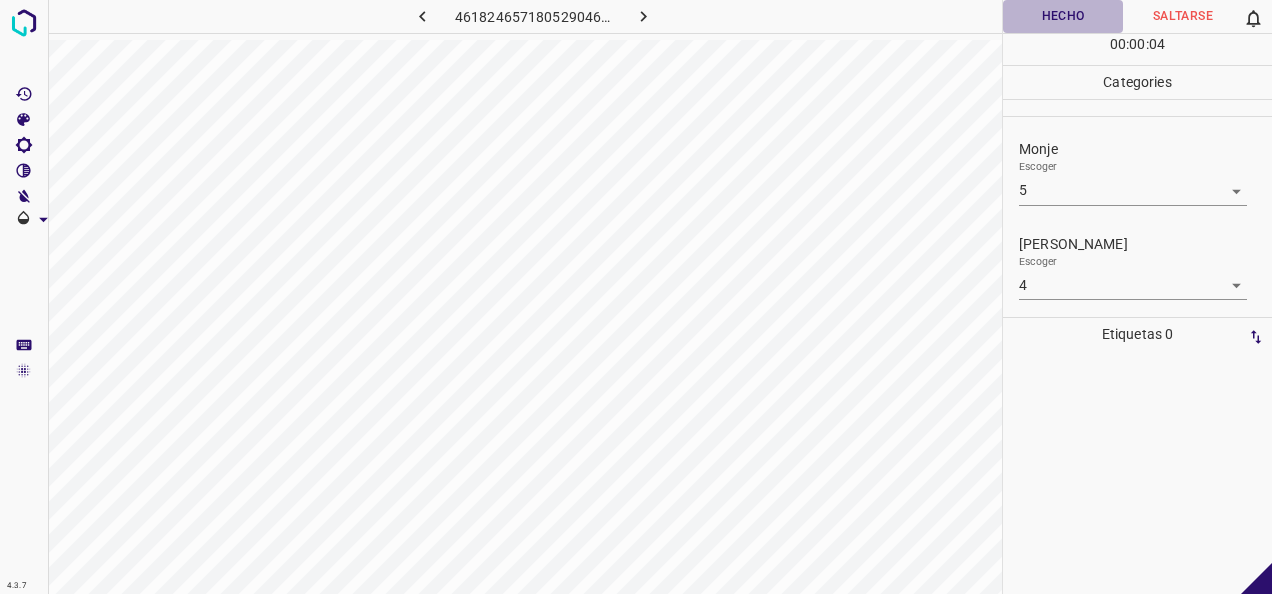 click on "Hecho" at bounding box center (1063, 16) 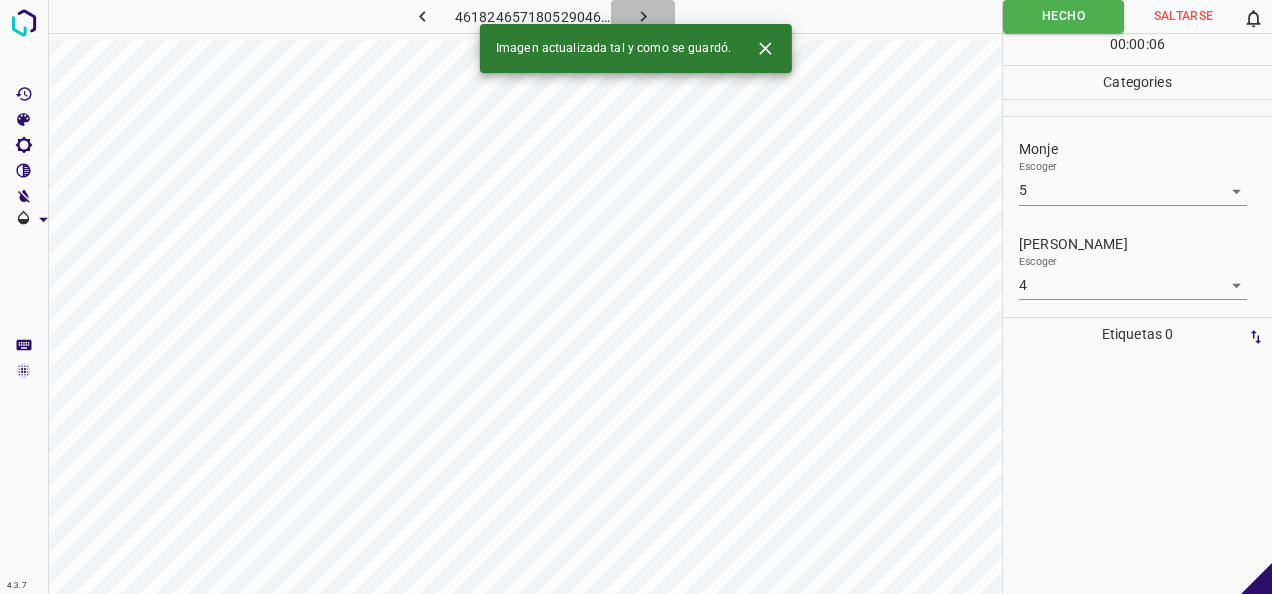 click 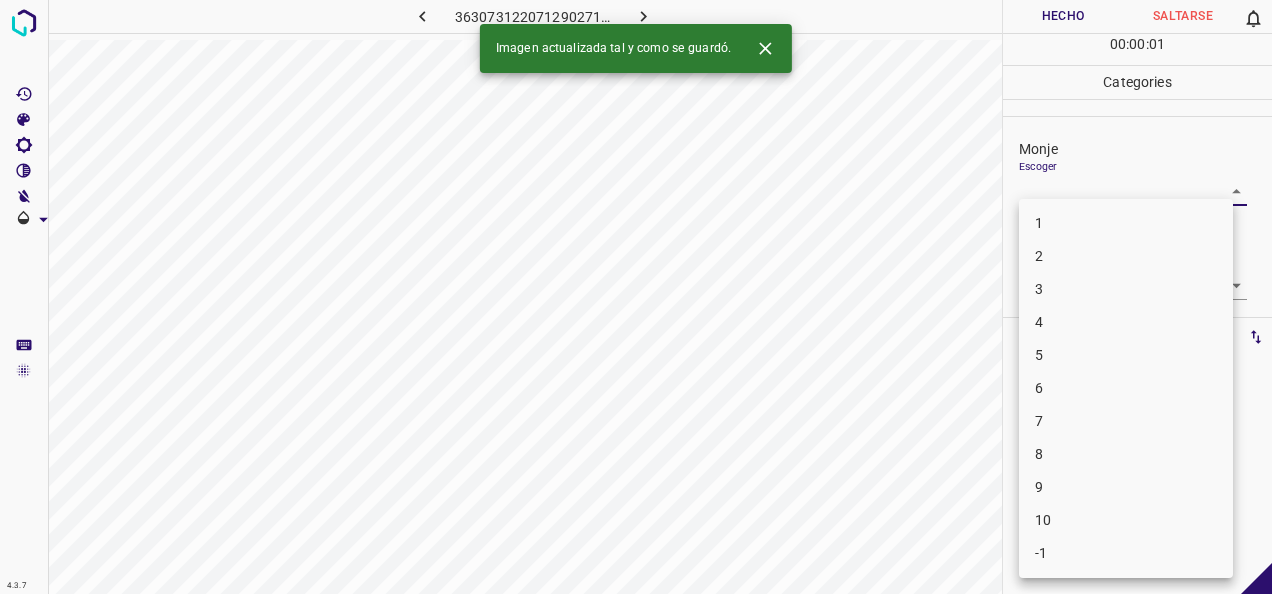 click on "4.3.7 3630731220712902717.png Hecho Saltarse 0 00   : 00   : 01   Categories Monje  Escoger ​  [PERSON_NAME]   Escoger ​ Etiquetas 0 Categories 1 Monje 2  [PERSON_NAME] Herramientas Espacio Cambiar entre modos (Dibujar y Editar) Yo Etiquetado automático R Restaurar zoom M Acercar N Alejar Borrar Eliminar etiqueta de selección Filtros Z Restaurar filtros X Filtro de saturación C Filtro de brillo V Filtro de contraste B Filtro de escala de grises General O Descargar Imagen actualizada tal y como se guardó. -Mensaje de texto -Esconder -Borrar 1 2 3 4 5 6 7 8 9 10 -1" at bounding box center [636, 297] 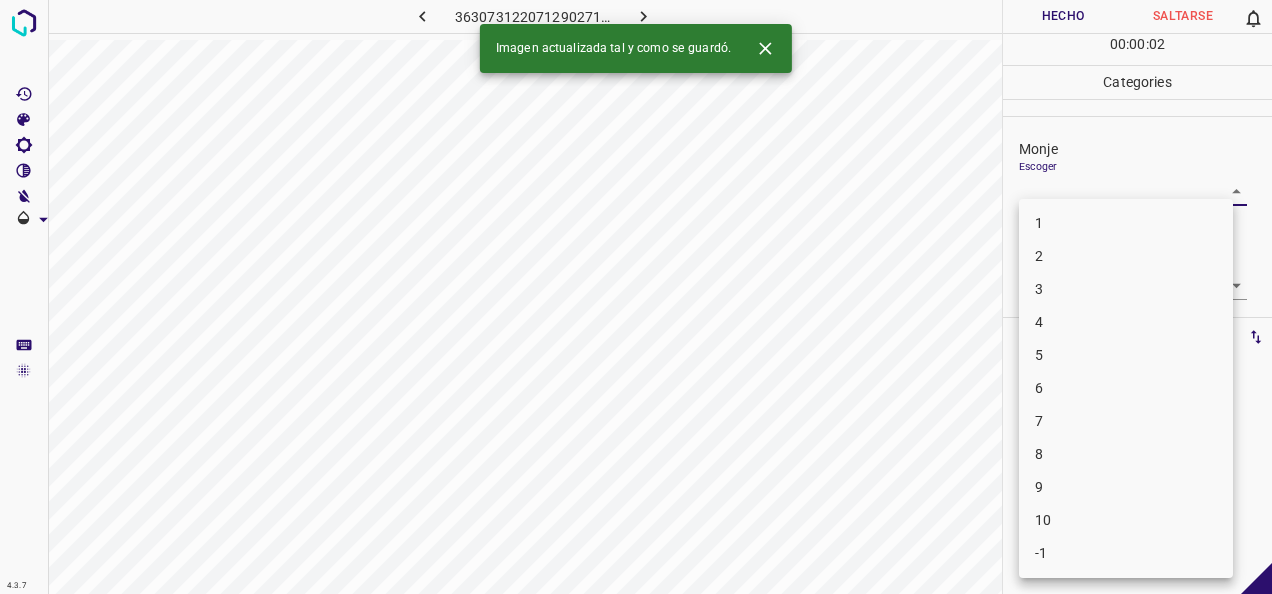click on "1" at bounding box center [1126, 223] 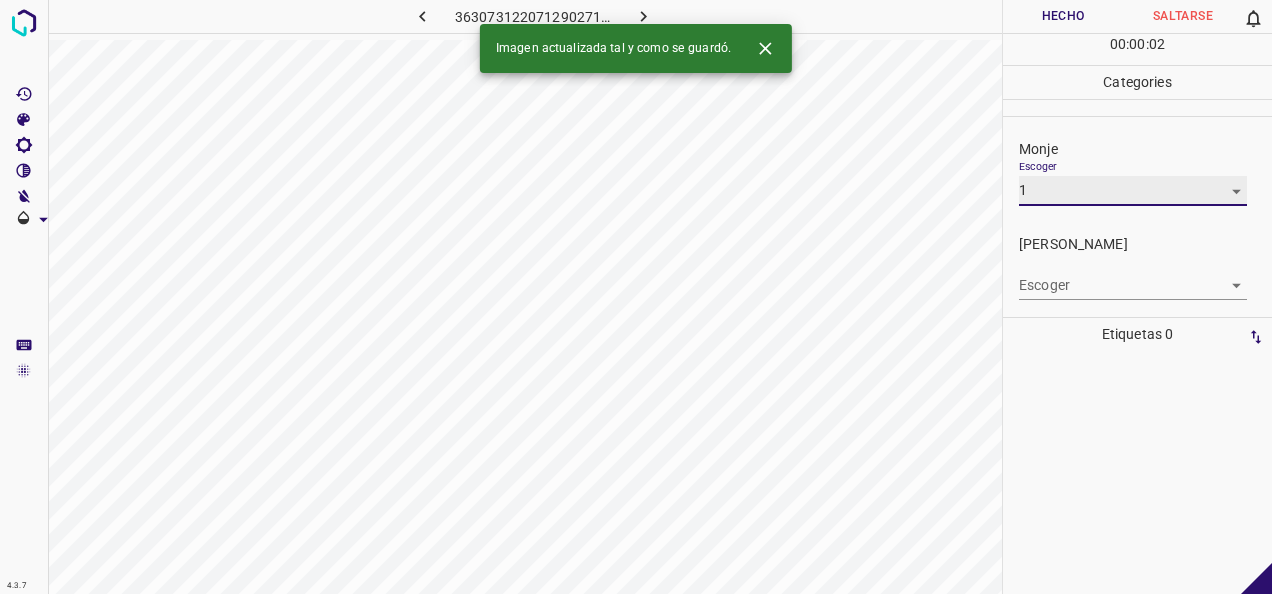 type on "1" 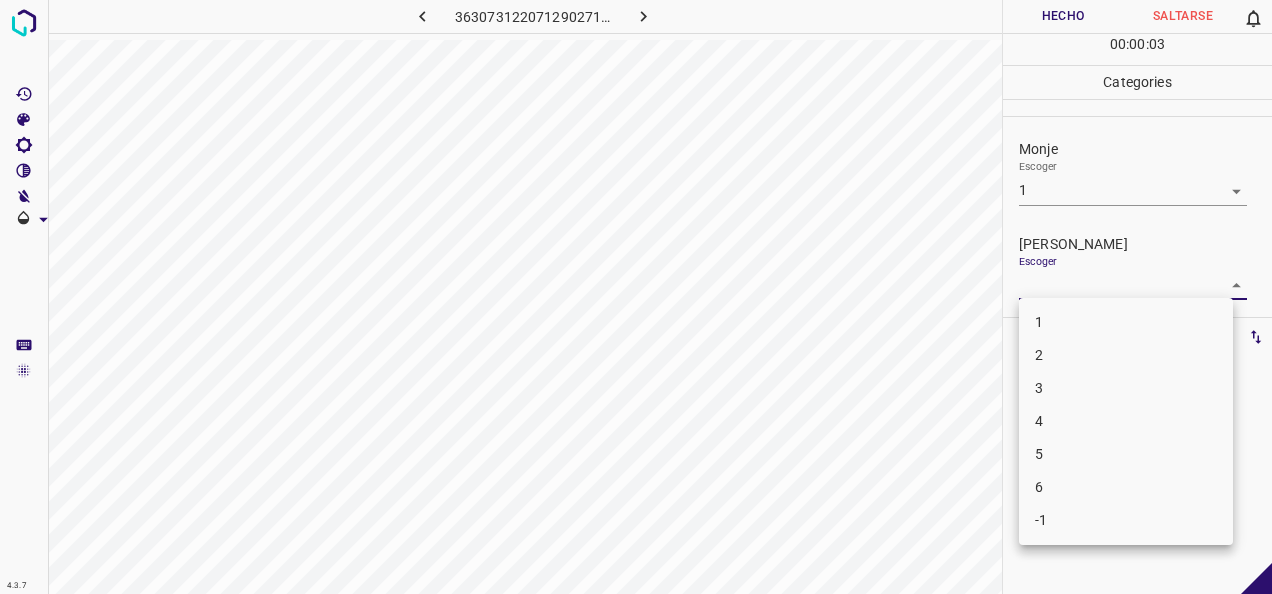 click on "4.3.7 3630731220712902717.png Hecho Saltarse 0 00   : 00   : 03   Categories Monje  Escoger 1 1  [PERSON_NAME]   Escoger ​ Etiquetas 0 Categories 1 Monje 2  [PERSON_NAME] Herramientas Espacio Cambiar entre modos (Dibujar y Editar) Yo Etiquetado automático R Restaurar zoom M Acercar N Alejar Borrar Eliminar etiqueta de selección Filtros Z Restaurar filtros X Filtro de saturación C Filtro de brillo V Filtro de contraste B Filtro de escala de grises General O Descargar -Mensaje de texto -Esconder -Borrar 1 2 3 4 5 6 -1" at bounding box center (636, 297) 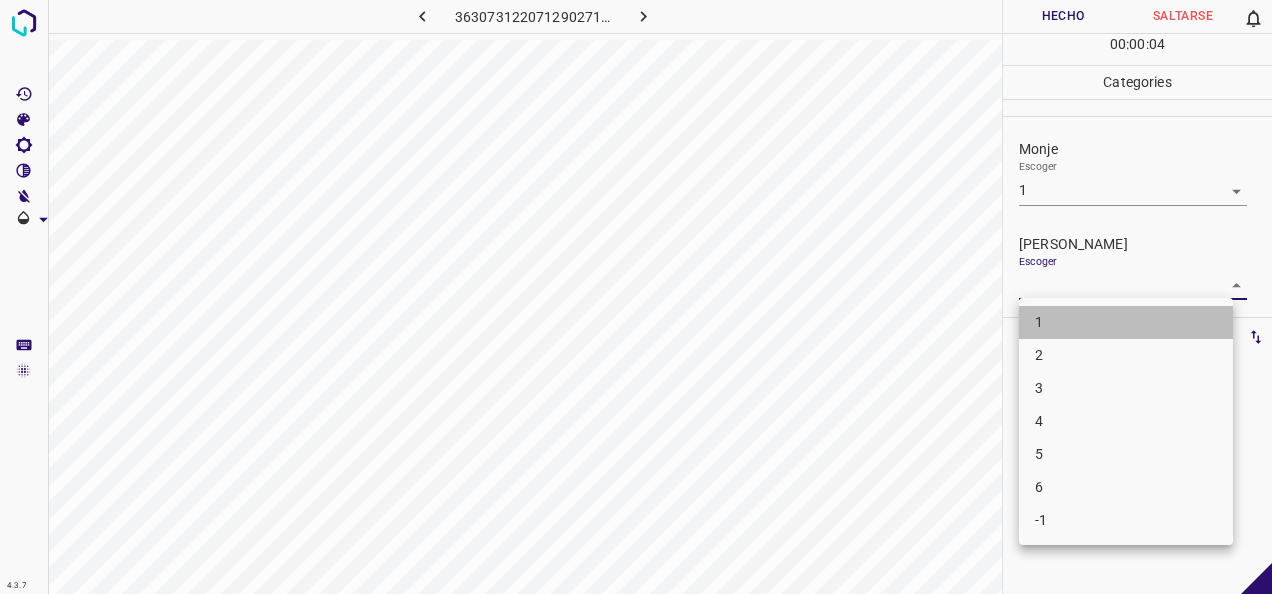 click on "1" at bounding box center (1126, 322) 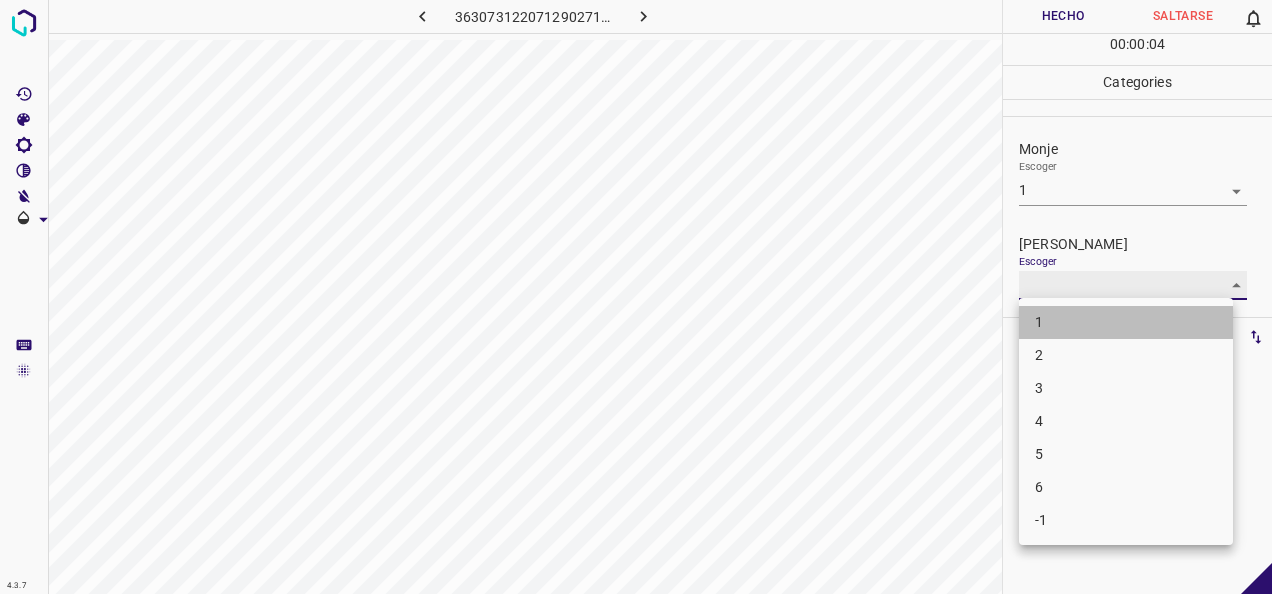 type on "1" 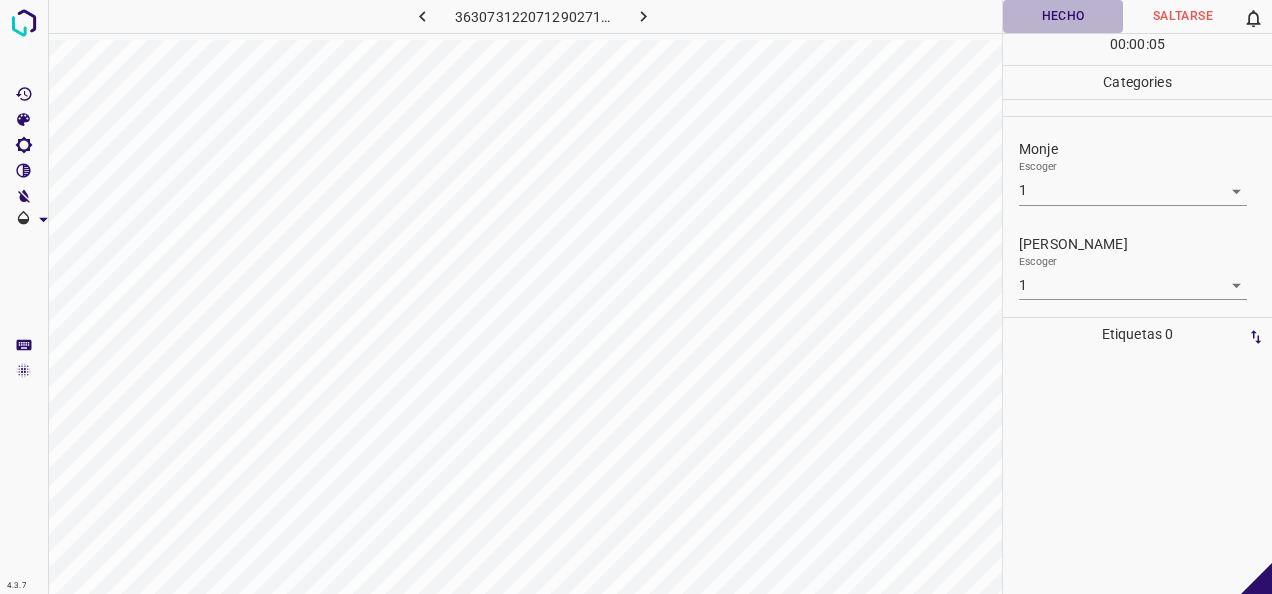 click on "Hecho" at bounding box center (1063, 16) 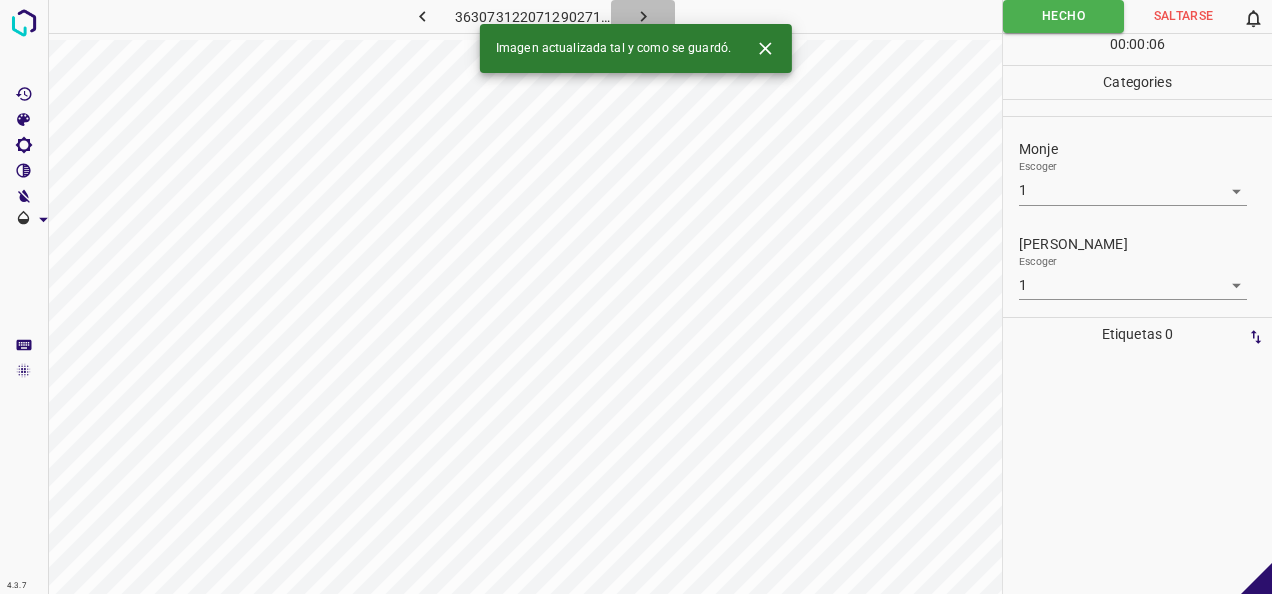 click 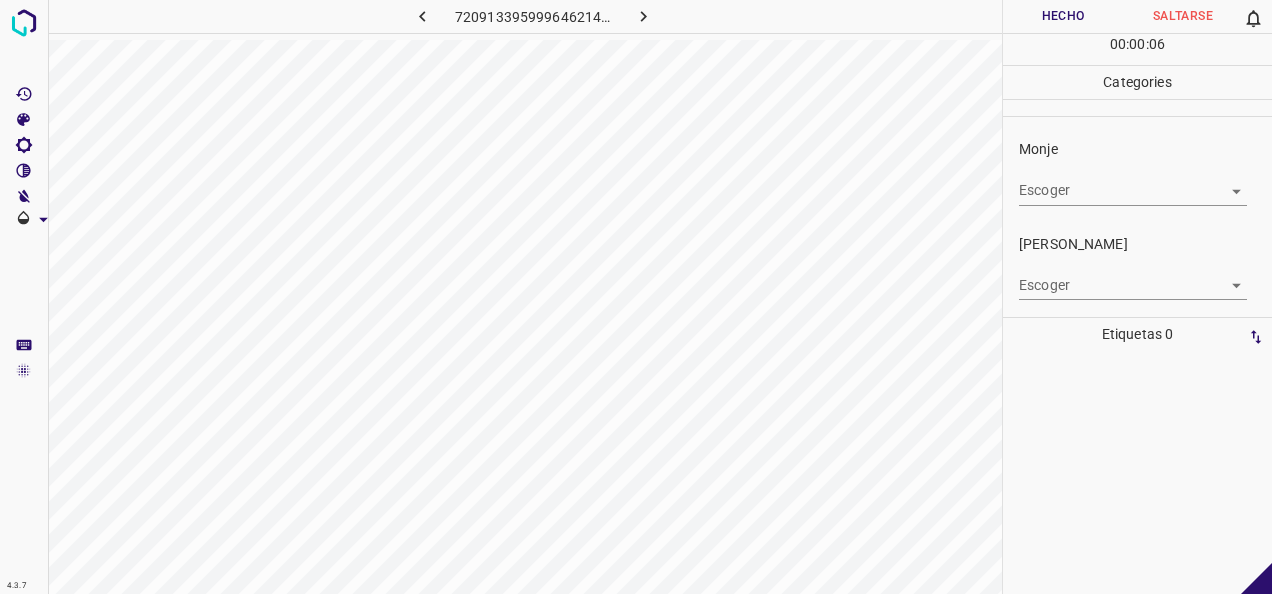 click on "4.3.7 7209133959996462141.png Hecho Saltarse 0 00   : 00   : 06   Categories Monje  Escoger ​  [PERSON_NAME]   Escoger ​ Etiquetas 0 Categories 1 Monje 2  [PERSON_NAME] Herramientas Espacio Cambiar entre modos (Dibujar y Editar) Yo Etiquetado automático R Restaurar zoom M Acercar N Alejar Borrar Eliminar etiqueta de selección Filtros Z Restaurar filtros X Filtro de saturación C Filtro de brillo V Filtro de contraste B Filtro de escala de grises General O Descargar -Mensaje de texto -Esconder -Borrar" at bounding box center (636, 297) 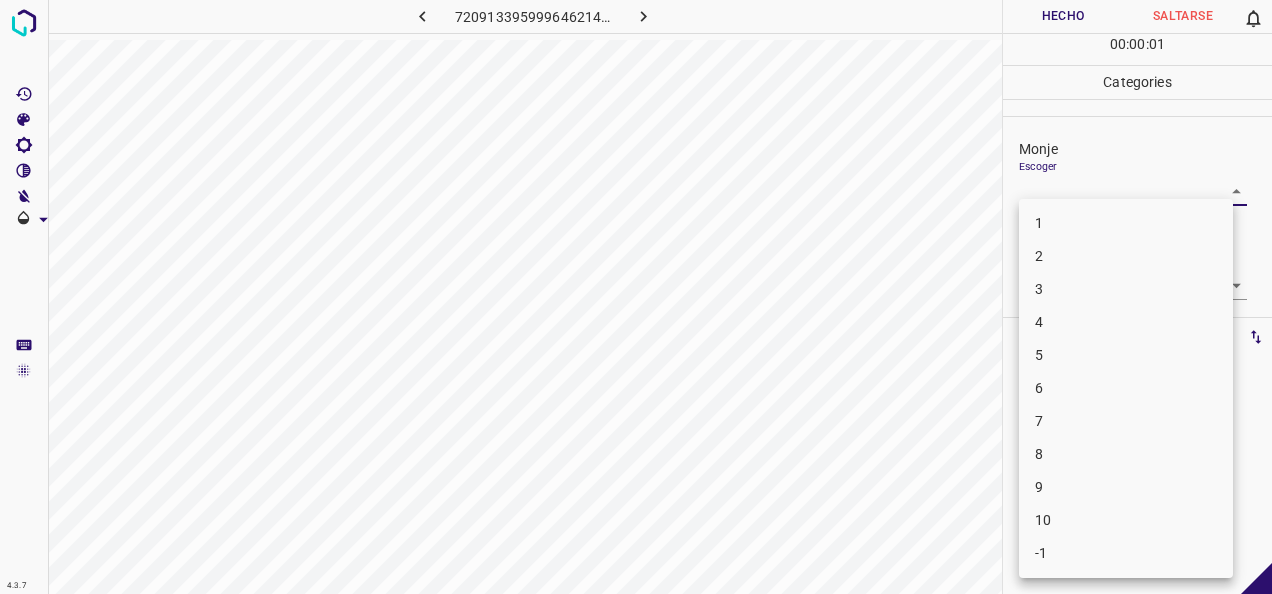 click on "2" at bounding box center (1126, 256) 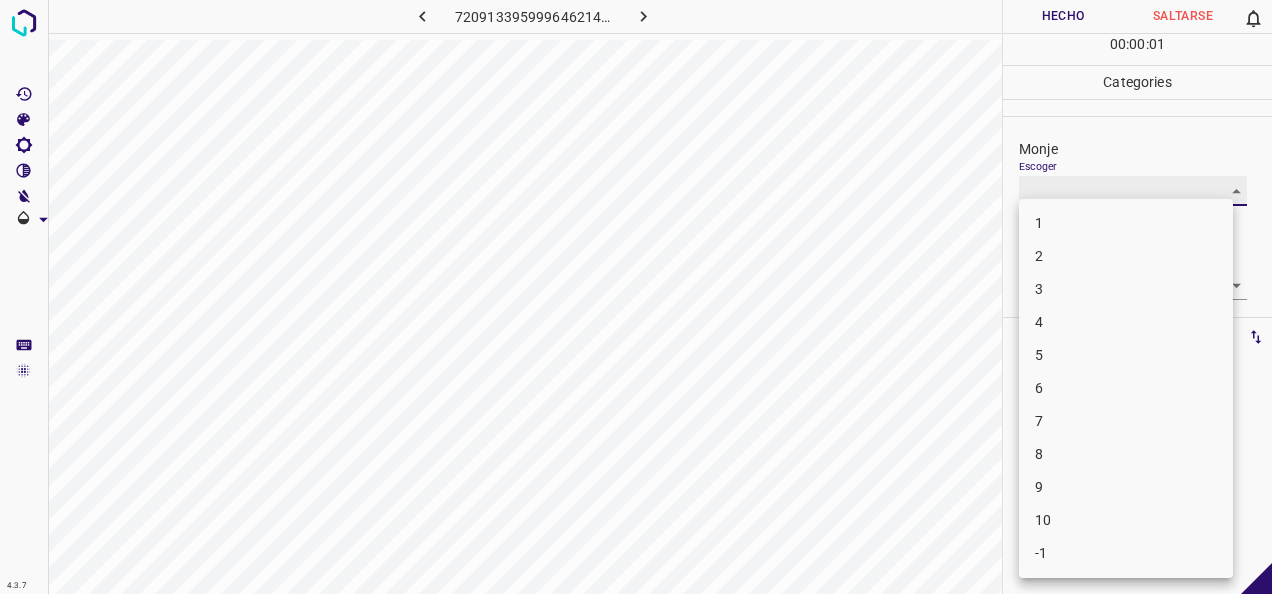 type on "2" 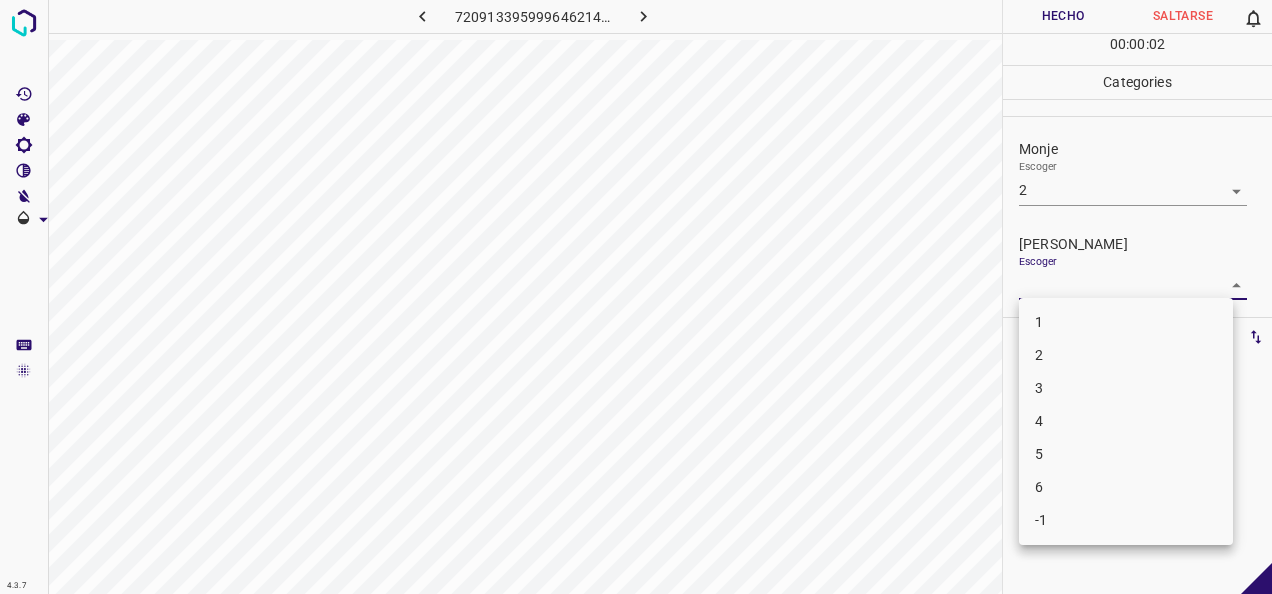 click on "4.3.7 7209133959996462141.png Hecho Saltarse 0 00   : 00   : 02   Categories Monje  Escoger 2 2  [PERSON_NAME]   Escoger ​ Etiquetas 0 Categories 1 Monje 2  [PERSON_NAME] Herramientas Espacio Cambiar entre modos (Dibujar y Editar) Yo Etiquetado automático R Restaurar zoom M Acercar N Alejar Borrar Eliminar etiqueta de selección Filtros Z Restaurar filtros X Filtro de saturación C Filtro de brillo V Filtro de contraste B Filtro de escala de grises General O Descargar -Mensaje de texto -Esconder -Borrar 1 2 3 4 5 6 -1" at bounding box center [636, 297] 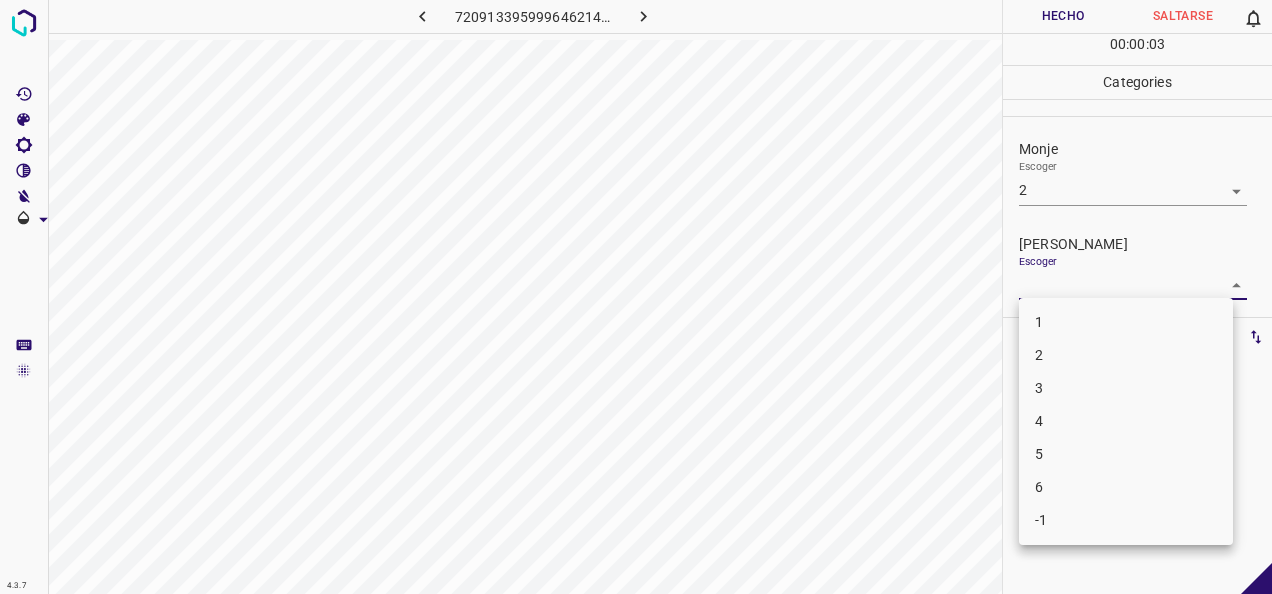 click on "1" at bounding box center (1126, 322) 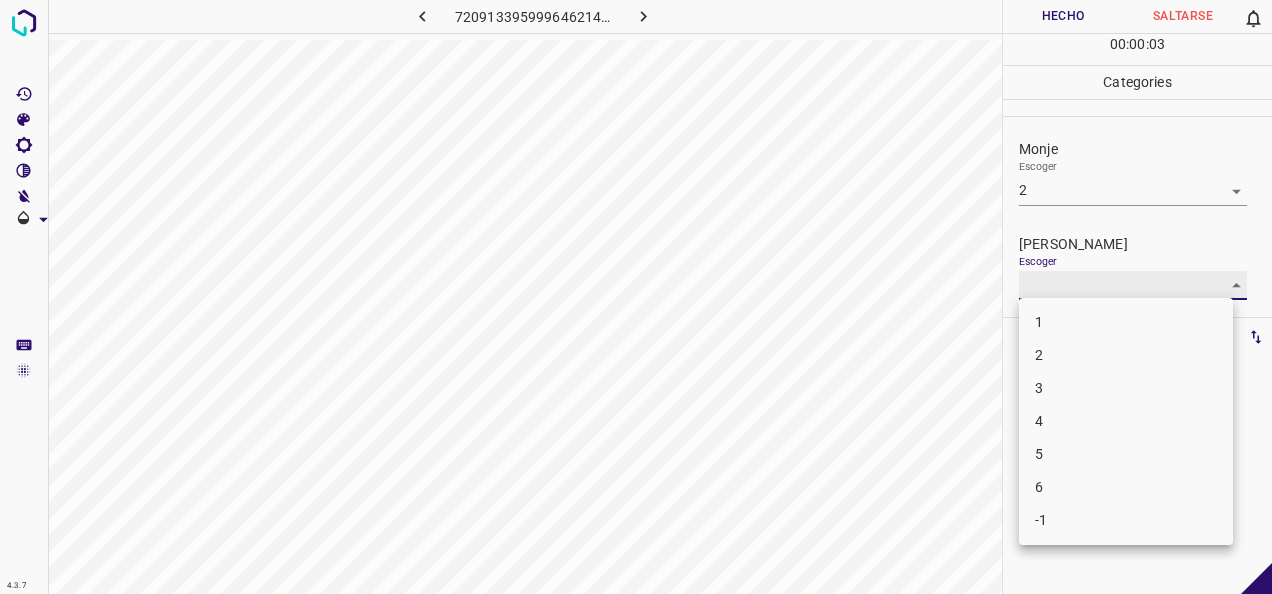 type on "1" 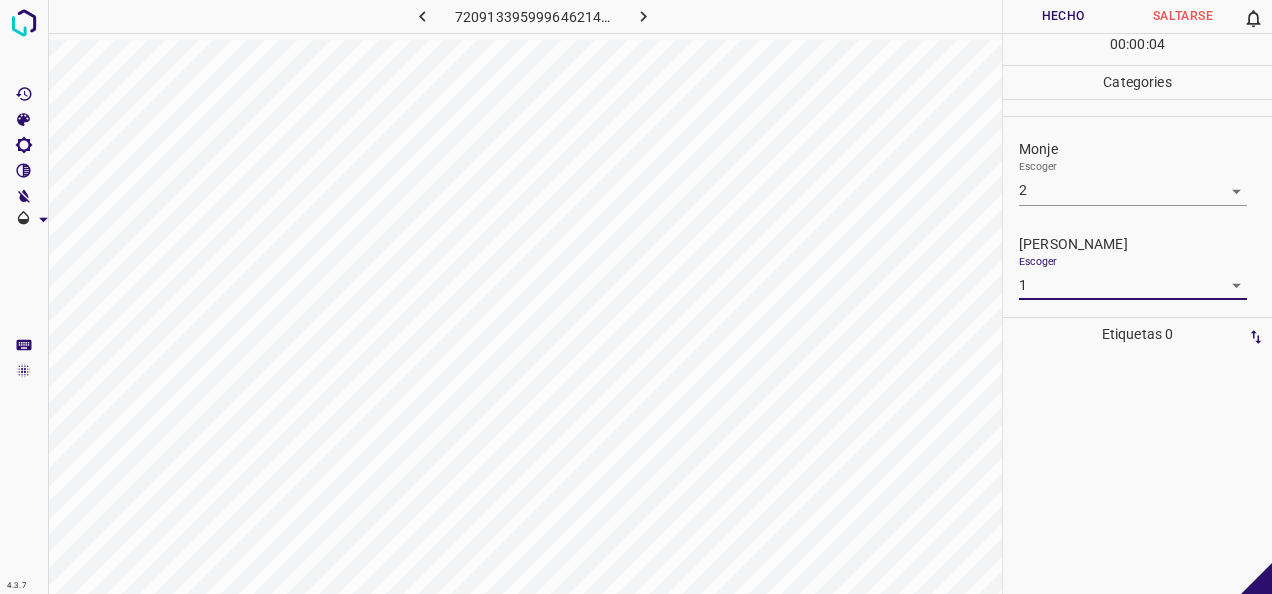 click on "Hecho" at bounding box center (1063, 16) 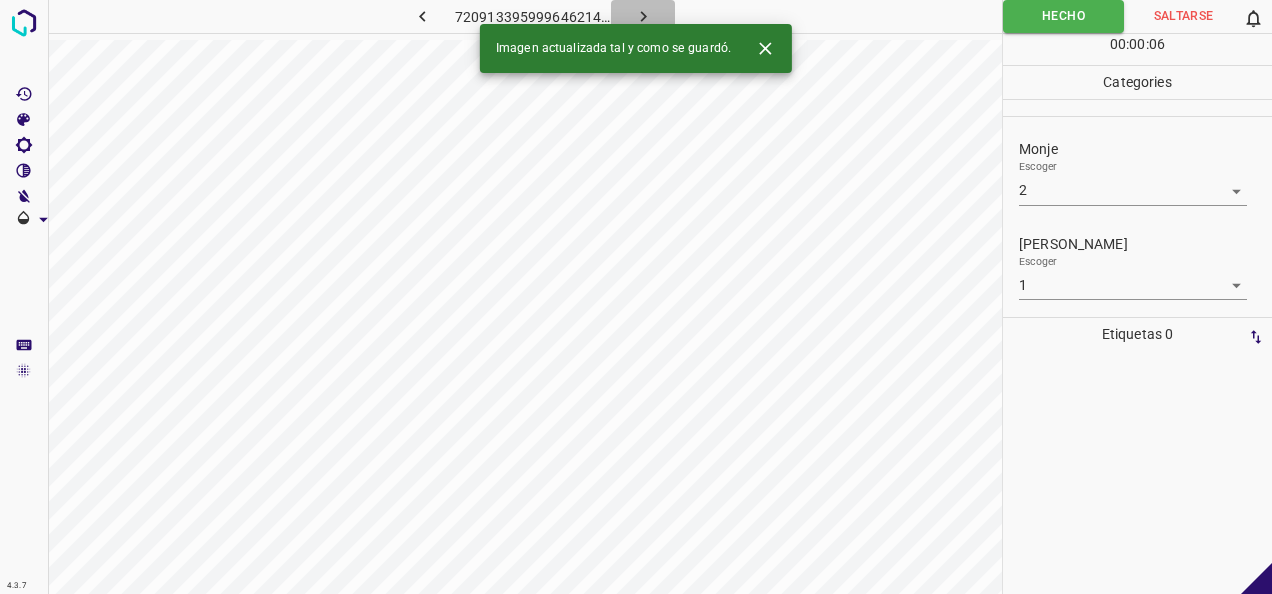 click at bounding box center (643, 16) 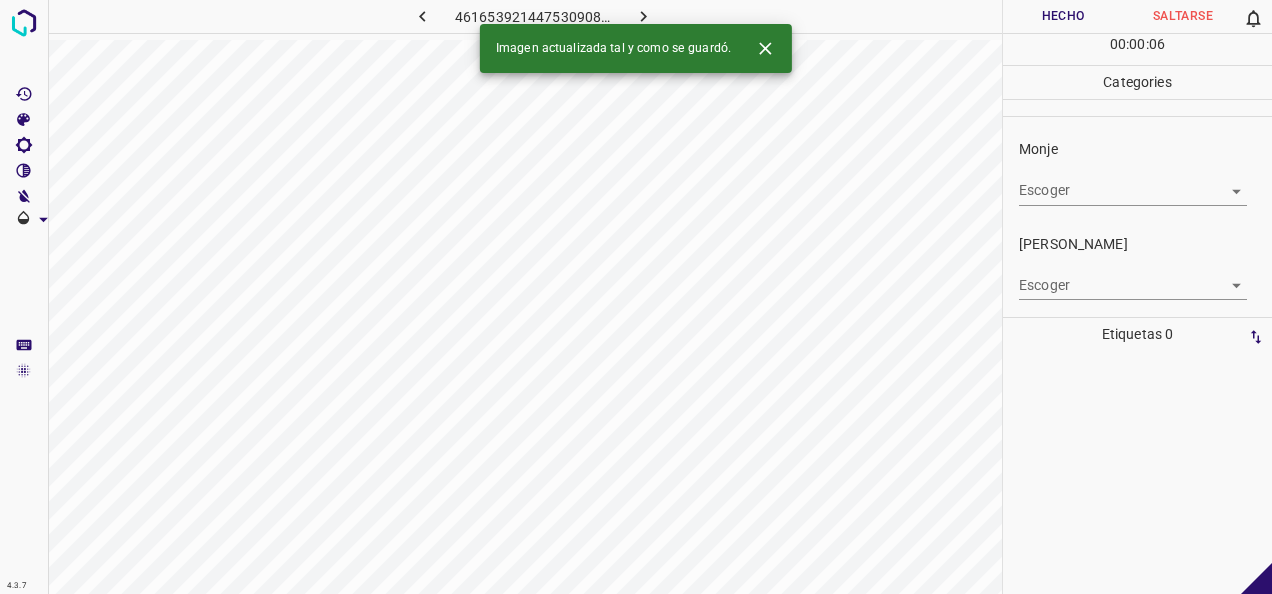 click on "4.3.7 4616539214475309081.png Hecho Saltarse 0 00   : 00   : 06   Categories Monje  Escoger ​  [PERSON_NAME]   Escoger ​ Etiquetas 0 Categories 1 Monje 2  [PERSON_NAME] Herramientas Espacio Cambiar entre modos (Dibujar y Editar) Yo Etiquetado automático R Restaurar zoom M Acercar N Alejar Borrar Eliminar etiqueta de selección Filtros Z Restaurar filtros X Filtro de saturación C Filtro de brillo V Filtro de contraste B Filtro de escala de grises General O Descargar Imagen actualizada tal y como se guardó. -Mensaje de texto -Esconder -Borrar" at bounding box center [636, 297] 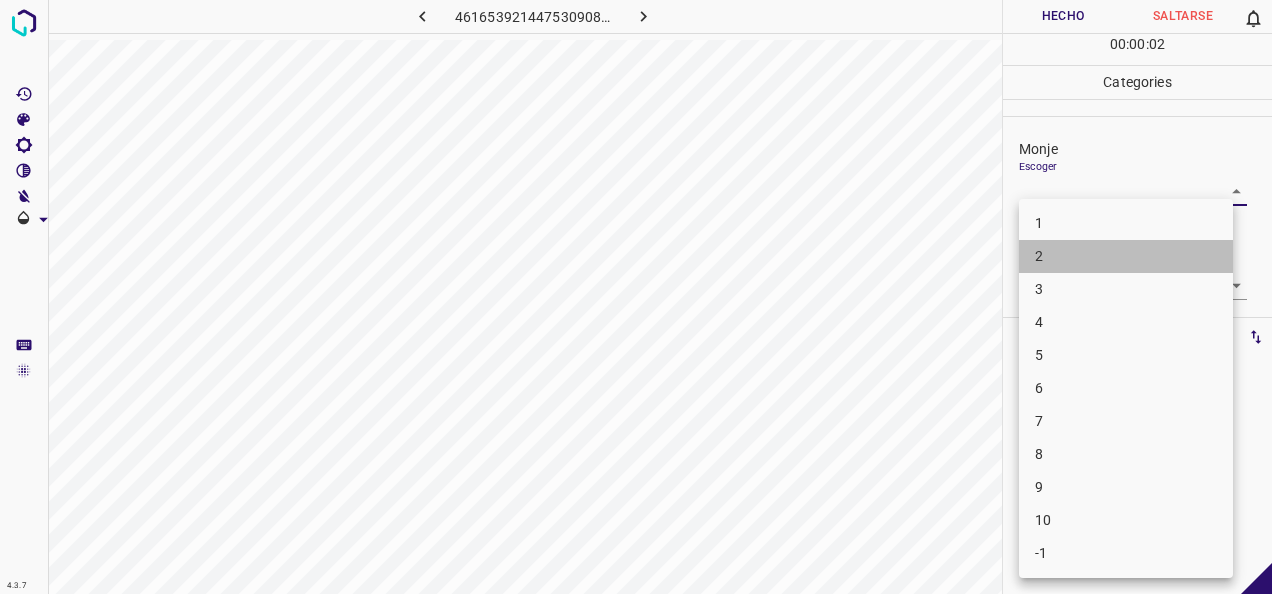 click on "2" at bounding box center [1126, 256] 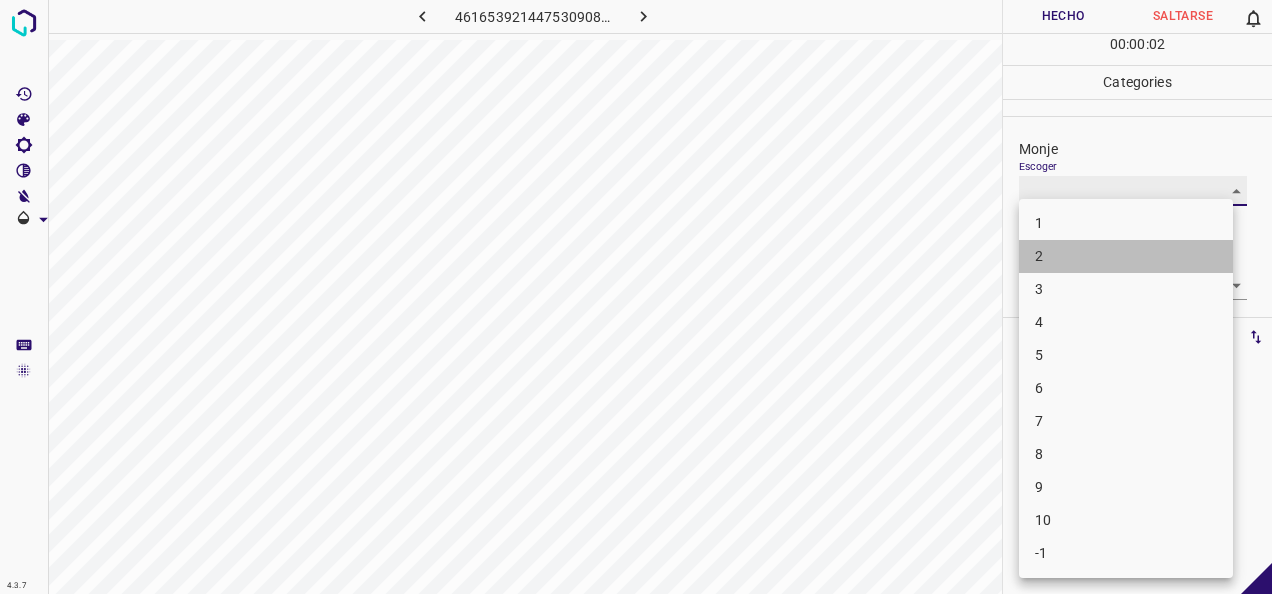 type on "2" 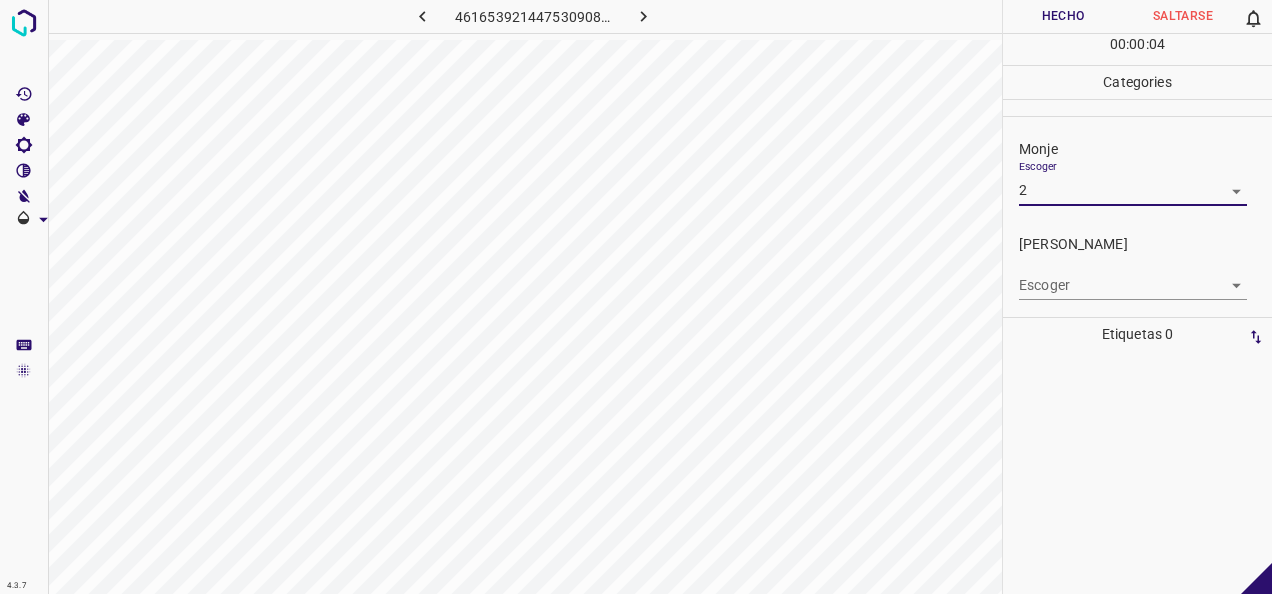 click on "4.3.7 4616539214475309081.png Hecho Saltarse 0 00   : 00   : 04   Categories Monje  Escoger 2 2  [PERSON_NAME]   Escoger ​ Etiquetas 0 Categories 1 Monje 2  [PERSON_NAME] Herramientas Espacio Cambiar entre modos (Dibujar y Editar) Yo Etiquetado automático R Restaurar zoom M Acercar N Alejar Borrar Eliminar etiqueta de selección Filtros Z Restaurar filtros X Filtro de saturación C Filtro de brillo V Filtro de contraste B Filtro de escala de grises General O Descargar -Mensaje de texto -Esconder -Borrar" at bounding box center (636, 297) 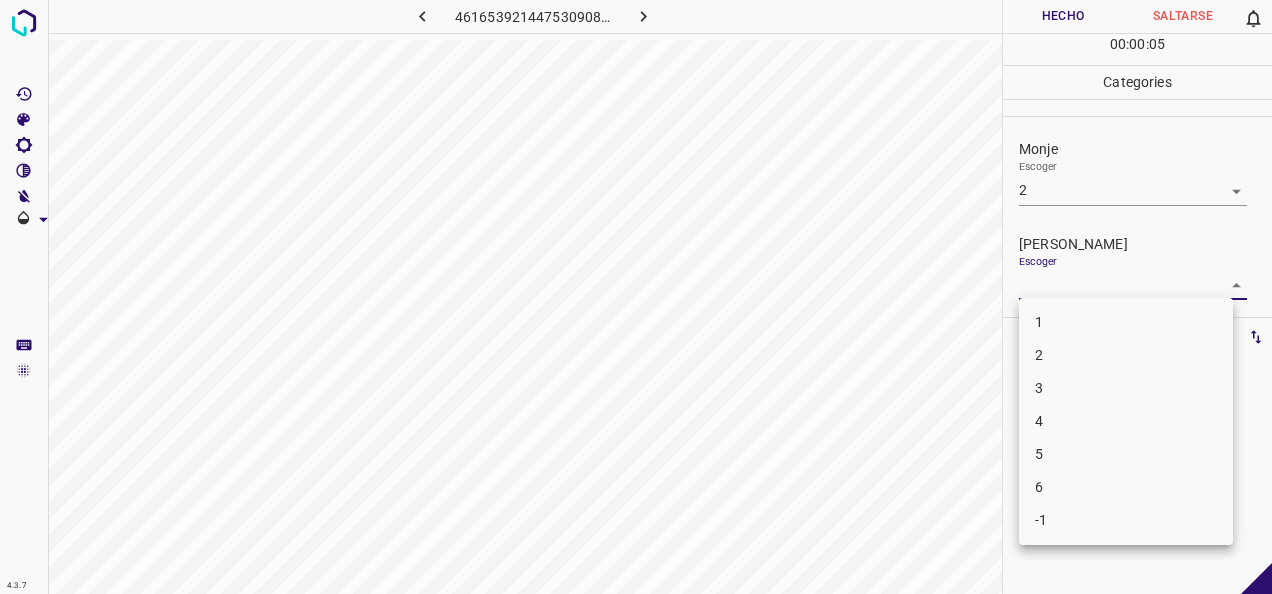 click on "2" at bounding box center (1126, 355) 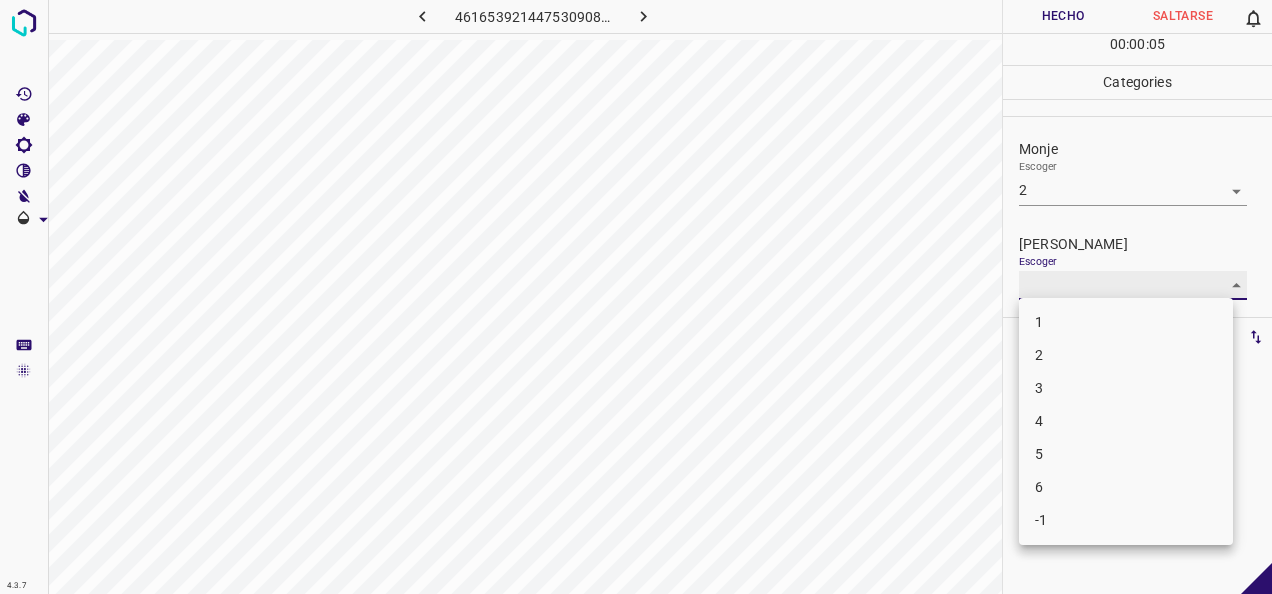 type on "2" 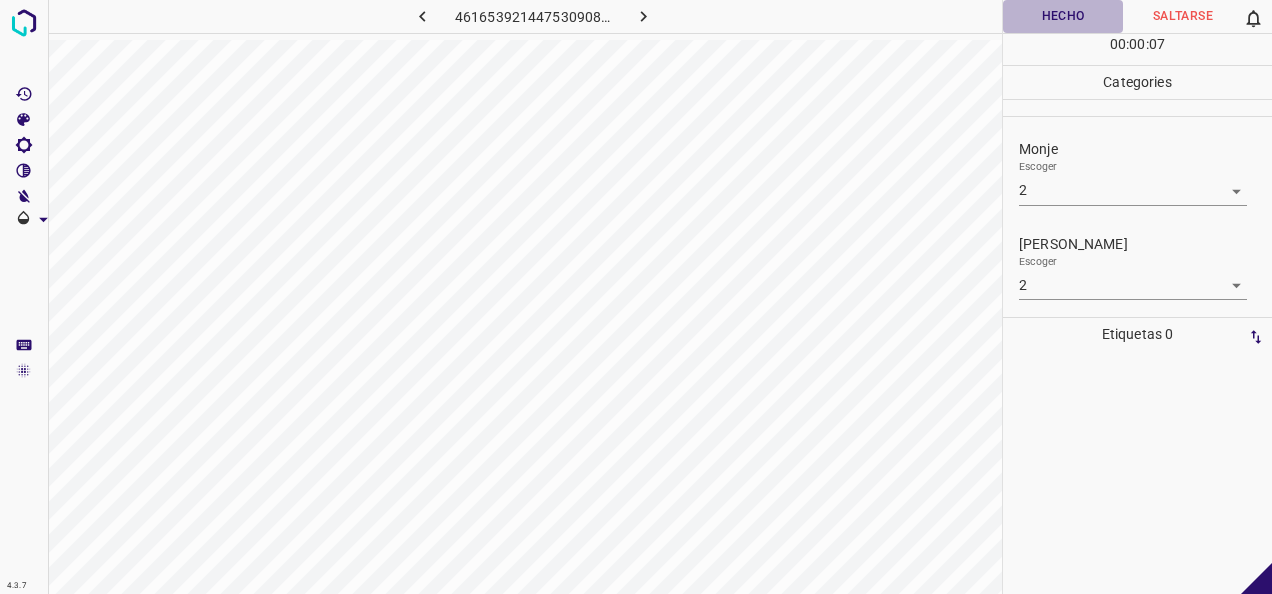 click on "Hecho" at bounding box center (1063, 16) 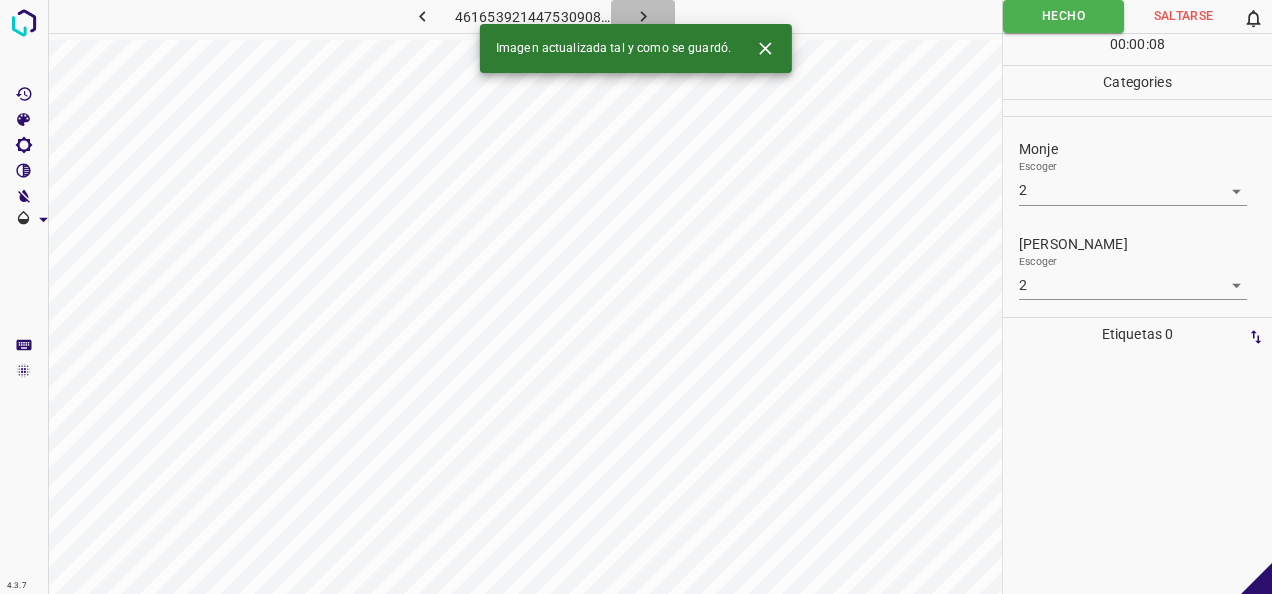 click 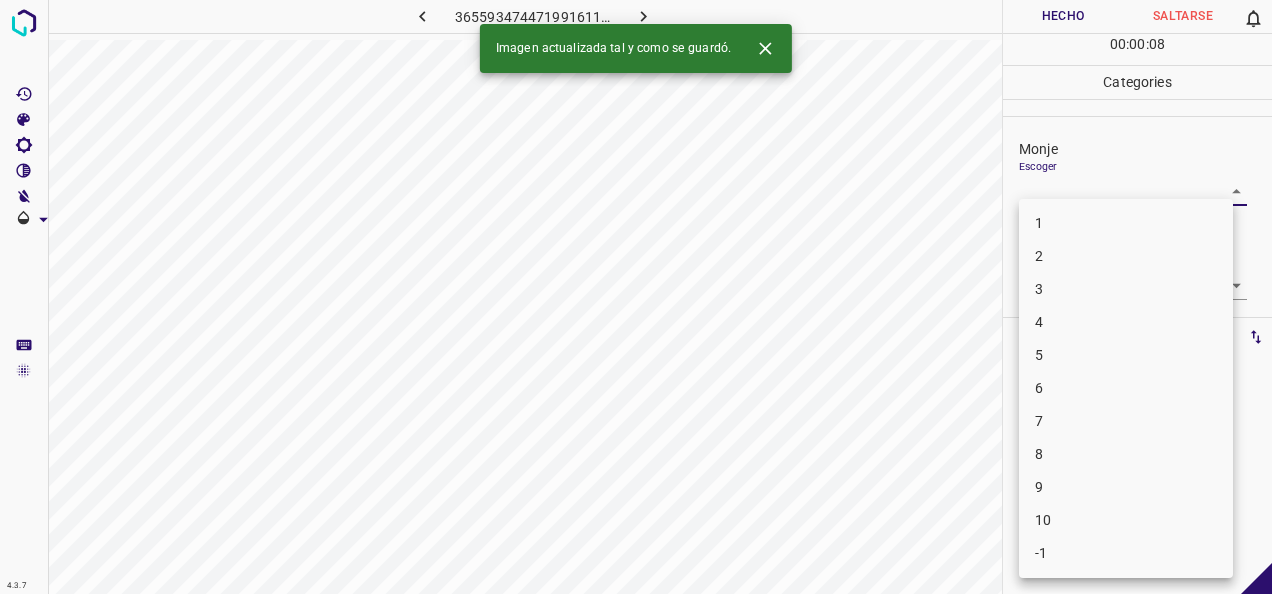 drag, startPoint x: 1217, startPoint y: 188, endPoint x: 1118, endPoint y: 243, distance: 113.25193 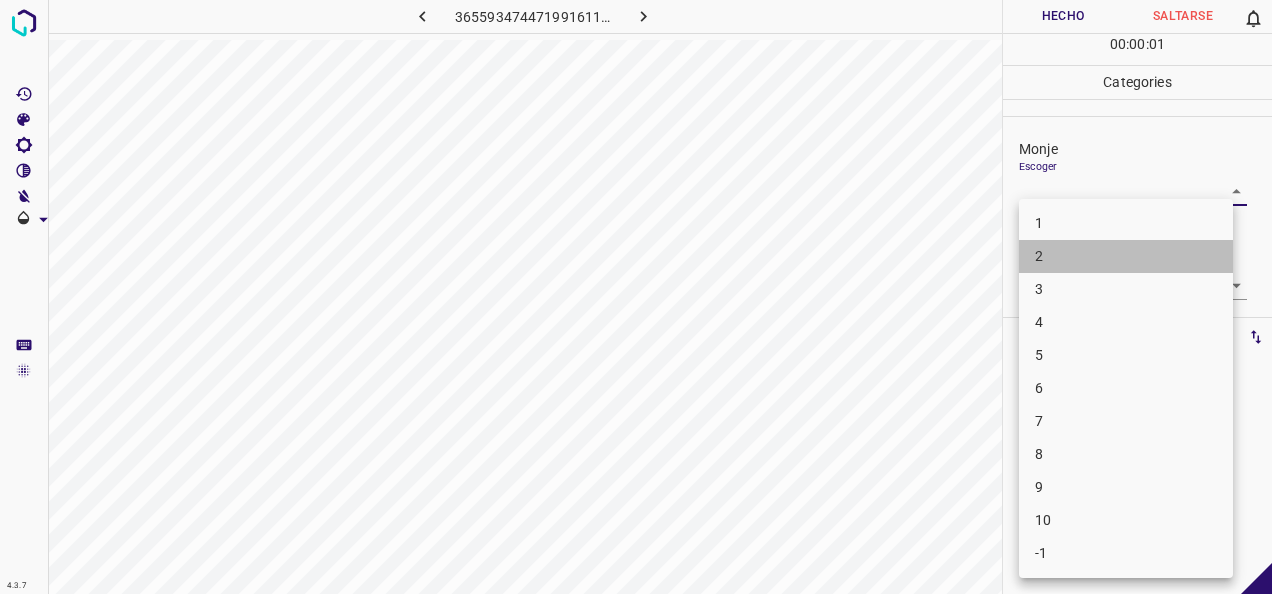 click on "2" at bounding box center (1126, 256) 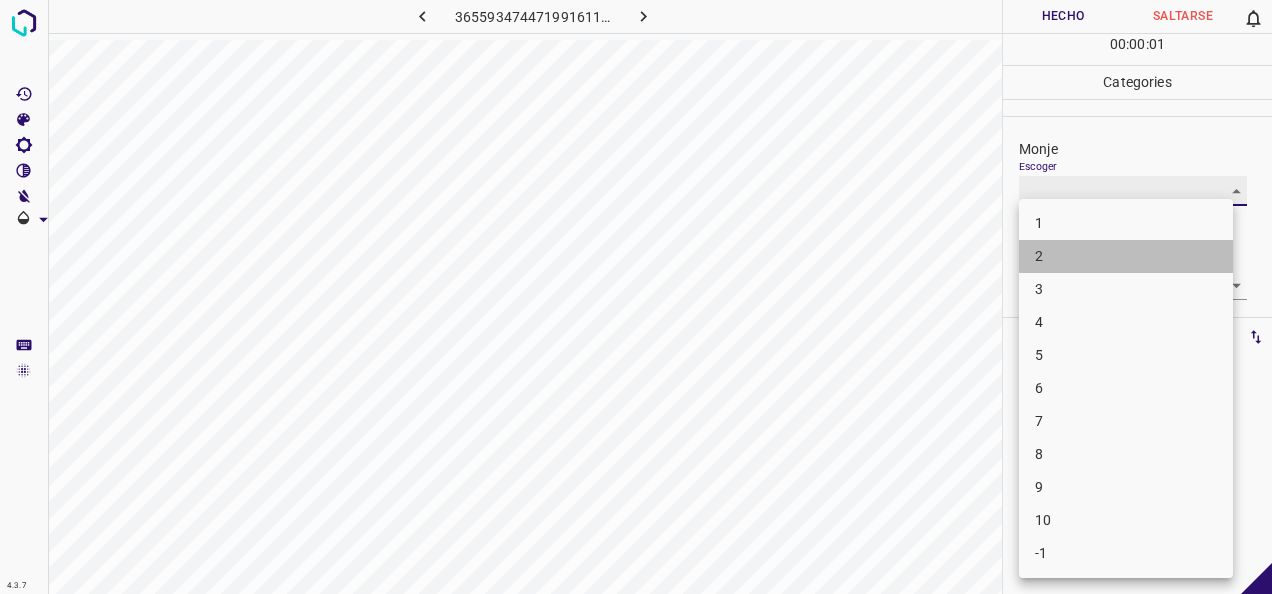 type on "2" 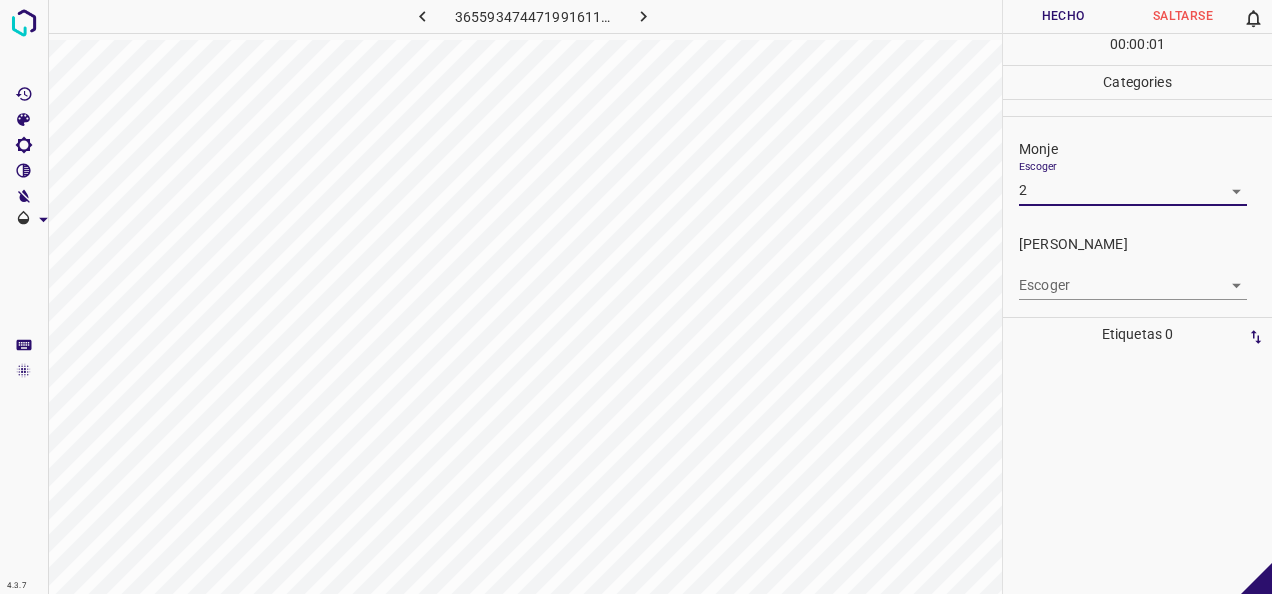 click on "4.3.7 3655934744719916115.png Hecho Saltarse 0 00   : 00   : 01   Categories Monje  Escoger 2 2  [PERSON_NAME]   Escoger ​ Etiquetas 0 Categories 1 Monje 2  [PERSON_NAME] Herramientas Espacio Cambiar entre modos (Dibujar y Editar) Yo Etiquetado automático R Restaurar zoom M Acercar N Alejar Borrar Eliminar etiqueta de selección Filtros Z Restaurar filtros X Filtro de saturación C Filtro de brillo V Filtro de contraste B Filtro de escala de grises General O Descargar -Mensaje de texto -Esconder -Borrar" at bounding box center [636, 297] 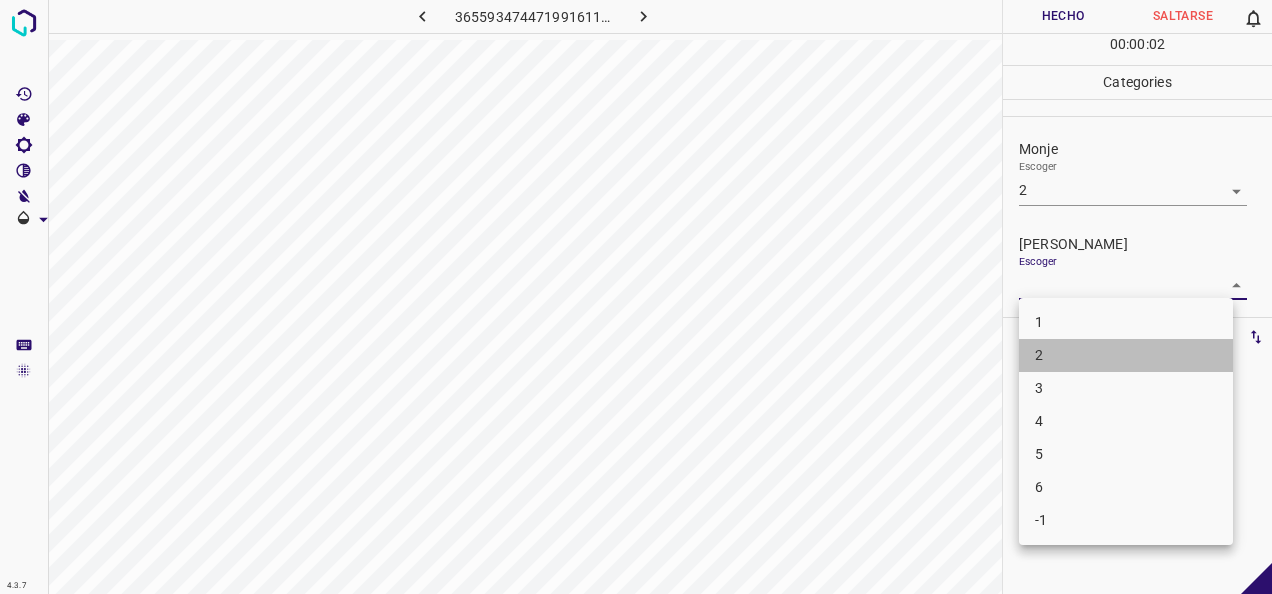 click on "2" at bounding box center [1126, 355] 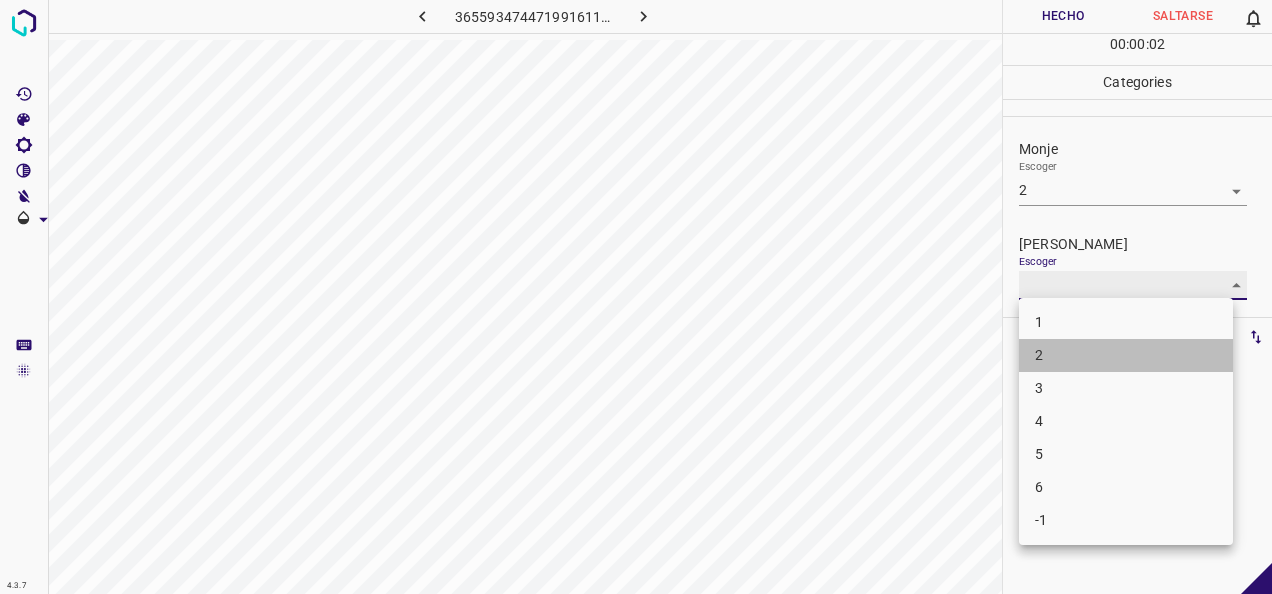 type on "2" 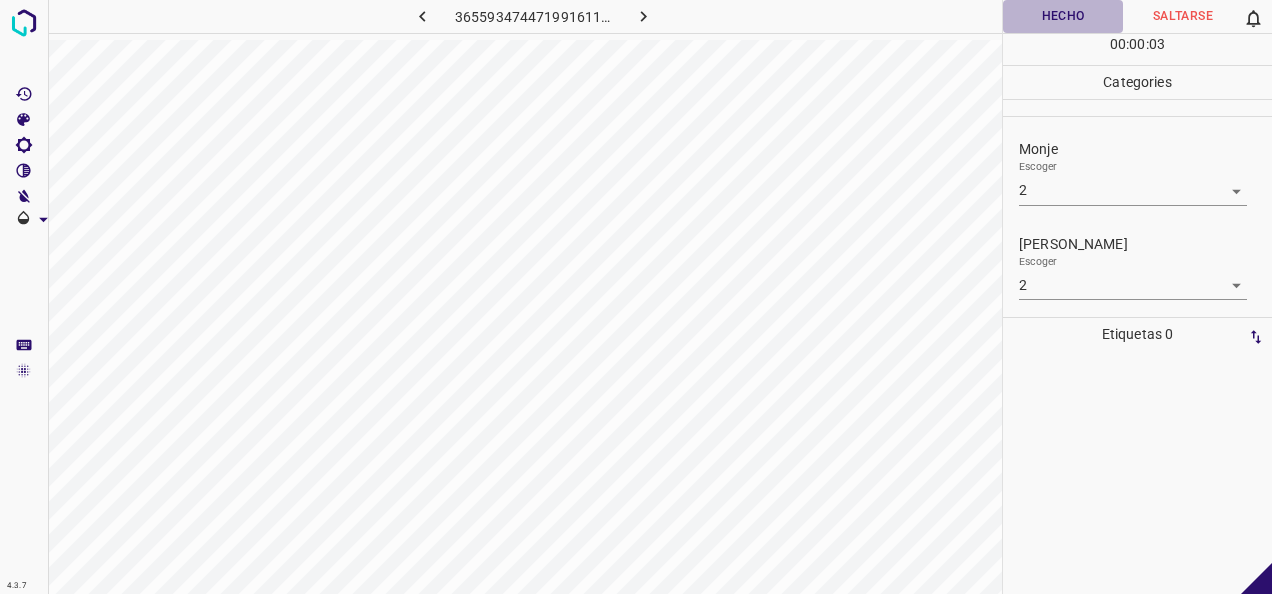 click on "Hecho" at bounding box center (1063, 16) 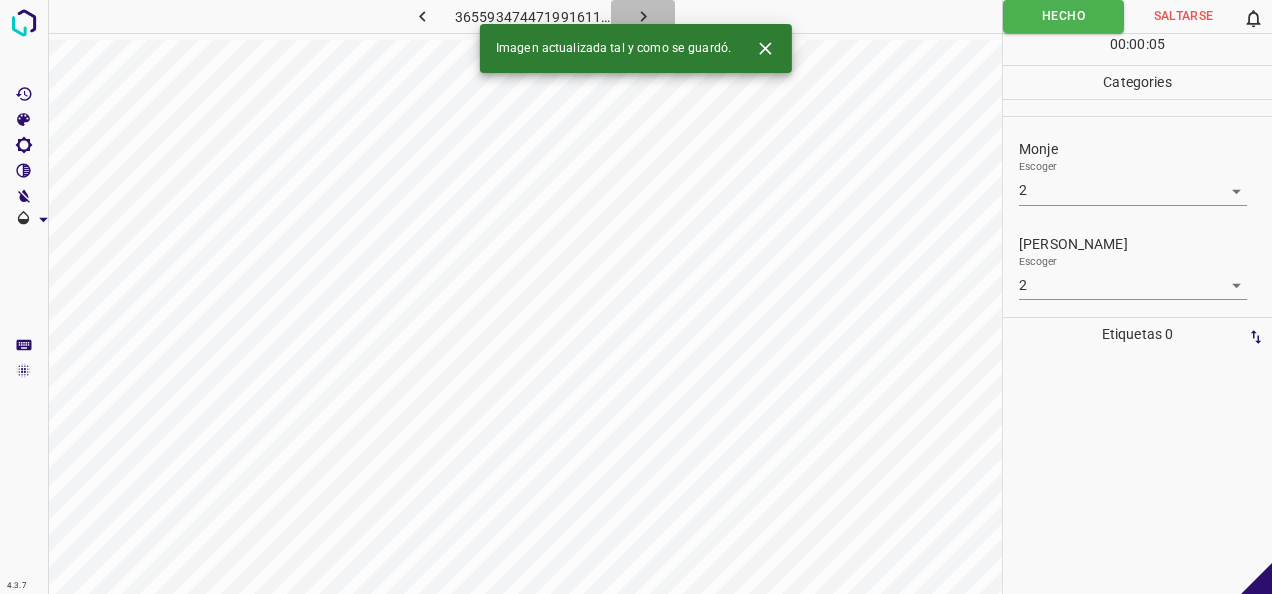 click at bounding box center (643, 16) 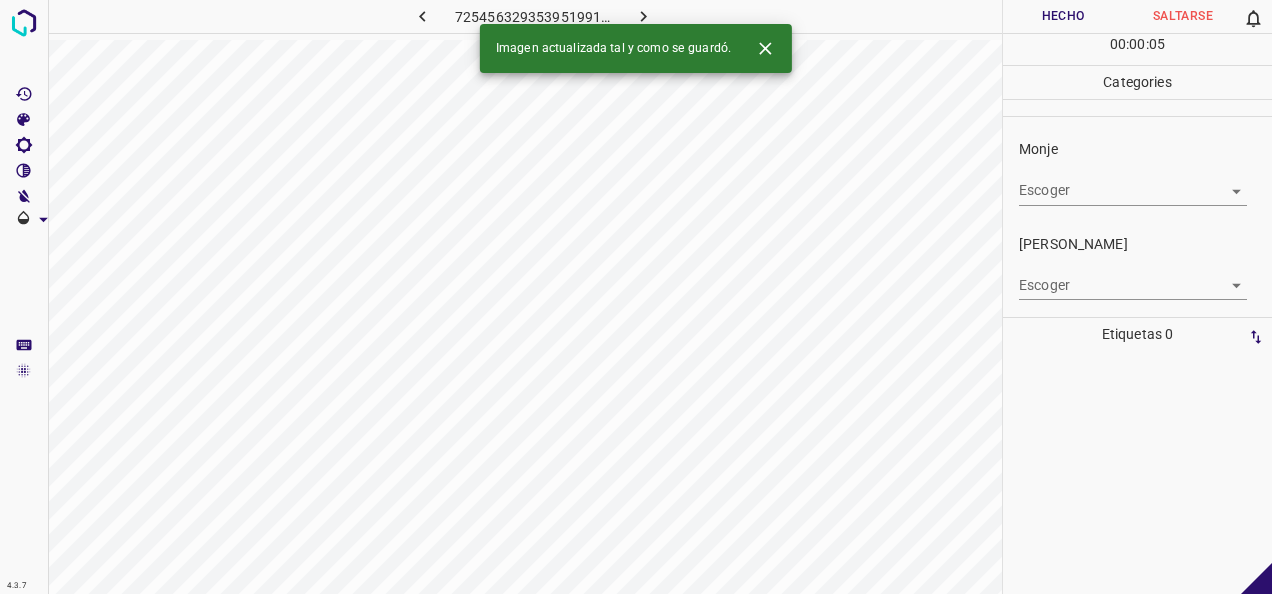 click on "4.3.7 7254563293539519910.png Hecho Saltarse 0 00   : 00   : 05   Categories Monje  Escoger ​  [PERSON_NAME]   Escoger ​ Etiquetas 0 Categories 1 Monje 2  [PERSON_NAME] Herramientas Espacio Cambiar entre modos (Dibujar y Editar) Yo Etiquetado automático R Restaurar zoom M Acercar N Alejar Borrar Eliminar etiqueta de selección Filtros Z Restaurar filtros X Filtro de saturación C Filtro de brillo V Filtro de contraste B Filtro de escala de grises General O Descargar Imagen actualizada tal y como se guardó. -Mensaje de texto -Esconder -Borrar" at bounding box center (636, 297) 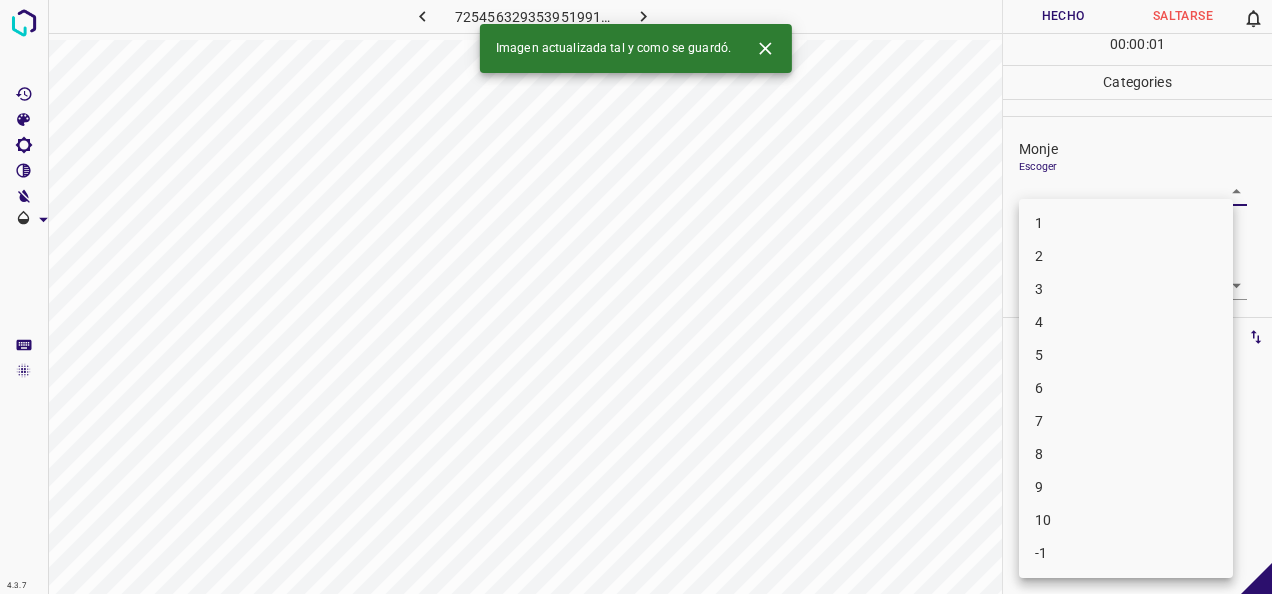 click on "1" at bounding box center (1126, 223) 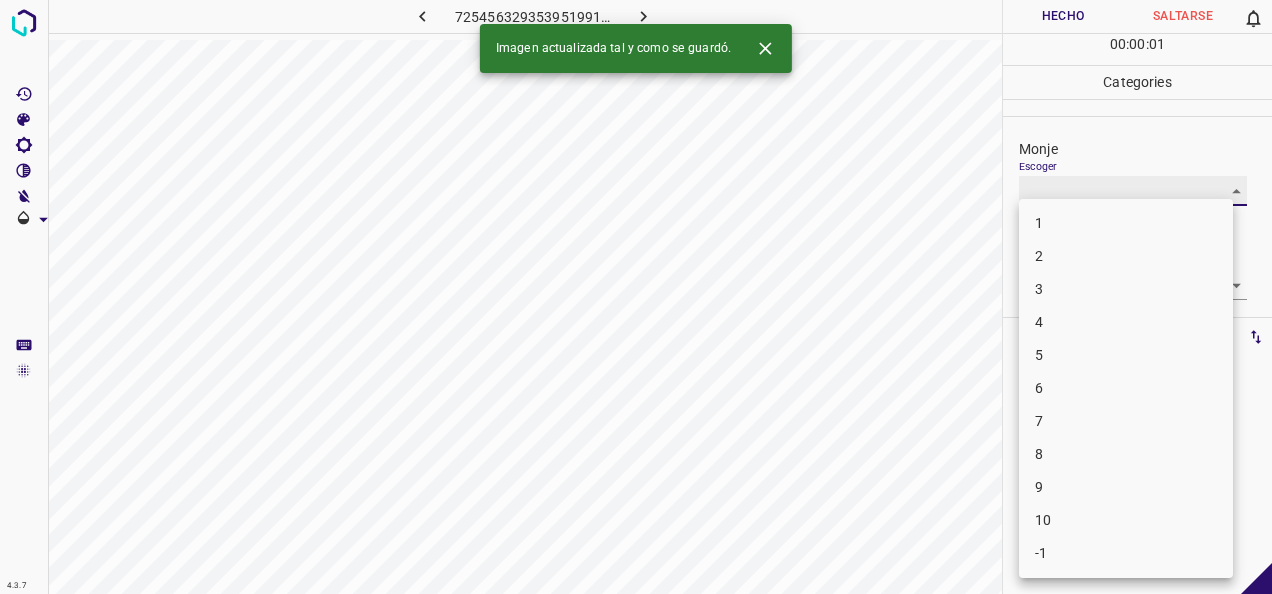 type on "1" 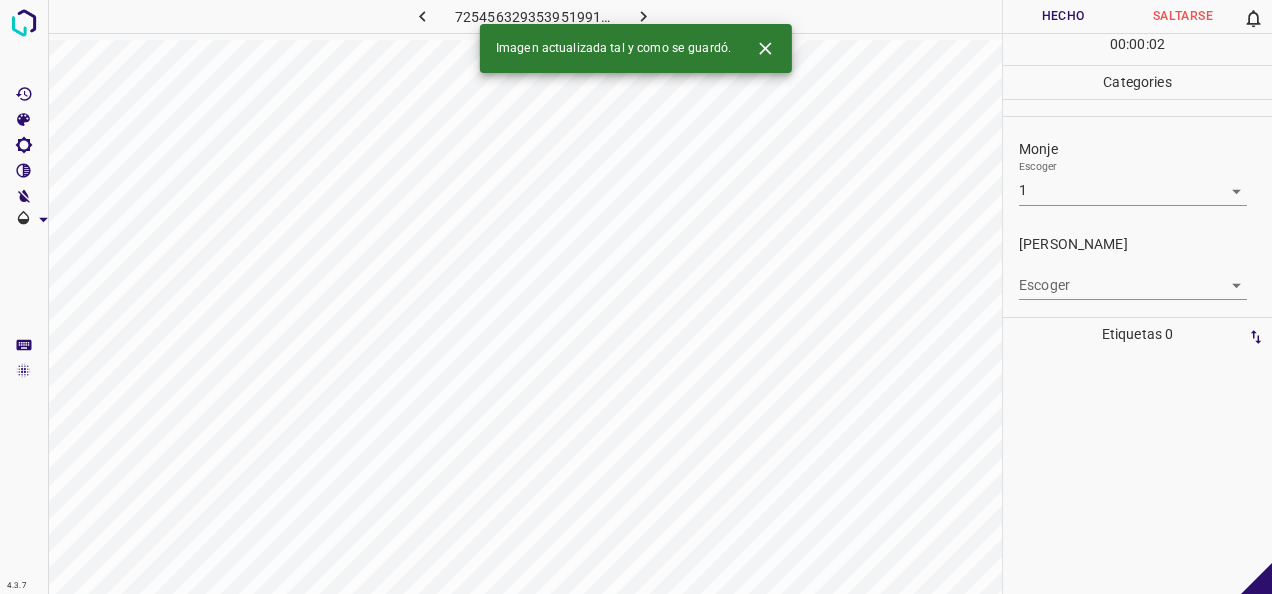 click on "[PERSON_NAME]" at bounding box center (1145, 244) 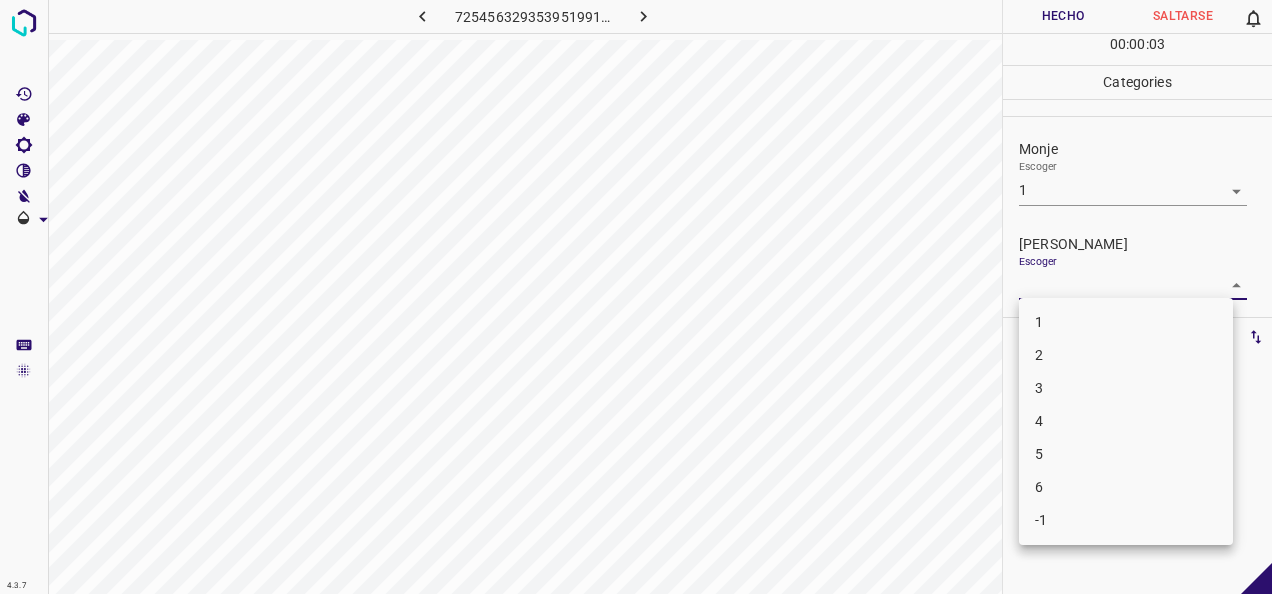 drag, startPoint x: 1216, startPoint y: 288, endPoint x: 1117, endPoint y: 316, distance: 102.88343 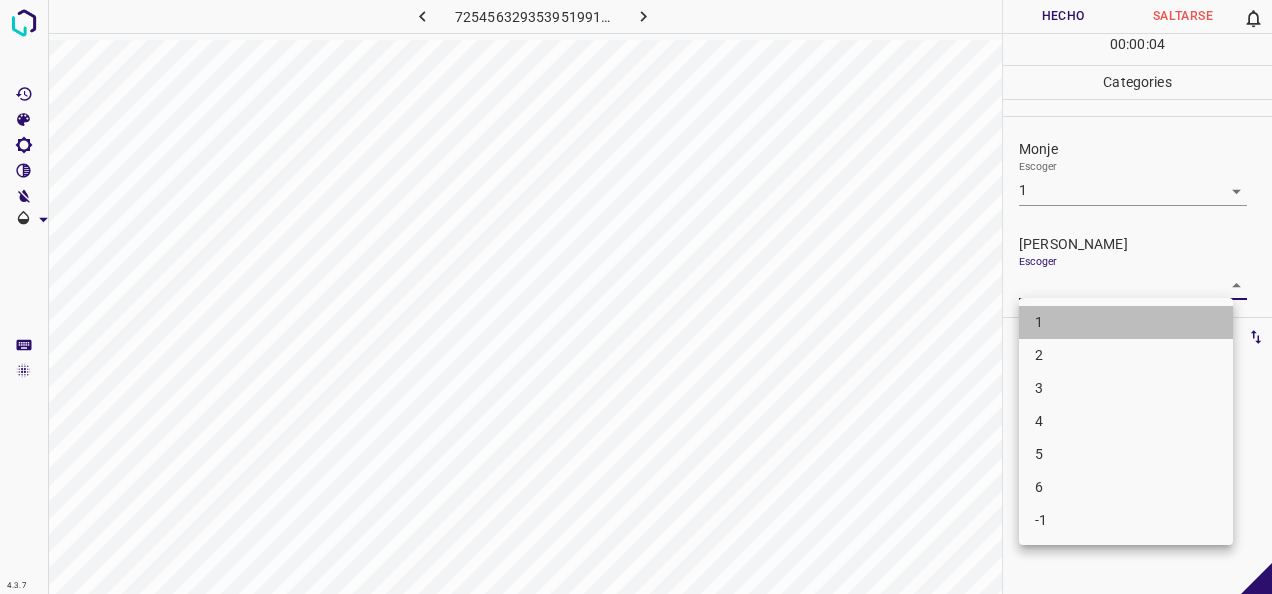 drag, startPoint x: 1113, startPoint y: 317, endPoint x: 1068, endPoint y: 84, distance: 237.30571 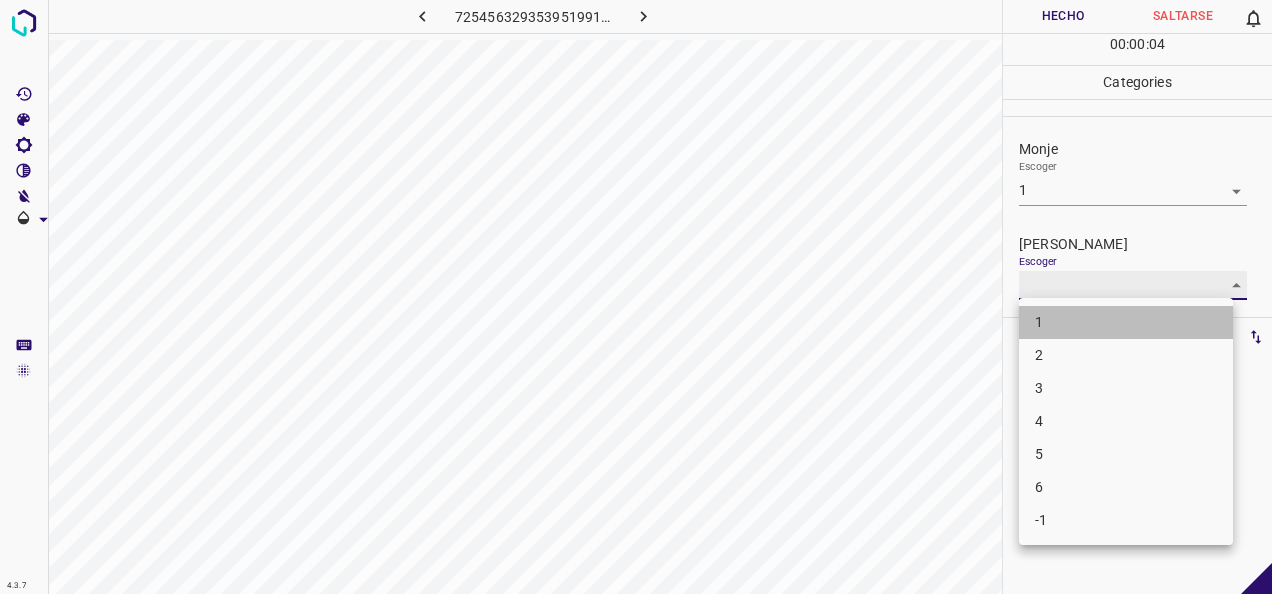 type on "1" 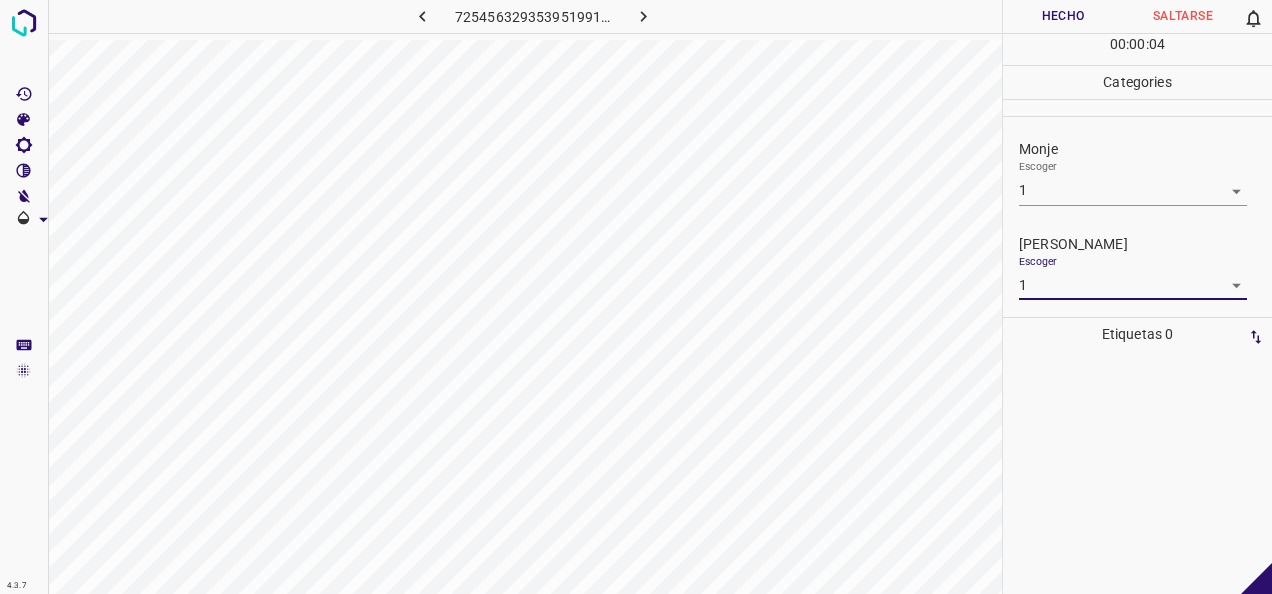 click on "Hecho" at bounding box center [1063, 16] 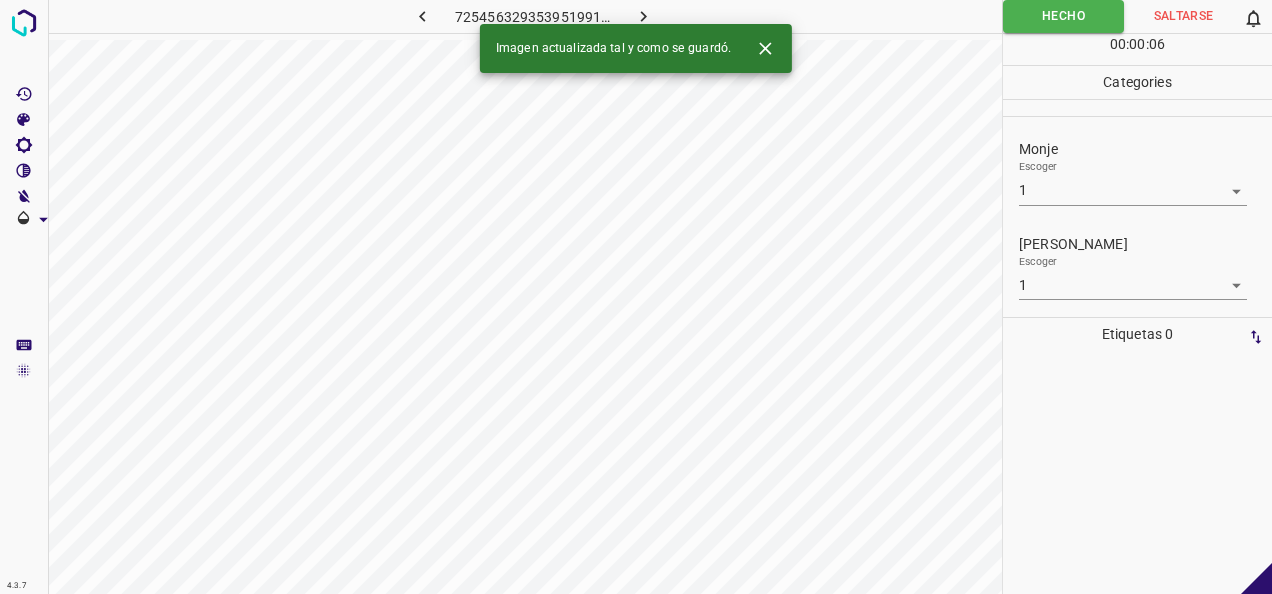 click 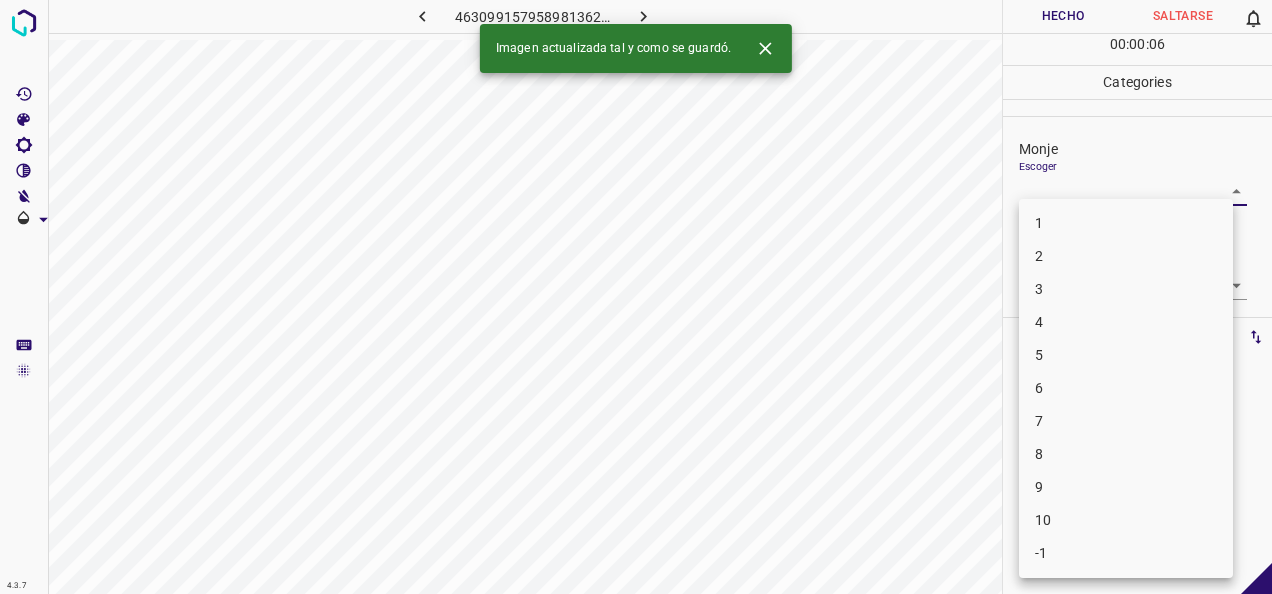 click on "4.3.7 4630991579589813625.png Hecho Saltarse 0 00   : 00   : 06   Categories Monje  Escoger ​  [PERSON_NAME]   Escoger ​ Etiquetas 0 Categories 1 Monje 2  [PERSON_NAME] Herramientas Espacio Cambiar entre modos (Dibujar y Editar) Yo Etiquetado automático R Restaurar zoom M Acercar N Alejar Borrar Eliminar etiqueta de selección Filtros Z Restaurar filtros X Filtro de saturación C Filtro de brillo V Filtro de contraste B Filtro de escala de grises General O Descargar Imagen actualizada tal y como se guardó. -Mensaje de texto -Esconder -Borrar 1 2 3 4 5 6 7 8 9 10 -1" at bounding box center [636, 297] 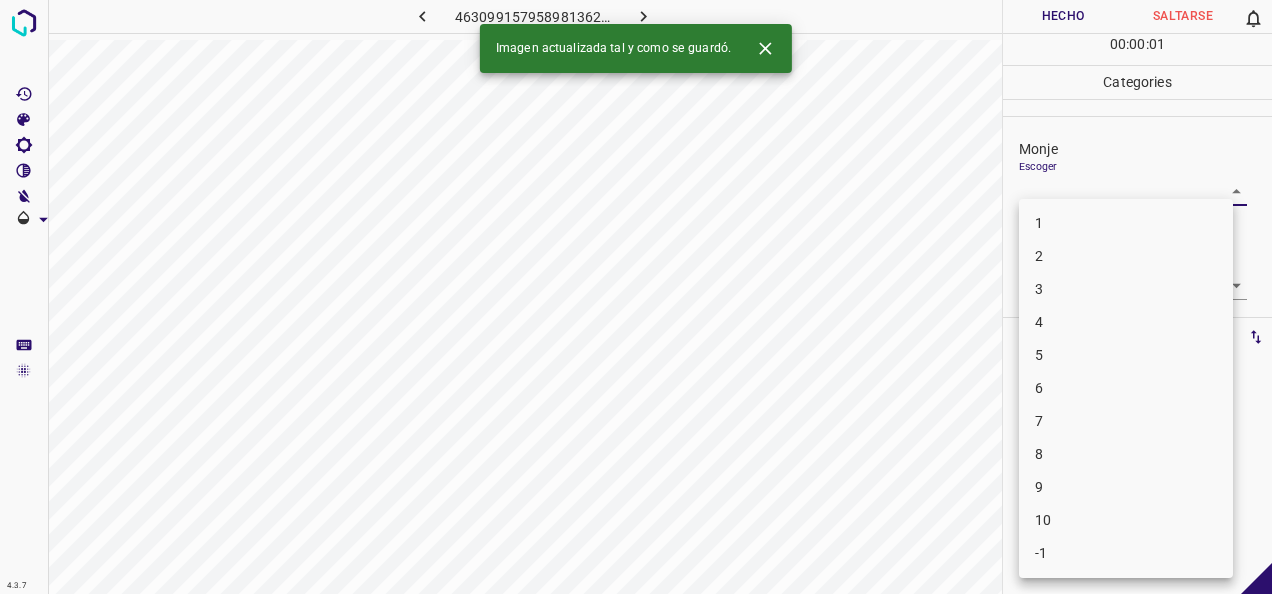 click on "4" at bounding box center [1126, 322] 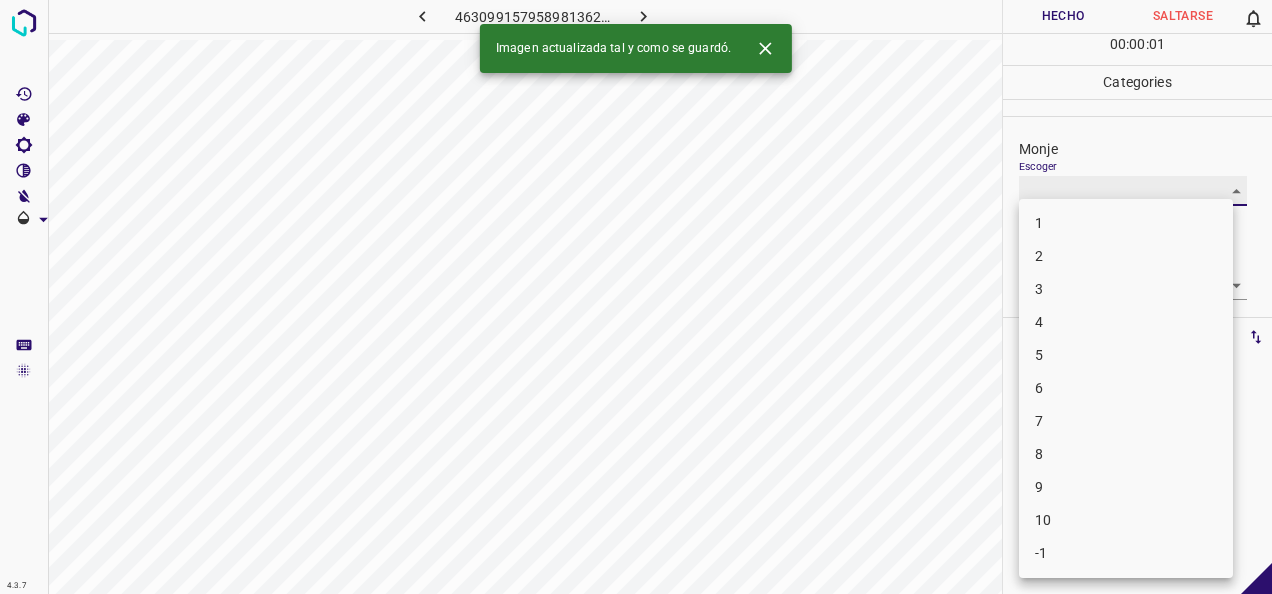 type on "4" 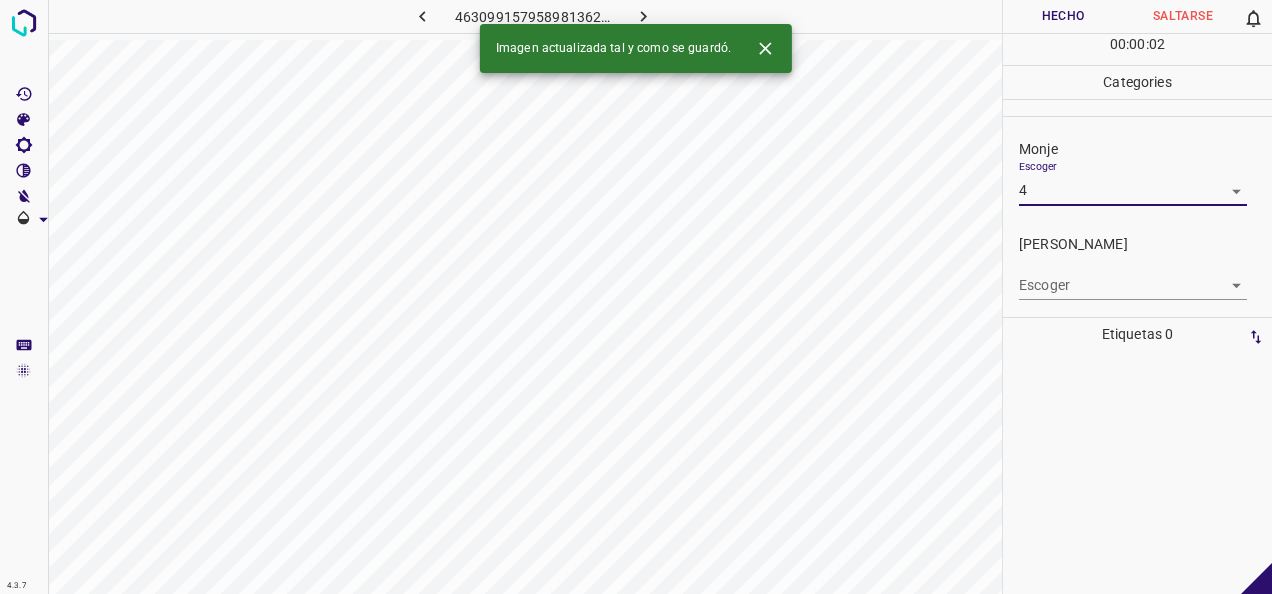 click on "4.3.7 4630991579589813625.png Hecho Saltarse 0 00   : 00   : 02   Categories Monje  Escoger 4 4  [PERSON_NAME]   Escoger ​ Etiquetas 0 Categories 1 Monje 2  [PERSON_NAME] Herramientas Espacio Cambiar entre modos (Dibujar y Editar) Yo Etiquetado automático R Restaurar zoom M Acercar N Alejar Borrar Eliminar etiqueta de selección Filtros Z Restaurar filtros X Filtro de saturación C Filtro de brillo V Filtro de contraste B Filtro de escala de grises General O Descargar Imagen actualizada tal y como se guardó. -Mensaje de texto -Esconder -Borrar" at bounding box center (636, 297) 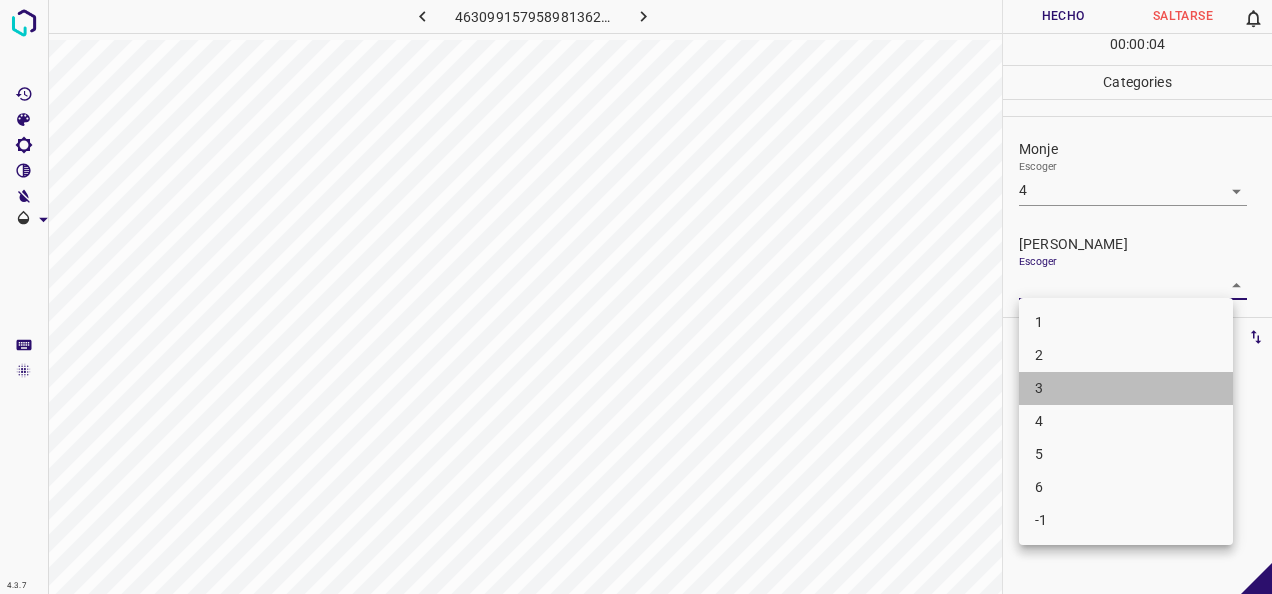 click on "3" at bounding box center (1126, 388) 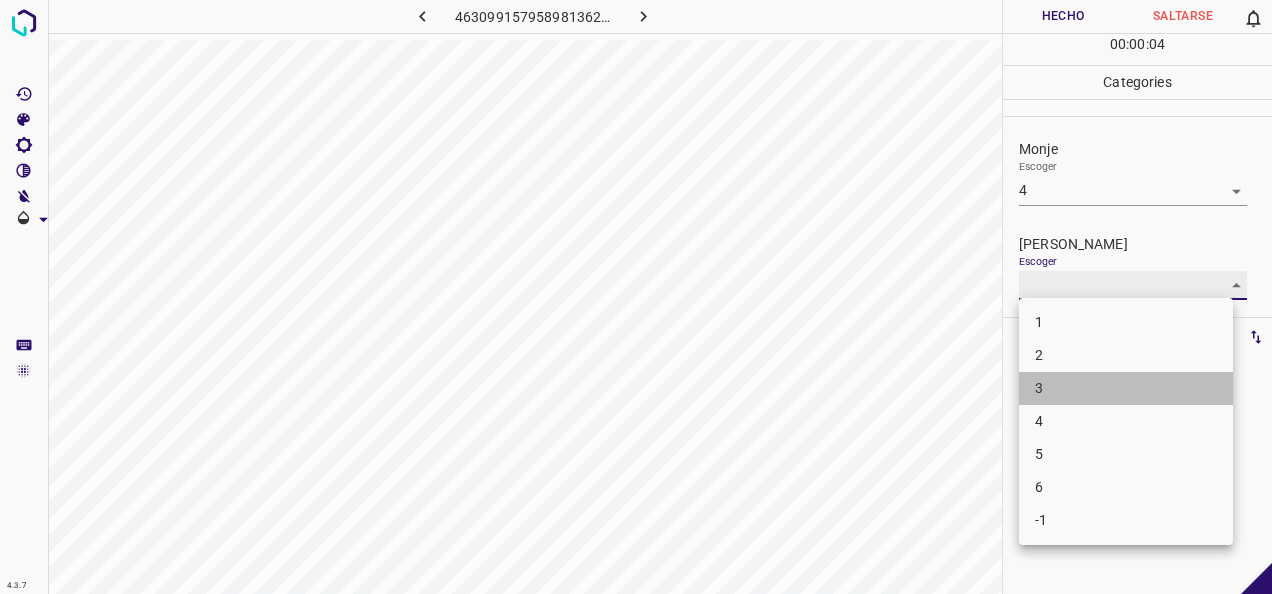 type on "3" 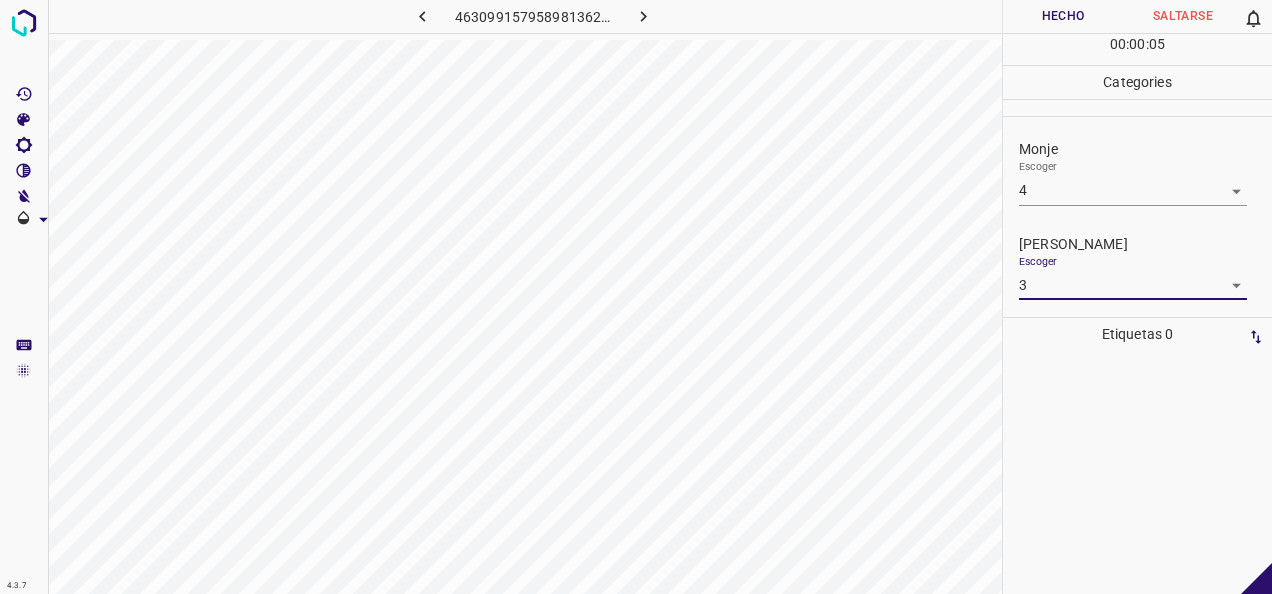 click on "Hecho" at bounding box center [1063, 16] 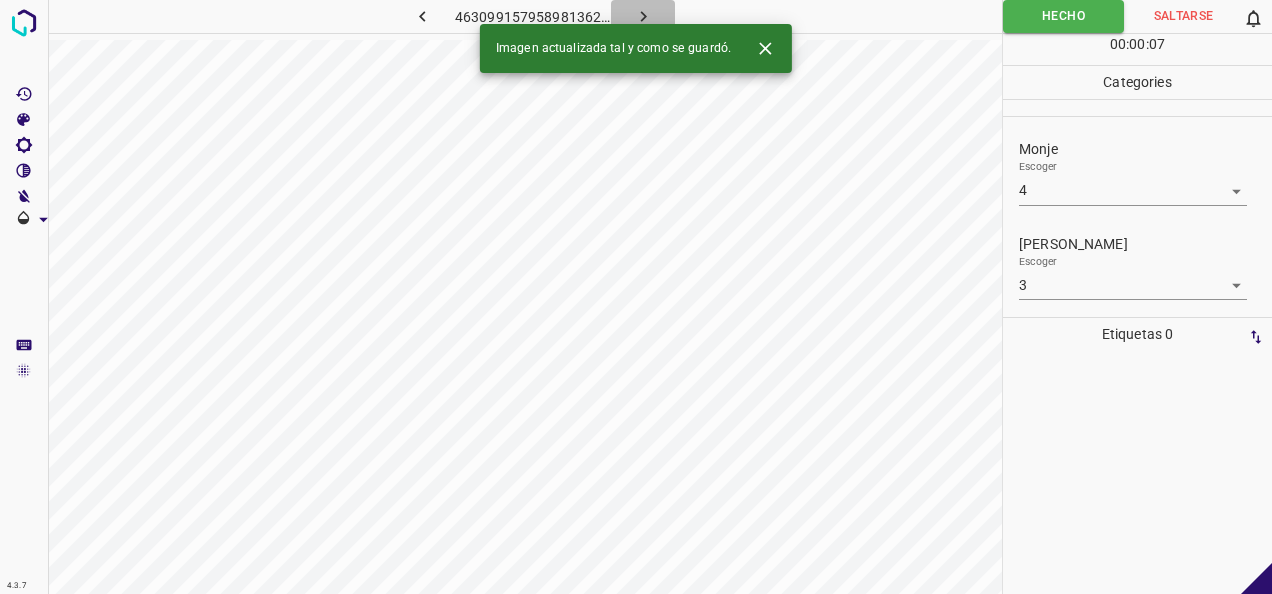 click at bounding box center [643, 16] 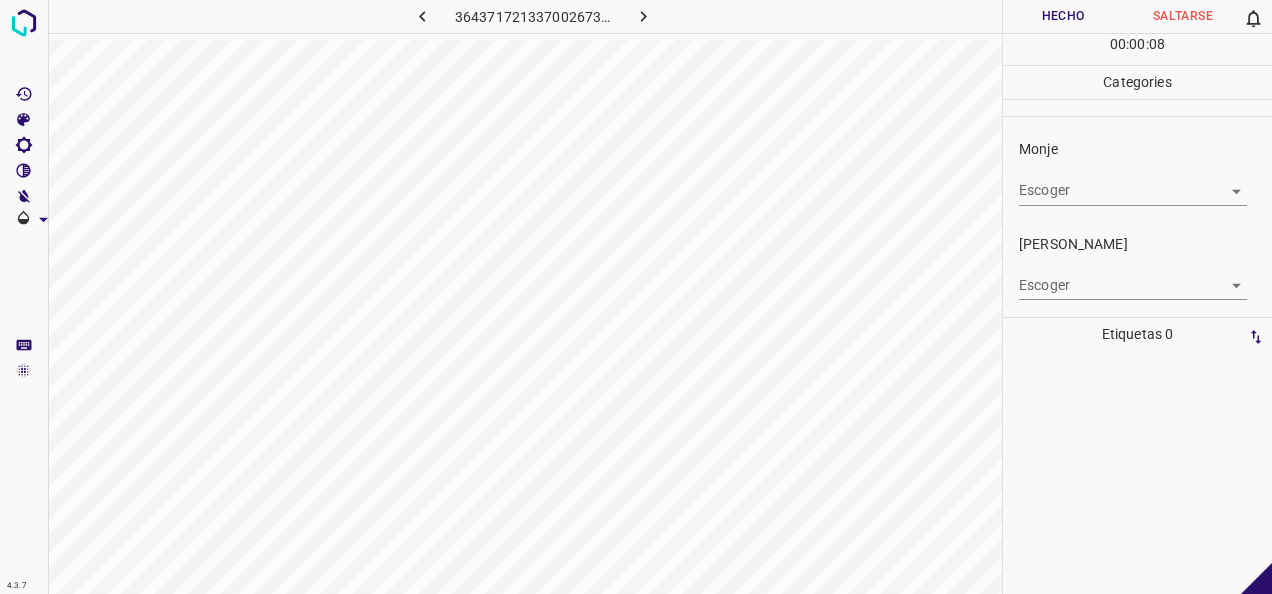 click on "4.3.7 3643717213370026737.png Hecho Saltarse 0 00   : 00   : 08   Categories Monje  Escoger ​  [PERSON_NAME]   Escoger ​ Etiquetas 0 Categories 1 Monje 2  [PERSON_NAME] Herramientas Espacio Cambiar entre modos (Dibujar y Editar) Yo Etiquetado automático R Restaurar zoom M Acercar N Alejar Borrar Eliminar etiqueta de selección Filtros Z Restaurar filtros X Filtro de saturación C Filtro de brillo V Filtro de contraste B Filtro de escala de grises General O Descargar -Mensaje de texto -Esconder -Borrar" at bounding box center [636, 297] 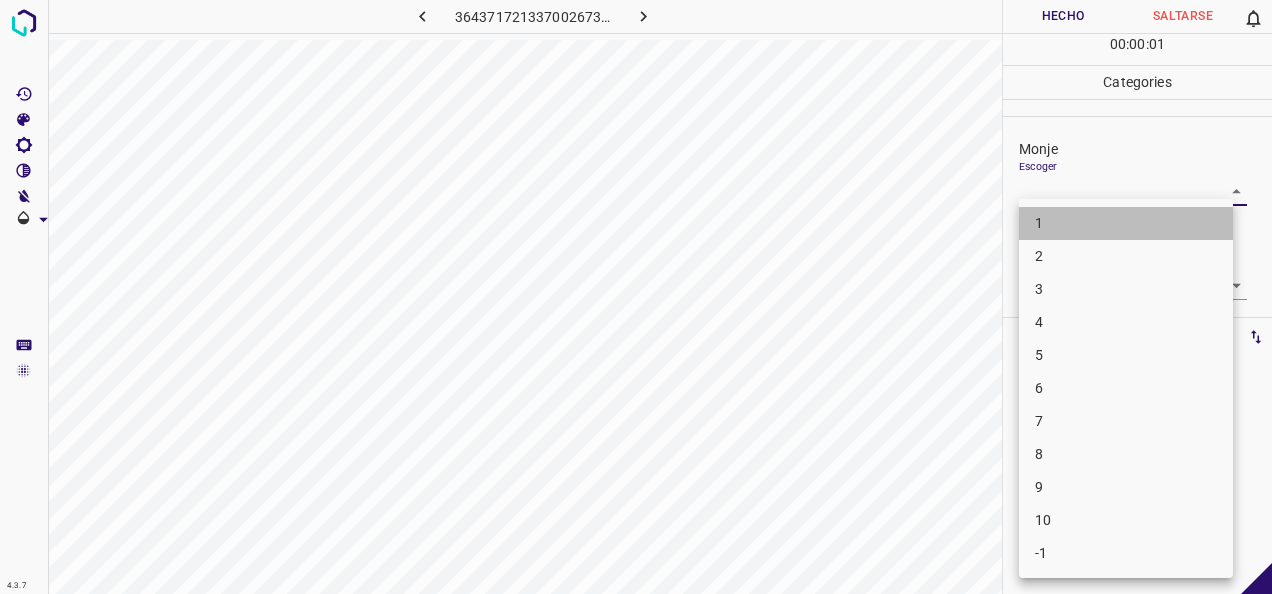 click on "1" at bounding box center [1126, 223] 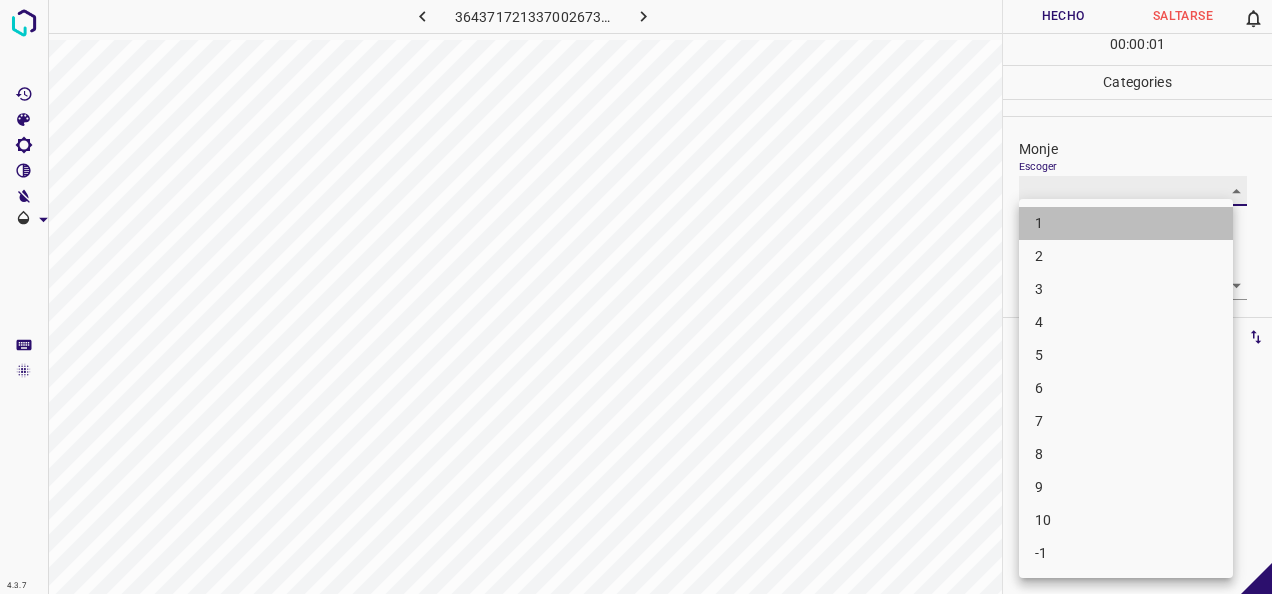 type on "1" 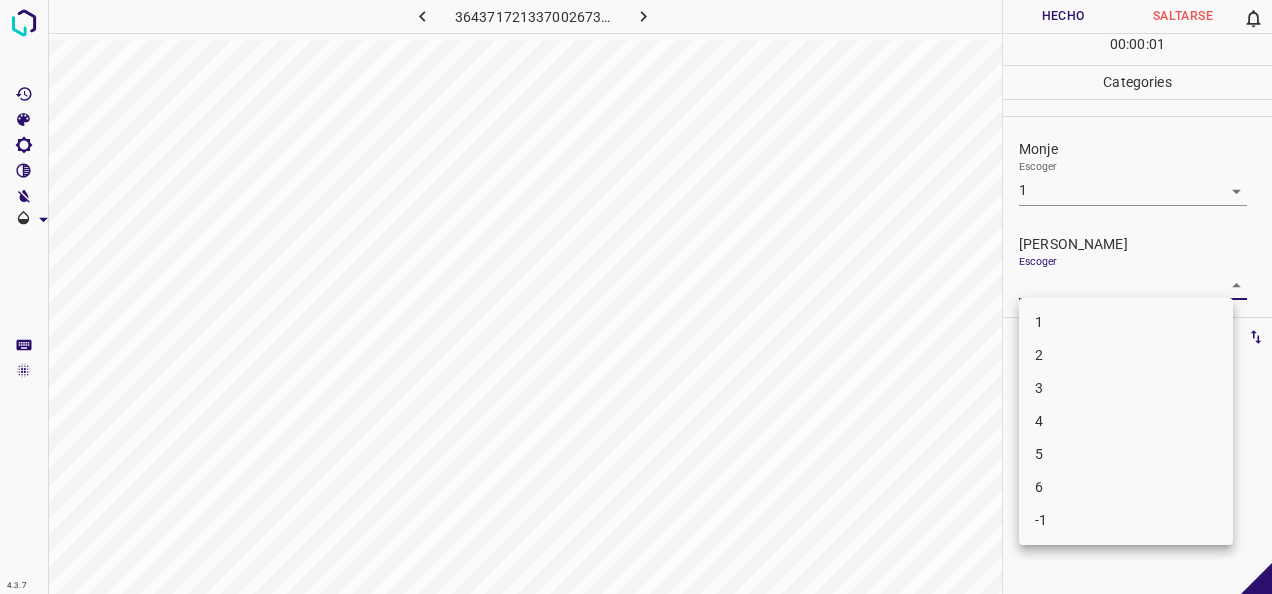 click on "4.3.7 3643717213370026737.png Hecho Saltarse 0 00   : 00   : 01   Categories Monje  Escoger 1 1  [PERSON_NAME]   Escoger ​ Etiquetas 0 Categories 1 Monje 2  [PERSON_NAME] Herramientas Espacio Cambiar entre modos (Dibujar y Editar) Yo Etiquetado automático R Restaurar zoom M Acercar N Alejar Borrar Eliminar etiqueta de selección Filtros Z Restaurar filtros X Filtro de saturación C Filtro de brillo V Filtro de contraste B Filtro de escala de grises General O Descargar -Mensaje de texto -Esconder -Borrar 1 2 3 4 5 6 -1" at bounding box center [636, 297] 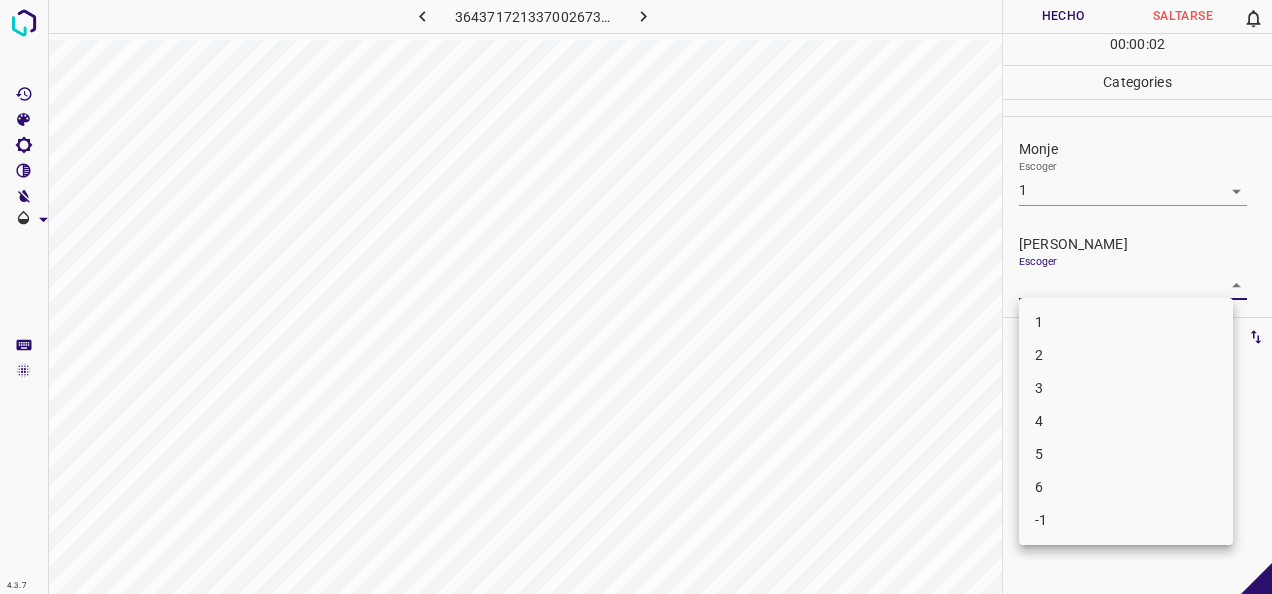 click on "1" at bounding box center [1126, 322] 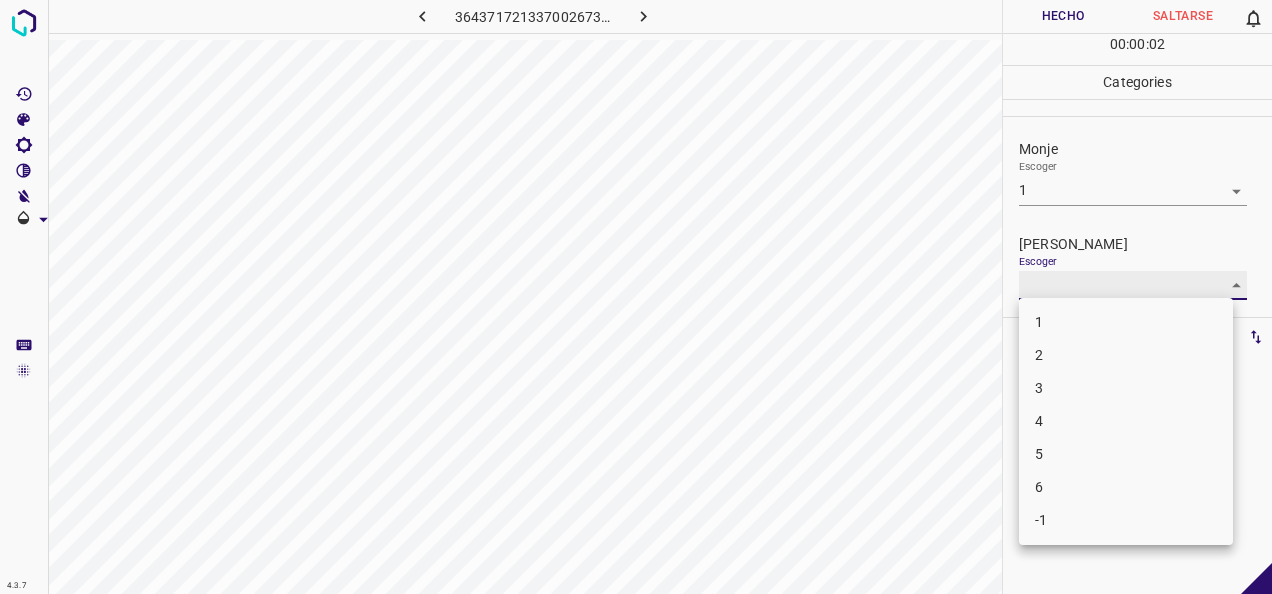 type on "1" 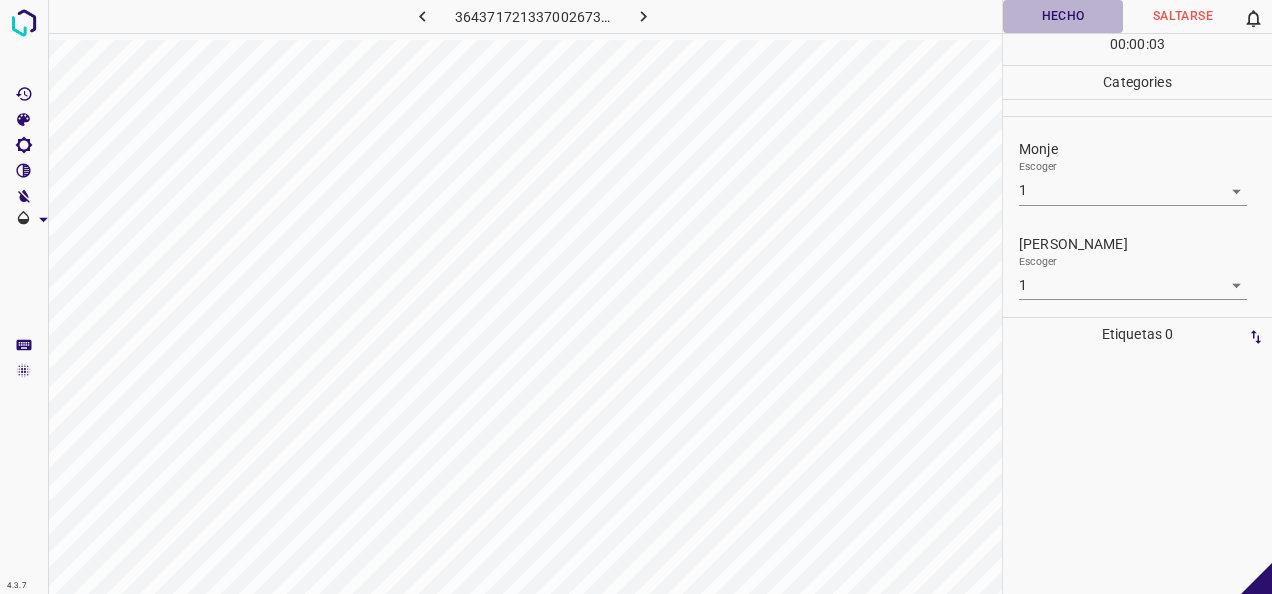 click on "Hecho" at bounding box center (1063, 16) 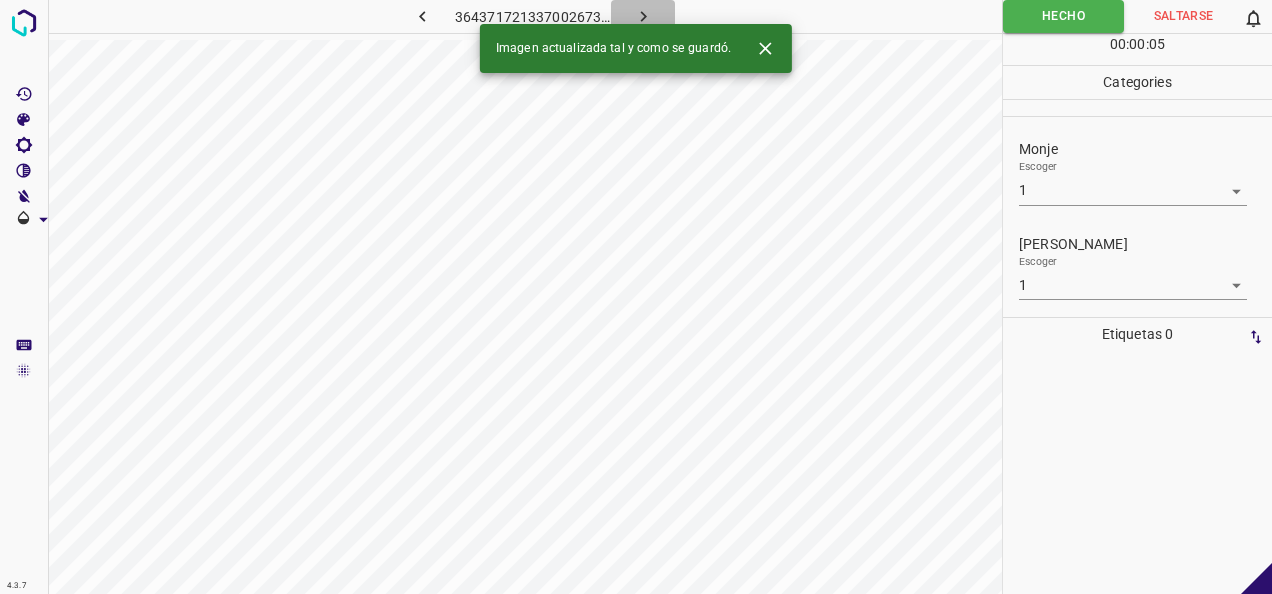 click 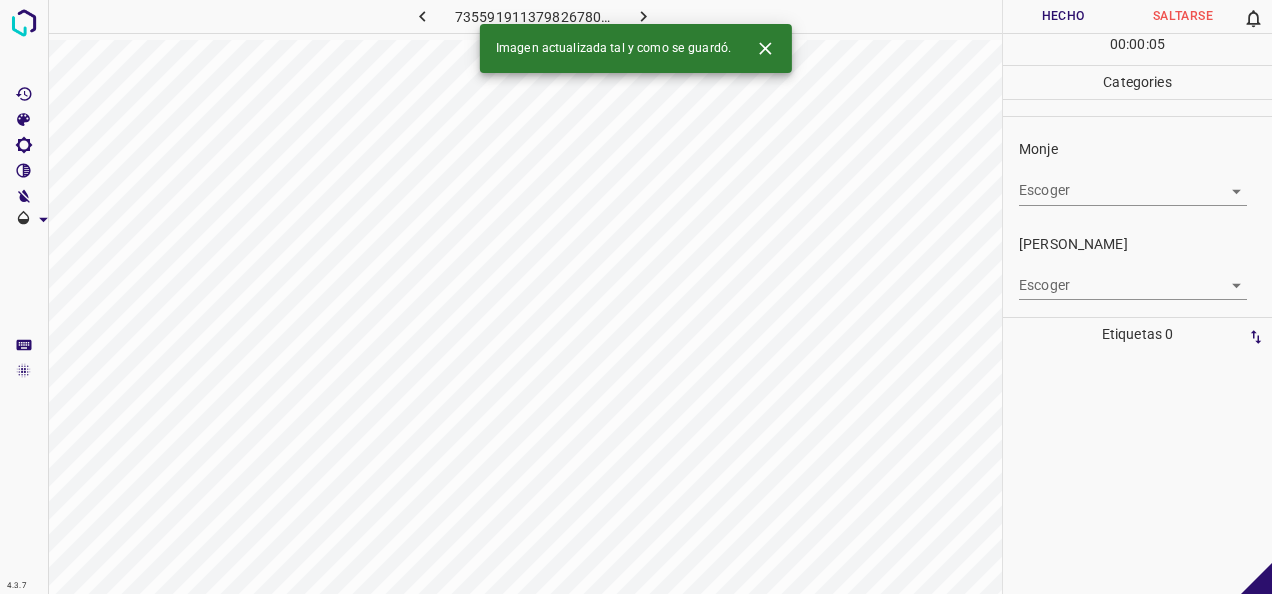 click on "4.3.7 7355919113798267807.png Hecho Saltarse 0 00   : 00   : 05   Categories Monje  Escoger ​  [PERSON_NAME]   Escoger ​ Etiquetas 0 Categories 1 Monje 2  [PERSON_NAME] Herramientas Espacio Cambiar entre modos (Dibujar y Editar) Yo Etiquetado automático R Restaurar zoom M Acercar N Alejar Borrar Eliminar etiqueta de selección Filtros Z Restaurar filtros X Filtro de saturación C Filtro de brillo V Filtro de contraste B Filtro de escala de grises General O Descargar Imagen actualizada tal y como se guardó. -Mensaje de texto -Esconder -Borrar" at bounding box center [636, 297] 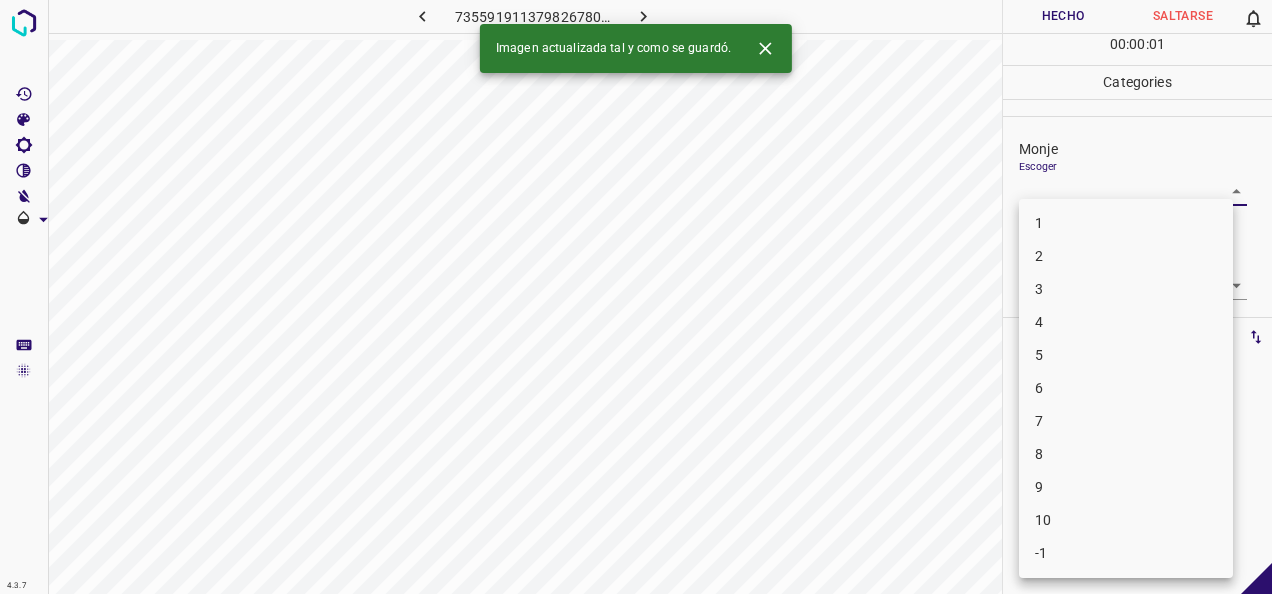 click on "1" at bounding box center (1126, 223) 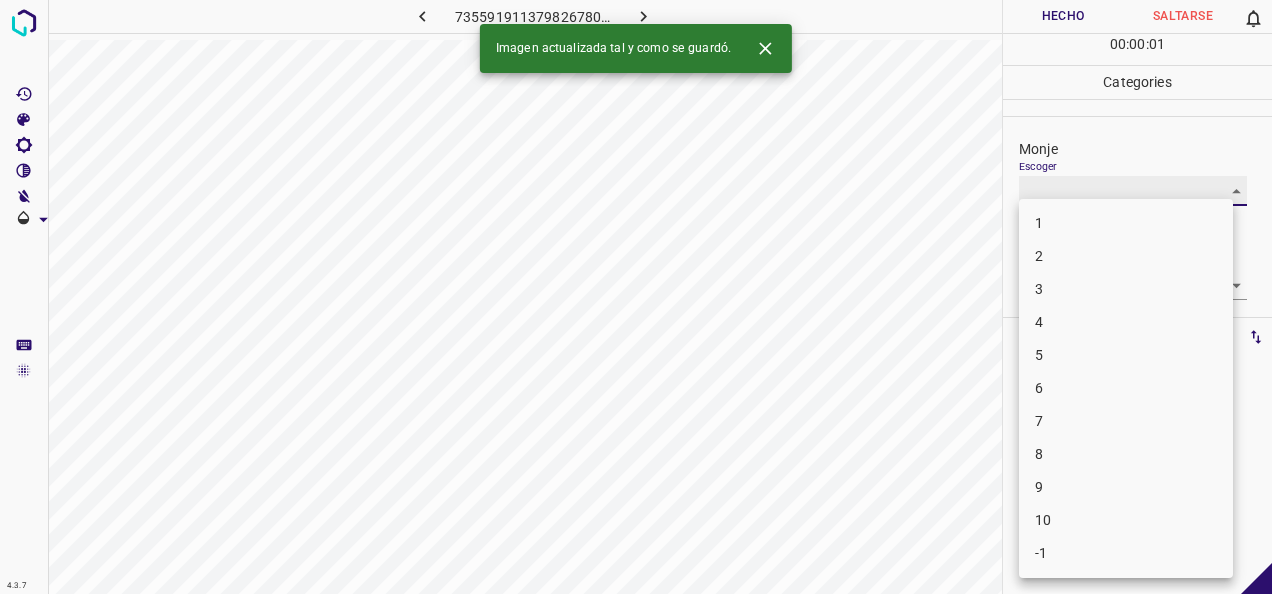type on "1" 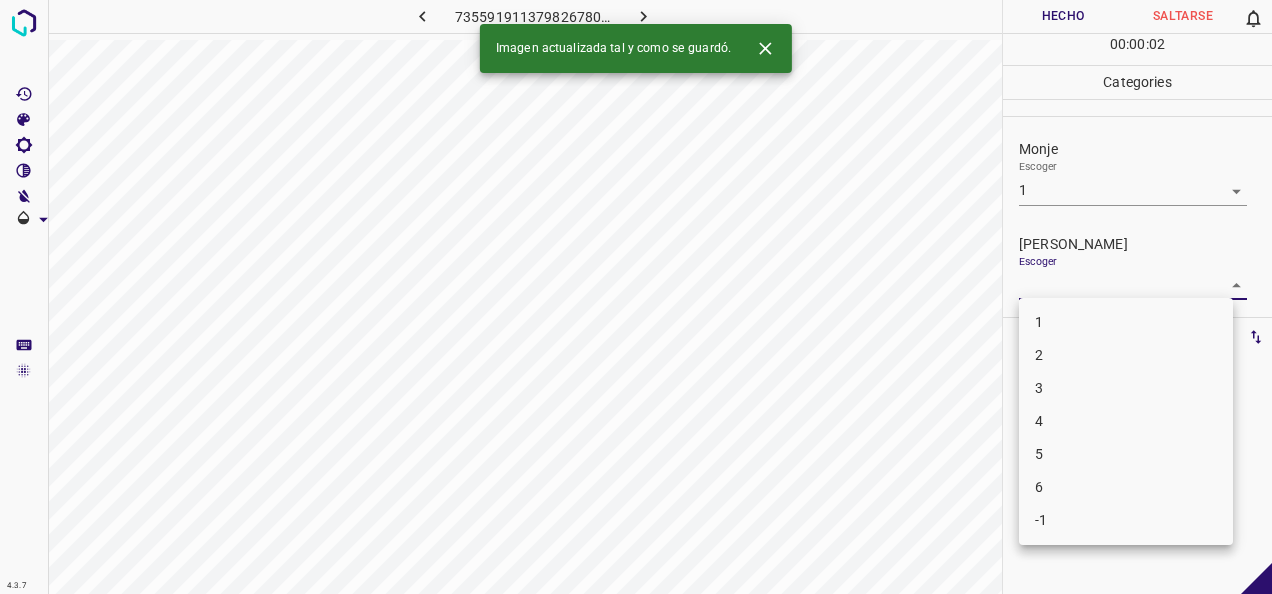 drag, startPoint x: 1226, startPoint y: 273, endPoint x: 1111, endPoint y: 306, distance: 119.64113 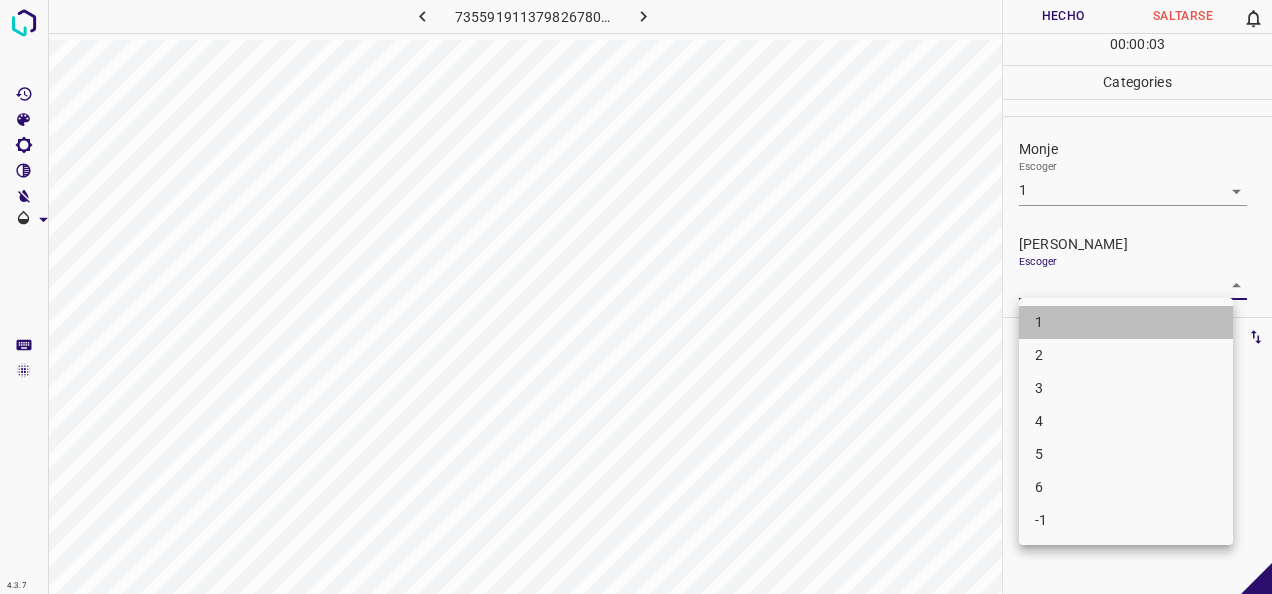 click on "1" at bounding box center [1126, 322] 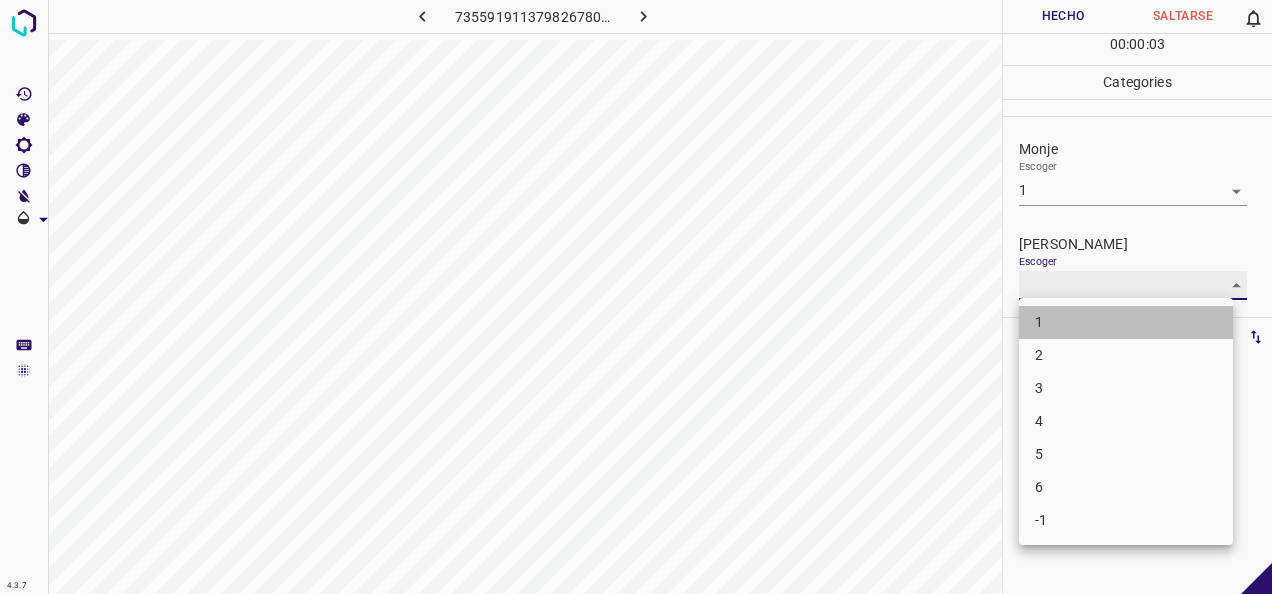 type on "1" 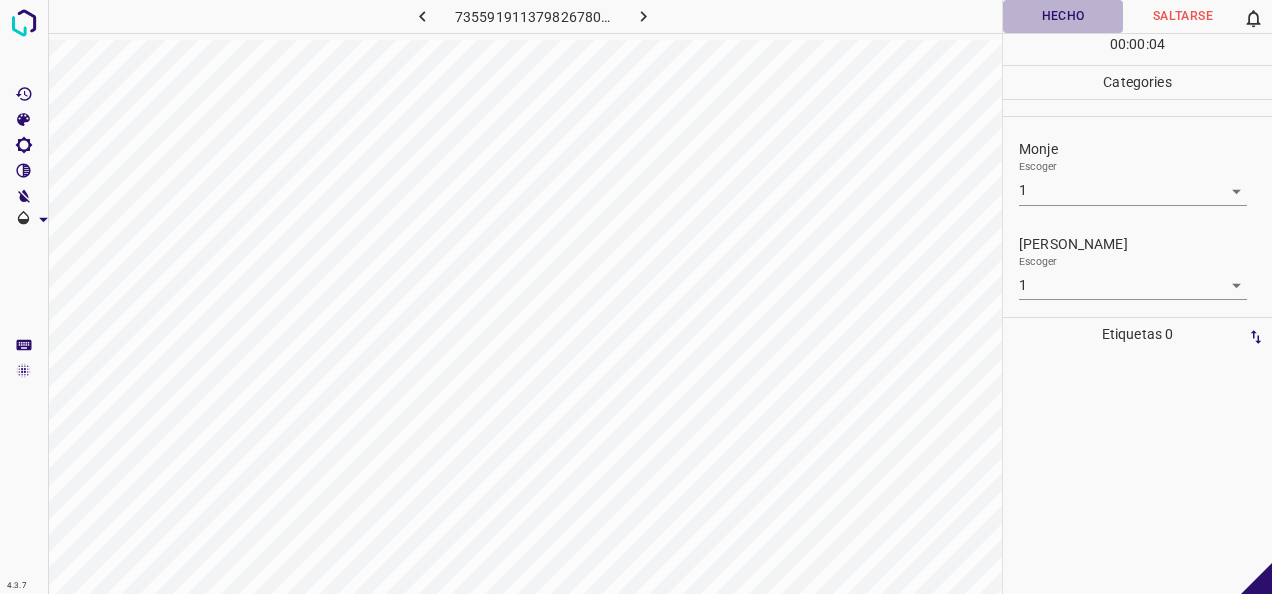 click on "Hecho" at bounding box center (1063, 16) 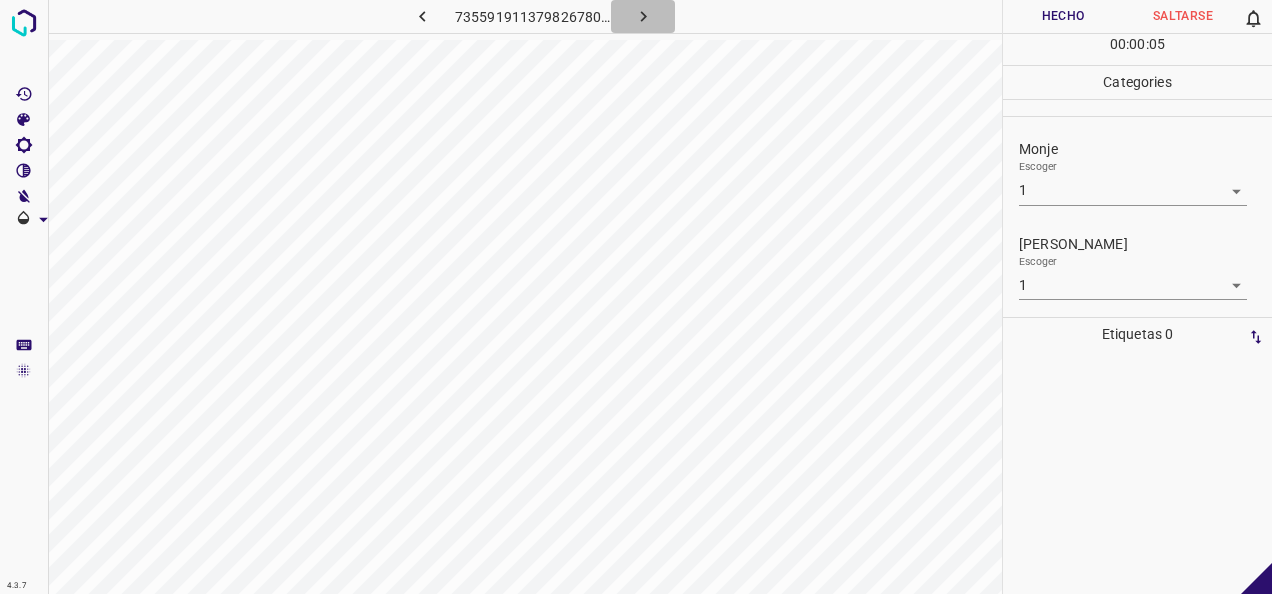 click 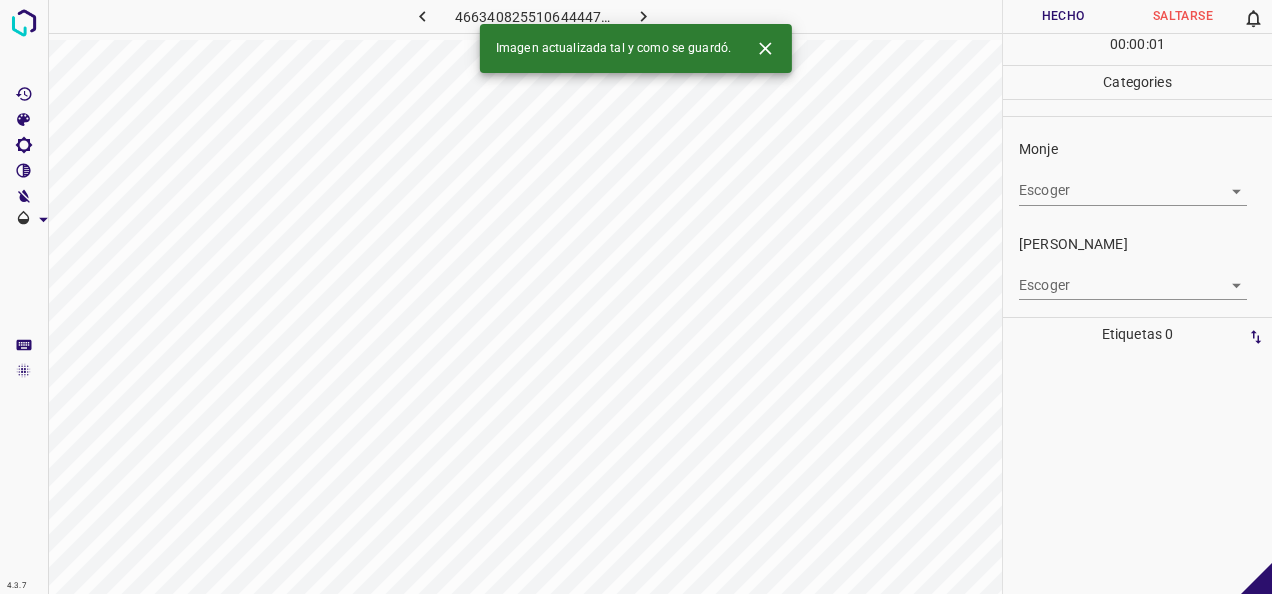 click on "4.3.7 4663408255106444477.png Hecho Saltarse 0 00   : 00   : 01   Categories Monje  Escoger ​  [PERSON_NAME]   Escoger ​ Etiquetas 0 Categories 1 Monje 2  [PERSON_NAME] Herramientas Espacio Cambiar entre modos (Dibujar y Editar) Yo Etiquetado automático R Restaurar zoom M Acercar N Alejar Borrar Eliminar etiqueta de selección Filtros Z Restaurar filtros X Filtro de saturación C Filtro de brillo V Filtro de contraste B Filtro de escala de grises General O Descargar Imagen actualizada tal y como se guardó. -Mensaje de texto -Esconder -Borrar" at bounding box center (636, 297) 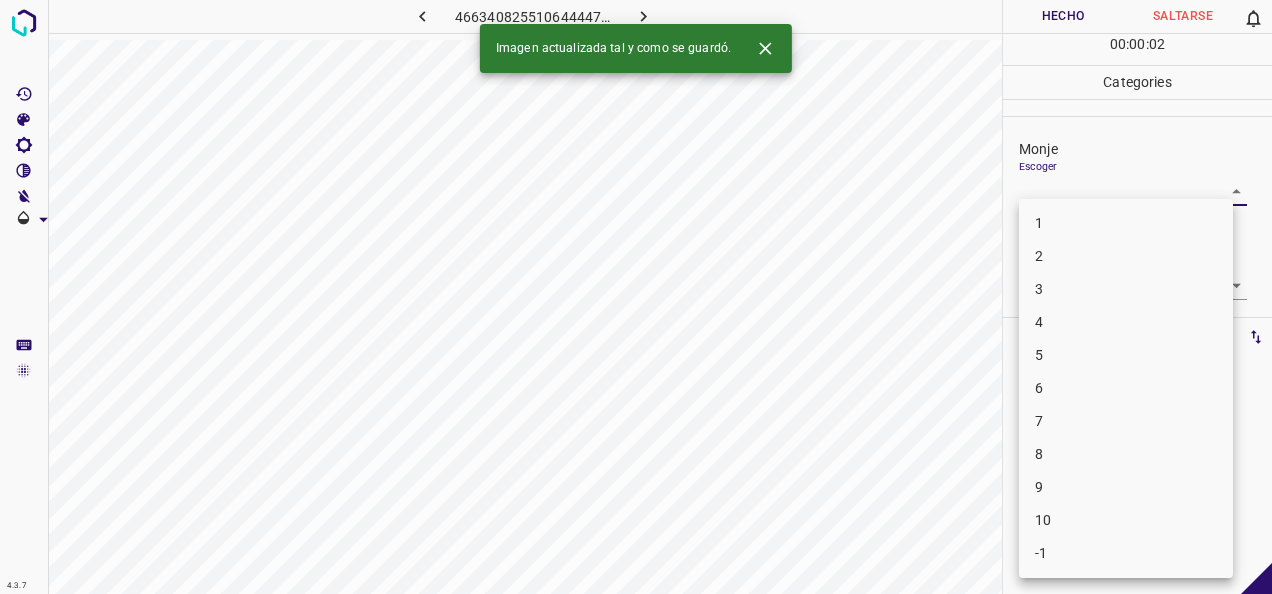 click on "1" at bounding box center [1126, 223] 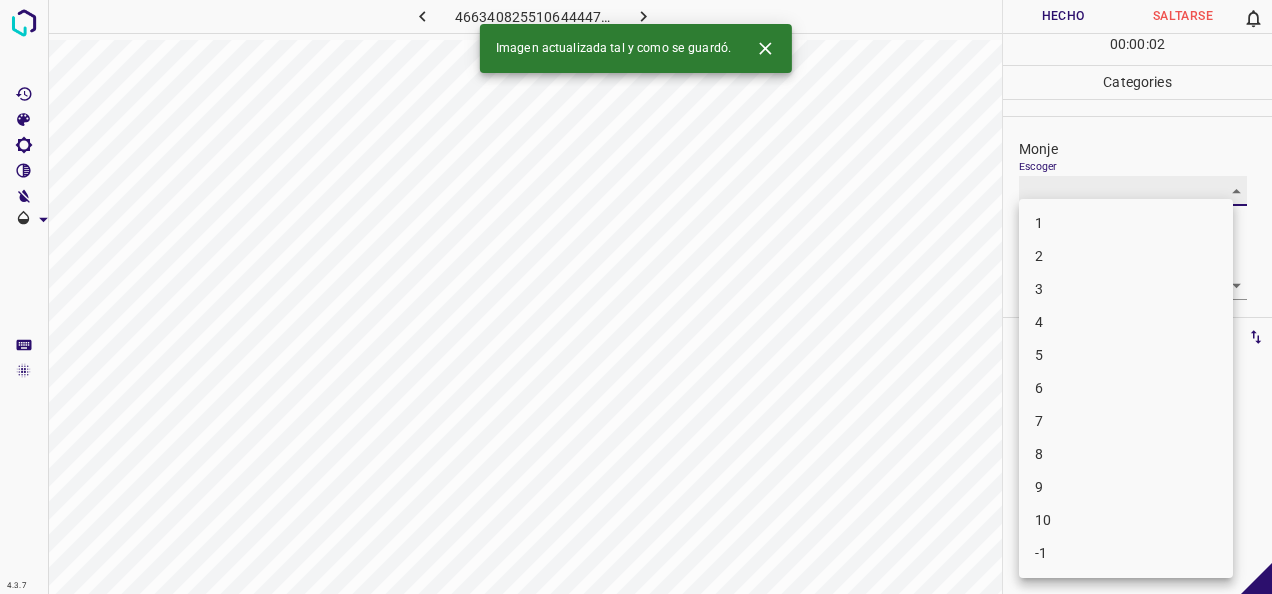 type on "1" 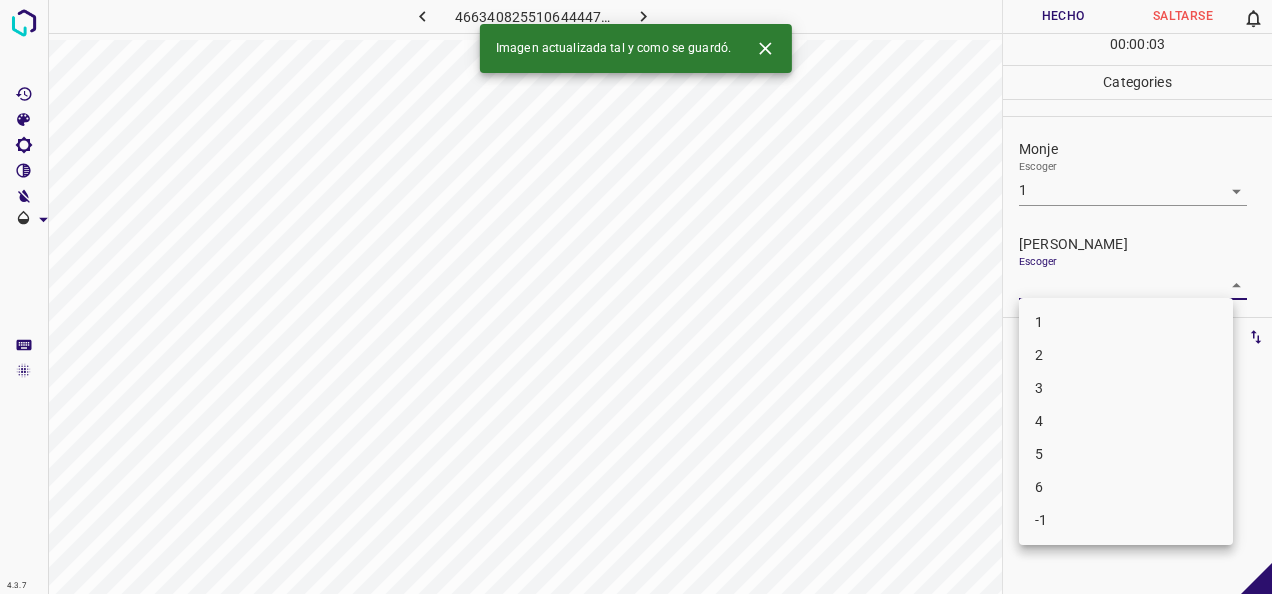 click on "4.3.7 4663408255106444477.png Hecho Saltarse 0 00   : 00   : 03   Categories Monje  Escoger 1 1  [PERSON_NAME]   Escoger ​ Etiquetas 0 Categories 1 Monje 2  [PERSON_NAME] Herramientas Espacio Cambiar entre modos (Dibujar y Editar) Yo Etiquetado automático R Restaurar zoom M Acercar N Alejar Borrar Eliminar etiqueta de selección Filtros Z Restaurar filtros X Filtro de saturación C Filtro de brillo V Filtro de contraste B Filtro de escala de grises General O Descargar Imagen actualizada tal y como se guardó. -Mensaje de texto -Esconder -Borrar 1 2 3 4 5 6 -1" at bounding box center (636, 297) 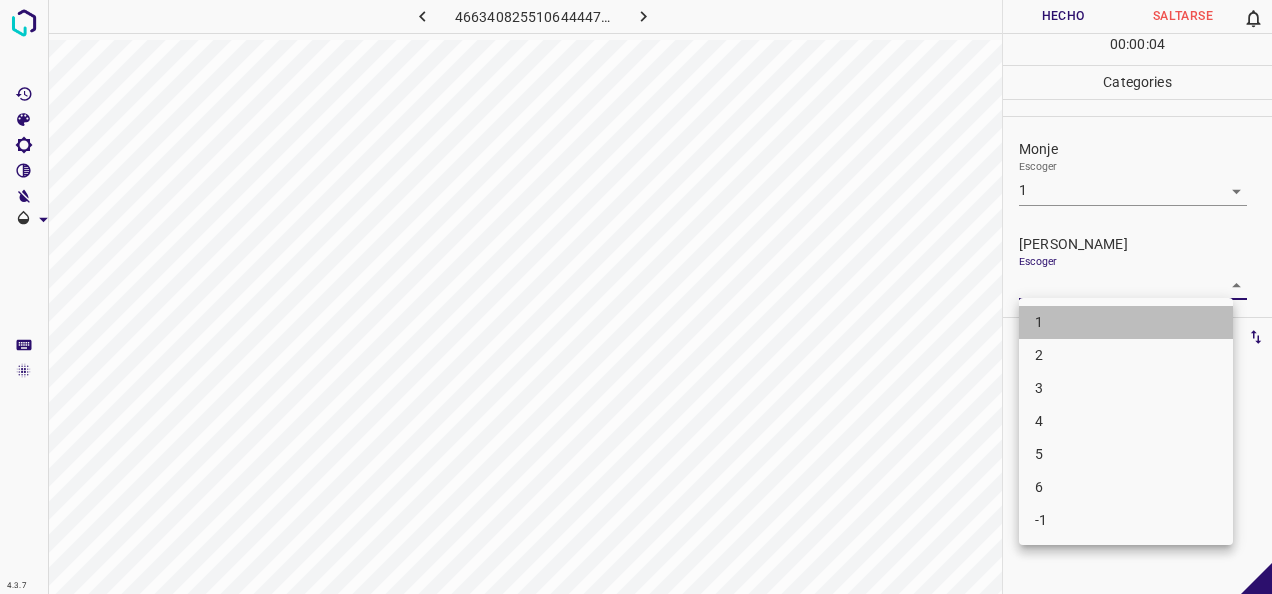 drag, startPoint x: 1077, startPoint y: 312, endPoint x: 1074, endPoint y: 69, distance: 243.01852 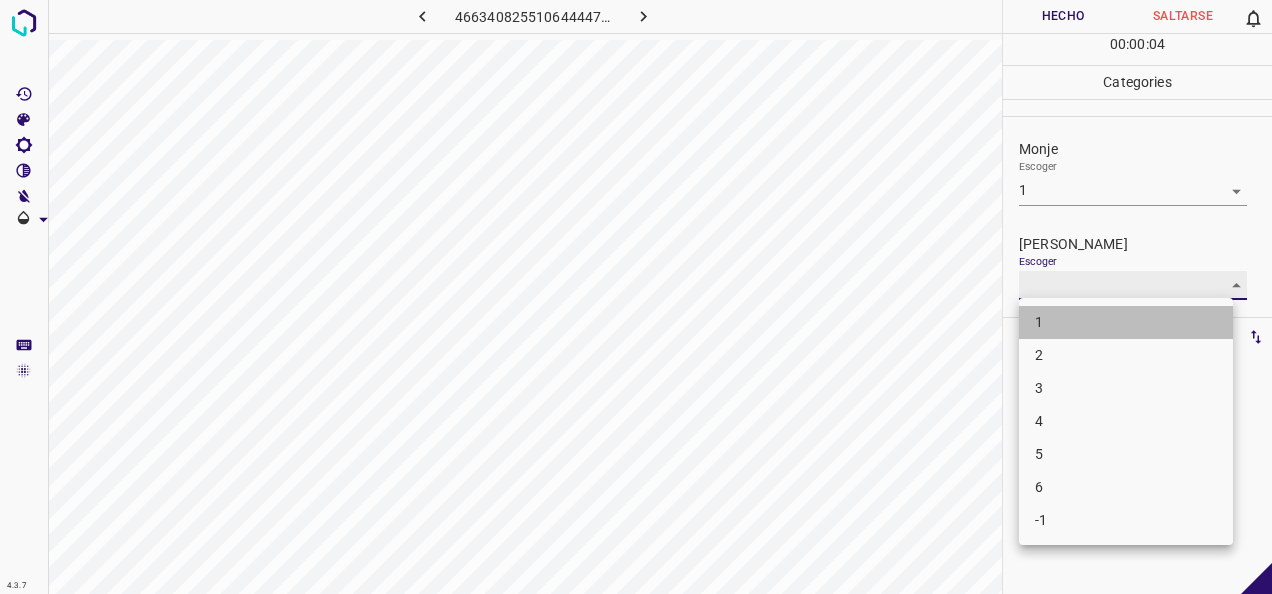 type on "1" 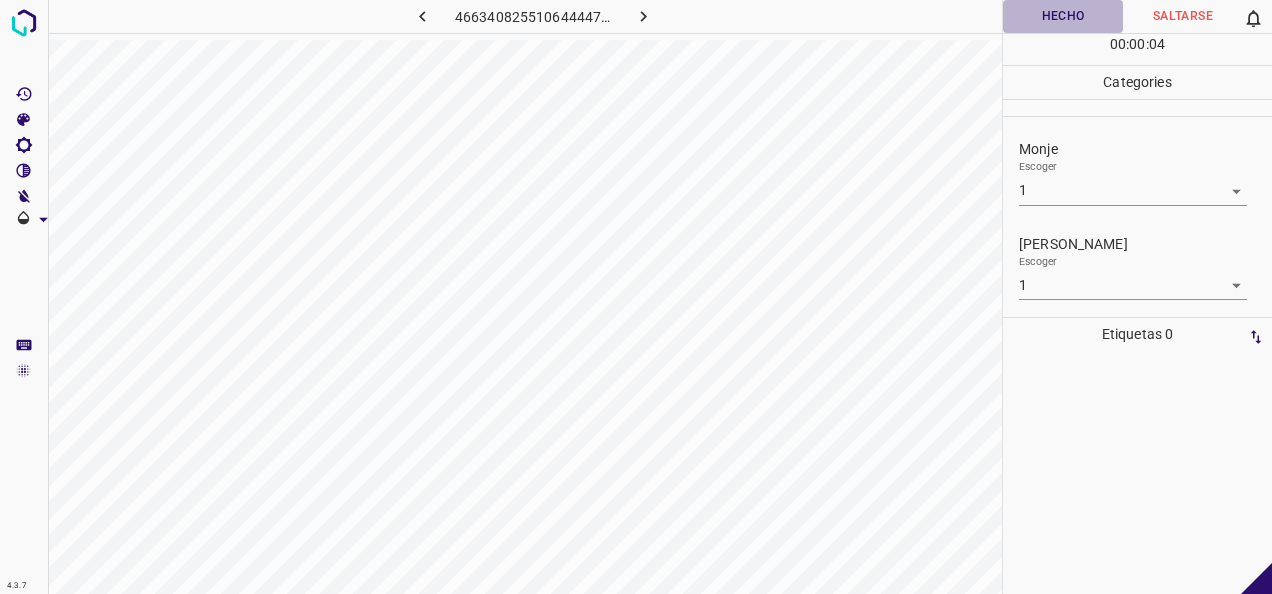click on "Hecho" at bounding box center [1063, 16] 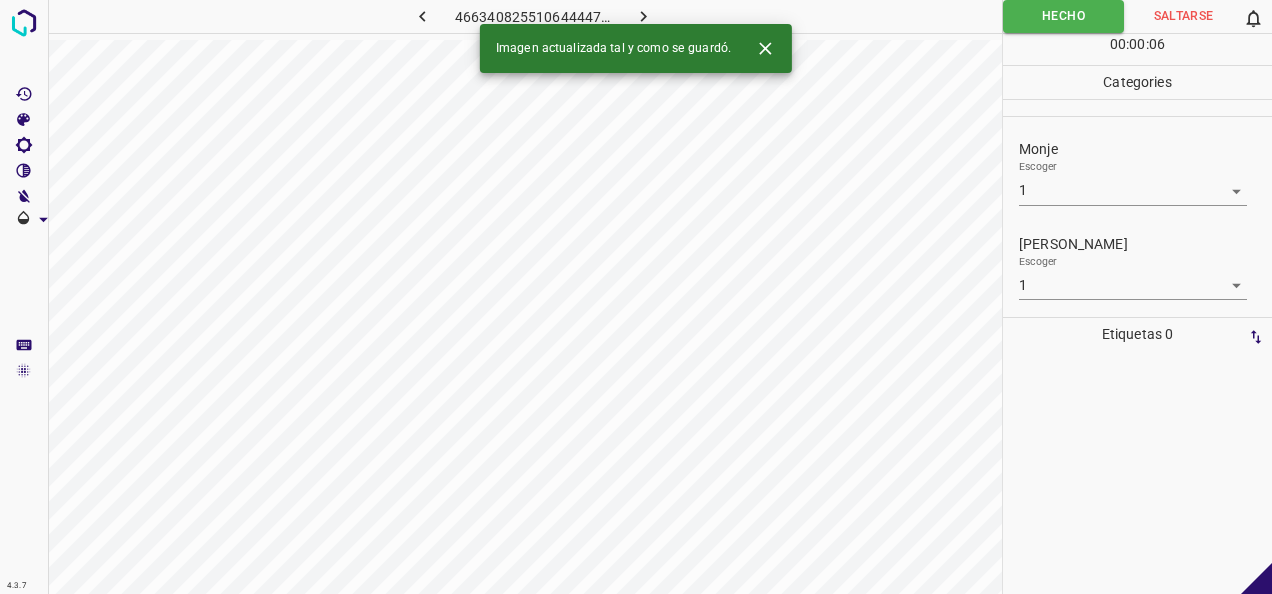 click 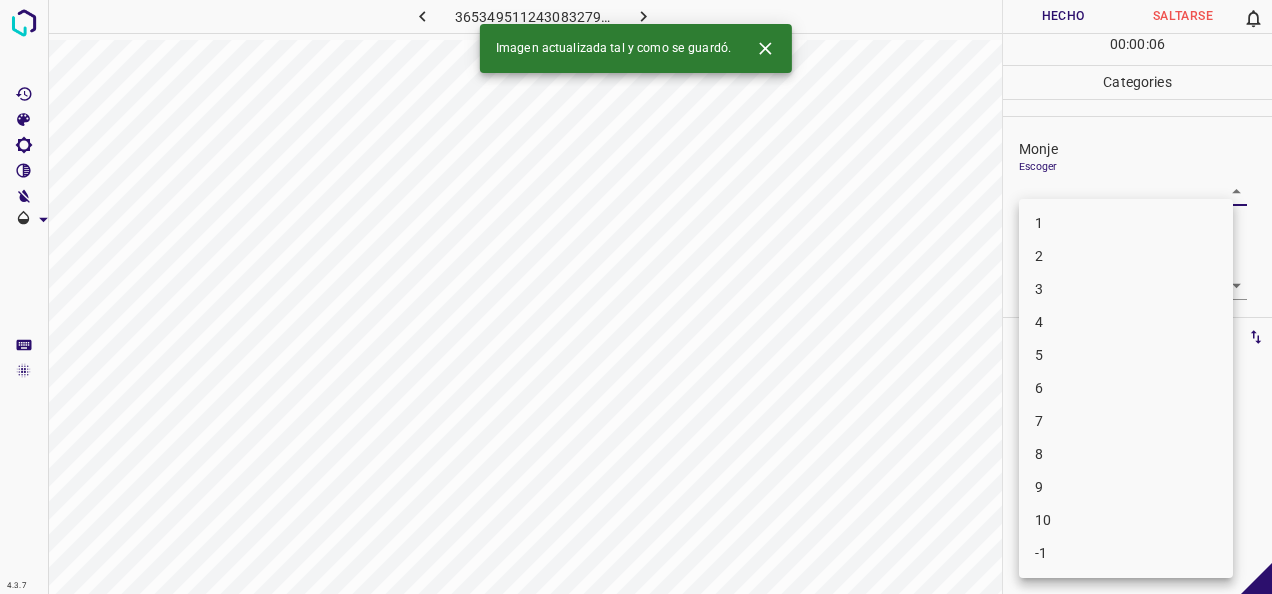 click on "4.3.7 3653495112430832790.png Hecho Saltarse 0 00   : 00   : 06   Categories Monje  Escoger ​  [PERSON_NAME]   Escoger ​ Etiquetas 0 Categories 1 Monje 2  [PERSON_NAME] Herramientas Espacio Cambiar entre modos (Dibujar y Editar) Yo Etiquetado automático R Restaurar zoom M Acercar N Alejar Borrar Eliminar etiqueta de selección Filtros Z Restaurar filtros X Filtro de saturación C Filtro de brillo V Filtro de contraste B Filtro de escala de grises General O Descargar Imagen actualizada tal y como se guardó. -Mensaje de texto -Esconder -Borrar 1 2 3 4 5 6 7 8 9 10 -1" at bounding box center [636, 297] 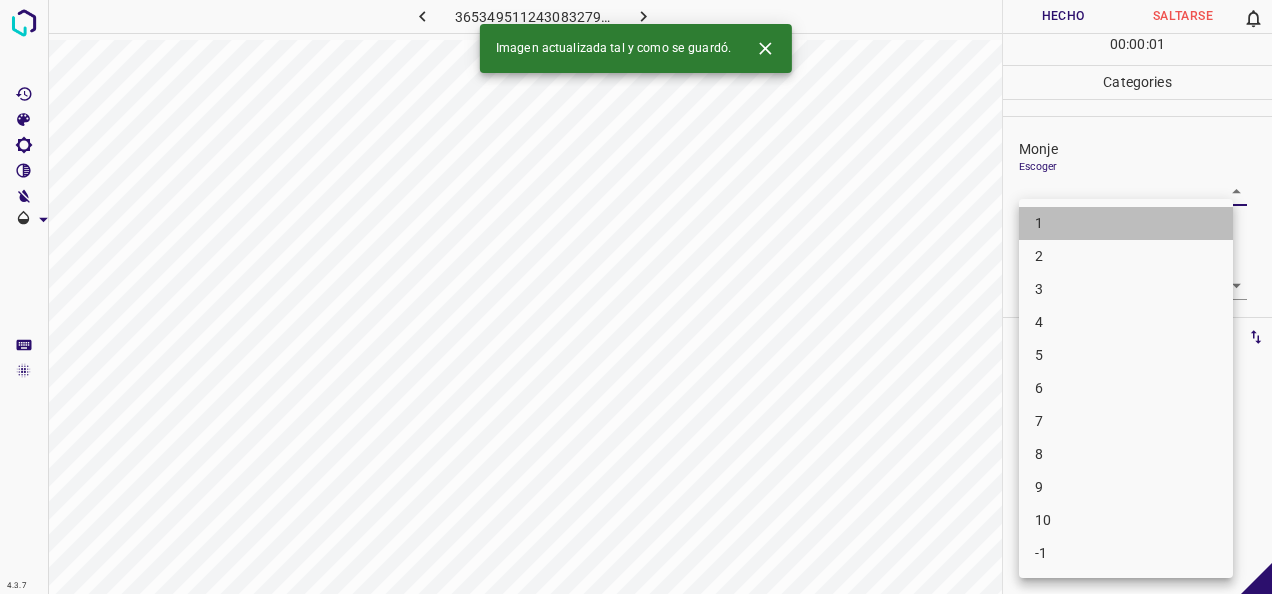click on "1" at bounding box center [1126, 223] 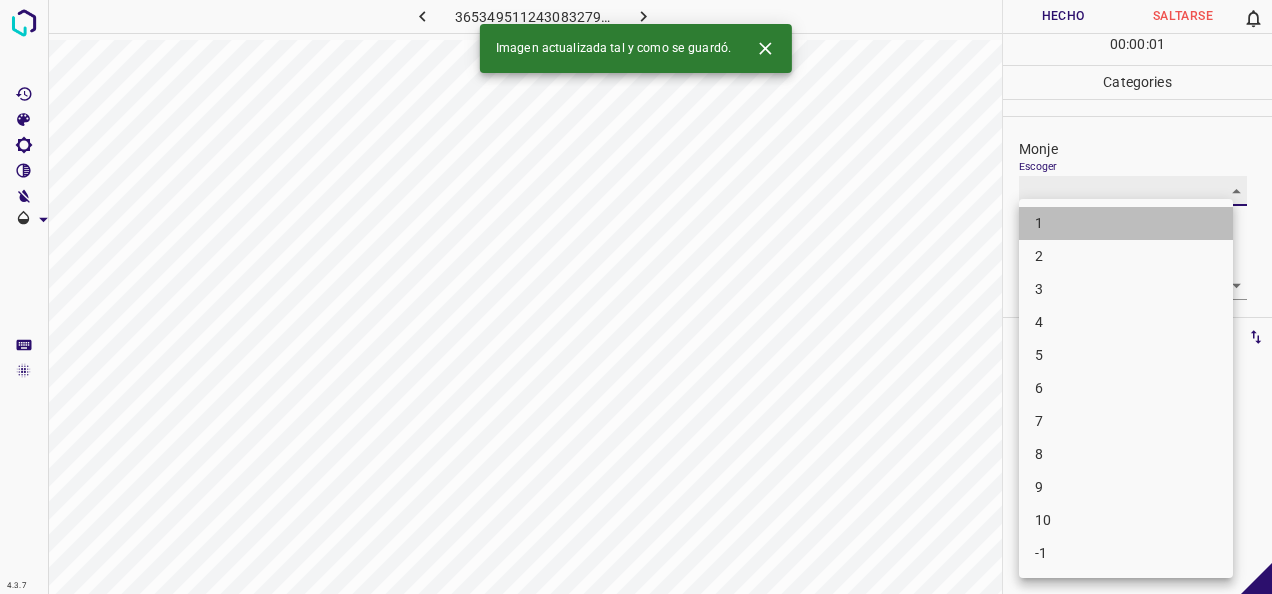 type on "1" 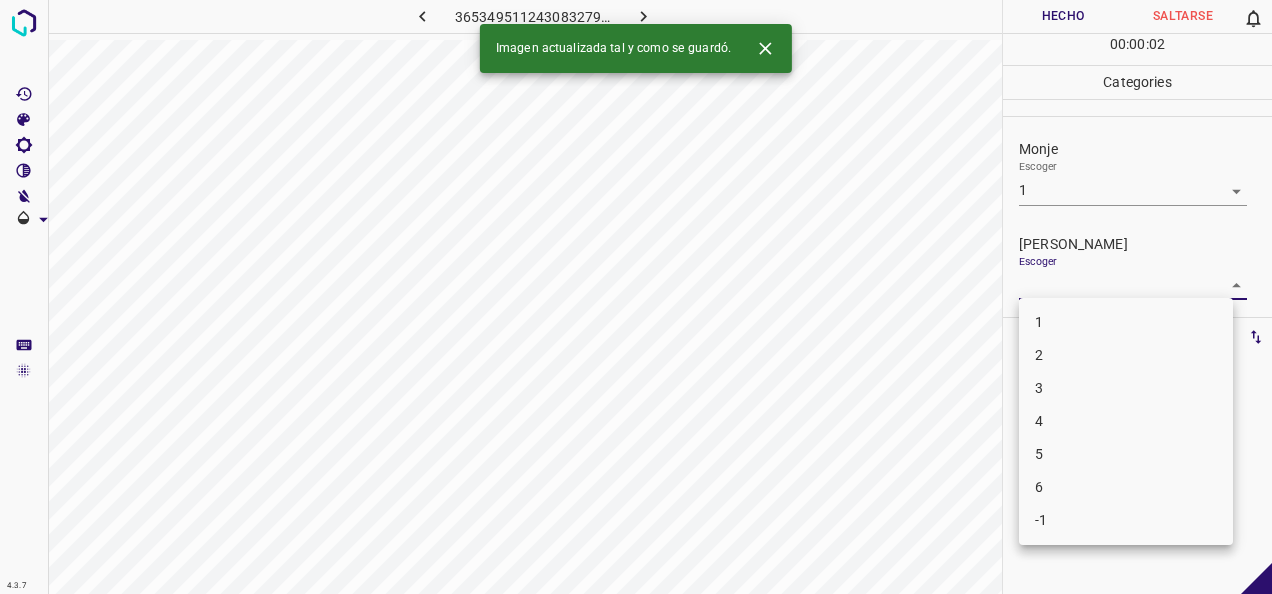 click on "4.3.7 3653495112430832790.png Hecho Saltarse 0 00   : 00   : 02   Categories Monje  Escoger 1 1  [PERSON_NAME]   Escoger ​ Etiquetas 0 Categories 1 Monje 2  [PERSON_NAME] Herramientas Espacio Cambiar entre modos (Dibujar y Editar) Yo Etiquetado automático R Restaurar zoom M Acercar N Alejar Borrar Eliminar etiqueta de selección Filtros Z Restaurar filtros X Filtro de saturación C Filtro de brillo V Filtro de contraste B Filtro de escala de grises General O Descargar Imagen actualizada tal y como se guardó. -Mensaje de texto -Esconder -Borrar 1 2 3 4 5 6 -1" at bounding box center (636, 297) 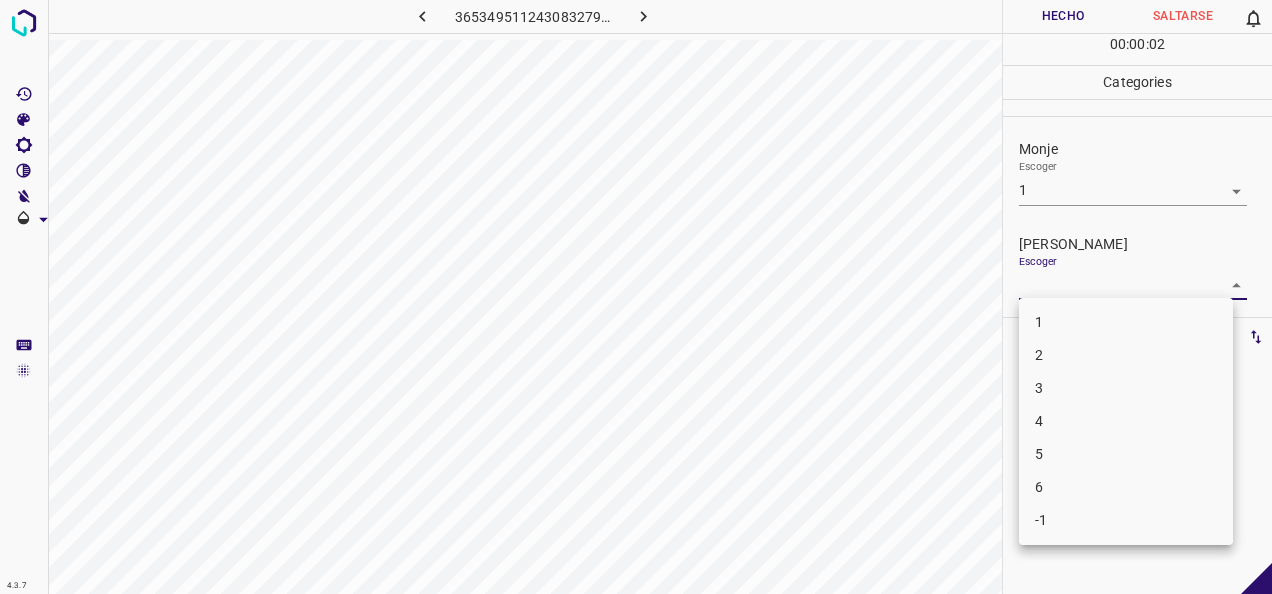 click on "1 2 3 4 5 6 -1" at bounding box center [1126, 421] 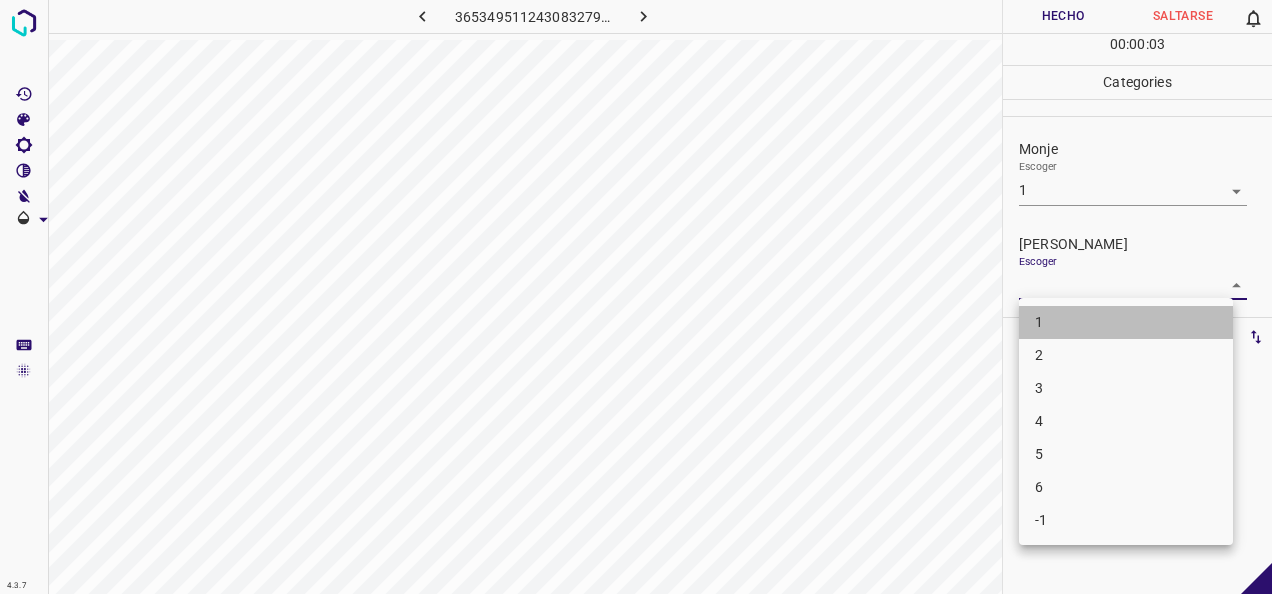 click on "1" at bounding box center (1126, 322) 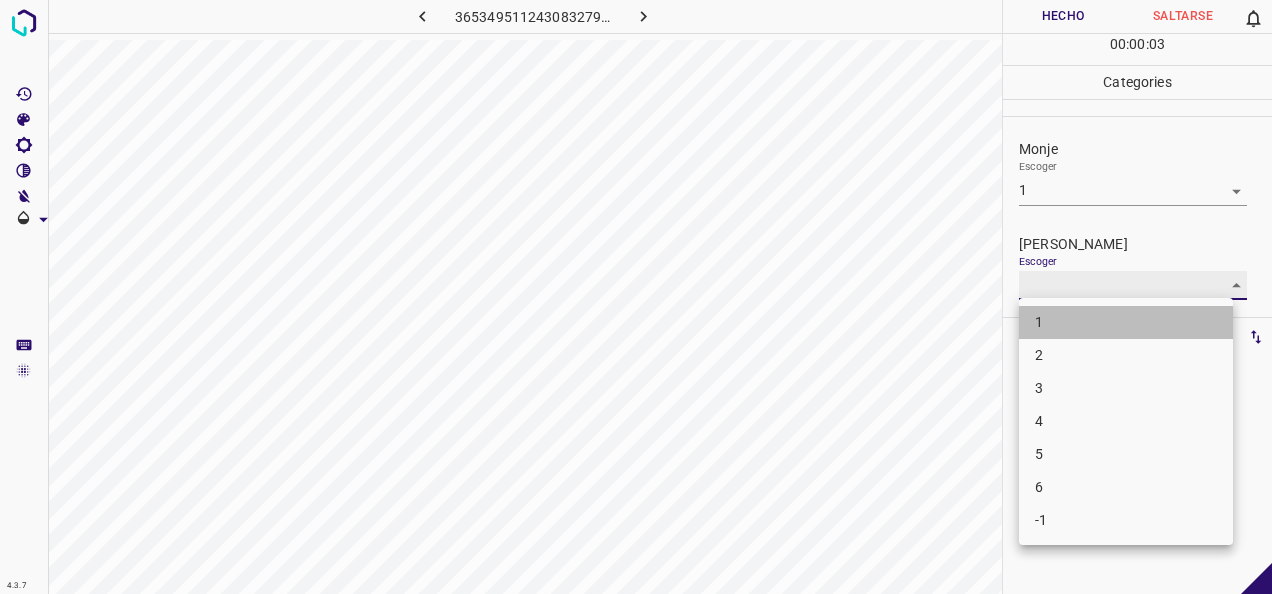 type on "1" 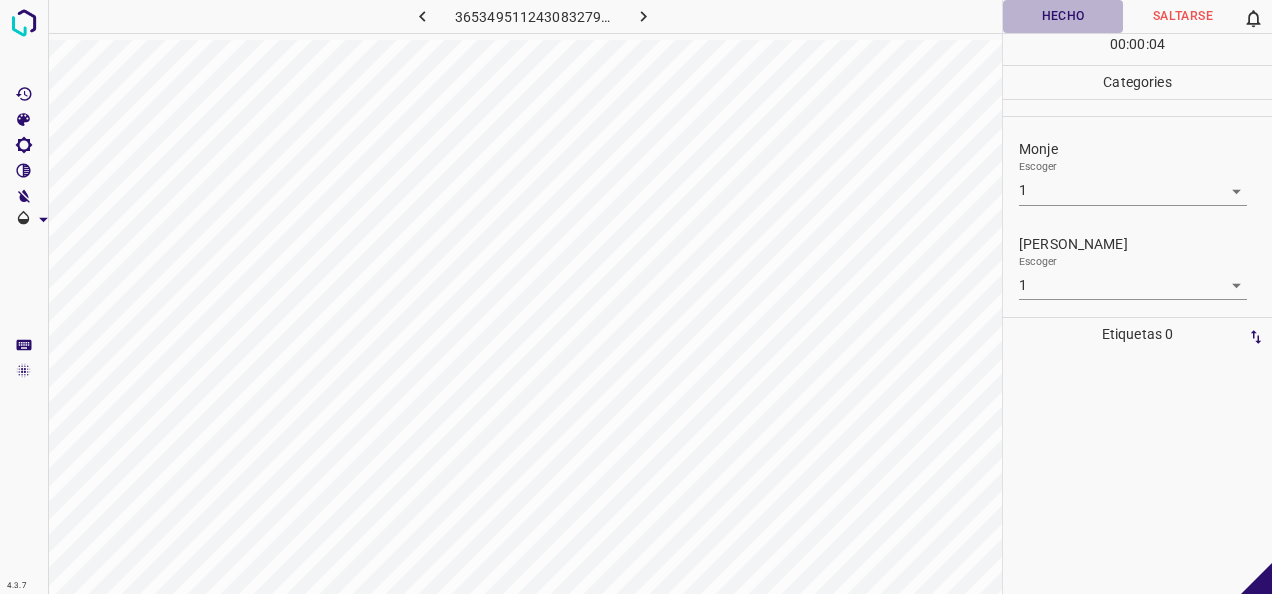 click on "Hecho" at bounding box center (1063, 16) 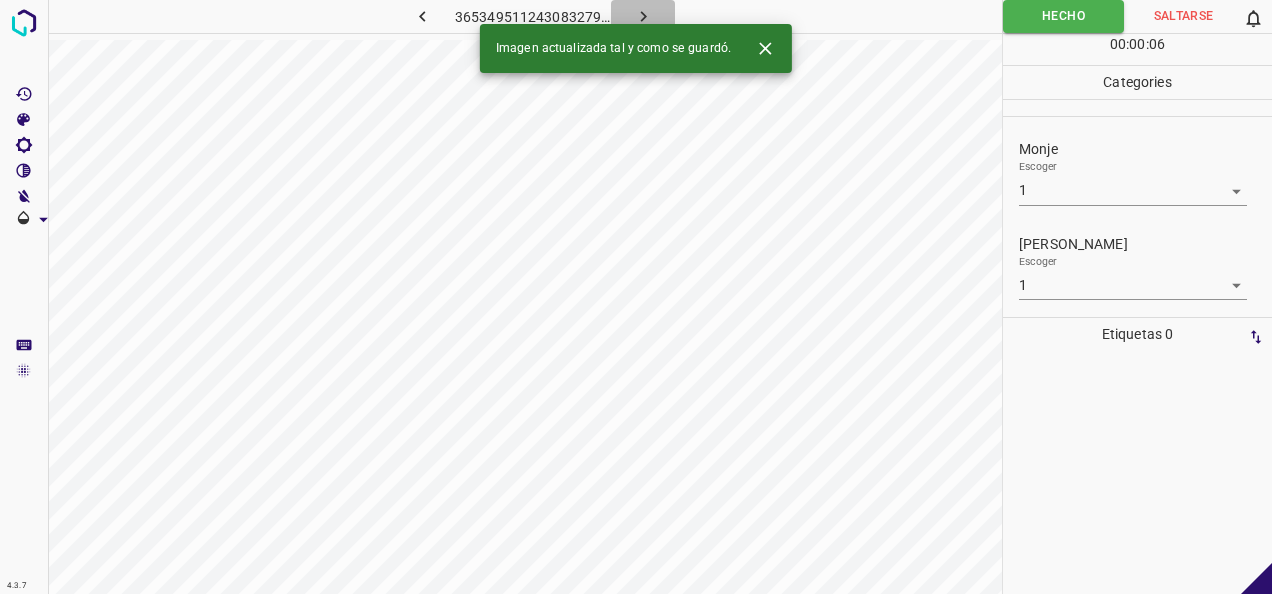 click 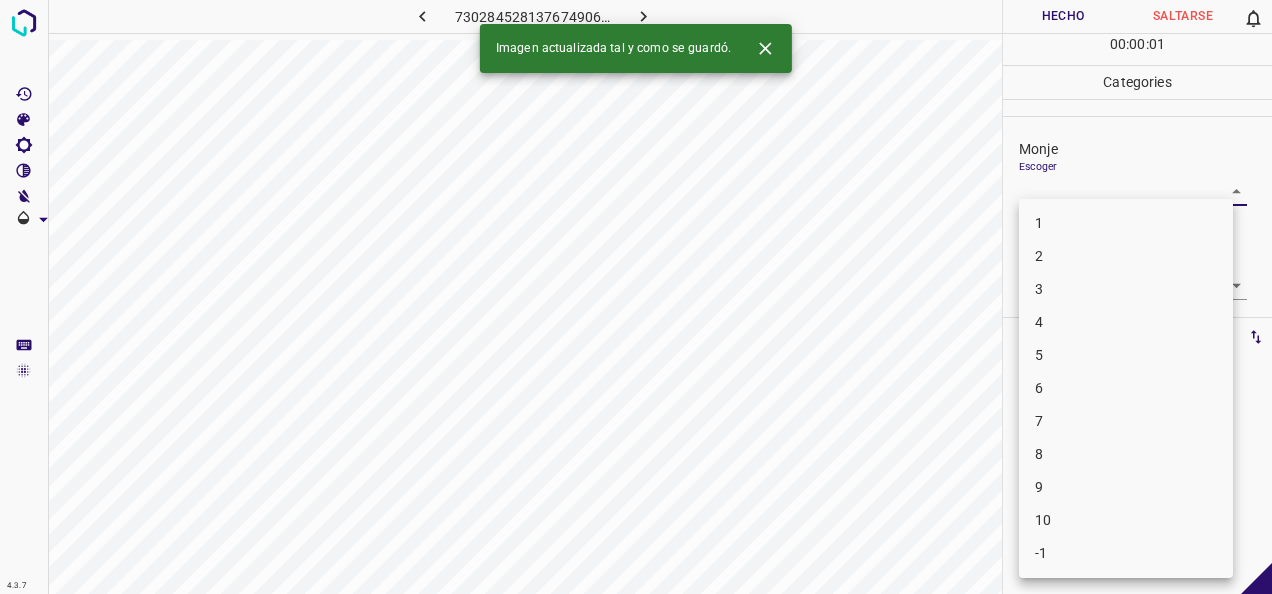 click on "4.3.7 7302845281376749061.png Hecho Saltarse 0 00   : 00   : 01   Categories Monje  Escoger ​  [PERSON_NAME]   Escoger ​ Etiquetas 0 Categories 1 Monje 2  [PERSON_NAME] Herramientas Espacio Cambiar entre modos (Dibujar y Editar) Yo Etiquetado automático R Restaurar zoom M Acercar N Alejar Borrar Eliminar etiqueta de selección Filtros Z Restaurar filtros X Filtro de saturación C Filtro de brillo V Filtro de contraste B Filtro de escala de grises General O Descargar Imagen actualizada tal y como se guardó. -Mensaje de texto -Esconder -Borrar 1 2 3 4 5 6 7 8 9 10 -1" at bounding box center (636, 297) 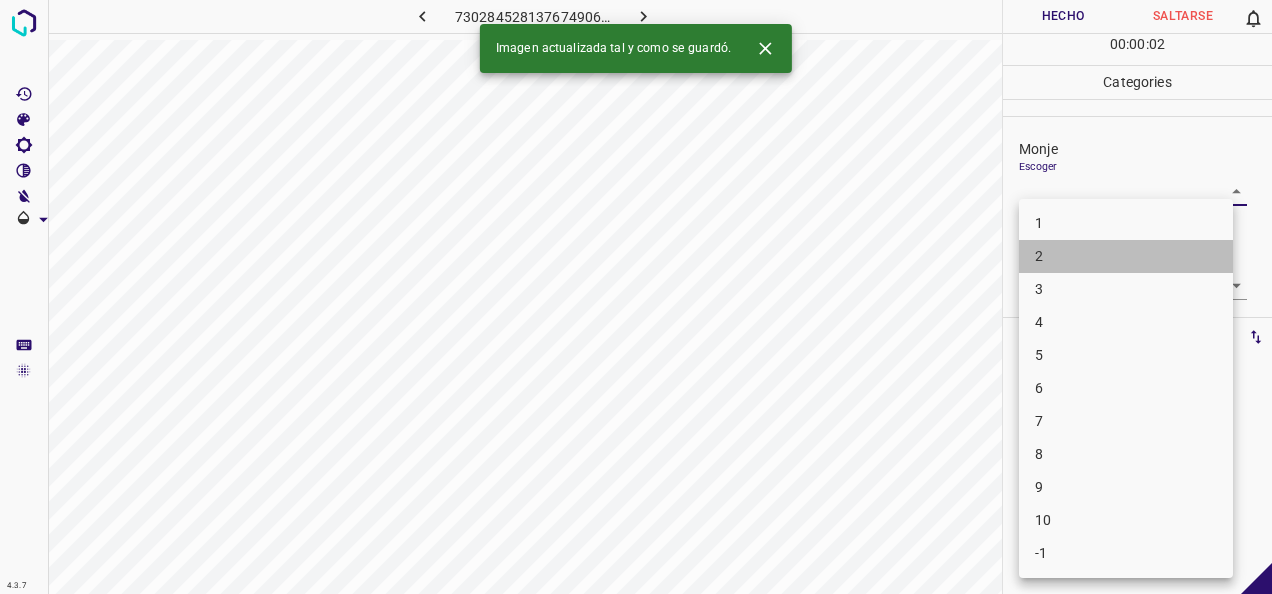 click on "2" at bounding box center (1126, 256) 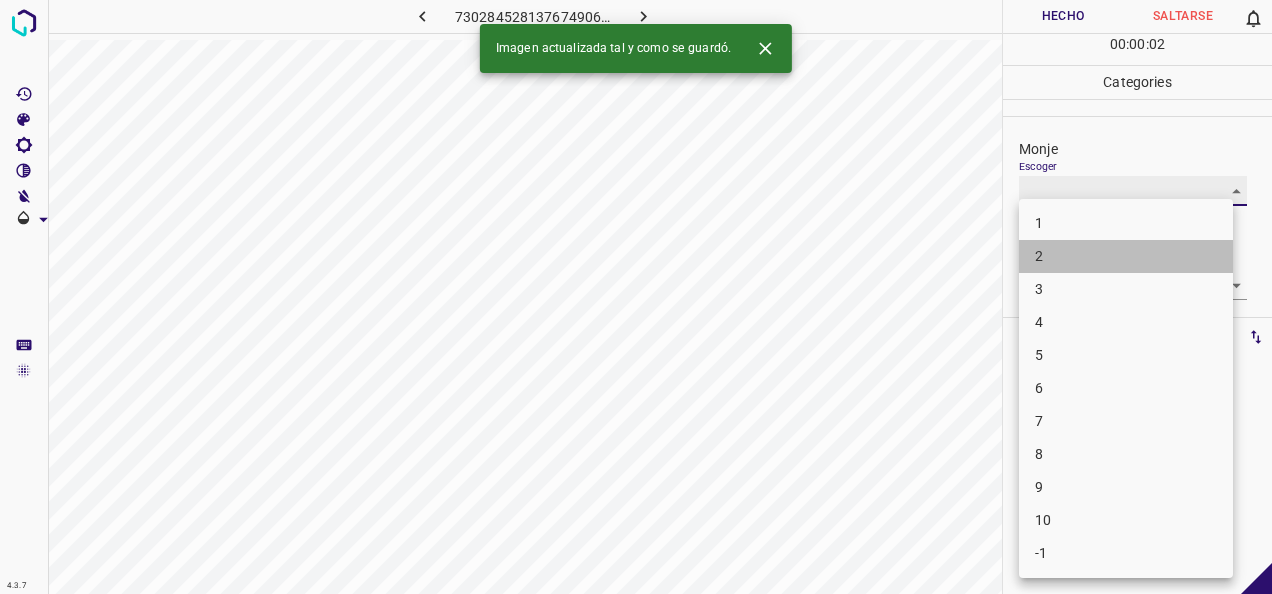 type on "2" 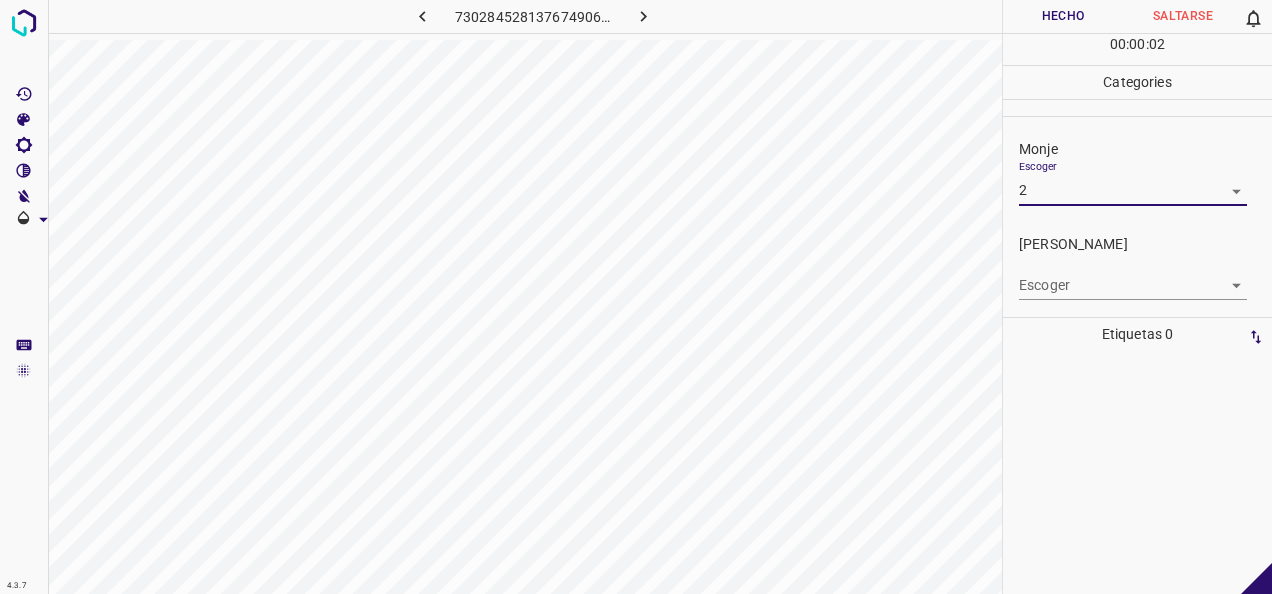 click on "4.3.7 7302845281376749061.png Hecho Saltarse 0 00   : 00   : 02   Categories Monje  Escoger 2 2  [PERSON_NAME]   Escoger ​ Etiquetas 0 Categories 1 Monje 2  [PERSON_NAME] Herramientas Espacio Cambiar entre modos (Dibujar y Editar) Yo Etiquetado automático R Restaurar zoom M Acercar N Alejar Borrar Eliminar etiqueta de selección Filtros Z Restaurar filtros X Filtro de saturación C Filtro de brillo V Filtro de contraste B Filtro de escala de grises General O Descargar -Mensaje de texto -Esconder -Borrar" at bounding box center [636, 297] 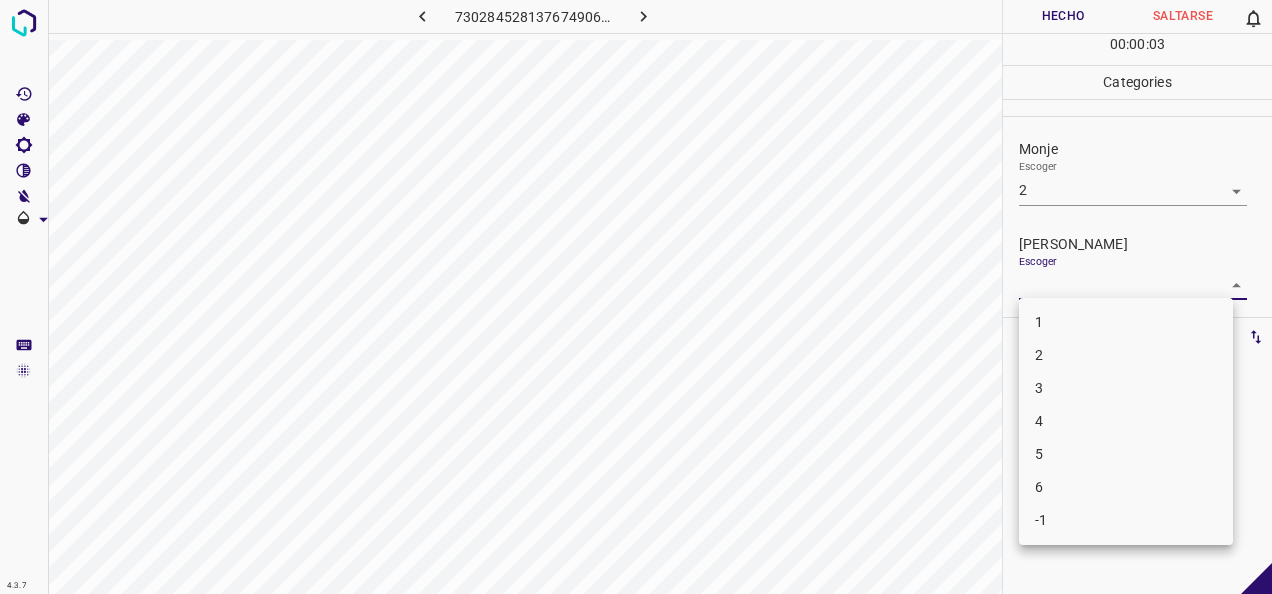 click on "2" at bounding box center (1126, 355) 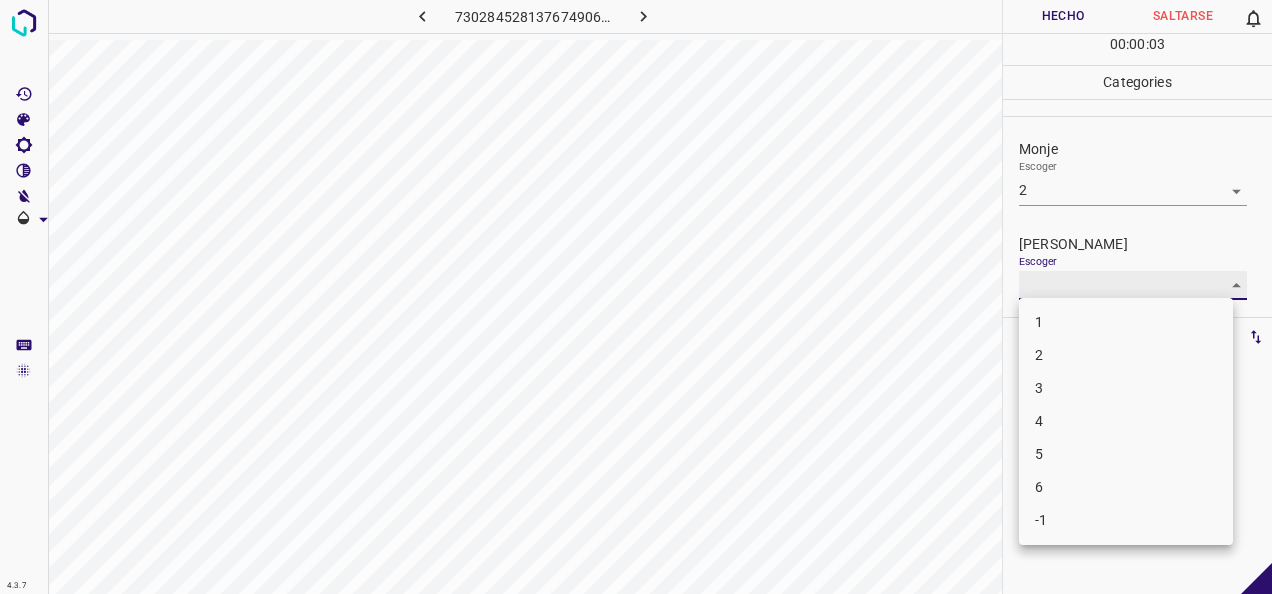 type on "2" 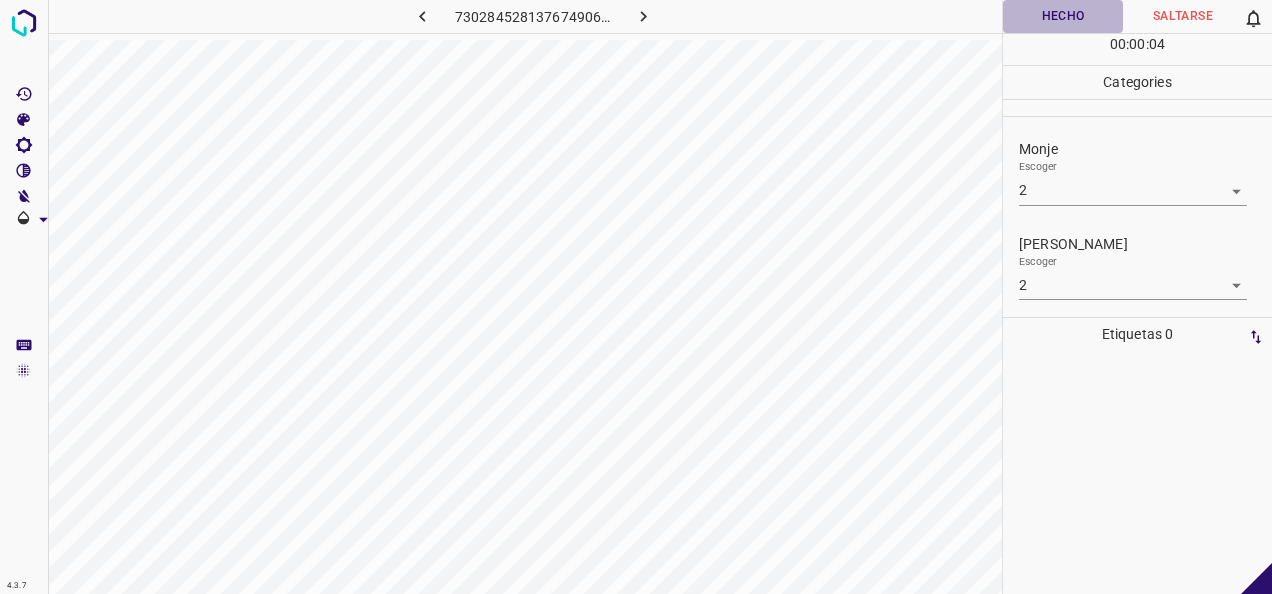 click on "Hecho" at bounding box center (1063, 16) 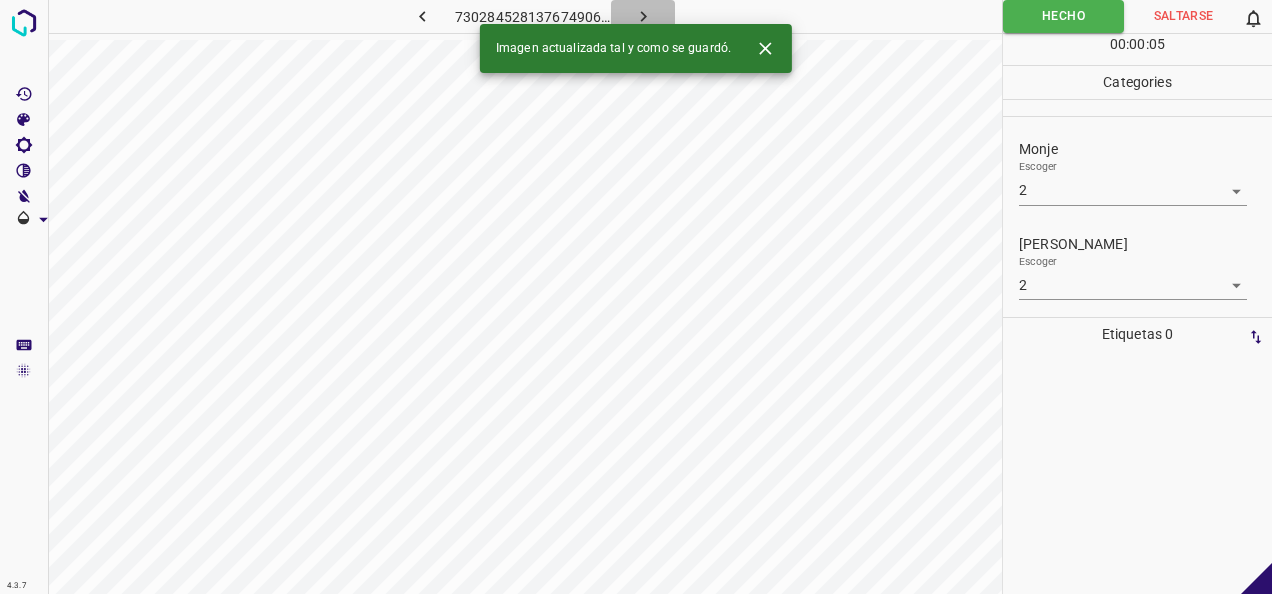 click at bounding box center [643, 16] 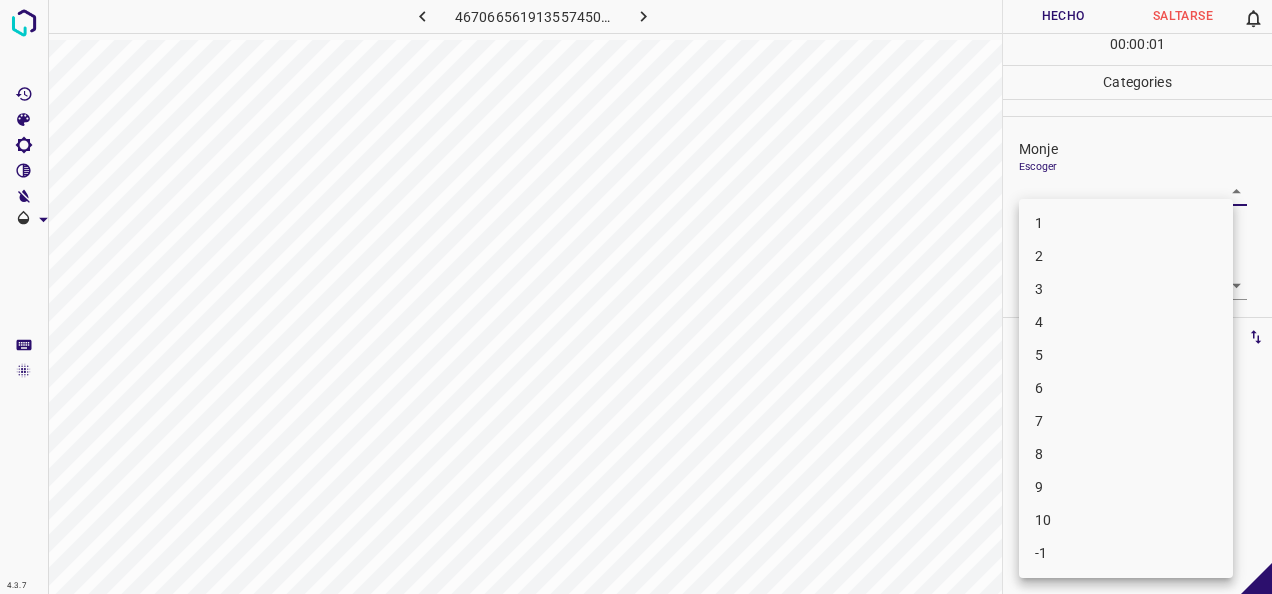 click on "4.3.7 4670665619135574507.png Hecho Saltarse 0 00   : 00   : 01   Categories Monje  Escoger ​  [PERSON_NAME]   Escoger ​ Etiquetas 0 Categories 1 Monje 2  [PERSON_NAME] Herramientas Espacio Cambiar entre modos (Dibujar y Editar) Yo Etiquetado automático R Restaurar zoom M Acercar N Alejar Borrar Eliminar etiqueta de selección Filtros Z Restaurar filtros X Filtro de saturación C Filtro de brillo V Filtro de contraste B Filtro de escala de grises General O Descargar -Mensaje de texto -Esconder -Borrar 1 2 3 4 5 6 7 8 9 10 -1" at bounding box center [636, 297] 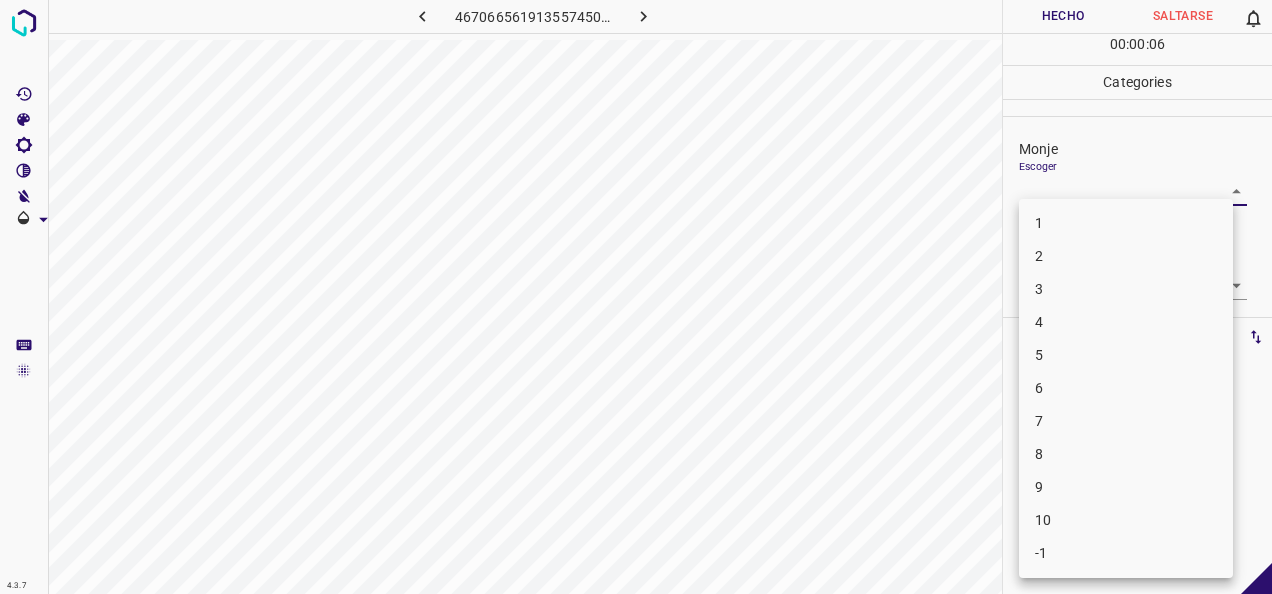 click on "2" at bounding box center [1126, 256] 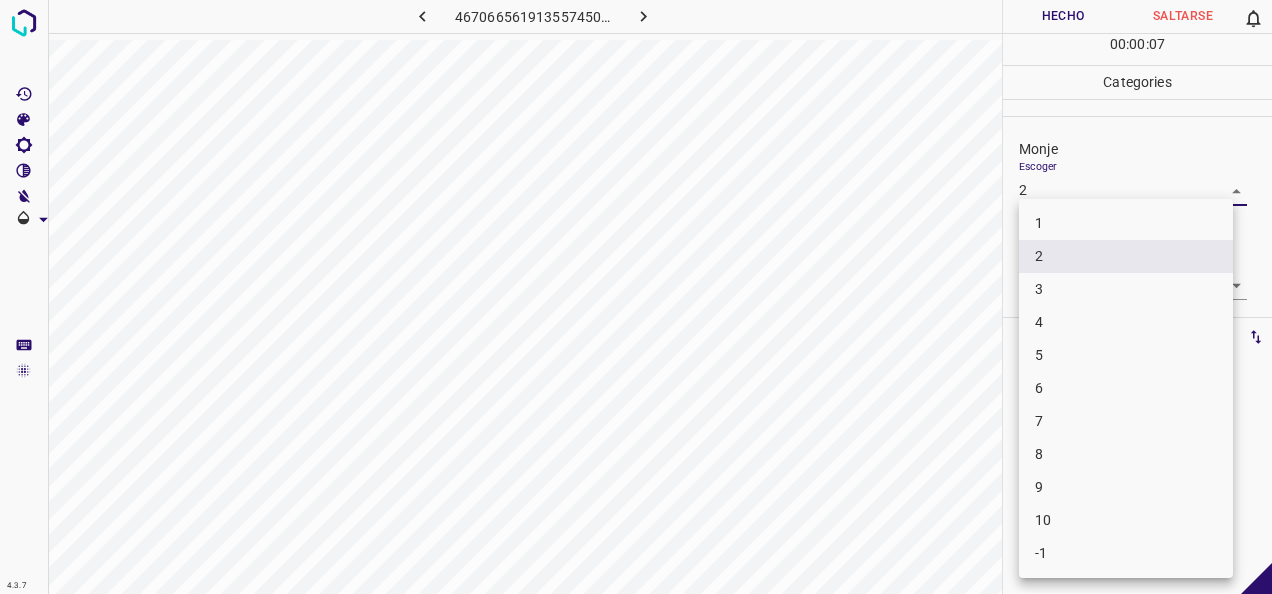 click on "4.3.7 4670665619135574507.png Hecho Saltarse 0 00   : 00   : 07   Categories Monje  Escoger 2 2  [PERSON_NAME]   Escoger ​ Etiquetas 0 Categories 1 Monje 2  [PERSON_NAME] Herramientas Espacio Cambiar entre modos (Dibujar y Editar) Yo Etiquetado automático R Restaurar zoom M Acercar N Alejar Borrar Eliminar etiqueta de selección Filtros Z Restaurar filtros X Filtro de saturación C Filtro de brillo V Filtro de contraste B Filtro de escala de grises General O Descargar -Mensaje de texto -Esconder -Borrar 1 2 3 4 5 6 7 8 9 10 -1" at bounding box center [636, 297] 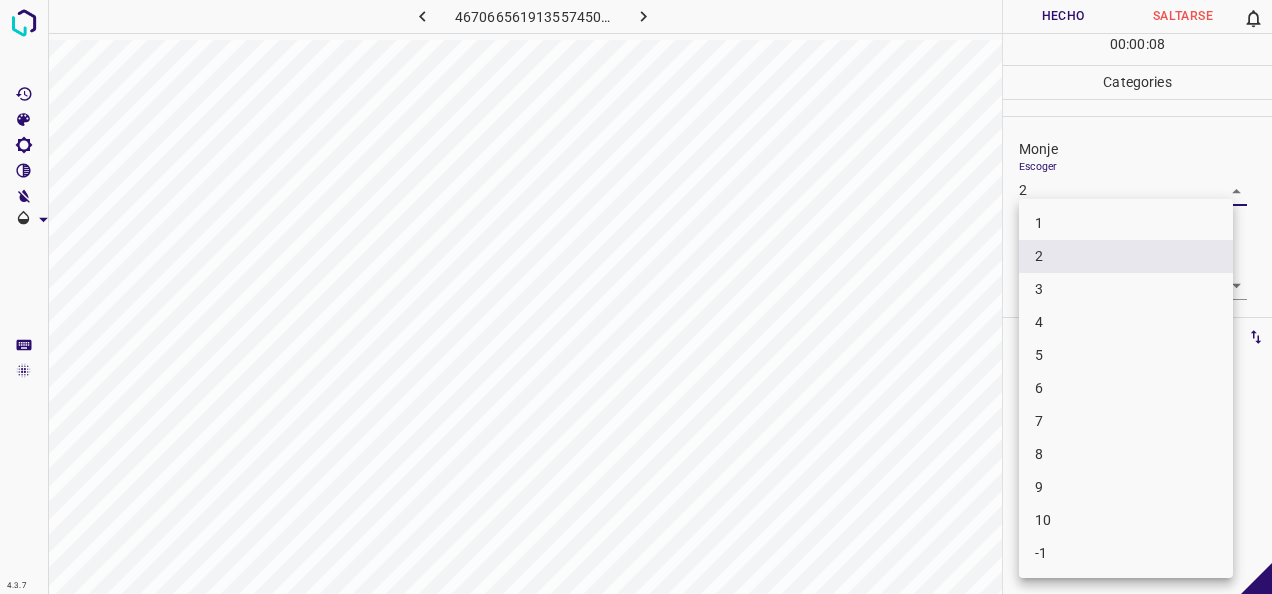 click on "3" at bounding box center [1126, 289] 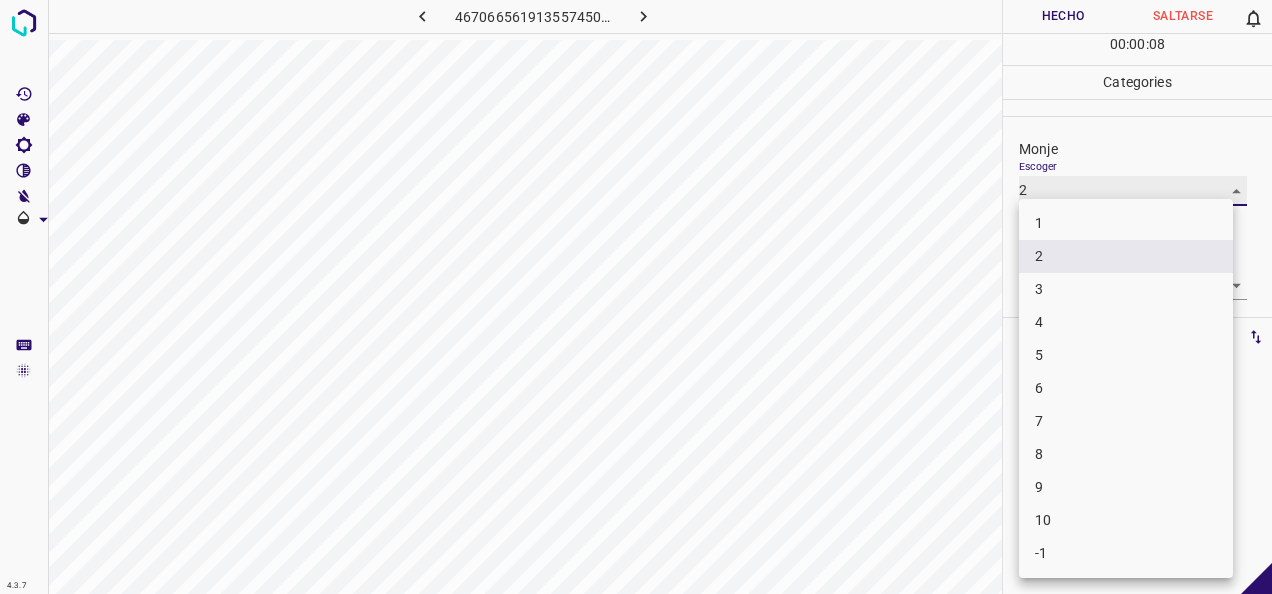 type on "3" 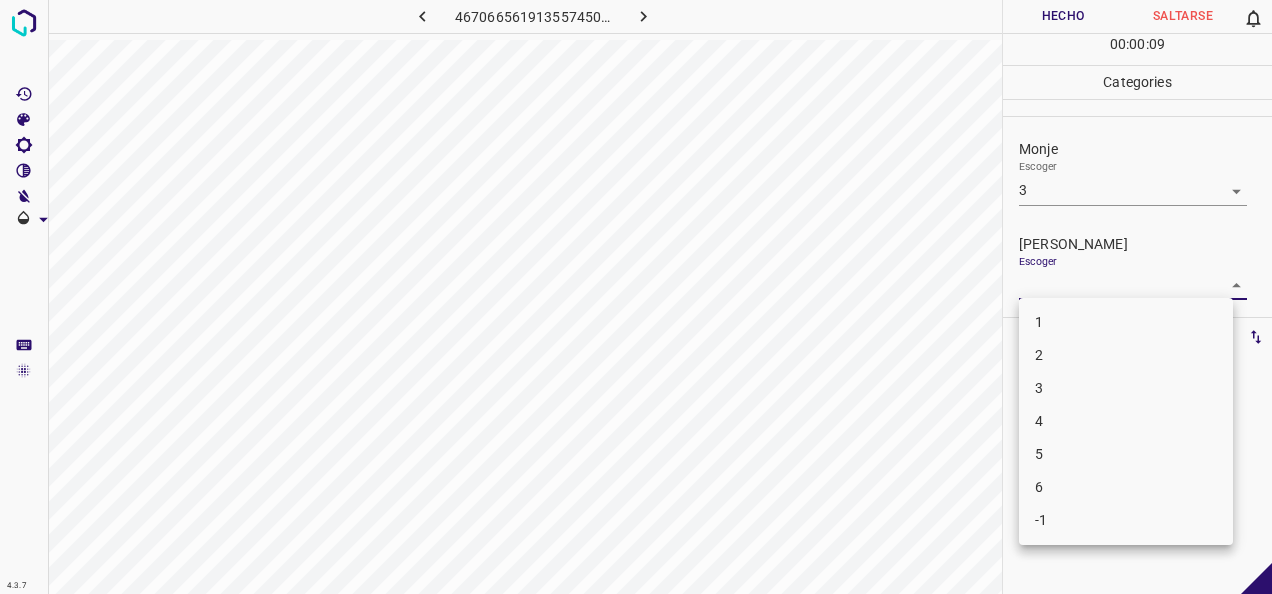 click on "4.3.7 4670665619135574507.png Hecho Saltarse 0 00   : 00   : 09   Categories Monje  Escoger 3 3  [PERSON_NAME]   Escoger ​ Etiquetas 0 Categories 1 Monje 2  [PERSON_NAME] Herramientas Espacio Cambiar entre modos (Dibujar y Editar) Yo Etiquetado automático R Restaurar zoom M Acercar N Alejar Borrar Eliminar etiqueta de selección Filtros Z Restaurar filtros X Filtro de saturación C Filtro de brillo V Filtro de contraste B Filtro de escala de grises General O Descargar -Mensaje de texto -Esconder -Borrar 1 2 3 4 5 6 -1" at bounding box center [636, 297] 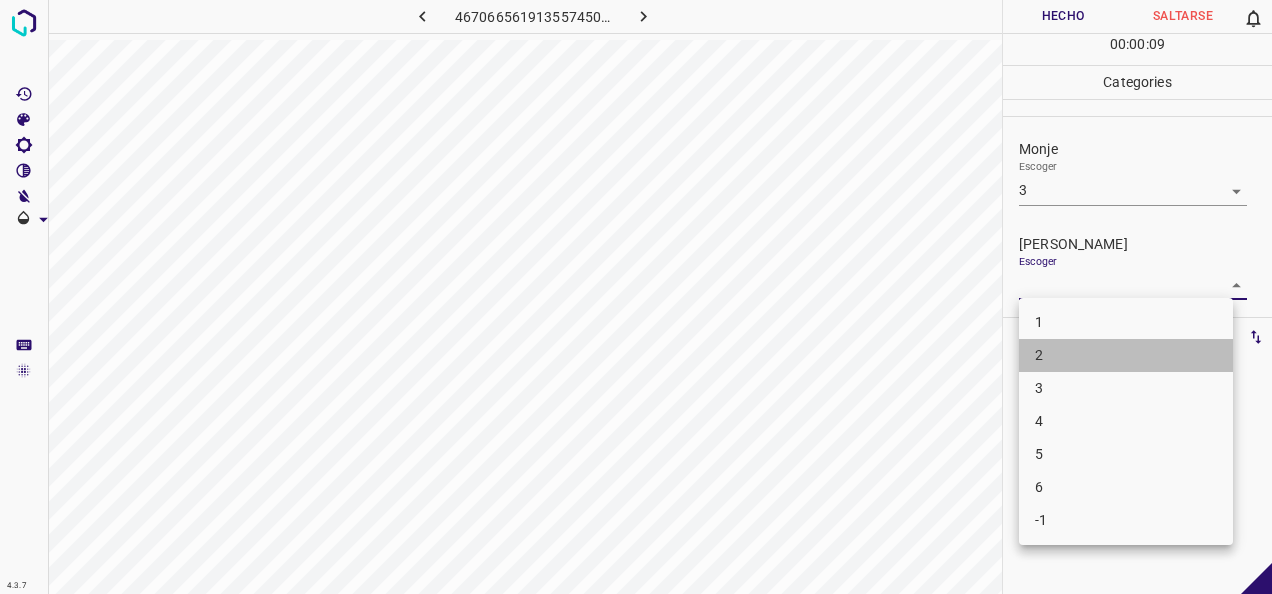 click on "2" at bounding box center (1126, 355) 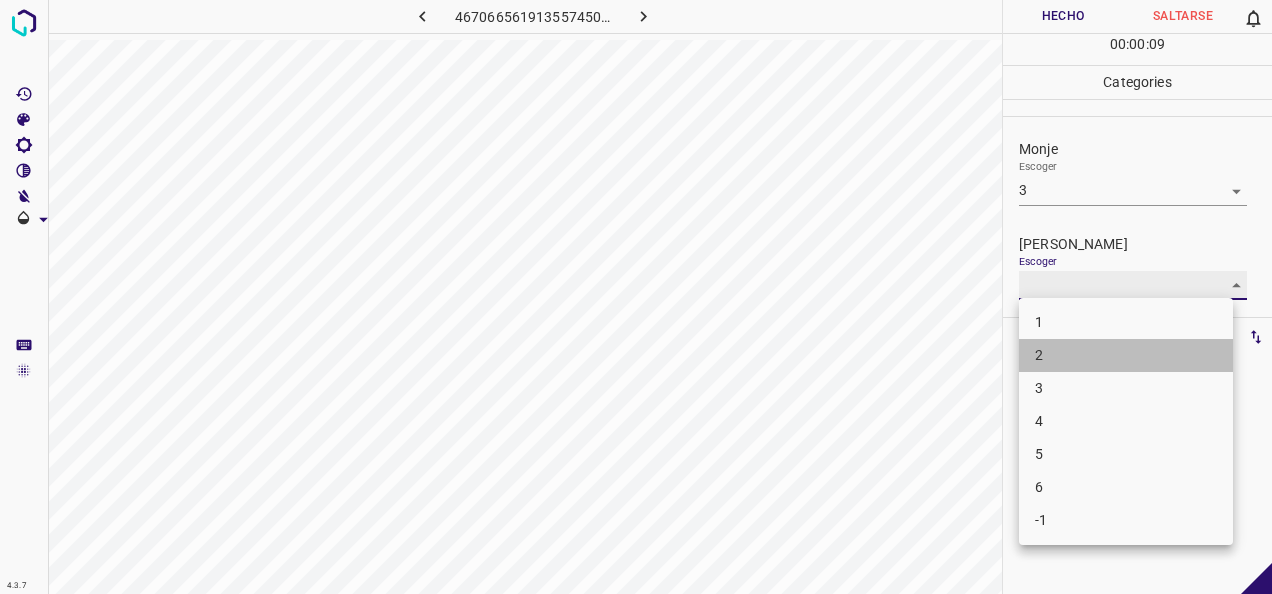 type on "2" 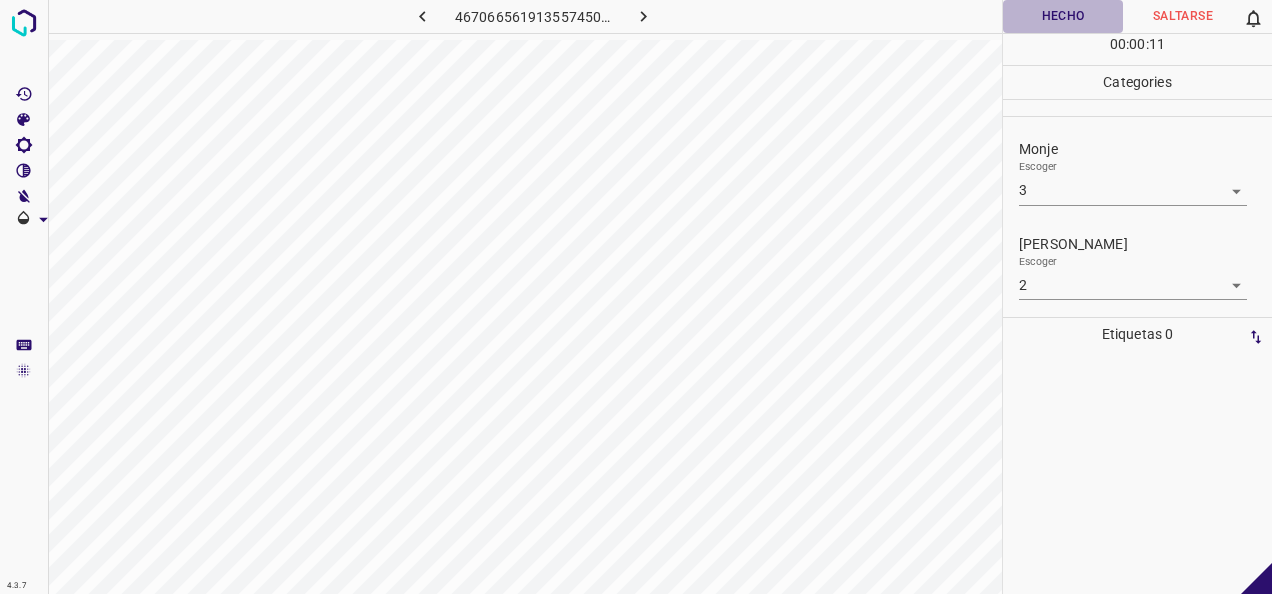 click on "Hecho" at bounding box center (1063, 16) 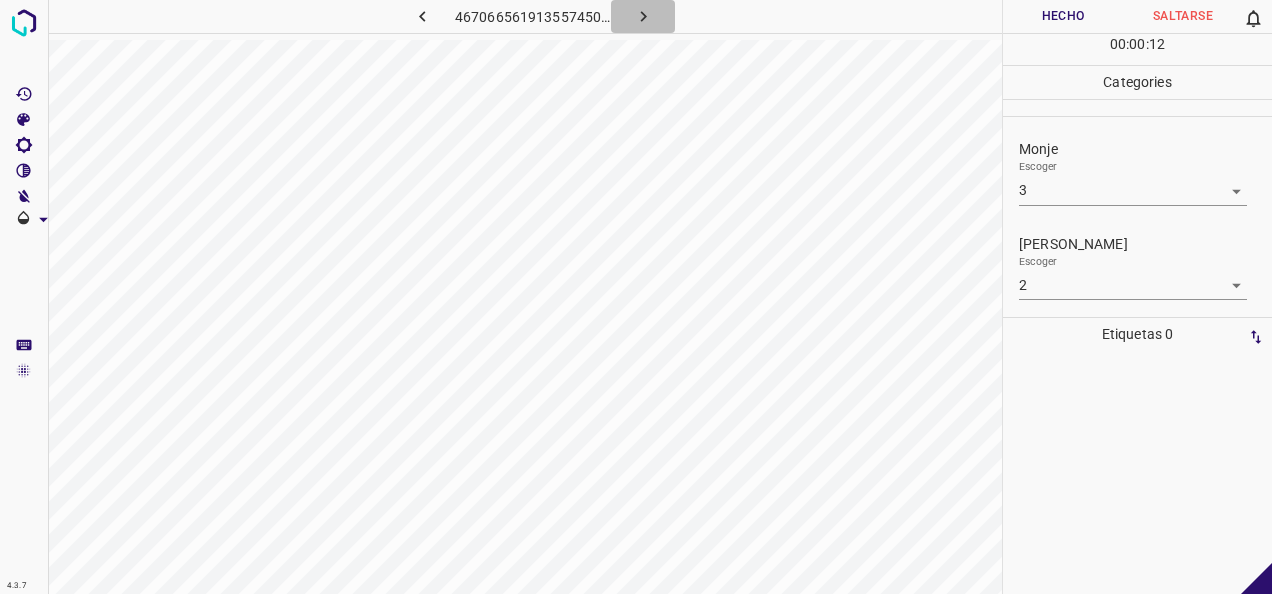 click at bounding box center (643, 16) 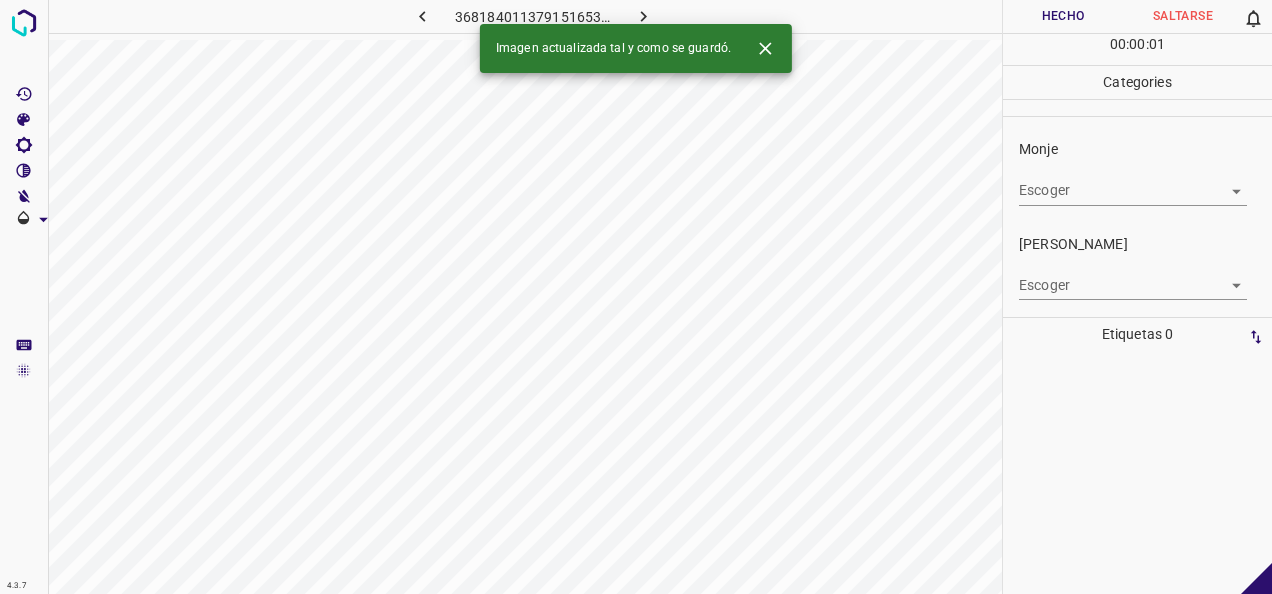 click on "4.3.7 [CREDIT_CARD_NUMBER].png Hecho Saltarse 0 00   : 00   : 01   Categories Monje  Escoger ​  [PERSON_NAME]   Escoger ​ Etiquetas 0 Categories 1 Monje 2  [PERSON_NAME] Herramientas Espacio Cambiar entre modos (Dibujar y Editar) Yo Etiquetado automático R Restaurar zoom M Acercar N Alejar Borrar Eliminar etiqueta de selección Filtros Z Restaurar filtros X Filtro de saturación C Filtro de brillo V Filtro de contraste B Filtro de escala de grises General O Descargar Imagen actualizada tal y como se guardó. -Mensaje de texto -Esconder -Borrar" at bounding box center [636, 297] 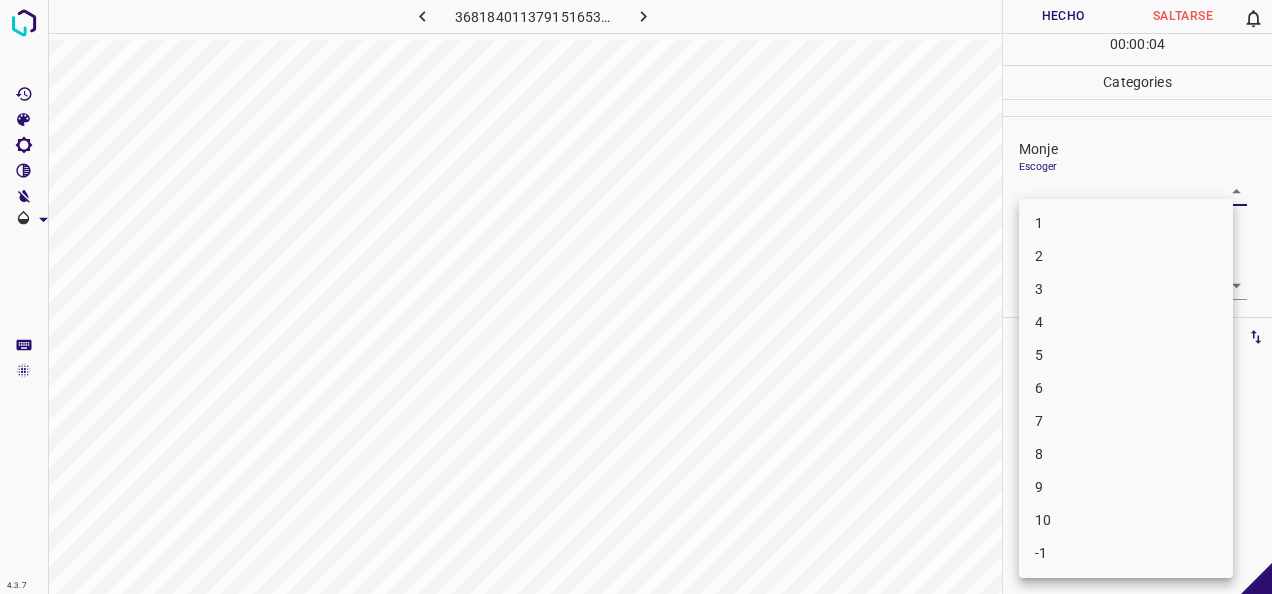 click on "5" at bounding box center [1126, 355] 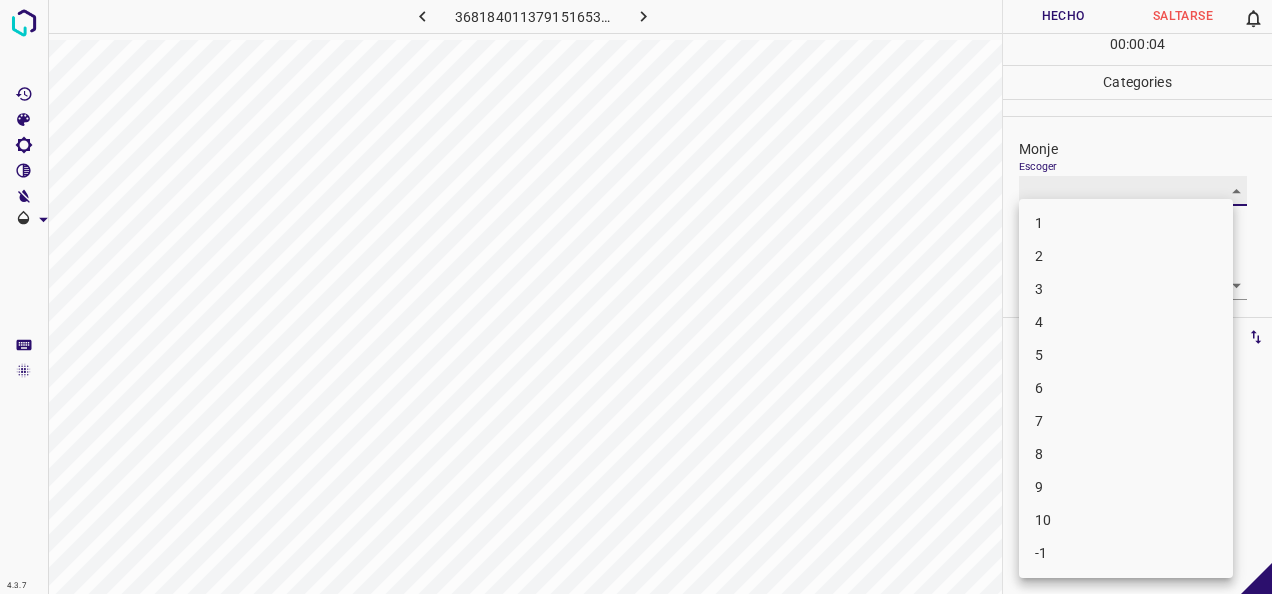 type on "5" 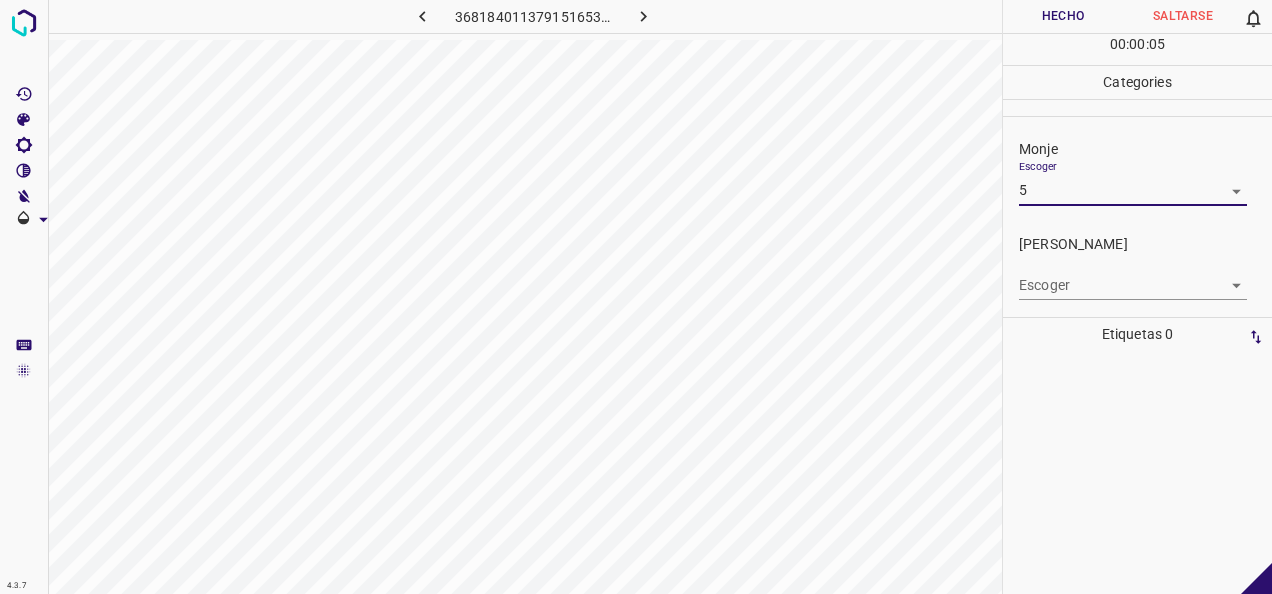 click on "4.3.7 [CREDIT_CARD_NUMBER].png Hecho Saltarse 0 00   : 00   : 05   Categories Monje  Escoger 5 5  [PERSON_NAME]   Escoger ​ Etiquetas 0 Categories 1 Monje 2  [PERSON_NAME] Herramientas Espacio Cambiar entre modos (Dibujar y Editar) Yo Etiquetado automático R Restaurar zoom M Acercar N Alejar Borrar Eliminar etiqueta de selección Filtros Z Restaurar filtros X Filtro de saturación C Filtro de brillo V Filtro de contraste B Filtro de escala de grises General O Descargar -Mensaje de texto -Esconder -Borrar" at bounding box center (636, 297) 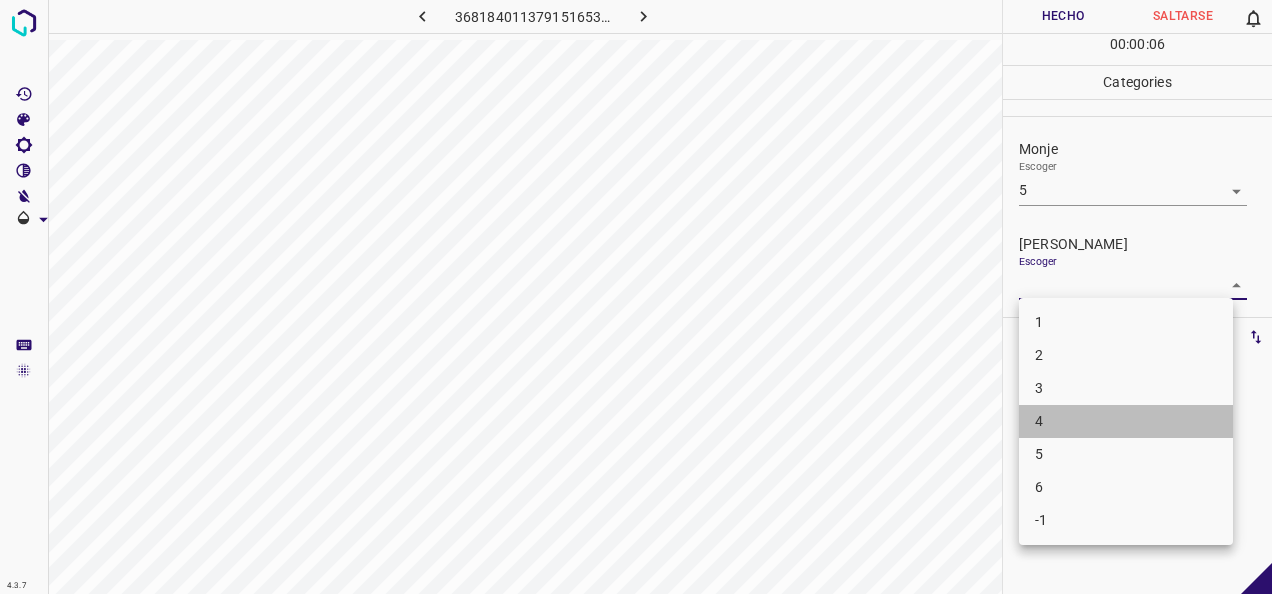 click on "4" at bounding box center (1126, 421) 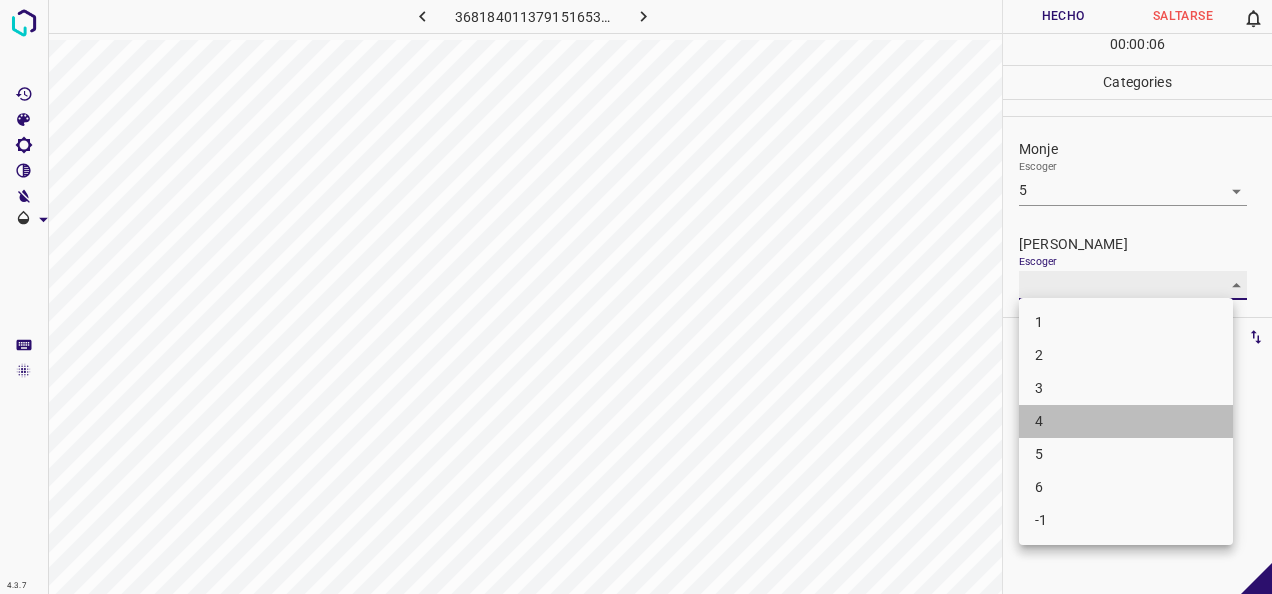 type on "4" 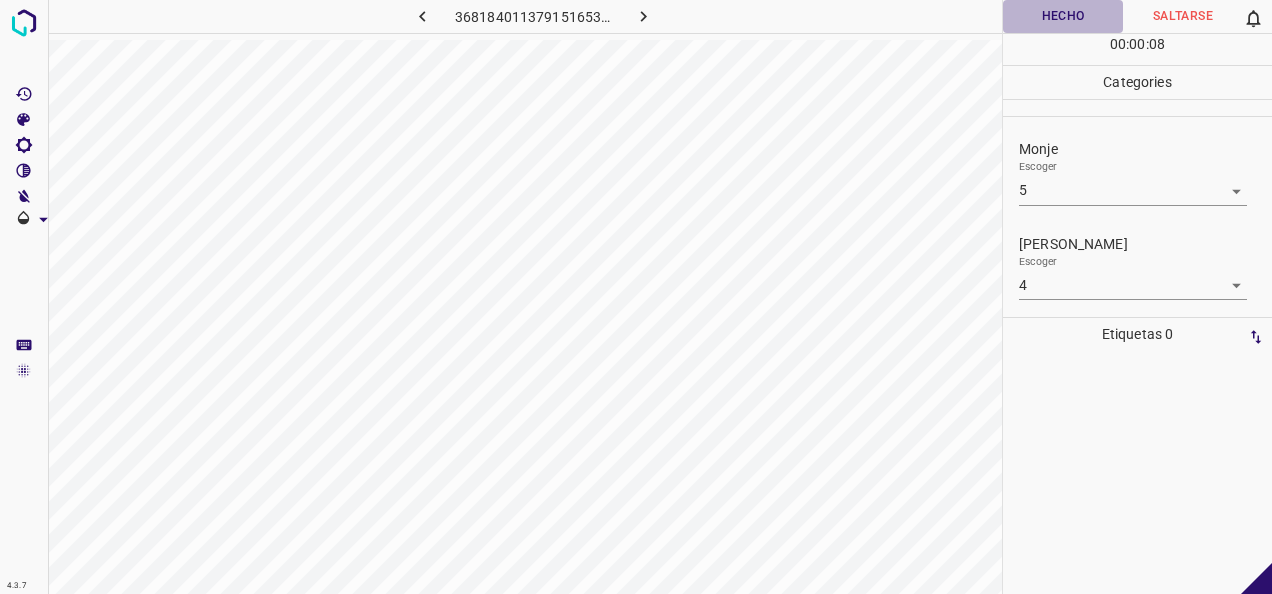 click on "Hecho" at bounding box center (1063, 16) 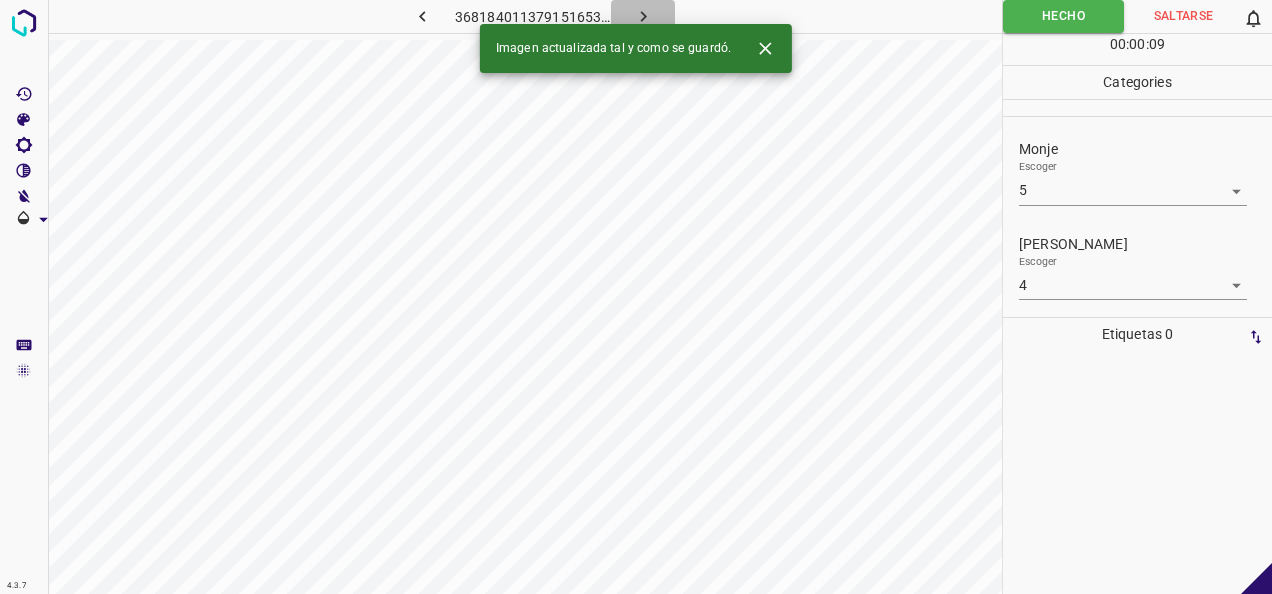 click at bounding box center (643, 16) 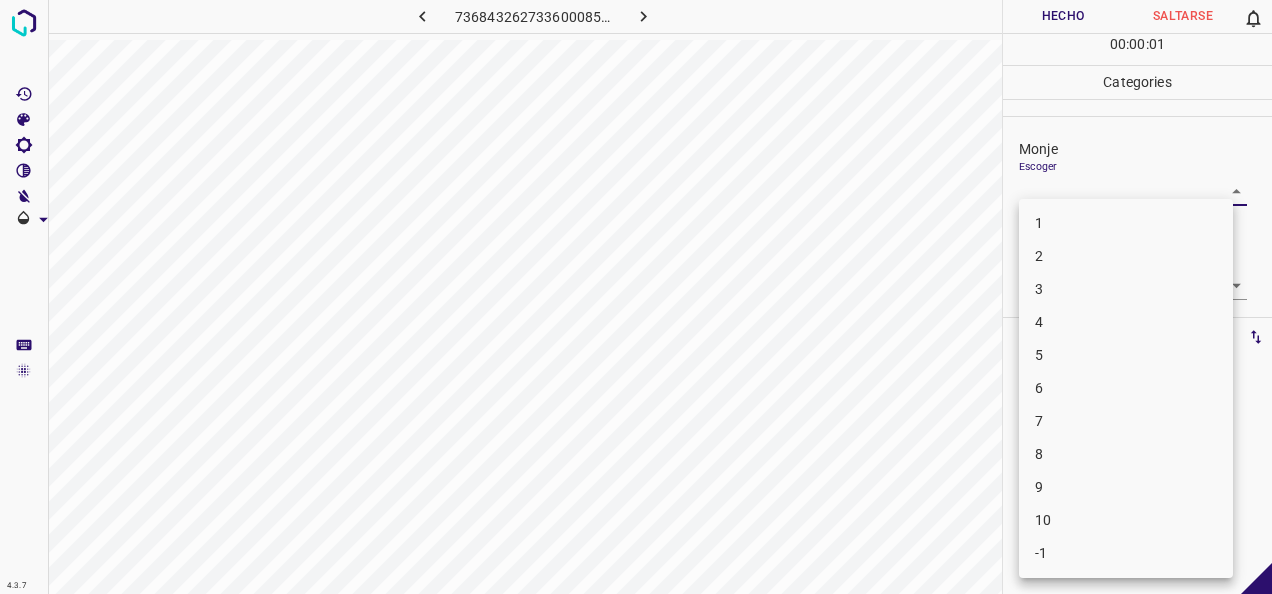 click on "4.3.7 7368432627336000850.png Hecho Saltarse 0 00   : 00   : 01   Categories Monje  Escoger ​  [PERSON_NAME]   Escoger ​ Etiquetas 0 Categories 1 Monje 2  [PERSON_NAME] Herramientas Espacio Cambiar entre modos (Dibujar y Editar) Yo Etiquetado automático R Restaurar zoom M Acercar N Alejar Borrar Eliminar etiqueta de selección Filtros Z Restaurar filtros X Filtro de saturación C Filtro de brillo V Filtro de contraste B Filtro de escala de grises General O Descargar -Mensaje de texto -Esconder -Borrar 1 2 3 4 5 6 7 8 9 10 -1" at bounding box center [636, 297] 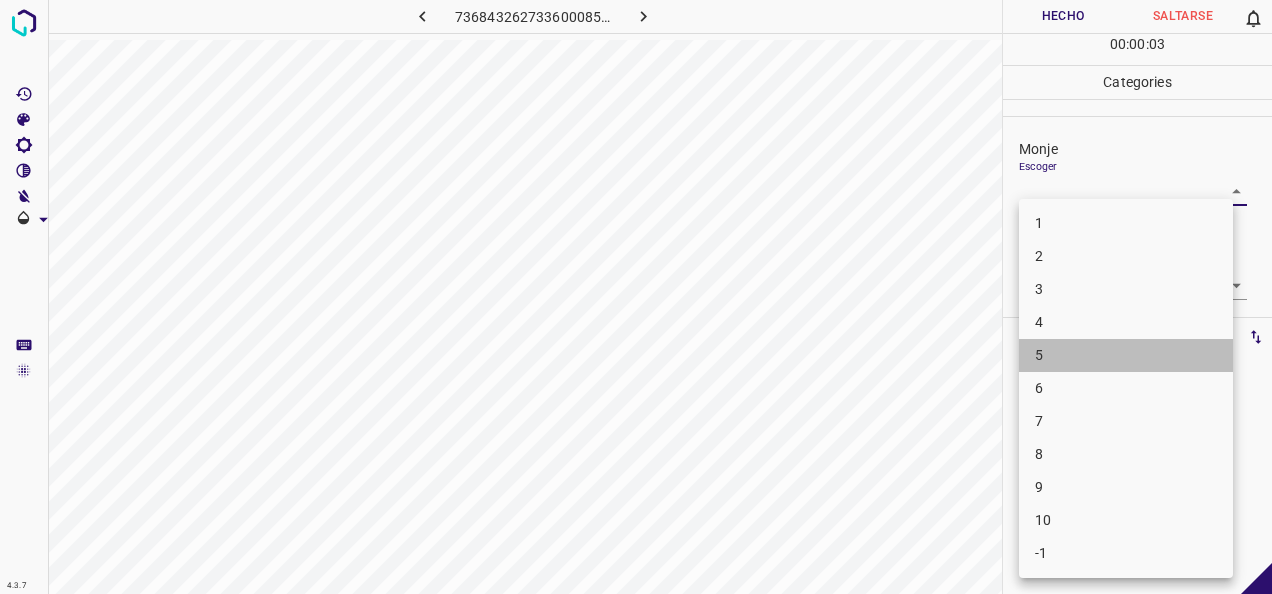 click on "5" at bounding box center [1126, 355] 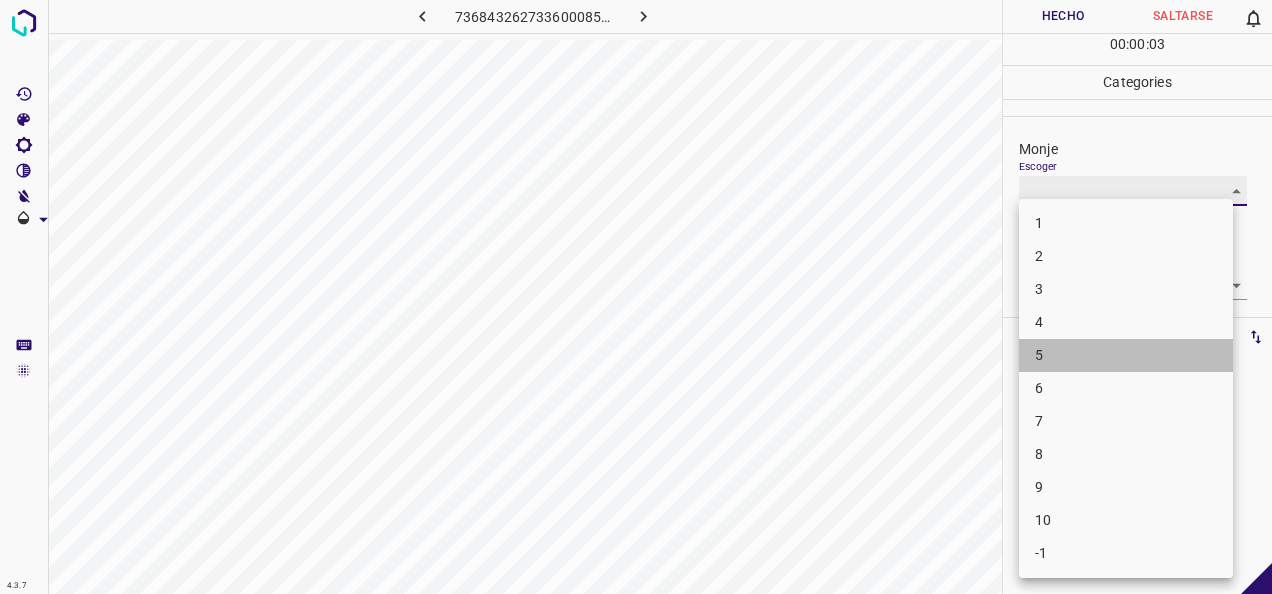 type on "5" 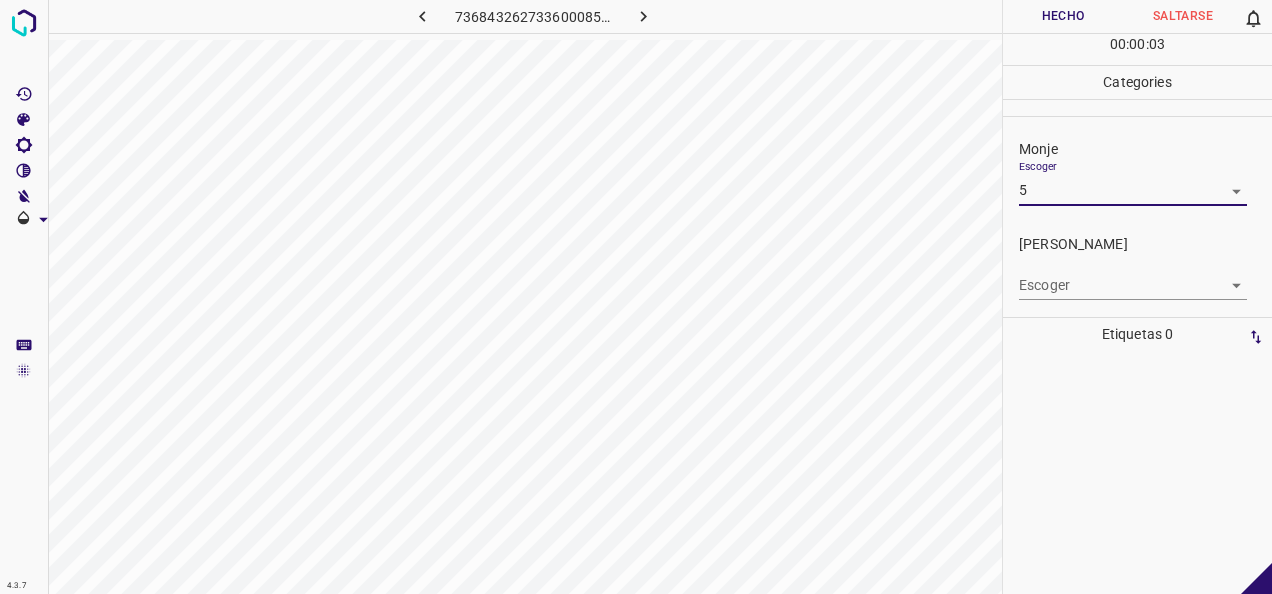 click on "4.3.7 7368432627336000850.png Hecho Saltarse 0 00   : 00   : 03   Categories Monje  Escoger 5 5  [PERSON_NAME]   Escoger ​ Etiquetas 0 Categories 1 Monje 2  [PERSON_NAME] Herramientas Espacio Cambiar entre modos (Dibujar y Editar) Yo Etiquetado automático R Restaurar zoom M Acercar N Alejar Borrar Eliminar etiqueta de selección Filtros Z Restaurar filtros X Filtro de saturación C Filtro de brillo V Filtro de contraste B Filtro de escala de grises General O Descargar -Mensaje de texto -Esconder -Borrar" at bounding box center (636, 297) 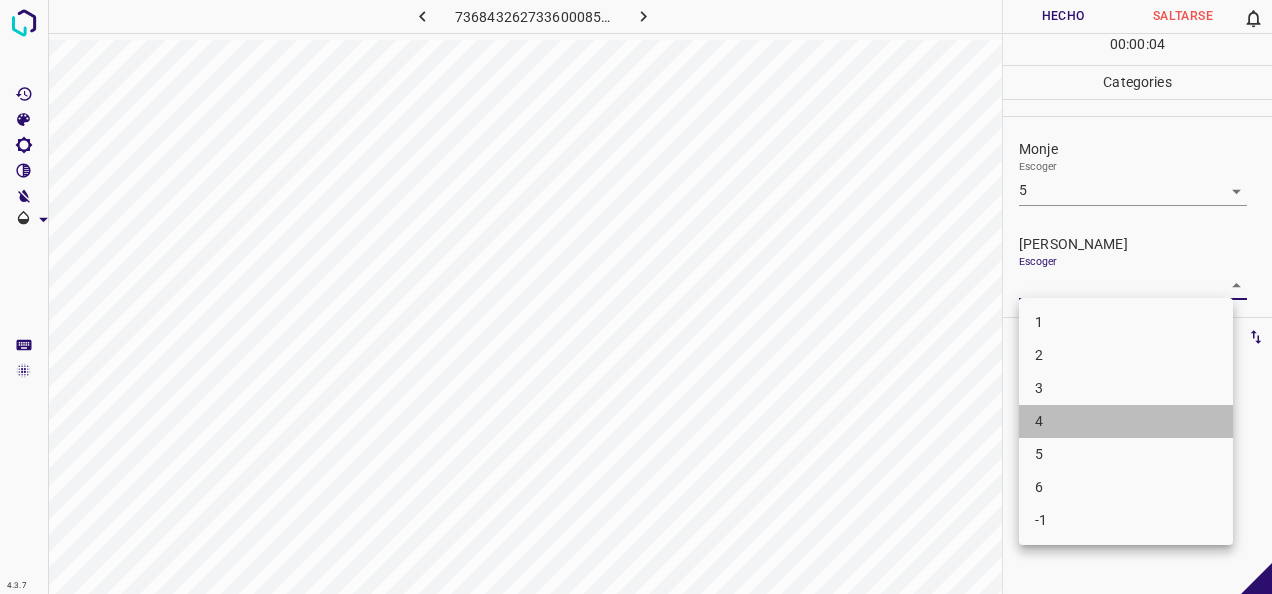 drag, startPoint x: 1048, startPoint y: 417, endPoint x: 1046, endPoint y: 212, distance: 205.00975 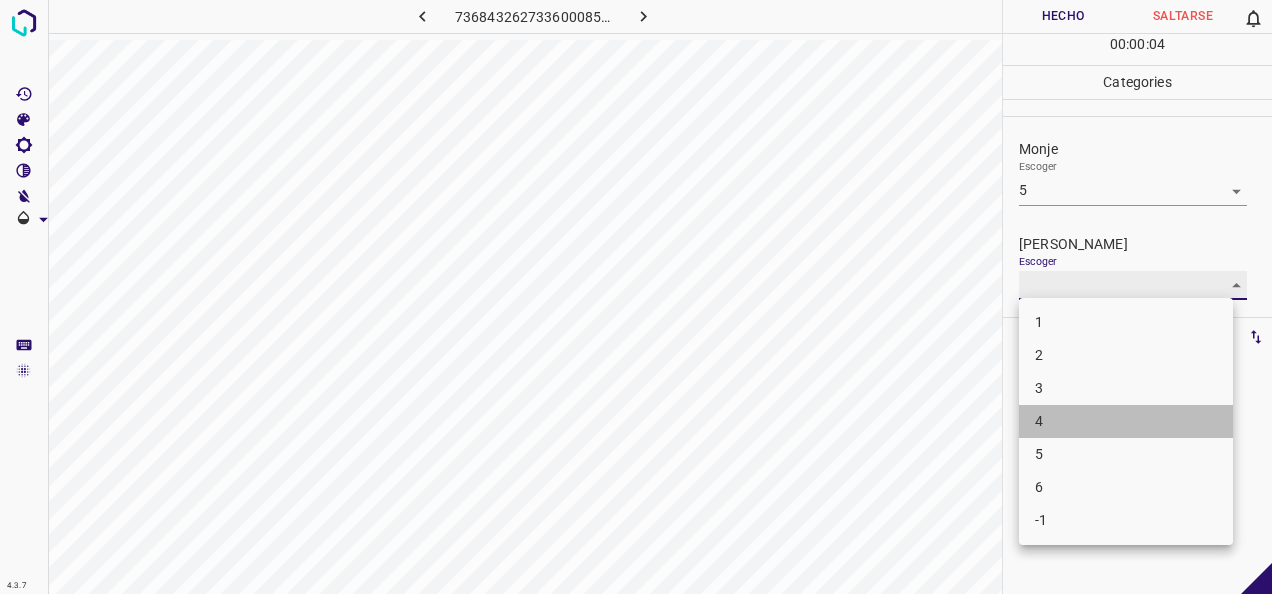 type on "4" 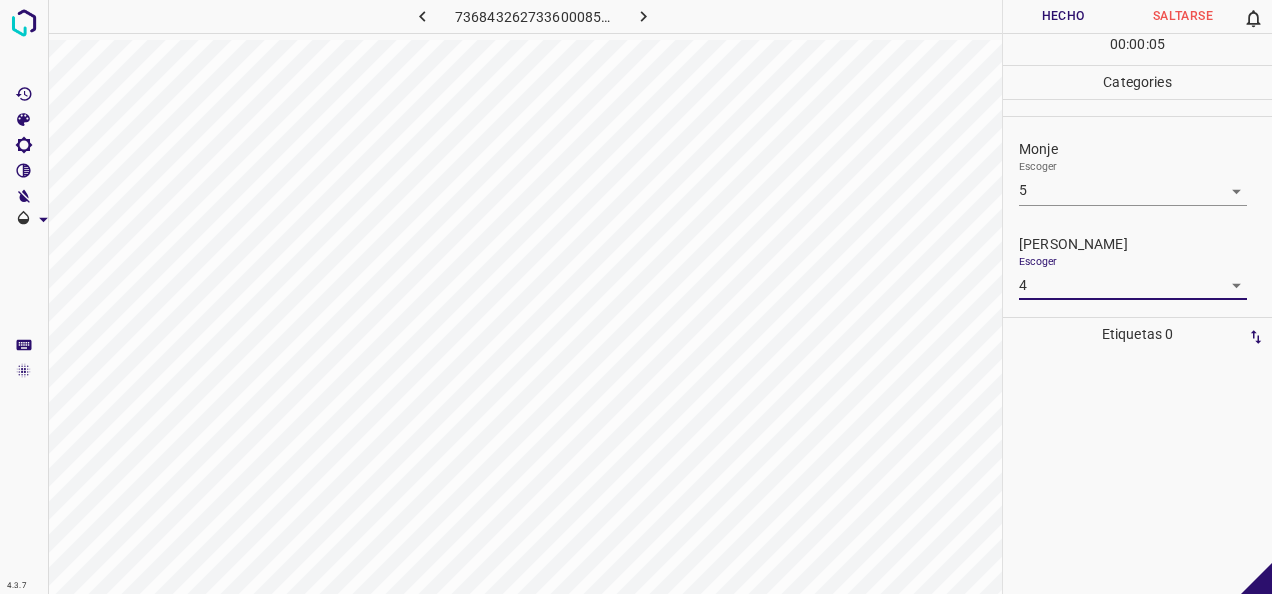 click on "Hecho" at bounding box center [1063, 16] 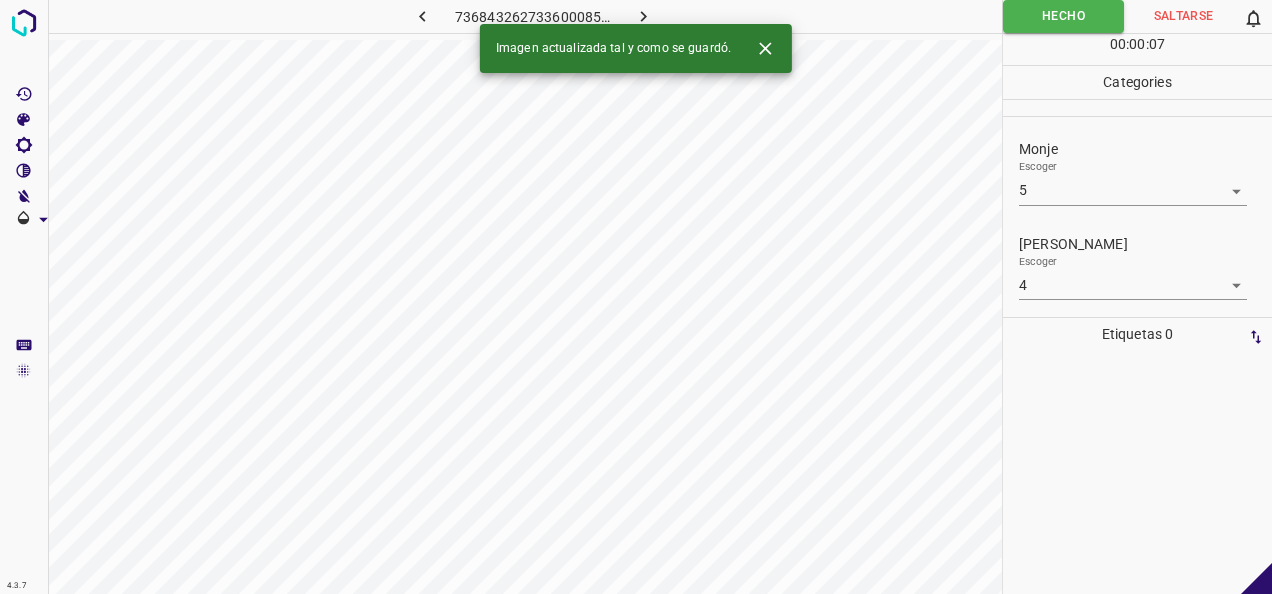 click at bounding box center (643, 16) 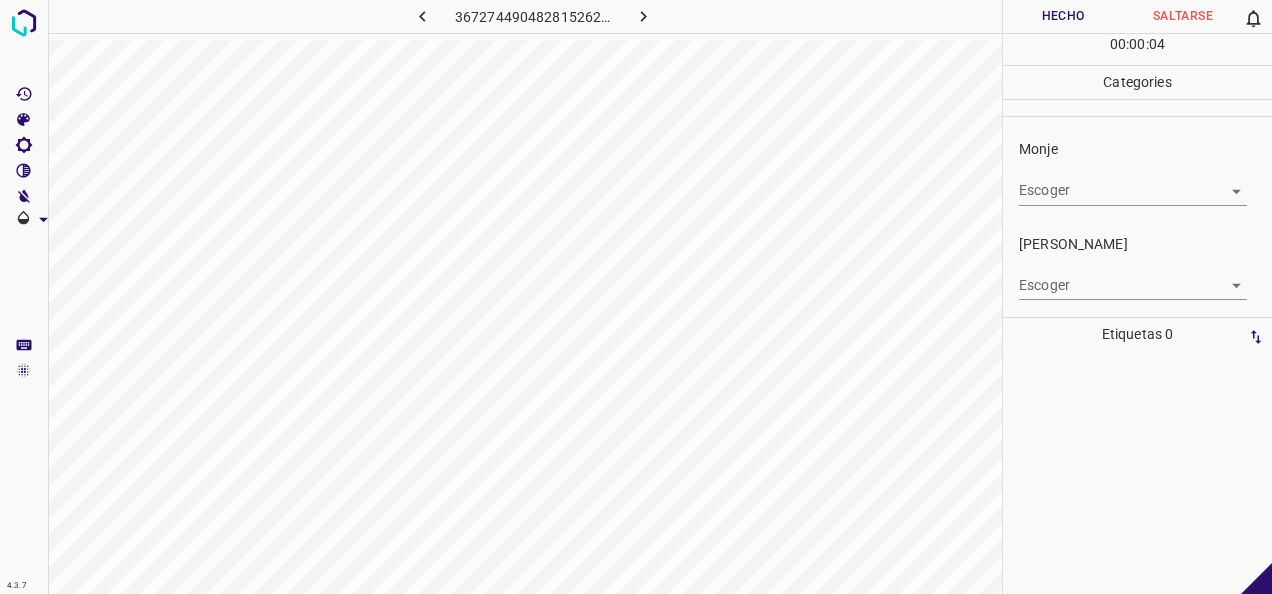 click on "4.3.7 3672744904828152620.png Hecho Saltarse 0 00   : 00   : 04   Categories Monje  Escoger ​  [PERSON_NAME]   Escoger ​ Etiquetas 0 Categories 1 Monje 2  [PERSON_NAME] Herramientas Espacio Cambiar entre modos (Dibujar y Editar) Yo Etiquetado automático R Restaurar zoom M Acercar N Alejar Borrar Eliminar etiqueta de selección Filtros Z Restaurar filtros X Filtro de saturación C Filtro de brillo V Filtro de contraste B Filtro de escala de grises General O Descargar -Mensaje de texto -Esconder -Borrar" at bounding box center (636, 297) 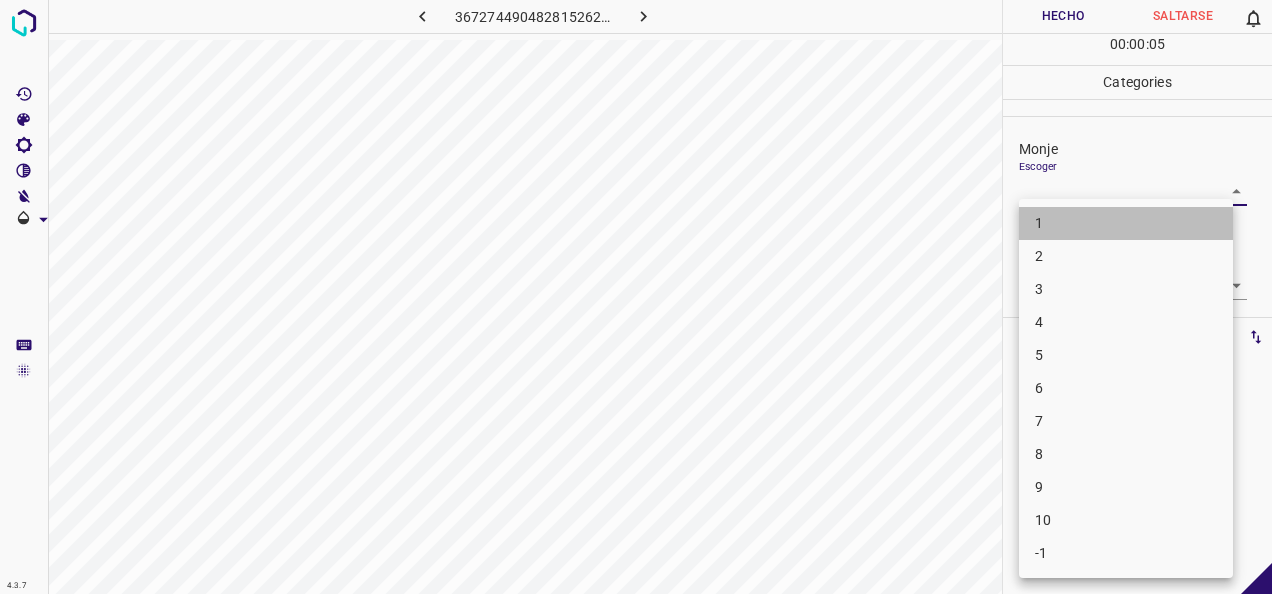 click on "1" at bounding box center (1126, 223) 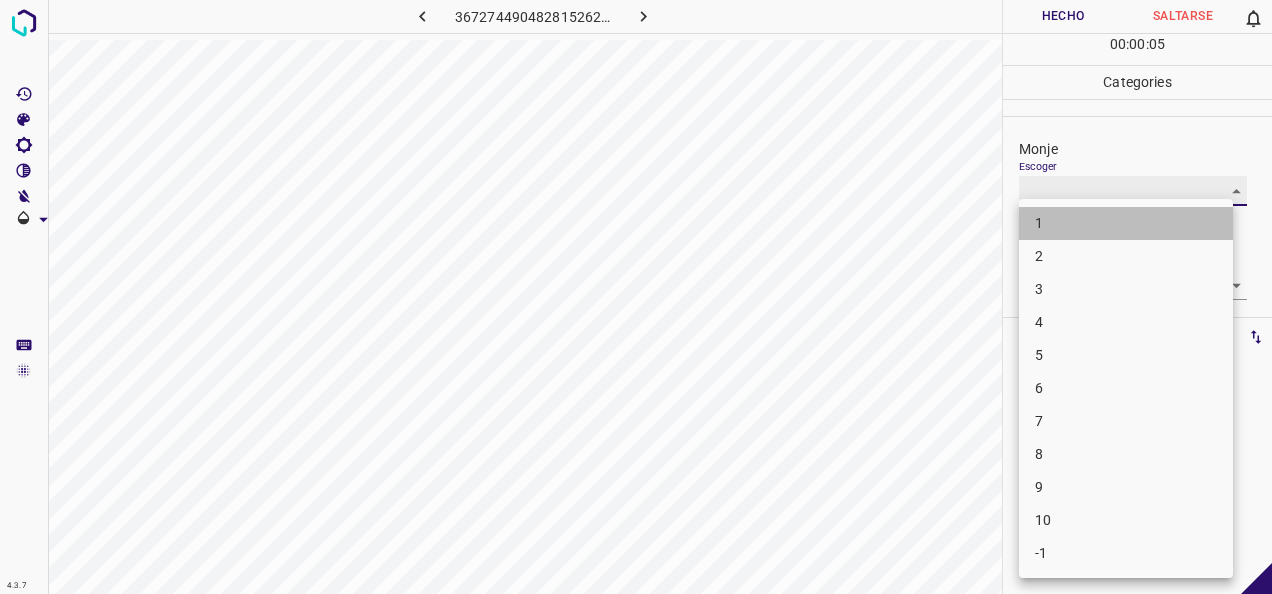 type on "1" 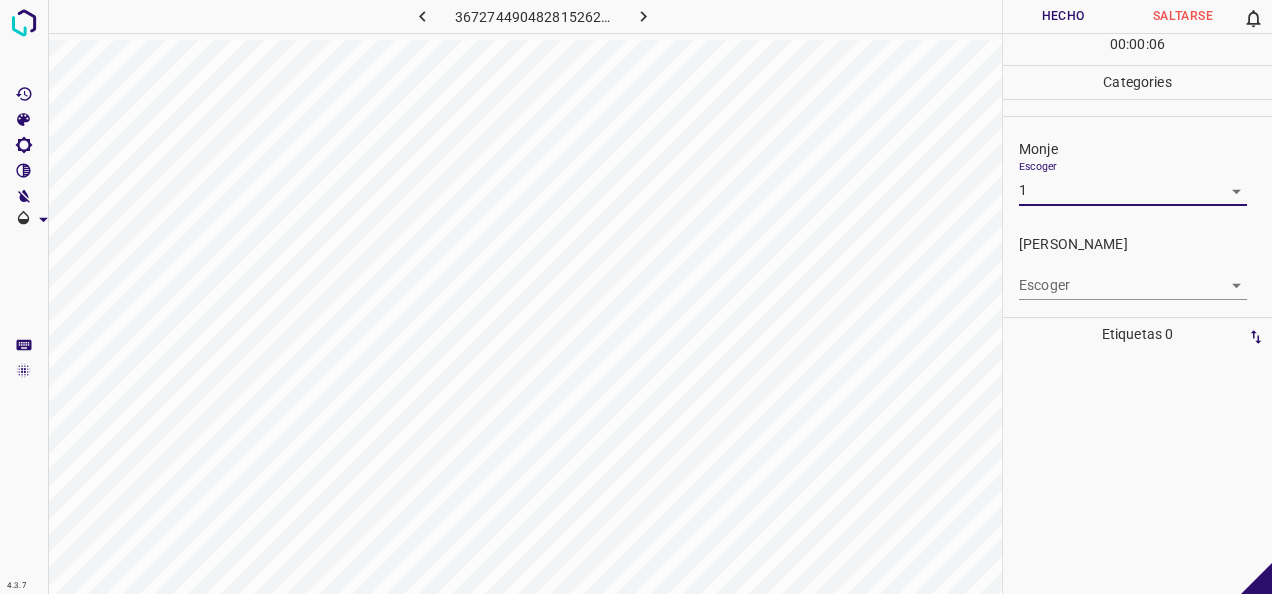 click on "4.3.7 3672744904828152620.png Hecho Saltarse 0 00   : 00   : 06   Categories Monje  Escoger 1 1  [PERSON_NAME]   Escoger ​ Etiquetas 0 Categories 1 Monje 2  [PERSON_NAME] Herramientas Espacio Cambiar entre modos (Dibujar y Editar) Yo Etiquetado automático R Restaurar zoom M Acercar N Alejar Borrar Eliminar etiqueta de selección Filtros Z Restaurar filtros X Filtro de saturación C Filtro de brillo V Filtro de contraste B Filtro de escala de grises General O Descargar -Mensaje de texto -Esconder -Borrar" at bounding box center (636, 297) 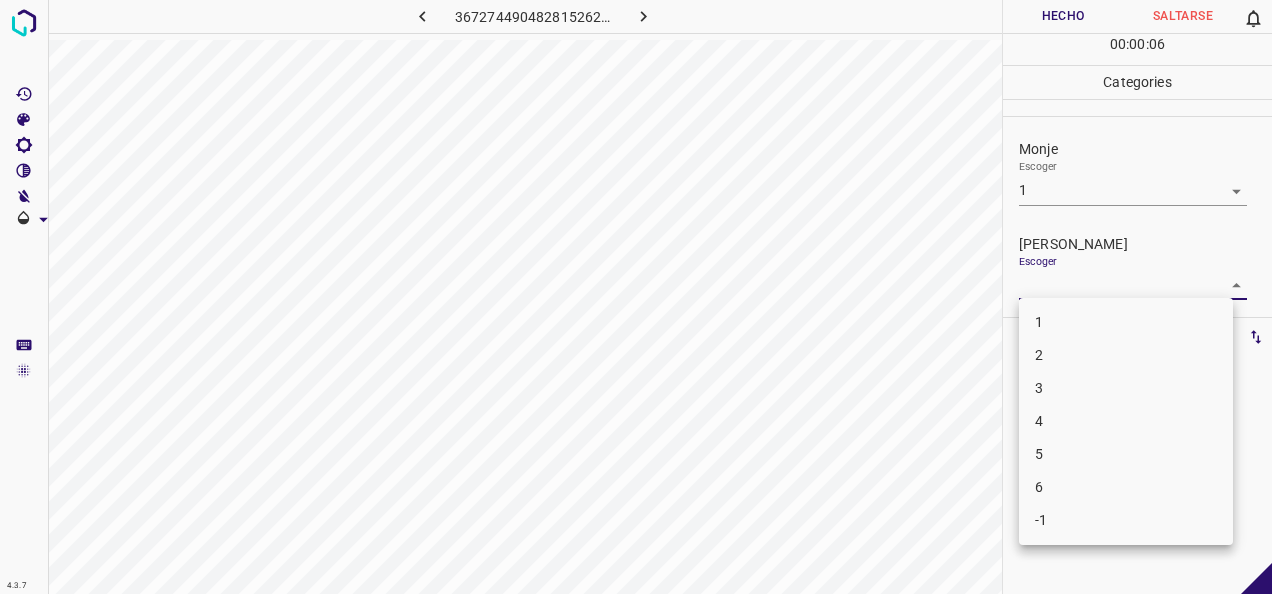 click on "1" at bounding box center [1126, 322] 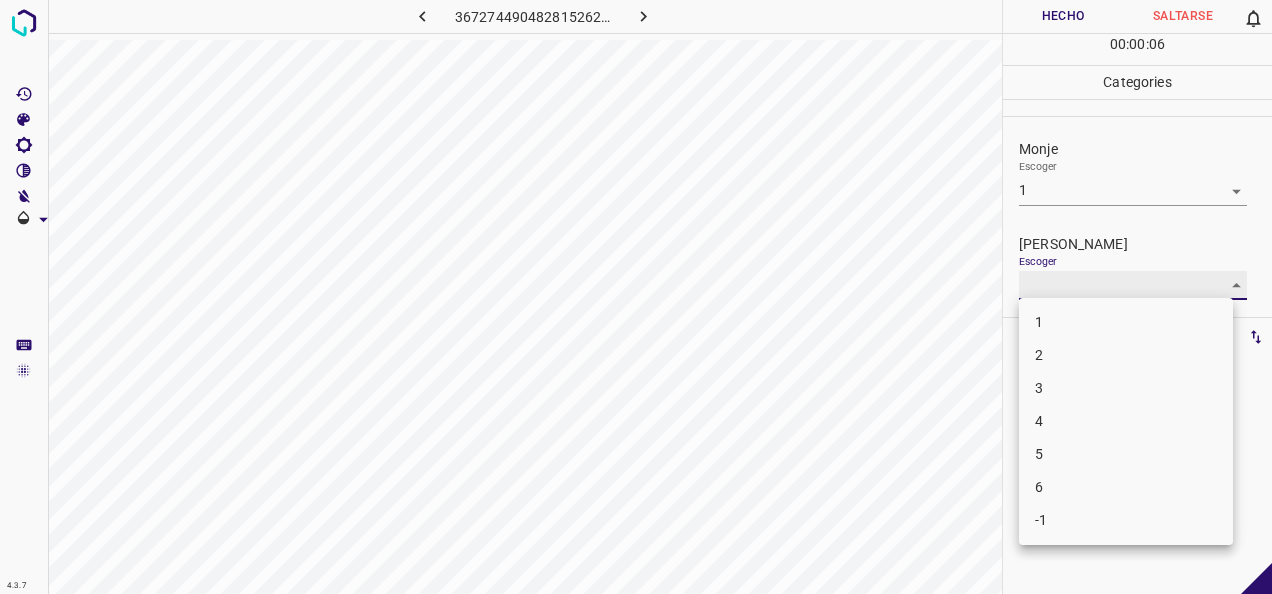 type on "1" 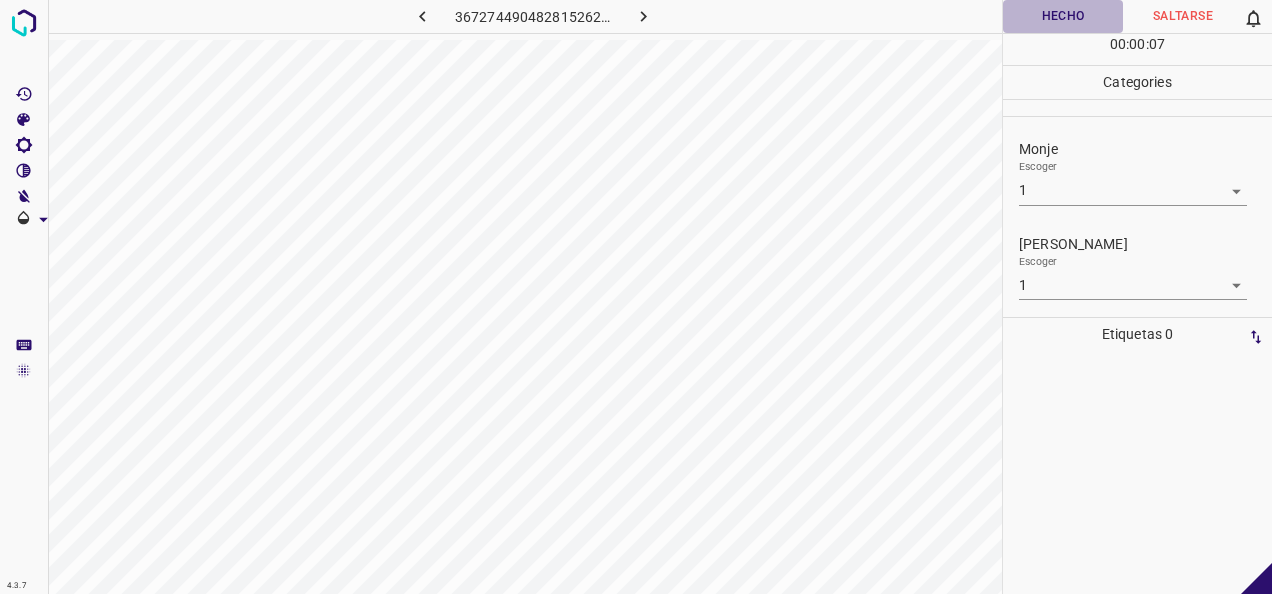 click on "Hecho" at bounding box center (1063, 16) 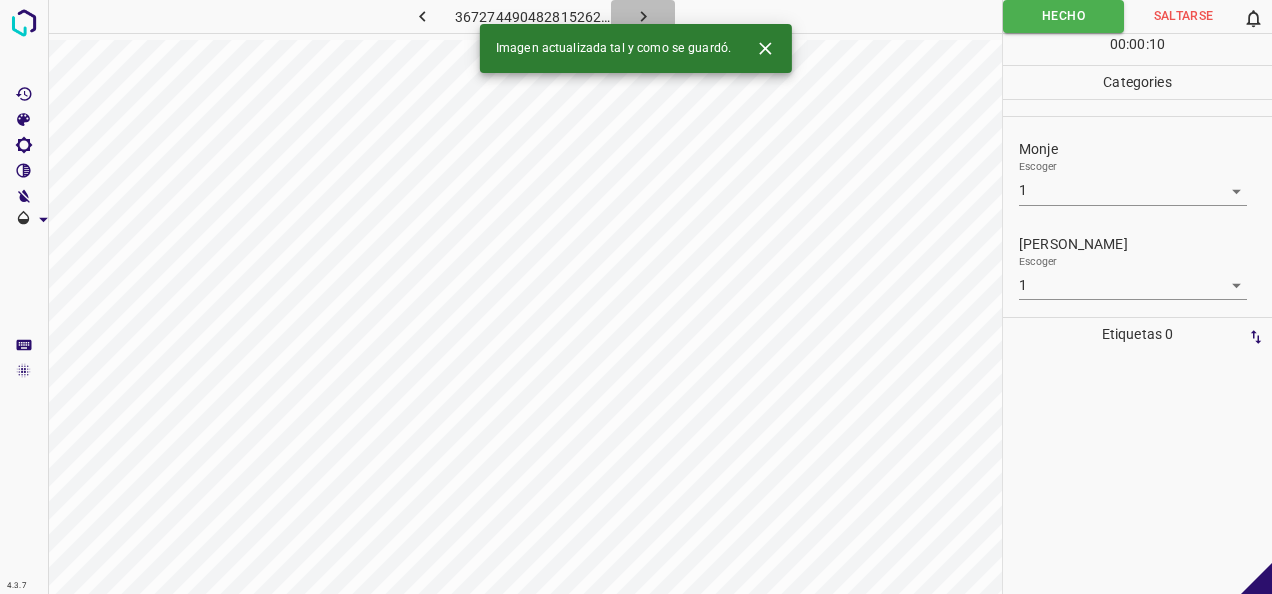 click 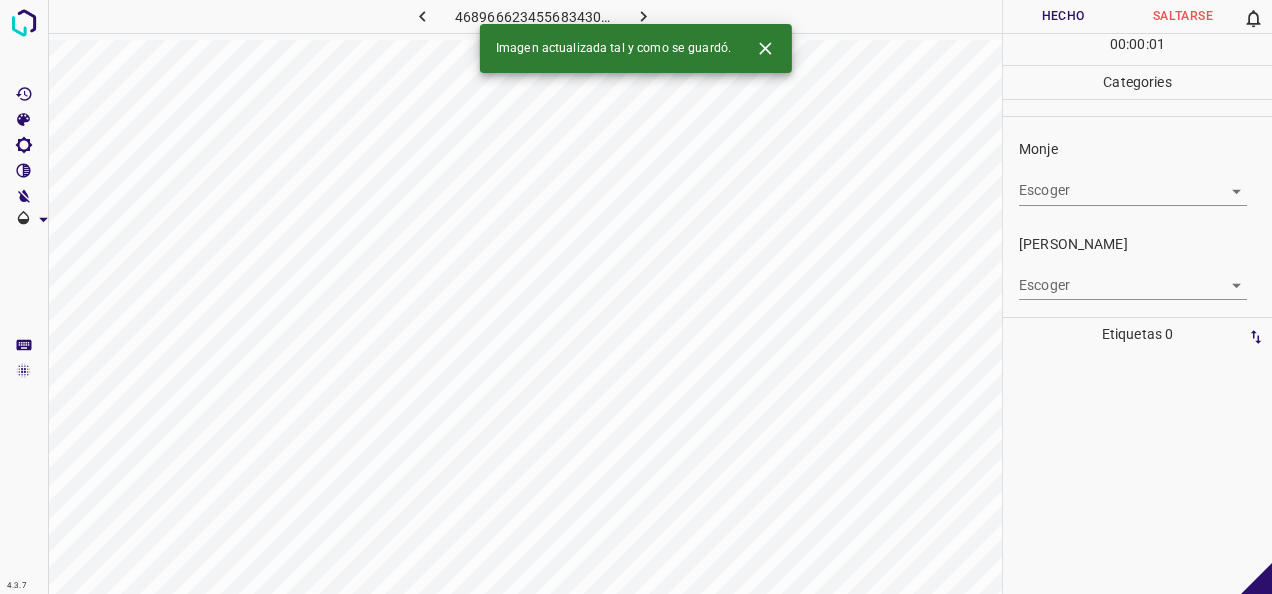 click on "4.3.7 4689666234556834306.png Hecho Saltarse 0 00   : 00   : 01   Categories Monje  Escoger ​  [PERSON_NAME]   Escoger ​ Etiquetas 0 Categories 1 Monje 2  [PERSON_NAME] Herramientas Espacio Cambiar entre modos (Dibujar y Editar) Yo Etiquetado automático R Restaurar zoom M Acercar N Alejar Borrar Eliminar etiqueta de selección Filtros Z Restaurar filtros X Filtro de saturación C Filtro de brillo V Filtro de contraste B Filtro de escala de grises General O Descargar Imagen actualizada tal y como se guardó. -Mensaje de texto -Esconder -Borrar" at bounding box center (636, 297) 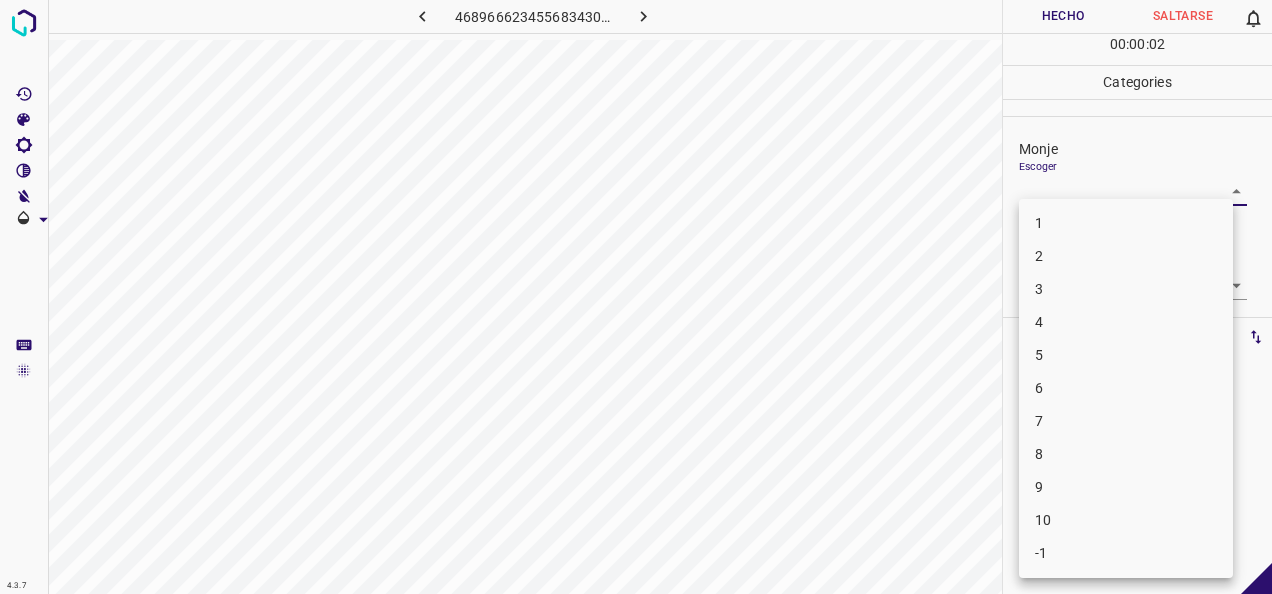 click on "1" at bounding box center [1126, 223] 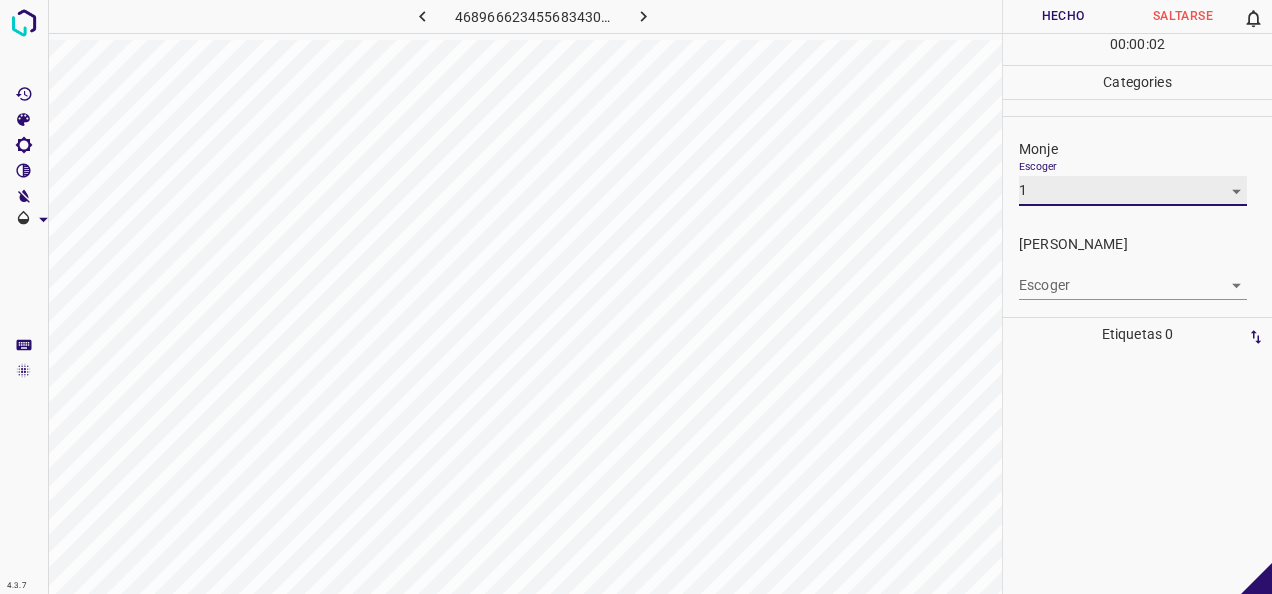 type on "1" 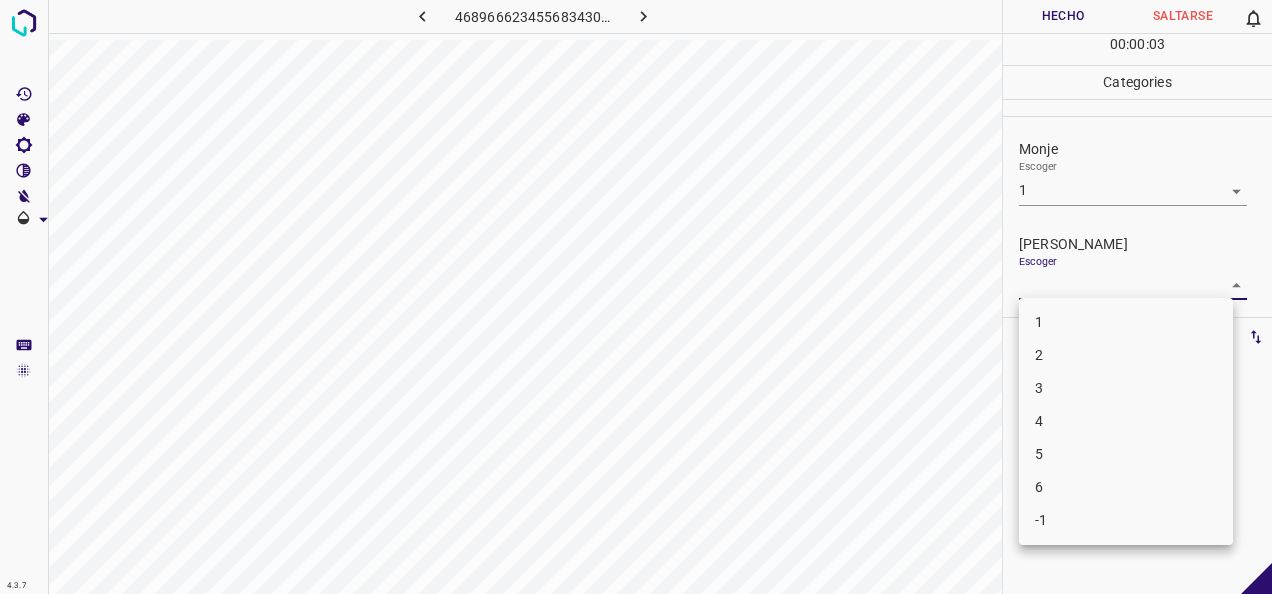 click on "4.3.7 4689666234556834306.png Hecho Saltarse 0 00   : 00   : 03   Categories Monje  Escoger 1 1  [PERSON_NAME]   Escoger ​ Etiquetas 0 Categories 1 Monje 2  [PERSON_NAME] Herramientas Espacio Cambiar entre modos (Dibujar y Editar) Yo Etiquetado automático R Restaurar zoom M Acercar N Alejar Borrar Eliminar etiqueta de selección Filtros Z Restaurar filtros X Filtro de saturación C Filtro de brillo V Filtro de contraste B Filtro de escala de grises General O Descargar -Mensaje de texto -Esconder -Borrar 1 2 3 4 5 6 -1" at bounding box center (636, 297) 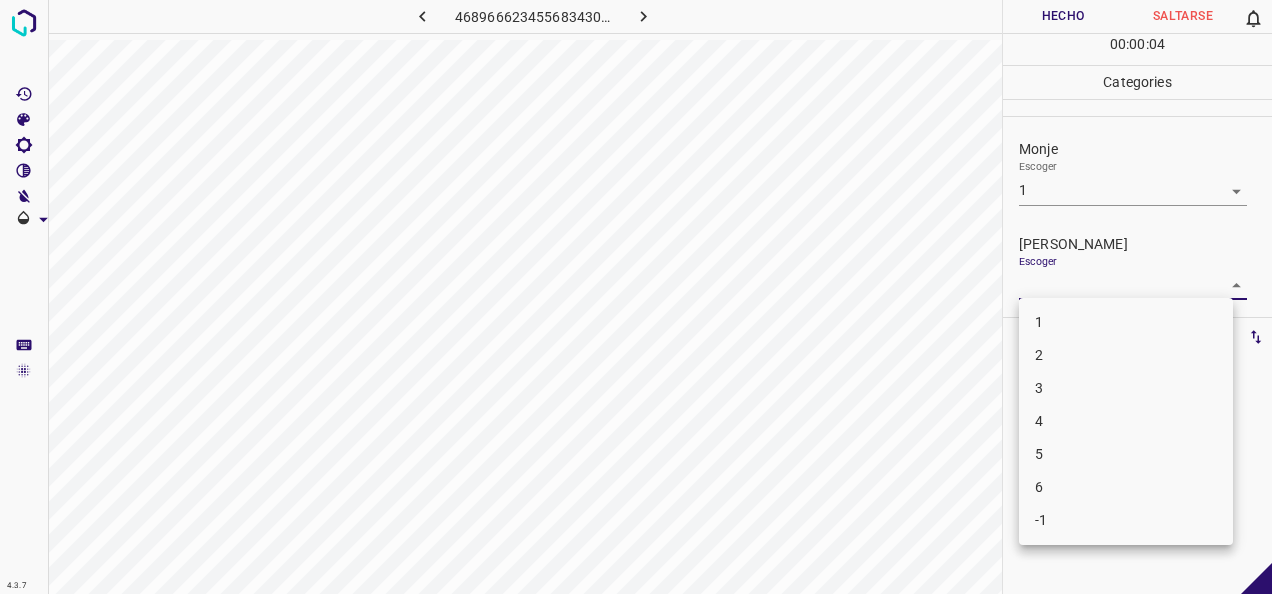 click on "1" at bounding box center [1126, 322] 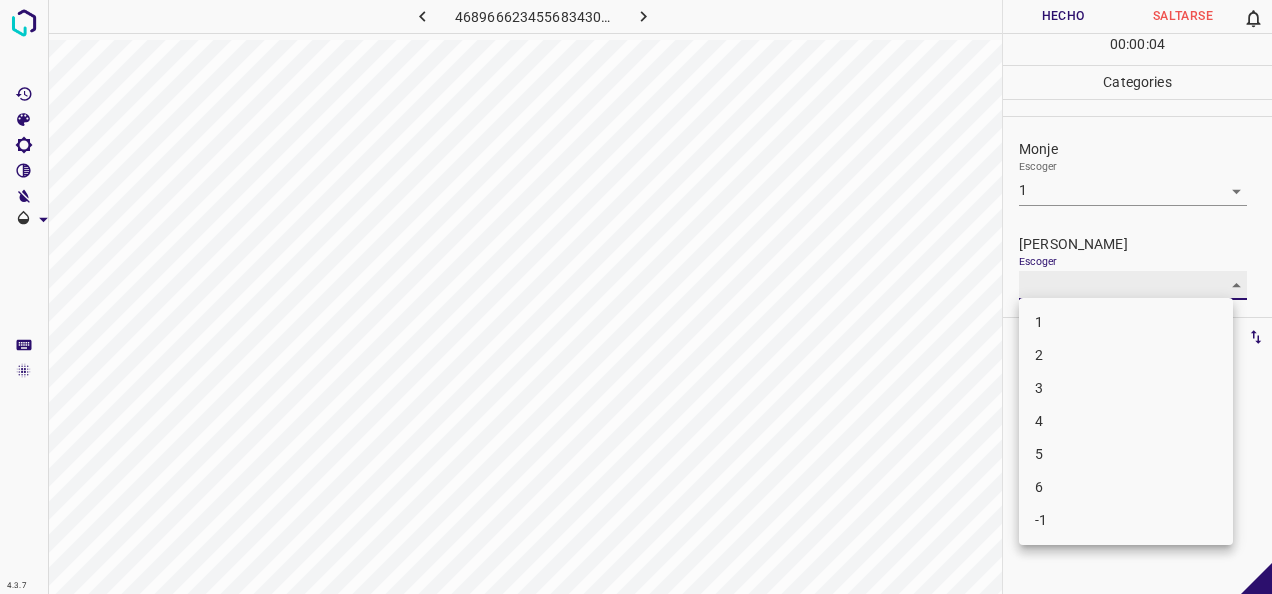 type on "1" 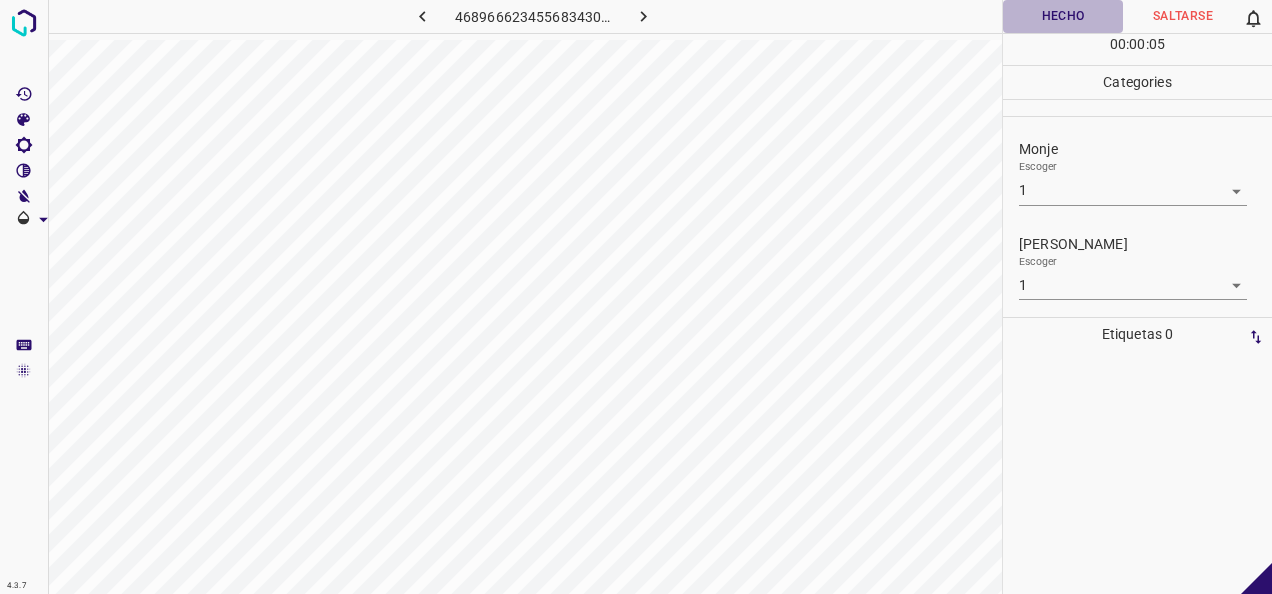 click on "Hecho" at bounding box center [1063, 16] 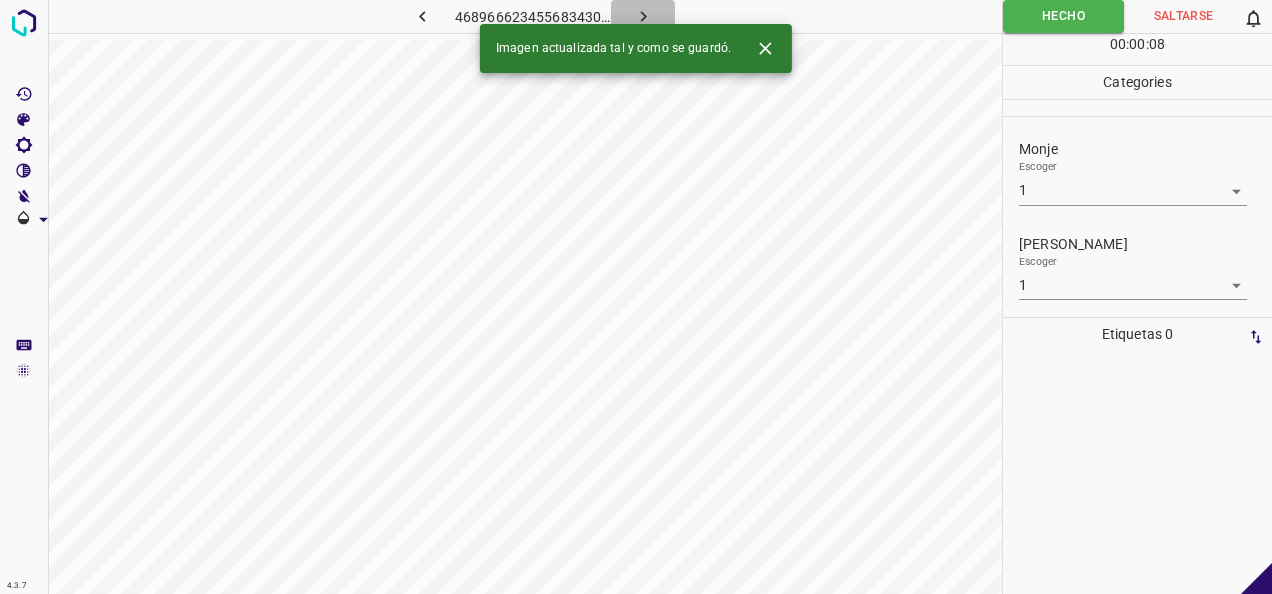 click 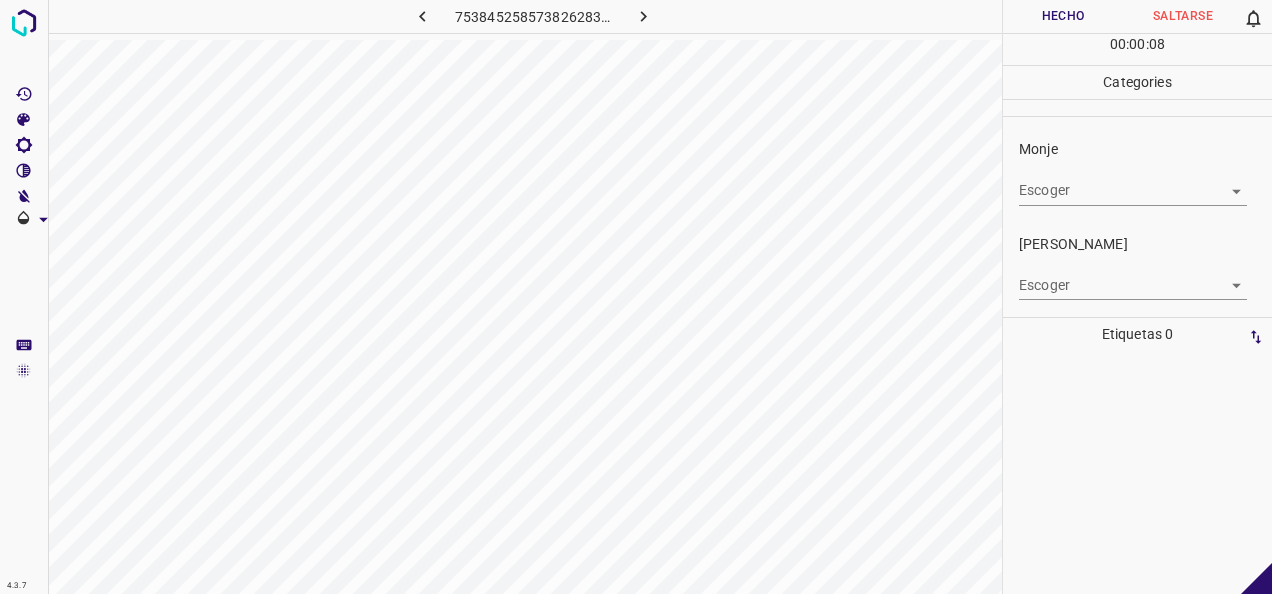click on "4.3.7 7538452585738262836.png Hecho Saltarse 0 00   : 00   : 08   Categories Monje  Escoger ​  [PERSON_NAME]   Escoger ​ Etiquetas 0 Categories 1 Monje 2  [PERSON_NAME] Herramientas Espacio Cambiar entre modos (Dibujar y Editar) Yo Etiquetado automático R Restaurar zoom M Acercar N Alejar Borrar Eliminar etiqueta de selección Filtros Z Restaurar filtros X Filtro de saturación C Filtro de brillo V Filtro de contraste B Filtro de escala de grises General O Descargar -Mensaje de texto -Esconder -Borrar" at bounding box center [636, 297] 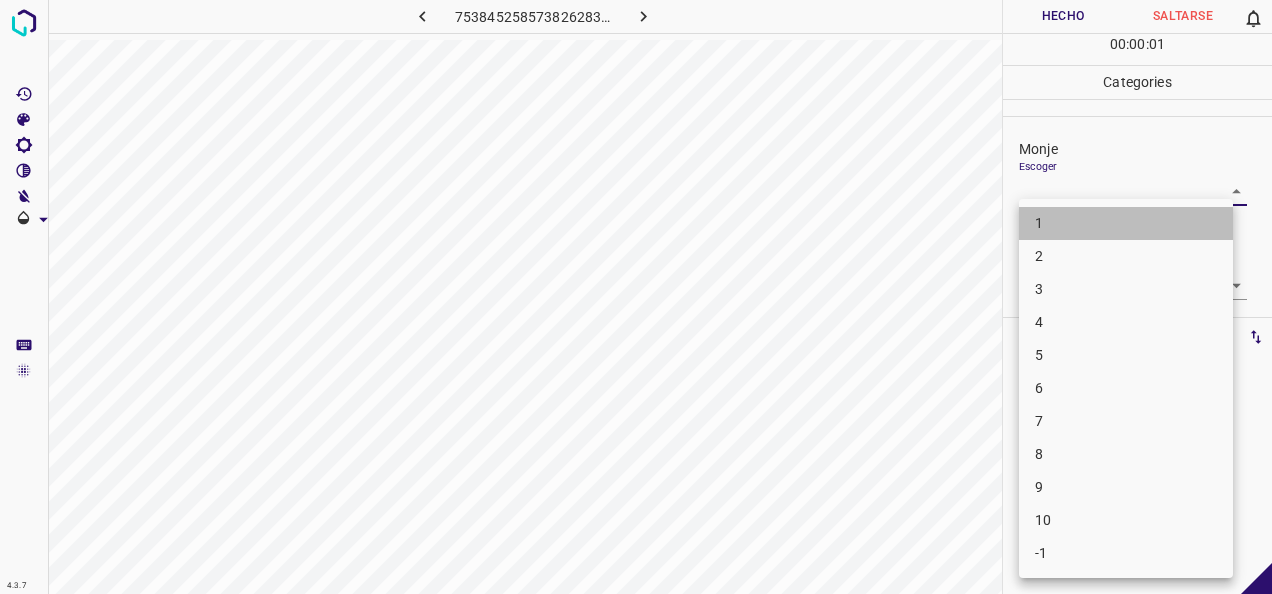click on "1" at bounding box center (1126, 223) 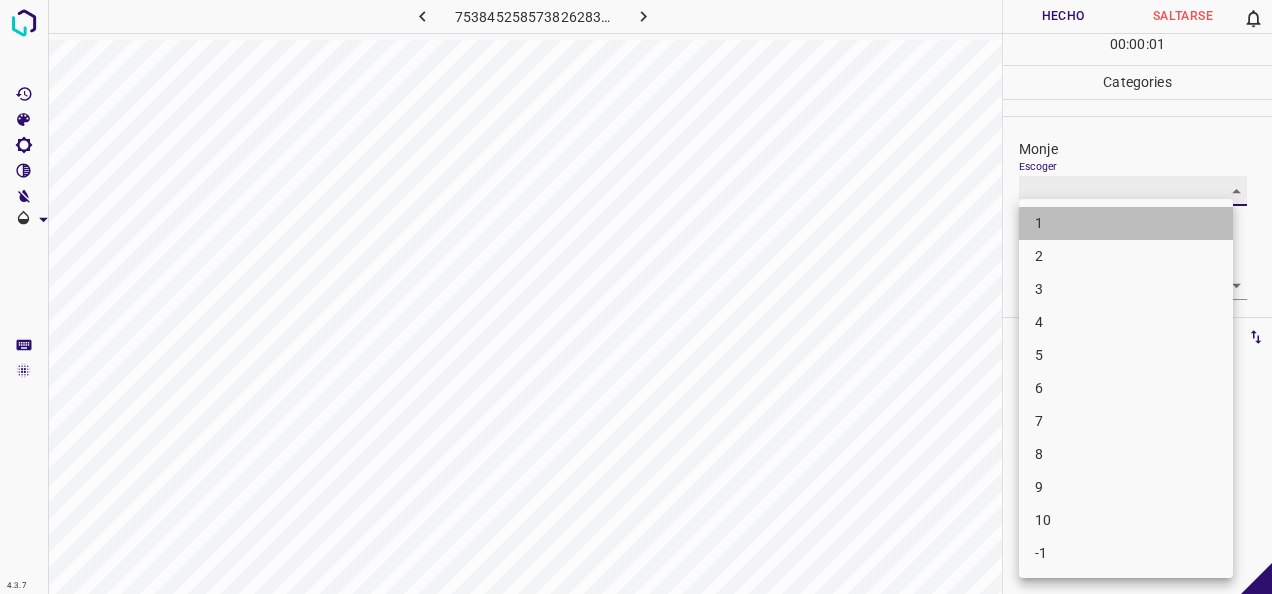 type on "1" 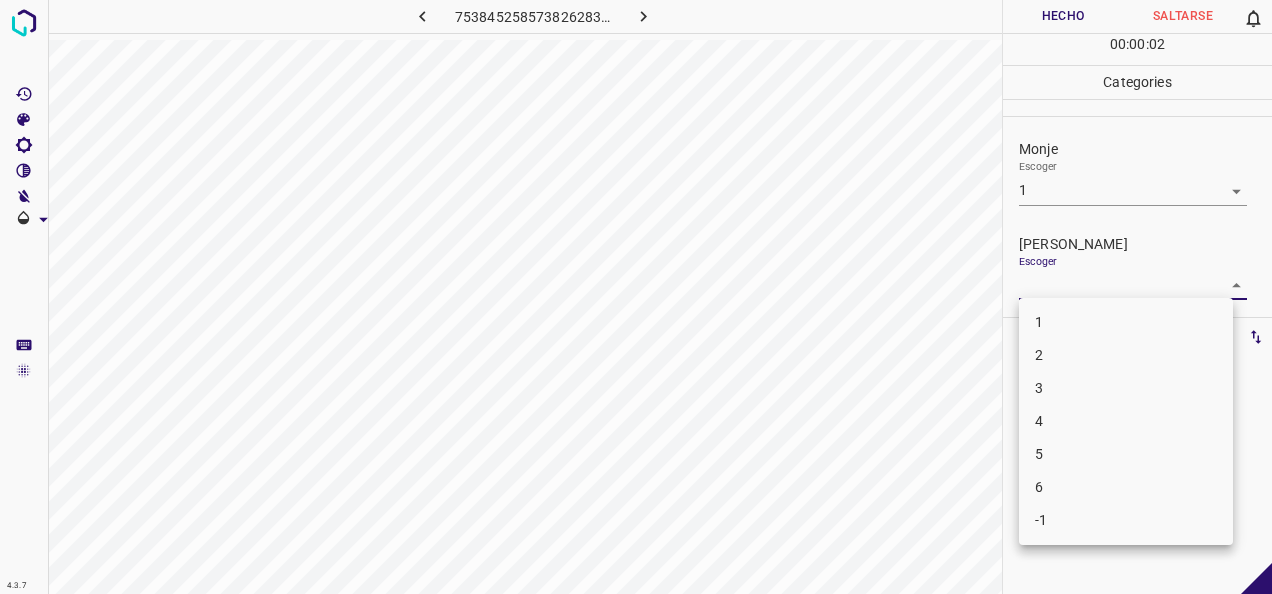 click on "4.3.7 7538452585738262836.png Hecho Saltarse 0 00   : 00   : 02   Categories Monje  Escoger 1 1  [PERSON_NAME]   Escoger ​ Etiquetas 0 Categories 1 Monje 2  [PERSON_NAME] Herramientas Espacio Cambiar entre modos (Dibujar y Editar) Yo Etiquetado automático R Restaurar zoom M Acercar N Alejar Borrar Eliminar etiqueta de selección Filtros Z Restaurar filtros X Filtro de saturación C Filtro de brillo V Filtro de contraste B Filtro de escala de grises General O Descargar -Mensaje de texto -Esconder -Borrar 1 2 3 4 5 6 -1" at bounding box center (636, 297) 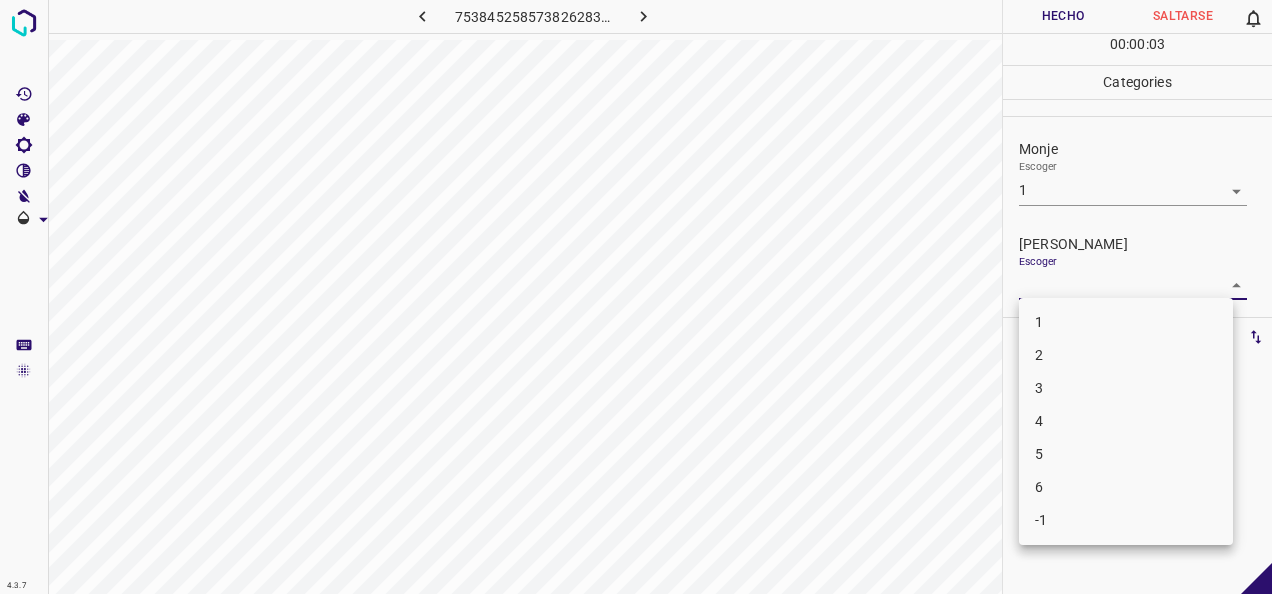 click on "1" at bounding box center (1126, 322) 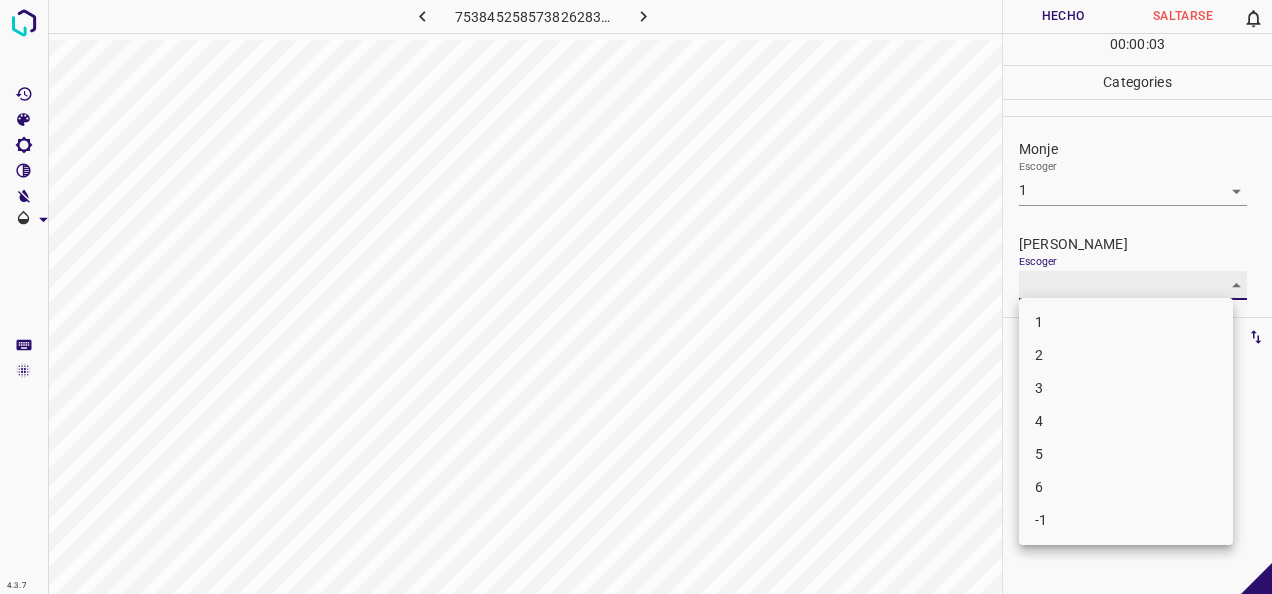 type on "1" 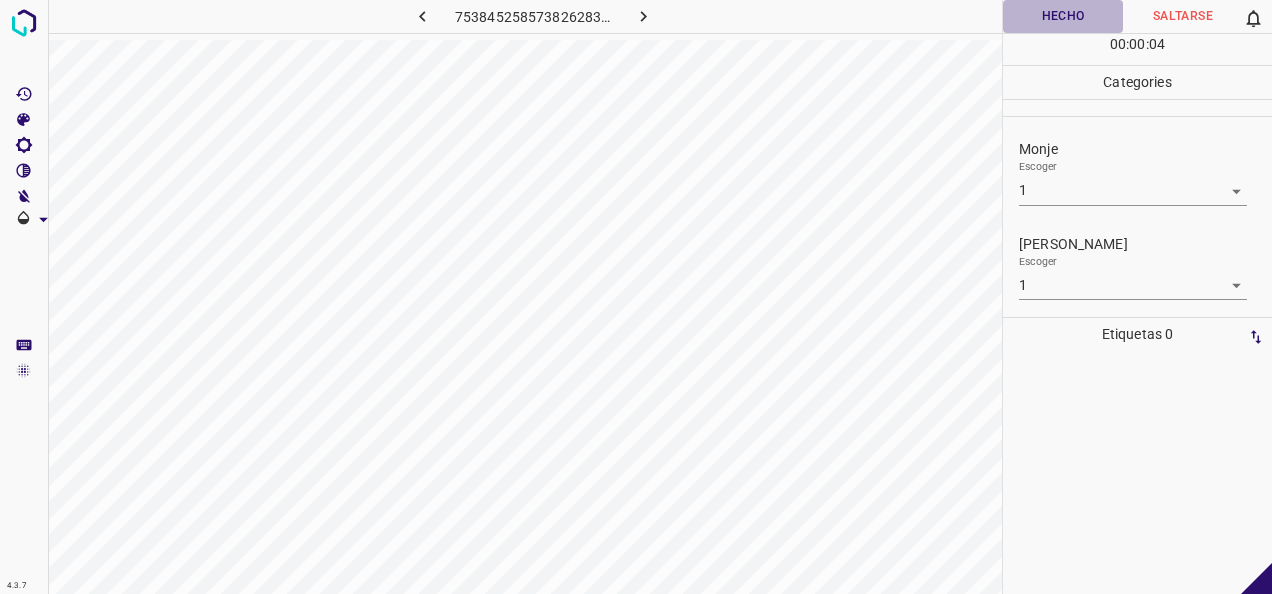 click on "Hecho" at bounding box center (1063, 16) 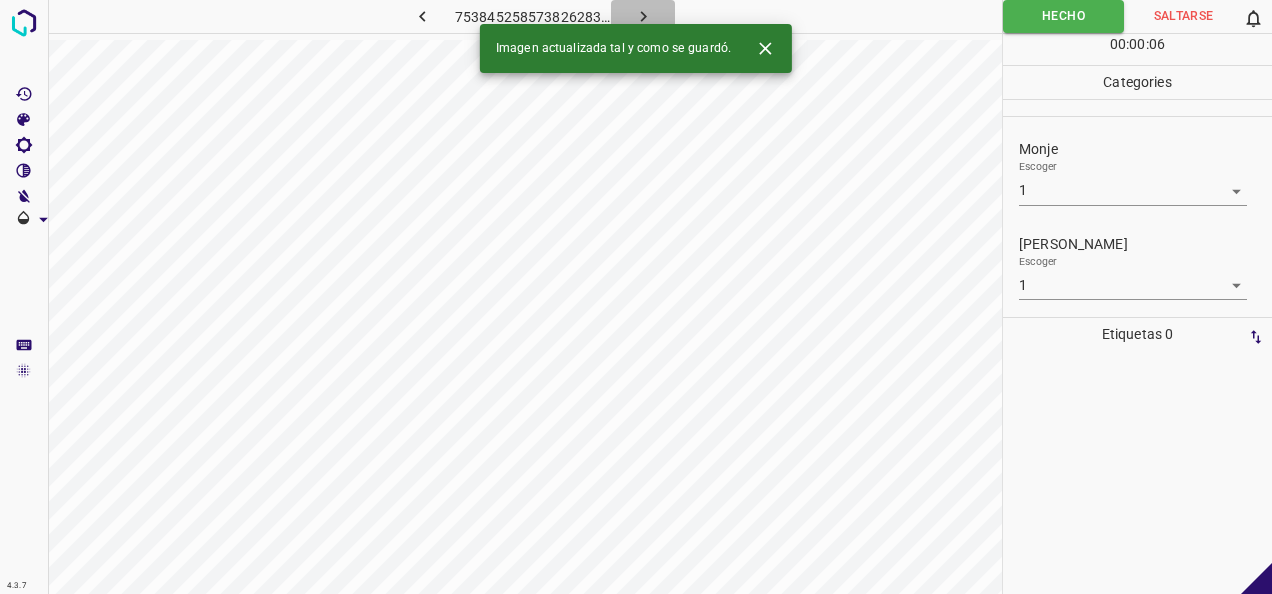 click 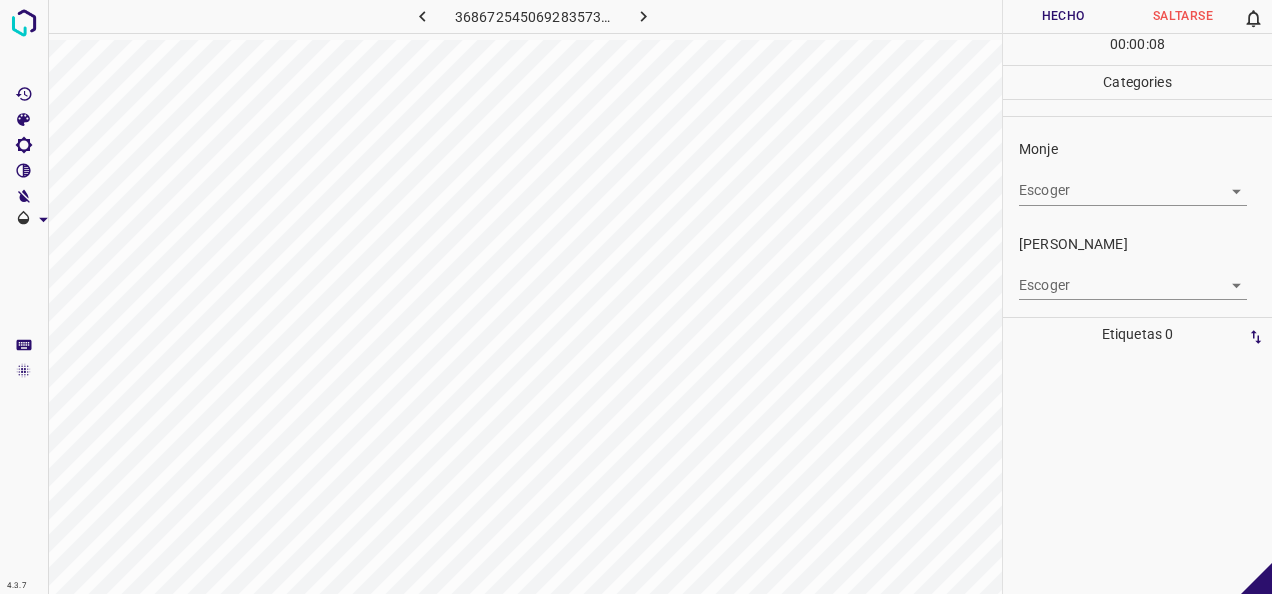 click on "4.3.7 3686725450692835738.png Hecho Saltarse 0 00   : 00   : 08   Categories Monje  Escoger ​  [PERSON_NAME]   Escoger ​ Etiquetas 0 Categories 1 Monje 2  [PERSON_NAME] Herramientas Espacio Cambiar entre modos (Dibujar y Editar) Yo Etiquetado automático R Restaurar zoom M Acercar N Alejar Borrar Eliminar etiqueta de selección Filtros Z Restaurar filtros X Filtro de saturación C Filtro de brillo V Filtro de contraste B Filtro de escala de grises General O Descargar -Mensaje de texto -Esconder -Borrar" at bounding box center (636, 297) 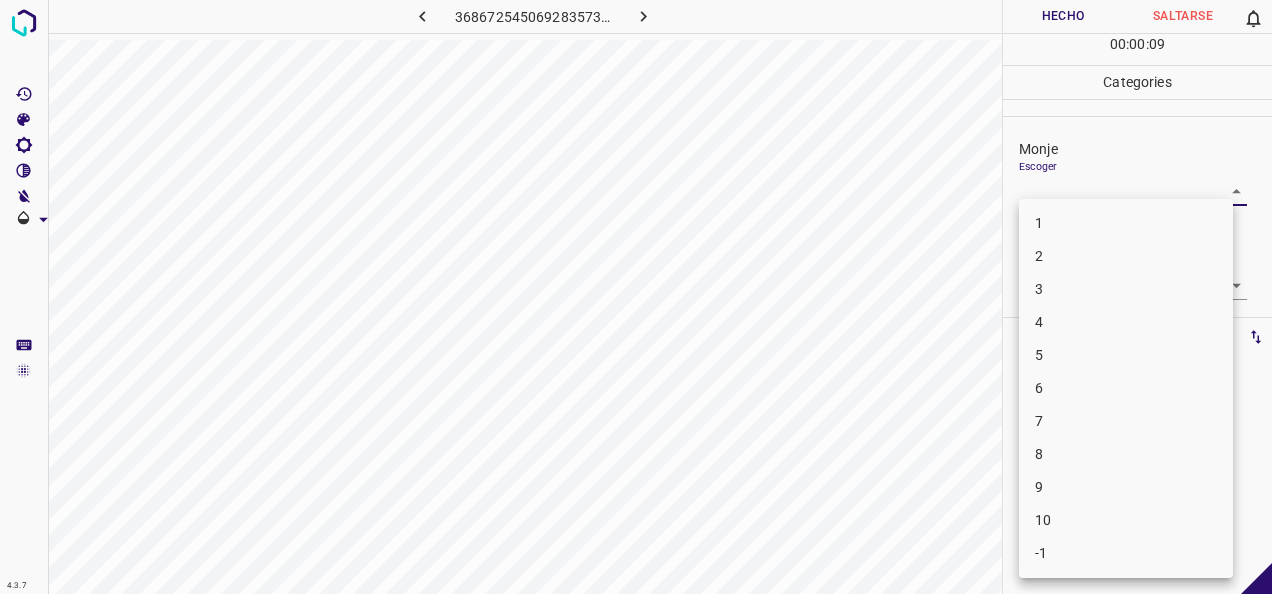 click on "1" at bounding box center (1126, 223) 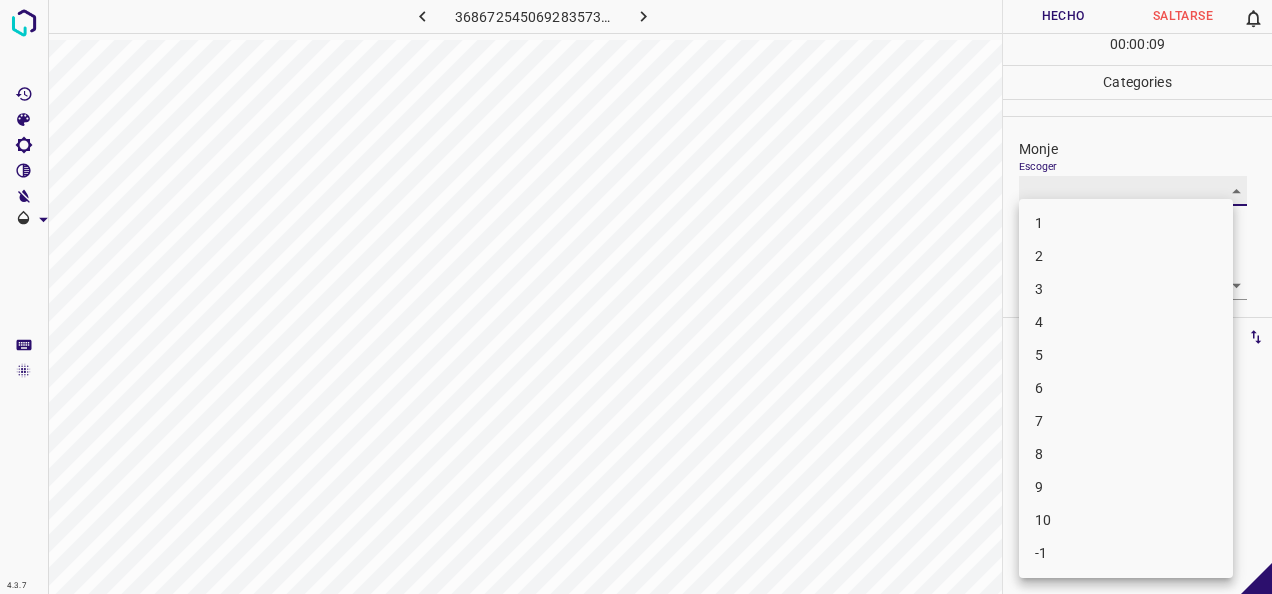 type on "1" 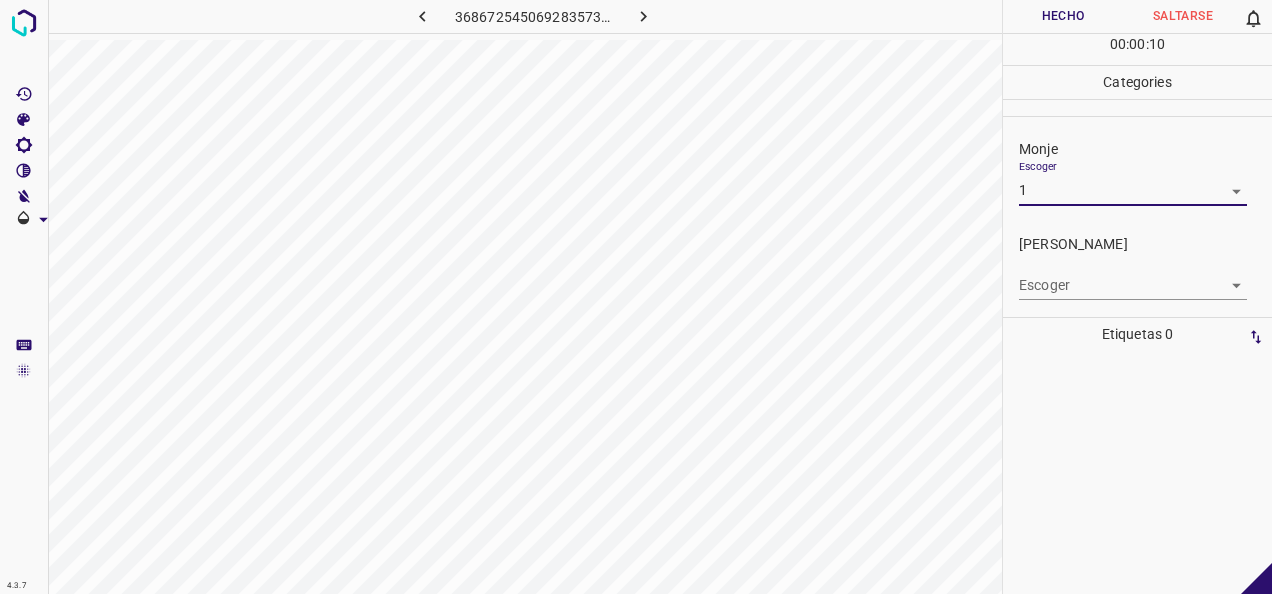 click on "4.3.7 3686725450692835738.png Hecho Saltarse 0 00   : 00   : 10   Categories Monje  Escoger 1 1  [PERSON_NAME]   Escoger ​ Etiquetas 0 Categories 1 Monje 2  [PERSON_NAME] Herramientas Espacio Cambiar entre modos (Dibujar y Editar) Yo Etiquetado automático R Restaurar zoom M Acercar N Alejar Borrar Eliminar etiqueta de selección Filtros Z Restaurar filtros X Filtro de saturación C Filtro de brillo V Filtro de contraste B Filtro de escala de grises General O Descargar -Mensaje de texto -Esconder -Borrar" at bounding box center (636, 297) 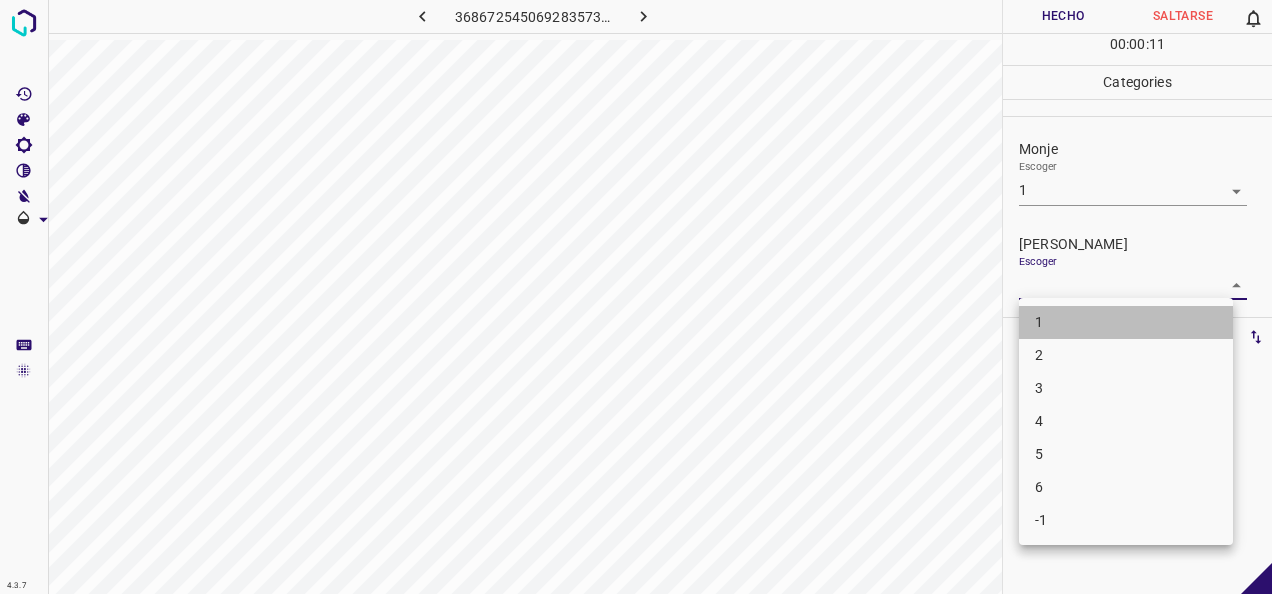 click on "1" at bounding box center [1126, 322] 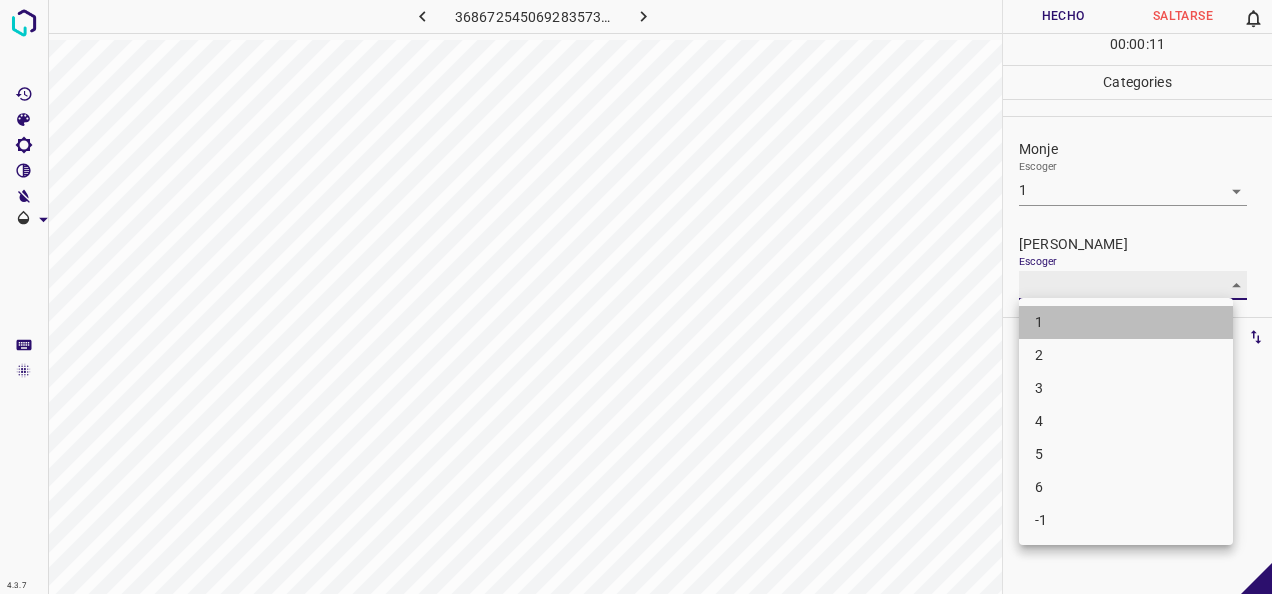 type on "1" 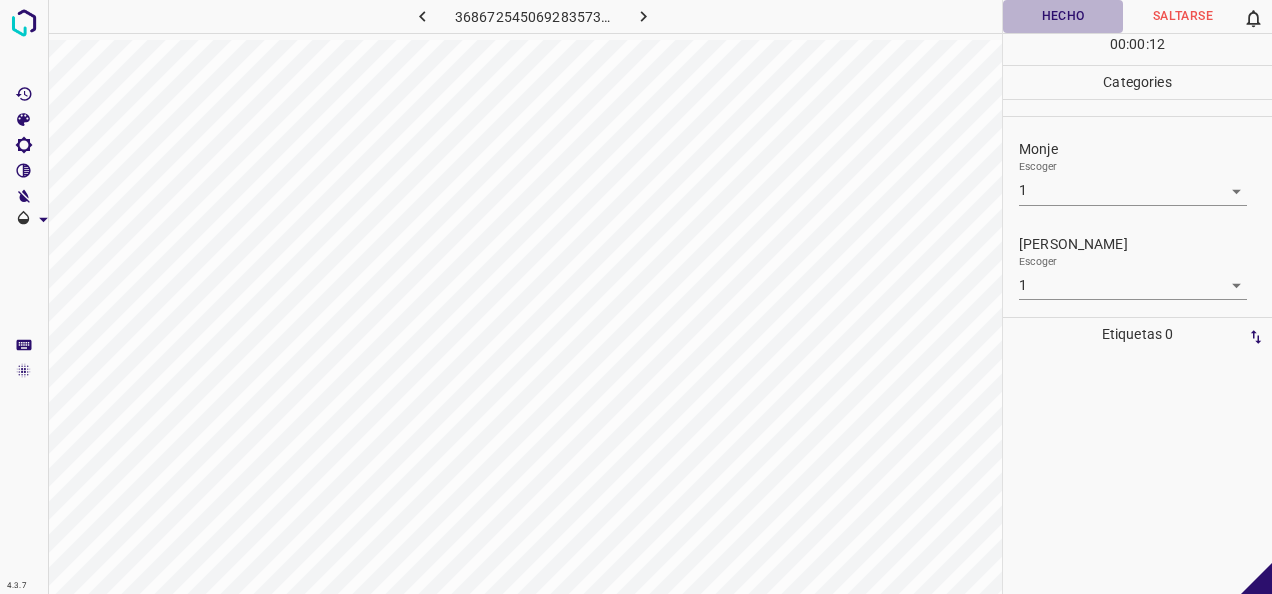 click on "Hecho" at bounding box center (1063, 16) 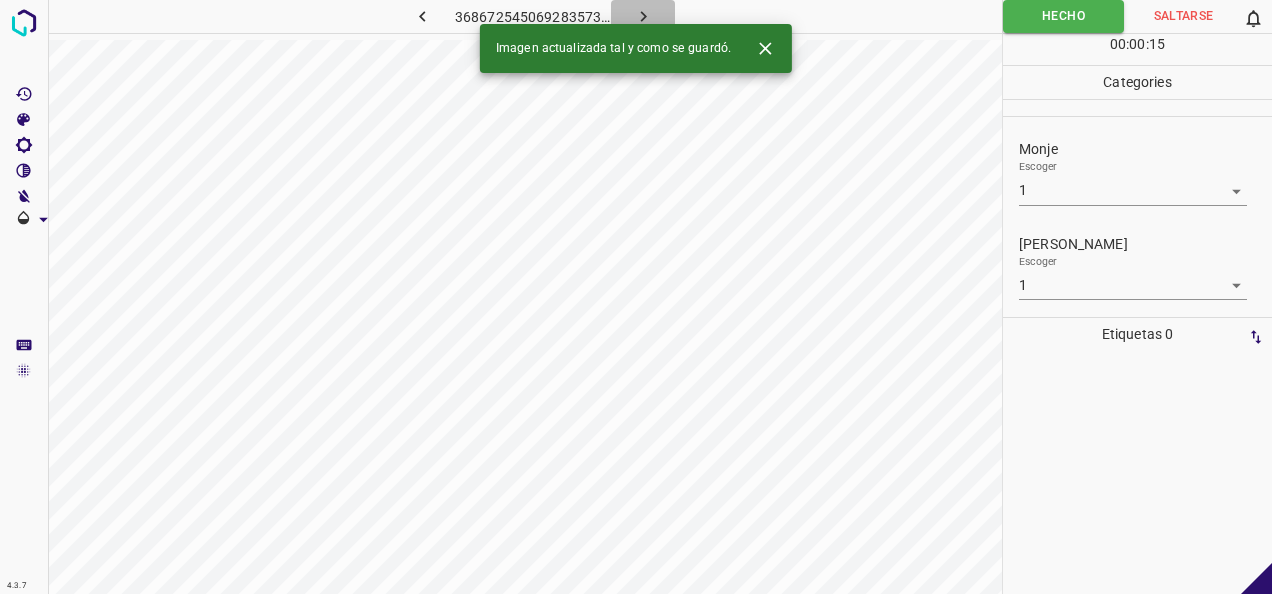 click at bounding box center [643, 16] 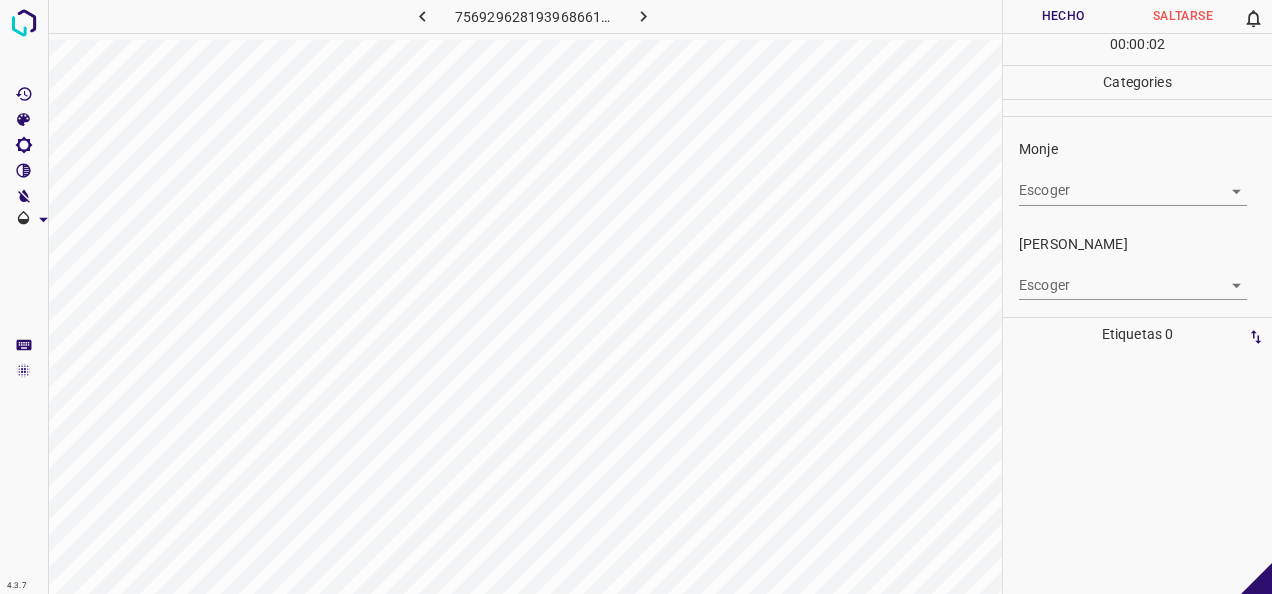 click on "4.3.7 756929628193968661.png Hecho Saltarse 0 00   : 00   : 02   Categories Monje  Escoger ​  [PERSON_NAME]   Escoger ​ Etiquetas 0 Categories 1 Monje 2  [PERSON_NAME] Herramientas Espacio Cambiar entre modos (Dibujar y Editar) Yo Etiquetado automático R Restaurar zoom M Acercar N Alejar Borrar Eliminar etiqueta de selección Filtros Z Restaurar filtros X Filtro de saturación C Filtro de brillo V Filtro de contraste B Filtro de escala de grises General O Descargar -Mensaje de texto -Esconder -Borrar" at bounding box center [636, 297] 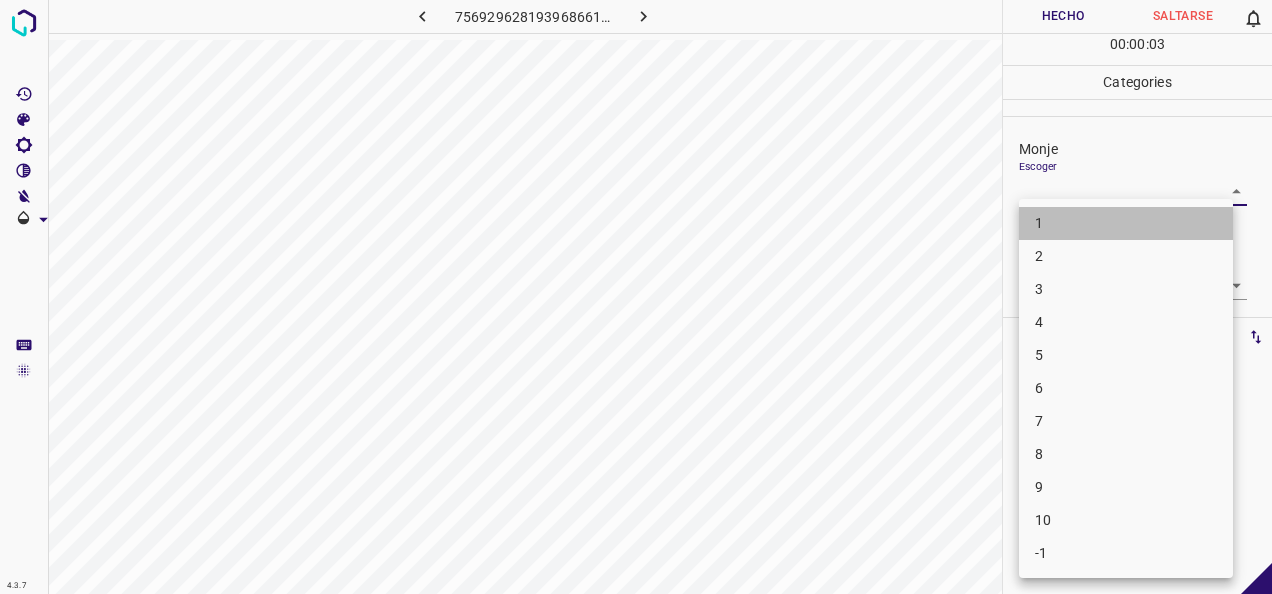 click on "1" at bounding box center (1126, 223) 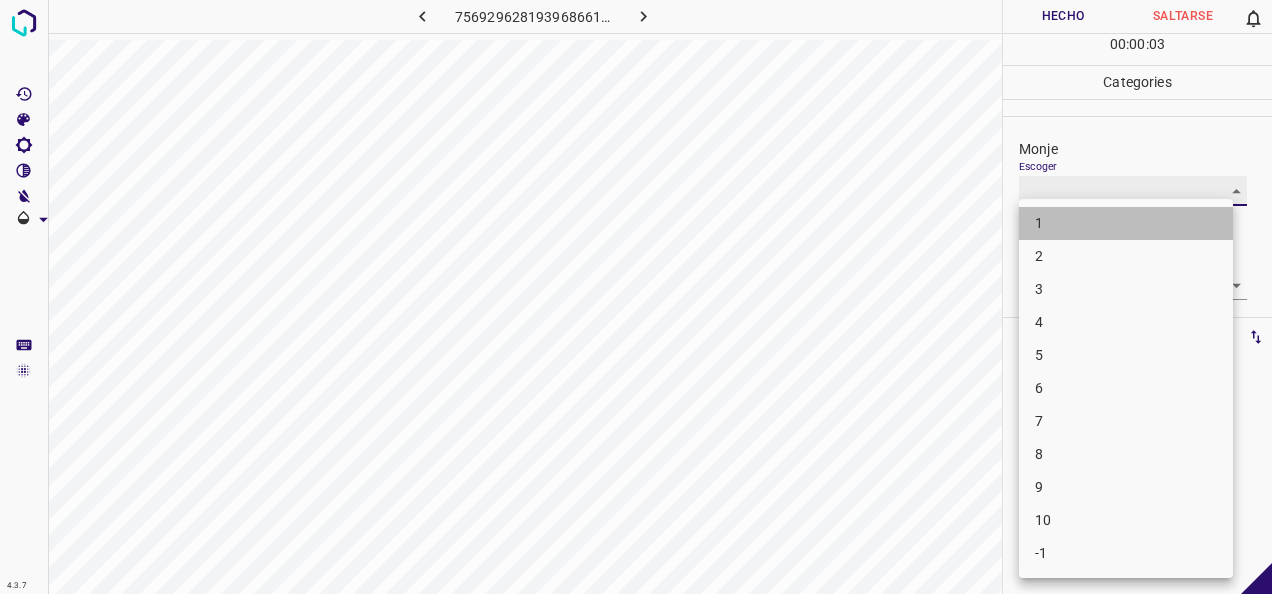 type on "1" 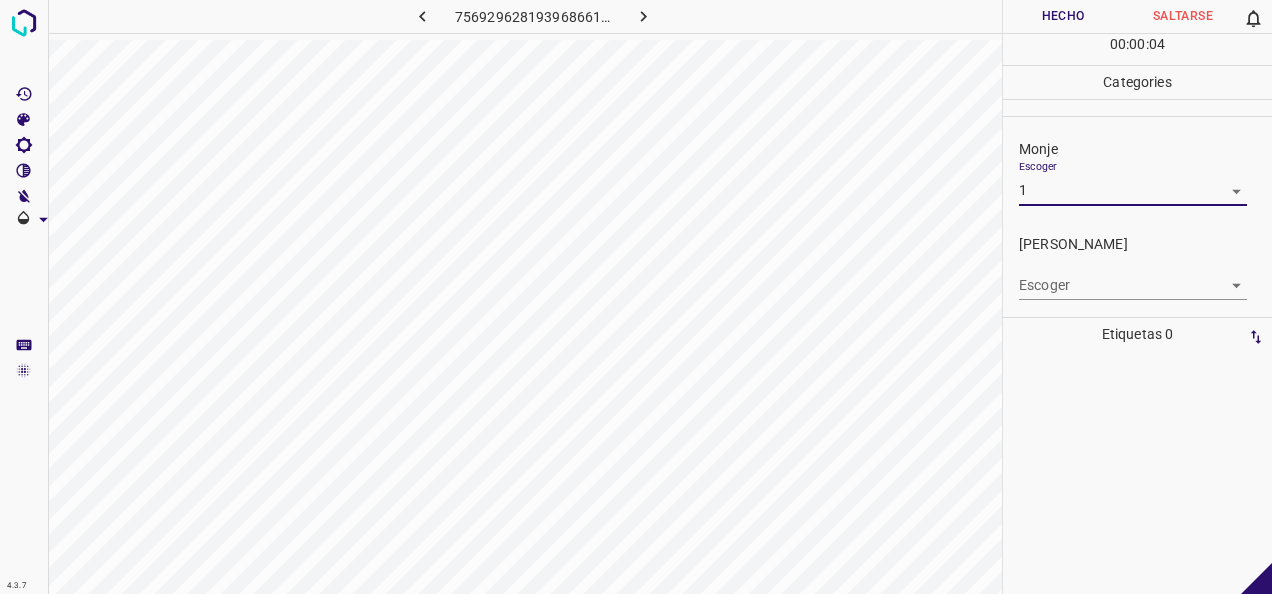 click on "4.3.7 756929628193968661.png Hecho Saltarse 0 00   : 00   : 04   Categories Monje  Escoger 1 1  [PERSON_NAME]   Escoger ​ Etiquetas 0 Categories 1 Monje 2  [PERSON_NAME] Herramientas Espacio Cambiar entre modos (Dibujar y Editar) Yo Etiquetado automático R Restaurar zoom M Acercar N Alejar Borrar Eliminar etiqueta de selección Filtros Z Restaurar filtros X Filtro de saturación C Filtro de brillo V Filtro de contraste B Filtro de escala de grises General O Descargar -Mensaje de texto -Esconder -Borrar" at bounding box center (636, 297) 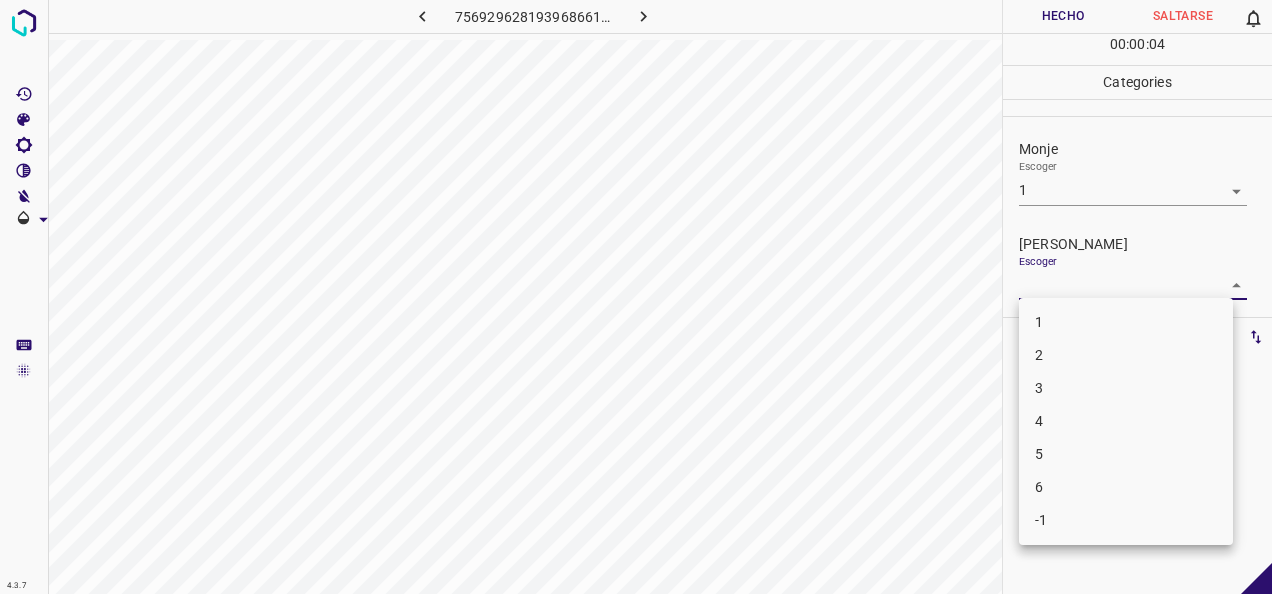 click on "1" at bounding box center (1126, 322) 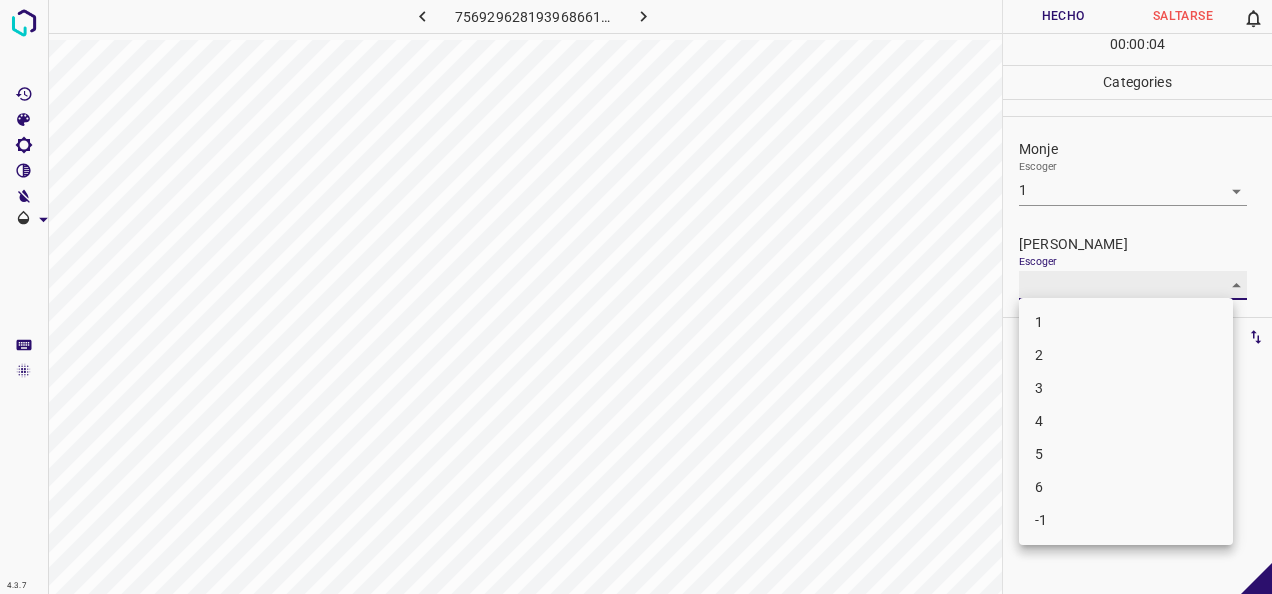 type on "1" 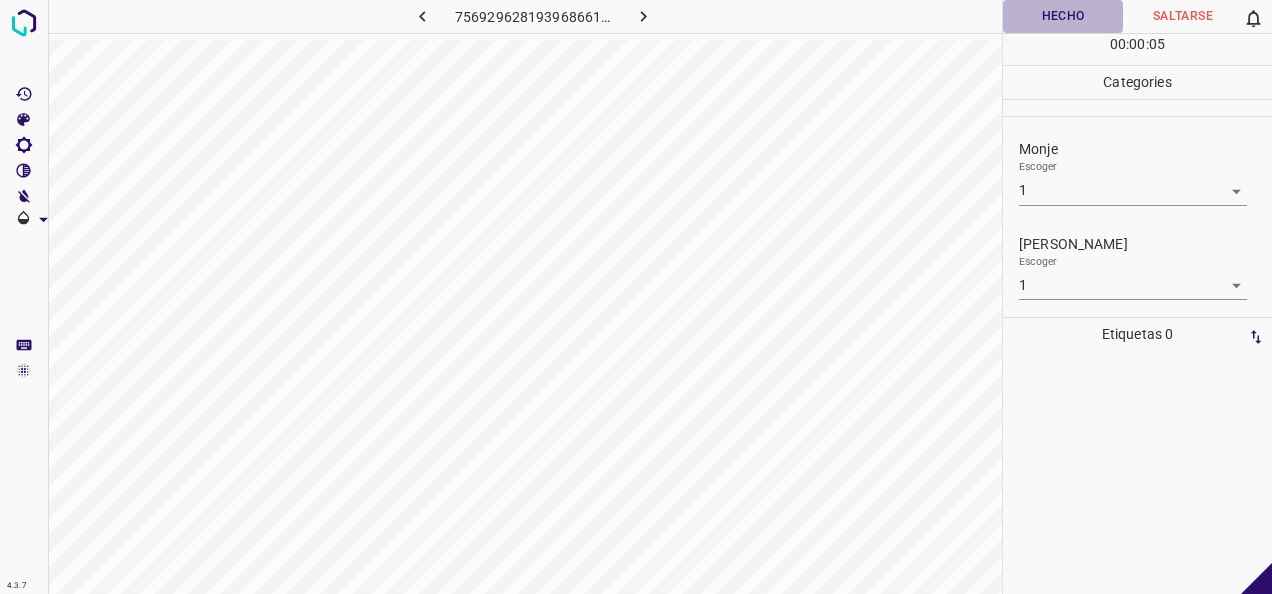 click on "Hecho" at bounding box center (1063, 16) 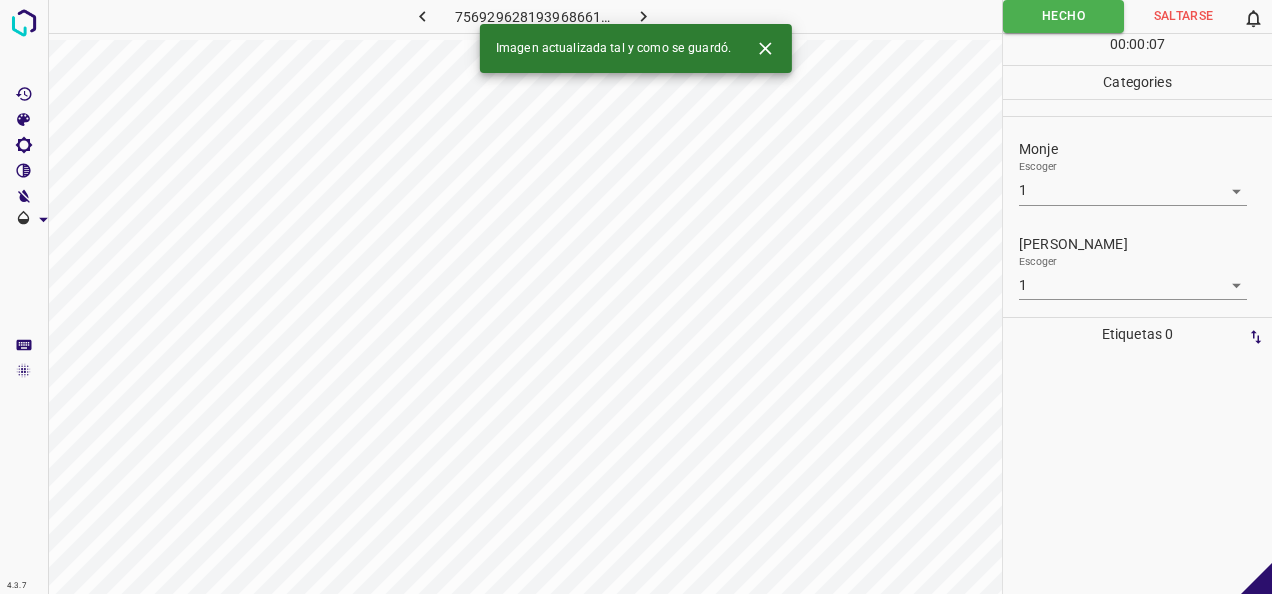 click at bounding box center [643, 16] 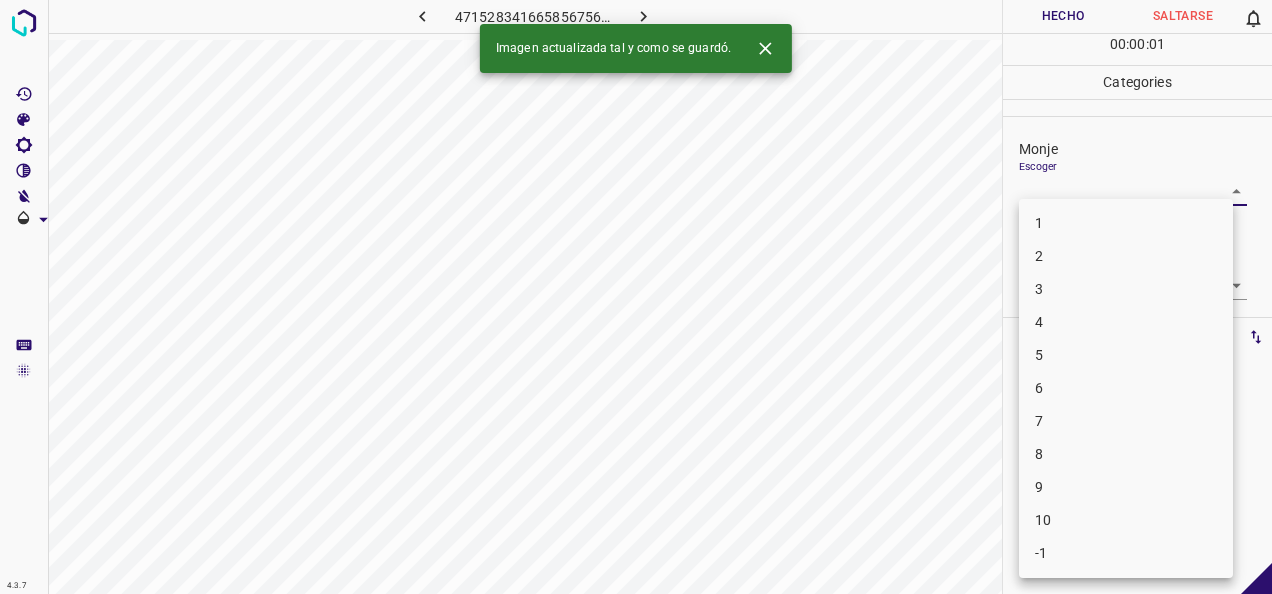drag, startPoint x: 1220, startPoint y: 180, endPoint x: 1139, endPoint y: 210, distance: 86.37708 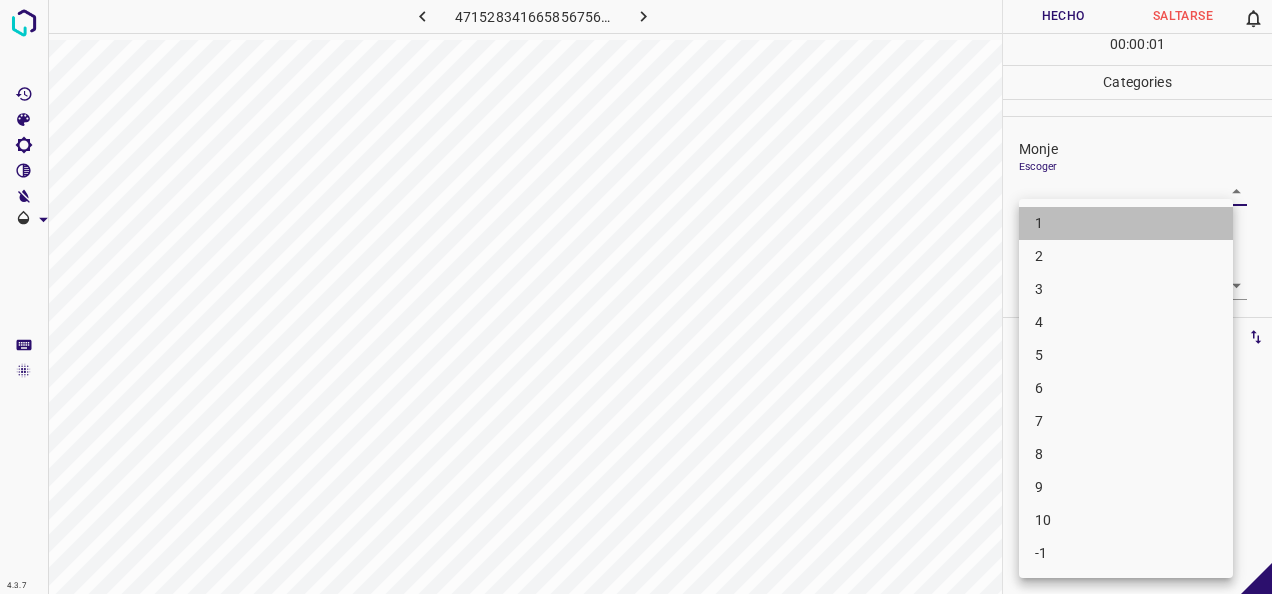 click on "1" at bounding box center (1126, 223) 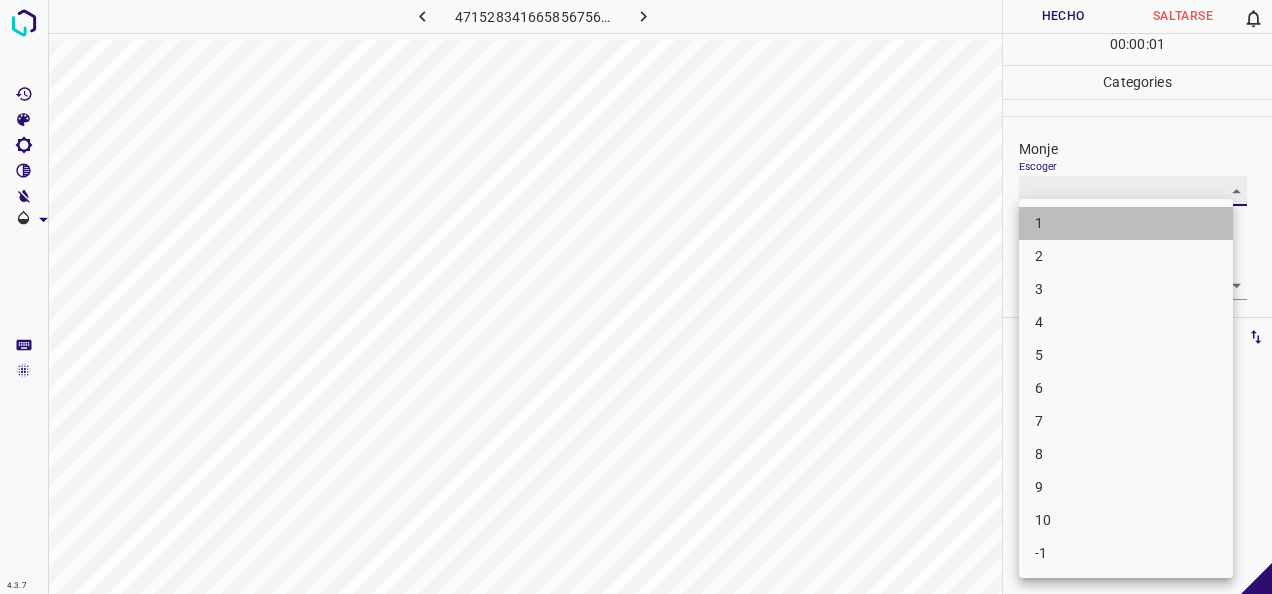 type on "1" 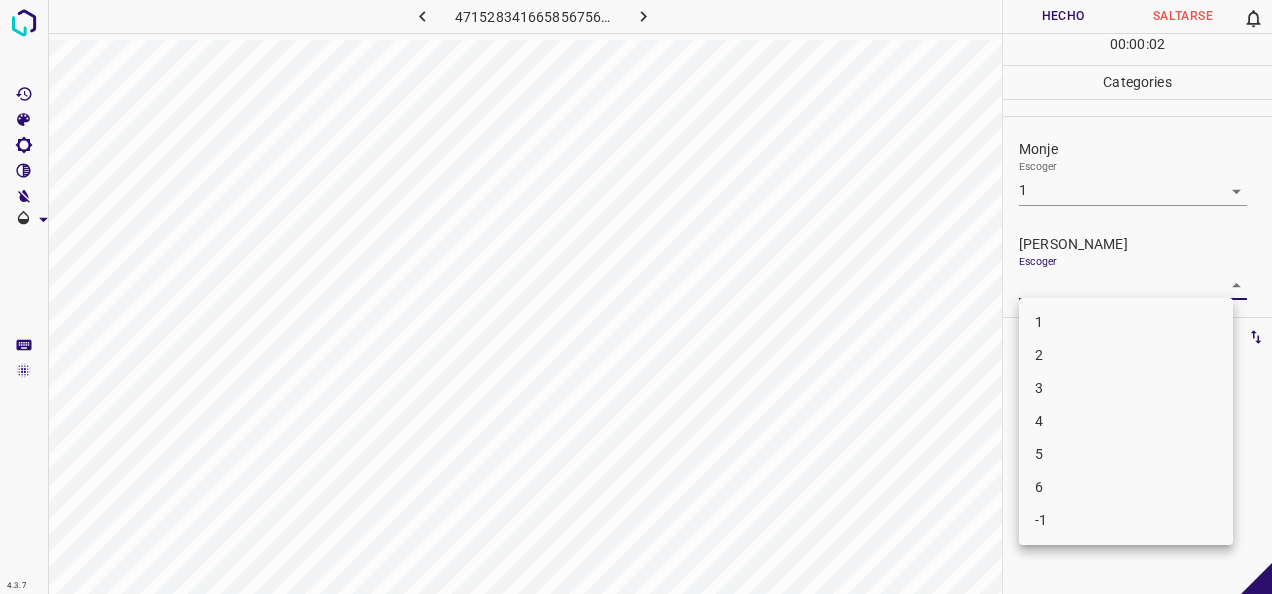 click on "4.3.7 4715283416658567565.png Hecho Saltarse 0 00   : 00   : 02   Categories Monje  Escoger 1 1  [PERSON_NAME]   Escoger ​ Etiquetas 0 Categories 1 Monje 2  [PERSON_NAME] Herramientas Espacio Cambiar entre modos (Dibujar y Editar) Yo Etiquetado automático R Restaurar zoom M Acercar N Alejar Borrar Eliminar etiqueta de selección Filtros Z Restaurar filtros X Filtro de saturación C Filtro de brillo V Filtro de contraste B Filtro de escala de grises General O Descargar -Mensaje de texto -Esconder -Borrar 1 2 3 4 5 6 -1" at bounding box center (636, 297) 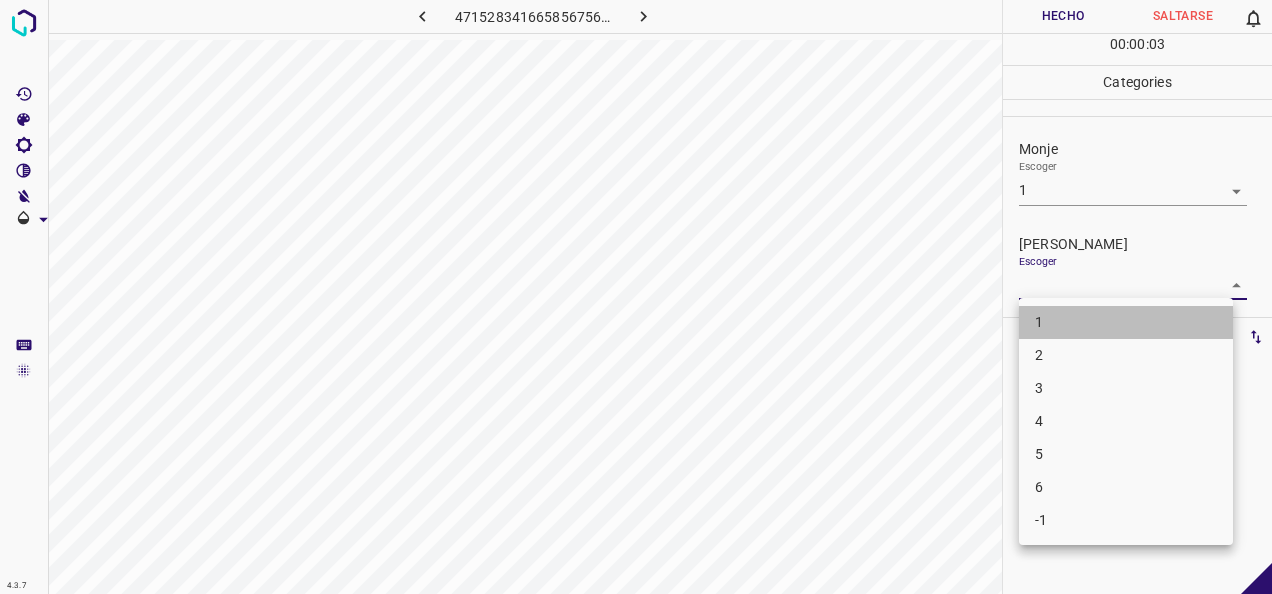 click on "1" at bounding box center [1126, 322] 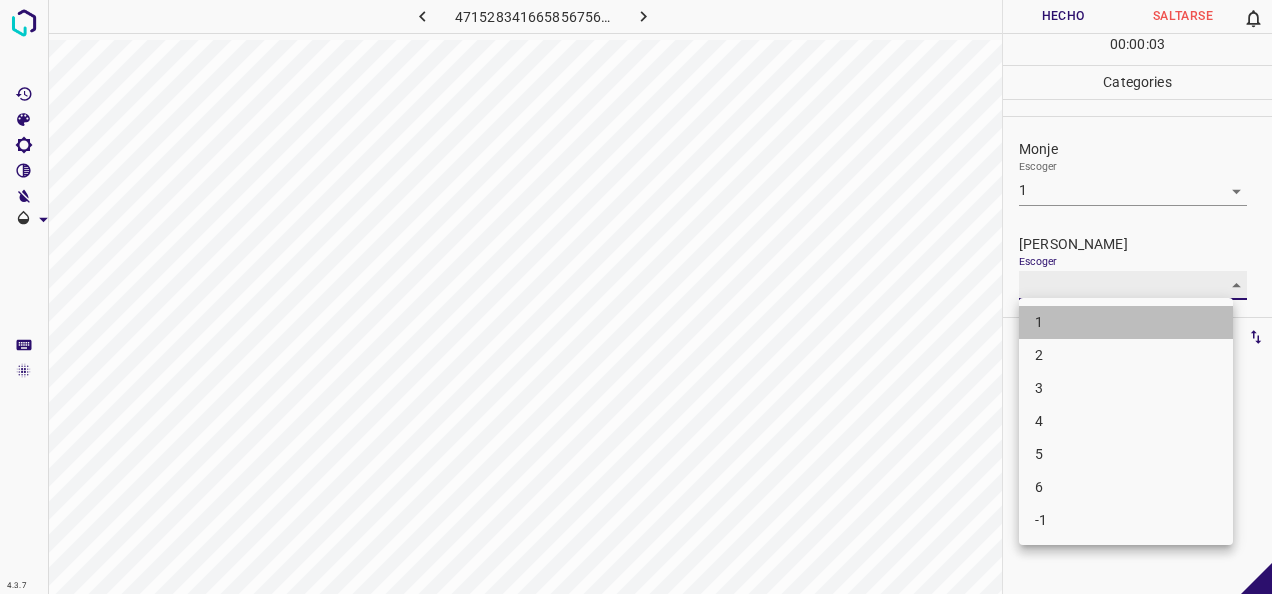 type on "1" 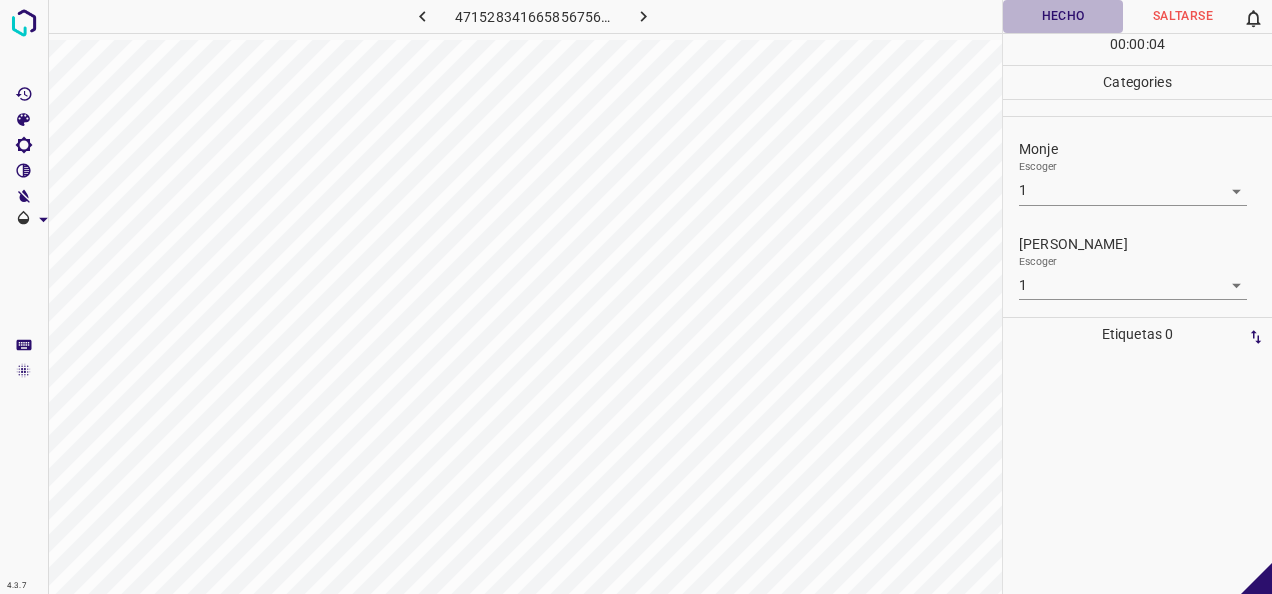 click on "Hecho" at bounding box center [1063, 16] 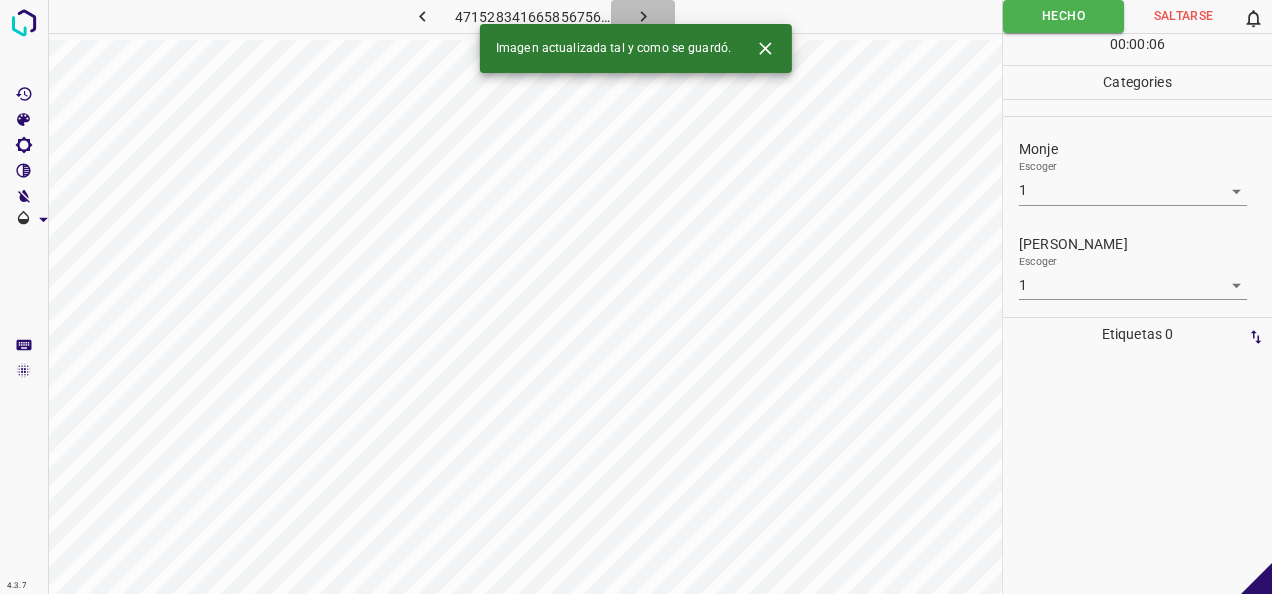 click 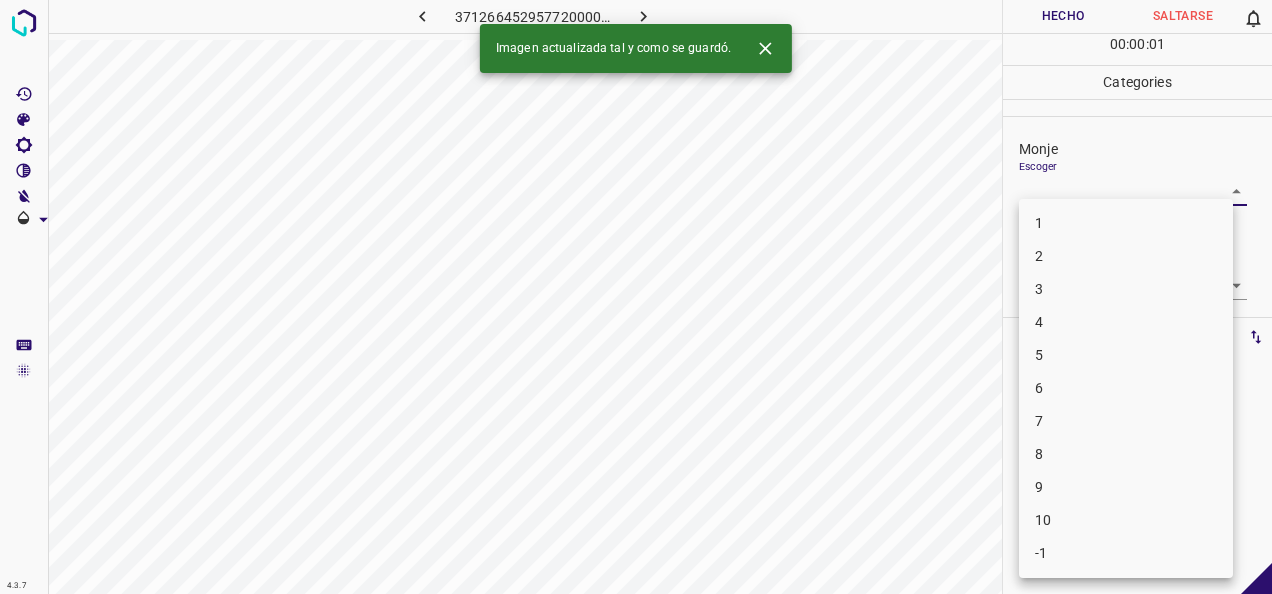 click on "4.3.7 3712664529577200005.png Hecho Saltarse 0 00   : 00   : 01   Categories Monje  Escoger ​  [PERSON_NAME]   Escoger ​ Etiquetas 0 Categories 1 Monje 2  [PERSON_NAME] Herramientas Espacio Cambiar entre modos (Dibujar y Editar) Yo Etiquetado automático R Restaurar zoom M Acercar N Alejar Borrar Eliminar etiqueta de selección Filtros Z Restaurar filtros X Filtro de saturación C Filtro de brillo V Filtro de contraste B Filtro de escala de grises General O Descargar Imagen actualizada tal y como se guardó. -Mensaje de texto -Esconder -Borrar 1 2 3 4 5 6 7 8 9 10 -1" at bounding box center [636, 297] 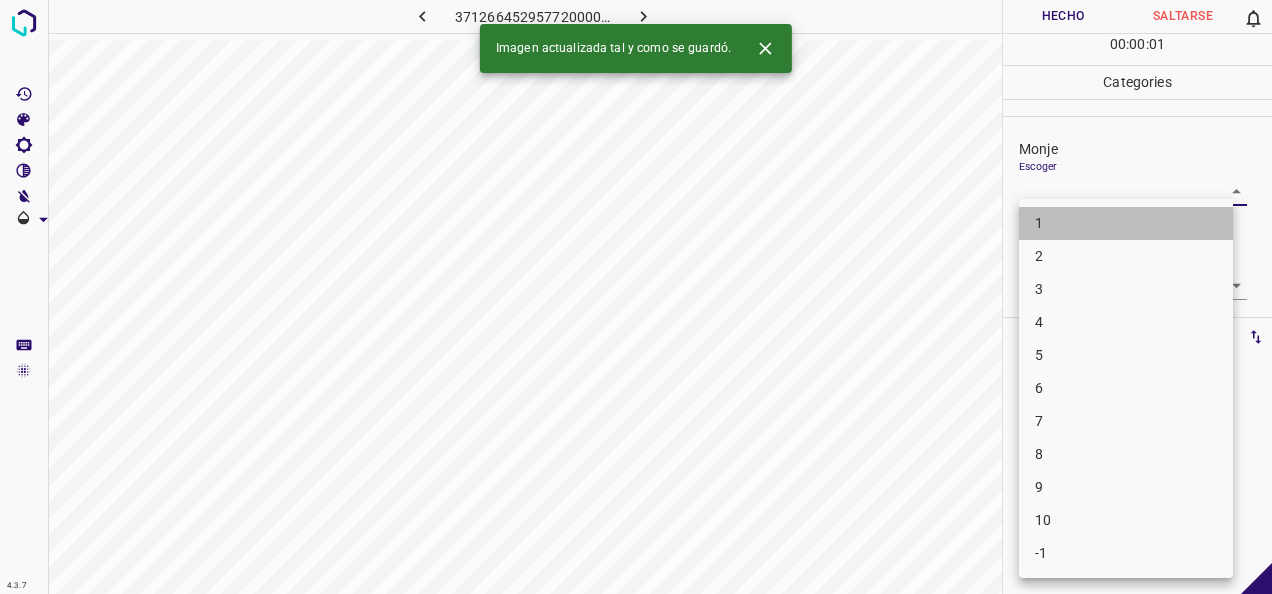 click on "1" at bounding box center (1126, 223) 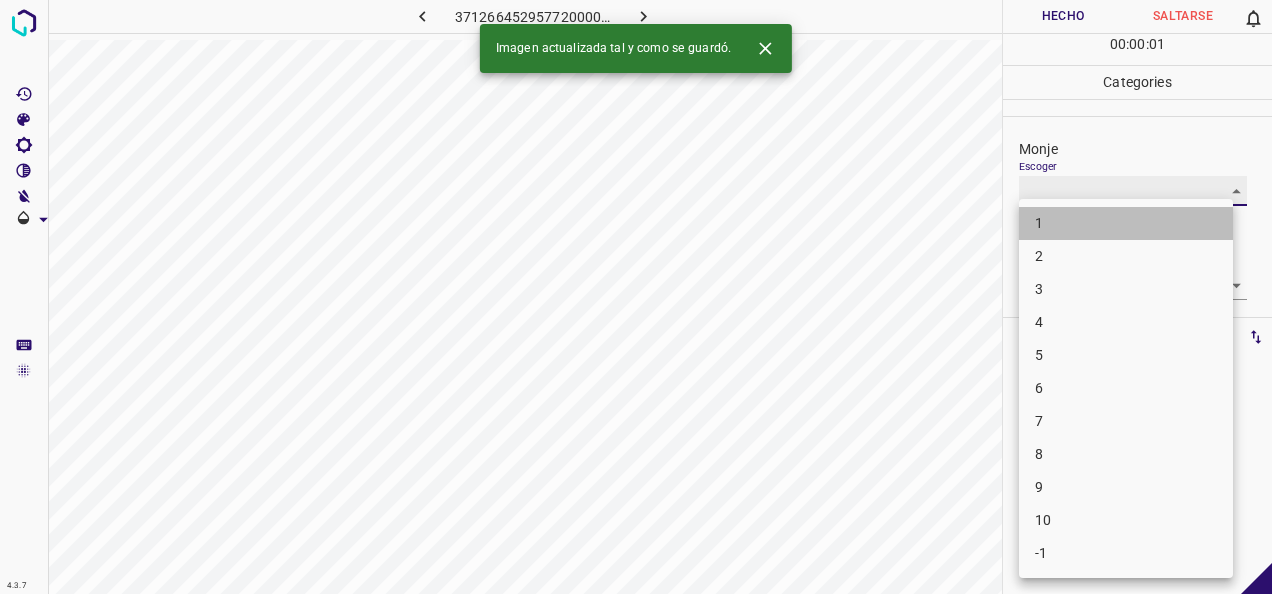 type on "1" 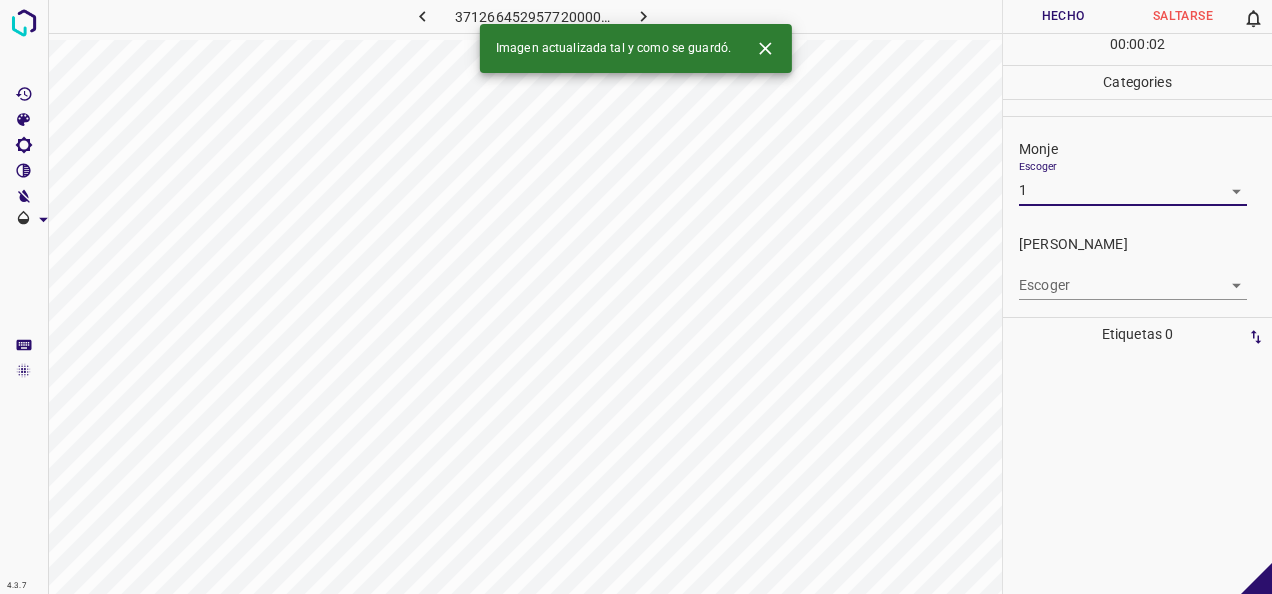 click on "4.3.7 3712664529577200005.png Hecho Saltarse 0 00   : 00   : 02   Categories Monje  Escoger 1 1  [PERSON_NAME]   Escoger ​ Etiquetas 0 Categories 1 Monje 2  [PERSON_NAME] Herramientas Espacio Cambiar entre modos (Dibujar y Editar) Yo Etiquetado automático R Restaurar zoom M Acercar N Alejar Borrar Eliminar etiqueta de selección Filtros Z Restaurar filtros X Filtro de saturación C Filtro de brillo V Filtro de contraste B Filtro de escala de grises General O Descargar Imagen actualizada tal y como se guardó. -Mensaje de texto -Esconder -Borrar" at bounding box center (636, 297) 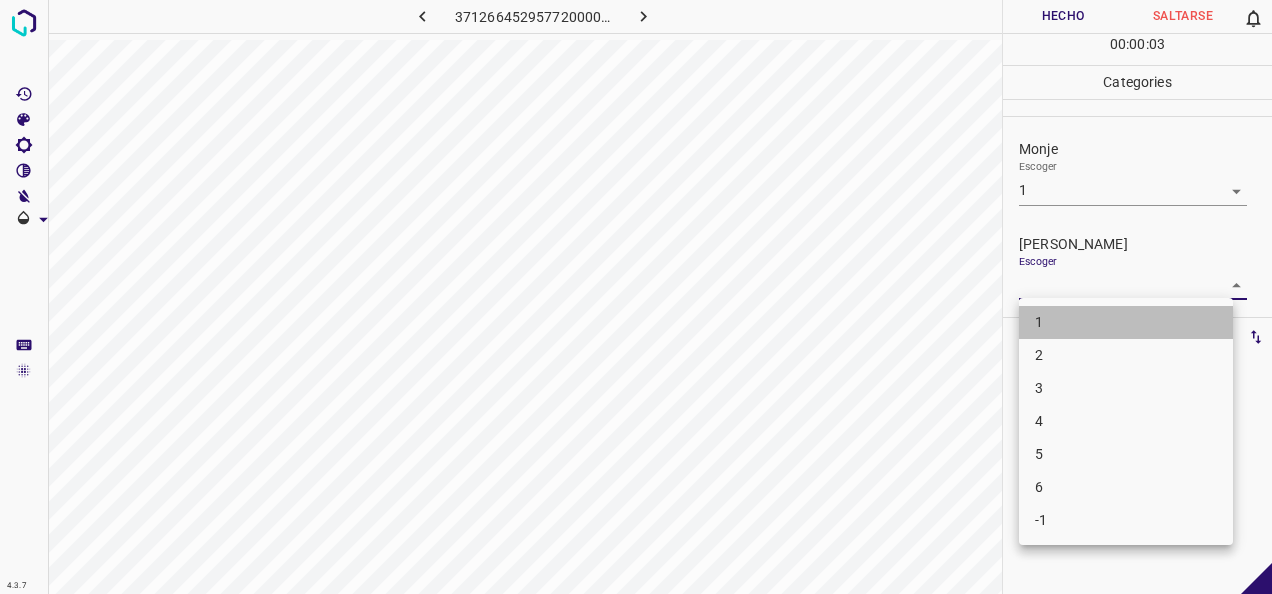 click on "1" at bounding box center [1126, 322] 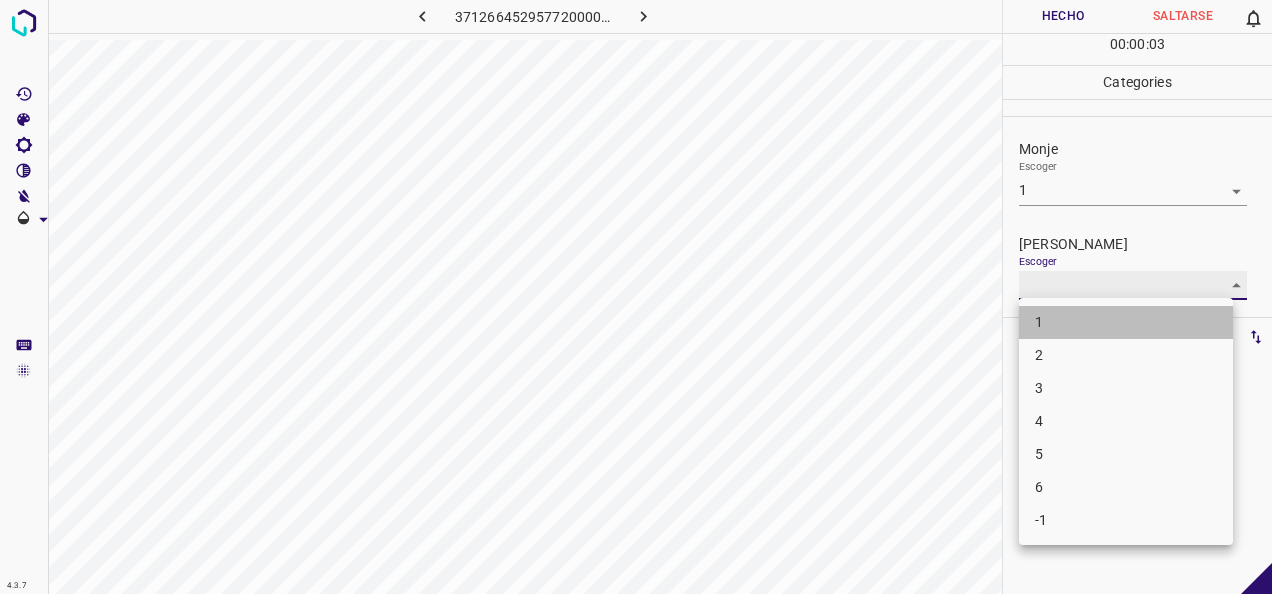 type on "1" 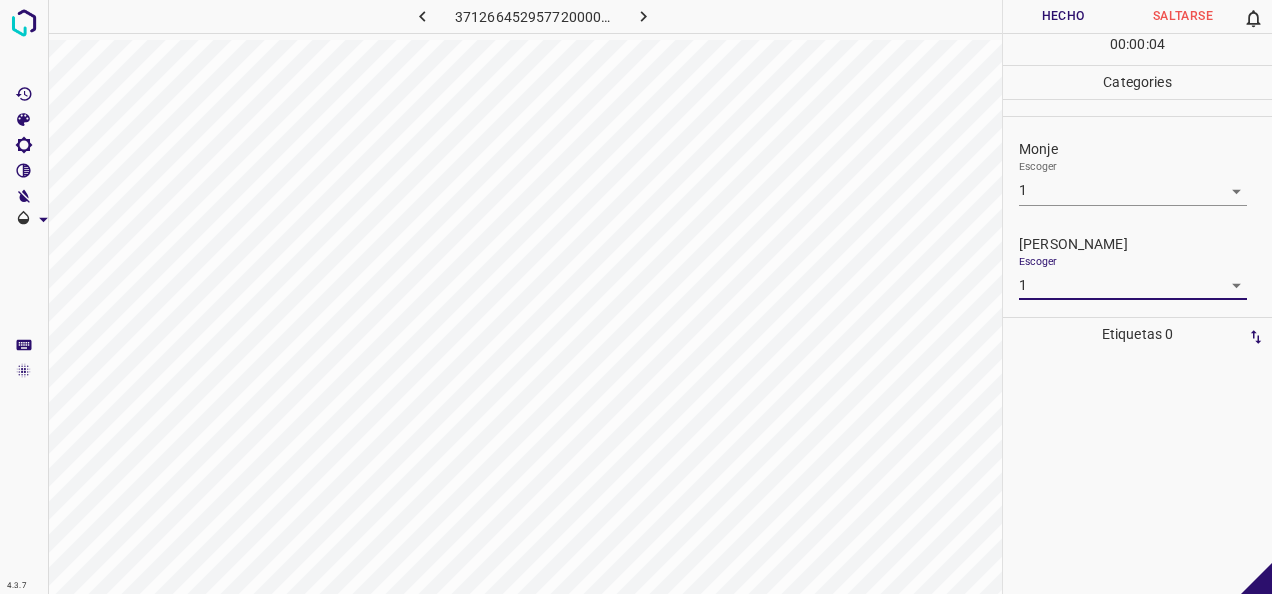 click on "Hecho" at bounding box center [1063, 16] 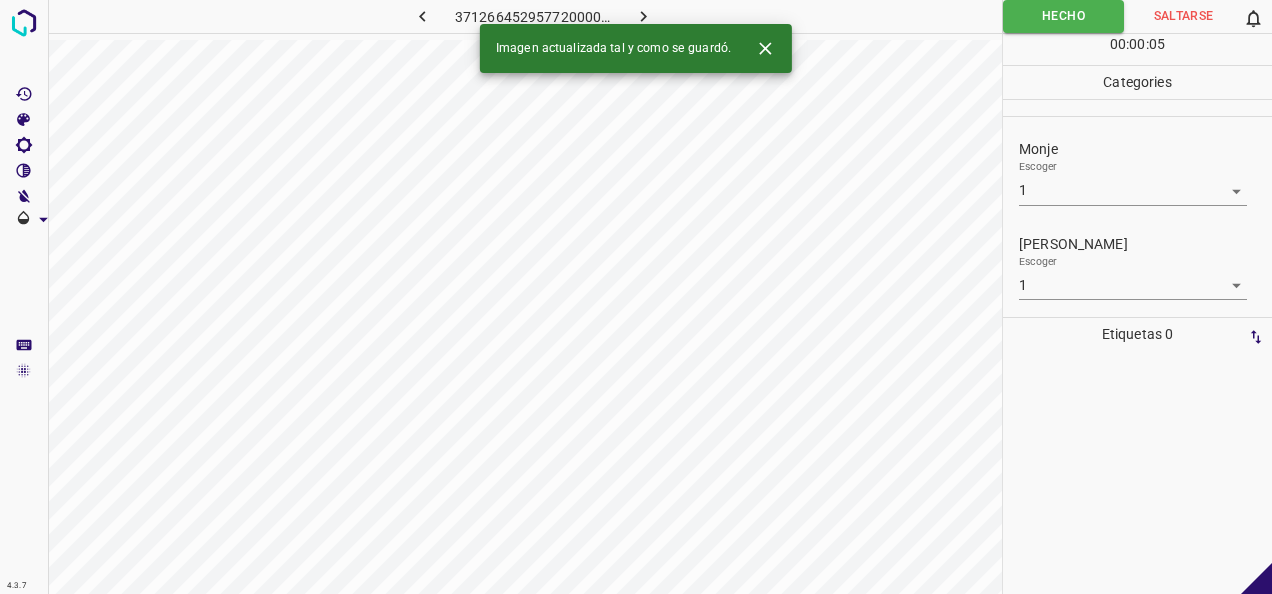 click 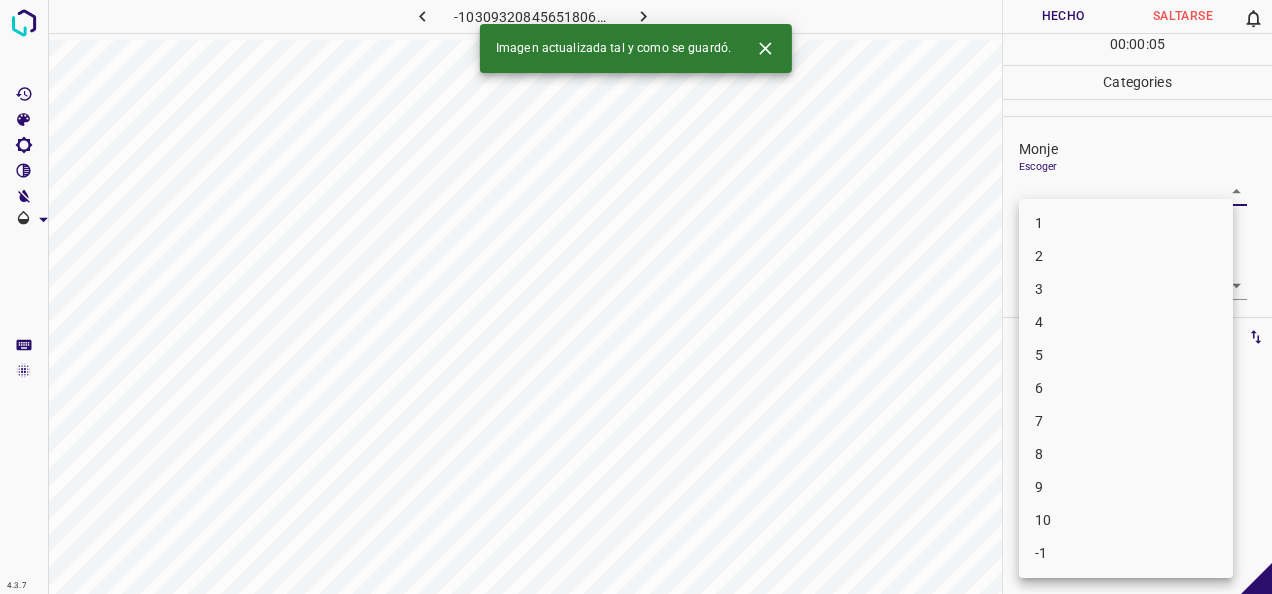 click on "4.3.7 -1030932084565180631.png Hecho Saltarse 0 00   : 00   : 05   Categories Monje  Escoger ​  [PERSON_NAME]   Escoger ​ Etiquetas 0 Categories 1 Monje 2  [PERSON_NAME] Herramientas Espacio Cambiar entre modos (Dibujar y Editar) Yo Etiquetado automático R Restaurar zoom M Acercar N Alejar Borrar Eliminar etiqueta de selección Filtros Z Restaurar filtros X Filtro de saturación C Filtro de brillo V Filtro de contraste B Filtro de escala de grises General O Descargar Imagen actualizada tal y como se guardó. -Mensaje de texto -Esconder -Borrar 1 2 3 4 5 6 7 8 9 10 -1" at bounding box center [636, 297] 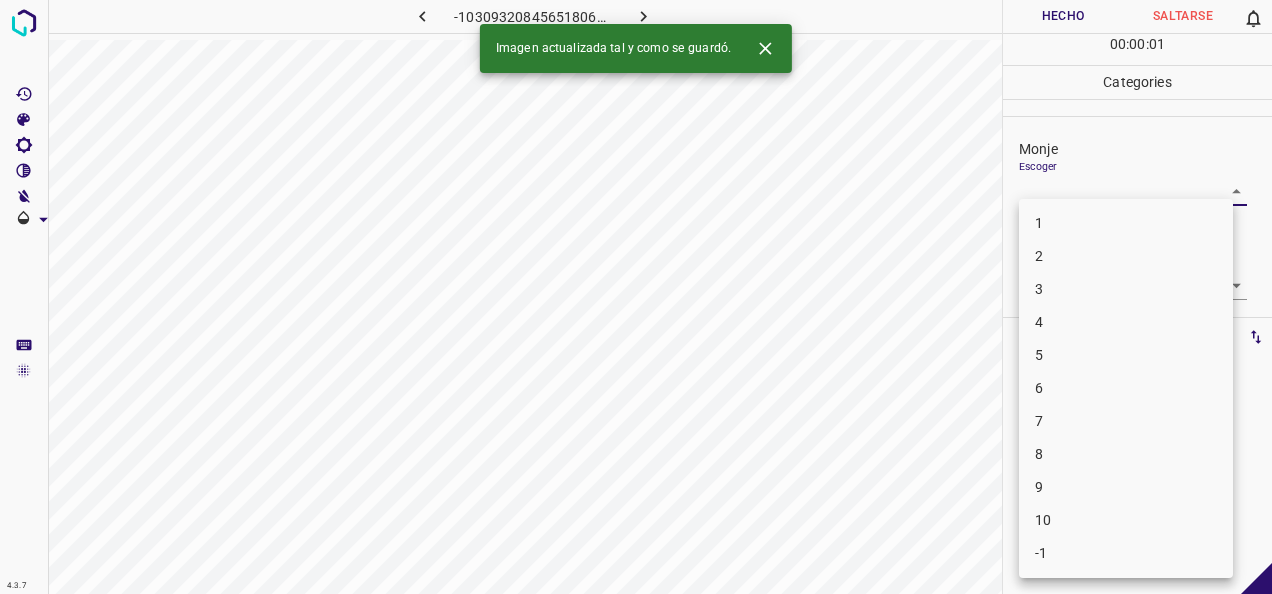 click on "1" at bounding box center (1126, 223) 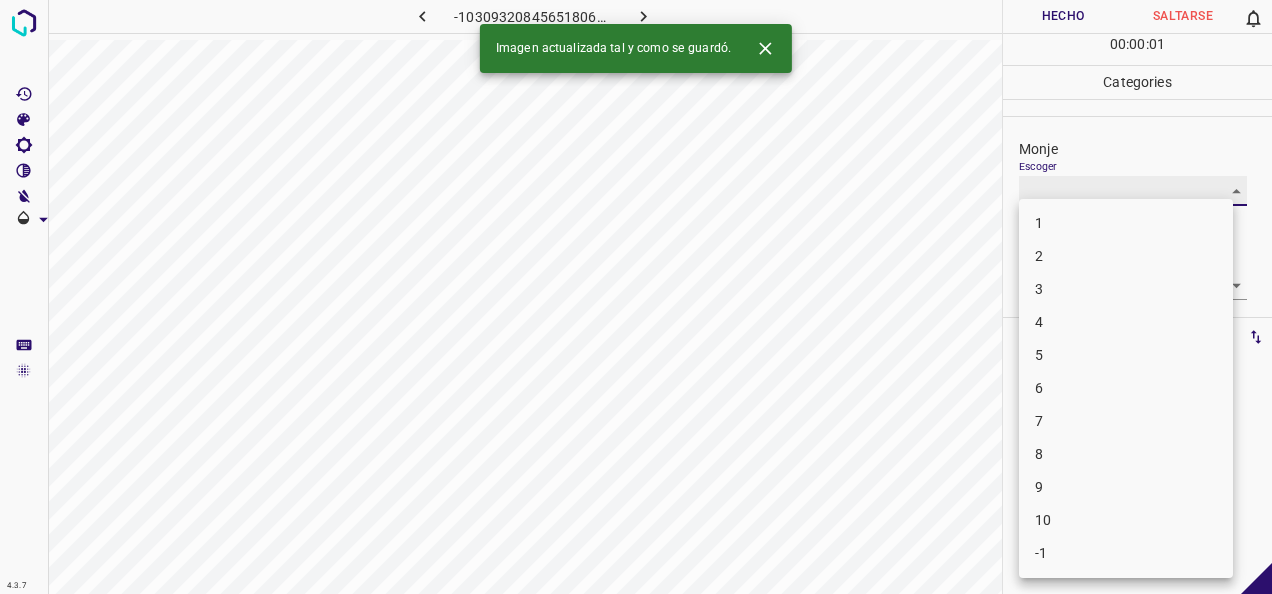 type on "1" 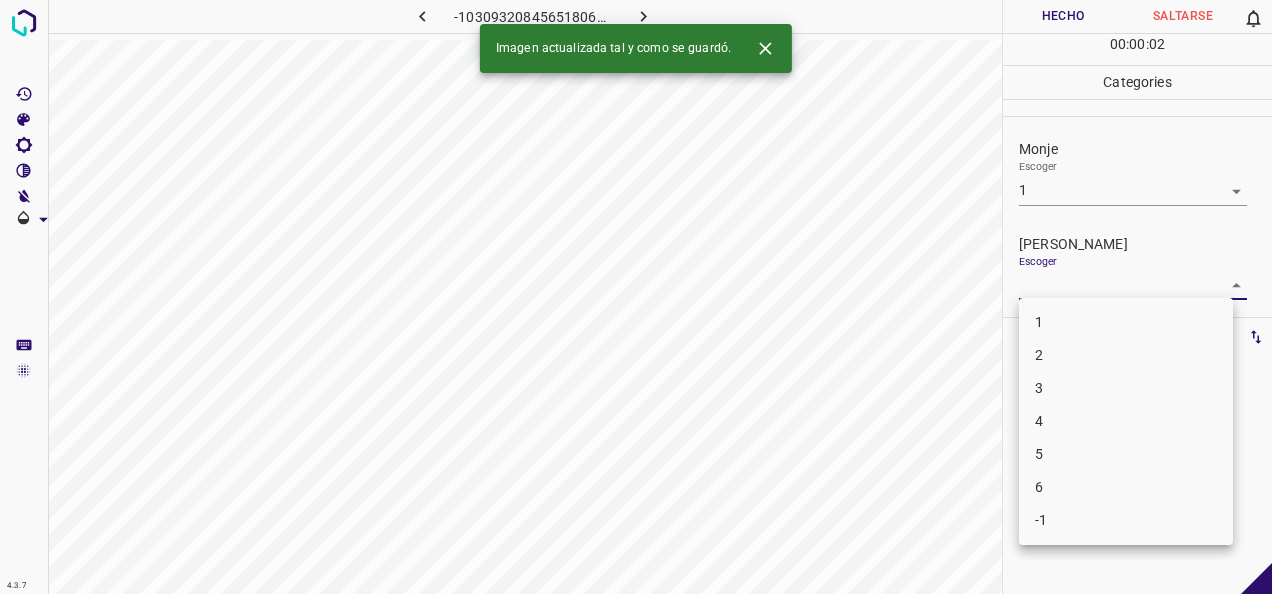 click on "4.3.7 -1030932084565180631.png Hecho Saltarse 0 00   : 00   : 02   Categories Monje  Escoger 1 1  [PERSON_NAME]   Escoger ​ Etiquetas 0 Categories 1 Monje 2  [PERSON_NAME] Herramientas Espacio Cambiar entre modos (Dibujar y Editar) Yo Etiquetado automático R Restaurar zoom M Acercar N Alejar Borrar Eliminar etiqueta de selección Filtros Z Restaurar filtros X Filtro de saturación C Filtro de brillo V Filtro de contraste B Filtro de escala de grises General O Descargar Imagen actualizada tal y como se guardó. -Mensaje de texto -Esconder -Borrar 1 2 3 4 5 6 -1" at bounding box center [636, 297] 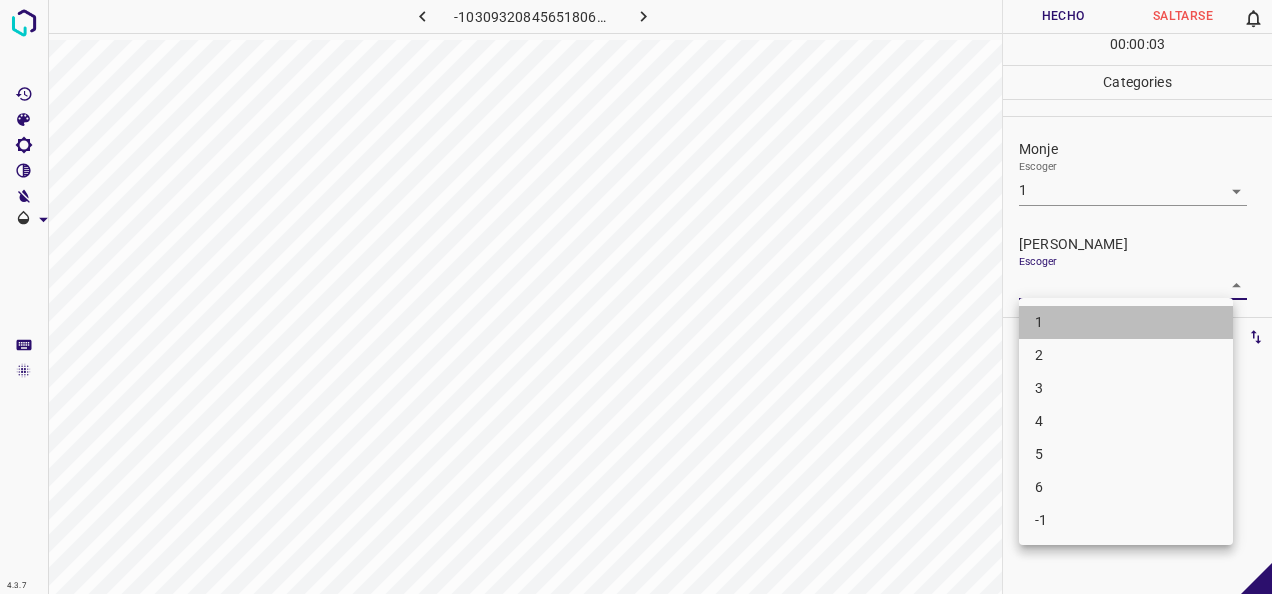 click on "1" at bounding box center [1126, 322] 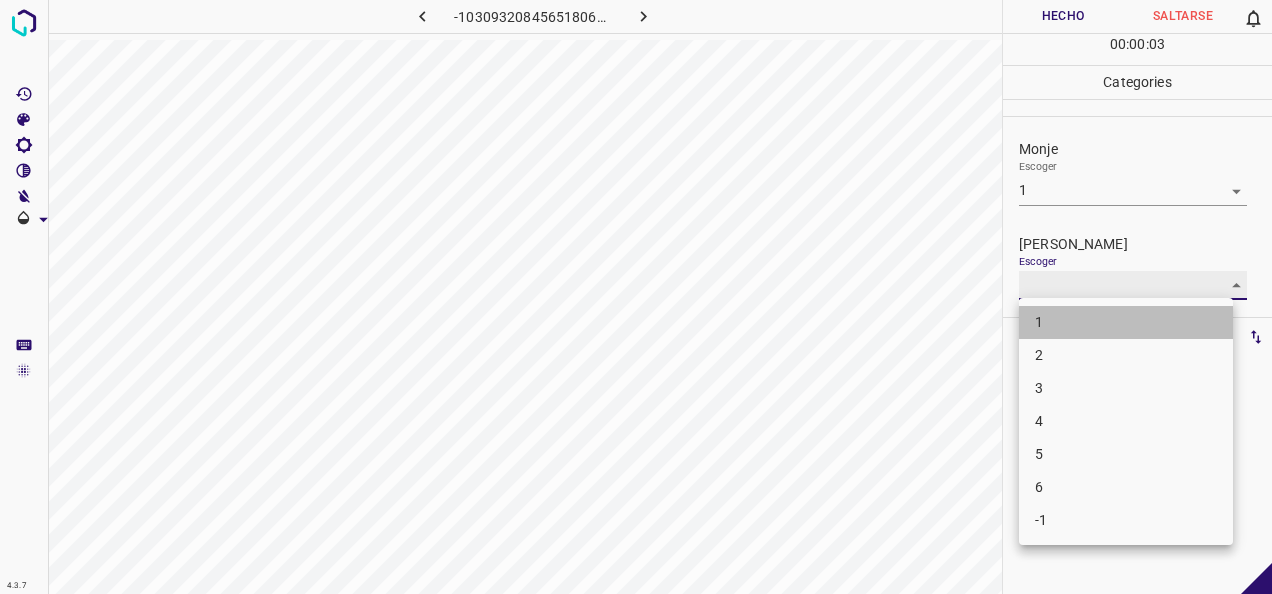 type on "1" 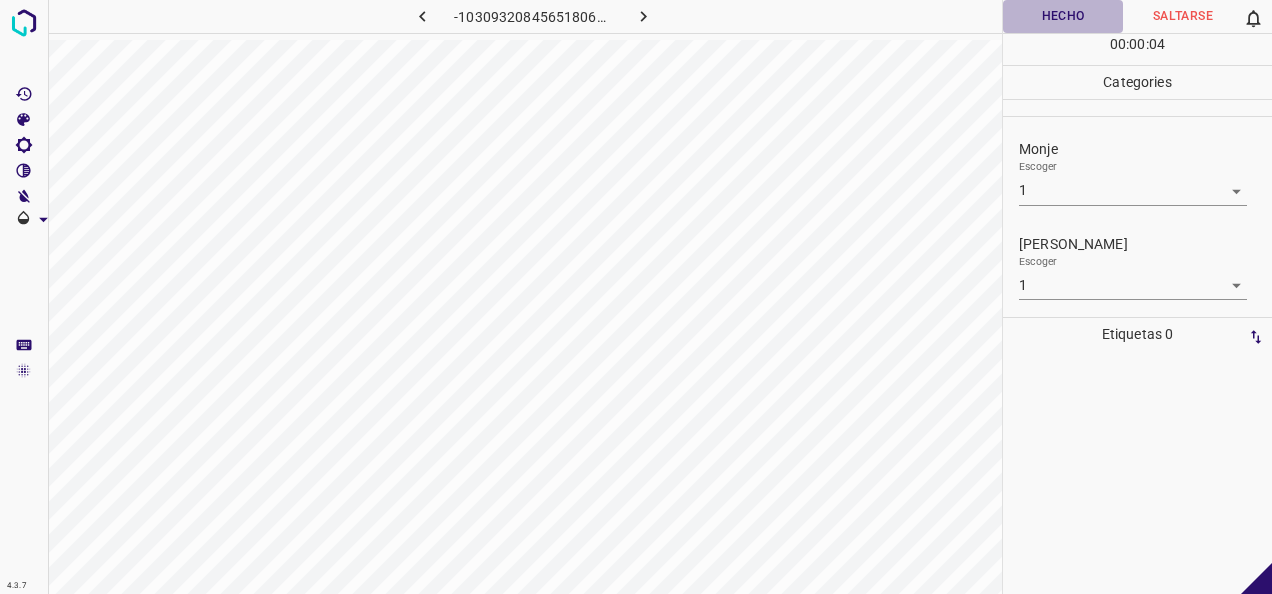 click on "Hecho" at bounding box center (1063, 16) 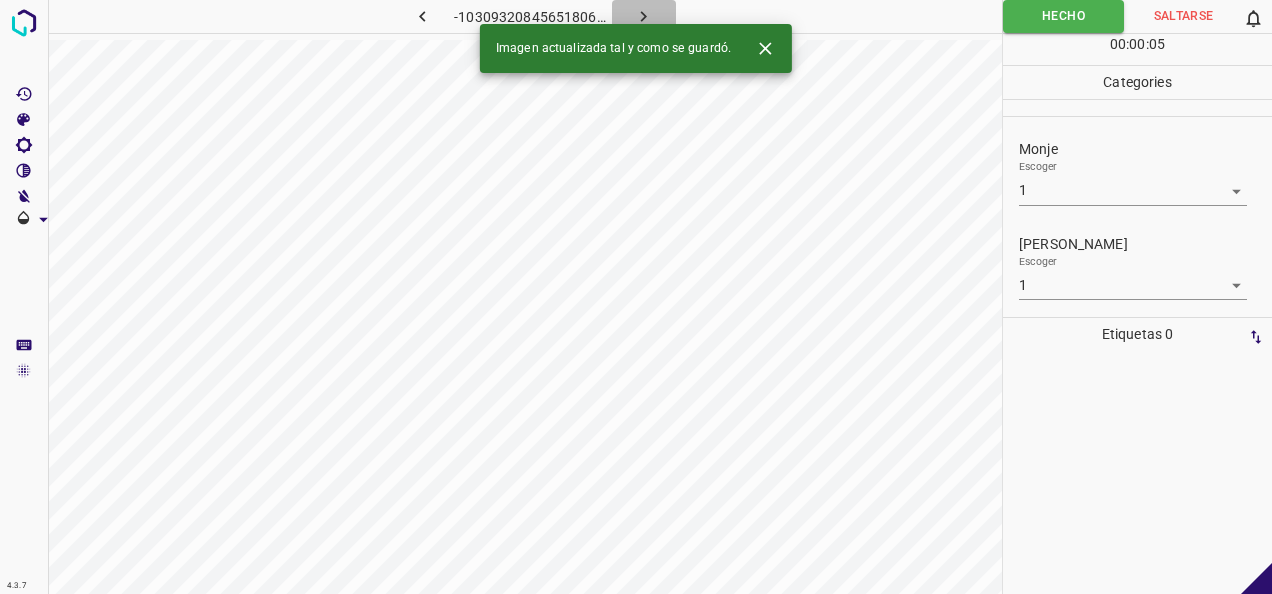 click at bounding box center [644, 16] 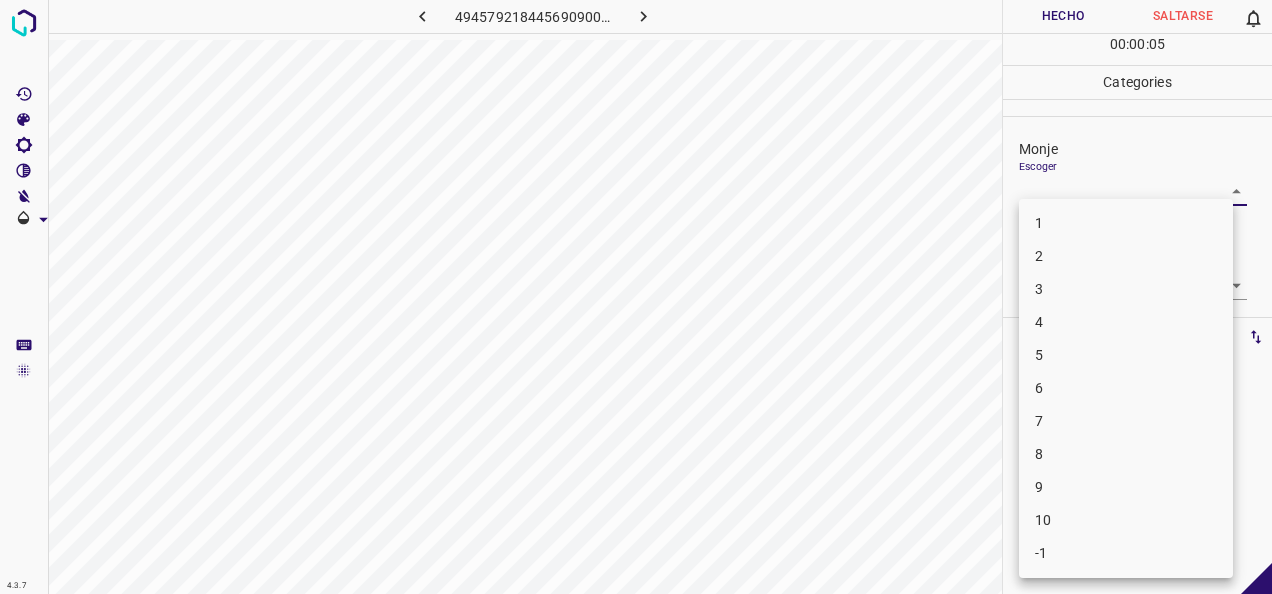 click on "4.3.7 4945792184456909006.png Hecho Saltarse 0 00   : 00   : 05   Categories Monje  Escoger ​  [PERSON_NAME]   Escoger ​ Etiquetas 0 Categories 1 Monje 2  [PERSON_NAME] Herramientas Espacio Cambiar entre modos (Dibujar y Editar) Yo Etiquetado automático R Restaurar zoom M Acercar N Alejar Borrar Eliminar etiqueta de selección Filtros Z Restaurar filtros X Filtro de saturación C Filtro de brillo V Filtro de contraste B Filtro de escala de grises General O Descargar -Mensaje de texto -Esconder -Borrar 1 2 3 4 5 6 7 8 9 10 -1" at bounding box center (636, 297) 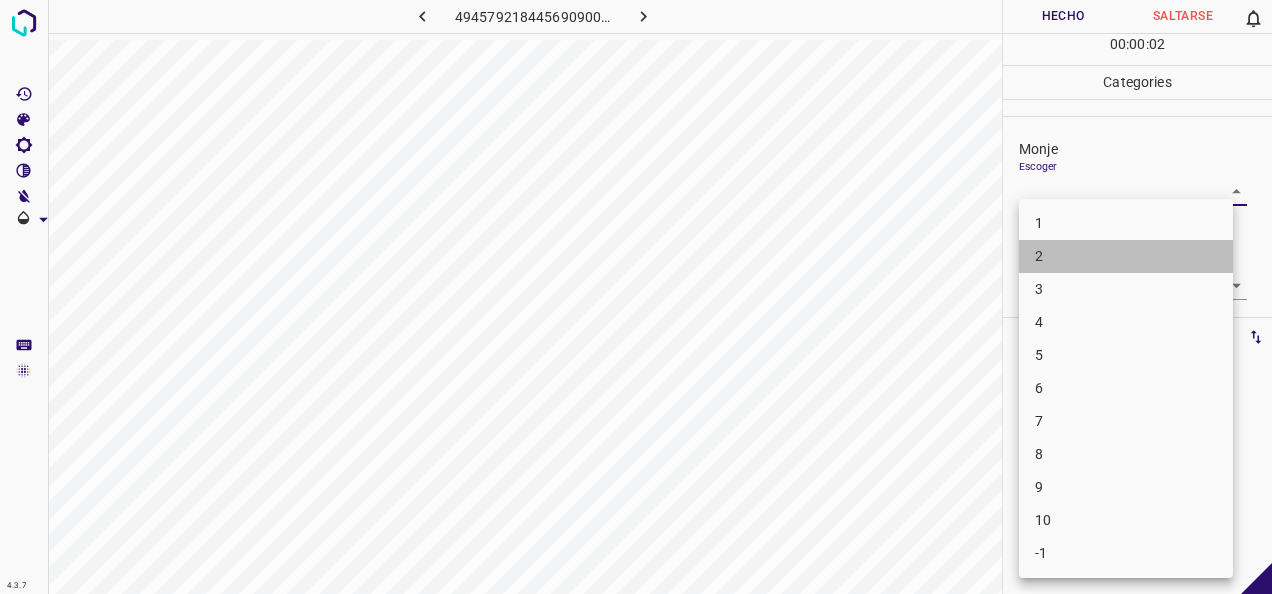click on "2" at bounding box center [1126, 256] 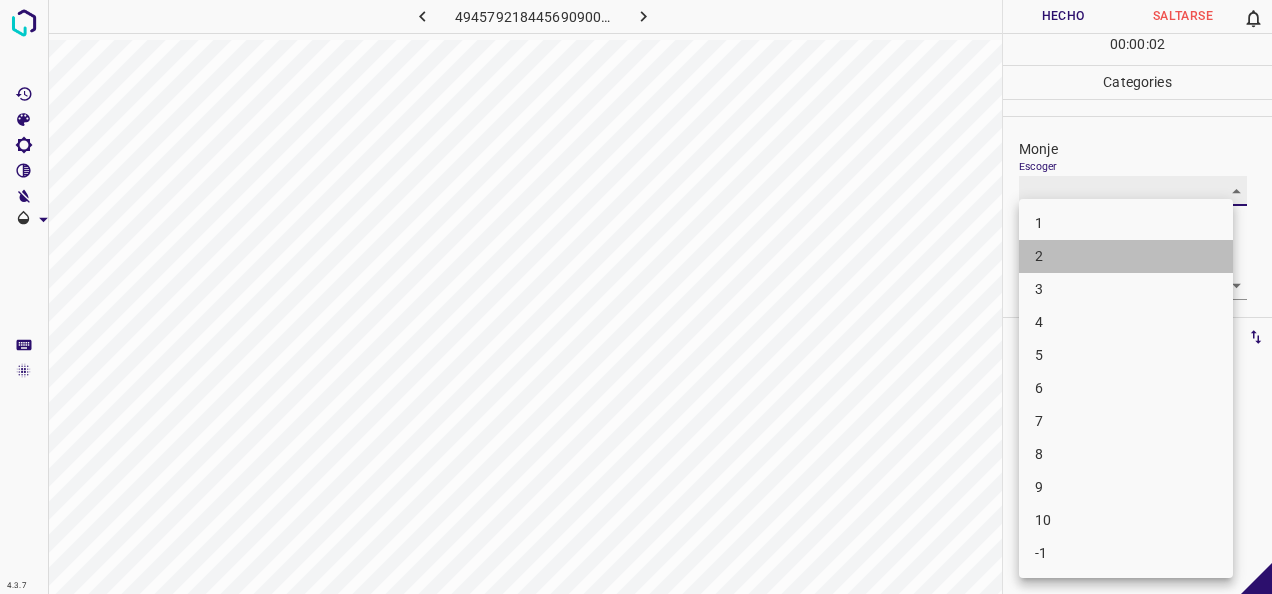 type on "2" 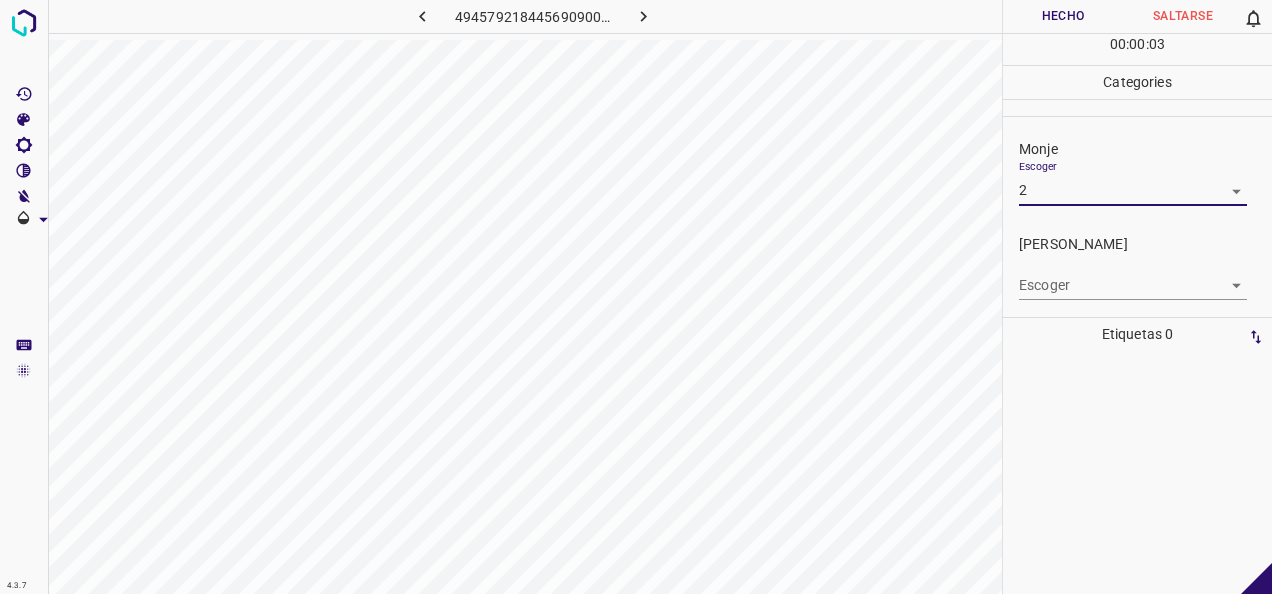 click on "4.3.7 4945792184456909006.png Hecho Saltarse 0 00   : 00   : 03   Categories Monje  Escoger 2 2  [PERSON_NAME]   Escoger ​ Etiquetas 0 Categories 1 Monje 2  [PERSON_NAME] Herramientas Espacio Cambiar entre modos (Dibujar y Editar) Yo Etiquetado automático R Restaurar zoom M Acercar N Alejar Borrar Eliminar etiqueta de selección Filtros Z Restaurar filtros X Filtro de saturación C Filtro de brillo V Filtro de contraste B Filtro de escala de grises General O Descargar -Mensaje de texto -Esconder -Borrar" at bounding box center (636, 297) 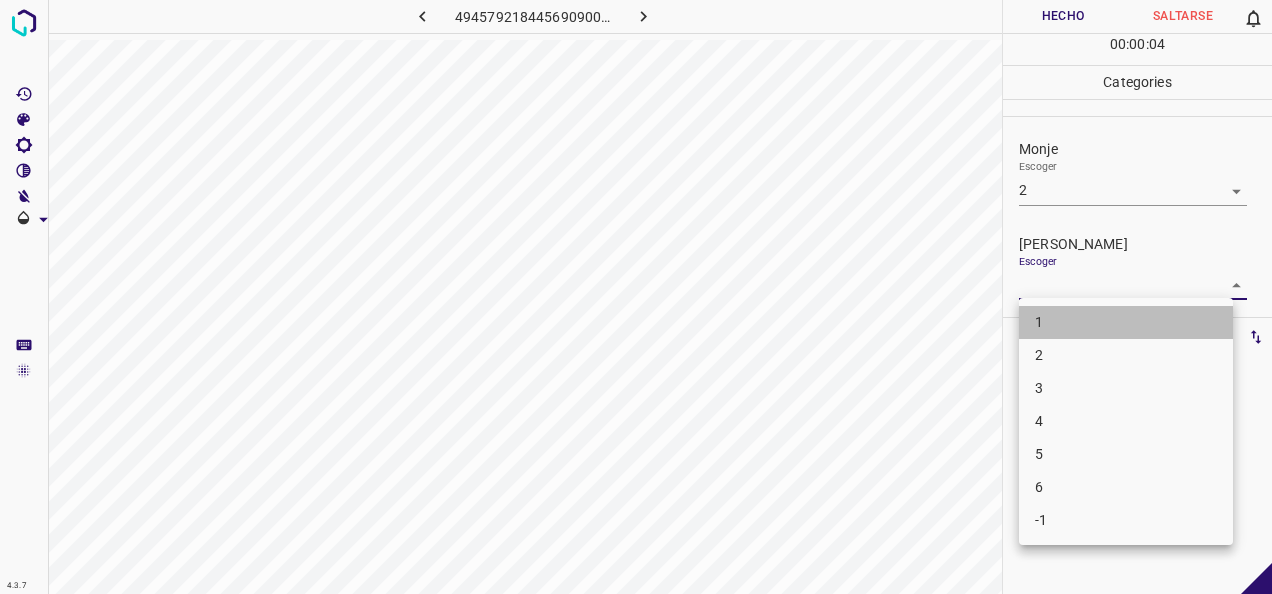 click on "1" at bounding box center [1126, 322] 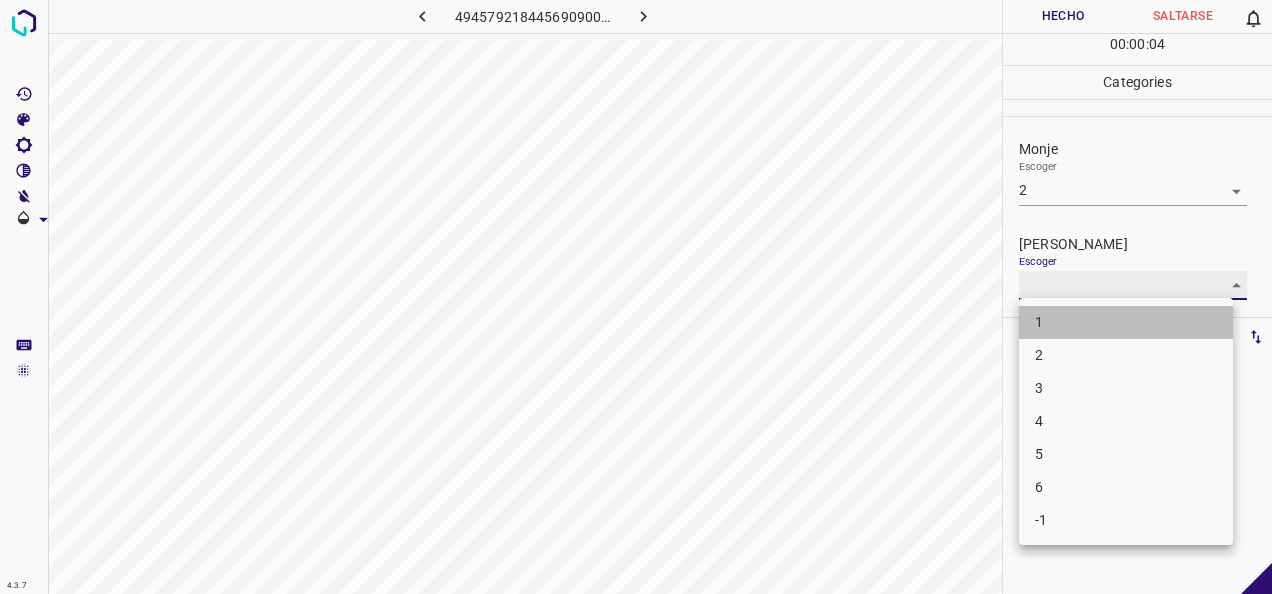type on "1" 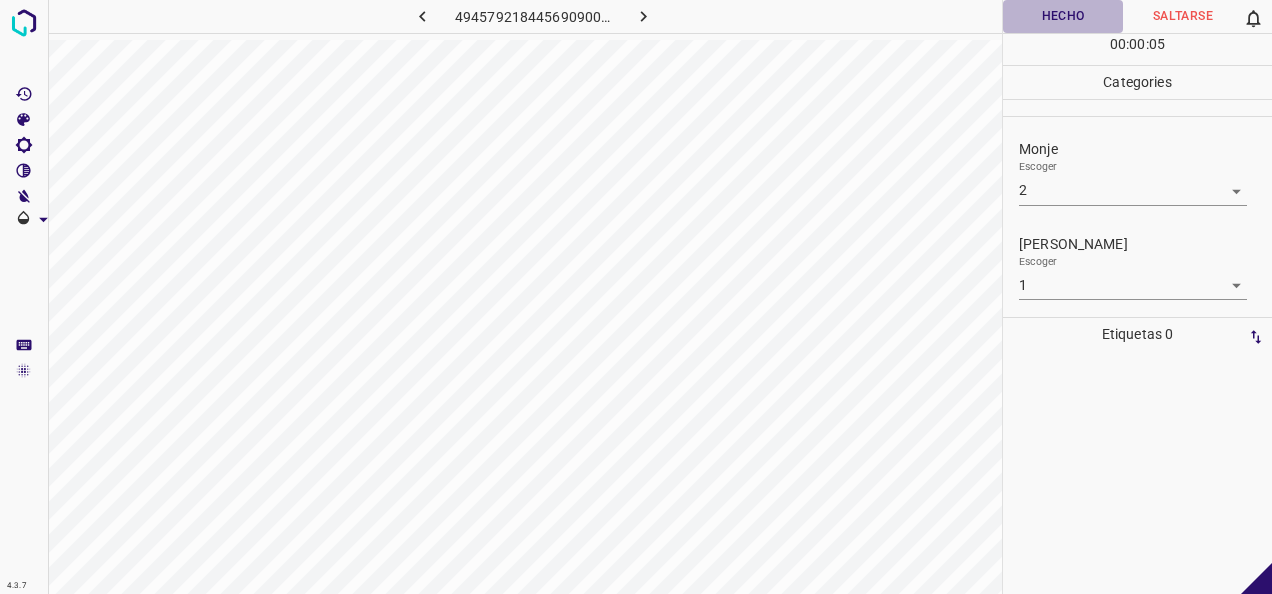 click on "Hecho" at bounding box center (1063, 16) 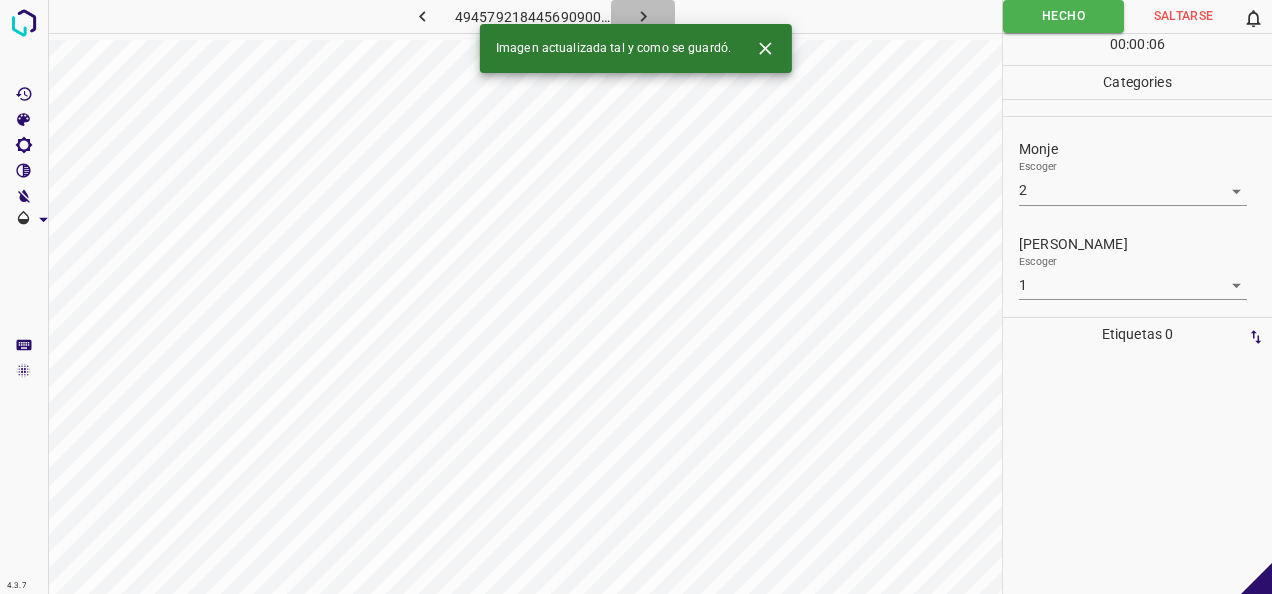 click 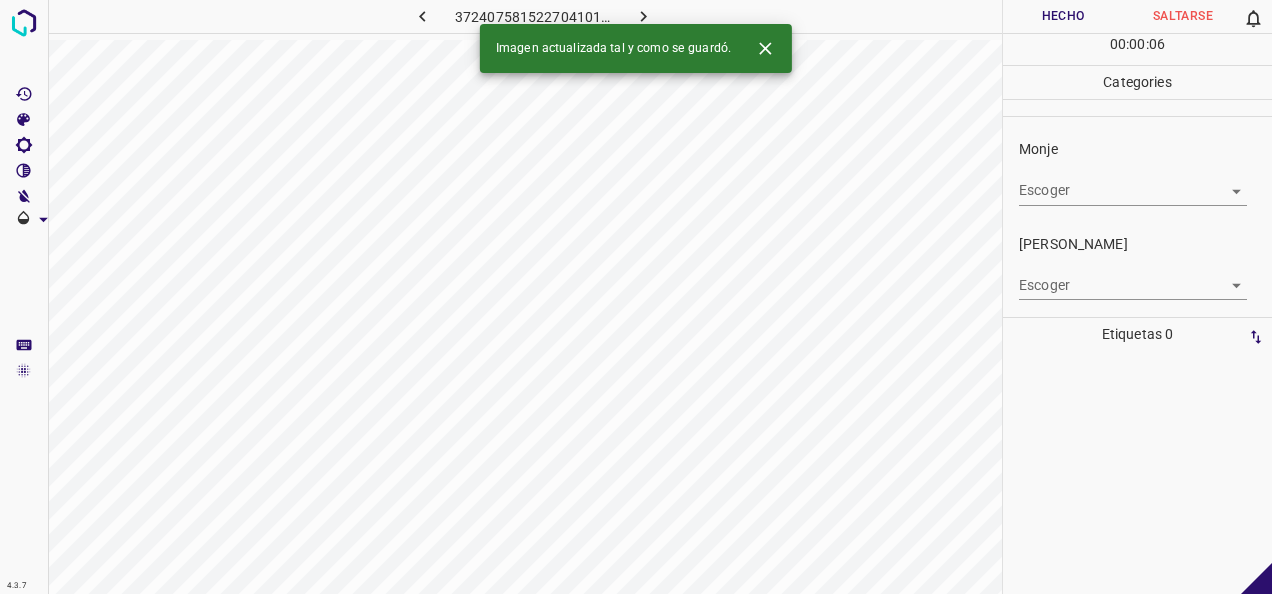 click on "4.3.7 372407581522704101.png Hecho Saltarse 0 00   : 00   : 06   Categories Monje  Escoger ​  [PERSON_NAME]   Escoger ​ Etiquetas 0 Categories 1 Monje 2  [PERSON_NAME] Herramientas Espacio Cambiar entre modos (Dibujar y Editar) Yo Etiquetado automático R Restaurar zoom M Acercar N Alejar Borrar Eliminar etiqueta de selección Filtros Z Restaurar filtros X Filtro de saturación C Filtro de brillo V Filtro de contraste B Filtro de escala de grises General O Descargar Imagen actualizada tal y como se guardó. -Mensaje de texto -Esconder -Borrar" at bounding box center (636, 297) 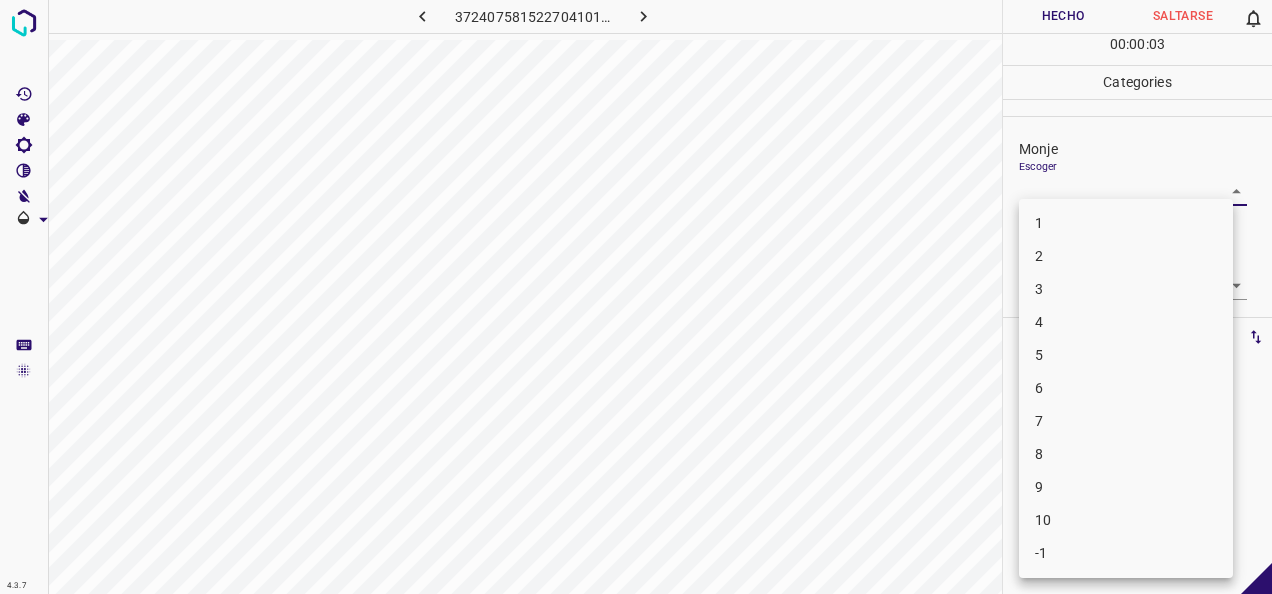 click on "5" at bounding box center (1126, 355) 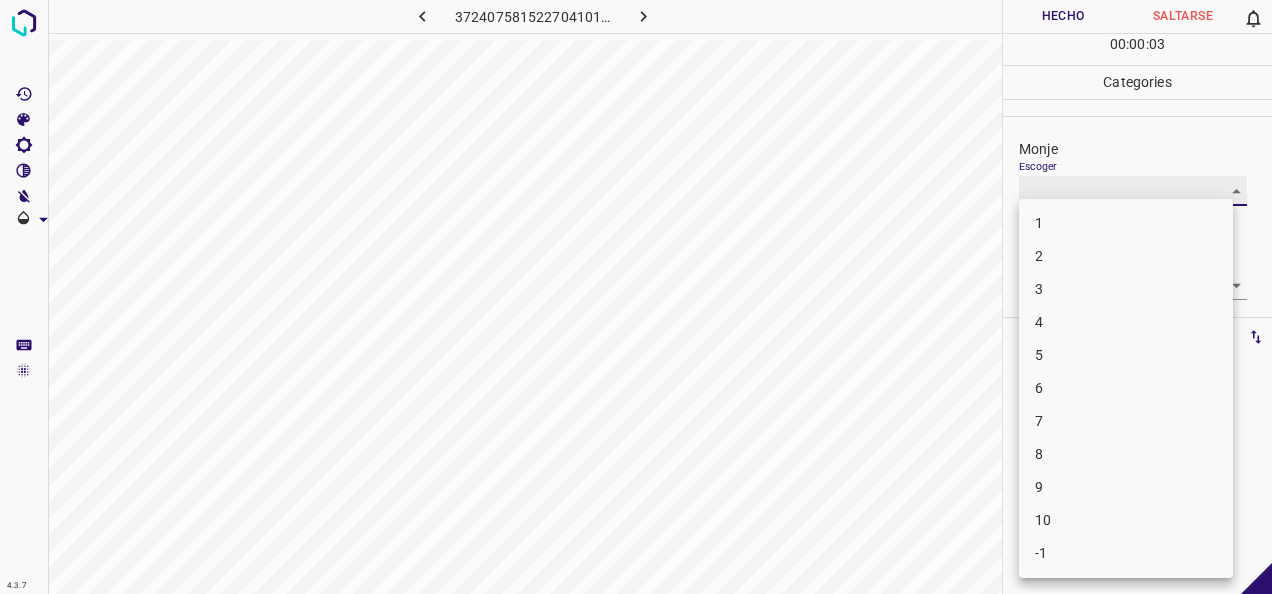 type 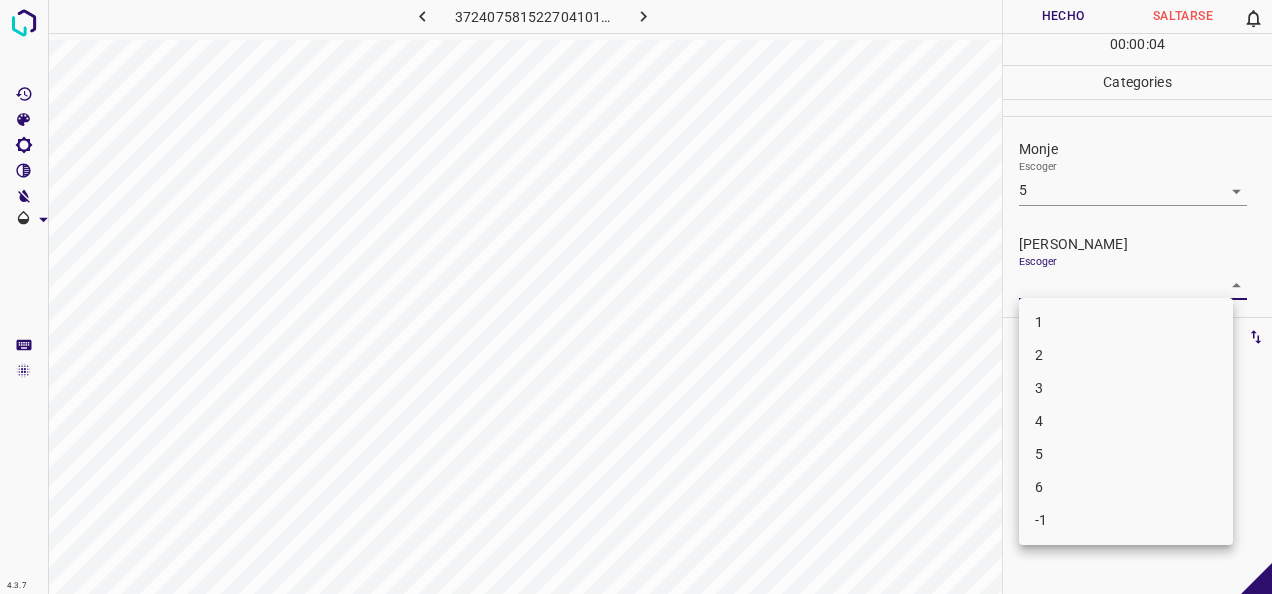 click on "4.3.7 372407581522704101.png Hecho Saltarse 0 00   : 00   : 04   Categories Monje  Escoger 5 5  [PERSON_NAME]   Escoger ​ Etiquetas 0 Categories 1 Monje 2  [PERSON_NAME] Herramientas Espacio Cambiar entre modos (Dibujar y Editar) Yo Etiquetado automático R Restaurar zoom M Acercar N Alejar Borrar Eliminar etiqueta de selección Filtros Z Restaurar filtros X Filtro de saturación C Filtro de brillo V Filtro de contraste B Filtro de escala de grises General O Descargar -Mensaje de texto -Esconder -Borrar 1 2 3 4 5 6 -1" at bounding box center [636, 297] 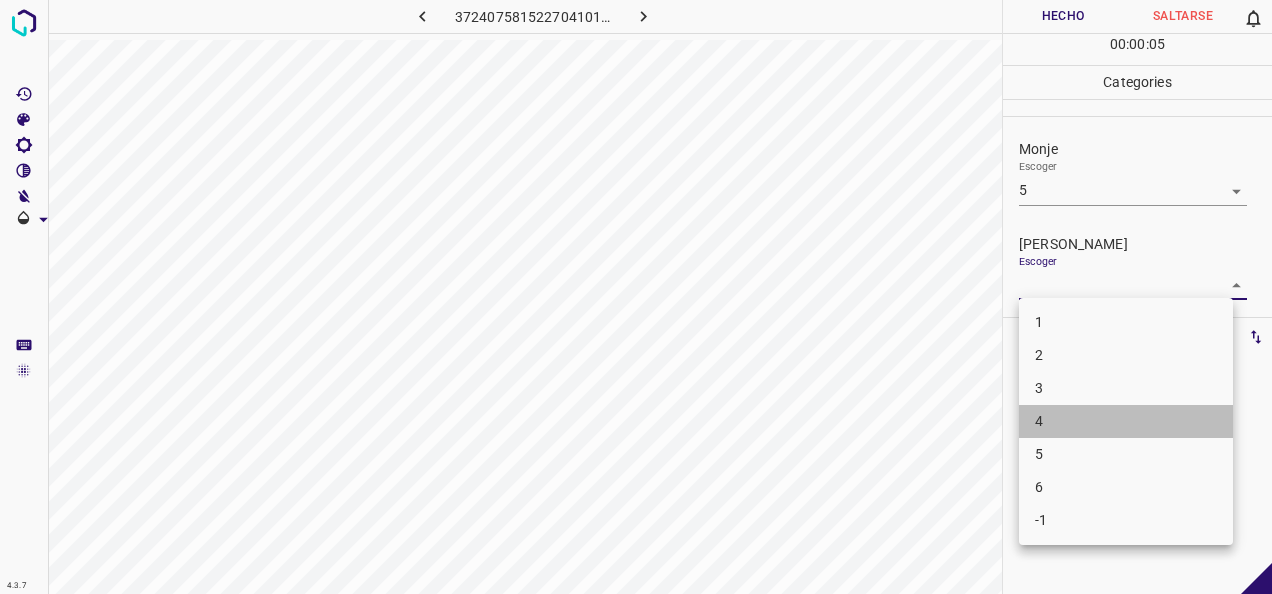 click on "4" at bounding box center (1126, 421) 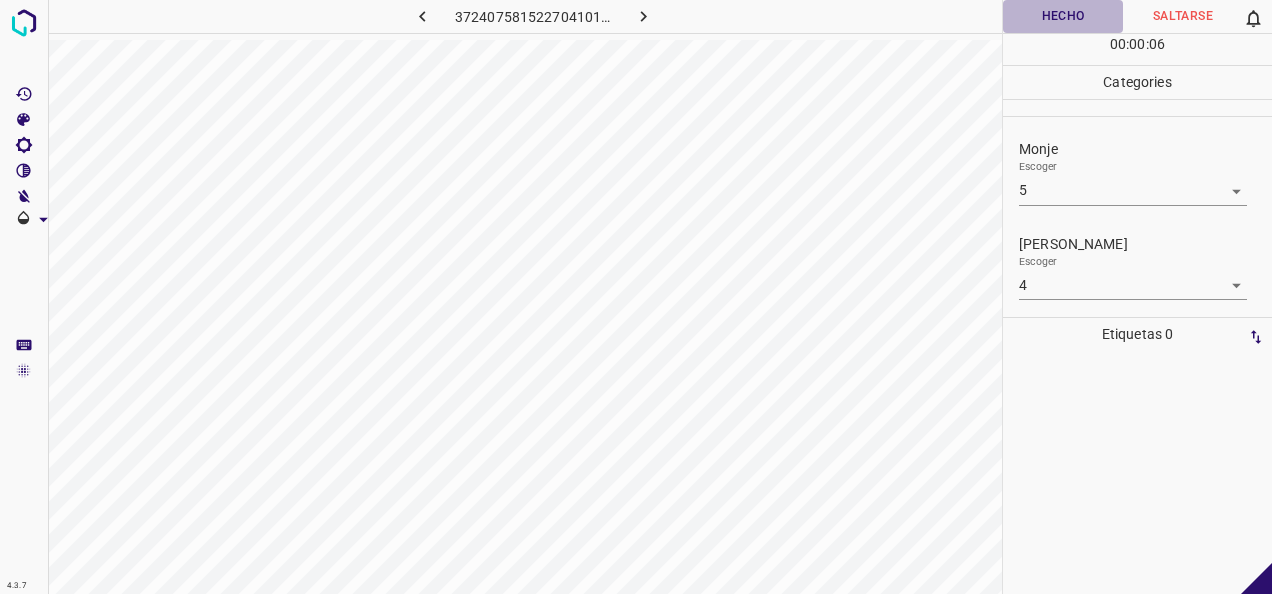 click on "Hecho" at bounding box center (1063, 16) 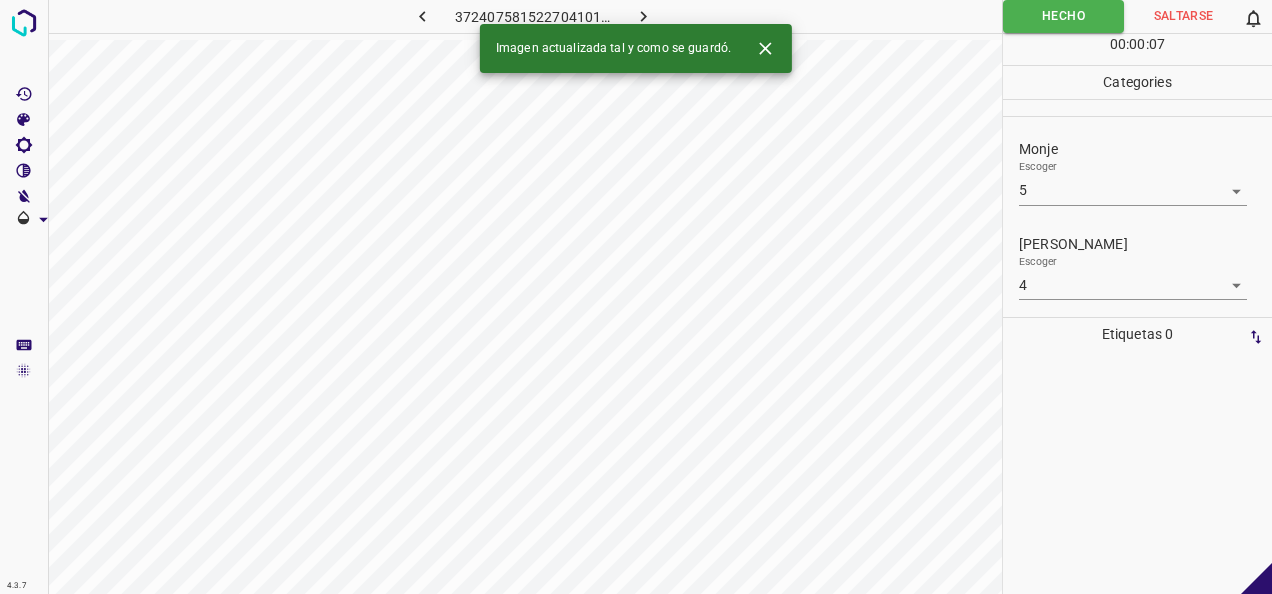 click 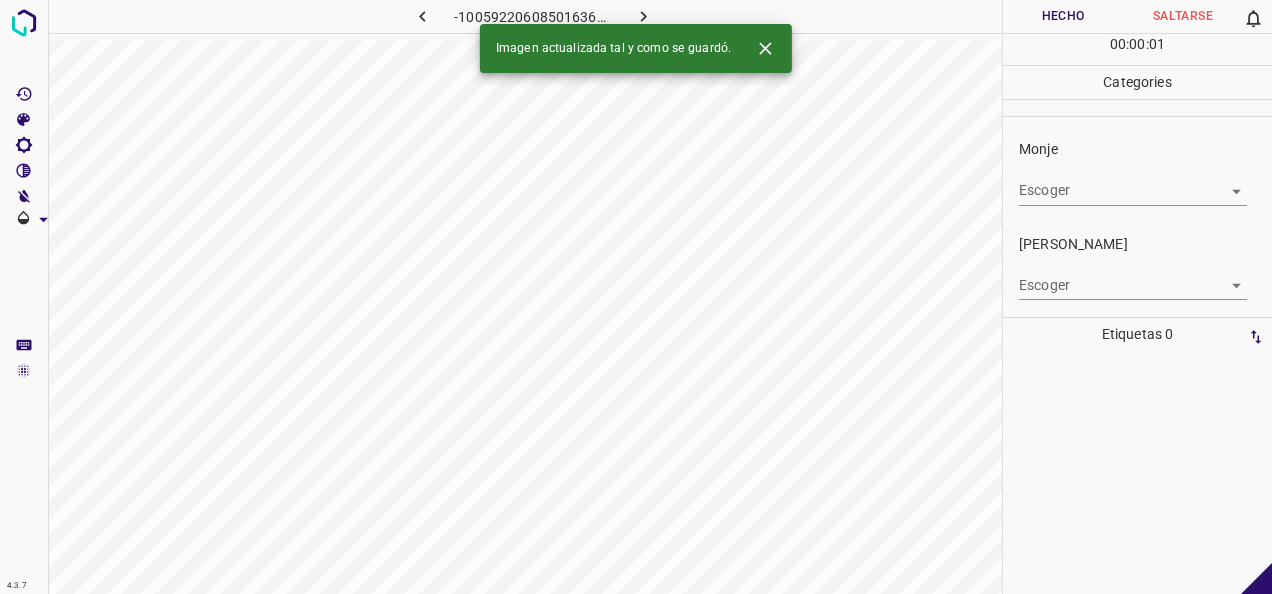 click on "Escoger ​" at bounding box center (1145, 182) 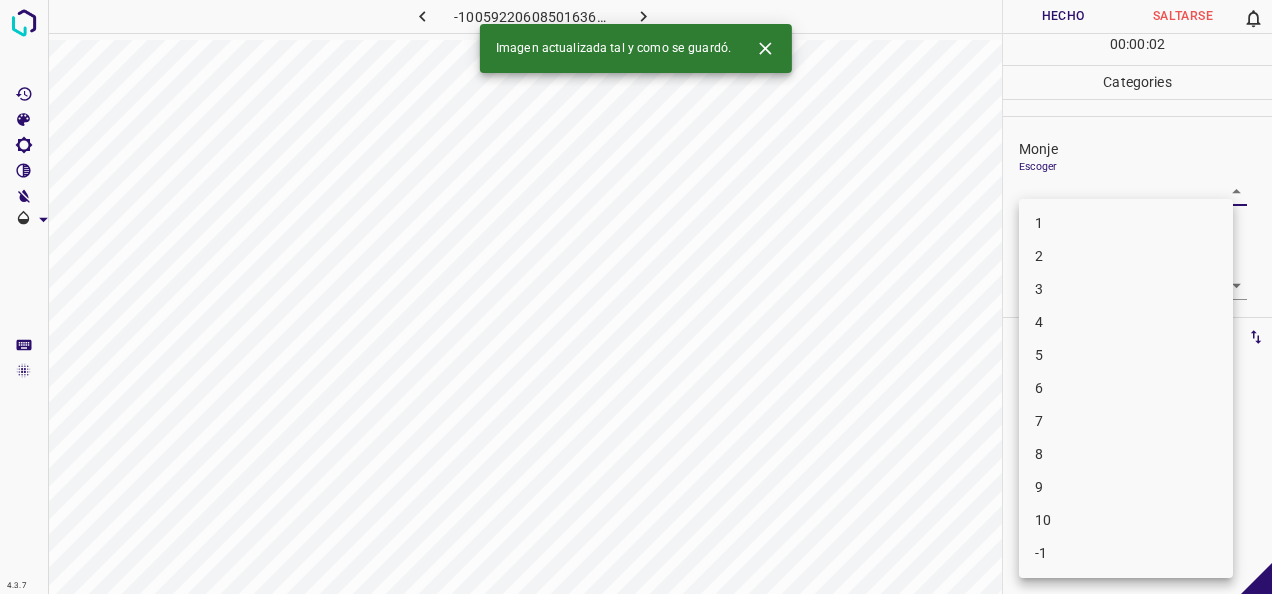 click on "4.3.7 -1005922060850163675.png Hecho Saltarse 0 00   : 00   : 02   Categories Monje  Escoger ​  [PERSON_NAME]   Escoger ​ Etiquetas 0 Categories 1 Monje 2  [PERSON_NAME] Herramientas Espacio Cambiar entre modos (Dibujar y Editar) Yo Etiquetado automático R Restaurar zoom M Acercar N Alejar Borrar Eliminar etiqueta de selección Filtros Z Restaurar filtros X Filtro de saturación C Filtro de brillo V Filtro de contraste B Filtro de escala de grises General O Descargar Imagen actualizada tal y como se guardó. -Mensaje de texto -Esconder -Borrar 1 2 3 4 5 6 7 8 9 10 -1" at bounding box center (636, 297) 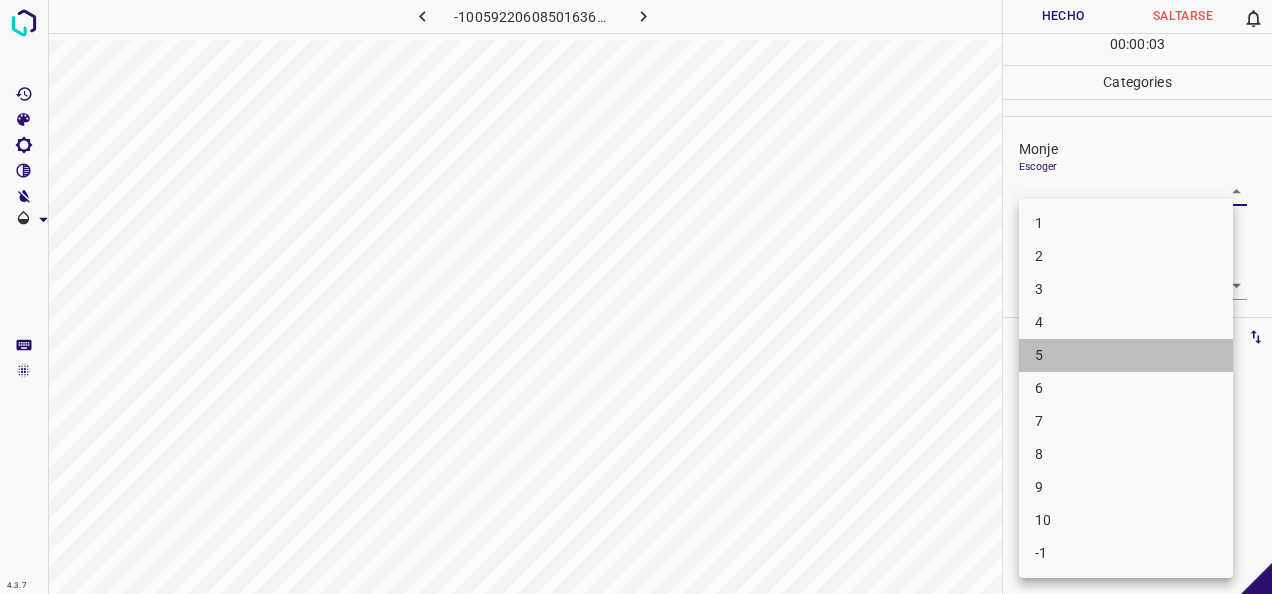 click on "5" at bounding box center [1126, 355] 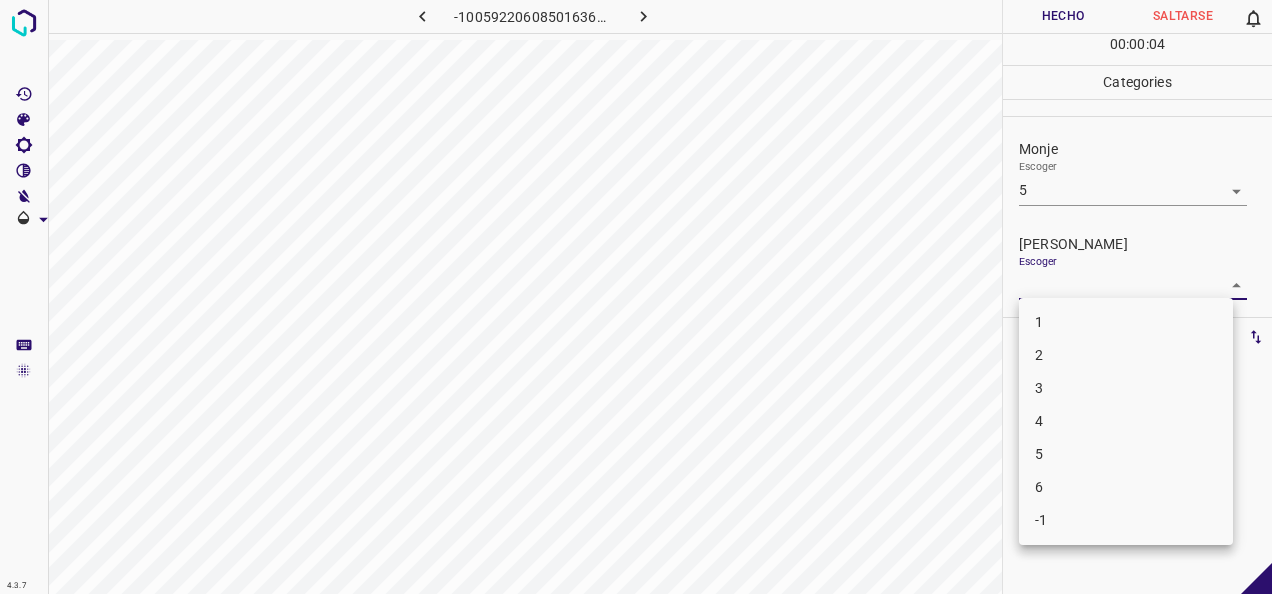 click on "4.3.7 -1005922060850163675.png Hecho Saltarse 0 00   : 00   : 04   Categories Monje  Escoger 5 5  [PERSON_NAME]   Escoger ​ Etiquetas 0 Categories 1 Monje 2  [PERSON_NAME] Herramientas Espacio Cambiar entre modos (Dibujar y Editar) Yo Etiquetado automático R Restaurar zoom M Acercar N Alejar Borrar Eliminar etiqueta de selección Filtros Z Restaurar filtros X Filtro de saturación C Filtro de brillo V Filtro de contraste B Filtro de escala de grises General O Descargar -Mensaje de texto -Esconder -Borrar 1 2 3 4 5 6 -1" at bounding box center [636, 297] 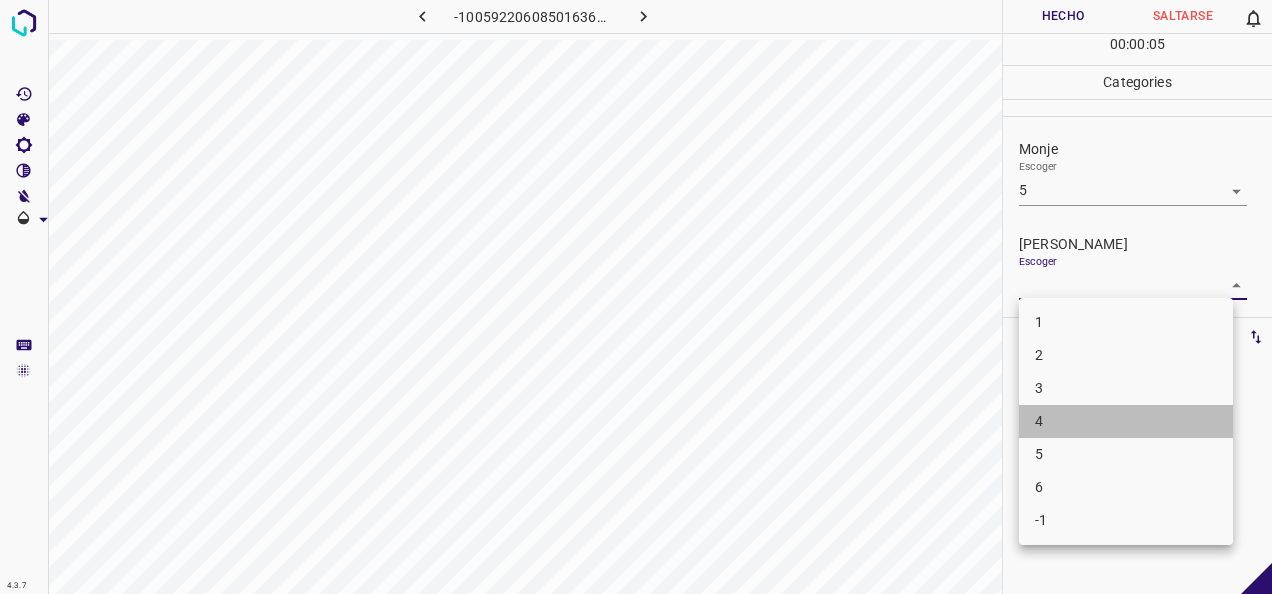 click on "4" at bounding box center (1126, 421) 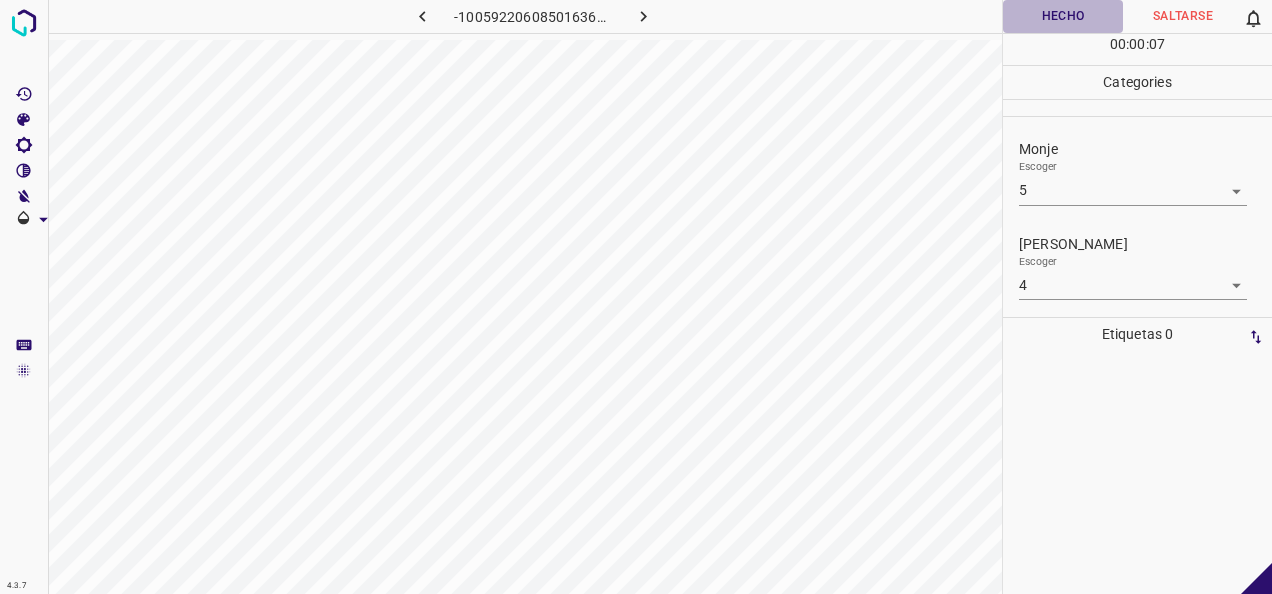 click on "Hecho" at bounding box center (1063, 16) 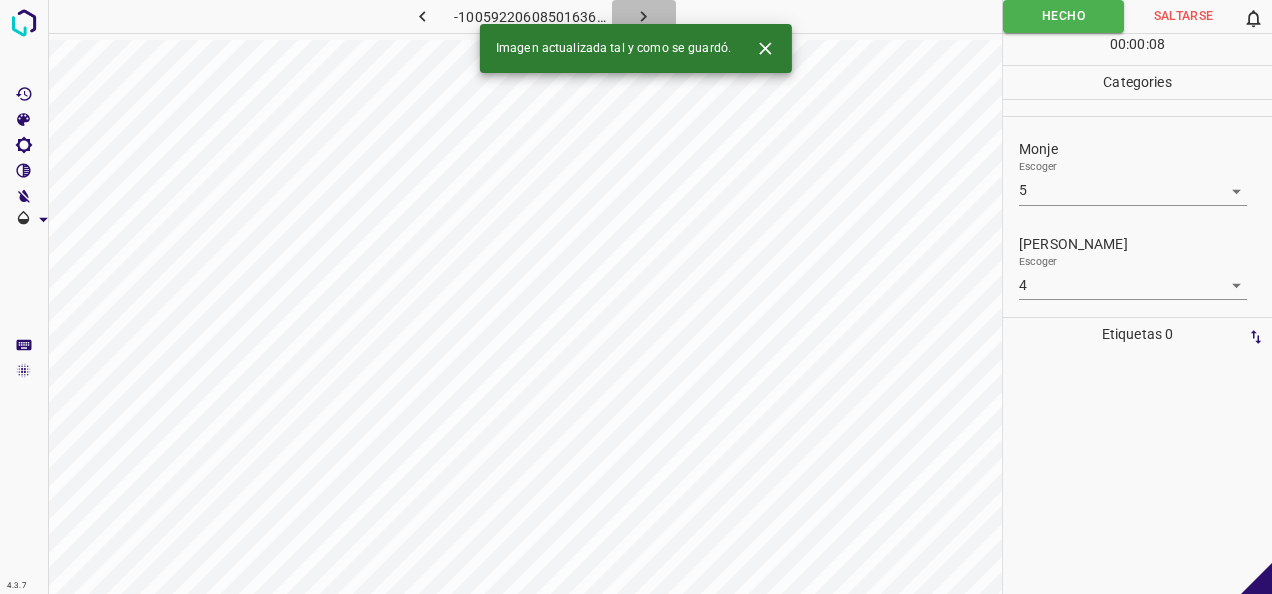 click 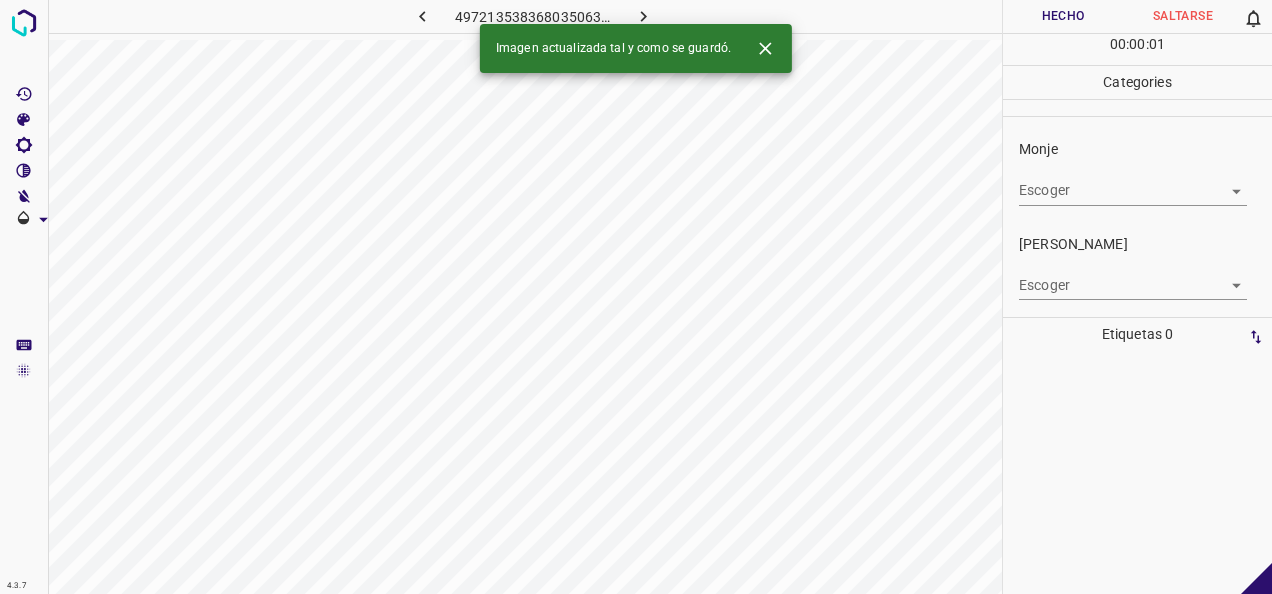 click on "4.3.7 497213538368035063.png Hecho Saltarse 0 00   : 00   : 01   Categories Monje  Escoger ​  [PERSON_NAME]   Escoger ​ Etiquetas 0 Categories 1 Monje 2  [PERSON_NAME] Herramientas Espacio Cambiar entre modos (Dibujar y Editar) Yo Etiquetado automático R Restaurar zoom M Acercar N Alejar Borrar Eliminar etiqueta de selección Filtros Z Restaurar filtros X Filtro de saturación C Filtro de brillo V Filtro de contraste B Filtro de escala de grises General O Descargar Imagen actualizada tal y como se guardó. -Mensaje de texto -Esconder -Borrar" at bounding box center [636, 297] 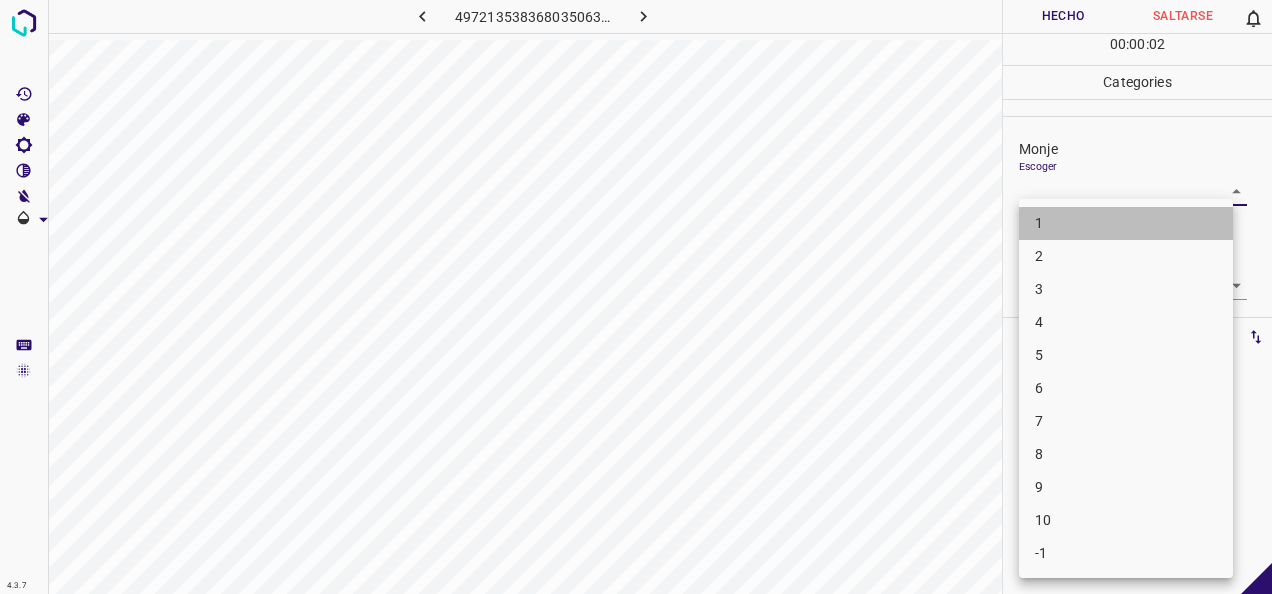 click on "1" at bounding box center [1126, 223] 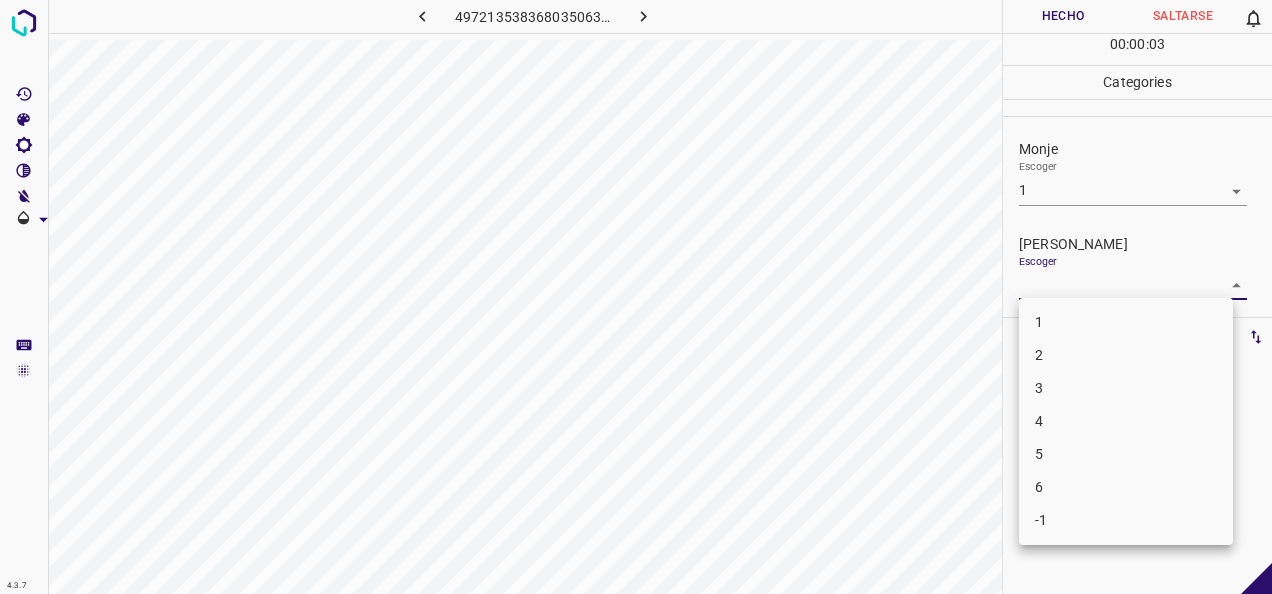 click on "4.3.7 497213538368035063.png Hecho Saltarse 0 00   : 00   : 03   Categories Monje  Escoger 1 1  [PERSON_NAME]   Escoger ​ Etiquetas 0 Categories 1 Monje 2  [PERSON_NAME] Herramientas Espacio Cambiar entre modos (Dibujar y Editar) Yo Etiquetado automático R Restaurar zoom M Acercar N Alejar Borrar Eliminar etiqueta de selección Filtros Z Restaurar filtros X Filtro de saturación C Filtro de brillo V Filtro de contraste B Filtro de escala de grises General O Descargar -Mensaje de texto -Esconder -Borrar 1 2 3 4 5 6 -1" at bounding box center [636, 297] 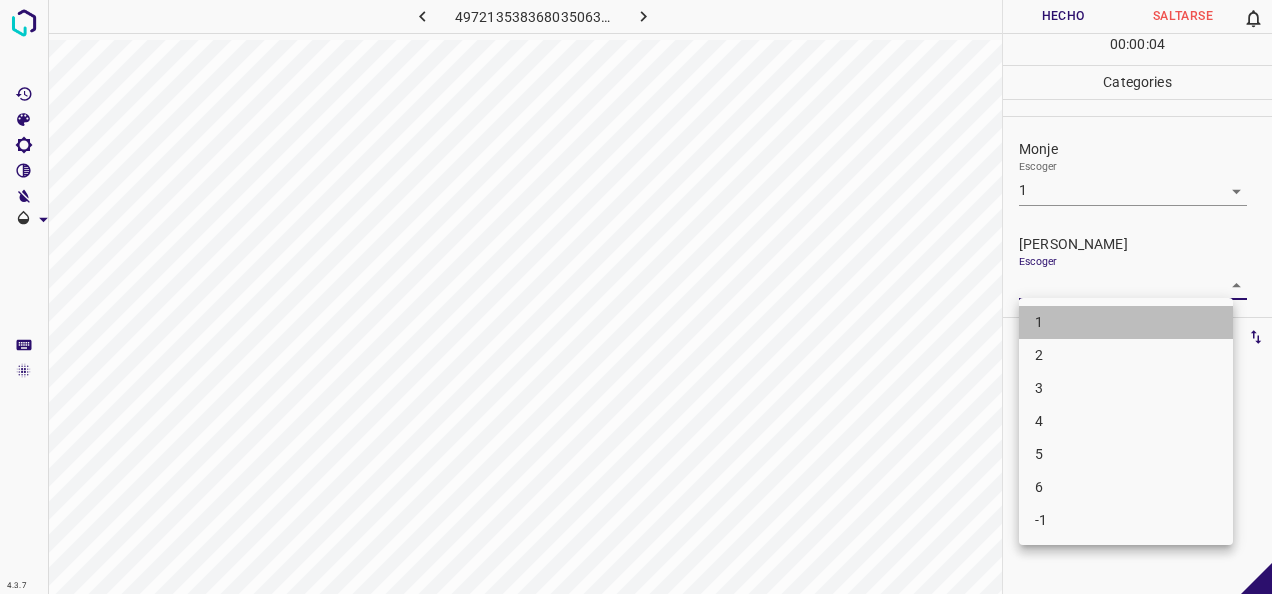 click on "1" at bounding box center (1126, 322) 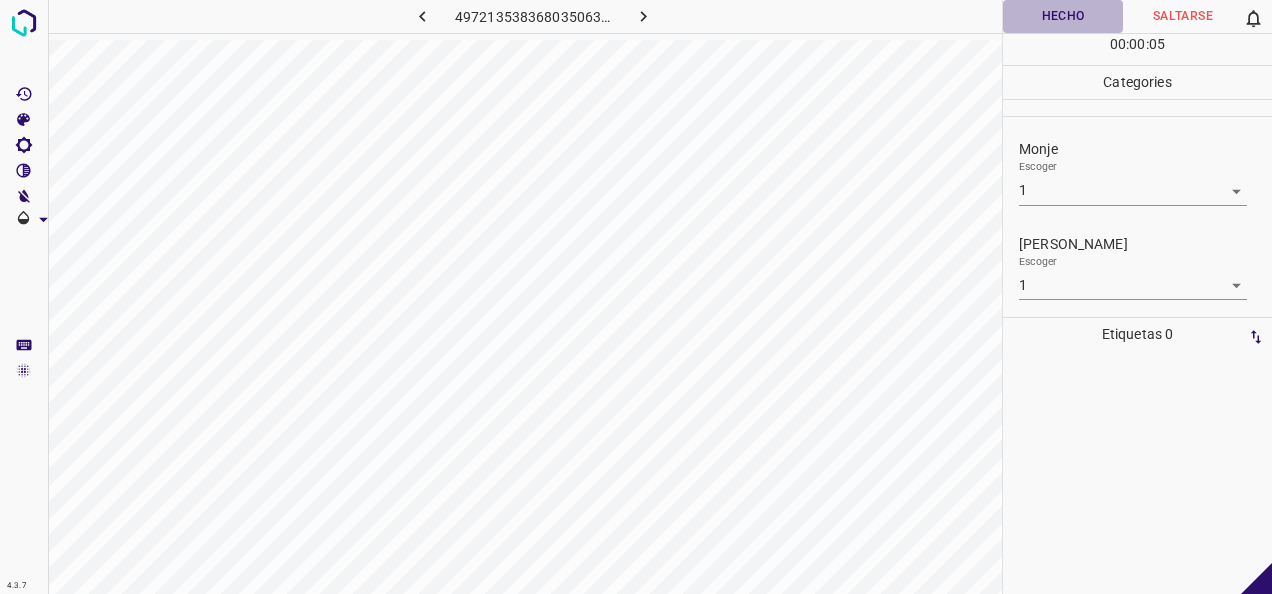 click on "Hecho" at bounding box center (1063, 16) 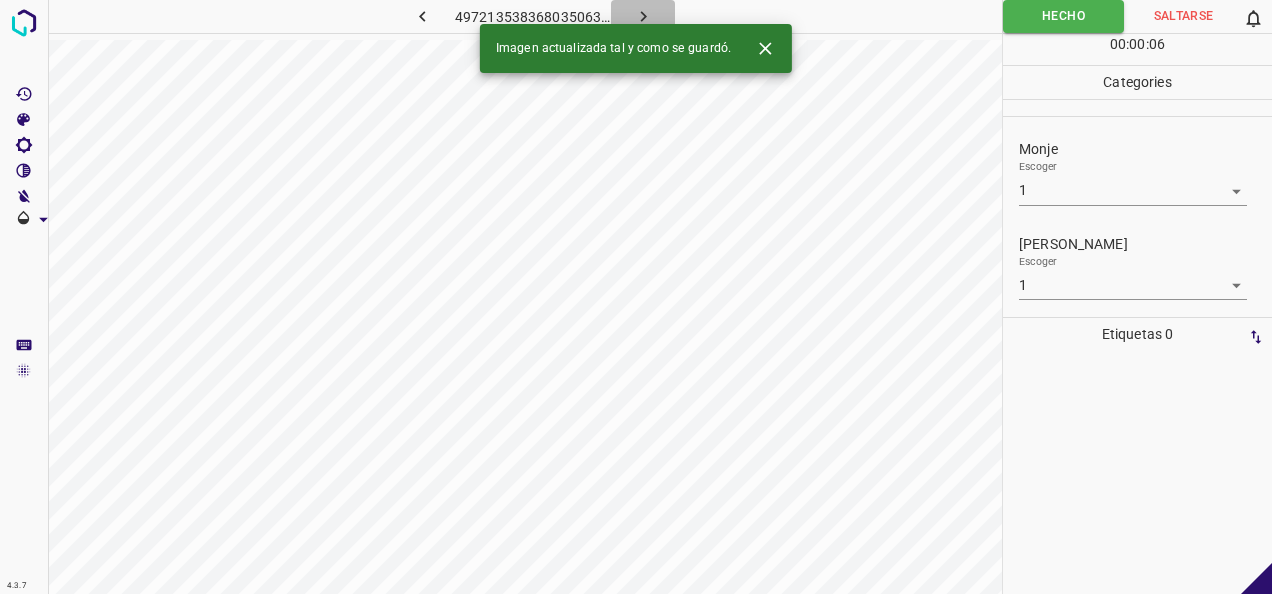 click 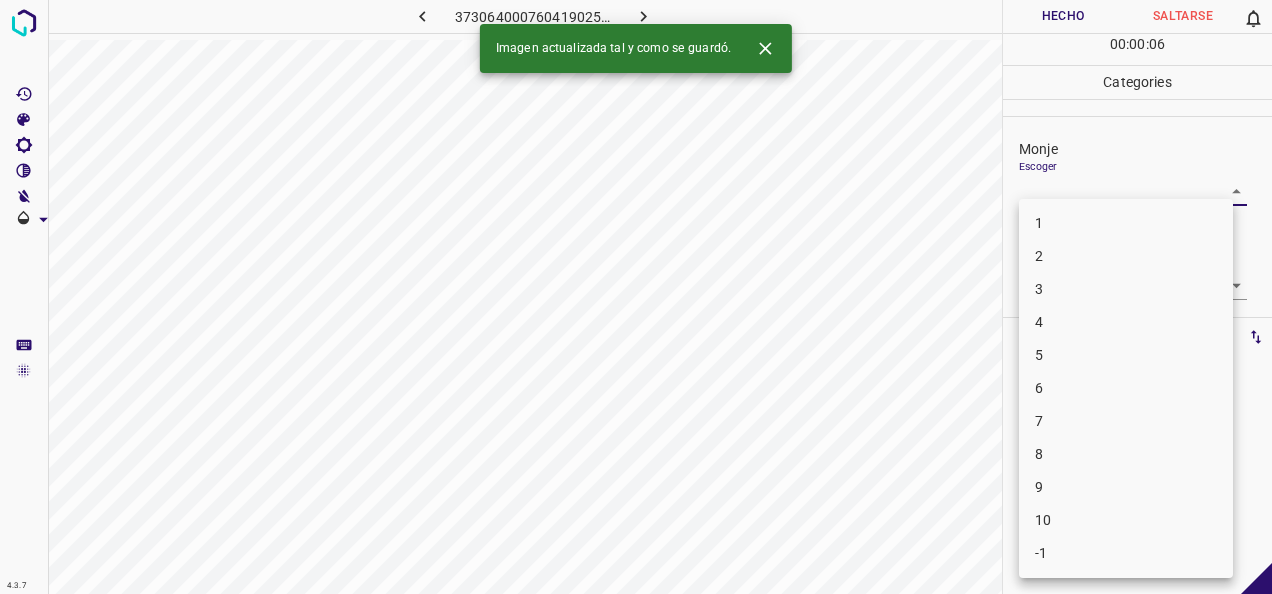 click on "4.3.7 3730640007604190253.png Hecho Saltarse 0 00   : 00   : 06   Categories Monje  Escoger ​  [PERSON_NAME]   Escoger ​ Etiquetas 0 Categories 1 Monje 2  [PERSON_NAME] Herramientas Espacio Cambiar entre modos (Dibujar y Editar) Yo Etiquetado automático R Restaurar zoom M Acercar N Alejar Borrar Eliminar etiqueta de selección Filtros Z Restaurar filtros X Filtro de saturación C Filtro de brillo V Filtro de contraste B Filtro de escala de grises General O Descargar Imagen actualizada tal y como se guardó. -Mensaje de texto -Esconder -Borrar 1 2 3 4 5 6 7 8 9 10 -1" at bounding box center (636, 297) 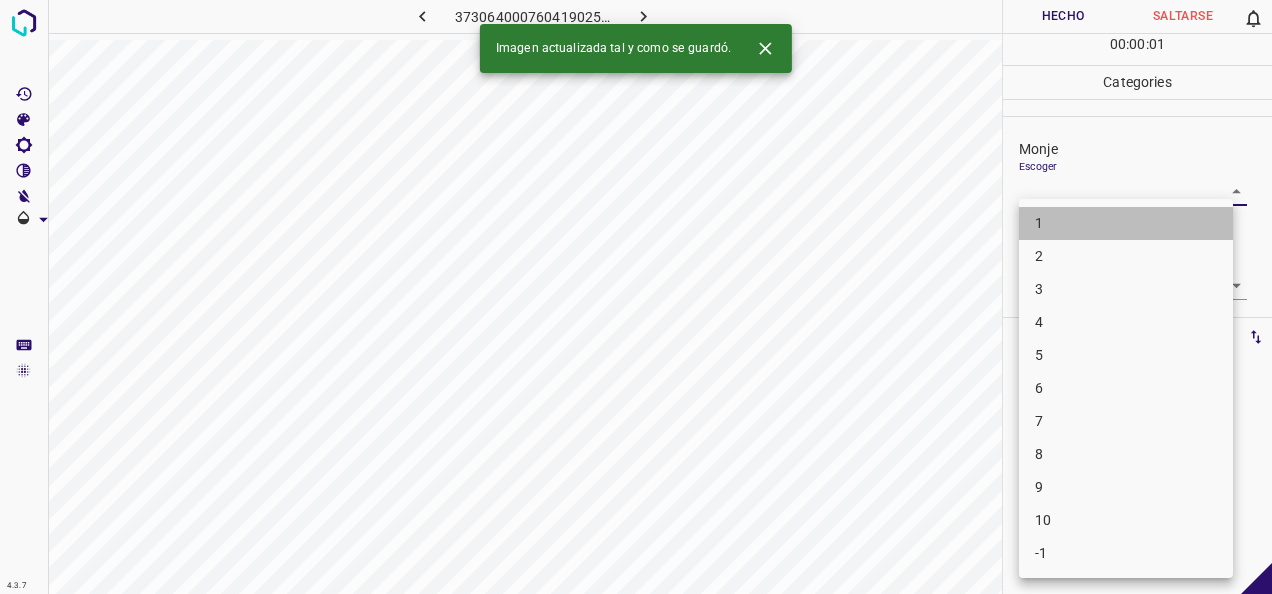 click on "1" at bounding box center (1126, 223) 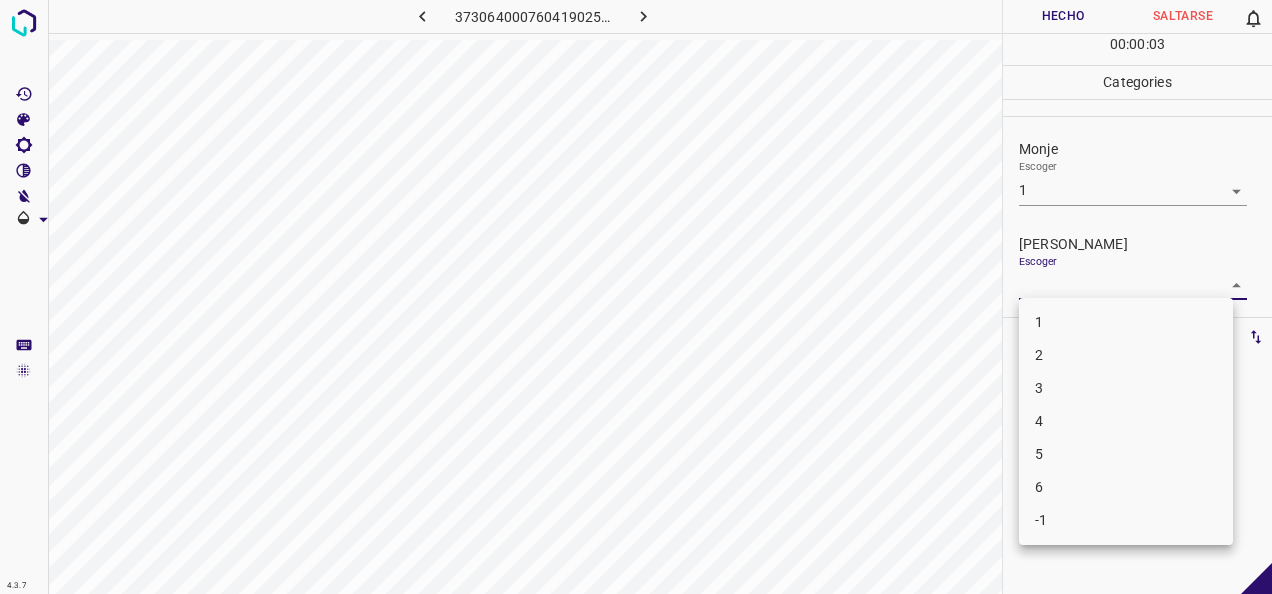click on "4.3.7 3730640007604190253.png Hecho Saltarse 0 00   : 00   : 03   Categories Monje  Escoger 1 1  [PERSON_NAME]   Escoger ​ Etiquetas 0 Categories 1 Monje 2  [PERSON_NAME] Herramientas Espacio Cambiar entre modos (Dibujar y Editar) Yo Etiquetado automático R Restaurar zoom M Acercar N Alejar Borrar Eliminar etiqueta de selección Filtros Z Restaurar filtros X Filtro de saturación C Filtro de brillo V Filtro de contraste B Filtro de escala de grises General O Descargar -Mensaje de texto -Esconder -Borrar 1 2 3 4 5 6 -1" at bounding box center [636, 297] 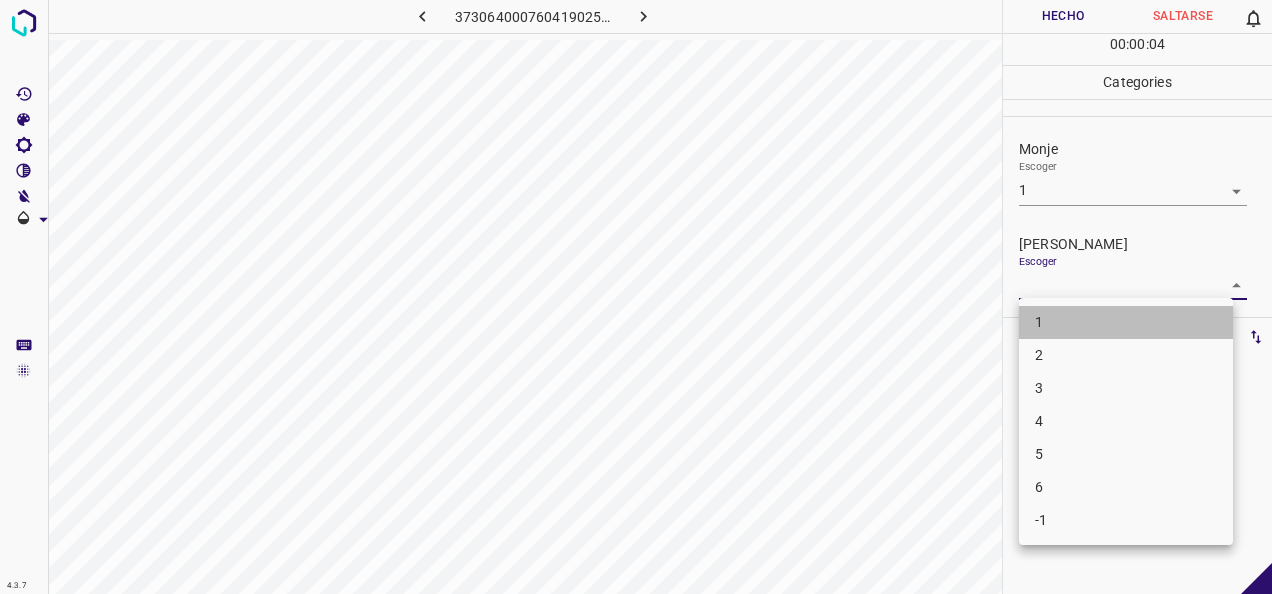 click on "1" at bounding box center (1126, 322) 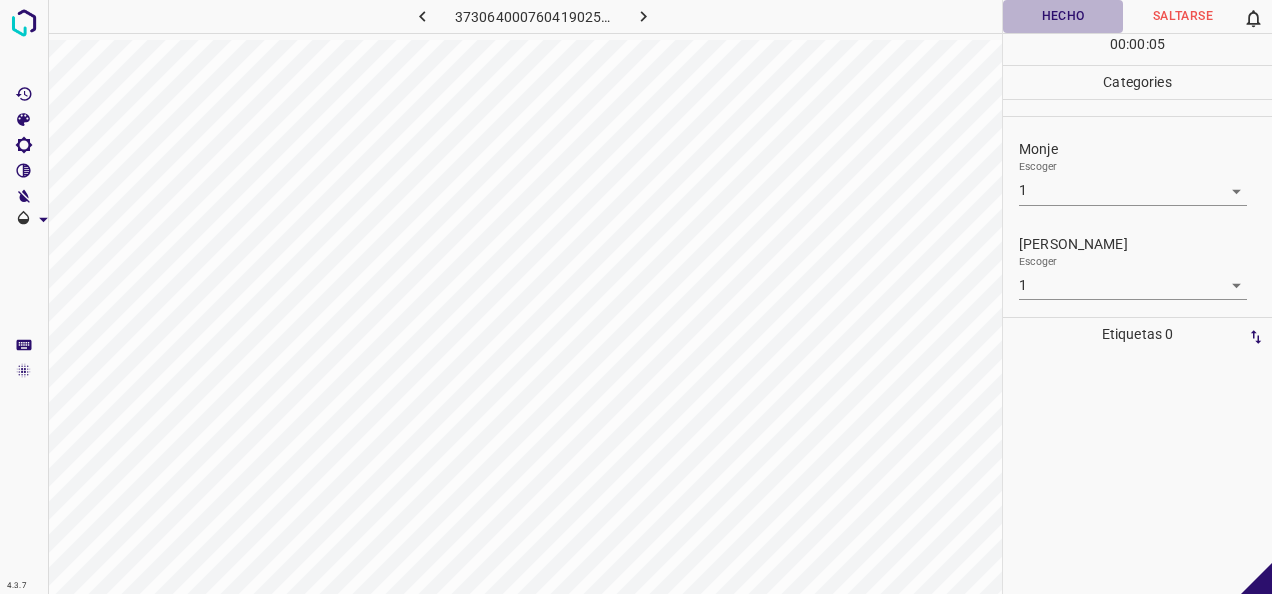 click on "Hecho" at bounding box center [1063, 16] 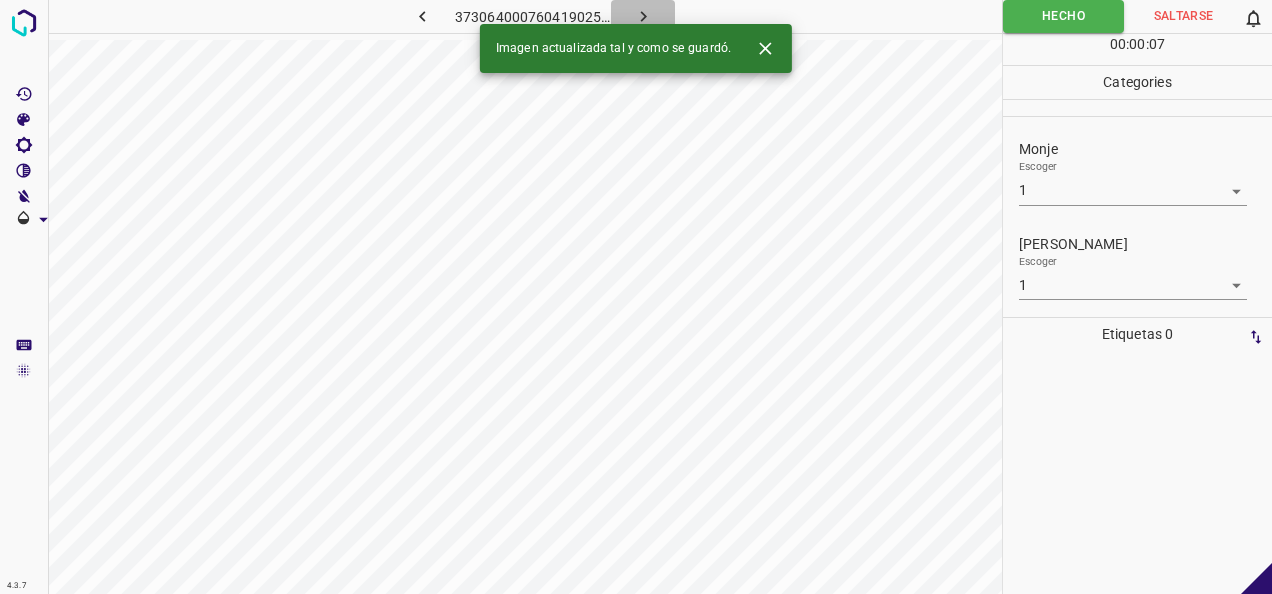 click at bounding box center [643, 16] 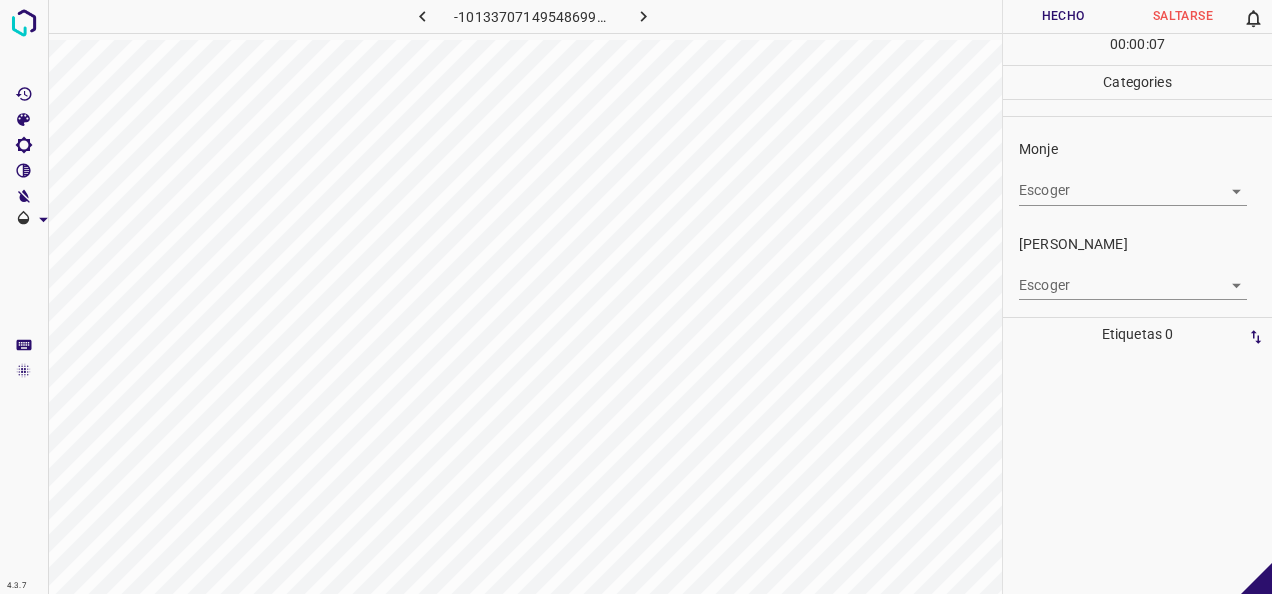 click on "4.3.7 -1013370714954869987.png Hecho Saltarse 0 00   : 00   : 07   Categories Monje  Escoger ​  [PERSON_NAME]   Escoger ​ Etiquetas 0 Categories 1 Monje 2  [PERSON_NAME] Herramientas Espacio Cambiar entre modos (Dibujar y Editar) Yo Etiquetado automático R Restaurar zoom M Acercar N Alejar Borrar Eliminar etiqueta de selección Filtros Z Restaurar filtros X Filtro de saturación C Filtro de brillo V Filtro de contraste B Filtro de escala de grises General O Descargar -Mensaje de texto -Esconder -Borrar" at bounding box center [636, 297] 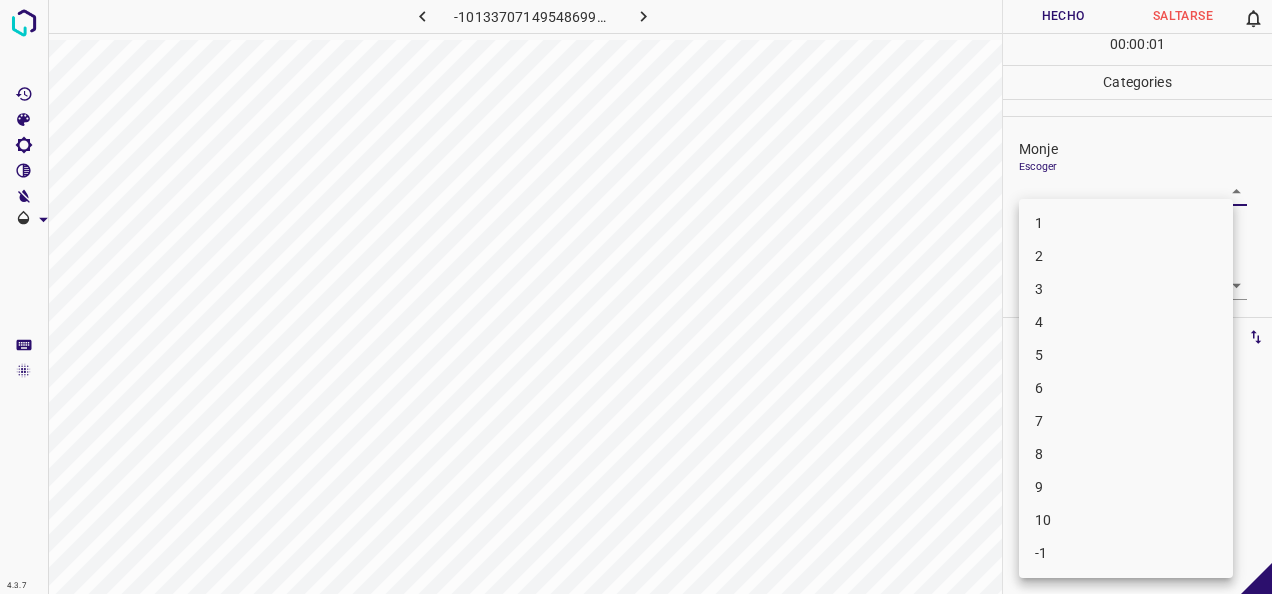 click on "1" at bounding box center (1126, 223) 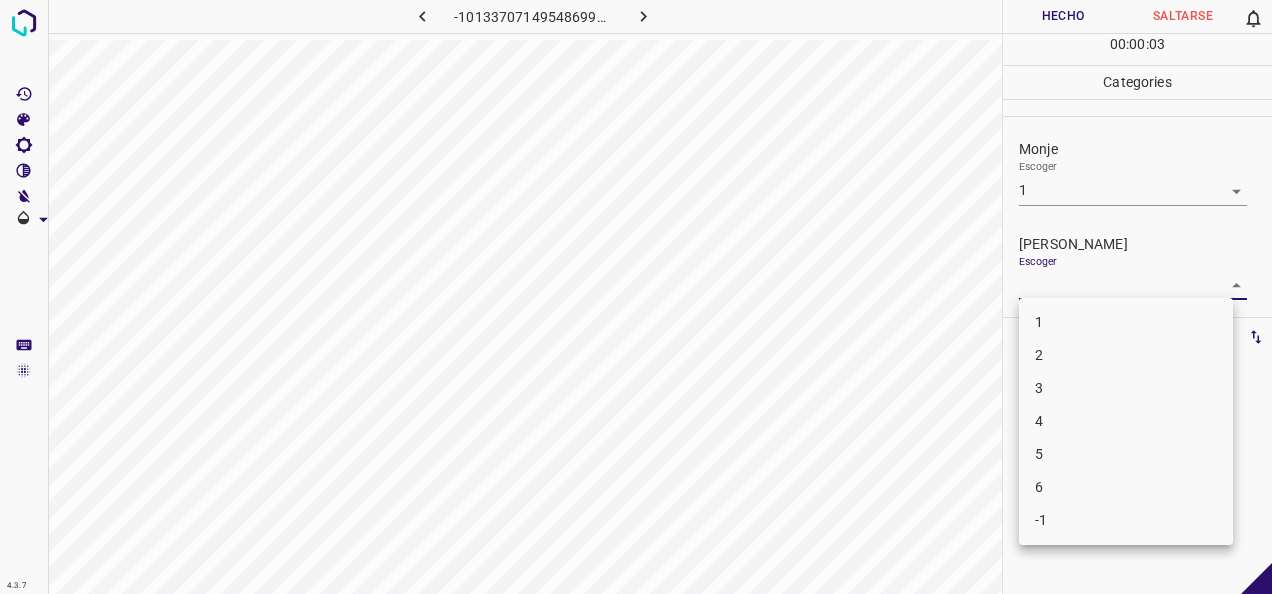 click on "4.3.7 -1013370714954869987.png Hecho Saltarse 0 00   : 00   : 03   Categories Monje  Escoger 1 1  [PERSON_NAME]   Escoger ​ Etiquetas 0 Categories 1 Monje 2  [PERSON_NAME] Herramientas Espacio Cambiar entre modos (Dibujar y Editar) Yo Etiquetado automático R Restaurar zoom M Acercar N Alejar Borrar Eliminar etiqueta de selección Filtros Z Restaurar filtros X Filtro de saturación C Filtro de brillo V Filtro de contraste B Filtro de escala de grises General O Descargar -Mensaje de texto -Esconder -Borrar 1 2 3 4 5 6 -1" at bounding box center (636, 297) 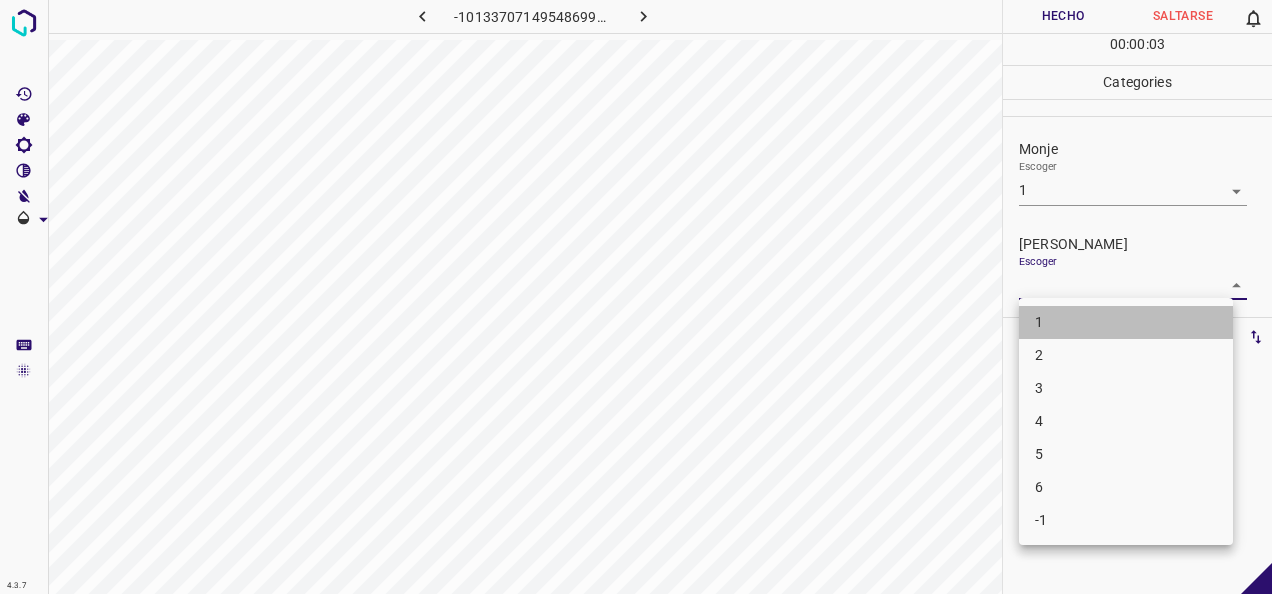 click on "1" at bounding box center (1126, 322) 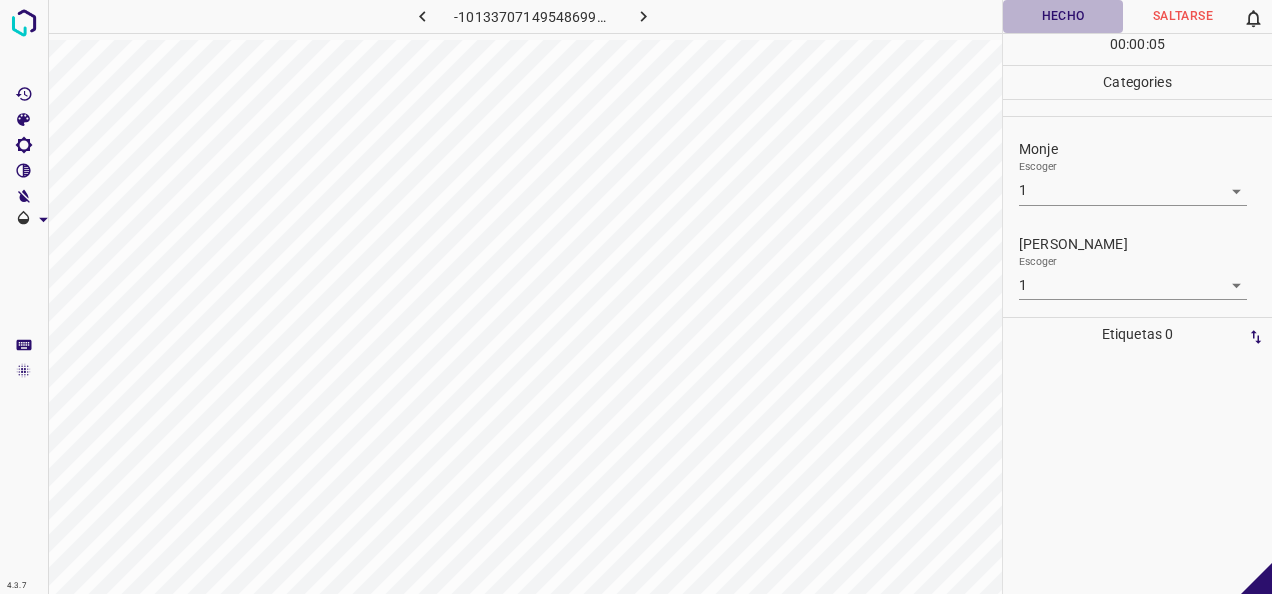 click on "Hecho" at bounding box center [1063, 16] 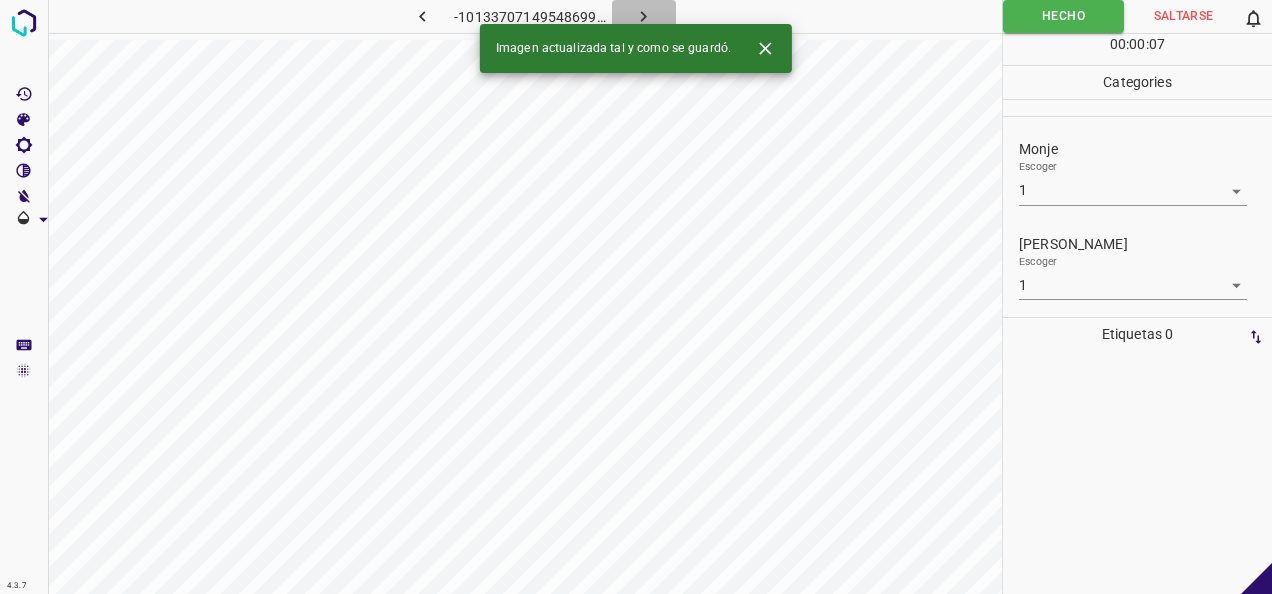 click 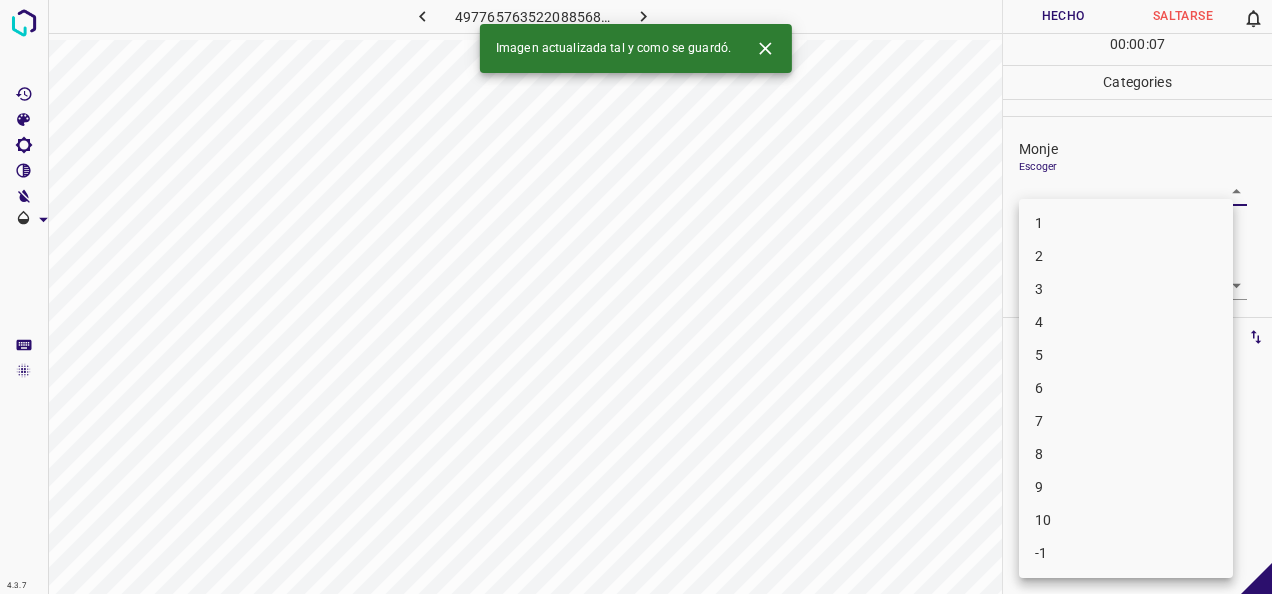 click on "4.3.7 4977657635220885684.png Hecho Saltarse 0 00   : 00   : 07   Categories Monje  Escoger ​  [PERSON_NAME]   Escoger ​ Etiquetas 0 Categories 1 Monje 2  [PERSON_NAME] Herramientas Espacio Cambiar entre modos (Dibujar y Editar) Yo Etiquetado automático R Restaurar zoom M Acercar N Alejar Borrar Eliminar etiqueta de selección Filtros Z Restaurar filtros X Filtro de saturación C Filtro de brillo V Filtro de contraste B Filtro de escala de grises General O Descargar Imagen actualizada tal y como se guardó. -Mensaje de texto -Esconder -Borrar 1 2 3 4 5 6 7 8 9 10 -1" at bounding box center (636, 297) 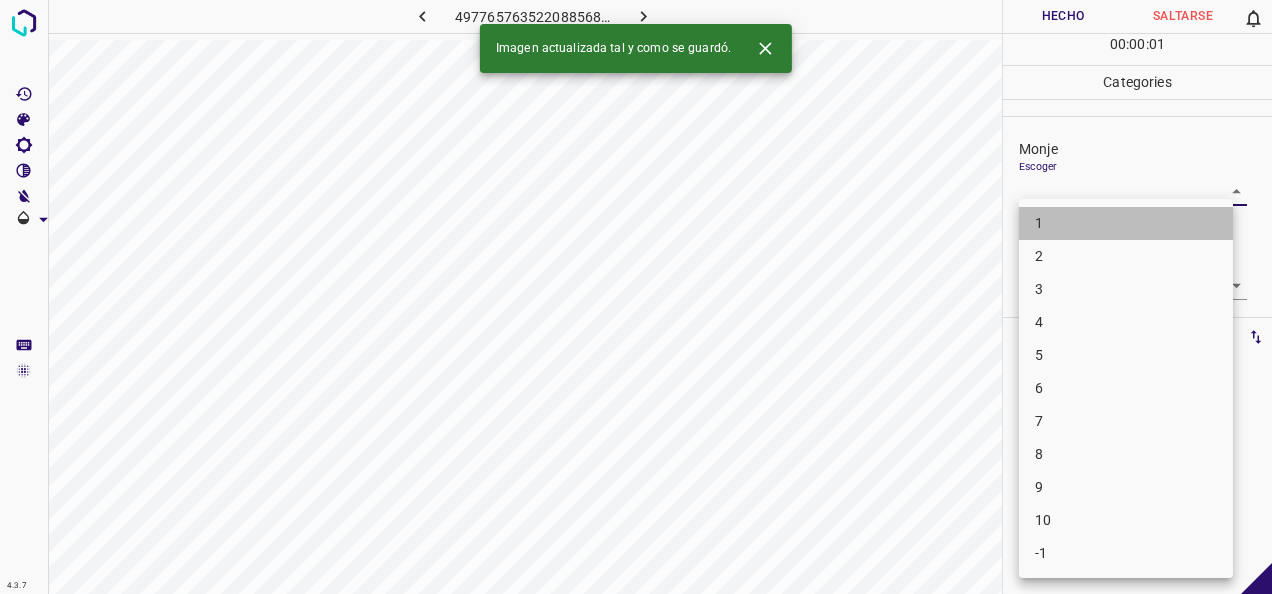 click on "1" at bounding box center (1126, 223) 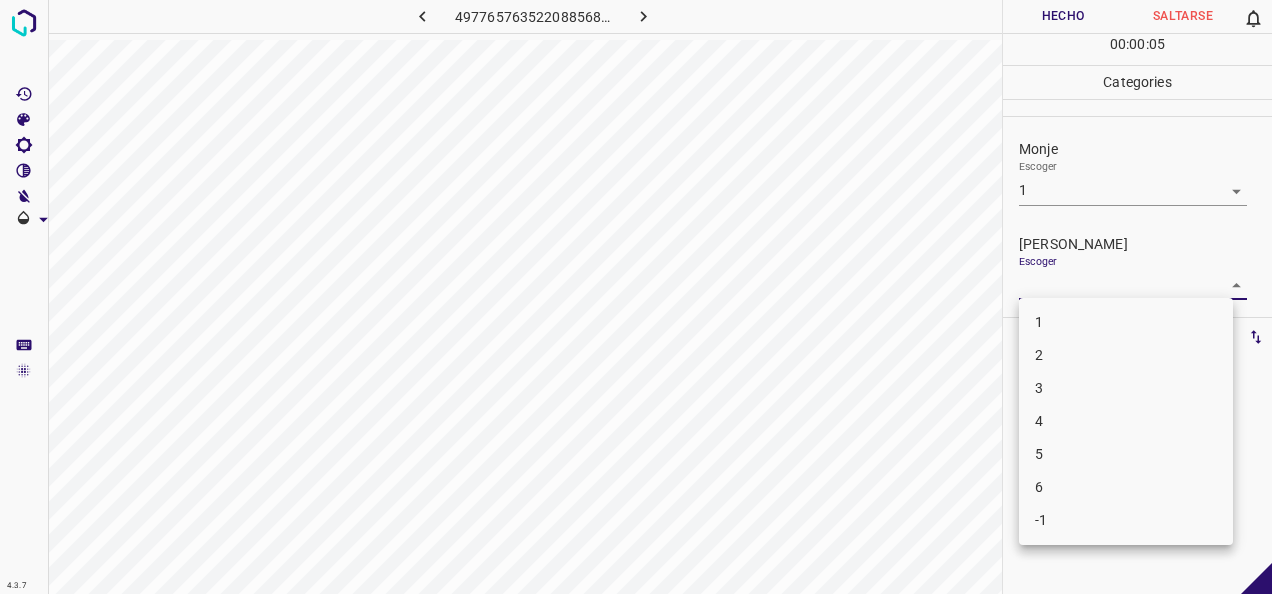 click on "4.3.7 4977657635220885684.png Hecho Saltarse 0 00   : 00   : 05   Categories Monje  Escoger 1 1  [PERSON_NAME]   Escoger ​ Etiquetas 0 Categories 1 Monje 2  [PERSON_NAME] Herramientas Espacio Cambiar entre modos (Dibujar y Editar) Yo Etiquetado automático R Restaurar zoom M Acercar N Alejar Borrar Eliminar etiqueta de selección Filtros Z Restaurar filtros X Filtro de saturación C Filtro de brillo V Filtro de contraste B Filtro de escala de grises General O Descargar -Mensaje de texto -Esconder -Borrar 1 2 3 4 5 6 -1" at bounding box center [636, 297] 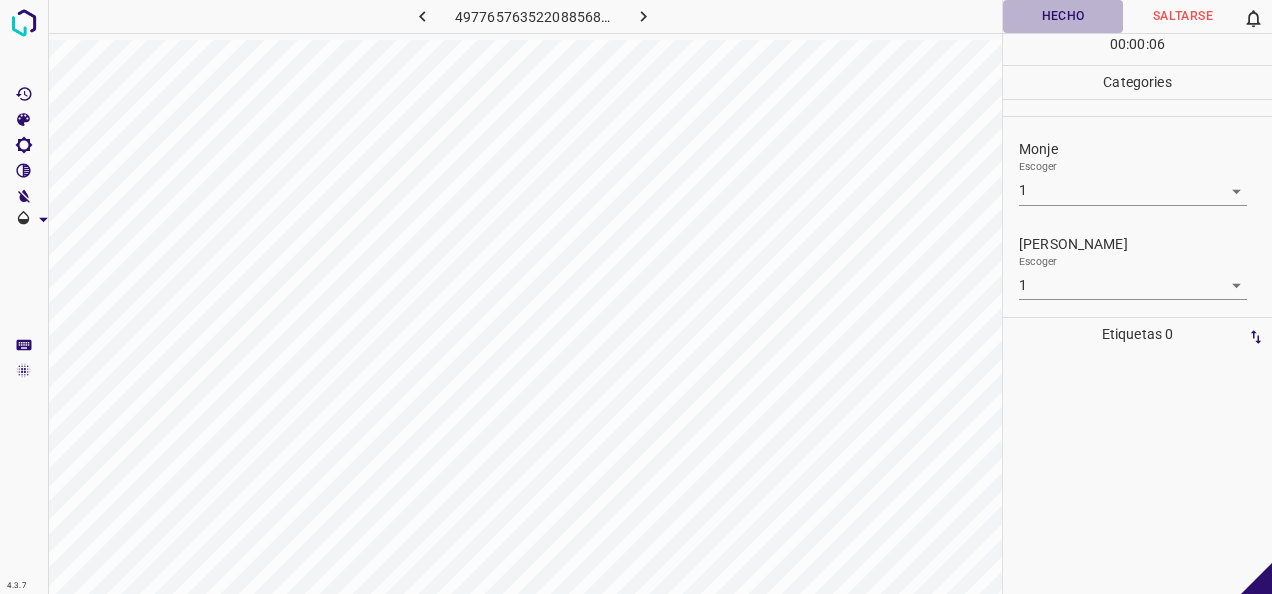 click on "Hecho" at bounding box center [1063, 16] 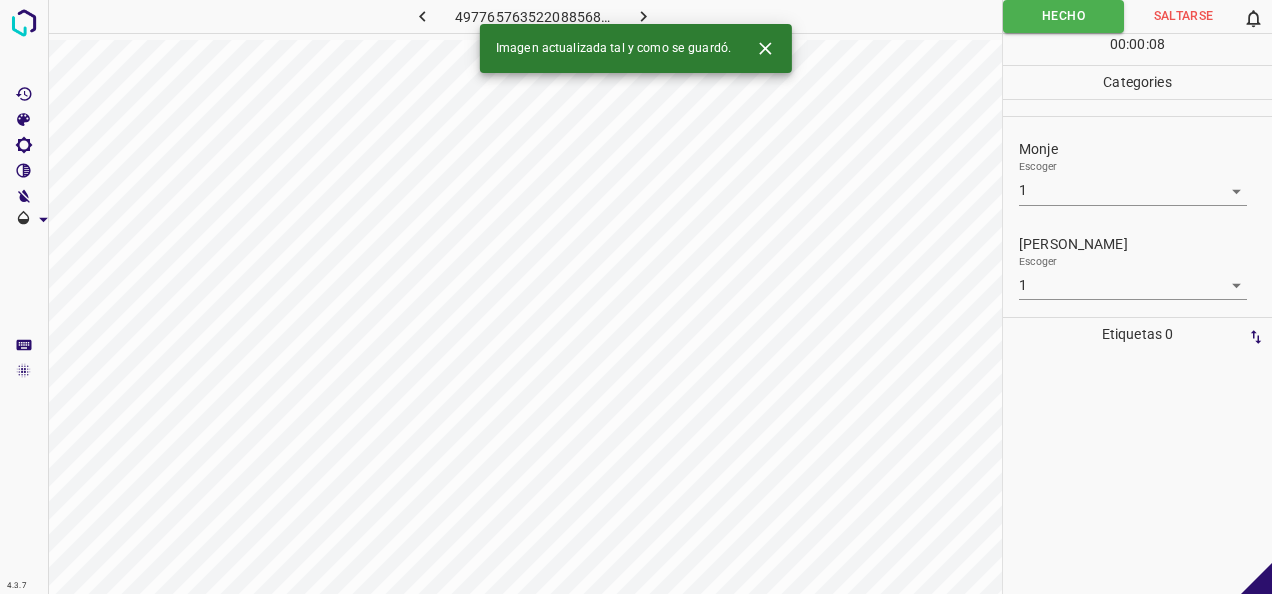 click 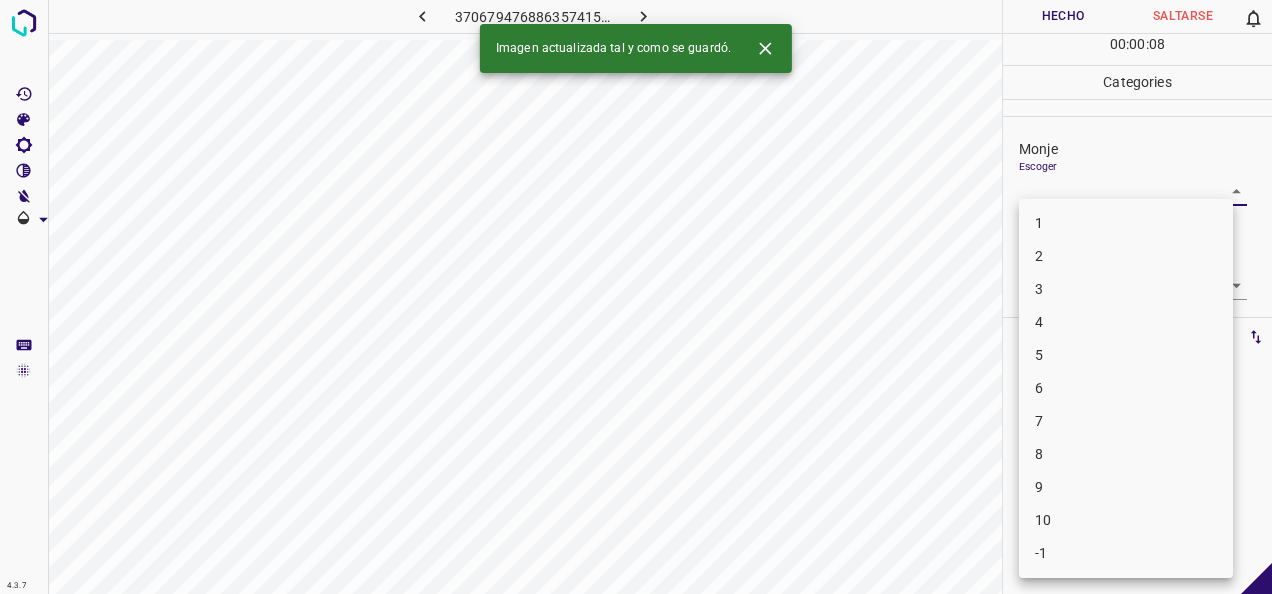click on "4.3.7 3706794768863574150.png Hecho Saltarse 0 00   : 00   : 08   Categories Monje  Escoger ​  [PERSON_NAME]   Escoger ​ Etiquetas 0 Categories 1 Monje 2  [PERSON_NAME] Herramientas Espacio Cambiar entre modos (Dibujar y Editar) Yo Etiquetado automático R Restaurar zoom M Acercar N Alejar Borrar Eliminar etiqueta de selección Filtros Z Restaurar filtros X Filtro de saturación C Filtro de brillo V Filtro de contraste B Filtro de escala de grises General O Descargar Imagen actualizada tal y como se guardó. -Mensaje de texto -Esconder -Borrar 1 2 3 4 5 6 7 8 9 10 -1" at bounding box center [636, 297] 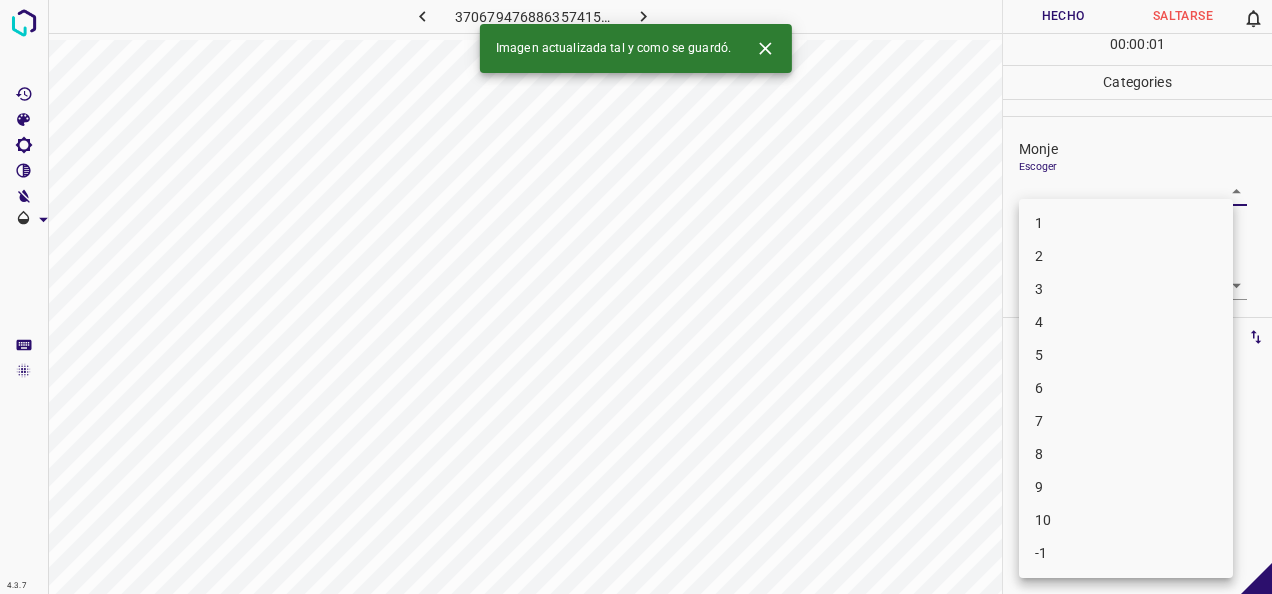 click on "5" at bounding box center [1126, 355] 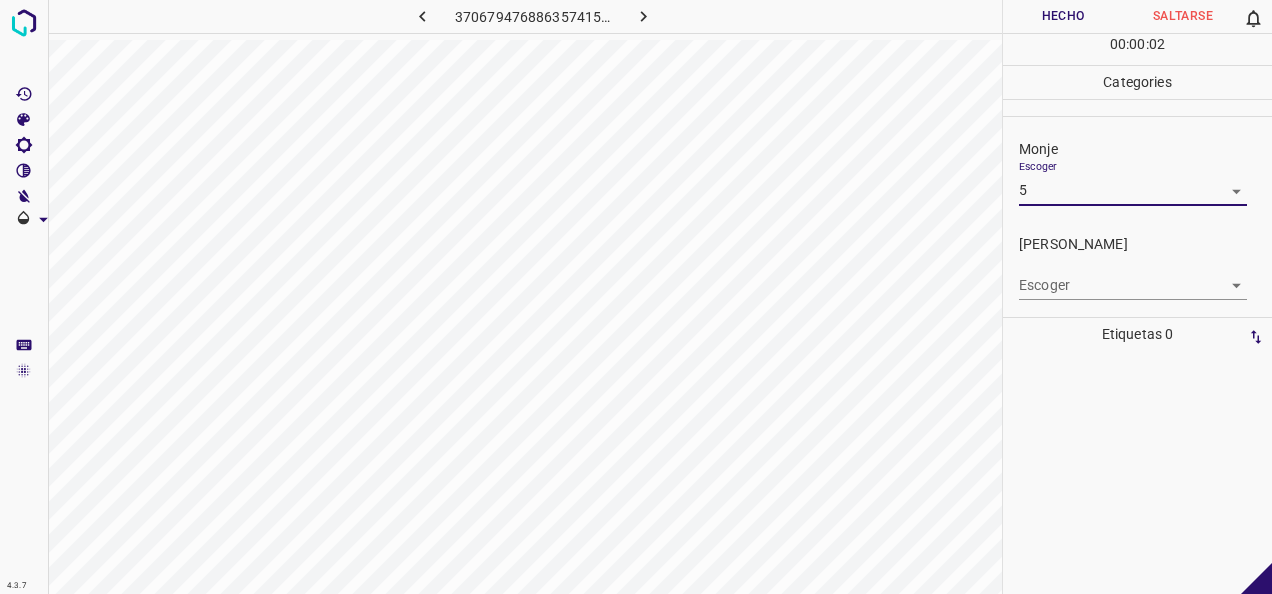click on "4.3.7 3706794768863574150.png Hecho Saltarse 0 00   : 00   : 02   Categories Monje  Escoger 5 5  [PERSON_NAME]   Escoger ​ Etiquetas 0 Categories 1 Monje 2  [PERSON_NAME] Herramientas Espacio Cambiar entre modos (Dibujar y Editar) Yo Etiquetado automático R Restaurar zoom M Acercar N Alejar Borrar Eliminar etiqueta de selección Filtros Z Restaurar filtros X Filtro de saturación C Filtro de brillo V Filtro de contraste B Filtro de escala de grises General O Descargar -Mensaje de texto -Esconder -Borrar" at bounding box center (636, 297) 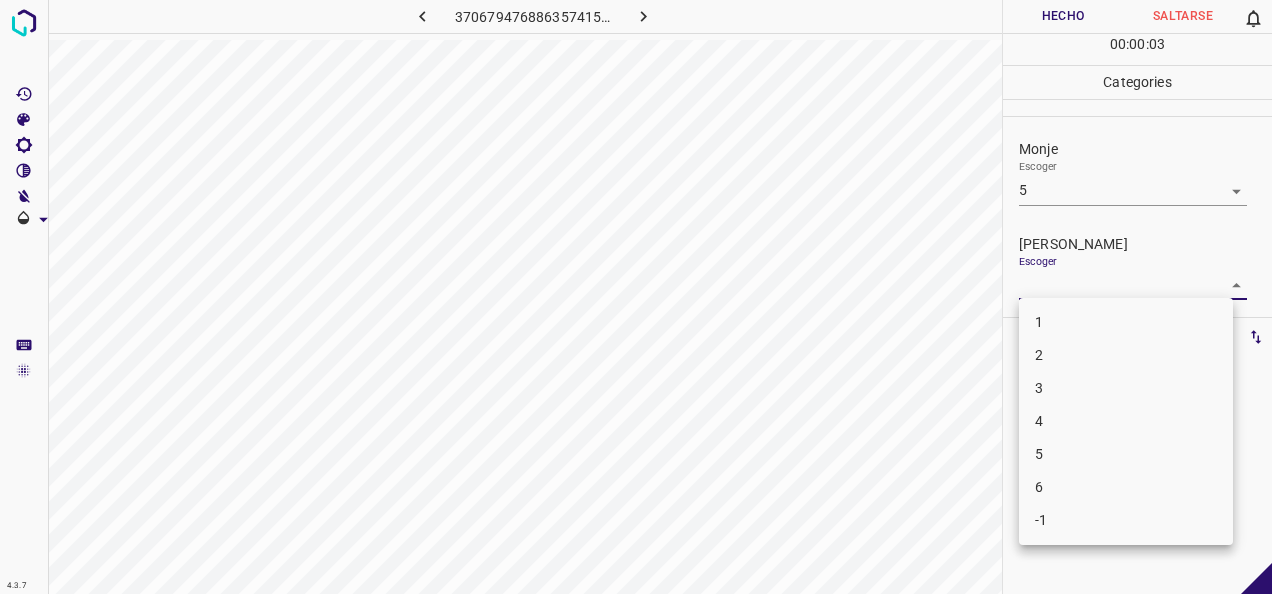 drag, startPoint x: 1102, startPoint y: 406, endPoint x: 1102, endPoint y: 296, distance: 110 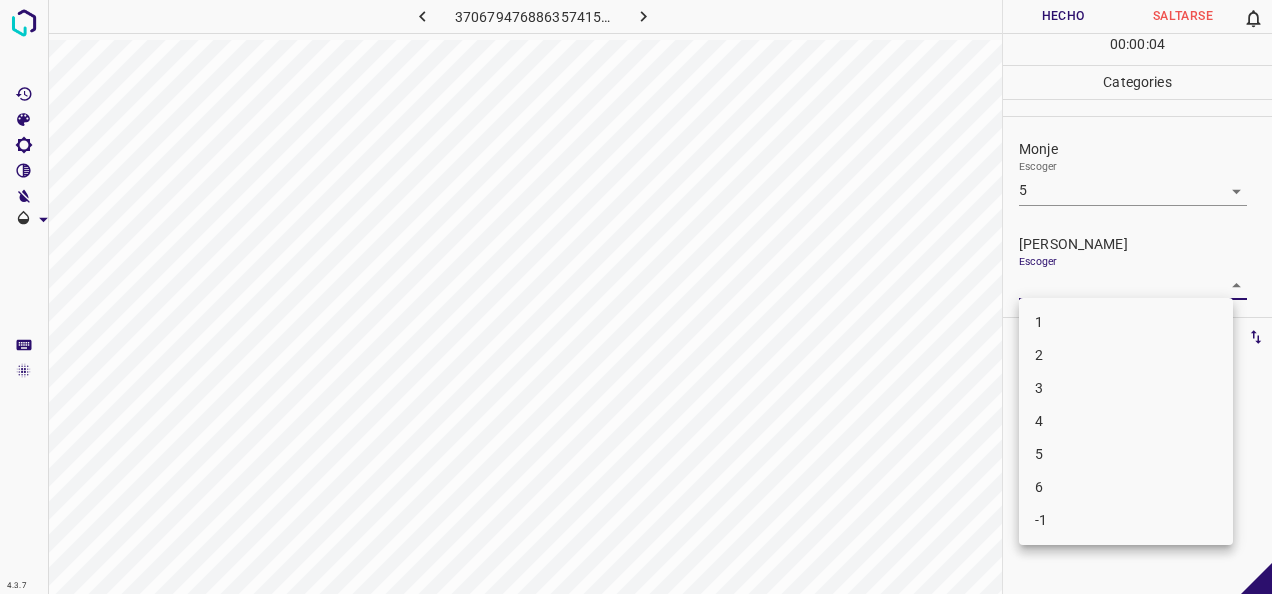 click at bounding box center [636, 297] 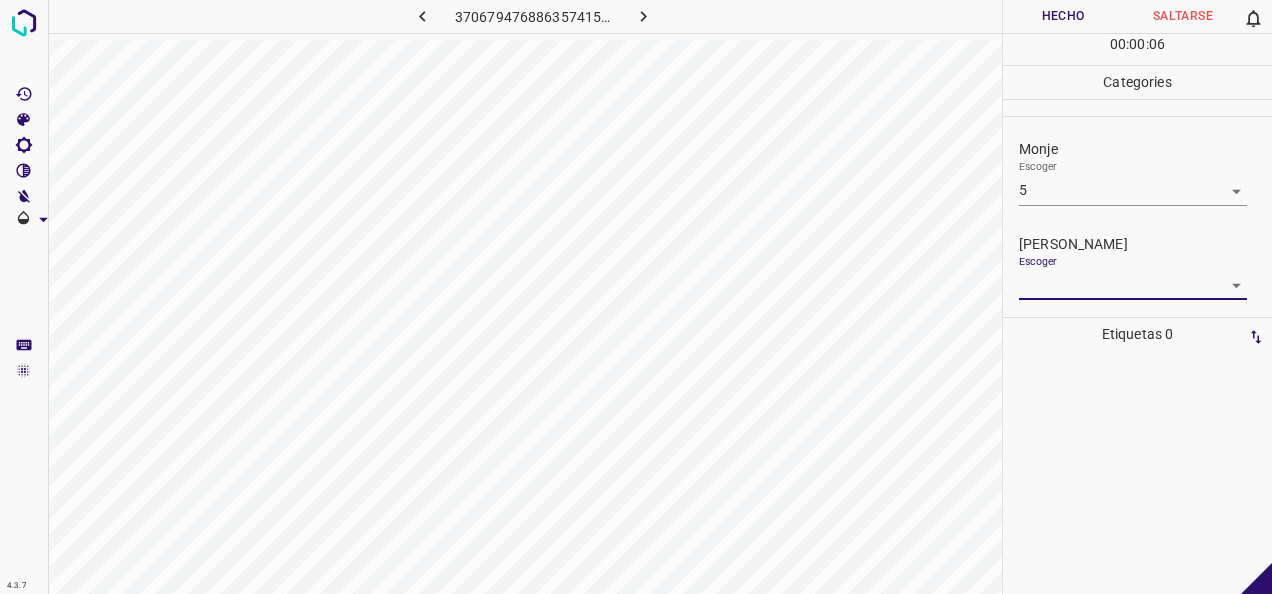click on "Hecho" at bounding box center (1063, 16) 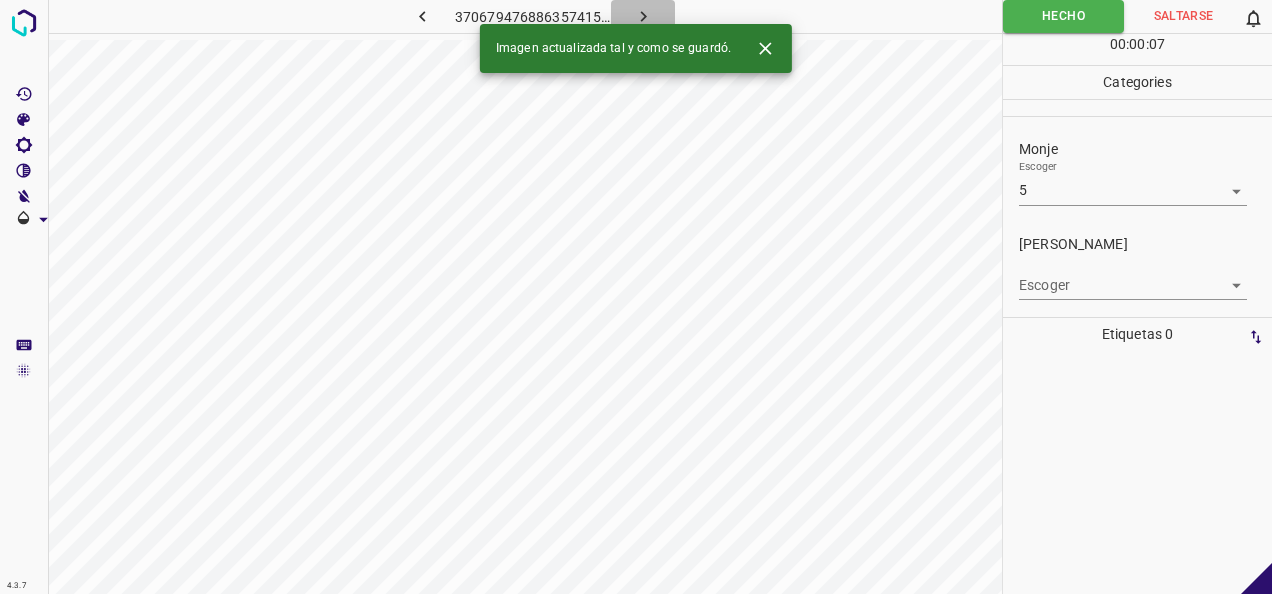 click 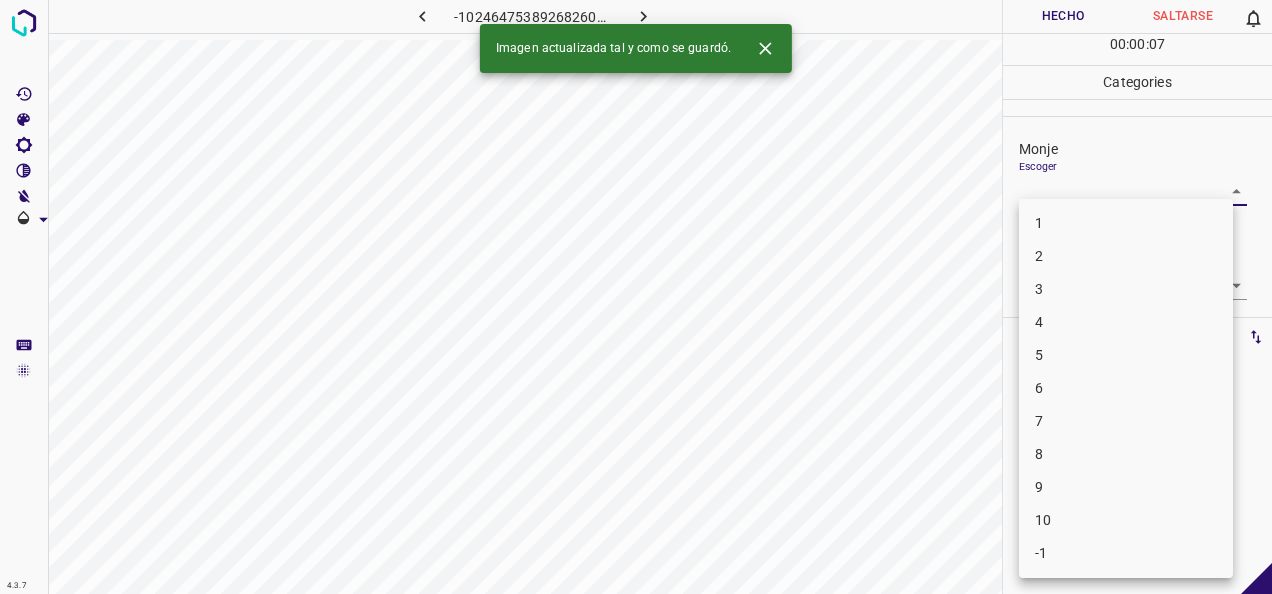 click on "4.3.7 -1024647538926826064.png Hecho Saltarse 0 00   : 00   : 07   Categories Monje  Escoger ​  [PERSON_NAME]   Escoger ​ Etiquetas 0 Categories 1 Monje 2  [PERSON_NAME] Herramientas Espacio Cambiar entre modos (Dibujar y Editar) Yo Etiquetado automático R Restaurar zoom M Acercar N Alejar Borrar Eliminar etiqueta de selección Filtros Z Restaurar filtros X Filtro de saturación C Filtro de brillo V Filtro de contraste B Filtro de escala de grises General O Descargar Imagen actualizada tal y como se guardó. -Mensaje de texto -Esconder -Borrar 1 2 3 4 5 6 7 8 9 10 -1" at bounding box center [636, 297] 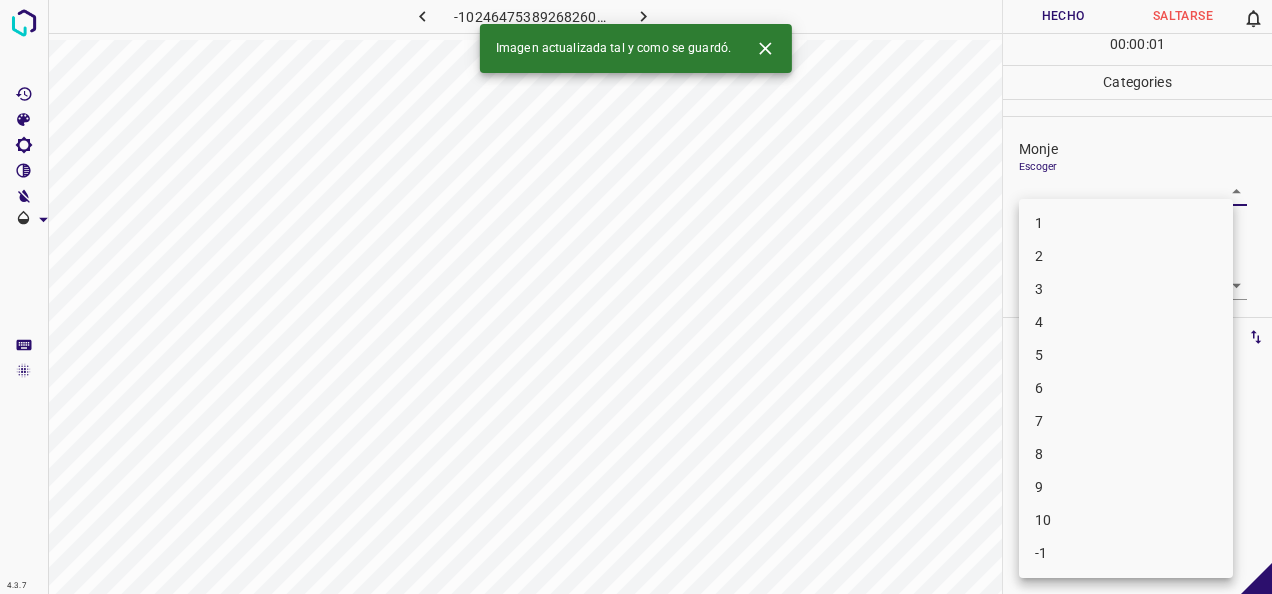 click on "2" at bounding box center [1126, 256] 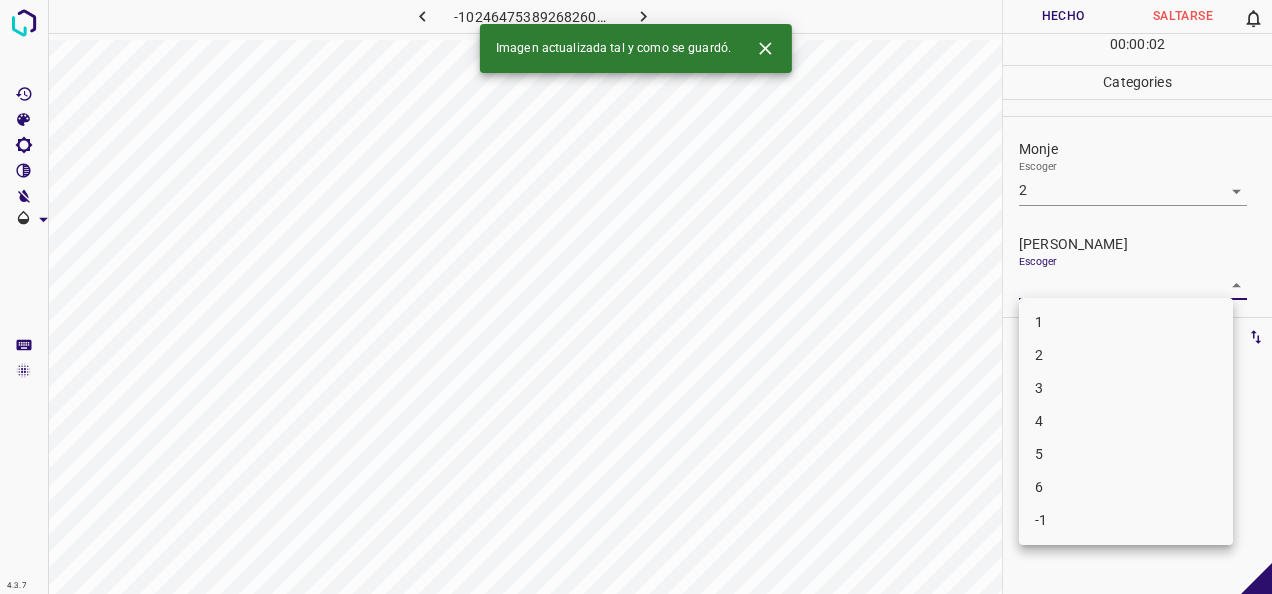 drag, startPoint x: 1204, startPoint y: 279, endPoint x: 1142, endPoint y: 320, distance: 74.330345 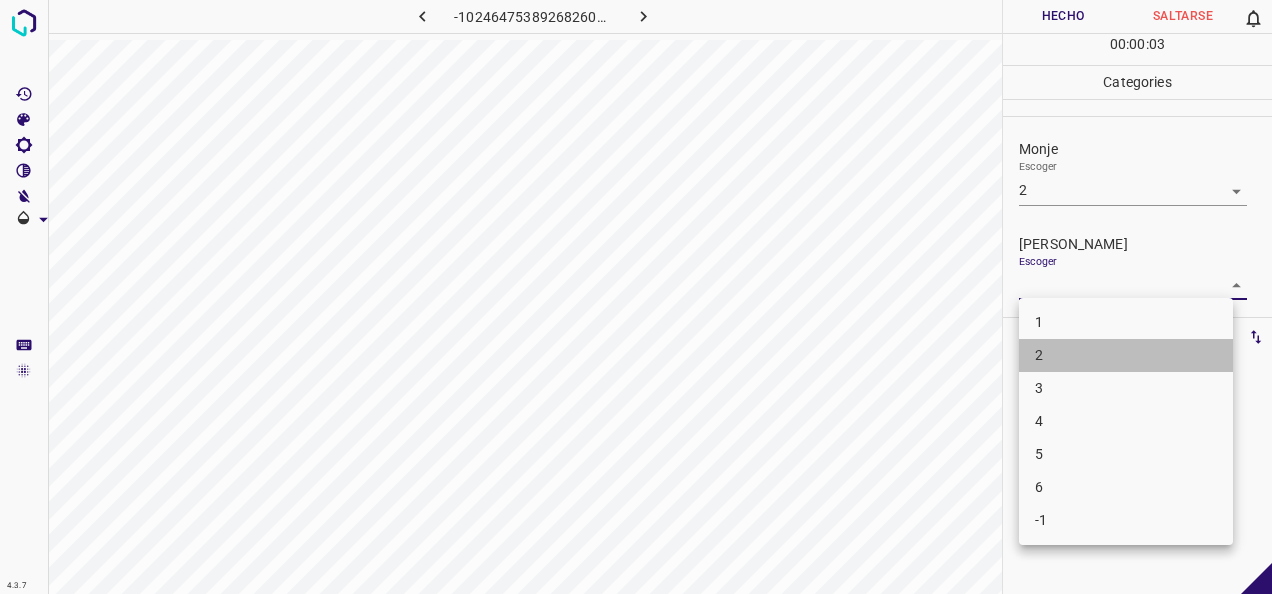 click on "2" at bounding box center [1126, 355] 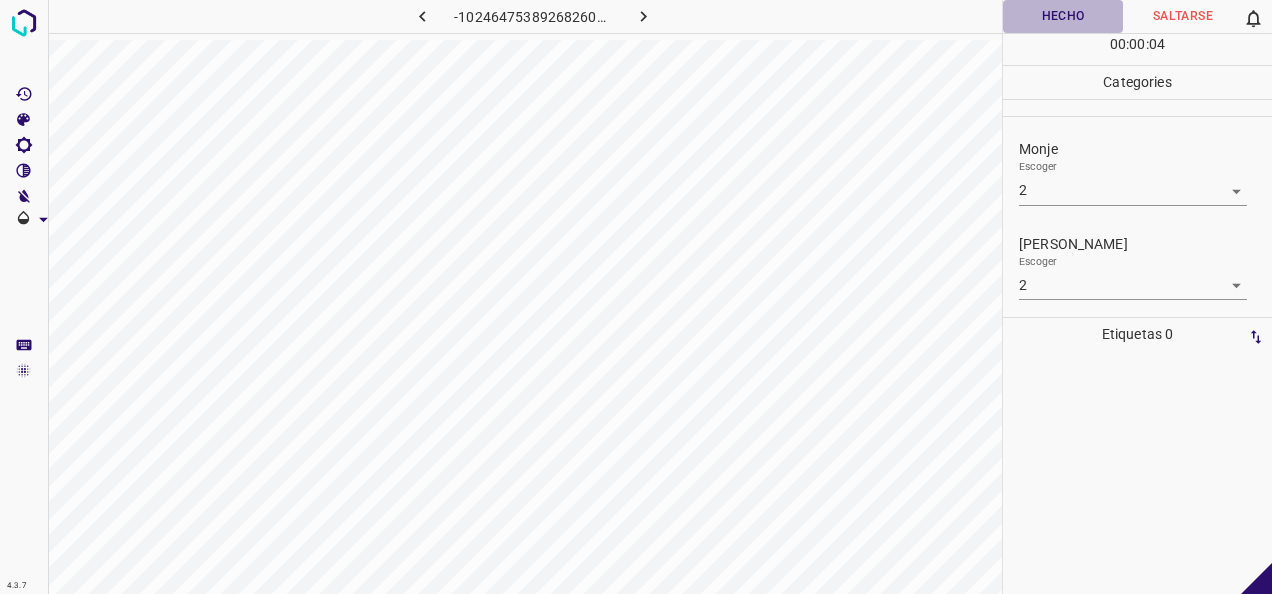 click on "Hecho" at bounding box center [1063, 16] 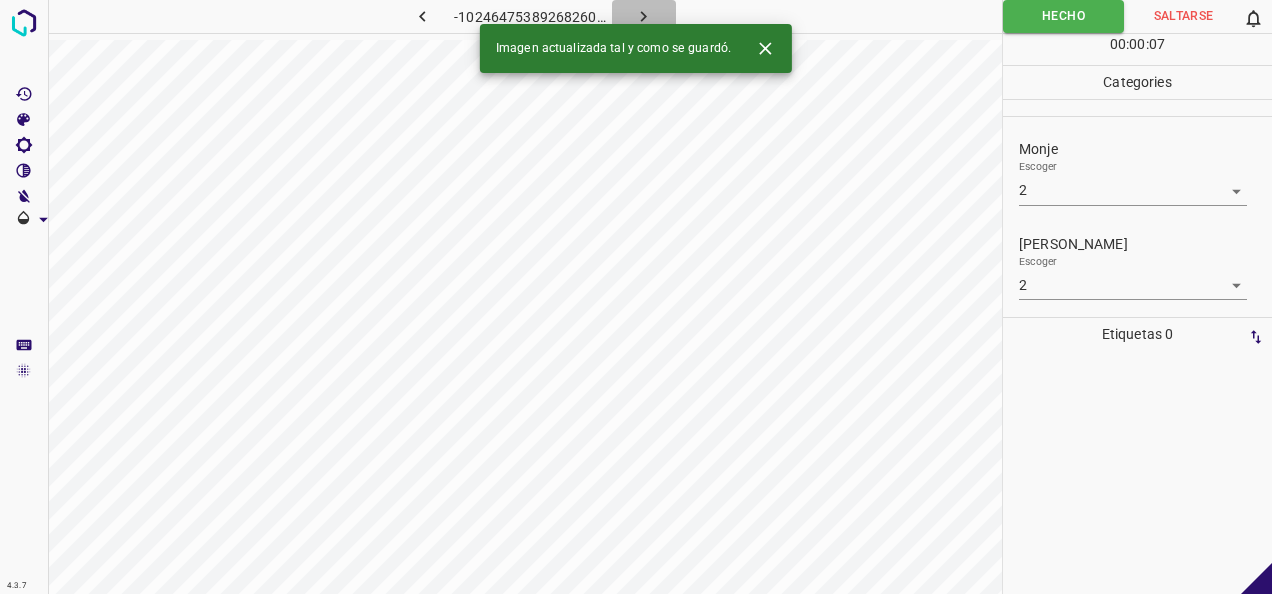 click at bounding box center [644, 16] 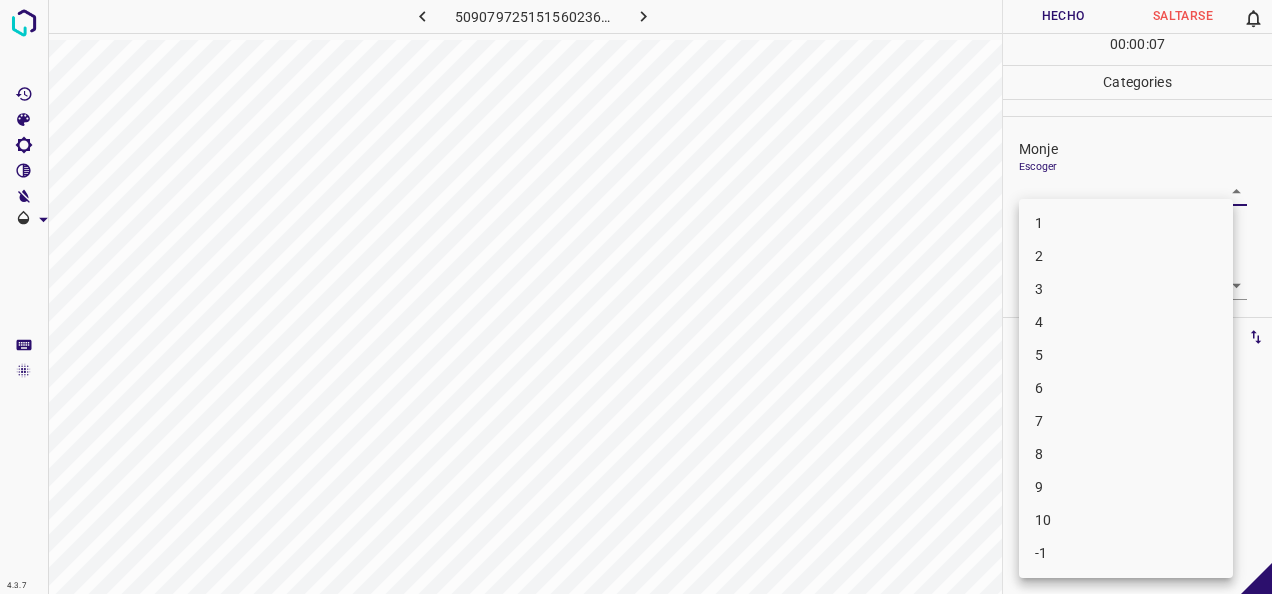 click on "4.3.7 5090797251515602362.png Hecho Saltarse 0 00   : 00   : 07   Categories Monje  Escoger ​  [PERSON_NAME]   Escoger ​ Etiquetas 0 Categories 1 Monje 2  [PERSON_NAME] Herramientas Espacio Cambiar entre modos (Dibujar y Editar) Yo Etiquetado automático R Restaurar zoom M Acercar N Alejar Borrar Eliminar etiqueta de selección Filtros Z Restaurar filtros X Filtro de saturación C Filtro de brillo V Filtro de contraste B Filtro de escala de grises General O Descargar -Mensaje de texto -Esconder -Borrar 1 2 3 4 5 6 7 8 9 10 -1" at bounding box center [636, 297] 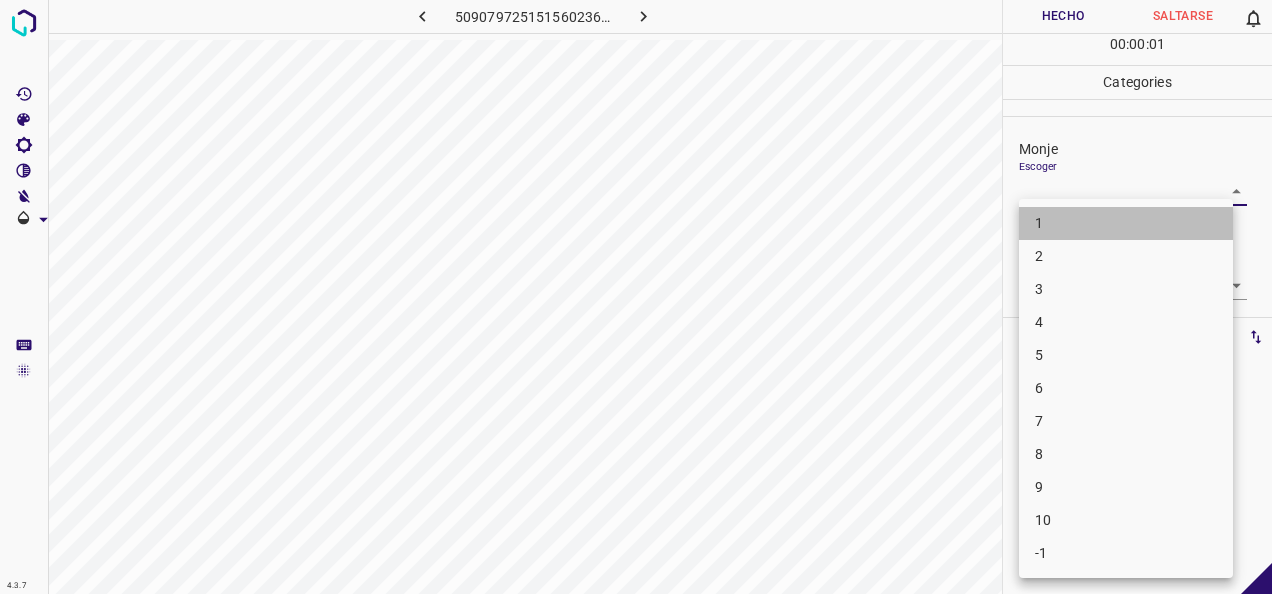 click on "1" at bounding box center (1126, 223) 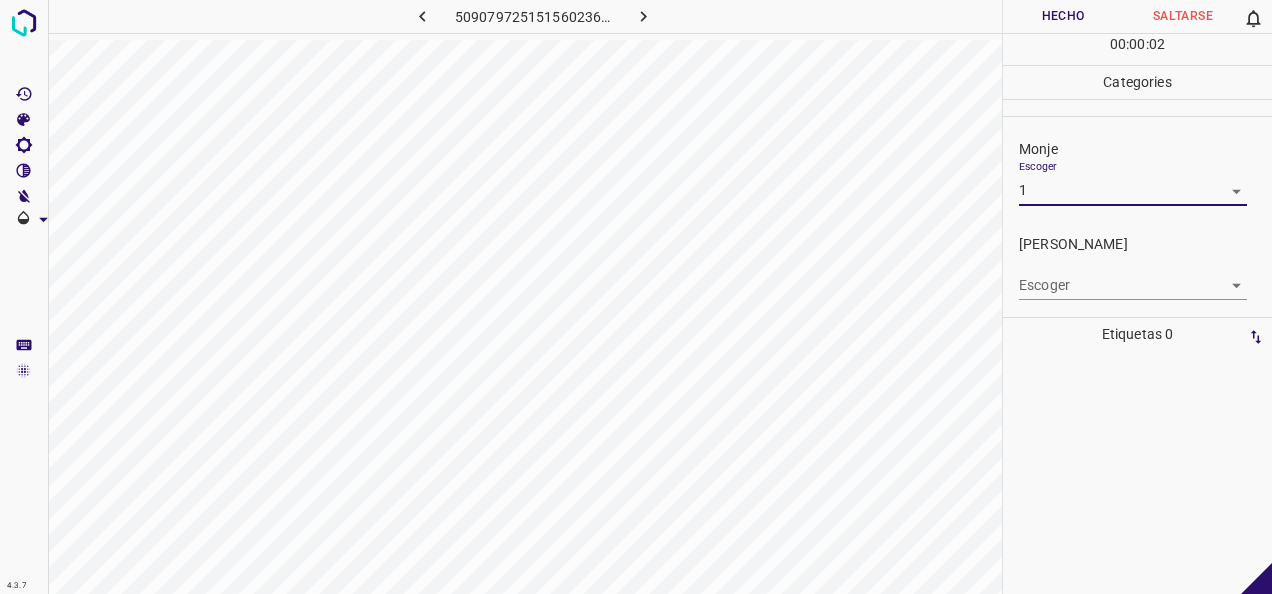 click on "4.3.7 5090797251515602362.png Hecho Saltarse 0 00   : 00   : 02   Categories Monje  Escoger 1 1  [PERSON_NAME]   Escoger ​ Etiquetas 0 Categories 1 Monje 2  [PERSON_NAME] Herramientas Espacio Cambiar entre modos (Dibujar y Editar) Yo Etiquetado automático R Restaurar zoom M Acercar N Alejar Borrar Eliminar etiqueta de selección Filtros Z Restaurar filtros X Filtro de saturación C Filtro de brillo V Filtro de contraste B Filtro de escala de grises General O Descargar -Mensaje de texto -Esconder -Borrar" at bounding box center (636, 297) 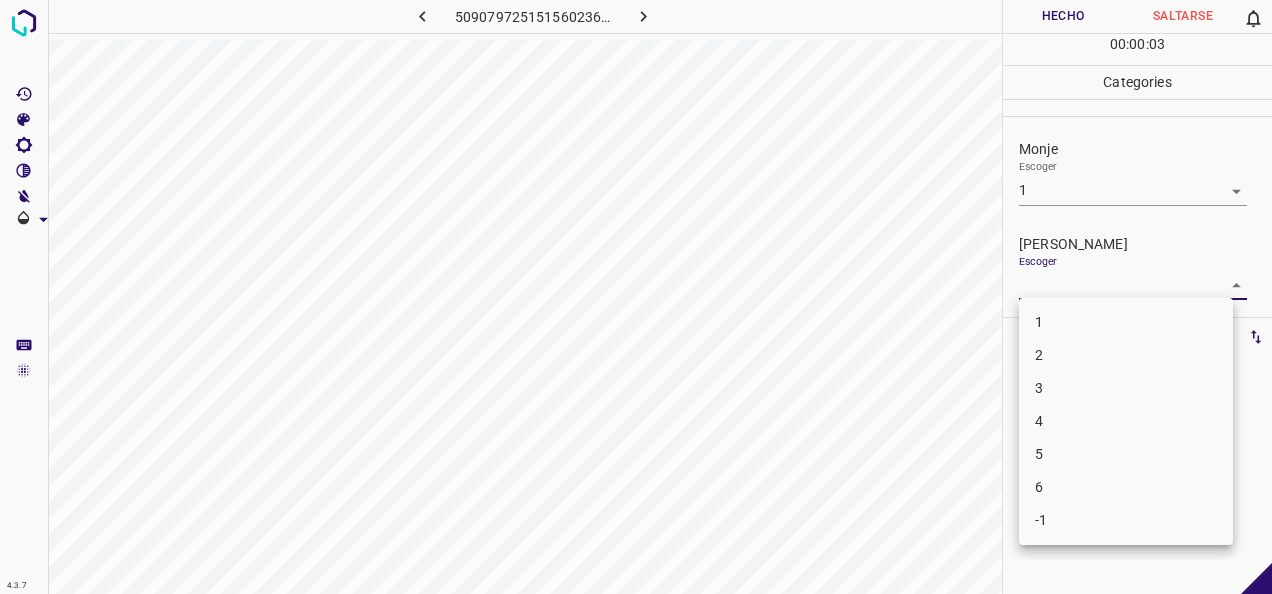click on "1" at bounding box center (1126, 322) 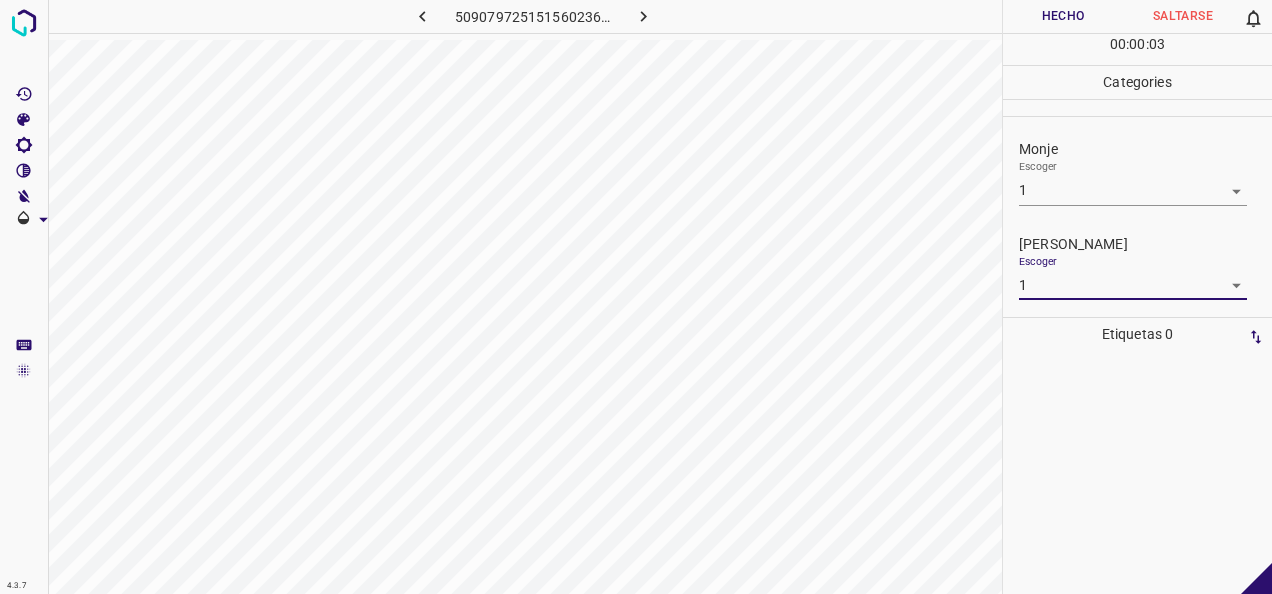 click on "Hecho" at bounding box center (1063, 16) 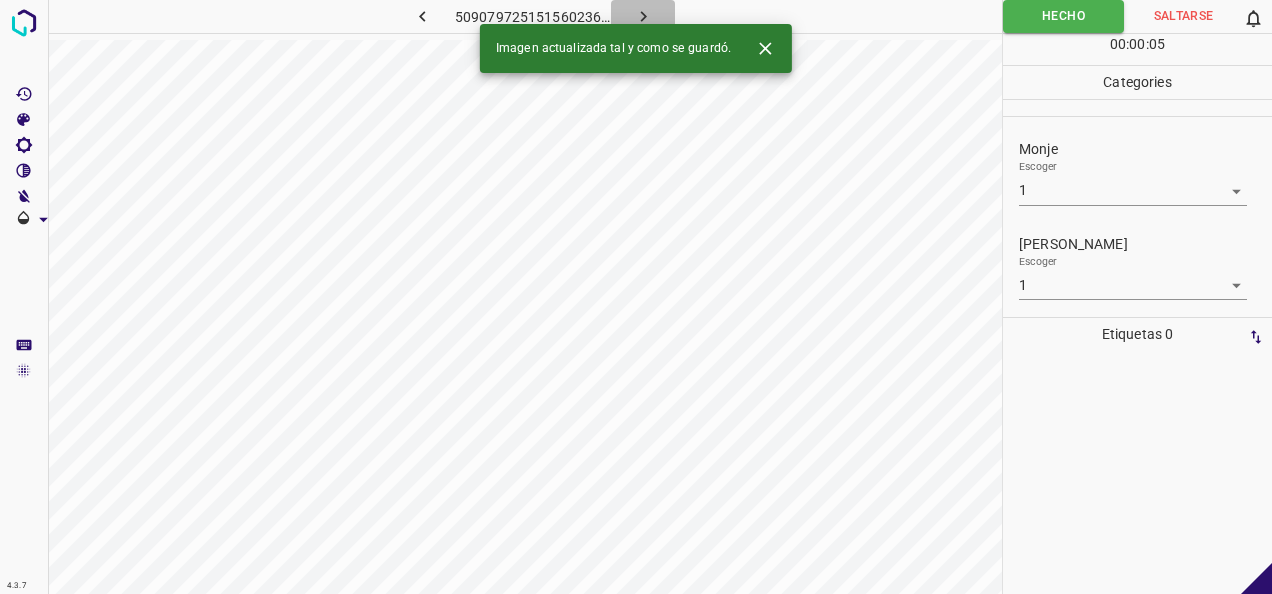 click 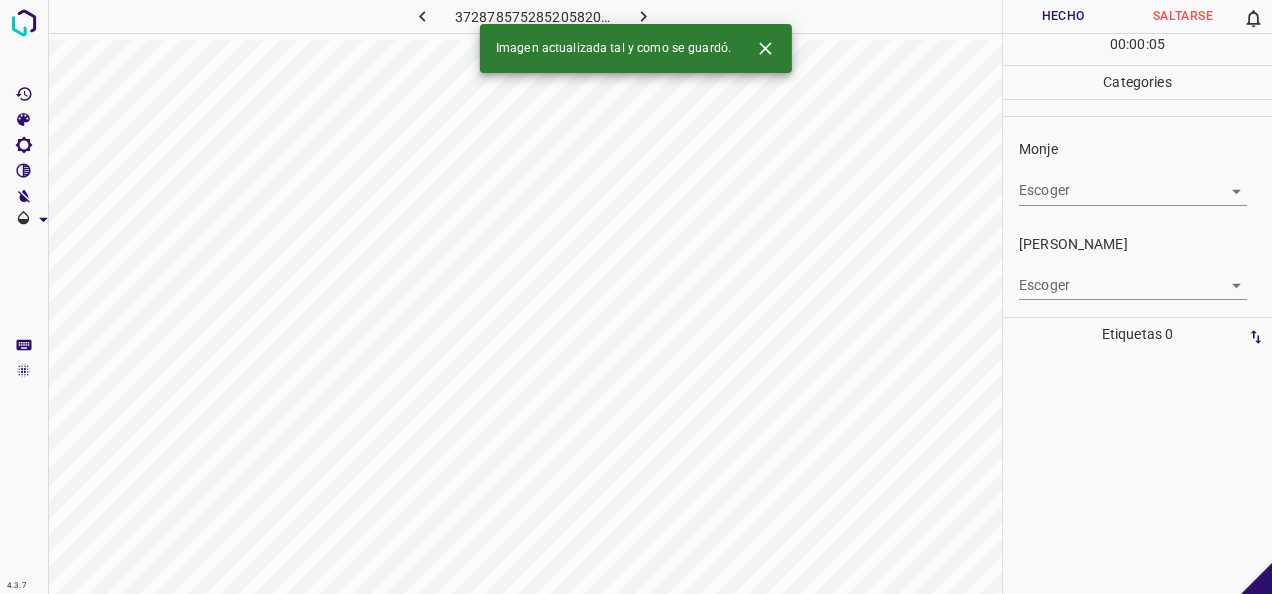 click on "4.3.7 3728785752852058200.png Hecho Saltarse 0 00   : 00   : 05   Categories Monje  Escoger ​  [PERSON_NAME]   Escoger ​ Etiquetas 0 Categories 1 Monje 2  [PERSON_NAME] Herramientas Espacio Cambiar entre modos (Dibujar y Editar) Yo Etiquetado automático R Restaurar zoom M Acercar N Alejar Borrar Eliminar etiqueta de selección Filtros Z Restaurar filtros X Filtro de saturación C Filtro de brillo V Filtro de contraste B Filtro de escala de grises General O Descargar Imagen actualizada tal y como se guardó. -Mensaje de texto -Esconder -Borrar" at bounding box center (636, 297) 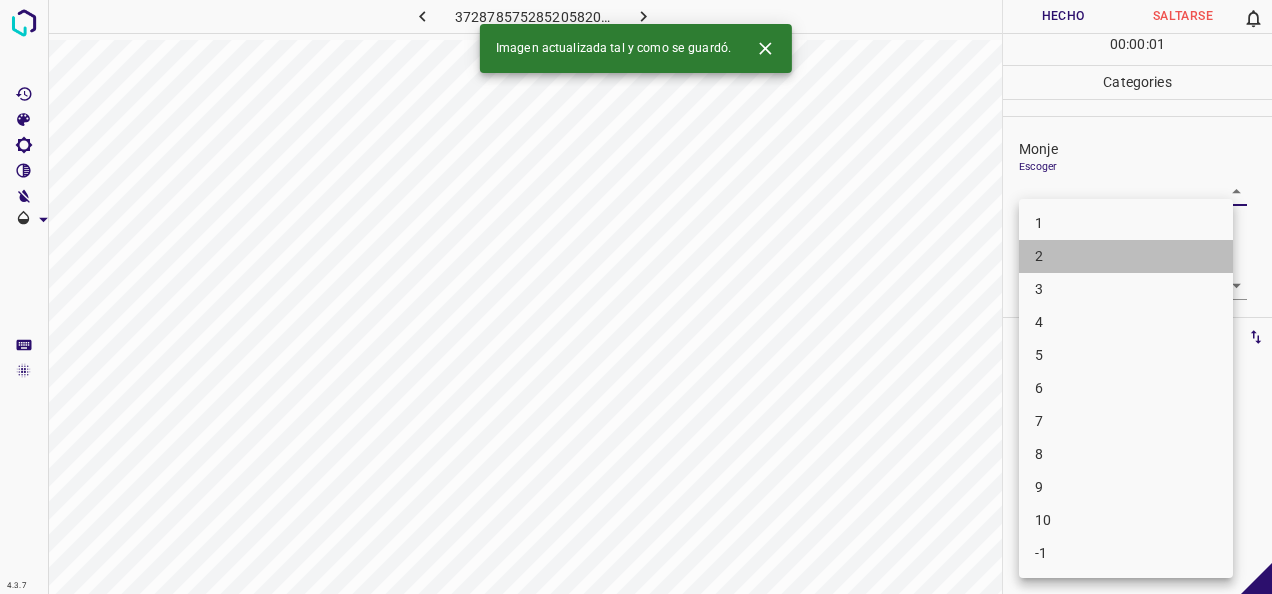 click on "2" at bounding box center (1126, 256) 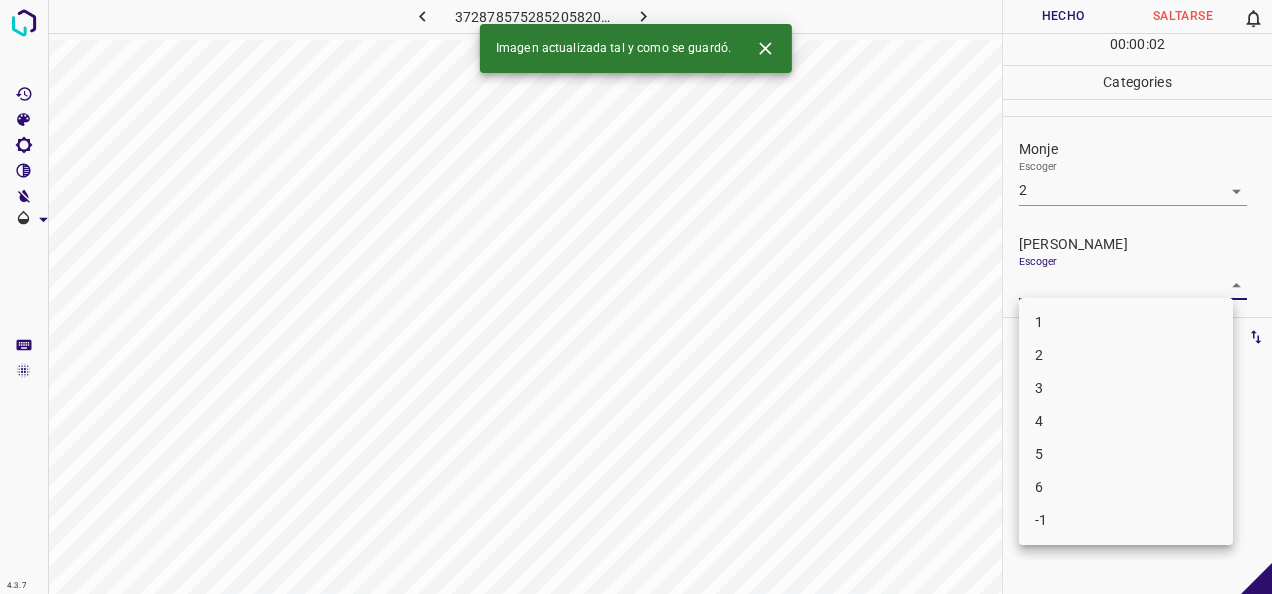click on "4.3.7 3728785752852058200.png Hecho Saltarse 0 00   : 00   : 02   Categories Monje  Escoger 2 2  [PERSON_NAME]   Escoger ​ Etiquetas 0 Categories 1 Monje 2  [PERSON_NAME] Herramientas Espacio Cambiar entre modos (Dibujar y Editar) Yo Etiquetado automático R Restaurar zoom M Acercar N Alejar Borrar Eliminar etiqueta de selección Filtros Z Restaurar filtros X Filtro de saturación C Filtro de brillo V Filtro de contraste B Filtro de escala de grises General O Descargar Imagen actualizada tal y como se guardó. -Mensaje de texto -Esconder -Borrar 1 2 3 4 5 6 -1" at bounding box center [636, 297] 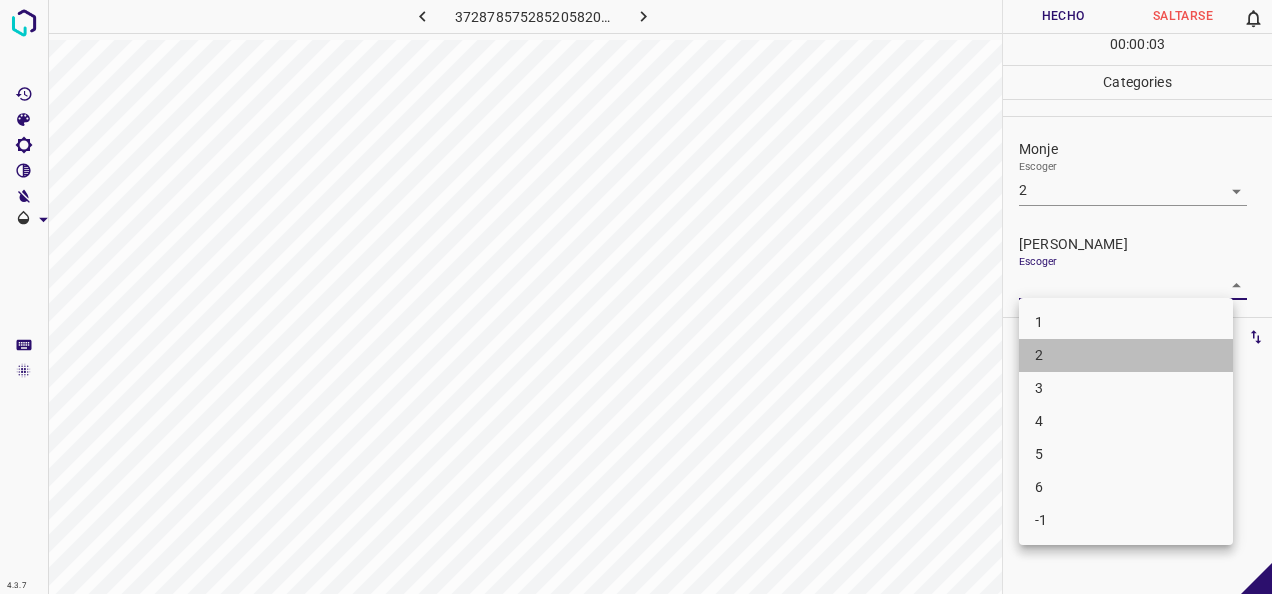 click on "2" at bounding box center [1126, 355] 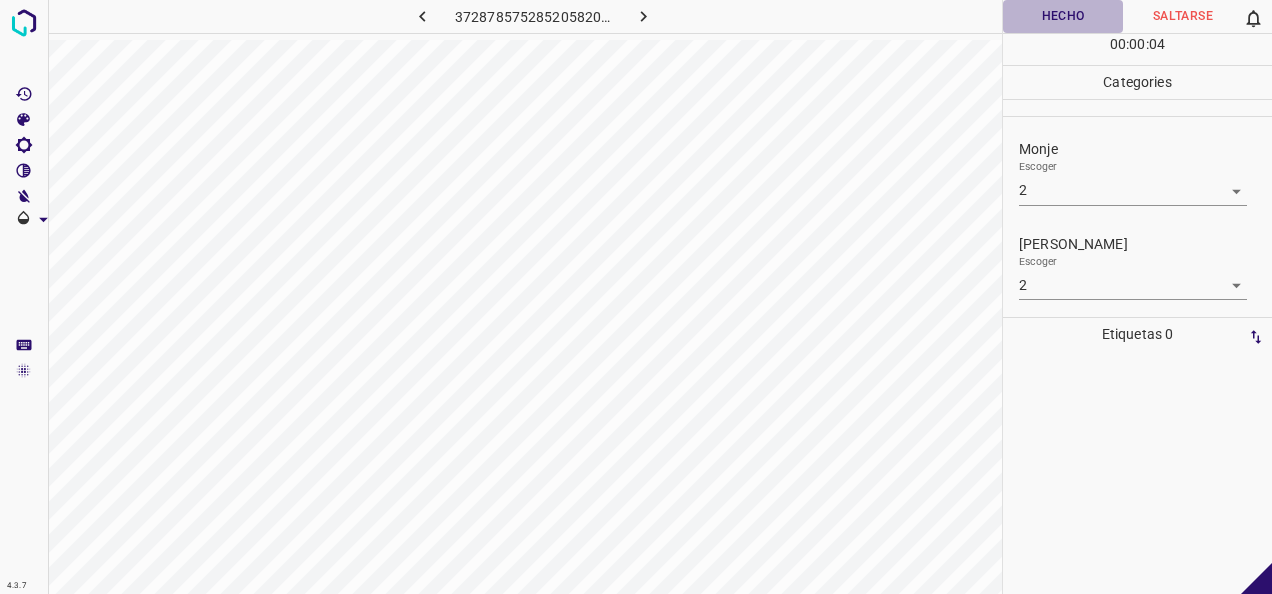 click on "Hecho" at bounding box center [1063, 16] 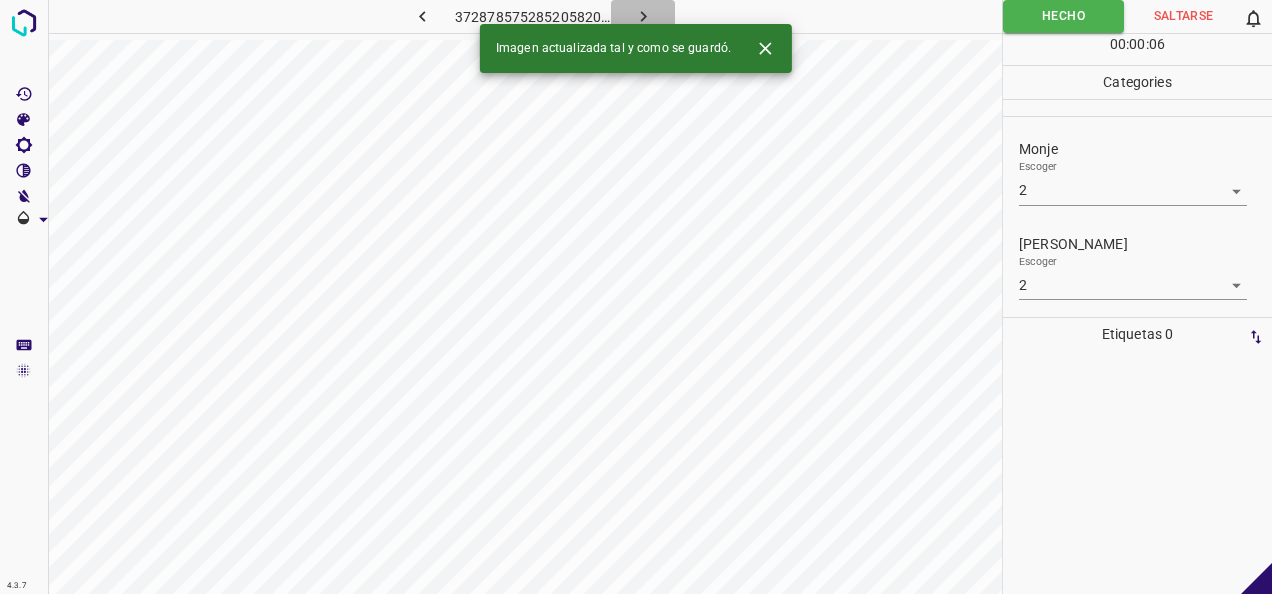 click 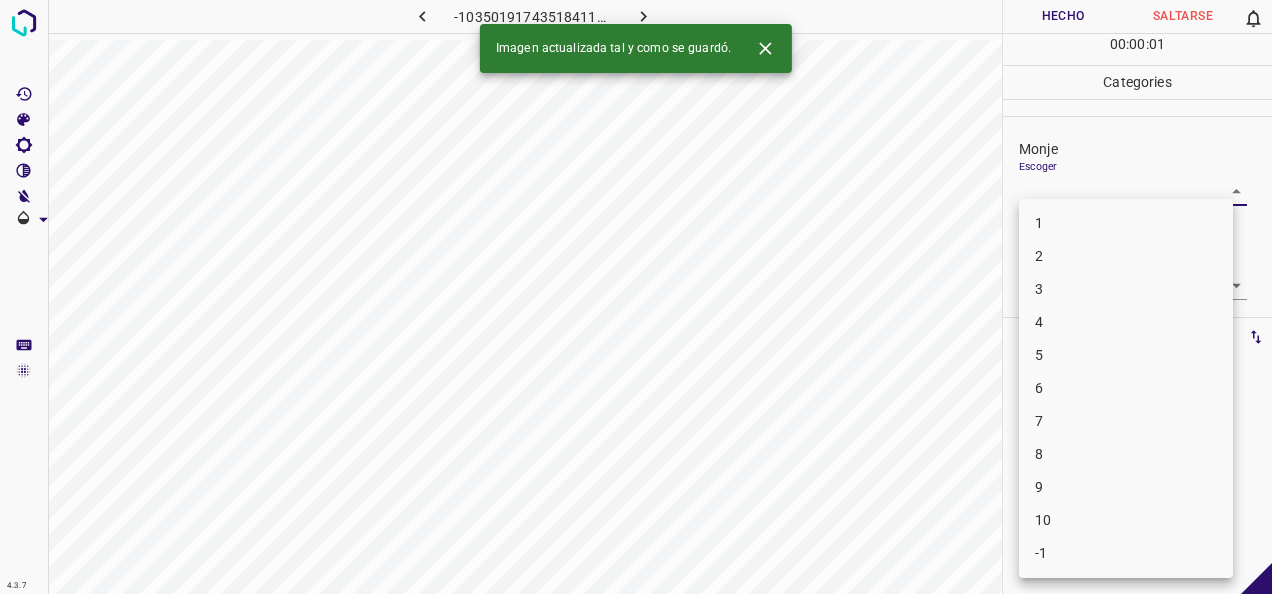 click on "4.3.7 -1035019174351841175.png Hecho Saltarse 0 00   : 00   : 01   Categories Monje  Escoger ​  [PERSON_NAME]   Escoger ​ Etiquetas 0 Categories 1 Monje 2  [PERSON_NAME] Herramientas Espacio Cambiar entre modos (Dibujar y Editar) Yo Etiquetado automático R Restaurar zoom M Acercar N Alejar Borrar Eliminar etiqueta de selección Filtros Z Restaurar filtros X Filtro de saturación C Filtro de brillo V Filtro de contraste B Filtro de escala de grises General O Descargar Imagen actualizada tal y como se guardó. -Mensaje de texto -Esconder -Borrar 1 2 3 4 5 6 7 8 9 10 -1" at bounding box center (636, 297) 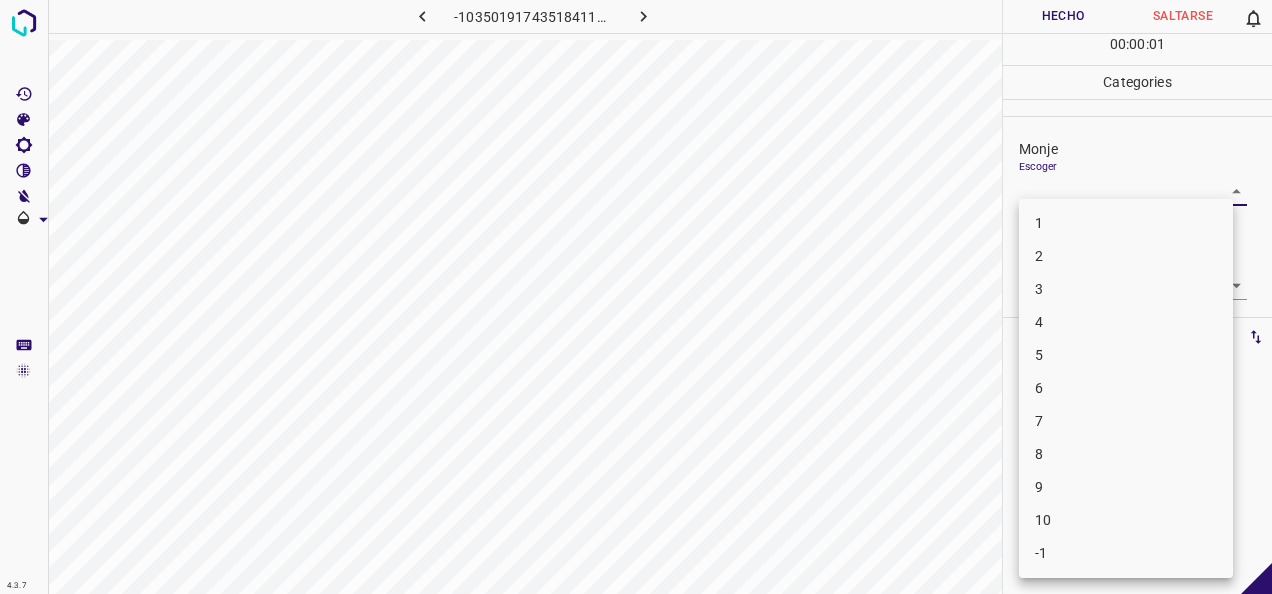 click on "1" at bounding box center [1126, 223] 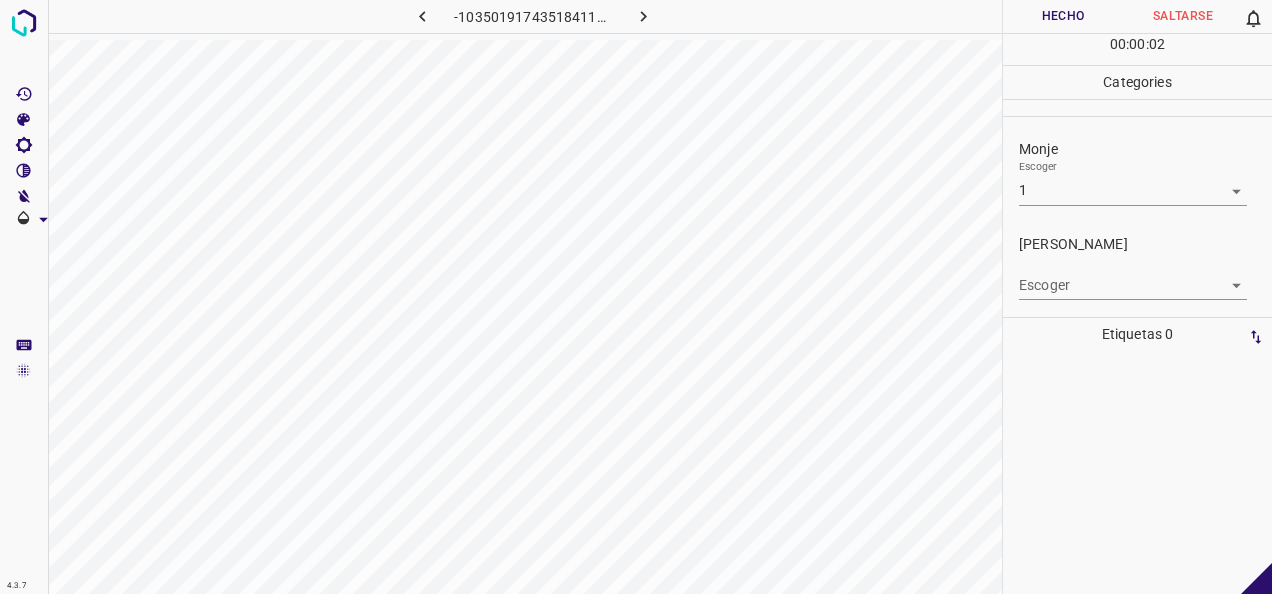 click on "Escoger ​" at bounding box center [1133, 277] 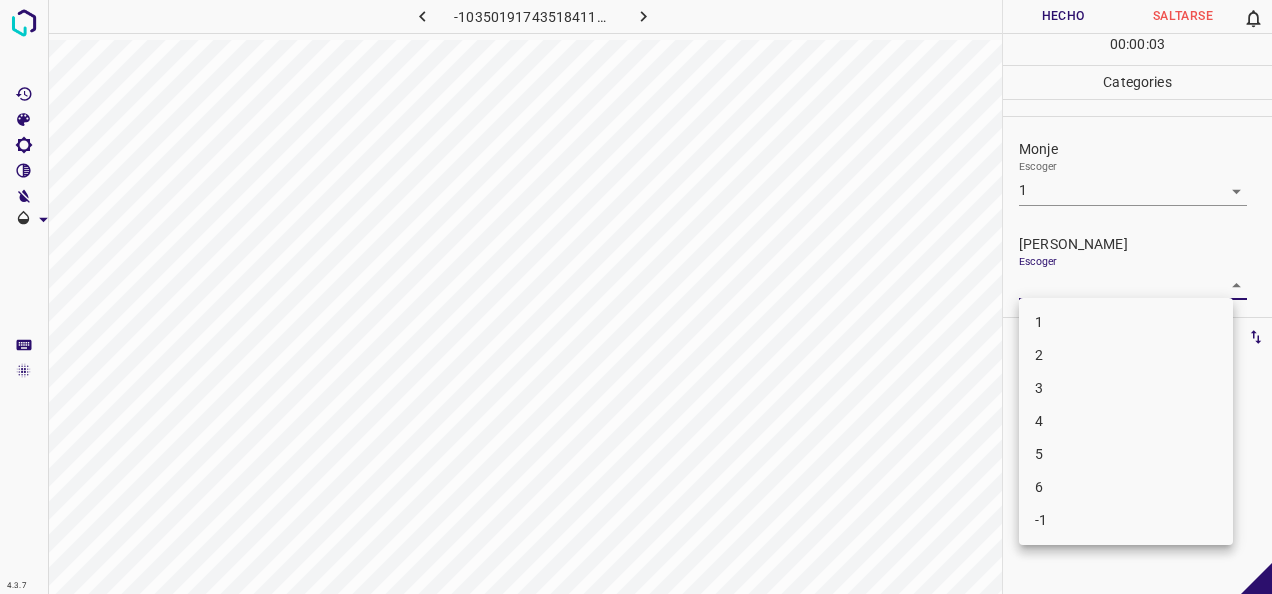 click on "4.3.7 -1035019174351841175.png Hecho Saltarse 0 00   : 00   : 03   Categories Monje  Escoger 1 1  [PERSON_NAME]   Escoger ​ Etiquetas 0 Categories 1 Monje 2  [PERSON_NAME] Herramientas Espacio Cambiar entre modos (Dibujar y Editar) Yo Etiquetado automático R Restaurar zoom M Acercar N Alejar Borrar Eliminar etiqueta de selección Filtros Z Restaurar filtros X Filtro de saturación C Filtro de brillo V Filtro de contraste B Filtro de escala de grises General O Descargar -Mensaje de texto -Esconder -Borrar 1 2 3 4 5 6 -1" at bounding box center (636, 297) 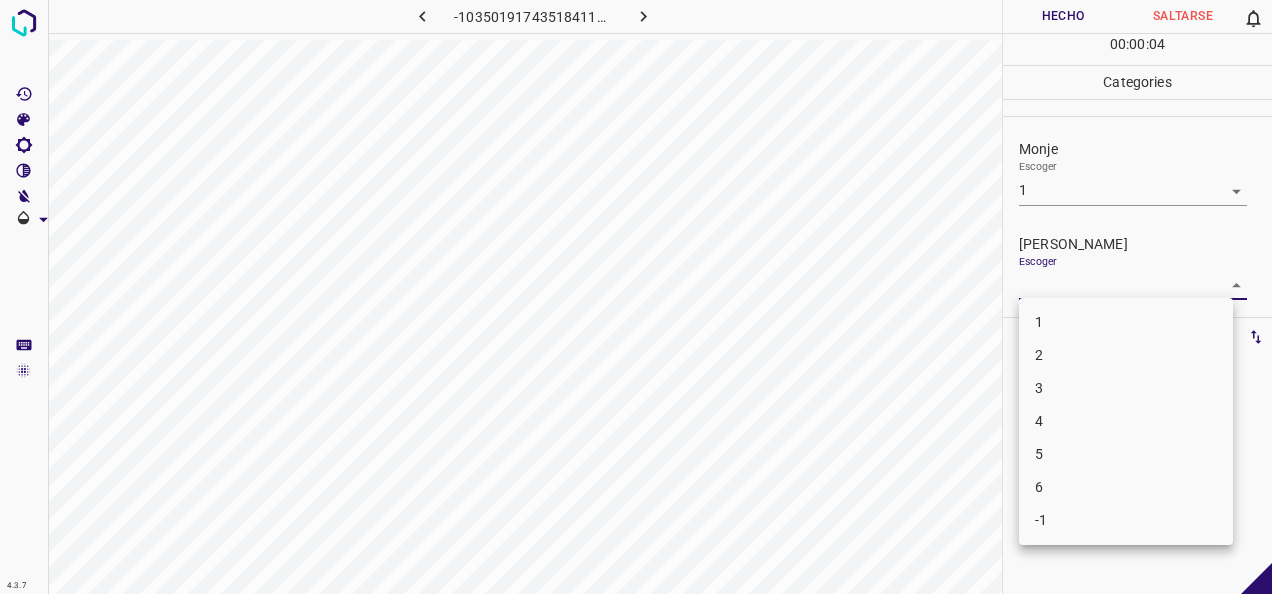 click on "1" at bounding box center [1126, 322] 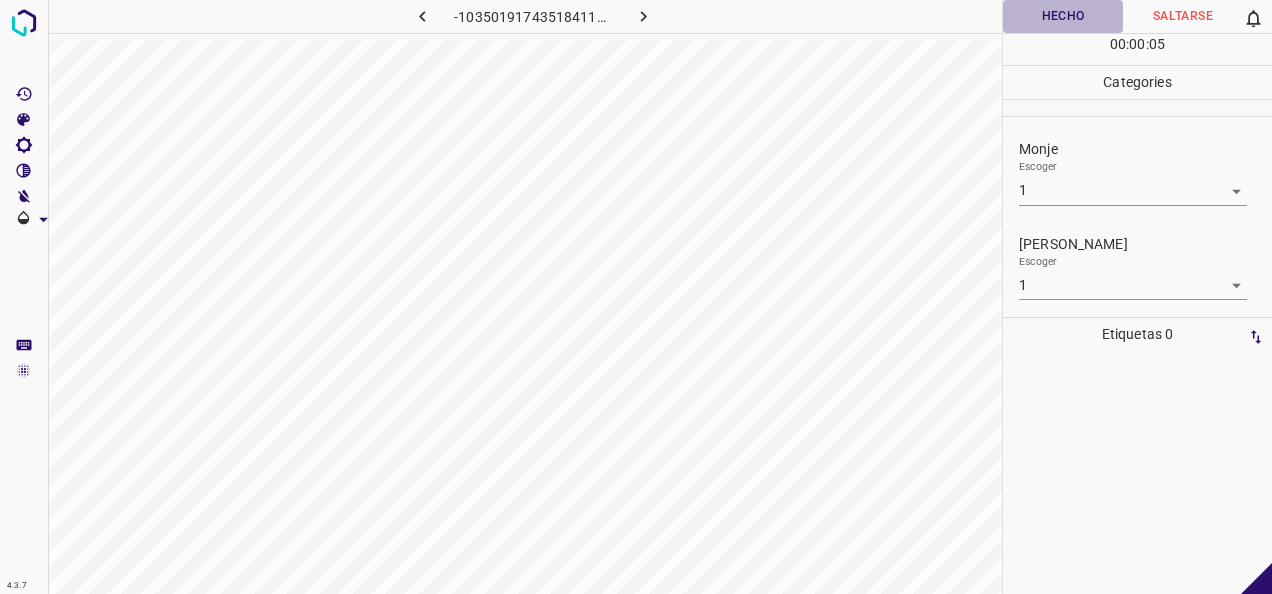 click on "Hecho" at bounding box center [1063, 16] 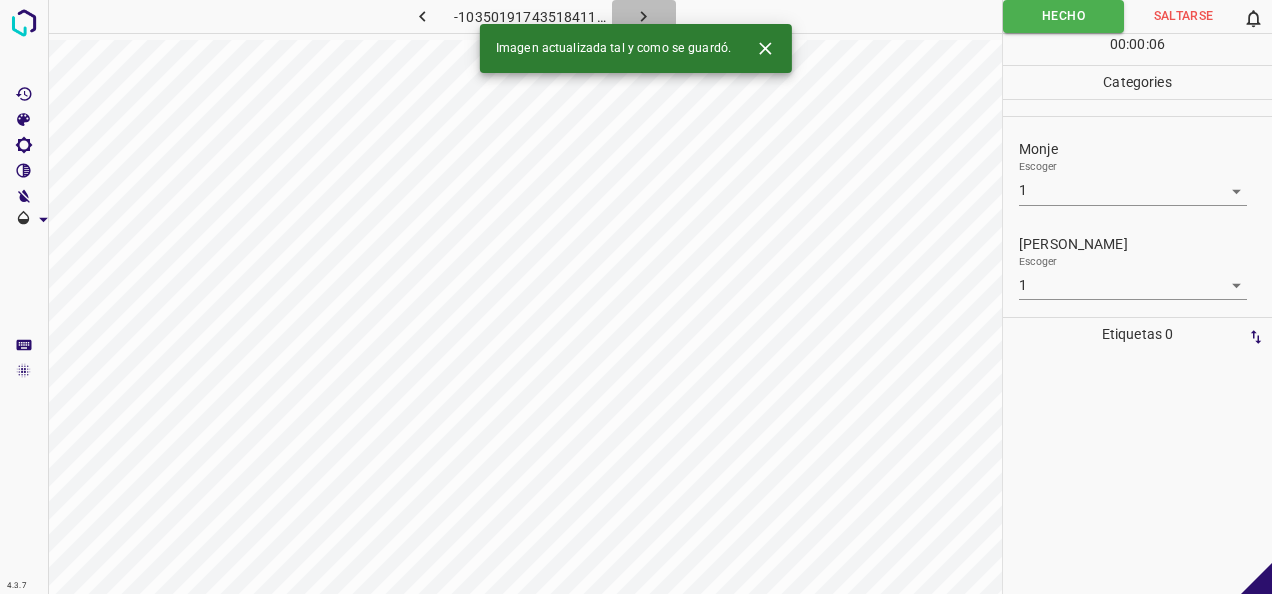 click 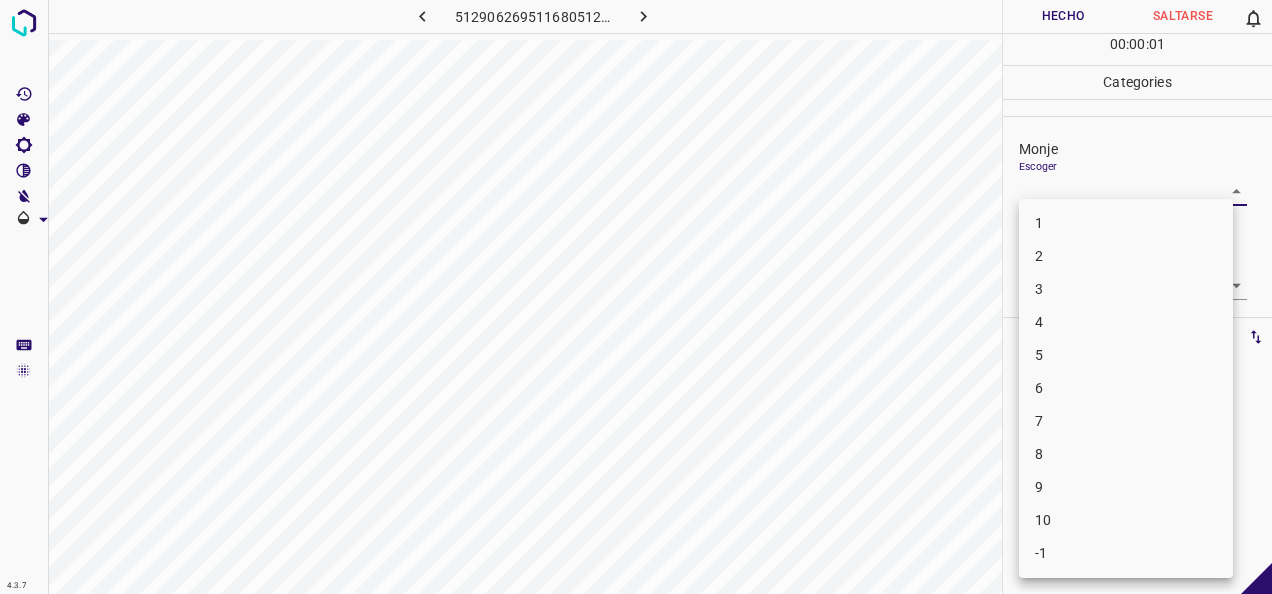 click on "4.3.7 512906269511680512.png Hecho Saltarse 0 00   : 00   : 01   Categories Monje  Escoger ​  [PERSON_NAME]   Escoger ​ Etiquetas 0 Categories 1 Monje 2  [PERSON_NAME] Herramientas Espacio Cambiar entre modos (Dibujar y Editar) Yo Etiquetado automático R Restaurar zoom M Acercar N Alejar Borrar Eliminar etiqueta de selección Filtros Z Restaurar filtros X Filtro de saturación C Filtro de brillo V Filtro de contraste B Filtro de escala de grises General O Descargar -Mensaje de texto -Esconder -Borrar 1 2 3 4 5 6 7 8 9 10 -1" at bounding box center [636, 297] 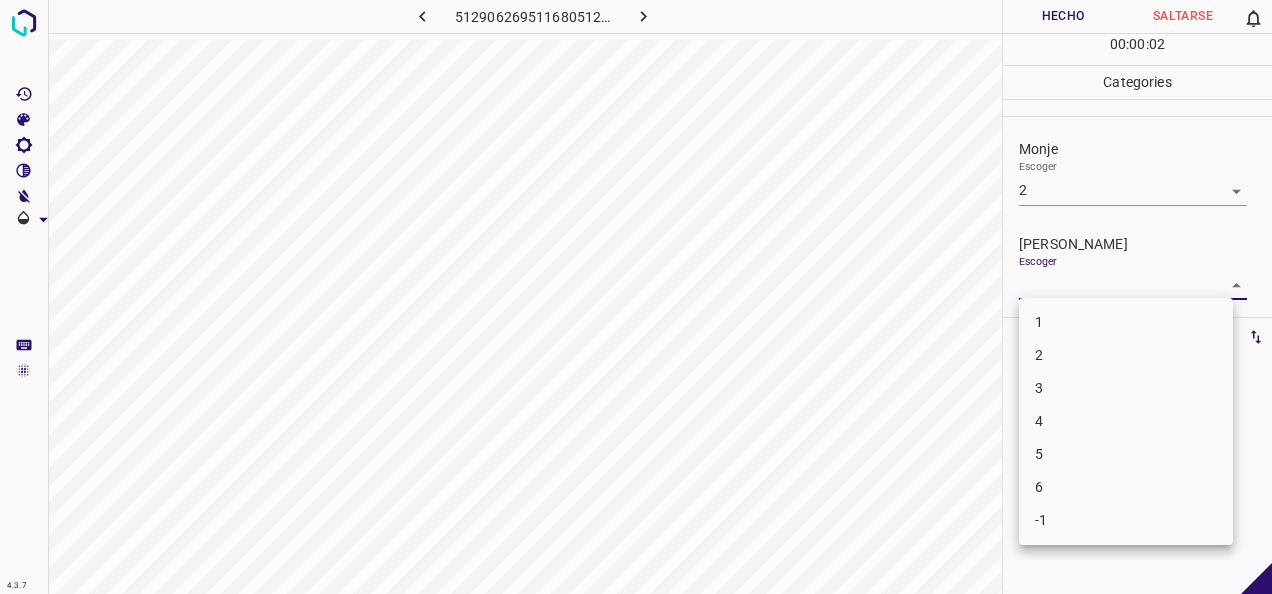 click on "4.3.7 512906269511680512.png Hecho Saltarse 0 00   : 00   : 02   Categories Monje  Escoger 2 2  [PERSON_NAME]   Escoger ​ Etiquetas 0 Categories 1 Monje 2  [PERSON_NAME] Herramientas Espacio Cambiar entre modos (Dibujar y Editar) Yo Etiquetado automático R Restaurar zoom M Acercar N Alejar Borrar Eliminar etiqueta de selección Filtros Z Restaurar filtros X Filtro de saturación C Filtro de brillo V Filtro de contraste B Filtro de escala de grises General O Descargar -Mensaje de texto -Esconder -Borrar 1 2 3 4 5 6 -1" at bounding box center [636, 297] 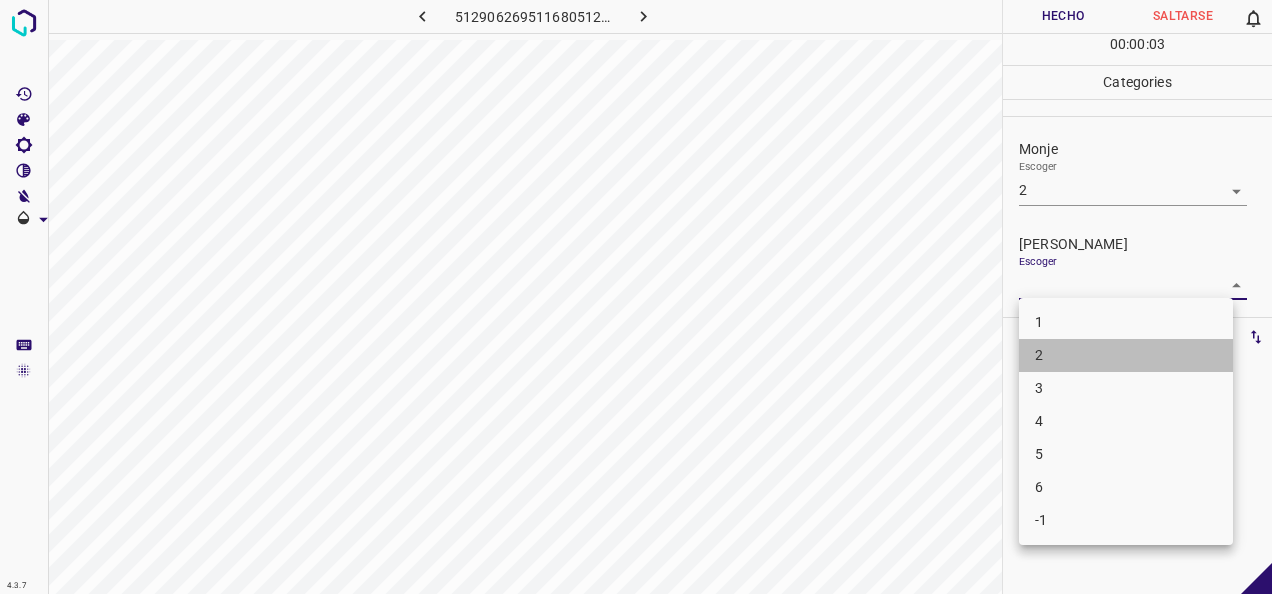 click on "2" at bounding box center (1126, 355) 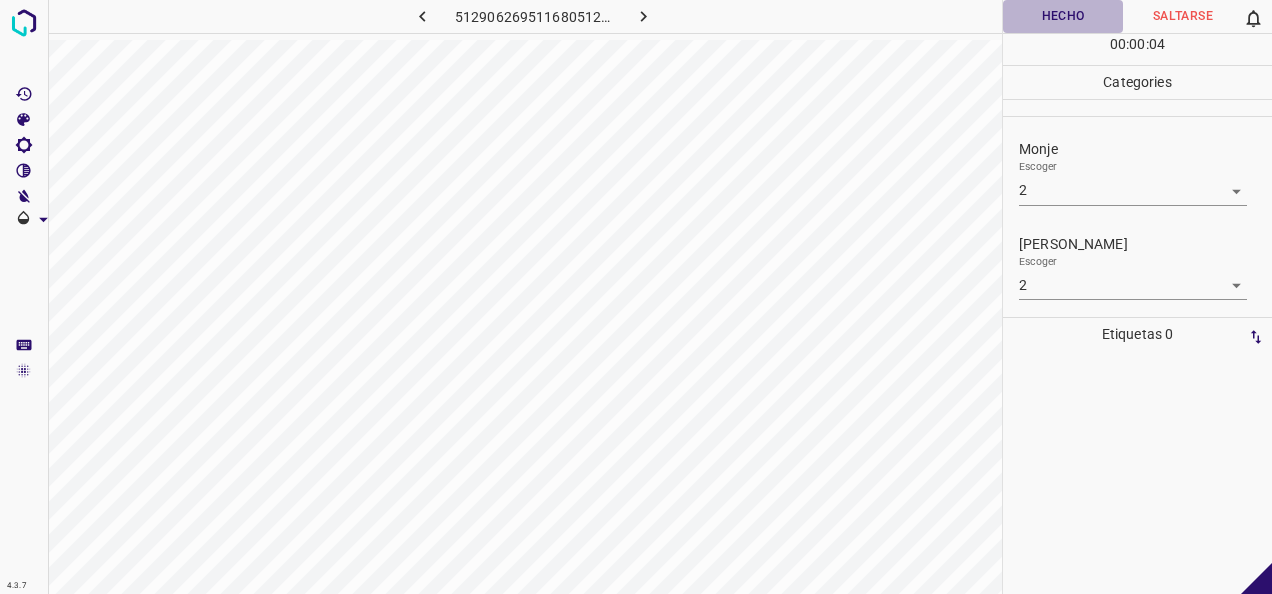 click on "Hecho" at bounding box center [1063, 16] 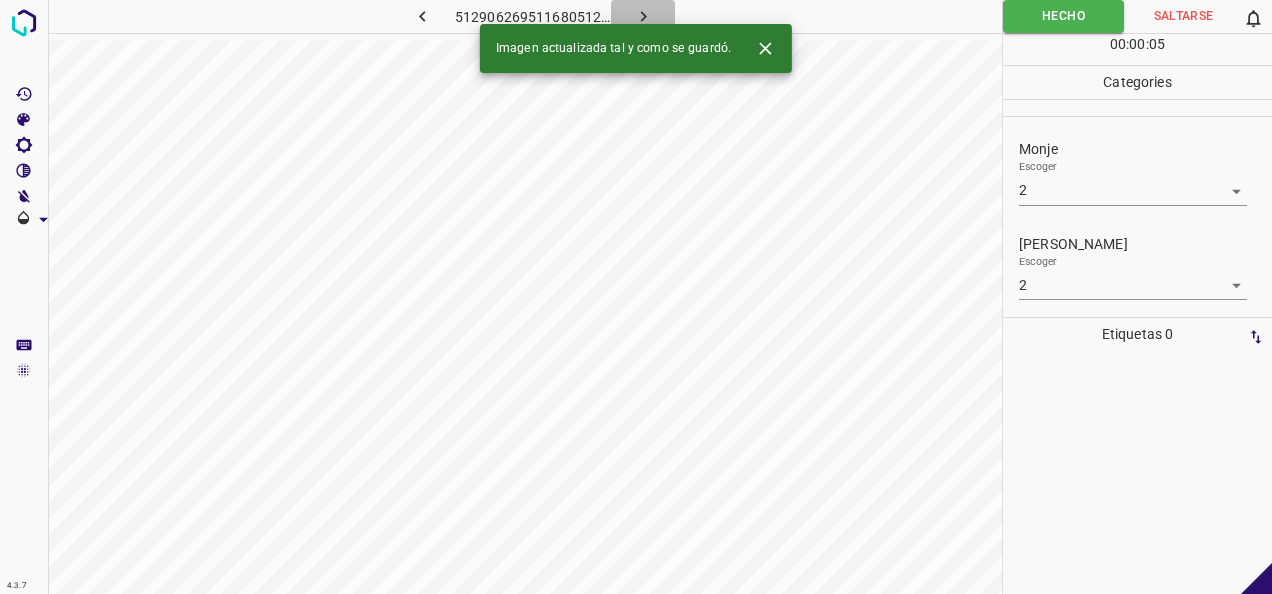 click at bounding box center (643, 16) 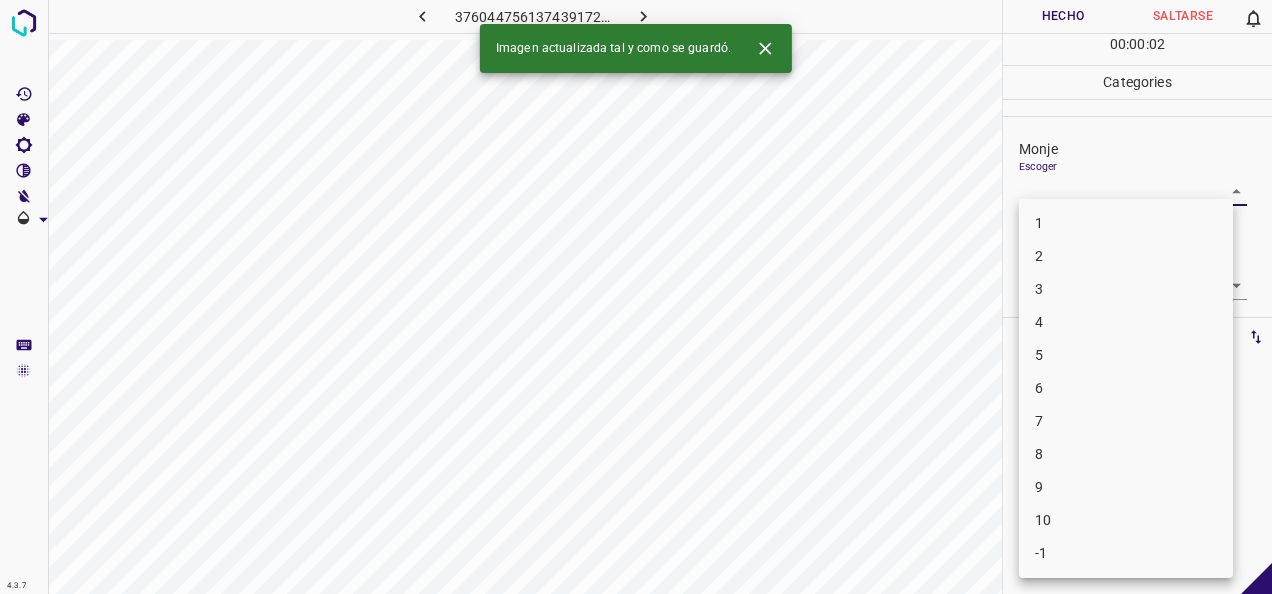 click on "4.3.7 3760447561374391726.png Hecho Saltarse 0 00   : 00   : 02   Categories Monje  Escoger ​  [PERSON_NAME]   Escoger ​ Etiquetas 0 Categories 1 Monje 2  [PERSON_NAME] Herramientas Espacio Cambiar entre modos (Dibujar y Editar) Yo Etiquetado automático R Restaurar zoom M Acercar N Alejar Borrar Eliminar etiqueta de selección Filtros Z Restaurar filtros X Filtro de saturación C Filtro de brillo V Filtro de contraste B Filtro de escala de grises General O Descargar Imagen actualizada tal y como se guardó. -Mensaje de texto -Esconder -Borrar 1 2 3 4 5 6 7 8 9 10 -1" at bounding box center [636, 297] 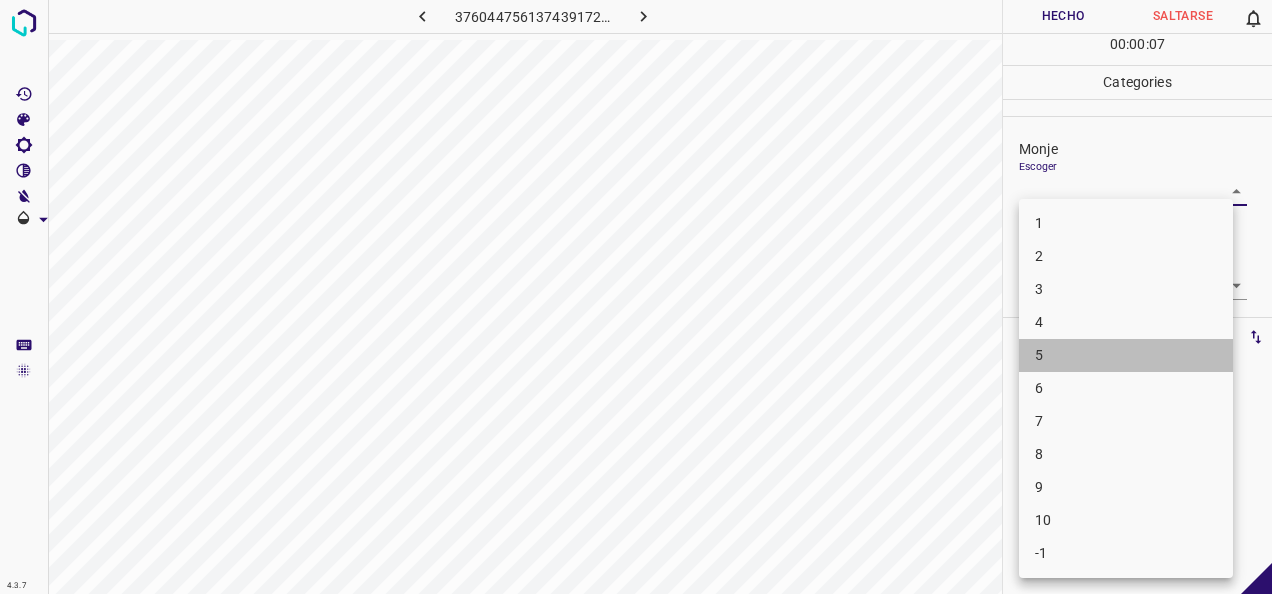 click on "5" at bounding box center (1126, 355) 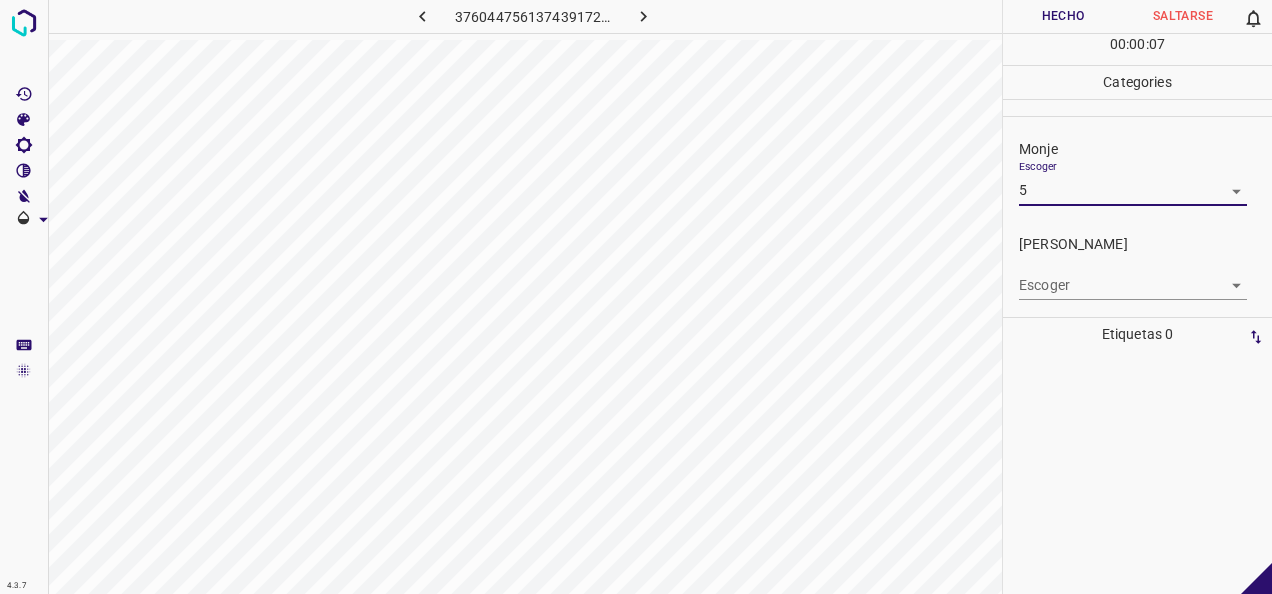 click on "4.3.7 3760447561374391726.png Hecho Saltarse 0 00   : 00   : 07   Categories Monje  Escoger 5 5  [PERSON_NAME]   Escoger ​ Etiquetas 0 Categories 1 Monje 2  [PERSON_NAME] Herramientas Espacio Cambiar entre modos (Dibujar y Editar) Yo Etiquetado automático R Restaurar zoom M Acercar N Alejar Borrar Eliminar etiqueta de selección Filtros Z Restaurar filtros X Filtro de saturación C Filtro de brillo V Filtro de contraste B Filtro de escala de grises General O Descargar -Mensaje de texto -Esconder -Borrar" at bounding box center (636, 297) 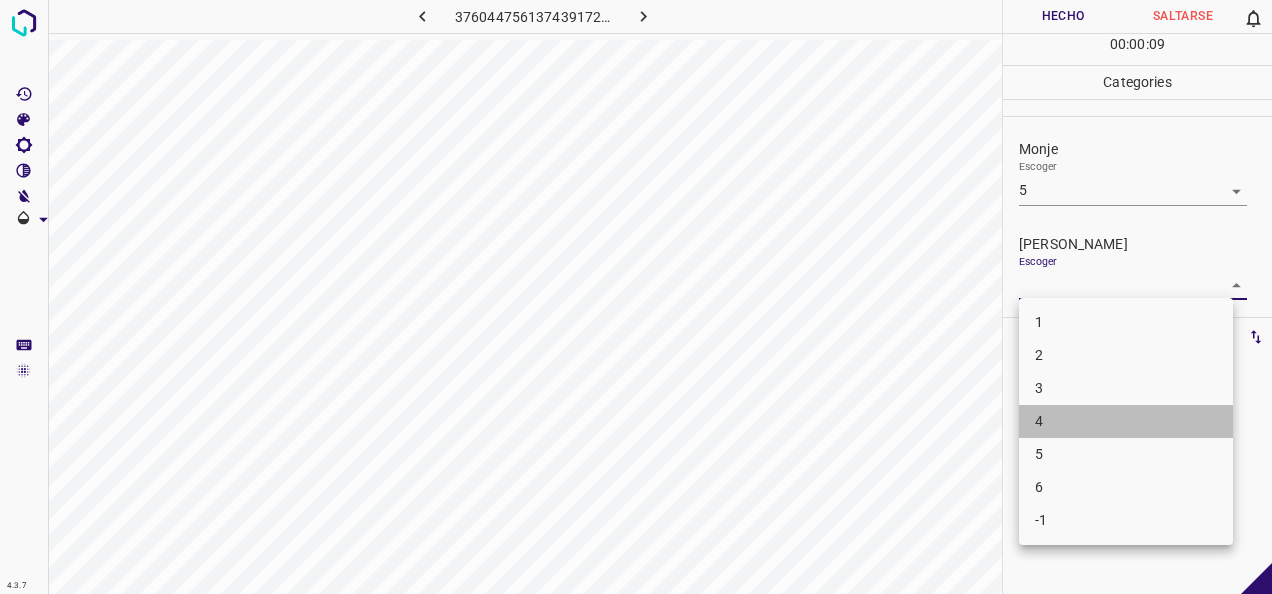 drag, startPoint x: 1136, startPoint y: 418, endPoint x: 1121, endPoint y: 208, distance: 210.53503 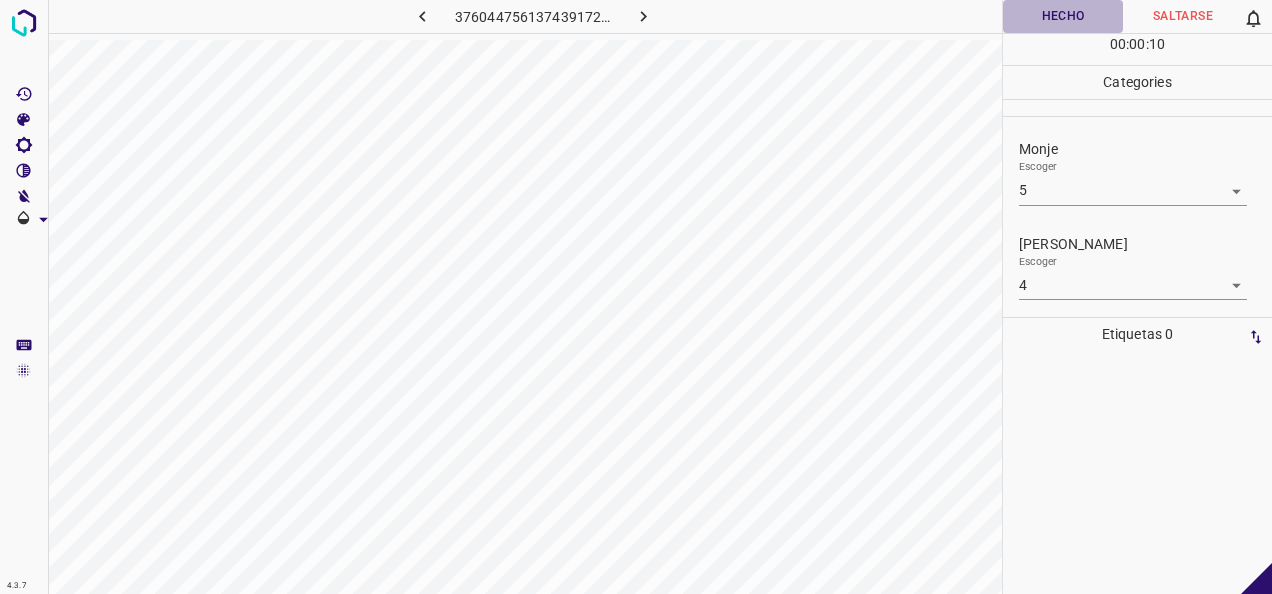 click on "Hecho" at bounding box center [1063, 16] 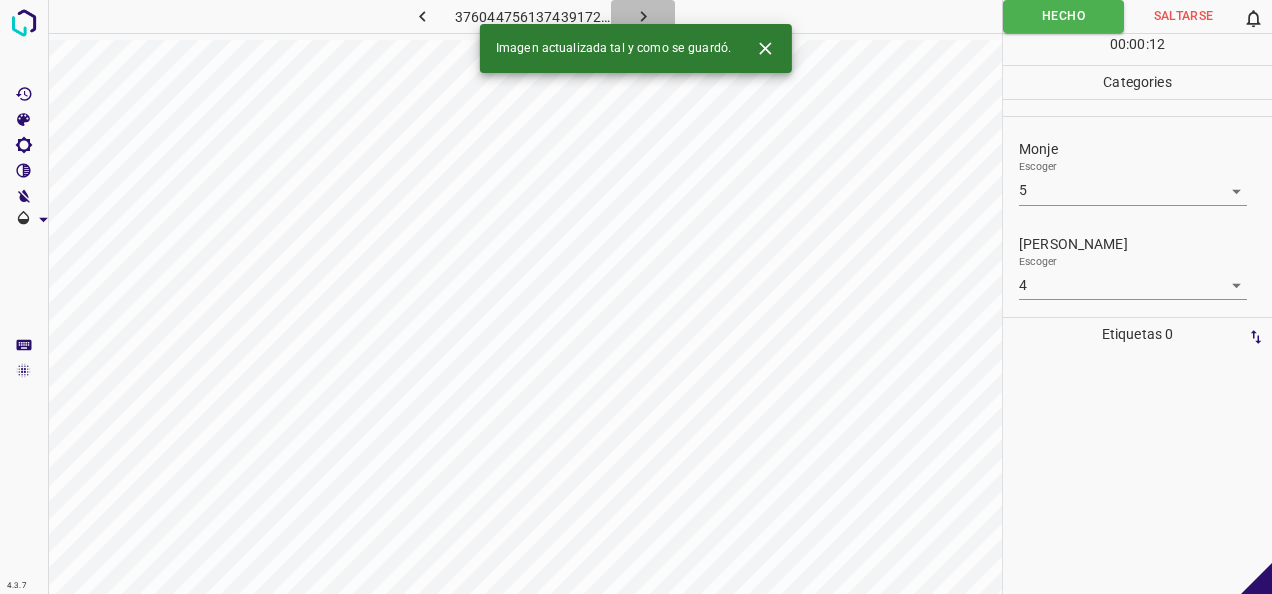 click 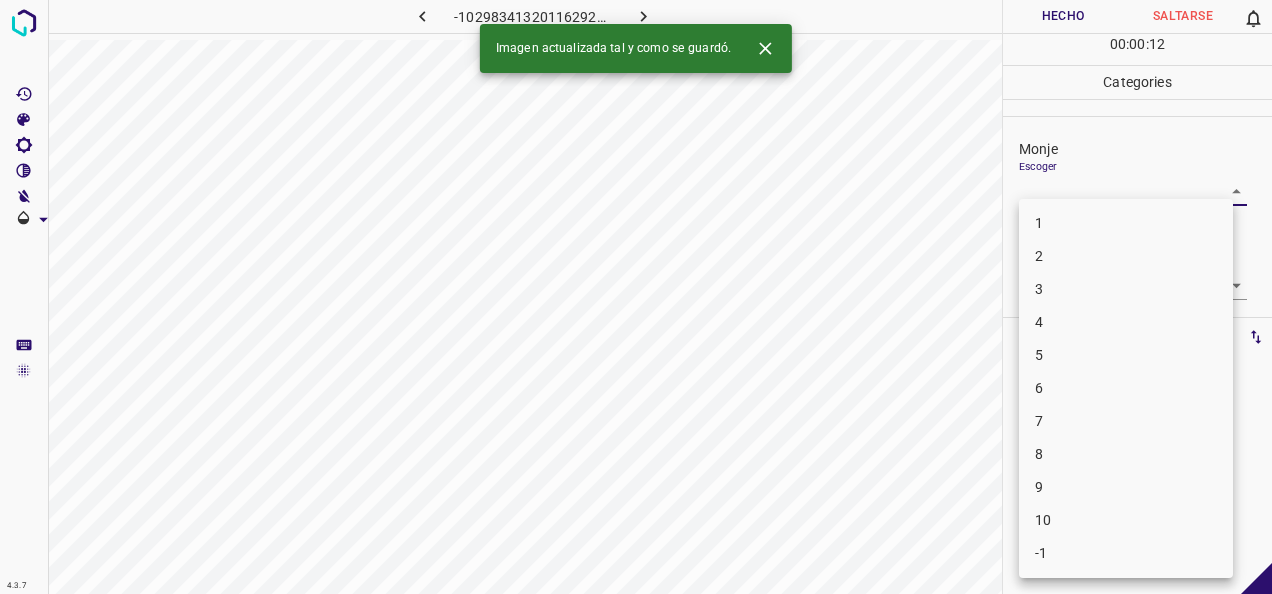 click on "4.3.7 -1029834132011629215.png Hecho Saltarse 0 00   : 00   : 12   Categories Monje  Escoger ​  [PERSON_NAME]   Escoger ​ Etiquetas 0 Categories 1 Monje 2  [PERSON_NAME] Herramientas Espacio Cambiar entre modos (Dibujar y Editar) Yo Etiquetado automático R Restaurar zoom M Acercar N Alejar Borrar Eliminar etiqueta de selección Filtros Z Restaurar filtros X Filtro de saturación C Filtro de brillo V Filtro de contraste B Filtro de escala de grises General O Descargar Imagen actualizada tal y como se guardó. -Mensaje de texto -Esconder -Borrar 1 2 3 4 5 6 7 8 9 10 -1" at bounding box center (636, 297) 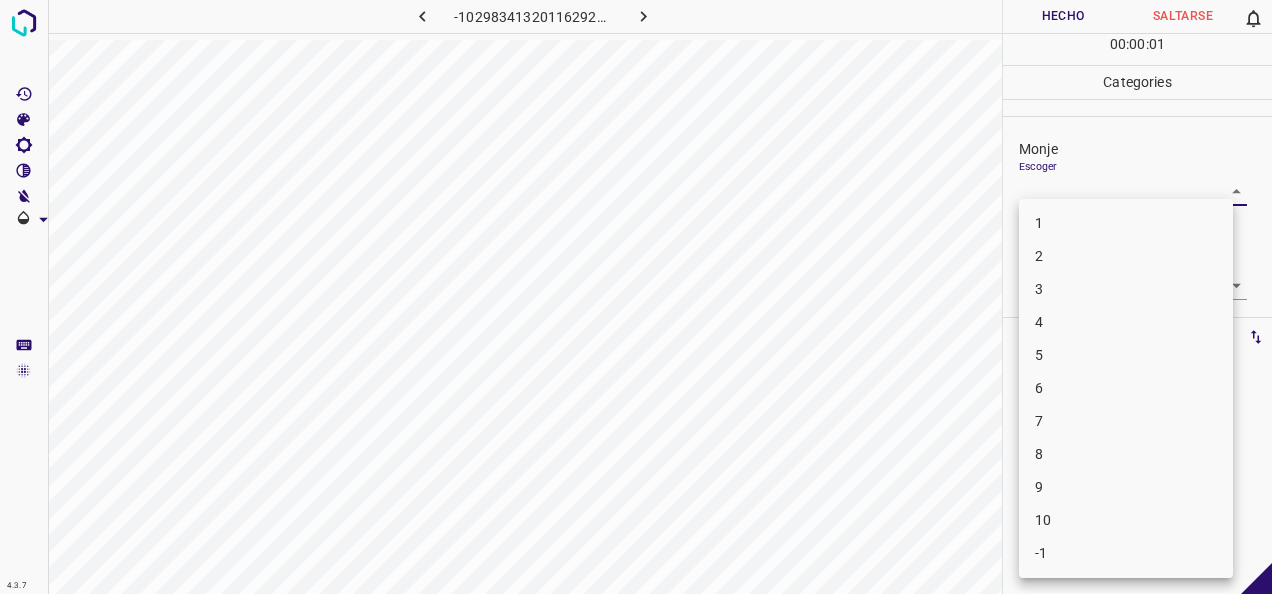 click on "5" at bounding box center (1126, 355) 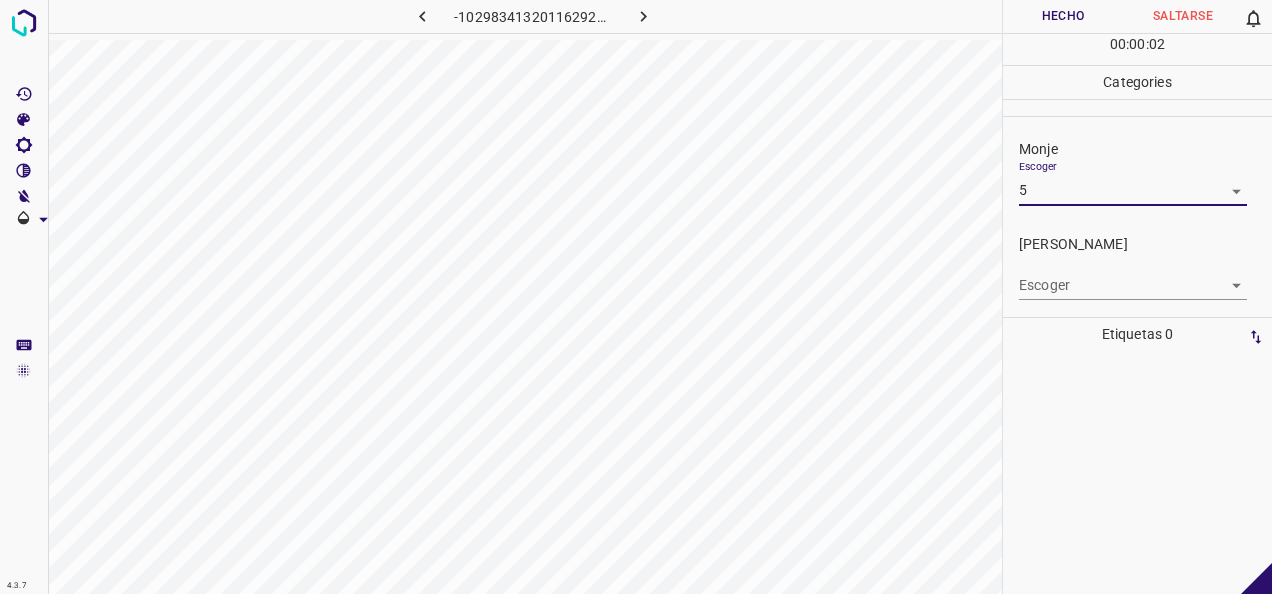 click on "4.3.7 -1029834132011629215.png Hecho Saltarse 0 00   : 00   : 02   Categories Monje  Escoger 5 5  [PERSON_NAME]   Escoger ​ Etiquetas 0 Categories 1 Monje 2  [PERSON_NAME] Herramientas Espacio Cambiar entre modos (Dibujar y Editar) Yo Etiquetado automático R Restaurar zoom M Acercar N Alejar Borrar Eliminar etiqueta de selección Filtros Z Restaurar filtros X Filtro de saturación C Filtro de brillo V Filtro de contraste B Filtro de escala de grises General O Descargar -Mensaje de texto -Esconder -Borrar" at bounding box center [636, 297] 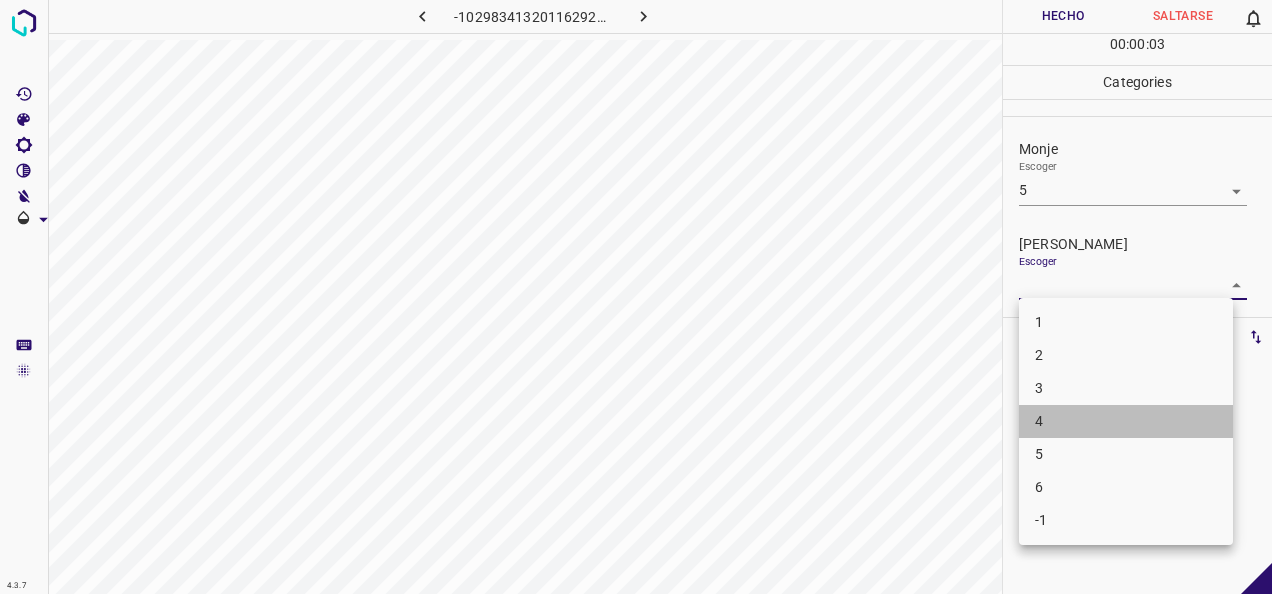 click on "4" at bounding box center [1126, 421] 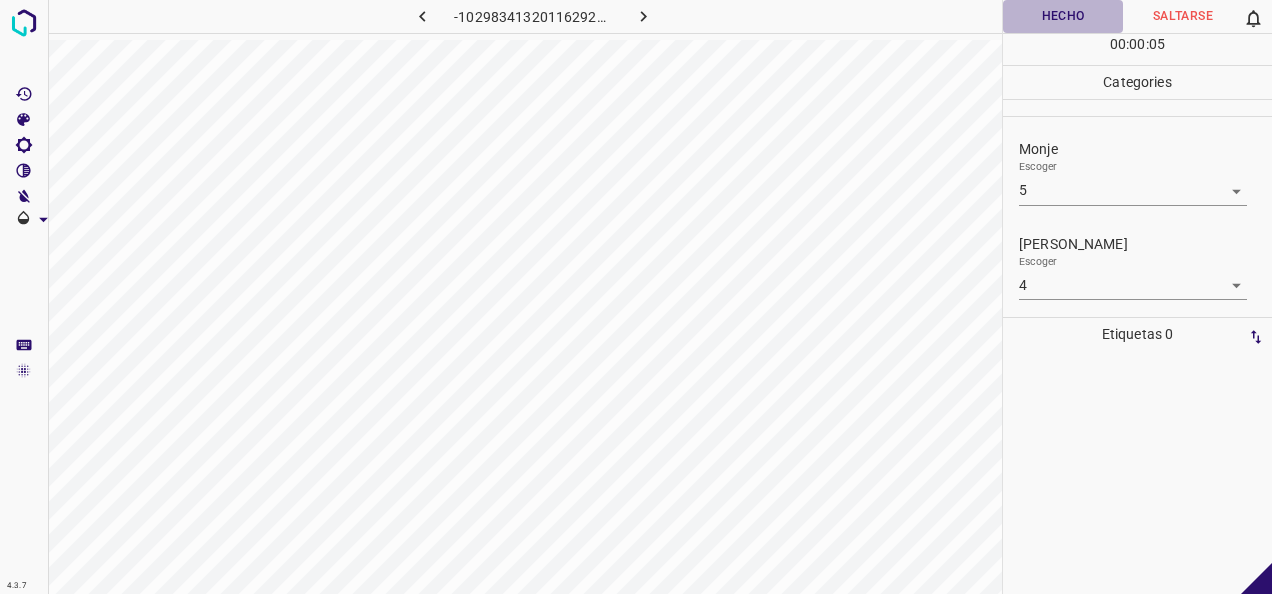 click on "Hecho" at bounding box center (1063, 16) 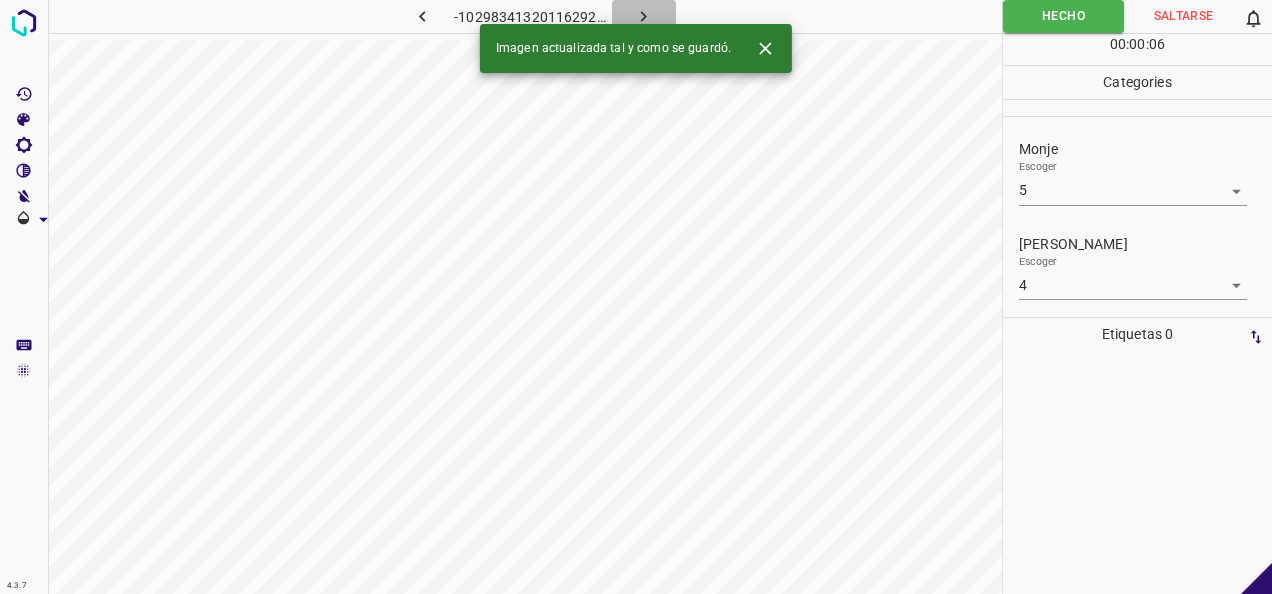 click 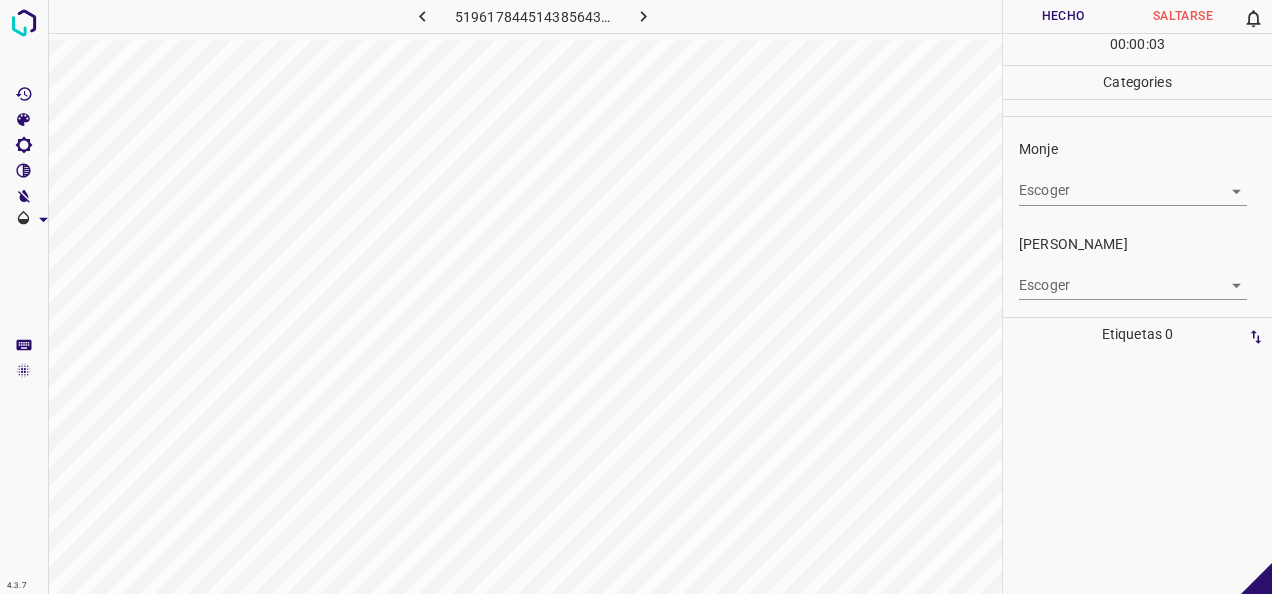 click on "4.3.7 5196178445143856438.png Hecho Saltarse 0 00   : 00   : 03   Categories Monje  Escoger ​  [PERSON_NAME]   Escoger ​ Etiquetas 0 Categories 1 Monje 2  [PERSON_NAME] Herramientas Espacio Cambiar entre modos (Dibujar y Editar) Yo Etiquetado automático R Restaurar zoom M Acercar N Alejar Borrar Eliminar etiqueta de selección Filtros Z Restaurar filtros X Filtro de saturación C Filtro de brillo V Filtro de contraste B Filtro de escala de grises General O Descargar -Mensaje de texto -Esconder -Borrar" at bounding box center (636, 297) 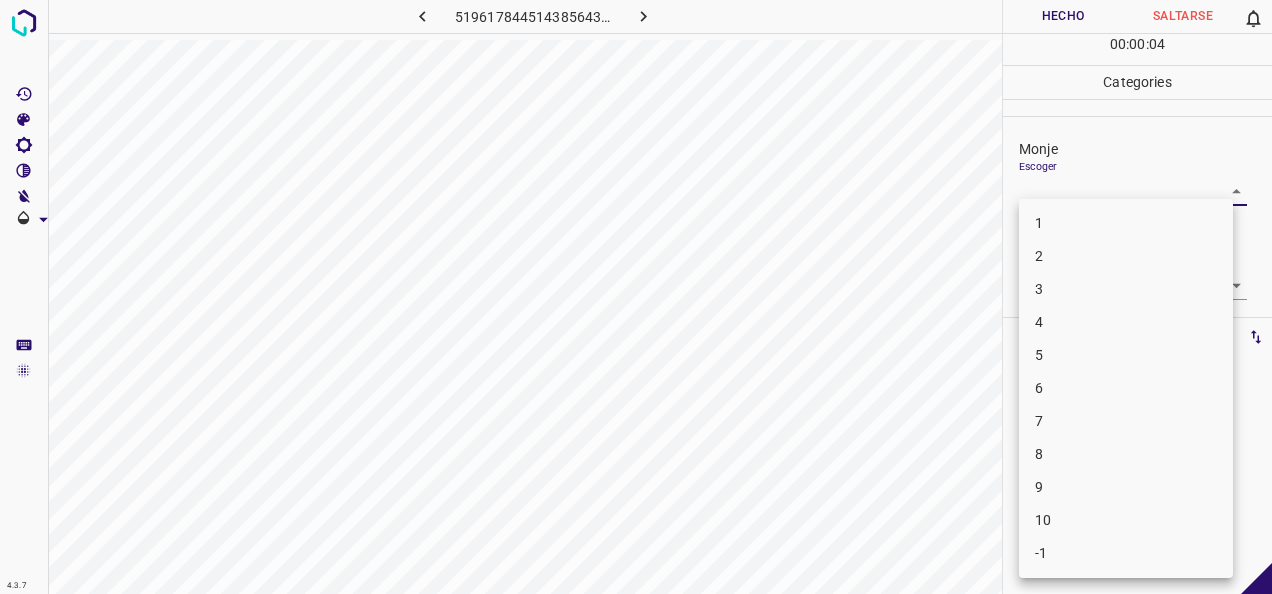 click on "1" at bounding box center (1126, 223) 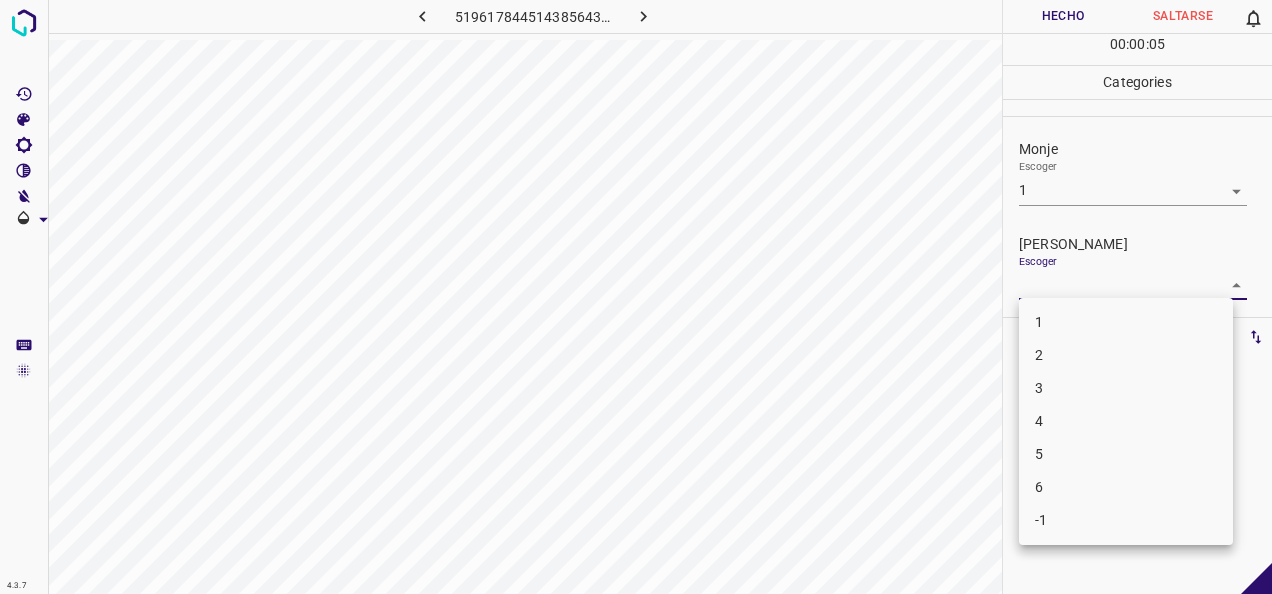 click on "4.3.7 5196178445143856438.png Hecho Saltarse 0 00   : 00   : 05   Categories Monje  Escoger 1 1  [PERSON_NAME]   Escoger ​ Etiquetas 0 Categories 1 Monje 2  [PERSON_NAME] Herramientas Espacio Cambiar entre modos (Dibujar y Editar) Yo Etiquetado automático R Restaurar zoom M Acercar N Alejar Borrar Eliminar etiqueta de selección Filtros Z Restaurar filtros X Filtro de saturación C Filtro de brillo V Filtro de contraste B Filtro de escala de grises General O Descargar -Mensaje de texto -Esconder -Borrar 1 2 3 4 5 6 -1" at bounding box center (636, 297) 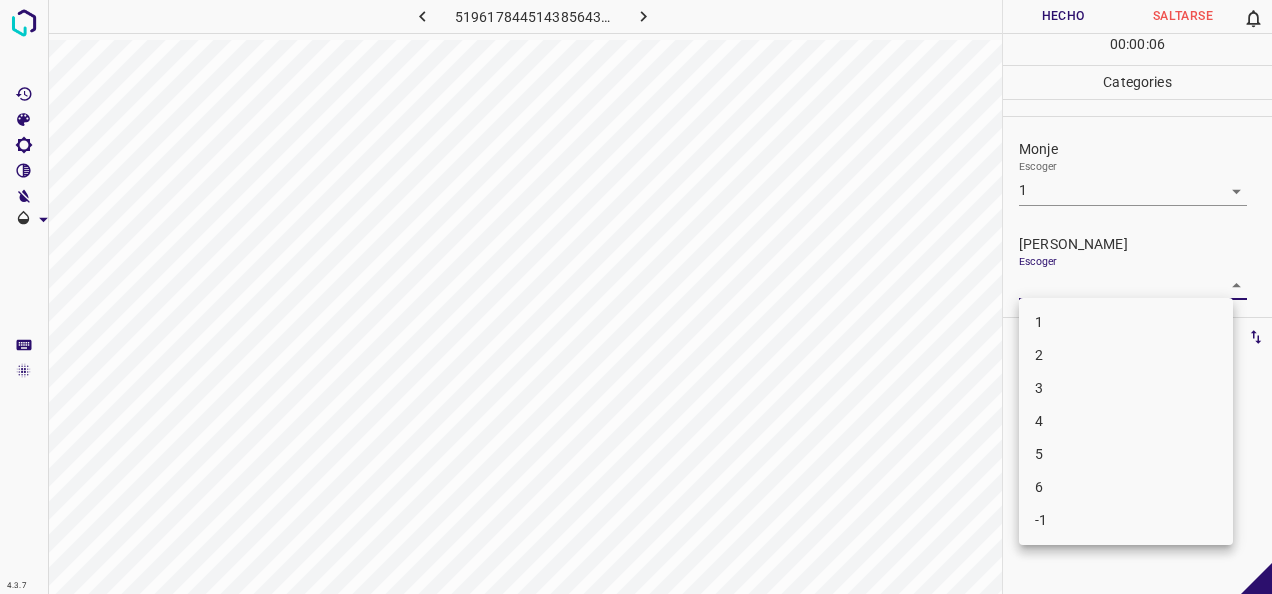 click on "1" at bounding box center (1126, 322) 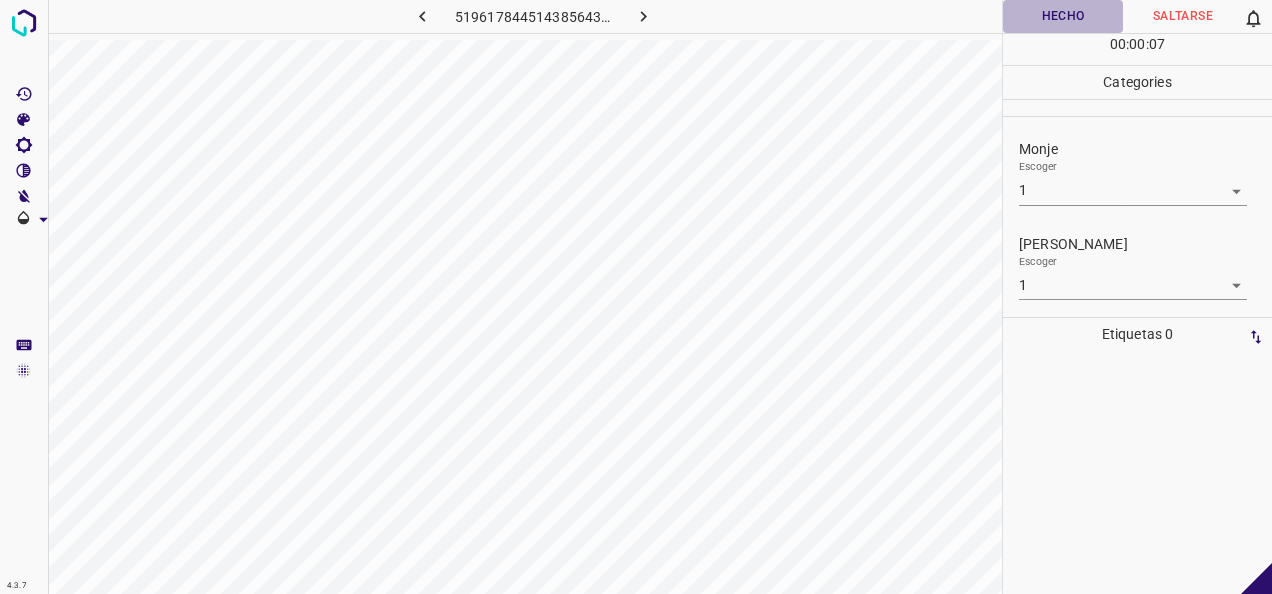 click on "Hecho" at bounding box center (1063, 16) 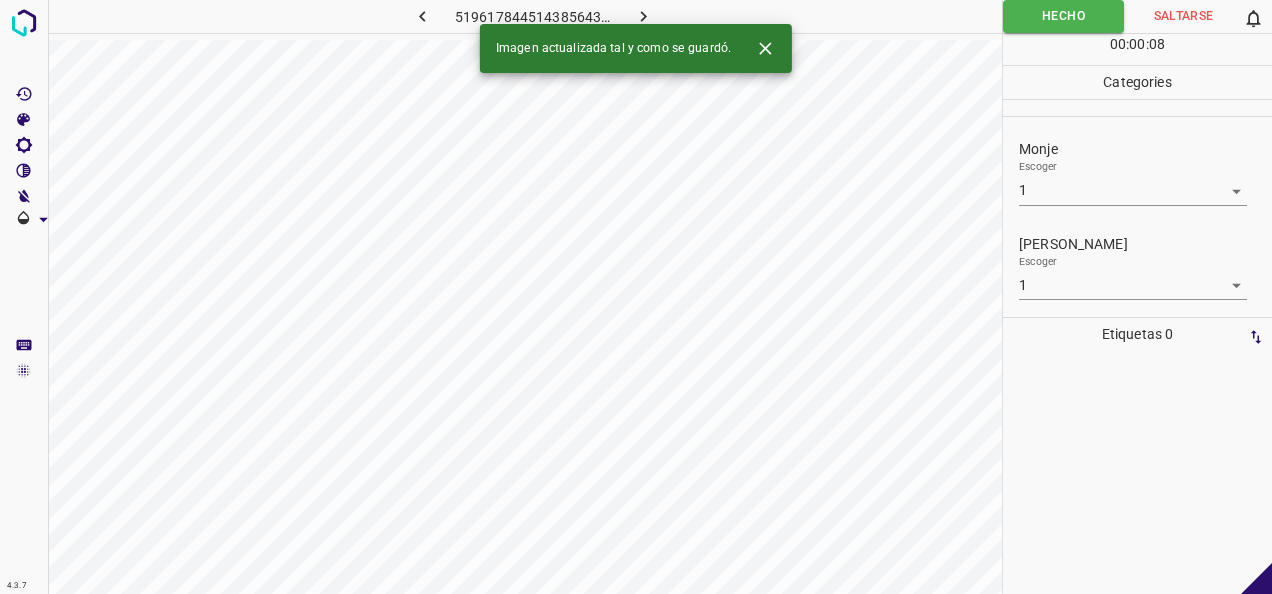 click 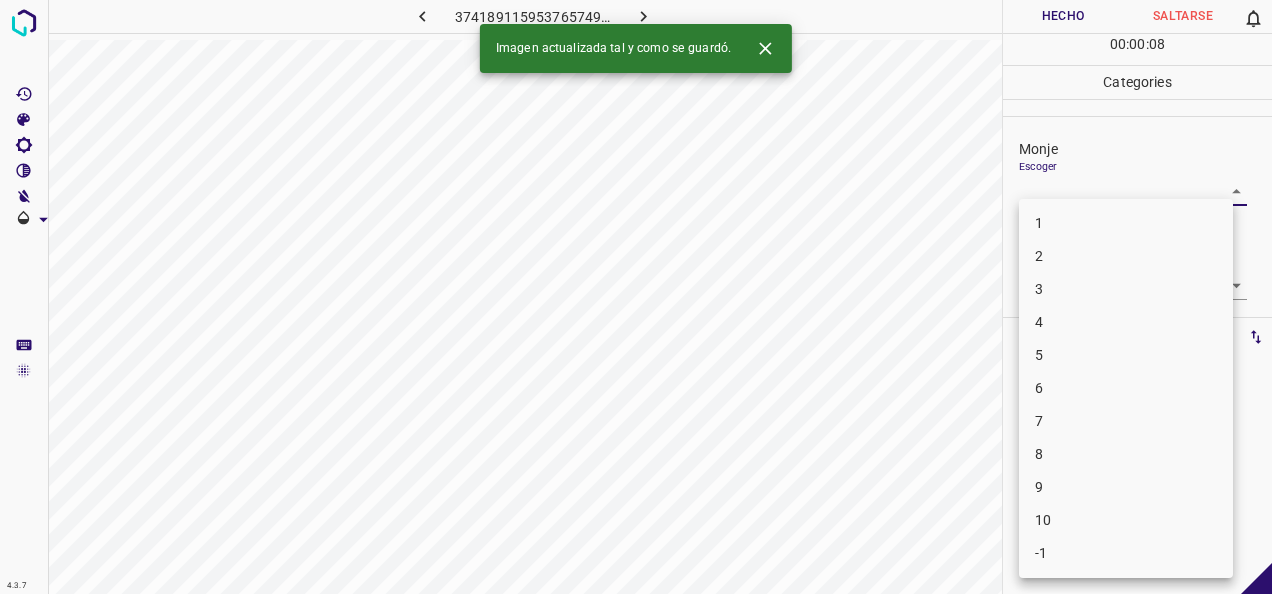 drag, startPoint x: 1205, startPoint y: 190, endPoint x: 1140, endPoint y: 202, distance: 66.09841 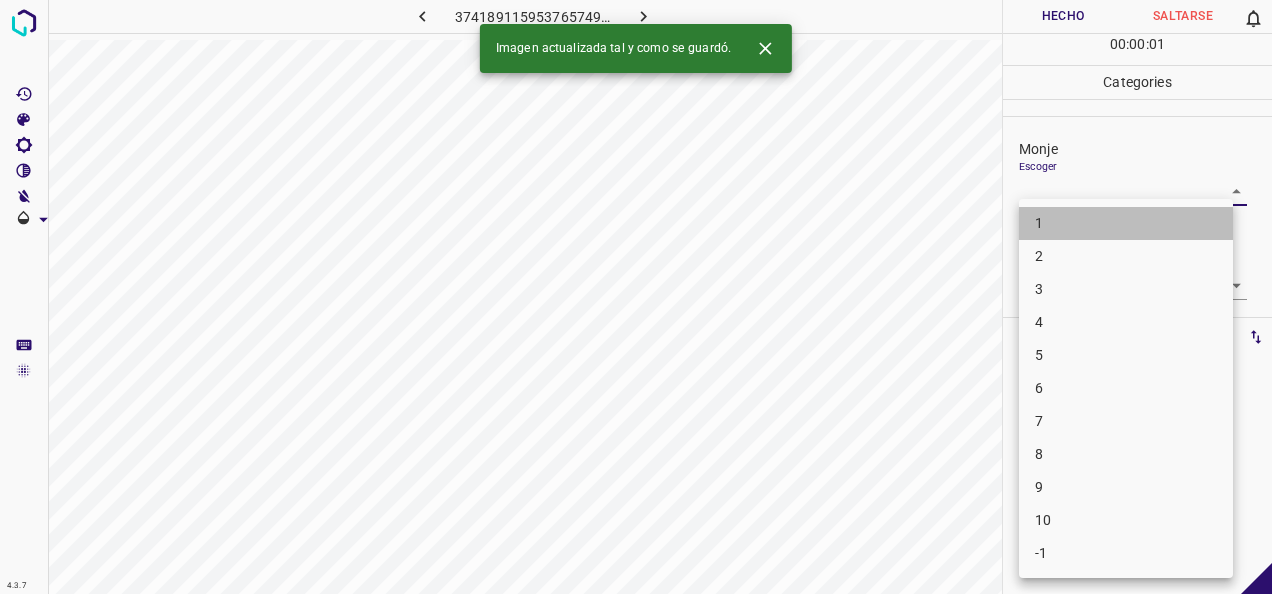 click on "1" at bounding box center [1126, 223] 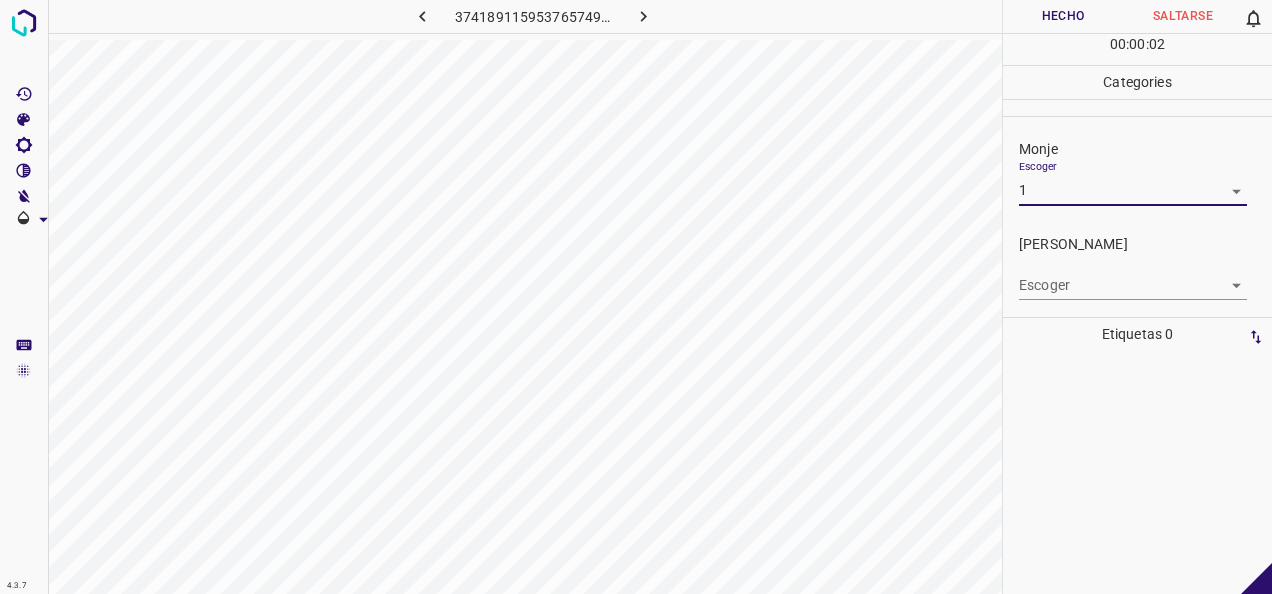 click on "4.3.7 3741891159537657499.png Hecho Saltarse 0 00   : 00   : 02   Categories Monje  Escoger 1 1  [PERSON_NAME]   Escoger ​ Etiquetas 0 Categories 1 Monje 2  [PERSON_NAME] Herramientas Espacio Cambiar entre modos (Dibujar y Editar) Yo Etiquetado automático R Restaurar zoom M Acercar N Alejar Borrar Eliminar etiqueta de selección Filtros Z Restaurar filtros X Filtro de saturación C Filtro de brillo V Filtro de contraste B Filtro de escala de grises General O Descargar -Mensaje de texto -Esconder -Borrar" at bounding box center [636, 297] 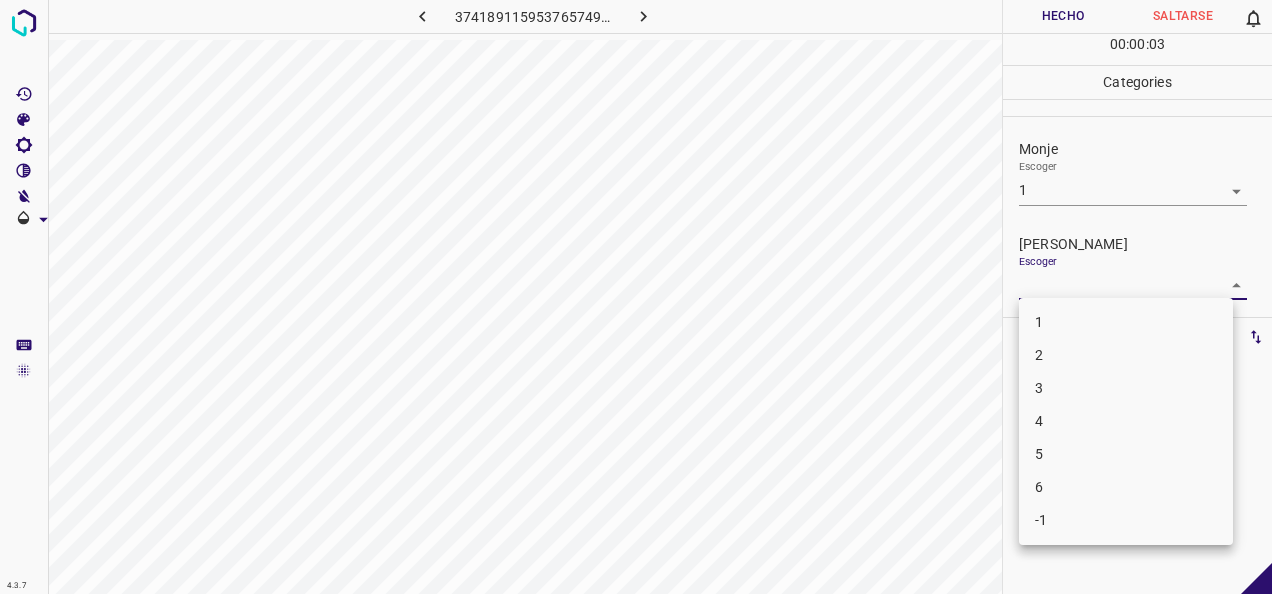click on "1" at bounding box center [1126, 322] 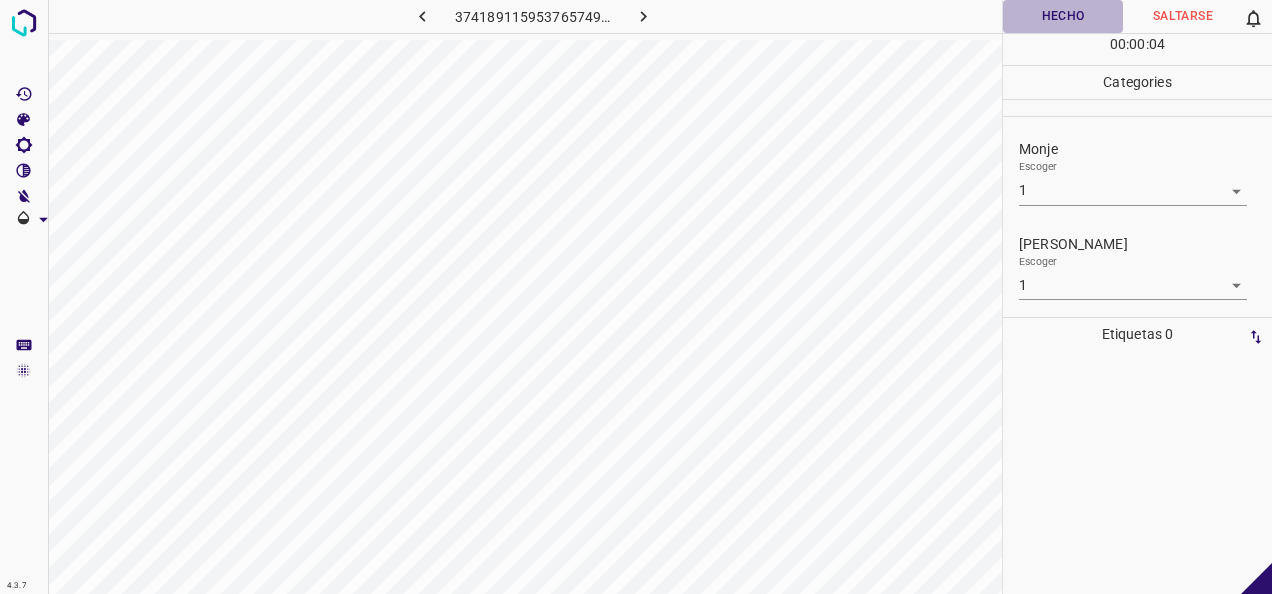 click on "Hecho" at bounding box center (1063, 16) 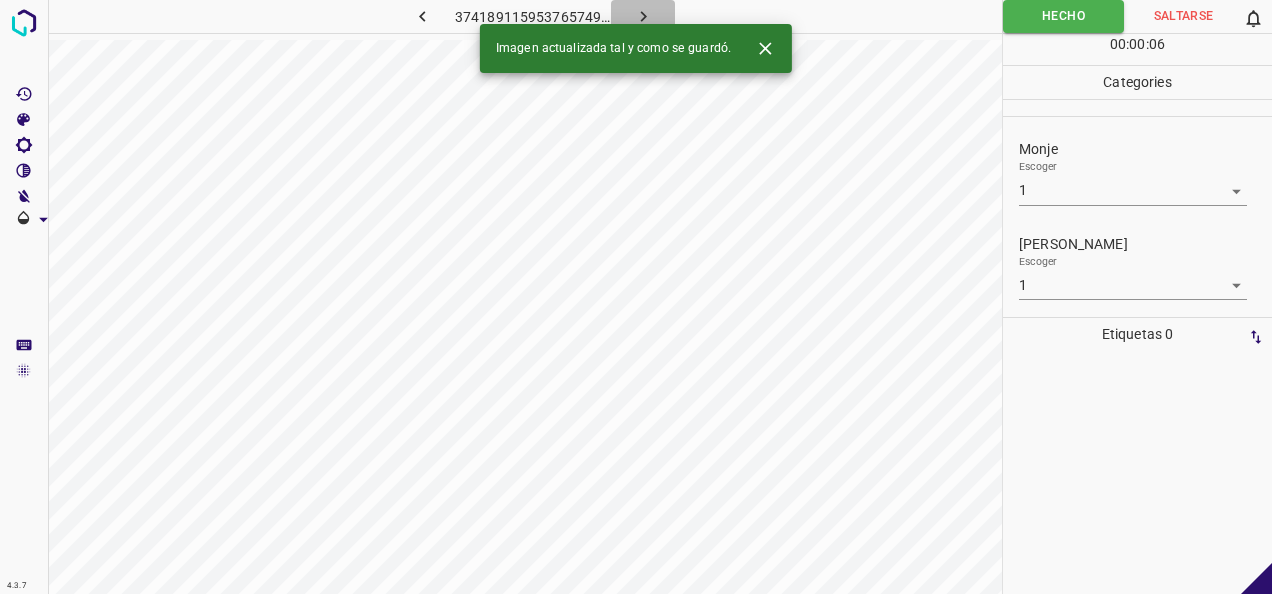 click at bounding box center [643, 16] 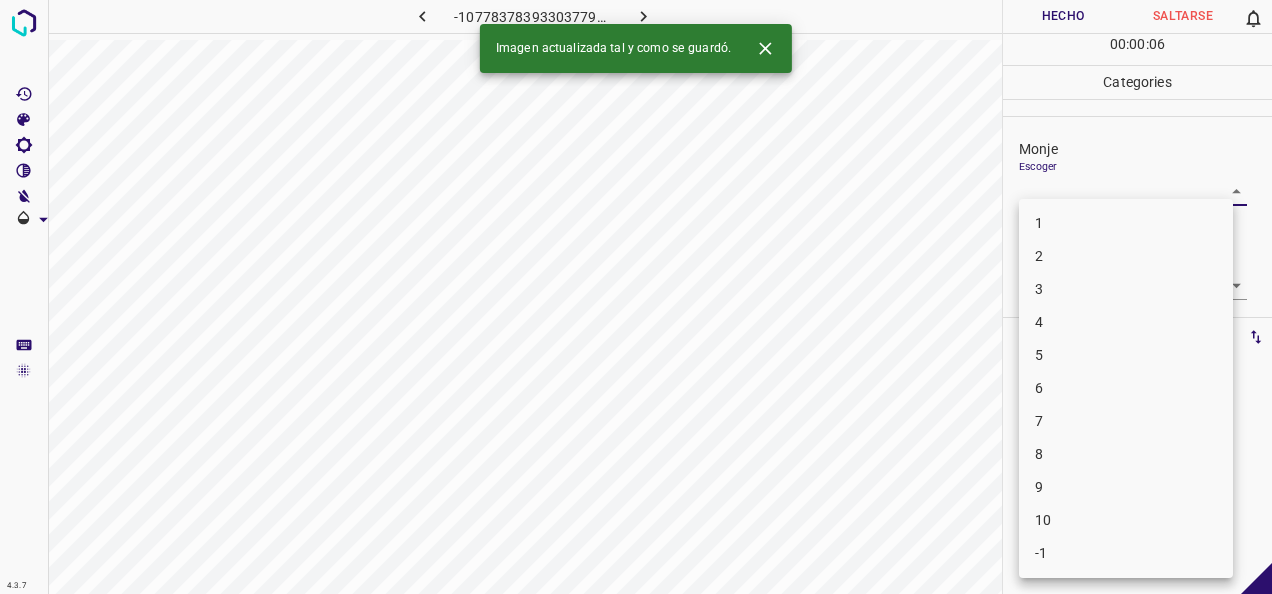 click on "4.3.7 -1077837839330377919.png Hecho Saltarse 0 00   : 00   : 06   Categories Monje  Escoger ​  [PERSON_NAME]   Escoger ​ Etiquetas 0 Categories 1 Monje 2  [PERSON_NAME] Herramientas Espacio Cambiar entre modos (Dibujar y Editar) Yo Etiquetado automático R Restaurar zoom M Acercar N Alejar Borrar Eliminar etiqueta de selección Filtros Z Restaurar filtros X Filtro de saturación C Filtro de brillo V Filtro de contraste B Filtro de escala de grises General O Descargar Imagen actualizada tal y como se guardó. -Mensaje de texto -Esconder -Borrar 1 2 3 4 5 6 7 8 9 10 -1" at bounding box center (636, 297) 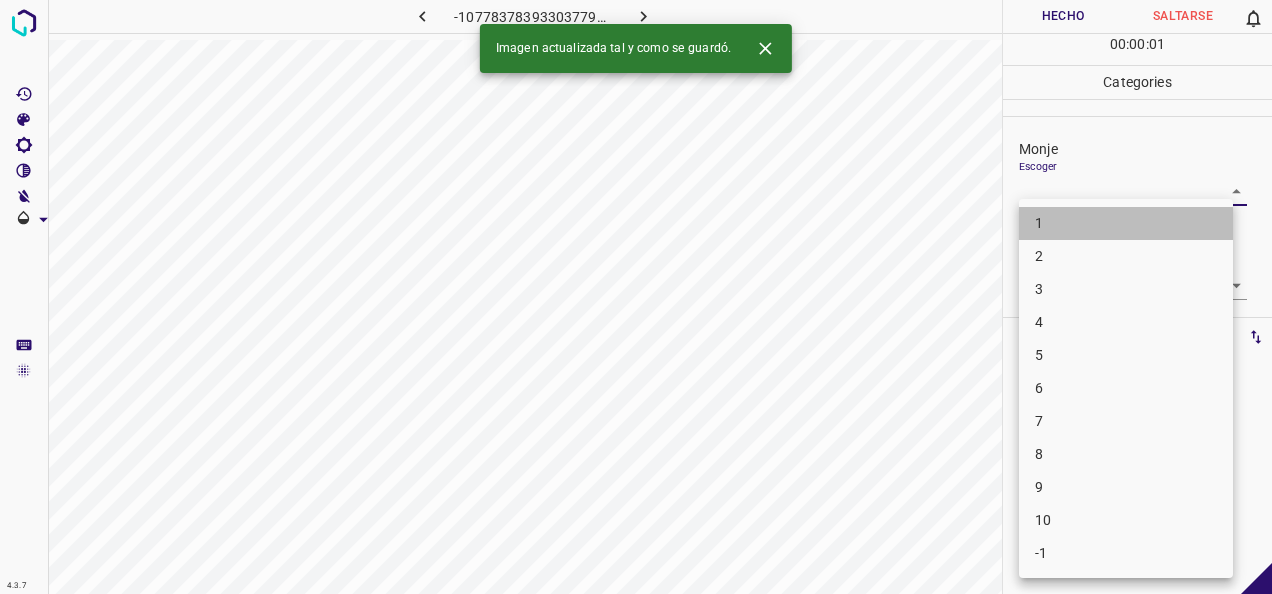 click on "1" at bounding box center (1126, 223) 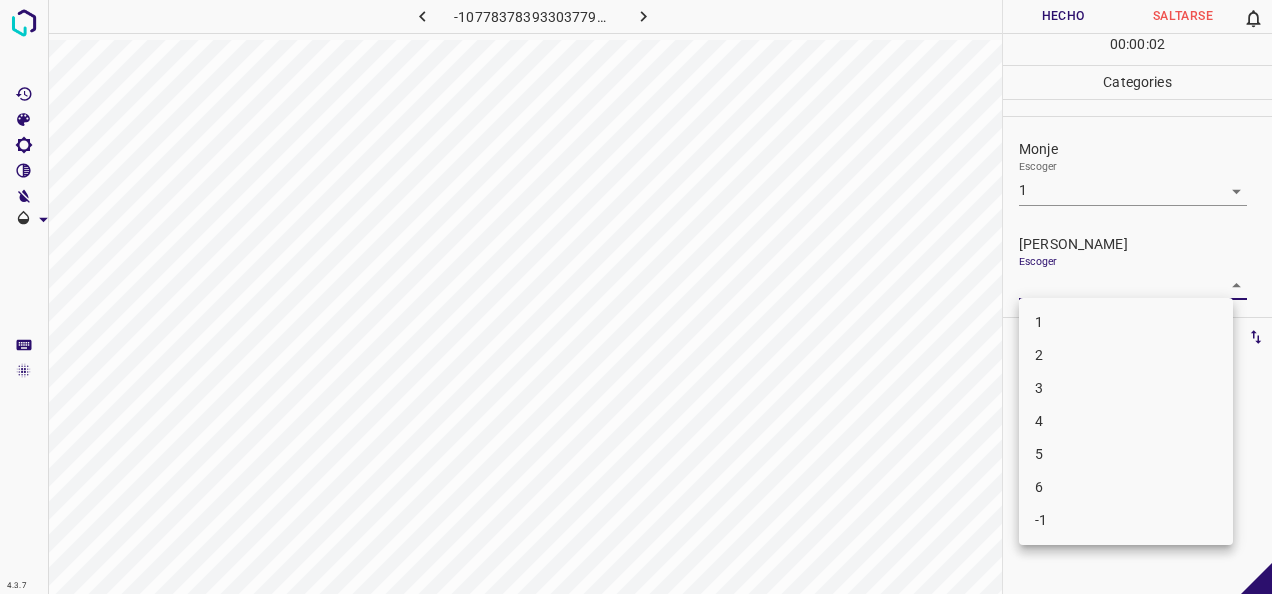 drag, startPoint x: 1222, startPoint y: 291, endPoint x: 1112, endPoint y: 293, distance: 110.01818 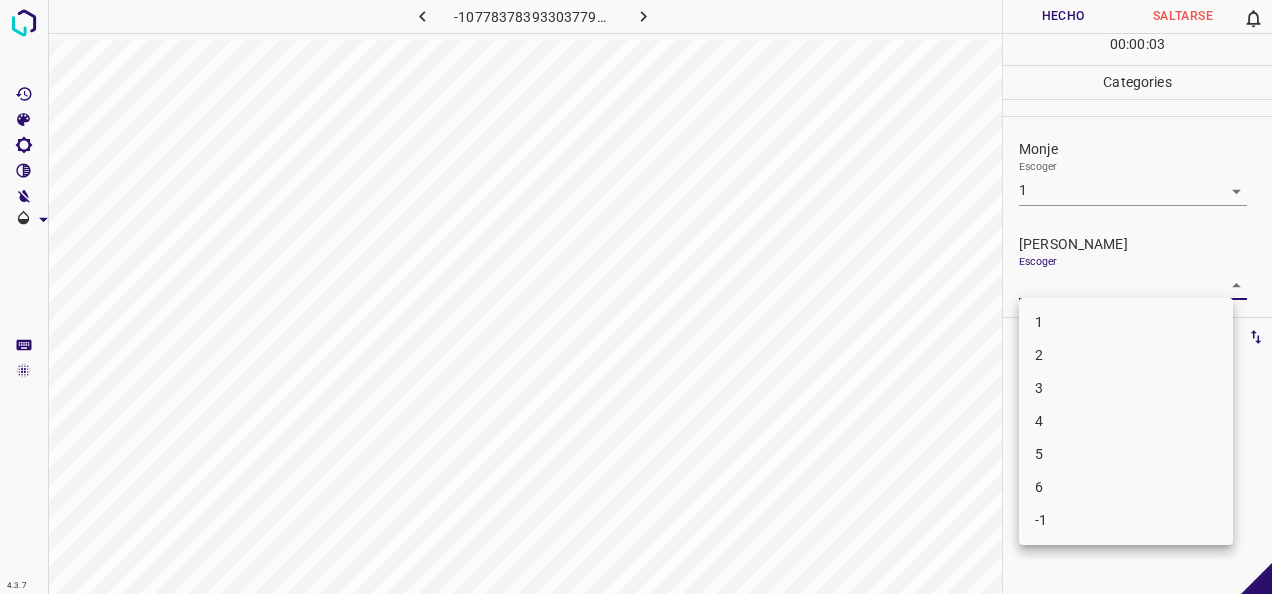 click on "1" at bounding box center (1126, 322) 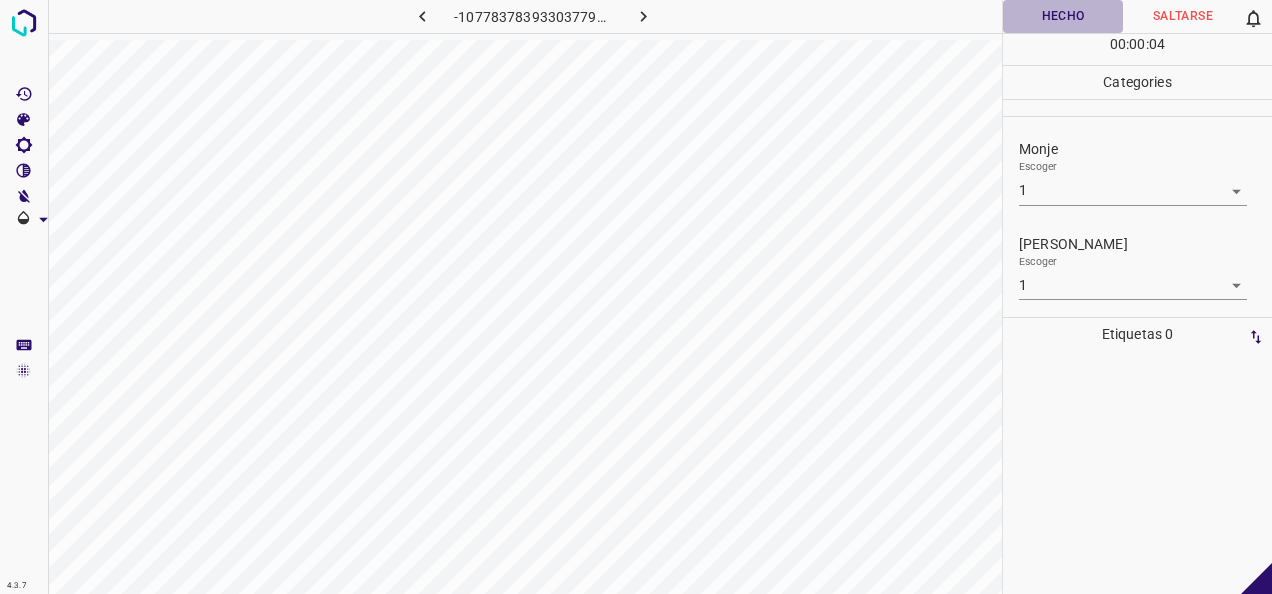 click on "Hecho" at bounding box center (1063, 16) 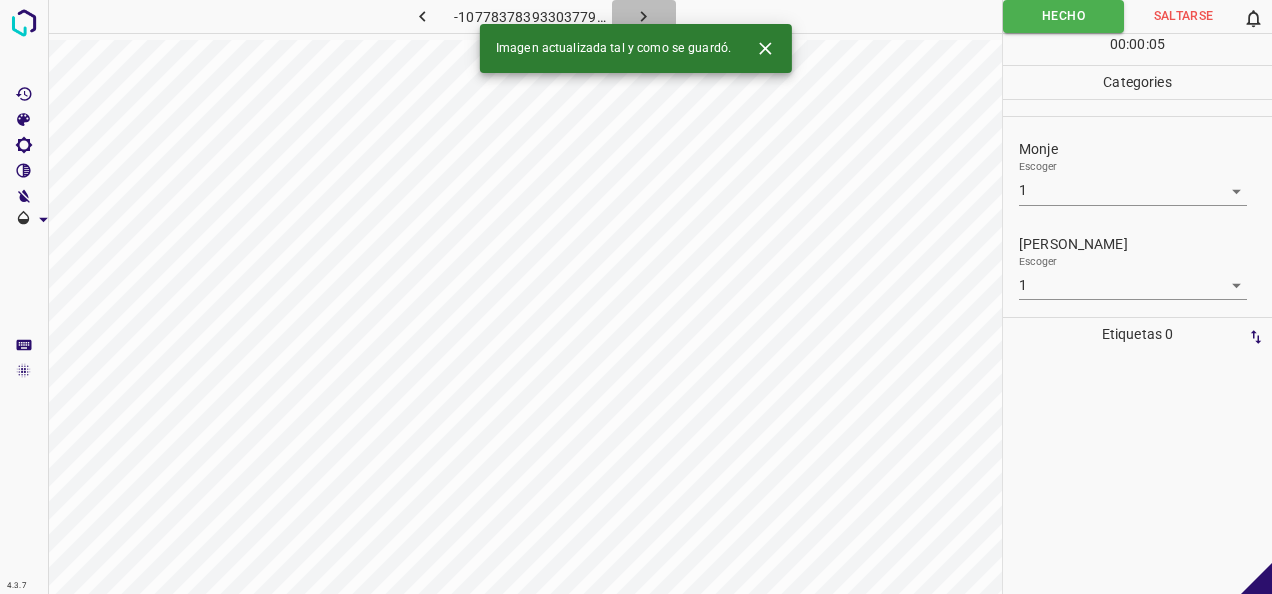 click at bounding box center [644, 16] 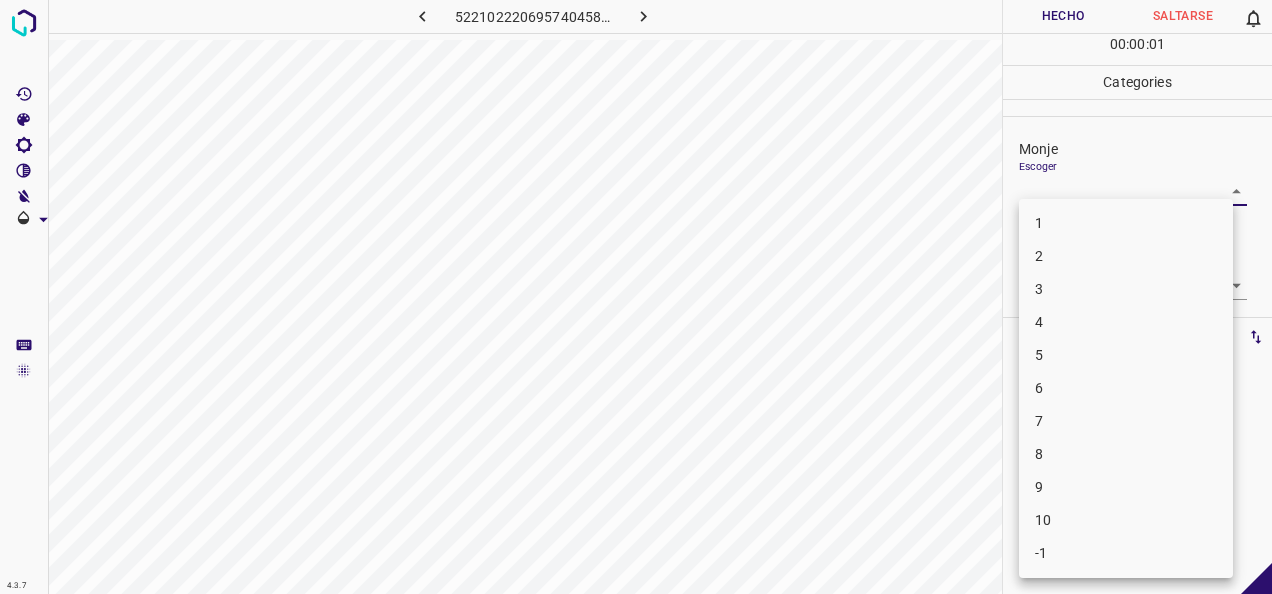 click on "4.3.7 5221022206957404585.png Hecho Saltarse 0 00   : 00   : 01   Categories Monje  Escoger ​  [PERSON_NAME]   Escoger ​ Etiquetas 0 Categories 1 Monje 2  [PERSON_NAME] Herramientas Espacio Cambiar entre modos (Dibujar y Editar) Yo Etiquetado automático R Restaurar zoom M Acercar N Alejar Borrar Eliminar etiqueta de selección Filtros Z Restaurar filtros X Filtro de saturación C Filtro de brillo V Filtro de contraste B Filtro de escala de grises General O Descargar -Mensaje de texto -Esconder -Borrar 1 2 3 4 5 6 7 8 9 10 -1" at bounding box center (636, 297) 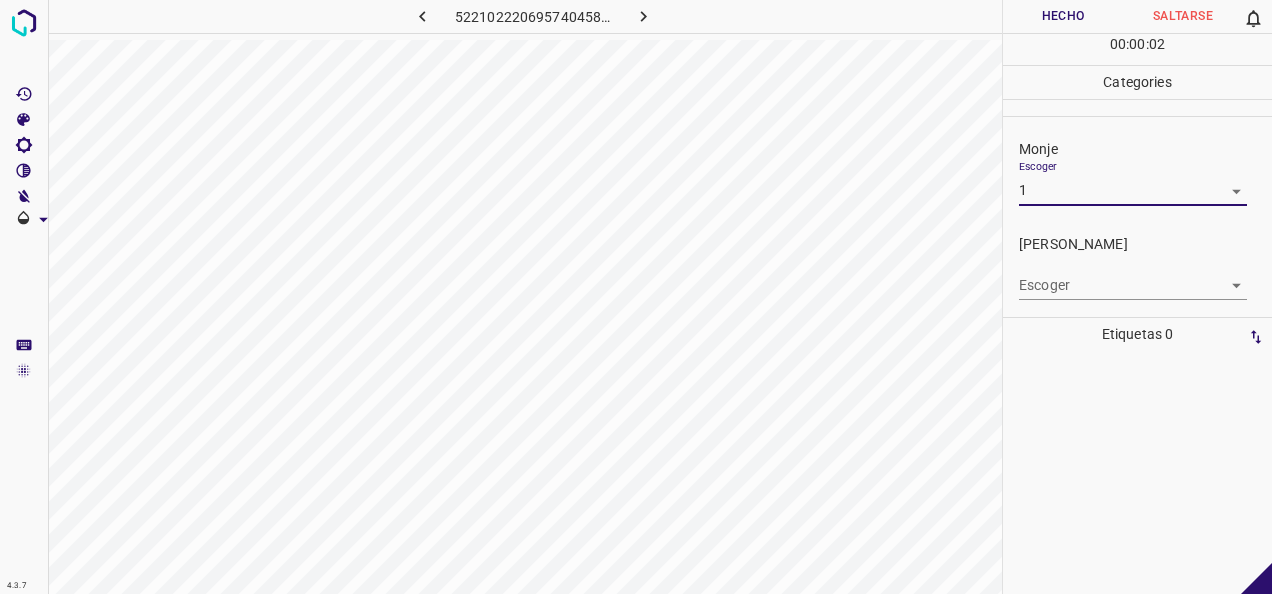click on "4.3.7 5221022206957404585.png Hecho Saltarse 0 00   : 00   : 02   Categories Monje  Escoger 1 1  [PERSON_NAME]   Escoger ​ Etiquetas 0 Categories 1 Monje 2  [PERSON_NAME] Herramientas Espacio Cambiar entre modos (Dibujar y Editar) Yo Etiquetado automático R Restaurar zoom M Acercar N Alejar Borrar Eliminar etiqueta de selección Filtros Z Restaurar filtros X Filtro de saturación C Filtro de brillo V Filtro de contraste B Filtro de escala de grises General O Descargar -Mensaje de texto -Esconder -Borrar" at bounding box center [636, 297] 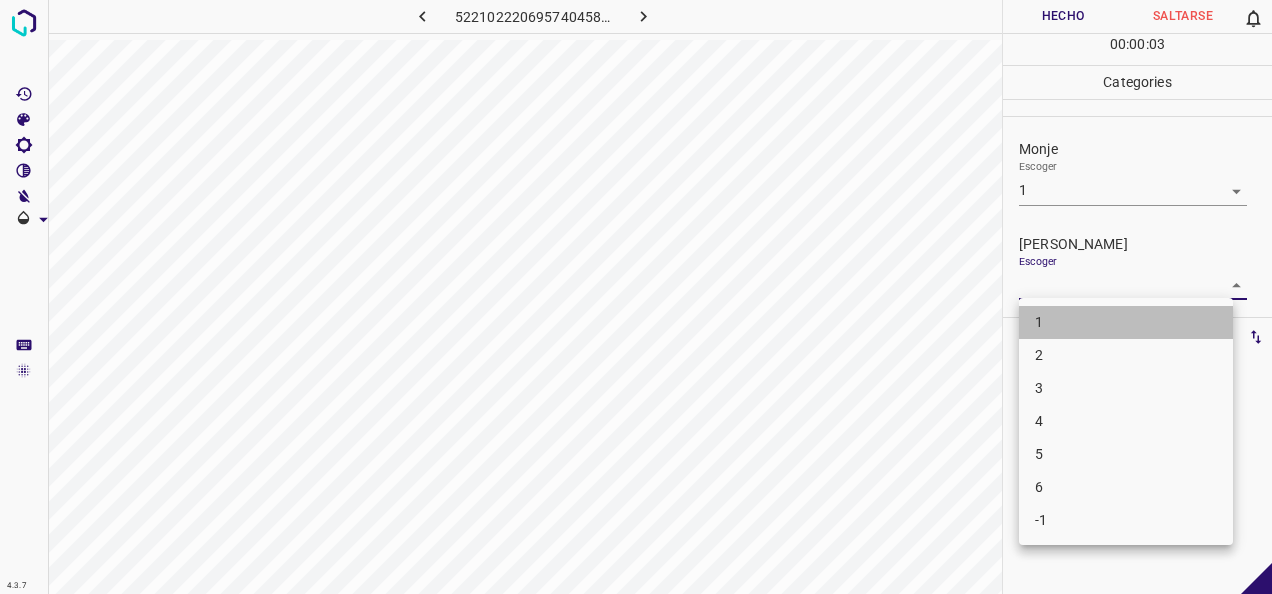 click on "1" at bounding box center (1126, 322) 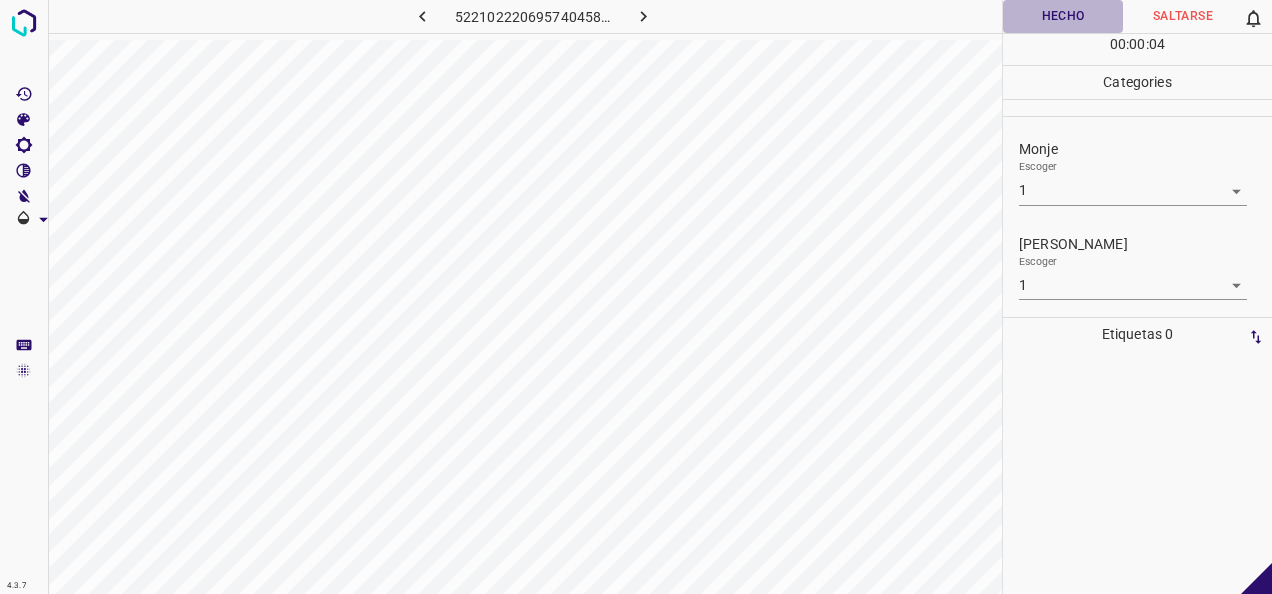 click on "Hecho" at bounding box center [1063, 16] 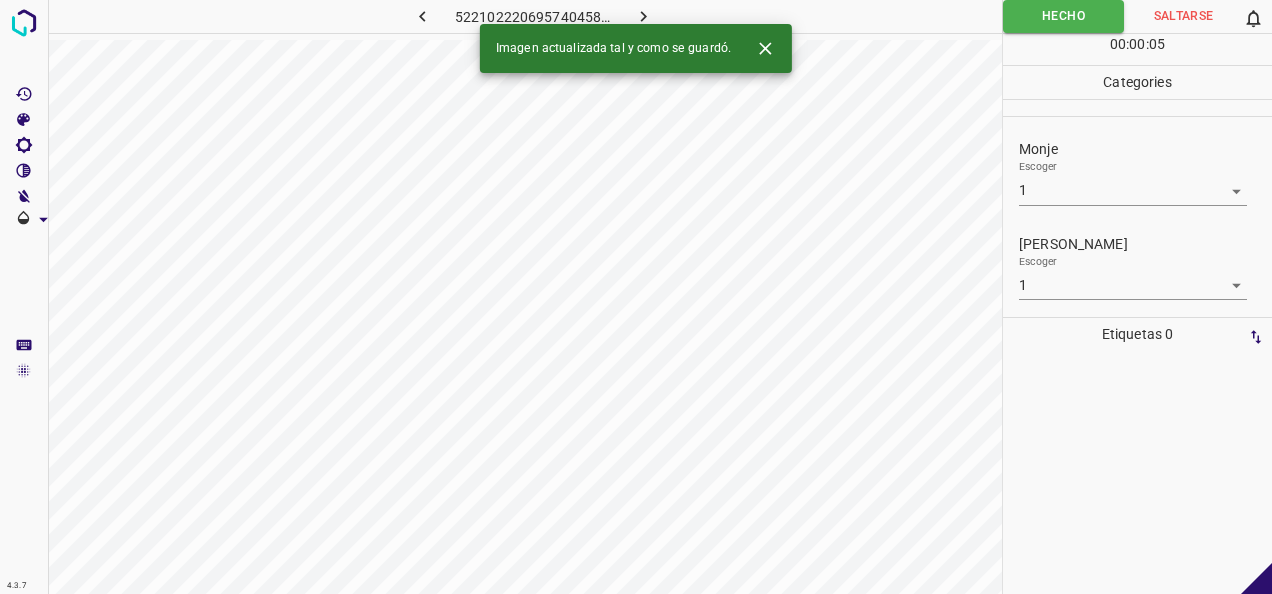 click 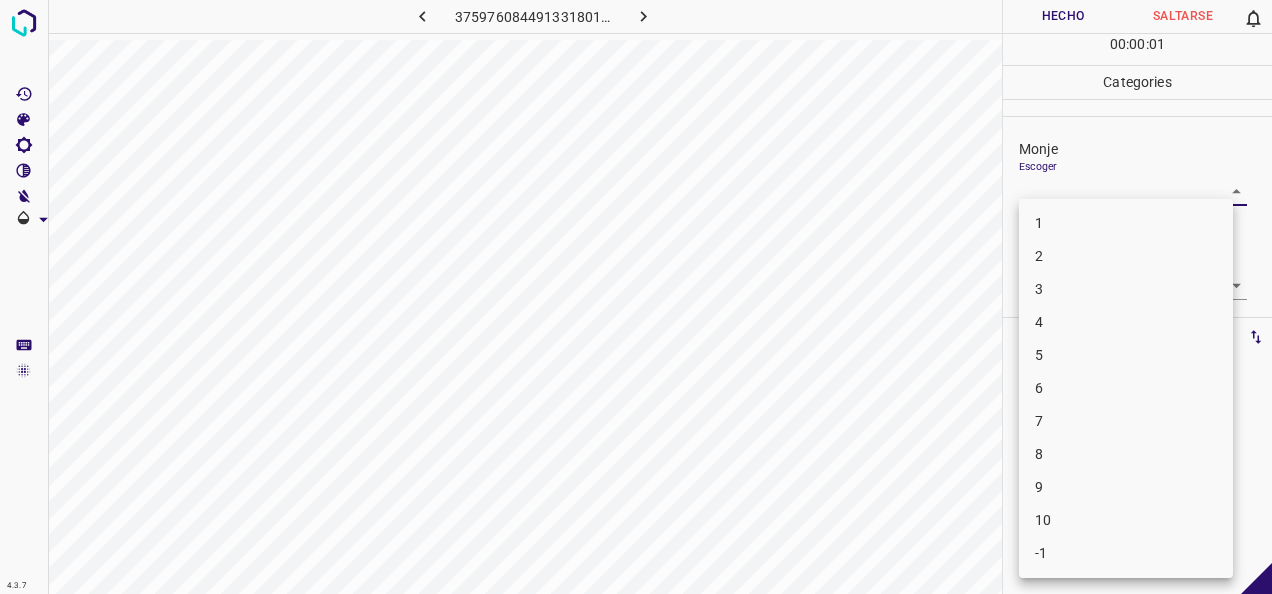 click on "4.3.7 3759760844913318014.png Hecho Saltarse 0 00   : 00   : 01   Categories Monje  Escoger ​  [PERSON_NAME]   Escoger ​ Etiquetas 0 Categories 1 Monje 2  [PERSON_NAME] Herramientas Espacio Cambiar entre modos (Dibujar y Editar) Yo Etiquetado automático R Restaurar zoom M Acercar N Alejar Borrar Eliminar etiqueta de selección Filtros Z Restaurar filtros X Filtro de saturación C Filtro de brillo V Filtro de contraste B Filtro de escala de grises General O Descargar -Mensaje de texto -Esconder -Borrar 1 2 3 4 5 6 7 8 9 10 -1" at bounding box center [636, 297] 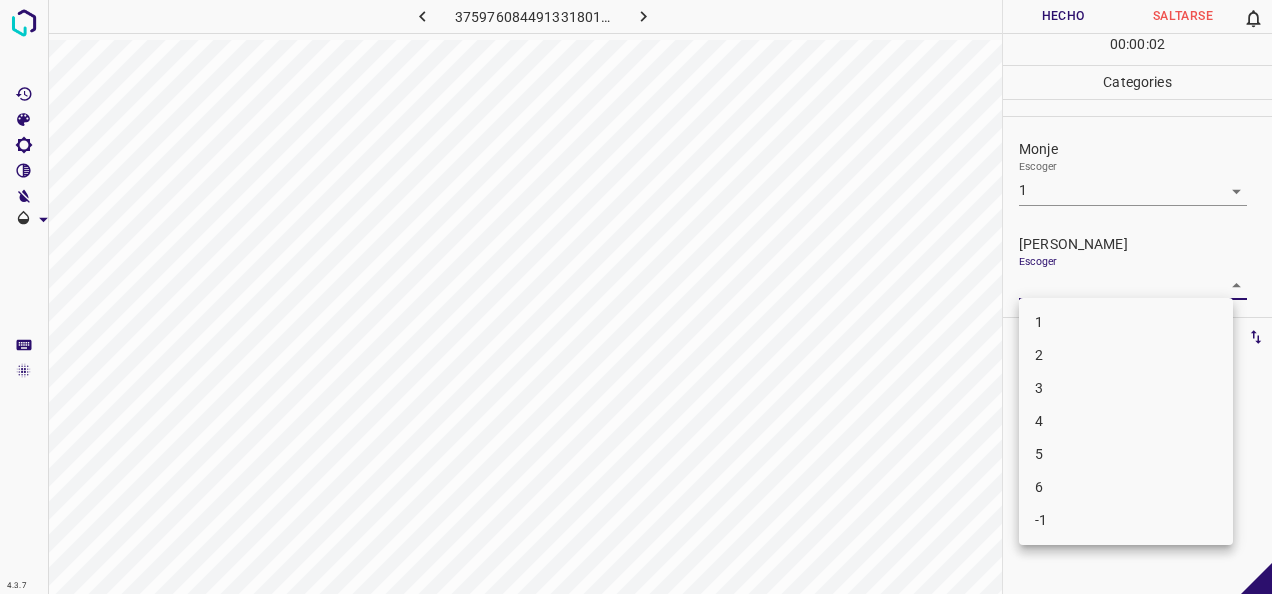 click on "4.3.7 3759760844913318014.png Hecho Saltarse 0 00   : 00   : 02   Categories Monje  Escoger 1 1  [PERSON_NAME]   Escoger ​ Etiquetas 0 Categories 1 Monje 2  [PERSON_NAME] Herramientas Espacio Cambiar entre modos (Dibujar y Editar) Yo Etiquetado automático R Restaurar zoom M Acercar N Alejar Borrar Eliminar etiqueta de selección Filtros Z Restaurar filtros X Filtro de saturación C Filtro de brillo V Filtro de contraste B Filtro de escala de grises General O Descargar -Mensaje de texto -Esconder -Borrar 1 2 3 4 5 6 -1" at bounding box center [636, 297] 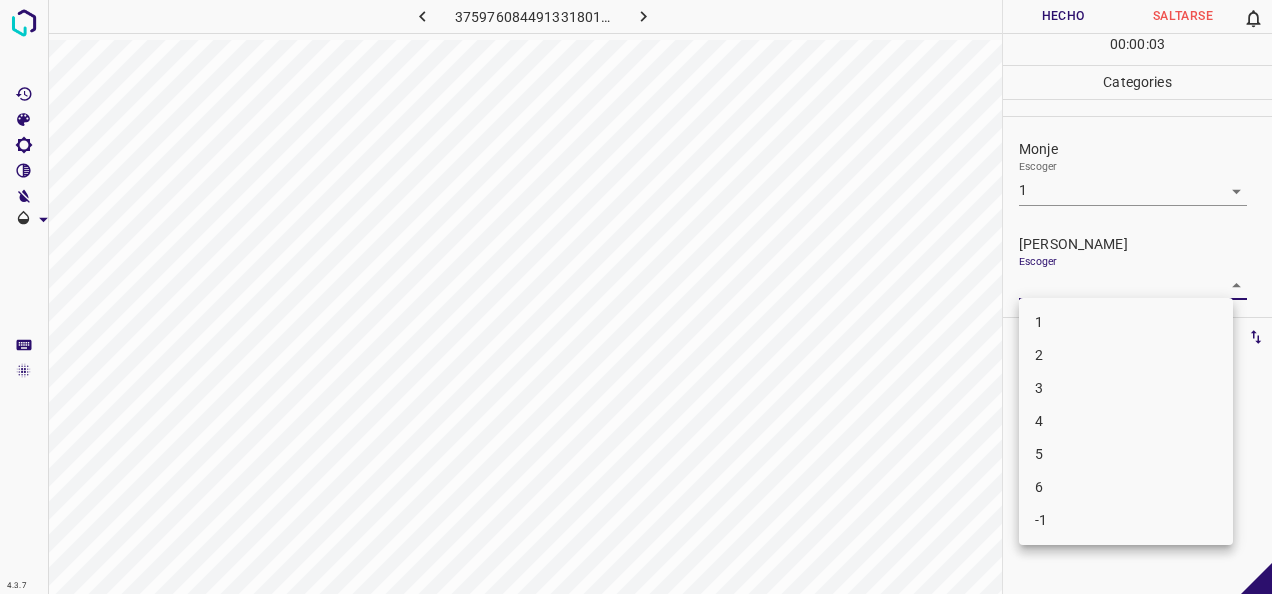 drag, startPoint x: 1126, startPoint y: 315, endPoint x: 1104, endPoint y: 193, distance: 123.967735 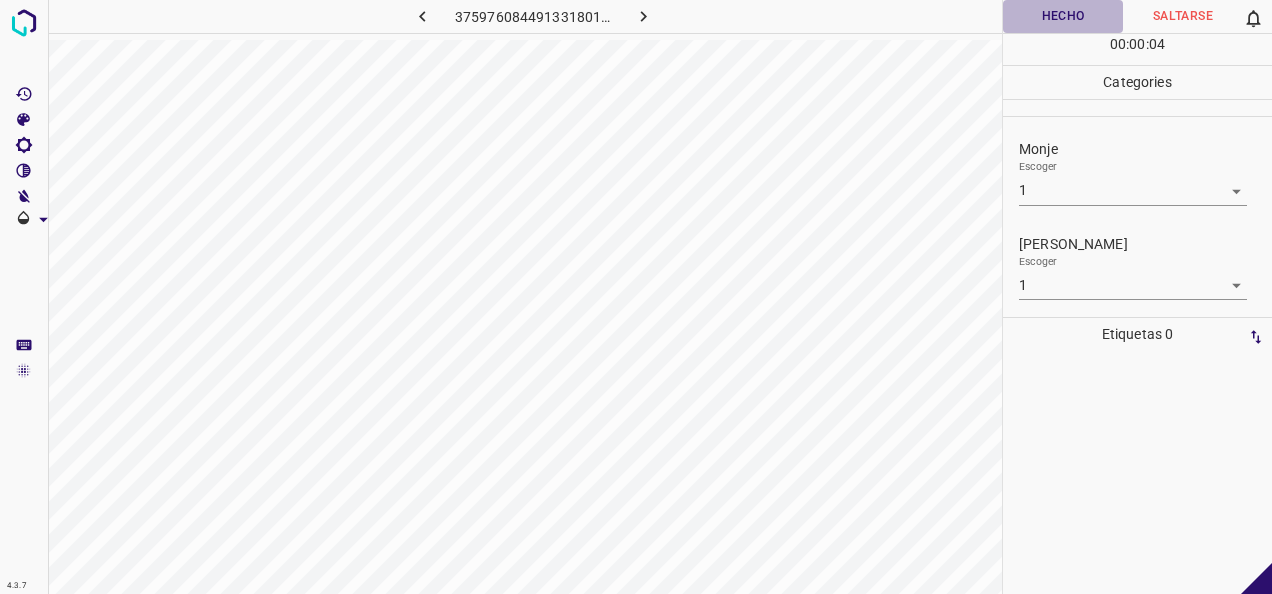 click on "Hecho" at bounding box center (1063, 16) 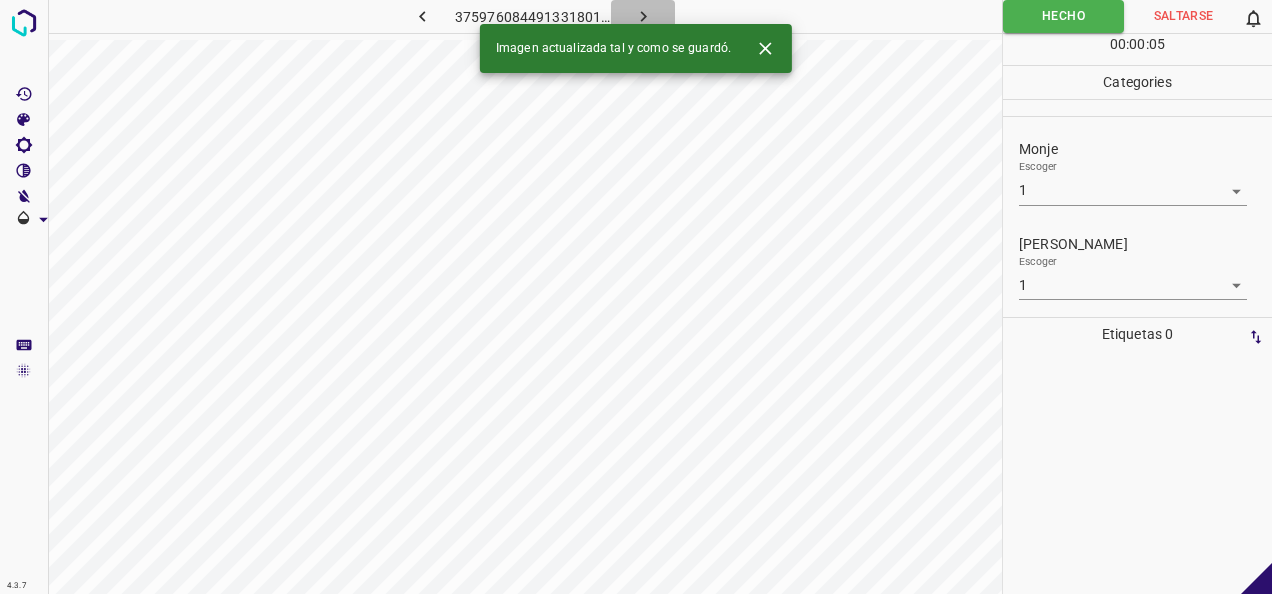 click 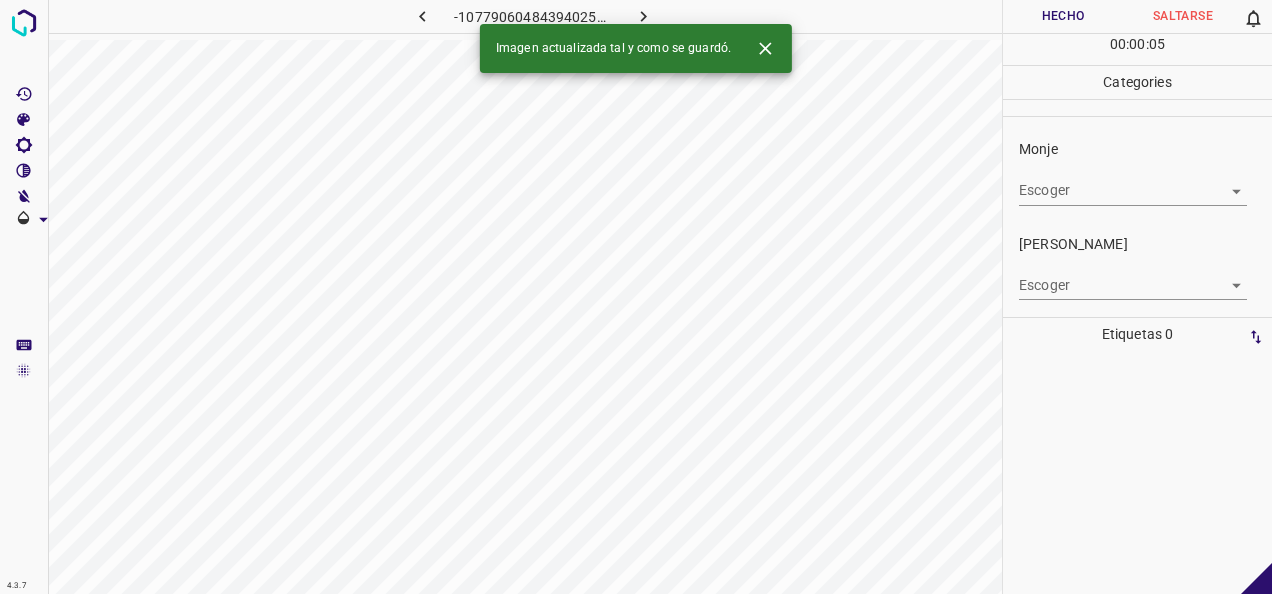 click on "4.3.7 -1077906048439402534.png Hecho Saltarse 0 00   : 00   : 05   Categories Monje  Escoger ​  [PERSON_NAME]   Escoger ​ Etiquetas 0 Categories 1 Monje 2  [PERSON_NAME] Herramientas Espacio Cambiar entre modos (Dibujar y Editar) Yo Etiquetado automático R Restaurar zoom M Acercar N Alejar Borrar Eliminar etiqueta de selección Filtros Z Restaurar filtros X Filtro de saturación C Filtro de brillo V Filtro de contraste B Filtro de escala de grises General O Descargar Imagen actualizada tal y como se guardó. -Mensaje de texto -Esconder -Borrar" at bounding box center [636, 297] 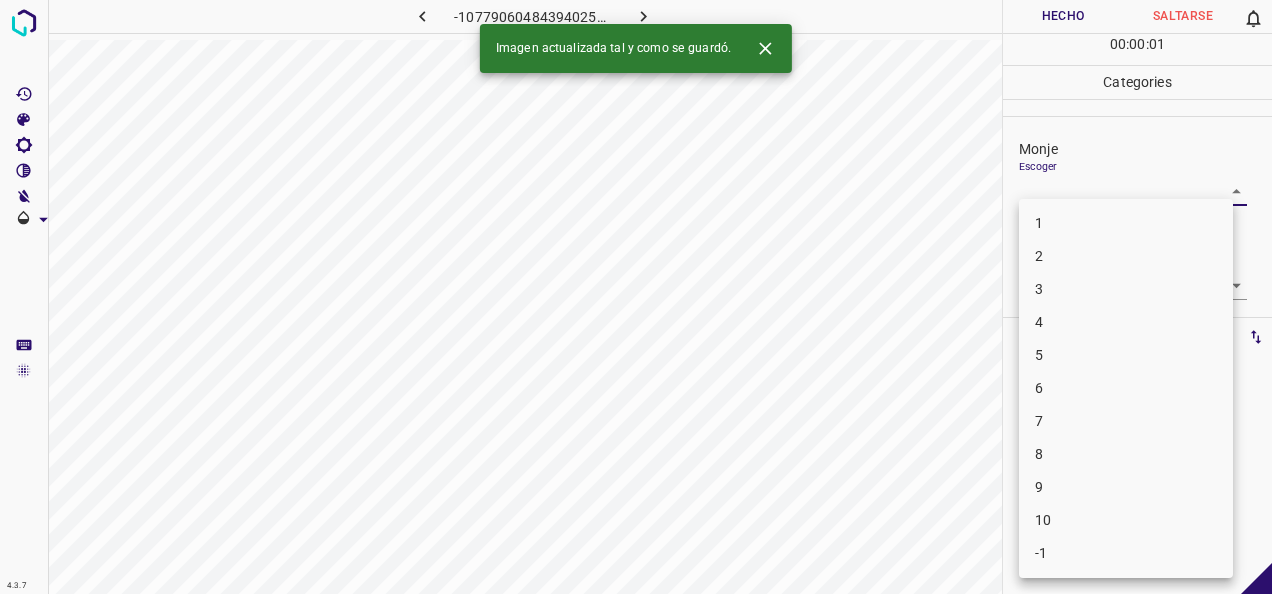 click on "1" at bounding box center [1126, 223] 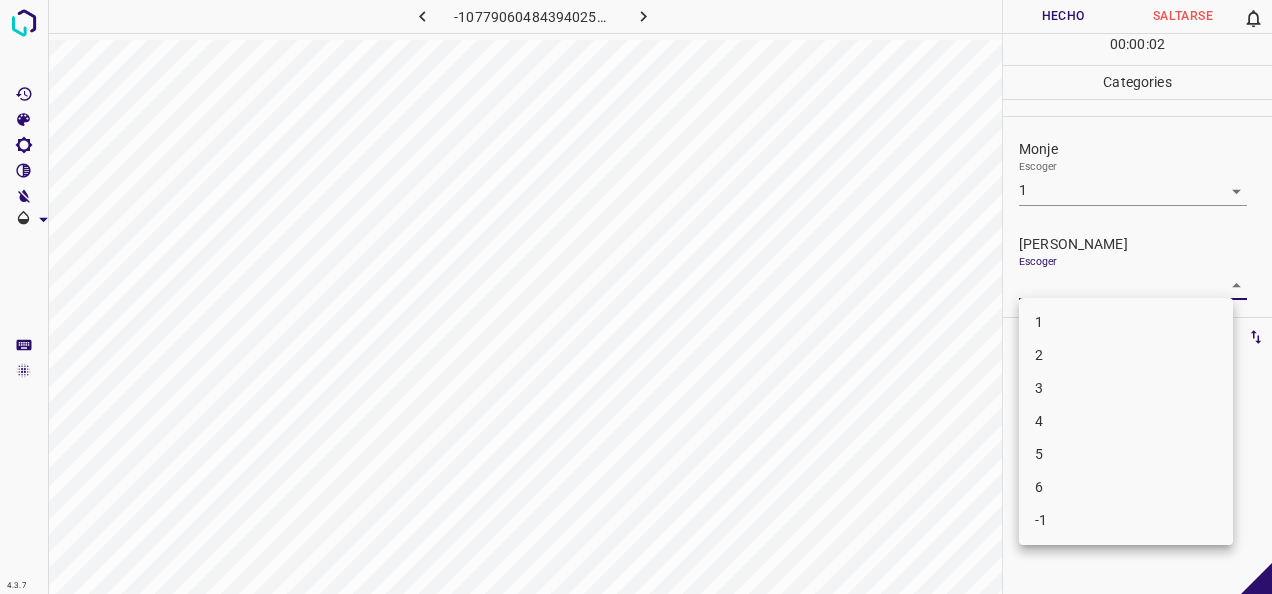 click on "4.3.7 -1077906048439402534.png Hecho Saltarse 0 00   : 00   : 02   Categories Monje  Escoger 1 1  [PERSON_NAME]   Escoger ​ Etiquetas 0 Categories 1 Monje 2  [PERSON_NAME] Herramientas Espacio Cambiar entre modos (Dibujar y Editar) Yo Etiquetado automático R Restaurar zoom M Acercar N Alejar Borrar Eliminar etiqueta de selección Filtros Z Restaurar filtros X Filtro de saturación C Filtro de brillo V Filtro de contraste B Filtro de escala de grises General O Descargar -Mensaje de texto -Esconder -Borrar 1 2 3 4 5 6 -1" at bounding box center (636, 297) 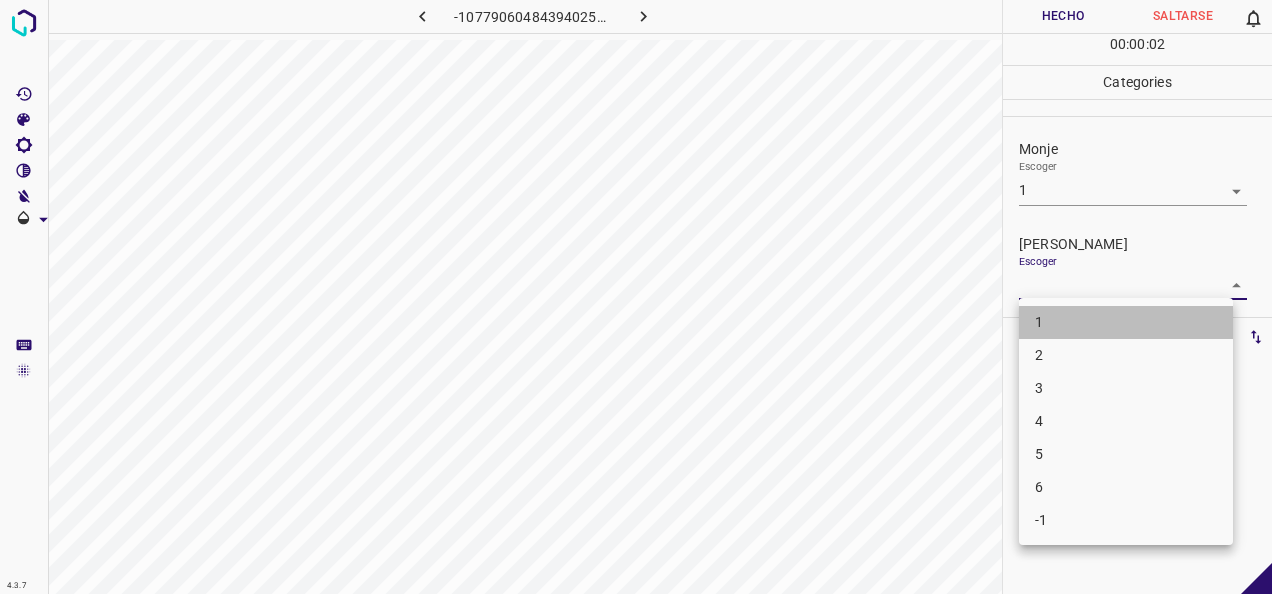 click on "1" at bounding box center [1126, 322] 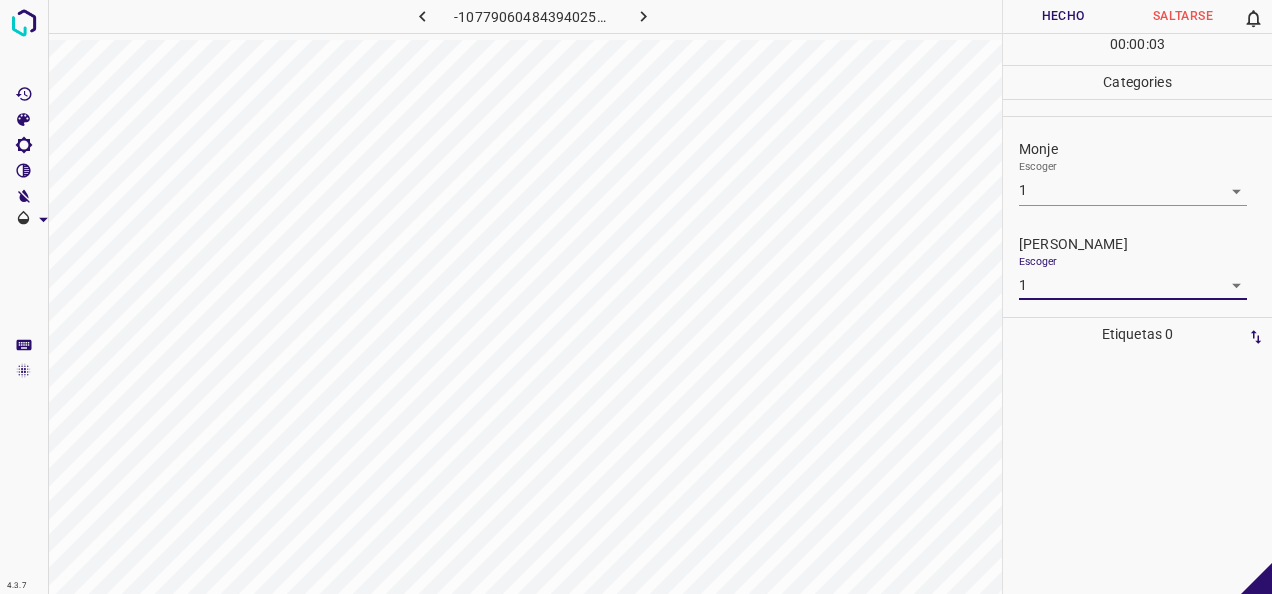 click on "Hecho" at bounding box center (1063, 16) 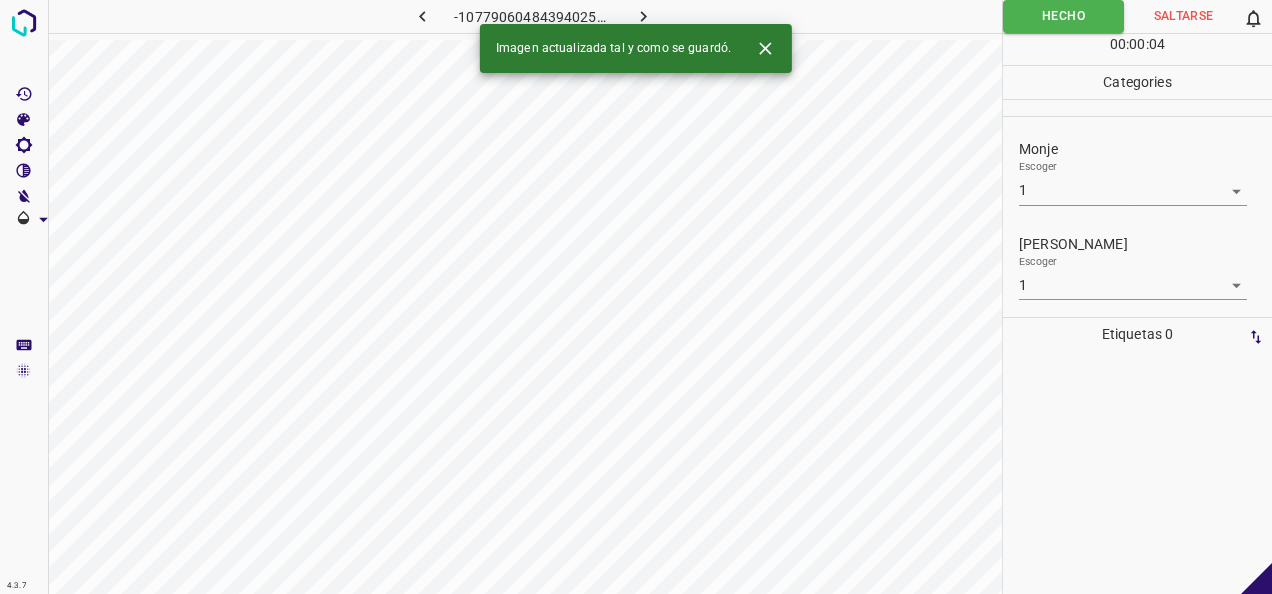 click 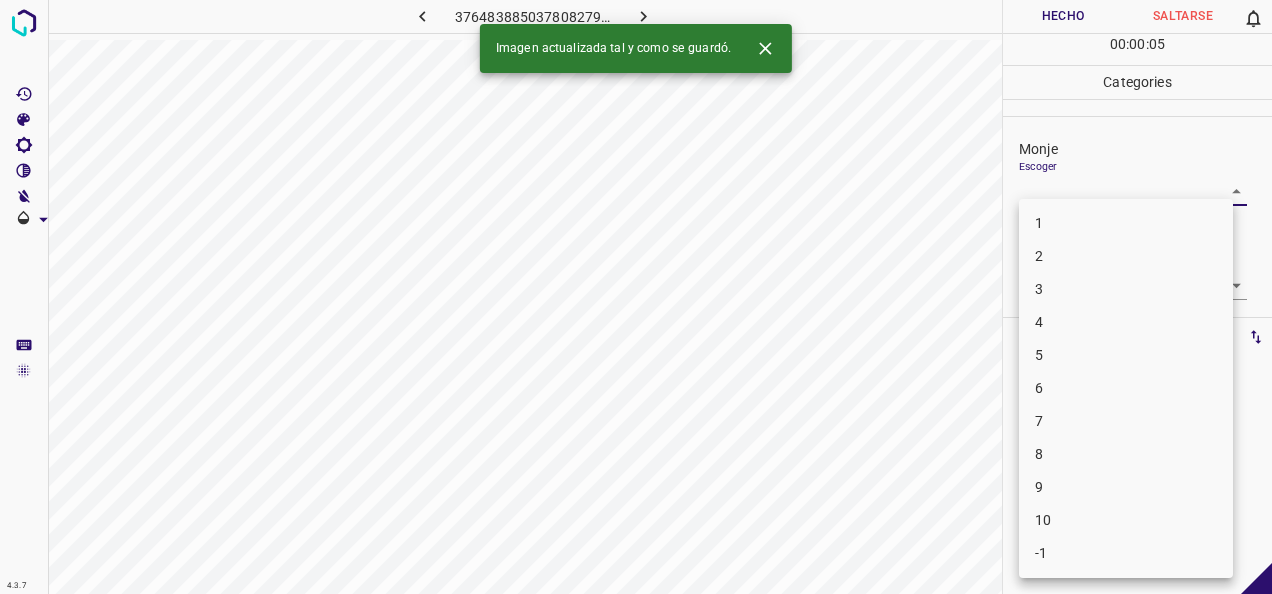 click on "4.3.7 3764838850378082794.png Hecho Saltarse 0 00   : 00   : 05   Categories Monje  Escoger ​  [PERSON_NAME]   Escoger ​ Etiquetas 0 Categories 1 Monje 2  [PERSON_NAME] Herramientas Espacio Cambiar entre modos (Dibujar y Editar) Yo Etiquetado automático R Restaurar zoom M Acercar N Alejar Borrar Eliminar etiqueta de selección Filtros Z Restaurar filtros X Filtro de saturación C Filtro de brillo V Filtro de contraste B Filtro de escala de grises General O Descargar Imagen actualizada tal y como se guardó. -Mensaje de texto -Esconder -Borrar 1 2 3 4 5 6 7 8 9 10 -1" at bounding box center [636, 297] 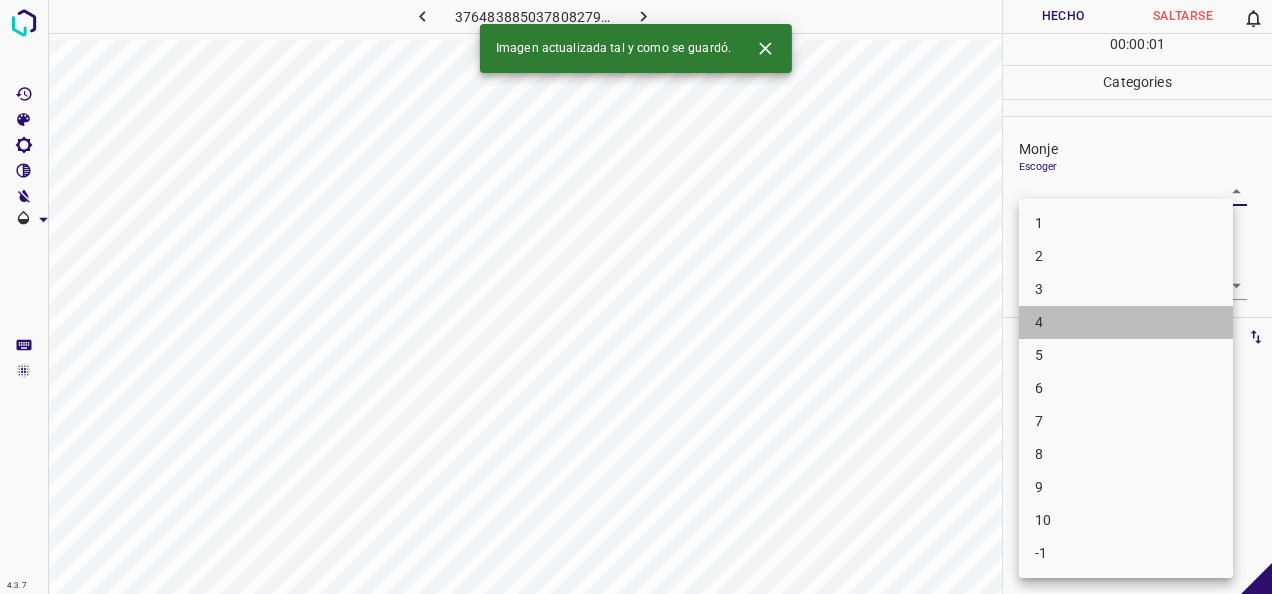 click on "4" at bounding box center (1126, 322) 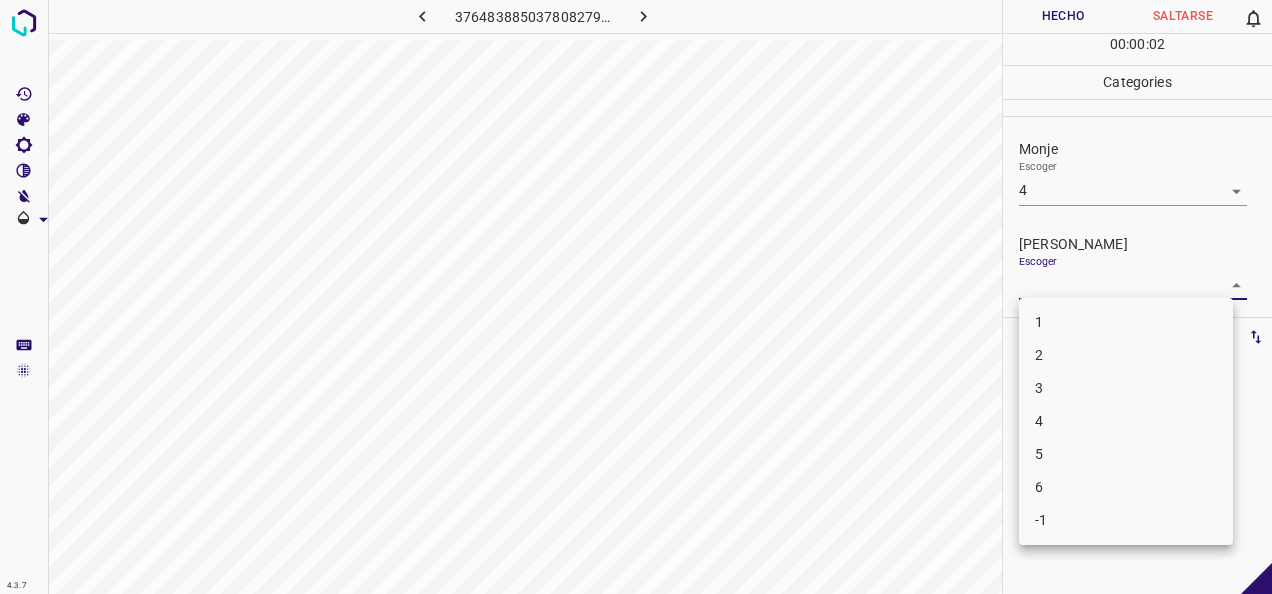 click on "4.3.7 3764838850378082794.png Hecho Saltarse 0 00   : 00   : 02   Categories Monje  Escoger 4 4  [PERSON_NAME]   Escoger ​ Etiquetas 0 Categories 1 Monje 2  [PERSON_NAME] Herramientas Espacio Cambiar entre modos (Dibujar y Editar) Yo Etiquetado automático R Restaurar zoom M Acercar N Alejar Borrar Eliminar etiqueta de selección Filtros Z Restaurar filtros X Filtro de saturación C Filtro de brillo V Filtro de contraste B Filtro de escala de grises General O Descargar -Mensaje de texto -Esconder -Borrar 1 2 3 4 5 6 -1" at bounding box center (636, 297) 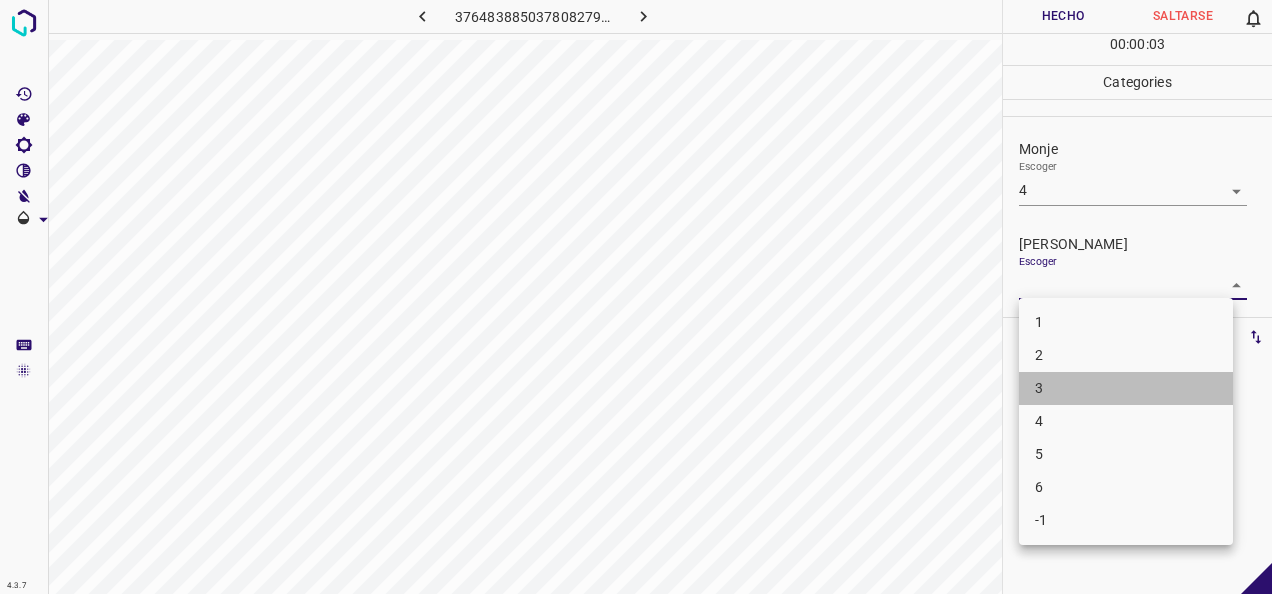 drag, startPoint x: 1114, startPoint y: 390, endPoint x: 1114, endPoint y: 218, distance: 172 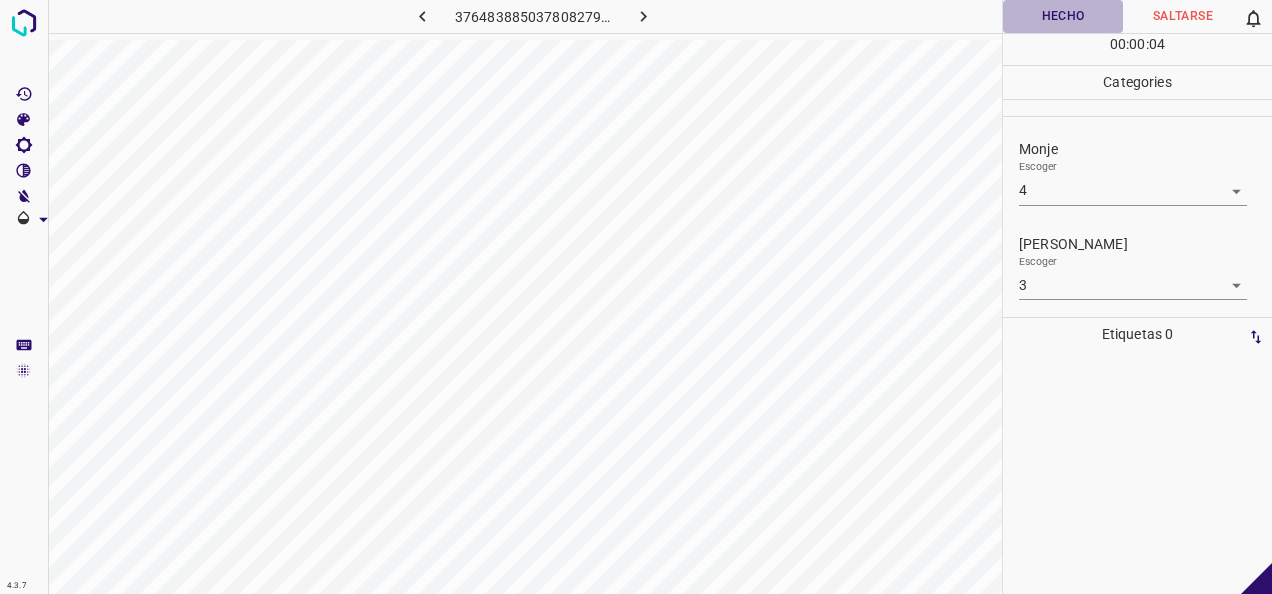 click on "Hecho" at bounding box center [1063, 16] 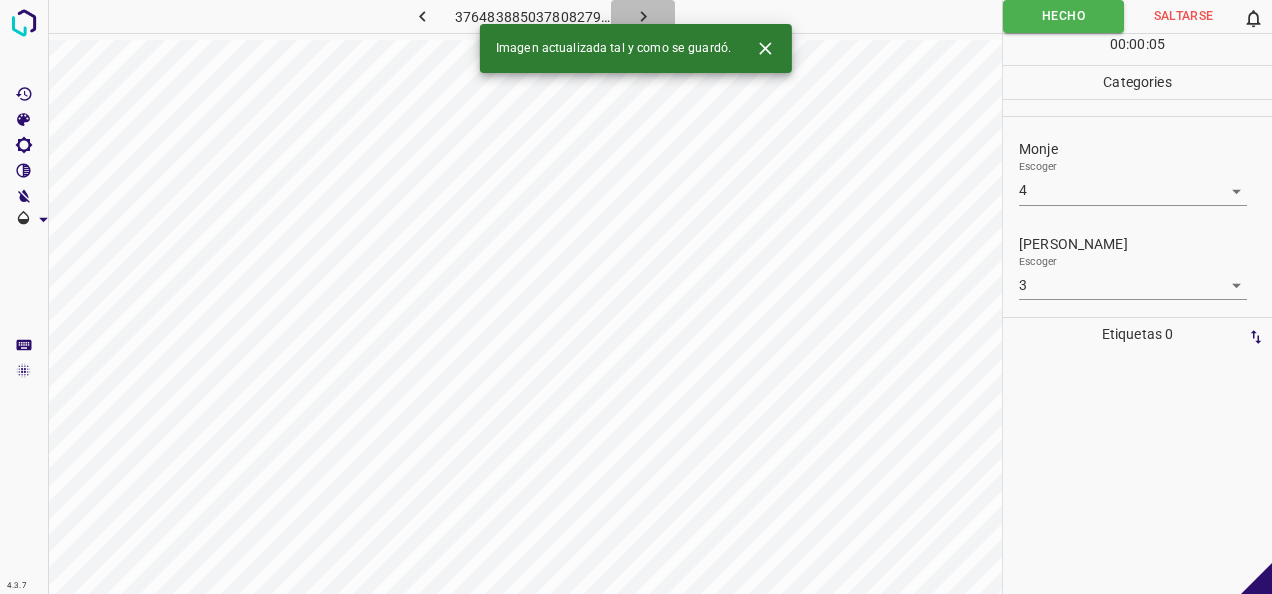 click at bounding box center [643, 16] 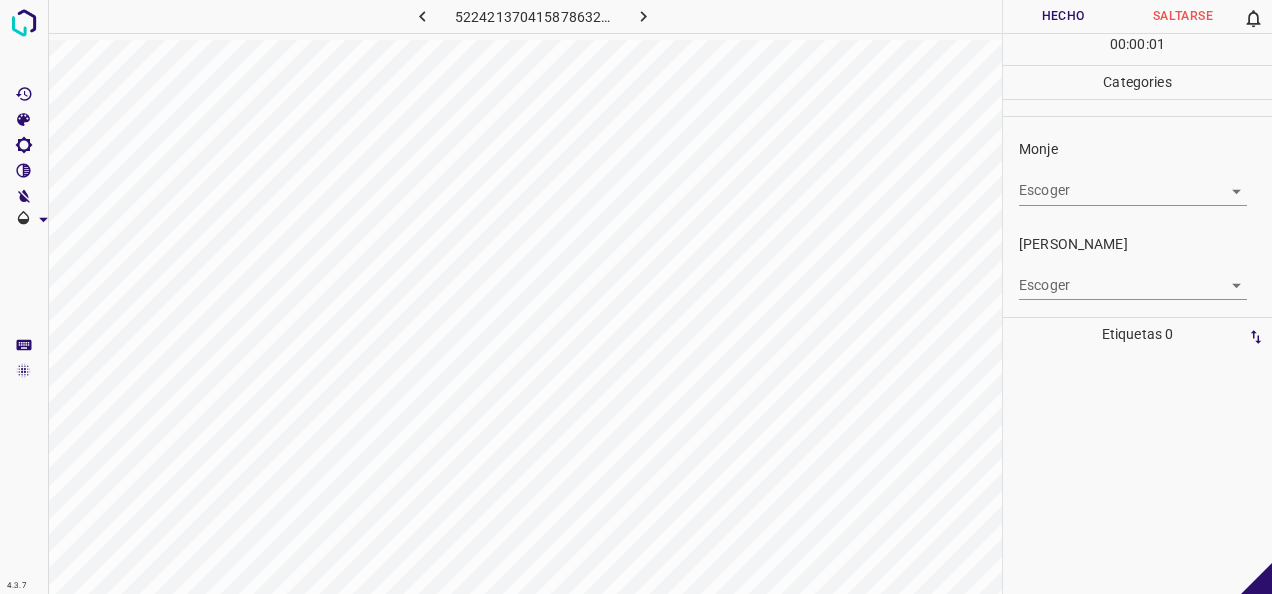 click on "4.3.7 5224213704158786320.png Hecho Saltarse 0 00   : 00   : 01   Categories Monje  Escoger ​  [PERSON_NAME]   Escoger ​ Etiquetas 0 Categories 1 Monje 2  [PERSON_NAME] Herramientas Espacio Cambiar entre modos (Dibujar y Editar) Yo Etiquetado automático R Restaurar zoom M Acercar N Alejar Borrar Eliminar etiqueta de selección Filtros Z Restaurar filtros X Filtro de saturación C Filtro de brillo V Filtro de contraste B Filtro de escala de grises General O Descargar -Mensaje de texto -Esconder -Borrar" at bounding box center (636, 297) 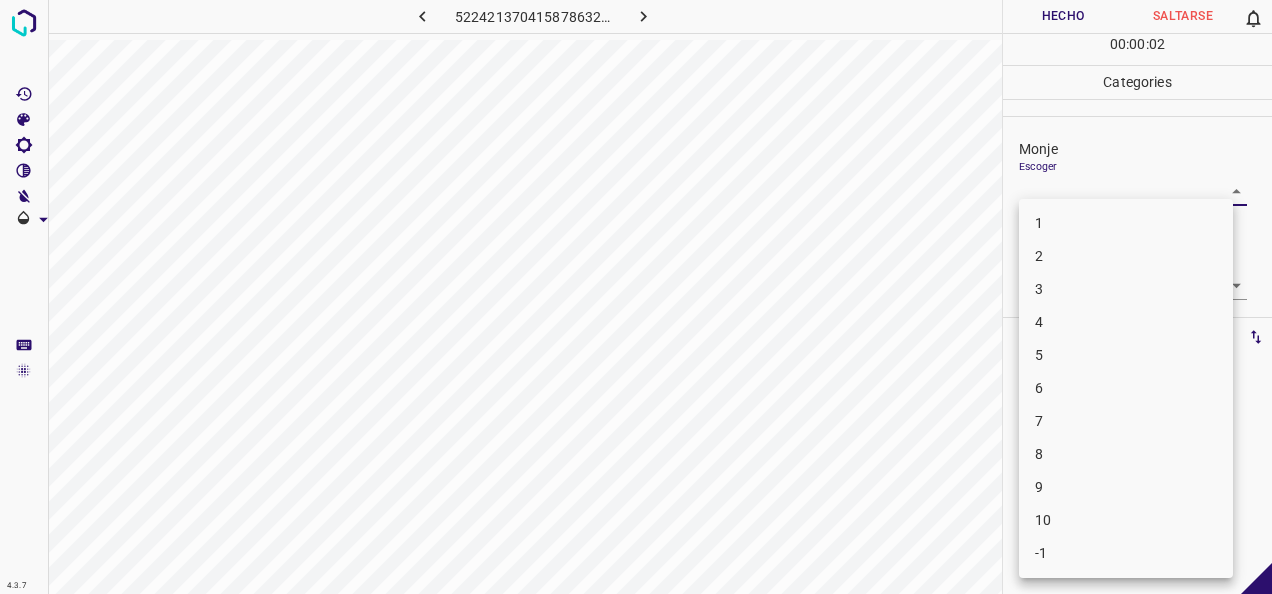 click on "1" at bounding box center [1126, 223] 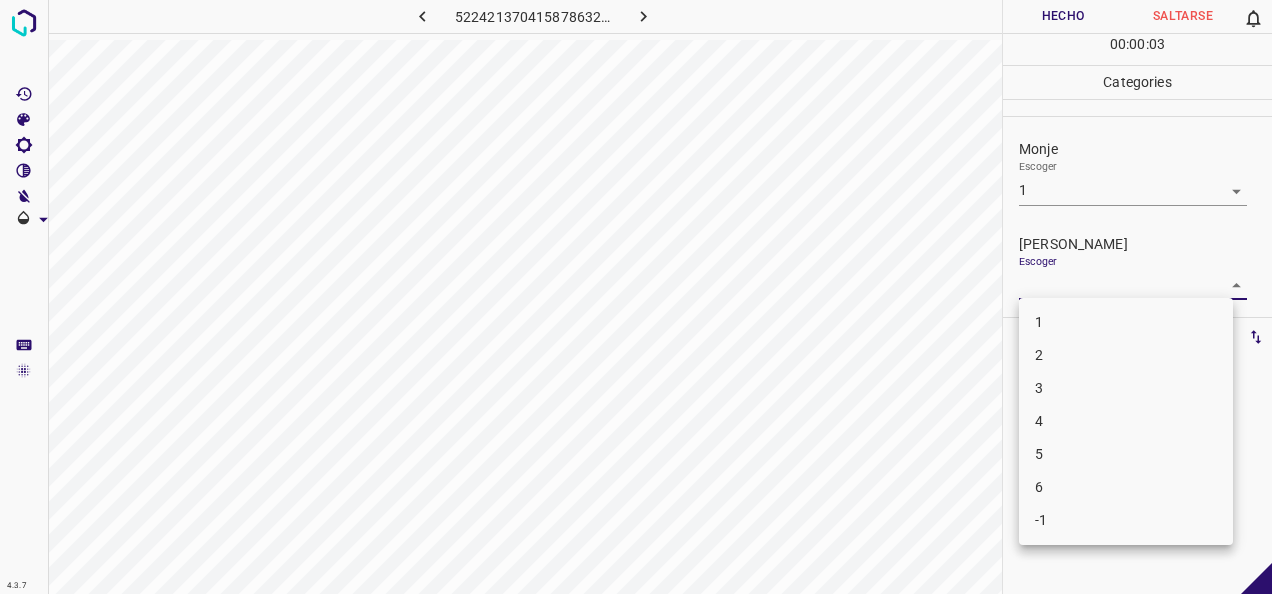 click on "4.3.7 5224213704158786320.png Hecho Saltarse 0 00   : 00   : 03   Categories Monje  Escoger 1 1  [PERSON_NAME]   Escoger ​ Etiquetas 0 Categories 1 Monje 2  [PERSON_NAME] Herramientas Espacio Cambiar entre modos (Dibujar y Editar) Yo Etiquetado automático R Restaurar zoom M Acercar N Alejar Borrar Eliminar etiqueta de selección Filtros Z Restaurar filtros X Filtro de saturación C Filtro de brillo V Filtro de contraste B Filtro de escala de grises General O Descargar -Mensaje de texto -Esconder -Borrar 1 2 3 4 5 6 -1" at bounding box center (636, 297) 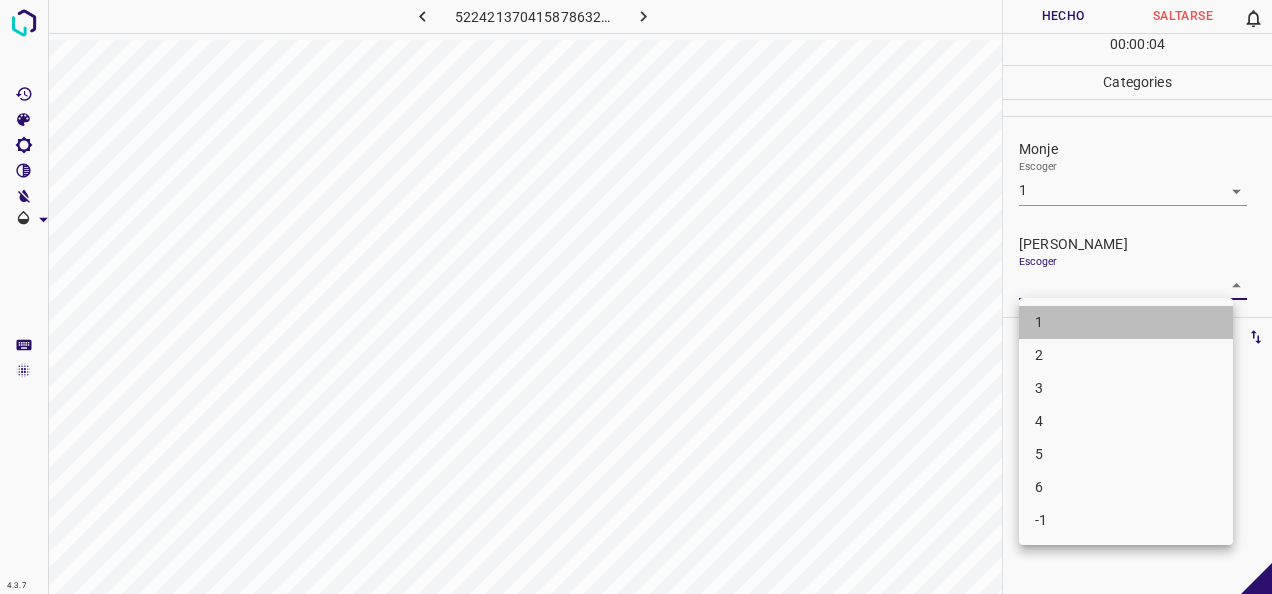 click on "1" at bounding box center (1126, 322) 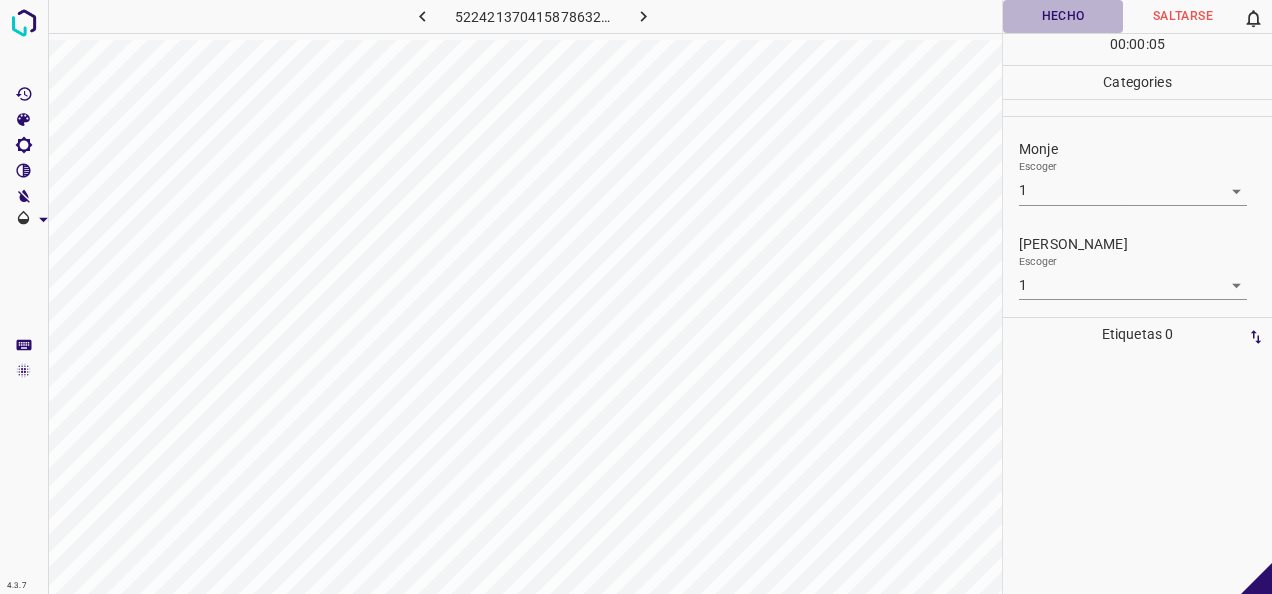 click on "Hecho" at bounding box center [1063, 16] 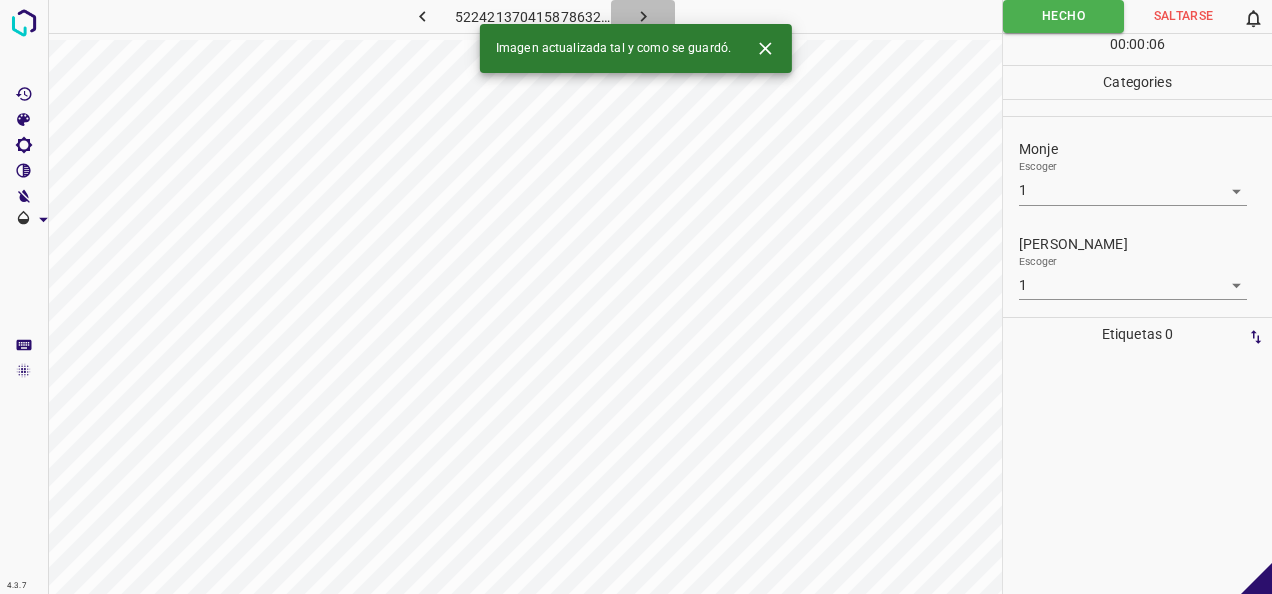 click 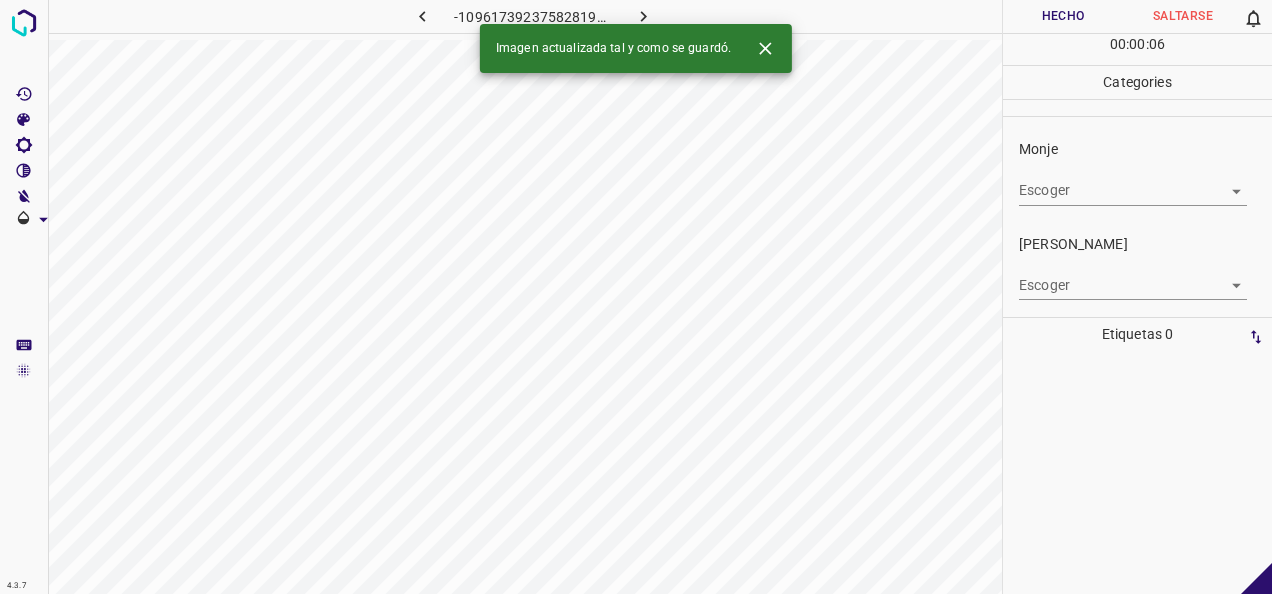 click on "4.3.7 -1096173923758281940.png Hecho Saltarse 0 00   : 00   : 06   Categories Monje  Escoger ​  [PERSON_NAME]   Escoger ​ Etiquetas 0 Categories 1 Monje 2  [PERSON_NAME] Herramientas Espacio Cambiar entre modos (Dibujar y Editar) Yo Etiquetado automático R Restaurar zoom M Acercar N Alejar Borrar Eliminar etiqueta de selección Filtros Z Restaurar filtros X Filtro de saturación C Filtro de brillo V Filtro de contraste B Filtro de escala de grises General O Descargar Imagen actualizada tal y como se guardó. -Mensaje de texto -Esconder -Borrar" at bounding box center [636, 297] 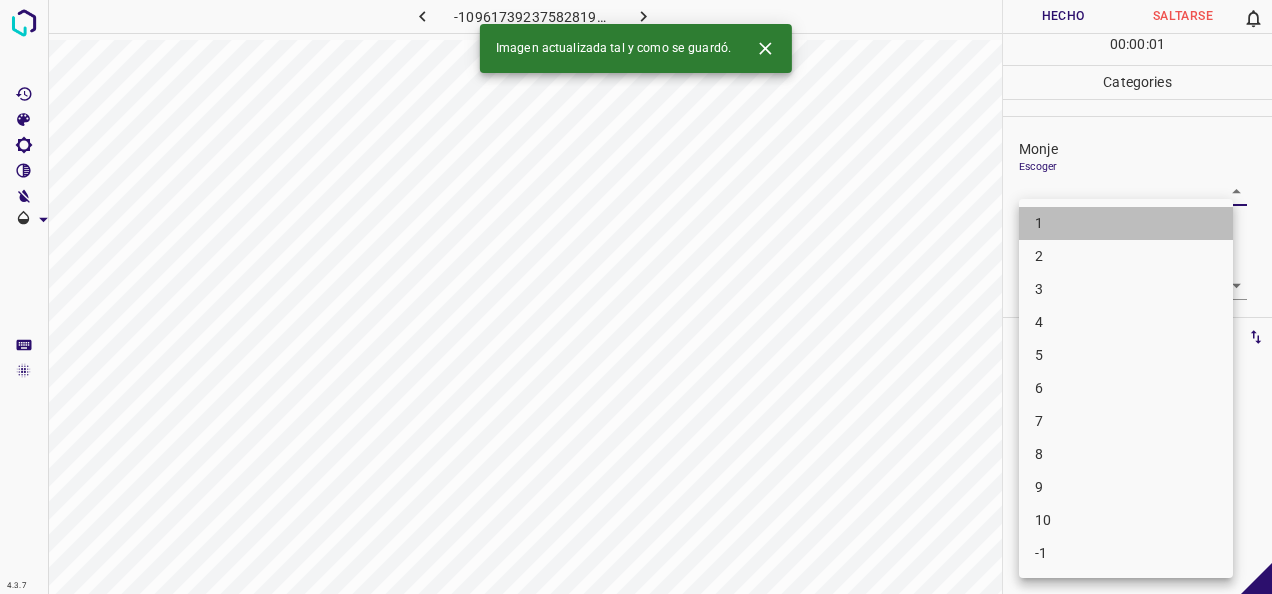 click on "1" at bounding box center (1126, 223) 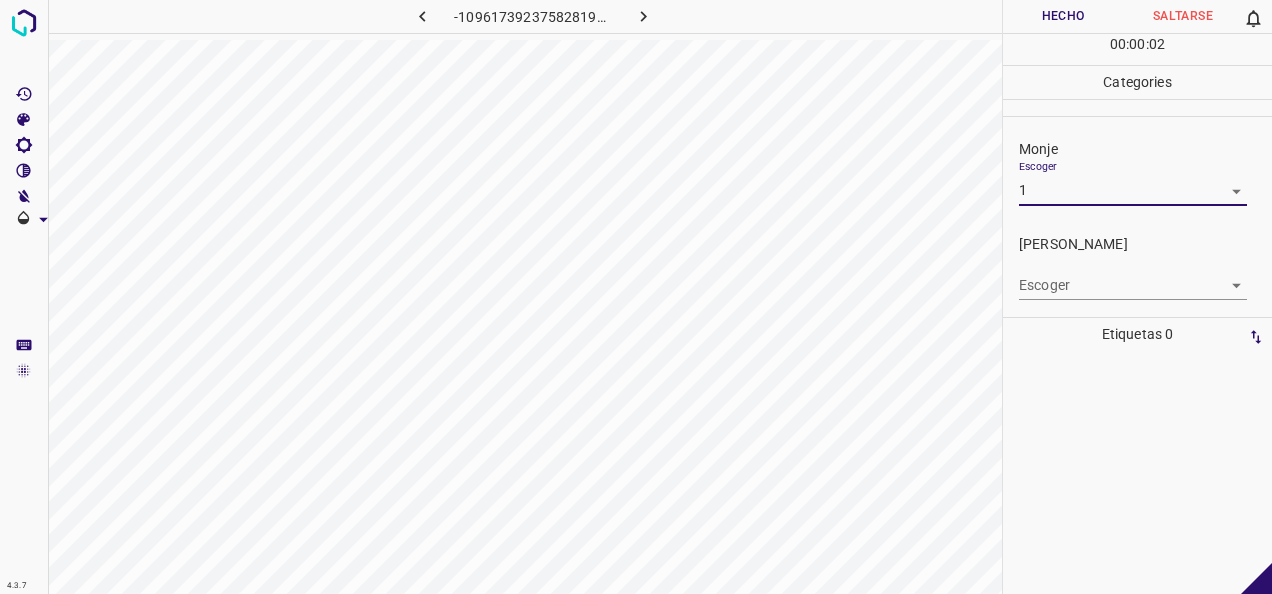 click on "4.3.7 -1096173923758281940.png Hecho Saltarse 0 00   : 00   : 02   Categories Monje  Escoger 1 1  [PERSON_NAME]   Escoger ​ Etiquetas 0 Categories 1 Monje 2  [PERSON_NAME] Herramientas Espacio Cambiar entre modos (Dibujar y Editar) Yo Etiquetado automático R Restaurar zoom M Acercar N Alejar Borrar Eliminar etiqueta de selección Filtros Z Restaurar filtros X Filtro de saturación C Filtro de brillo V Filtro de contraste B Filtro de escala de grises General O Descargar -Mensaje de texto -Esconder -Borrar" at bounding box center (636, 297) 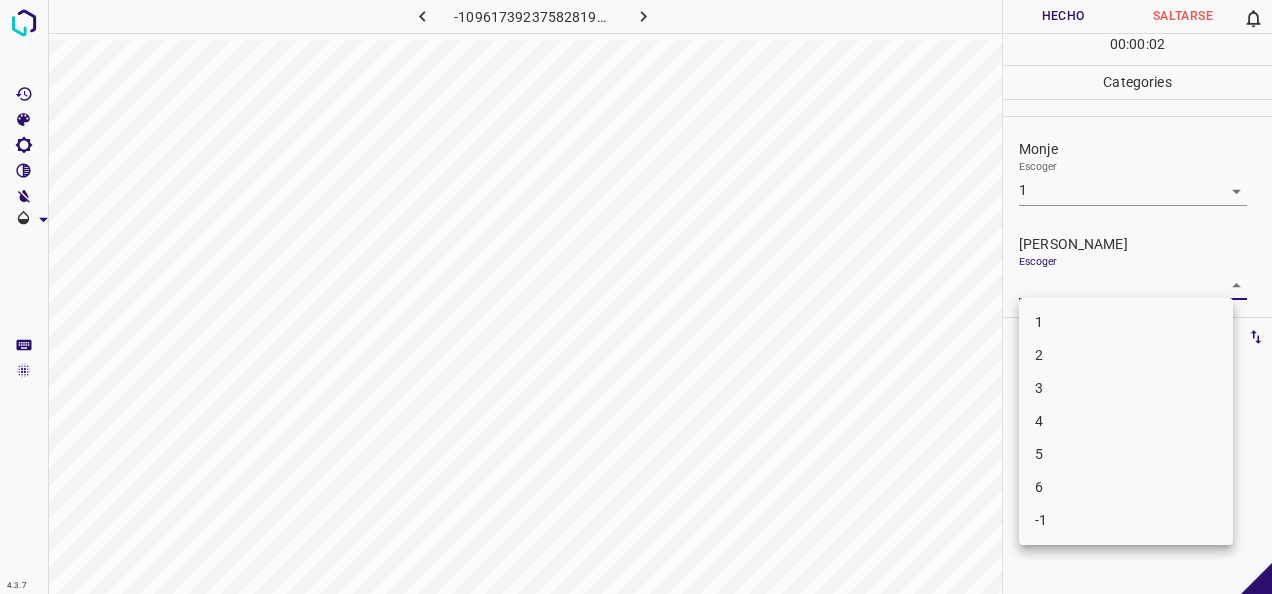 click on "1" at bounding box center [1126, 322] 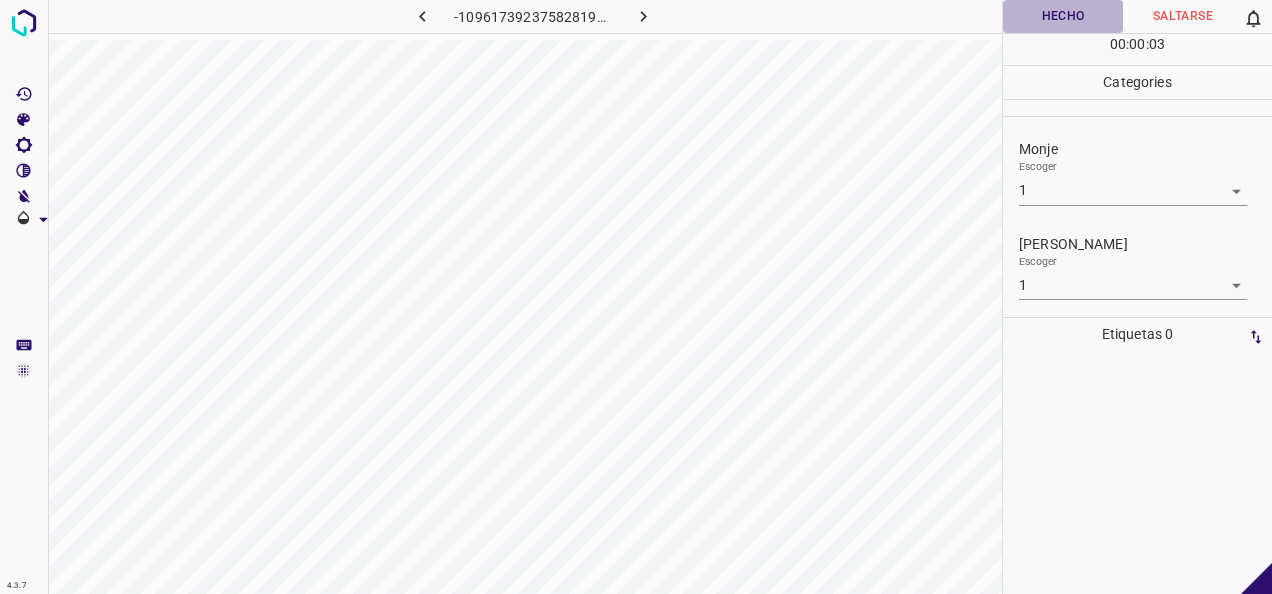 click on "Hecho" at bounding box center [1063, 16] 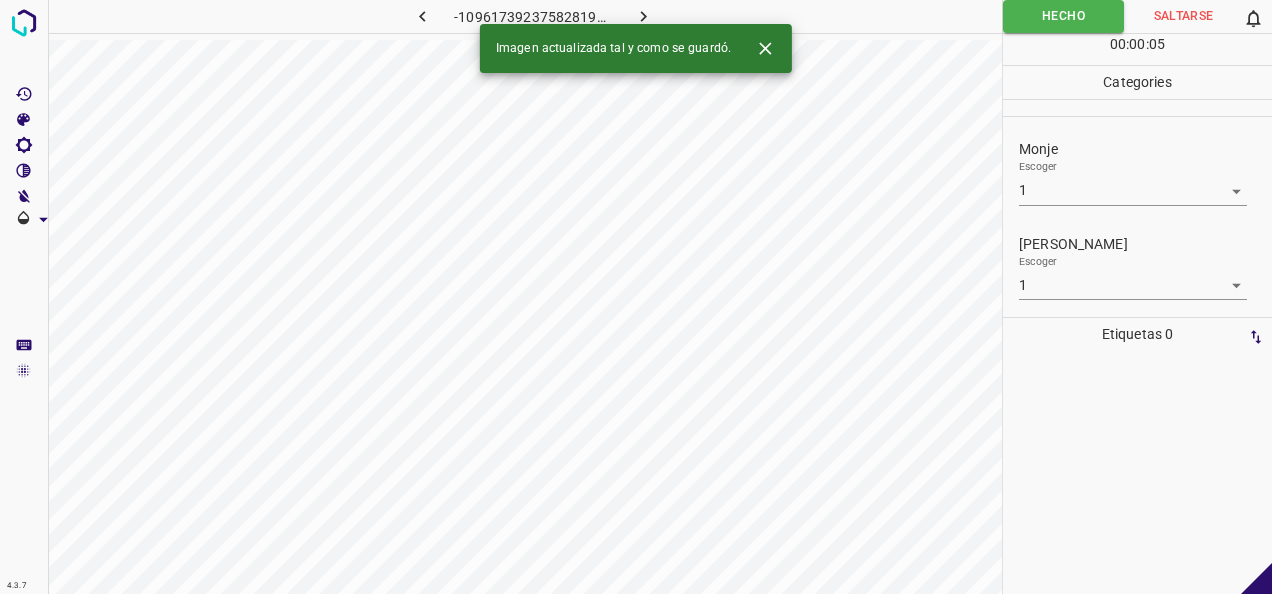 click 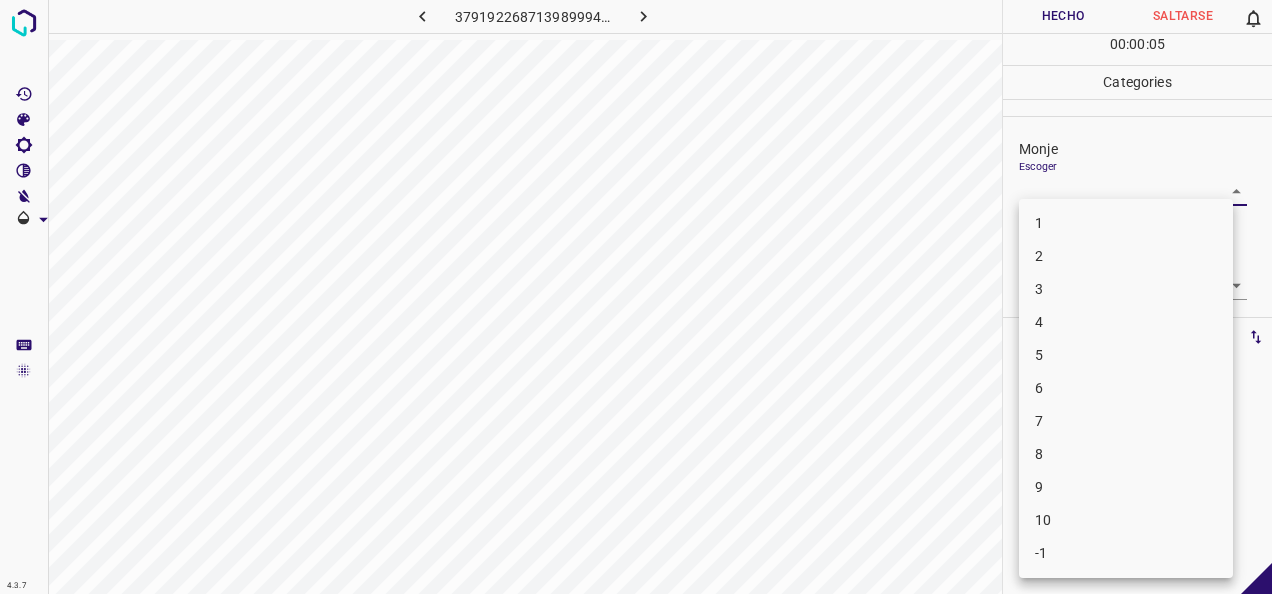 click on "4.3.7 3791922687139899943.png Hecho Saltarse 0 00   : 00   : 05   Categories Monje  Escoger ​  [PERSON_NAME]   Escoger ​ Etiquetas 0 Categories 1 Monje 2  [PERSON_NAME] Herramientas Espacio Cambiar entre modos (Dibujar y Editar) Yo Etiquetado automático R Restaurar zoom M Acercar N Alejar Borrar Eliminar etiqueta de selección Filtros Z Restaurar filtros X Filtro de saturación C Filtro de brillo V Filtro de contraste B Filtro de escala de grises General O Descargar -Mensaje de texto -Esconder -Borrar 1 2 3 4 5 6 7 8 9 10 -1" at bounding box center (636, 297) 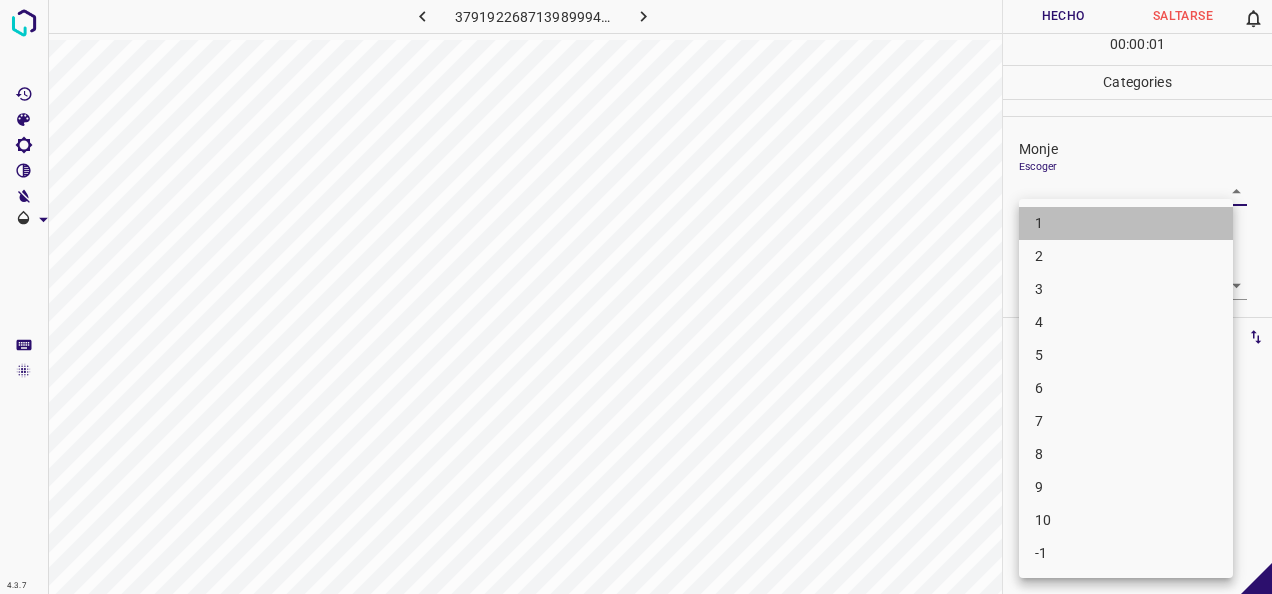 click on "1" at bounding box center [1126, 223] 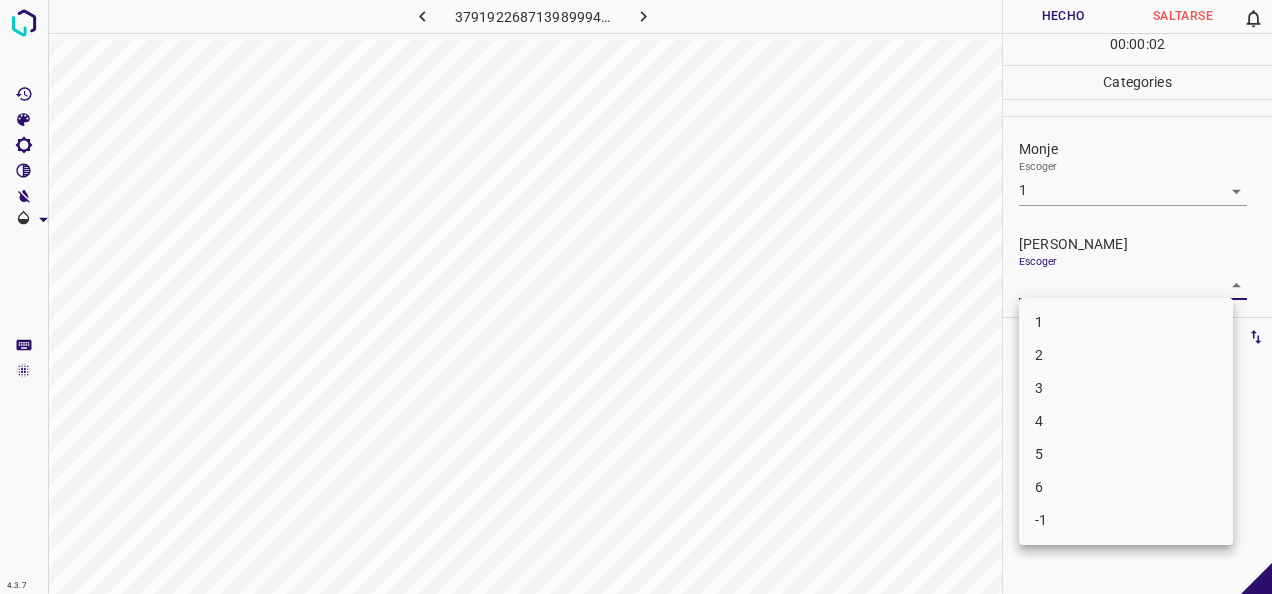 click on "4.3.7 3791922687139899943.png Hecho Saltarse 0 00   : 00   : 02   Categories Monje  Escoger 1 1  [PERSON_NAME]   Escoger ​ Etiquetas 0 Categories 1 Monje 2  [PERSON_NAME] Herramientas Espacio Cambiar entre modos (Dibujar y Editar) Yo Etiquetado automático R Restaurar zoom M Acercar N Alejar Borrar Eliminar etiqueta de selección Filtros Z Restaurar filtros X Filtro de saturación C Filtro de brillo V Filtro de contraste B Filtro de escala de grises General O Descargar -Mensaje de texto -Esconder -Borrar 1 2 3 4 5 6 -1" at bounding box center [636, 297] 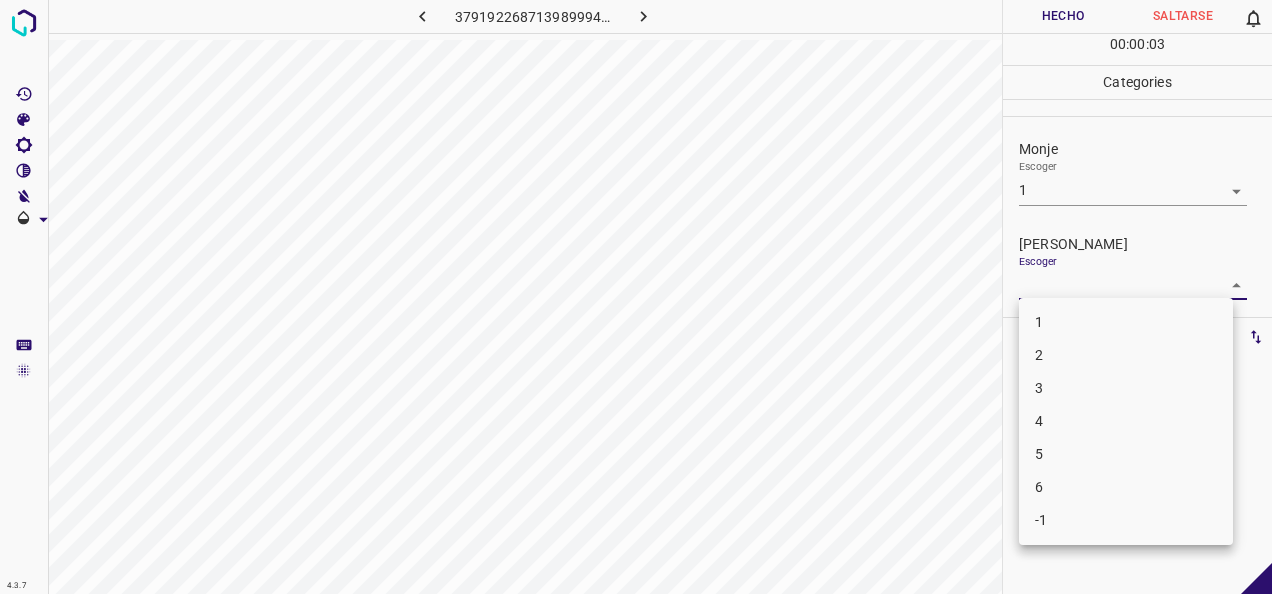 drag, startPoint x: 1145, startPoint y: 308, endPoint x: 1142, endPoint y: 294, distance: 14.3178215 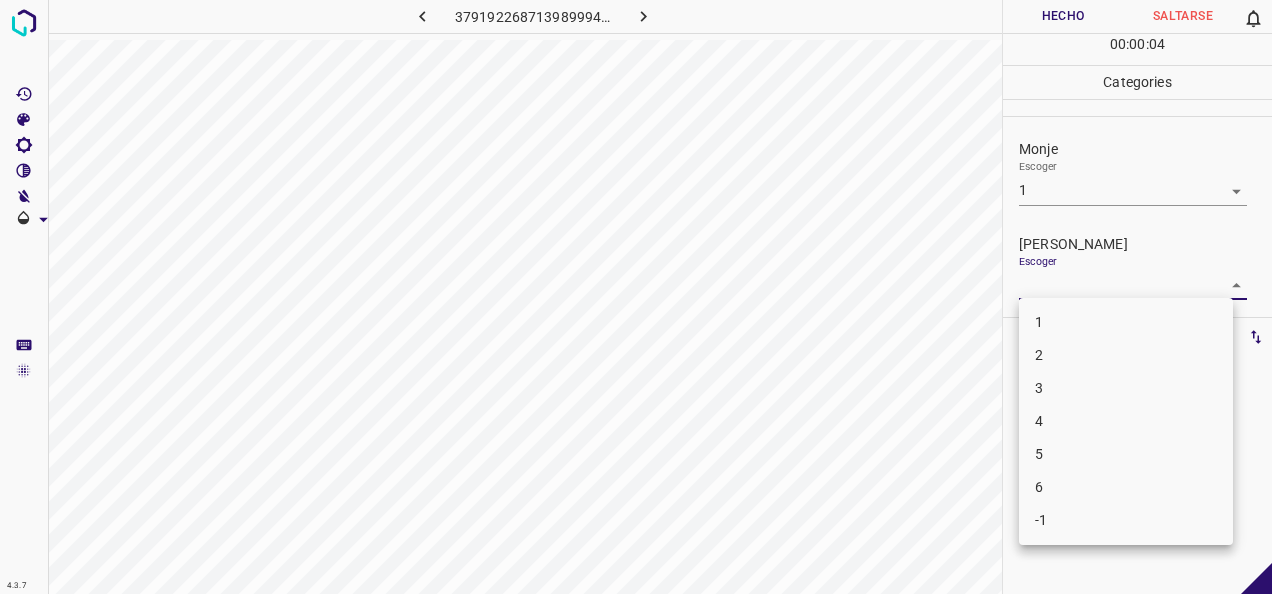 click at bounding box center (636, 297) 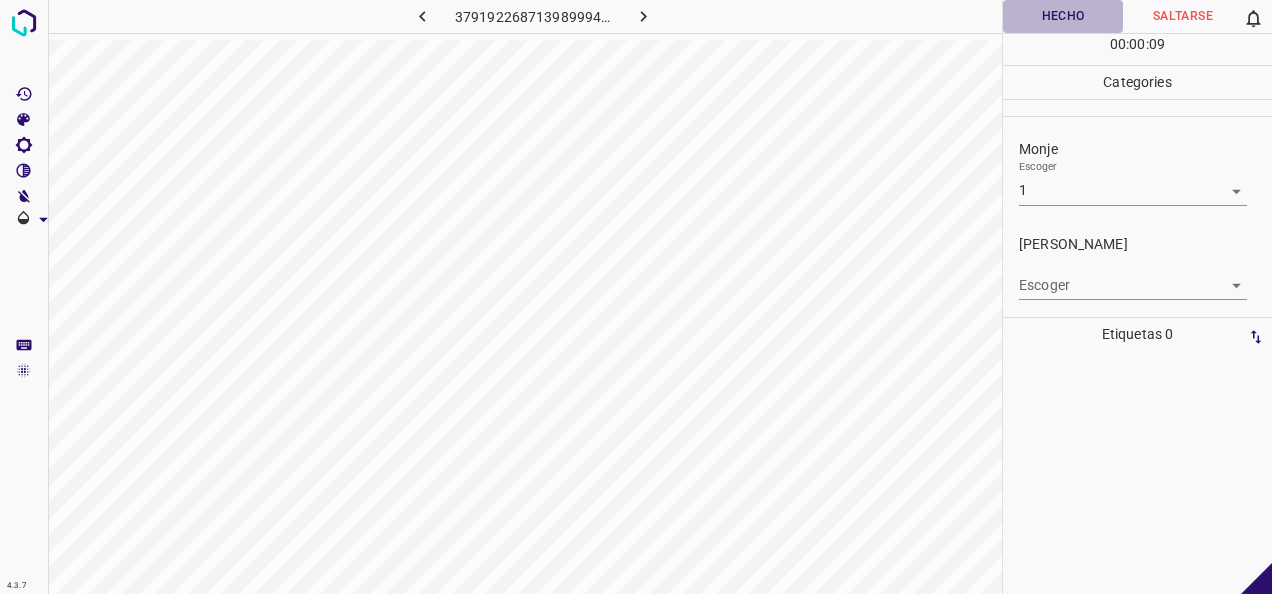 click 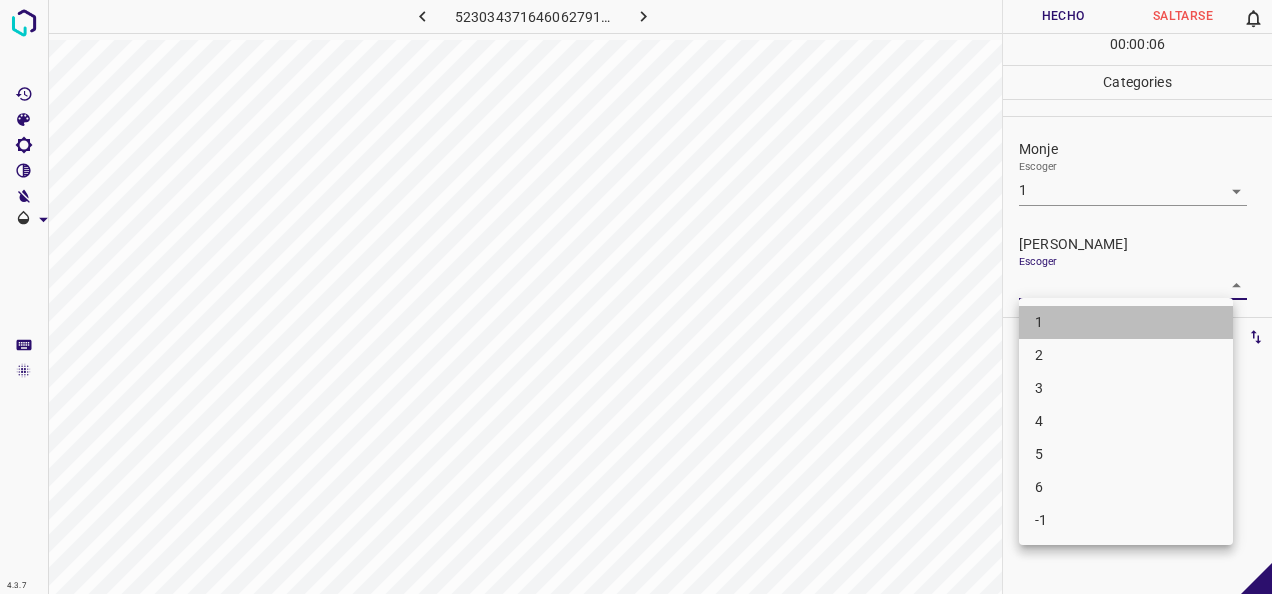 drag, startPoint x: 1148, startPoint y: 312, endPoint x: 1035, endPoint y: 110, distance: 231.45842 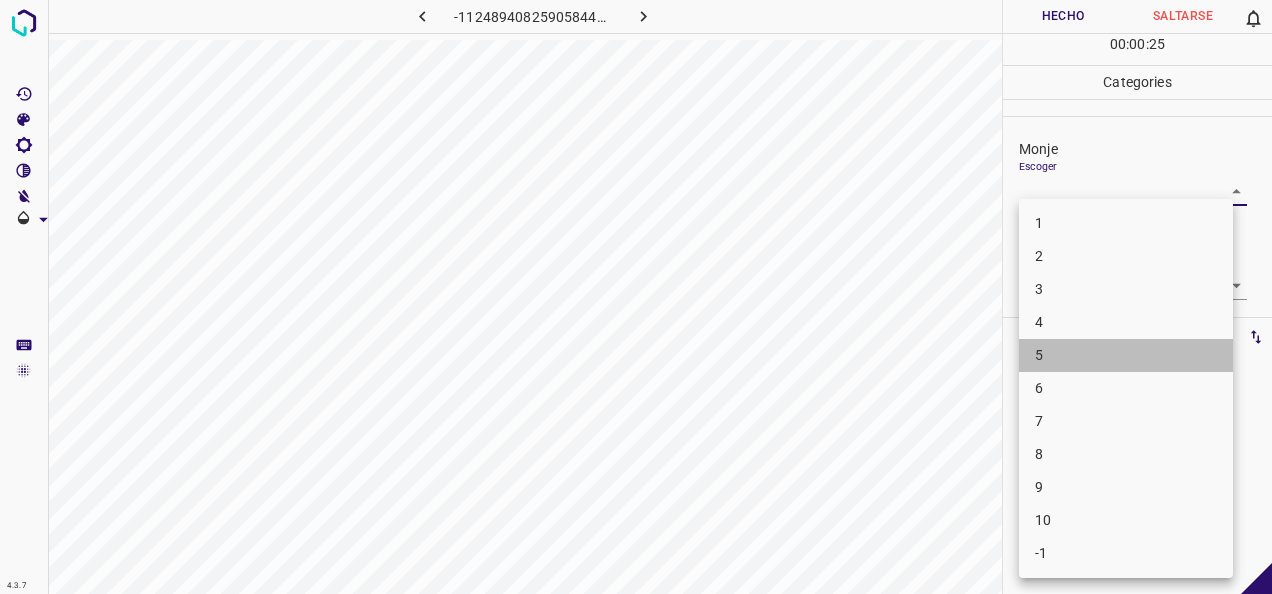 drag, startPoint x: 1059, startPoint y: 344, endPoint x: 1064, endPoint y: 316, distance: 28.442924 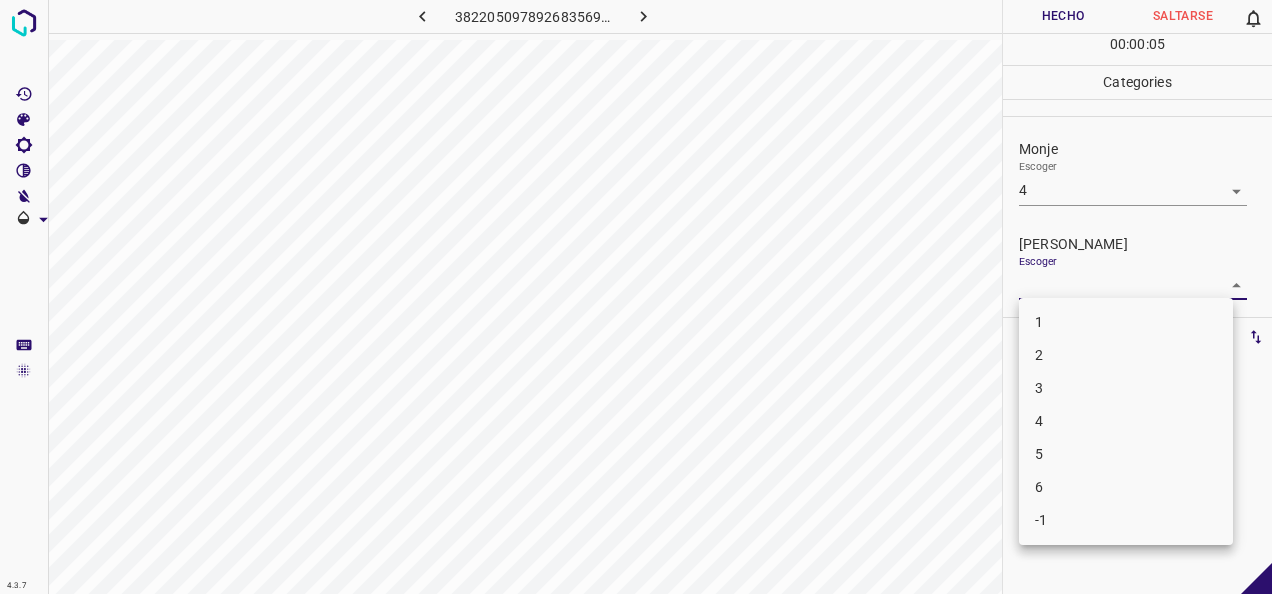 drag, startPoint x: 1125, startPoint y: 380, endPoint x: 1134, endPoint y: 274, distance: 106.381386 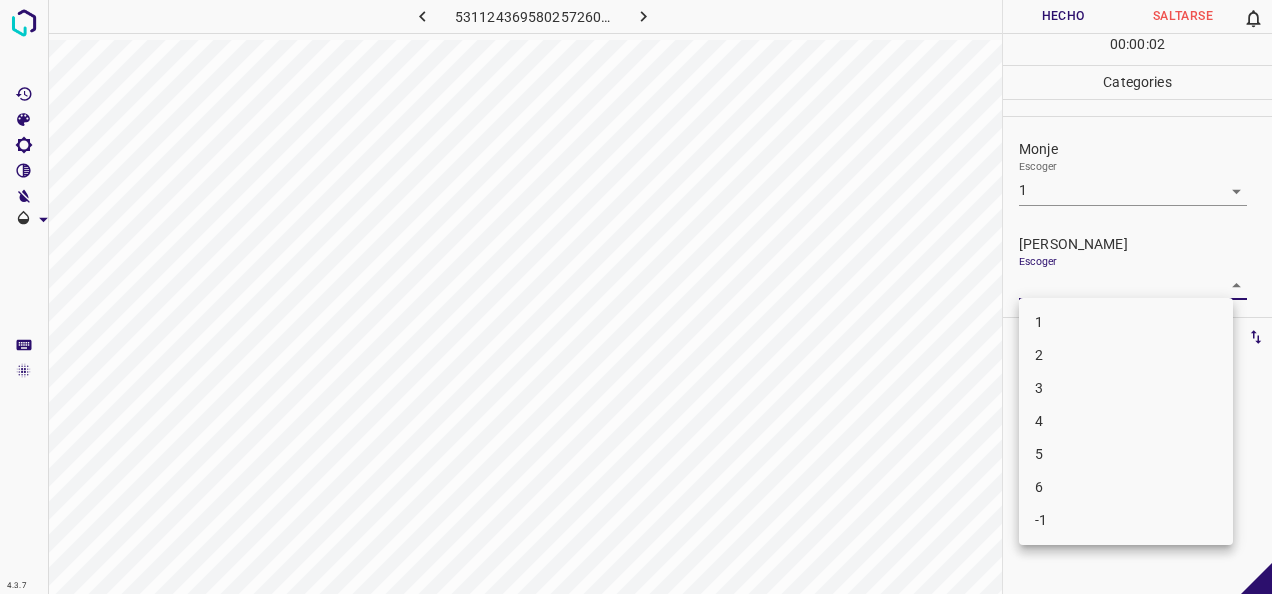 drag, startPoint x: 1220, startPoint y: 282, endPoint x: 1172, endPoint y: 303, distance: 52.392746 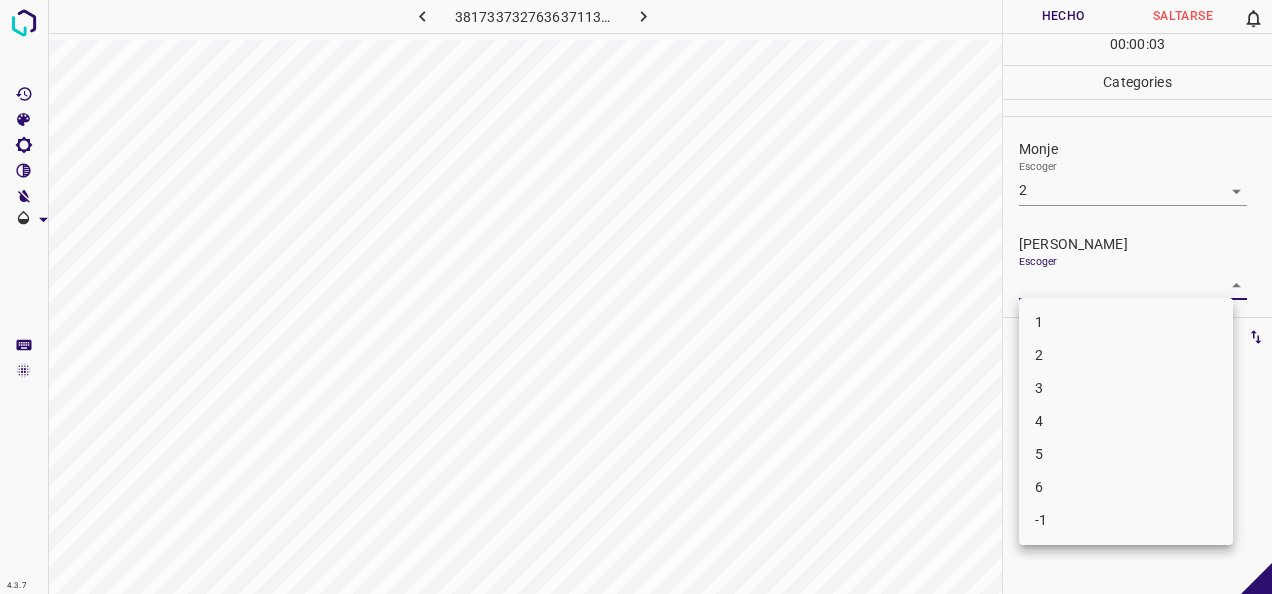drag, startPoint x: 1216, startPoint y: 276, endPoint x: 1154, endPoint y: 306, distance: 68.8767 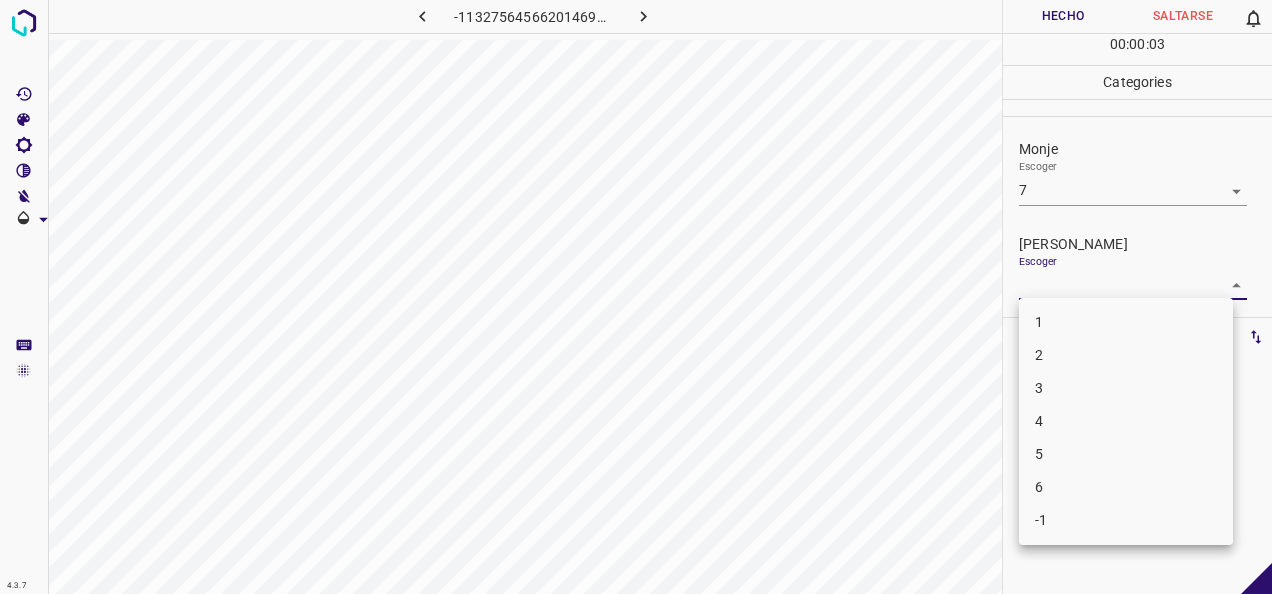drag, startPoint x: 1222, startPoint y: 281, endPoint x: 1139, endPoint y: 343, distance: 103.6002 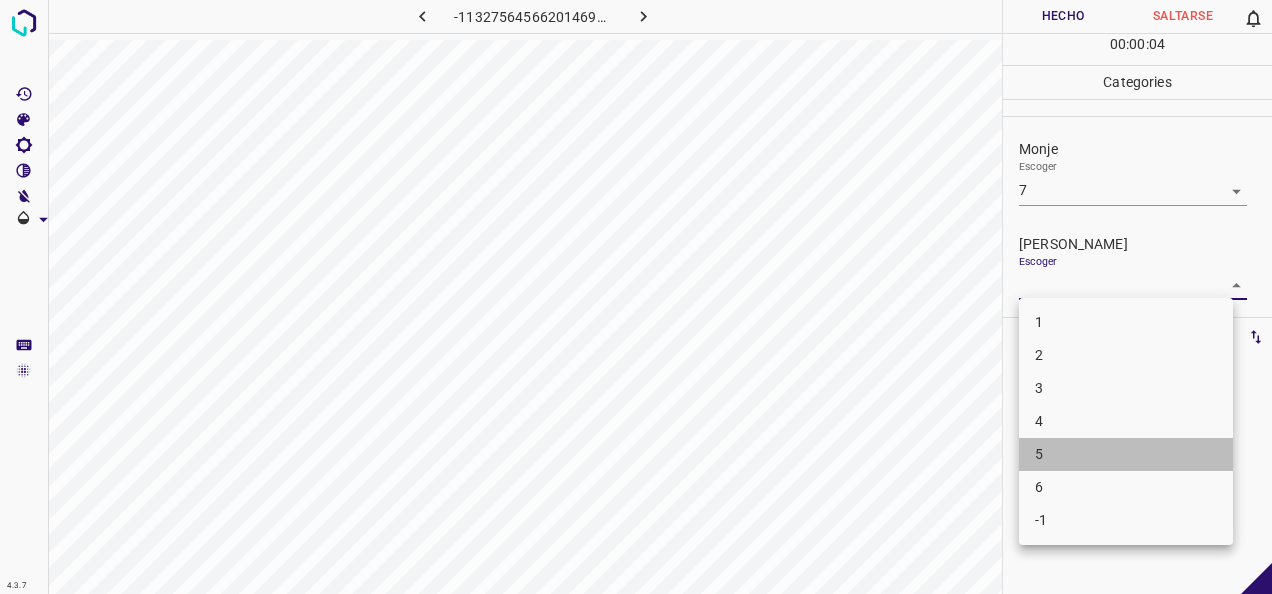 drag, startPoint x: 1128, startPoint y: 444, endPoint x: 1112, endPoint y: 201, distance: 243.52618 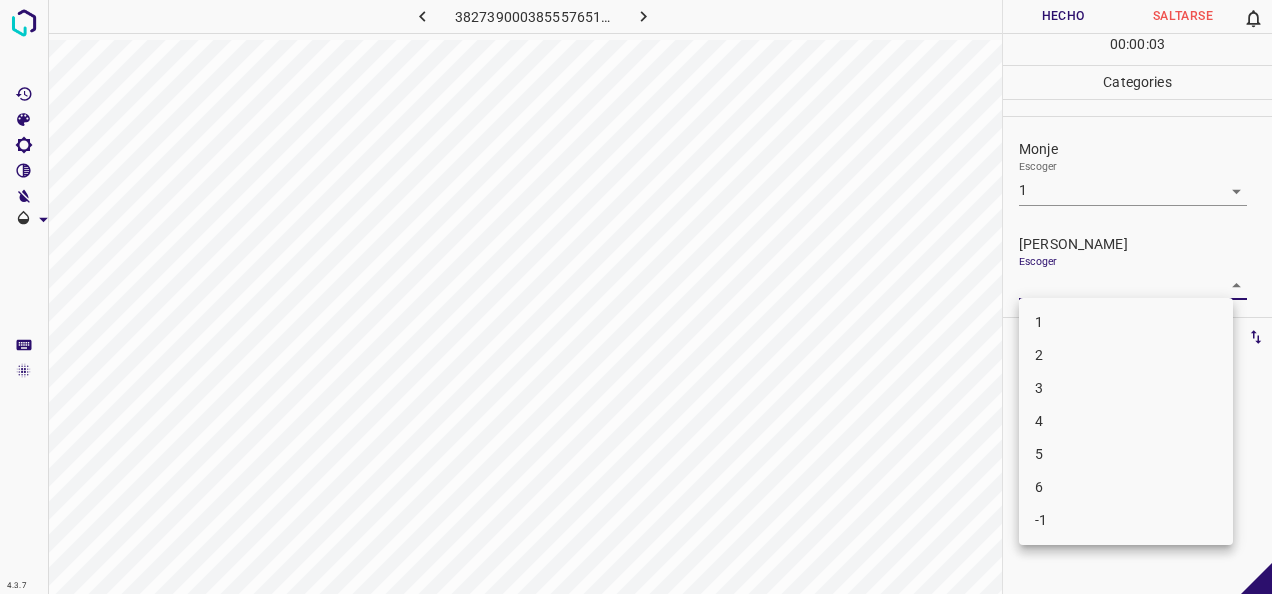drag, startPoint x: 1211, startPoint y: 280, endPoint x: 1147, endPoint y: 318, distance: 74.431175 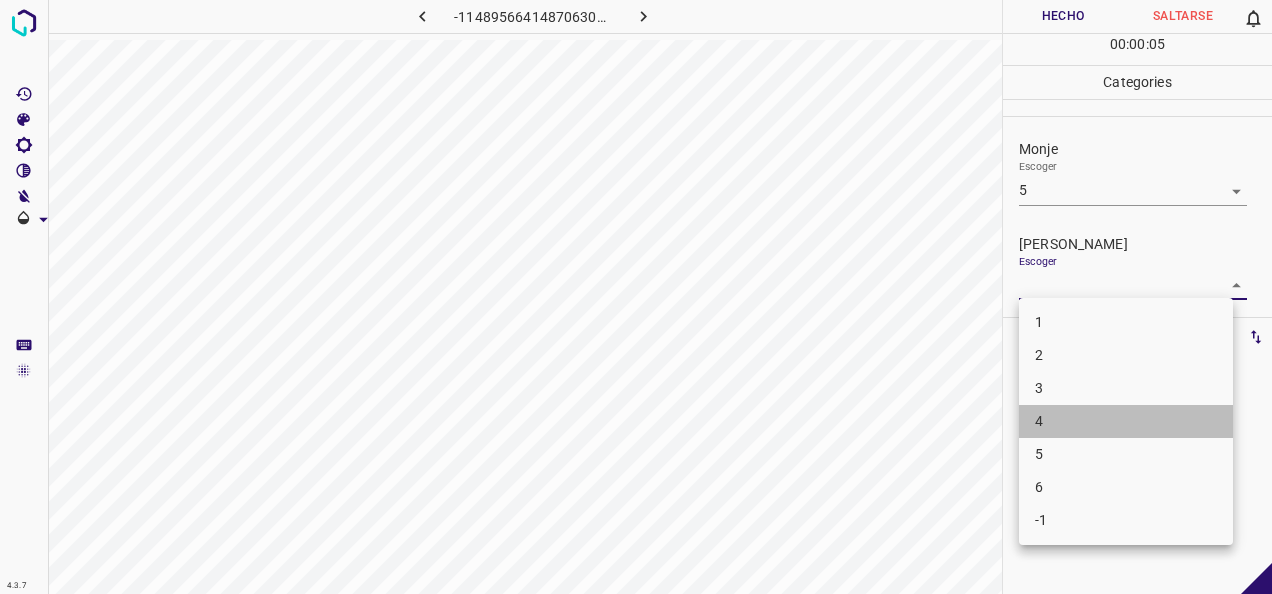 drag, startPoint x: 1170, startPoint y: 422, endPoint x: 1076, endPoint y: 194, distance: 246.61711 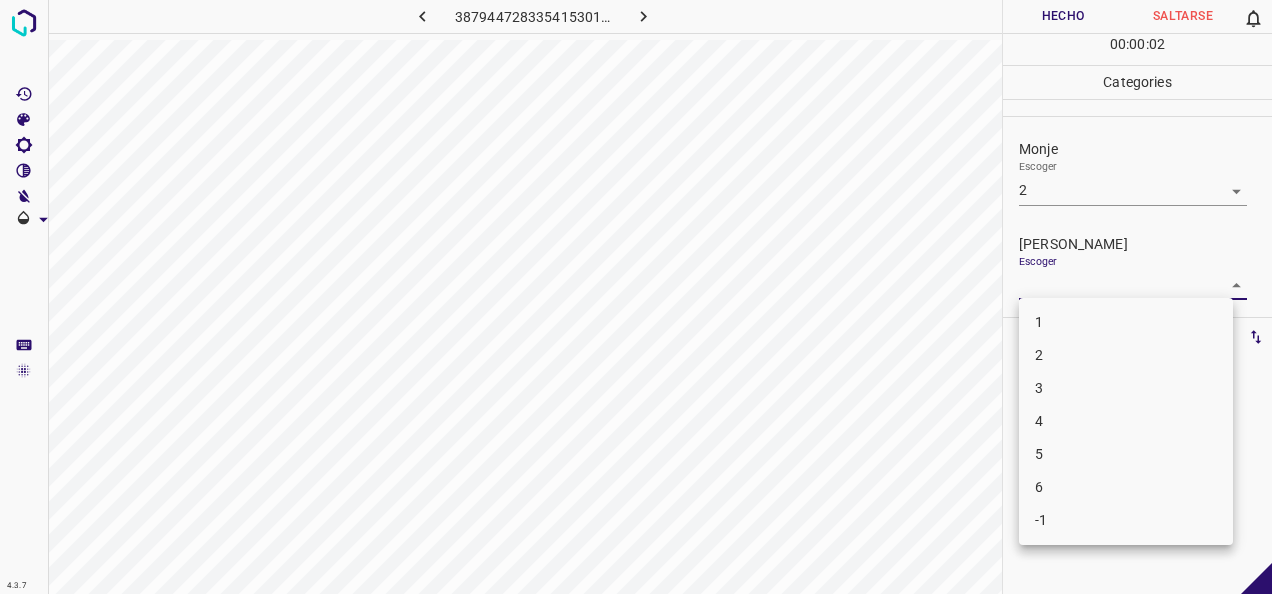 drag, startPoint x: 1227, startPoint y: 284, endPoint x: 1089, endPoint y: 312, distance: 140.81194 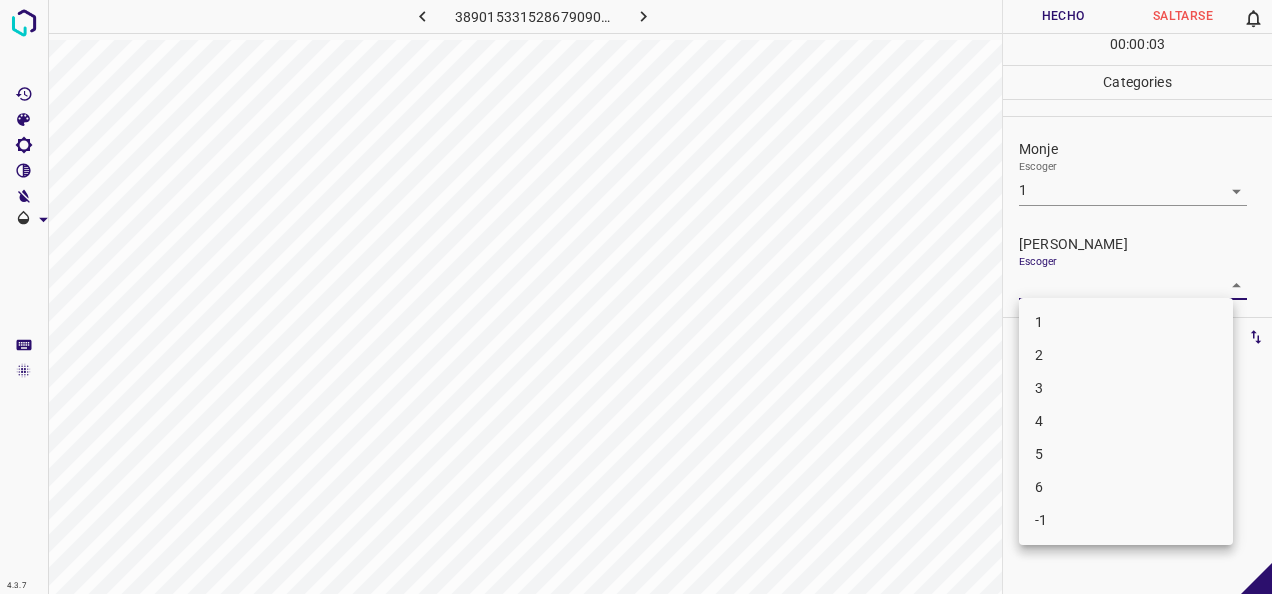 drag, startPoint x: 1221, startPoint y: 286, endPoint x: 1145, endPoint y: 332, distance: 88.83693 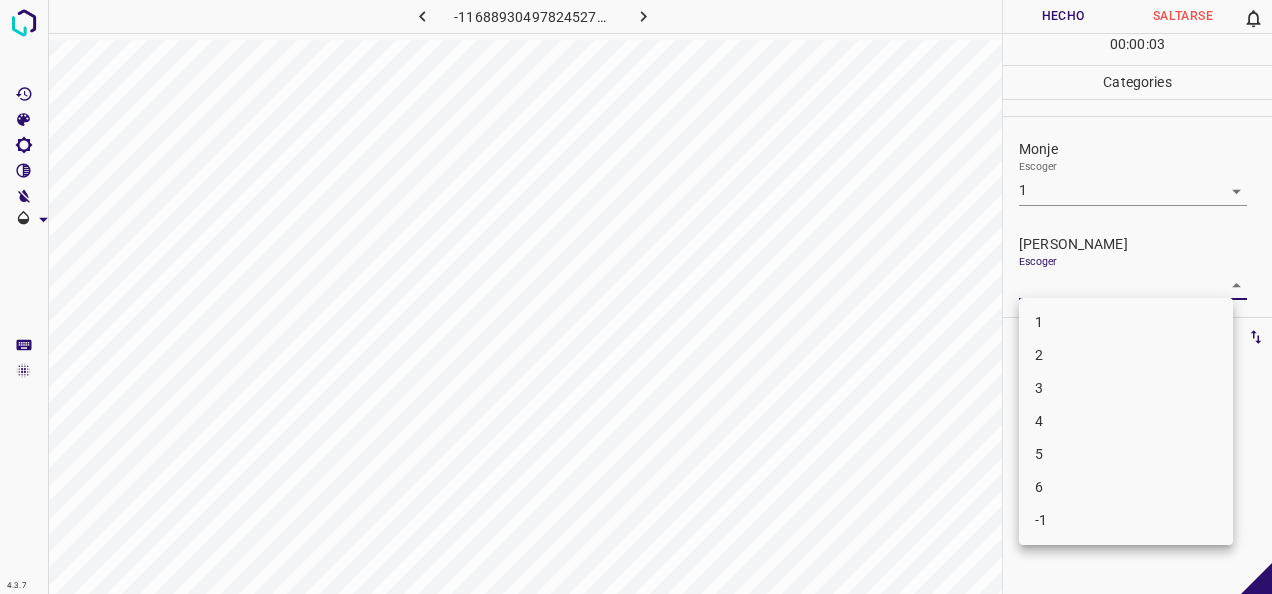 drag, startPoint x: 1226, startPoint y: 282, endPoint x: 1153, endPoint y: 312, distance: 78.92401 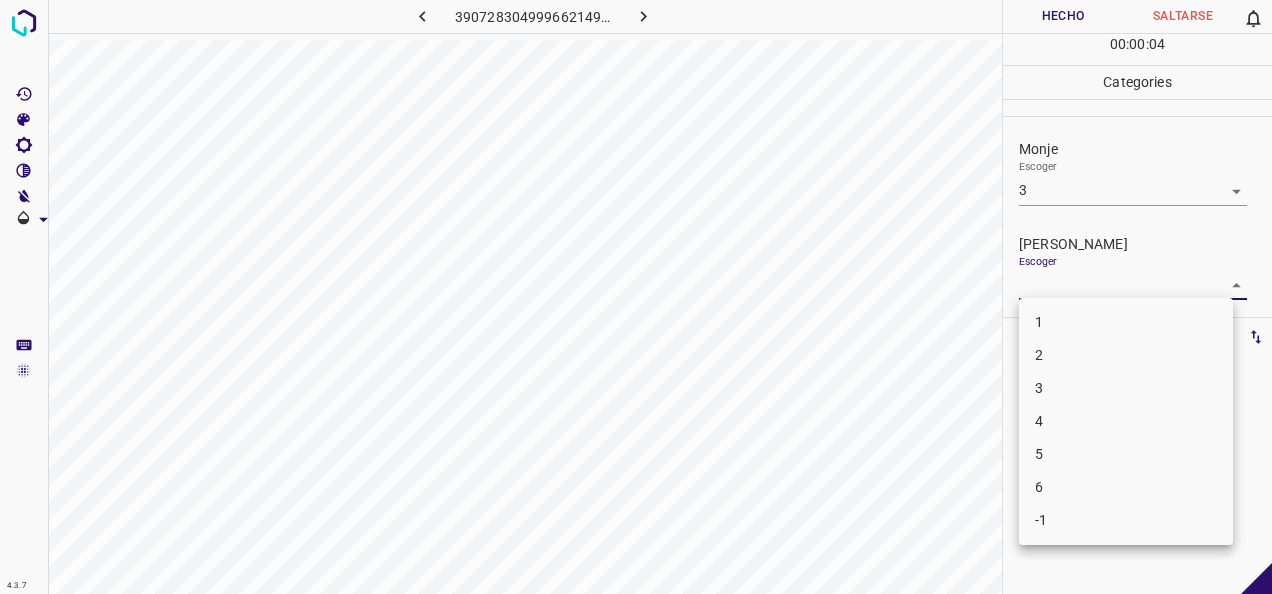 drag, startPoint x: 1156, startPoint y: 361, endPoint x: 1147, endPoint y: 323, distance: 39.051247 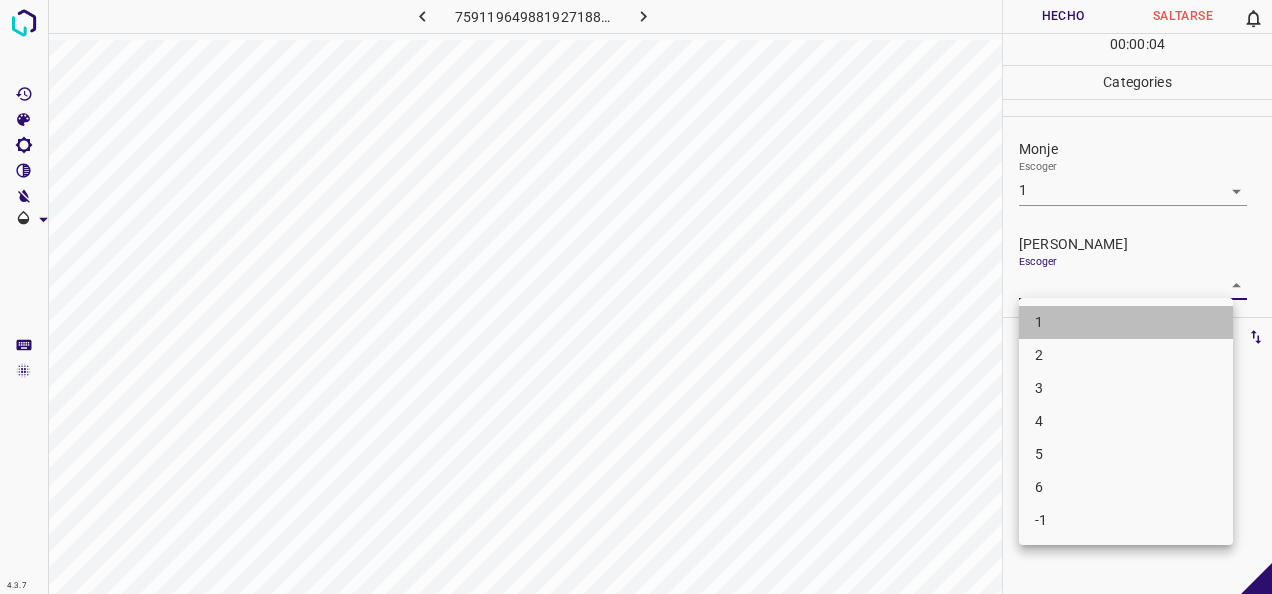drag, startPoint x: 1068, startPoint y: 328, endPoint x: 1064, endPoint y: 96, distance: 232.03448 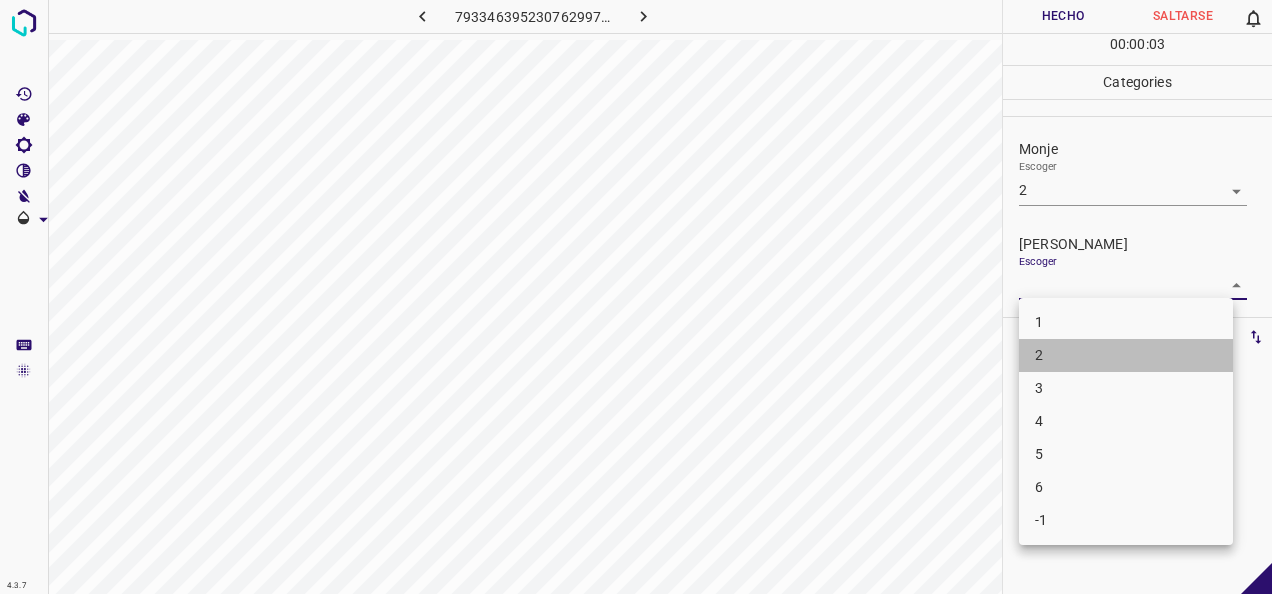 drag, startPoint x: 1085, startPoint y: 351, endPoint x: 1060, endPoint y: 198, distance: 155.02902 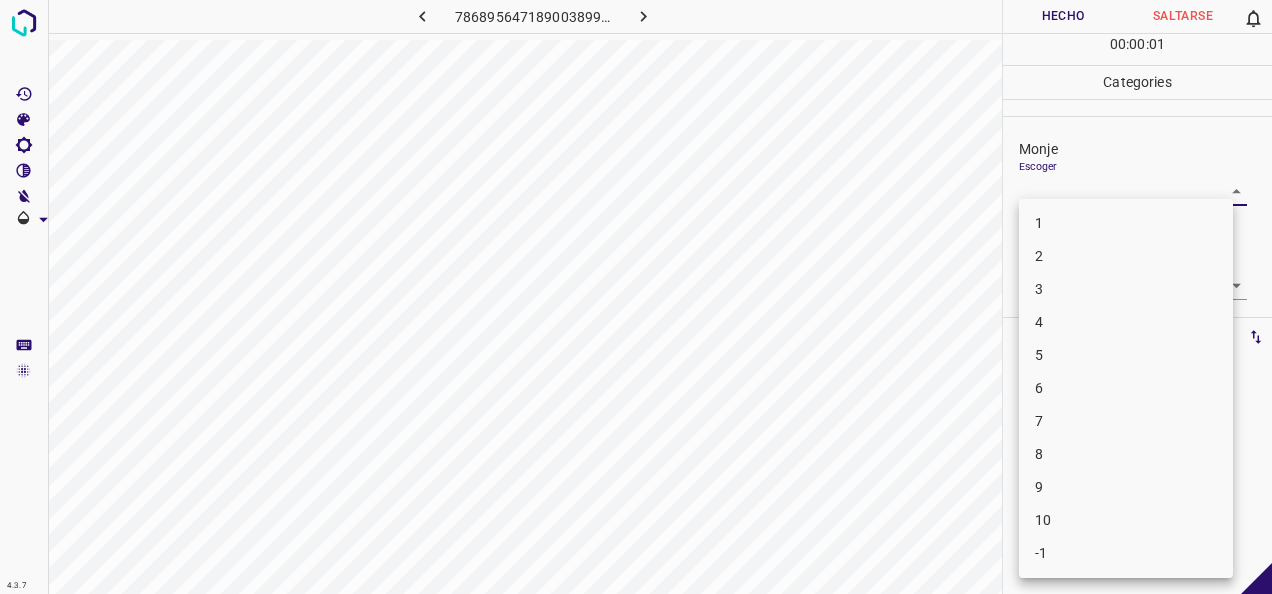drag, startPoint x: 1211, startPoint y: 178, endPoint x: 1174, endPoint y: 240, distance: 72.20111 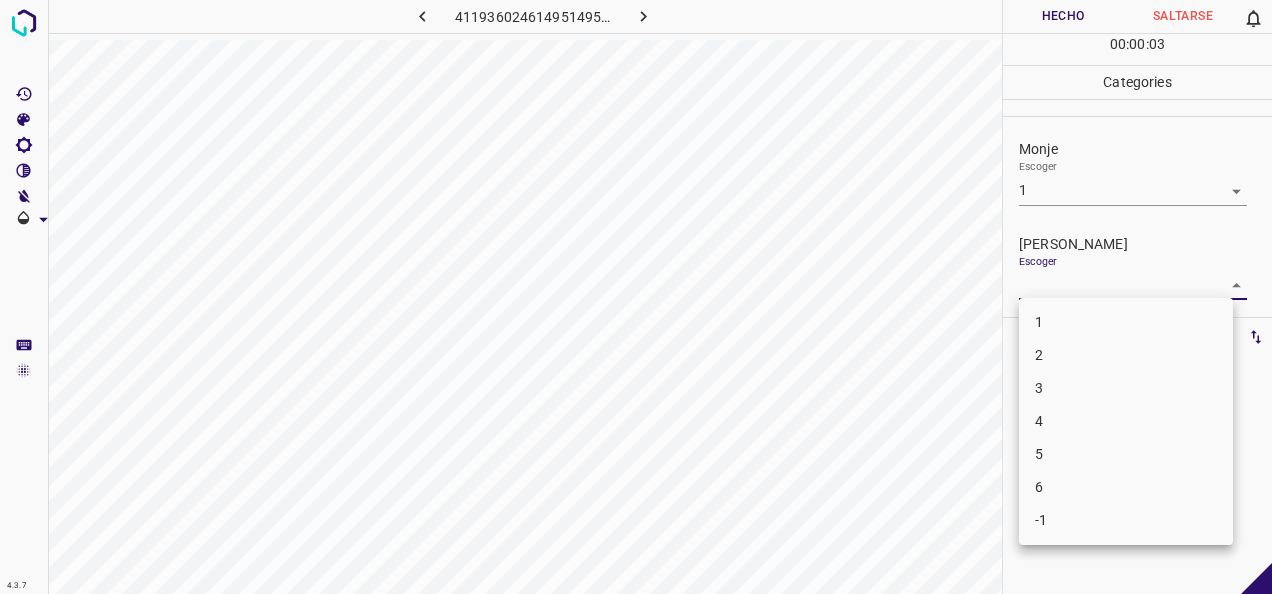 drag, startPoint x: 1110, startPoint y: 318, endPoint x: 1084, endPoint y: 267, distance: 57.245087 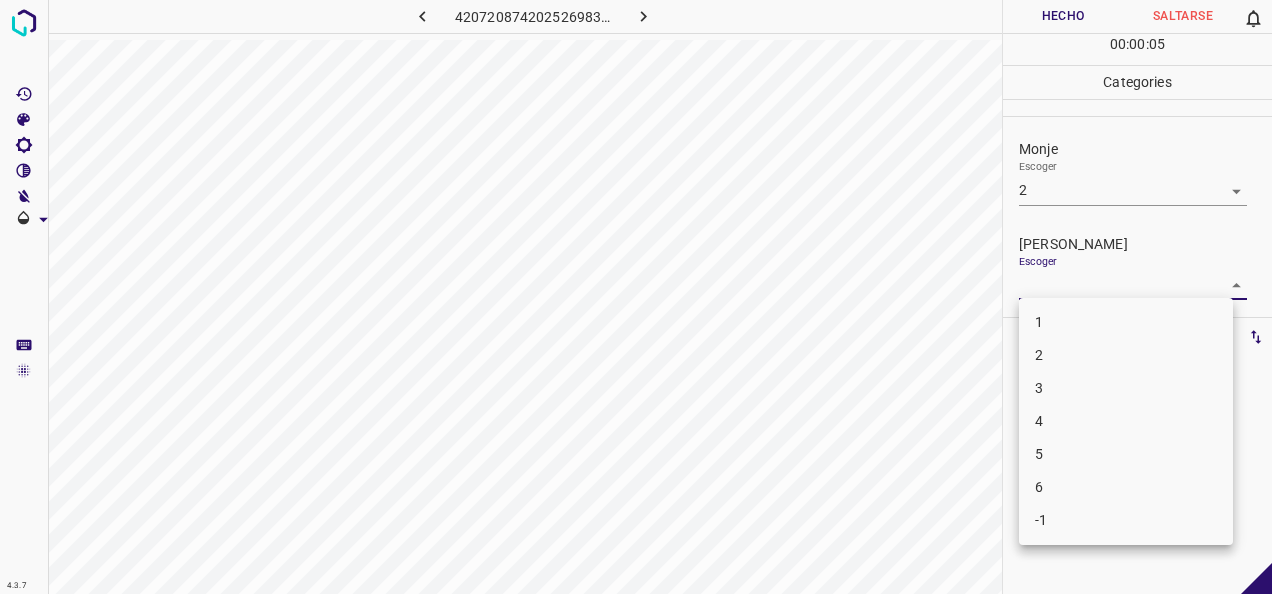 drag, startPoint x: 1221, startPoint y: 276, endPoint x: 1133, endPoint y: 352, distance: 116.275536 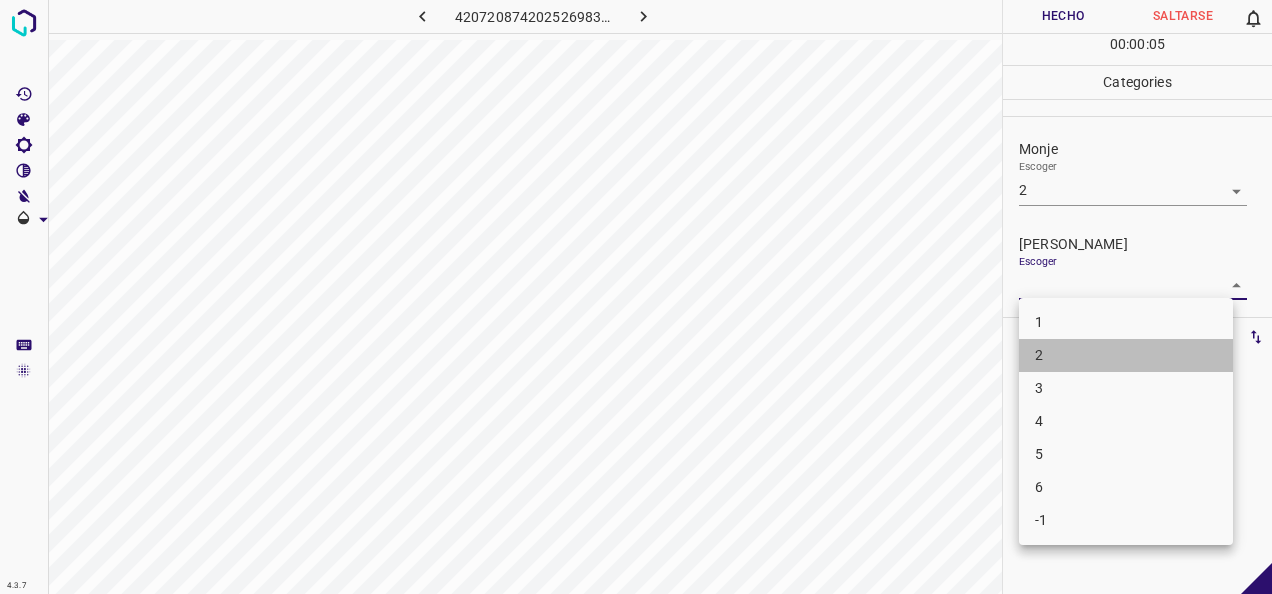 drag, startPoint x: 1132, startPoint y: 352, endPoint x: 1083, endPoint y: 109, distance: 247.8911 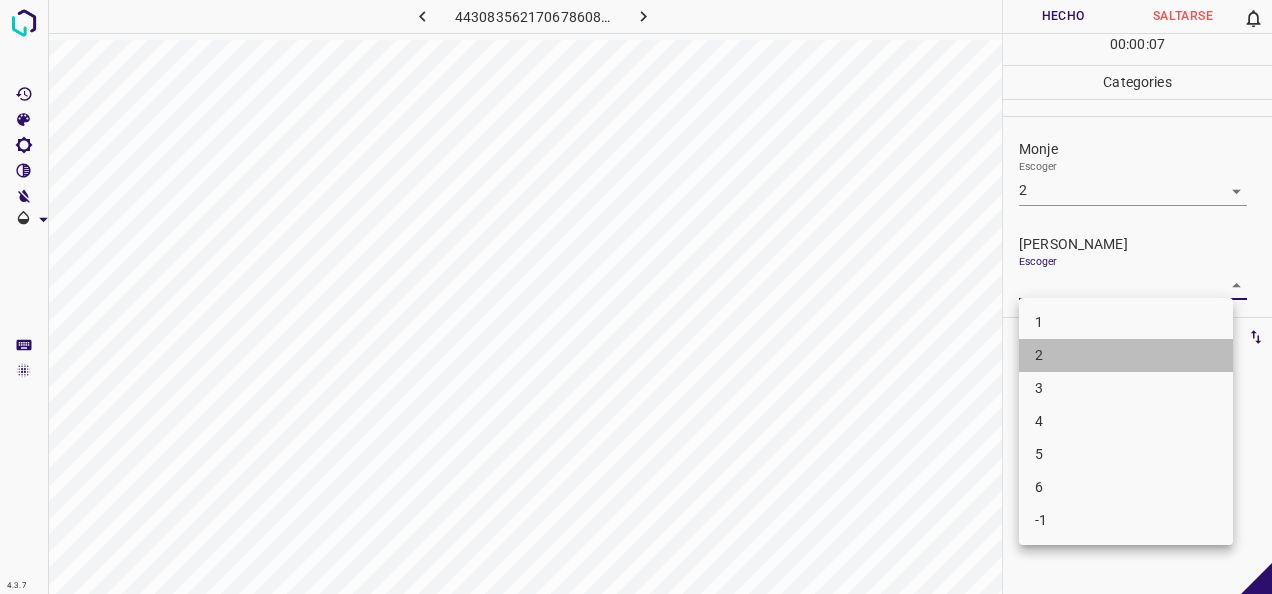 drag, startPoint x: 1142, startPoint y: 346, endPoint x: 1133, endPoint y: 136, distance: 210.19276 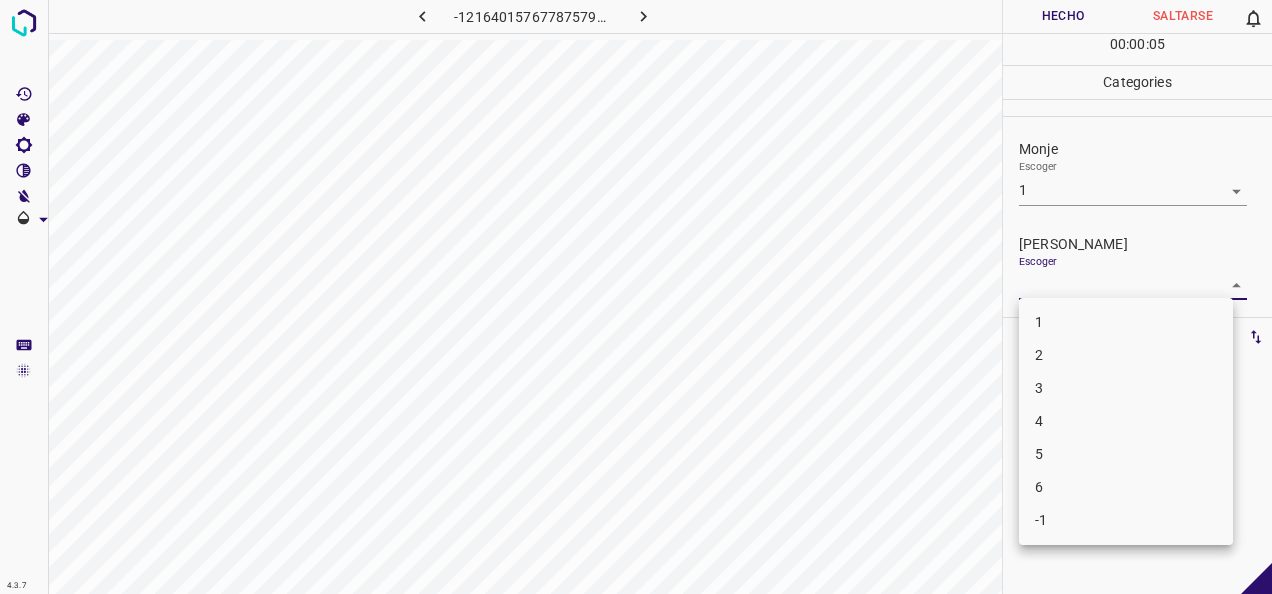 drag, startPoint x: 1142, startPoint y: 326, endPoint x: 1141, endPoint y: 316, distance: 10.049875 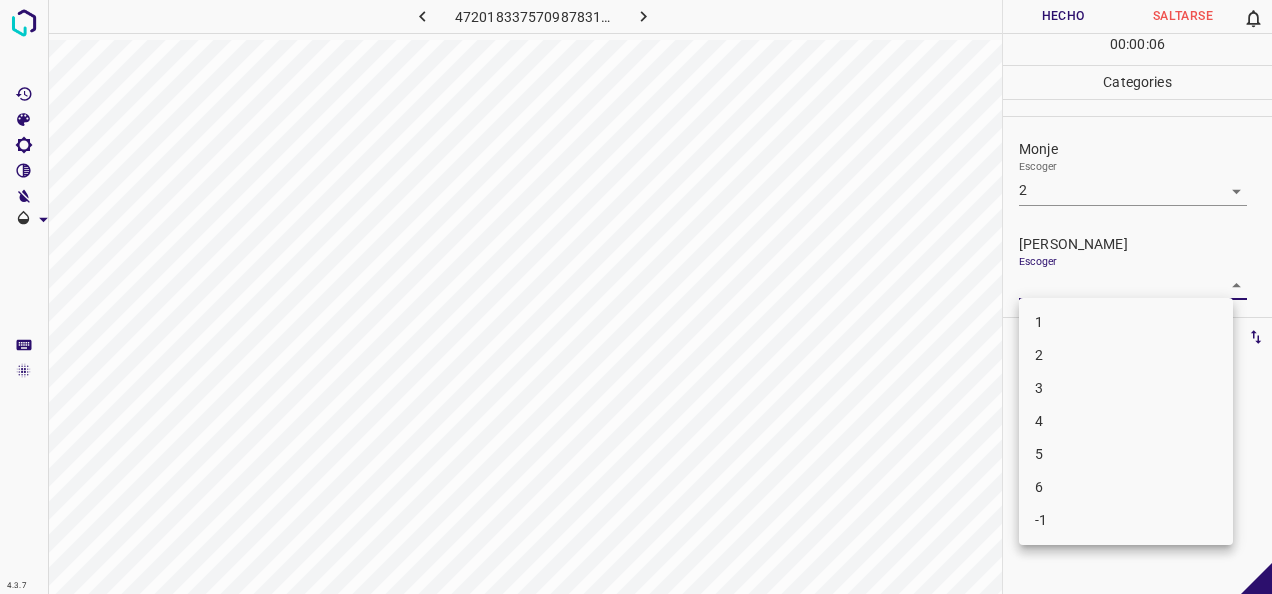 drag, startPoint x: 1229, startPoint y: 287, endPoint x: 1148, endPoint y: 300, distance: 82.036575 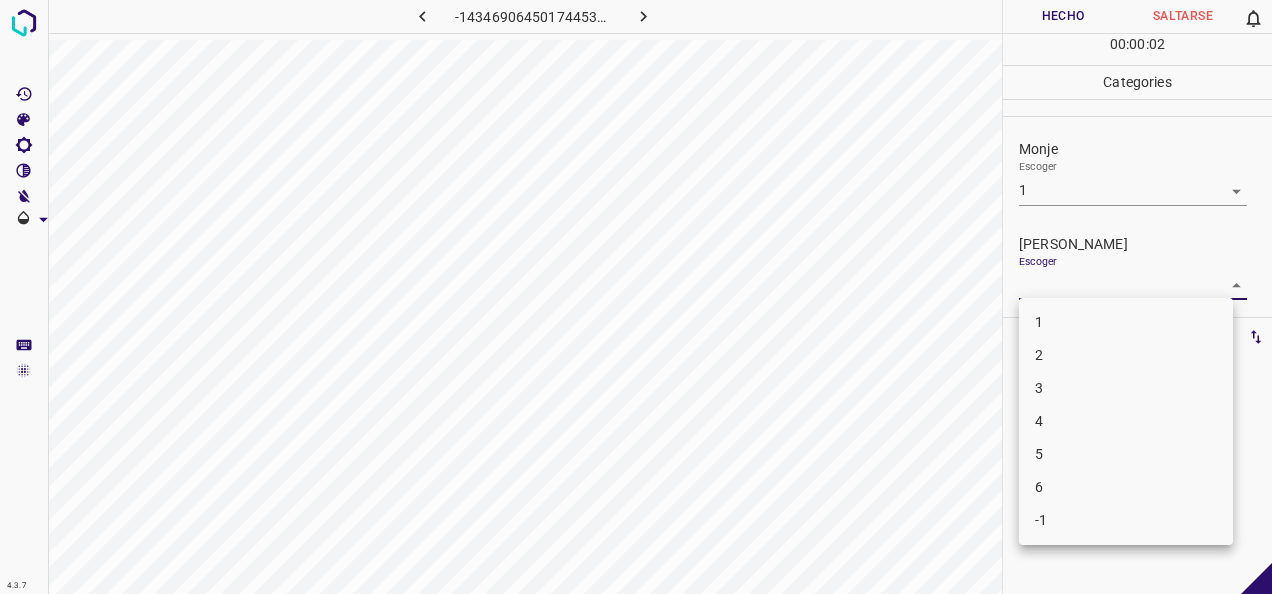 drag, startPoint x: 1219, startPoint y: 284, endPoint x: 1113, endPoint y: 294, distance: 106.47065 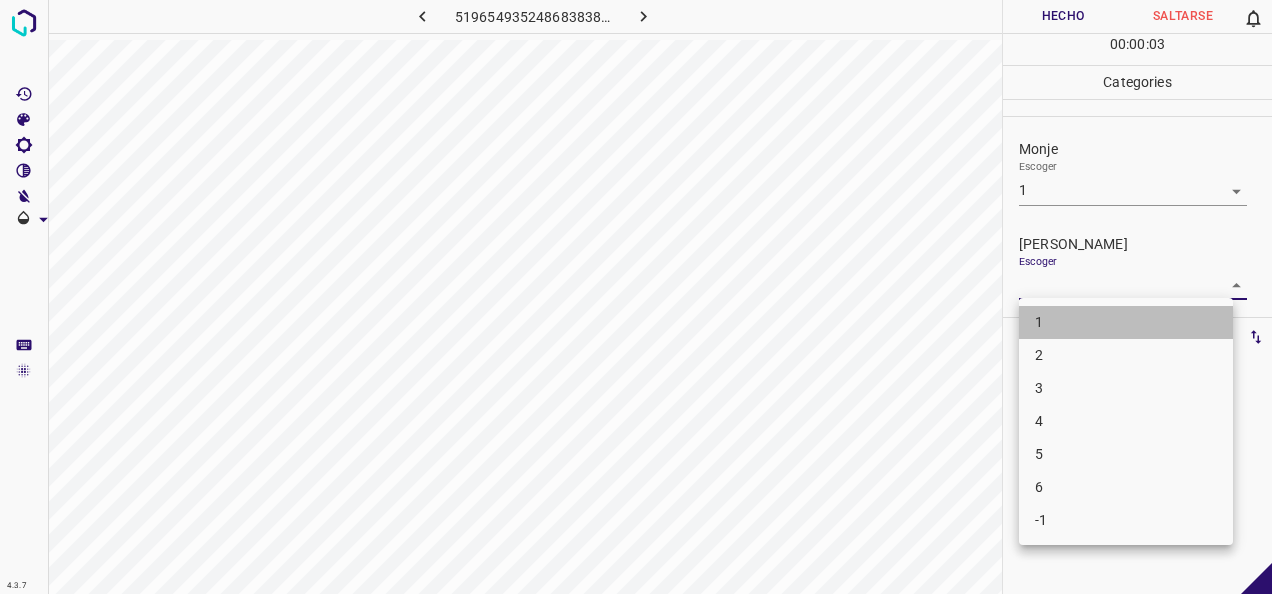drag, startPoint x: 1119, startPoint y: 320, endPoint x: 1082, endPoint y: 144, distance: 179.84715 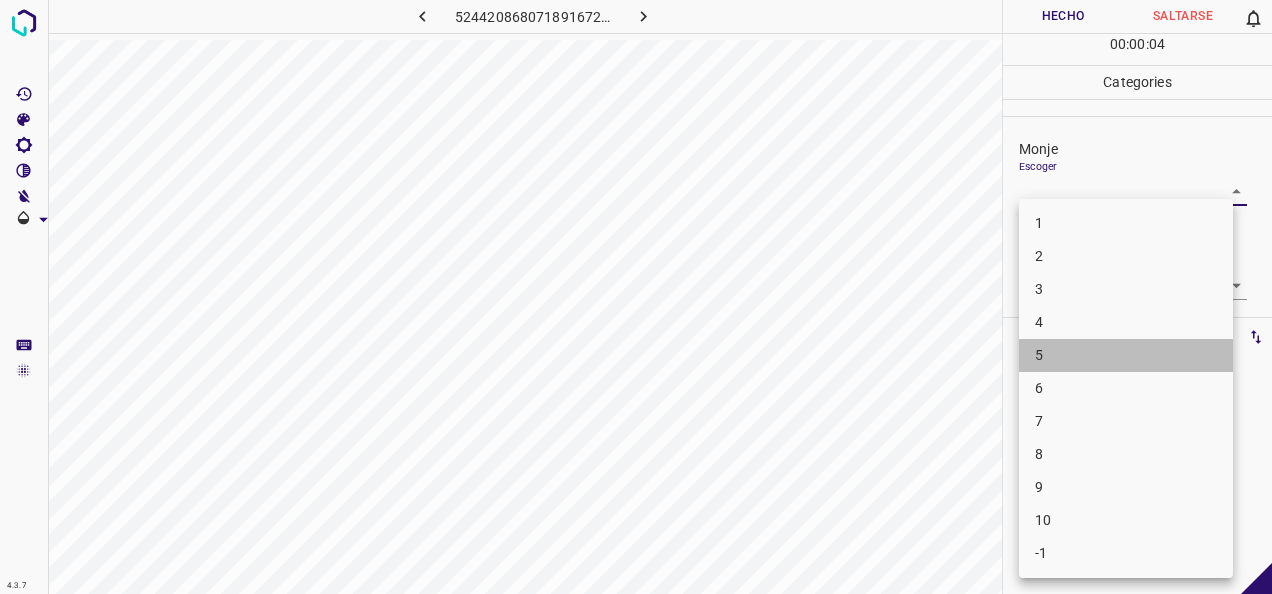 drag, startPoint x: 1128, startPoint y: 362, endPoint x: 1202, endPoint y: 301, distance: 95.90099 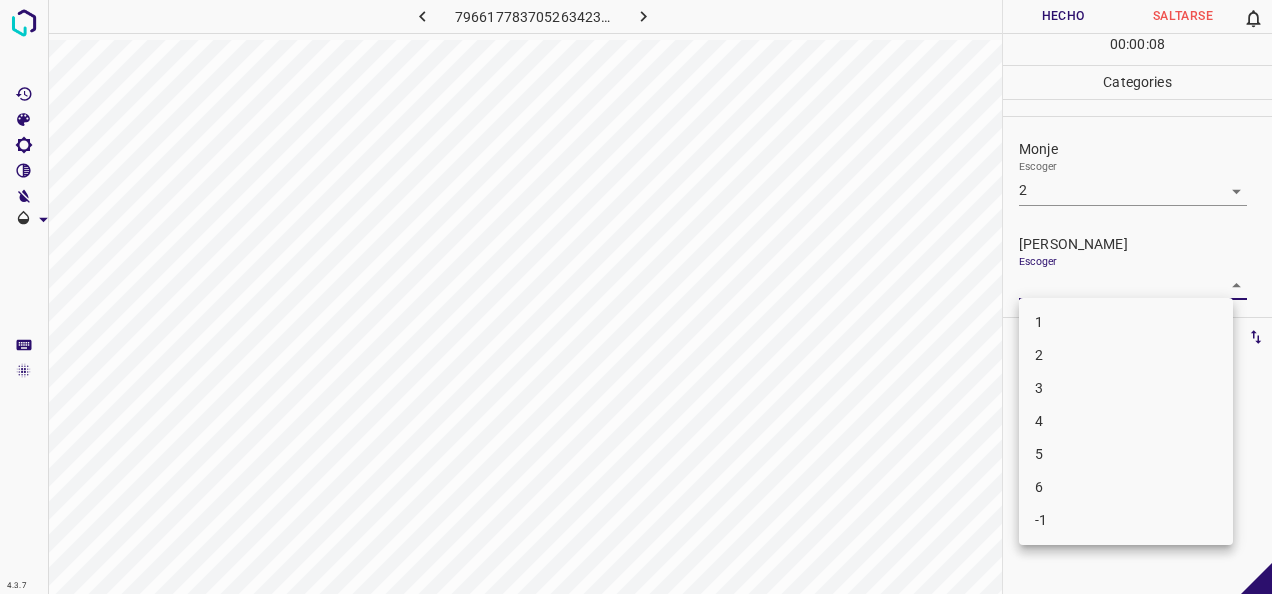 drag, startPoint x: 1096, startPoint y: 364, endPoint x: 1096, endPoint y: 310, distance: 54 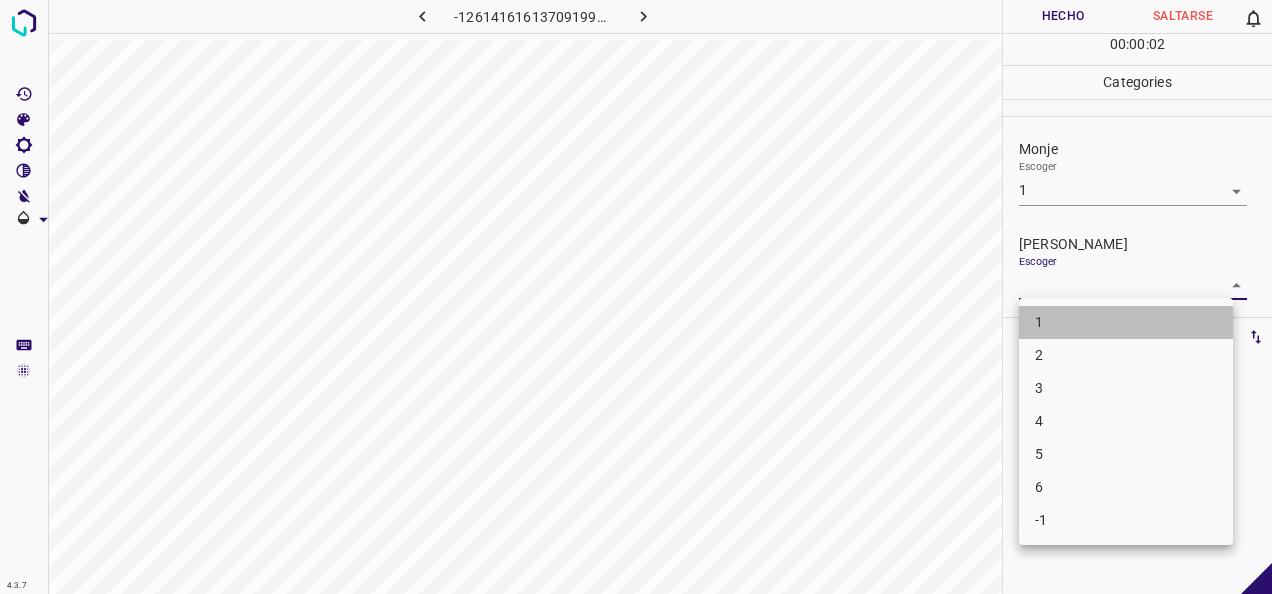 drag, startPoint x: 1141, startPoint y: 317, endPoint x: 1100, endPoint y: 156, distance: 166.1385 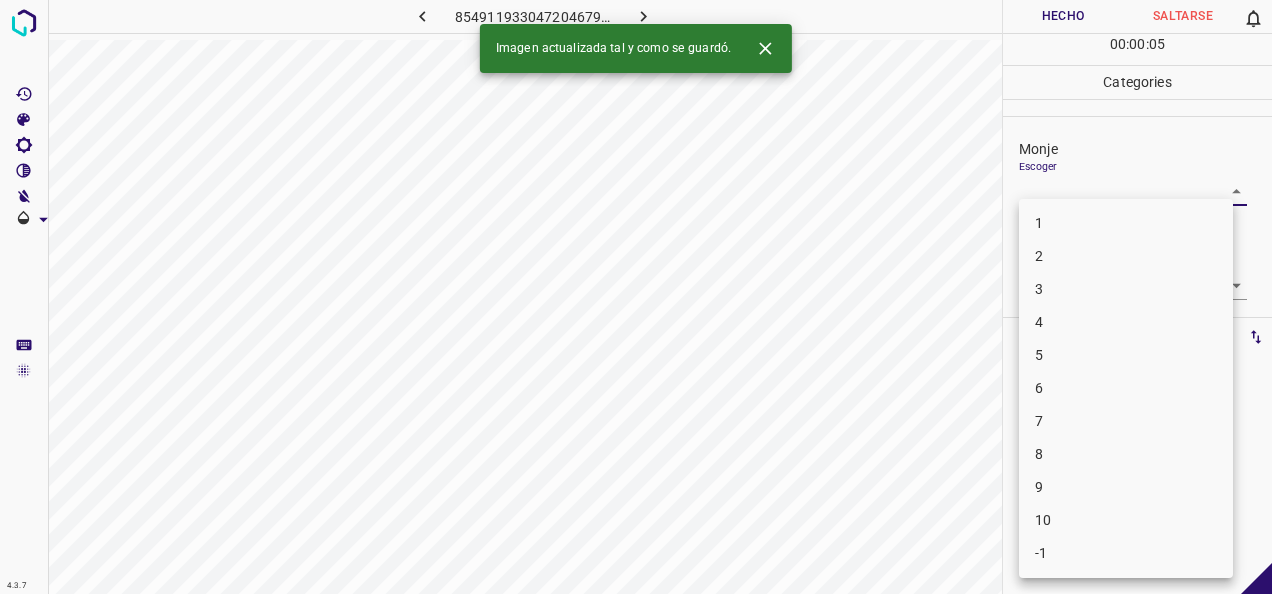 drag, startPoint x: 1222, startPoint y: 187, endPoint x: 1159, endPoint y: 210, distance: 67.06713 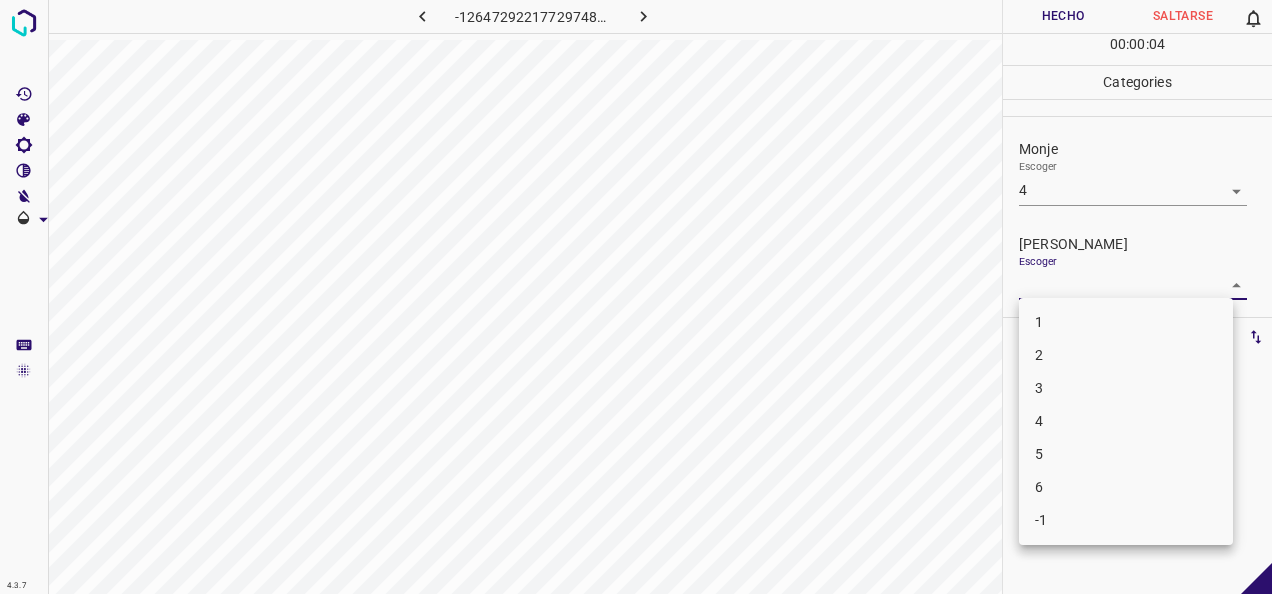 drag, startPoint x: 1213, startPoint y: 288, endPoint x: 1139, endPoint y: 312, distance: 77.7946 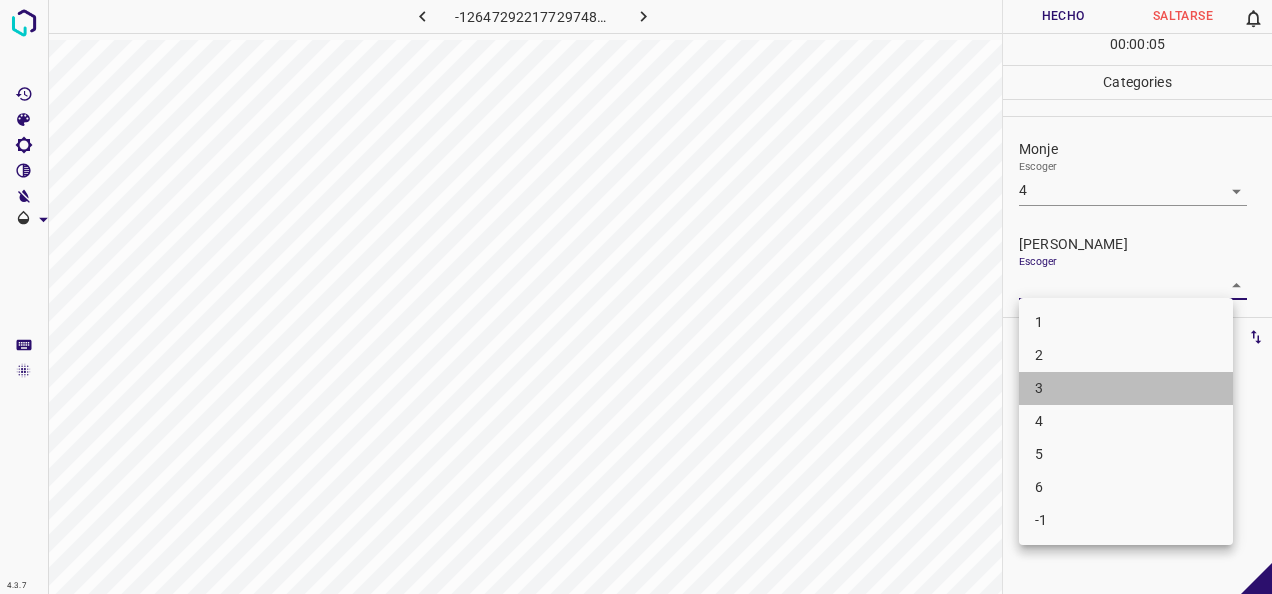 drag, startPoint x: 1130, startPoint y: 394, endPoint x: 1138, endPoint y: 273, distance: 121.264175 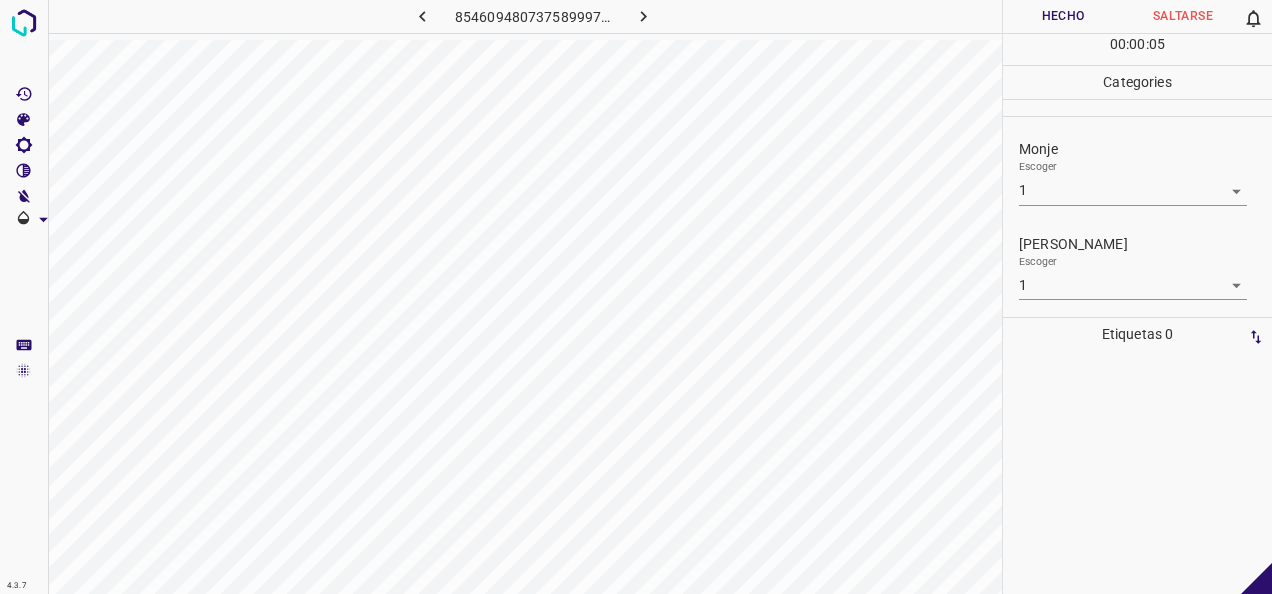scroll, scrollTop: 0, scrollLeft: 0, axis: both 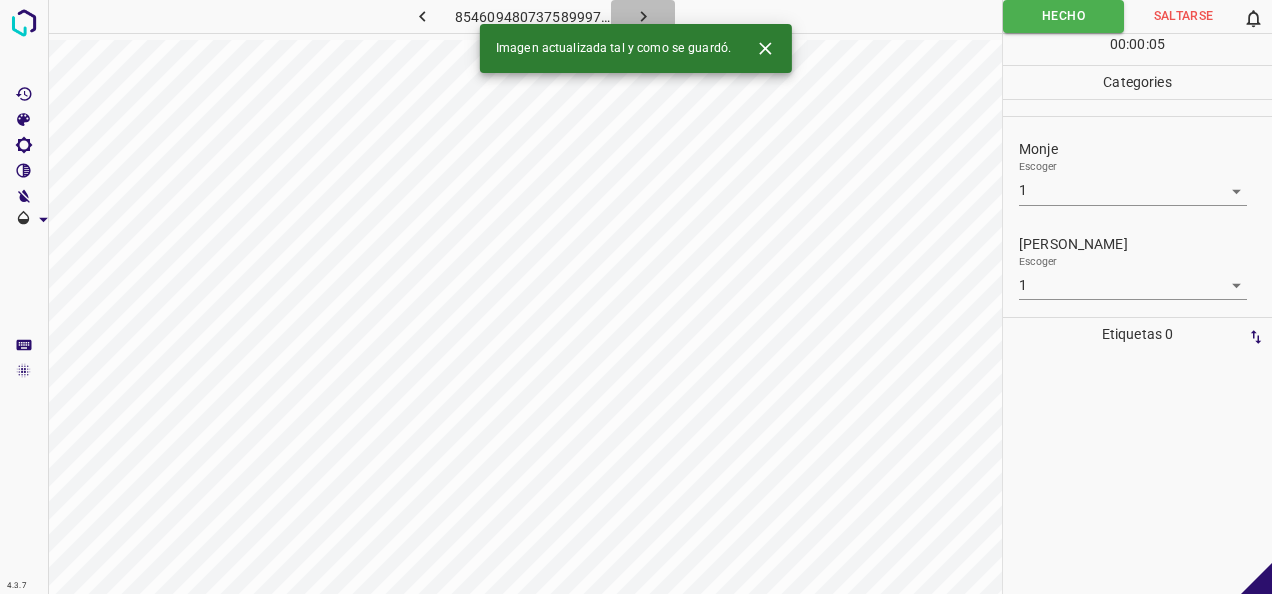 click 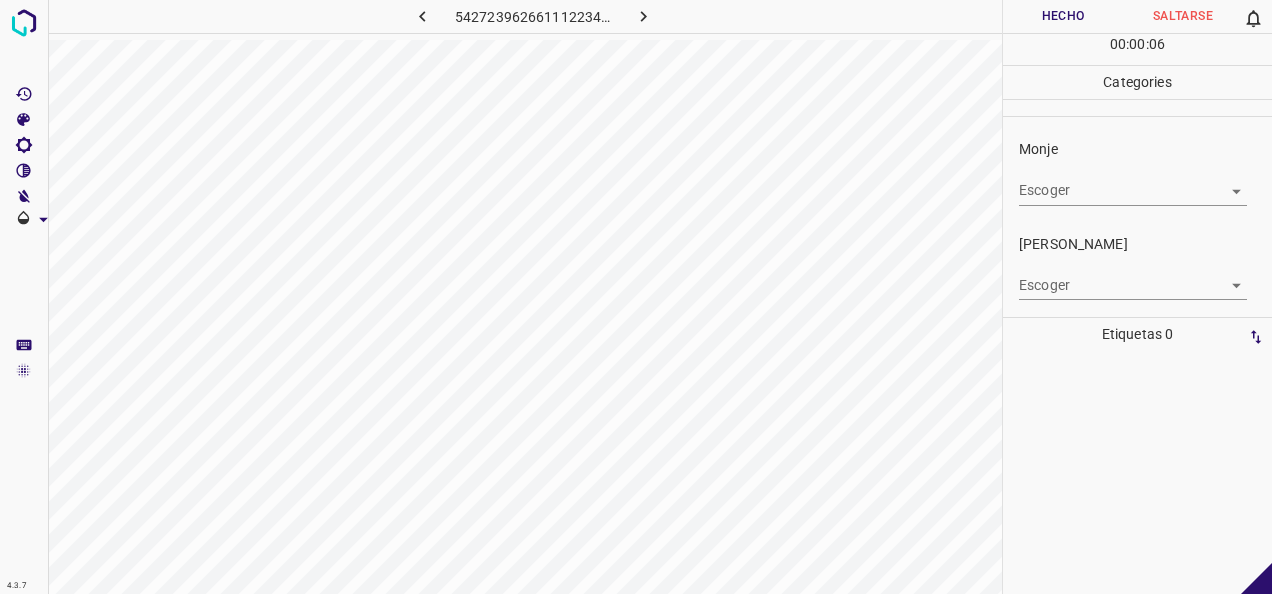 click on "4.3.7 5427239626611122349.png Hecho Saltarse 0 00   : 00   : 06   Categories Monje  Escoger ​  [PERSON_NAME]   Escoger ​ Etiquetas 0 Categories 1 Monje 2  [PERSON_NAME] Herramientas Espacio Cambiar entre modos (Dibujar y Editar) Yo Etiquetado automático R Restaurar zoom M Acercar N Alejar Borrar Eliminar etiqueta de selección Filtros Z Restaurar filtros X Filtro de saturación C Filtro de brillo V Filtro de contraste B Filtro de escala de grises General O Descargar -Mensaje de texto -Esconder -Borrar" at bounding box center (636, 297) 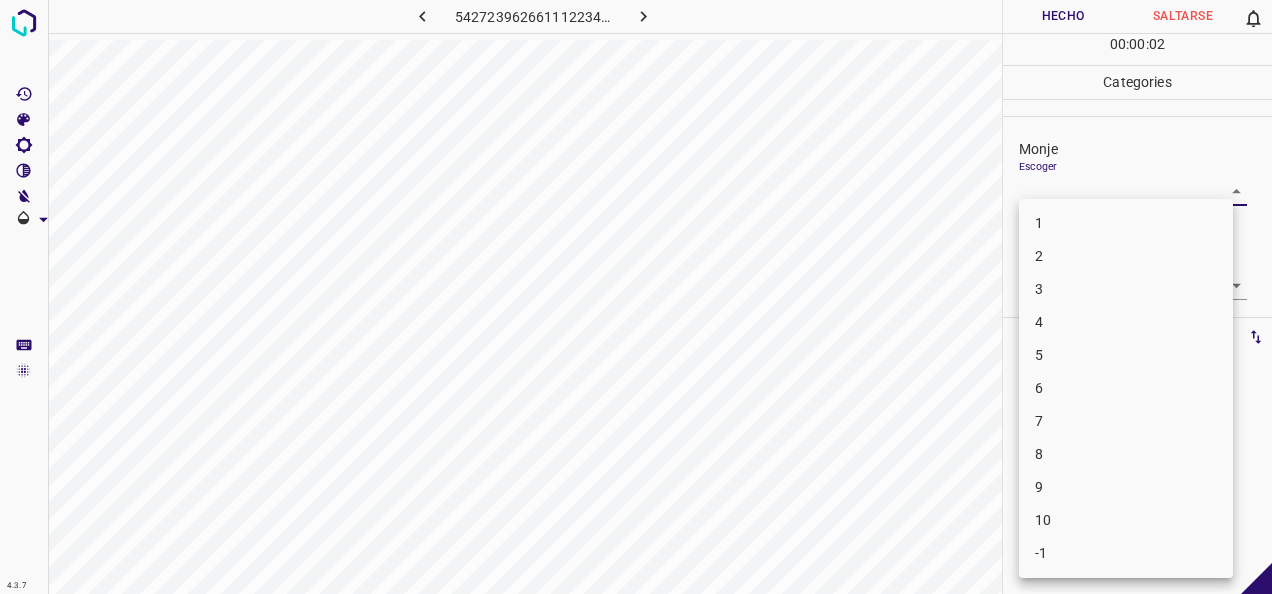 click on "5" at bounding box center (1126, 355) 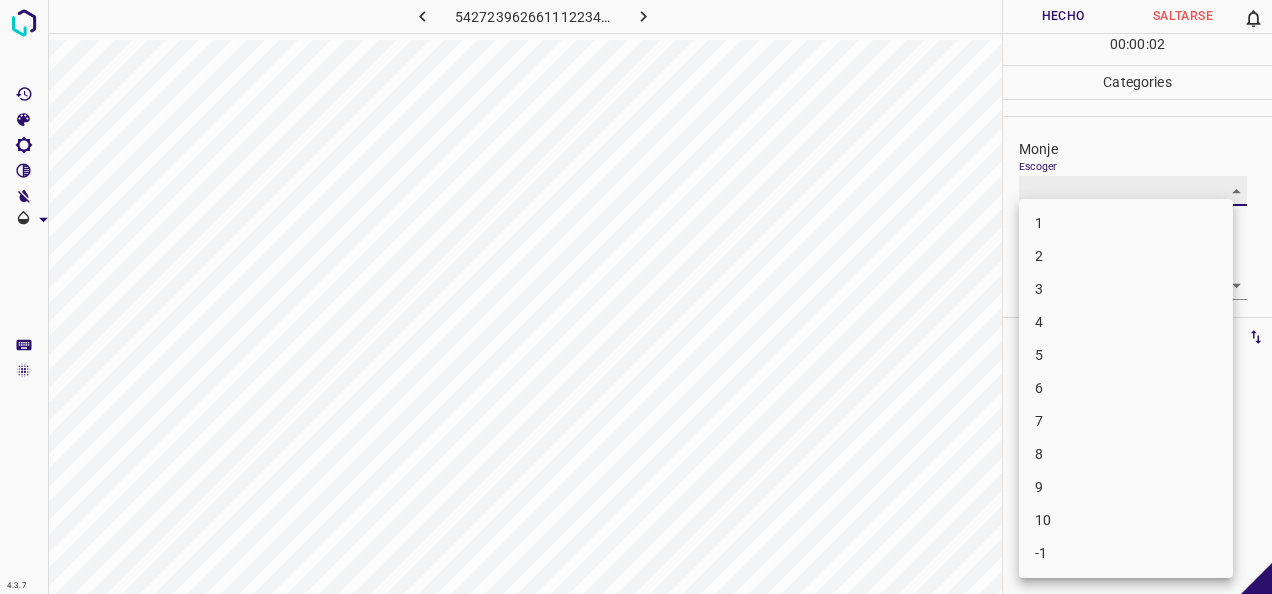 type on "5" 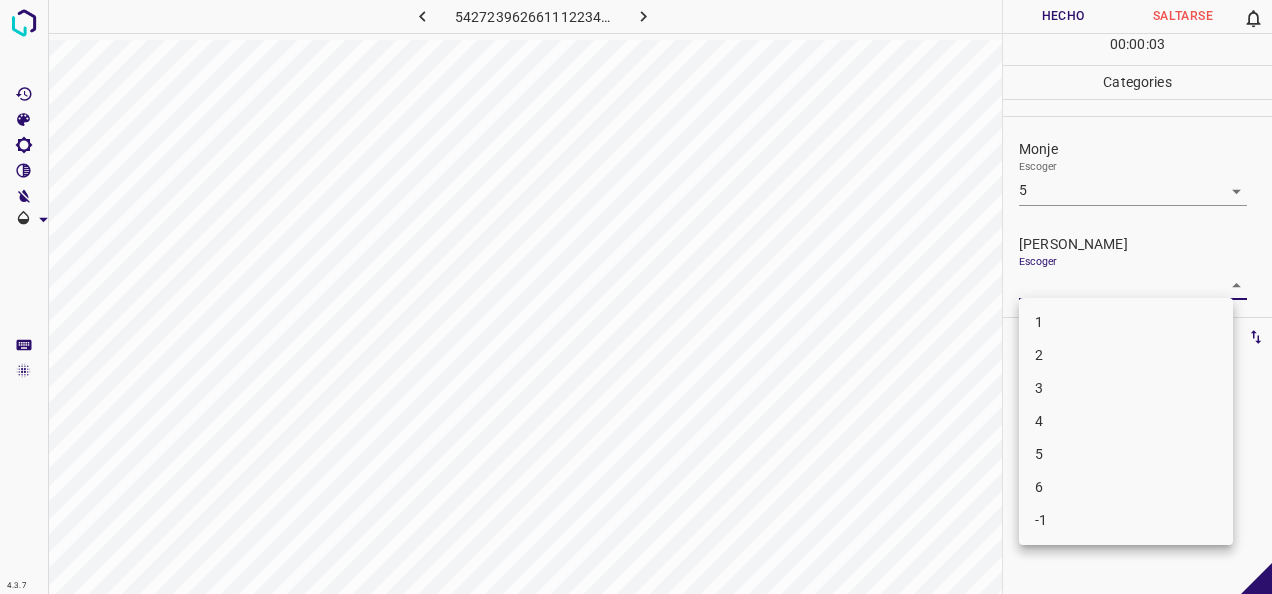 click on "4.3.7 5427239626611122349.png Hecho Saltarse 0 00   : 00   : 03   Categories Monje  Escoger 5 5  Fitzpatrick   Escoger ​ Etiquetas 0 Categories 1 Monje 2  Fitzpatrick Herramientas Espacio Cambiar entre modos (Dibujar y Editar) Yo Etiquetado automático R Restaurar zoom M Acercar N Alejar Borrar Eliminar etiqueta de selección Filtros Z Restaurar filtros X Filtro de saturación C Filtro de brillo V Filtro de contraste B Filtro de escala de grises General O Descargar -Mensaje de texto -Esconder -Borrar 1 2 3 4 5 6 -1" at bounding box center (636, 297) 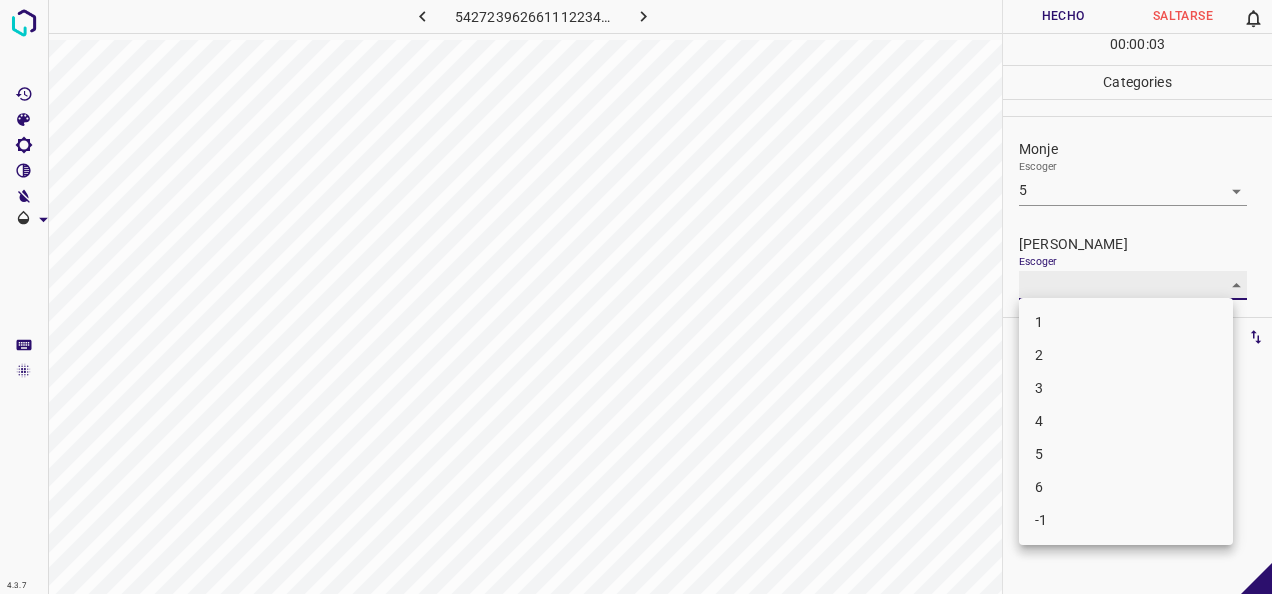 type on "4" 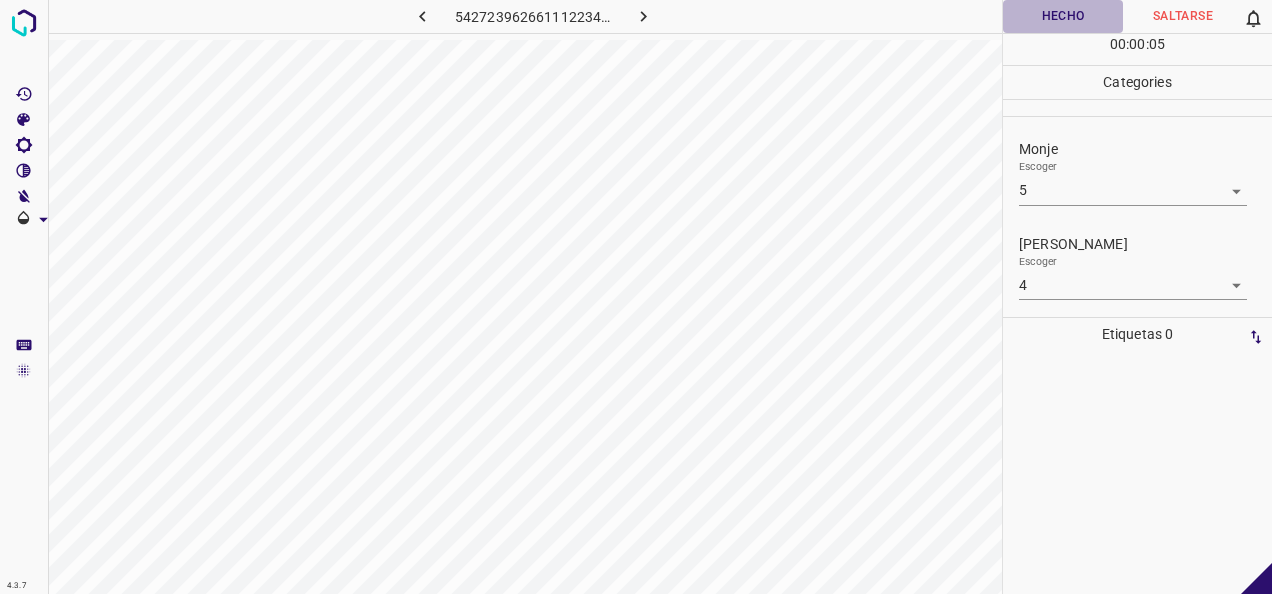 click on "Hecho" at bounding box center (1063, 16) 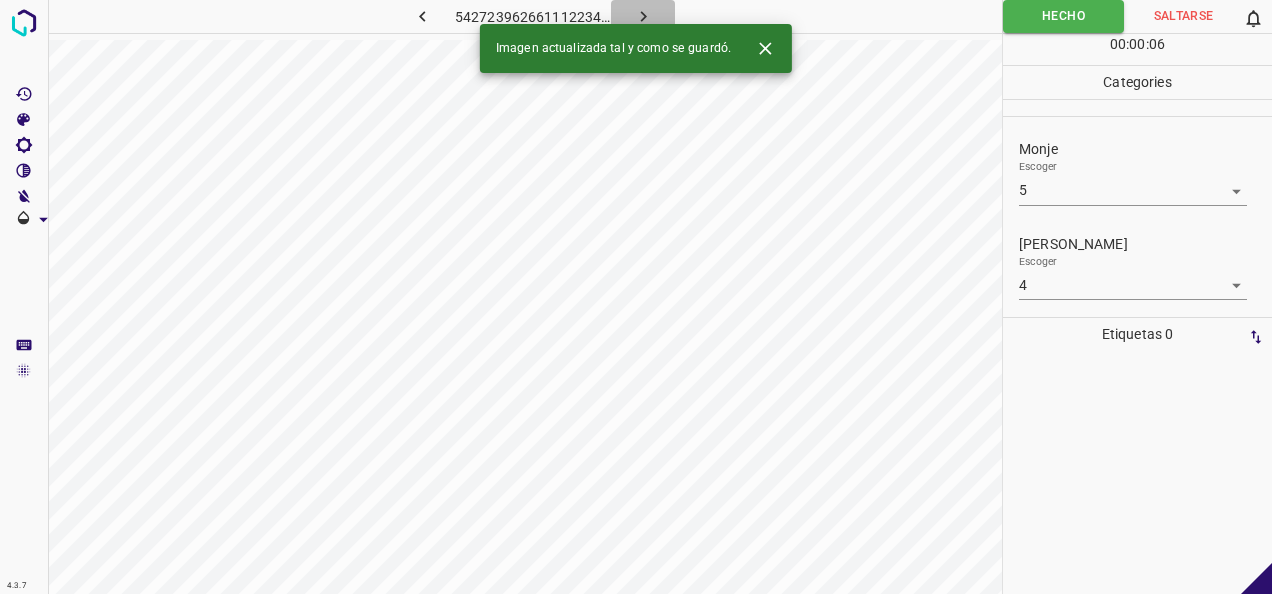 click 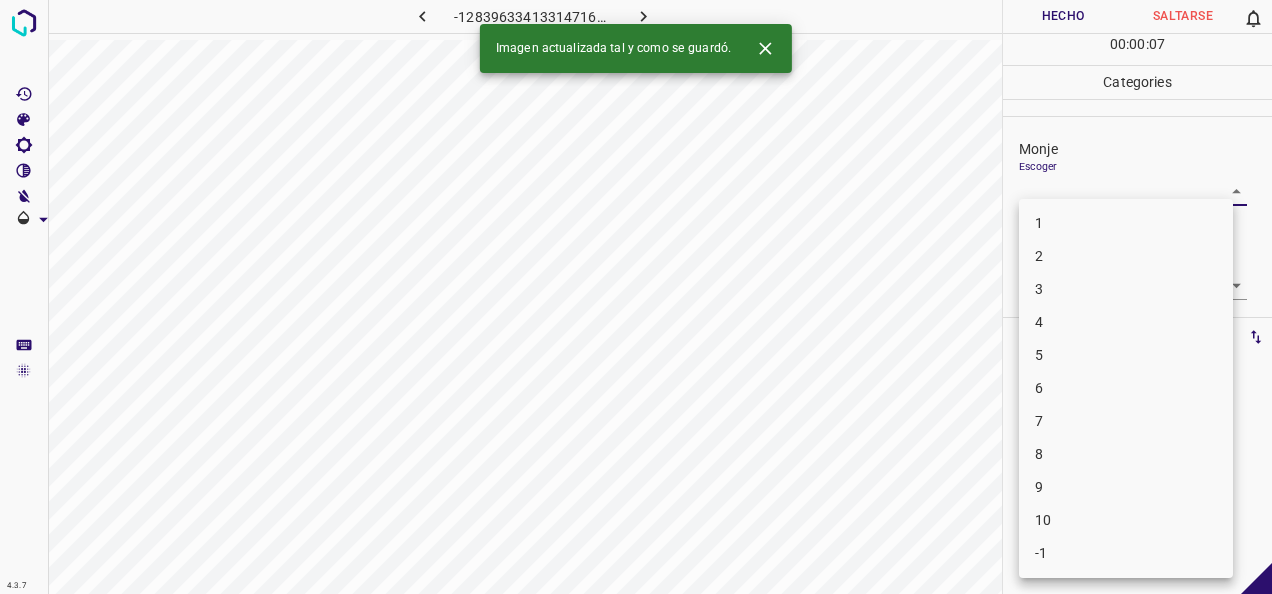 click on "4.3.7 -1283963341331471600.png Hecho Saltarse 0 00   : 00   : 07   Categories Monje  Escoger ​  Fitzpatrick   Escoger ​ Etiquetas 0 Categories 1 Monje 2  Fitzpatrick Herramientas Espacio Cambiar entre modos (Dibujar y Editar) Yo Etiquetado automático R Restaurar zoom M Acercar N Alejar Borrar Eliminar etiqueta de selección Filtros Z Restaurar filtros X Filtro de saturación C Filtro de brillo V Filtro de contraste B Filtro de escala de grises General O Descargar Imagen actualizada tal y como se guardó. -Mensaje de texto -Esconder -Borrar 1 2 3 4 5 6 7 8 9 10 -1" at bounding box center (636, 297) 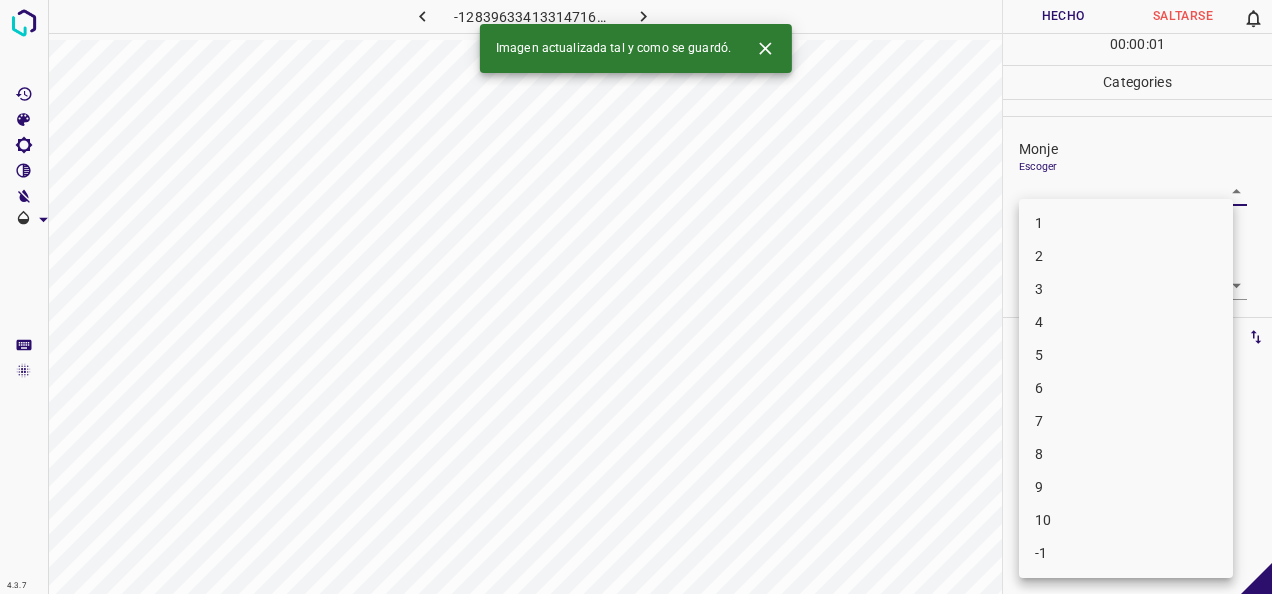 click on "1" at bounding box center (1126, 223) 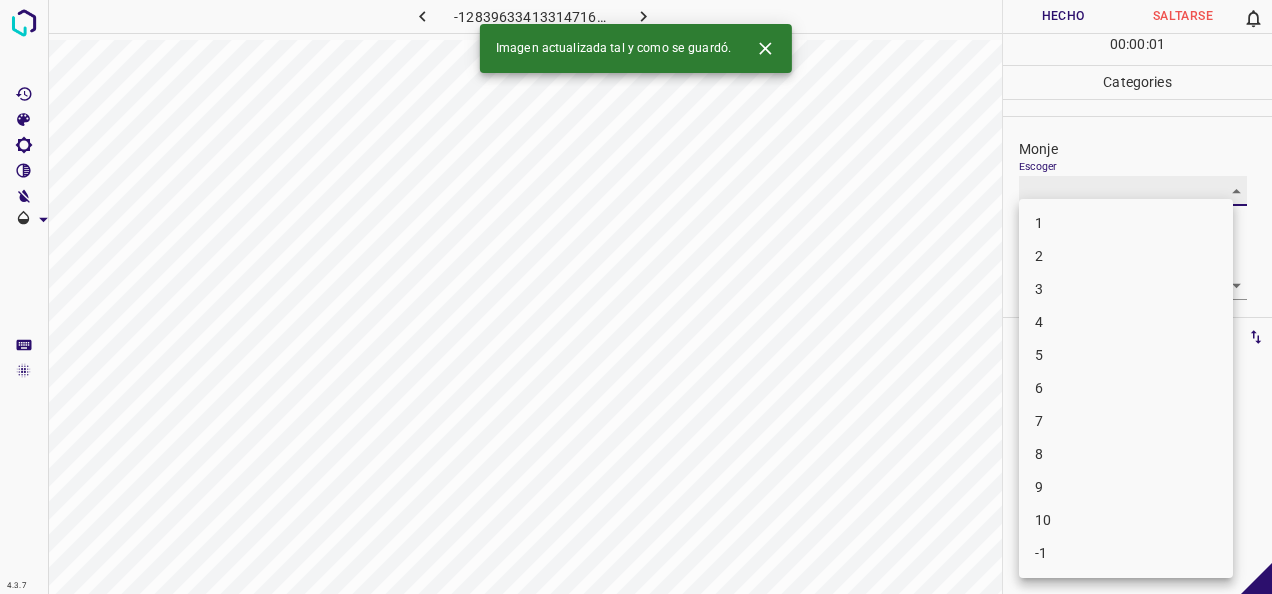 type on "1" 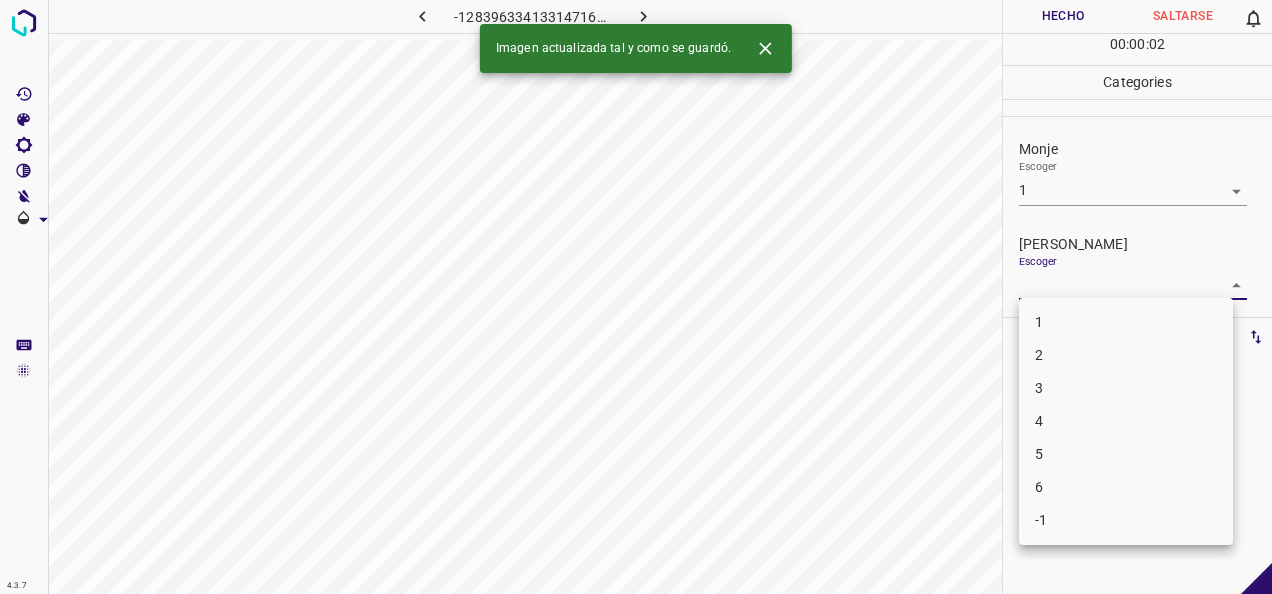 click on "4.3.7 -1283963341331471600.png Hecho Saltarse 0 00   : 00   : 02   Categories Monje  Escoger 1 1  Fitzpatrick   Escoger ​ Etiquetas 0 Categories 1 Monje 2  Fitzpatrick Herramientas Espacio Cambiar entre modos (Dibujar y Editar) Yo Etiquetado automático R Restaurar zoom M Acercar N Alejar Borrar Eliminar etiqueta de selección Filtros Z Restaurar filtros X Filtro de saturación C Filtro de brillo V Filtro de contraste B Filtro de escala de grises General O Descargar Imagen actualizada tal y como se guardó. -Mensaje de texto -Esconder -Borrar 1 2 3 4 5 6 -1" at bounding box center [636, 297] 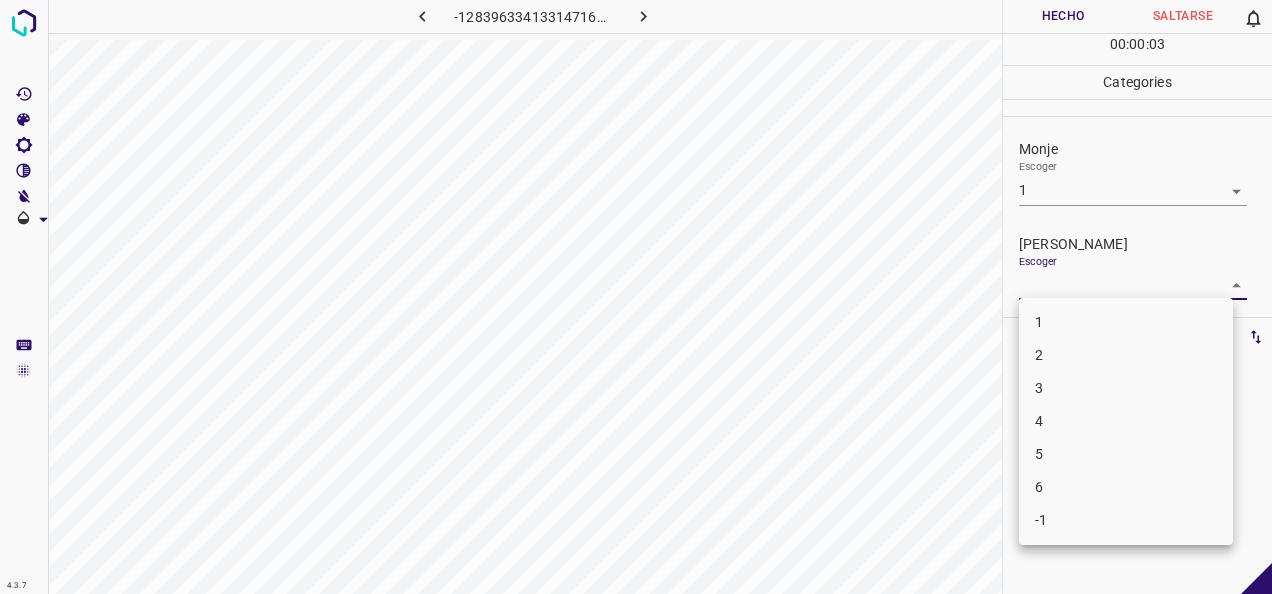 click on "1" at bounding box center (1126, 322) 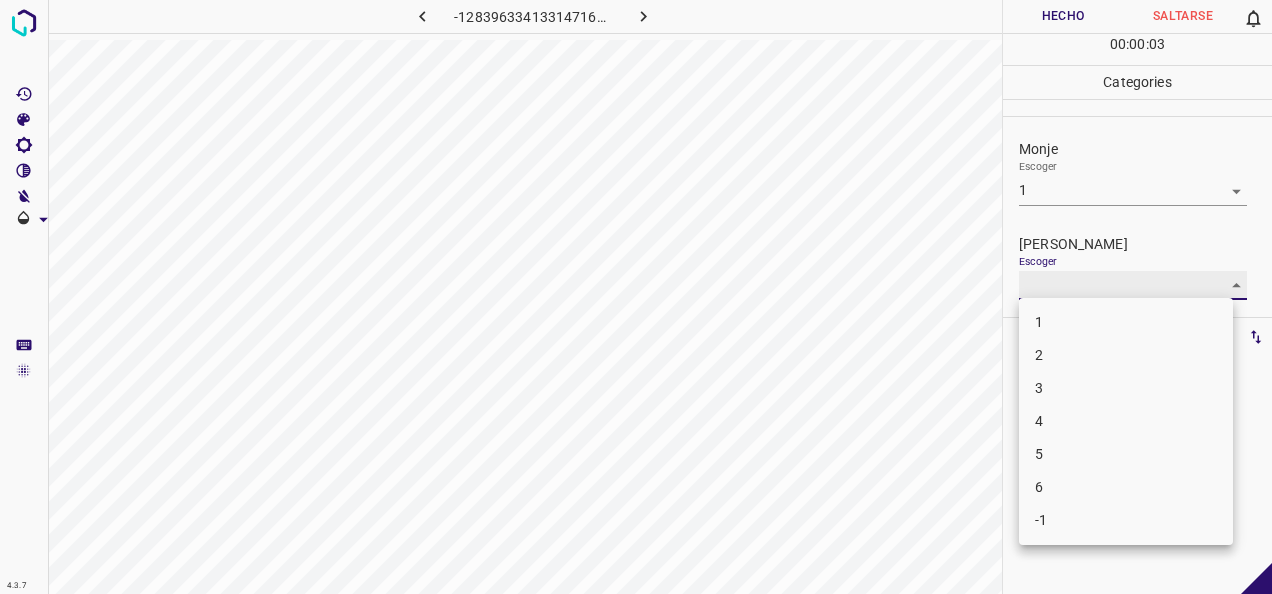 type on "1" 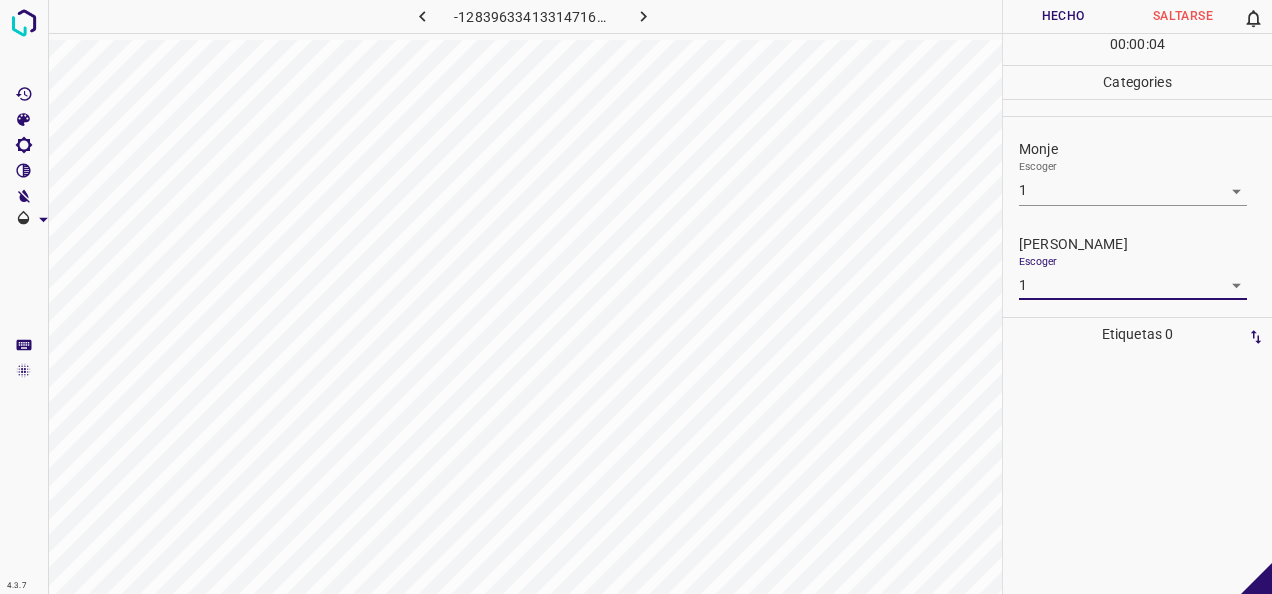 click on "Hecho" at bounding box center [1063, 16] 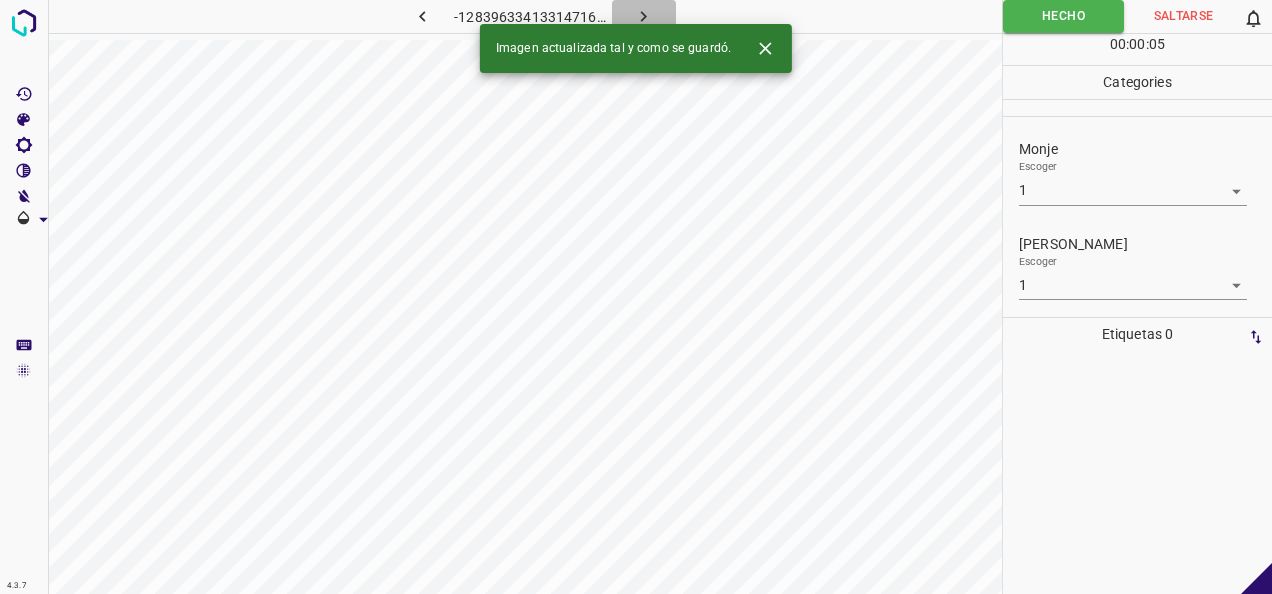click 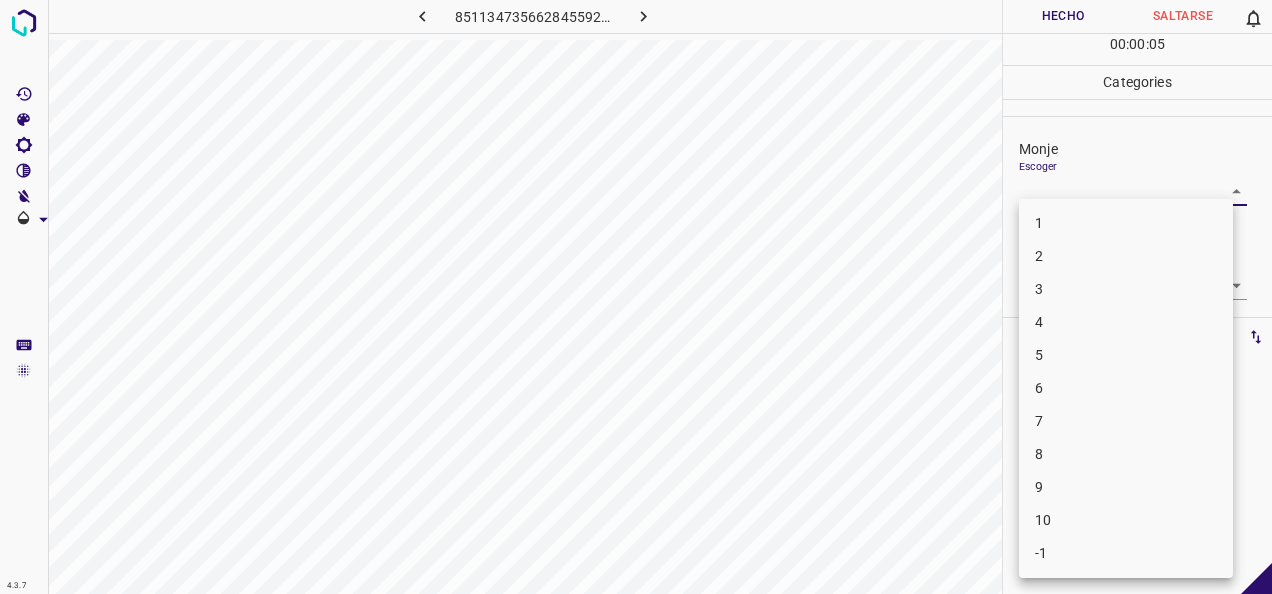 click on "4.3.7 851134735662845592.png Hecho Saltarse 0 00   : 00   : 05   Categories Monje  Escoger ​  Fitzpatrick   Escoger ​ Etiquetas 0 Categories 1 Monje 2  Fitzpatrick Herramientas Espacio Cambiar entre modos (Dibujar y Editar) Yo Etiquetado automático R Restaurar zoom M Acercar N Alejar Borrar Eliminar etiqueta de selección Filtros Z Restaurar filtros X Filtro de saturación C Filtro de brillo V Filtro de contraste B Filtro de escala de grises General O Descargar -Mensaje de texto -Esconder -Borrar 1 2 3 4 5 6 7 8 9 10 -1" at bounding box center [636, 297] 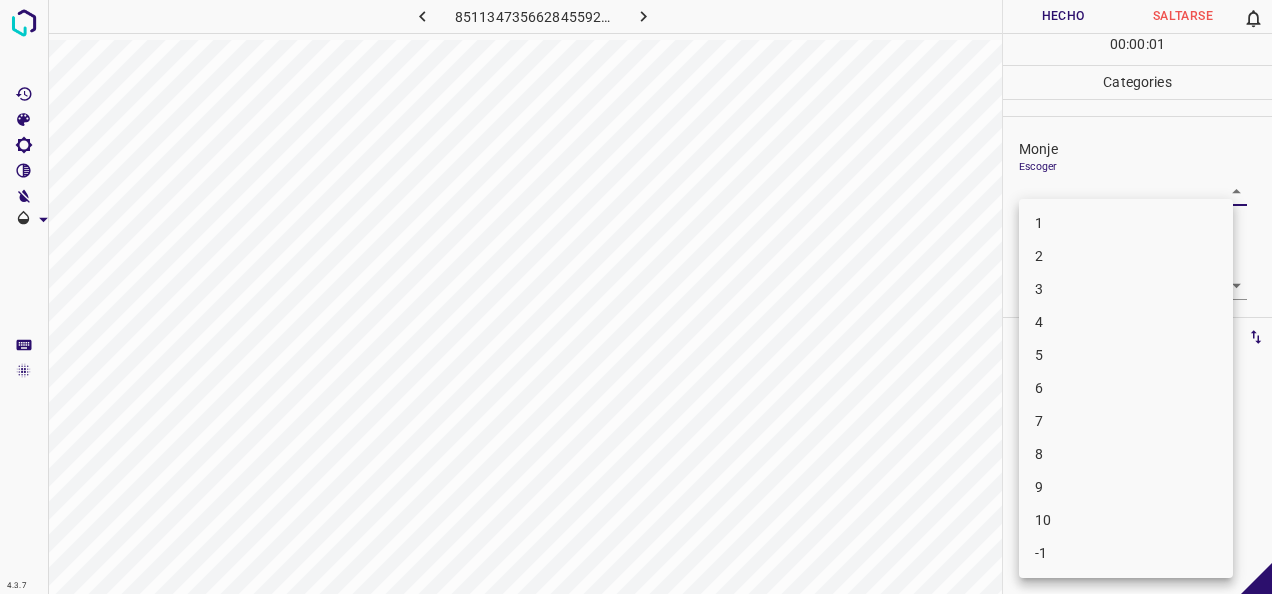 click on "2" at bounding box center (1126, 256) 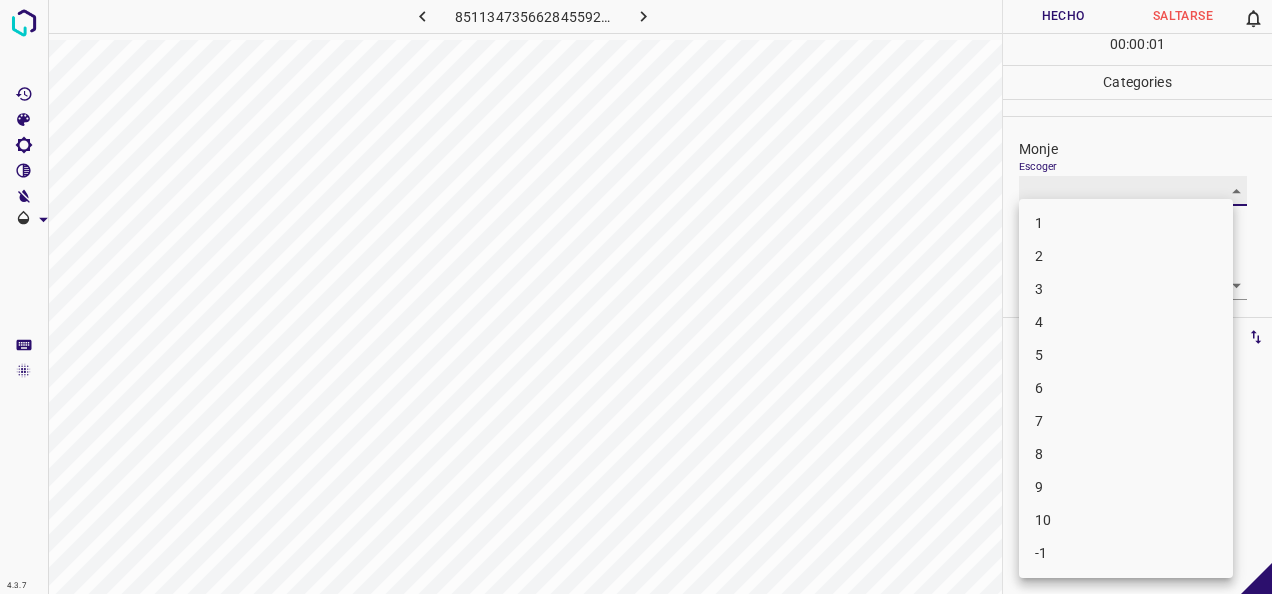 type on "2" 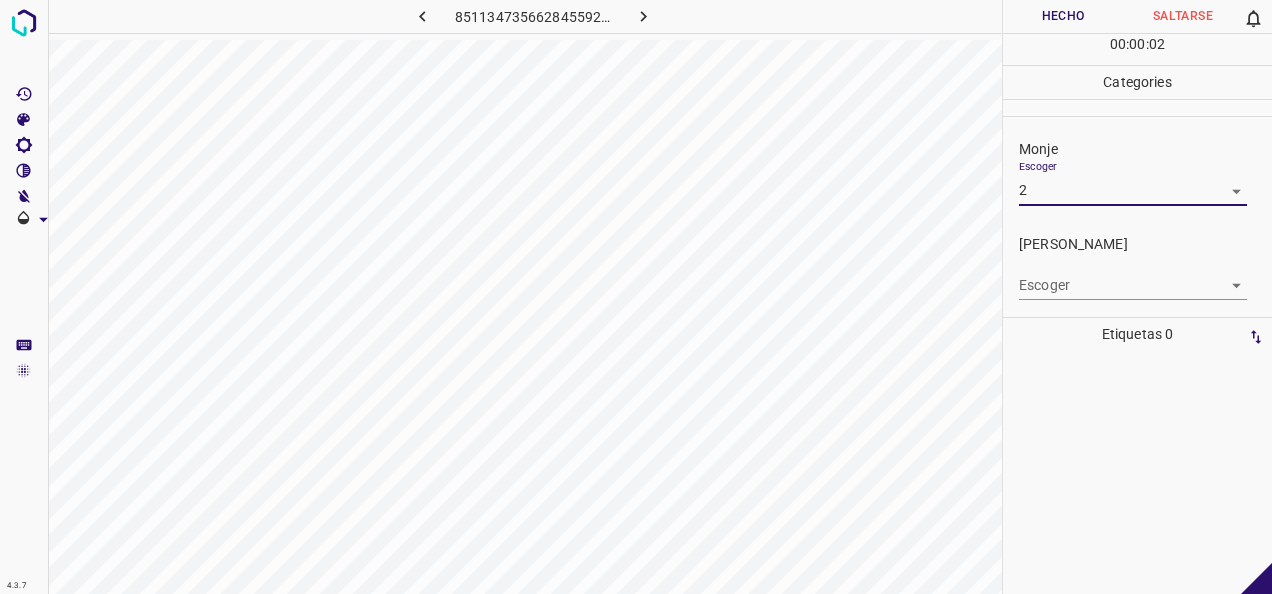 click on "4.3.7 851134735662845592.png Hecho Saltarse 0 00   : 00   : 02   Categories Monje  Escoger 2 2  Fitzpatrick   Escoger ​ Etiquetas 0 Categories 1 Monje 2  Fitzpatrick Herramientas Espacio Cambiar entre modos (Dibujar y Editar) Yo Etiquetado automático R Restaurar zoom M Acercar N Alejar Borrar Eliminar etiqueta de selección Filtros Z Restaurar filtros X Filtro de saturación C Filtro de brillo V Filtro de contraste B Filtro de escala de grises General O Descargar -Mensaje de texto -Esconder -Borrar" at bounding box center [636, 297] 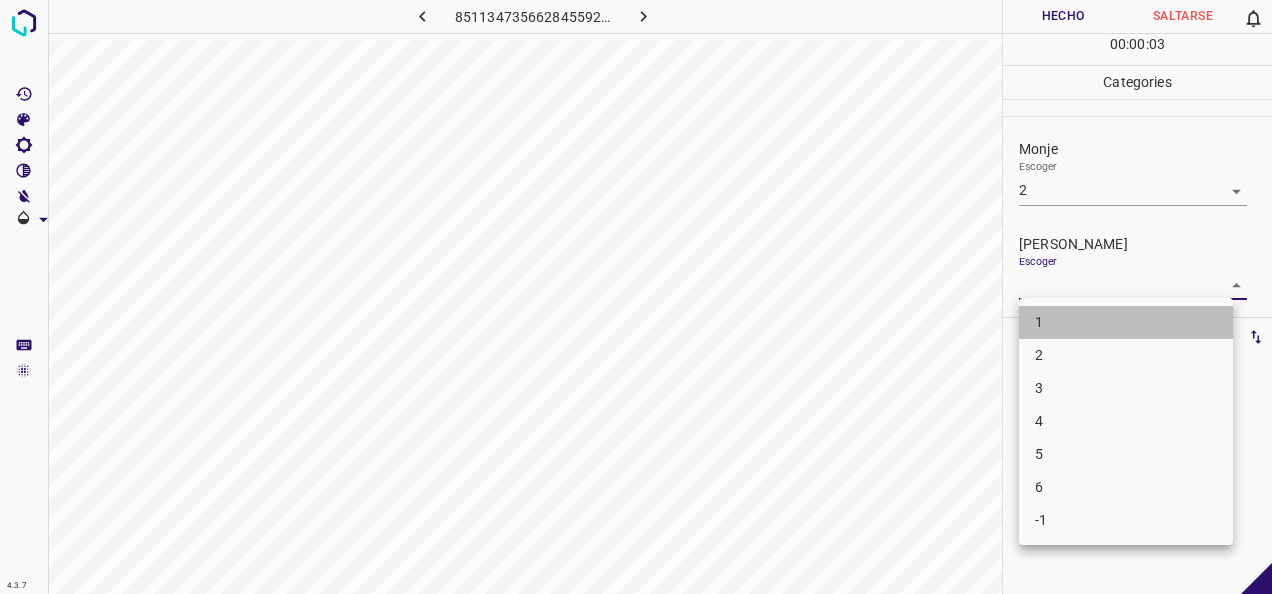 click on "1" at bounding box center (1126, 322) 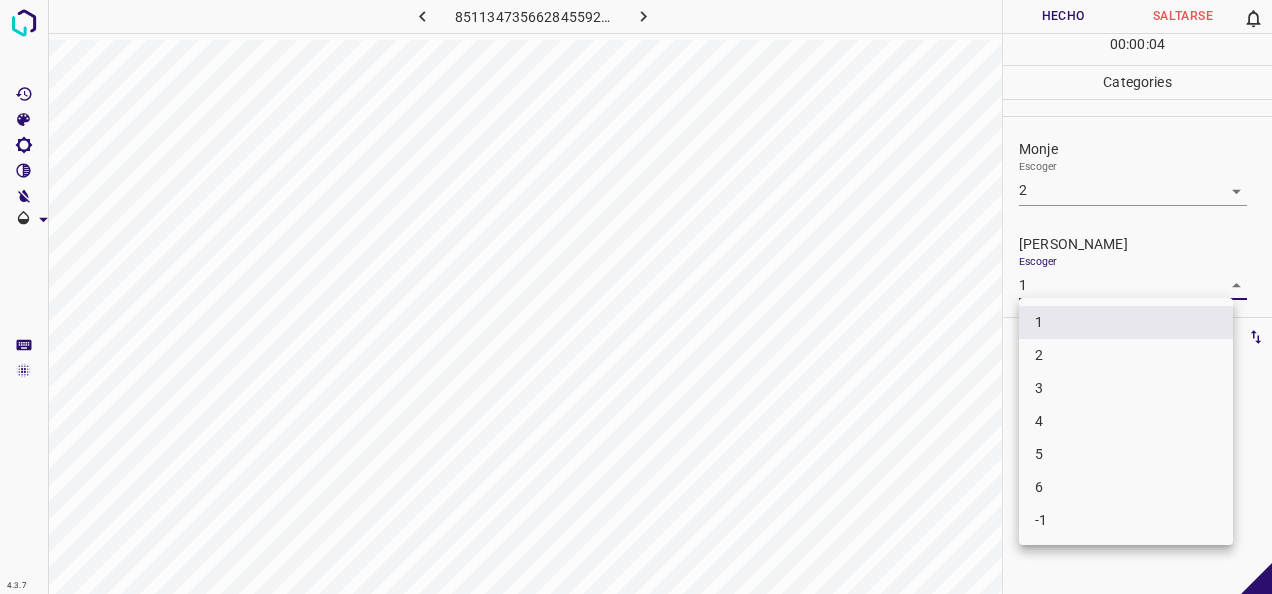 click on "4.3.7 851134735662845592.png Hecho Saltarse 0 00   : 00   : 04   Categories Monje  Escoger 2 2  Fitzpatrick   Escoger 1 1 Etiquetas 0 Categories 1 Monje 2  Fitzpatrick Herramientas Espacio Cambiar entre modos (Dibujar y Editar) Yo Etiquetado automático R Restaurar zoom M Acercar N Alejar Borrar Eliminar etiqueta de selección Filtros Z Restaurar filtros X Filtro de saturación C Filtro de brillo V Filtro de contraste B Filtro de escala de grises General O Descargar -Mensaje de texto -Esconder -Borrar 1 2 3 4 5 6 -1" at bounding box center (636, 297) 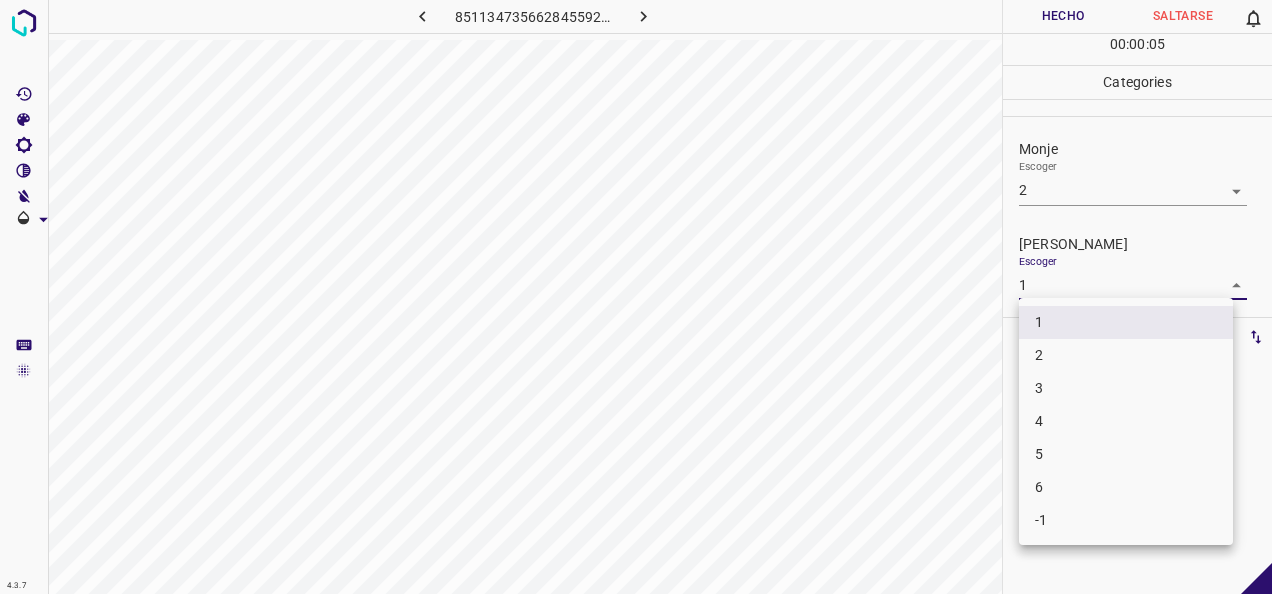 click on "2" at bounding box center (1126, 355) 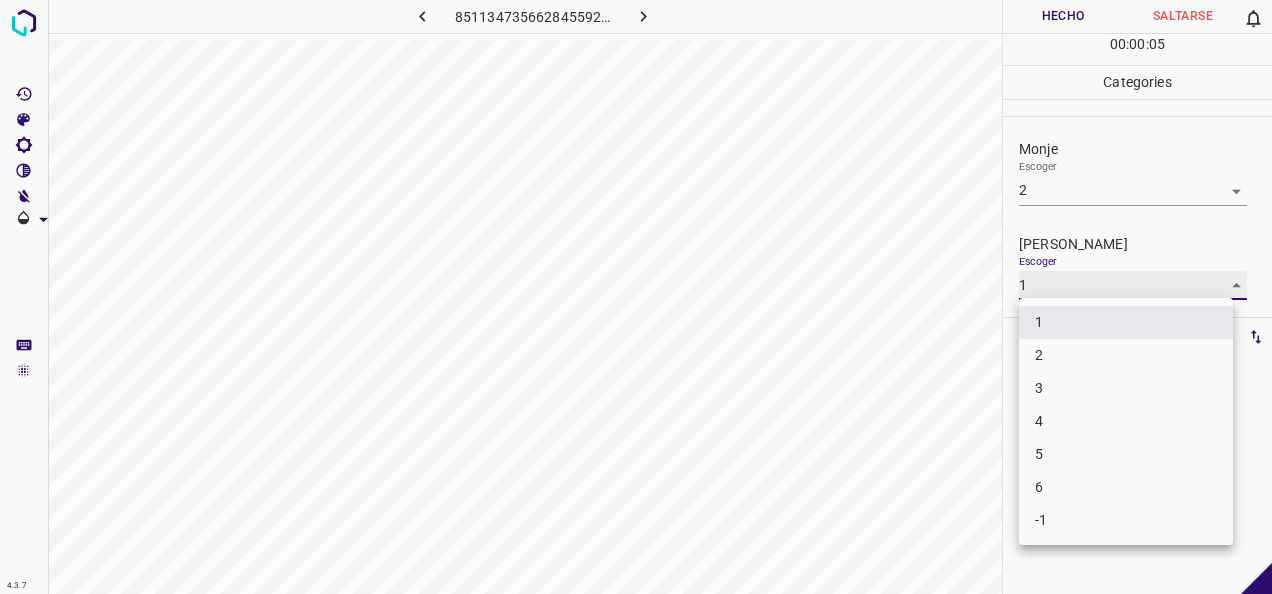 type on "2" 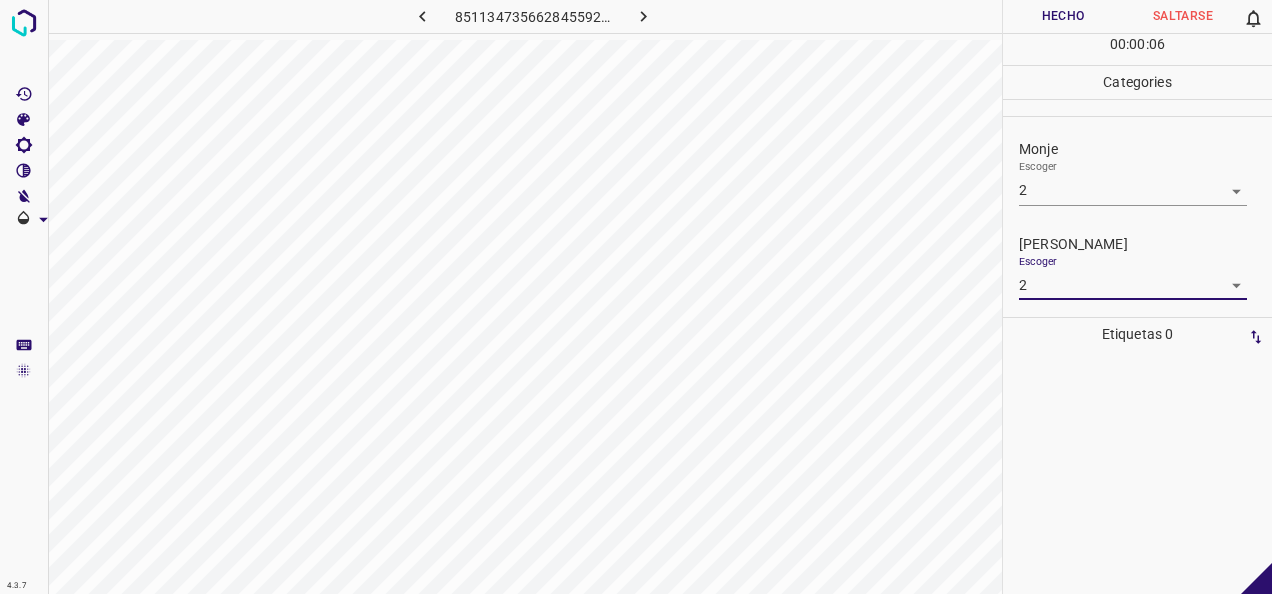 click on "Hecho" at bounding box center [1063, 16] 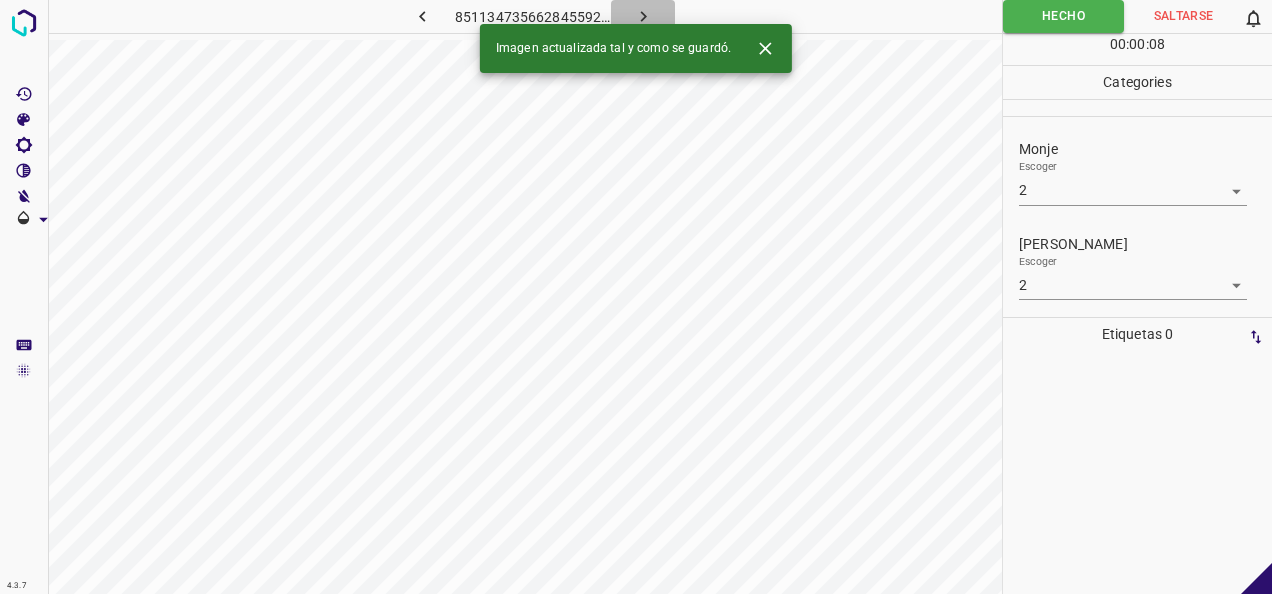 click 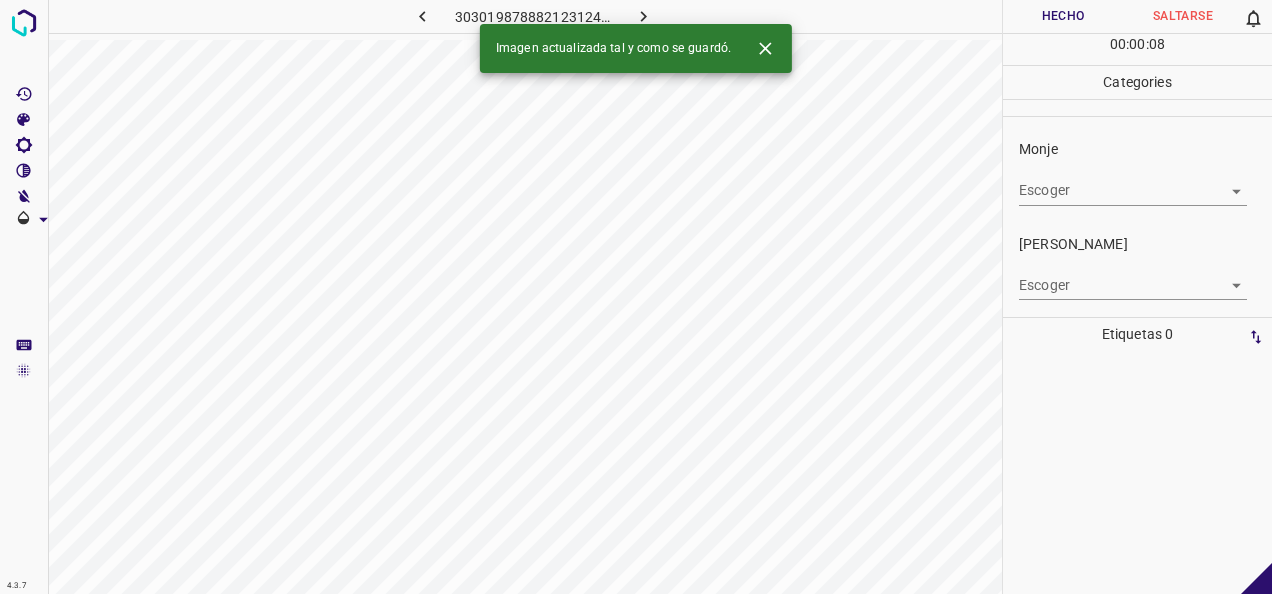 click on "4.3.7 3030198788821231242.png Hecho Saltarse 0 00   : 00   : 08   Categories Monje  Escoger ​  Fitzpatrick   Escoger ​ Etiquetas 0 Categories 1 Monje 2  Fitzpatrick Herramientas Espacio Cambiar entre modos (Dibujar y Editar) Yo Etiquetado automático R Restaurar zoom M Acercar N Alejar Borrar Eliminar etiqueta de selección Filtros Z Restaurar filtros X Filtro de saturación C Filtro de brillo V Filtro de contraste B Filtro de escala de grises General O Descargar Imagen actualizada tal y como se guardó. -Mensaje de texto -Esconder -Borrar" at bounding box center [636, 297] 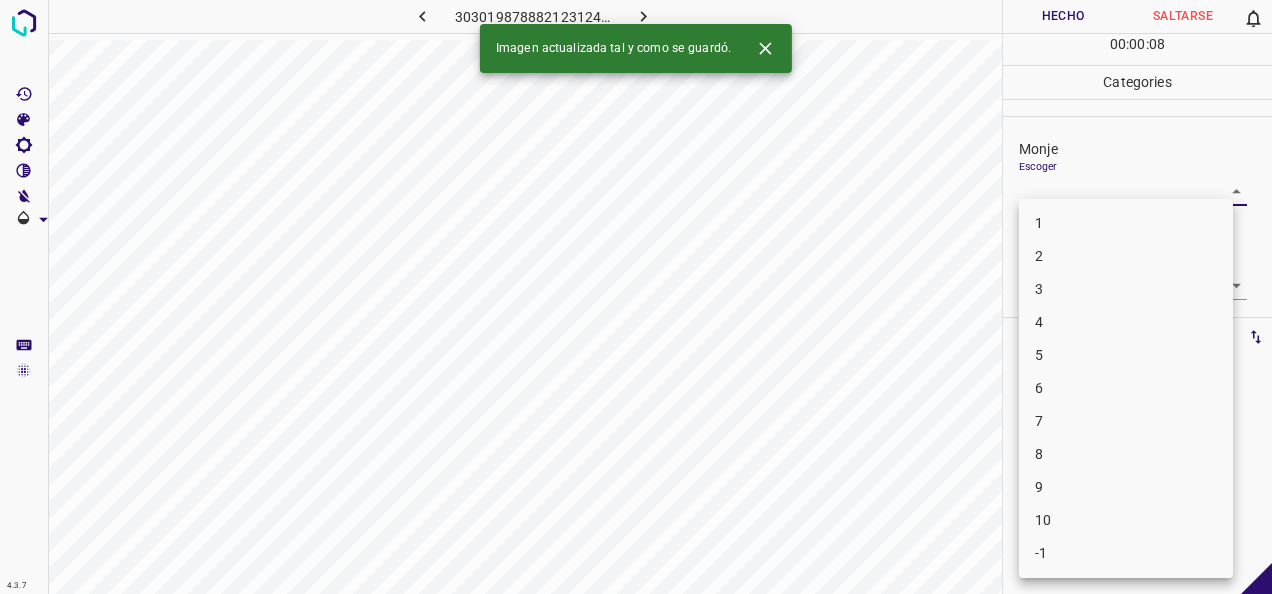 click on "1" at bounding box center (1126, 223) 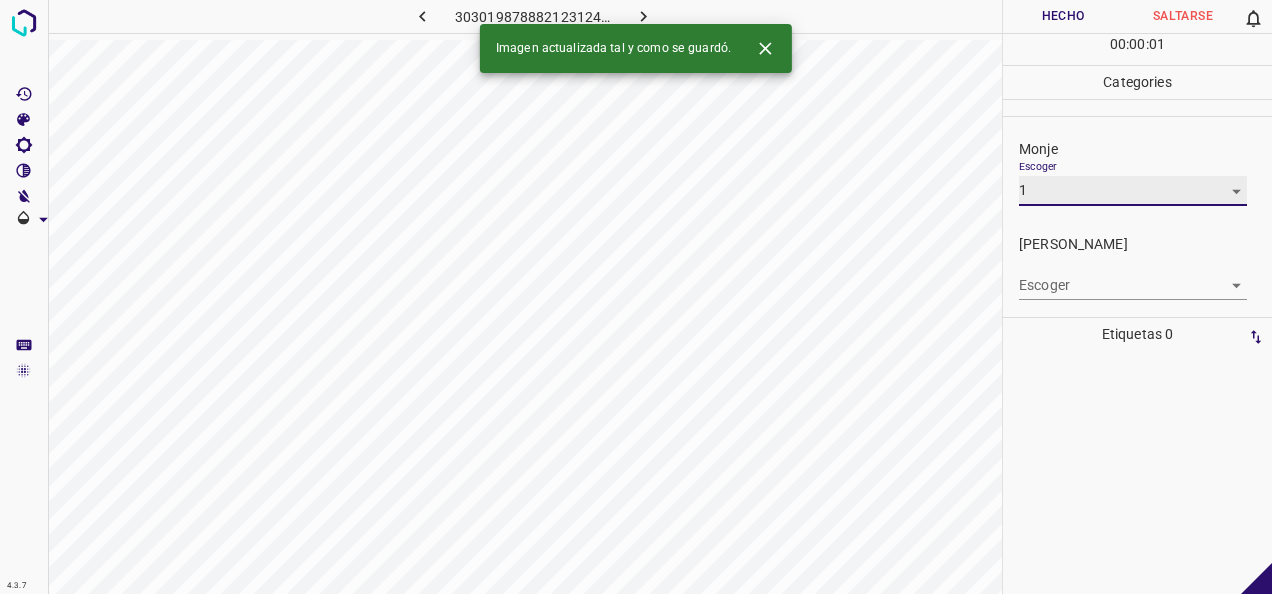 type on "1" 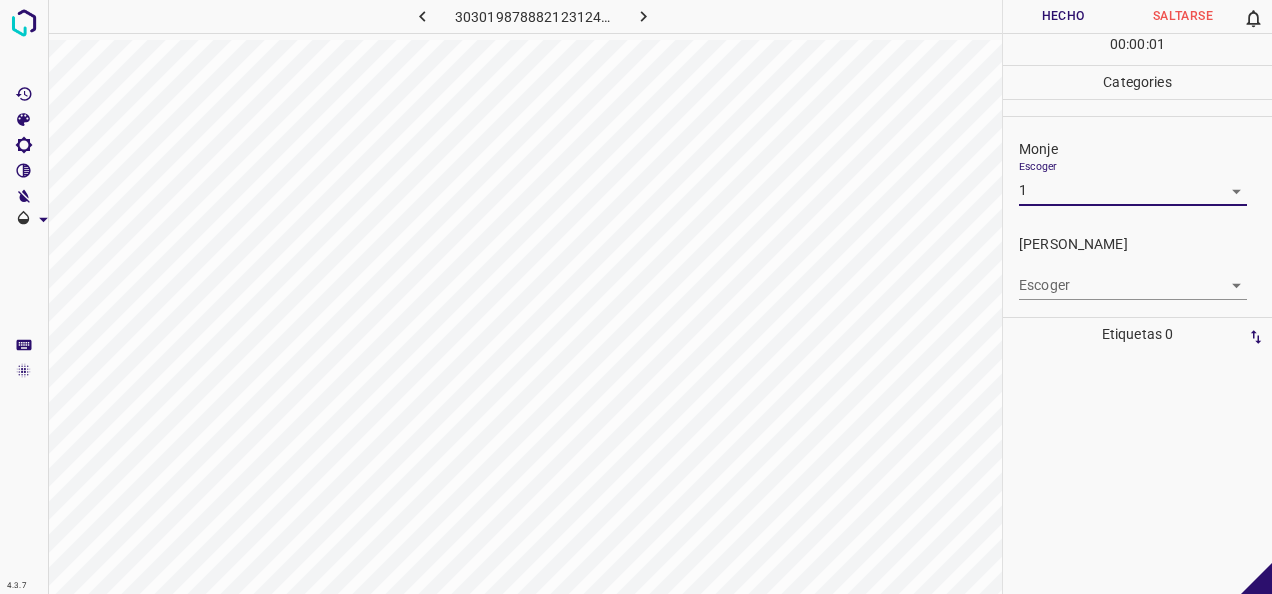 click on "4.3.7 3030198788821231242.png Hecho Saltarse 0 00   : 00   : 01   Categories Monje  Escoger 1 1  Fitzpatrick   Escoger ​ Etiquetas 0 Categories 1 Monje 2  Fitzpatrick Herramientas Espacio Cambiar entre modos (Dibujar y Editar) Yo Etiquetado automático R Restaurar zoom M Acercar N Alejar Borrar Eliminar etiqueta de selección Filtros Z Restaurar filtros X Filtro de saturación C Filtro de brillo V Filtro de contraste B Filtro de escala de grises General O Descargar -Mensaje de texto -Esconder -Borrar" at bounding box center [636, 297] 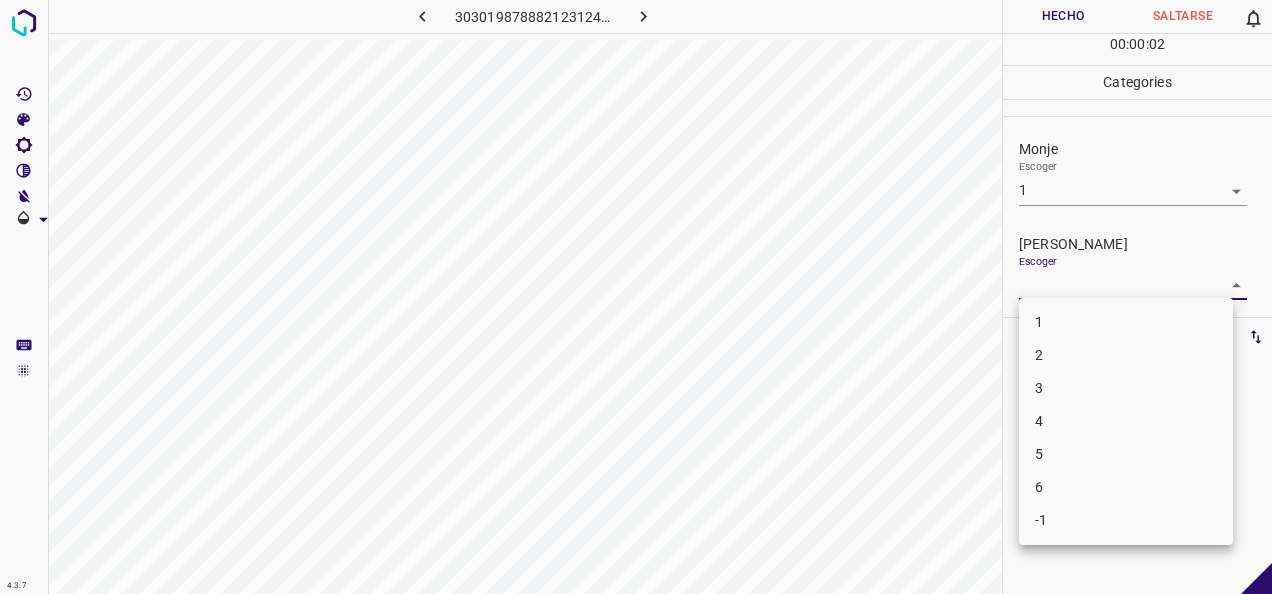 click on "1" at bounding box center [1126, 322] 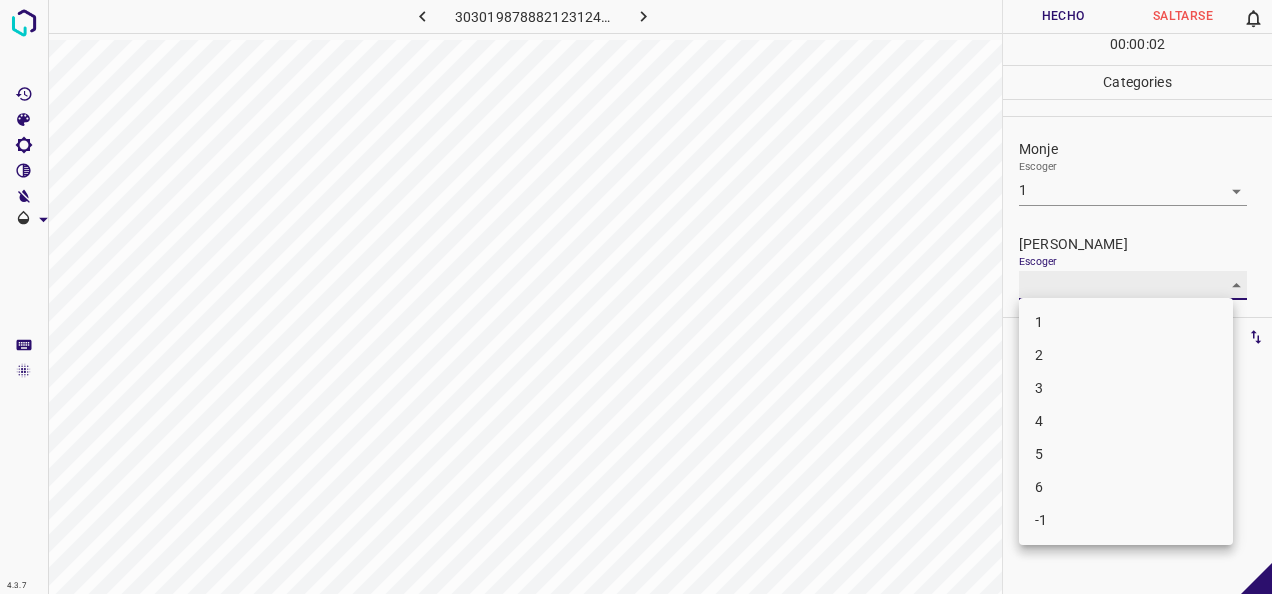 type on "1" 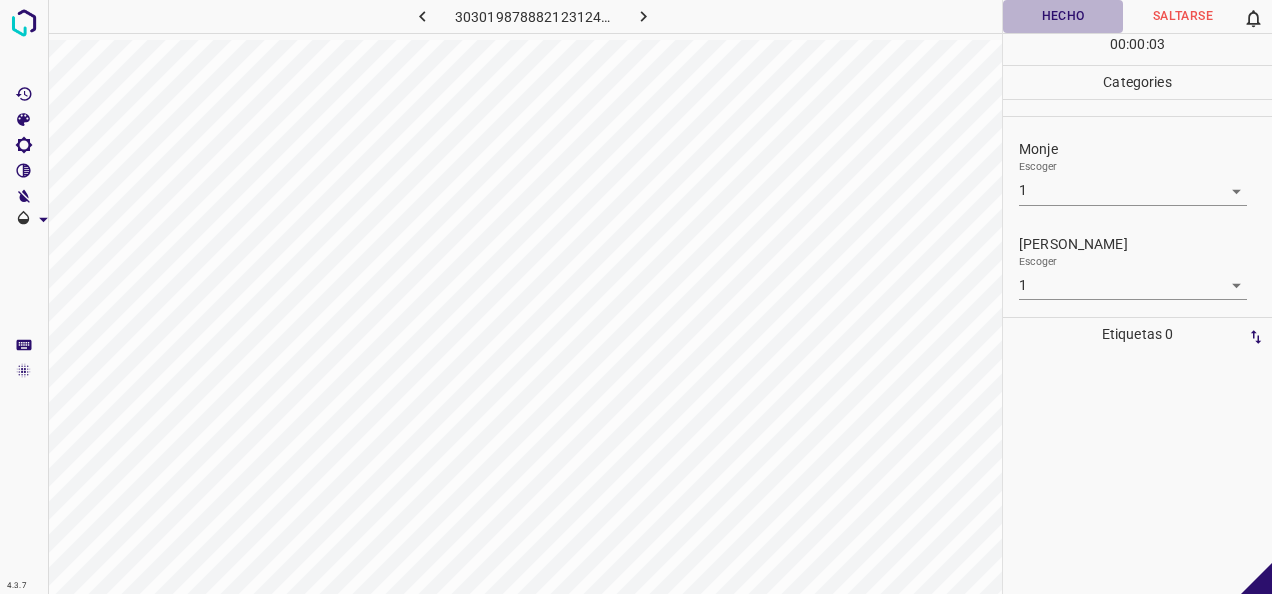 click on "Hecho" at bounding box center (1063, 16) 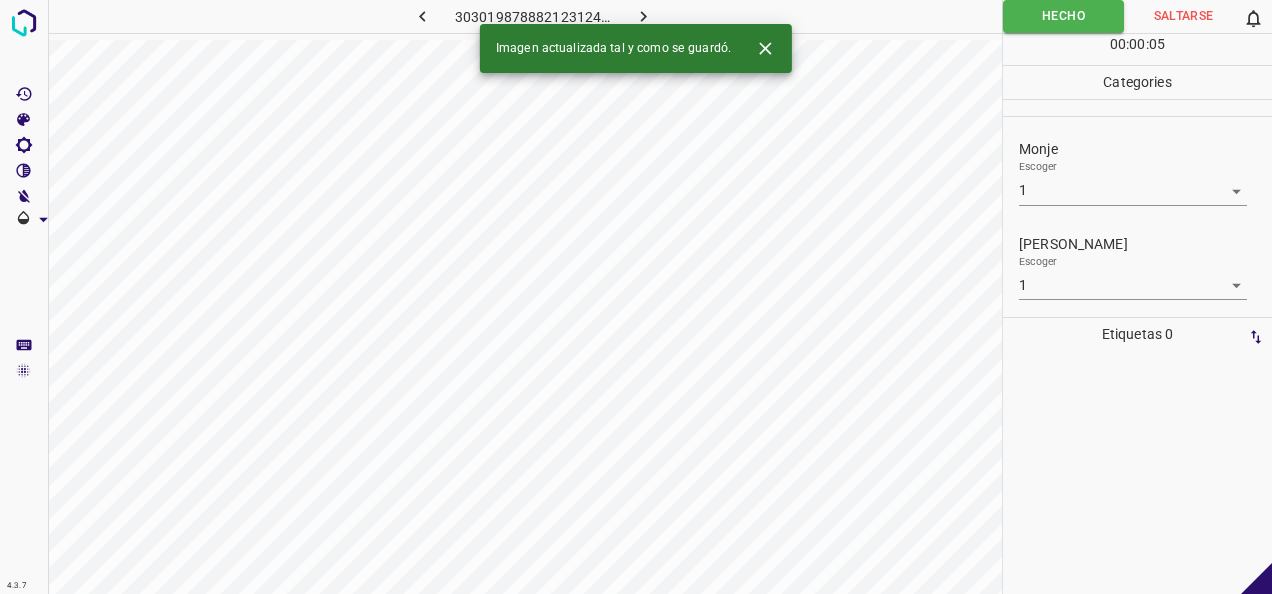 click 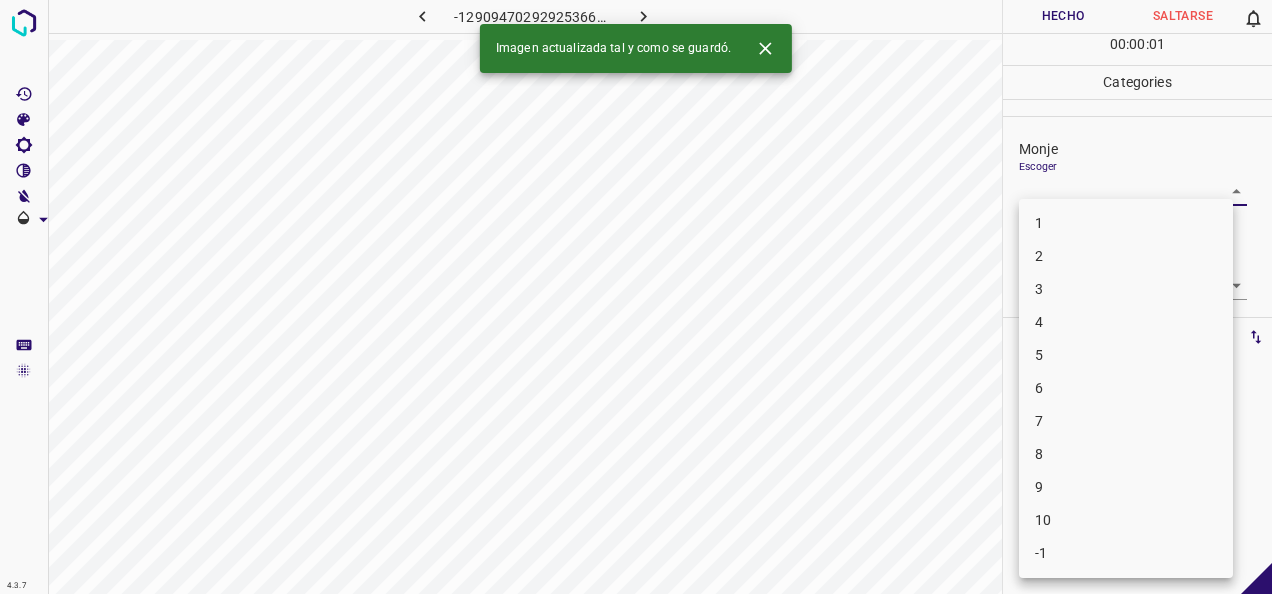 click on "4.3.7 -1290947029292536646.png Hecho Saltarse 0 00   : 00   : 01   Categories Monje  Escoger ​  Fitzpatrick   Escoger ​ Etiquetas 0 Categories 1 Monje 2  Fitzpatrick Herramientas Espacio Cambiar entre modos (Dibujar y Editar) Yo Etiquetado automático R Restaurar zoom M Acercar N Alejar Borrar Eliminar etiqueta de selección Filtros Z Restaurar filtros X Filtro de saturación C Filtro de brillo V Filtro de contraste B Filtro de escala de grises General O Descargar Imagen actualizada tal y como se guardó. -Mensaje de texto -Esconder -Borrar 1 2 3 4 5 6 7 8 9 10 -1" at bounding box center [636, 297] 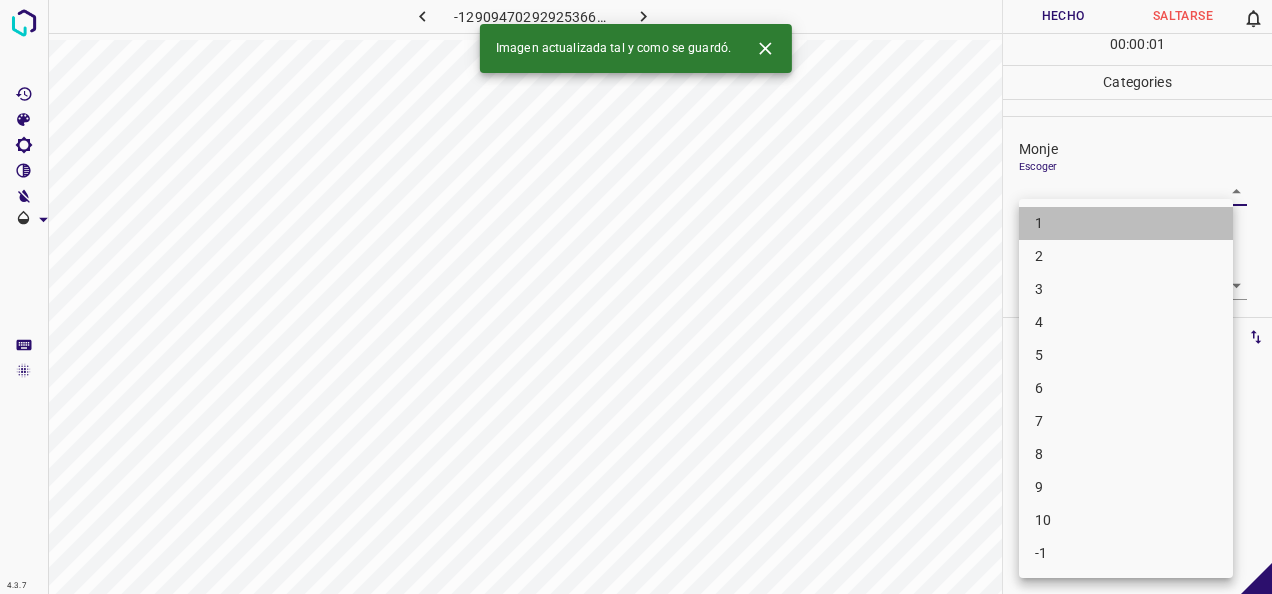 click on "1" at bounding box center [1126, 223] 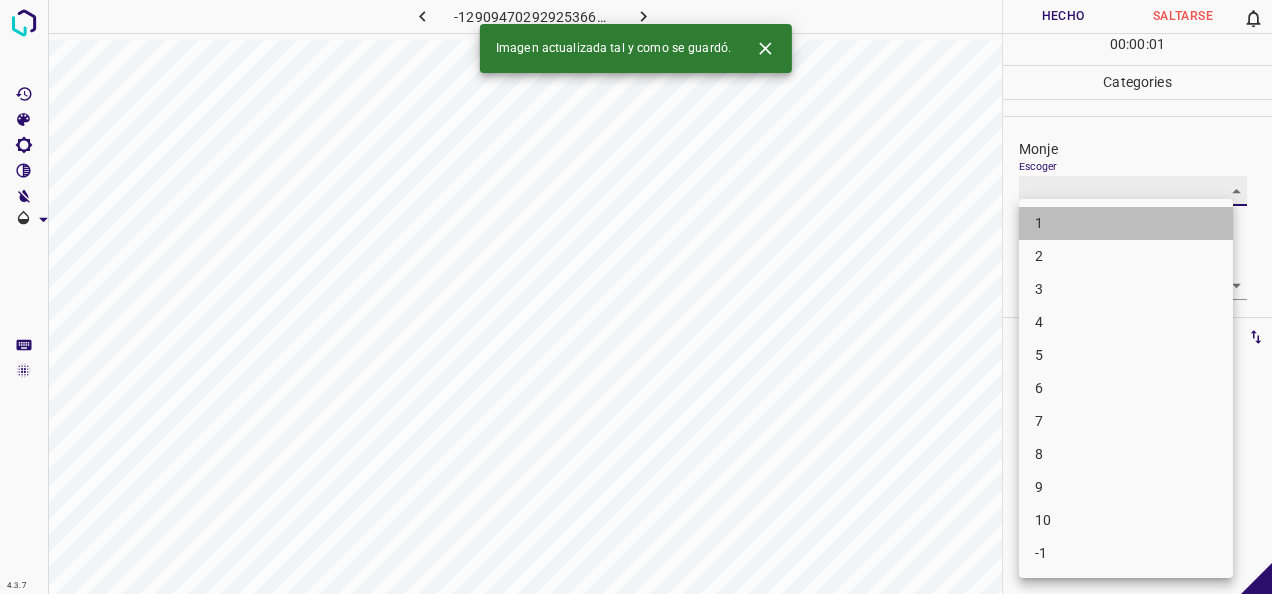 type on "1" 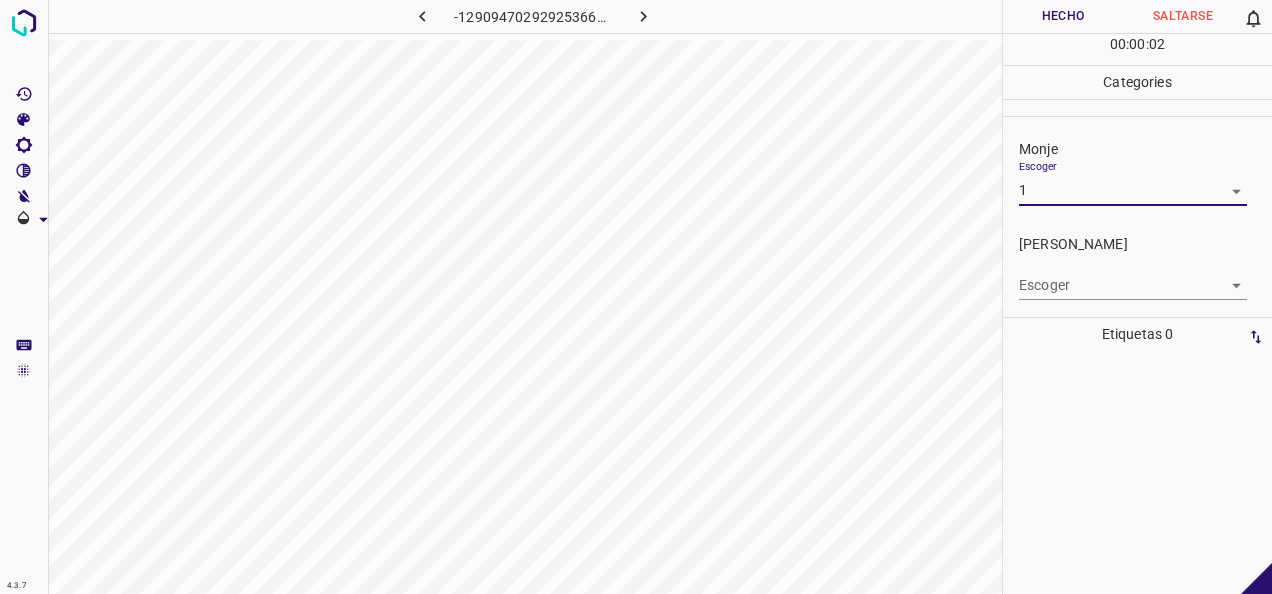 click on "4.3.7 -1290947029292536646.png Hecho Saltarse 0 00   : 00   : 02   Categories Monje  Escoger 1 1  Fitzpatrick   Escoger ​ Etiquetas 0 Categories 1 Monje 2  Fitzpatrick Herramientas Espacio Cambiar entre modos (Dibujar y Editar) Yo Etiquetado automático R Restaurar zoom M Acercar N Alejar Borrar Eliminar etiqueta de selección Filtros Z Restaurar filtros X Filtro de saturación C Filtro de brillo V Filtro de contraste B Filtro de escala de grises General O Descargar -Mensaje de texto -Esconder -Borrar" at bounding box center [636, 297] 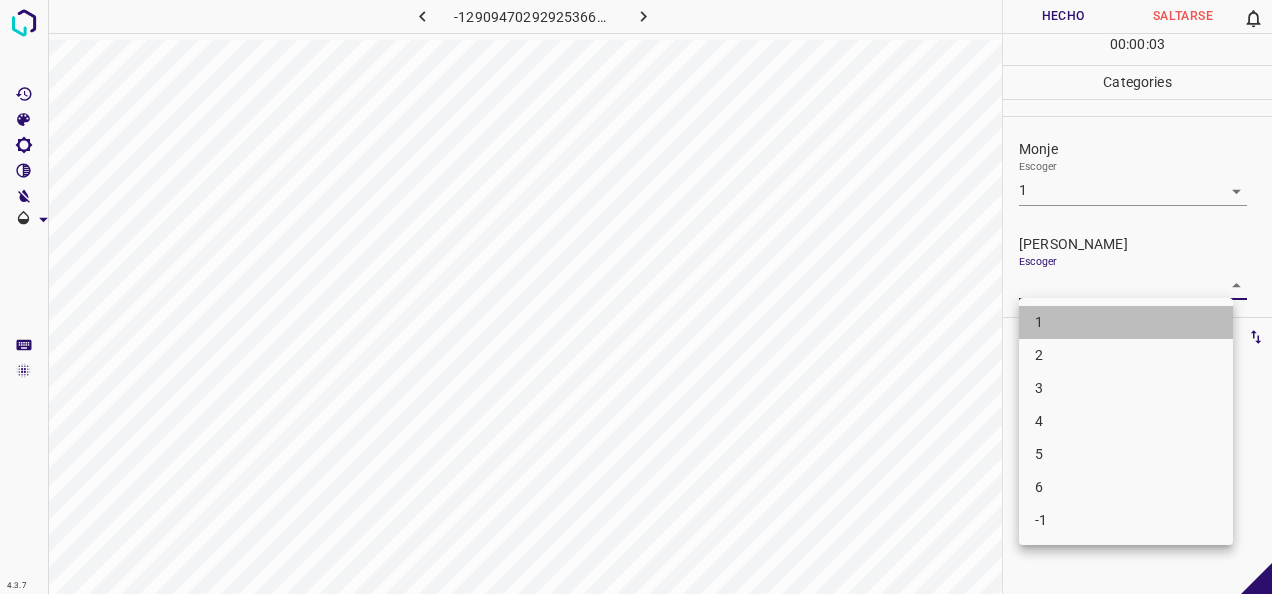click on "1" at bounding box center [1126, 322] 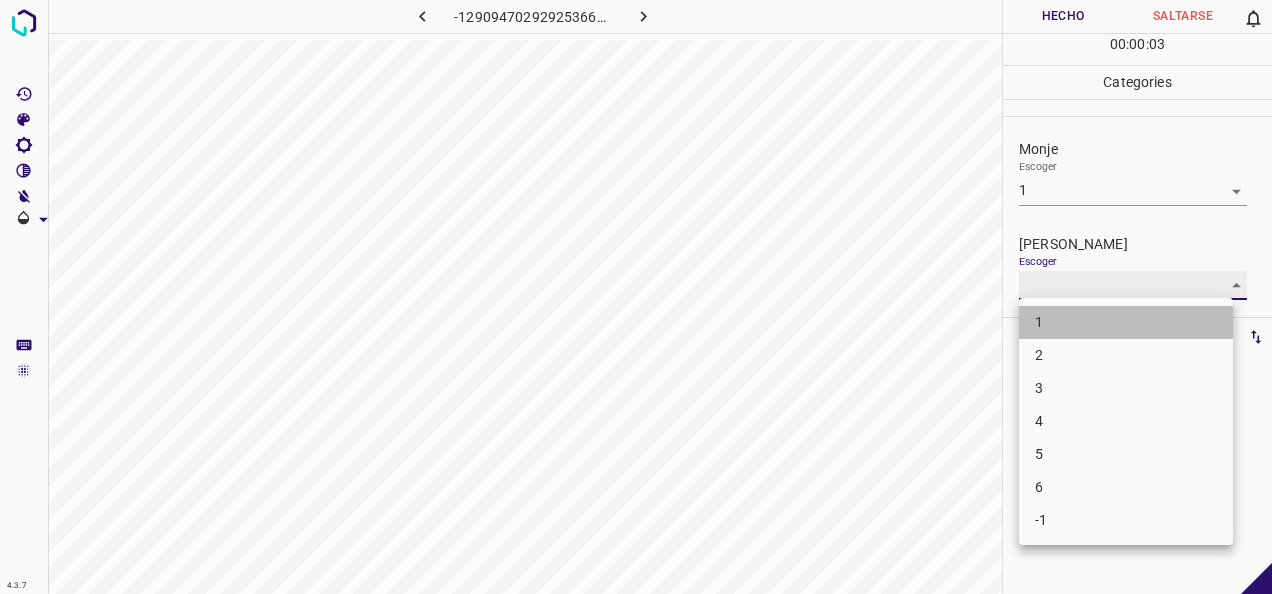 type on "1" 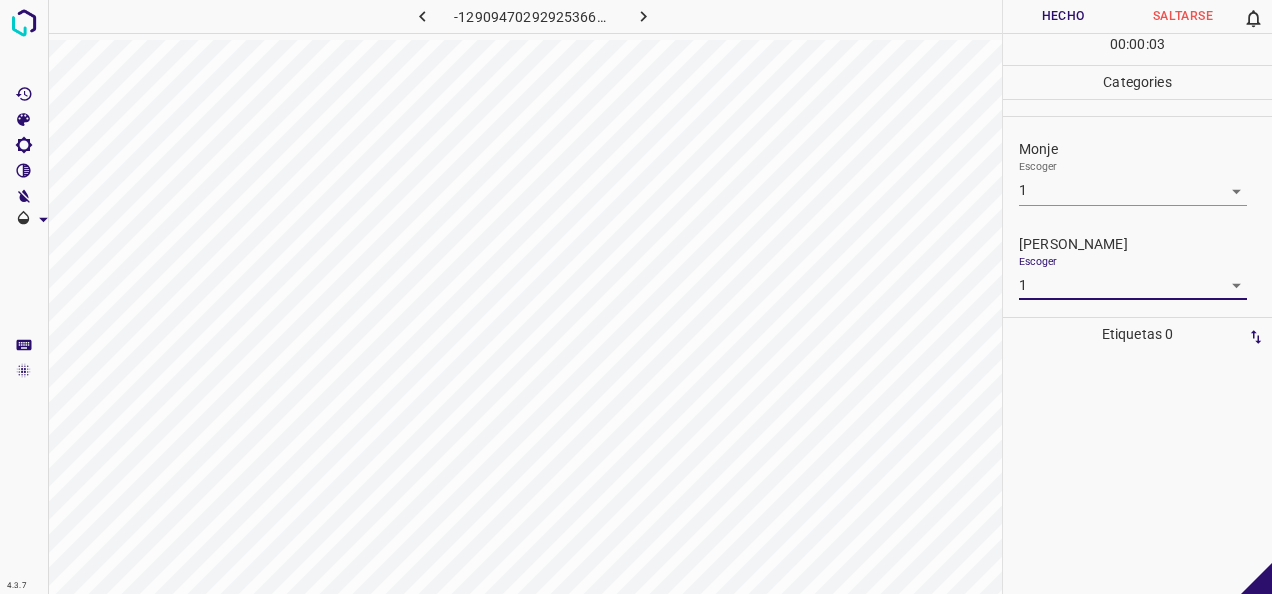 click on "Hecho" at bounding box center (1063, 16) 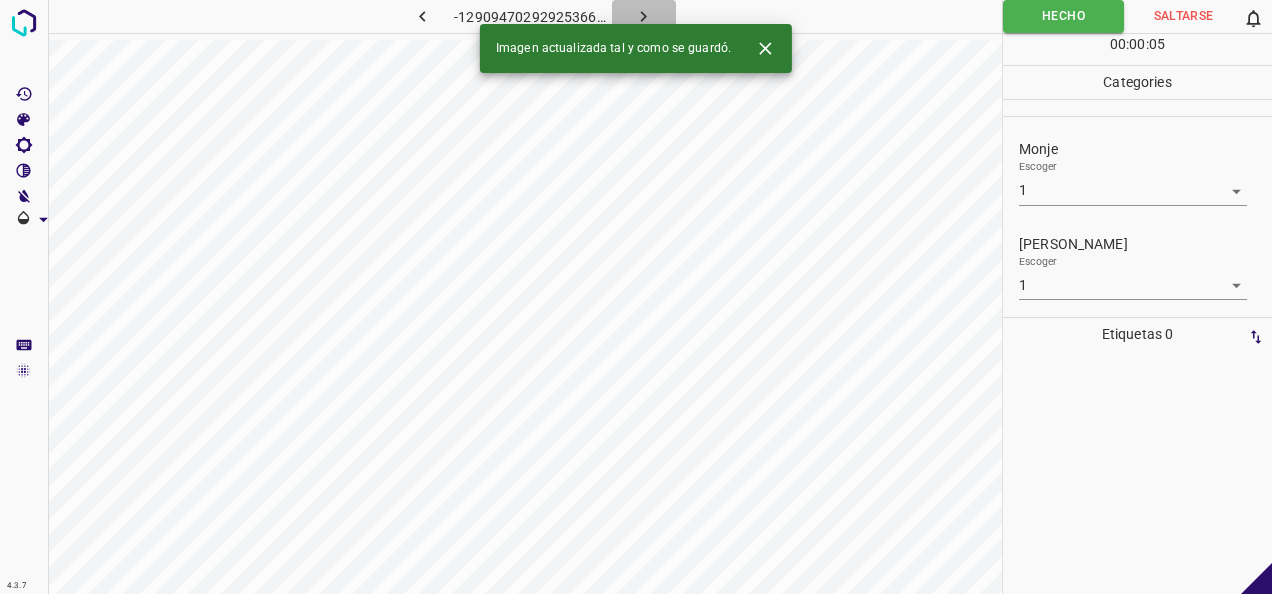 click at bounding box center [644, 16] 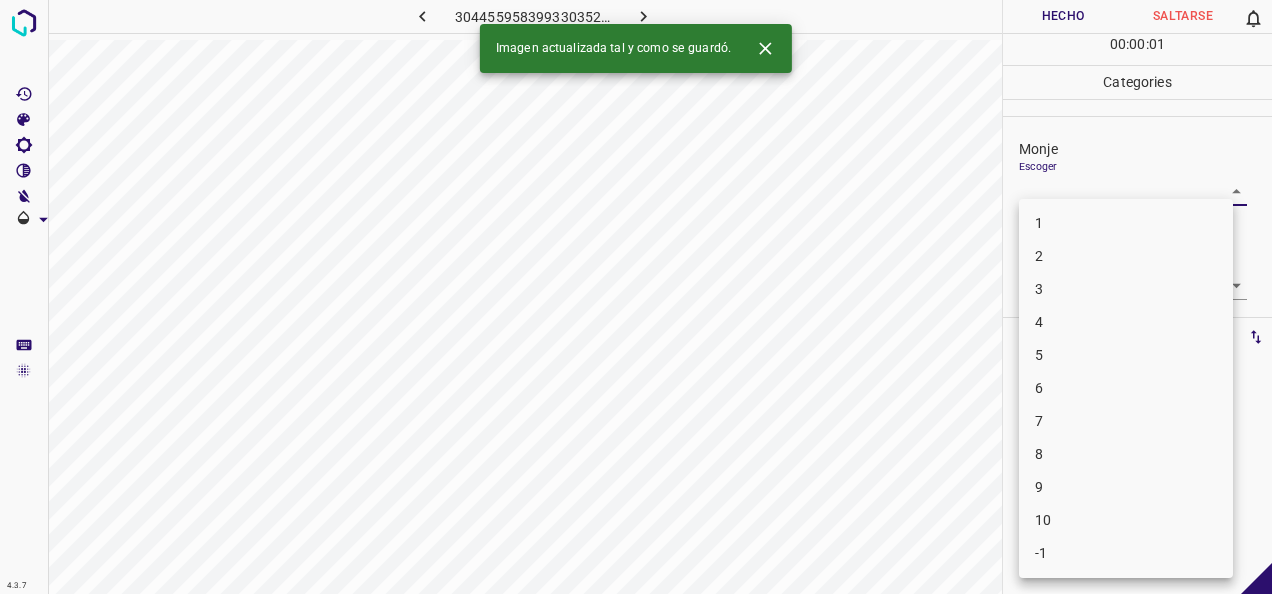 drag, startPoint x: 1224, startPoint y: 193, endPoint x: 1154, endPoint y: 202, distance: 70.5762 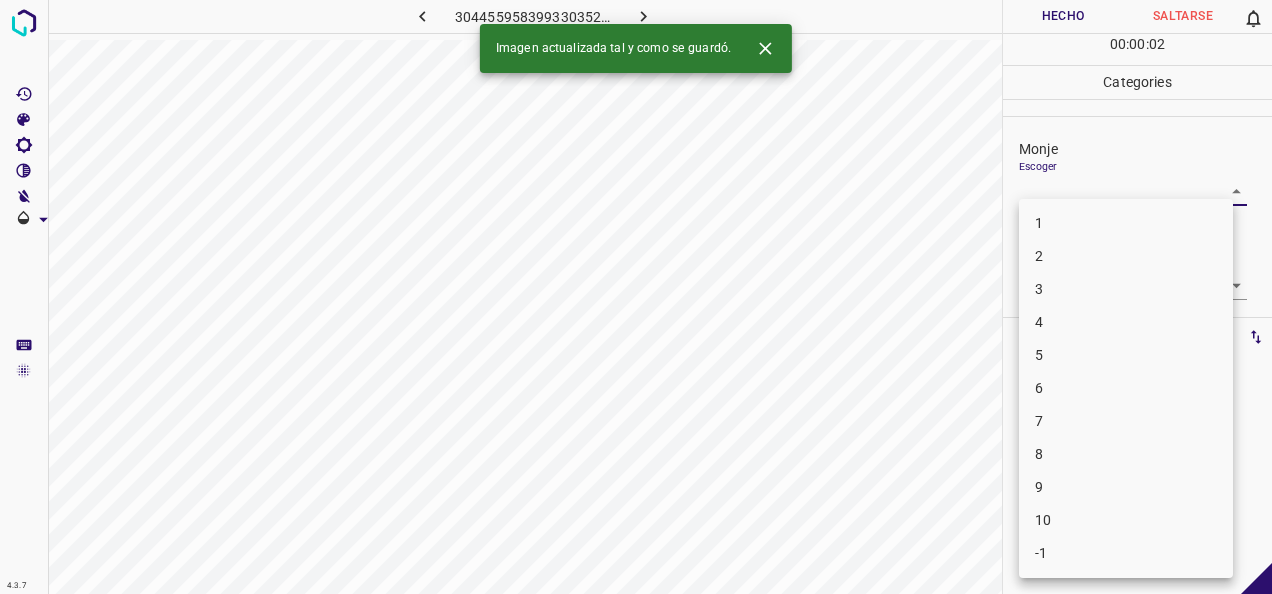 drag, startPoint x: 1136, startPoint y: 247, endPoint x: 1170, endPoint y: 243, distance: 34.234486 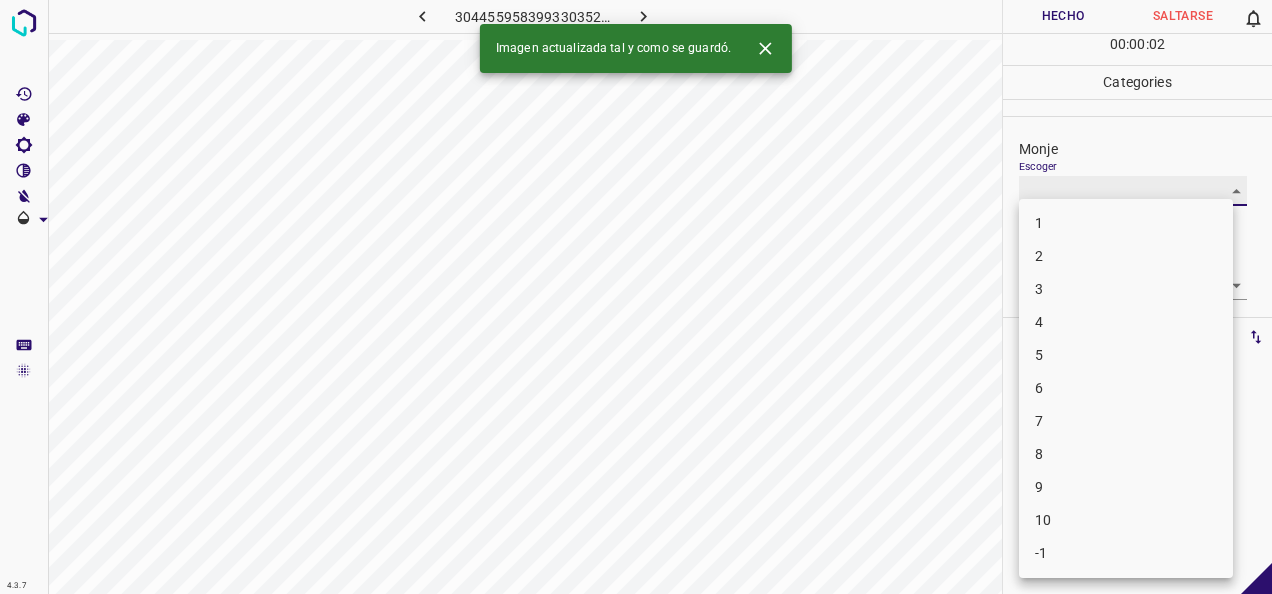 type on "2" 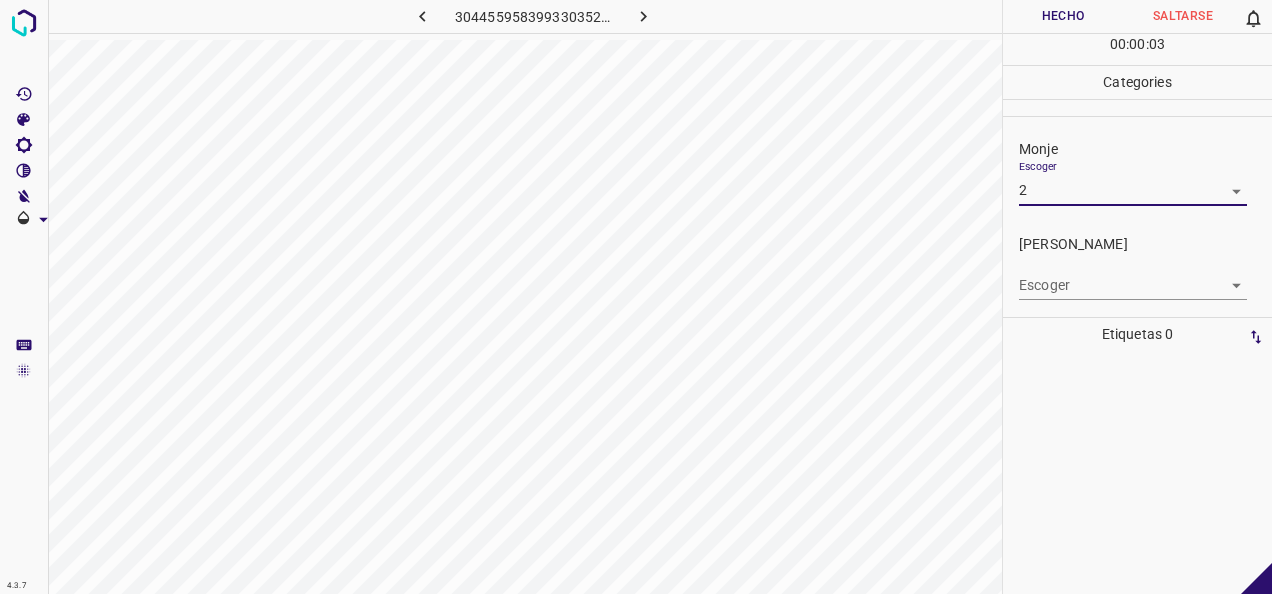 click on "4.3.7 3044559583993303526.png Hecho Saltarse 0 00   : 00   : 03   Categories Monje  Escoger 2 2  Fitzpatrick   Escoger ​ Etiquetas 0 Categories 1 Monje 2  Fitzpatrick Herramientas Espacio Cambiar entre modos (Dibujar y Editar) Yo Etiquetado automático R Restaurar zoom M Acercar N Alejar Borrar Eliminar etiqueta de selección Filtros Z Restaurar filtros X Filtro de saturación C Filtro de brillo V Filtro de contraste B Filtro de escala de grises General O Descargar -Mensaje de texto -Esconder -Borrar" at bounding box center (636, 297) 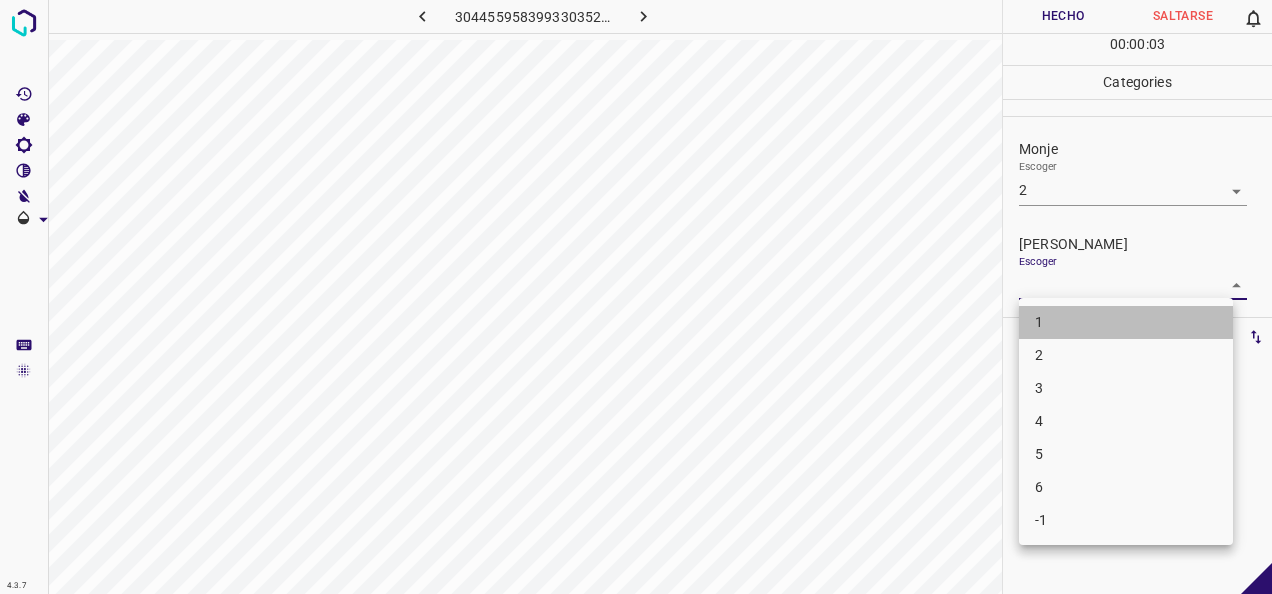 click on "1" at bounding box center [1126, 322] 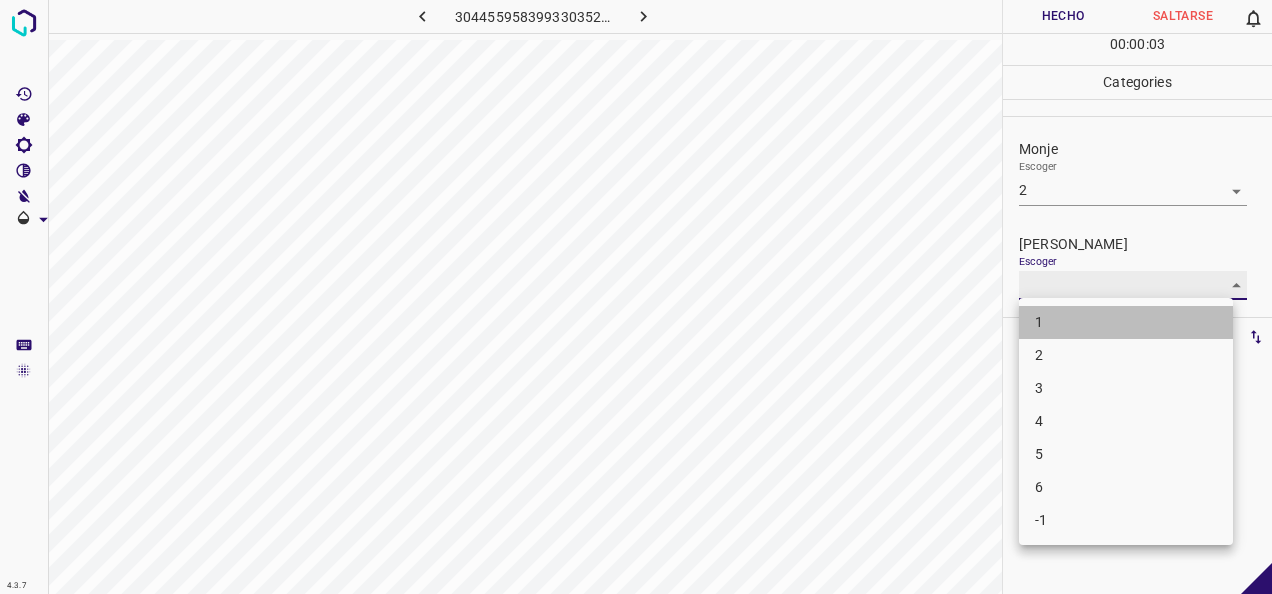 type on "1" 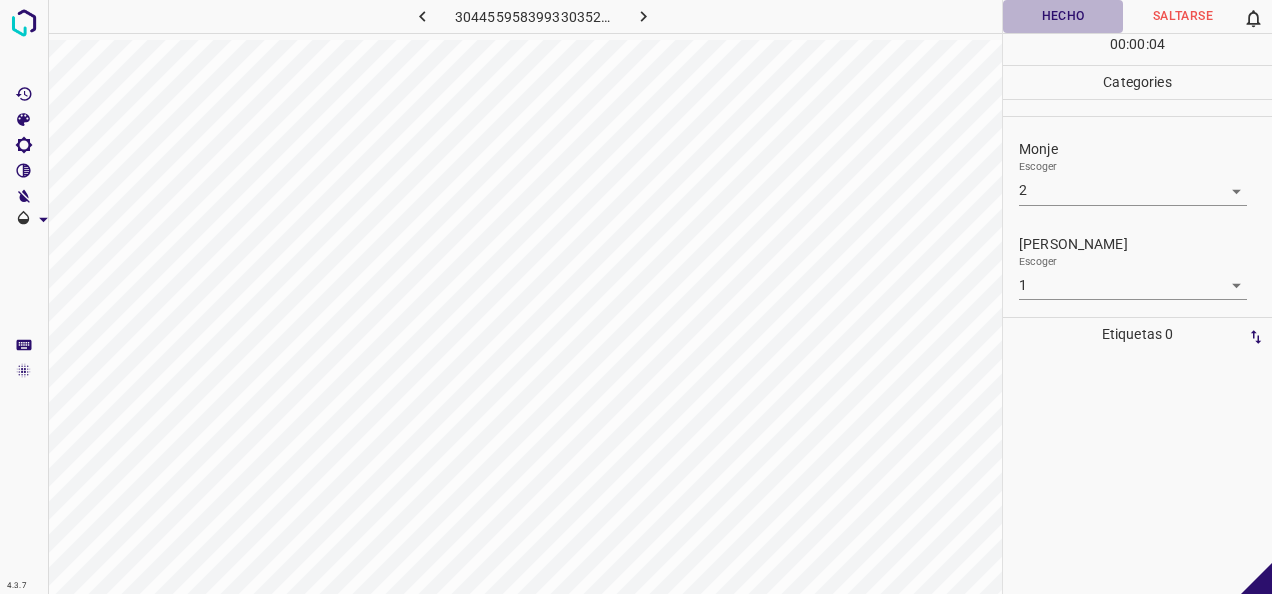 click on "Hecho" at bounding box center [1063, 16] 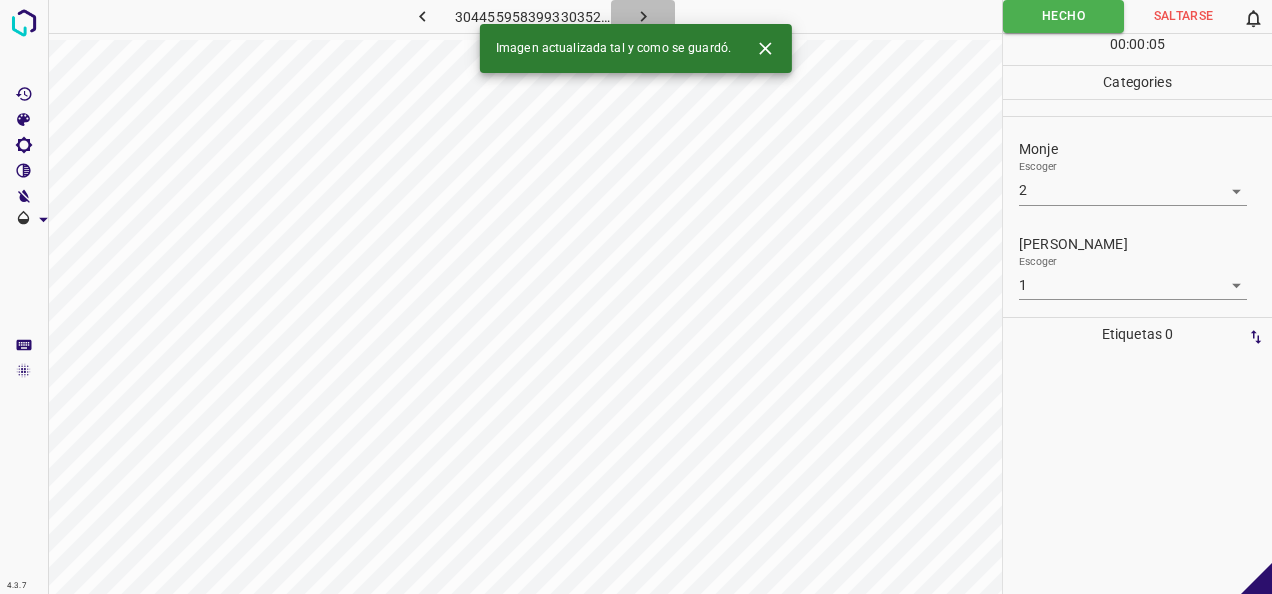 click at bounding box center (643, 16) 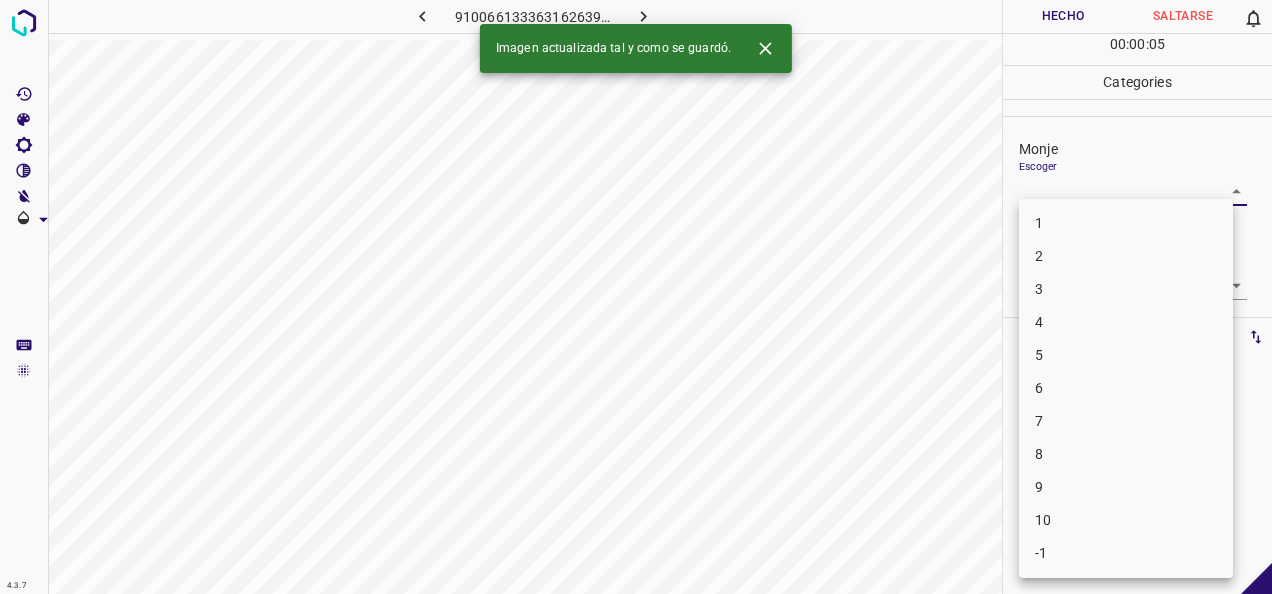 drag, startPoint x: 1216, startPoint y: 185, endPoint x: 1144, endPoint y: 208, distance: 75.58439 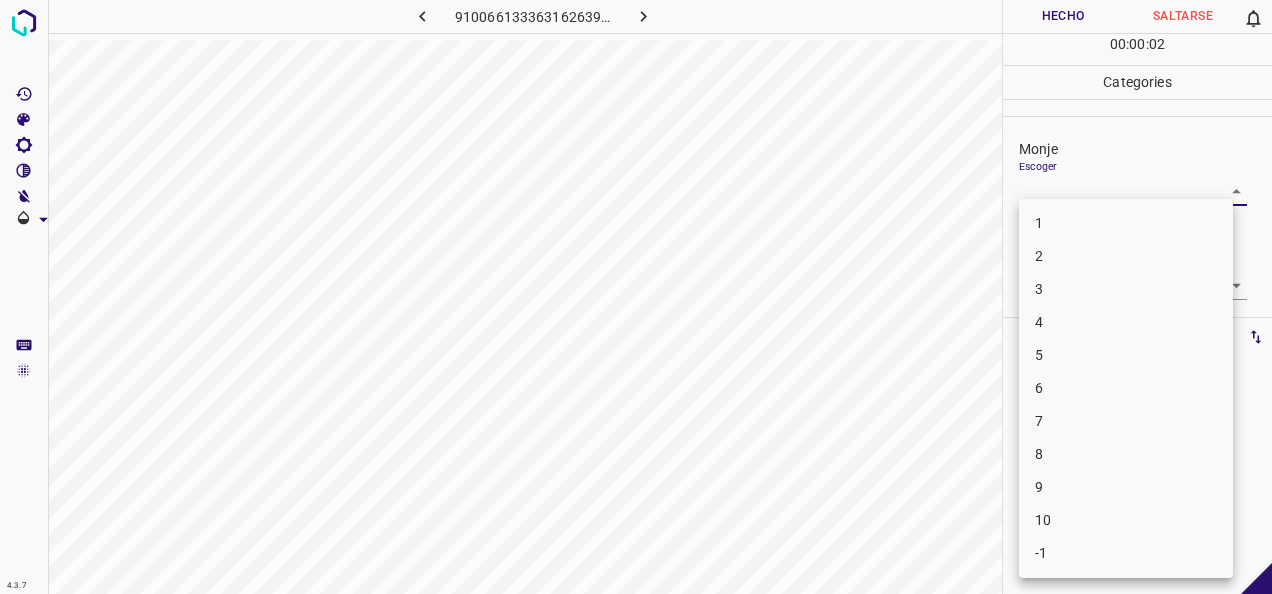 click on "7" at bounding box center (1126, 421) 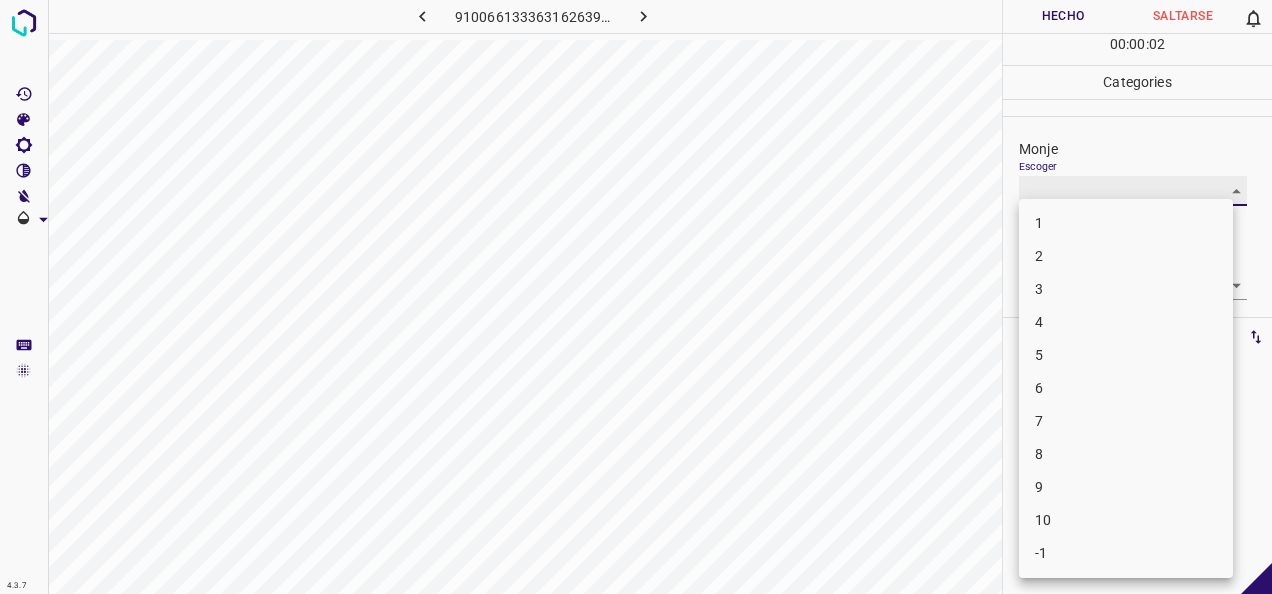 type on "7" 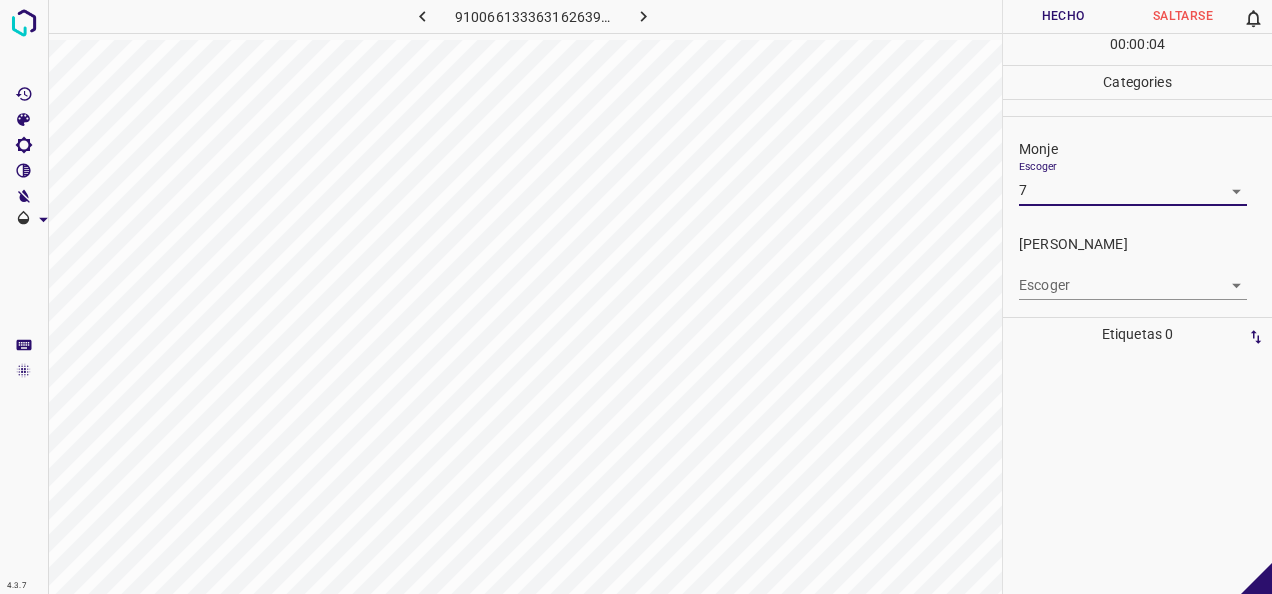 click on "4.3.7 9100661333631626397.png Hecho Saltarse 0 00   : 00   : 04   Categories Monje  Escoger 7 7  Fitzpatrick   Escoger ​ Etiquetas 0 Categories 1 Monje 2  Fitzpatrick Herramientas Espacio Cambiar entre modos (Dibujar y Editar) Yo Etiquetado automático R Restaurar zoom M Acercar N Alejar Borrar Eliminar etiqueta de selección Filtros Z Restaurar filtros X Filtro de saturación C Filtro de brillo V Filtro de contraste B Filtro de escala de grises General O Descargar -Mensaje de texto -Esconder -Borrar" at bounding box center (636, 297) 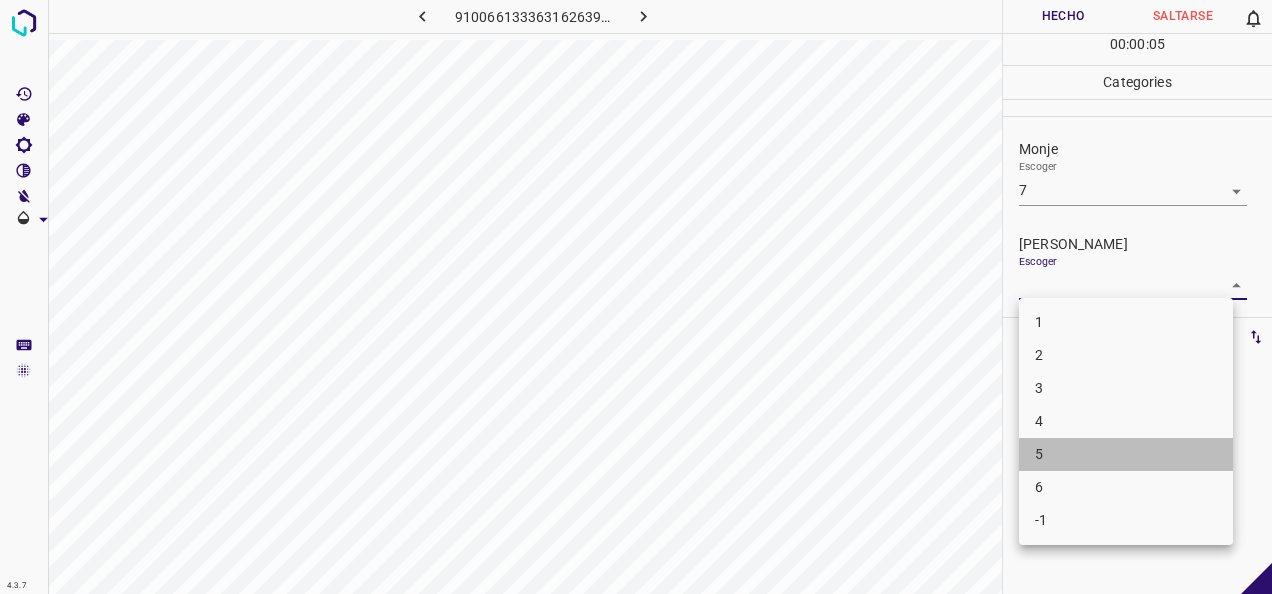 click on "5" at bounding box center [1126, 454] 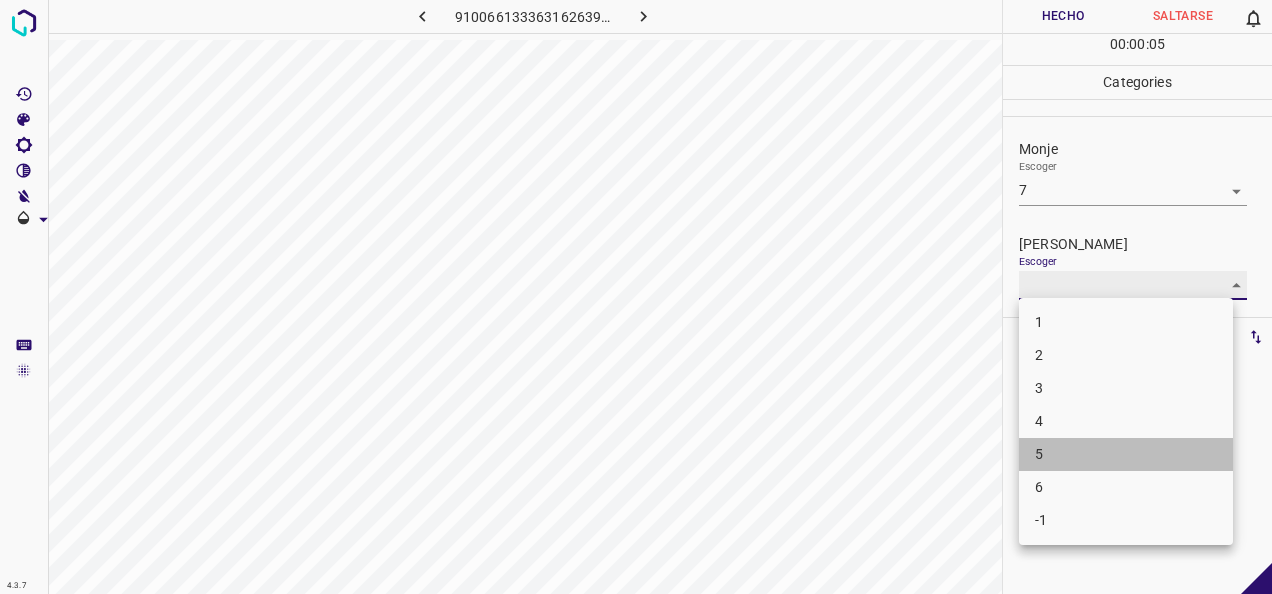type on "5" 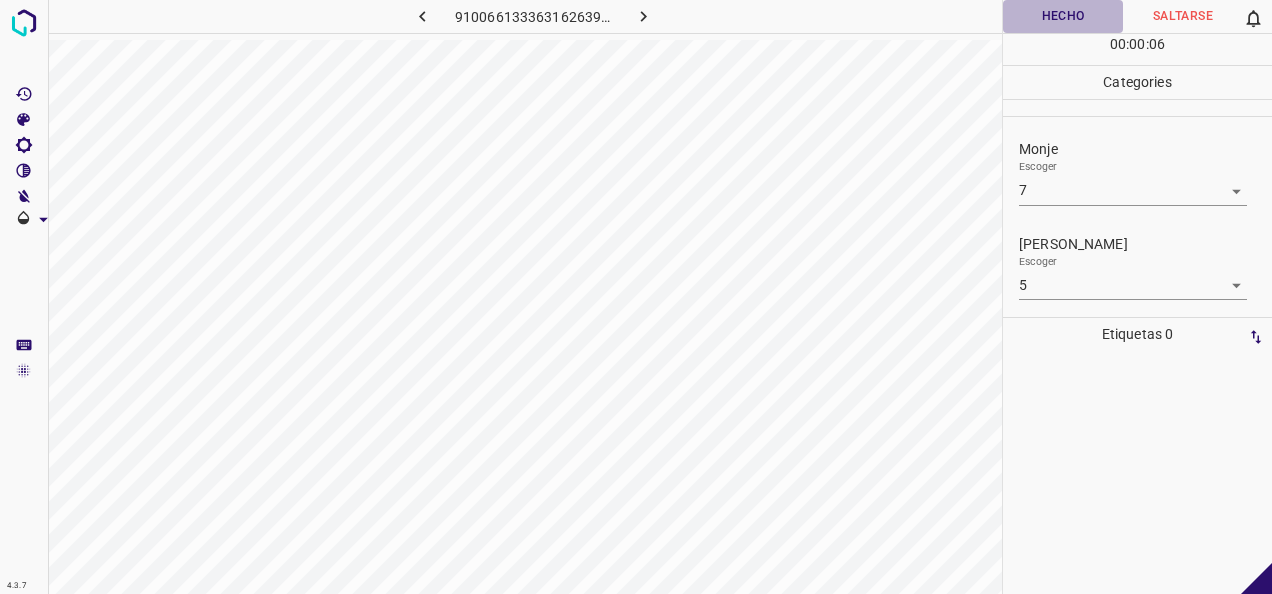 click on "Hecho" at bounding box center (1063, 16) 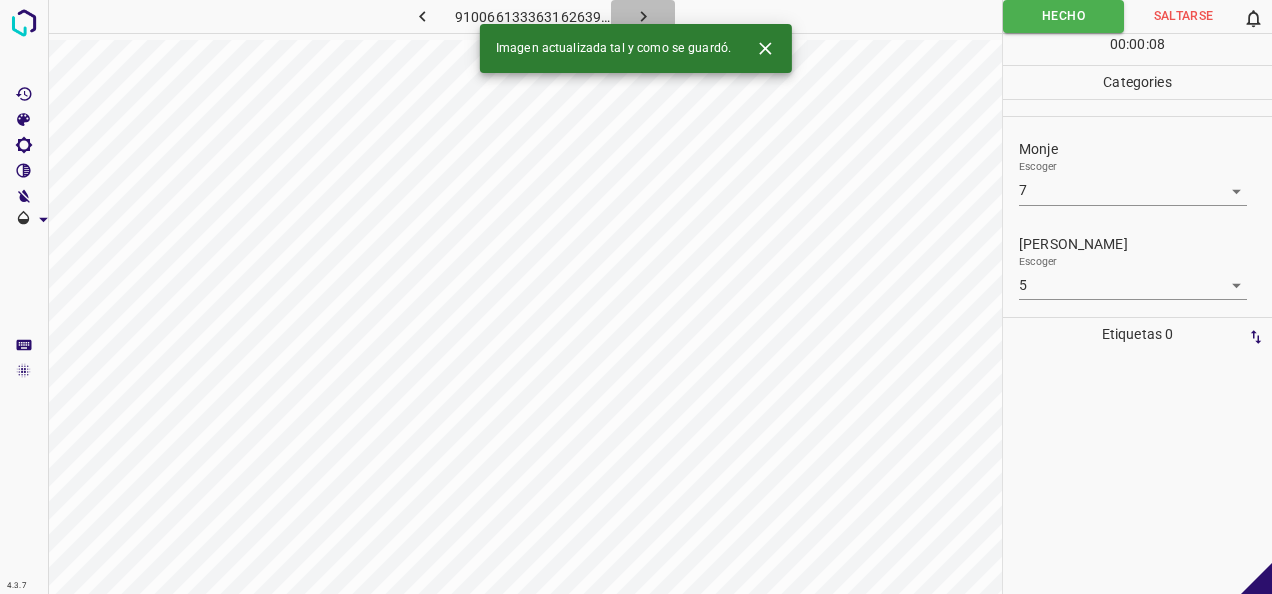 click 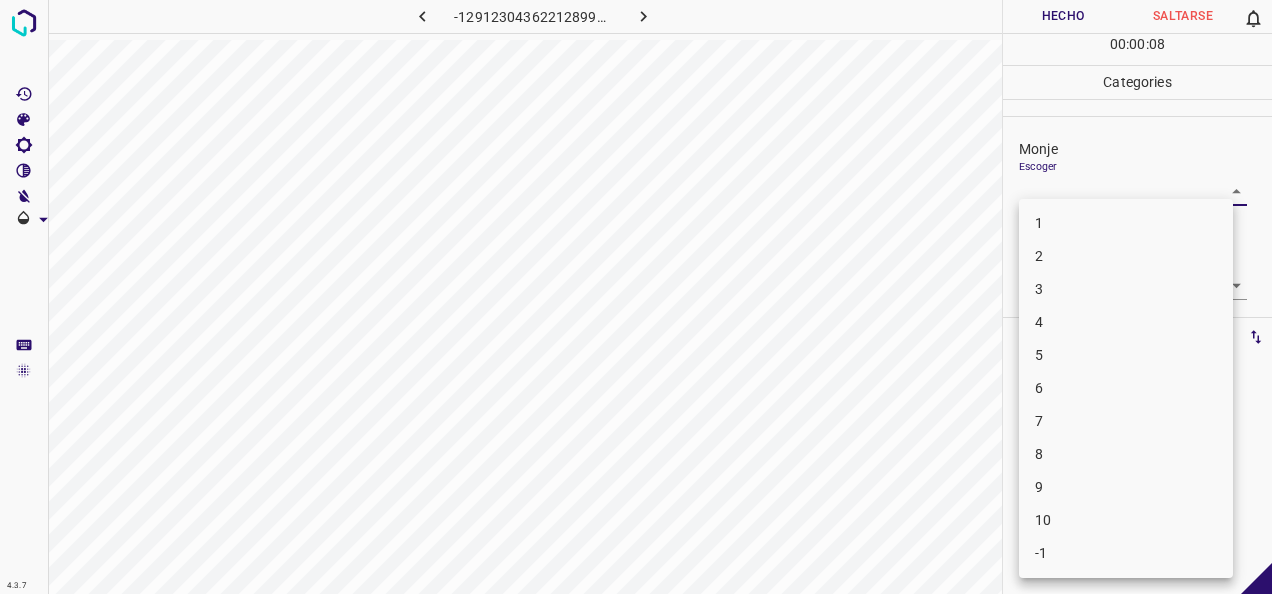 click on "4.3.7 -1291230436221289963.png Hecho Saltarse 0 00   : 00   : 08   Categories Monje  Escoger ​  Fitzpatrick   Escoger ​ Etiquetas 0 Categories 1 Monje 2  Fitzpatrick Herramientas Espacio Cambiar entre modos (Dibujar y Editar) Yo Etiquetado automático R Restaurar zoom M Acercar N Alejar Borrar Eliminar etiqueta de selección Filtros Z Restaurar filtros X Filtro de saturación C Filtro de brillo V Filtro de contraste B Filtro de escala de grises General O Descargar -Mensaje de texto -Esconder -Borrar 1 2 3 4 5 6 7 8 9 10 -1" at bounding box center (636, 297) 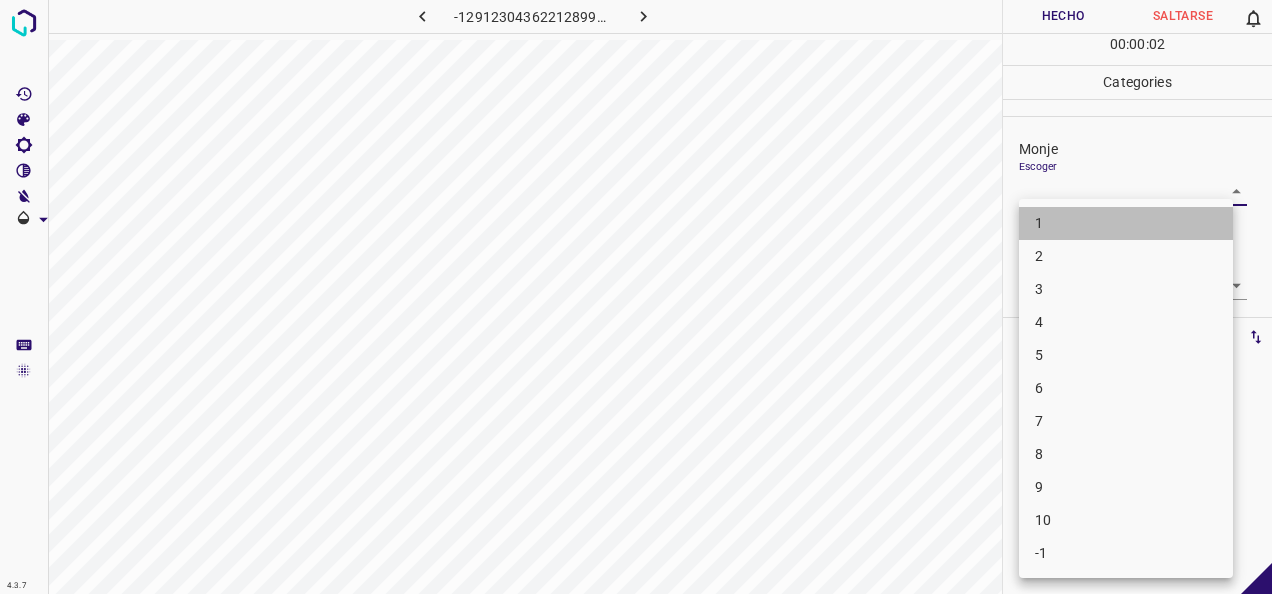 click on "1" at bounding box center (1126, 223) 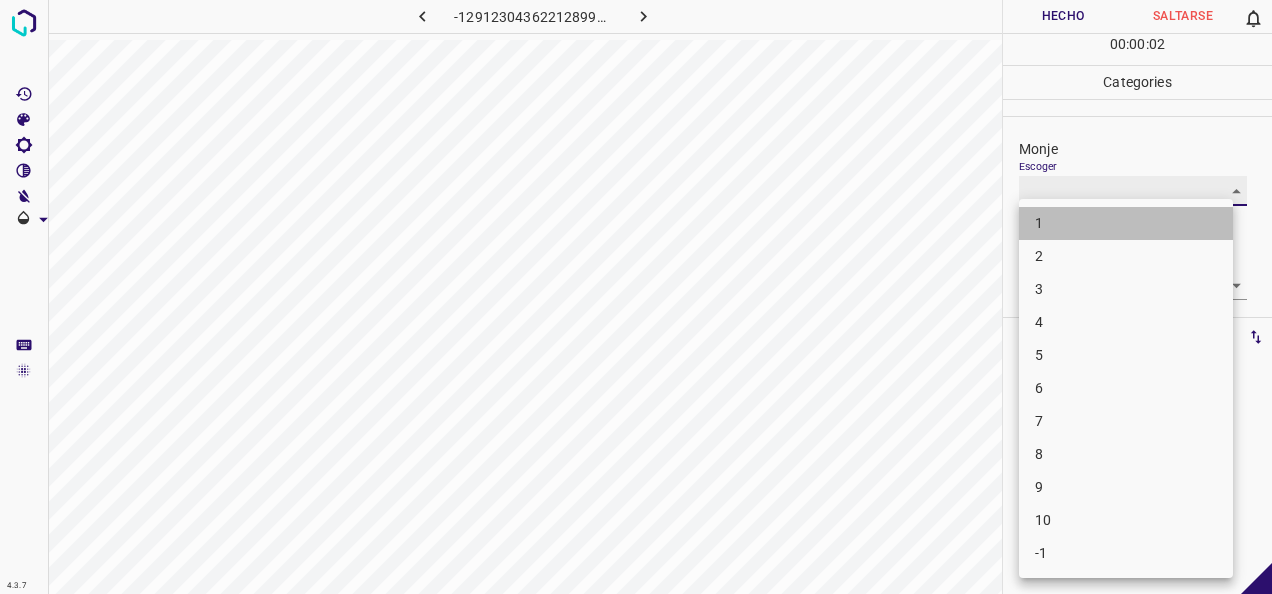 type on "1" 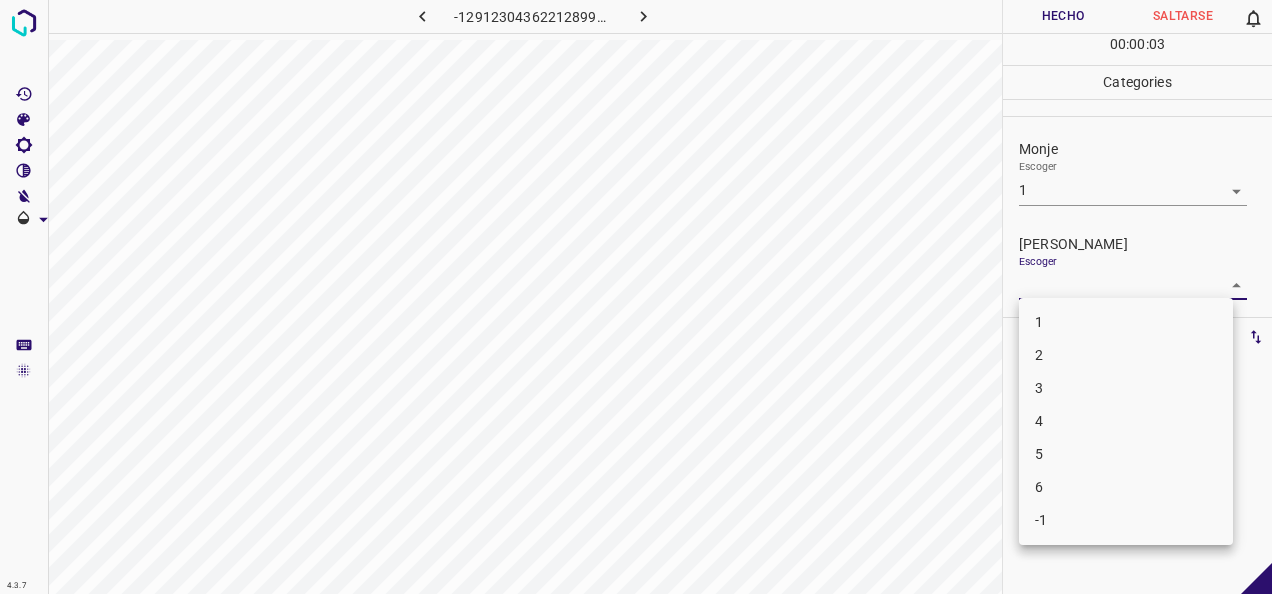 click on "4.3.7 -1291230436221289963.png Hecho Saltarse 0 00   : 00   : 03   Categories Monje  Escoger 1 1  Fitzpatrick   Escoger ​ Etiquetas 0 Categories 1 Monje 2  Fitzpatrick Herramientas Espacio Cambiar entre modos (Dibujar y Editar) Yo Etiquetado automático R Restaurar zoom M Acercar N Alejar Borrar Eliminar etiqueta de selección Filtros Z Restaurar filtros X Filtro de saturación C Filtro de brillo V Filtro de contraste B Filtro de escala de grises General O Descargar -Mensaje de texto -Esconder -Borrar 1 2 3 4 5 6 -1" at bounding box center (636, 297) 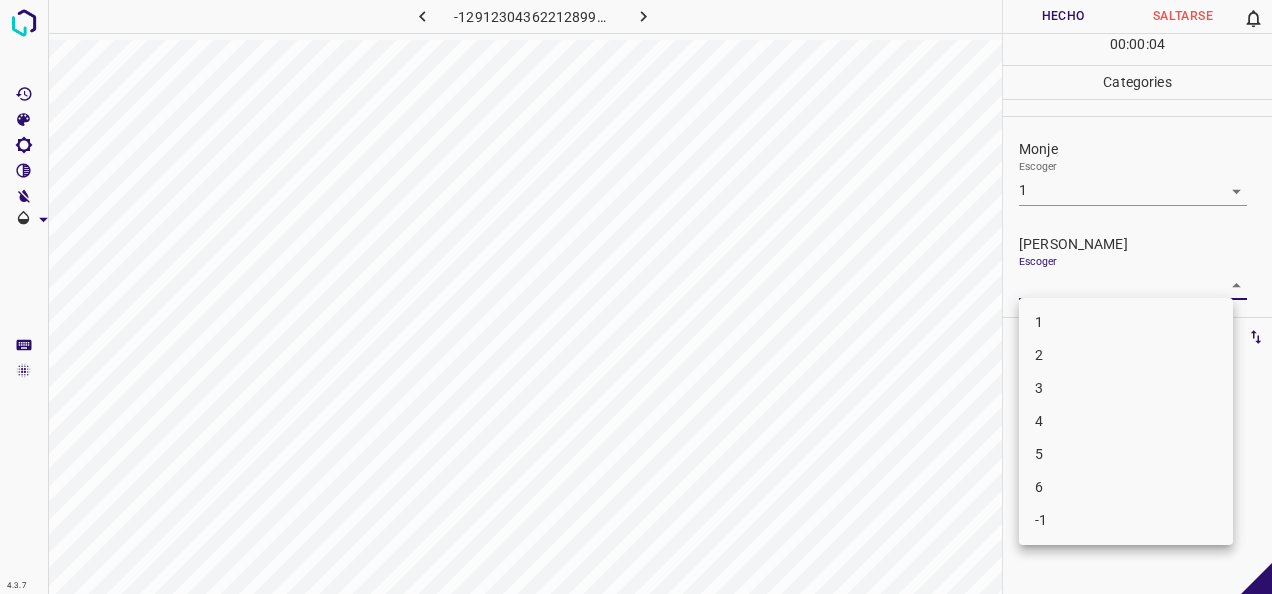 click on "1" at bounding box center [1126, 322] 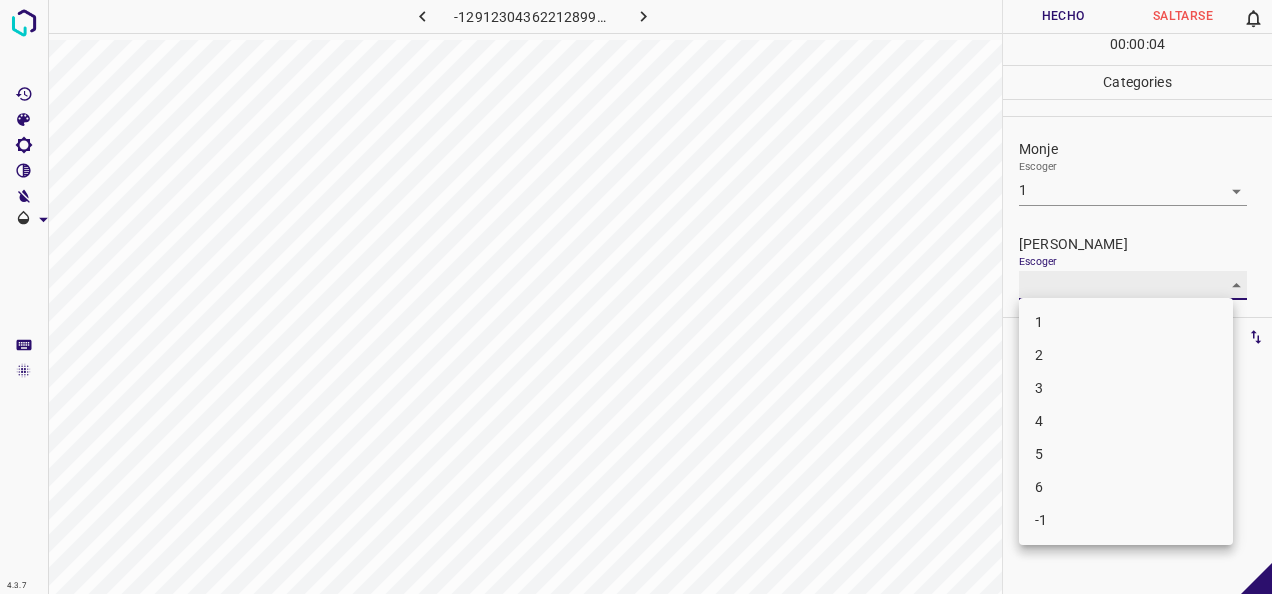 type on "1" 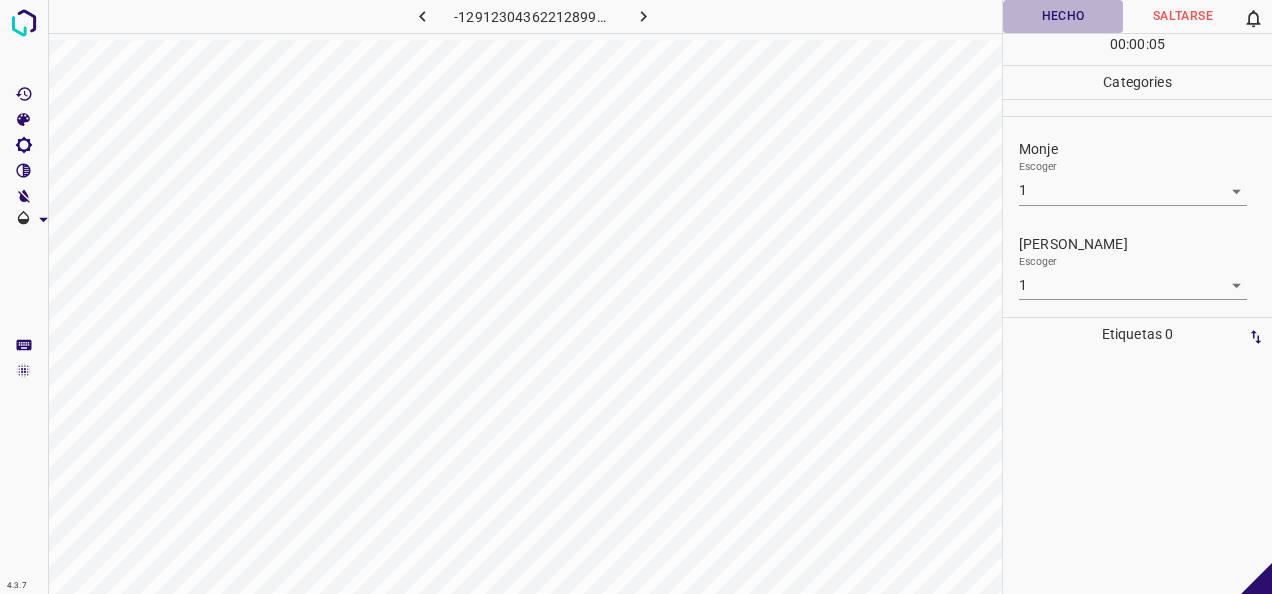 click on "Hecho" at bounding box center [1063, 16] 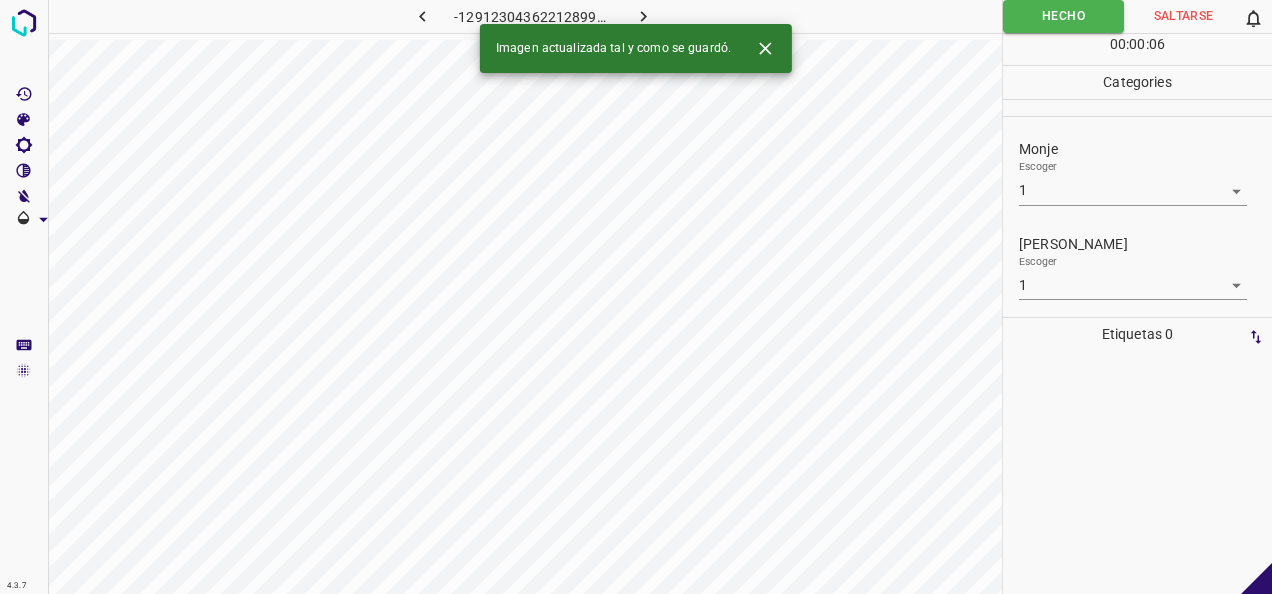 click 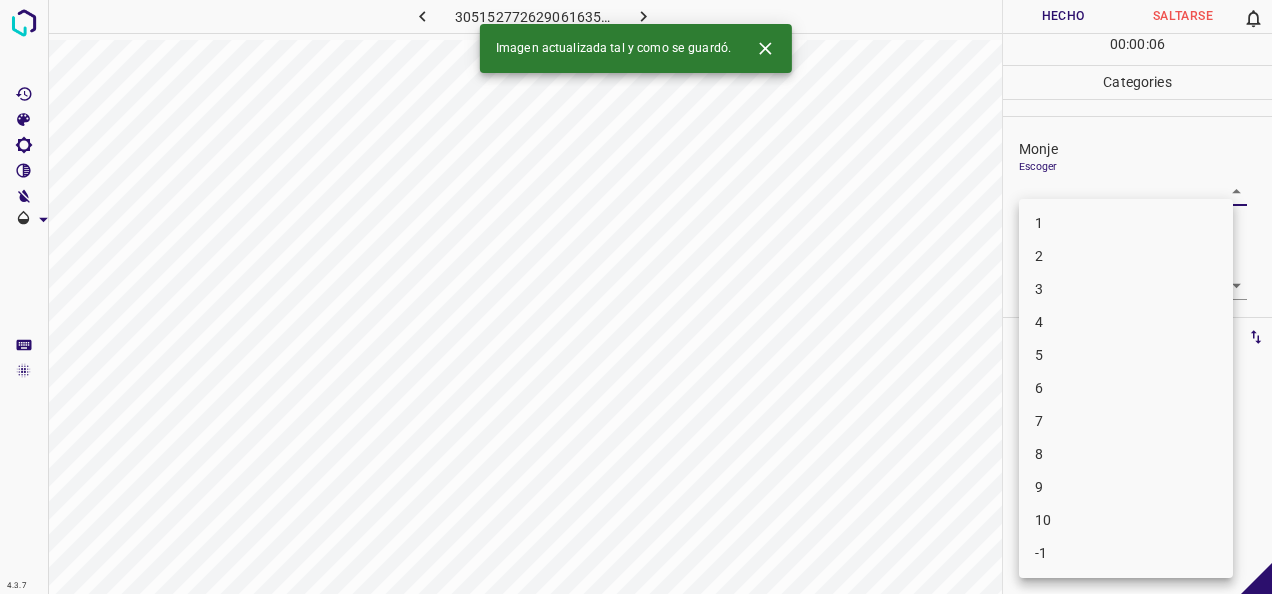click on "4.3.7 3051527726290616354.png Hecho Saltarse 0 00   : 00   : 06   Categories Monje  Escoger ​  Fitzpatrick   Escoger ​ Etiquetas 0 Categories 1 Monje 2  Fitzpatrick Herramientas Espacio Cambiar entre modos (Dibujar y Editar) Yo Etiquetado automático R Restaurar zoom M Acercar N Alejar Borrar Eliminar etiqueta de selección Filtros Z Restaurar filtros X Filtro de saturación C Filtro de brillo V Filtro de contraste B Filtro de escala de grises General O Descargar Imagen actualizada tal y como se guardó. -Mensaje de texto -Esconder -Borrar 1 2 3 4 5 6 7 8 9 10 -1" at bounding box center [636, 297] 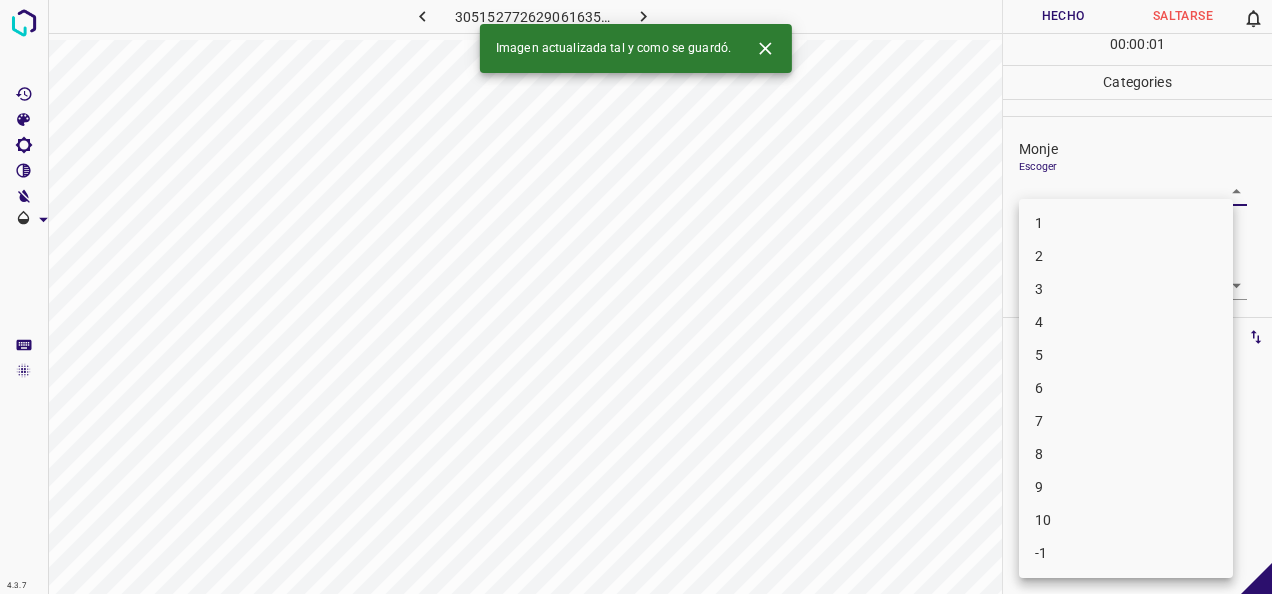 click on "2" at bounding box center [1126, 256] 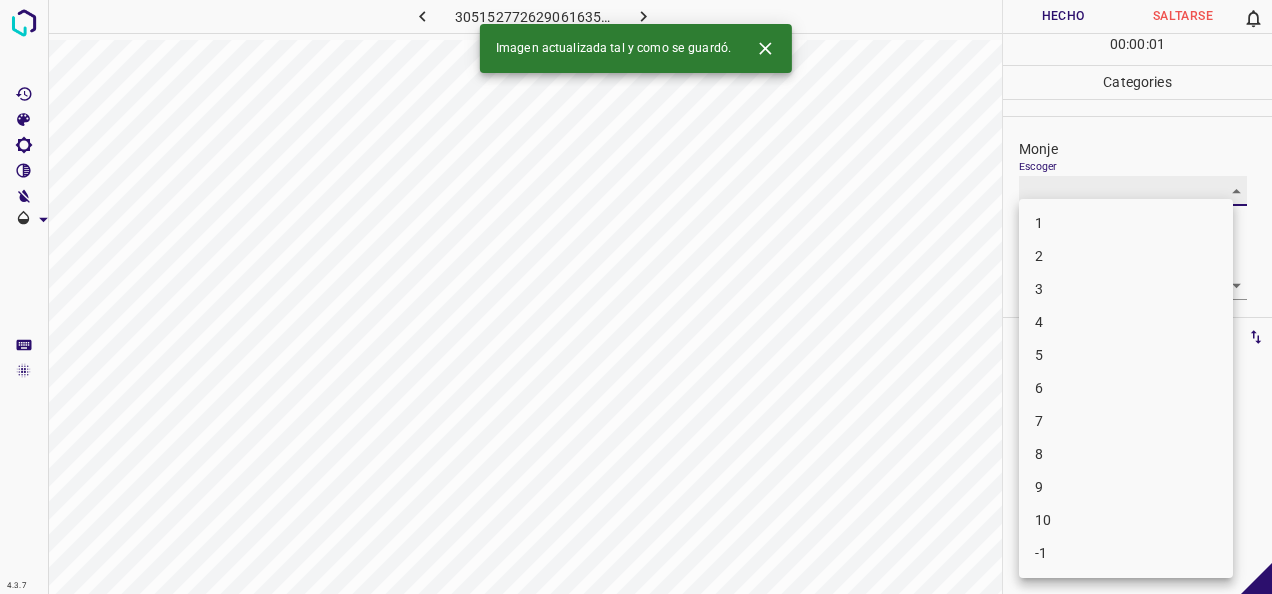 type on "2" 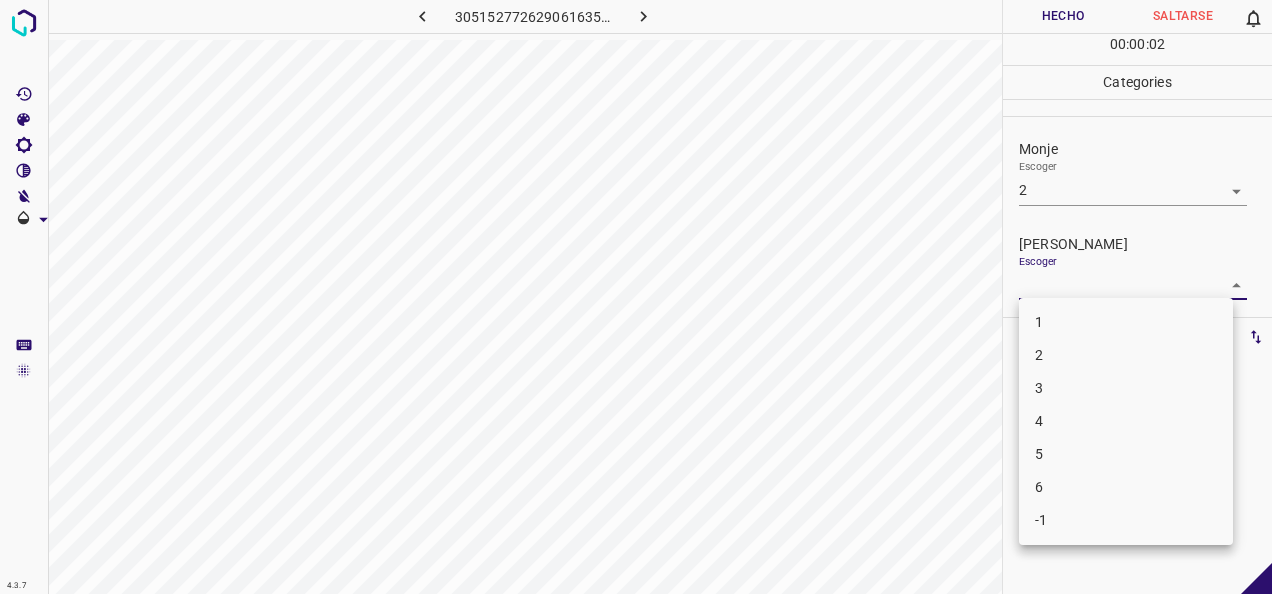 click on "4.3.7 3051527726290616354.png Hecho Saltarse 0 00   : 00   : 02   Categories Monje  Escoger 2 2  Fitzpatrick   Escoger ​ Etiquetas 0 Categories 1 Monje 2  Fitzpatrick Herramientas Espacio Cambiar entre modos (Dibujar y Editar) Yo Etiquetado automático R Restaurar zoom M Acercar N Alejar Borrar Eliminar etiqueta de selección Filtros Z Restaurar filtros X Filtro de saturación C Filtro de brillo V Filtro de contraste B Filtro de escala de grises General O Descargar -Mensaje de texto -Esconder -Borrar 1 2 3 4 5 6 -1" at bounding box center (636, 297) 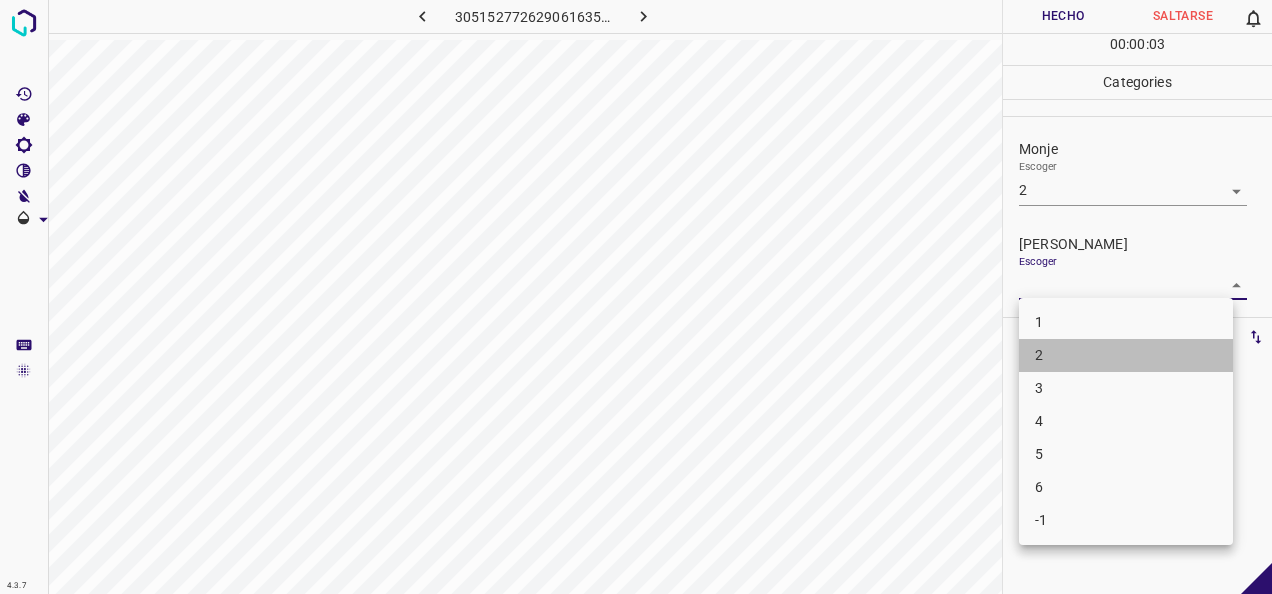 click on "2" at bounding box center (1126, 355) 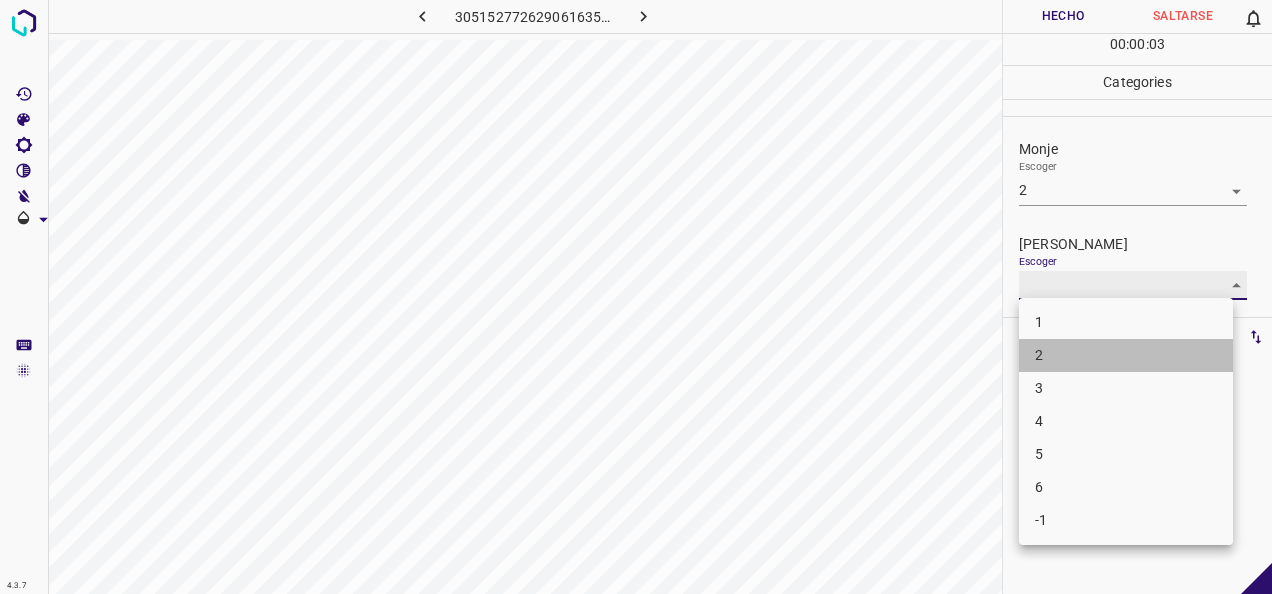 type on "2" 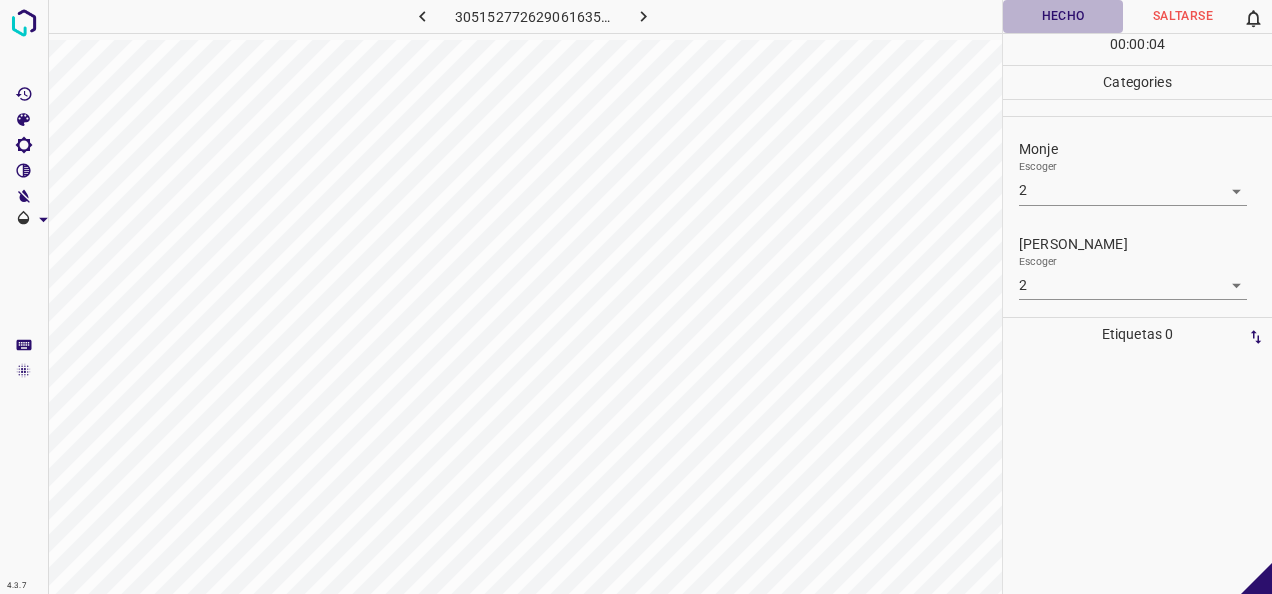 click on "Hecho" at bounding box center [1063, 16] 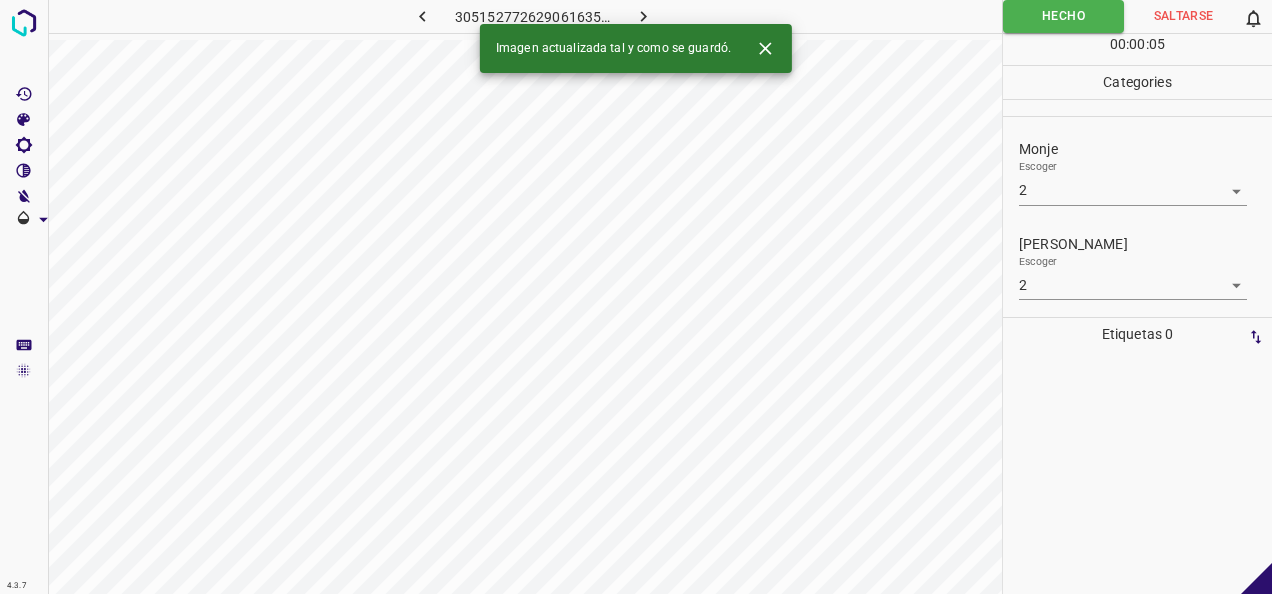 click at bounding box center (643, 16) 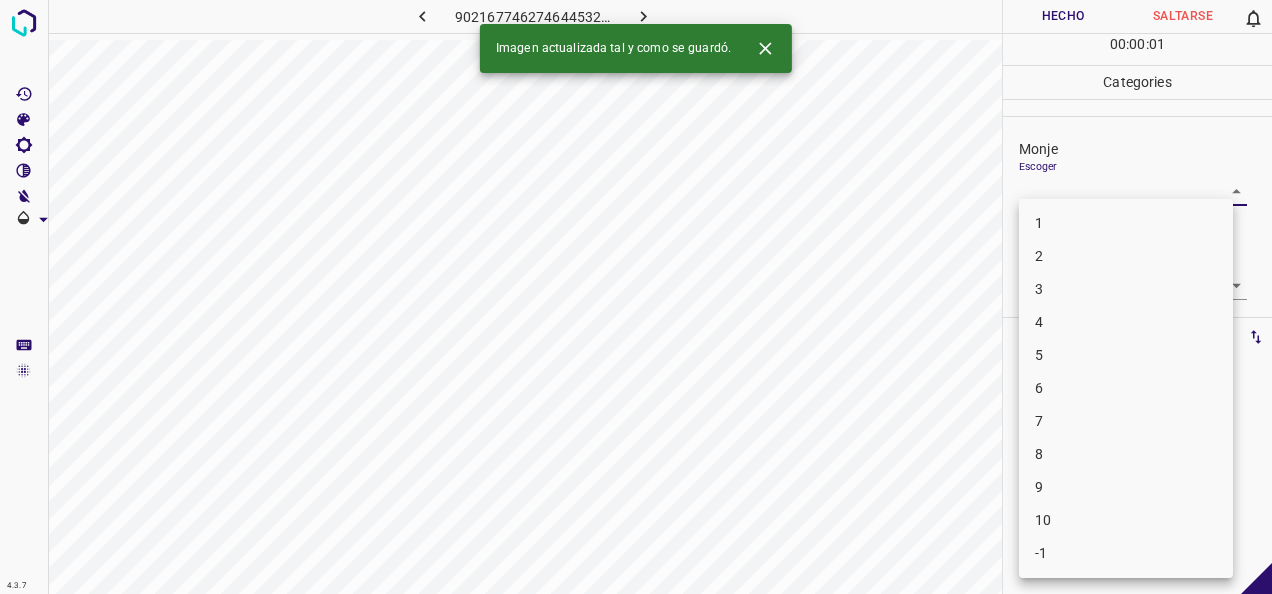 click on "4.3.7 9021677462746445329.png Hecho Saltarse 0 00   : 00   : 01   Categories Monje  Escoger ​  Fitzpatrick   Escoger ​ Etiquetas 0 Categories 1 Monje 2  Fitzpatrick Herramientas Espacio Cambiar entre modos (Dibujar y Editar) Yo Etiquetado automático R Restaurar zoom M Acercar N Alejar Borrar Eliminar etiqueta de selección Filtros Z Restaurar filtros X Filtro de saturación C Filtro de brillo V Filtro de contraste B Filtro de escala de grises General O Descargar Imagen actualizada tal y como se guardó. -Mensaje de texto -Esconder -Borrar 1 2 3 4 5 6 7 8 9 10 -1" at bounding box center [636, 297] 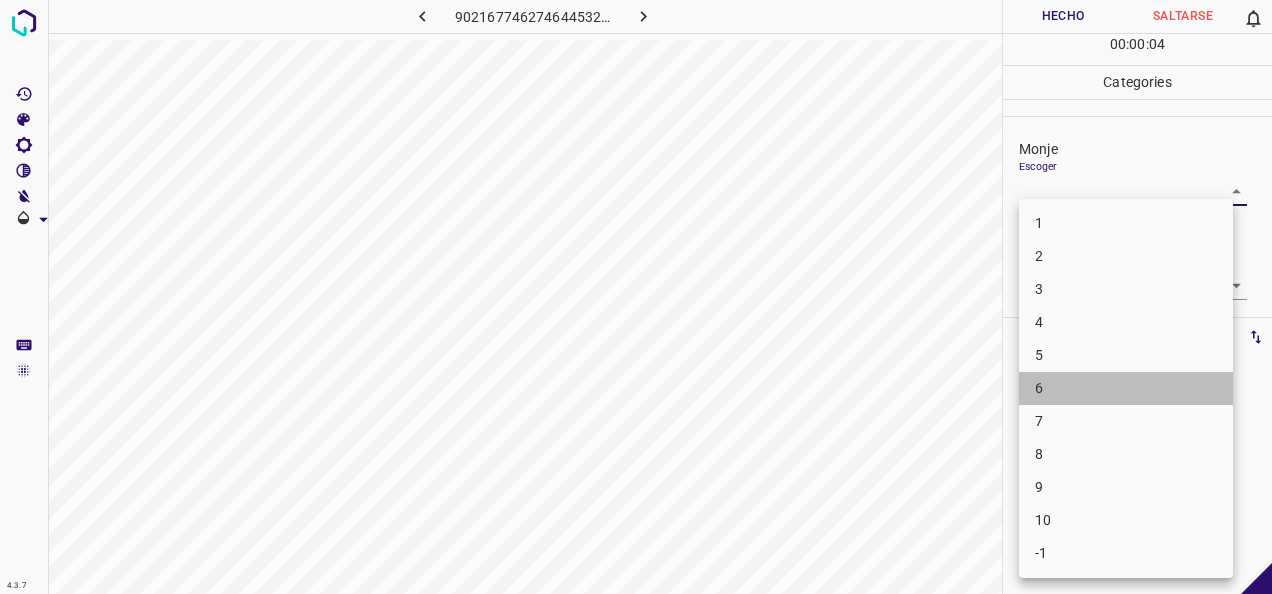 click on "6" at bounding box center [1126, 388] 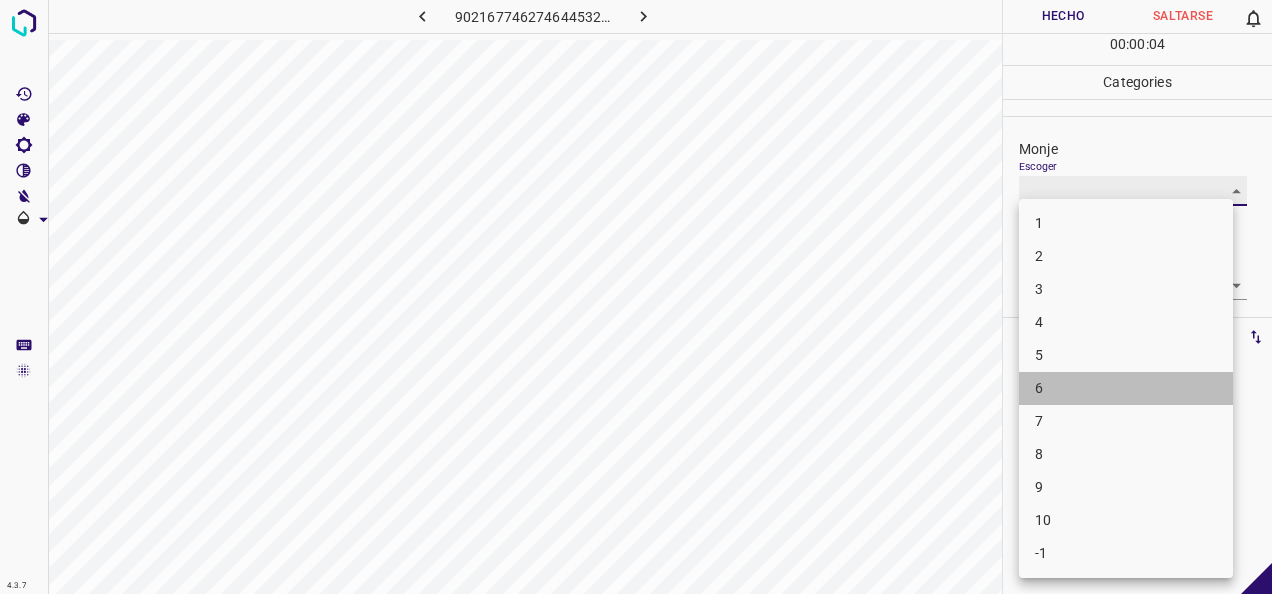 type on "6" 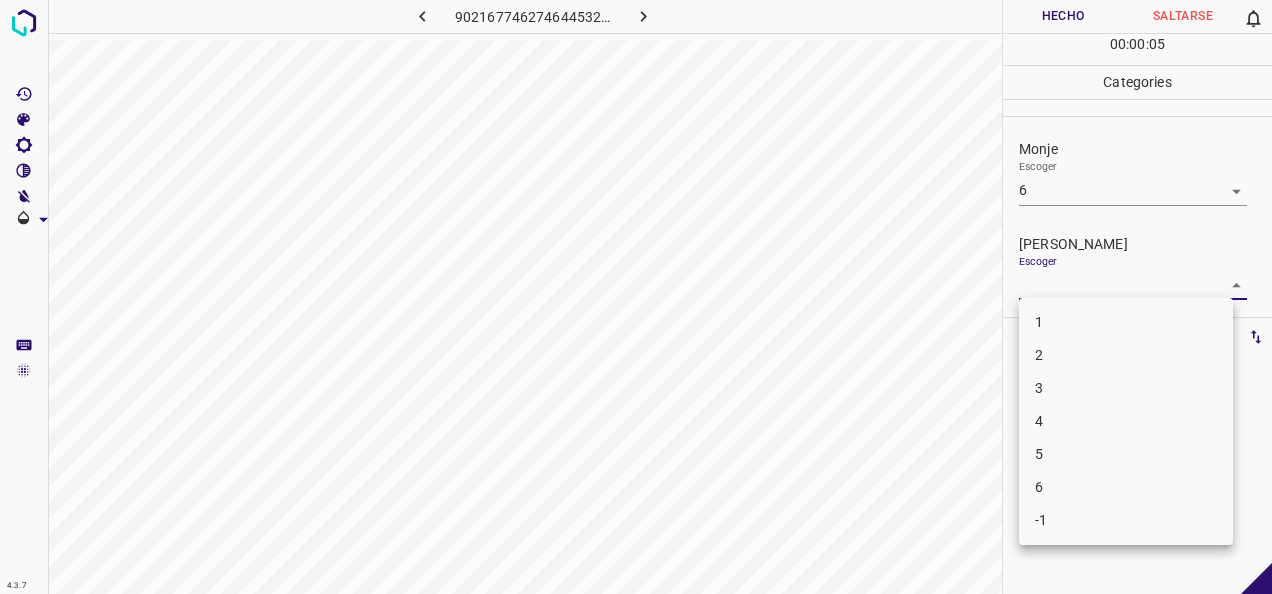 click on "4.3.7 9021677462746445329.png Hecho Saltarse 0 00   : 00   : 05   Categories Monje  Escoger 6 6  Fitzpatrick   Escoger ​ Etiquetas 0 Categories 1 Monje 2  Fitzpatrick Herramientas Espacio Cambiar entre modos (Dibujar y Editar) Yo Etiquetado automático R Restaurar zoom M Acercar N Alejar Borrar Eliminar etiqueta de selección Filtros Z Restaurar filtros X Filtro de saturación C Filtro de brillo V Filtro de contraste B Filtro de escala de grises General O Descargar -Mensaje de texto -Esconder -Borrar 1 2 3 4 5 6 -1" at bounding box center [636, 297] 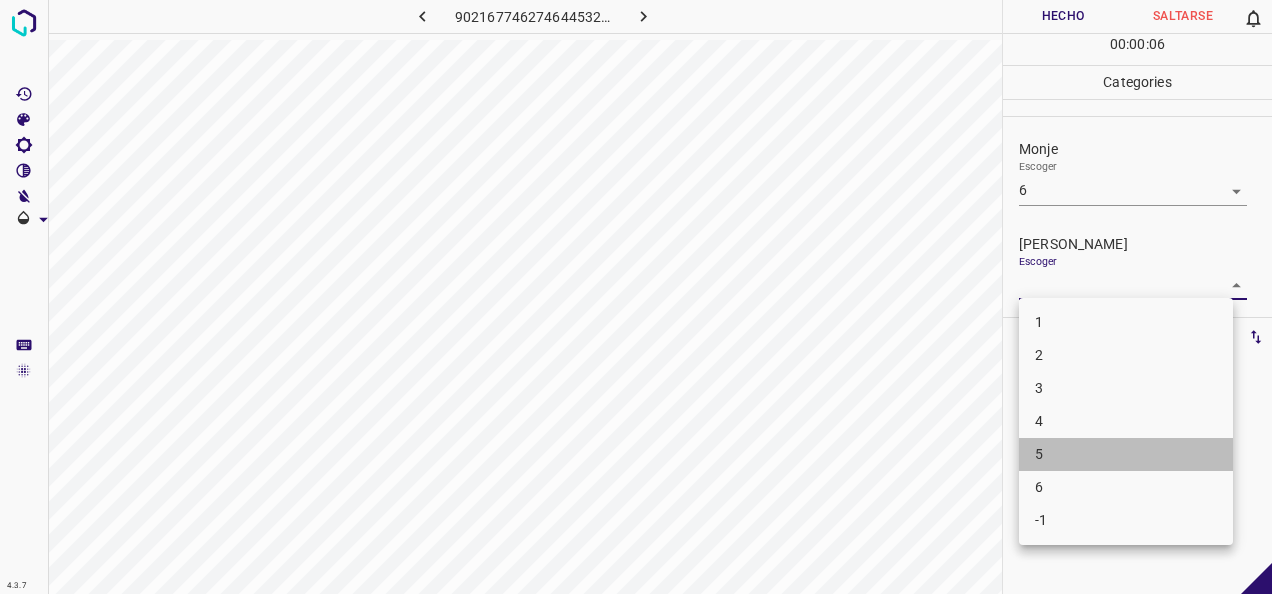 click on "5" at bounding box center [1126, 454] 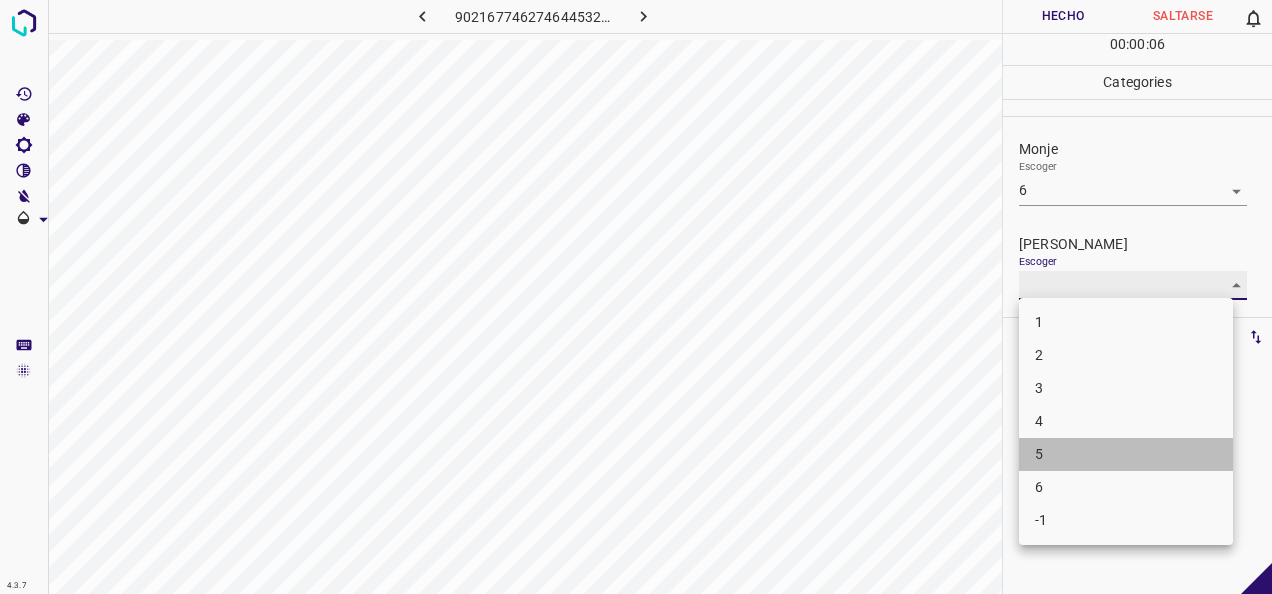 type on "5" 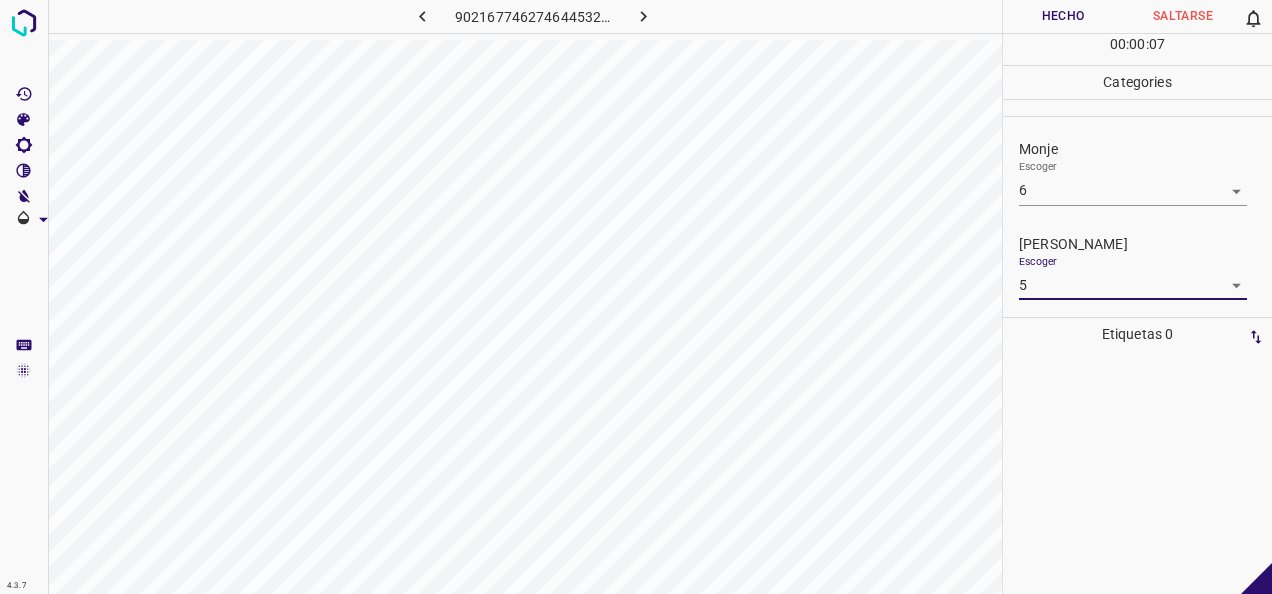 click on "Hecho" at bounding box center [1063, 16] 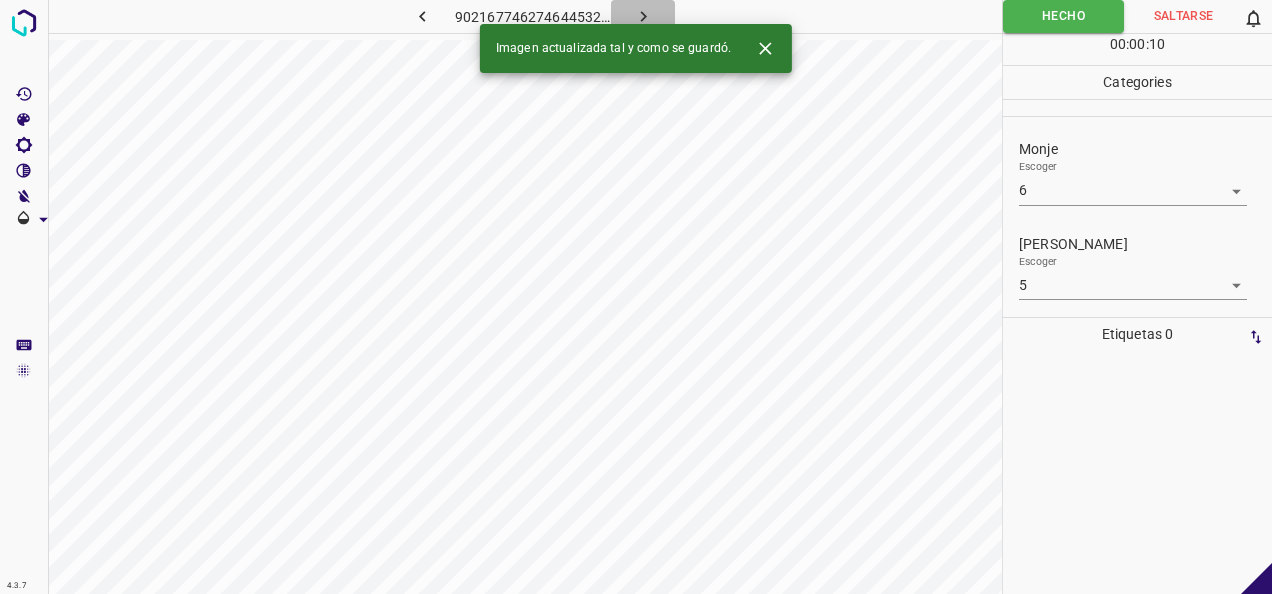 click at bounding box center [643, 16] 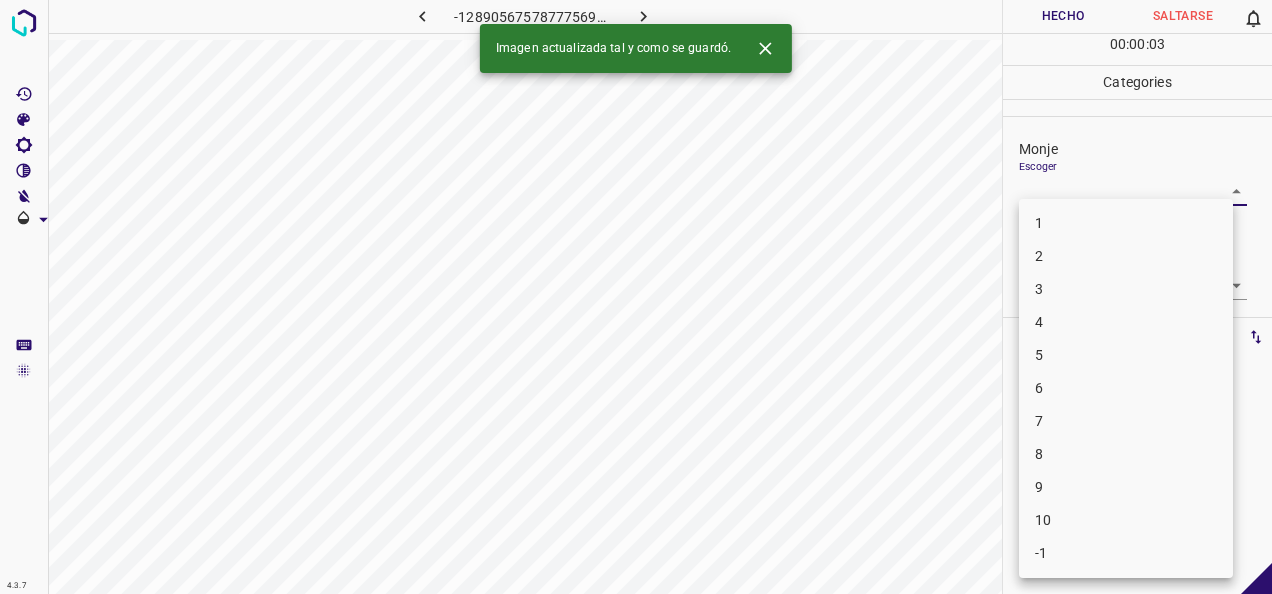 click on "4.3.7 -1289056757877756953.png Hecho Saltarse 0 00   : 00   : 03   Categories Monje  Escoger ​  Fitzpatrick   Escoger ​ Etiquetas 0 Categories 1 Monje 2  Fitzpatrick Herramientas Espacio Cambiar entre modos (Dibujar y Editar) Yo Etiquetado automático R Restaurar zoom M Acercar N Alejar Borrar Eliminar etiqueta de selección Filtros Z Restaurar filtros X Filtro de saturación C Filtro de brillo V Filtro de contraste B Filtro de escala de grises General O Descargar Imagen actualizada tal y como se guardó. -Mensaje de texto -Esconder -Borrar 1 2 3 4 5 6 7 8 9 10 -1" at bounding box center [636, 297] 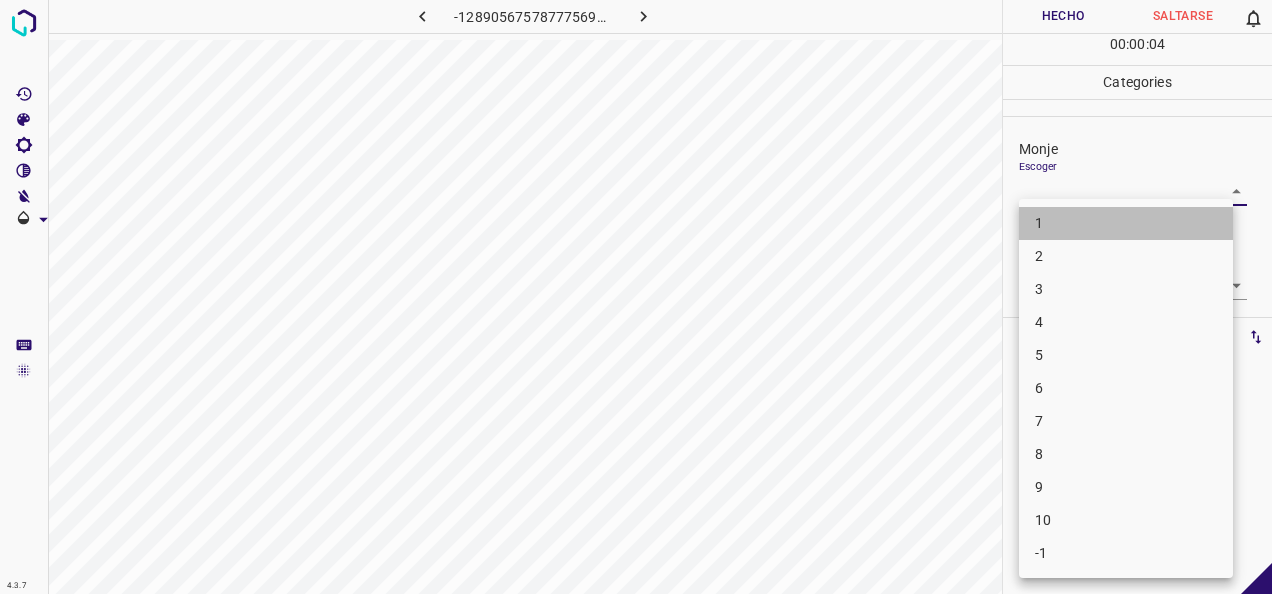 click on "1" at bounding box center [1126, 223] 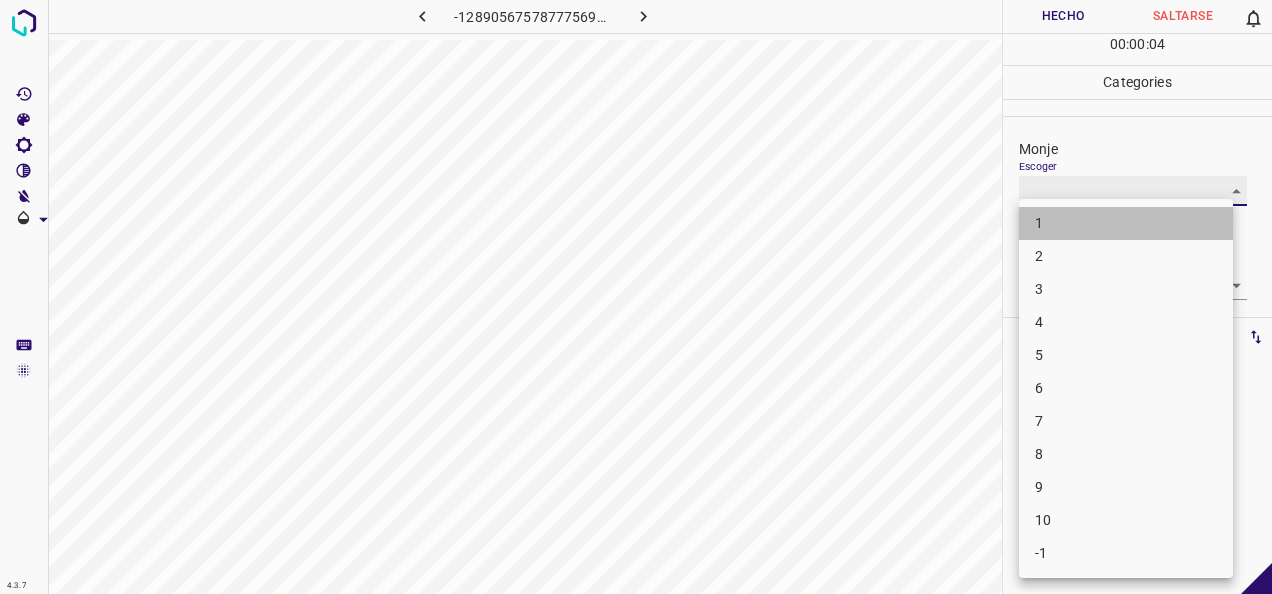type on "1" 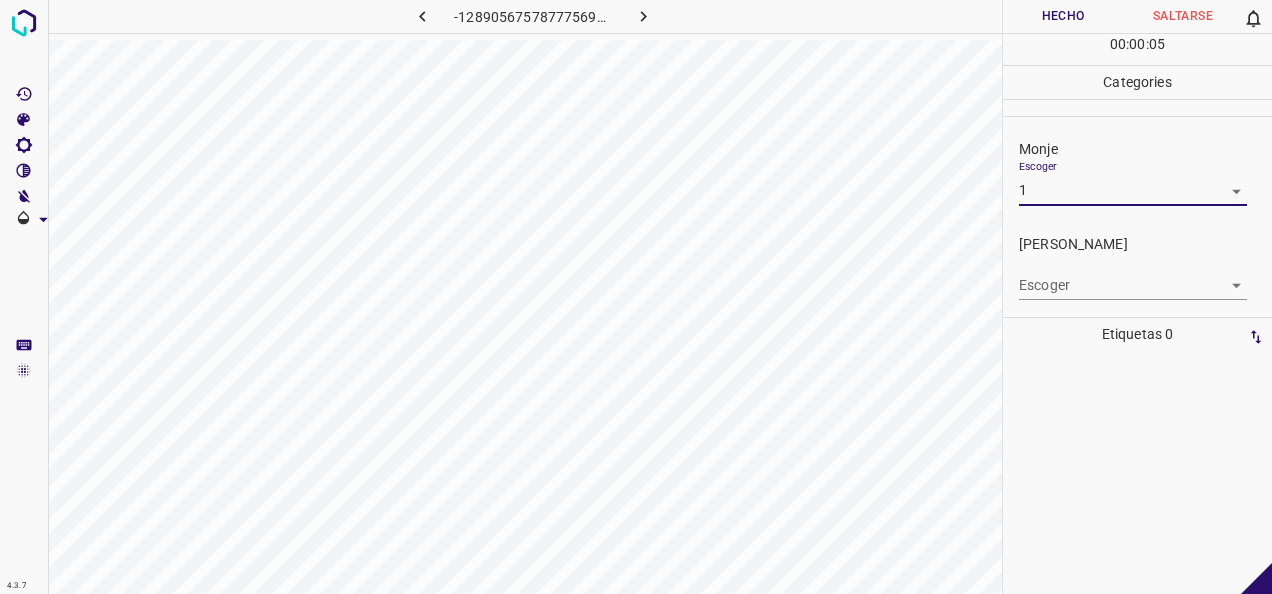 click on "4.3.7 -1289056757877756953.png Hecho Saltarse 0 00   : 00   : 05   Categories Monje  Escoger 1 1  Fitzpatrick   Escoger ​ Etiquetas 0 Categories 1 Monje 2  Fitzpatrick Herramientas Espacio Cambiar entre modos (Dibujar y Editar) Yo Etiquetado automático R Restaurar zoom M Acercar N Alejar Borrar Eliminar etiqueta de selección Filtros Z Restaurar filtros X Filtro de saturación C Filtro de brillo V Filtro de contraste B Filtro de escala de grises General O Descargar -Mensaje de texto -Esconder -Borrar" at bounding box center [636, 297] 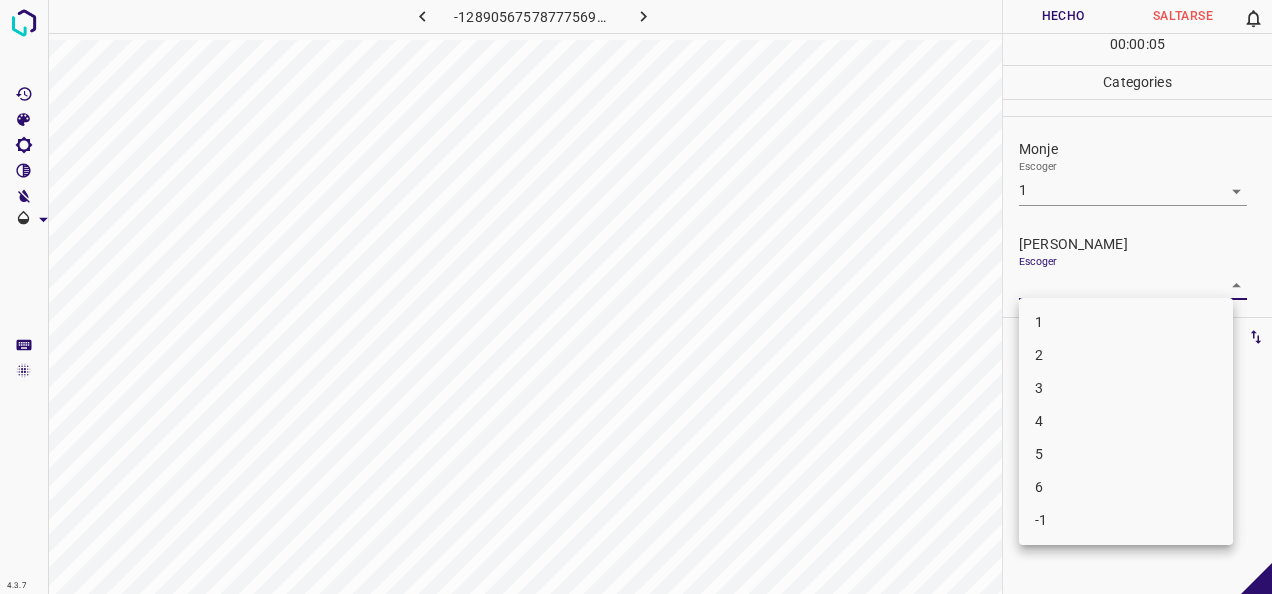 click on "1" at bounding box center [1126, 322] 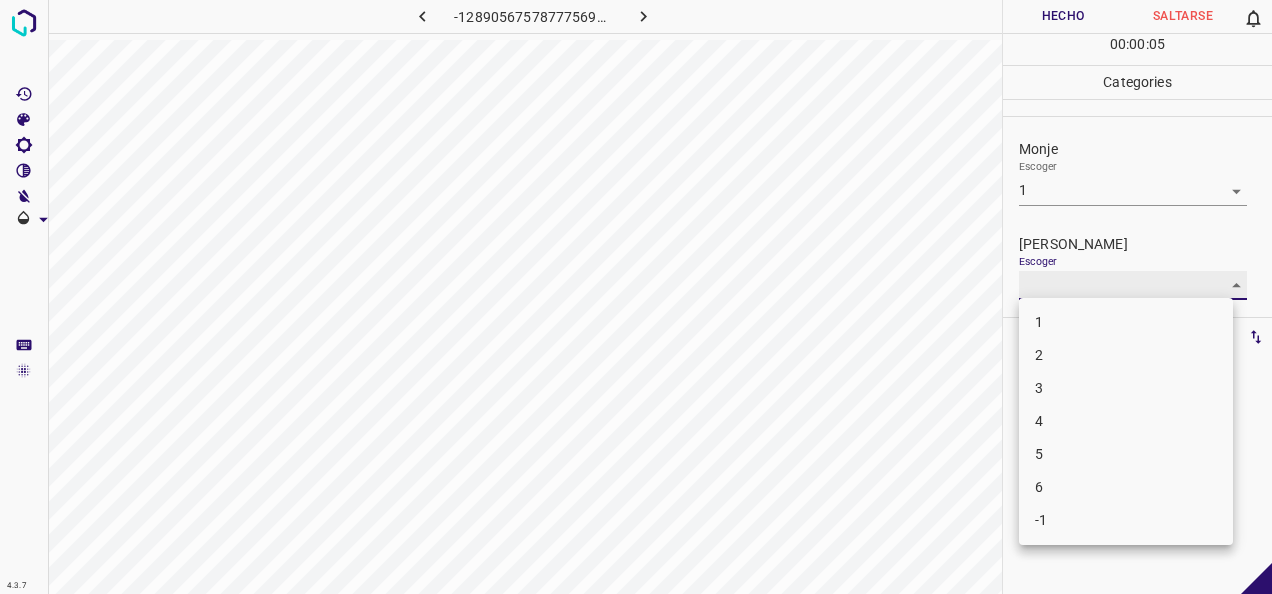 type on "1" 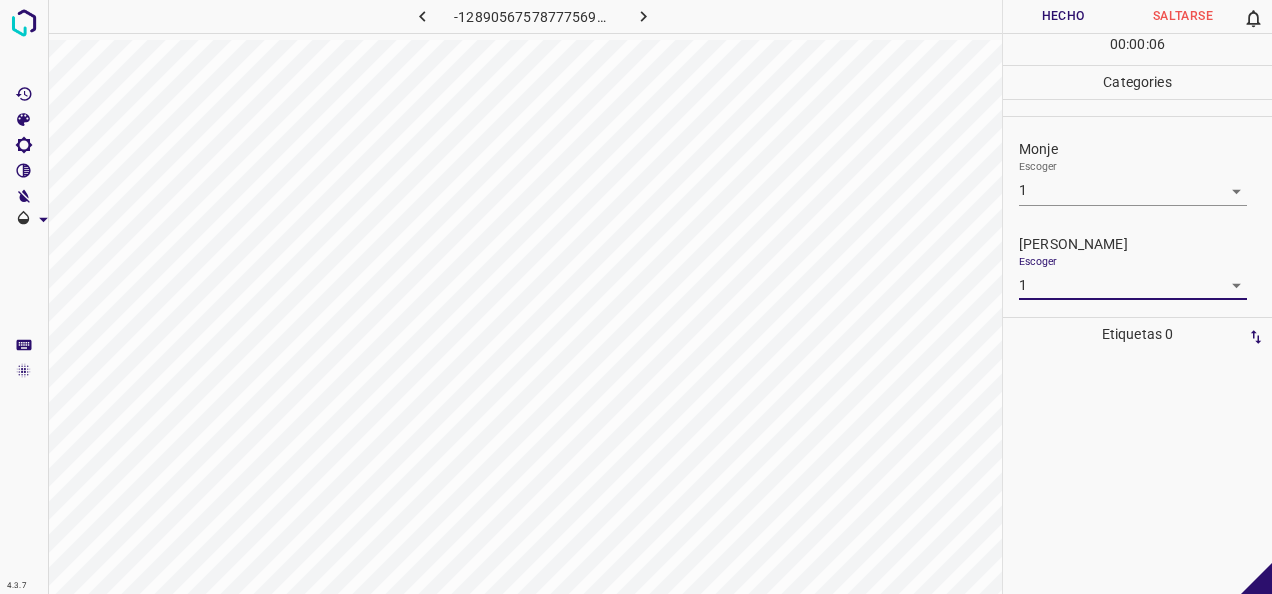 click on "Hecho" at bounding box center [1063, 16] 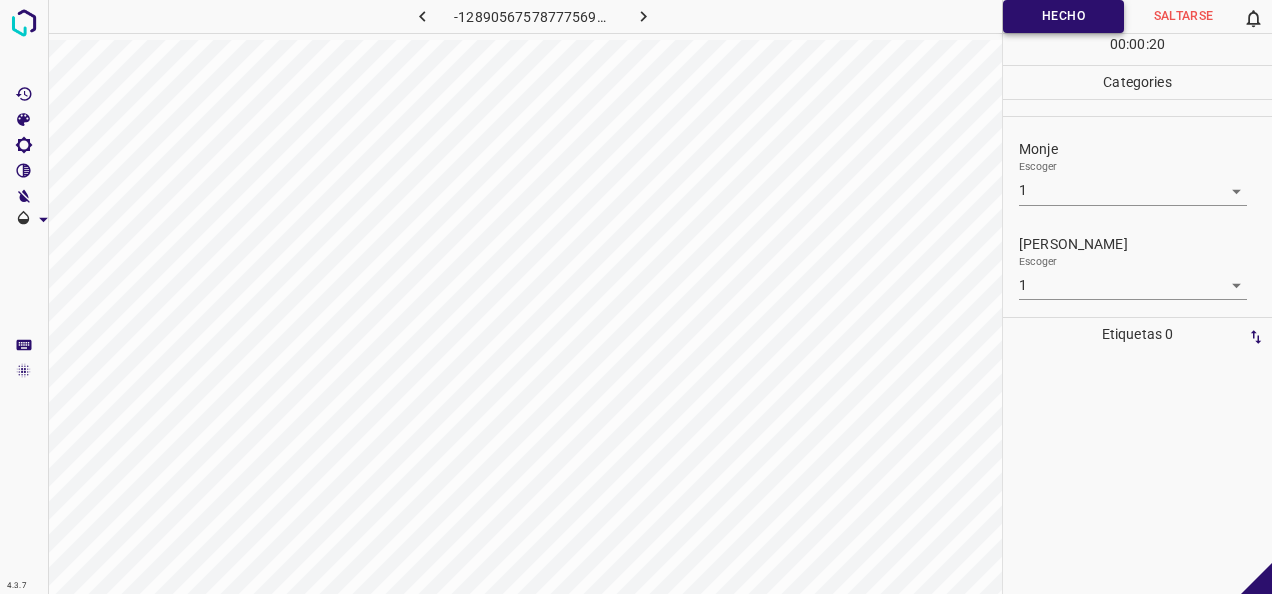 click on "Hecho" at bounding box center (1063, 16) 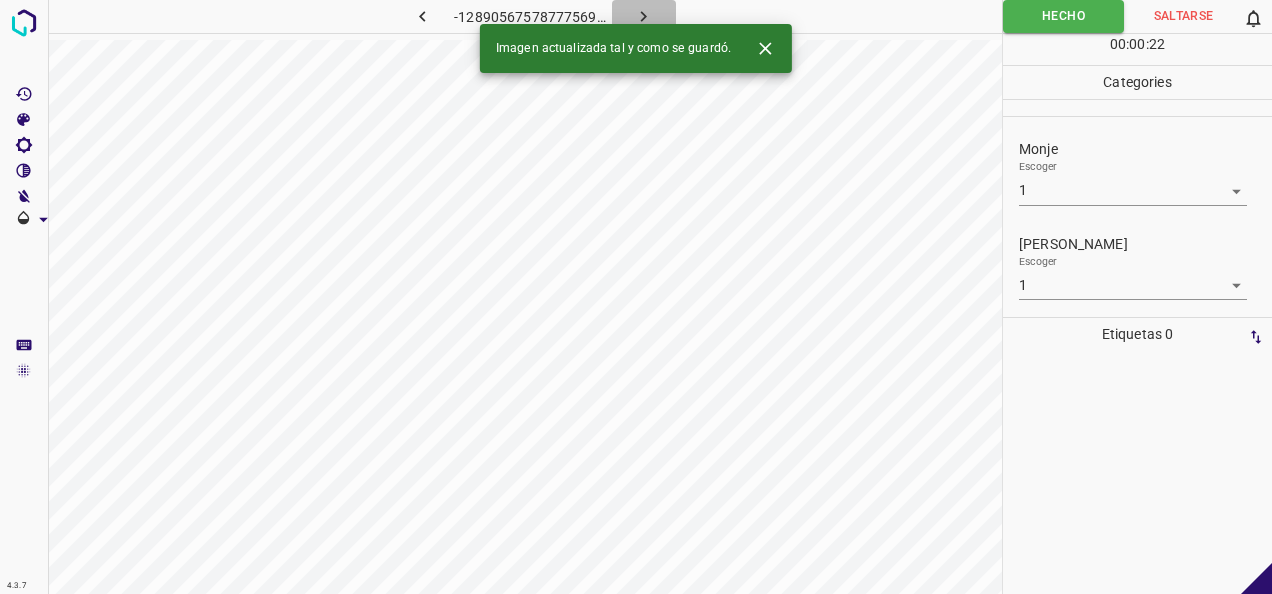 click 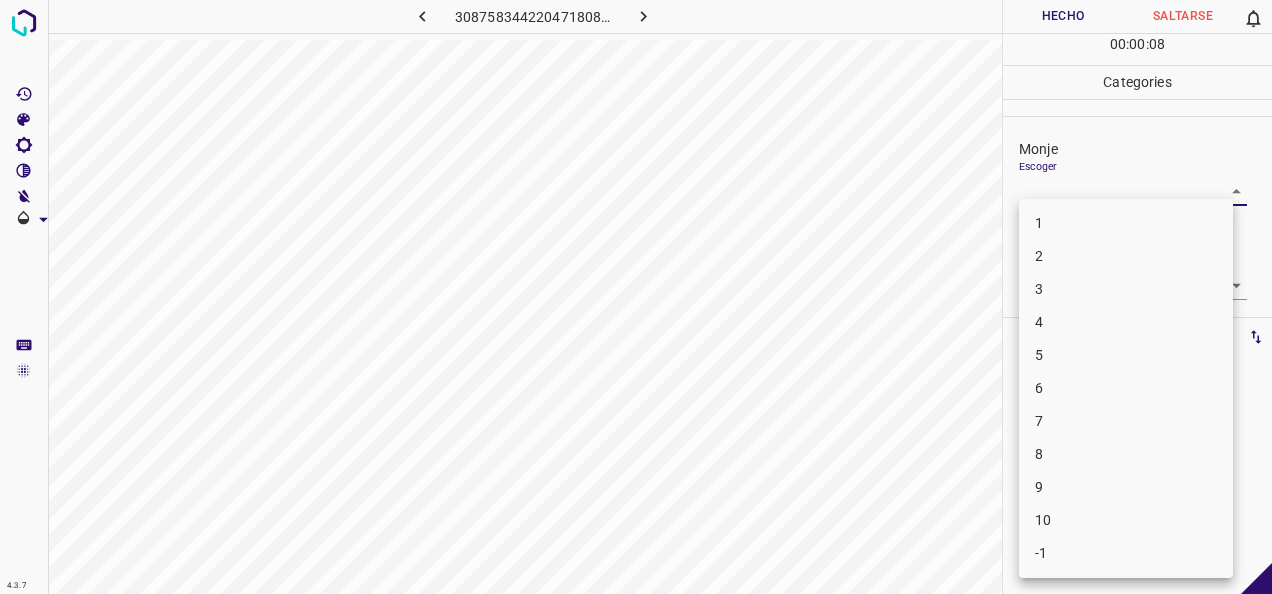 click on "4.3.7 3087583442204718089.png Hecho Saltarse 0 00   : 00   : 08   Categories Monje  Escoger ​  Fitzpatrick   Escoger ​ Etiquetas 0 Categories 1 Monje 2  Fitzpatrick Herramientas Espacio Cambiar entre modos (Dibujar y Editar) Yo Etiquetado automático R Restaurar zoom M Acercar N Alejar Borrar Eliminar etiqueta de selección Filtros Z Restaurar filtros X Filtro de saturación C Filtro de brillo V Filtro de contraste B Filtro de escala de grises General O Descargar -Mensaje de texto -Esconder -Borrar 1 2 3 4 5 6 7 8 9 10 -1" at bounding box center [636, 297] 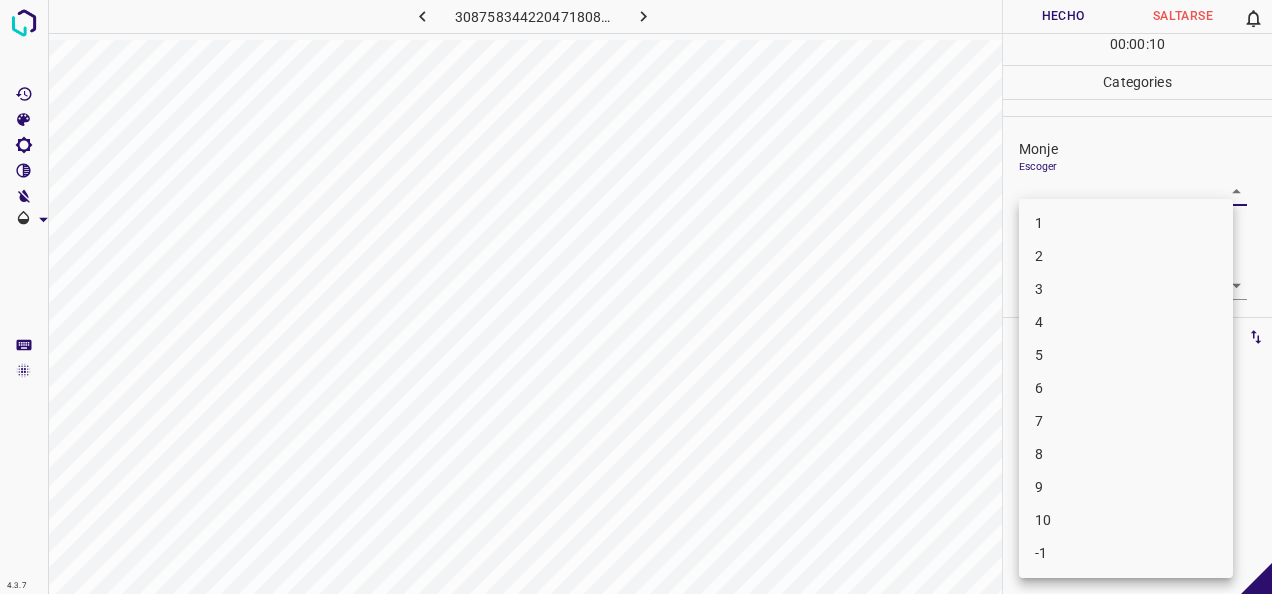 click on "5" at bounding box center (1126, 355) 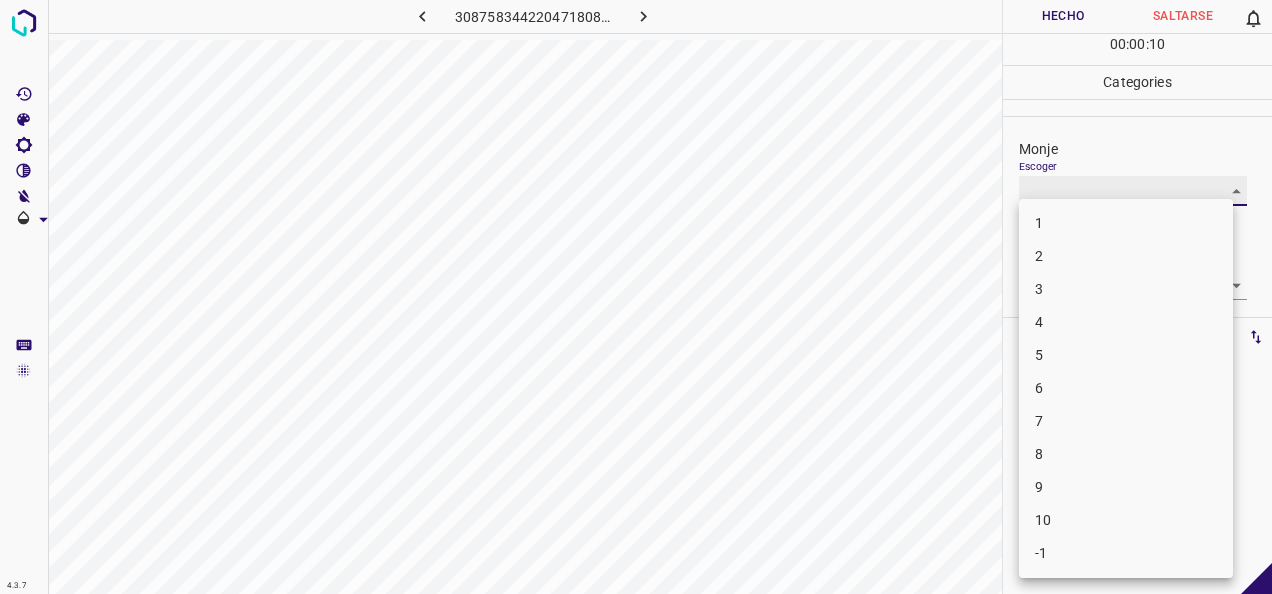 type on "5" 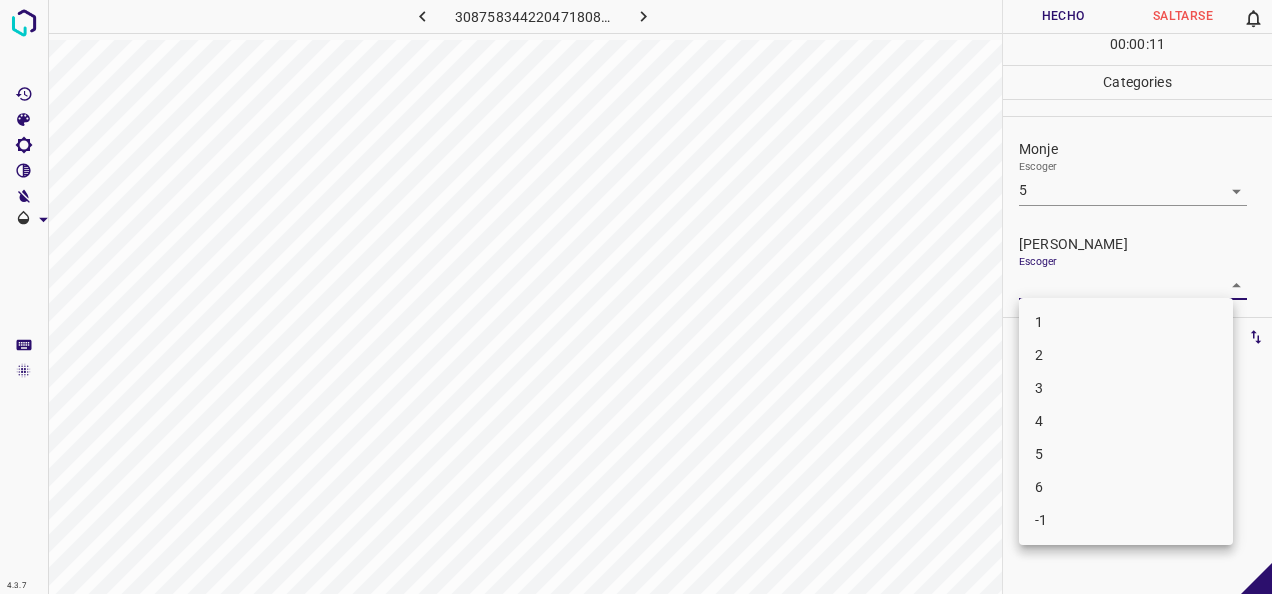 click on "4.3.7 3087583442204718089.png Hecho Saltarse 0 00   : 00   : 11   Categories Monje  Escoger 5 5  Fitzpatrick   Escoger ​ Etiquetas 0 Categories 1 Monje 2  Fitzpatrick Herramientas Espacio Cambiar entre modos (Dibujar y Editar) Yo Etiquetado automático R Restaurar zoom M Acercar N Alejar Borrar Eliminar etiqueta de selección Filtros Z Restaurar filtros X Filtro de saturación C Filtro de brillo V Filtro de contraste B Filtro de escala de grises General O Descargar -Mensaje de texto -Esconder -Borrar 1 2 3 4 5 6 -1" at bounding box center (636, 297) 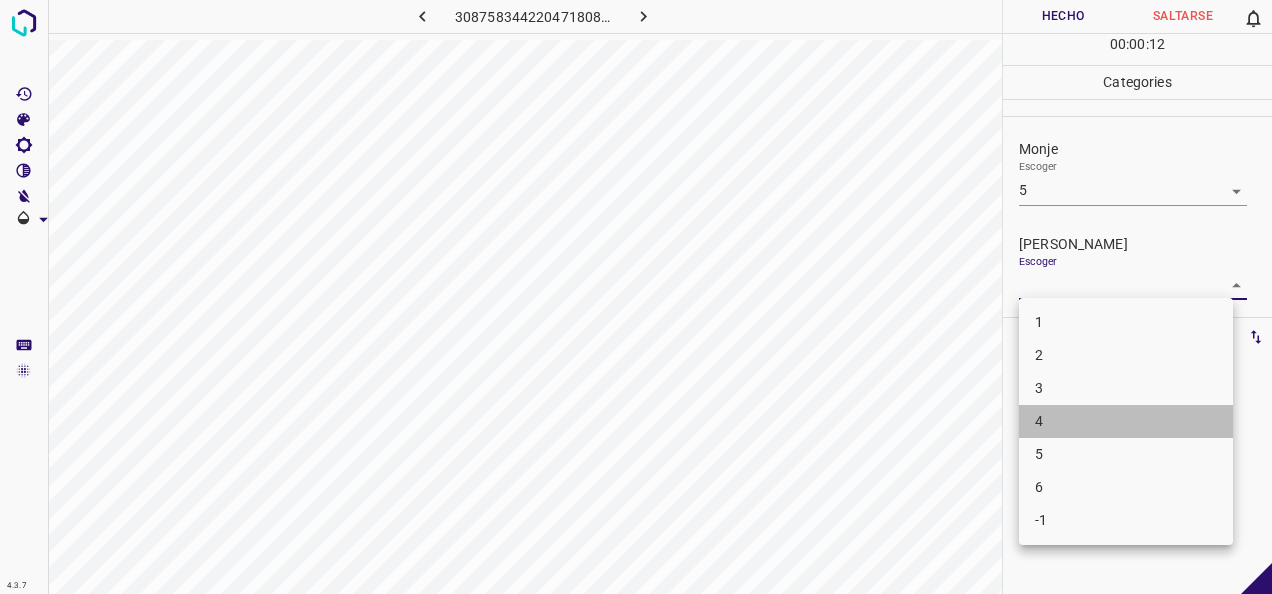 click on "4" at bounding box center (1126, 421) 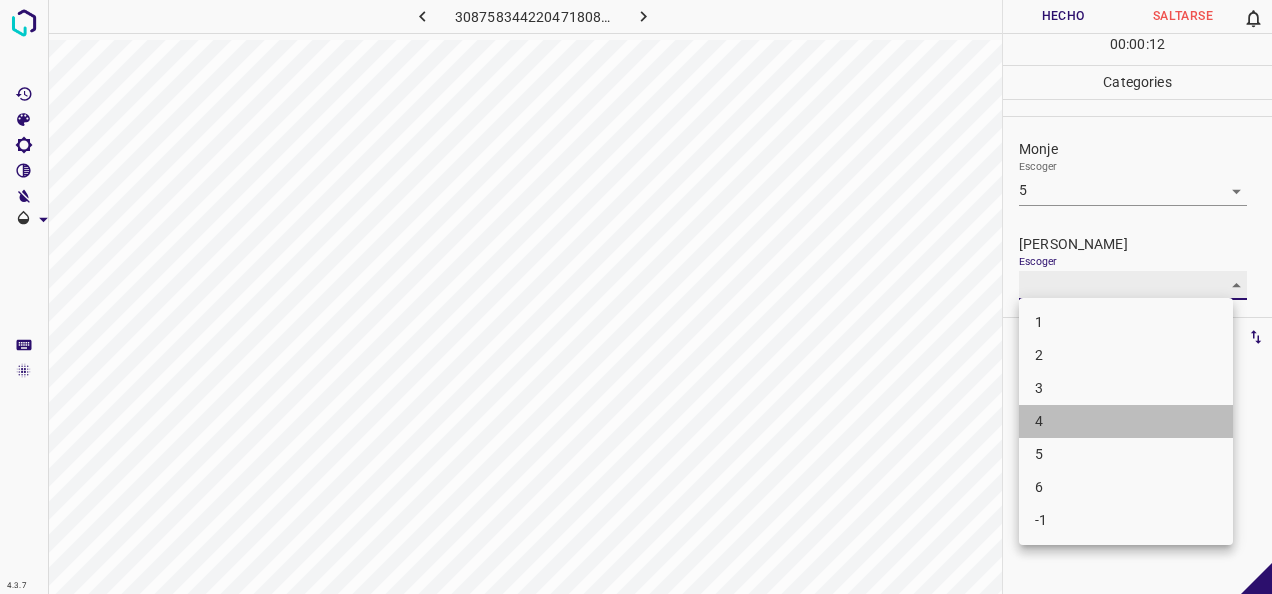 type on "4" 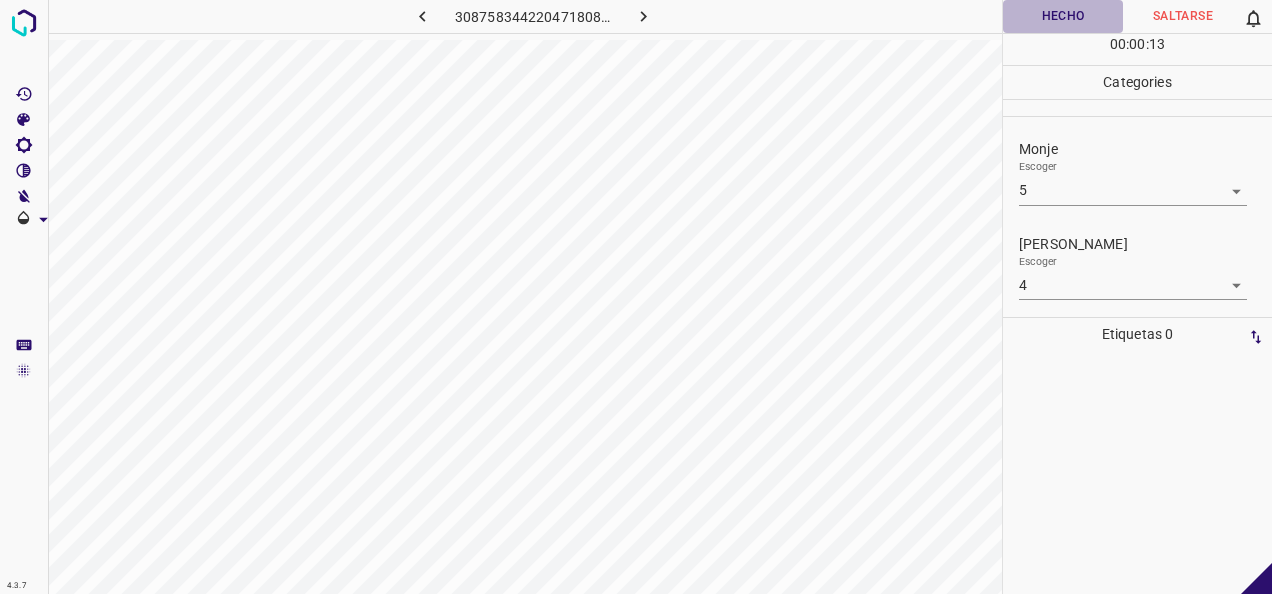 click on "Hecho" at bounding box center [1063, 16] 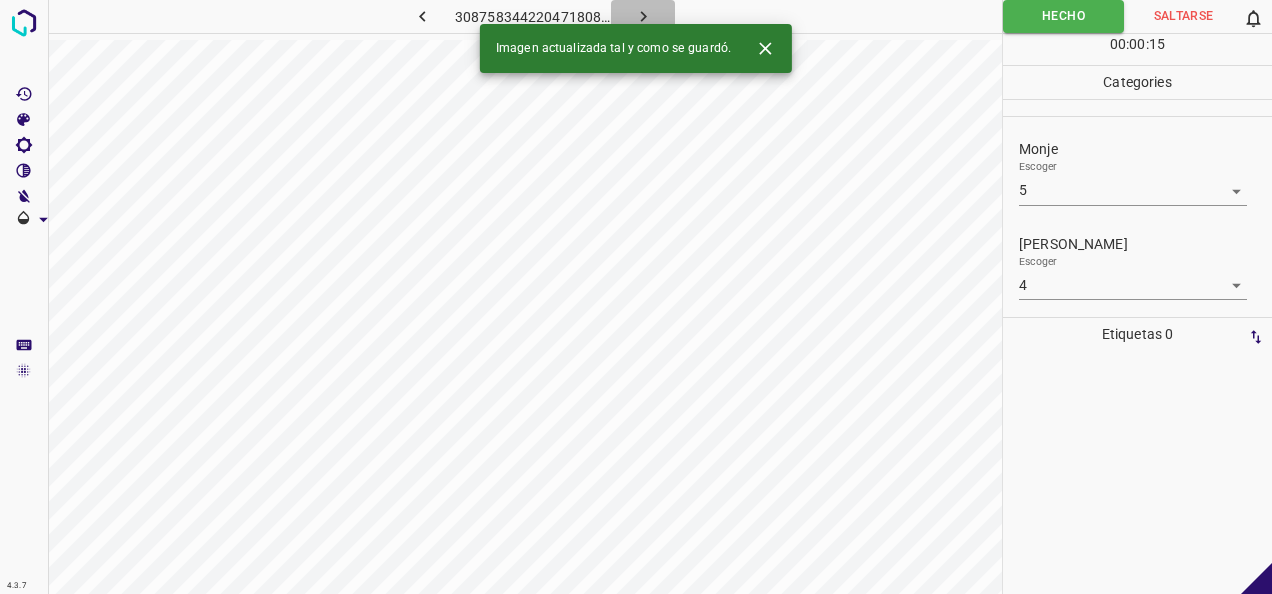 click 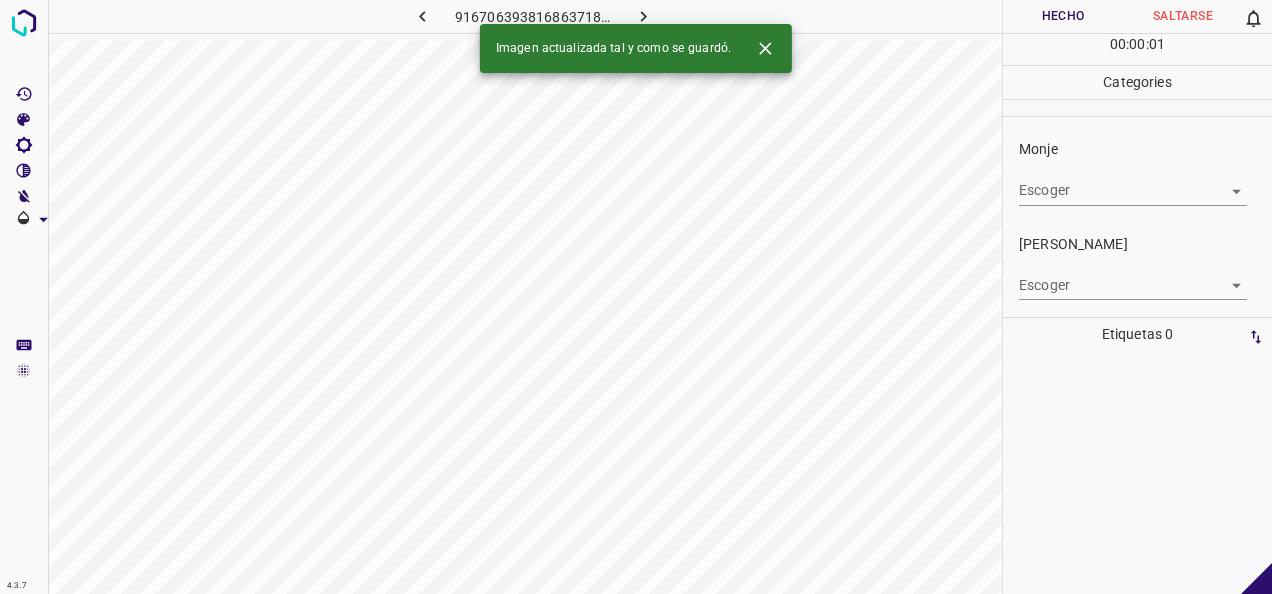 click on "4.3.7 9167063938168637187.png Hecho Saltarse 0 00   : 00   : 01   Categories Monje  Escoger ​  Fitzpatrick   Escoger ​ Etiquetas 0 Categories 1 Monje 2  Fitzpatrick Herramientas Espacio Cambiar entre modos (Dibujar y Editar) Yo Etiquetado automático R Restaurar zoom M Acercar N Alejar Borrar Eliminar etiqueta de selección Filtros Z Restaurar filtros X Filtro de saturación C Filtro de brillo V Filtro de contraste B Filtro de escala de grises General O Descargar Imagen actualizada tal y como se guardó. -Mensaje de texto -Esconder -Borrar" at bounding box center (636, 297) 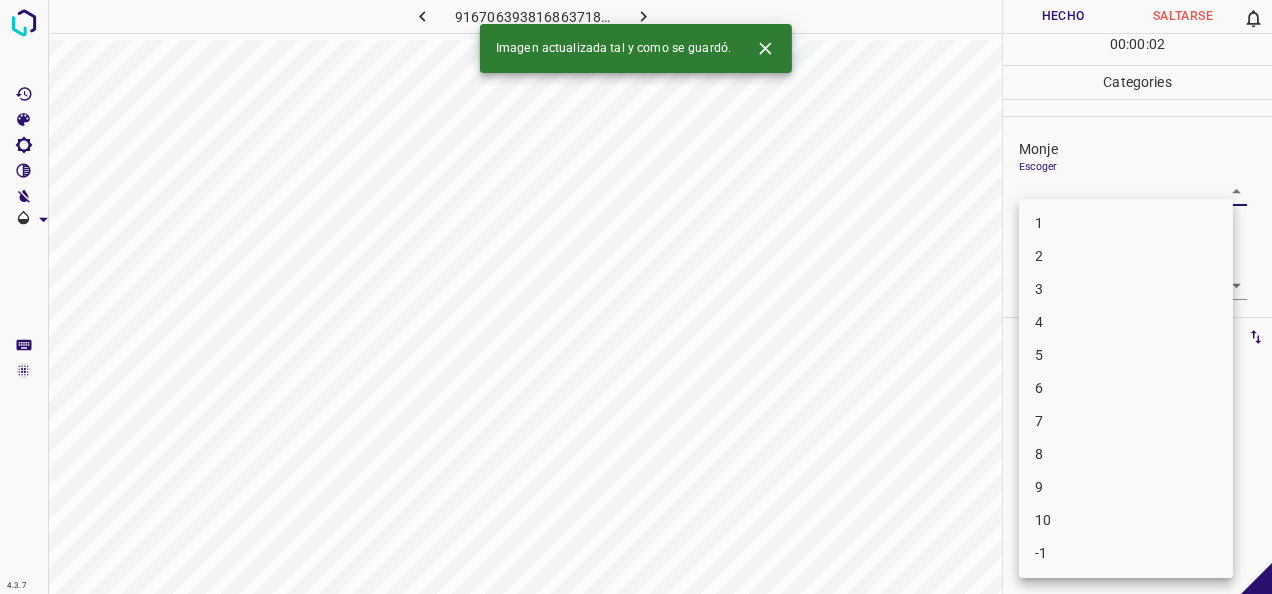 click on "1" at bounding box center [1126, 223] 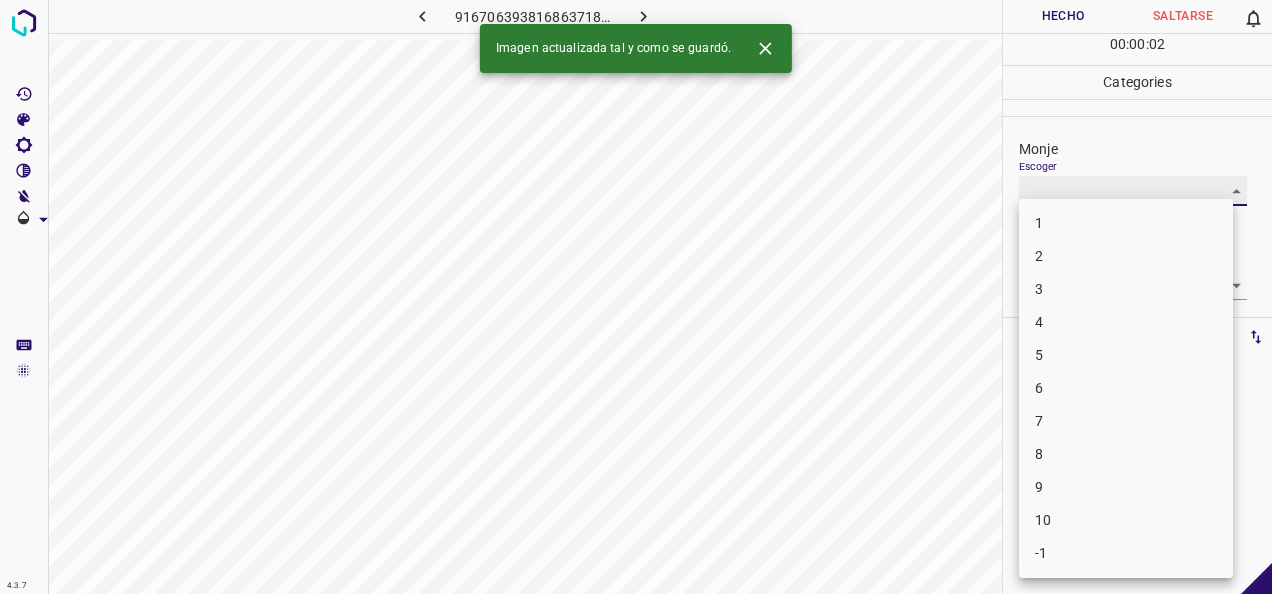 type on "1" 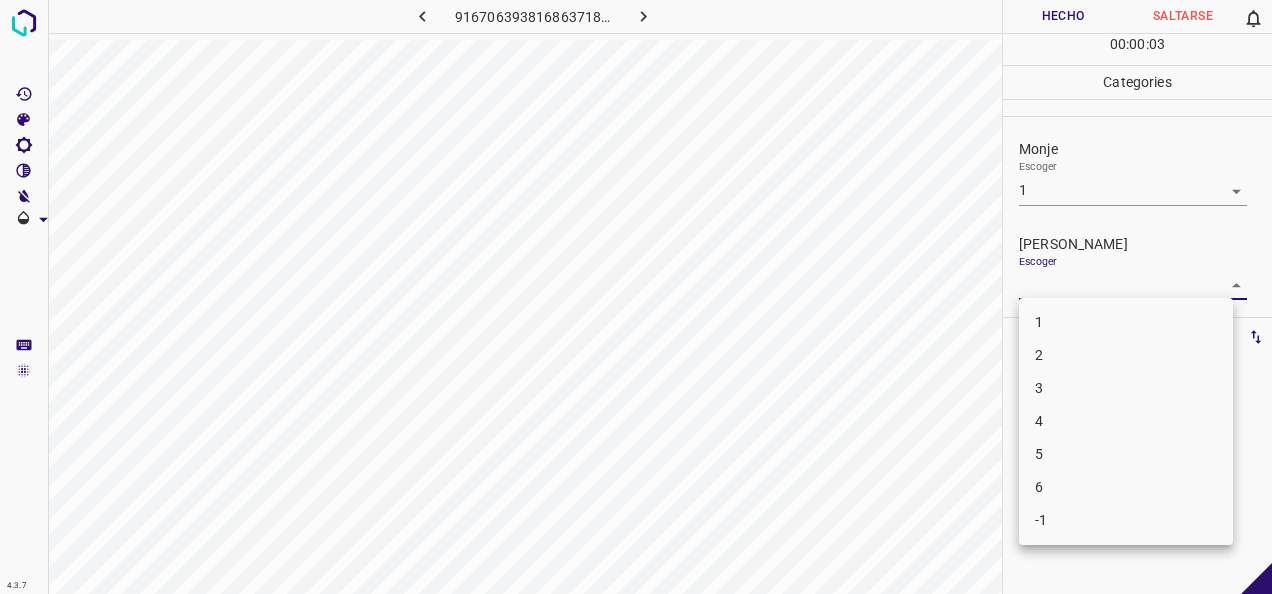 drag, startPoint x: 1226, startPoint y: 286, endPoint x: 1133, endPoint y: 332, distance: 103.75452 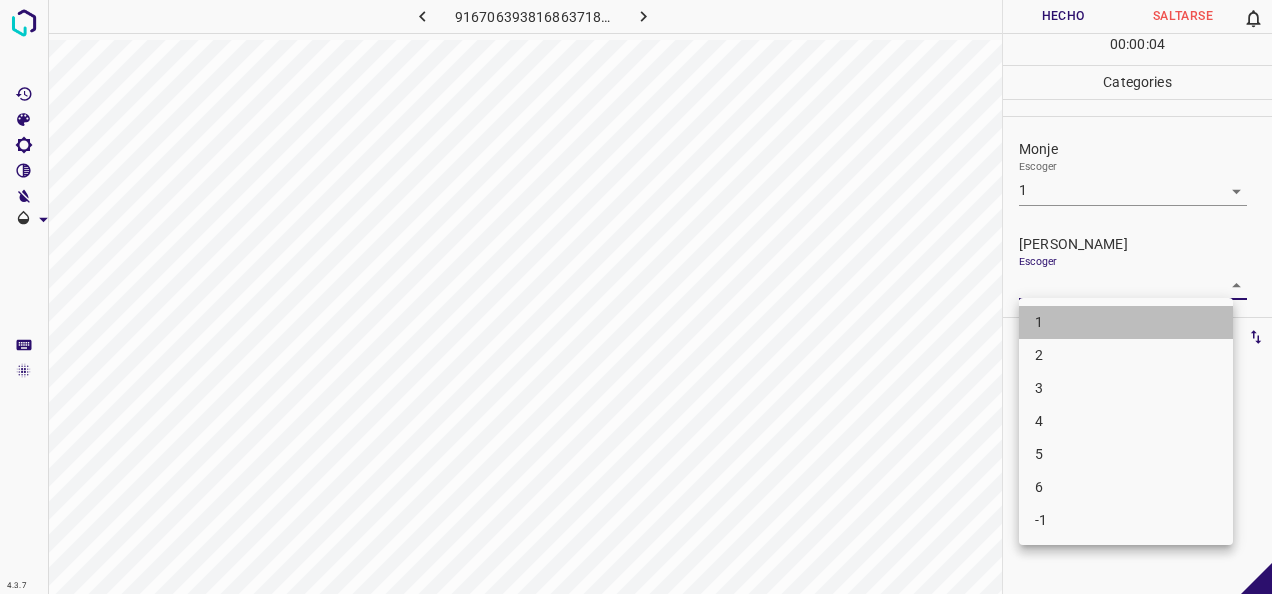 drag, startPoint x: 1127, startPoint y: 335, endPoint x: 1070, endPoint y: 129, distance: 213.7405 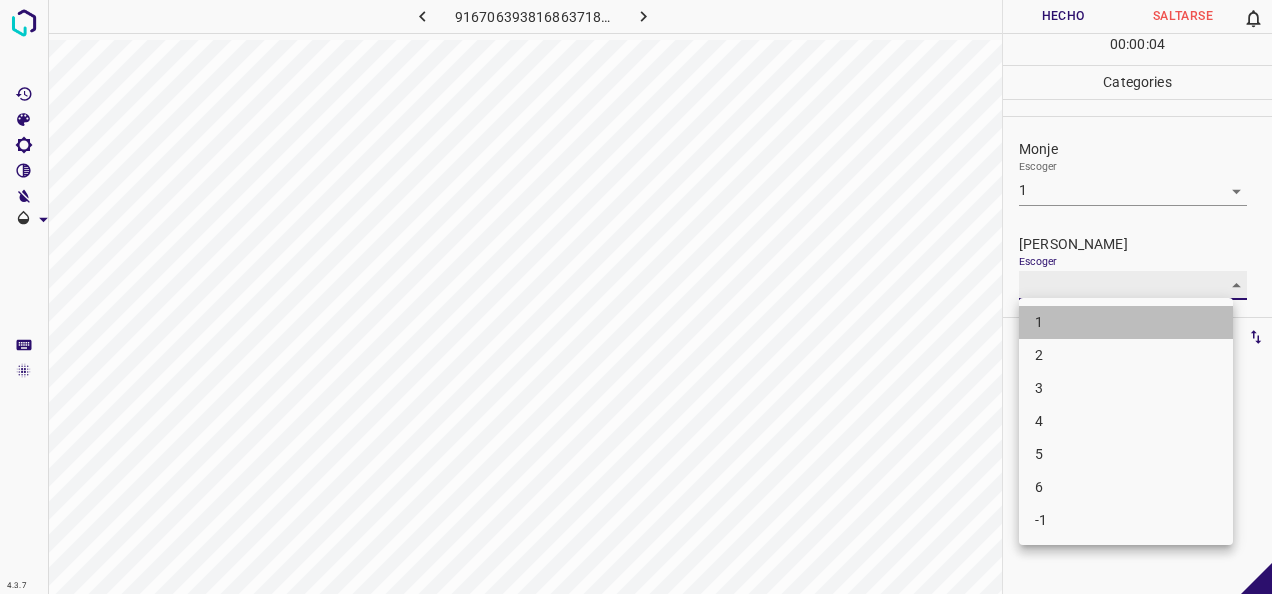 type on "1" 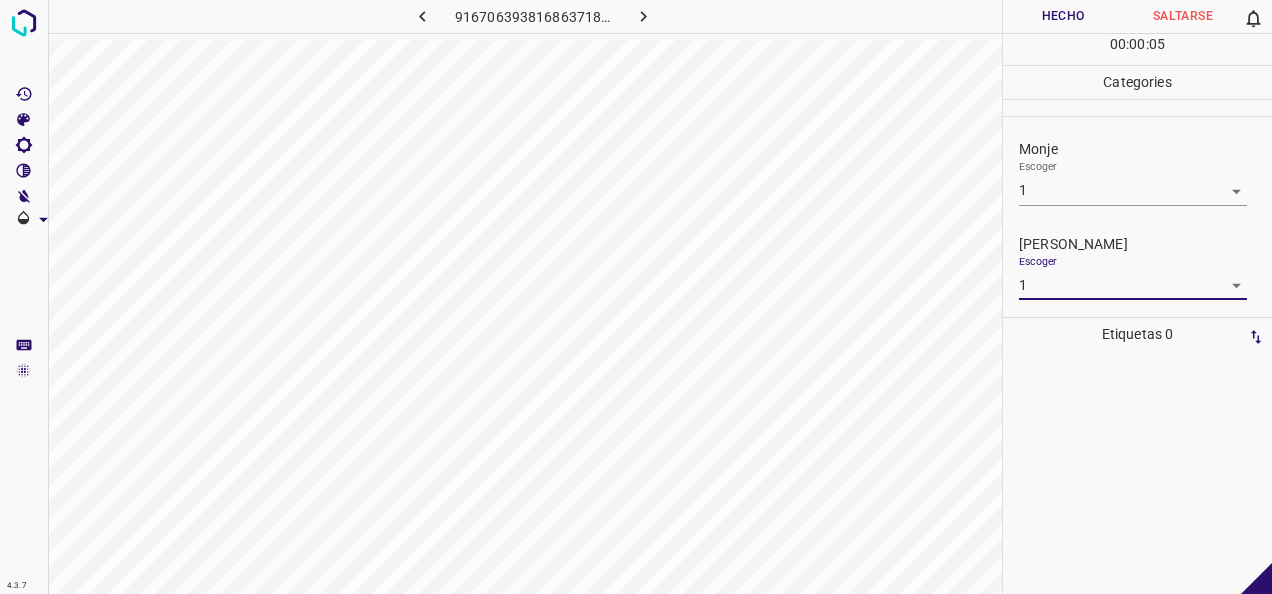 click on "Hecho" at bounding box center [1063, 16] 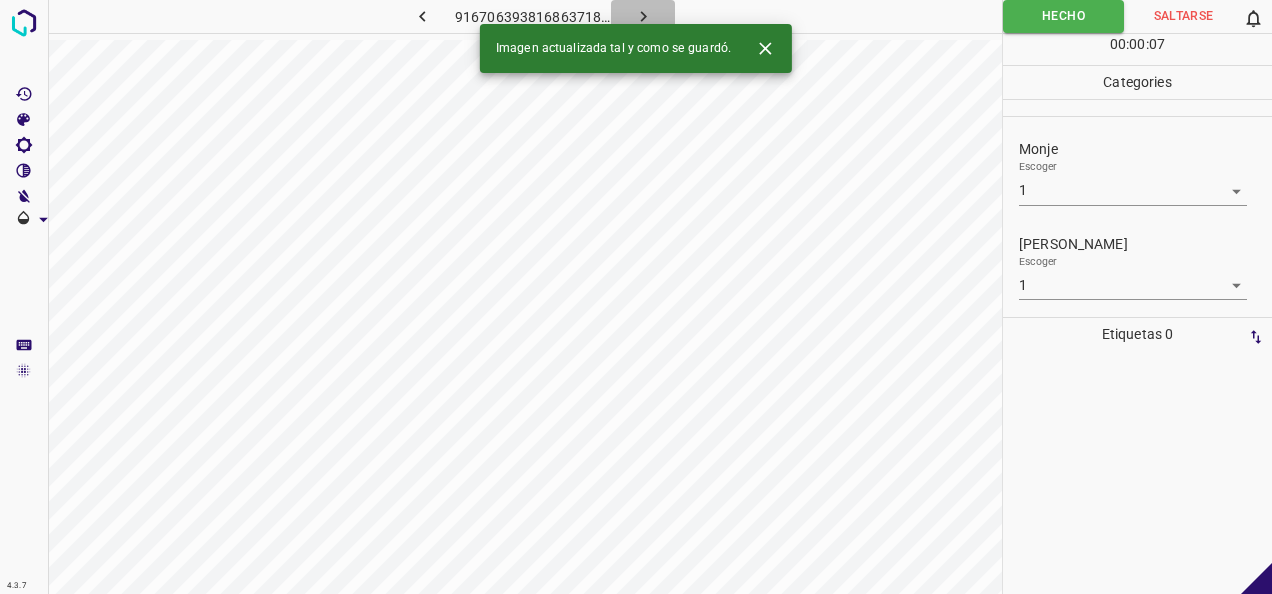 click at bounding box center [643, 16] 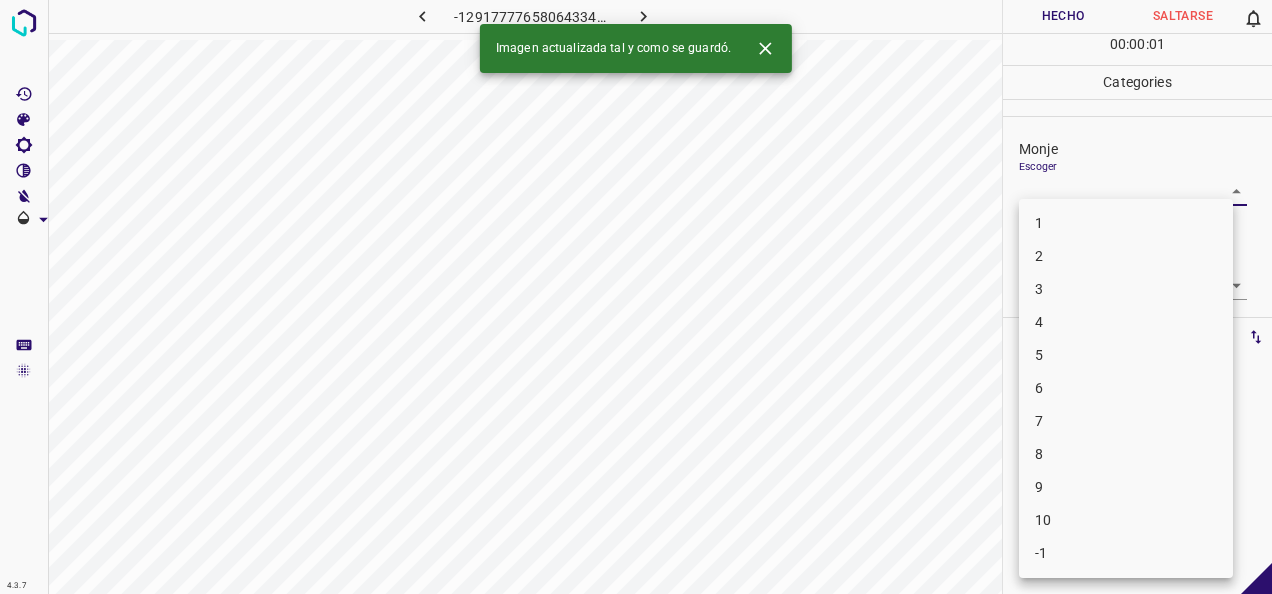 click on "4.3.7 -1291777765806433480.png Hecho Saltarse 0 00   : 00   : 01   Categories Monje  Escoger ​  Fitzpatrick   Escoger ​ Etiquetas 0 Categories 1 Monje 2  Fitzpatrick Herramientas Espacio Cambiar entre modos (Dibujar y Editar) Yo Etiquetado automático R Restaurar zoom M Acercar N Alejar Borrar Eliminar etiqueta de selección Filtros Z Restaurar filtros X Filtro de saturación C Filtro de brillo V Filtro de contraste B Filtro de escala de grises General O Descargar Imagen actualizada tal y como se guardó. -Mensaje de texto -Esconder -Borrar 1 2 3 4 5 6 7 8 9 10 -1" at bounding box center (636, 297) 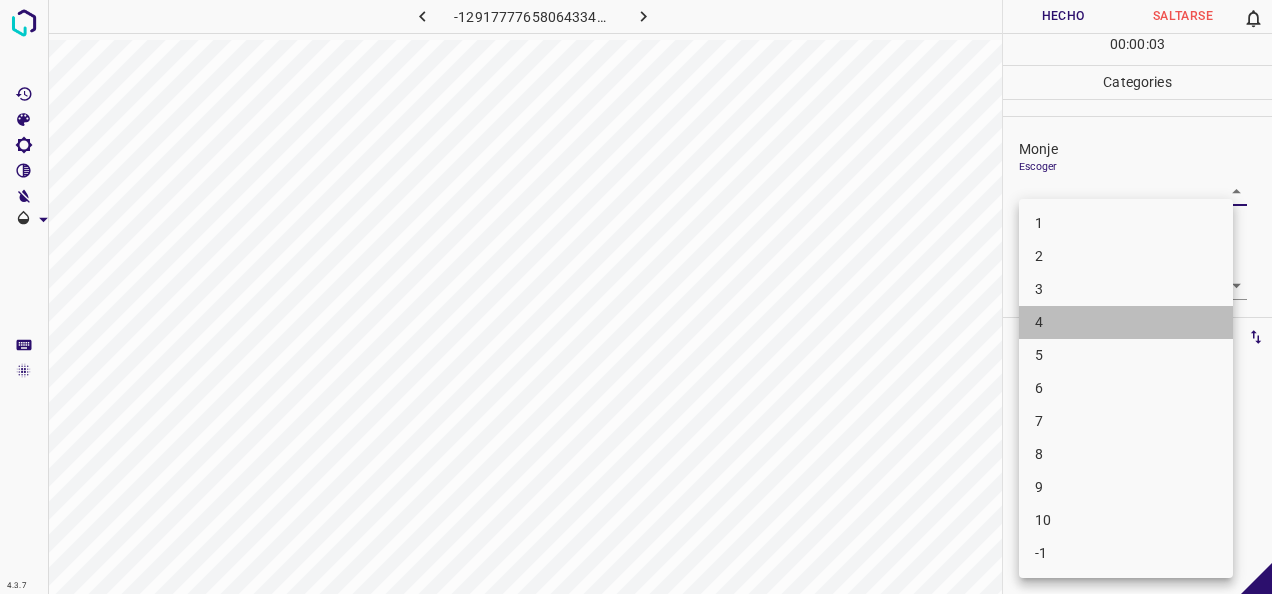 click on "4" at bounding box center (1126, 322) 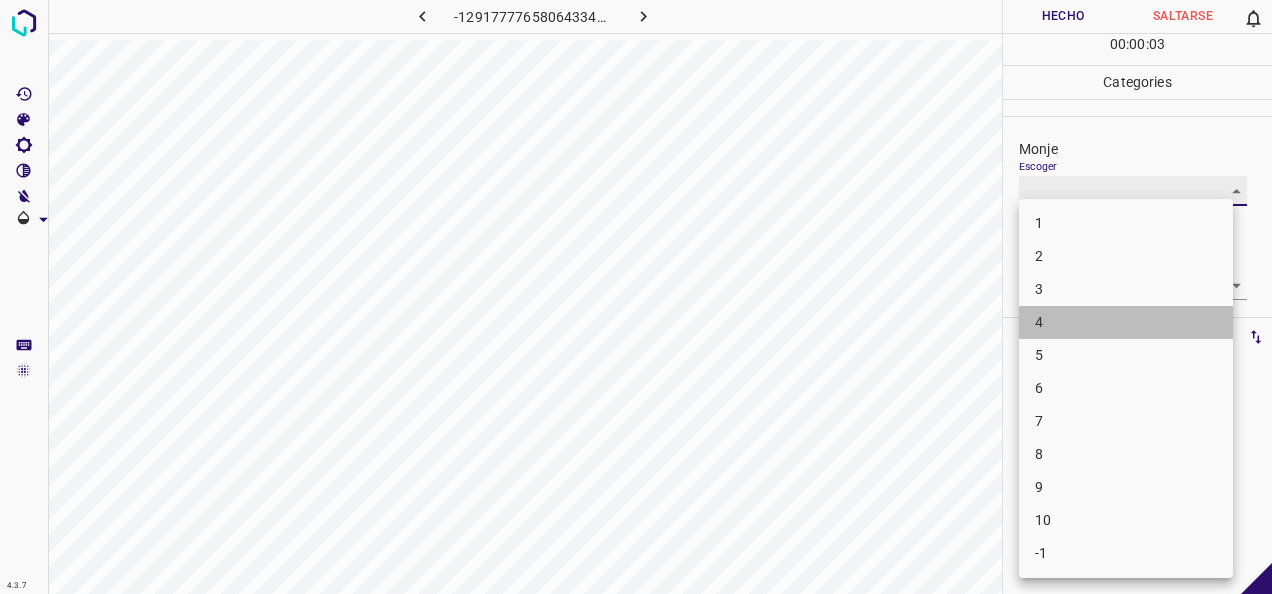 type on "4" 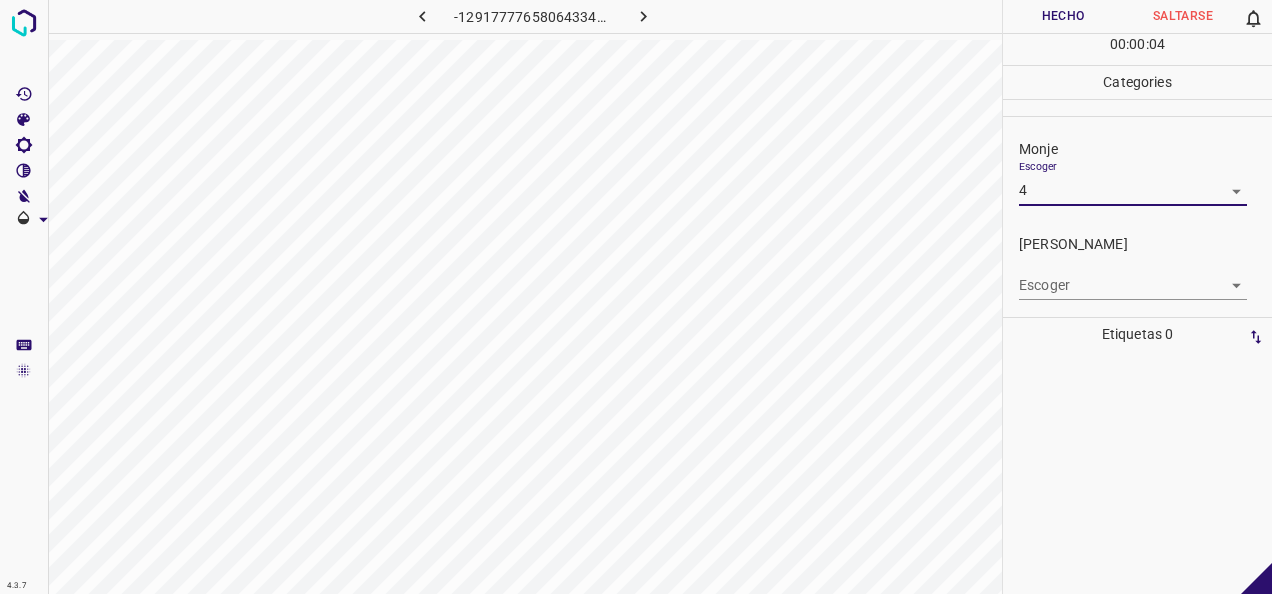 click on "4.3.7 -1291777765806433480.png Hecho Saltarse 0 00   : 00   : 04   Categories Monje  Escoger 4 4  Fitzpatrick   Escoger ​ Etiquetas 0 Categories 1 Monje 2  Fitzpatrick Herramientas Espacio Cambiar entre modos (Dibujar y Editar) Yo Etiquetado automático R Restaurar zoom M Acercar N Alejar Borrar Eliminar etiqueta de selección Filtros Z Restaurar filtros X Filtro de saturación C Filtro de brillo V Filtro de contraste B Filtro de escala de grises General O Descargar -Mensaje de texto -Esconder -Borrar" at bounding box center (636, 297) 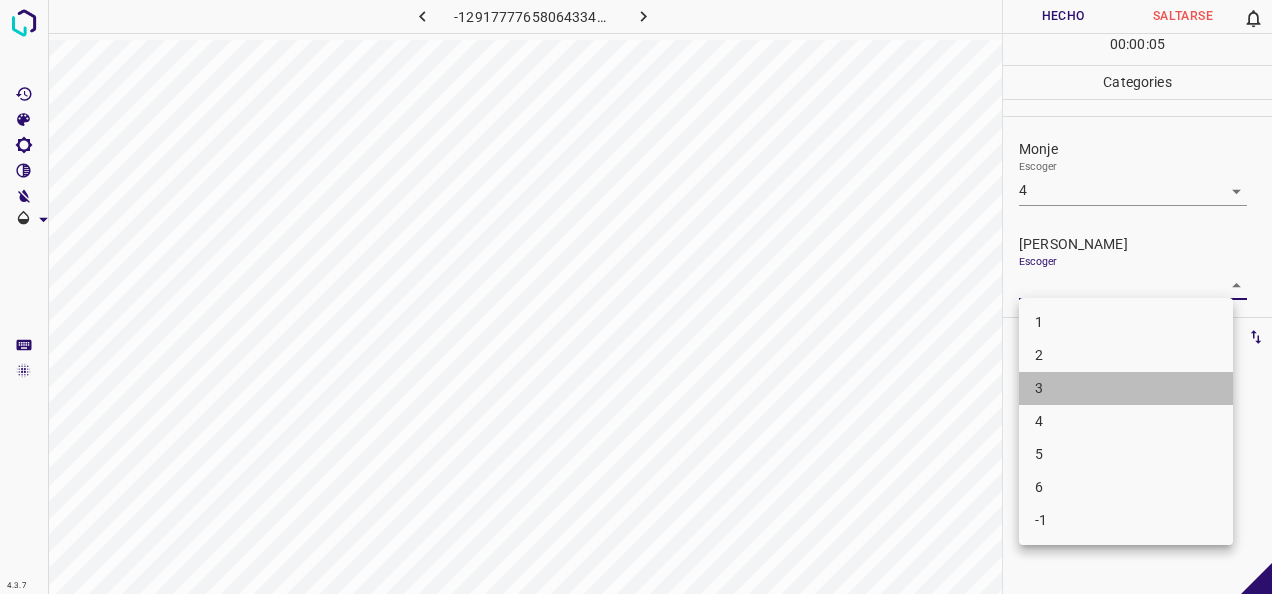 click on "3" at bounding box center (1126, 388) 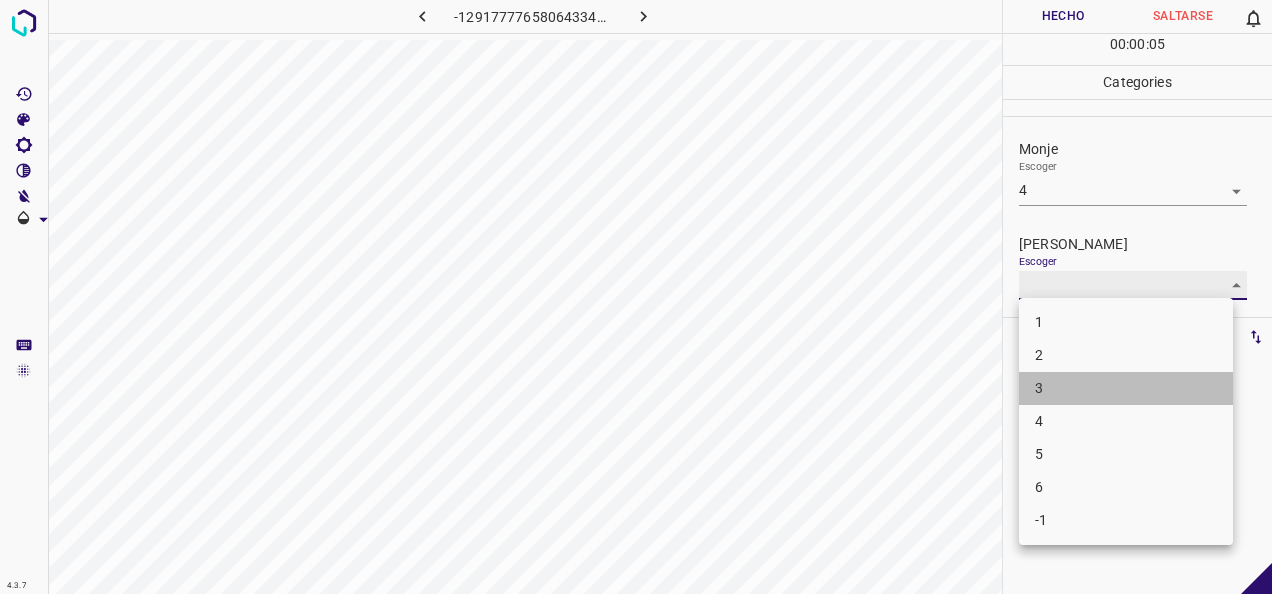 type on "3" 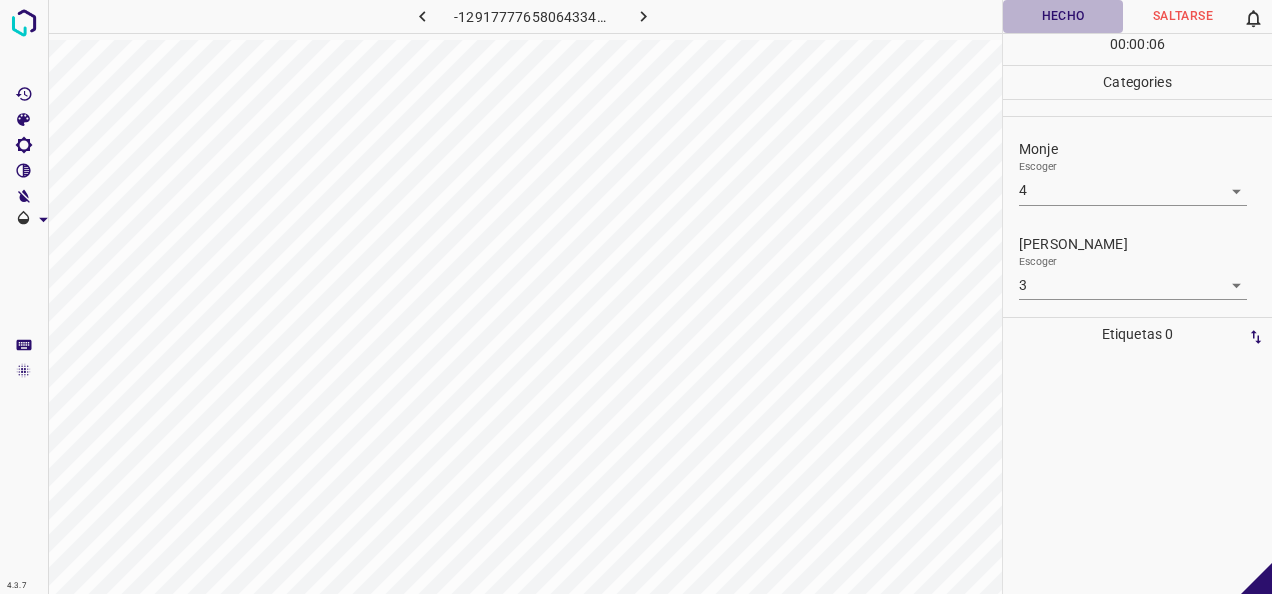click on "Hecho" at bounding box center (1063, 16) 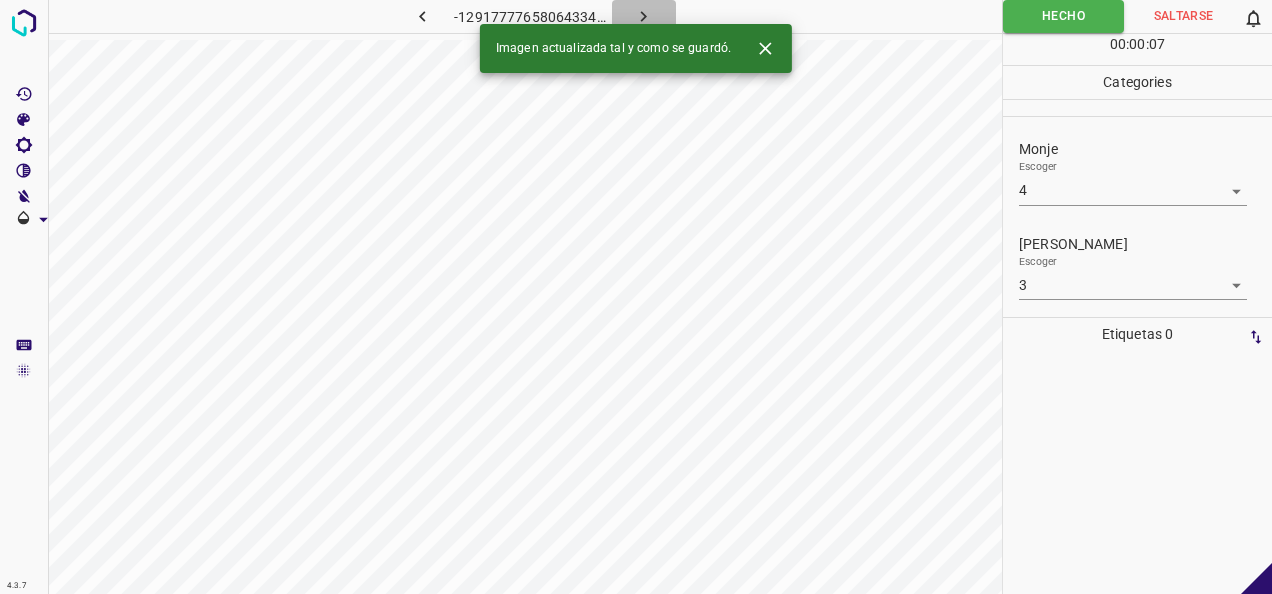 click 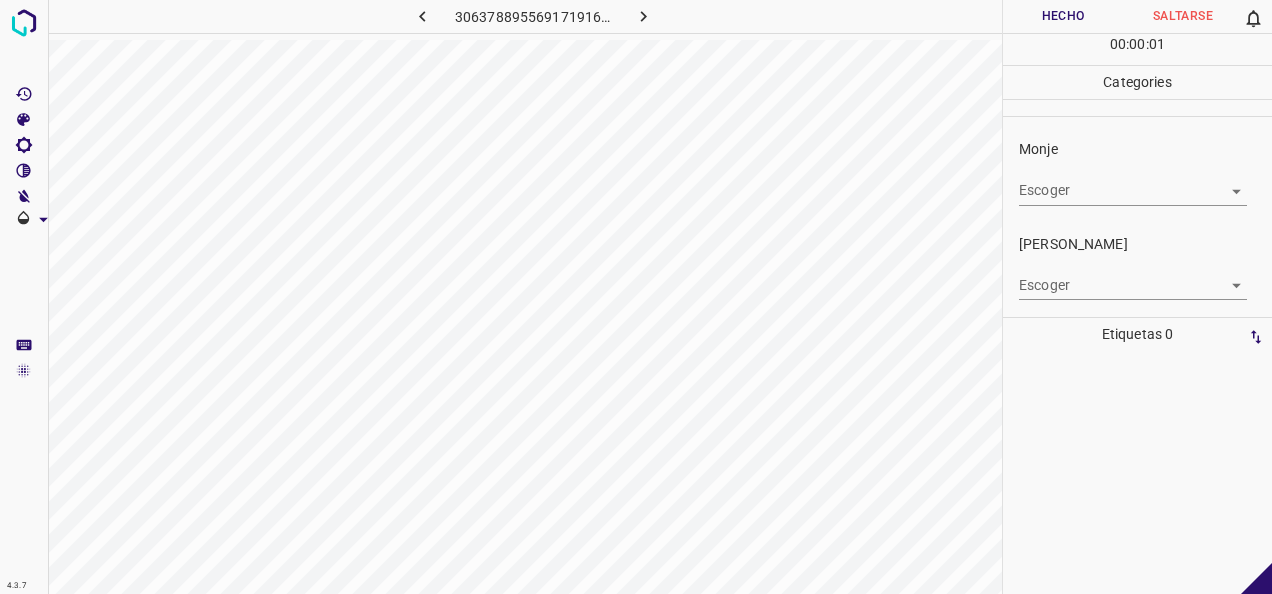 click on "4.3.7 3063788955691719168.png Hecho Saltarse 0 00   : 00   : 01   Categories Monje  Escoger ​  Fitzpatrick   Escoger ​ Etiquetas 0 Categories 1 Monje 2  Fitzpatrick Herramientas Espacio Cambiar entre modos (Dibujar y Editar) Yo Etiquetado automático R Restaurar zoom M Acercar N Alejar Borrar Eliminar etiqueta de selección Filtros Z Restaurar filtros X Filtro de saturación C Filtro de brillo V Filtro de contraste B Filtro de escala de grises General O Descargar -Mensaje de texto -Esconder -Borrar" at bounding box center (636, 297) 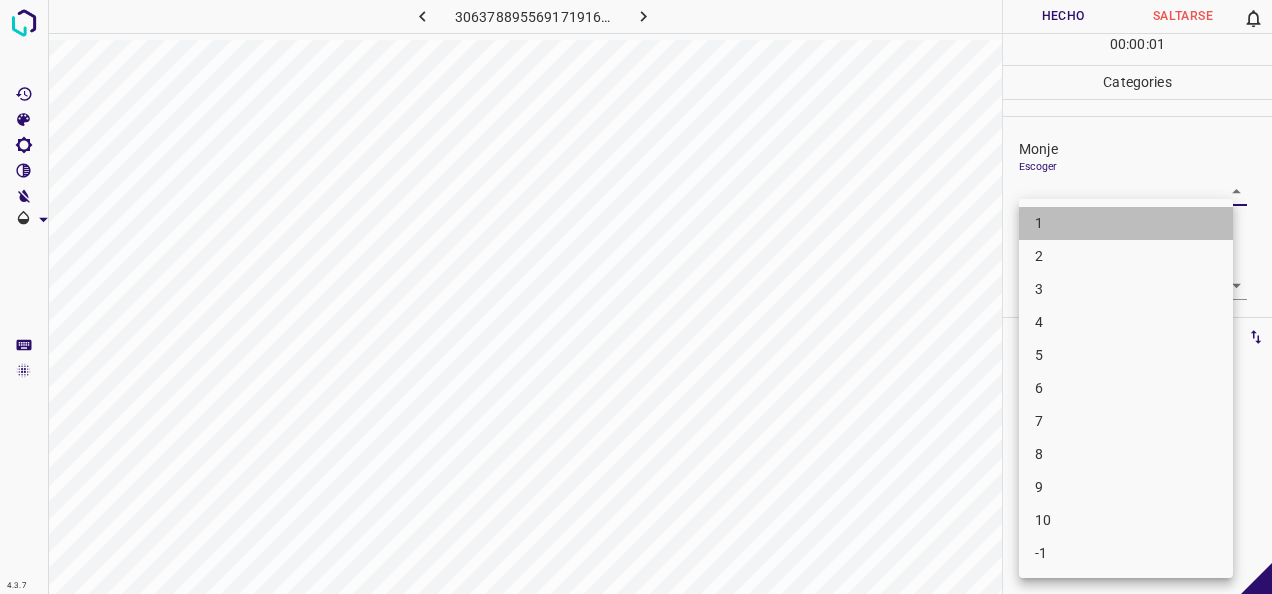 click on "1" at bounding box center [1126, 223] 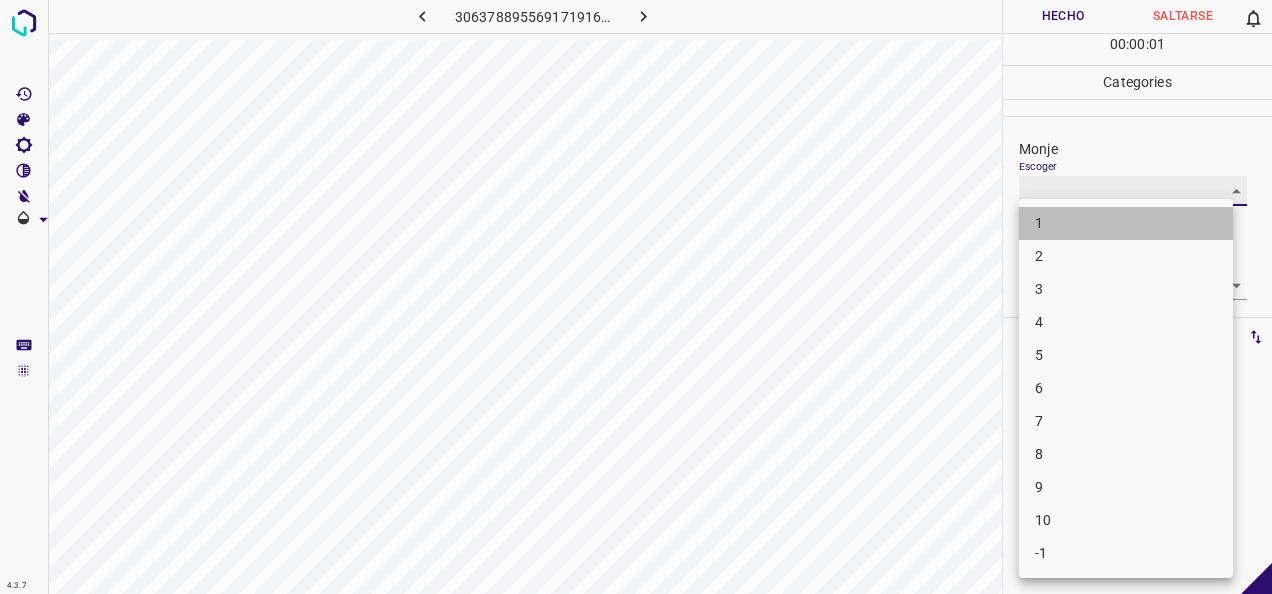 type on "1" 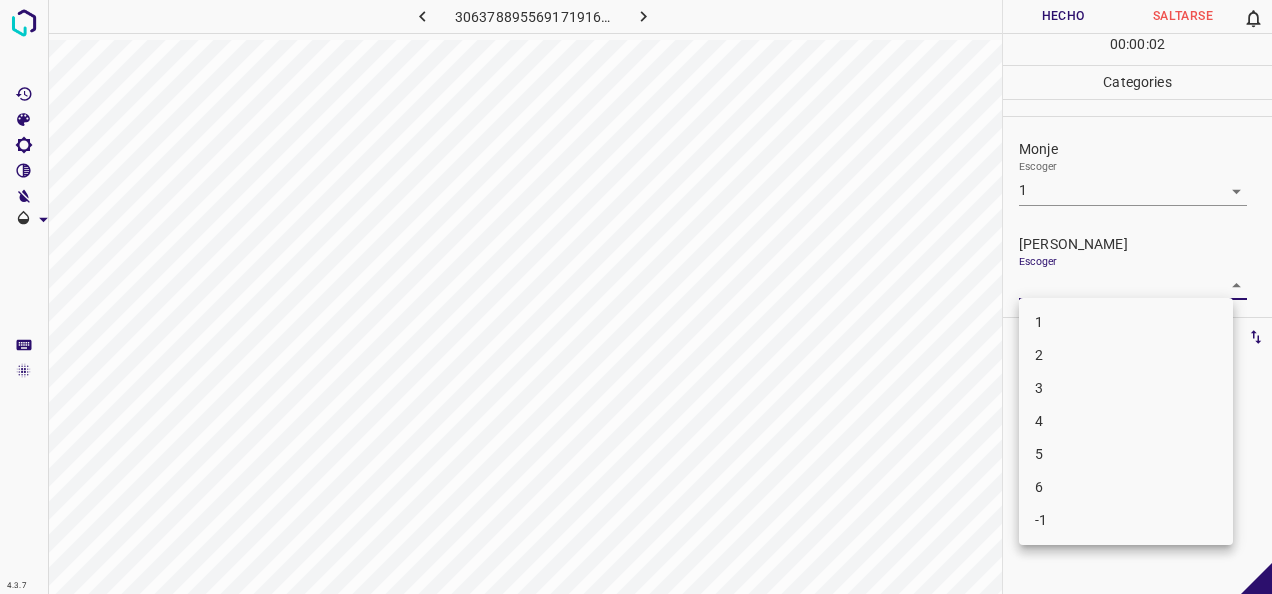 click on "4.3.7 3063788955691719168.png Hecho Saltarse 0 00   : 00   : 02   Categories Monje  Escoger 1 1  Fitzpatrick   Escoger ​ Etiquetas 0 Categories 1 Monje 2  Fitzpatrick Herramientas Espacio Cambiar entre modos (Dibujar y Editar) Yo Etiquetado automático R Restaurar zoom M Acercar N Alejar Borrar Eliminar etiqueta de selección Filtros Z Restaurar filtros X Filtro de saturación C Filtro de brillo V Filtro de contraste B Filtro de escala de grises General O Descargar -Mensaje de texto -Esconder -Borrar 1 2 3 4 5 6 -1" at bounding box center [636, 297] 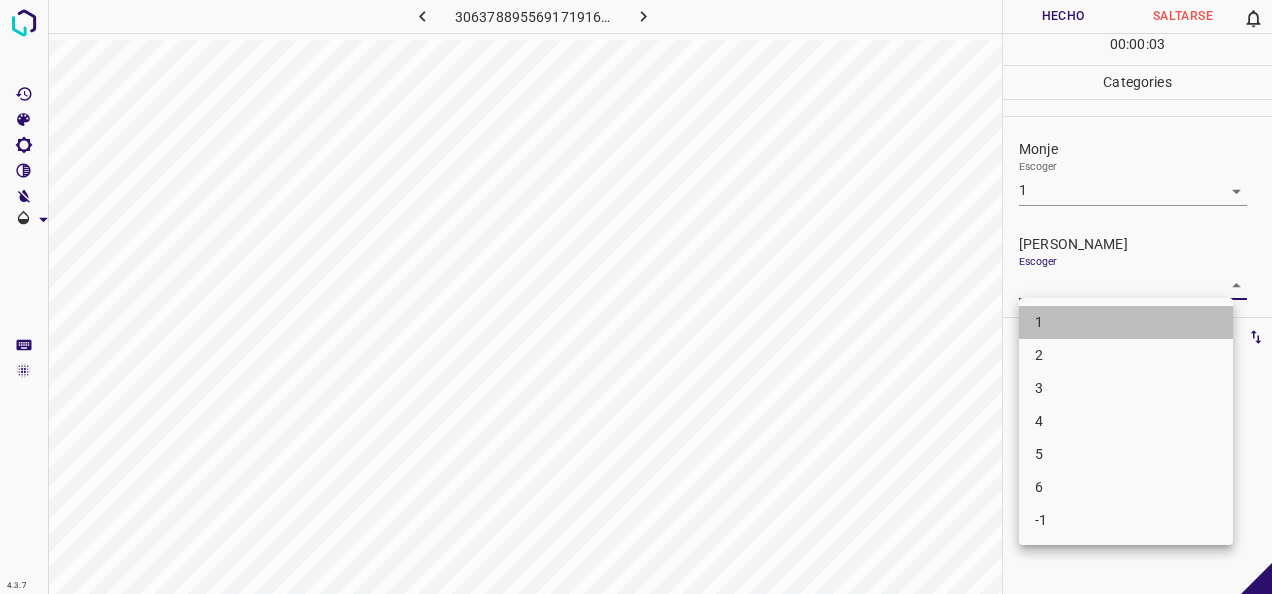 click on "1" at bounding box center [1126, 322] 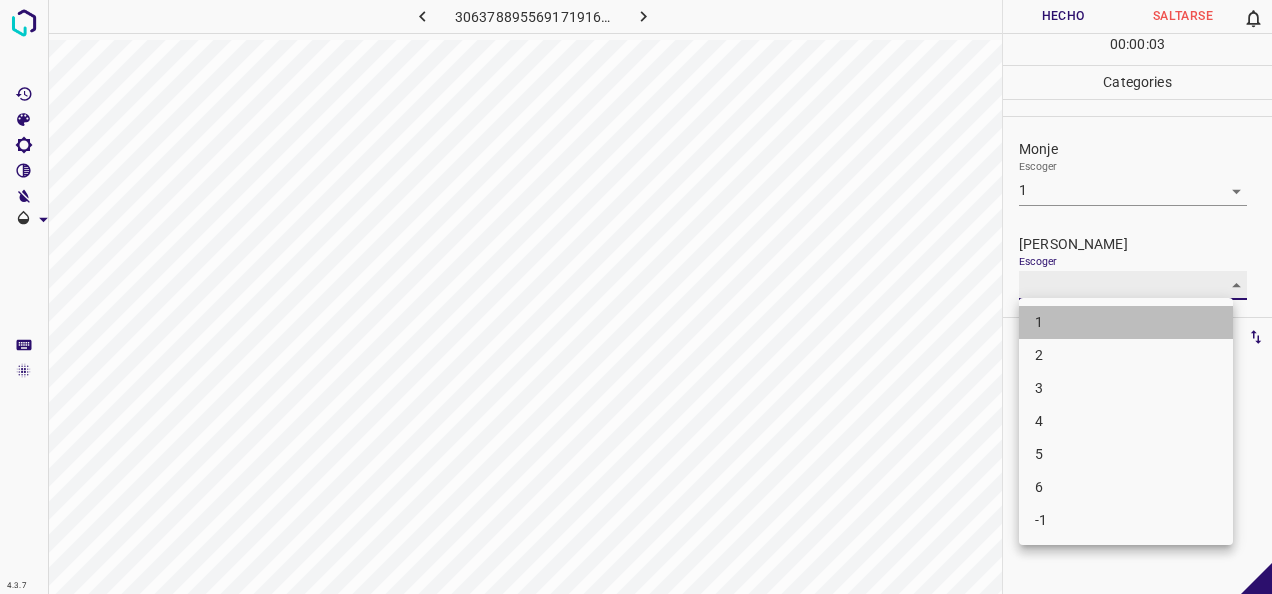type on "1" 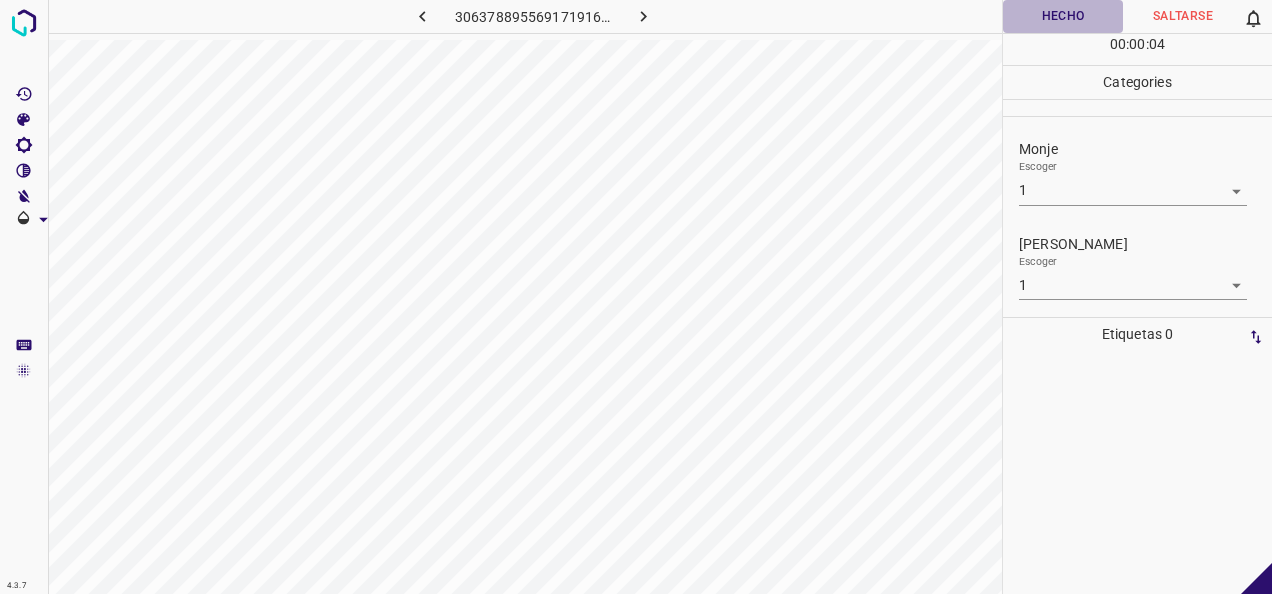 click on "Hecho" at bounding box center [1063, 16] 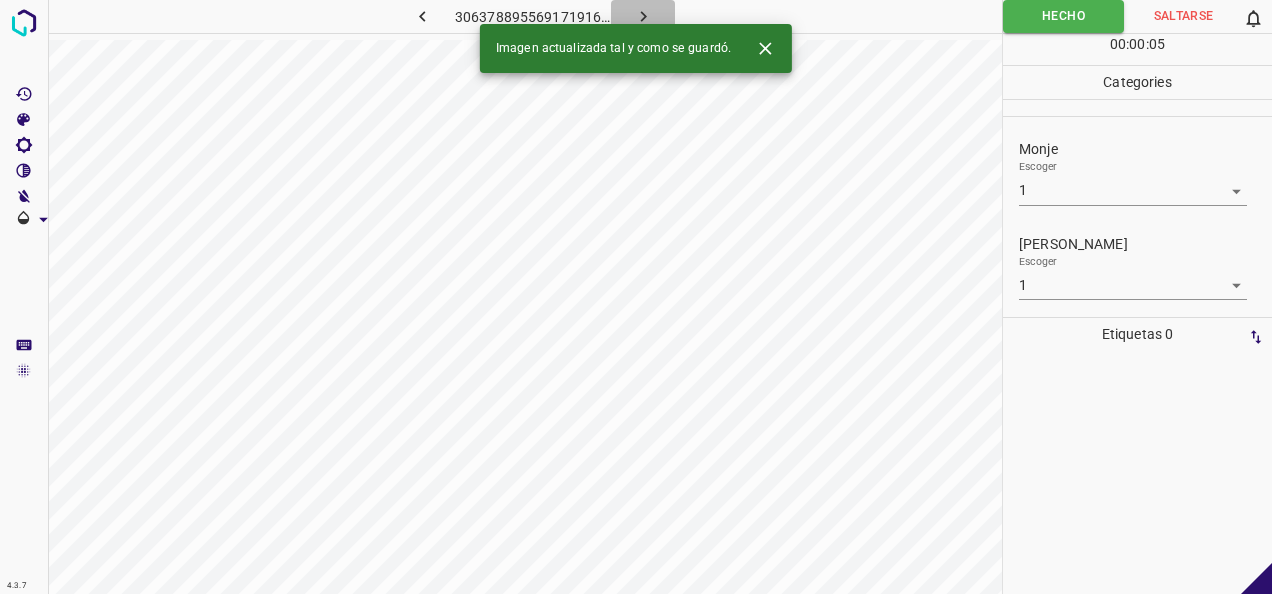 click 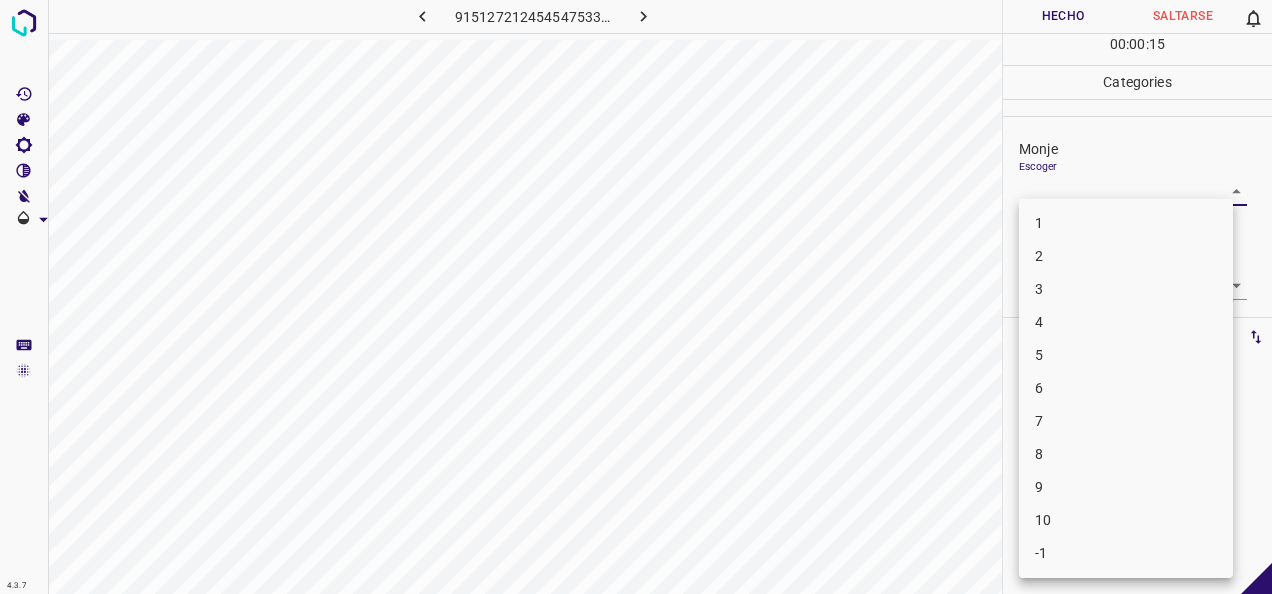 click on "4.3.7 9151272124545475336.png Hecho Saltarse 0 00   : 00   : 15   Categories Monje  Escoger ​  Fitzpatrick   Escoger ​ Etiquetas 0 Categories 1 Monje 2  Fitzpatrick Herramientas Espacio Cambiar entre modos (Dibujar y Editar) Yo Etiquetado automático R Restaurar zoom M Acercar N Alejar Borrar Eliminar etiqueta de selección Filtros Z Restaurar filtros X Filtro de saturación C Filtro de brillo V Filtro de contraste B Filtro de escala de grises General O Descargar -Mensaje de texto -Esconder -Borrar 1 2 3 4 5 6 7 8 9 10 -1" at bounding box center (636, 297) 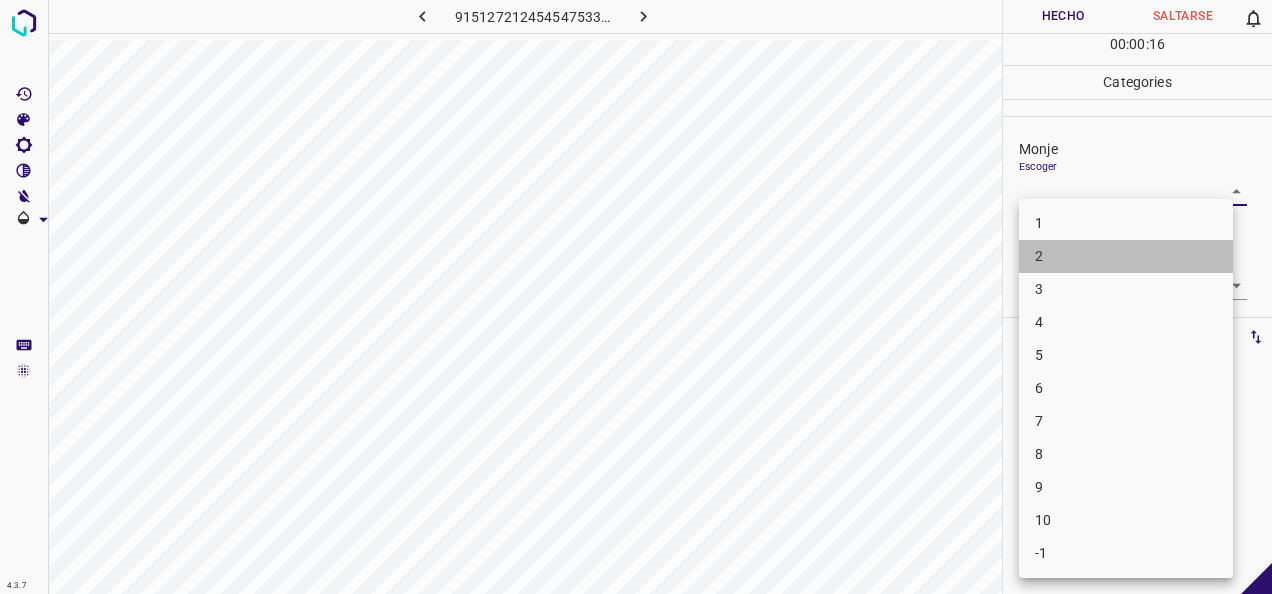 click on "2" at bounding box center (1126, 256) 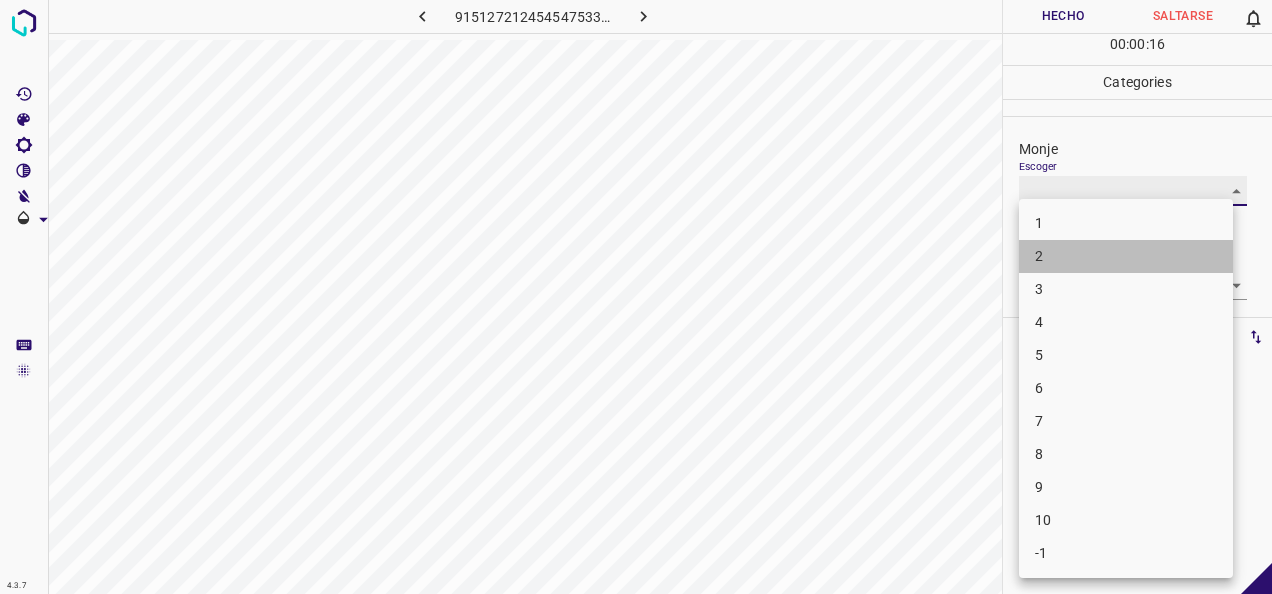 type on "2" 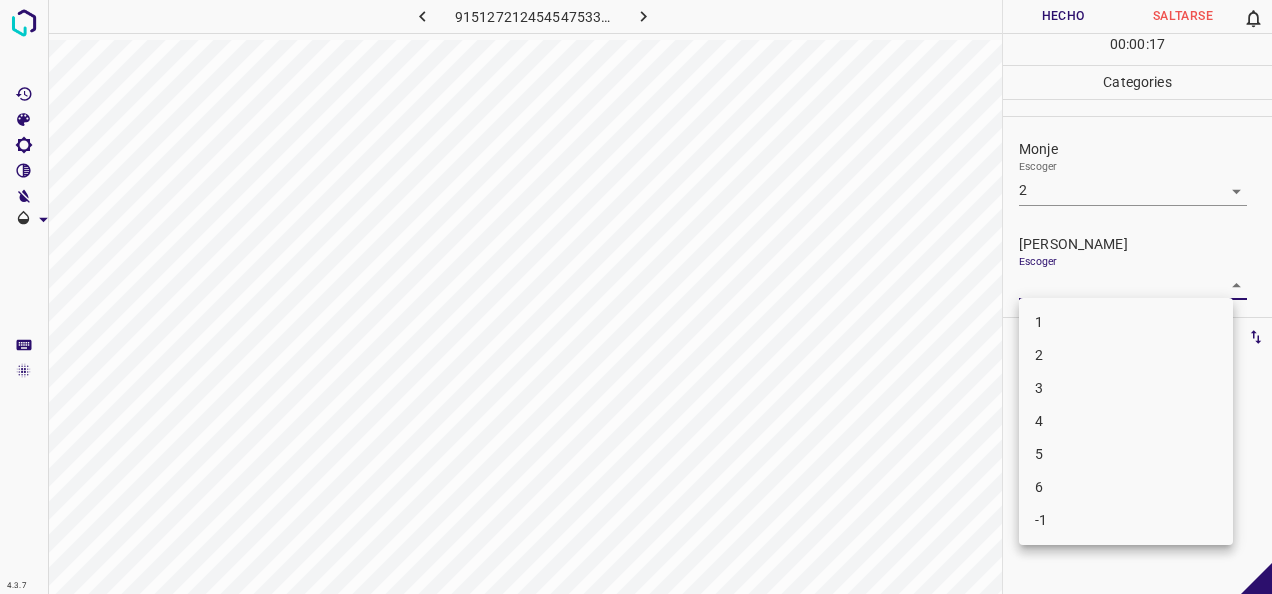 click on "4.3.7 9151272124545475336.png Hecho Saltarse 0 00   : 00   : 17   Categories Monje  Escoger 2 2  Fitzpatrick   Escoger ​ Etiquetas 0 Categories 1 Monje 2  Fitzpatrick Herramientas Espacio Cambiar entre modos (Dibujar y Editar) Yo Etiquetado automático R Restaurar zoom M Acercar N Alejar Borrar Eliminar etiqueta de selección Filtros Z Restaurar filtros X Filtro de saturación C Filtro de brillo V Filtro de contraste B Filtro de escala de grises General O Descargar -Mensaje de texto -Esconder -Borrar 1 2 3 4 5 6 -1" at bounding box center [636, 297] 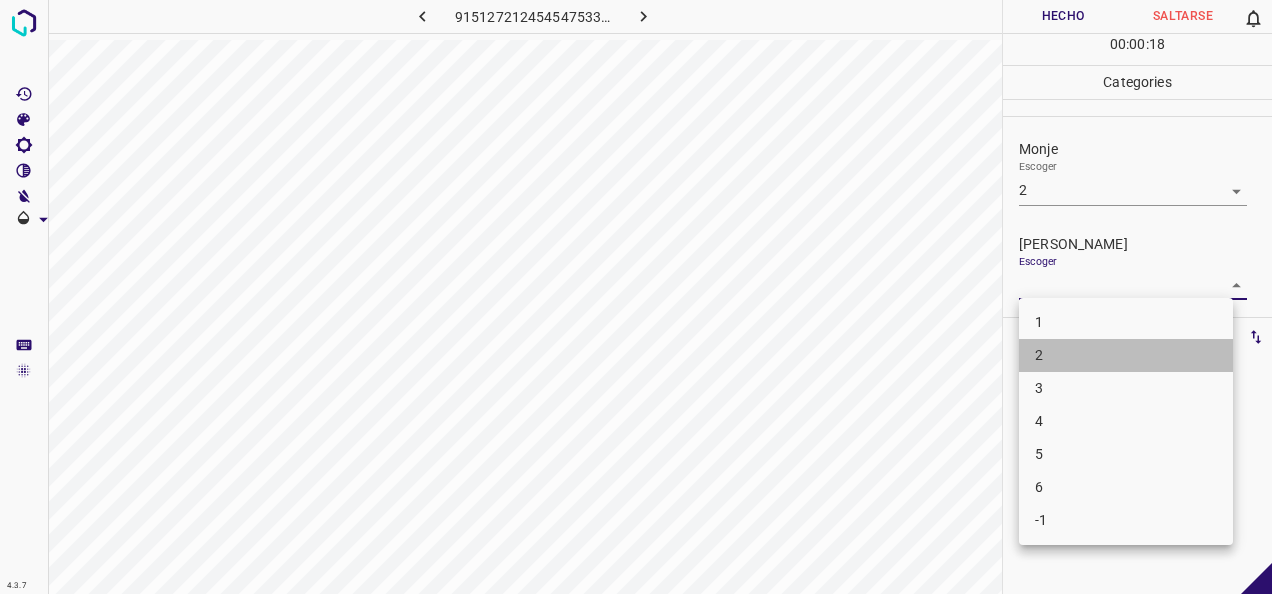 click on "2" at bounding box center (1126, 355) 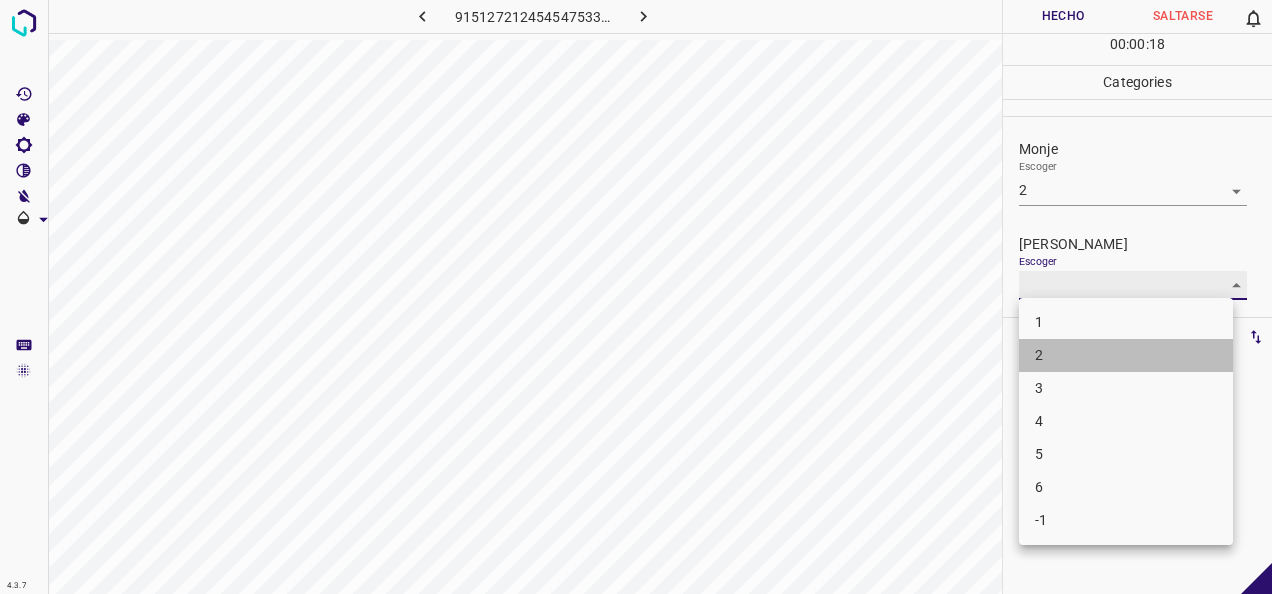 type on "2" 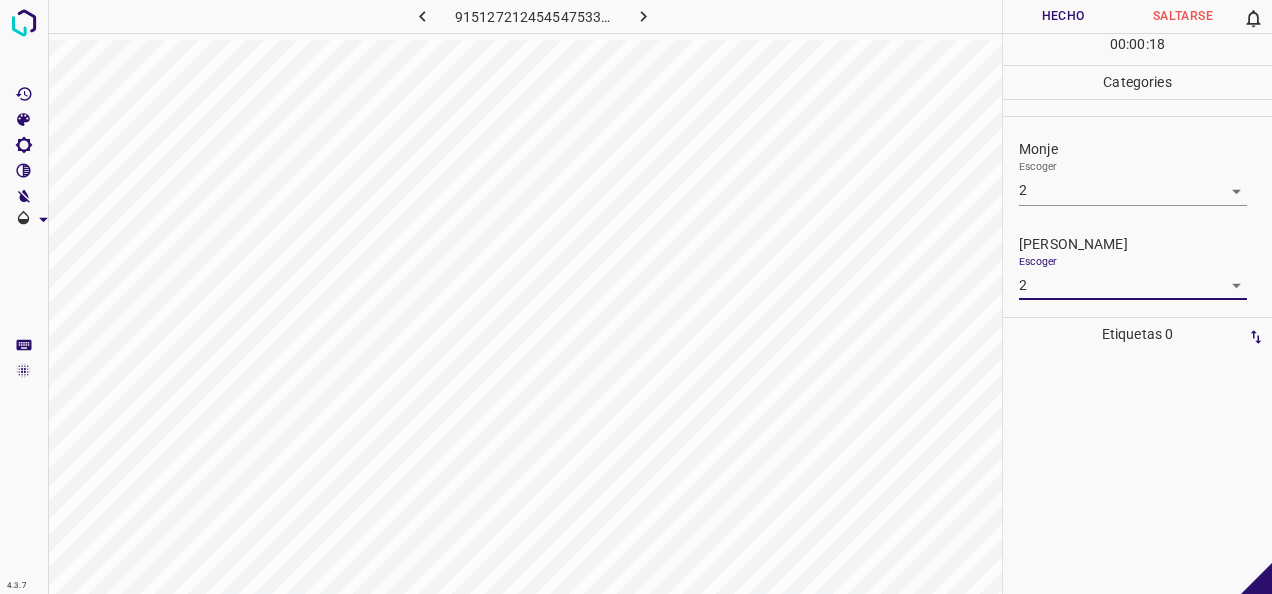click on "Hecho" at bounding box center [1063, 16] 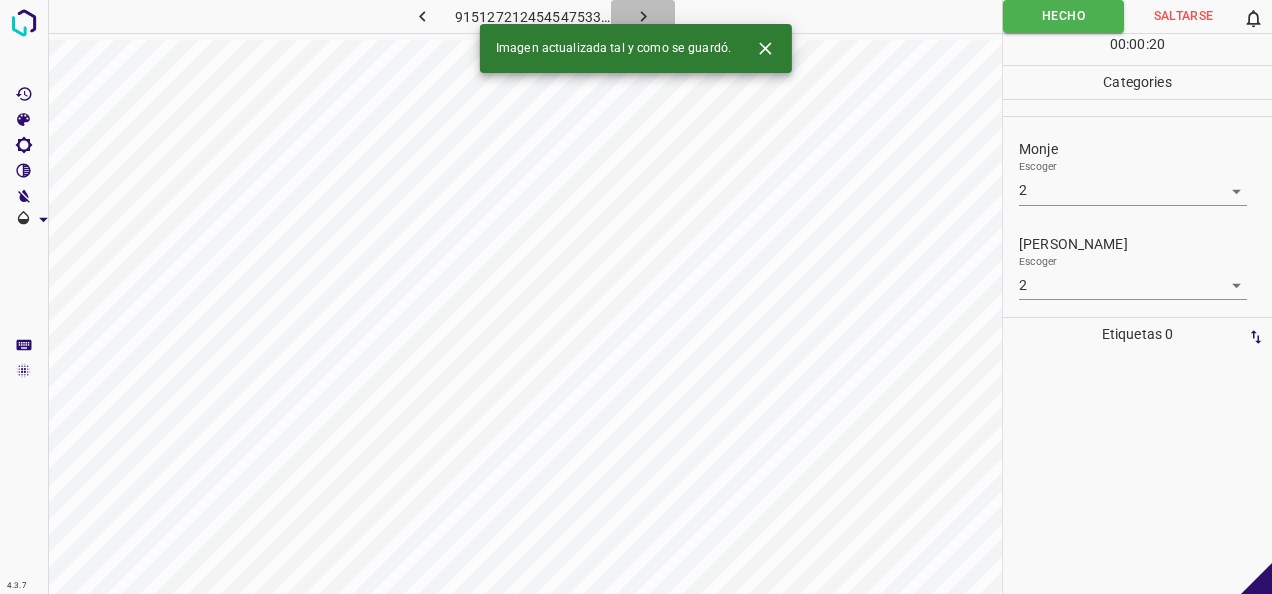 click 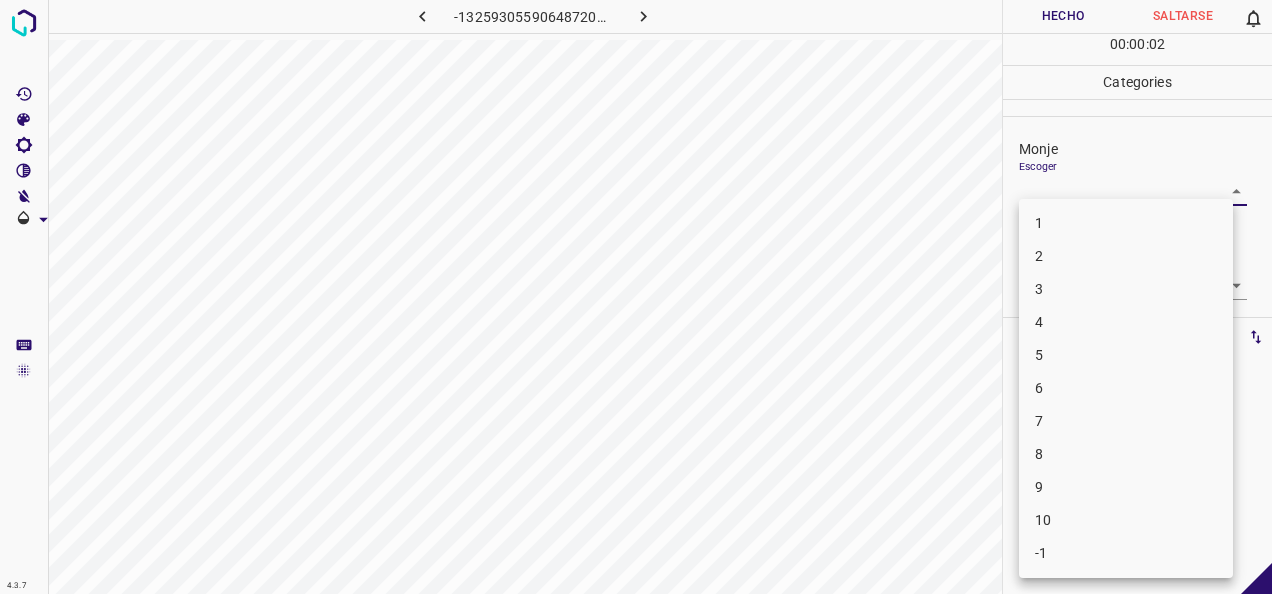 click on "4.3.7 -1325930559064872047.png Hecho Saltarse 0 00   : 00   : 02   Categories Monje  Escoger ​  Fitzpatrick   Escoger ​ Etiquetas 0 Categories 1 Monje 2  Fitzpatrick Herramientas Espacio Cambiar entre modos (Dibujar y Editar) Yo Etiquetado automático R Restaurar zoom M Acercar N Alejar Borrar Eliminar etiqueta de selección Filtros Z Restaurar filtros X Filtro de saturación C Filtro de brillo V Filtro de contraste B Filtro de escala de grises General O Descargar -Mensaje de texto -Esconder -Borrar 1 2 3 4 5 6 7 8 9 10 -1" at bounding box center (636, 297) 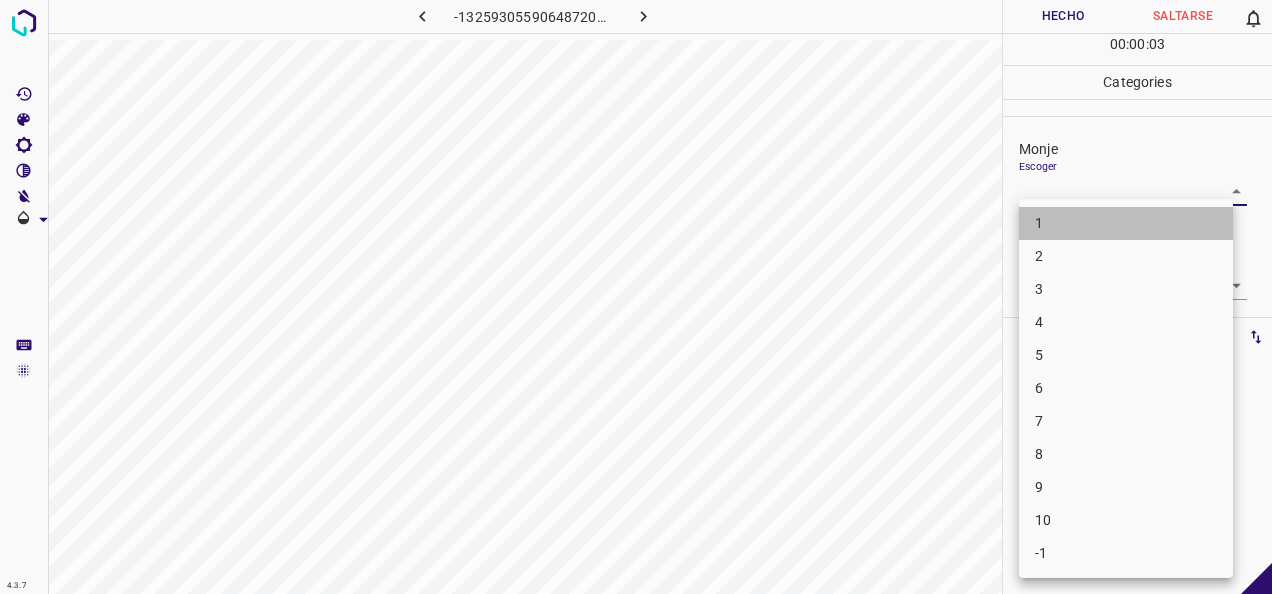click on "1" at bounding box center (1126, 223) 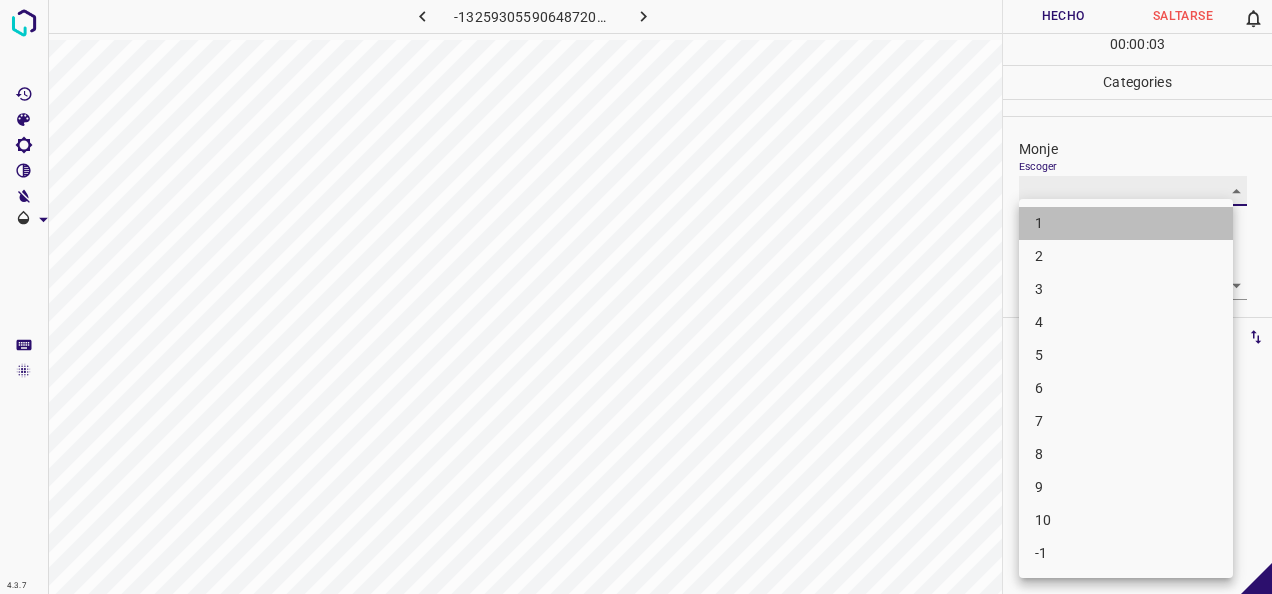 type on "1" 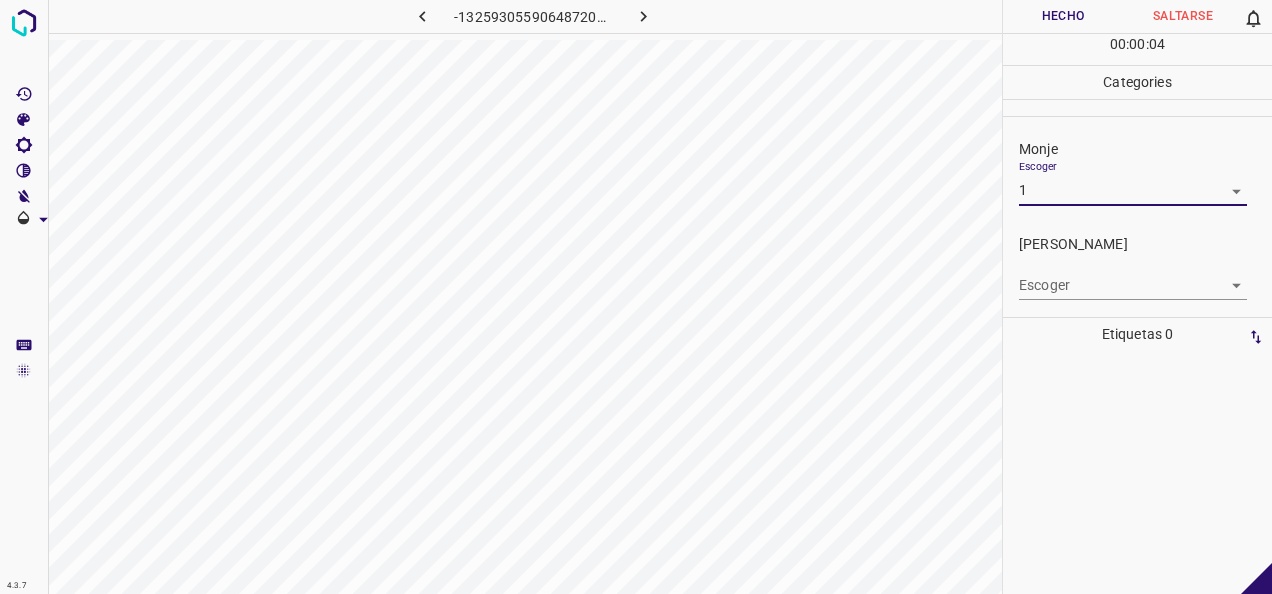 click on "4.3.7 -1325930559064872047.png Hecho Saltarse 0 00   : 00   : 04   Categories Monje  Escoger 1 1  Fitzpatrick   Escoger ​ Etiquetas 0 Categories 1 Monje 2  Fitzpatrick Herramientas Espacio Cambiar entre modos (Dibujar y Editar) Yo Etiquetado automático R Restaurar zoom M Acercar N Alejar Borrar Eliminar etiqueta de selección Filtros Z Restaurar filtros X Filtro de saturación C Filtro de brillo V Filtro de contraste B Filtro de escala de grises General O Descargar -Mensaje de texto -Esconder -Borrar" at bounding box center [636, 297] 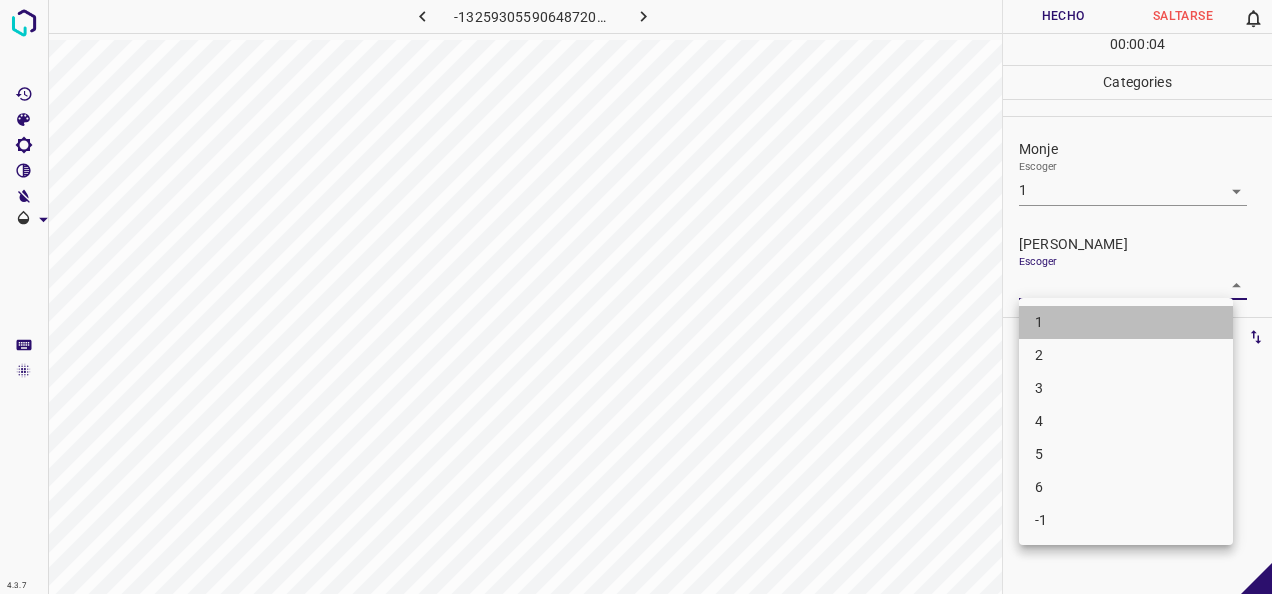click on "1" at bounding box center [1126, 322] 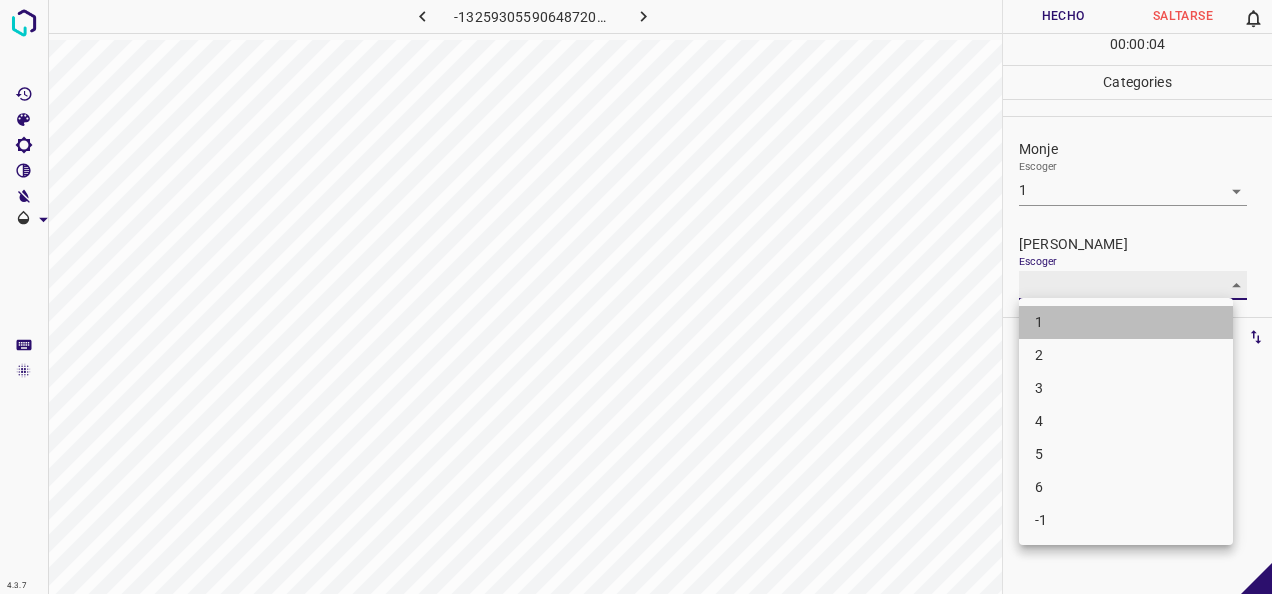 type on "1" 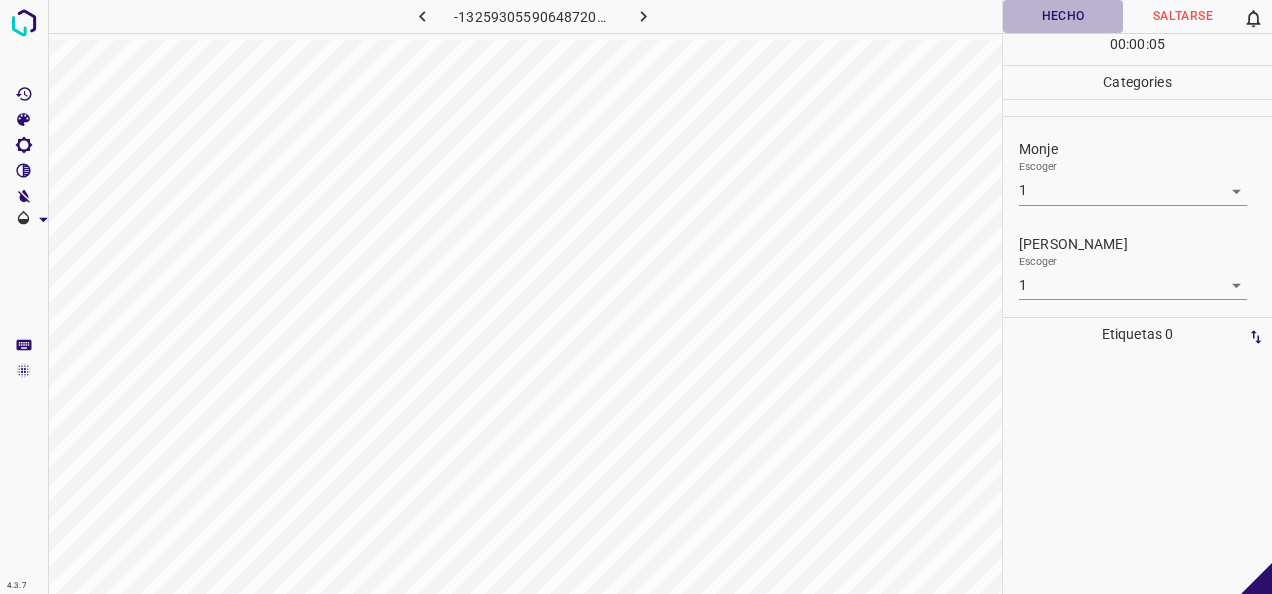 click on "Hecho" at bounding box center (1063, 16) 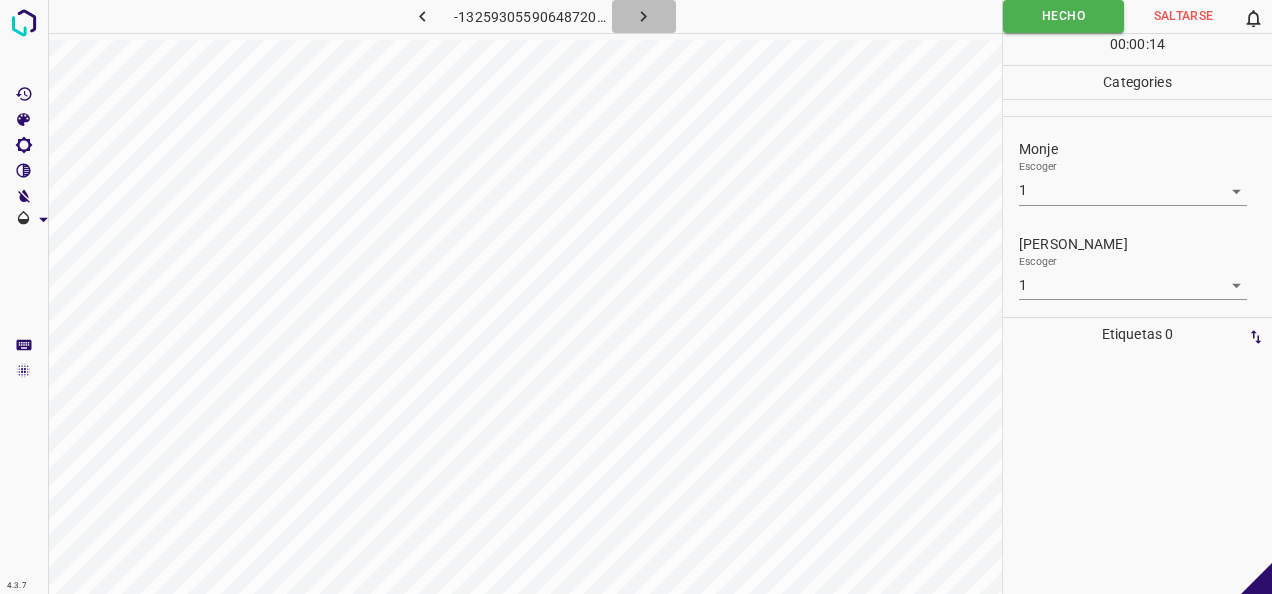 click 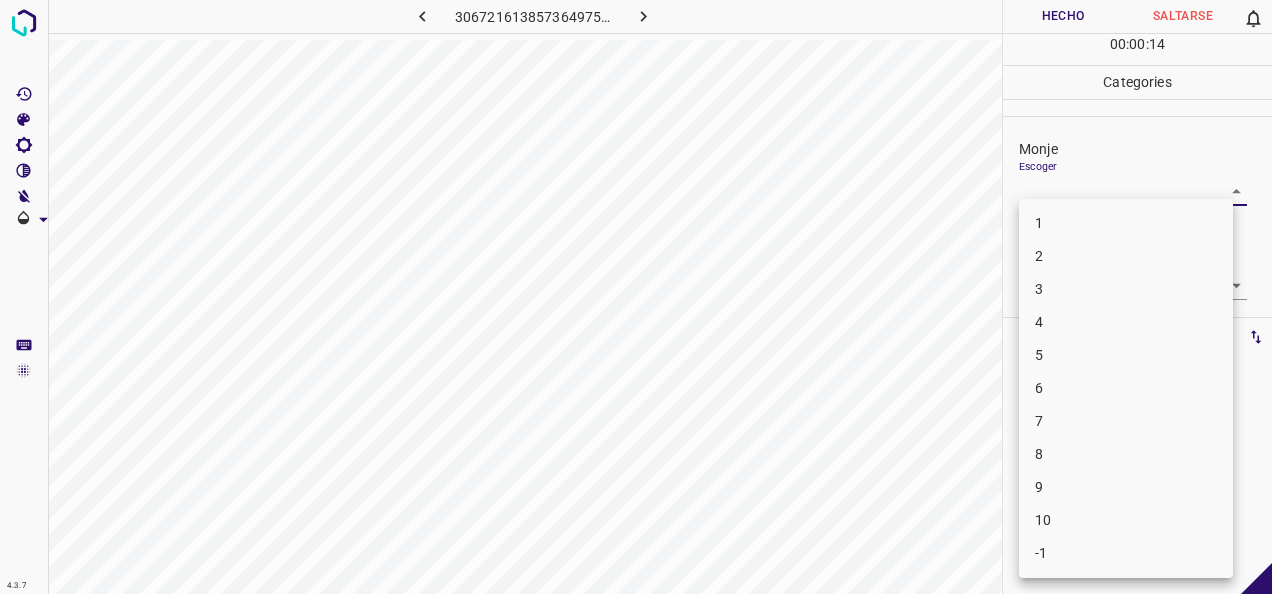 click on "4.3.7 3067216138573649753.png Hecho Saltarse 0 00   : 00   : 14   Categories Monje  Escoger ​  Fitzpatrick   Escoger ​ Etiquetas 0 Categories 1 Monje 2  Fitzpatrick Herramientas Espacio Cambiar entre modos (Dibujar y Editar) Yo Etiquetado automático R Restaurar zoom M Acercar N Alejar Borrar Eliminar etiqueta de selección Filtros Z Restaurar filtros X Filtro de saturación C Filtro de brillo V Filtro de contraste B Filtro de escala de grises General O Descargar -Mensaje de texto -Esconder -Borrar 1 2 3 4 5 6 7 8 9 10 -1" at bounding box center (636, 297) 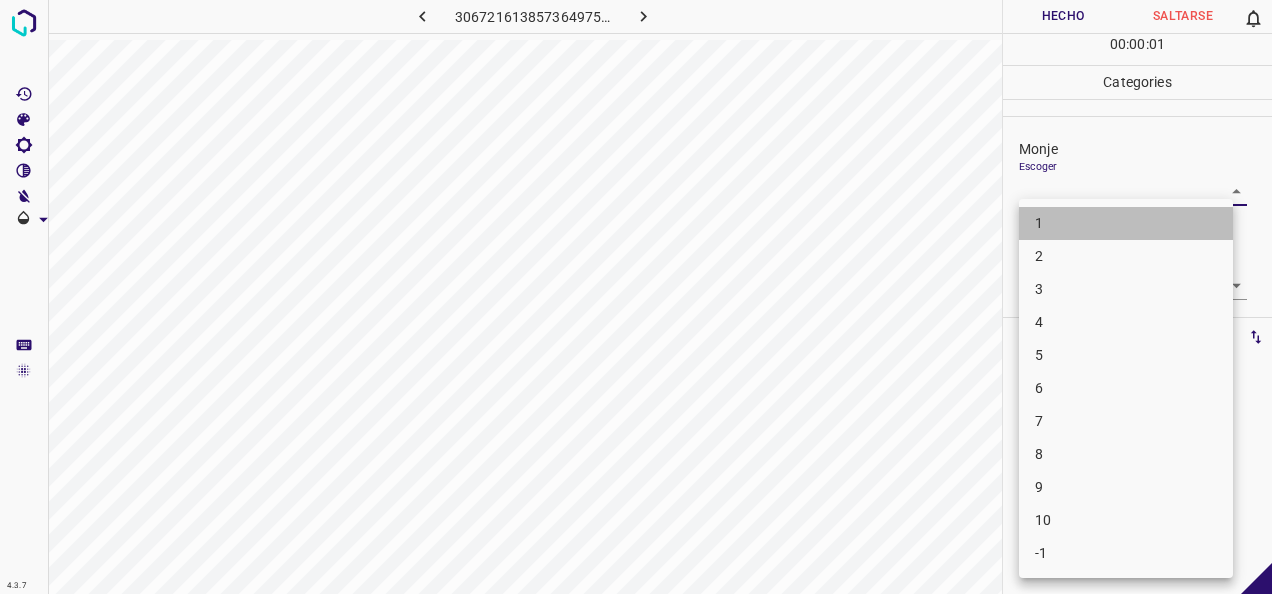 click on "1" at bounding box center [1126, 223] 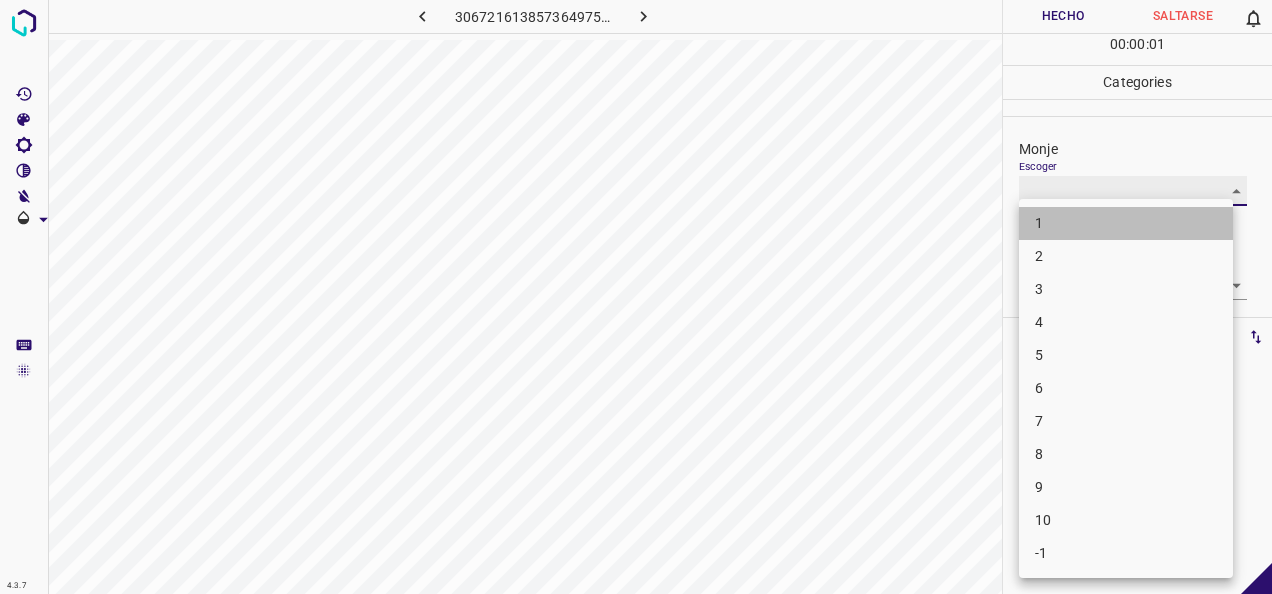 type on "1" 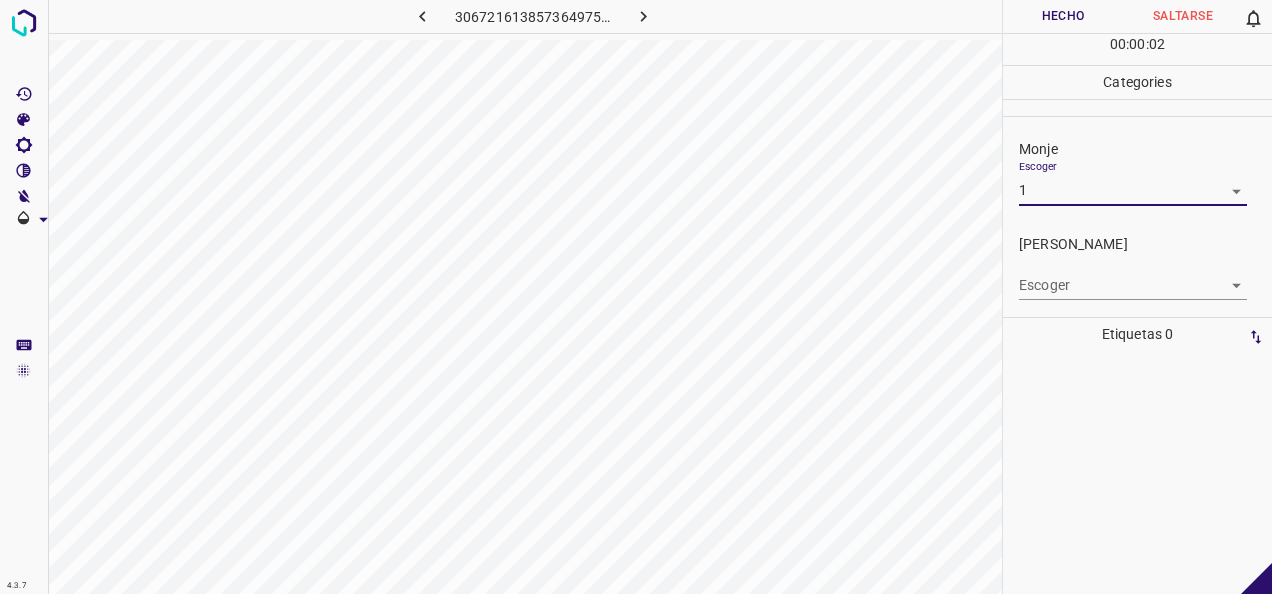 click on "Escoger ​" at bounding box center [1145, 277] 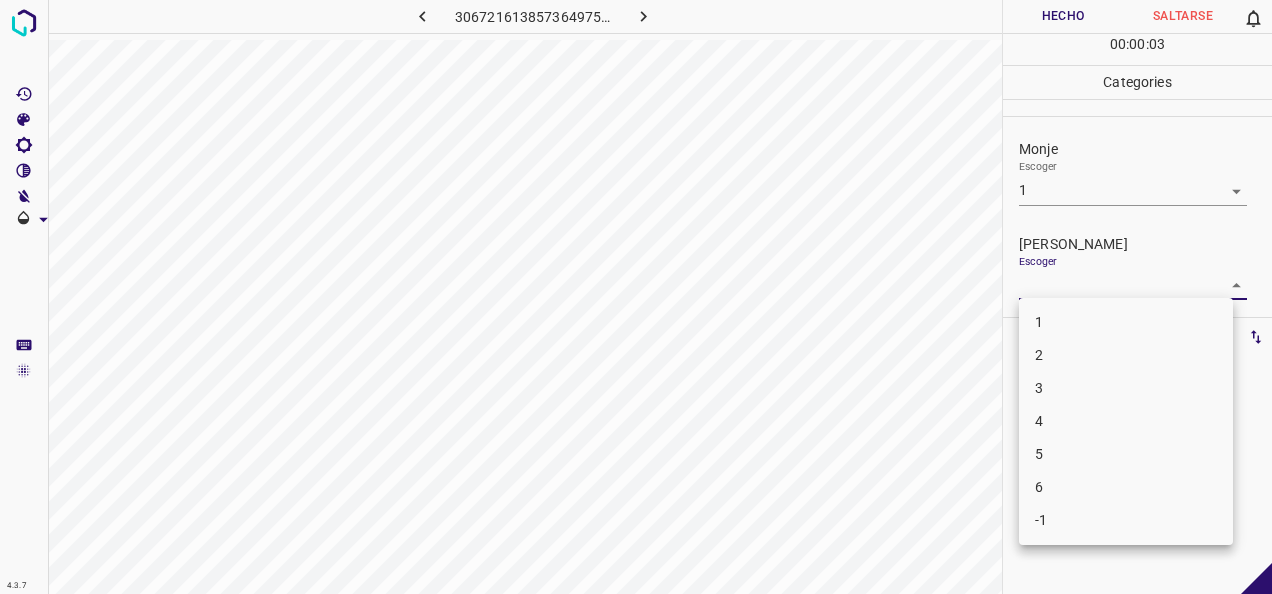 click on "4.3.7 3067216138573649753.png Hecho Saltarse 0 00   : 00   : 03   Categories Monje  Escoger 1 1  Fitzpatrick   Escoger ​ Etiquetas 0 Categories 1 Monje 2  Fitzpatrick Herramientas Espacio Cambiar entre modos (Dibujar y Editar) Yo Etiquetado automático R Restaurar zoom M Acercar N Alejar Borrar Eliminar etiqueta de selección Filtros Z Restaurar filtros X Filtro de saturación C Filtro de brillo V Filtro de contraste B Filtro de escala de grises General O Descargar -Mensaje de texto -Esconder -Borrar 1 2 3 4 5 6 -1" at bounding box center (636, 297) 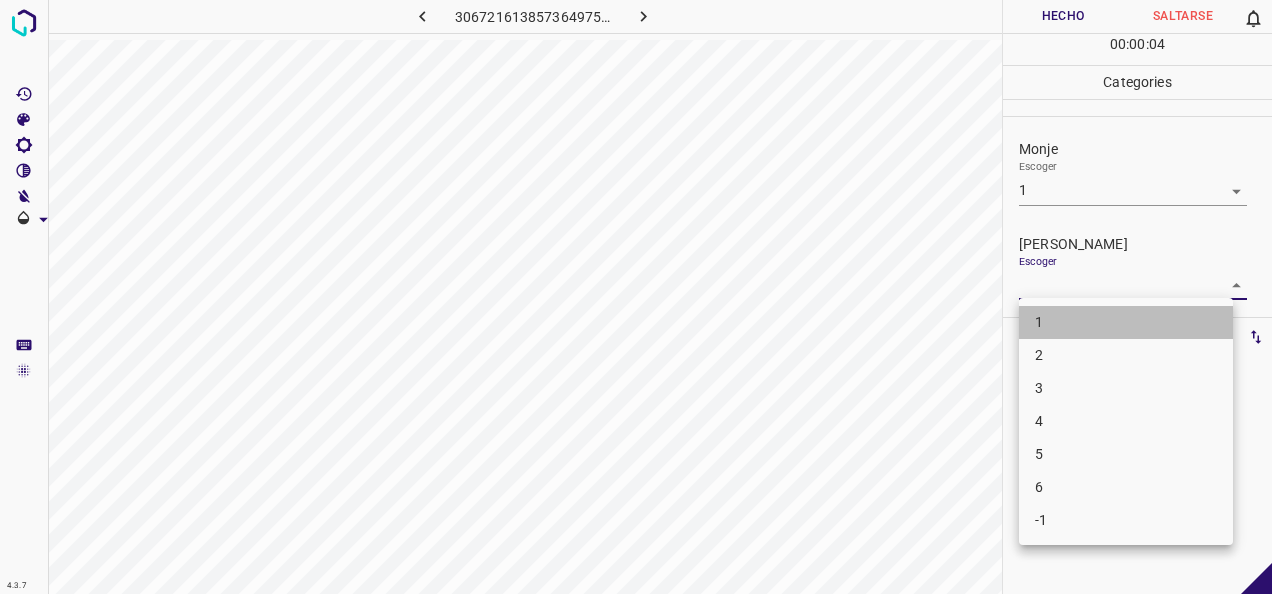 click on "1" at bounding box center (1126, 322) 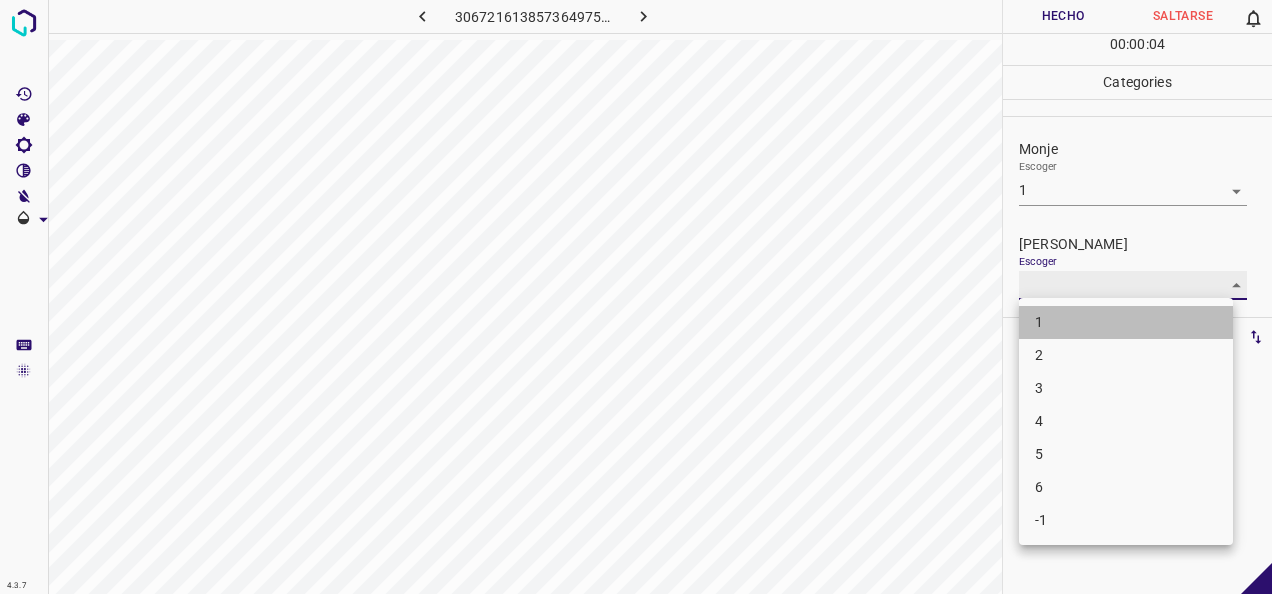 type on "1" 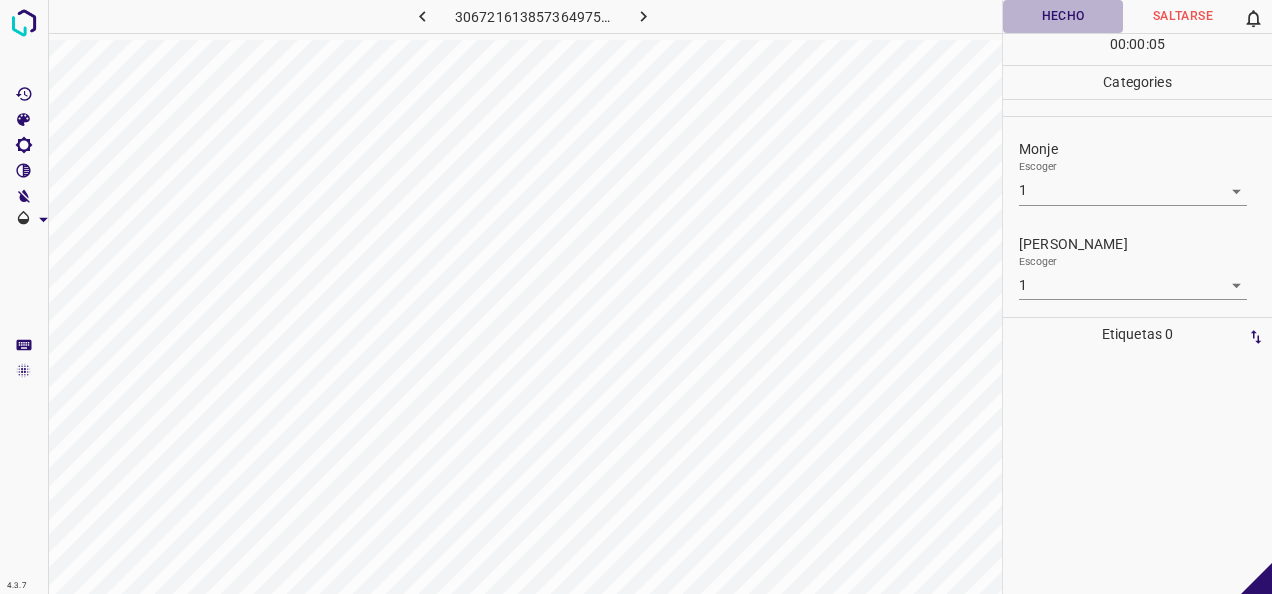 click on "Hecho" at bounding box center [1063, 16] 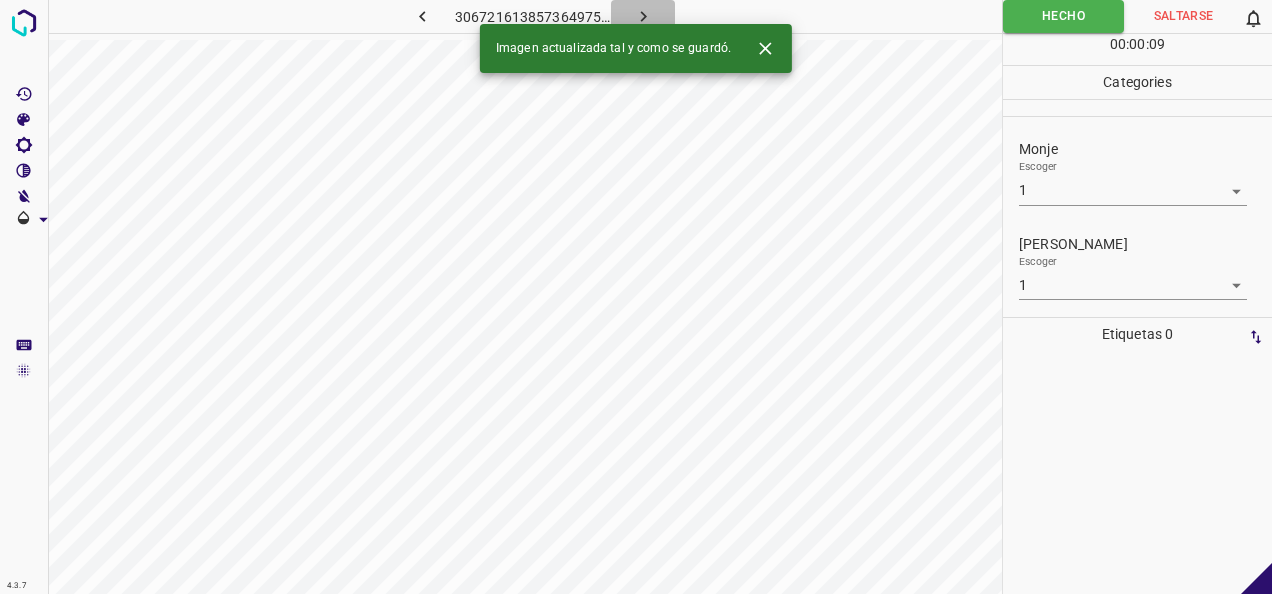 click 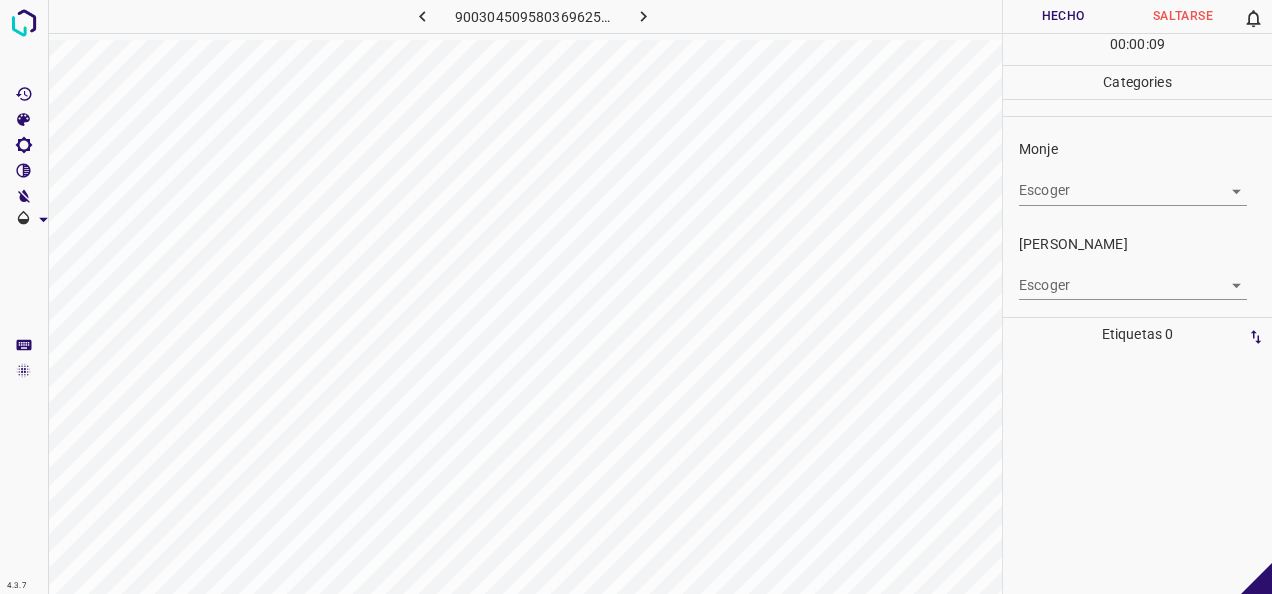 click on "4.3.7 9003045095803696257.png Hecho Saltarse 0 00   : 00   : 09   Categories Monje  Escoger ​  Fitzpatrick   Escoger ​ Etiquetas 0 Categories 1 Monje 2  Fitzpatrick Herramientas Espacio Cambiar entre modos (Dibujar y Editar) Yo Etiquetado automático R Restaurar zoom M Acercar N Alejar Borrar Eliminar etiqueta de selección Filtros Z Restaurar filtros X Filtro de saturación C Filtro de brillo V Filtro de contraste B Filtro de escala de grises General O Descargar -Mensaje de texto -Esconder -Borrar" at bounding box center (636, 297) 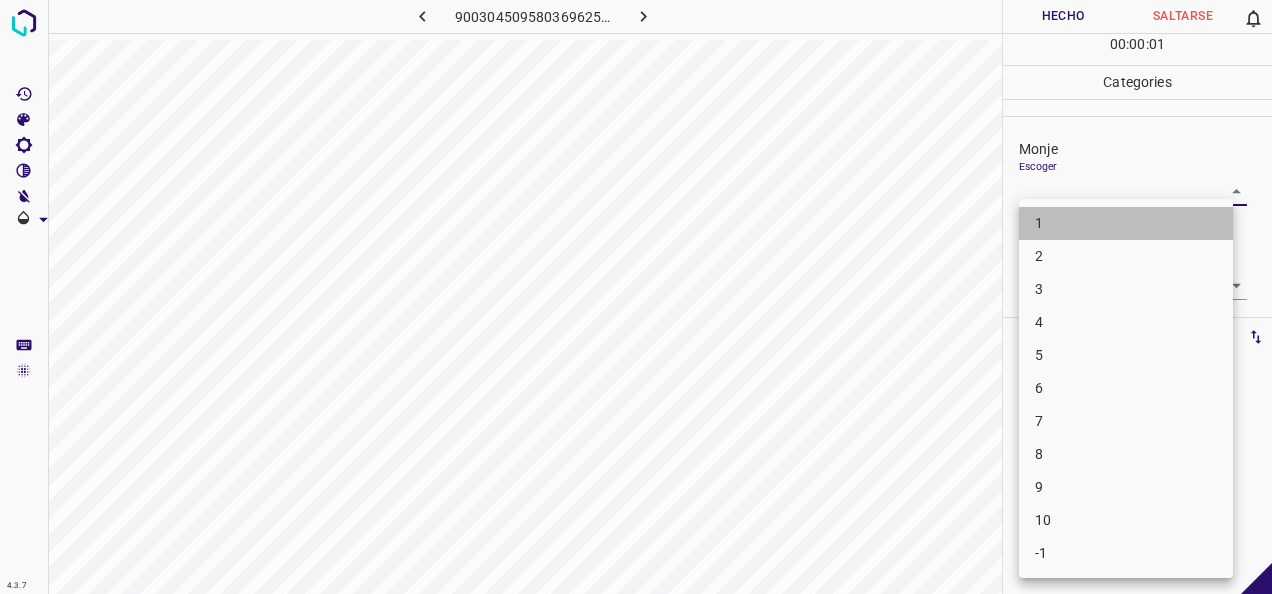 click on "1" at bounding box center (1126, 223) 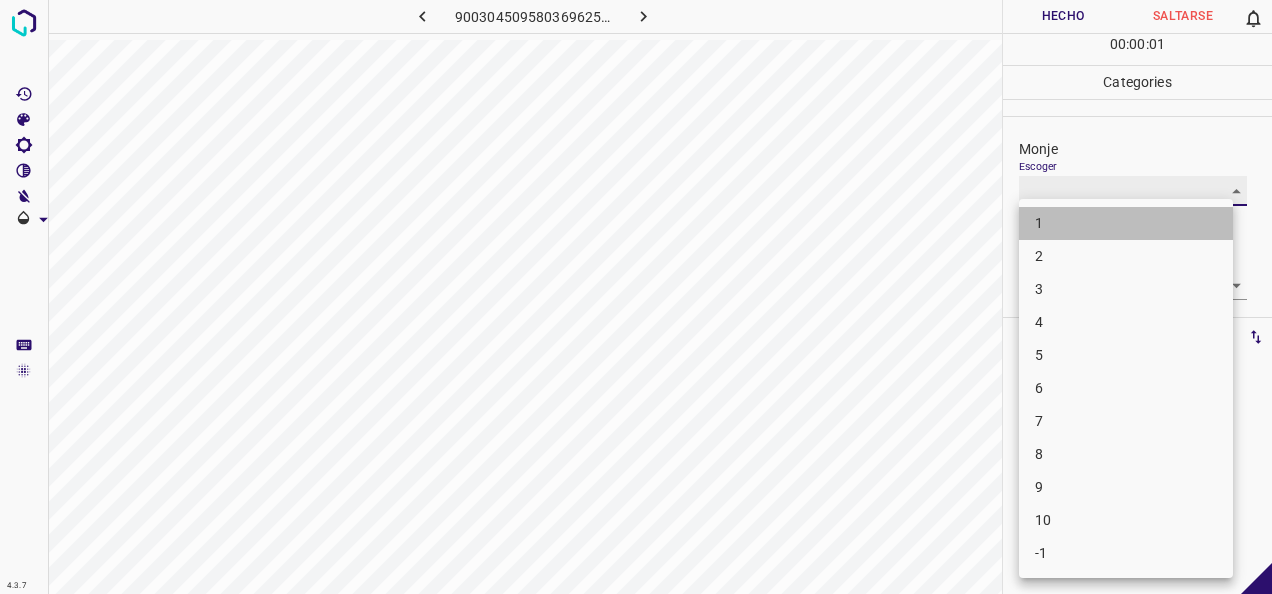 type on "1" 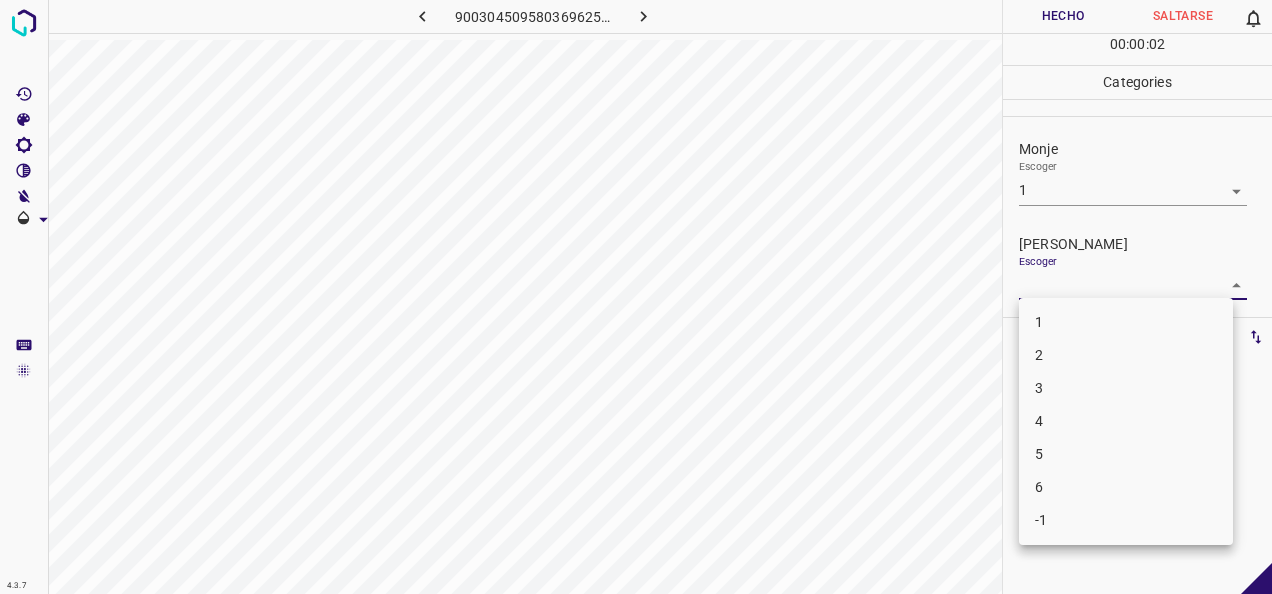 click on "4.3.7 9003045095803696257.png Hecho Saltarse 0 00   : 00   : 02   Categories Monje  Escoger 1 1  Fitzpatrick   Escoger ​ Etiquetas 0 Categories 1 Monje 2  Fitzpatrick Herramientas Espacio Cambiar entre modos (Dibujar y Editar) Yo Etiquetado automático R Restaurar zoom M Acercar N Alejar Borrar Eliminar etiqueta de selección Filtros Z Restaurar filtros X Filtro de saturación C Filtro de brillo V Filtro de contraste B Filtro de escala de grises General O Descargar -Mensaje de texto -Esconder -Borrar 1 2 3 4 5 6 -1" at bounding box center (636, 297) 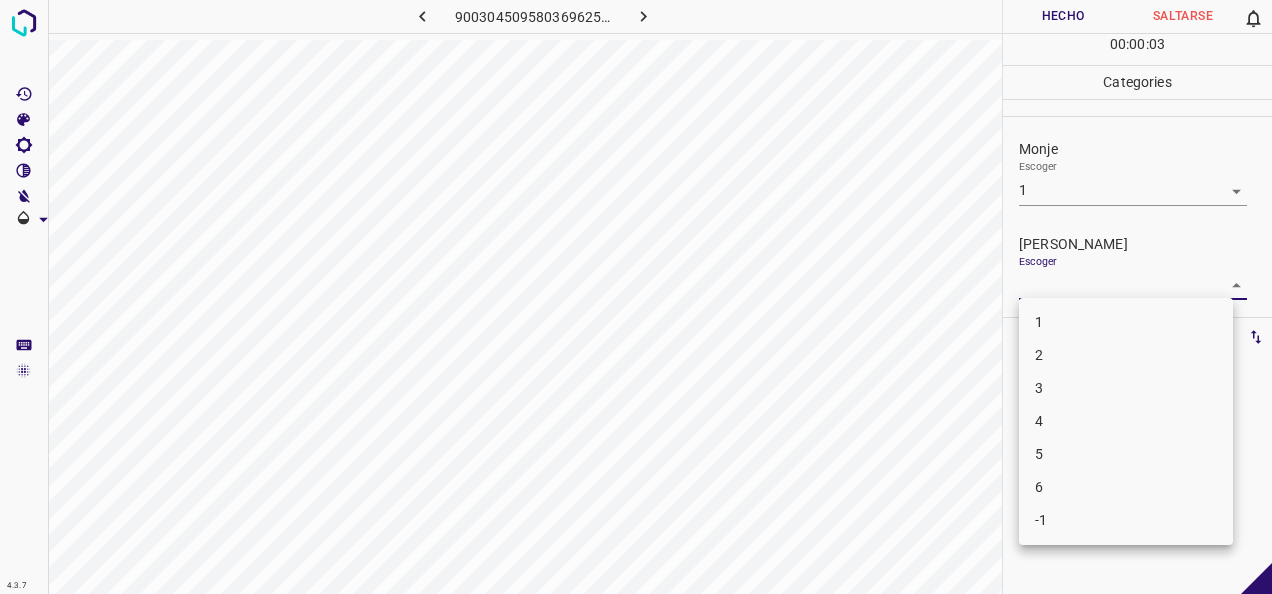 click on "1" at bounding box center [1126, 322] 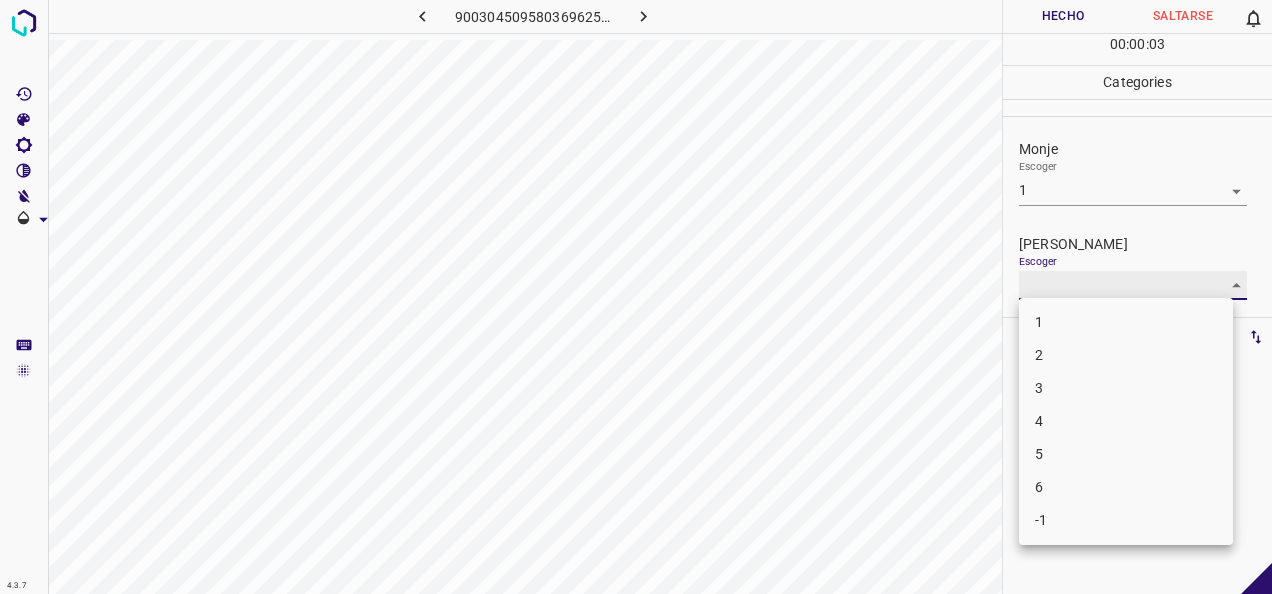 type on "1" 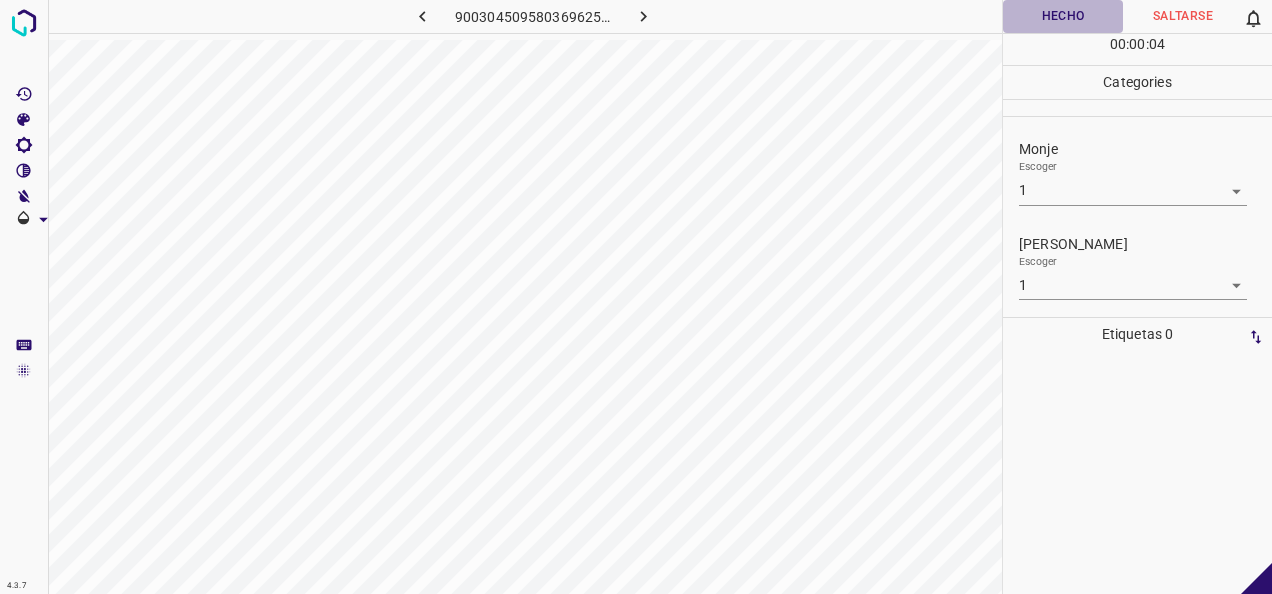 click on "Hecho" at bounding box center (1063, 16) 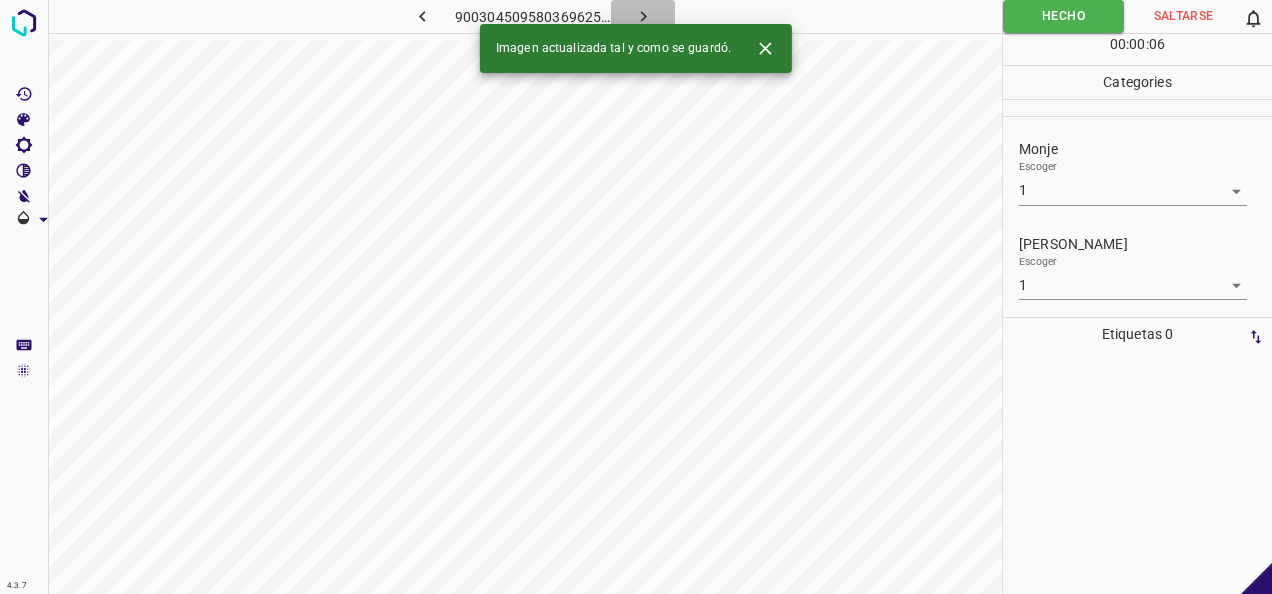 click 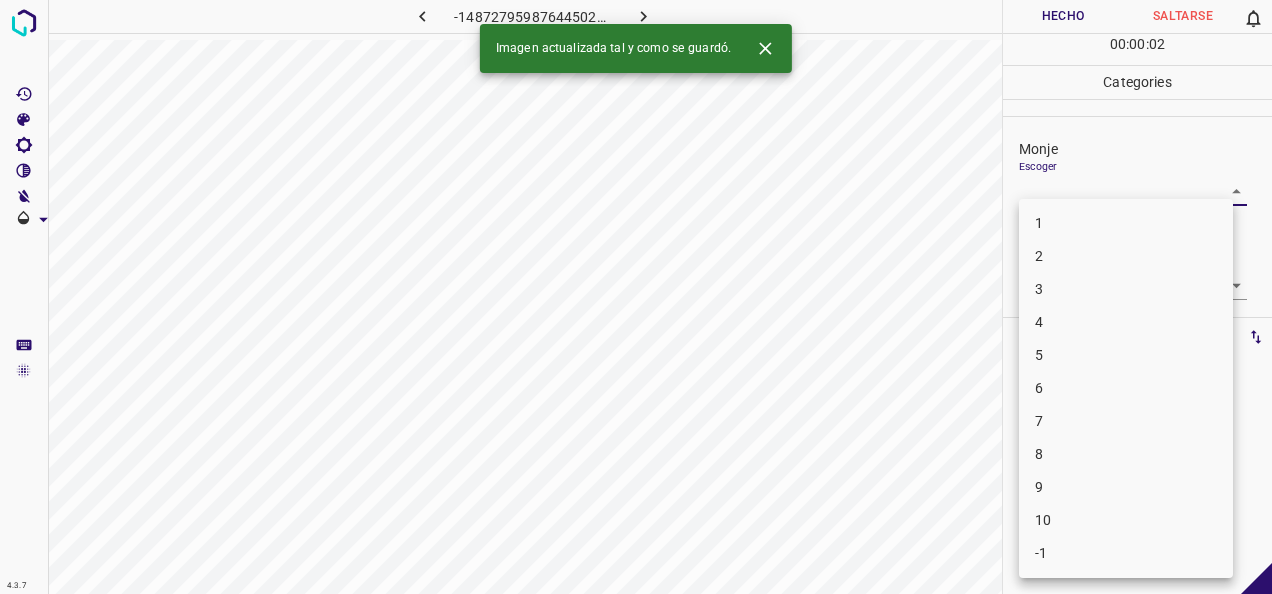 click on "4.3.7 -1487279598764450262.png Hecho Saltarse 0 00   : 00   : 02   Categories Monje  Escoger ​  Fitzpatrick   Escoger ​ Etiquetas 0 Categories 1 Monje 2  Fitzpatrick Herramientas Espacio Cambiar entre modos (Dibujar y Editar) Yo Etiquetado automático R Restaurar zoom M Acercar N Alejar Borrar Eliminar etiqueta de selección Filtros Z Restaurar filtros X Filtro de saturación C Filtro de brillo V Filtro de contraste B Filtro de escala de grises General O Descargar Imagen actualizada tal y como se guardó. -Mensaje de texto -Esconder -Borrar 1 2 3 4 5 6 7 8 9 10 -1" at bounding box center (636, 297) 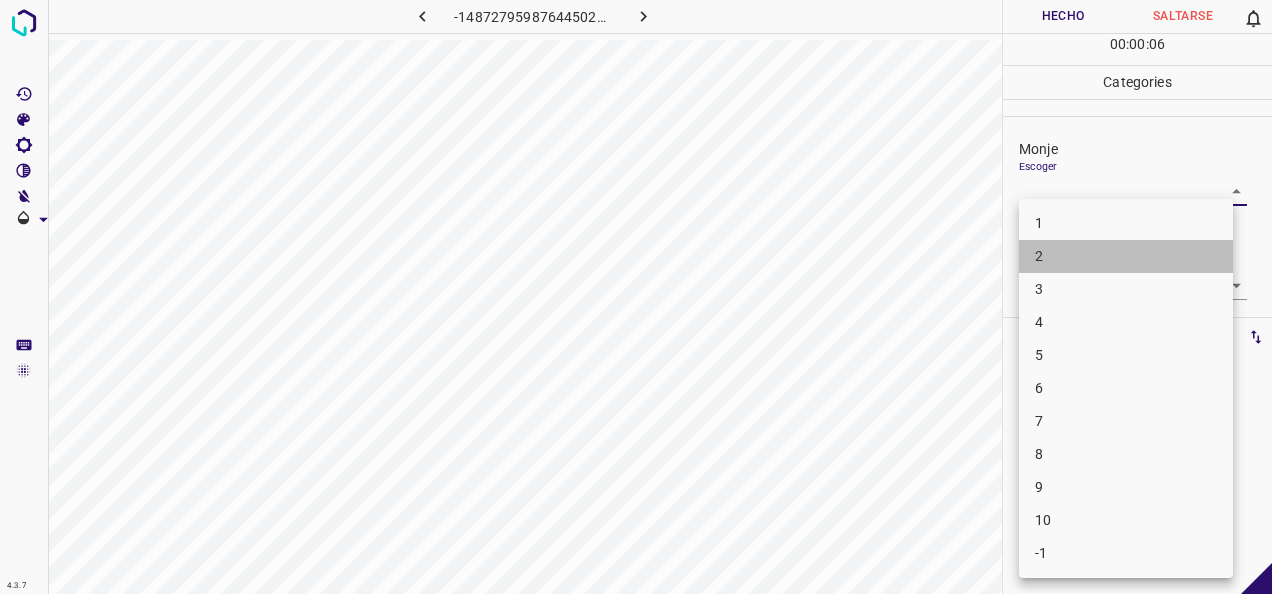 click on "2" at bounding box center [1126, 256] 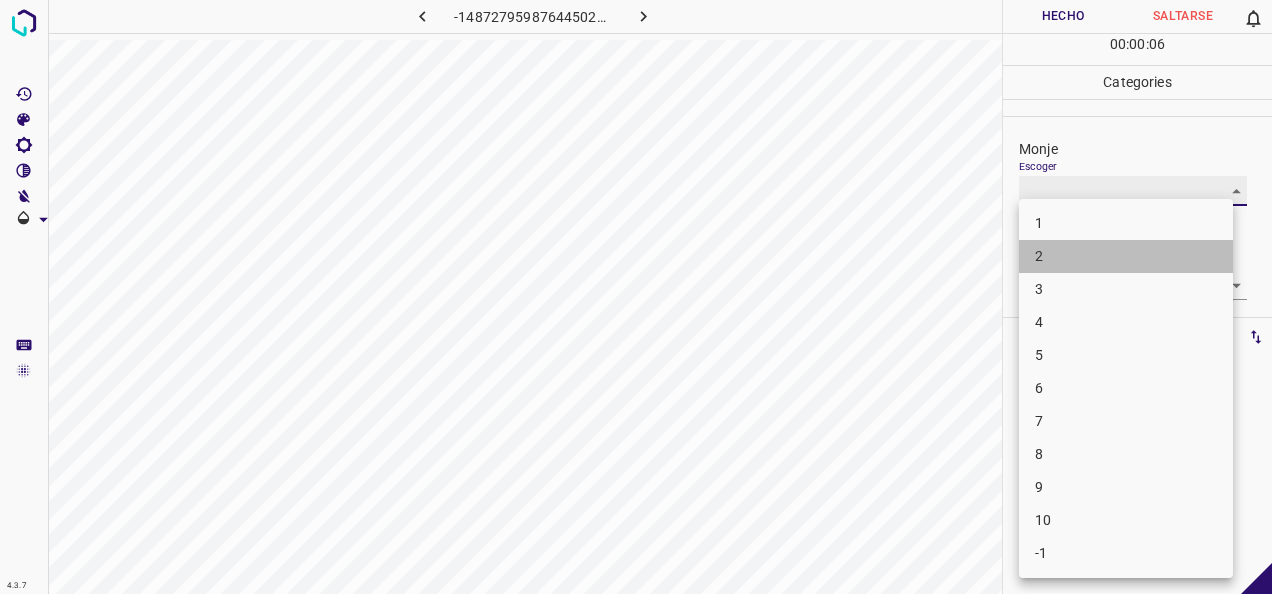 type on "2" 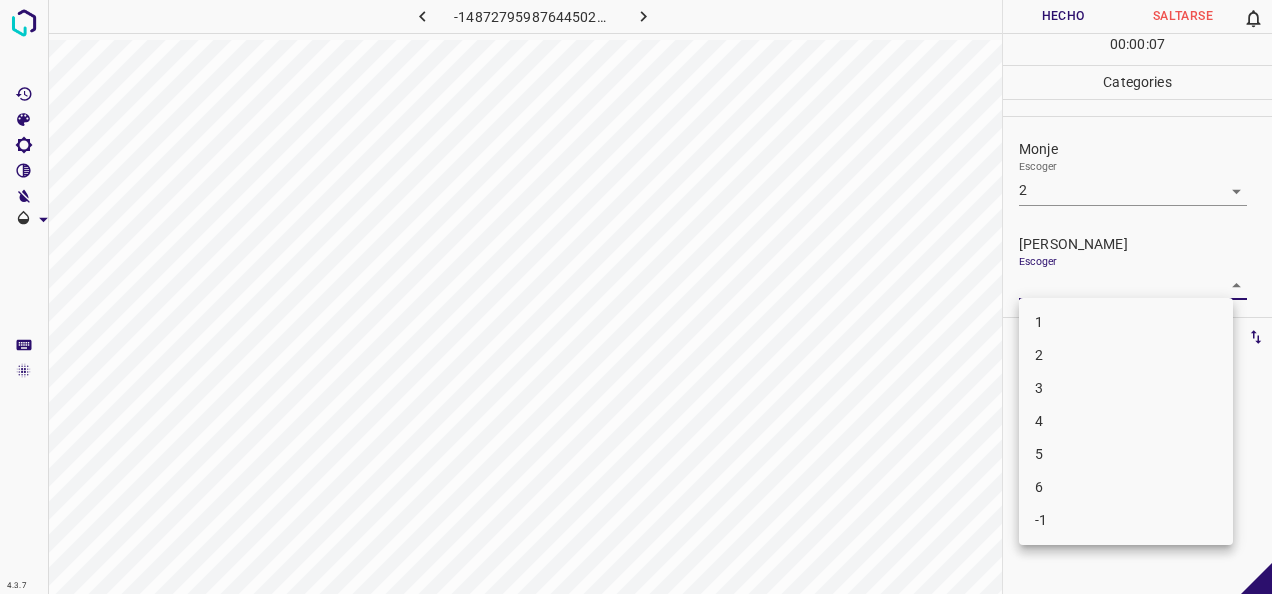 click on "4.3.7 -1487279598764450262.png Hecho Saltarse 0 00   : 00   : 07   Categories Monje  Escoger 2 2  Fitzpatrick   Escoger ​ Etiquetas 0 Categories 1 Monje 2  Fitzpatrick Herramientas Espacio Cambiar entre modos (Dibujar y Editar) Yo Etiquetado automático R Restaurar zoom M Acercar N Alejar Borrar Eliminar etiqueta de selección Filtros Z Restaurar filtros X Filtro de saturación C Filtro de brillo V Filtro de contraste B Filtro de escala de grises General O Descargar -Mensaje de texto -Esconder -Borrar 1 2 3 4 5 6 -1" at bounding box center [636, 297] 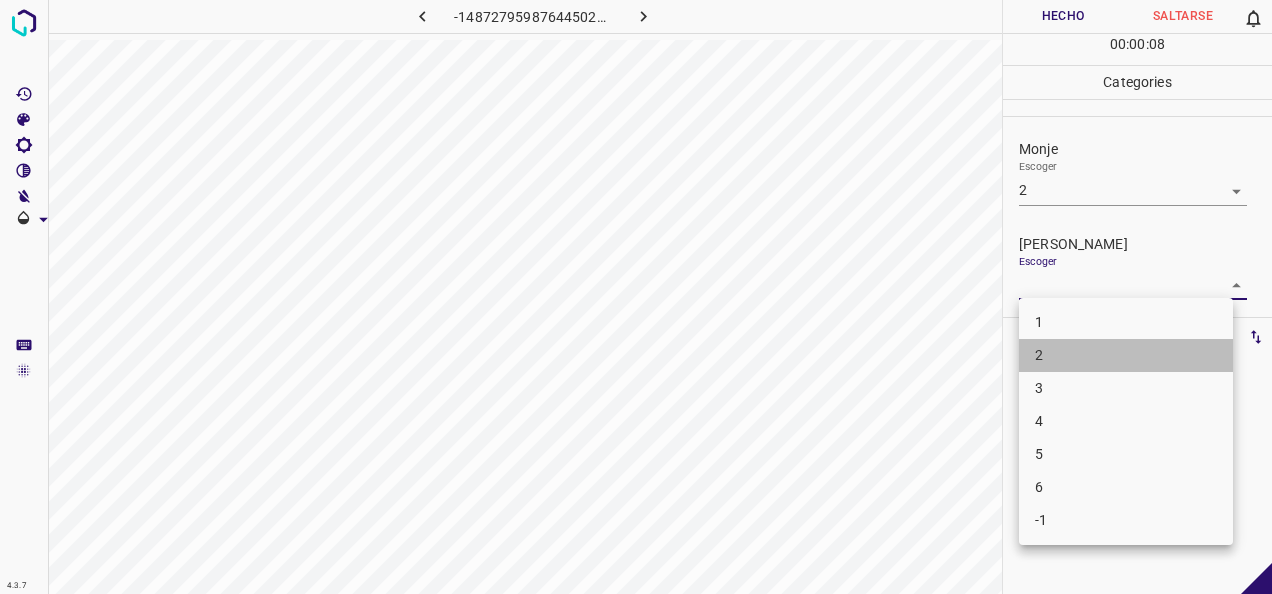 click on "2" at bounding box center [1126, 355] 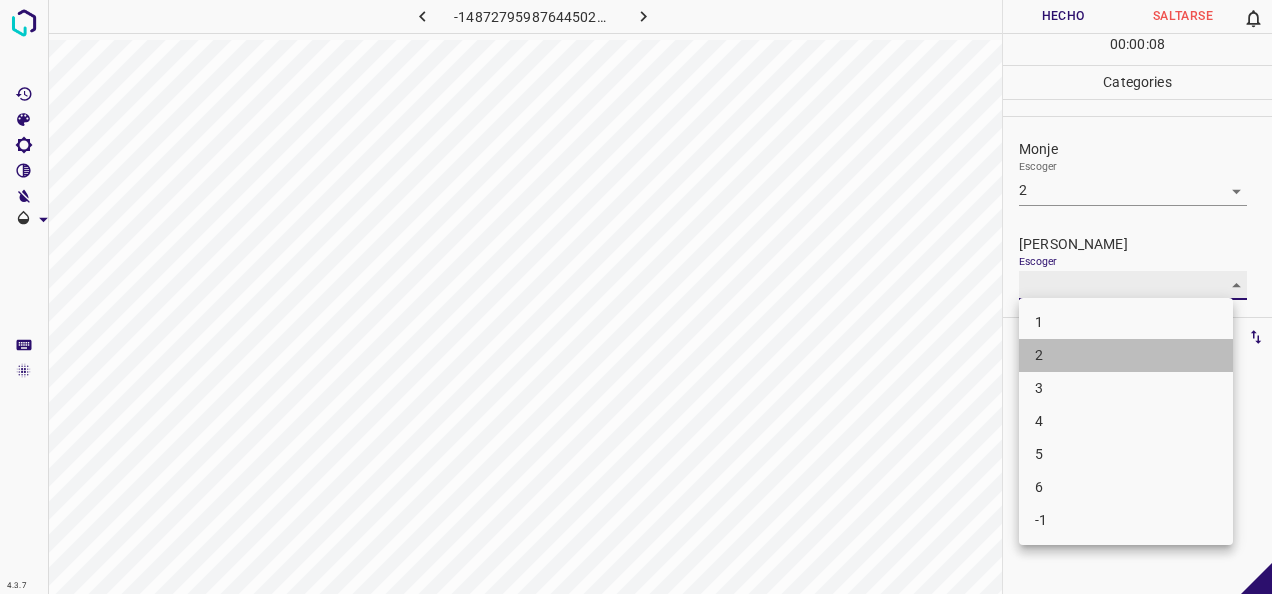 type on "2" 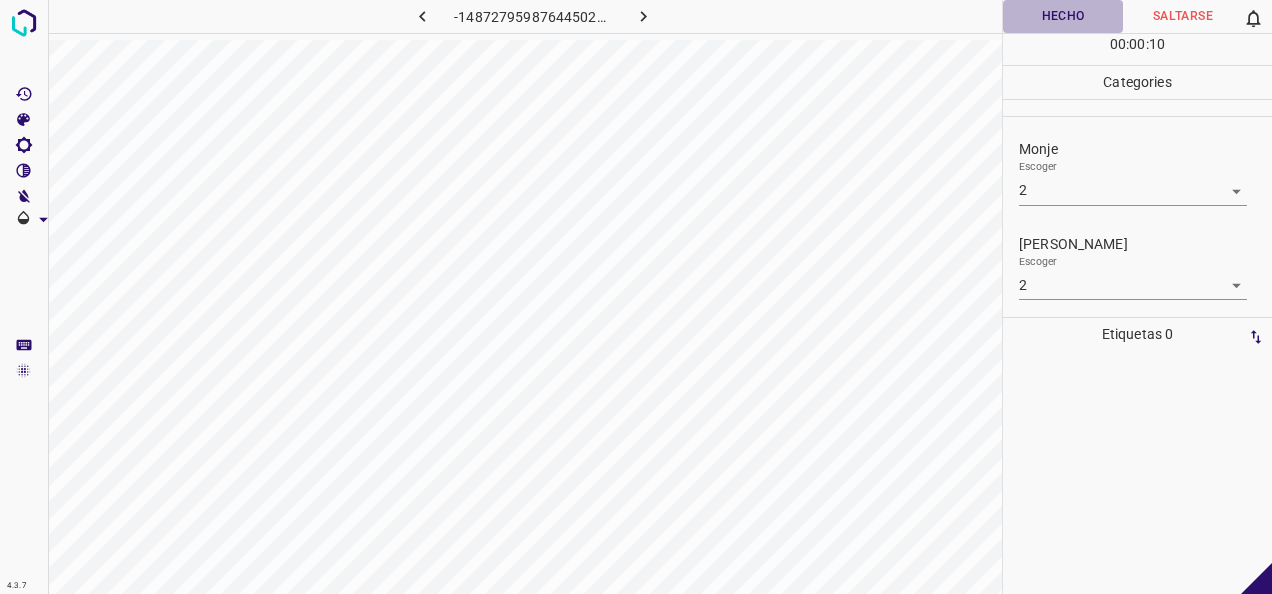 click on "Hecho" at bounding box center [1063, 16] 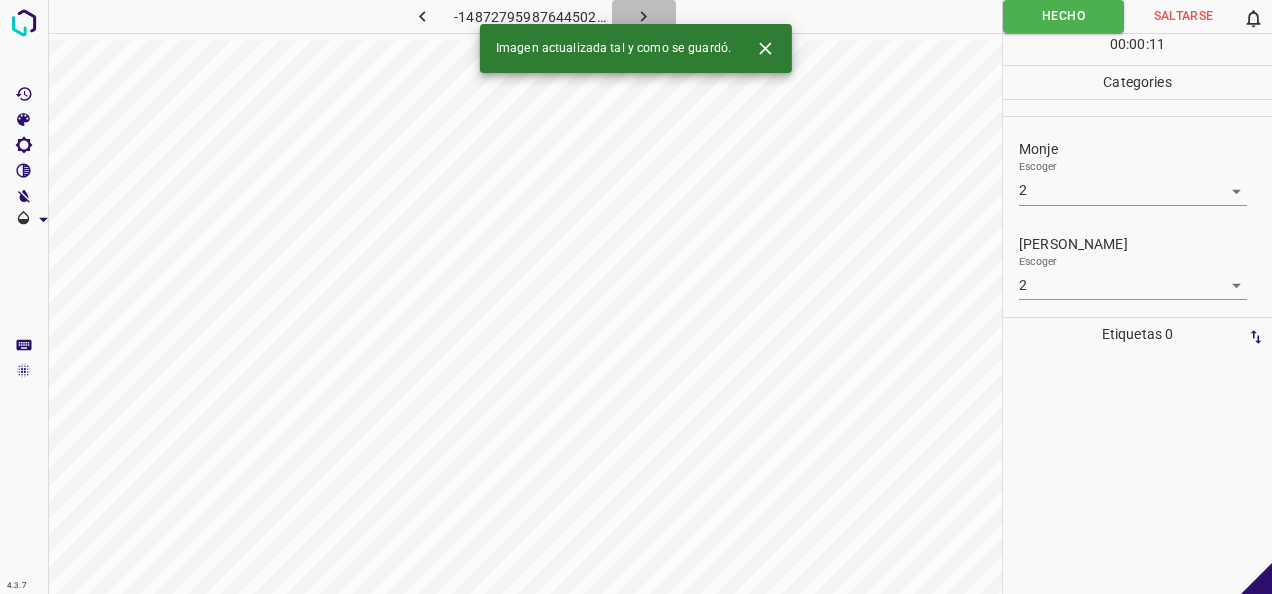 click 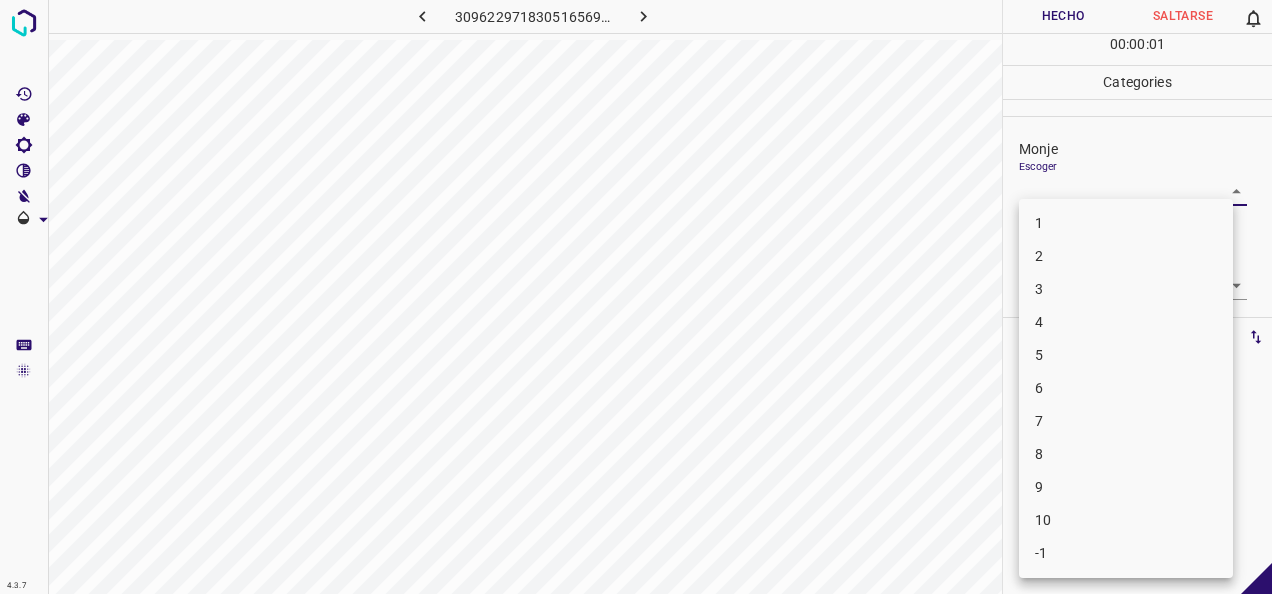 click on "4.3.7 3096229718305165698.png Hecho Saltarse 0 00   : 00   : 01   Categories Monje  Escoger ​  Fitzpatrick   Escoger ​ Etiquetas 0 Categories 1 Monje 2  Fitzpatrick Herramientas Espacio Cambiar entre modos (Dibujar y Editar) Yo Etiquetado automático R Restaurar zoom M Acercar N Alejar Borrar Eliminar etiqueta de selección Filtros Z Restaurar filtros X Filtro de saturación C Filtro de brillo V Filtro de contraste B Filtro de escala de grises General O Descargar -Mensaje de texto -Esconder -Borrar 1 2 3 4 5 6 7 8 9 10 -1" at bounding box center (636, 297) 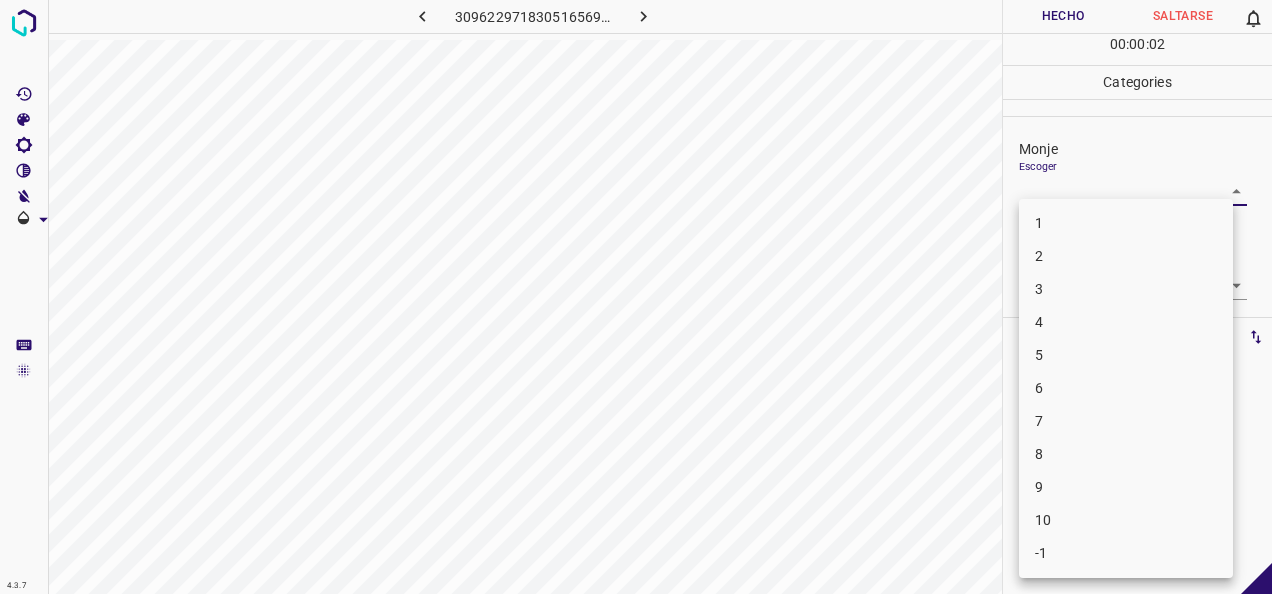 click on "2" at bounding box center (1126, 256) 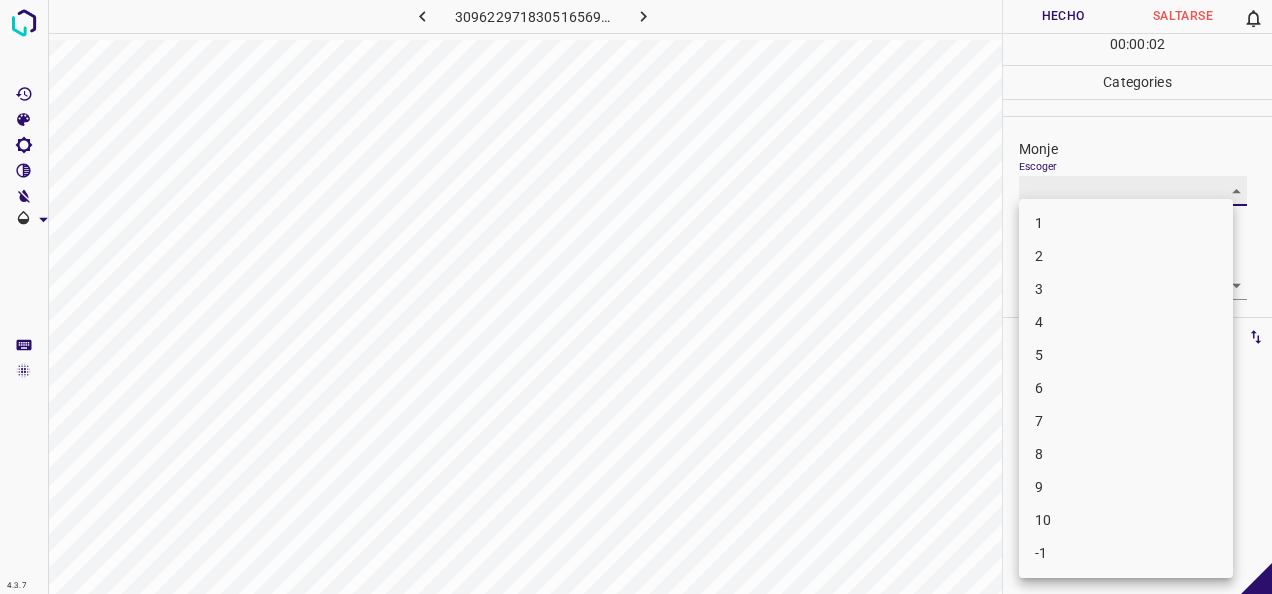 type on "2" 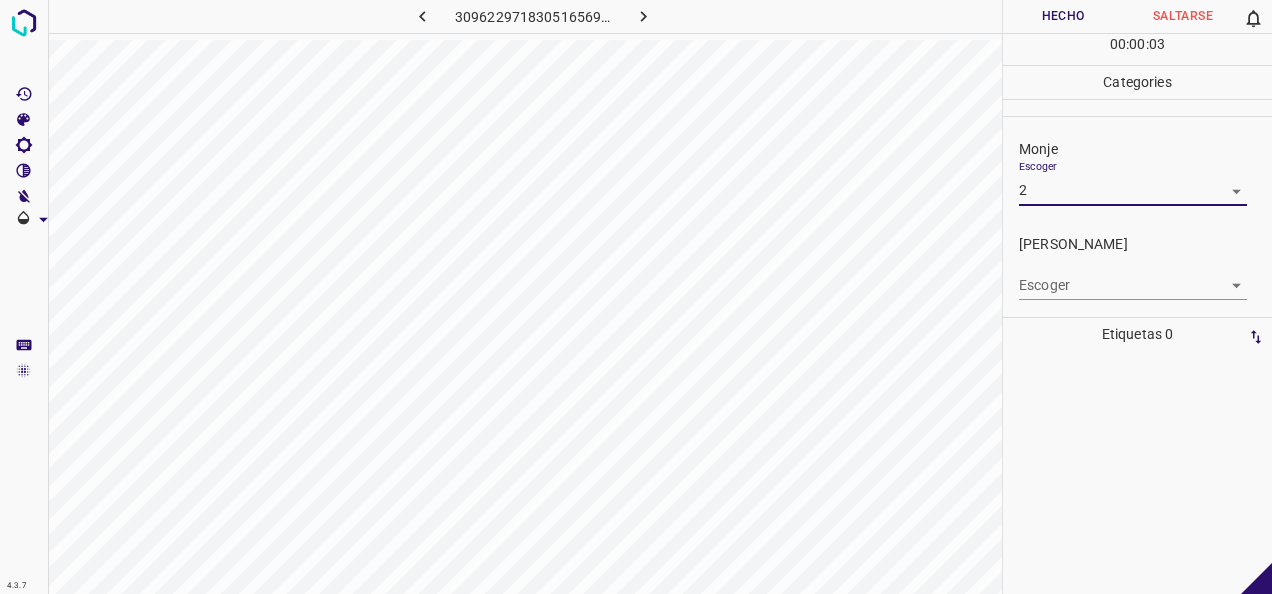 click on "4.3.7 3096229718305165698.png Hecho Saltarse 0 00   : 00   : 03   Categories Monje  Escoger 2 2  Fitzpatrick   Escoger ​ Etiquetas 0 Categories 1 Monje 2  Fitzpatrick Herramientas Espacio Cambiar entre modos (Dibujar y Editar) Yo Etiquetado automático R Restaurar zoom M Acercar N Alejar Borrar Eliminar etiqueta de selección Filtros Z Restaurar filtros X Filtro de saturación C Filtro de brillo V Filtro de contraste B Filtro de escala de grises General O Descargar -Mensaje de texto -Esconder -Borrar" at bounding box center [636, 297] 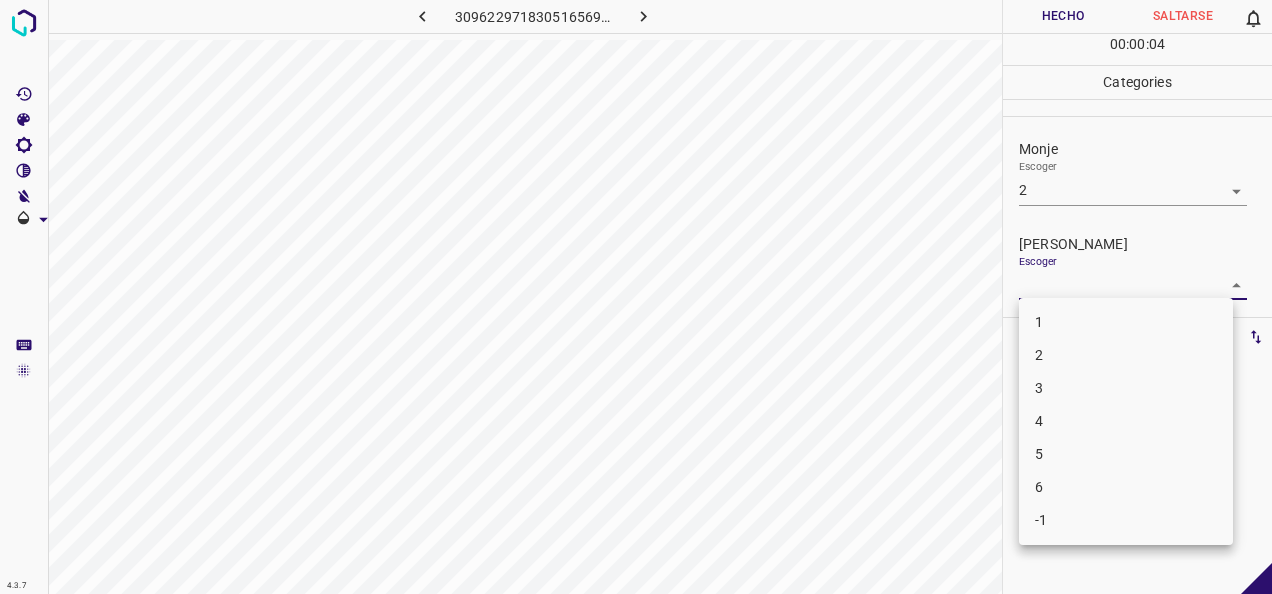 click on "2" at bounding box center [1126, 355] 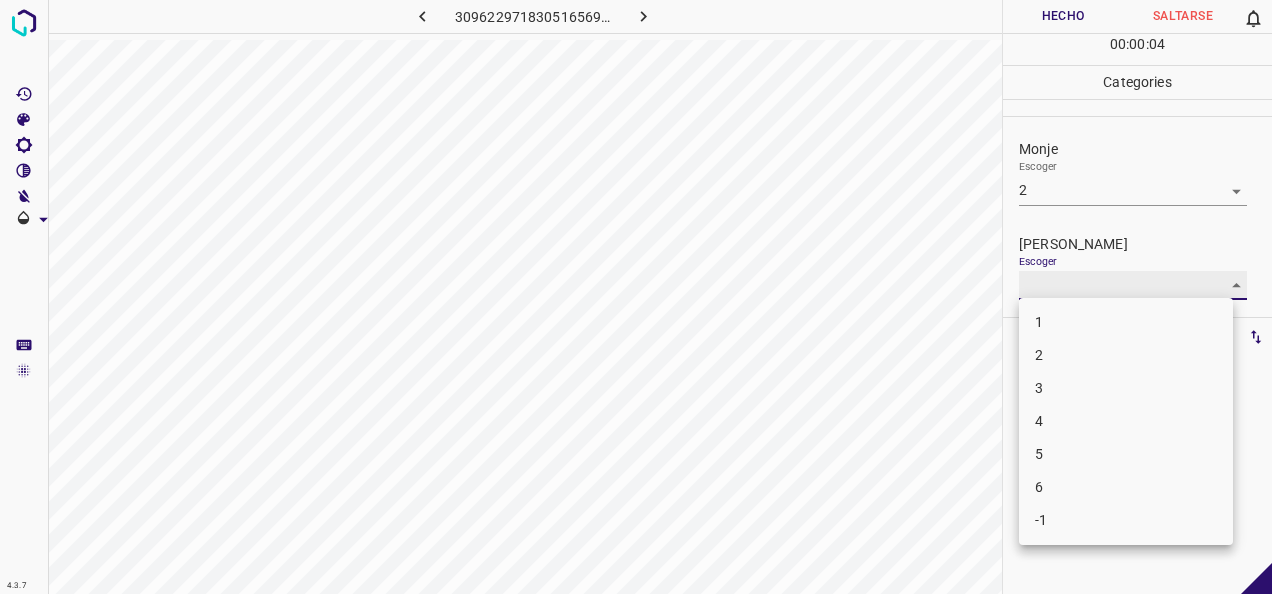 type on "2" 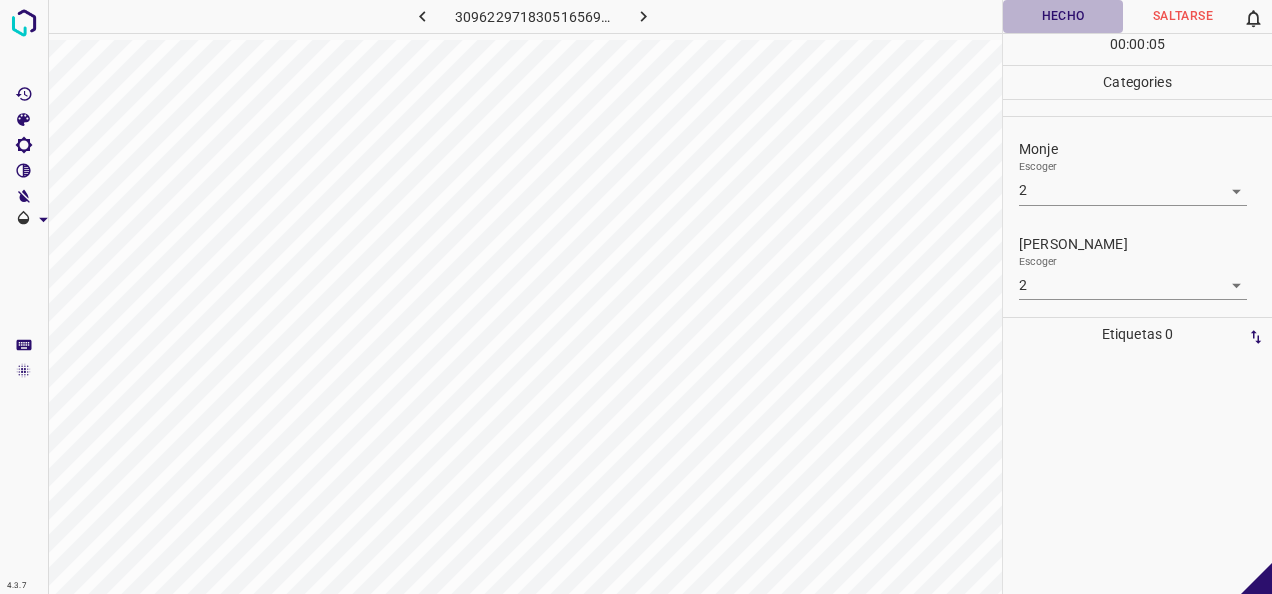 click on "Hecho" at bounding box center [1063, 16] 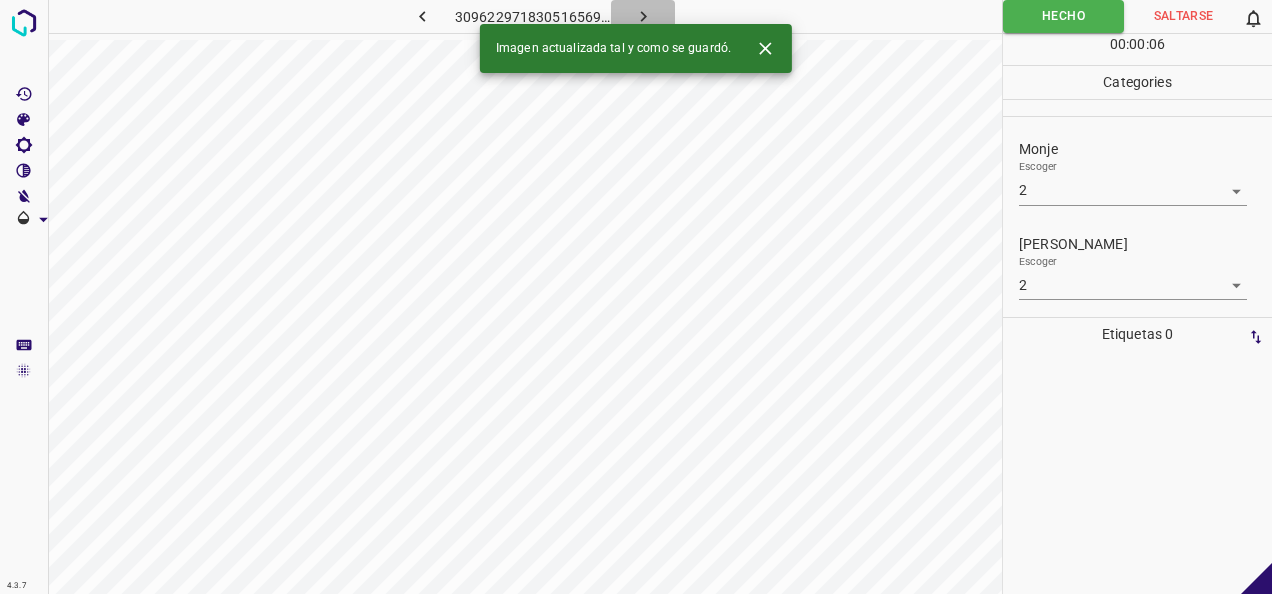 click 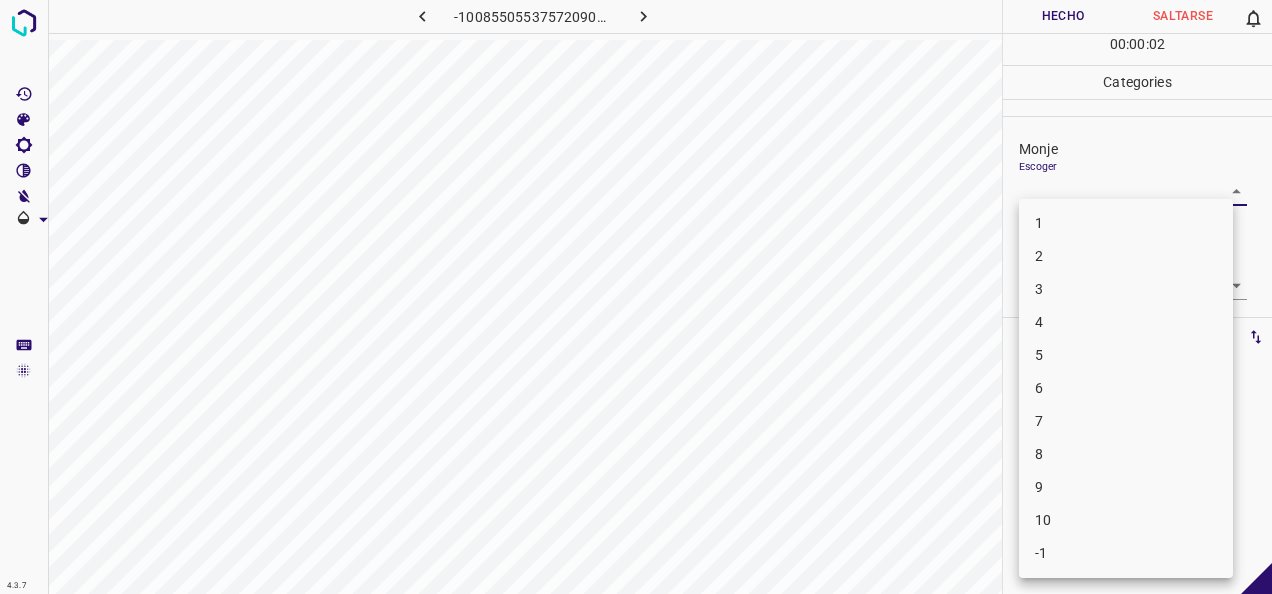 click on "4.3.7 -1008550553757209023.png Hecho Saltarse 0 00   : 00   : 02   Categories Monje  Escoger ​  Fitzpatrick   Escoger ​ Etiquetas 0 Categories 1 Monje 2  Fitzpatrick Herramientas Espacio Cambiar entre modos (Dibujar y Editar) Yo Etiquetado automático R Restaurar zoom M Acercar N Alejar Borrar Eliminar etiqueta de selección Filtros Z Restaurar filtros X Filtro de saturación C Filtro de brillo V Filtro de contraste B Filtro de escala de grises General O Descargar -Mensaje de texto -Esconder -Borrar 1 2 3 4 5 6 7 8 9 10 -1" at bounding box center [636, 297] 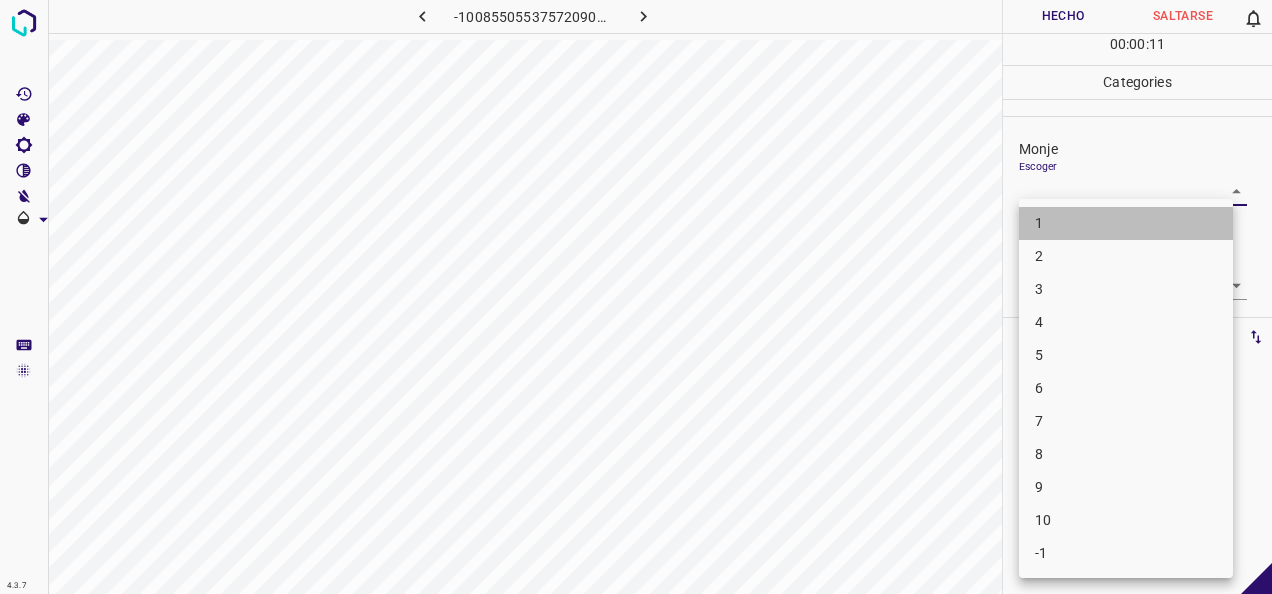 click on "1" at bounding box center (1126, 223) 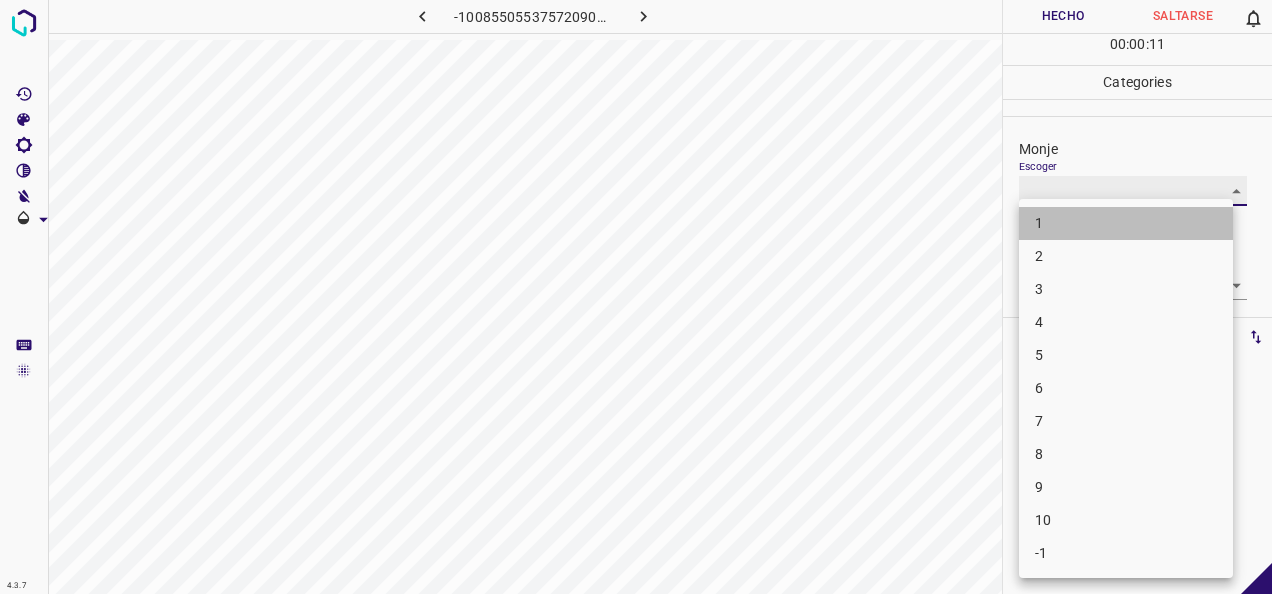 type on "1" 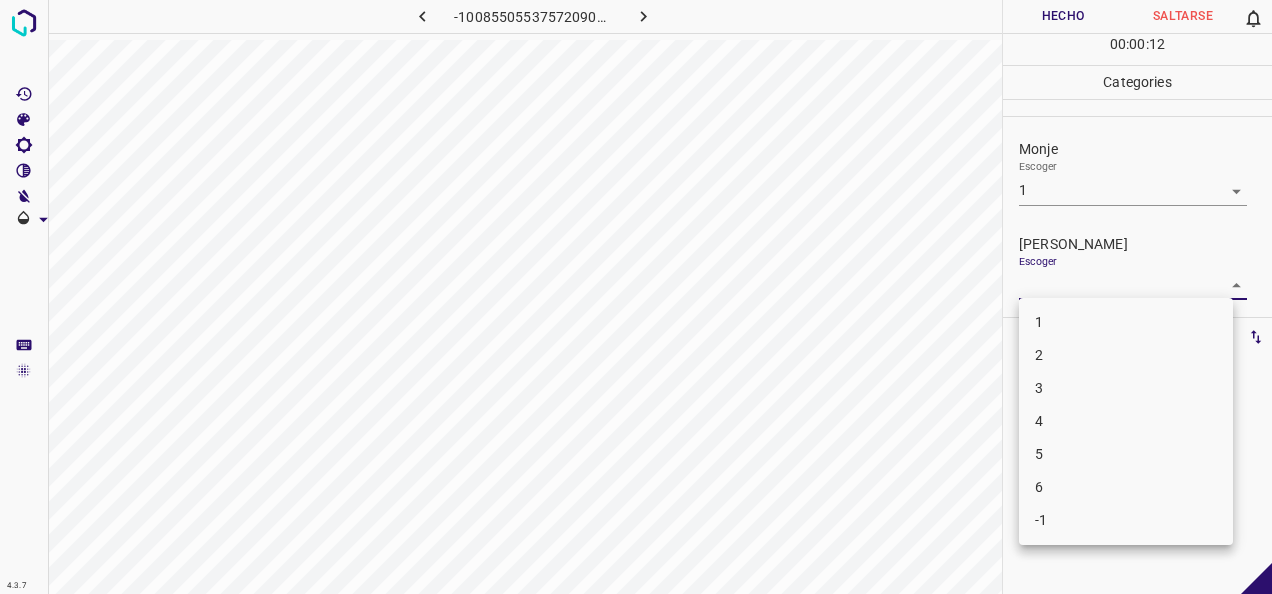 click on "4.3.7 -1008550553757209023.png Hecho Saltarse 0 00   : 00   : 12   Categories Monje  Escoger 1 1  Fitzpatrick   Escoger ​ Etiquetas 0 Categories 1 Monje 2  Fitzpatrick Herramientas Espacio Cambiar entre modos (Dibujar y Editar) Yo Etiquetado automático R Restaurar zoom M Acercar N Alejar Borrar Eliminar etiqueta de selección Filtros Z Restaurar filtros X Filtro de saturación C Filtro de brillo V Filtro de contraste B Filtro de escala de grises General O Descargar -Mensaje de texto -Esconder -Borrar 1 2 3 4 5 6 -1" at bounding box center [636, 297] 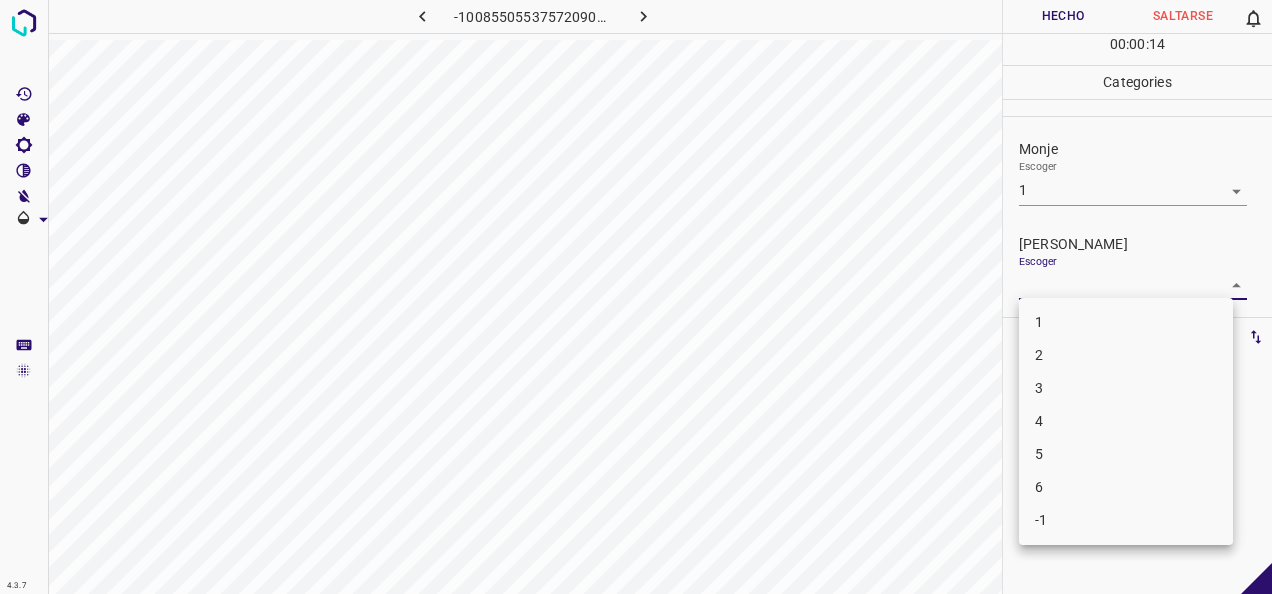 click on "1" at bounding box center (1126, 322) 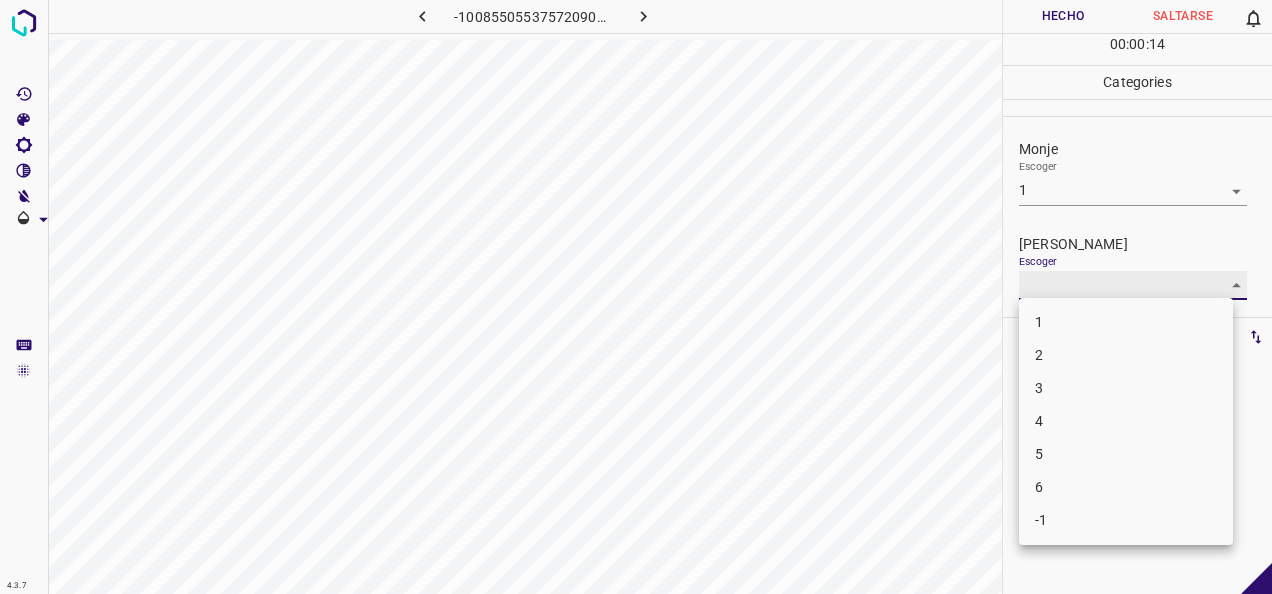 type on "1" 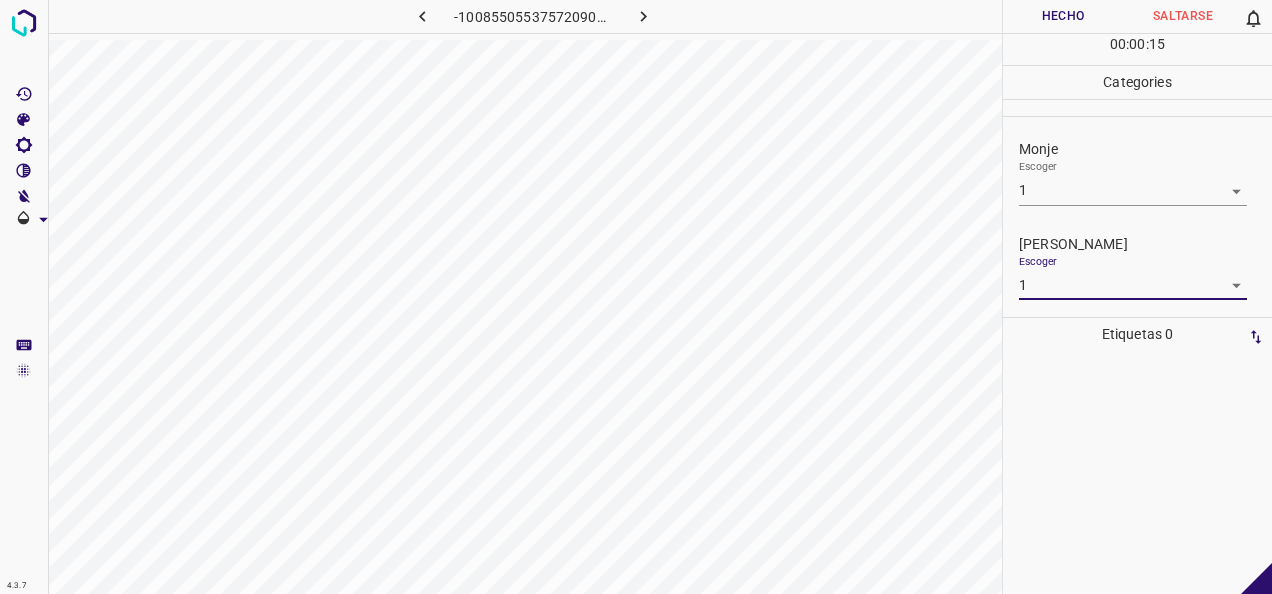 click on "Hecho" at bounding box center [1063, 16] 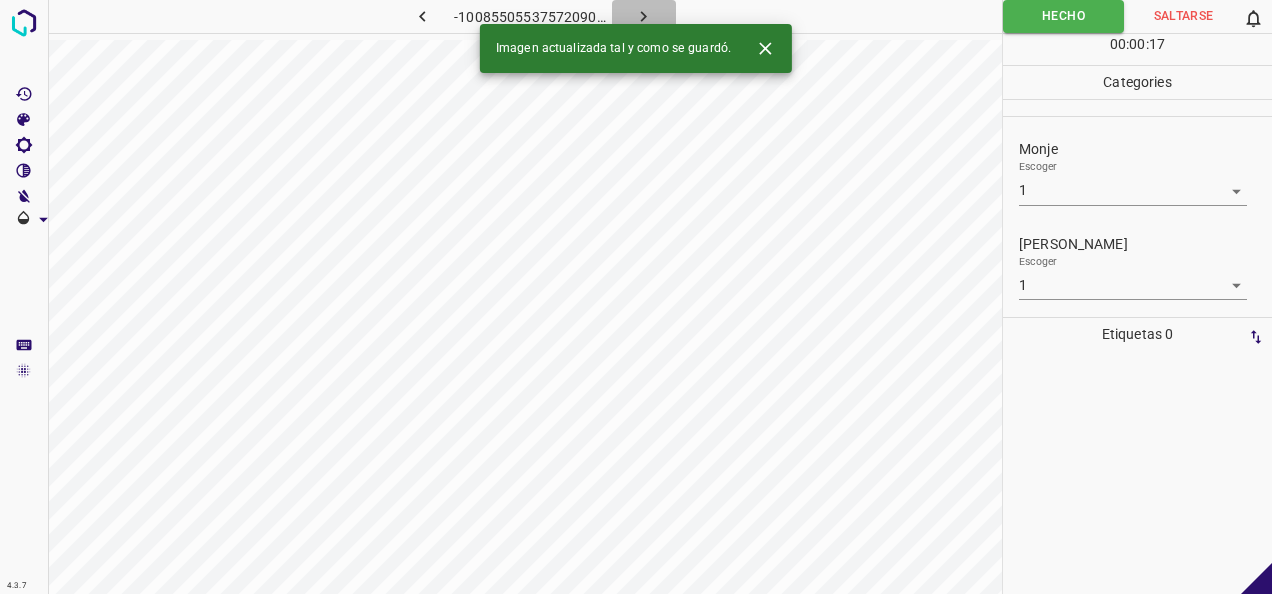 click 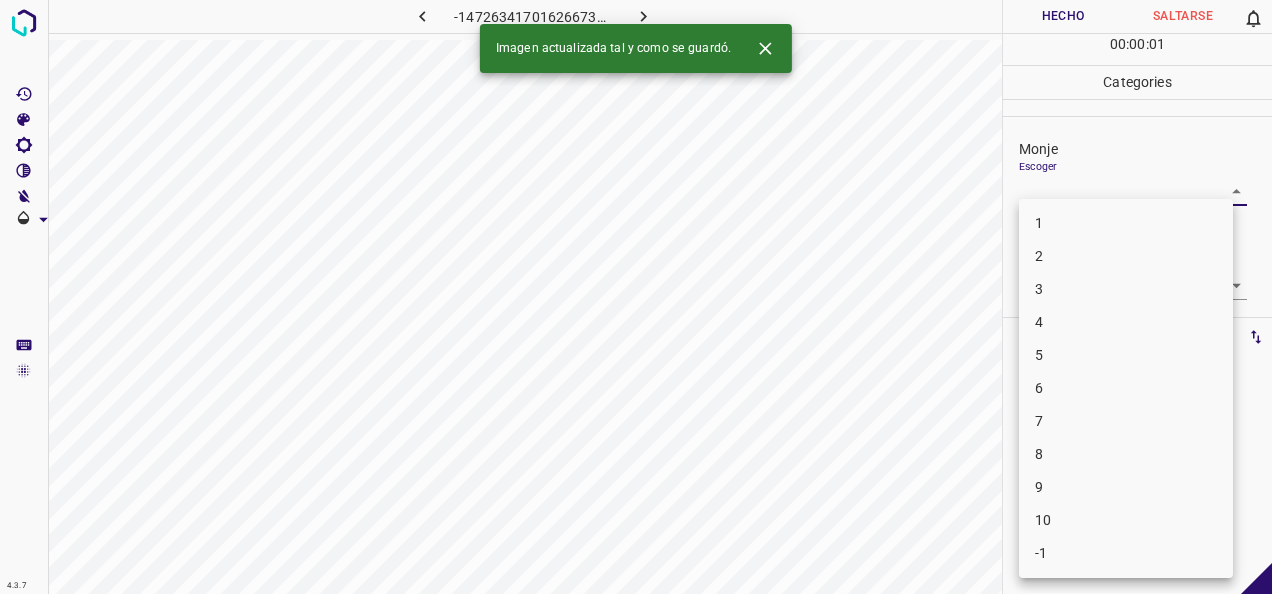 click on "4.3.7 -1472634170162667338.png Hecho Saltarse 0 00   : 00   : 01   Categories Monje  Escoger ​  Fitzpatrick   Escoger ​ Etiquetas 0 Categories 1 Monje 2  Fitzpatrick Herramientas Espacio Cambiar entre modos (Dibujar y Editar) Yo Etiquetado automático R Restaurar zoom M Acercar N Alejar Borrar Eliminar etiqueta de selección Filtros Z Restaurar filtros X Filtro de saturación C Filtro de brillo V Filtro de contraste B Filtro de escala de grises General O Descargar Imagen actualizada tal y como se guardó. -Mensaje de texto -Esconder -Borrar 1 2 3 4 5 6 7 8 9 10 -1" at bounding box center [636, 297] 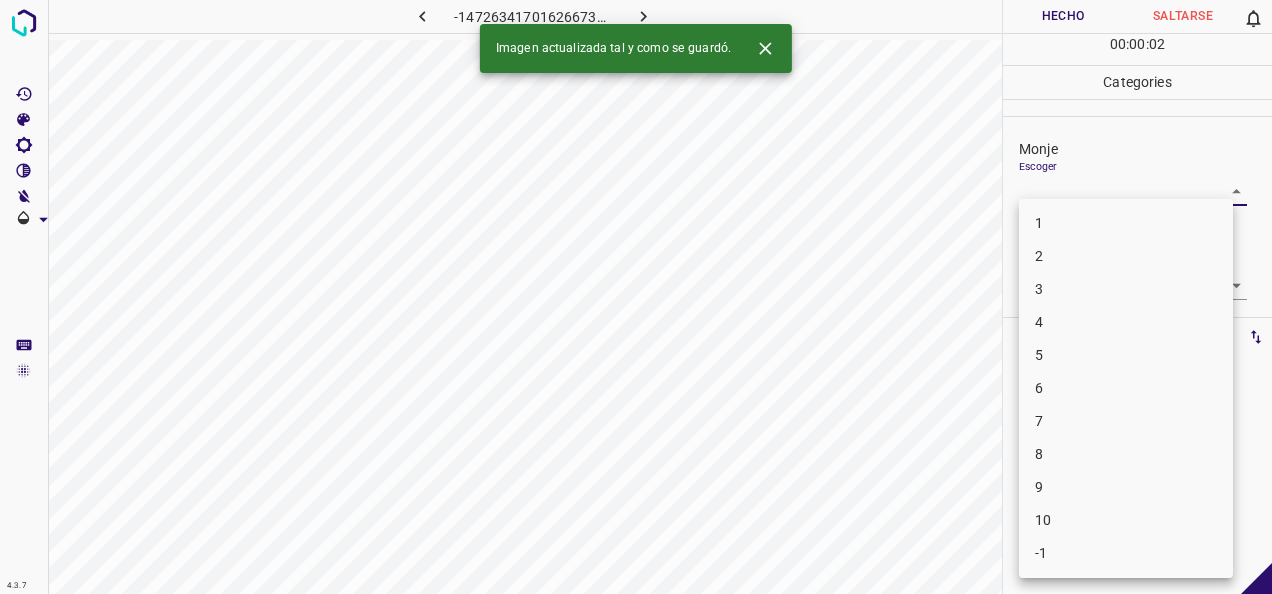 click on "2" at bounding box center [1126, 256] 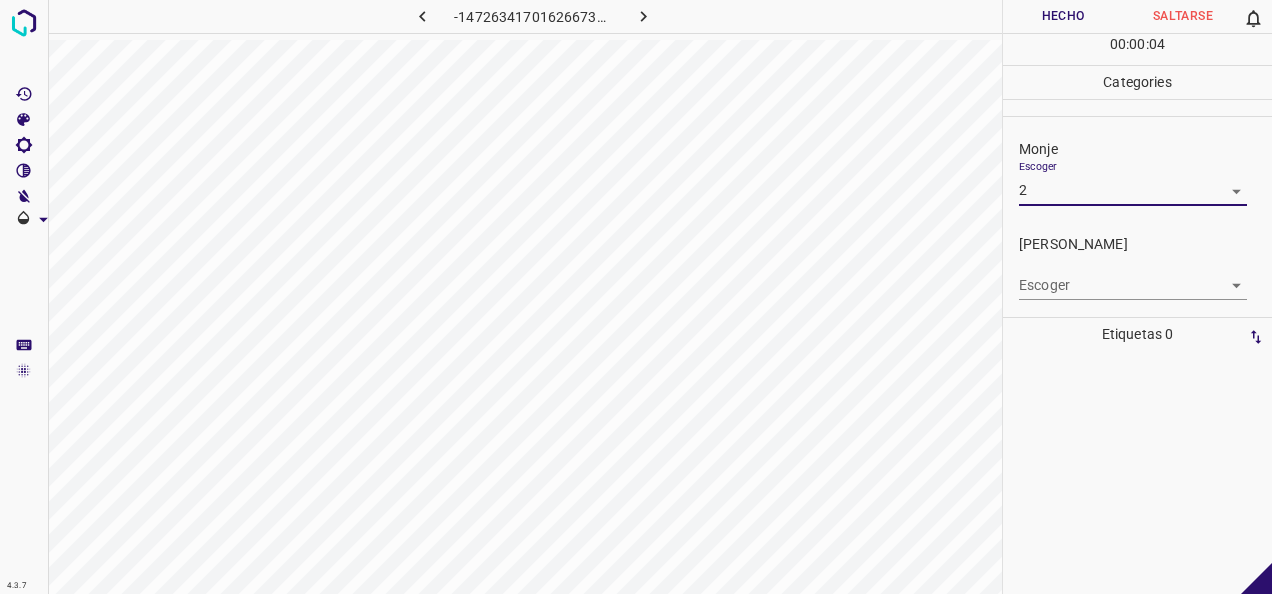 click on "4.3.7 -1472634170162667338.png Hecho Saltarse 0 00   : 00   : 04   Categories Monje  Escoger 2 2  Fitzpatrick   Escoger ​ Etiquetas 0 Categories 1 Monje 2  Fitzpatrick Herramientas Espacio Cambiar entre modos (Dibujar y Editar) Yo Etiquetado automático R Restaurar zoom M Acercar N Alejar Borrar Eliminar etiqueta de selección Filtros Z Restaurar filtros X Filtro de saturación C Filtro de brillo V Filtro de contraste B Filtro de escala de grises General O Descargar -Mensaje de texto -Esconder -Borrar" at bounding box center (636, 297) 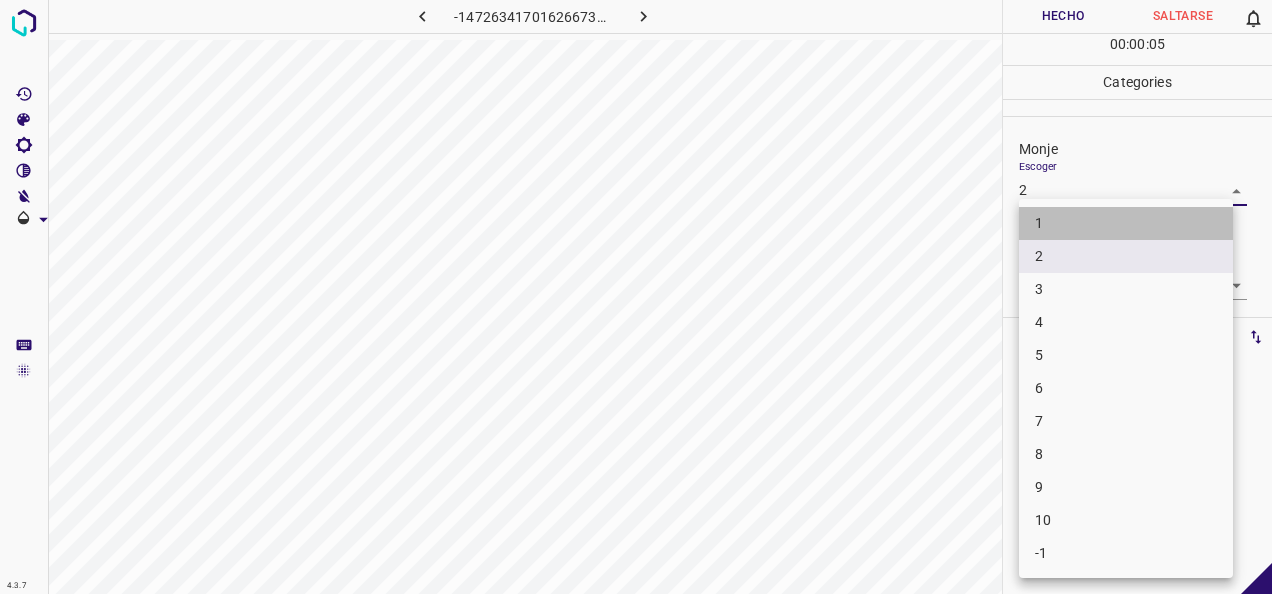 click on "1" at bounding box center (1126, 223) 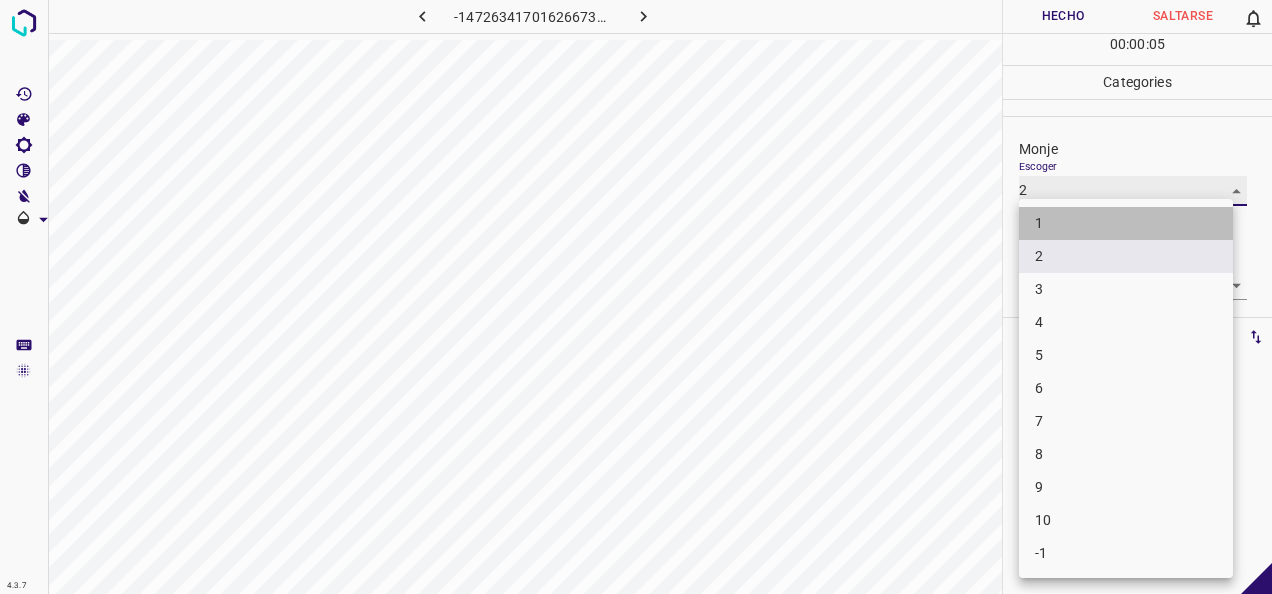 type on "1" 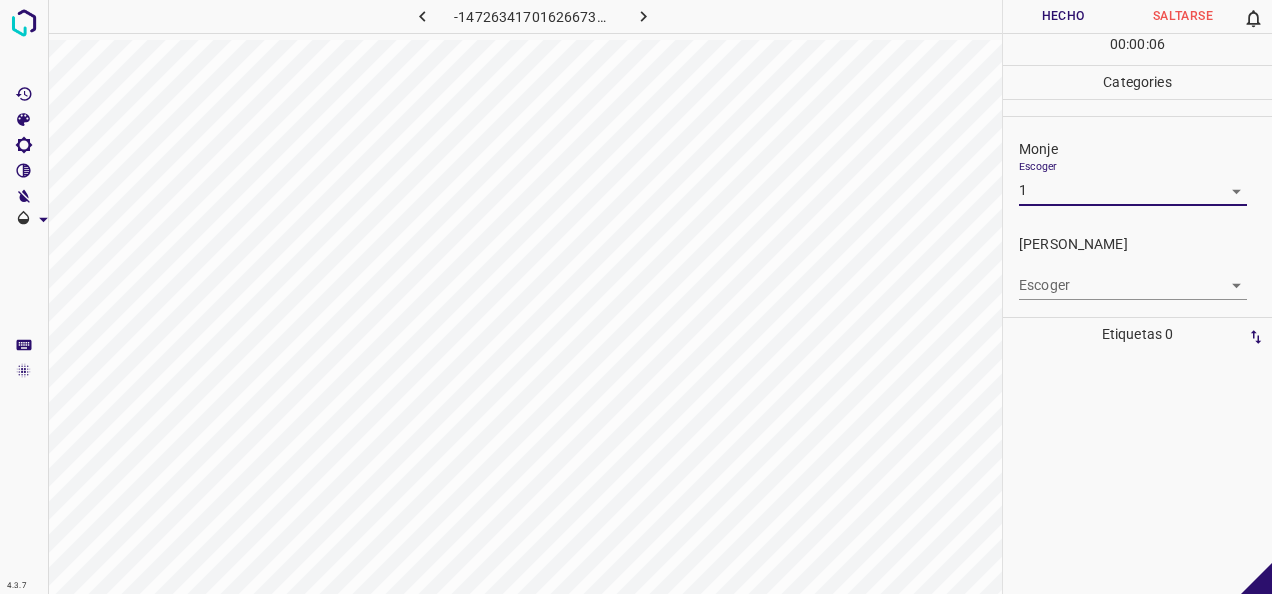 click on "4.3.7 -1472634170162667338.png Hecho Saltarse 0 00   : 00   : 06   Categories Monje  Escoger 1 1  Fitzpatrick   Escoger ​ Etiquetas 0 Categories 1 Monje 2  Fitzpatrick Herramientas Espacio Cambiar entre modos (Dibujar y Editar) Yo Etiquetado automático R Restaurar zoom M Acercar N Alejar Borrar Eliminar etiqueta de selección Filtros Z Restaurar filtros X Filtro de saturación C Filtro de brillo V Filtro de contraste B Filtro de escala de grises General O Descargar -Mensaje de texto -Esconder -Borrar" at bounding box center [636, 297] 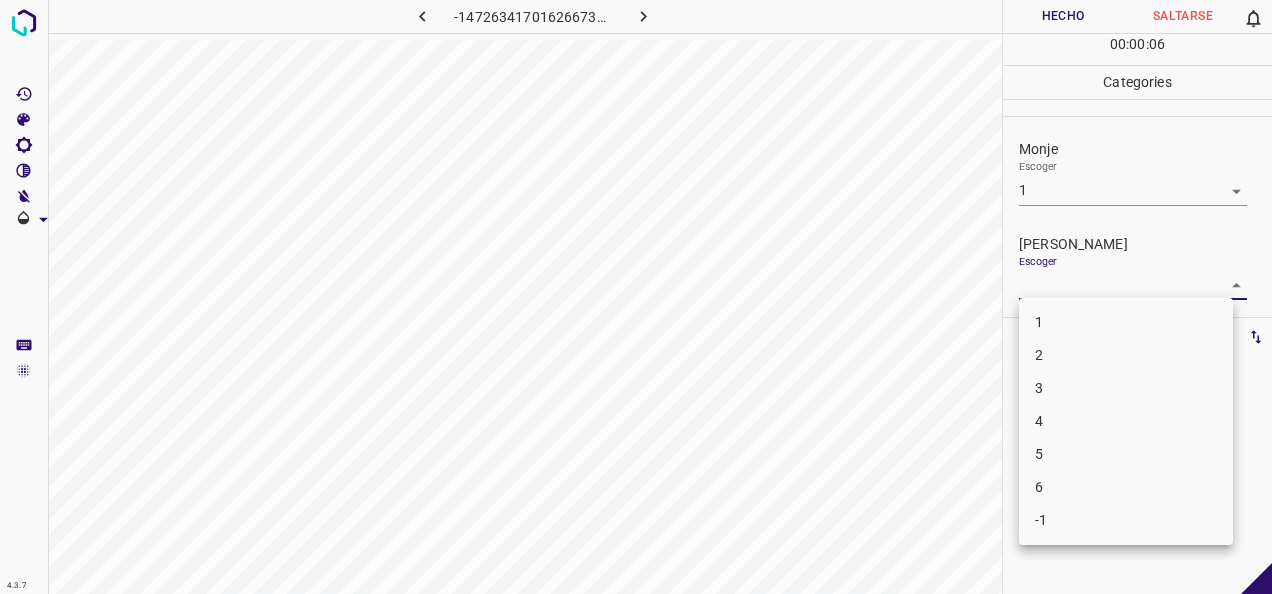 click on "2" at bounding box center (1126, 355) 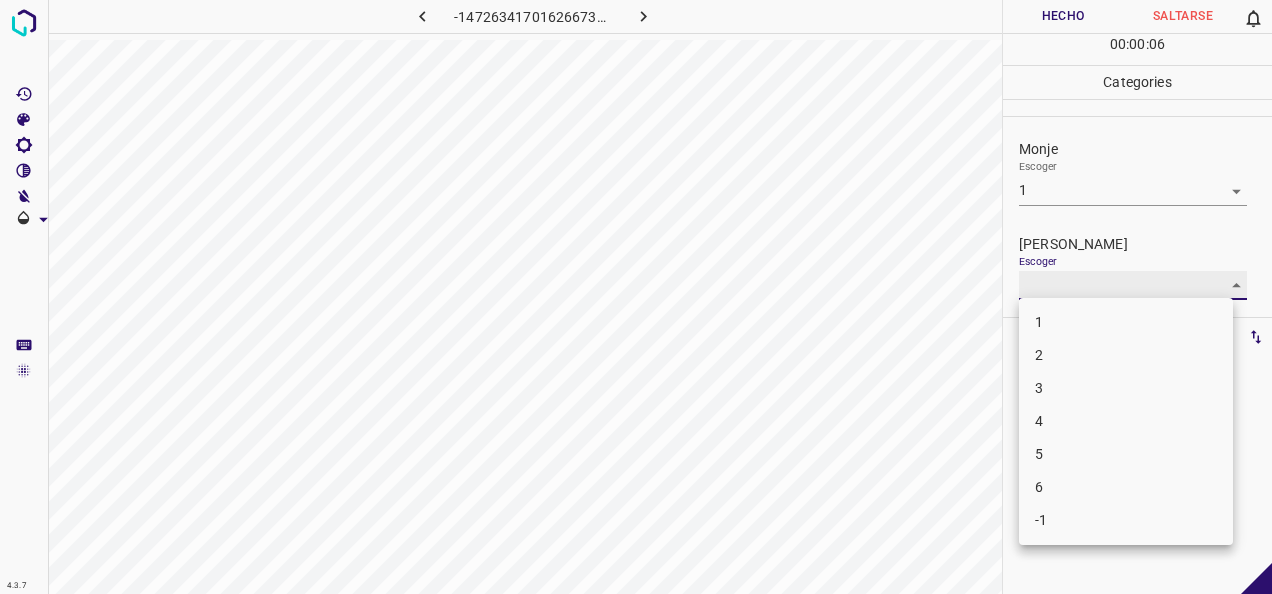 type on "2" 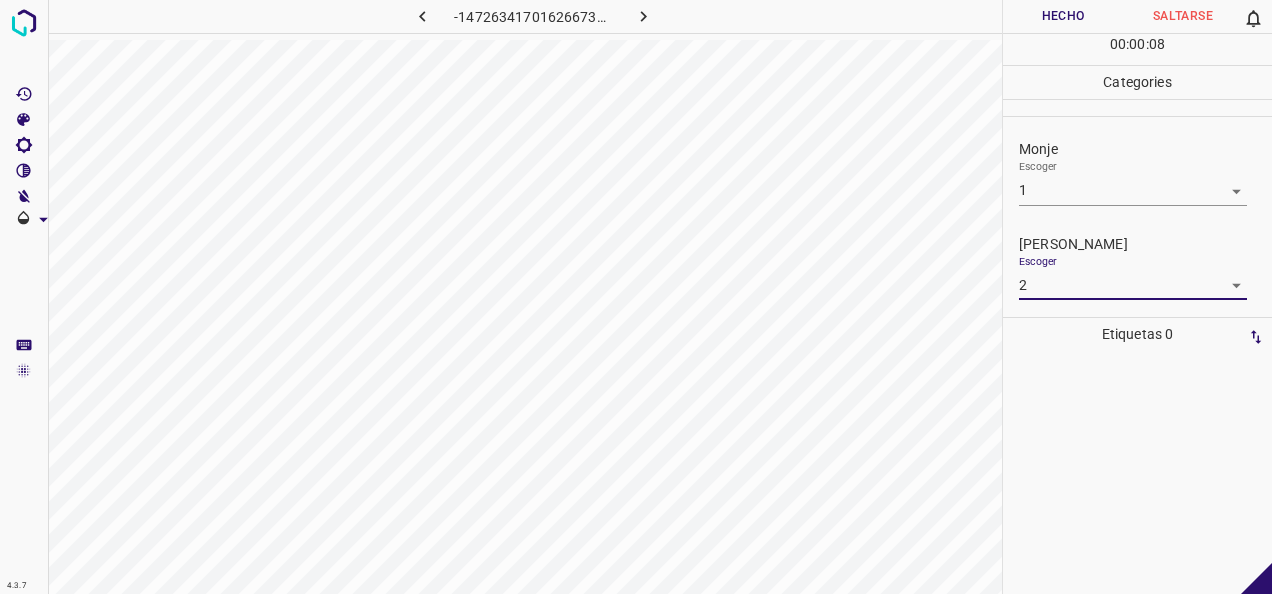 click on "Hecho" at bounding box center [1063, 16] 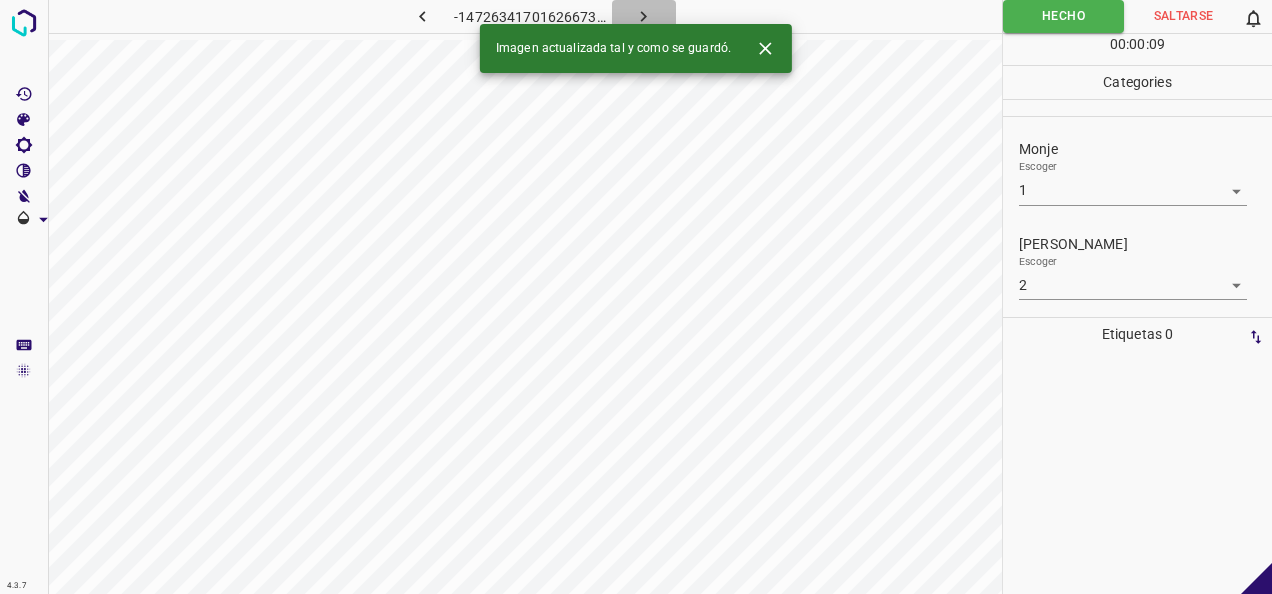 click 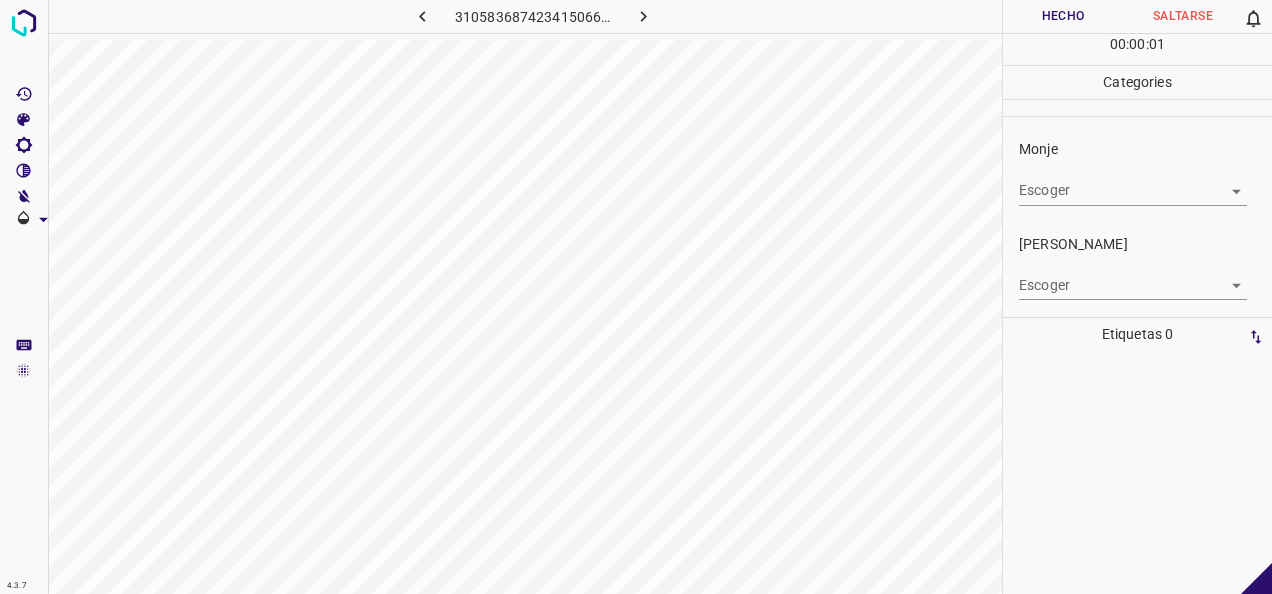 click on "4.3.7 3105836874234150663.png Hecho Saltarse 0 00   : 00   : 01   Categories Monje  Escoger ​  Fitzpatrick   Escoger ​ Etiquetas 0 Categories 1 Monje 2  Fitzpatrick Herramientas Espacio Cambiar entre modos (Dibujar y Editar) Yo Etiquetado automático R Restaurar zoom M Acercar N Alejar Borrar Eliminar etiqueta de selección Filtros Z Restaurar filtros X Filtro de saturación C Filtro de brillo V Filtro de contraste B Filtro de escala de grises General O Descargar -Mensaje de texto -Esconder -Borrar" at bounding box center [636, 297] 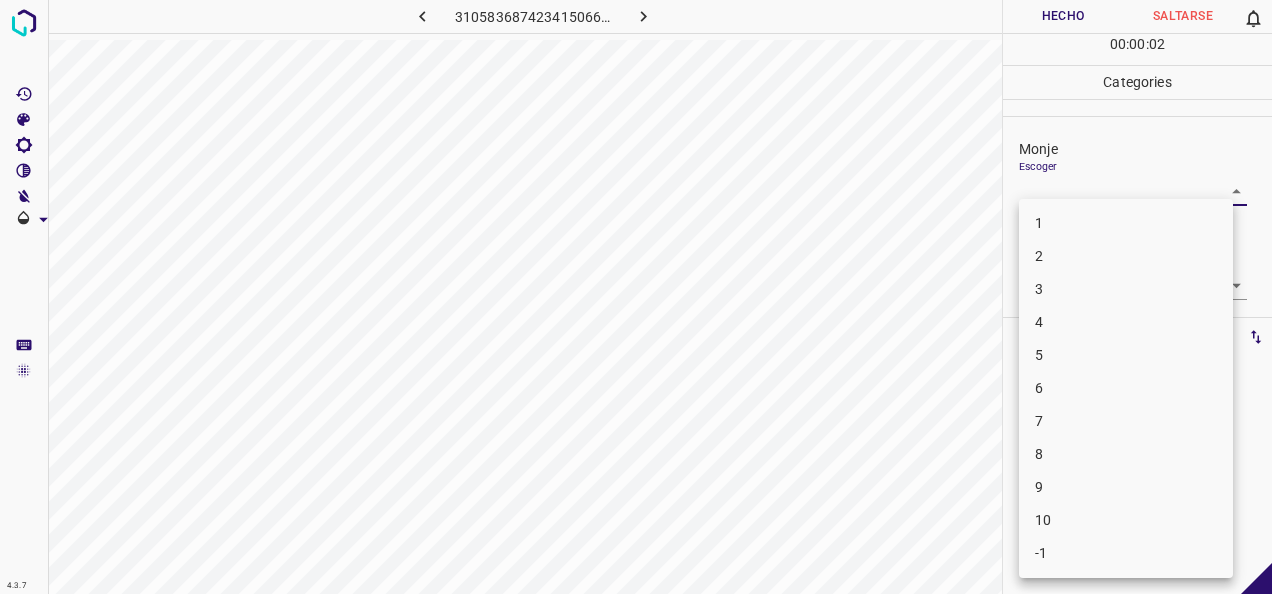 click on "2" at bounding box center (1126, 256) 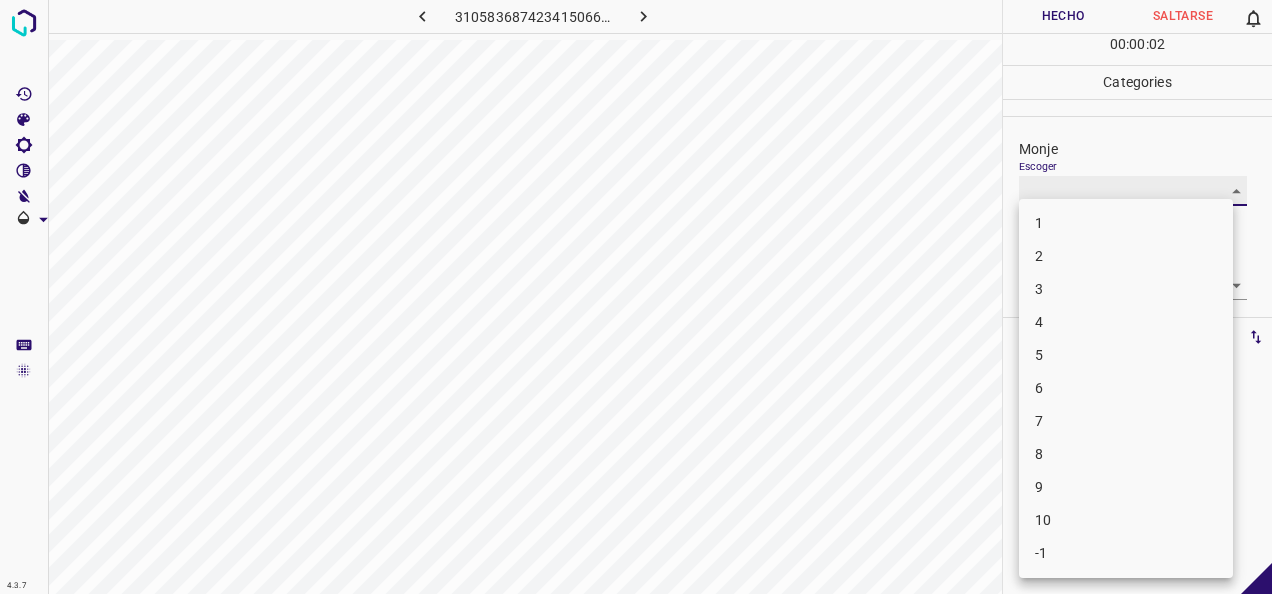 type on "2" 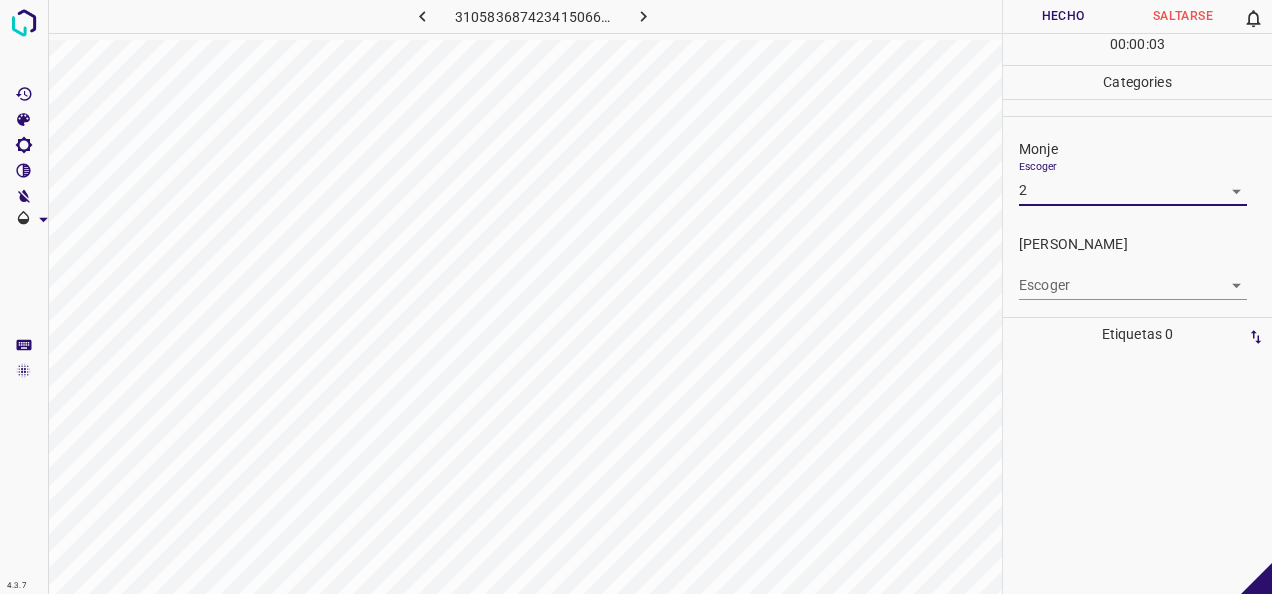 click on "4.3.7 3105836874234150663.png Hecho Saltarse 0 00   : 00   : 03   Categories Monje  Escoger 2 2  Fitzpatrick   Escoger ​ Etiquetas 0 Categories 1 Monje 2  Fitzpatrick Herramientas Espacio Cambiar entre modos (Dibujar y Editar) Yo Etiquetado automático R Restaurar zoom M Acercar N Alejar Borrar Eliminar etiqueta de selección Filtros Z Restaurar filtros X Filtro de saturación C Filtro de brillo V Filtro de contraste B Filtro de escala de grises General O Descargar -Mensaje de texto -Esconder -Borrar" at bounding box center (636, 297) 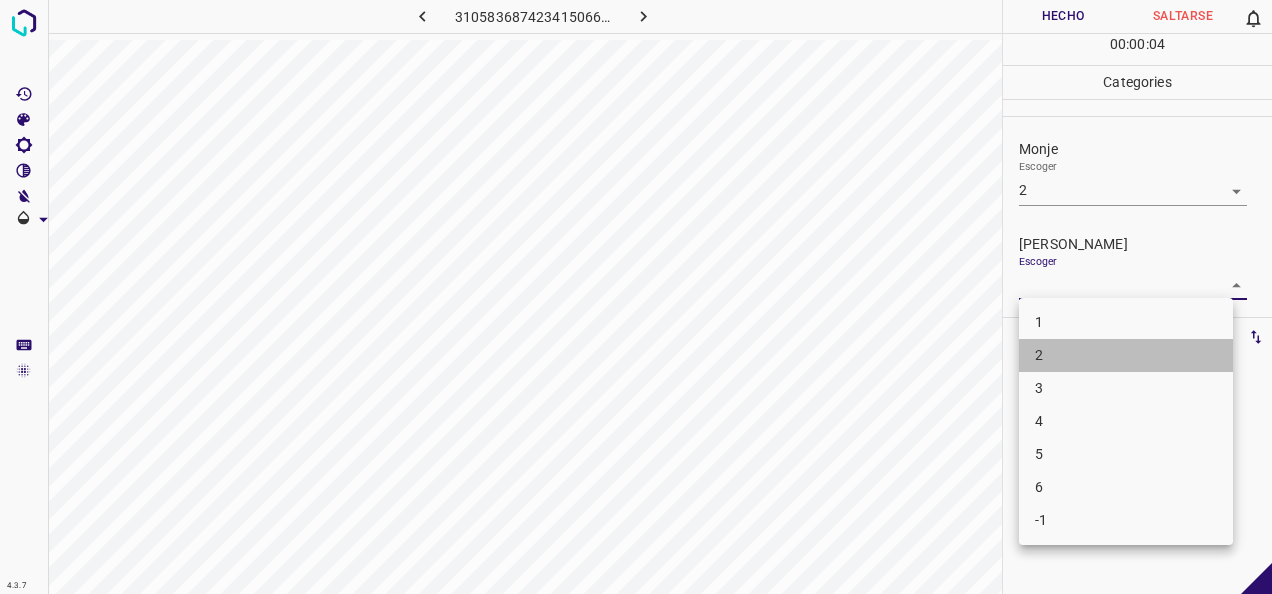 click on "2" at bounding box center (1126, 355) 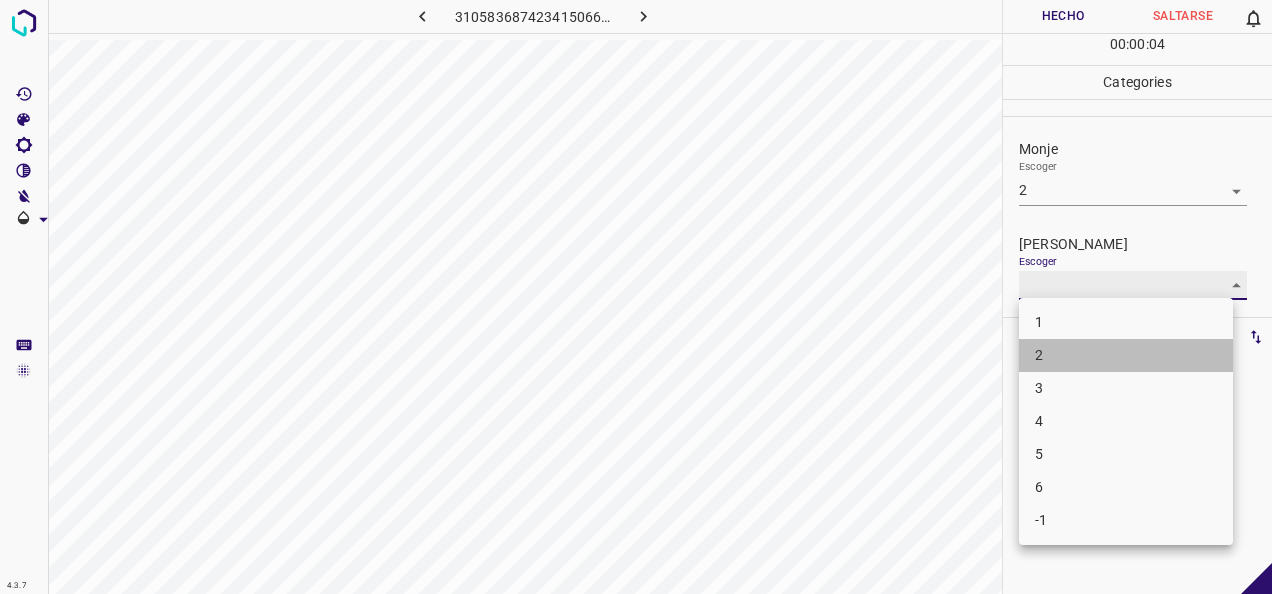 type on "2" 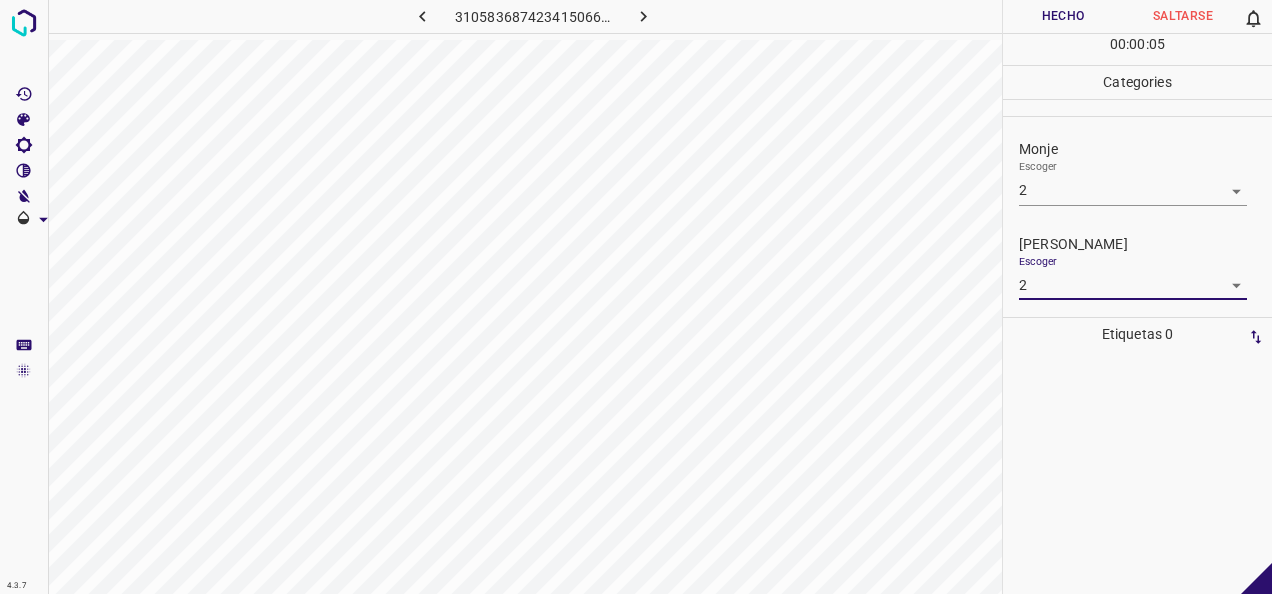 click on "Hecho" at bounding box center (1063, 16) 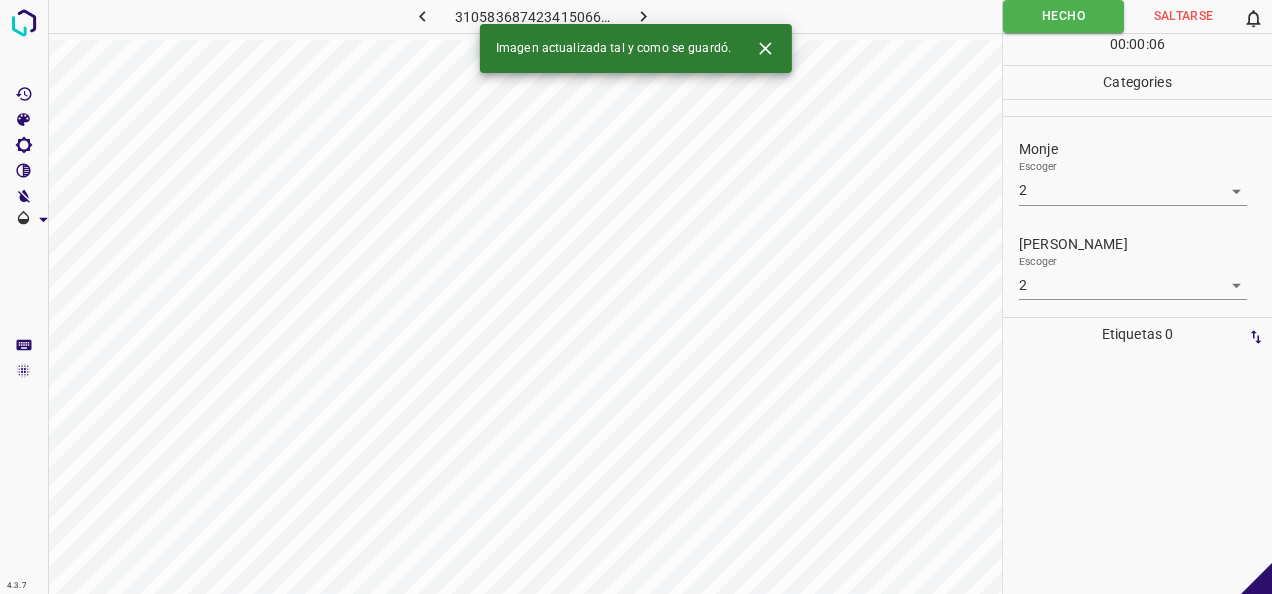 click 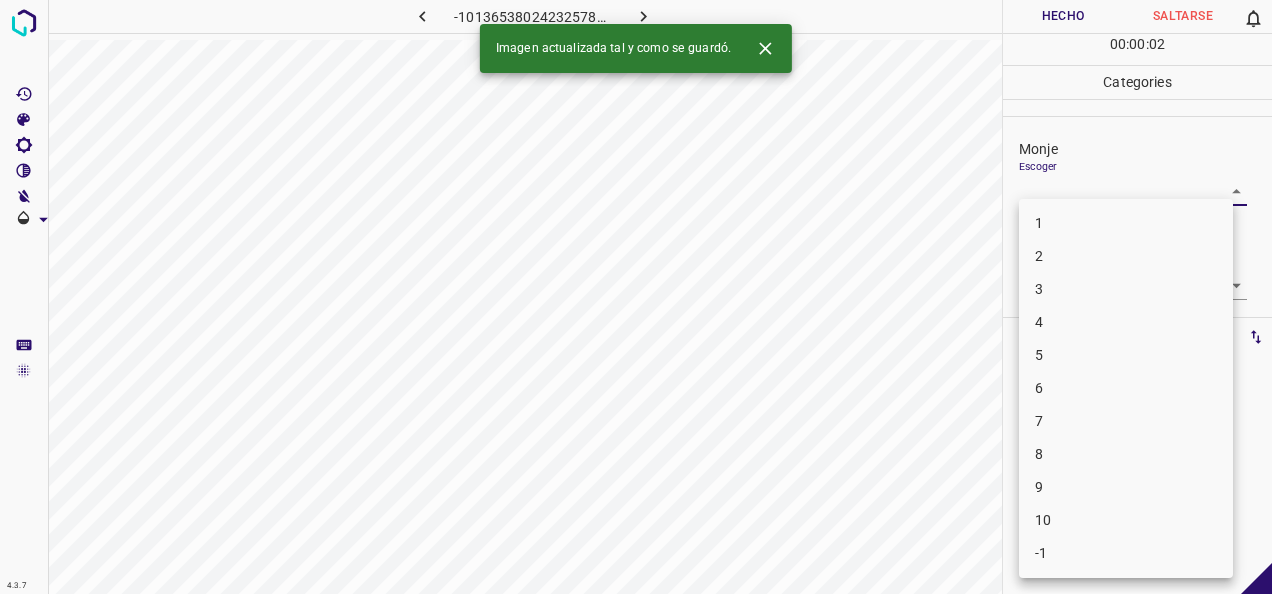 click on "4.3.7 -1013653802423257870.png Hecho Saltarse 0 00   : 00   : 02   Categories Monje  Escoger ​  Fitzpatrick   Escoger ​ Etiquetas 0 Categories 1 Monje 2  Fitzpatrick Herramientas Espacio Cambiar entre modos (Dibujar y Editar) Yo Etiquetado automático R Restaurar zoom M Acercar N Alejar Borrar Eliminar etiqueta de selección Filtros Z Restaurar filtros X Filtro de saturación C Filtro de brillo V Filtro de contraste B Filtro de escala de grises General O Descargar Imagen actualizada tal y como se guardó. -Mensaje de texto -Esconder -Borrar 1 2 3 4 5 6 7 8 9 10 -1" at bounding box center [636, 297] 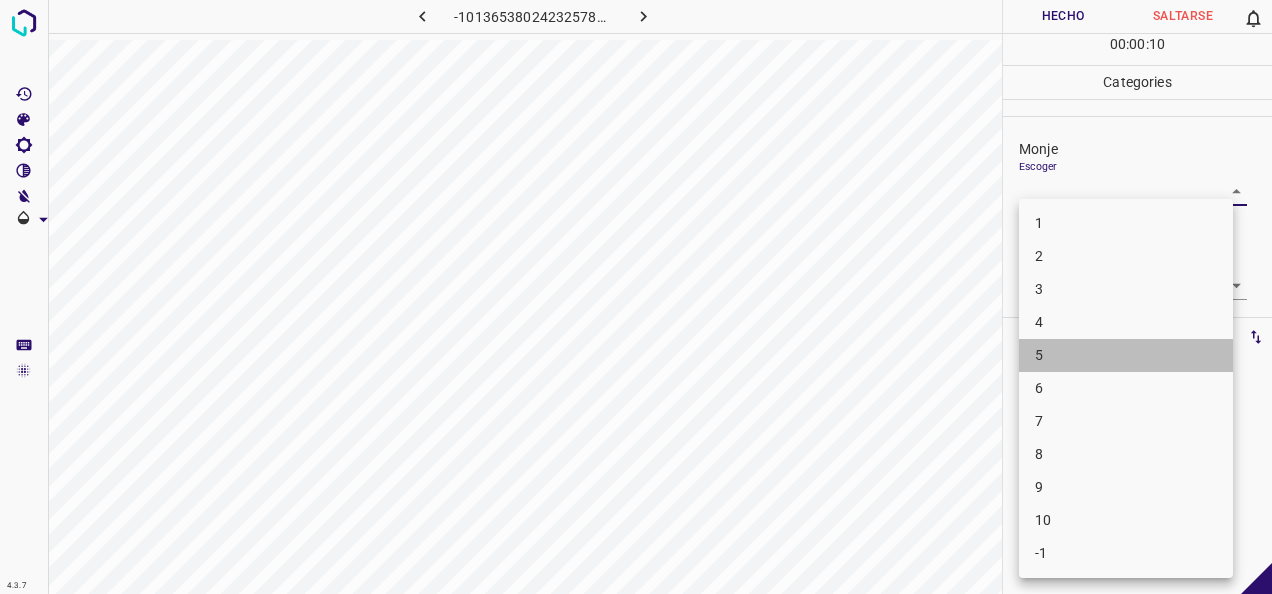 click on "5" at bounding box center [1126, 355] 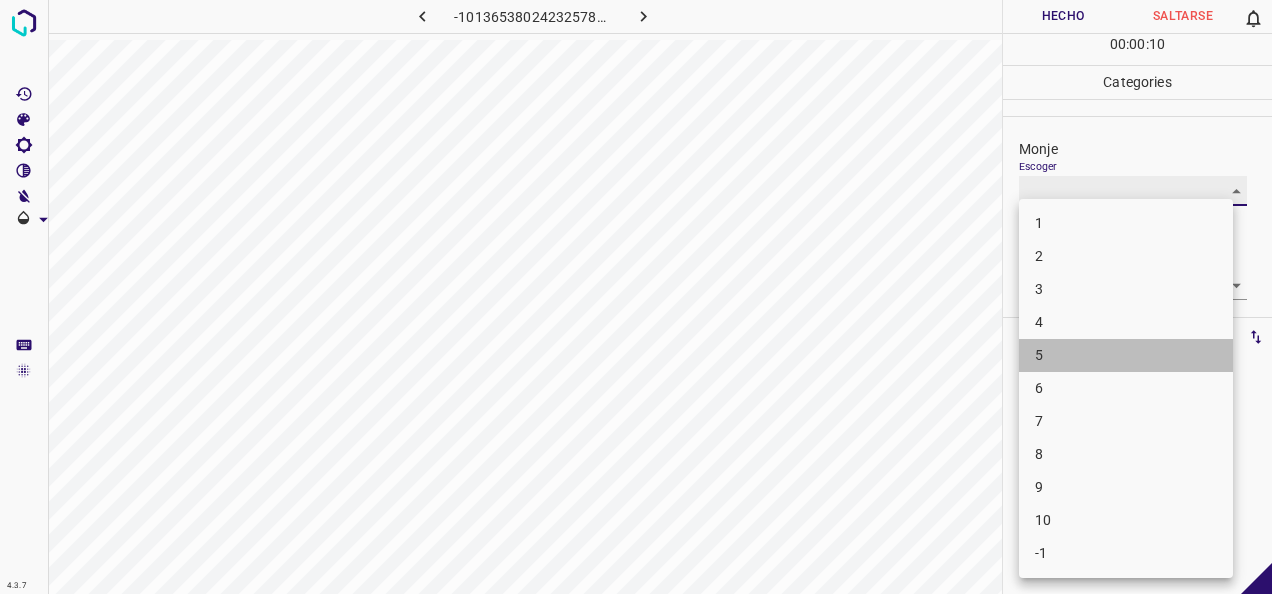 type on "5" 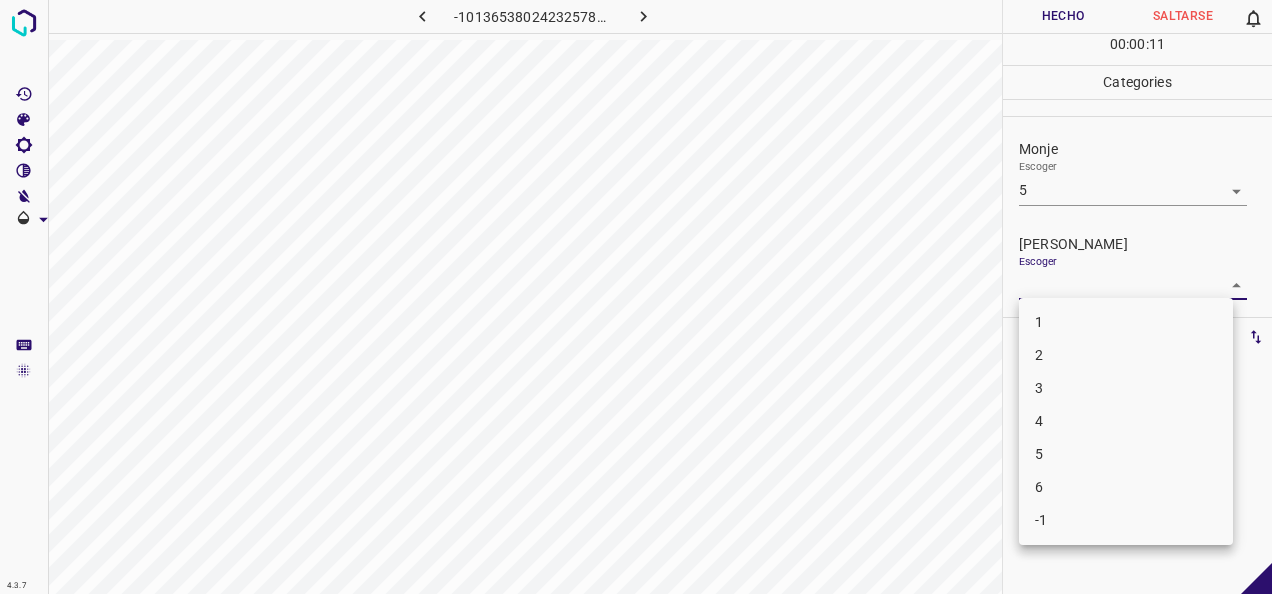 click on "4.3.7 -1013653802423257870.png Hecho Saltarse 0 00   : 00   : 11   Categories Monje  Escoger 5 5  Fitzpatrick   Escoger ​ Etiquetas 0 Categories 1 Monje 2  Fitzpatrick Herramientas Espacio Cambiar entre modos (Dibujar y Editar) Yo Etiquetado automático R Restaurar zoom M Acercar N Alejar Borrar Eliminar etiqueta de selección Filtros Z Restaurar filtros X Filtro de saturación C Filtro de brillo V Filtro de contraste B Filtro de escala de grises General O Descargar -Mensaje de texto -Esconder -Borrar 1 2 3 4 5 6 -1" at bounding box center (636, 297) 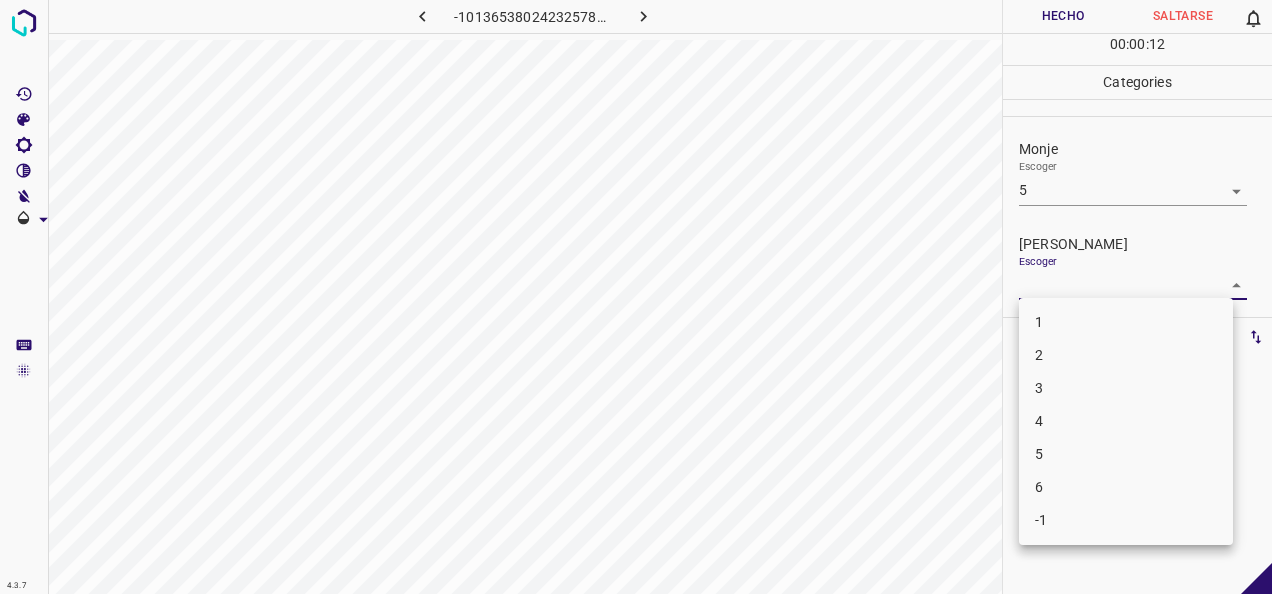 click on "4" at bounding box center [1126, 421] 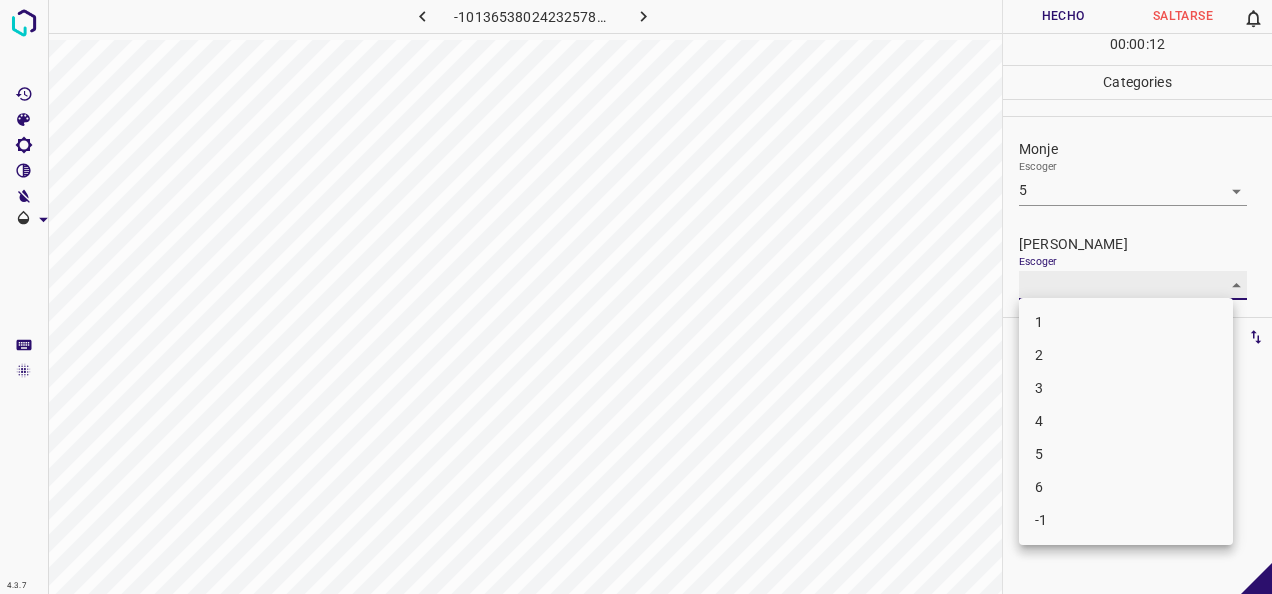 type on "4" 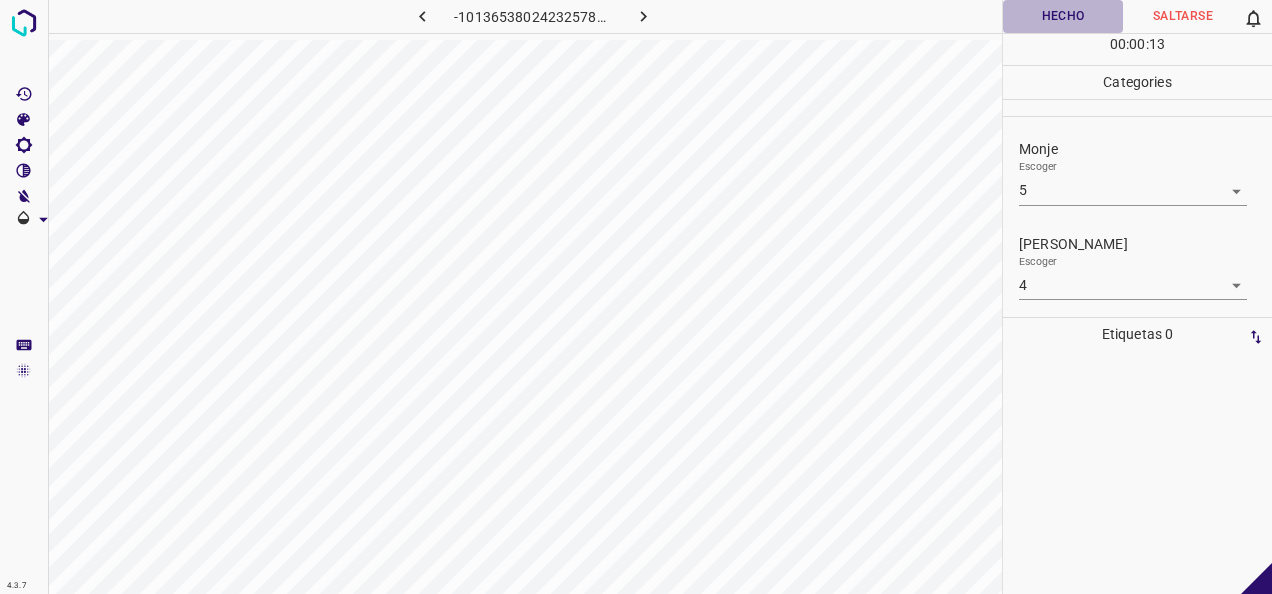 click on "Hecho" at bounding box center [1063, 16] 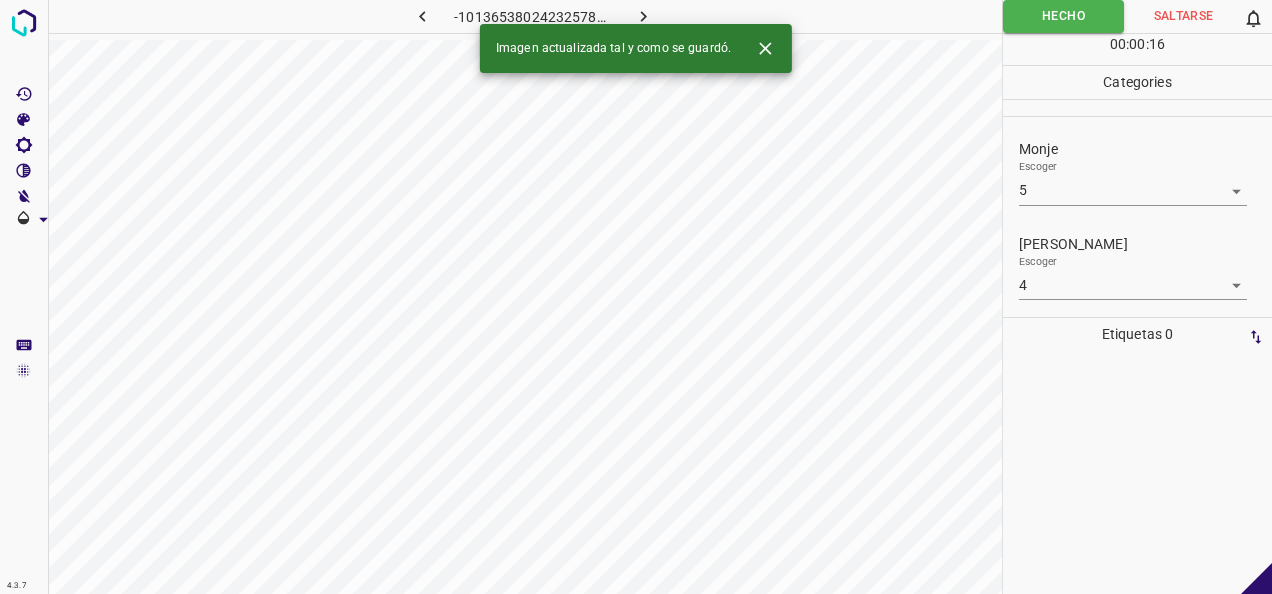 click 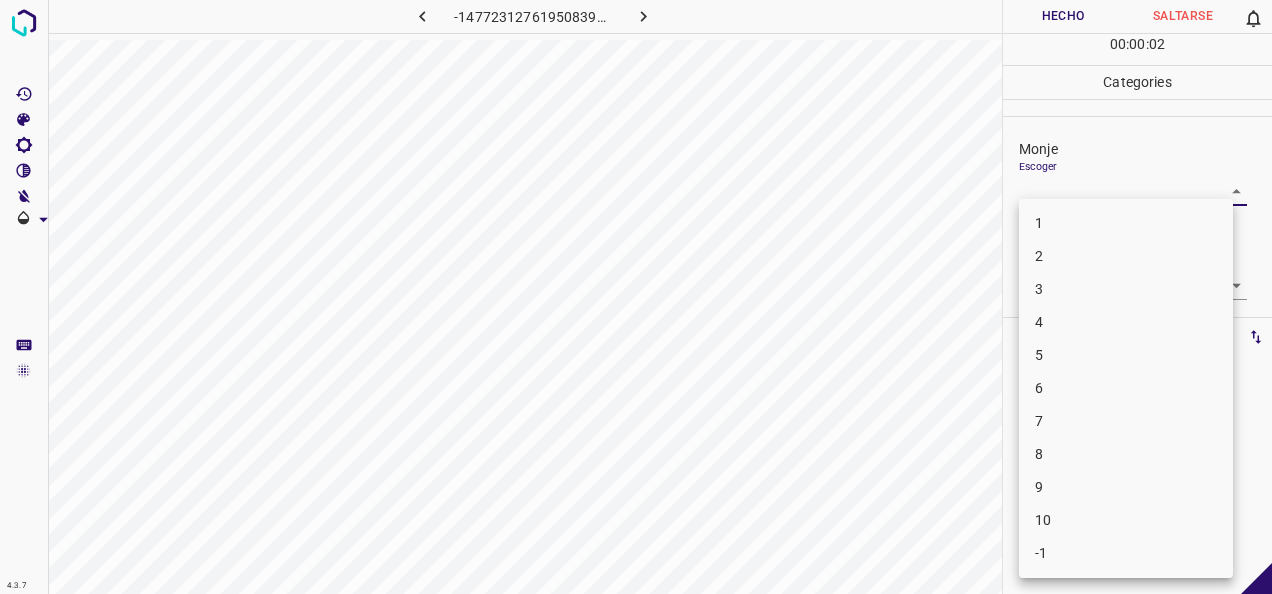 click on "4.3.7 -1477231276195083911.png Hecho Saltarse 0 00   : 00   : 02   Categories Monje  Escoger ​  Fitzpatrick   Escoger ​ Etiquetas 0 Categories 1 Monje 2  Fitzpatrick Herramientas Espacio Cambiar entre modos (Dibujar y Editar) Yo Etiquetado automático R Restaurar zoom M Acercar N Alejar Borrar Eliminar etiqueta de selección Filtros Z Restaurar filtros X Filtro de saturación C Filtro de brillo V Filtro de contraste B Filtro de escala de grises General O Descargar -Mensaje de texto -Esconder -Borrar 1 2 3 4 5 6 7 8 9 10 -1" at bounding box center (636, 297) 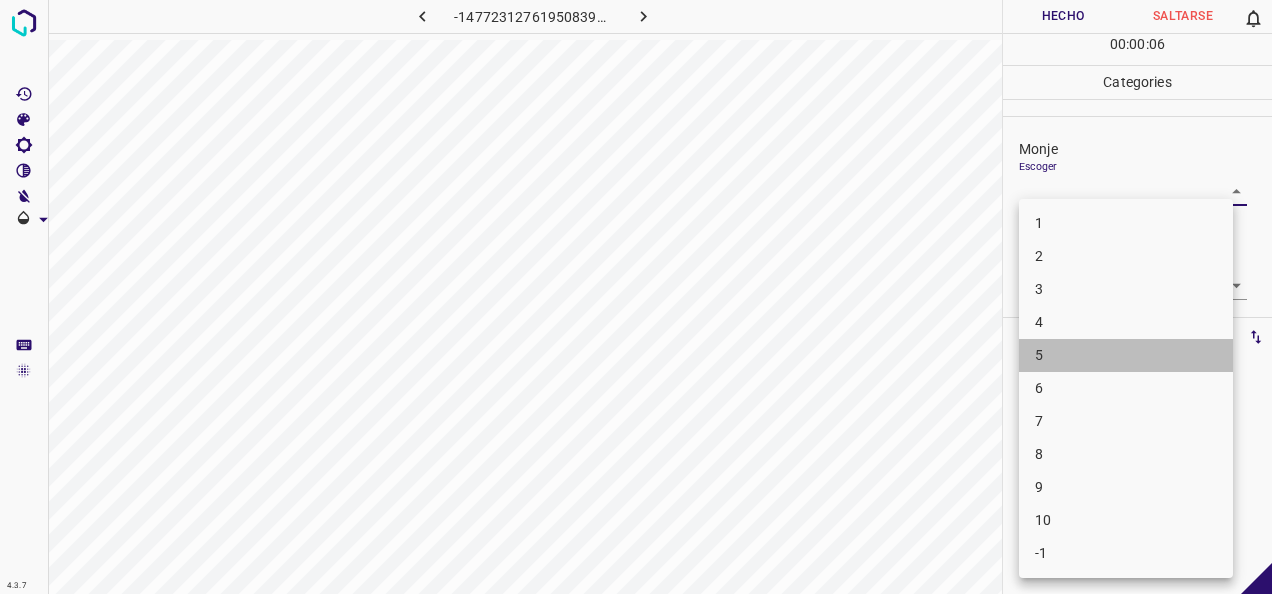 click on "5" at bounding box center (1126, 355) 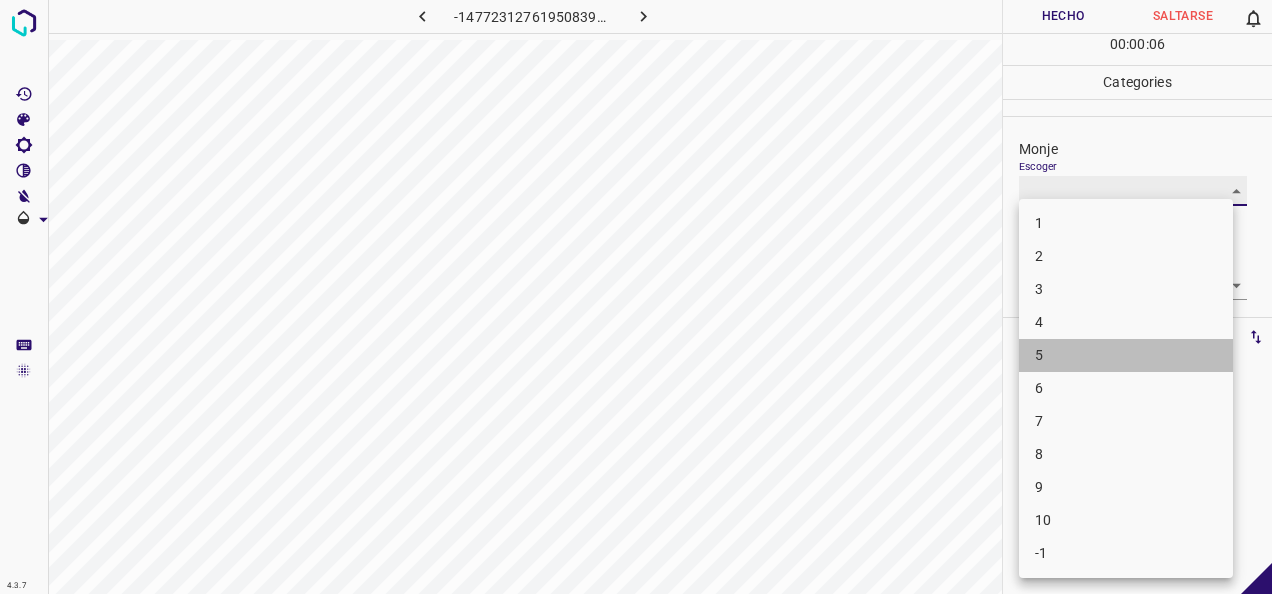 type on "5" 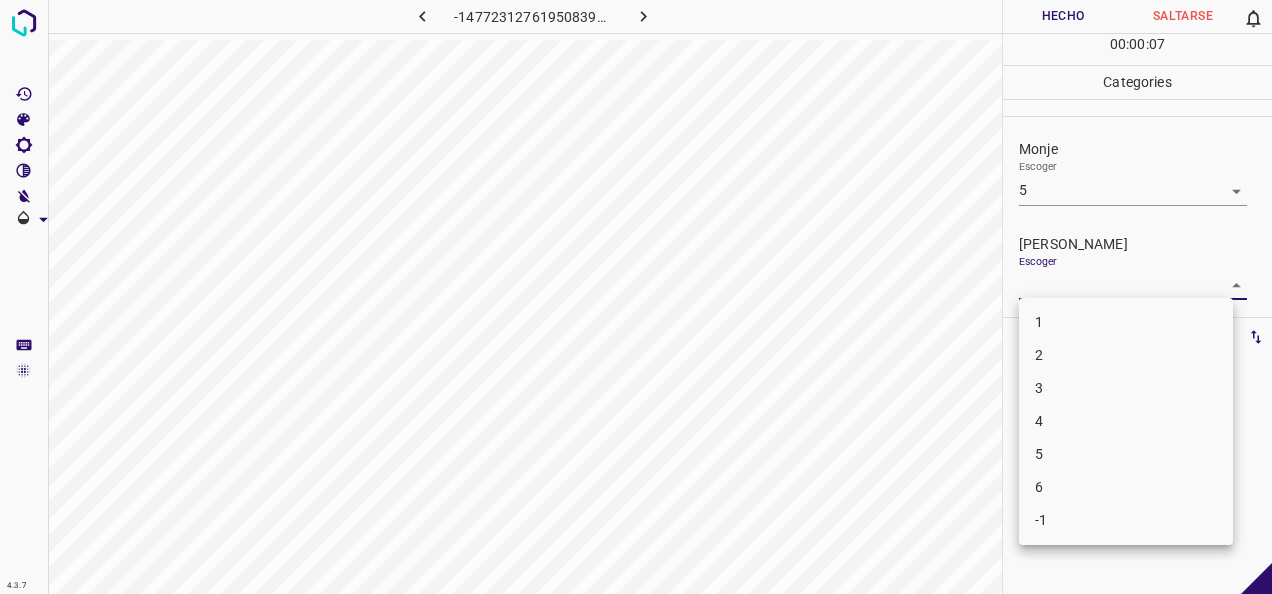 click on "4.3.7 -1477231276195083911.png Hecho Saltarse 0 00   : 00   : 07   Categories Monje  Escoger 5 5  Fitzpatrick   Escoger ​ Etiquetas 0 Categories 1 Monje 2  Fitzpatrick Herramientas Espacio Cambiar entre modos (Dibujar y Editar) Yo Etiquetado automático R Restaurar zoom M Acercar N Alejar Borrar Eliminar etiqueta de selección Filtros Z Restaurar filtros X Filtro de saturación C Filtro de brillo V Filtro de contraste B Filtro de escala de grises General O Descargar -Mensaje de texto -Esconder -Borrar 1 2 3 4 5 6 -1" at bounding box center (636, 297) 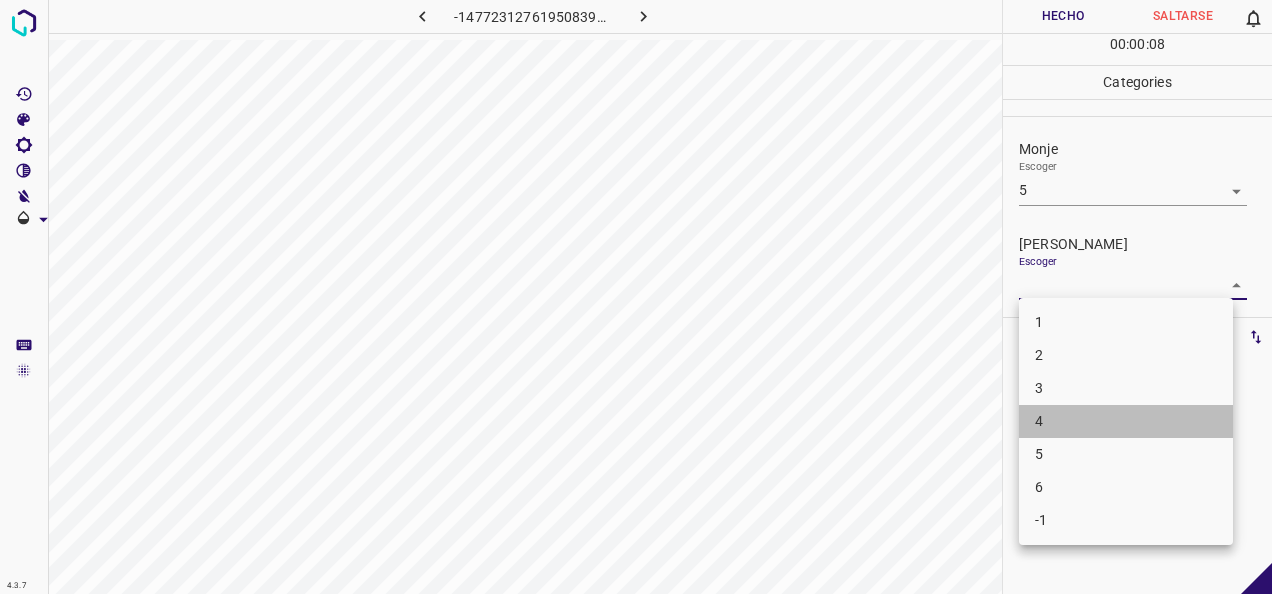 click on "4" at bounding box center (1126, 421) 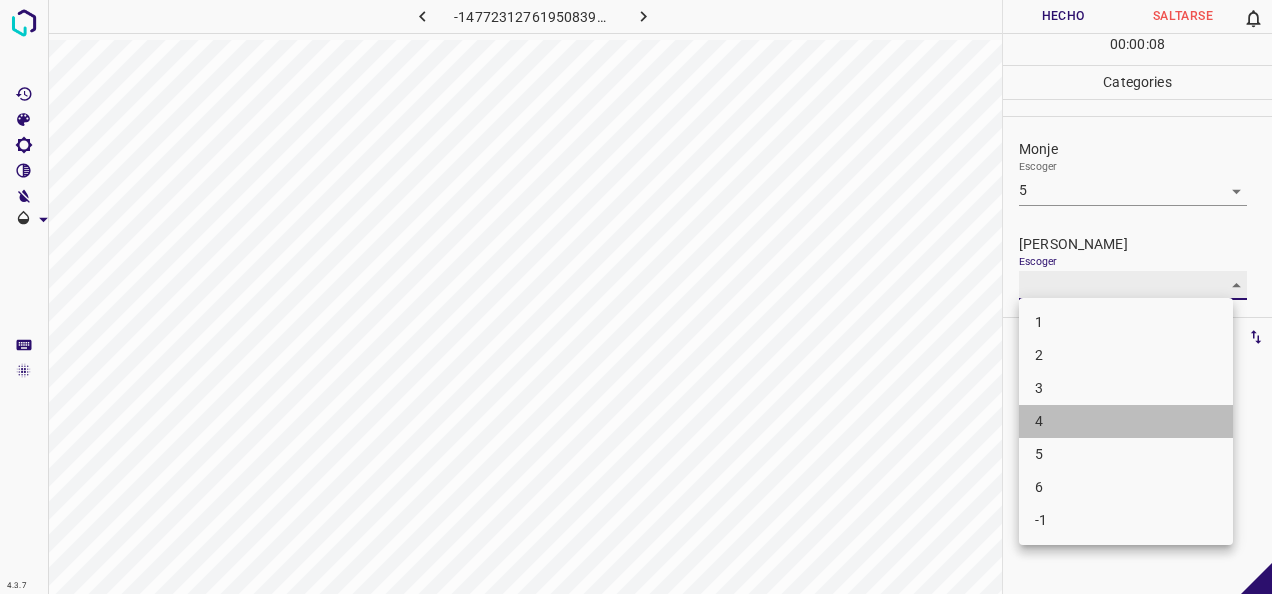 type on "4" 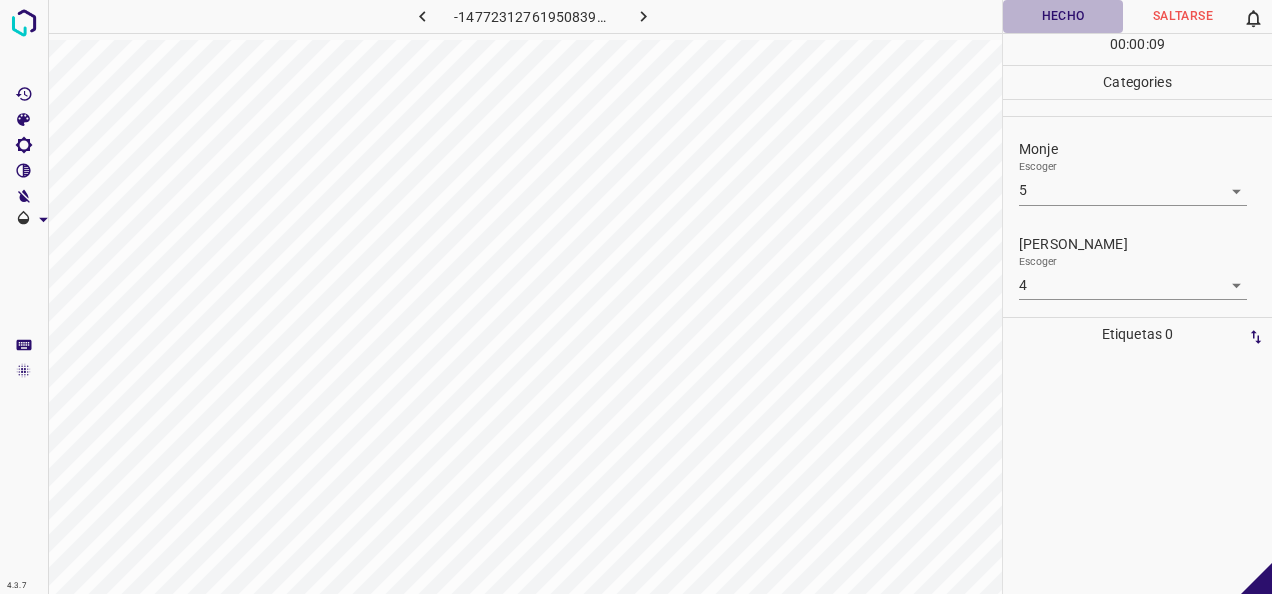 click on "Hecho" at bounding box center [1063, 16] 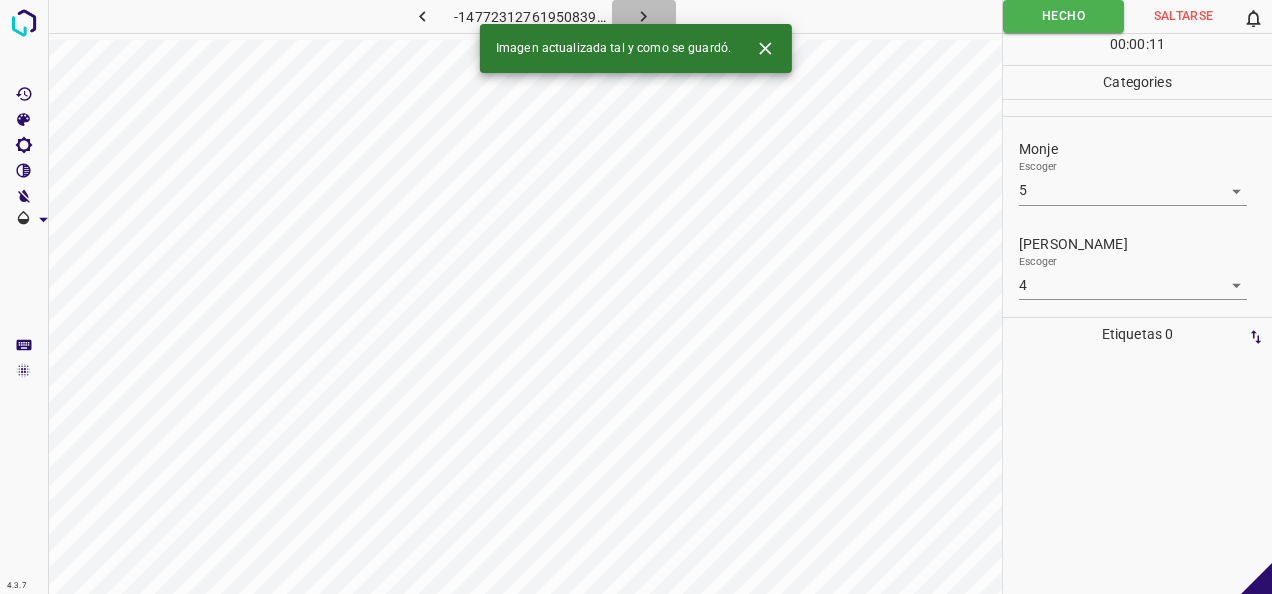 click 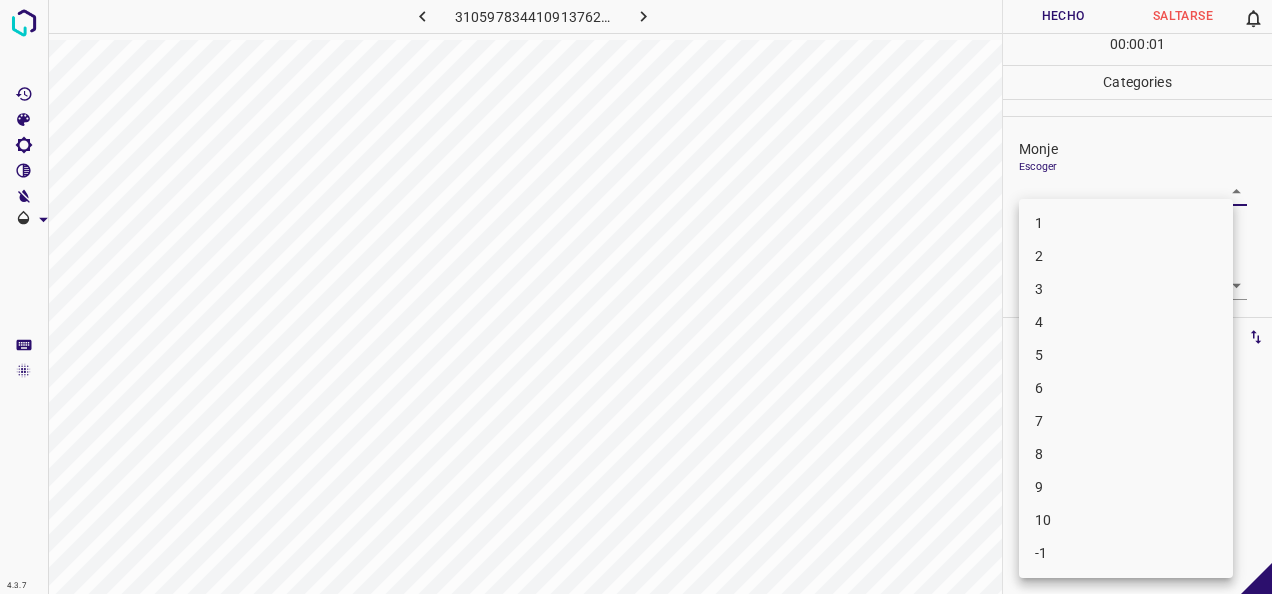 click on "4.3.7 310597834410913762.png Hecho Saltarse 0 00   : 00   : 01   Categories Monje  Escoger ​  Fitzpatrick   Escoger ​ Etiquetas 0 Categories 1 Monje 2  Fitzpatrick Herramientas Espacio Cambiar entre modos (Dibujar y Editar) Yo Etiquetado automático R Restaurar zoom M Acercar N Alejar Borrar Eliminar etiqueta de selección Filtros Z Restaurar filtros X Filtro de saturación C Filtro de brillo V Filtro de contraste B Filtro de escala de grises General O Descargar -Mensaje de texto -Esconder -Borrar 1 2 3 4 5 6 7 8 9 10 -1" at bounding box center (636, 297) 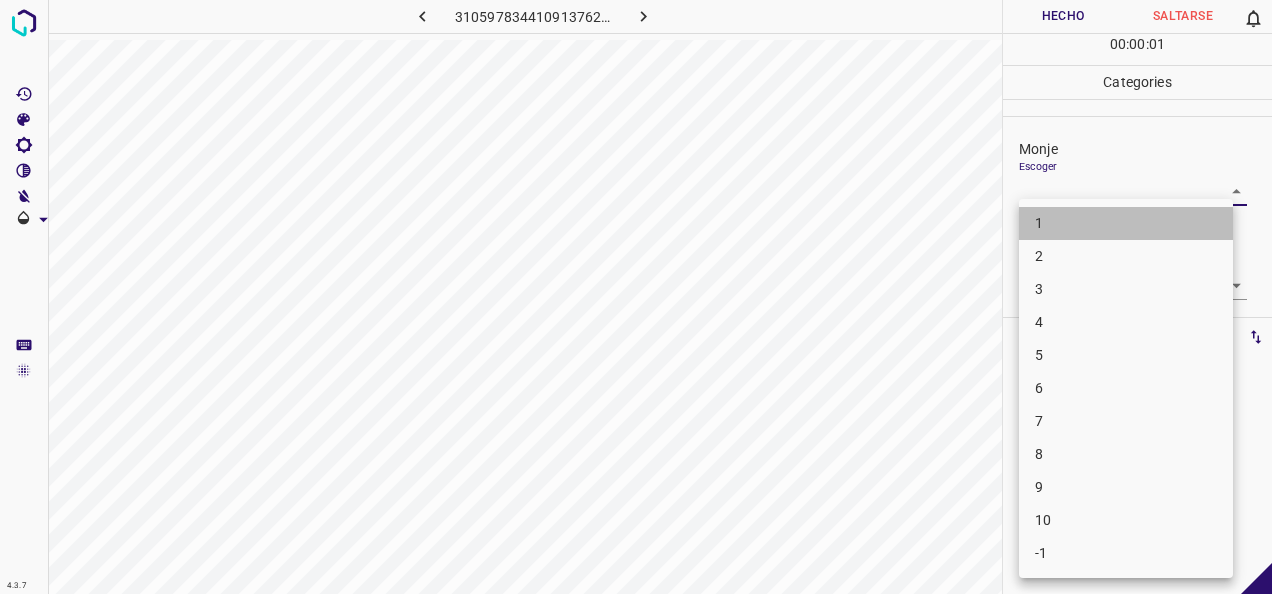 click on "1" at bounding box center [1126, 223] 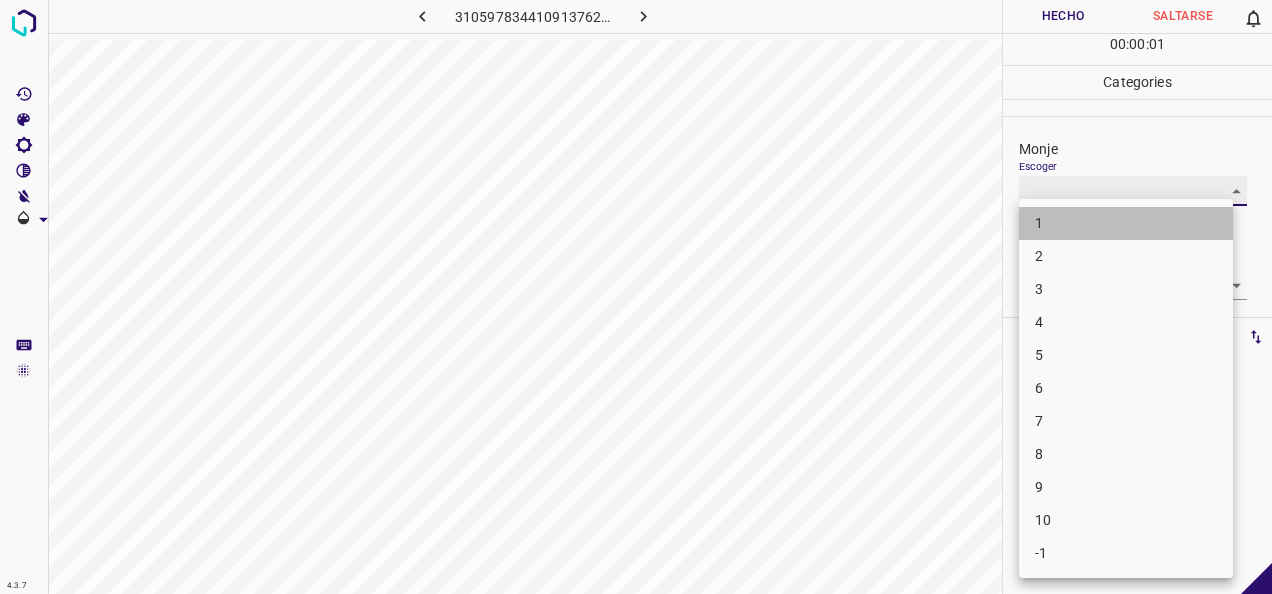 type on "1" 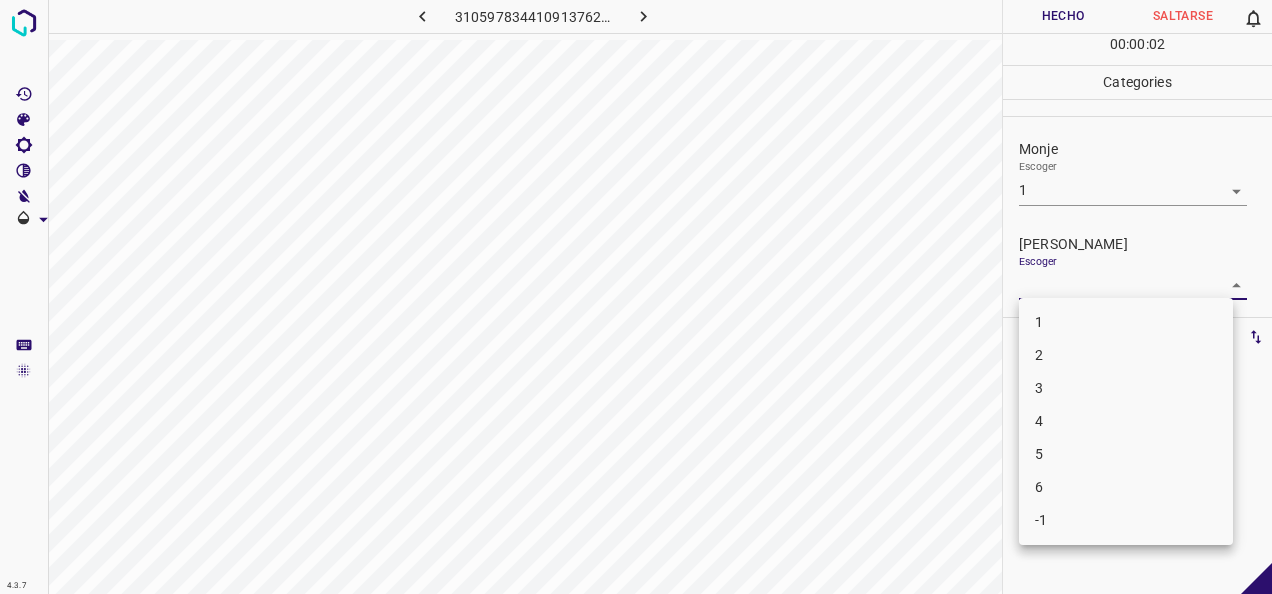 drag, startPoint x: 1224, startPoint y: 286, endPoint x: 1084, endPoint y: 296, distance: 140.35669 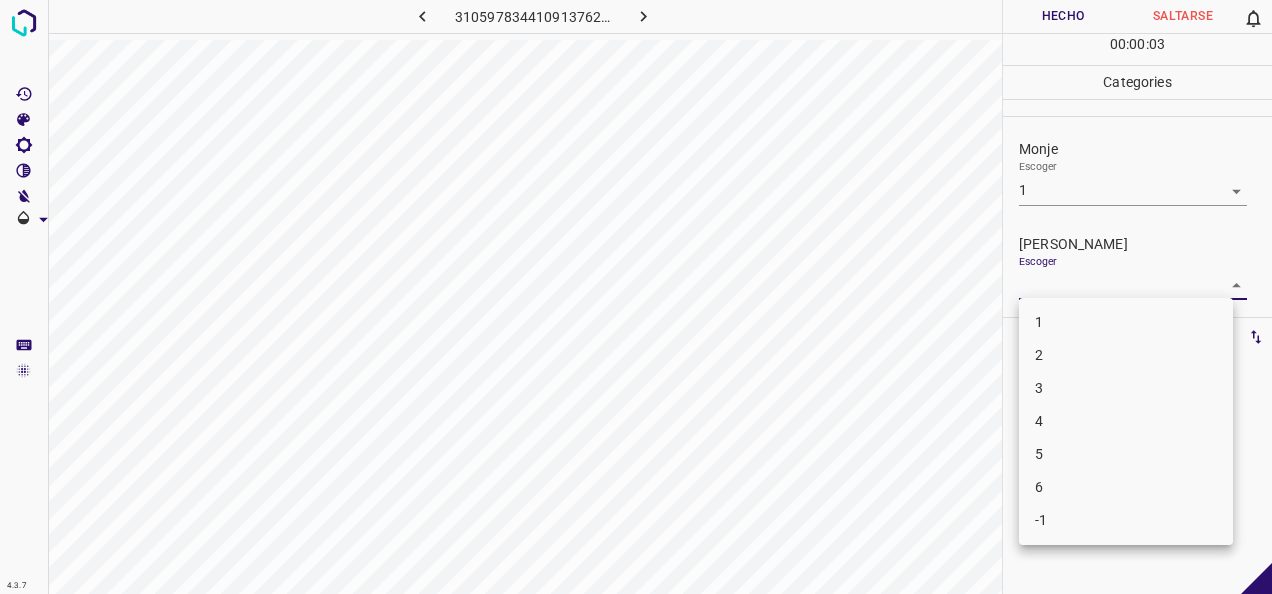click on "1" at bounding box center [1126, 322] 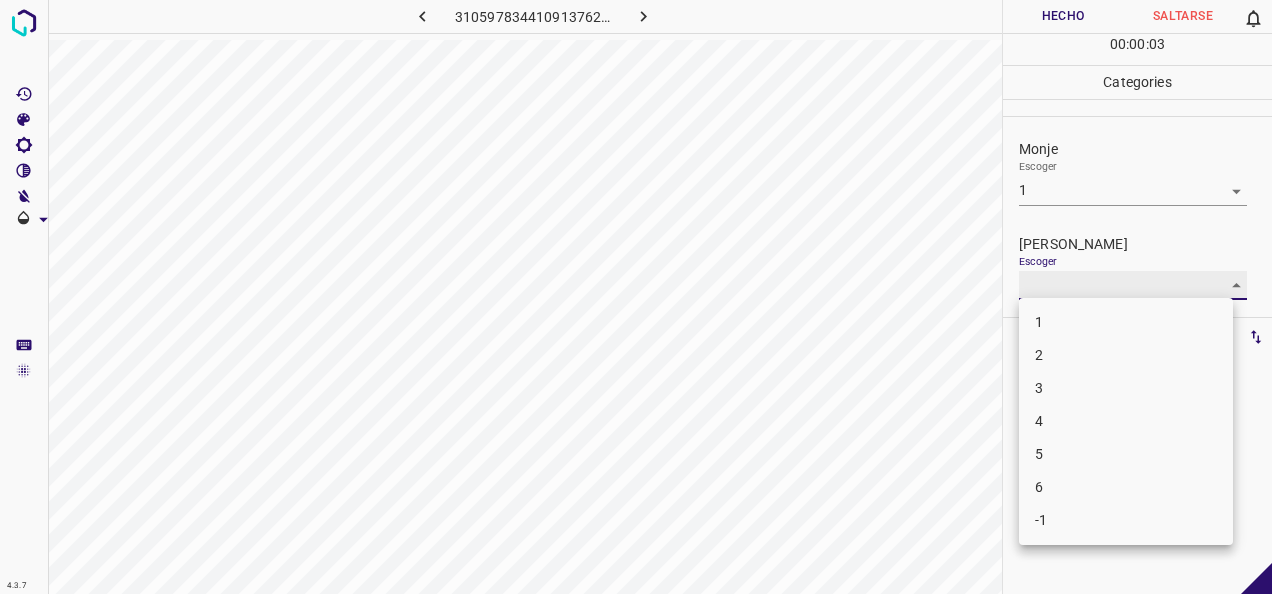type on "1" 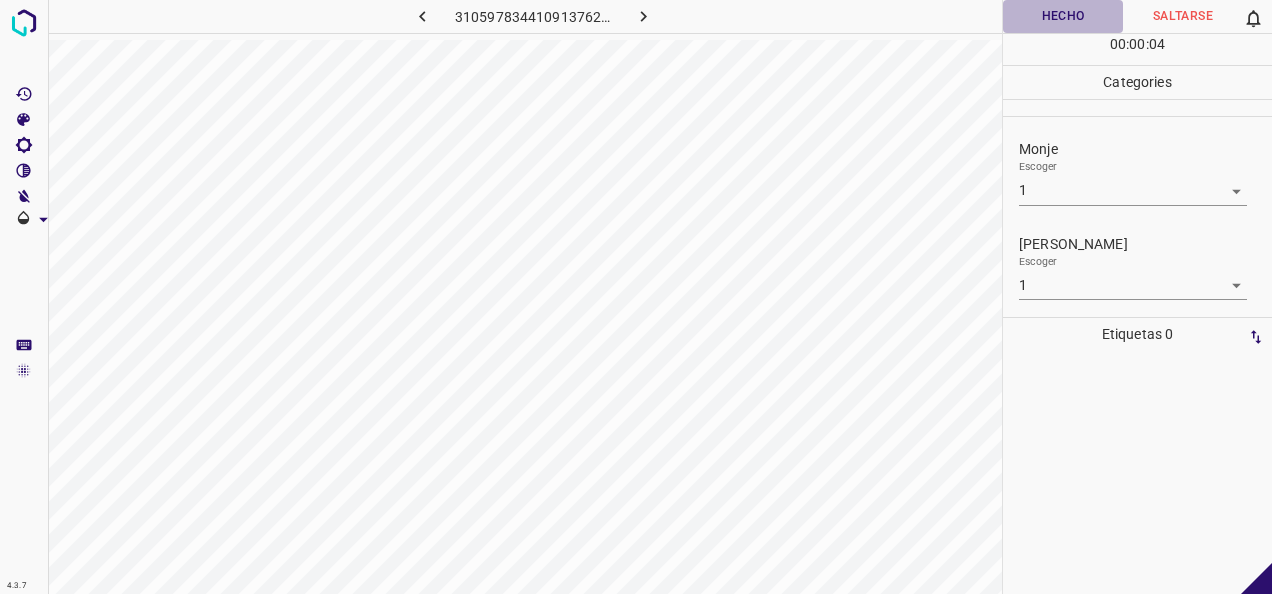 click on "Hecho" at bounding box center [1063, 16] 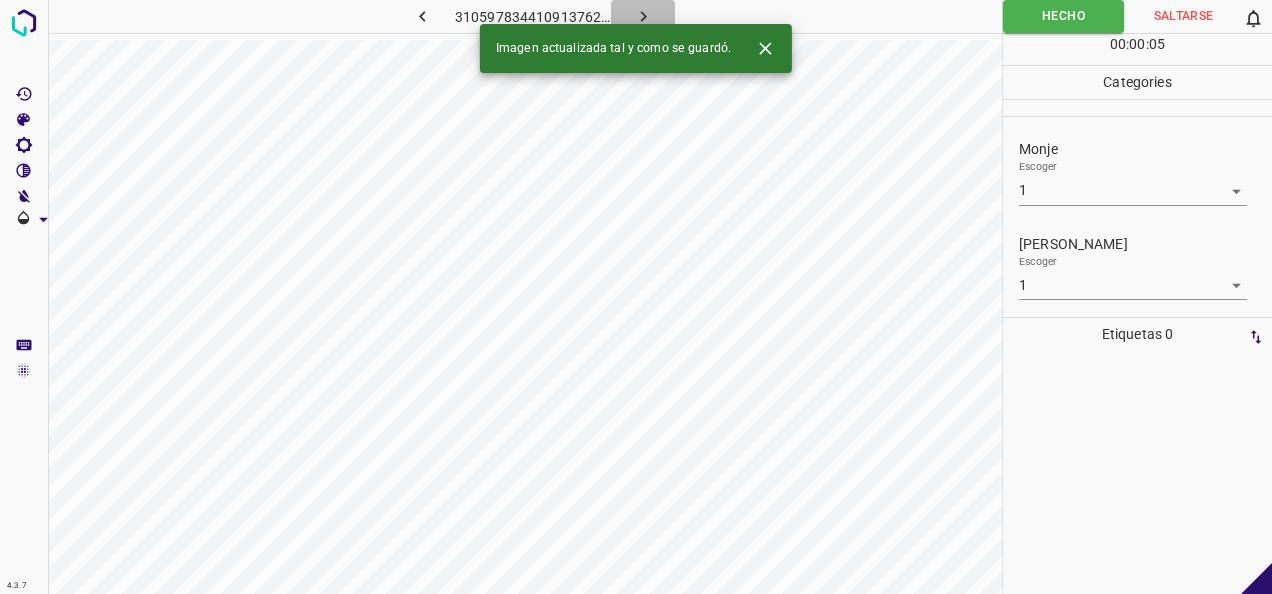 click at bounding box center (643, 16) 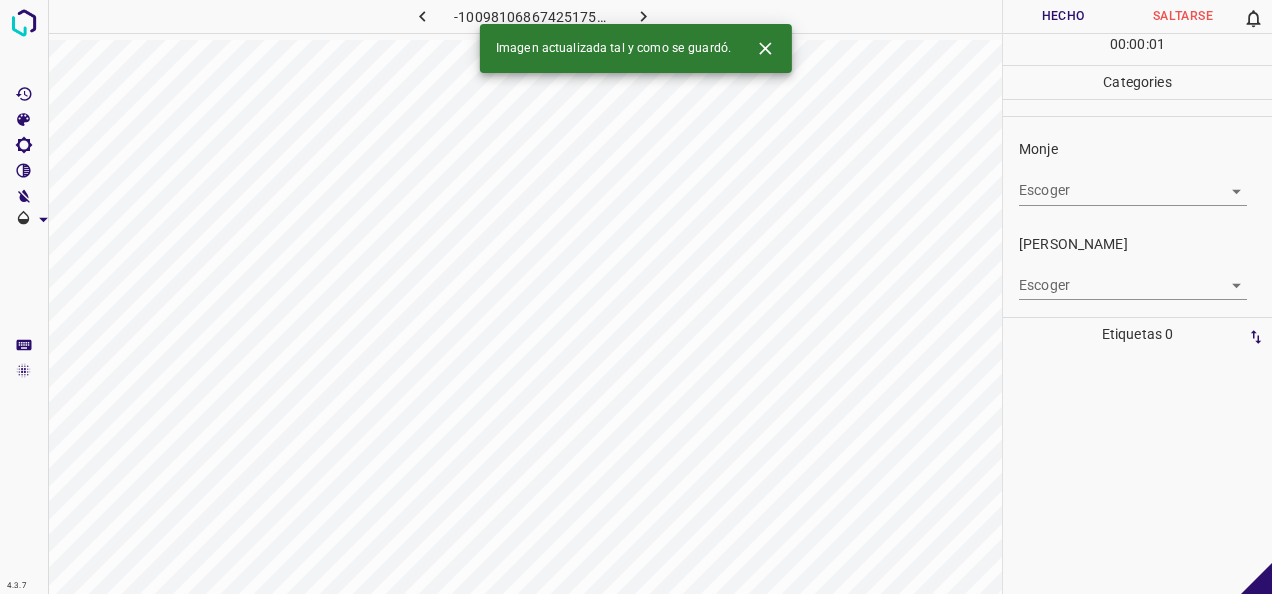 click on "4.3.7 -1009810686742517529.png Hecho Saltarse 0 00   : 00   : 01   Categories Monje  Escoger ​  Fitzpatrick   Escoger ​ Etiquetas 0 Categories 1 Monje 2  Fitzpatrick Herramientas Espacio Cambiar entre modos (Dibujar y Editar) Yo Etiquetado automático R Restaurar zoom M Acercar N Alejar Borrar Eliminar etiqueta de selección Filtros Z Restaurar filtros X Filtro de saturación C Filtro de brillo V Filtro de contraste B Filtro de escala de grises General O Descargar Imagen actualizada tal y como se guardó. -Mensaje de texto -Esconder -Borrar" at bounding box center (636, 297) 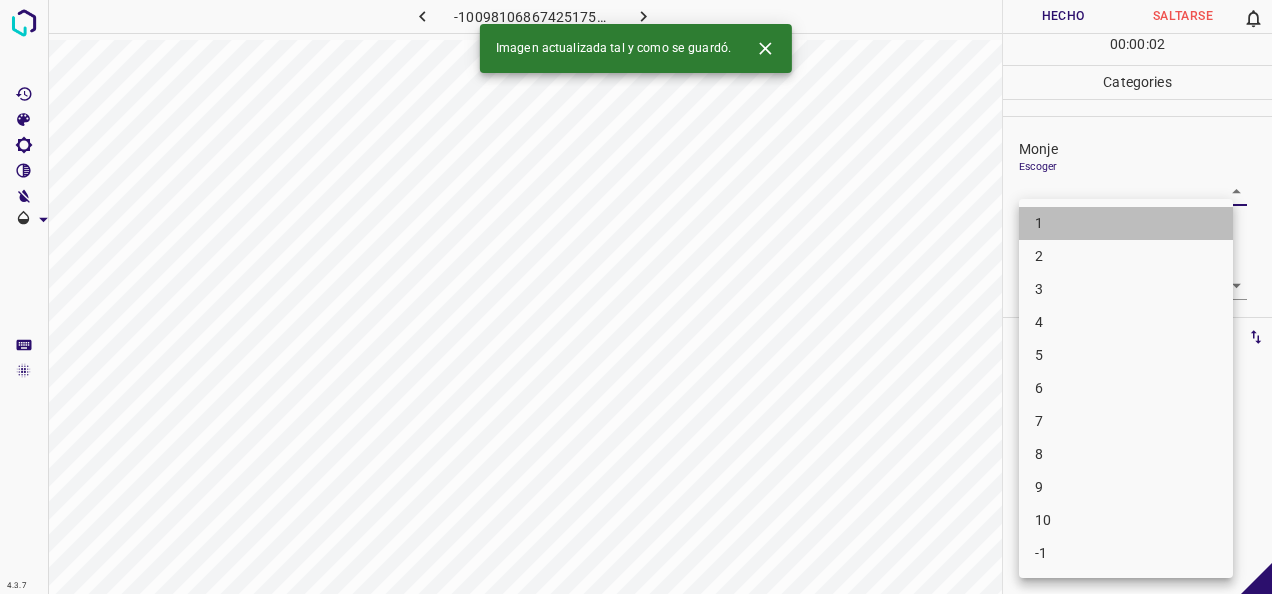 click on "1" at bounding box center (1126, 223) 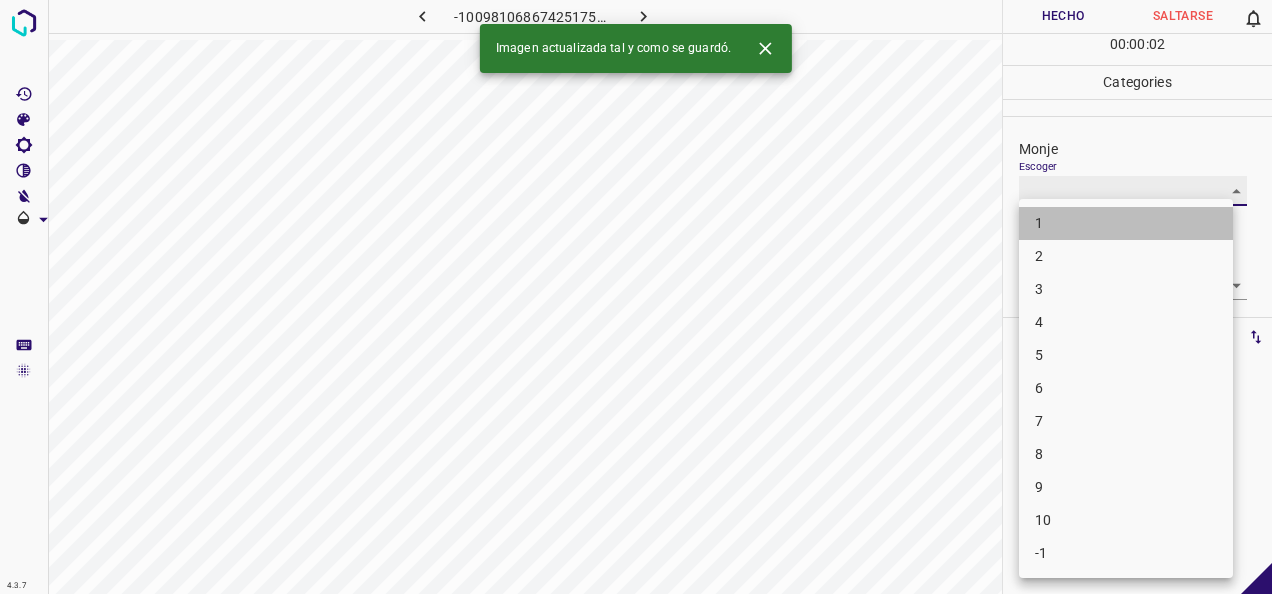 type on "1" 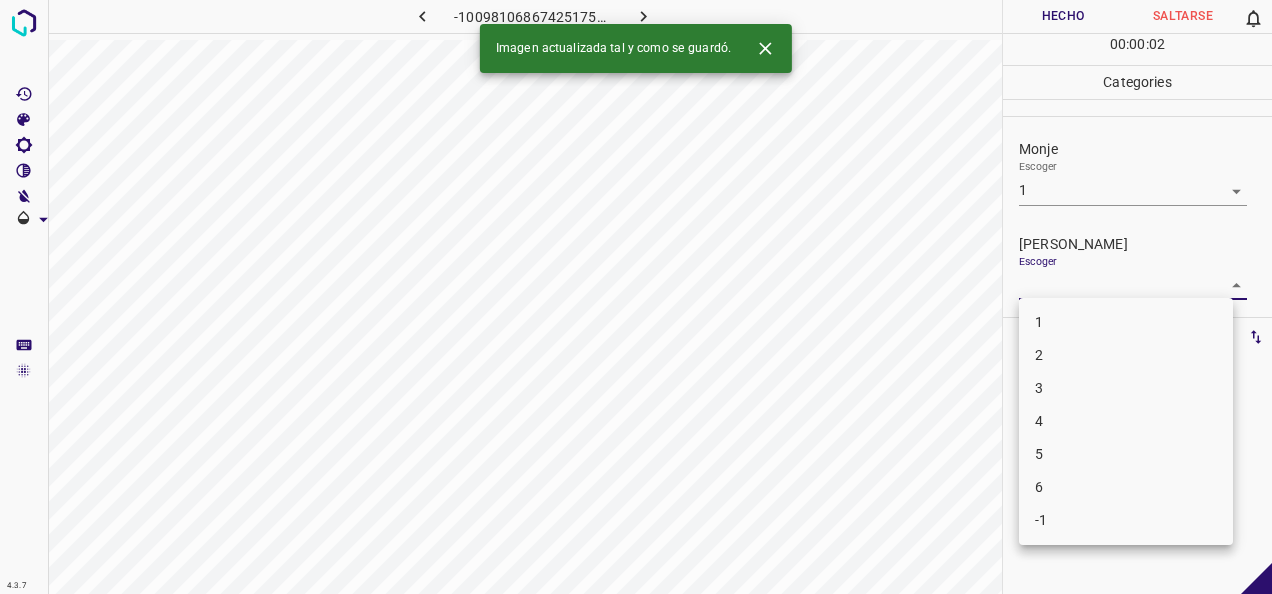 drag, startPoint x: 1220, startPoint y: 290, endPoint x: 1109, endPoint y: 311, distance: 112.969025 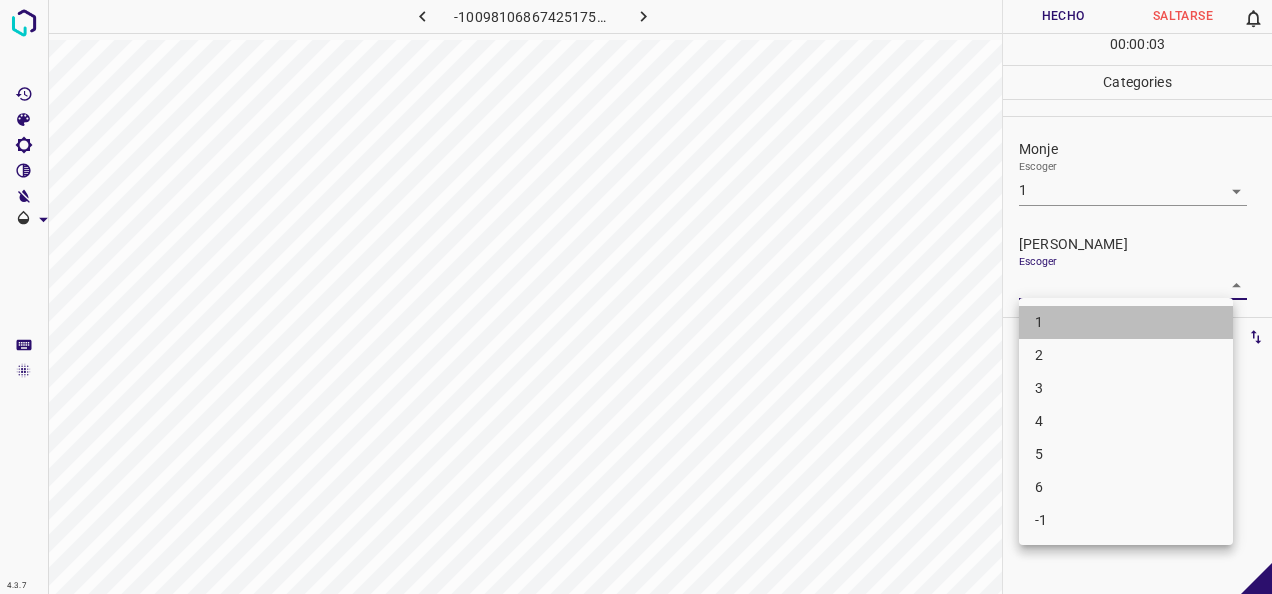 click on "1" at bounding box center [1126, 322] 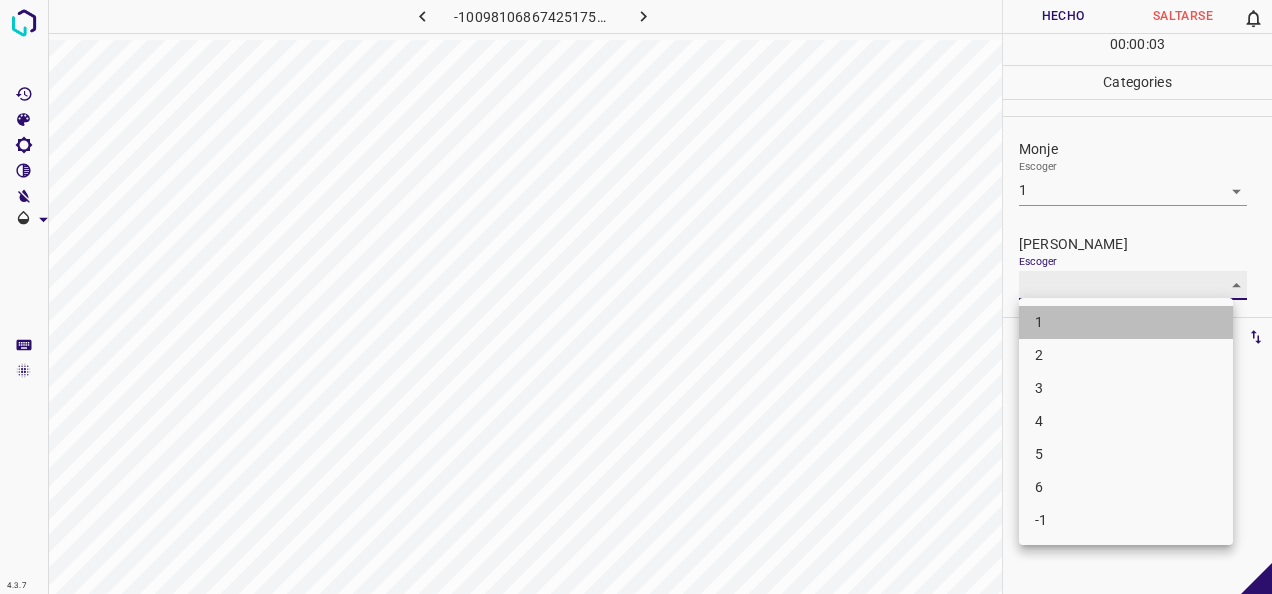 type on "1" 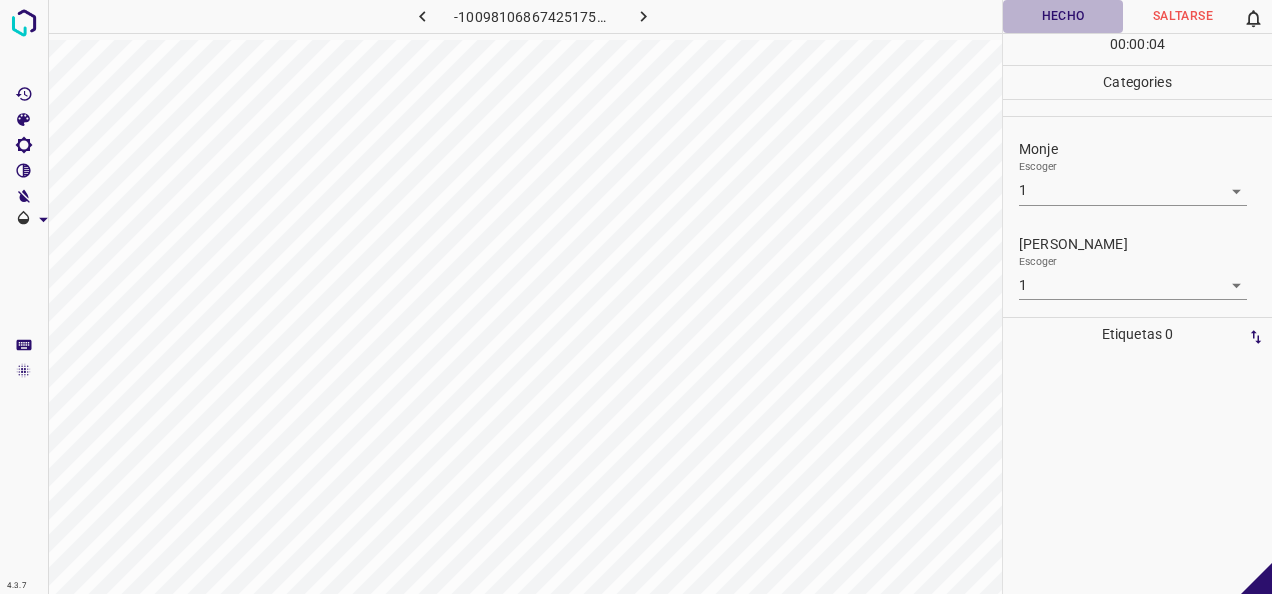 click on "Hecho" at bounding box center [1063, 16] 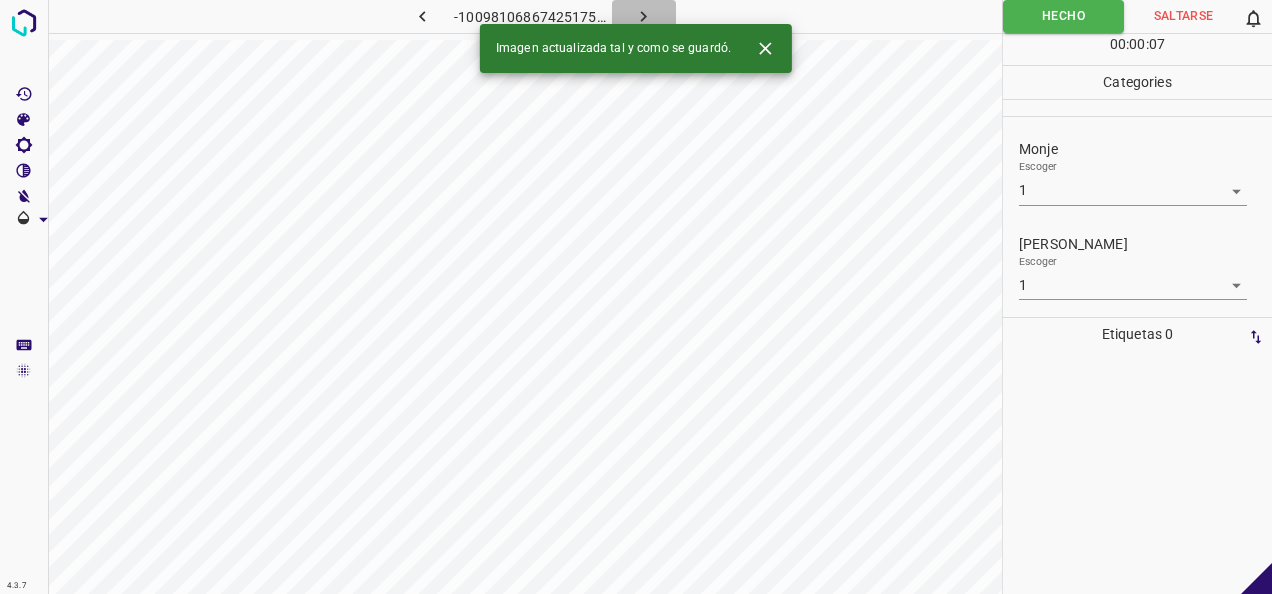 click 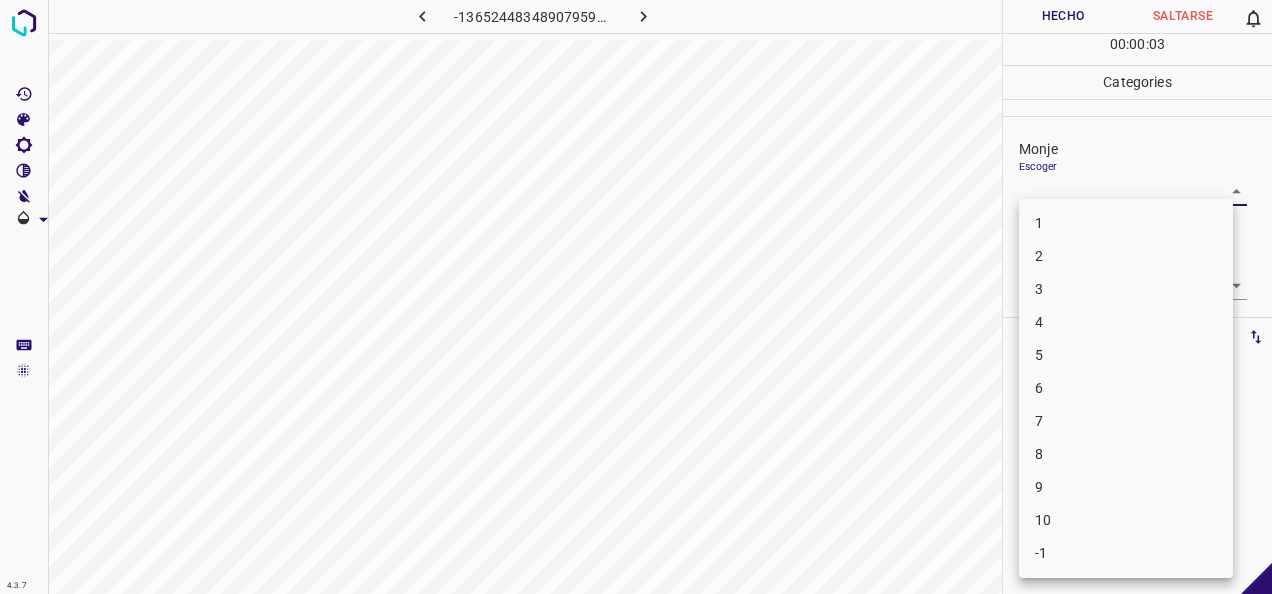 click on "4.3.7 -1365244834890795953.png Hecho Saltarse 0 00   : 00   : 03   Categories Monje  Escoger ​  Fitzpatrick   Escoger ​ Etiquetas 0 Categories 1 Monje 2  Fitzpatrick Herramientas Espacio Cambiar entre modos (Dibujar y Editar) Yo Etiquetado automático R Restaurar zoom M Acercar N Alejar Borrar Eliminar etiqueta de selección Filtros Z Restaurar filtros X Filtro de saturación C Filtro de brillo V Filtro de contraste B Filtro de escala de grises General O Descargar -Mensaje de texto -Esconder -Borrar 1 2 3 4 5 6 7 8 9 10 -1" at bounding box center [636, 297] 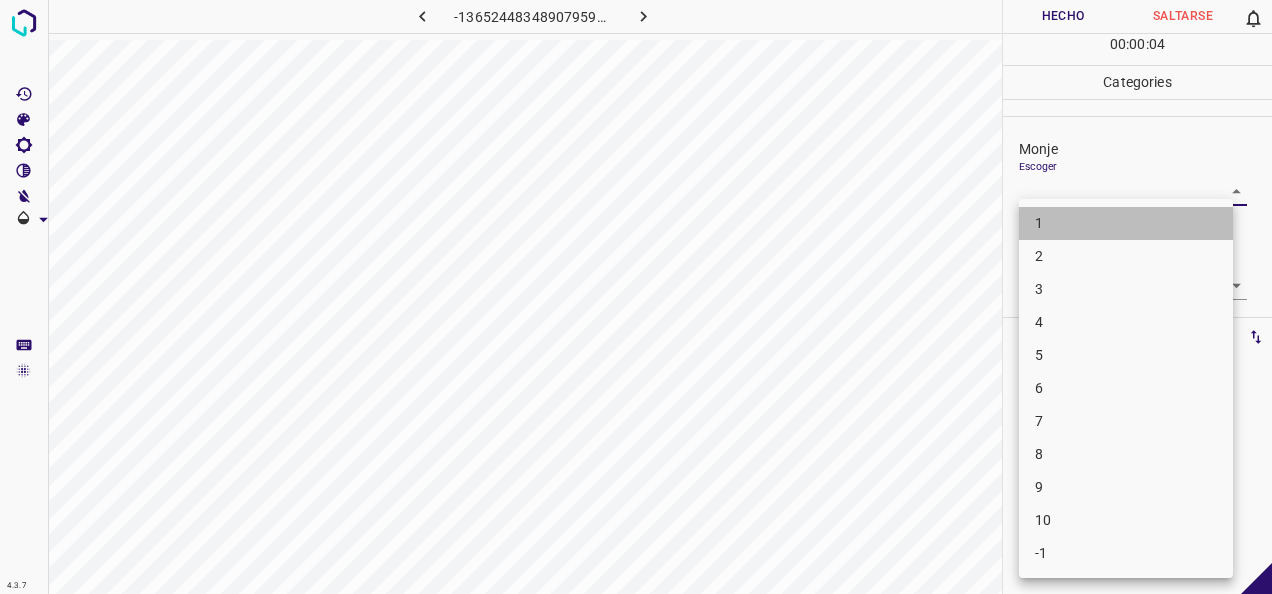 click on "1" at bounding box center [1126, 223] 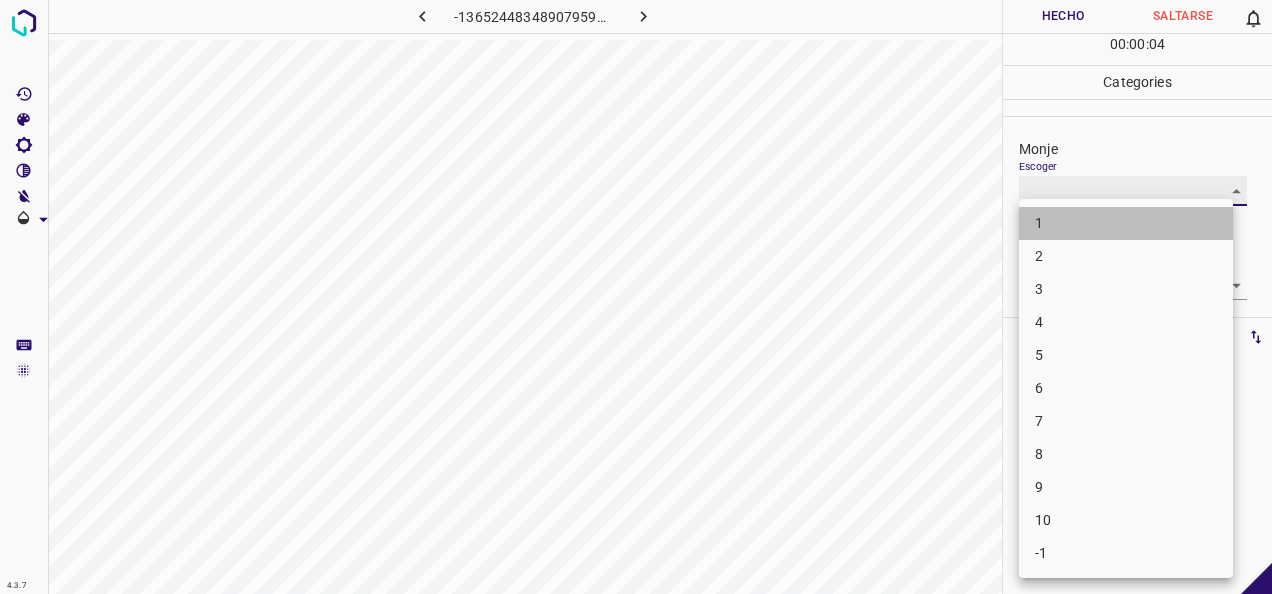 type on "1" 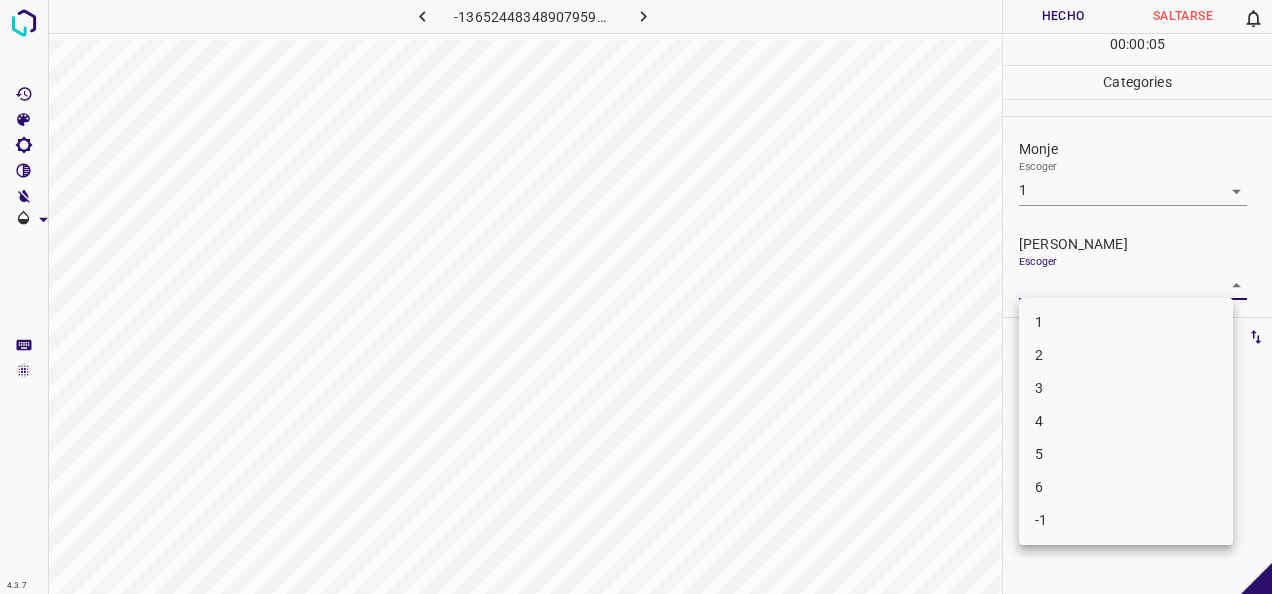 click on "4.3.7 -1365244834890795953.png Hecho Saltarse 0 00   : 00   : 05   Categories Monje  Escoger 1 1  Fitzpatrick   Escoger ​ Etiquetas 0 Categories 1 Monje 2  Fitzpatrick Herramientas Espacio Cambiar entre modos (Dibujar y Editar) Yo Etiquetado automático R Restaurar zoom M Acercar N Alejar Borrar Eliminar etiqueta de selección Filtros Z Restaurar filtros X Filtro de saturación C Filtro de brillo V Filtro de contraste B Filtro de escala de grises General O Descargar -Mensaje de texto -Esconder -Borrar 1 2 3 4 5 6 -1" at bounding box center [636, 297] 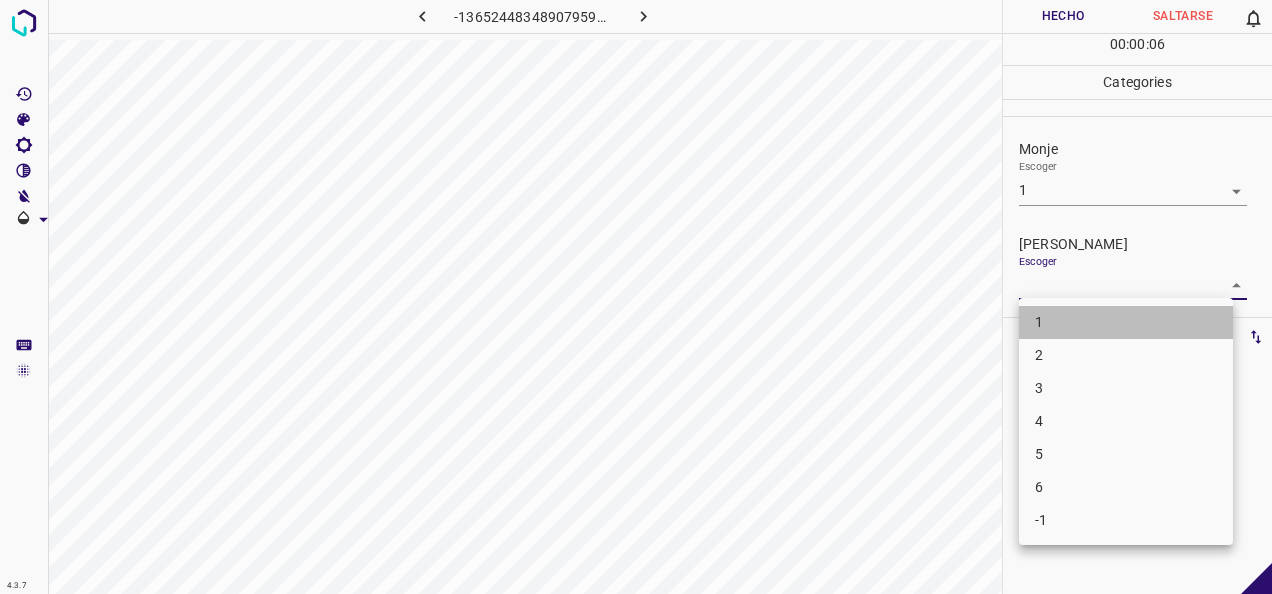 click on "1" at bounding box center [1126, 322] 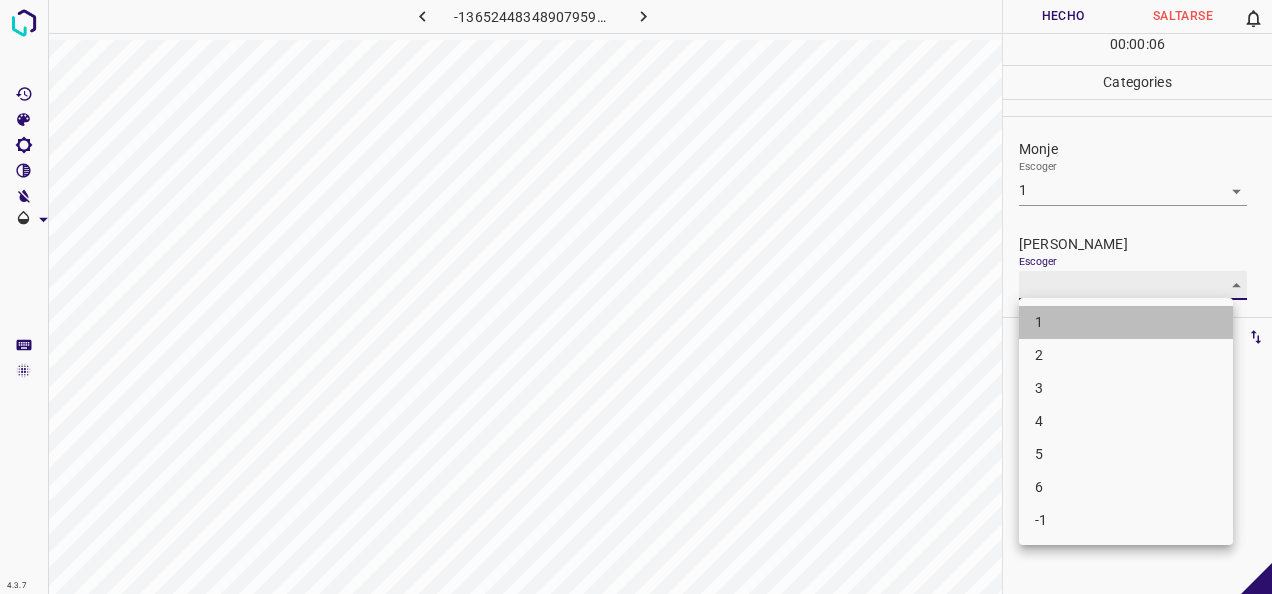 type on "1" 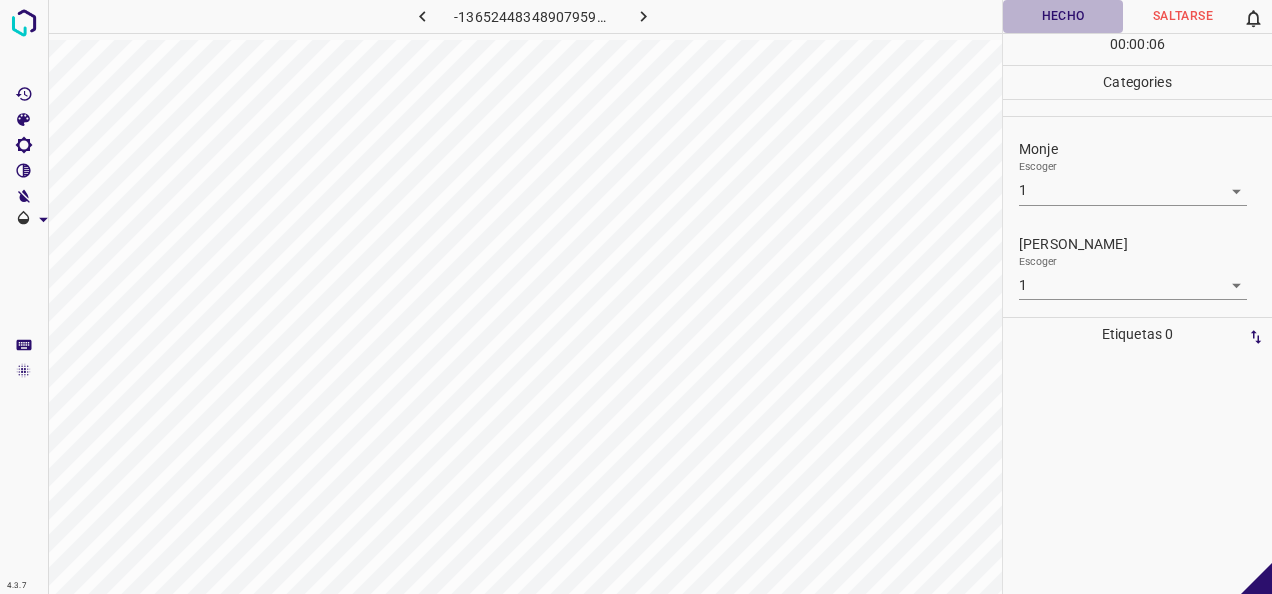 click on "Hecho" at bounding box center [1063, 16] 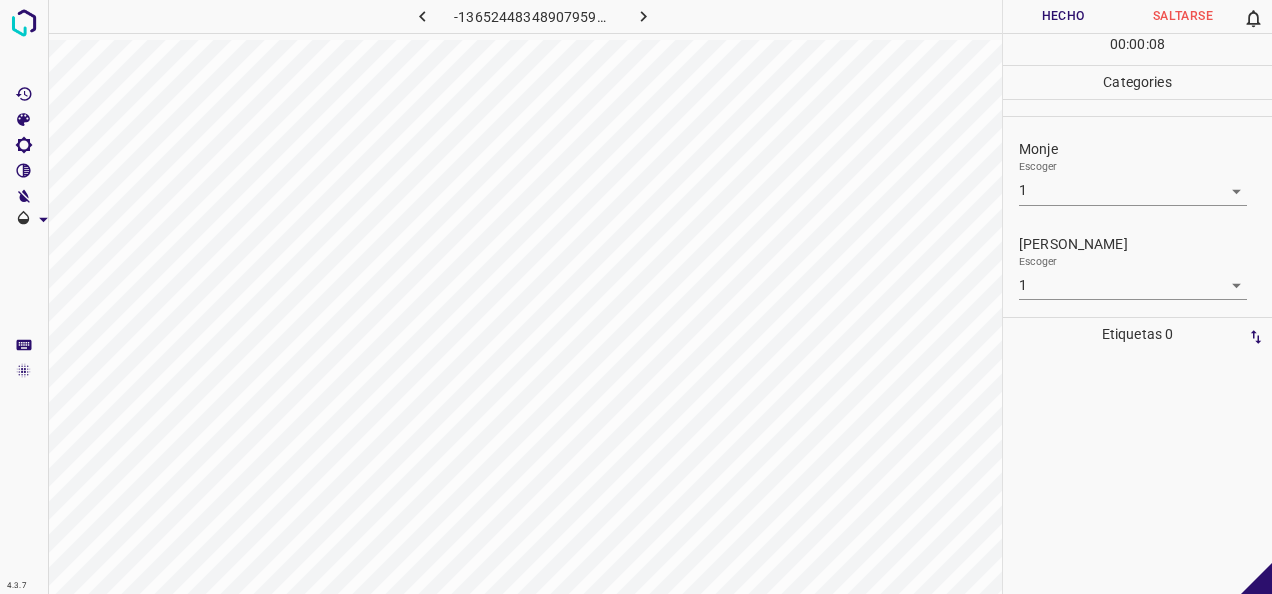click at bounding box center (644, 16) 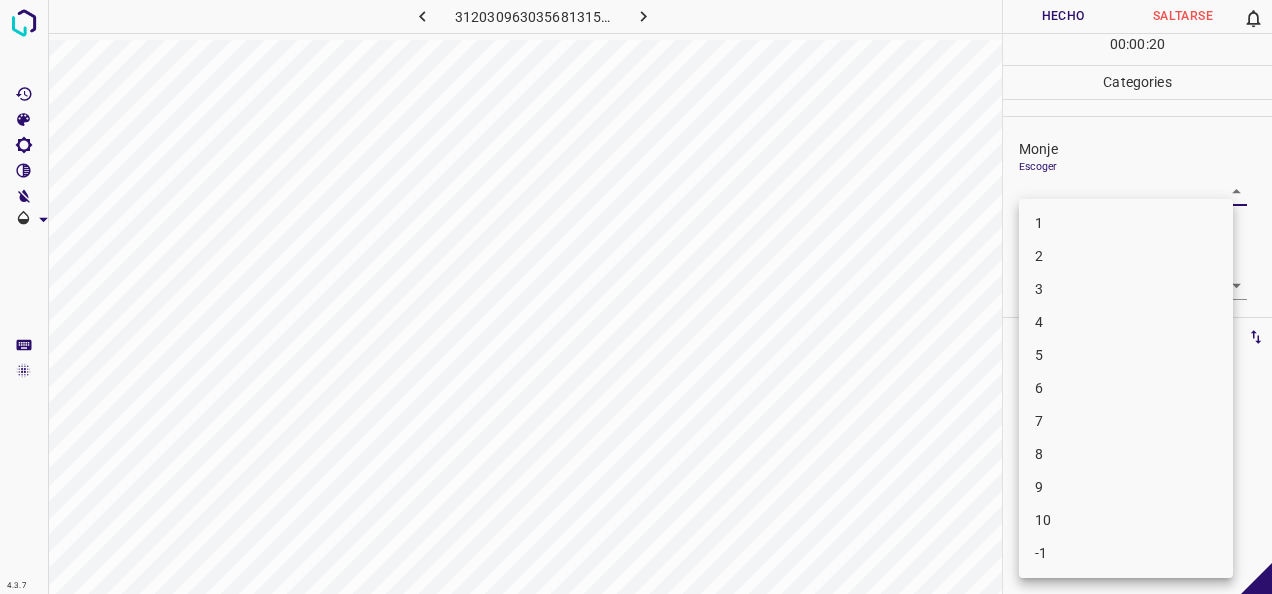 click on "4.3.7 3120309630356813157.png Hecho Saltarse 0 00   : 00   : 20   Categories Monje  Escoger ​  Fitzpatrick   Escoger ​ Etiquetas 0 Categories 1 Monje 2  Fitzpatrick Herramientas Espacio Cambiar entre modos (Dibujar y Editar) Yo Etiquetado automático R Restaurar zoom M Acercar N Alejar Borrar Eliminar etiqueta de selección Filtros Z Restaurar filtros X Filtro de saturación C Filtro de brillo V Filtro de contraste B Filtro de escala de grises General O Descargar -Mensaje de texto -Esconder -Borrar 1 2 3 4 5 6 7 8 9 10 -1" at bounding box center (636, 297) 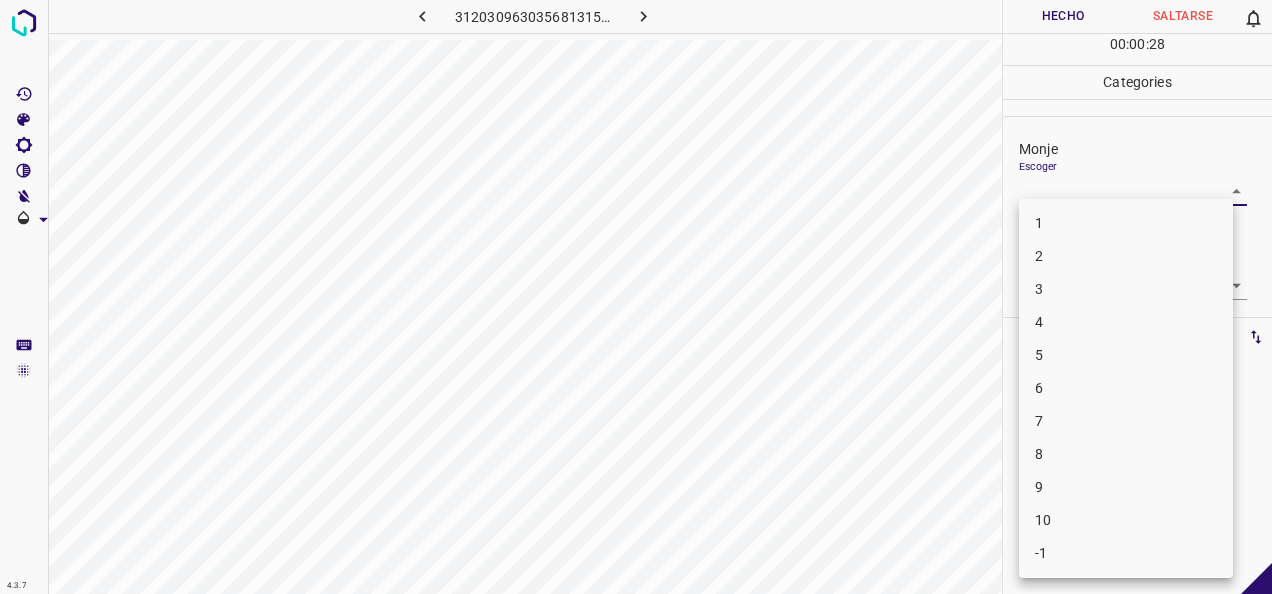 click on "3" at bounding box center [1126, 289] 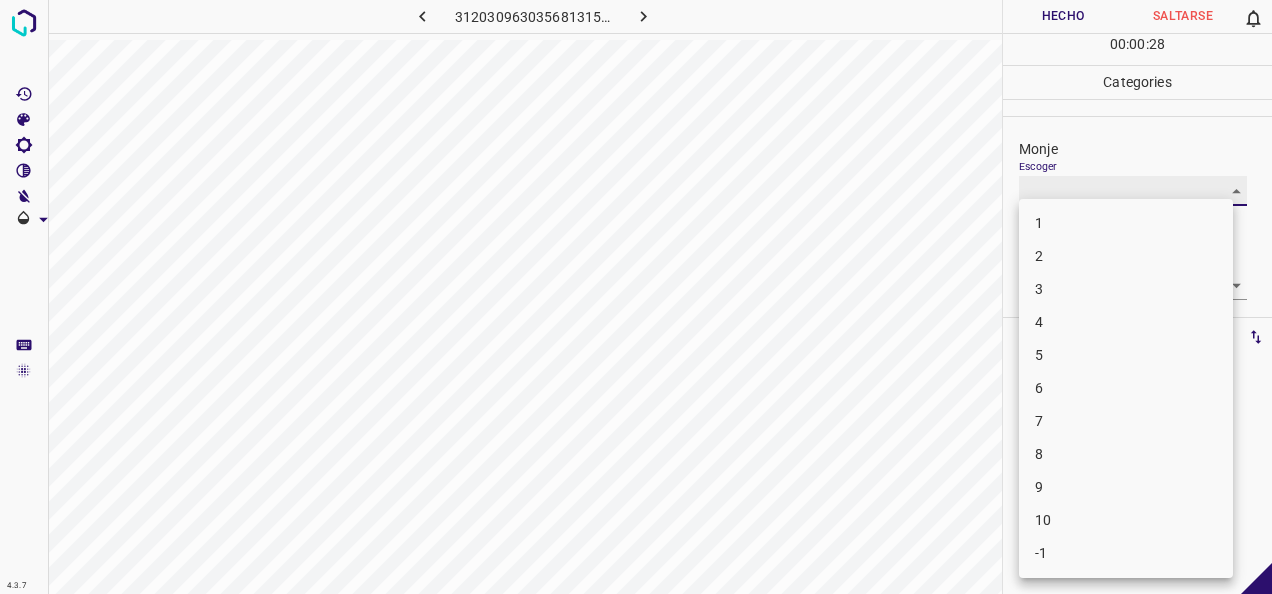 type on "3" 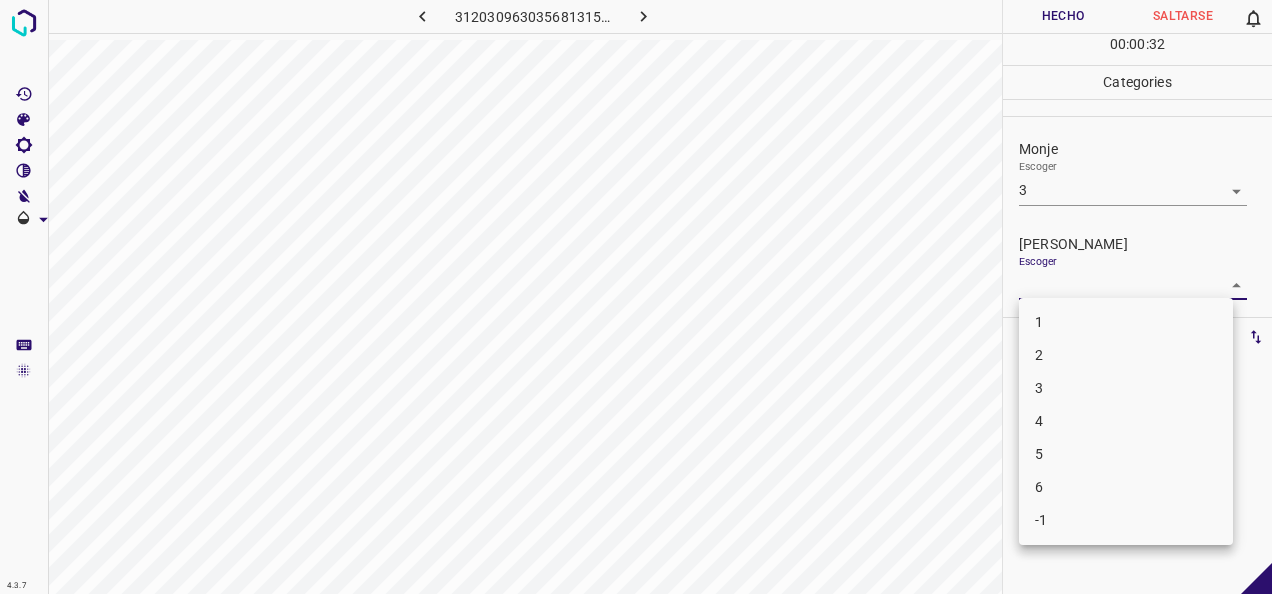 click on "4.3.7 3120309630356813157.png Hecho Saltarse 0 00   : 00   : 32   Categories Monje  Escoger 3 3  Fitzpatrick   Escoger ​ Etiquetas 0 Categories 1 Monje 2  Fitzpatrick Herramientas Espacio Cambiar entre modos (Dibujar y Editar) Yo Etiquetado automático R Restaurar zoom M Acercar N Alejar Borrar Eliminar etiqueta de selección Filtros Z Restaurar filtros X Filtro de saturación C Filtro de brillo V Filtro de contraste B Filtro de escala de grises General O Descargar -Mensaje de texto -Esconder -Borrar 1 2 3 4 5 6 -1" at bounding box center (636, 297) 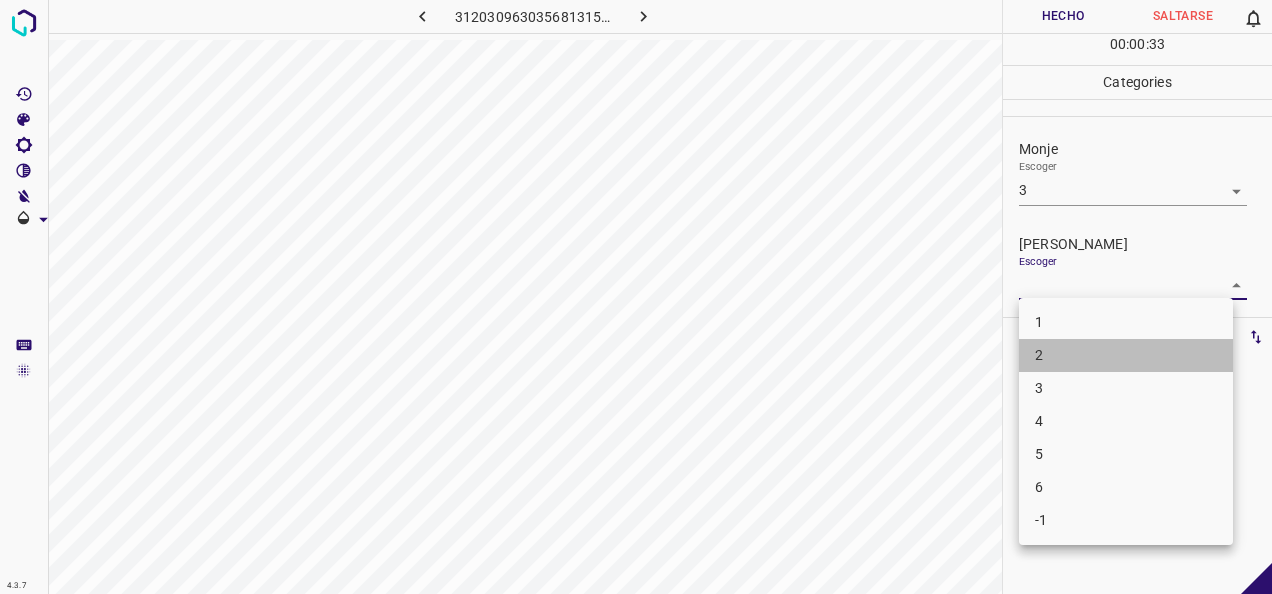 click on "2" at bounding box center [1126, 355] 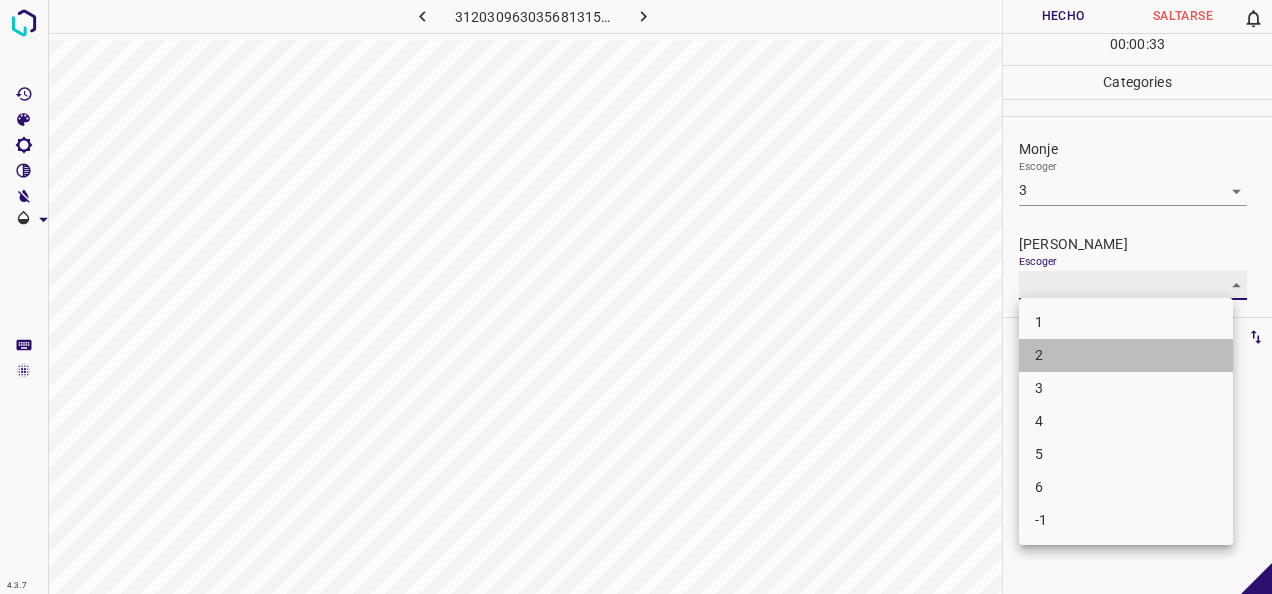 type on "2" 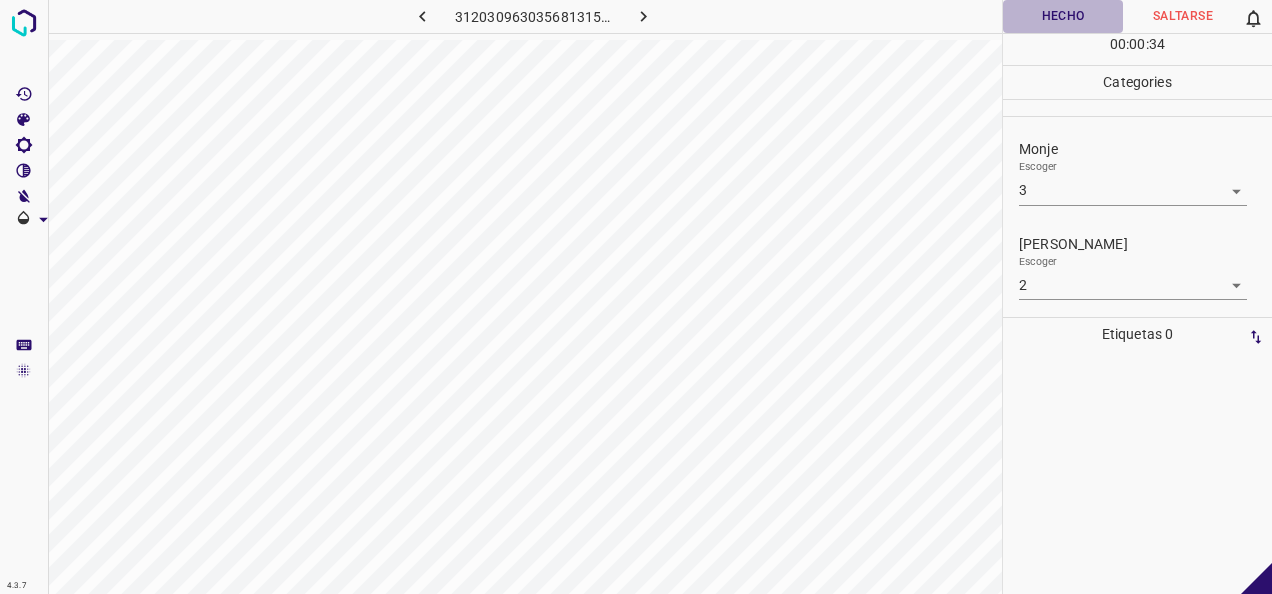 click on "Hecho" at bounding box center [1063, 16] 